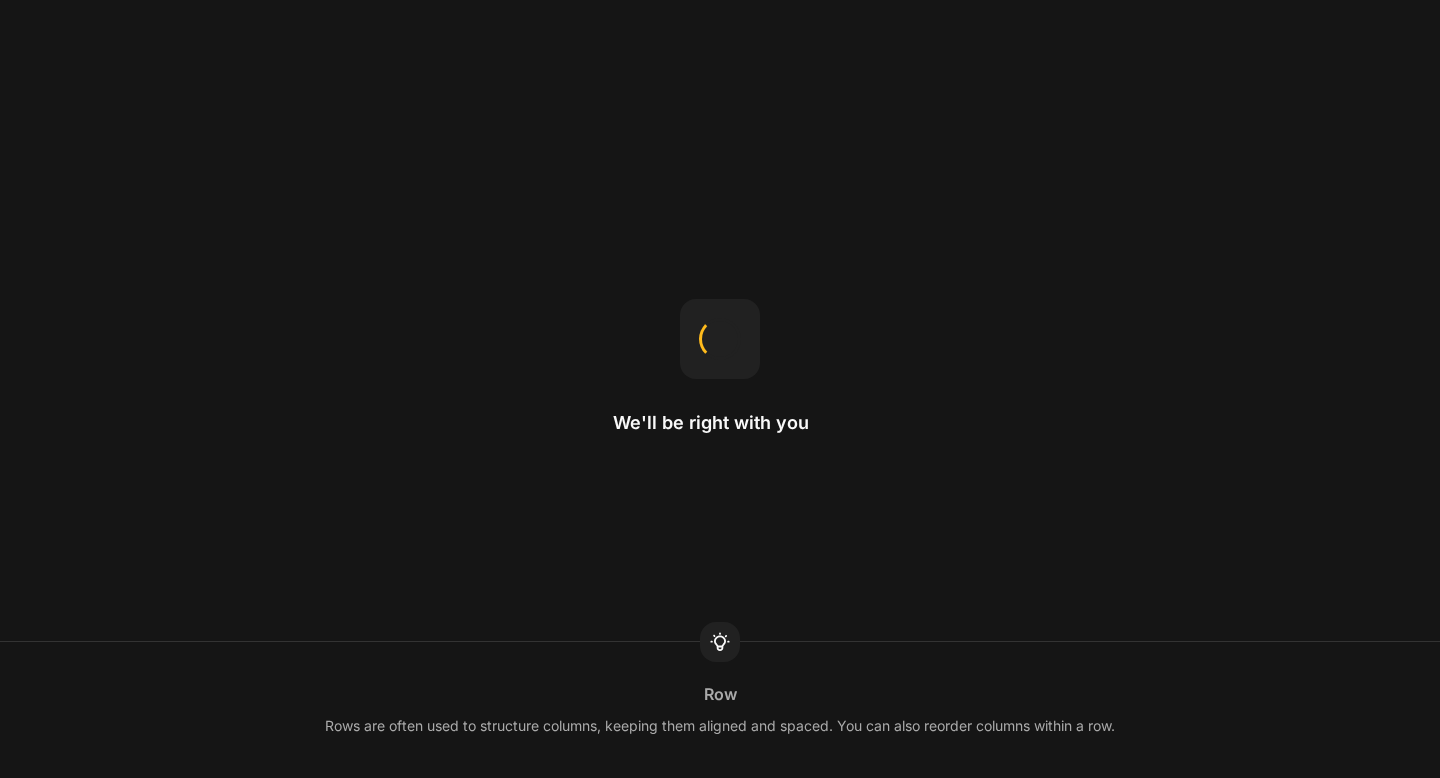 scroll, scrollTop: 0, scrollLeft: 0, axis: both 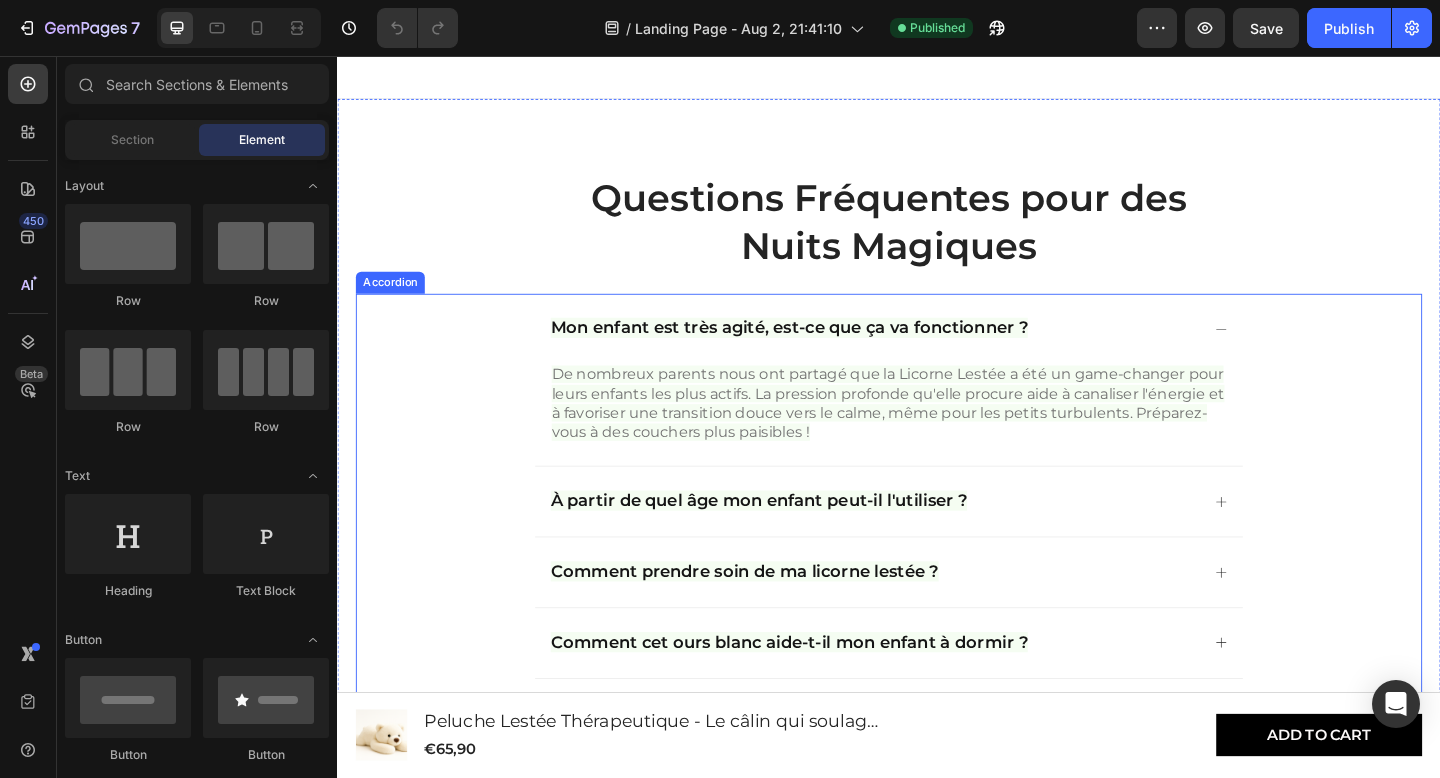 click 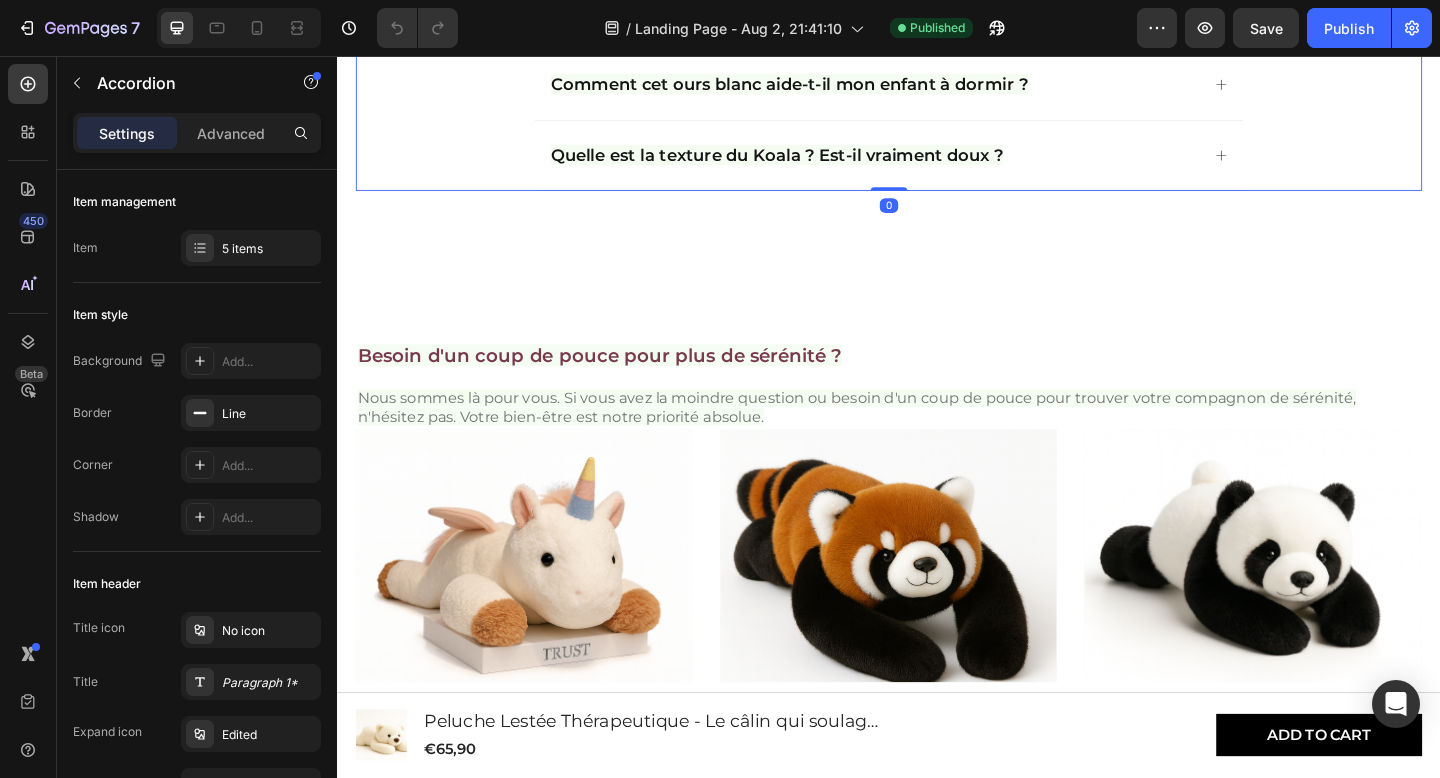 click on "Besoin d'un coup de pouce pour plus de sérénité ? Heading Nous sommes là pour vous. Si vous avez la moindre question ou besoin d'un coup de pouce pour trouver votre compagnon de sérénité, n'hésitez pas. Votre bien-être est notre priorité absolue. Text Block Image Row Peluche Lestée Thérapeutique - Le câlin qui soulage le stress Product Title €65,90 Product Price Product Price Add to cart Add to Cart Product Hero Banner Image Row Peluche Lestée Thérapeutique - Le câlin qui soulage le stress Product Title €65,90 Product Price Product Price Add to cart Add to Cart Product Hero Banner Image Row Peluche Lestée Thérapeutique - Le câlin qui soulage le stress Product Title €65,90 Product Price Product Price Add to cart Add to Cart Product Hero Banner Carousel Row Section 9" at bounding box center [937, 630] 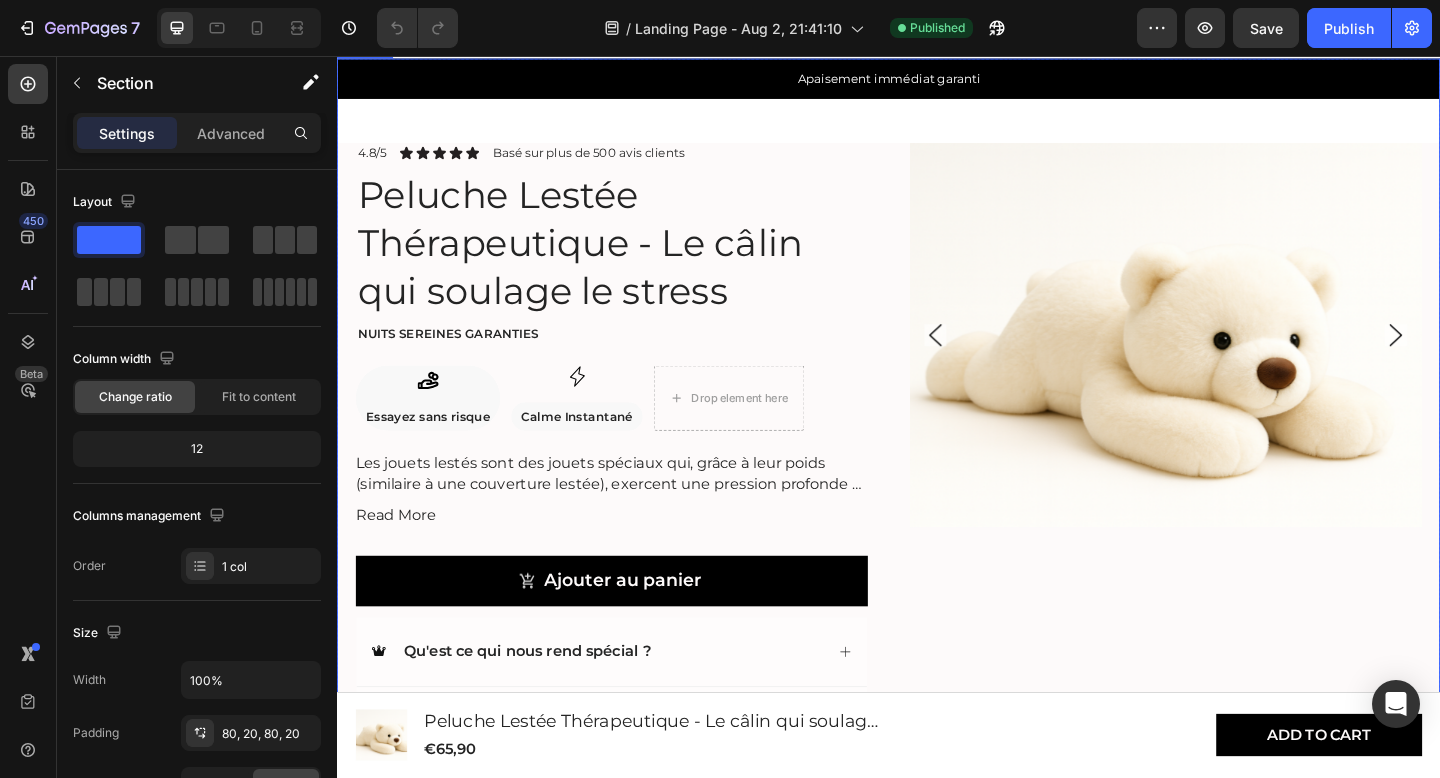 scroll, scrollTop: 638, scrollLeft: 0, axis: vertical 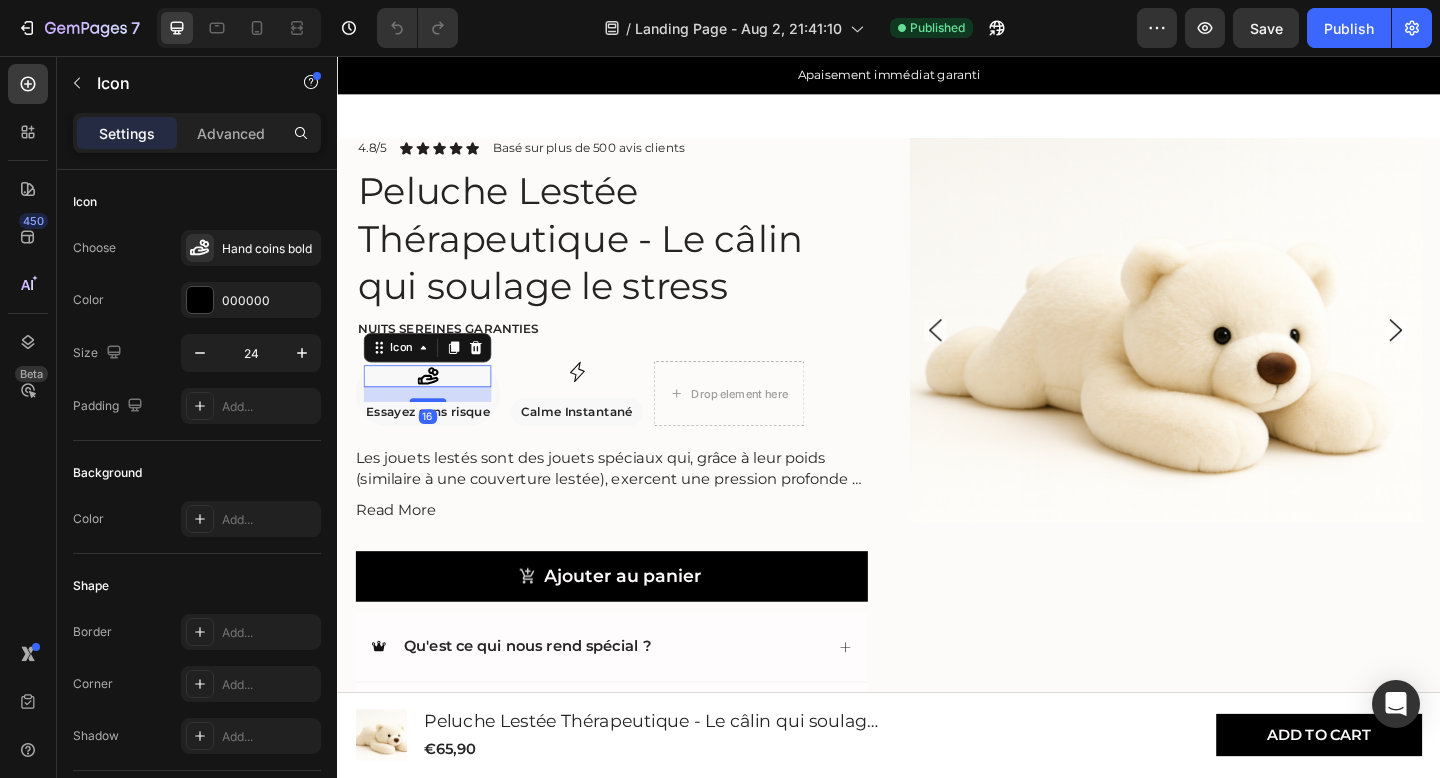 click on "Icon   16" at bounding box center [435, 405] 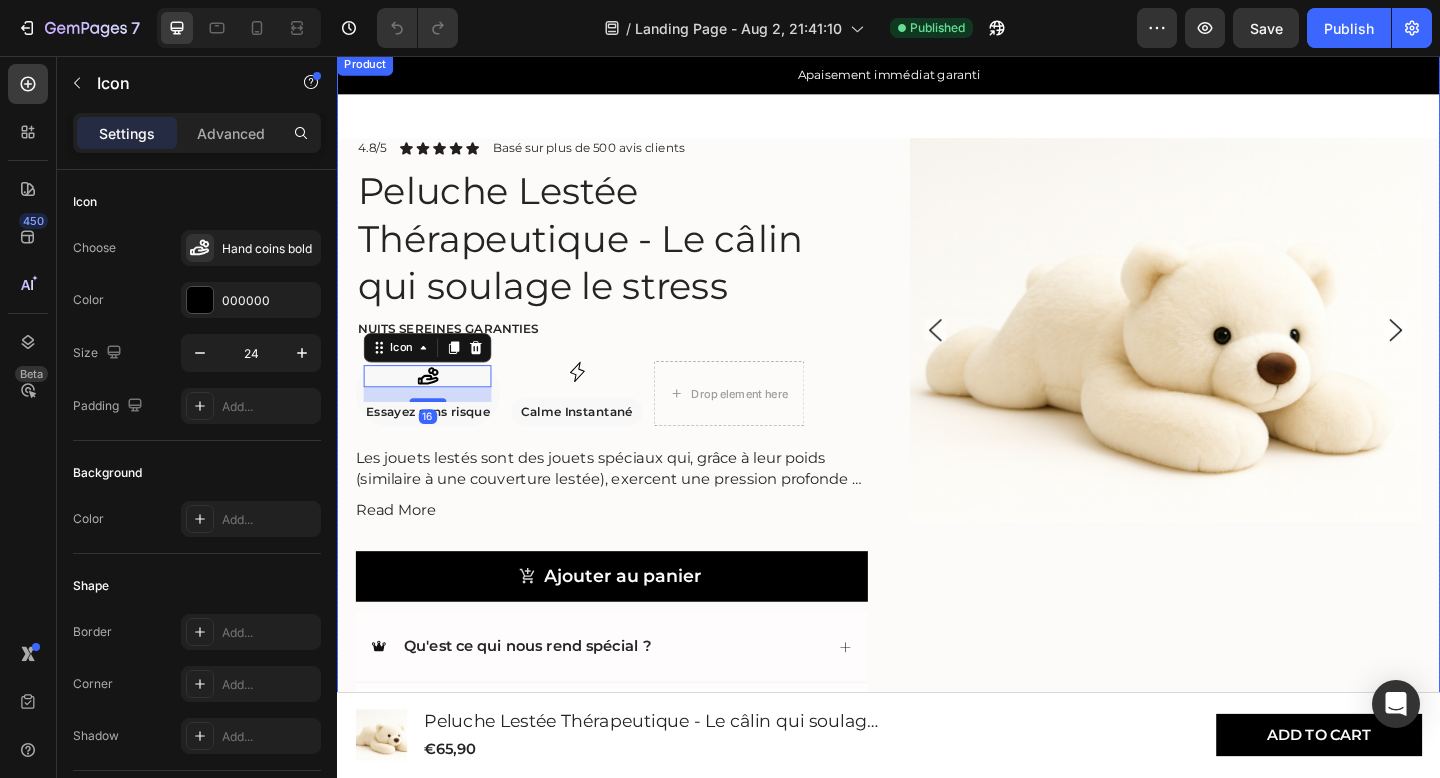 click on "Product Images 4.8/5 Text Block Icon Icon Icon Icon Icon Icon List Basé sur plus de 500 avis clients Text Block Row Peluche Lestée Thérapeutique - Le câlin qui soulage le stress Product Title Nuits sereines garanties Text Block
Icon   16 Essayez sans risque Text Block Row
Icon Calme Instantané Text Block Row Row
Drop element here Row Les jouets lestés sont des jouets spéciaux qui, grâce à leur poids (similaire à une couverture lestée), exercent une pression profonde et apaisante. Cela contribue à un  sentiment de réconfort et de sécurité  .
Les peluches lestées conviennent aussi bien aux enfants  (à partir de 3 ans)  qu'aux adultes et peuvent également apporter un soutien en cas de stress, d'anxiété, de défis émotionnels et aider le corps à se détendre.     Read More Product Description
Ajouter au panier Add to Cart
Qu'est ce qui nous rend spécial ?
Accordion" at bounding box center [937, 517] 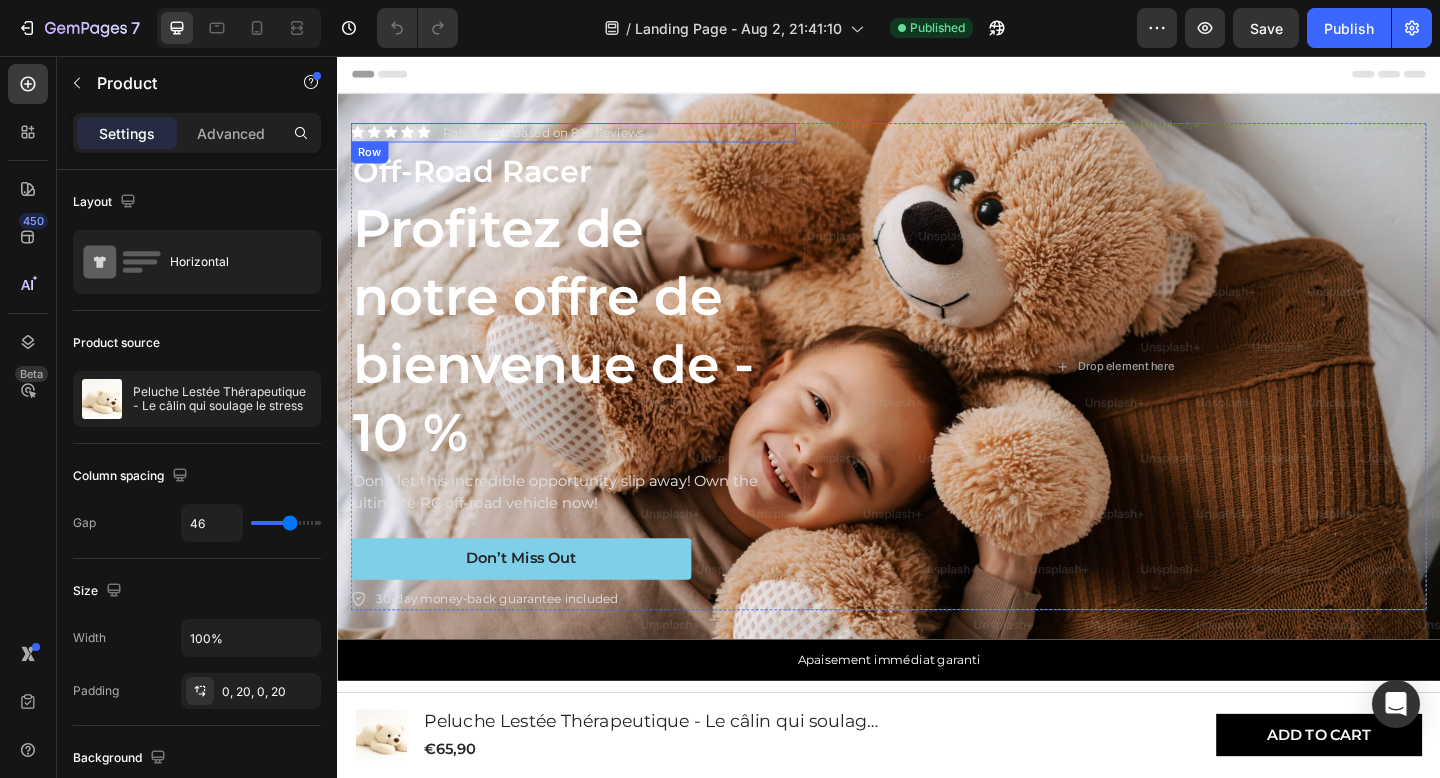 scroll, scrollTop: 27, scrollLeft: 0, axis: vertical 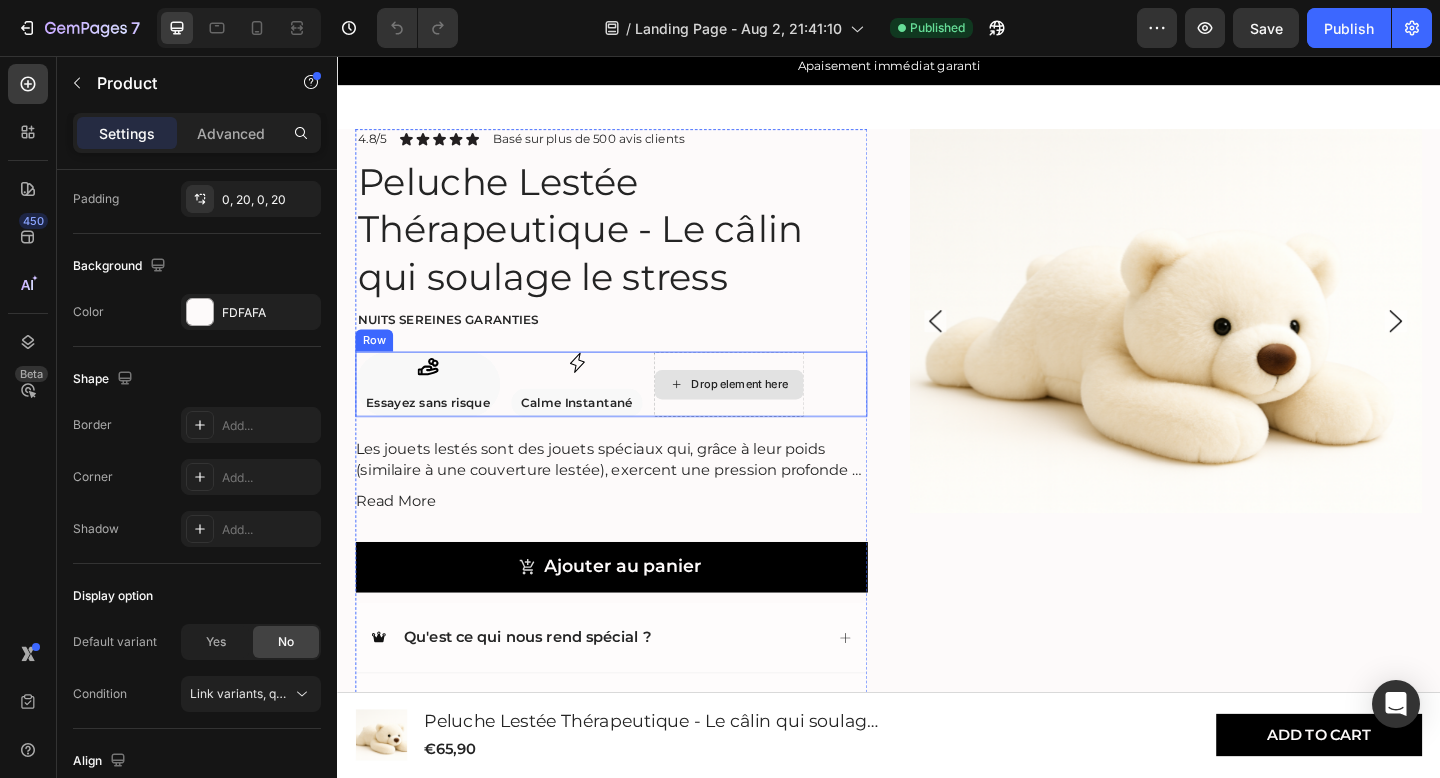 click on "Drop element here" at bounding box center (775, 414) 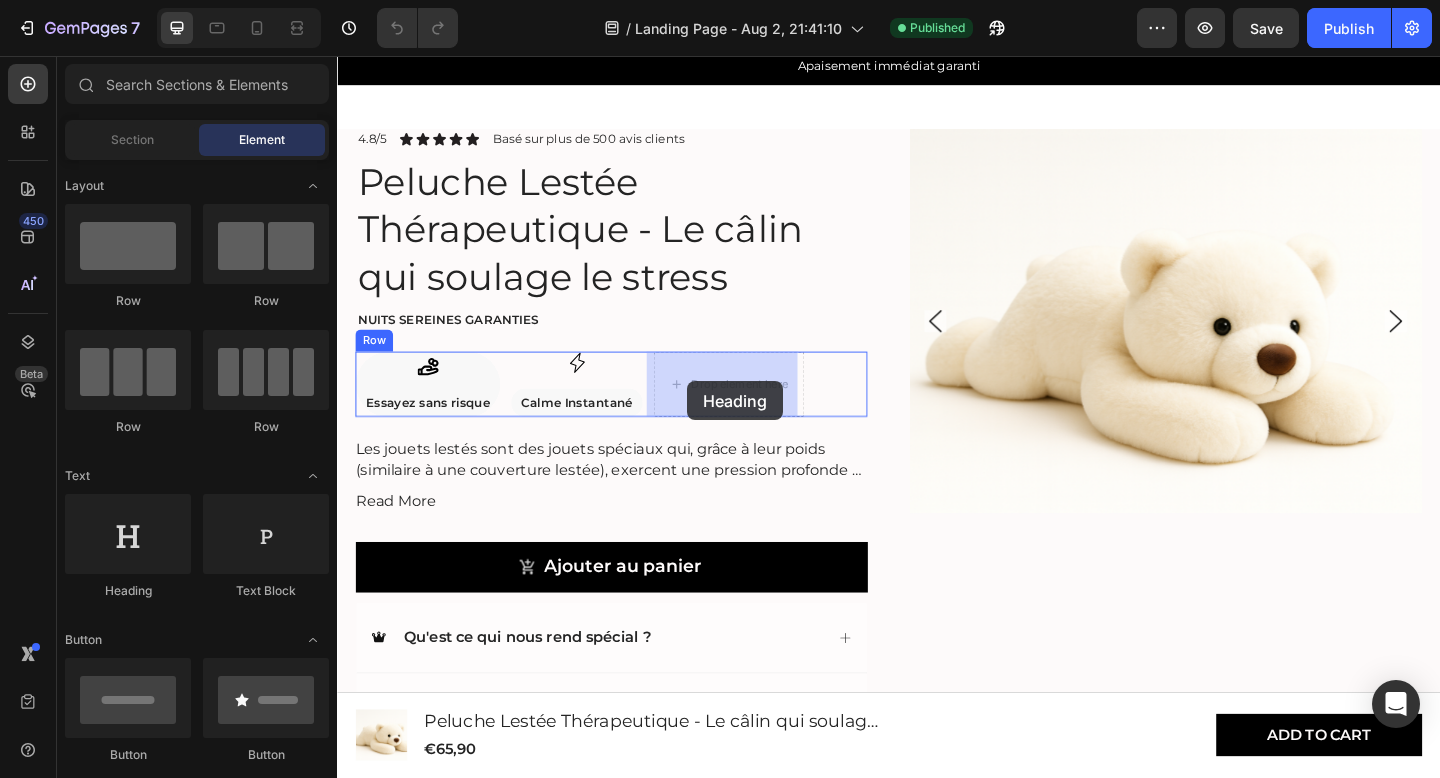 drag, startPoint x: 498, startPoint y: 596, endPoint x: 718, endPoint y: 410, distance: 288.09027 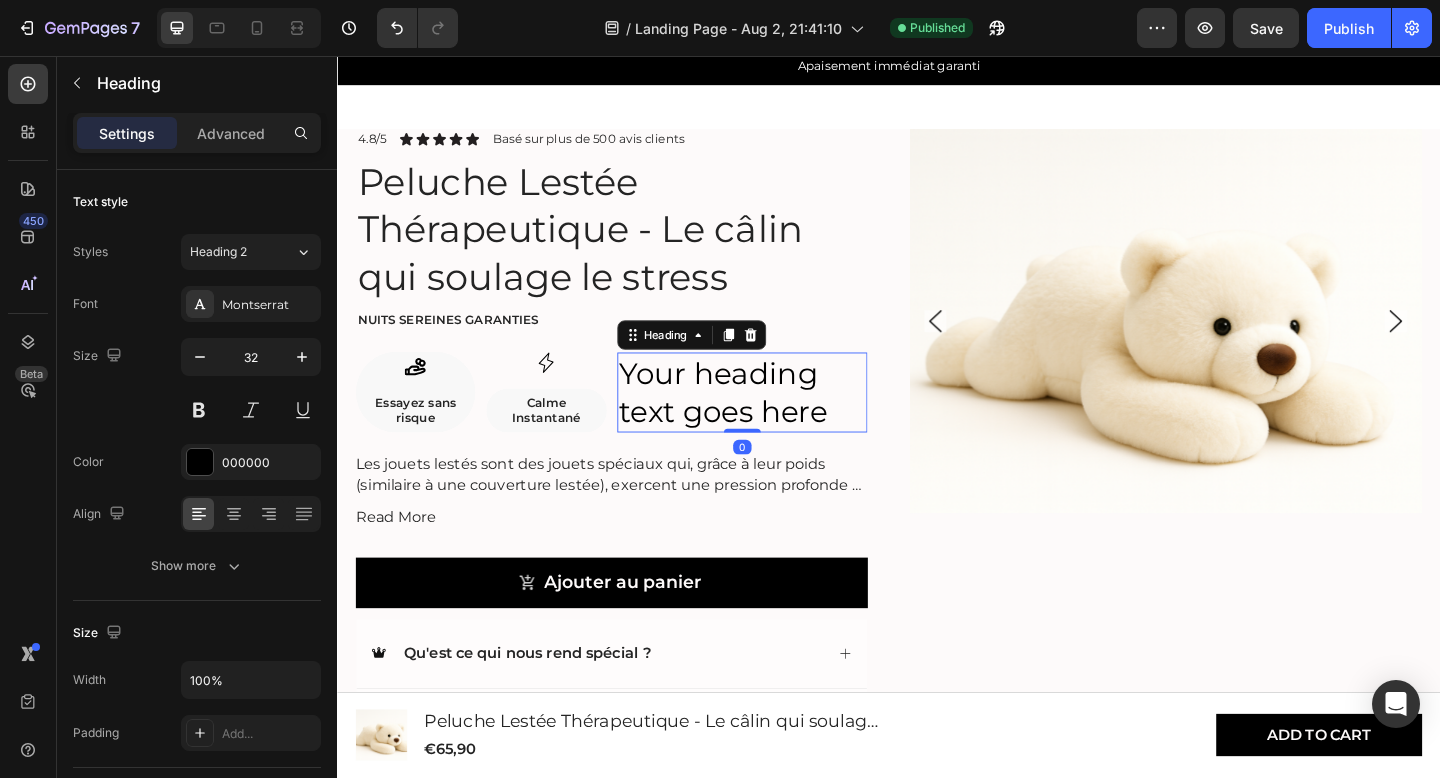 click on "Your heading text goes here" at bounding box center (778, 422) 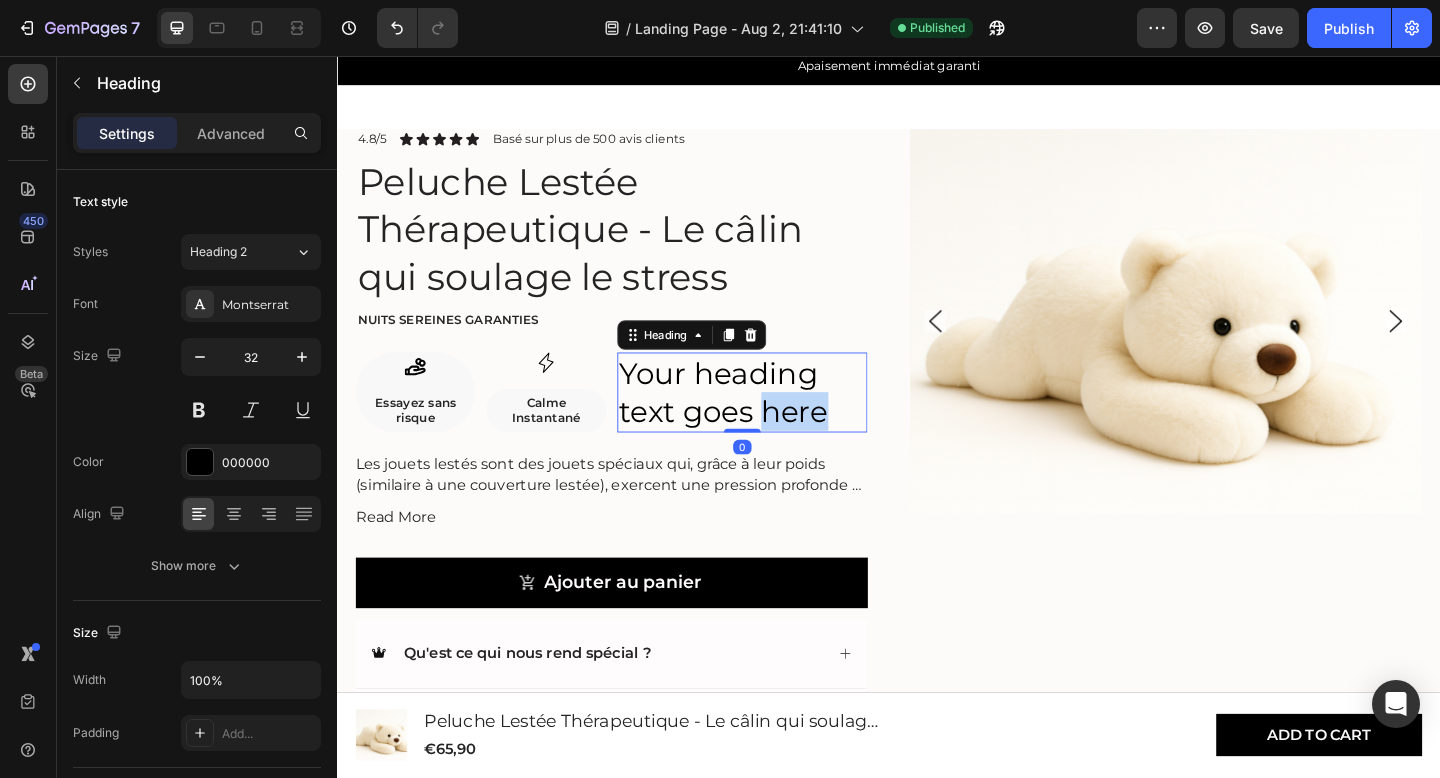 click on "Your heading text goes here" at bounding box center (778, 422) 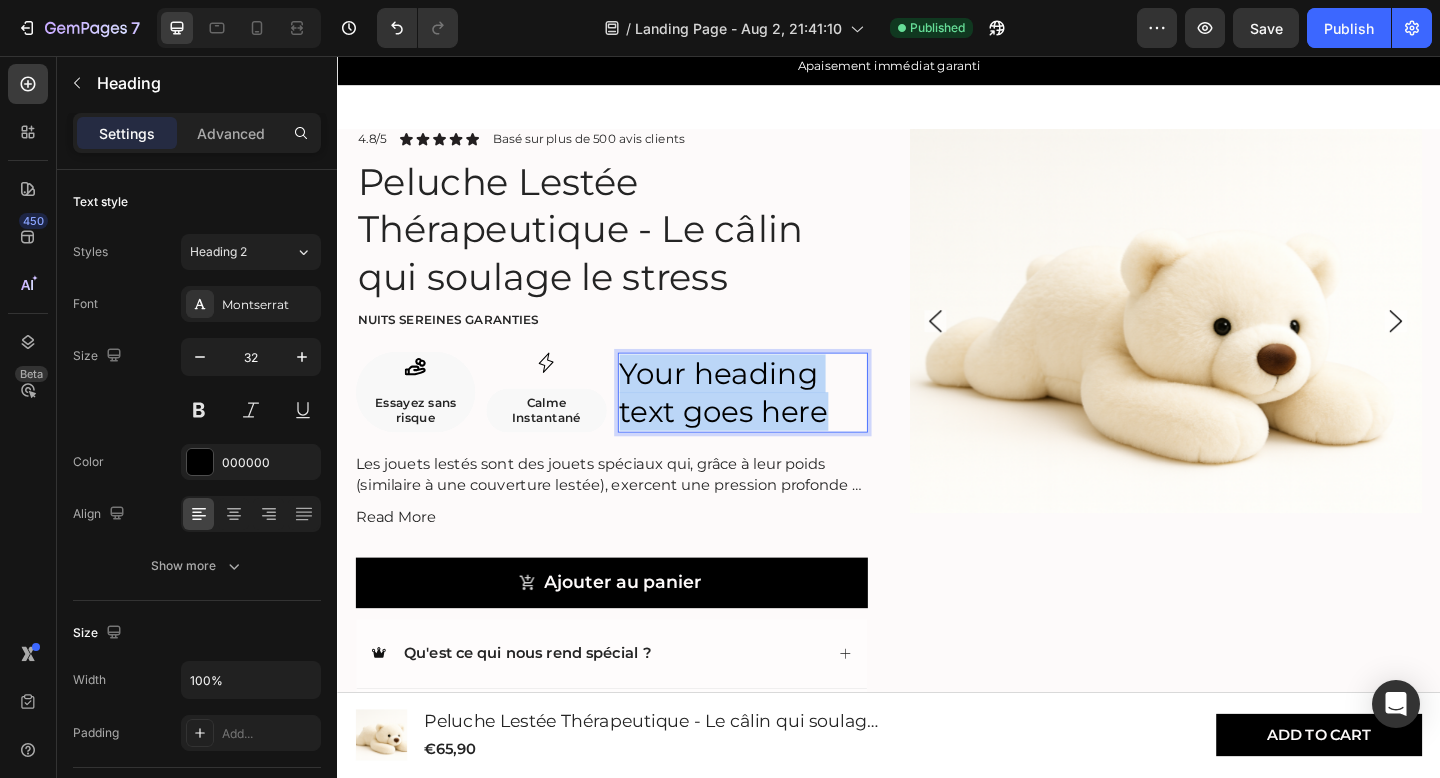 click on "Your heading text goes here" at bounding box center [778, 422] 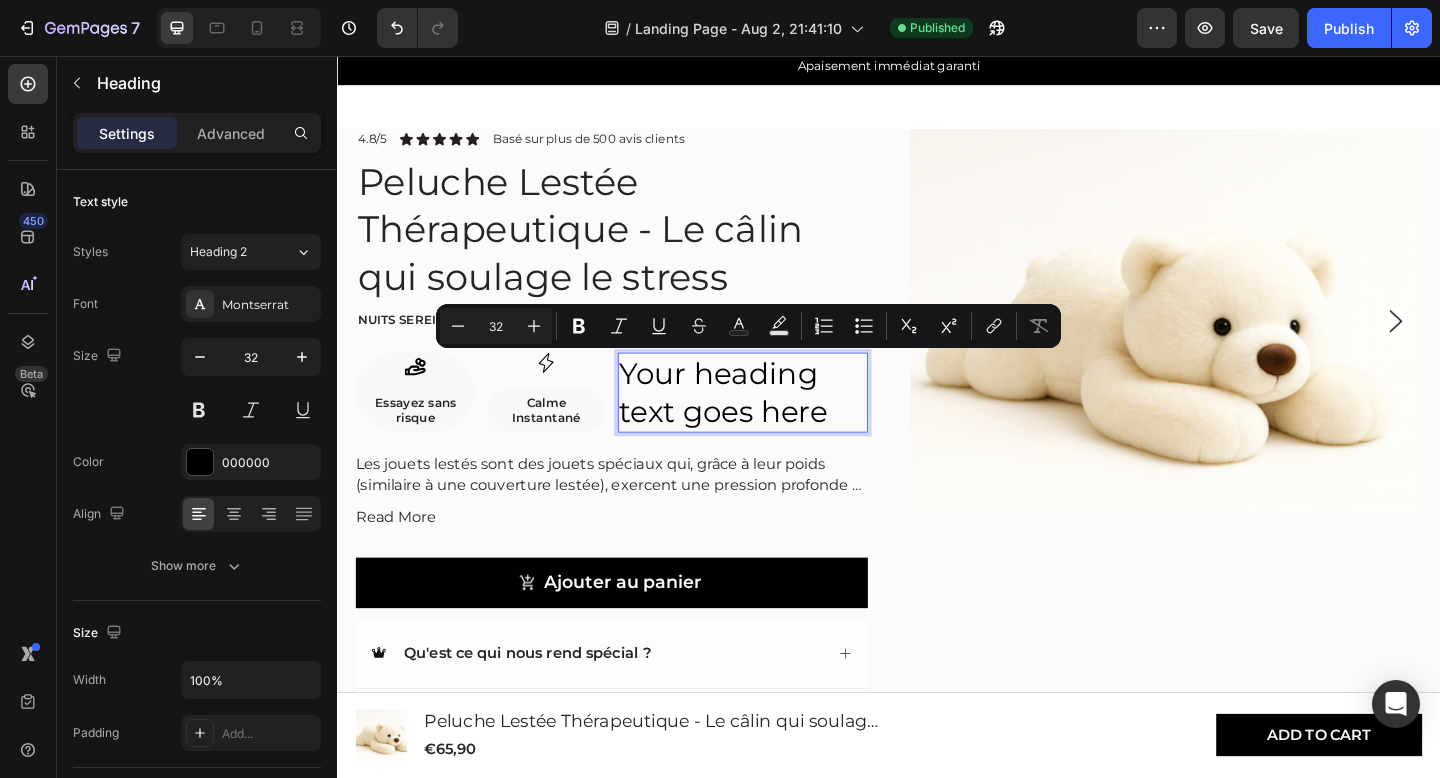 scroll, scrollTop: 660, scrollLeft: 0, axis: vertical 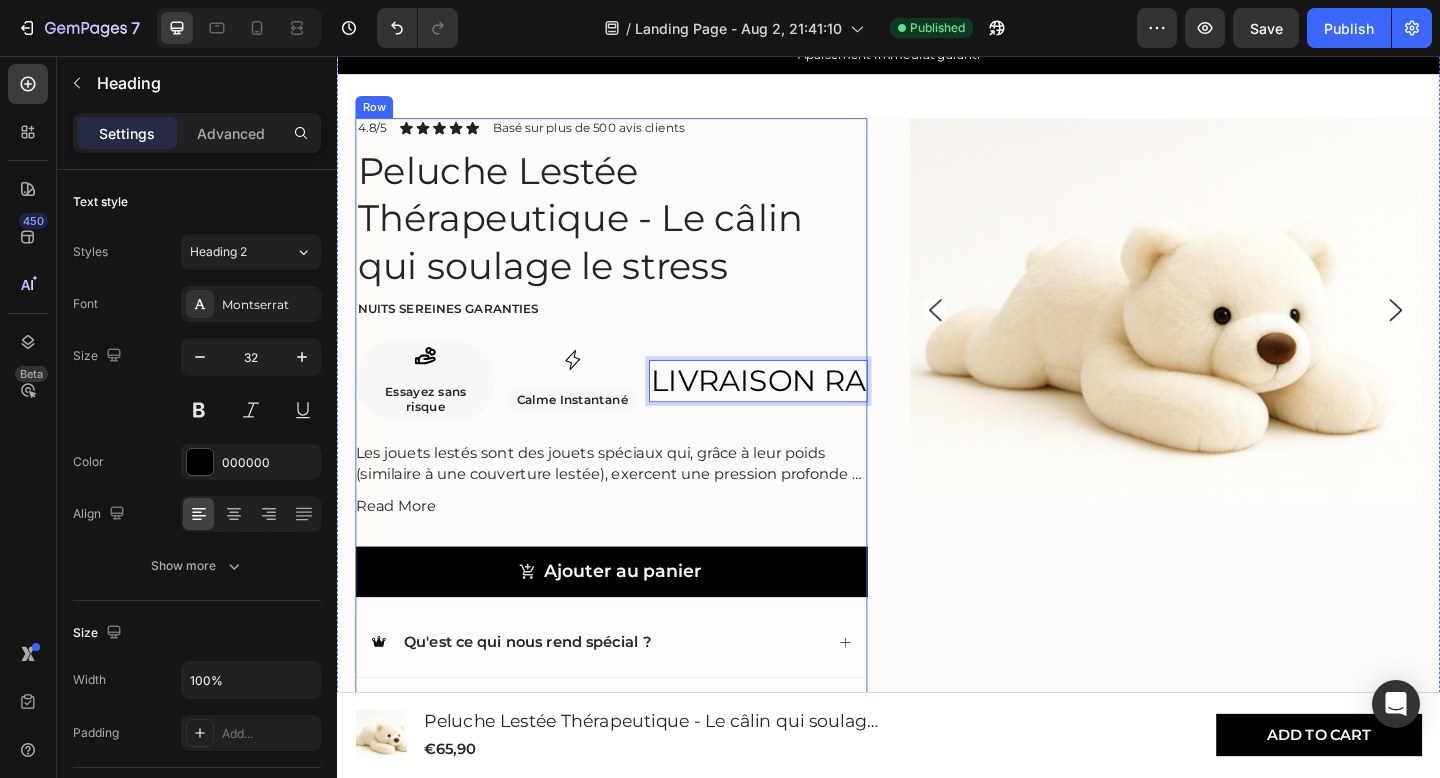 type 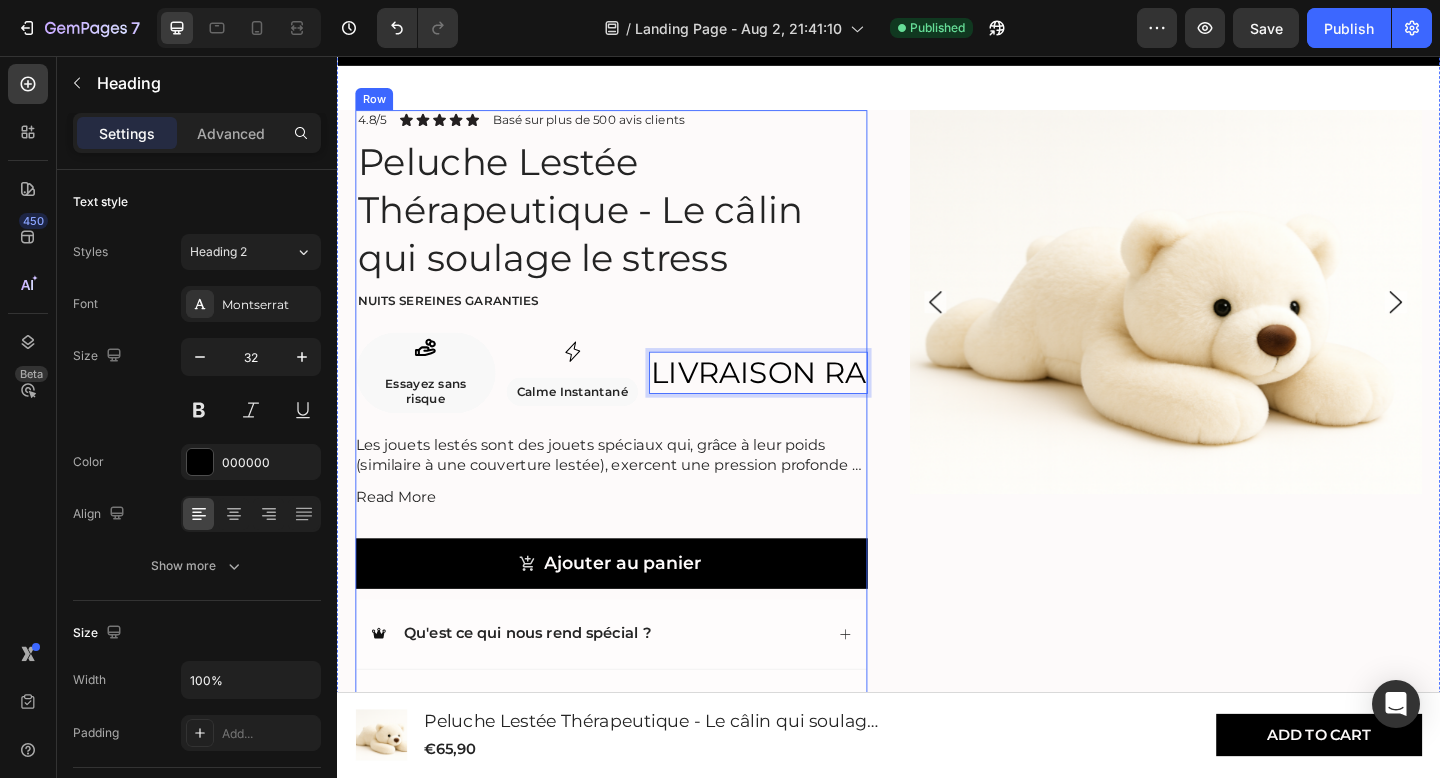 scroll, scrollTop: 660, scrollLeft: 0, axis: vertical 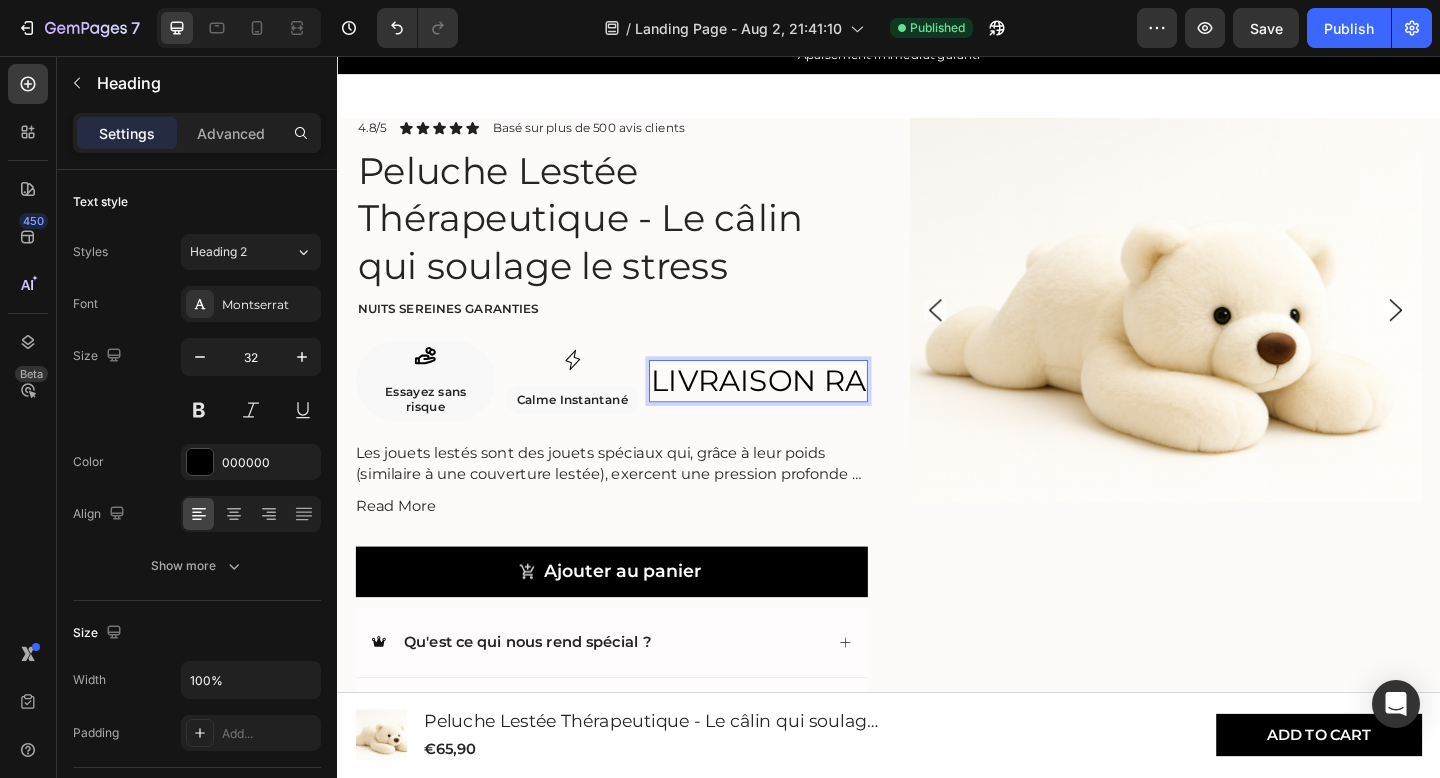 click on "LIVRAISON RA" at bounding box center [795, 410] 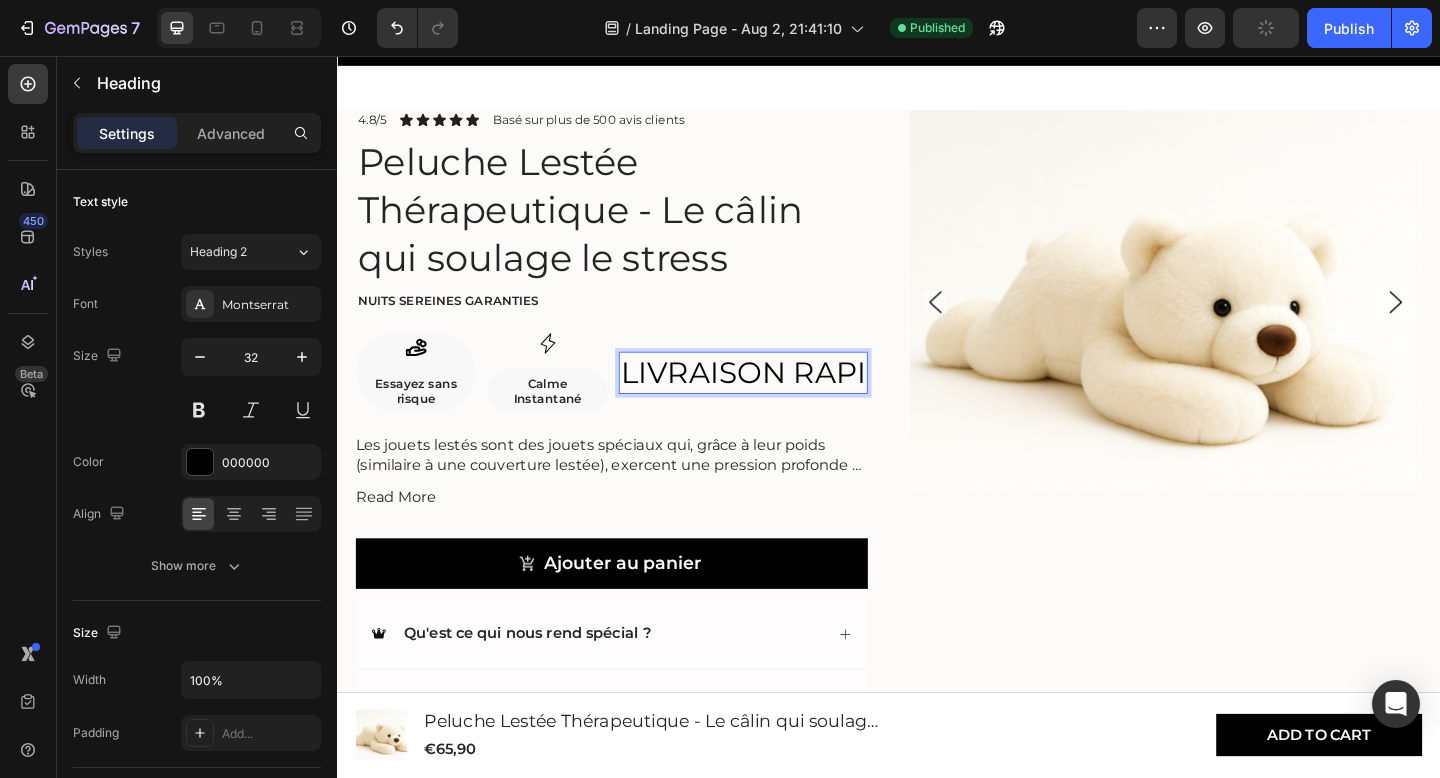 scroll, scrollTop: 648, scrollLeft: 0, axis: vertical 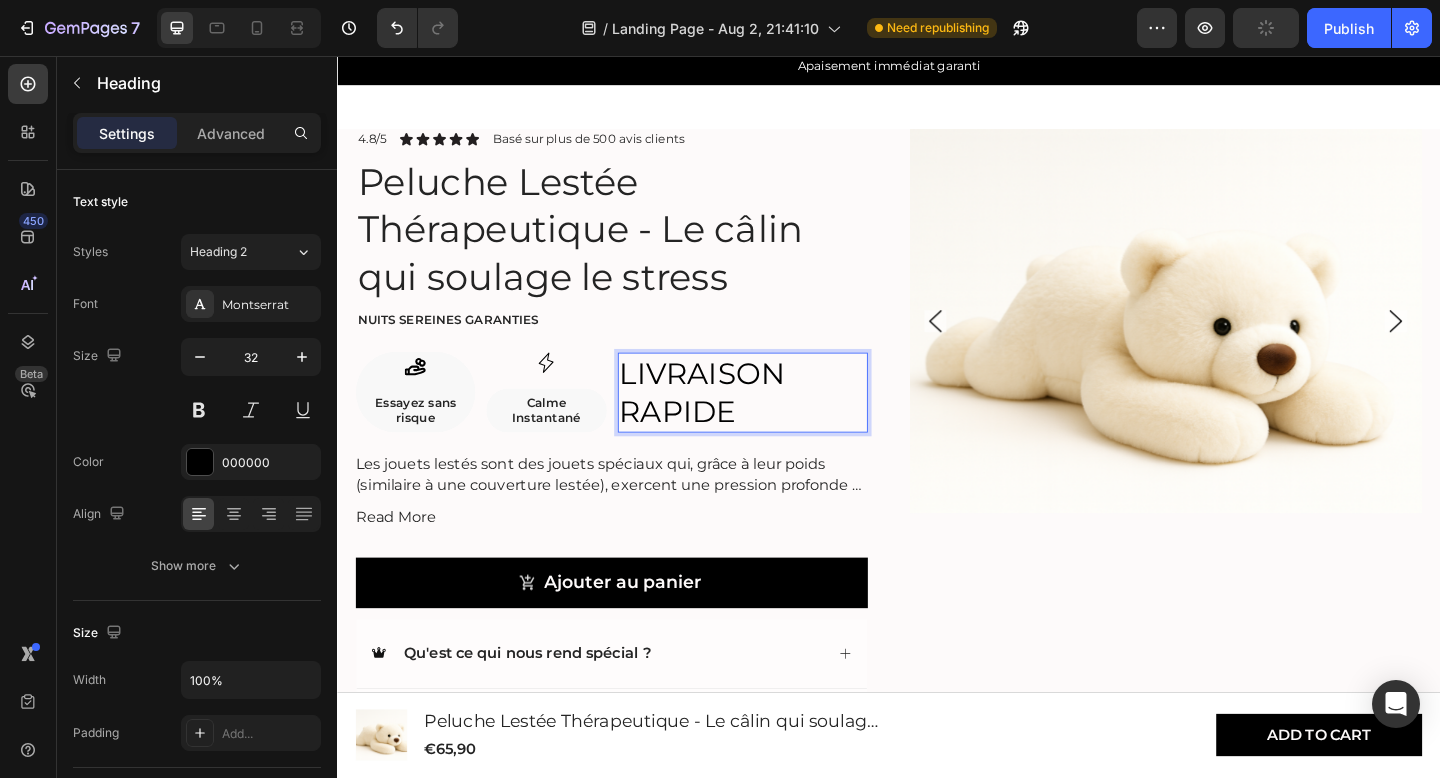 click on "LIVRAISON RAPIDE" at bounding box center (778, 422) 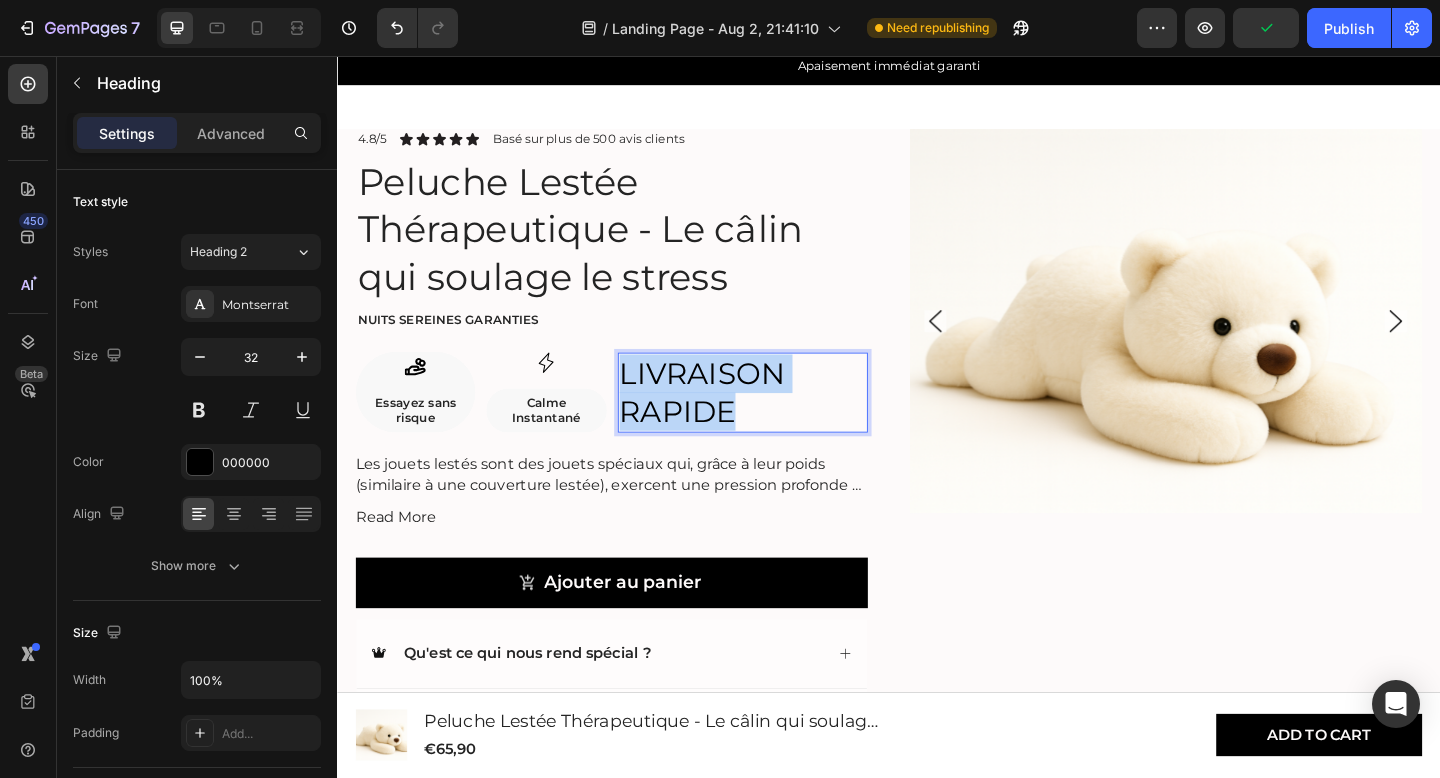 click on "LIVRAISON RAPIDE" at bounding box center (778, 422) 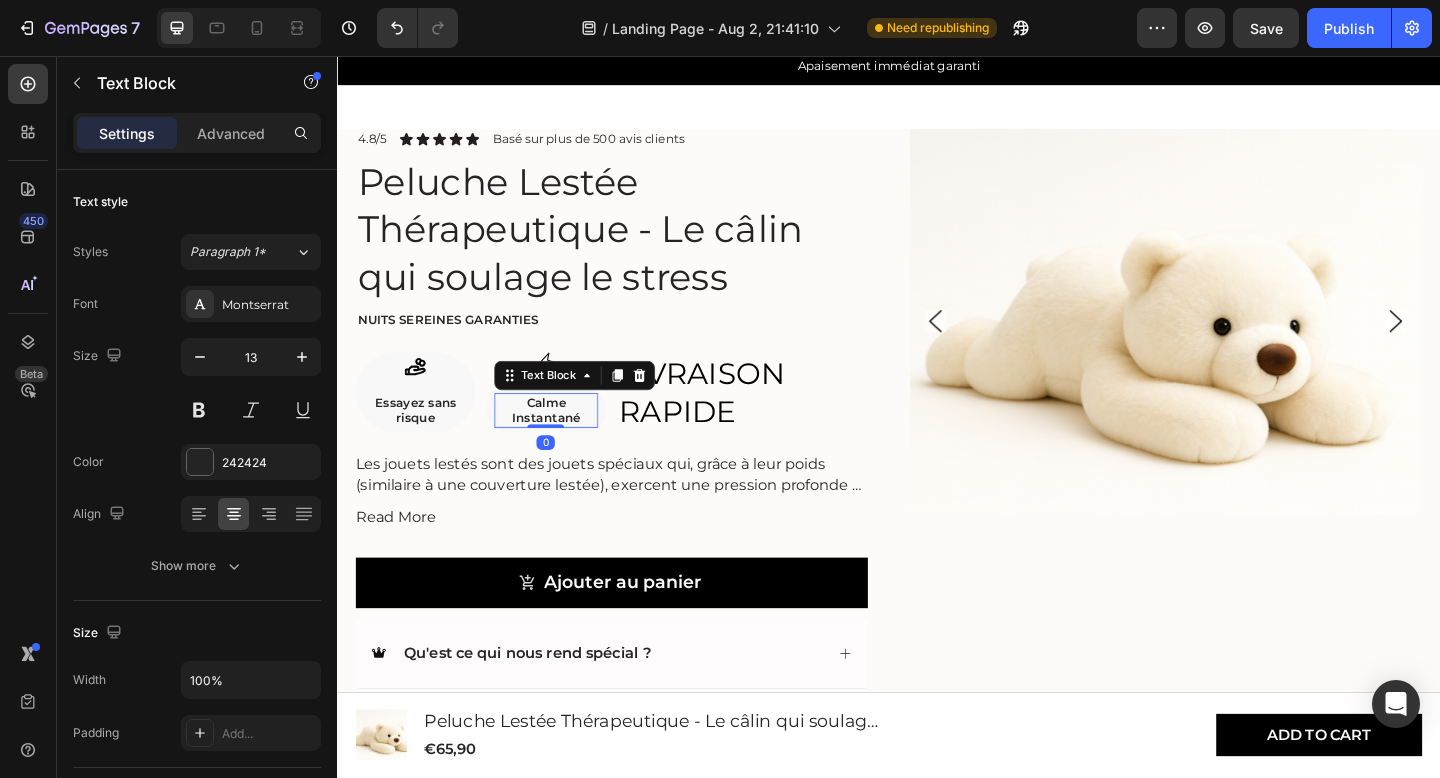 click on "Calme Instantané" at bounding box center [564, 441] 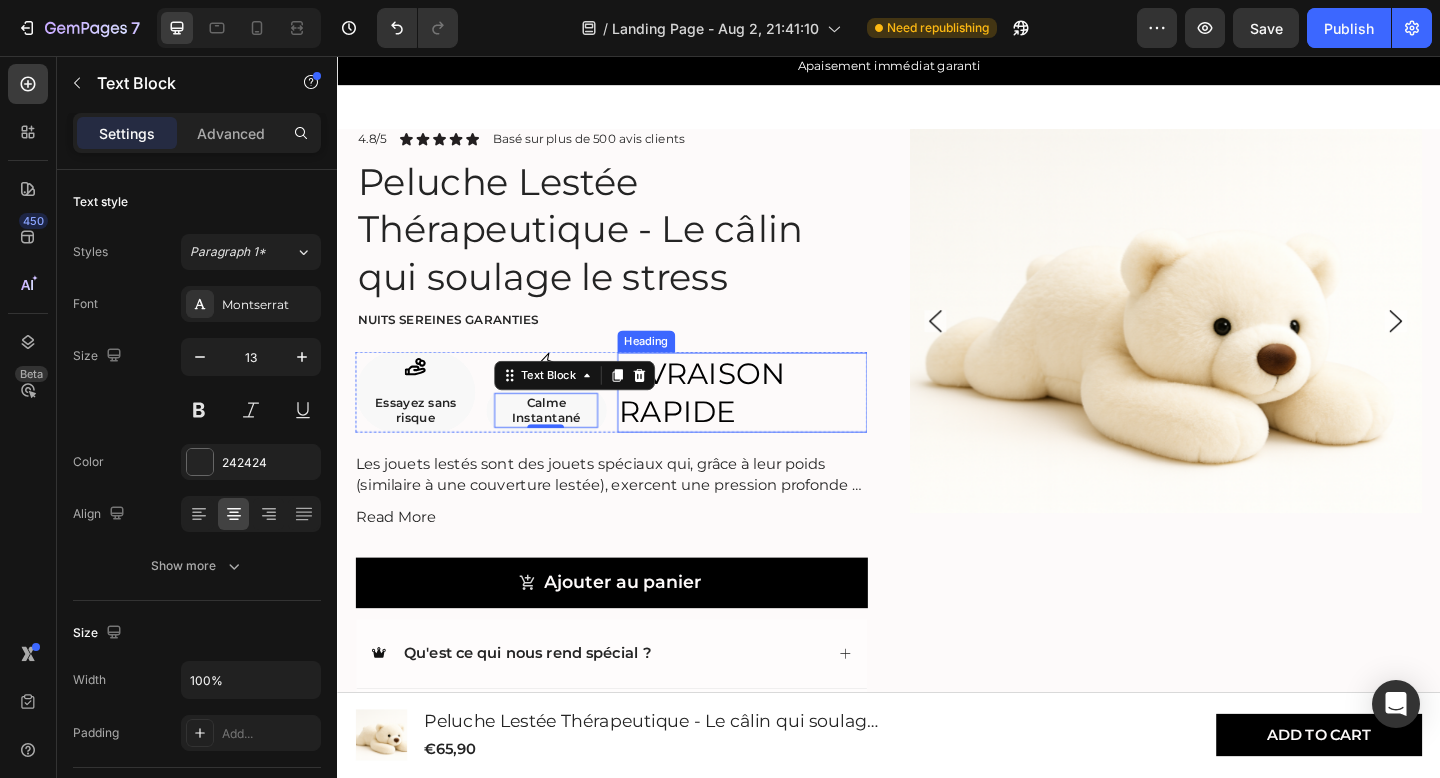 click on "LIVRAISON RAPIDE" at bounding box center [778, 422] 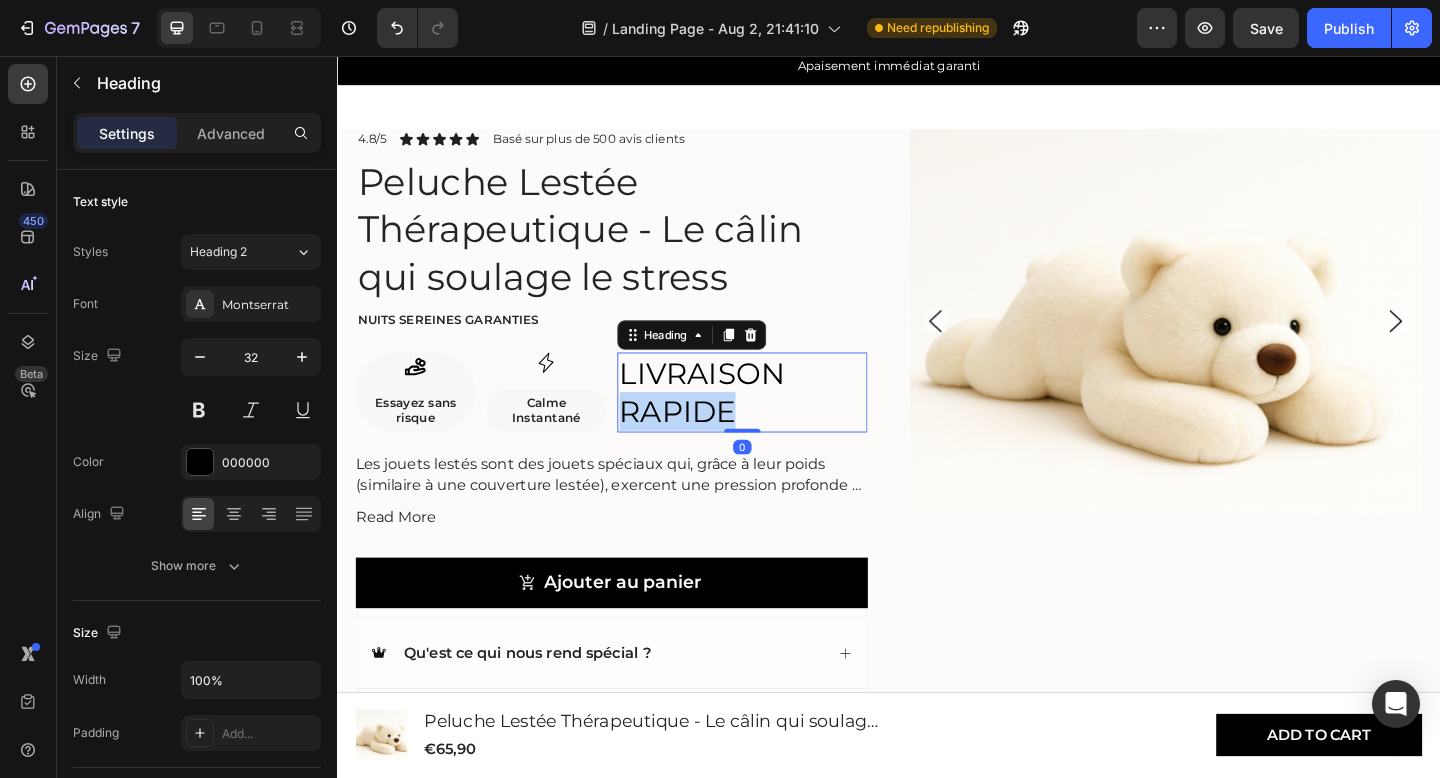 click on "LIVRAISON RAPIDE" at bounding box center (778, 422) 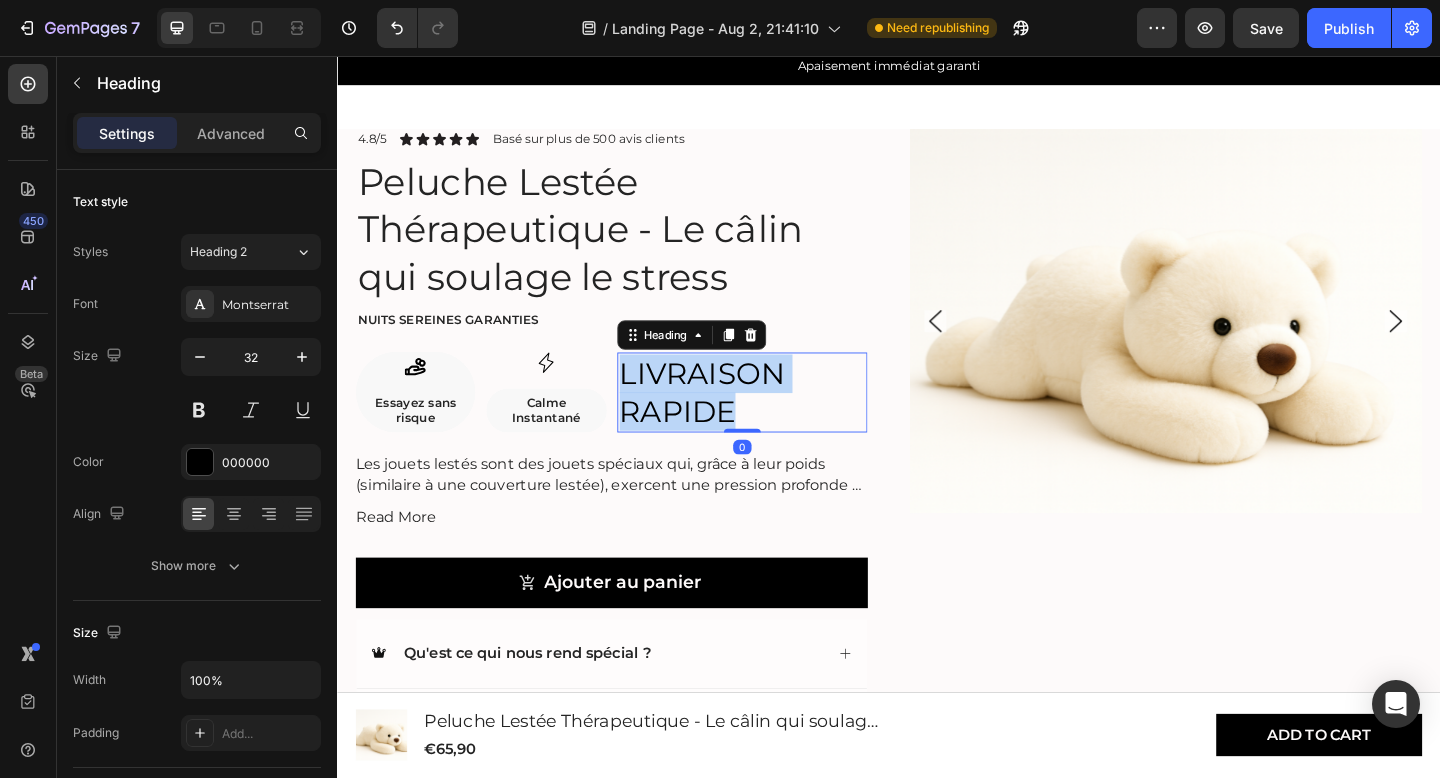 click on "LIVRAISON RAPIDE" at bounding box center (778, 422) 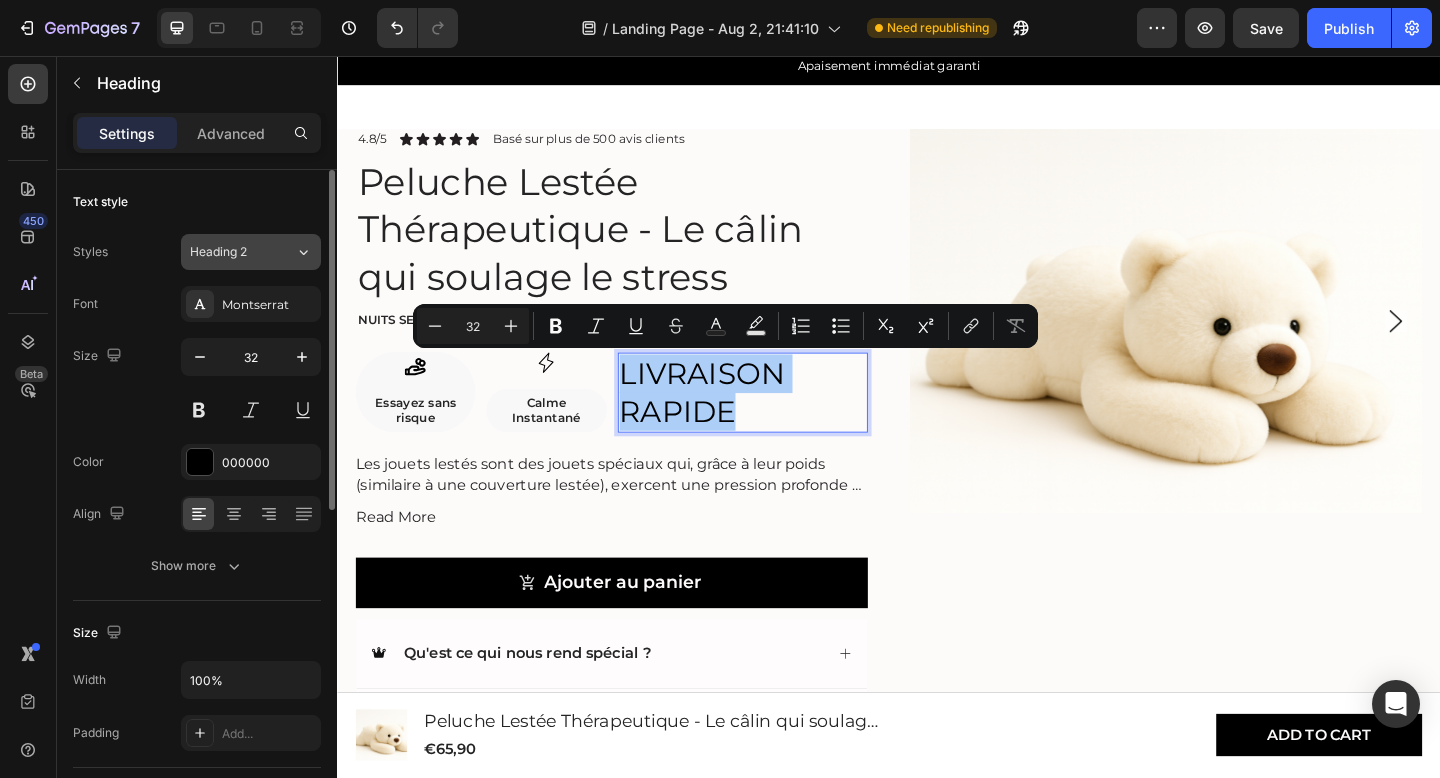 click 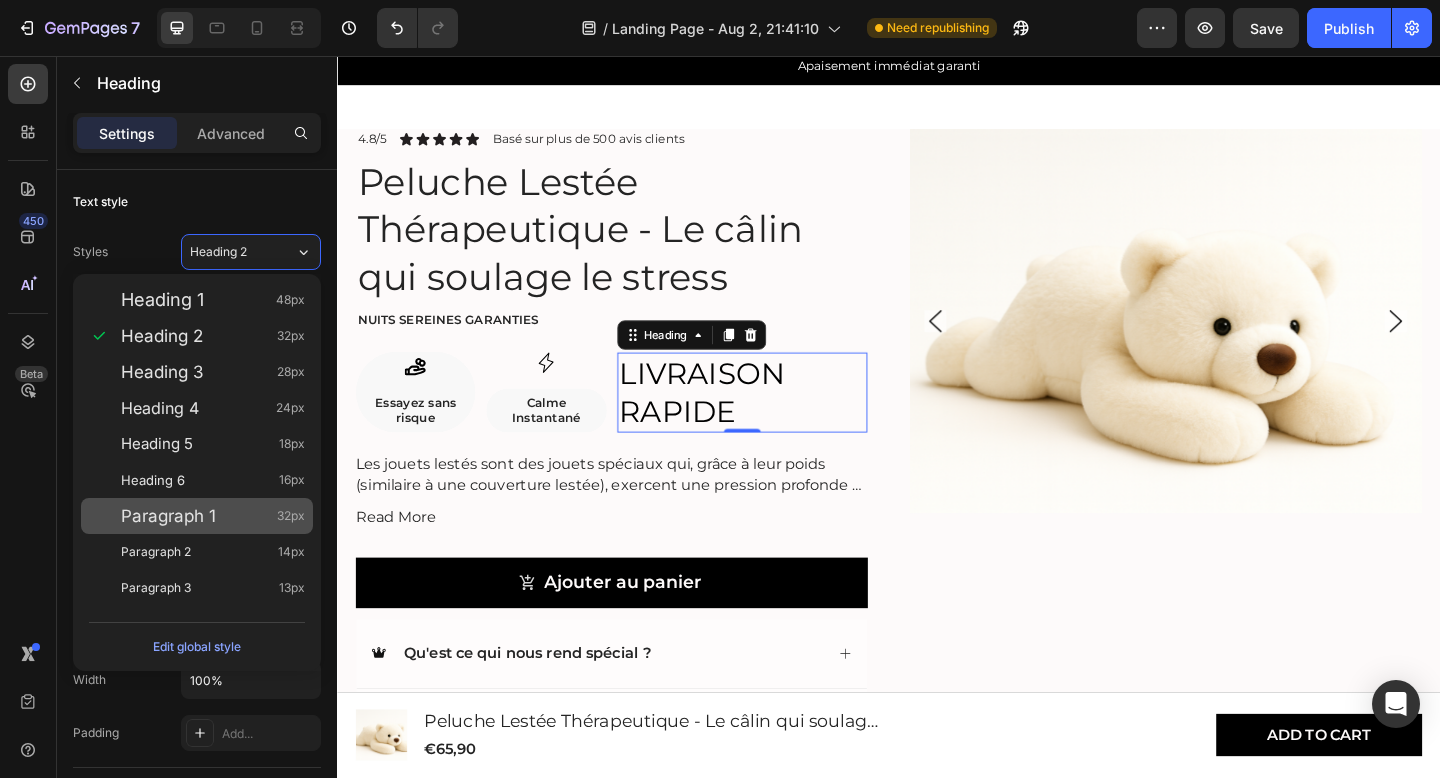 click on "32px" at bounding box center [291, 516] 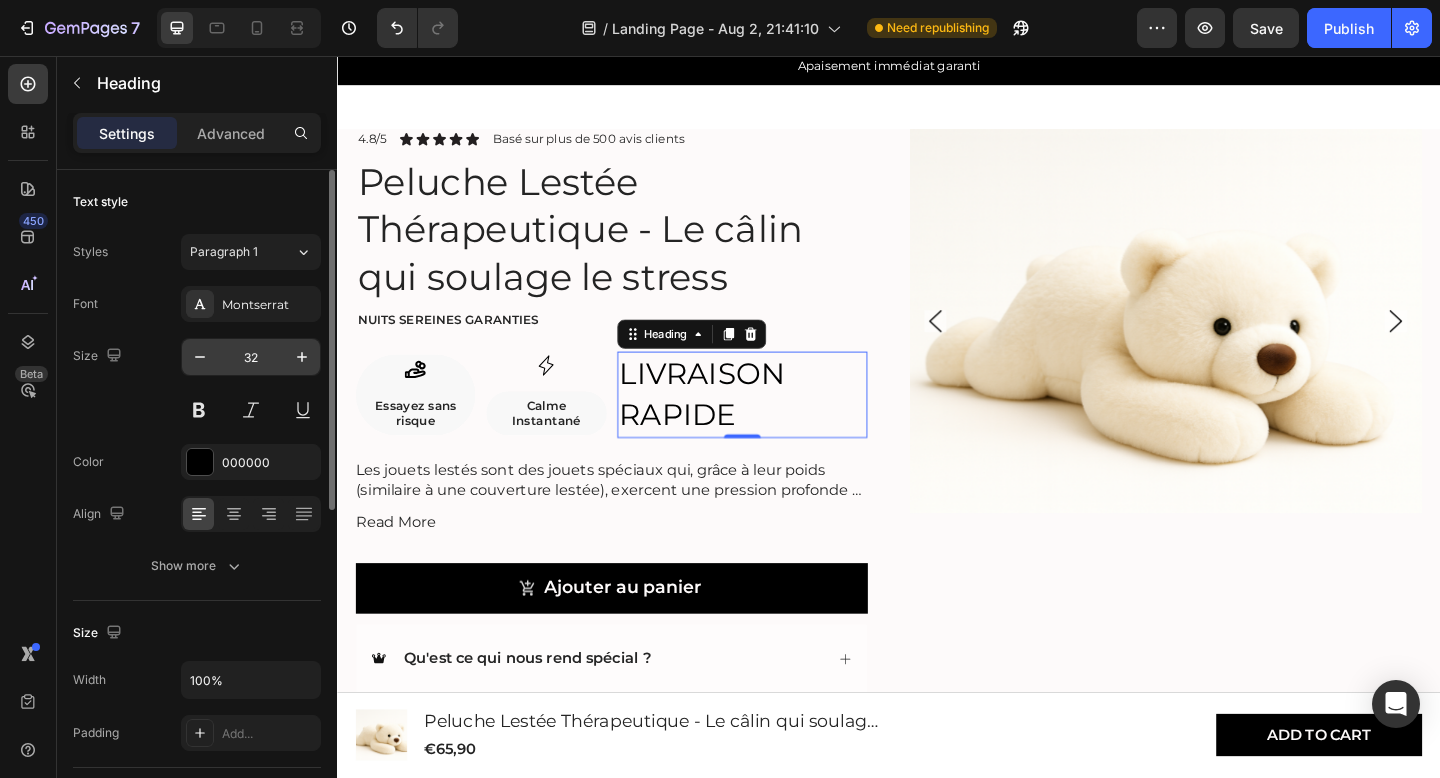 click on "32" at bounding box center (251, 357) 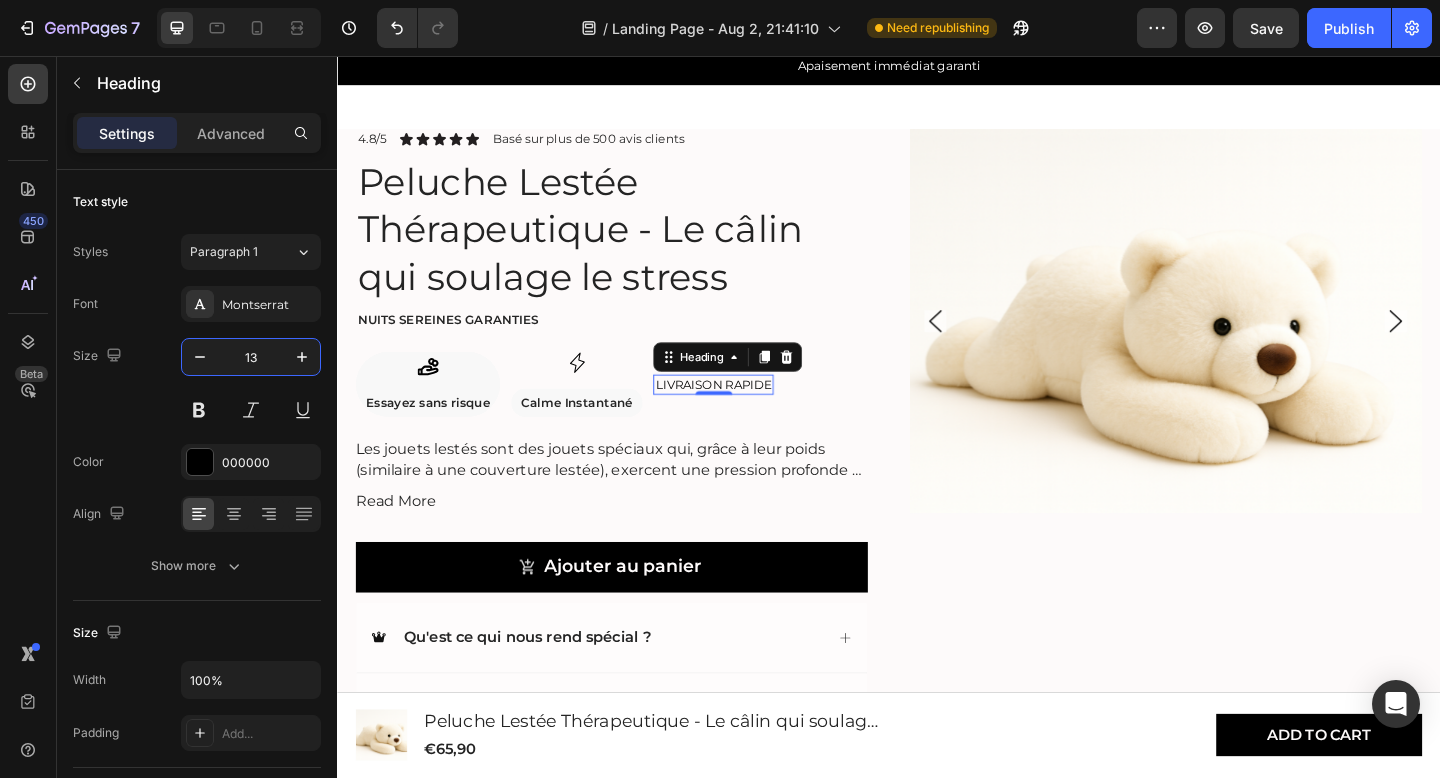 type on "13" 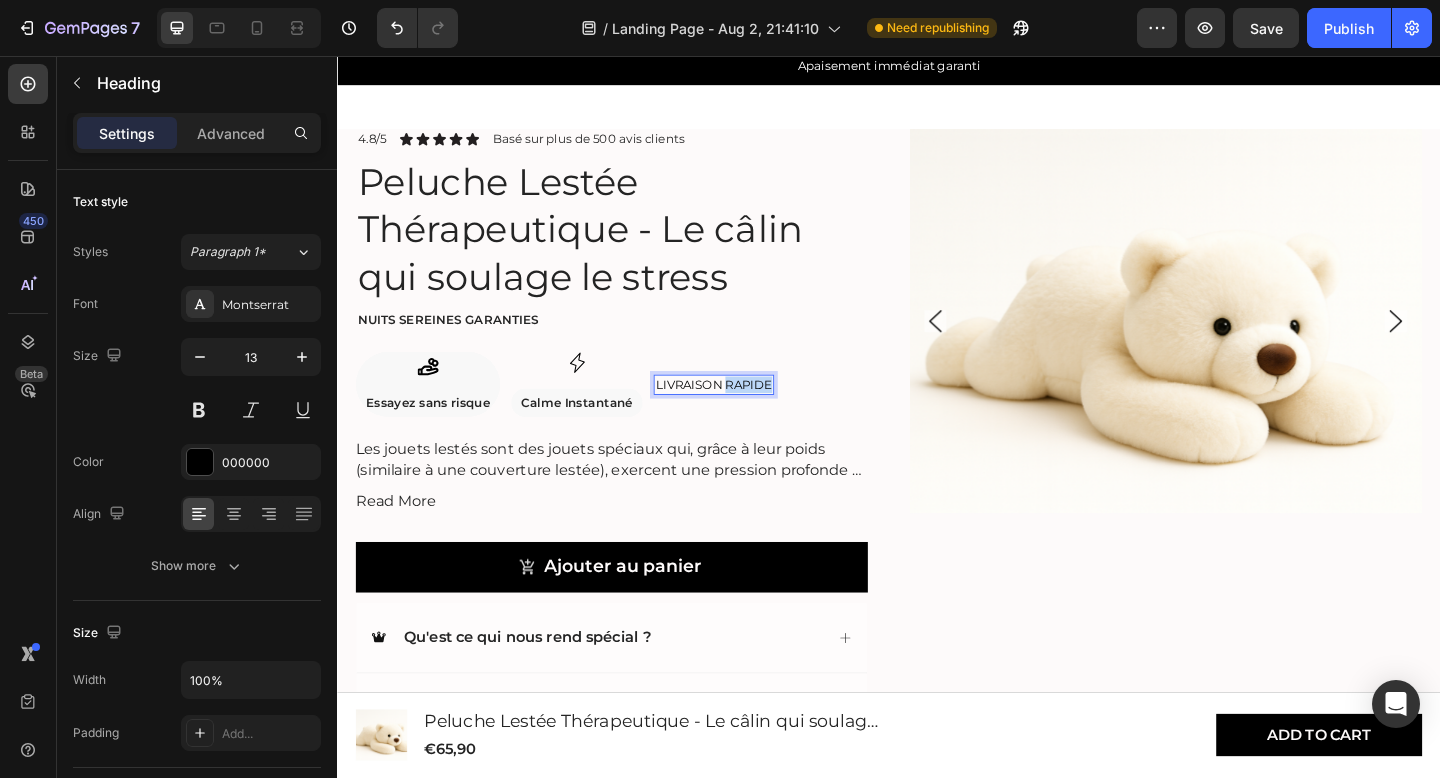 click on "LIVRAISON RAPIDE" at bounding box center (746, 414) 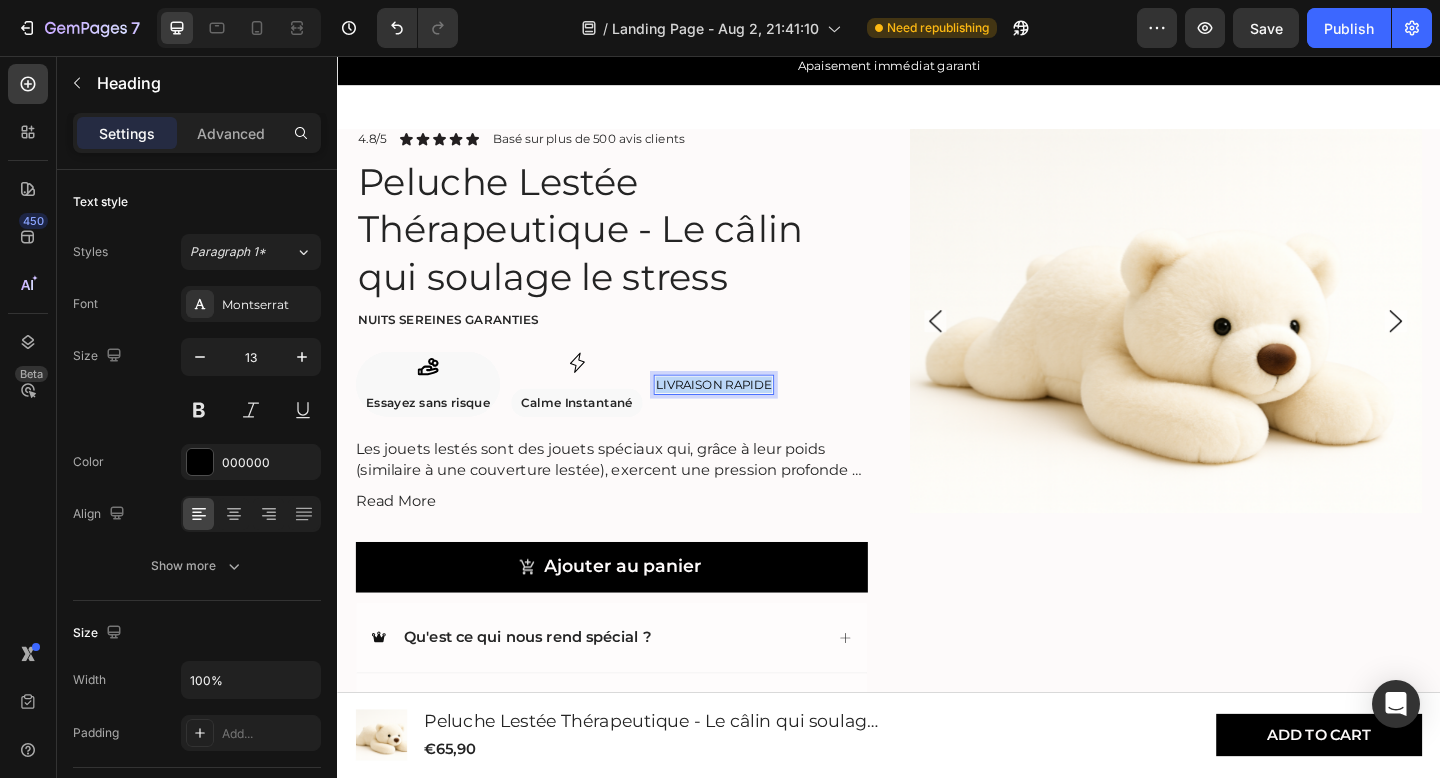 click on "LIVRAISON RAPIDE" at bounding box center [746, 414] 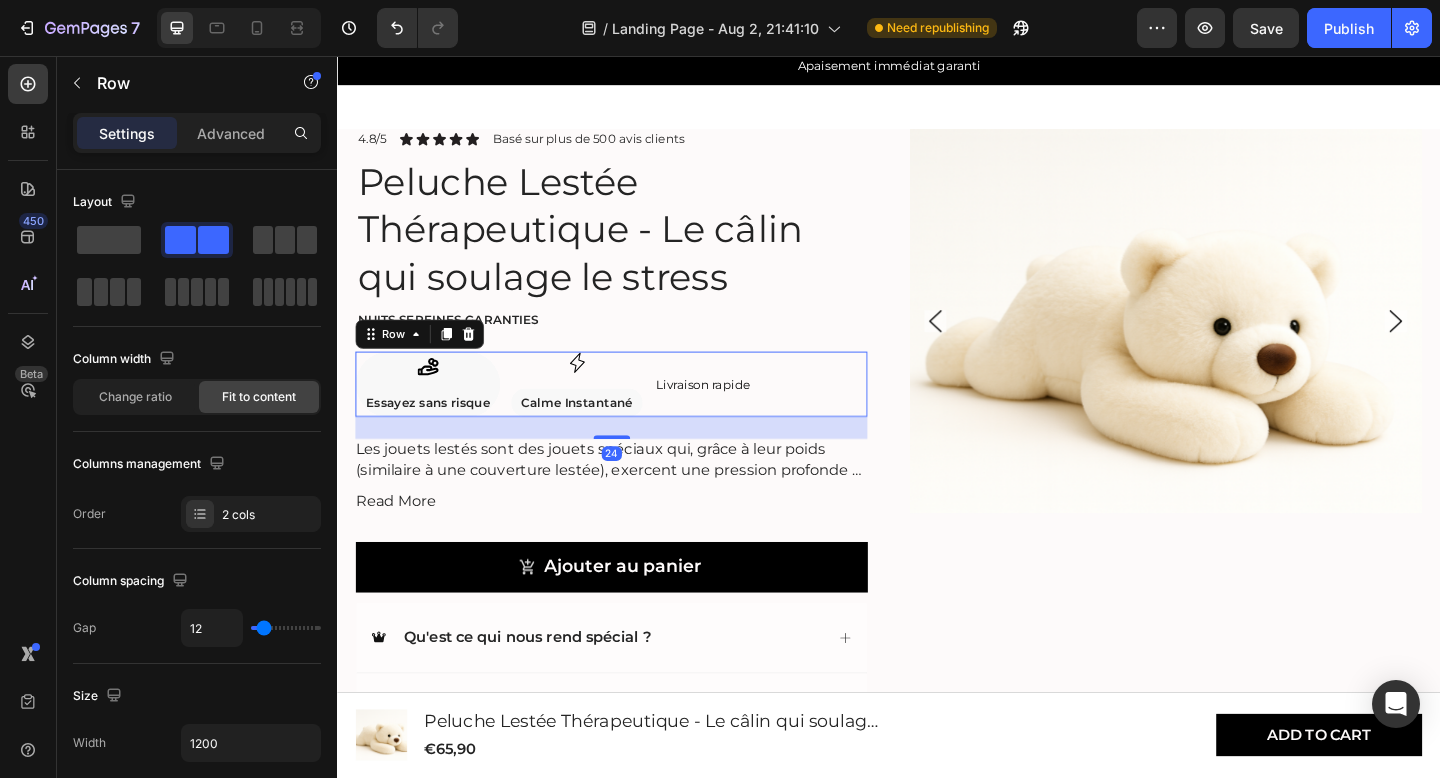click on "Icon Essayez sans risque Text Block Row
Icon Calme Instantané Text Block Row Row Livraison rapide  Heading Row   24" at bounding box center (635, 413) 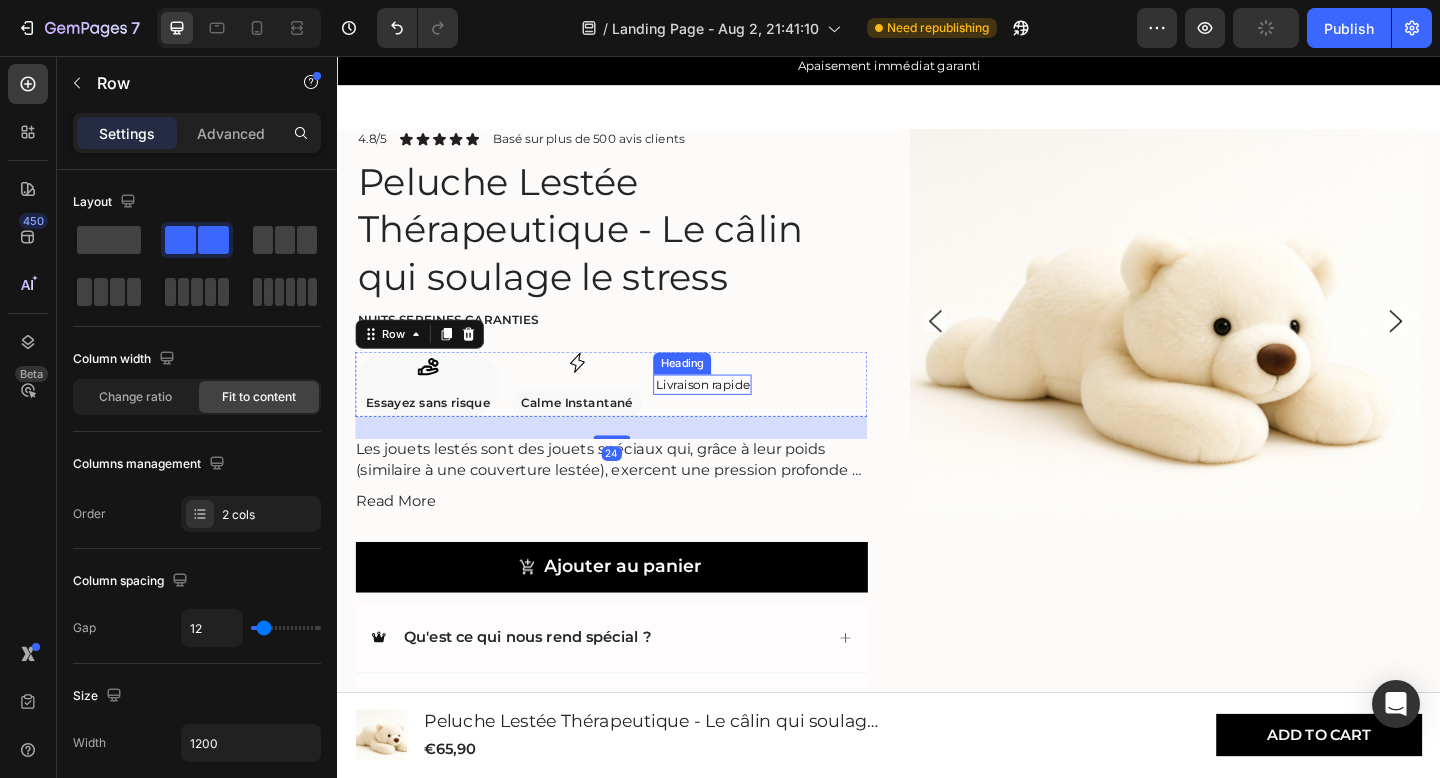 click on "Livraison rapide" at bounding box center [734, 414] 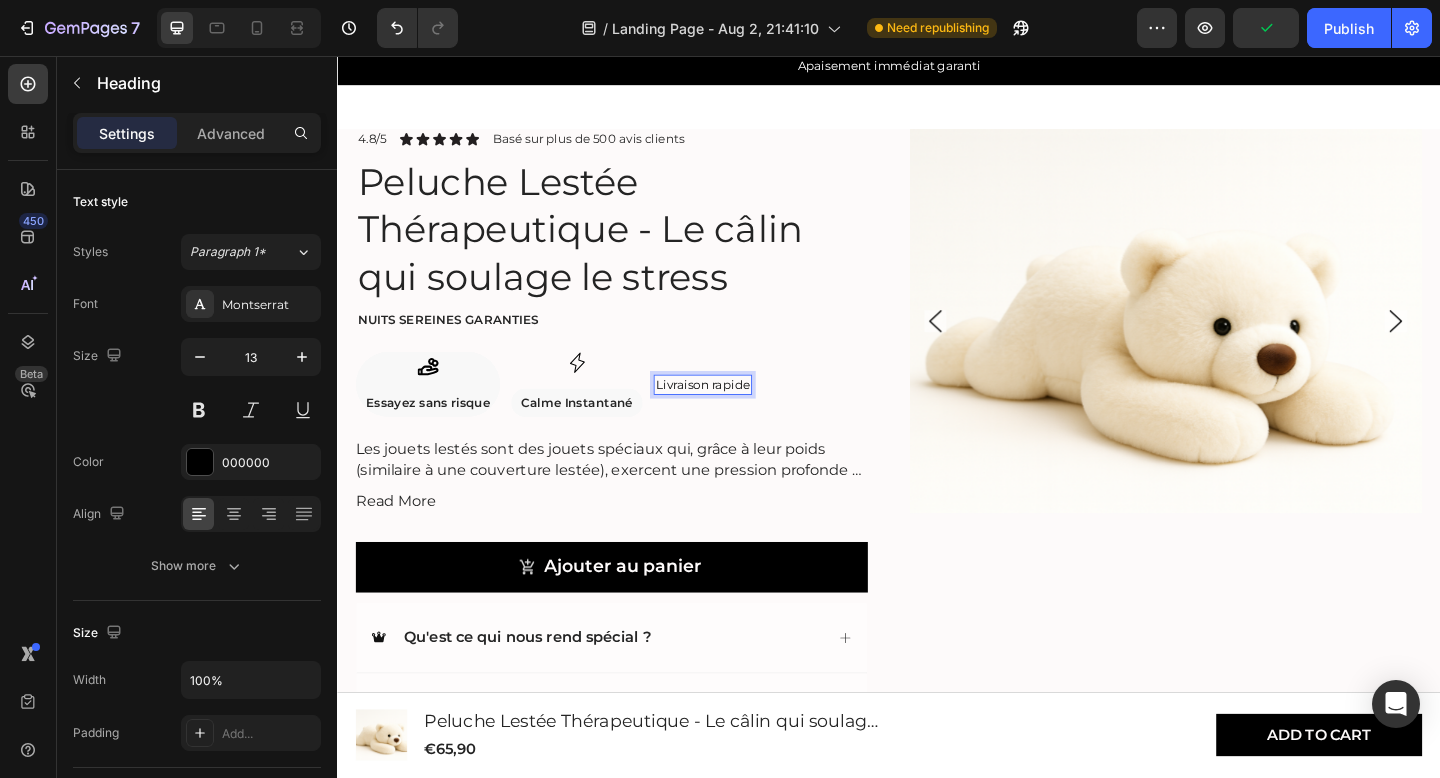 click on "Livraison rapide" at bounding box center (734, 414) 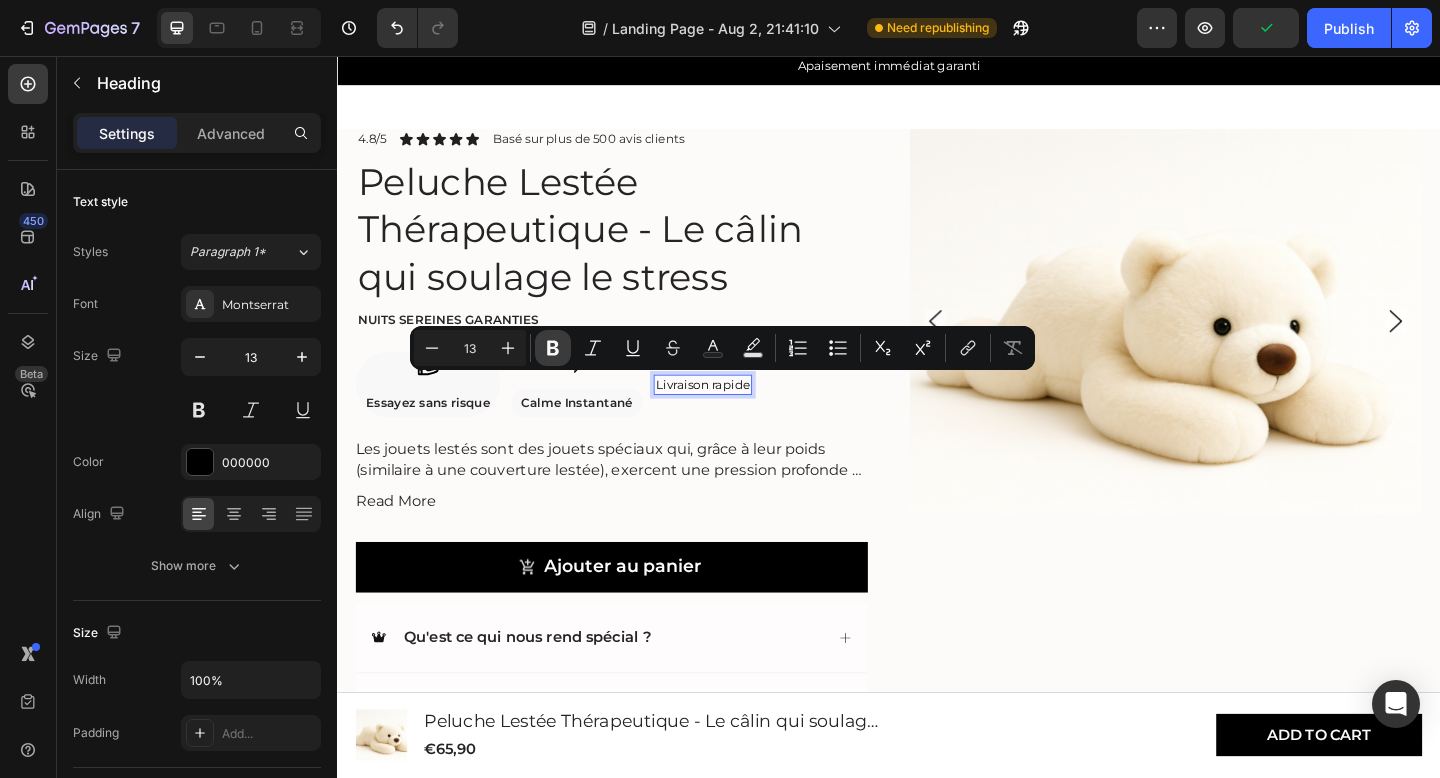 click 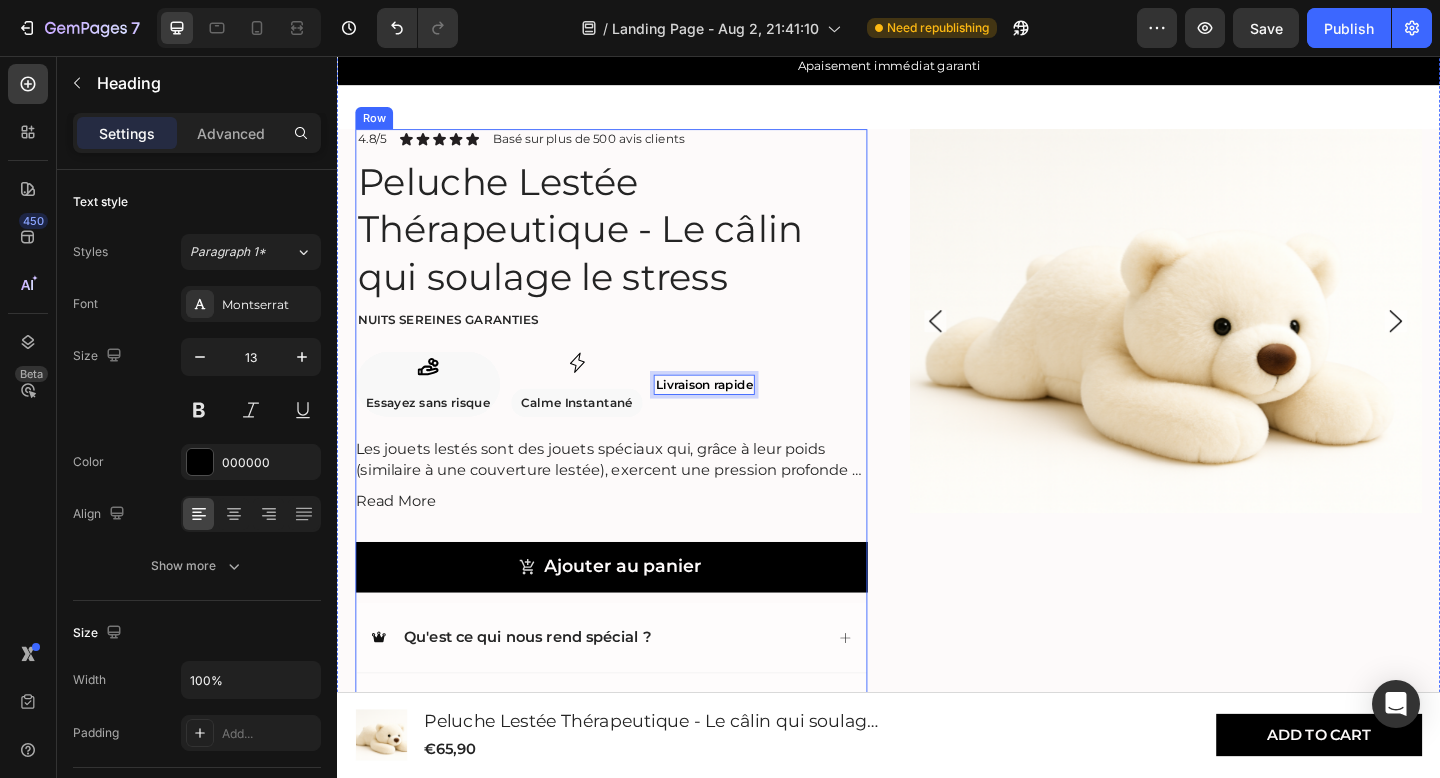 click on "4.8/5 Text Block Icon Icon Icon Icon Icon Icon List Basé sur plus de 500 avis clients Text Block Row Peluche Lestée Thérapeutique - Le câlin qui soulage le stress Product Title Nuits sereines garanties Text Block
Icon Essayez sans risque Text Block Row
Icon Calme Instantané Text Block Row Row Livraison rapide  Heading   0 Row Les jouets lestés sont des jouets spéciaux qui, grâce à leur poids (similaire à une couverture lestée), exercent une pression profonde et apaisante. Cela contribue à un  sentiment de réconfort et de sécurité  .
Les peluches lestées conviennent aussi bien aux enfants  (à partir de 3 ans)  qu'aux adultes et peuvent également apporter un soutien en cas de stress, d'anxiété, de défis émotionnels et aider le corps à se détendre.     Read More Product Description
Ajouter au panier Add to Cart
Qu'est ce qui nous rend spécial ?
Détails des câlins" at bounding box center (635, 507) 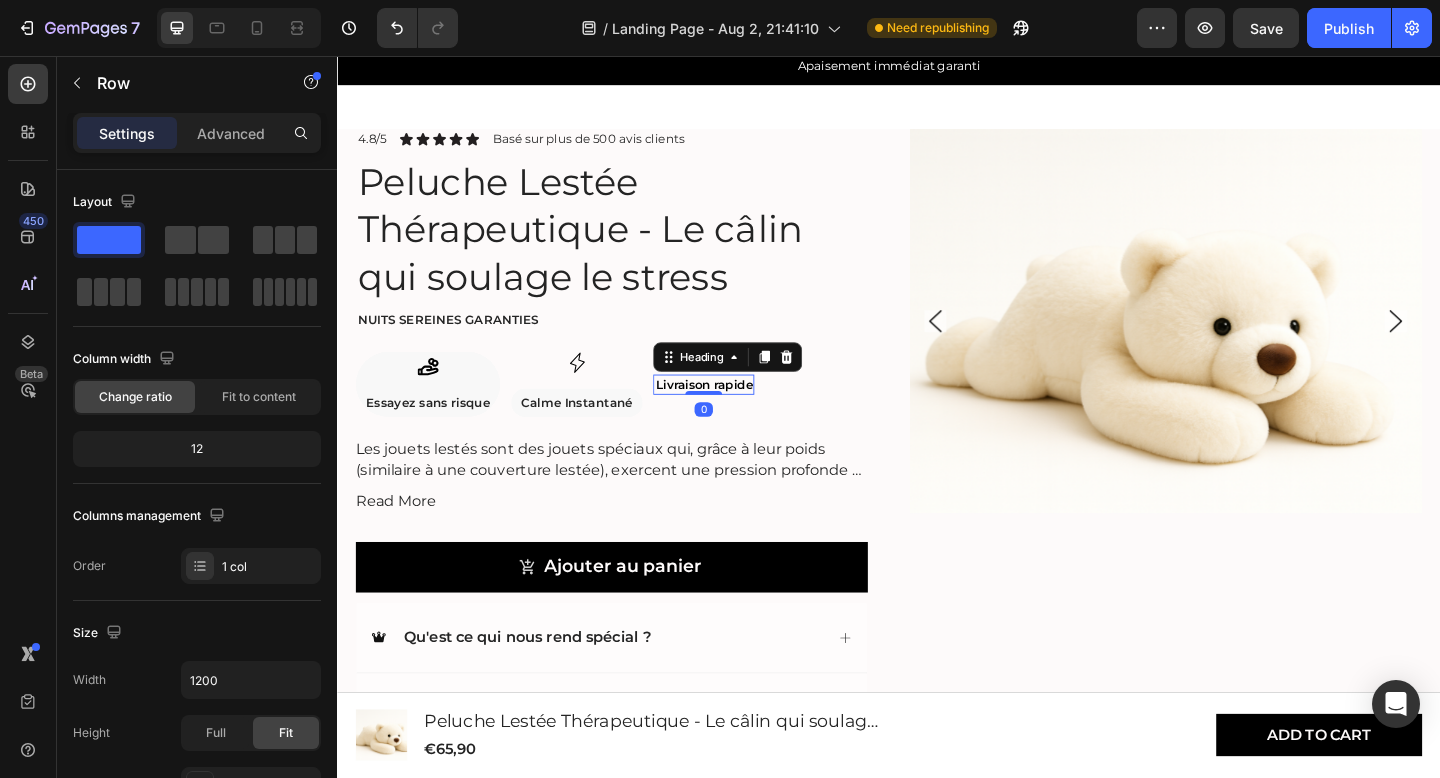 click on "Livraison rapide" at bounding box center [736, 414] 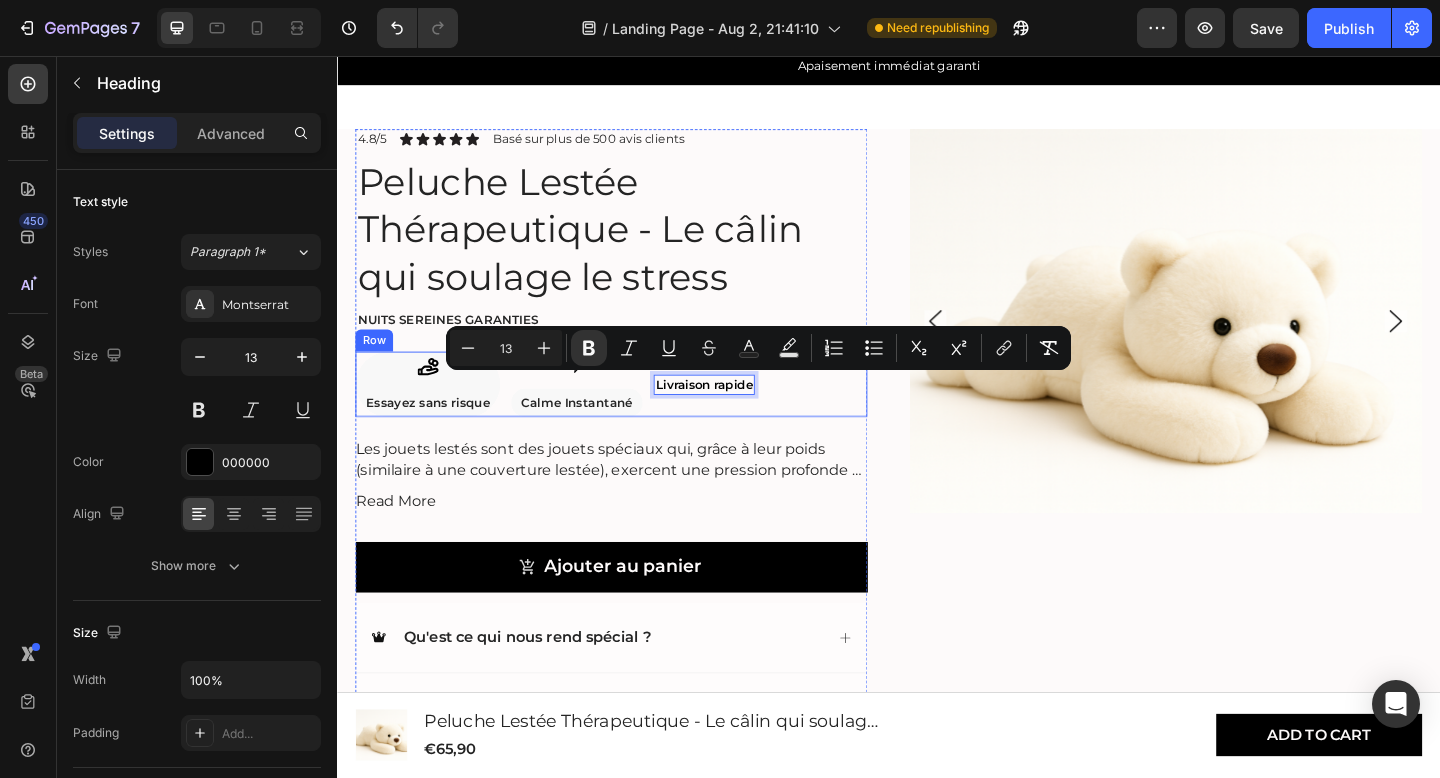 drag, startPoint x: 748, startPoint y: 416, endPoint x: 754, endPoint y: 433, distance: 18.027756 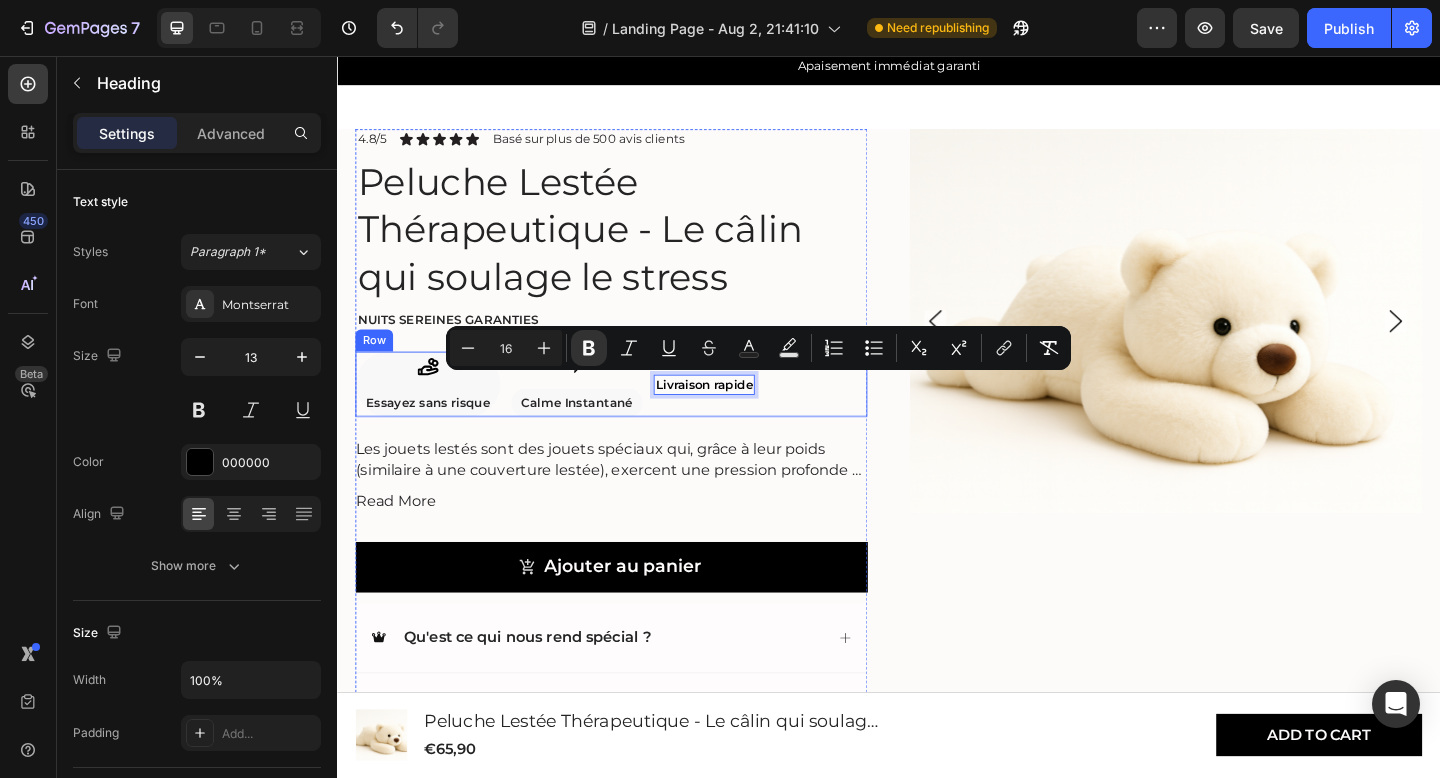 click on "Icon Essayez sans risque Text Block Row
Icon Calme Instantané Text Block Row Row Livraison rapide  Heading   0 Row" at bounding box center (635, 413) 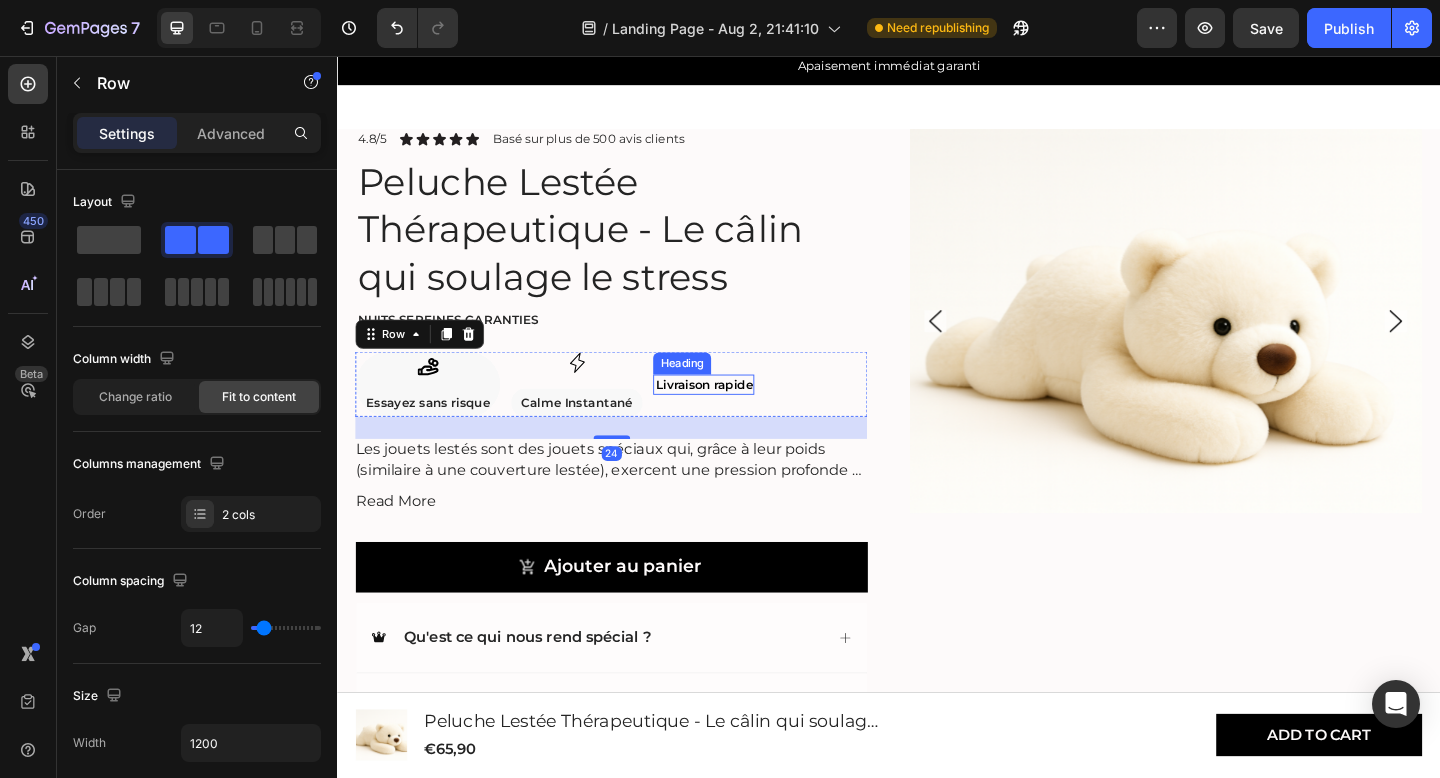 click on "Livraison rapide" at bounding box center (736, 414) 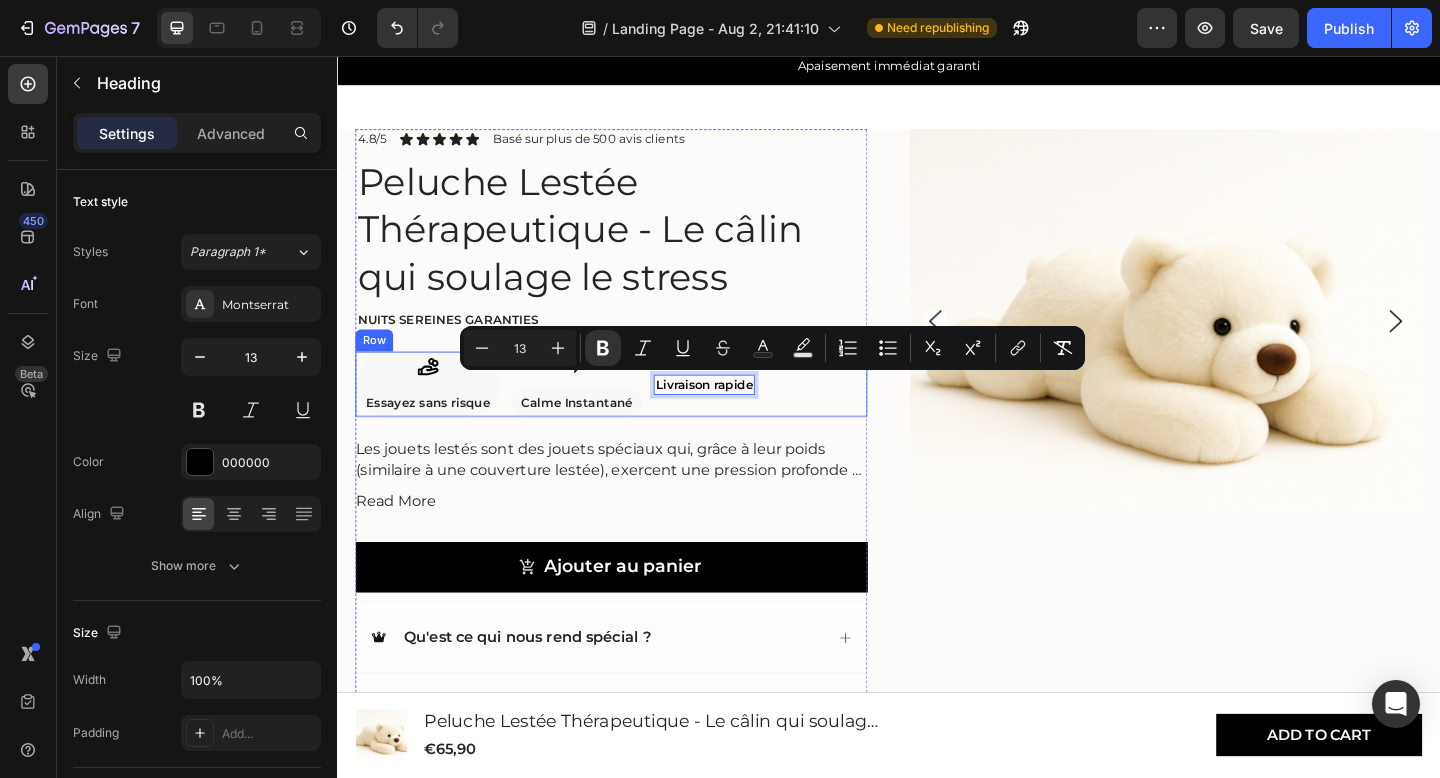 drag, startPoint x: 781, startPoint y: 414, endPoint x: 793, endPoint y: 422, distance: 14.422205 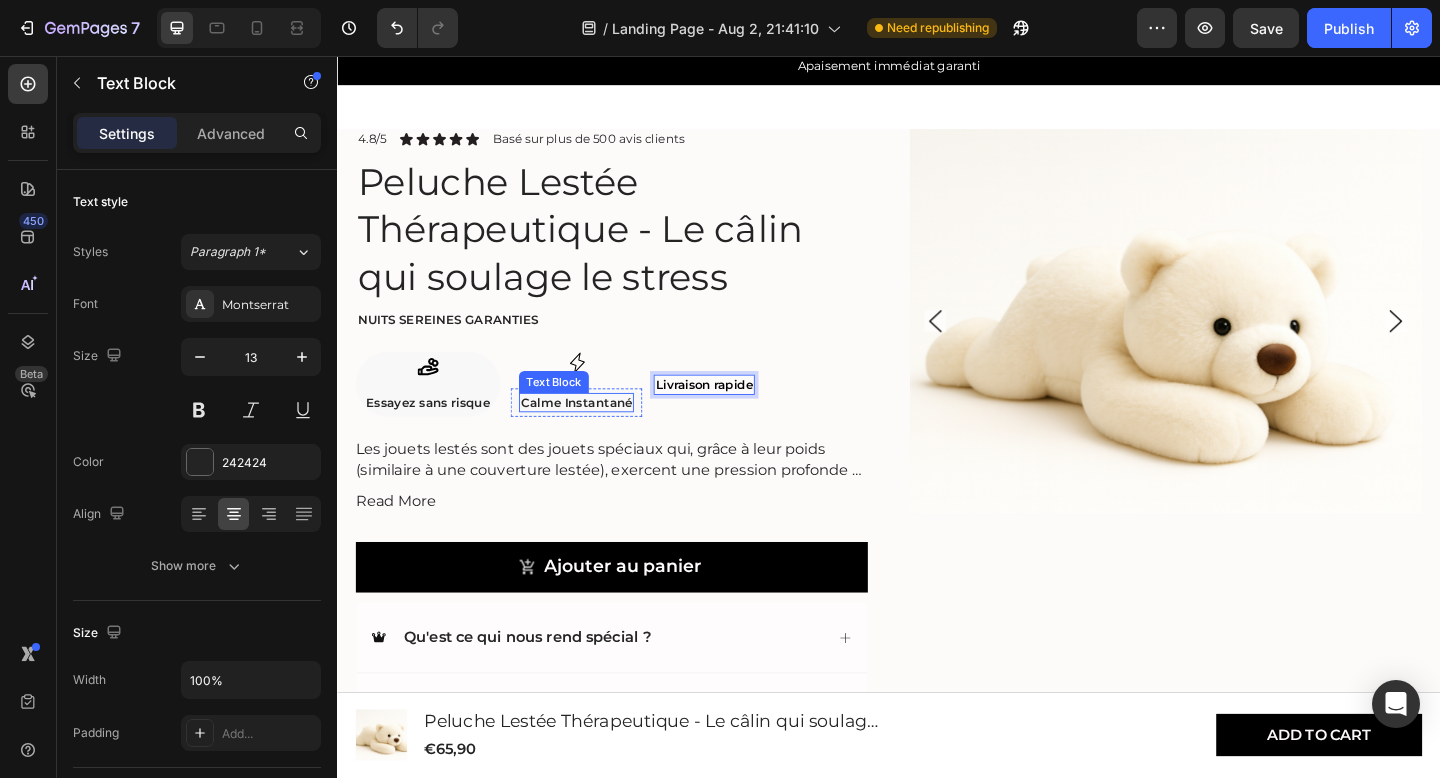 click on "Calme Instantané" at bounding box center (597, 433) 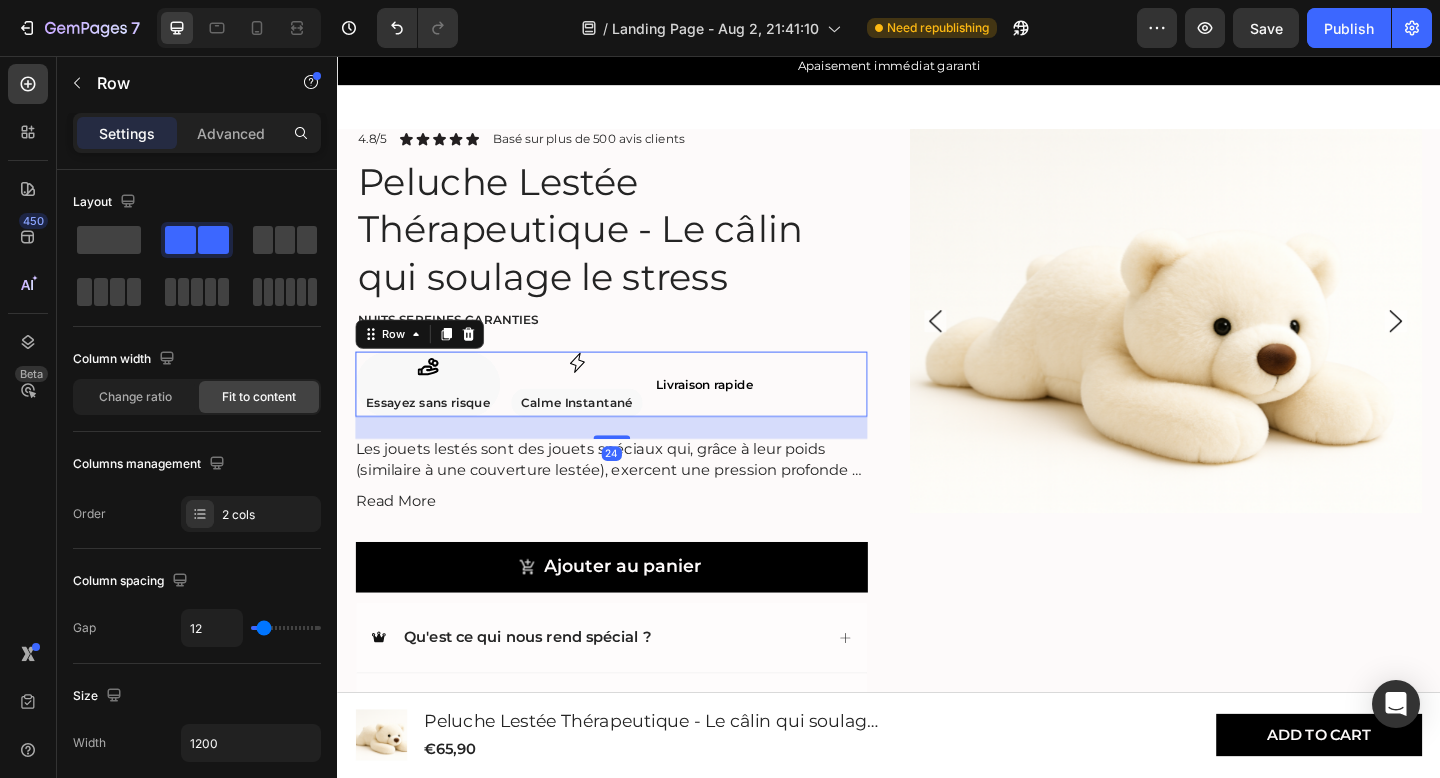 click on "⁠⁠⁠⁠⁠⁠⁠ Livraison rapide  Heading" at bounding box center [736, 413] 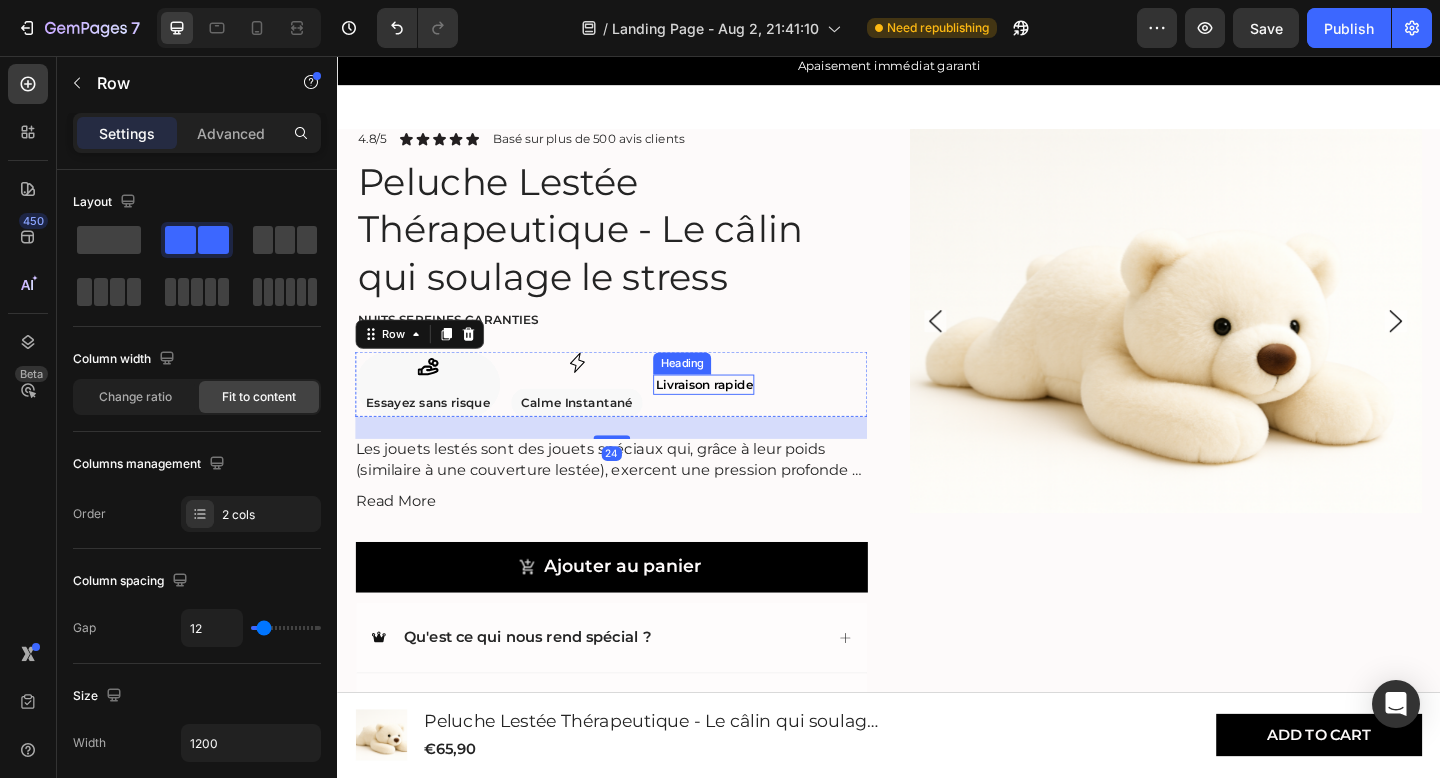 click on "Livraison rapide" at bounding box center [736, 414] 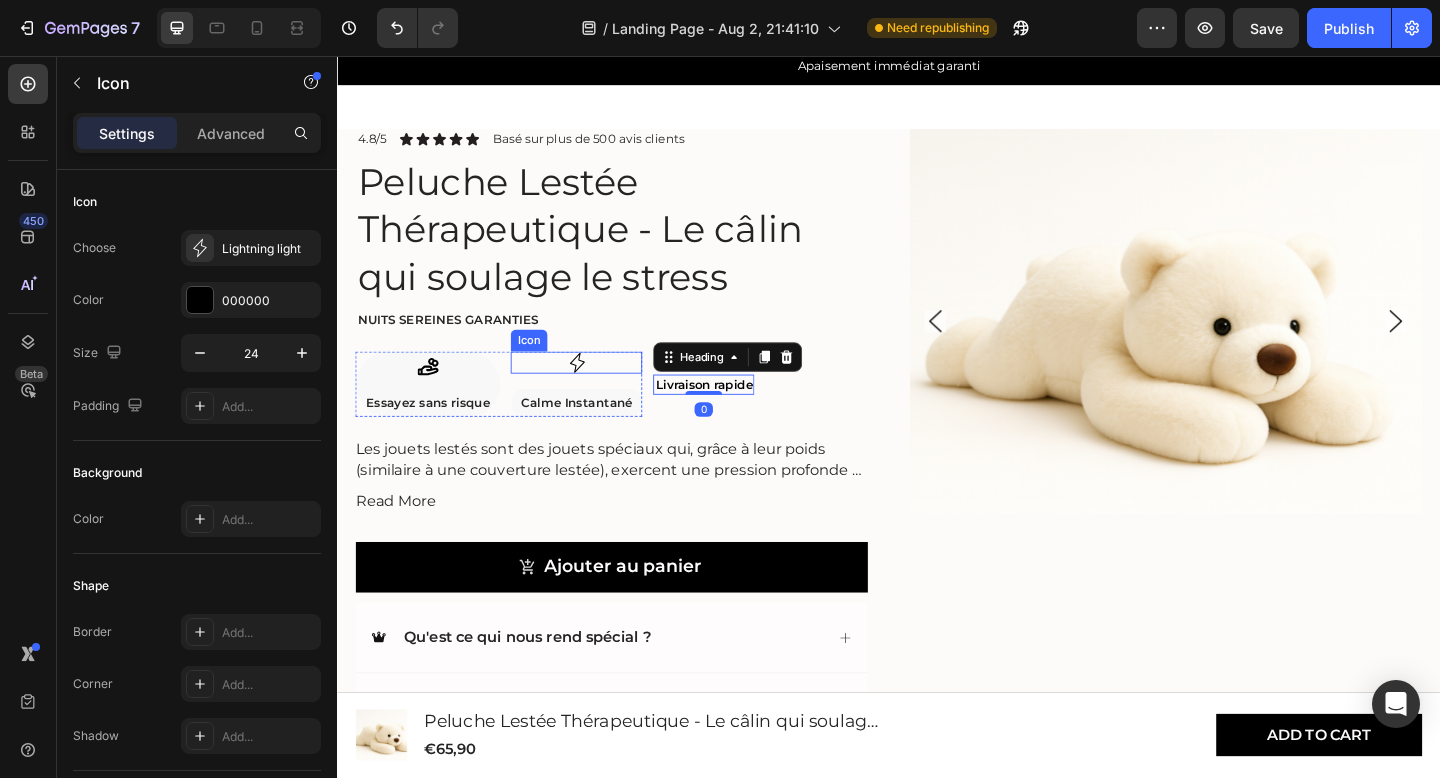 click 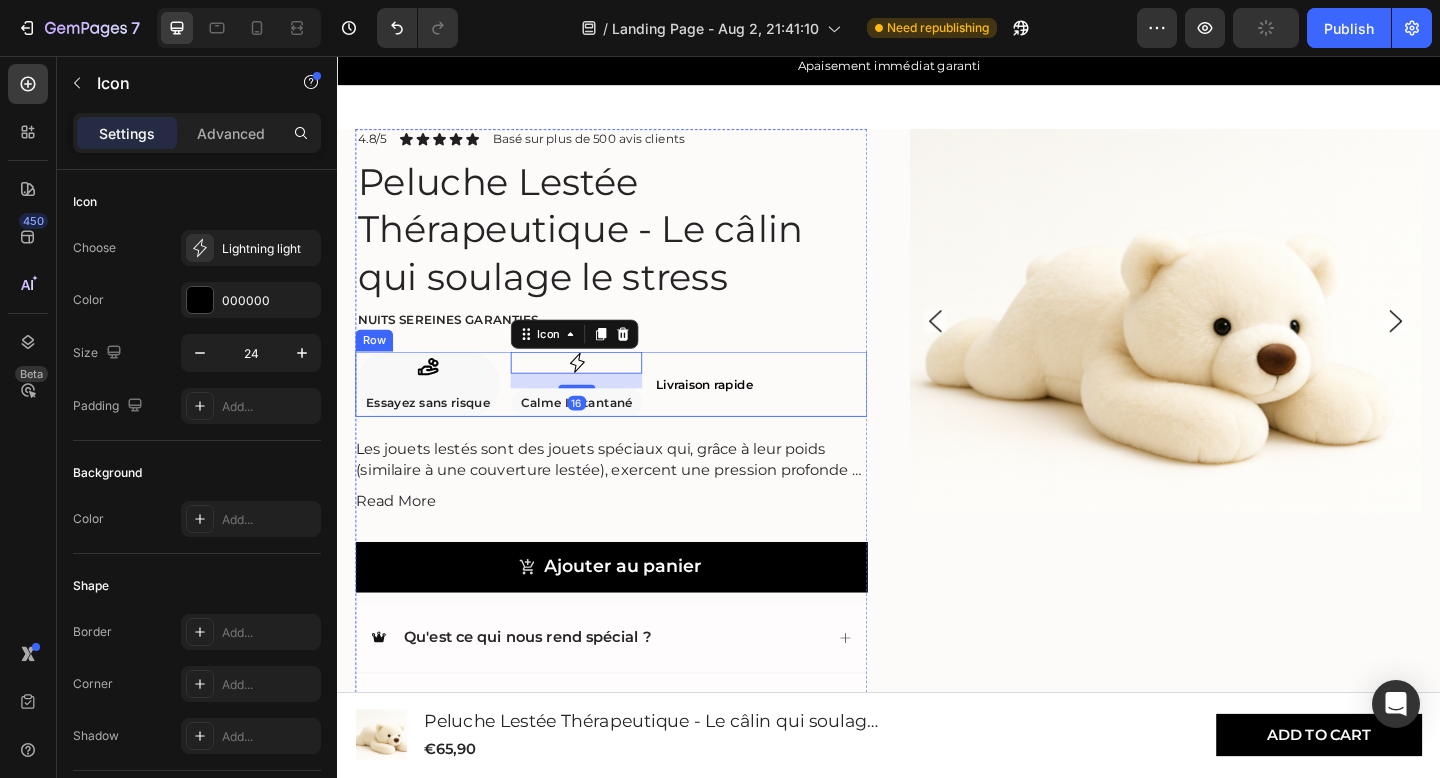 click on "⁠⁠⁠⁠⁠⁠⁠ Livraison rapide  Heading" at bounding box center (736, 413) 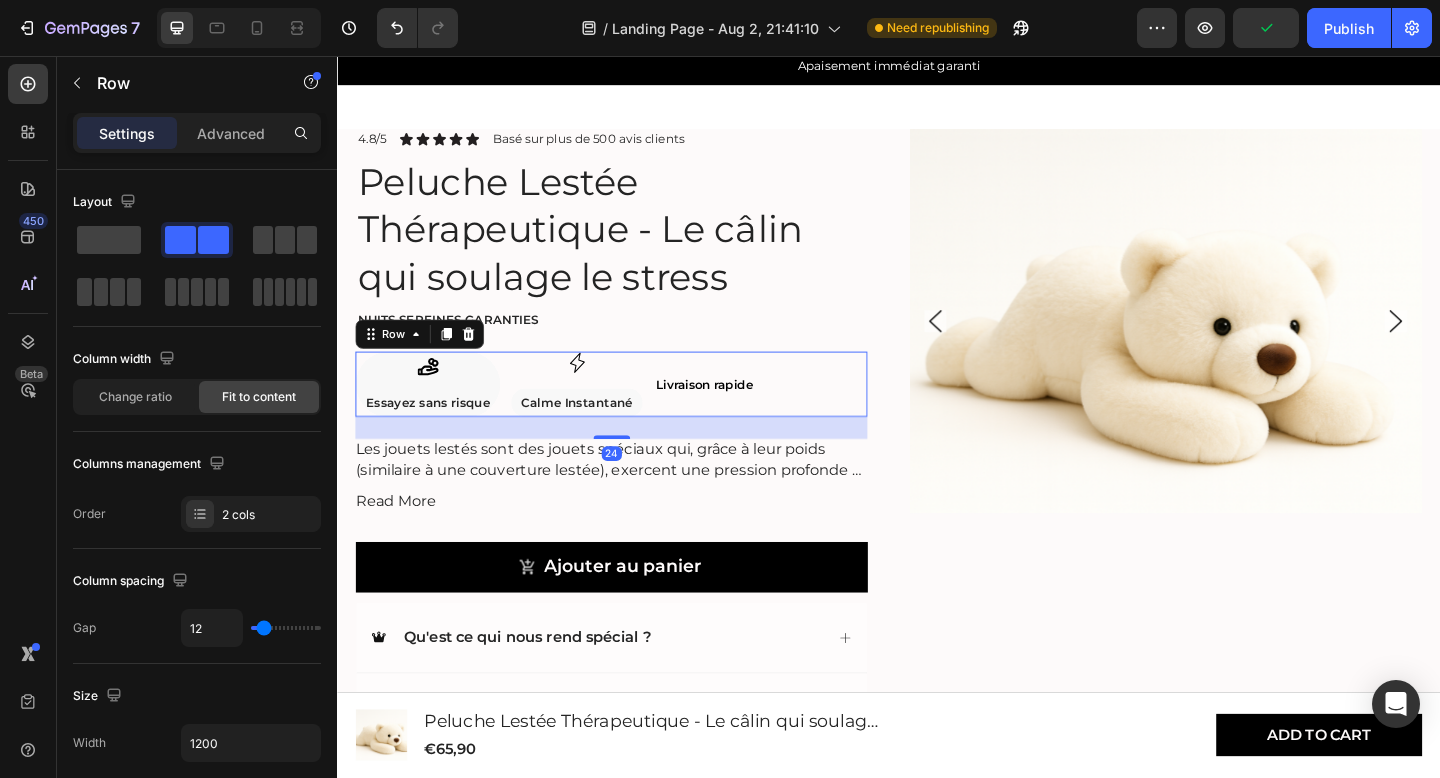 click on "⁠⁠⁠⁠⁠⁠⁠ Livraison rapide  Heading" at bounding box center [736, 413] 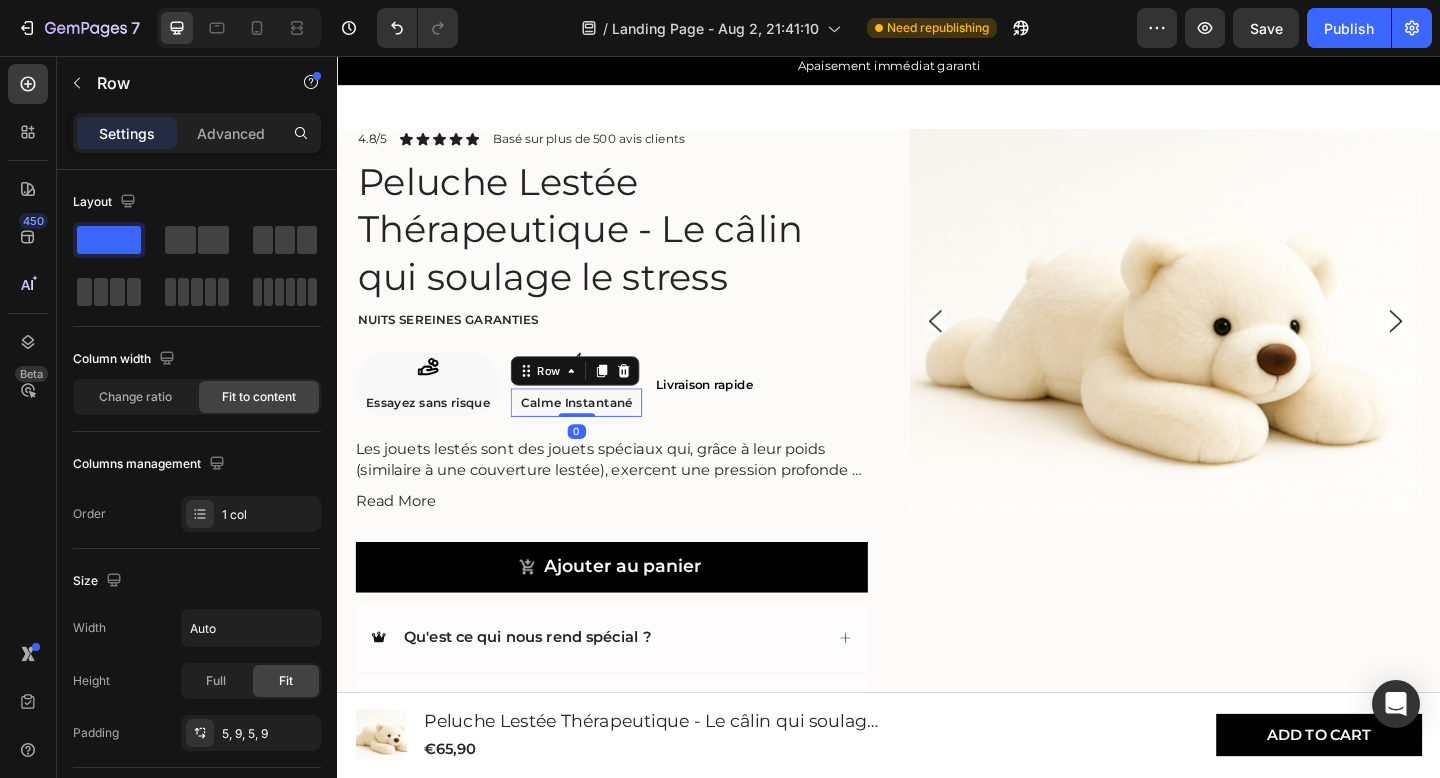 click on "Calme Instantané Text Block Row   0" at bounding box center [597, 433] 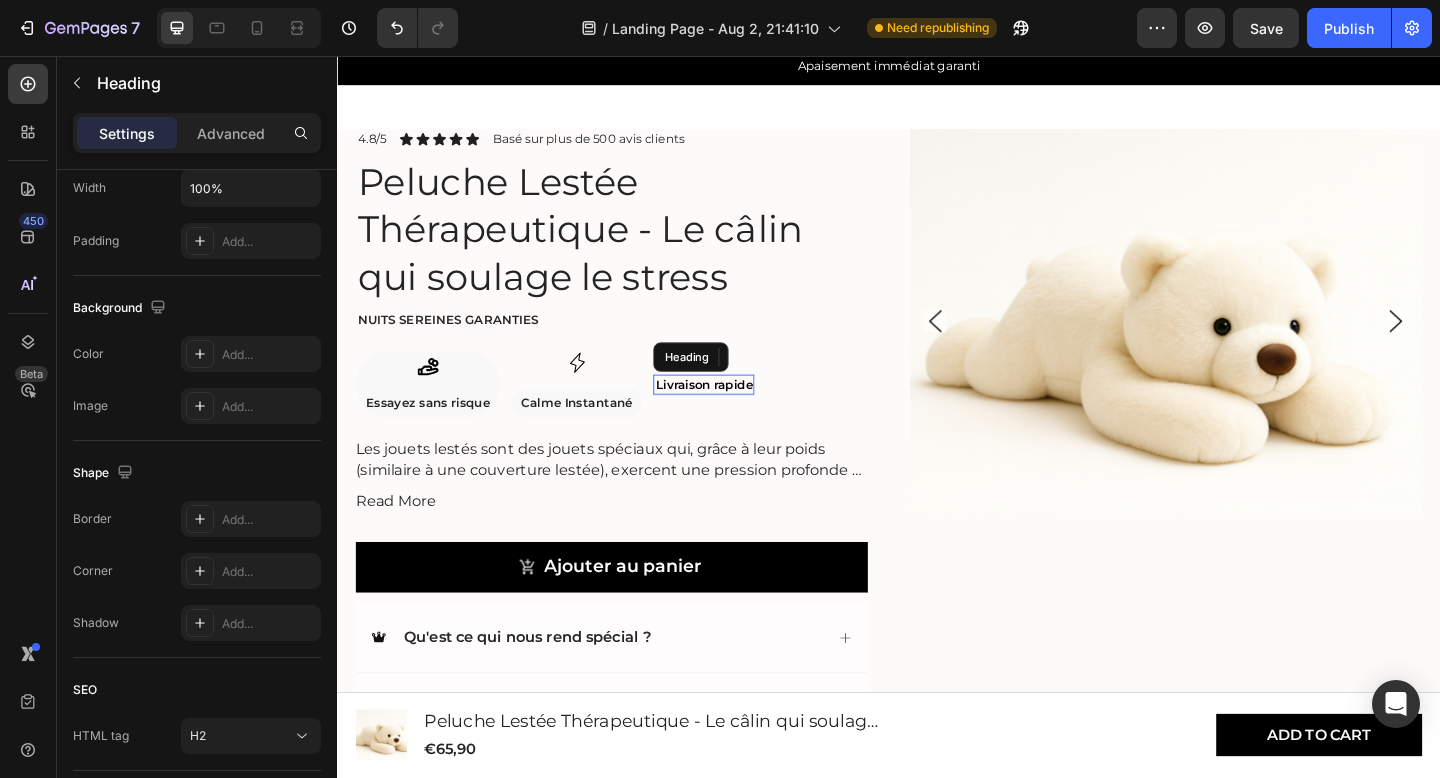 click on "Livraison rapide" at bounding box center (736, 414) 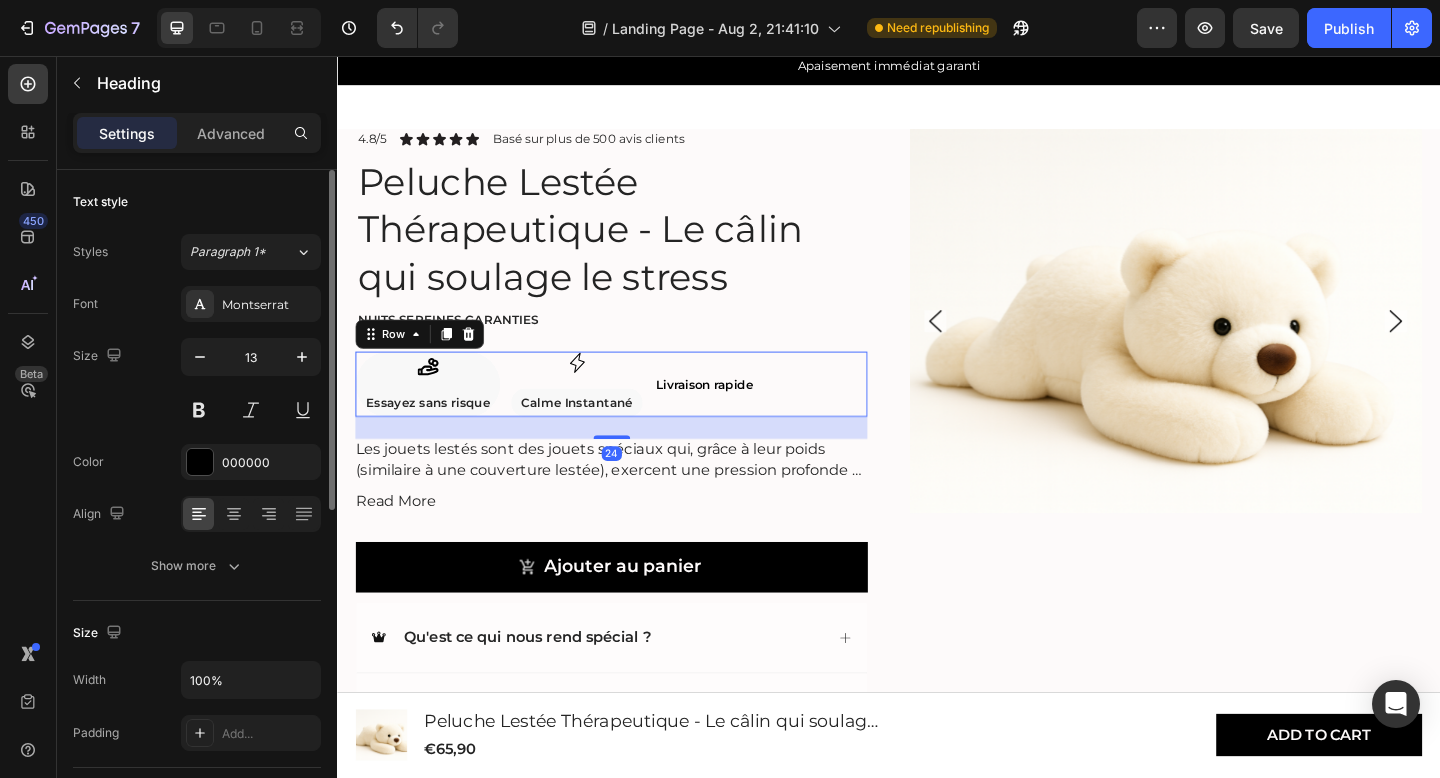 click on "Icon Essayez sans risque Text Block Row
Icon Calme Instantané Text Block Row Row ⁠⁠⁠⁠⁠⁠⁠ Livraison rapide  Heading Row   24" at bounding box center (635, 413) 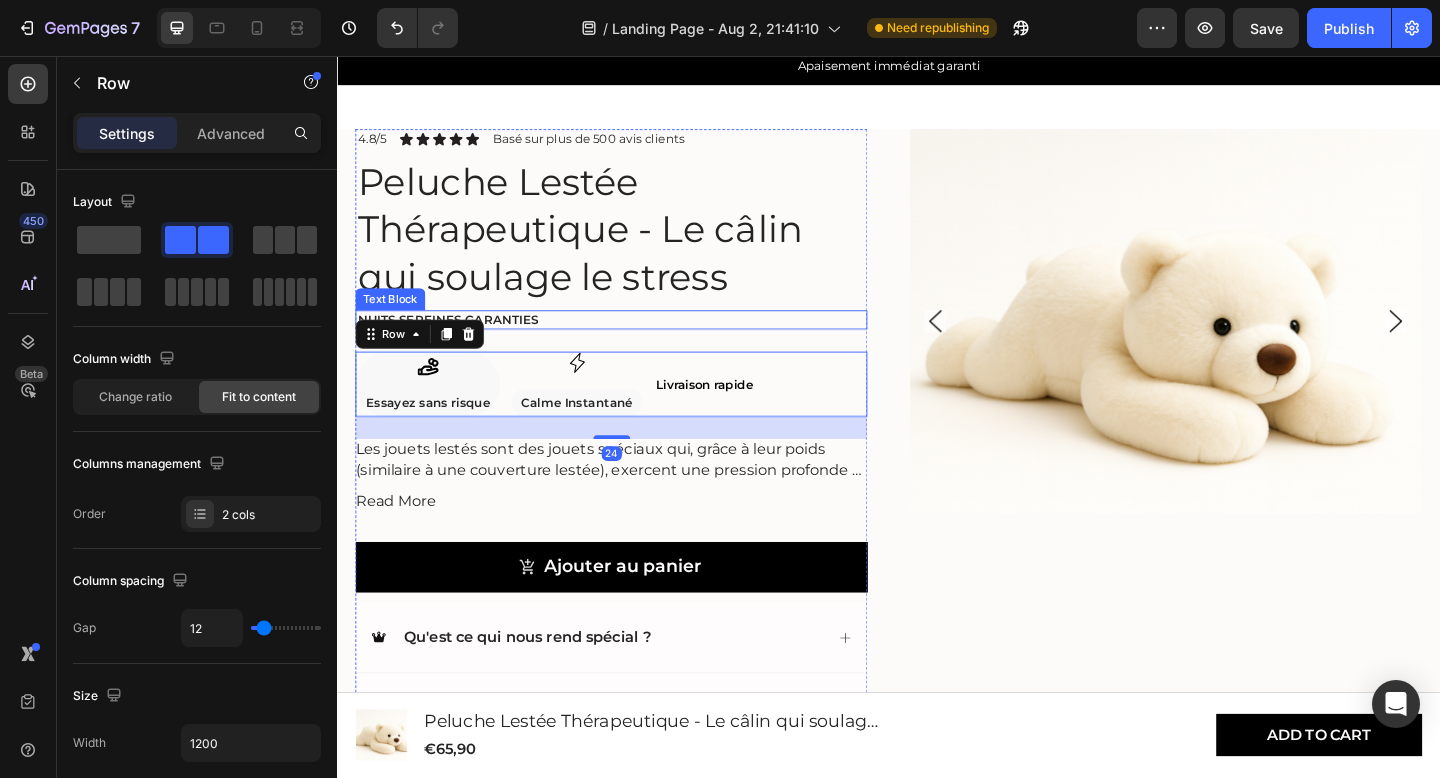 click on "4.8/5 Text Block Icon Icon Icon Icon Icon Icon List Basé sur plus de 500 avis clients Text Block Row Peluche Lestée Thérapeutique - Le câlin qui soulage le stress Product Title Nuits sereines garanties Text Block
Icon Essayez sans risque Text Block Row
Icon Calme Instantané Text Block Row Row ⁠⁠⁠⁠⁠⁠⁠ Livraison rapide  Heading Row   24 Les jouets lestés sont des jouets spéciaux qui, grâce à leur poids (similaire à une couverture lestée), exercent une pression profonde et apaisante. Cela contribue à un  sentiment de réconfort et de sécurité  .
Les peluches lestées conviennent aussi bien aux enfants  (à partir de 3 ans)  qu'aux adultes et peuvent également apporter un soutien en cas de stress, d'anxiété, de défis émotionnels et aider le corps à se détendre.     Read More Product Description
Ajouter au panier Add to Cart
Qu'est ce qui nous rend spécial ?" at bounding box center [635, 507] 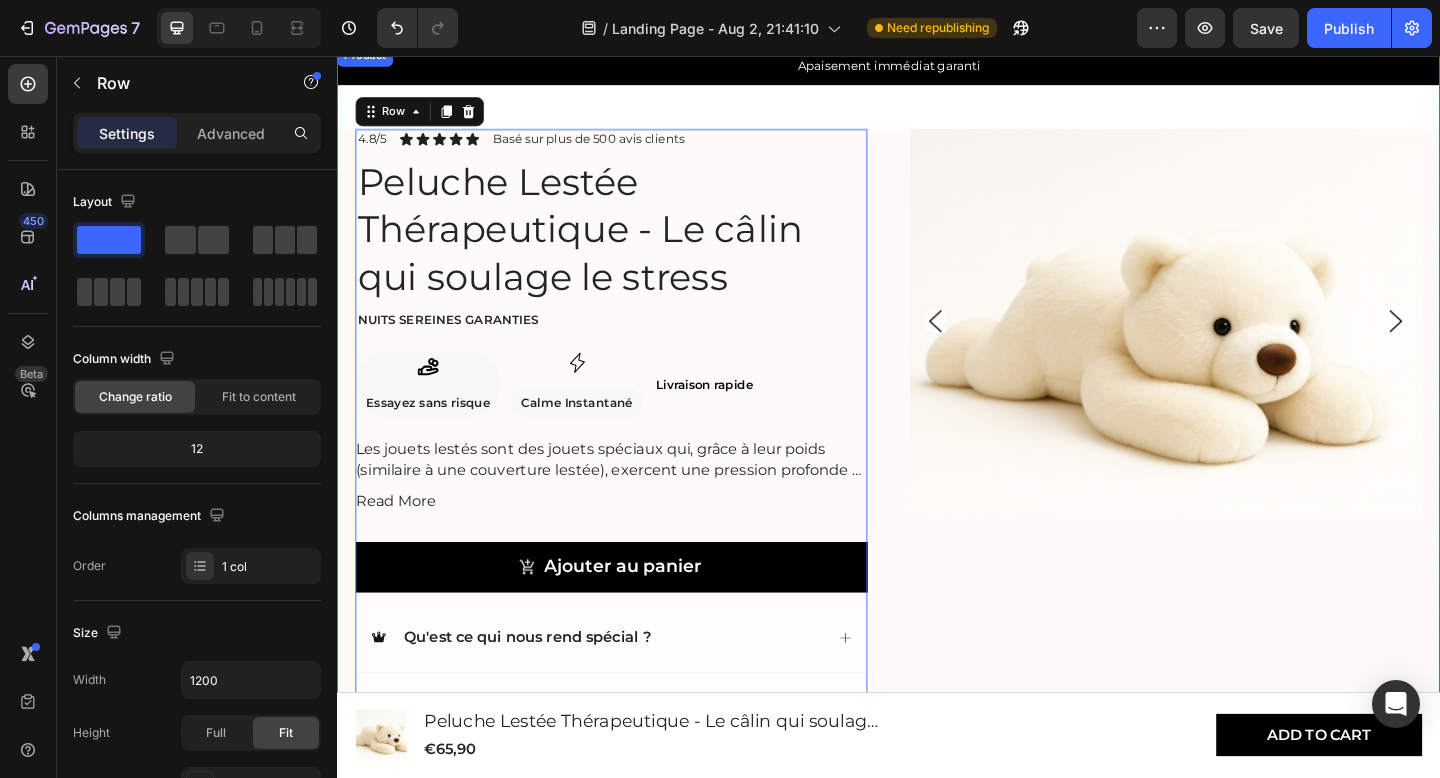 click on "Product Images 4.8/5 Text Block Icon Icon Icon Icon Icon Icon List Basé sur plus de 500 avis clients Text Block Row Peluche Lestée Thérapeutique - Le câlin qui soulage le stress Product Title Nuits sereines garanties Text Block
Icon Essayez sans risque Text Block Row
Icon Calme Instantané Text Block Row Row ⁠⁠⁠⁠⁠⁠⁠ Livraison rapide  Heading Row Les jouets lestés sont des jouets spéciaux qui, grâce à leur poids (similaire à une couverture lestée), exercent une pression profonde et apaisante. Cela contribue à un  sentiment de réconfort et de sécurité  .
Les peluches lestées conviennent aussi bien aux enfants  (à partir de 3 ans)  qu'aux adultes et peuvent également apporter un soutien en cas de stress, d'anxiété, de défis émotionnels et aider le corps à se détendre.     Read More Product Description
Ajouter au panier Add to Cart
Qu'est ce qui nous rend spécial ?
Row" at bounding box center (937, 507) 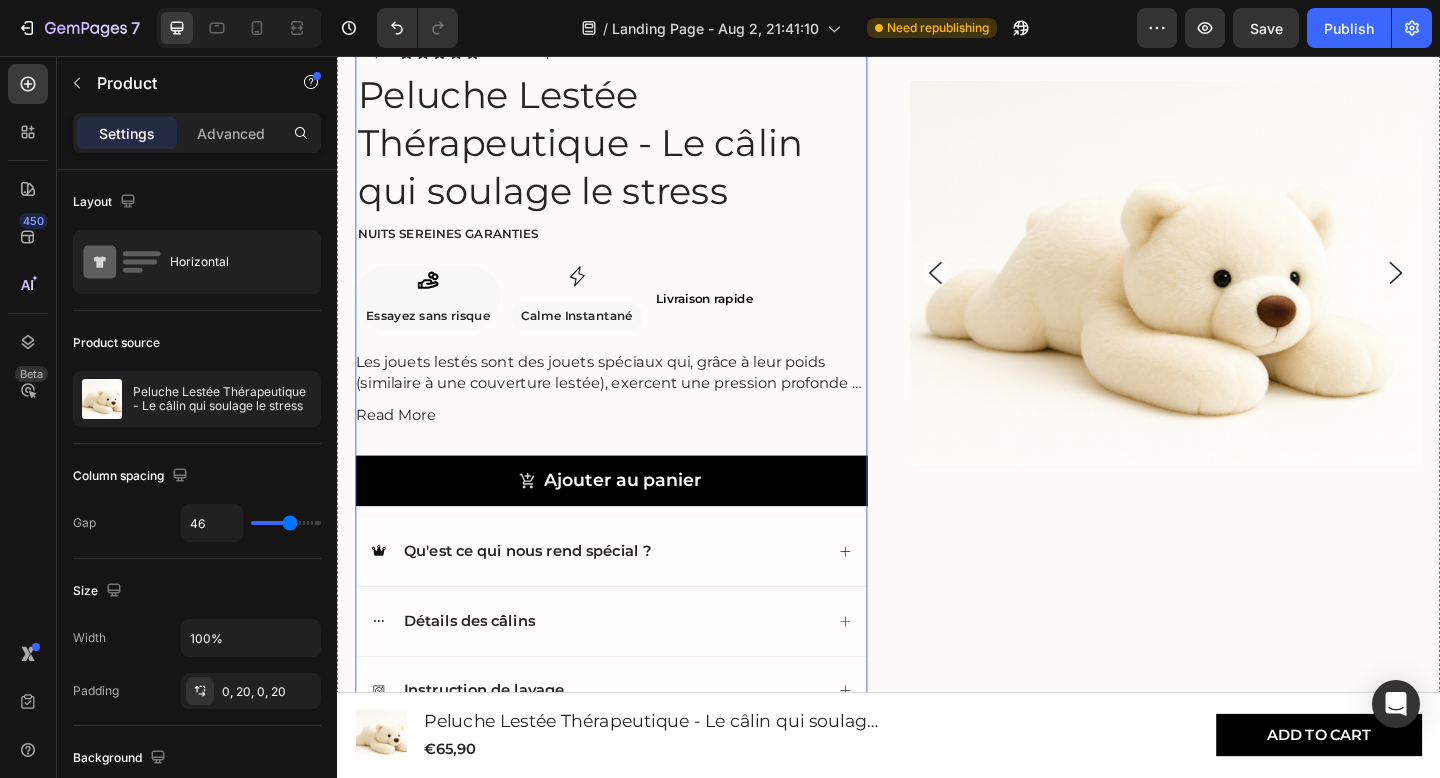 scroll, scrollTop: 747, scrollLeft: 0, axis: vertical 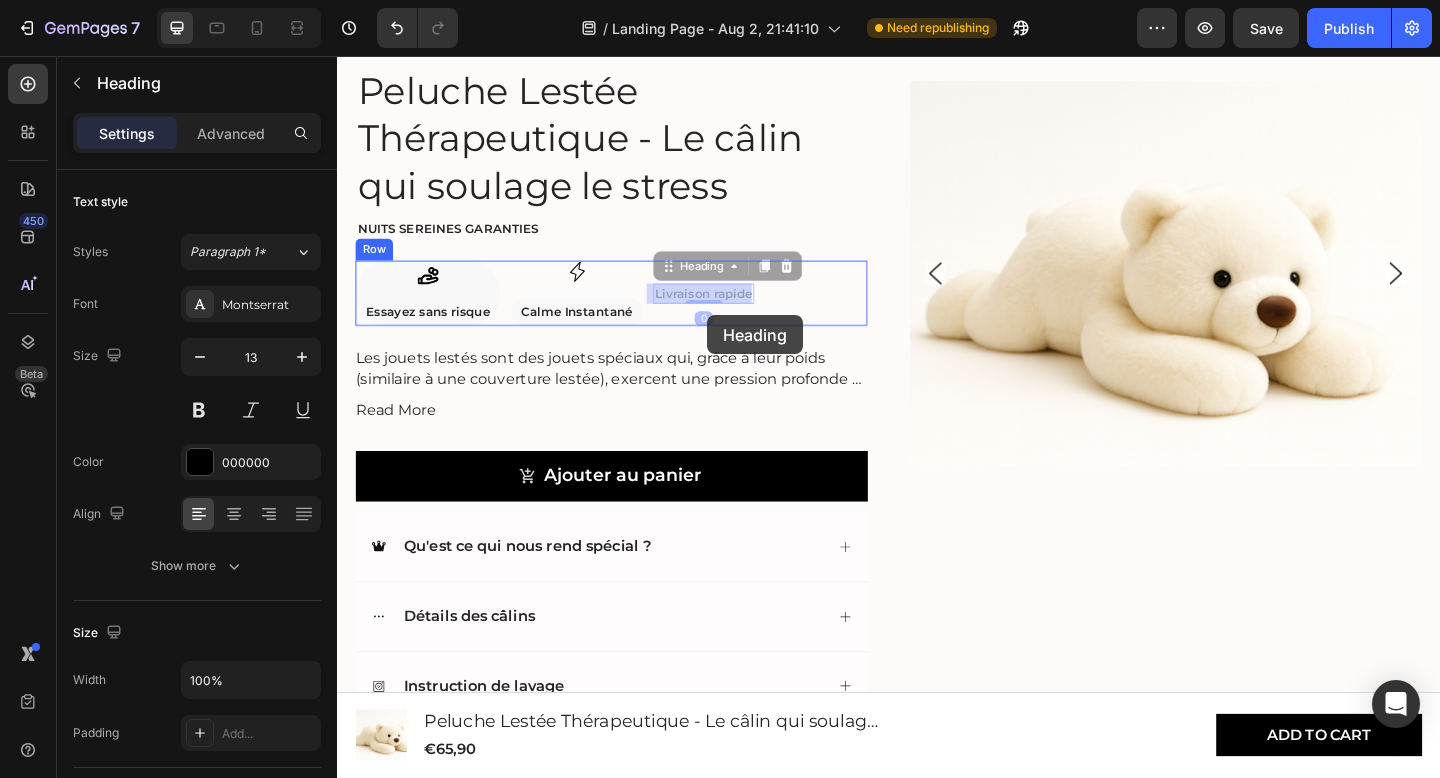 drag, startPoint x: 732, startPoint y: 313, endPoint x: 739, endPoint y: 338, distance: 25.96151 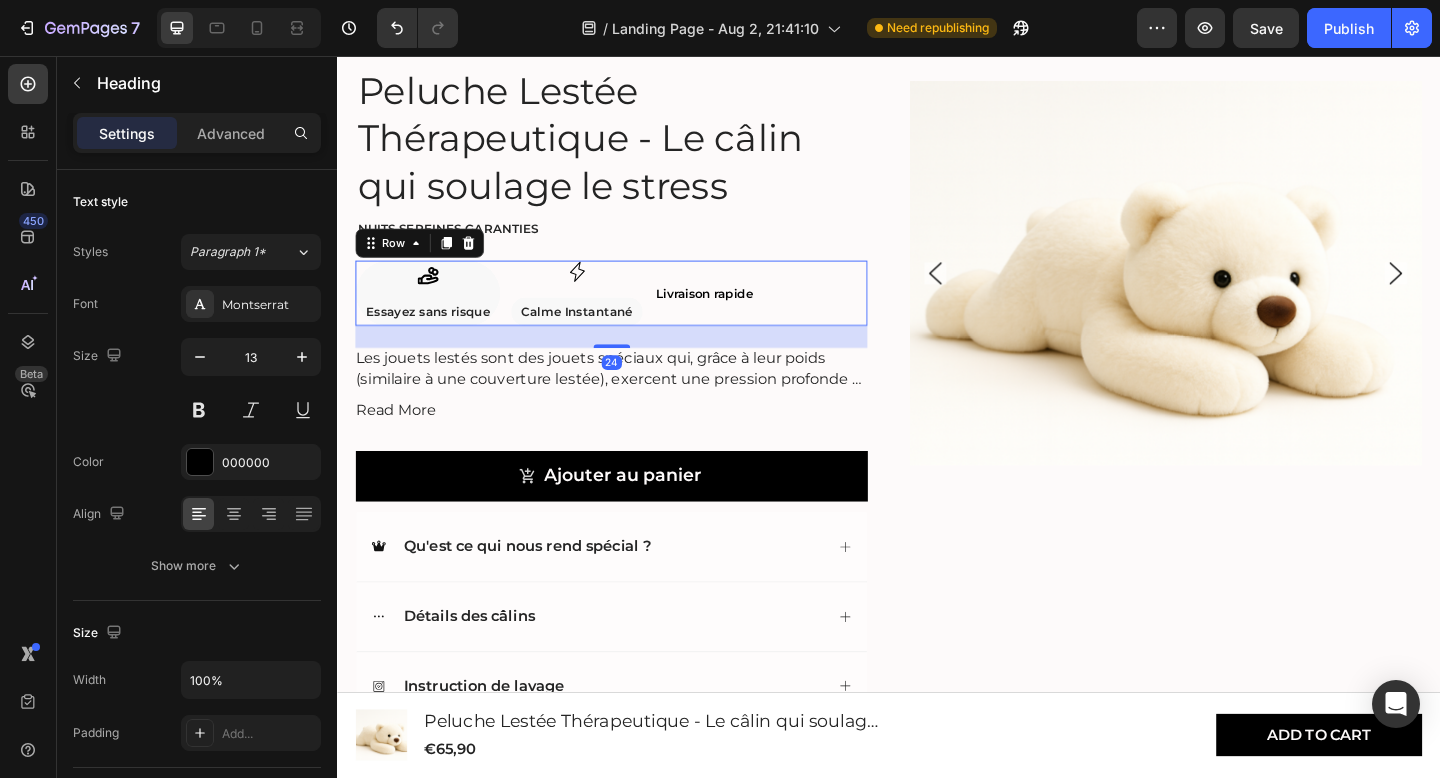 click on "Icon Essayez sans risque Text Block Row
Icon Calme Instantané Text Block Row Row ⁠⁠⁠⁠⁠⁠⁠ Livraison rapide  Heading Row   24" at bounding box center [635, 314] 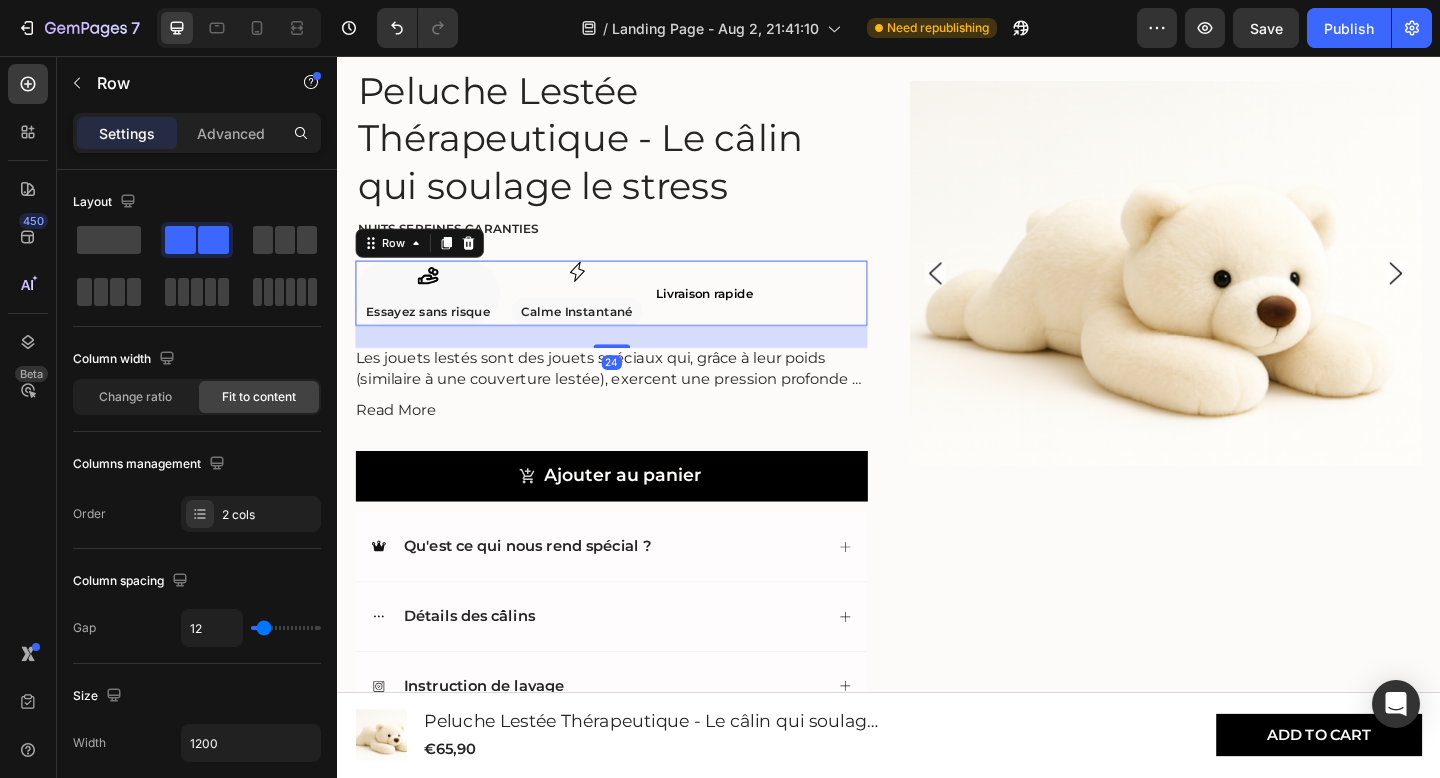 click on "⁠⁠⁠⁠⁠⁠⁠ Livraison rapide  Heading" at bounding box center [736, 314] 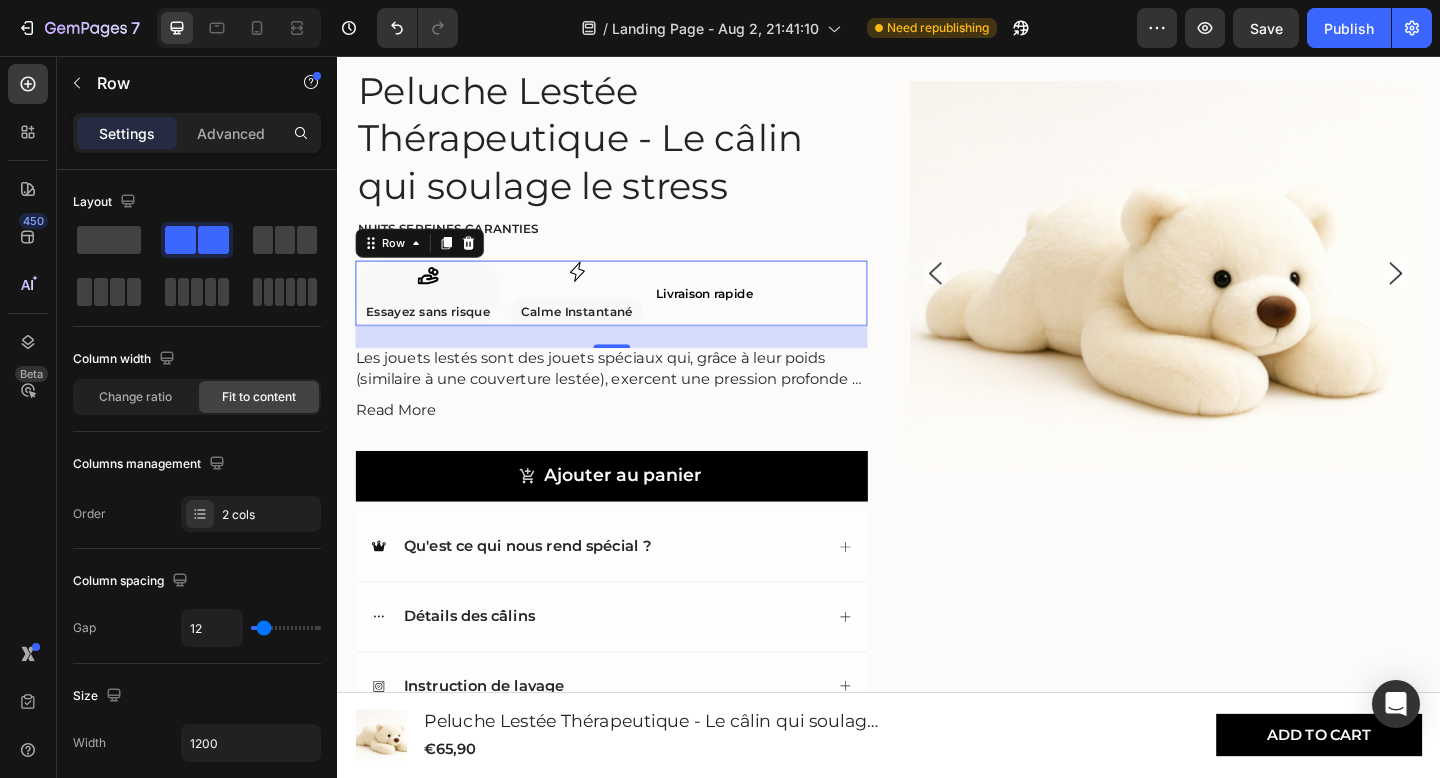 click on "⁠⁠⁠⁠⁠⁠⁠ Livraison rapide  Heading" at bounding box center [736, 314] 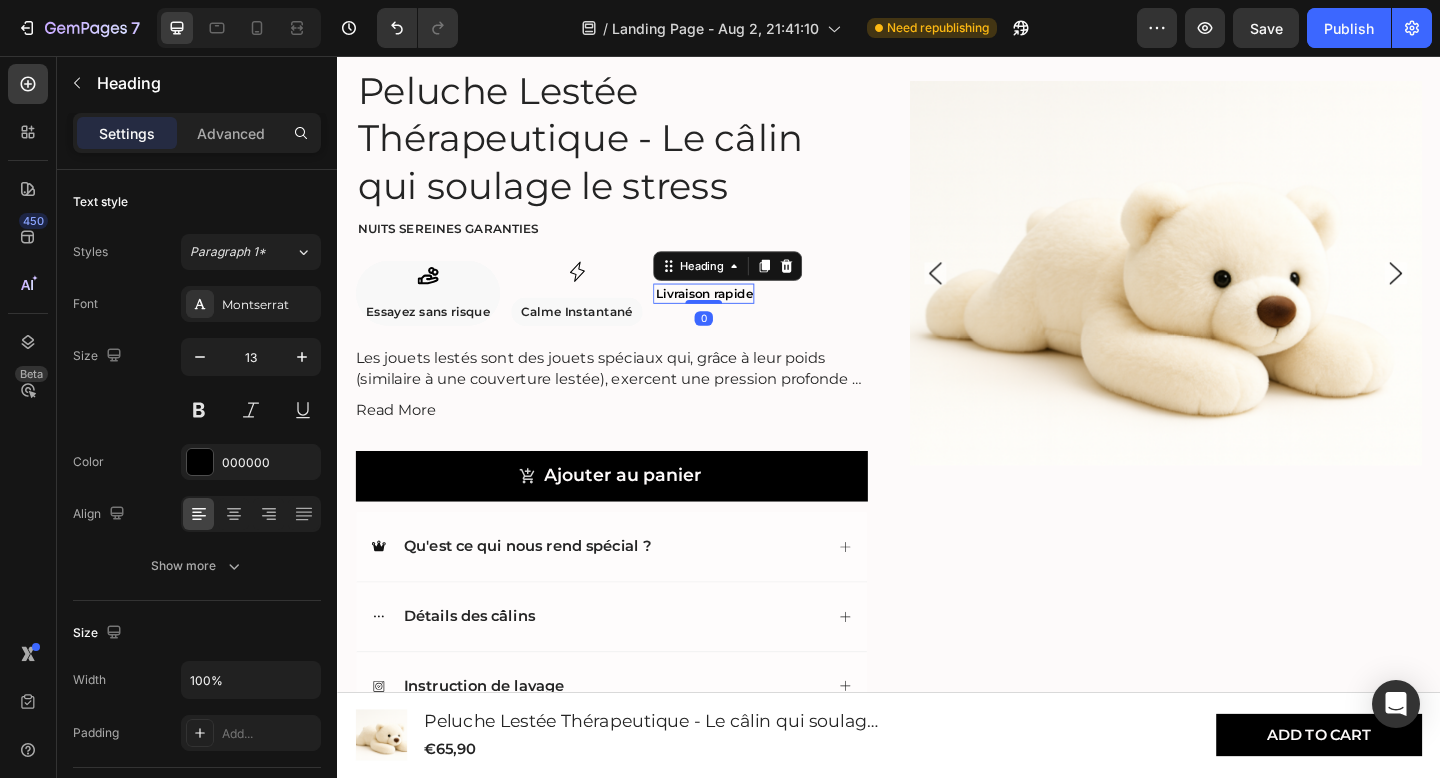 click on "Livraison rapide" at bounding box center (736, 315) 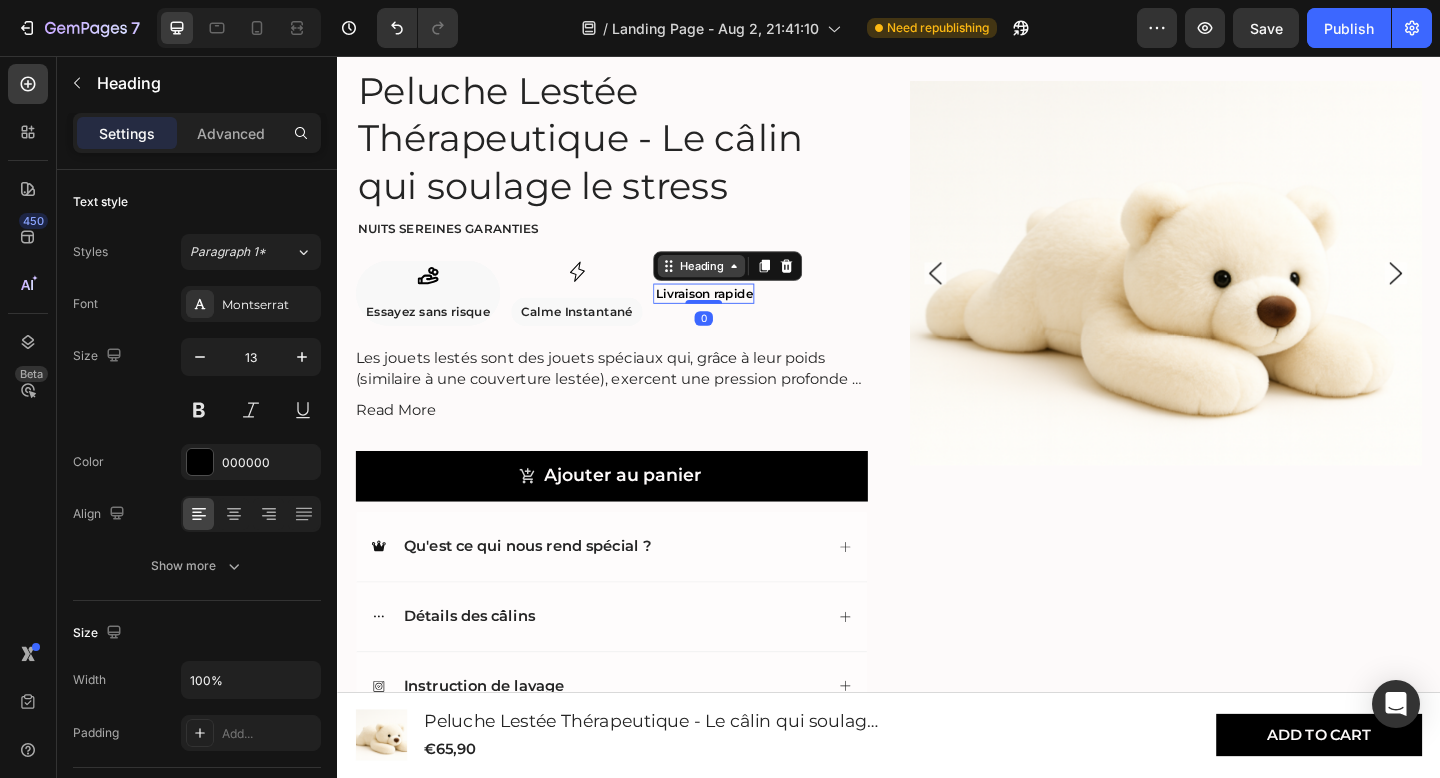 click 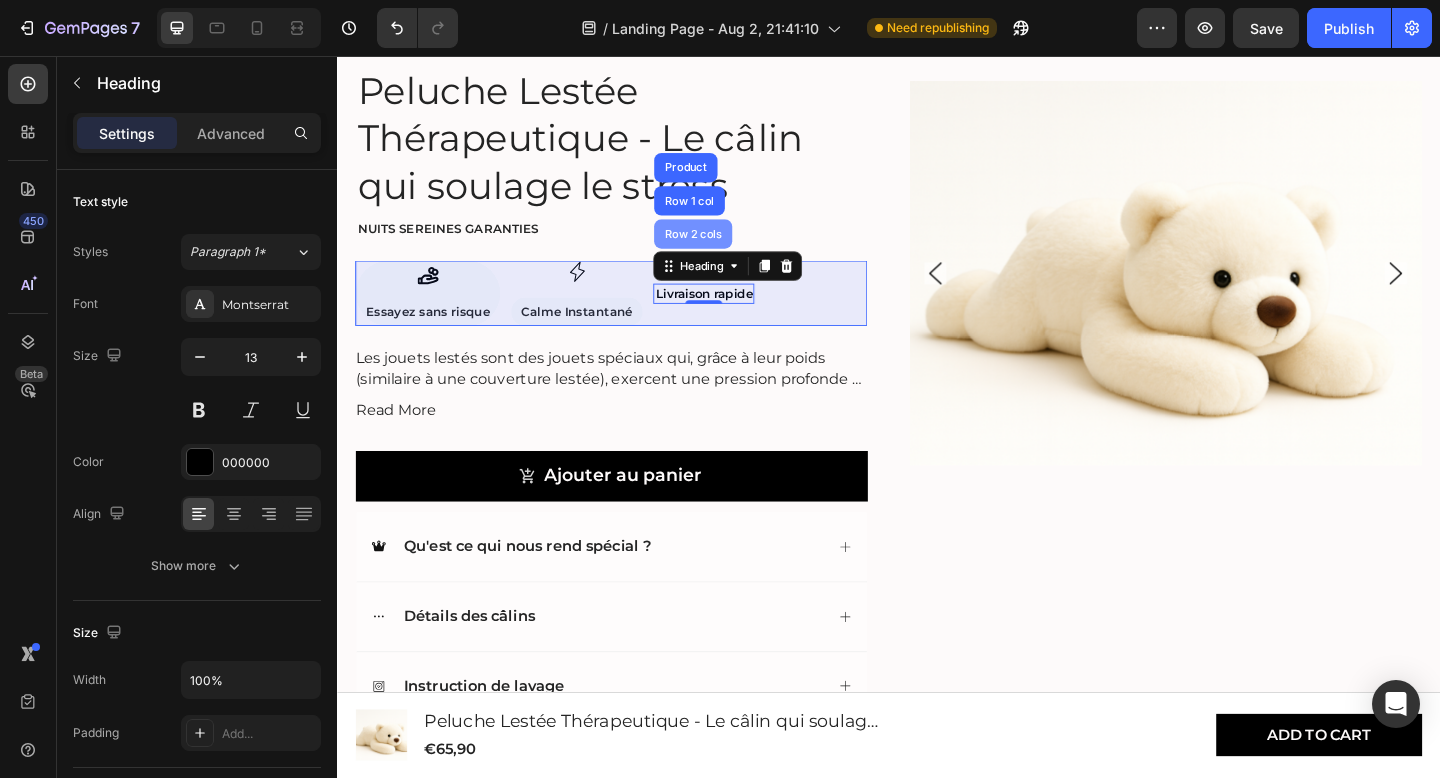click on "Row 2 cols" at bounding box center [724, 250] 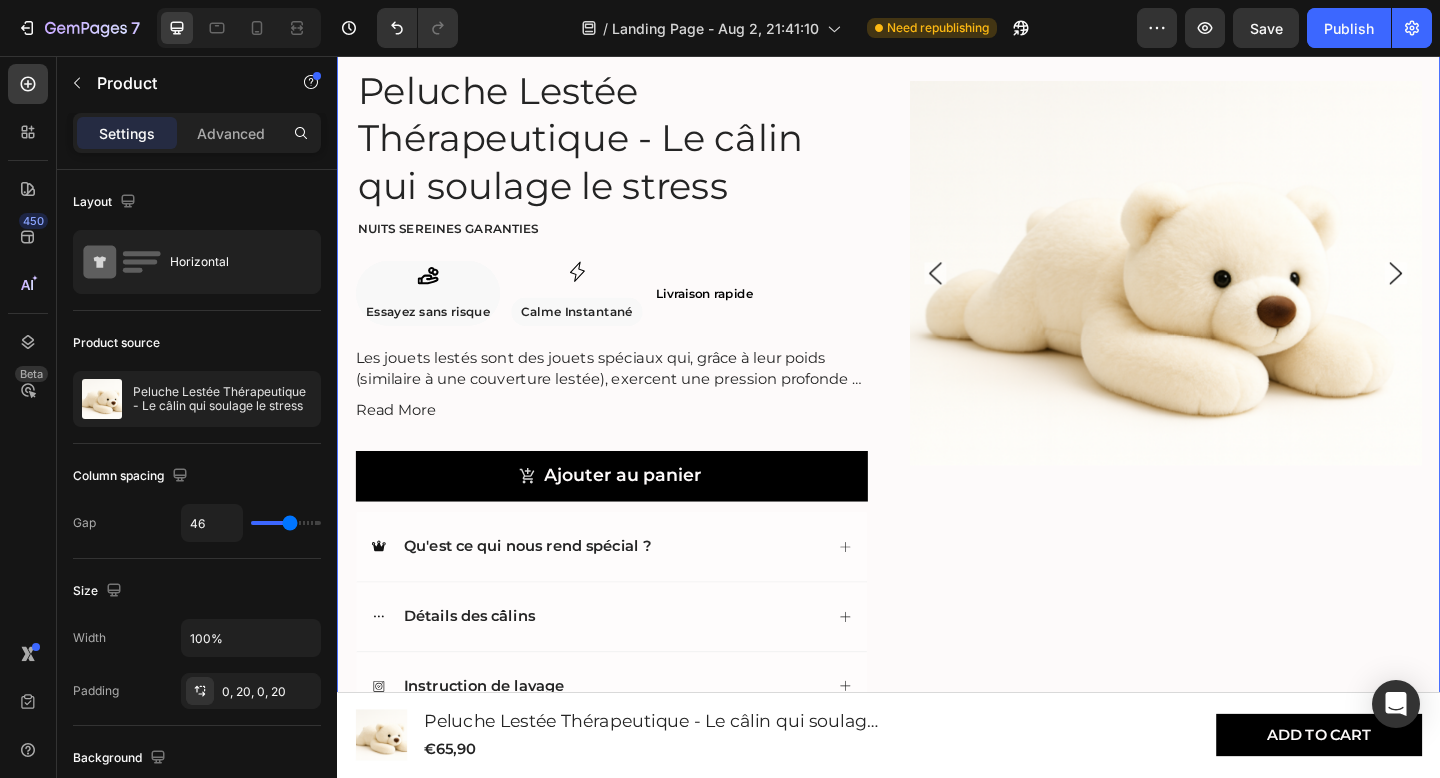 click on "Product Images 4.8/5 Text Block Icon Icon Icon Icon Icon Icon List Basé sur plus de 500 avis clients Text Block Row Peluche Lestée Thérapeutique - Le câlin qui soulage le stress Product Title Nuits sereines garanties Text Block
Icon Essayez sans risque Text Block Row
Icon Calme Instantané Text Block Row Row ⁠⁠⁠⁠⁠⁠⁠ Livraison rapide  Heading Row Les jouets lestés sont des jouets spéciaux qui, grâce à leur poids (similaire à une couverture lestée), exercent une pression profonde et apaisante. Cela contribue à un  sentiment de réconfort et de sécurité  .
Les peluches lestées conviennent aussi bien aux enfants  (à partir de 3 ans)  qu'aux adultes et peuvent également apporter un soutien en cas de stress, d'anxiété, de défis émotionnels et aider le corps à se détendre.     Read More Product Description
Ajouter au panier Add to Cart
Qu'est ce qui nous rend spécial ?
Row" at bounding box center [937, 408] 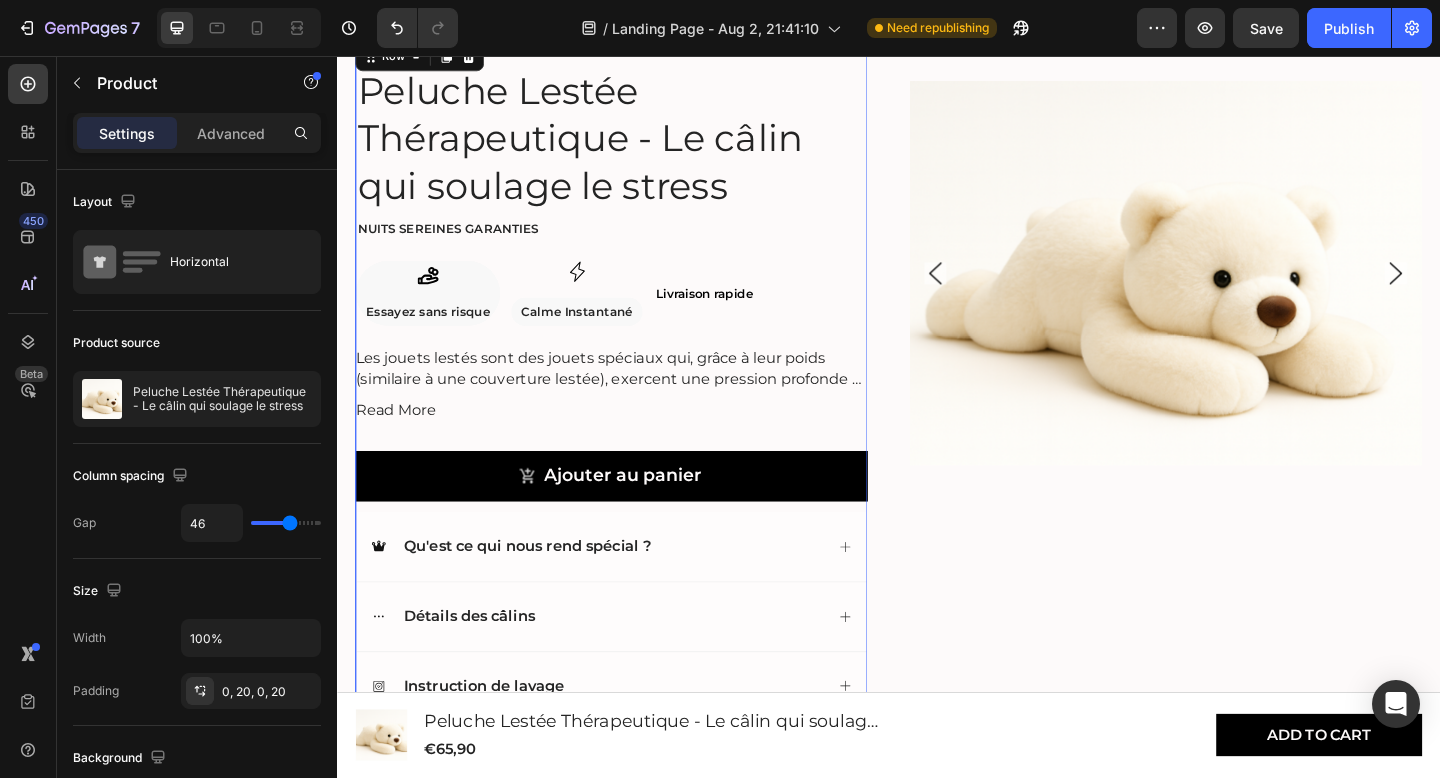 click on "4.8/5 Text Block Icon Icon Icon Icon Icon Icon List Basé sur plus de 500 avis clients Text Block Row Peluche Lestée Thérapeutique - Le câlin qui soulage le stress Product Title Nuits sereines garanties Text Block
Icon Essayez sans risque Text Block Row
Icon Calme Instantané Text Block Row Row ⁠⁠⁠⁠⁠⁠⁠ Livraison rapide  Heading Row Les jouets lestés sont des jouets spéciaux qui, grâce à leur poids (similaire à une couverture lestée), exercent une pression profonde et apaisante. Cela contribue à un  sentiment de réconfort et de sécurité  .
Les peluches lestées conviennent aussi bien aux enfants  (à partir de 3 ans)  qu'aux adultes et peuvent également apporter un soutien en cas de stress, d'anxiété, de défis émotionnels et aider le corps à se détendre.     Read More Product Description
Ajouter au panier Add to Cart
Qu'est ce qui nous rend spécial ?
Accordion" at bounding box center (635, 408) 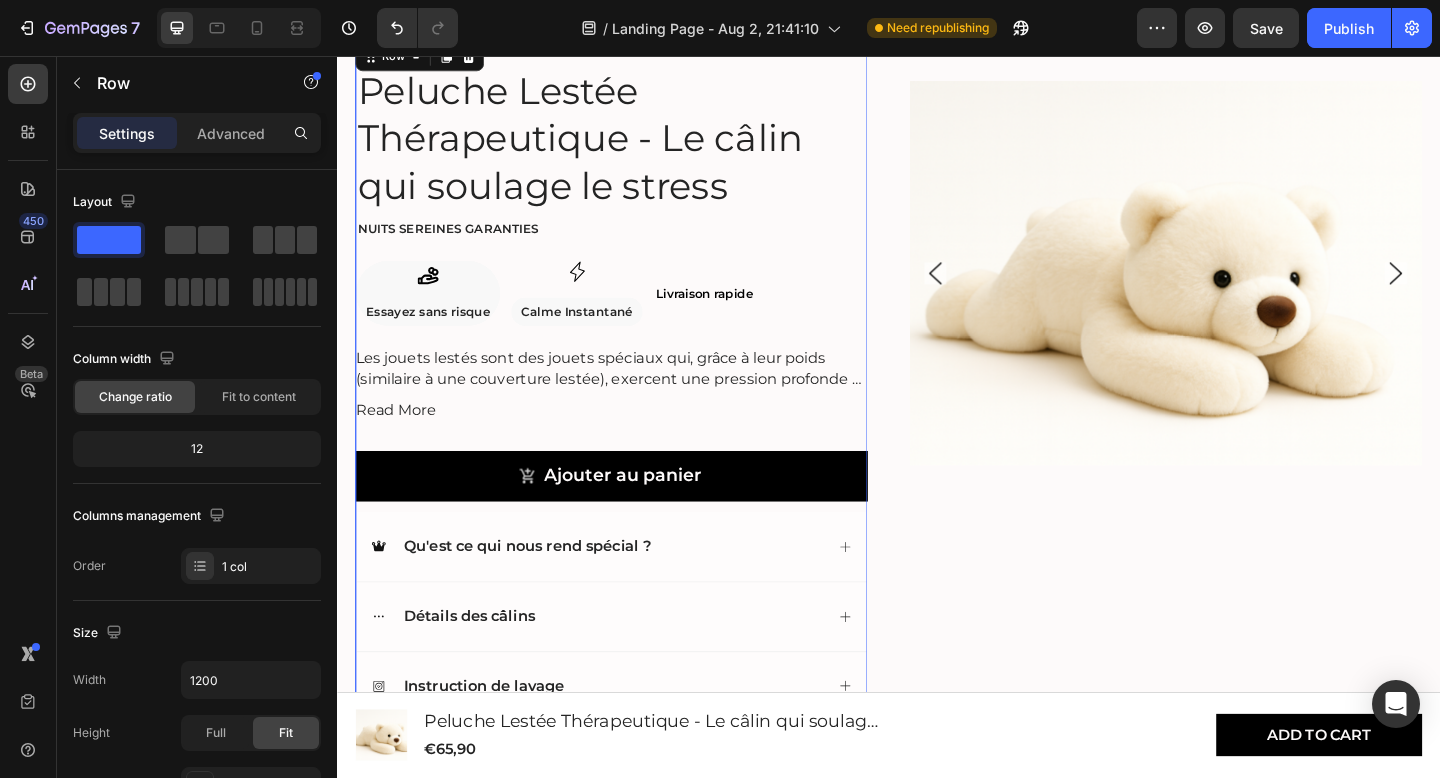 click on "4.8/5 Text Block Icon Icon Icon Icon Icon Icon List Basé sur plus de 500 avis clients Text Block Row Peluche Lestée Thérapeutique - Le câlin qui soulage le stress Product Title Nuits sereines garanties Text Block
Icon Essayez sans risque Text Block Row
Icon Calme Instantané Text Block Row Row ⁠⁠⁠⁠⁠⁠⁠ Livraison rapide  Heading Row Les jouets lestés sont des jouets spéciaux qui, grâce à leur poids (similaire à une couverture lestée), exercent une pression profonde et apaisante. Cela contribue à un  sentiment de réconfort et de sécurité  .
Les peluches lestées conviennent aussi bien aux enfants  (à partir de 3 ans)  qu'aux adultes et peuvent également apporter un soutien en cas de stress, d'anxiété, de défis émotionnels et aider le corps à se détendre.     Read More Product Description
Ajouter au panier Add to Cart
Qu'est ce qui nous rend spécial ?
Accordion" at bounding box center [635, 408] 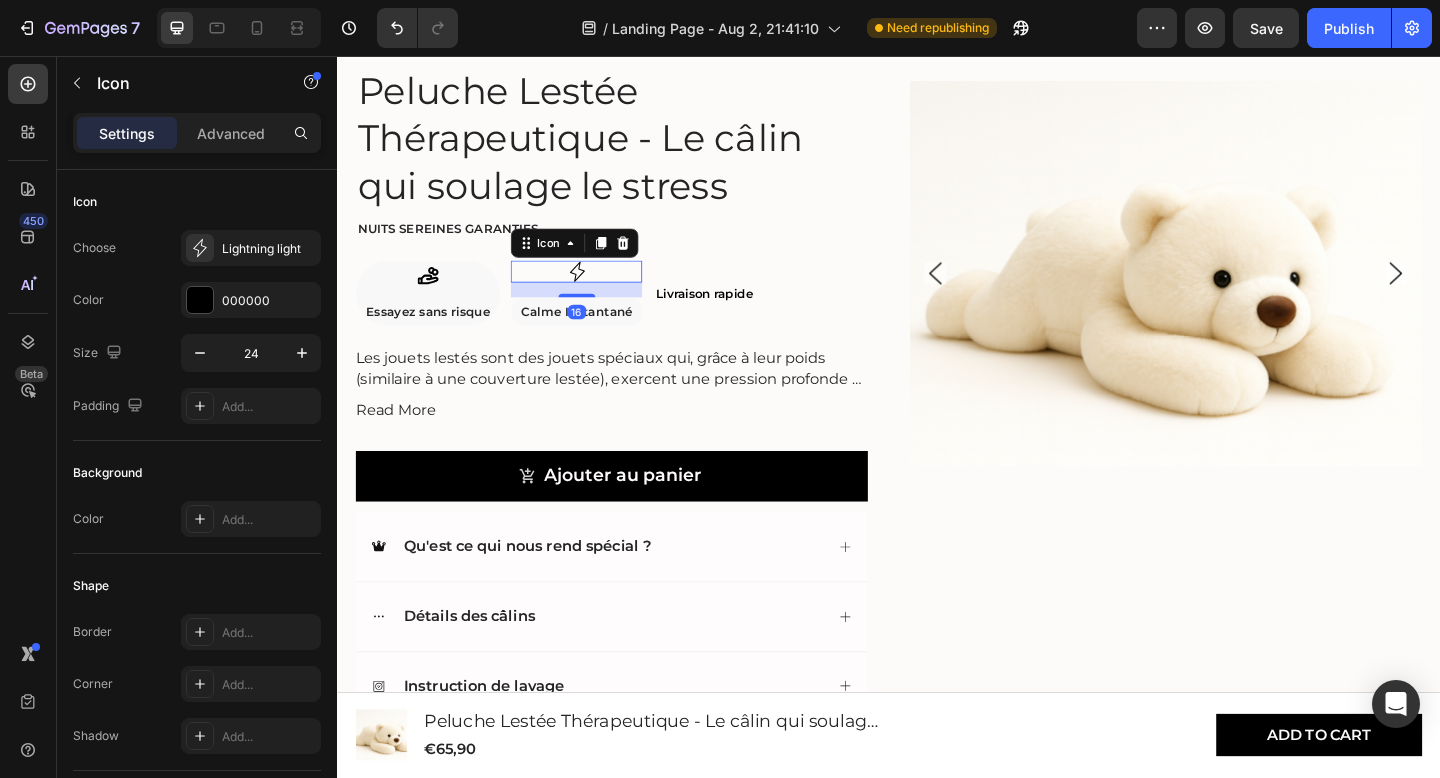 click on "Icon   16" at bounding box center [597, 291] 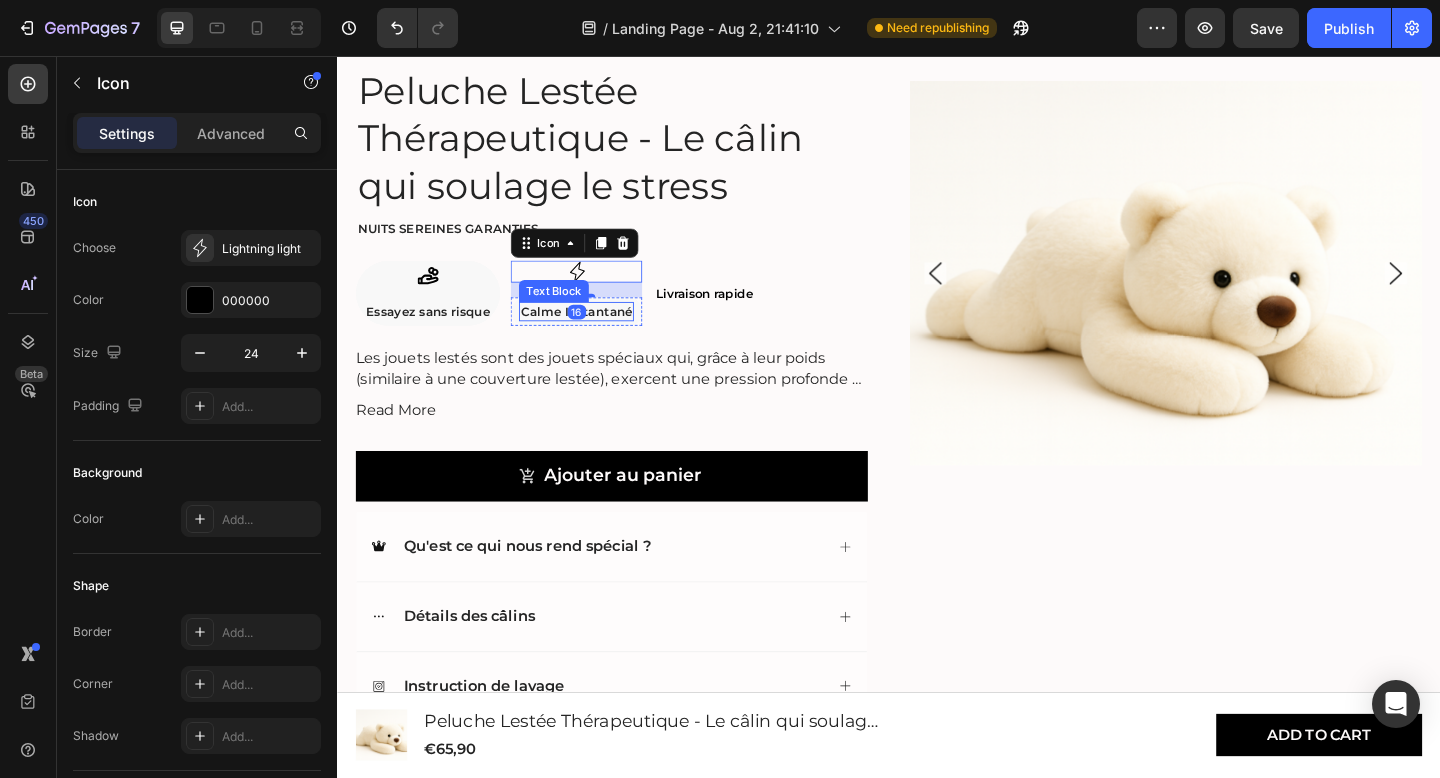 click on "Calme Instantané" at bounding box center [597, 334] 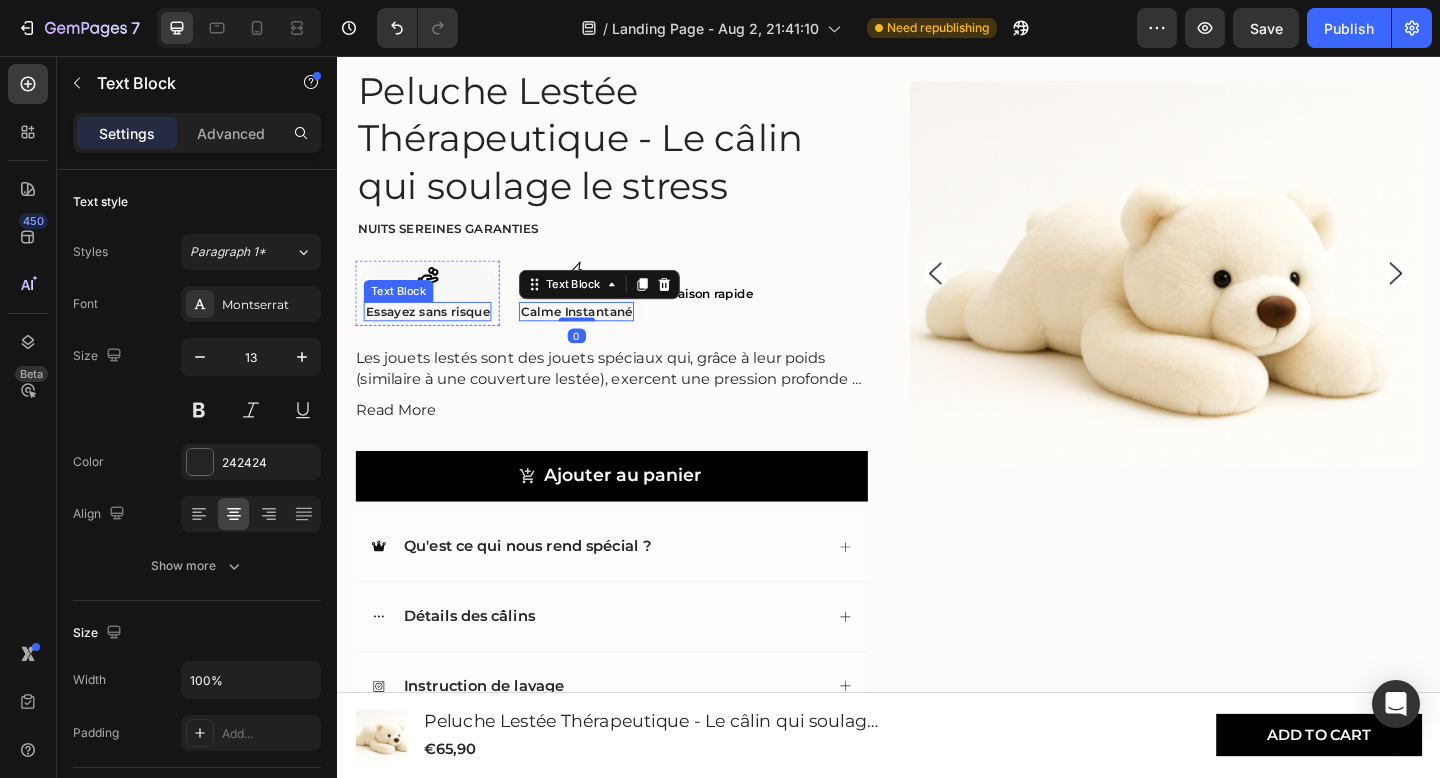 click on "Essayez sans risque" at bounding box center [435, 334] 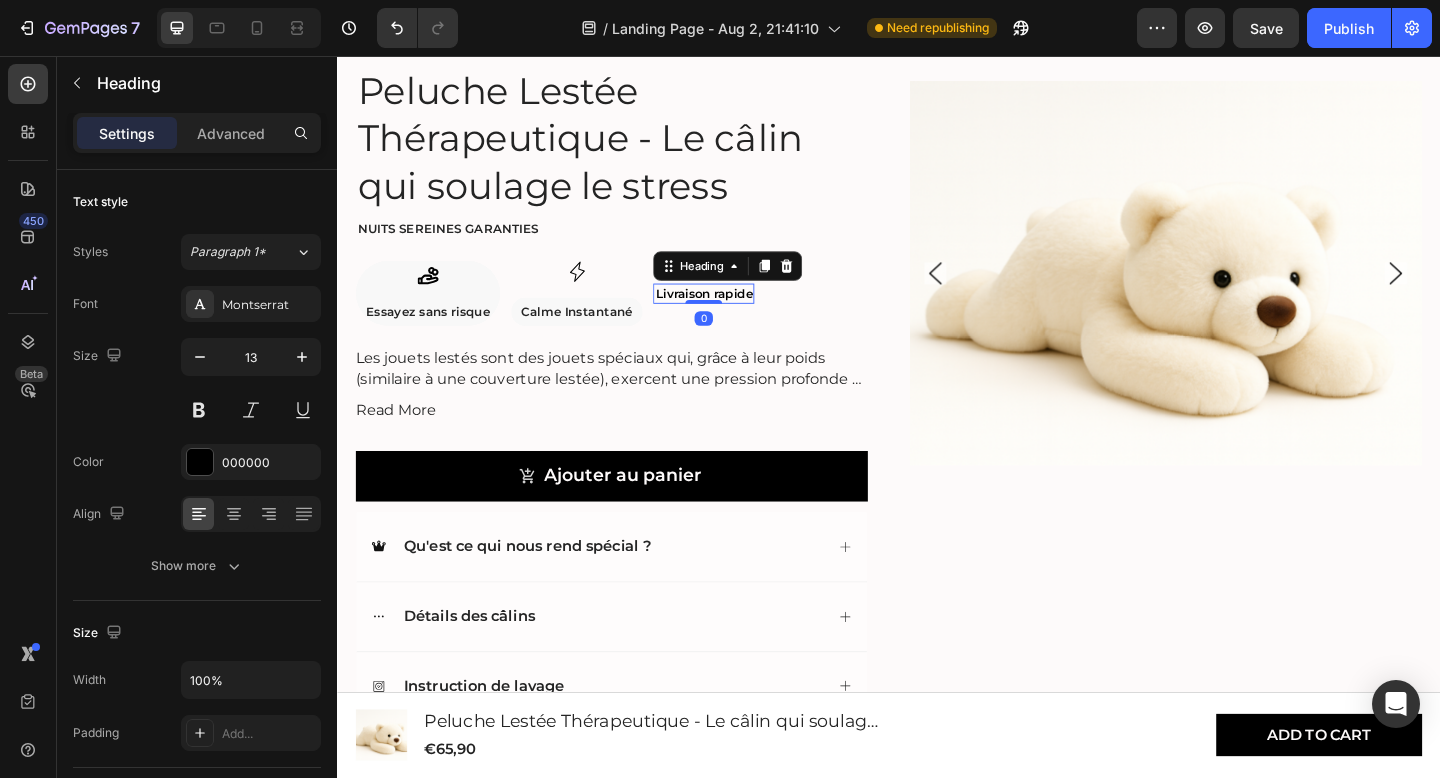 click on "Livraison rapide" at bounding box center (736, 315) 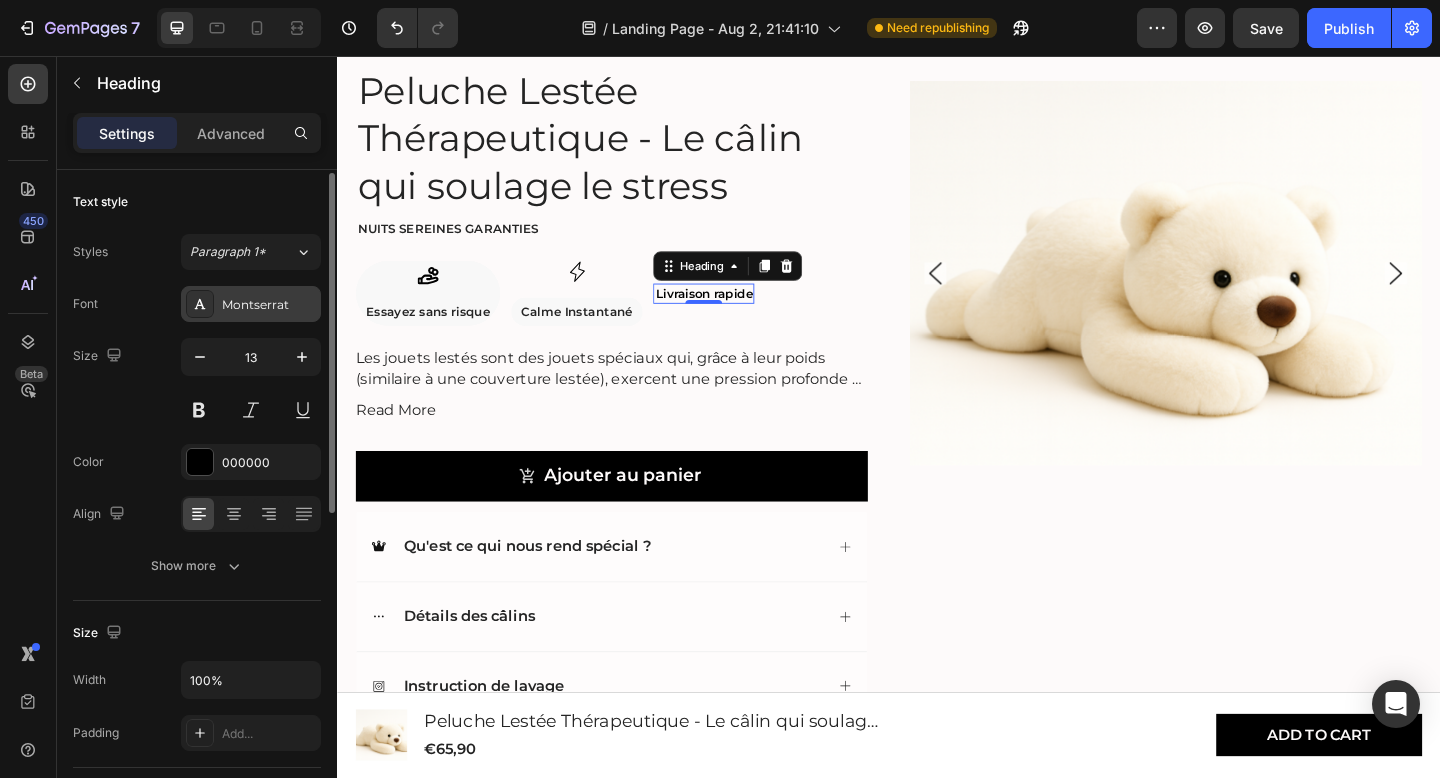 scroll, scrollTop: 2, scrollLeft: 0, axis: vertical 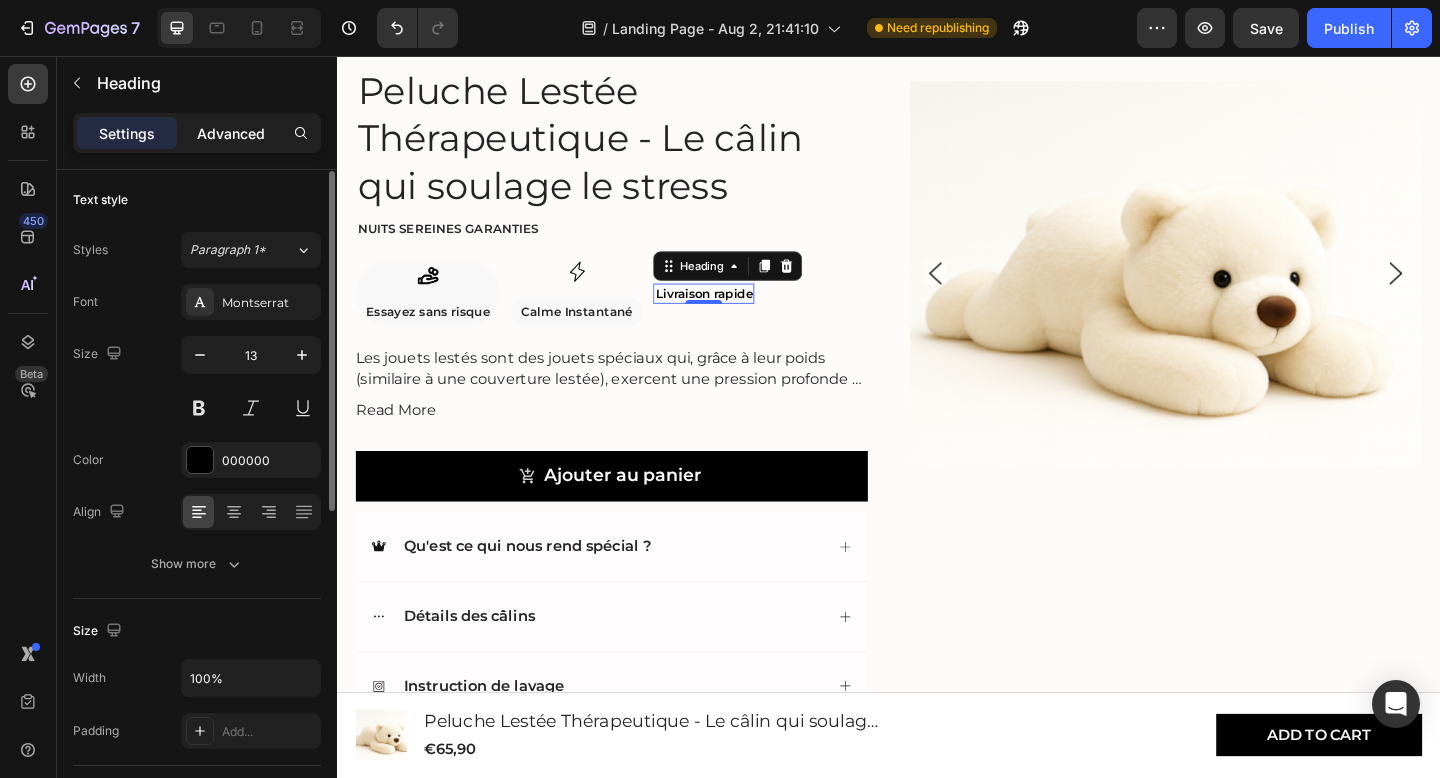 click on "Advanced" at bounding box center (231, 133) 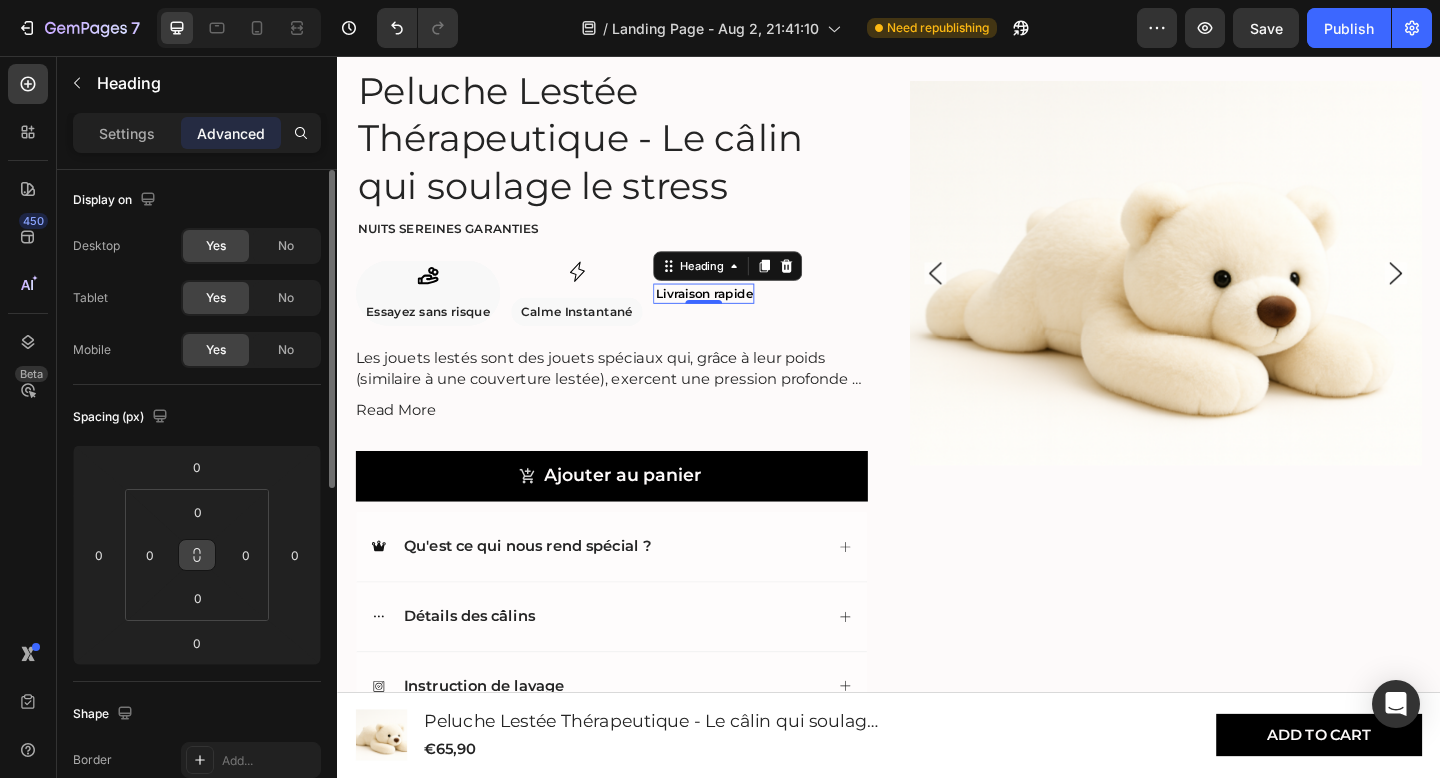 click at bounding box center [197, 555] 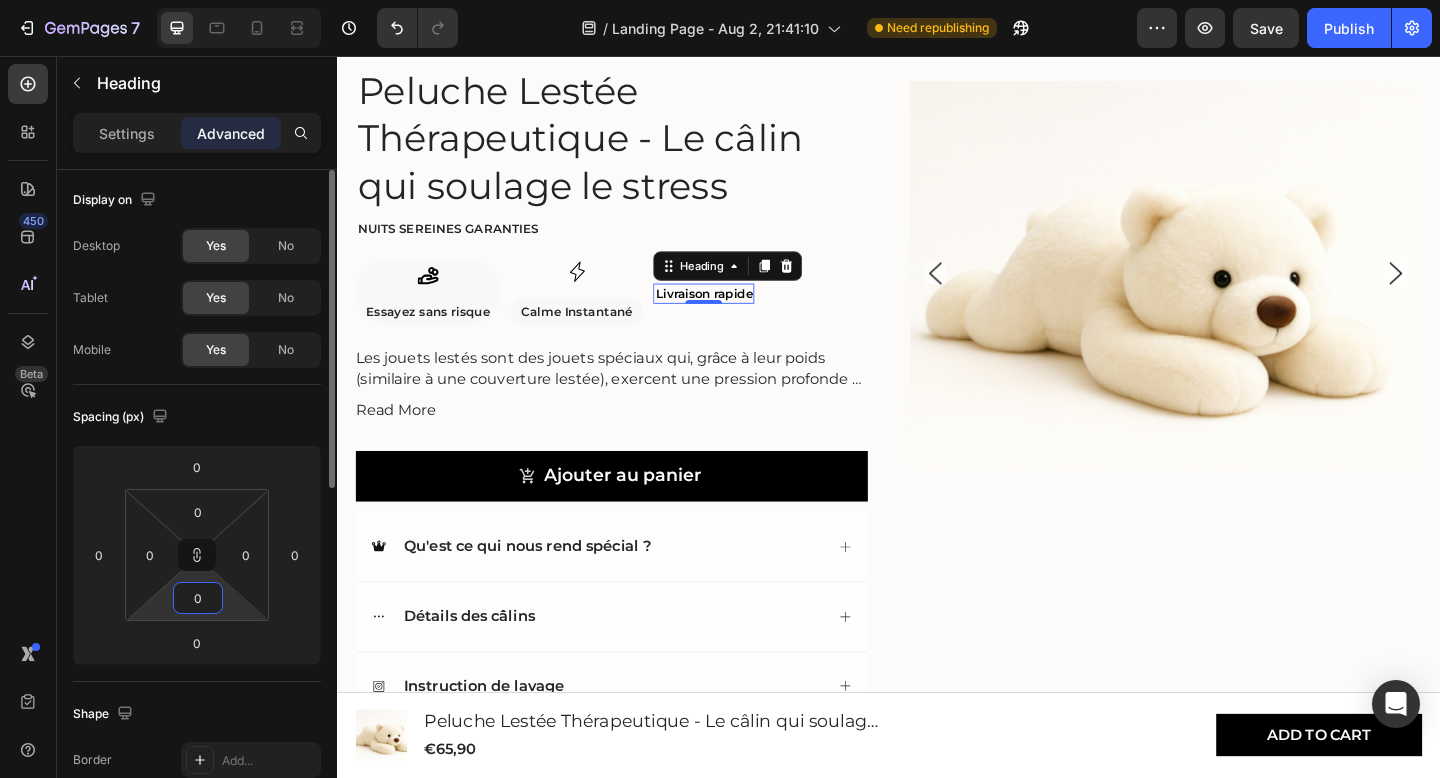 click on "0" at bounding box center [198, 598] 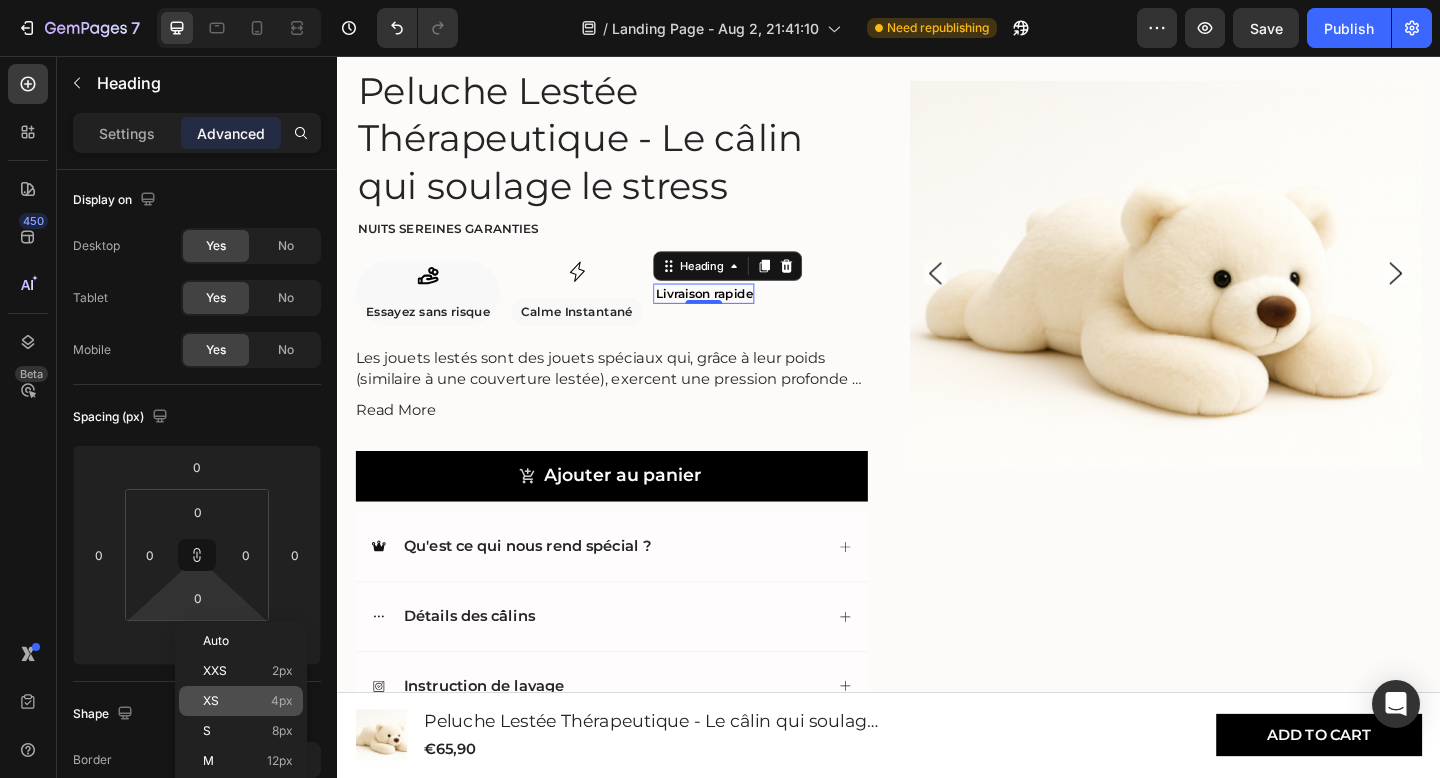 click on "XS 4px" at bounding box center [248, 701] 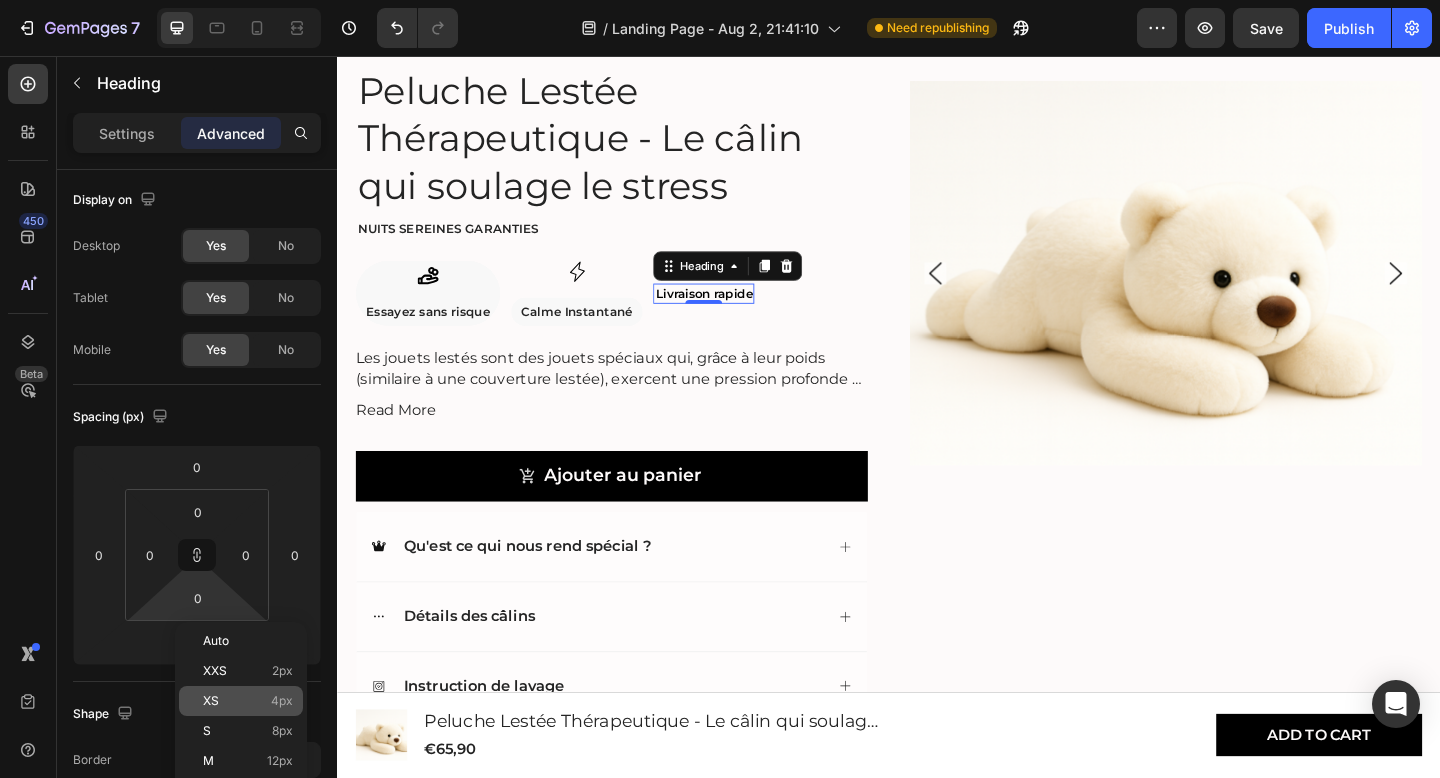 type on "4" 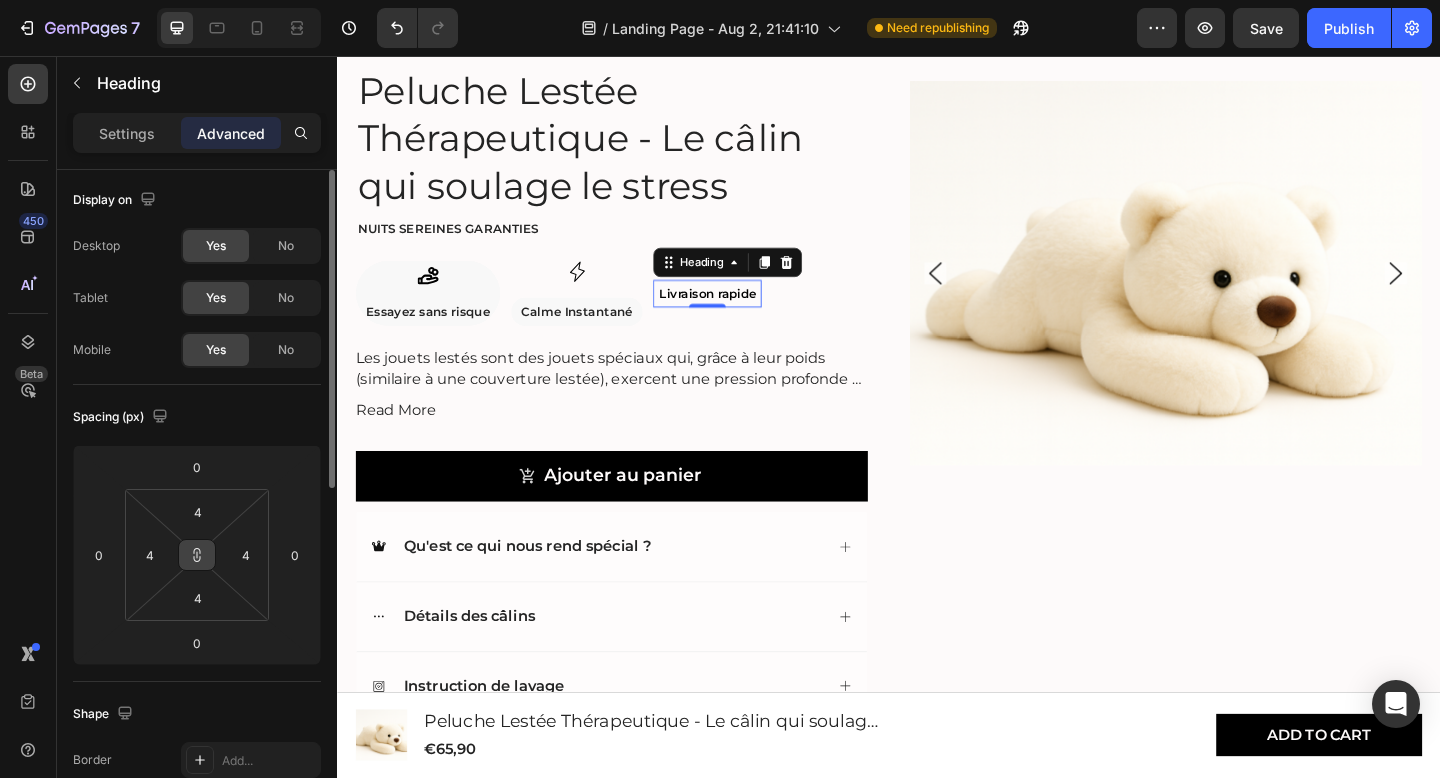 click 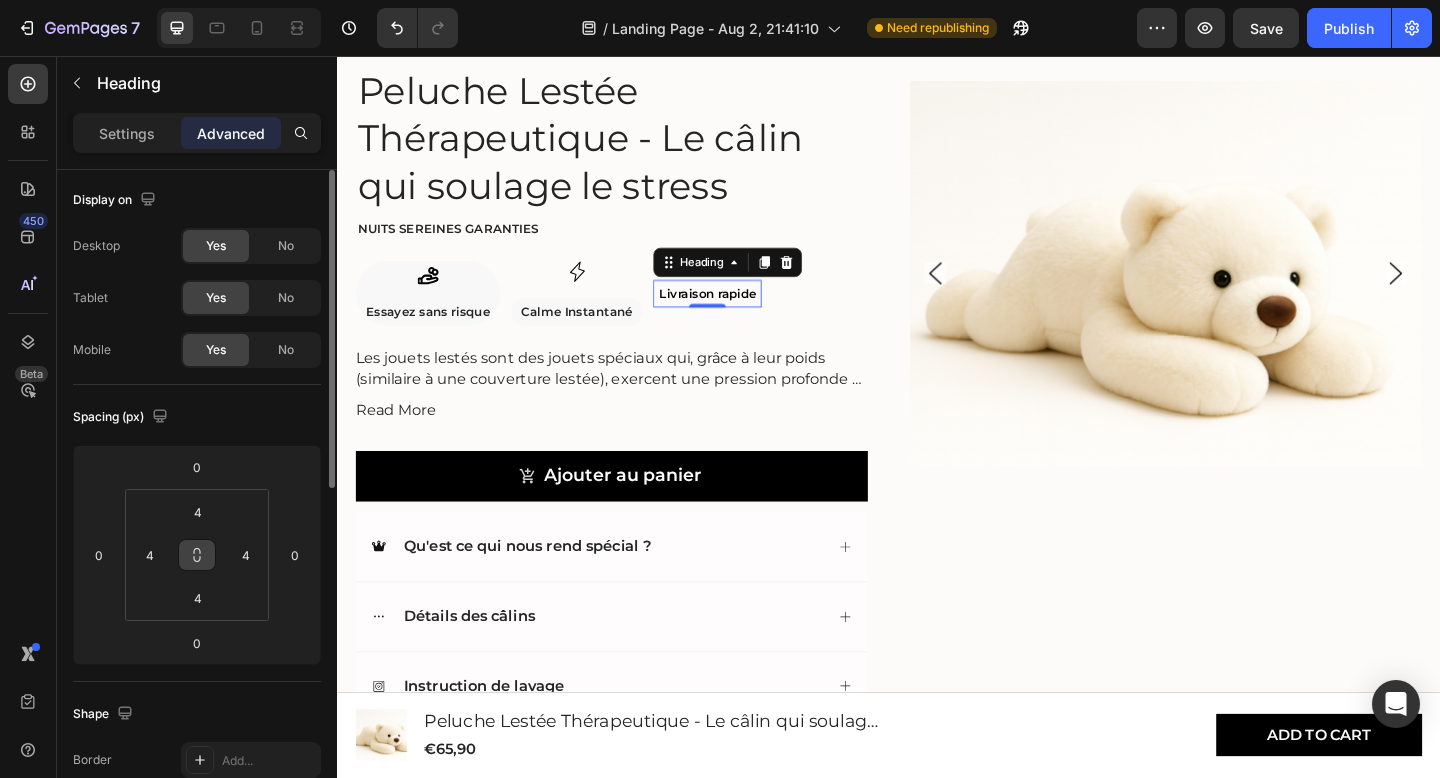 click at bounding box center (197, 555) 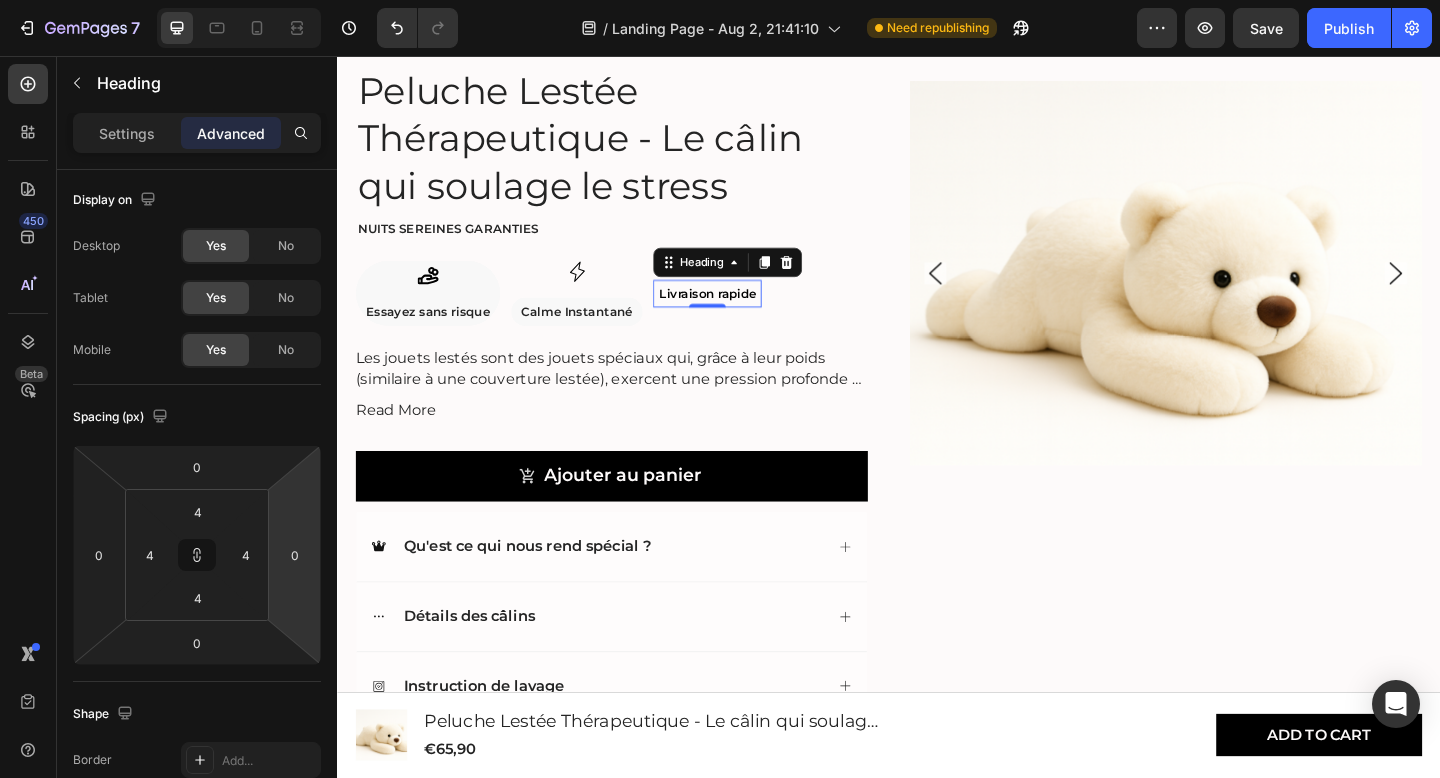 click on "0" at bounding box center (740, 346) 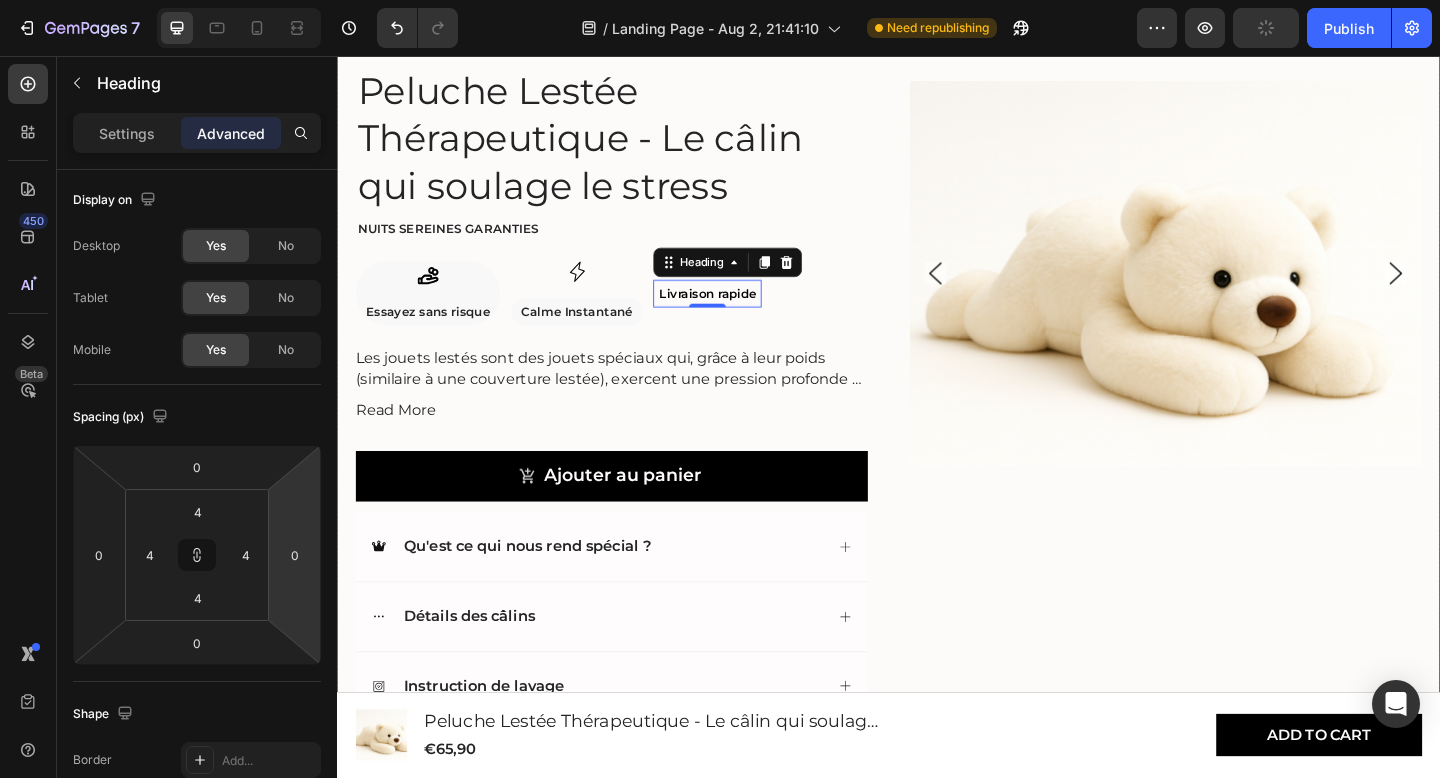 click on "Product Images 4.8/5 Text Block Icon Icon Icon Icon Icon Icon List Basé sur plus de 500 avis clients Text Block Row Peluche Lestée Thérapeutique - Le câlin qui soulage le stress Product Title Nuits sereines garanties Text Block
Icon Essayez sans risque Text Block Row
Icon Calme Instantané Text Block Row Row ⁠⁠⁠⁠⁠⁠⁠ Livraison rapide  Heading   0 Row Les jouets lestés sont des jouets spéciaux qui, grâce à leur poids (similaire à une couverture lestée), exercent une pression profonde et apaisante. Cela contribue à un  sentiment de réconfort et de sécurité  .
Les peluches lestées conviennent aussi bien aux enfants  (à partir de 3 ans)  qu'aux adultes et peuvent également apporter un soutien en cas de stress, d'anxiété, de défis émotionnels et aider le corps à se détendre.     Read More Product Description
Ajouter au panier Add to Cart
Qu'est ce qui nous rend spécial ?" at bounding box center (937, 408) 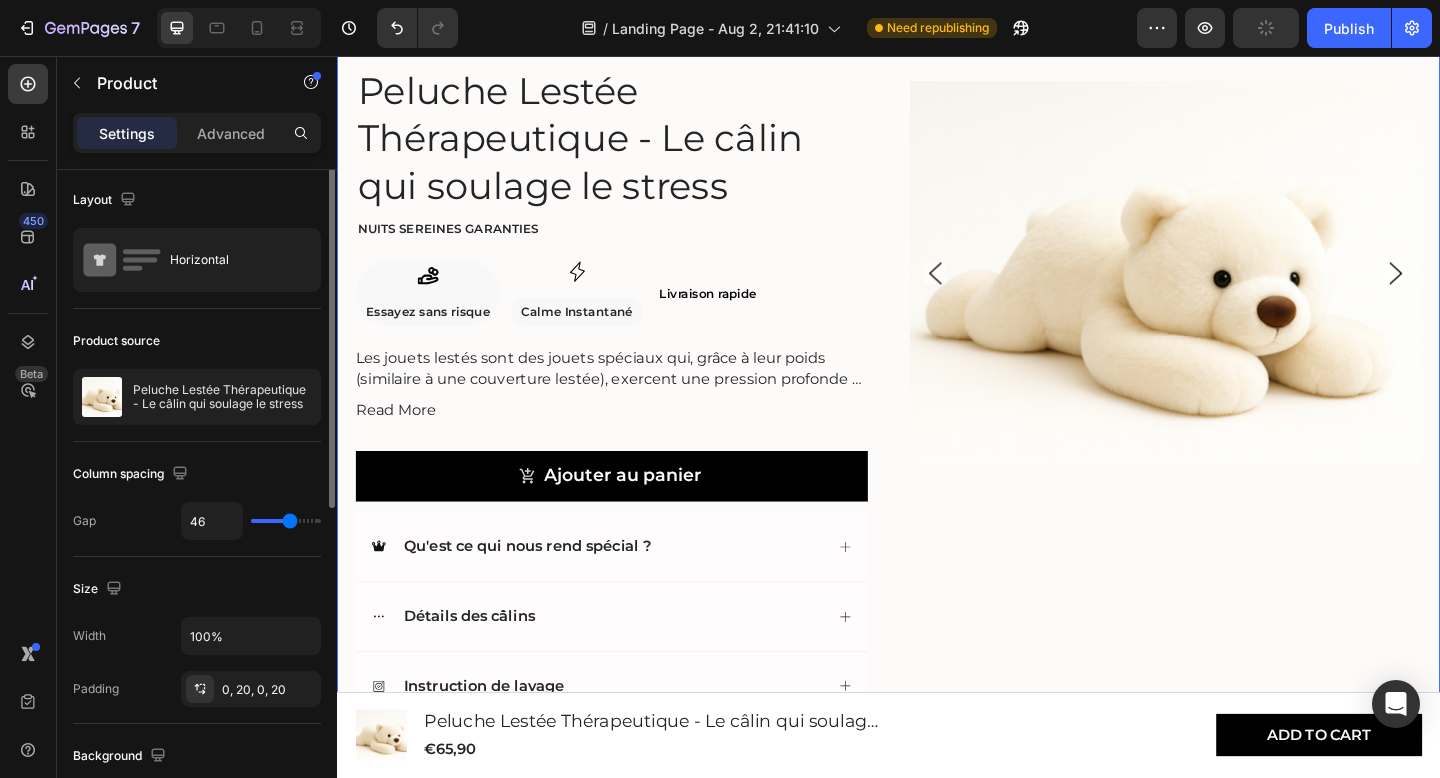 scroll, scrollTop: 0, scrollLeft: 0, axis: both 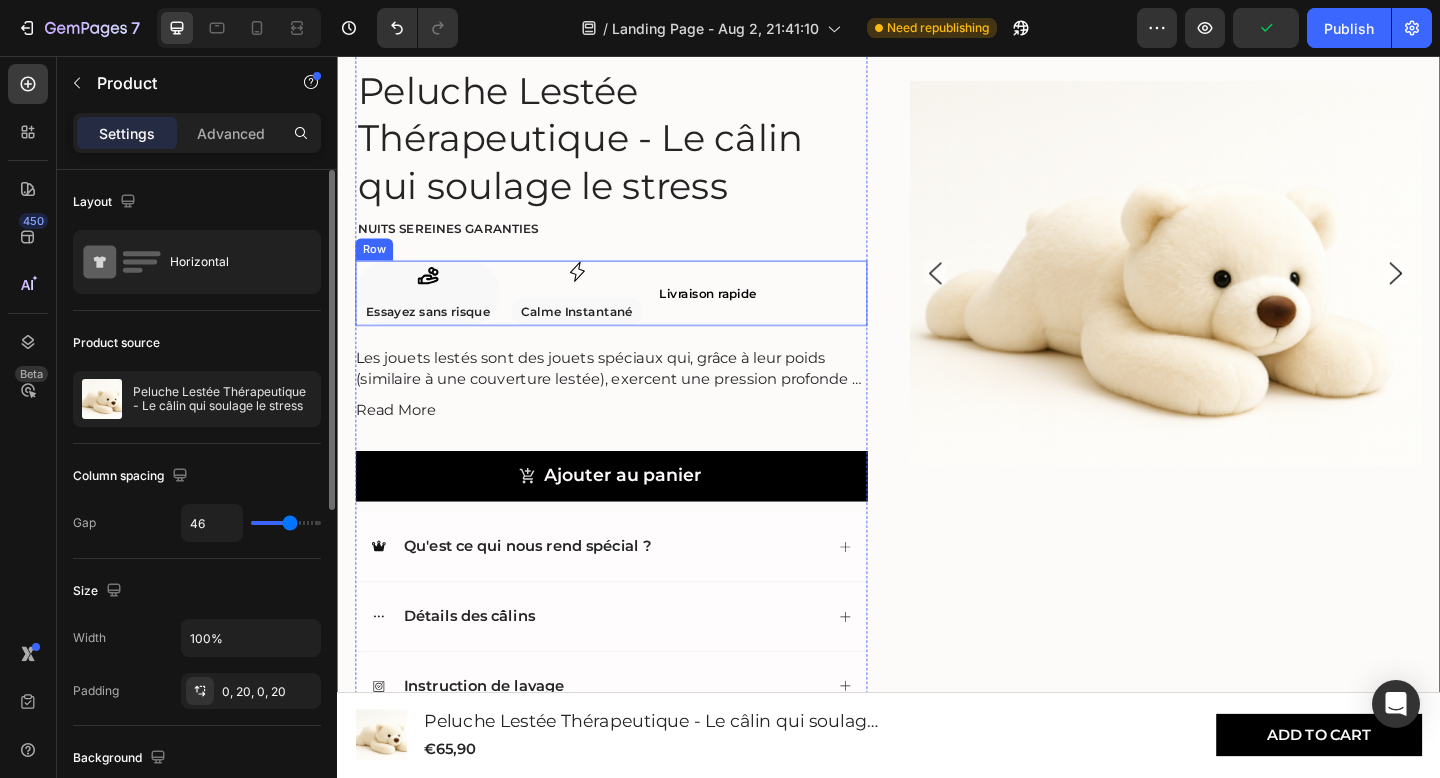 click on "⁠⁠⁠⁠⁠⁠⁠ Livraison rapide  Heading" at bounding box center (740, 314) 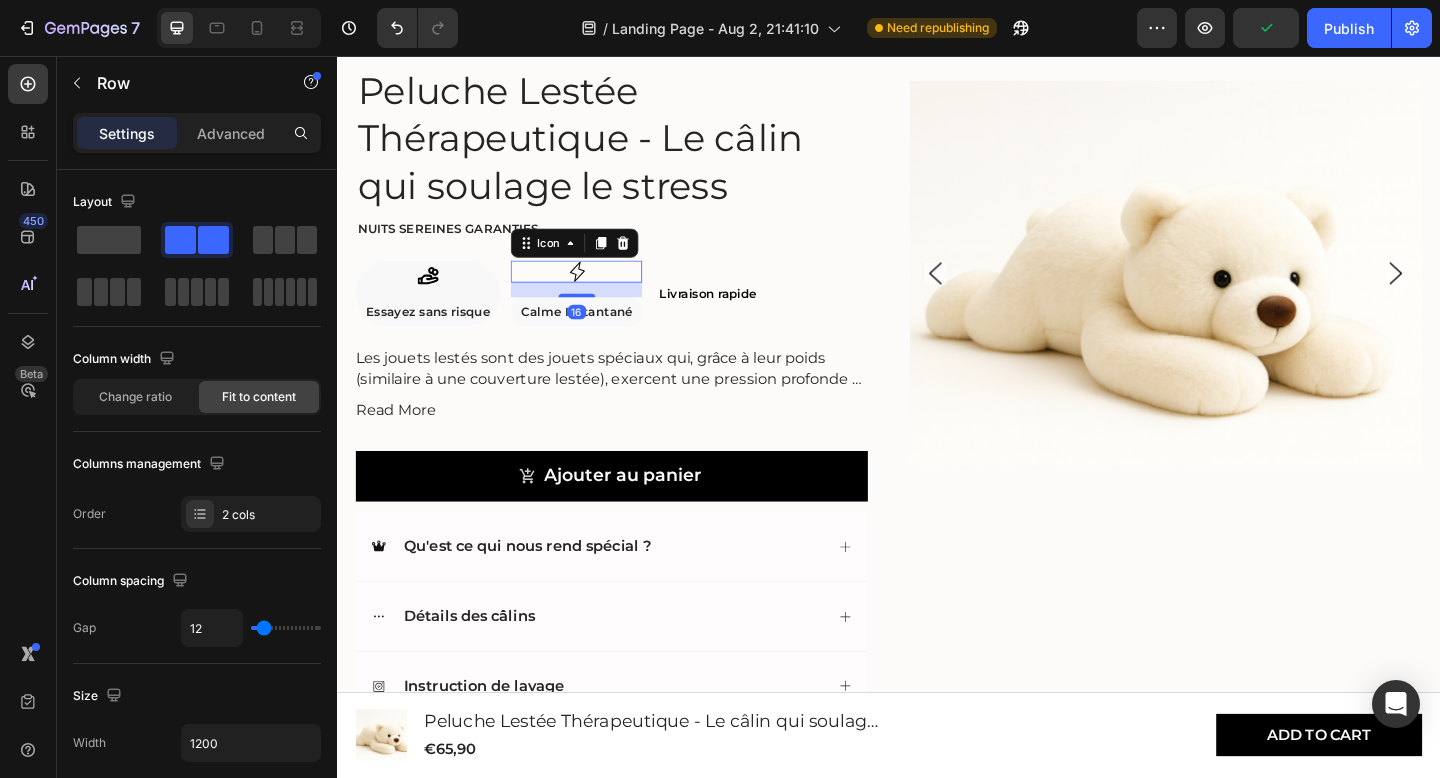 click on "Icon   16" at bounding box center (597, 291) 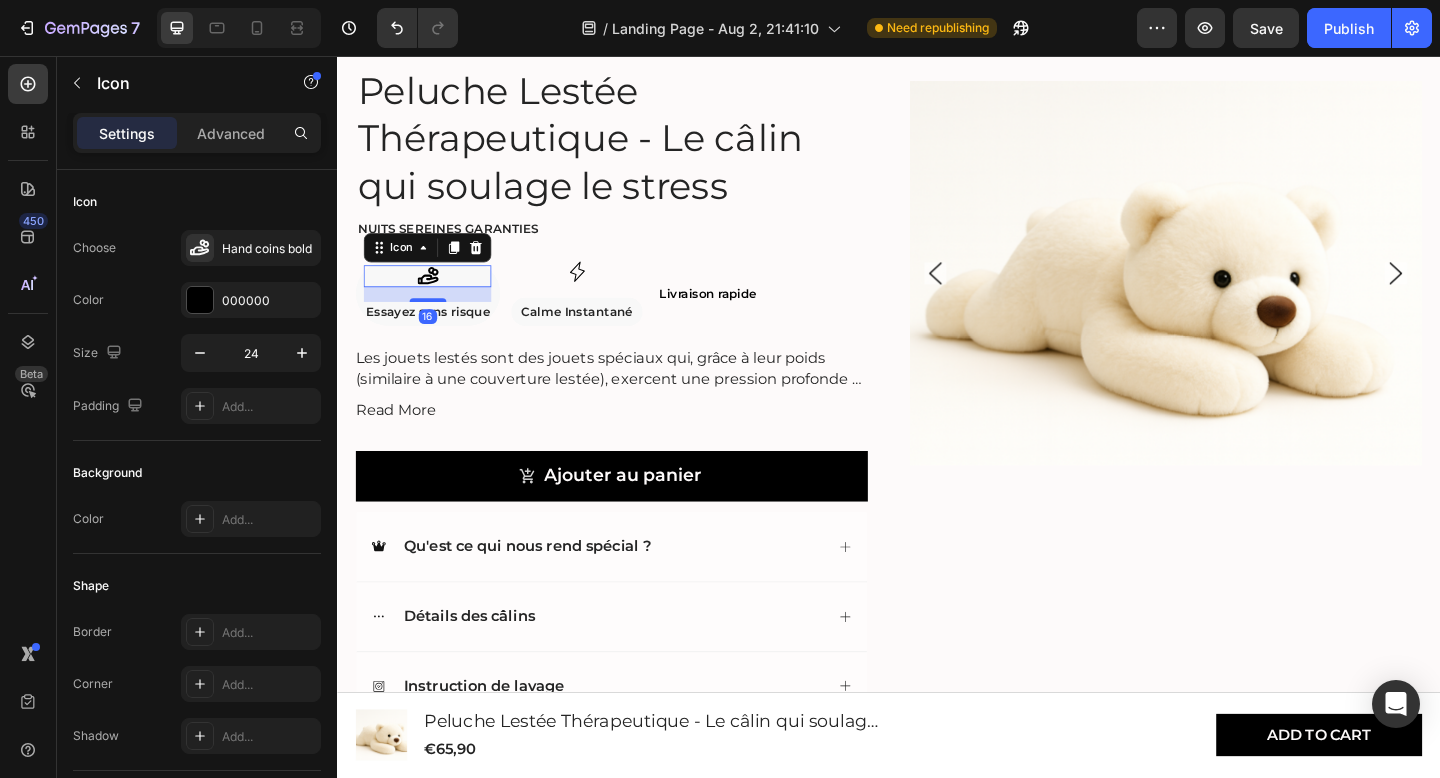 click on "Icon   16" at bounding box center [435, 296] 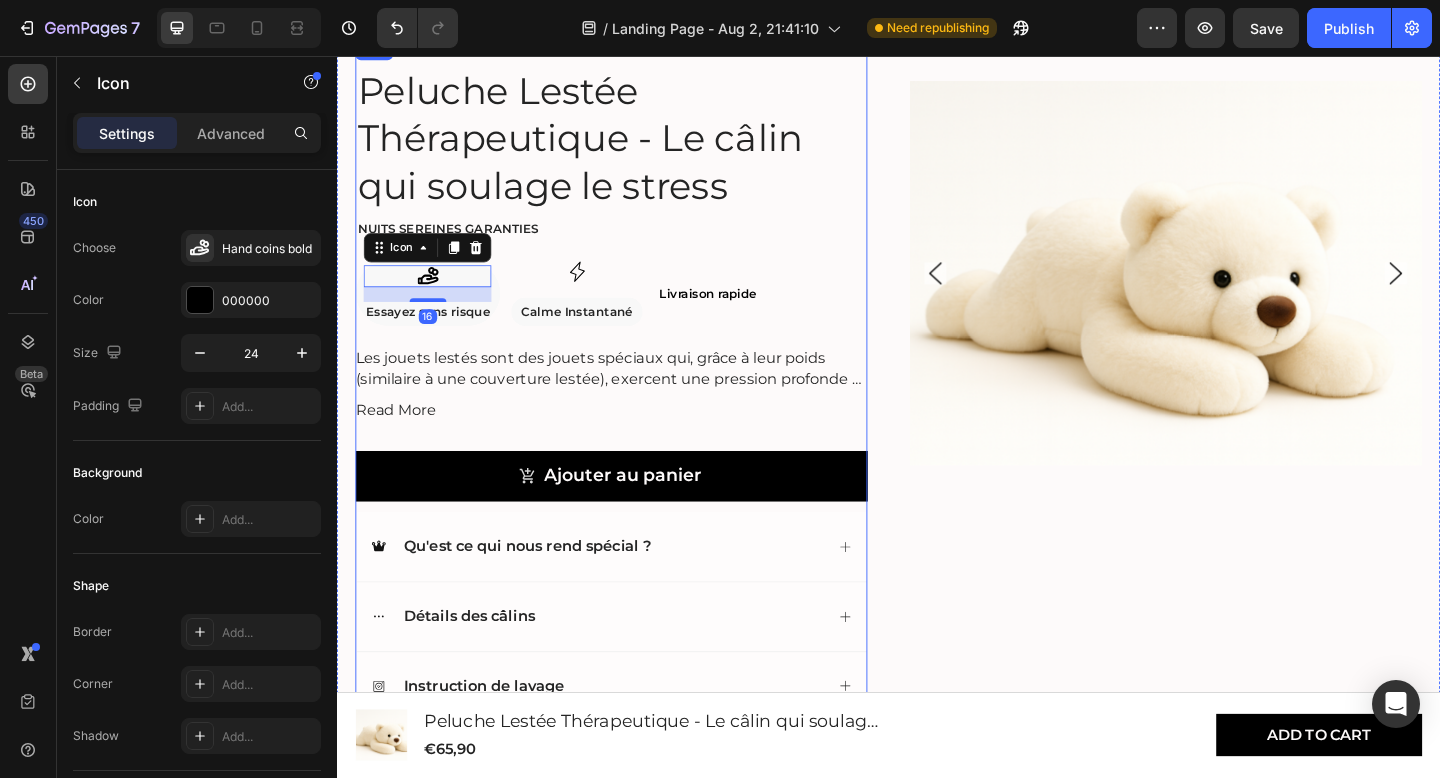 click on "4.8/5 Text Block Icon Icon Icon Icon Icon Icon List Basé sur plus de 500 avis clients Text Block Row Peluche Lestée Thérapeutique - Le câlin qui soulage le stress Product Title Nuits sereines garanties Text Block
Icon   16 Essayez sans risque Text Block Row
Icon Calme Instantané Text Block Row Row ⁠⁠⁠⁠⁠⁠⁠ Livraison rapide  Heading Row Les jouets lestés sont des jouets spéciaux qui, grâce à leur poids (similaire à une couverture lestée), exercent une pression profonde et apaisante. Cela contribue à un  sentiment de réconfort et de sécurité  .
Les peluches lestées conviennent aussi bien aux enfants  (à partir de 3 ans)  qu'aux adultes et peuvent également apporter un soutien en cas de stress, d'anxiété, de défis émotionnels et aider le corps à se détendre.     Read More Product Description
Ajouter au panier Add to Cart
Qu'est ce qui nous rend spécial ?" at bounding box center [635, 408] 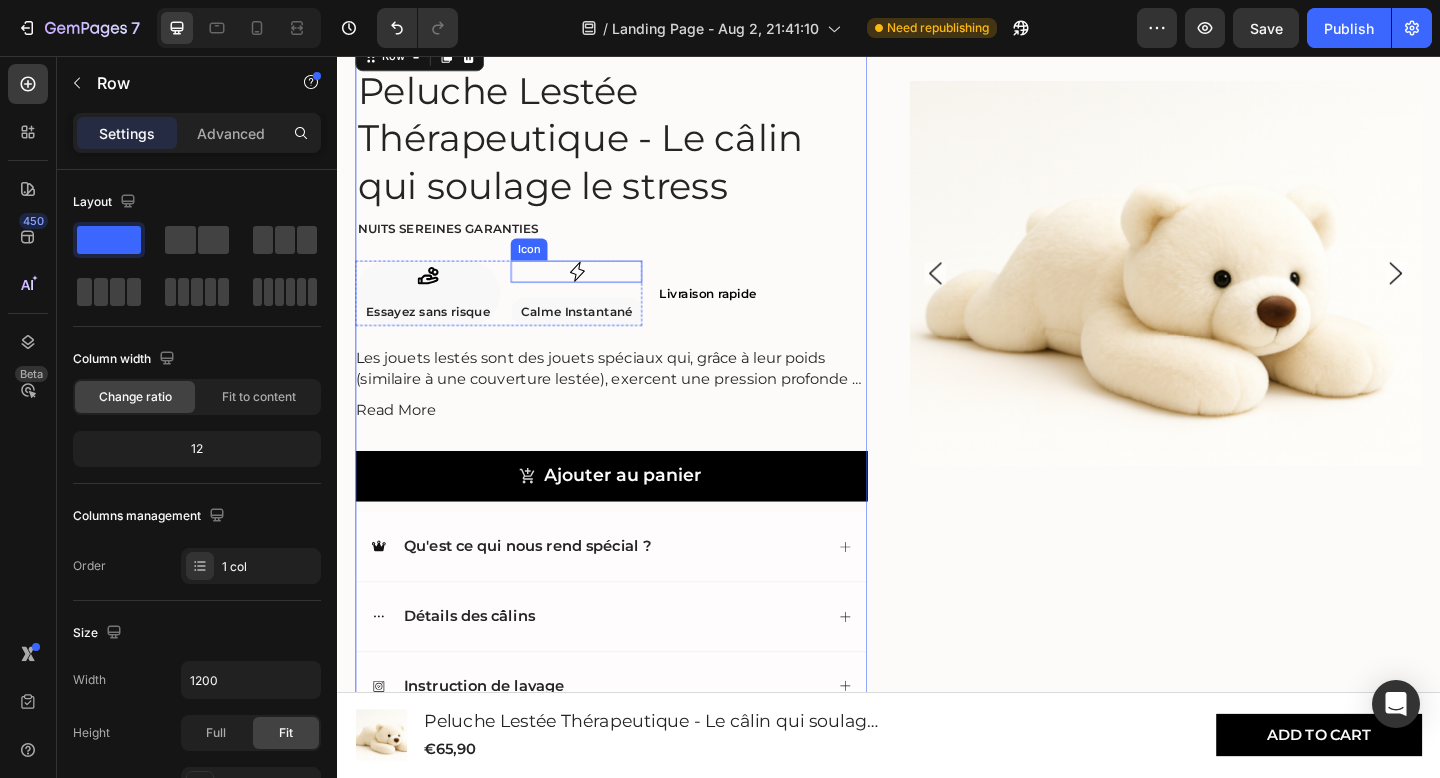click on "Icon" at bounding box center [597, 291] 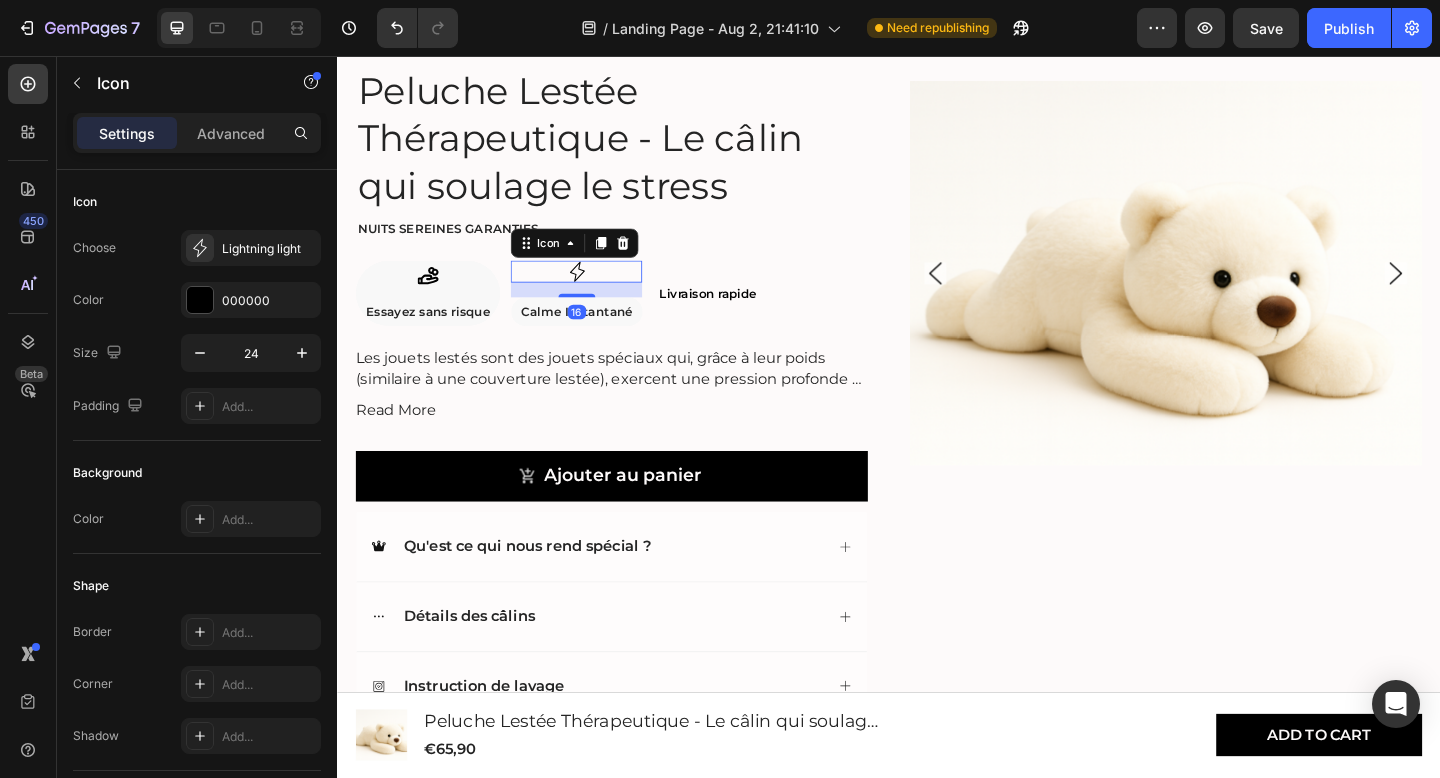 click on "Calme Instantané" at bounding box center (597, 334) 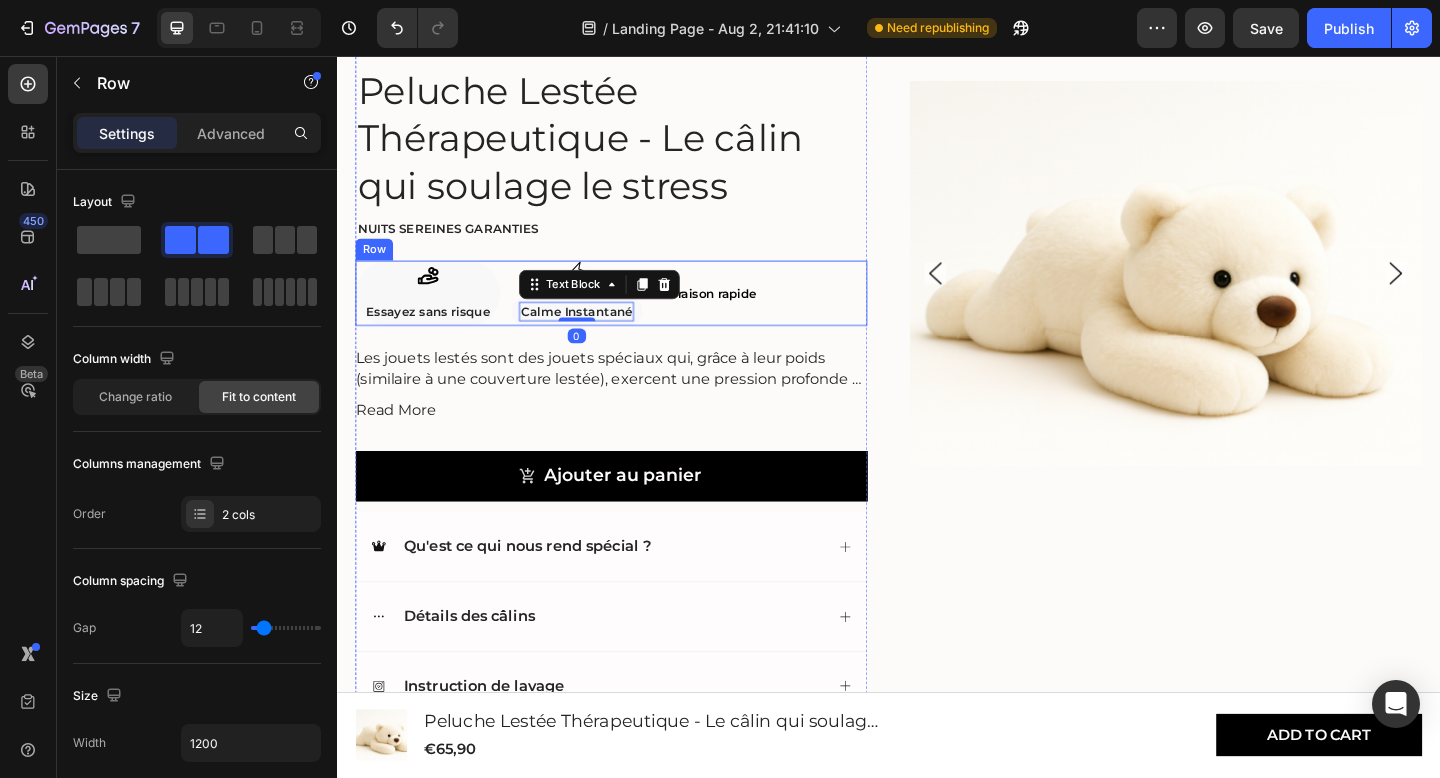 click on "⁠⁠⁠⁠⁠⁠⁠ Livraison rapide  Heading" at bounding box center [740, 314] 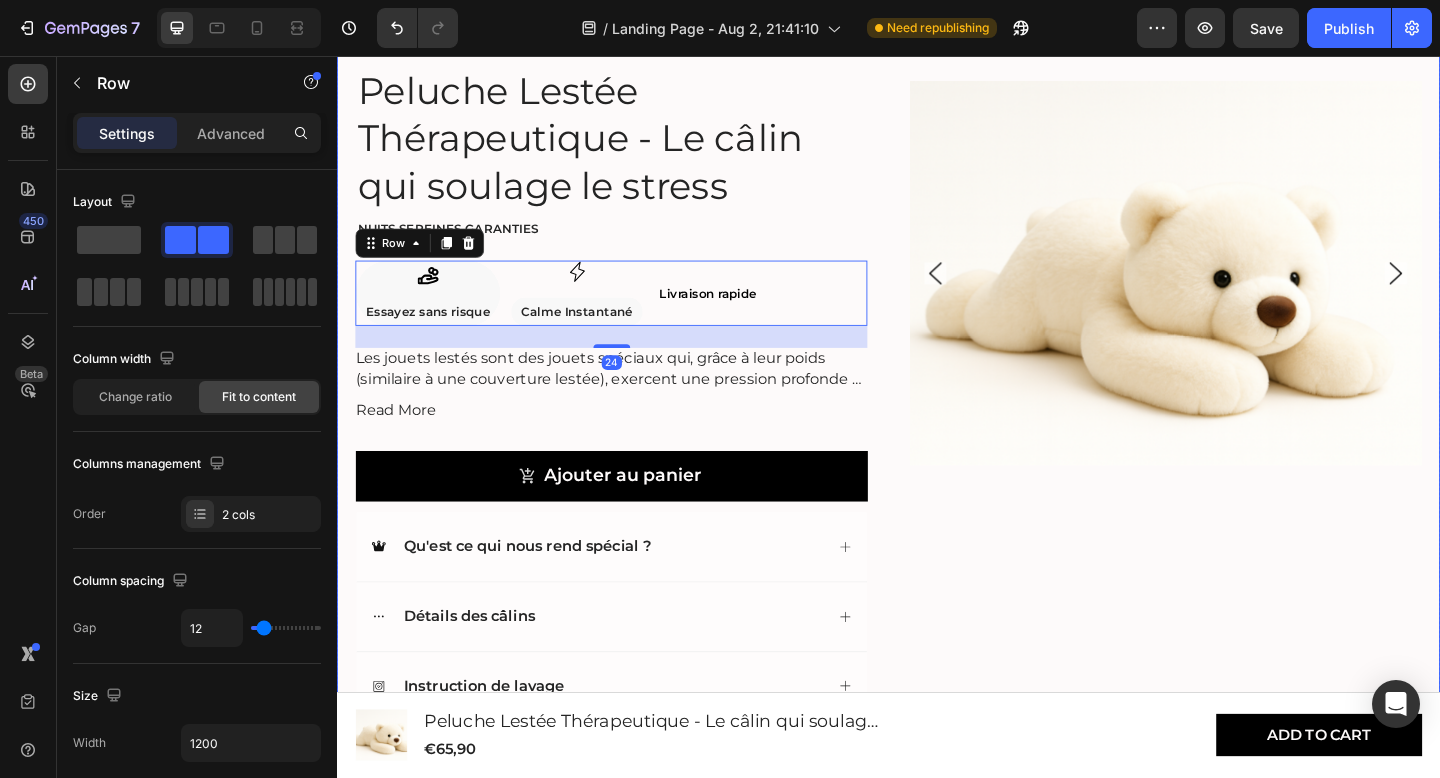 click on "Product Images 4.8/5 Text Block Icon Icon Icon Icon Icon Icon List Basé sur plus de 500 avis clients Text Block Row Peluche Lestée Thérapeutique - Le câlin qui soulage le stress Product Title Nuits sereines garanties Text Block
Icon Essayez sans risque Text Block Row
Icon Calme Instantané Text Block Row Row ⁠⁠⁠⁠⁠⁠⁠ Livraison rapide  Heading Row   24 Les jouets lestés sont des jouets spéciaux qui, grâce à leur poids (similaire à une couverture lestée), exercent une pression profonde et apaisante. Cela contribue à un  sentiment de réconfort et de sécurité  .
Les peluches lestées conviennent aussi bien aux enfants  (à partir de 3 ans)  qu'aux adultes et peuvent également apporter un soutien en cas de stress, d'anxiété, de défis émotionnels et aider le corps à se détendre.     Read More Product Description
Ajouter au panier Add to Cart
Qu'est ce qui nous rend spécial ?" at bounding box center [937, 408] 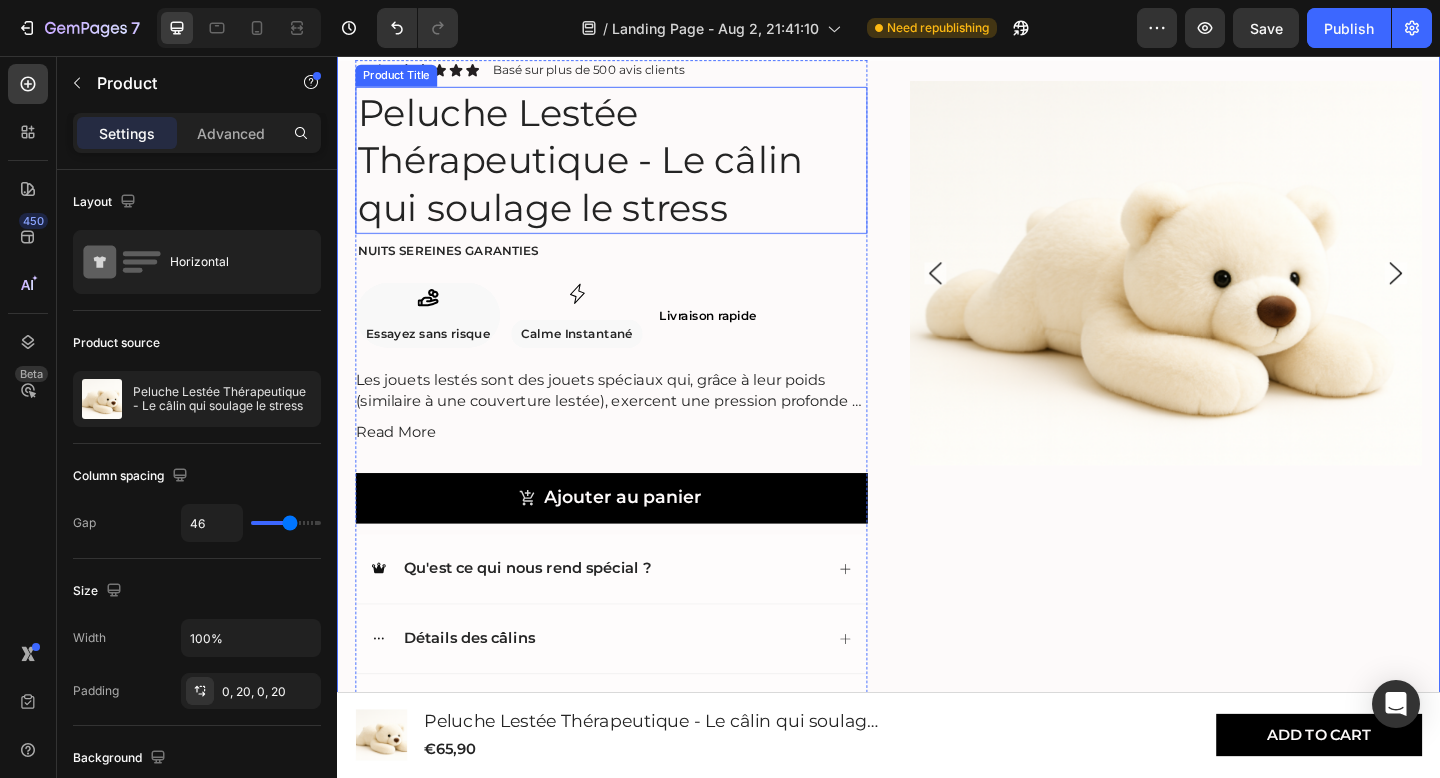 scroll, scrollTop: 732, scrollLeft: 0, axis: vertical 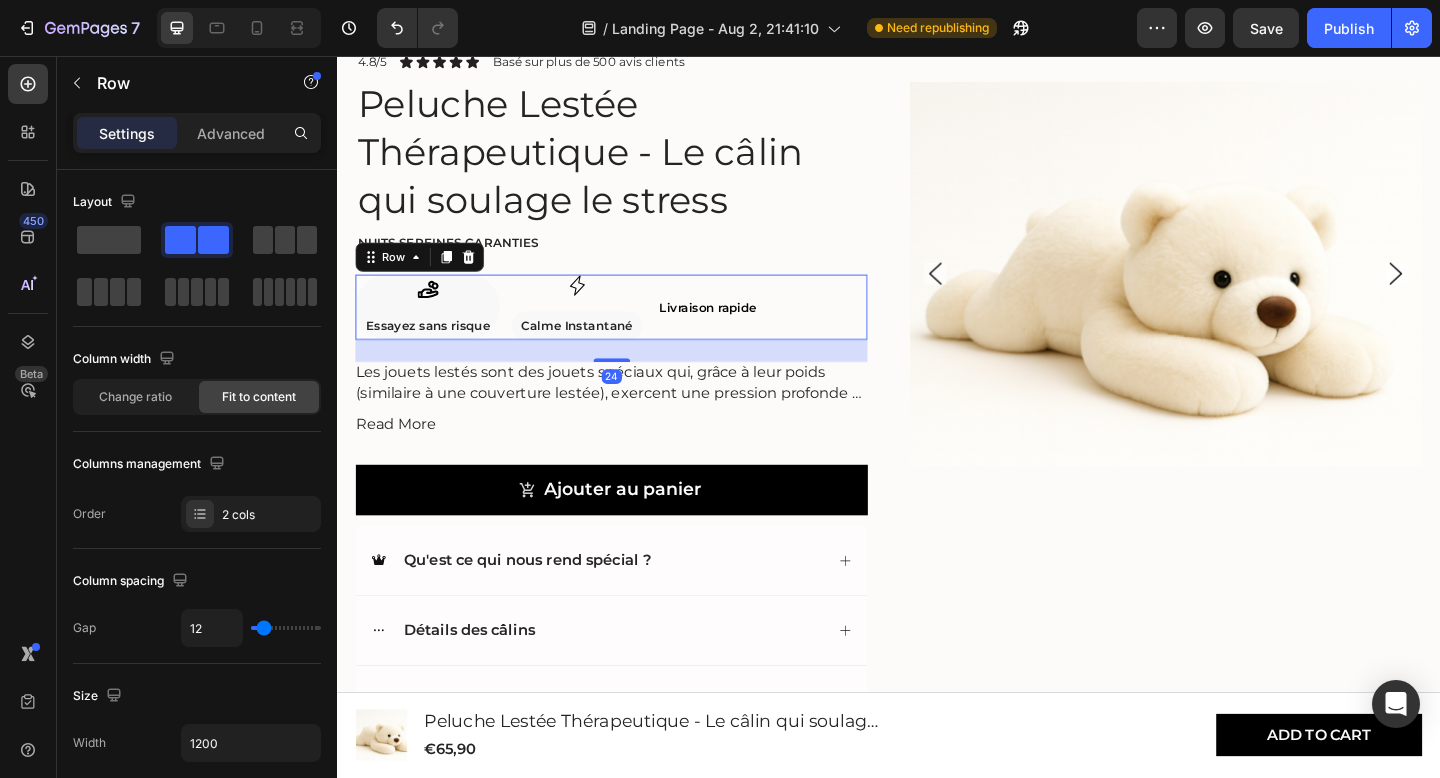 click on "24" at bounding box center [635, 377] 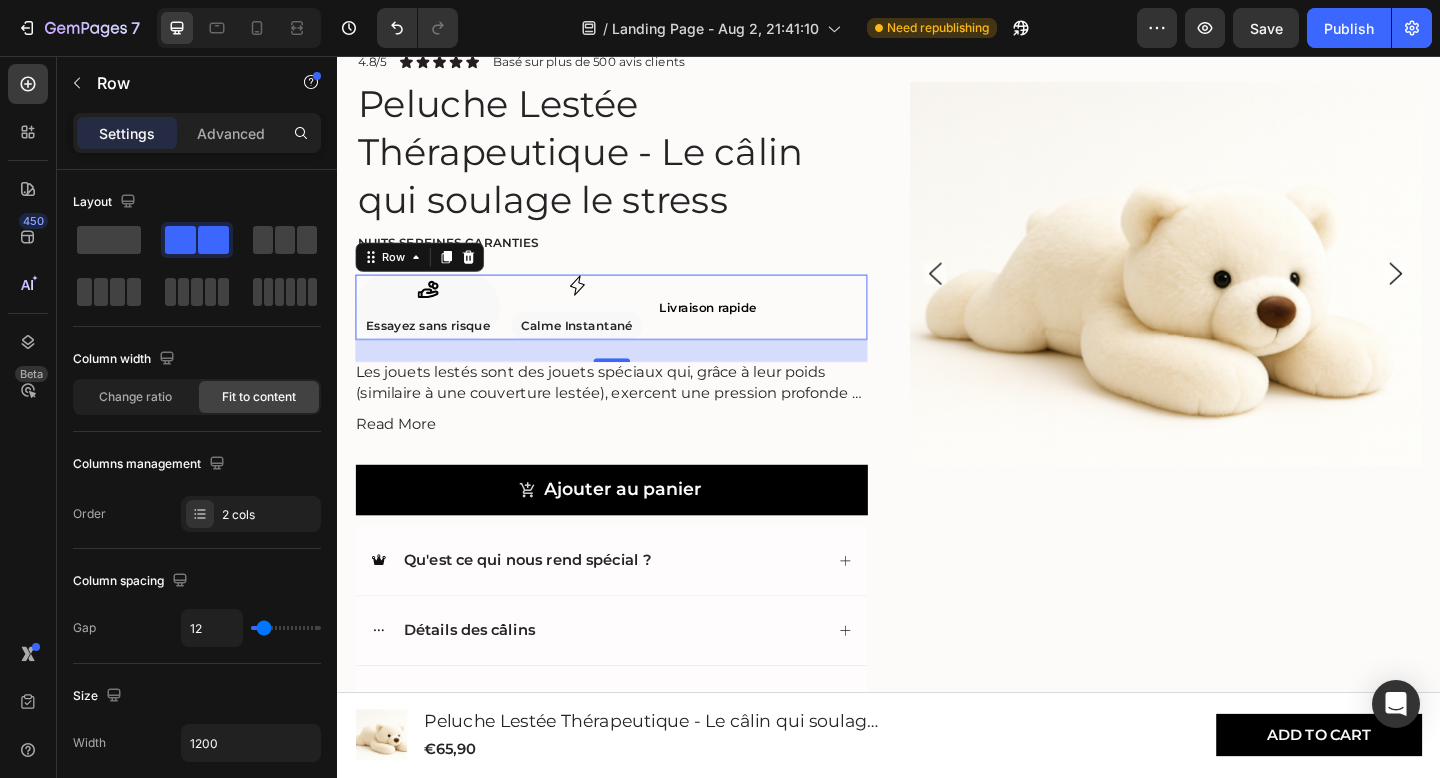 click on "24" at bounding box center [635, 377] 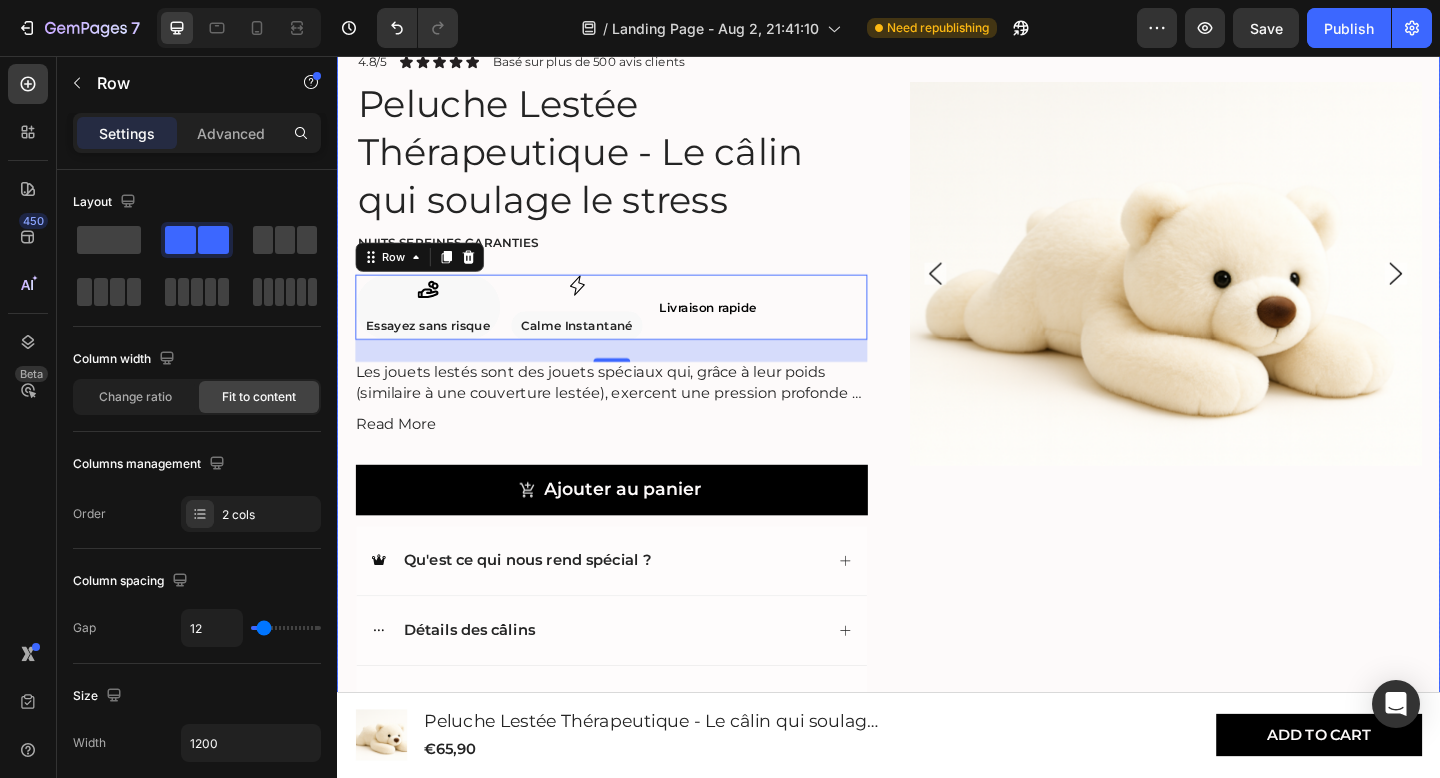 click on "Product Images 4.8/5 Text Block Icon Icon Icon Icon Icon Icon List Basé sur plus de 500 avis clients Text Block Row Peluche Lestée Thérapeutique - Le câlin qui soulage le stress Product Title Nuits sereines garanties Text Block
Icon Essayez sans risque Text Block Row
Icon Calme Instantané Text Block Row Row ⁠⁠⁠⁠⁠⁠⁠ Livraison rapide  Heading Row   24 Les jouets lestés sont des jouets spéciaux qui, grâce à leur poids (similaire à une couverture lestée), exercent une pression profonde et apaisante. Cela contribue à un  sentiment de réconfort et de sécurité  .
Les peluches lestées conviennent aussi bien aux enfants  (à partir de 3 ans)  qu'aux adultes et peuvent également apporter un soutien en cas de stress, d'anxiété, de défis émotionnels et aider le corps à se détendre.     Read More Product Description
Ajouter au panier Add to Cart
Qu'est ce qui nous rend spécial ?" at bounding box center (937, 423) 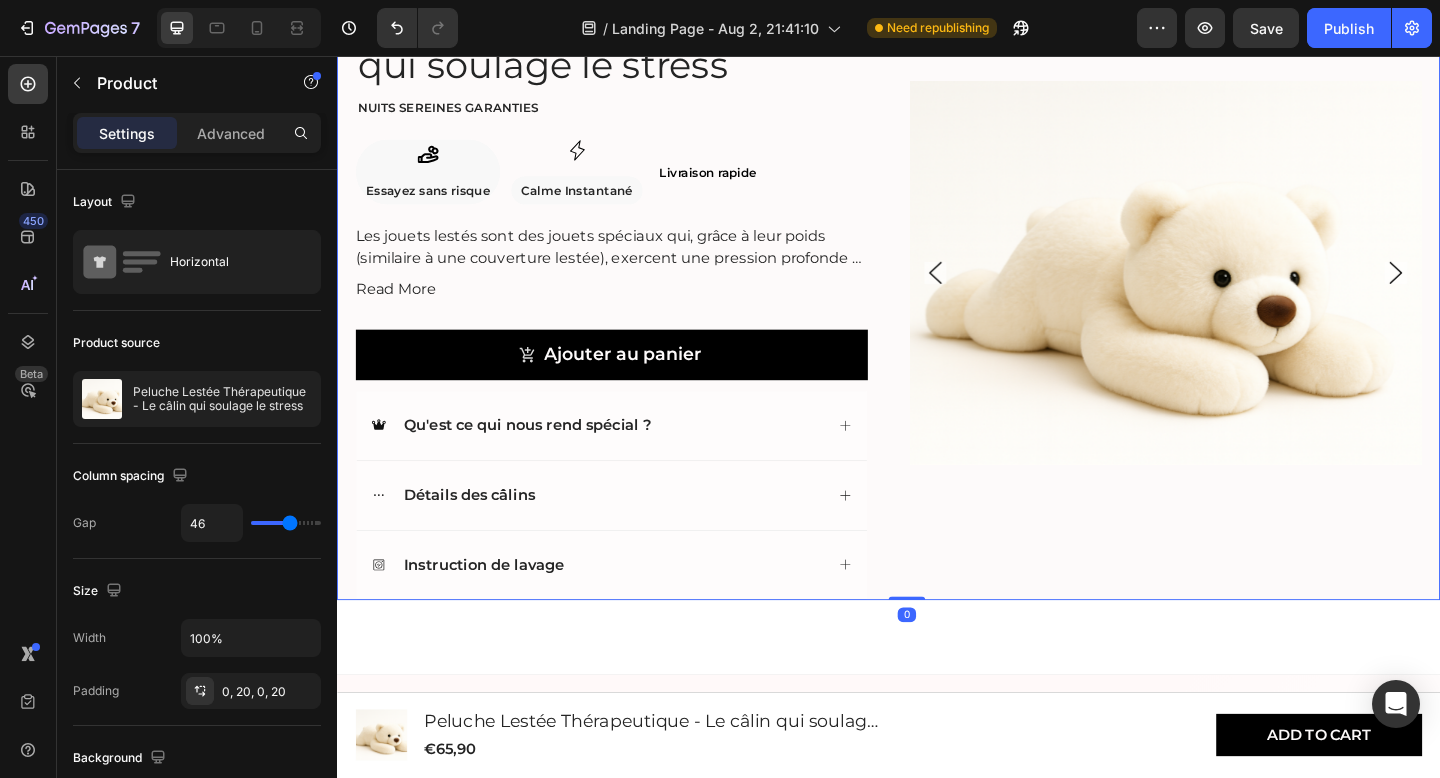 scroll, scrollTop: 897, scrollLeft: 0, axis: vertical 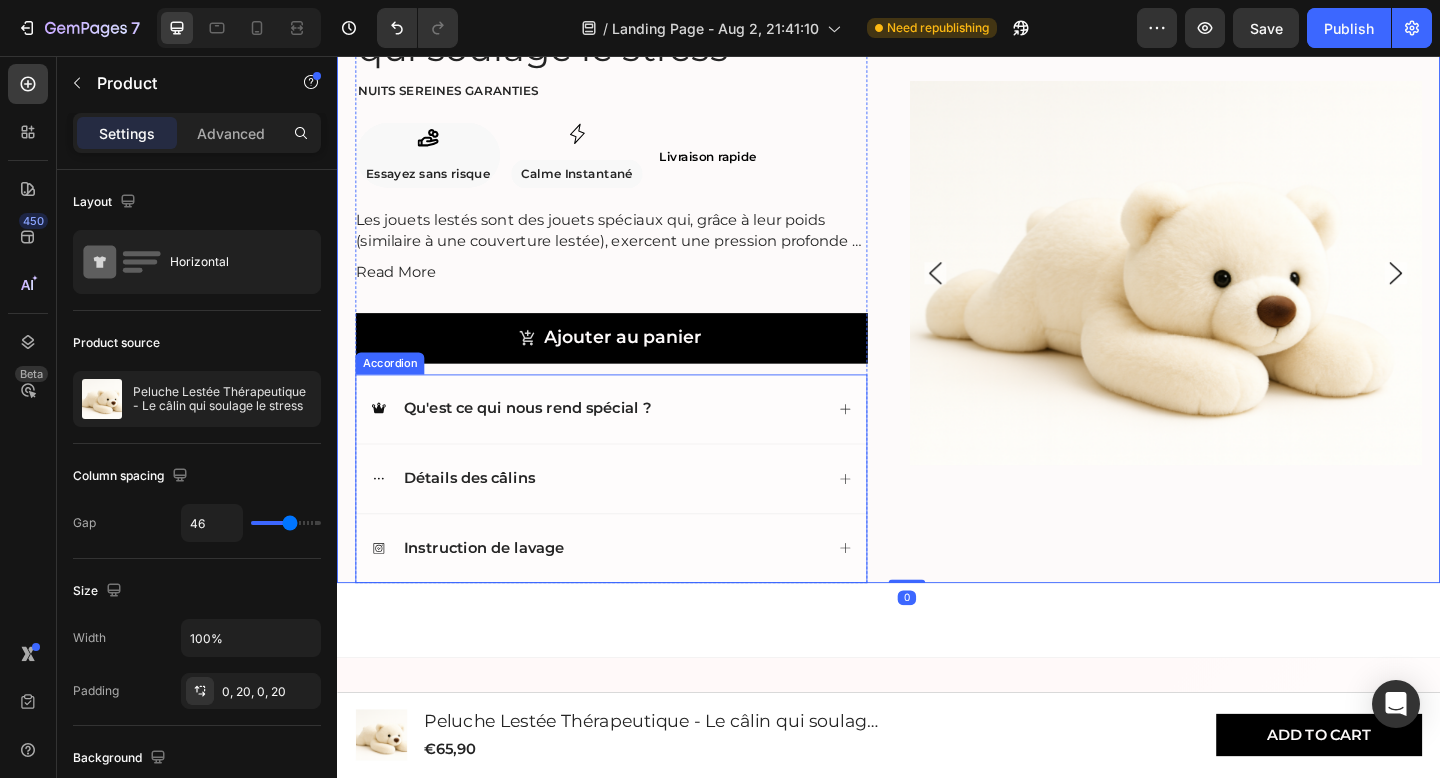click 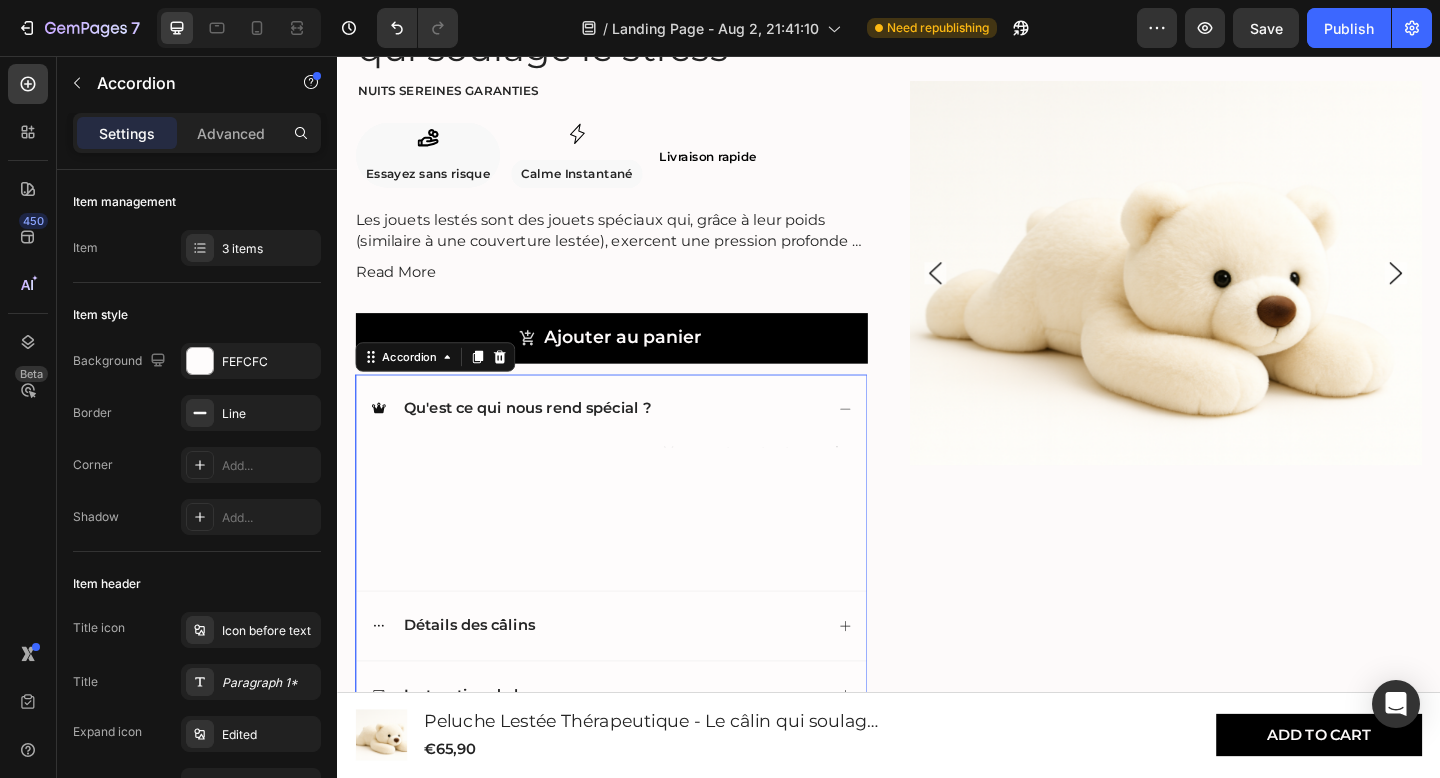 click 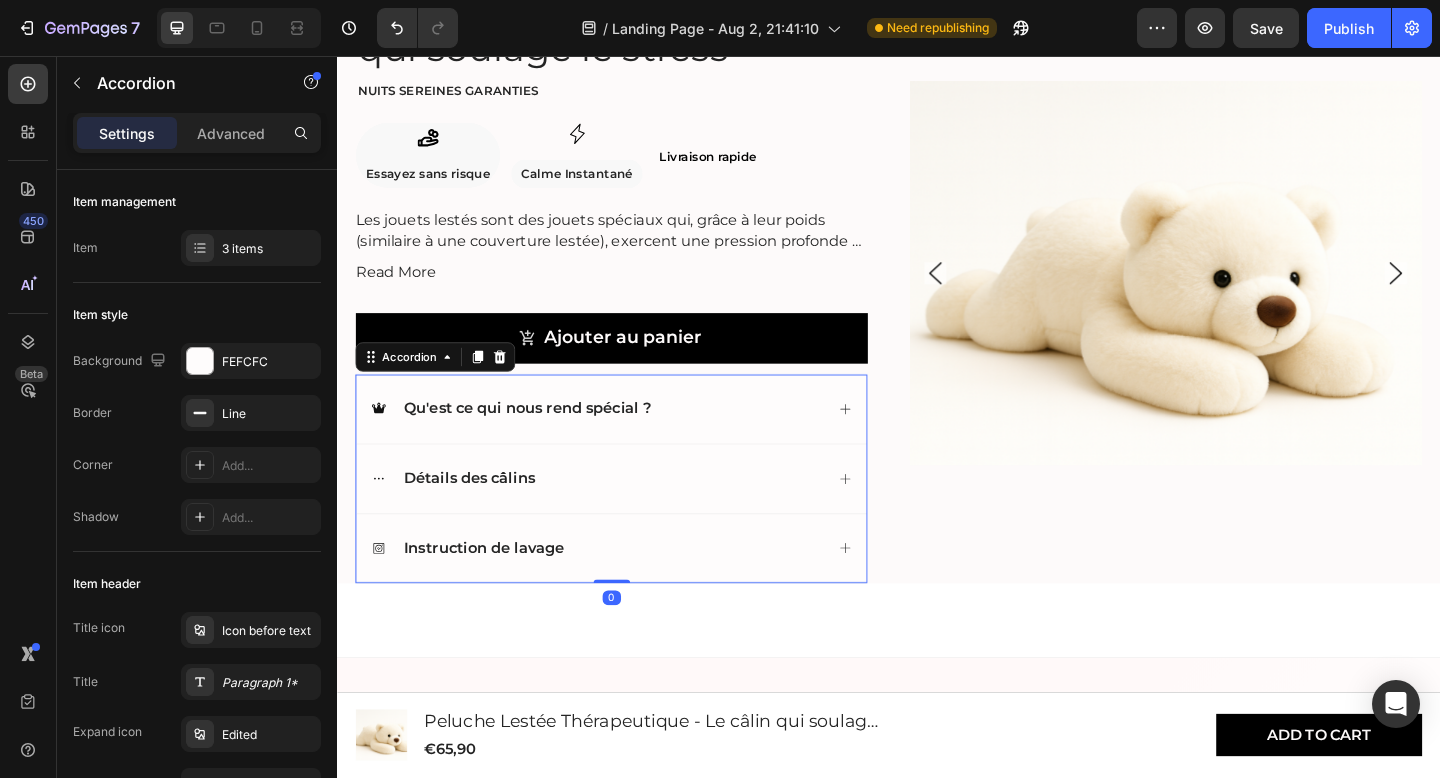 click on "Détails des câlins" at bounding box center [635, 516] 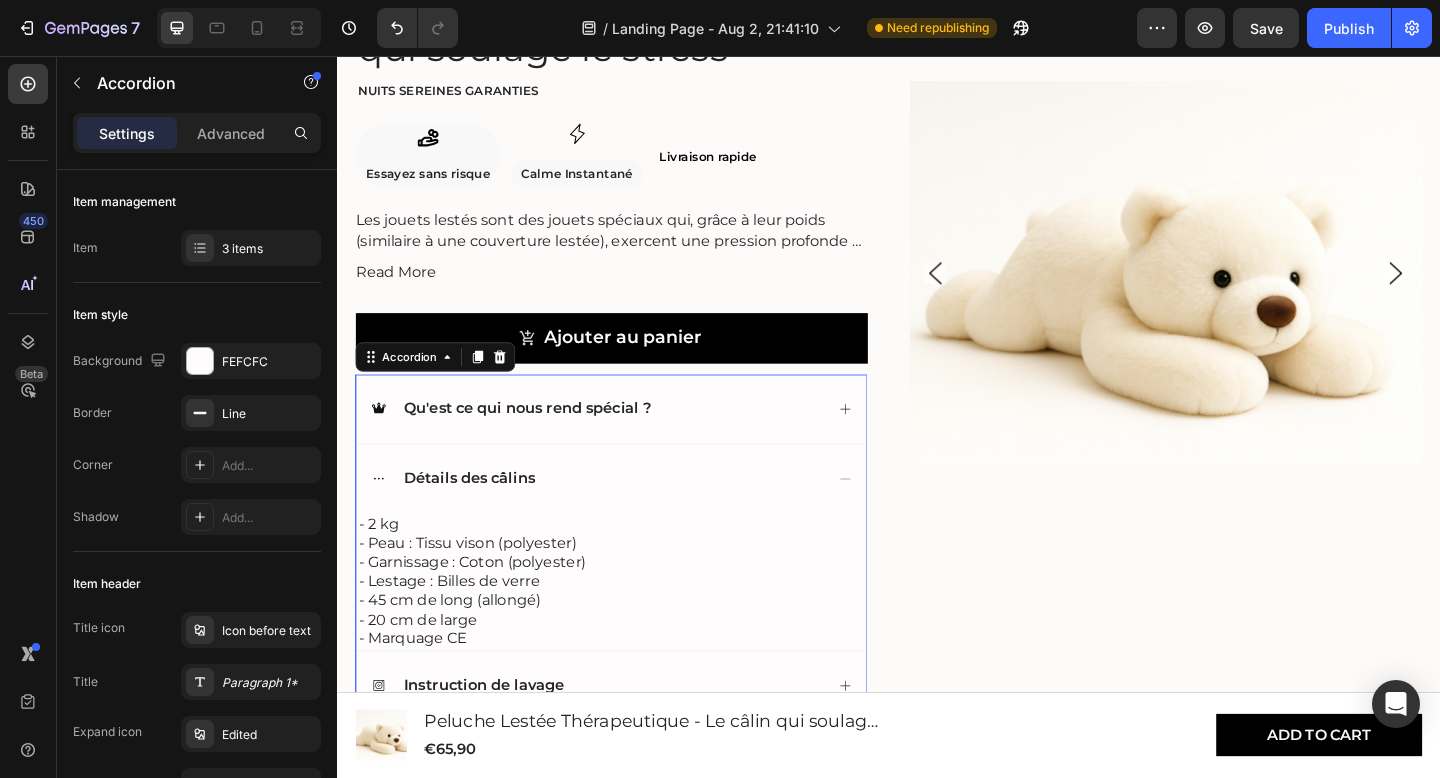 click on "Détails des câlins" at bounding box center (635, 516) 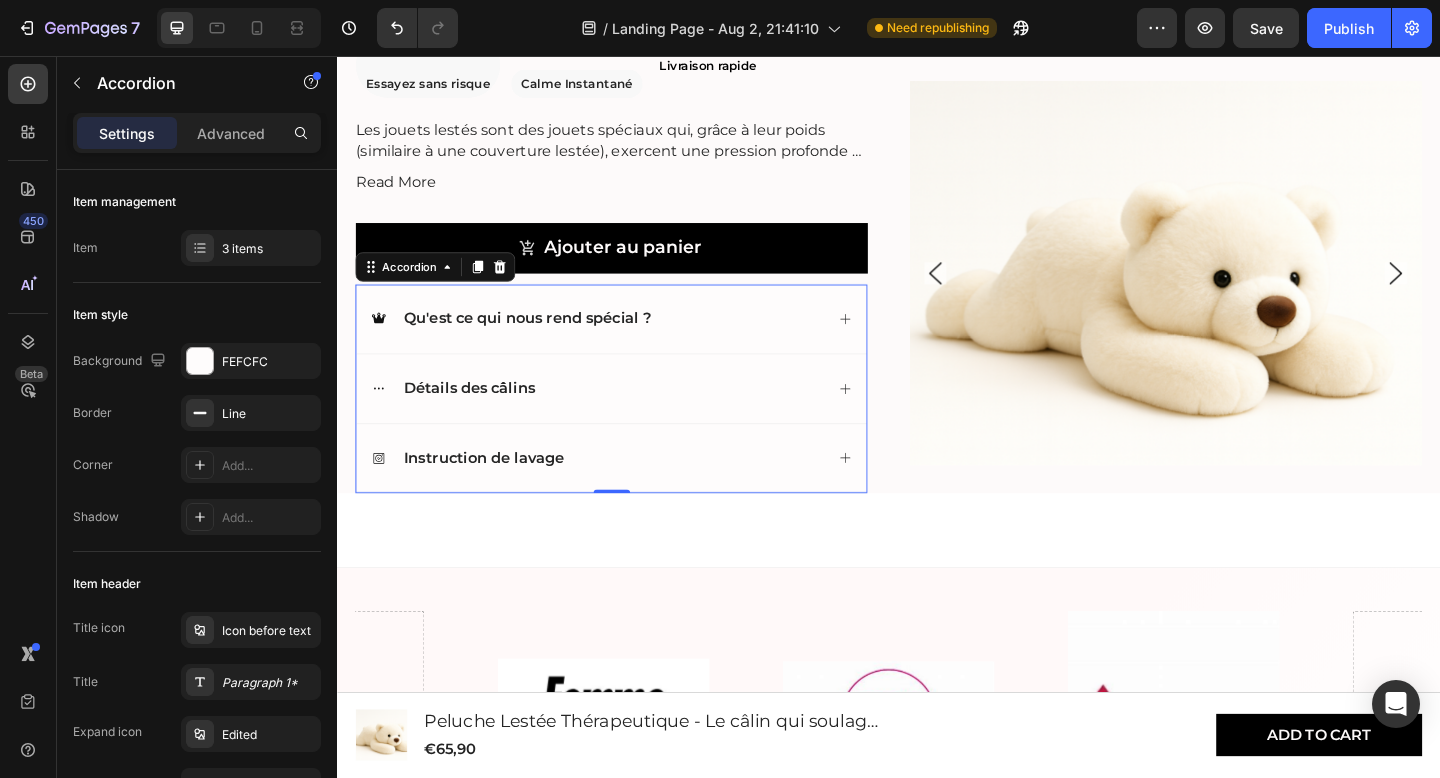 scroll, scrollTop: 1000, scrollLeft: 0, axis: vertical 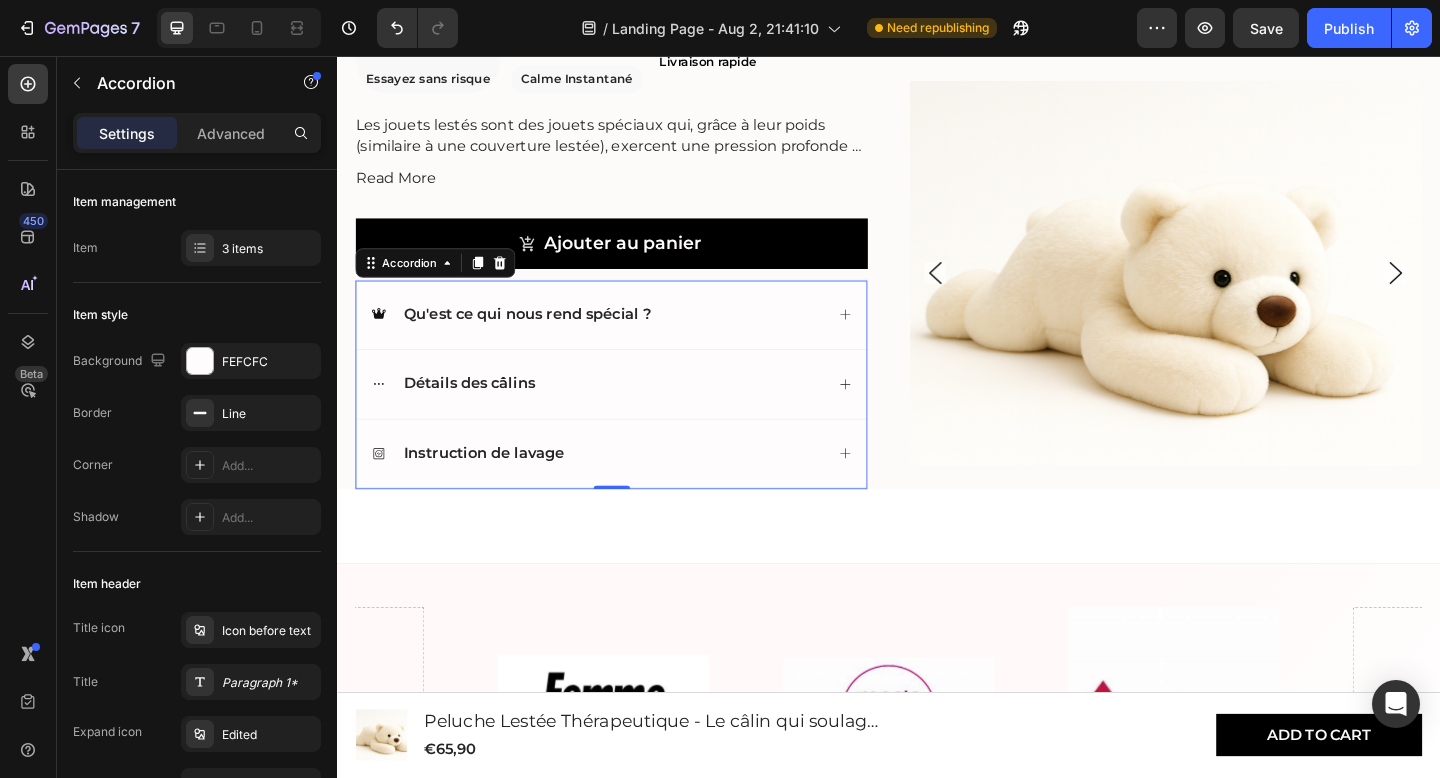 click on "Instruction de lavage" at bounding box center (635, 489) 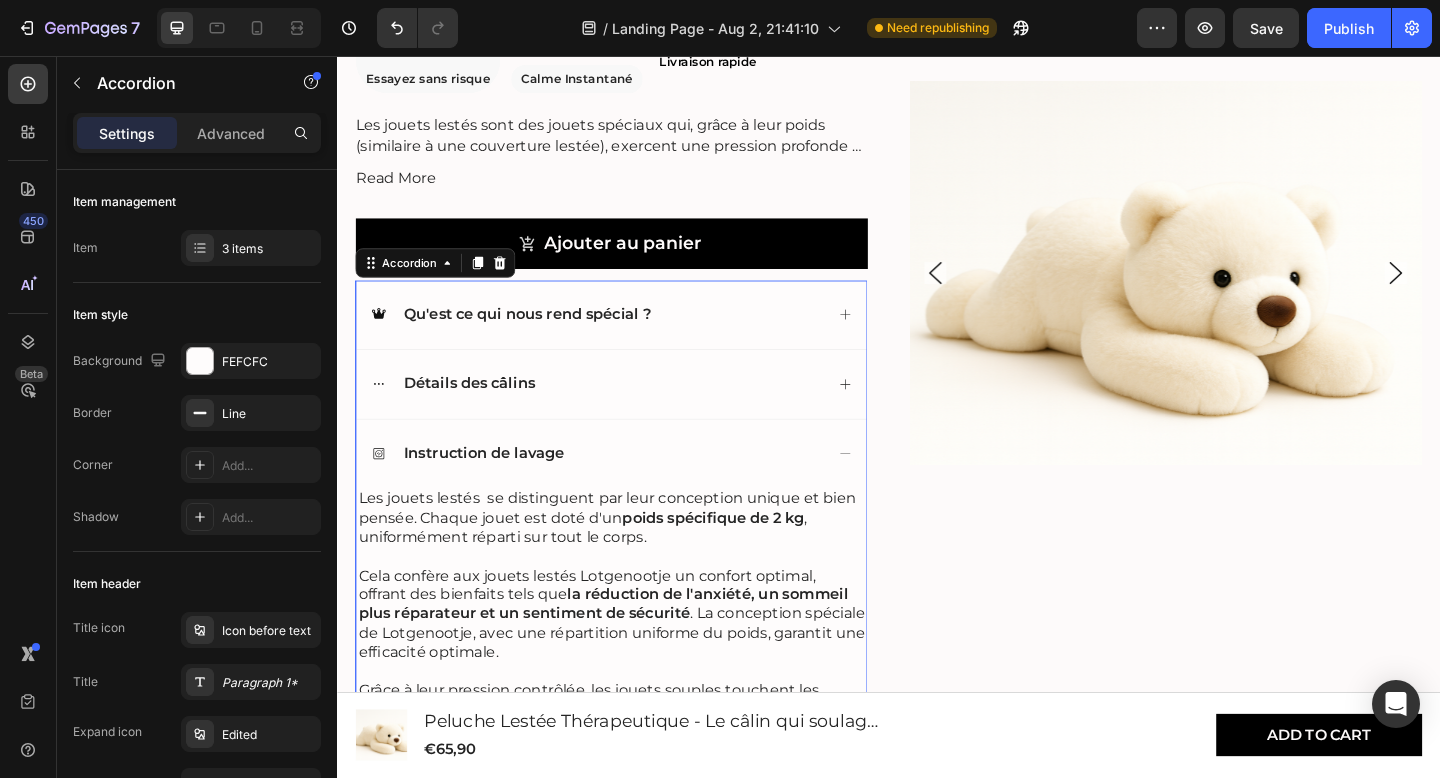 click on "Instruction de lavage" at bounding box center (635, 489) 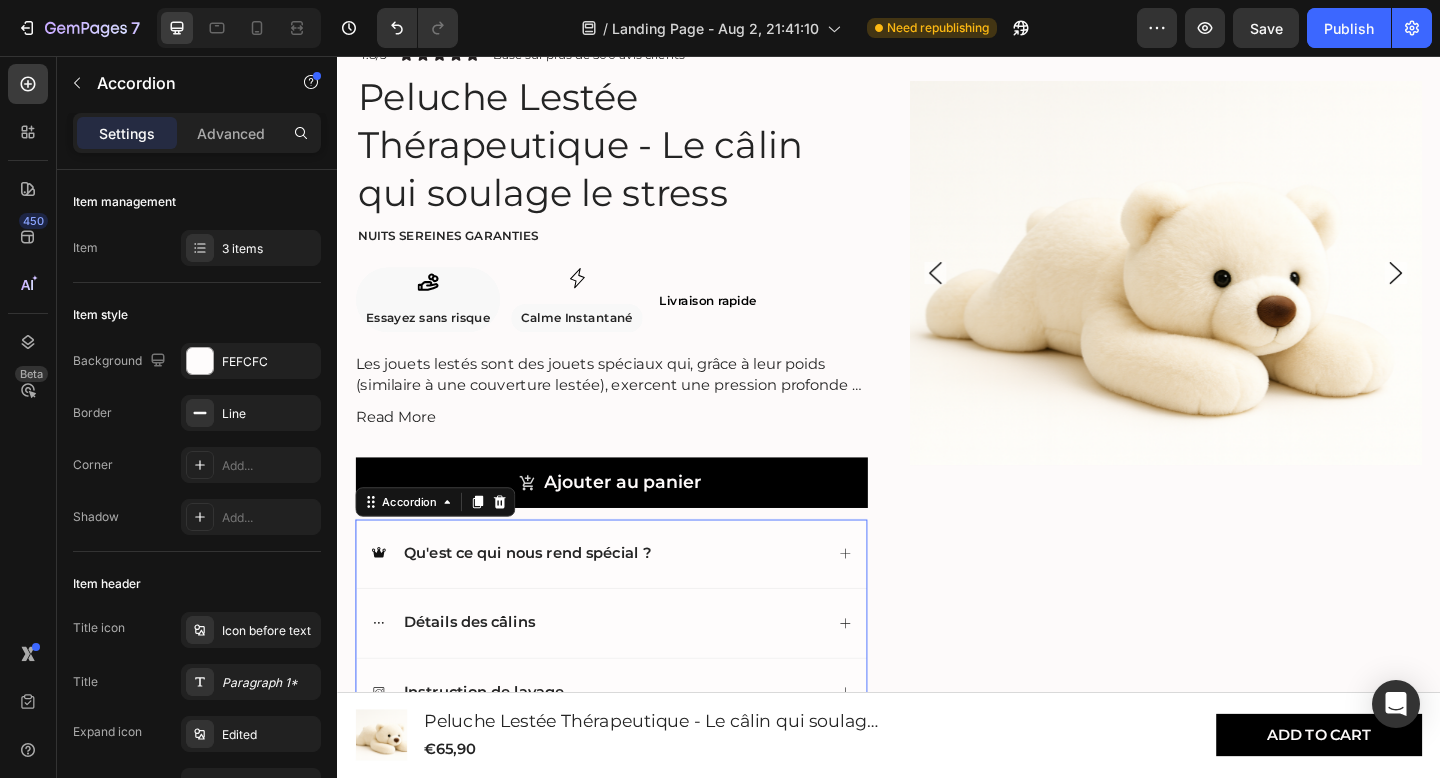 scroll, scrollTop: 733, scrollLeft: 0, axis: vertical 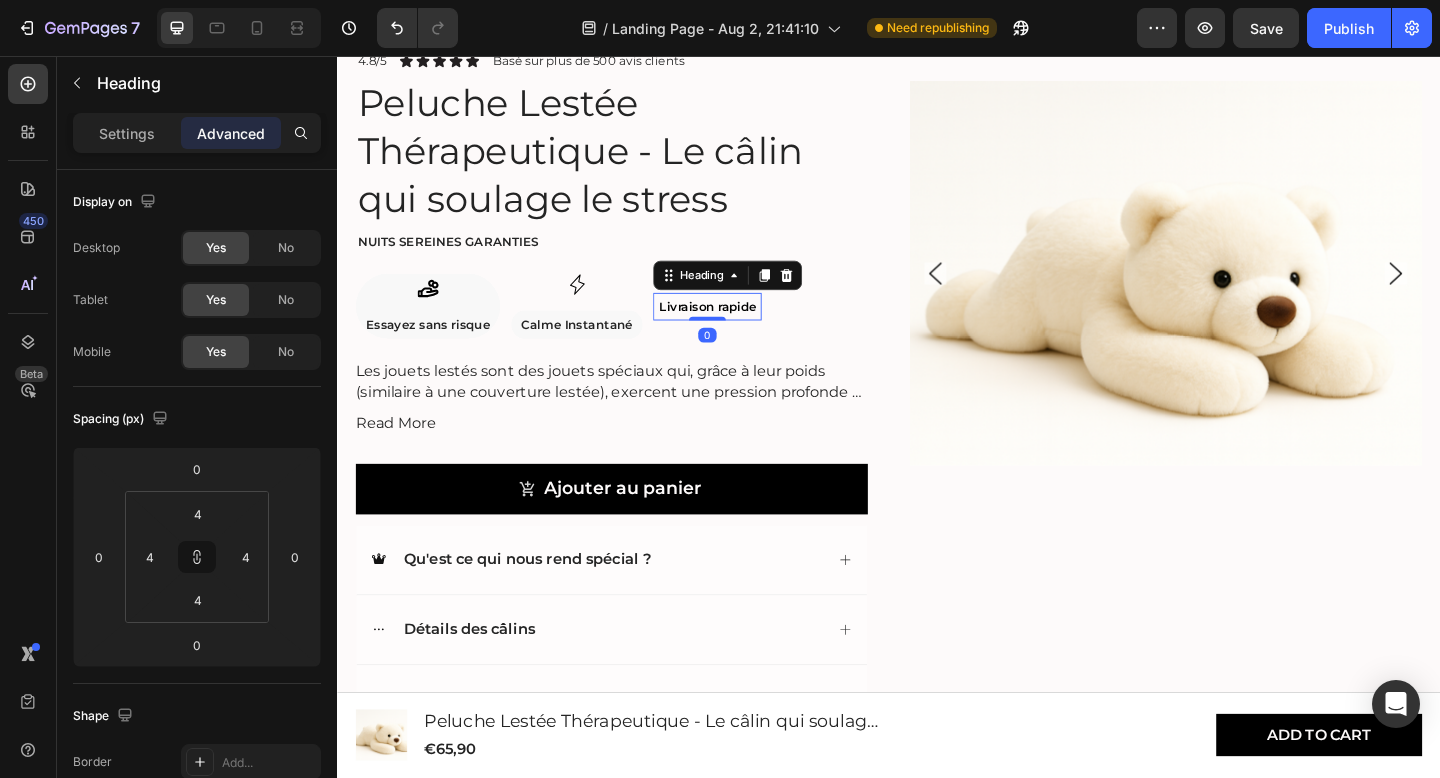 click on "Livraison rapide" at bounding box center [740, 329] 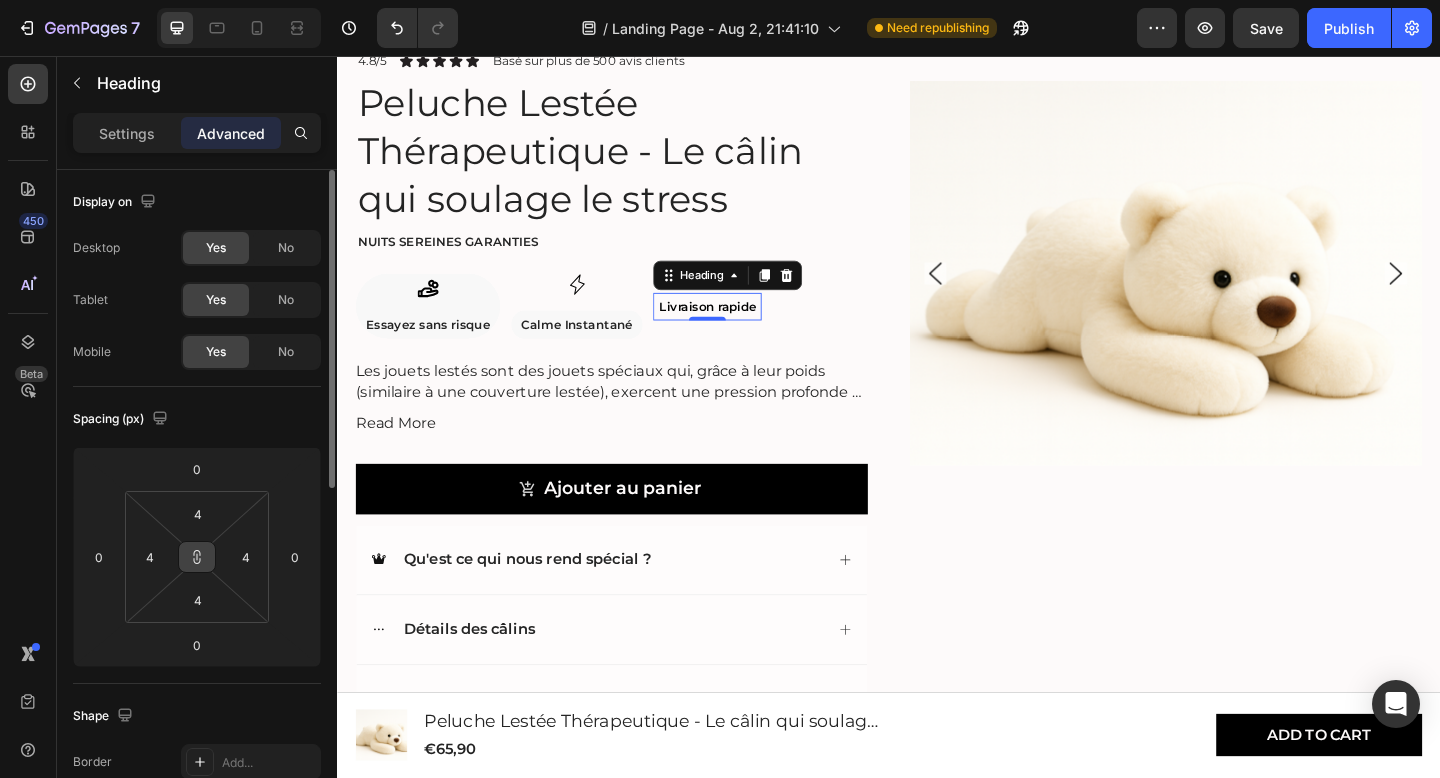 click at bounding box center (197, 557) 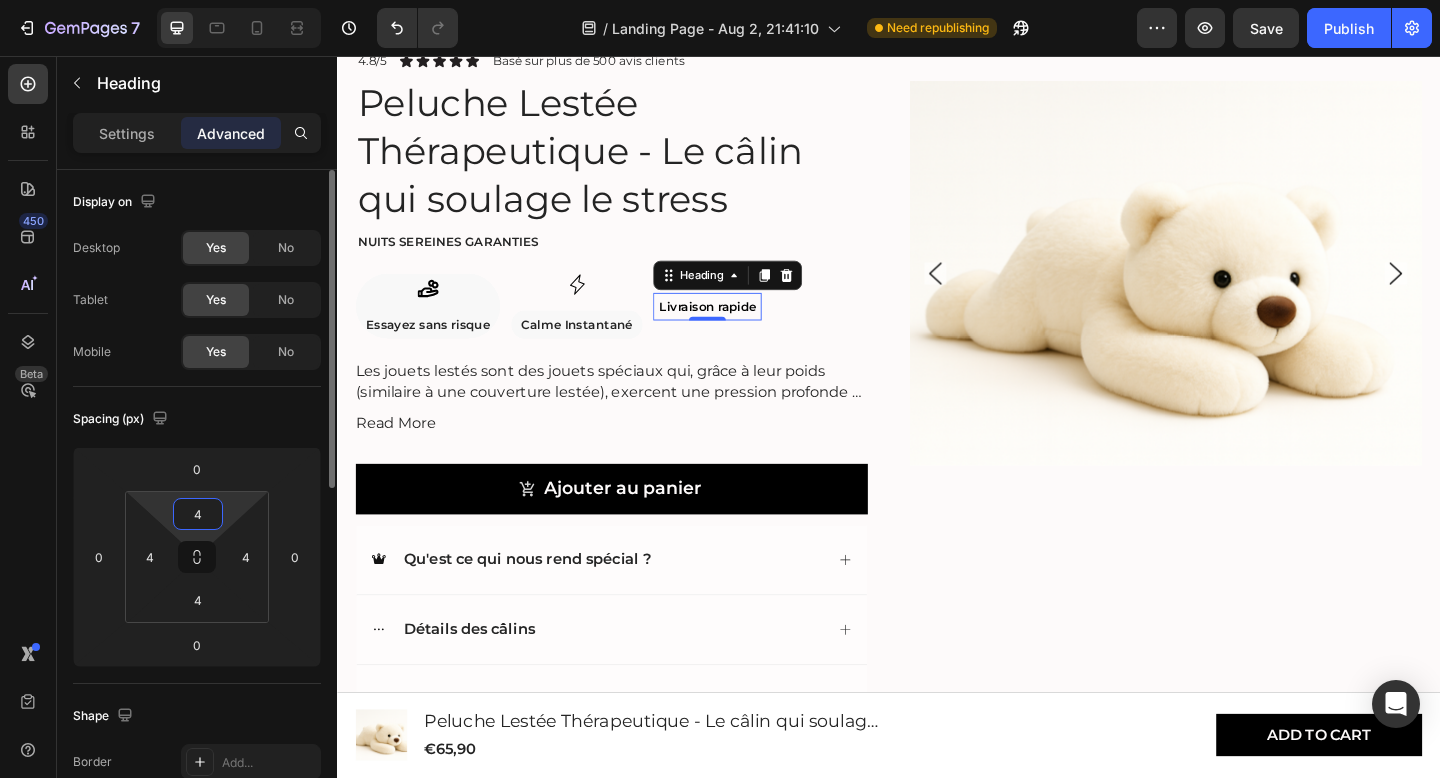 click on "4" at bounding box center (198, 514) 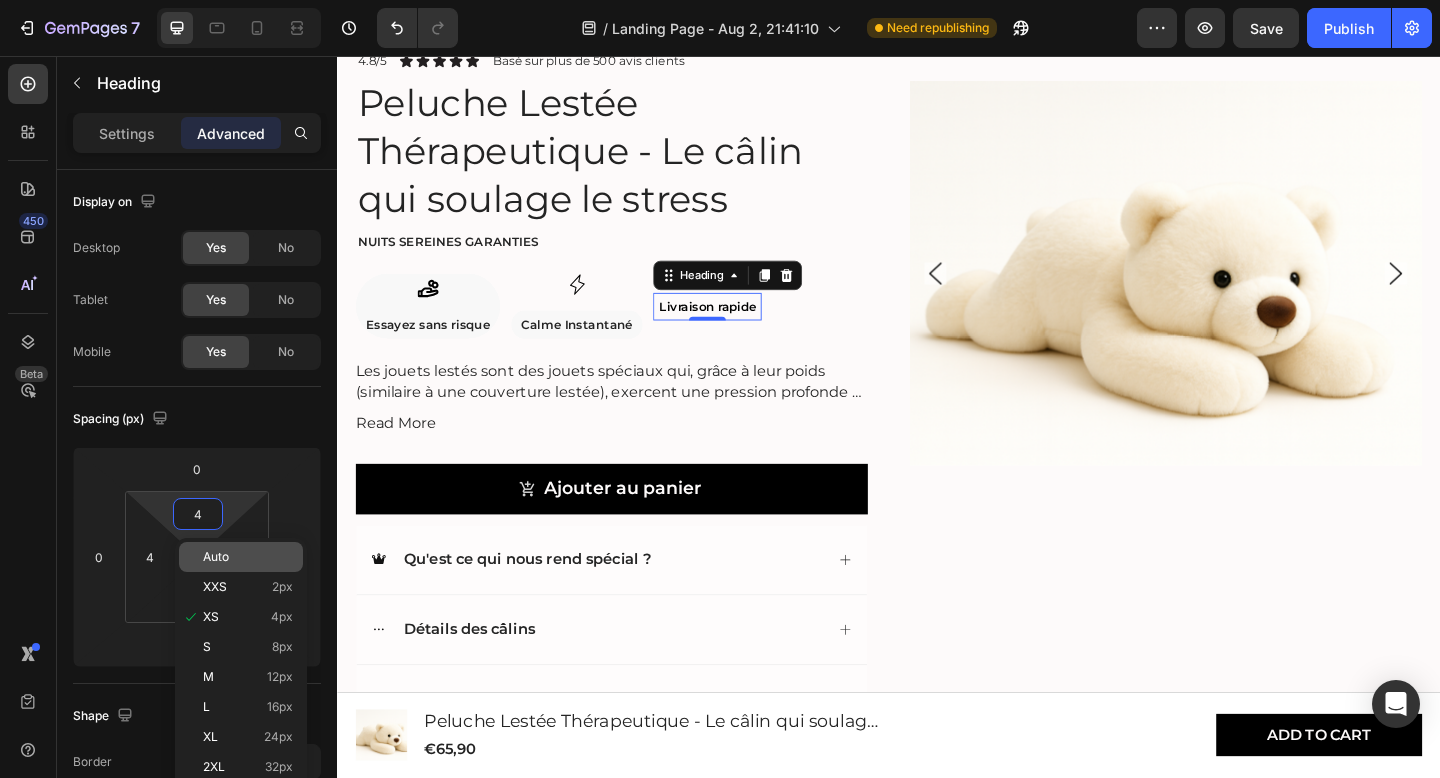 click on "Auto" 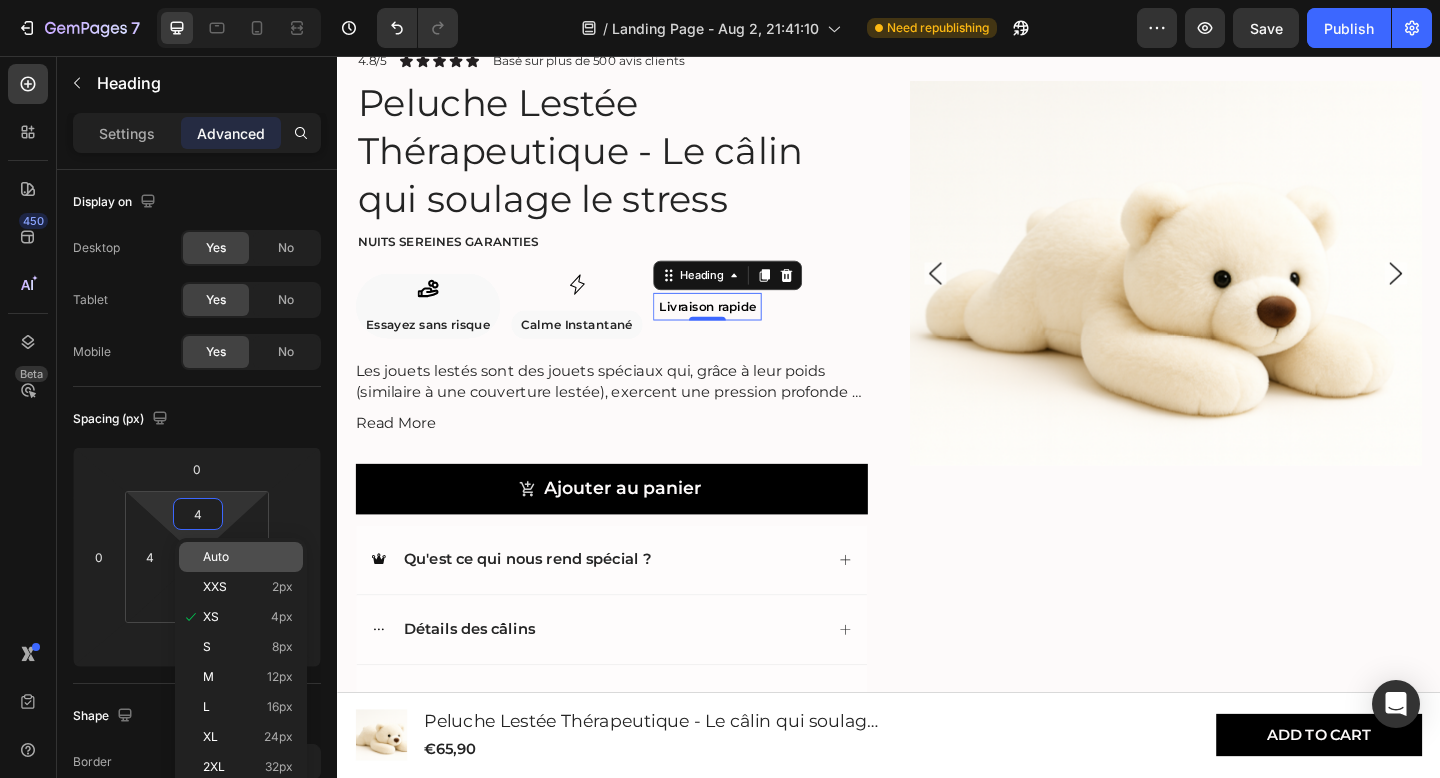 type on "Auto" 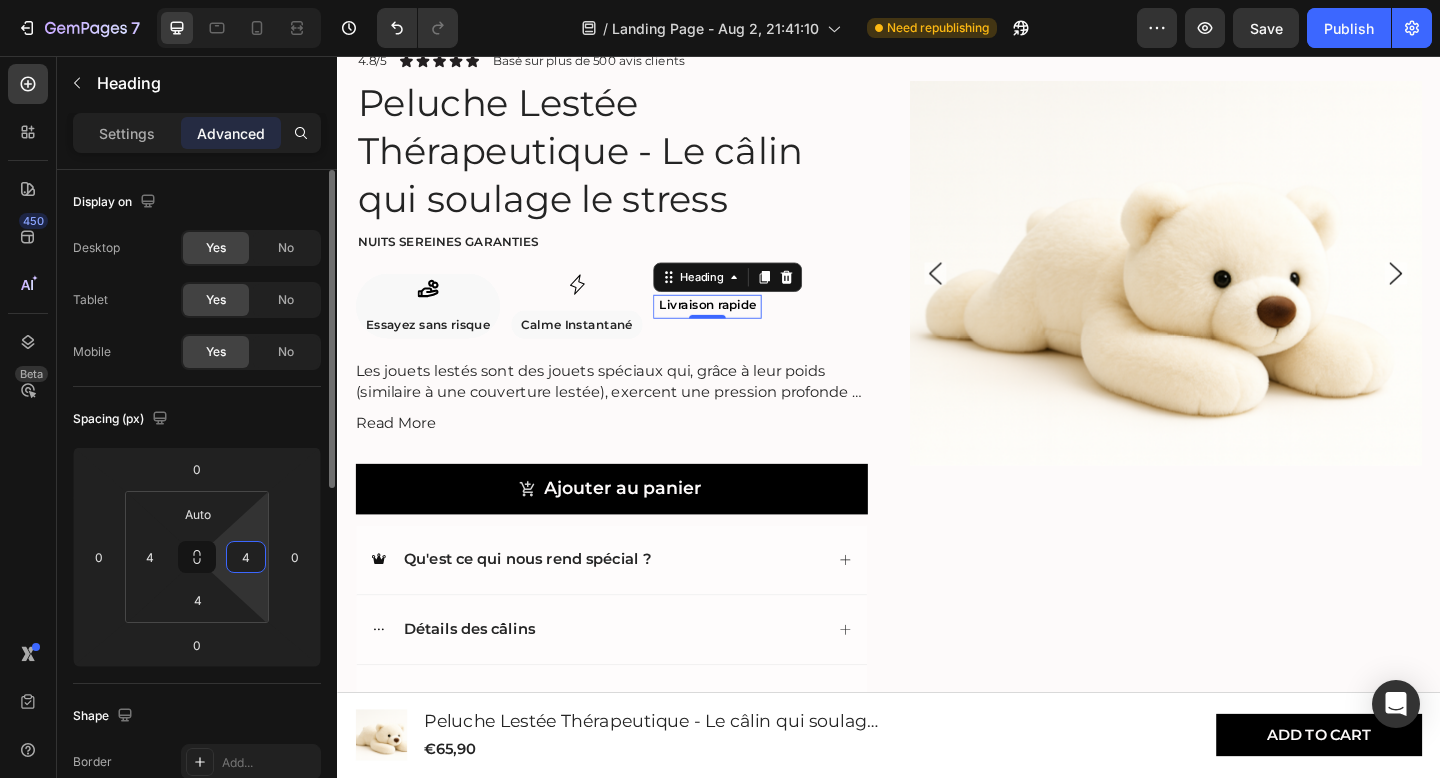 click on "4" at bounding box center [246, 557] 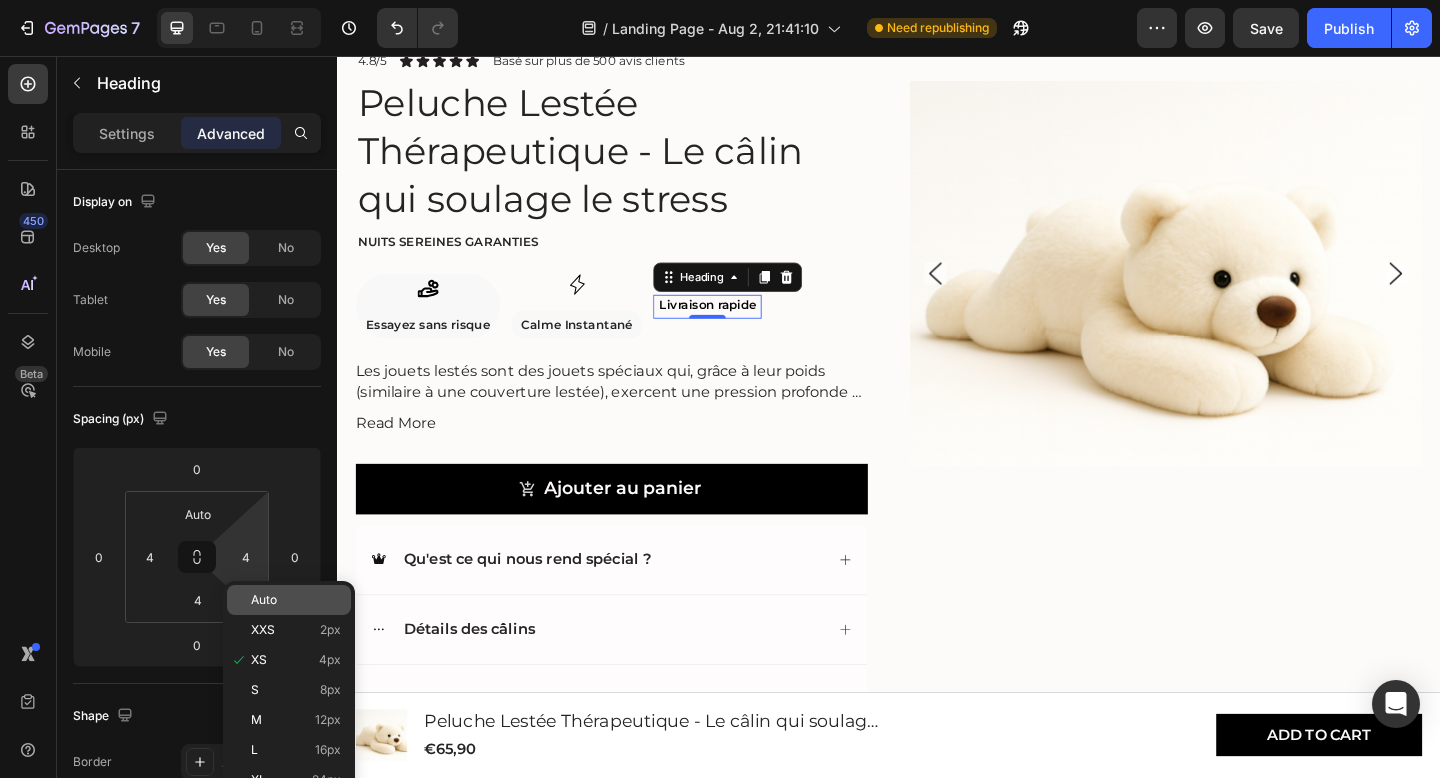 click on "Auto" 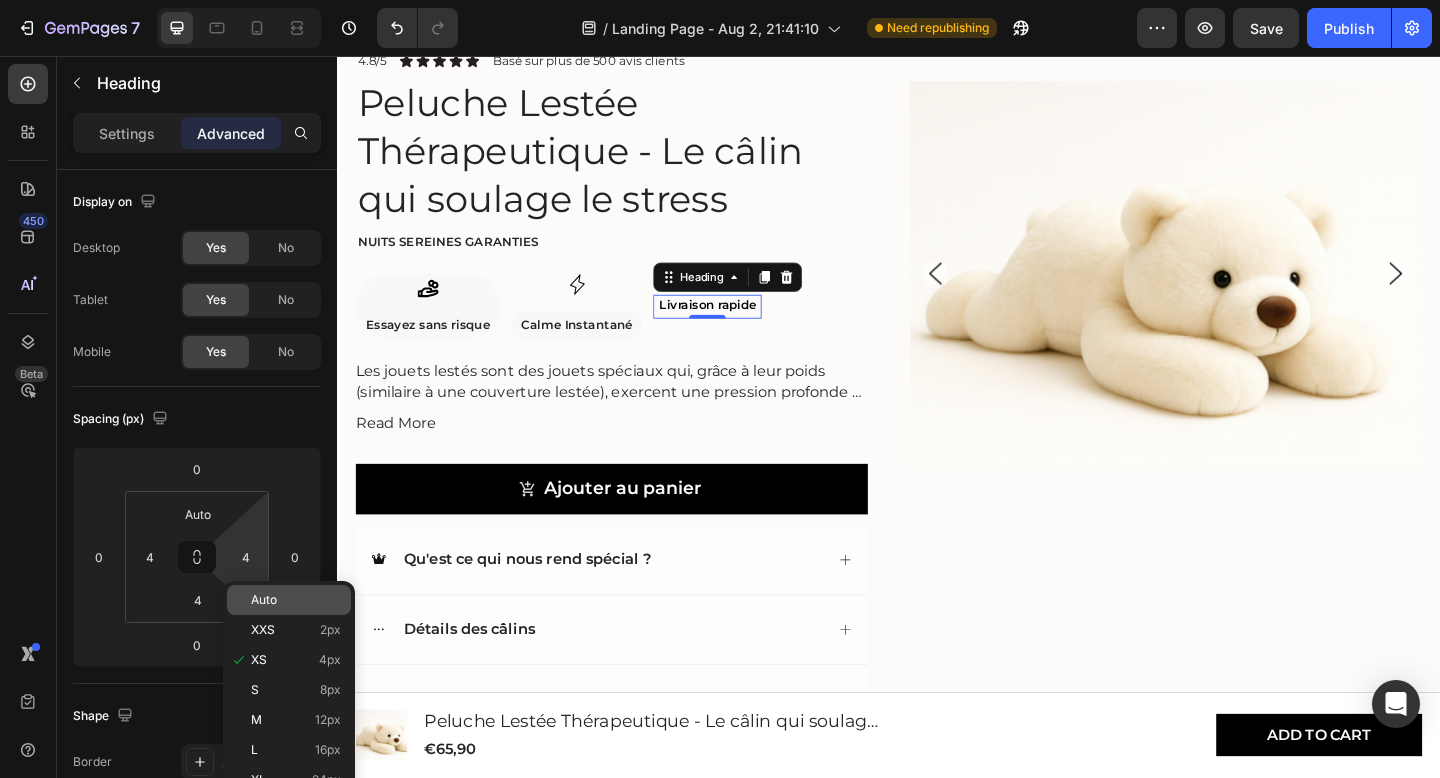 type on "Auto" 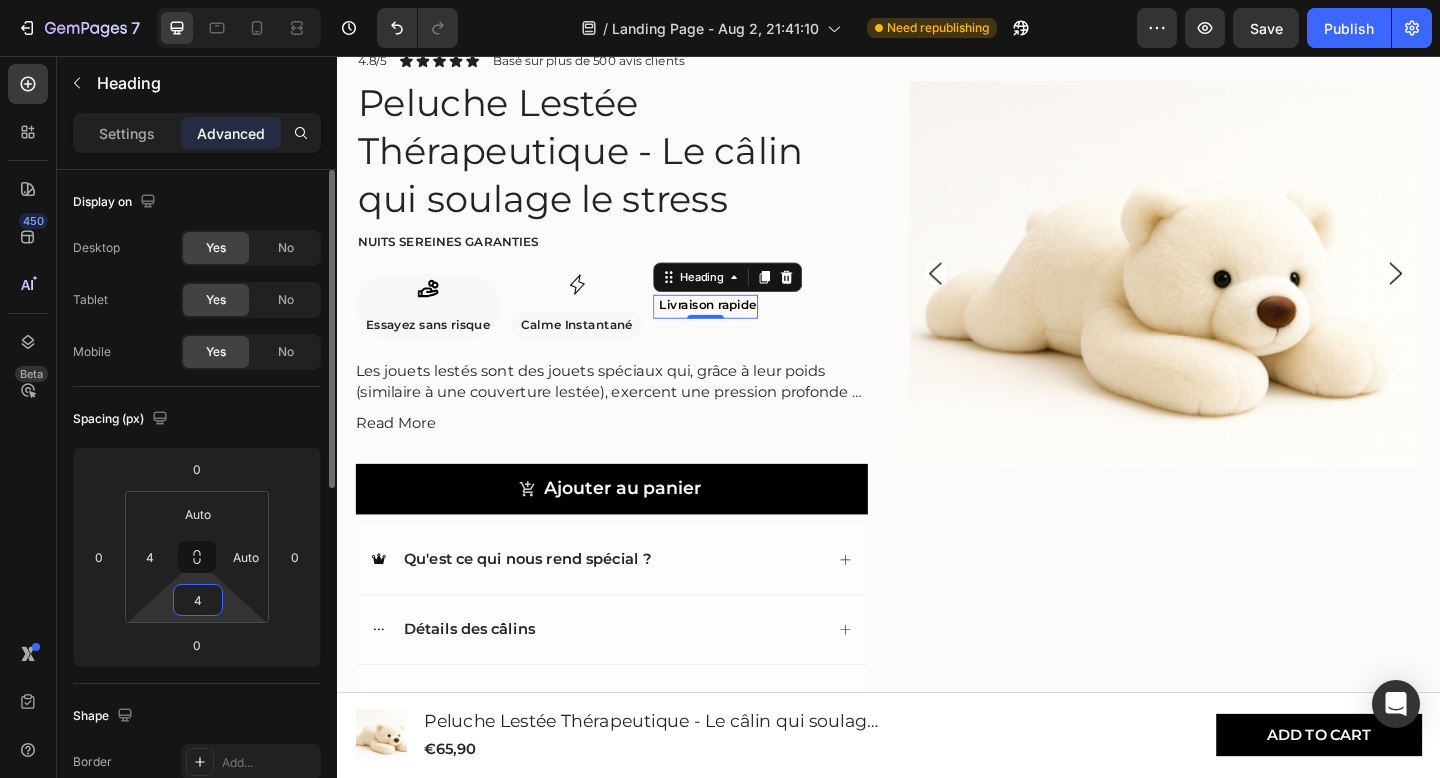 click on "4" at bounding box center [198, 600] 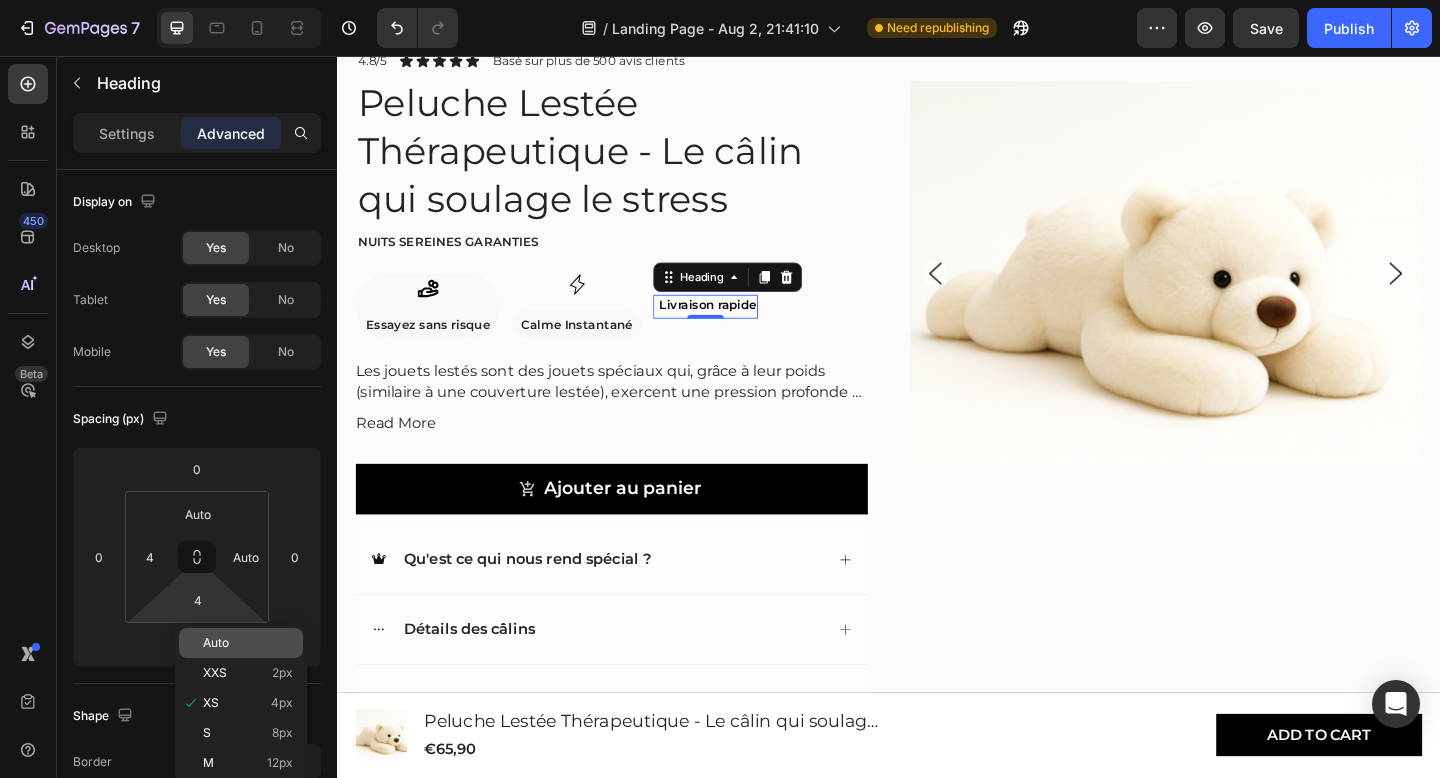 click on "Auto" at bounding box center (216, 643) 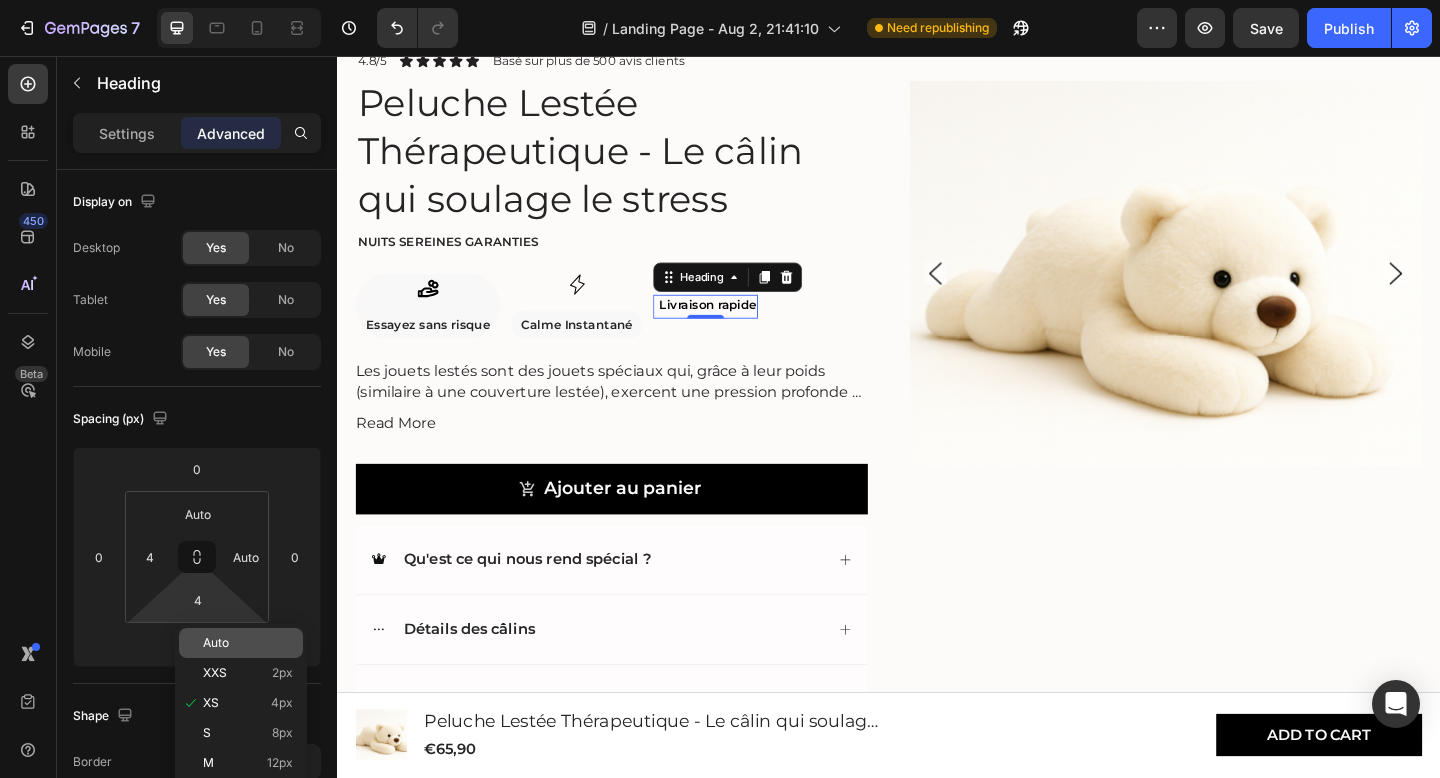 type on "Auto" 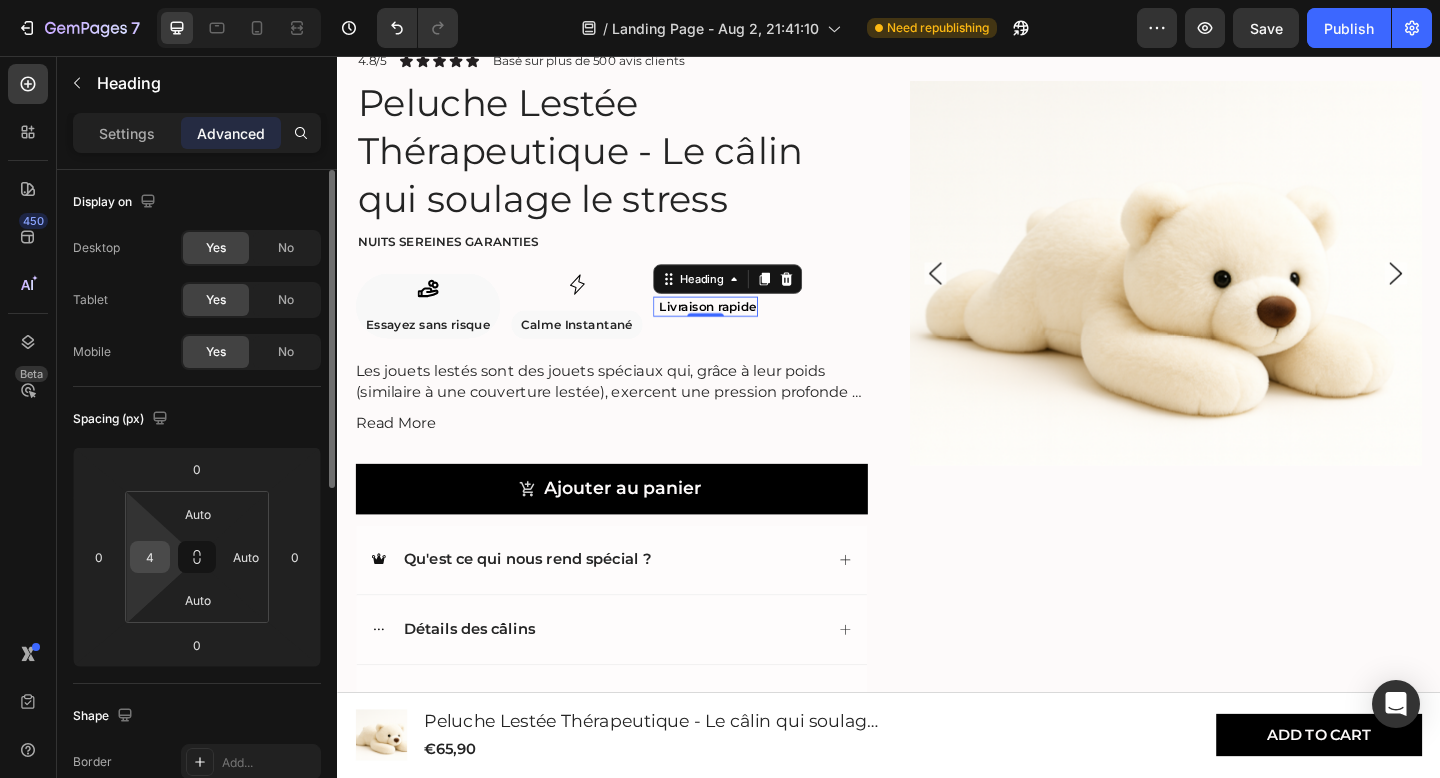click on "4" at bounding box center (150, 557) 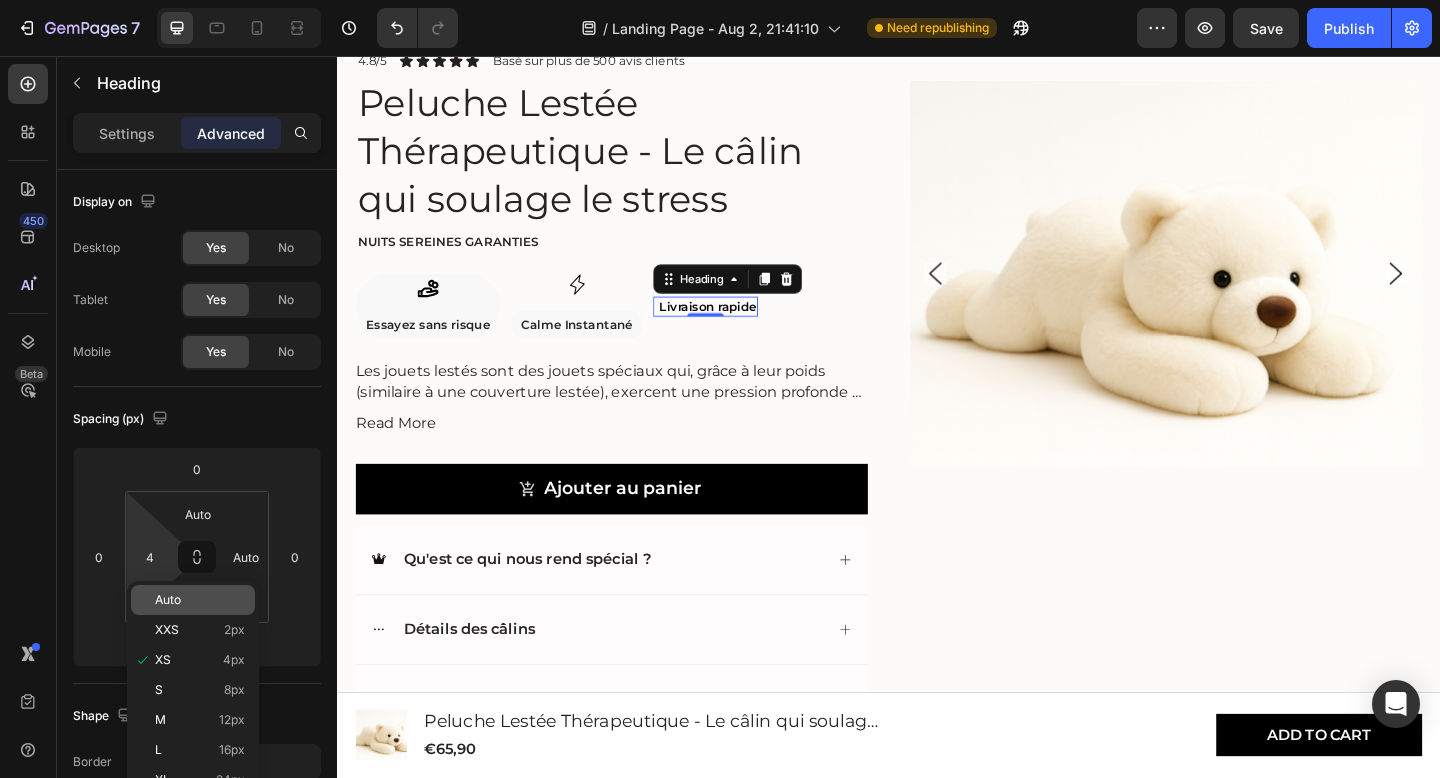 click on "Auto" at bounding box center (200, 600) 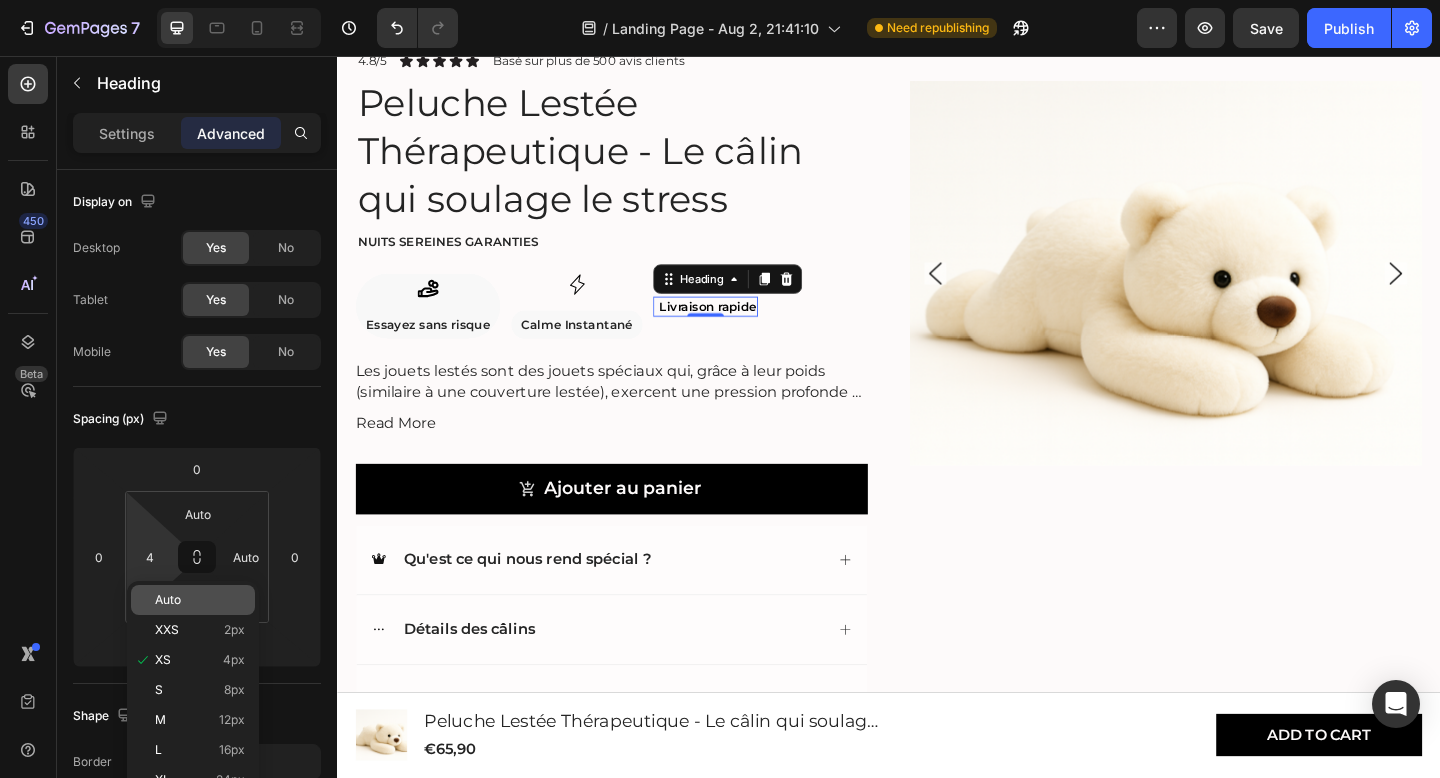 type on "Auto" 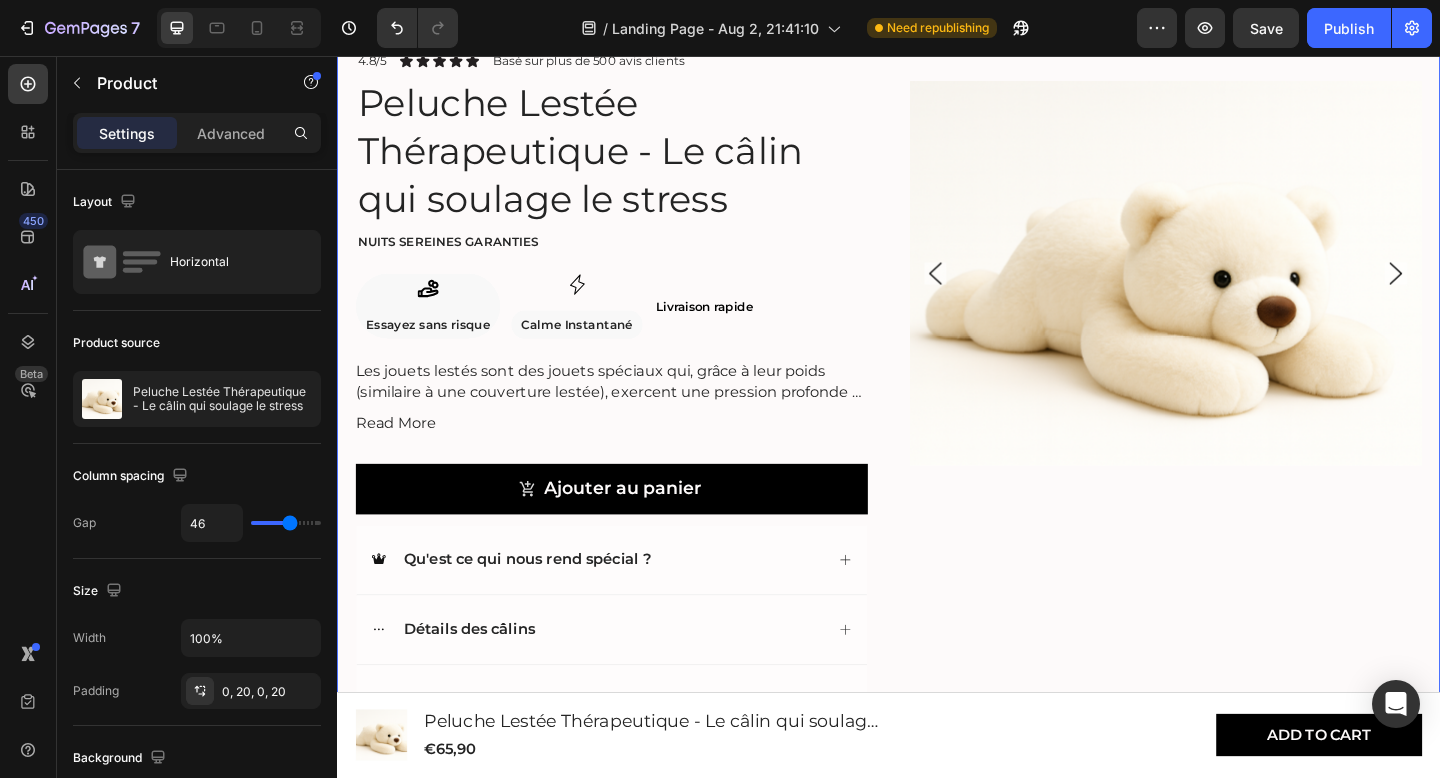 click on "Product Images 4.8/5 Text Block Icon Icon Icon Icon Icon Icon List Basé sur plus de 500 avis clients Text Block Row Peluche Lestée Thérapeutique - Le câlin qui soulage le stress Product Title Nuits sereines garanties Text Block
Icon Essayez sans risque Text Block Row
Icon Calme Instantané Text Block Row Row ⁠⁠⁠⁠⁠⁠⁠ Livraison rapide  Heading Row Les jouets lestés sont des jouets spéciaux qui, grâce à leur poids (similaire à une couverture lestée), exercent une pression profonde et apaisante. Cela contribue à un  sentiment de réconfort et de sécurité  .
Les peluches lestées conviennent aussi bien aux enfants  (à partir de 3 ans)  qu'aux adultes et peuvent également apporter un soutien en cas de stress, d'anxiété, de défis émotionnels et aider le corps à se détendre.     Read More Product Description
Ajouter au panier Add to Cart
Qu'est ce qui nous rend spécial ?
Row" at bounding box center (937, 422) 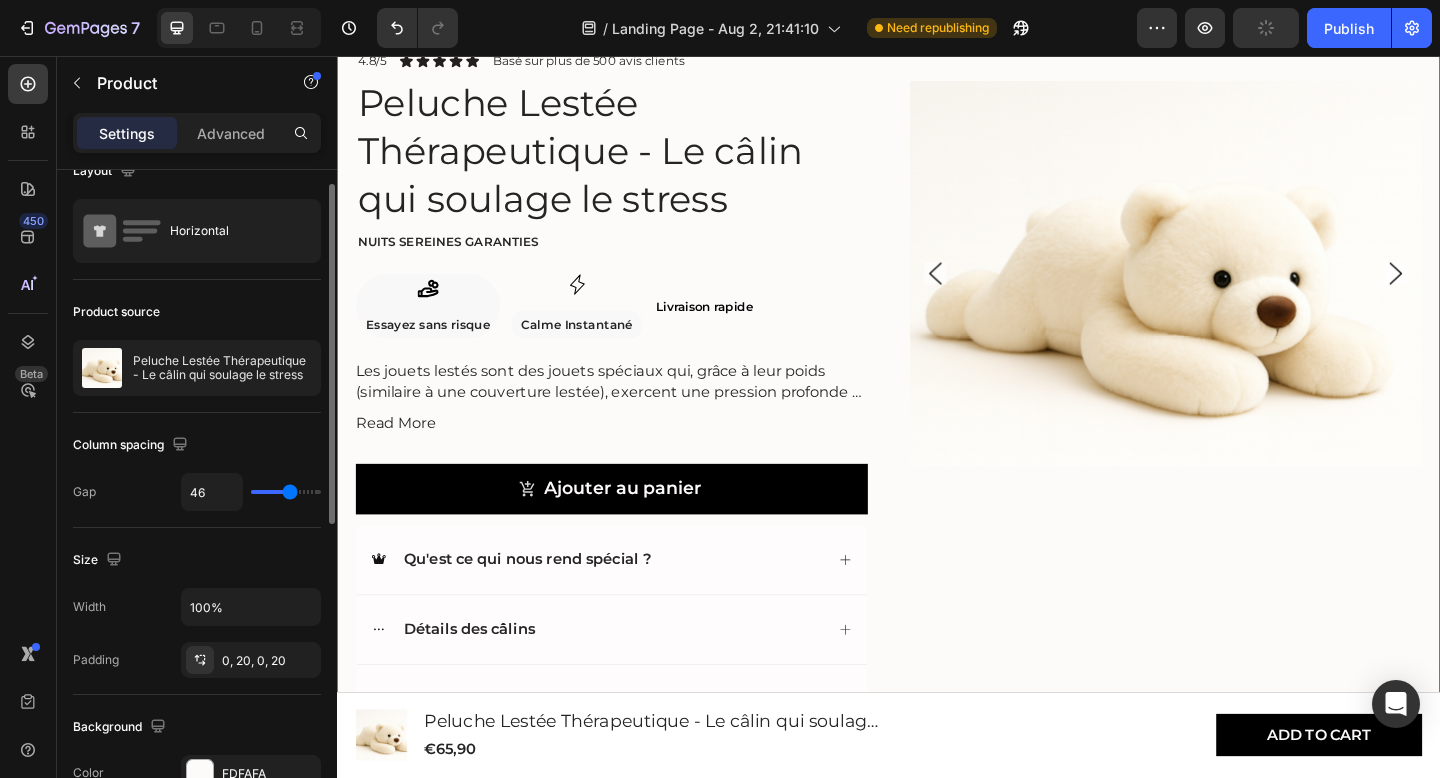 scroll, scrollTop: 32, scrollLeft: 0, axis: vertical 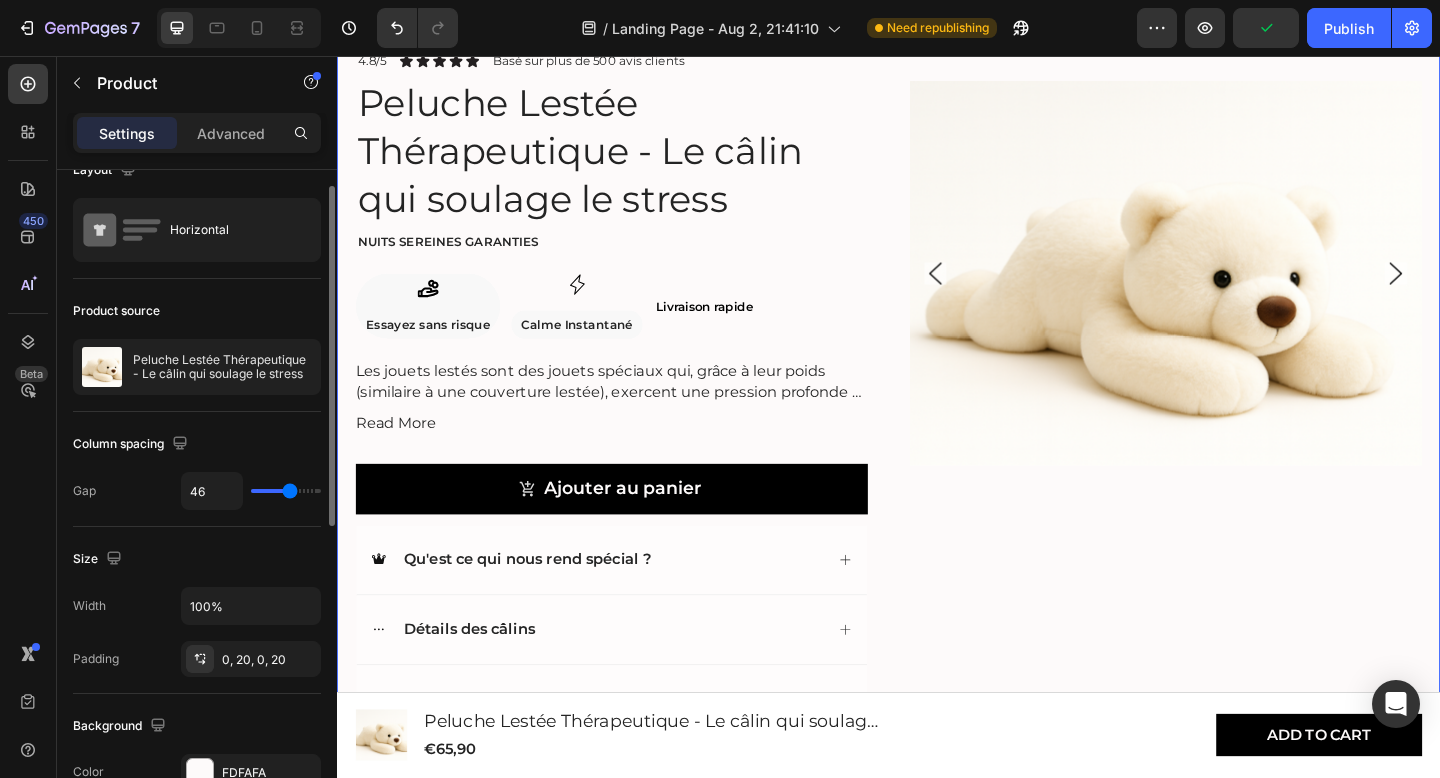 type on "0" 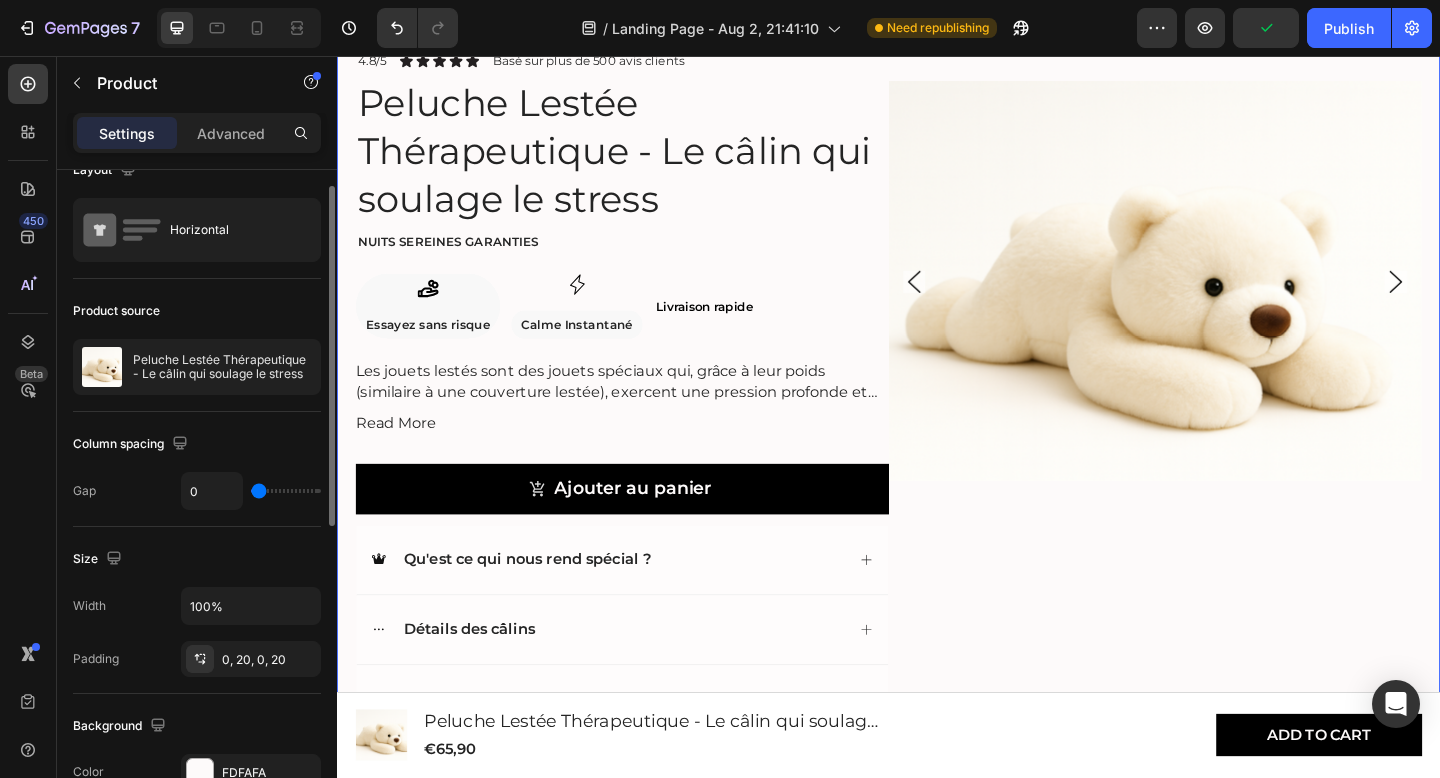 type on "80" 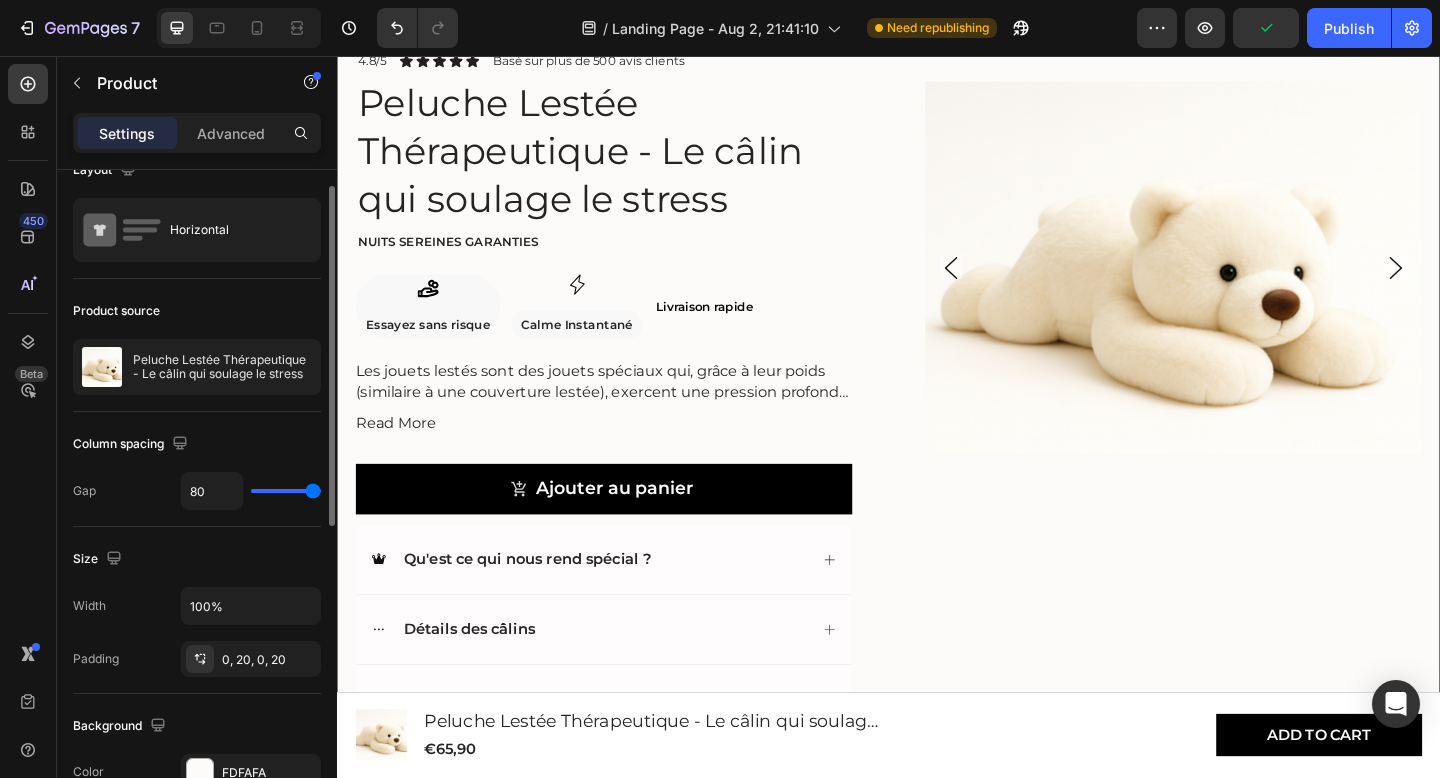 type on "33" 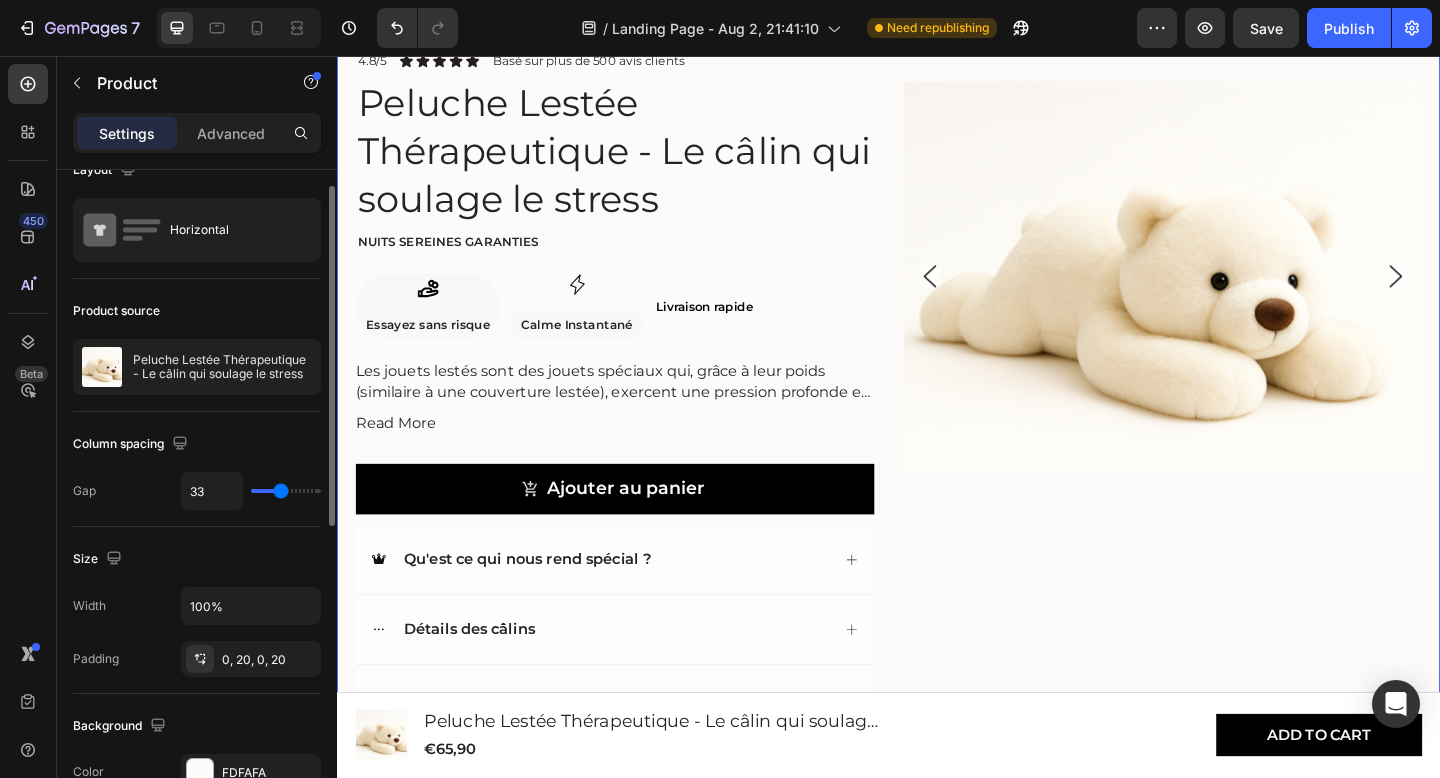 type on "52" 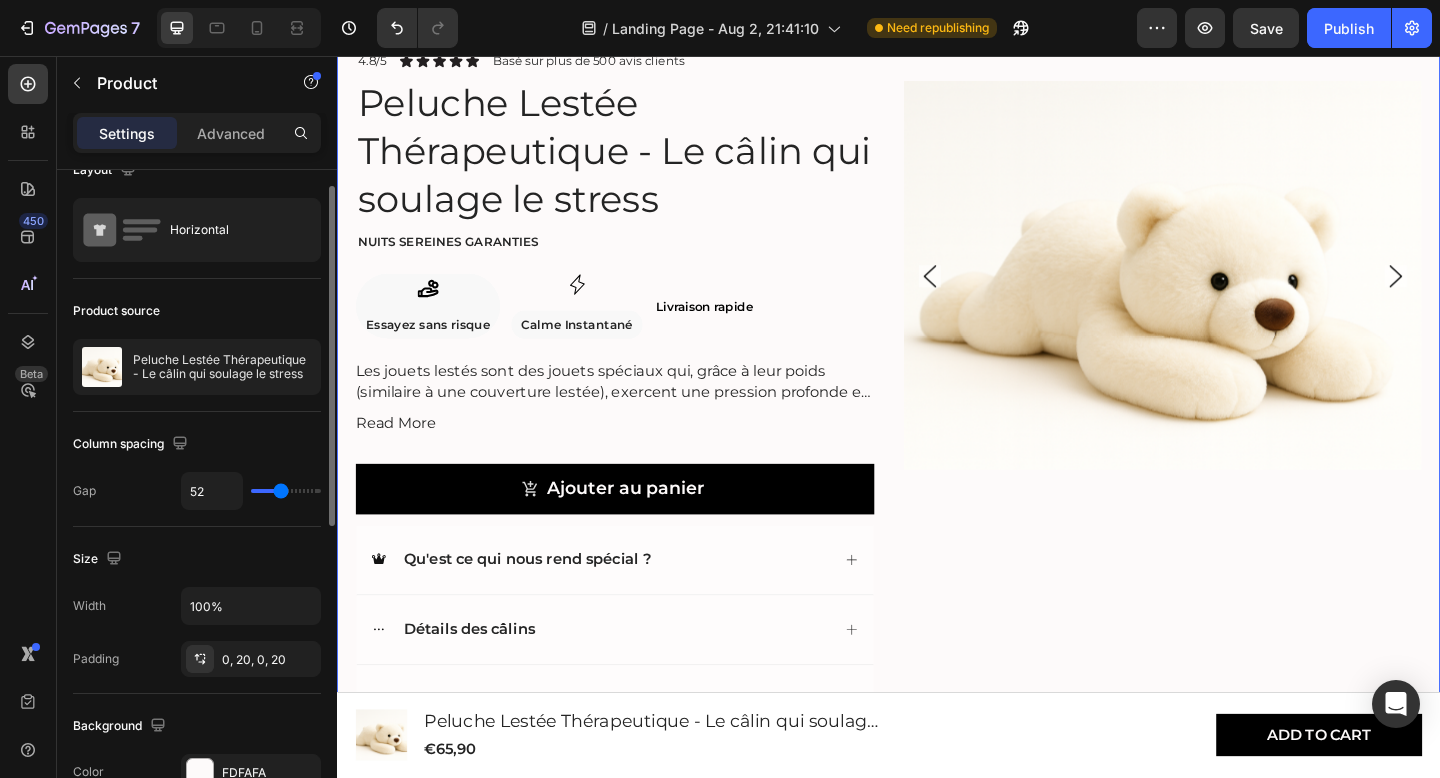 type on "52" 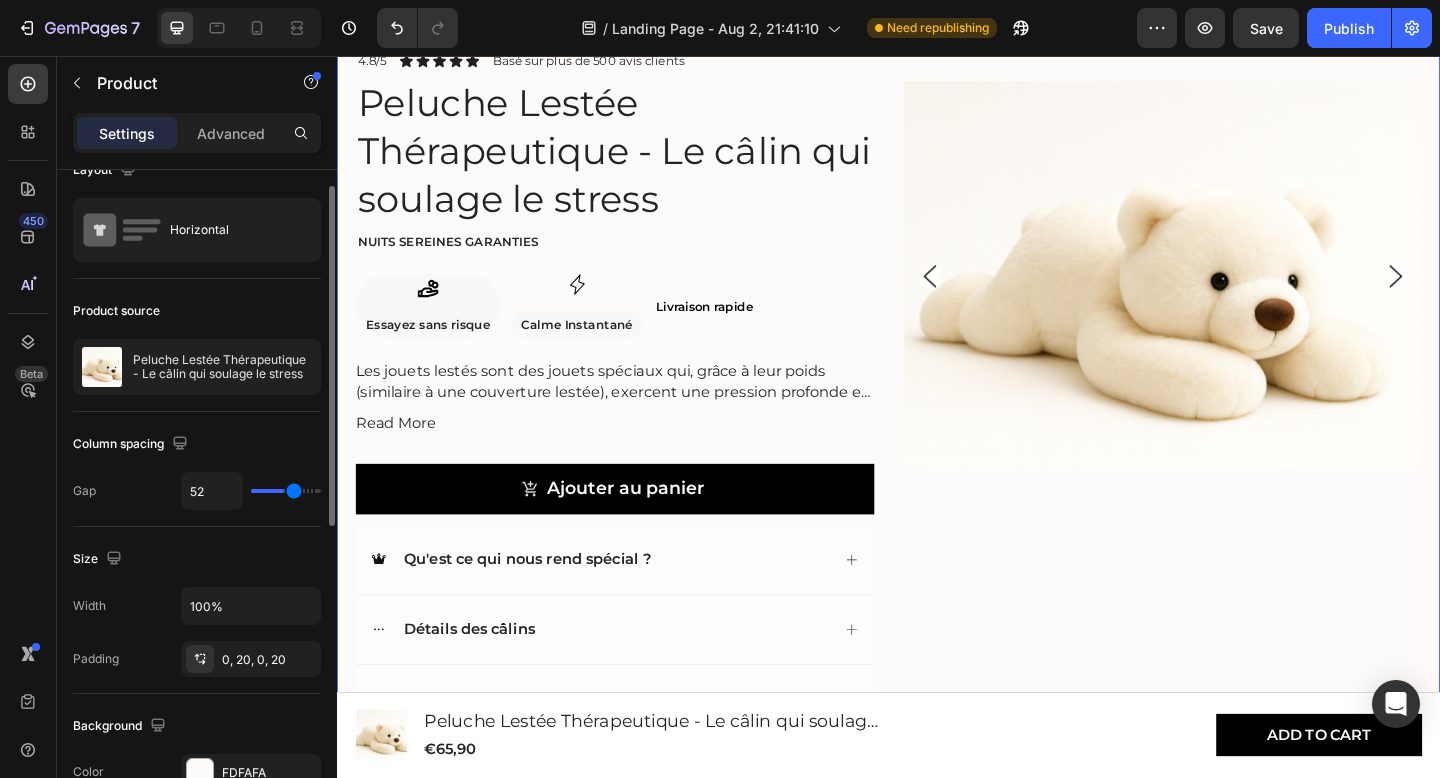 type on "56" 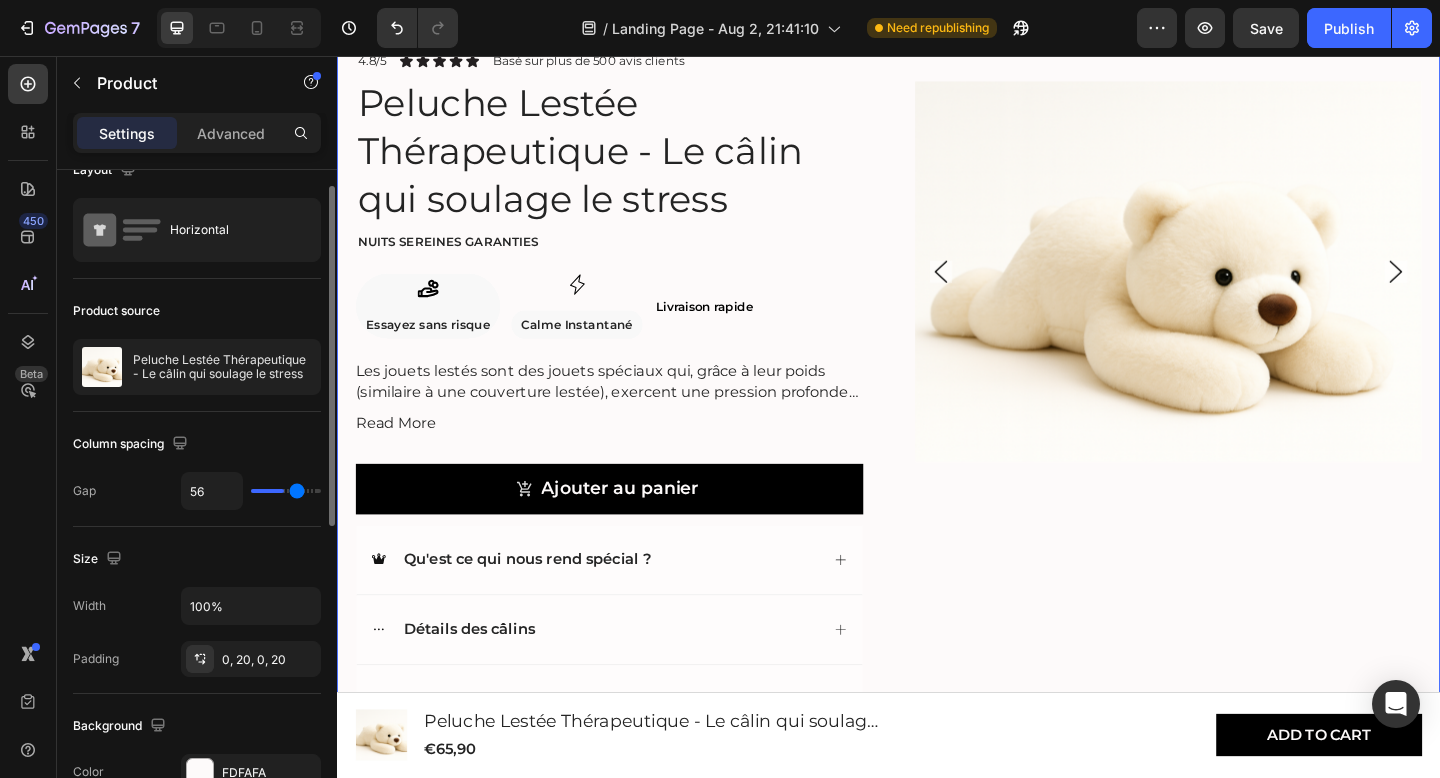type on "57" 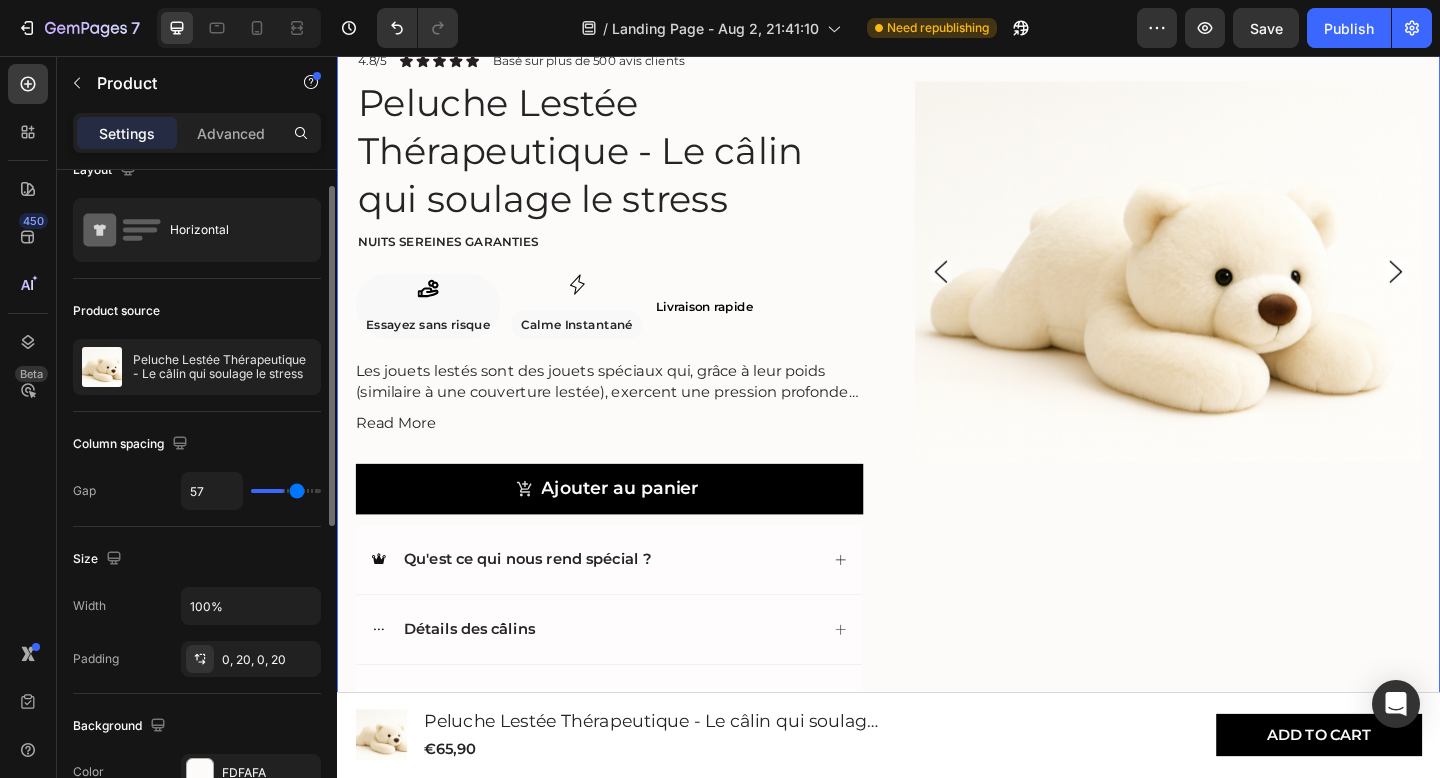 type on "59" 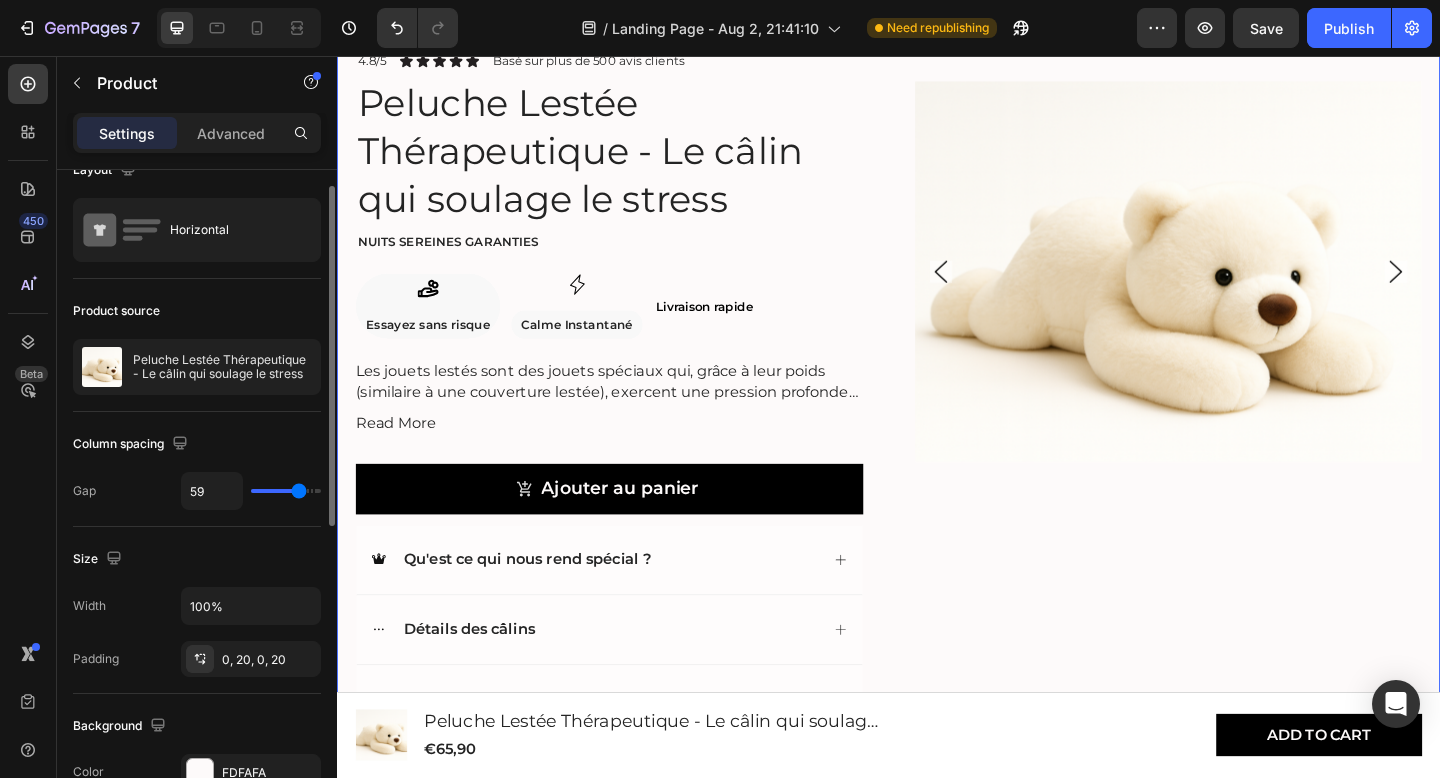 type on "60" 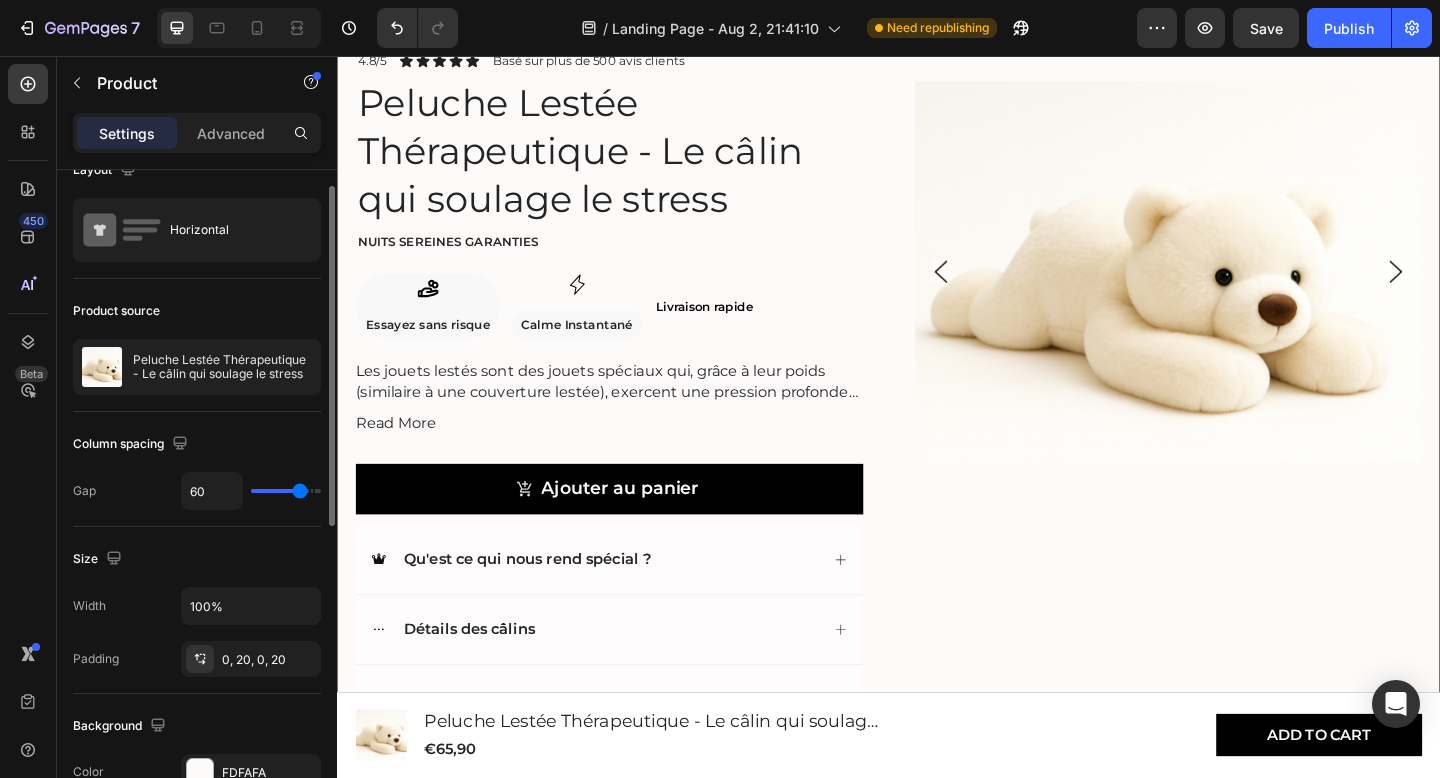 type on "61" 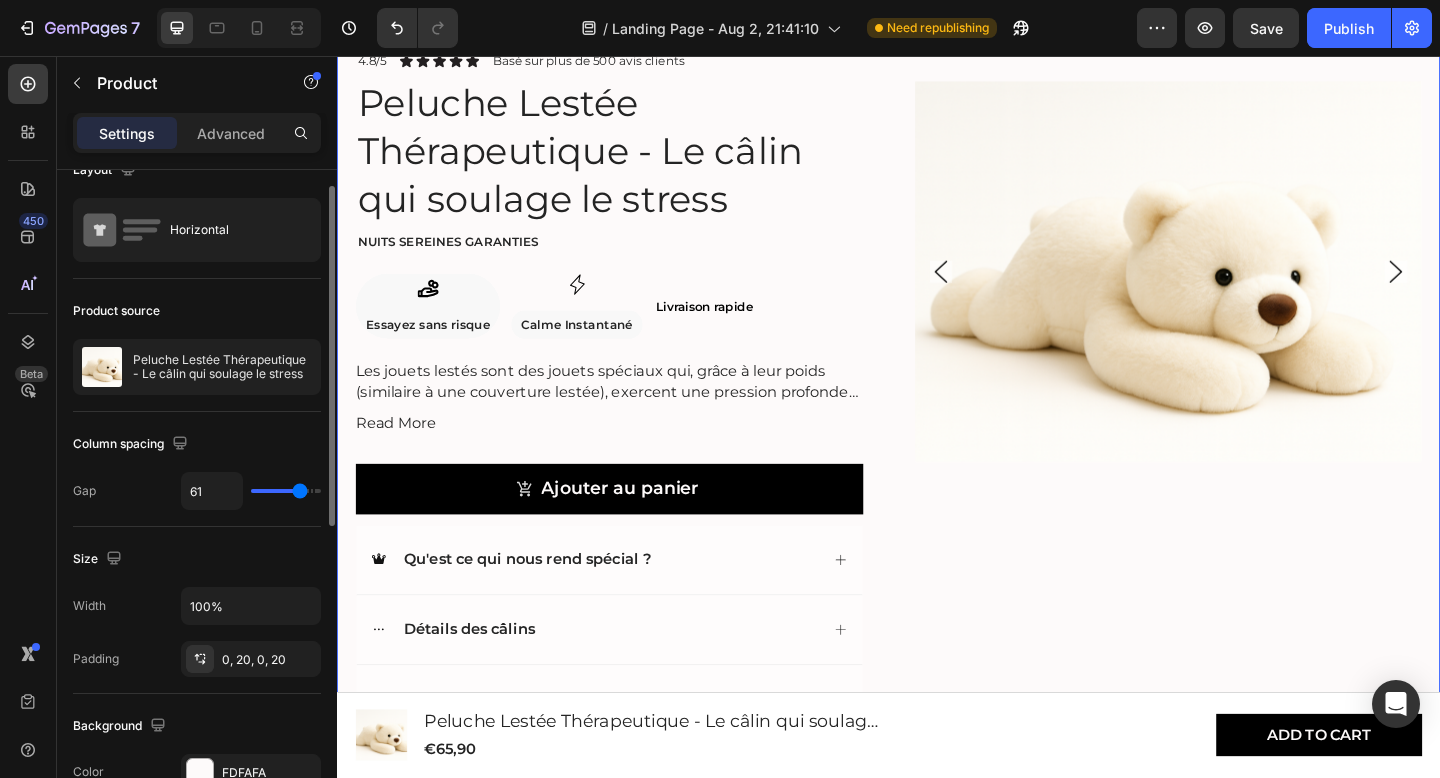type on "62" 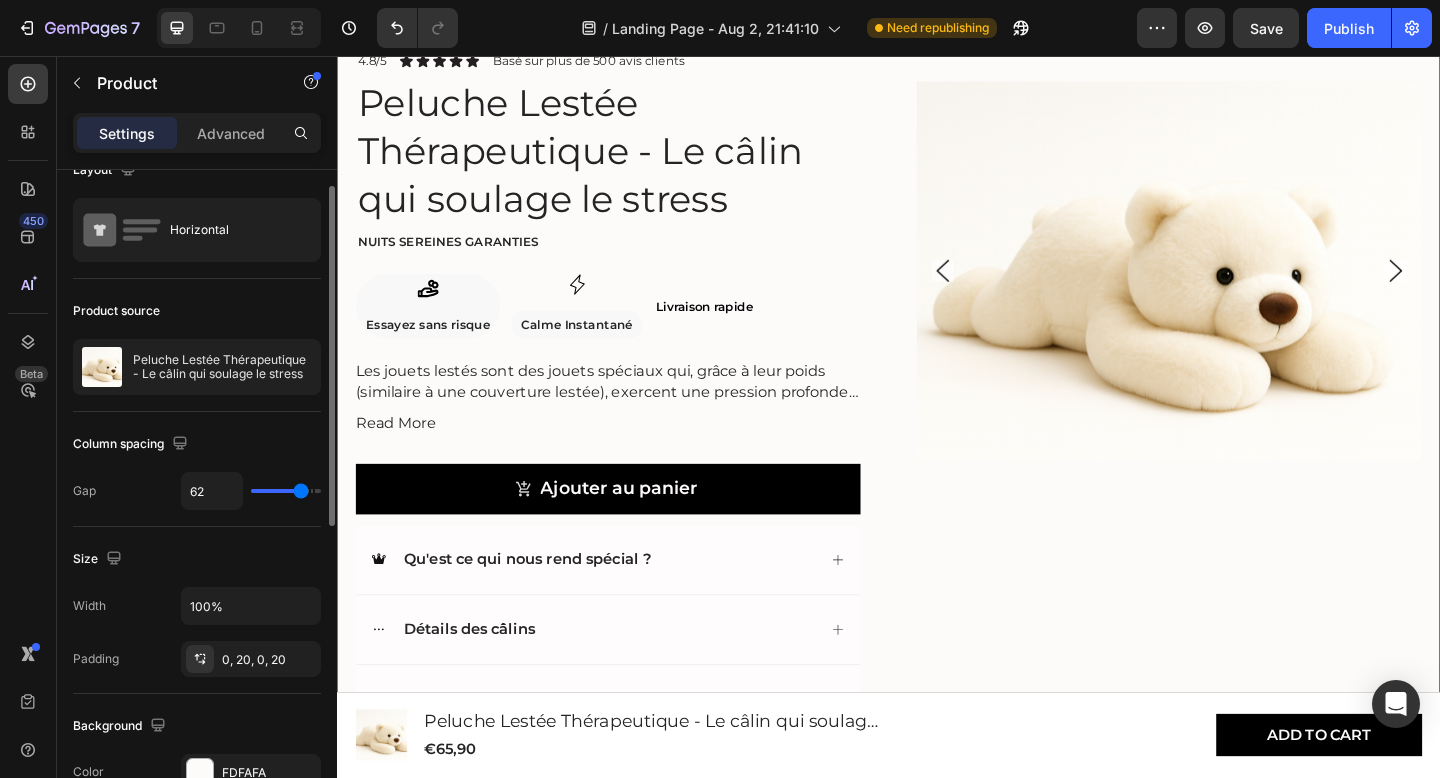 type on "47" 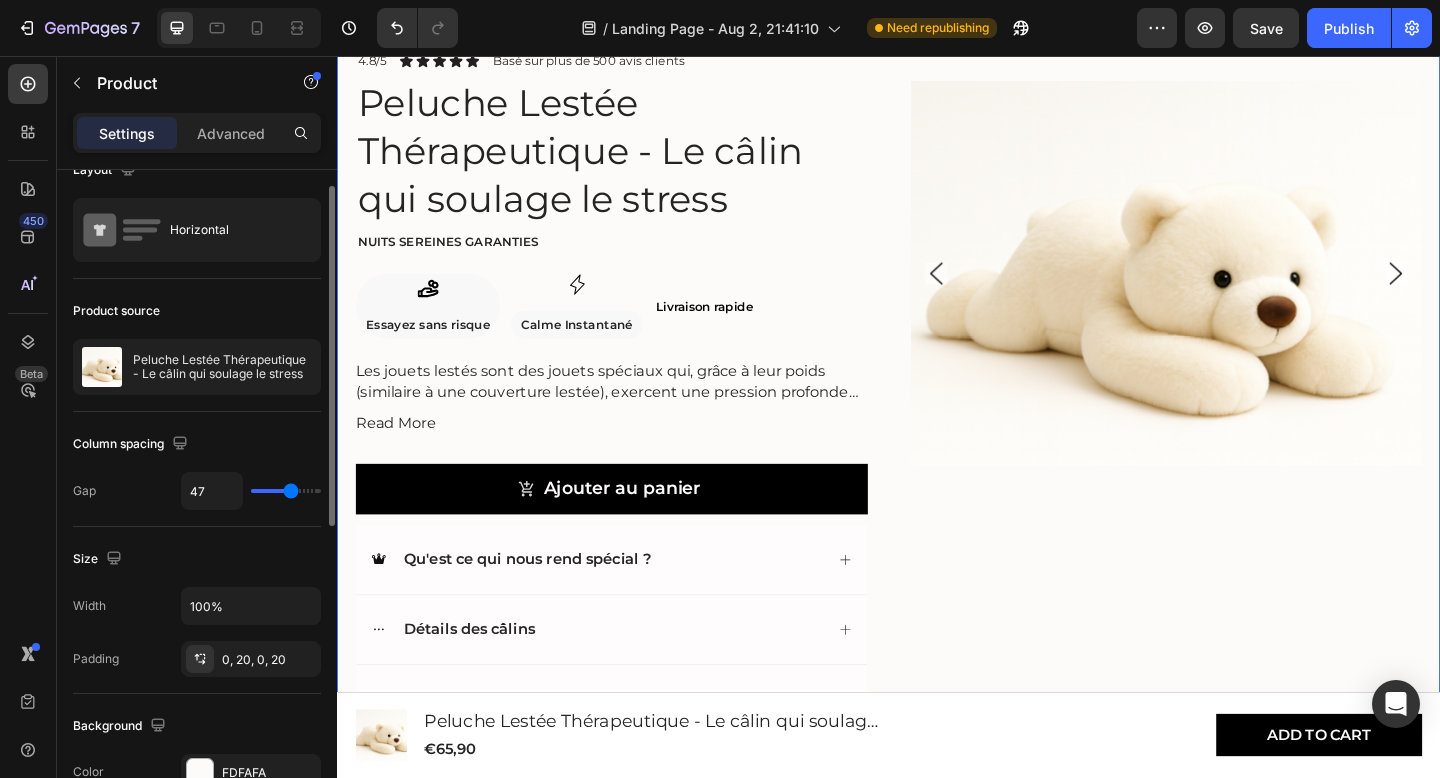 type on "42" 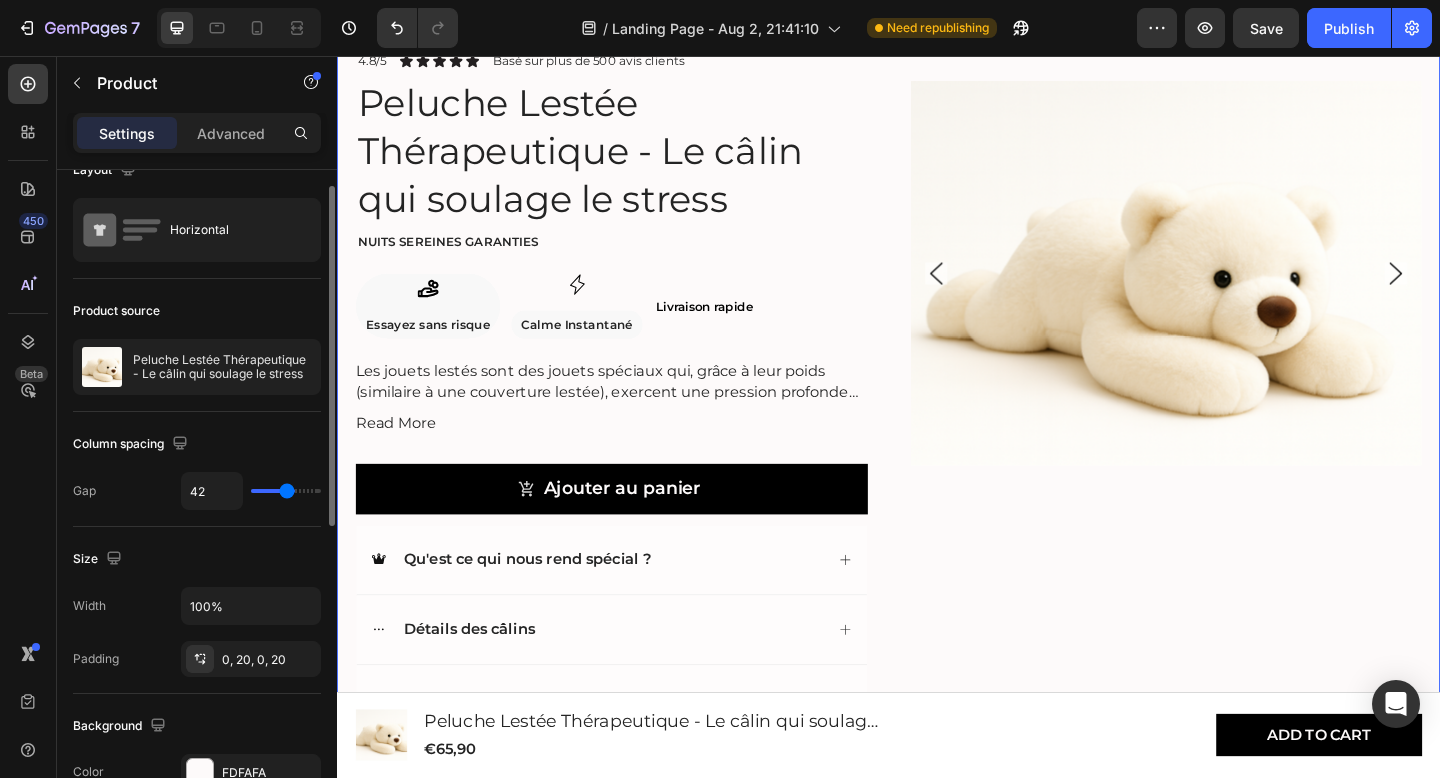 type on "39" 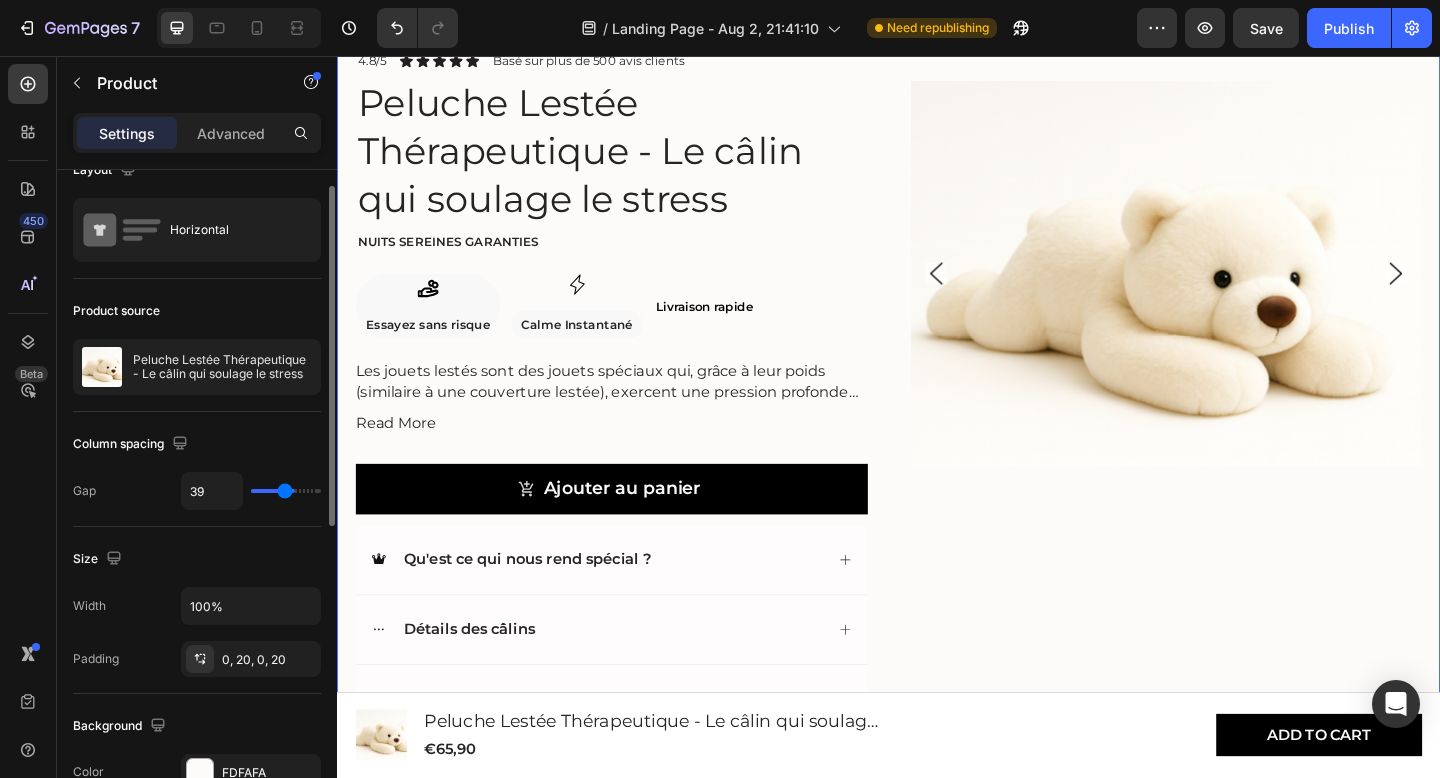type on "35" 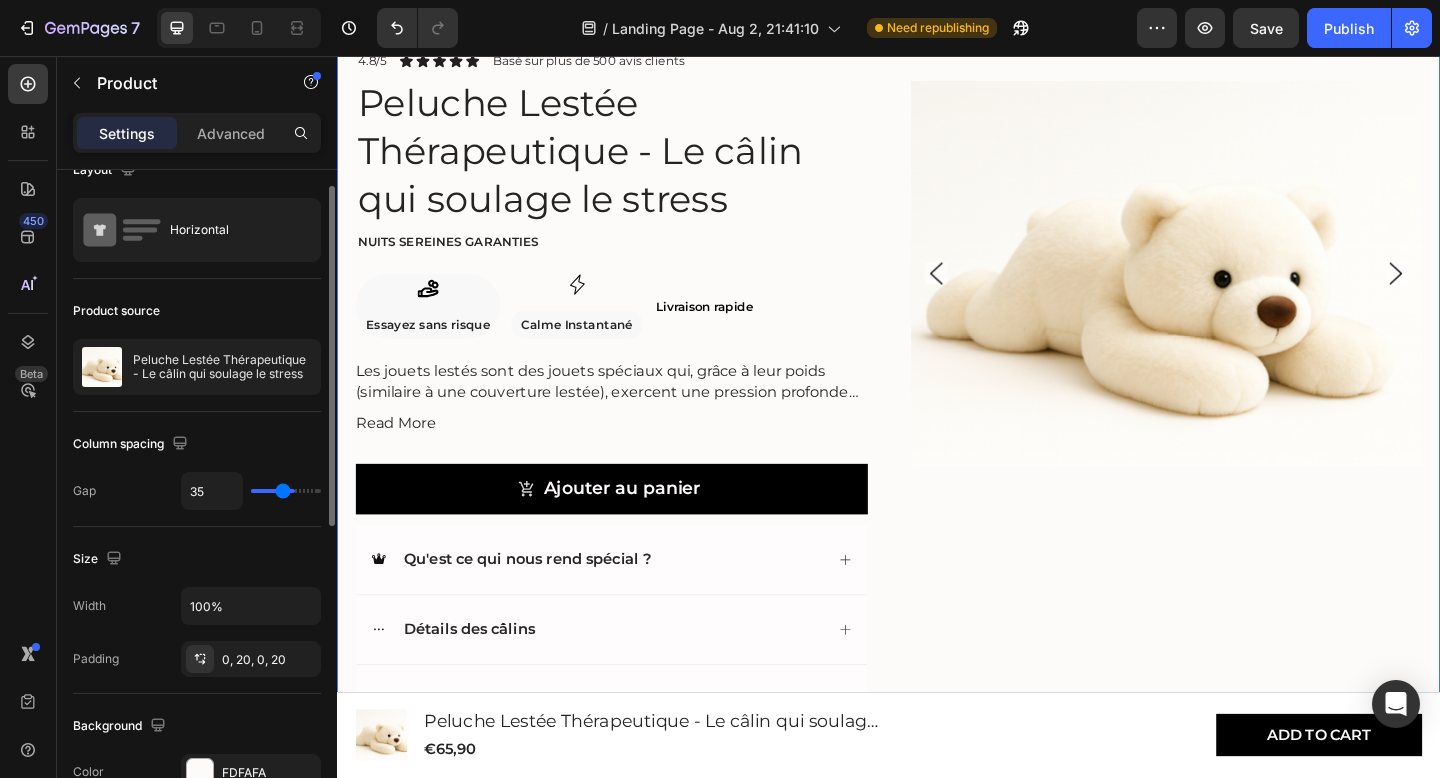 type on "34" 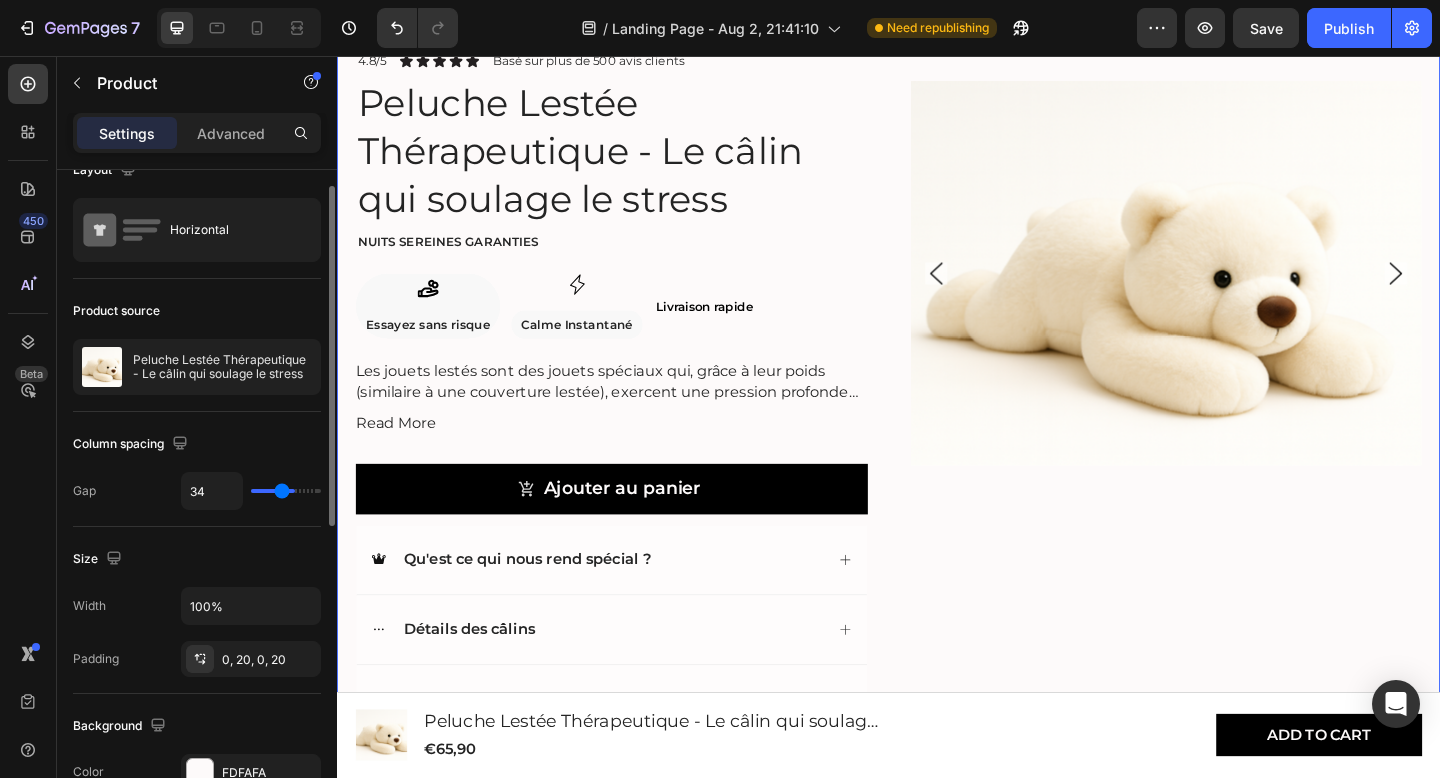 type on "32" 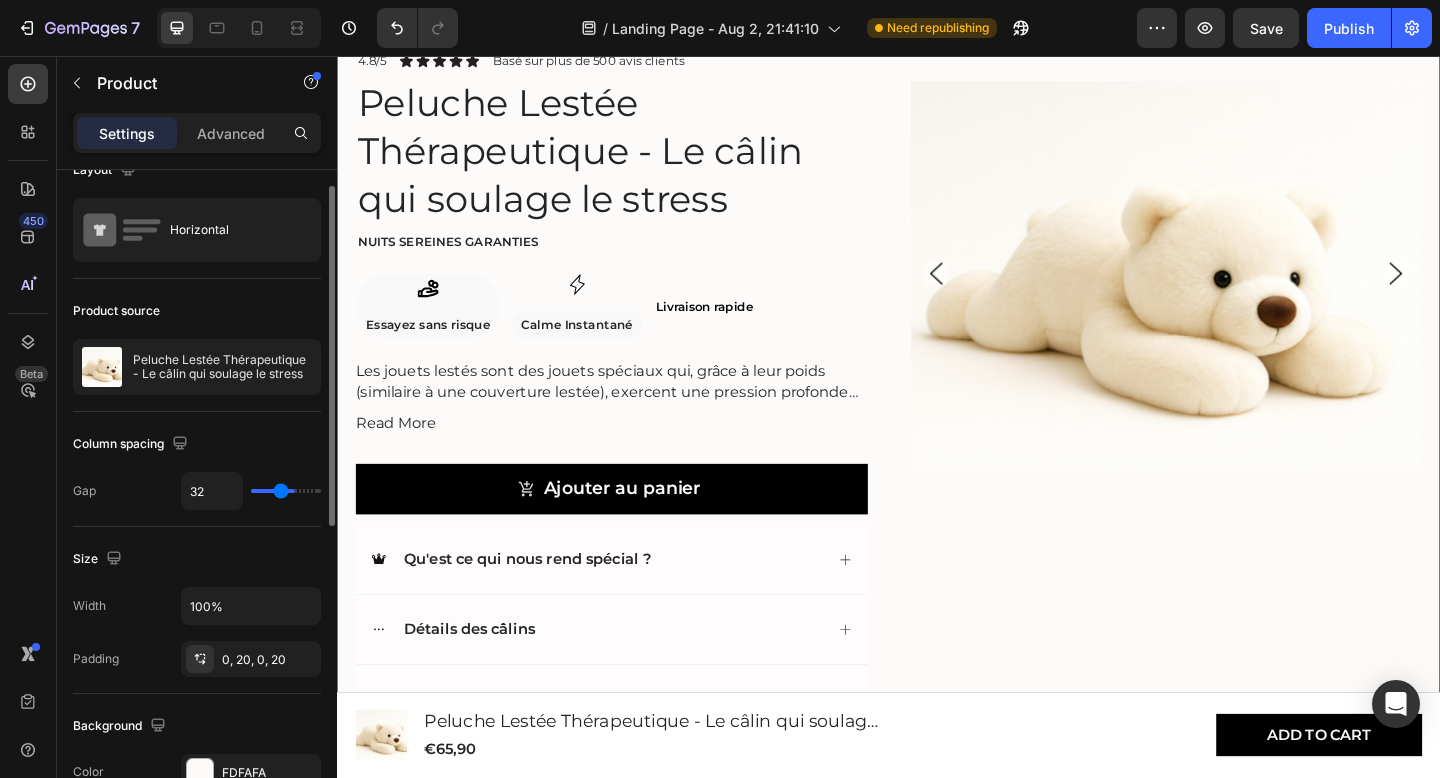 type on "31" 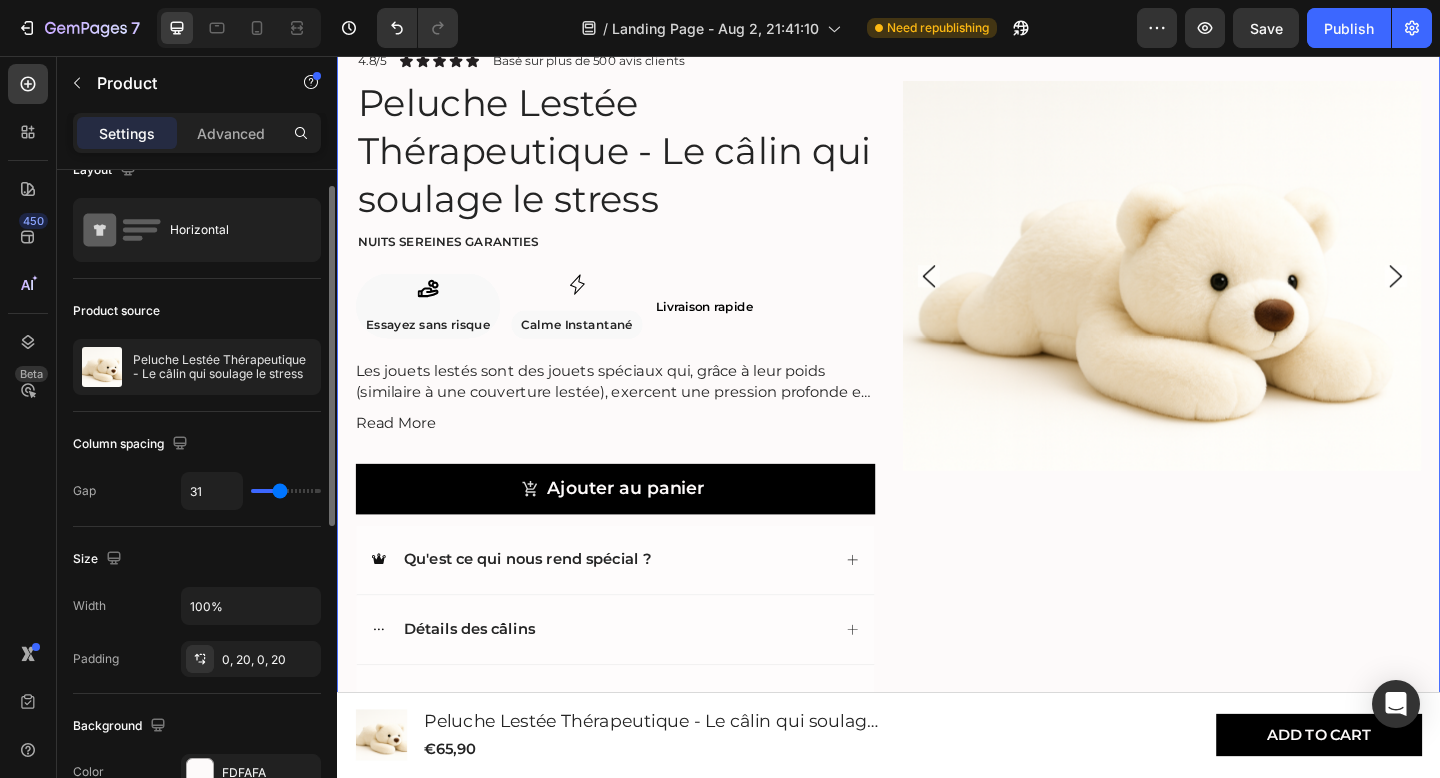 drag, startPoint x: 290, startPoint y: 493, endPoint x: 280, endPoint y: 502, distance: 13.453624 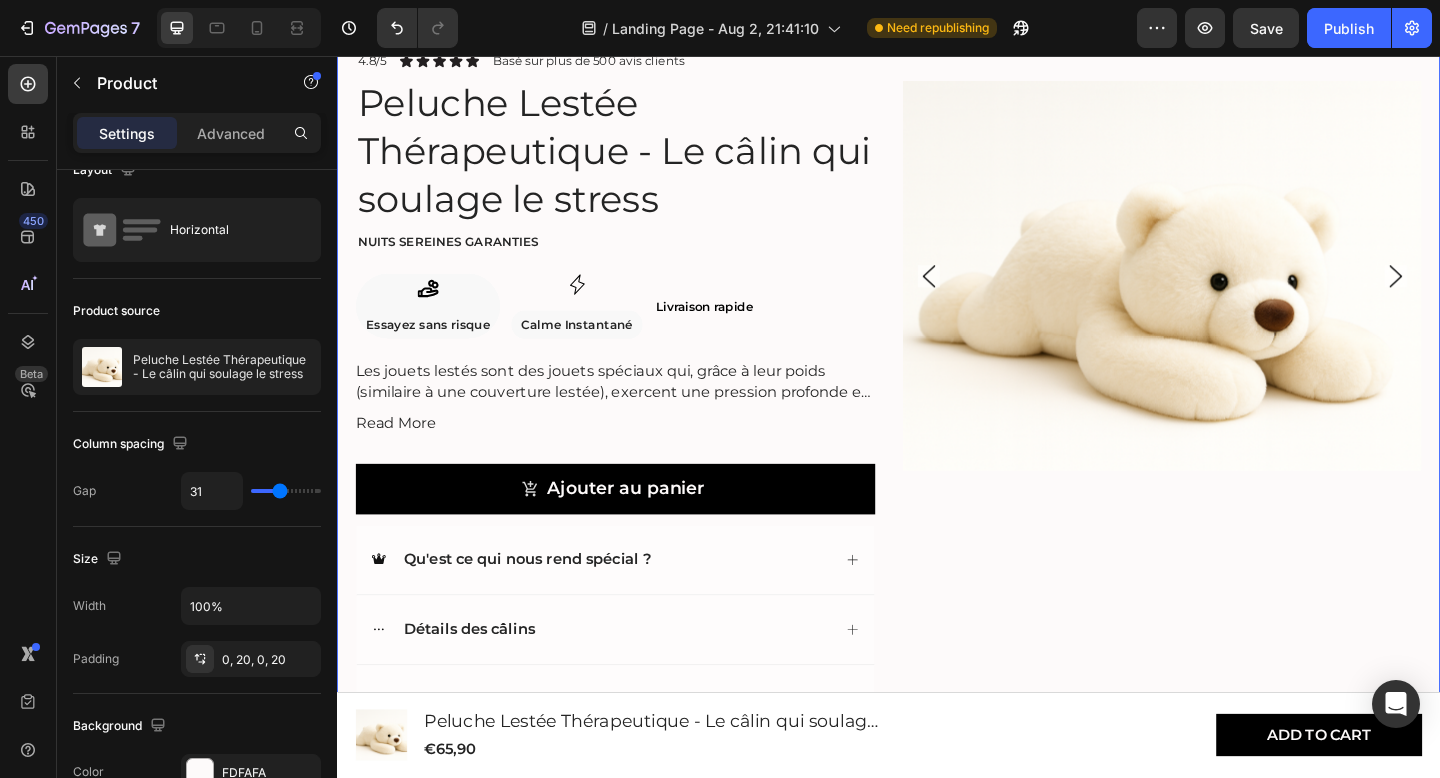 click on "Product Images 4.8/5 Text Block Icon Icon Icon Icon Icon Icon List Basé sur plus de 500 avis clients Text Block Row Peluche Lestée Thérapeutique - Le câlin qui soulage le stress Product Title Nuits sereines garanties Text Block
Icon Essayez sans risque Text Block Row
Icon Calme Instantané Text Block Row Row ⁠⁠⁠⁠⁠⁠⁠ Livraison rapide  Heading Row Les jouets lestés sont des jouets spéciaux qui, grâce à leur poids (similaire à une couverture lestée), exercent une pression profonde et apaisante. Cela contribue à un  sentiment de réconfort et de sécurité  .
Les peluches lestées conviennent aussi bien aux enfants  (à partir de 3 ans)  qu'aux adultes et peuvent également apporter un soutien en cas de stress, d'anxiété, de défis émotionnels et aider le corps à se détendre.     Read More Product Description
Ajouter au panier Add to Cart
Qu'est ce qui nous rend spécial ?
Row" at bounding box center [937, 422] 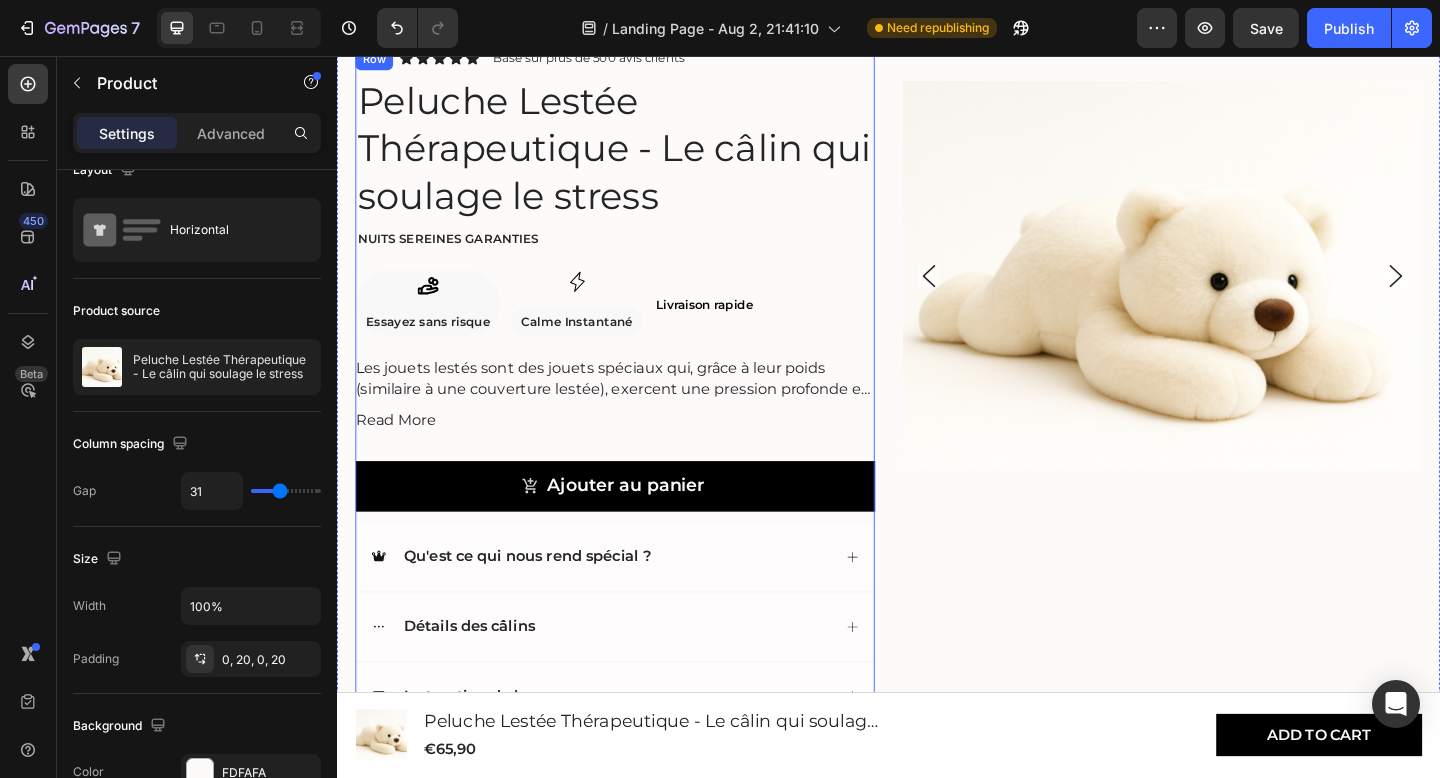 scroll, scrollTop: 739, scrollLeft: 0, axis: vertical 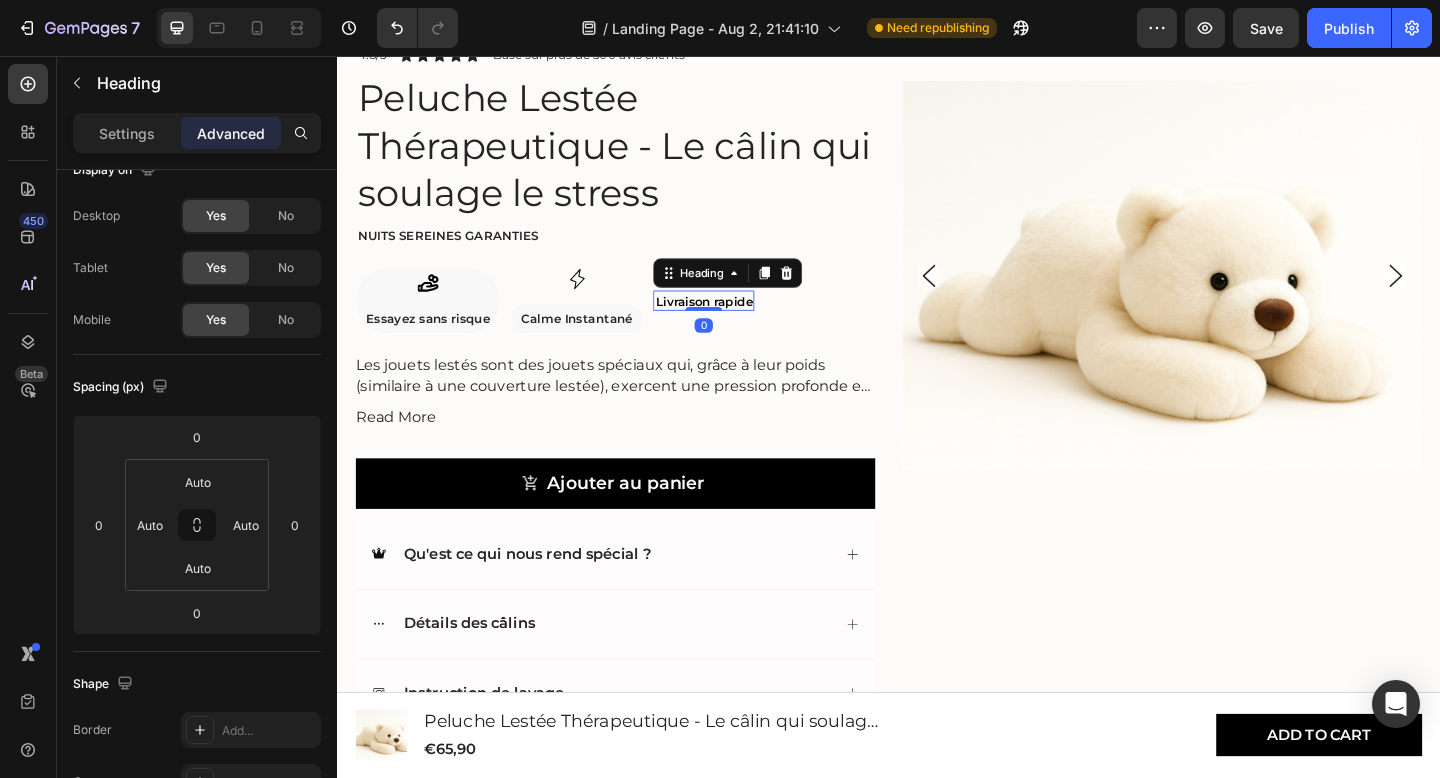 click on "Livraison rapide" at bounding box center [736, 323] 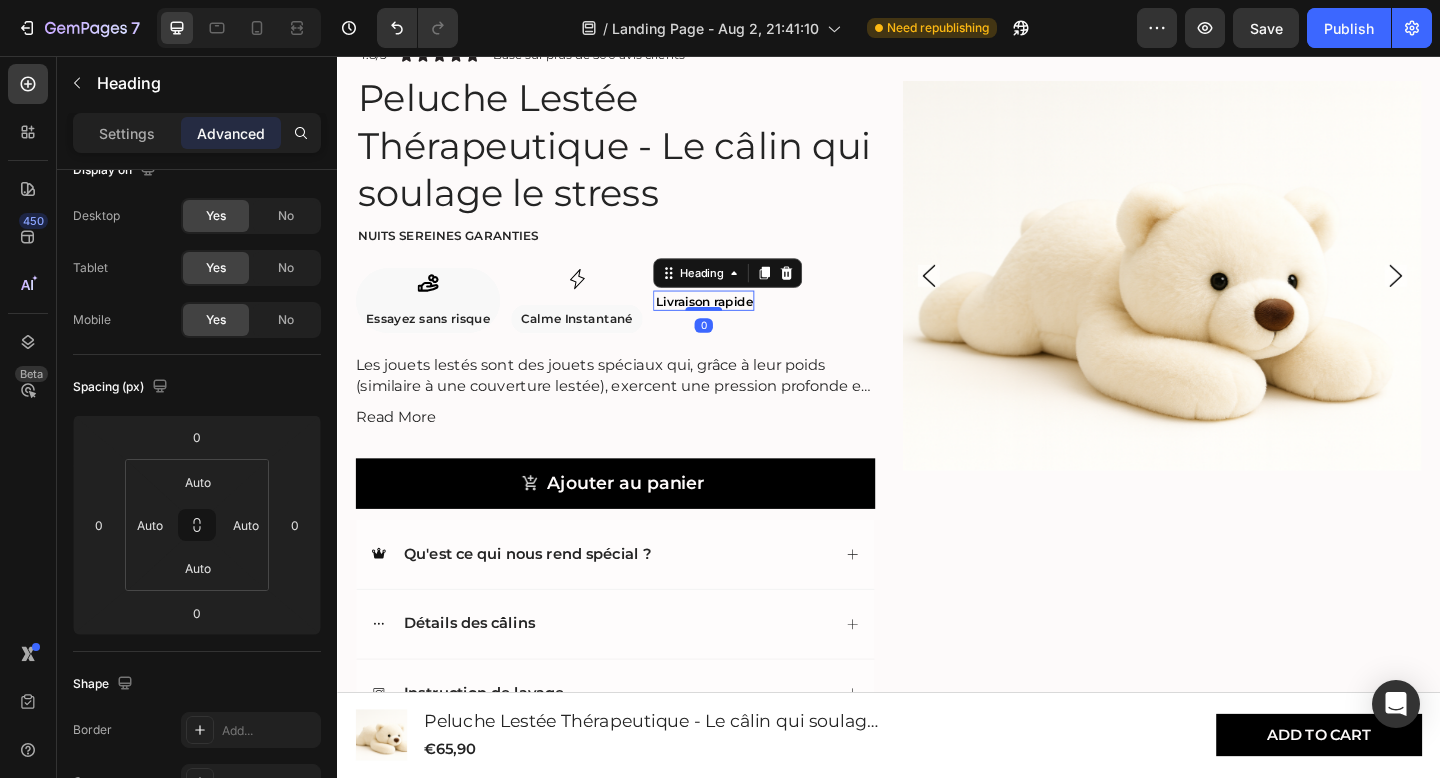 scroll, scrollTop: 0, scrollLeft: 0, axis: both 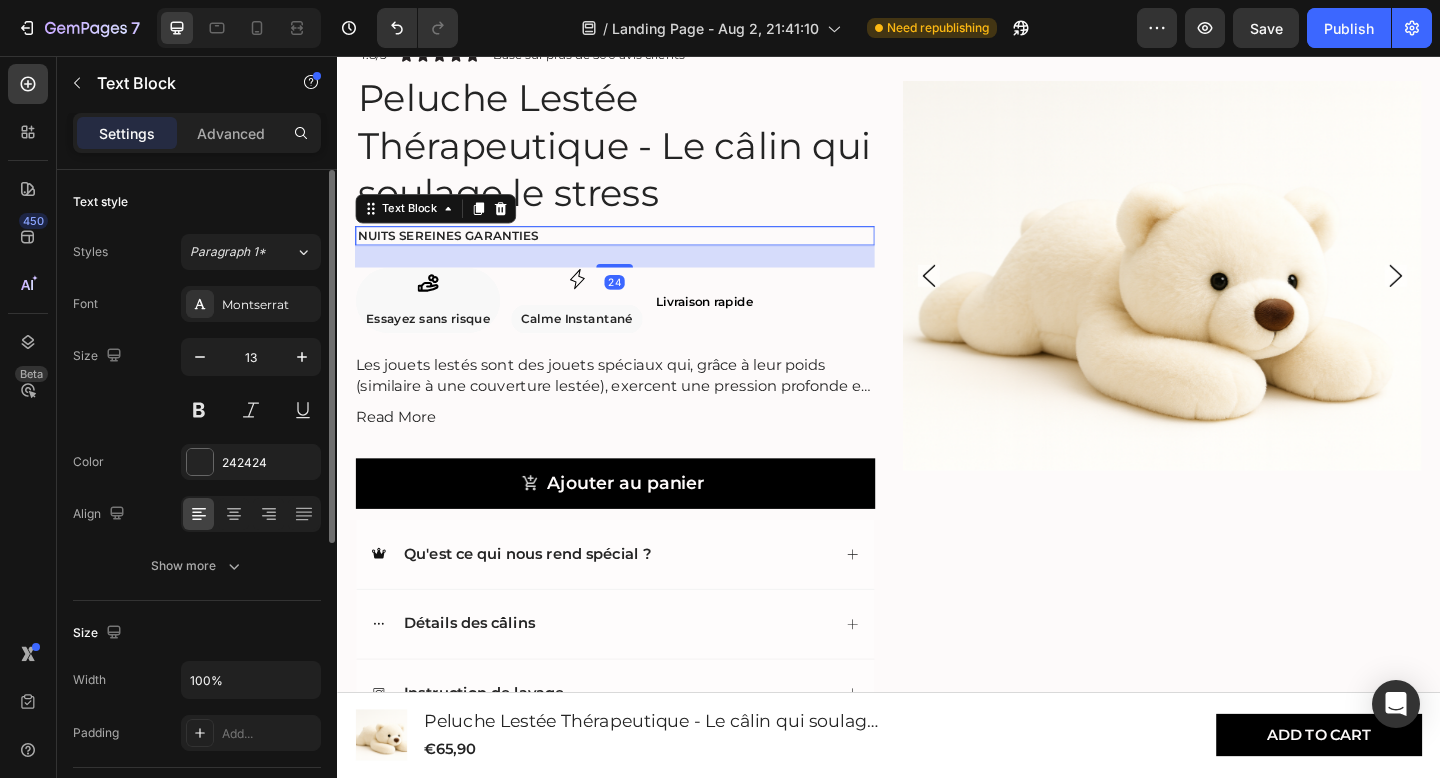 click on "Nuits sereines garanties" at bounding box center (639, 252) 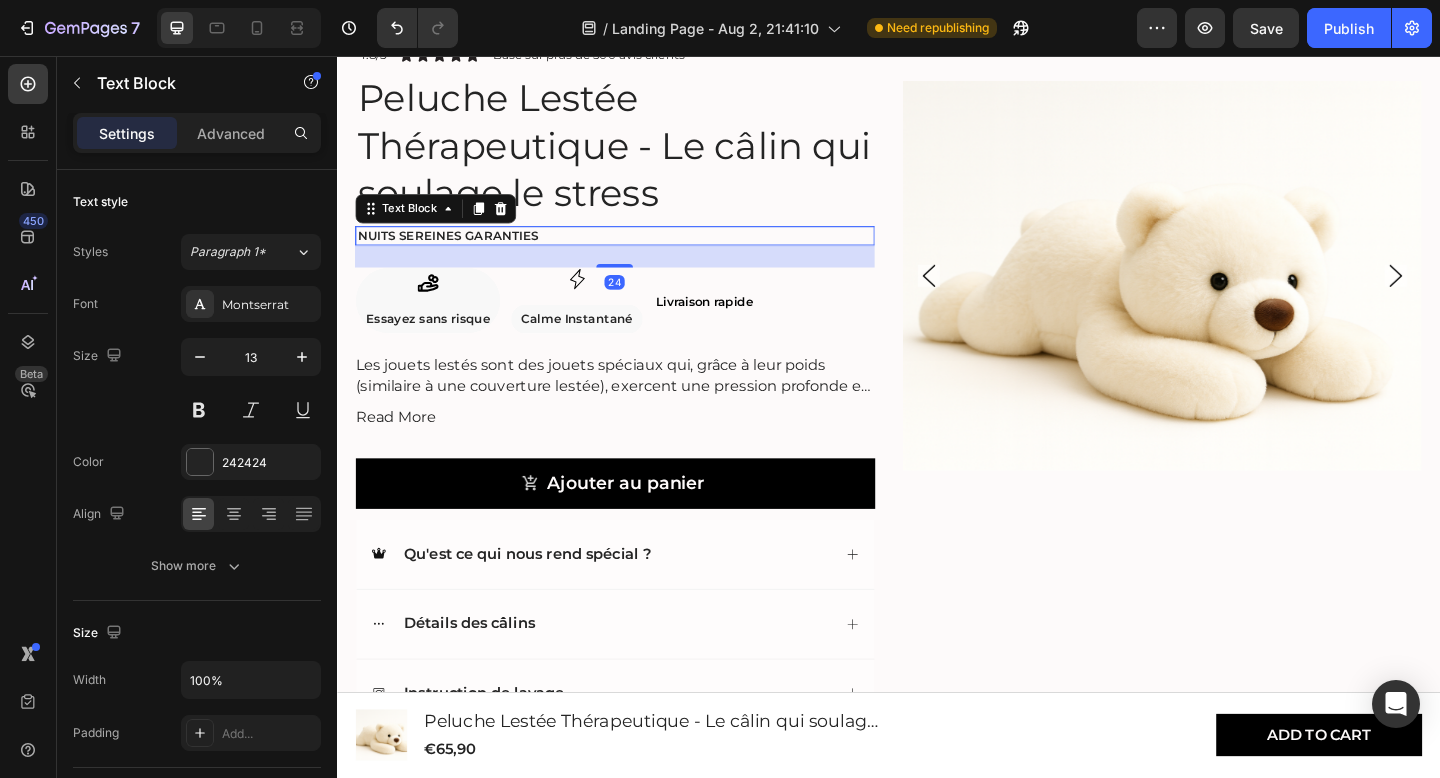 click on "24" at bounding box center [639, 275] 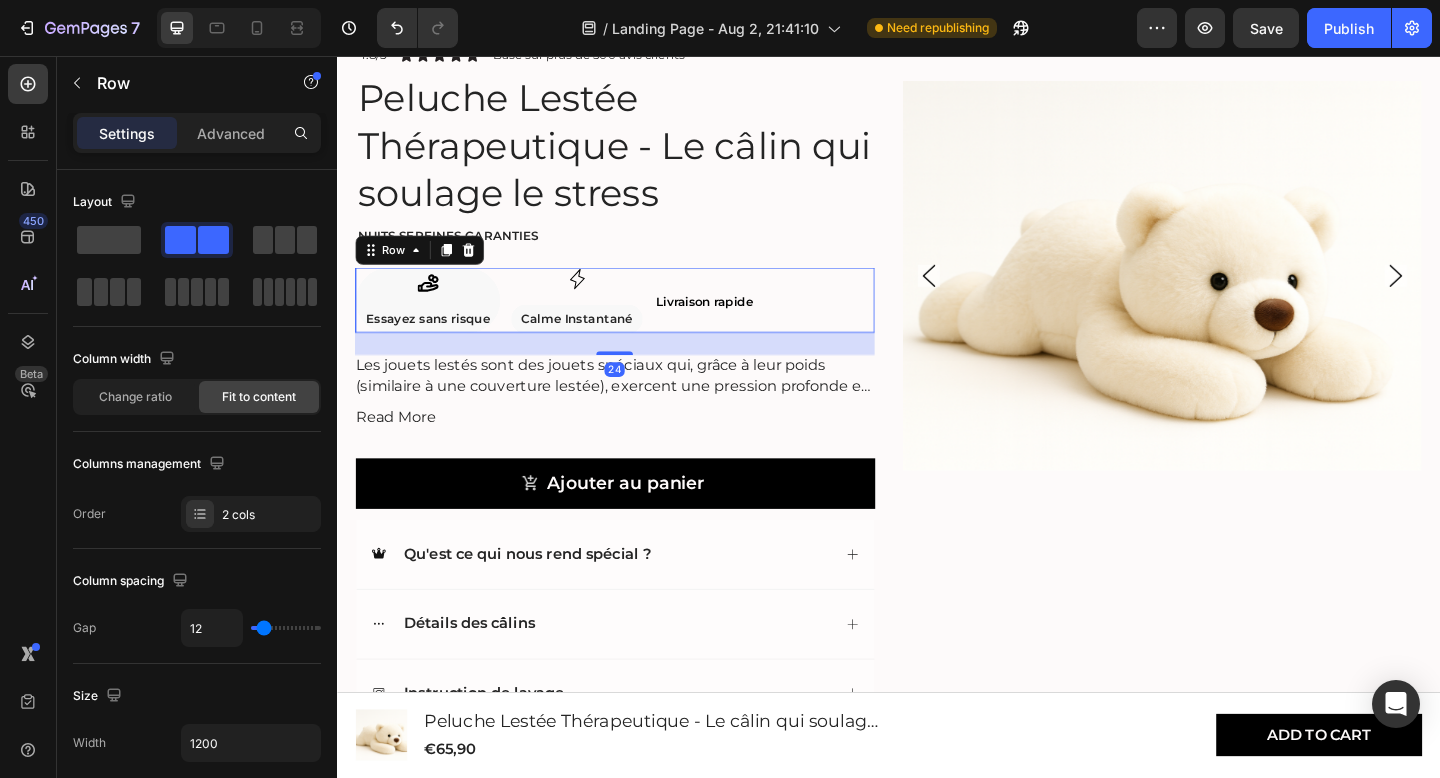 click on "⁠⁠⁠⁠⁠⁠⁠ Livraison rapide  Heading" at bounding box center (736, 322) 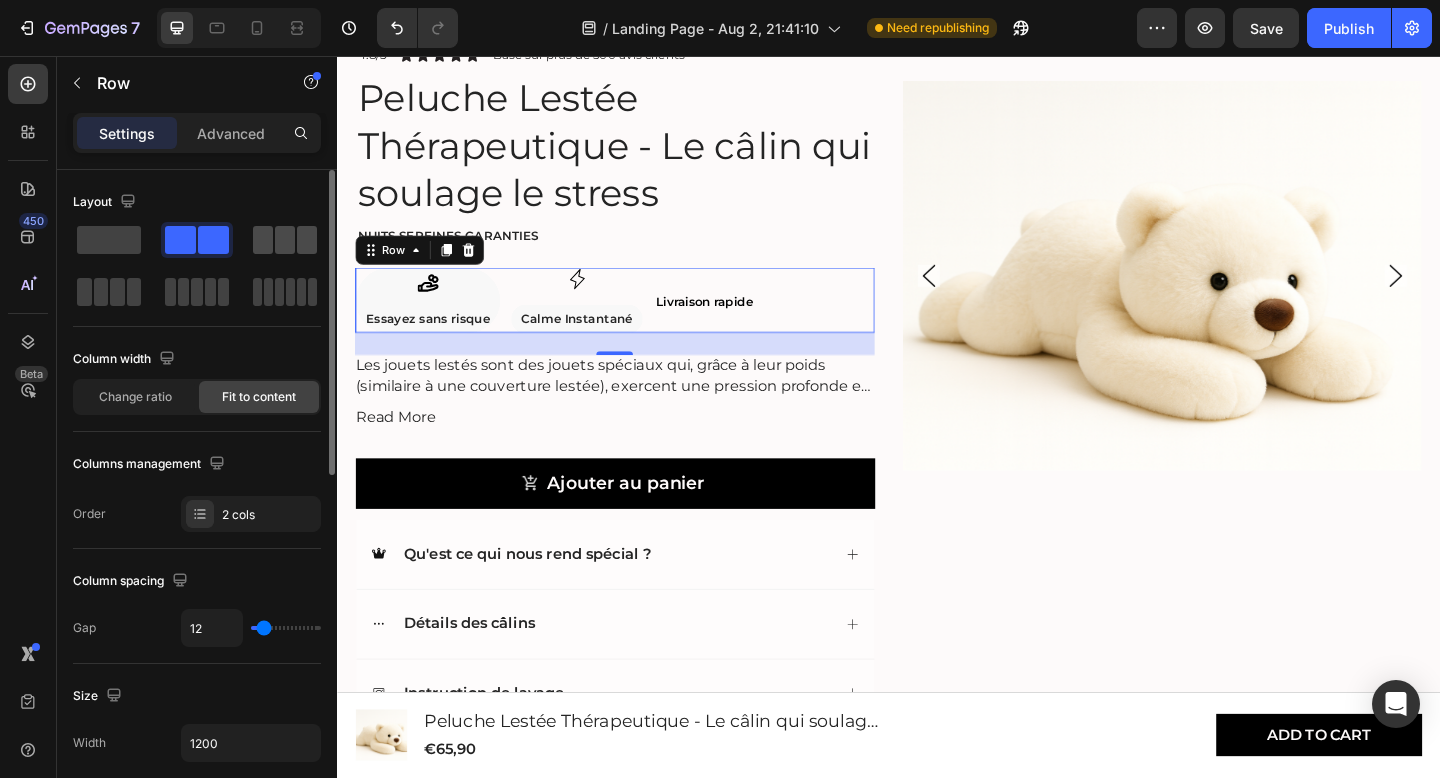 click 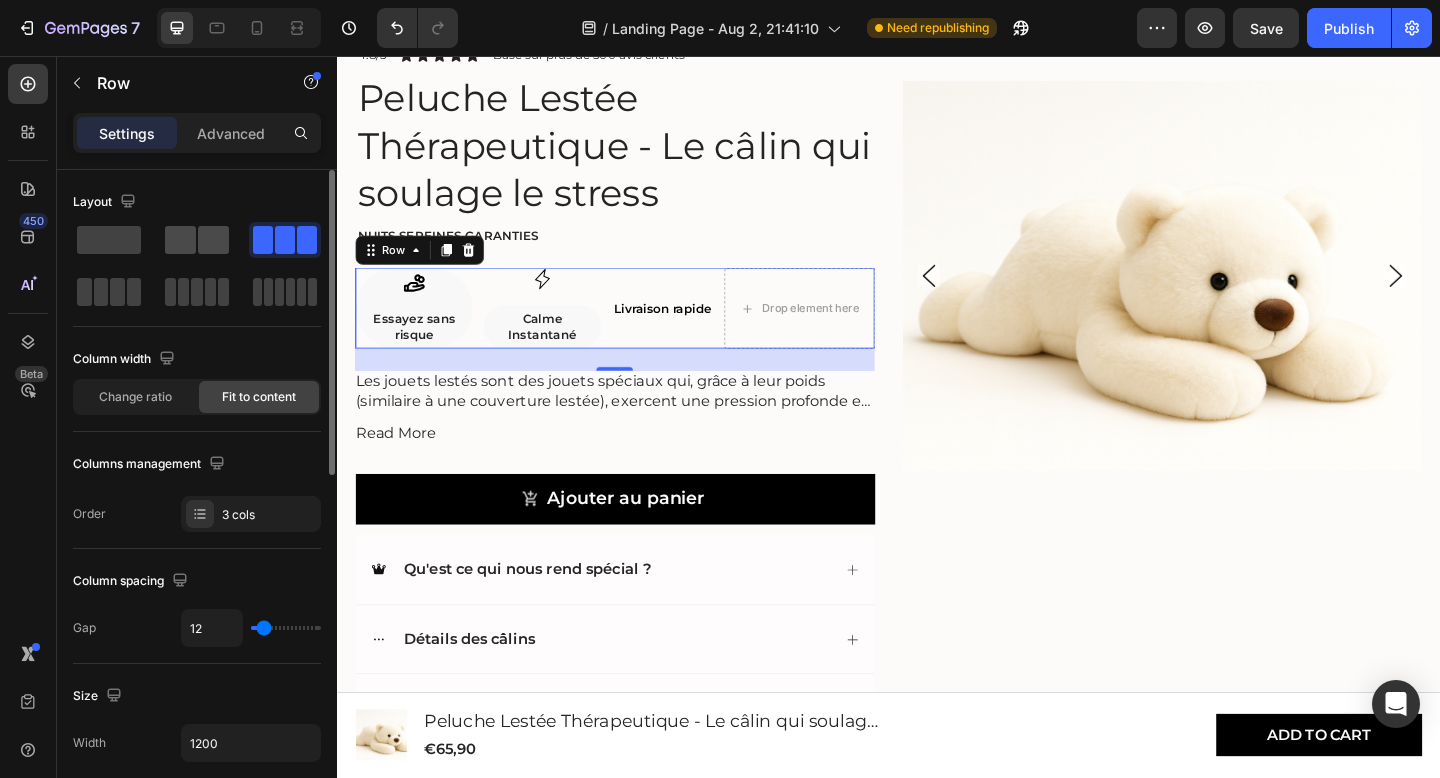 click 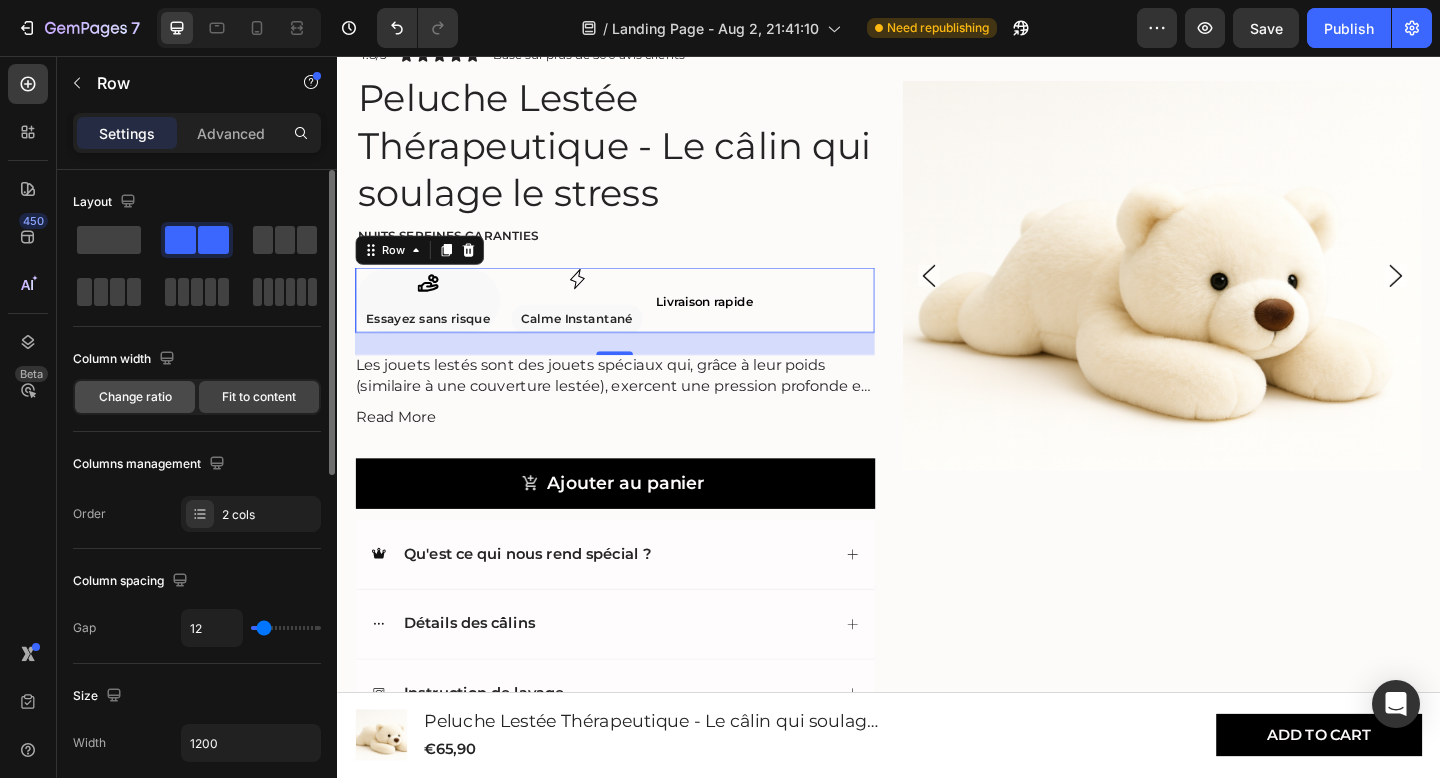 click on "Change ratio" 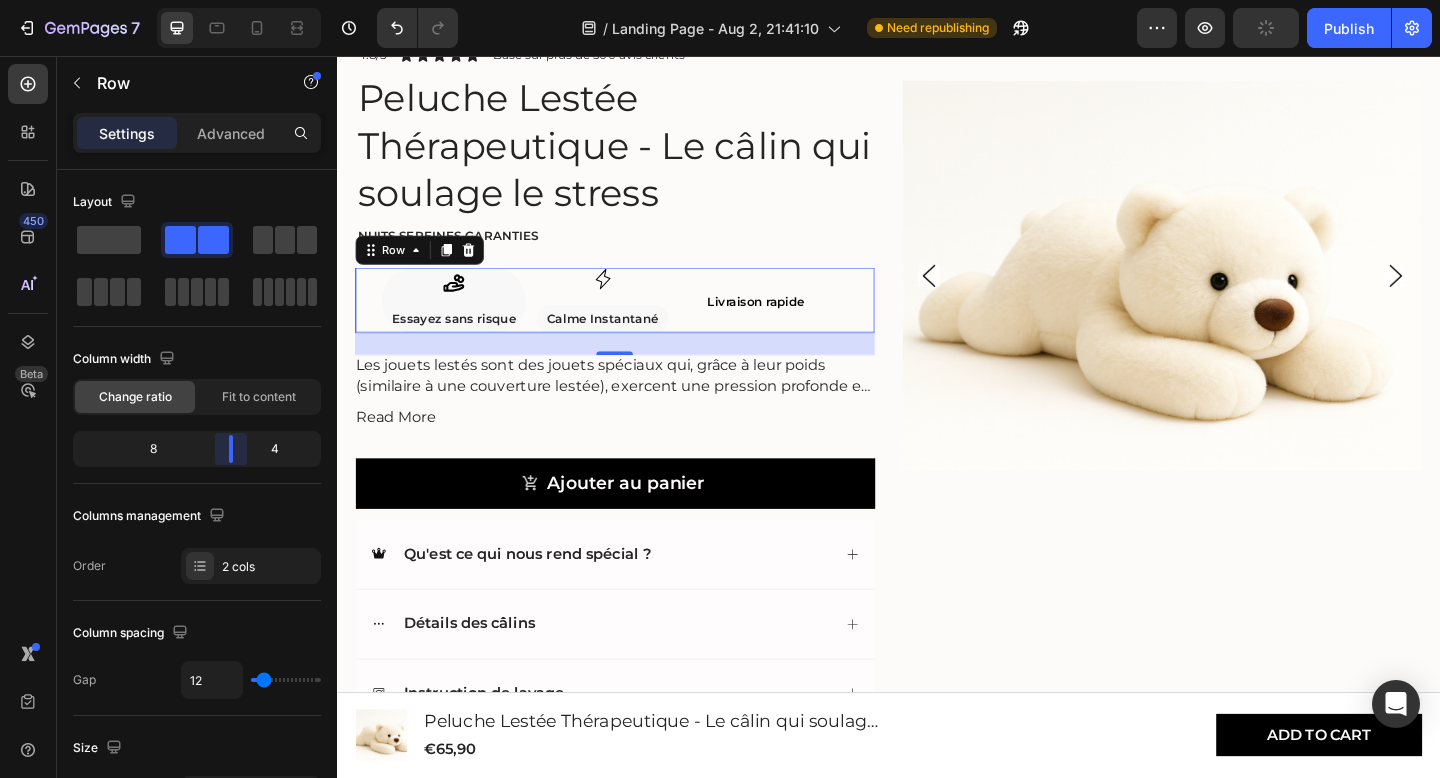 drag, startPoint x: 198, startPoint y: 452, endPoint x: 233, endPoint y: 471, distance: 39.824615 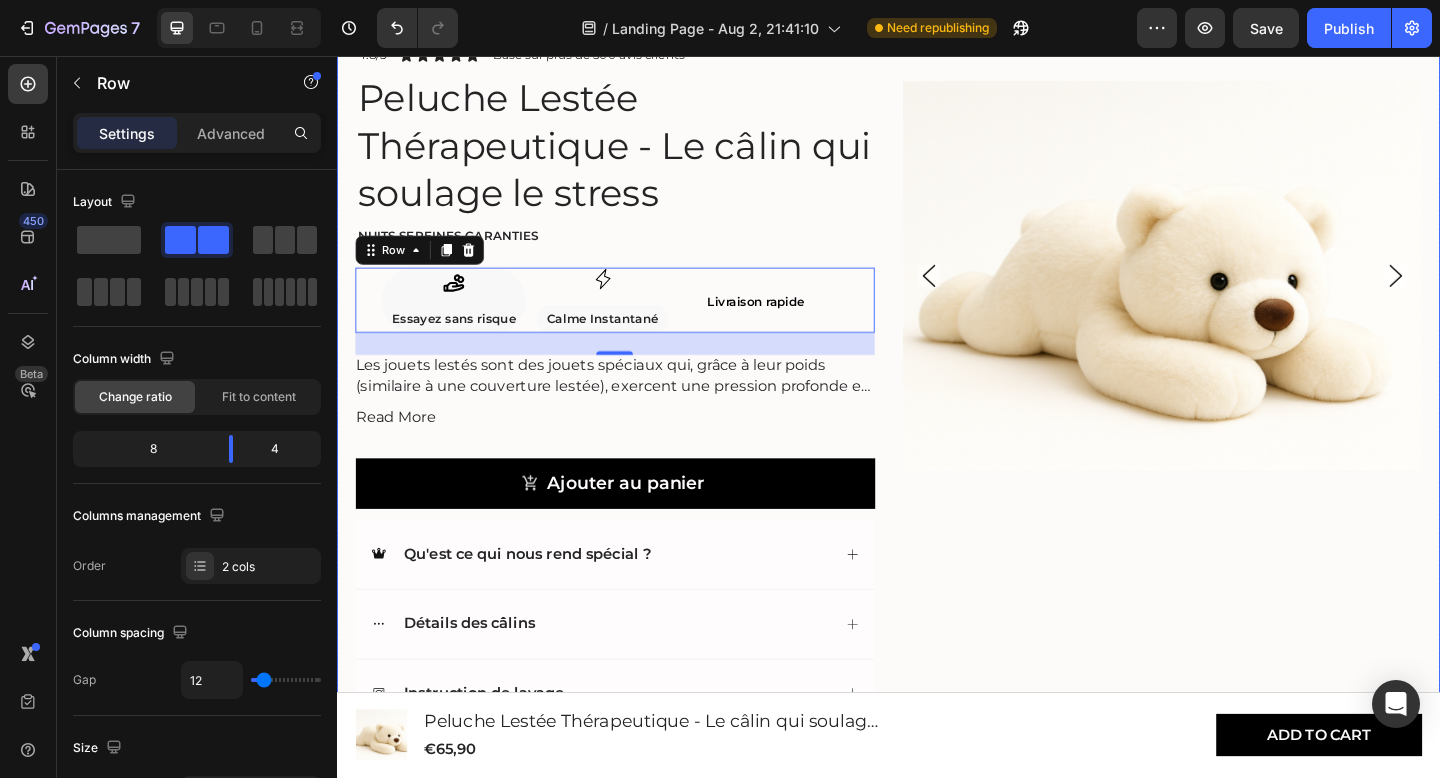 click on "Product Images 4.8/5 Text Block Icon Icon Icon Icon Icon Icon List Basé sur plus de 500 avis clients Text Block Row Peluche Lestée Thérapeutique - Le câlin qui soulage le stress Product Title Nuits sereines garanties Text Block
Icon Essayez sans risque Text Block Row
Icon Calme Instantané Text Block Row Row ⁠⁠⁠⁠⁠⁠⁠ Livraison rapide  Heading Row   24 Les jouets lestés sont des jouets spéciaux qui, grâce à leur poids (similaire à une couverture lestée), exercent une pression profonde et apaisante. Cela contribue à un  sentiment de réconfort et de sécurité  .
Les peluches lestées conviennent aussi bien aux enfants  (à partir de 3 ans)  qu'aux adultes et peuvent également apporter un soutien en cas de stress, d'anxiété, de défis émotionnels et aider le corps à se détendre.     Read More Product Description
Ajouter au panier Add to Cart
Qu'est ce qui nous rend spécial ?" at bounding box center (937, 416) 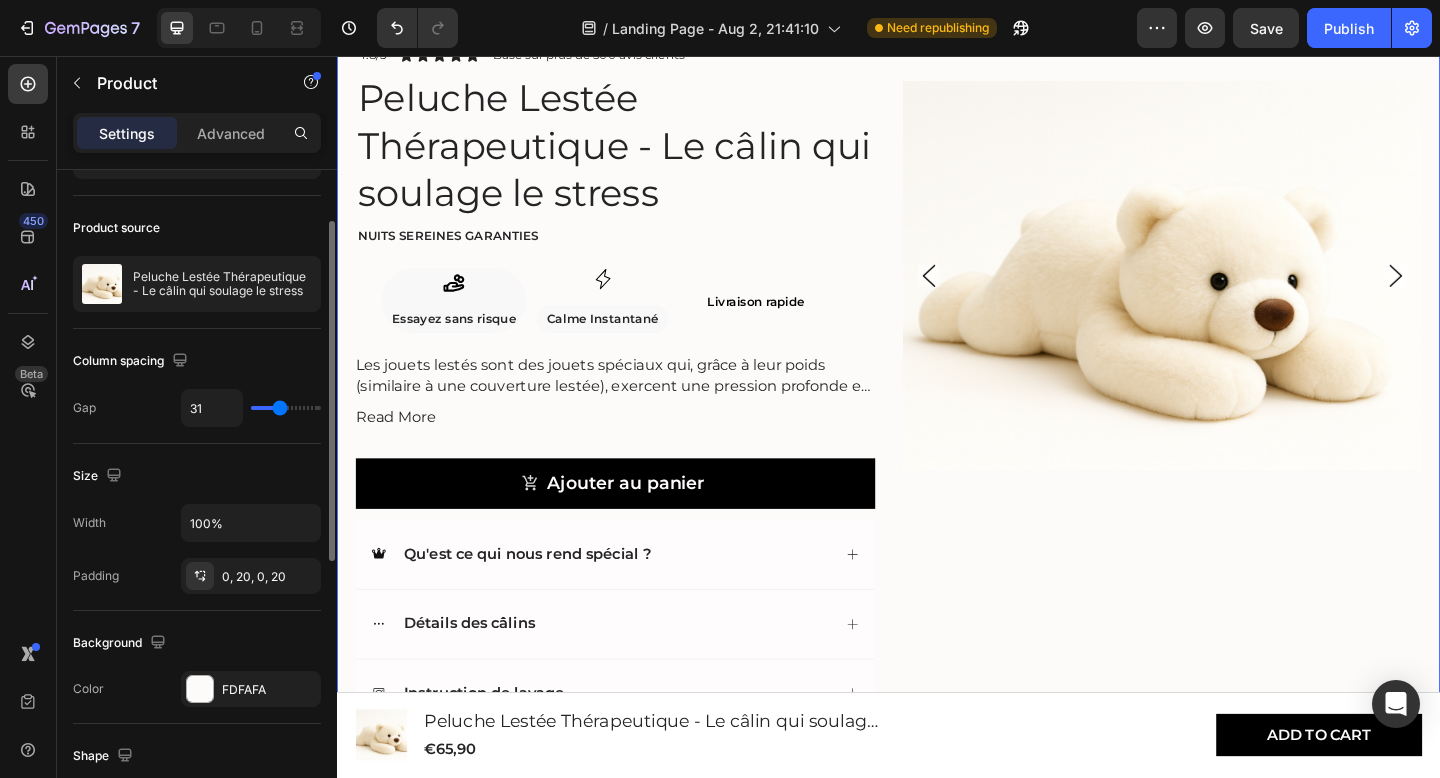scroll, scrollTop: 120, scrollLeft: 0, axis: vertical 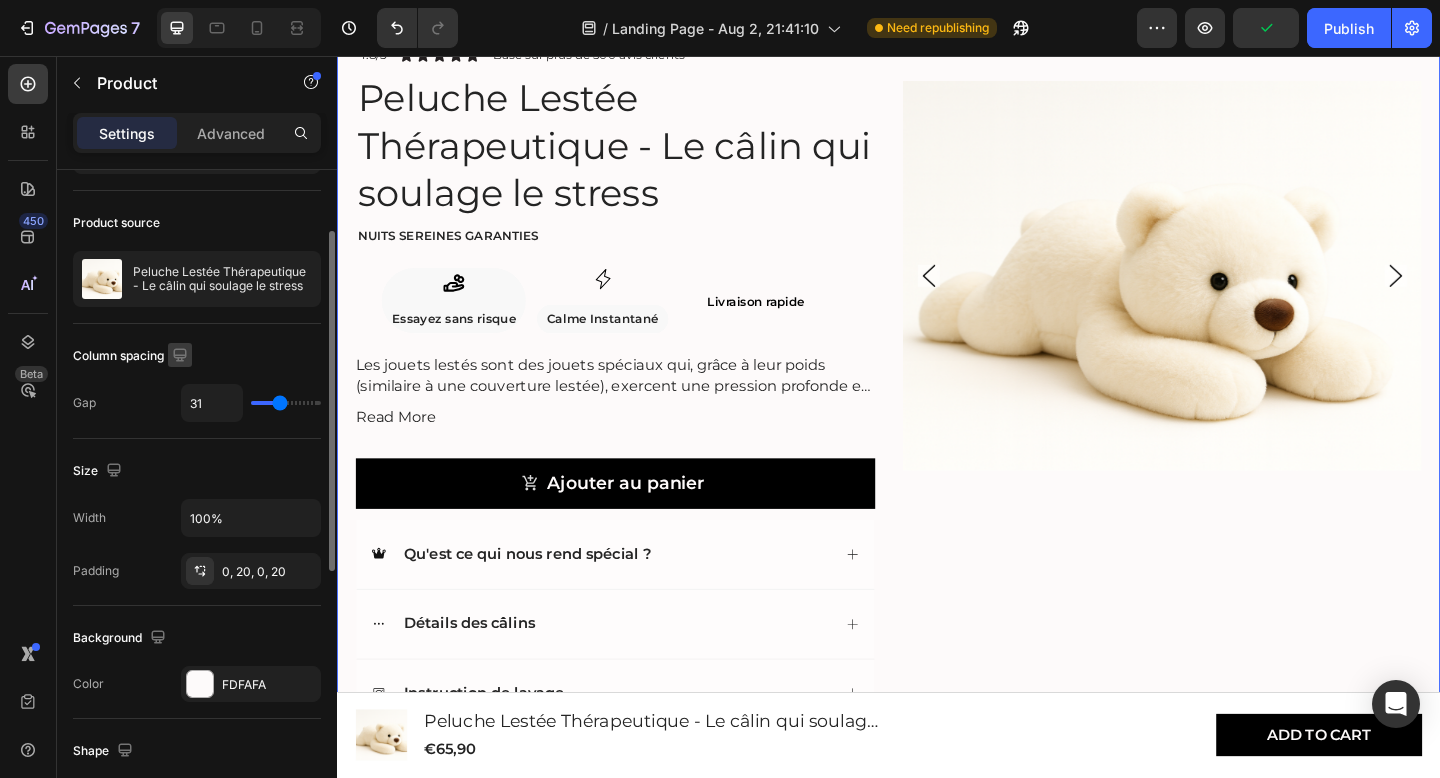 click 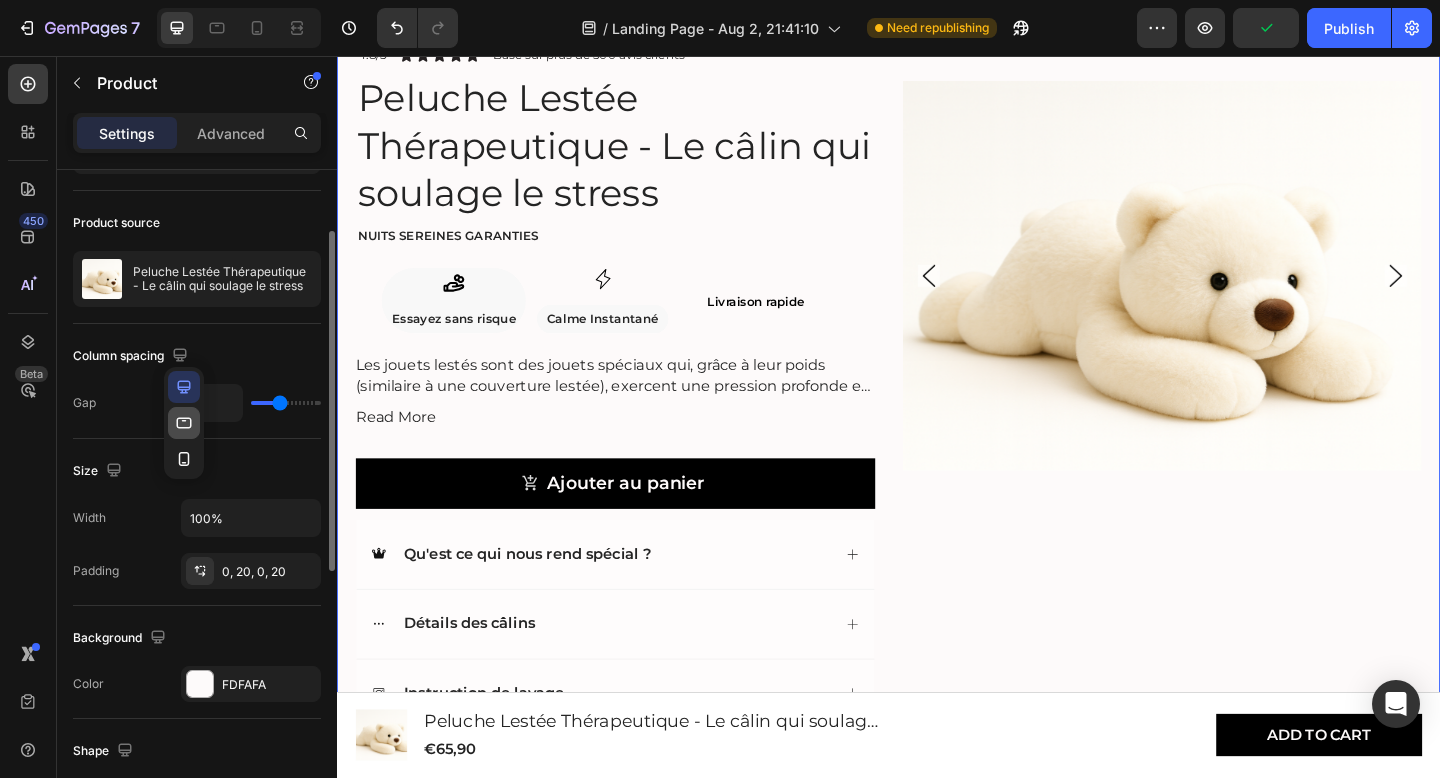 click 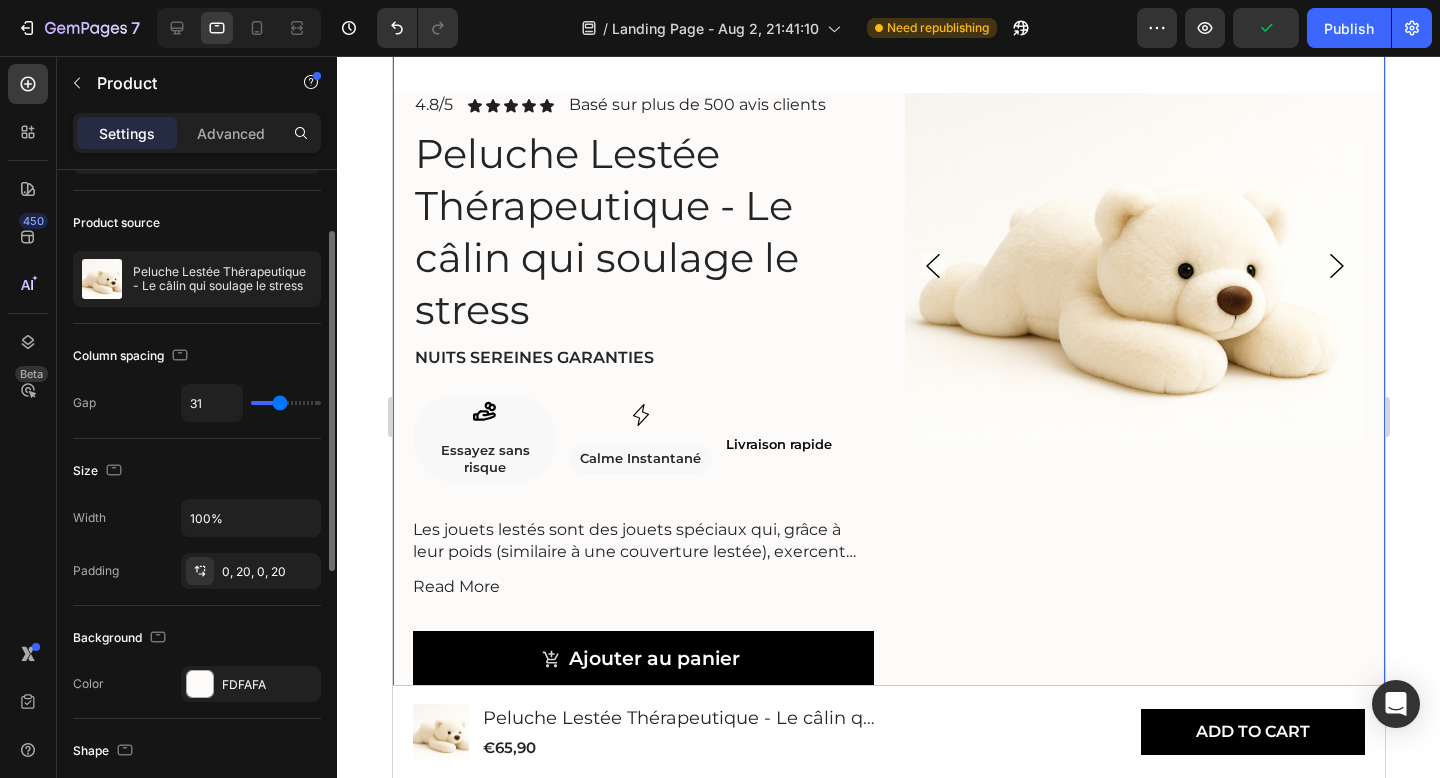 scroll, scrollTop: 658, scrollLeft: 0, axis: vertical 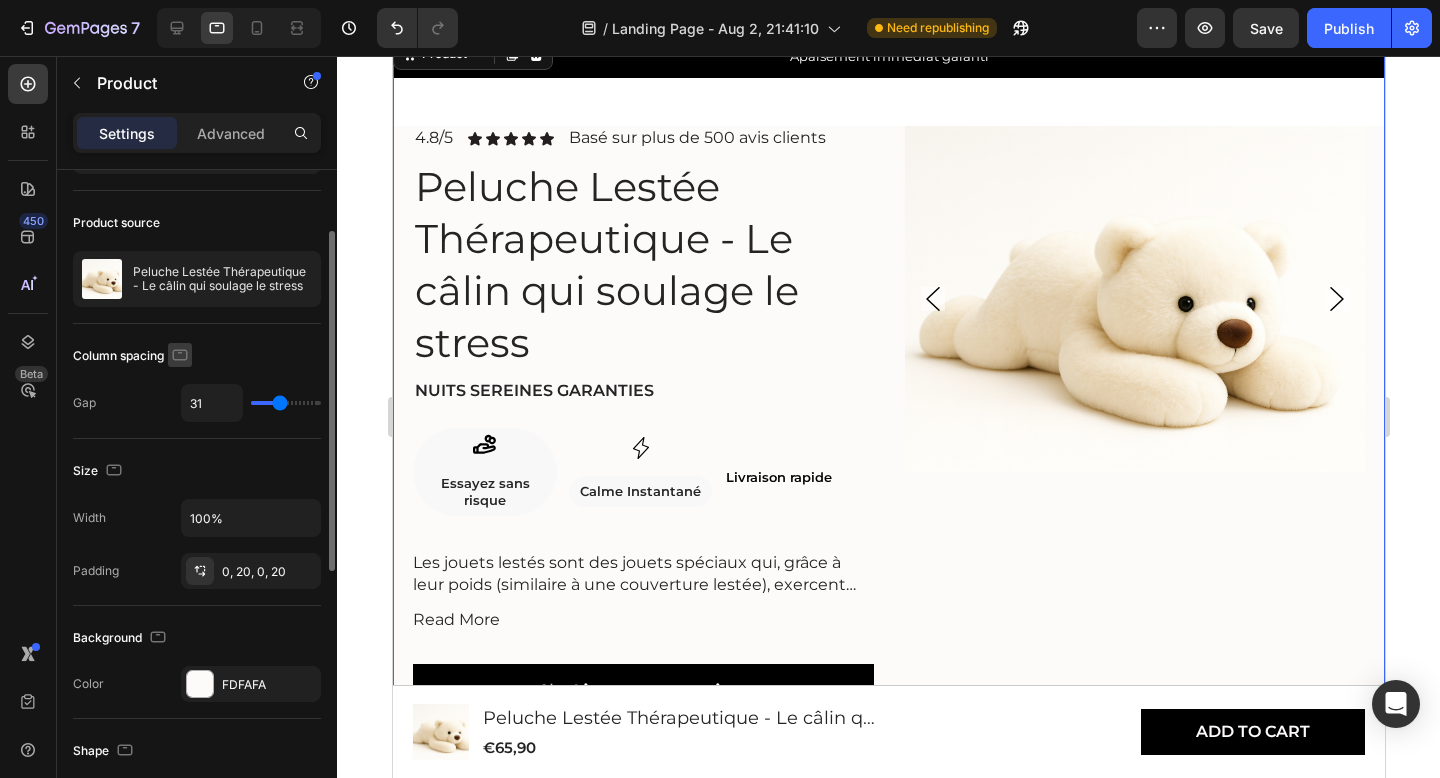 click 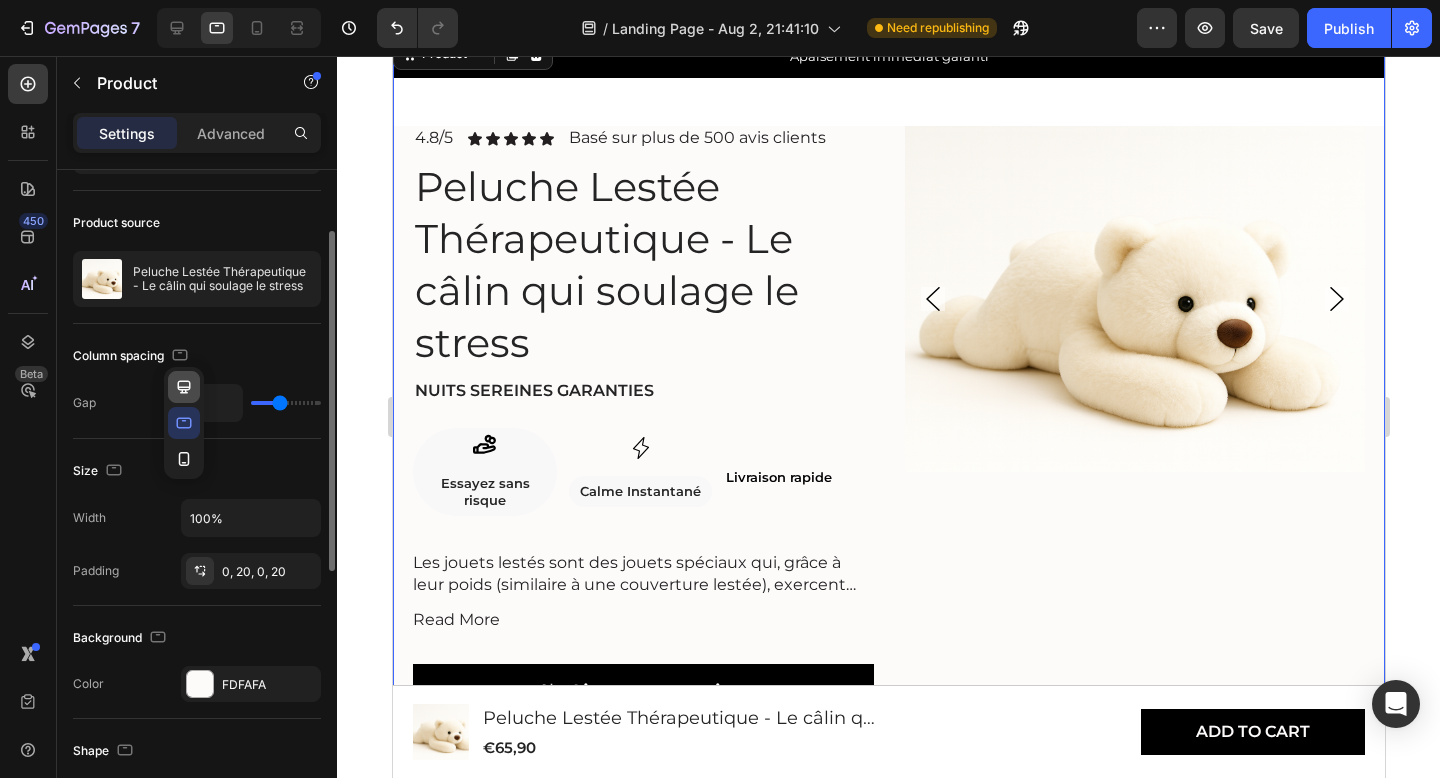 click 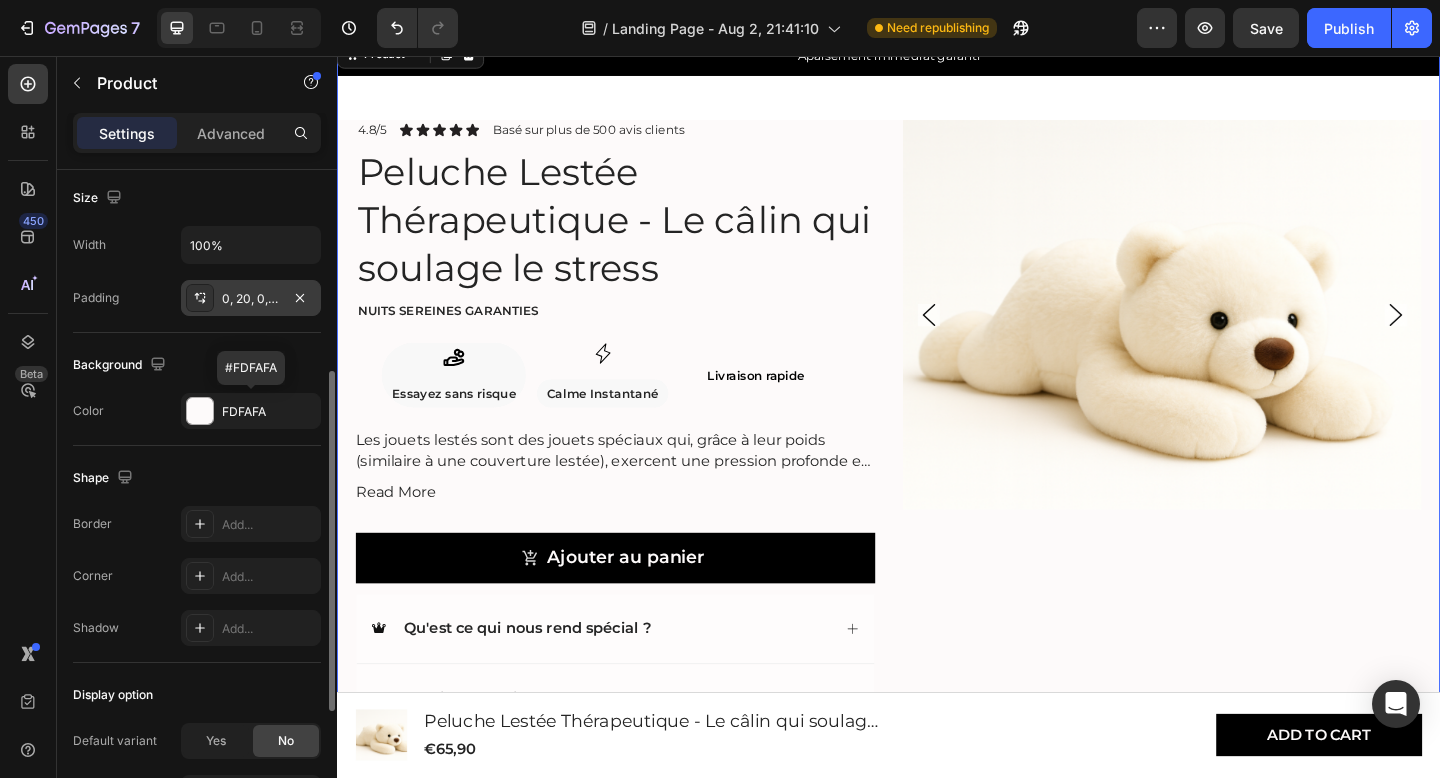 scroll, scrollTop: 391, scrollLeft: 0, axis: vertical 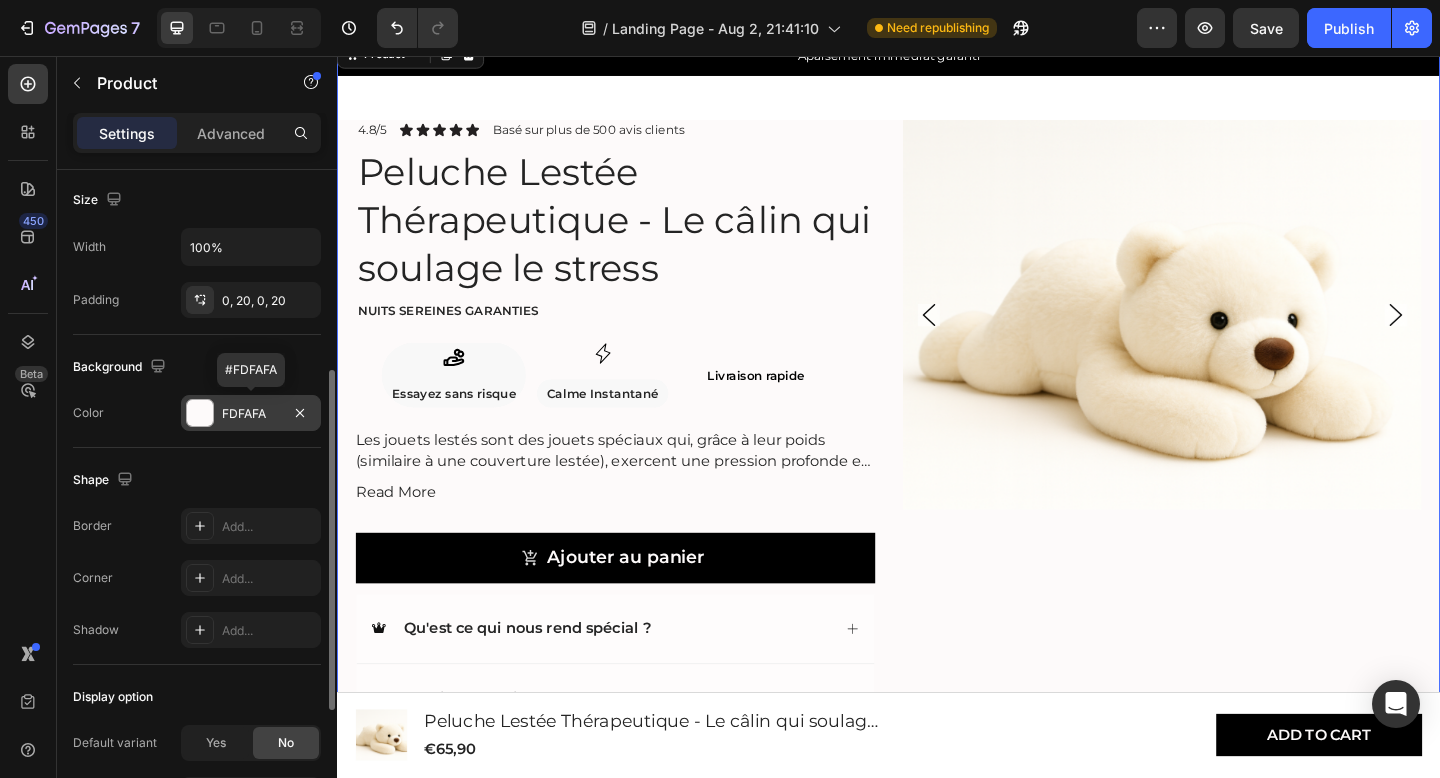 click on "FDFAFA" at bounding box center (251, 413) 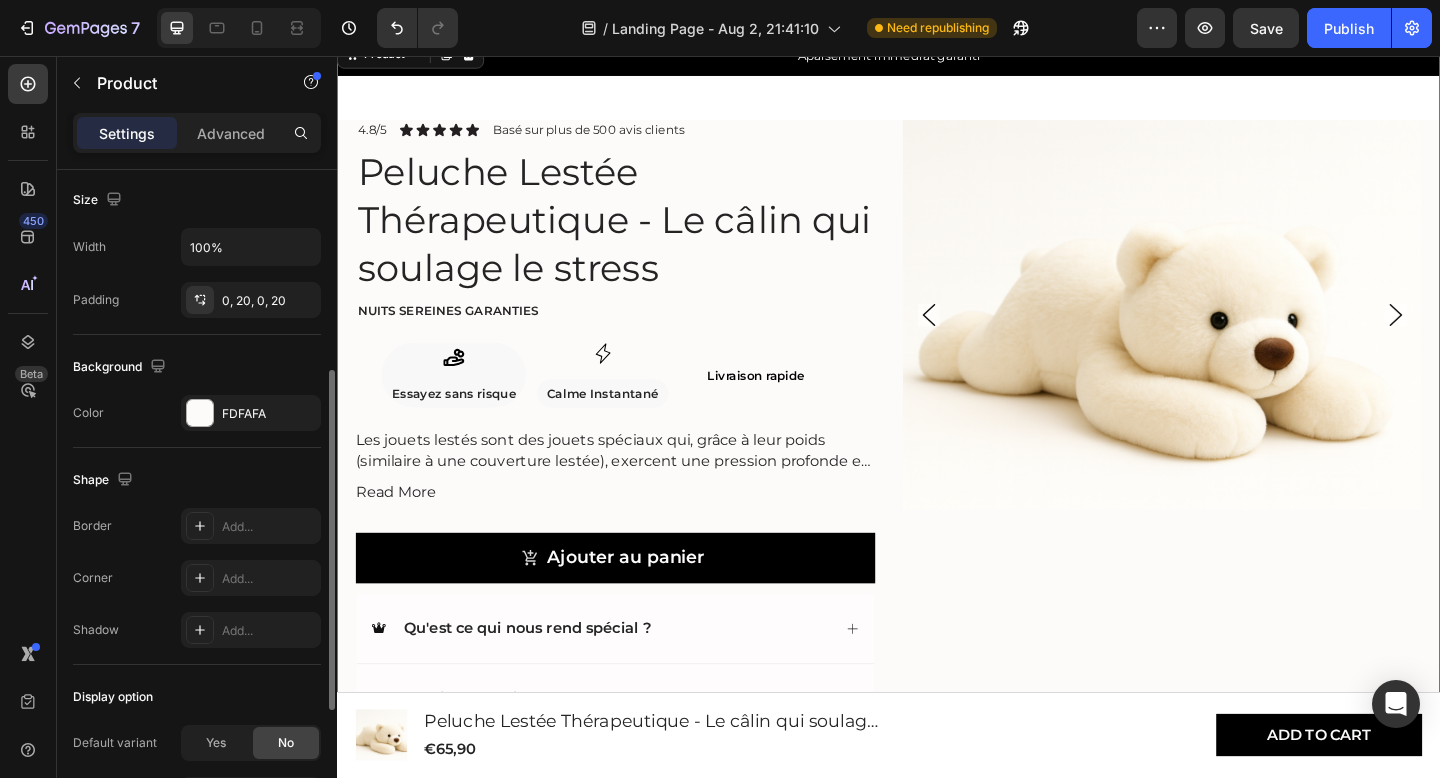 click on "Color FDFAFA" at bounding box center (197, 413) 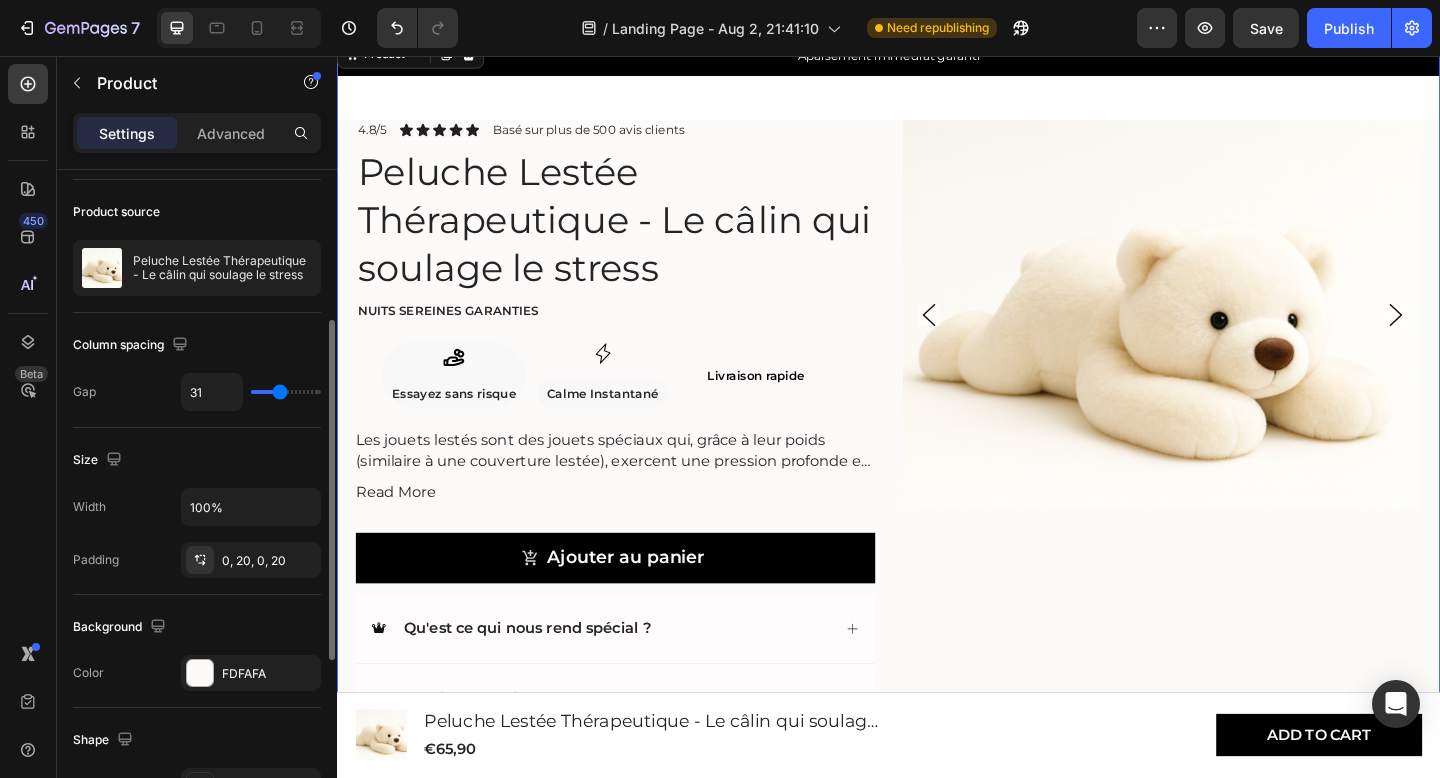 scroll, scrollTop: 0, scrollLeft: 0, axis: both 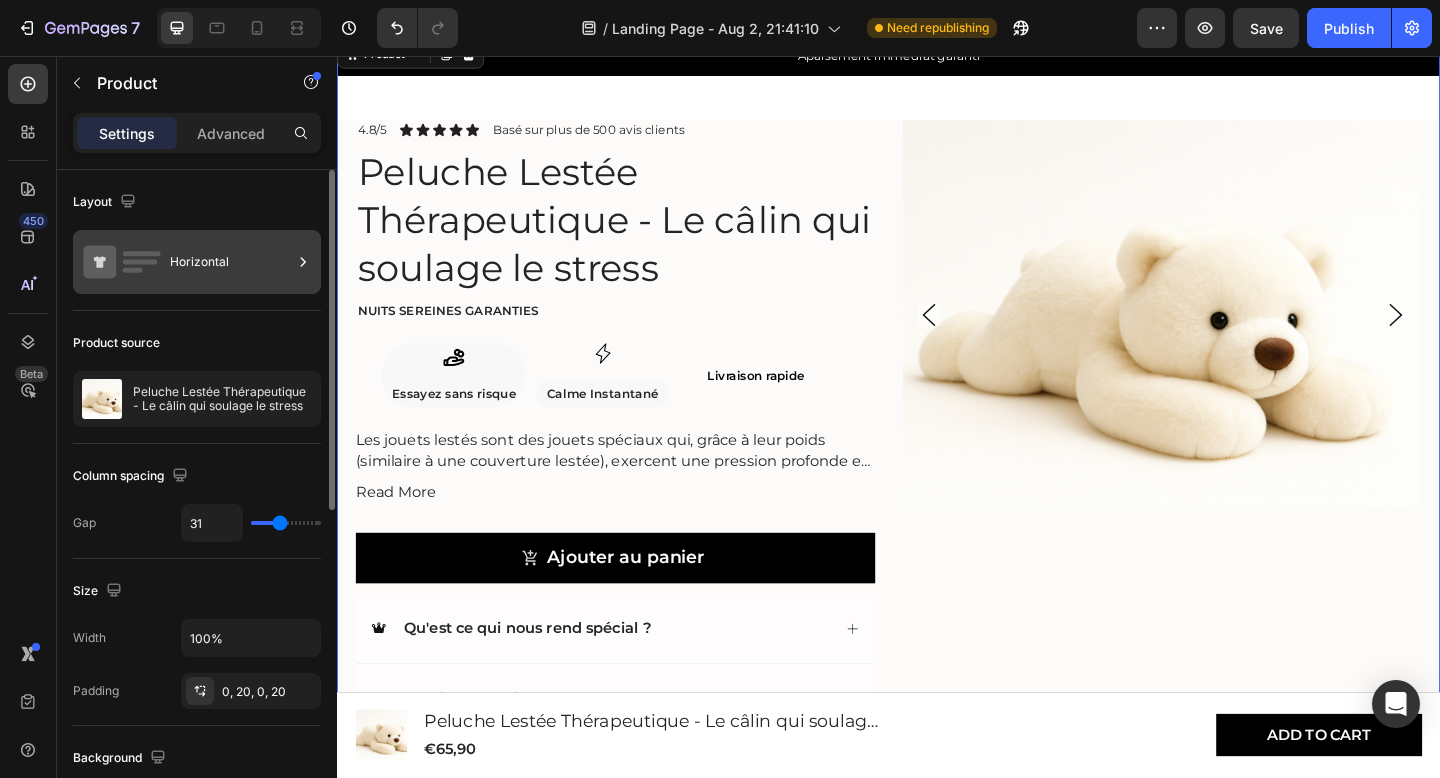click 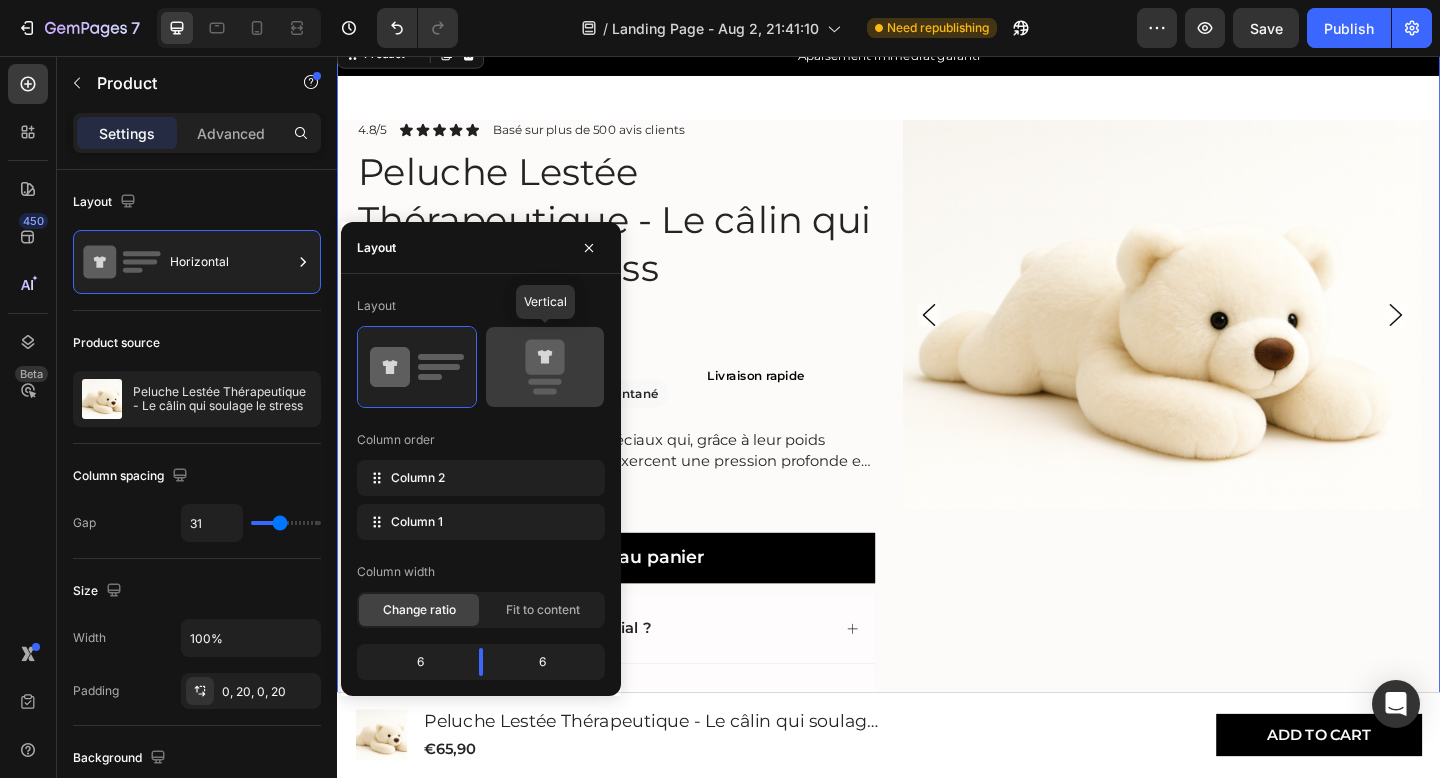 click 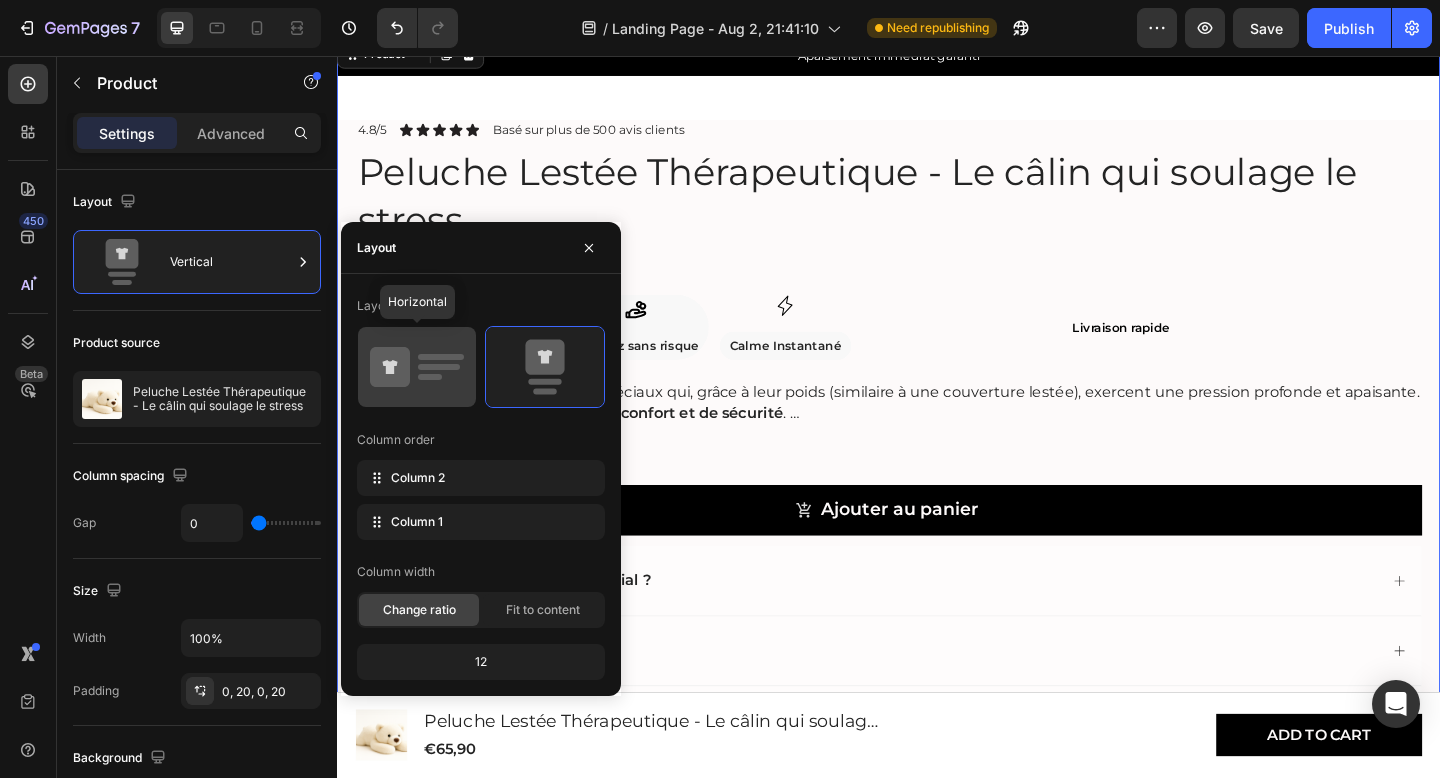 click 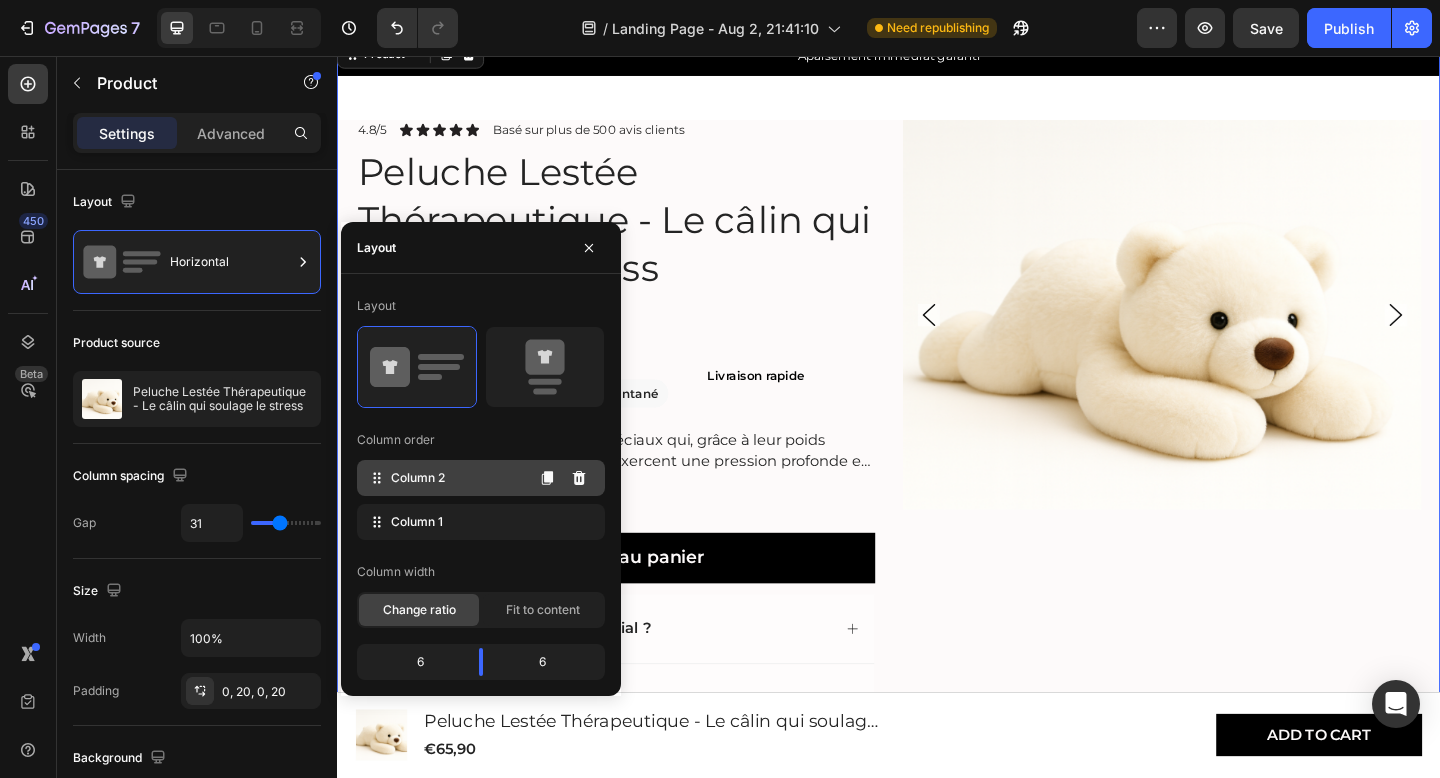 click on "Column 2" 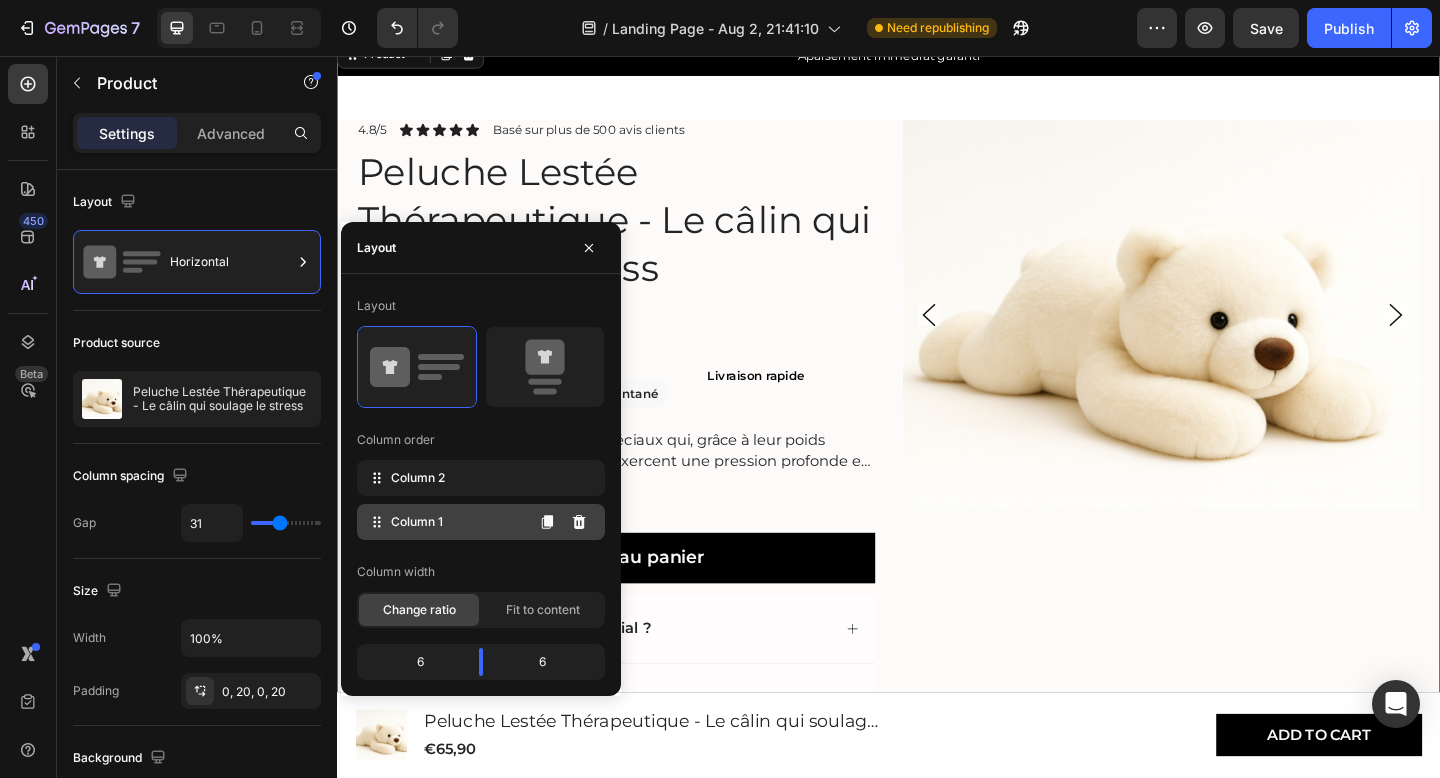 click on "Column 1" 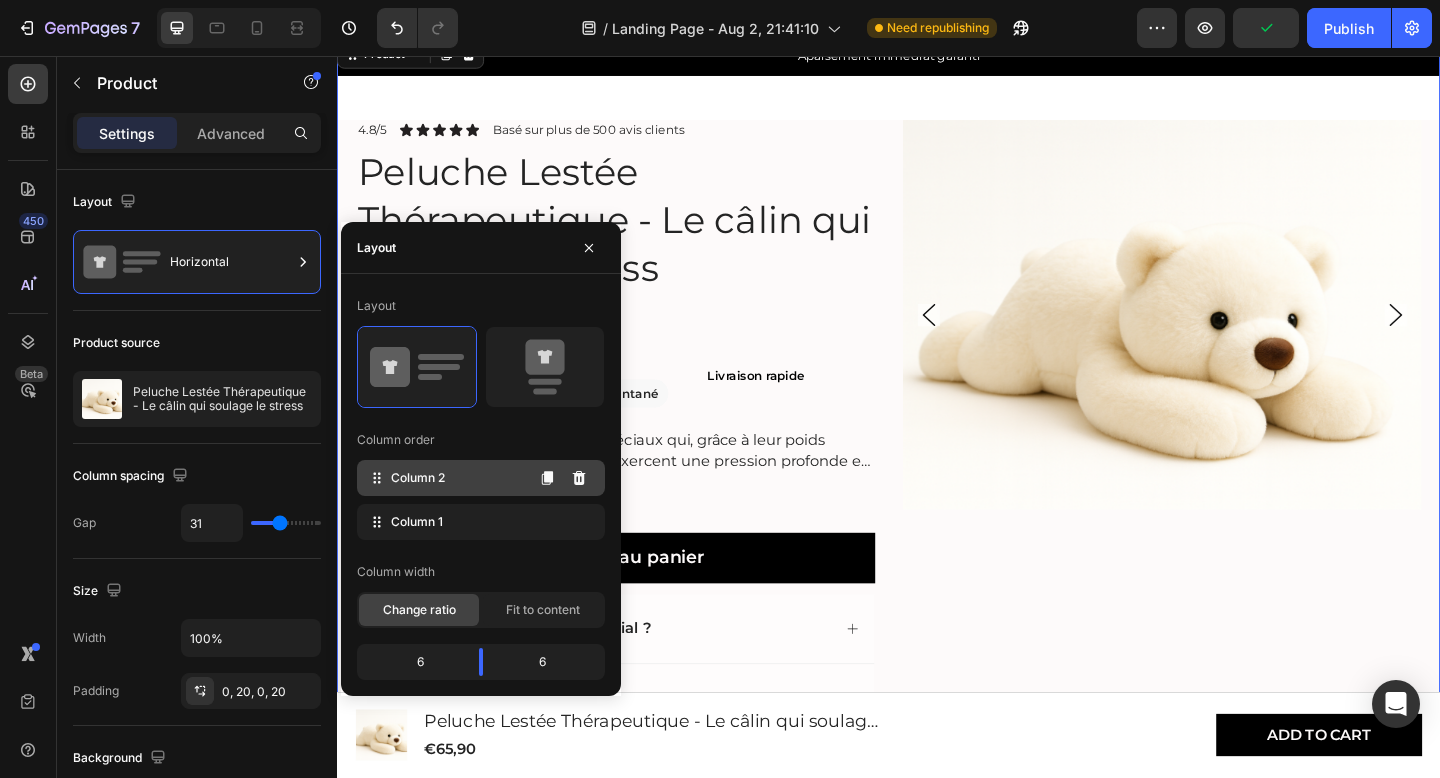 click on "Column 2" 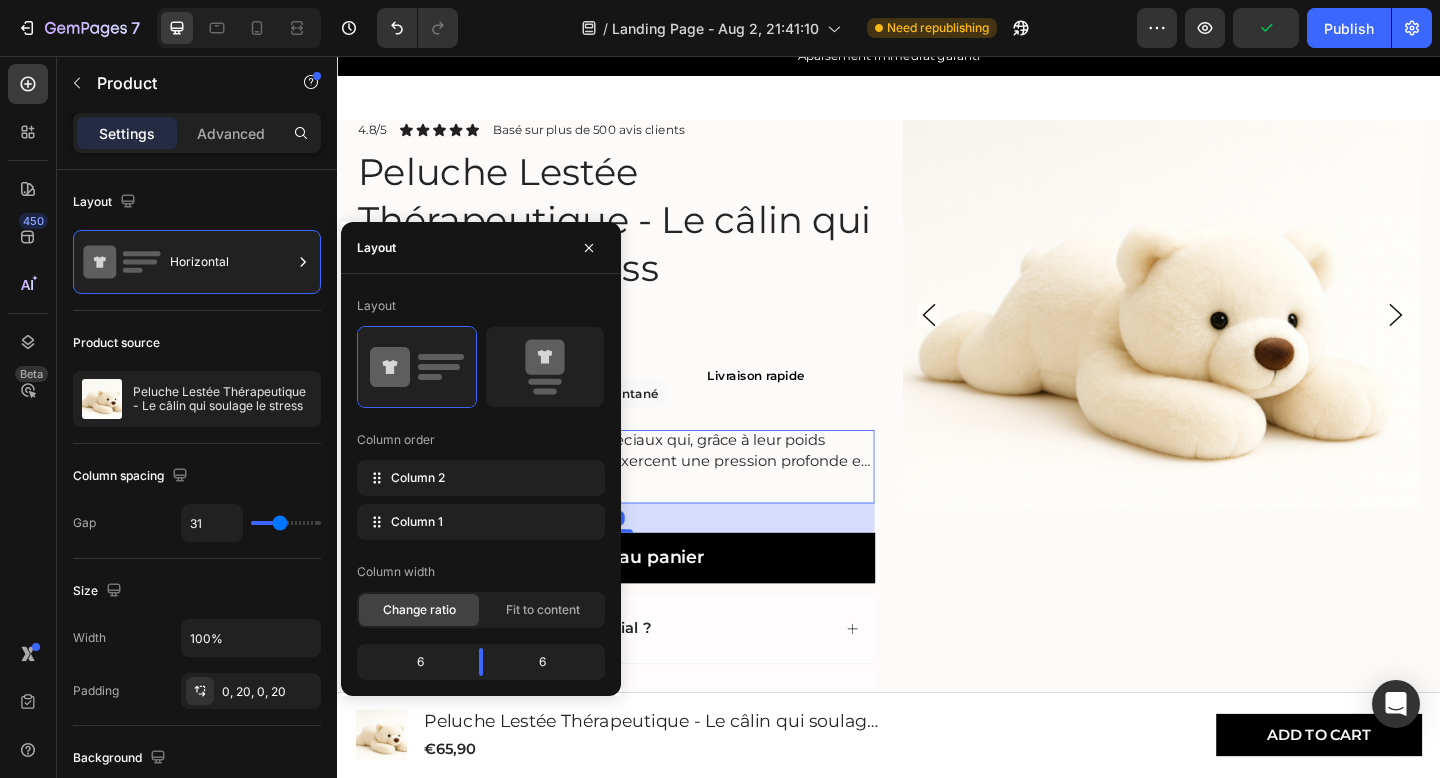 click on "Read More" at bounding box center [639, 531] 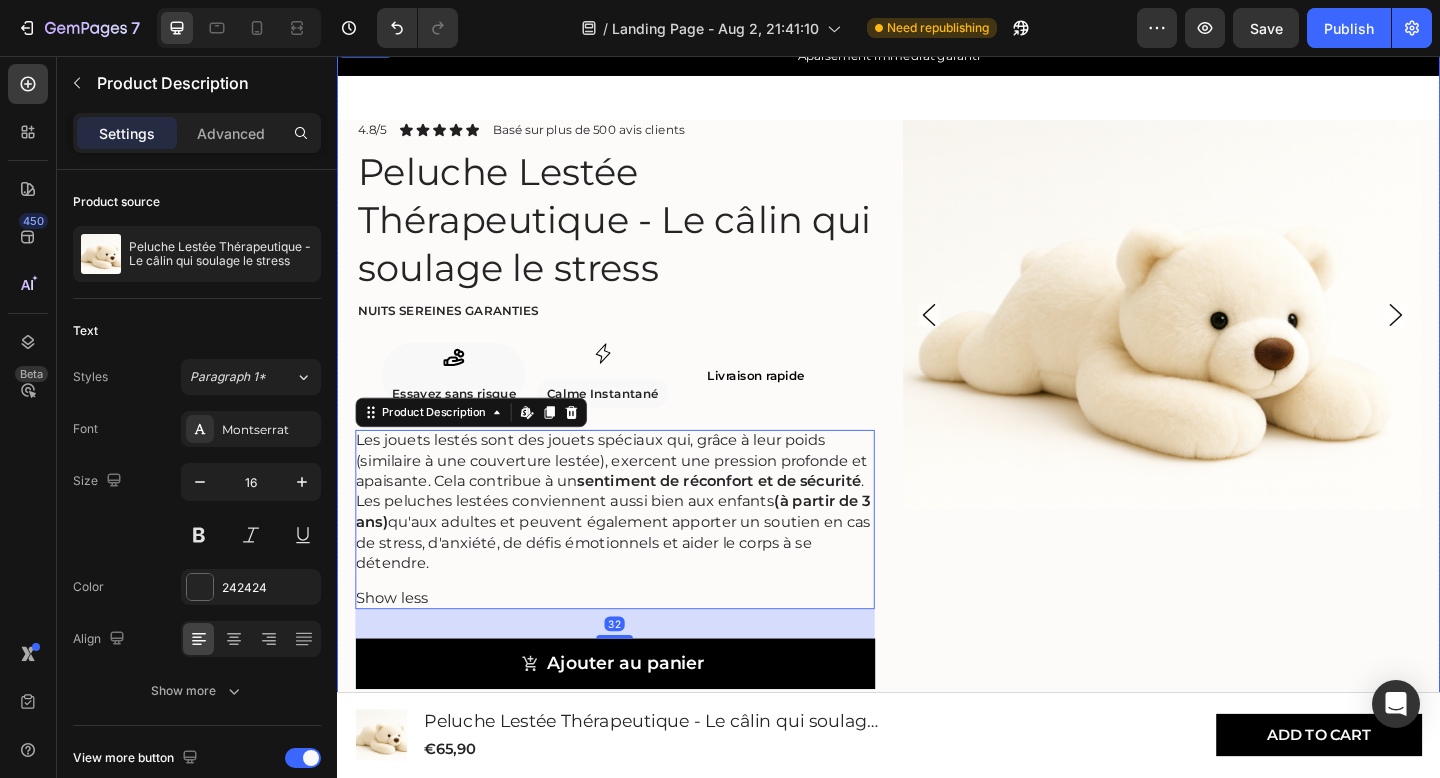 click on "Product Images 4.8/5 Text Block Icon Icon Icon Icon Icon Icon List Basé sur plus de 500 avis clients Text Block Row Peluche Lestée Thérapeutique - Le câlin qui soulage le stress Product Title Nuits sereines garanties Text Block
Icon Essayez sans risque Text Block Row
Icon Calme Instantané Text Block Row Row ⁠⁠⁠⁠⁠⁠⁠ Livraison rapide  Heading Row Les jouets lestés sont des jouets spéciaux qui, grâce à leur poids (similaire à une couverture lestée), exercent une pression profonde et apaisante. Cela contribue à un  sentiment de réconfort et de sécurité  .
Les peluches lestées conviennent aussi bien aux enfants  (à partir de 3 ans)  qu'aux adultes et peuvent également apporter un soutien en cas de stress, d'anxiété, de défis émotionnels et aider le corps à se détendre.     Show less Product Description   Edit content in Shopify 32
Ajouter au panier Add to Cart
Accordion" at bounding box center (937, 555) 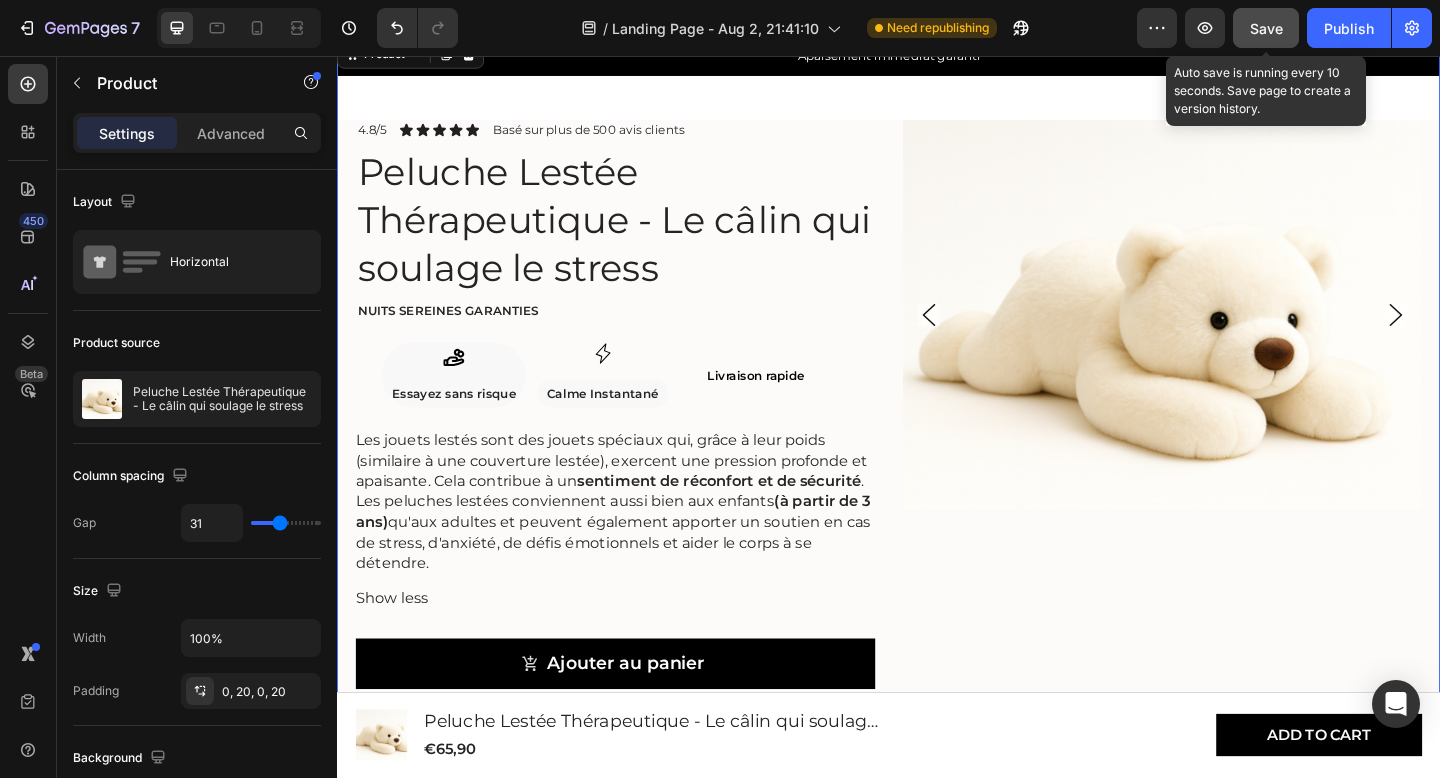 click on "Save" at bounding box center [1266, 28] 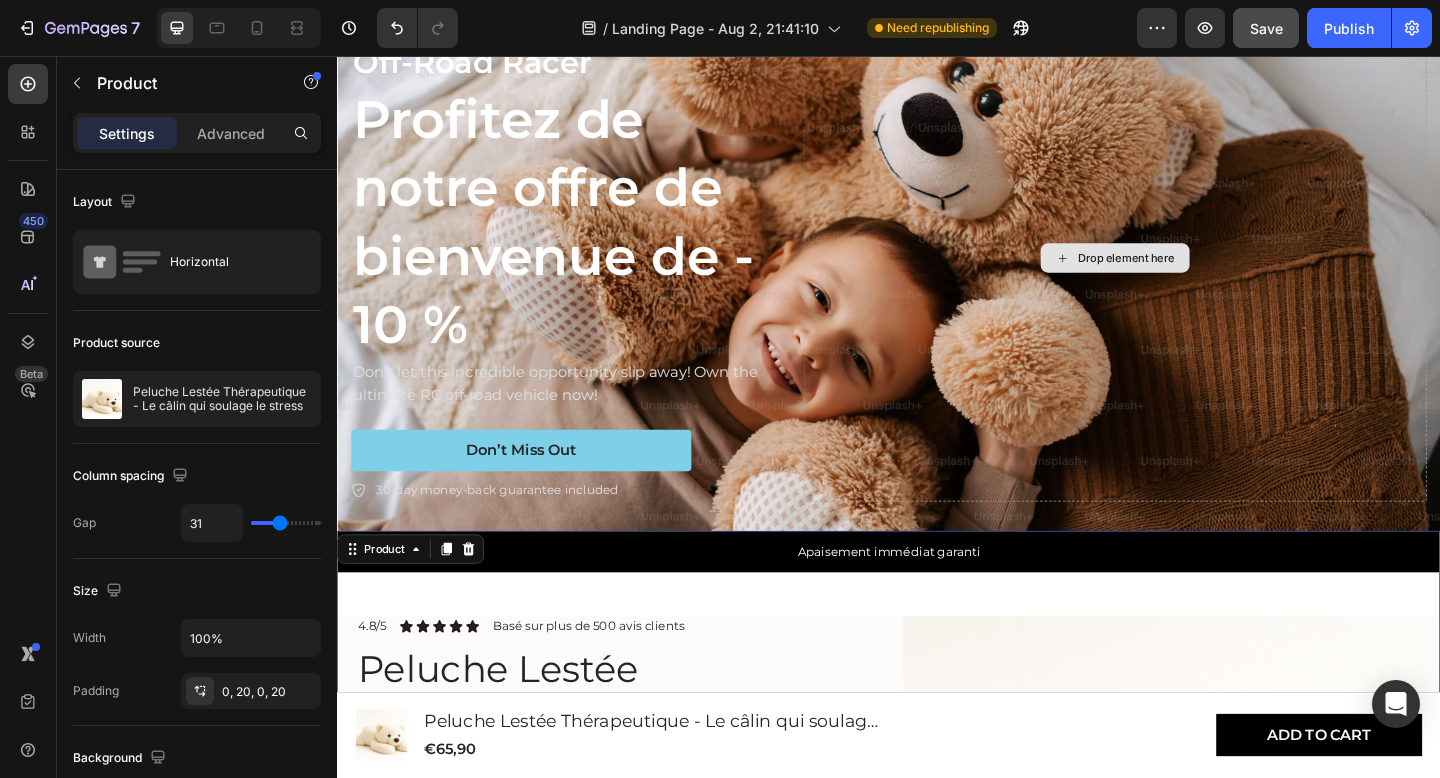 scroll, scrollTop: 119, scrollLeft: 0, axis: vertical 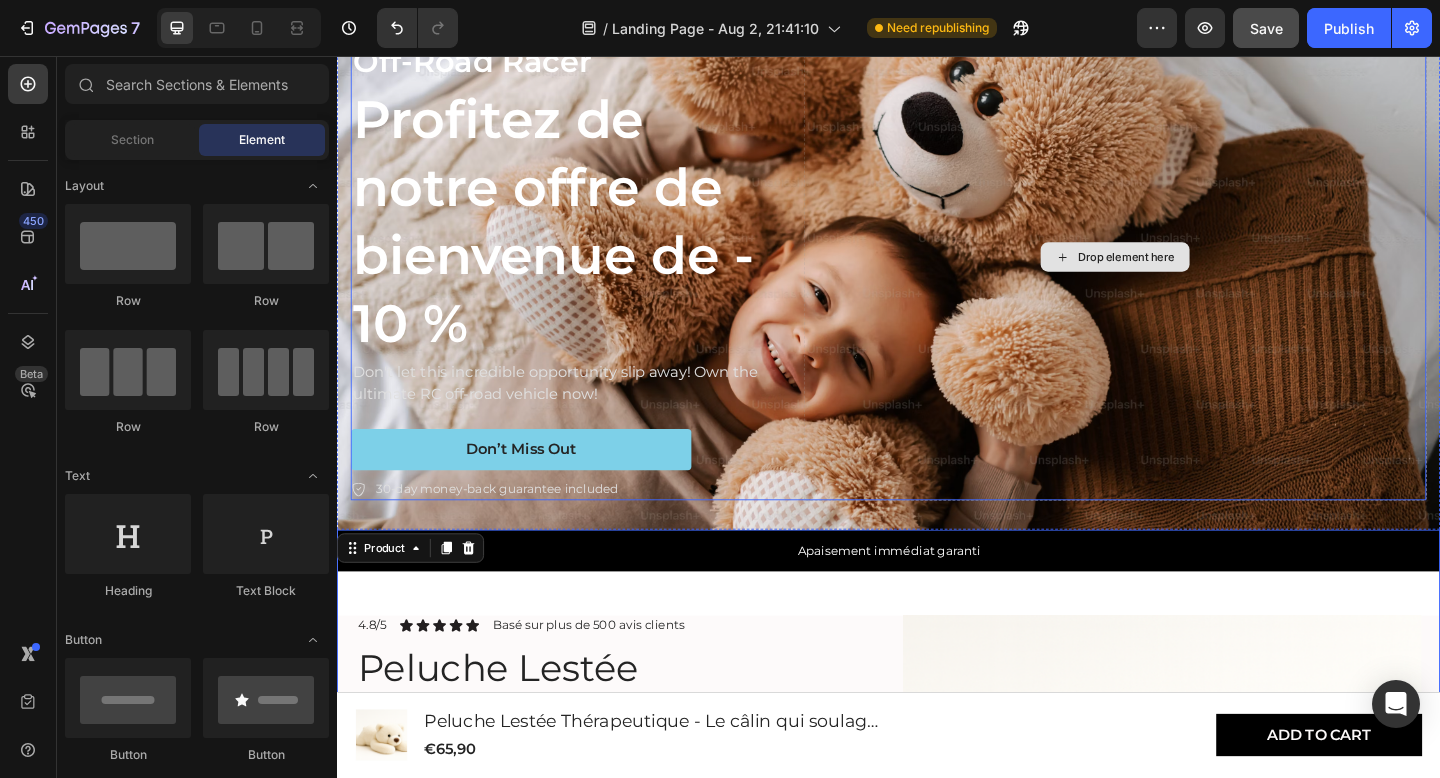 click on "Drop element here" at bounding box center [1195, 275] 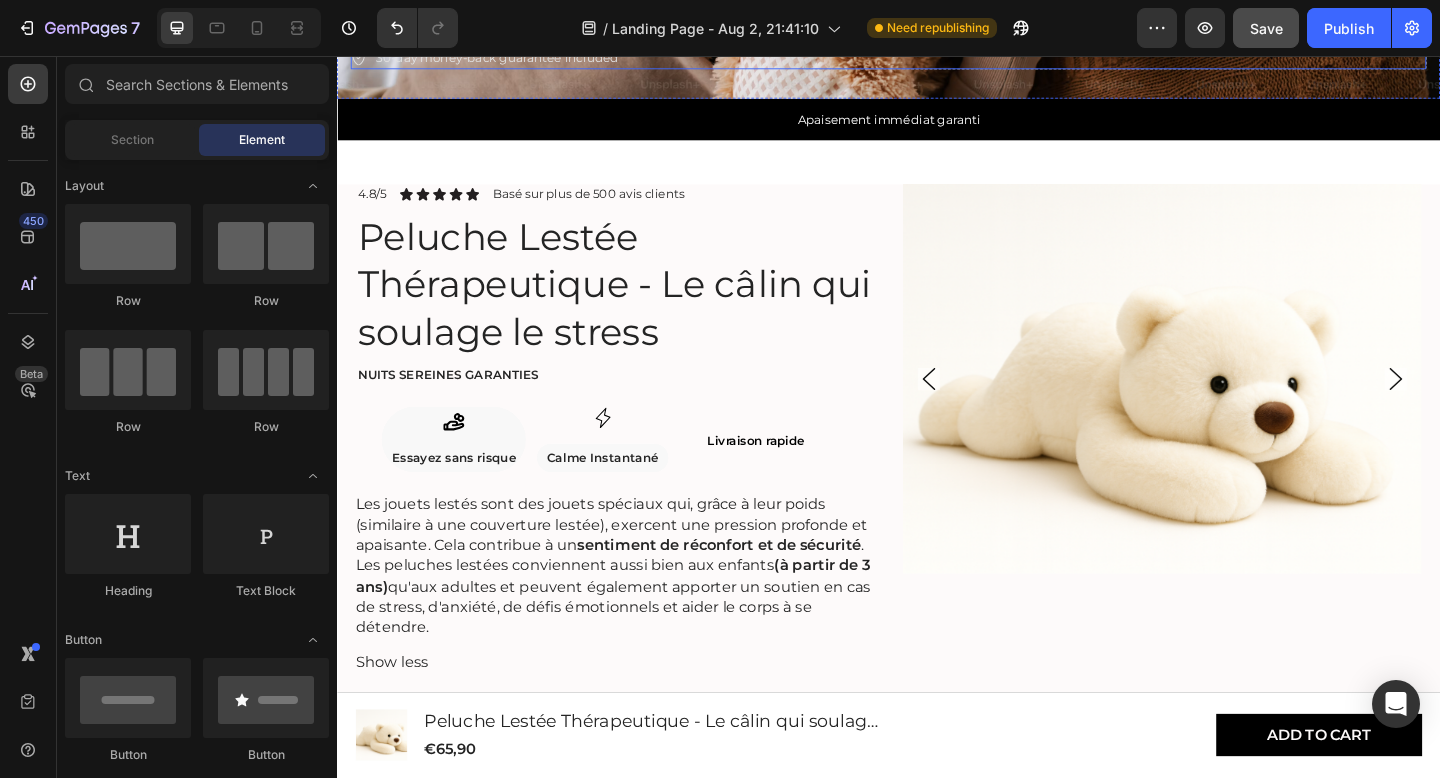 scroll, scrollTop: 605, scrollLeft: 0, axis: vertical 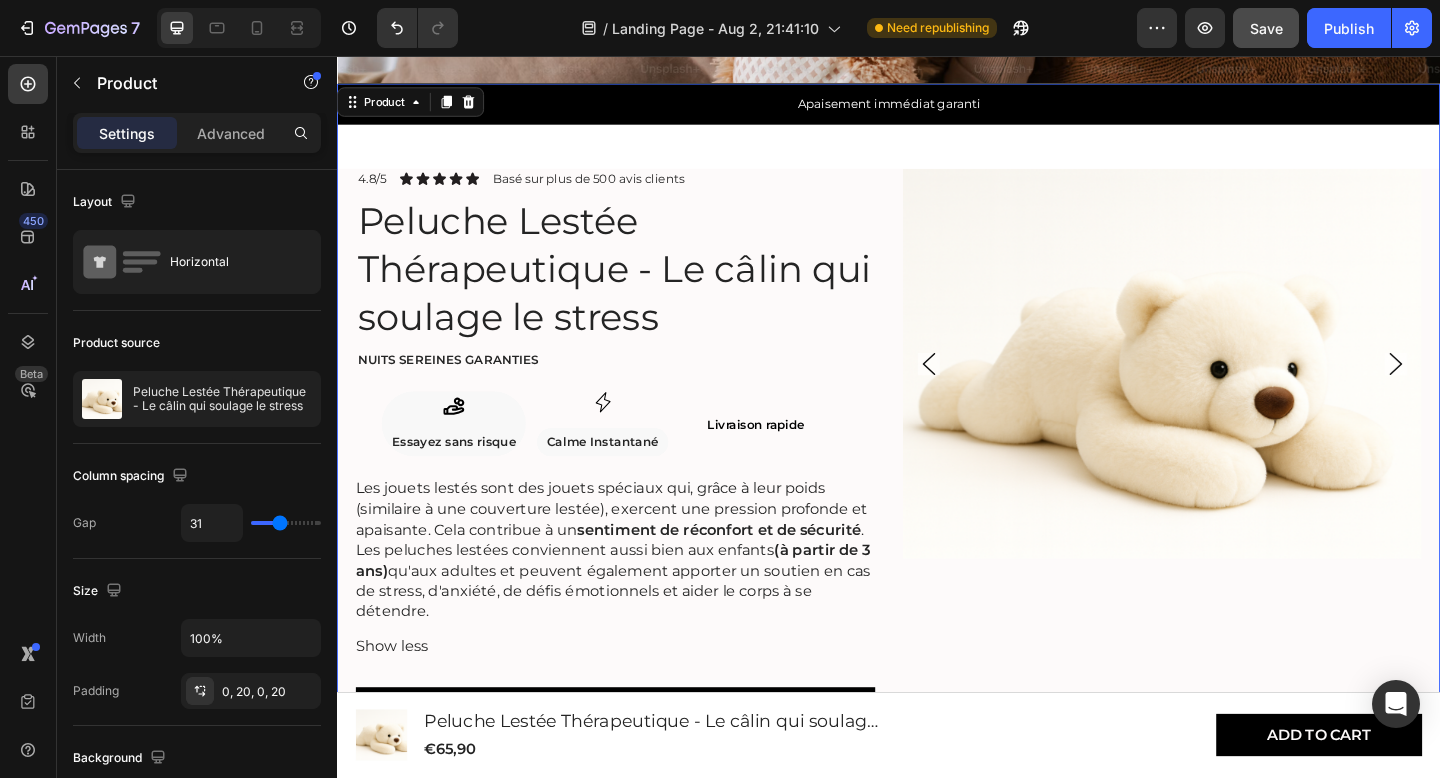 click on "Product Images 4.8/5 Text Block Icon Icon Icon Icon Icon Icon List Basé sur plus de 500 avis clients Text Block Row Peluche Lestée Thérapeutique - Le câlin qui soulage le stress Product Title Nuits sereines garanties Text Block
Icon Essayez sans risque Text Block Row
Icon Calme Instantané Text Block Row Row ⁠⁠⁠⁠⁠⁠⁠ Livraison rapide  Heading Row Les jouets lestés sont des jouets spéciaux qui, grâce à leur poids (similaire à une couverture lestée), exercent une pression profonde et apaisante. Cela contribue à un  sentiment de réconfort et de sécurité  .
Les peluches lestées conviennent aussi bien aux enfants  (à partir de 3 ans)  qu'aux adultes et peuvent également apporter un soutien en cas de stress, d'anxiété, de défis émotionnels et aider le corps à se détendre.     Show less Product Description
Ajouter au panier Add to Cart
Qu'est ce qui nous rend spécial ?
Row" at bounding box center [937, 608] 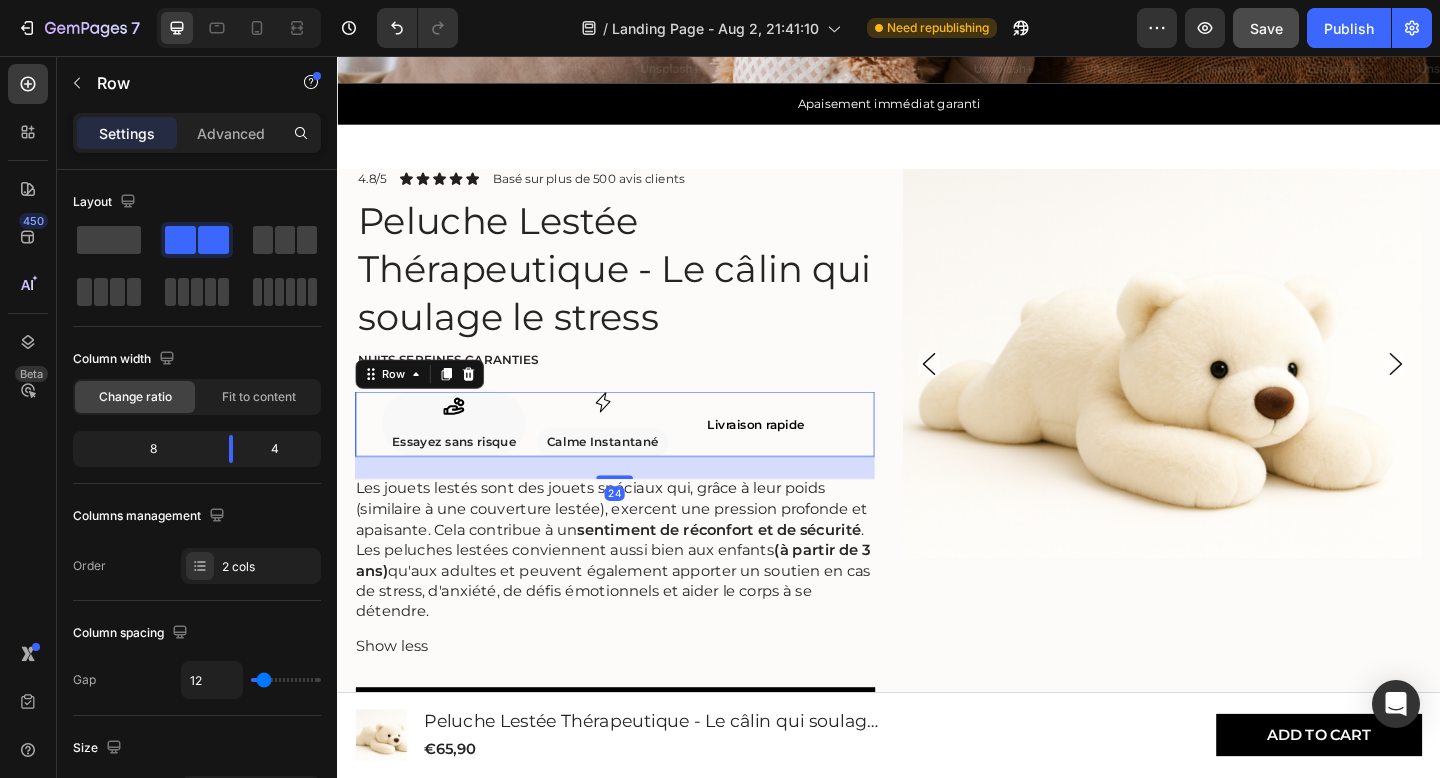 click on "⁠⁠⁠⁠⁠⁠⁠ Livraison rapide  Heading" at bounding box center (829, 456) 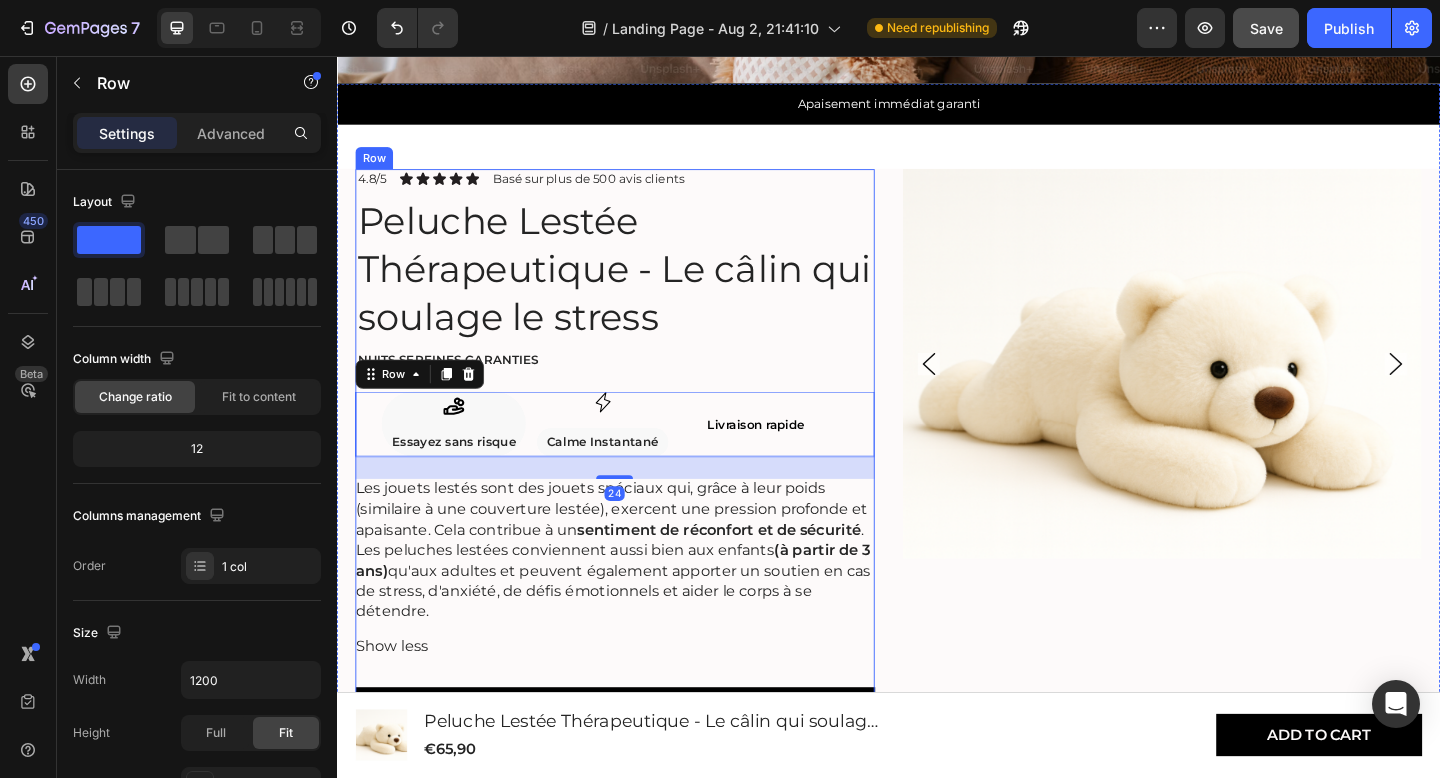 click on "4.8/5 Text Block Icon Icon Icon Icon Icon Icon List Basé sur plus de 500 avis clients Text Block Row Peluche Lestée Thérapeutique - Le câlin qui soulage le stress Product Title Nuits sereines garanties Text Block
Icon Essayez sans risque Text Block Row
Icon Calme Instantané Text Block Row Row ⁠⁠⁠⁠⁠⁠⁠ Livraison rapide  Heading Row   24 Les jouets lestés sont des jouets spéciaux qui, grâce à leur poids (similaire à une couverture lestée), exercent une pression profonde et apaisante. Cela contribue à un  sentiment de réconfort et de sécurité  .
Les peluches lestées conviennent aussi bien aux enfants  (à partir de 3 ans)  qu'aux adultes et peuvent également apporter un soutien en cas de stress, d'anxiété, de défis émotionnels et aider le corps à se détendre.     Show less Product Description
Ajouter au panier Add to Cart
Qu'est ce qui nous rend spécial ?" at bounding box center (639, 608) 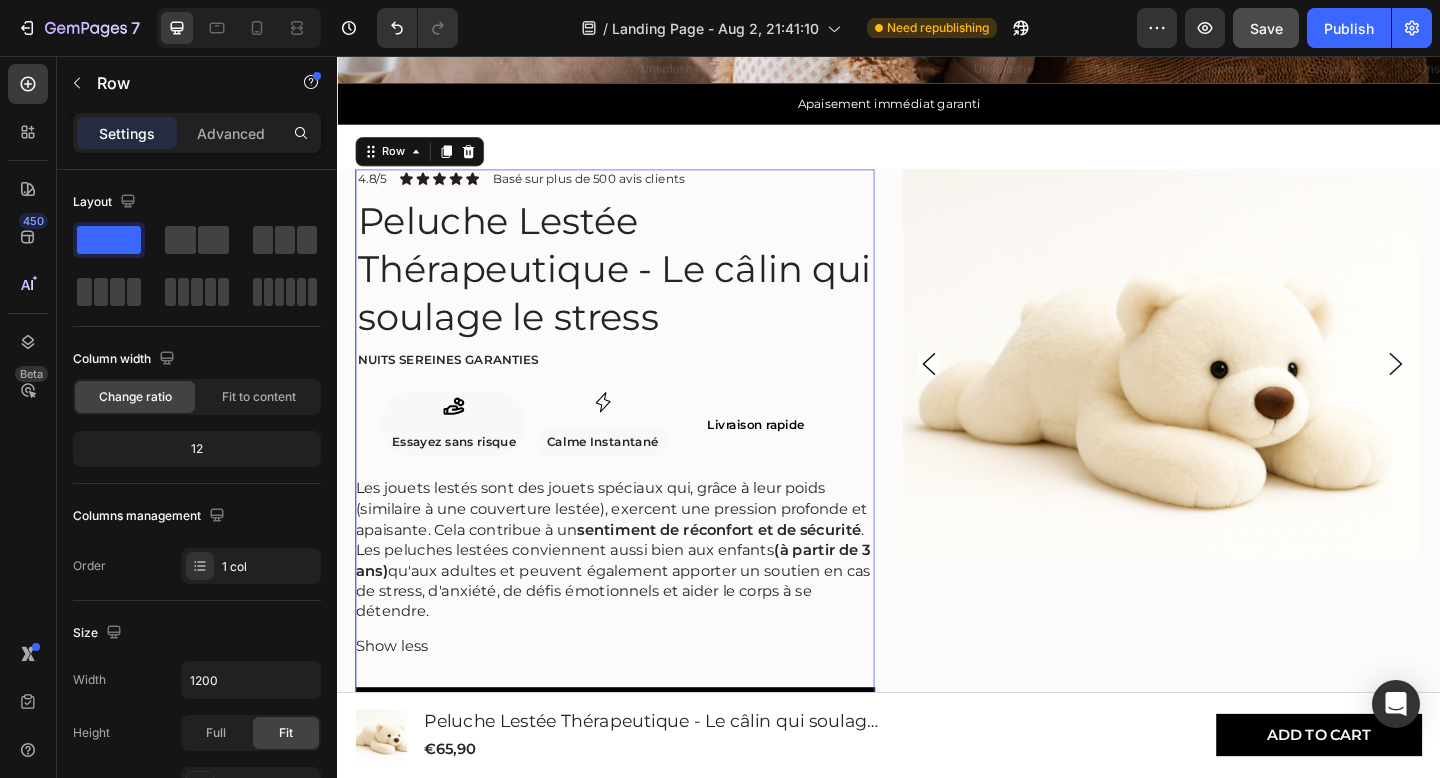 click on "4.8/5 Text Block Icon Icon Icon Icon Icon Icon List Basé sur plus de 500 avis clients Text Block Row Peluche Lestée Thérapeutique - Le câlin qui soulage le stress Product Title Nuits sereines garanties Text Block
Icon Essayez sans risque Text Block Row
Icon Calme Instantané Text Block Row Row ⁠⁠⁠⁠⁠⁠⁠ Livraison rapide  Heading Row Les jouets lestés sont des jouets spéciaux qui, grâce à leur poids (similaire à une couverture lestée), exercent une pression profonde et apaisante. Cela contribue à un  sentiment de réconfort et de sécurité  .
Les peluches lestées conviennent aussi bien aux enfants  (à partir de 3 ans)  qu'aux adultes et peuvent également apporter un soutien en cas de stress, d'anxiété, de défis émotionnels et aider le corps à se détendre.     Show less Product Description
Ajouter au panier Add to Cart
Qu'est ce qui nous rend spécial ?
Accordion" at bounding box center (639, 608) 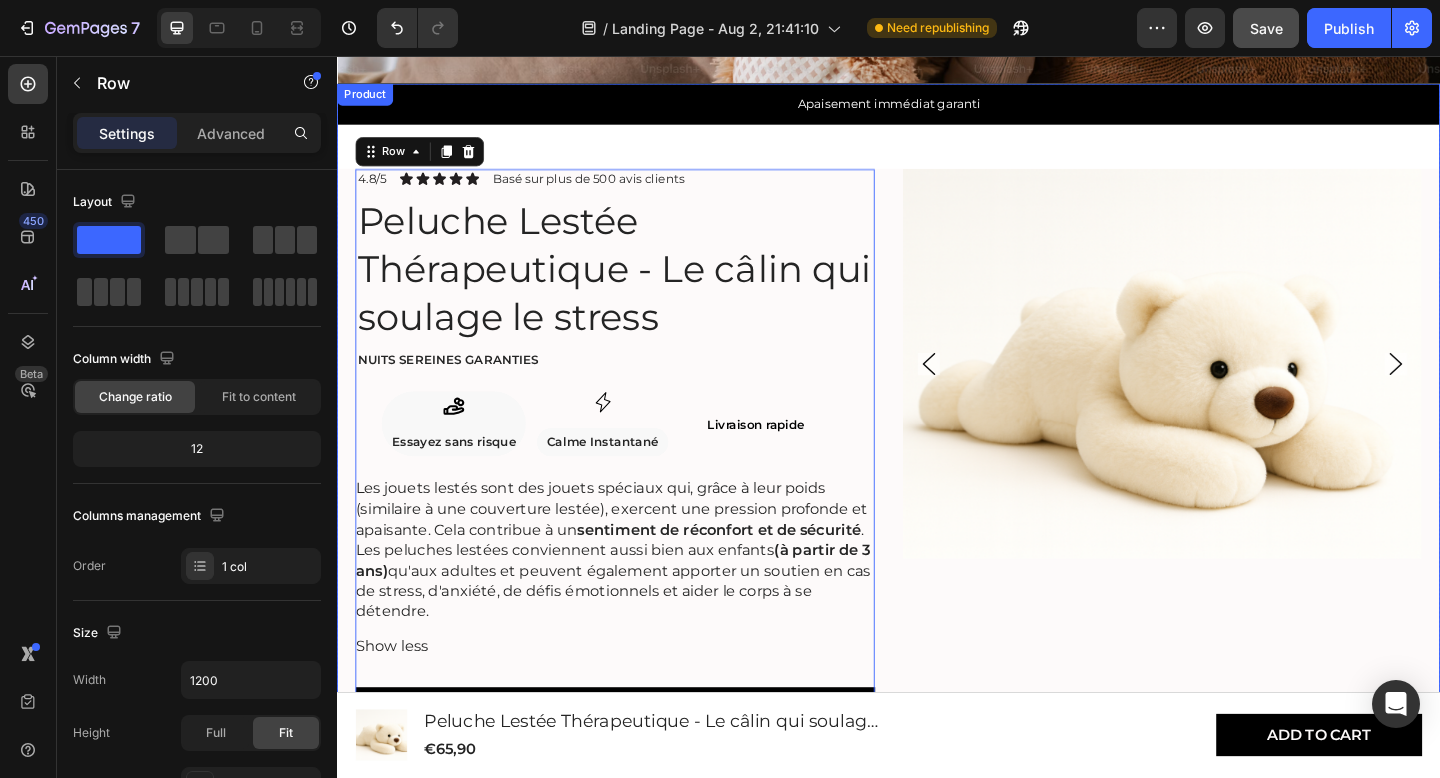 click on "Product Images 4.8/5 Text Block Icon Icon Icon Icon Icon Icon List Basé sur plus de 500 avis clients Text Block Row Peluche Lestée Thérapeutique - Le câlin qui soulage le stress Product Title Nuits sereines garanties Text Block
Icon Essayez sans risque Text Block Row
Icon Calme Instantané Text Block Row Row ⁠⁠⁠⁠⁠⁠⁠ Livraison rapide  Heading Row Les jouets lestés sont des jouets spéciaux qui, grâce à leur poids (similaire à une couverture lestée), exercent une pression profonde et apaisante. Cela contribue à un  sentiment de réconfort et de sécurité  .
Les peluches lestées conviennent aussi bien aux enfants  (à partir de 3 ans)  qu'aux adultes et peuvent également apporter un soutien en cas de stress, d'anxiété, de défis émotionnels et aider le corps à se détendre.     Show less Product Description
Ajouter au panier Add to Cart
Qu'est ce qui nous rend spécial ?
Row" at bounding box center [937, 608] 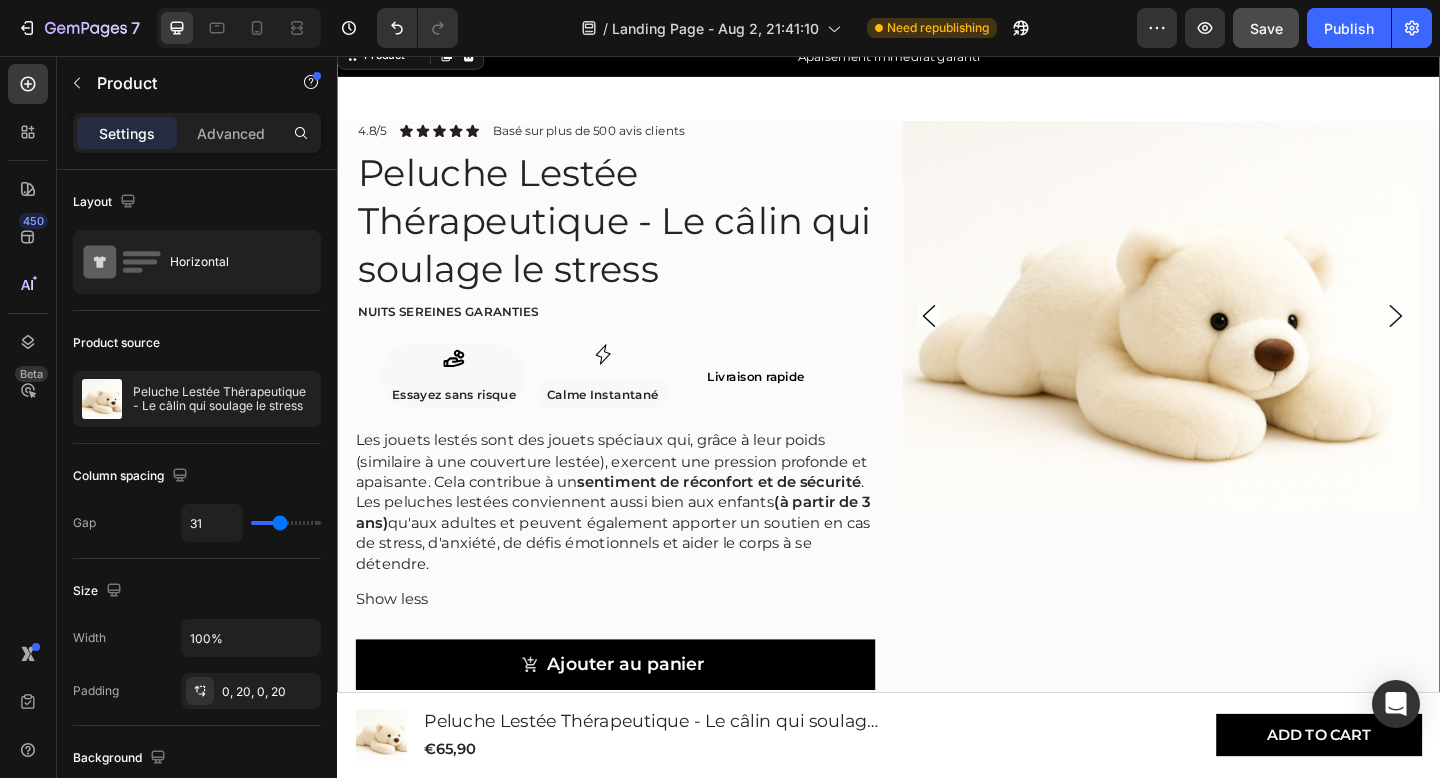 scroll, scrollTop: 659, scrollLeft: 0, axis: vertical 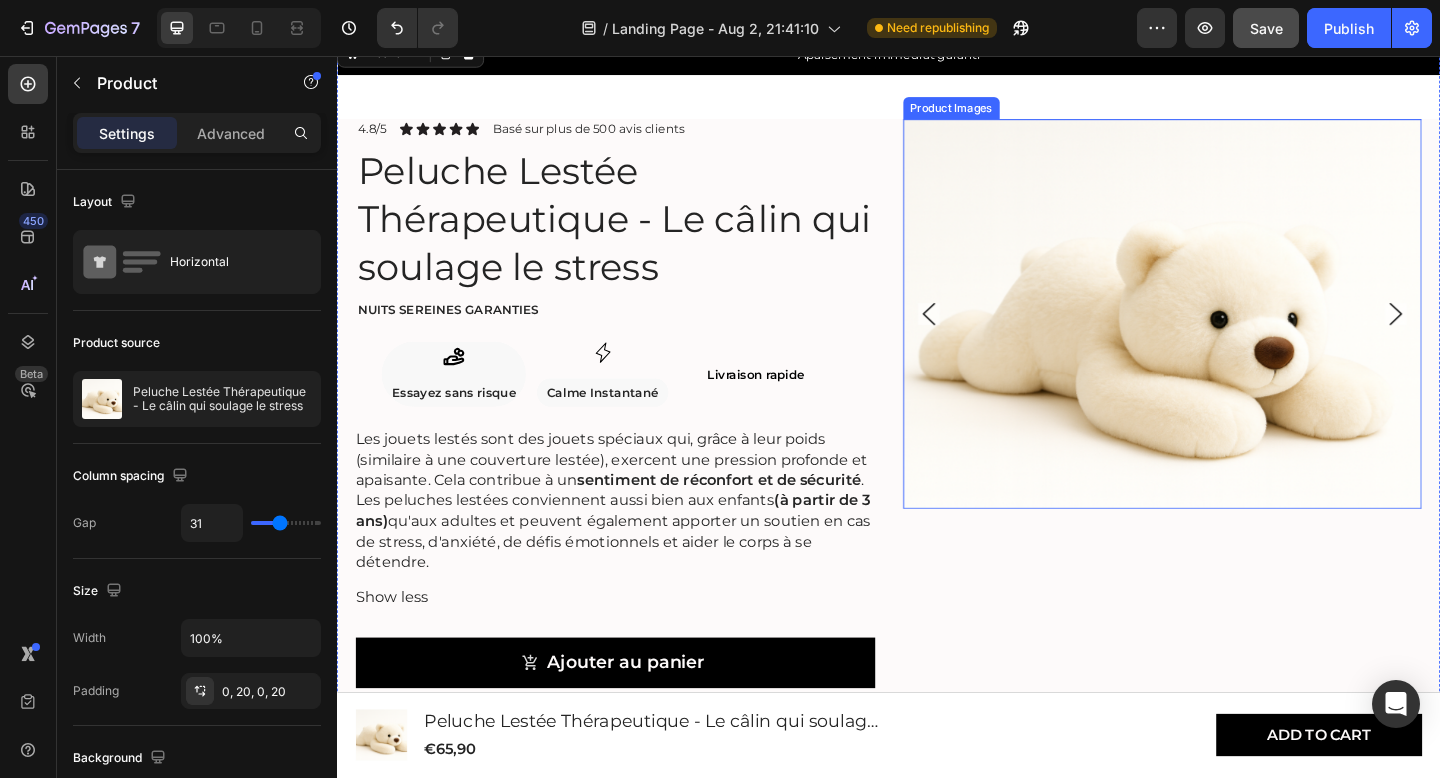 click 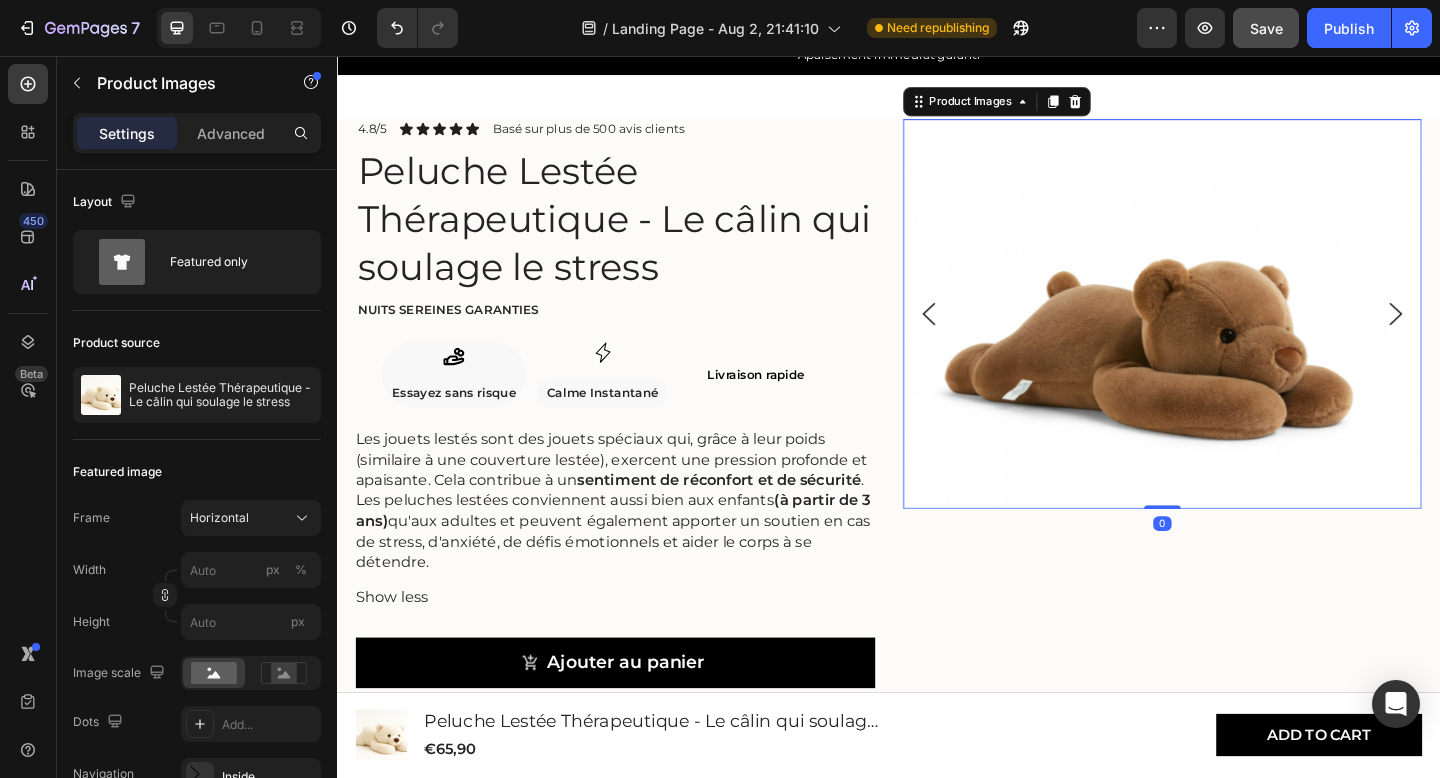 click 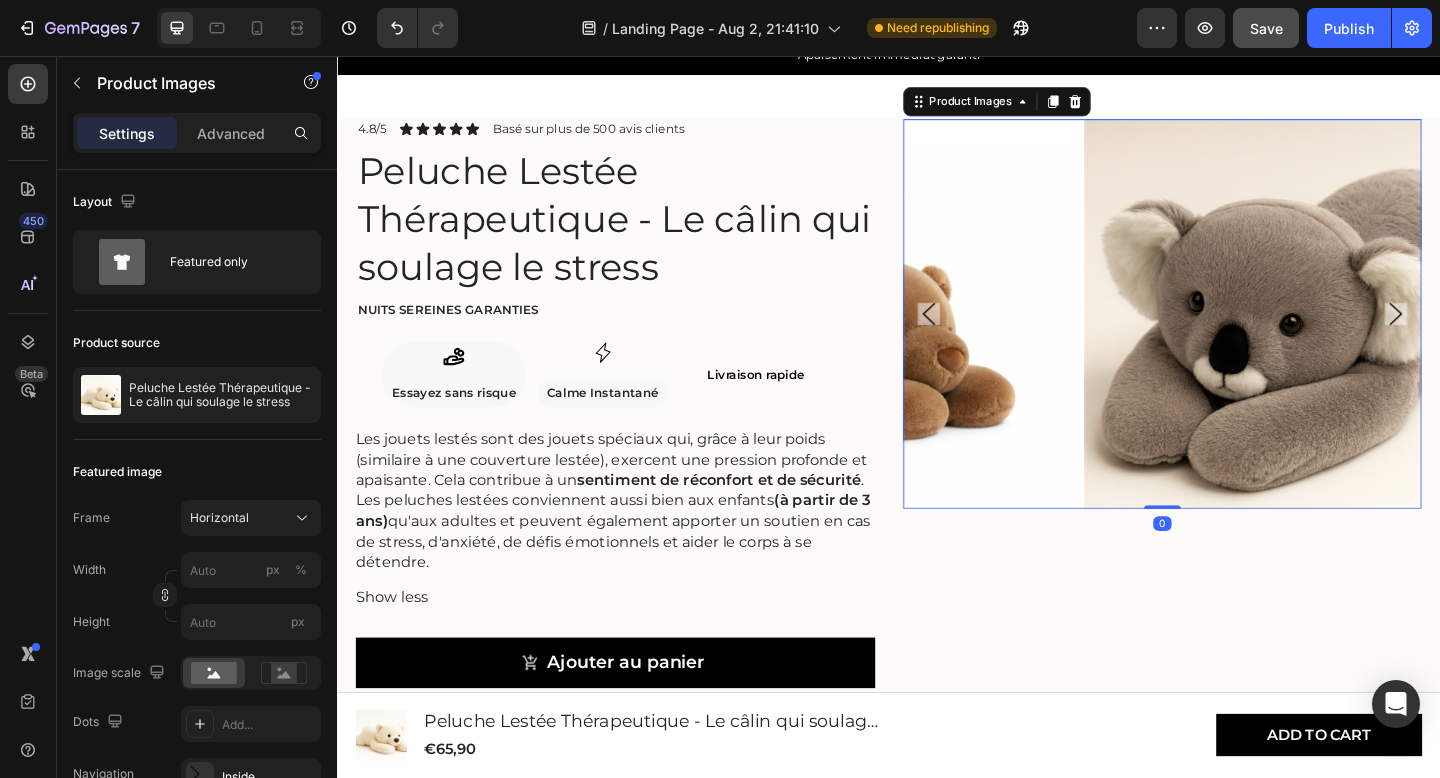 click 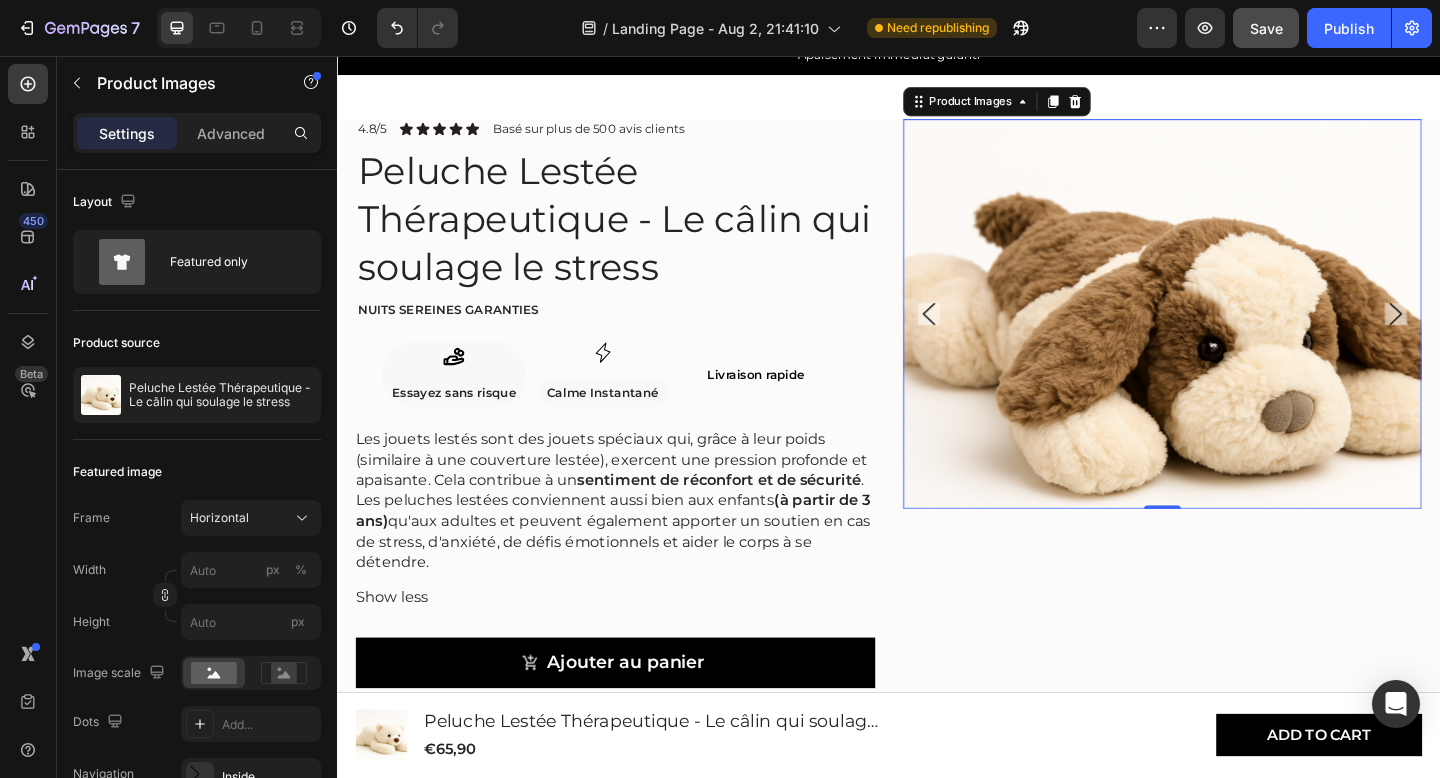 click 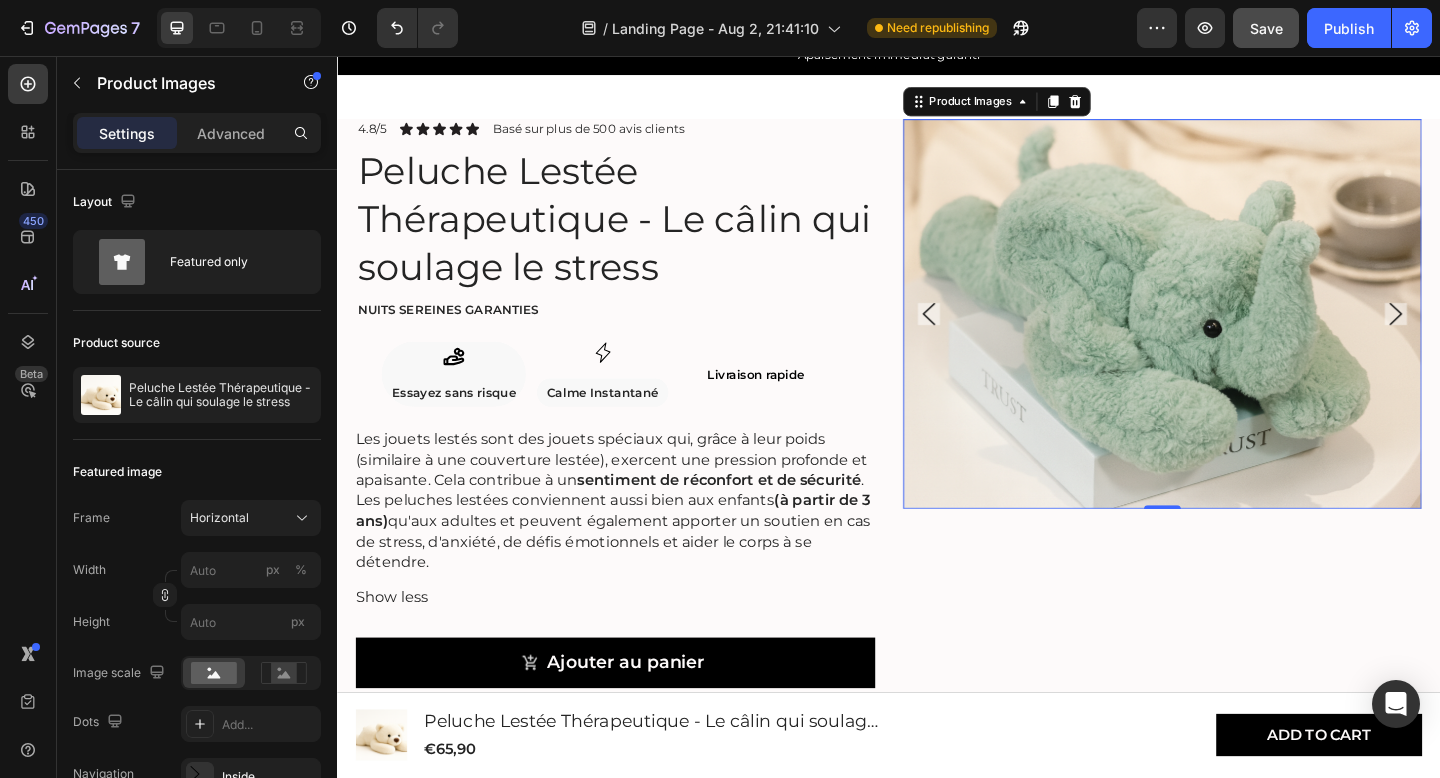 click 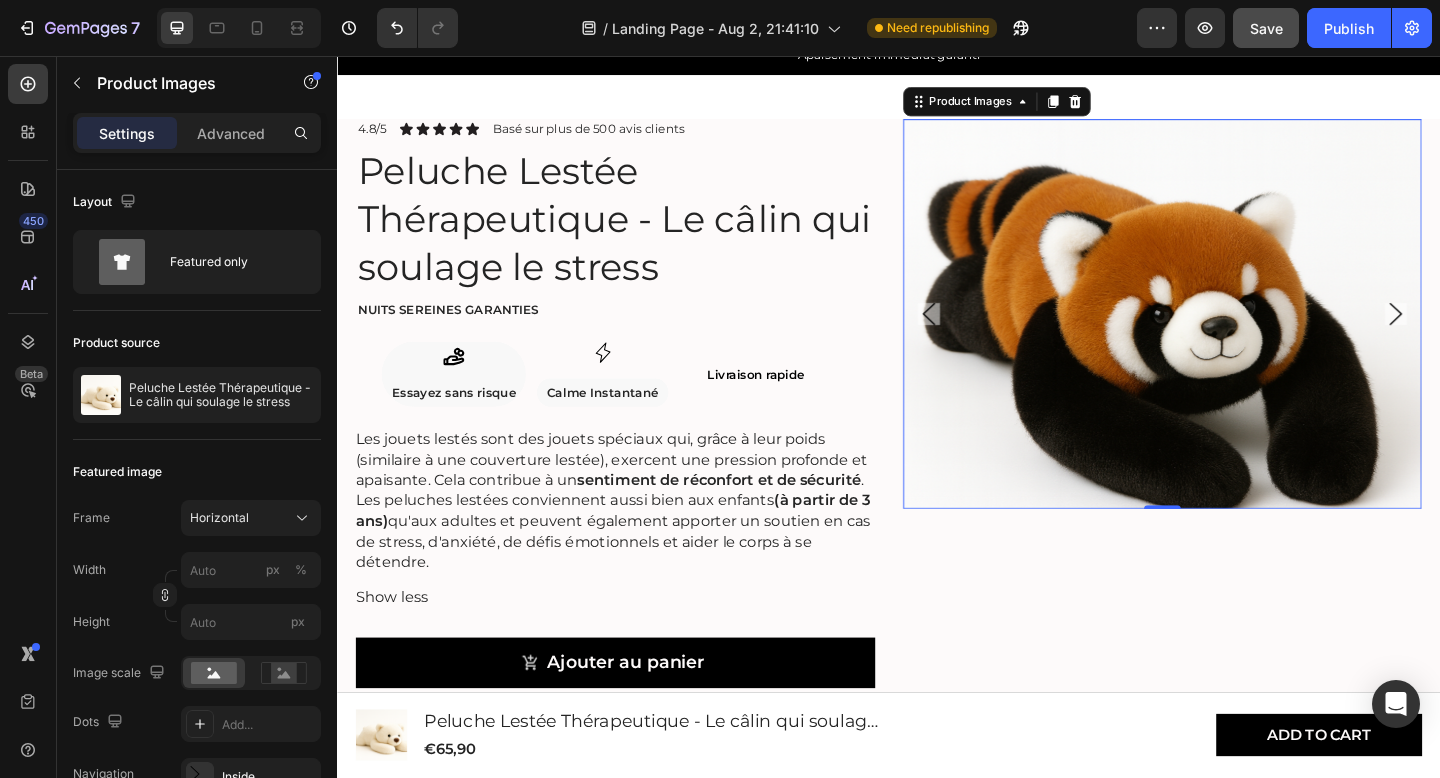 click 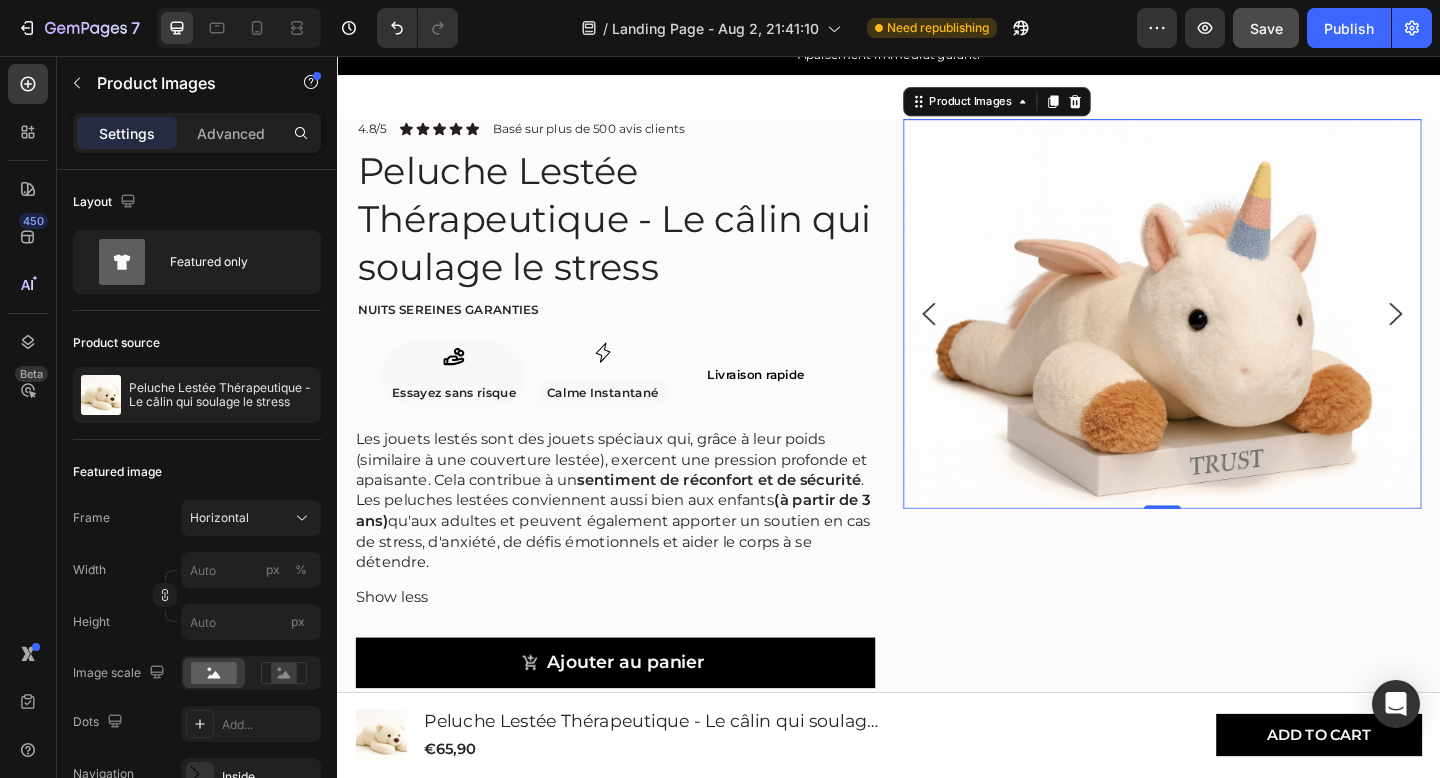 click 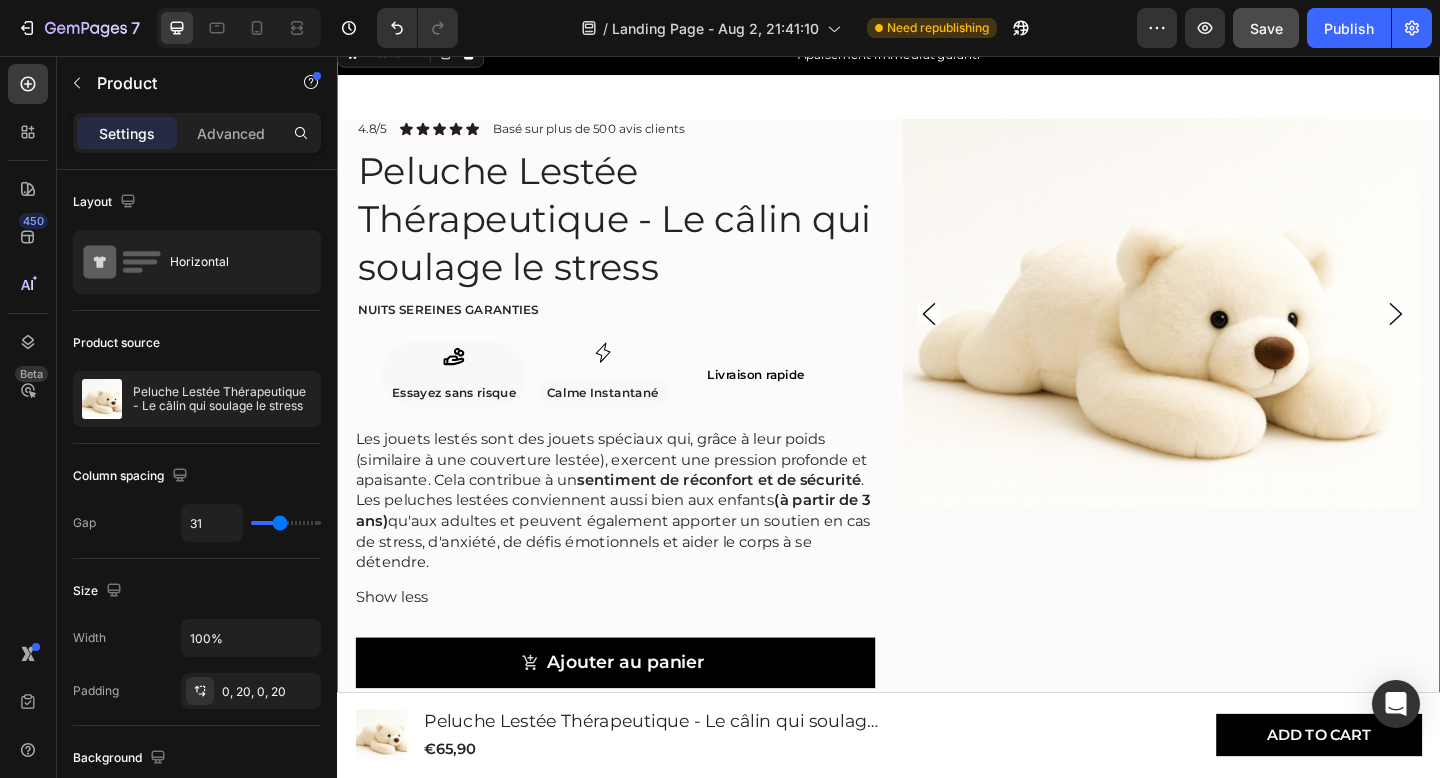 click on "Product Images 4.8/5 Text Block Icon Icon Icon Icon Icon Icon List Basé sur plus de 500 avis clients Text Block Row Peluche Lestée Thérapeutique - Le câlin qui soulage le stress Product Title Nuits sereines garanties Text Block
Icon Essayez sans risque Text Block Row
Icon Calme Instantané Text Block Row Row ⁠⁠⁠⁠⁠⁠⁠ Livraison rapide  Heading Row Les jouets lestés sont des jouets spéciaux qui, grâce à leur poids (similaire à une couverture lestée), exercent une pression profonde et apaisante. Cela contribue à un  sentiment de réconfort et de sécurité  .
Les peluches lestées conviennent aussi bien aux enfants  (à partir de 3 ans)  qu'aux adultes et peuvent également apporter un soutien en cas de stress, d'anxiété, de défis émotionnels et aider le corps à se détendre.     Show less Product Description
Ajouter au panier Add to Cart
Qu'est ce qui nous rend spécial ?
Row" at bounding box center [937, 554] 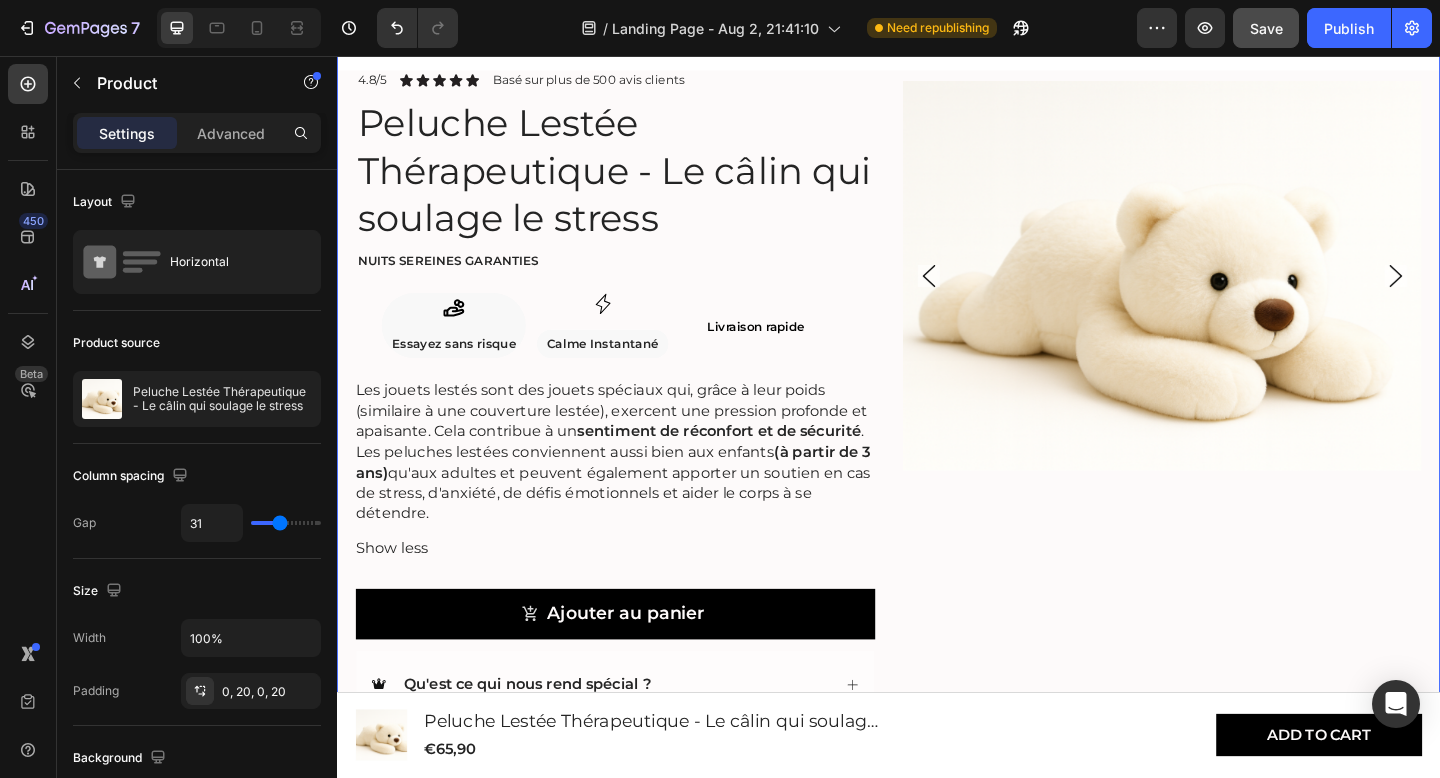 scroll, scrollTop: 715, scrollLeft: 0, axis: vertical 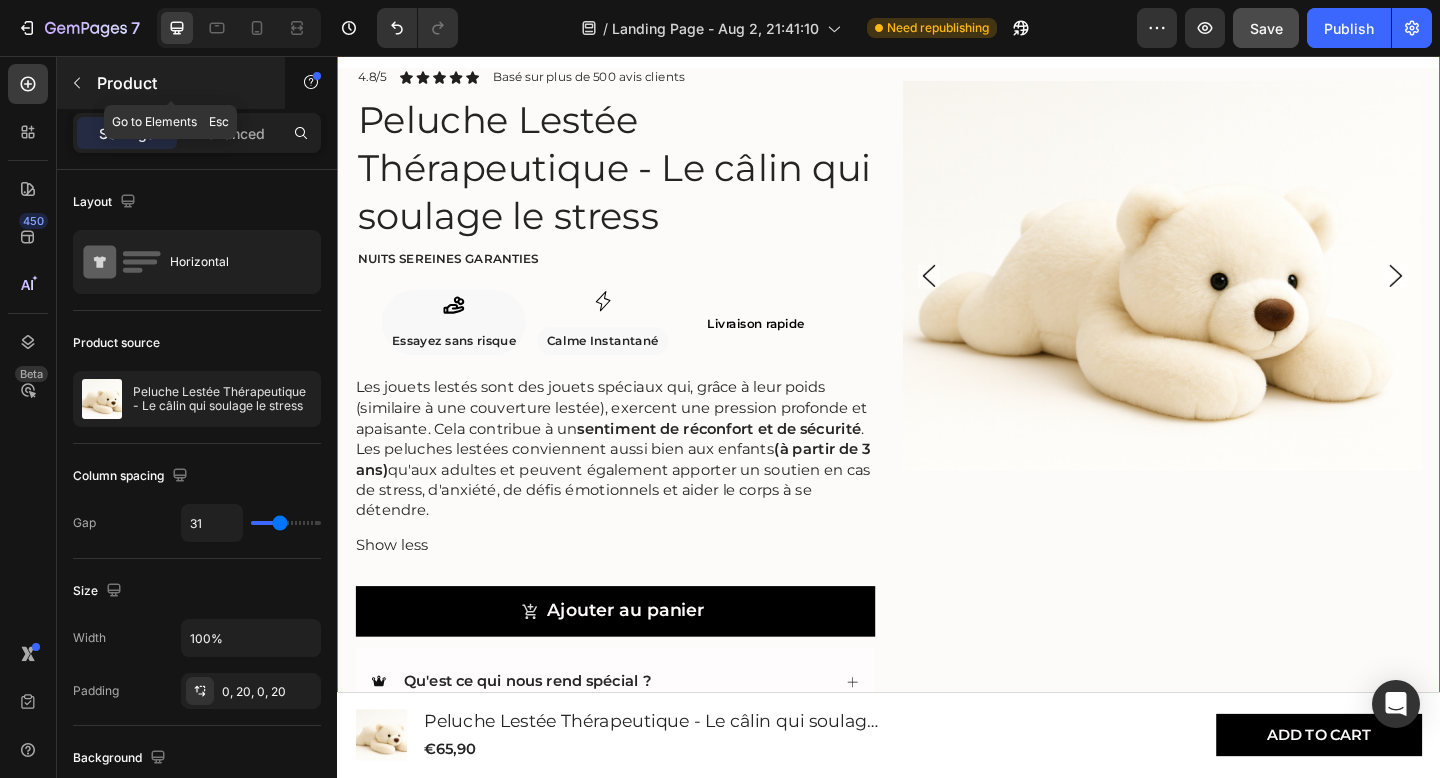 click 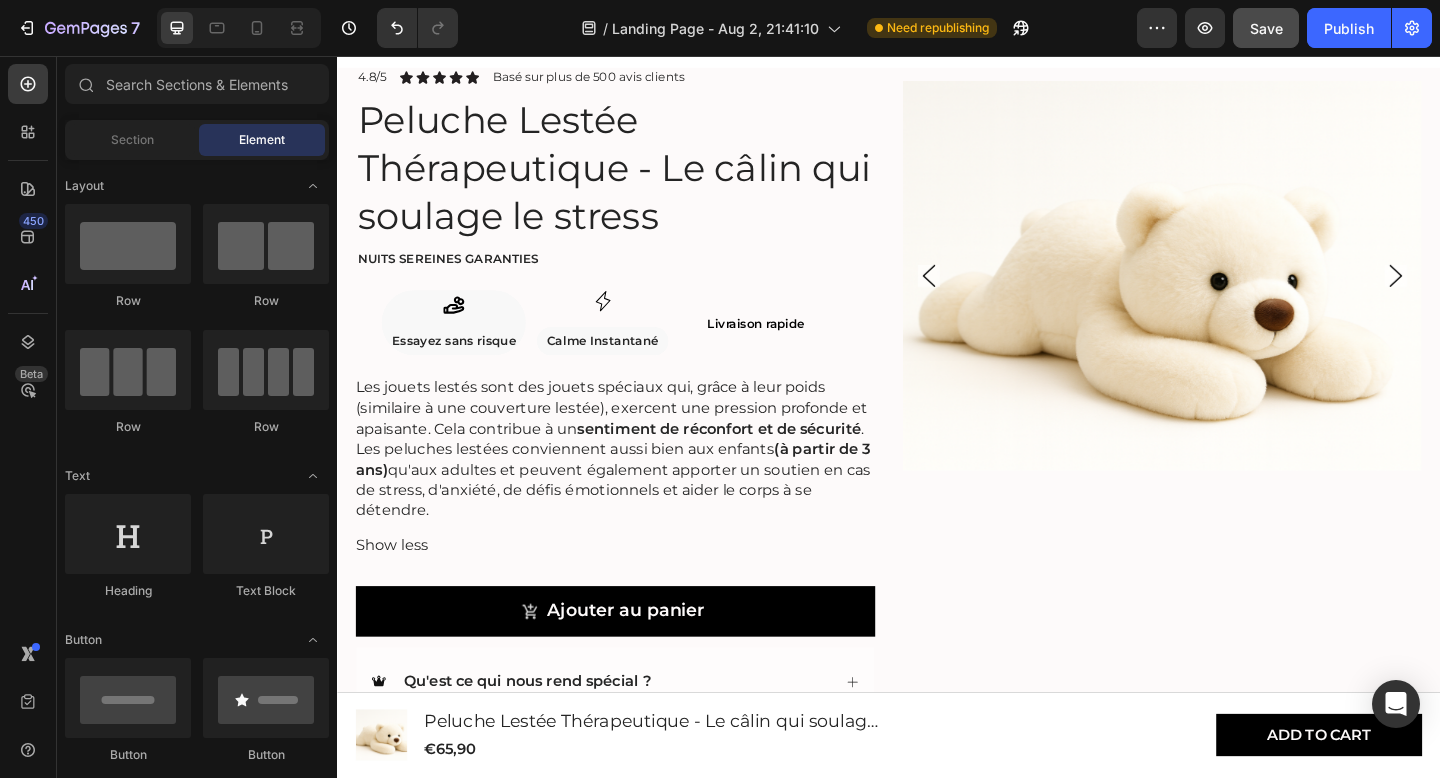 click on "Element" at bounding box center (262, 140) 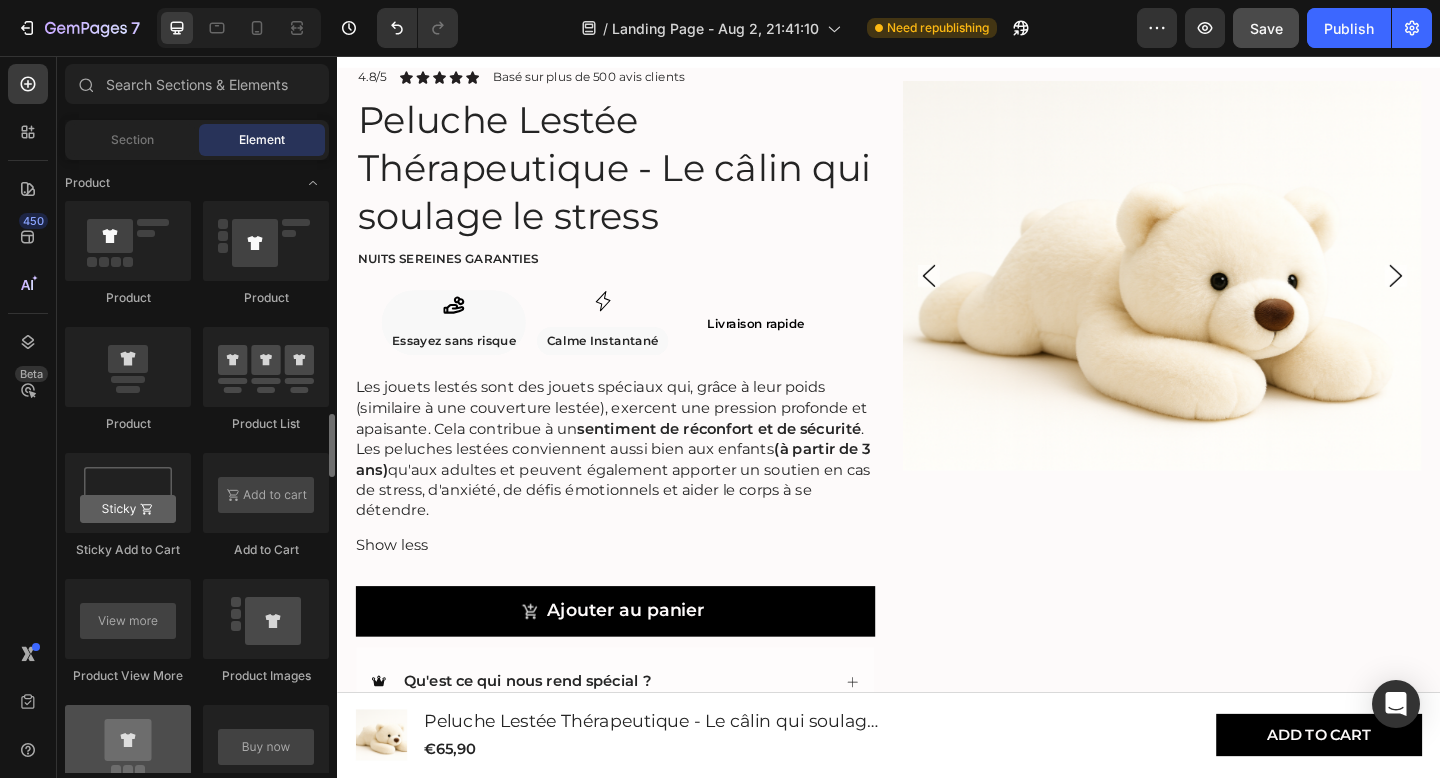 scroll, scrollTop: 2525, scrollLeft: 0, axis: vertical 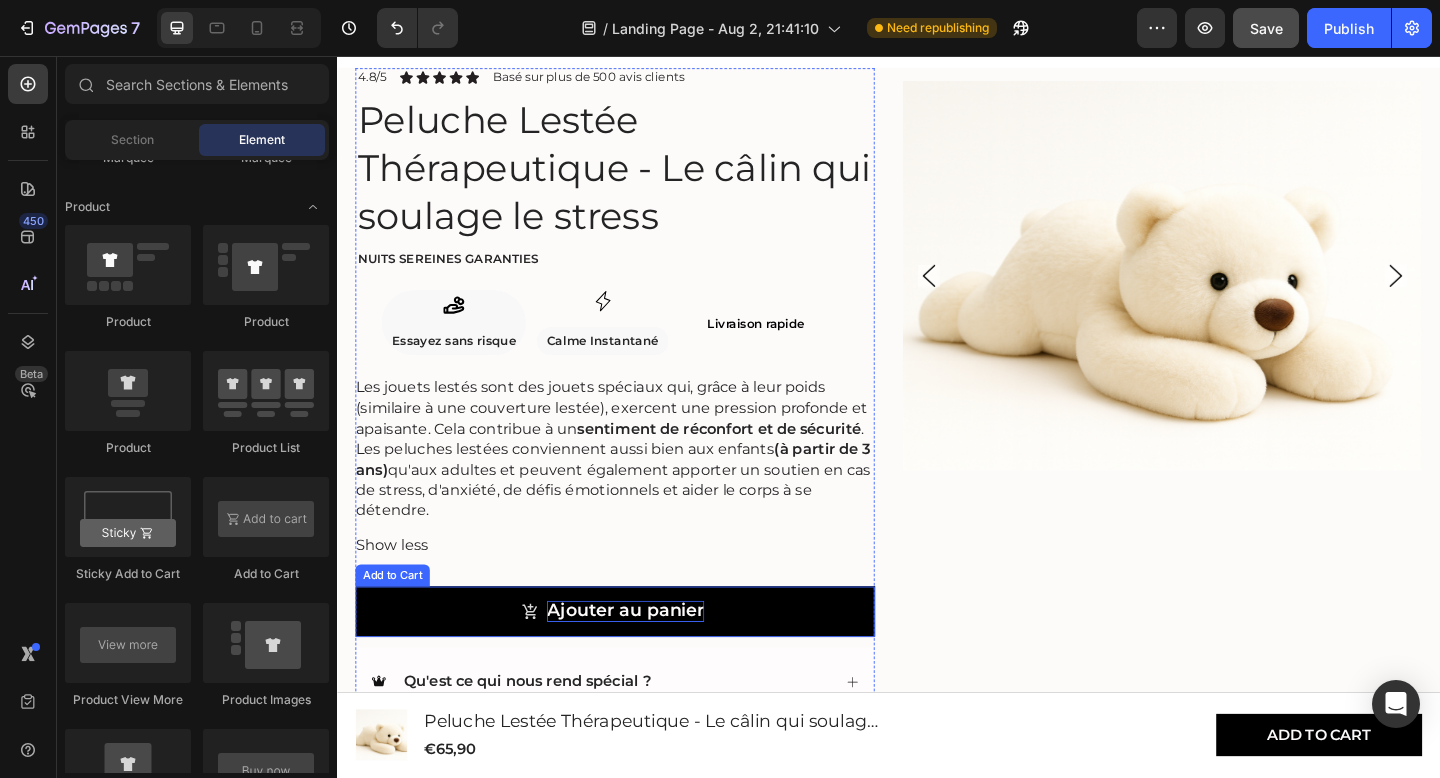 click on "Ajouter au panier" at bounding box center (650, 660) 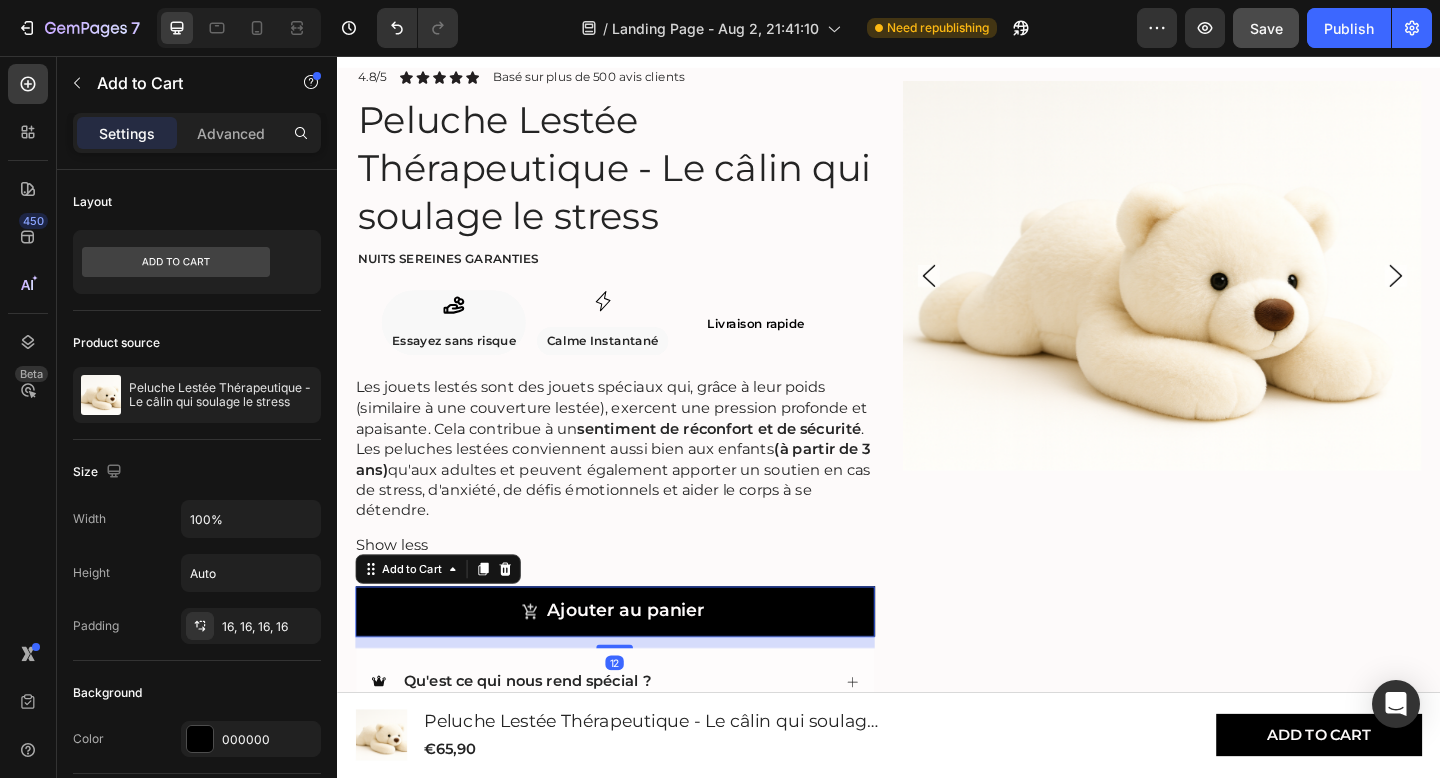 click 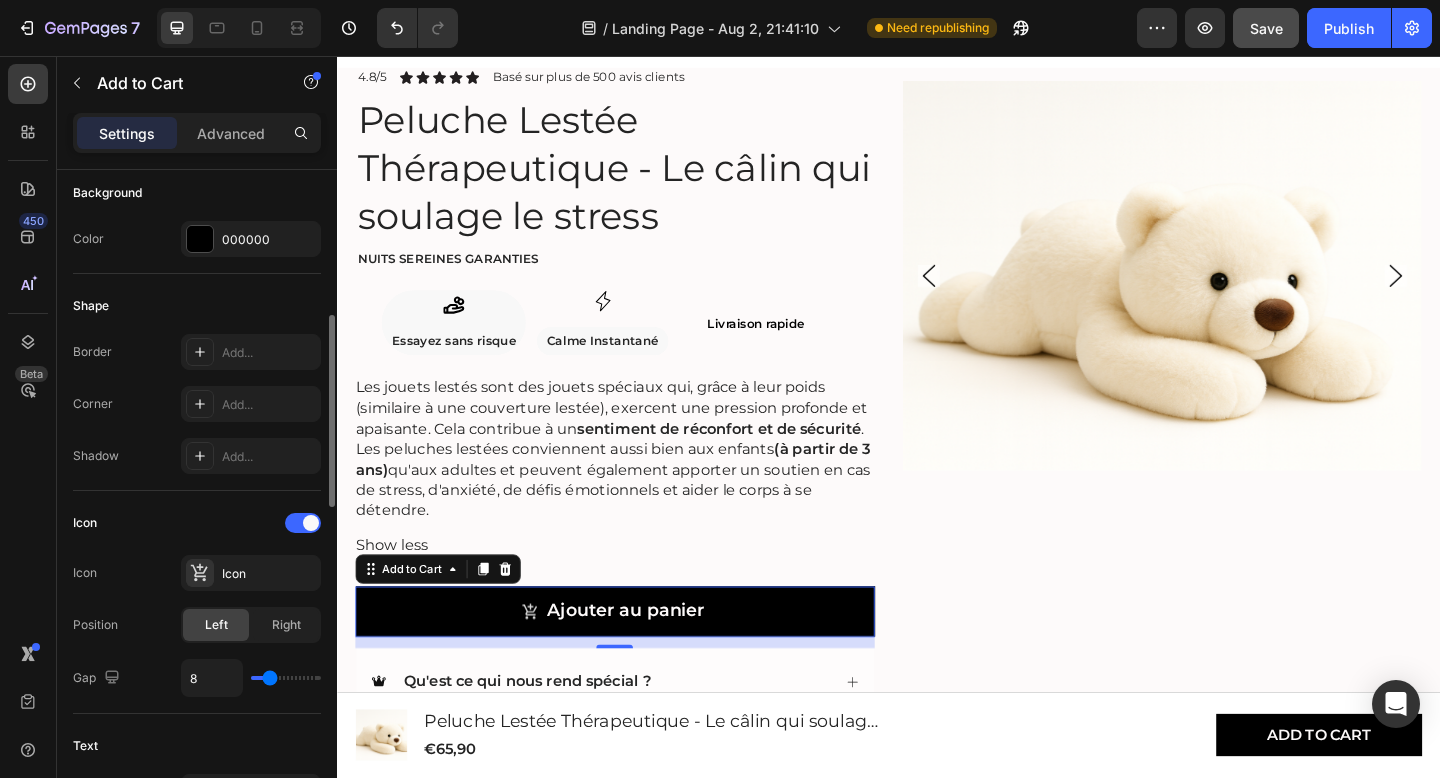 scroll, scrollTop: 501, scrollLeft: 0, axis: vertical 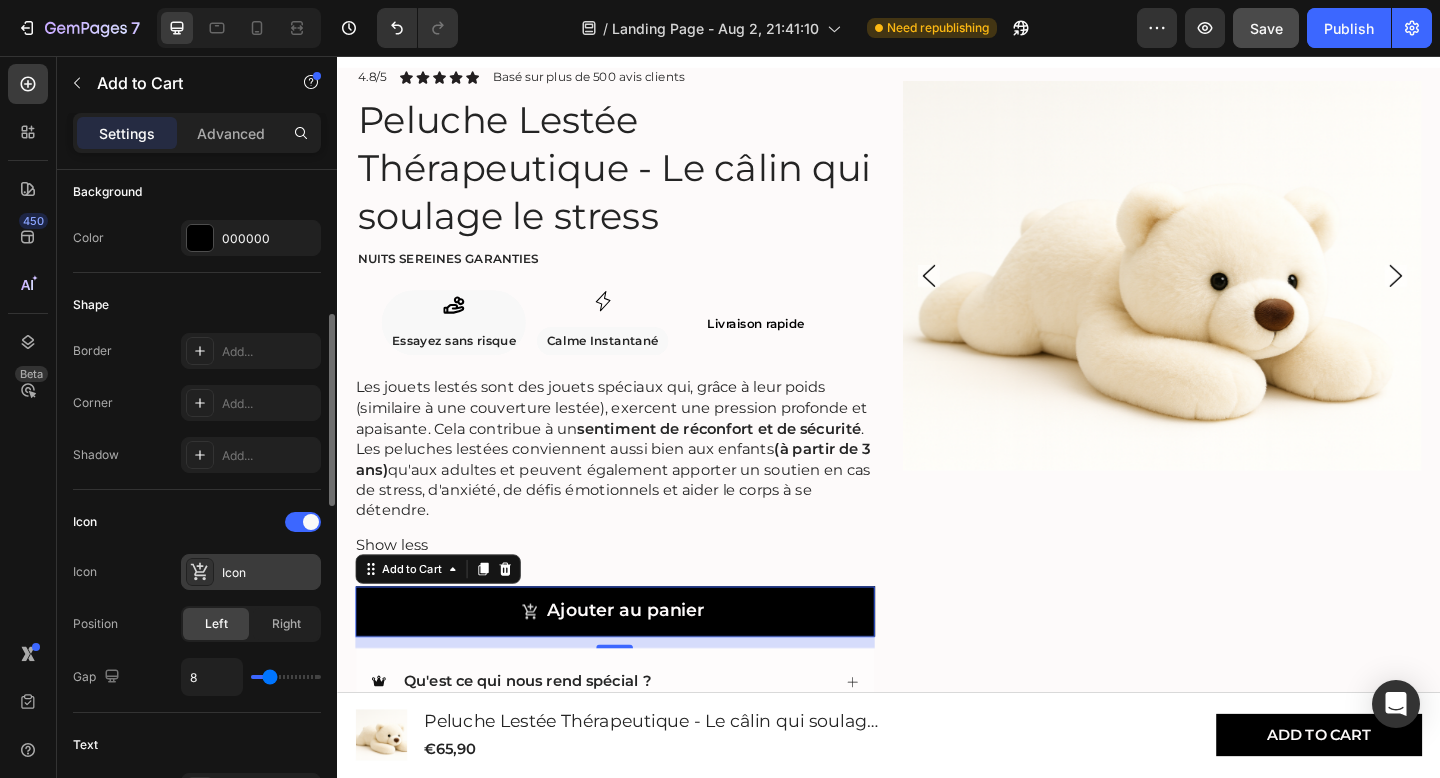 click on "Icon" at bounding box center (269, 573) 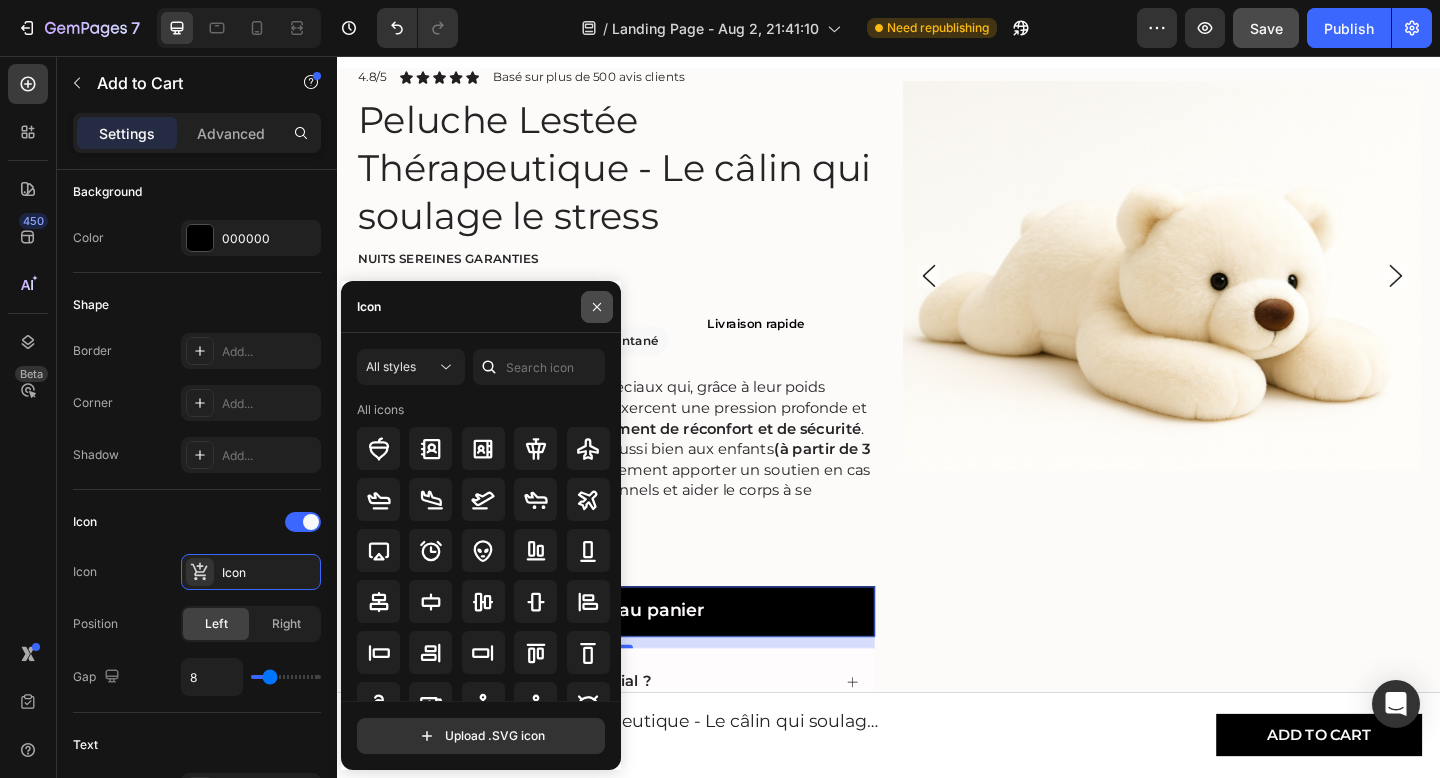 click 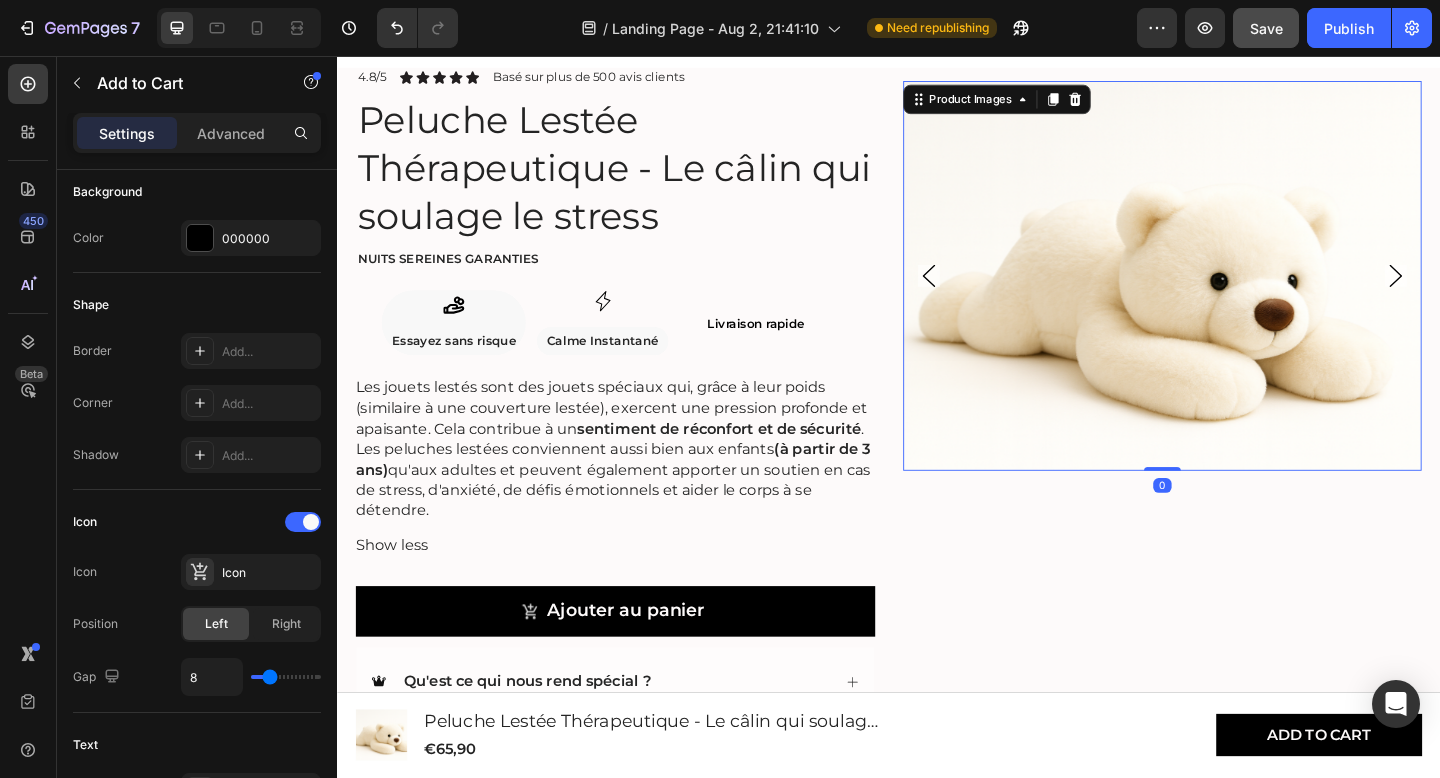 click at bounding box center (1235, 295) 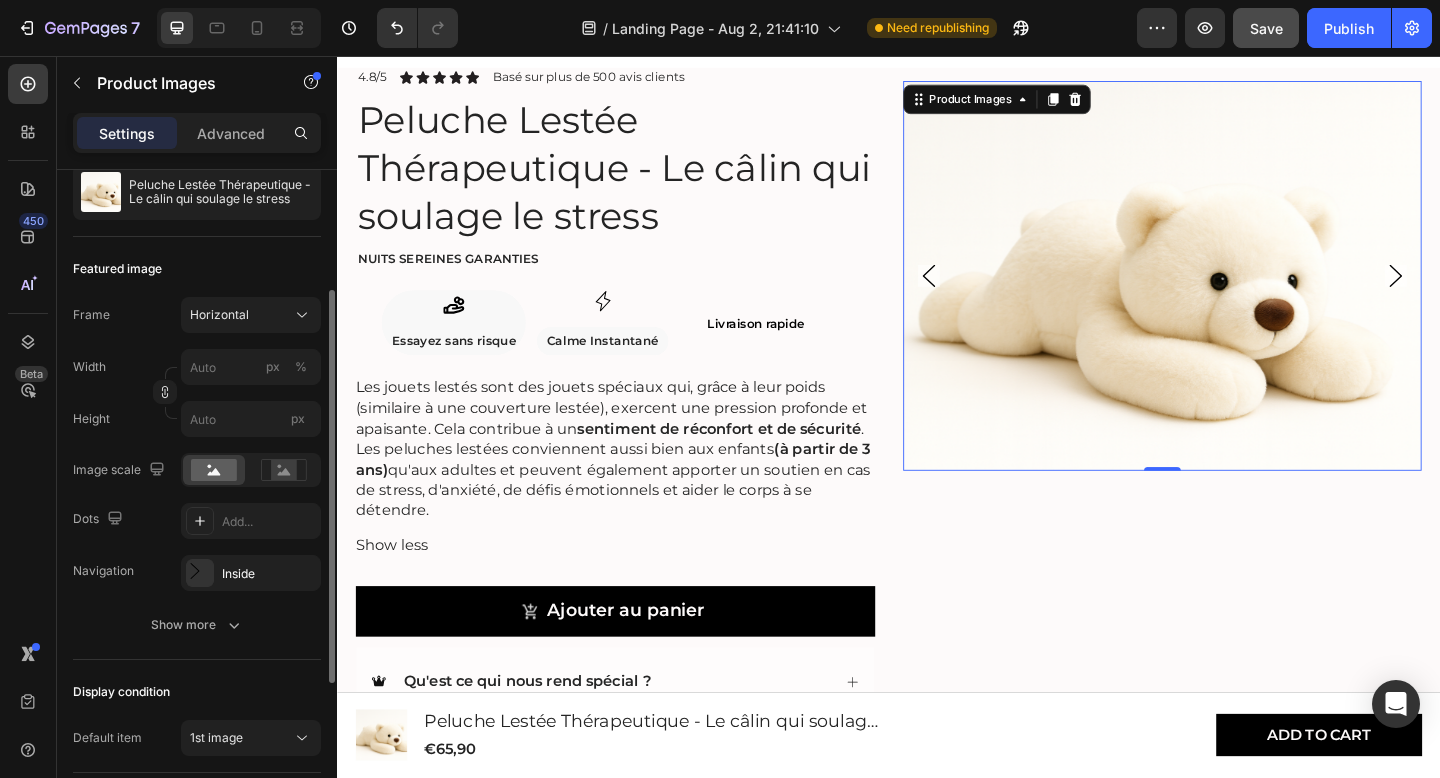 scroll, scrollTop: 0, scrollLeft: 0, axis: both 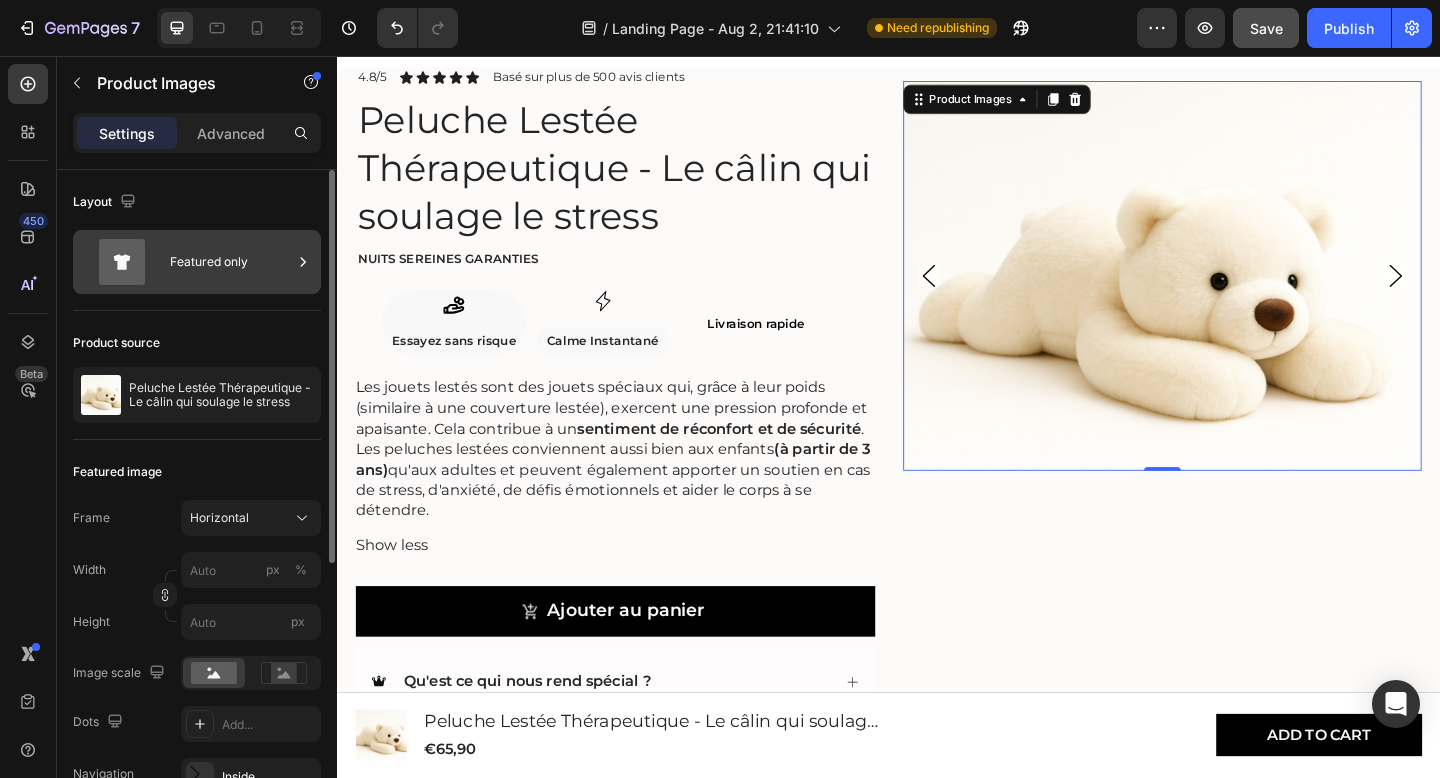 click 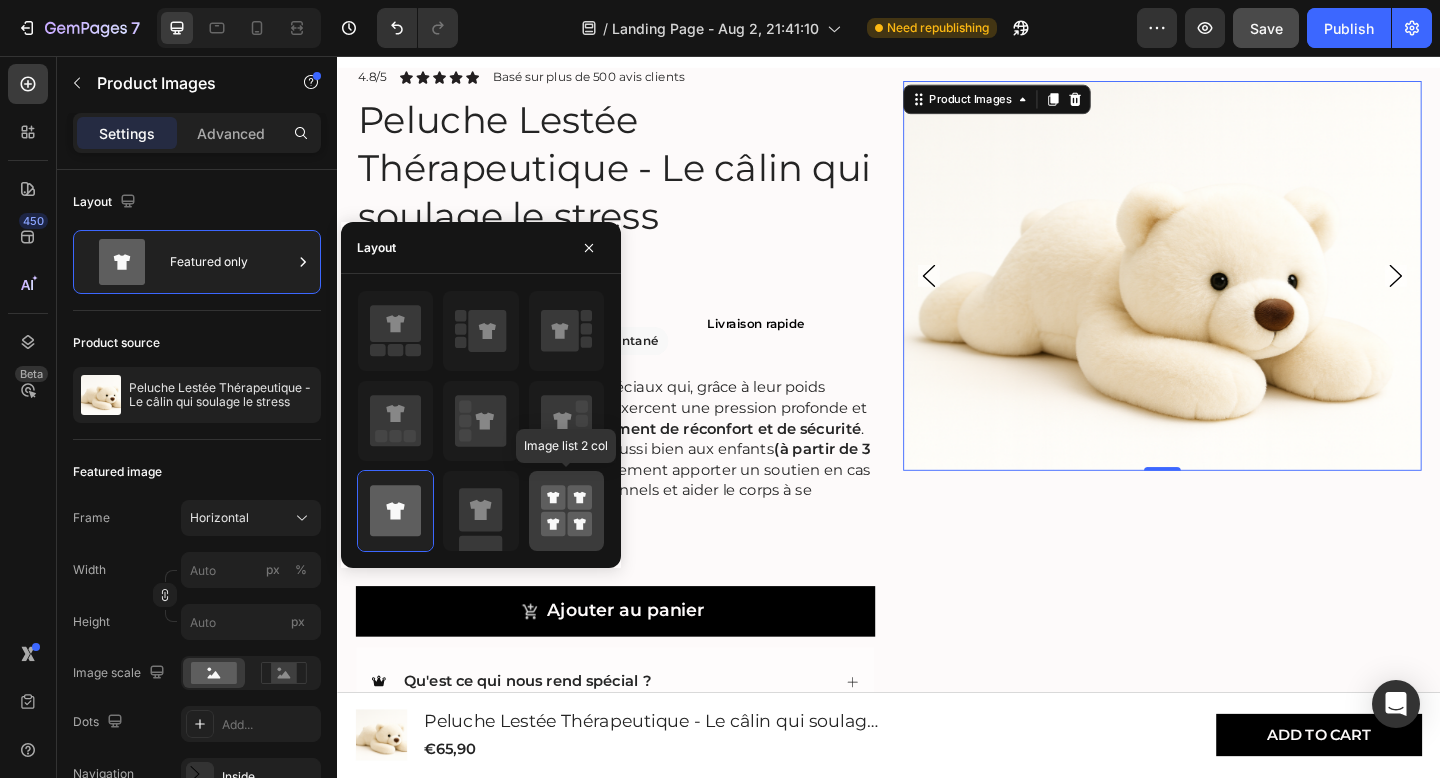 click 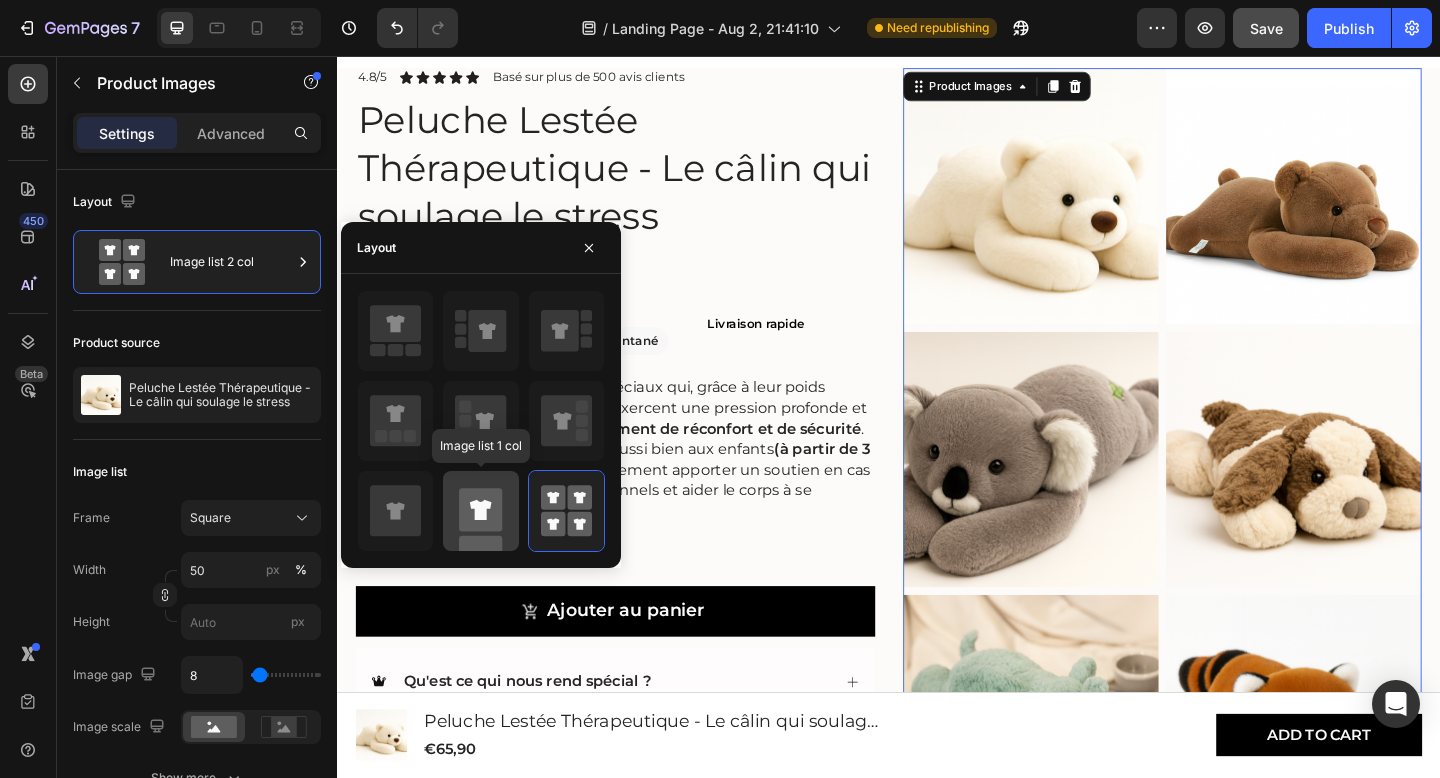 click 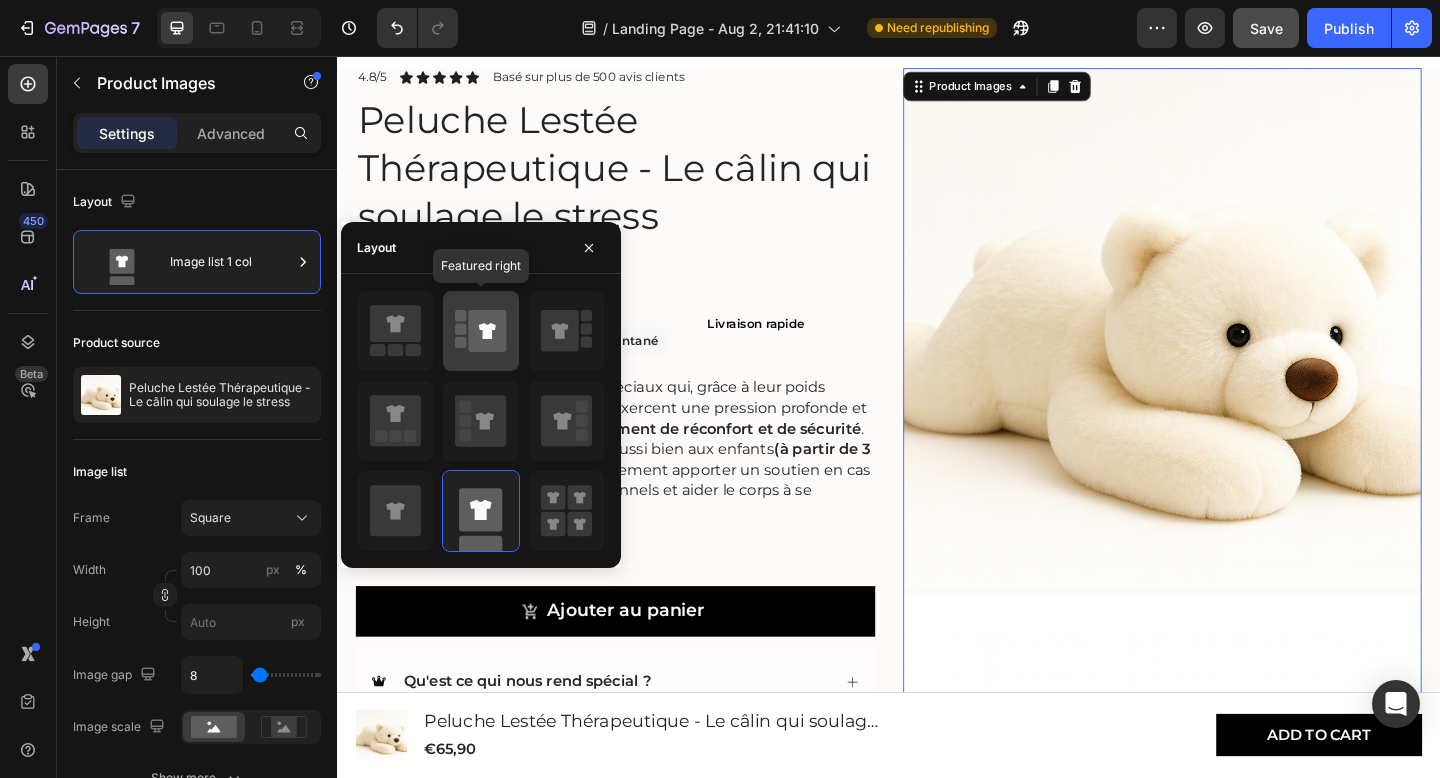 click 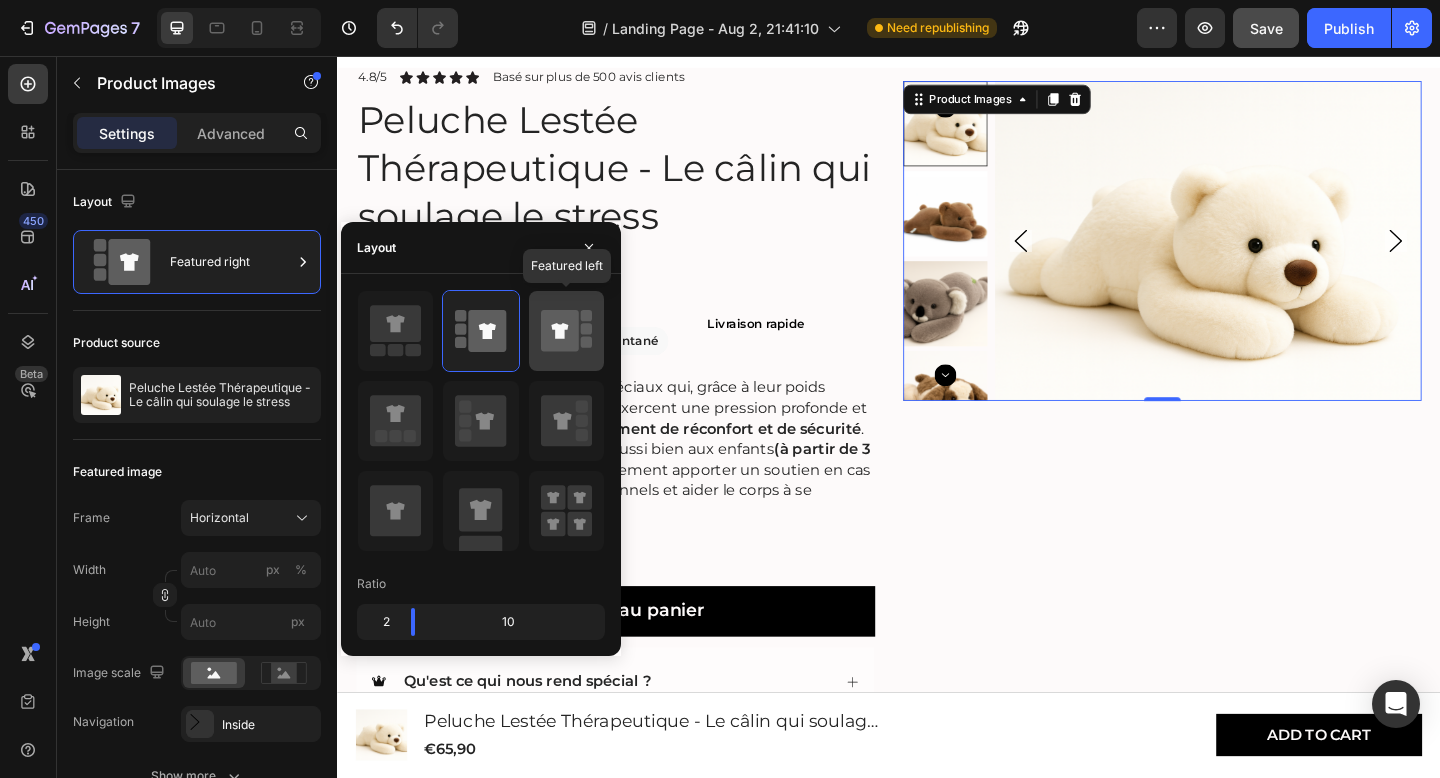 click 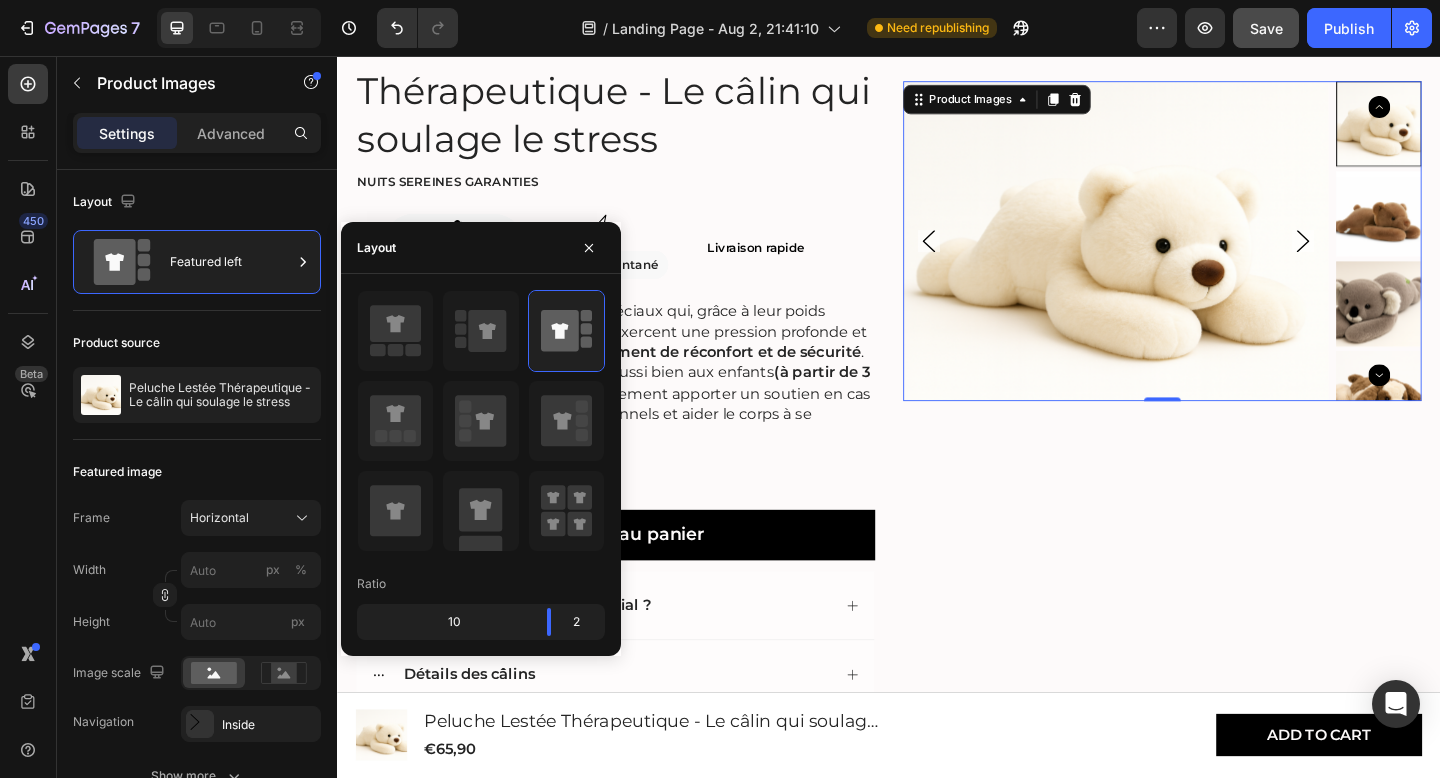 scroll, scrollTop: 787, scrollLeft: 0, axis: vertical 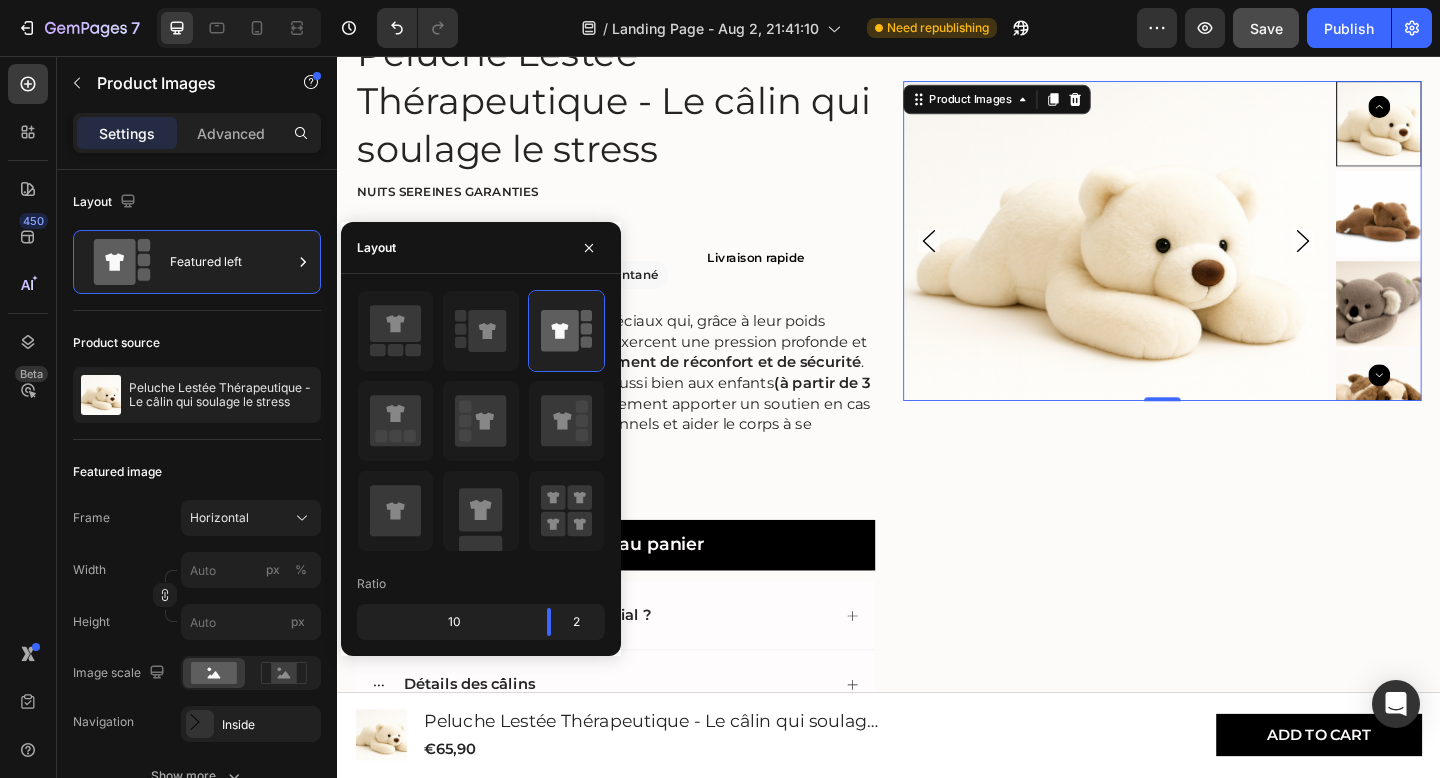 click at bounding box center (1470, 228) 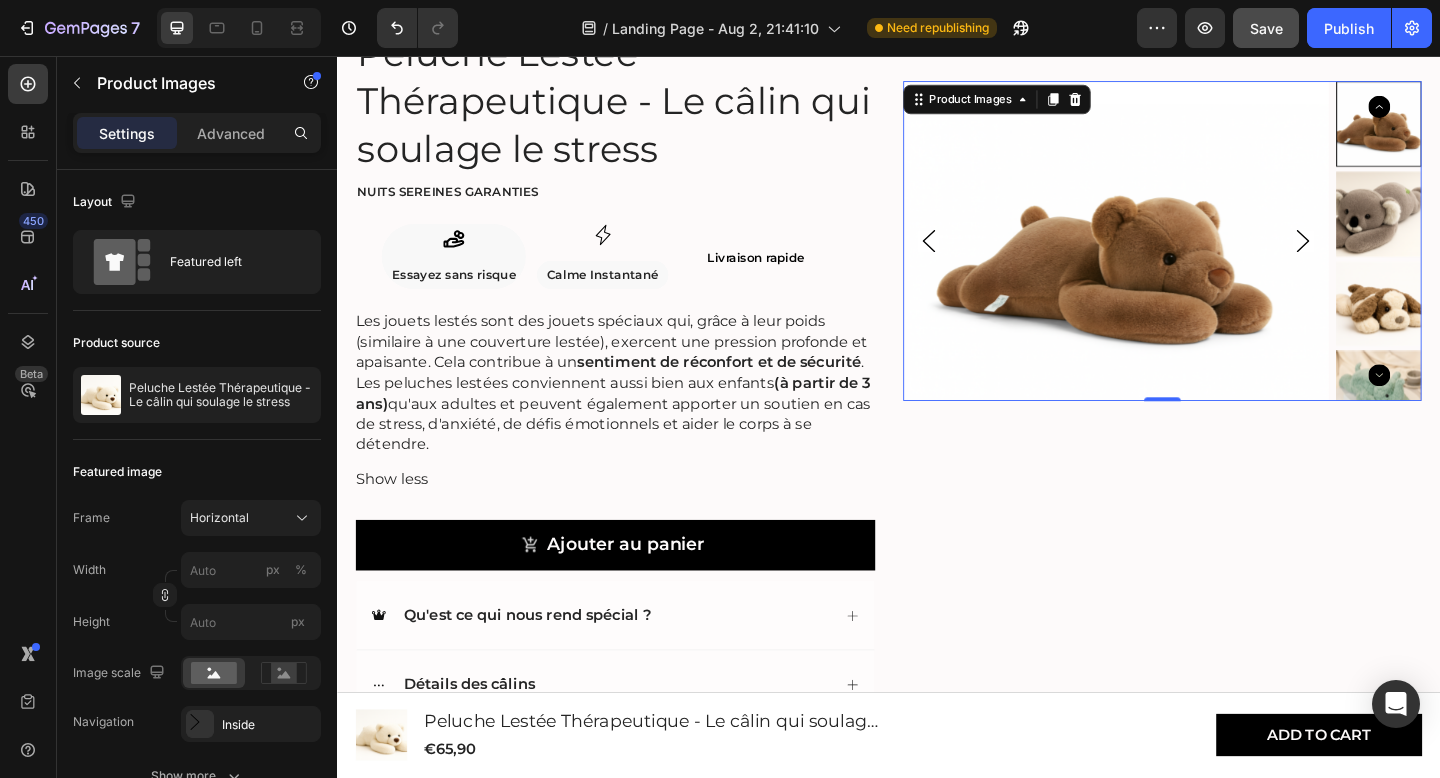 click at bounding box center [1470, 228] 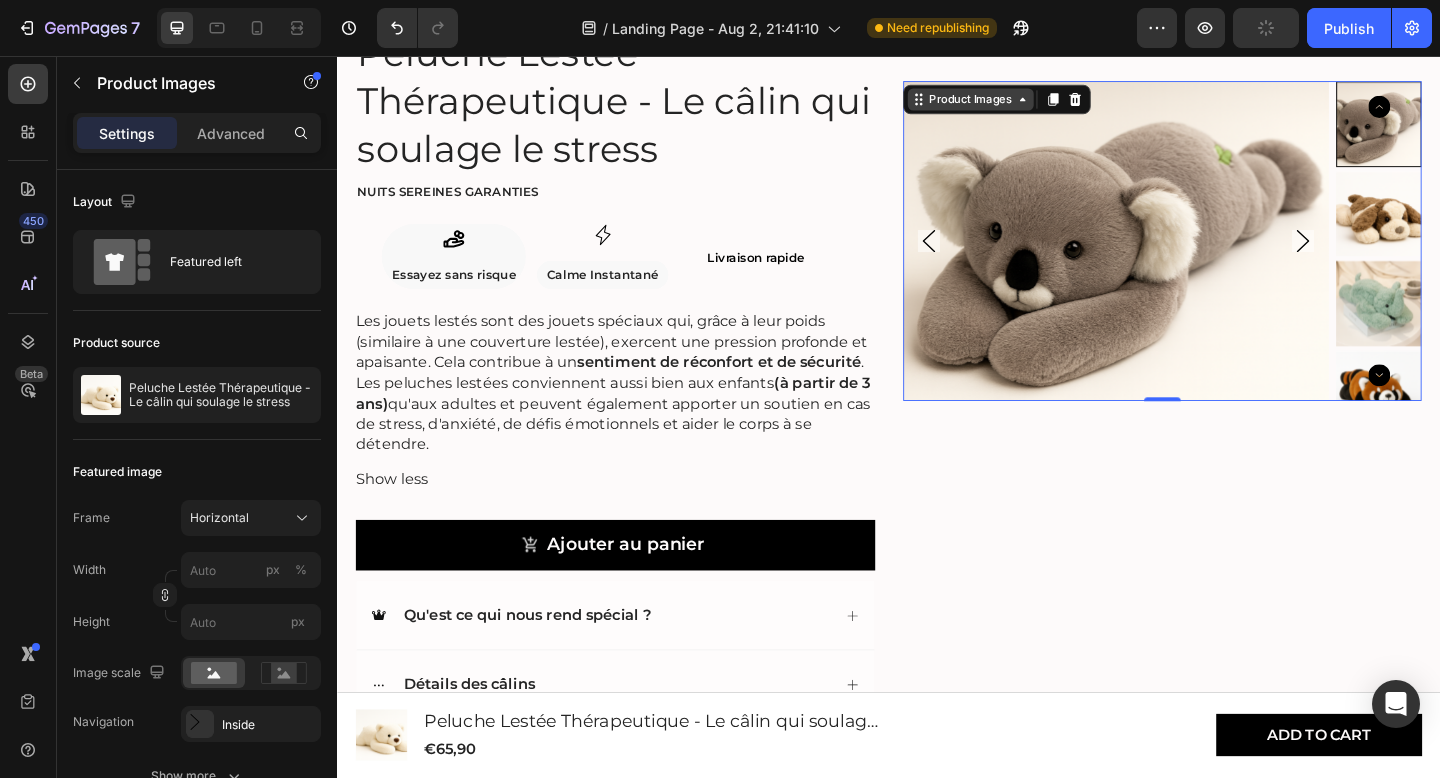 click 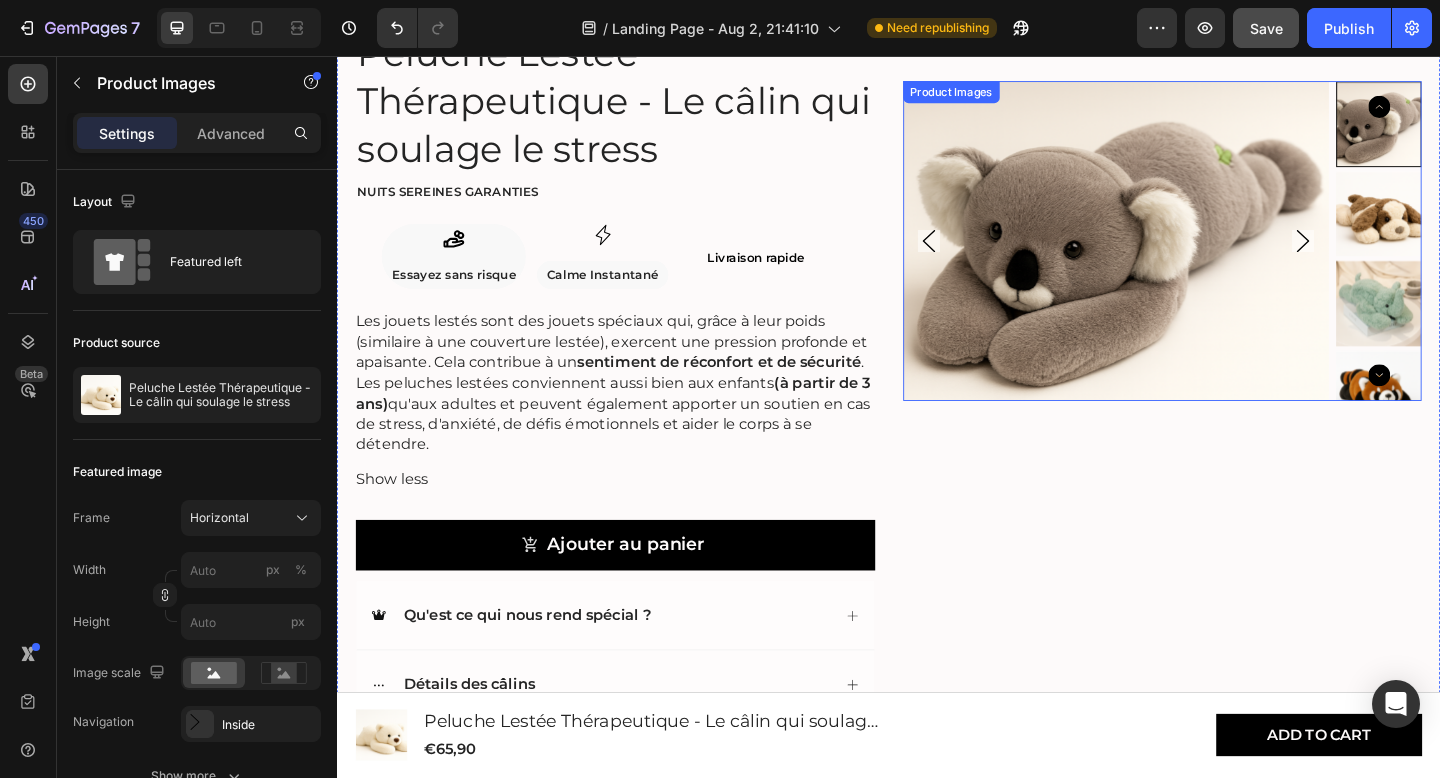click at bounding box center [1185, 258] 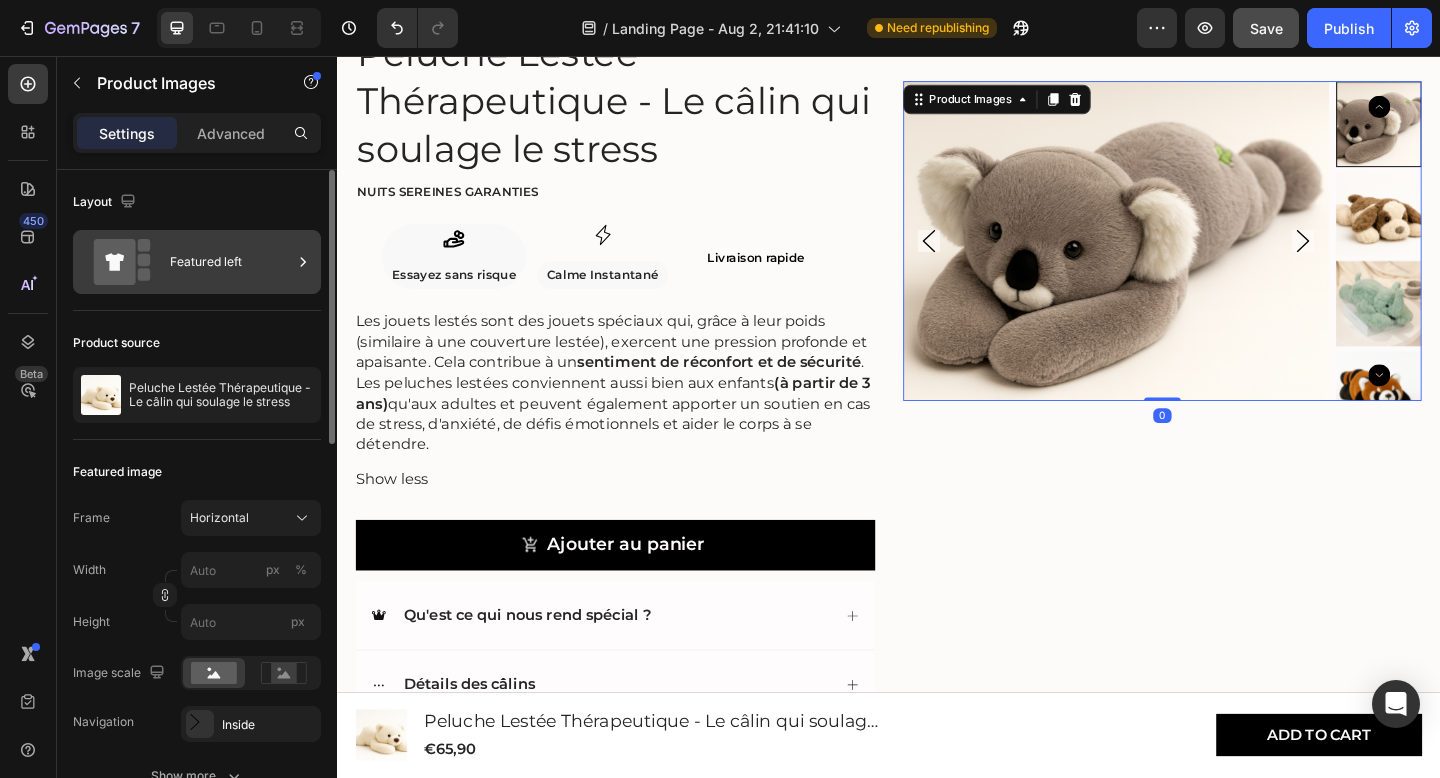 click on "Featured left" at bounding box center (231, 262) 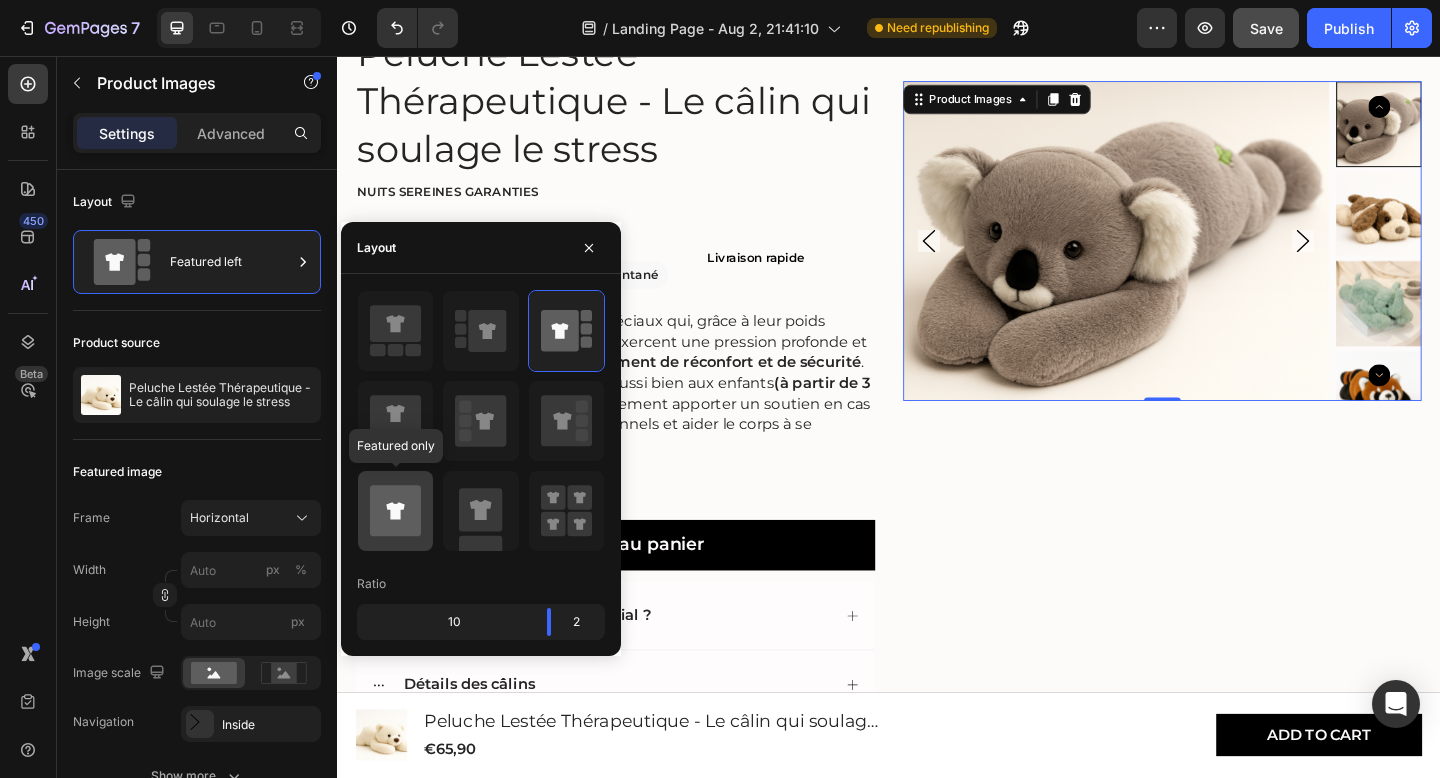 click 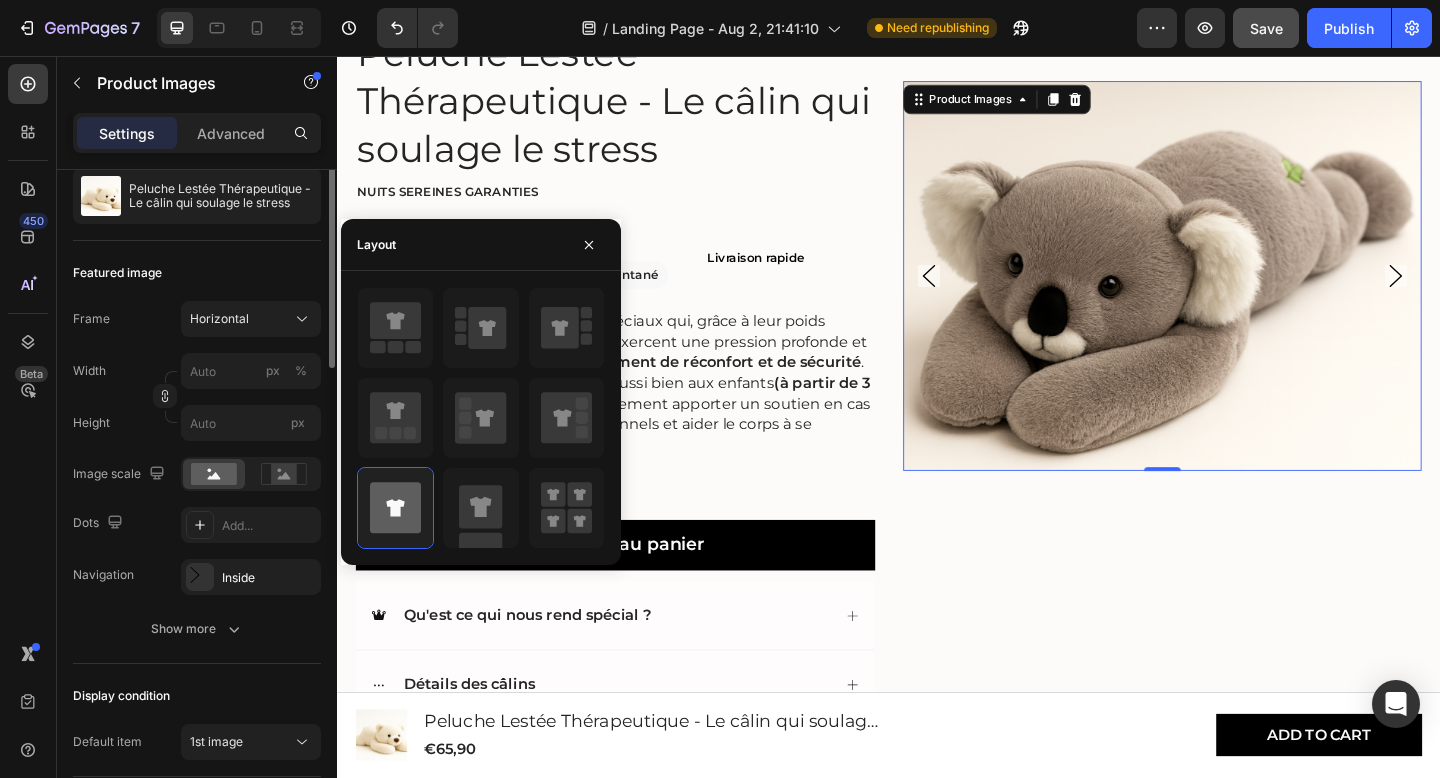scroll, scrollTop: 0, scrollLeft: 0, axis: both 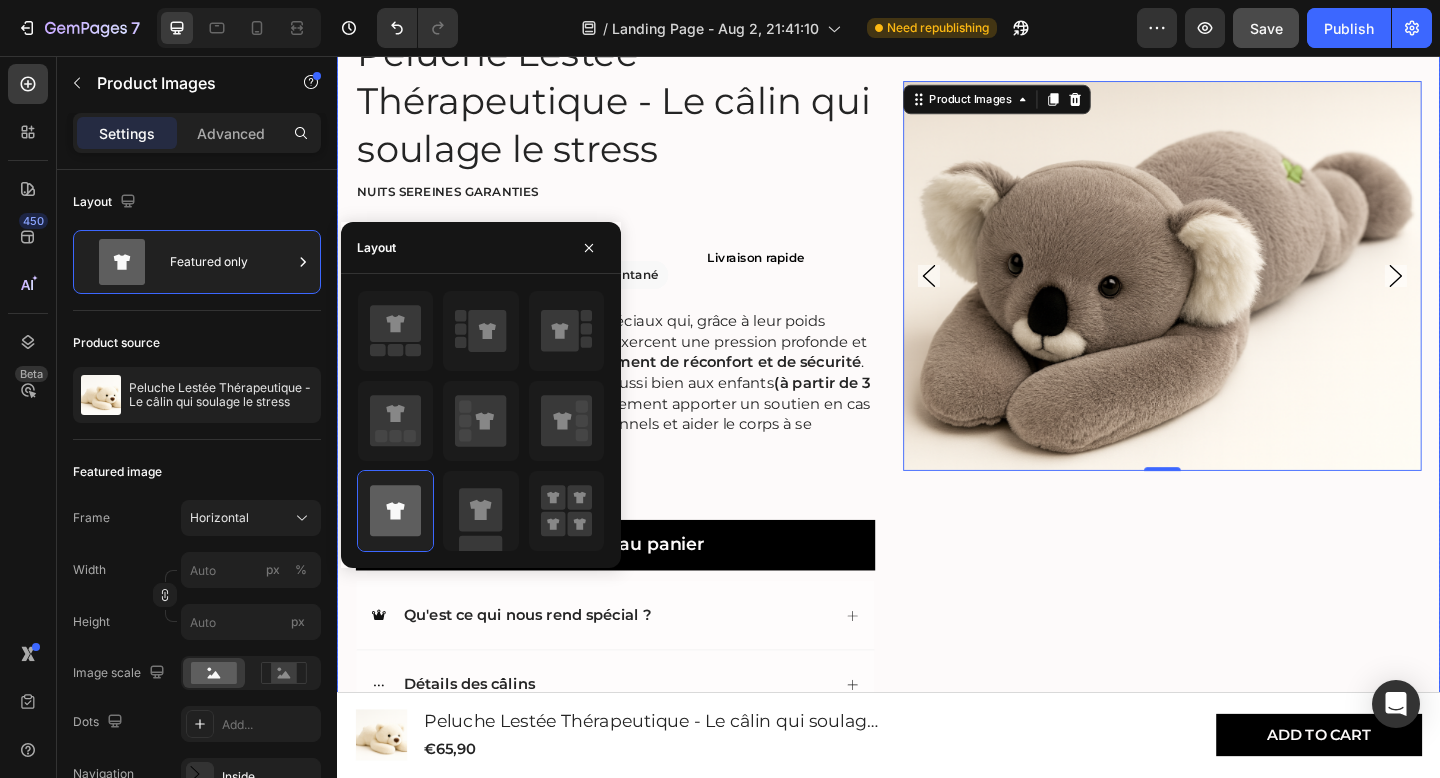 click on "Product Images   0 4.8/5 Text Block Icon Icon Icon Icon Icon Icon List Basé sur plus de 500 avis clients Text Block Row Peluche Lestée Thérapeutique - Le câlin qui soulage le stress Product Title Nuits sereines garanties Text Block
Icon Essayez sans risque Text Block Row
Icon Calme Instantané Text Block Row Row ⁠⁠⁠⁠⁠⁠⁠ Livraison rapide  Heading Row Les jouets lestés sont des jouets spéciaux qui, grâce à leur poids (similaire à une couverture lestée), exercent une pression profonde et apaisante. Cela contribue à un  sentiment de réconfort et de sécurité  .
Les peluches lestées conviennent aussi bien aux enfants  (à partir de 3 ans)  qu'aux adultes et peuvent également apporter un soutien en cas de stress, d'anxiété, de défis émotionnels et aider le corps à se détendre.     Show less Product Description
Ajouter au panier Add to Cart
Qu'est ce qui nous rend spécial ?" at bounding box center (937, 426) 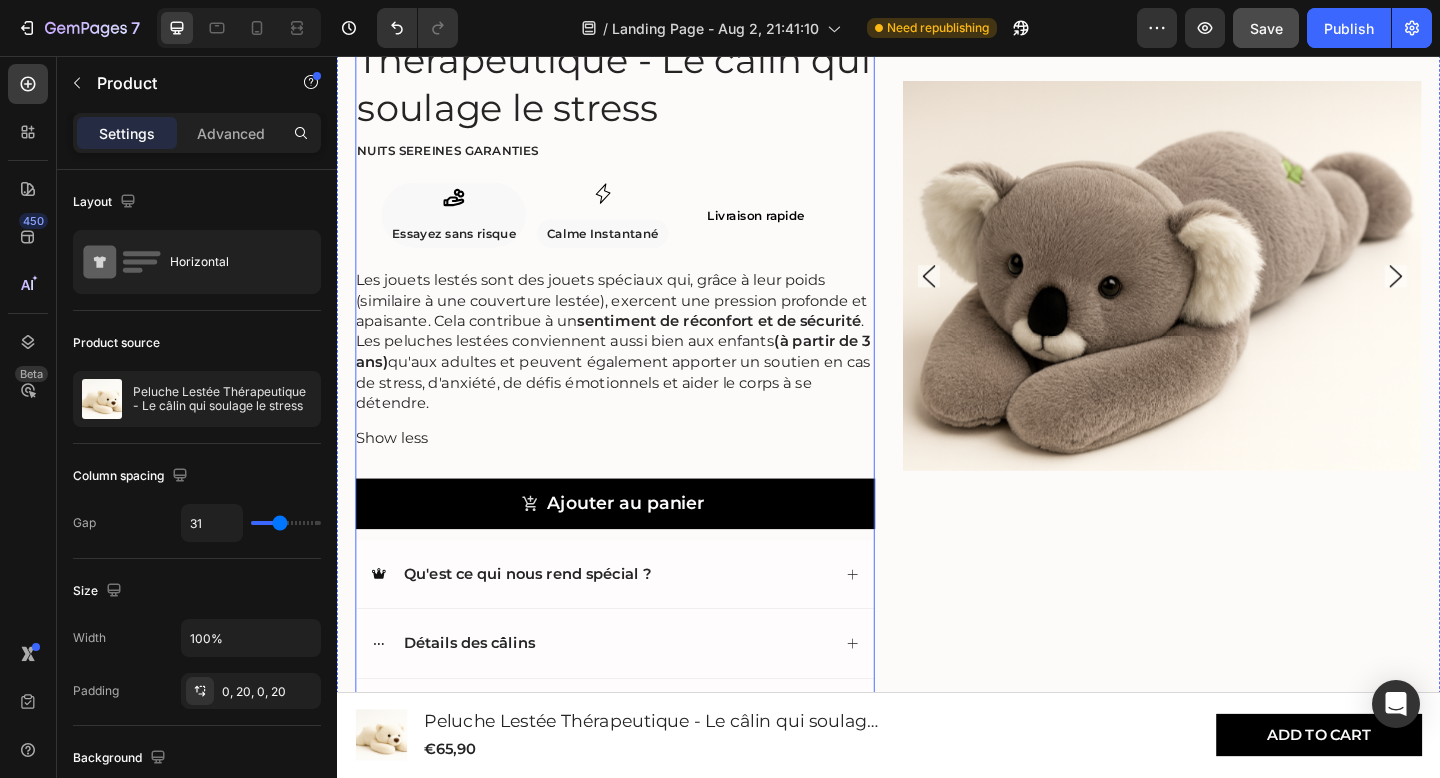 scroll, scrollTop: 834, scrollLeft: 0, axis: vertical 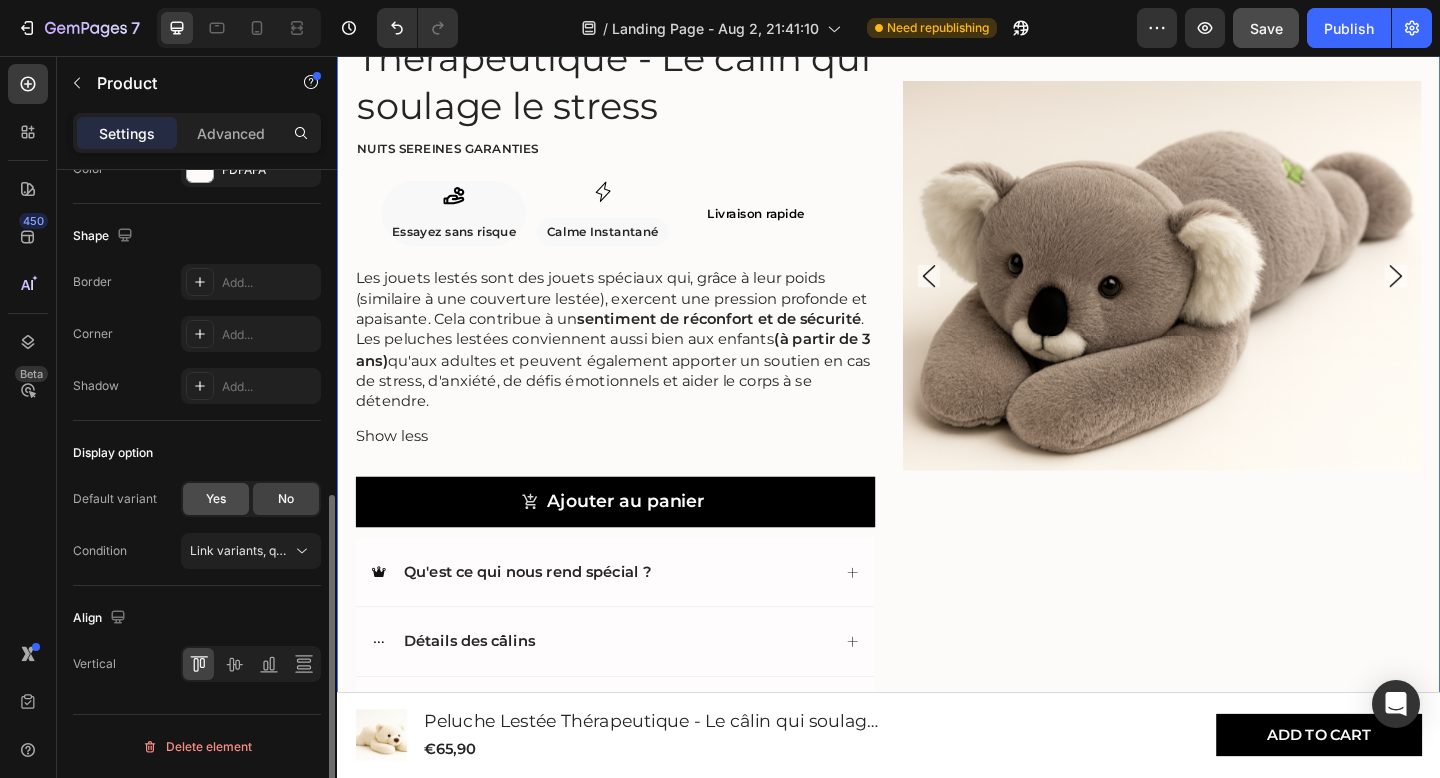 click on "Yes" 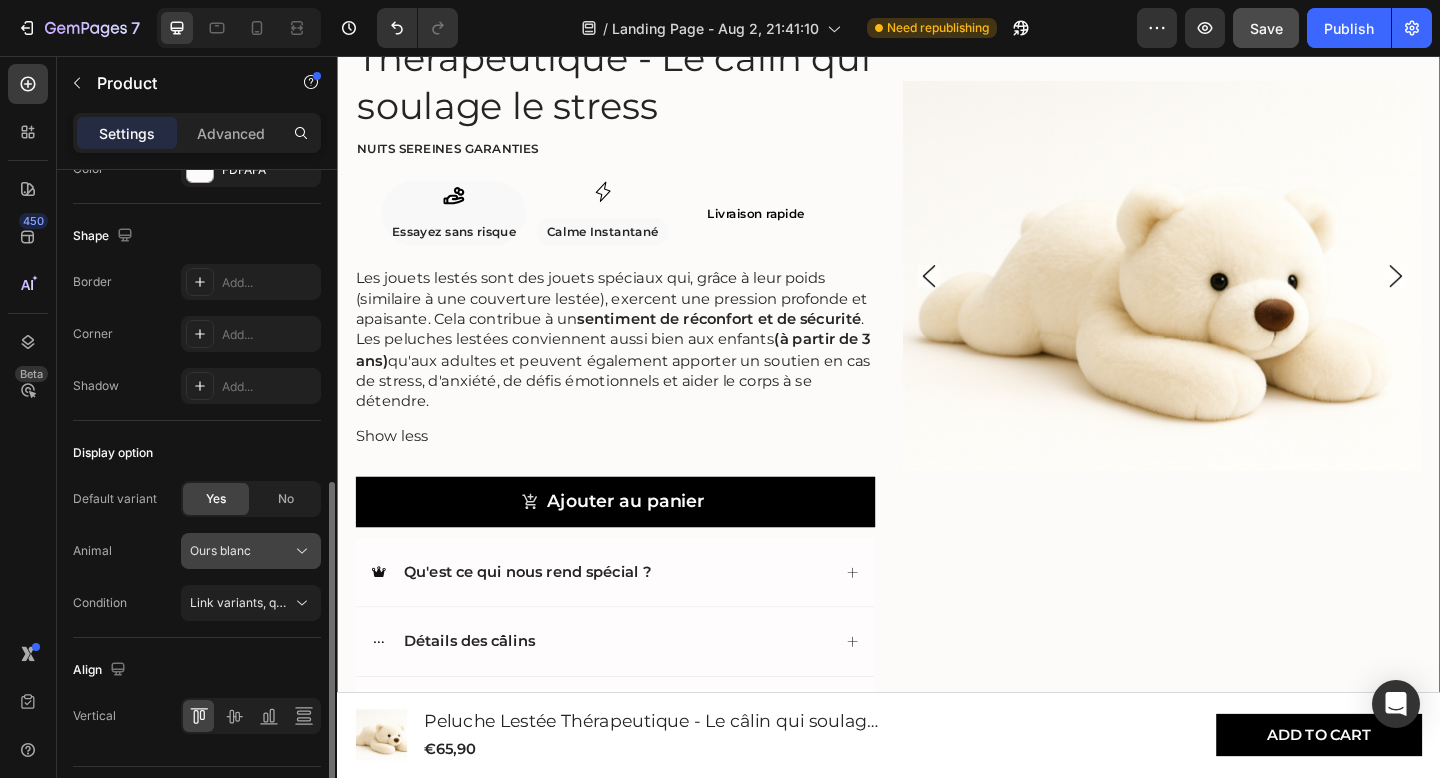 click on "Ours blanc" at bounding box center (251, 551) 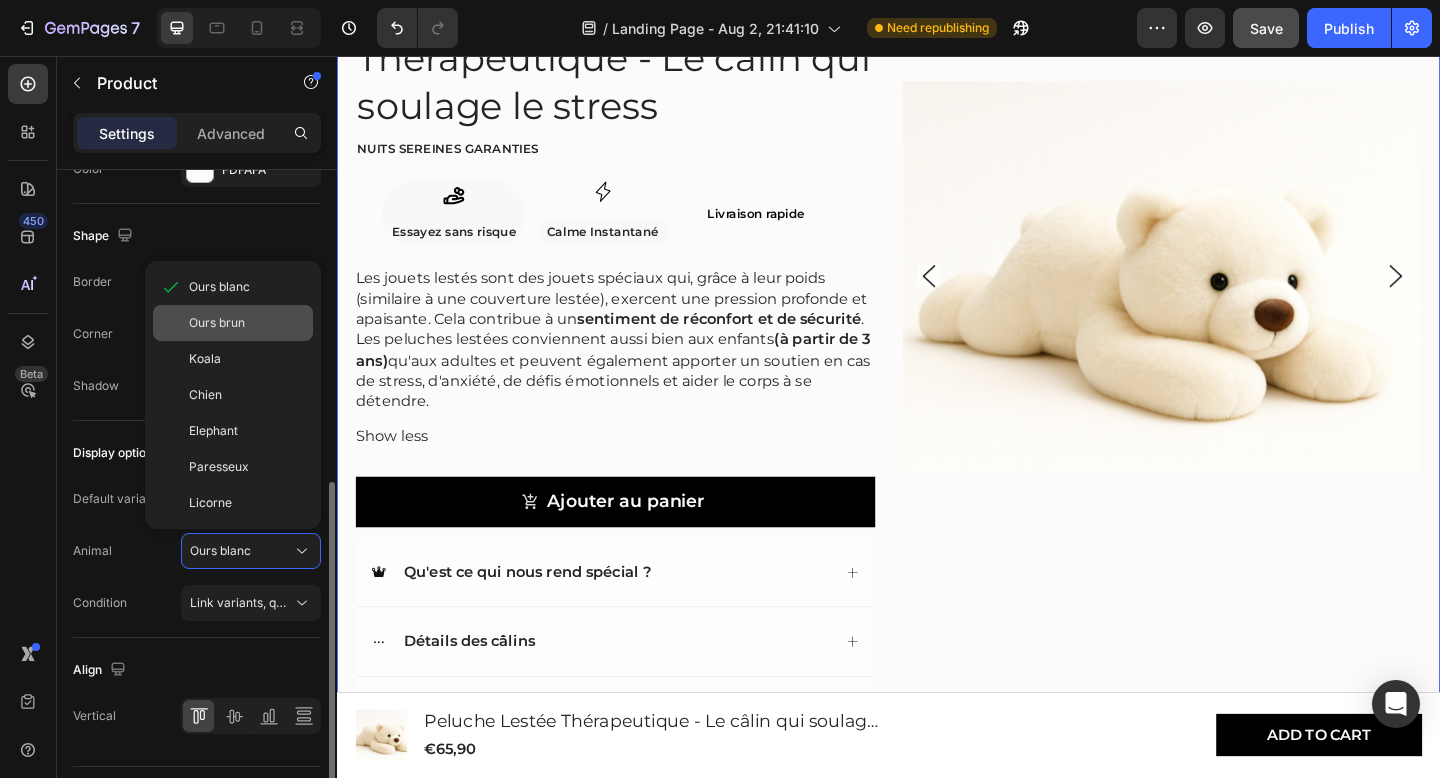 click on "Ours brun" at bounding box center (247, 323) 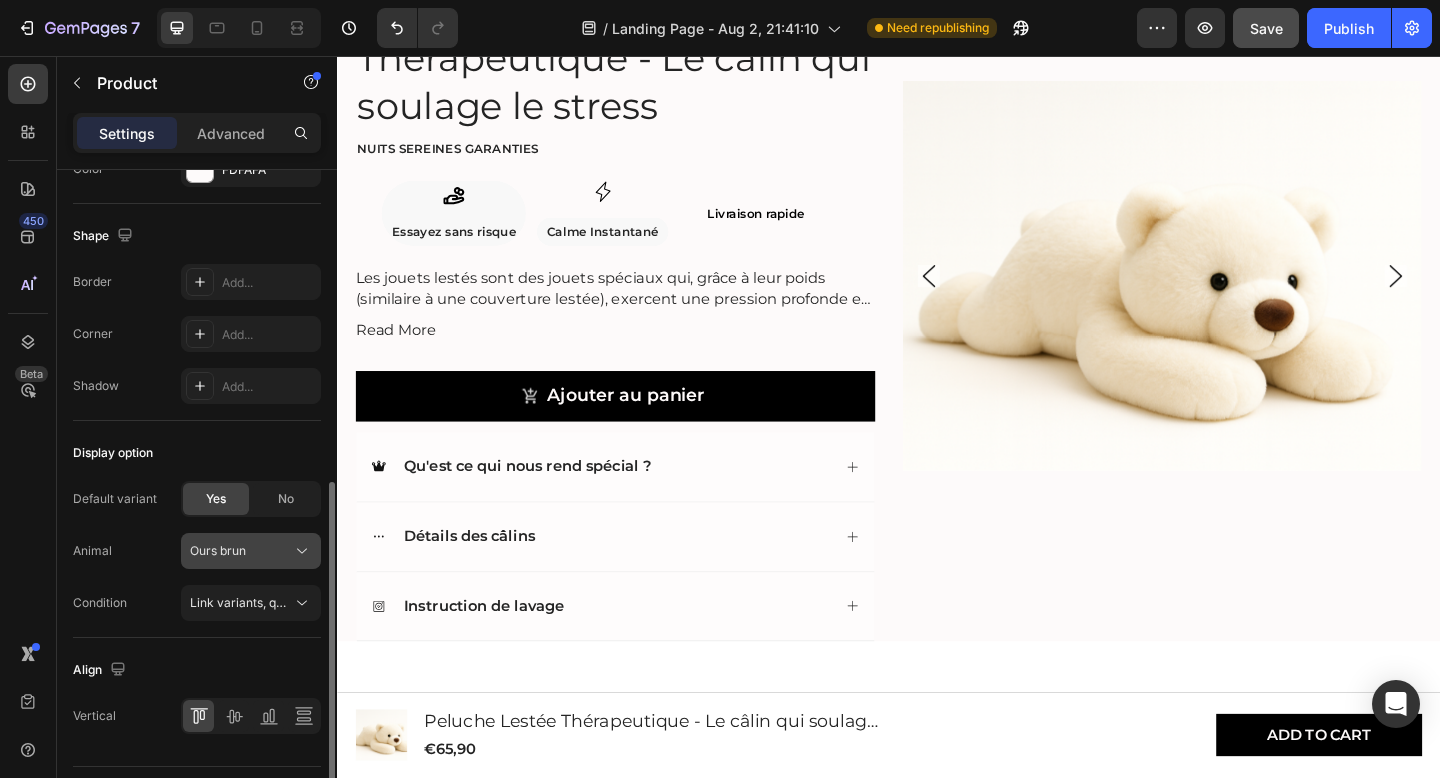 click 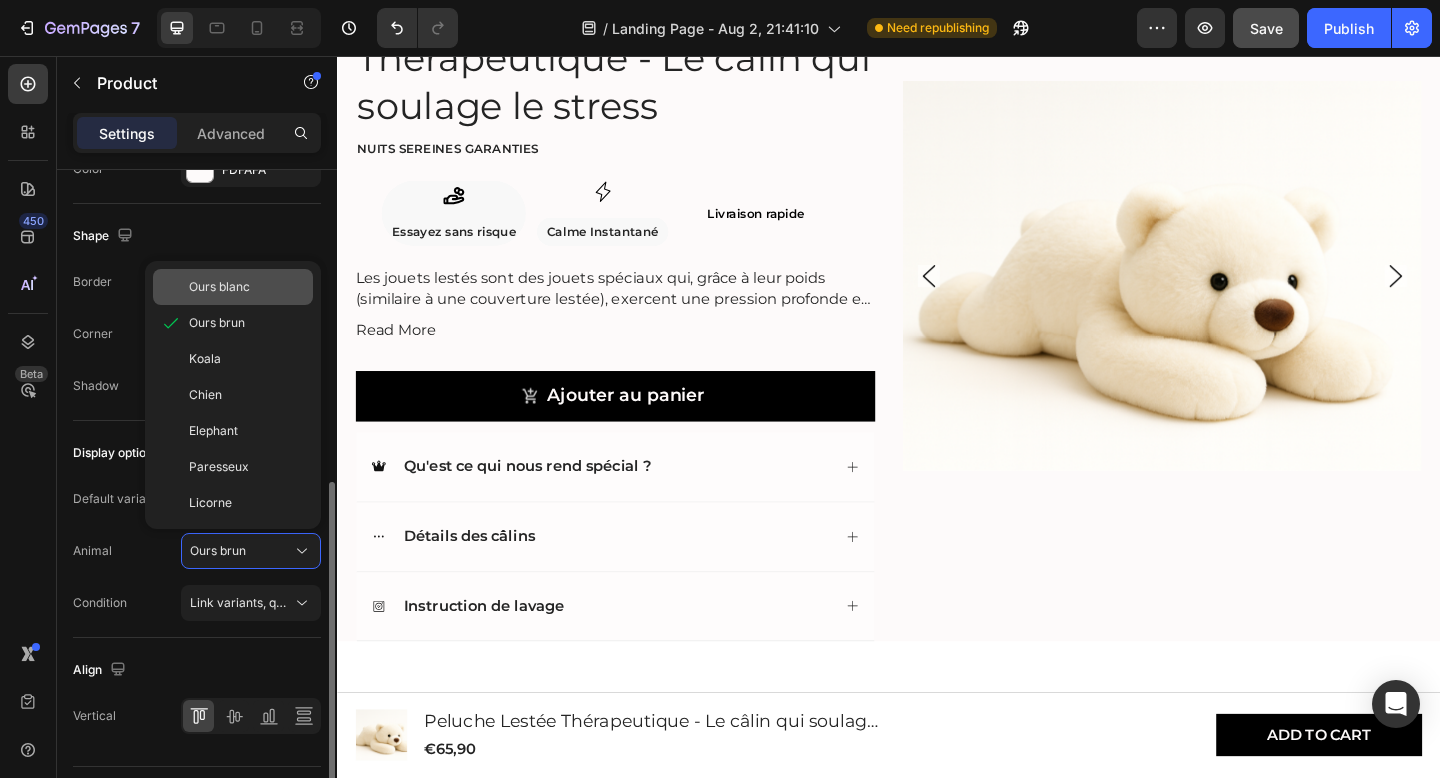 click on "Ours blanc" at bounding box center [247, 287] 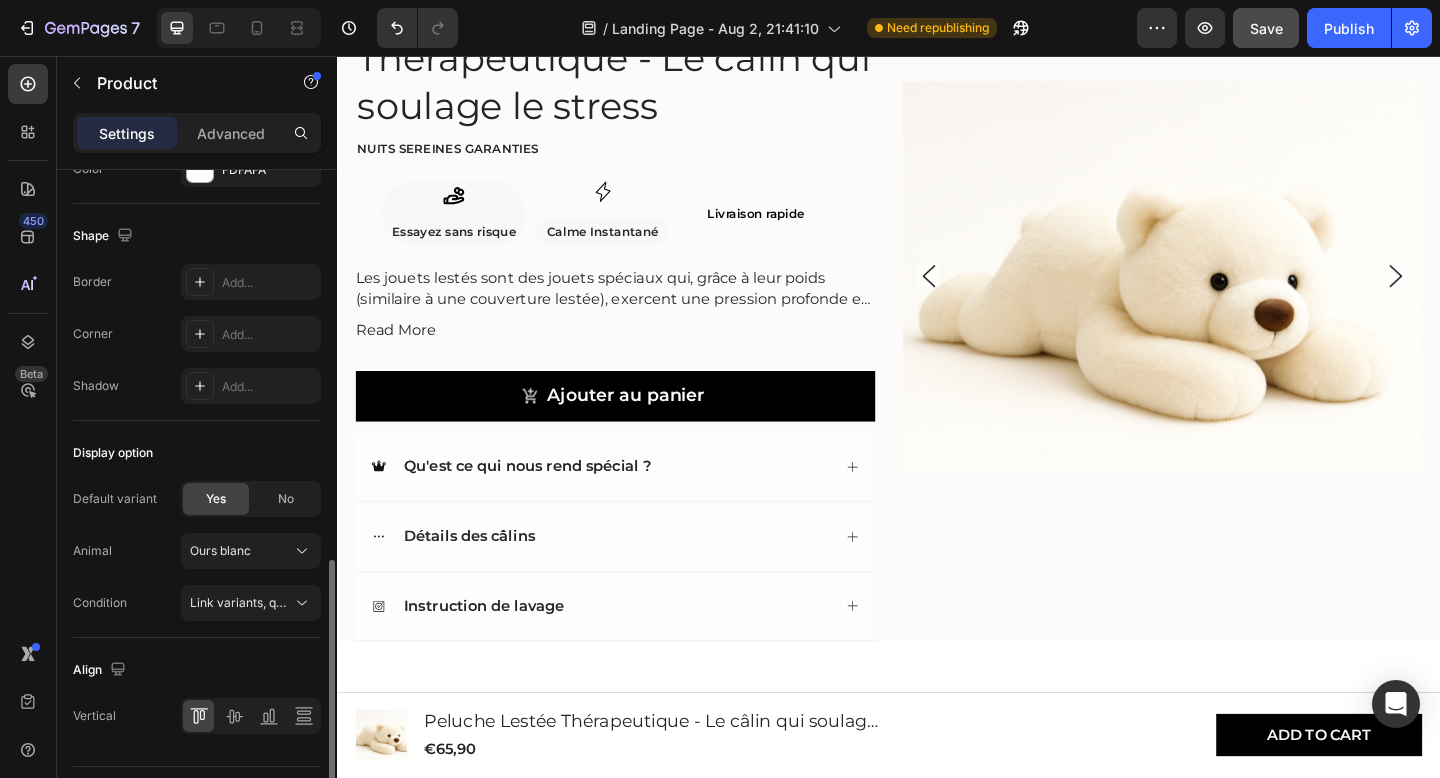 scroll, scrollTop: 687, scrollLeft: 0, axis: vertical 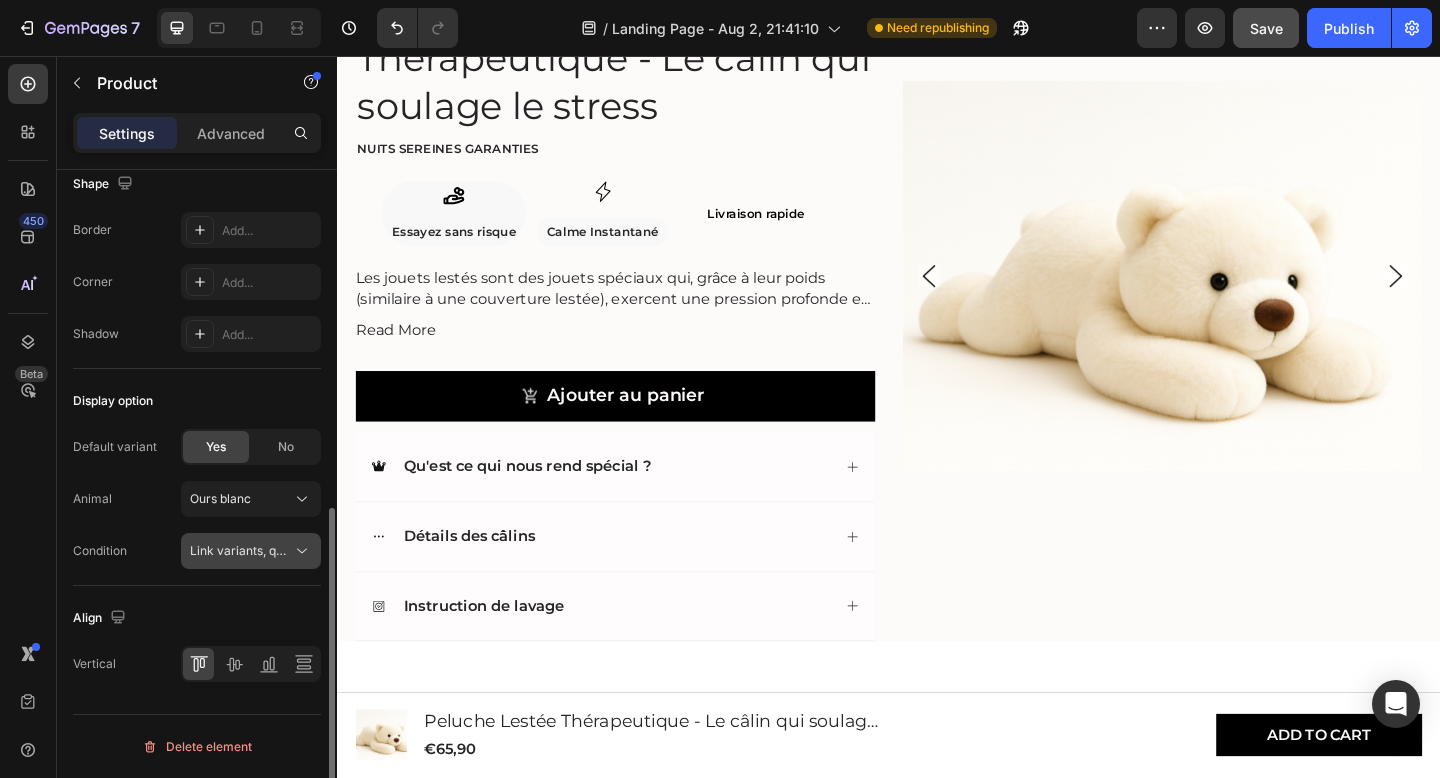 click 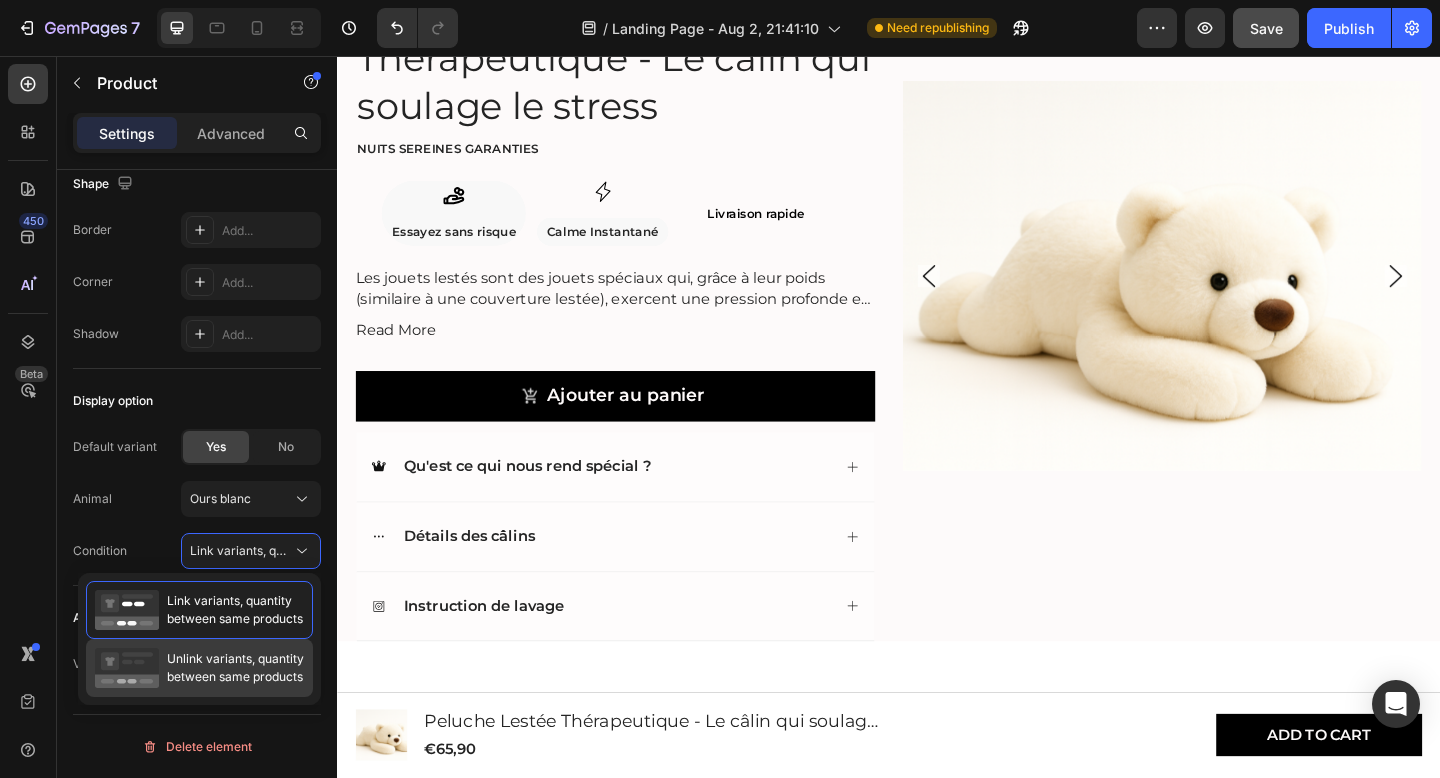 click on "Unlink variants, quantity   between same products" at bounding box center (235, 668) 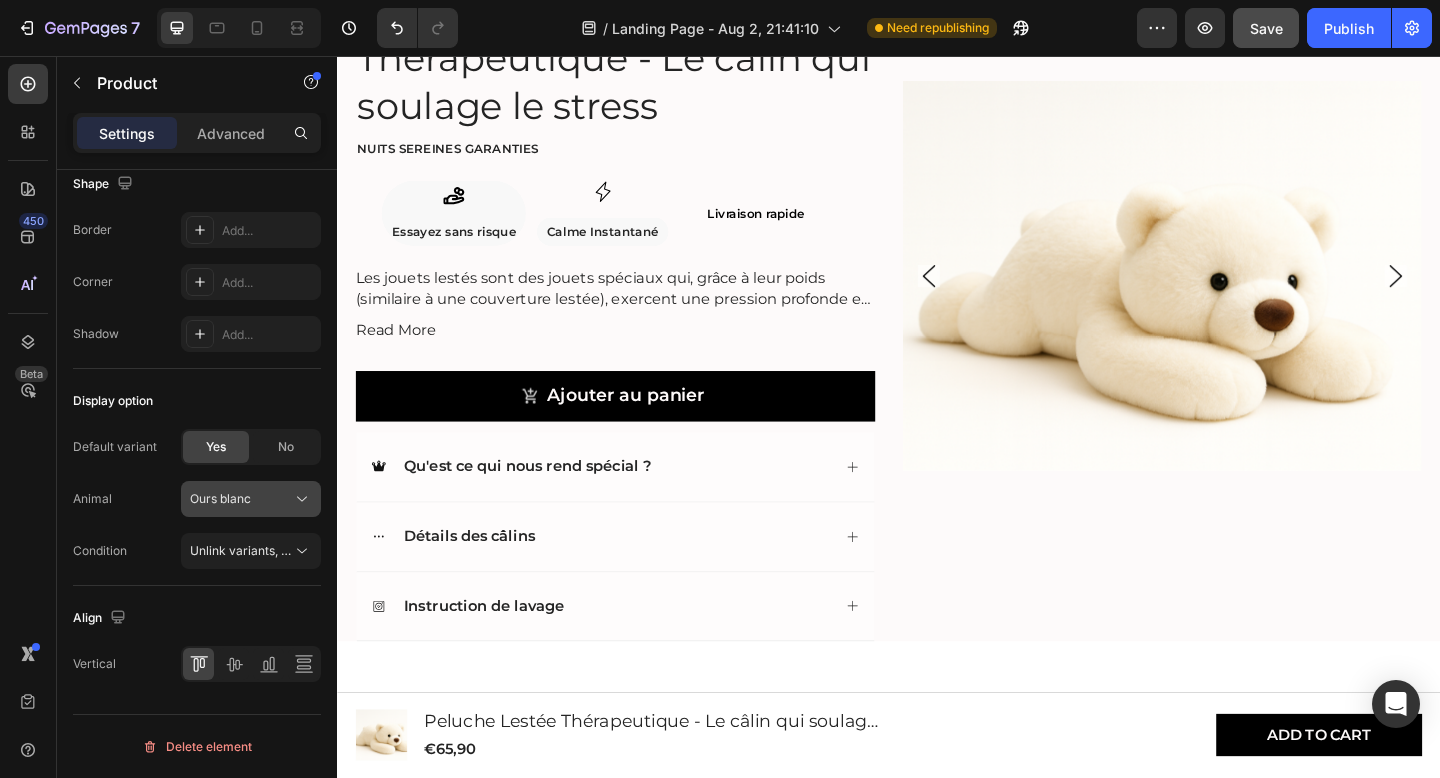 click 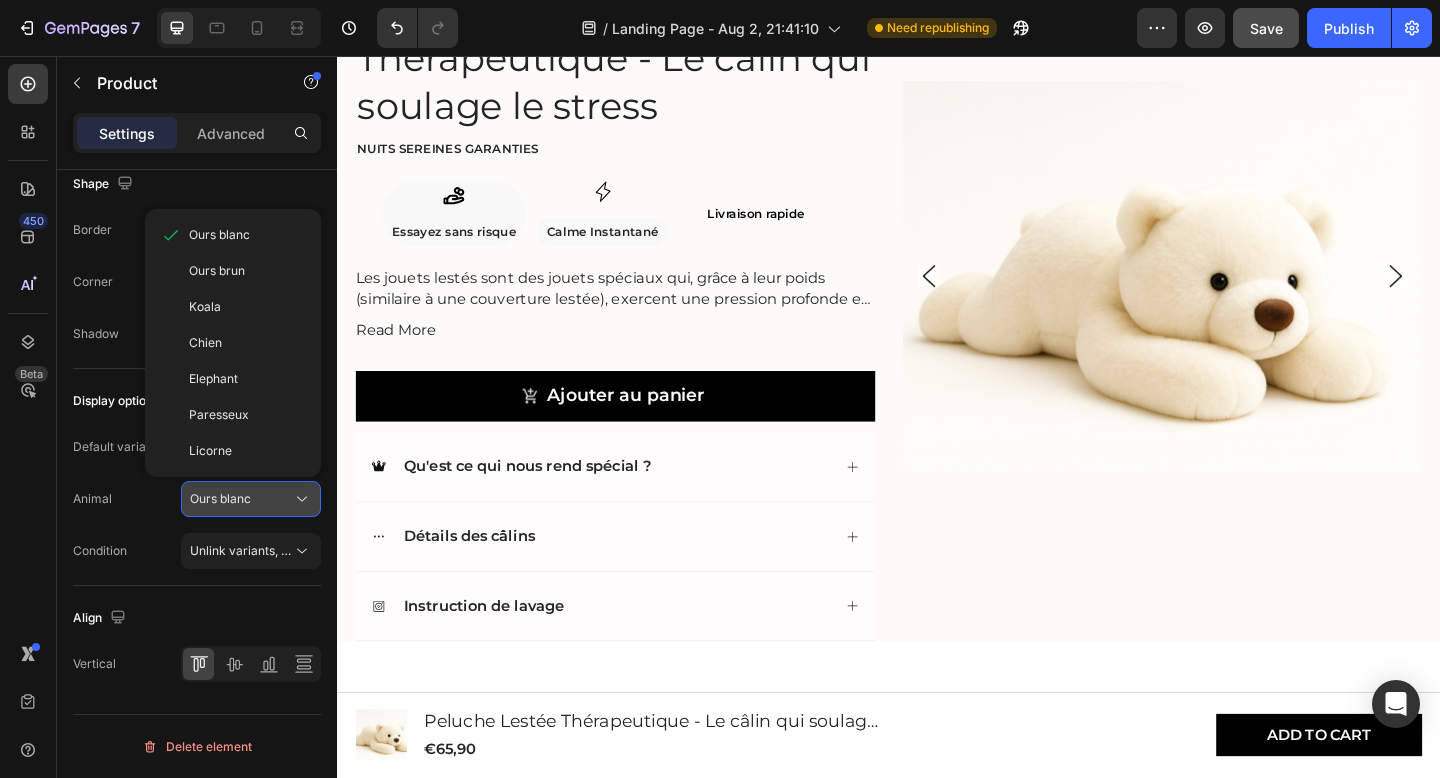 click 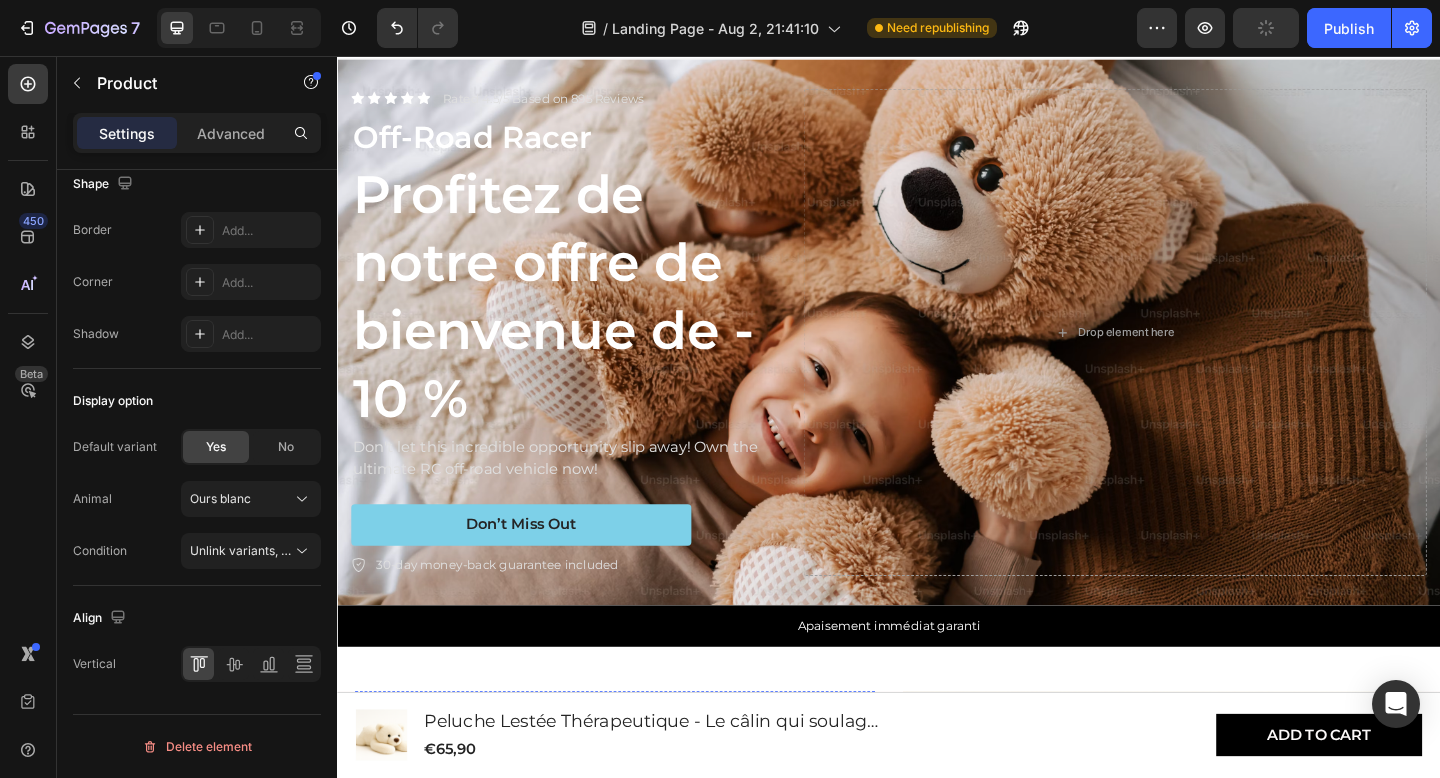 scroll, scrollTop: 0, scrollLeft: 0, axis: both 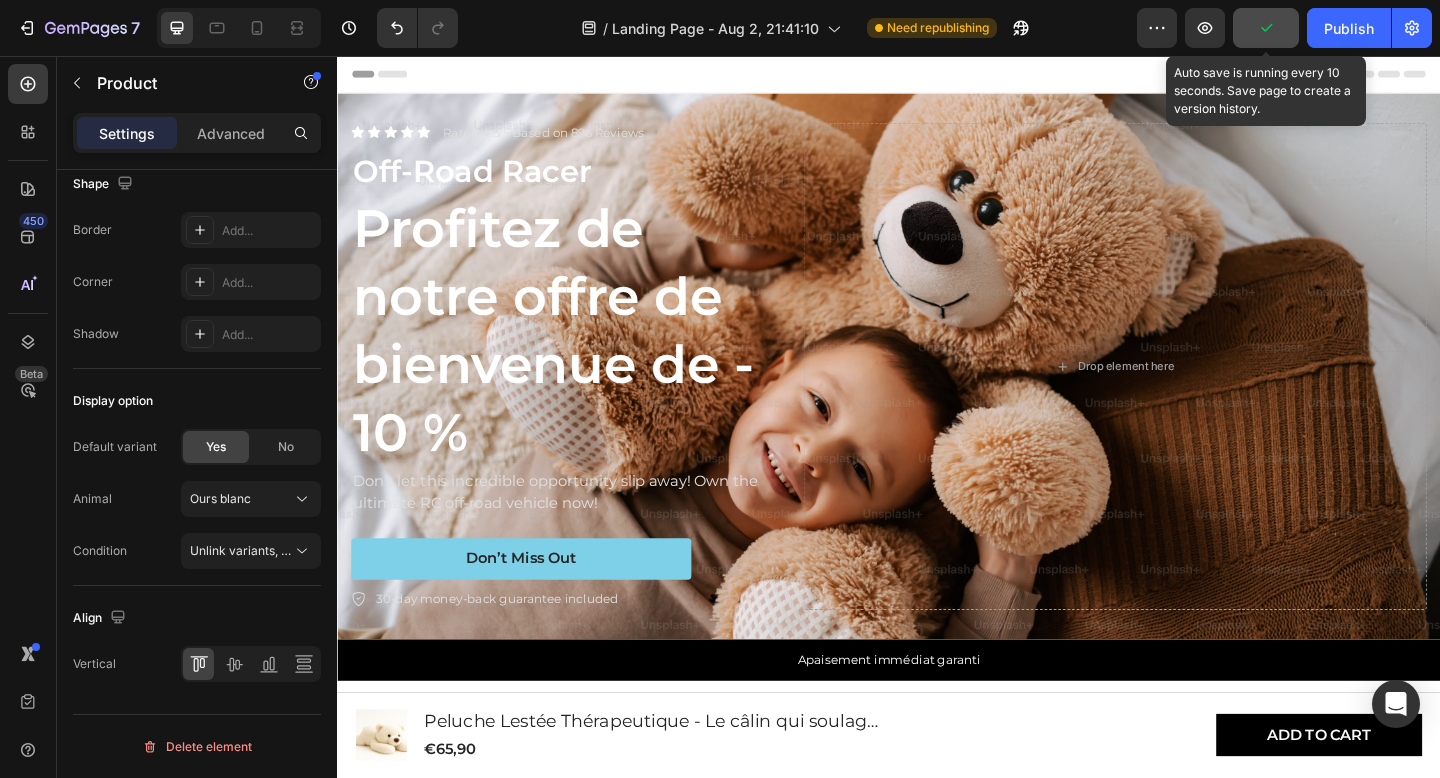 click 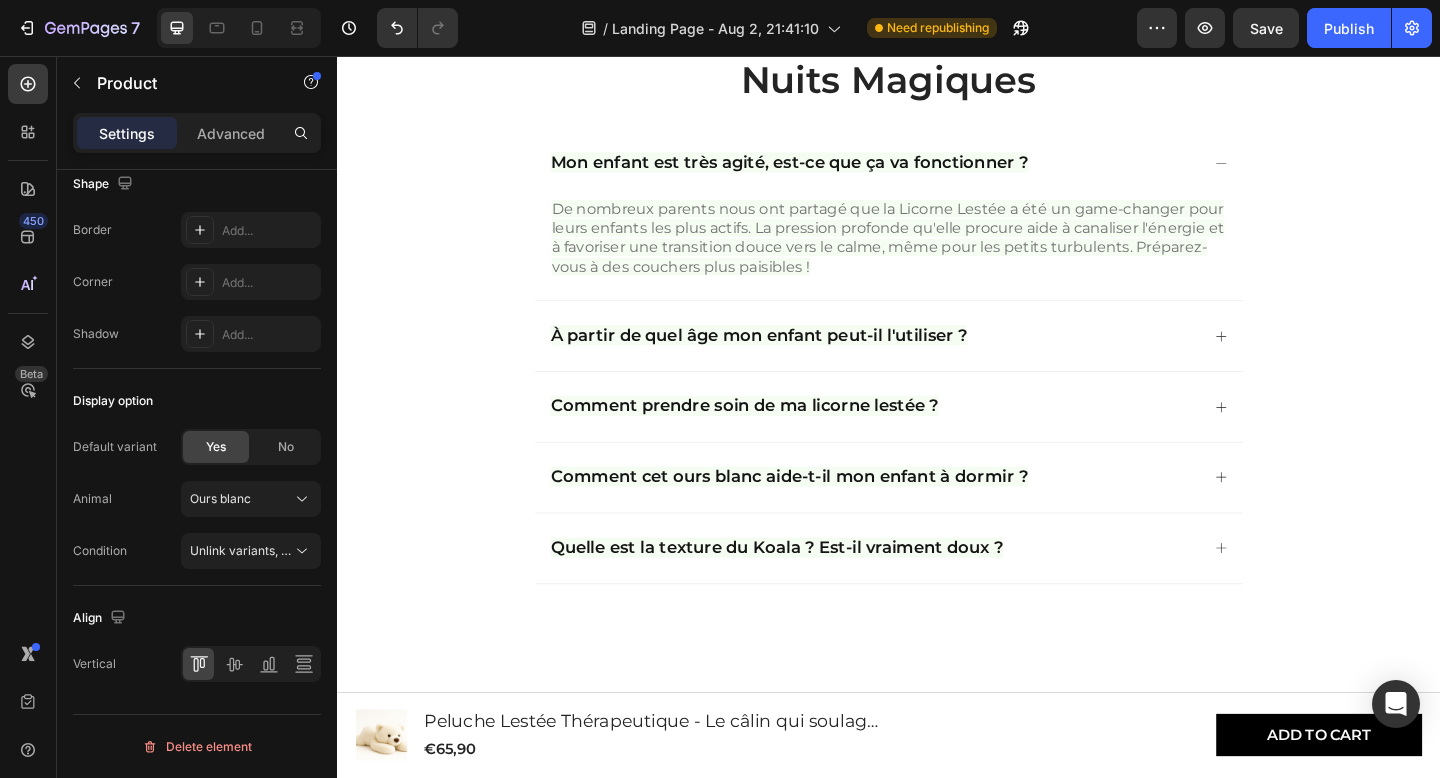 scroll, scrollTop: 3412, scrollLeft: 0, axis: vertical 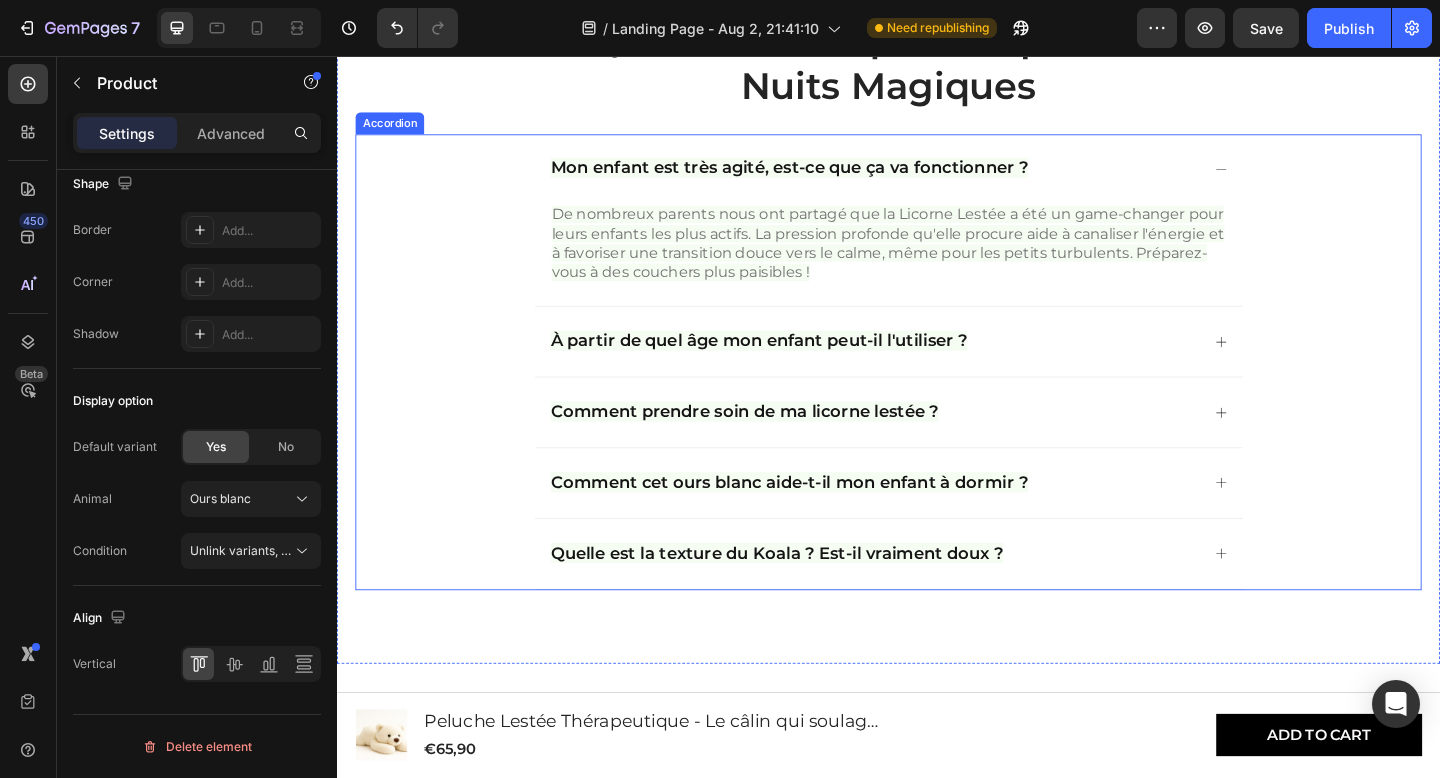 click 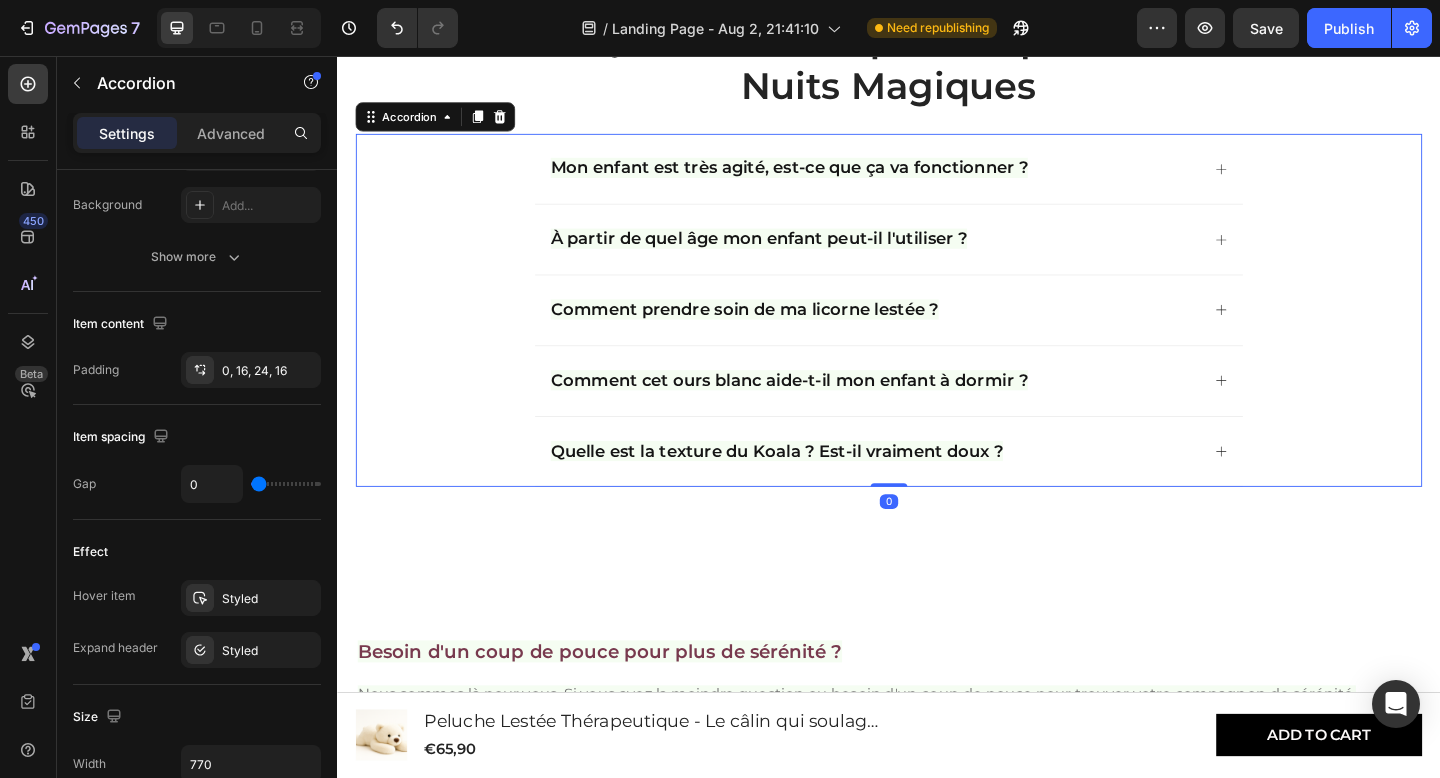 scroll, scrollTop: 0, scrollLeft: 0, axis: both 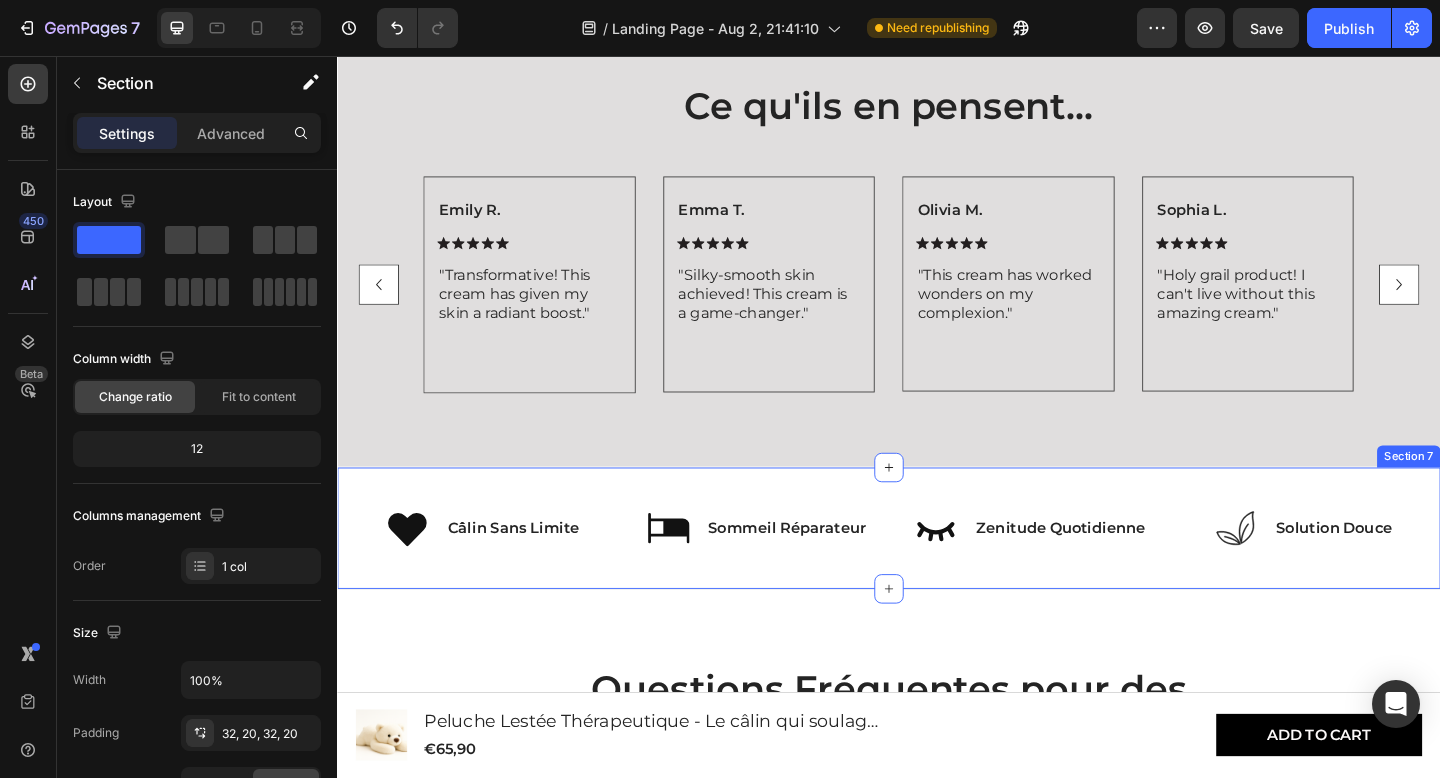 click on "Icon Câlin Sans Limite Text Block Row
Icon Sommeil Réparateur Text Block Row
Icon Zenitude Quotidienne Text Block Row
Icon Solution Douce Text Block Row Row Section 7" at bounding box center [937, 570] 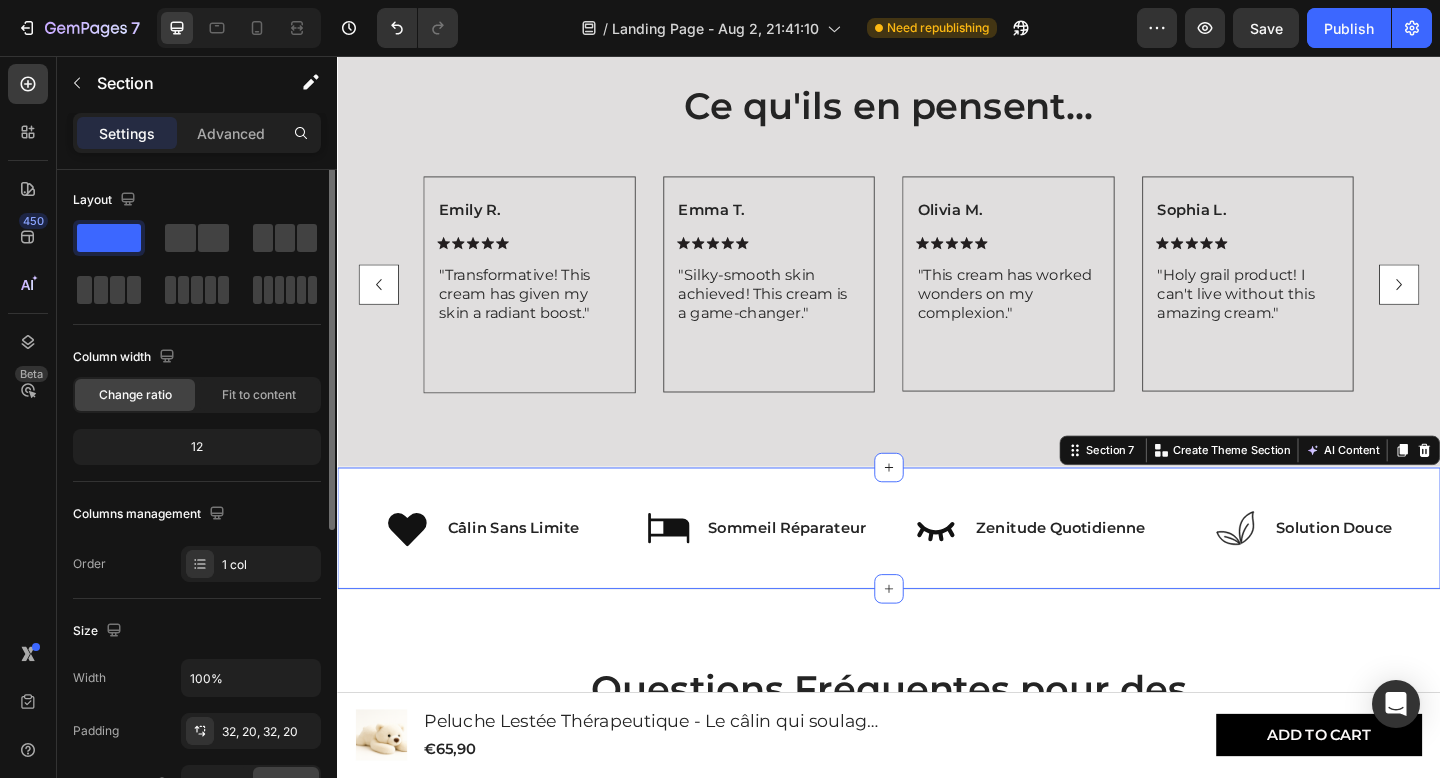 scroll, scrollTop: 0, scrollLeft: 0, axis: both 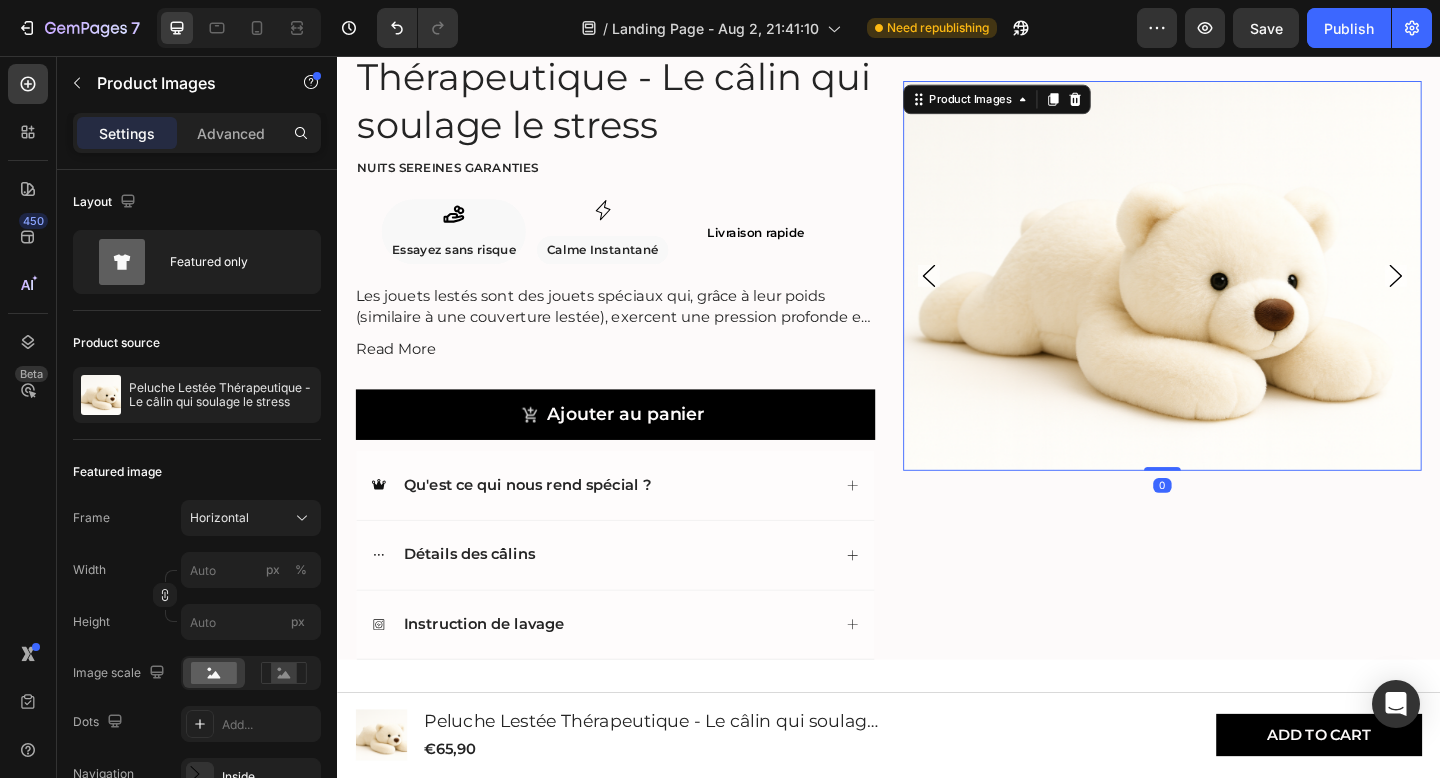 click at bounding box center (1235, 295) 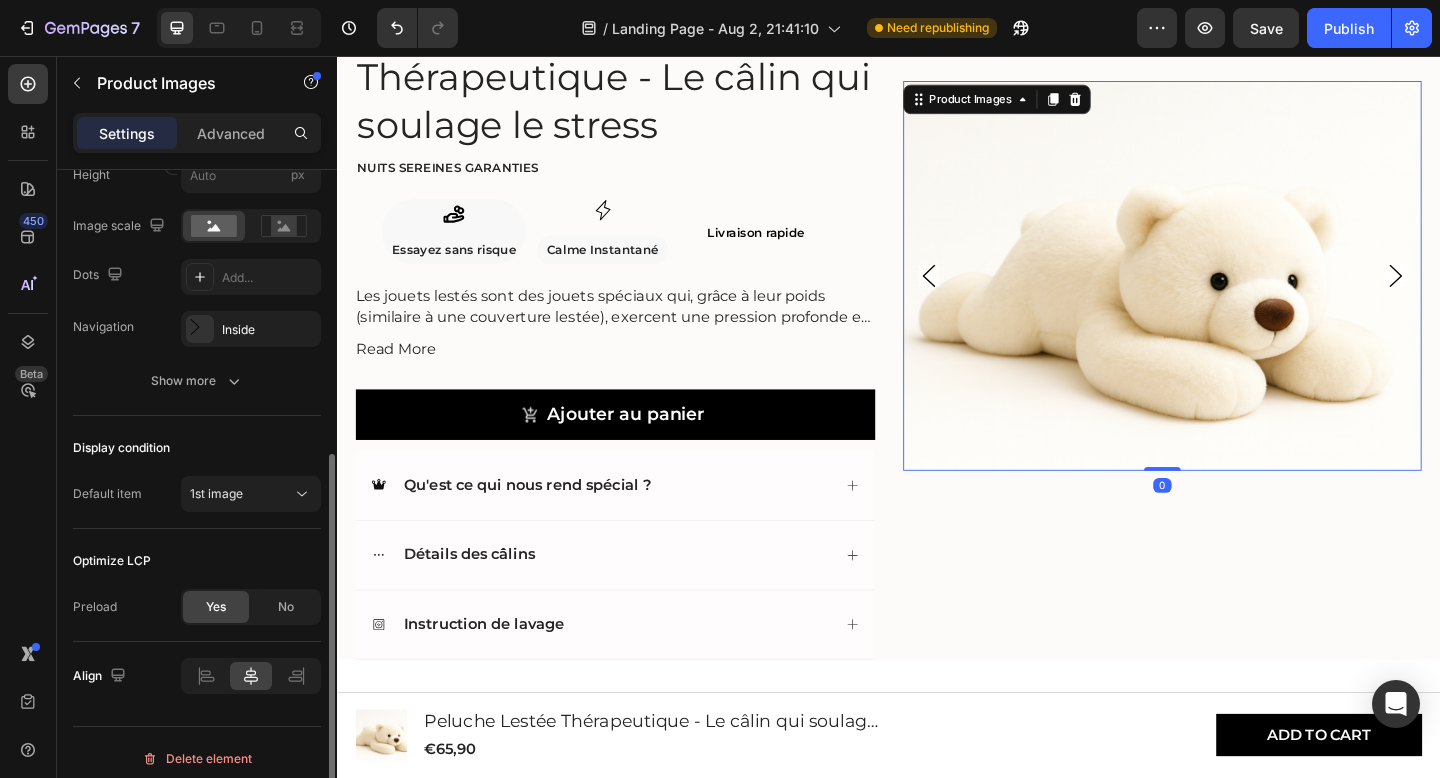 scroll, scrollTop: 459, scrollLeft: 0, axis: vertical 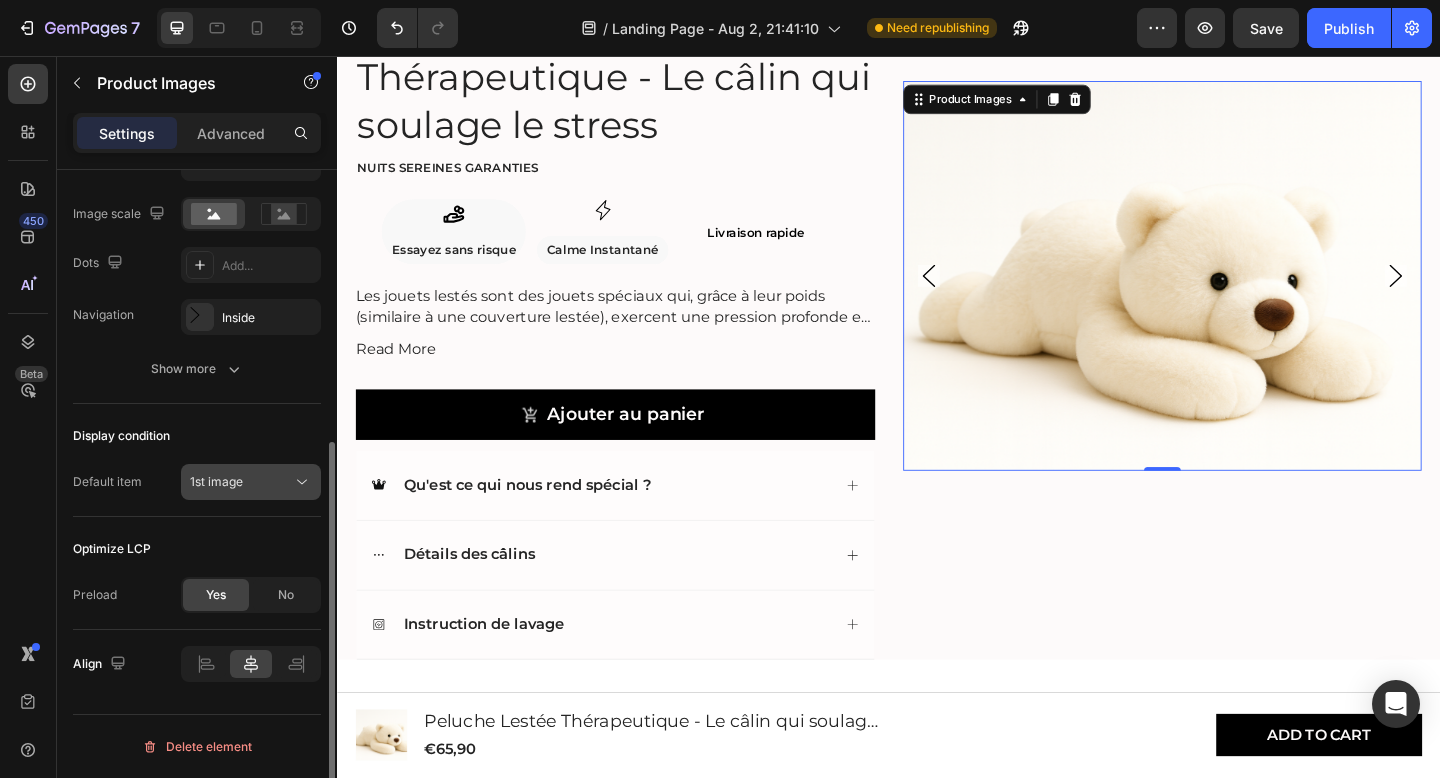 click on "1st image" at bounding box center (241, 482) 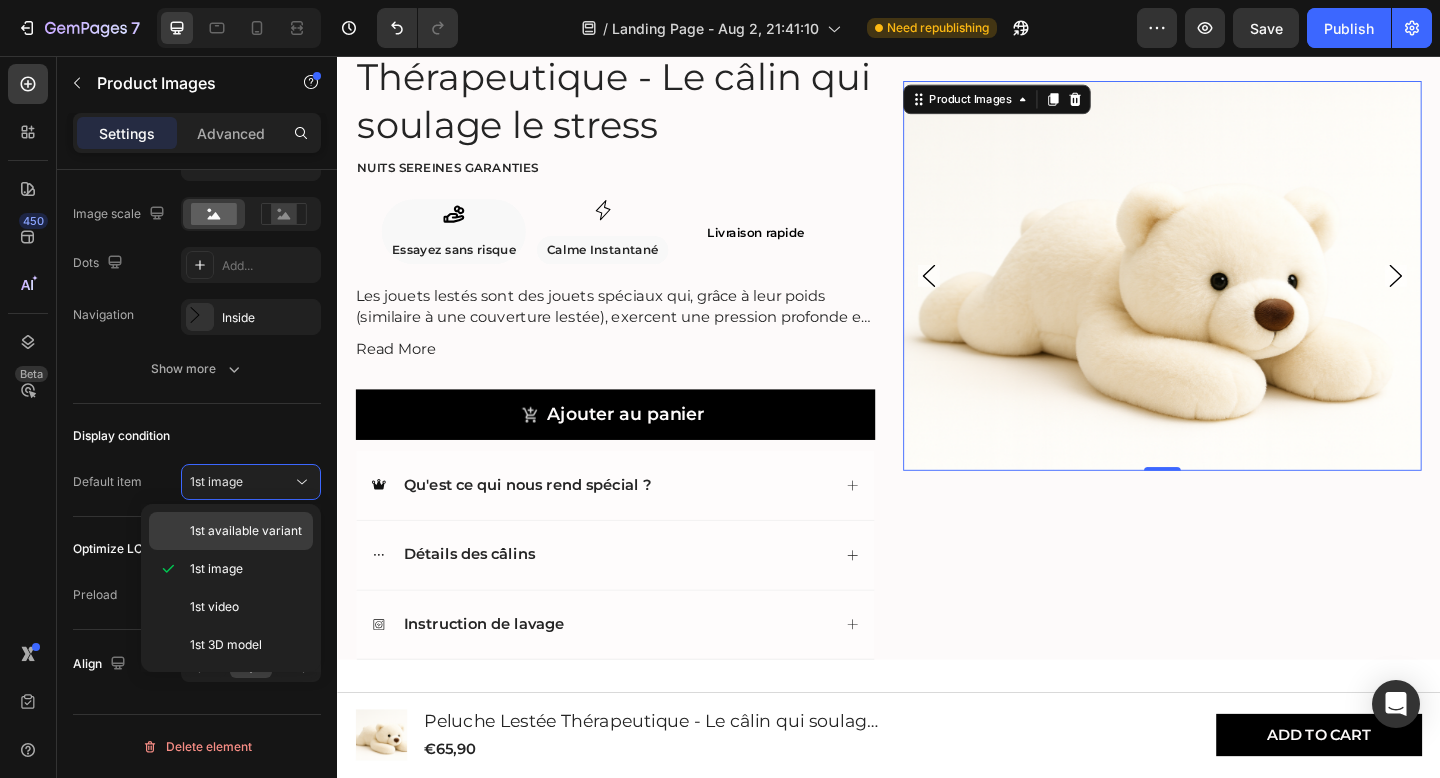 click on "1st available variant" at bounding box center [246, 531] 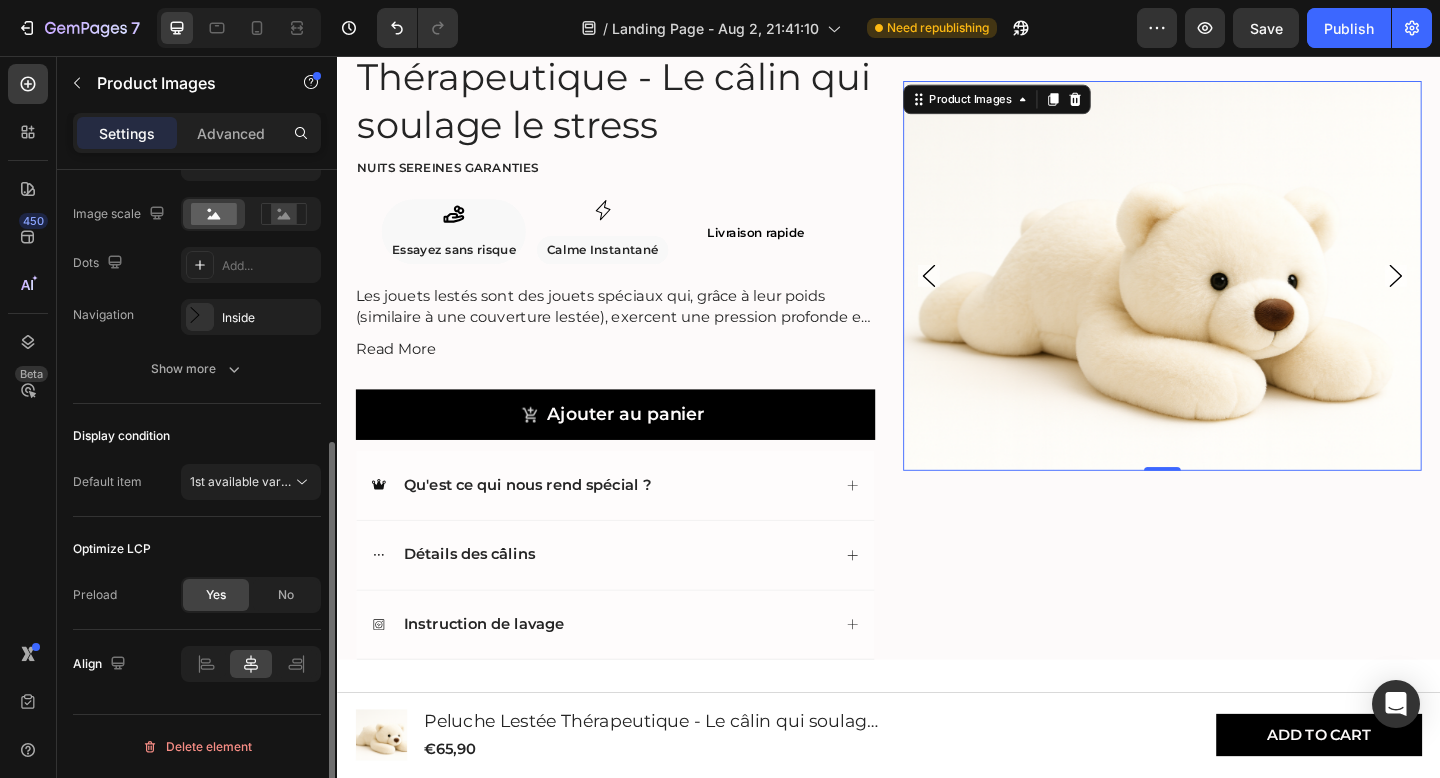 click on "Display condition" at bounding box center (197, 436) 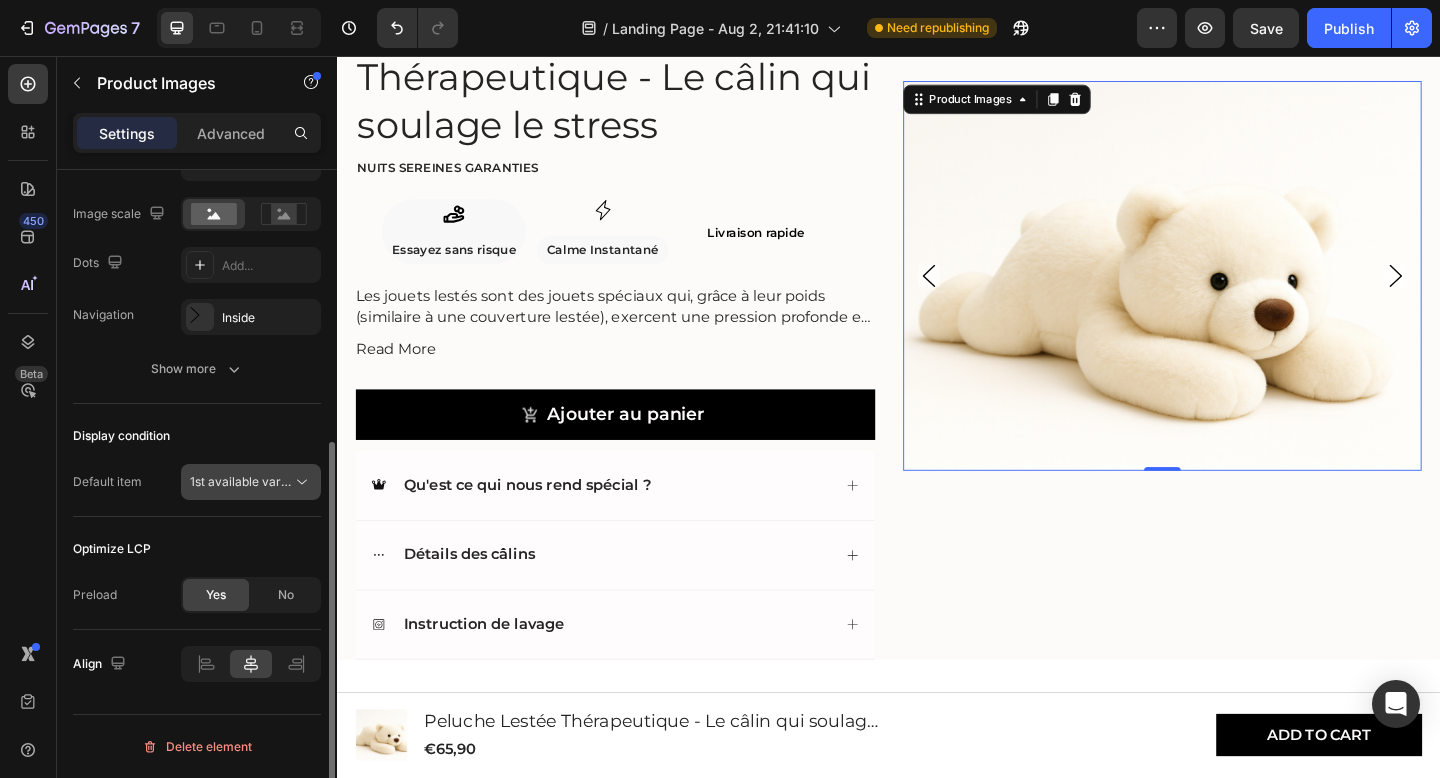 click 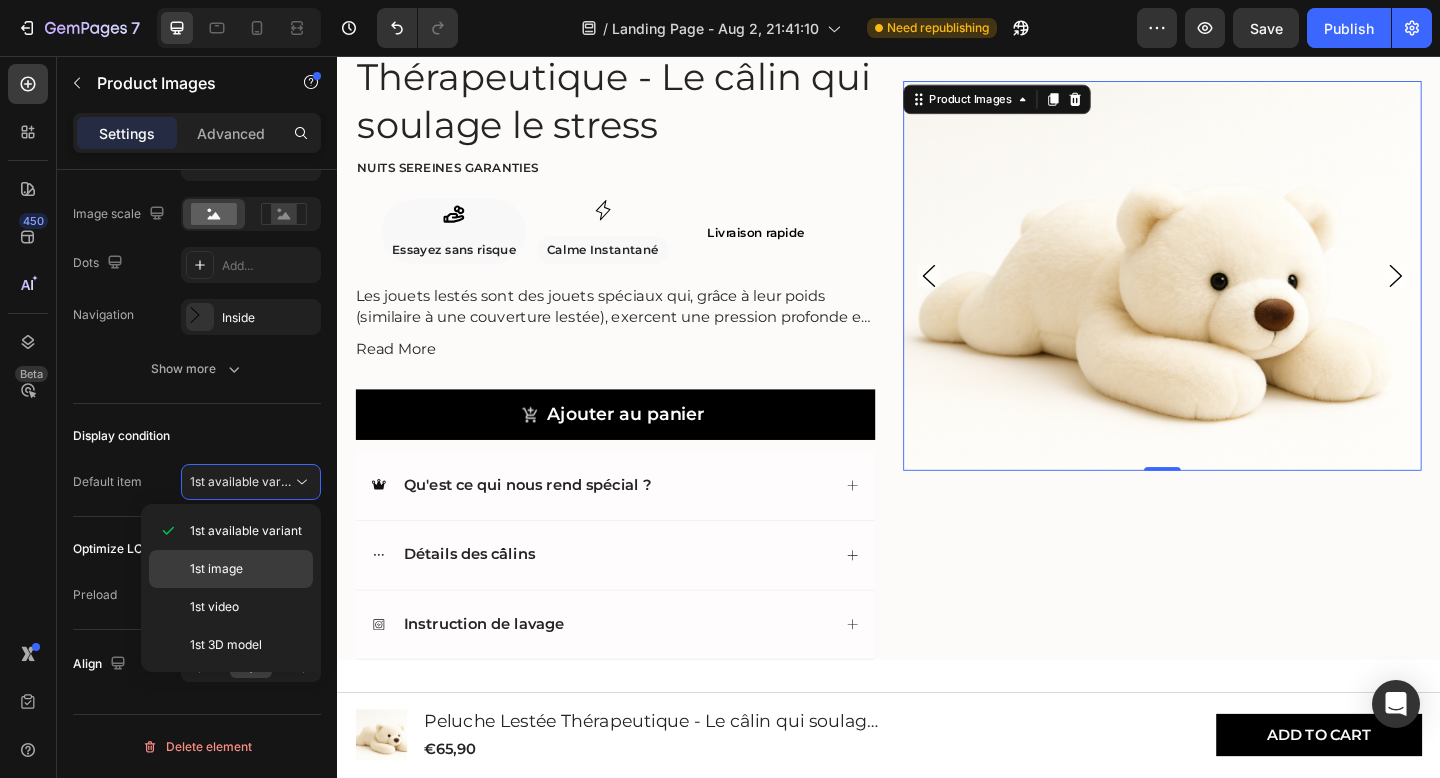 click on "1st image" at bounding box center (247, 569) 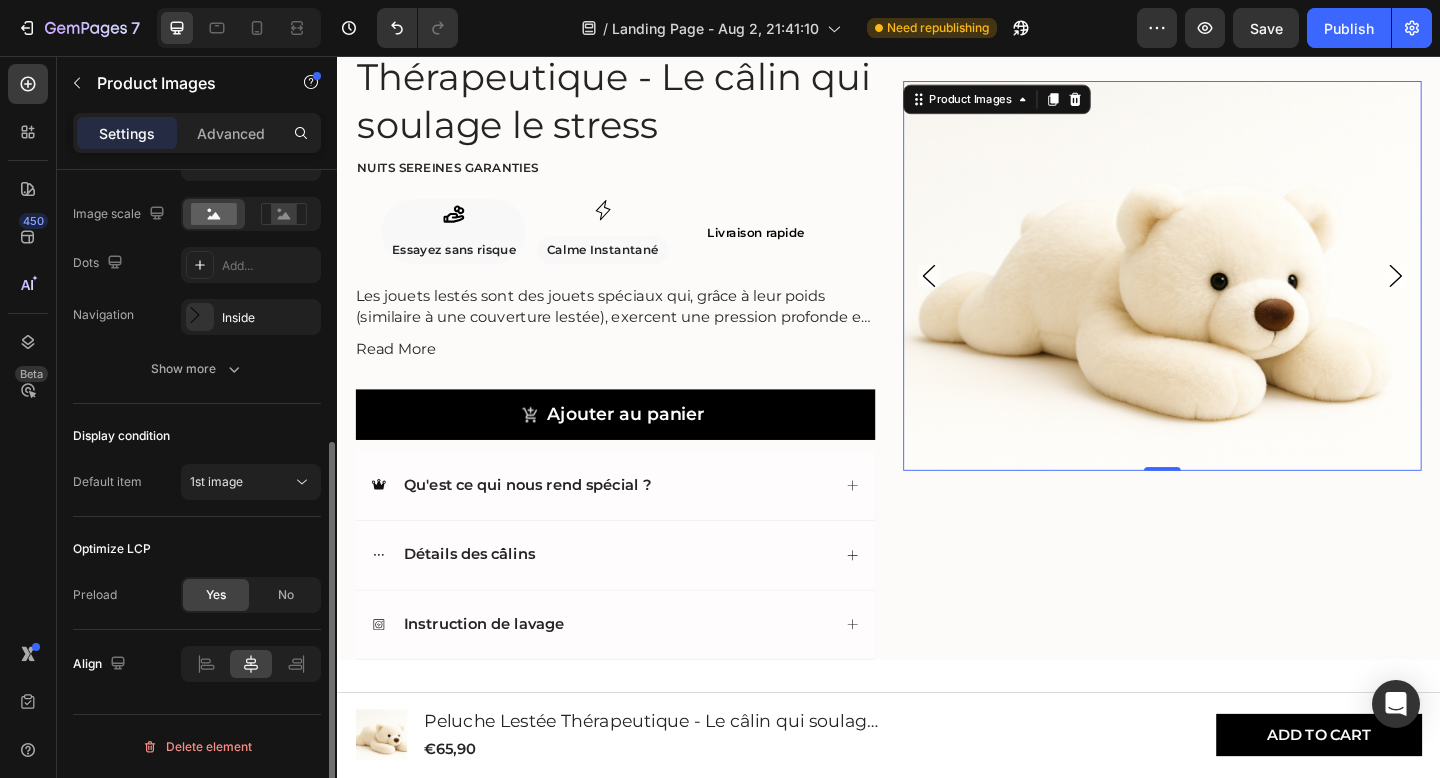 click on "Display condition" at bounding box center [197, 436] 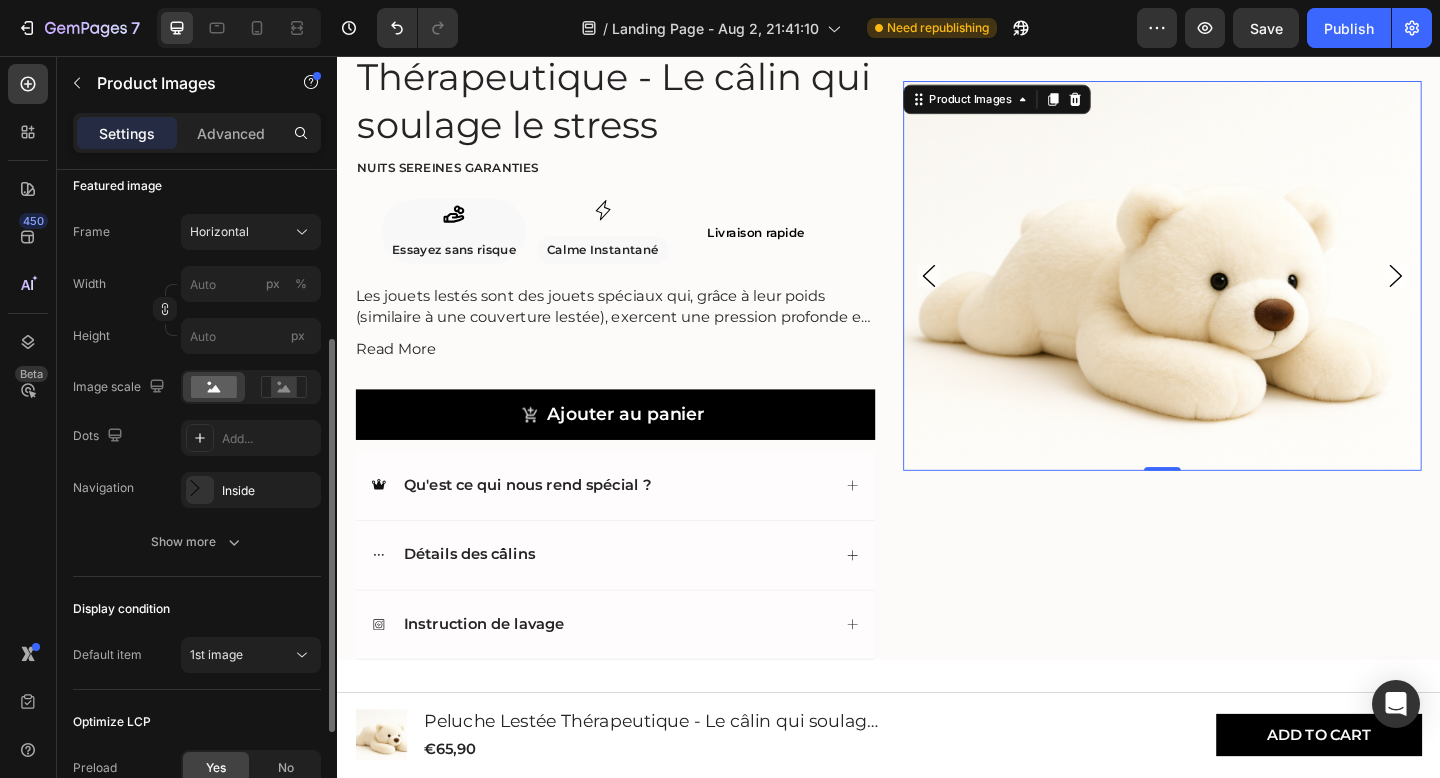 scroll, scrollTop: 276, scrollLeft: 0, axis: vertical 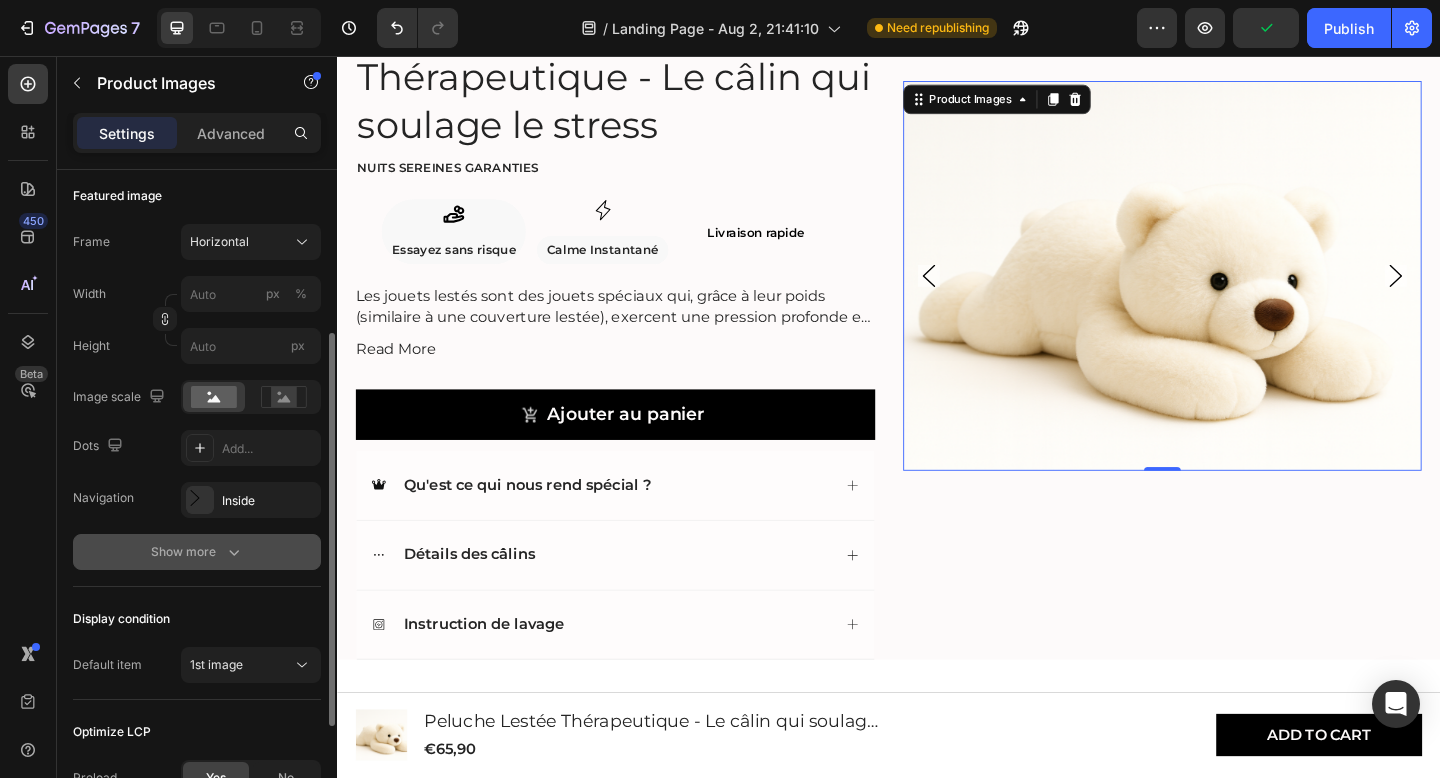 click 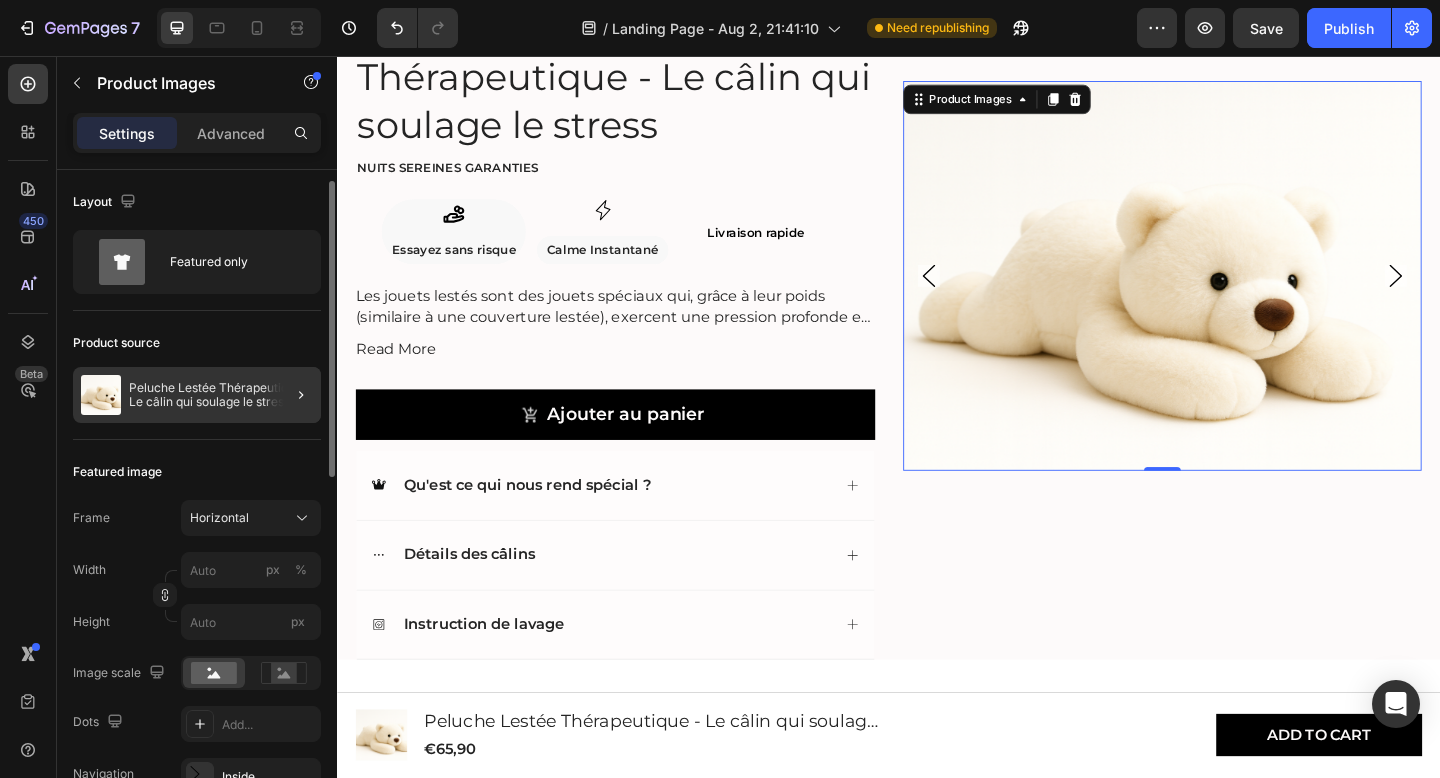 scroll, scrollTop: 15, scrollLeft: 0, axis: vertical 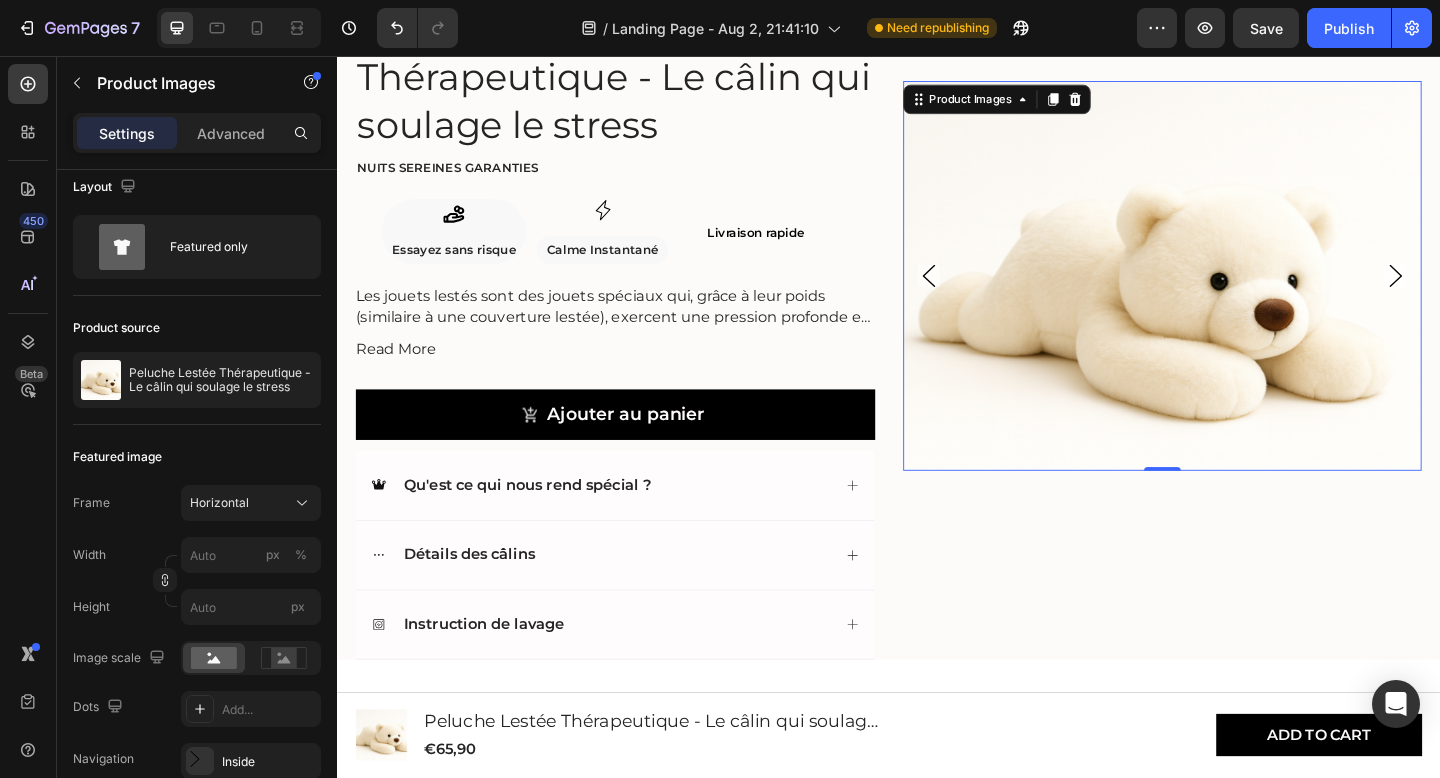 click at bounding box center [1235, 295] 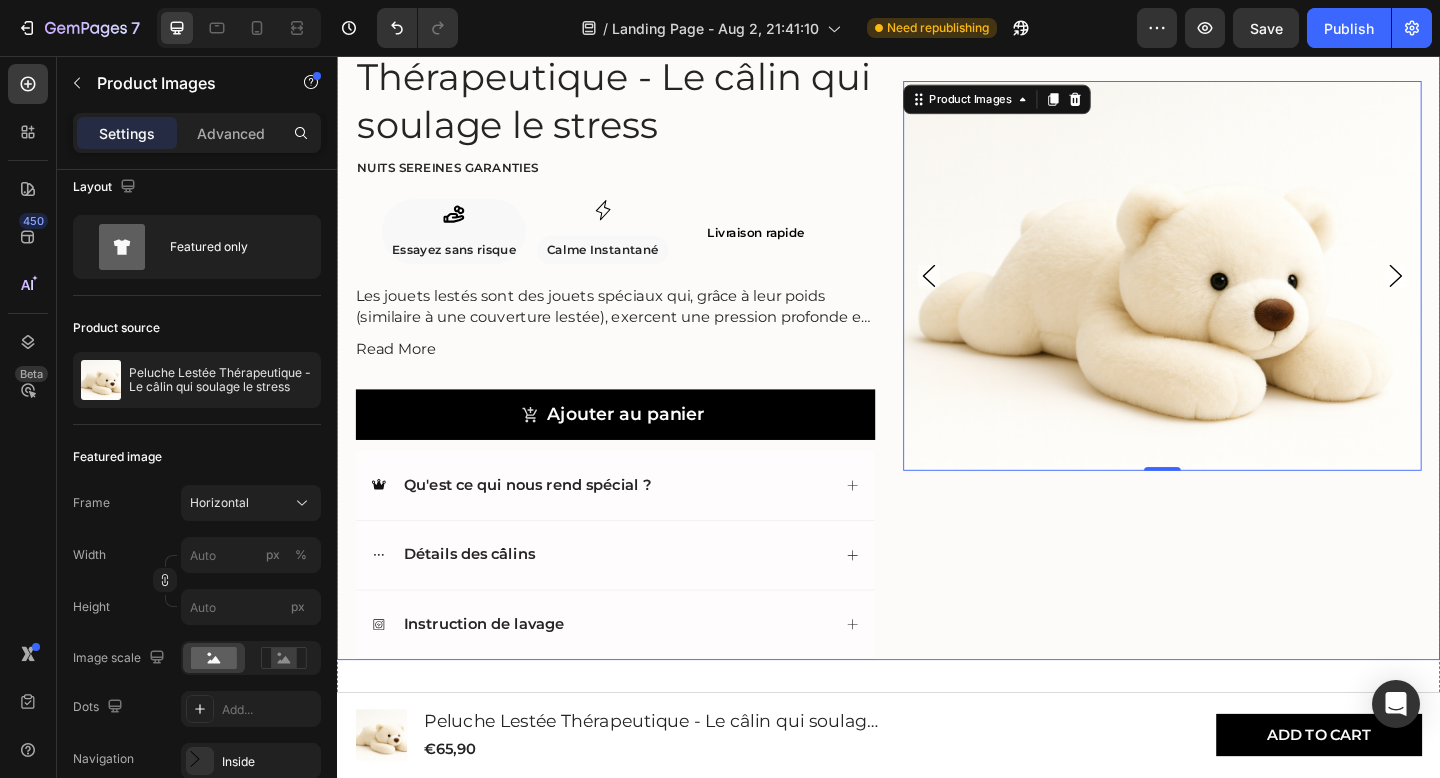 click on "Product Images   0 4.8/5 Text Block Icon Icon Icon Icon Icon Icon List Basé sur plus de 500 avis clients Text Block Row Peluche Lestée Thérapeutique - Le câlin qui soulage le stress Product Title Nuits sereines garanties Text Block
Icon Essayez sans risque Text Block Row
Icon Calme Instantané Text Block Row Row Livraison rapide  Heading Row Les jouets lestés sont des jouets spéciaux qui, grâce à leur poids (similaire à une couverture lestée), exercent une pression profonde et apaisante. Cela contribue à un  sentiment de réconfort et de sécurité  .
Les peluches lestées conviennent aussi bien aux enfants  (à partir de 3 ans)  qu'aux adultes et peuvent également apporter un soutien en cas de stress, d'anxiété, de défis émotionnels et aider le corps à se détendre.     Read More Product Description
Ajouter au panier Add to Cart
Qu'est ce qui nous rend spécial ?
Row" at bounding box center [937, 341] 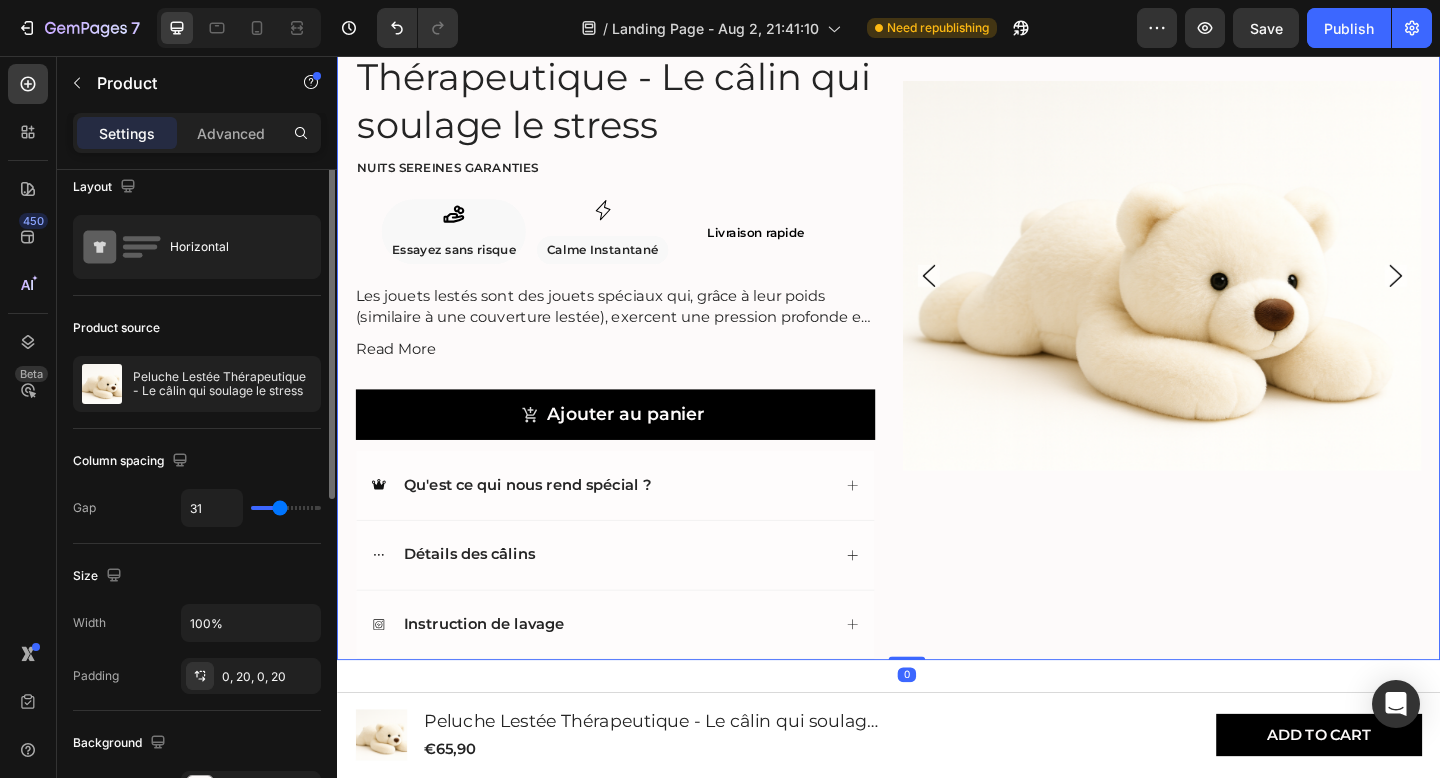scroll, scrollTop: 0, scrollLeft: 0, axis: both 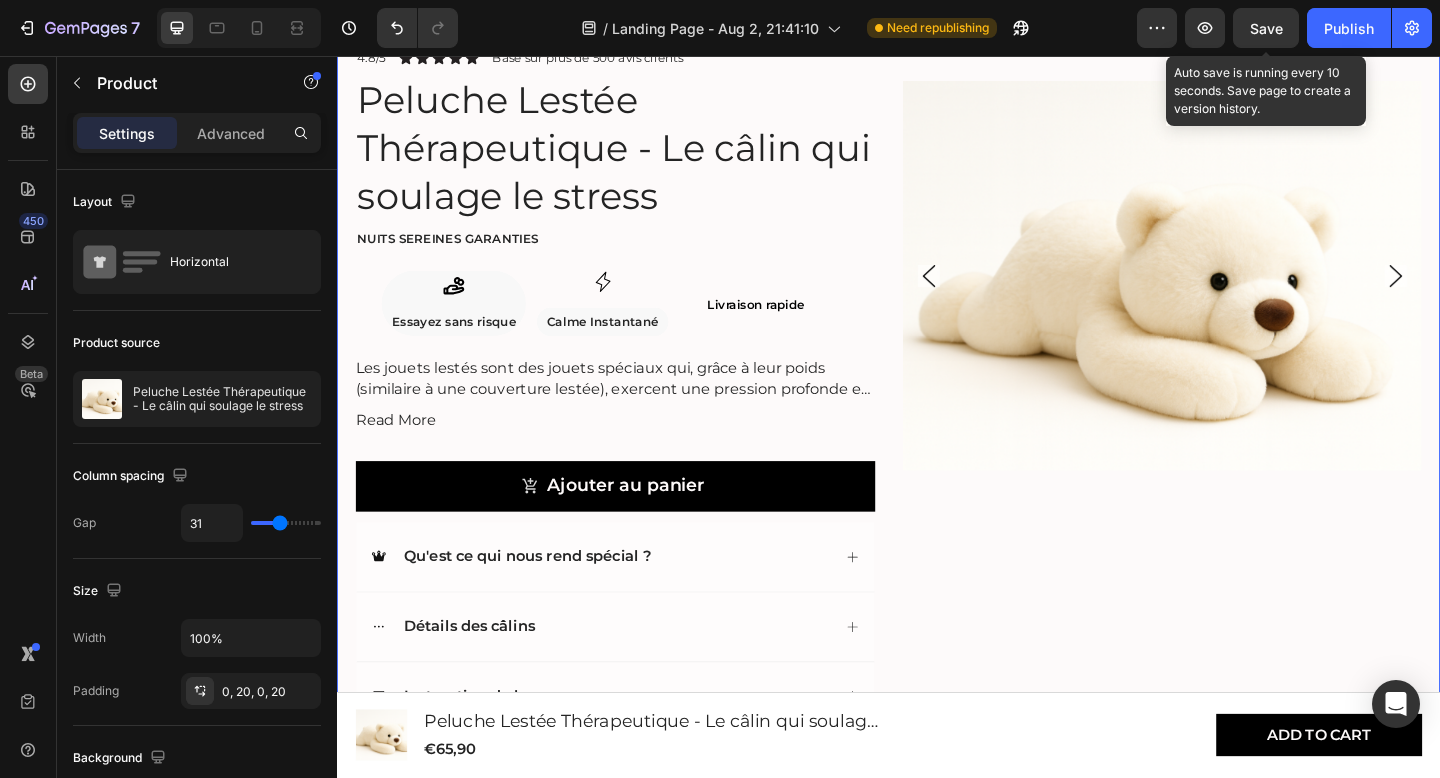 click on "Save" at bounding box center [1266, 28] 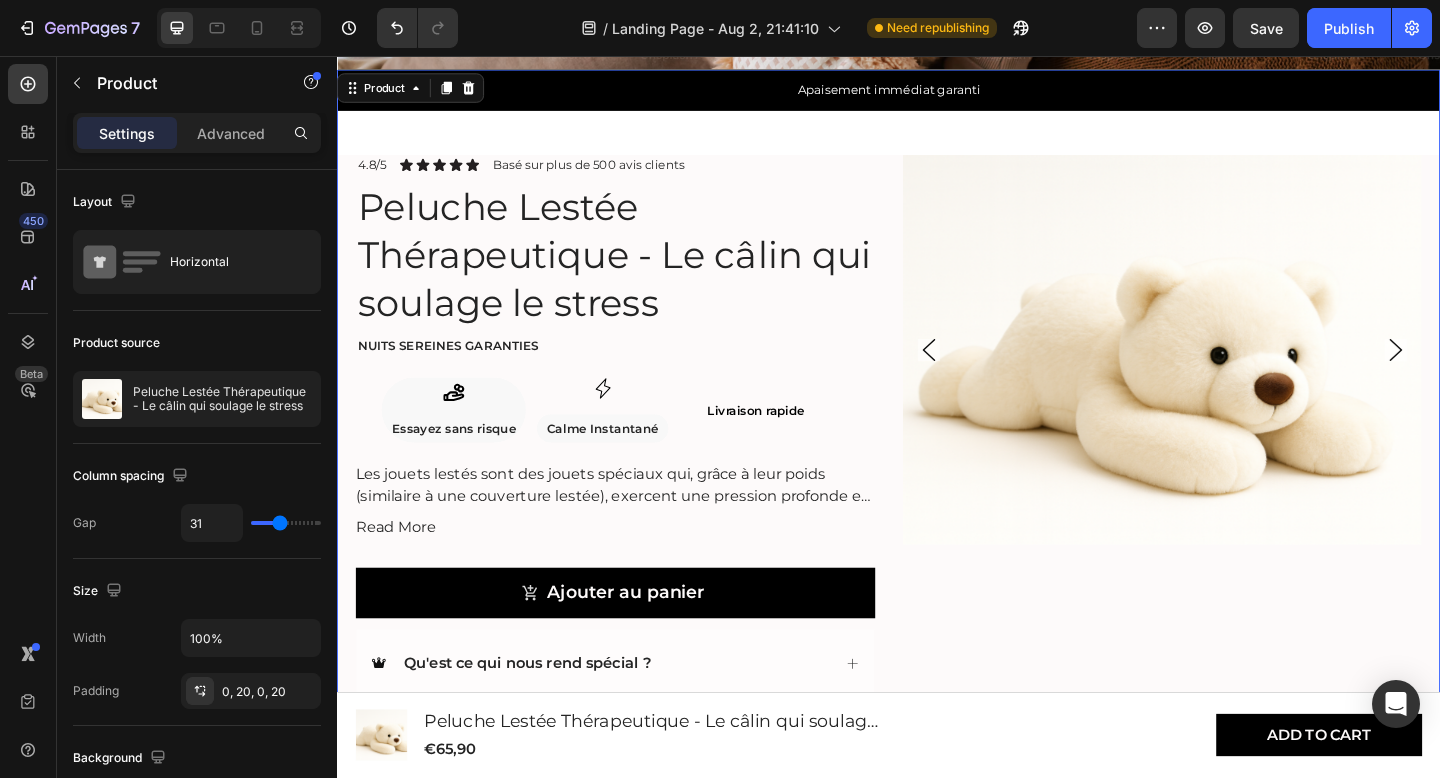 scroll, scrollTop: 626, scrollLeft: 0, axis: vertical 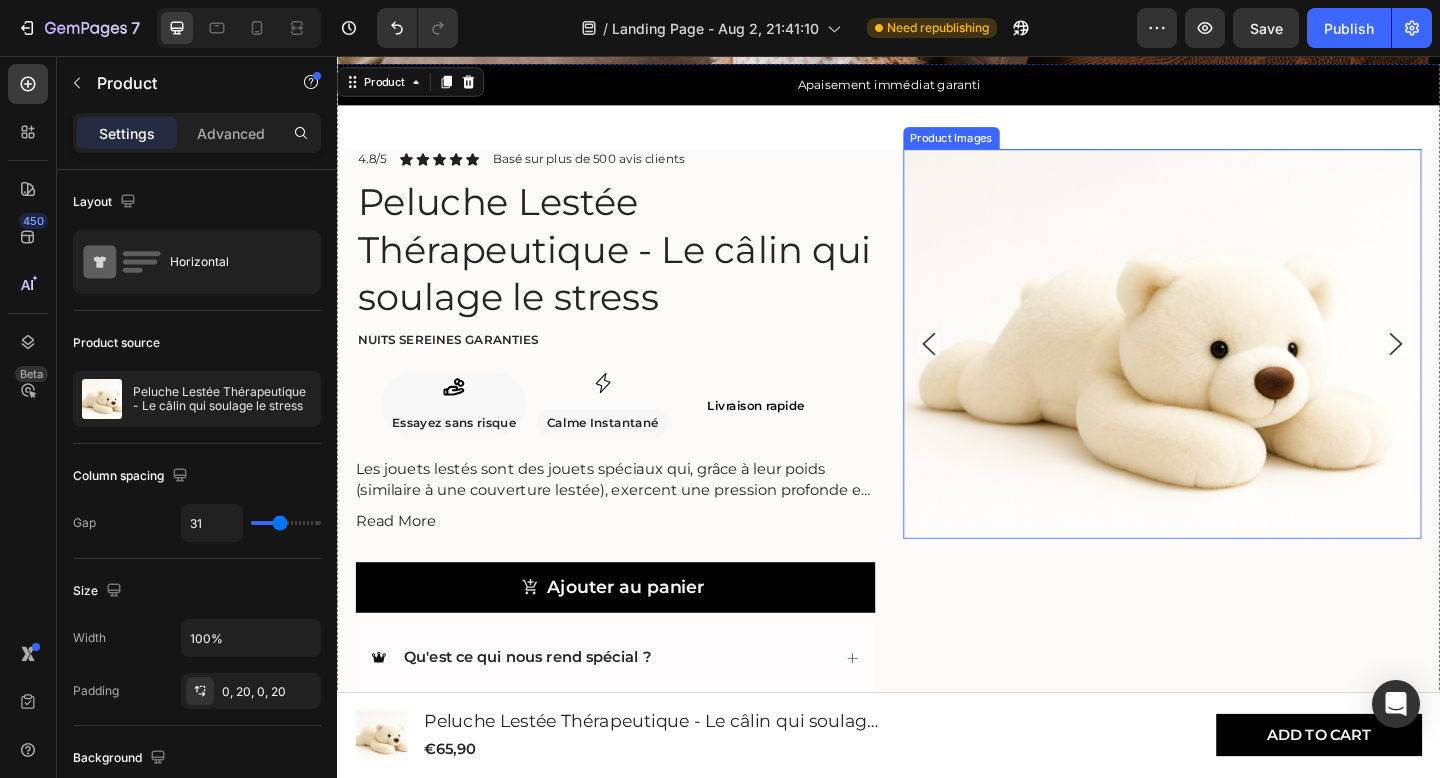 click at bounding box center (1235, 369) 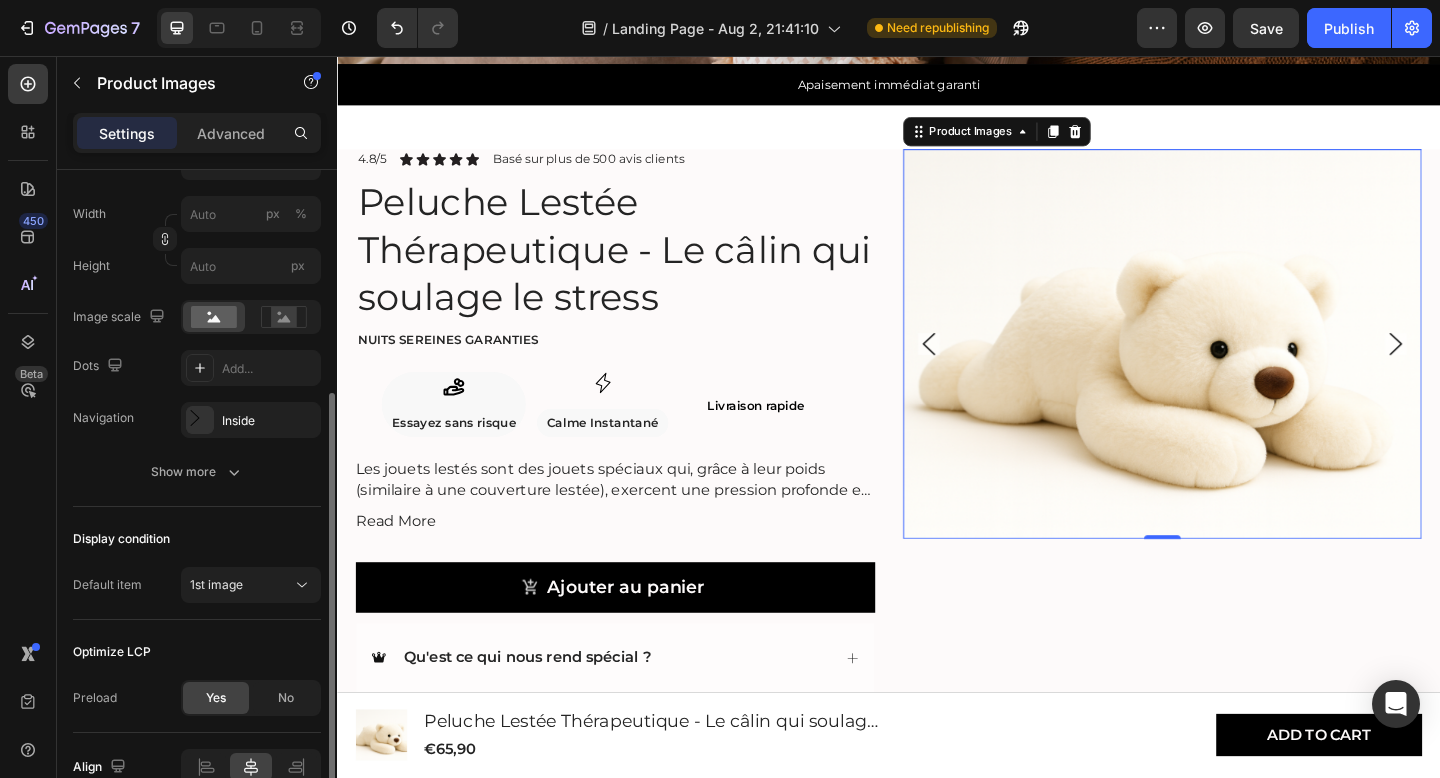 scroll, scrollTop: 369, scrollLeft: 0, axis: vertical 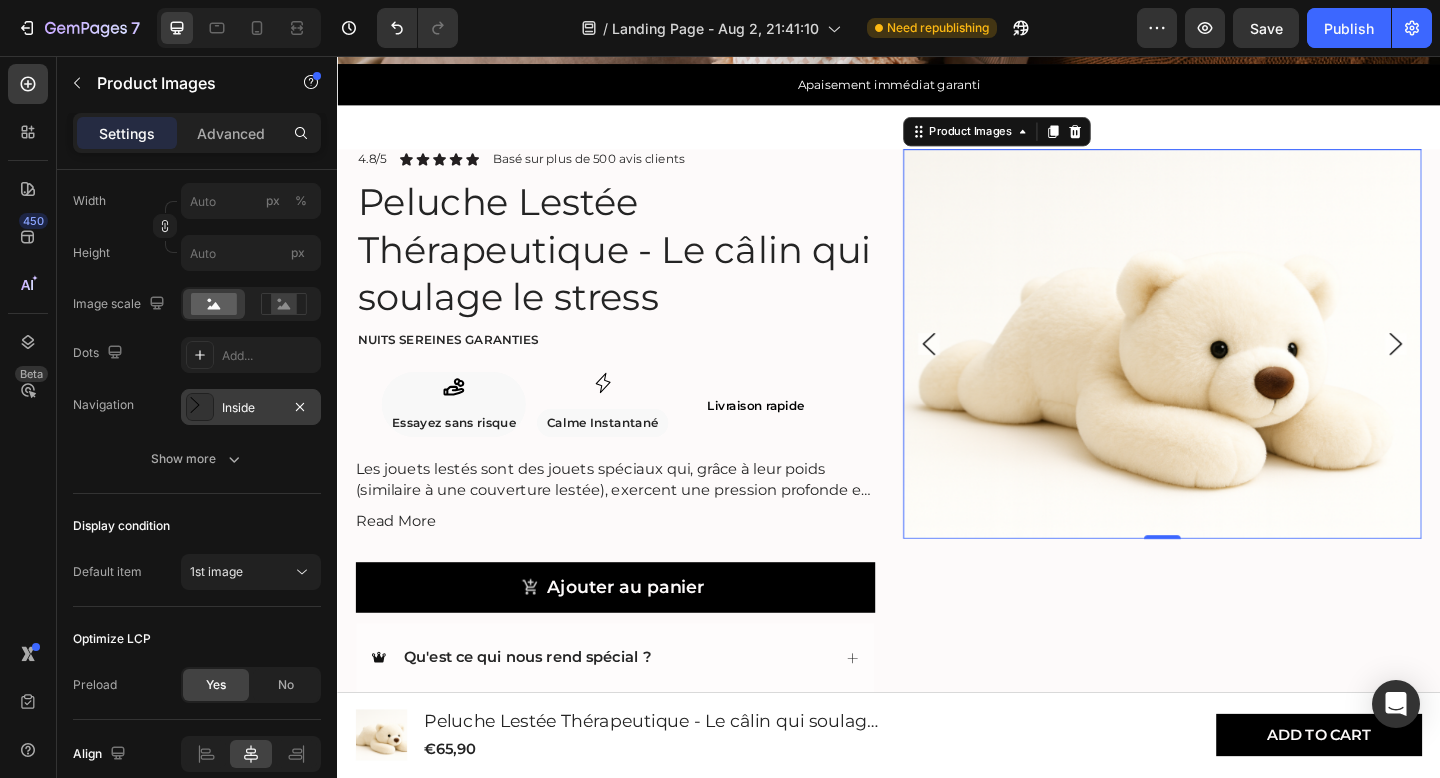 click on "Inside" at bounding box center (251, 408) 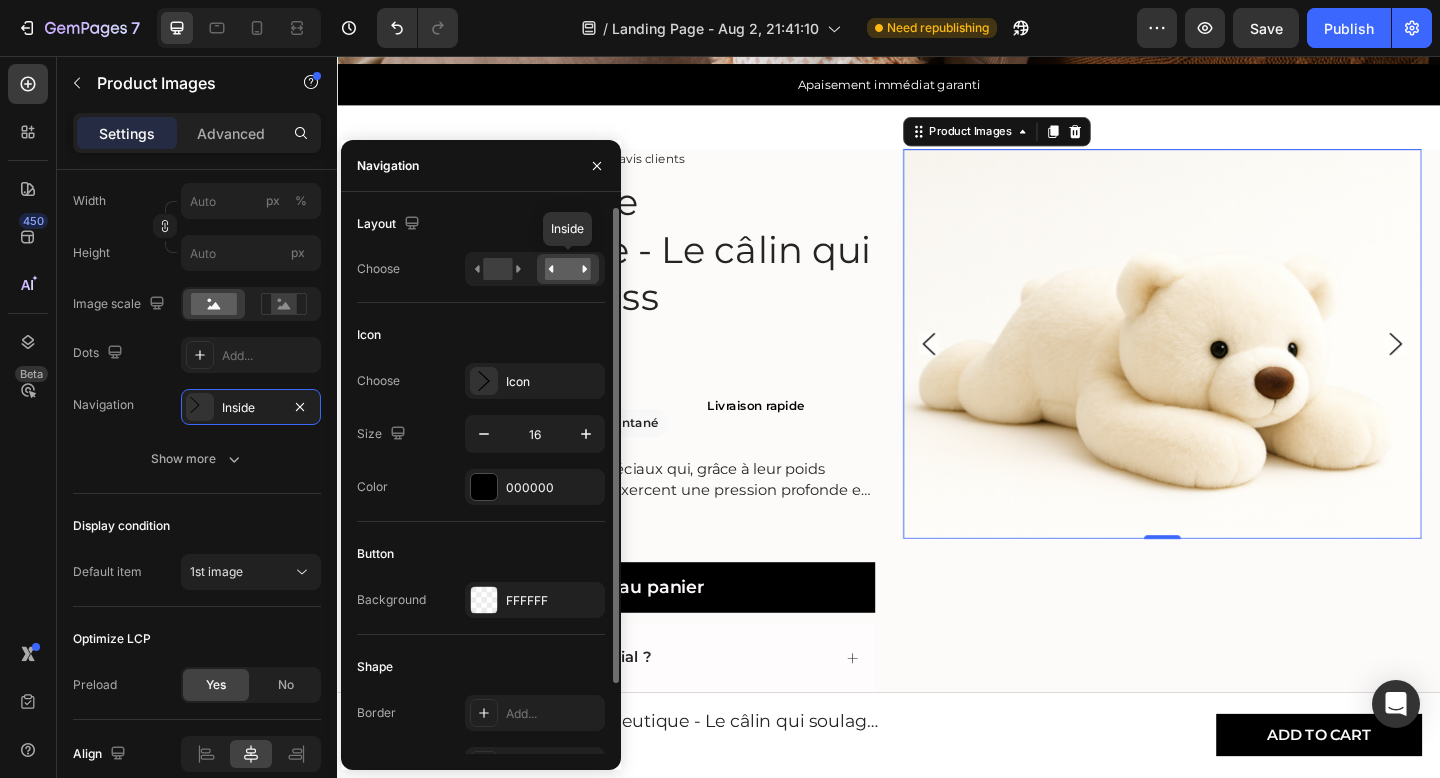click 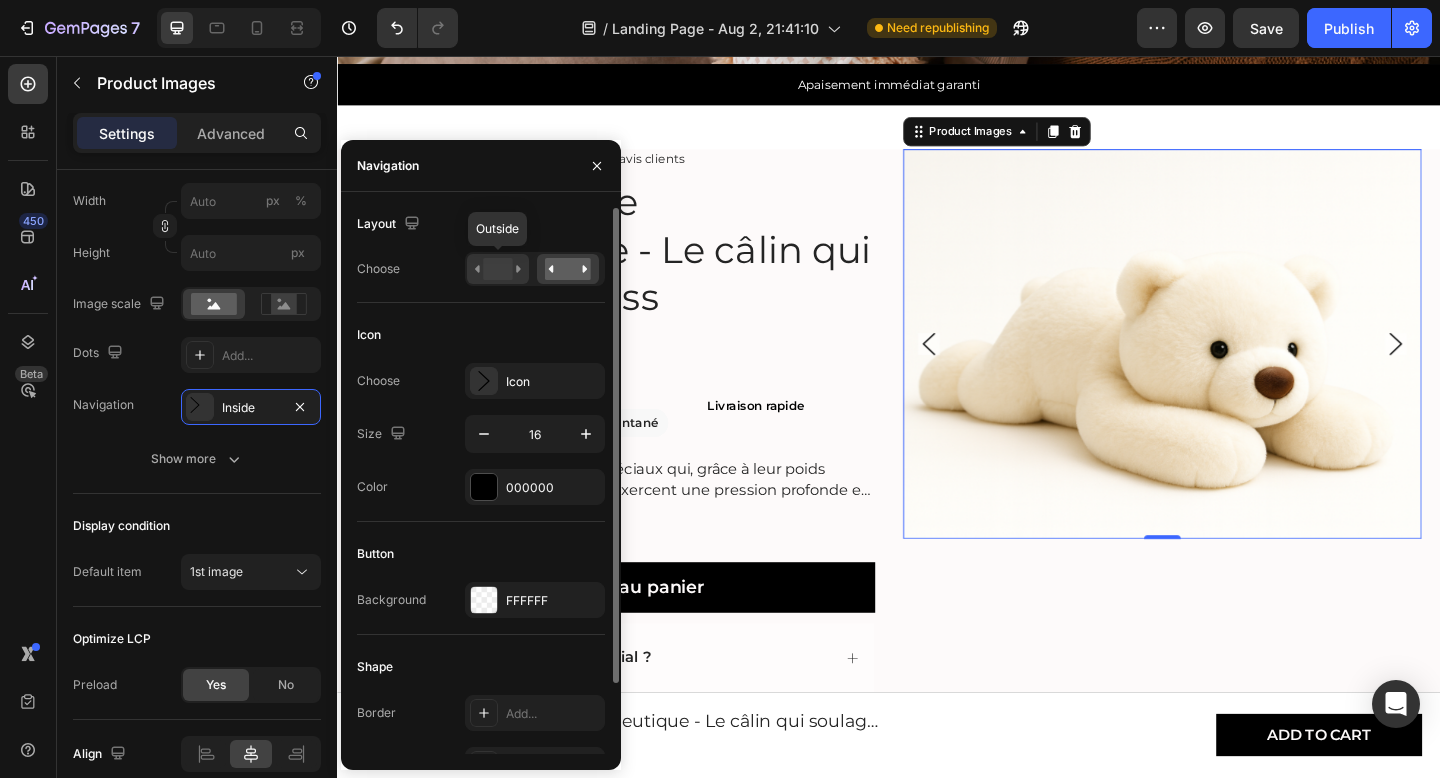 click 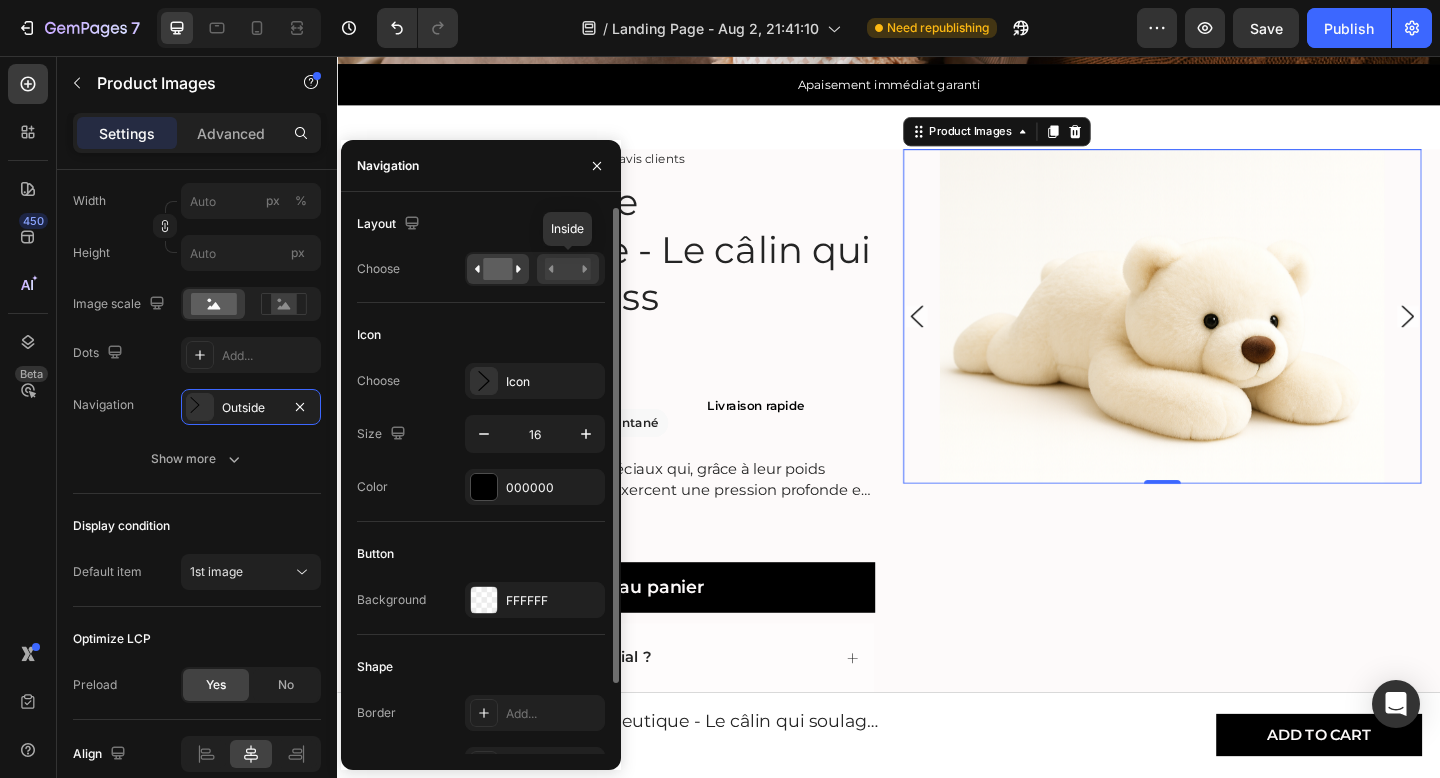 click 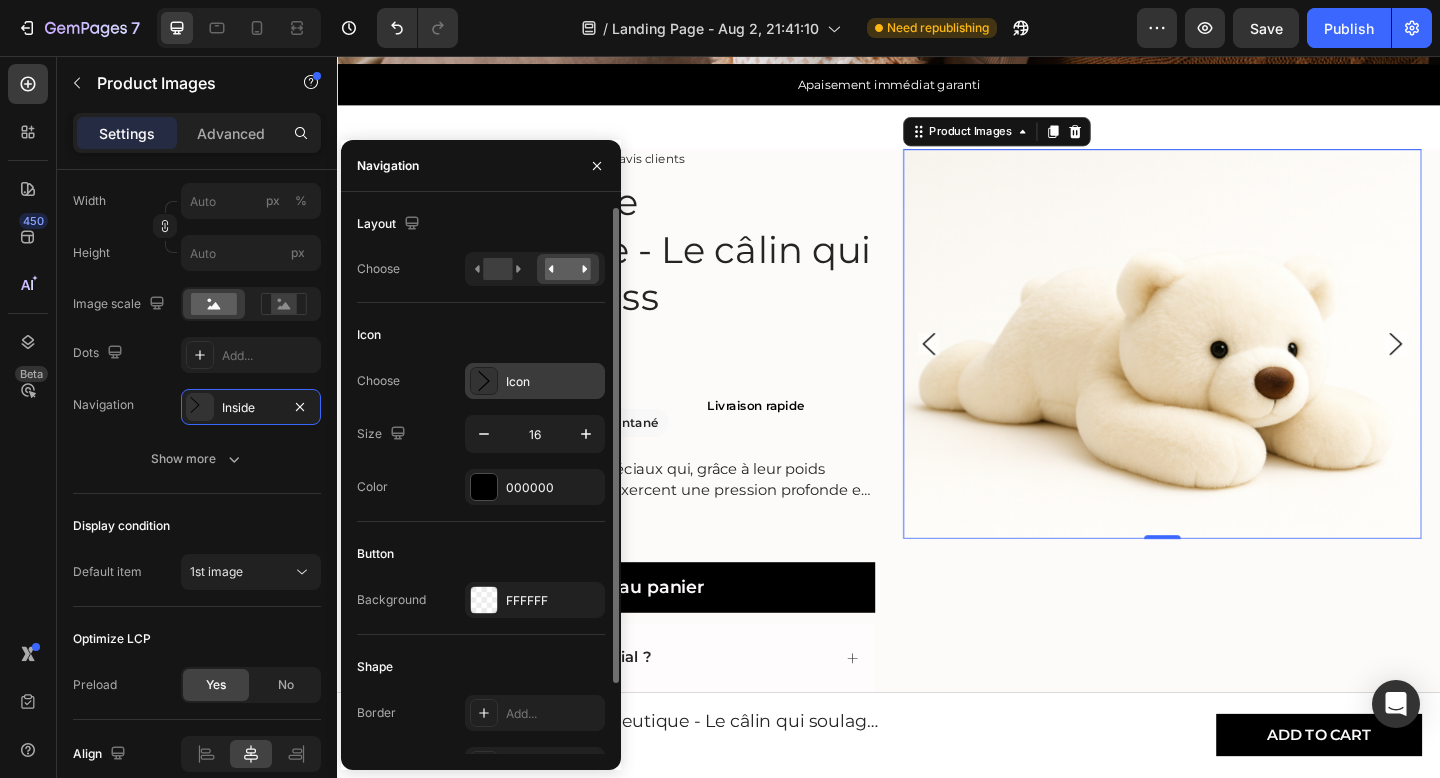click at bounding box center [484, 381] 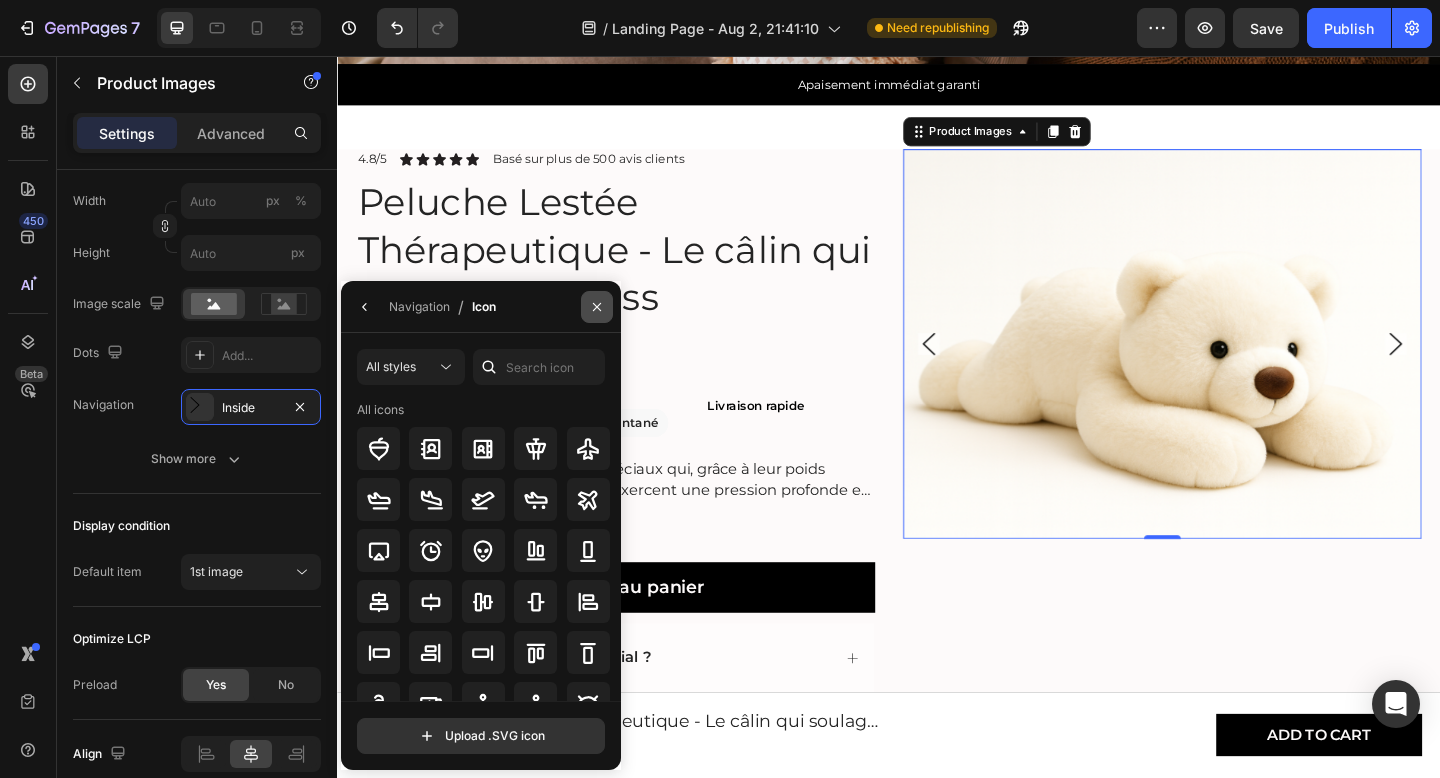 click at bounding box center (597, 307) 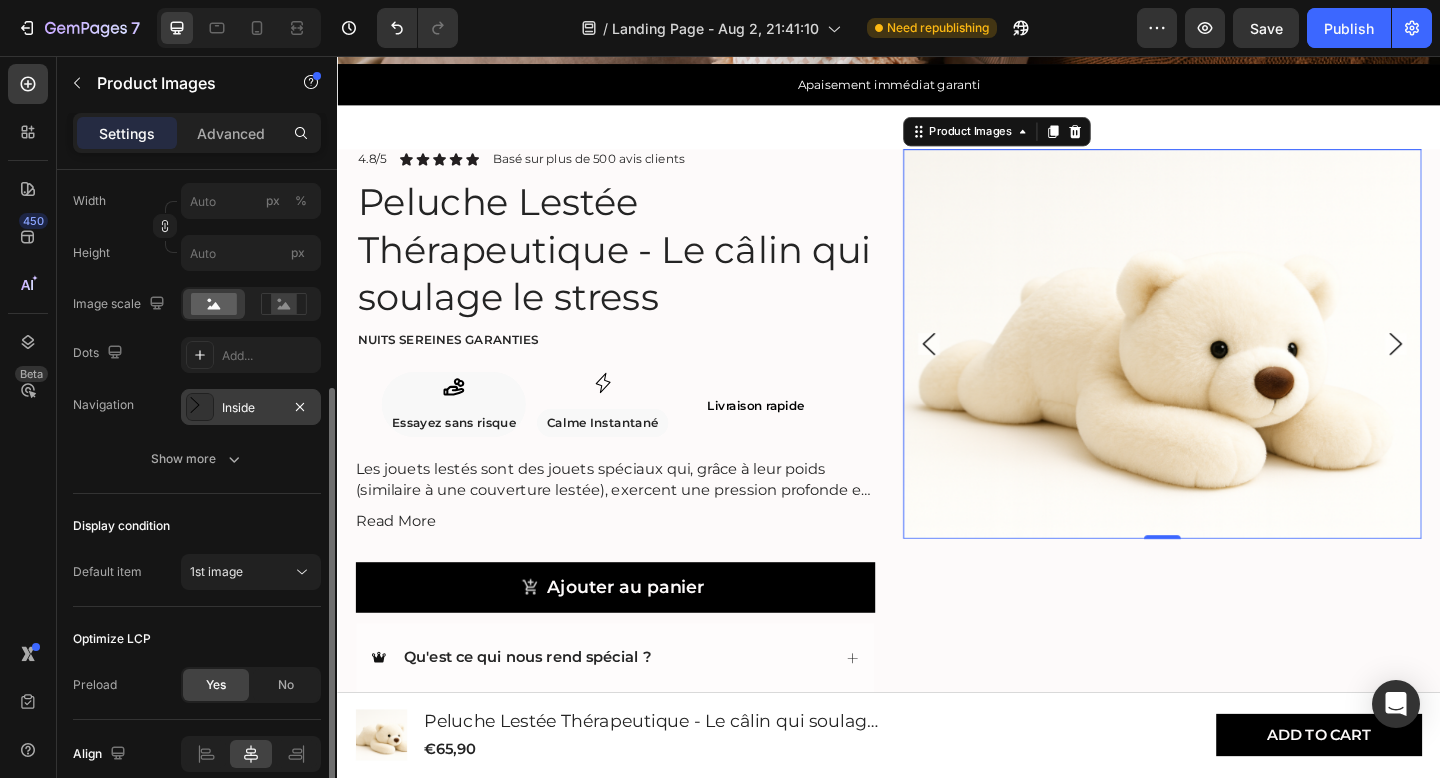 click at bounding box center (200, 407) 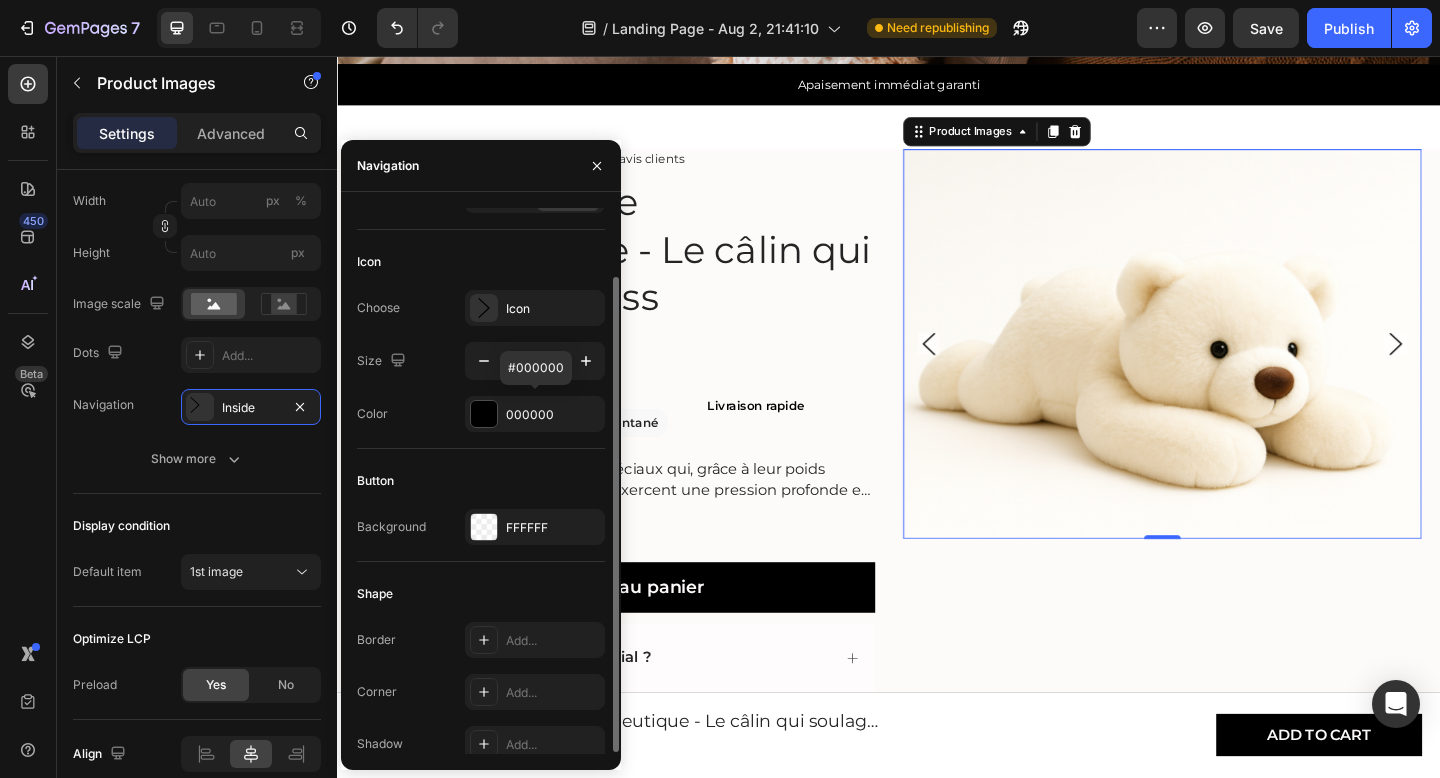 scroll, scrollTop: 81, scrollLeft: 0, axis: vertical 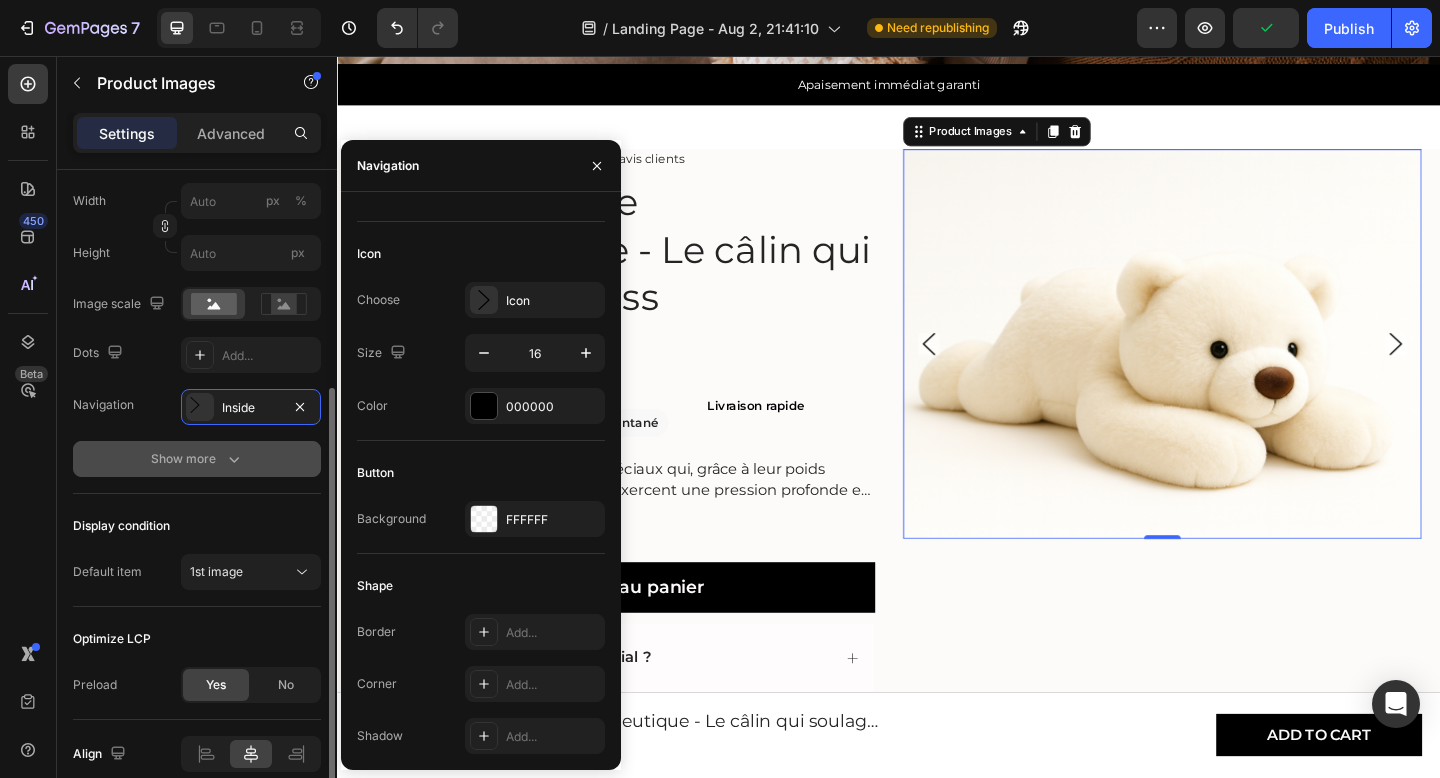 click 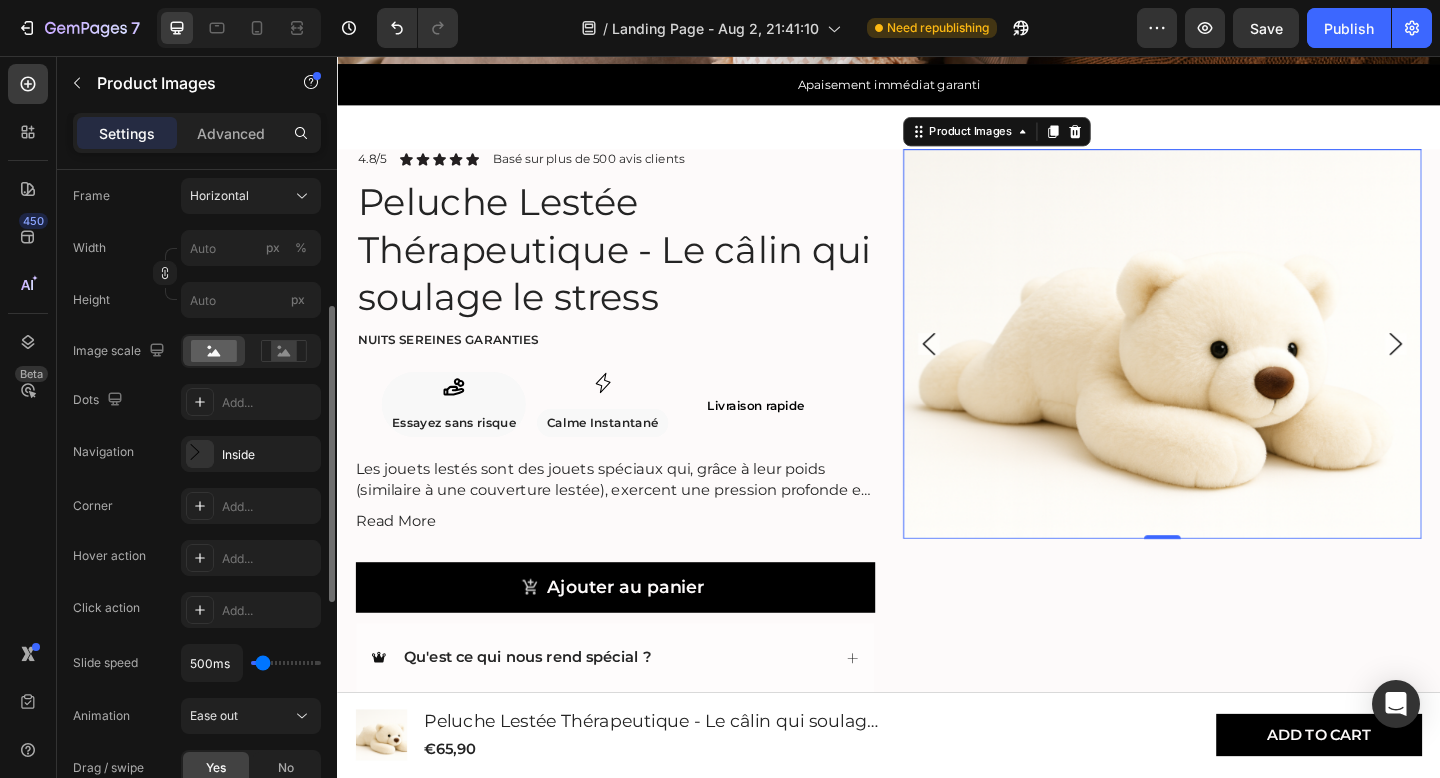 scroll, scrollTop: 316, scrollLeft: 0, axis: vertical 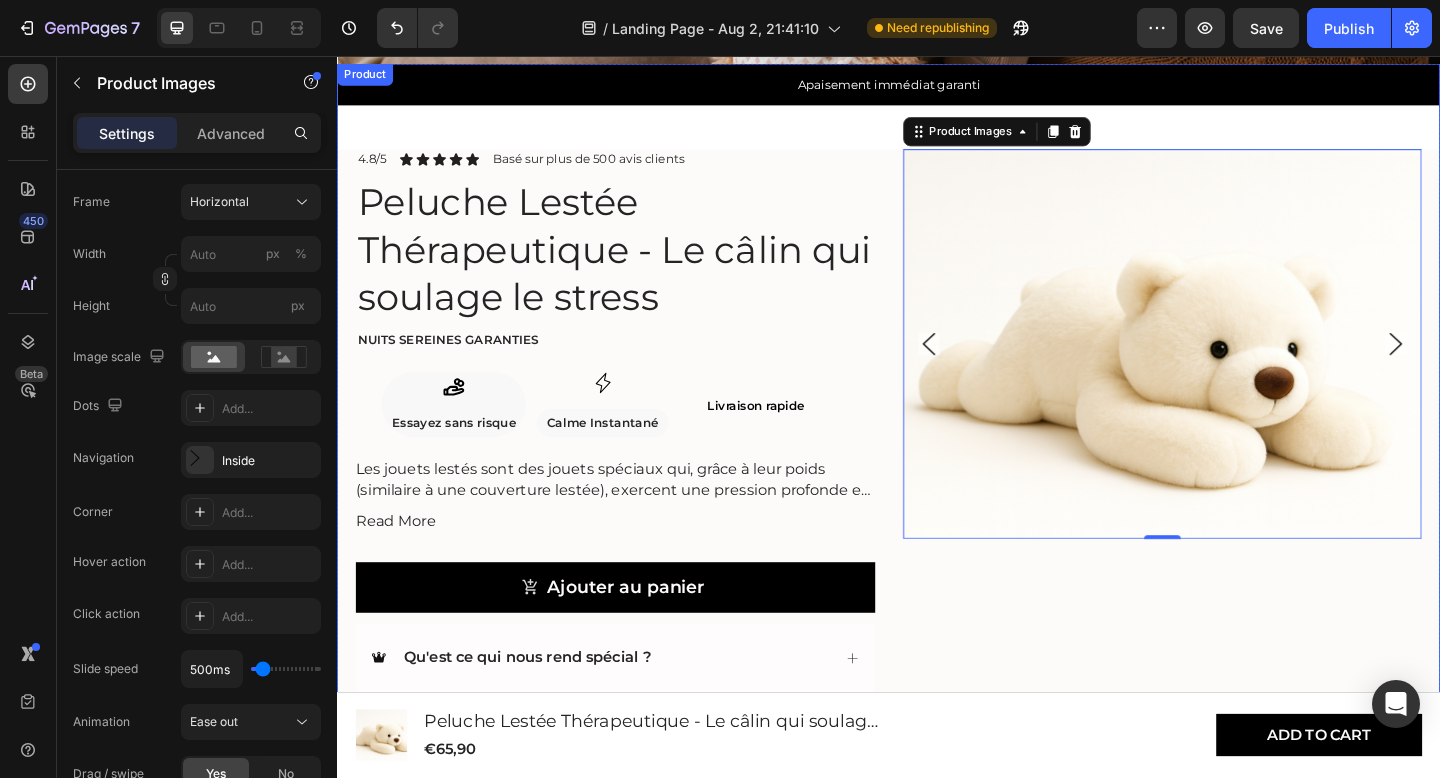 click on "Product Images   0" at bounding box center [1235, 529] 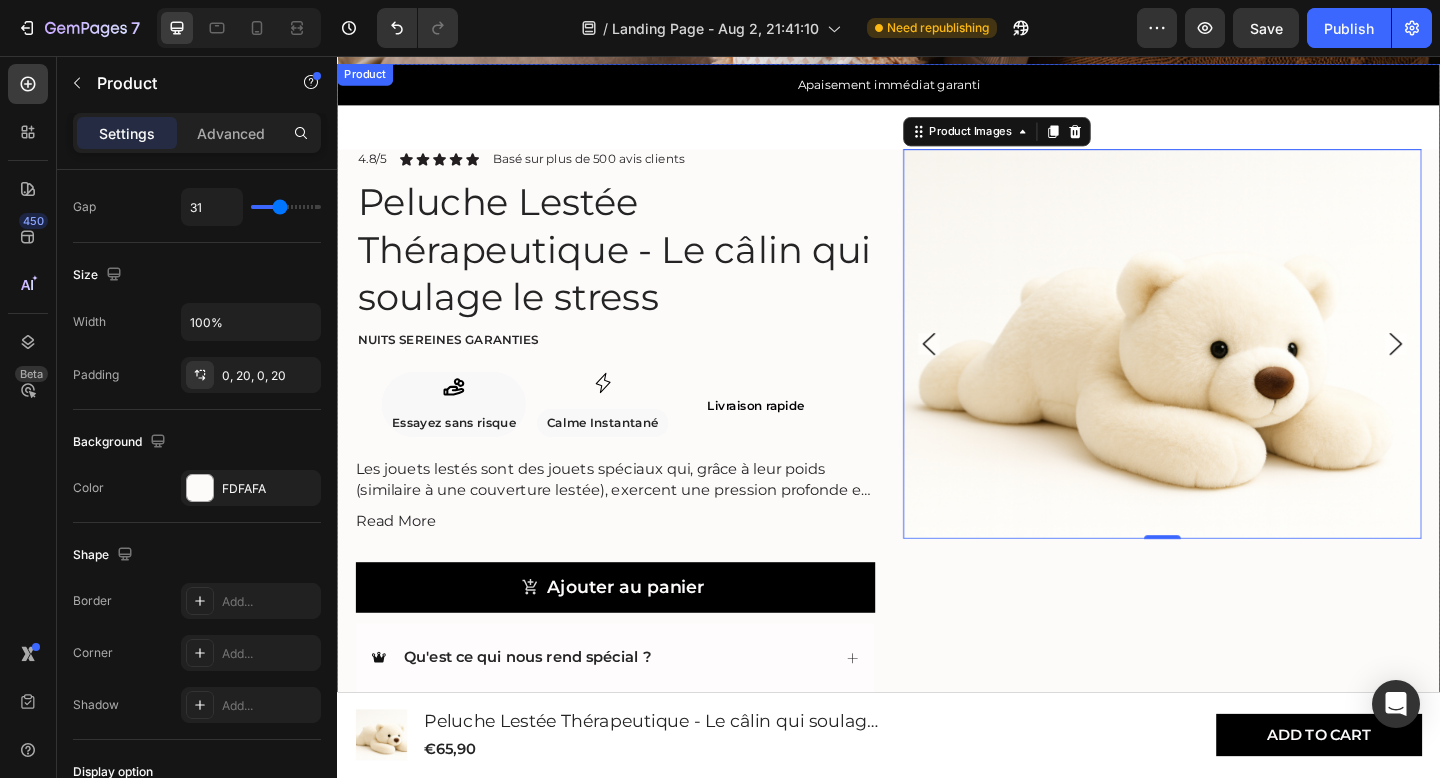 scroll, scrollTop: 0, scrollLeft: 0, axis: both 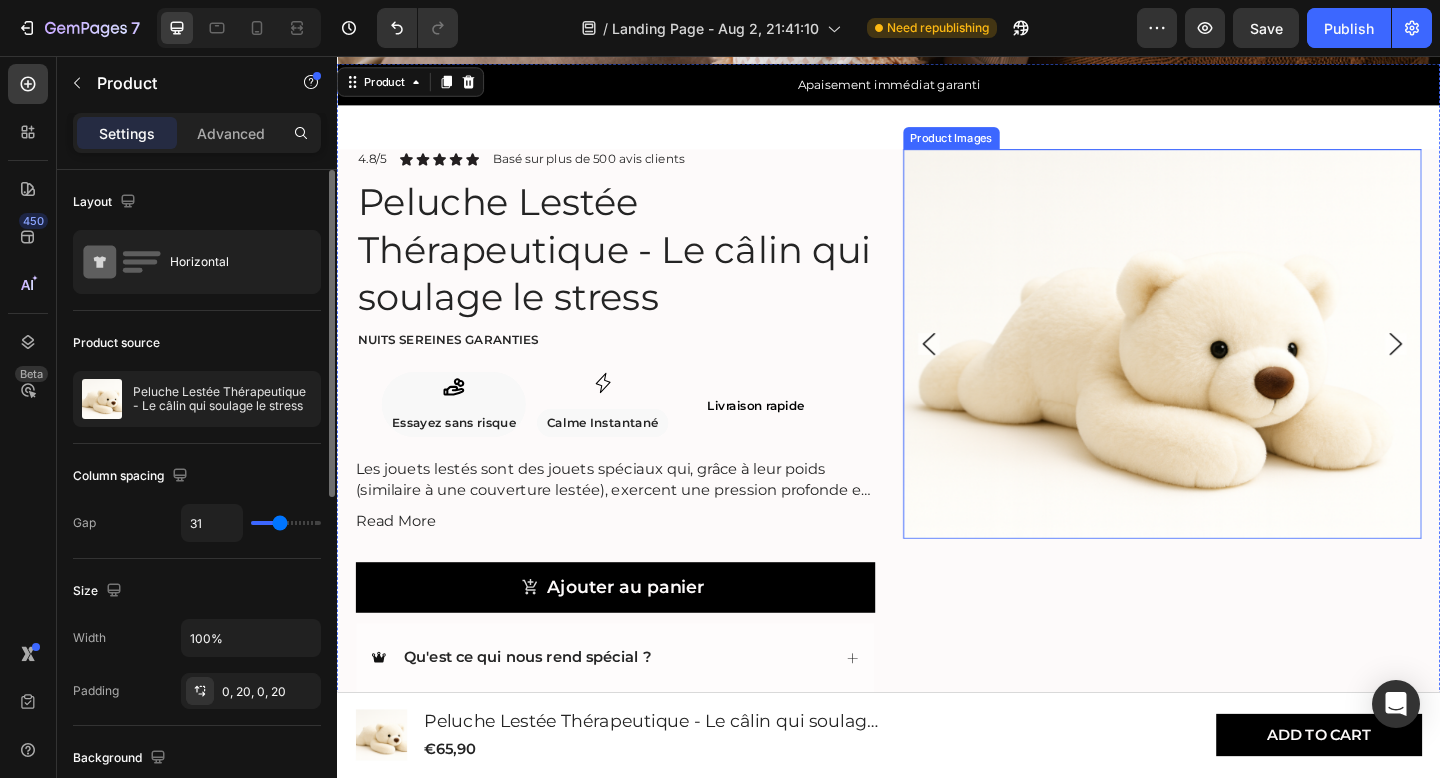 click at bounding box center [1235, 369] 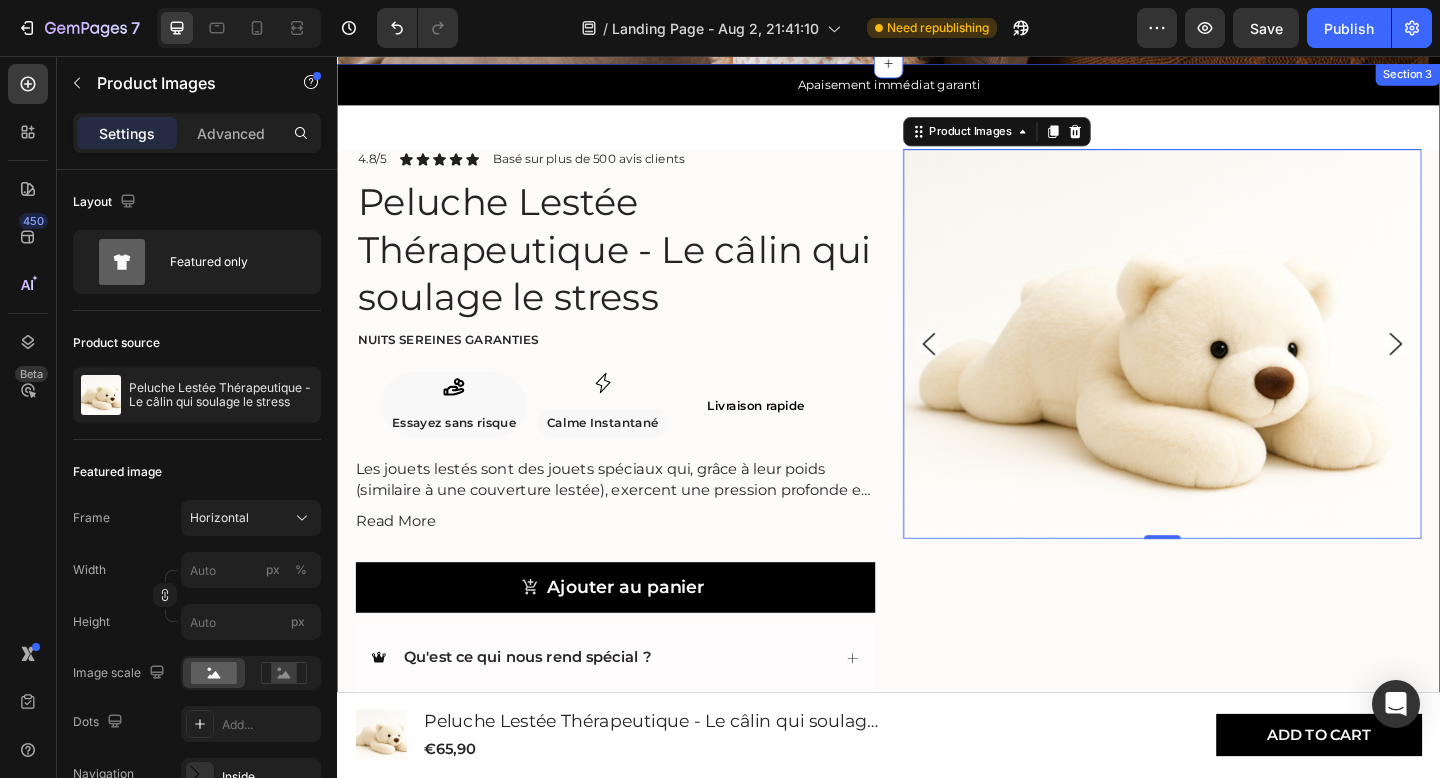 click on "Apaisement immédiat garanti Text Block Row
Product Images   0 4.8/5 Text Block Icon Icon Icon Icon Icon Icon List Basé sur plus de 500 avis clients Text Block Row Peluche Lestée Thérapeutique - Le câlin qui soulage le stress Product Title Nuits sereines garanties Text Block
Icon Essayez sans risque Text Block Row
Icon Calme Instantané Text Block Row Row Livraison rapide  Heading Row Les jouets lestés sont des jouets spéciaux qui, grâce à leur poids (similaire à une couverture lestée), exercent une pression profonde et apaisante. Cela contribue à un  sentiment de réconfort et de sécurité  .
Les peluches lestées conviennent aussi bien aux enfants  (à partir de 3 ans)  qu'aux adultes et peuvent également apporter un soutien en cas de stress, d'anxiété, de défis émotionnels et aider le corps à se détendre.     Read More Product Description
Ajouter au panier Add to Cart" at bounding box center (937, 483) 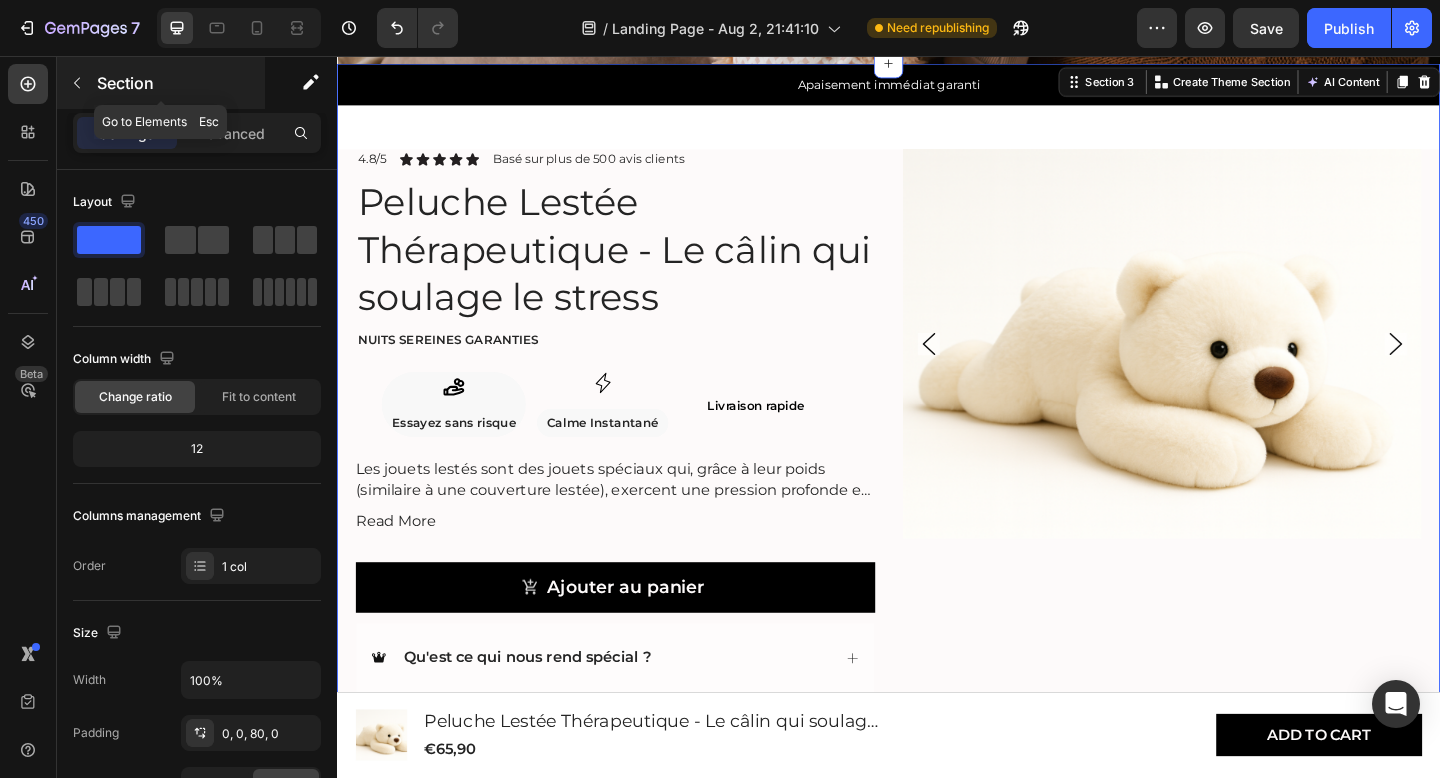 click at bounding box center [77, 83] 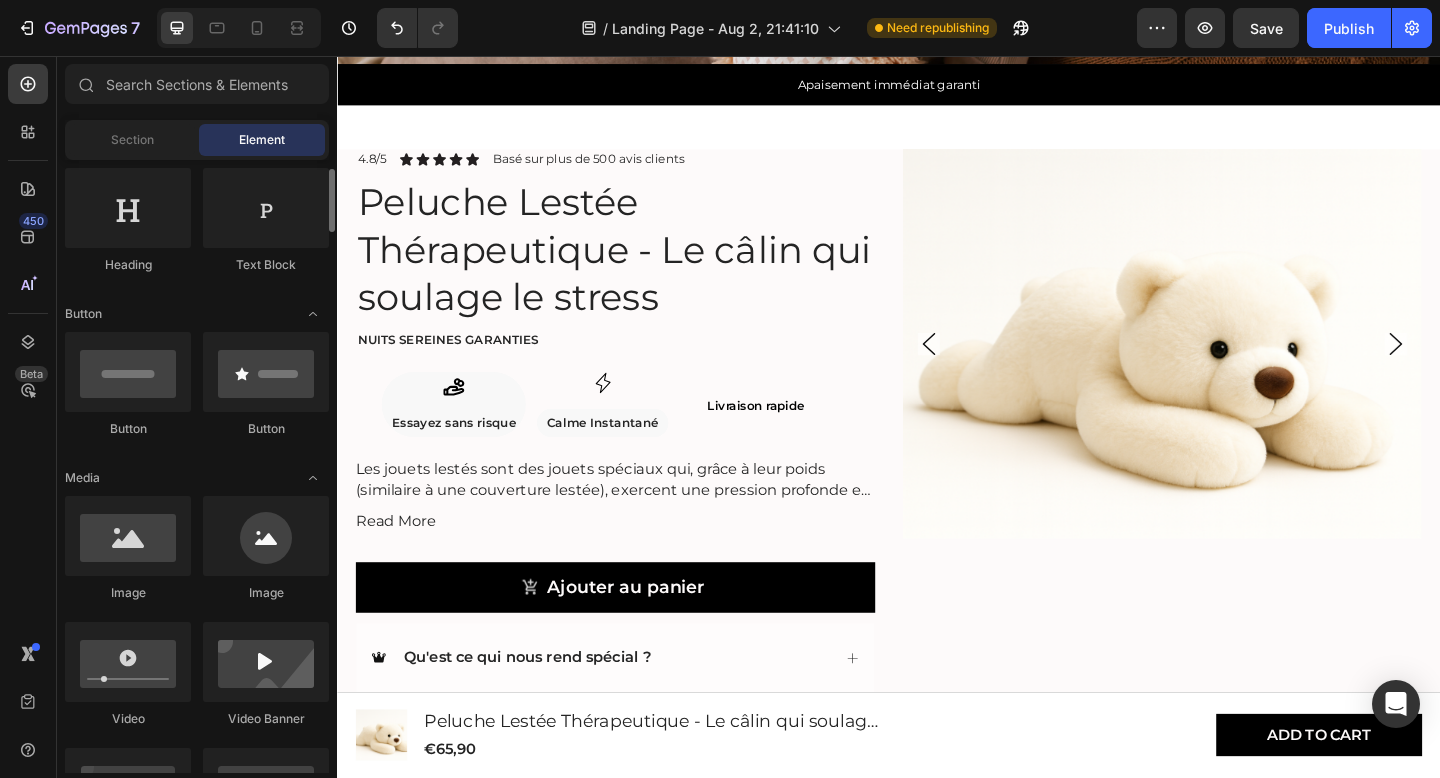 scroll, scrollTop: 0, scrollLeft: 0, axis: both 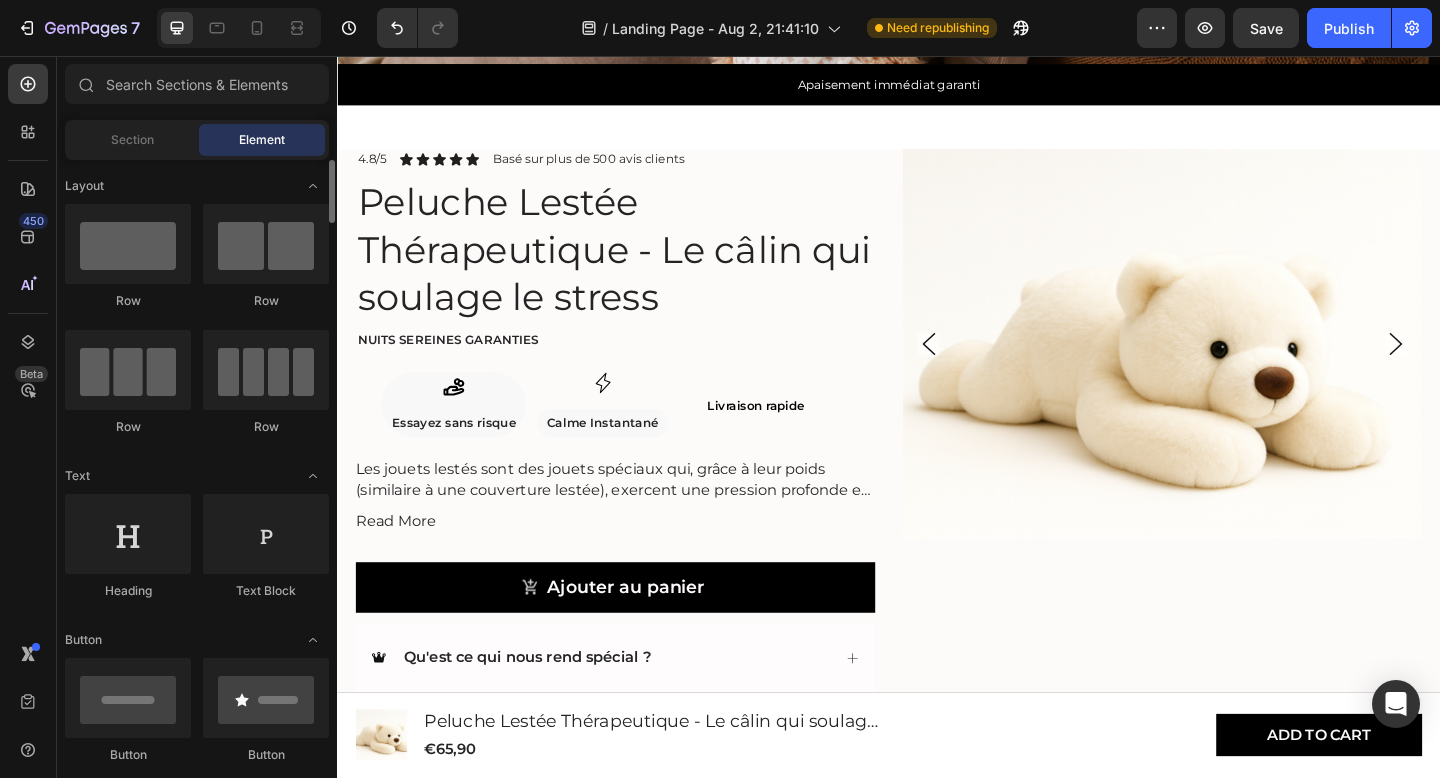 click on "Layout
Row
Row
Row
Row Text
Heading
Text Block Button
Button
Button Media
Image
Image
Video
Video Banner
Hero Banner" at bounding box center [197, 3123] 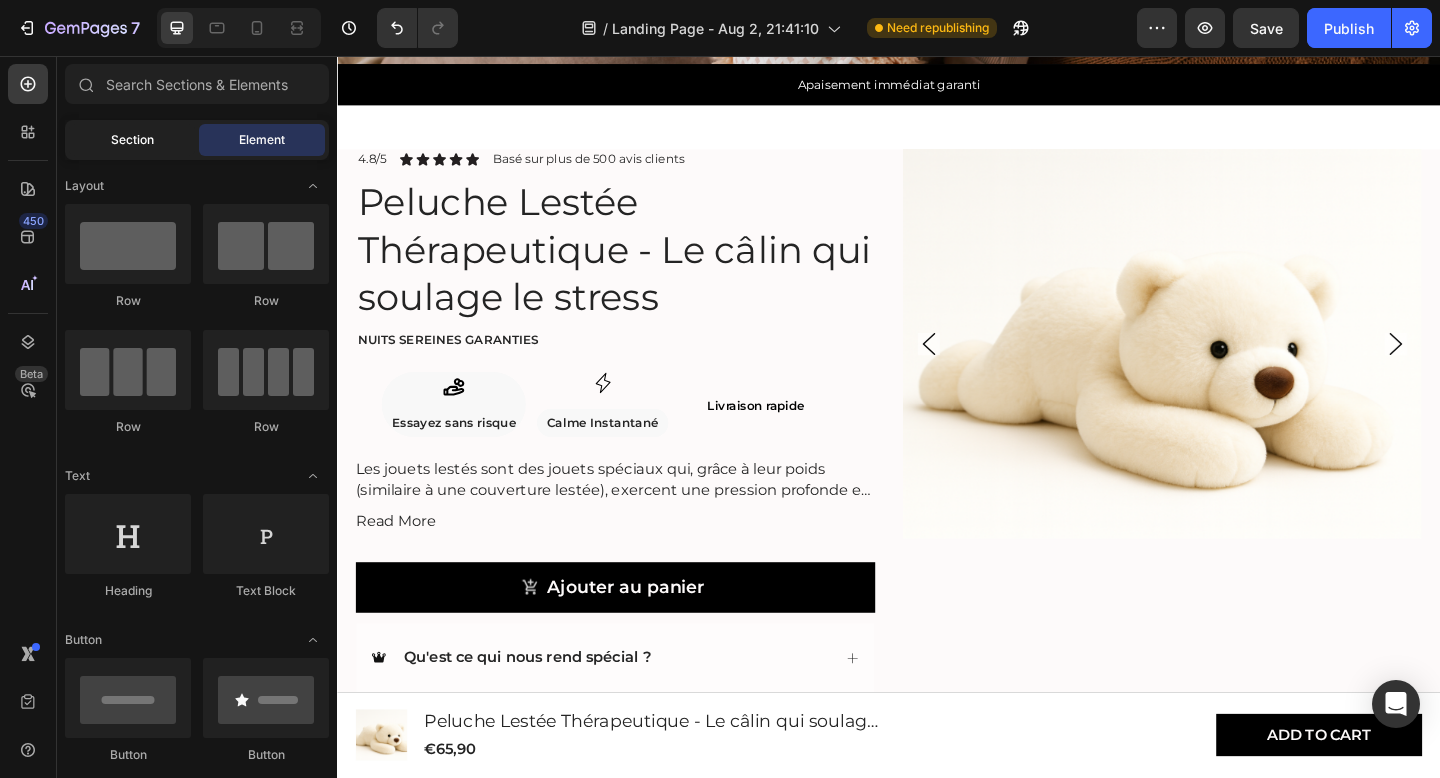 click on "Section" 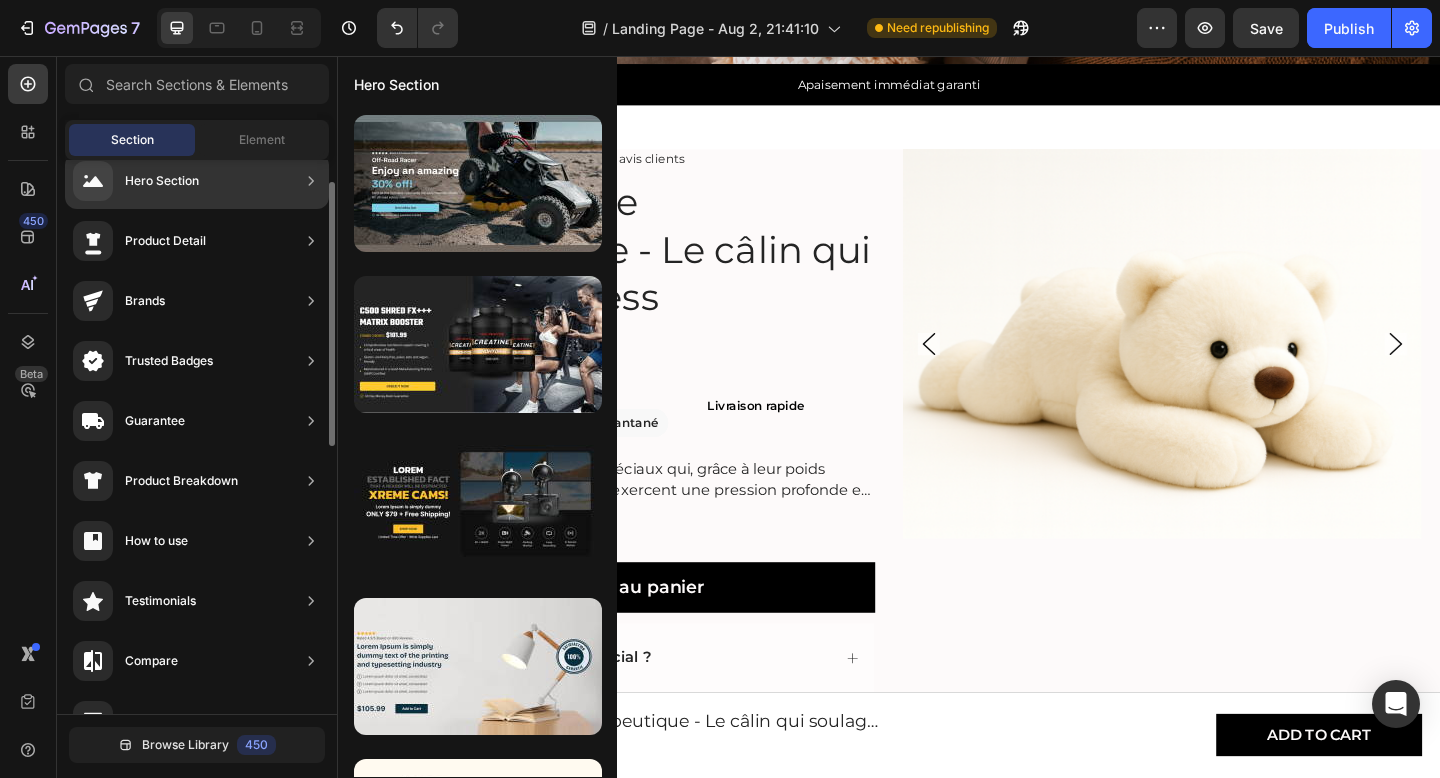 scroll, scrollTop: 32, scrollLeft: 0, axis: vertical 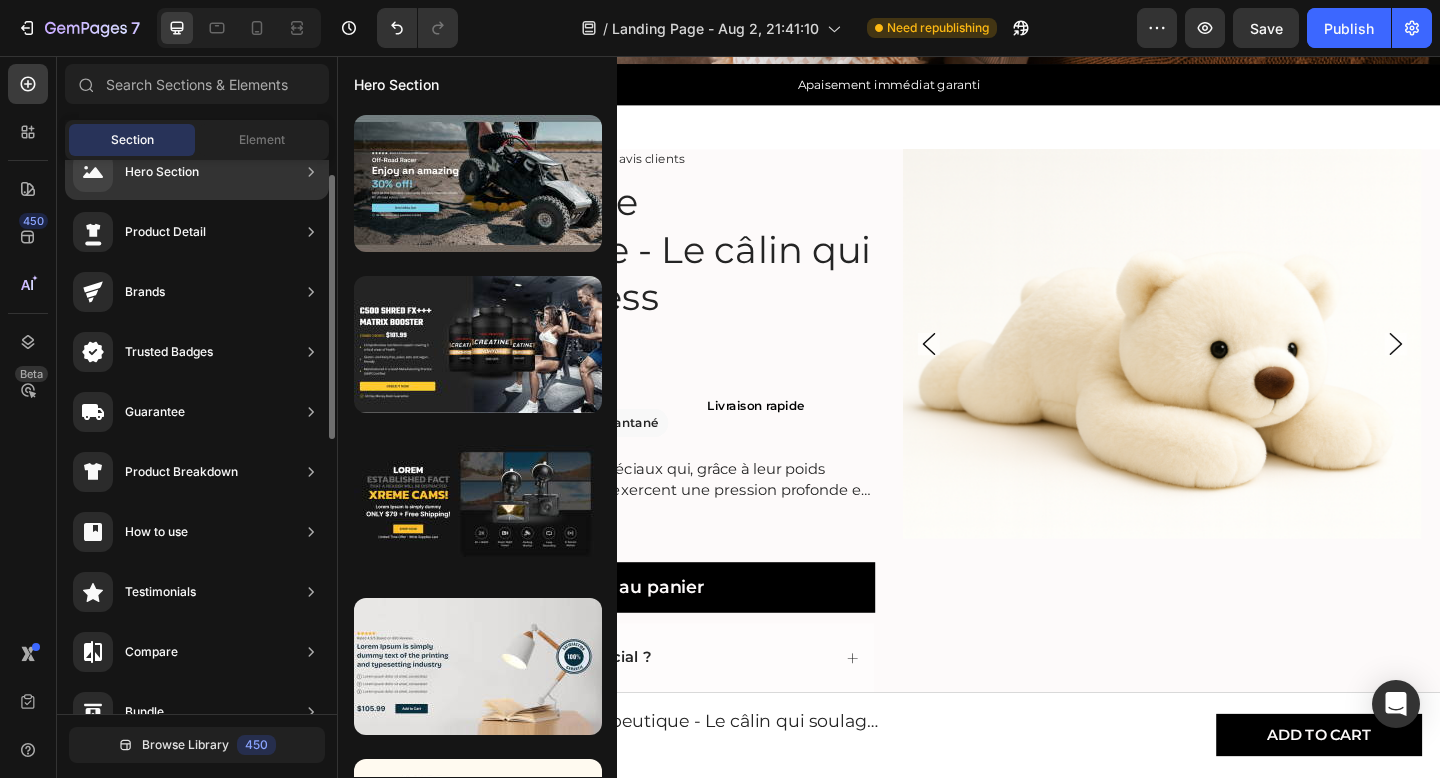 click 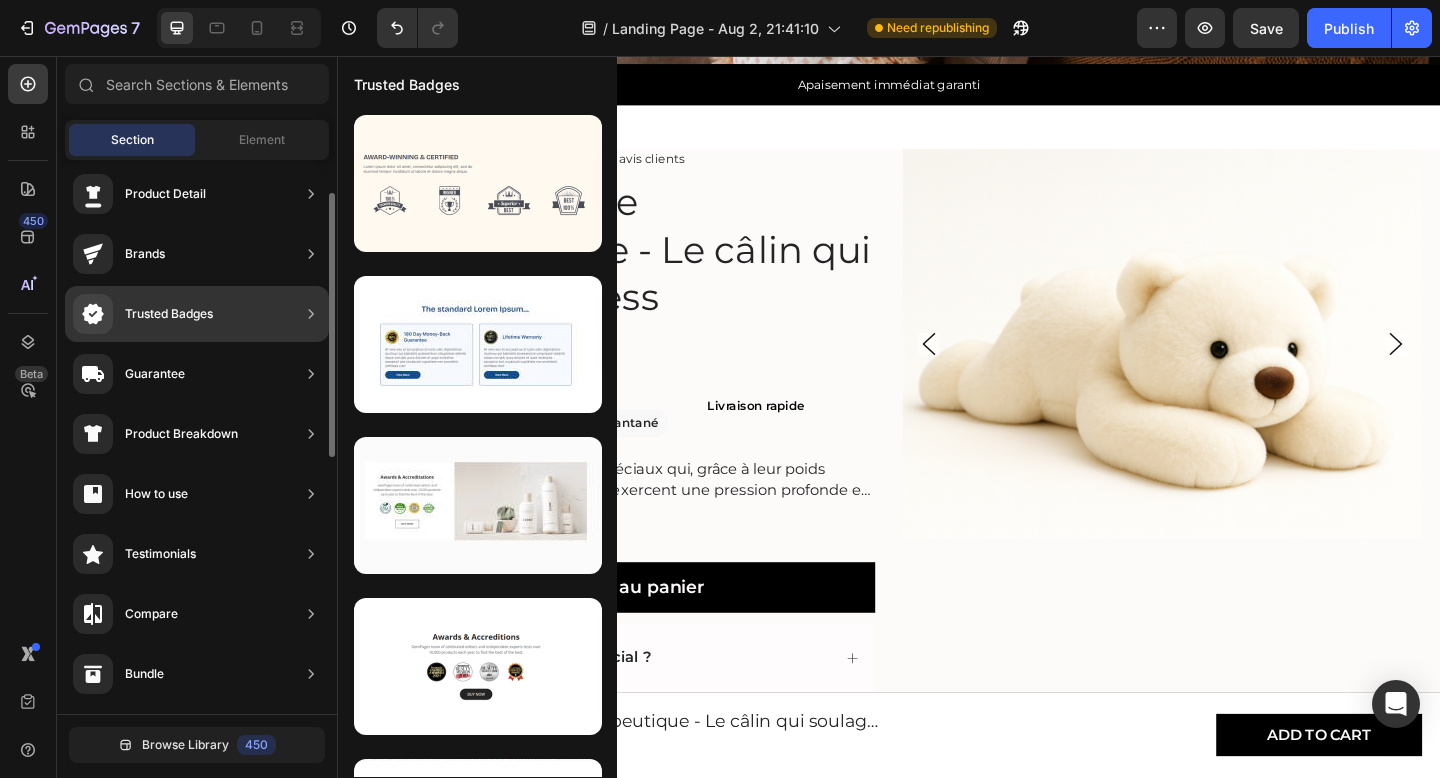 scroll, scrollTop: 63, scrollLeft: 0, axis: vertical 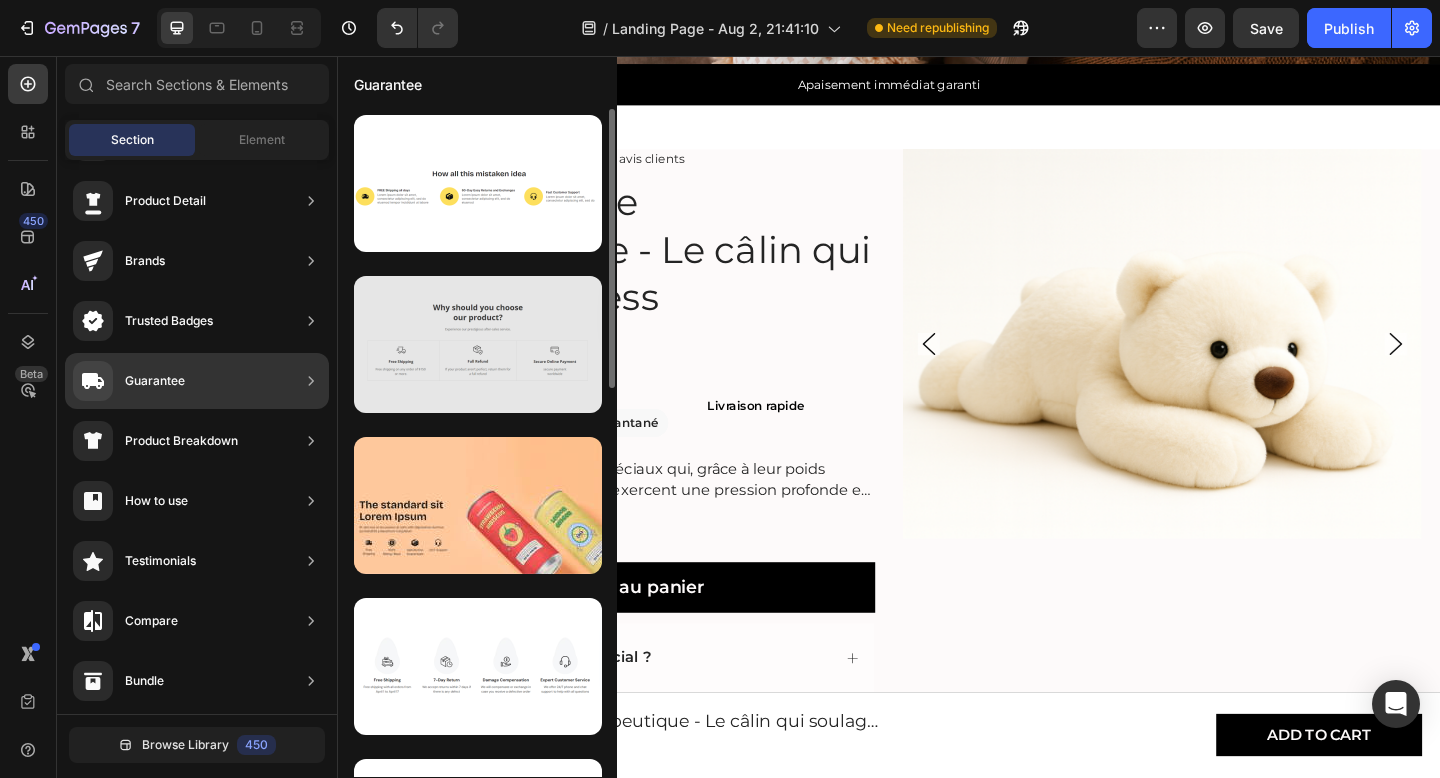 click at bounding box center (478, 344) 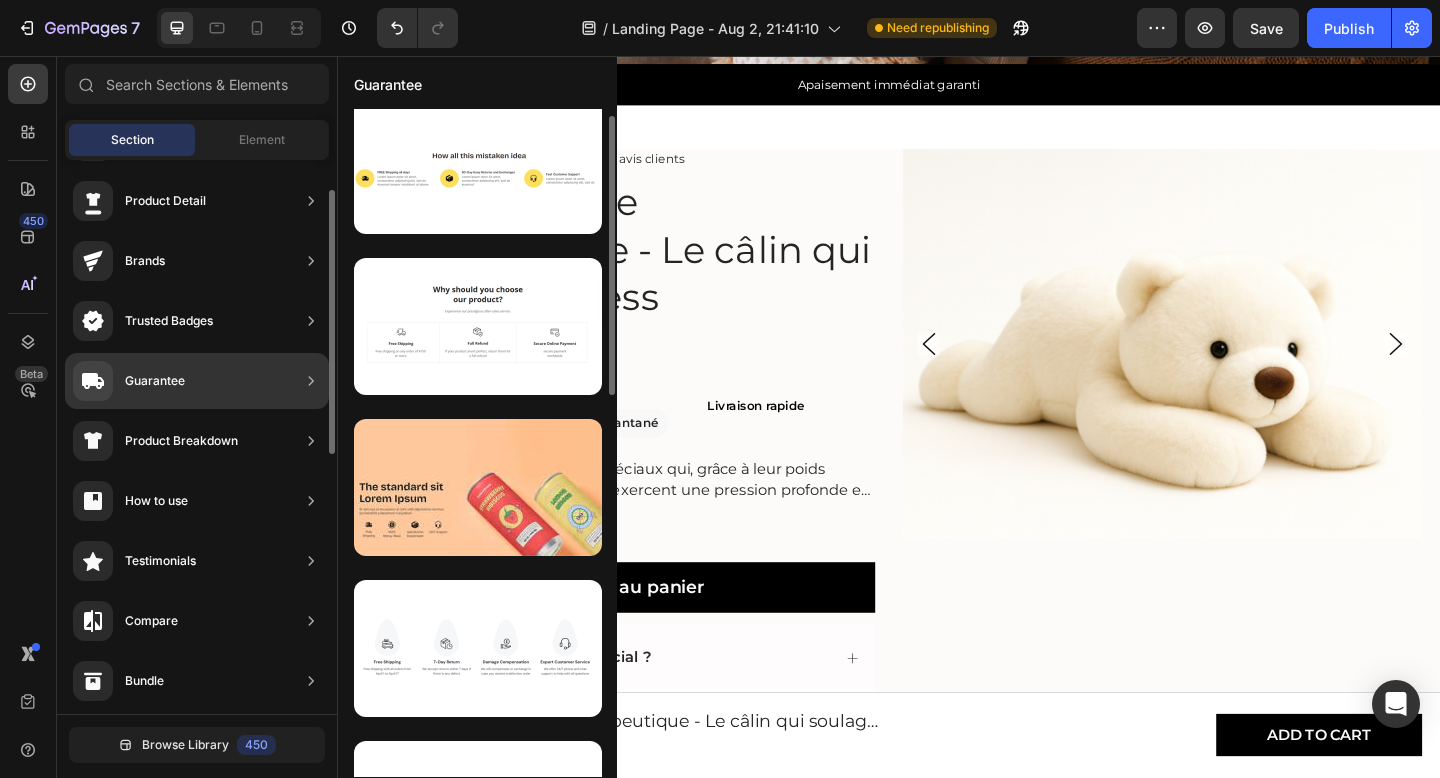 scroll, scrollTop: 0, scrollLeft: 0, axis: both 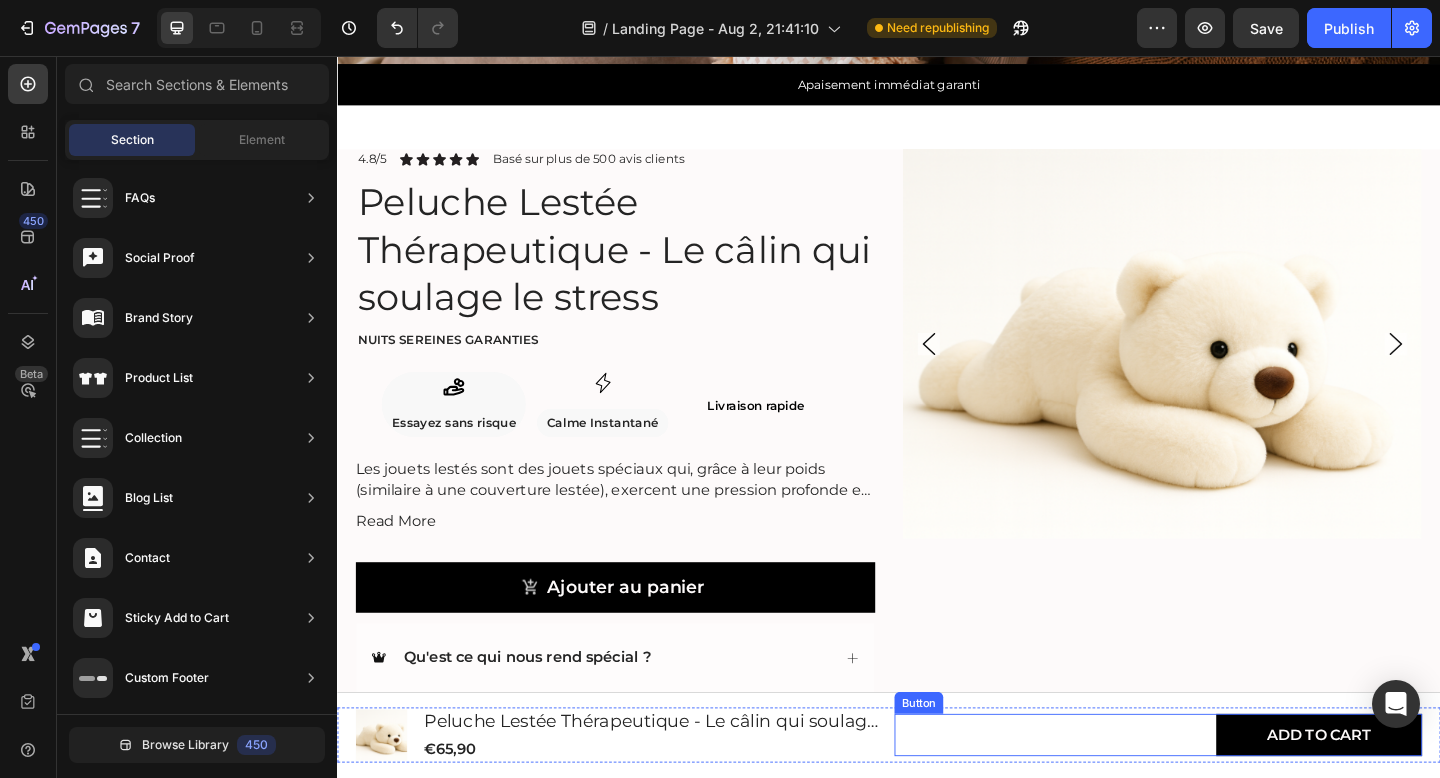 click on "Add to cart Button" at bounding box center [1230, 795] 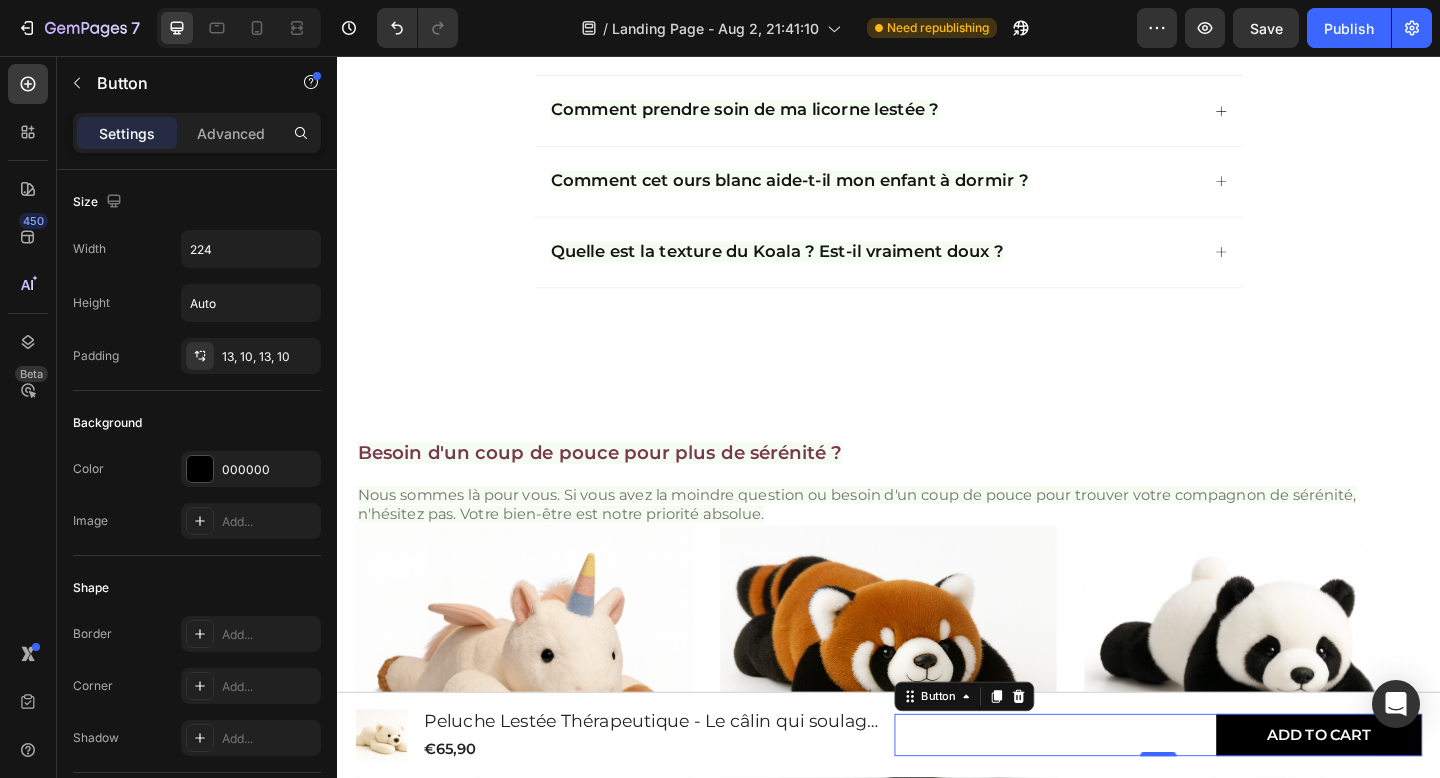 scroll, scrollTop: 3720, scrollLeft: 0, axis: vertical 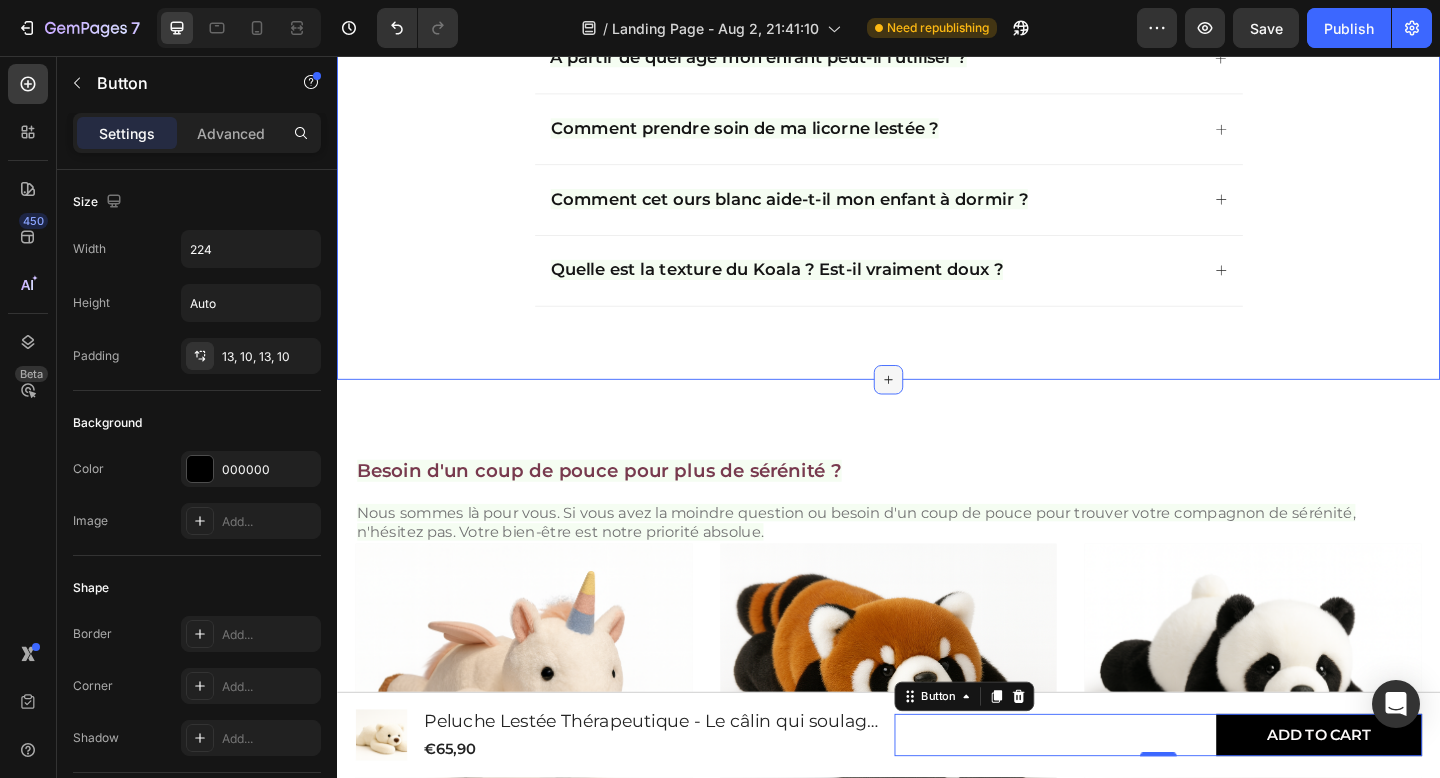 click 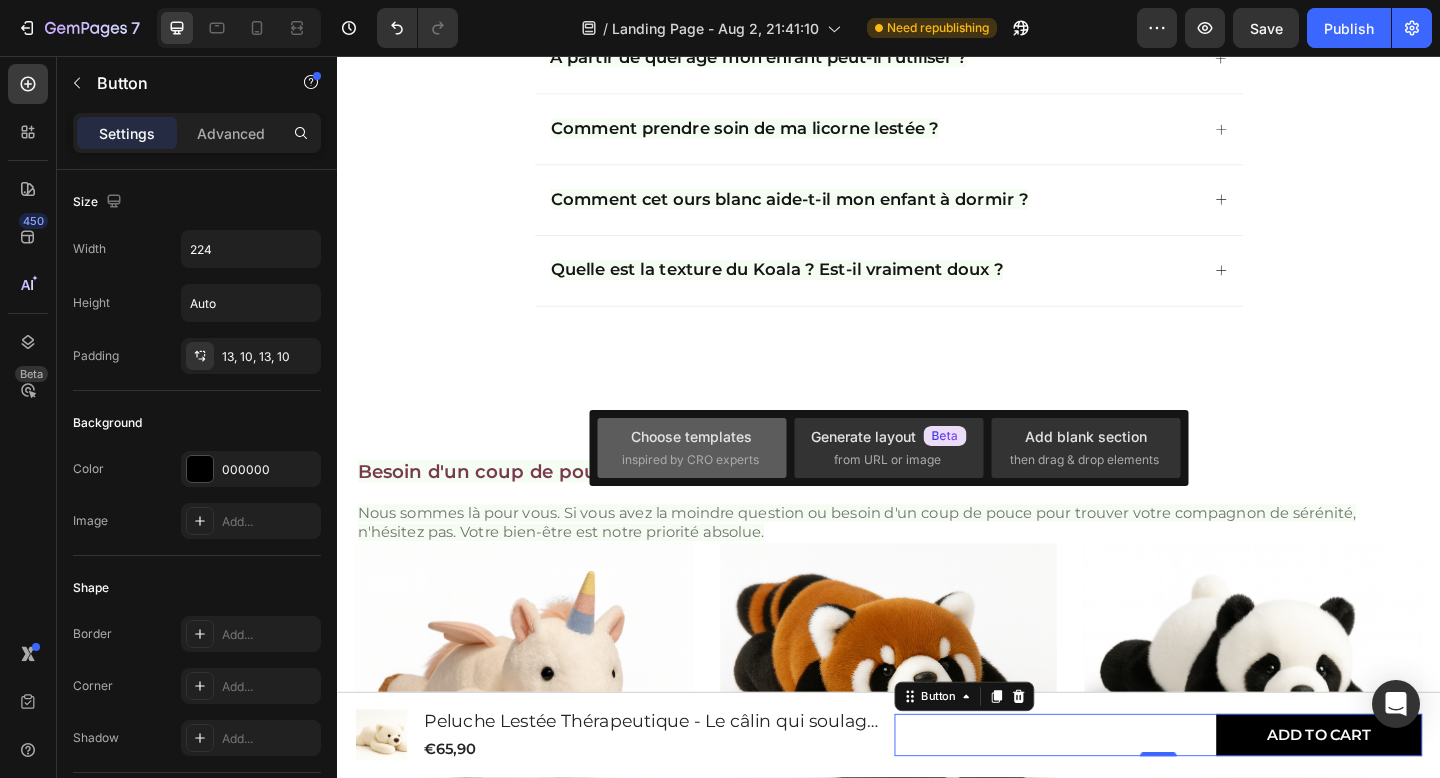 click on "Choose templates  inspired by CRO experts" at bounding box center (692, 447) 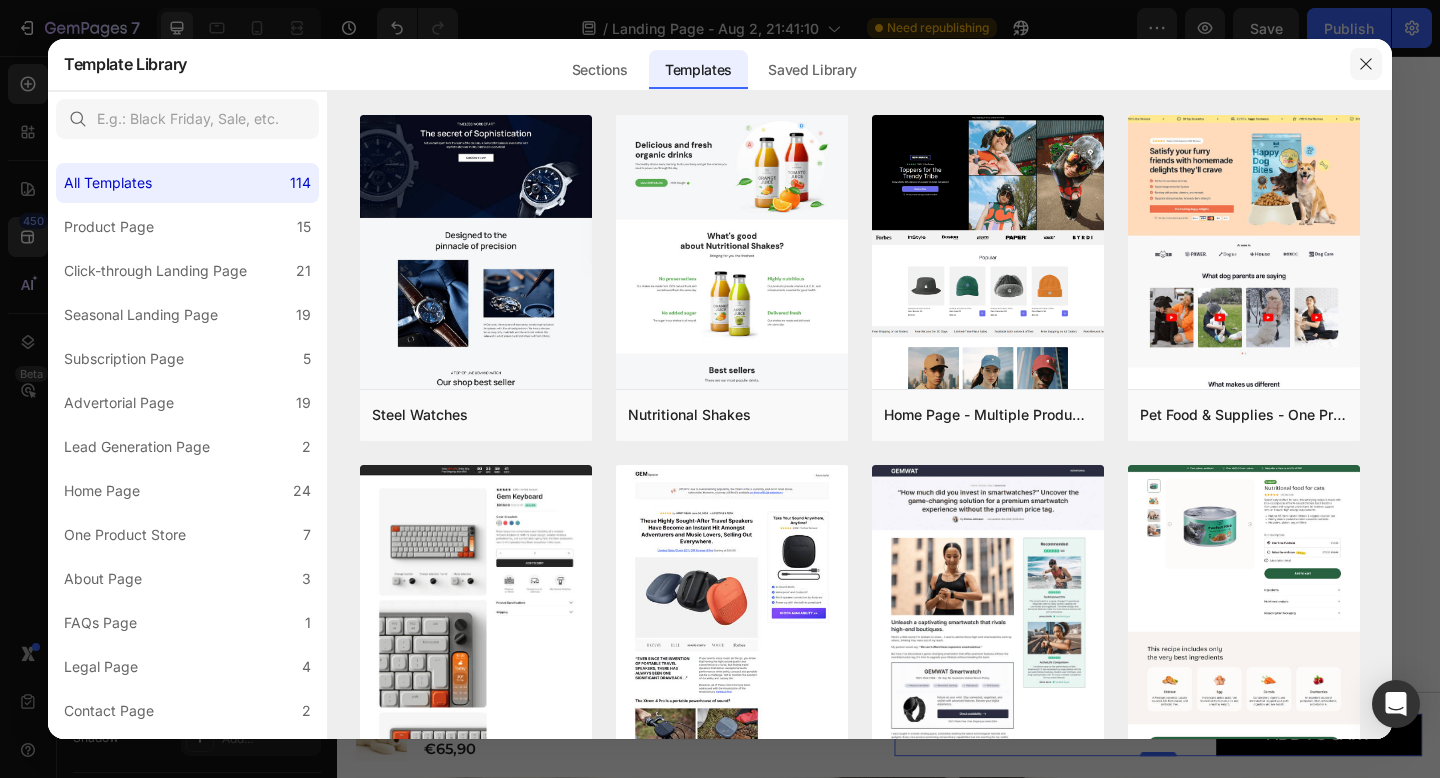 click 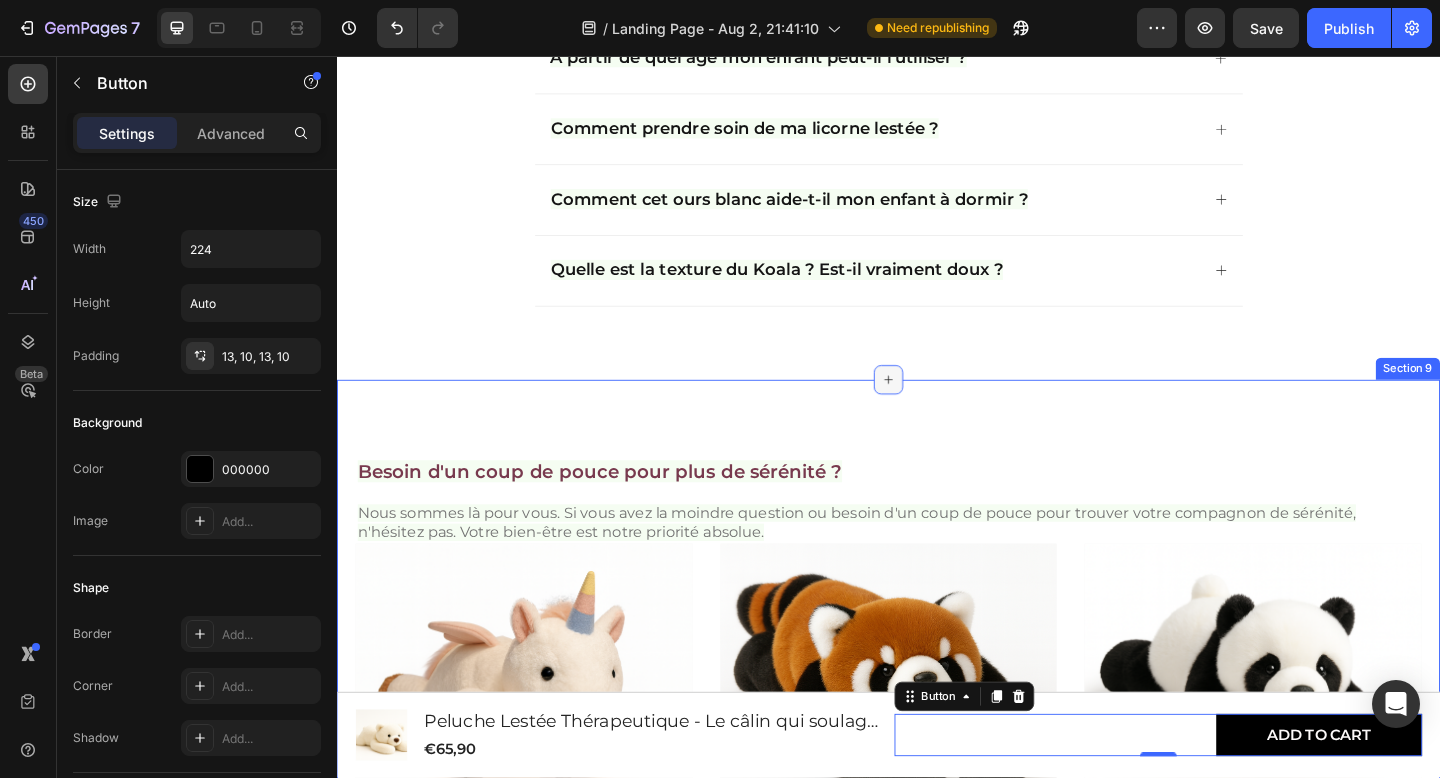 click at bounding box center (937, 409) 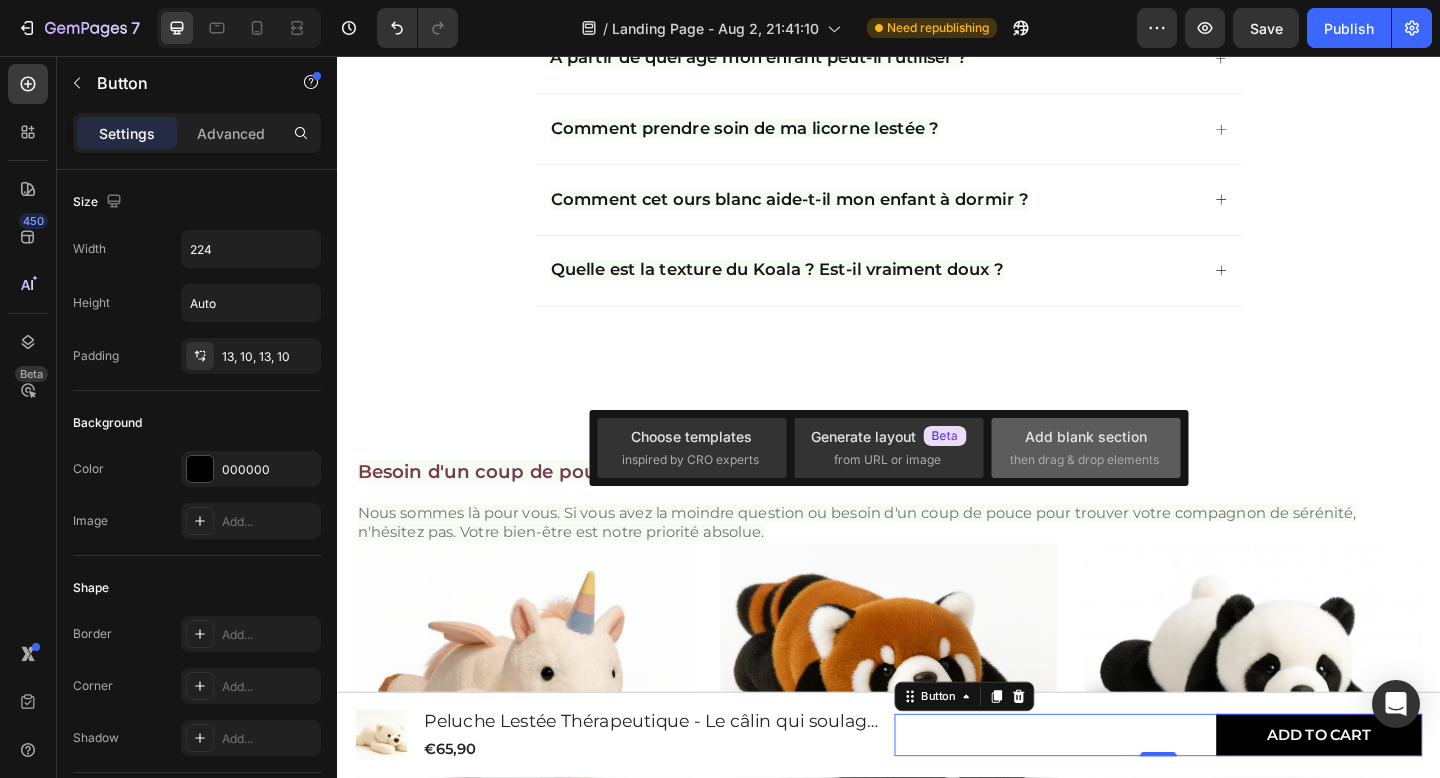 click on "Add blank section  then drag & drop elements" 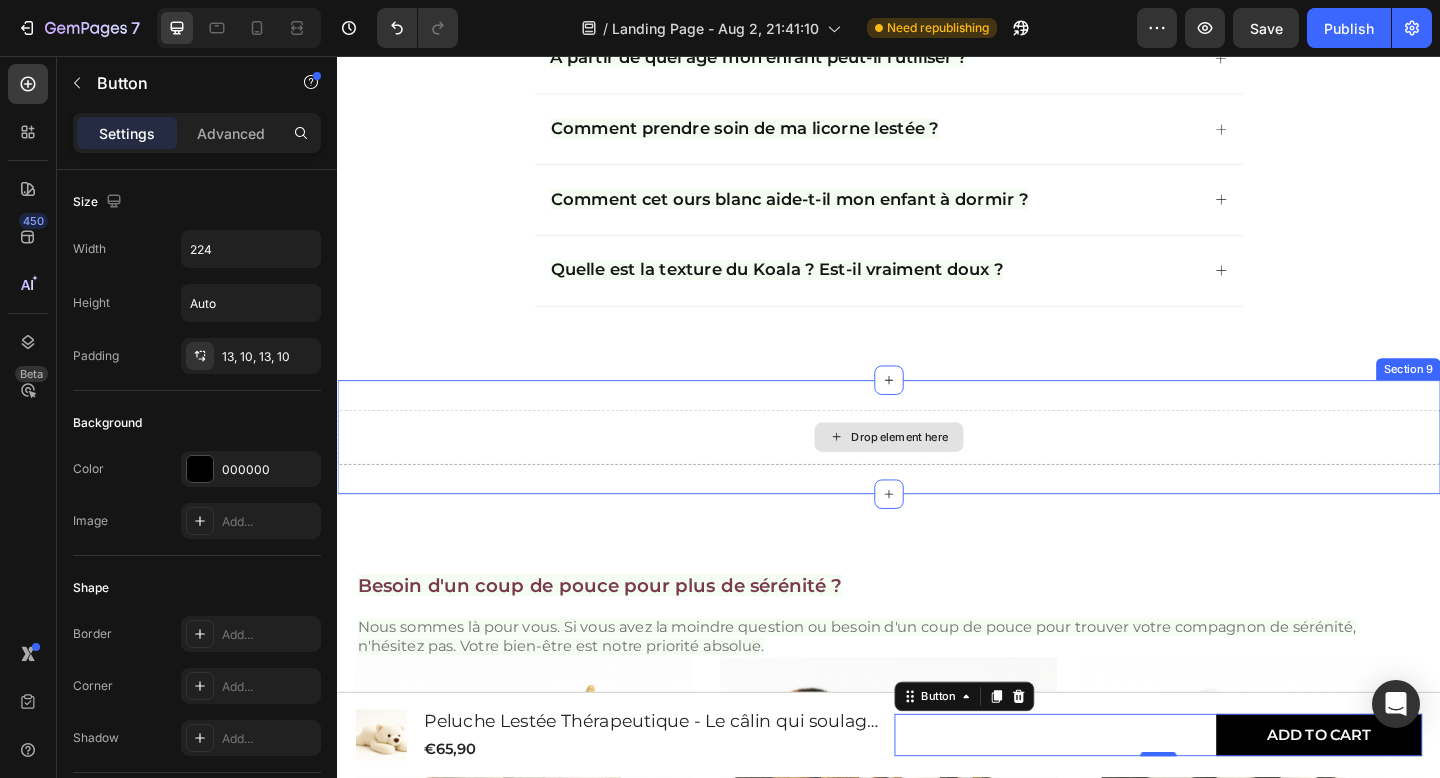 click on "Drop element here" at bounding box center (937, 471) 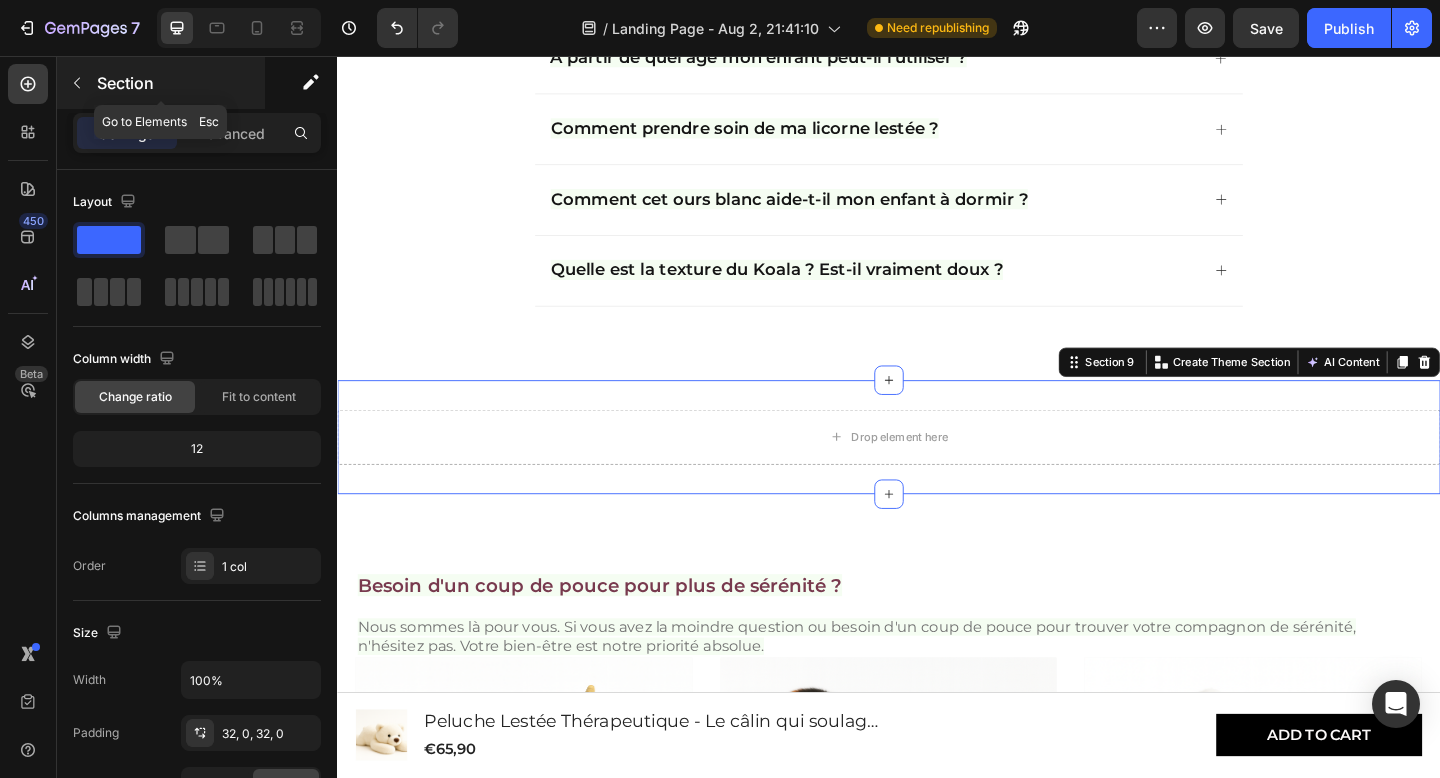 click at bounding box center [77, 83] 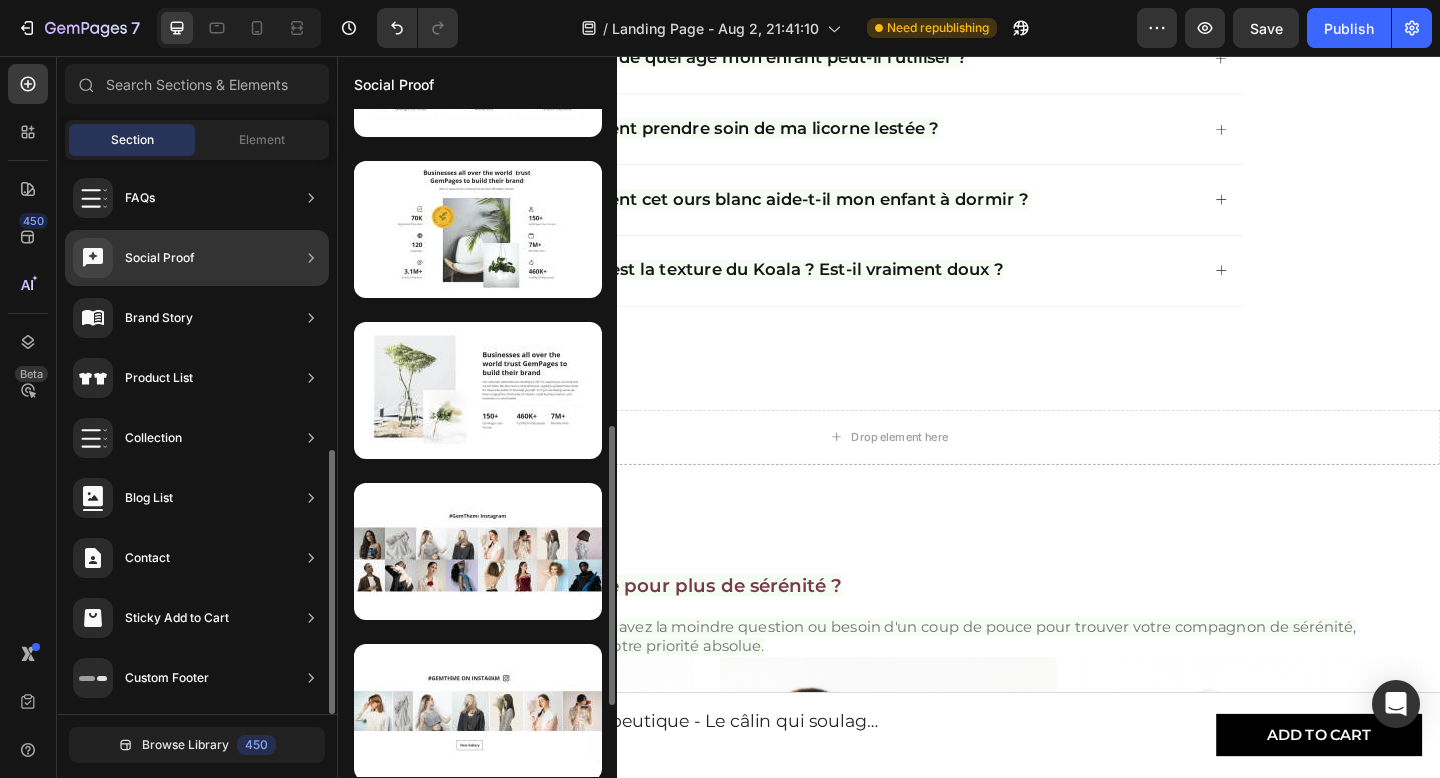 scroll, scrollTop: 125, scrollLeft: 0, axis: vertical 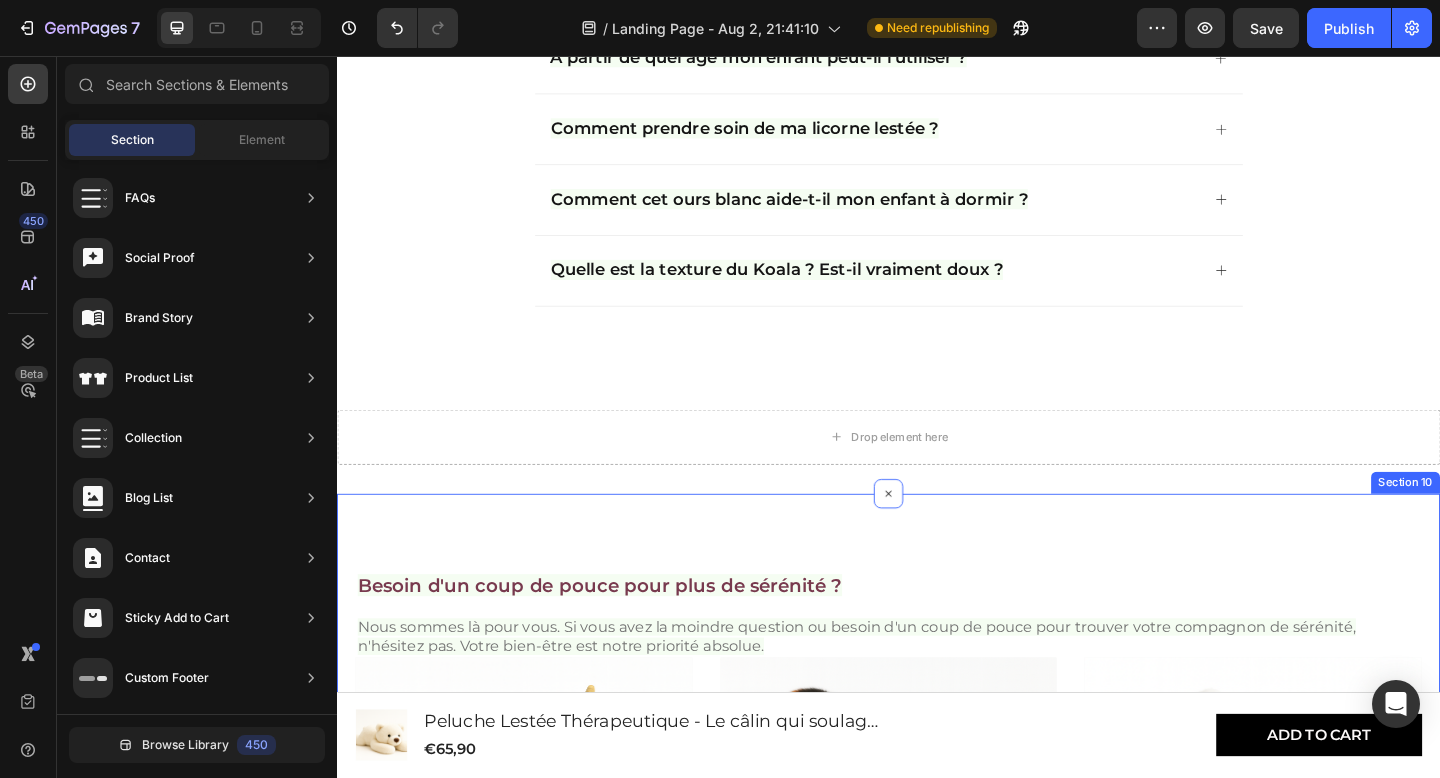 click on "Besoin d'un coup de pouce pour plus de sérénité ? Heading Nous sommes là pour vous. Si vous avez la moindre question ou besoin d'un coup de pouce pour trouver votre compagnon de sérénité, n'hésitez pas. Votre bien-être est notre priorité absolue. Text Block Image Row Peluche Lestée Thérapeutique - Le câlin qui soulage le stress Product Title €65,90 Product Price Product Price Add to cart Add to Cart Product Hero Banner Image Row Peluche Lestée Thérapeutique - Le câlin qui soulage le stress Product Title €65,90 Product Price Product Price Add to cart Add to Cart Product Hero Banner Image Row Peluche Lestée Thérapeutique - Le câlin qui soulage le stress Product Title €65,90 Product Price Product Price Add to cart Add to Cart Product Hero Banner Carousel Row Section 10" at bounding box center [937, 880] 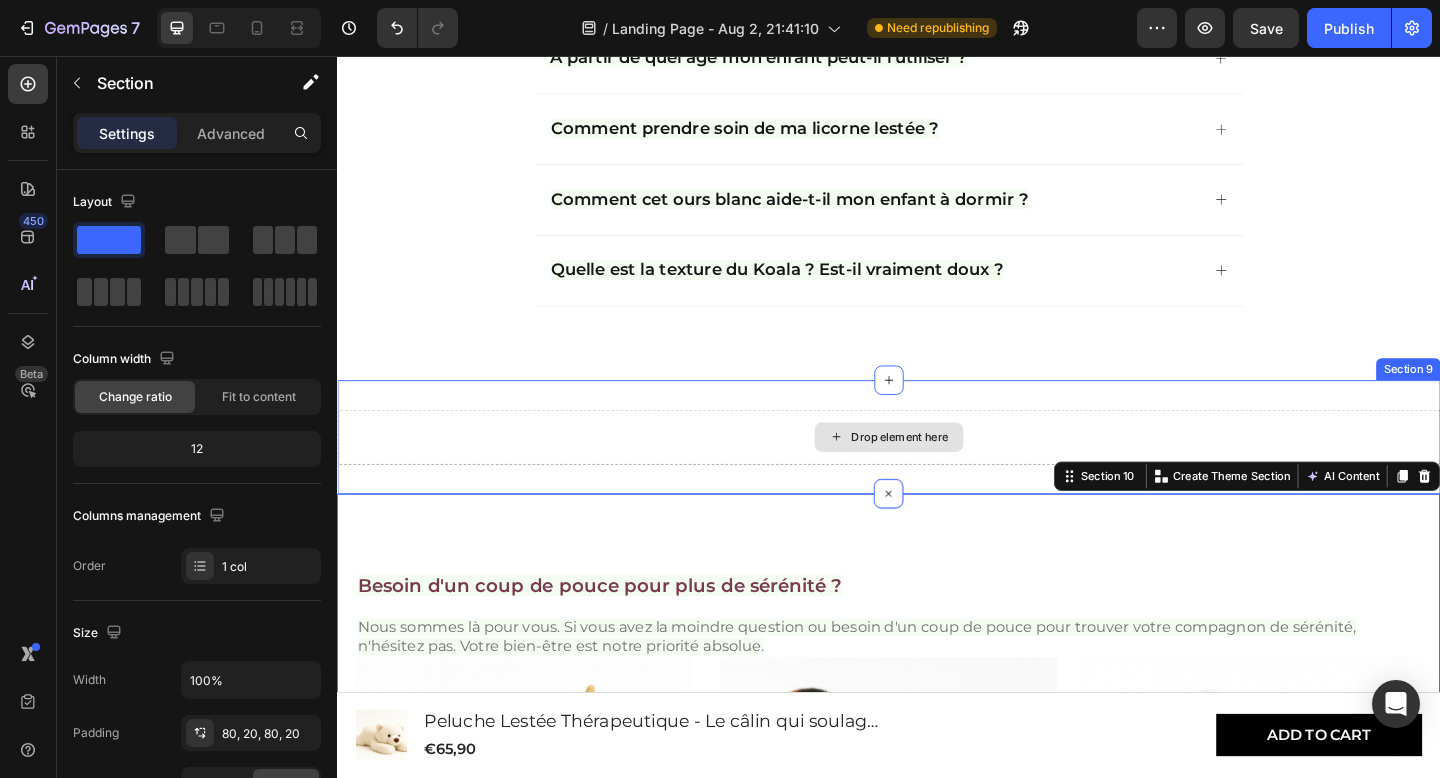 click on "Drop element here" at bounding box center [937, 471] 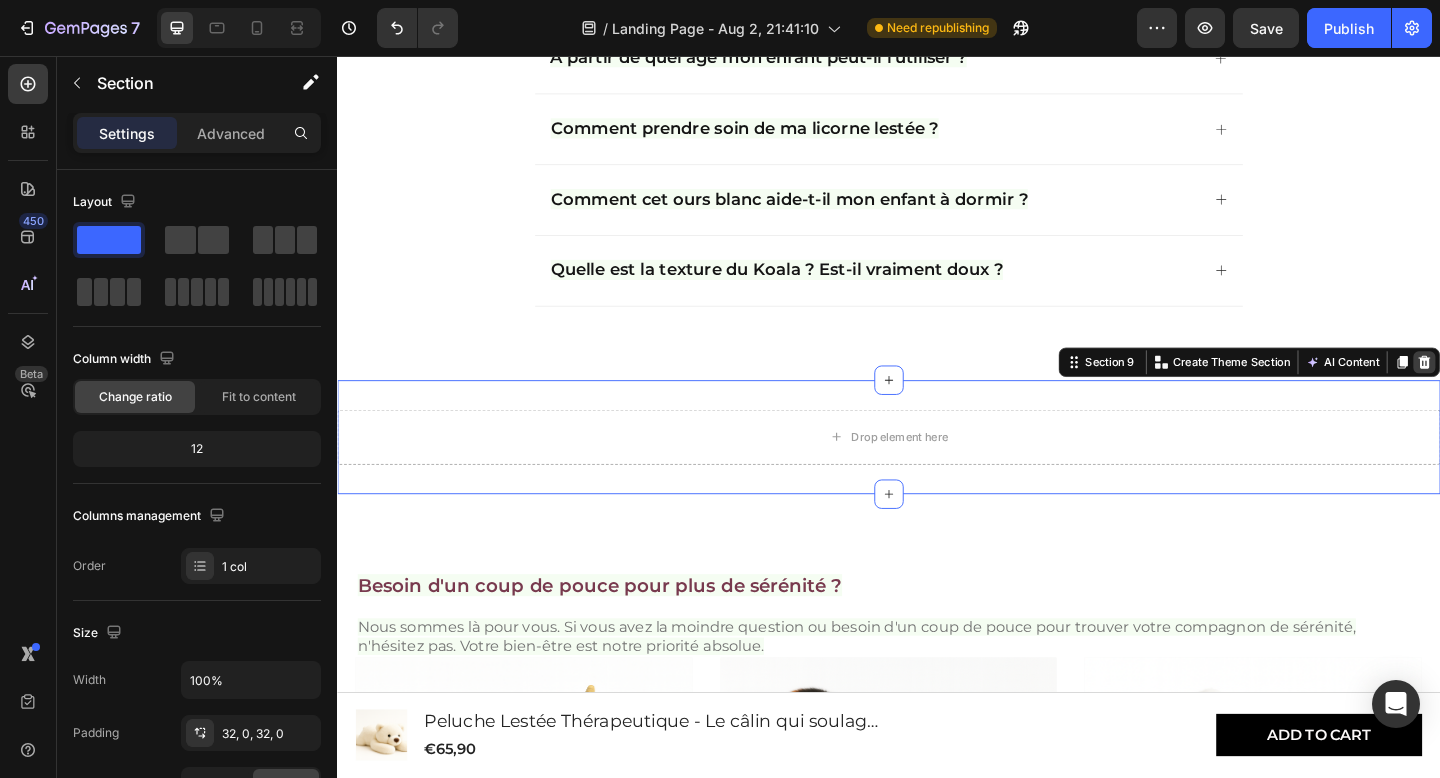 click 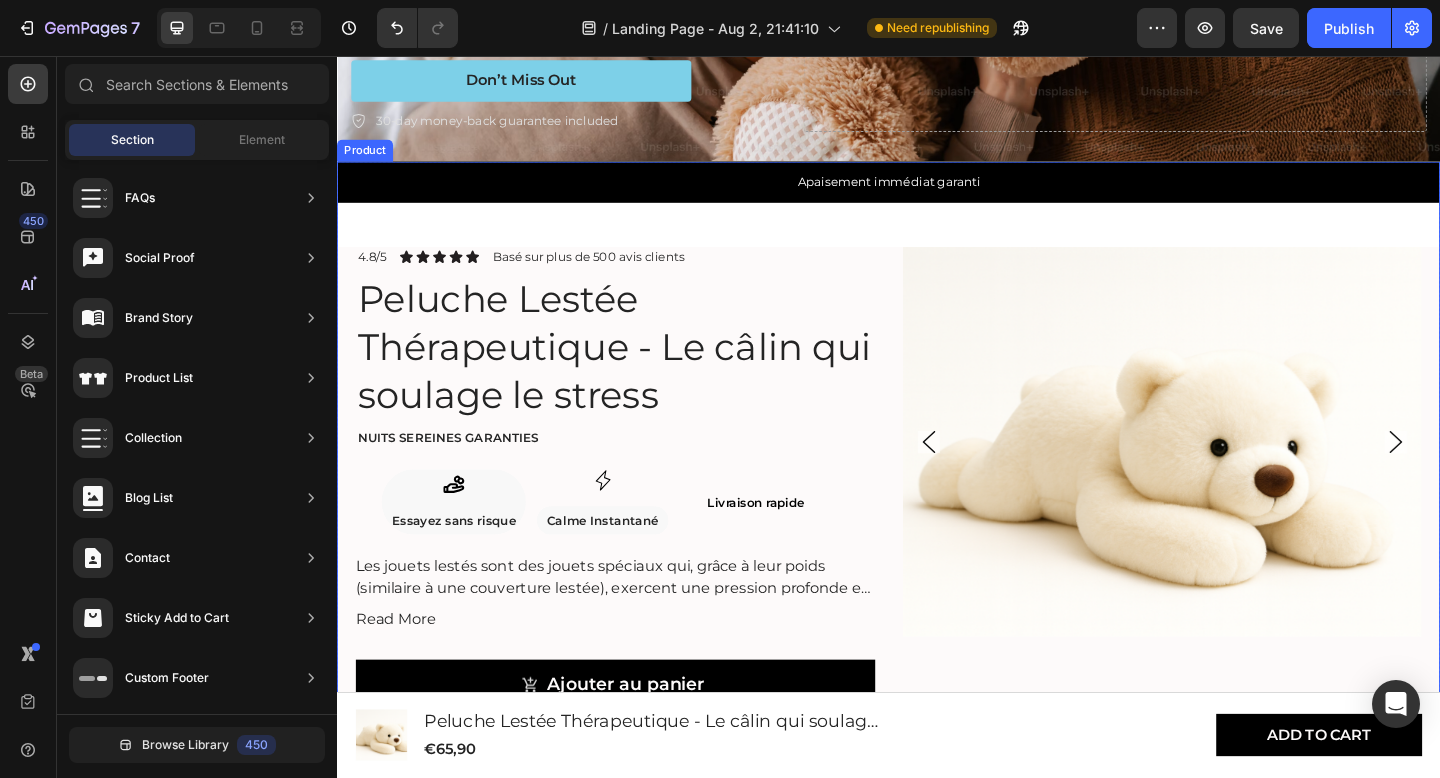 scroll, scrollTop: 579, scrollLeft: 0, axis: vertical 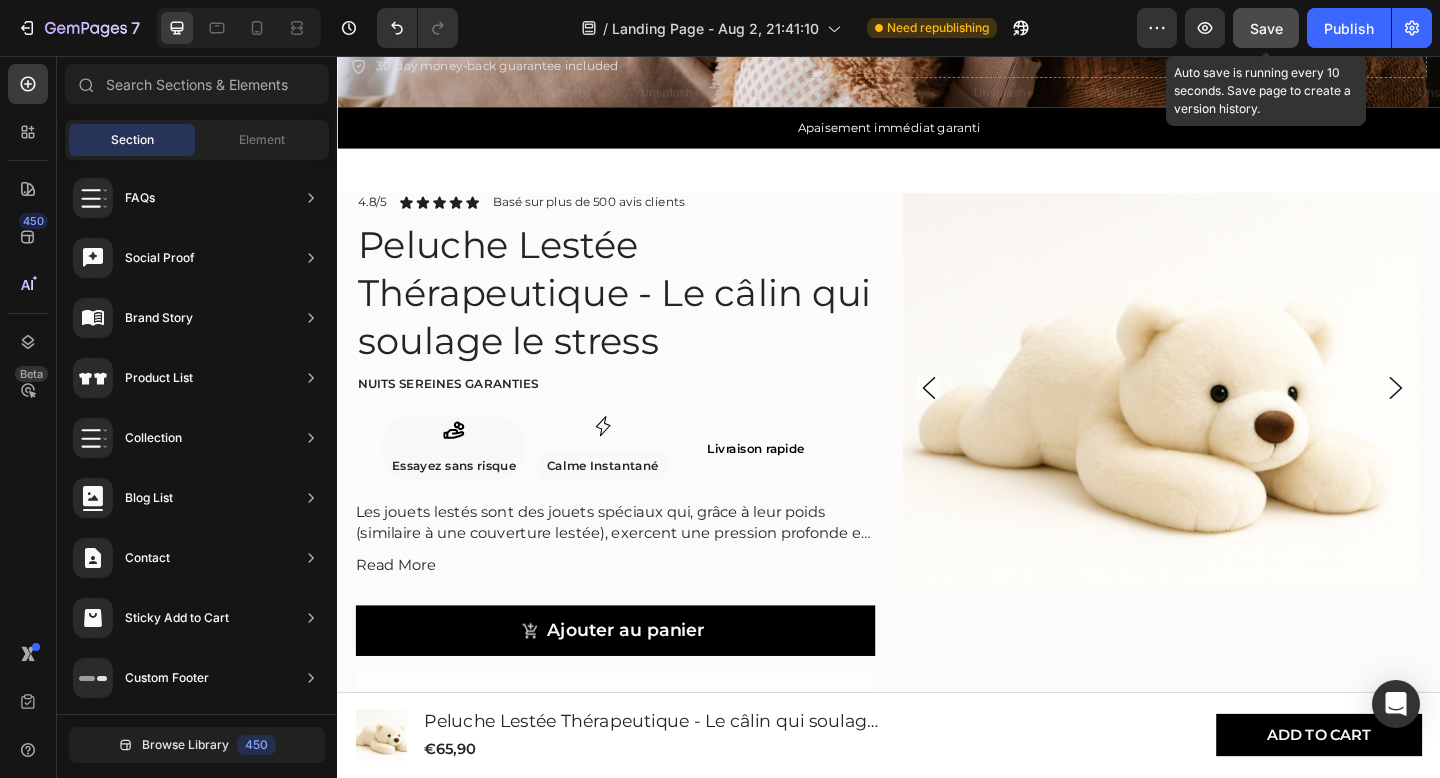 click on "Save" 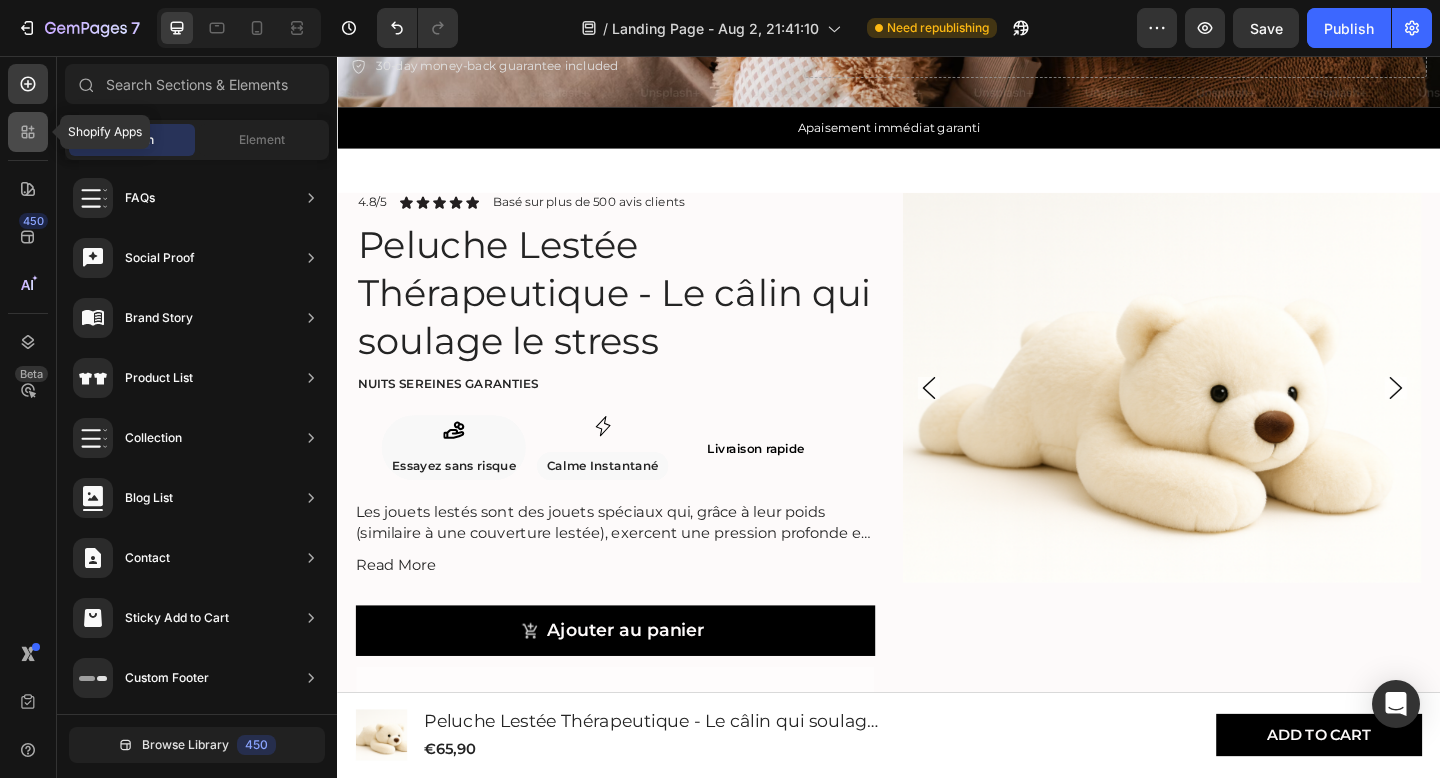 click 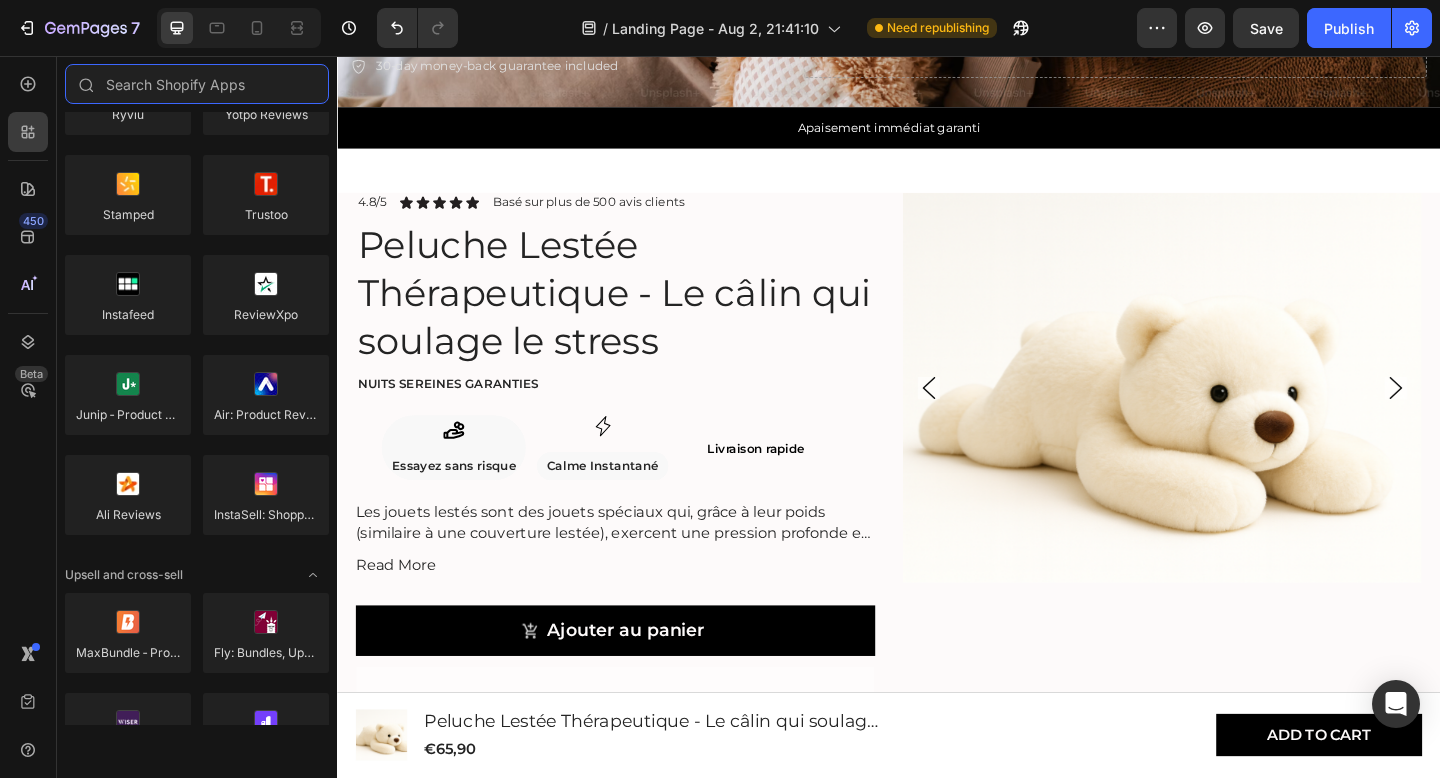 scroll, scrollTop: 0, scrollLeft: 0, axis: both 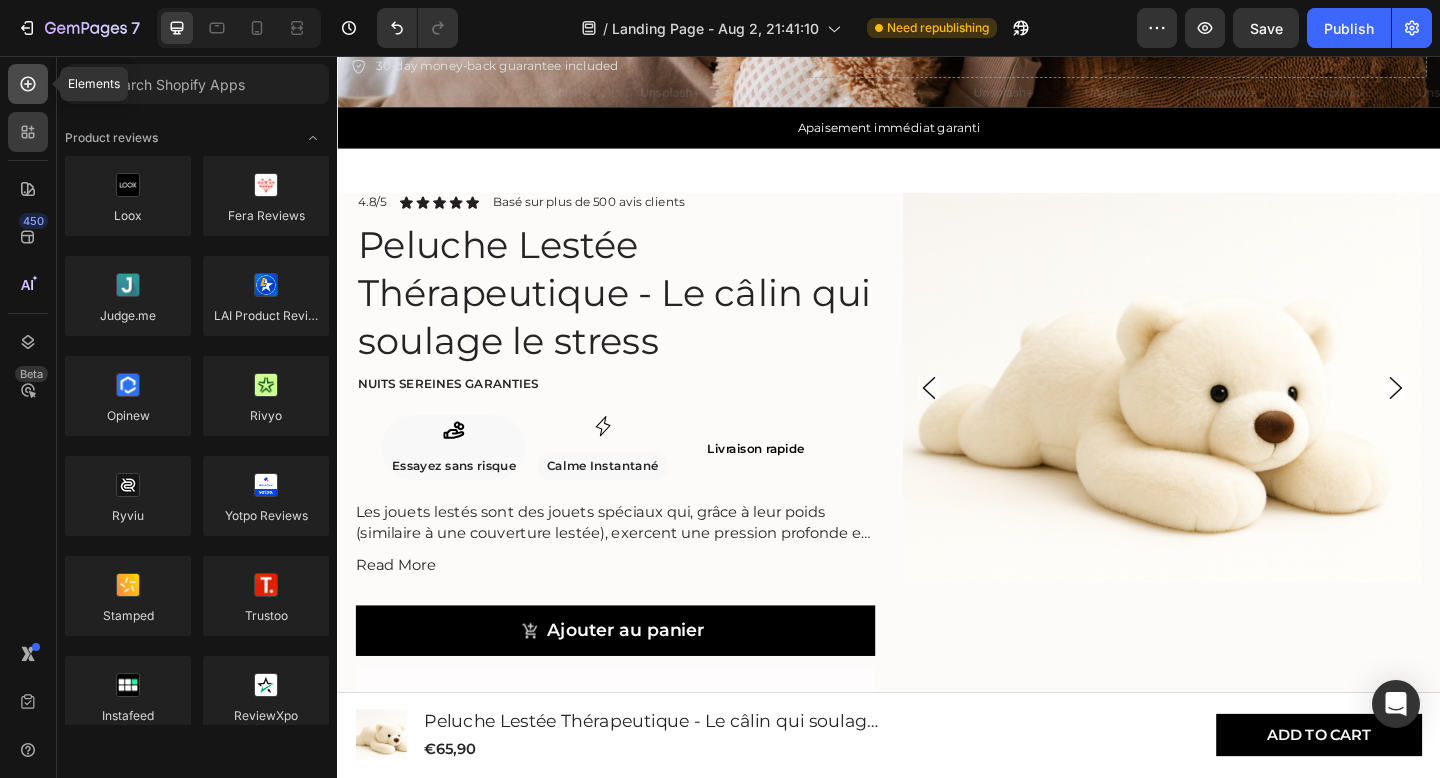 click 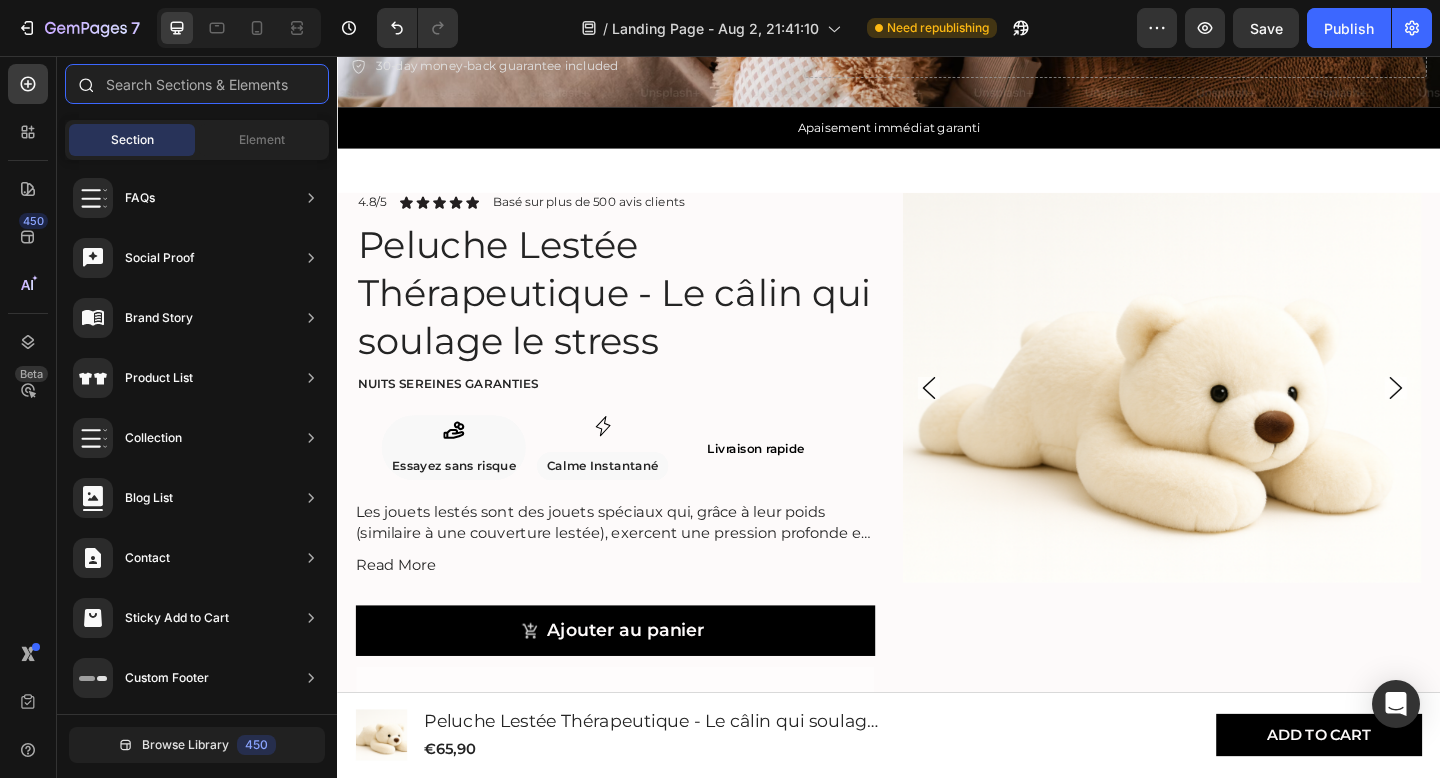 click at bounding box center [197, 84] 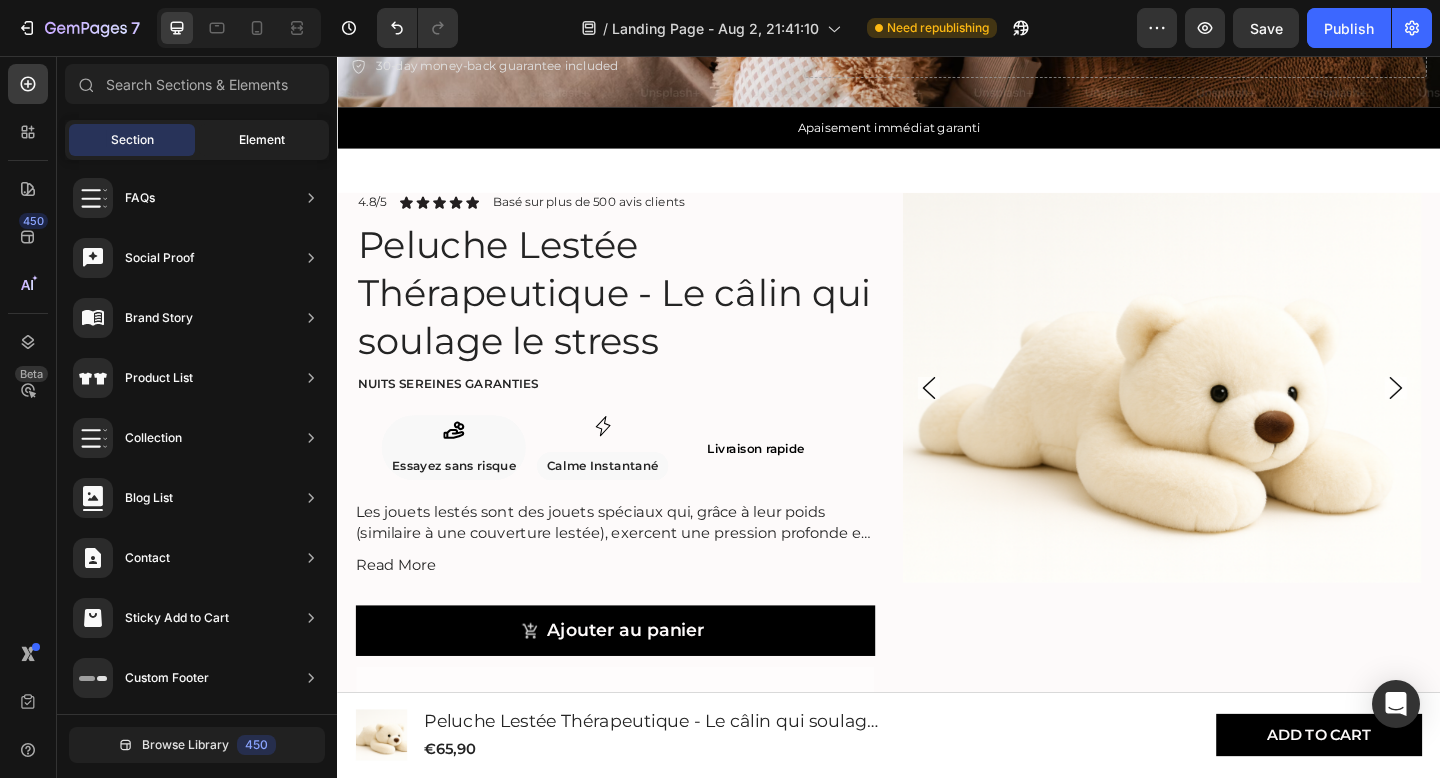 click on "Element" at bounding box center (262, 140) 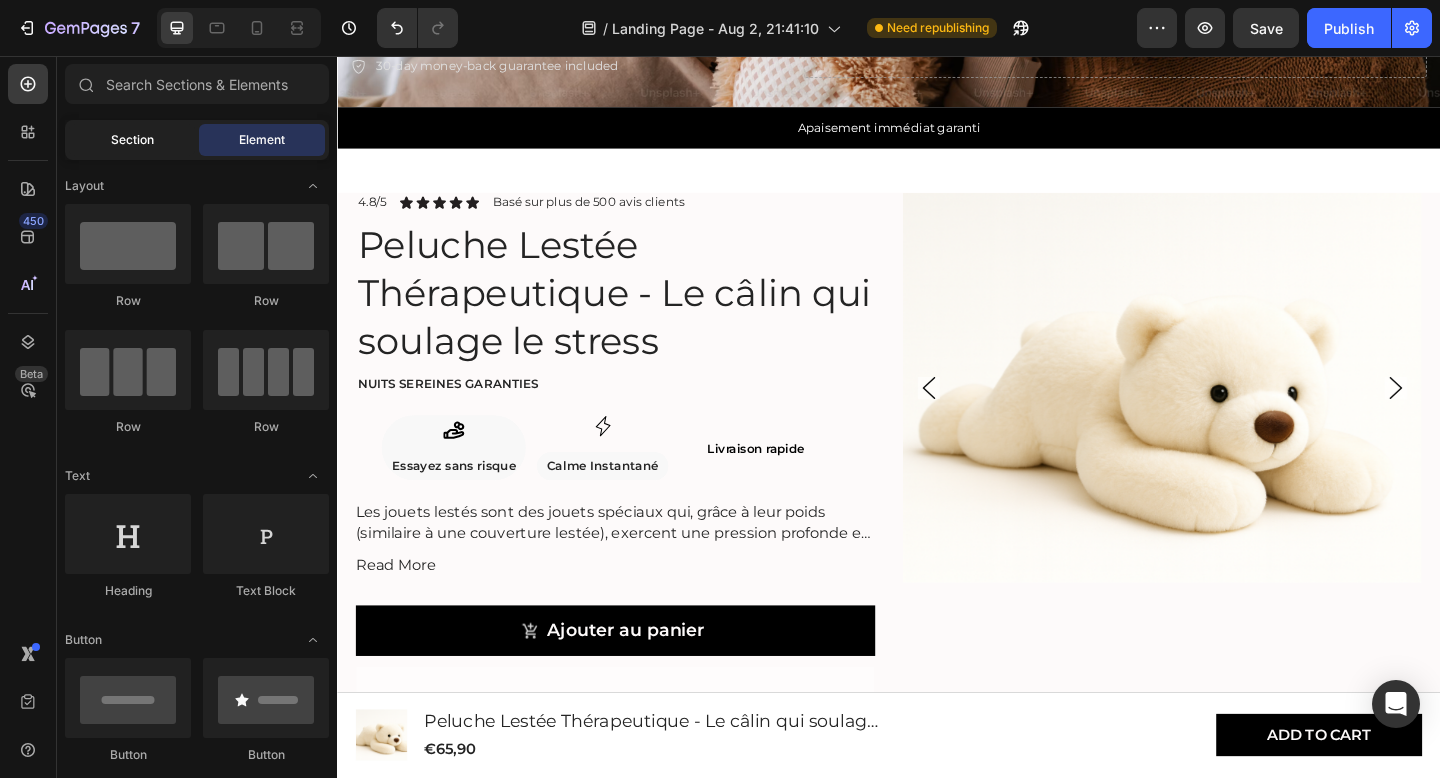 click on "Section" at bounding box center [132, 140] 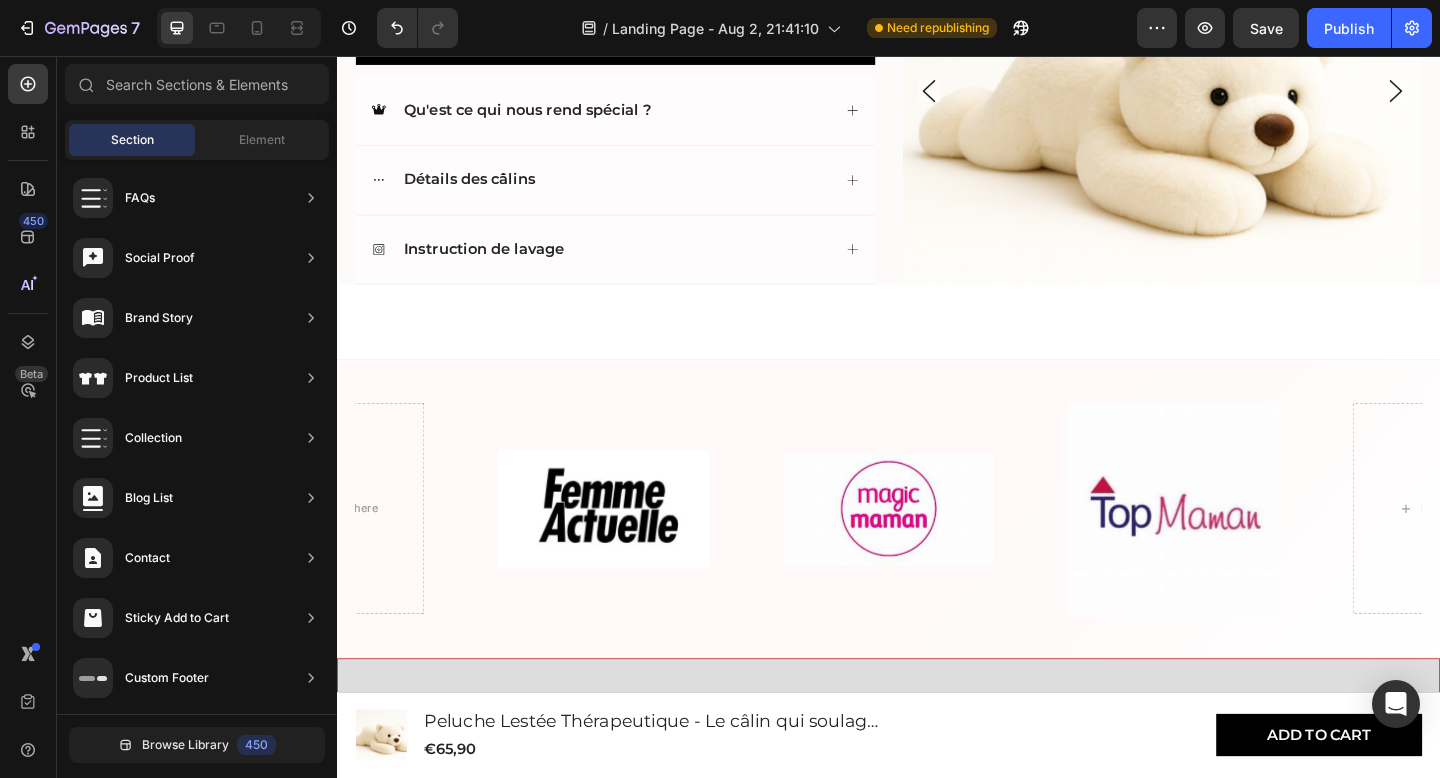 scroll, scrollTop: 1202, scrollLeft: 0, axis: vertical 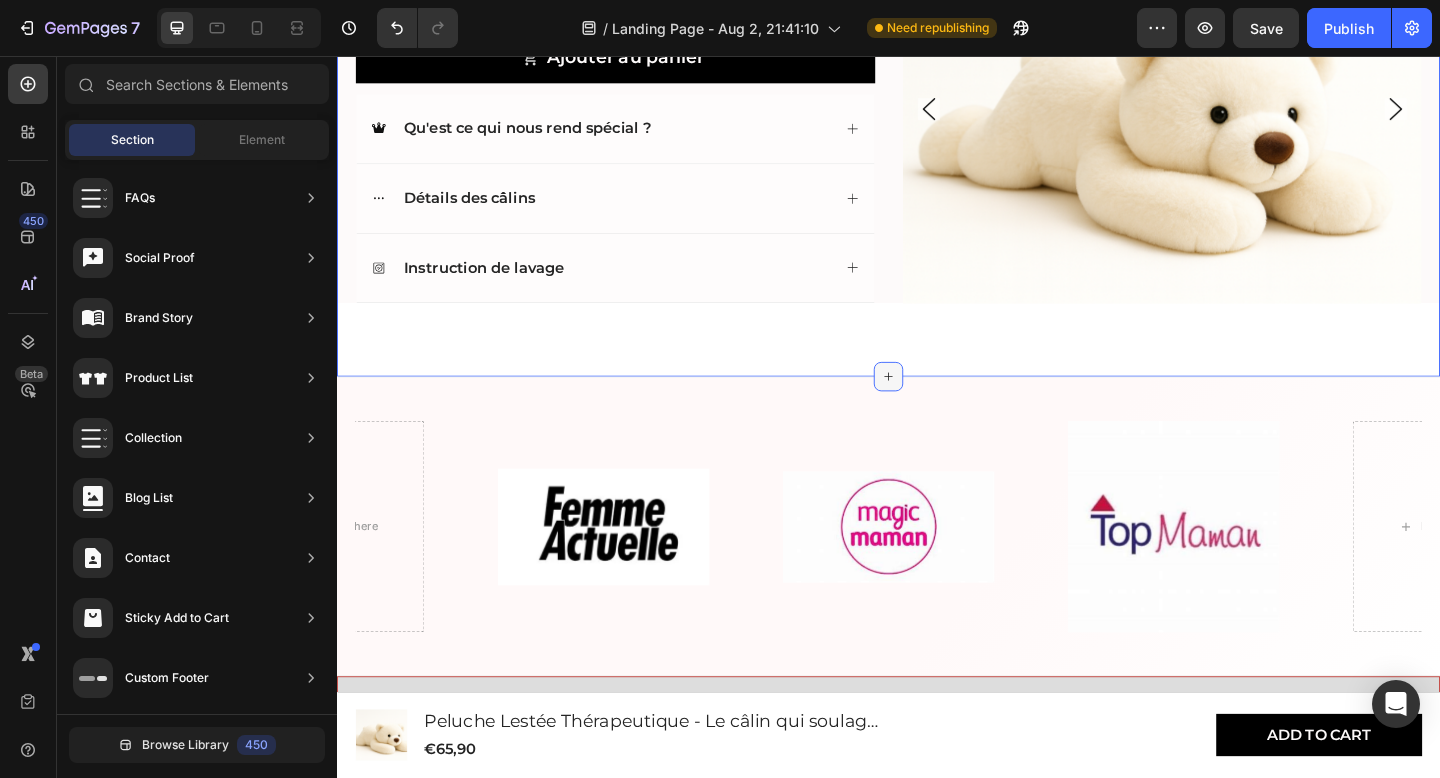 click at bounding box center [937, 405] 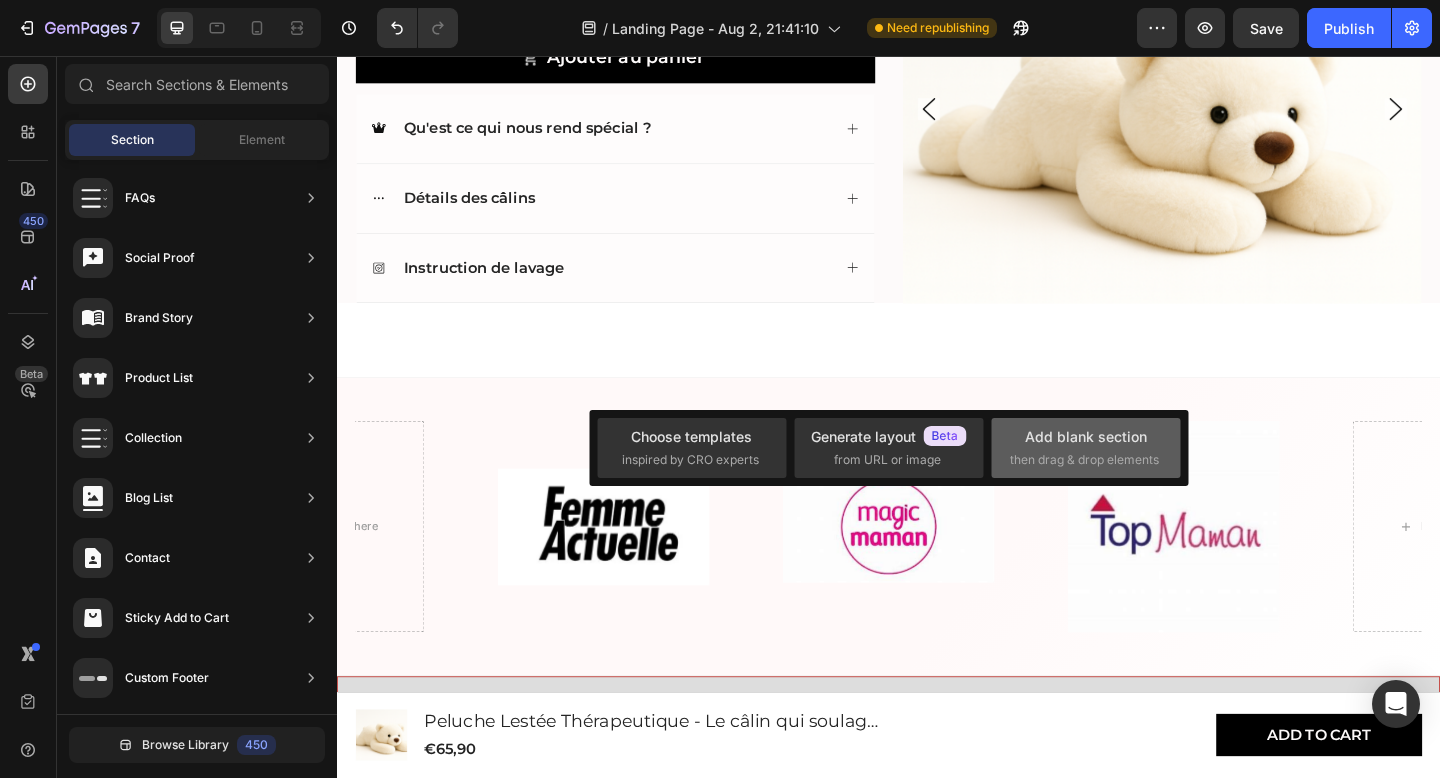 click on "then drag & drop elements" at bounding box center [1084, 460] 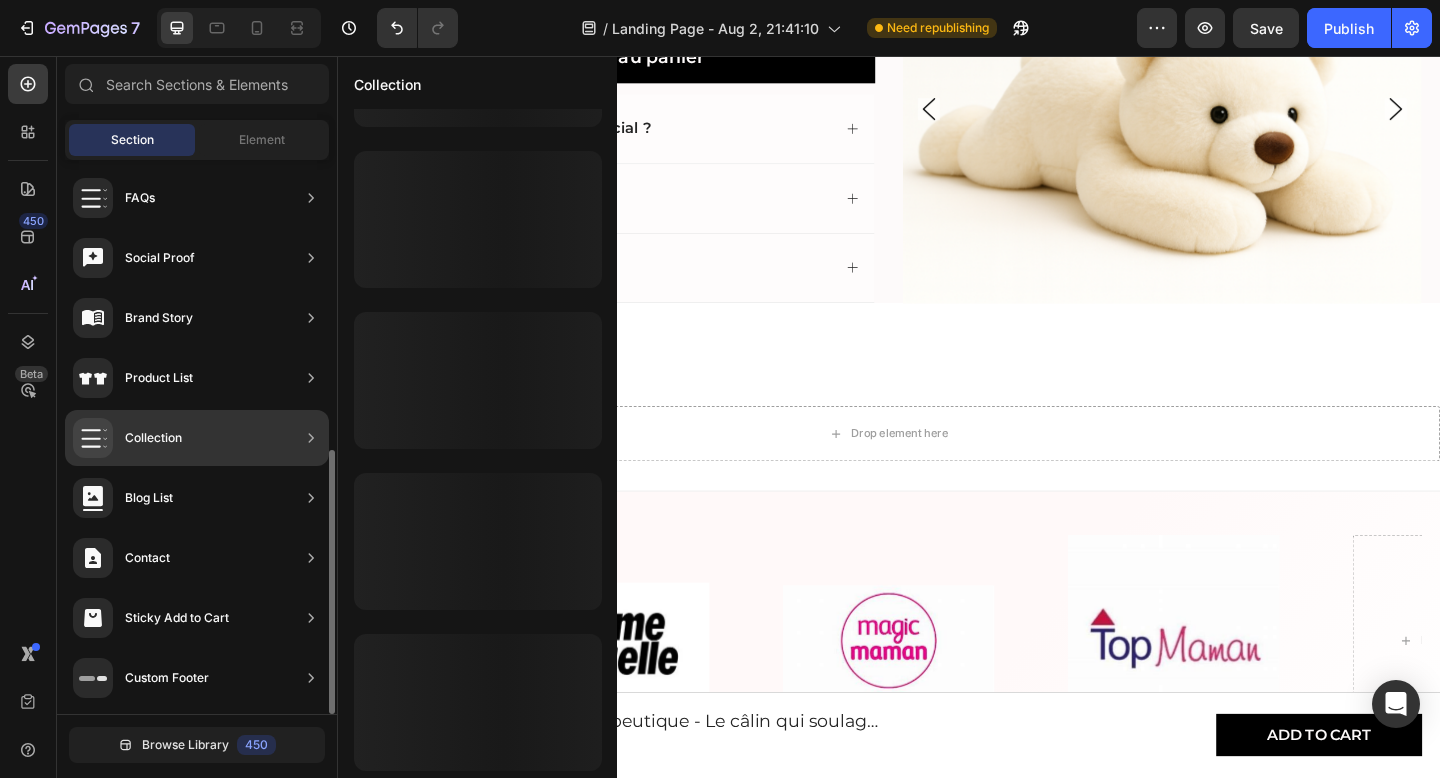 scroll, scrollTop: 0, scrollLeft: 0, axis: both 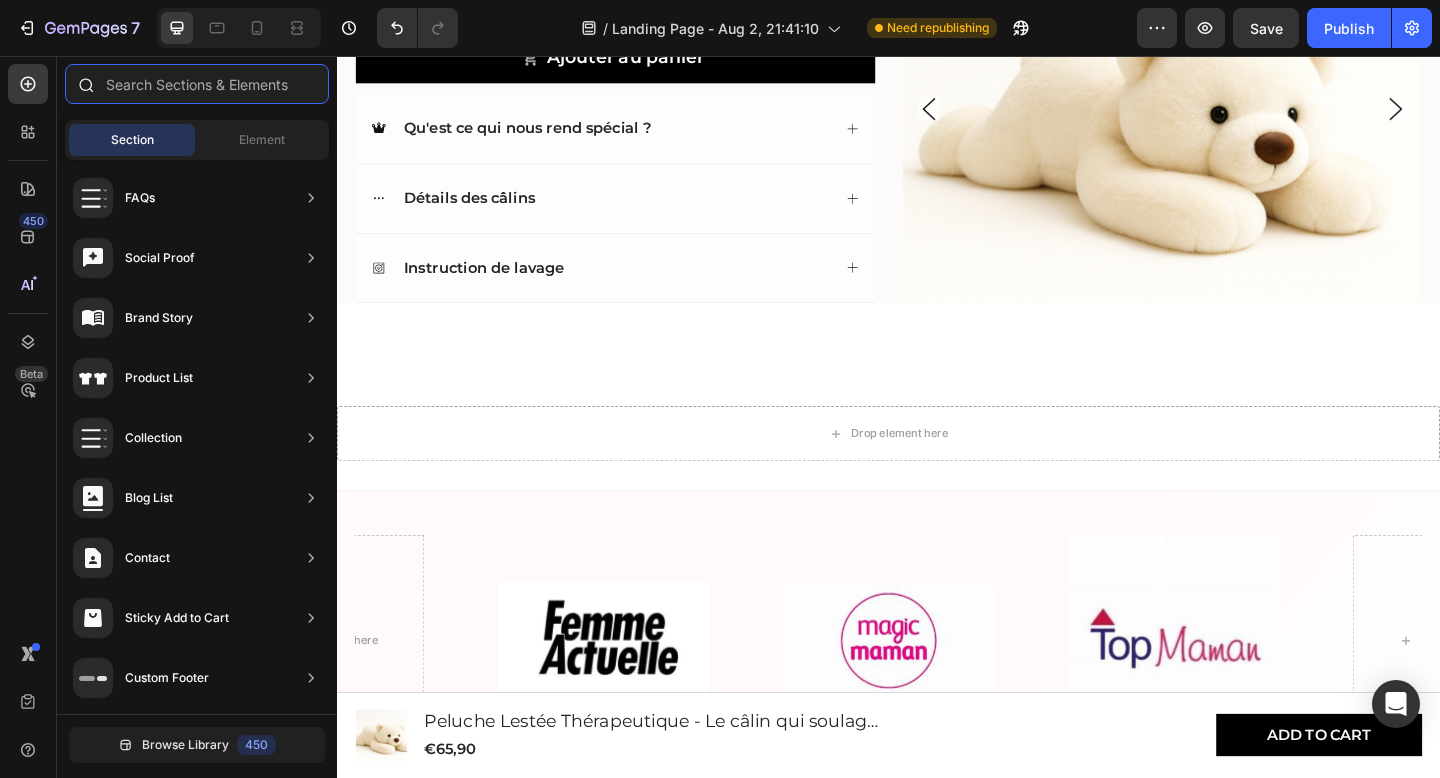 click at bounding box center [197, 84] 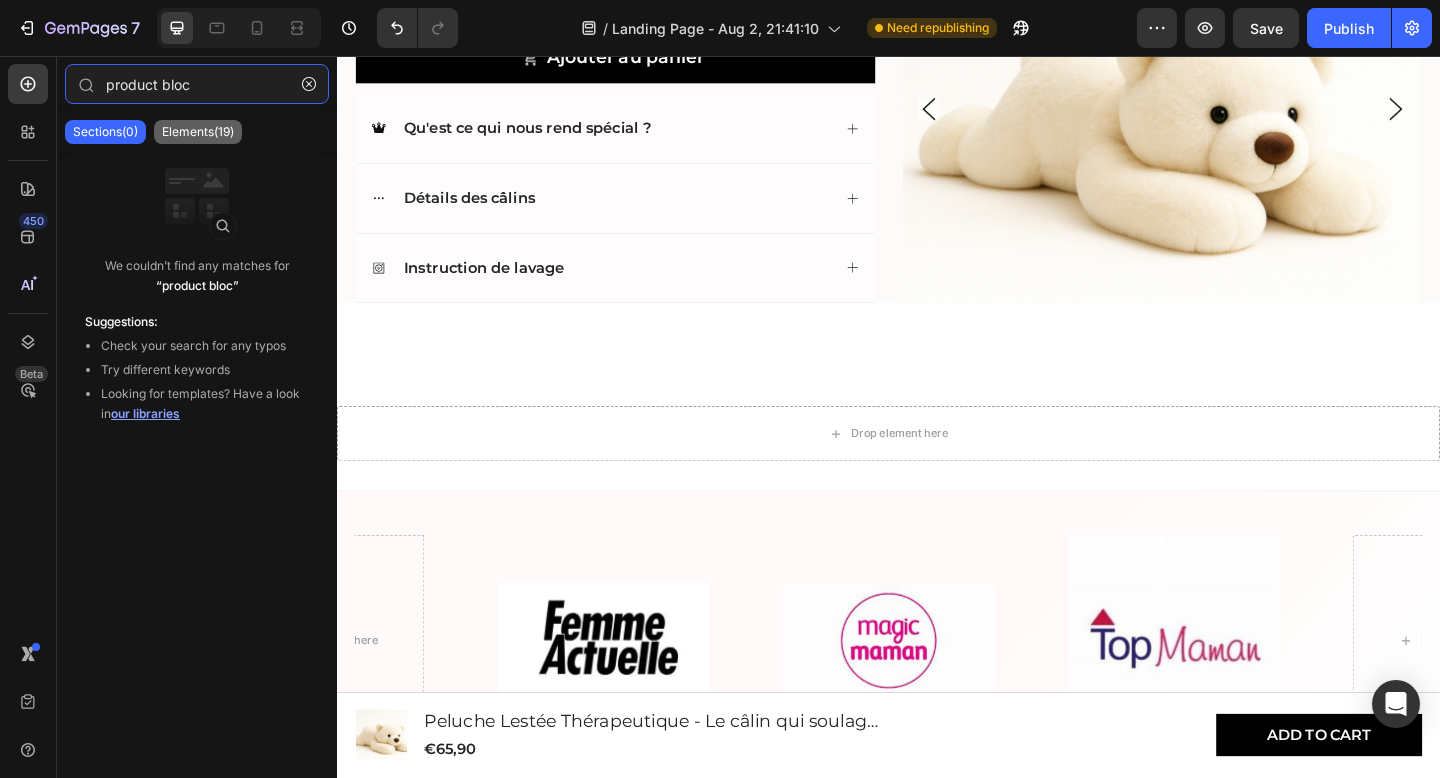 type on "product bloc" 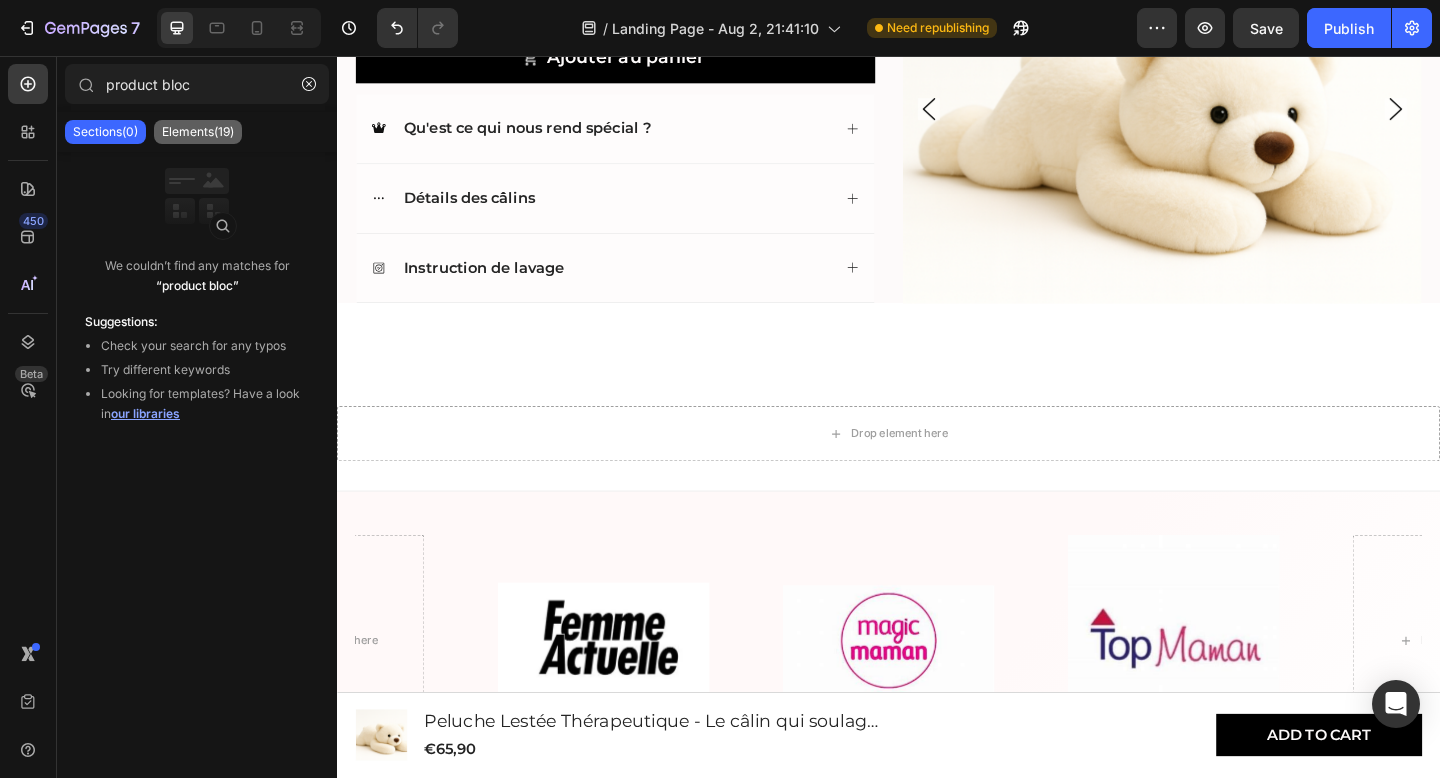 click on "Elements(19)" at bounding box center (198, 132) 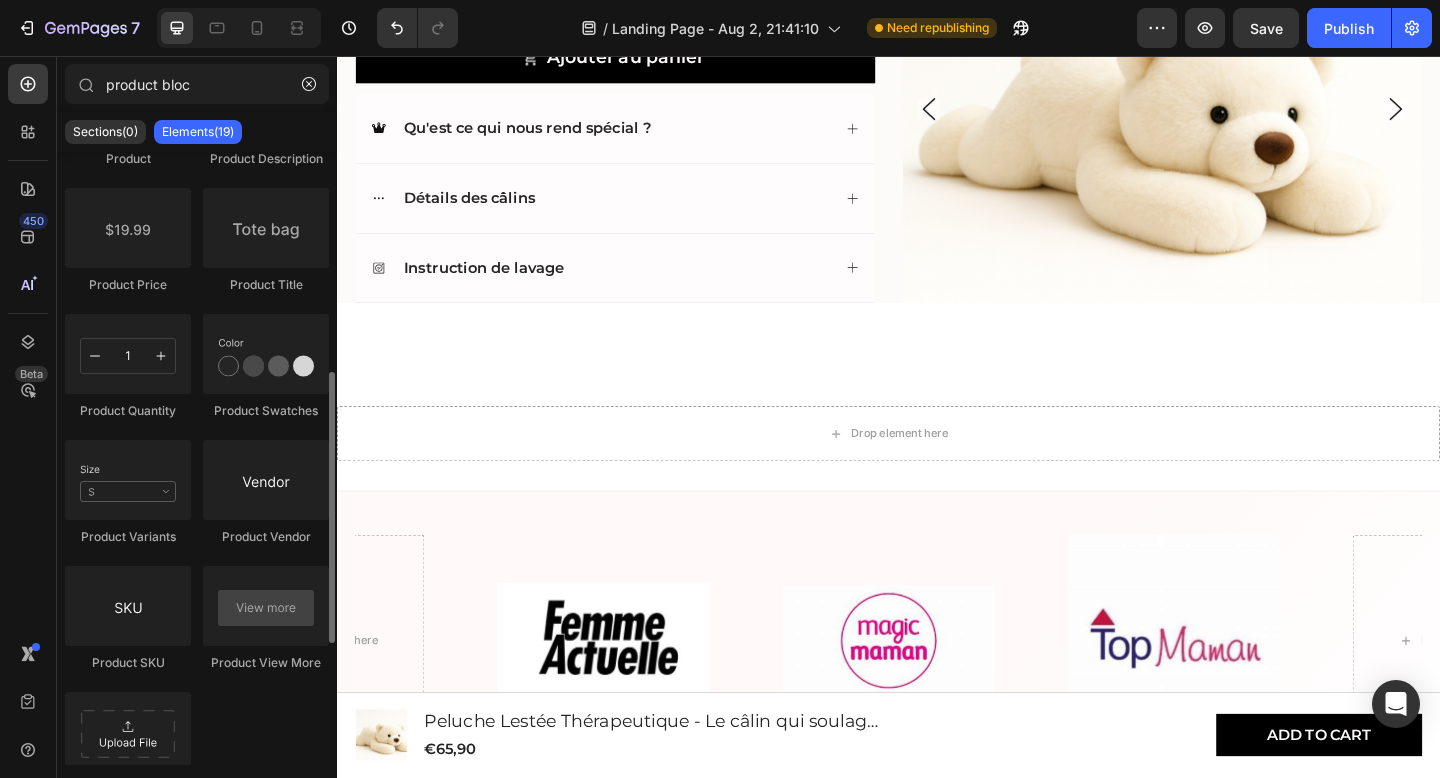 scroll, scrollTop: 514, scrollLeft: 0, axis: vertical 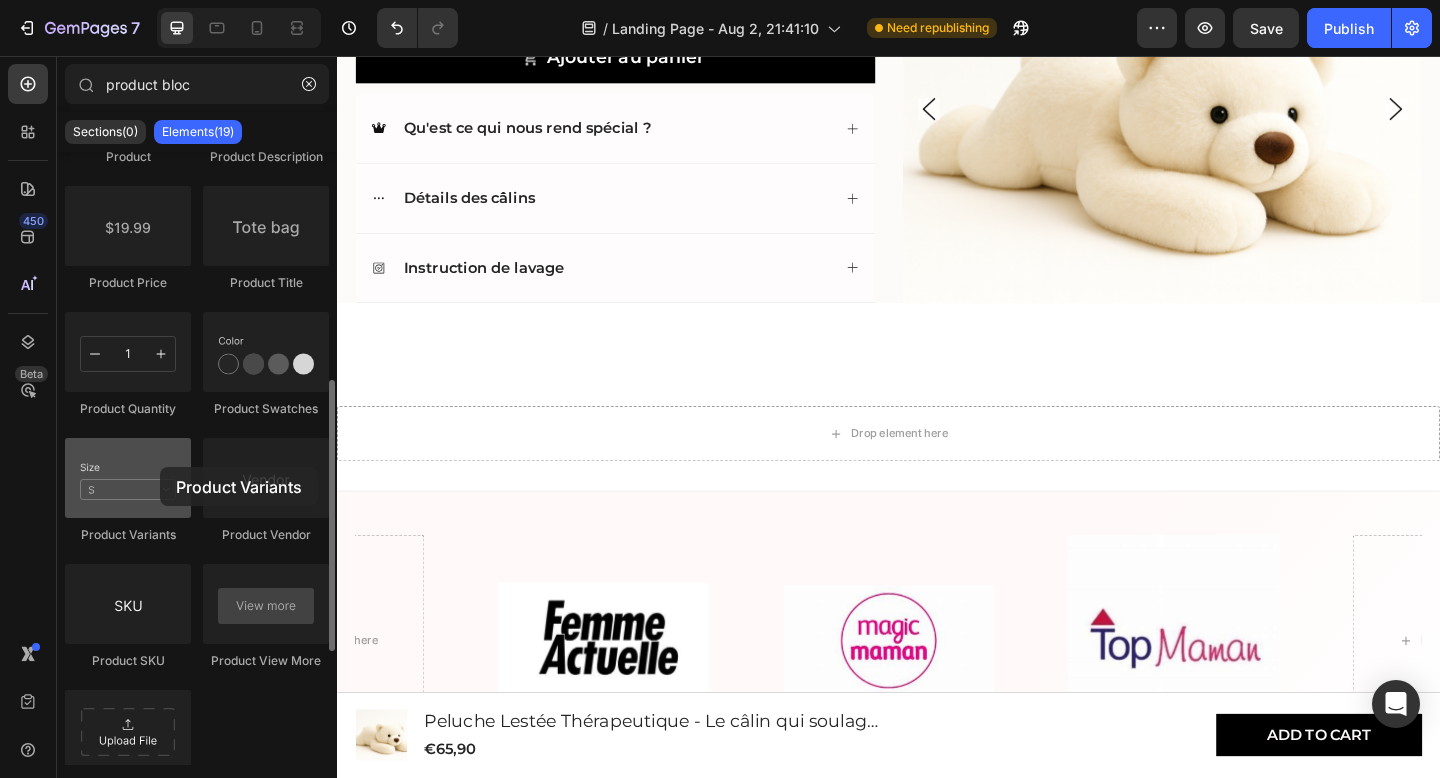 click at bounding box center [128, 478] 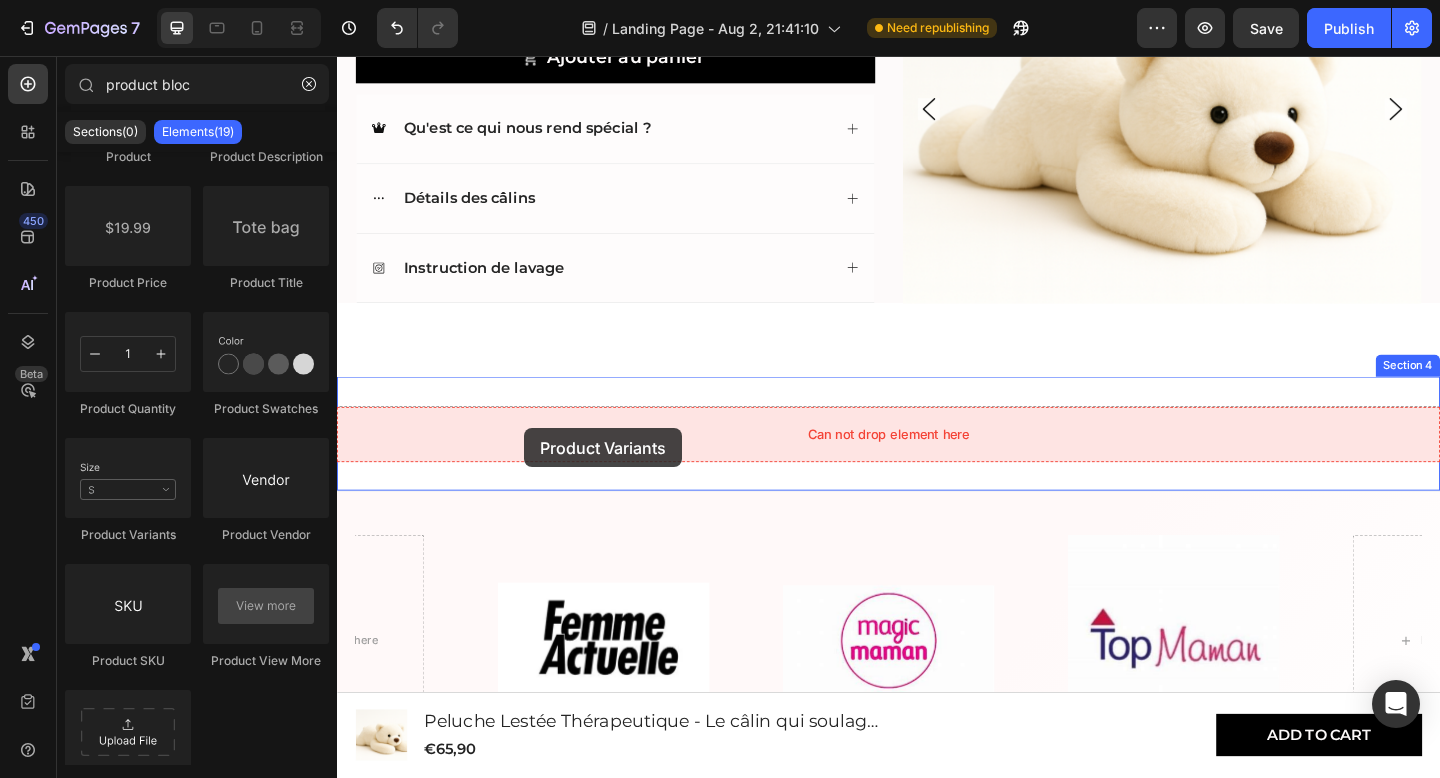drag, startPoint x: 487, startPoint y: 527, endPoint x: 540, endPoint y: 461, distance: 84.646324 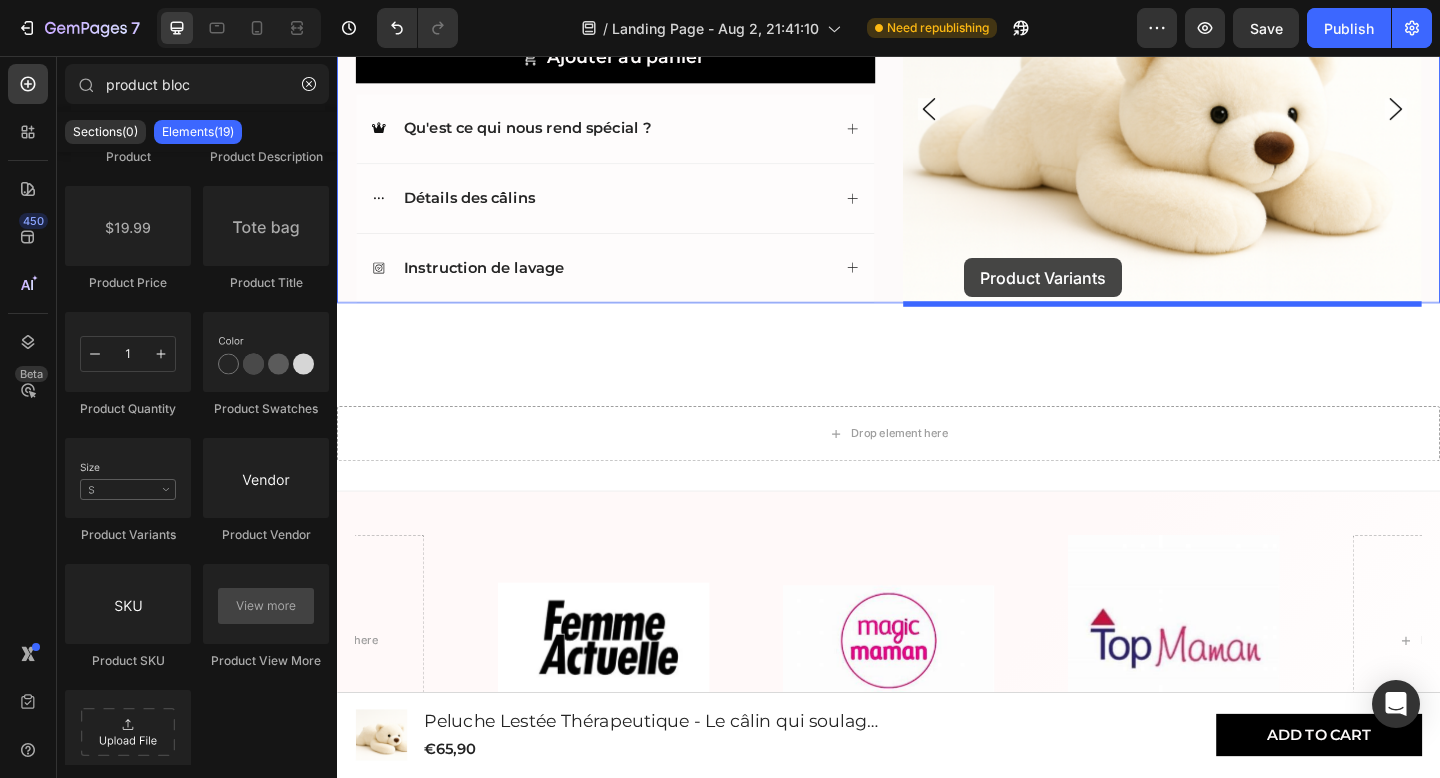 drag, startPoint x: 481, startPoint y: 524, endPoint x: 1018, endPoint y: 273, distance: 592.7647 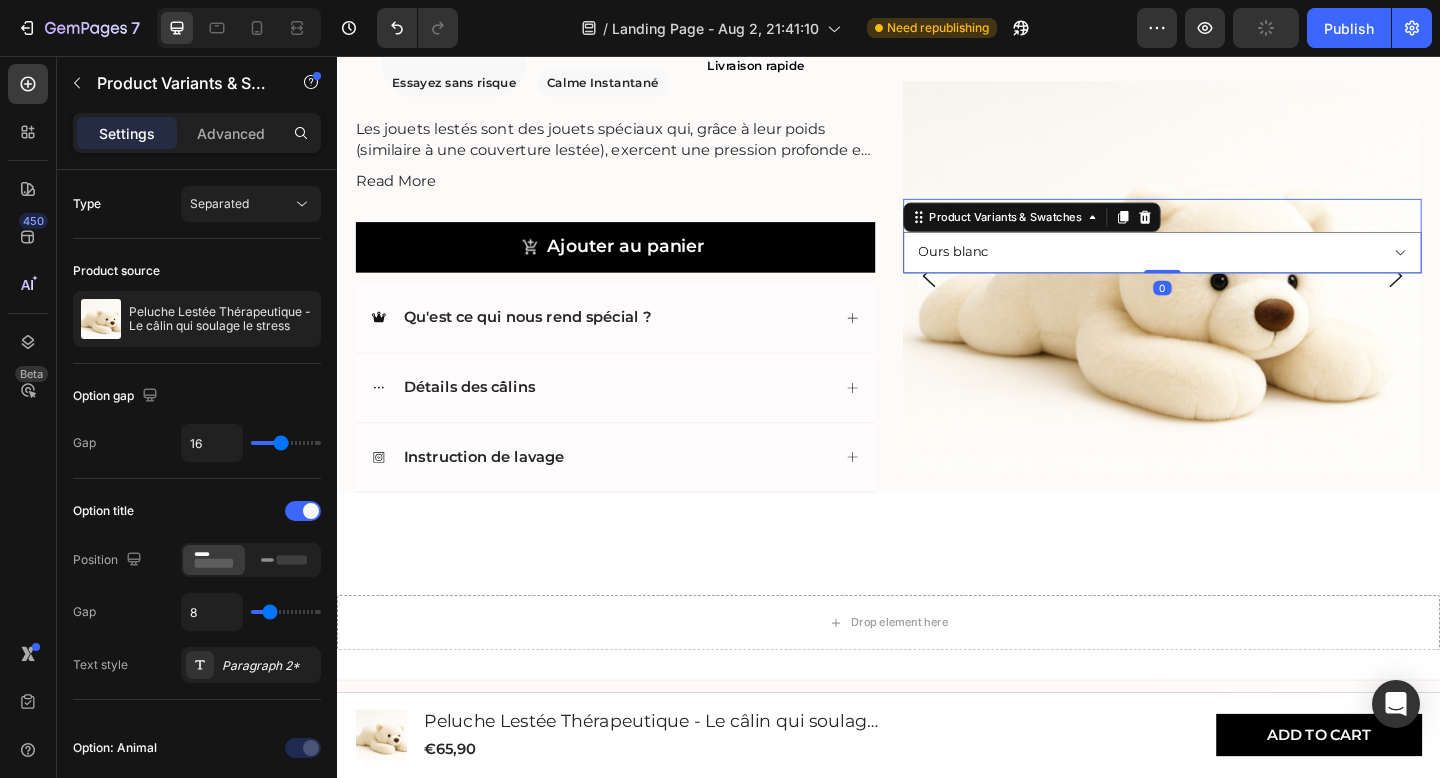 scroll, scrollTop: 987, scrollLeft: 0, axis: vertical 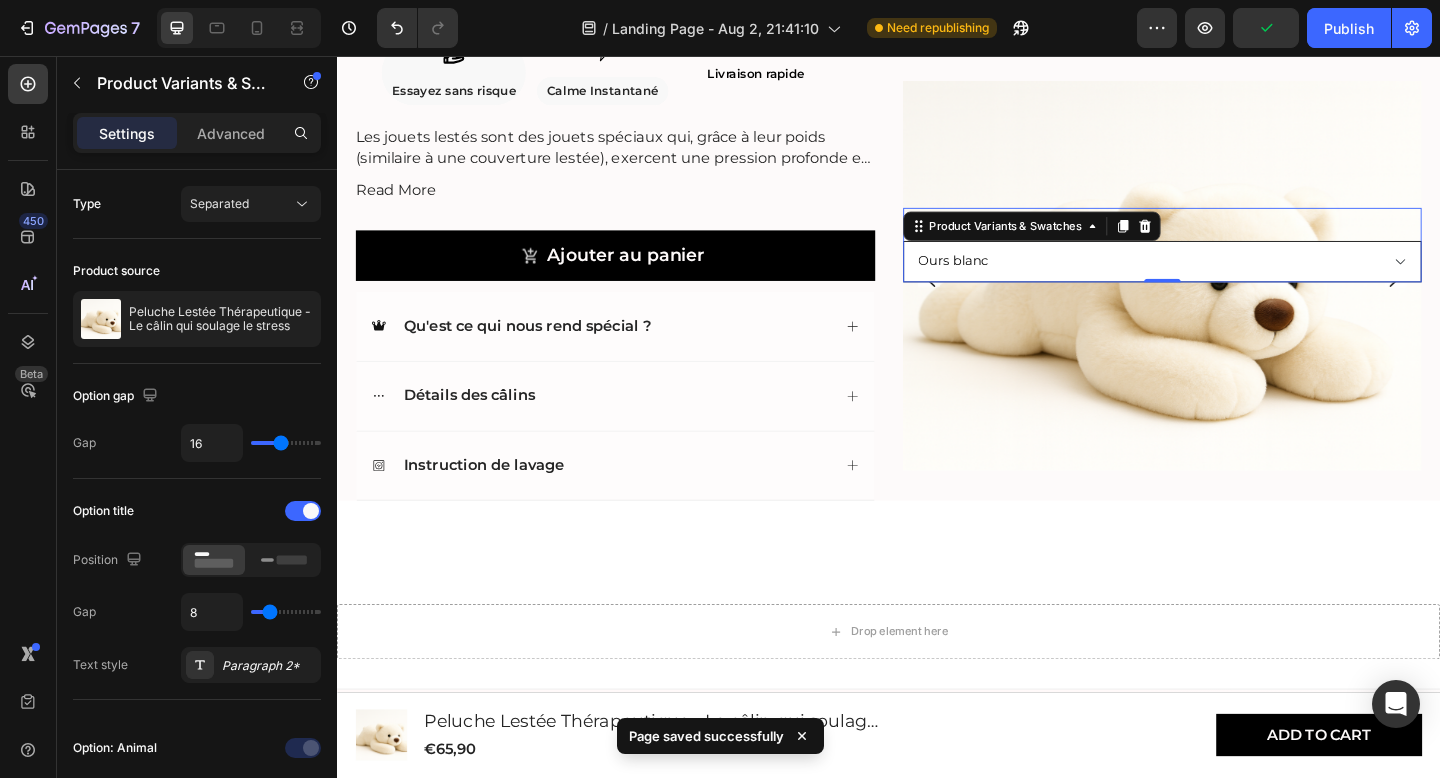 click on "Ours blanc Ours brun Koala Chien Elephant Paresseux Licorne" at bounding box center [1235, 279] 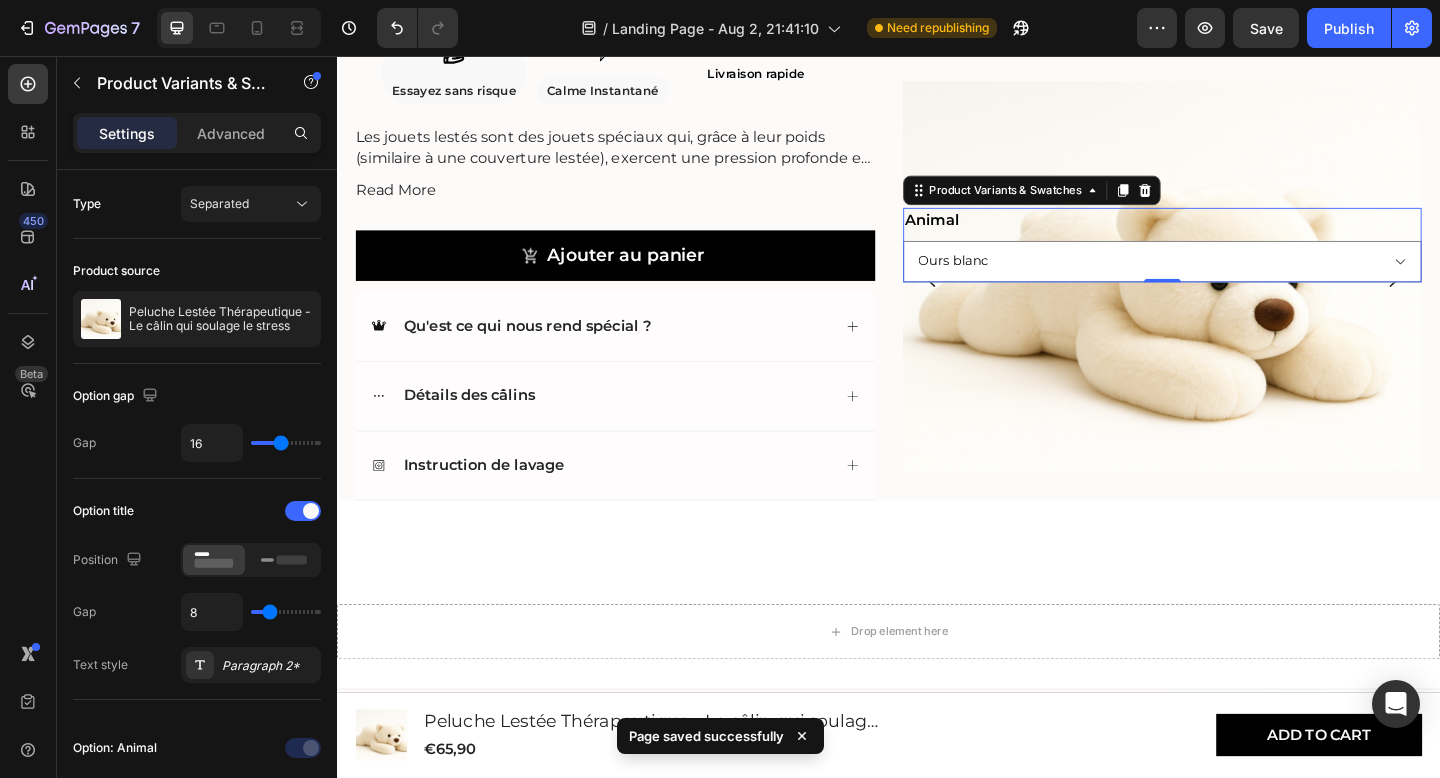 select on "Ours brun" 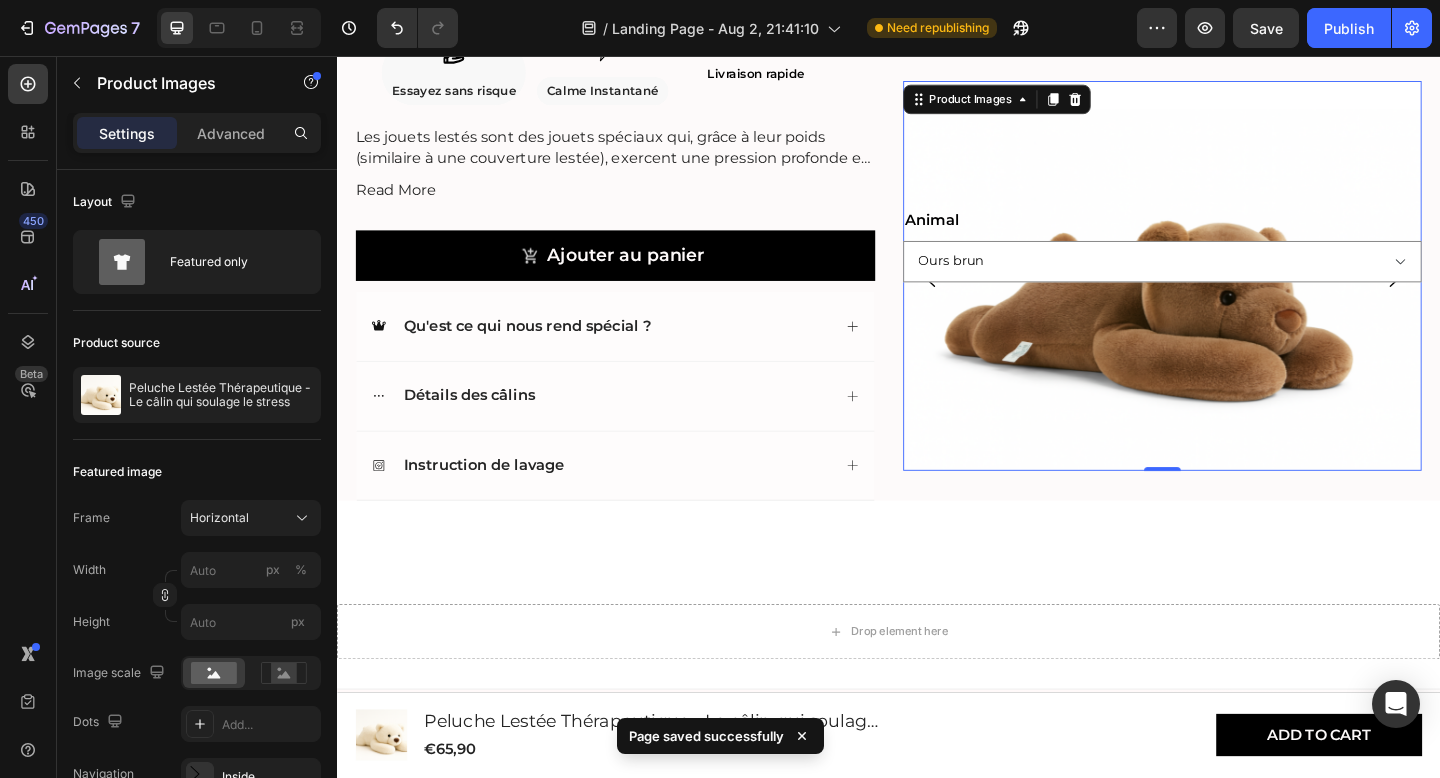 click at bounding box center [1235, 295] 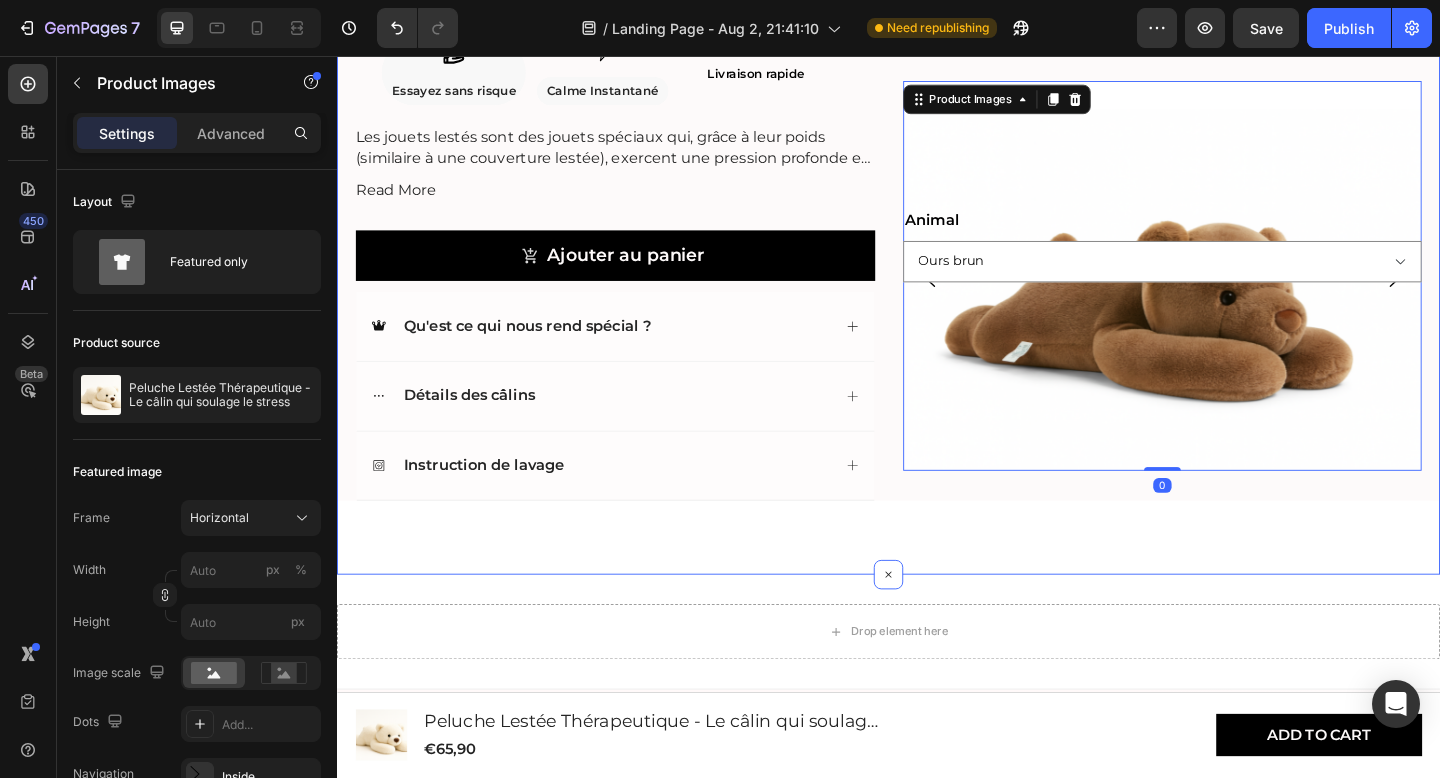 click on "Apaisement immédiat garanti Text Block Row
Product Images   0 Animal   Ours blanc Ours brun Koala Chien Elephant Paresseux Licorne Product Variants & Swatches 4.8/5 Text Block Icon Icon Icon Icon Icon Icon List Basé sur plus de 500 avis clients Text Block Row Peluche Lestée Thérapeutique - Le câlin qui soulage le stress Product Title Nuits sereines garanties Text Block
Icon Essayez sans risque Text Block Row
Icon Calme Instantané Text Block Row Row Livraison rapide  Heading Row Les jouets lestés sont des jouets spéciaux qui, grâce à leur poids (similaire à une couverture lestée), exercent une pression profonde et apaisante. Cela contribue à un  sentiment de réconfort et de sécurité  .
Les peluches lestées conviennent aussi bien aux enfants  (à partir de 3 ans)  qu'aux adultes et peuvent également apporter un soutien en cas de stress, d'anxiété, de défis émotionnels et aider le corps à se détendre.     Read More Product Description" at bounding box center [937, 163] 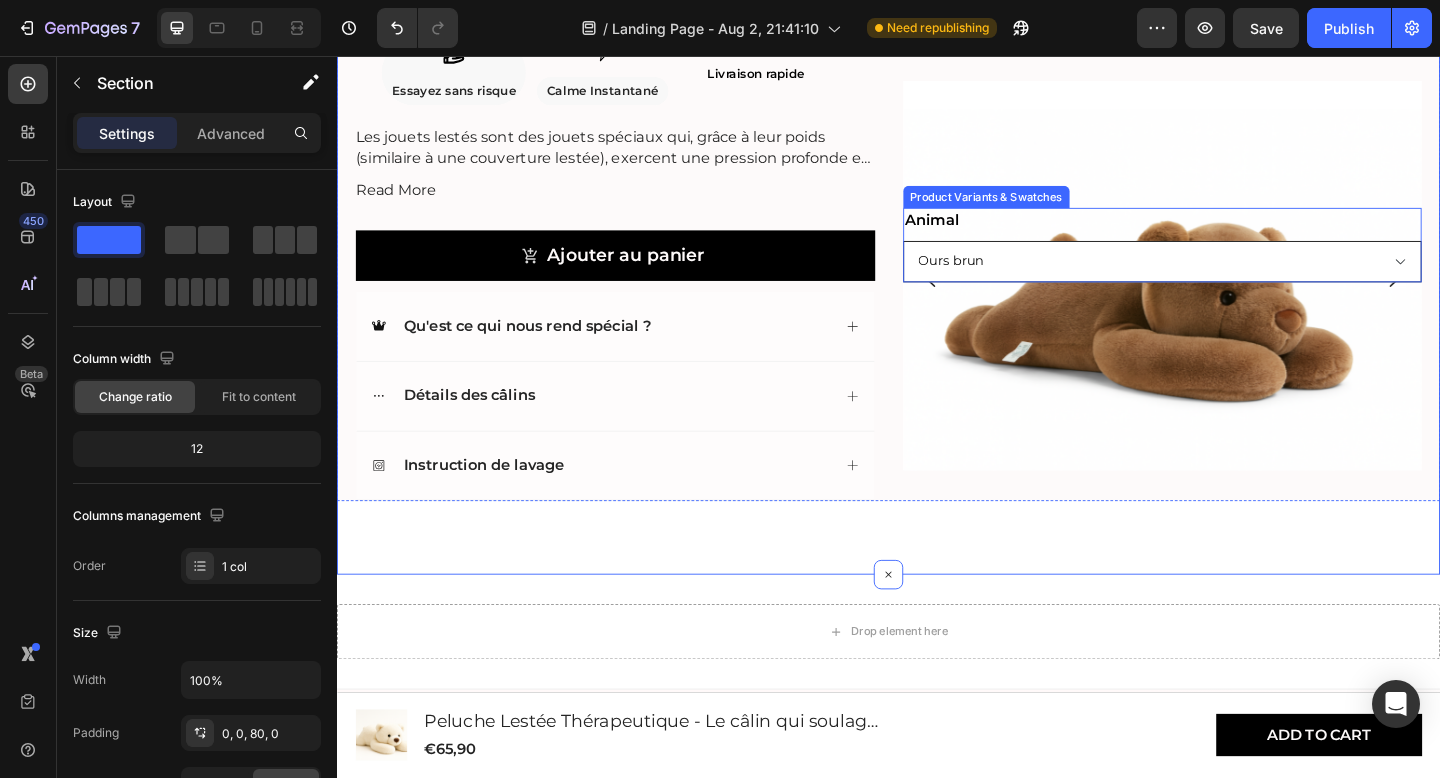 click on "Ours blanc Ours brun Koala Chien Elephant Paresseux Licorne" at bounding box center (1235, 279) 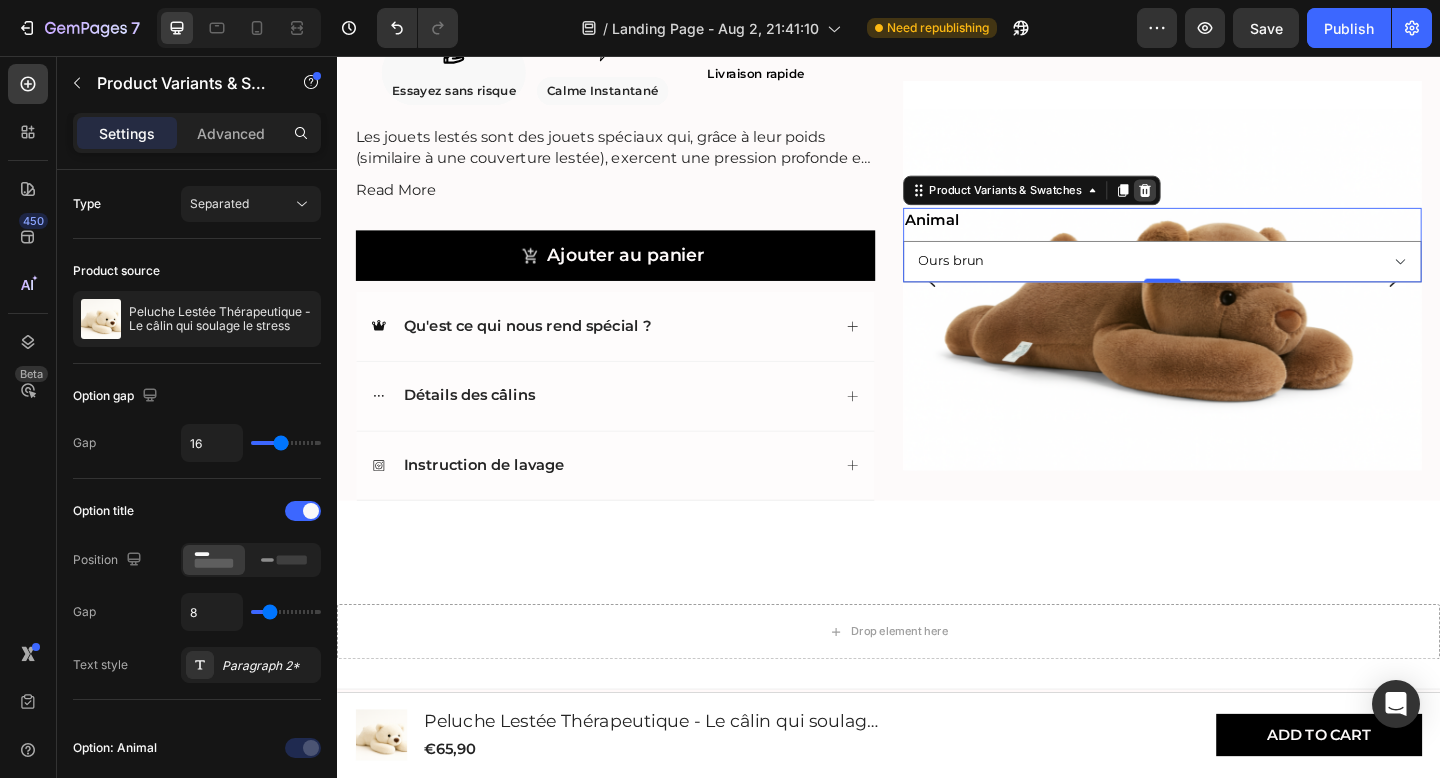 click 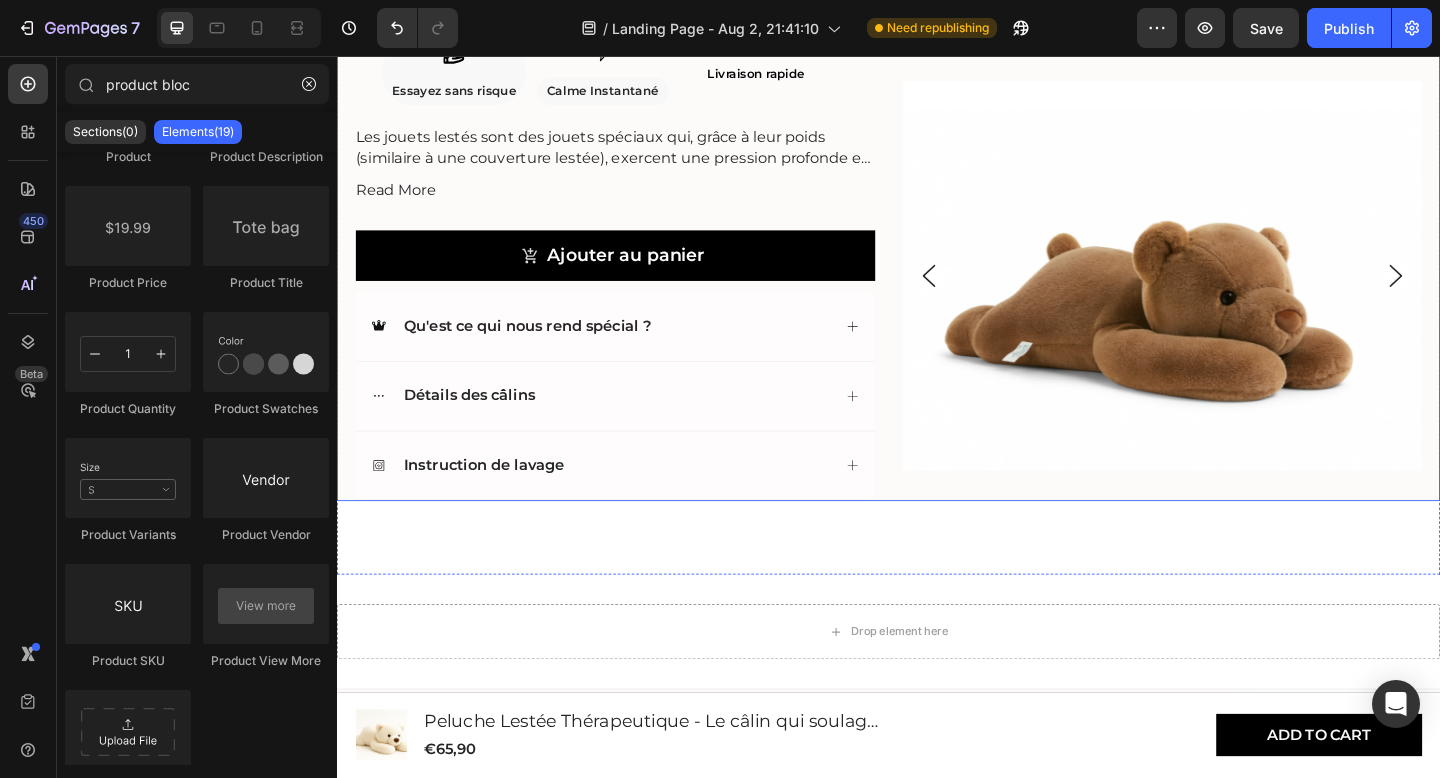click on "Product Images" at bounding box center [1235, 168] 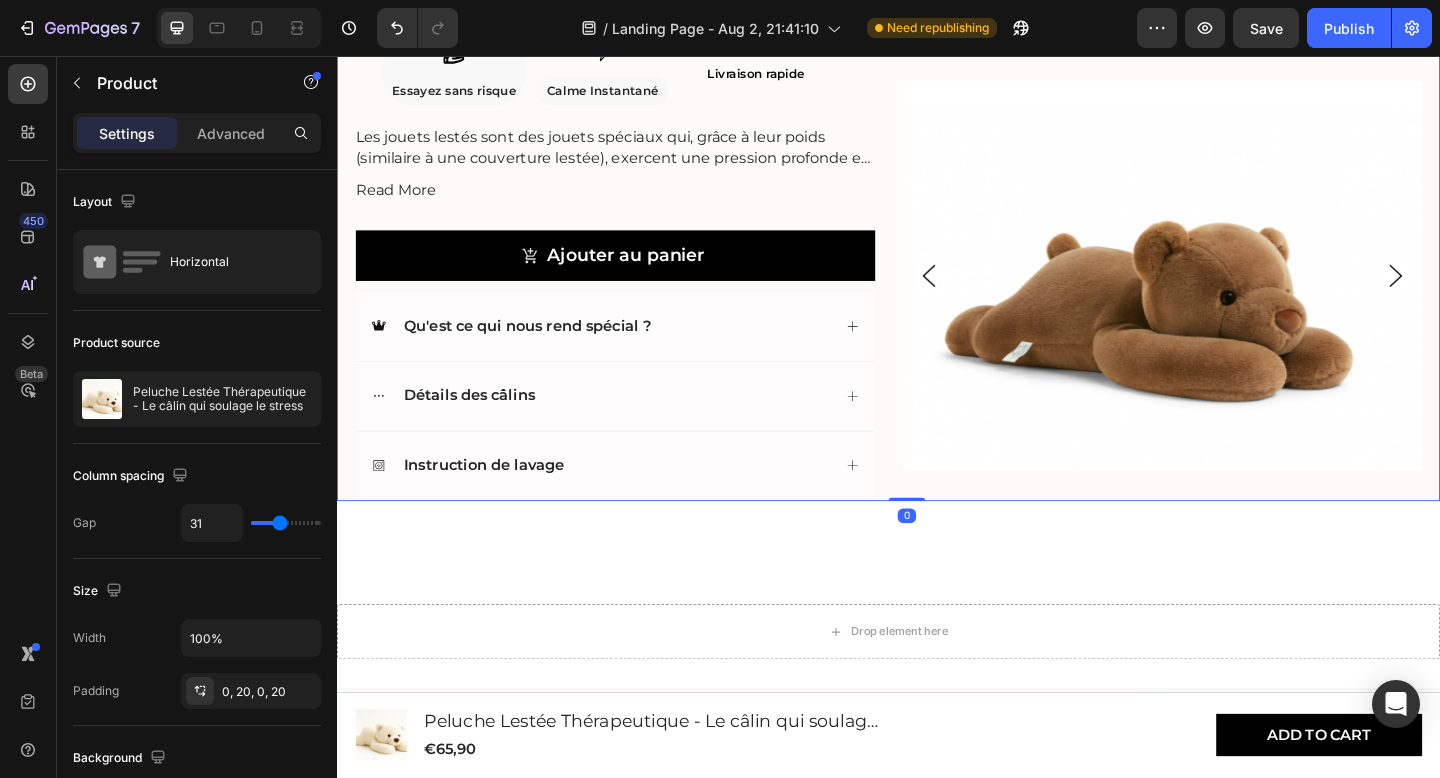 click on "Product Images" at bounding box center [1235, 168] 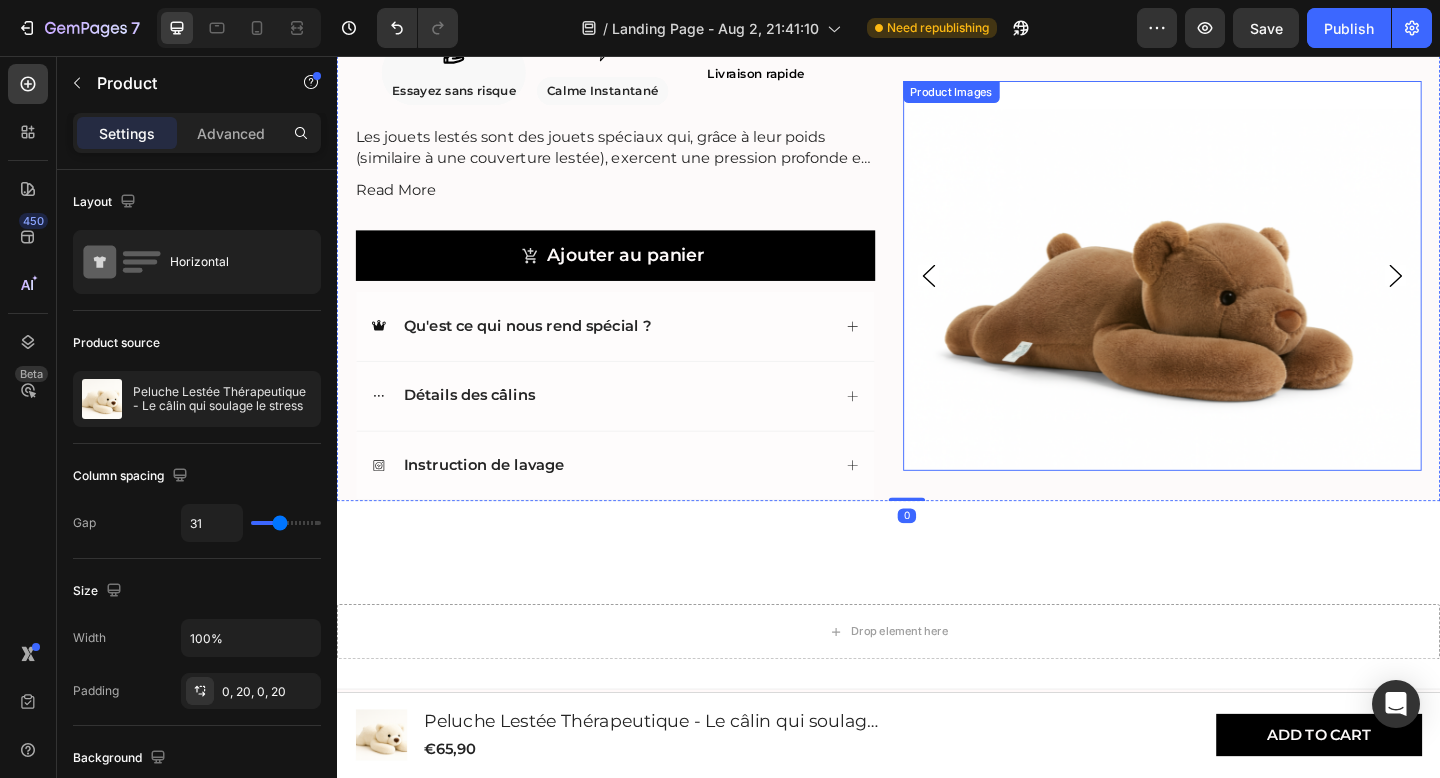 click at bounding box center (1235, 295) 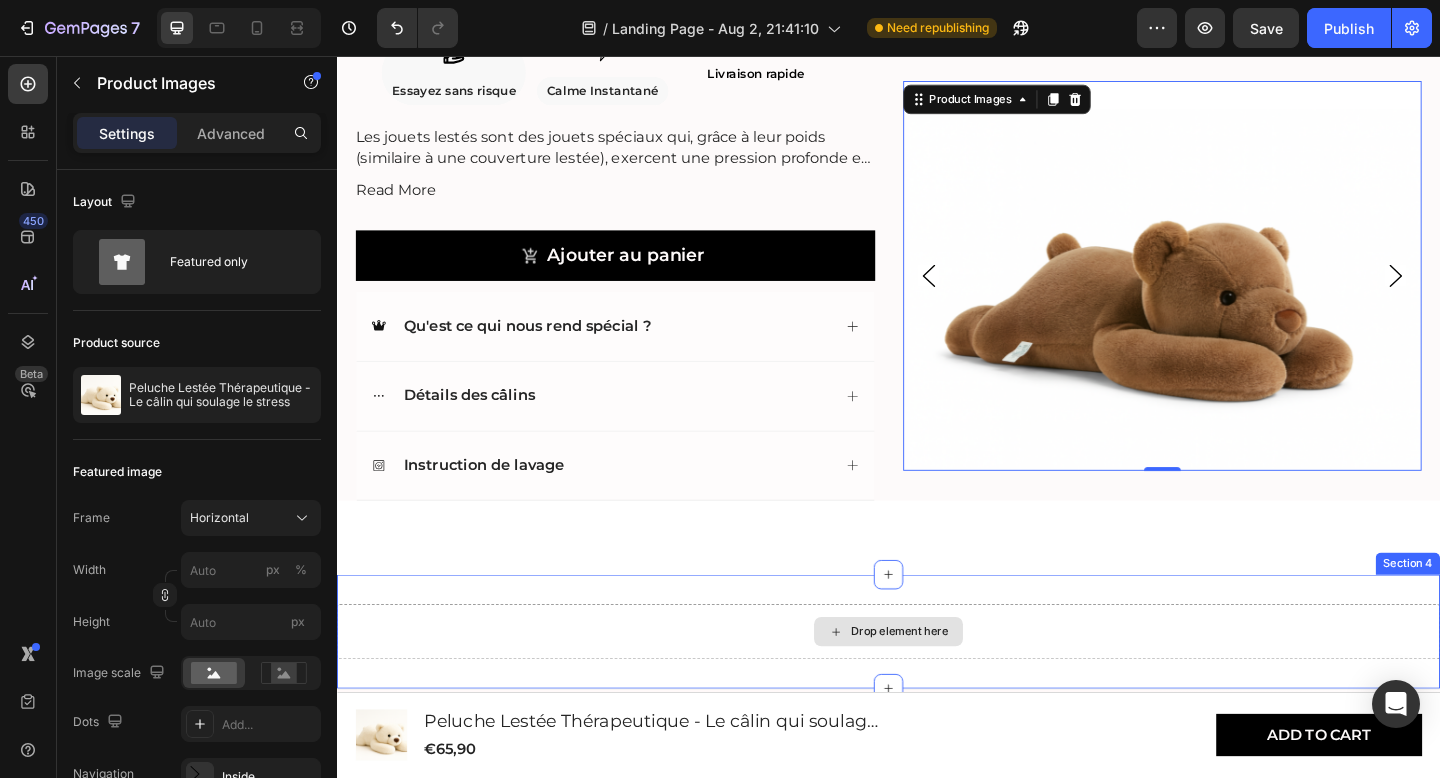 click on "Drop element here" at bounding box center [937, 682] 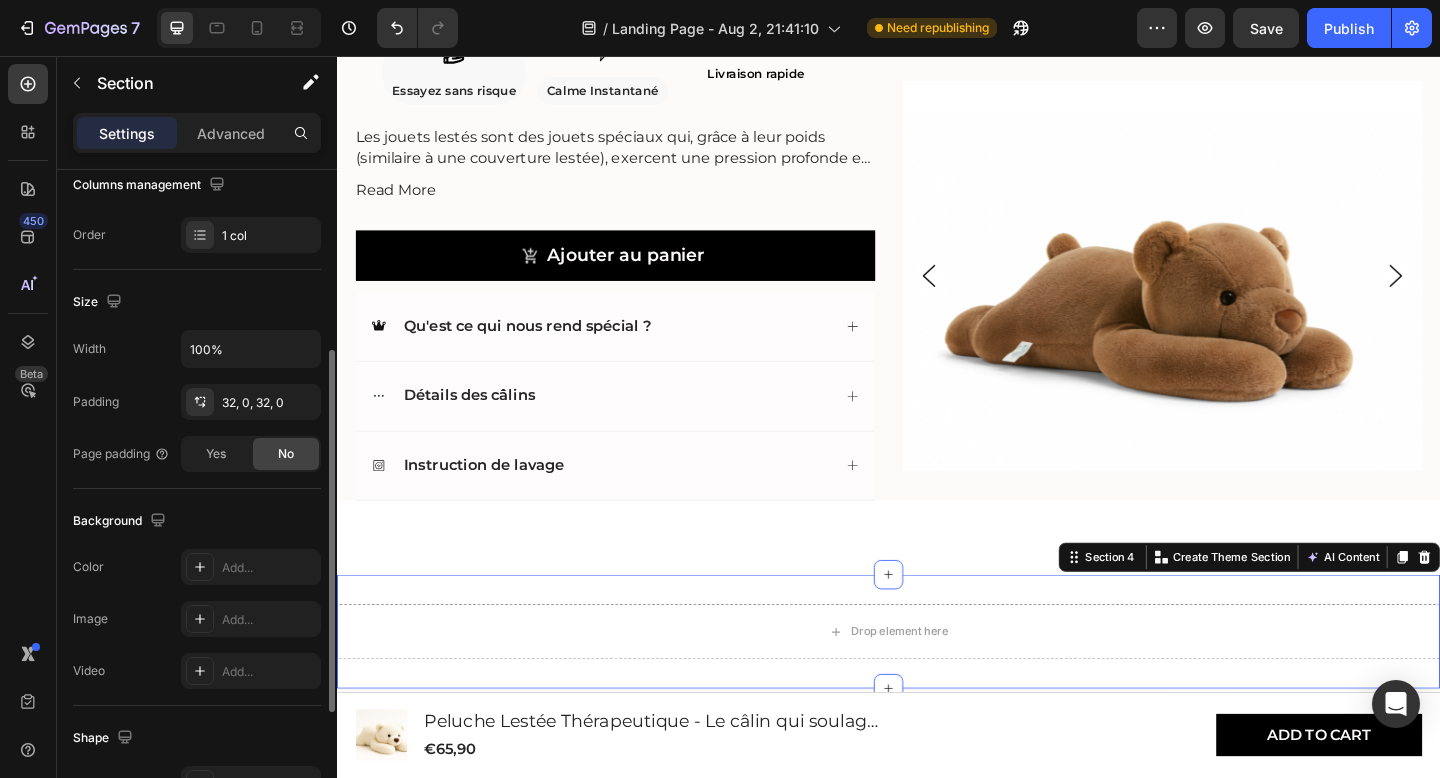 scroll, scrollTop: 0, scrollLeft: 0, axis: both 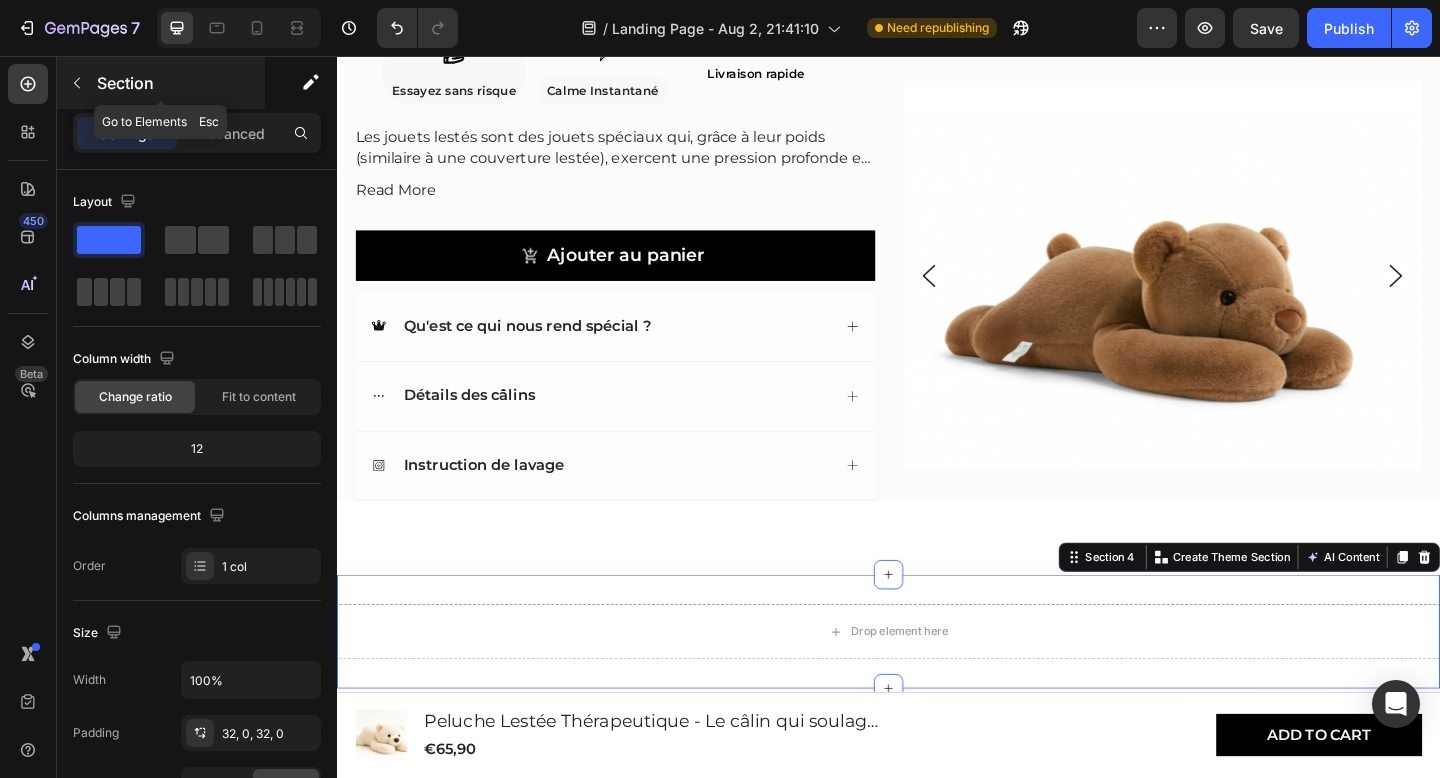 click 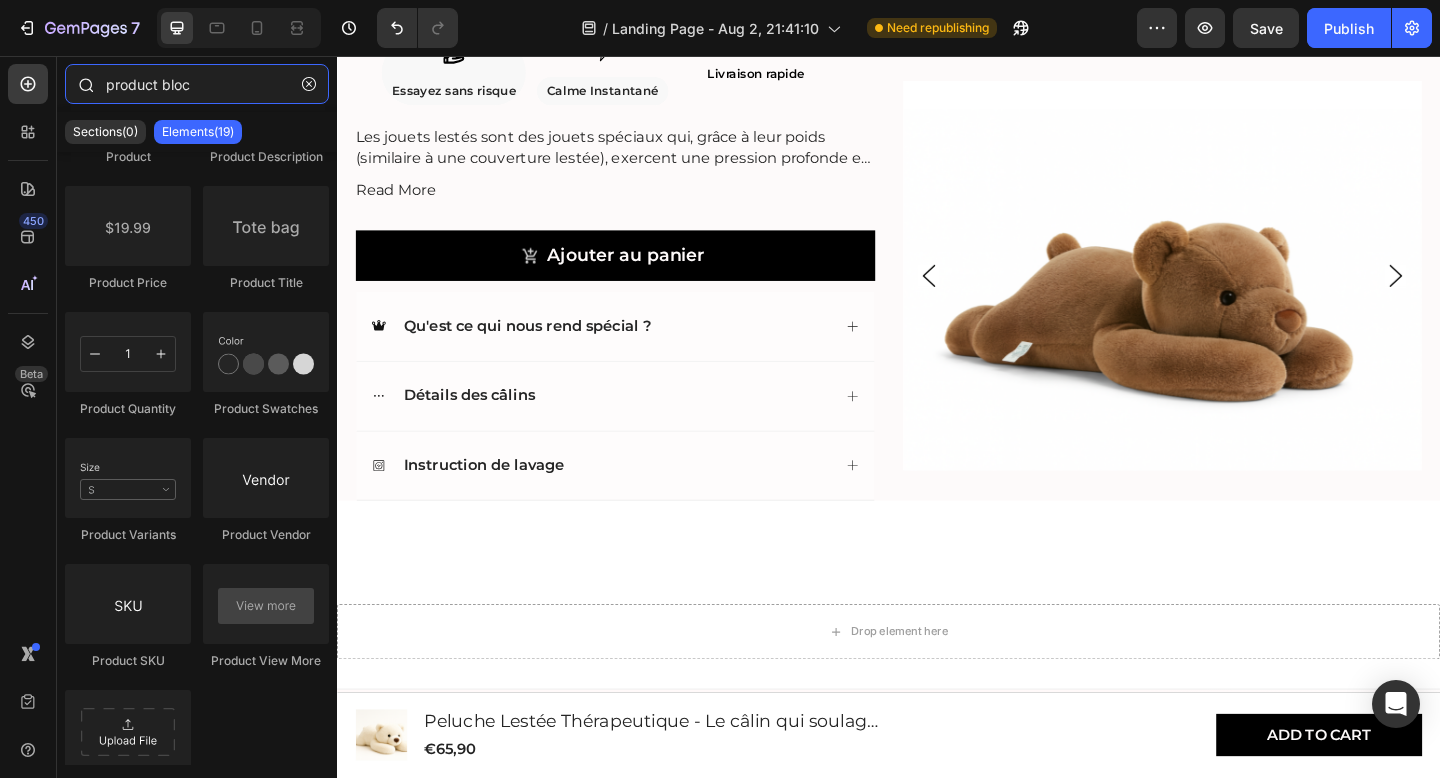 click on "product bloc" at bounding box center (197, 84) 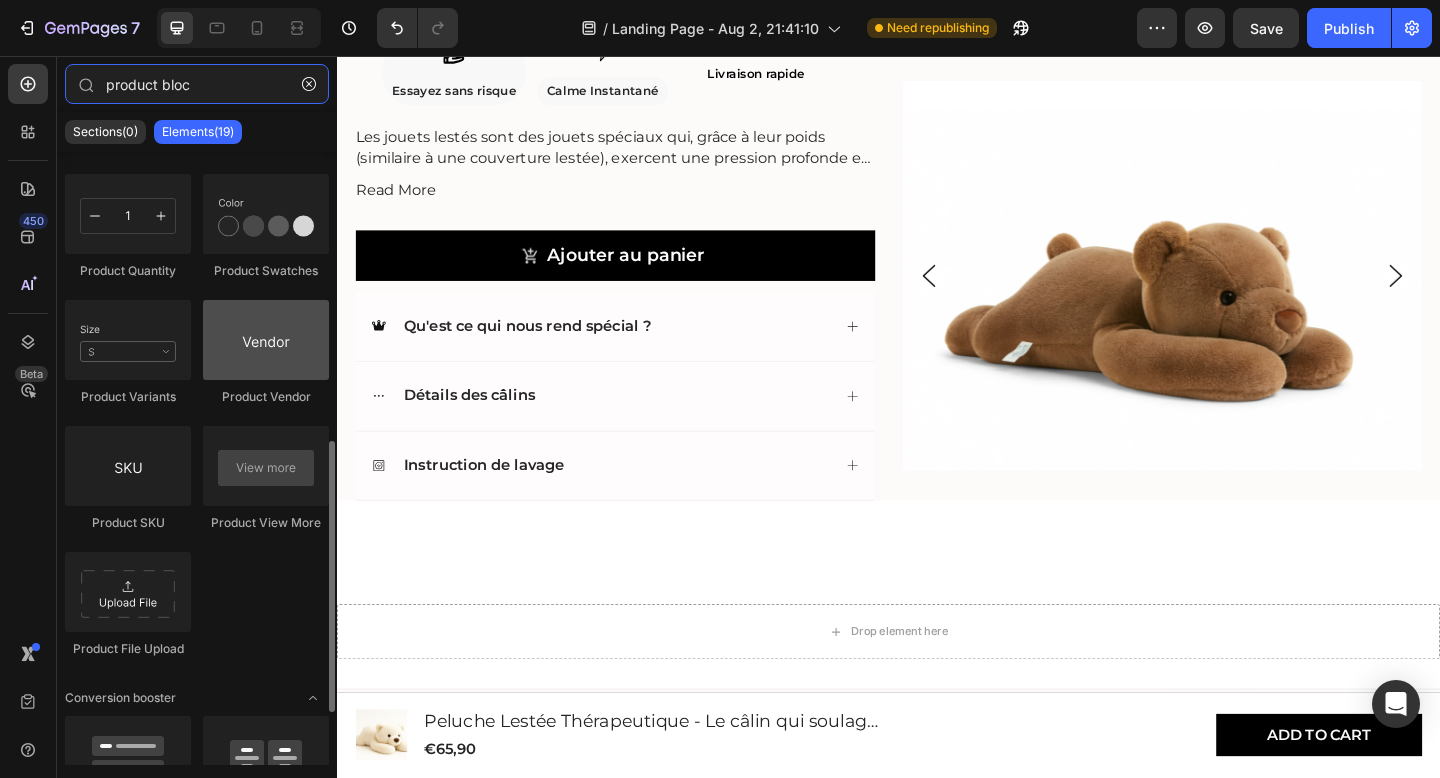 scroll, scrollTop: 664, scrollLeft: 0, axis: vertical 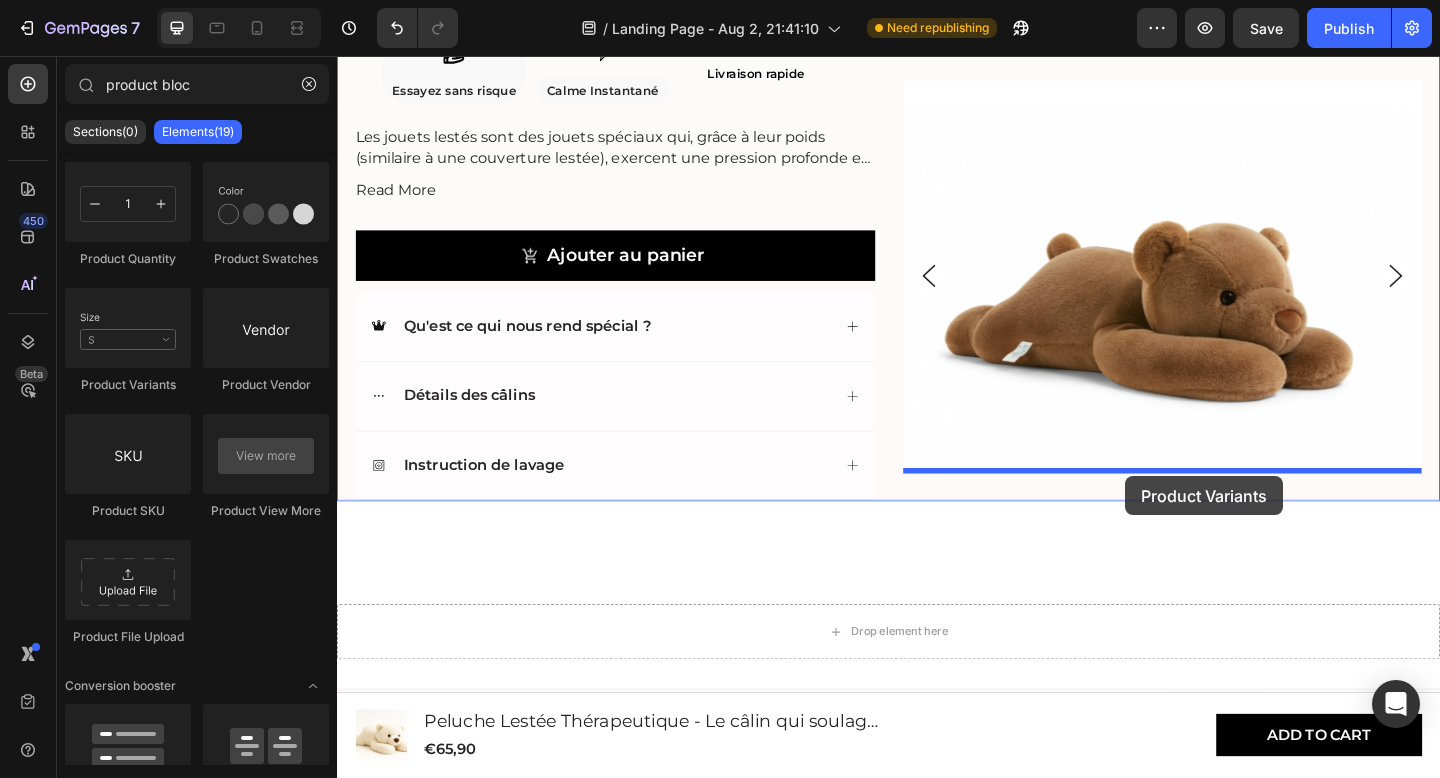 drag, startPoint x: 479, startPoint y: 379, endPoint x: 1194, endPoint y: 513, distance: 727.4483 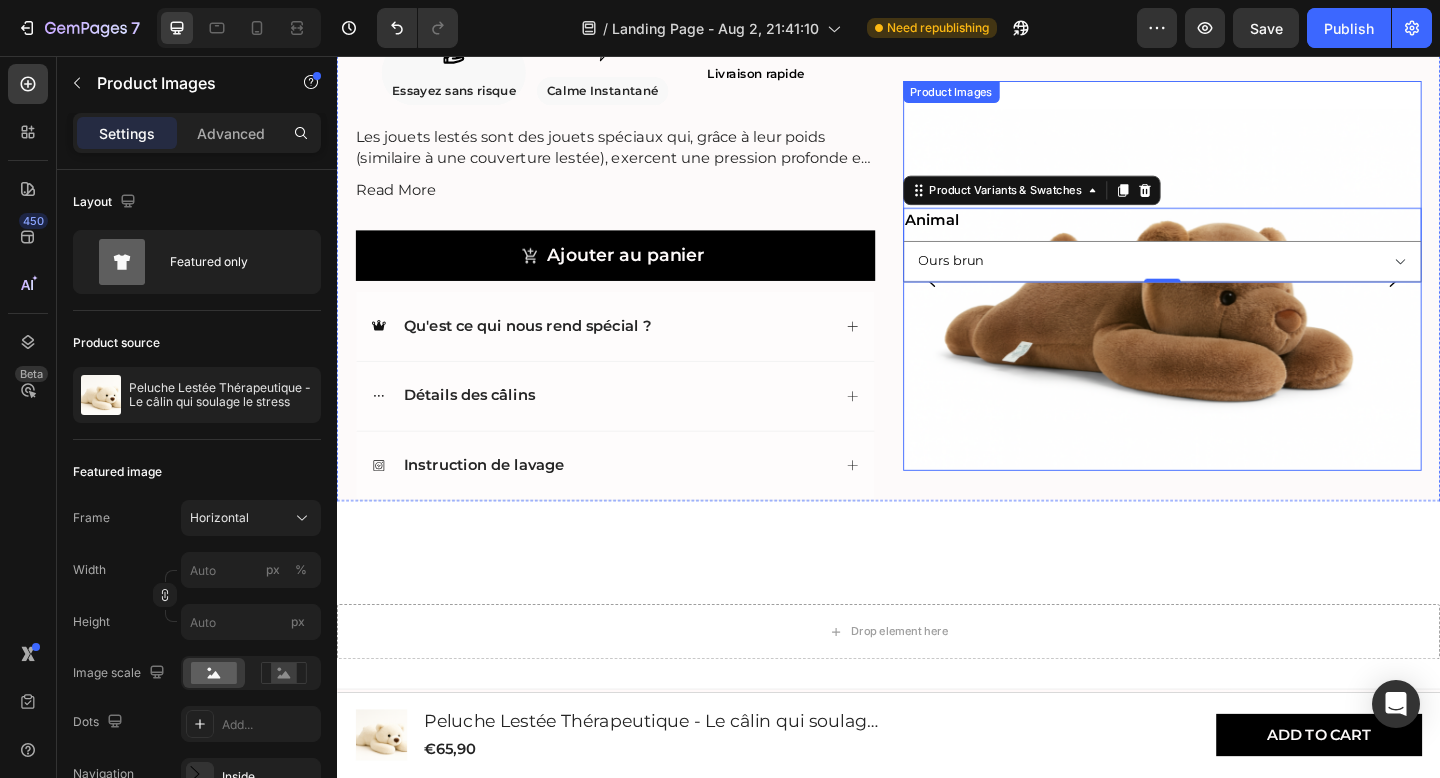 click at bounding box center (1235, 295) 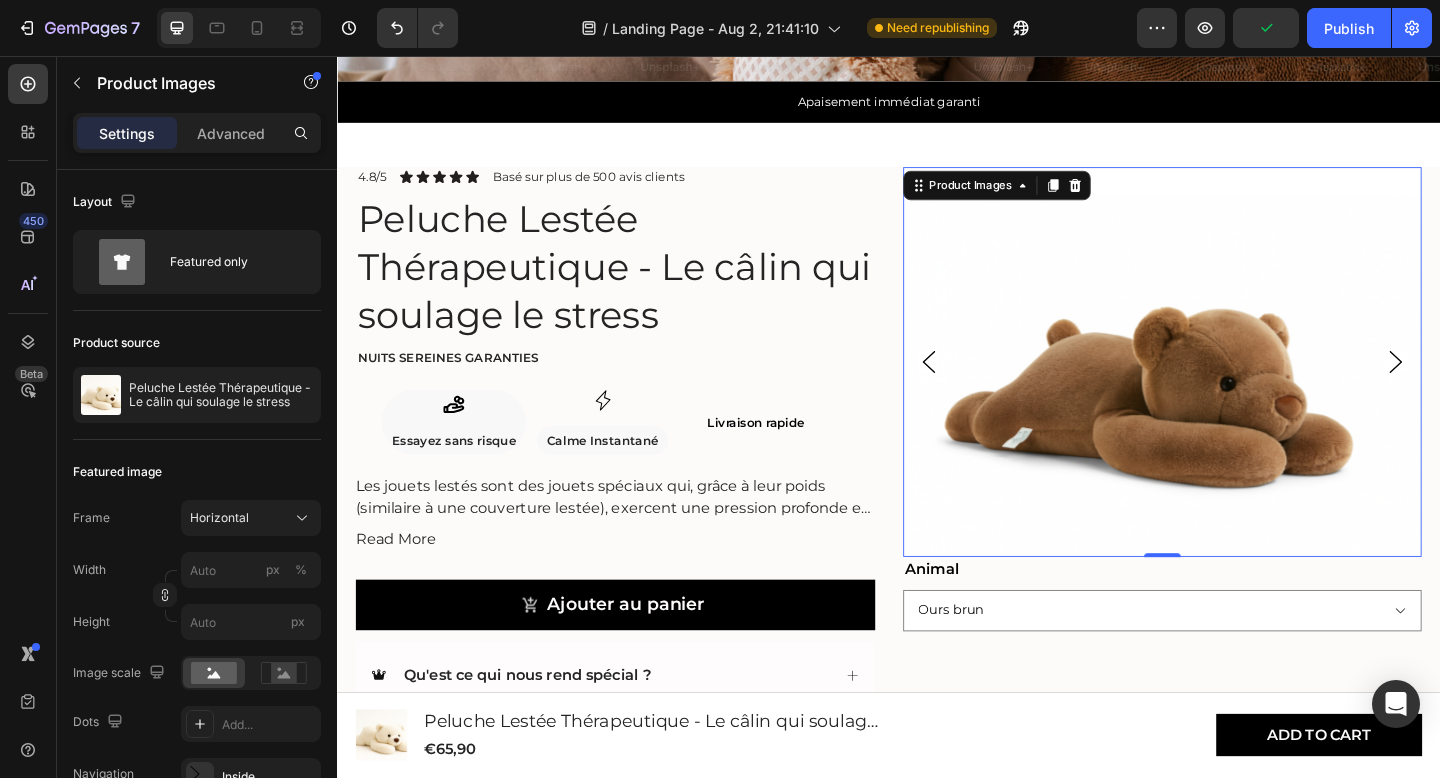 scroll, scrollTop: 605, scrollLeft: 0, axis: vertical 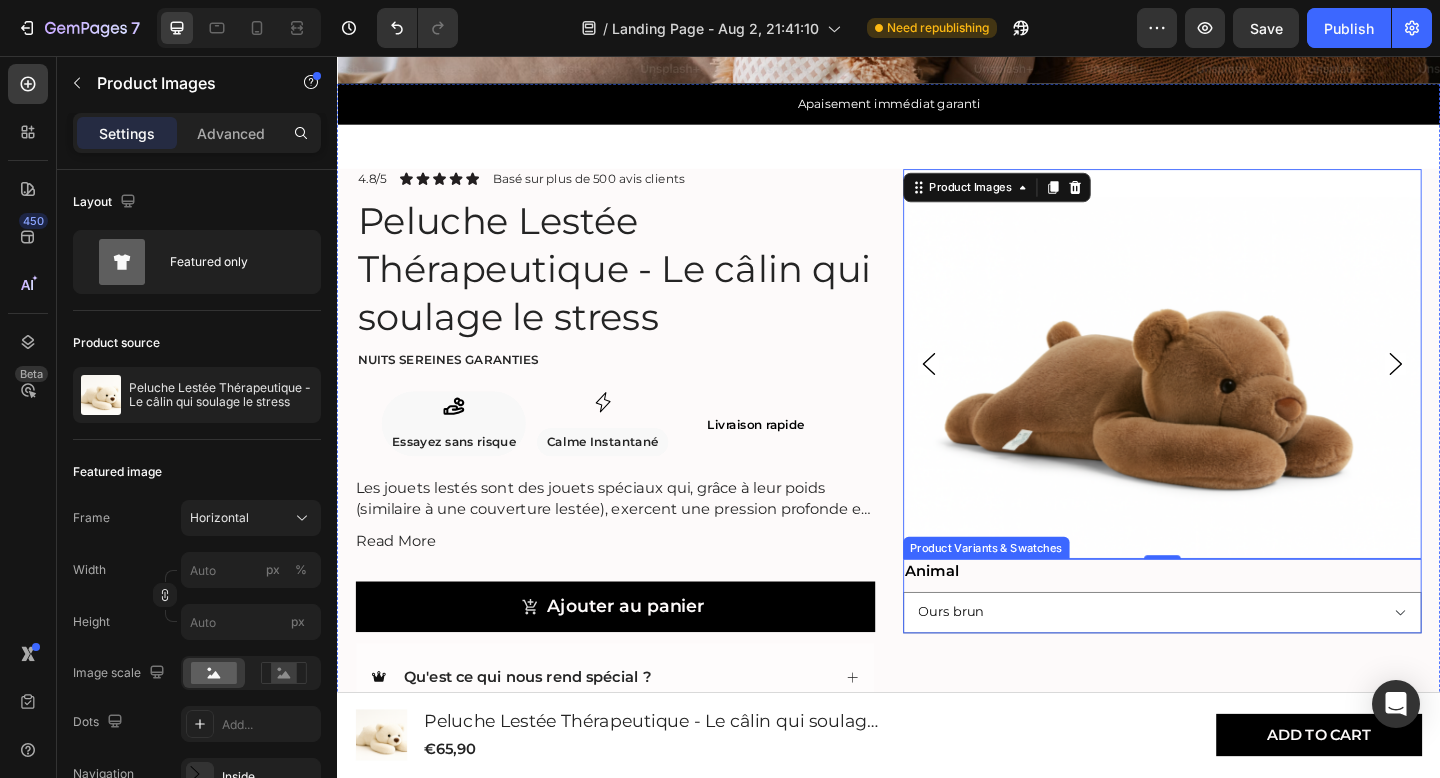 click on "Animal" at bounding box center [985, 617] 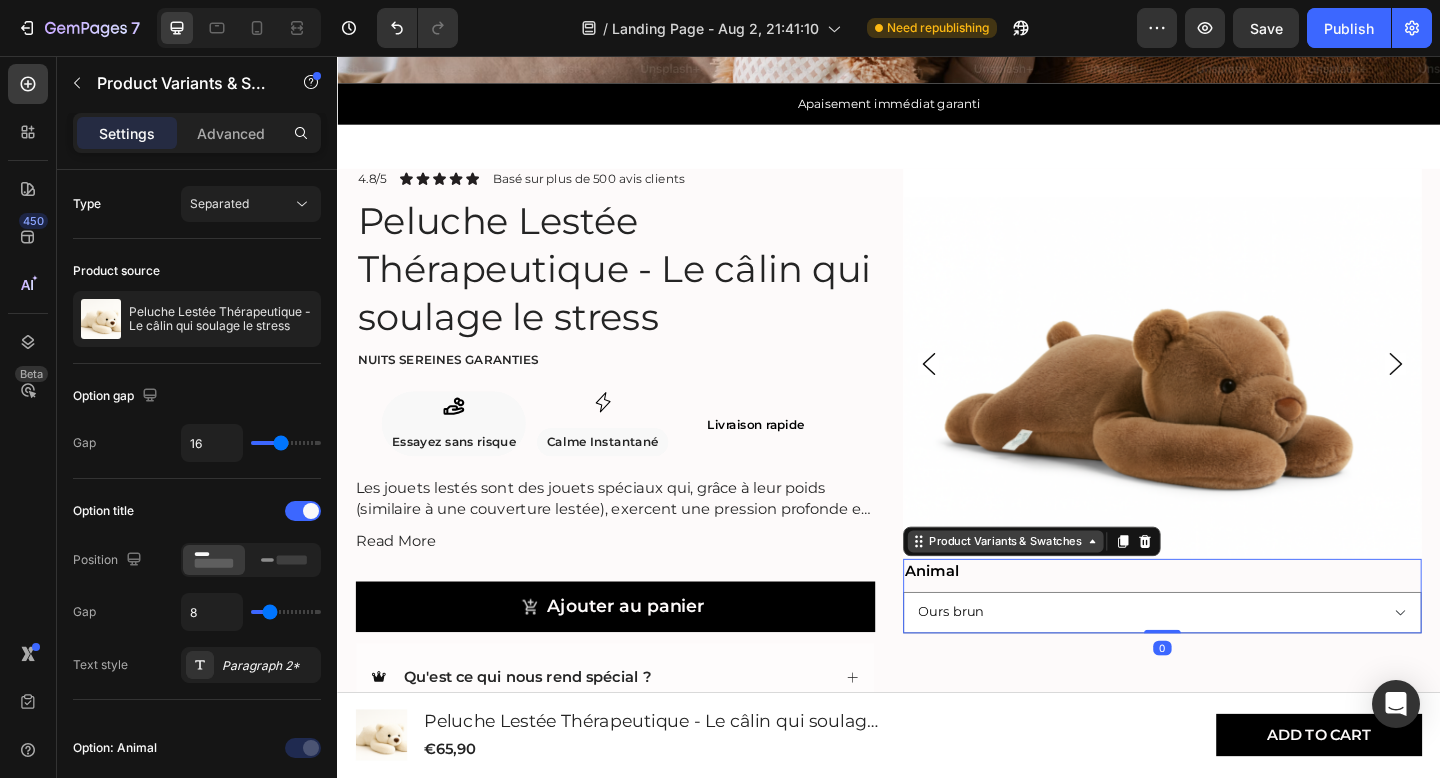 click 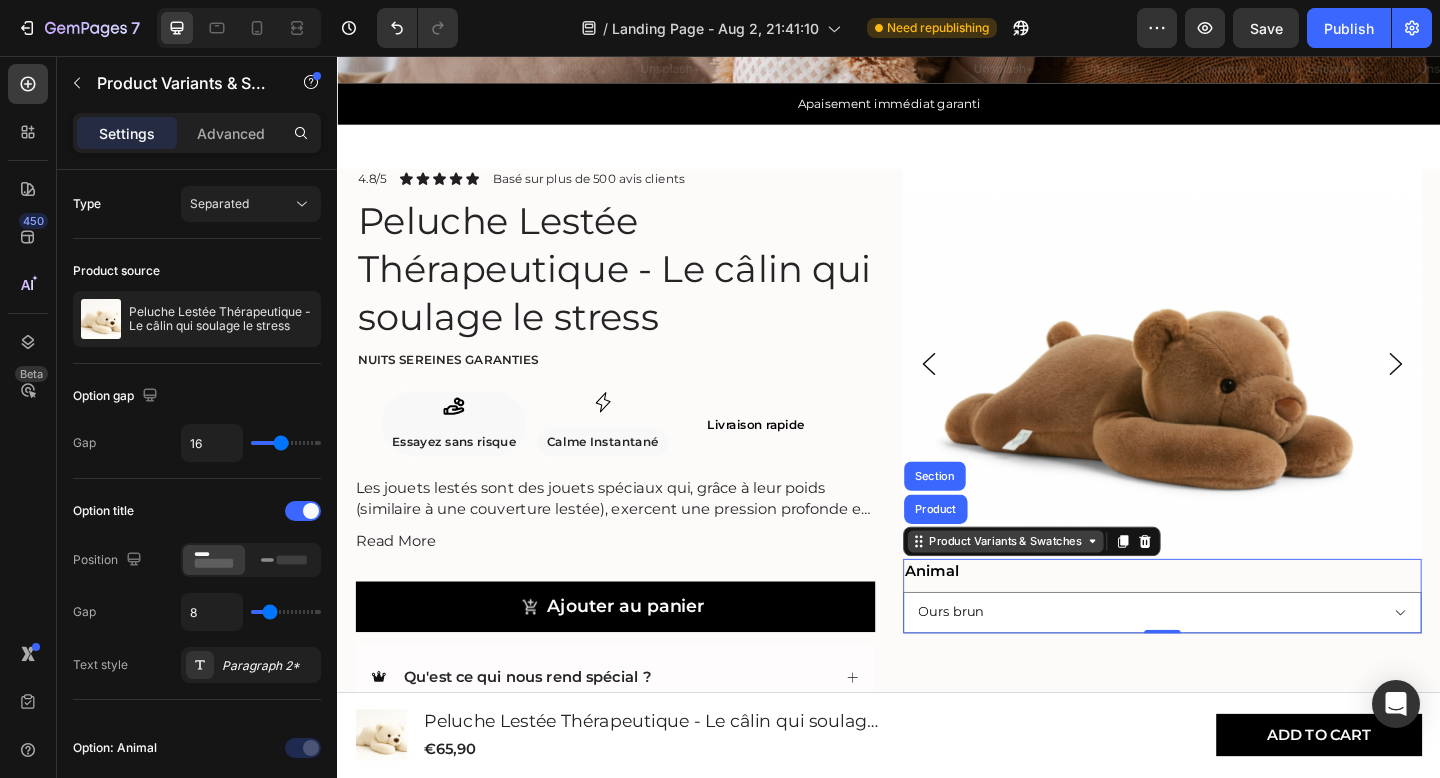 click 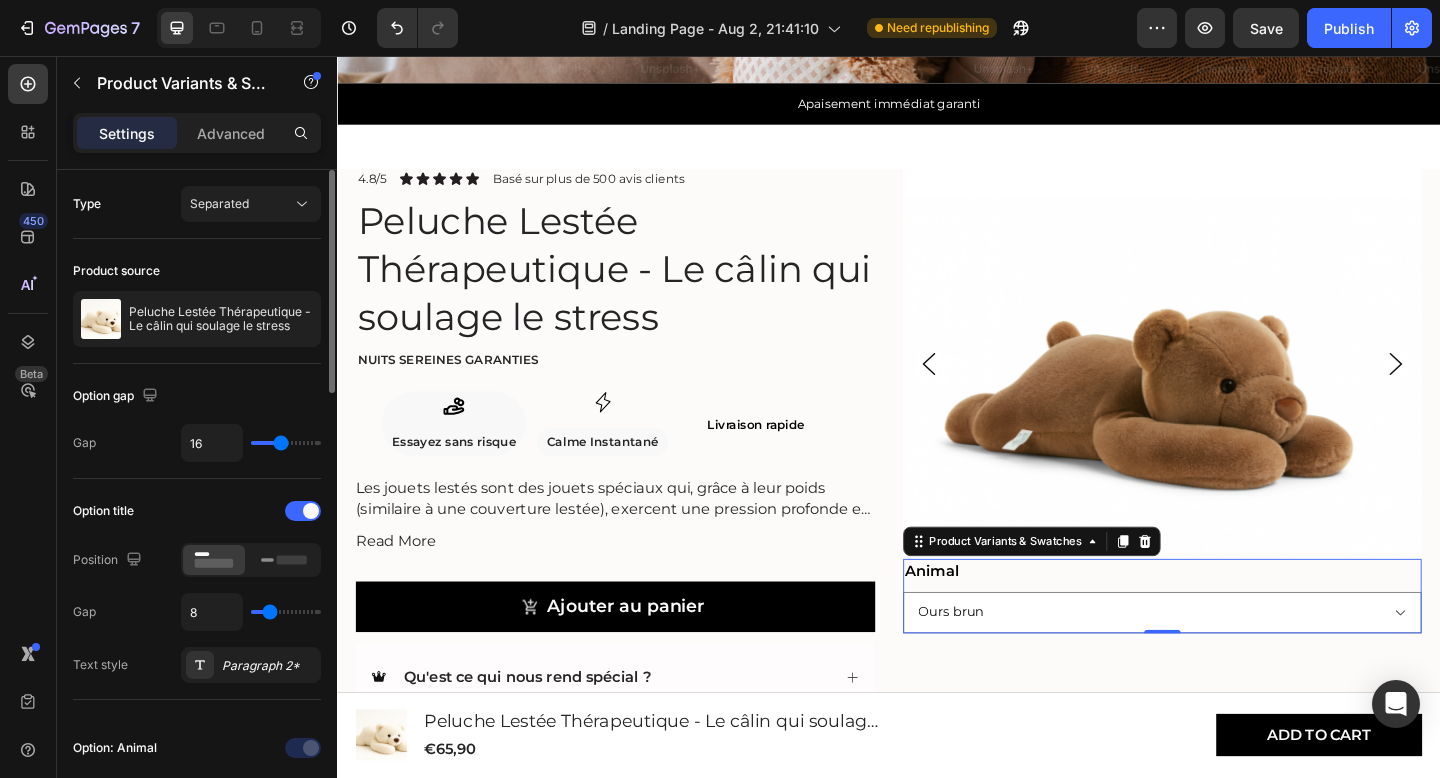type on "9" 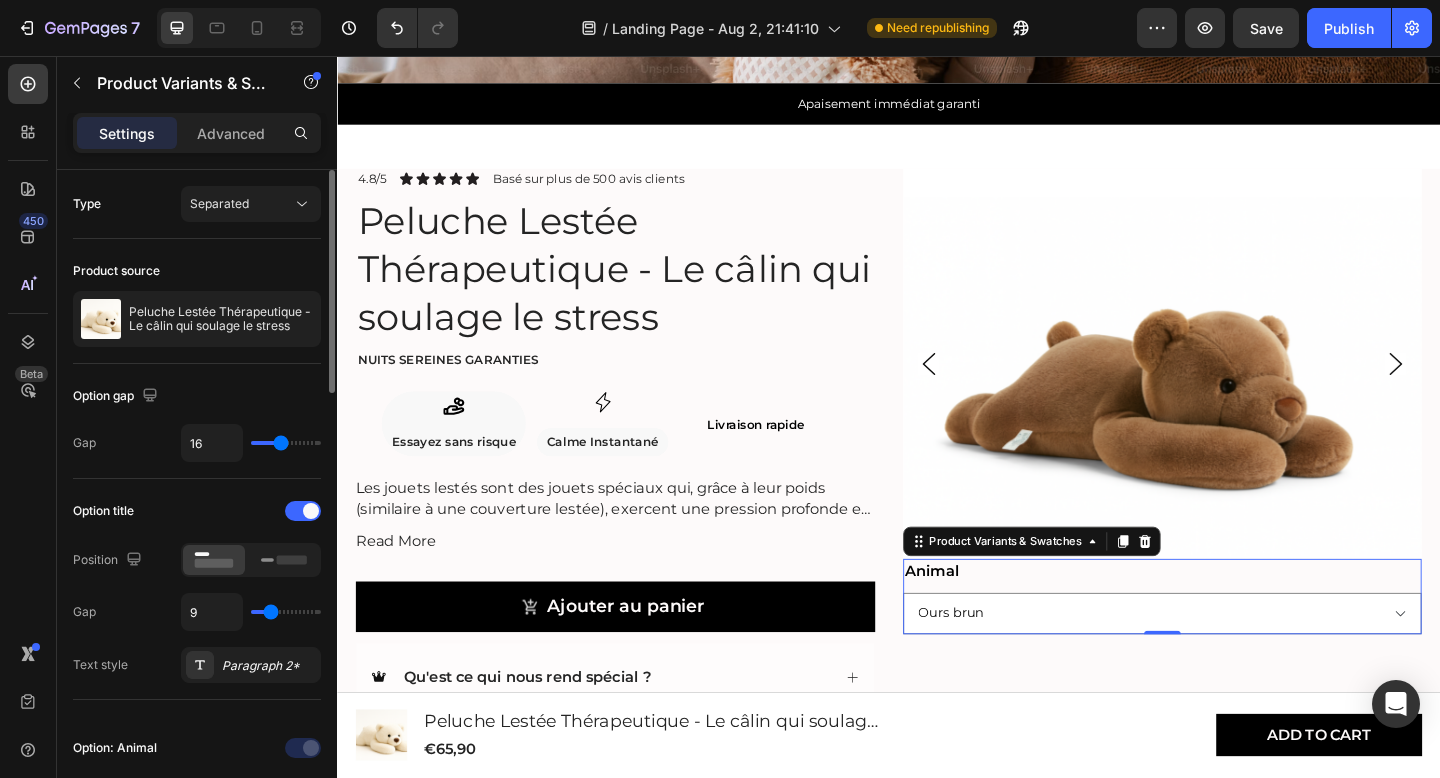 type on "10" 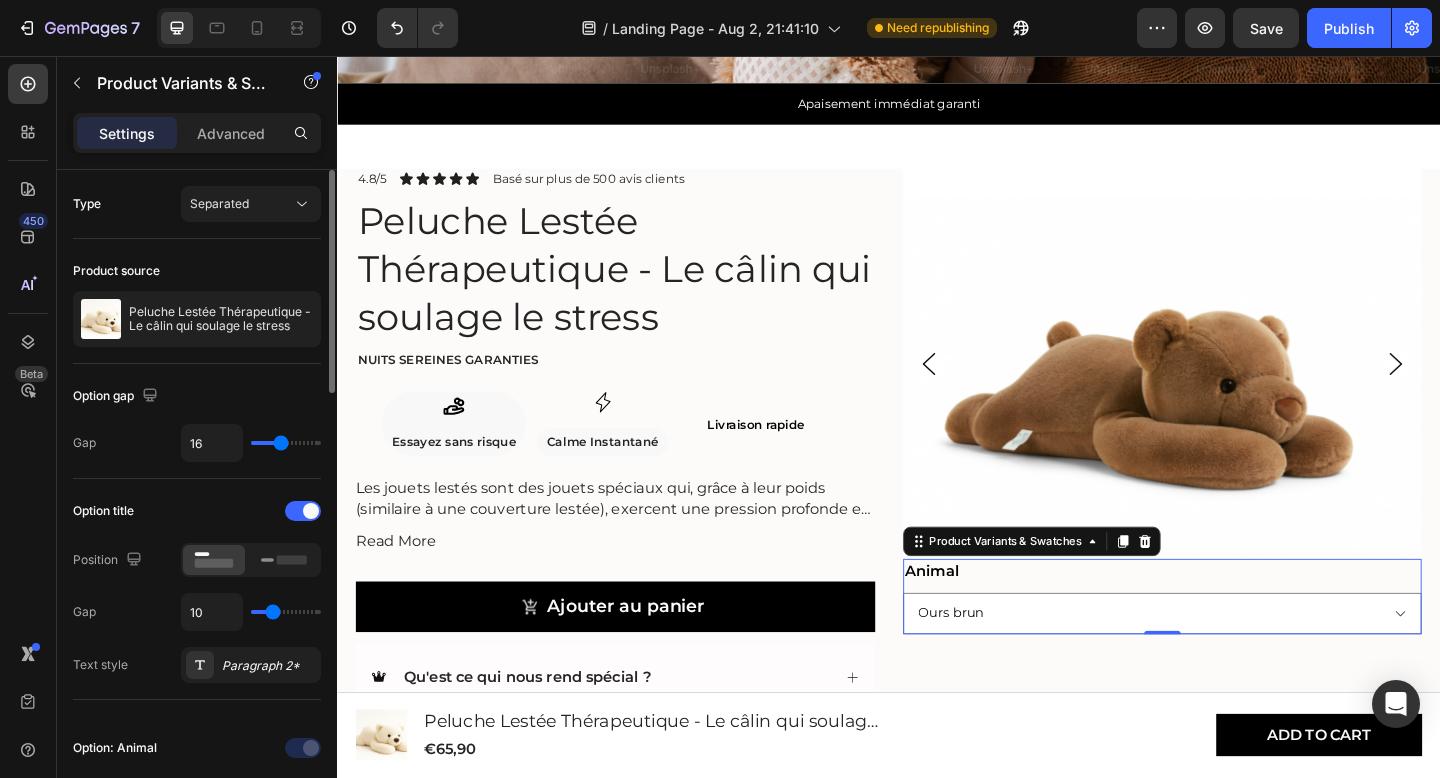 type on "14" 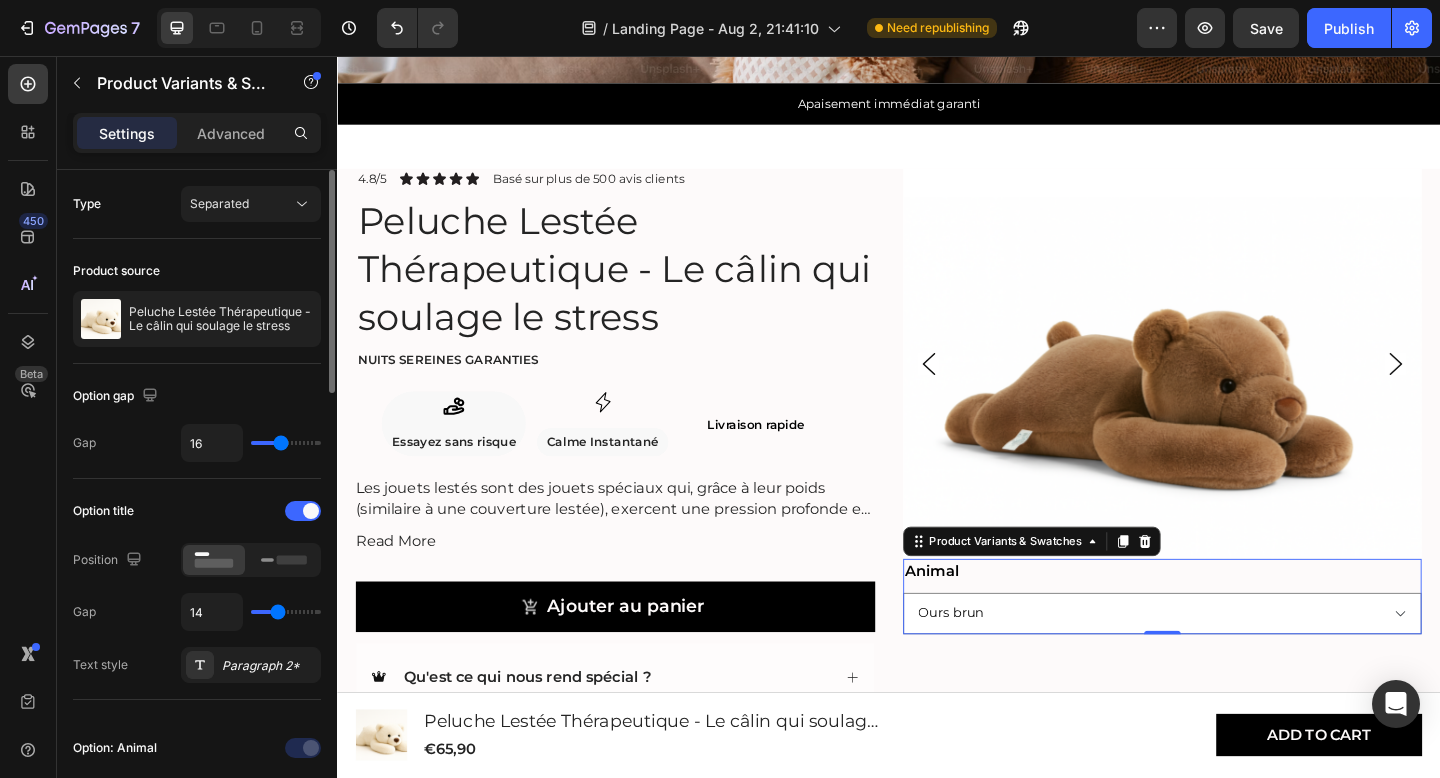 type on "19" 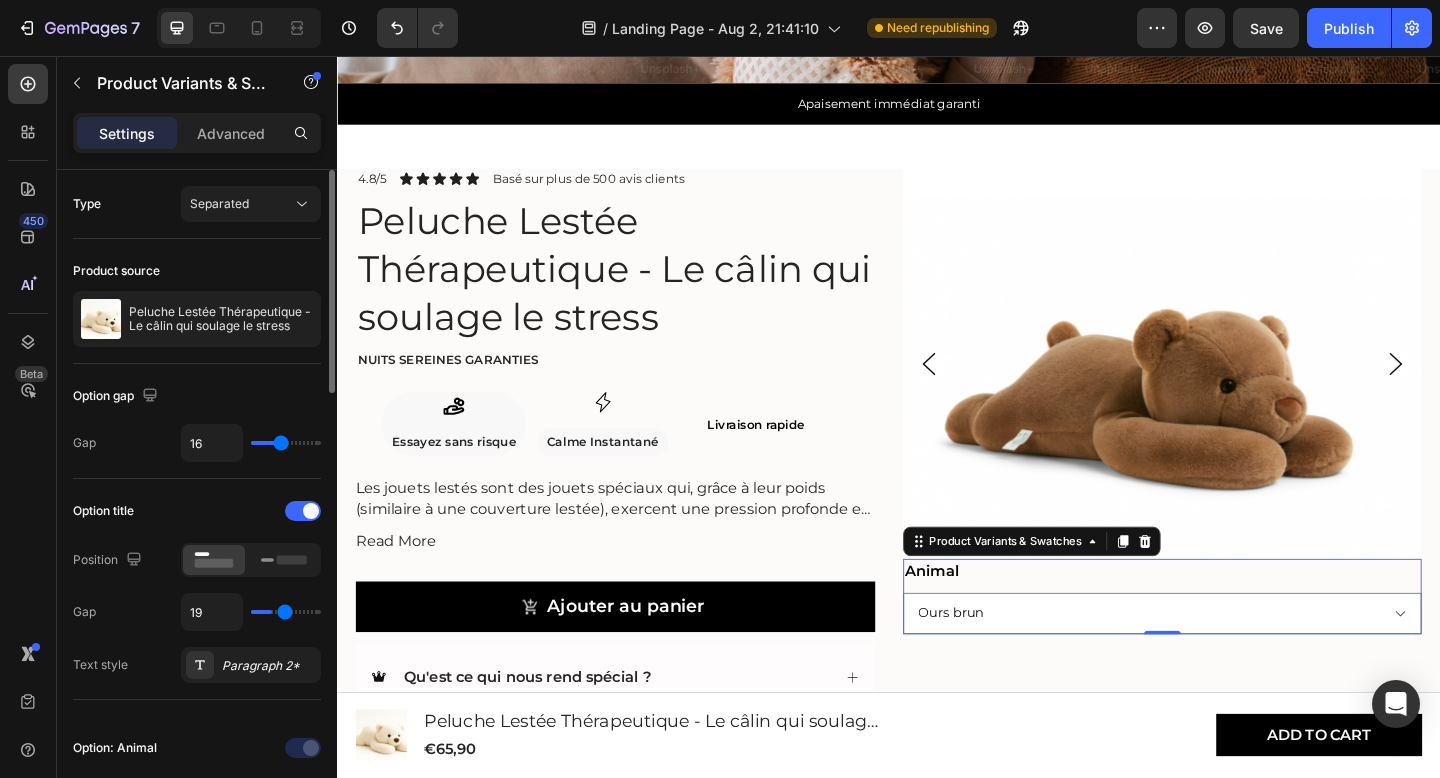 type on "26" 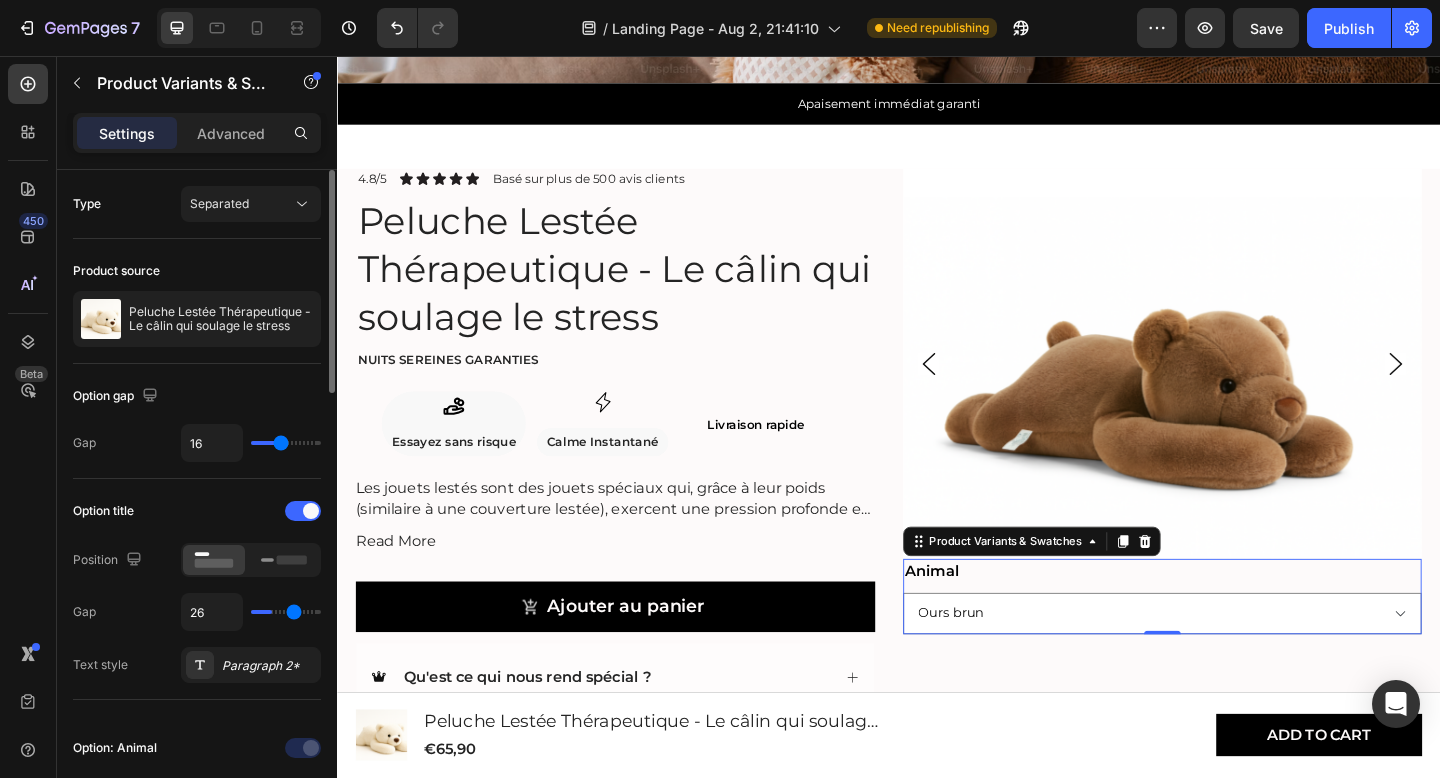 type on "30" 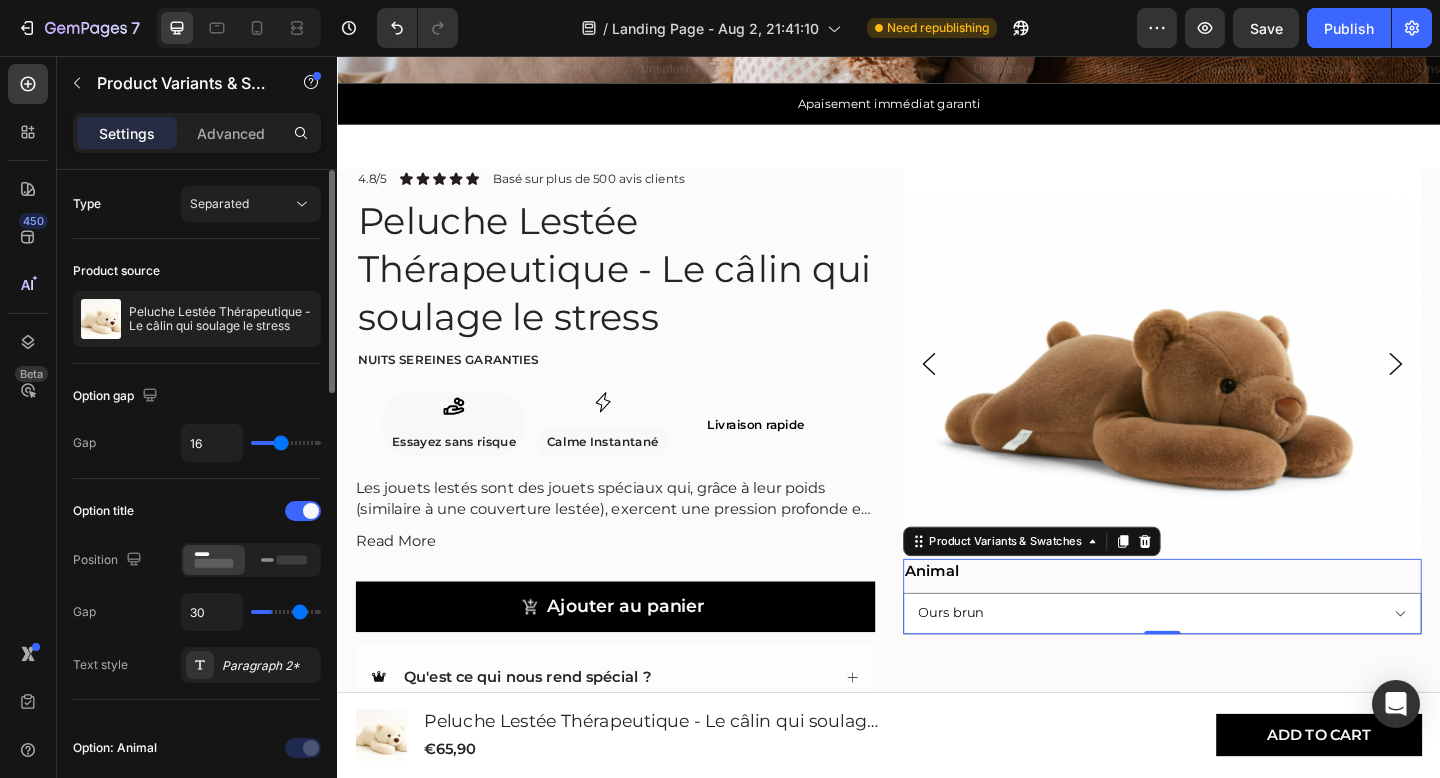type on "35" 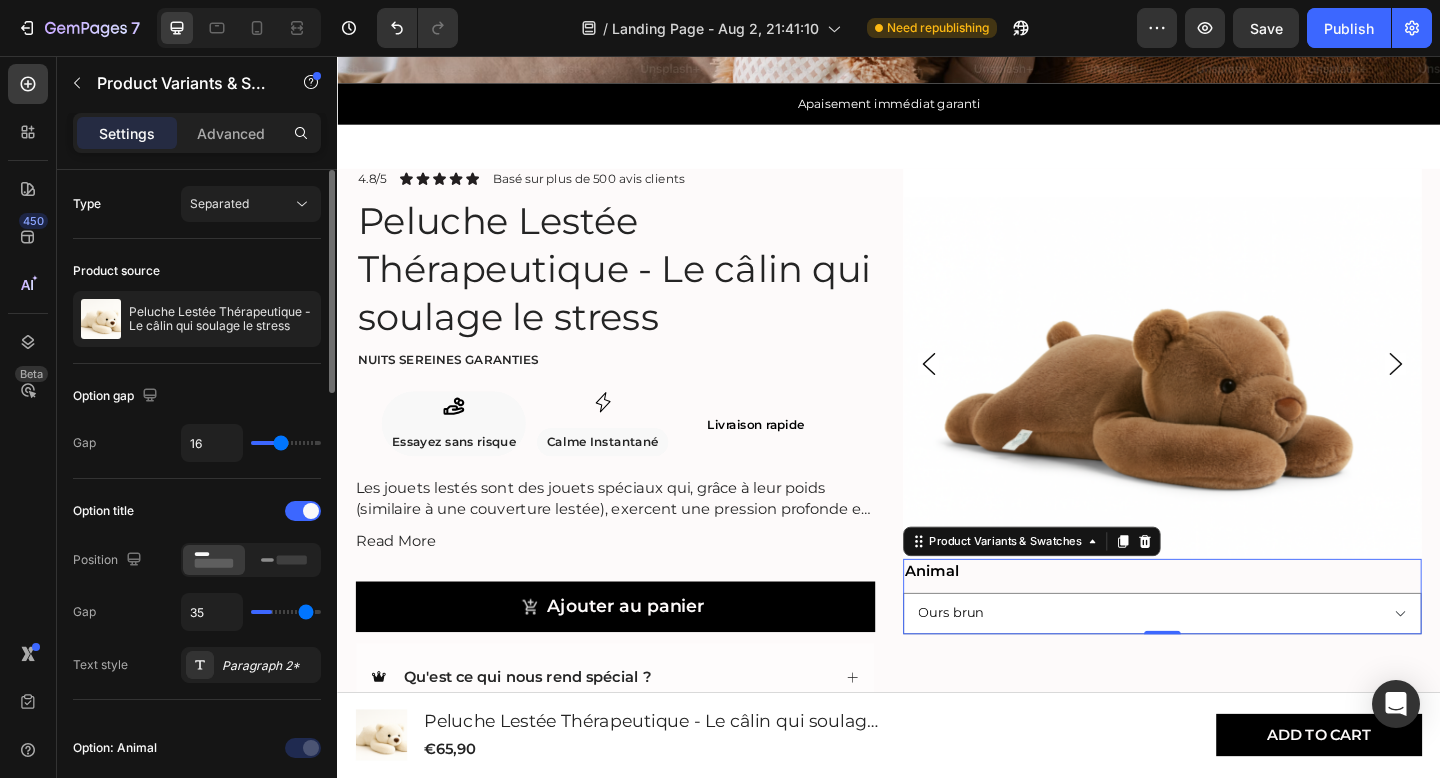 type on "40" 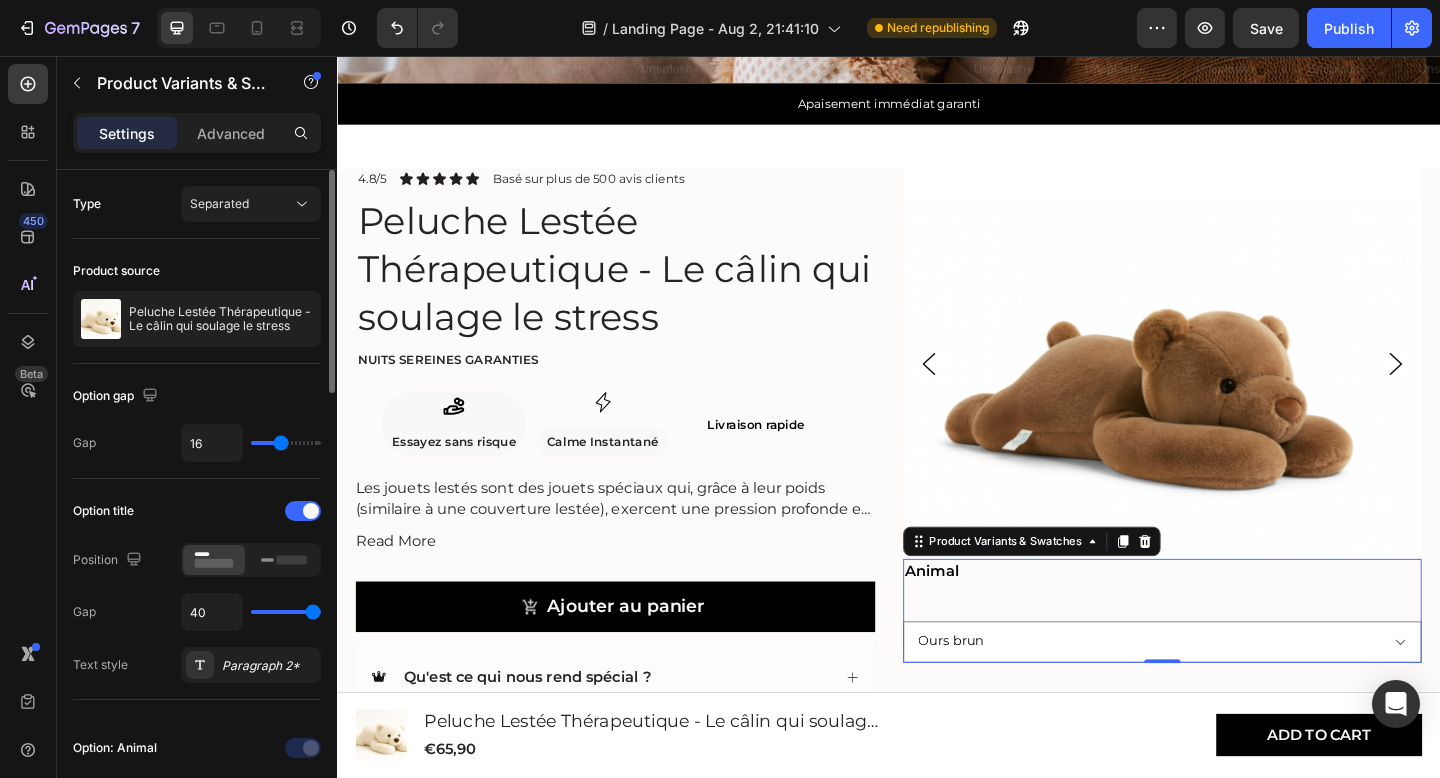 type on "32" 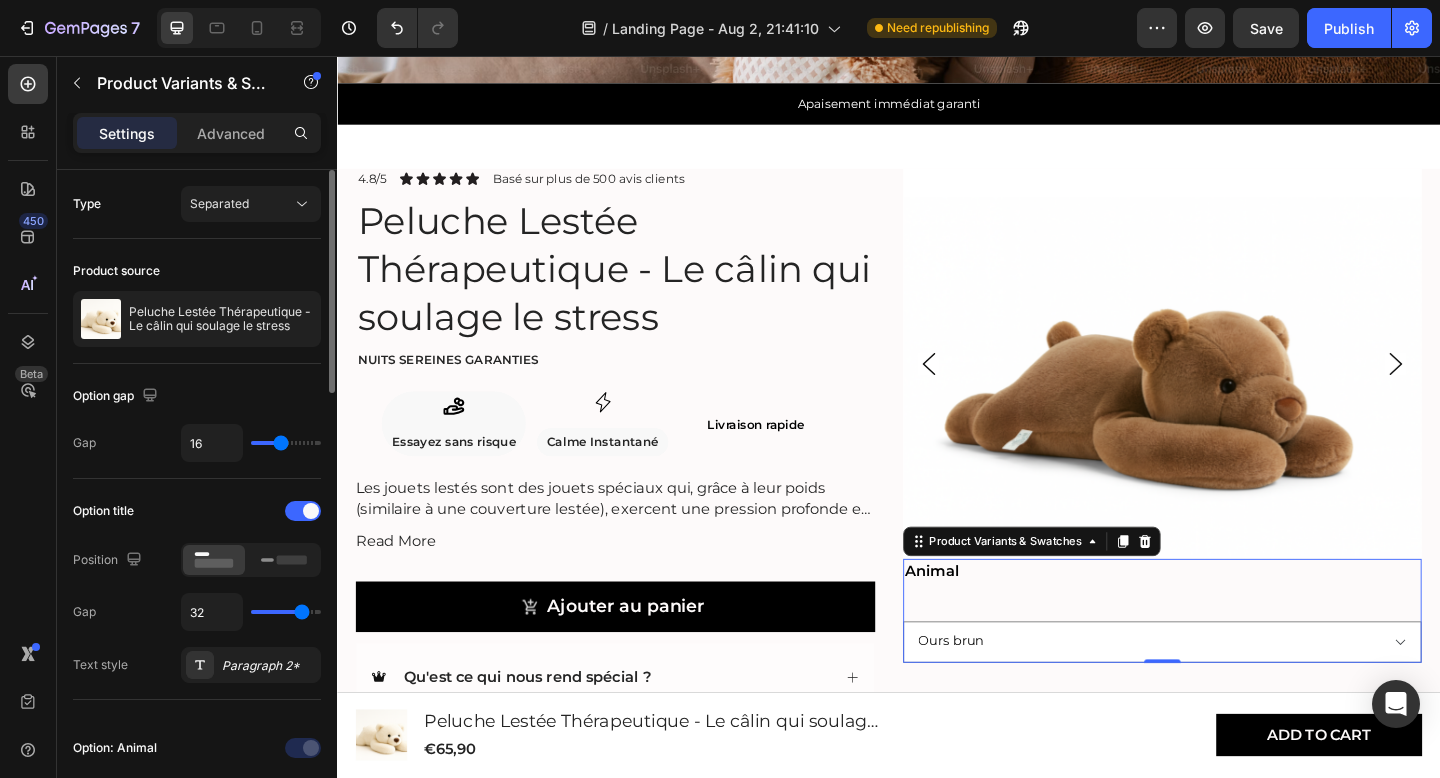 type on "29" 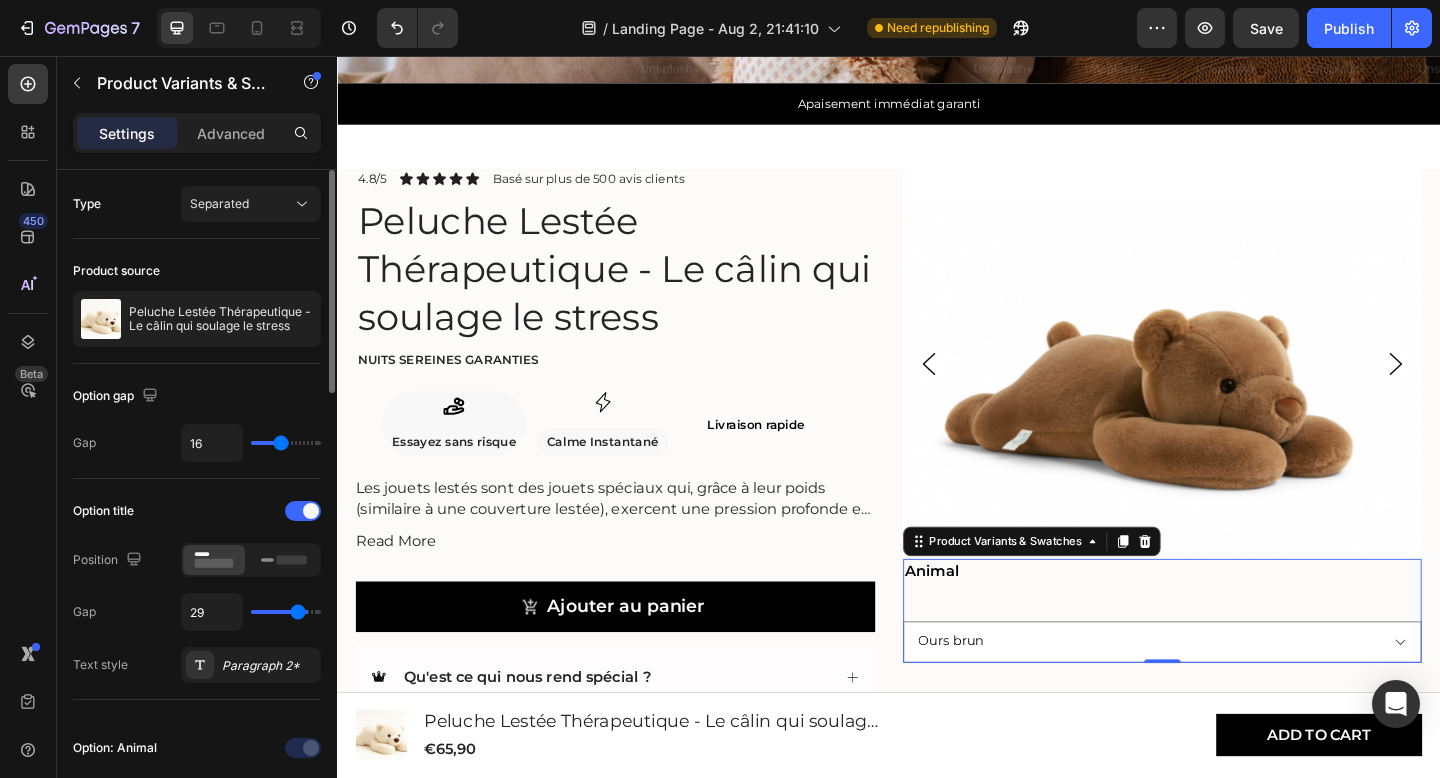 type on "26" 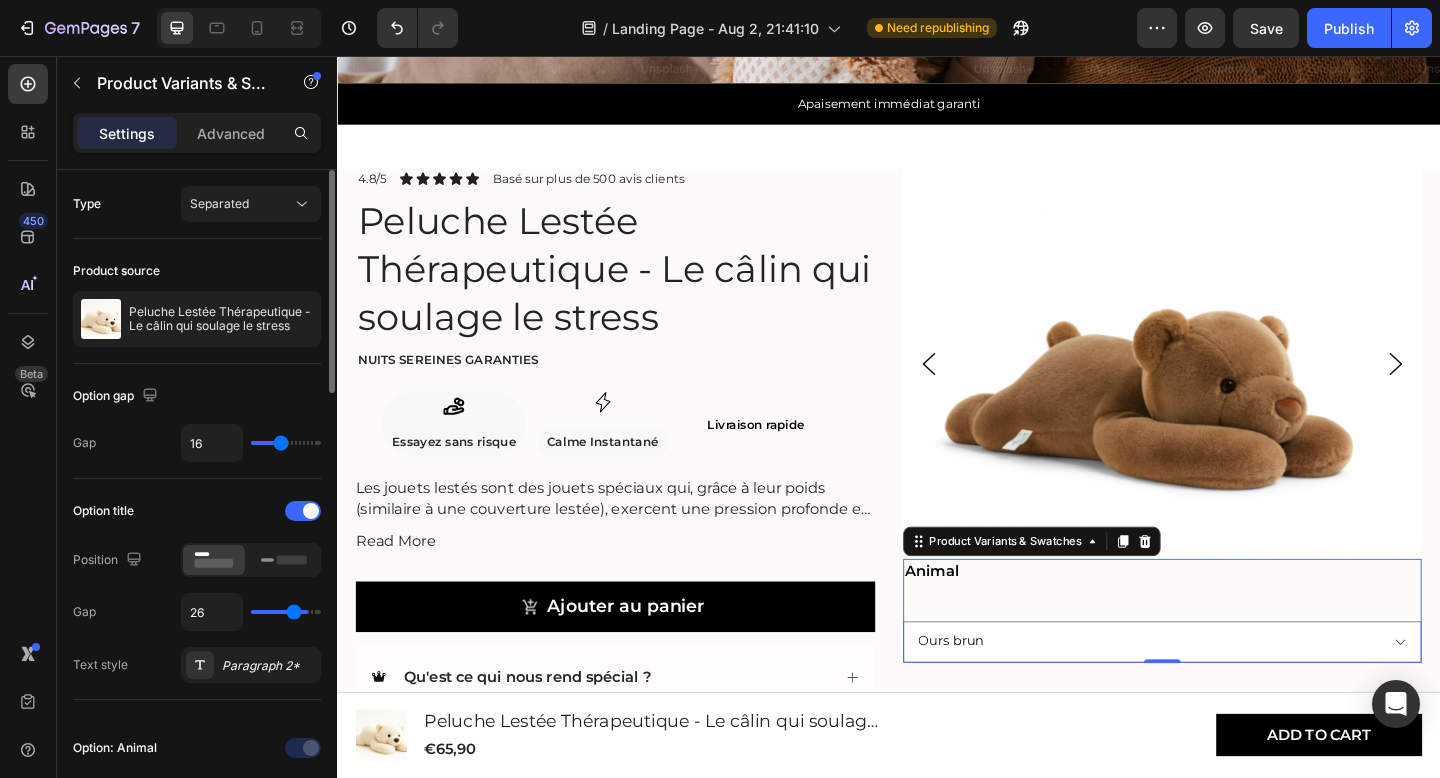 type on "25" 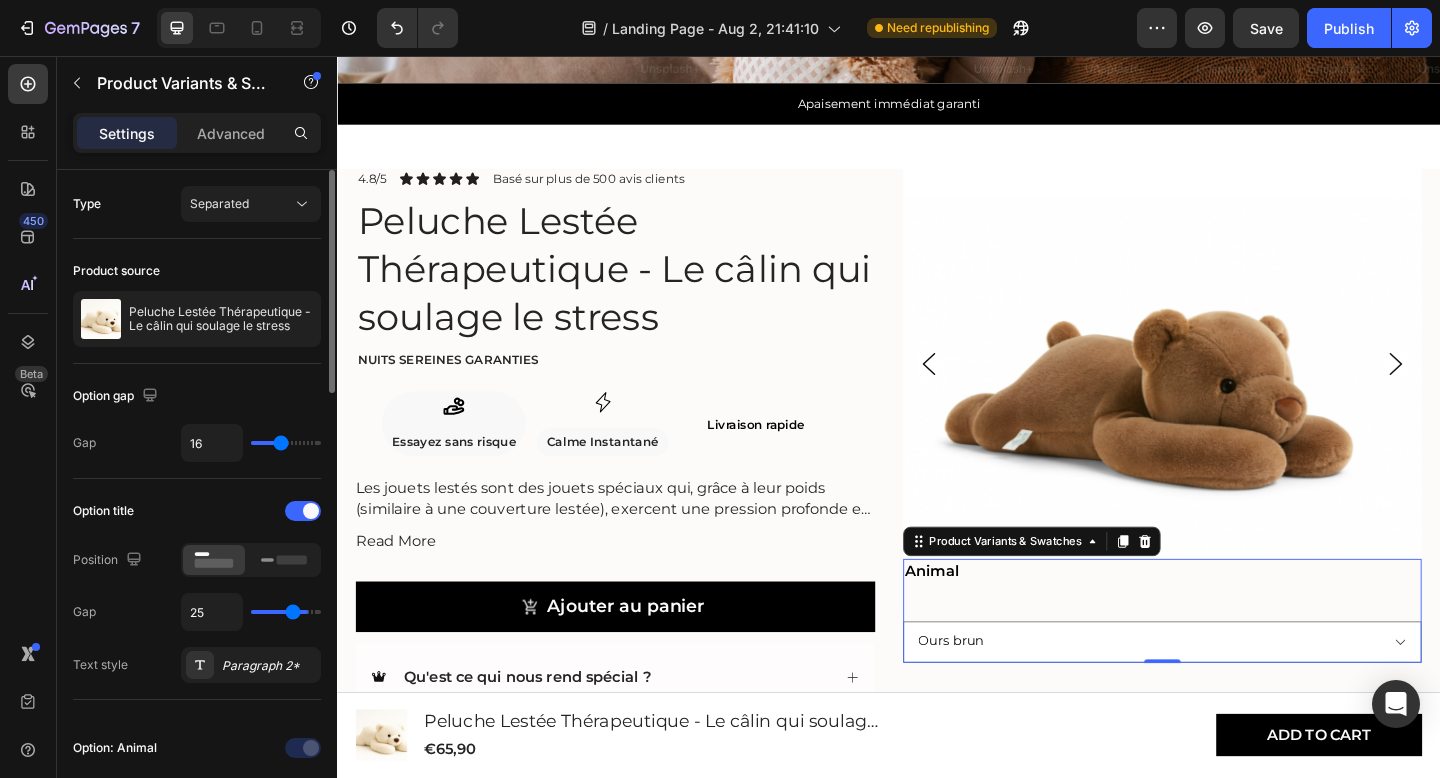 type on "24" 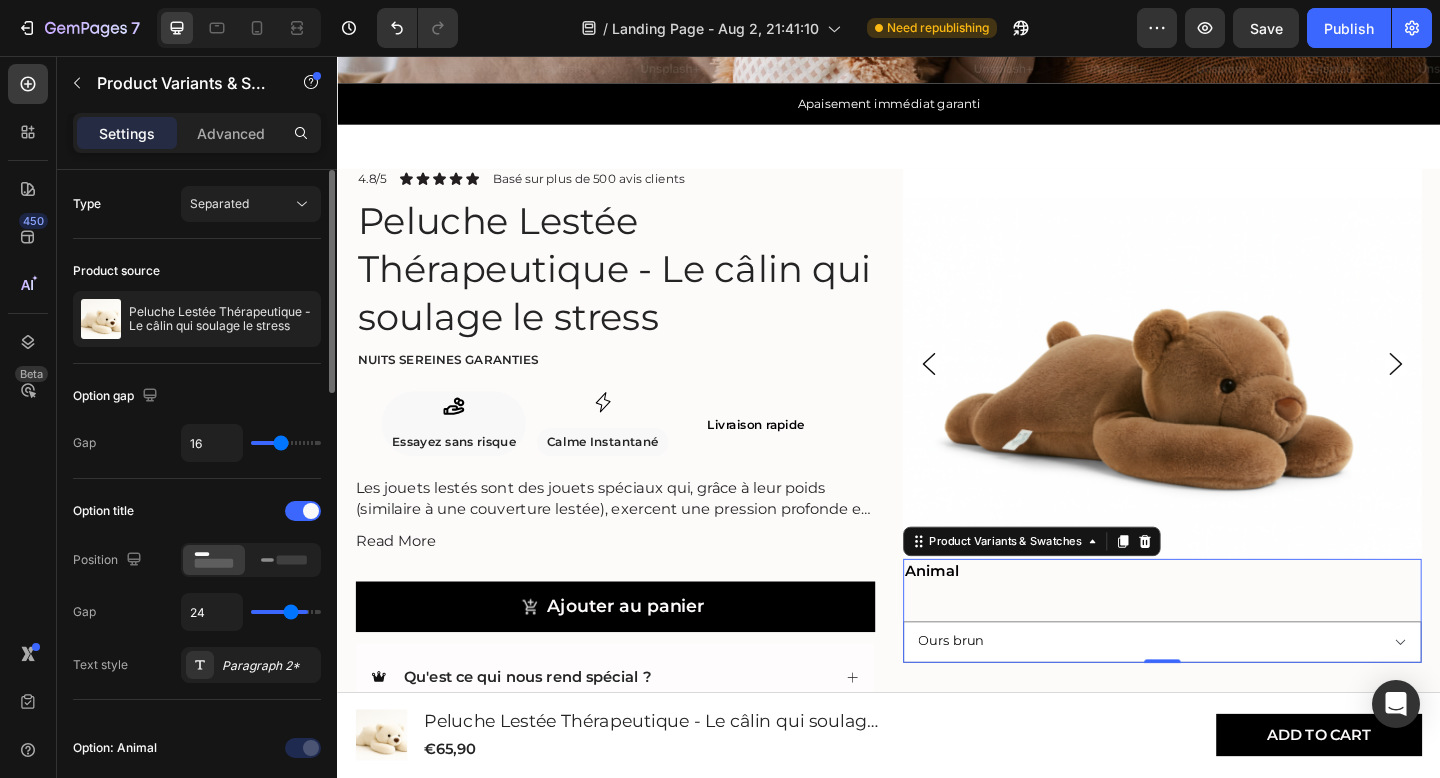 type on "23" 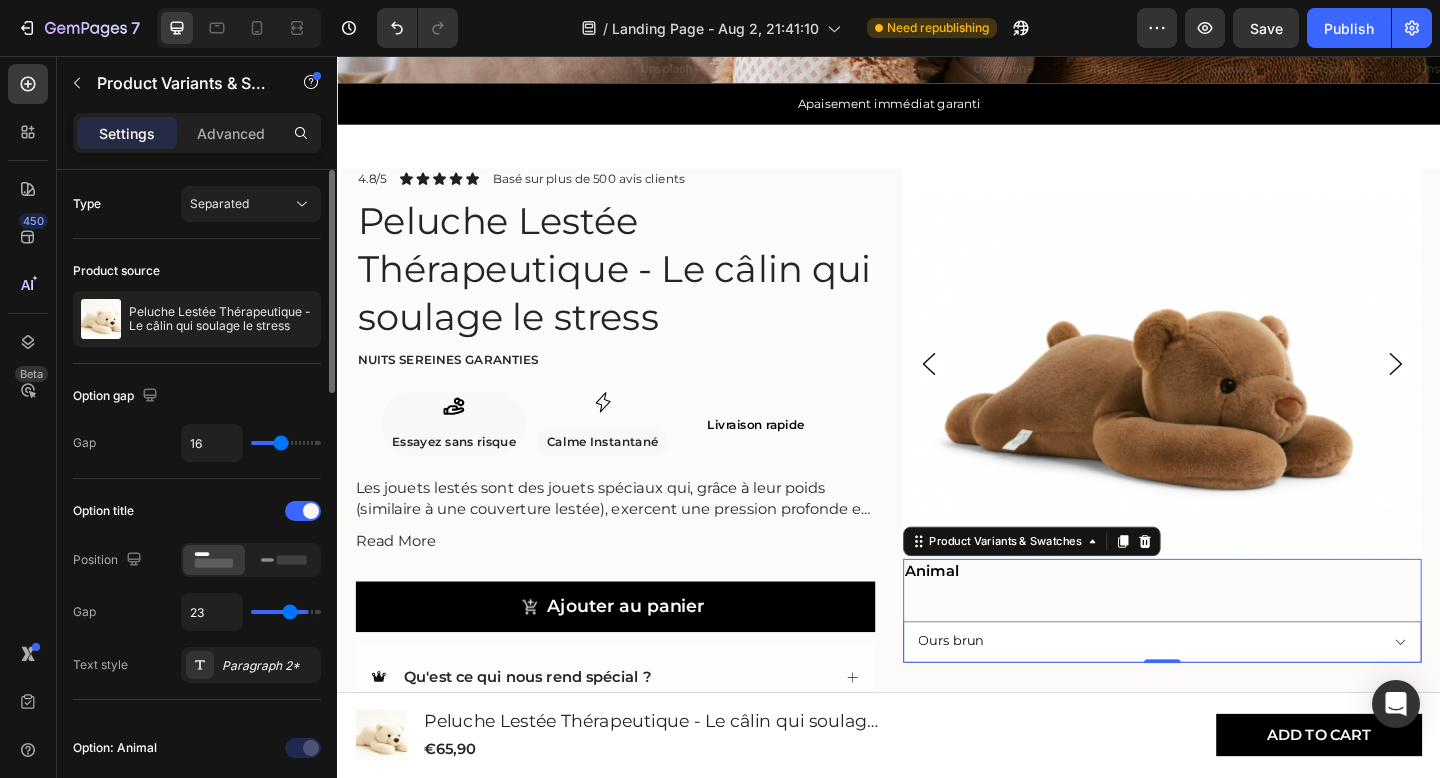 type on "22" 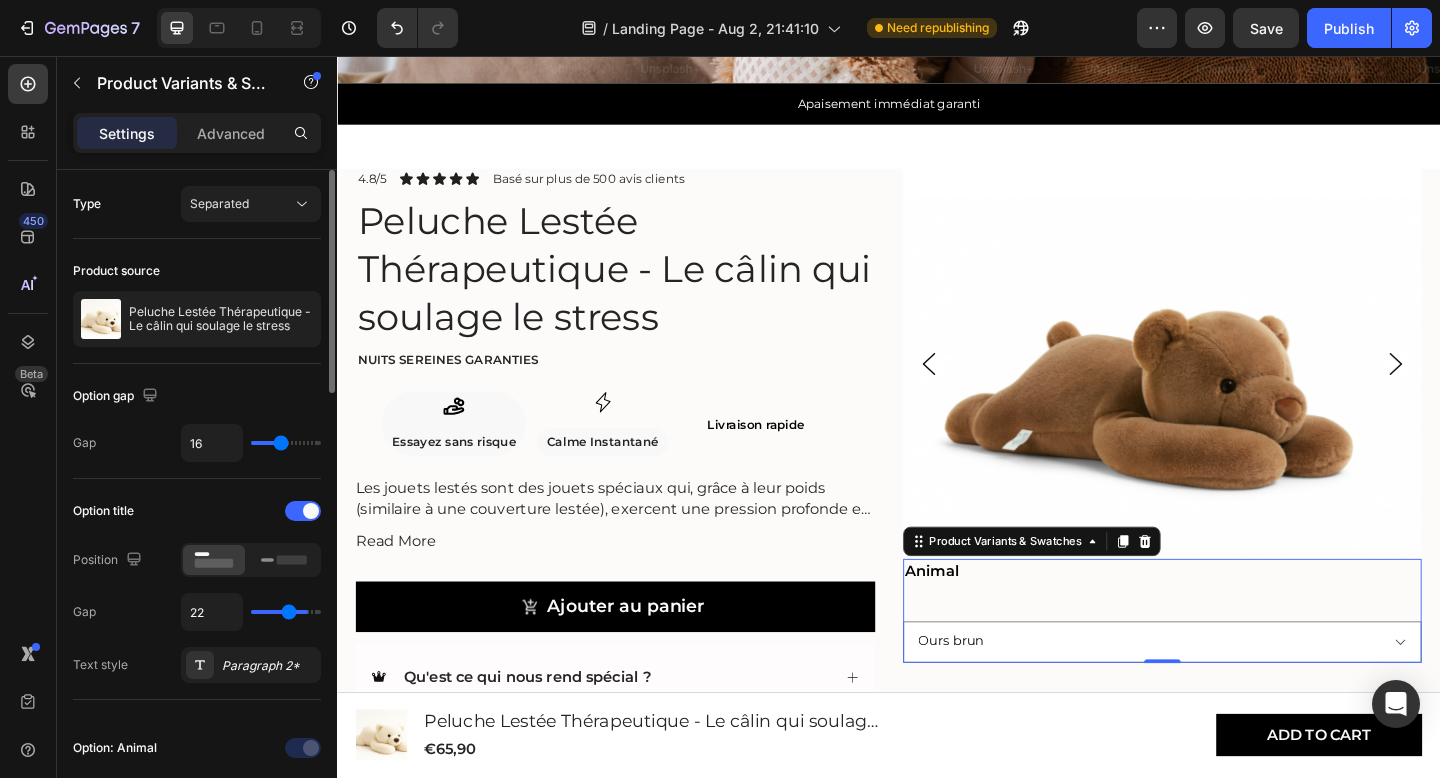 type on "21" 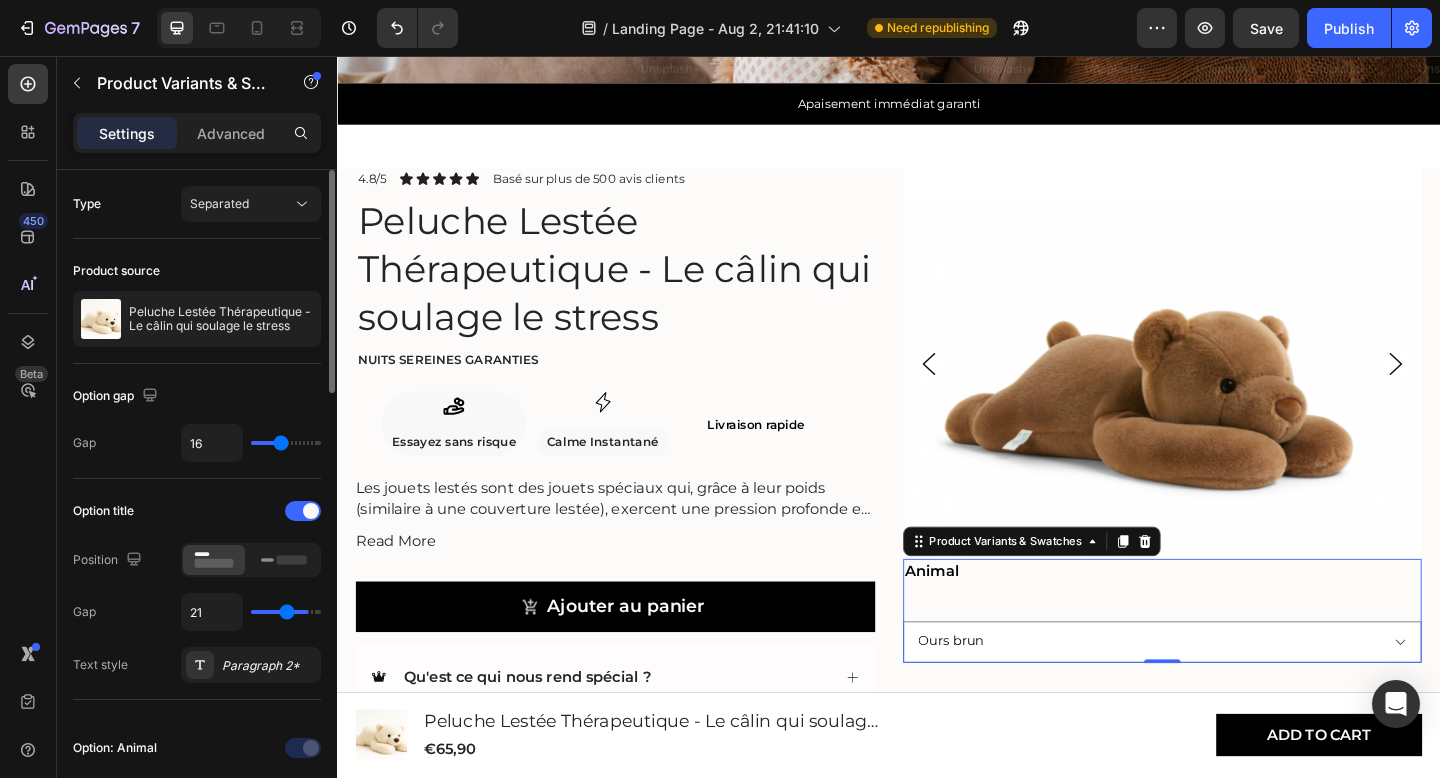 type on "20" 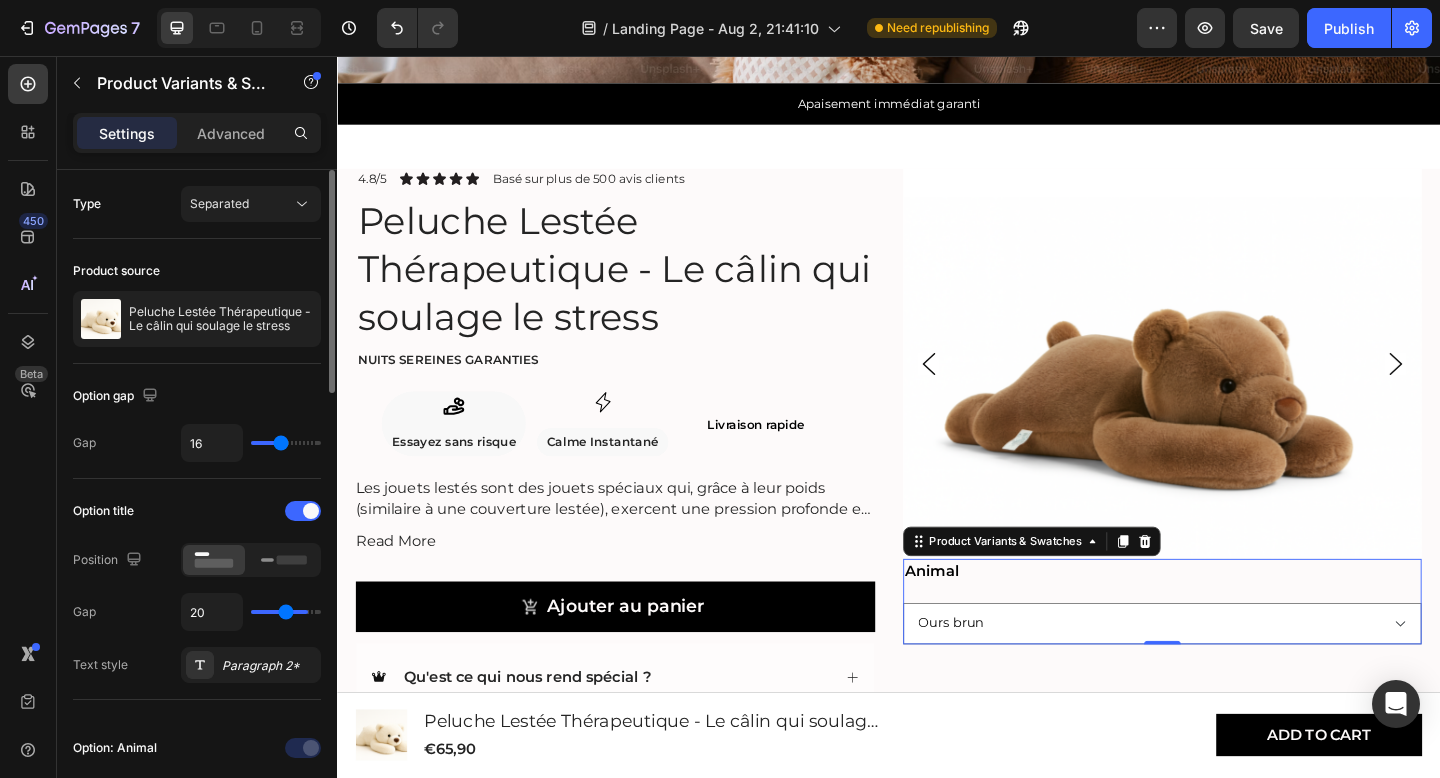 type on "19" 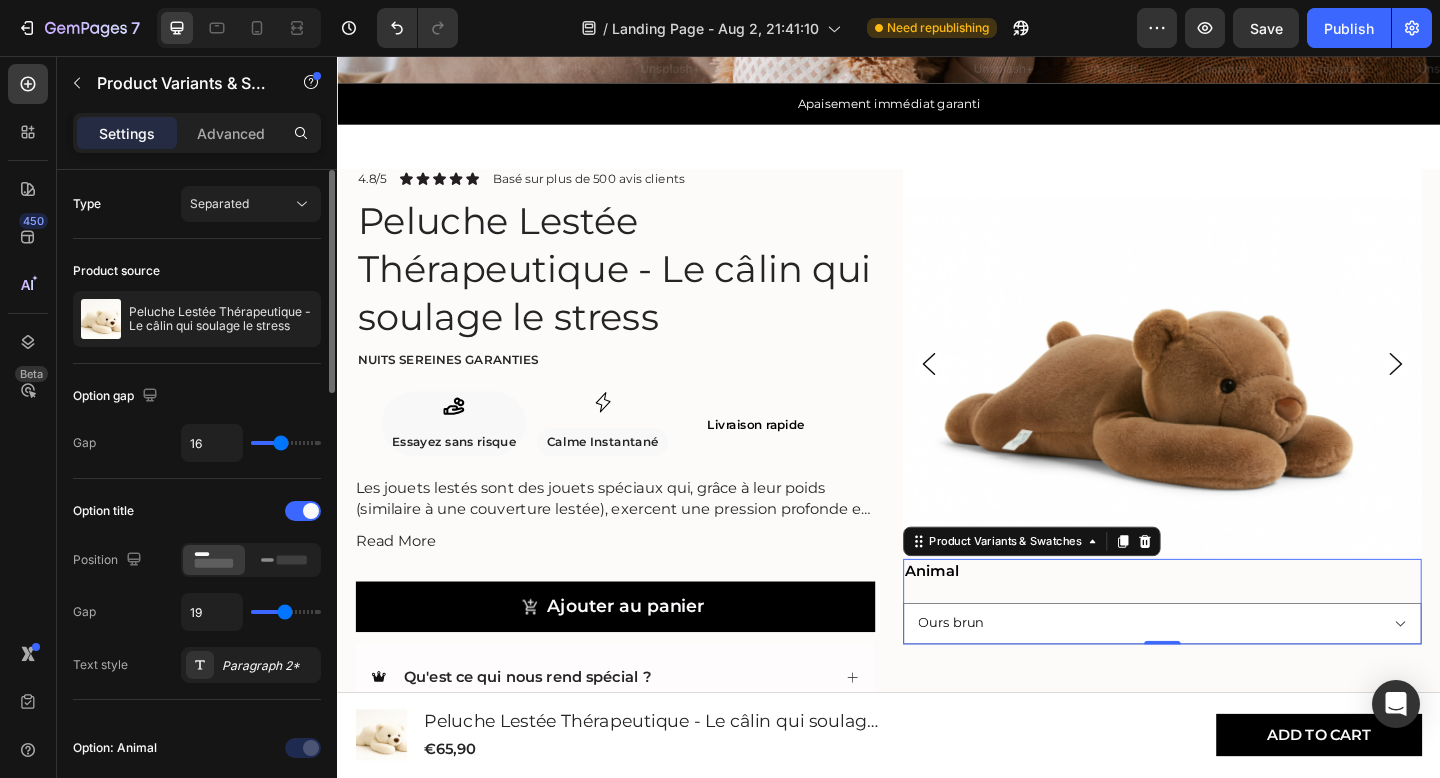 type on "17" 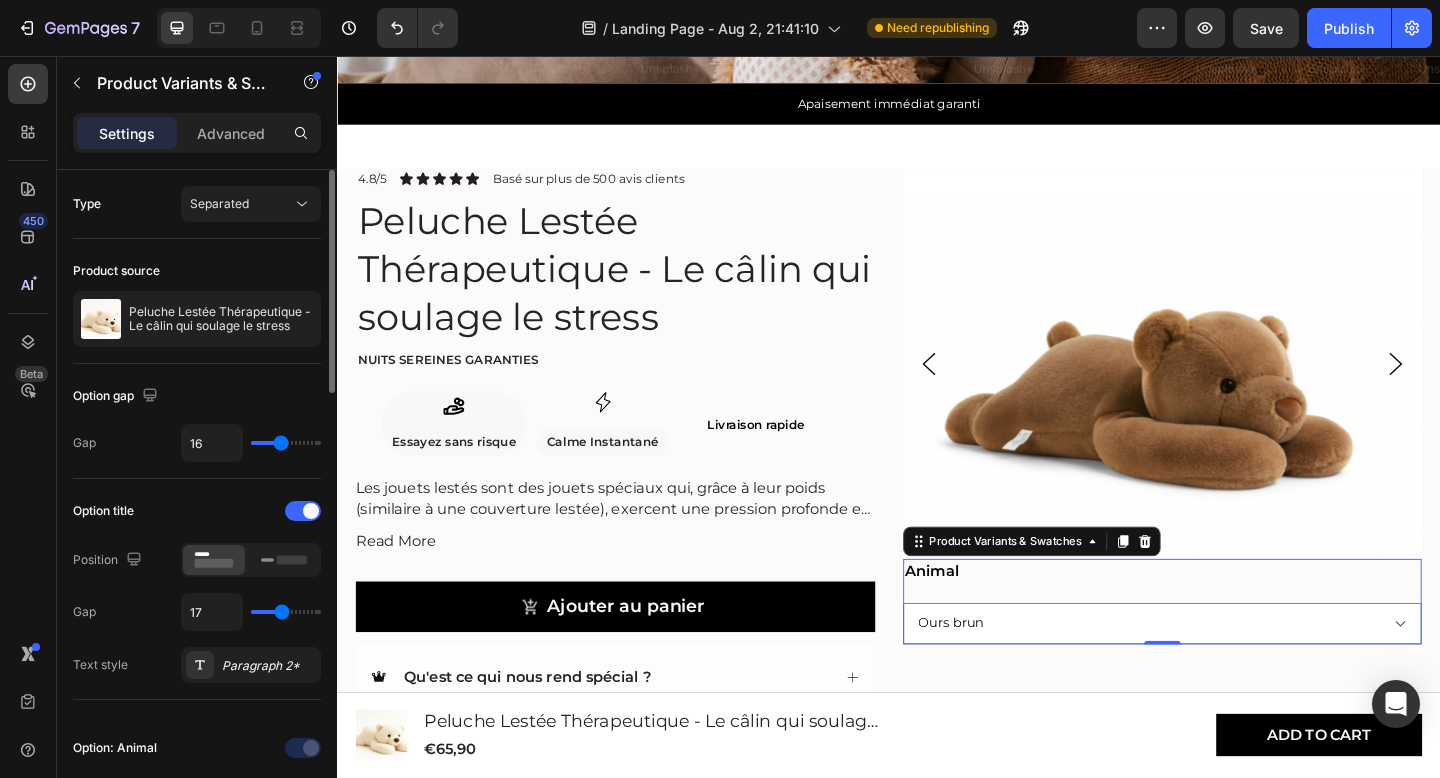 type on "16" 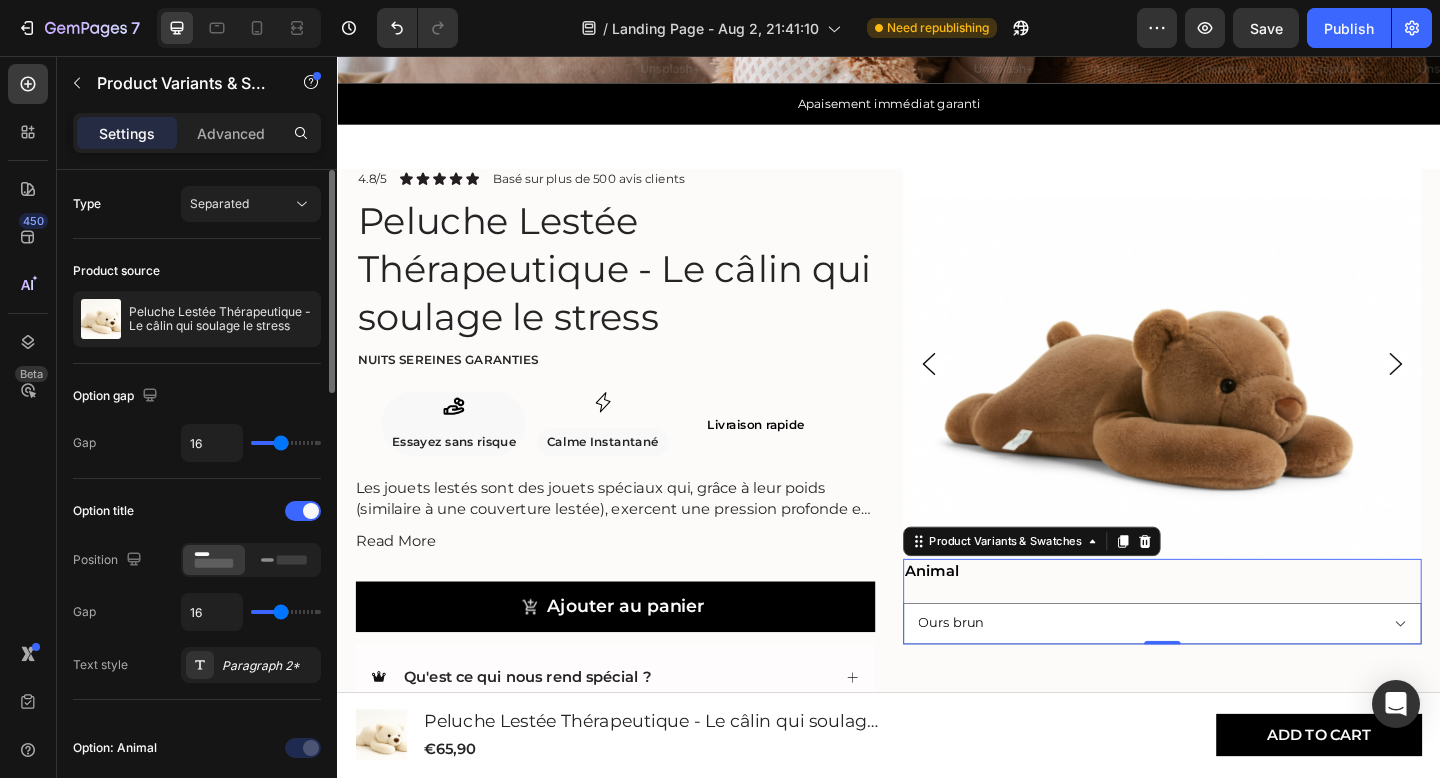 type on "15" 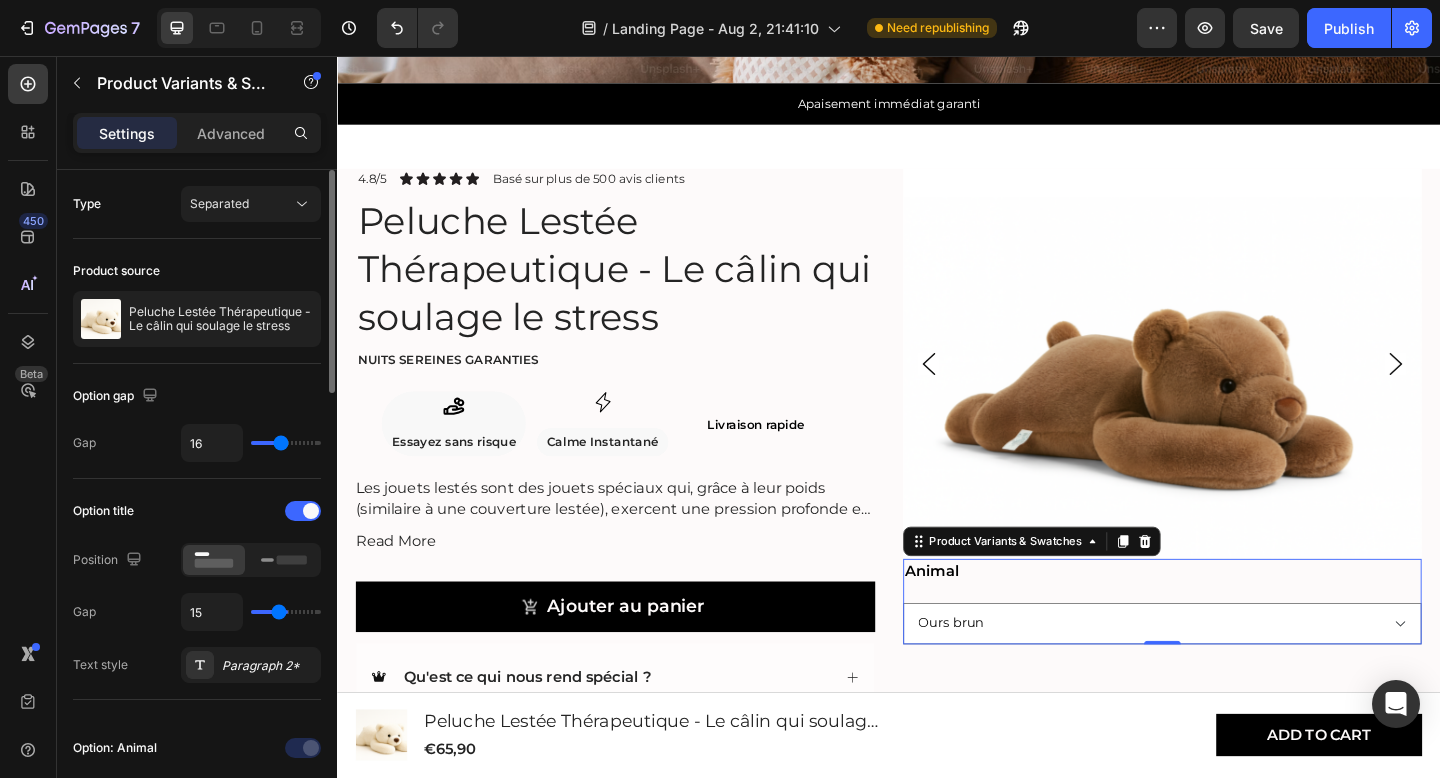 type on "14" 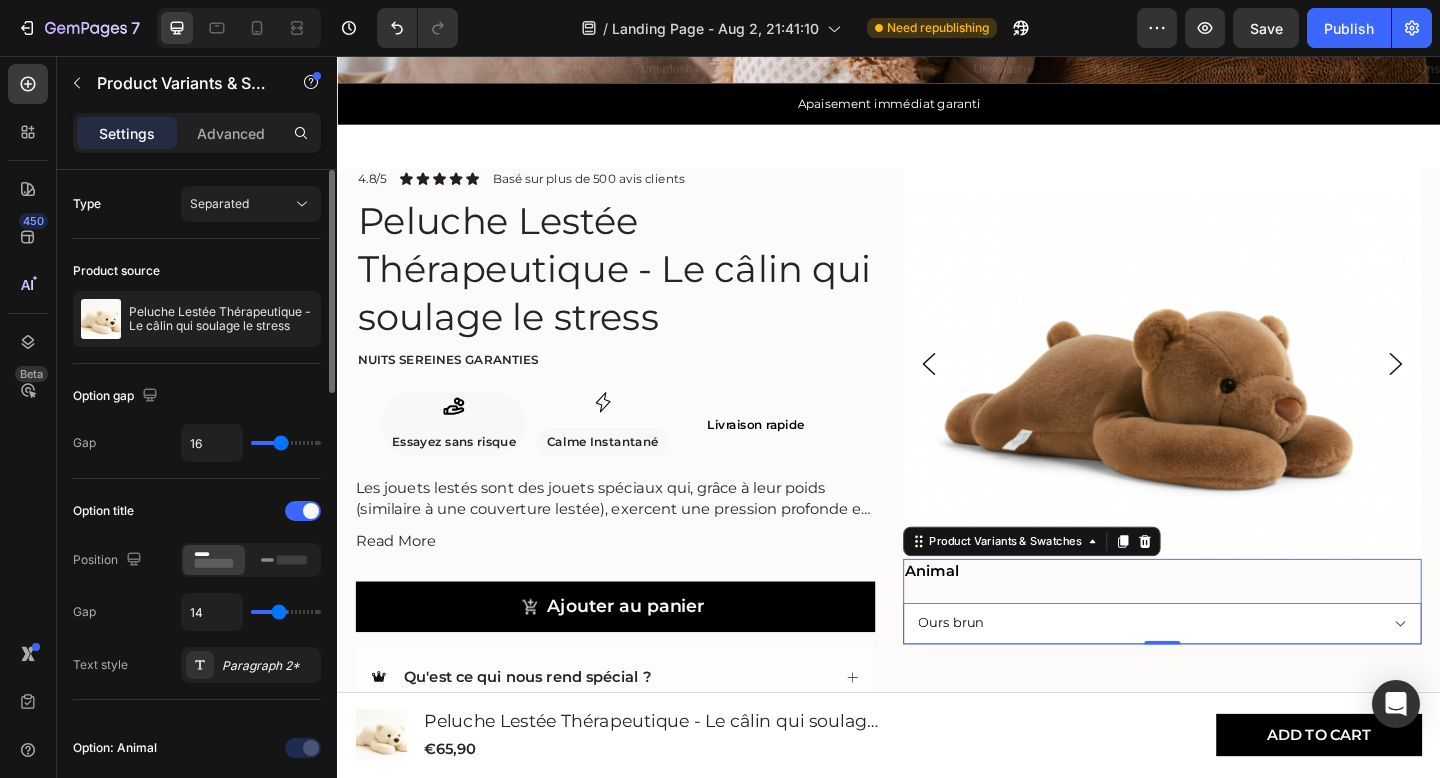 type on "14" 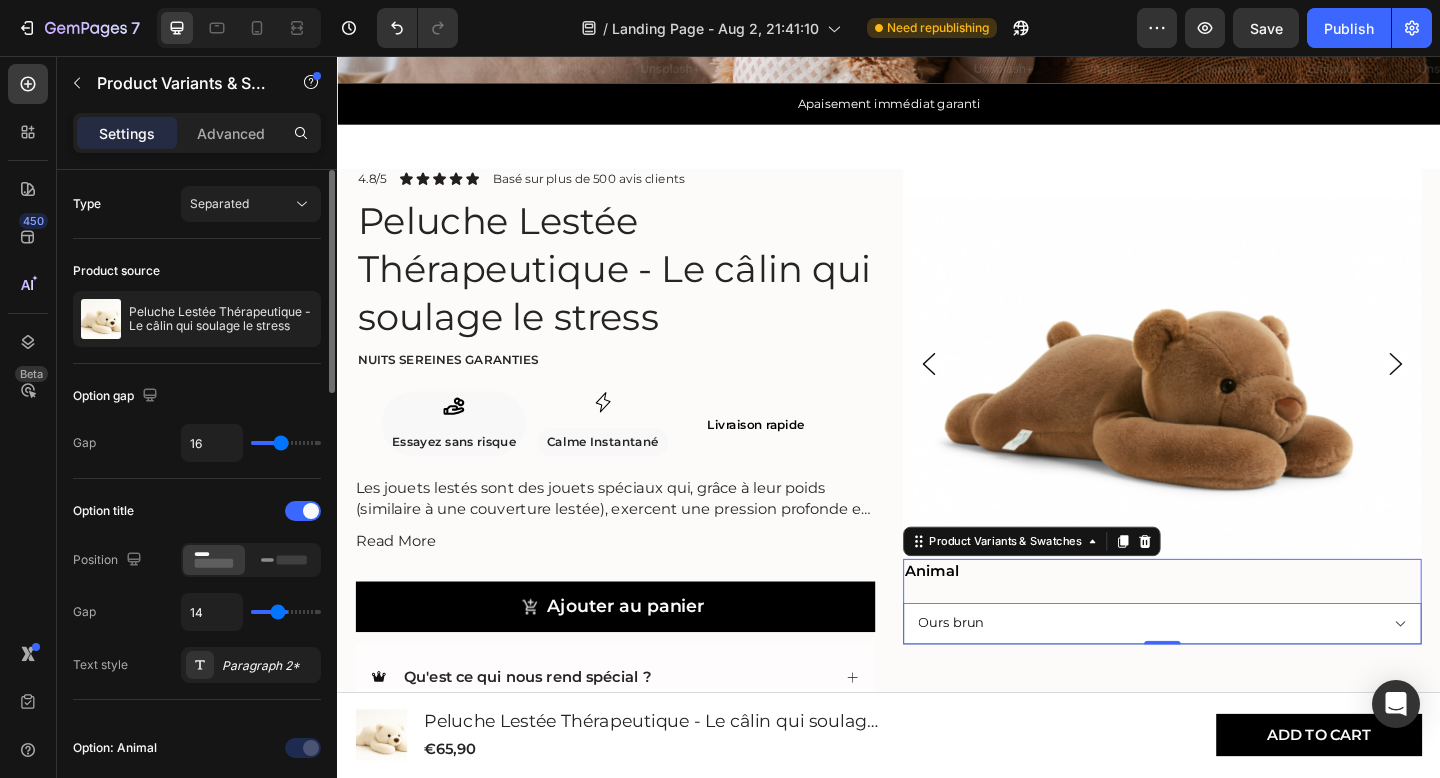 type on "13" 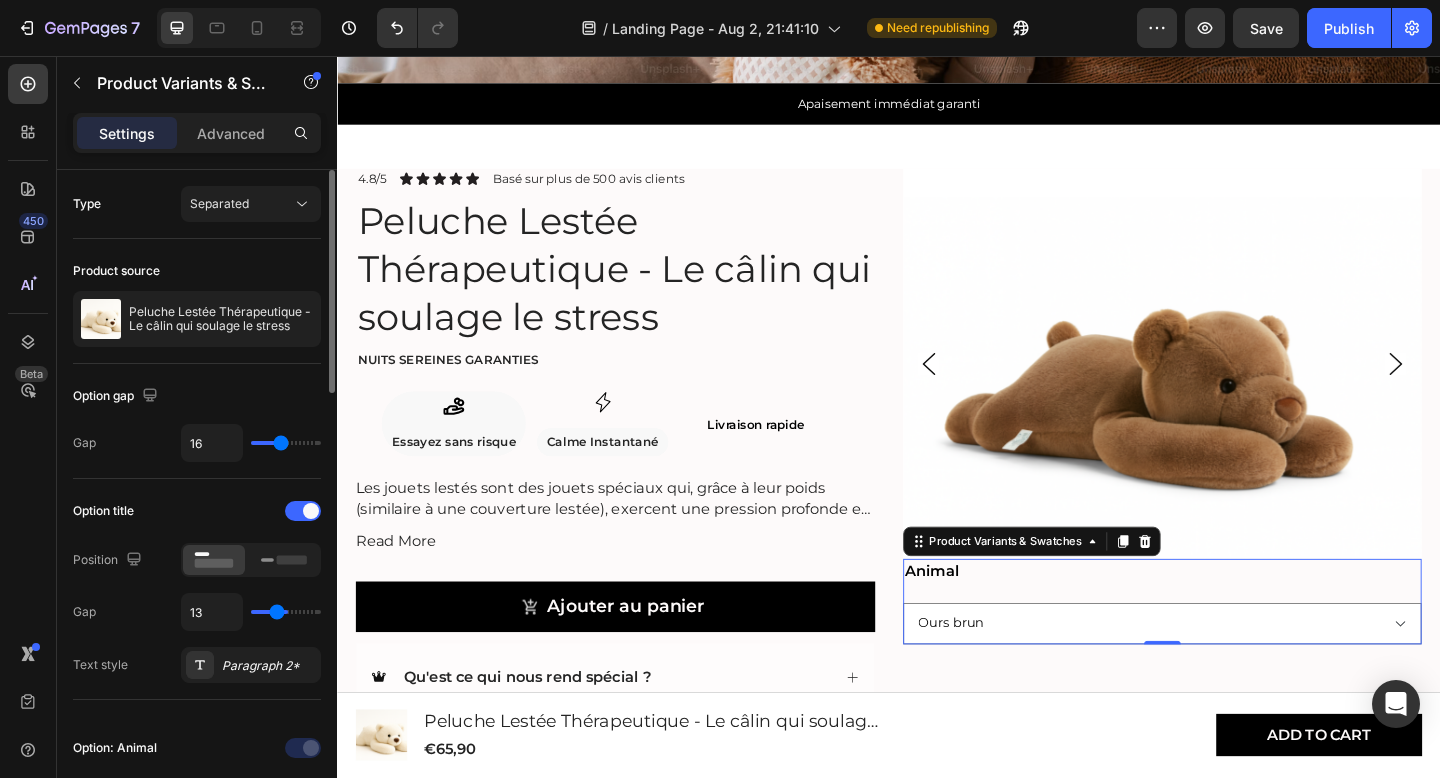 type on "12" 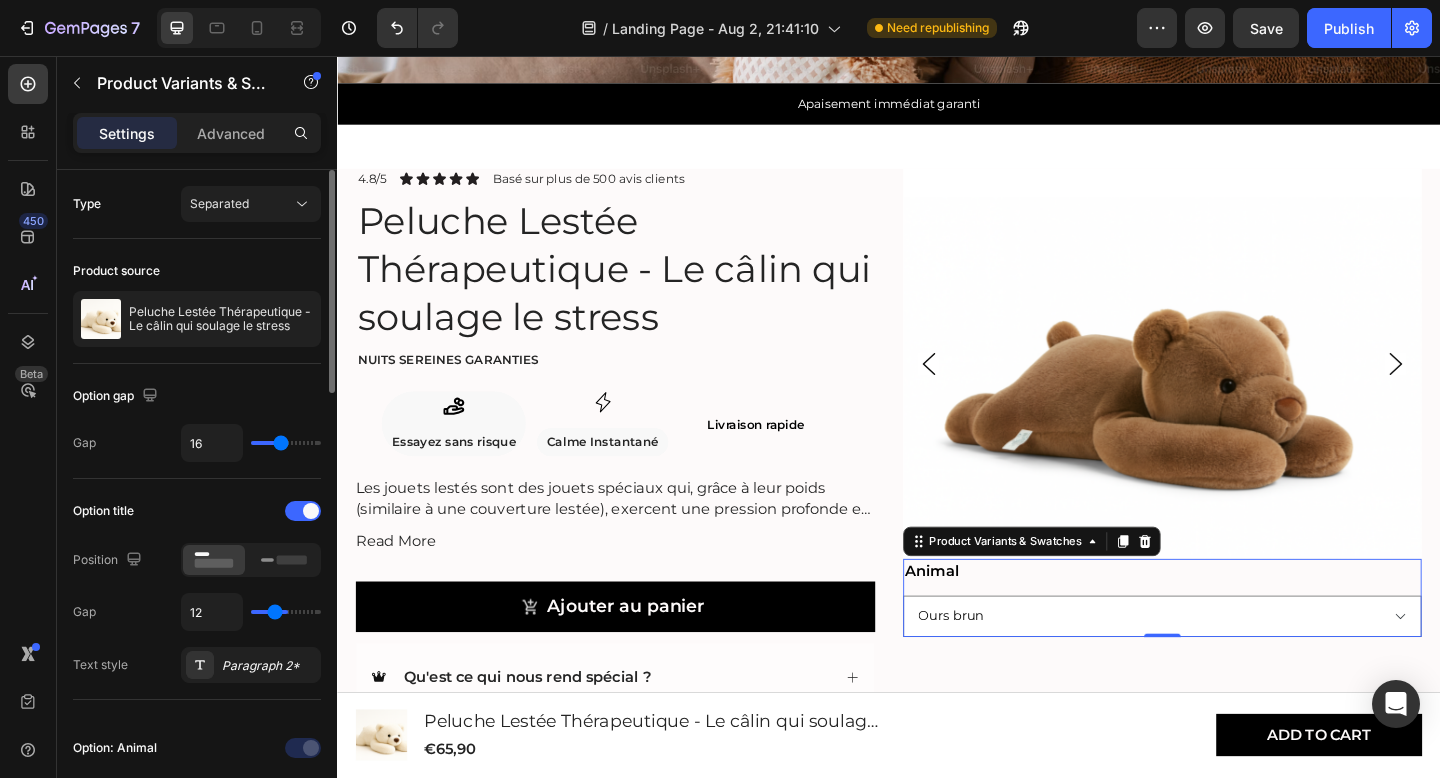 type on "9" 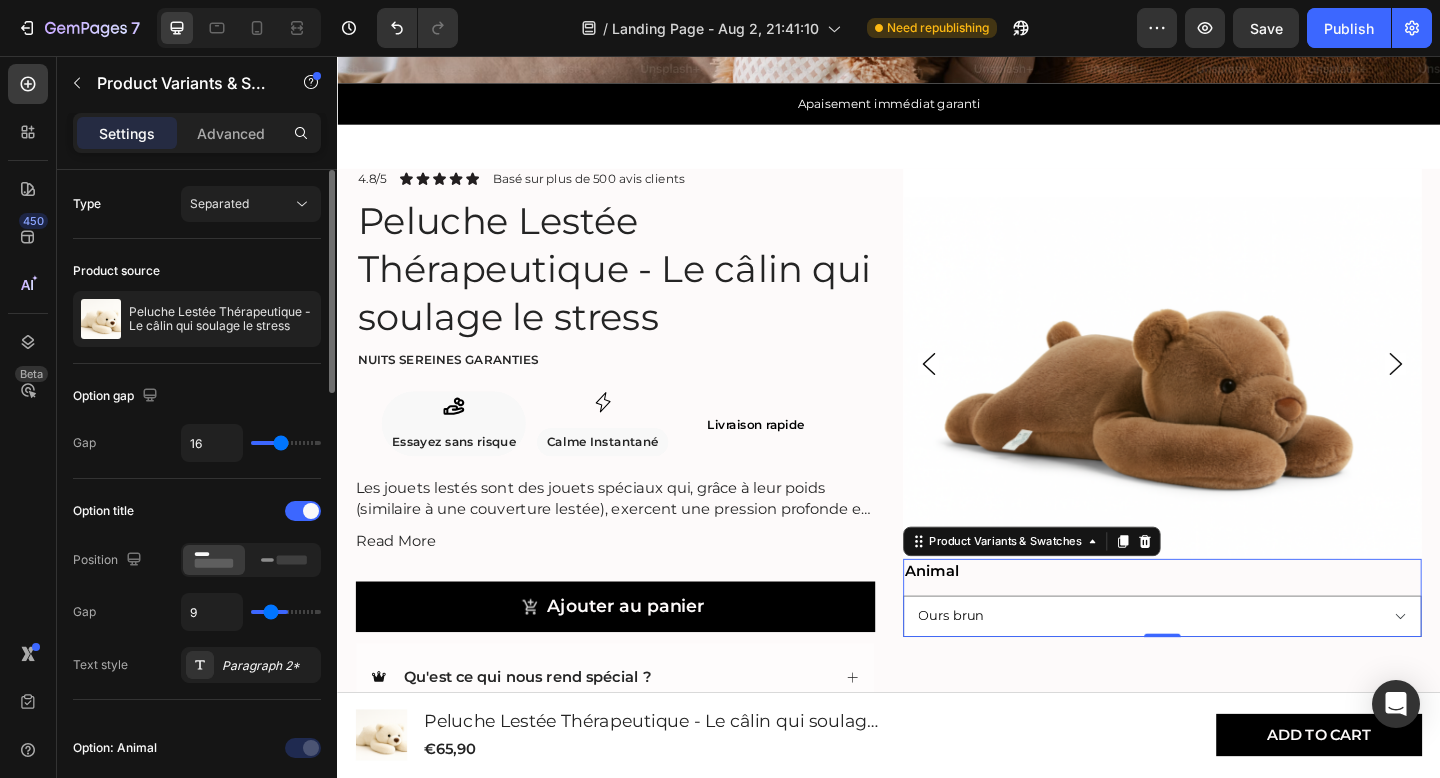 type on "7" 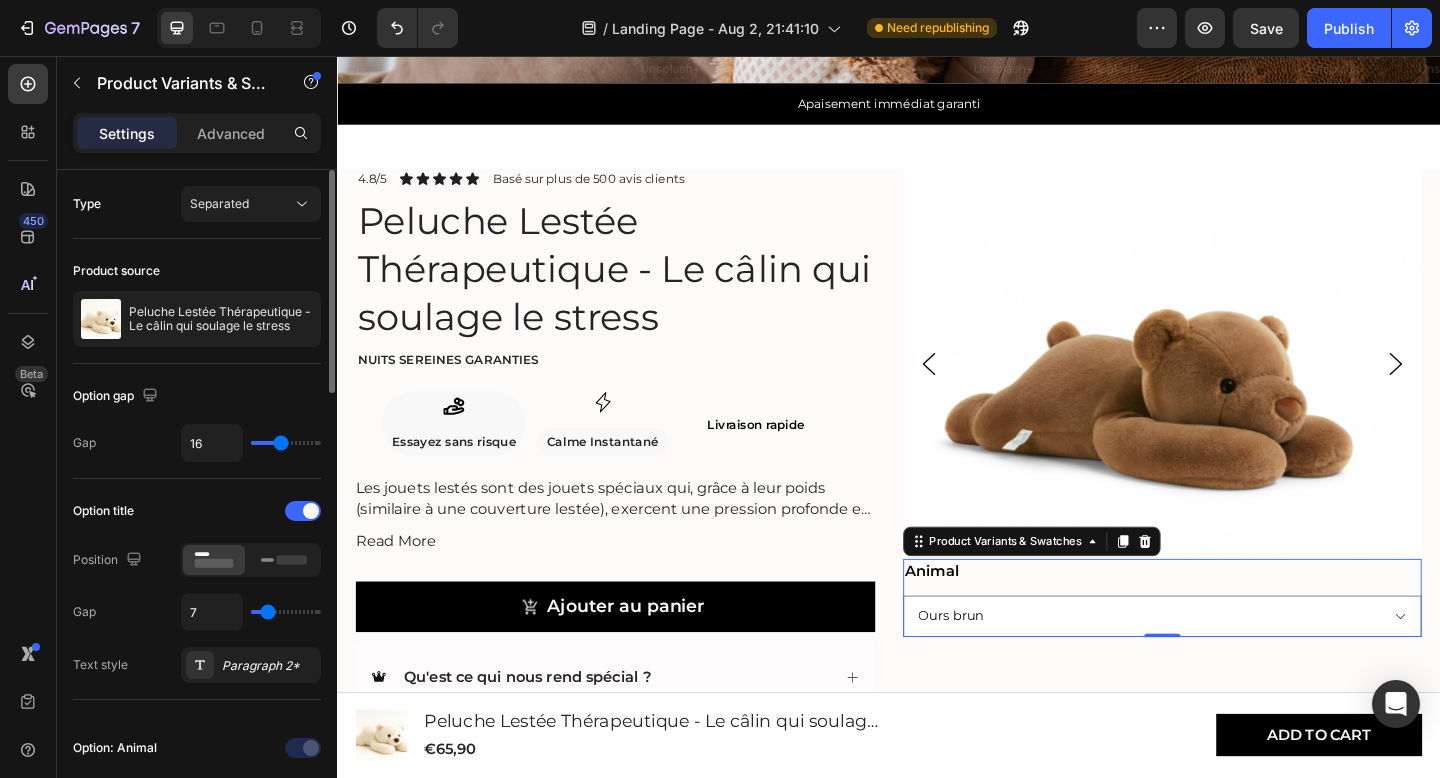type on "4" 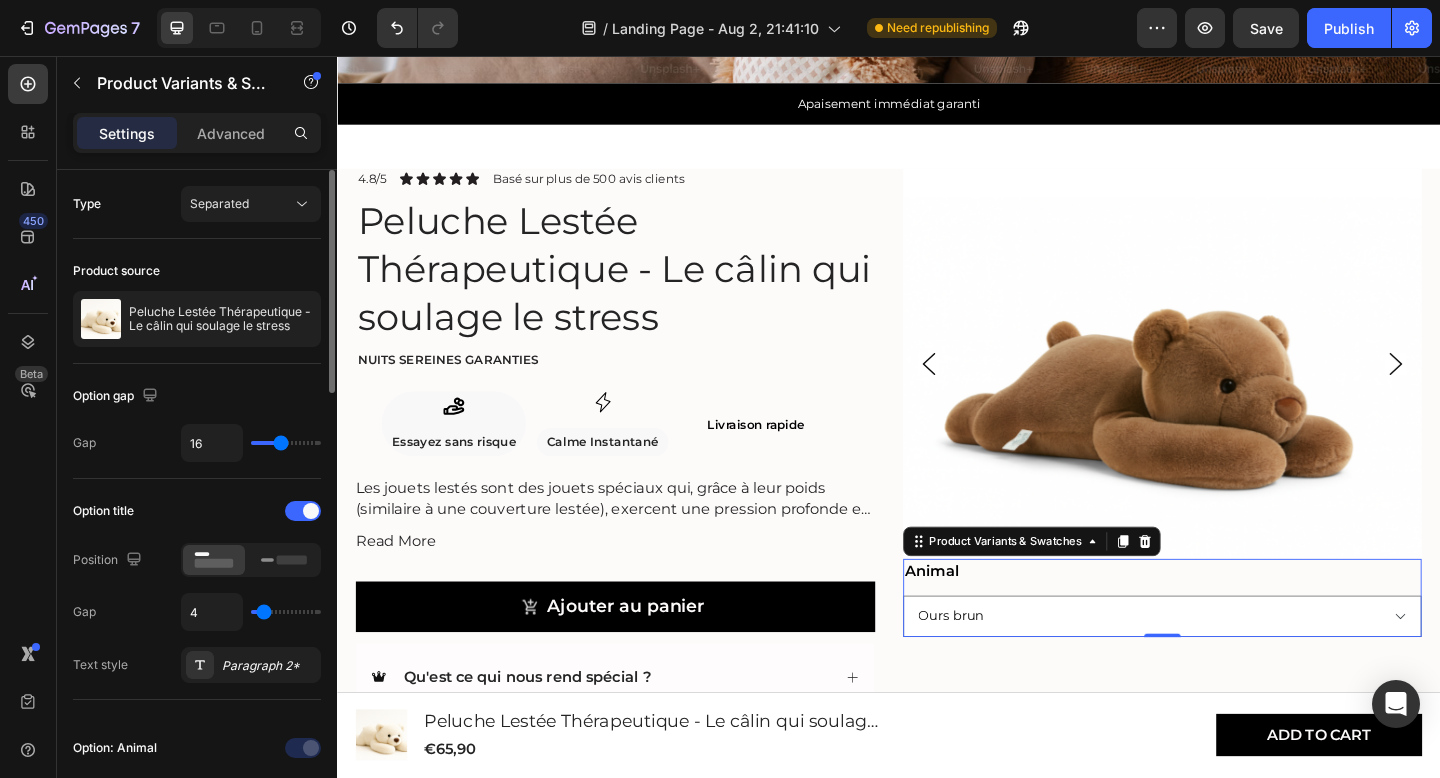 type on "1" 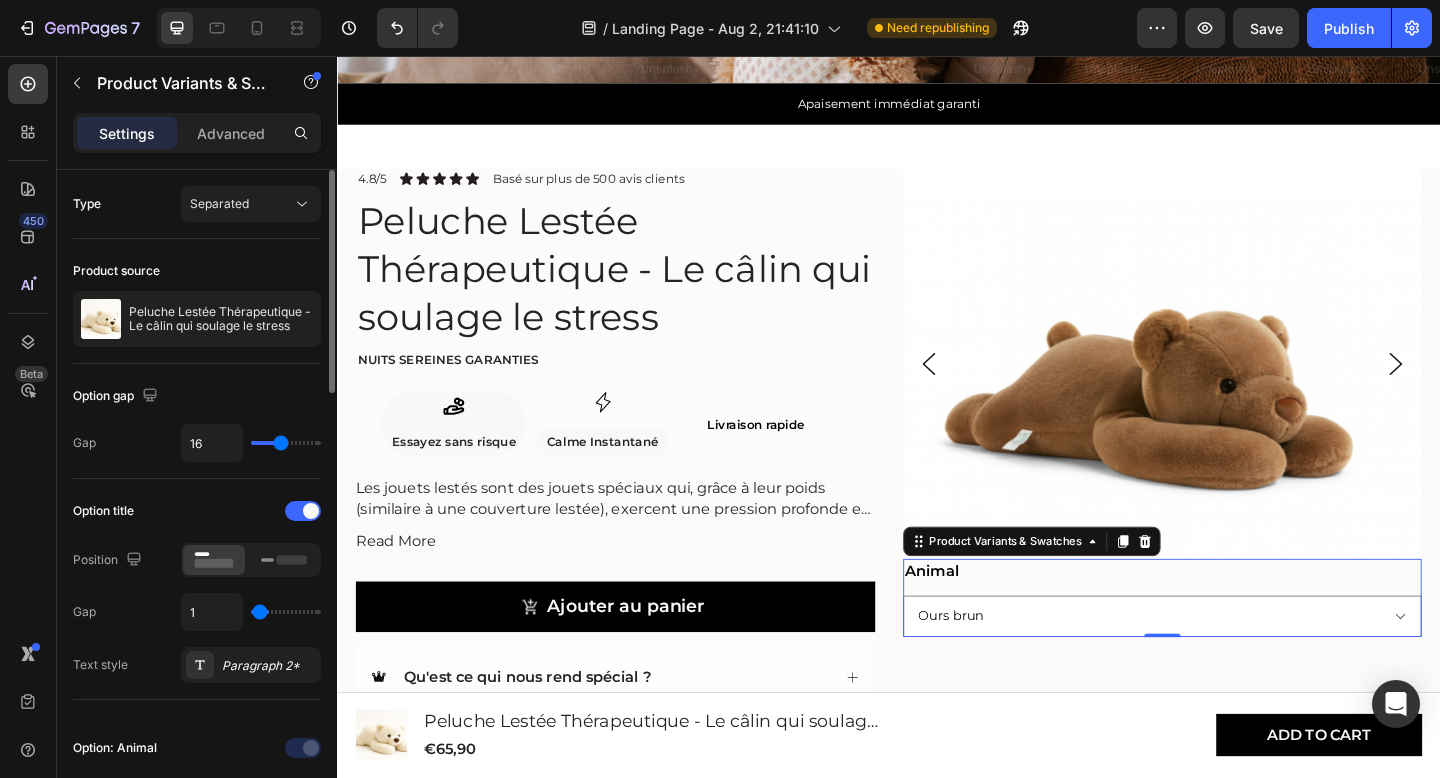 type on "0" 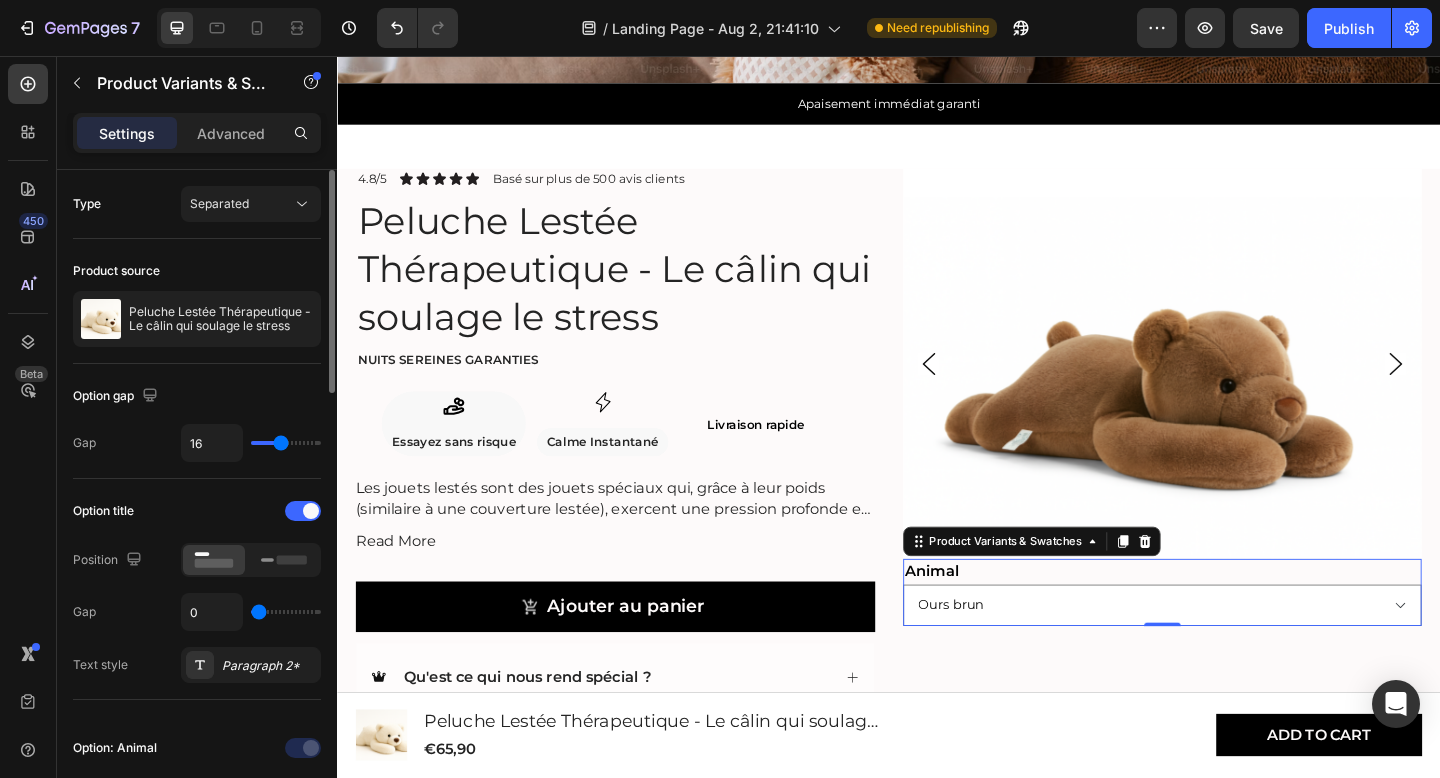 type on "2" 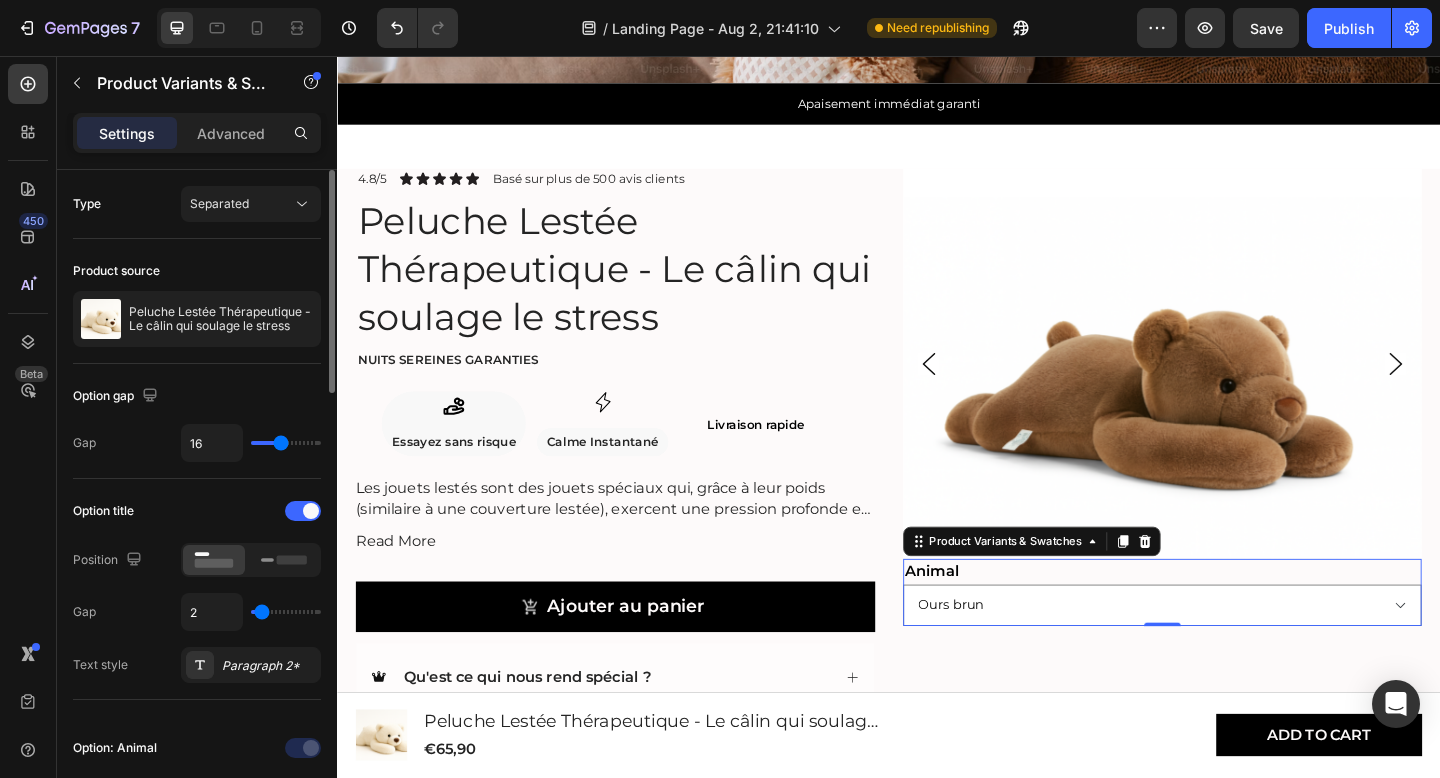 type on "3" 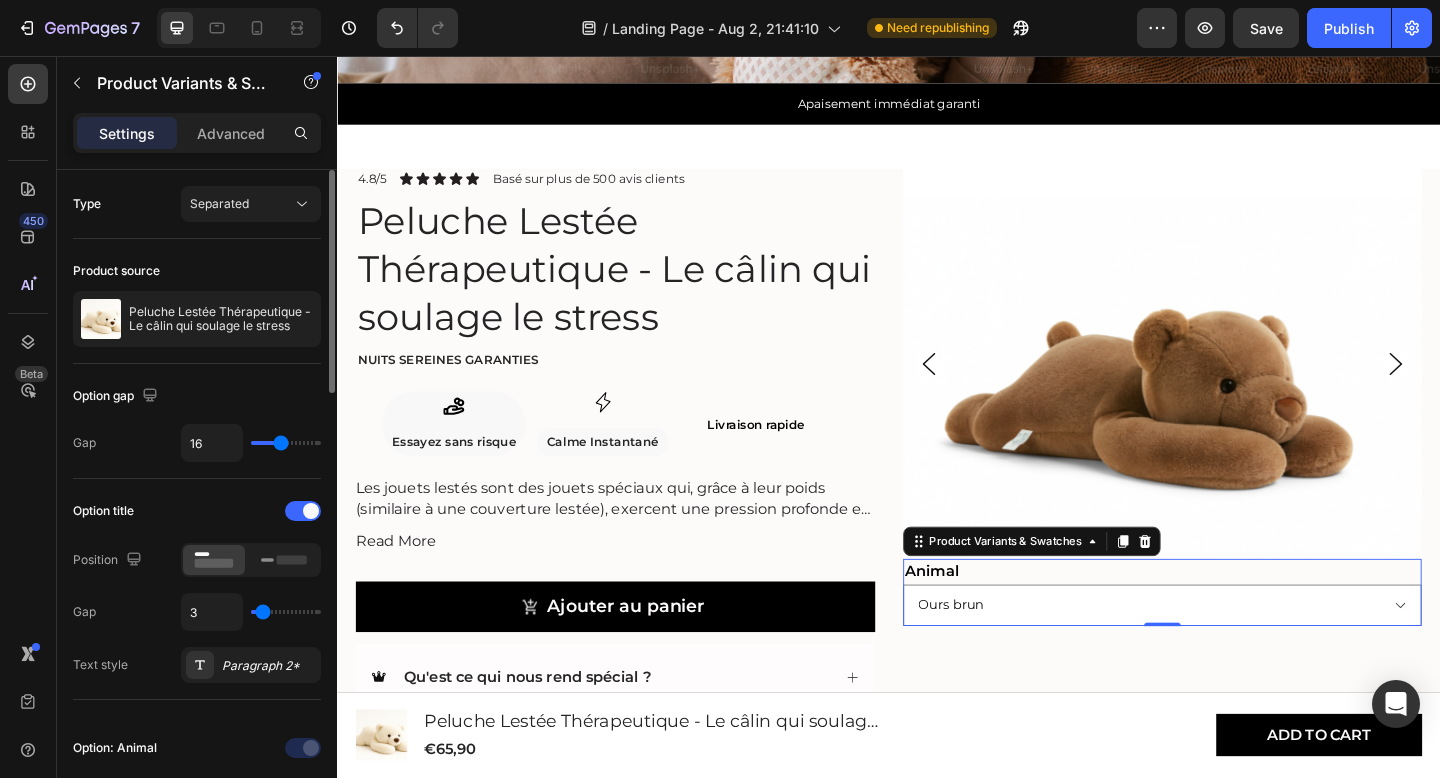 type on "4" 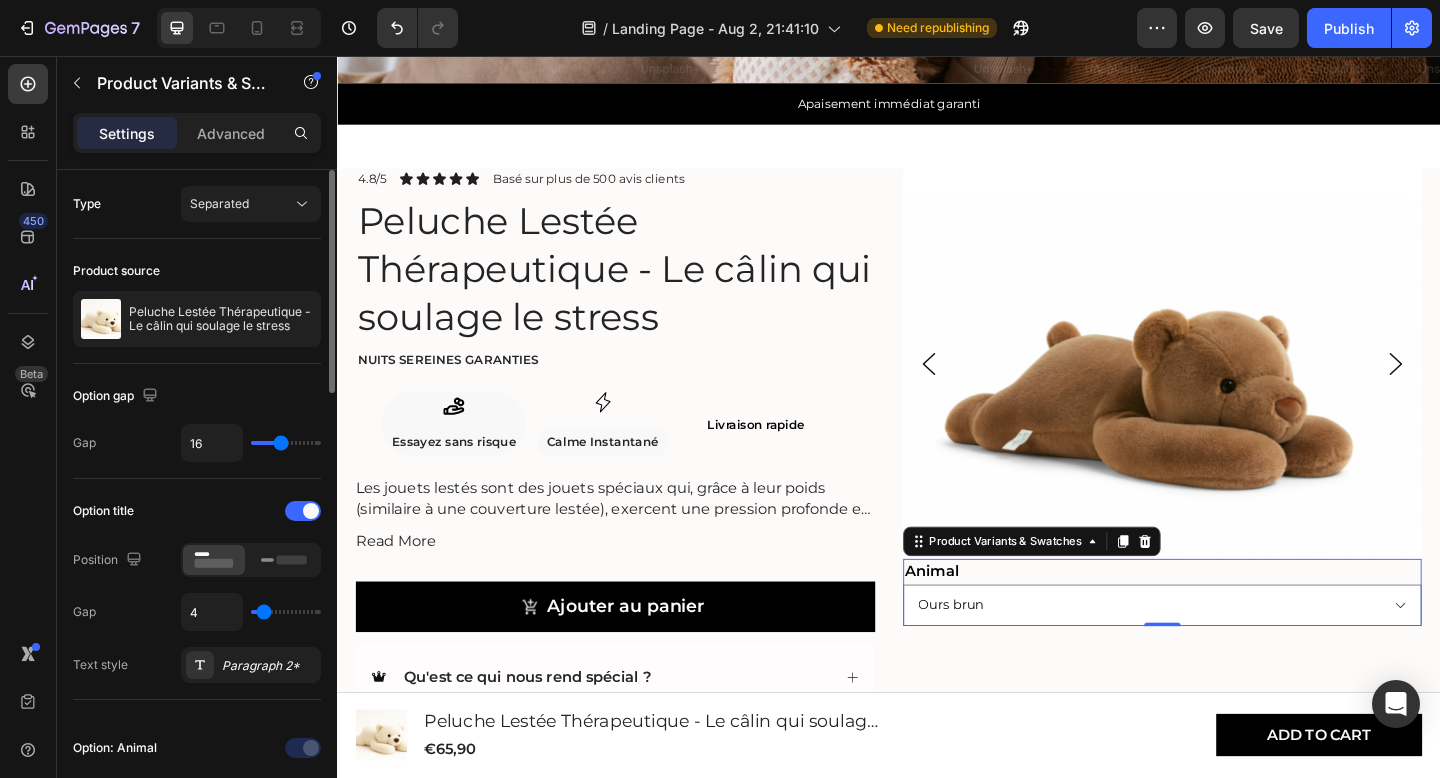 type on "5" 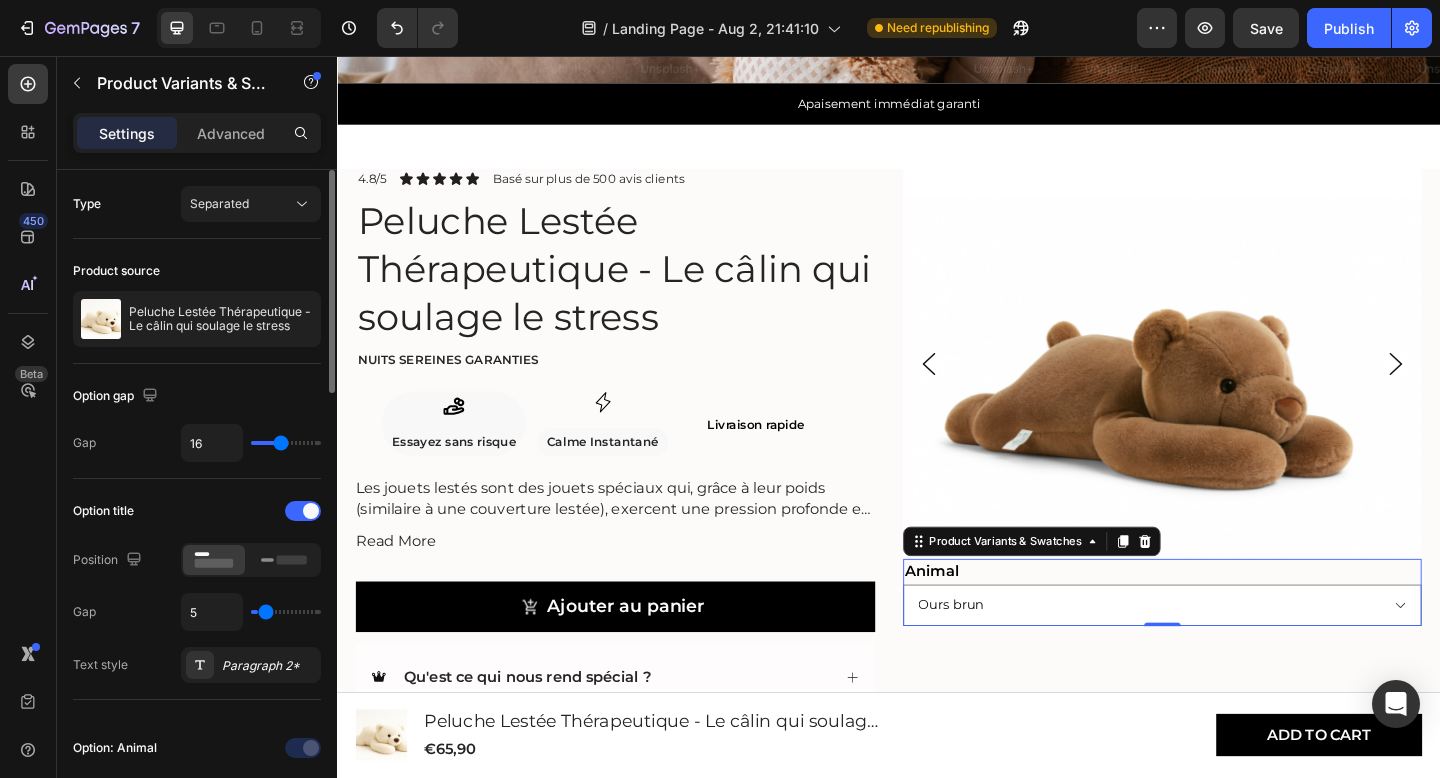type on "6" 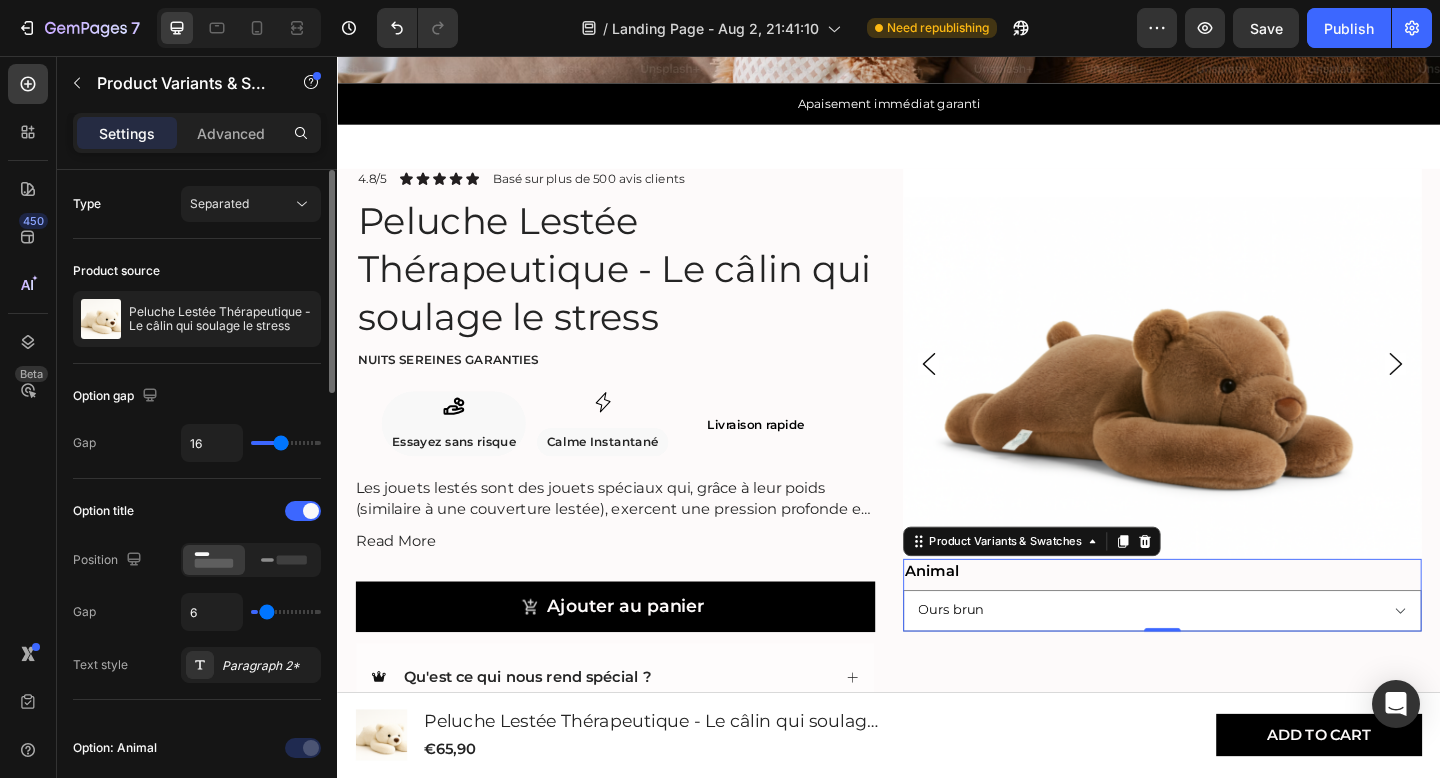 type on "7" 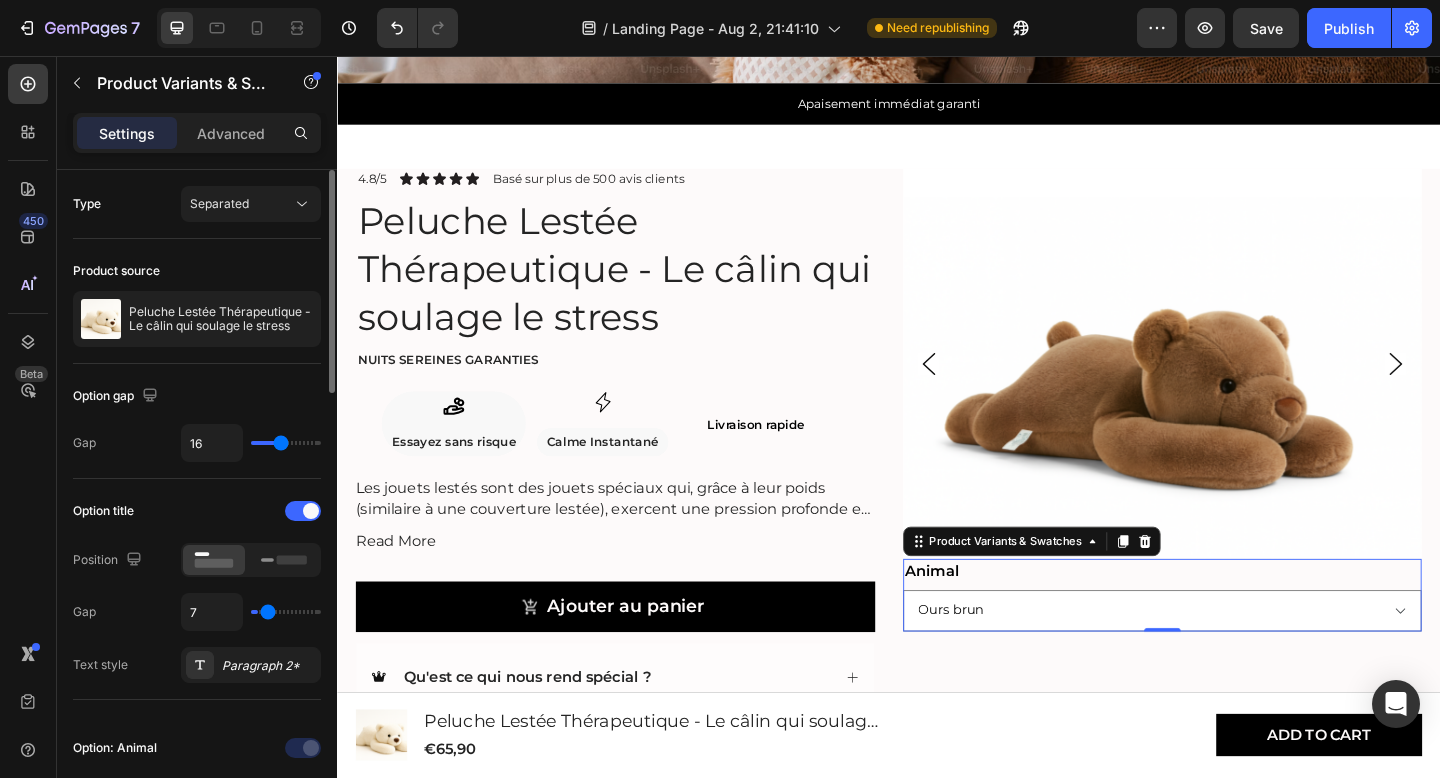 type on "8" 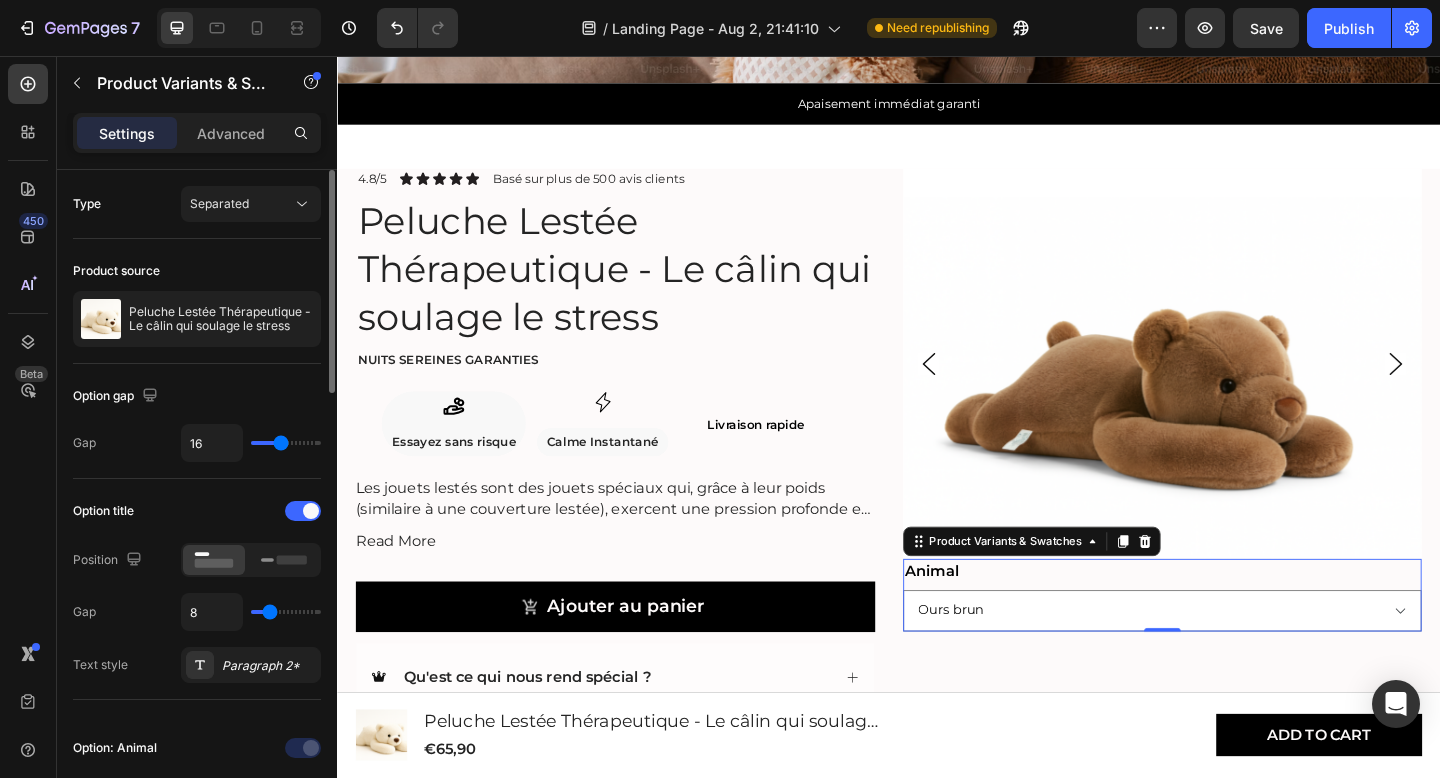 type on "9" 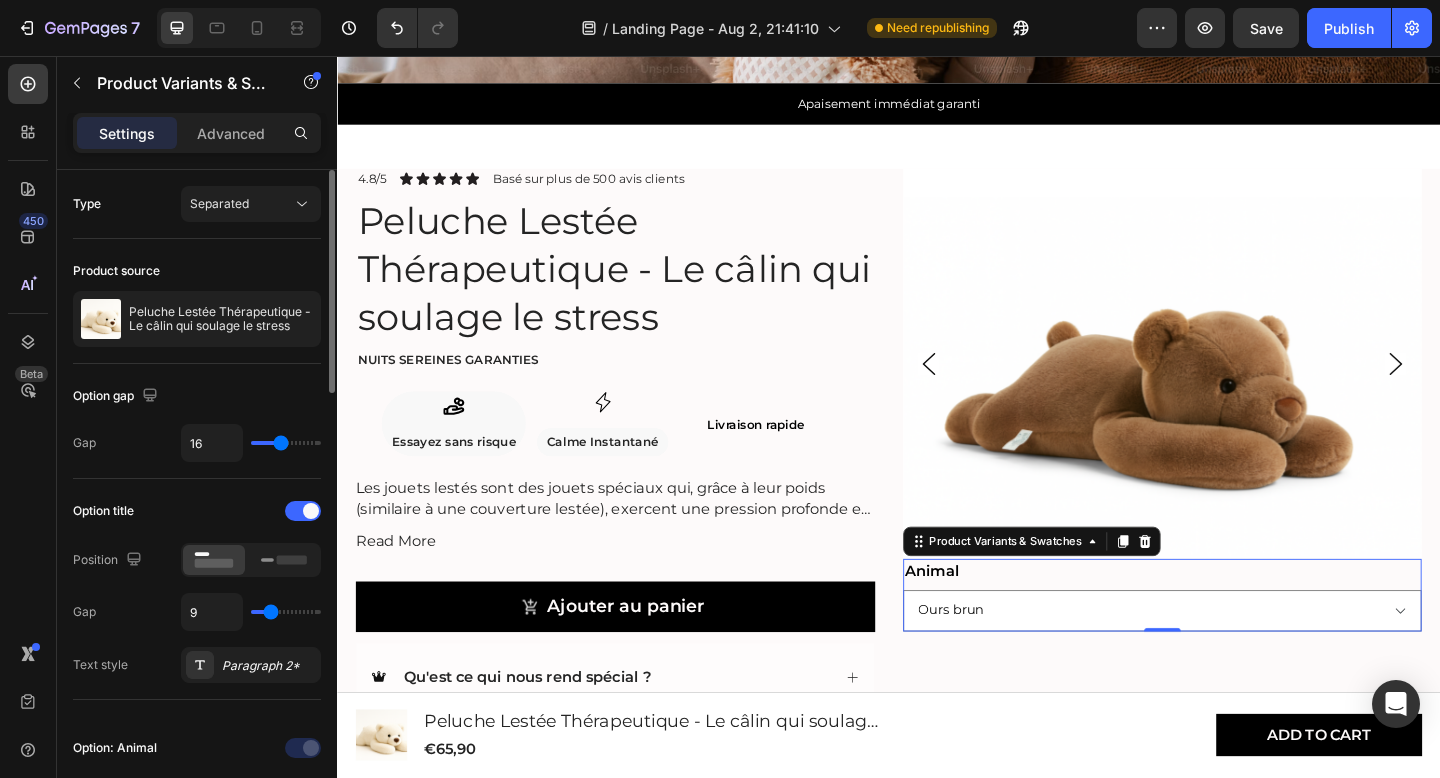 type on "10" 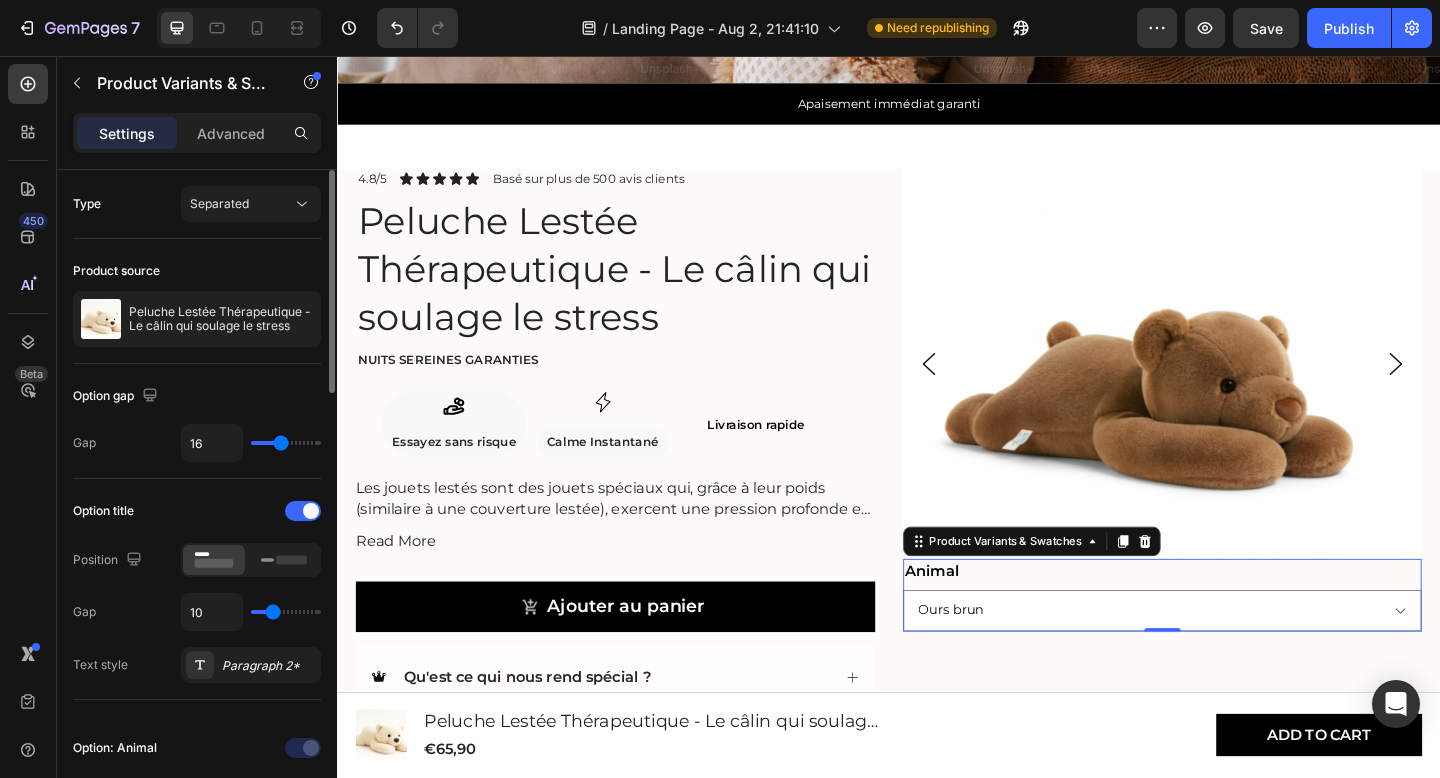 type on "11" 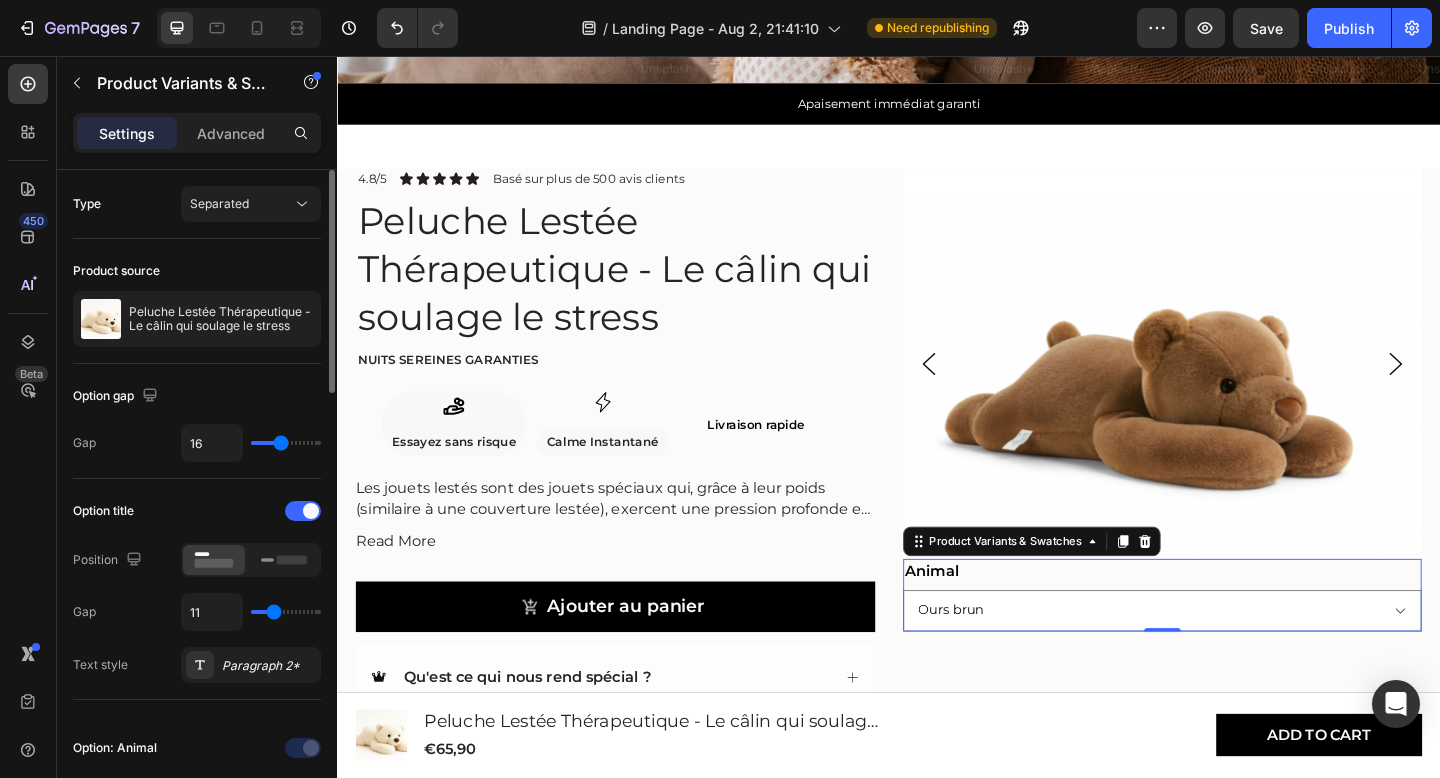 type on "12" 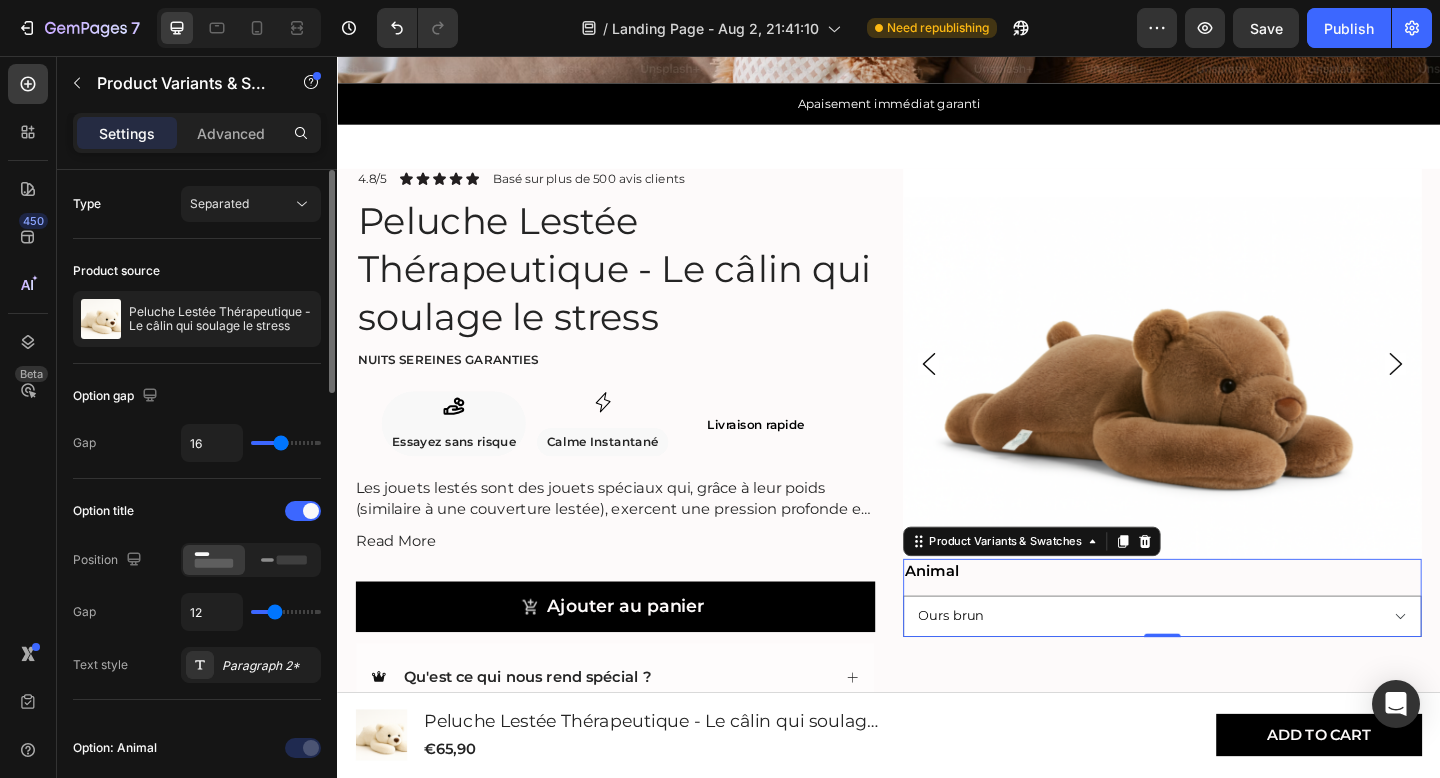 type on "11" 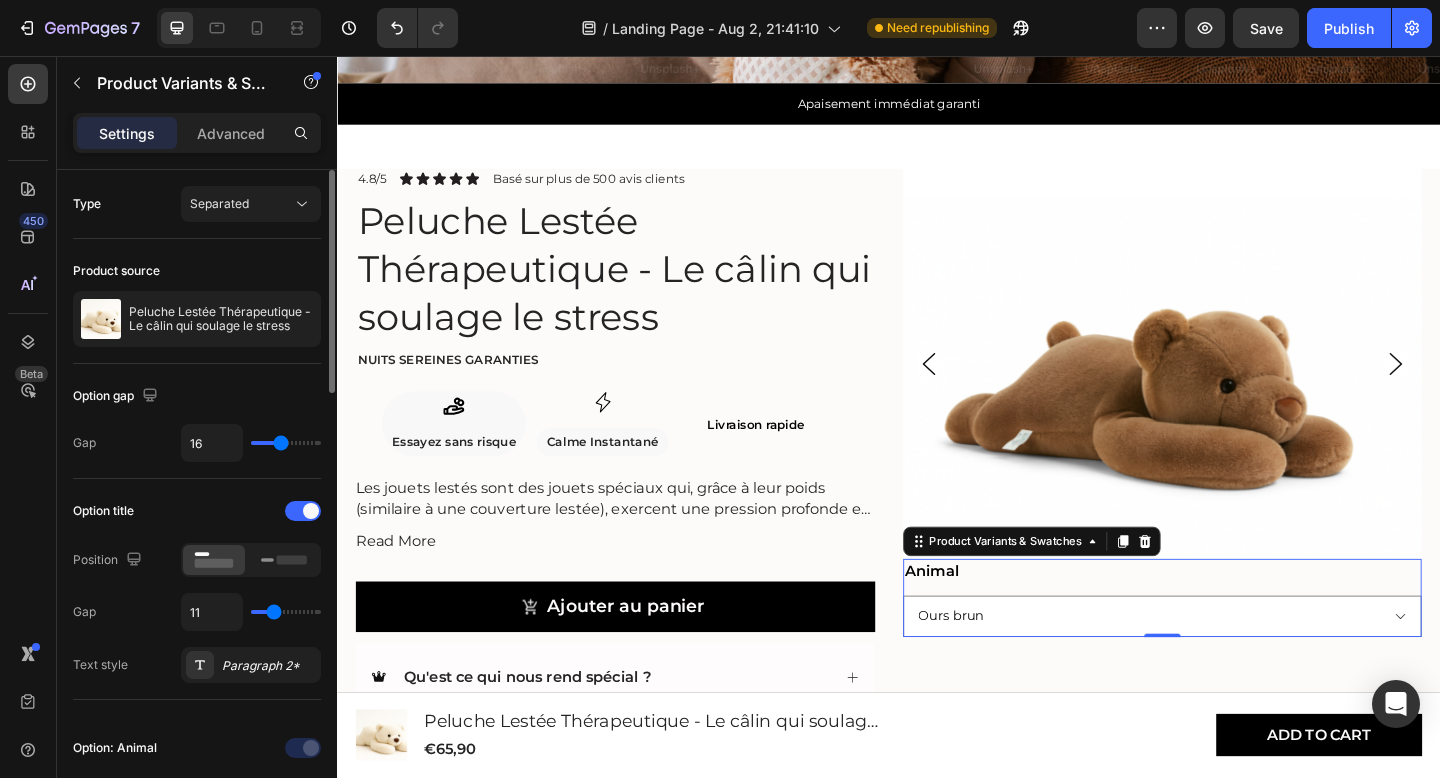 type on "10" 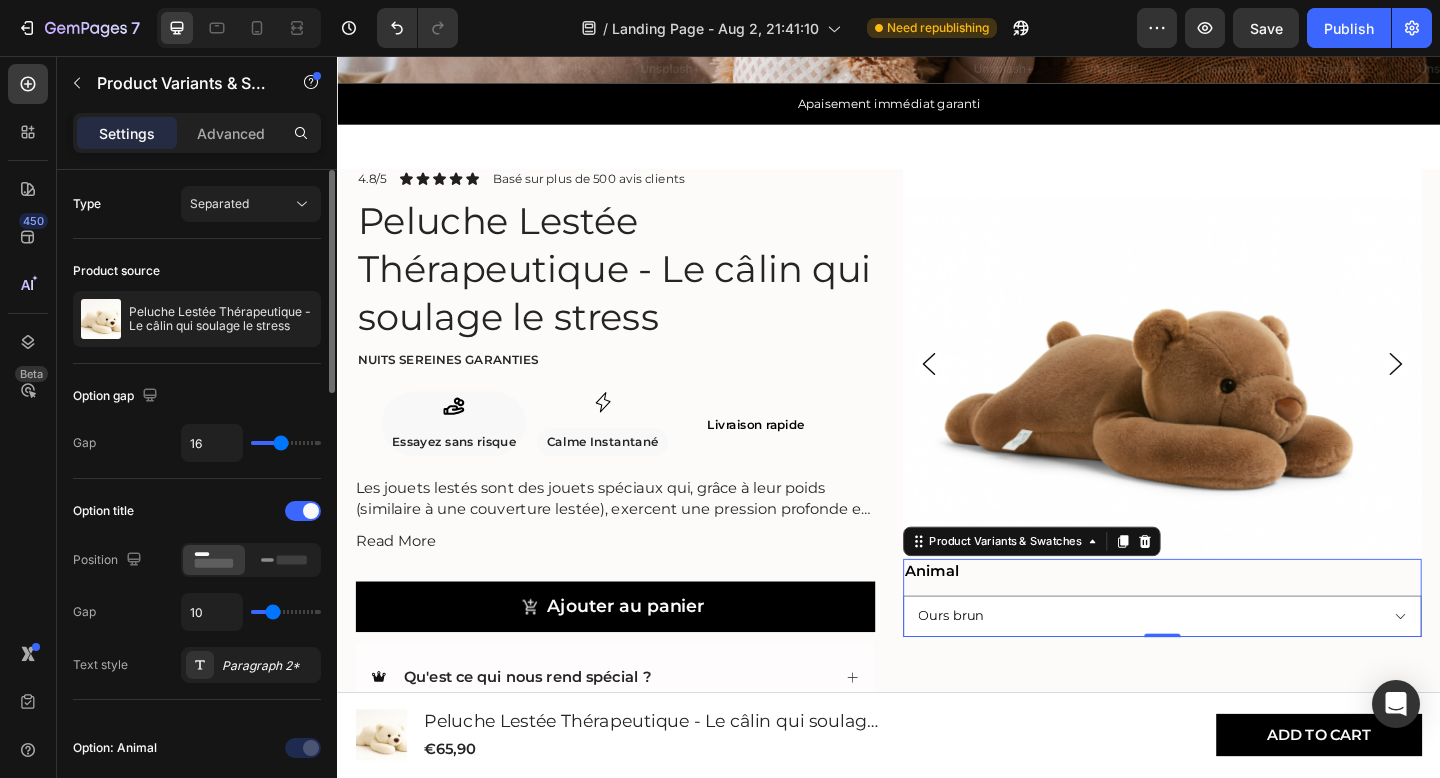 type on "9" 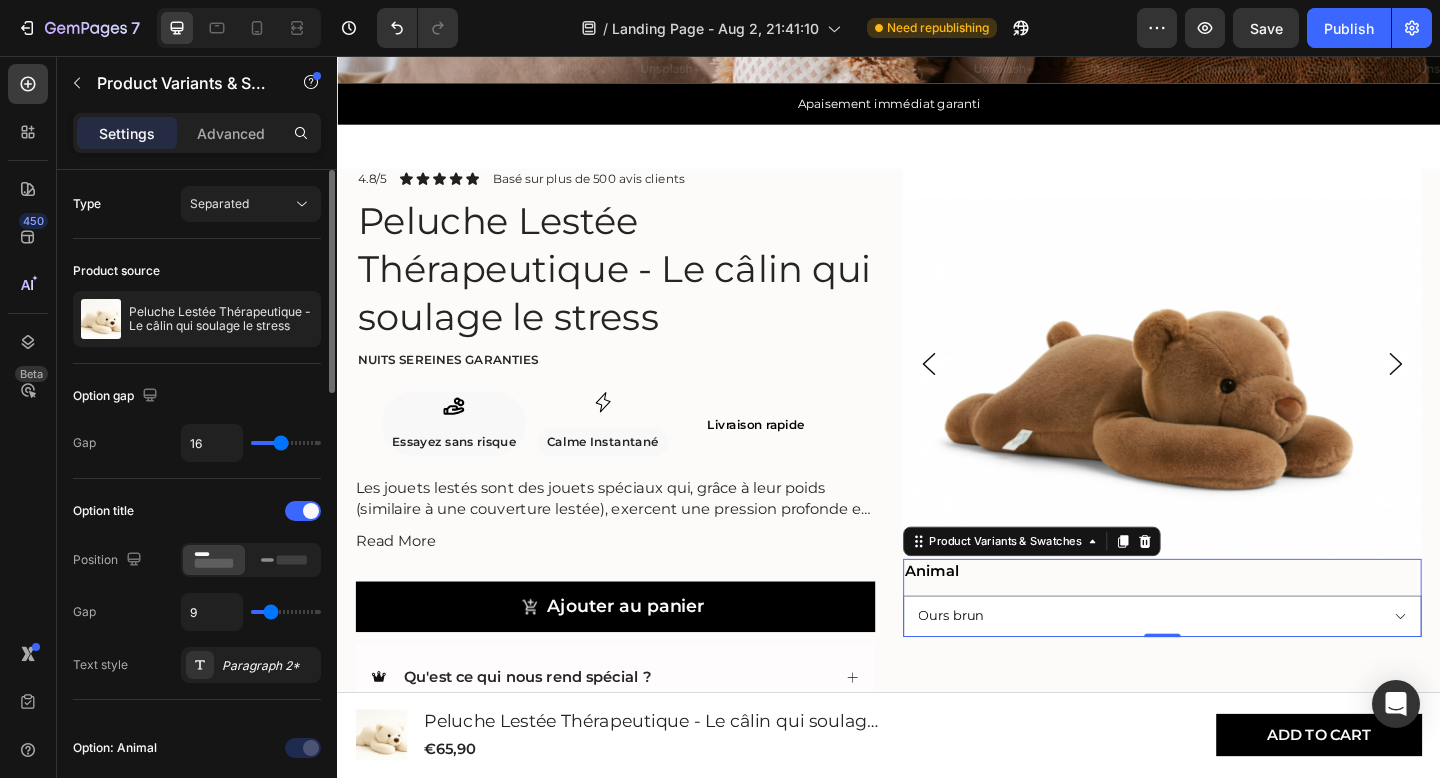 type on "8" 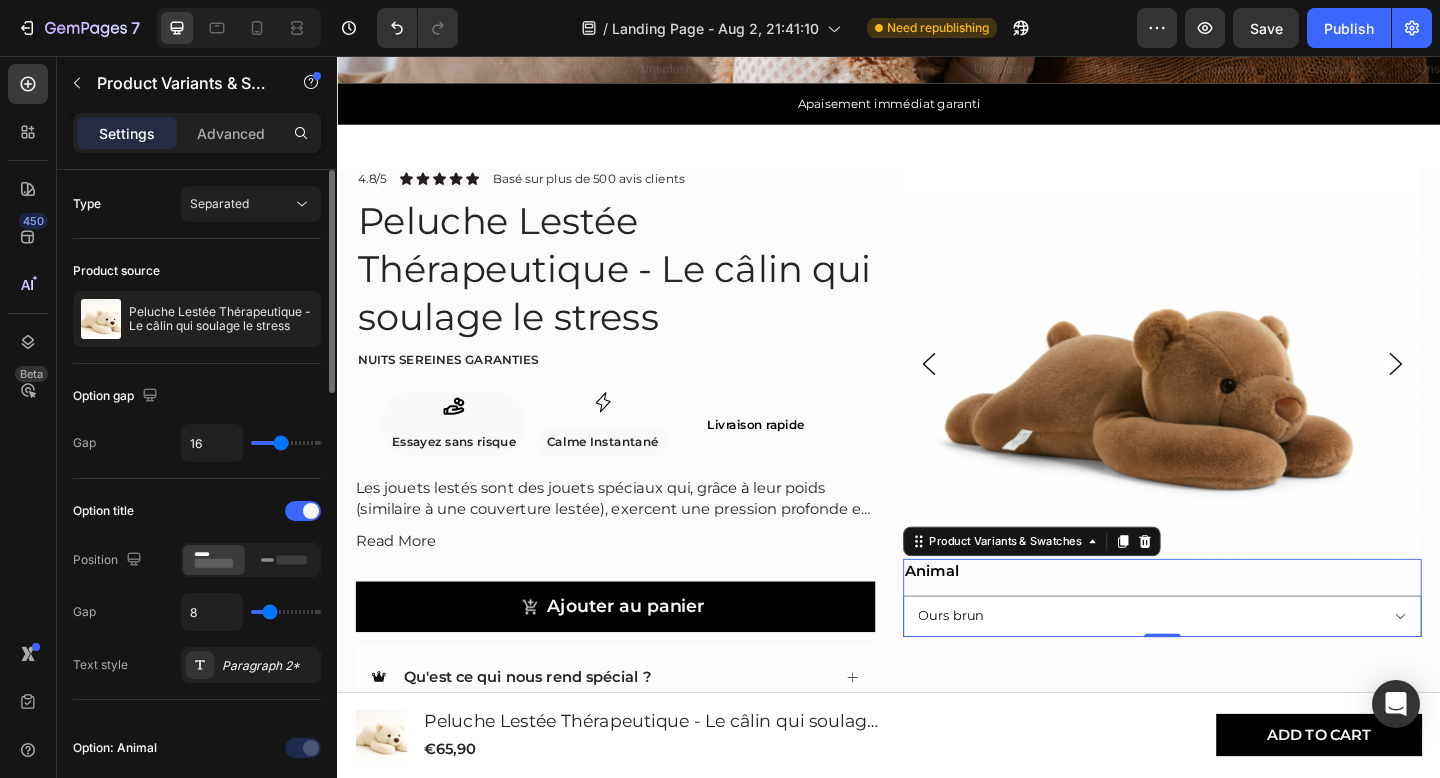 type on "7" 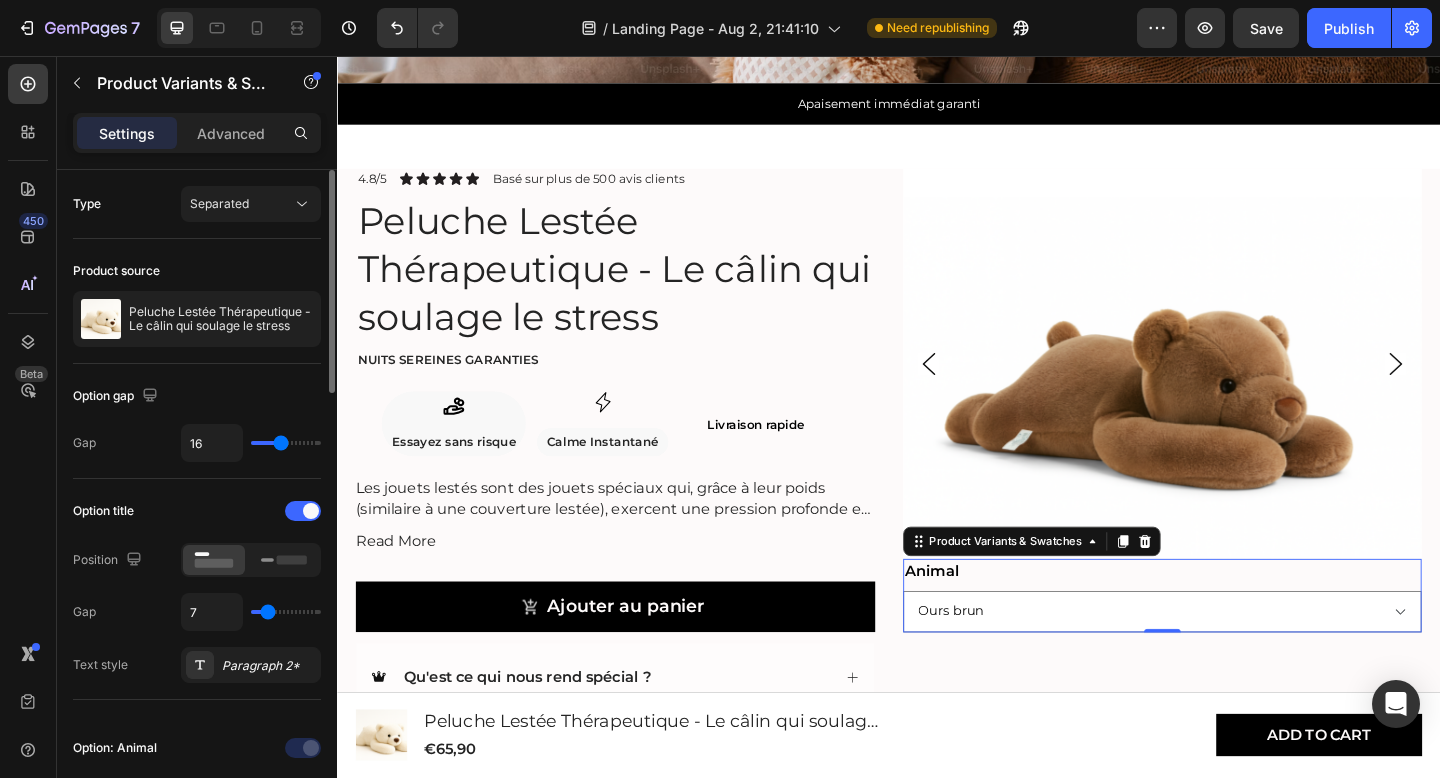 drag, startPoint x: 270, startPoint y: 616, endPoint x: 267, endPoint y: 627, distance: 11.401754 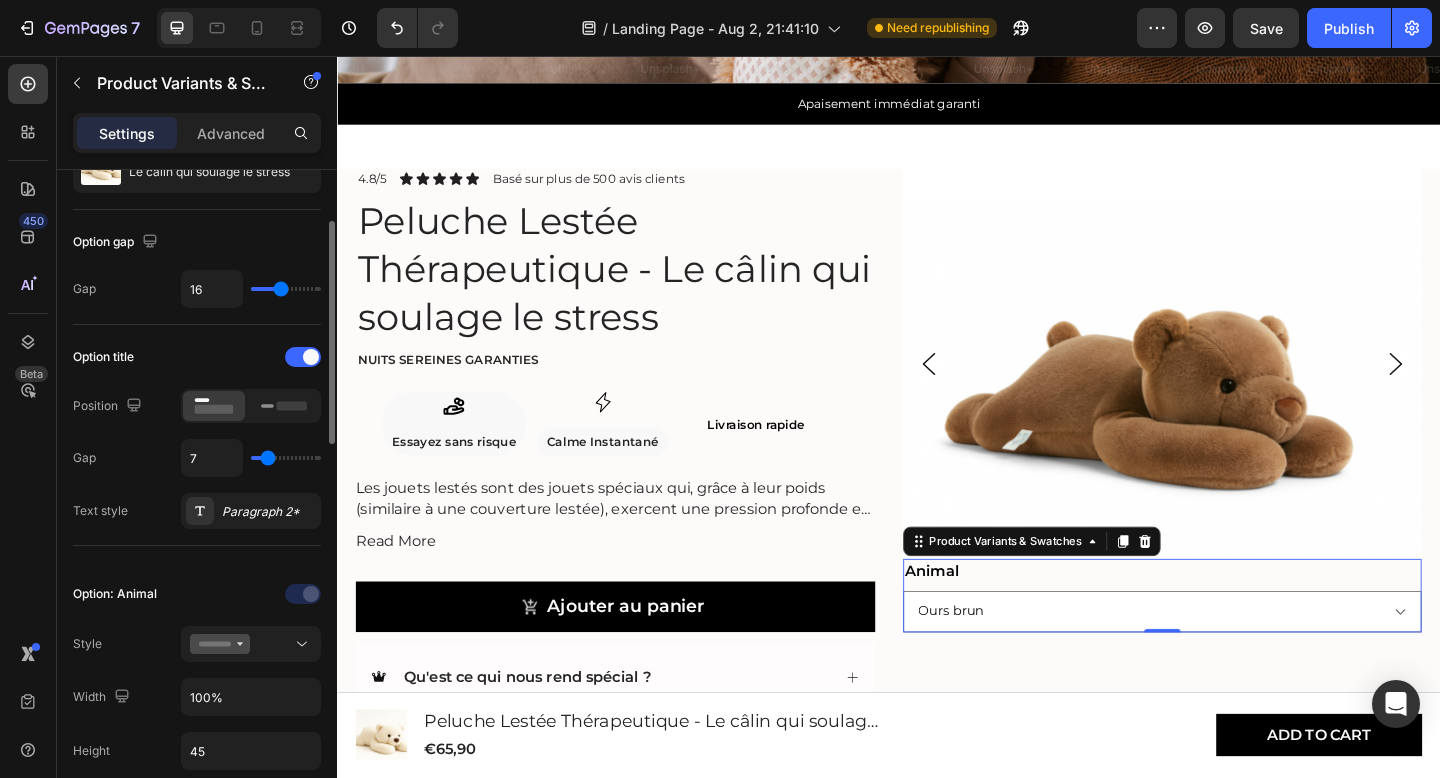 scroll, scrollTop: 170, scrollLeft: 0, axis: vertical 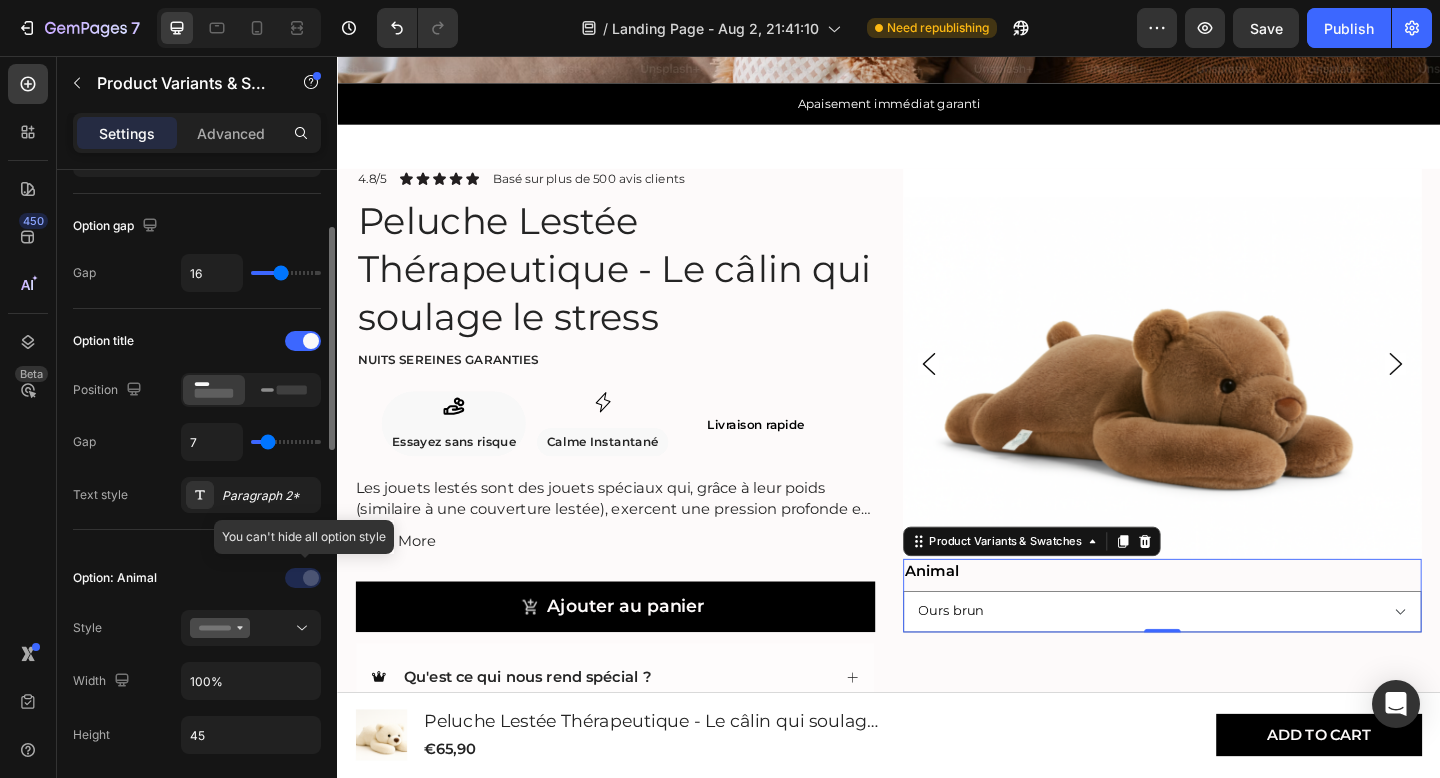 click 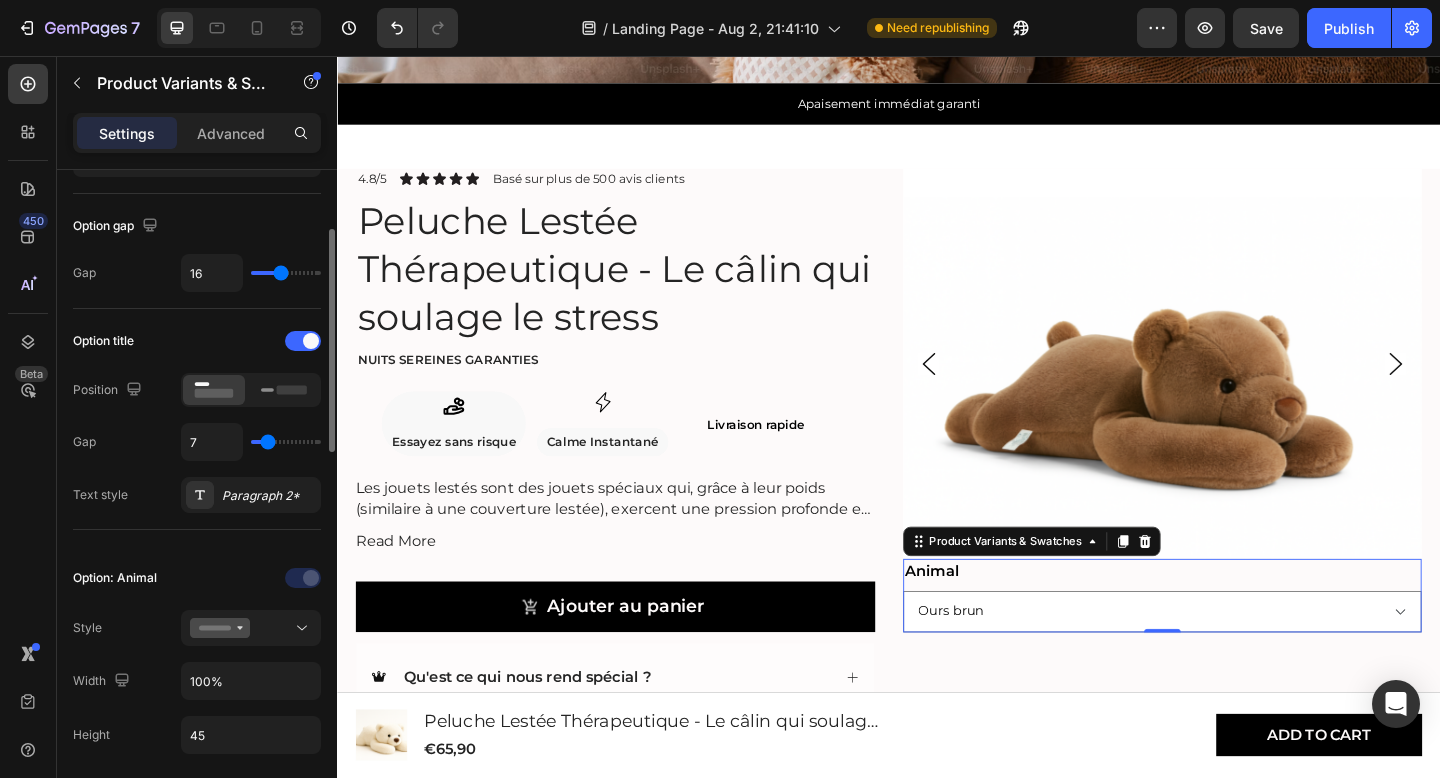 scroll, scrollTop: 200, scrollLeft: 0, axis: vertical 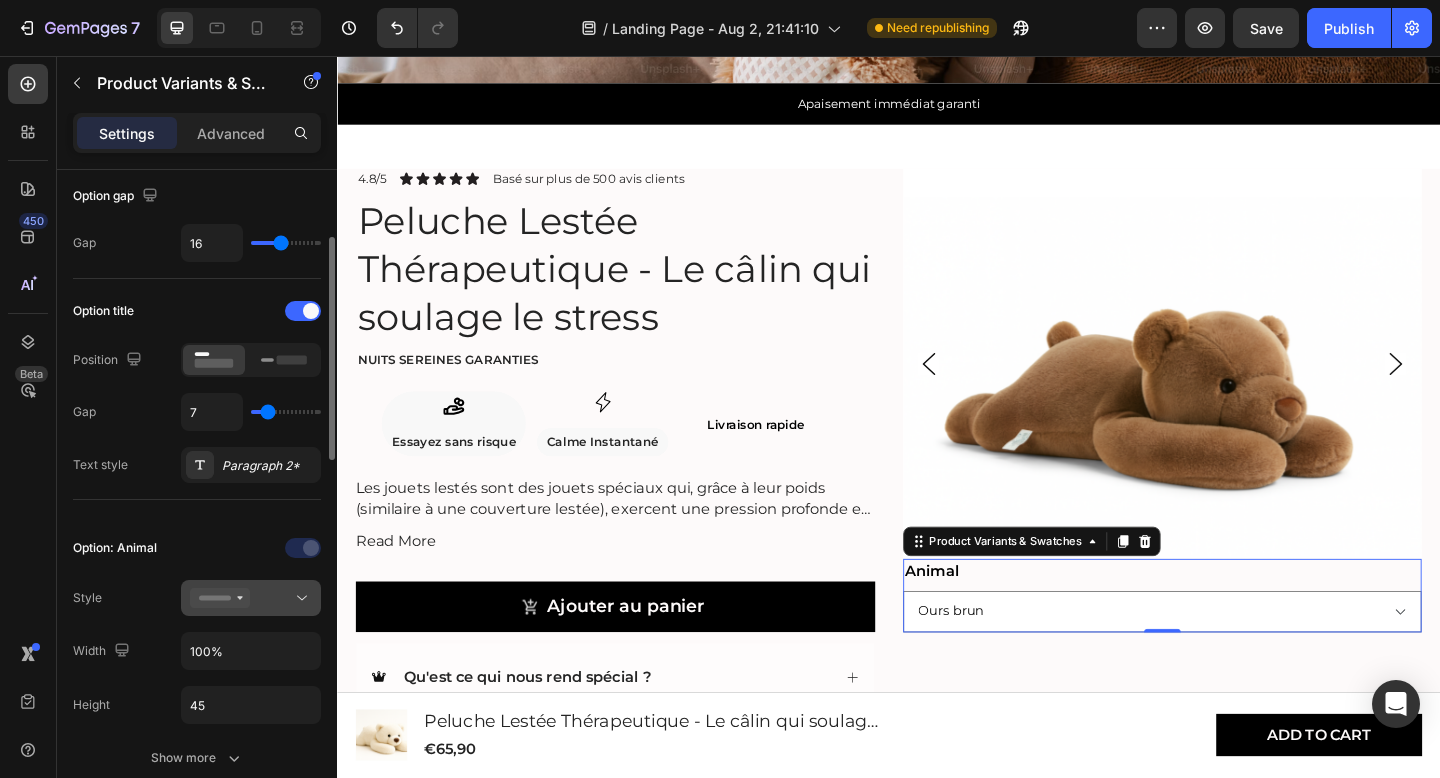 click 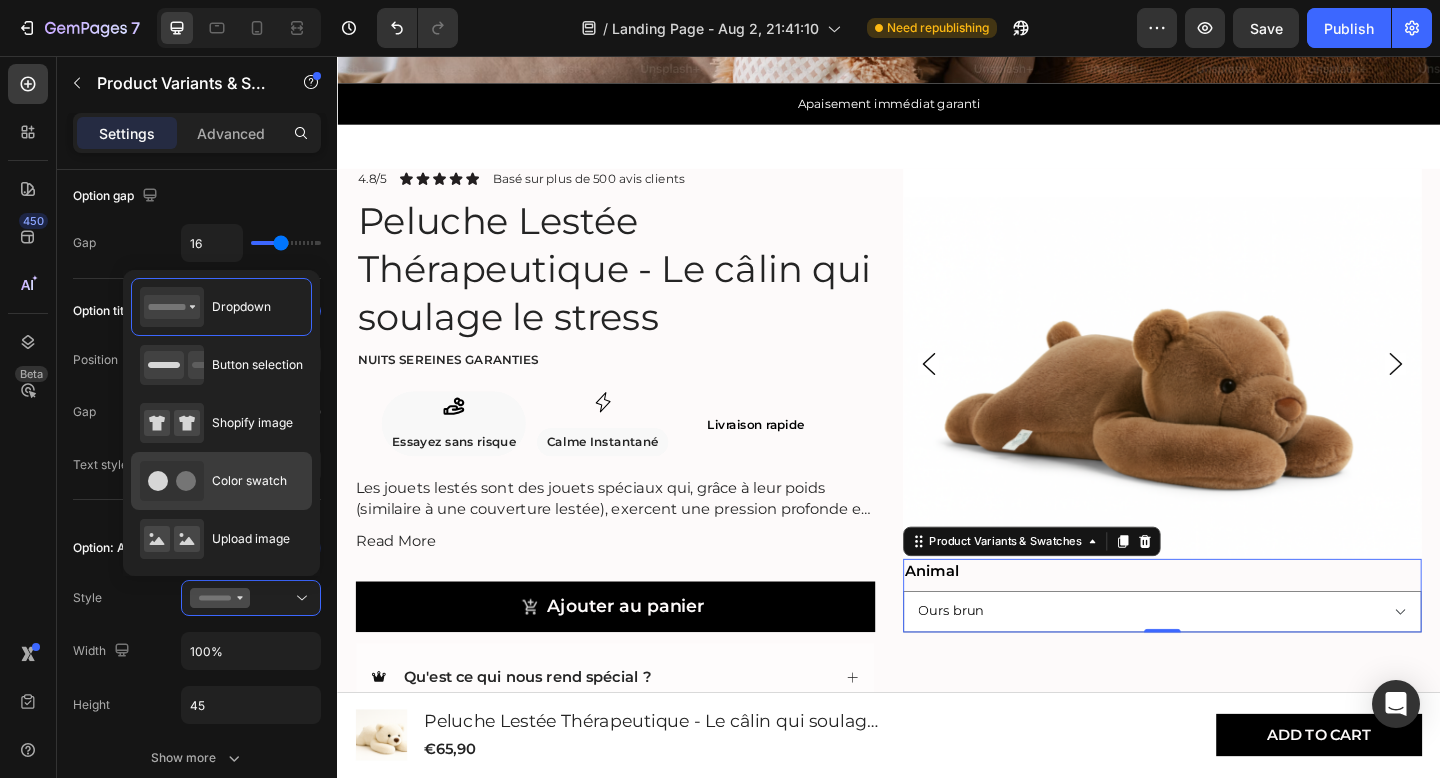 click on "Color swatch" at bounding box center [249, 481] 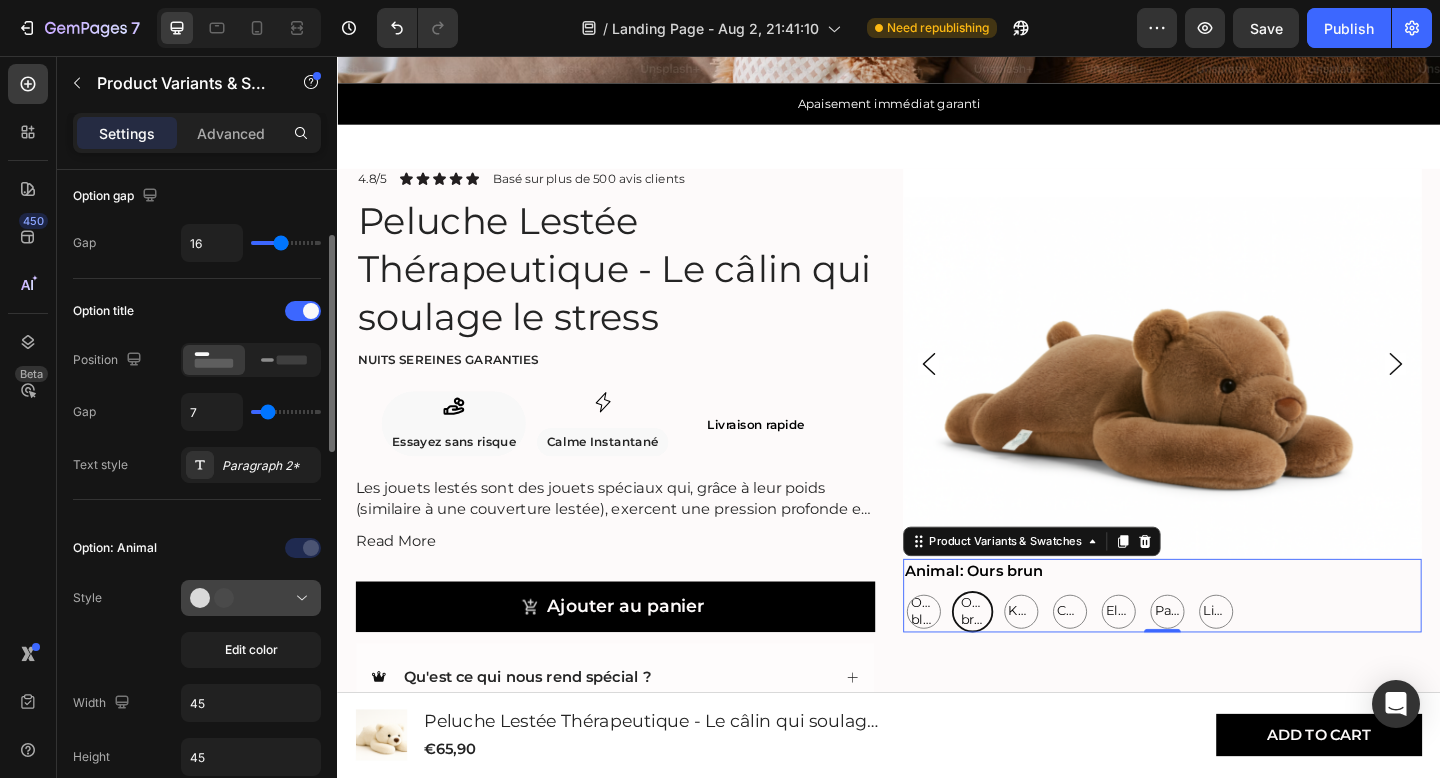 click 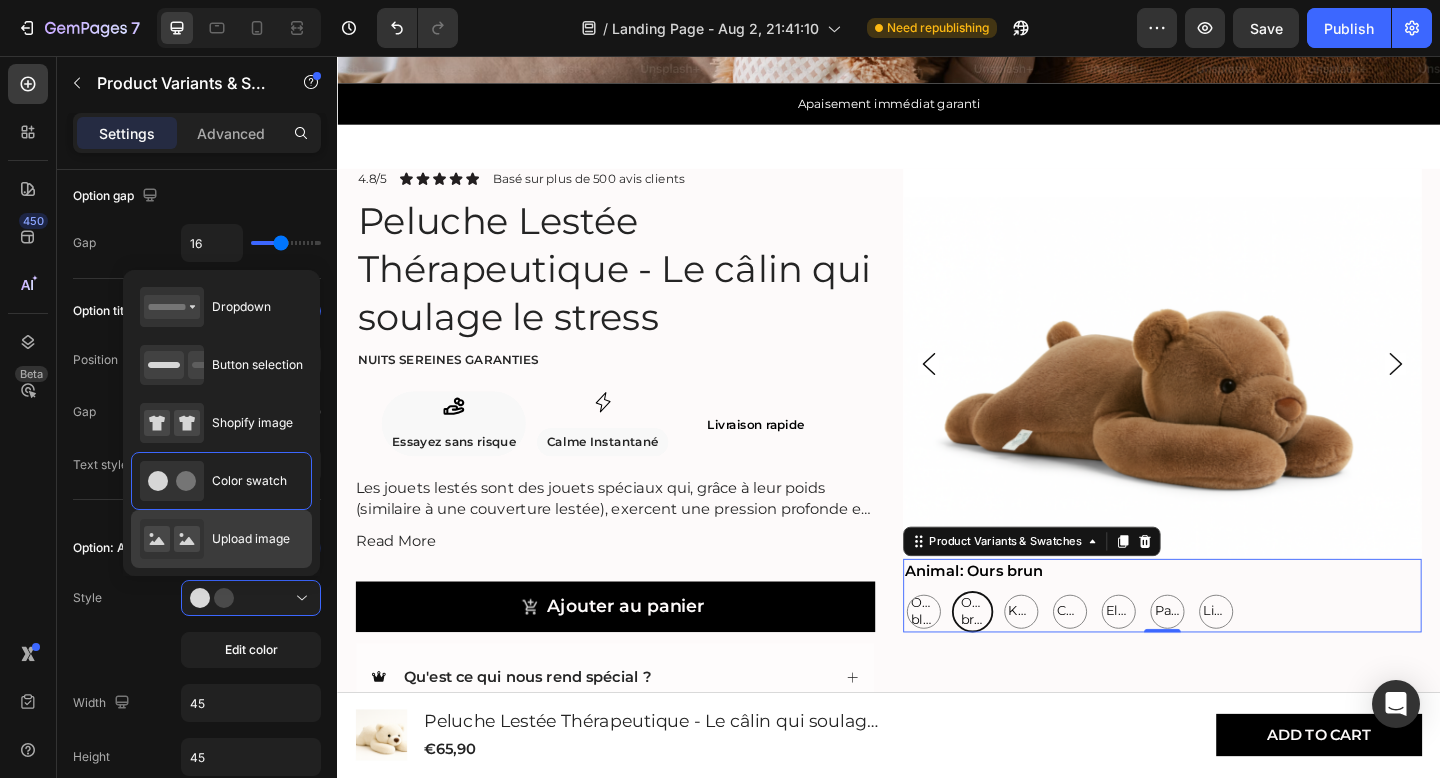 click on "Upload image" at bounding box center [215, 539] 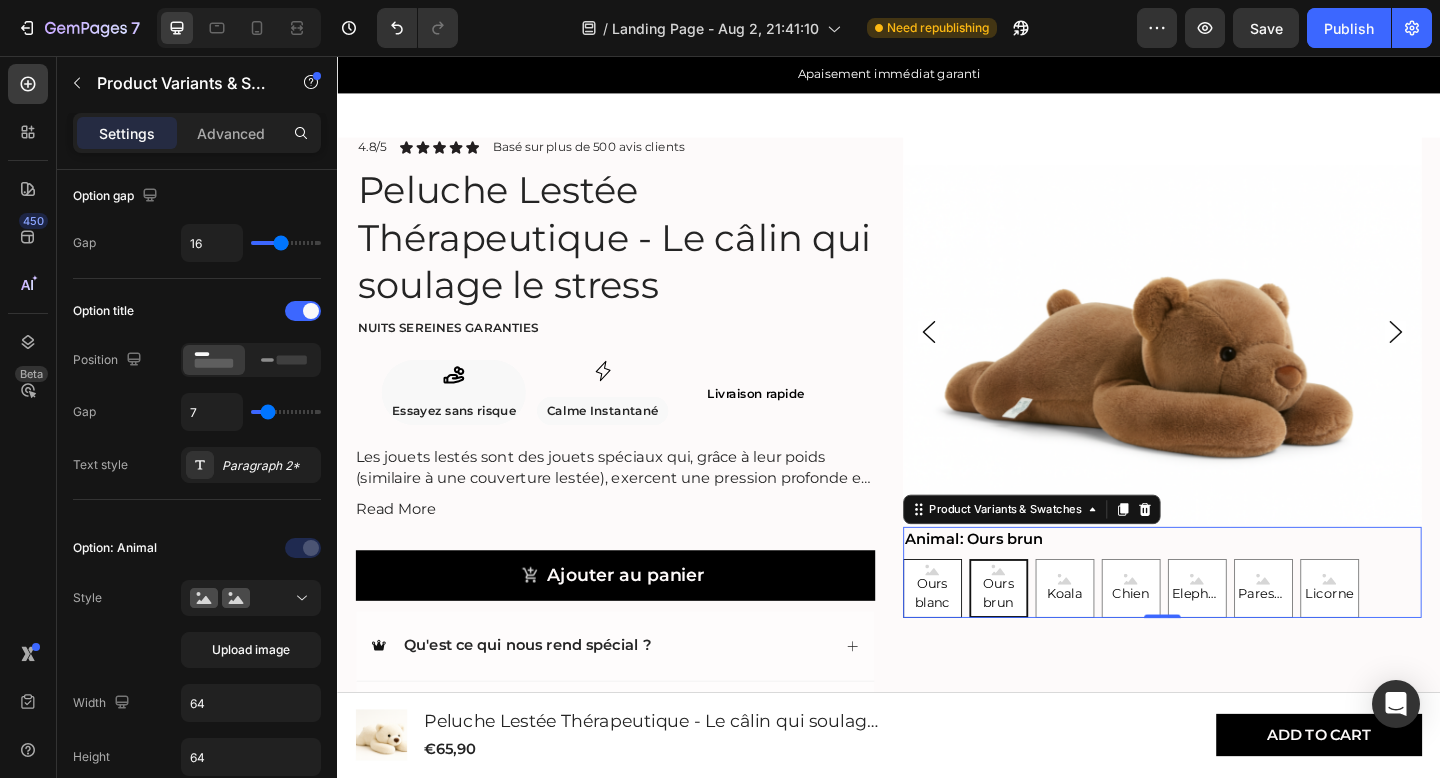 scroll, scrollTop: 653, scrollLeft: 0, axis: vertical 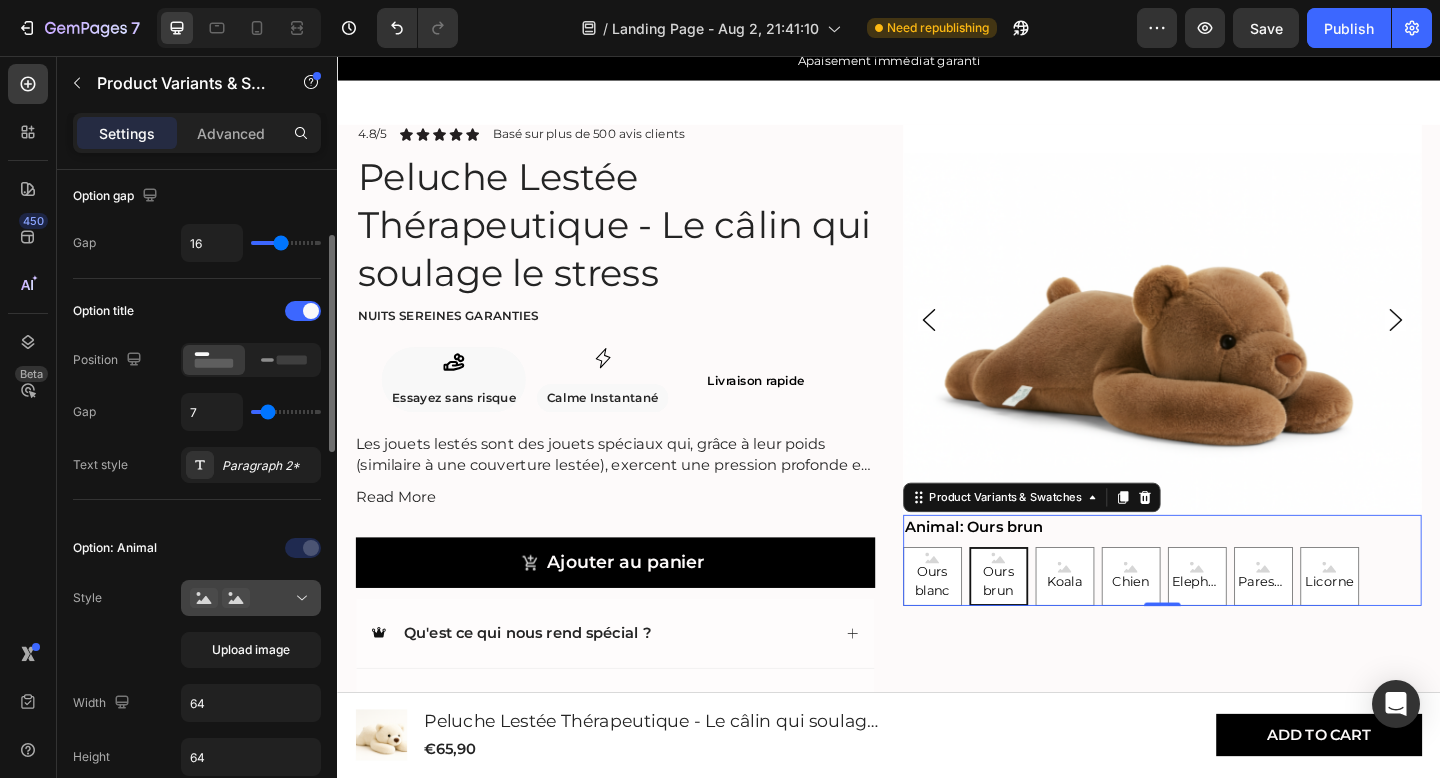 click 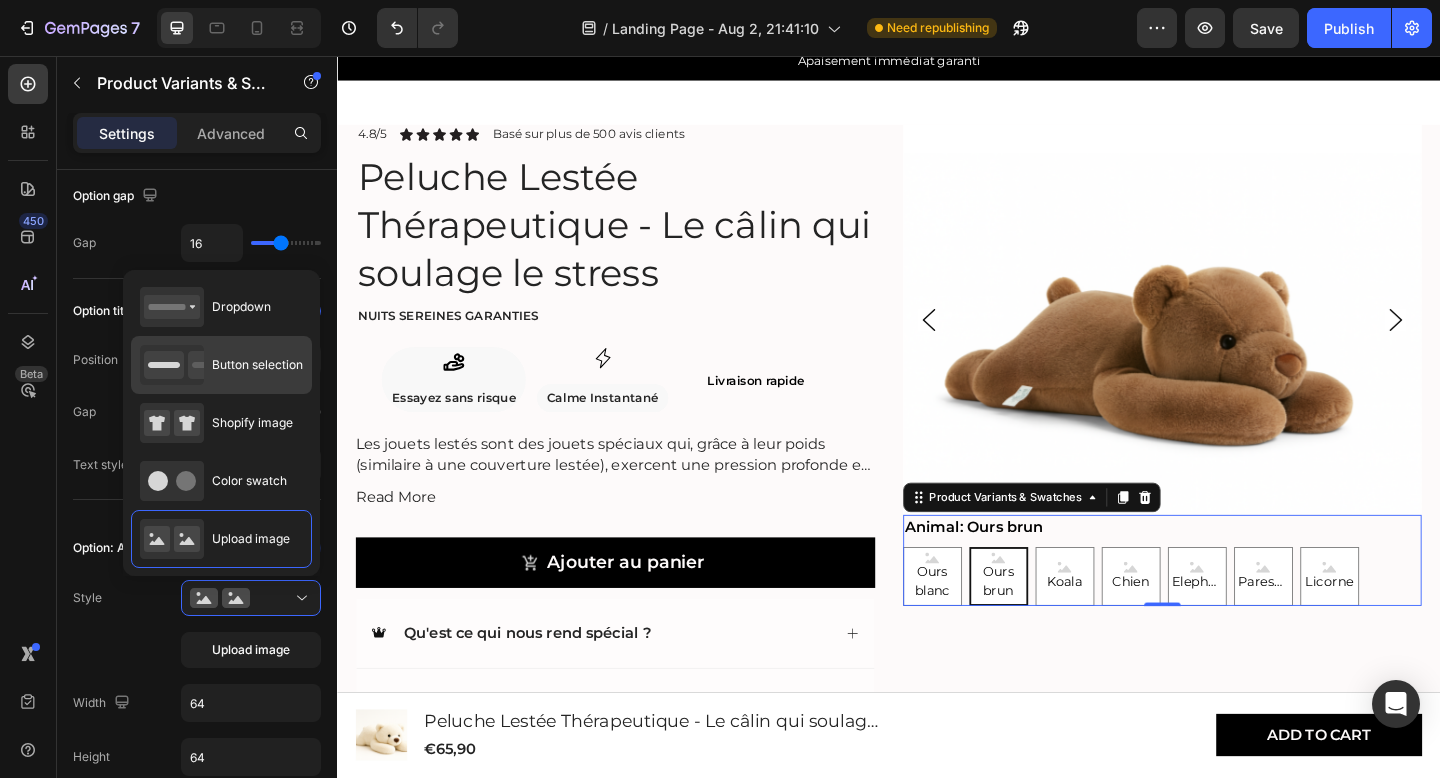click on "Button selection" at bounding box center (257, 365) 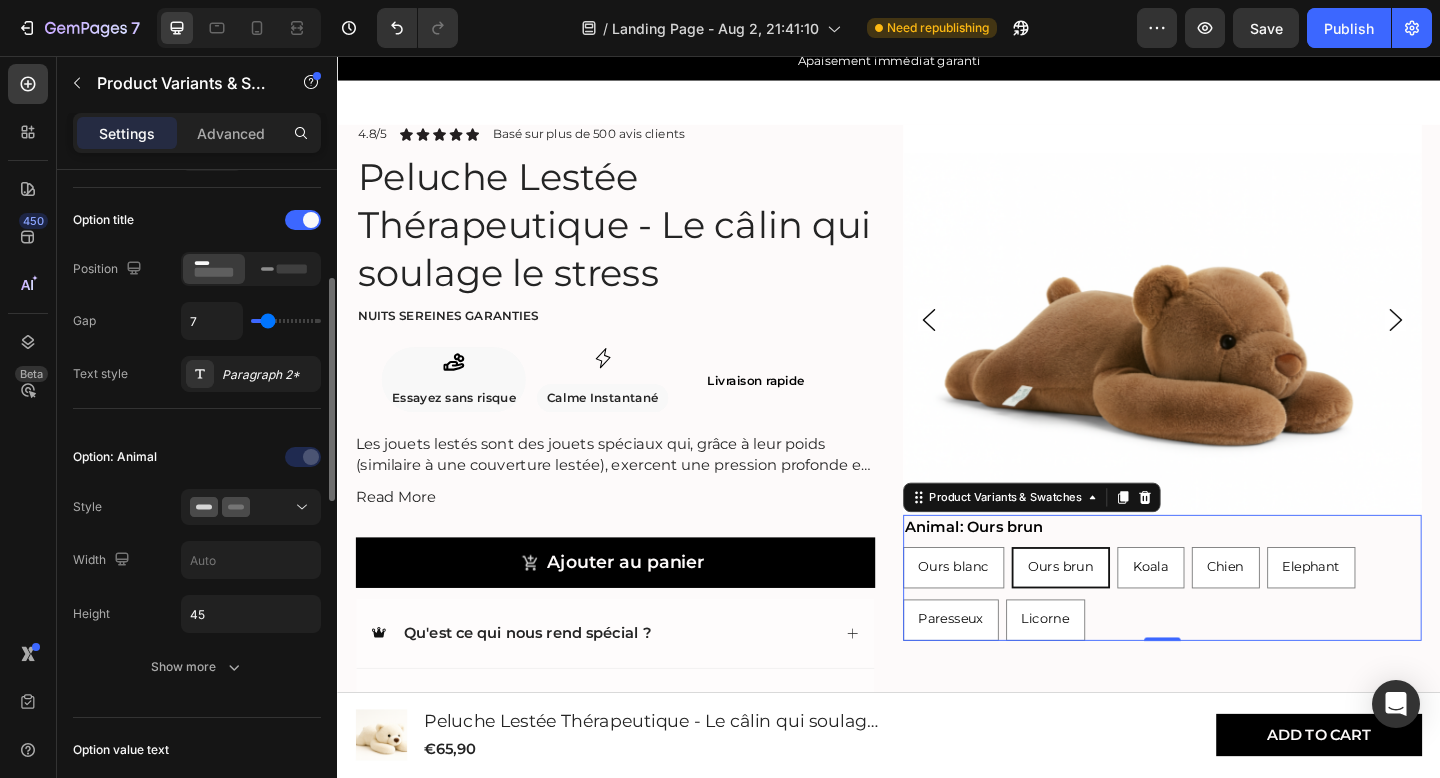 scroll, scrollTop: 302, scrollLeft: 0, axis: vertical 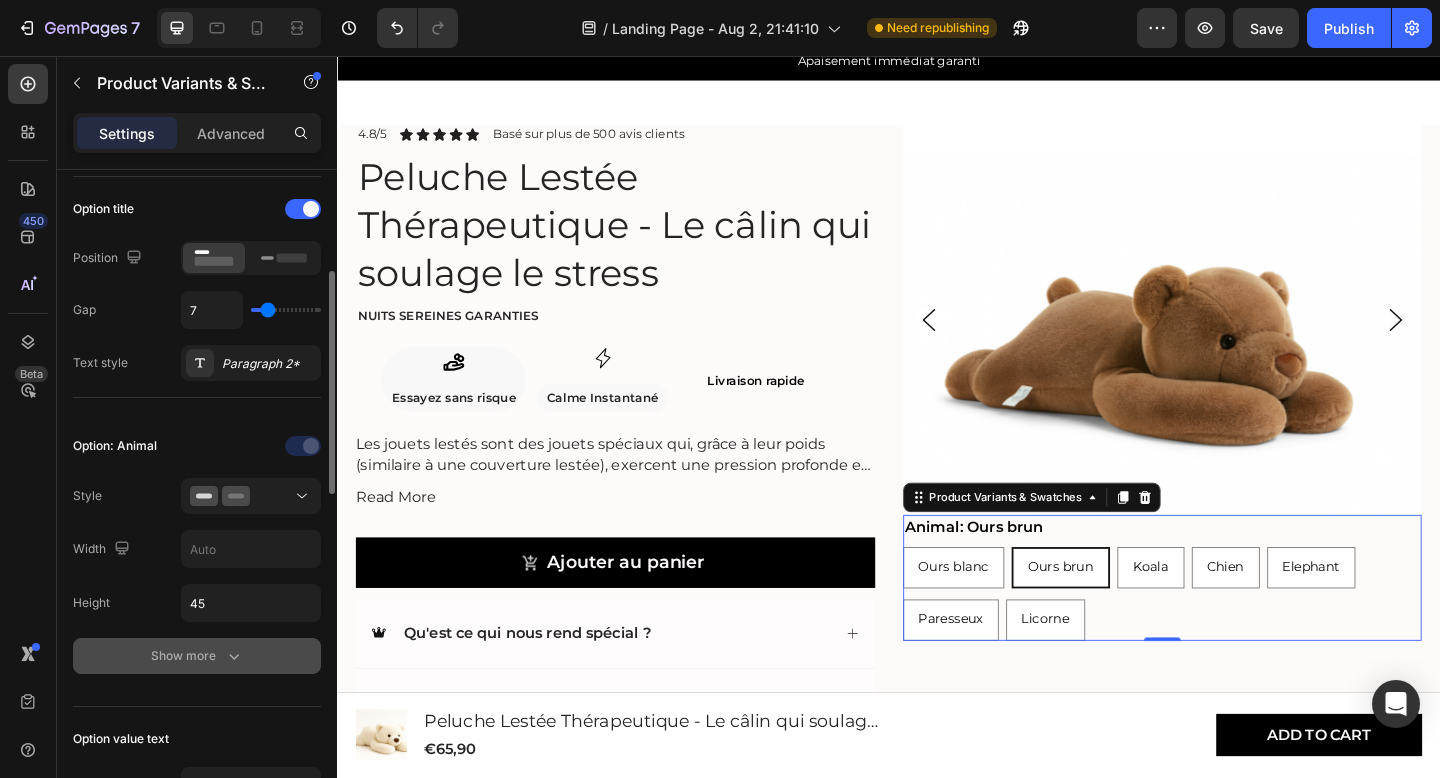 click 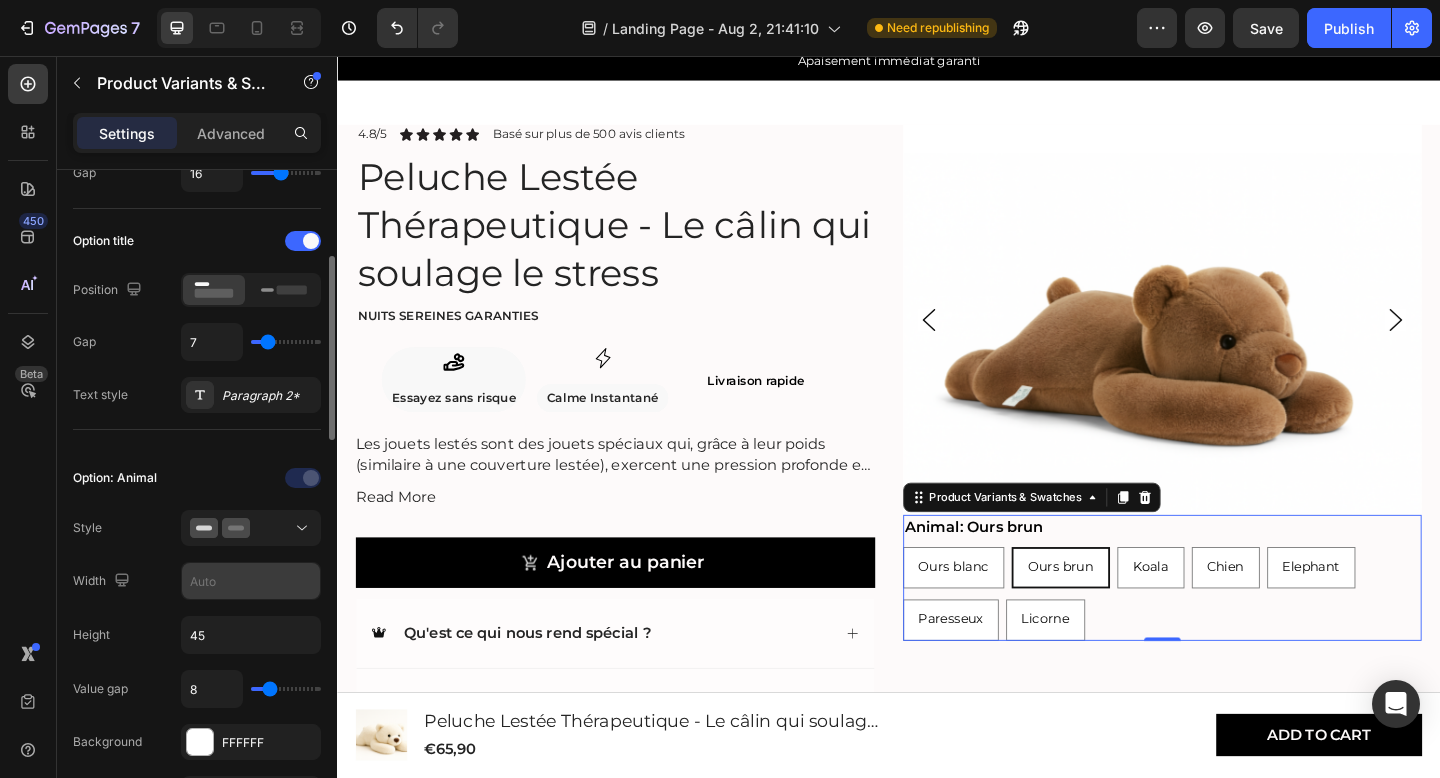 scroll, scrollTop: 267, scrollLeft: 0, axis: vertical 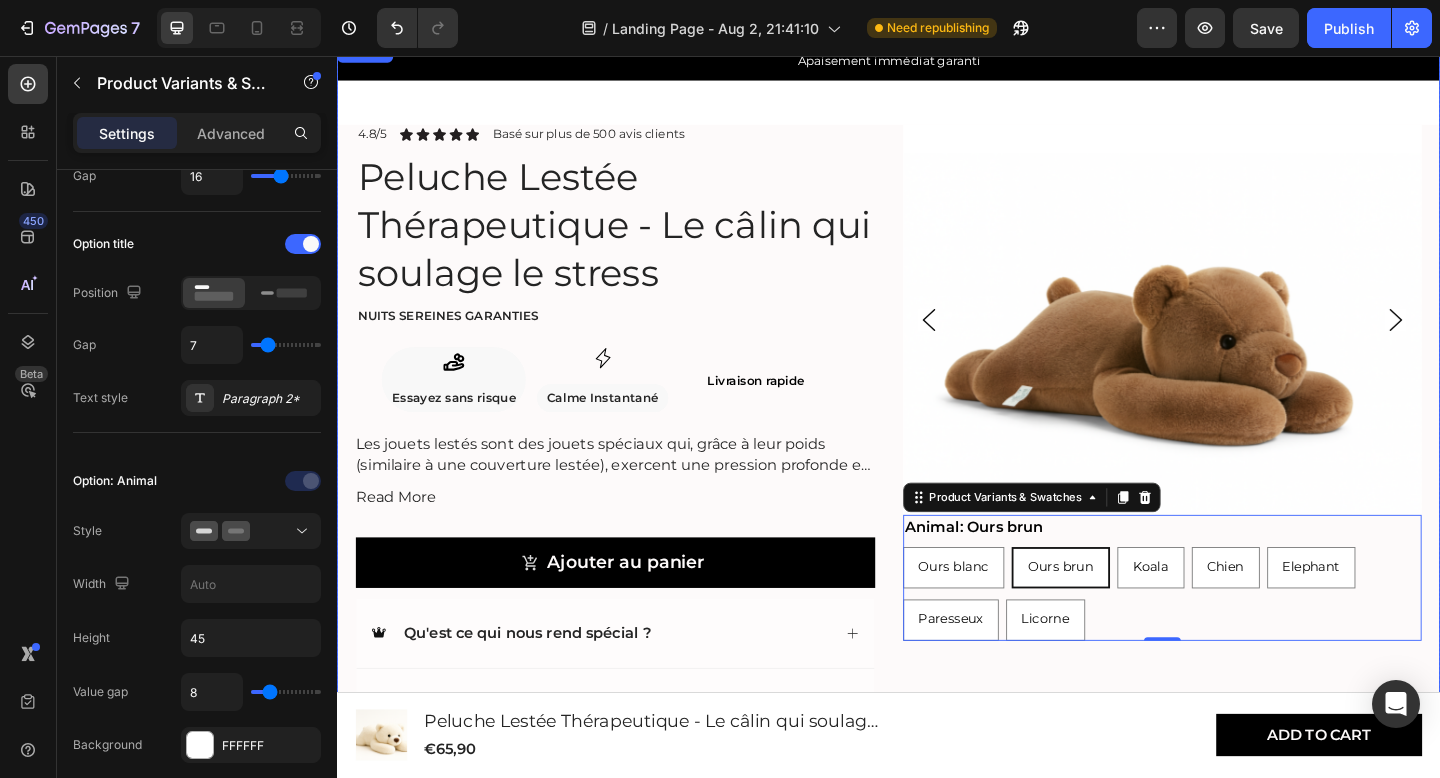 click on "Product Images Animal: Ours brun Ours blanc Ours blanc Ours blanc Ours brun Ours brun Ours brun Koala Koala Koala Chien Chien Chien Elephant Elephant Elephant Paresseux Paresseux Paresseux Licorne Licorne Licorne Product Variants & Swatches   0 4.8/5 Text Block Icon Icon Icon Icon Icon Icon List Basé sur plus de 500 avis clients Text Block Row Peluche Lestée Thérapeutique - Le câlin qui soulage le stress Product Title Nuits sereines garanties Text Block
Icon Essayez sans risque Text Block Row
Icon Calme Instantané Text Block Row Row Livraison rapide  Heading Row Les jouets lestés sont des jouets spéciaux qui, grâce à leur poids (similaire à une couverture lestée), exercent une pression profonde et apaisante. Cela contribue à un  sentiment de réconfort et de sécurité  .
Les peluches lestées conviennent aussi bien aux enfants  (à partir de 3 ans)     Read More Product Description
Ajouter au panier Add to Cart
Accordion Row" at bounding box center (937, 502) 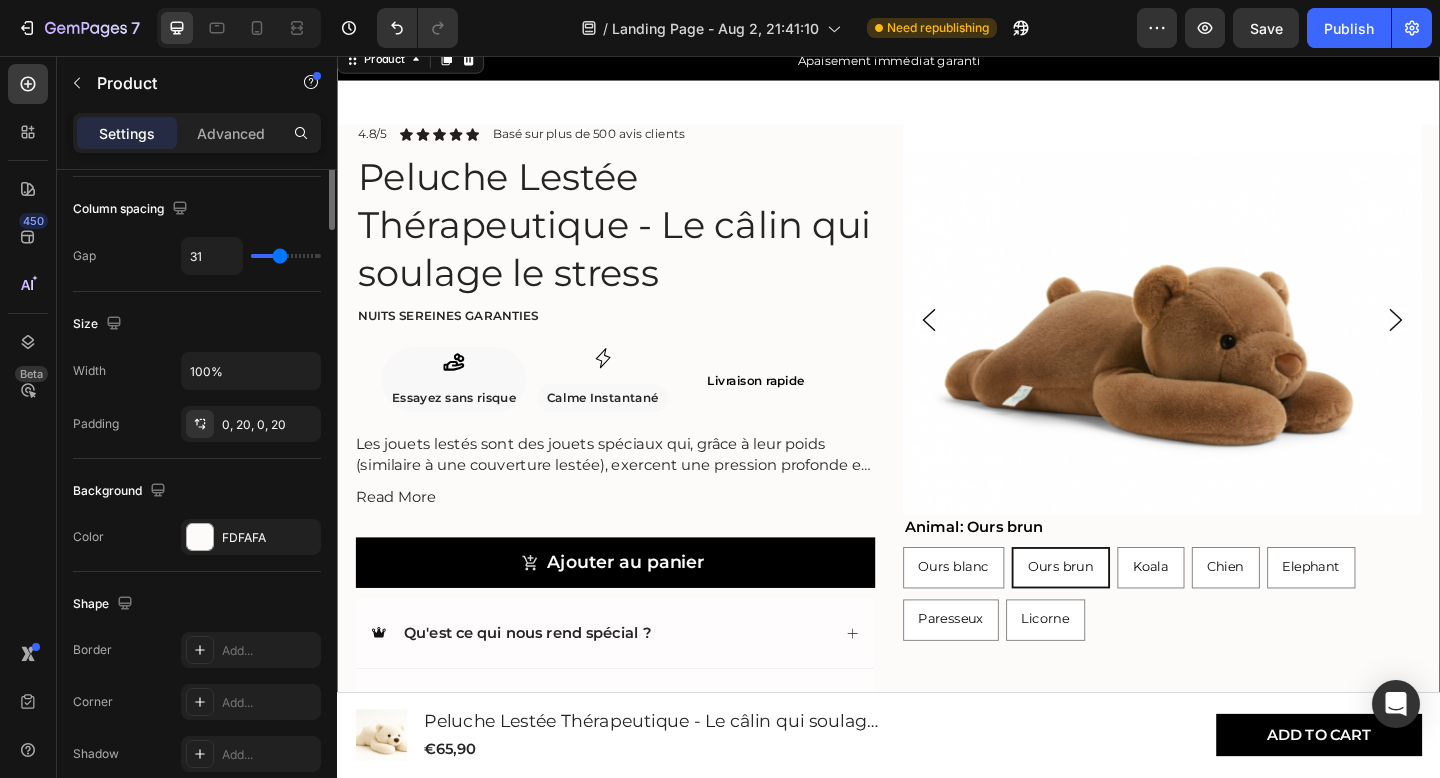 scroll, scrollTop: 0, scrollLeft: 0, axis: both 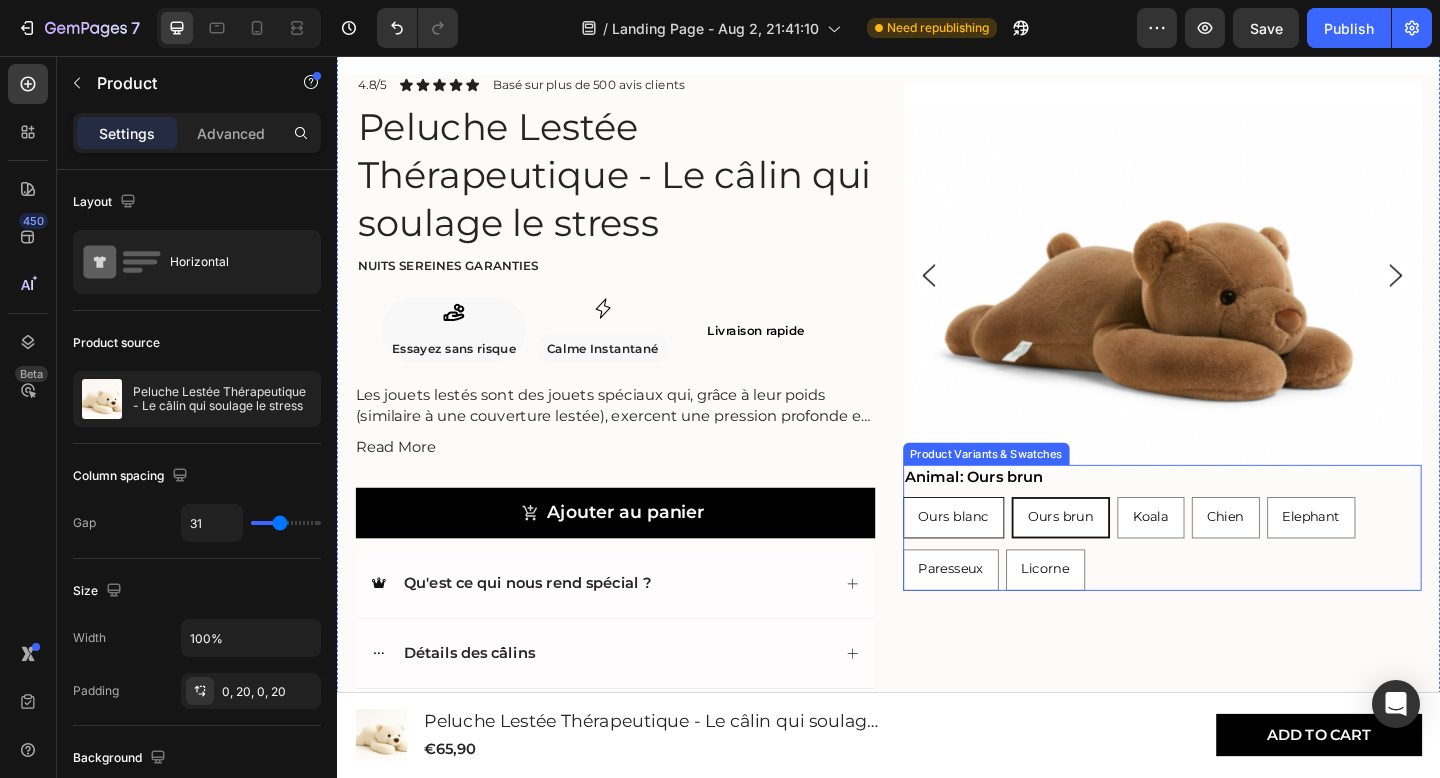 click on "Ours blanc" at bounding box center [1008, 557] 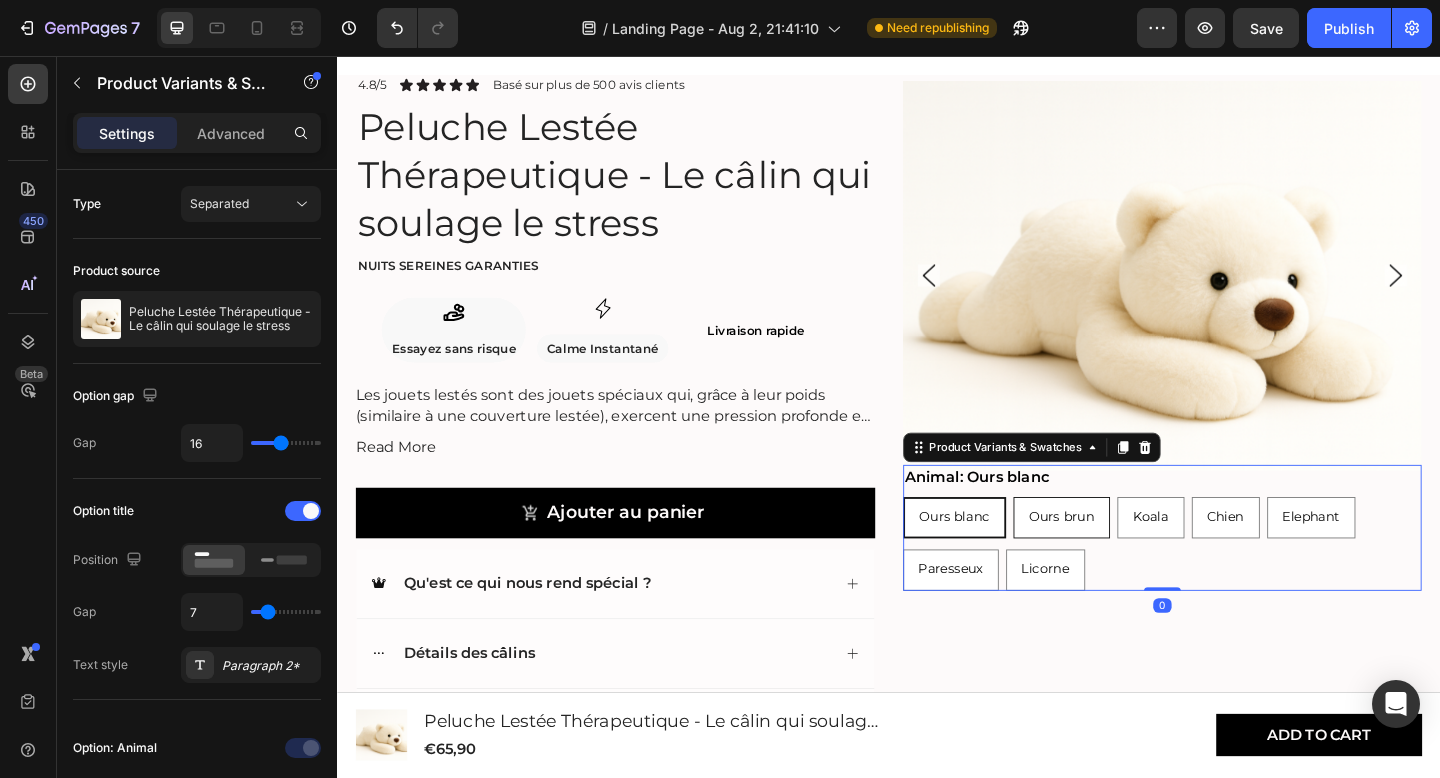 click on "Ours brun" at bounding box center (1125, 557) 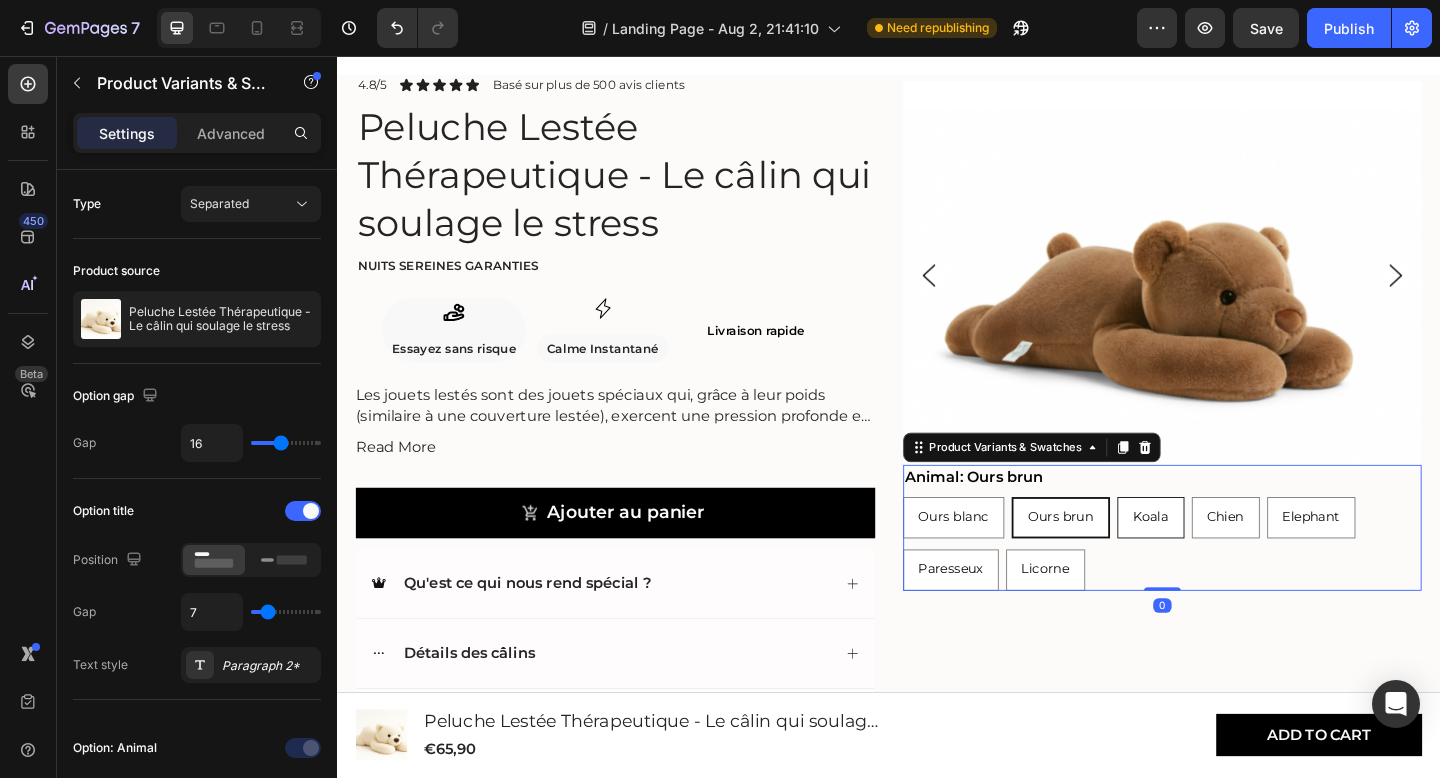 click on "Koala" at bounding box center (1222, 558) 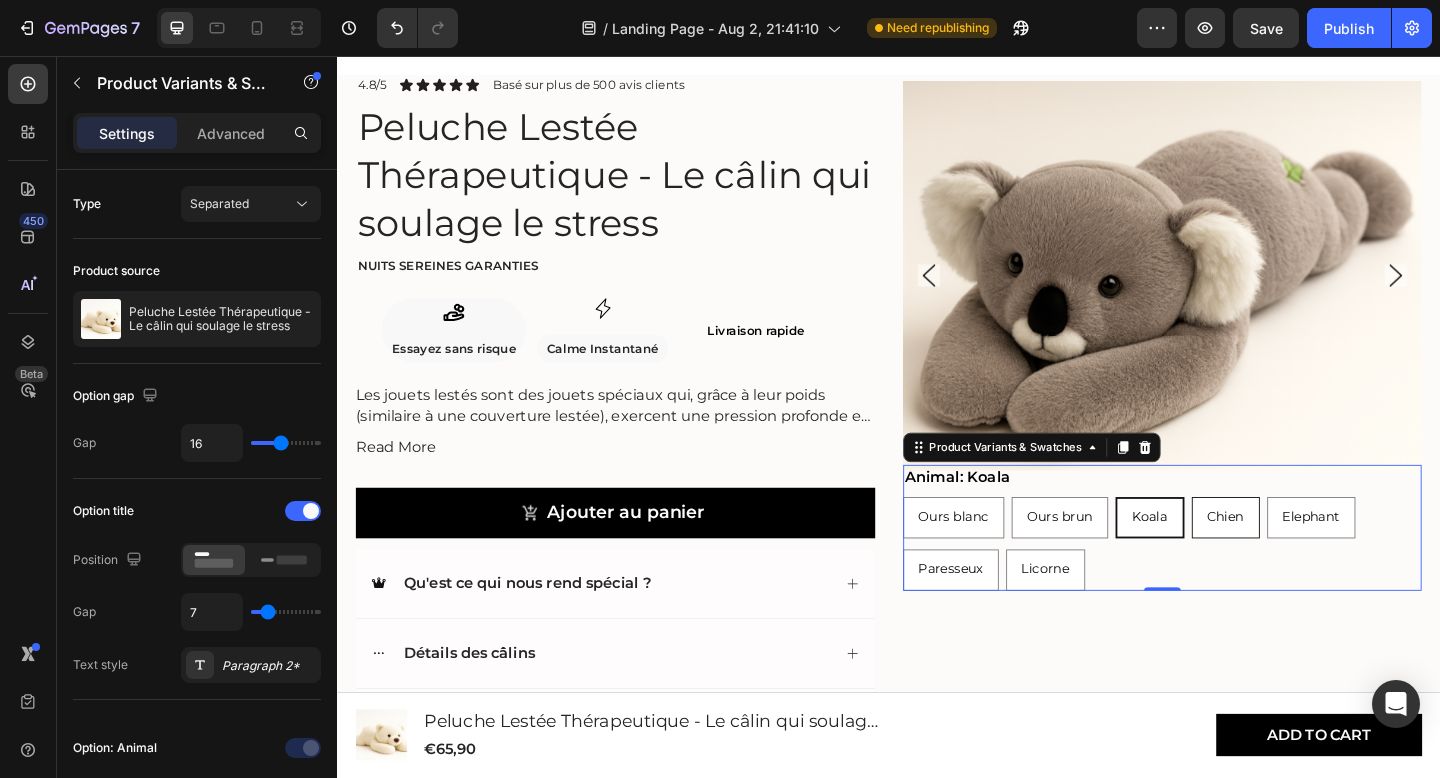 click on "Chien" at bounding box center (1304, 557) 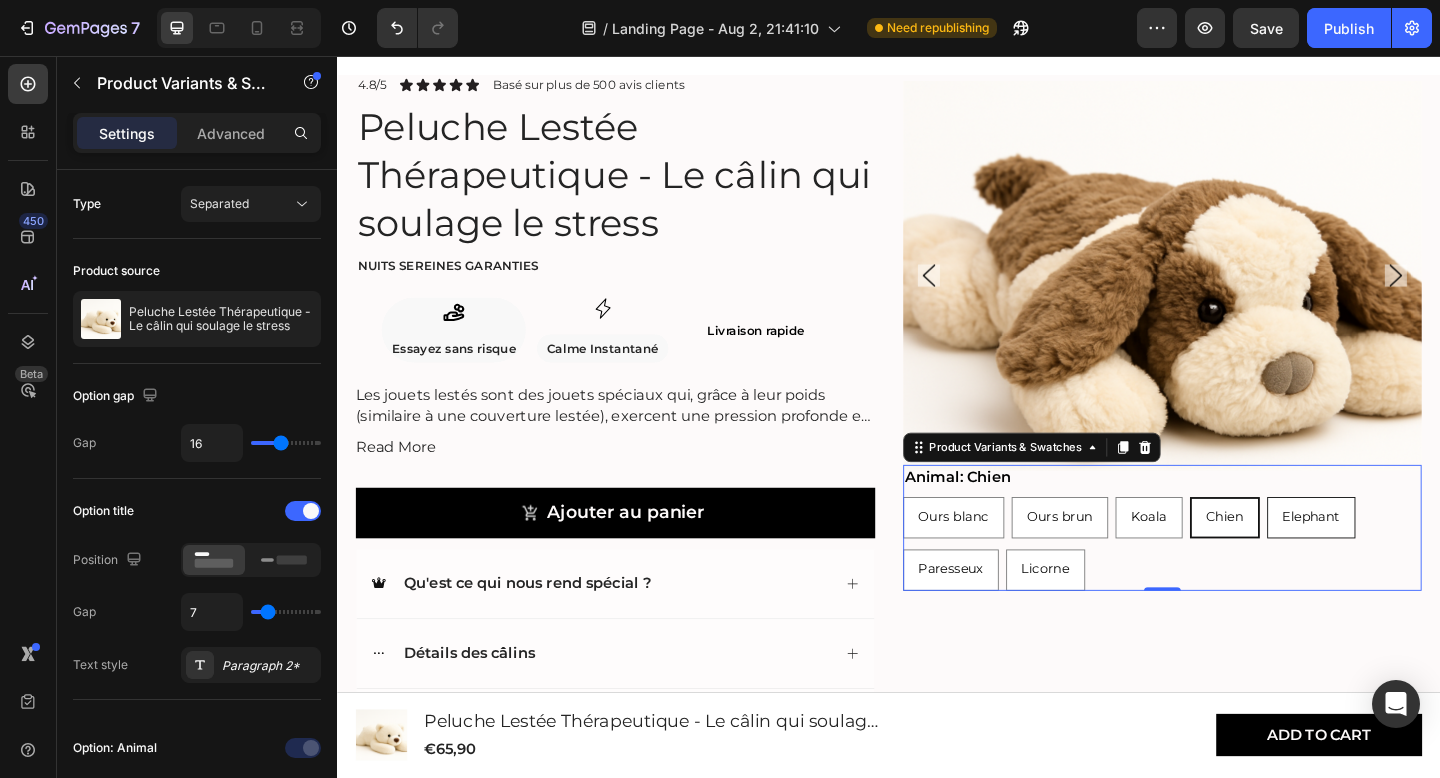 click on "Elephant" at bounding box center [1397, 558] 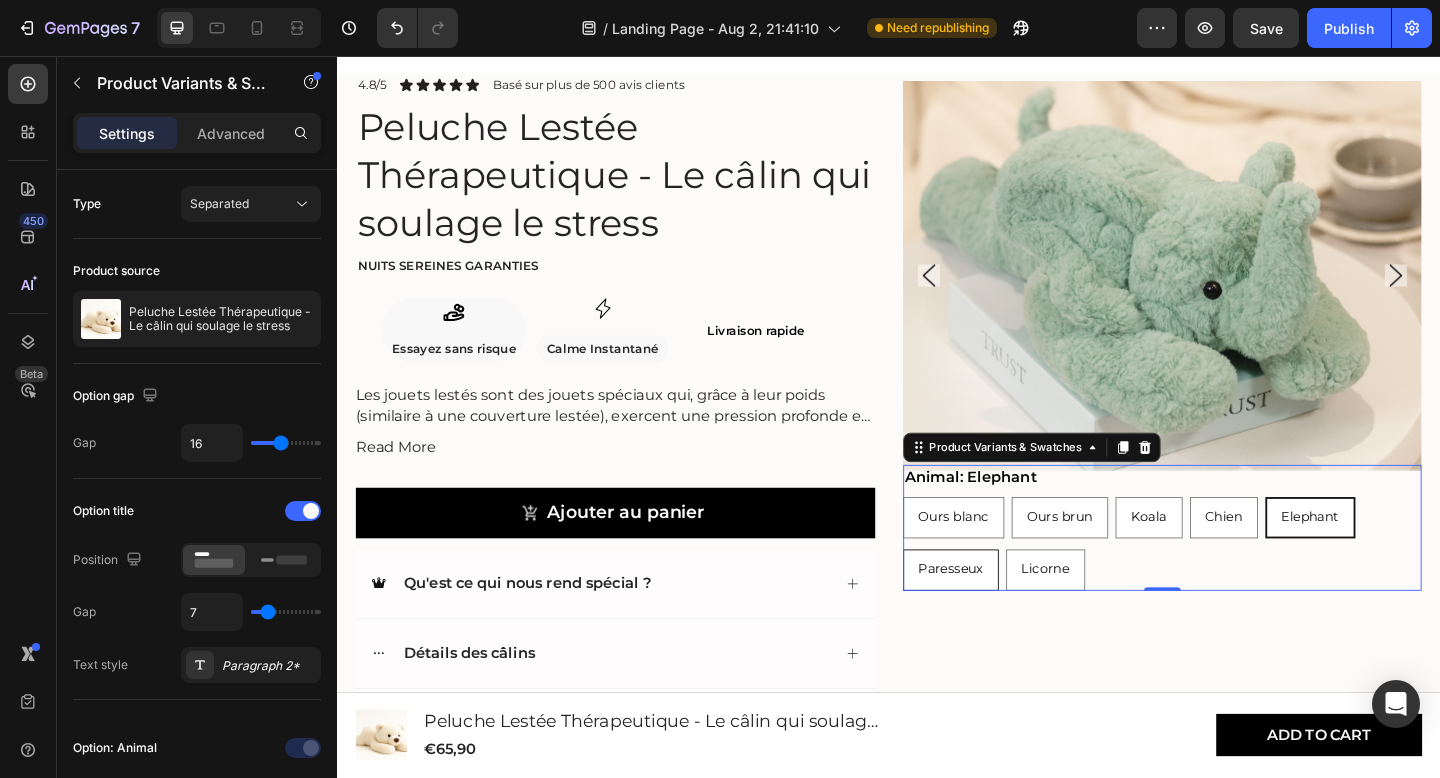 click on "Paresseux" at bounding box center (1005, 614) 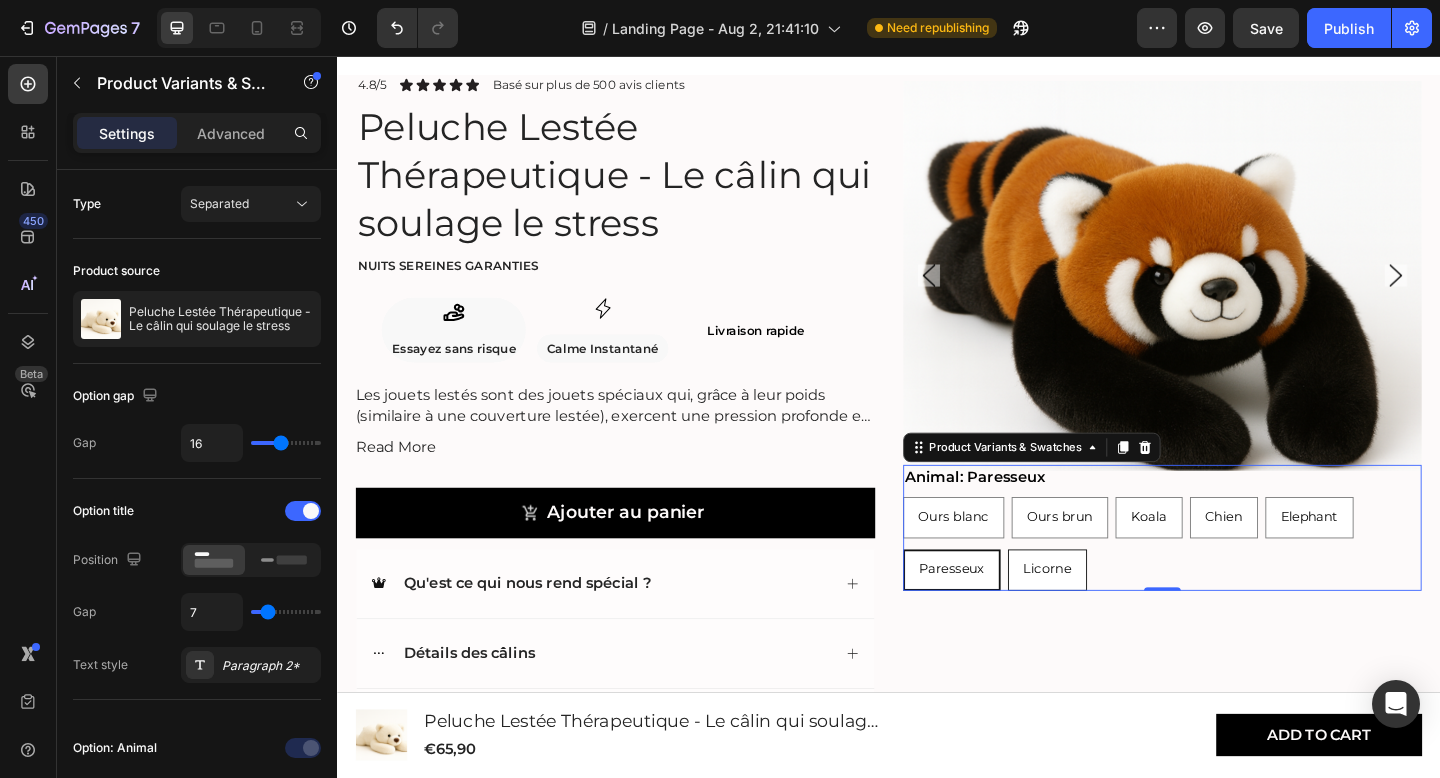 click on "Licorne" at bounding box center [1110, 614] 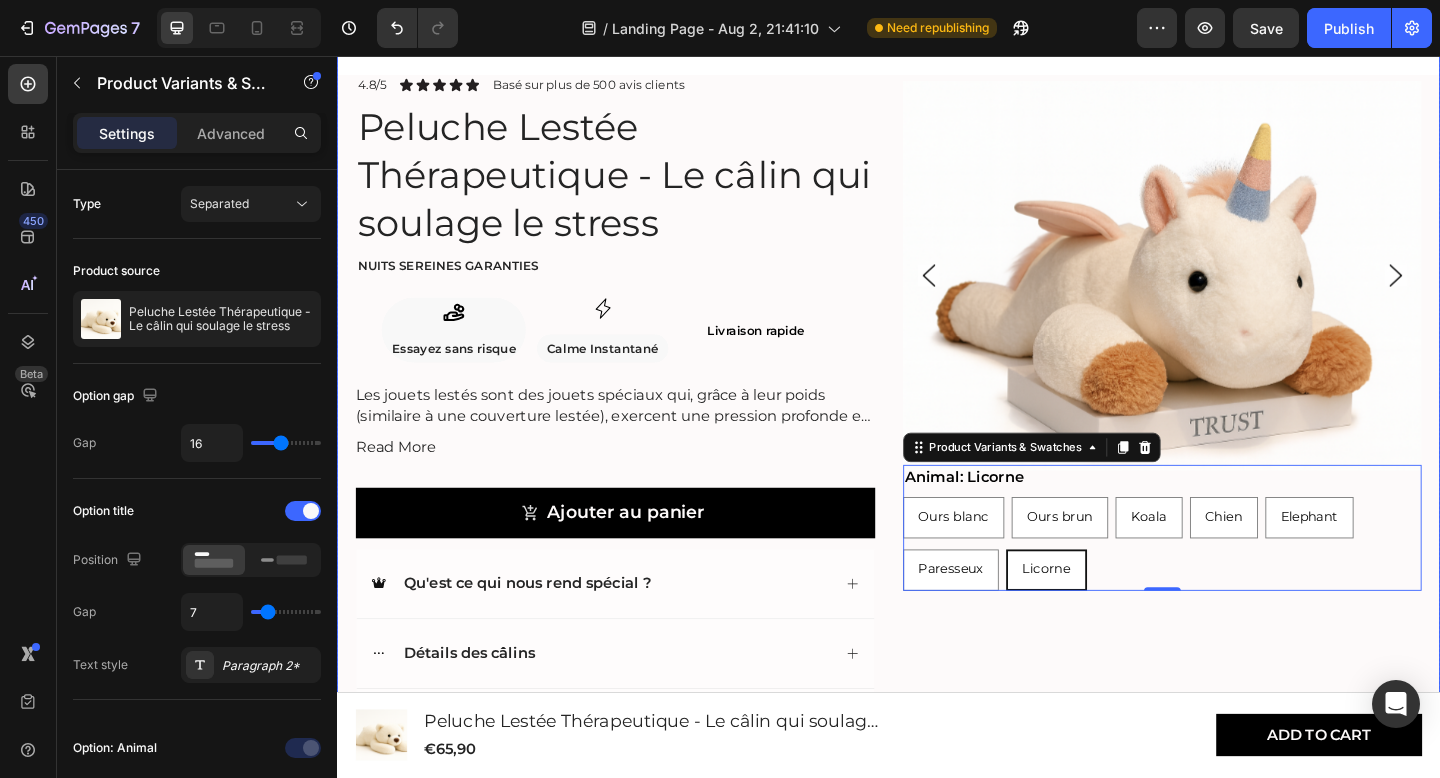 click on "Product Images Animal: Licorne Ours blanc Ours blanc Ours blanc Ours brun Ours brun Ours brun Koala Koala Koala Chien Chien Chien Elephant Elephant Elephant Paresseux Paresseux Paresseux Licorne Licorne Licorne Product Variants & Swatches   0 4.8/5 Text Block Icon Icon Icon Icon Icon Icon List Basé sur plus de 500 avis clients Text Block Row Peluche Lestée Thérapeutique - Le câlin qui soulage le stress Product Title Nuits sereines garanties Text Block
Icon Essayez sans risque Text Block Row
Icon Calme Instantané Text Block Row Row Livraison rapide  Heading Row Les jouets lestés sont des jouets spéciaux qui, grâce à leur poids (similaire à une couverture lestée), exercent une pression profonde et apaisante. Cela contribue à un  sentiment de réconfort et de sécurité  .
Les peluches lestées conviennent aussi bien aux enfants  (à partir de 3 ans)     Read More Product Description
Ajouter au panier Add to Cart" at bounding box center [937, 448] 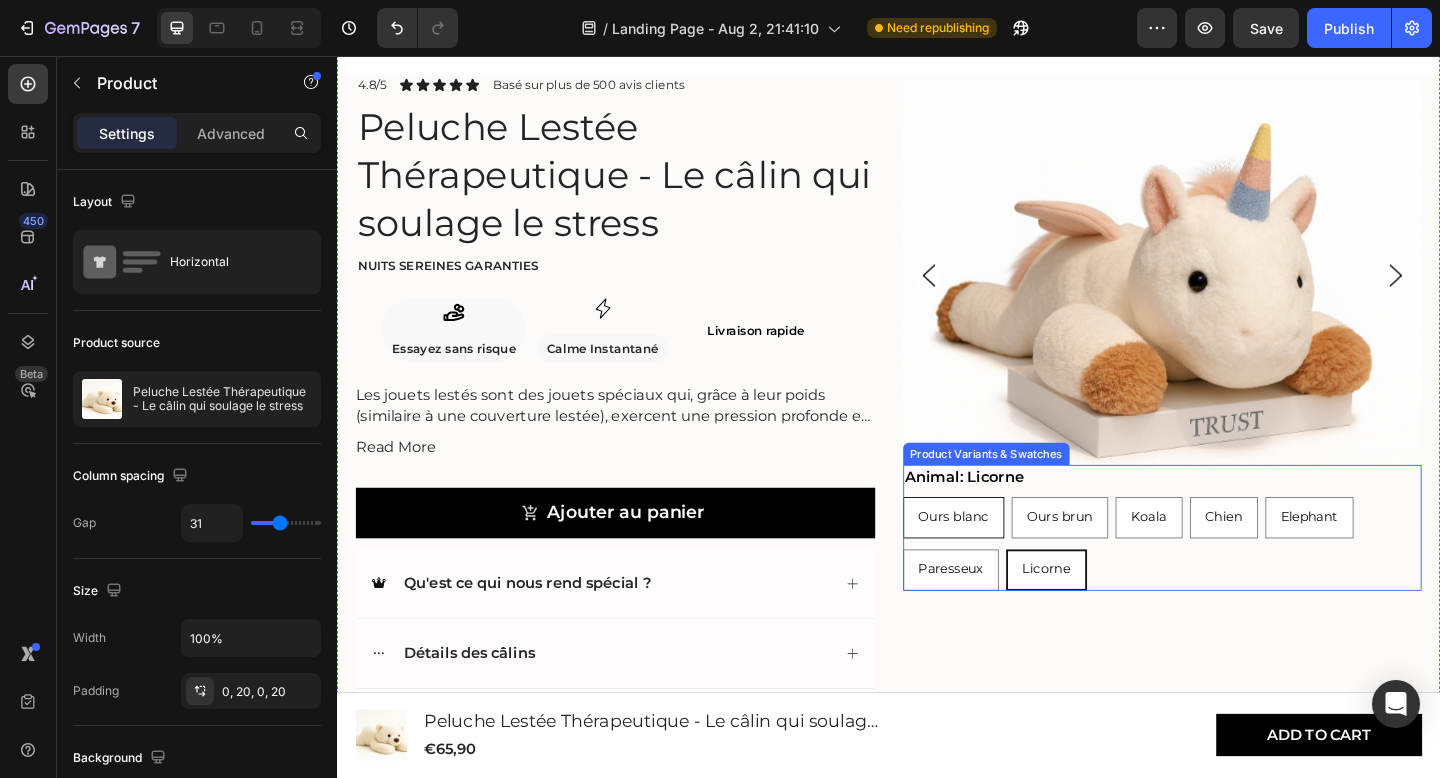click on "Ours blanc" at bounding box center (1008, 557) 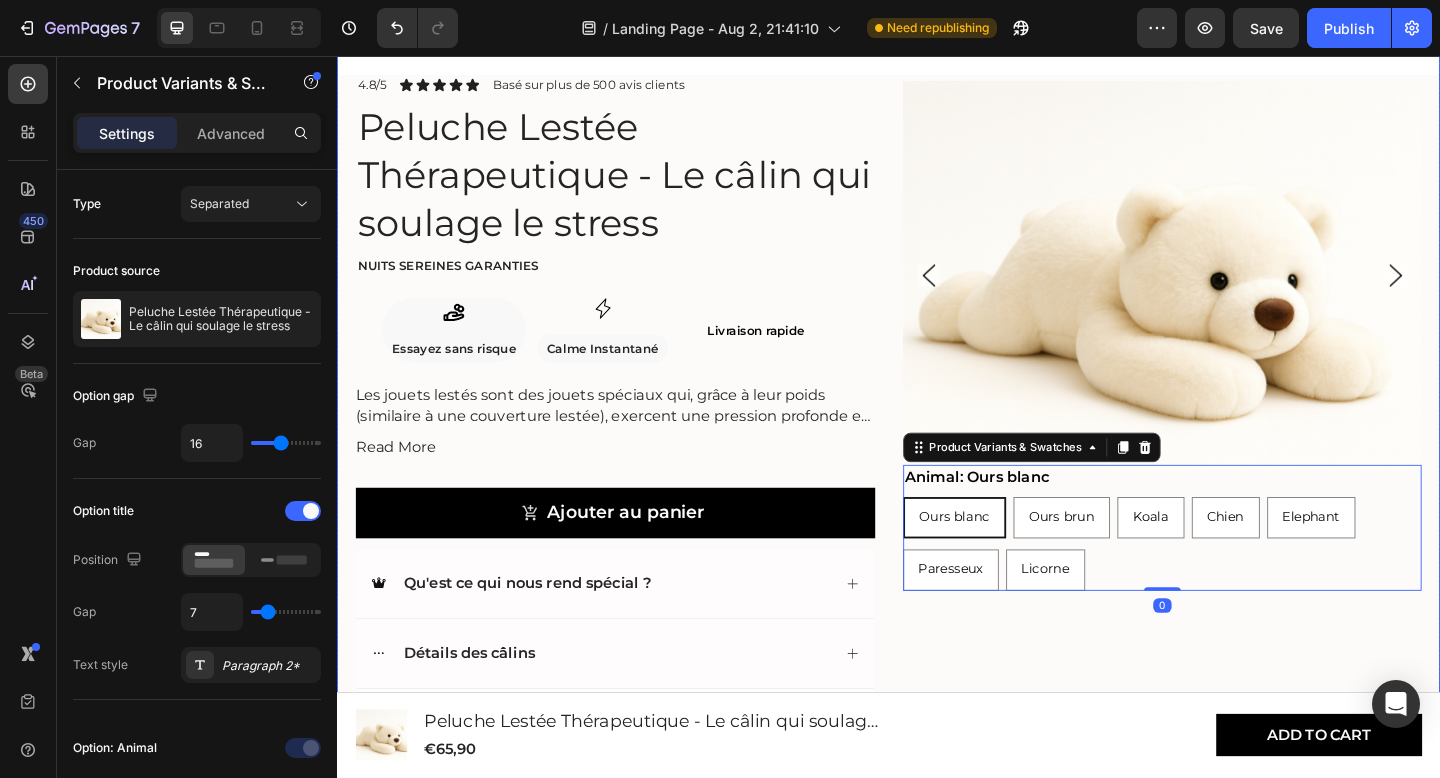 click on "Product Images Animal: Ours blanc Ours blanc Ours blanc Ours blanc Ours brun Ours brun Ours brun Koala Koala Koala Chien Chien Chien Elephant Elephant Elephant Paresseux Paresseux Paresseux Licorne Licorne Licorne Product Variants & Swatches   0 4.8/5 Text Block Icon Icon Icon Icon Icon Icon List Basé sur plus de 500 avis clients Text Block Row Peluche Lestée Thérapeutique - Le câlin qui soulage le stress Product Title Nuits sereines garanties Text Block
Icon Essayez sans risque Text Block Row
Icon Calme Instantané Text Block Row Row Livraison rapide  Heading Row Les jouets lestés sont des jouets spéciaux qui, grâce à leur poids (similaire à une couverture lestée), exercent une pression profonde et apaisante. Cela contribue à un  sentiment de réconfort et de sécurité  .
Les peluches lestées conviennent aussi bien aux enfants  (à partir de 3 ans)     Read More Product Description
Ajouter au panier Add to Cart
Accordion" at bounding box center (937, 448) 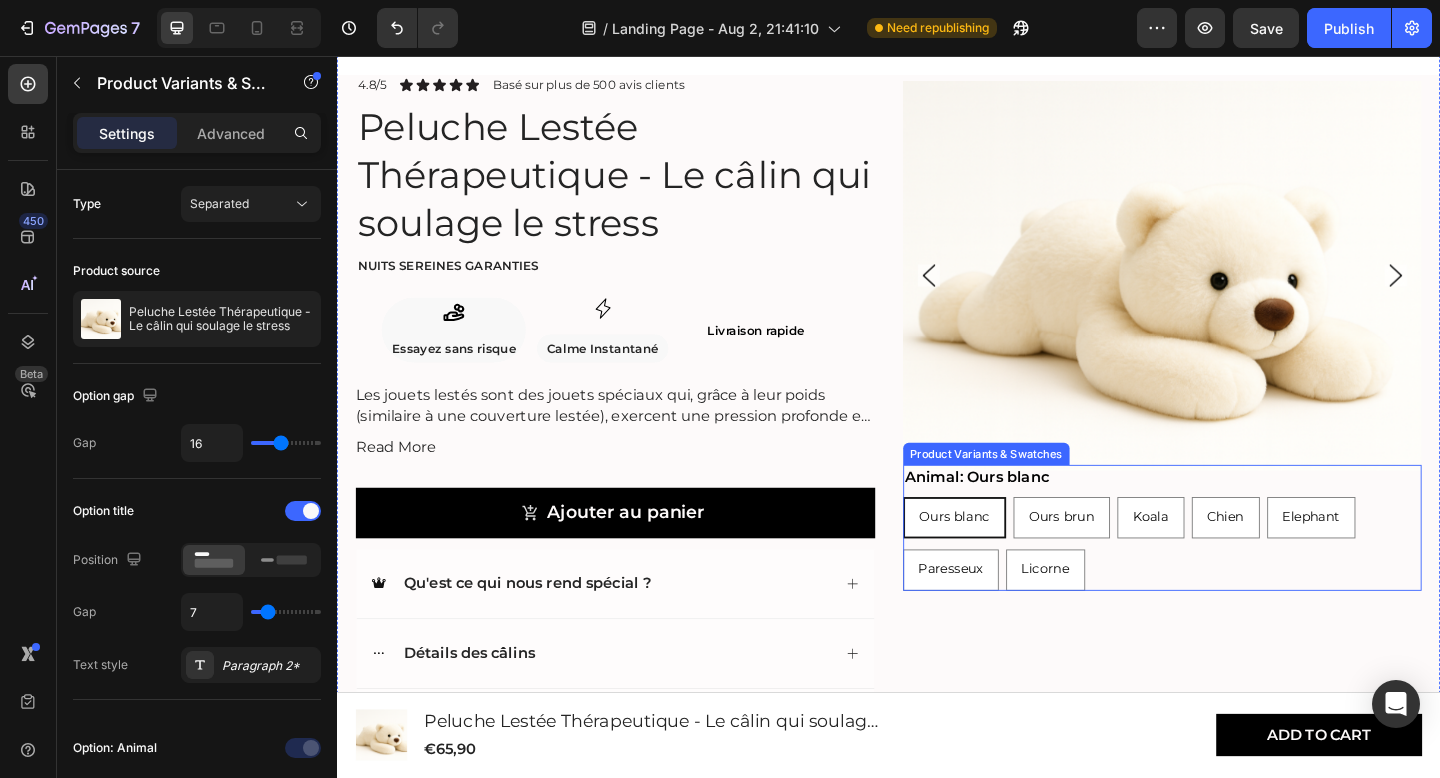 click on "Animal: Ours blanc Ours blanc Ours blanc Ours blanc Ours brun Ours brun Ours brun Koala Koala Koala Chien Chien Chien Elephant Elephant Elephant Paresseux Paresseux Paresseux Licorne Licorne Licorne" at bounding box center (1235, 569) 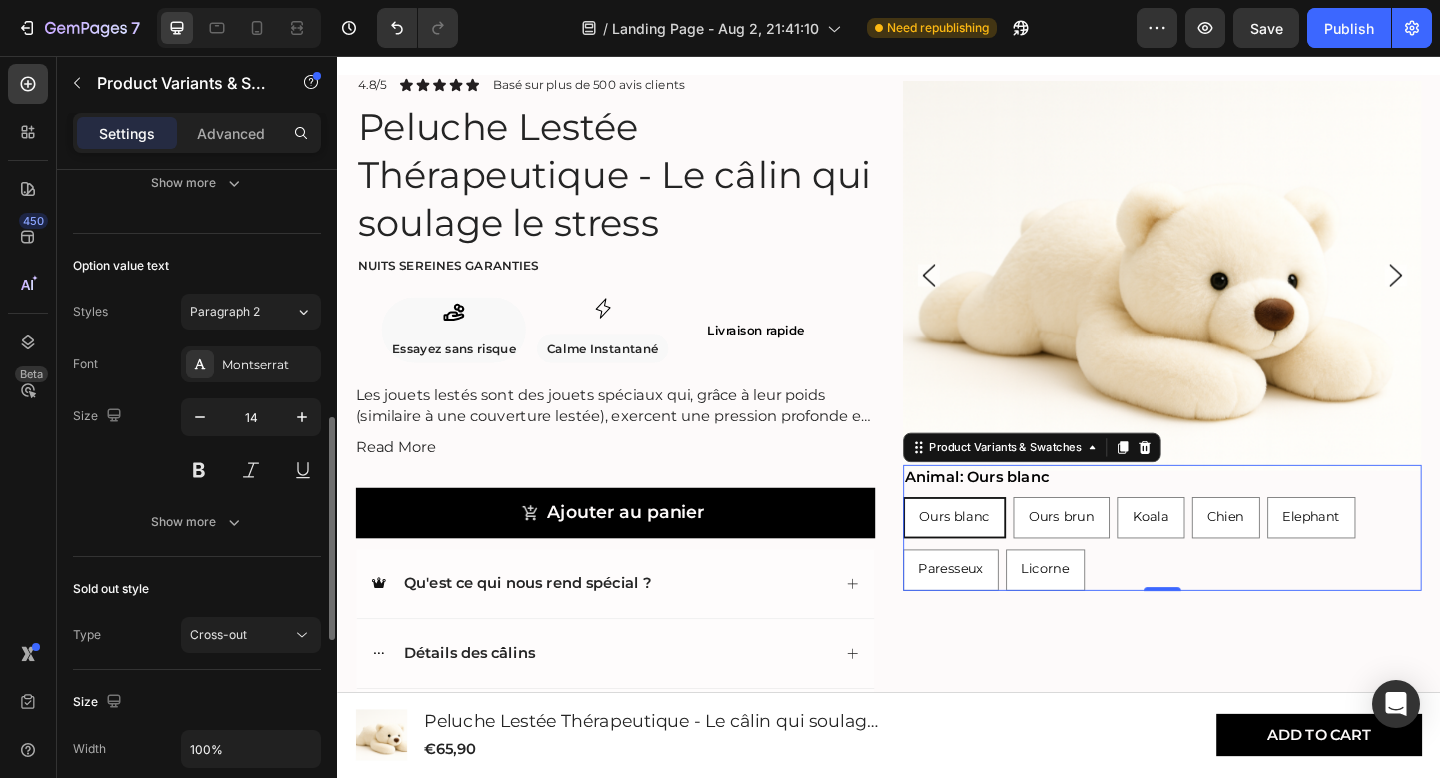 scroll, scrollTop: 780, scrollLeft: 0, axis: vertical 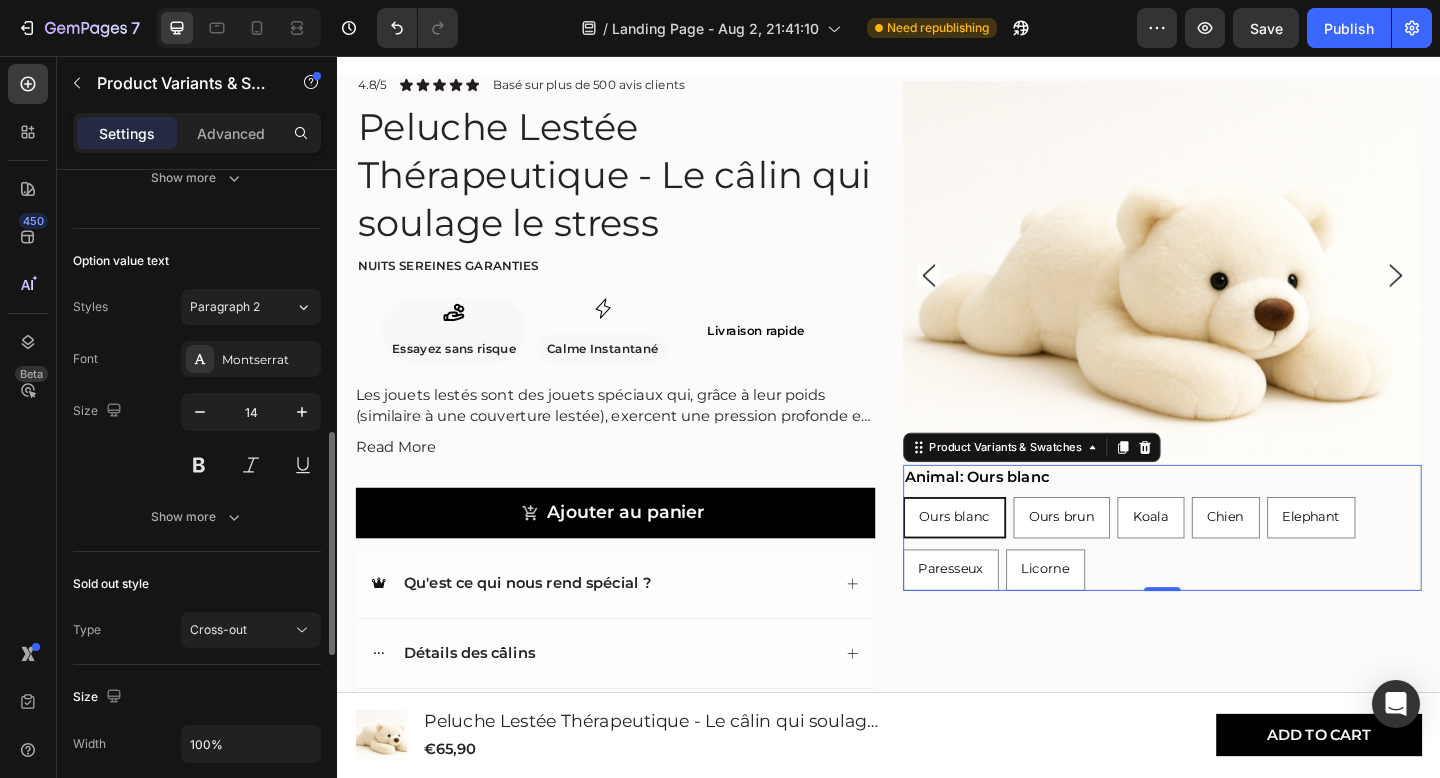 click on "Show more" at bounding box center [197, 517] 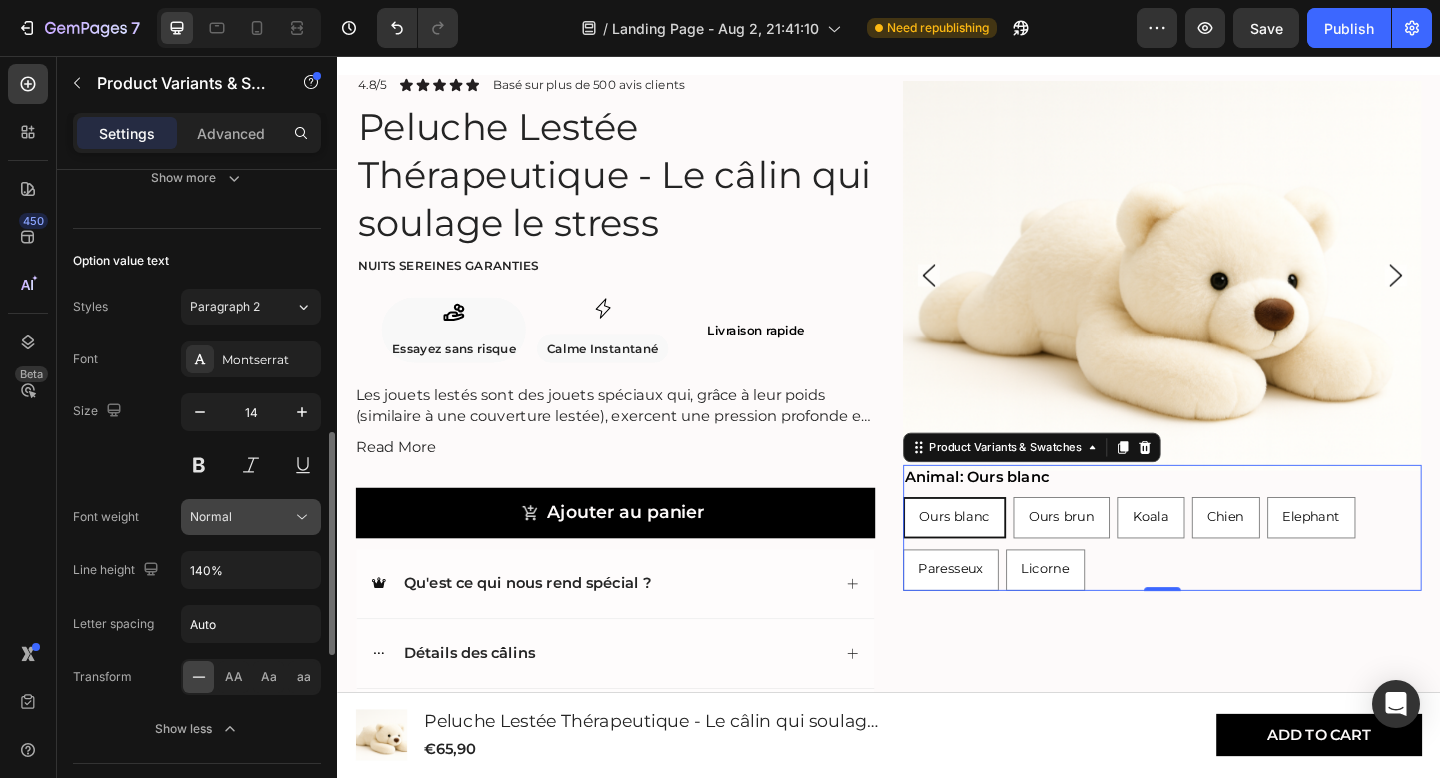 click on "Normal" at bounding box center (241, 517) 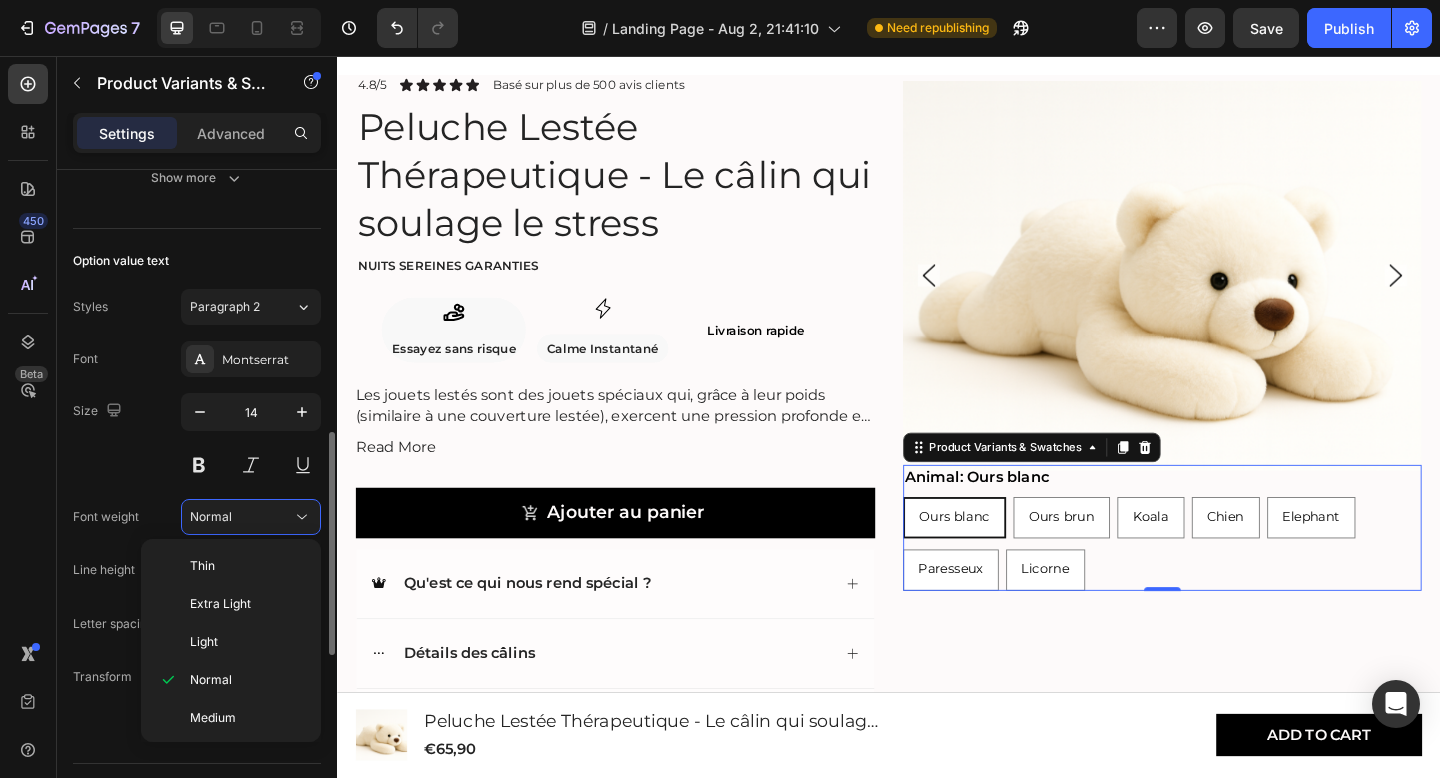 click on "Font Montserrat Size 14 Font weight Normal Line height 140% Letter spacing Auto Transform AA Aa aa Show less" at bounding box center (197, 544) 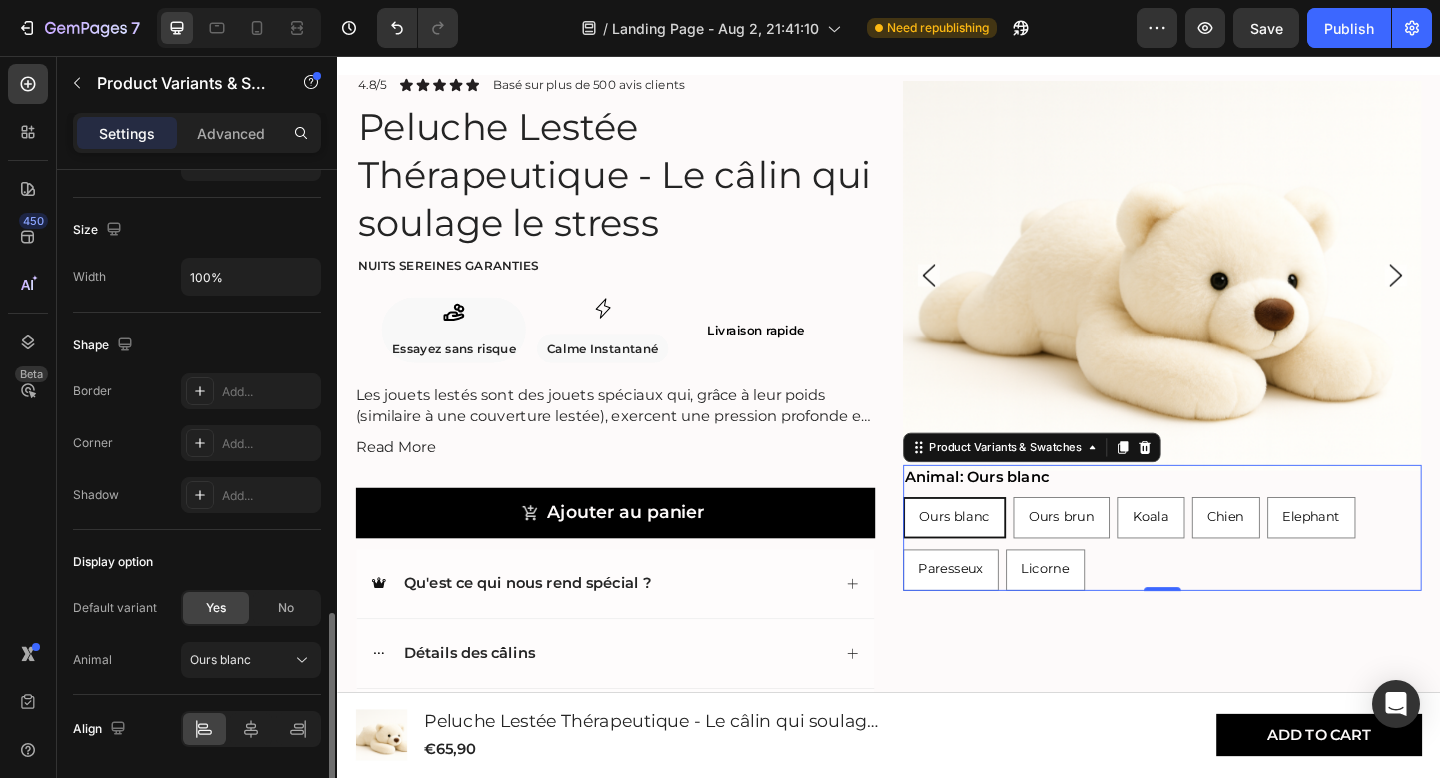 scroll, scrollTop: 1524, scrollLeft: 0, axis: vertical 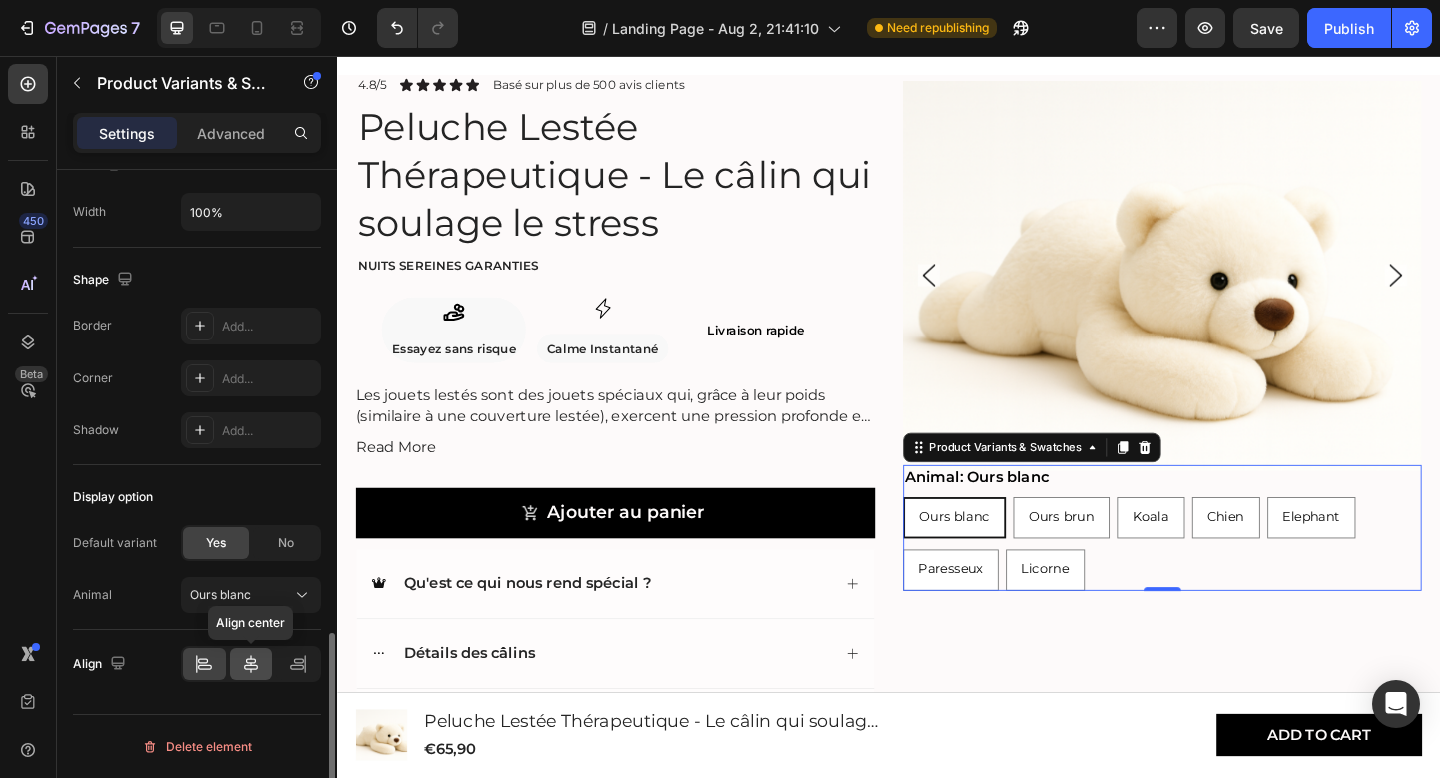 click 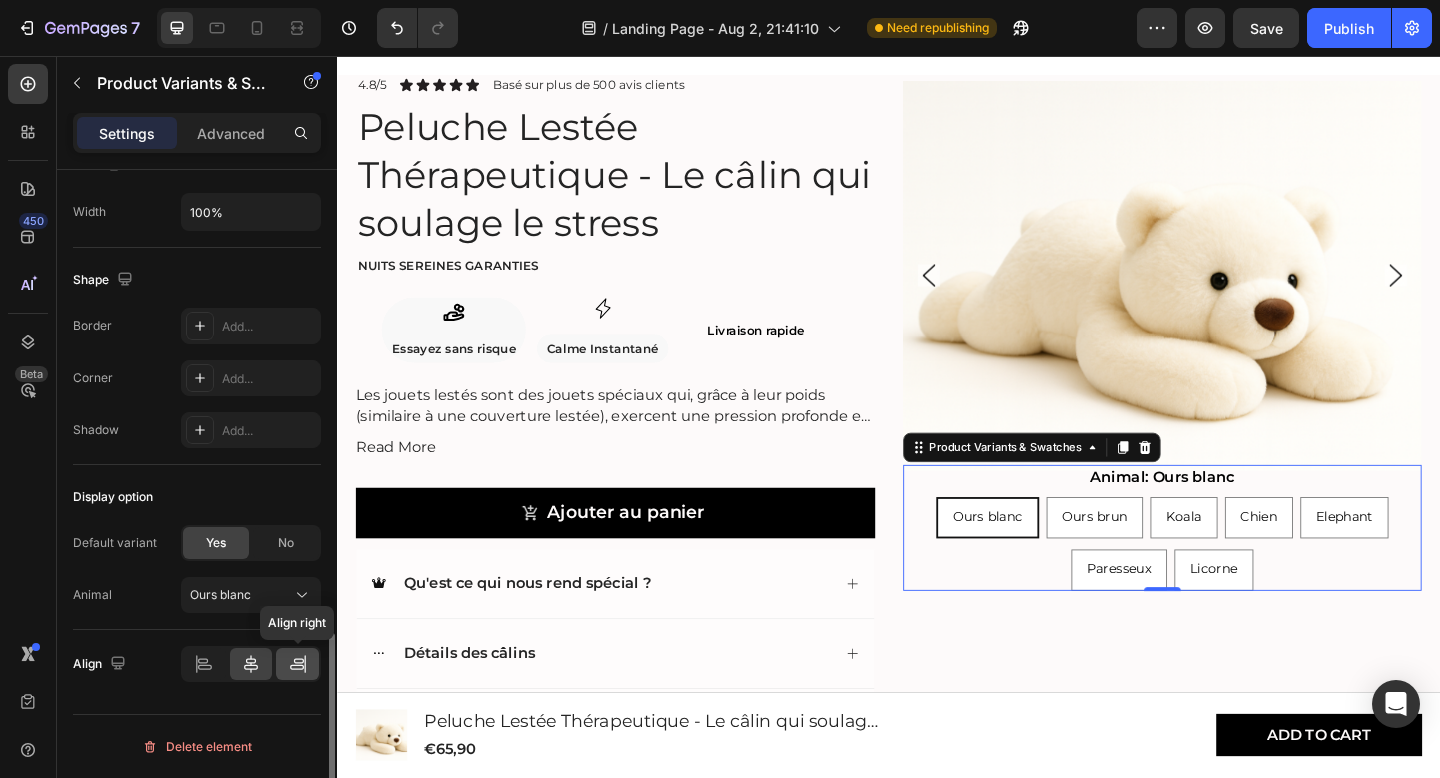 click 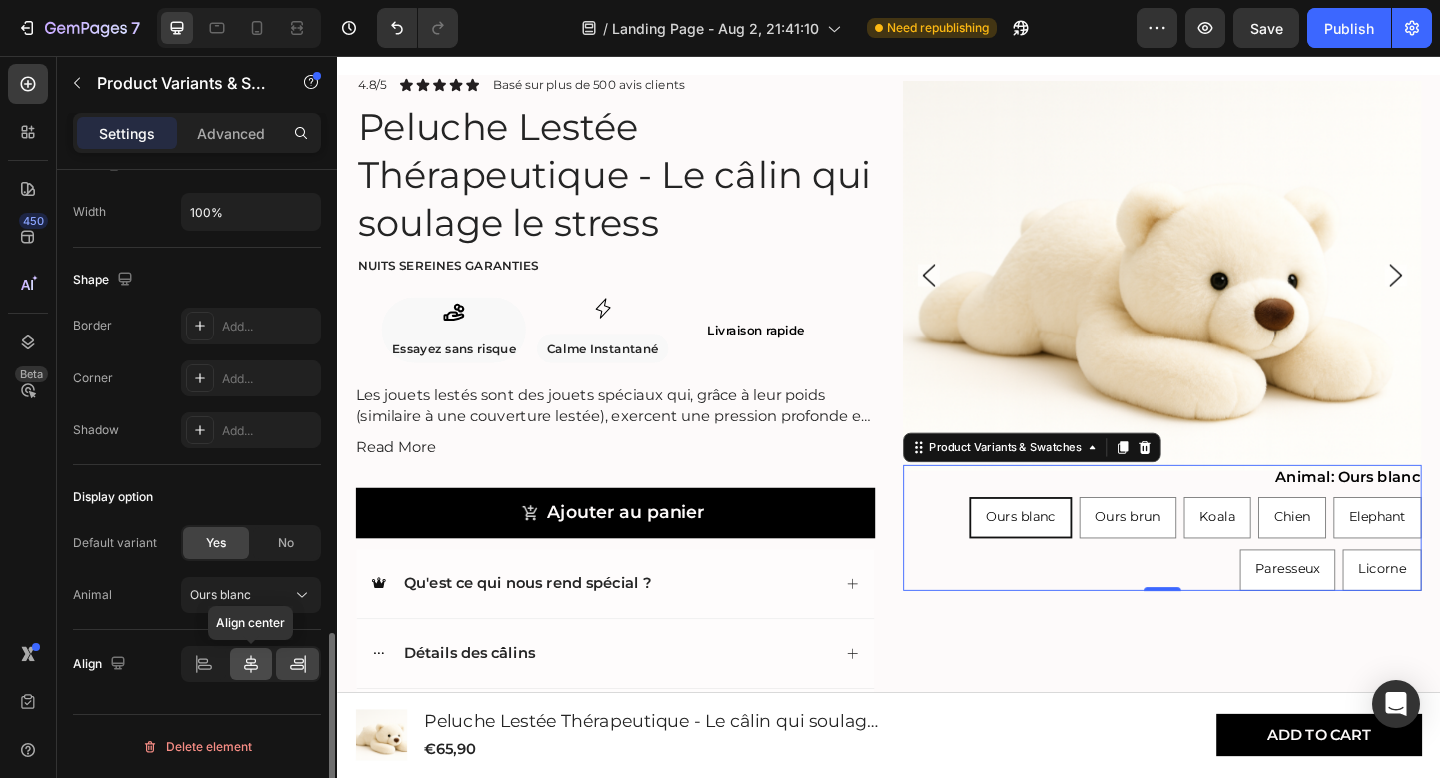 click 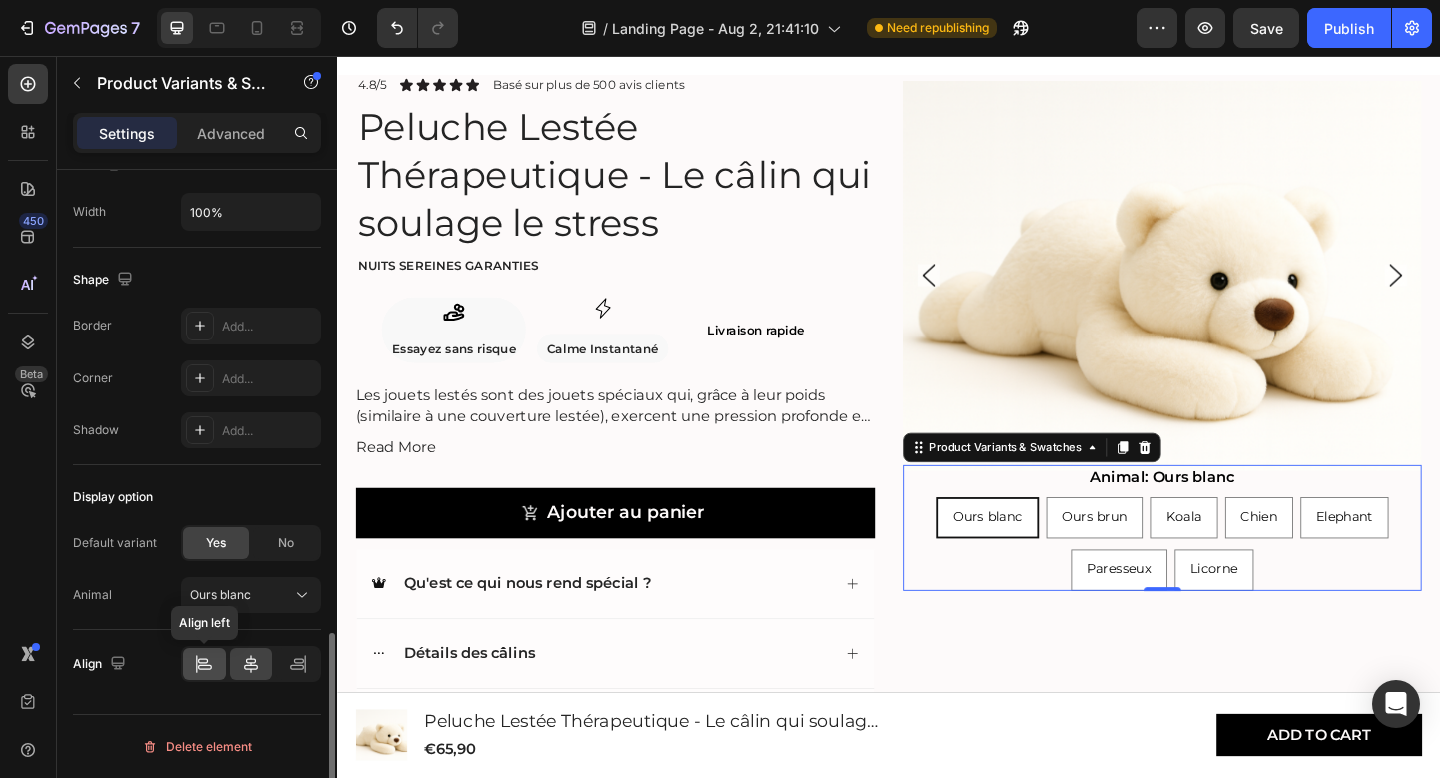 click 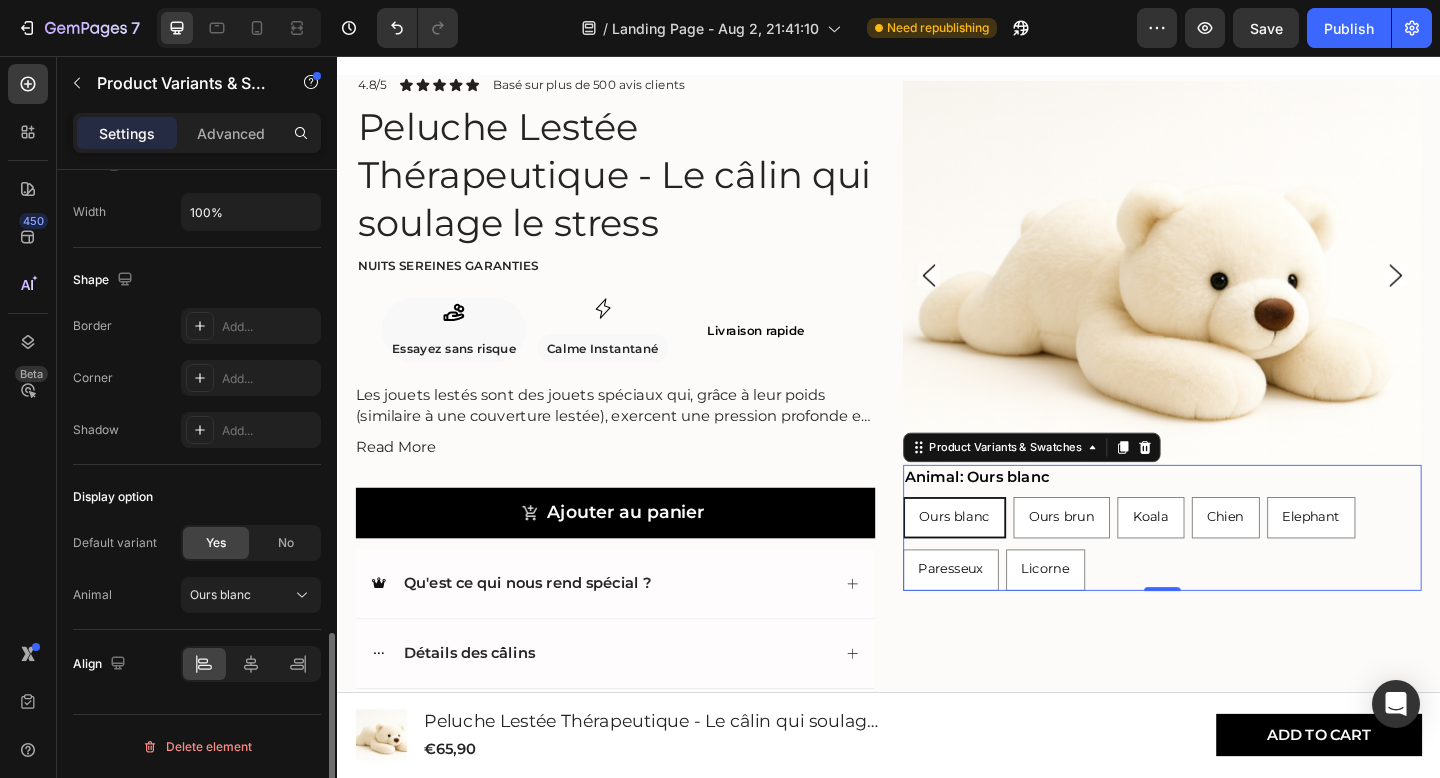 click on "Display option Default variant Yes No Animal Ours blanc" 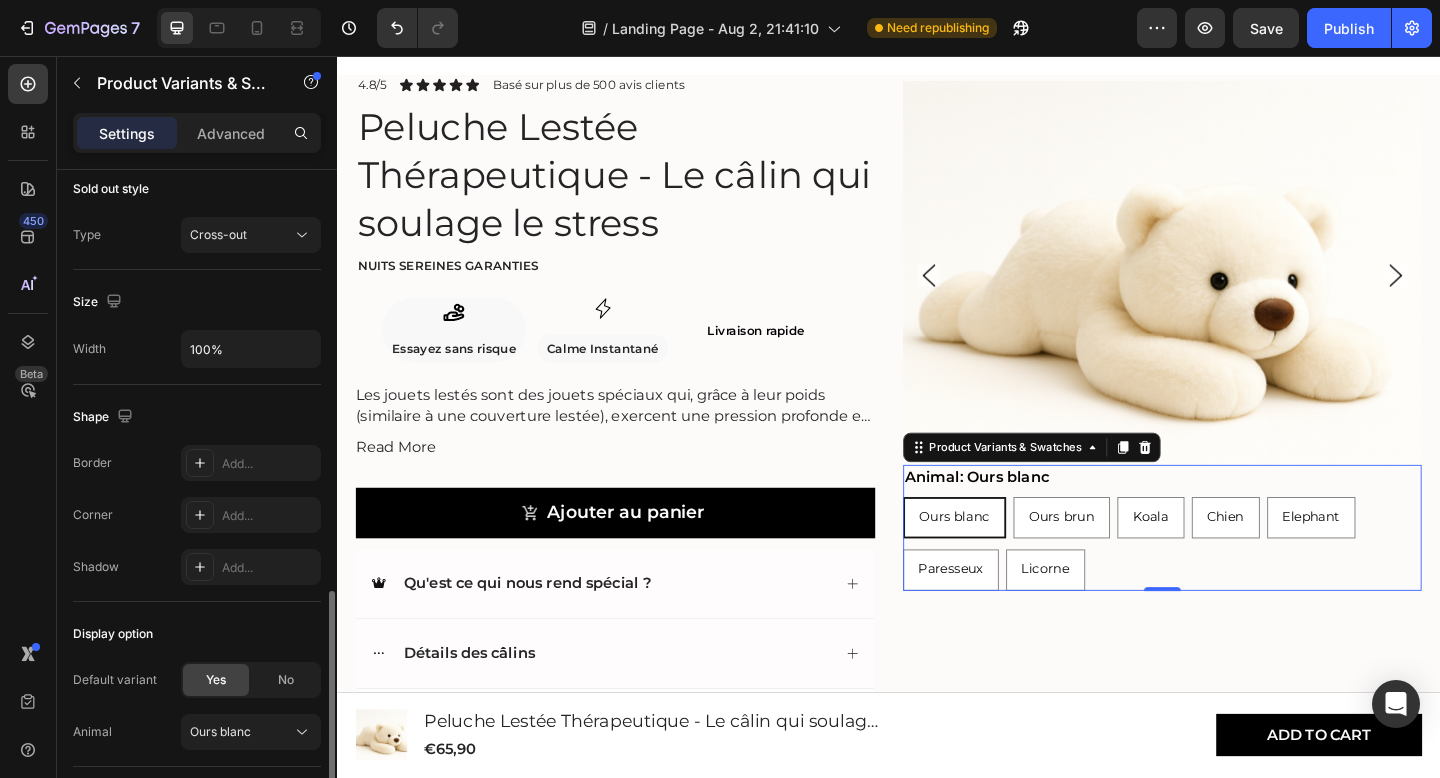 scroll, scrollTop: 1386, scrollLeft: 0, axis: vertical 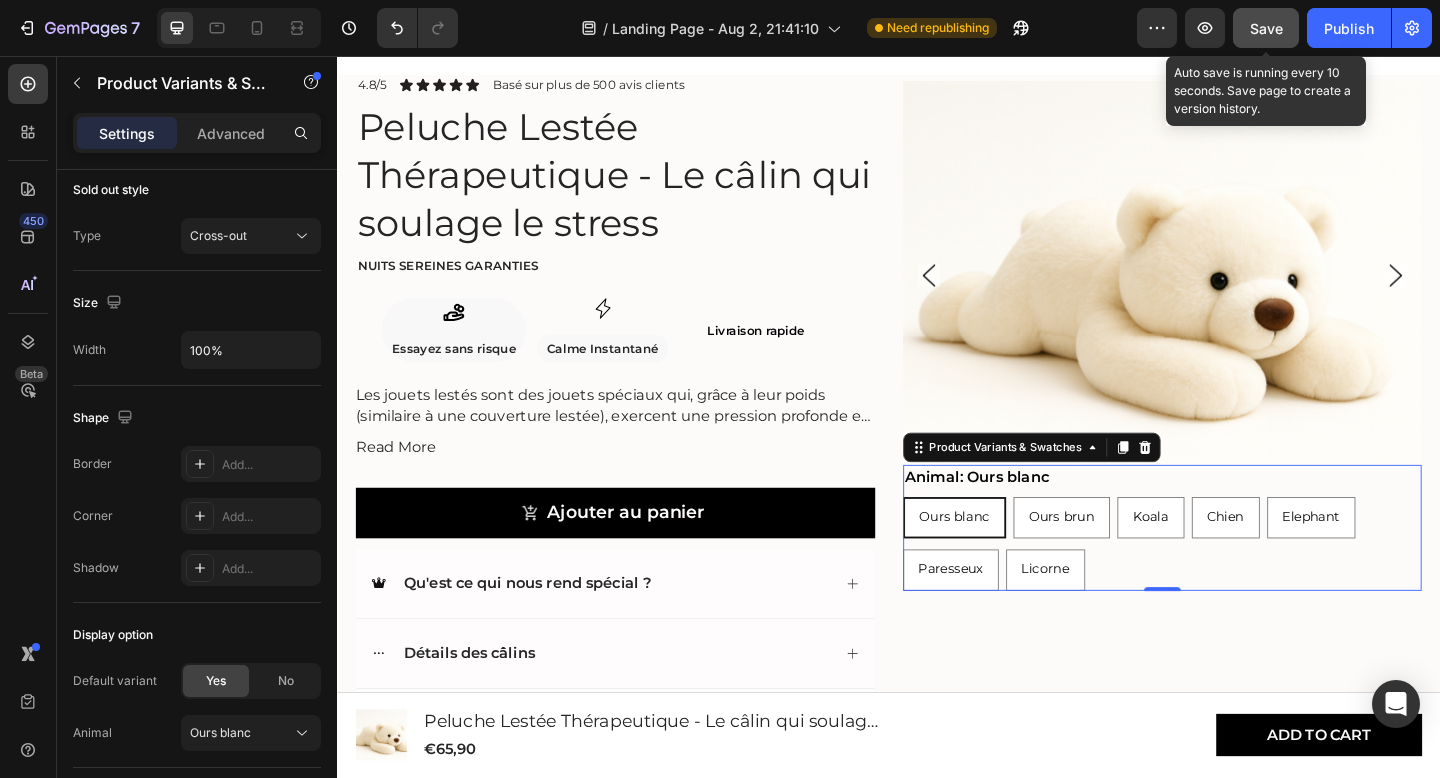 click on "Save" at bounding box center (1266, 28) 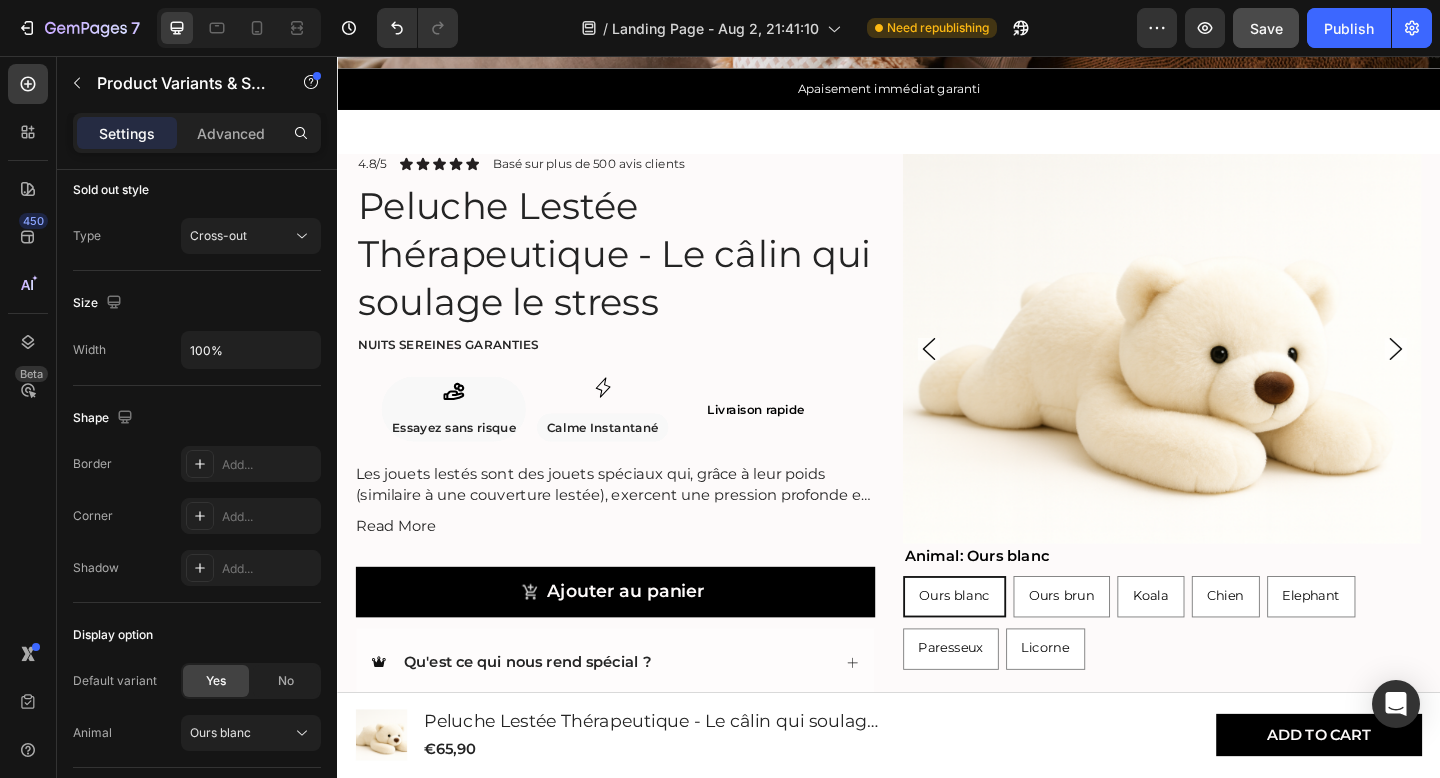 scroll, scrollTop: 620, scrollLeft: 0, axis: vertical 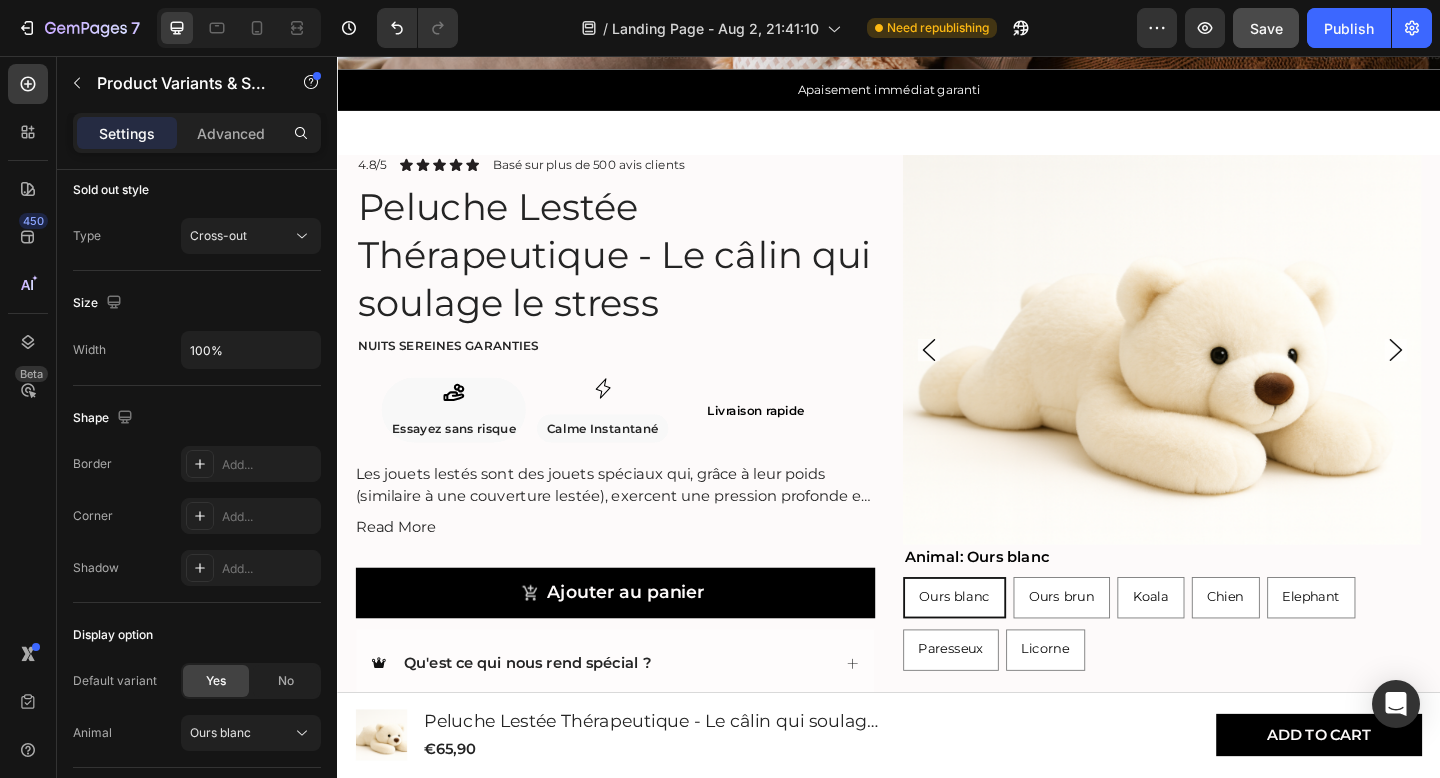 click on "Ours blanc Ours blanc Ours blanc Ours brun Ours brun Ours brun Koala Koala Koala Chien Chien Chien Elephant Elephant Elephant Paresseux Paresseux Paresseux Licorne Licorne Licorne" at bounding box center [1235, 674] 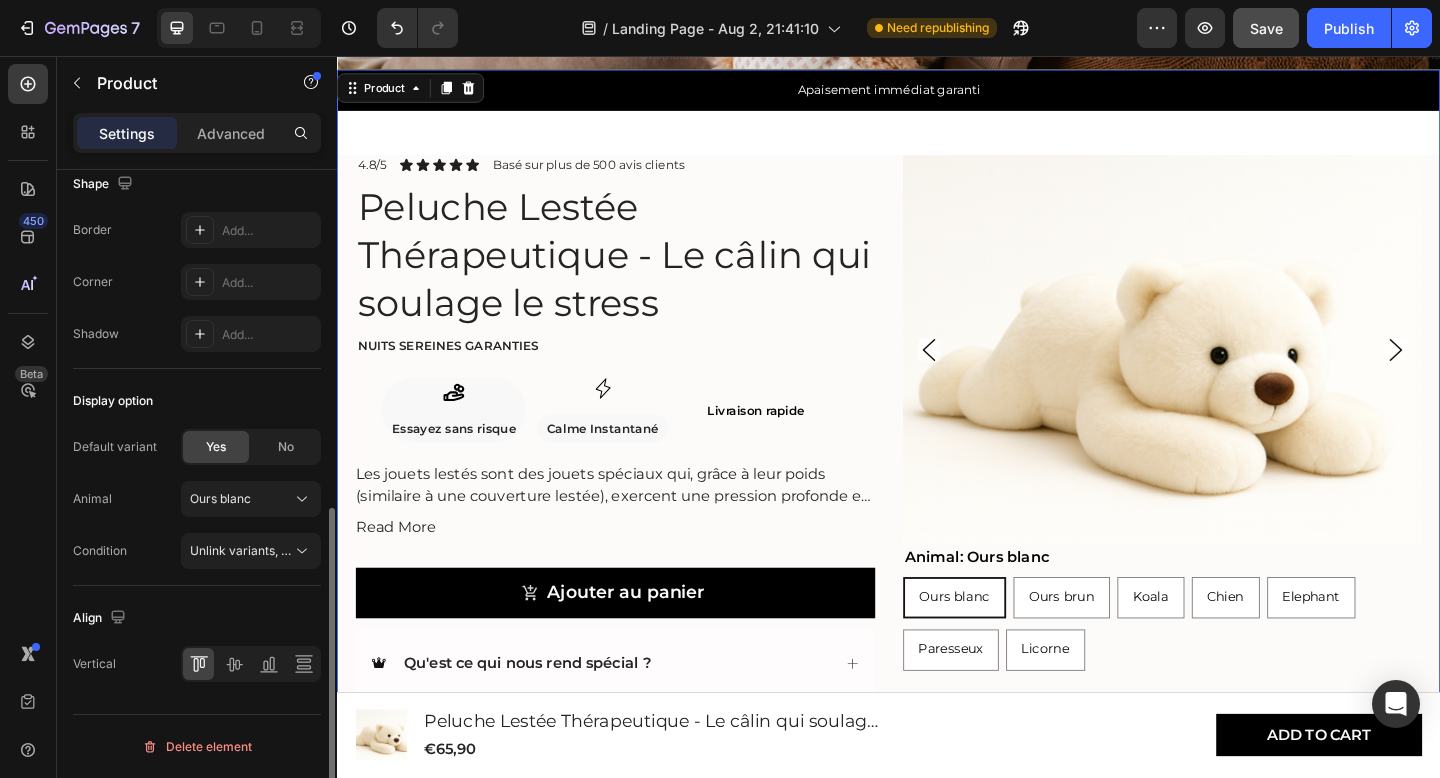 click on "Product Images Animal: Ours blanc Ours blanc Ours blanc Ours blanc Ours brun Ours brun Ours brun Koala Koala Koala Chien Chien Chien Elephant Elephant Elephant Paresseux Paresseux Paresseux Licorne Licorne Licorne Product Variants & Swatches 4.8/5 Text Block Icon Icon Icon Icon Icon Icon List Basé sur plus de 500 avis clients Text Block Row Peluche Lestée Thérapeutique - Le câlin qui soulage le stress Product Title Nuits sereines garanties Text Block
Icon Essayez sans risque Text Block Row
Icon Calme Instantané Text Block Row Row Livraison rapide  Heading Row Les jouets lestés sont des jouets spéciaux qui, grâce à leur poids (similaire à une couverture lestée), exercent une pression profonde et apaisante. Cela contribue à un  sentiment de réconfort et de sécurité  .
Les peluches lestées conviennent aussi bien aux enfants  (à partir de 3 ans)     Read More Product Description
Ajouter au panier Add to Cart" at bounding box center [937, 535] 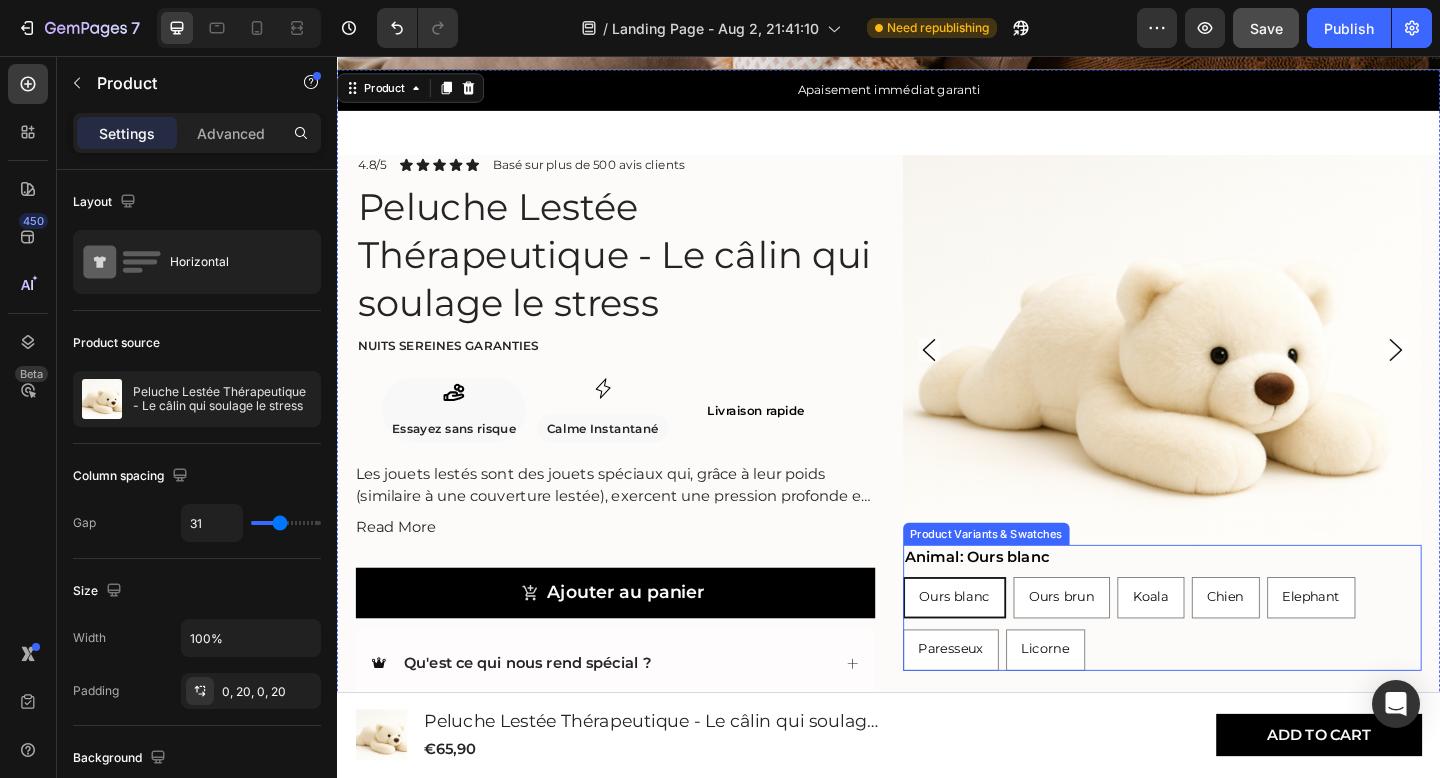 click on "Product Variants & Swatches" at bounding box center (1043, 576) 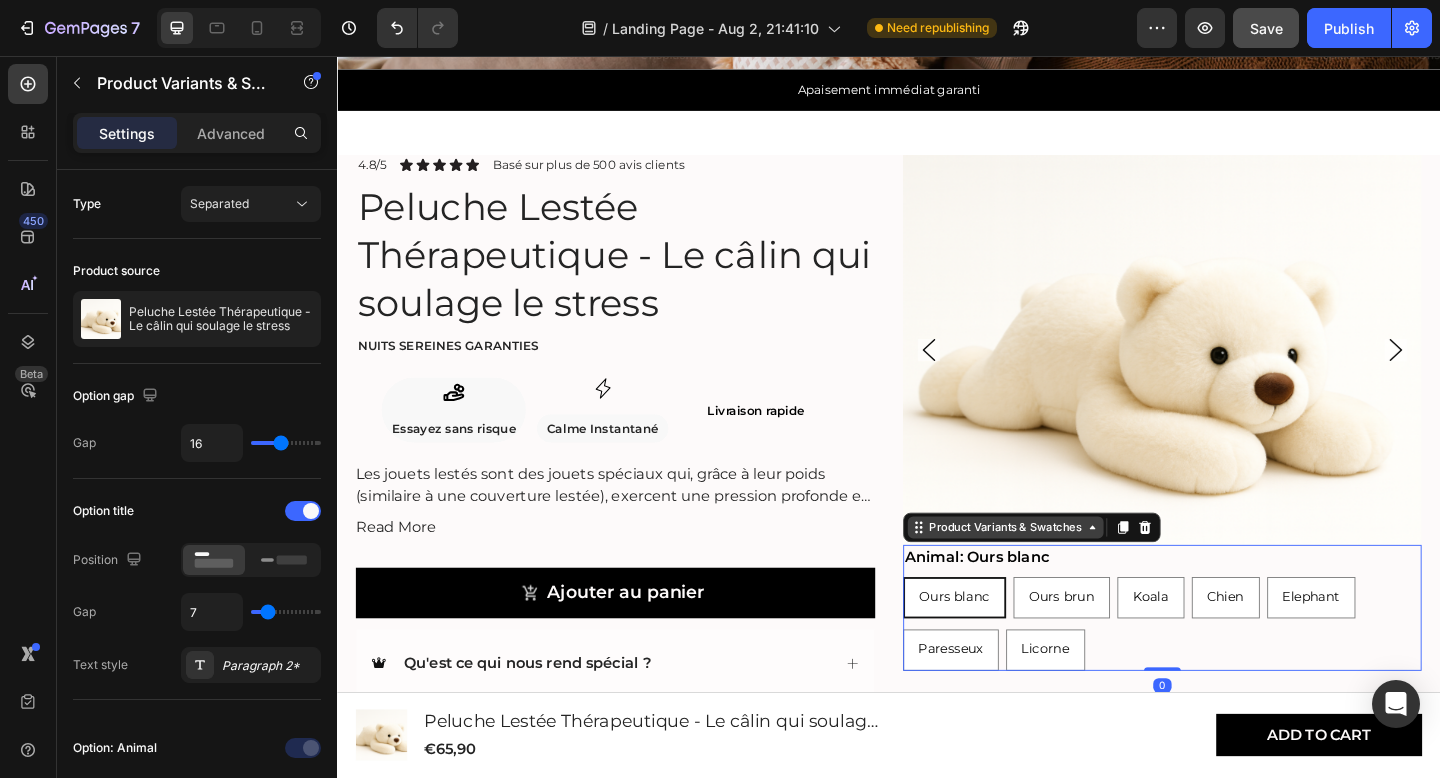 click on "Product Variants & Swatches" at bounding box center (1064, 569) 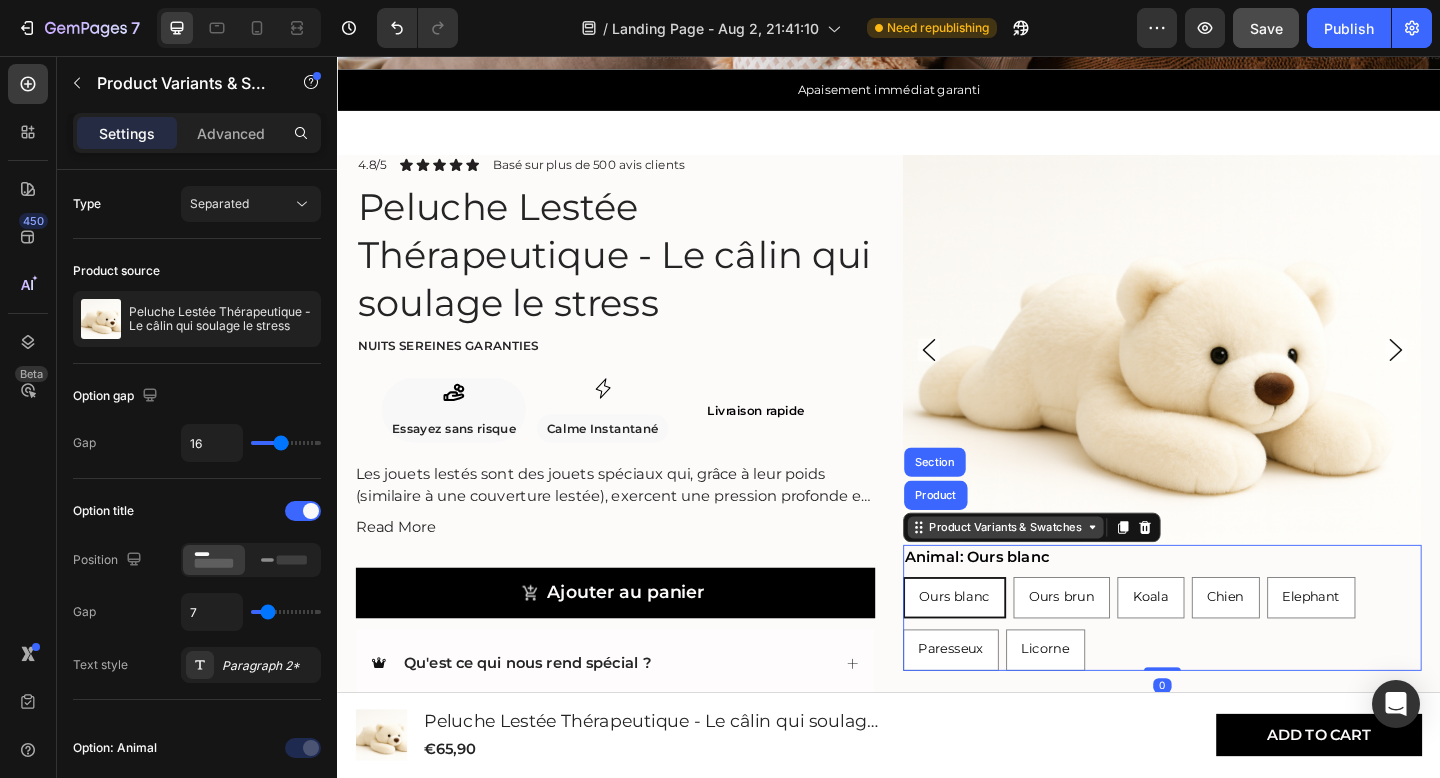 click on "Product Variants & Swatches" at bounding box center [1064, 569] 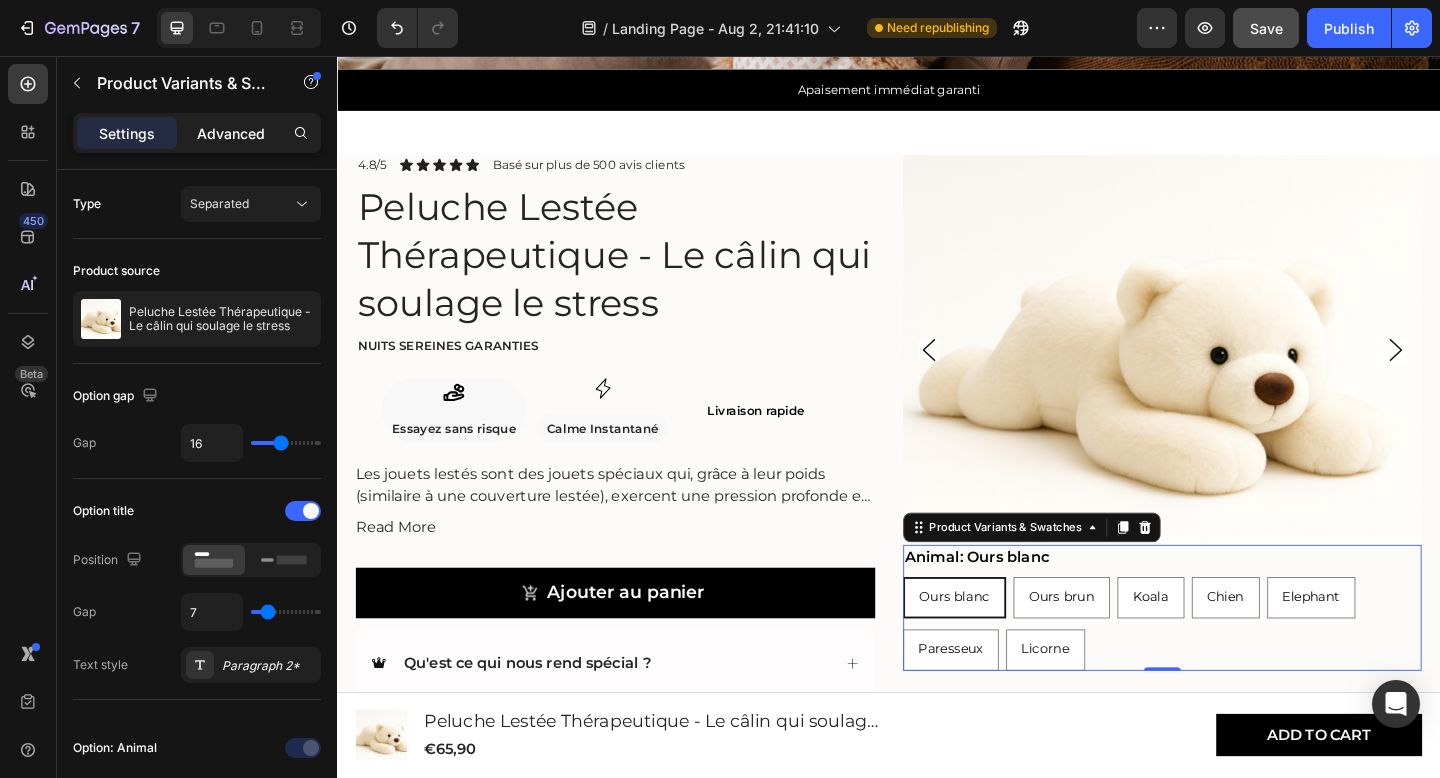click on "Advanced" 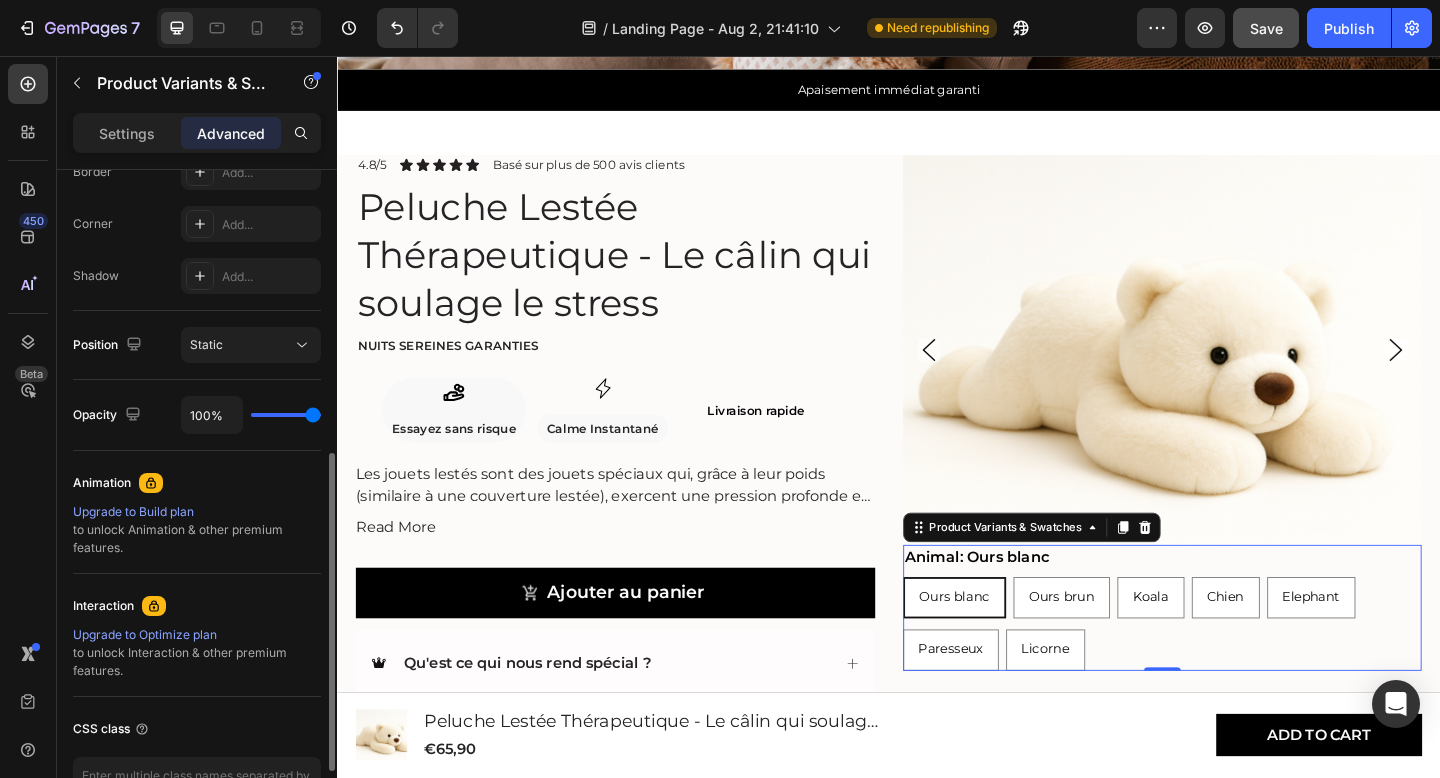 scroll, scrollTop: 587, scrollLeft: 0, axis: vertical 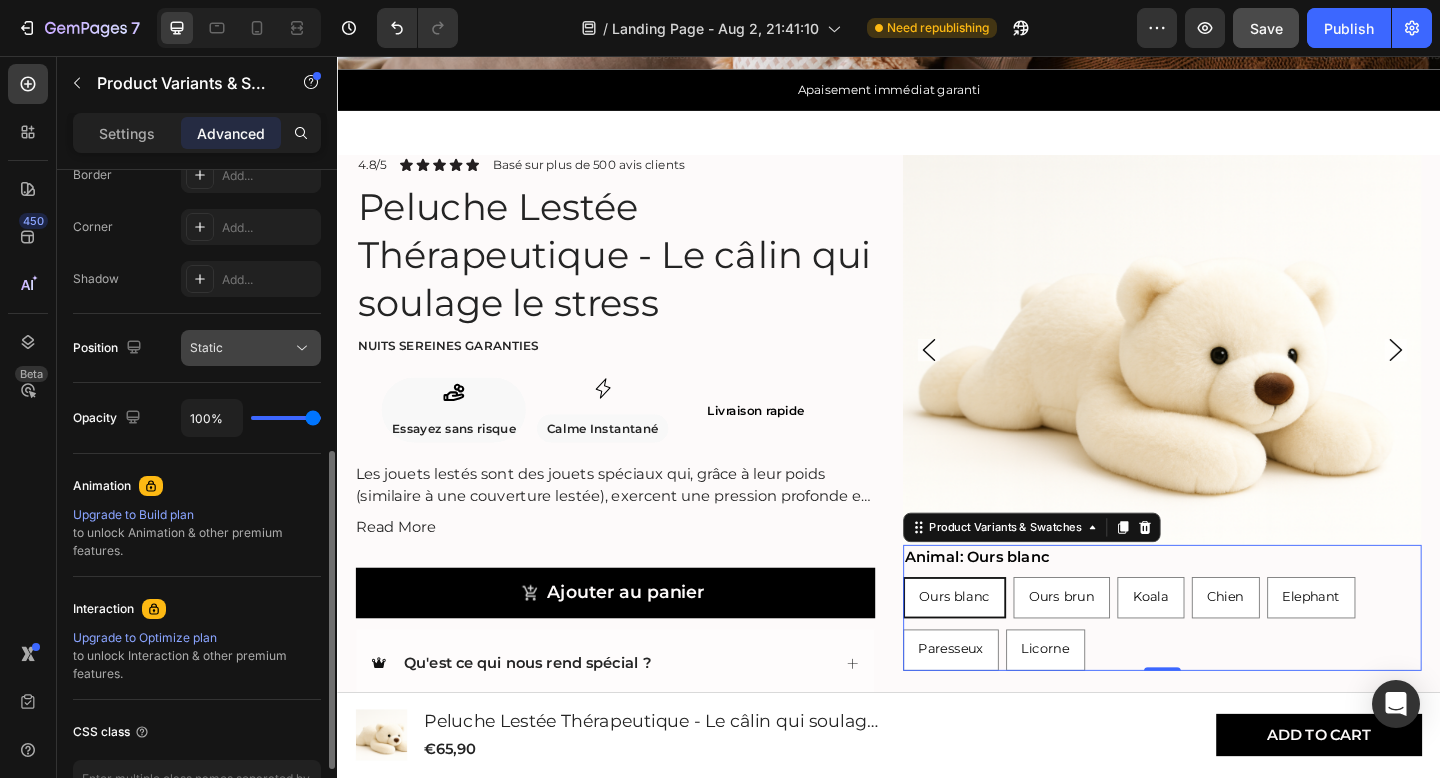 click on "Static" 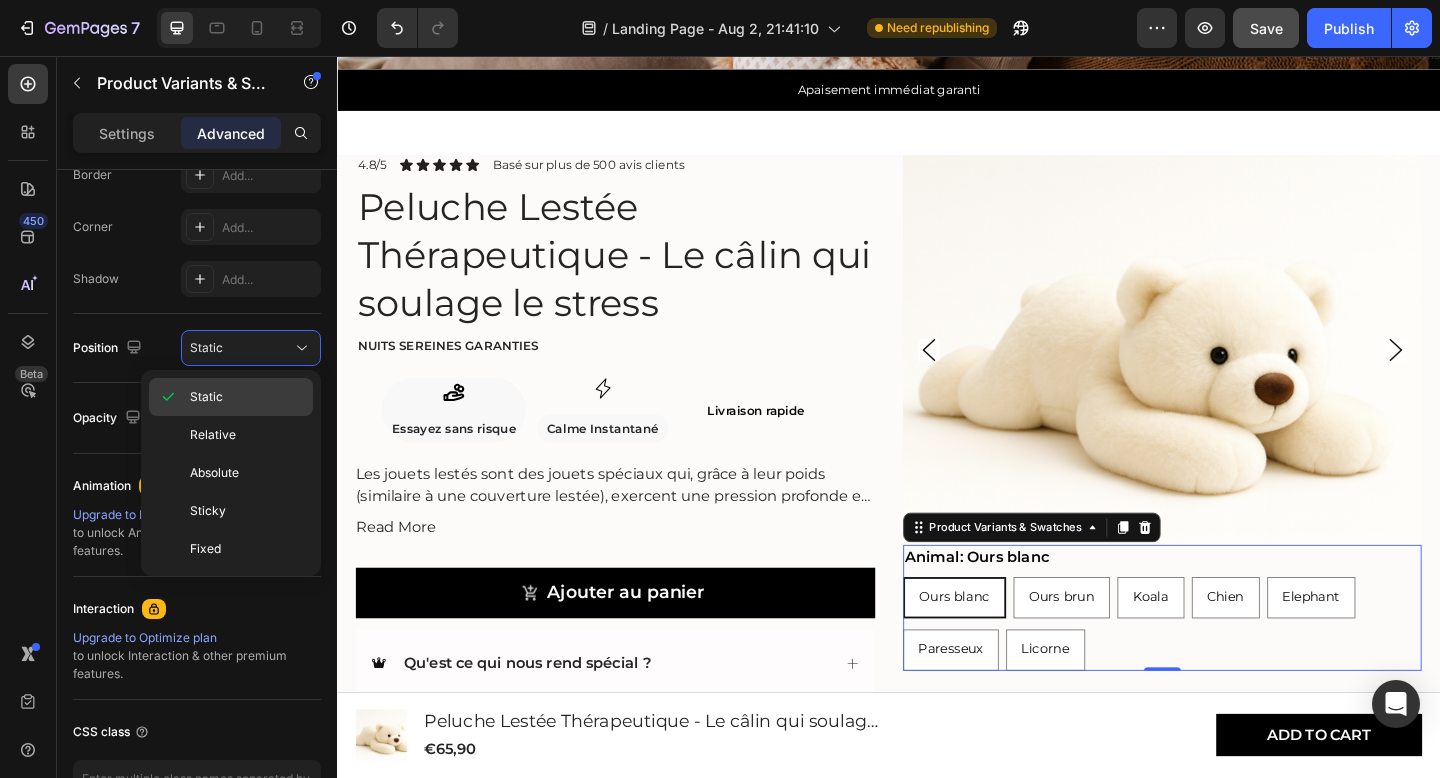 click on "Static" 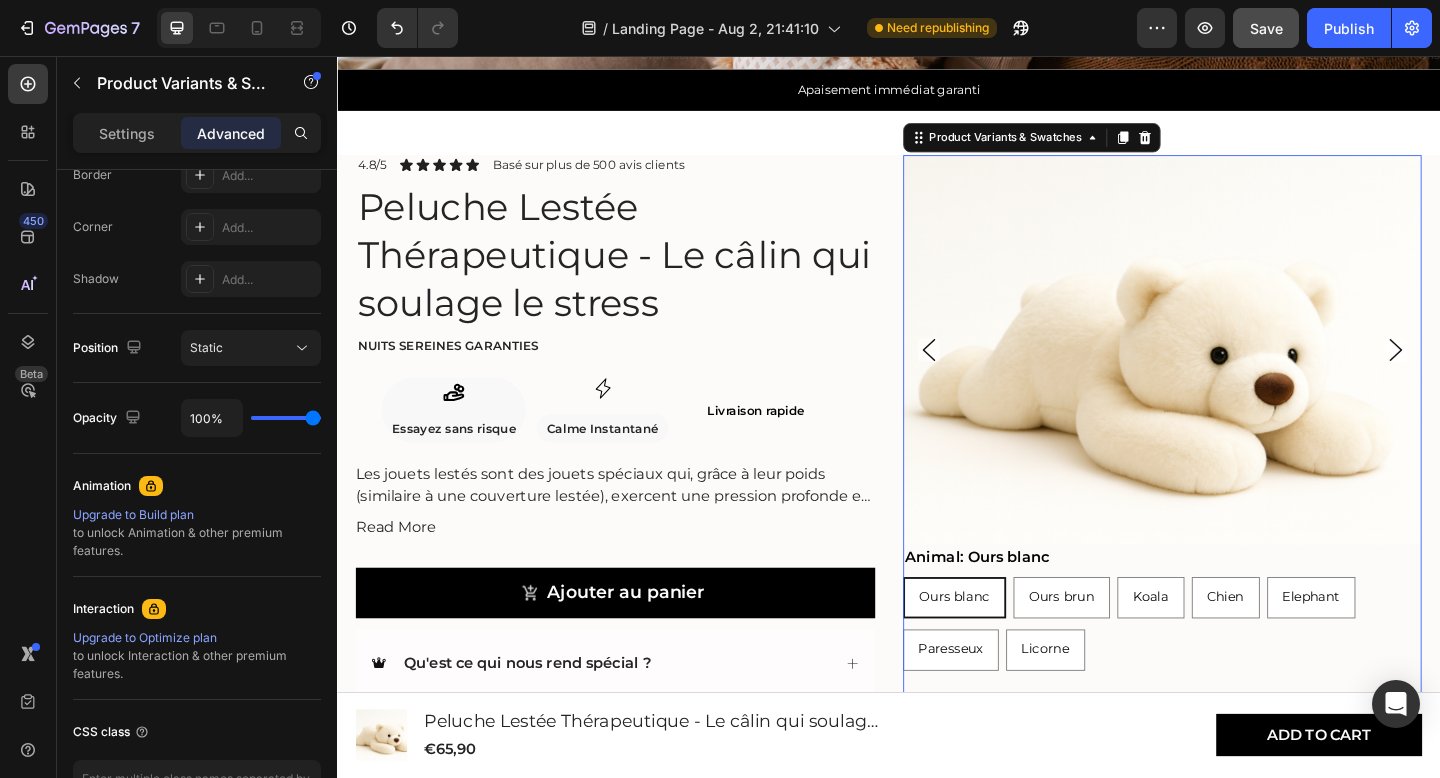 click on "Ours blanc Ours blanc Ours blanc Ours brun Ours brun Ours brun Koala Koala Koala Chien Chien Chien Elephant Elephant Elephant Paresseux Paresseux Paresseux Licorne Licorne Licorne" at bounding box center [1235, 674] 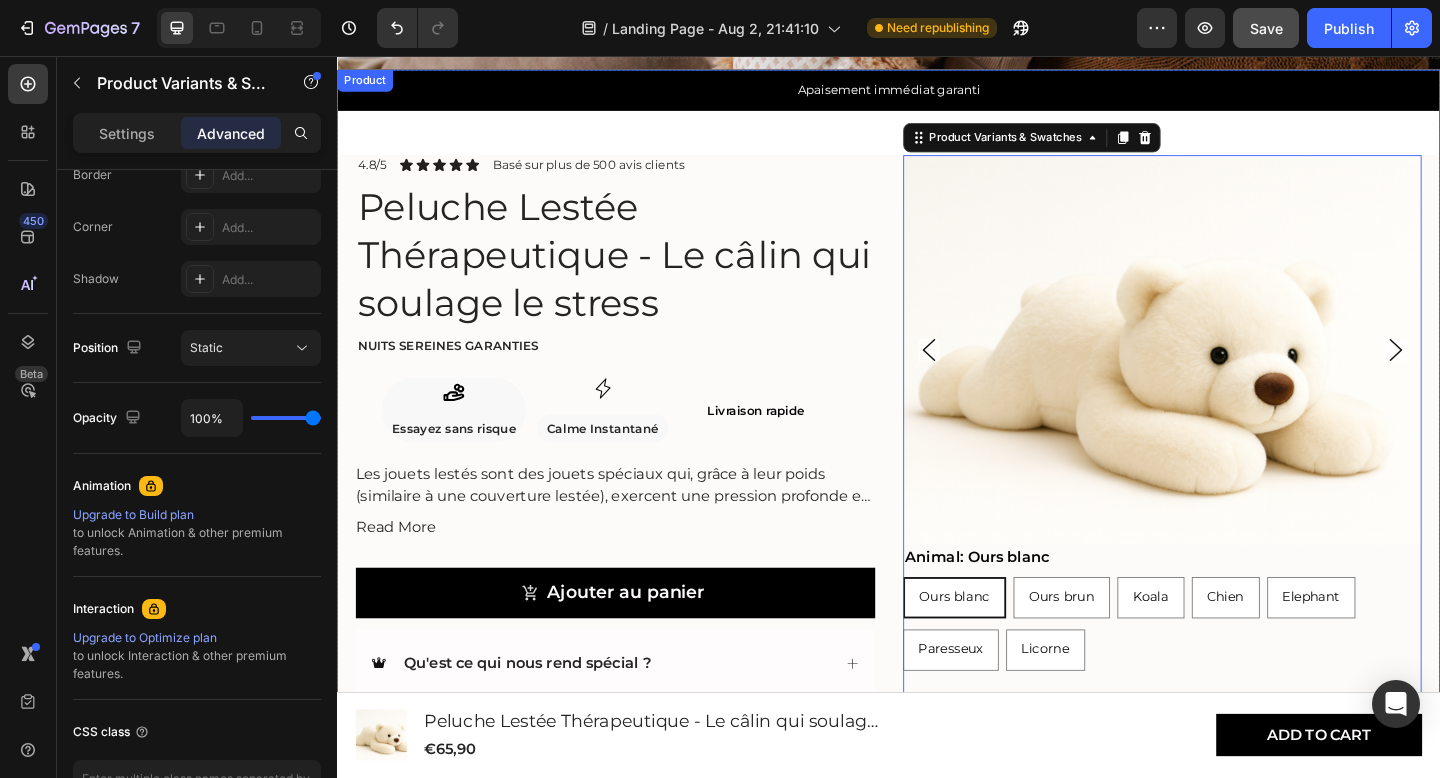 click on "Product Images Animal: Ours blanc Ours blanc Ours blanc Ours blanc Ours brun Ours brun Ours brun Koala Koala Koala Chien Chien Chien Elephant Elephant Elephant Paresseux Paresseux Paresseux Licorne Licorne Licorne Product Variants & Swatches   0" at bounding box center [1235, 535] 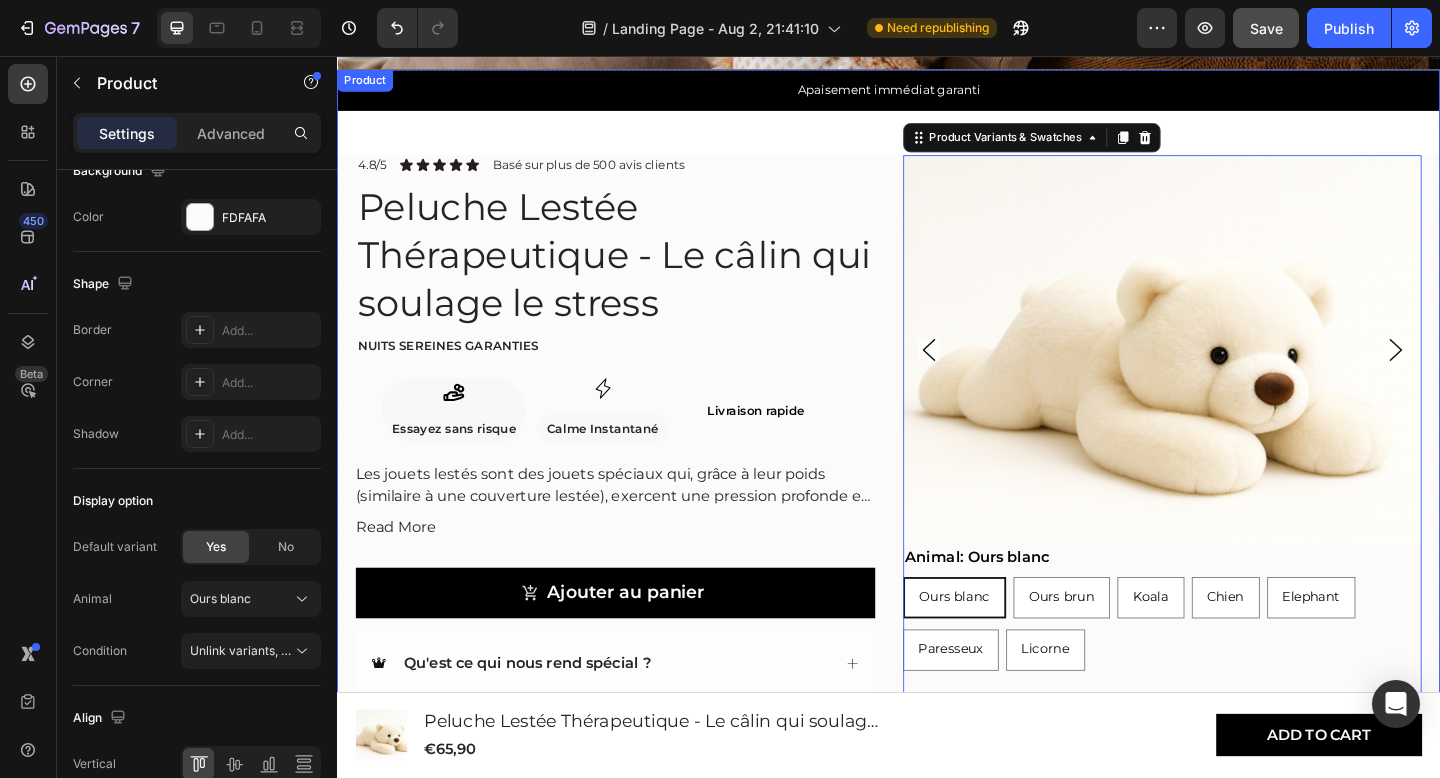 scroll, scrollTop: 0, scrollLeft: 0, axis: both 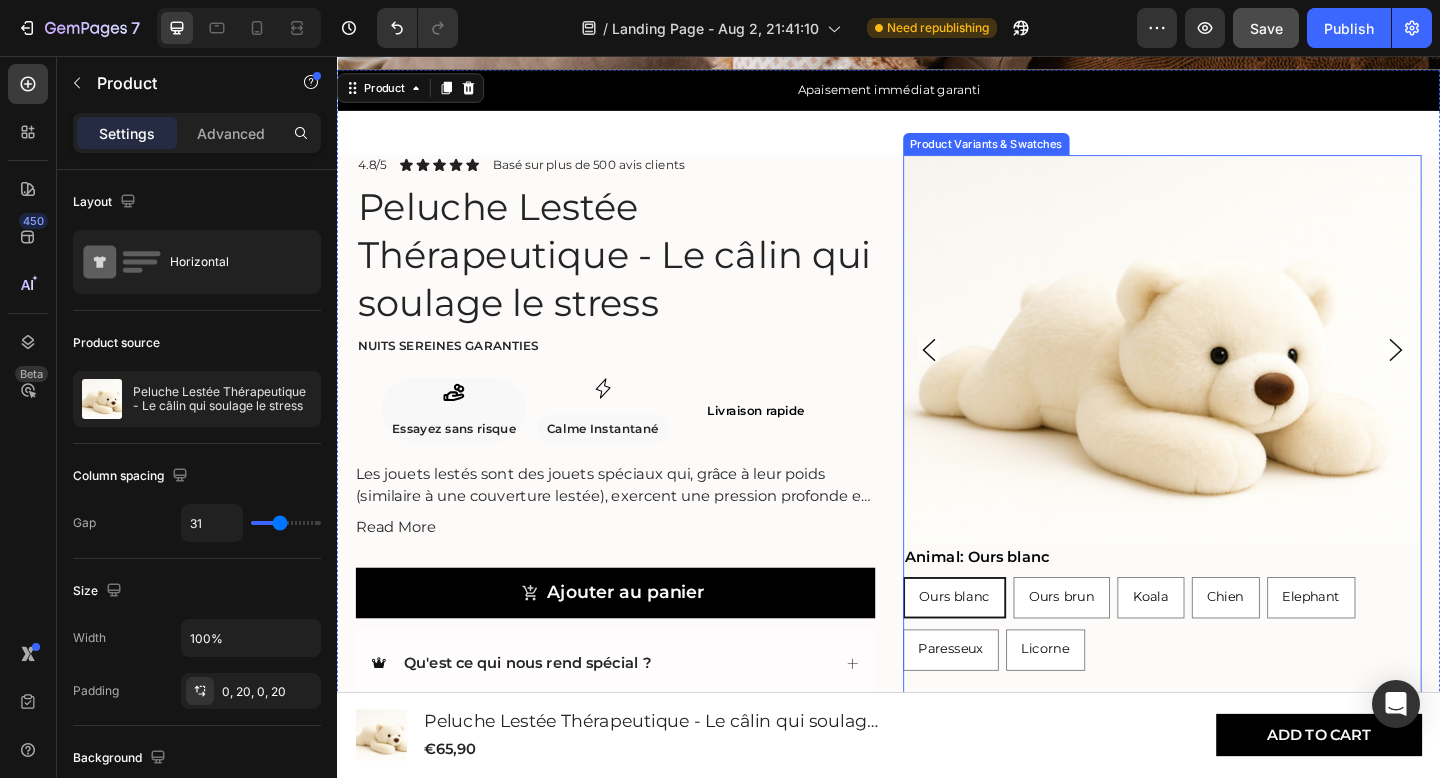 click on "Animal: Ours blanc" at bounding box center (1033, 602) 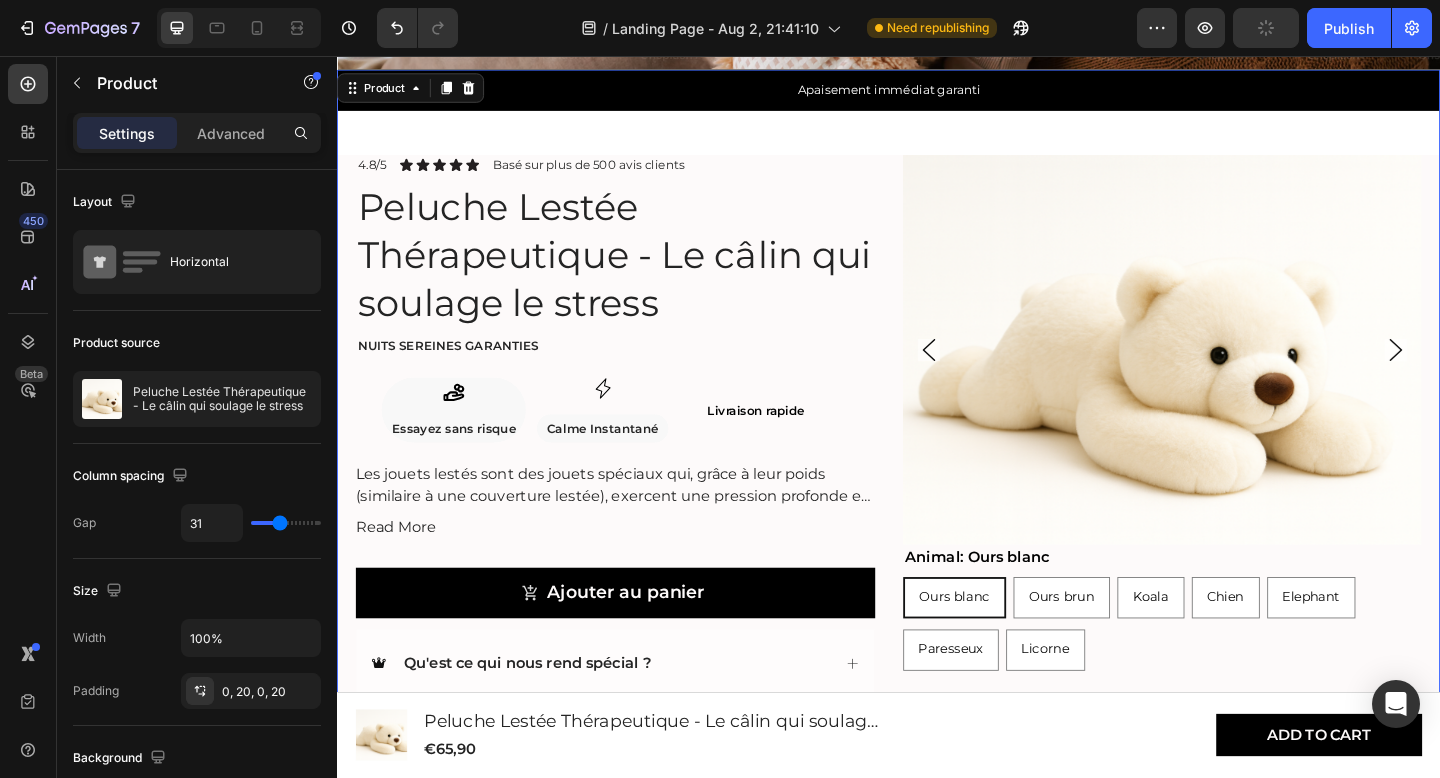 click on "Product Images Animal: Ours blanc Ours blanc Ours blanc Ours blanc Ours brun Ours brun Ours brun Koala Koala Koala Chien Chien Chien Elephant Elephant Elephant Paresseux Paresseux Paresseux Licorne Licorne Licorne Product Variants & Swatches 4.8/5 Text Block Icon Icon Icon Icon Icon Icon List Basé sur plus de 500 avis clients Text Block Row Peluche Lestée Thérapeutique - Le câlin qui soulage le stress Product Title Nuits sereines garanties Text Block
Icon Essayez sans risque Text Block Row
Icon Calme Instantané Text Block Row Row Livraison rapide  Heading Row Les jouets lestés sont des jouets spéciaux qui, grâce à leur poids (similaire à une couverture lestée), exercent une pression profonde et apaisante. Cela contribue à un  sentiment de réconfort et de sécurité  .
Les peluches lestées conviennent aussi bien aux enfants  (à partir de 3 ans)     Read More Product Description
Ajouter au panier Add to Cart" at bounding box center [937, 535] 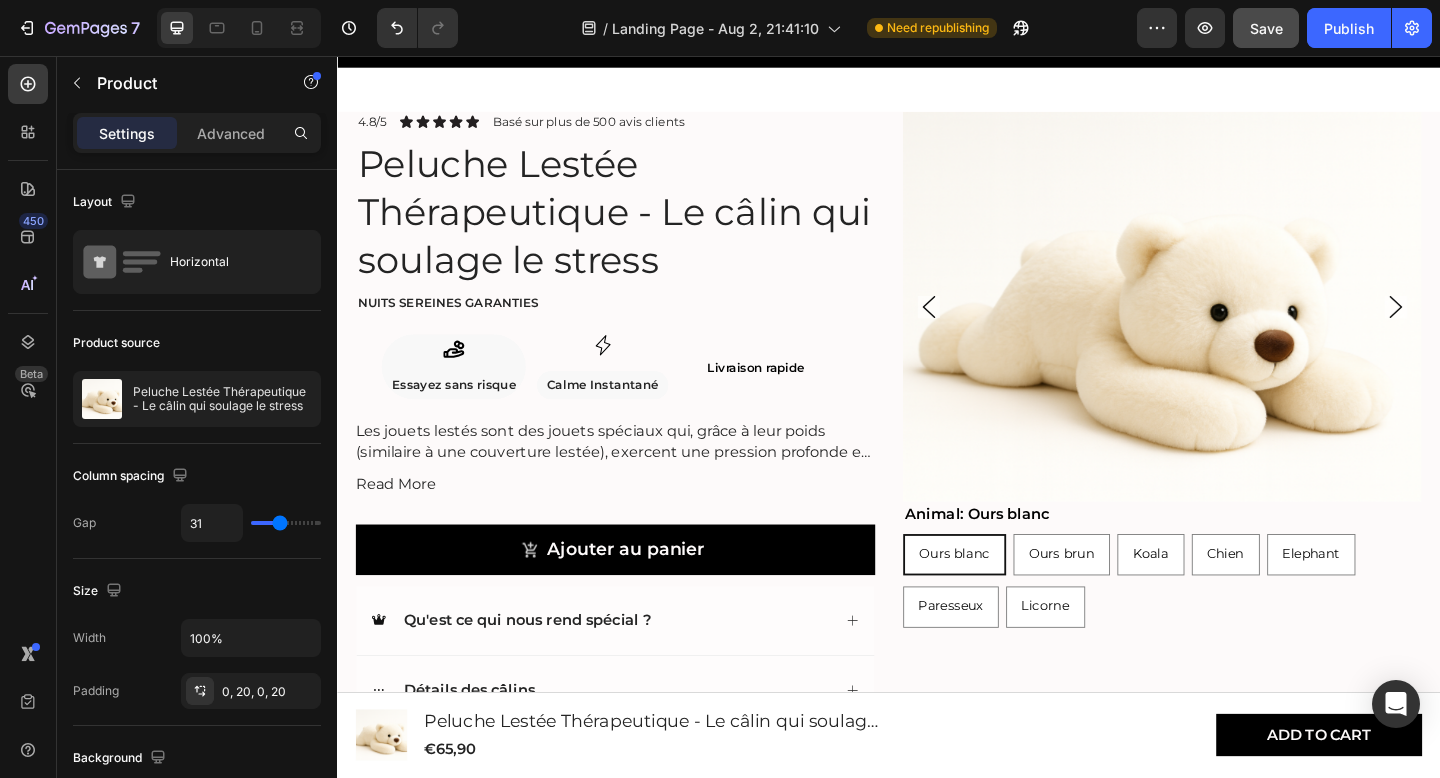 scroll, scrollTop: 664, scrollLeft: 0, axis: vertical 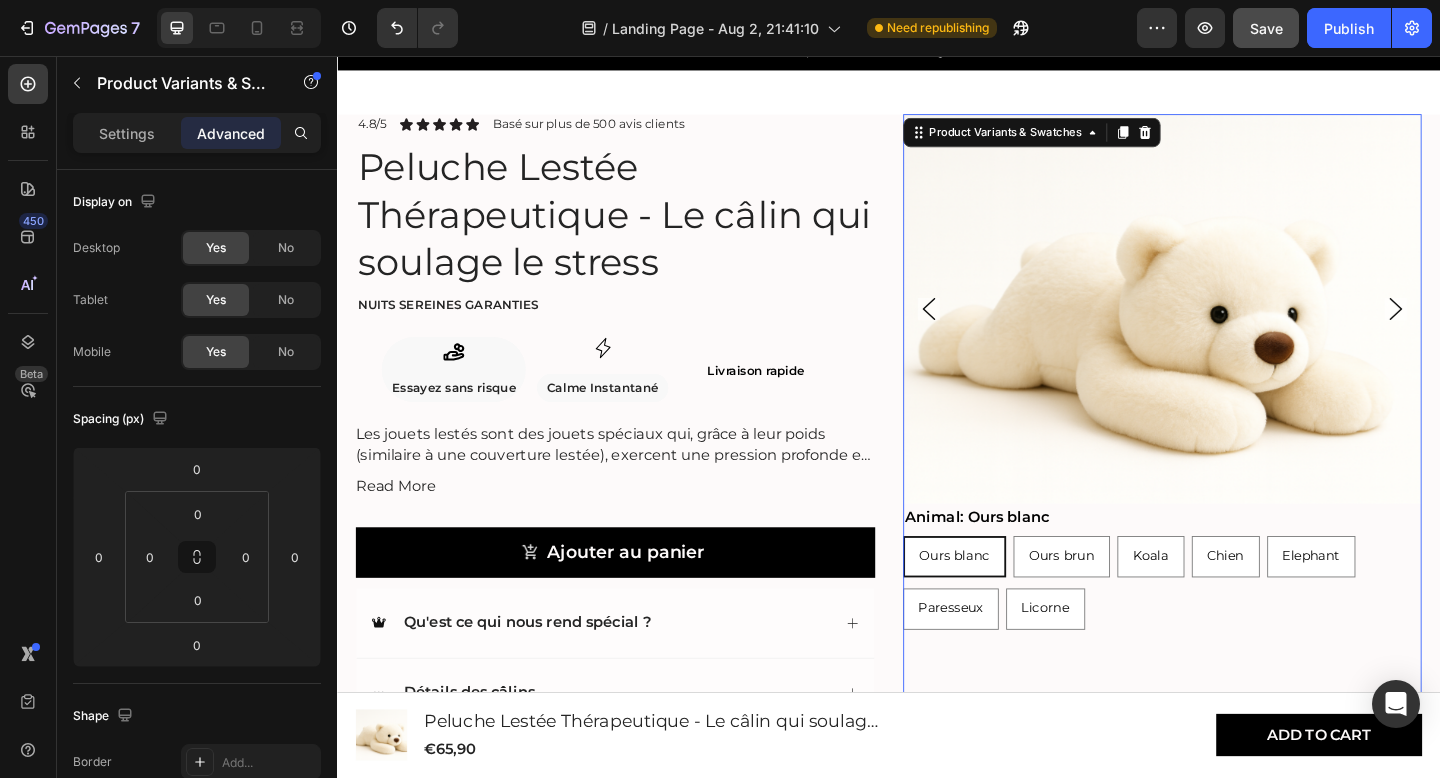 click on "Animal: Ours blanc" at bounding box center (1033, 558) 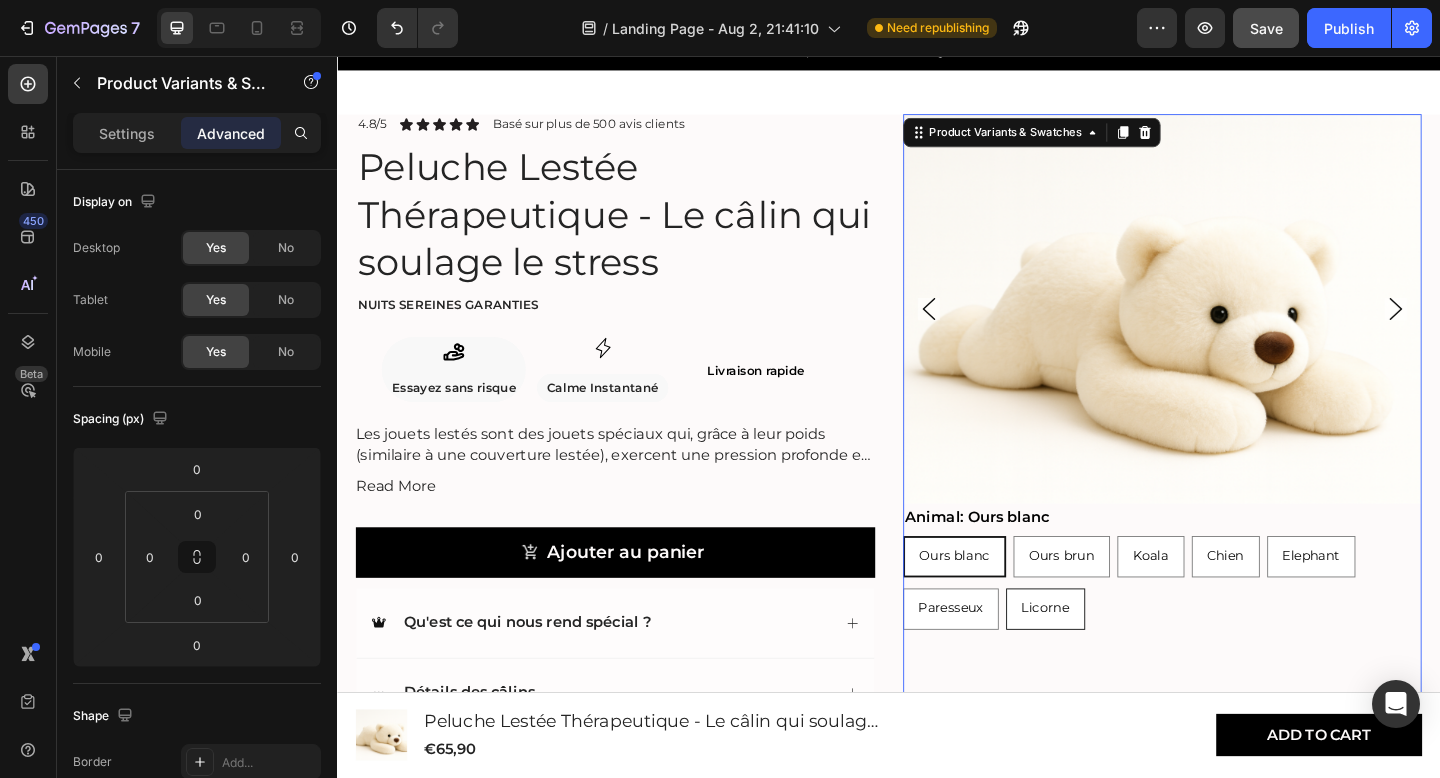 click on "Licorne" at bounding box center (1108, 658) 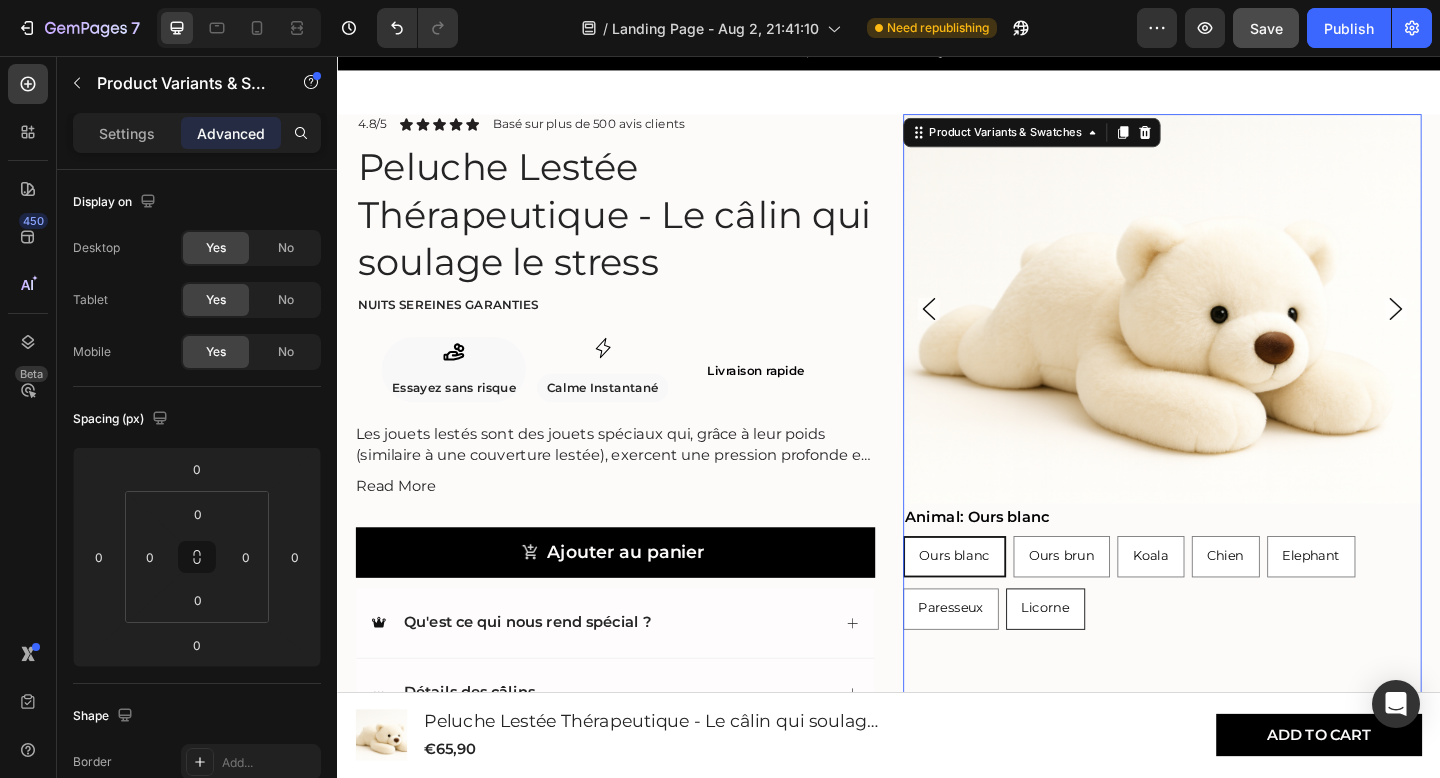 click on "Licorne Licorne Licorne" at bounding box center (1064, 635) 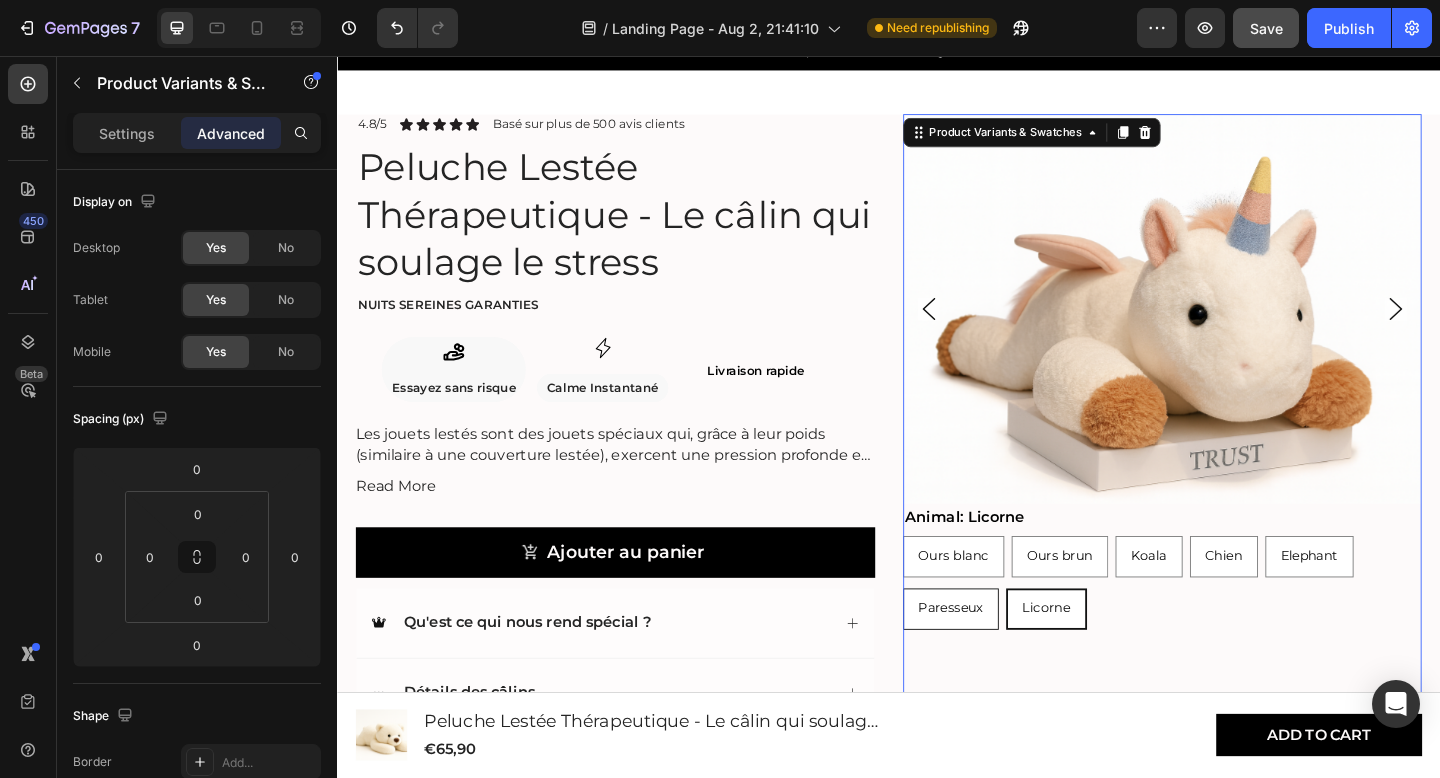 click on "Paresseux" at bounding box center [1005, 658] 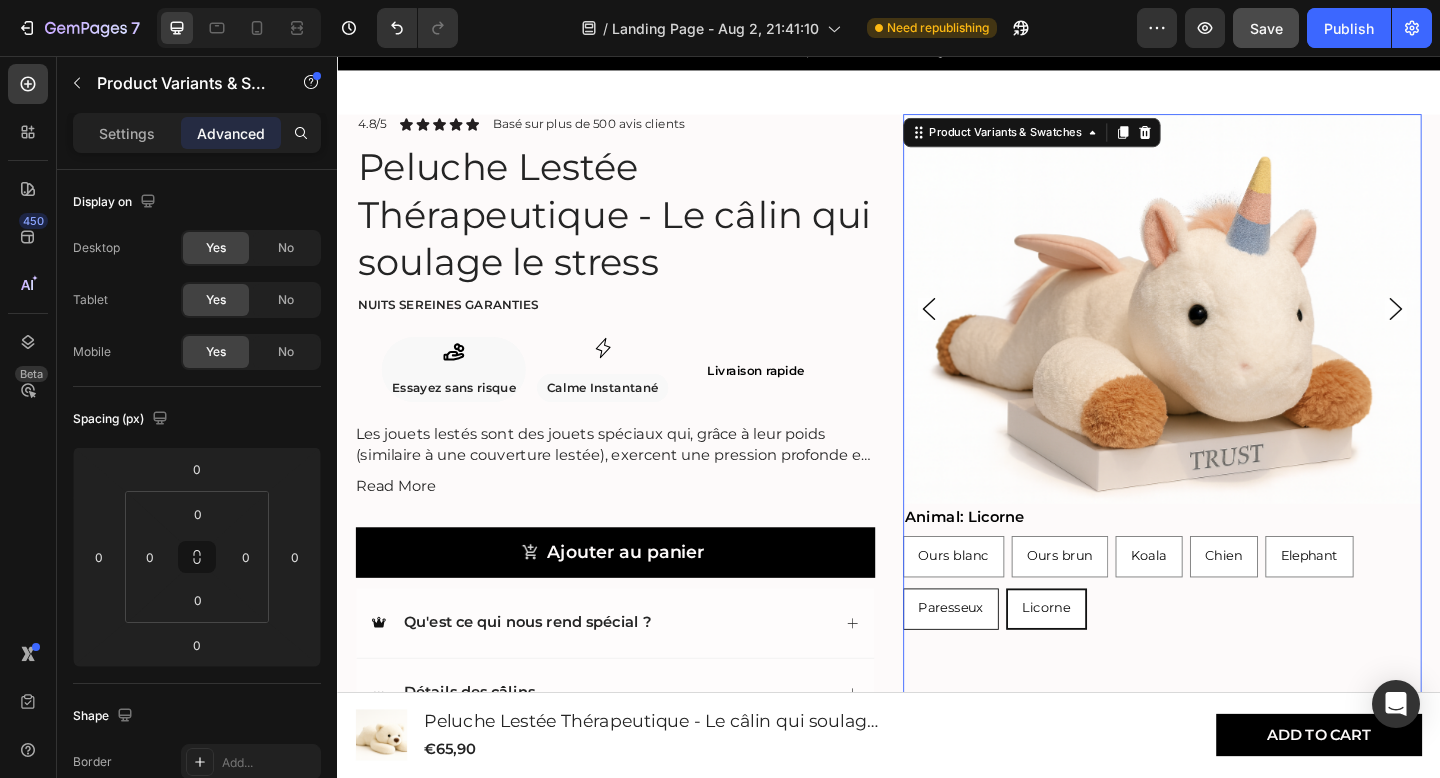 radio on "true" 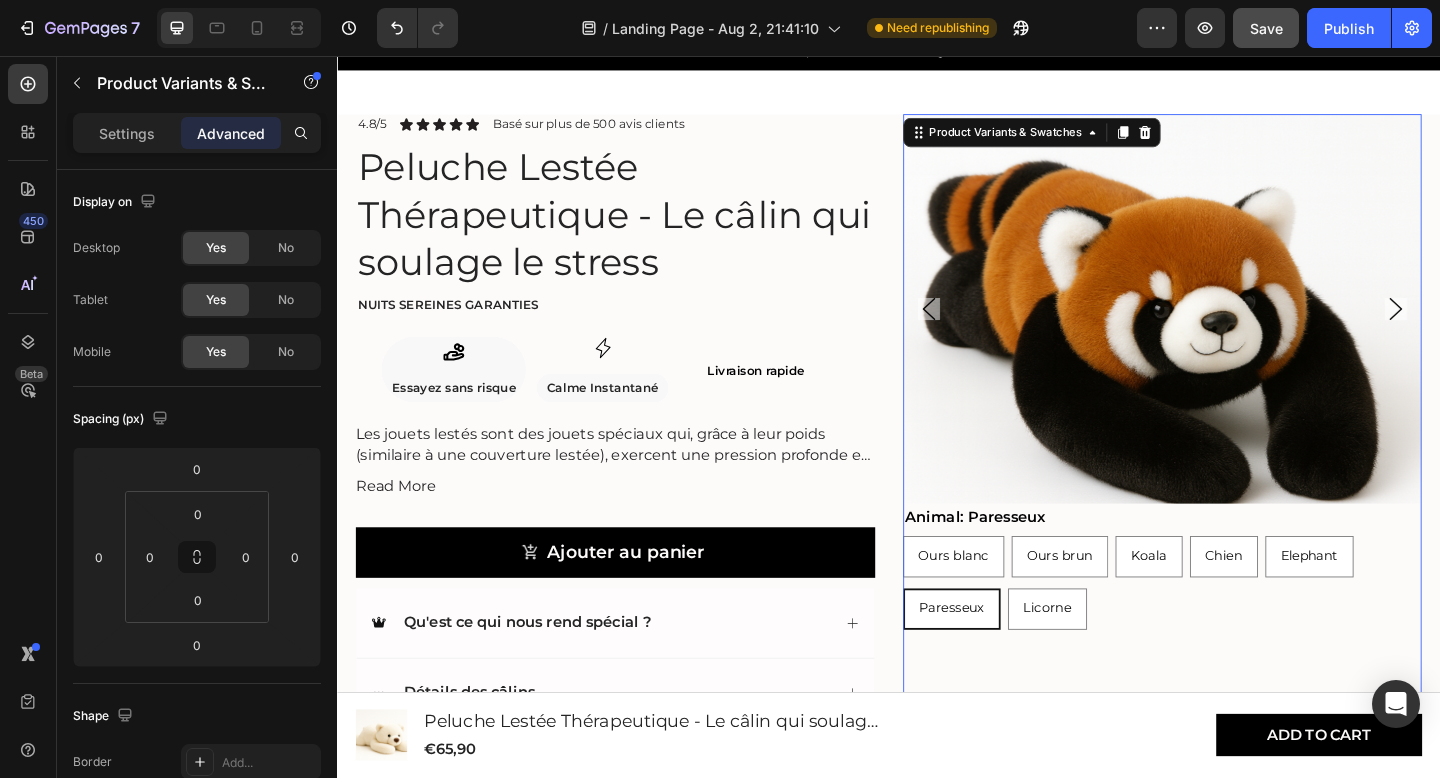 click on "Animal: Paresseux" at bounding box center [1031, 558] 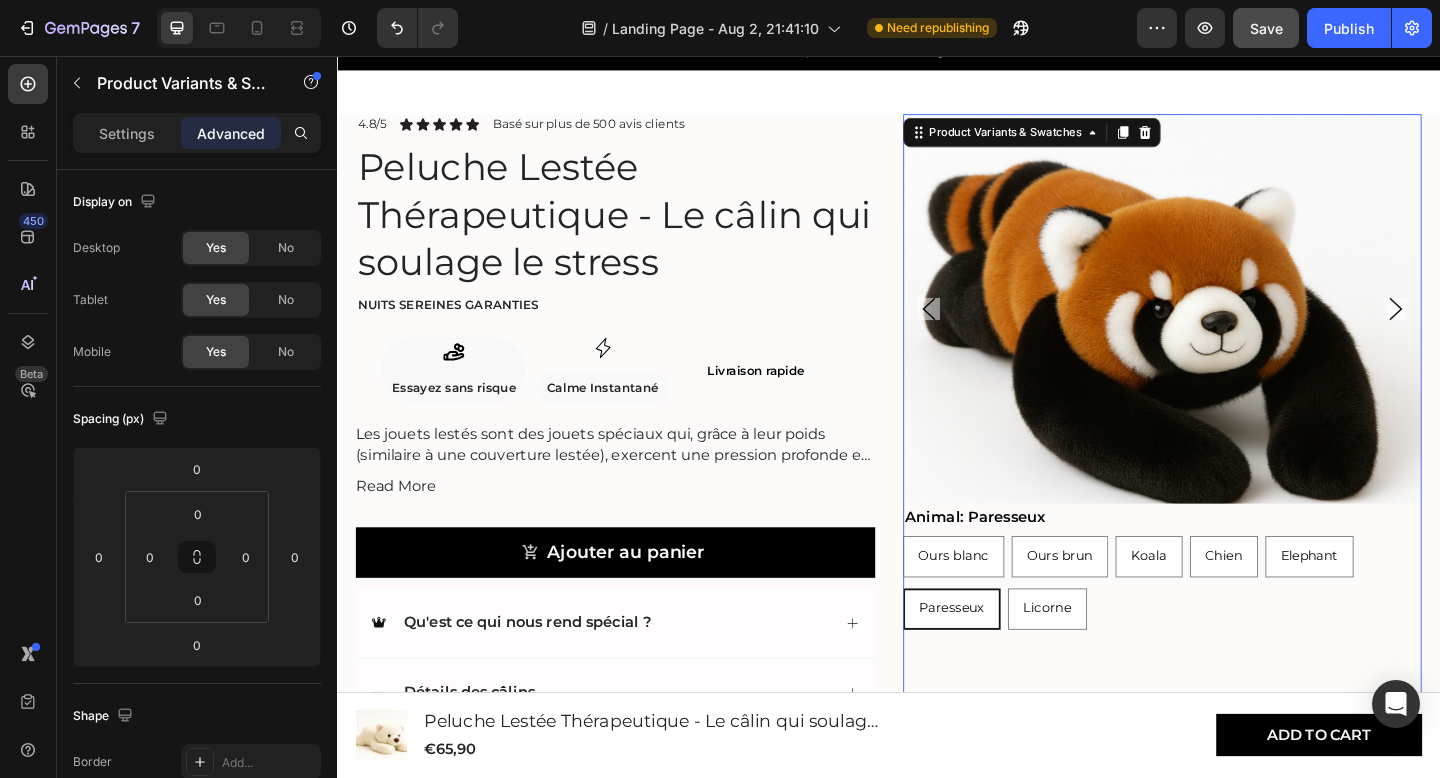 click on "Animal: Paresseux Ours blanc Ours blanc Ours blanc Ours brun Ours brun Ours brun Koala Koala Koala Chien Chien Chien Elephant Elephant Elephant Paresseux Paresseux Paresseux Licorne Licorne Licorne" at bounding box center [1235, 612] 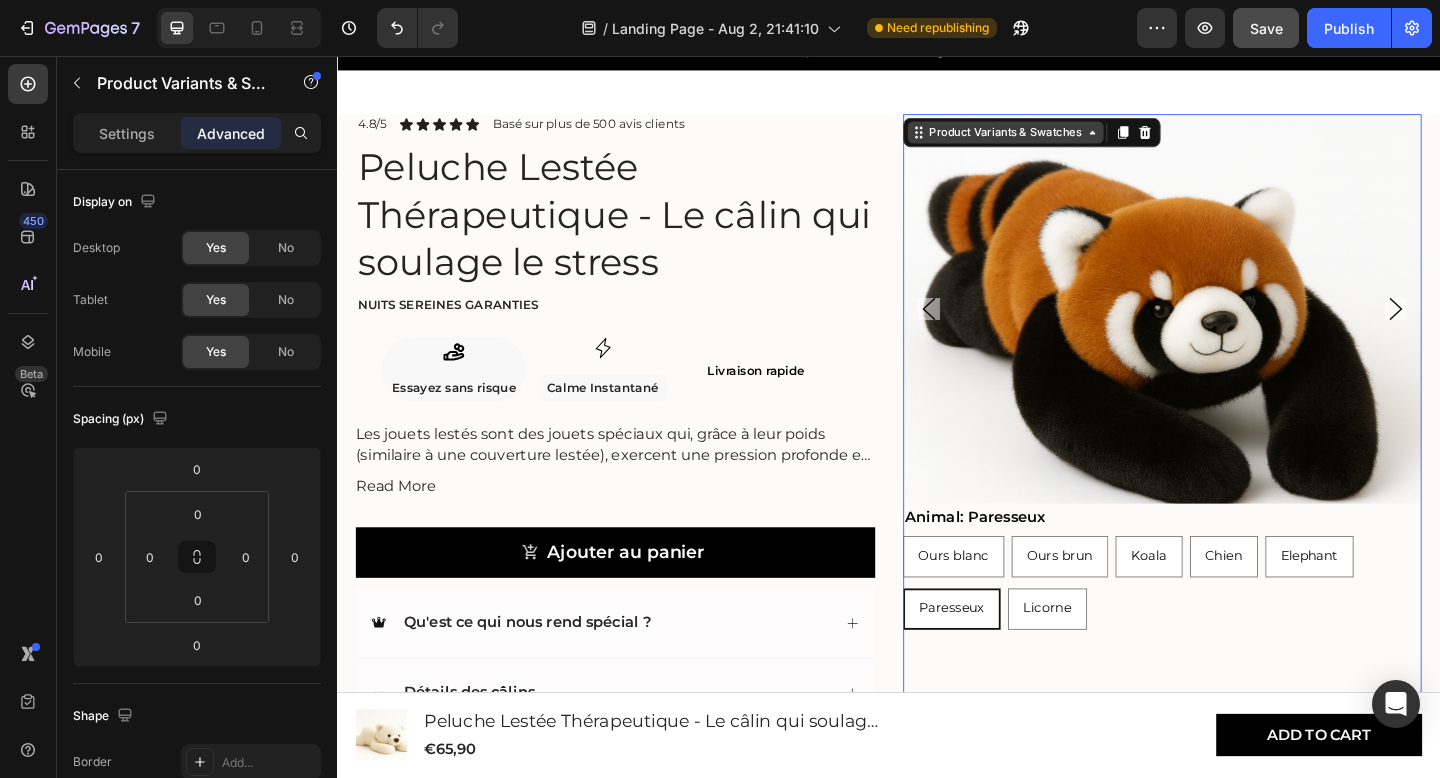 click on "Product Variants & Swatches" at bounding box center (1064, 140) 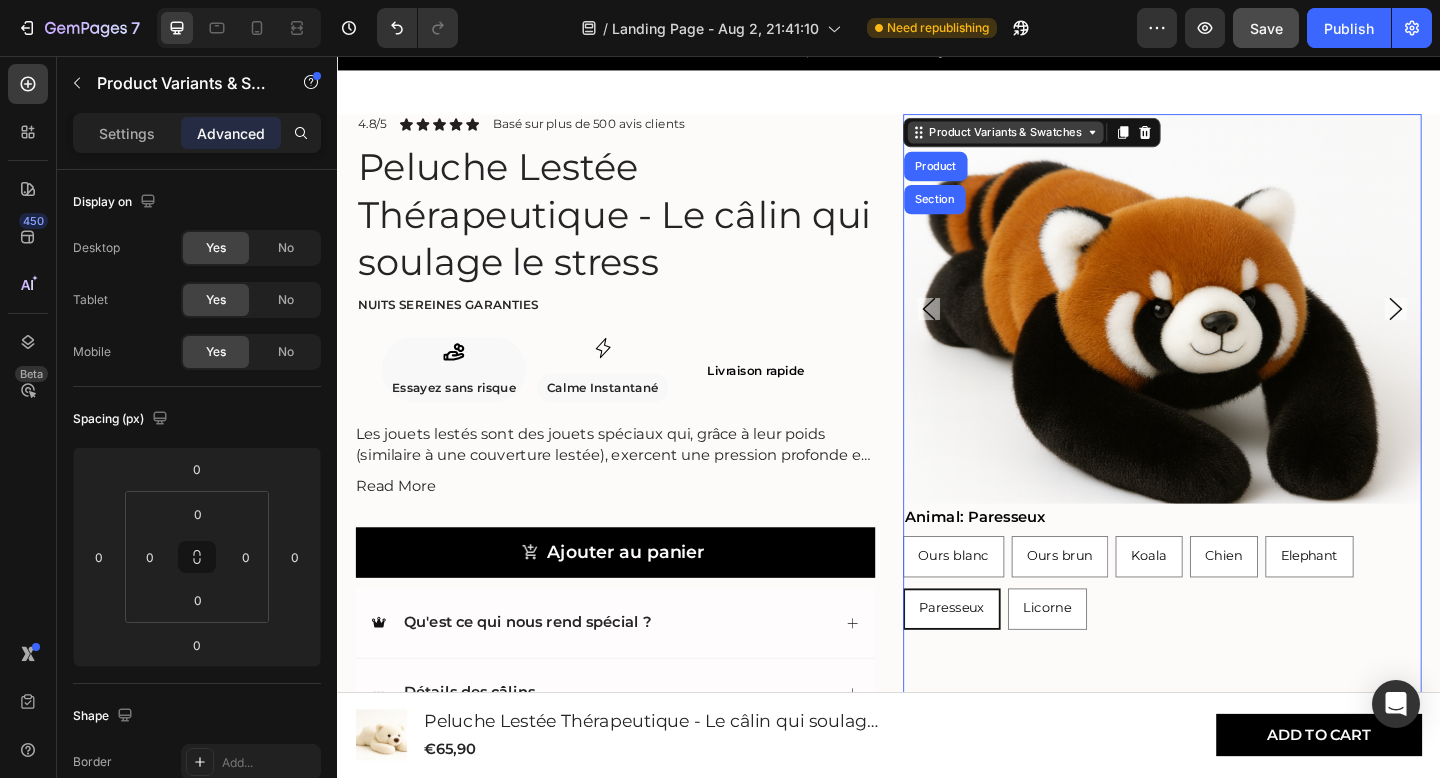 click on "Product Variants & Swatches" at bounding box center (1064, 140) 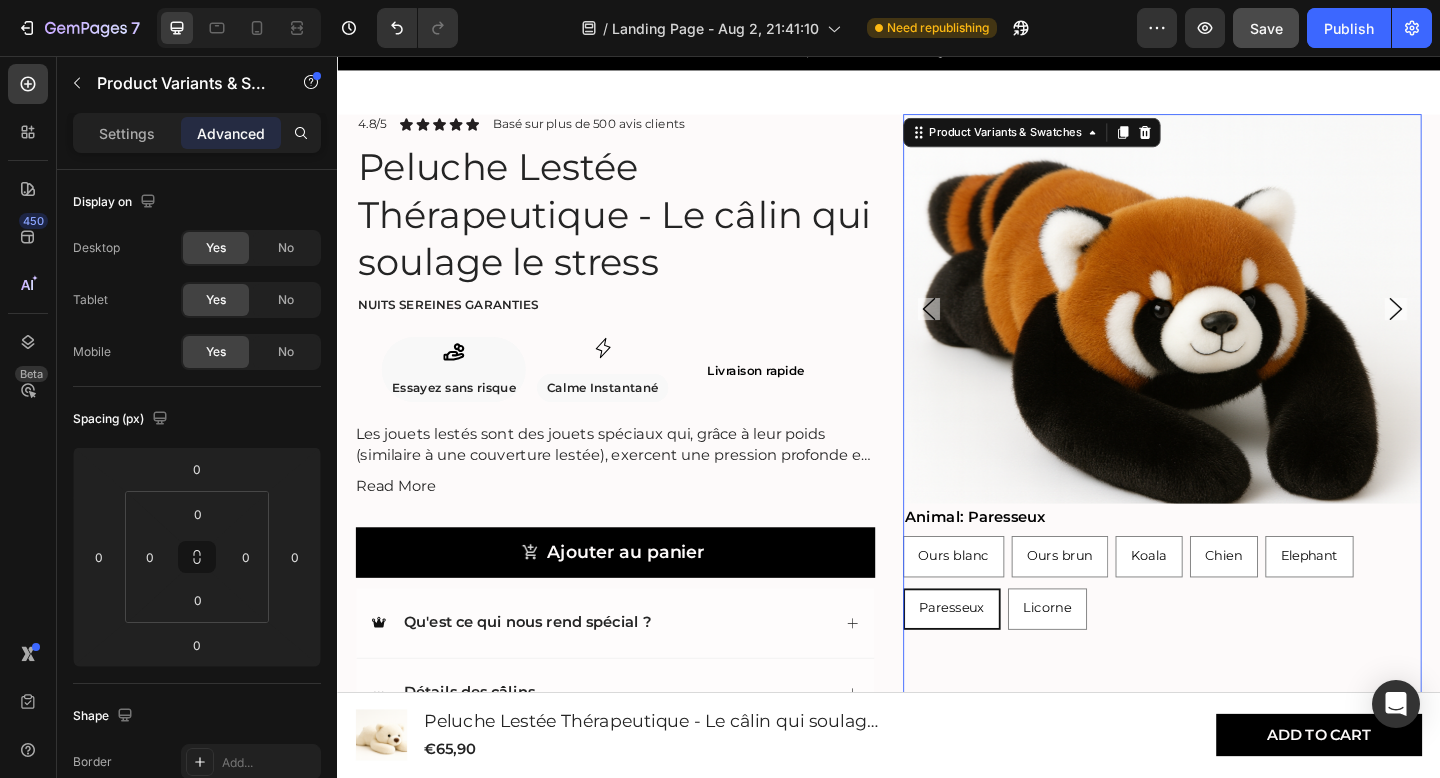 click on "Animal: Paresseux" at bounding box center [1031, 558] 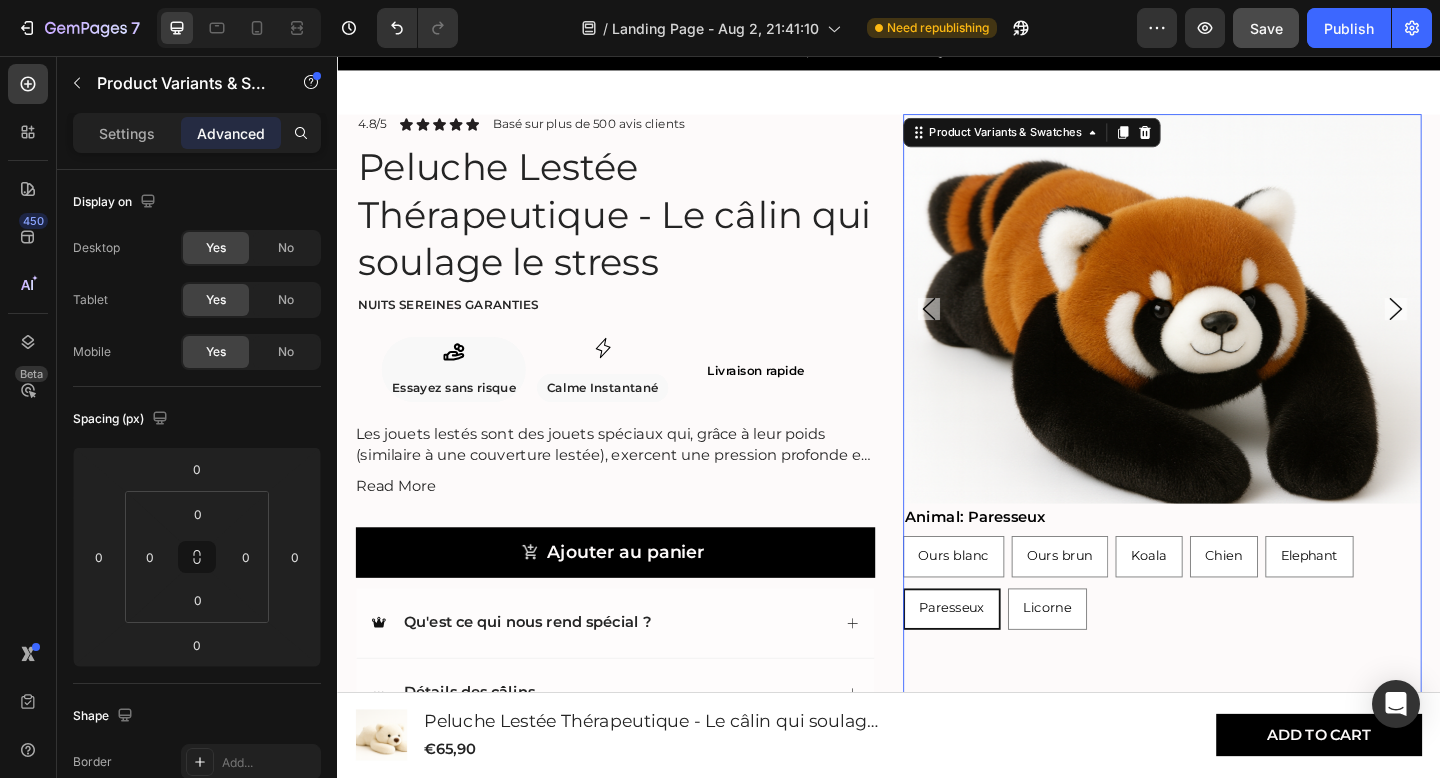 click on "Animal: Paresseux" at bounding box center [1031, 558] 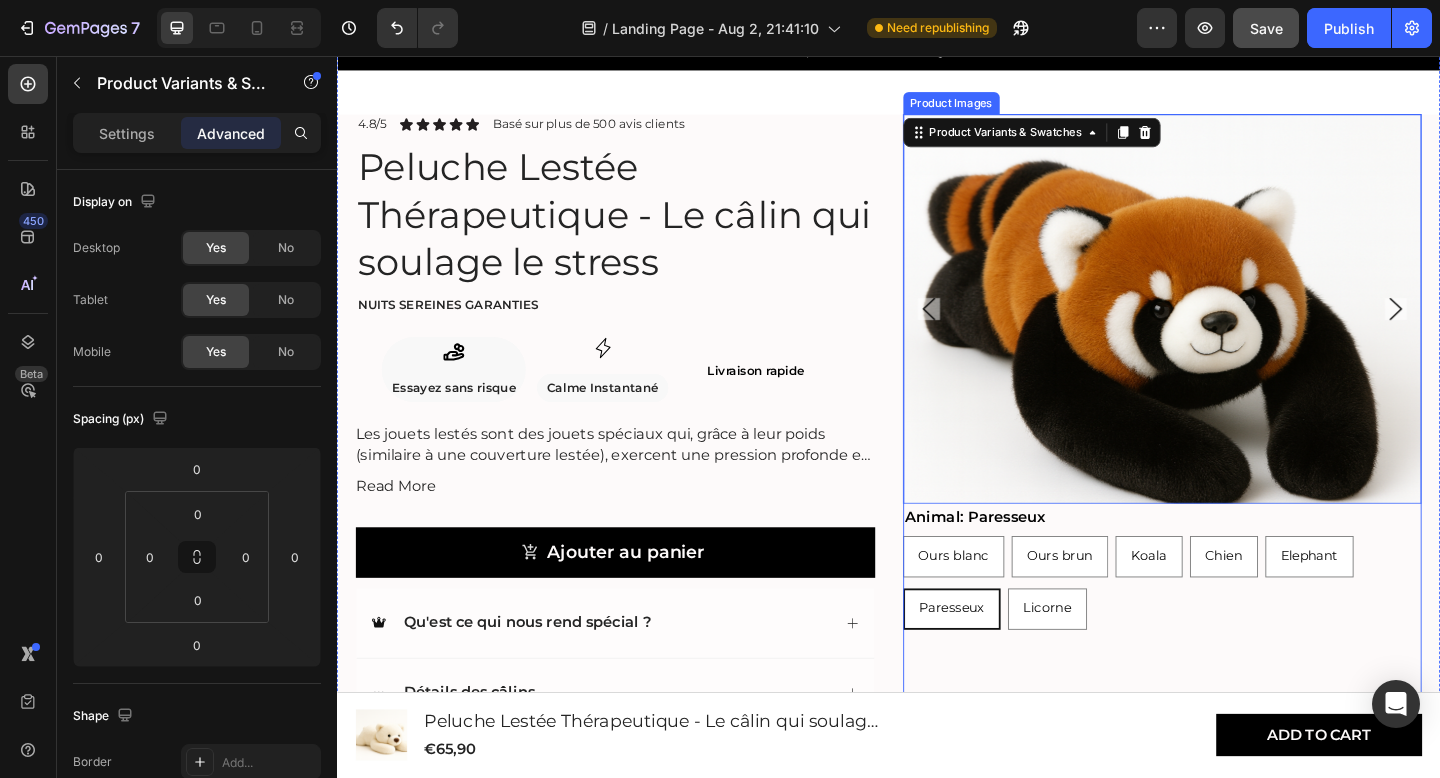 click at bounding box center (1235, 331) 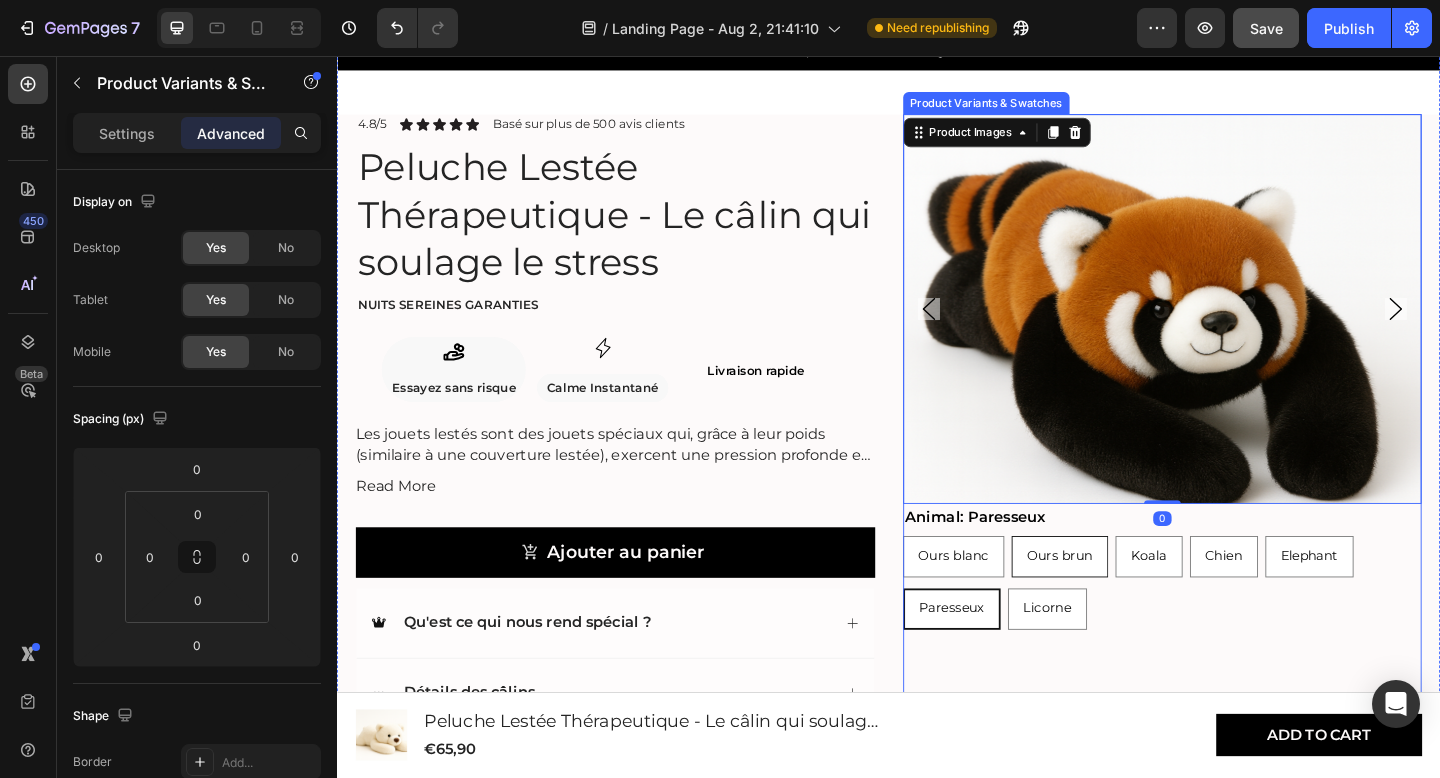 click on "Ours brun" at bounding box center [1123, 600] 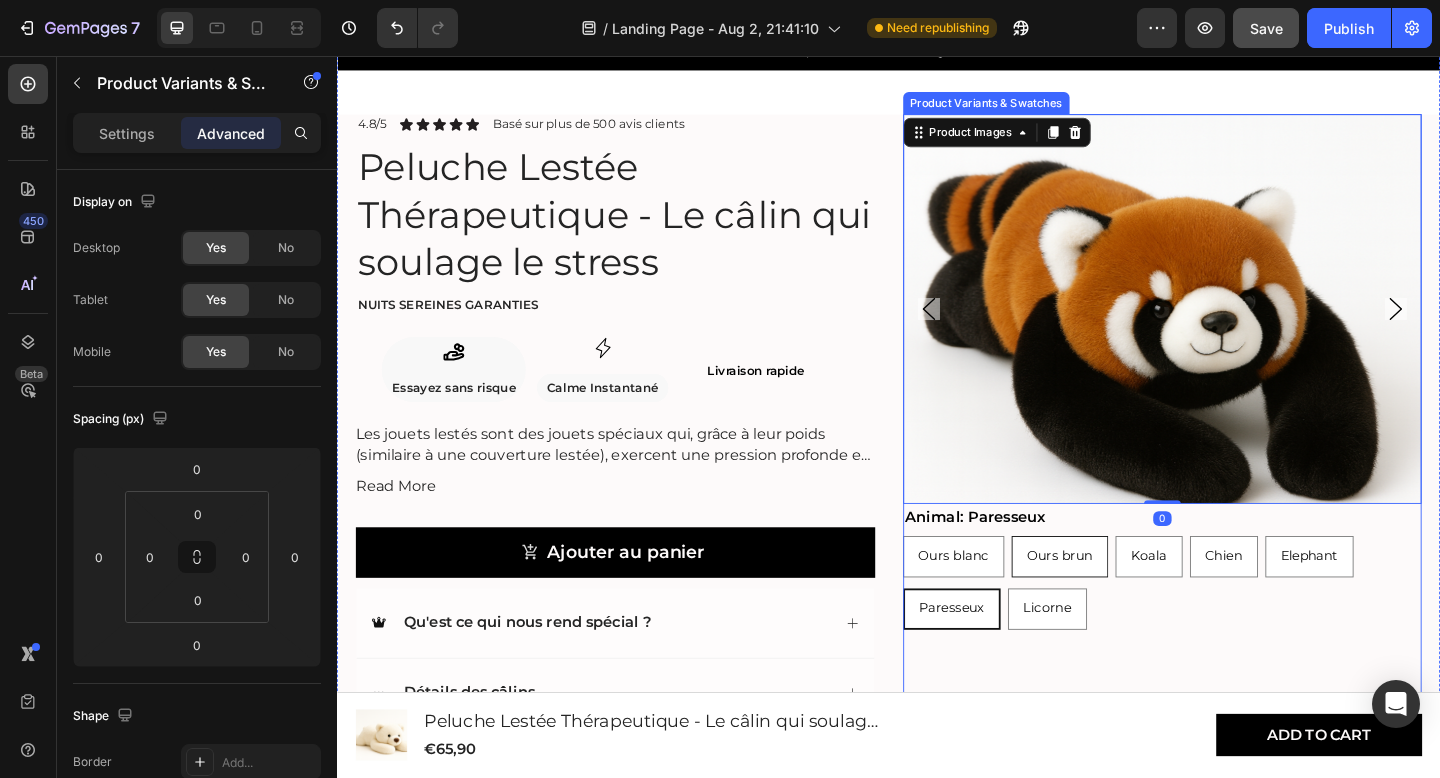 click on "Ours brun Ours brun Ours brun" at bounding box center (1070, 578) 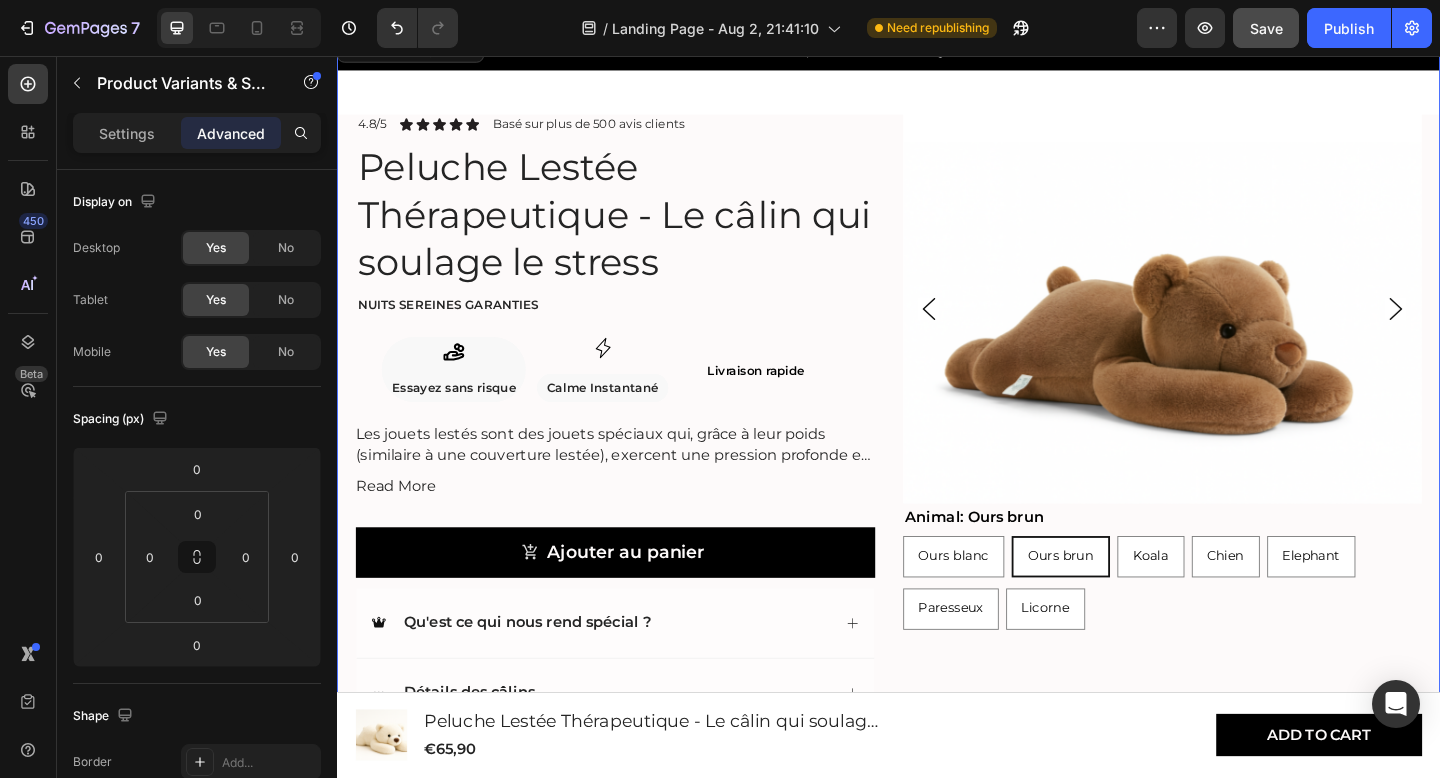 click on "Product Images Animal: Ours brun Ours blanc Ours blanc Ours blanc Ours brun Ours brun Ours brun Koala Koala Koala Chien Chien Chien Elephant Elephant Elephant Paresseux Paresseux Paresseux Licorne Licorne Licorne Product Variants & Swatches" at bounding box center [1235, 491] 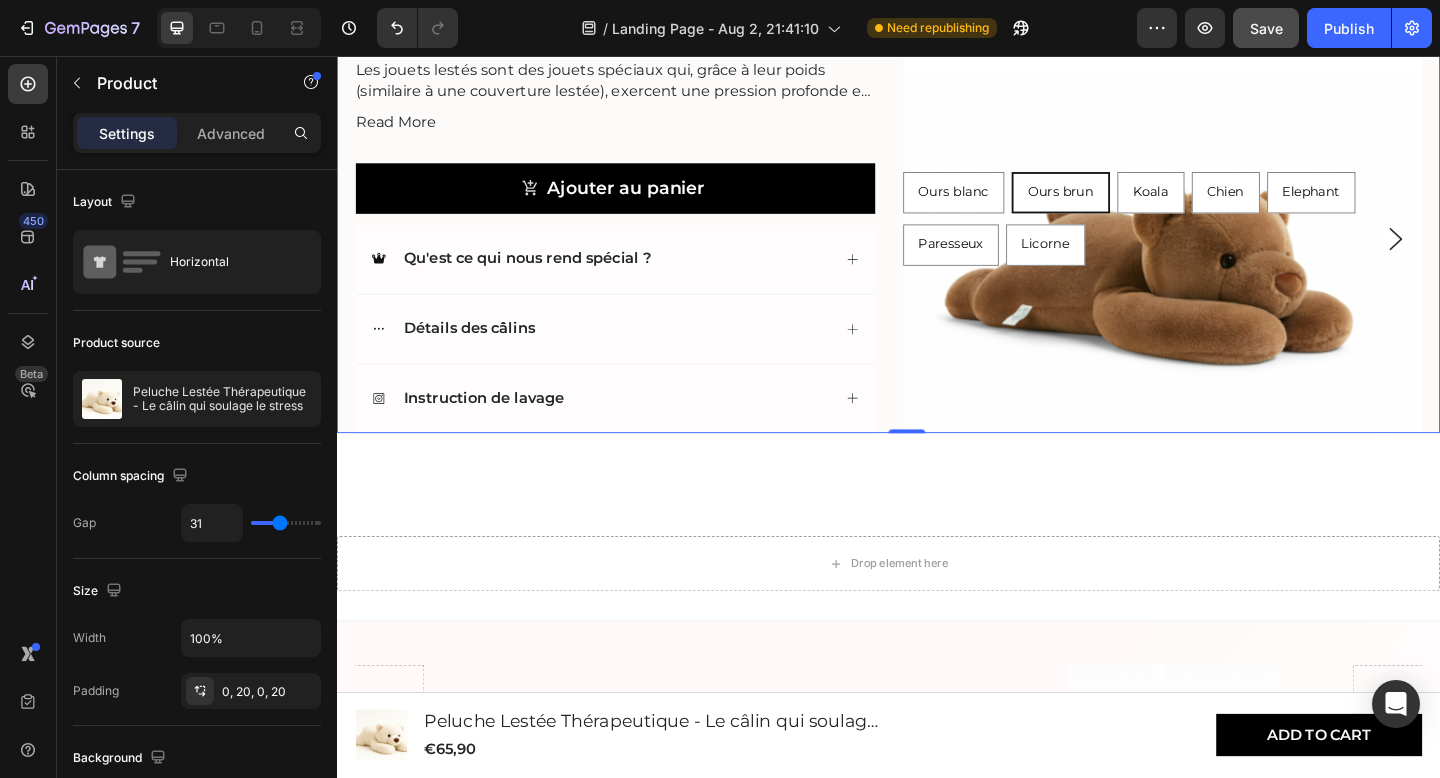 scroll, scrollTop: 1057, scrollLeft: 0, axis: vertical 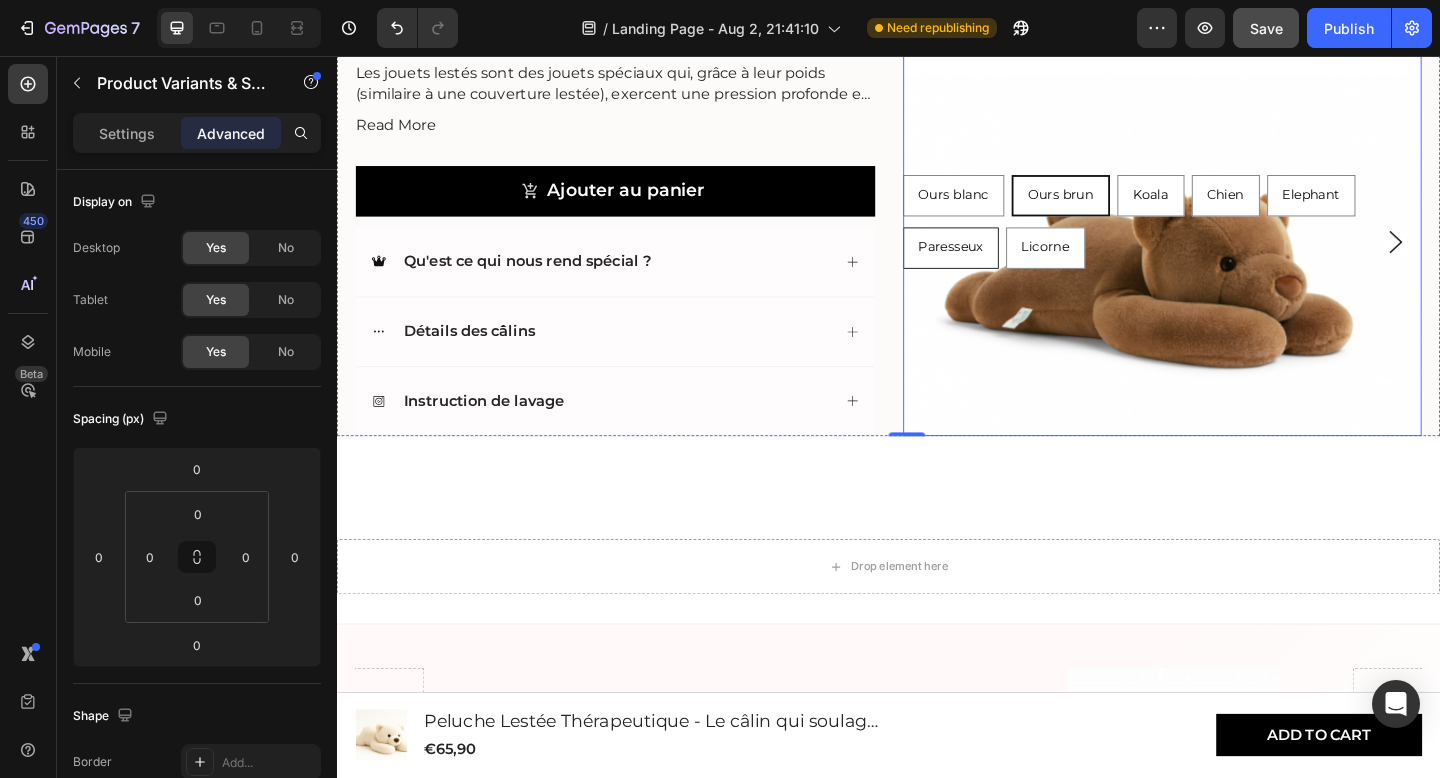 click on "Paresseux" at bounding box center [1005, 265] 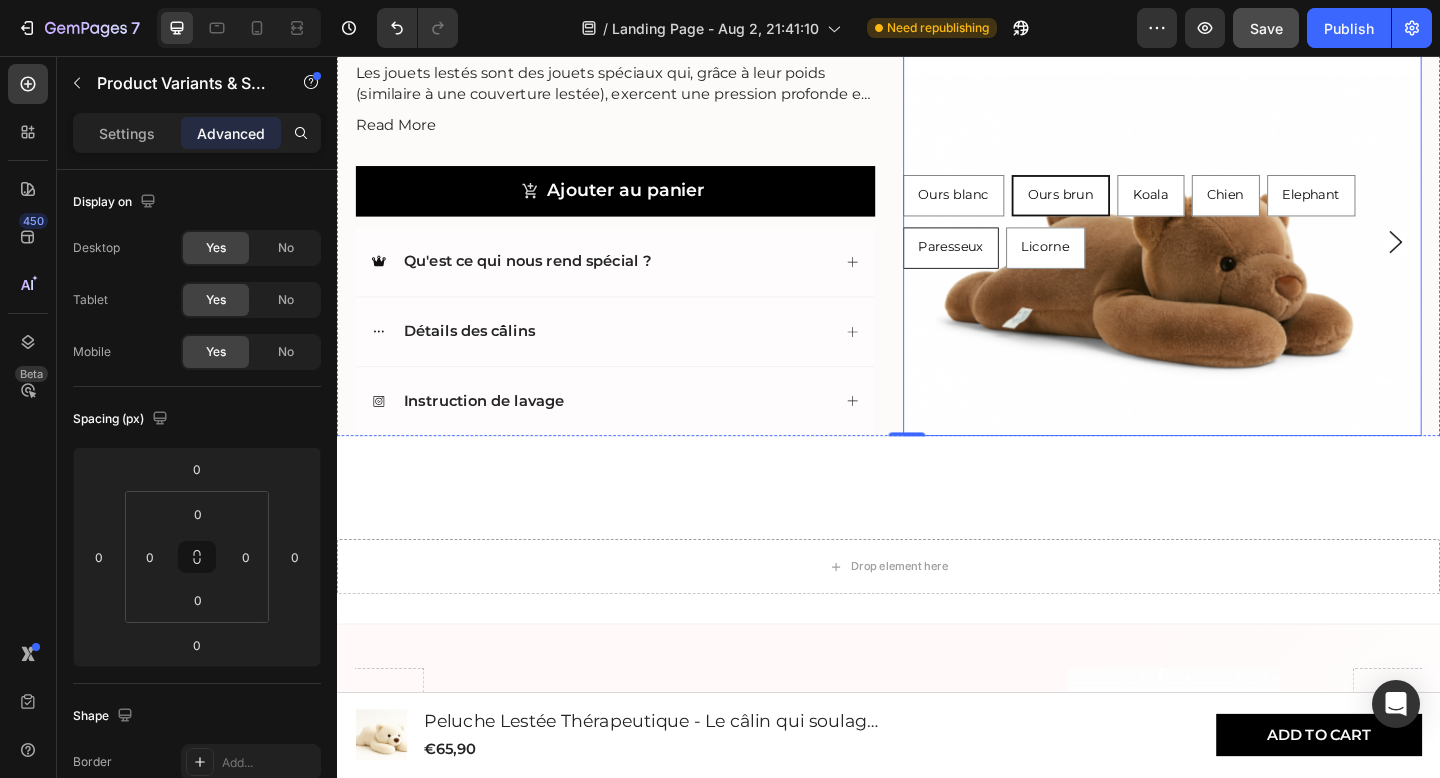 click on "Paresseux Paresseux Paresseux" at bounding box center [952, 242] 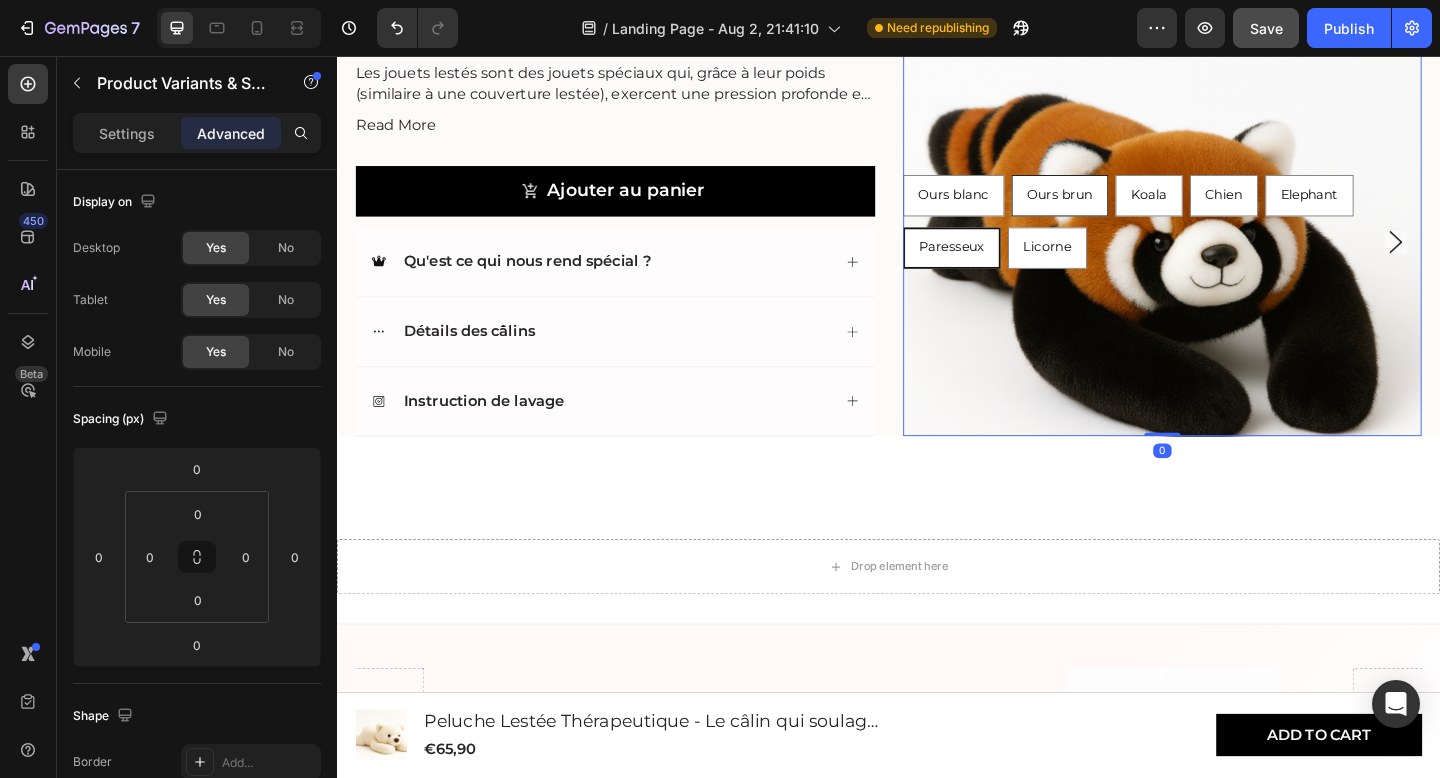 click on "Ours brun" at bounding box center (1123, 208) 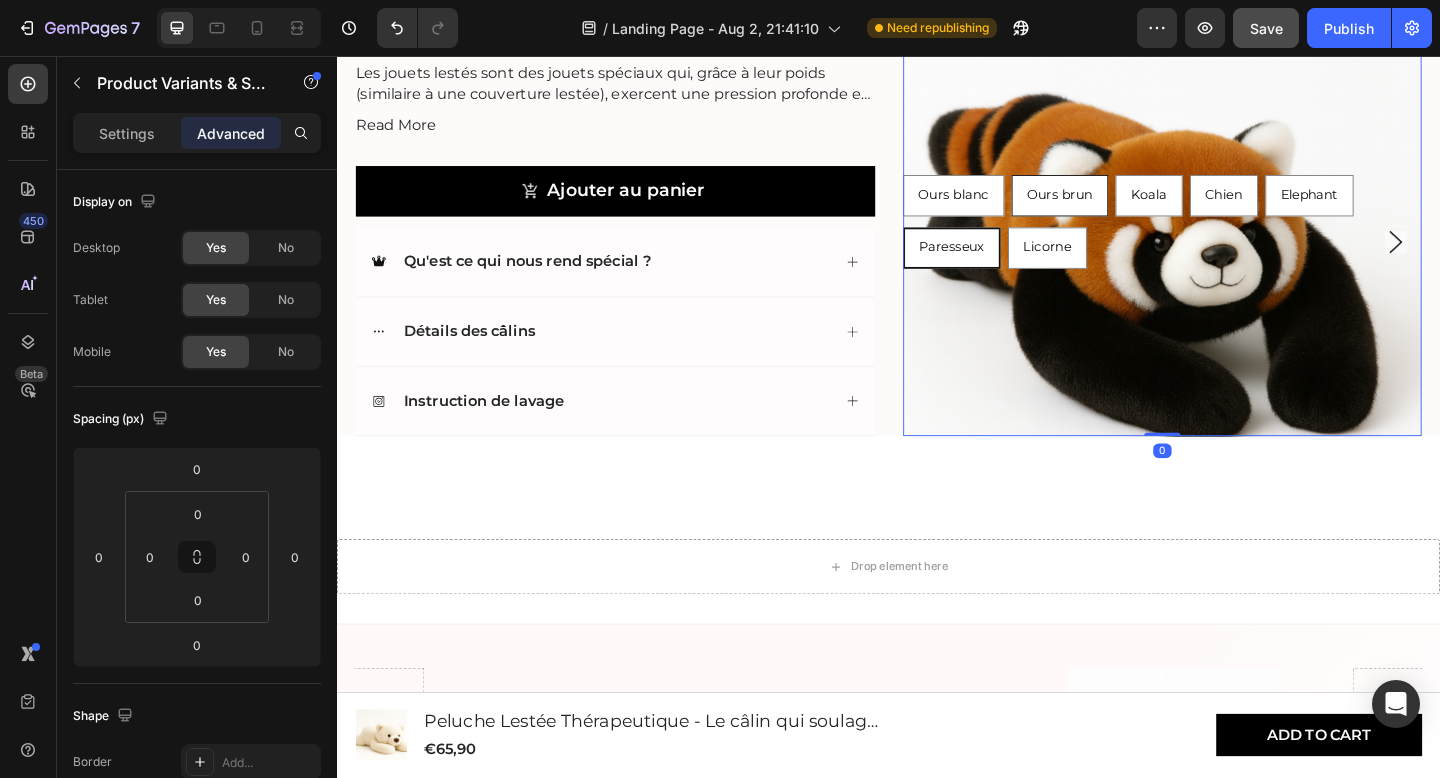 click on "Ours brun Ours brun Ours brun" at bounding box center (1070, 185) 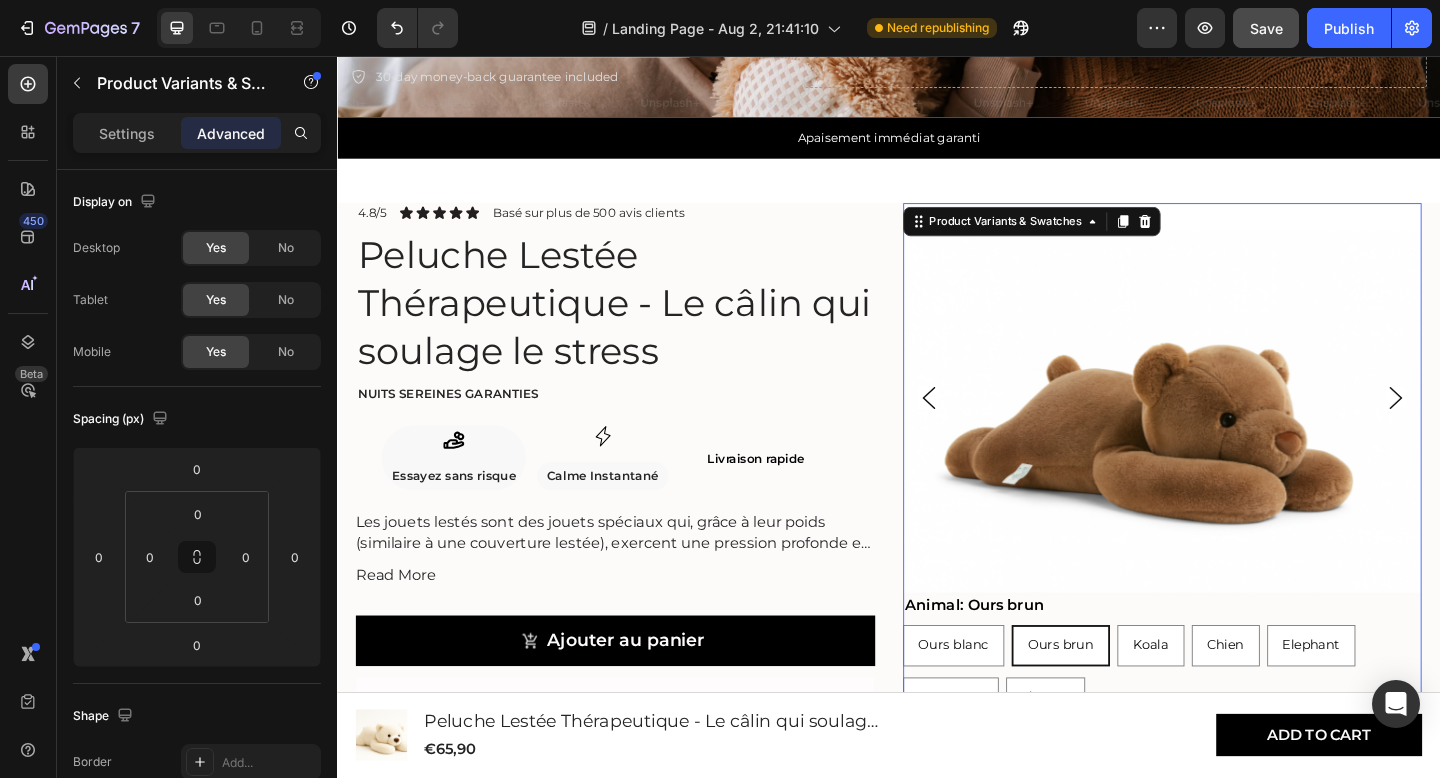 scroll, scrollTop: 589, scrollLeft: 0, axis: vertical 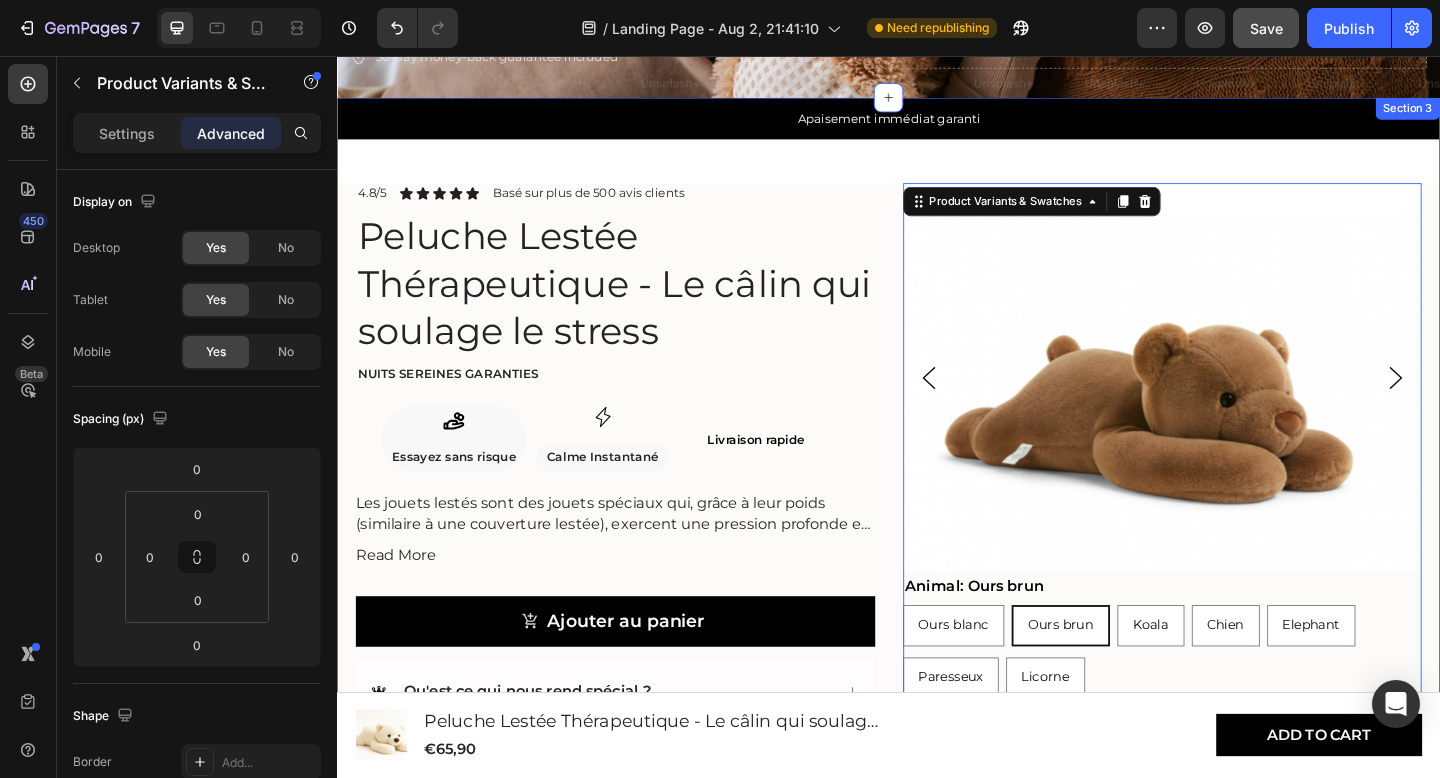 click on "Apaisement immédiat garanti Text Block Row
Product Images Animal: Ours brun Ours blanc Ours blanc Ours blanc Ours brun Ours brun Ours brun Koala Koala Koala Chien Chien Chien Elephant Elephant Elephant Paresseux Paresseux Paresseux Licorne Licorne Licorne Product Variants & Swatches   0 4.8/5 Text Block Icon Icon Icon Icon Icon Icon List Basé sur plus de 500 avis clients Text Block Row Peluche Lestée Thérapeutique - Le câlin qui soulage le stress Product Title Nuits sereines garanties Text Block
Icon Essayez sans risque Text Block Row
Icon Calme Instantané Text Block Row Row Livraison rapide  Heading Row Les jouets lestés sont des jouets spéciaux qui, grâce à leur poids (similaire à une couverture lestée), exercent une pression profonde et apaisante. Cela contribue à un  sentiment de réconfort et de sécurité  .
Les peluches lestées conviennent aussi bien aux enfants  (à partir de 3 ans)     Read More Product Description
Add to Cart Row" at bounding box center (937, 520) 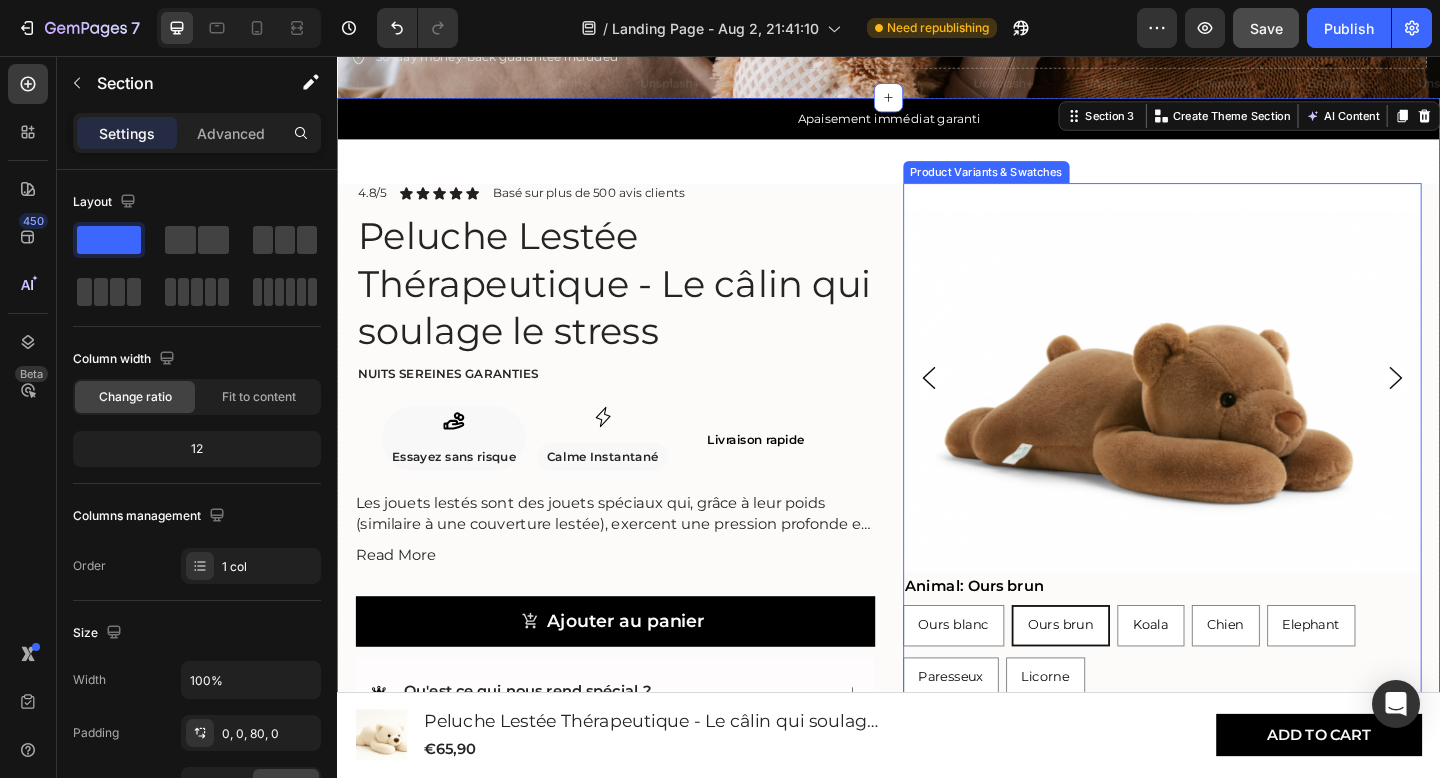 click on "Ours blanc" at bounding box center [1007, 631] 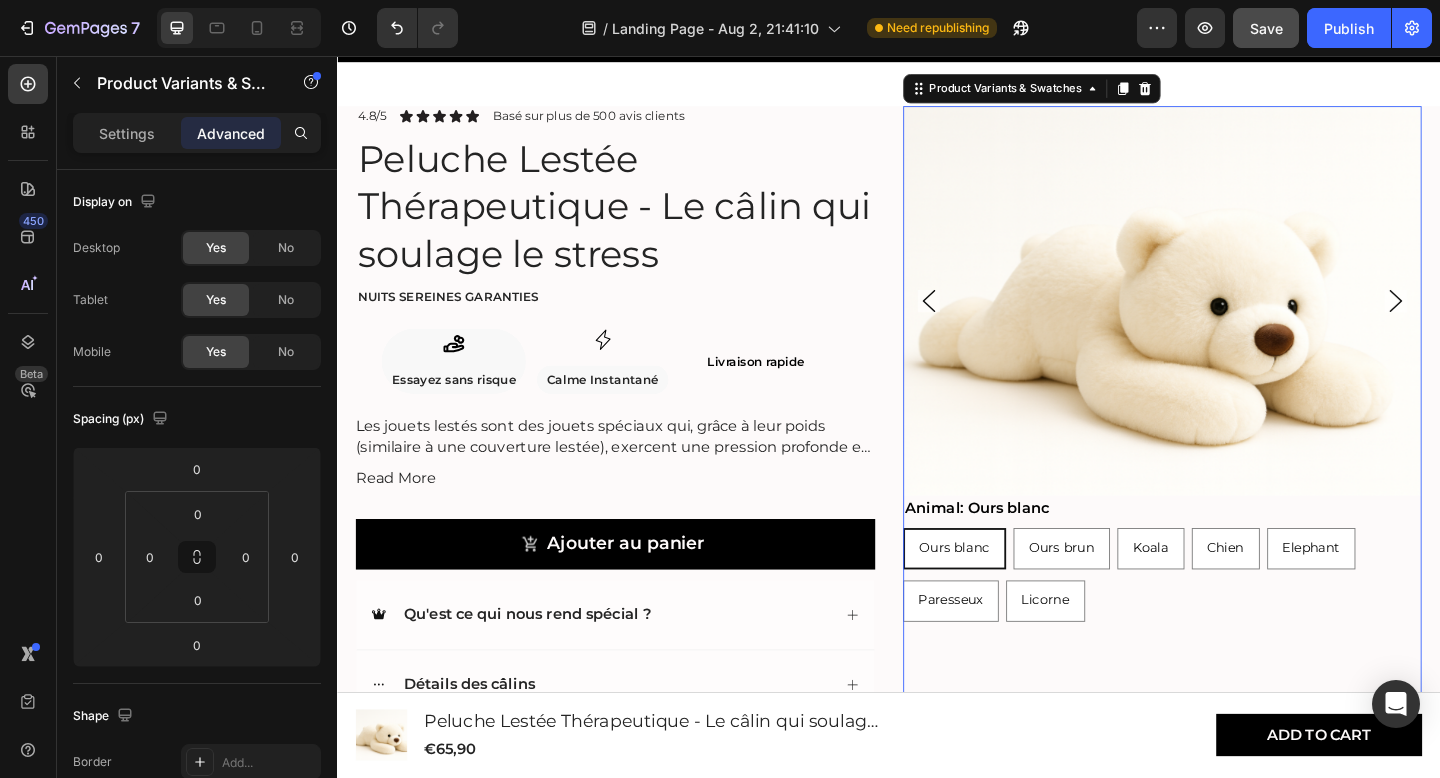 scroll, scrollTop: 669, scrollLeft: 0, axis: vertical 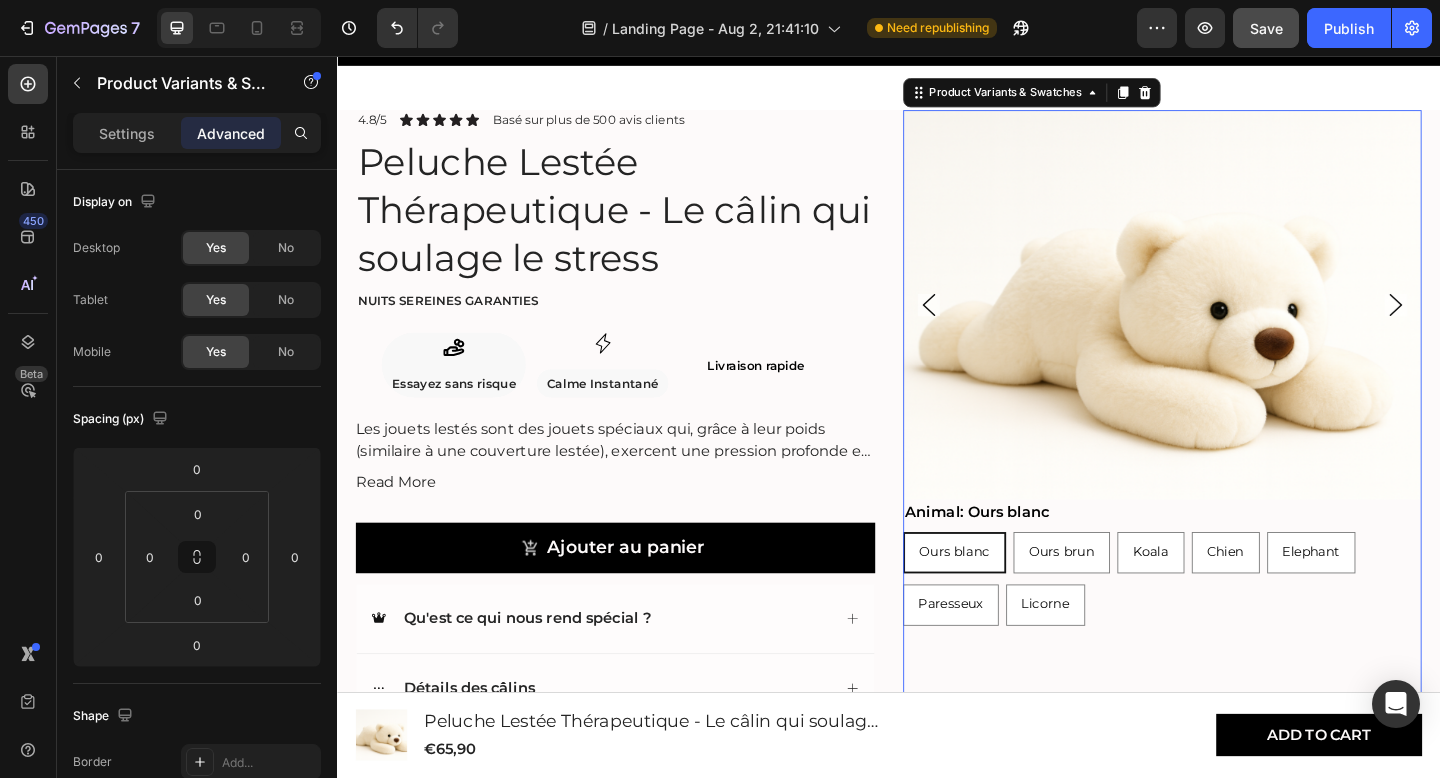 click on "Animal: Ours blanc" at bounding box center [1033, 553] 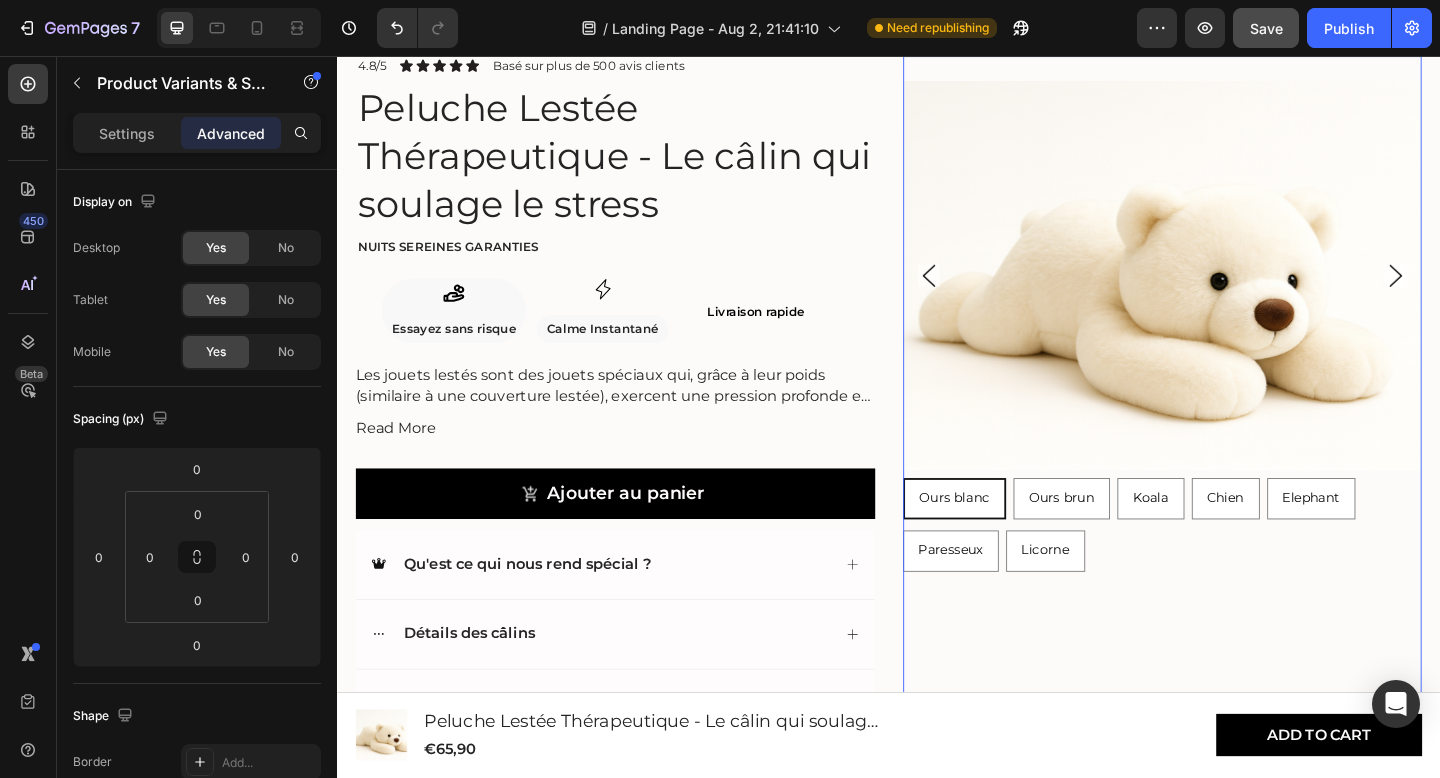 scroll, scrollTop: 725, scrollLeft: 0, axis: vertical 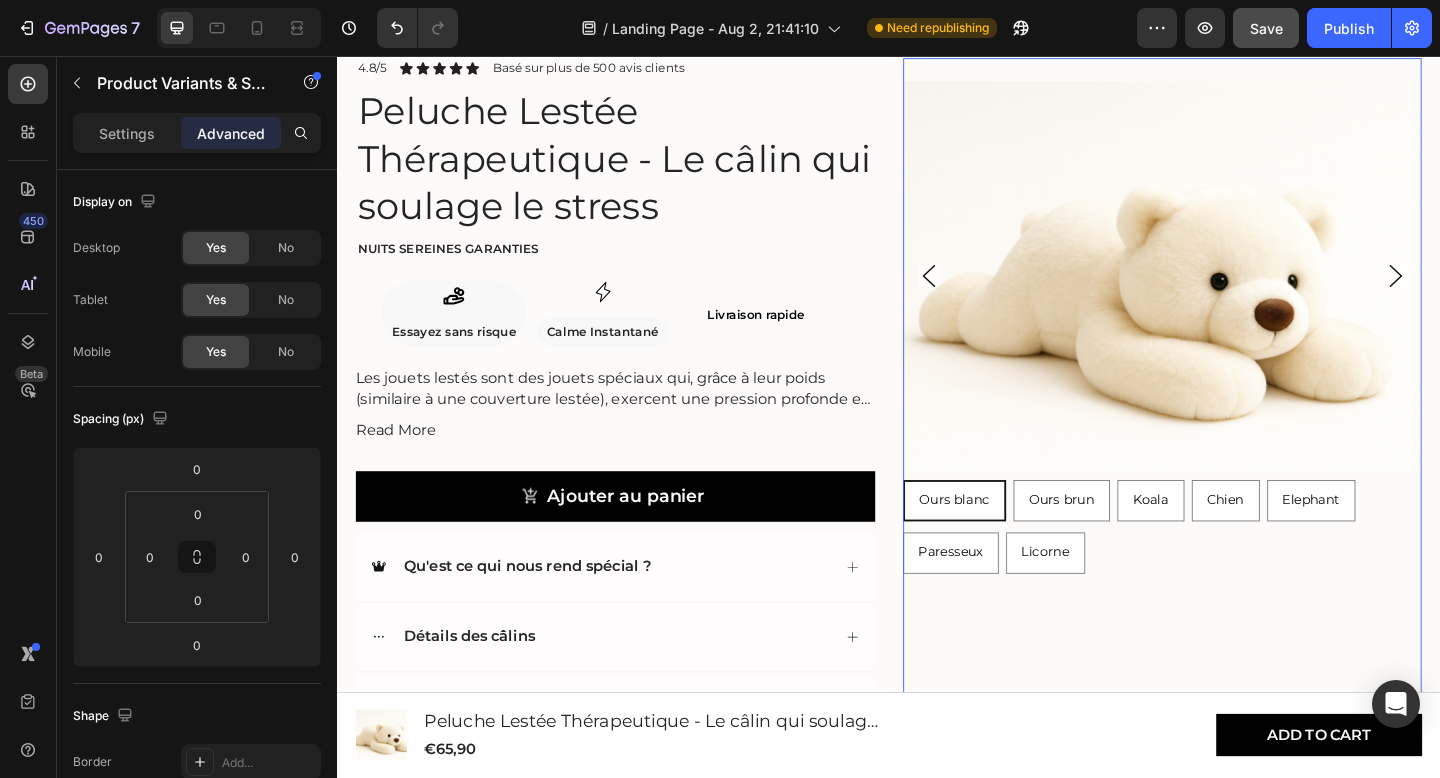 click on "Settings Advanced" at bounding box center (197, 133) 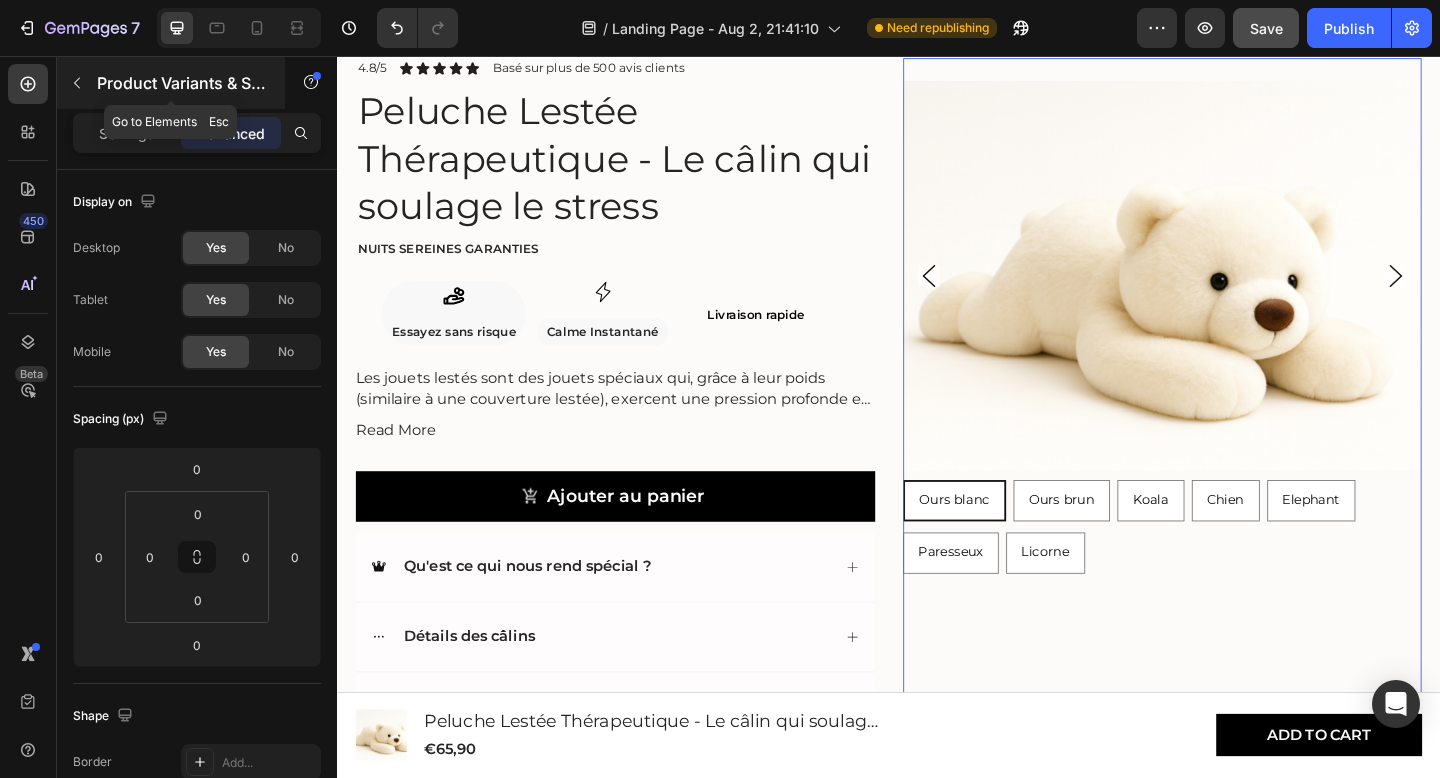 click 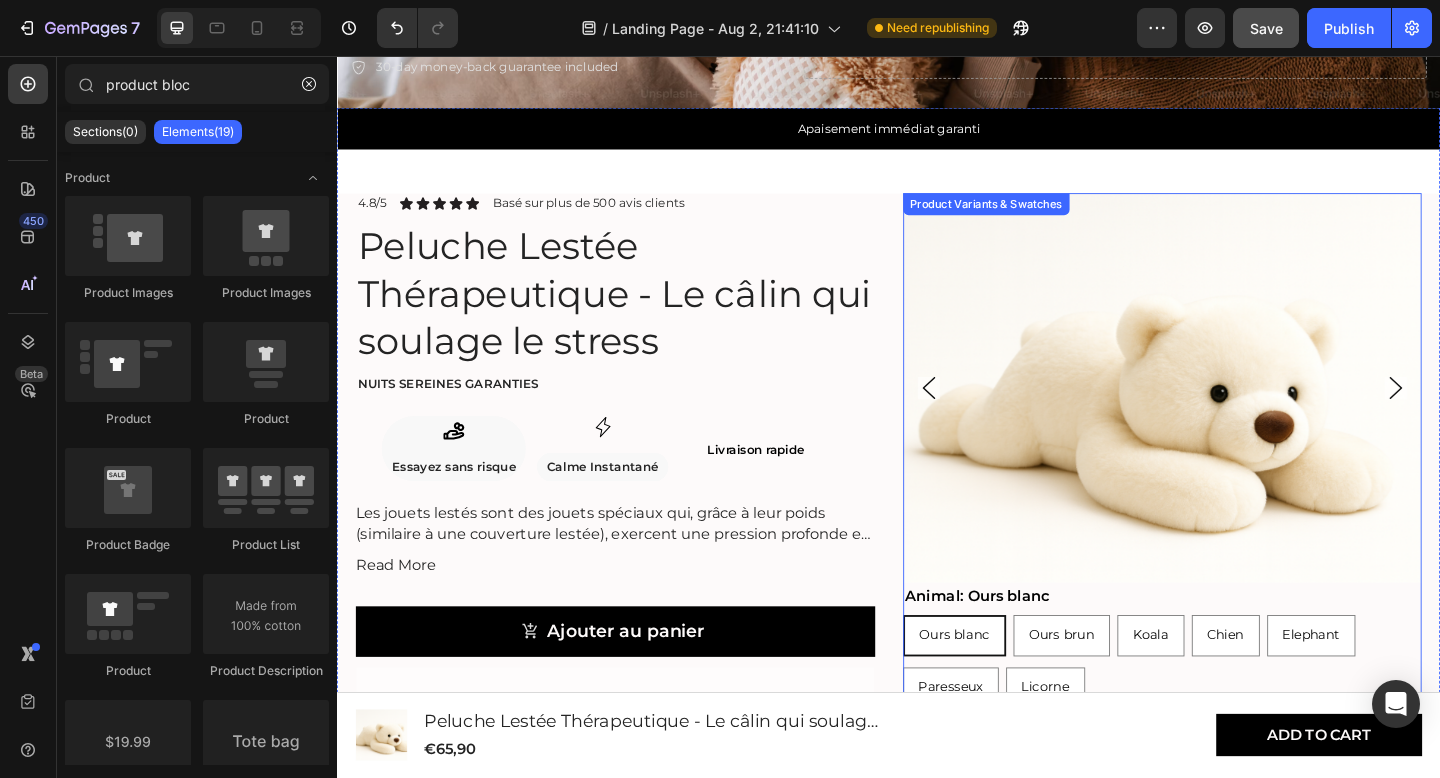 scroll, scrollTop: 582, scrollLeft: 0, axis: vertical 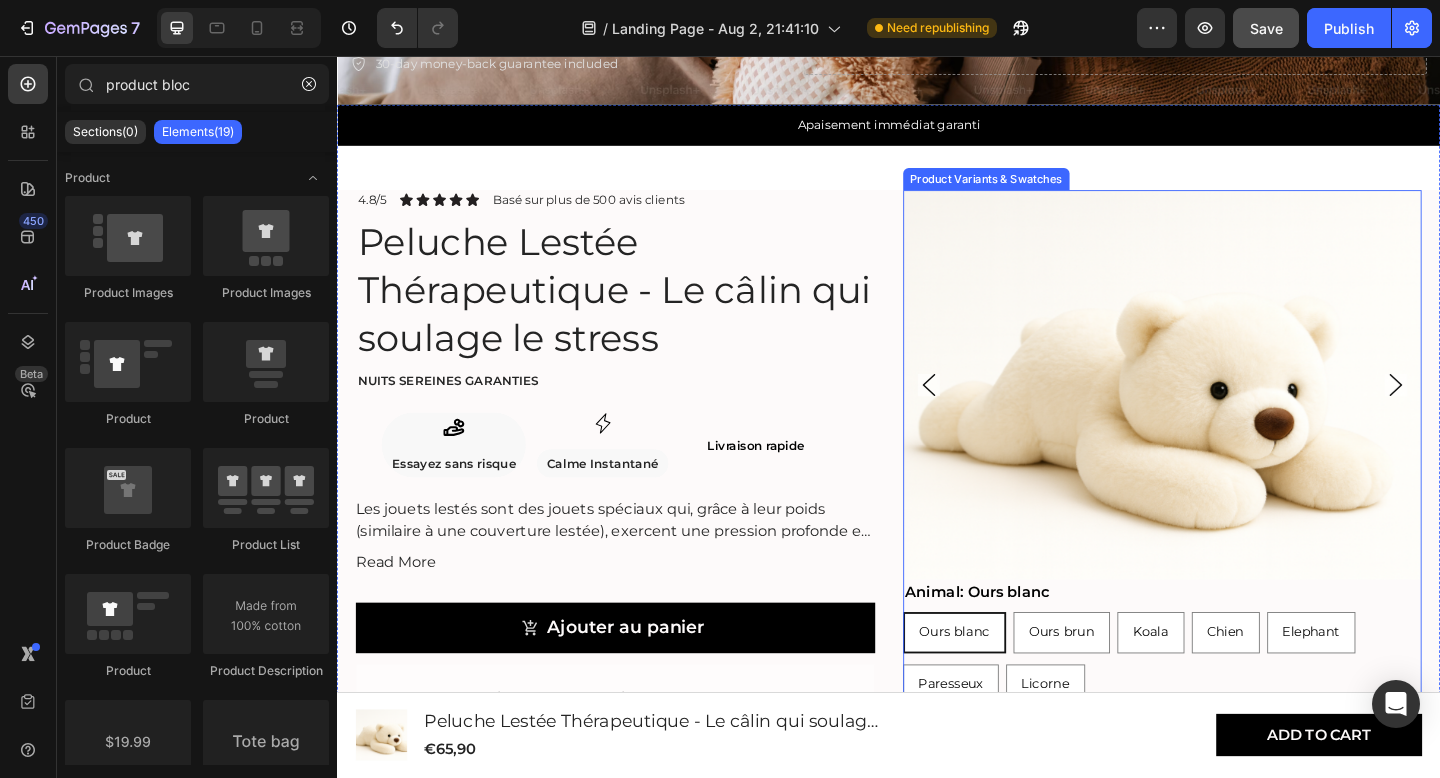 click on "Animal: Ours blanc Ours blanc Ours blanc Ours blanc Ours brun Ours brun Ours brun Koala Koala Koala Chien Chien Chien Elephant Elephant Elephant Paresseux Paresseux Paresseux Licorne Licorne Licorne" at bounding box center (1235, 694) 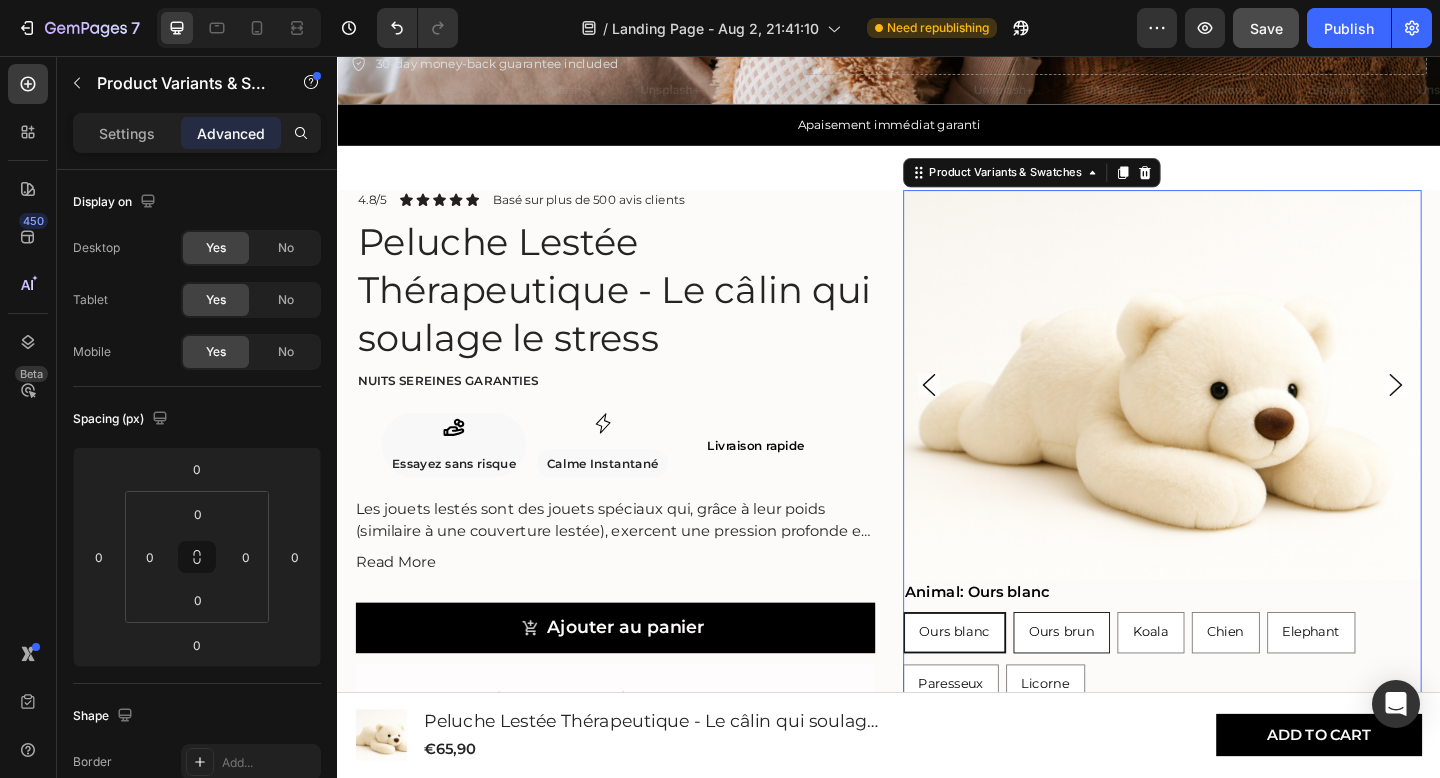 click on "Ours brun" at bounding box center [1125, 683] 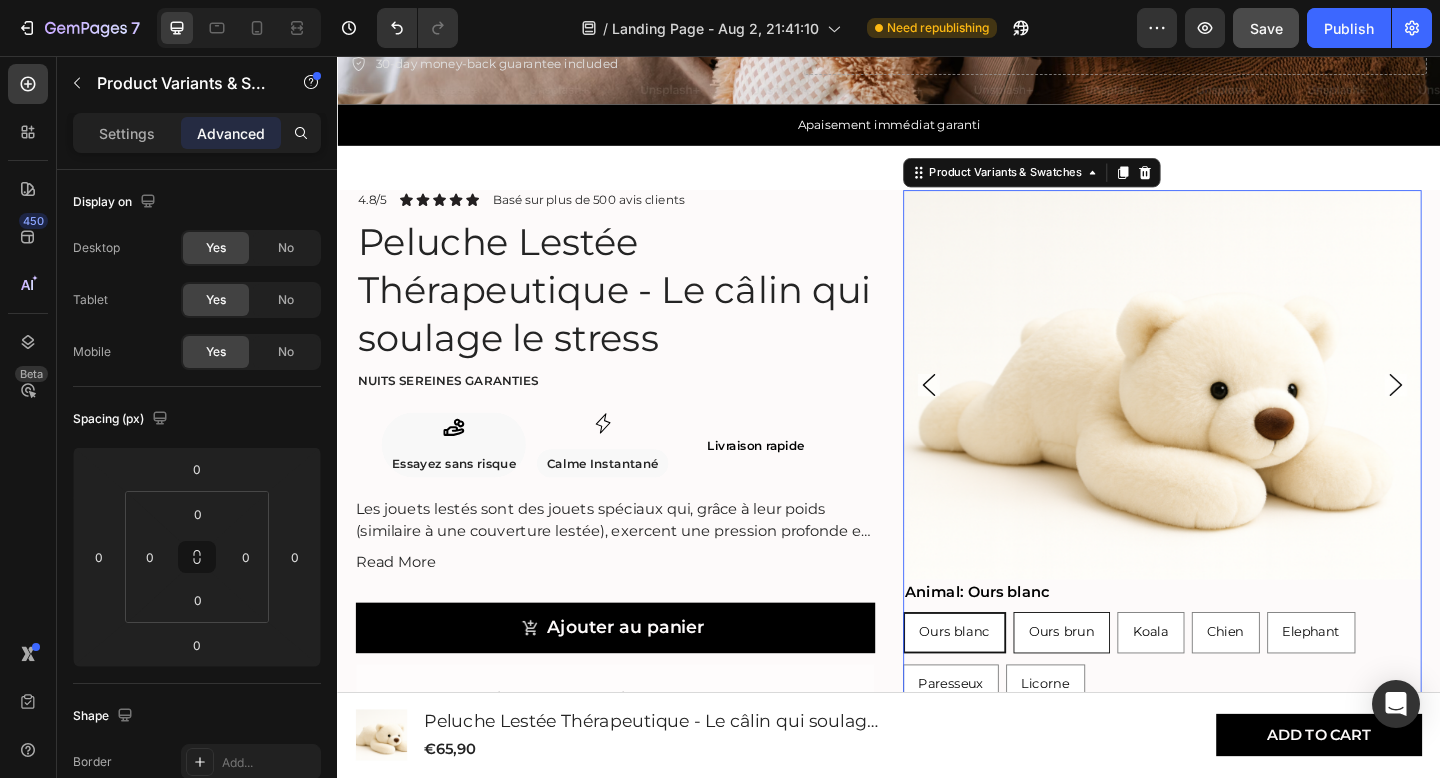 click on "Ours brun Ours brun Ours brun" at bounding box center (1072, 660) 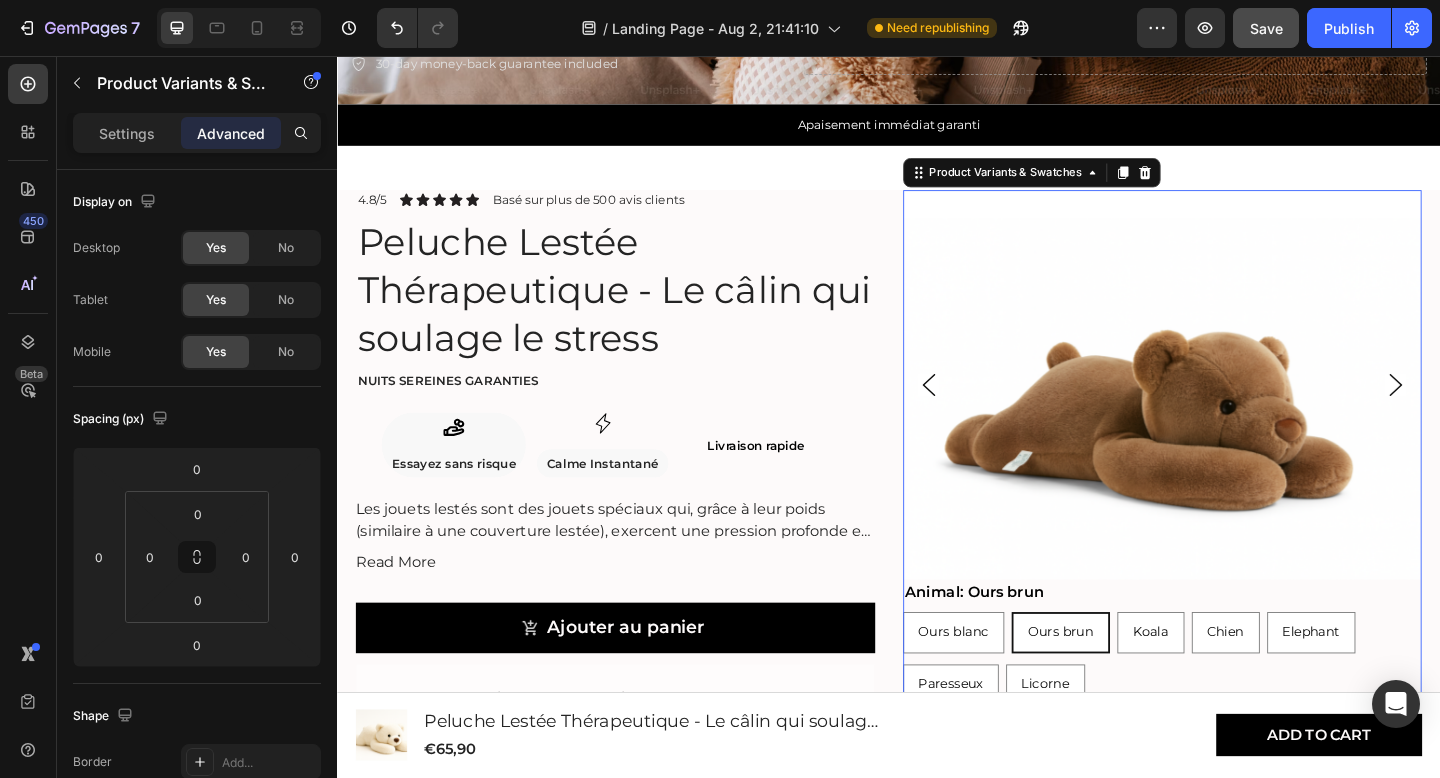 click on "Animal: Ours brun" at bounding box center [1030, 640] 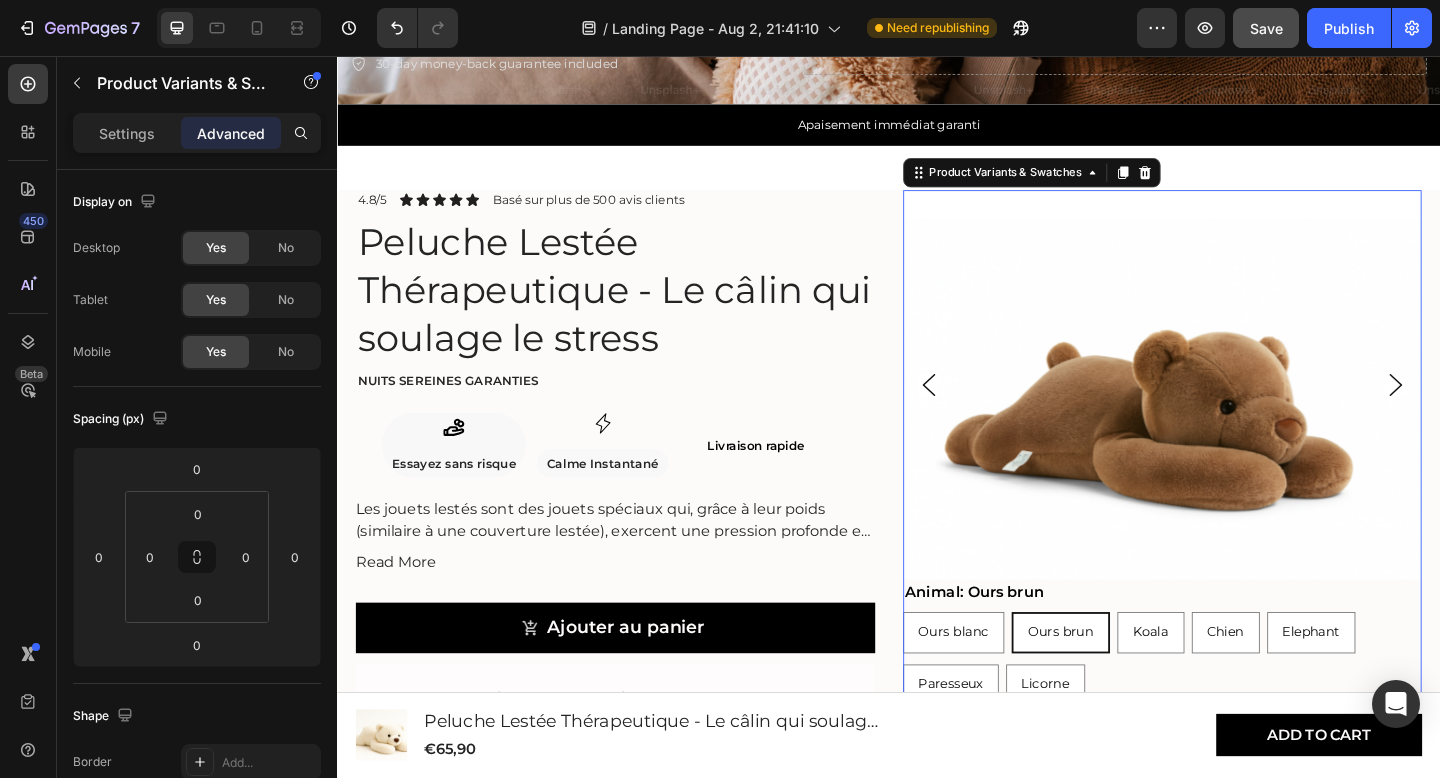 click on "Animal: Ours brun" at bounding box center [1030, 640] 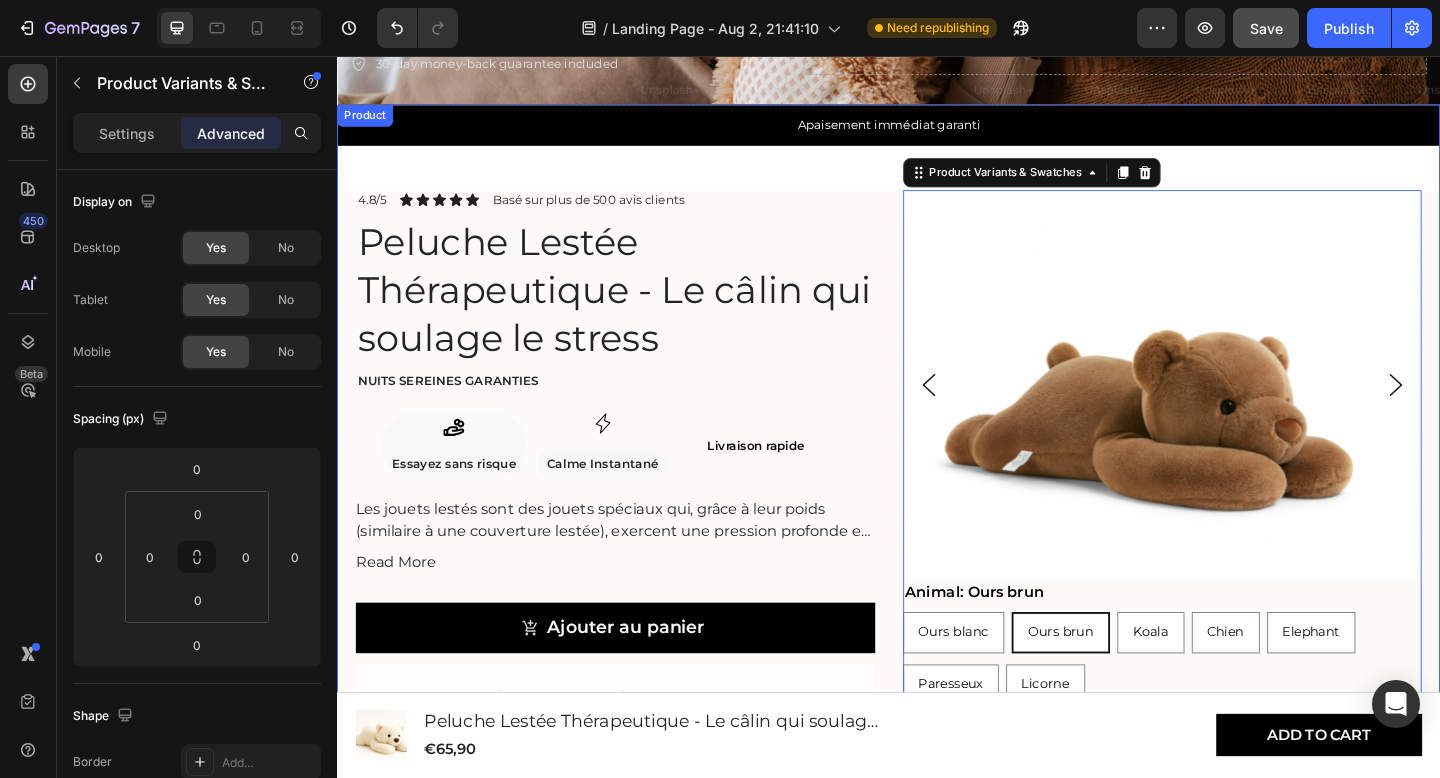 click on "Product Images Animal: Ours brun Ours blanc Ours blanc Ours blanc Ours brun Ours brun Ours brun Koala Koala Koala Chien Chien Chien Elephant Elephant Elephant Paresseux Paresseux Paresseux Licorne Licorne Licorne Product Variants & Swatches   0 4.8/5 Text Block Icon Icon Icon Icon Icon Icon List Basé sur plus de 500 avis clients Text Block Row Peluche Lestée Thérapeutique - Le câlin qui soulage le stress Product Title Nuits sereines garanties Text Block
Icon Essayez sans risque Text Block Row
Icon Calme Instantané Text Block Row Row Livraison rapide  Heading Row Les jouets lestés sont des jouets spéciaux qui, grâce à leur poids (similaire à une couverture lestée), exercent une pression profonde et apaisante. Cela contribue à un  sentiment de réconfort et de sécurité  .
Les peluches lestées conviennent aussi bien aux enfants  (à partir de 3 ans)     Read More Product Description
Ajouter au panier Add to Cart
Accordion Row" at bounding box center [937, 573] 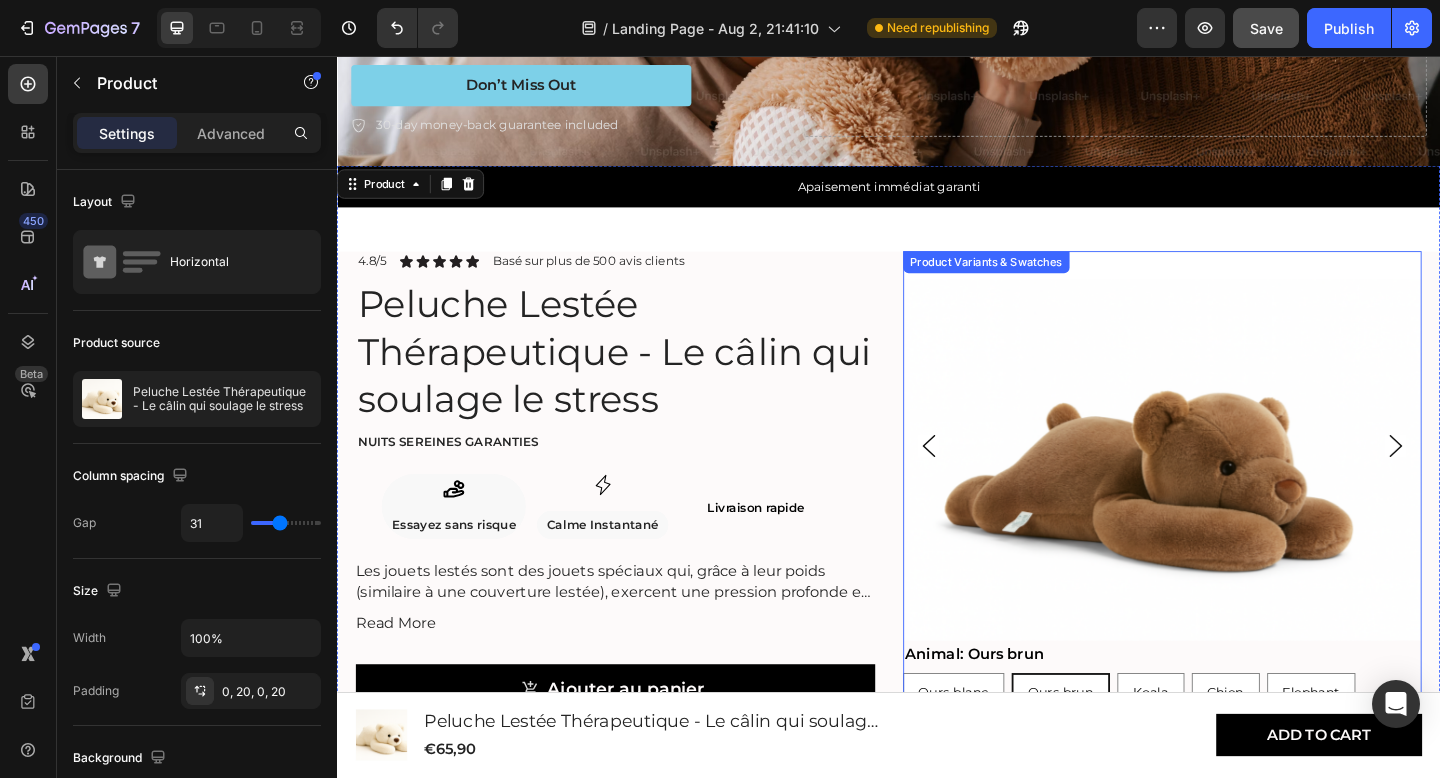 scroll, scrollTop: 514, scrollLeft: 0, axis: vertical 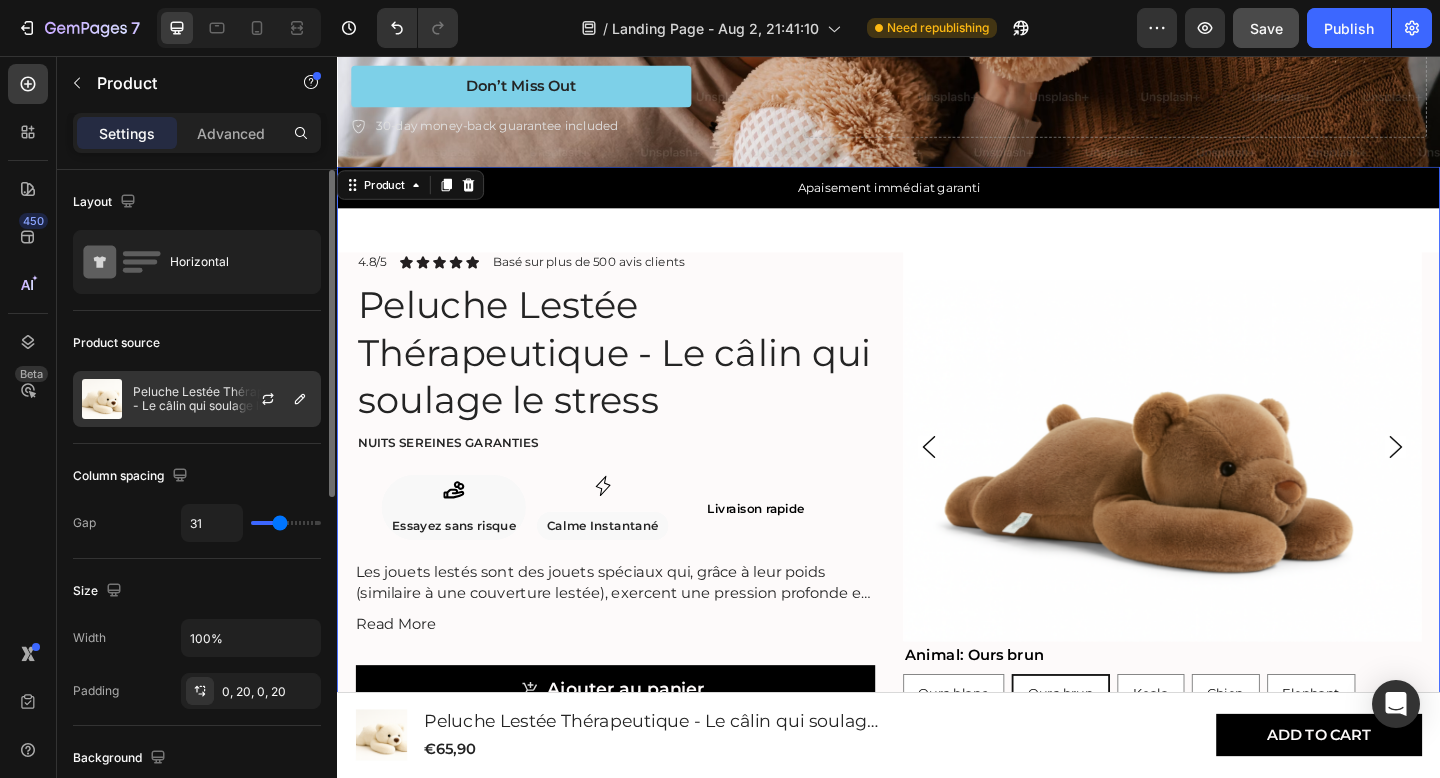 click on "Peluche Lestée Thérapeutique - Le câlin qui soulage le stress" 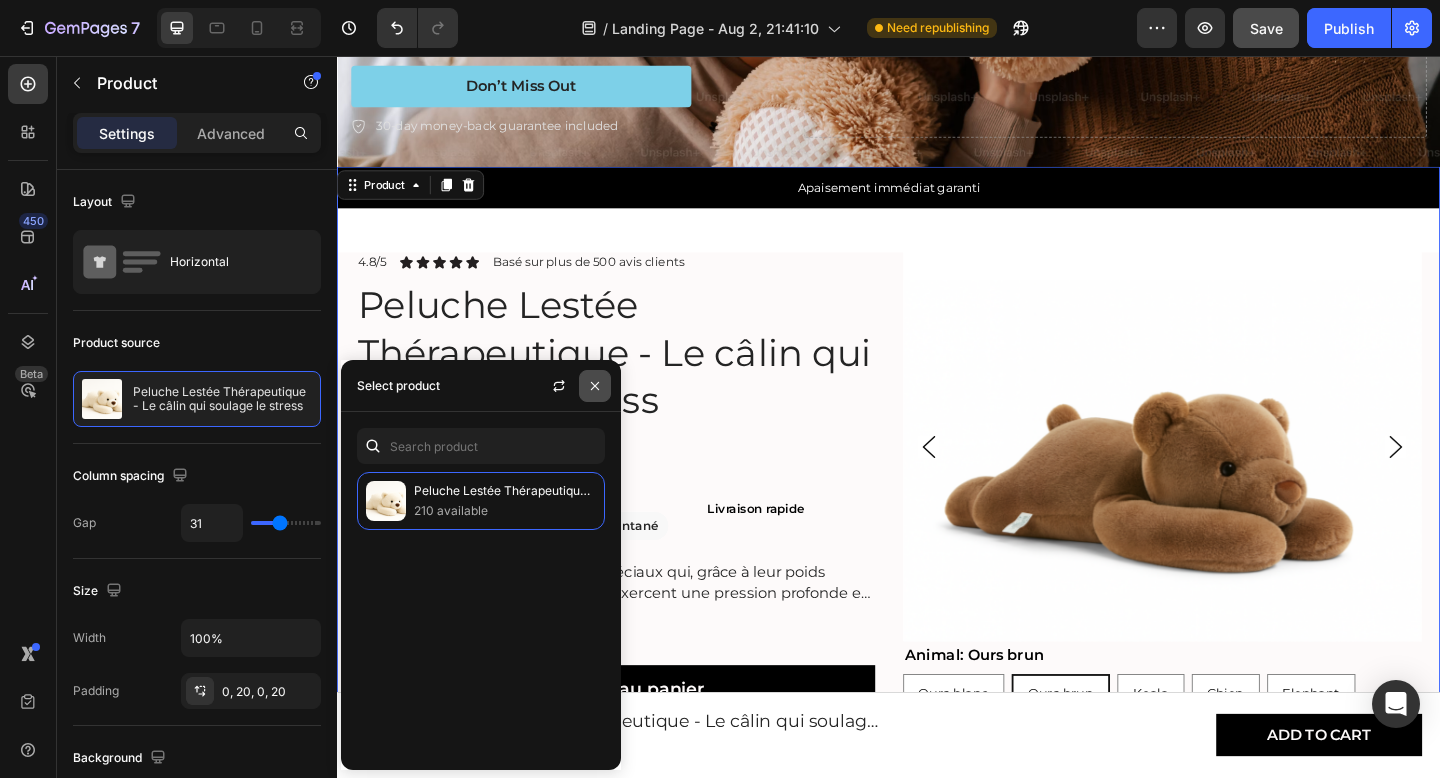 click 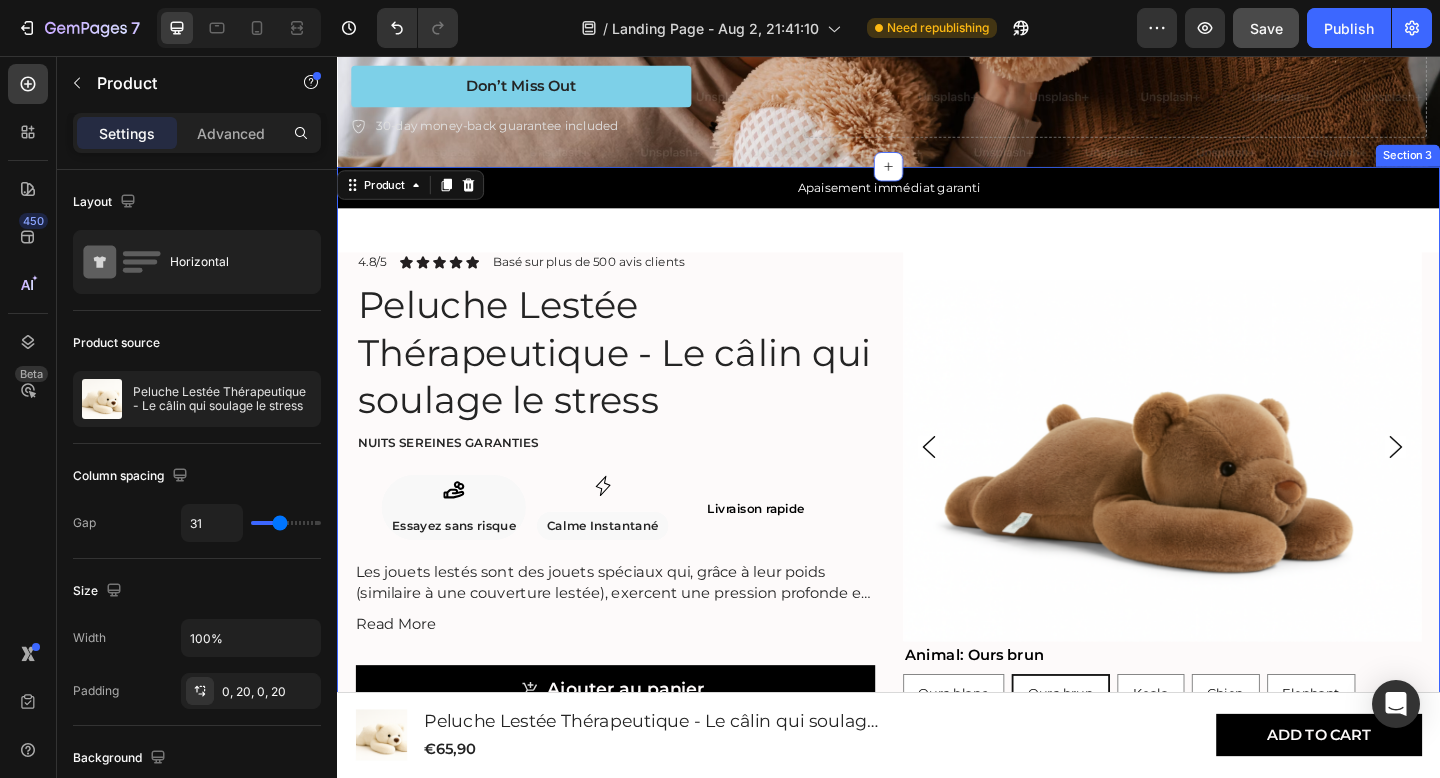 click on "Apaisement immédiat garanti Text Block Row
Product Images Animal: Ours brun Ours blanc Ours blanc Ours blanc Ours brun Ours brun Ours brun Koala Koala Koala Chien Chien Chien Elephant Elephant Elephant Paresseux Paresseux Paresseux Licorne Licorne Licorne Product Variants & Swatches 4.8/5 Text Block Icon Icon Icon Icon Icon Icon List Basé sur plus de 500 avis clients Text Block Row Peluche Lestée Thérapeutique - Le câlin qui soulage le stress Product Title Nuits sereines garanties Text Block
Icon Essayez sans risque Text Block Row
Icon Calme Instantané Text Block Row Row Livraison rapide  Heading Row Les jouets lestés sont des jouets spéciaux qui, grâce à leur poids (similaire à une couverture lestée), exercent une pression profonde et apaisante. Cela contribue à un  sentiment de réconfort et de sécurité  .
Les peluches lestées conviennent aussi bien aux enfants  (à partir de 3 ans)     Read More Product Description
Ajouter au panier" at bounding box center [937, 595] 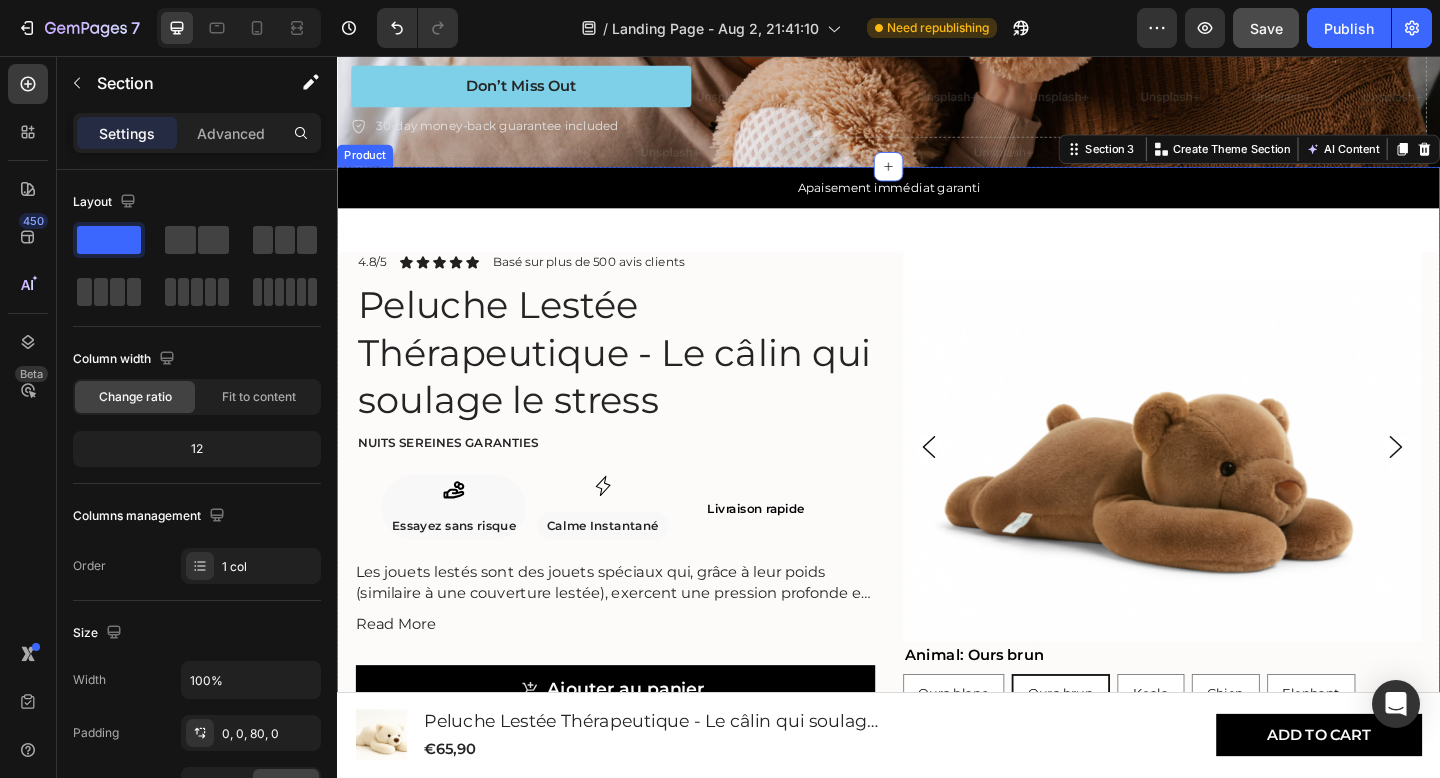 click on "Product Images Animal: Ours brun Ours blanc Ours blanc Ours blanc Ours brun Ours brun Ours brun Koala Koala Koala Chien Chien Chien Elephant Elephant Elephant Paresseux Paresseux Paresseux Licorne Licorne Licorne Product Variants & Swatches 4.8/5 Text Block Icon Icon Icon Icon Icon Icon List Basé sur plus de 500 avis clients Text Block Row Peluche Lestée Thérapeutique - Le câlin qui soulage le stress Product Title Nuits sereines garanties Text Block
Icon Essayez sans risque Text Block Row
Icon Calme Instantané Text Block Row Row Livraison rapide  Heading Row Les jouets lestés sont des jouets spéciaux qui, grâce à leur poids (similaire à une couverture lestée), exercent une pression profonde et apaisante. Cela contribue à un  sentiment de réconfort et de sécurité  .
Les peluches lestées conviennent aussi bien aux enfants  (à partir de 3 ans)     Read More Product Description
Ajouter au panier Add to Cart" at bounding box center (937, 641) 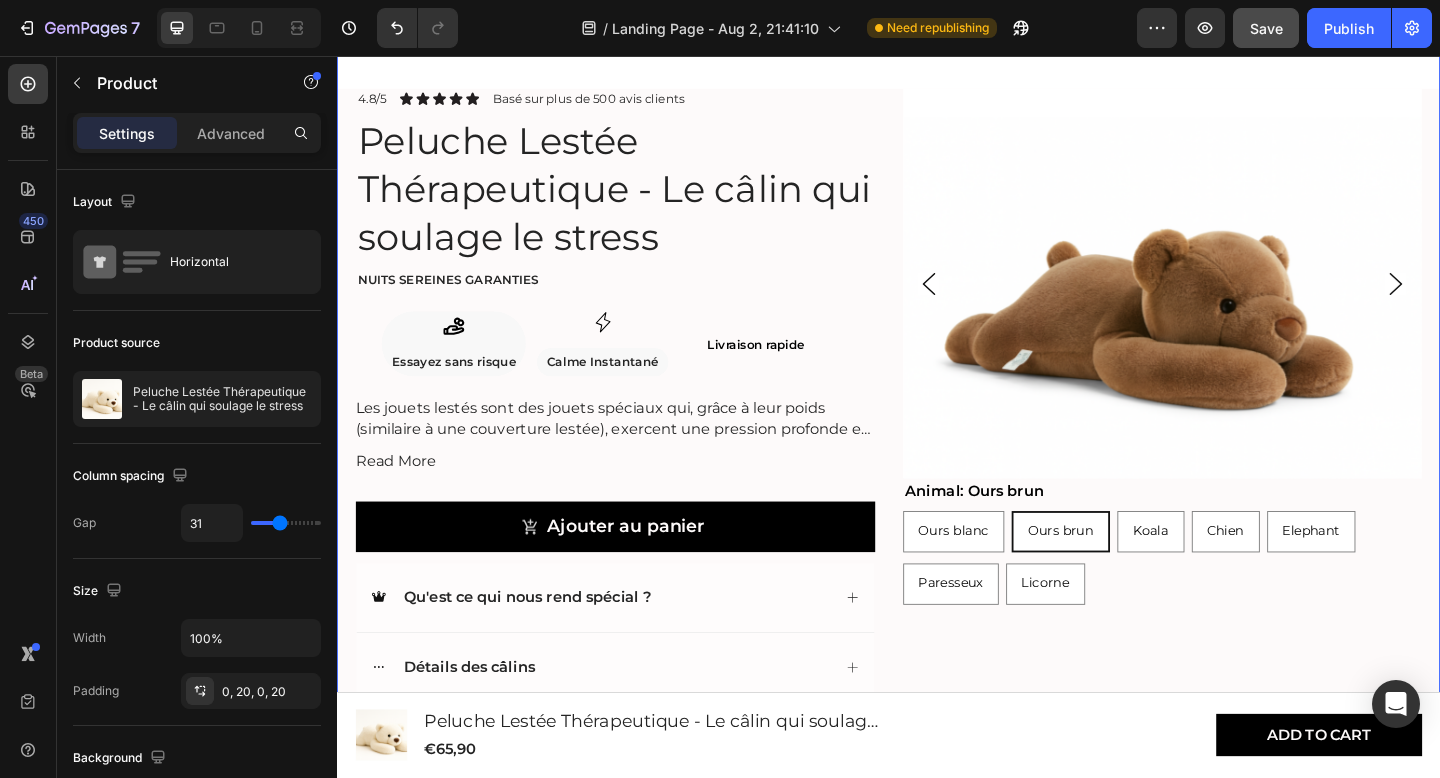 scroll, scrollTop: 685, scrollLeft: 0, axis: vertical 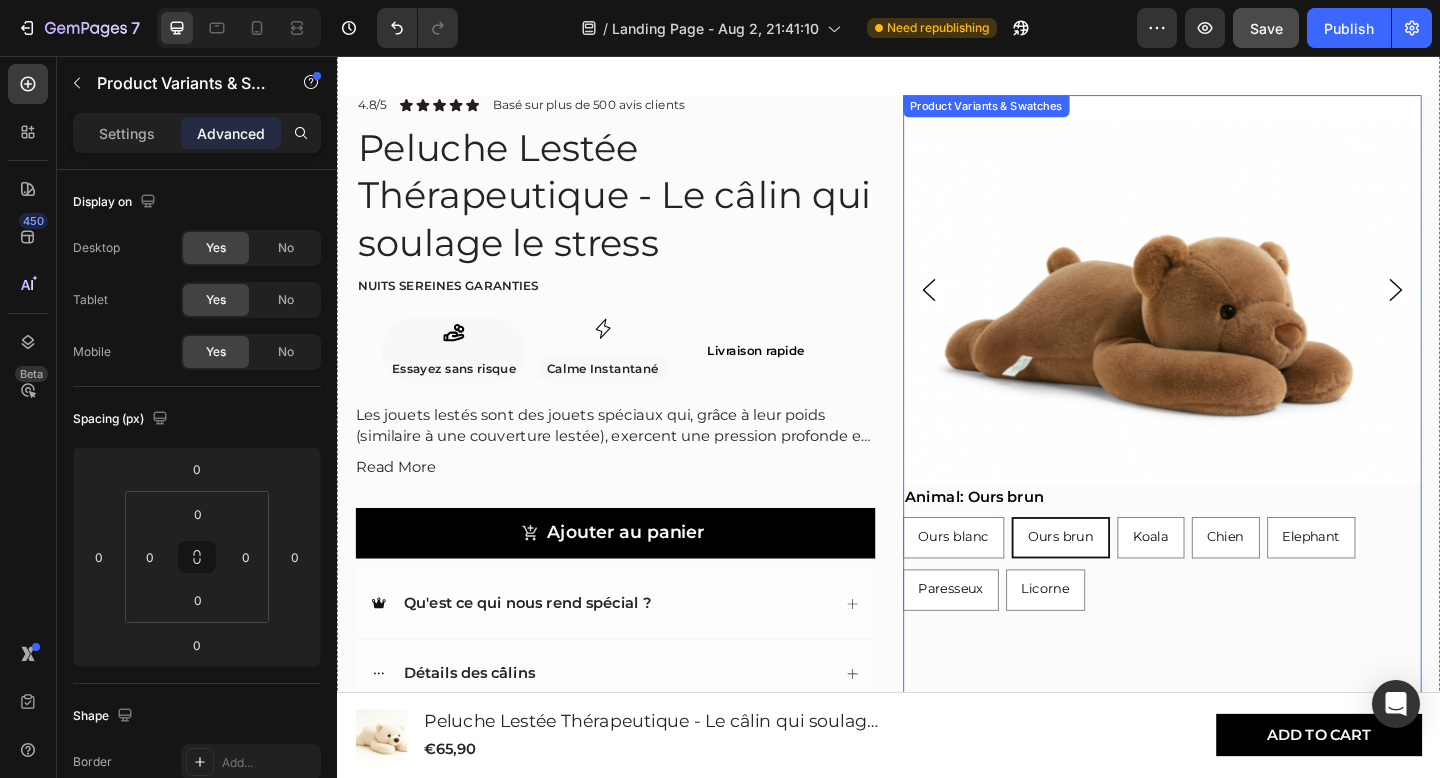 click on "Animal: Ours brun Ours blanc Ours blanc Ours blanc Ours brun Ours brun Ours brun Koala Koala Koala Chien Chien Chien Elephant Elephant Elephant Paresseux Paresseux Paresseux Licorne Licorne Licorne" at bounding box center [1235, 591] 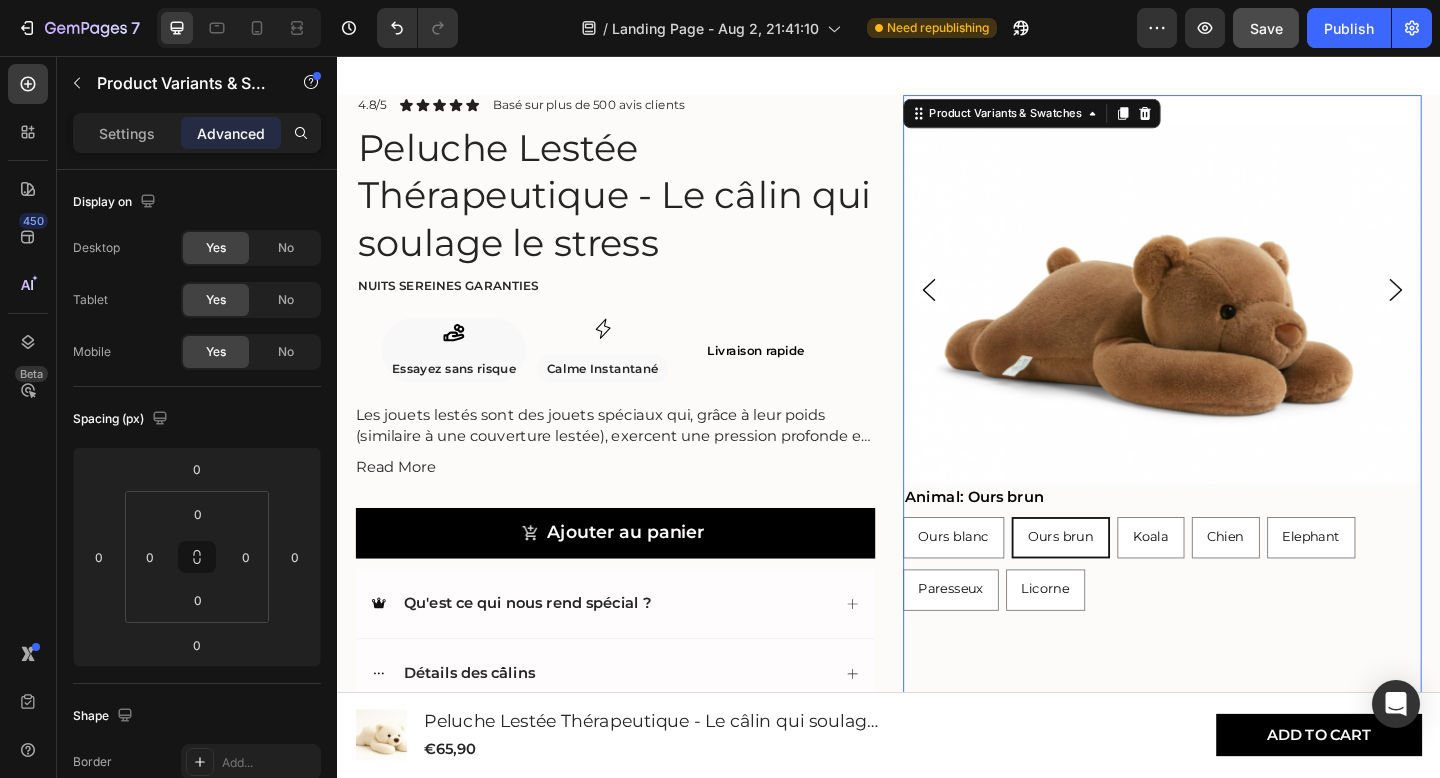 click on "Animal: Ours brun Ours blanc Ours blanc Ours blanc Ours brun Ours brun Ours brun Koala Koala Koala Chien Chien Chien Elephant Elephant Elephant Paresseux Paresseux Paresseux Licorne Licorne Licorne" at bounding box center (1235, 591) 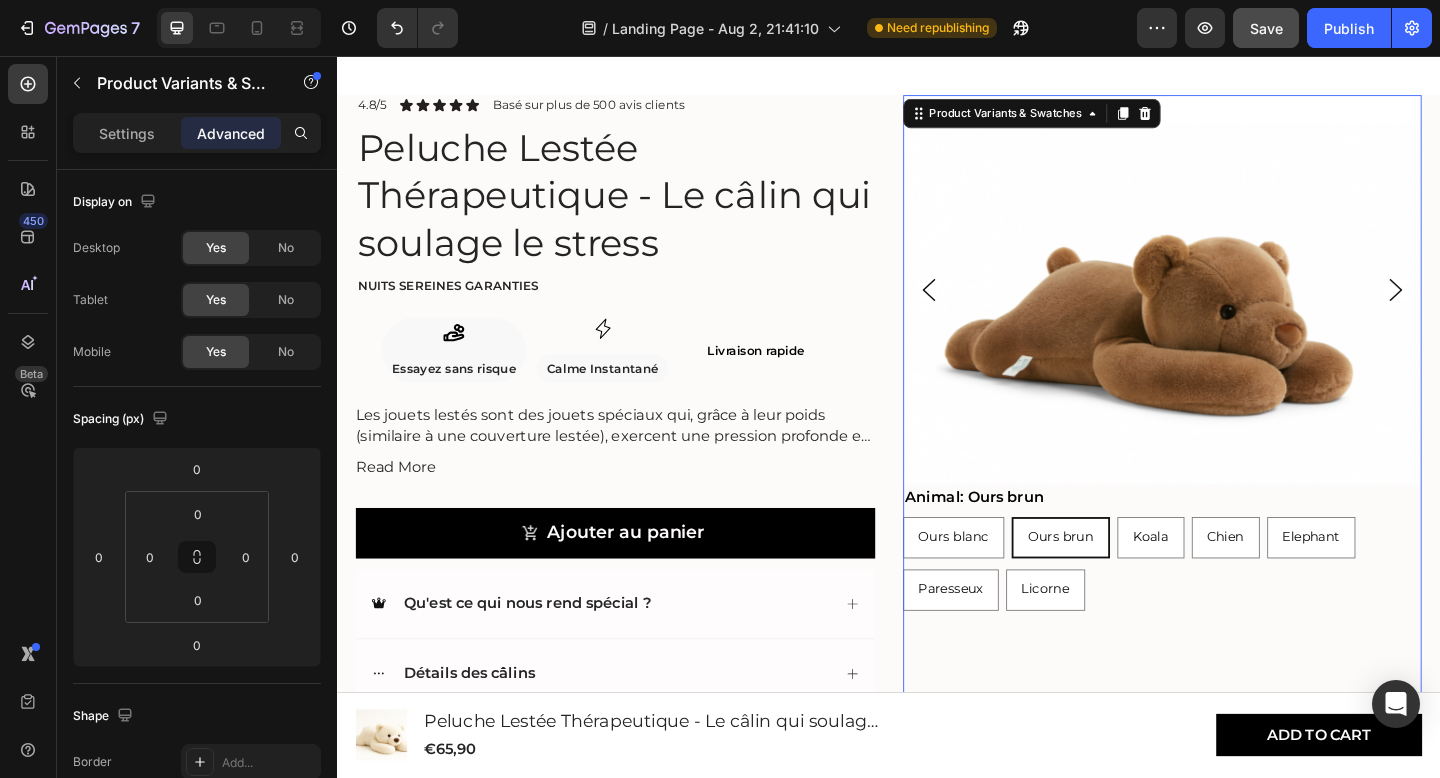 click on "Animal: Ours brun Ours blanc Ours blanc Ours blanc Ours brun Ours brun Ours brun Koala Koala Koala Chien Chien Chien Elephant Elephant Elephant Paresseux Paresseux Paresseux Licorne Licorne Licorne" at bounding box center (1235, 591) 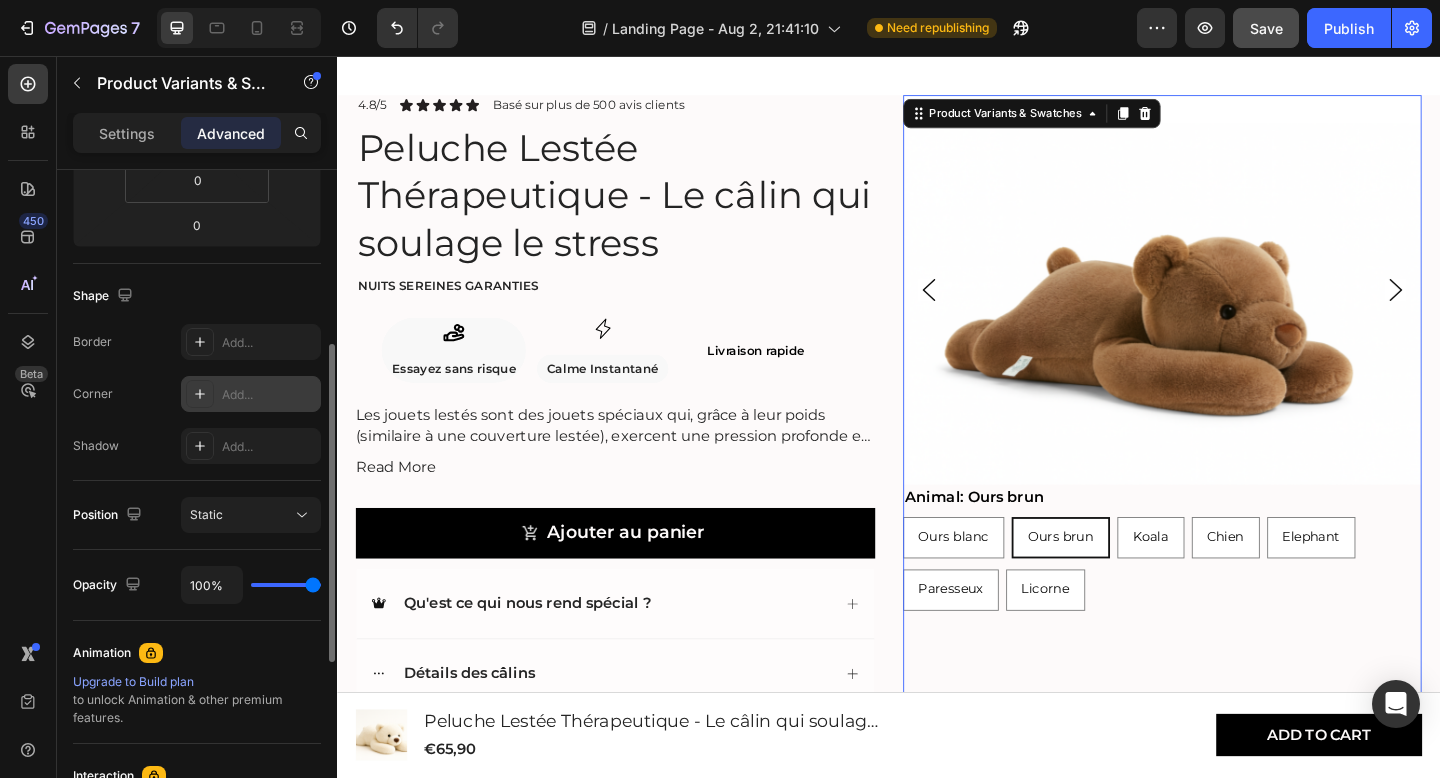 scroll, scrollTop: 418, scrollLeft: 0, axis: vertical 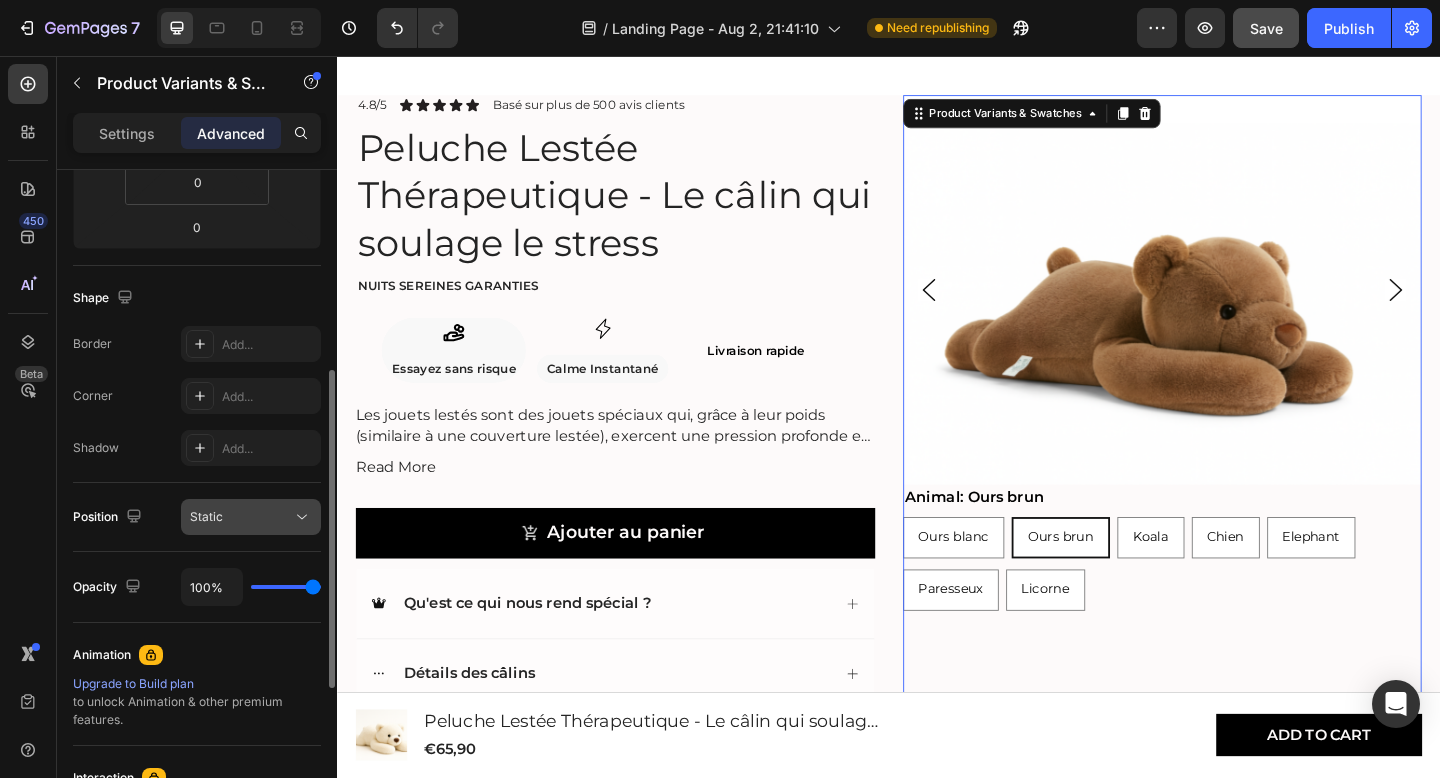 click on "Static" at bounding box center (241, 517) 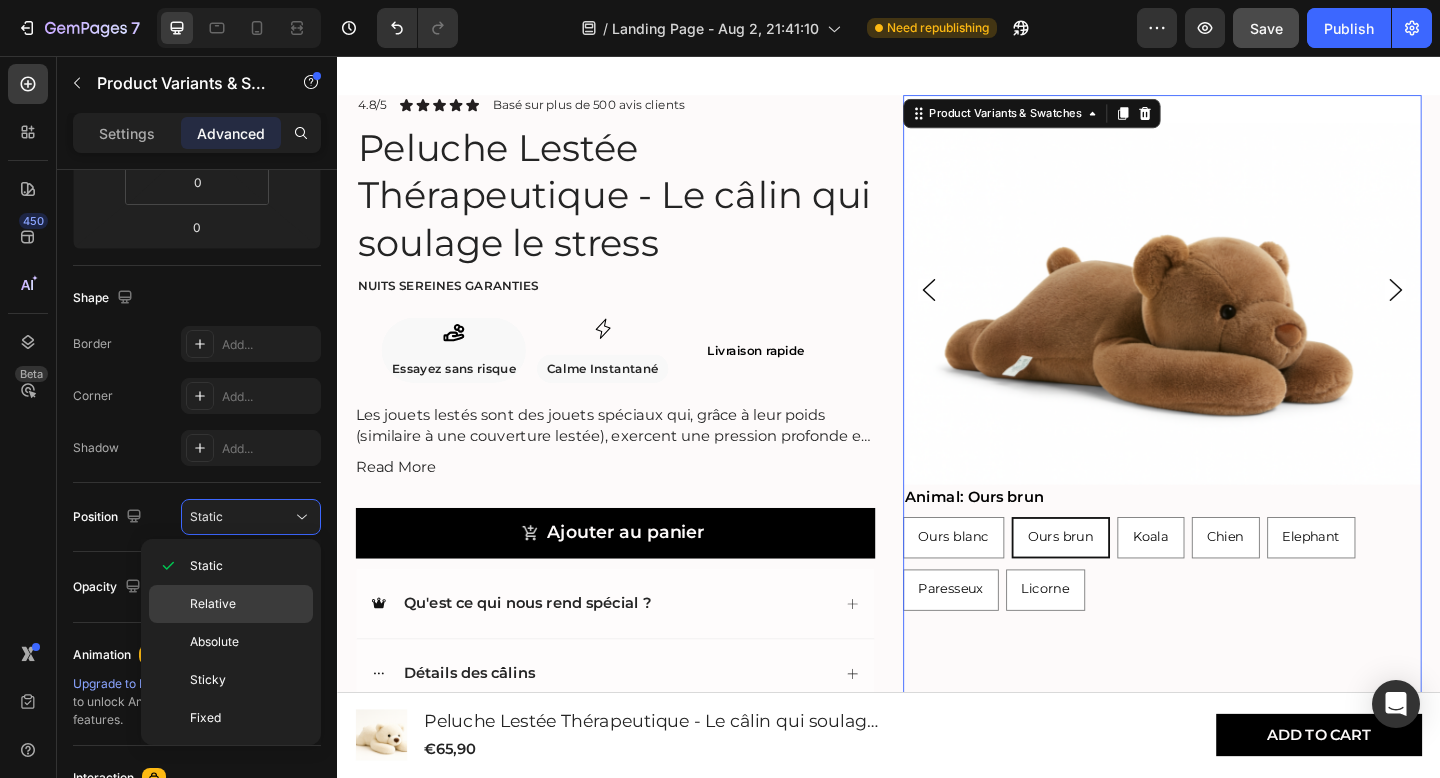 click on "Relative" at bounding box center (247, 604) 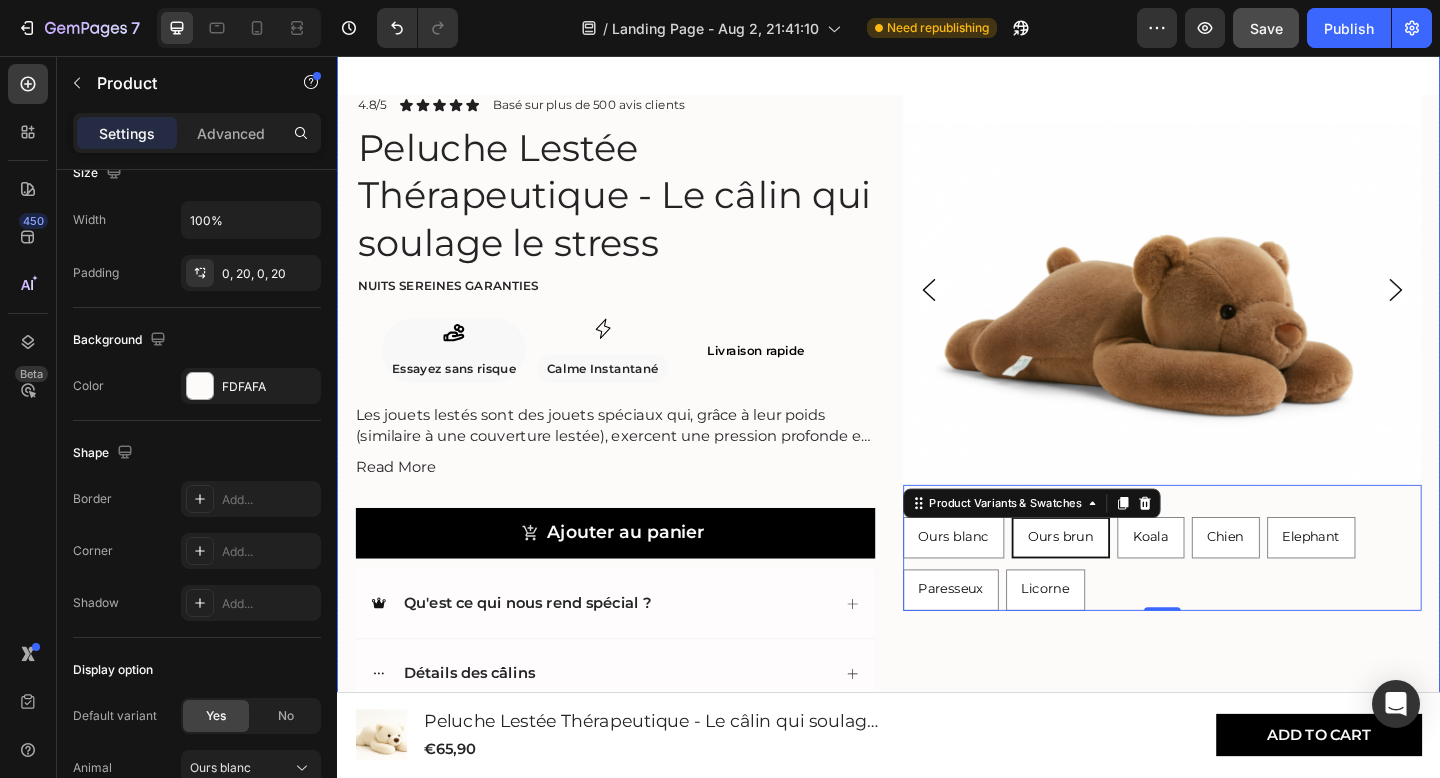 click on "Product Images Animal: Ours brun Ours blanc Ours blanc Ours blanc Ours brun Ours brun Ours brun Koala Koala Koala Chien Chien Chien Elephant Elephant Elephant Paresseux Paresseux Paresseux Licorne Licorne Licorne Product Variants & Swatches   0" at bounding box center (1235, 470) 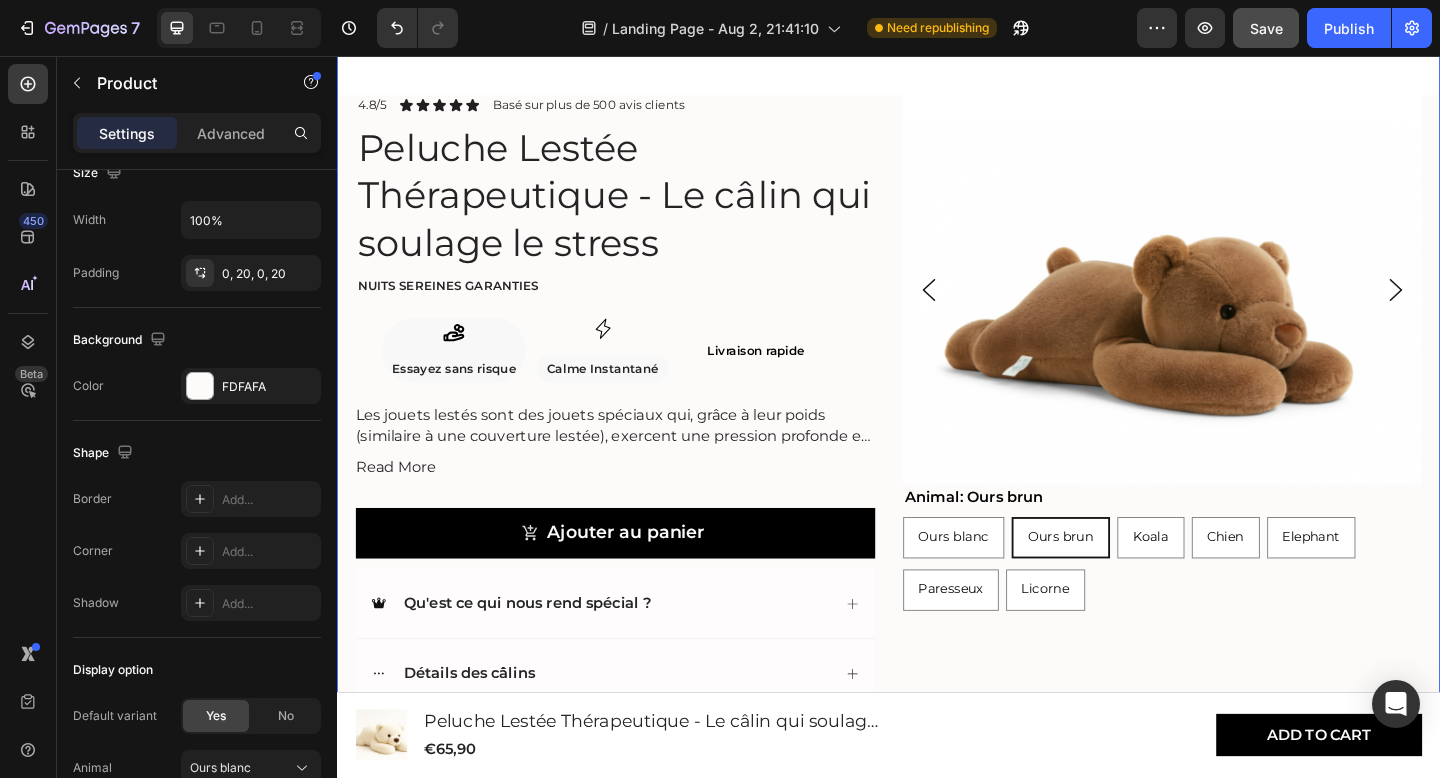 scroll, scrollTop: 0, scrollLeft: 0, axis: both 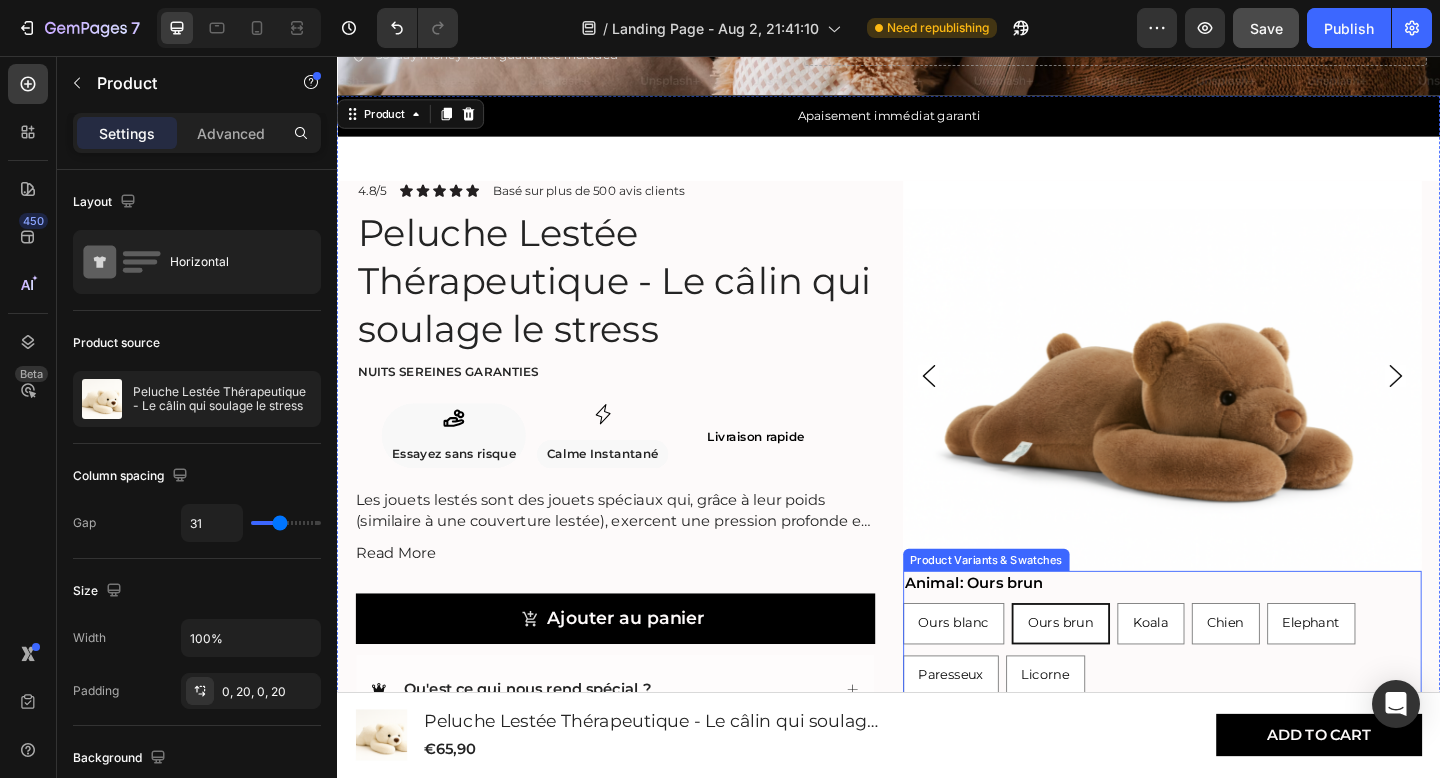 click on "Animal: Ours brun Ours blanc Ours blanc Ours blanc Ours brun Ours brun Ours brun Koala Koala Koala Chien Chien Chien Elephant Elephant Elephant Paresseux Paresseux Paresseux Licorne Licorne Licorne" at bounding box center (1235, 684) 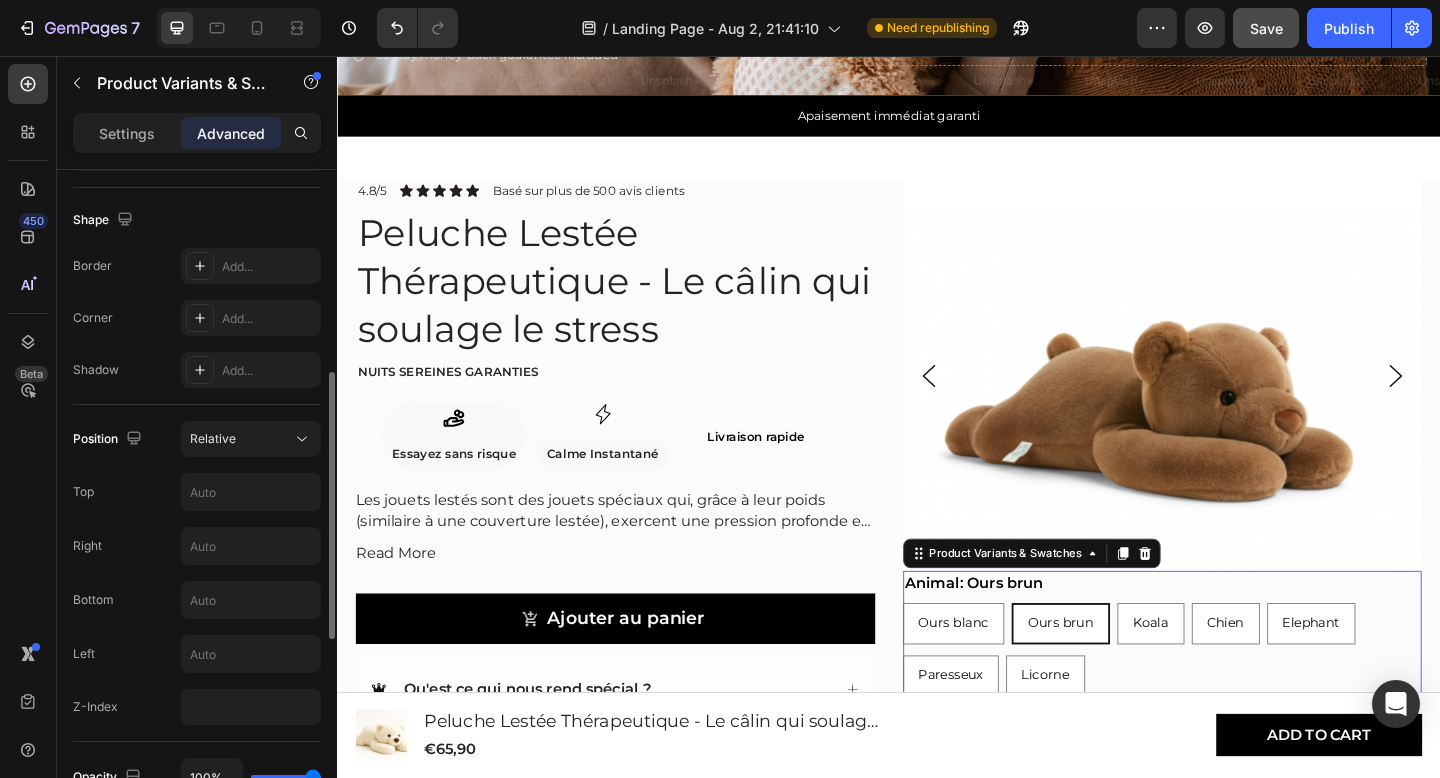 scroll, scrollTop: 498, scrollLeft: 0, axis: vertical 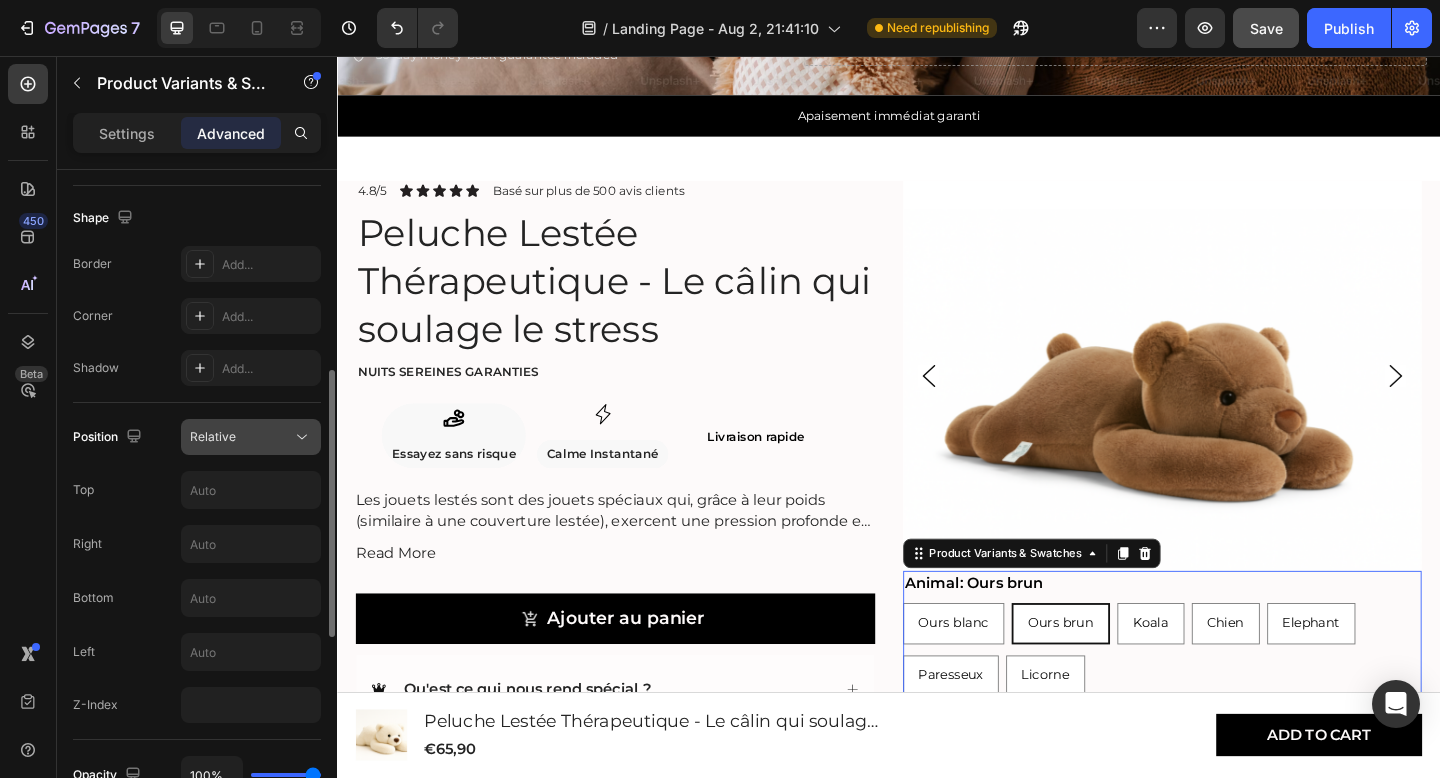 click on "Relative" at bounding box center (241, 437) 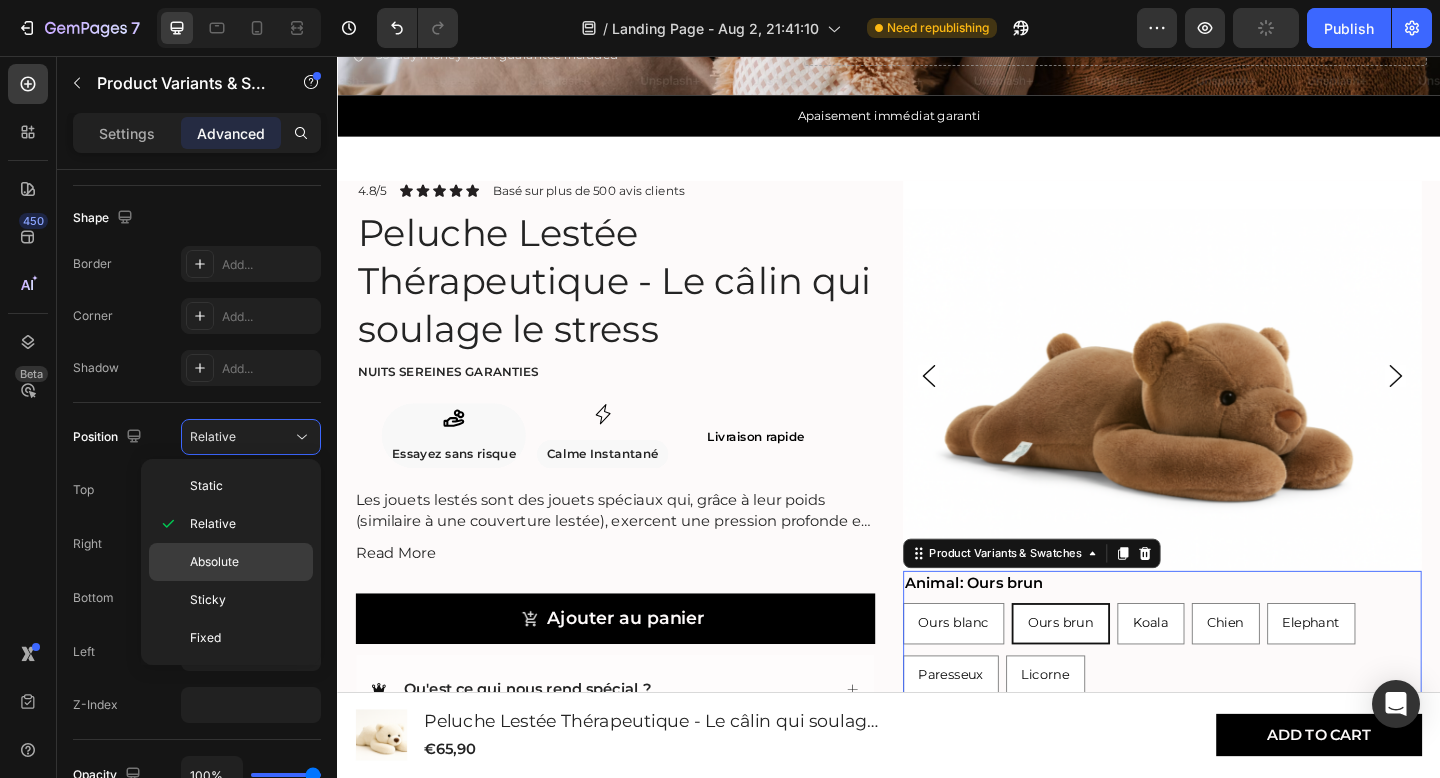 click on "Absolute" at bounding box center [247, 562] 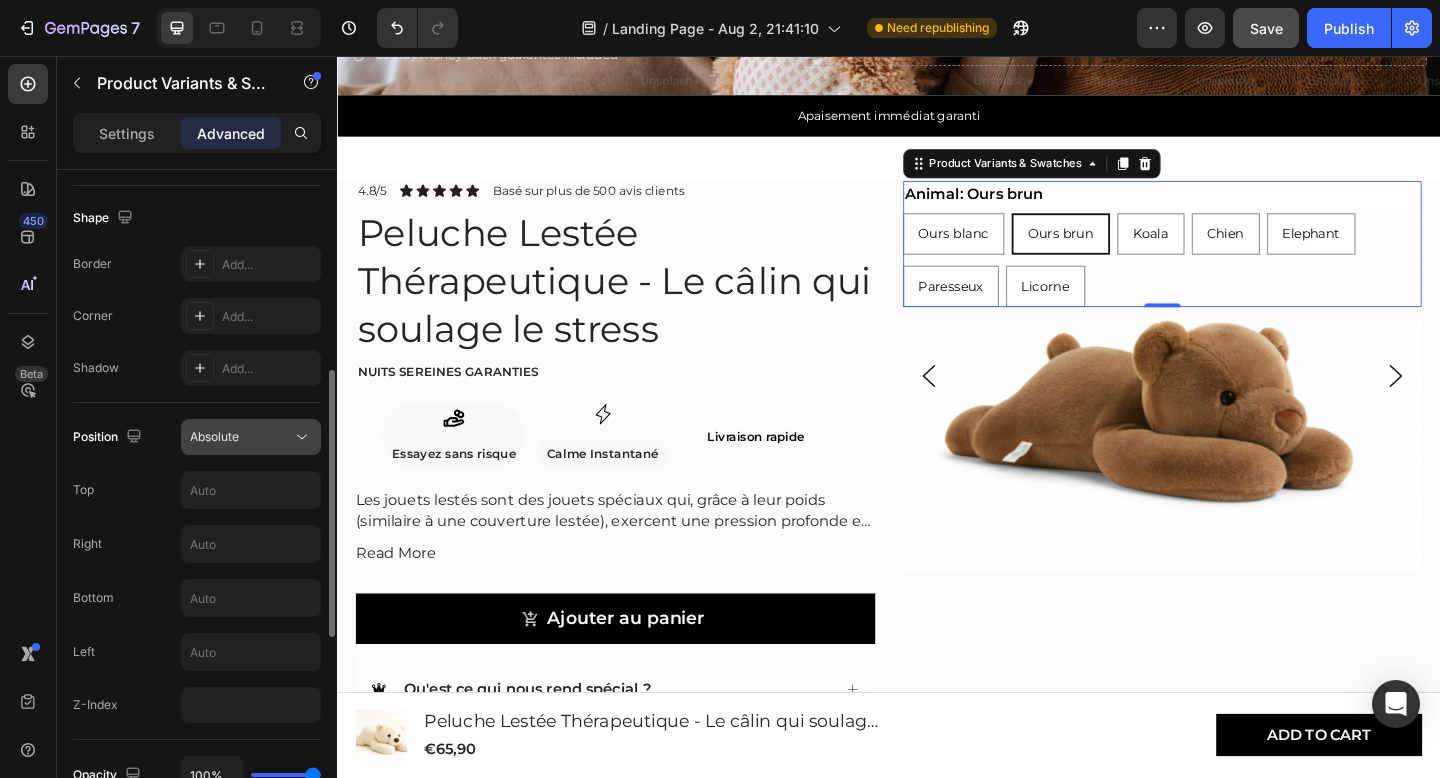 click 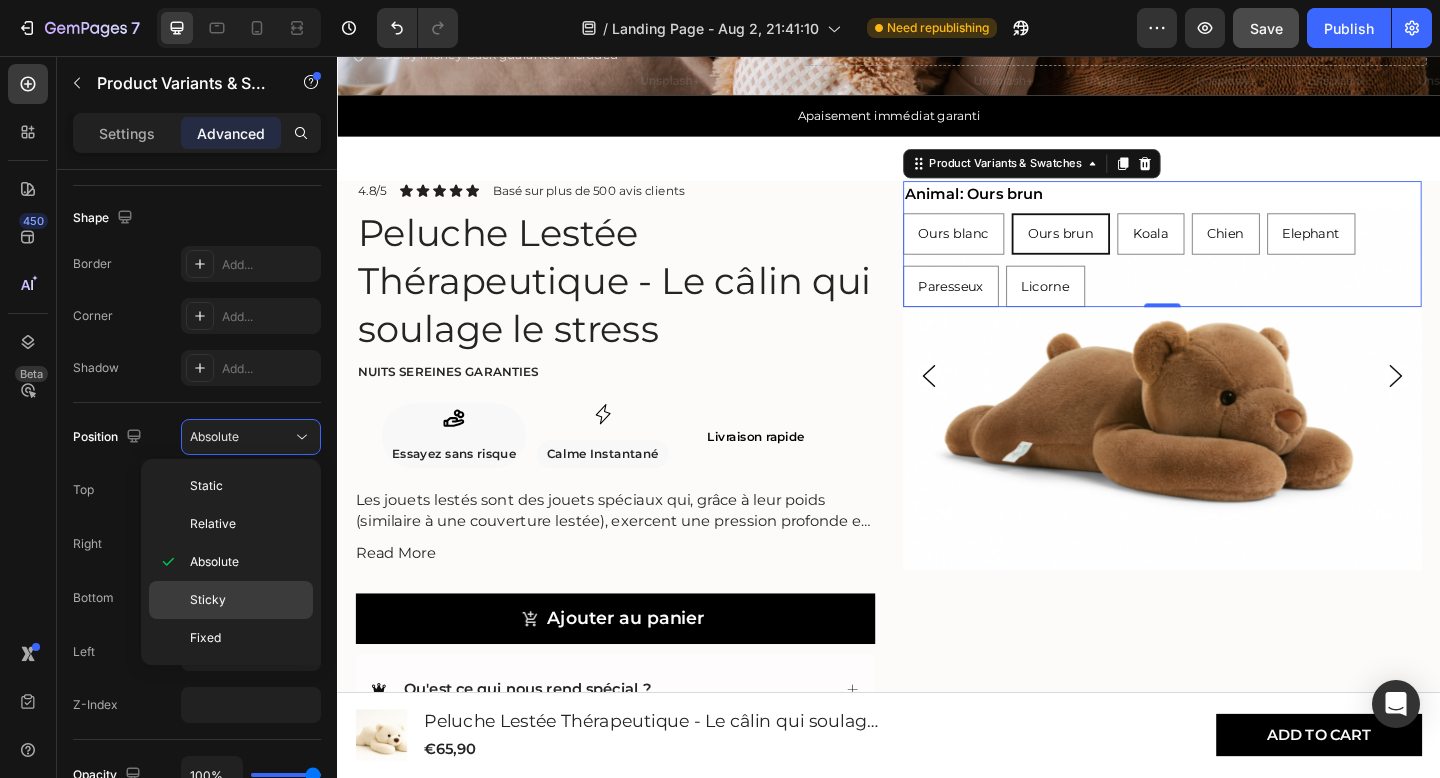 click on "Sticky" at bounding box center (247, 600) 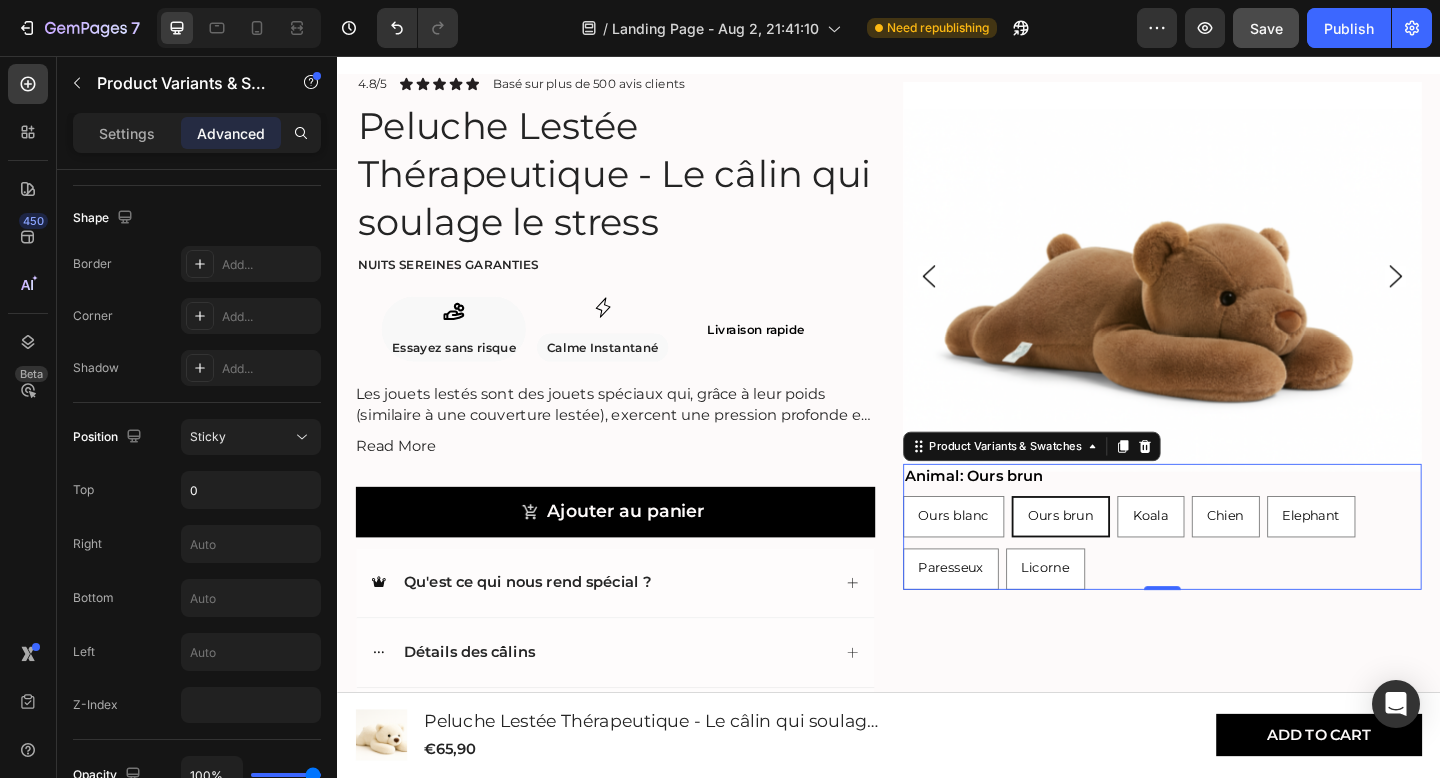 scroll, scrollTop: 706, scrollLeft: 0, axis: vertical 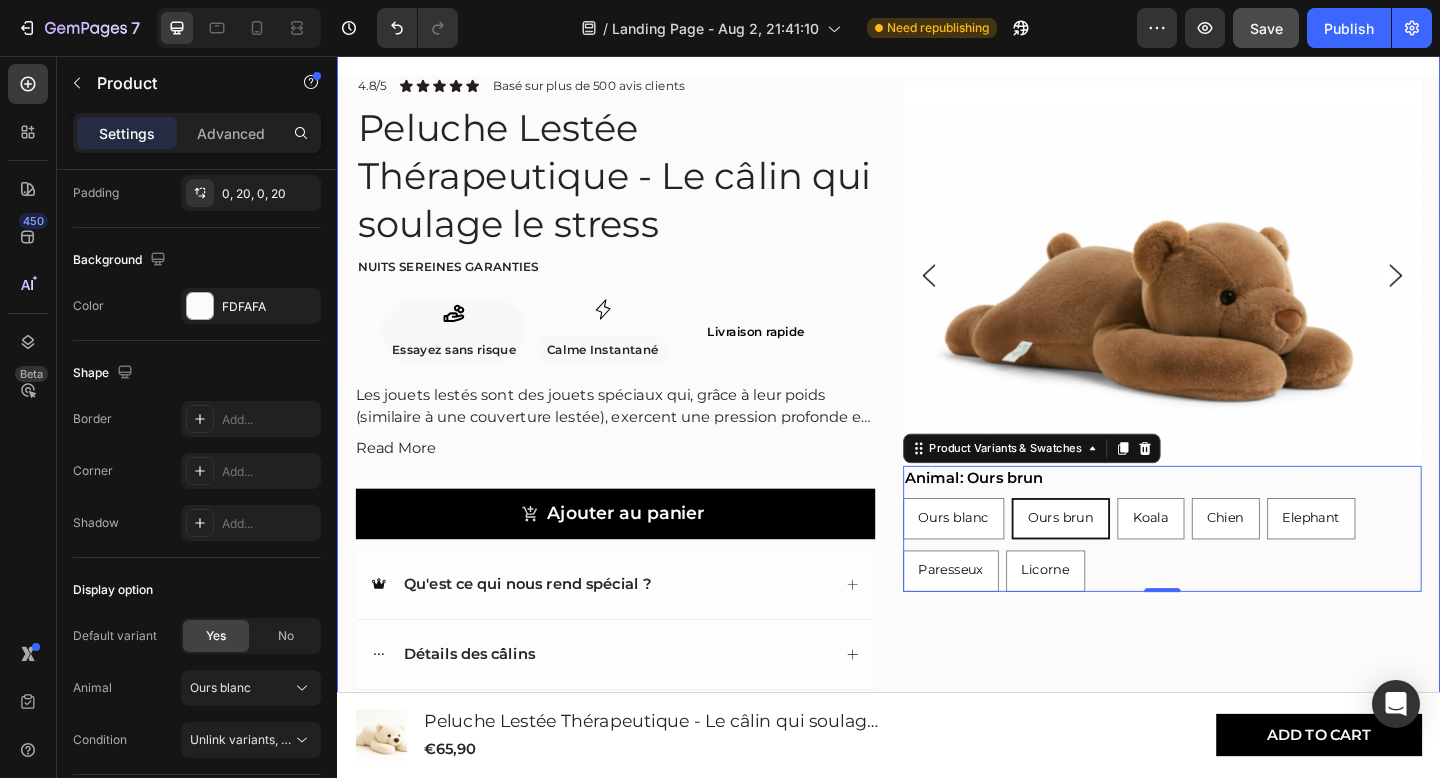 click on "Product Images Animal: Ours brun Ours blanc Ours blanc Ours blanc Ours brun Ours brun Ours brun Koala Koala Koala Chien Chien Chien Elephant Elephant Elephant Paresseux Paresseux Paresseux Licorne Licorne Licorne Product Variants & Swatches   0" at bounding box center (1235, 449) 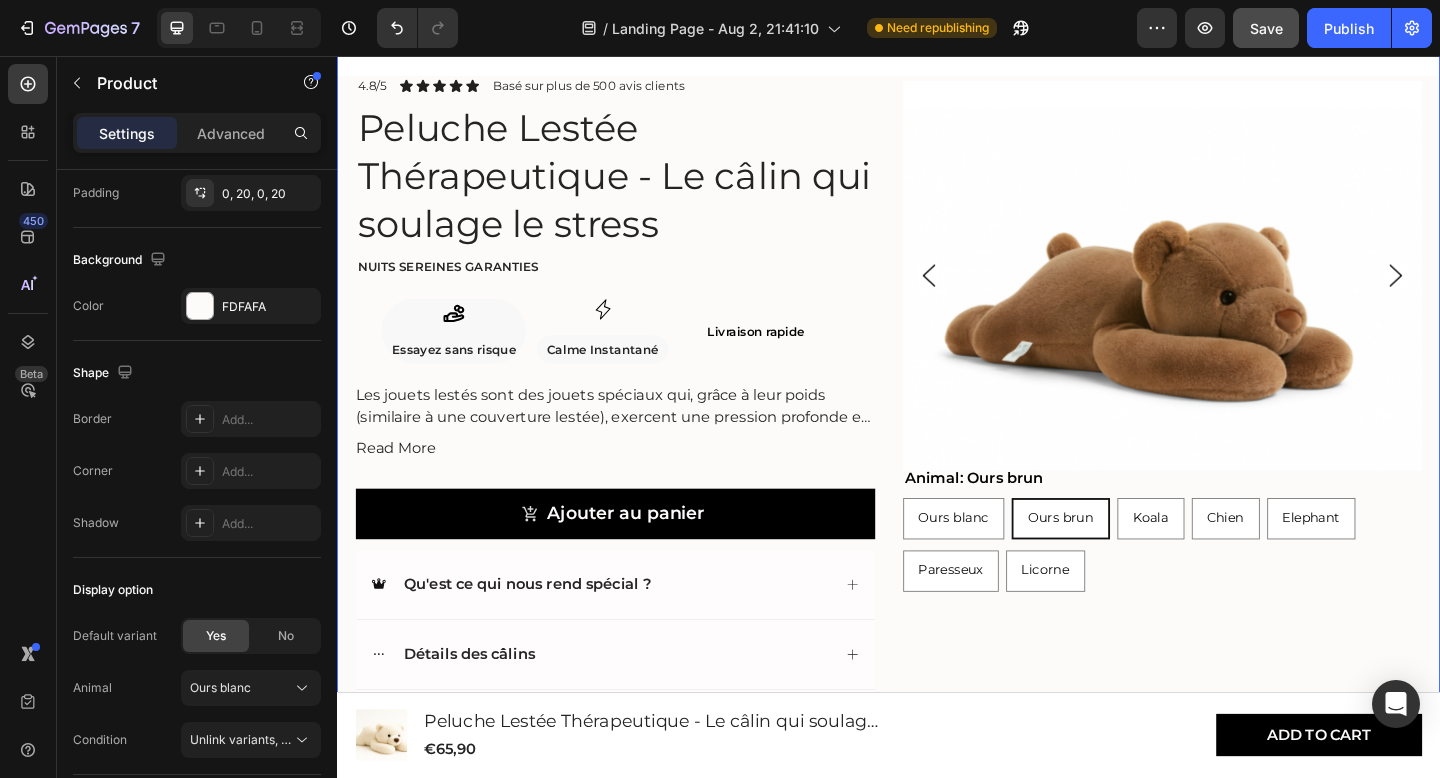 scroll, scrollTop: 0, scrollLeft: 0, axis: both 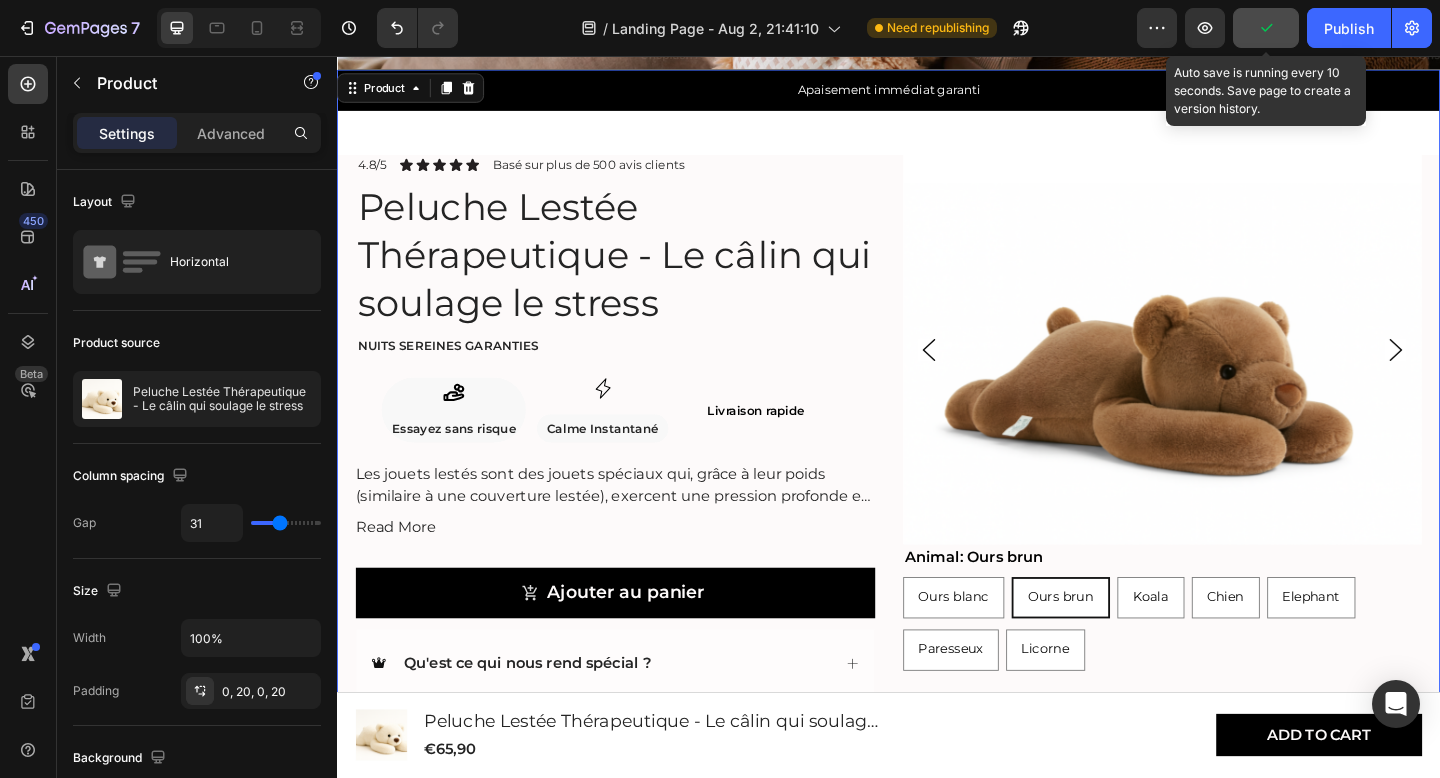 click 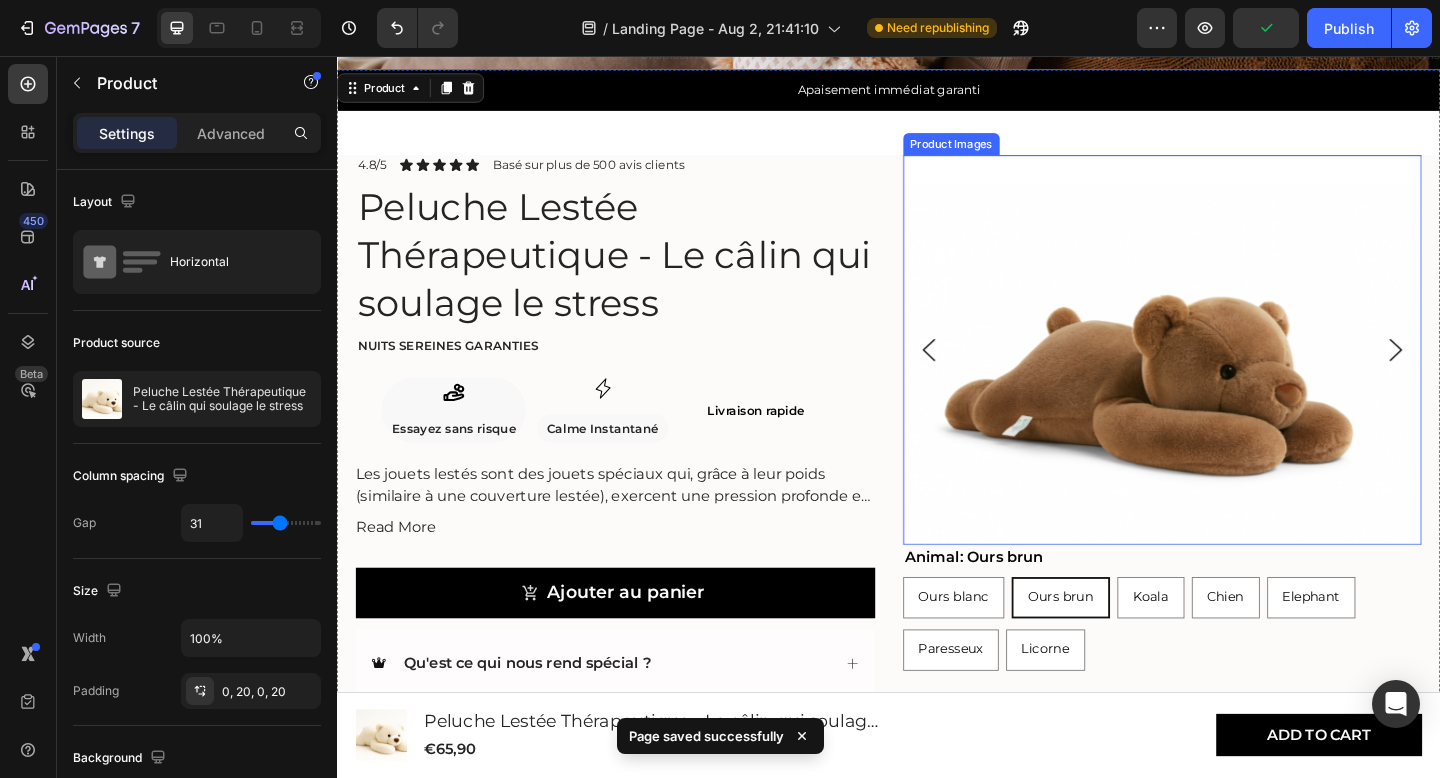 click at bounding box center [1235, 375] 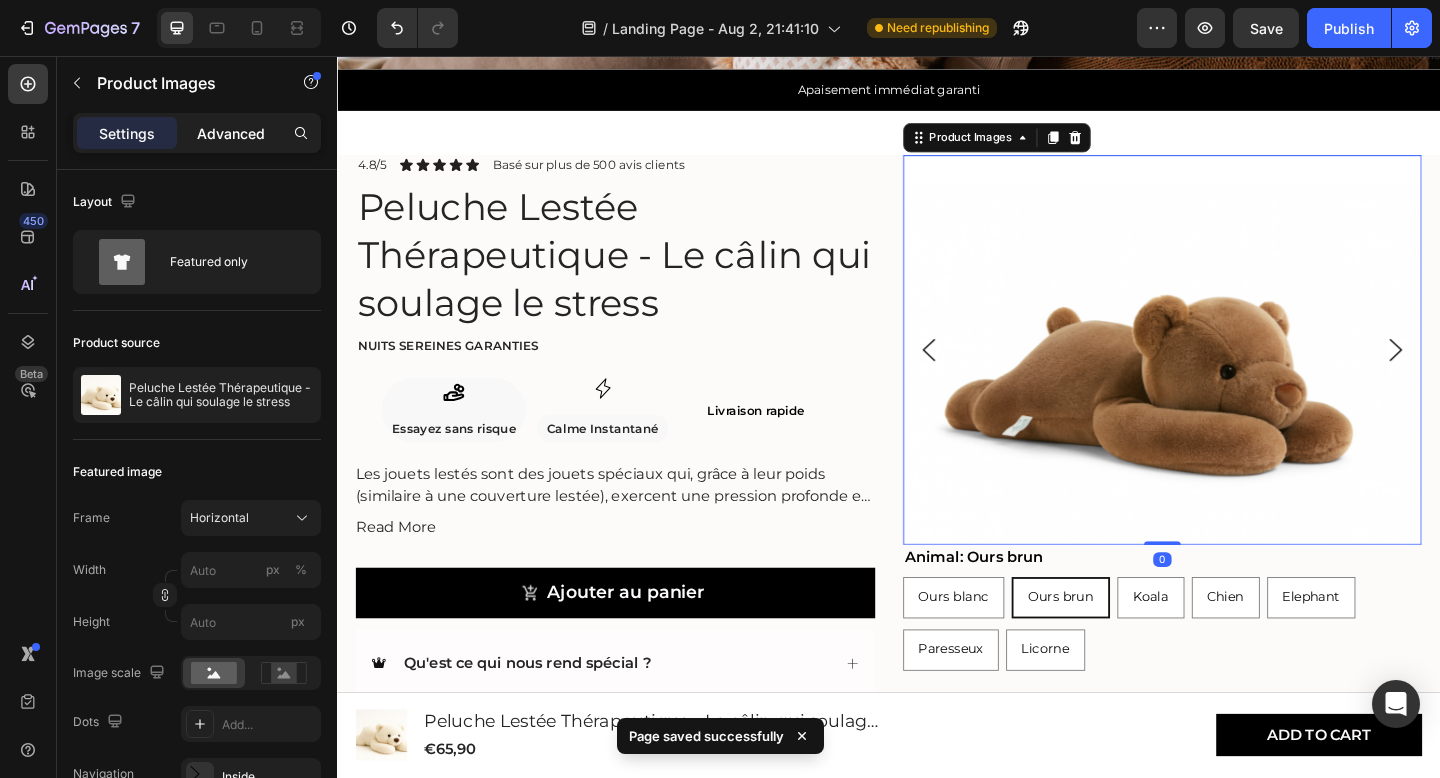 click on "Advanced" at bounding box center (231, 133) 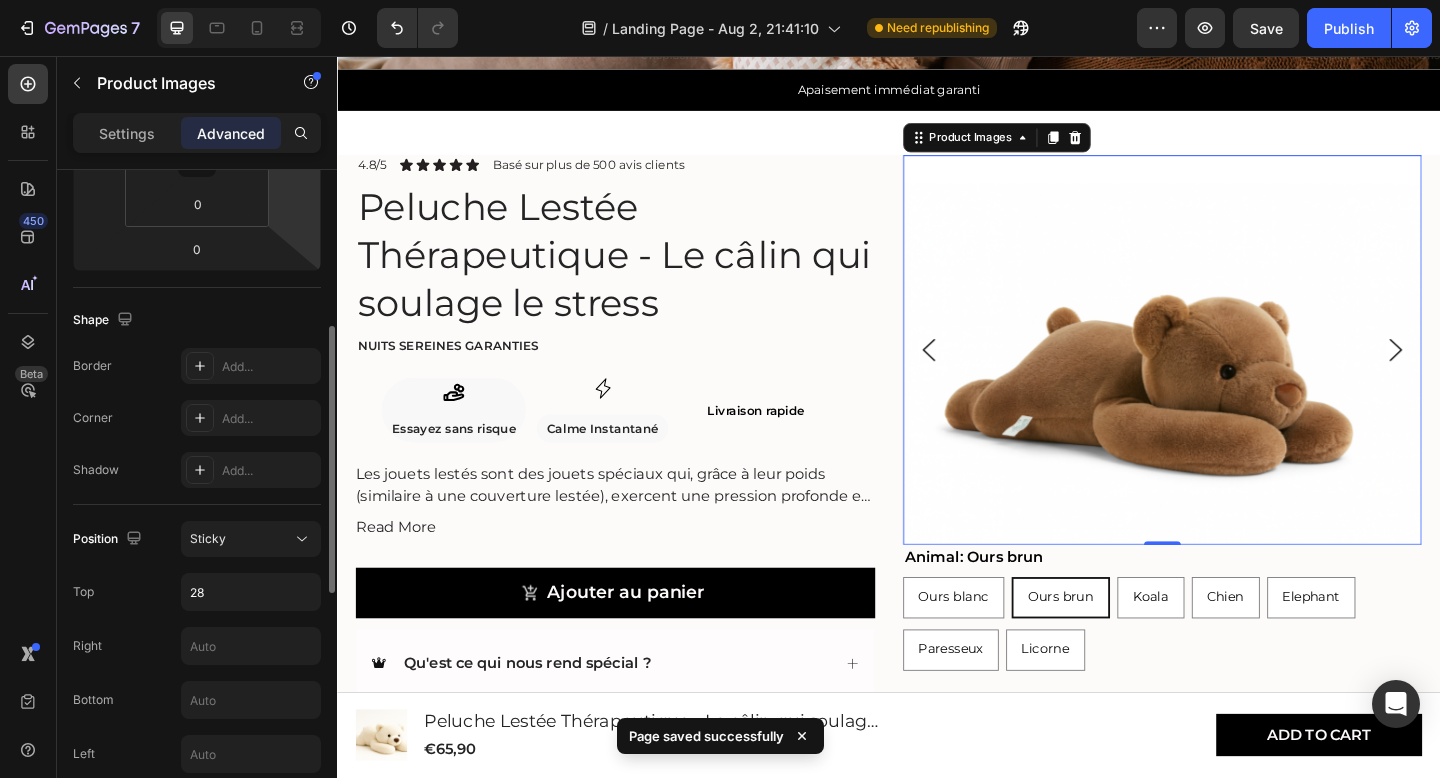 scroll, scrollTop: 400, scrollLeft: 0, axis: vertical 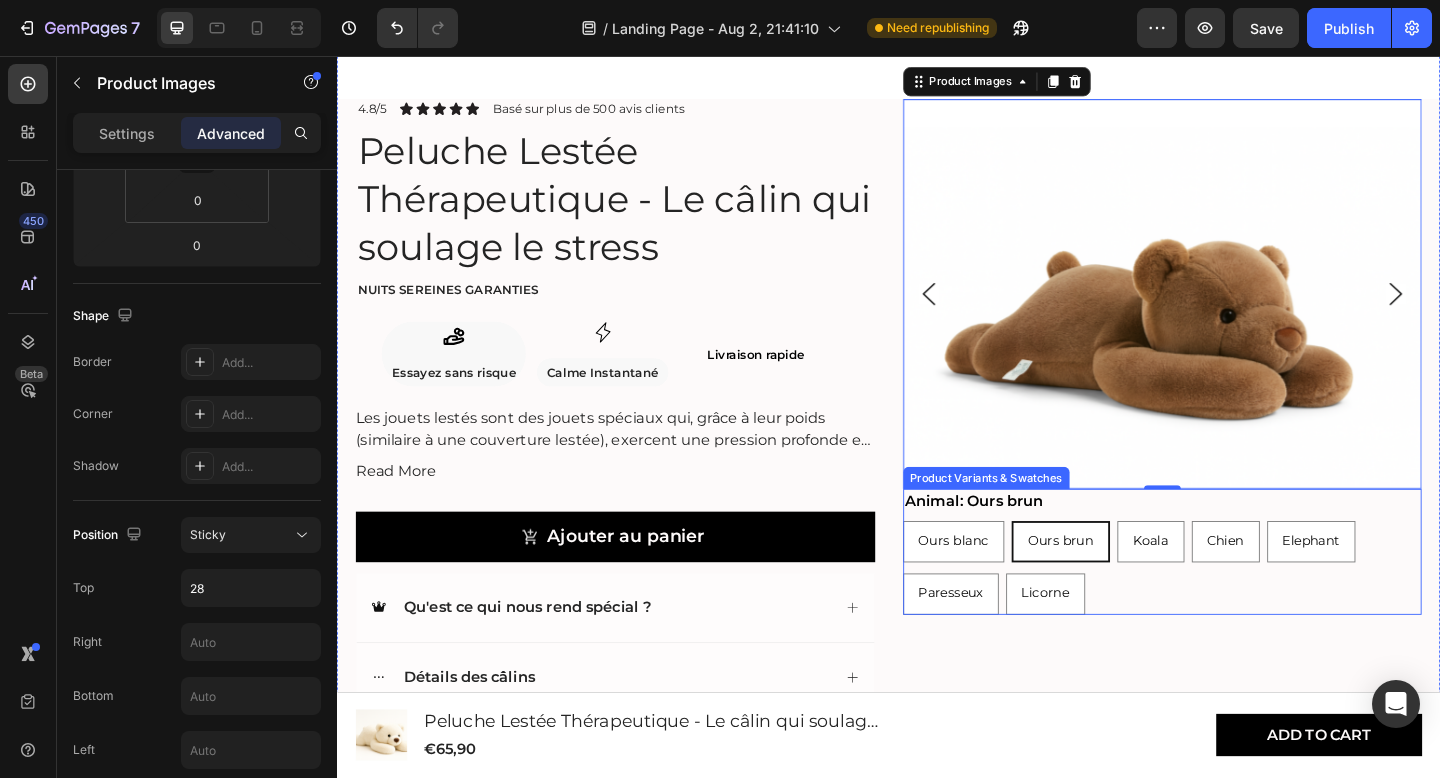 click on "Ours blanc Ours blanc Ours blanc Ours brun Ours brun Ours brun Koala Koala Koala Chien Chien Chien Elephant Elephant Elephant Paresseux Paresseux Paresseux Licorne Licorne Licorne" at bounding box center (1235, 613) 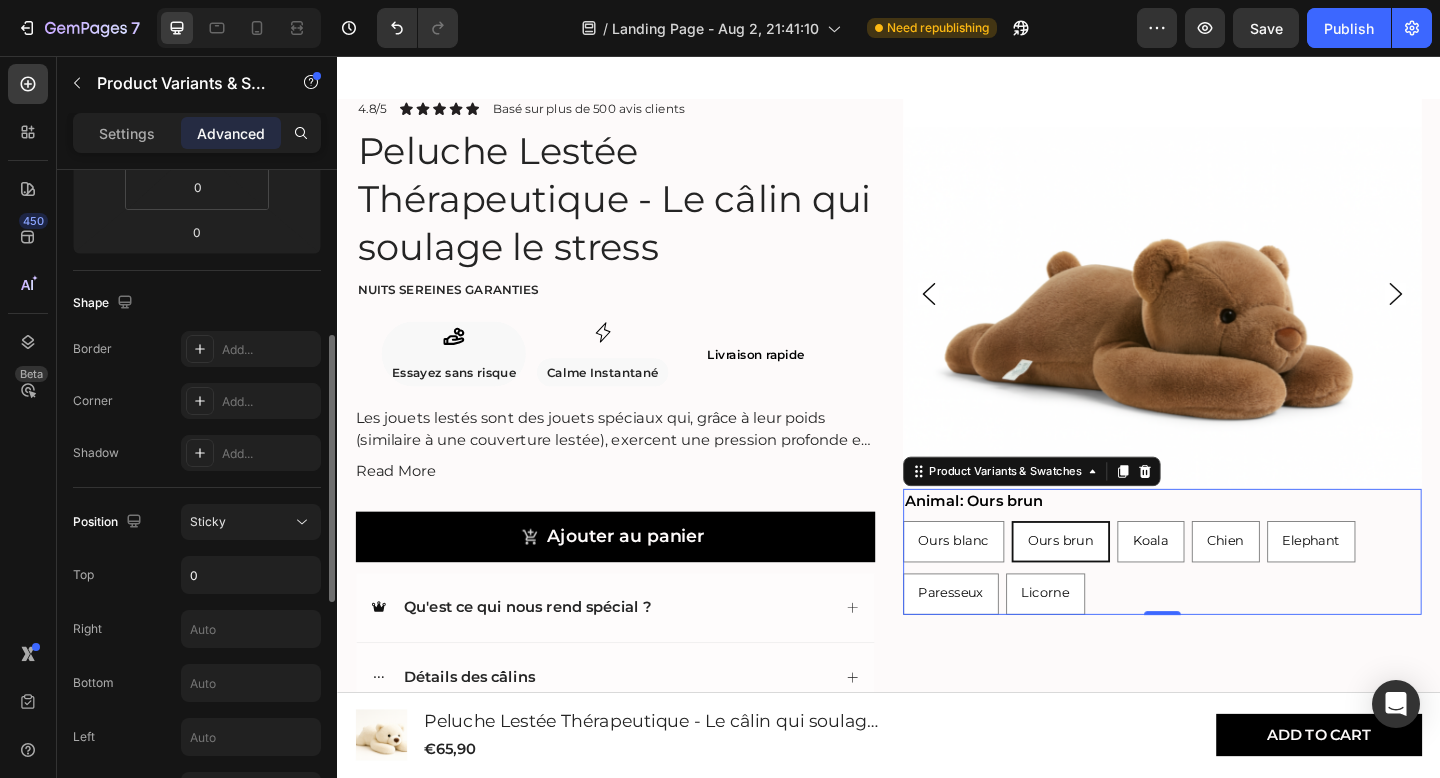 scroll, scrollTop: 412, scrollLeft: 0, axis: vertical 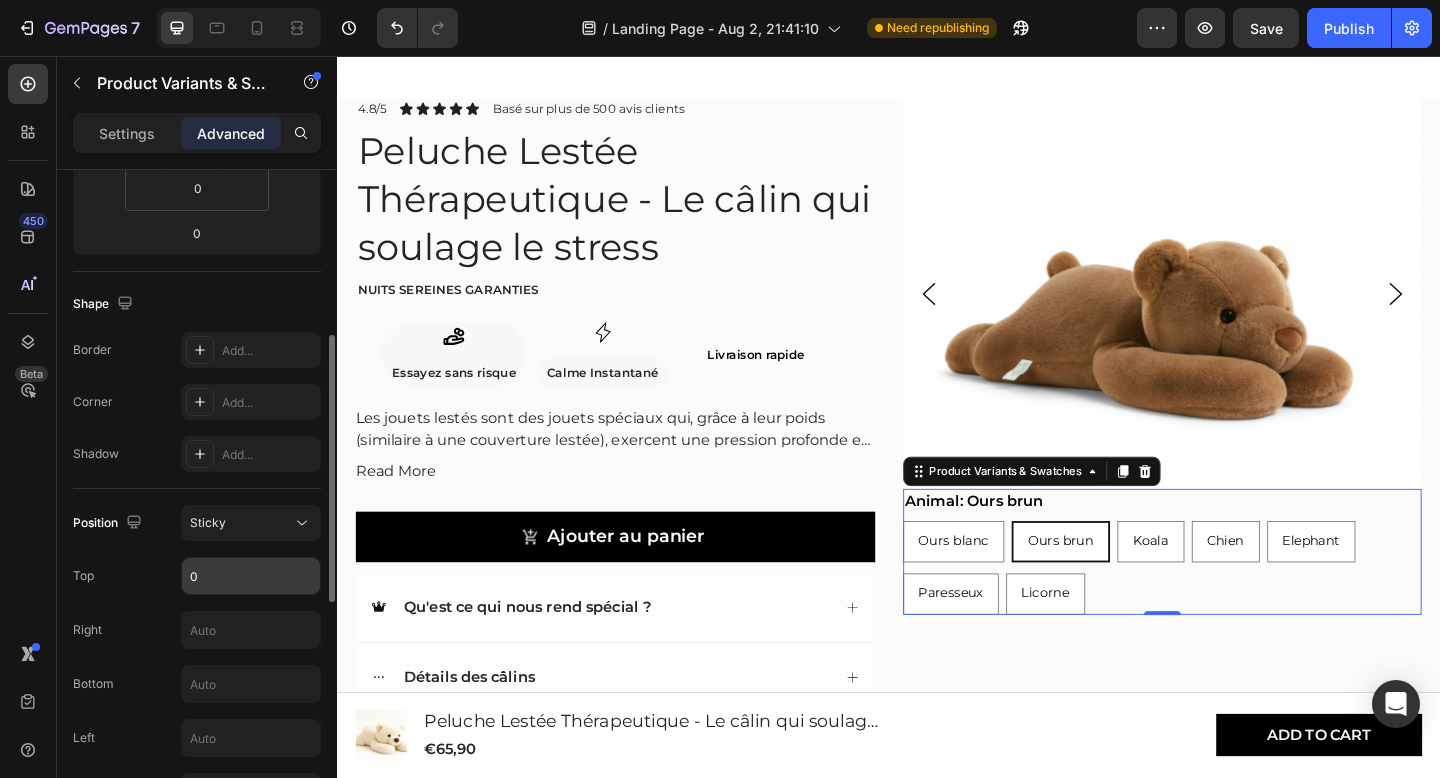click on "0" at bounding box center [251, 576] 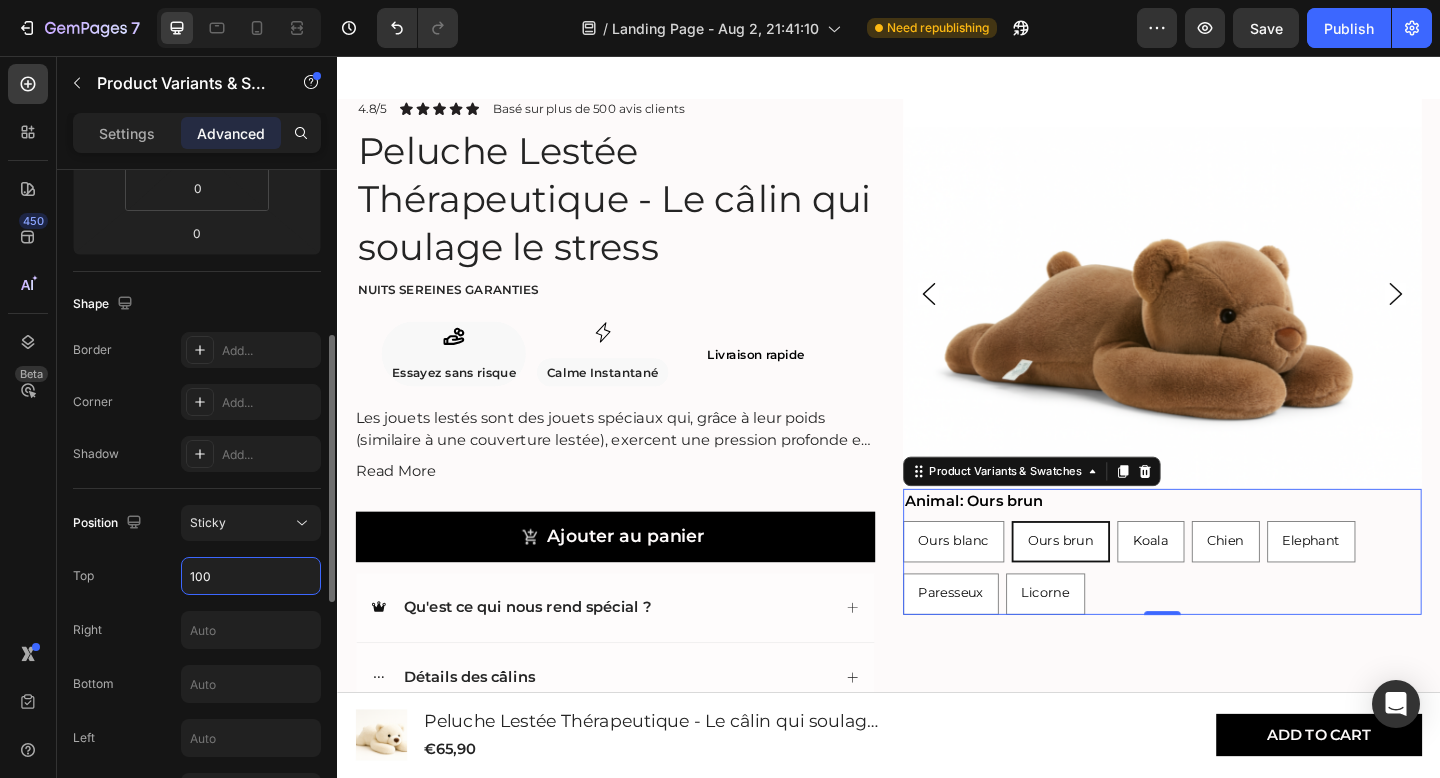 type on "100" 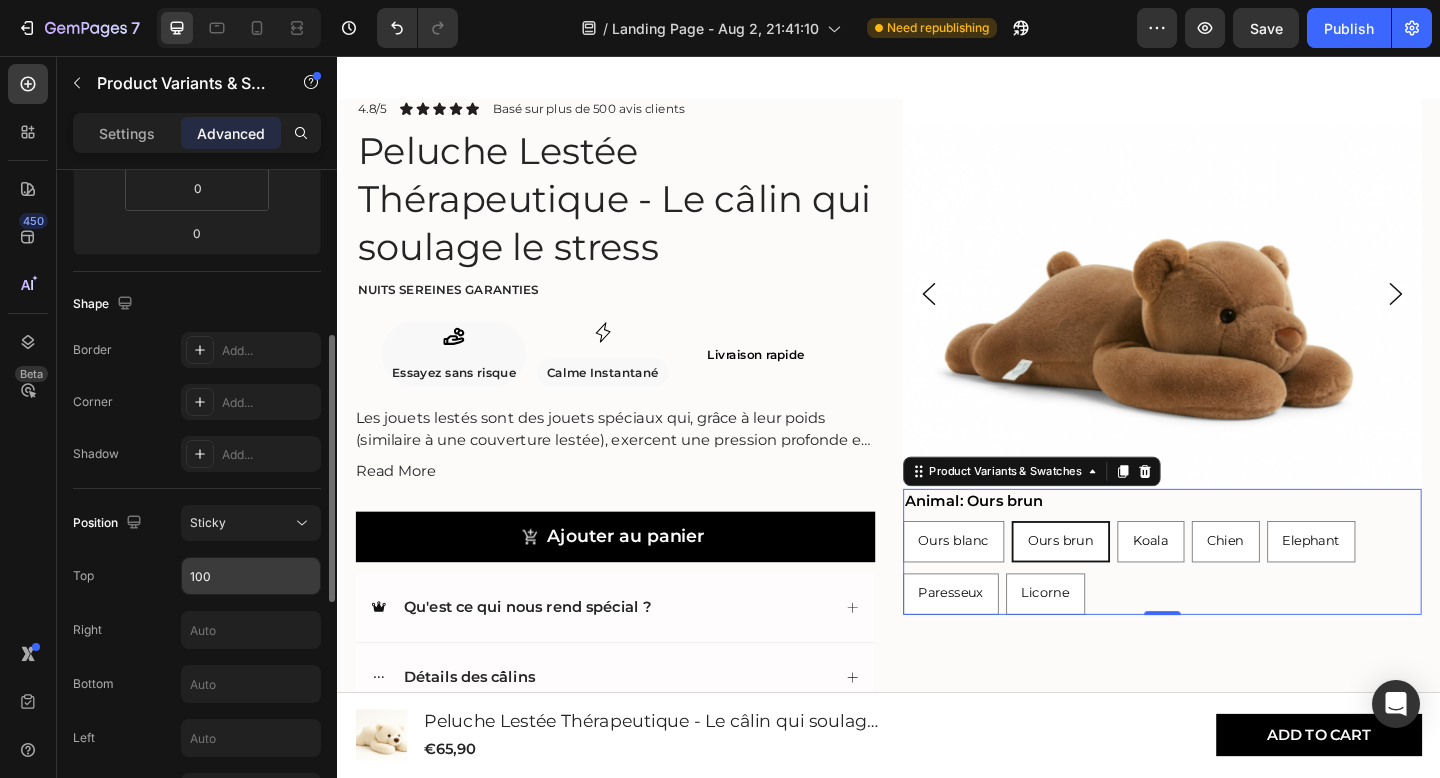 click on "100" at bounding box center (251, 576) 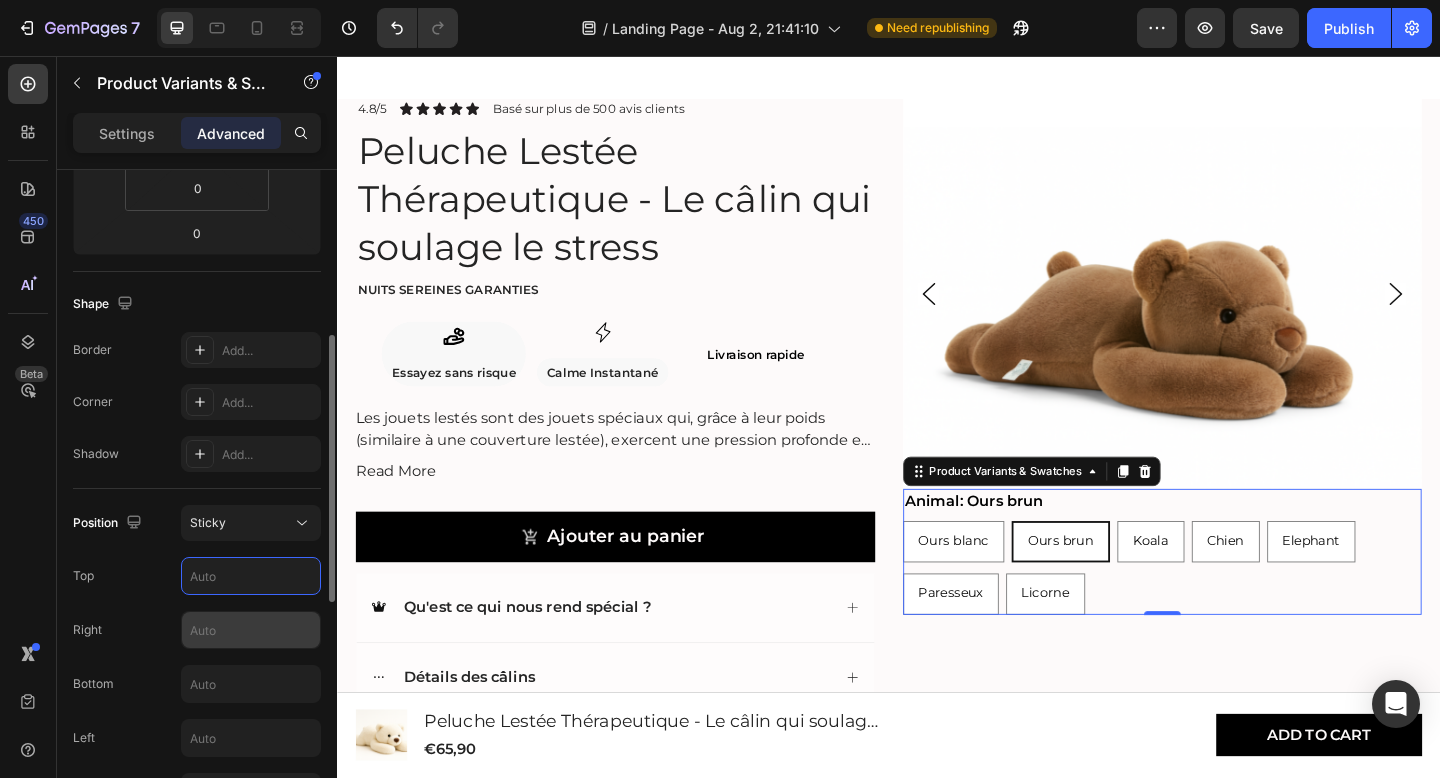 type 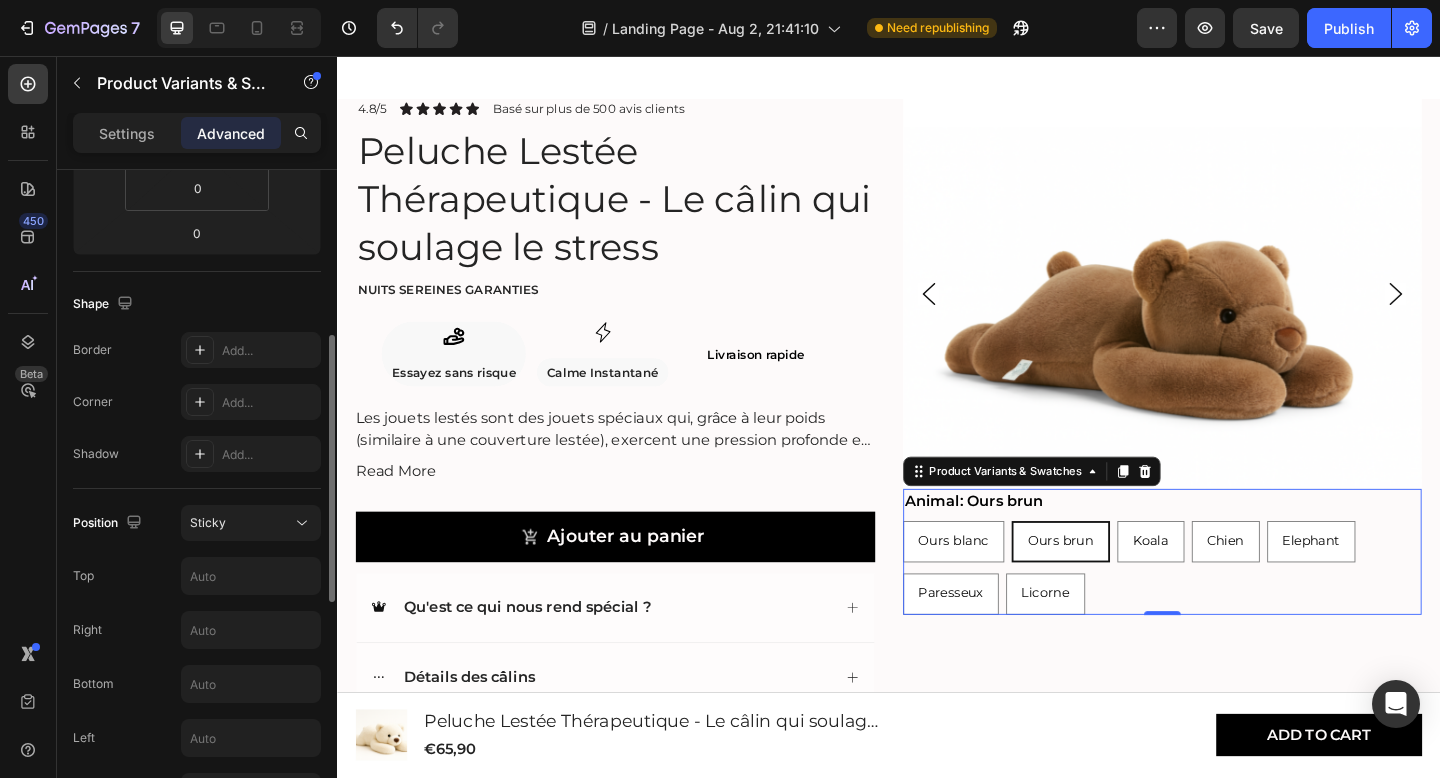 click on "Right" at bounding box center (197, 630) 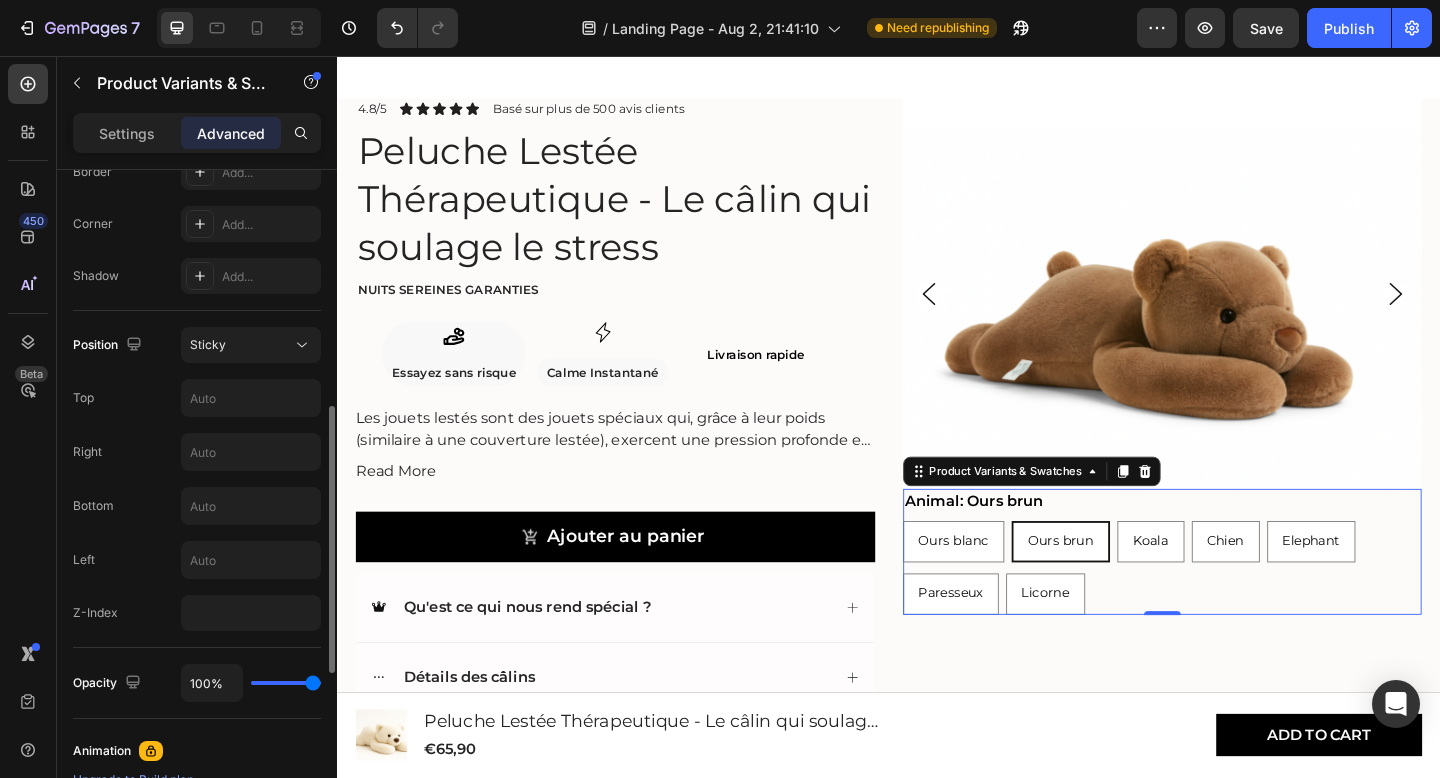 scroll, scrollTop: 637, scrollLeft: 0, axis: vertical 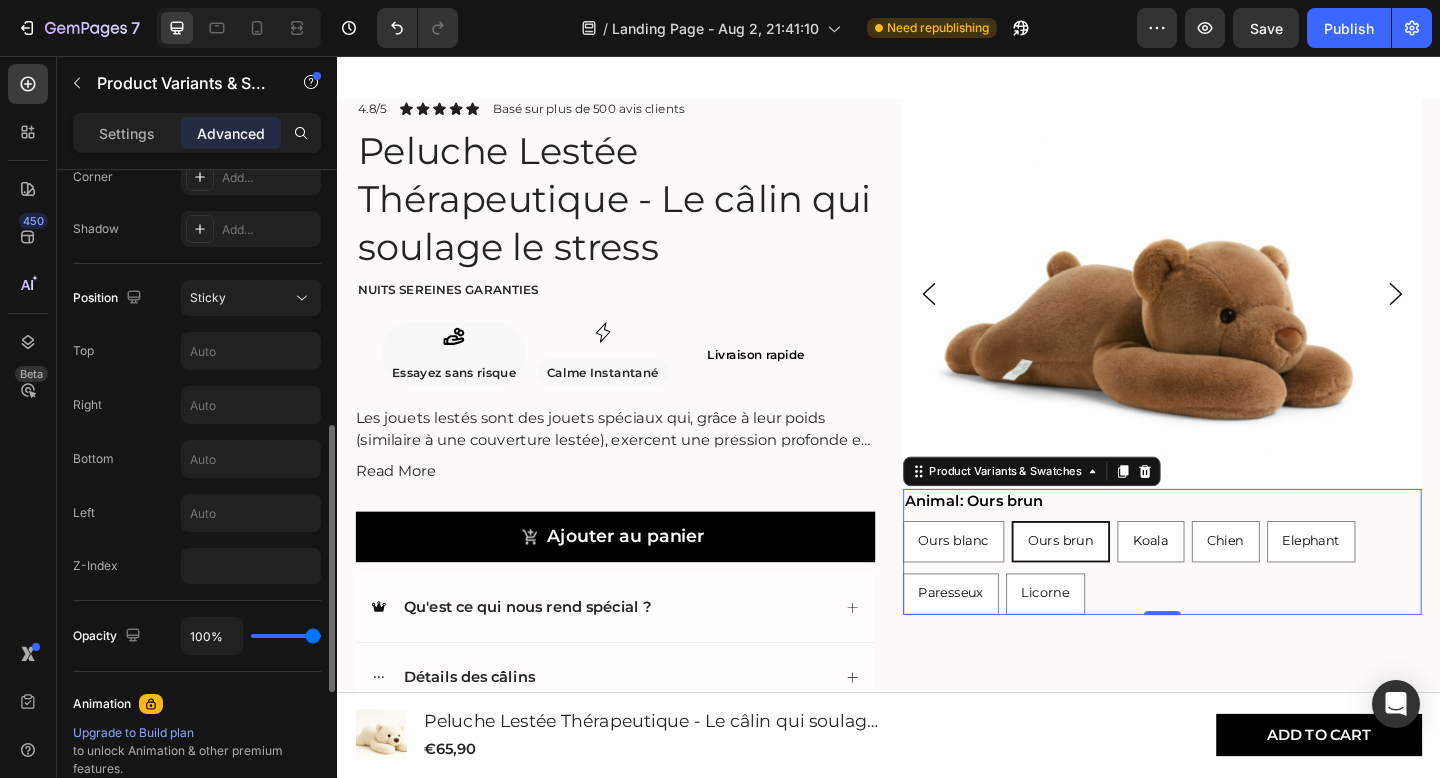 type on "80%" 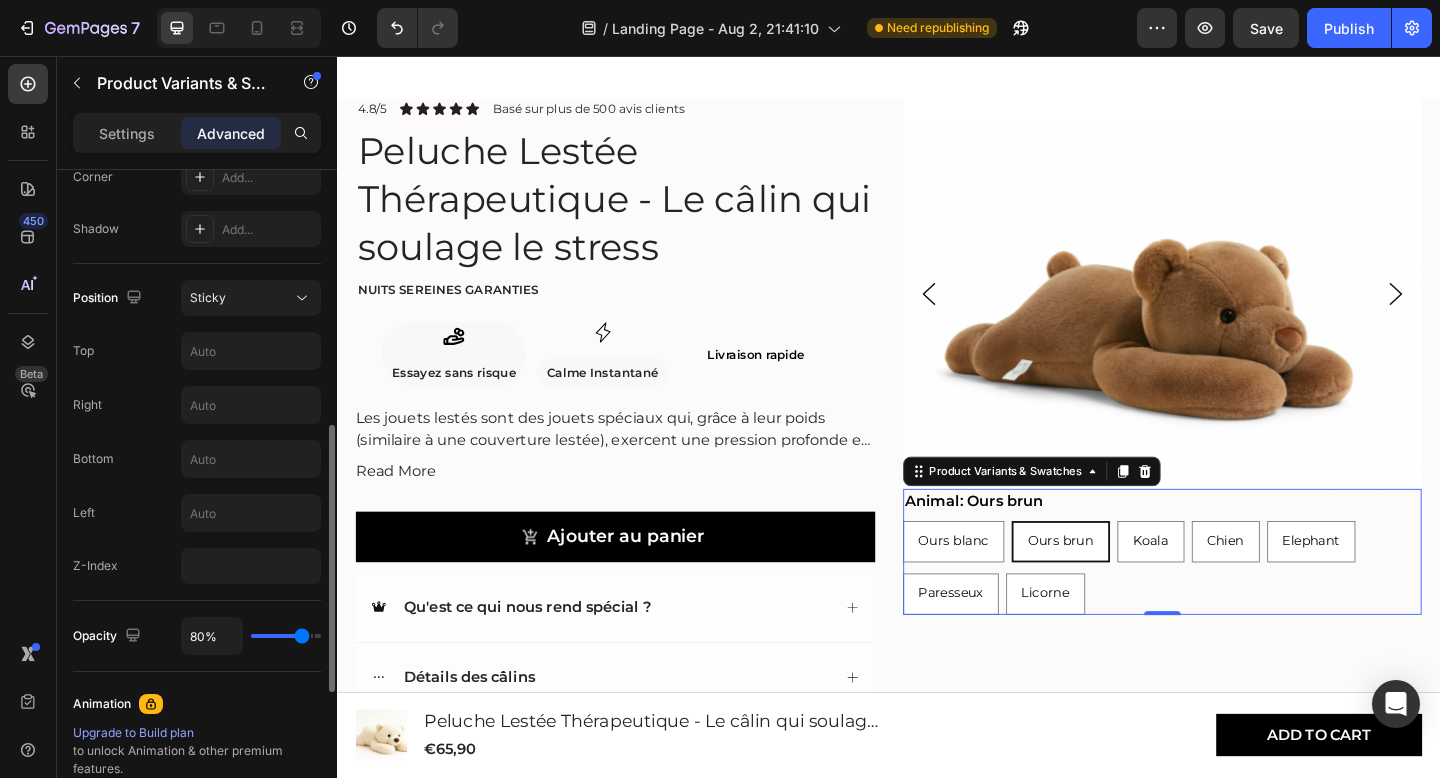 type on "73%" 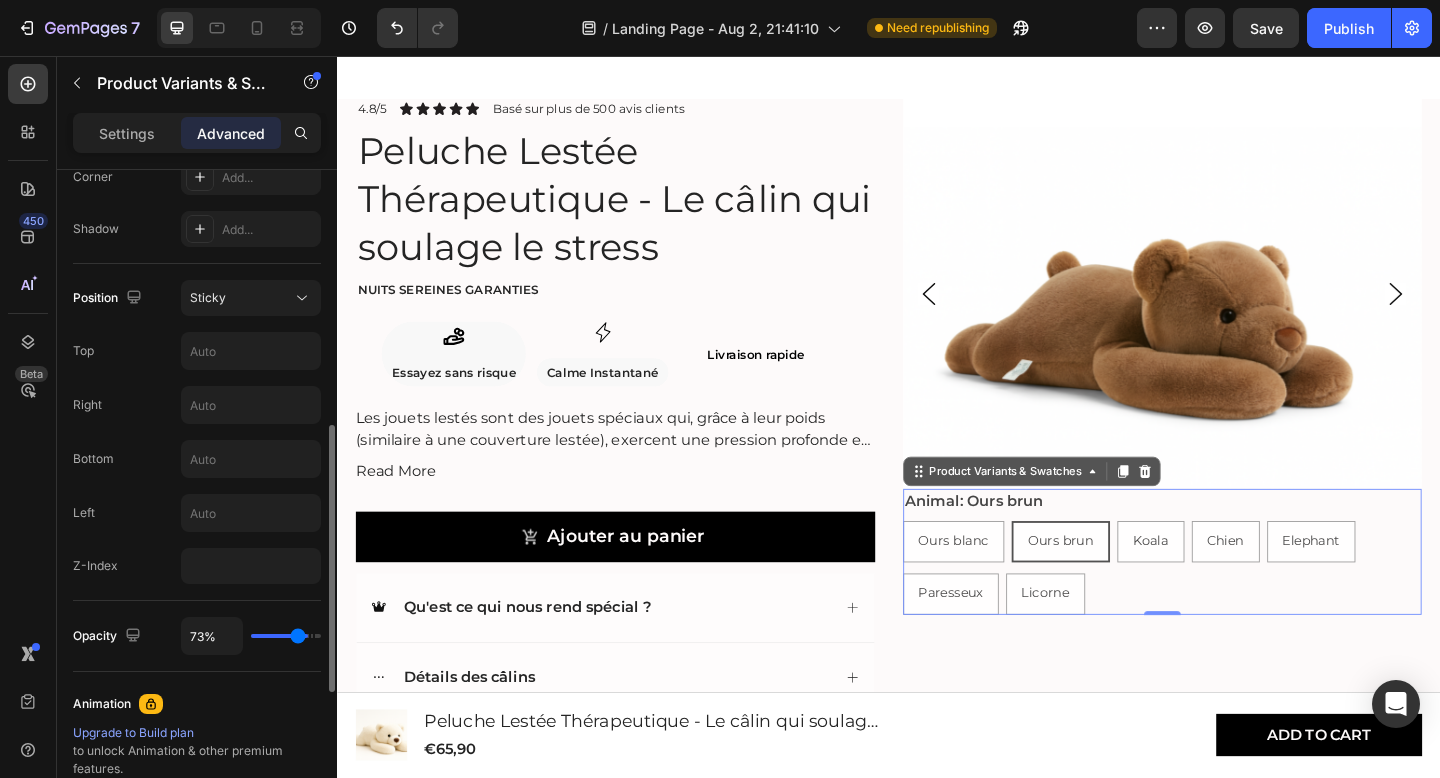type on "63%" 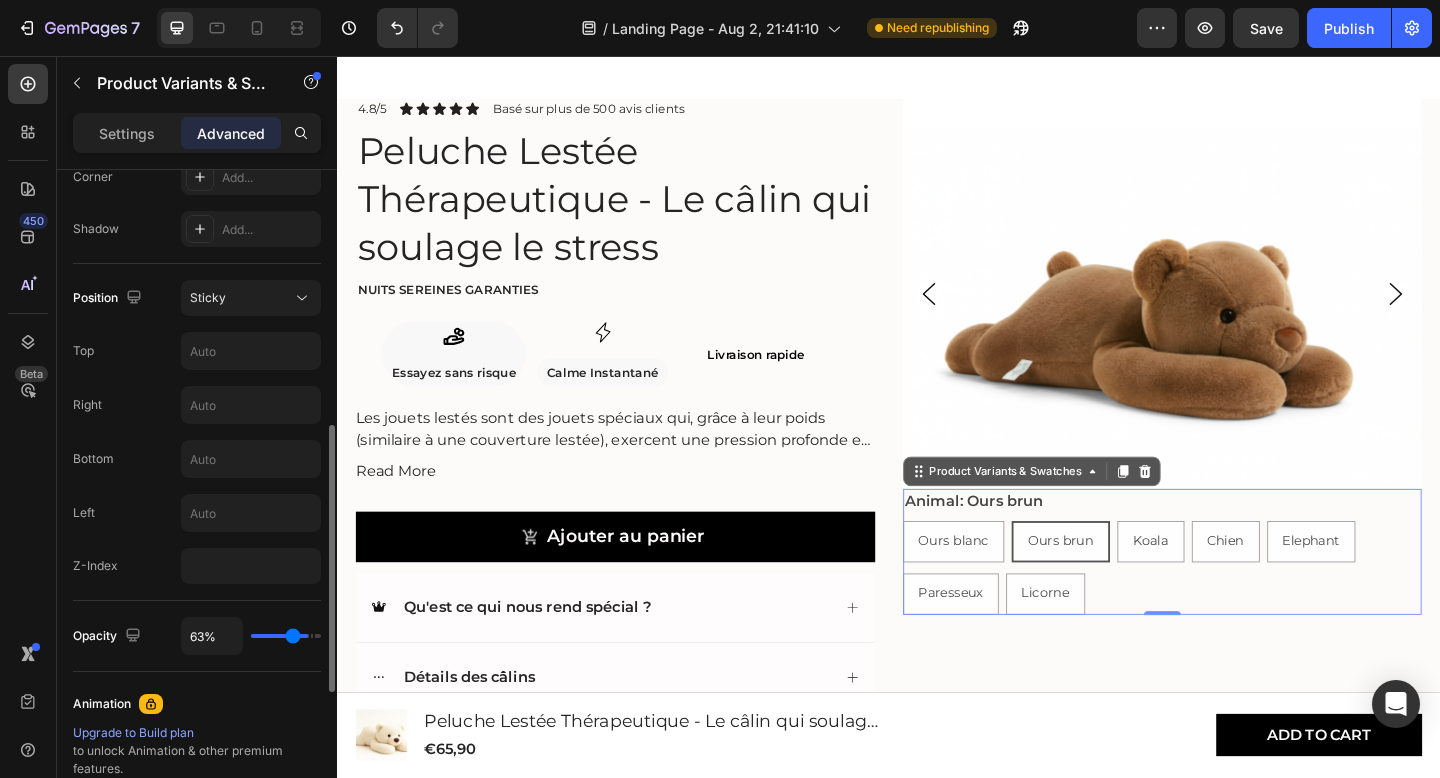 type on "50%" 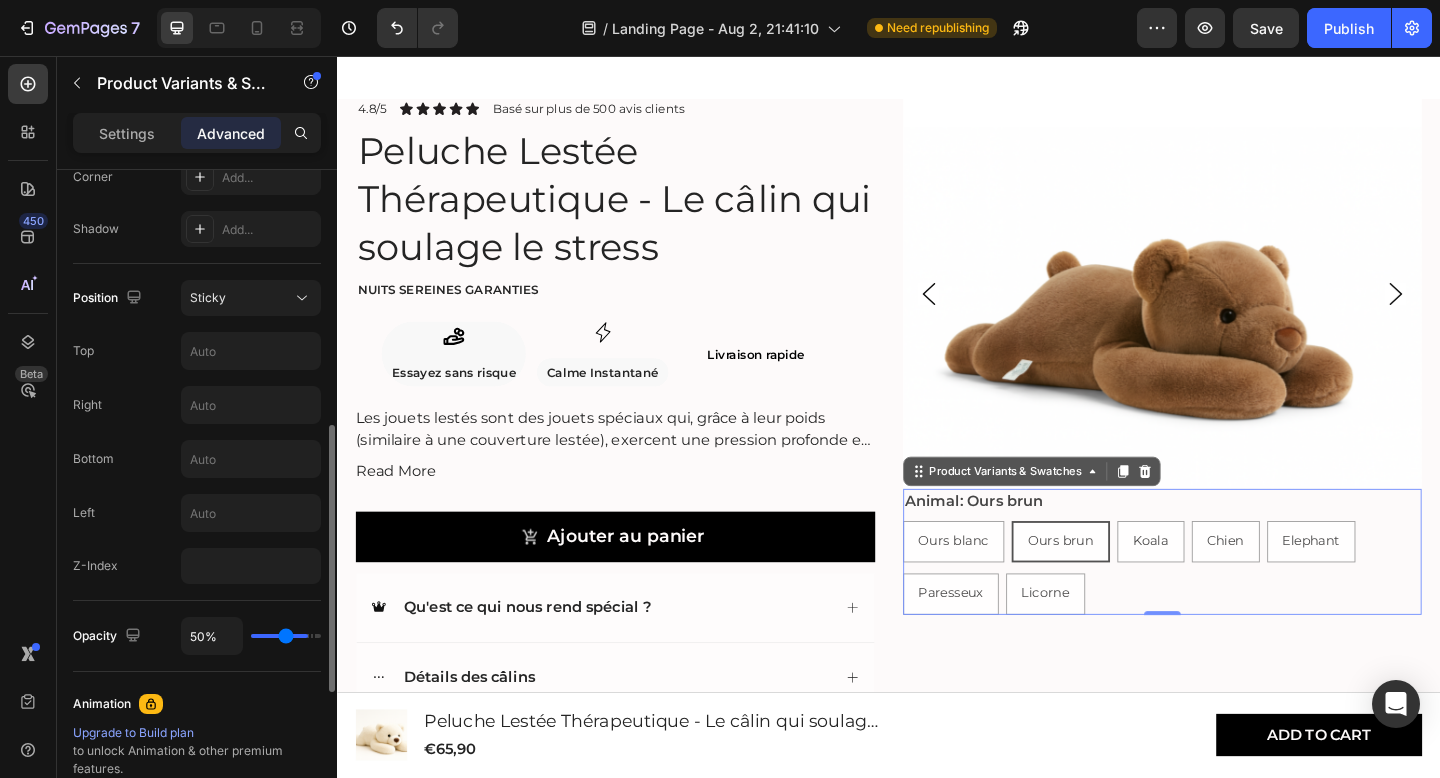 type on "39%" 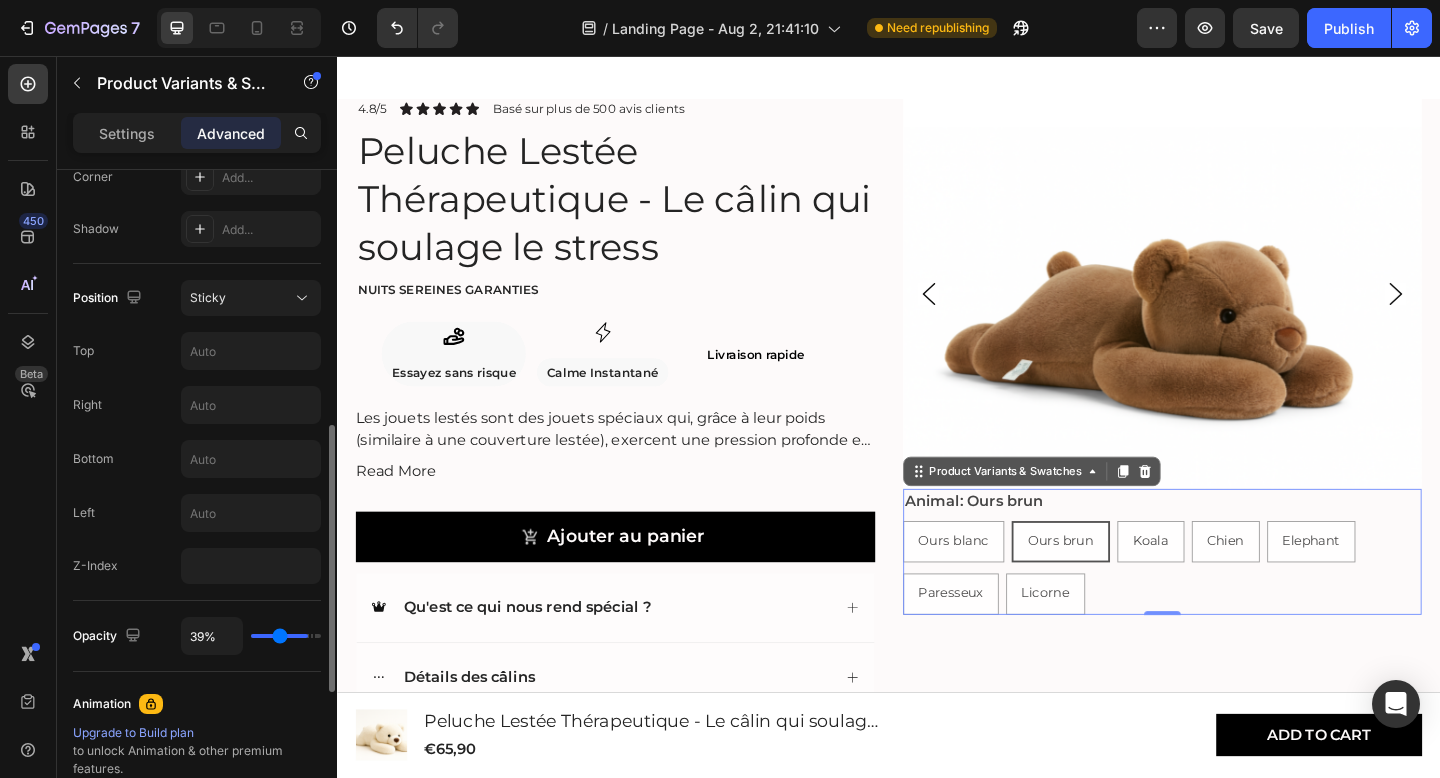 type on "28%" 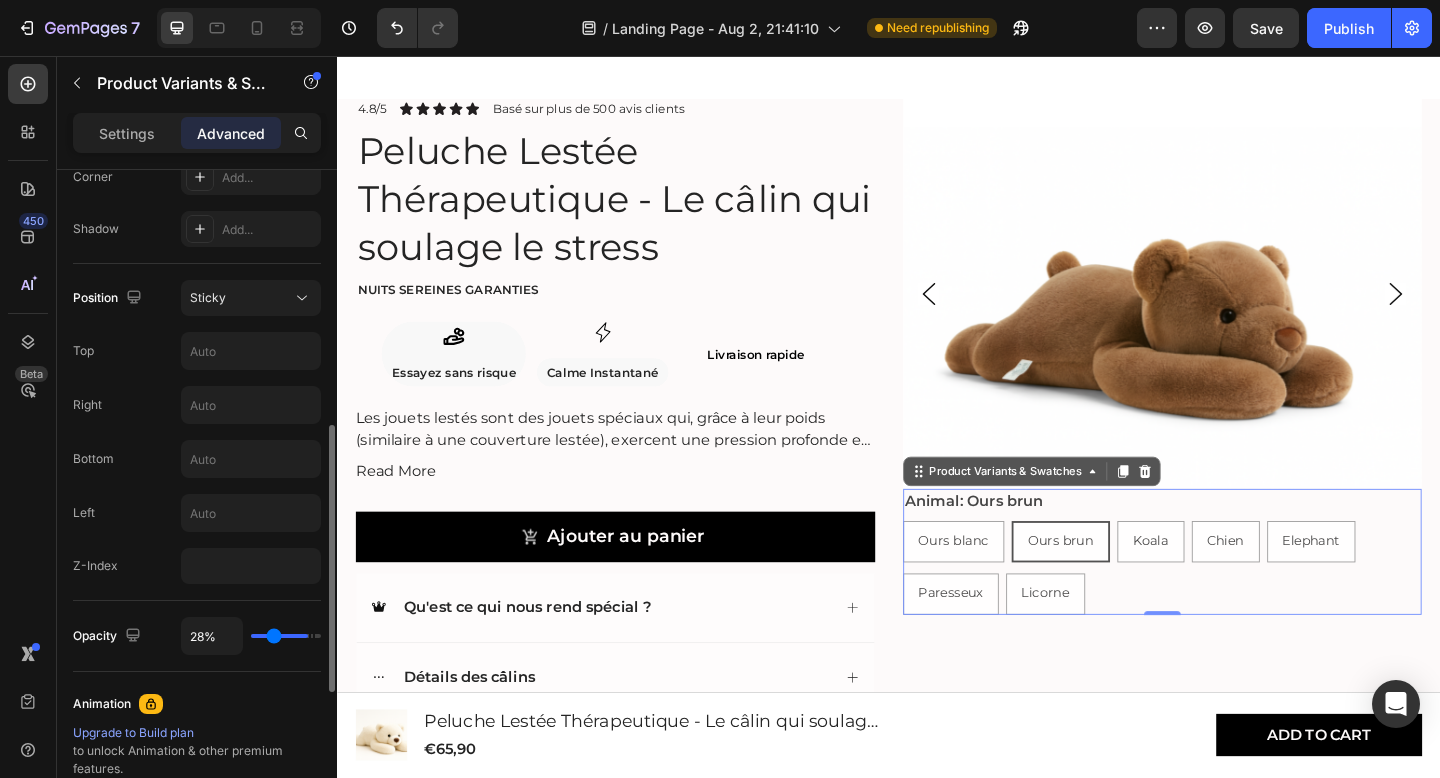 type on "19%" 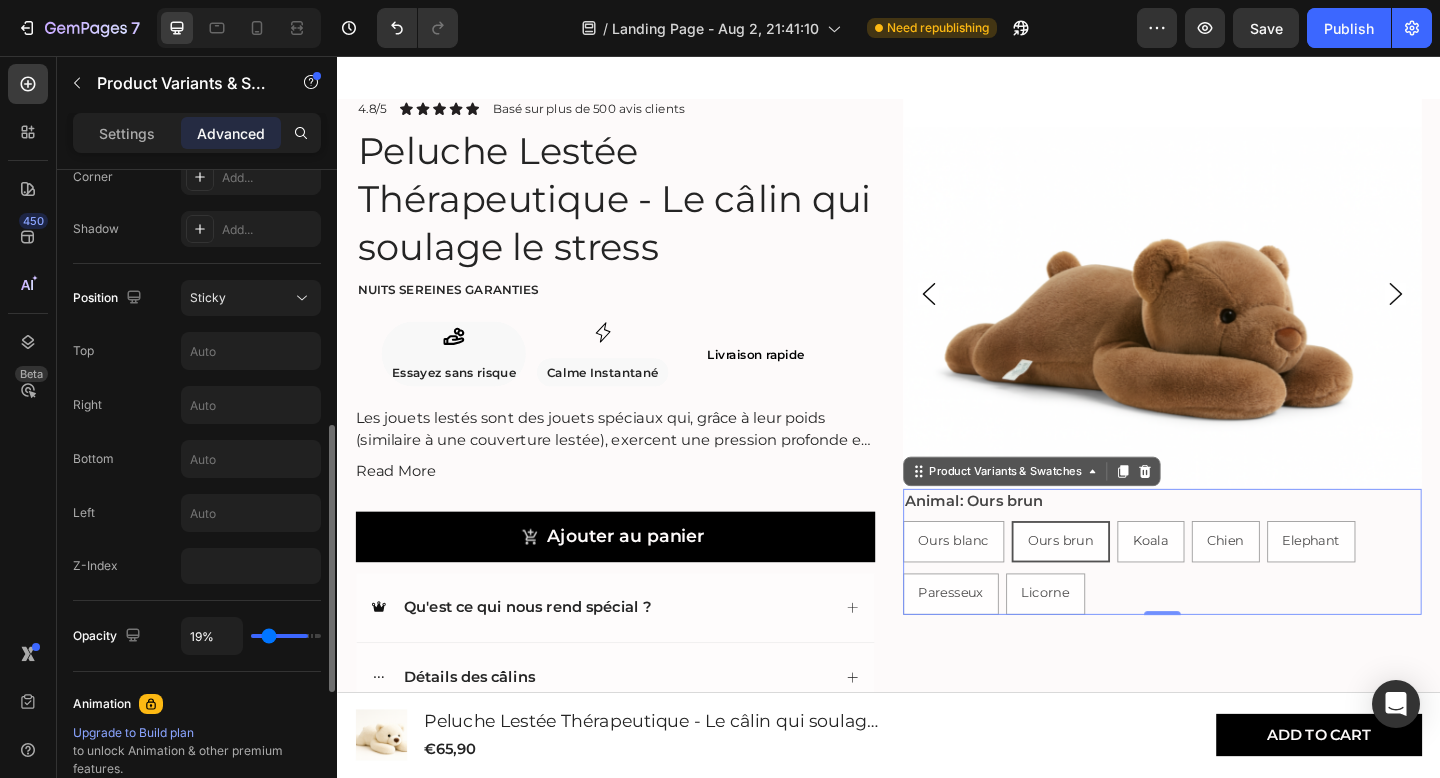type on "10%" 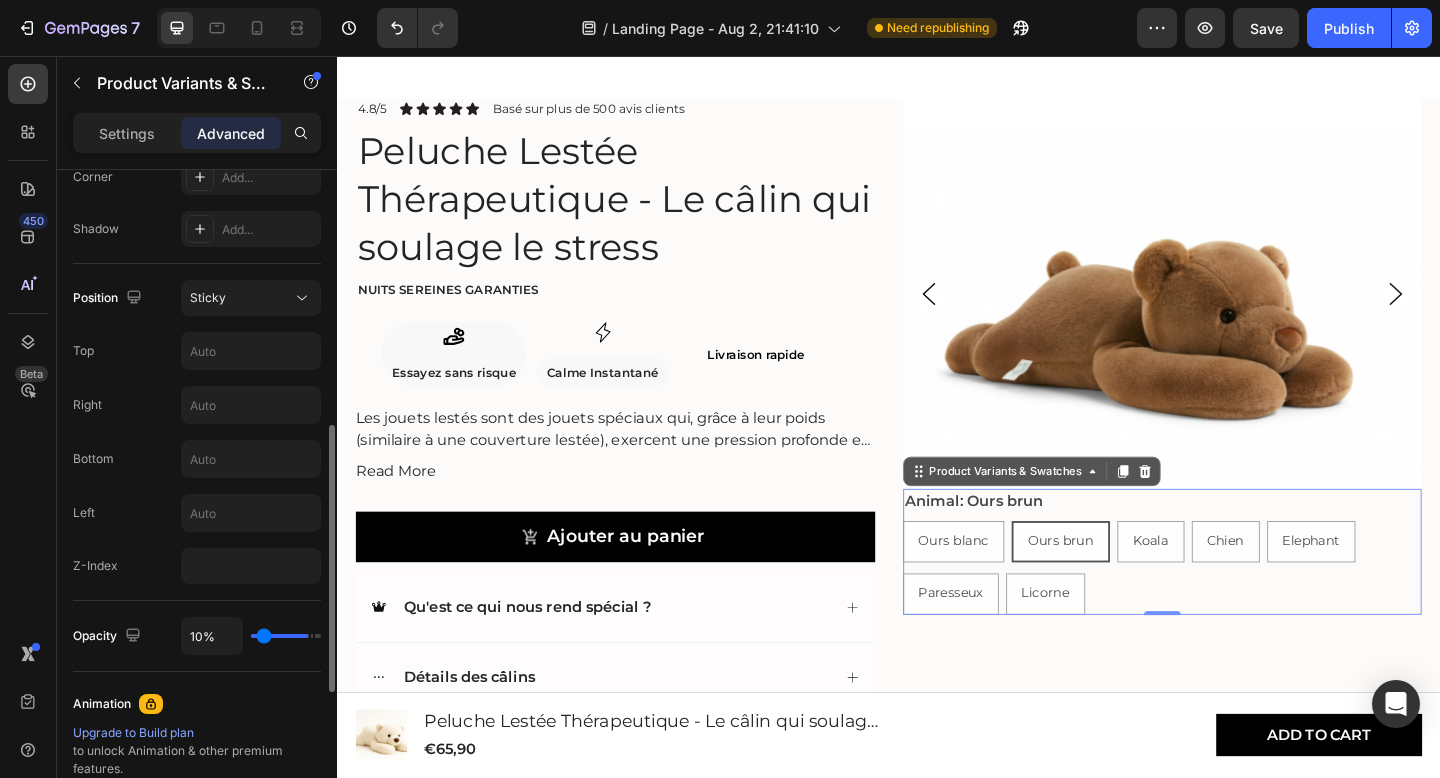 type on "3%" 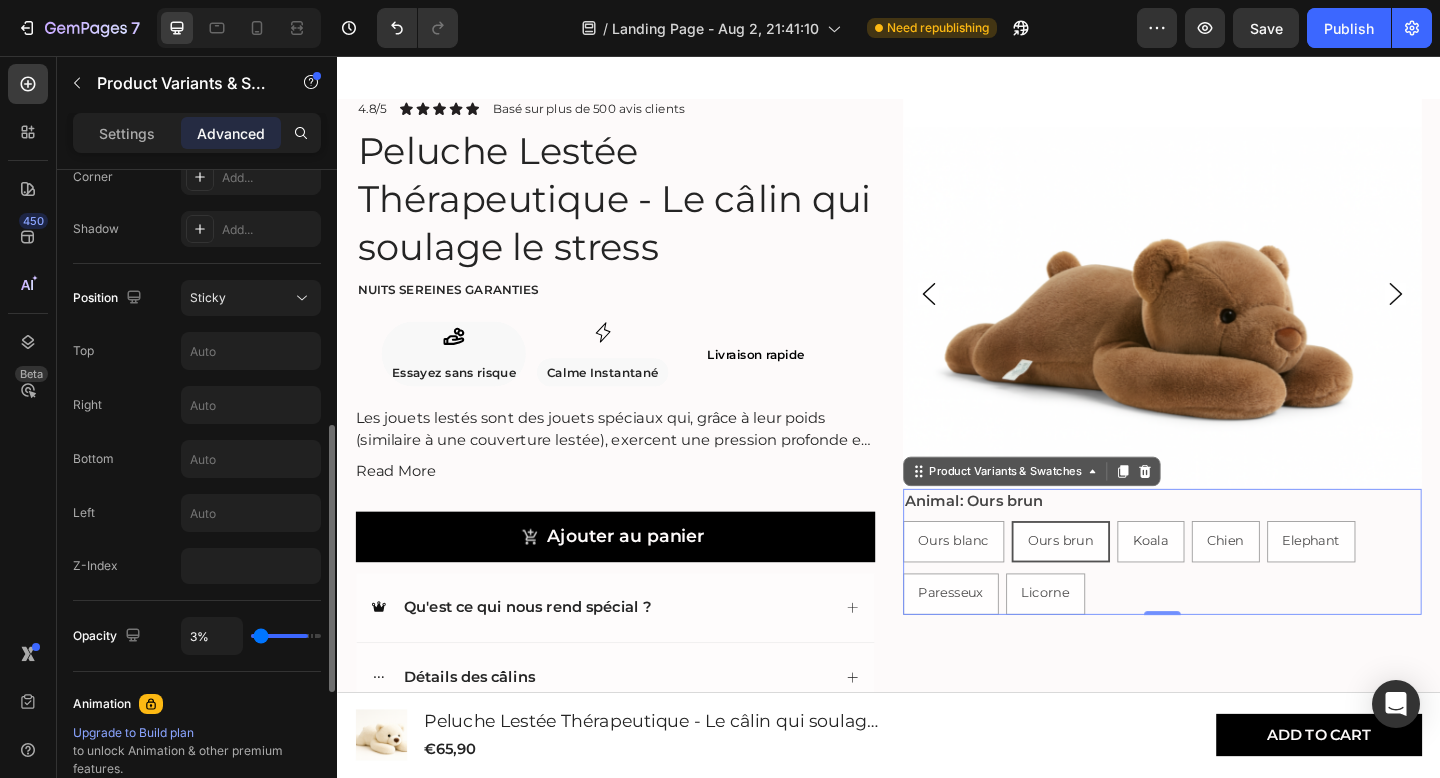 type on "0%" 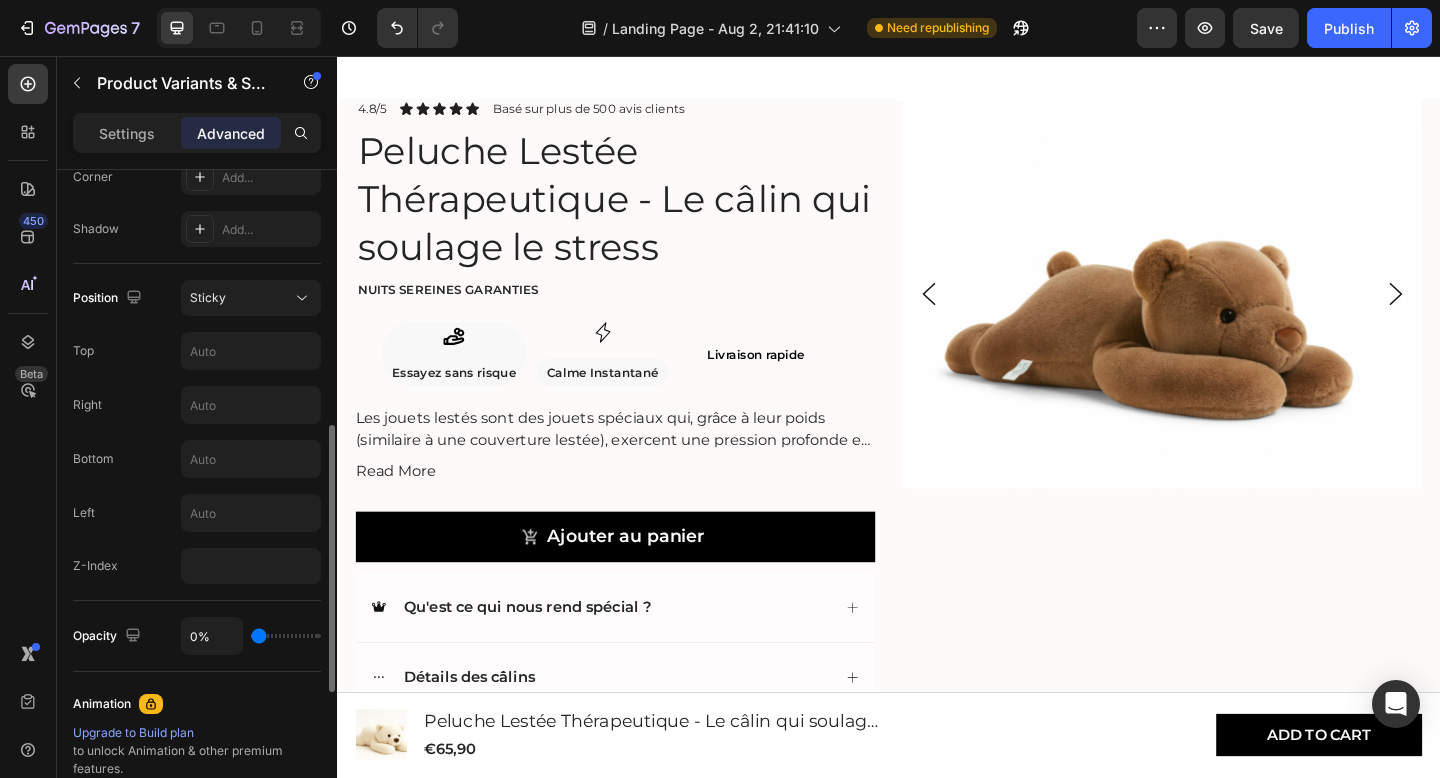 type on "48%" 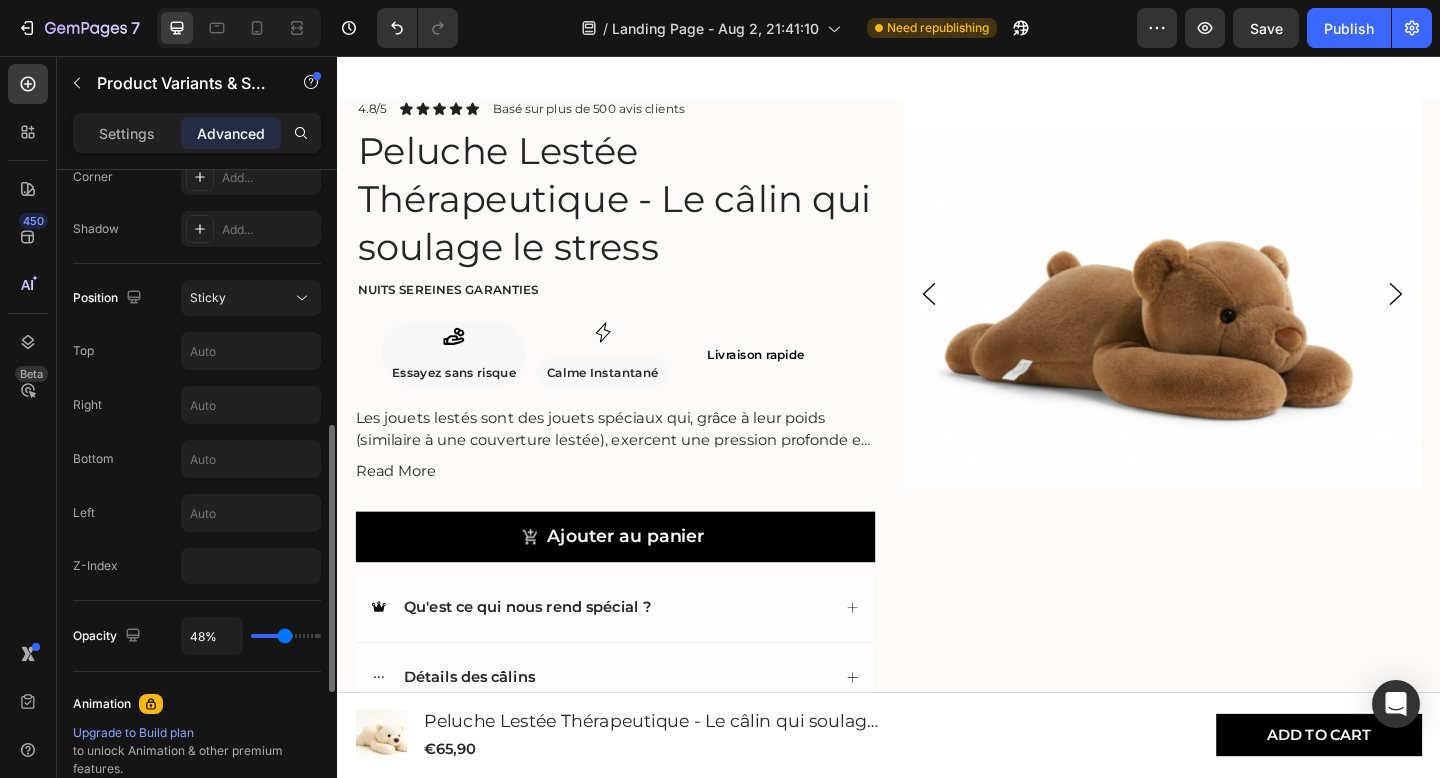 type on "52%" 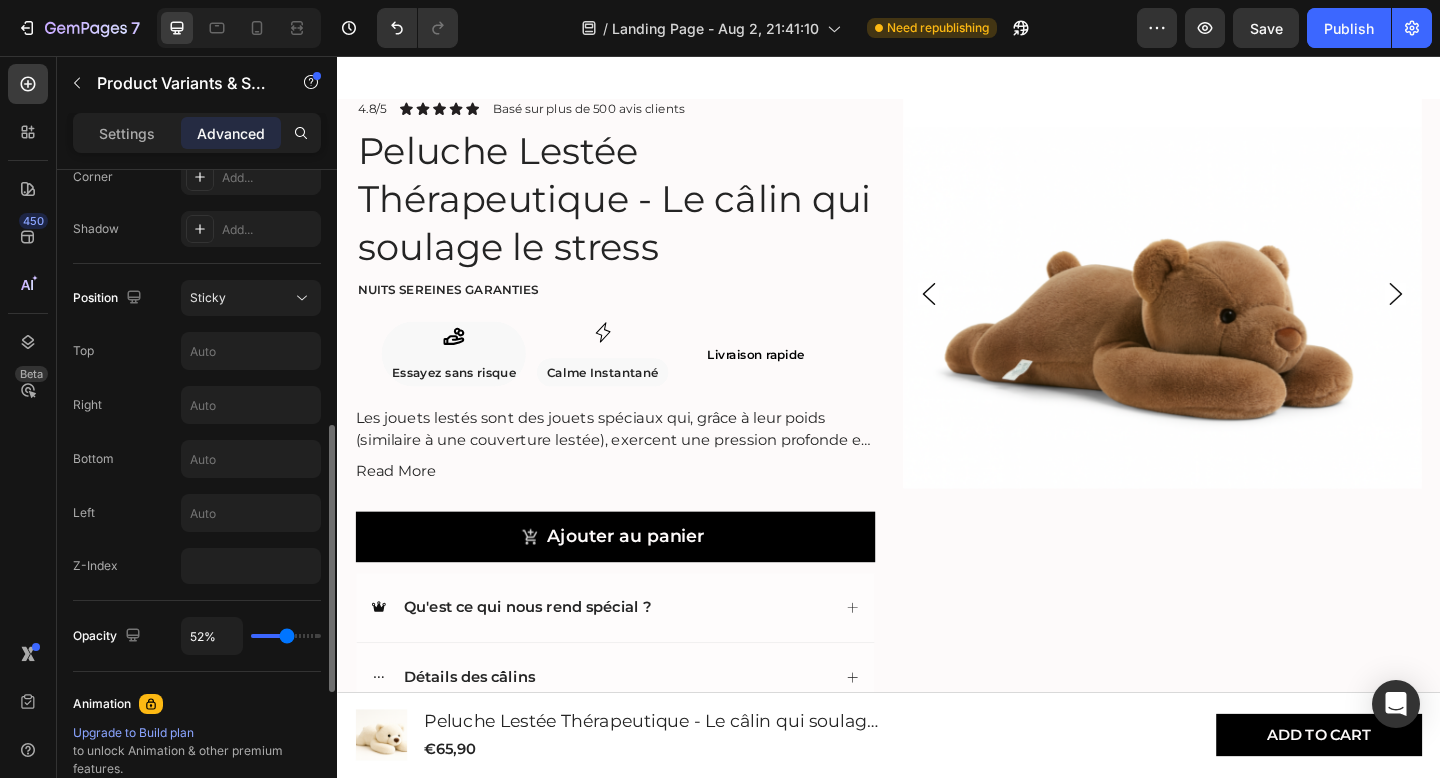 type on "55%" 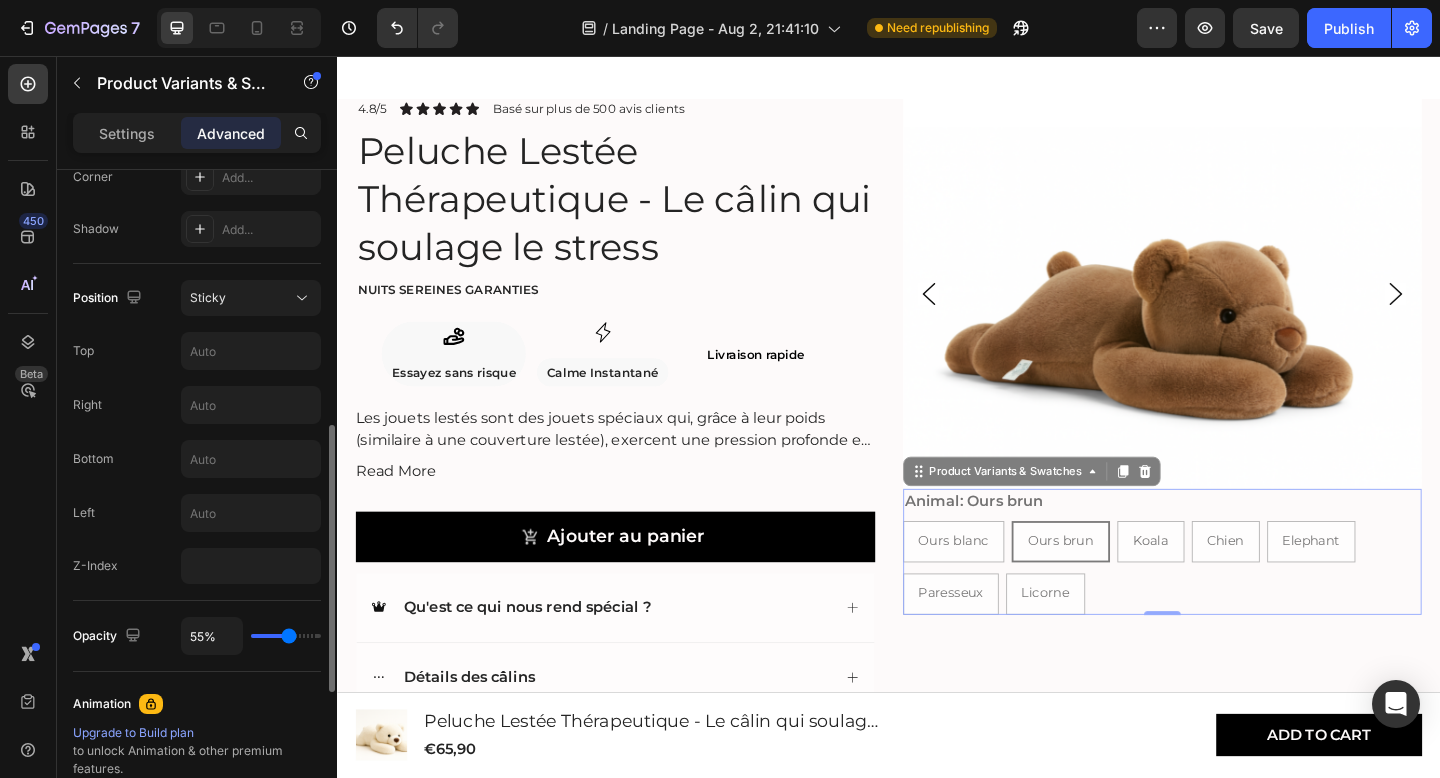 type on "57%" 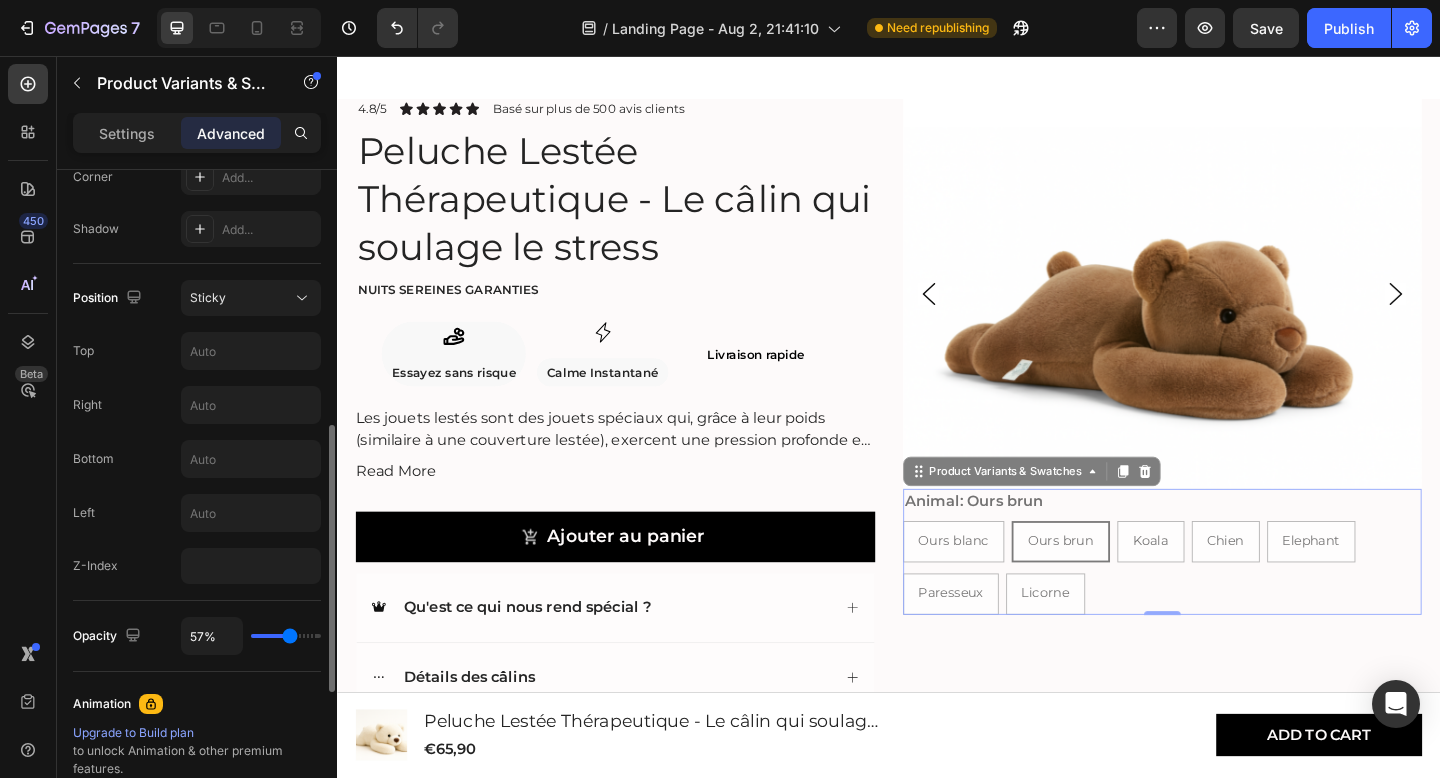 type on "58%" 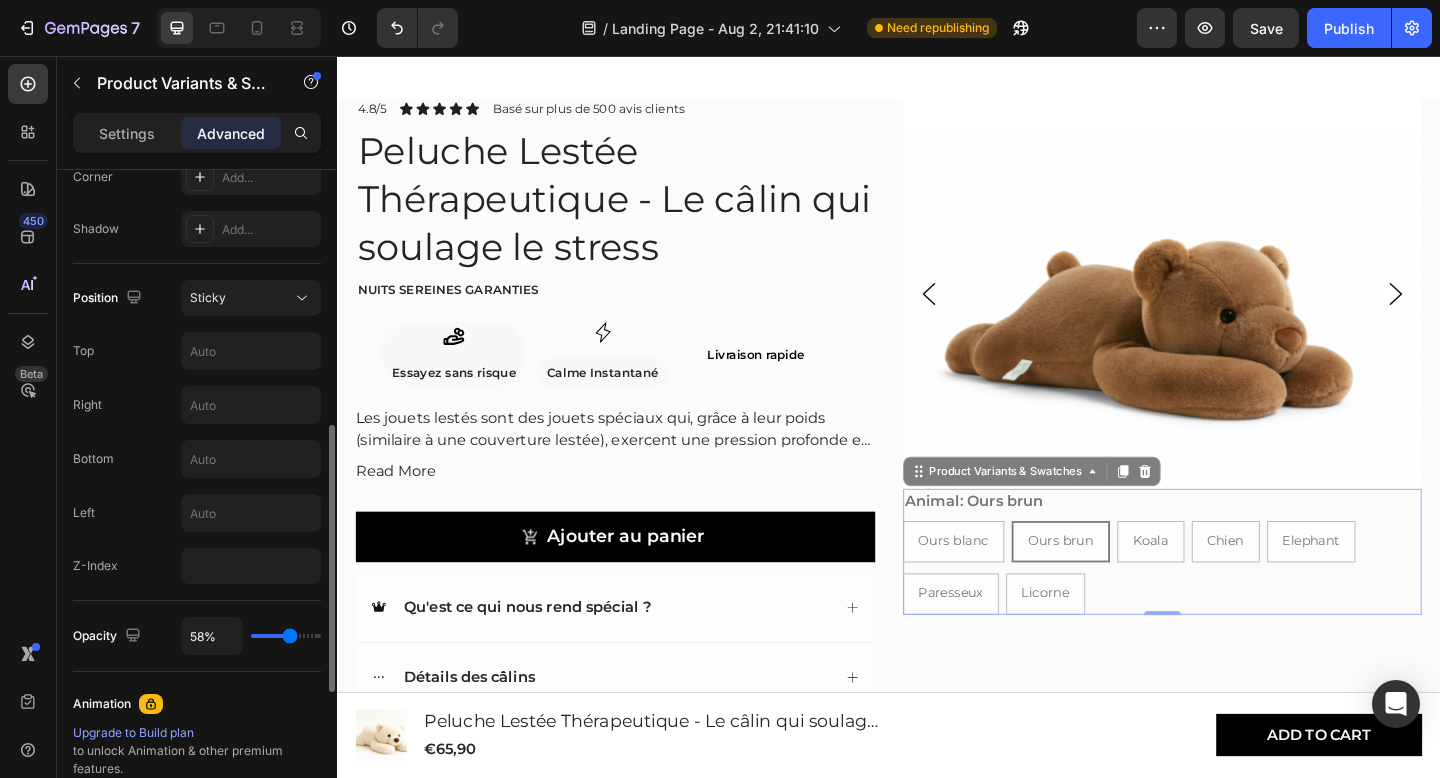 type on "60%" 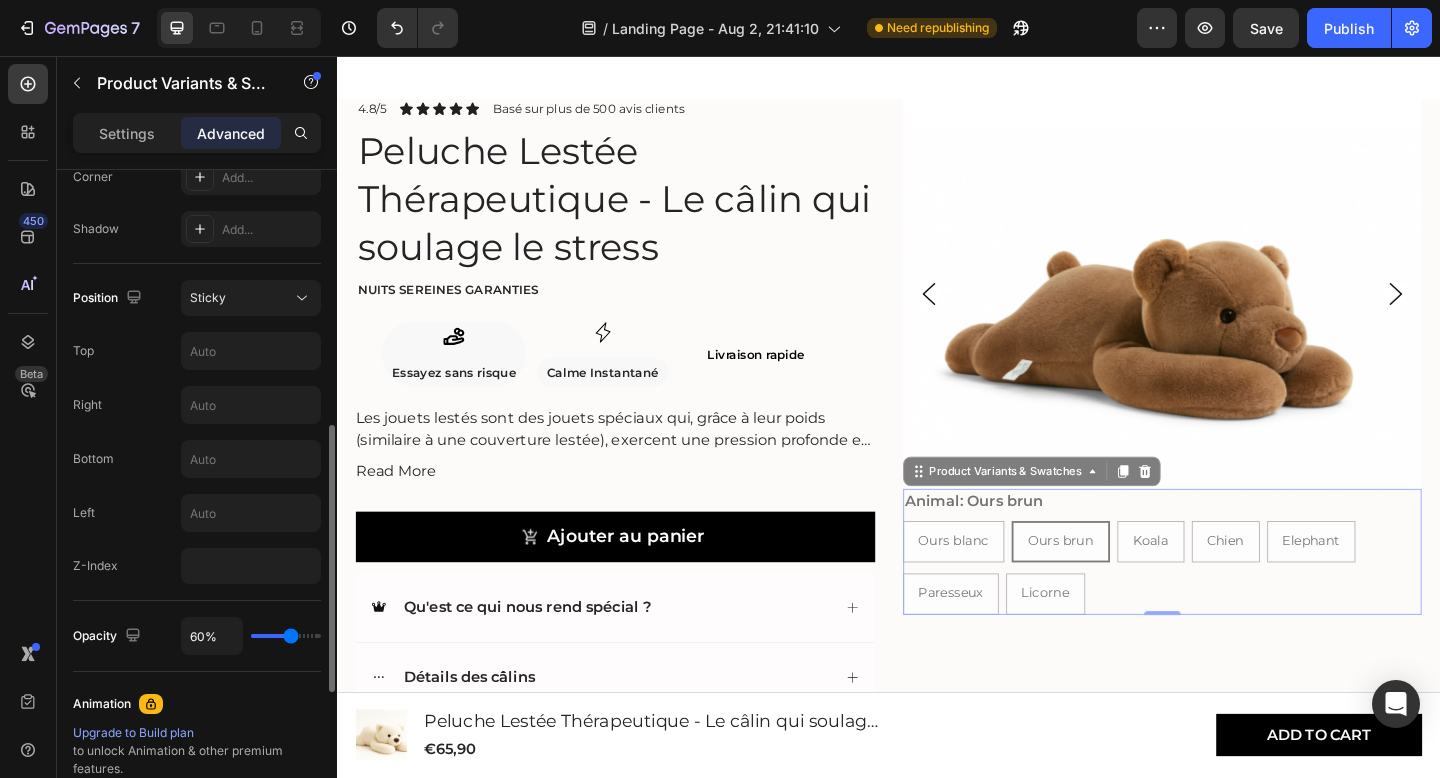 type on "61%" 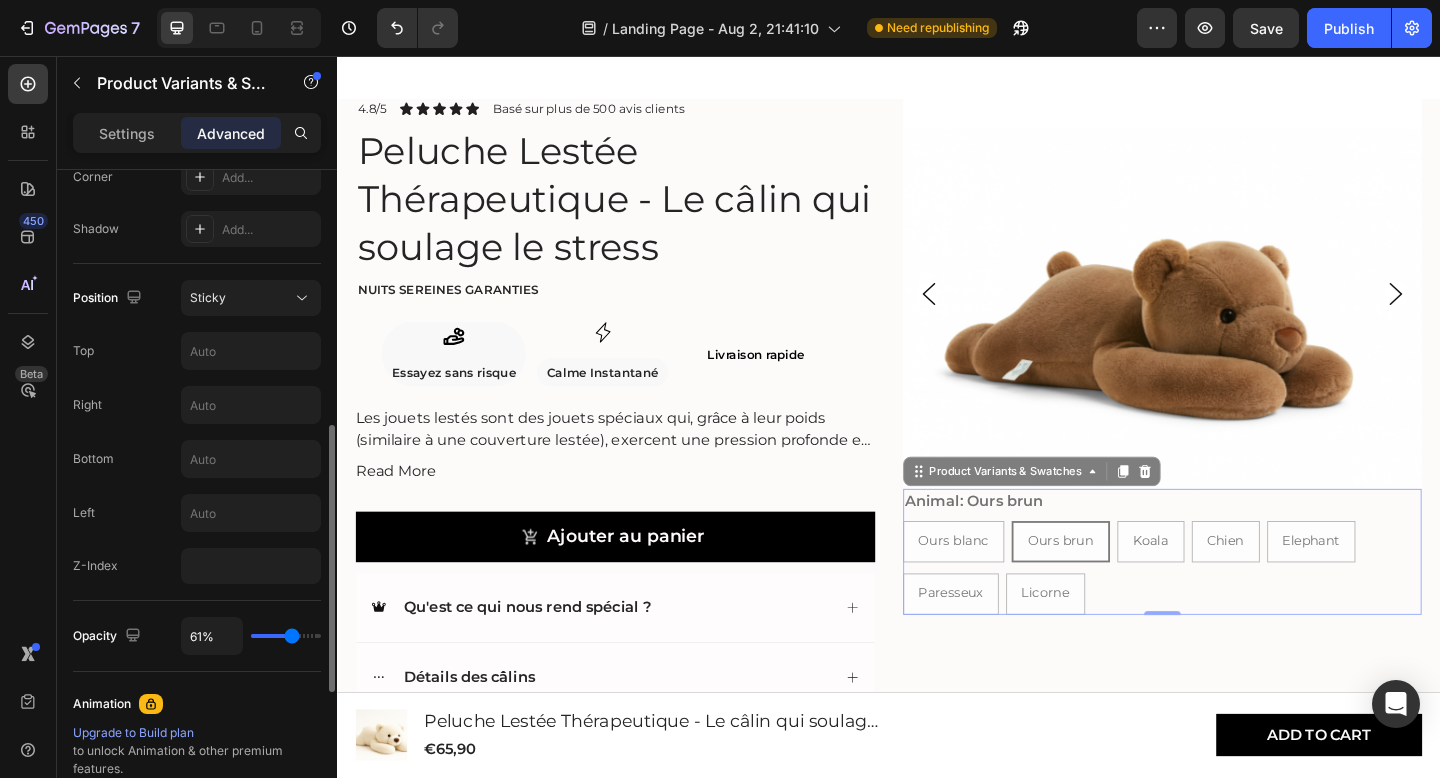 type on "63%" 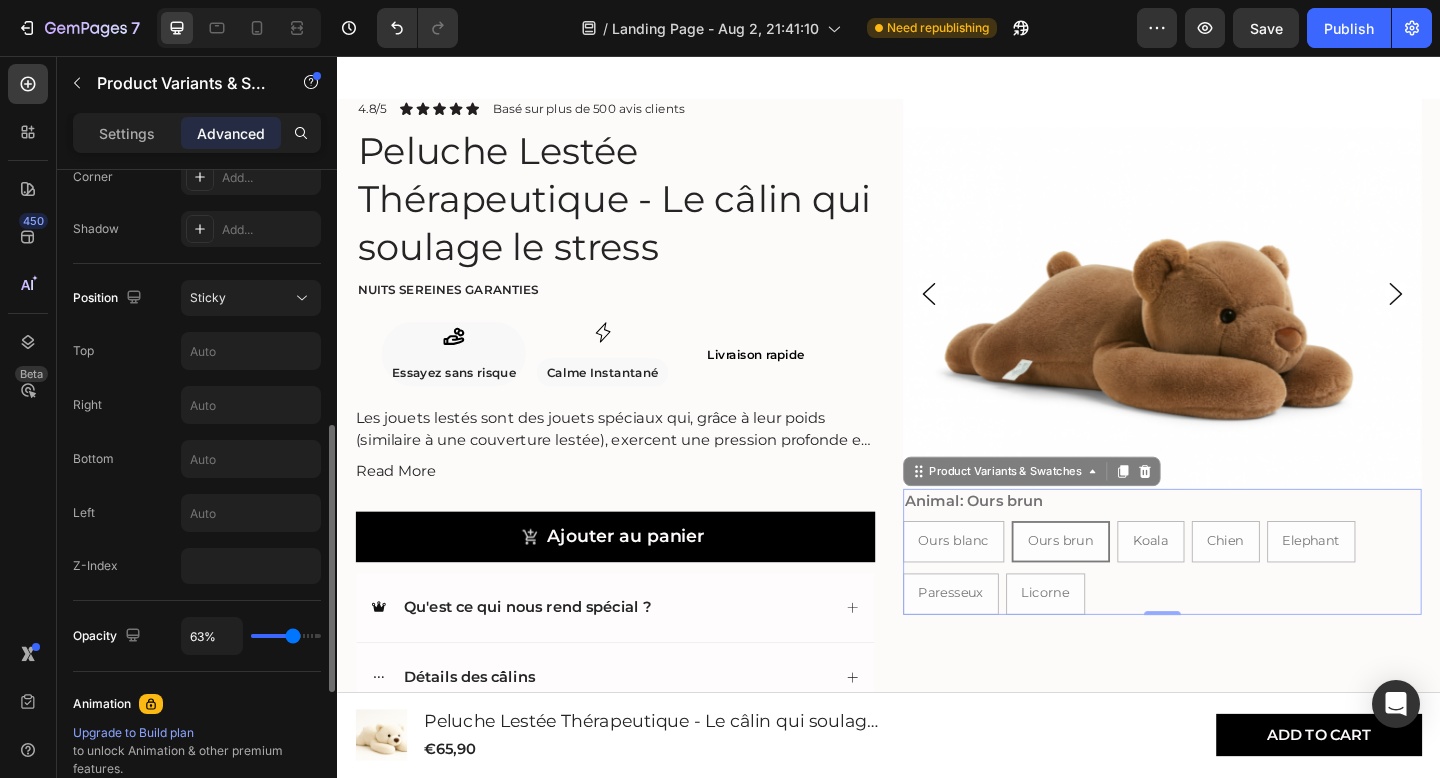type on "65%" 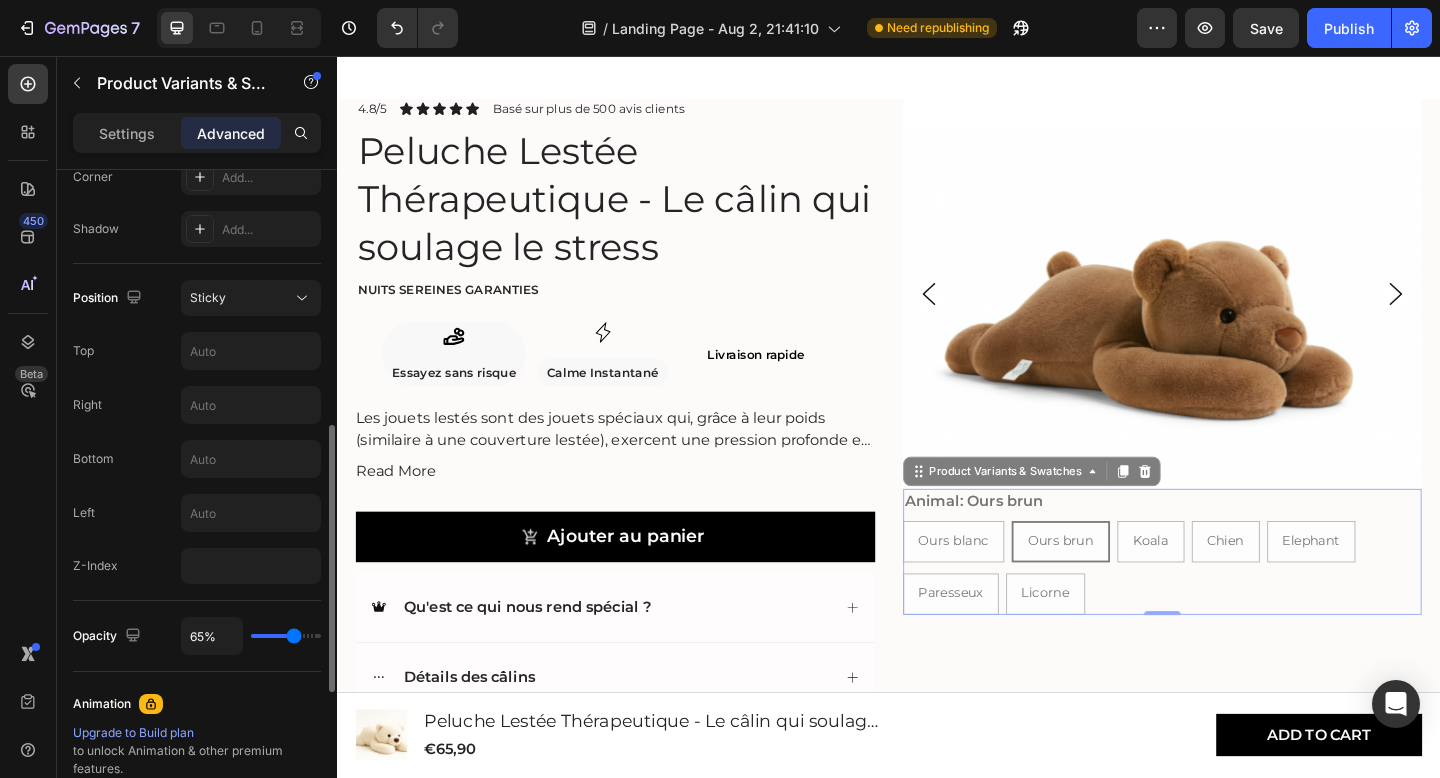 type on "67%" 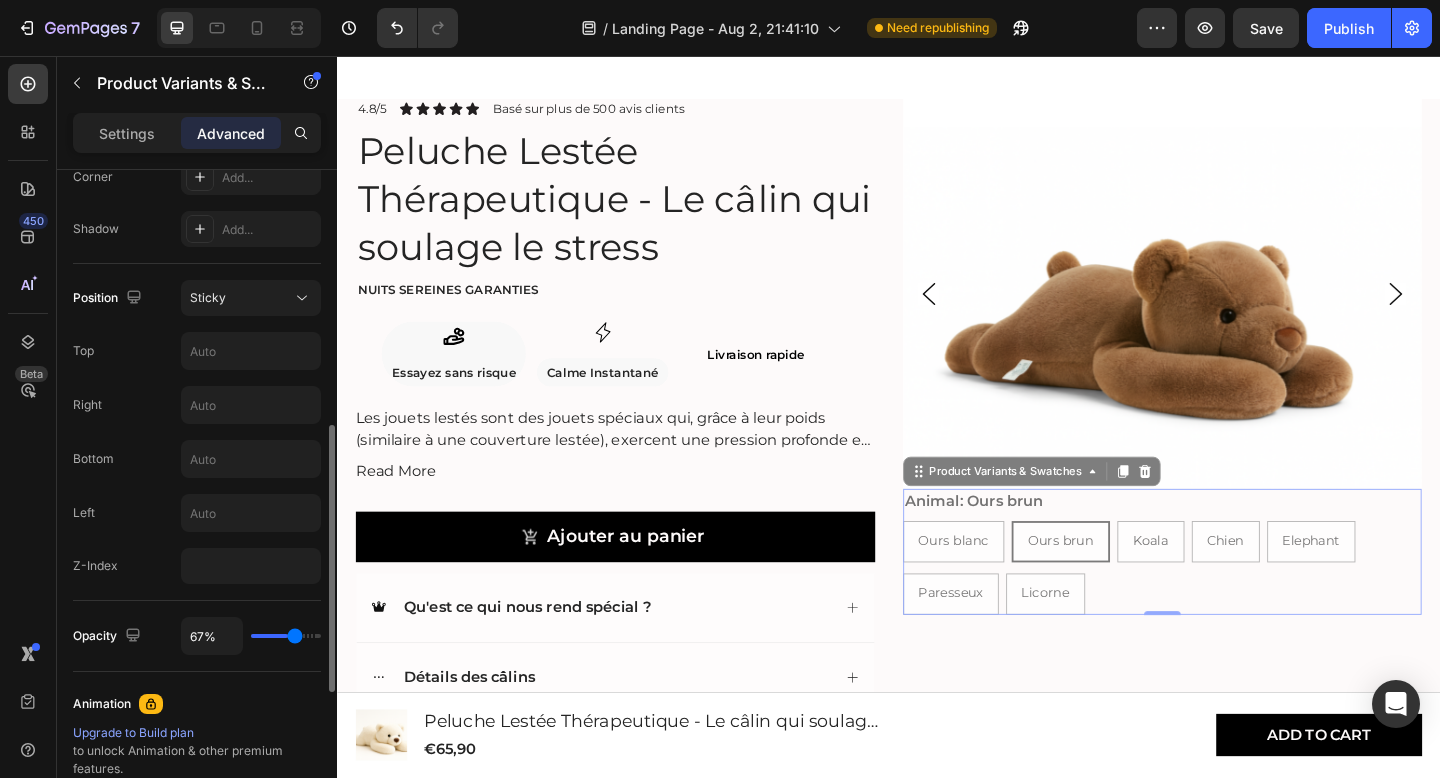 type on "69%" 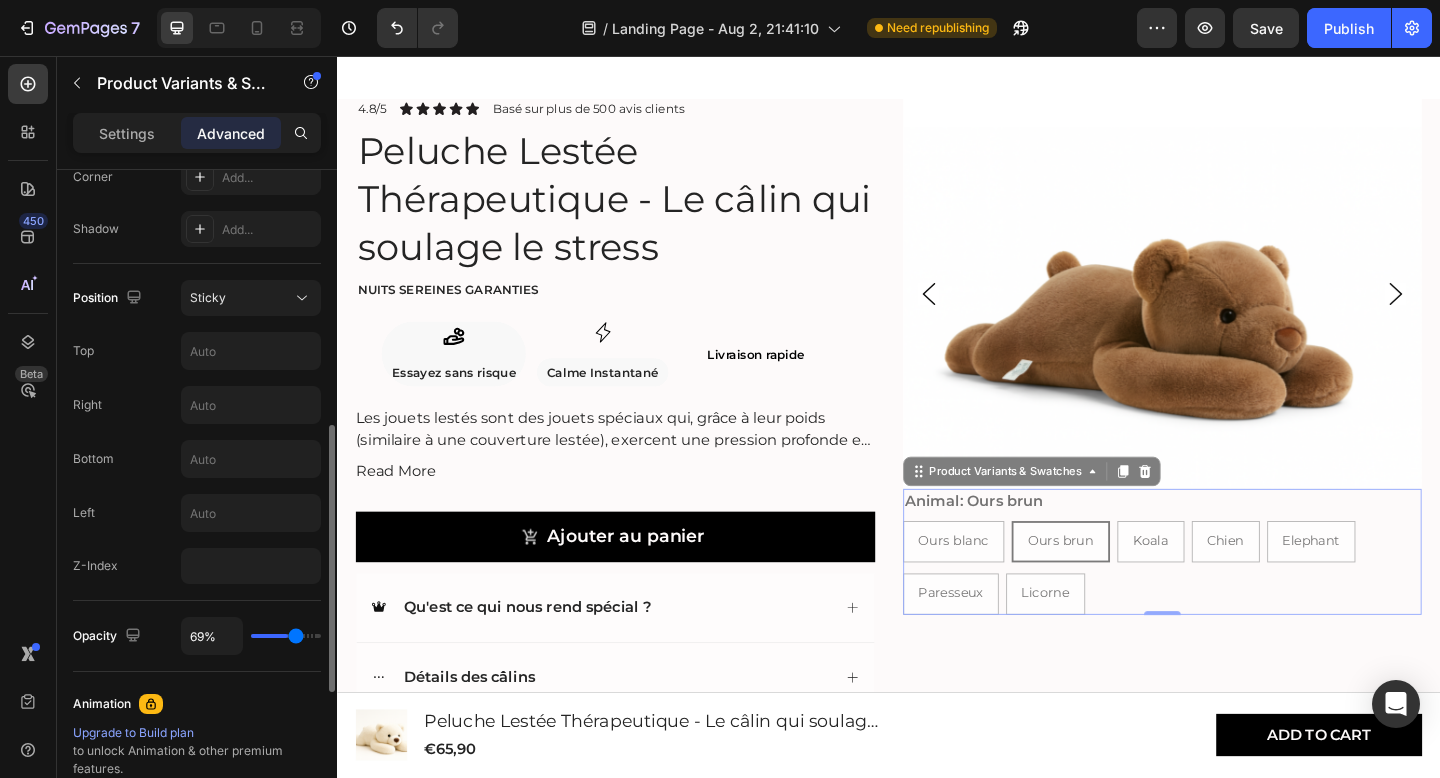 type on "71%" 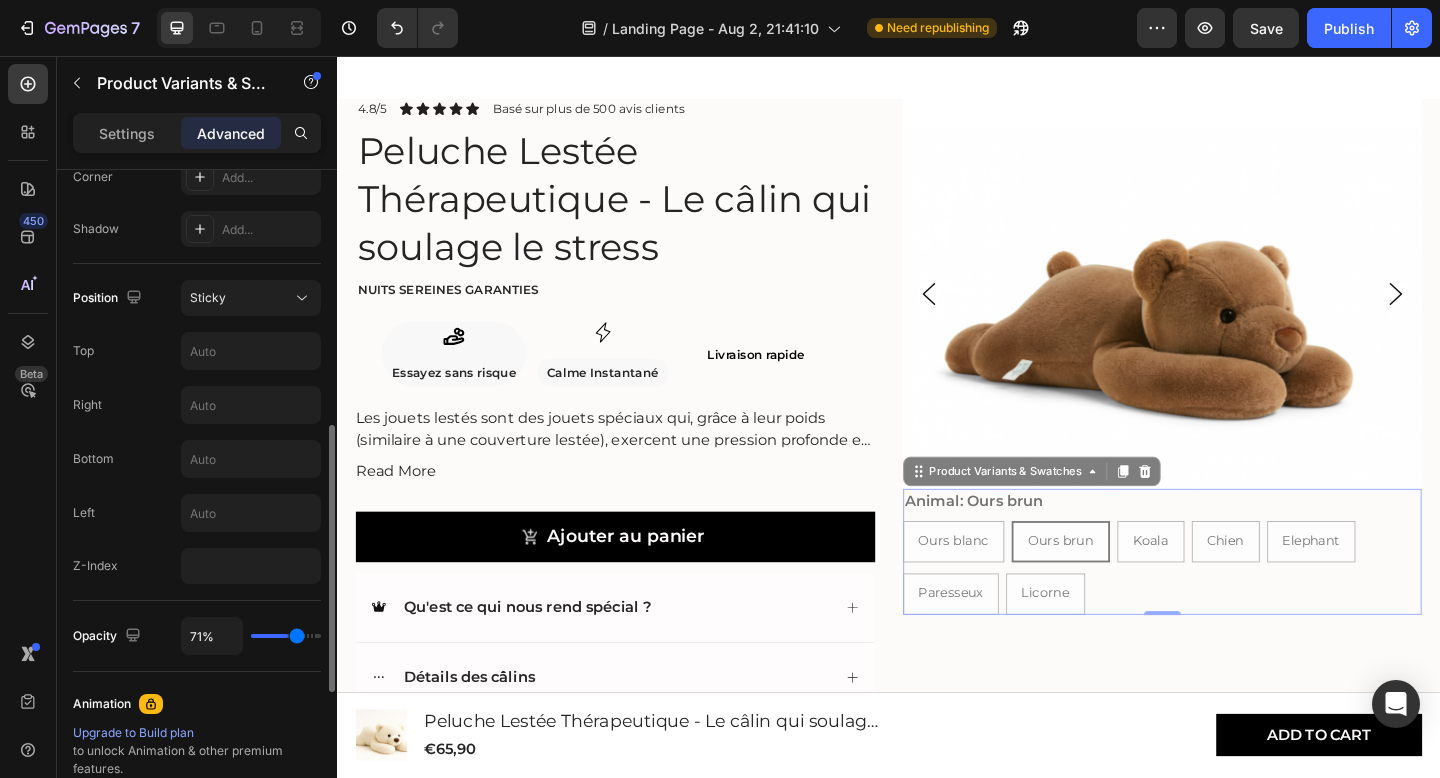 type on "72%" 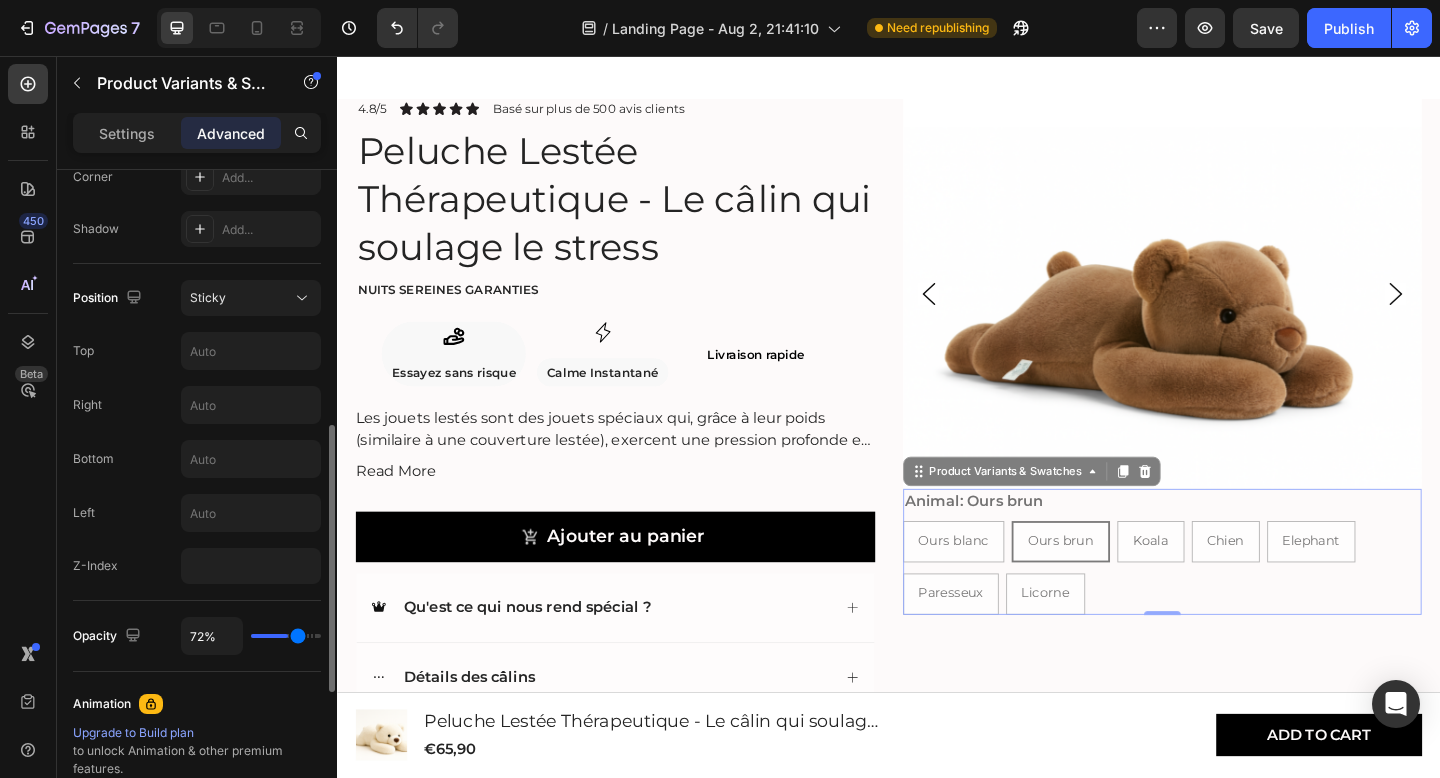 type on "73%" 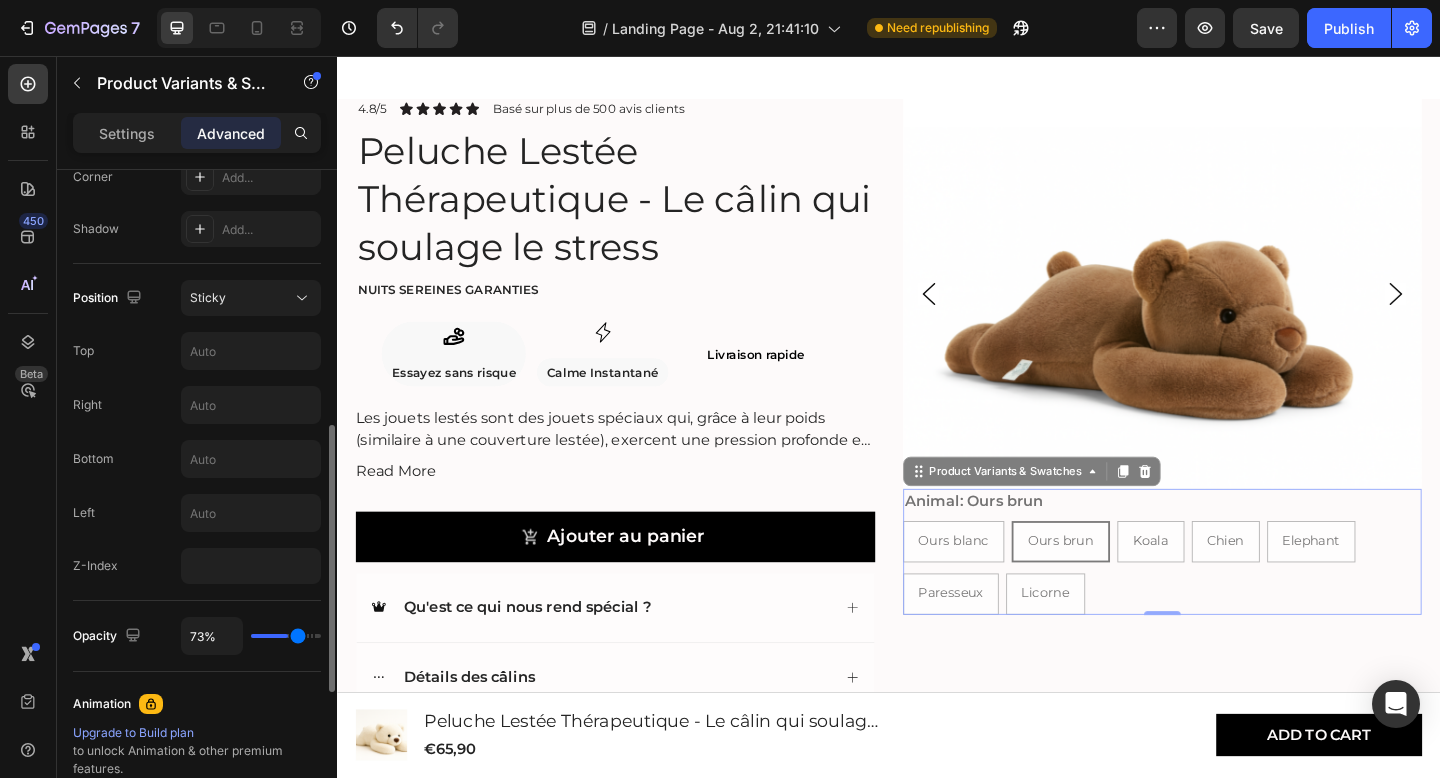 type on "74%" 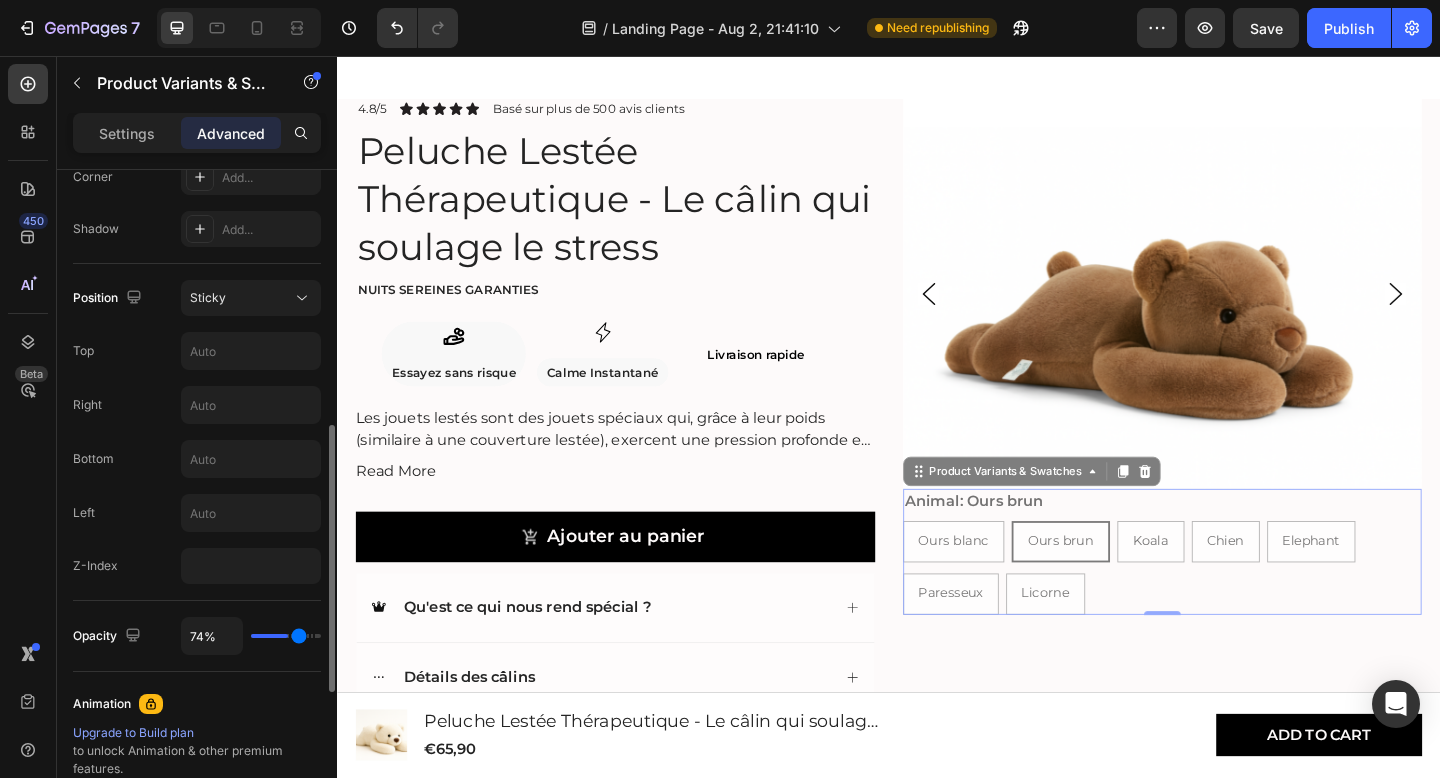 type on "75%" 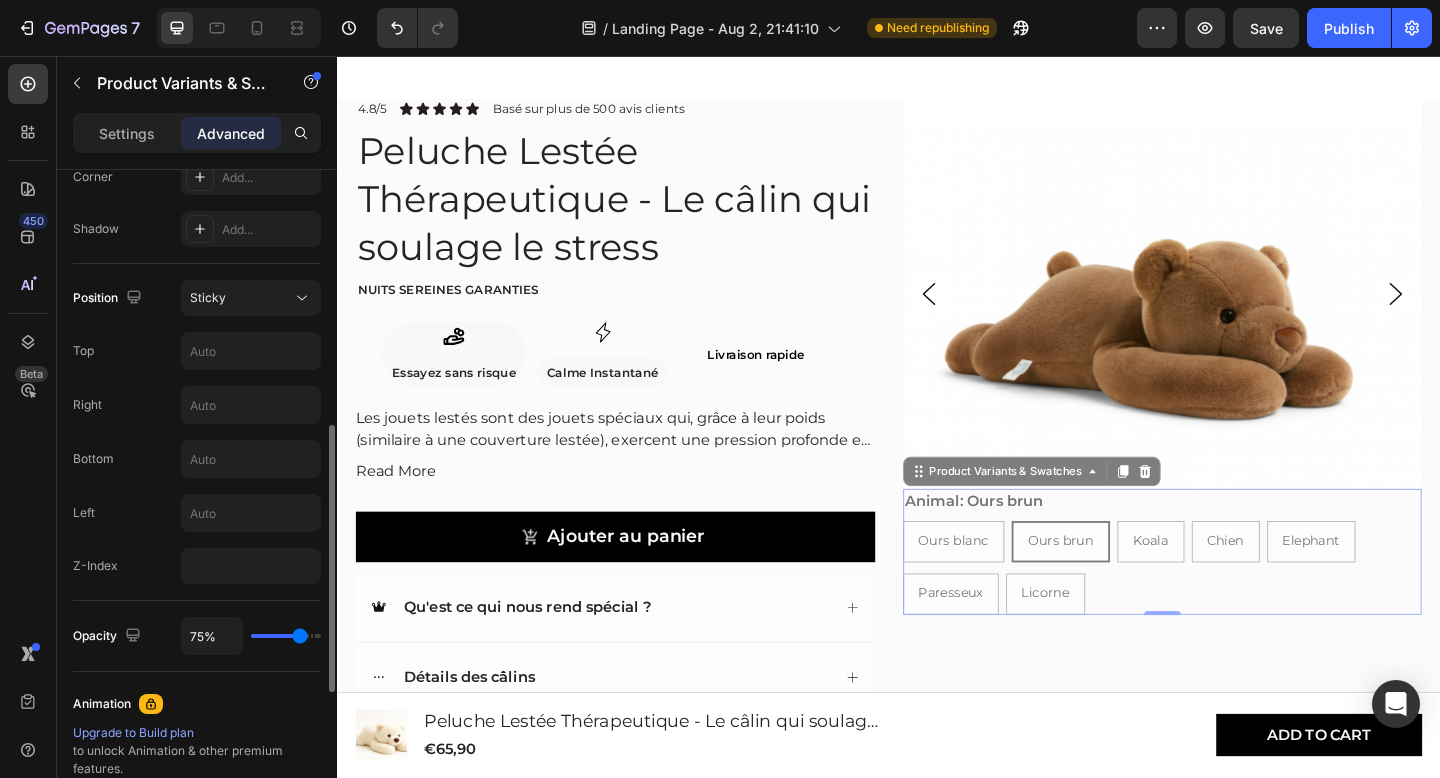 type on "76%" 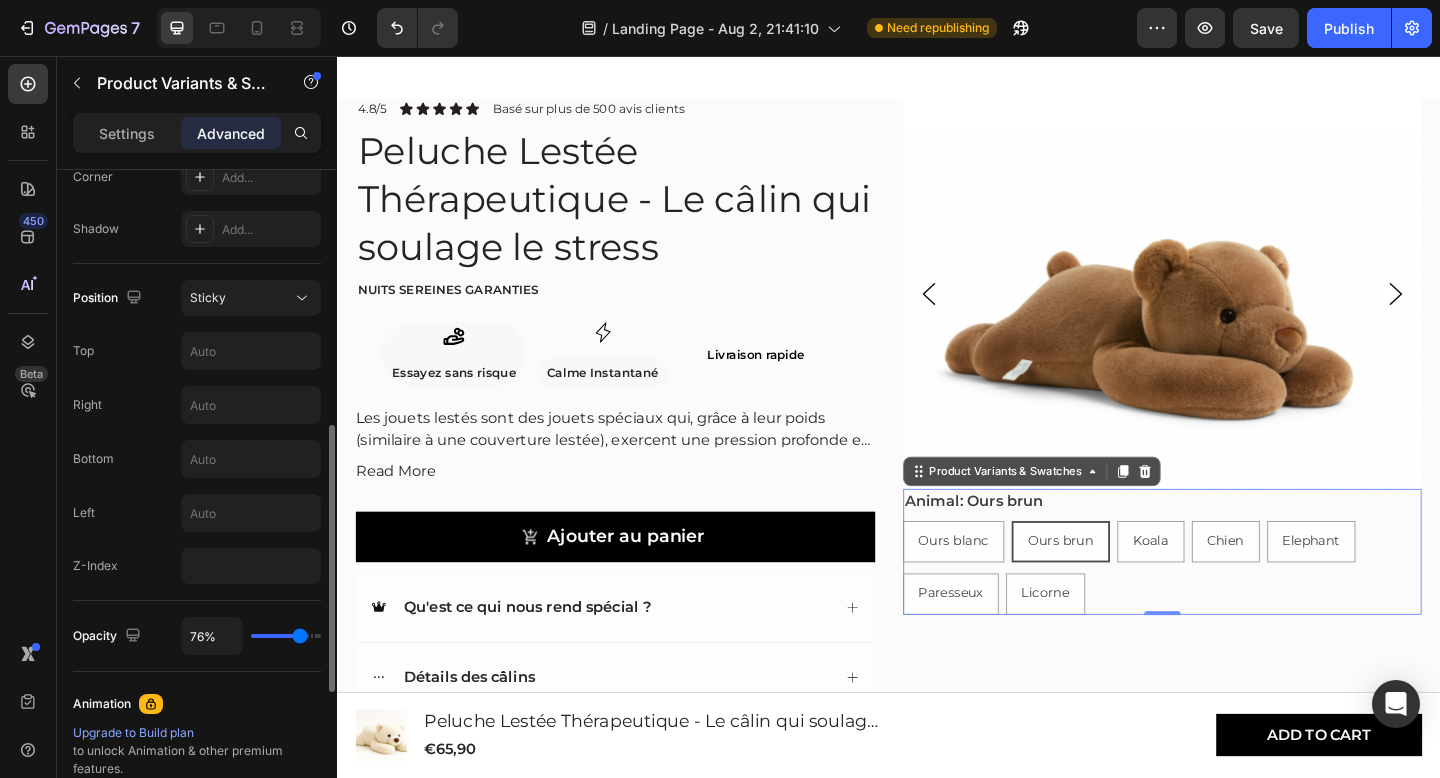 type on "77%" 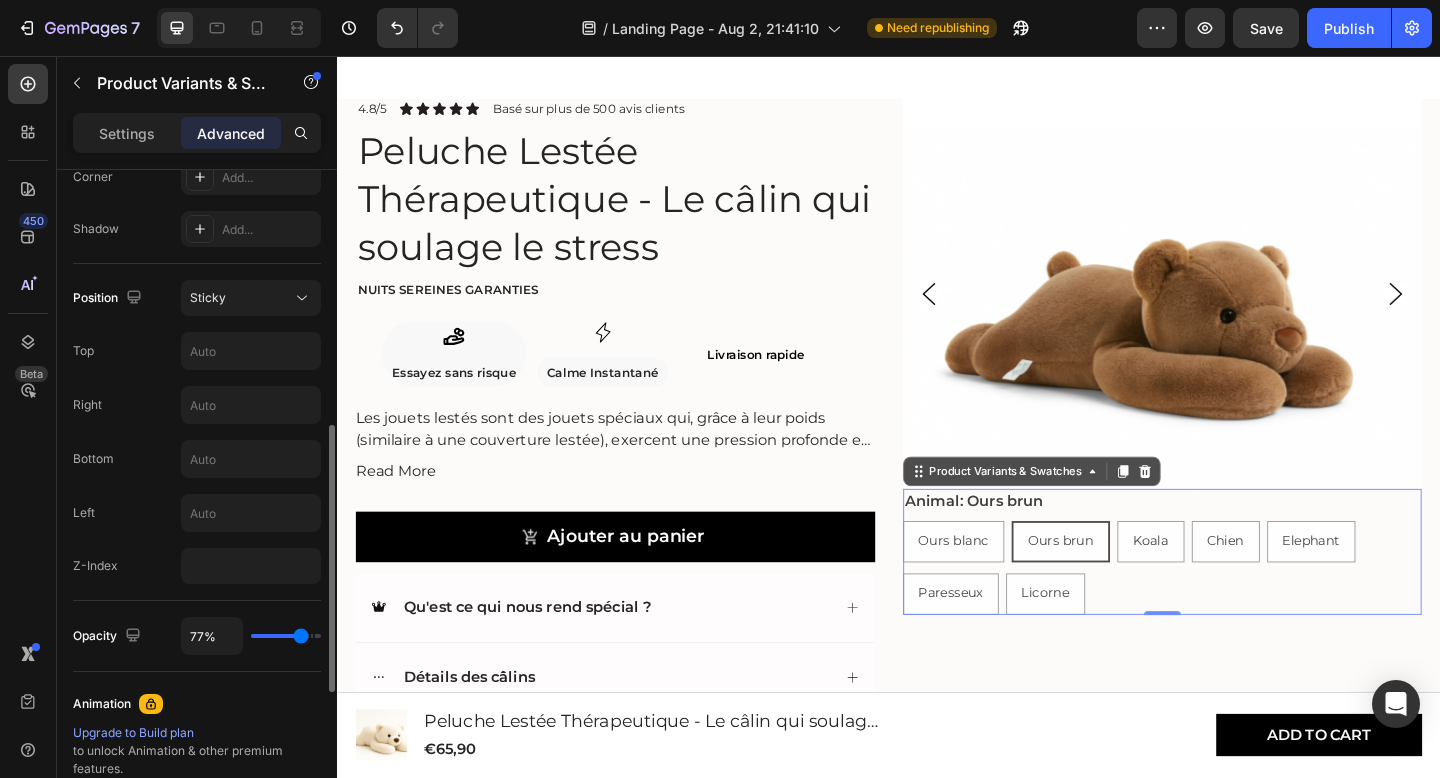 type on "78%" 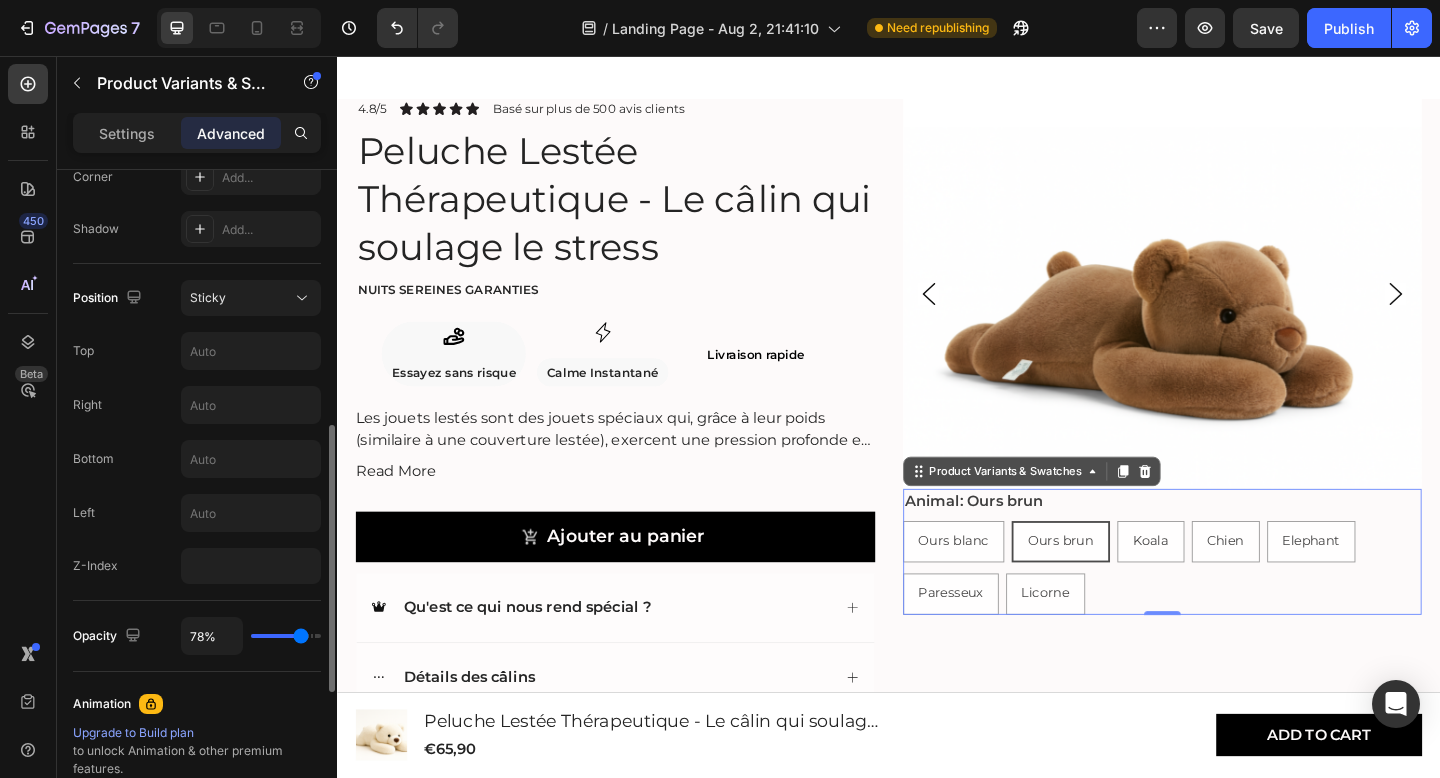 type on "79%" 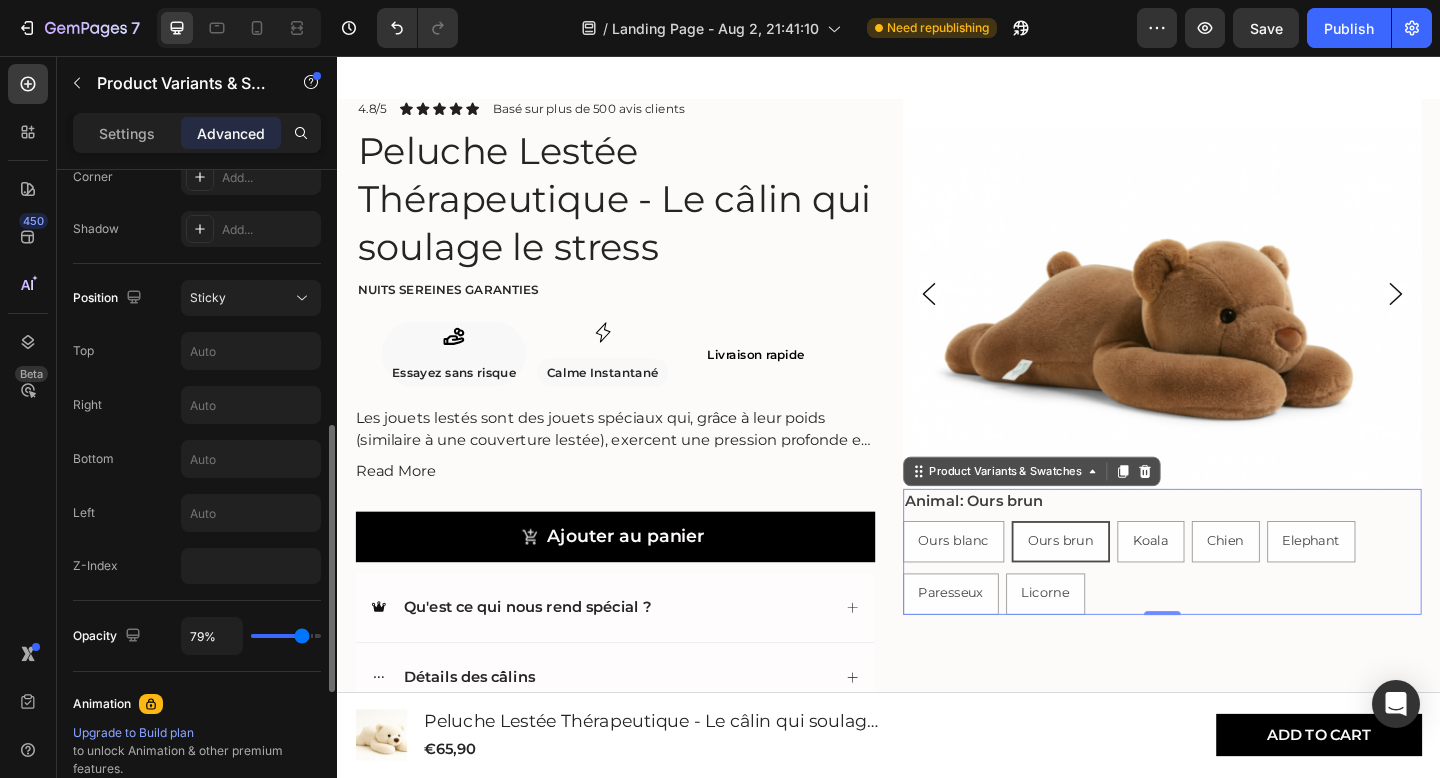 type on "80%" 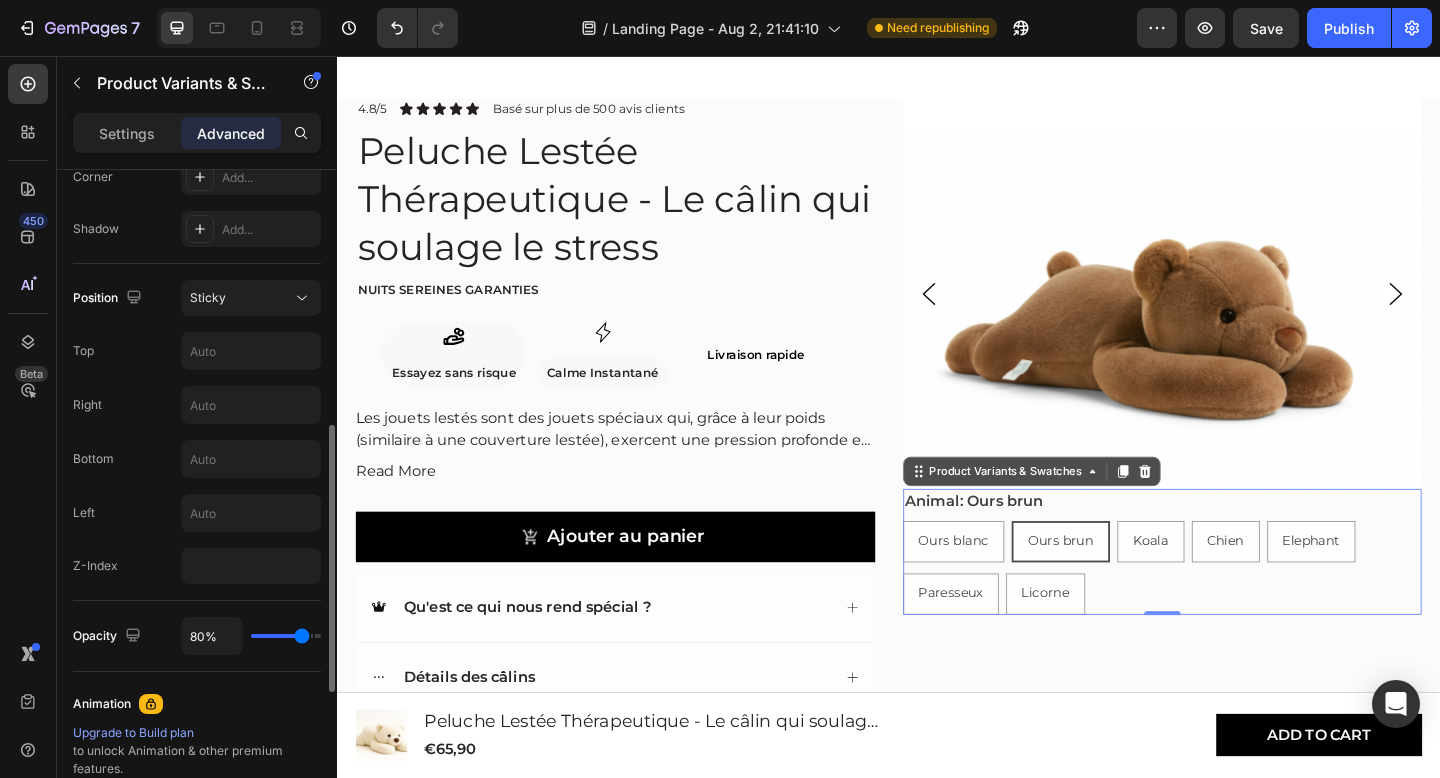 type on "81%" 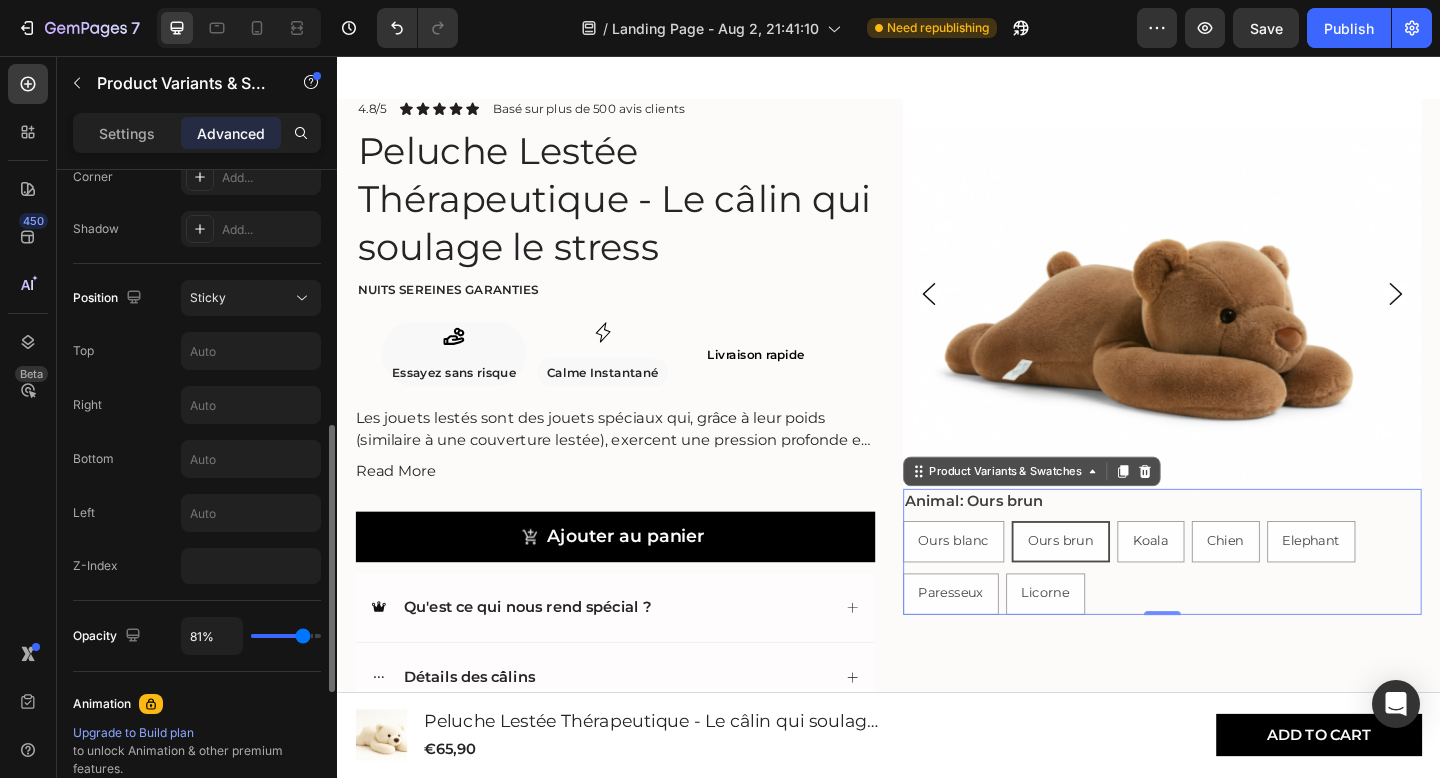 type on "82%" 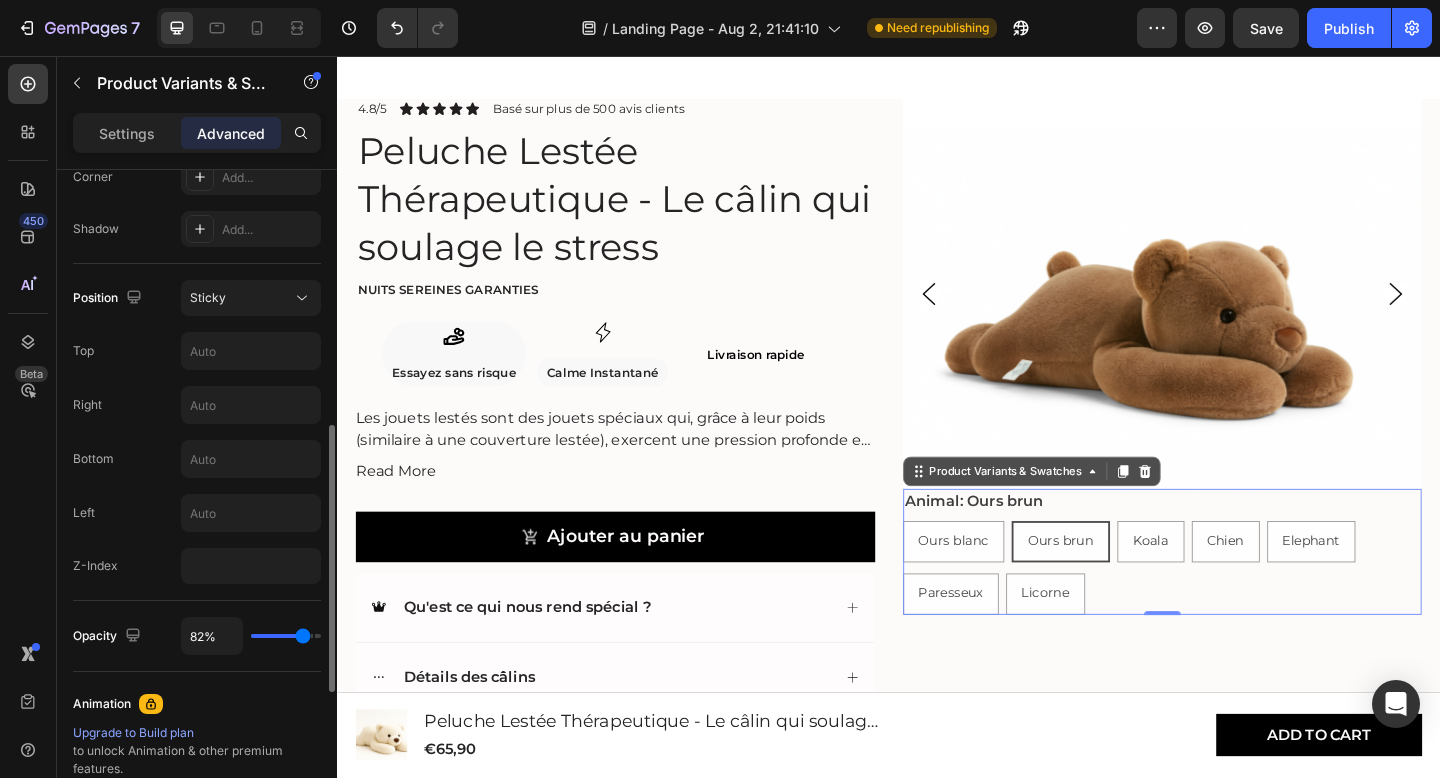 type on "83%" 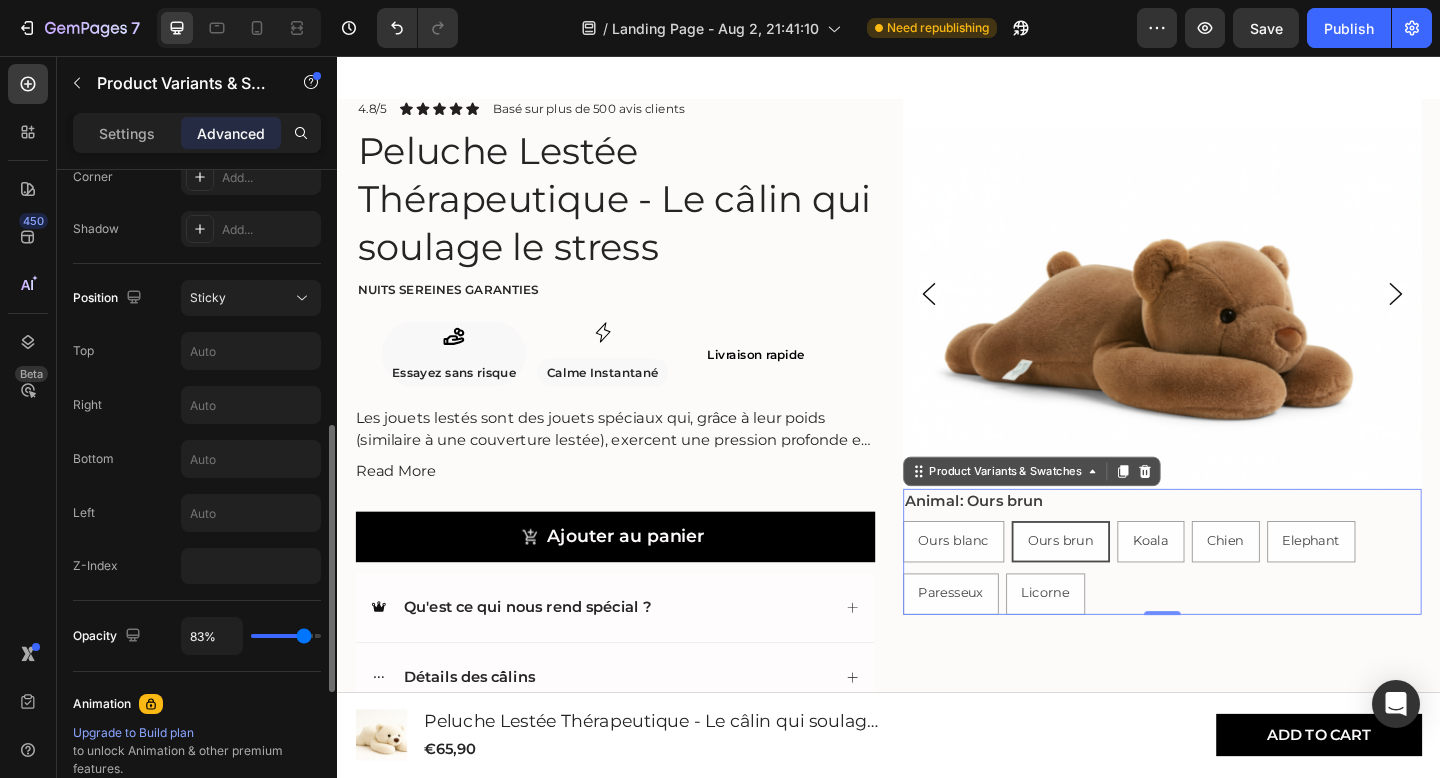 type on "84%" 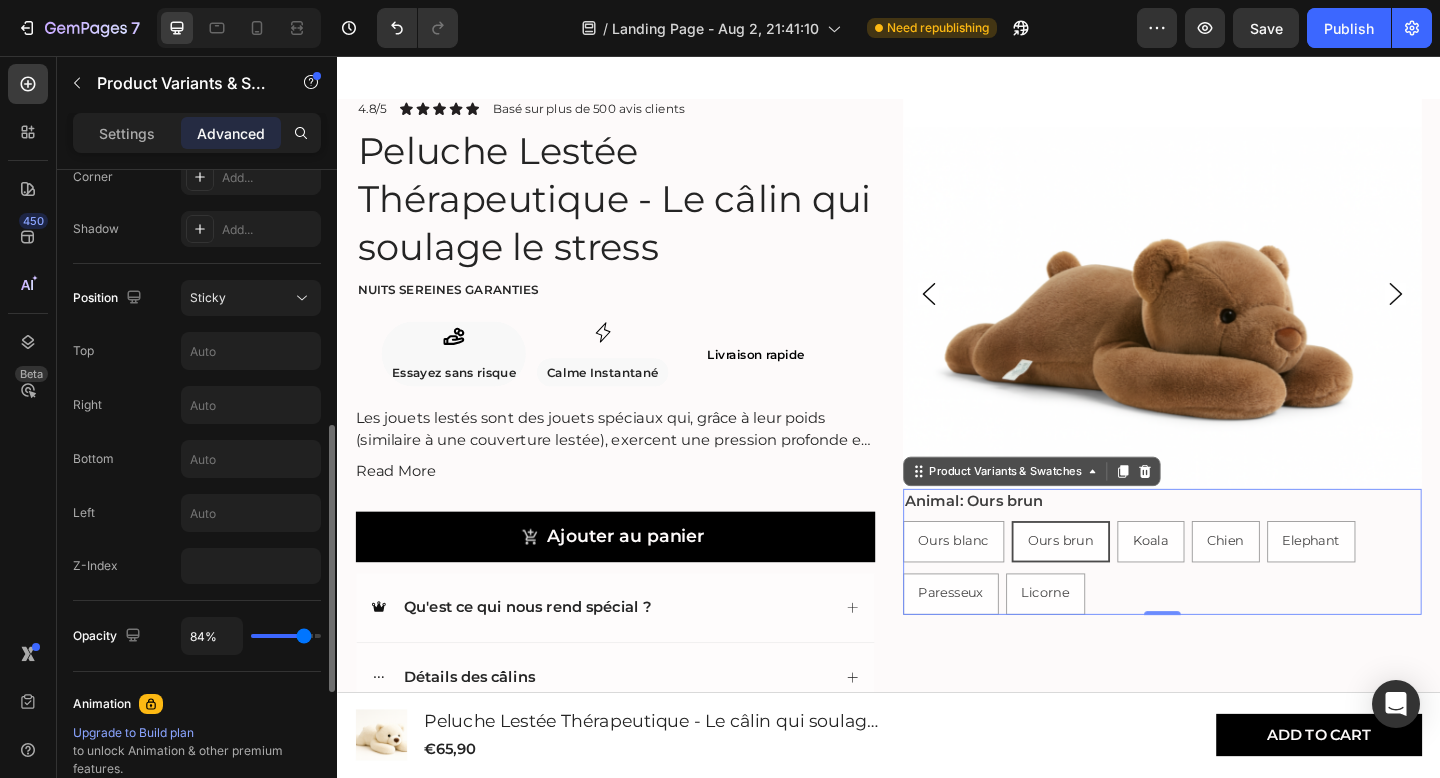 type on "84" 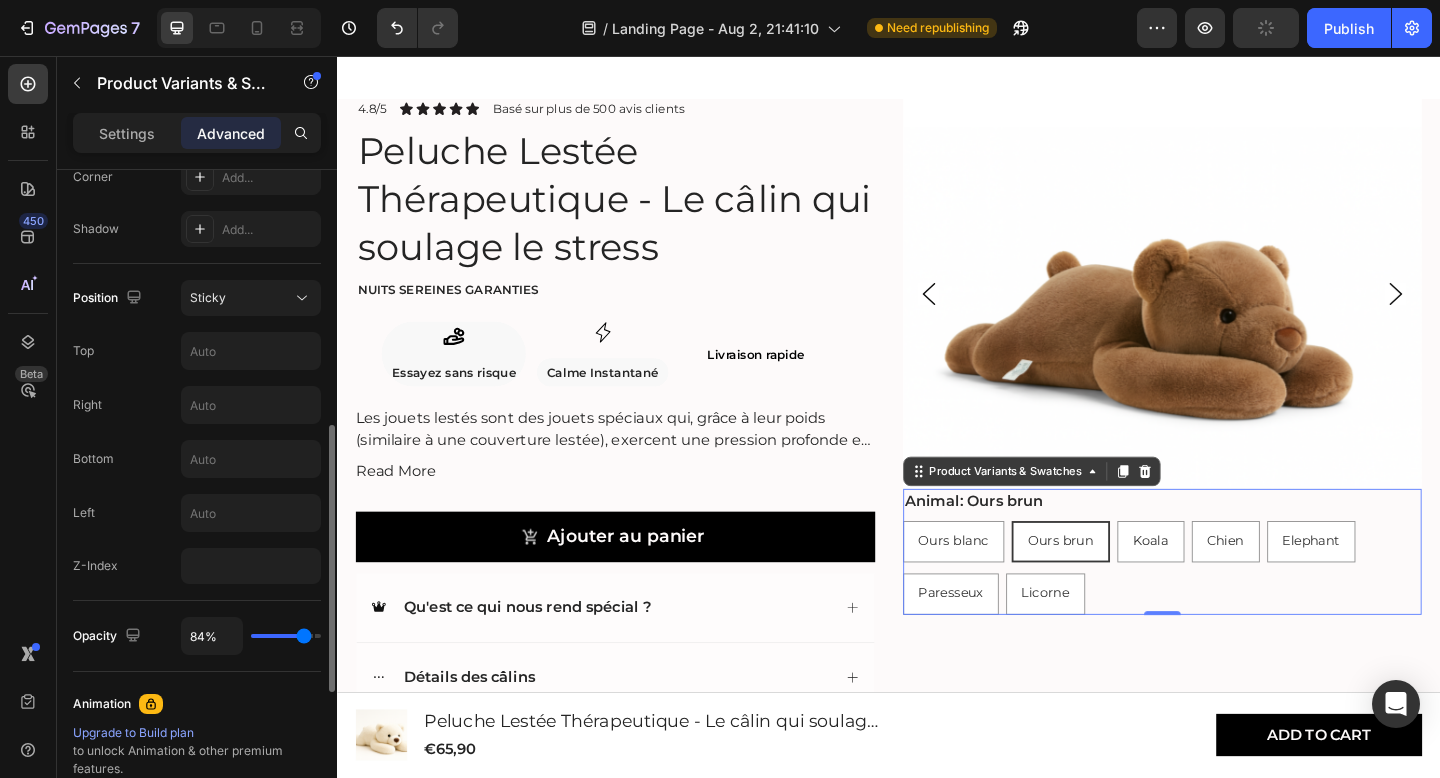 type on "100%" 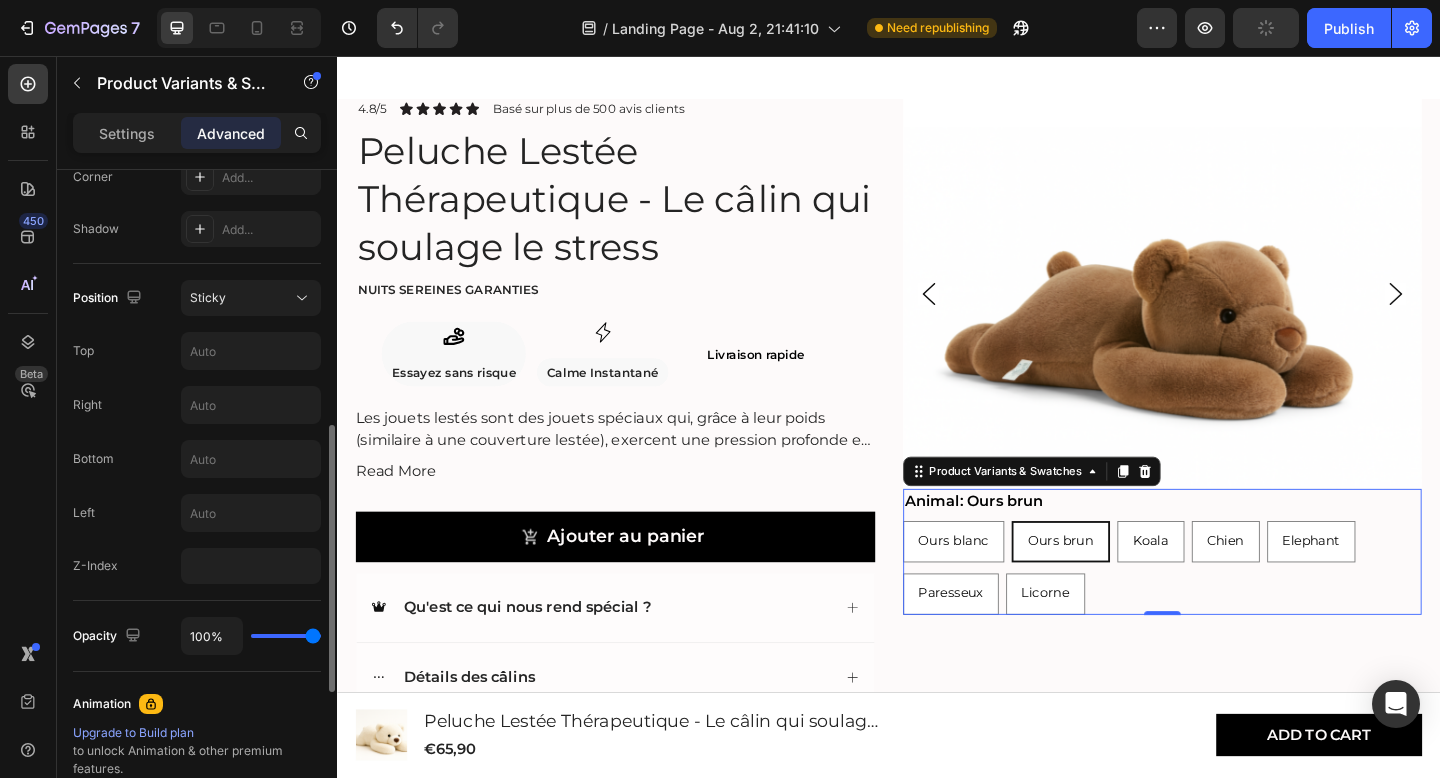 drag, startPoint x: 310, startPoint y: 638, endPoint x: 397, endPoint y: 636, distance: 87.02299 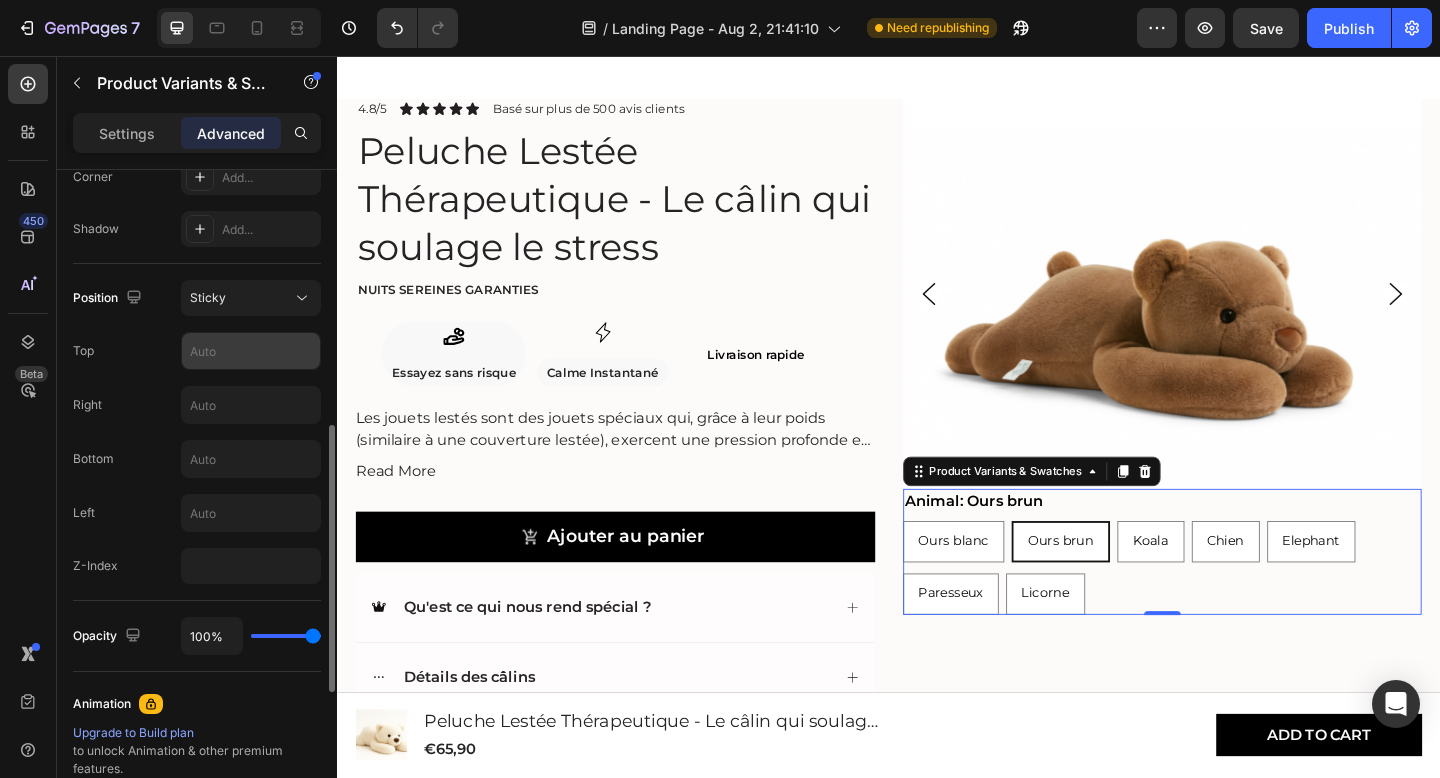 click at bounding box center [251, 351] 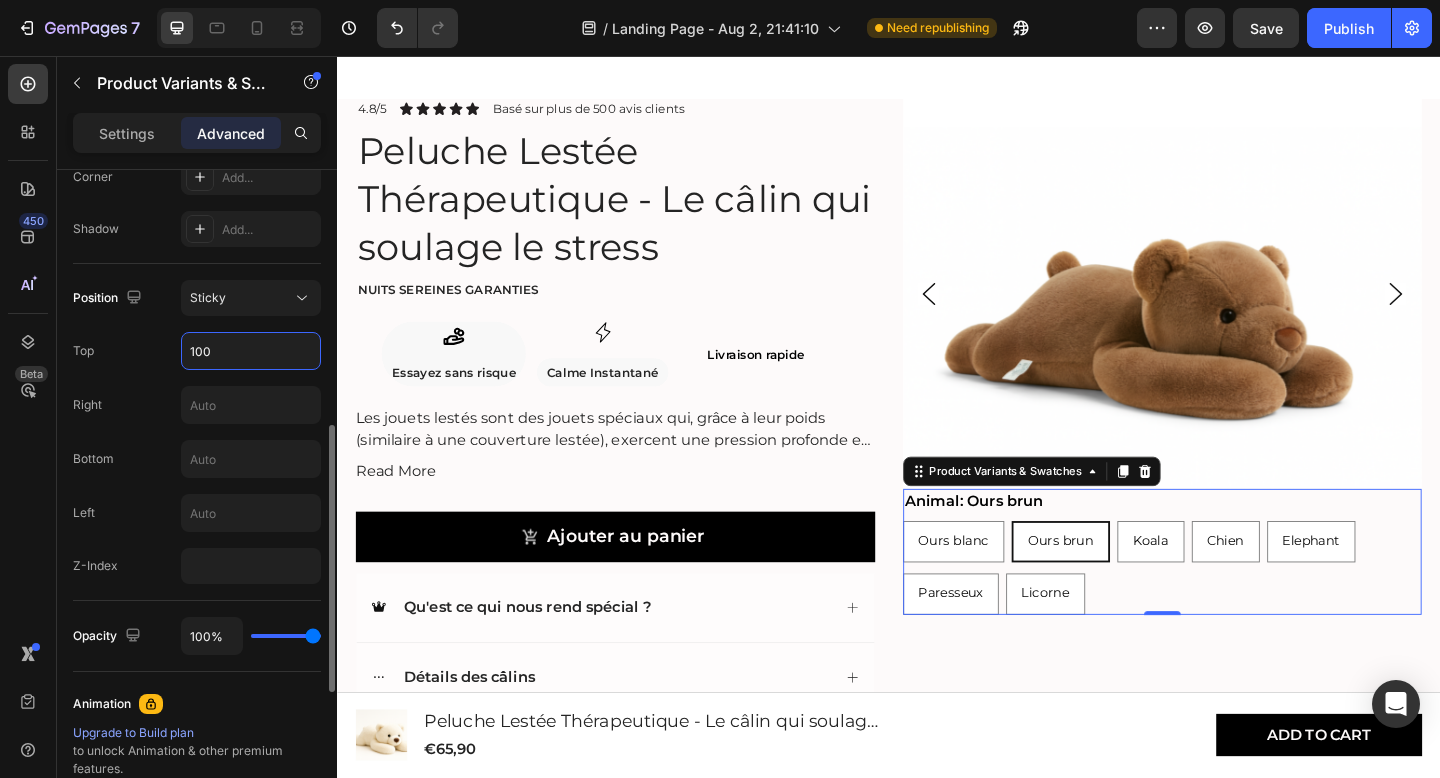 type on "100" 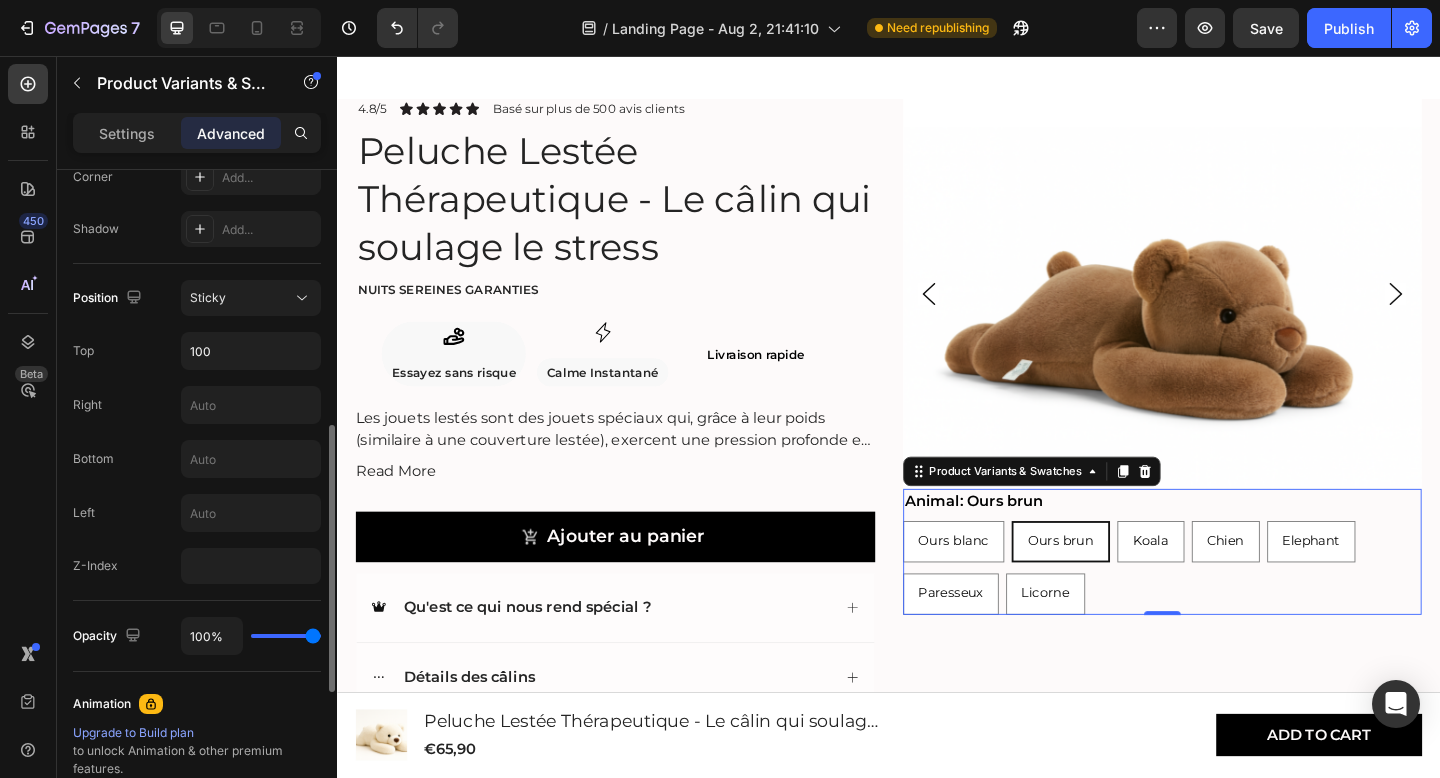 click on "Position Sticky Top 100 Right Bottom Left Z-Index" 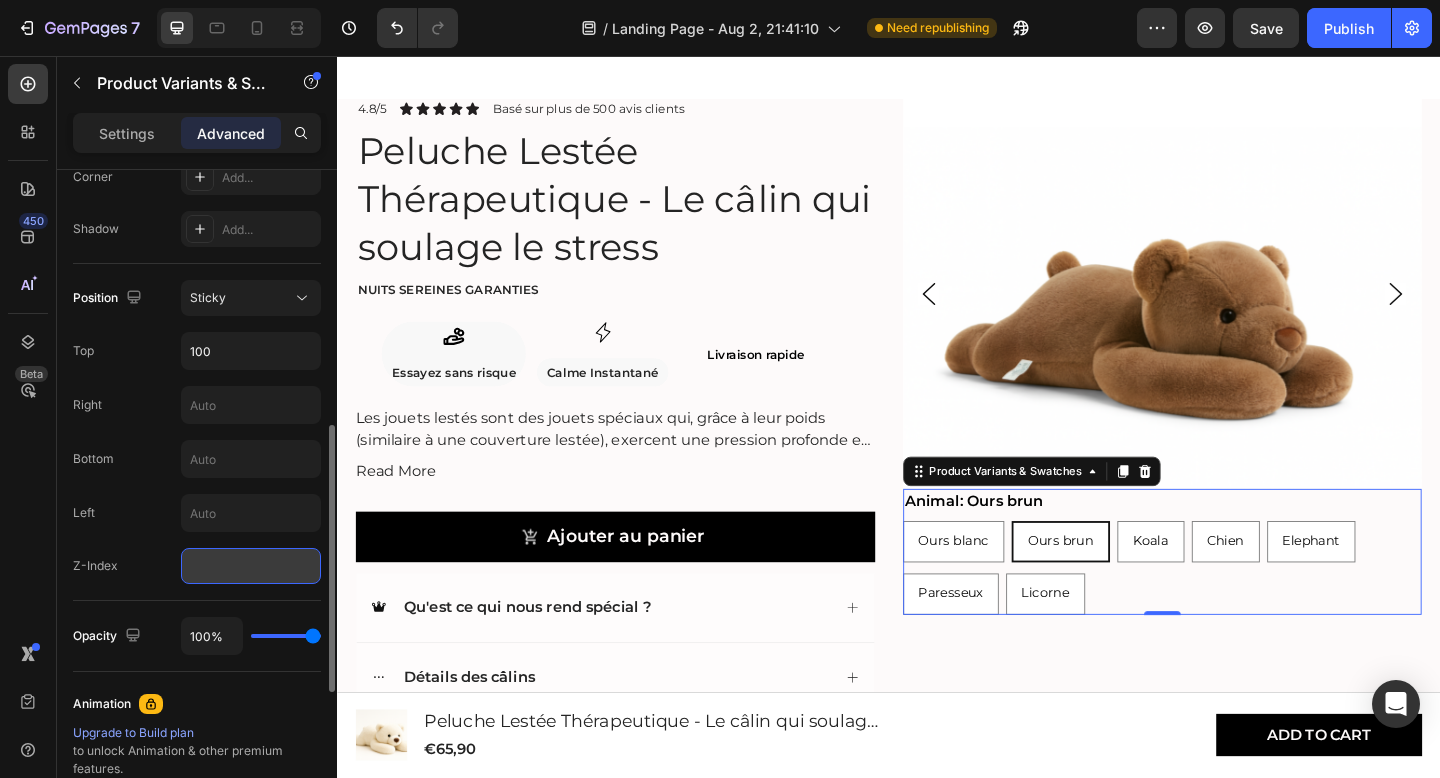 click at bounding box center (251, 566) 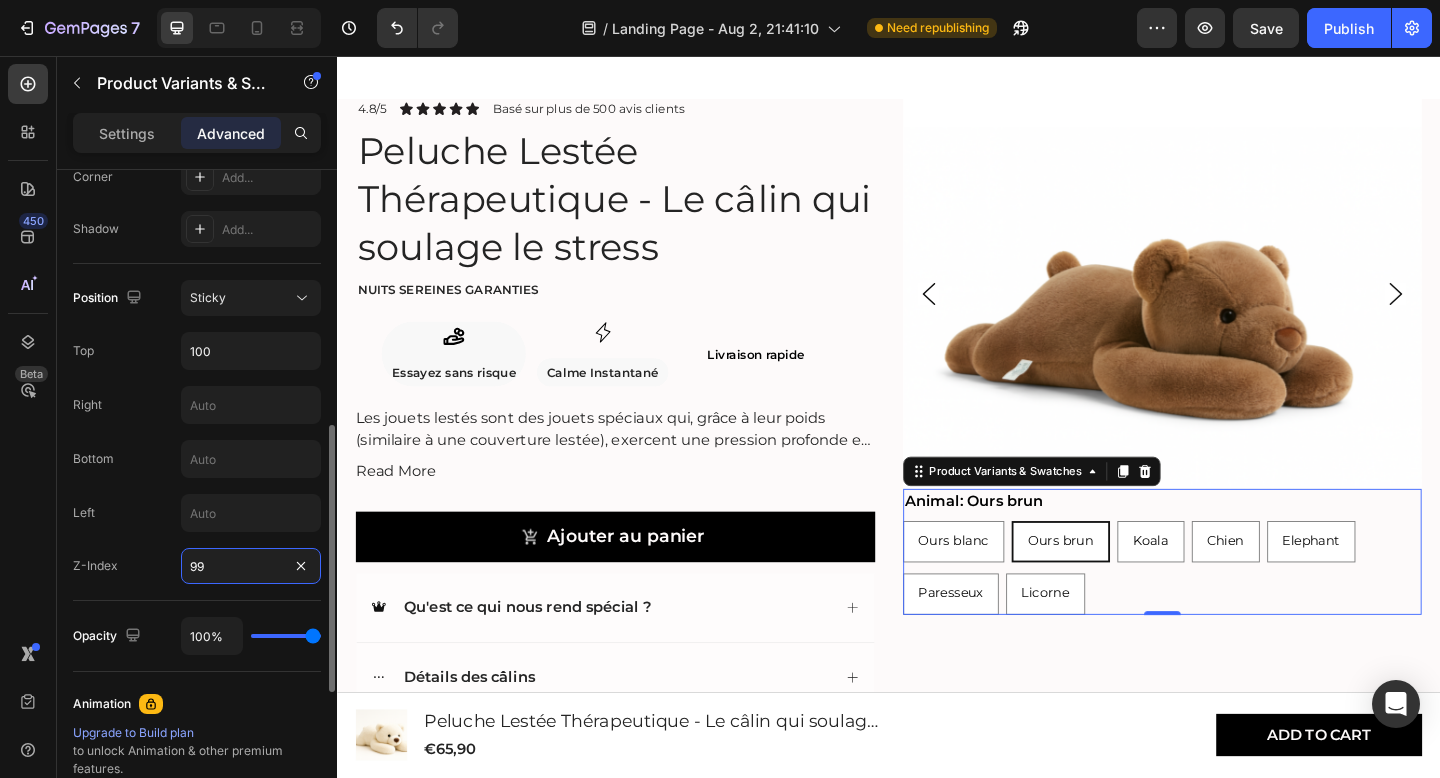 type on "99" 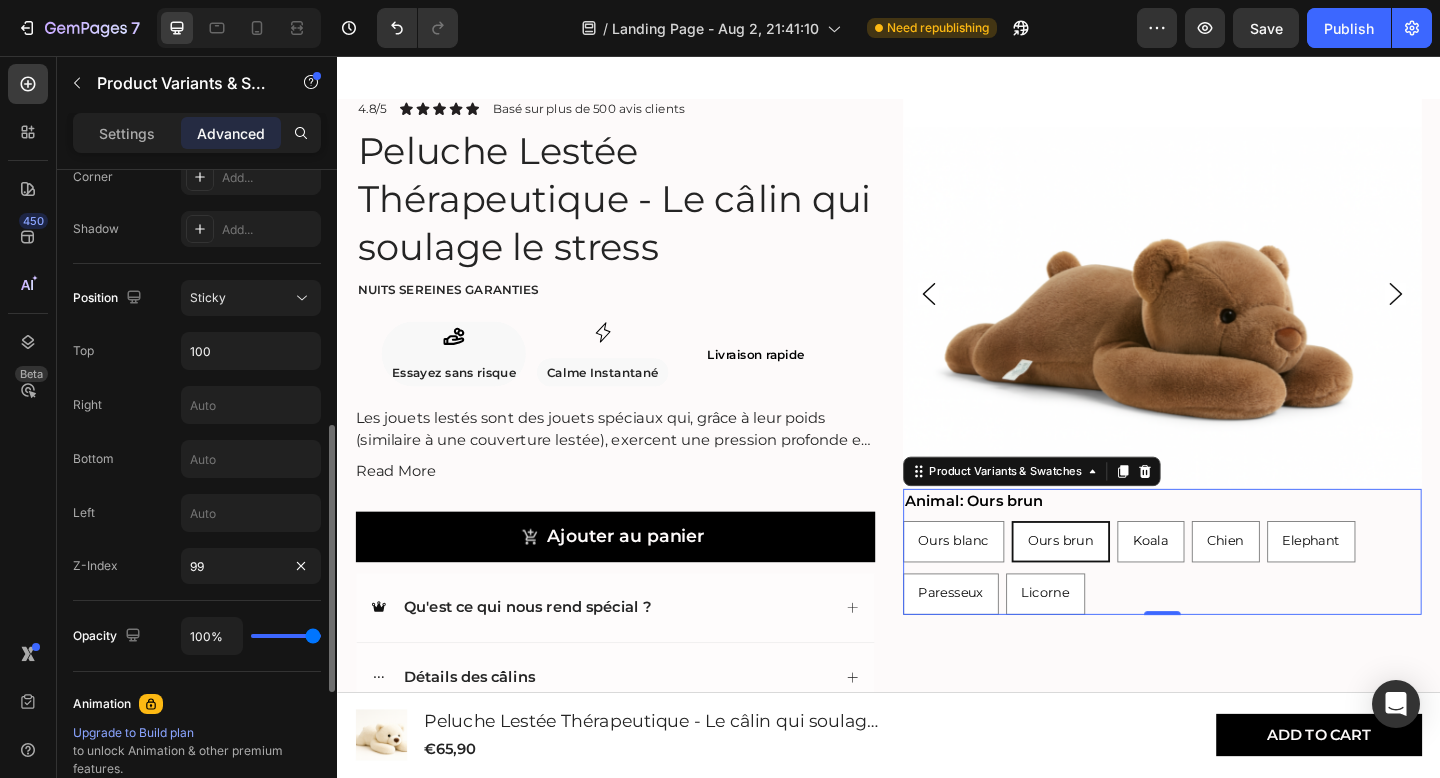click on "Z-Index 99" at bounding box center [197, 566] 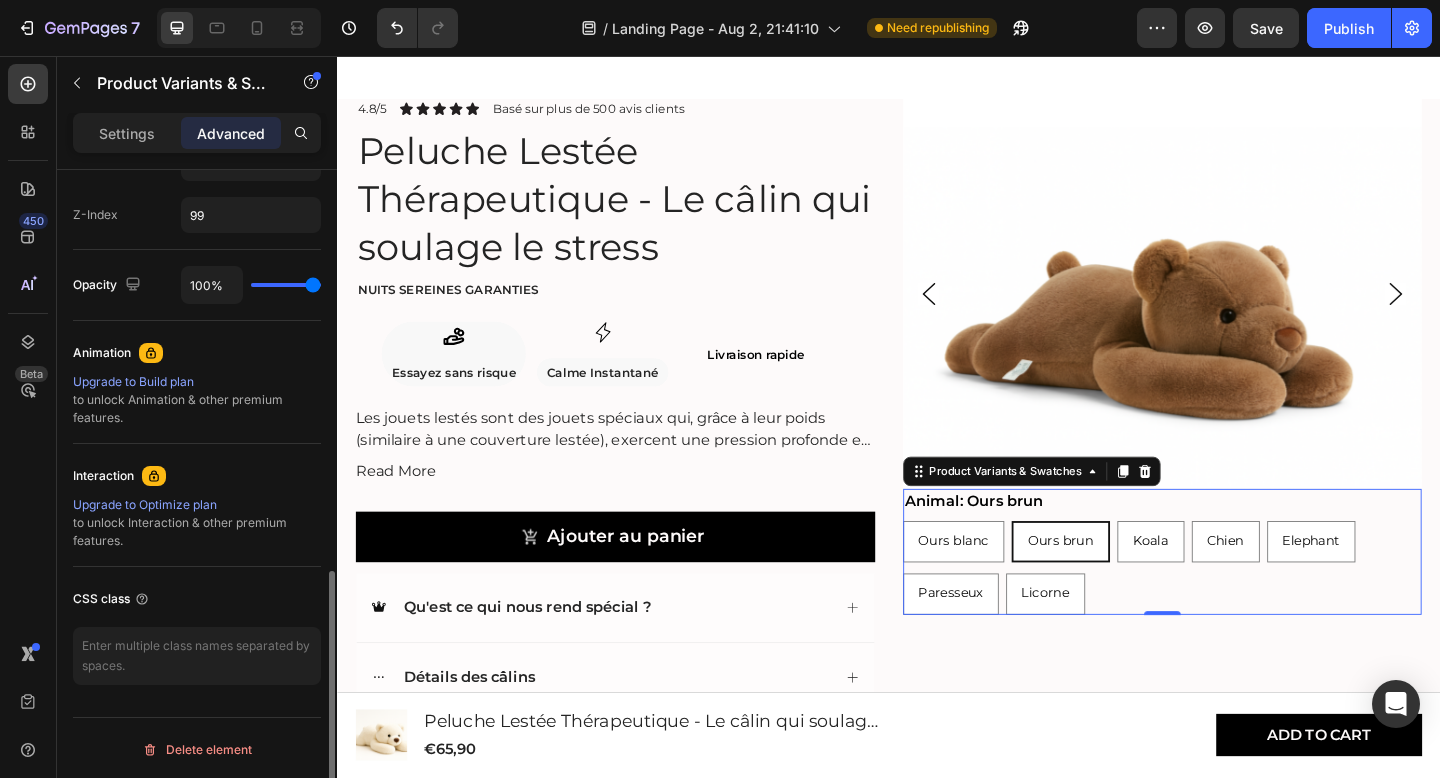 scroll, scrollTop: 991, scrollLeft: 0, axis: vertical 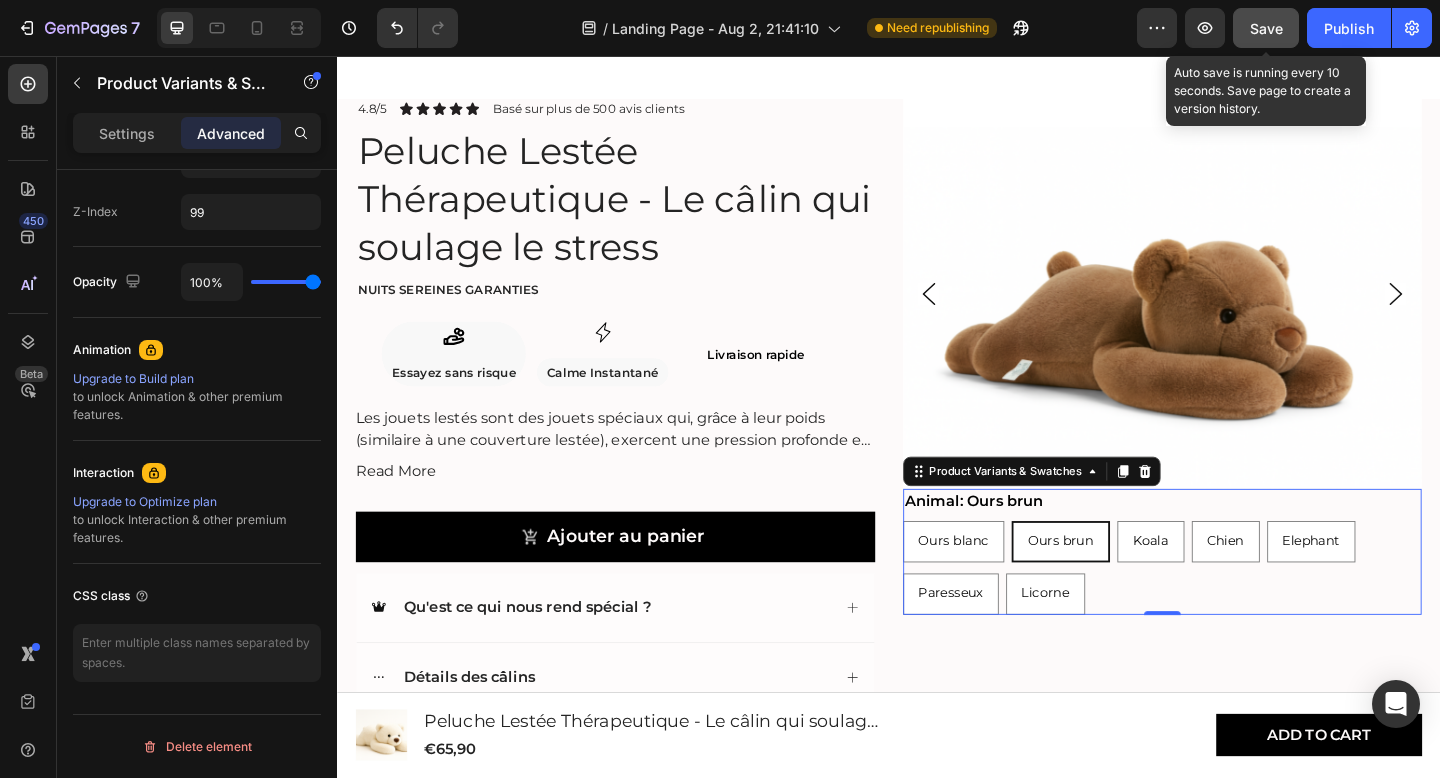 click on "Save" at bounding box center [1266, 28] 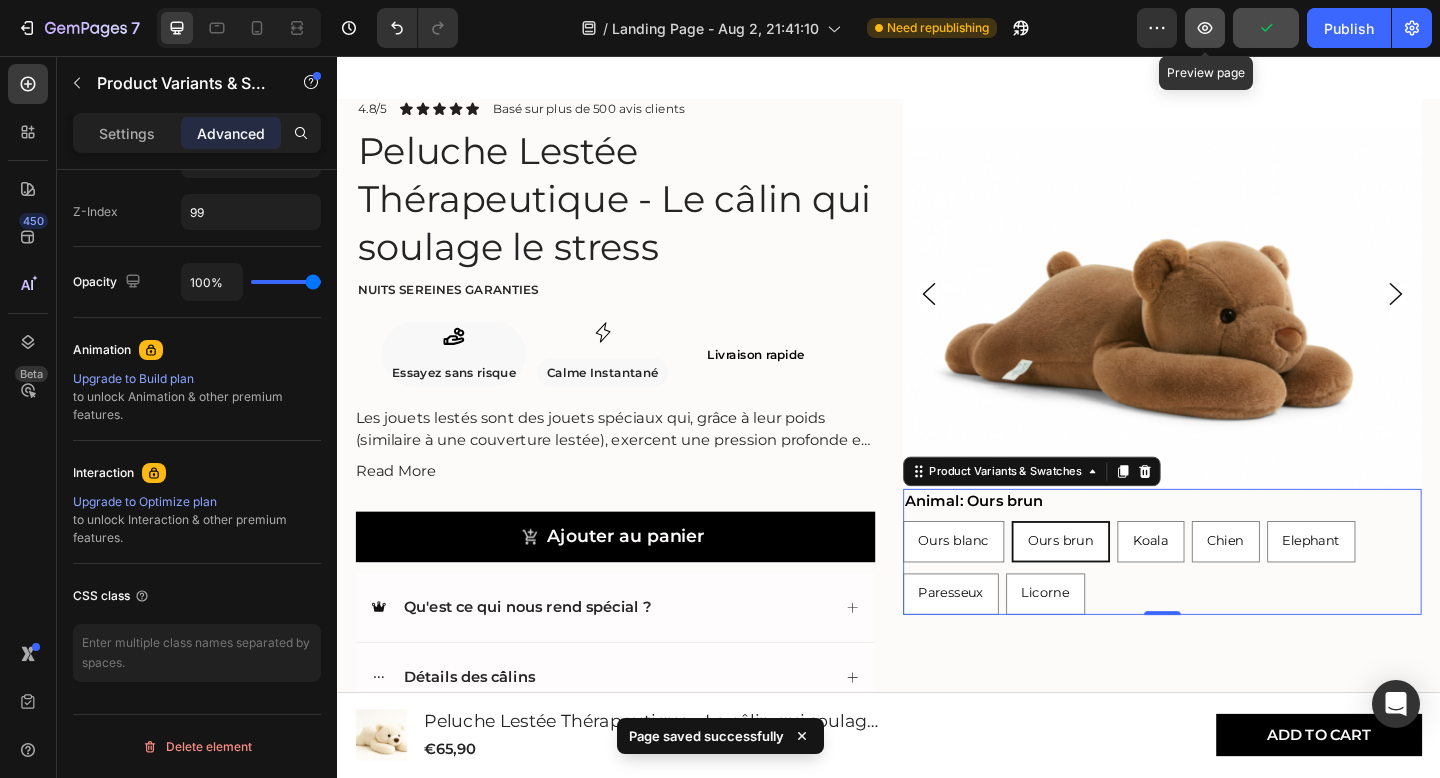 click 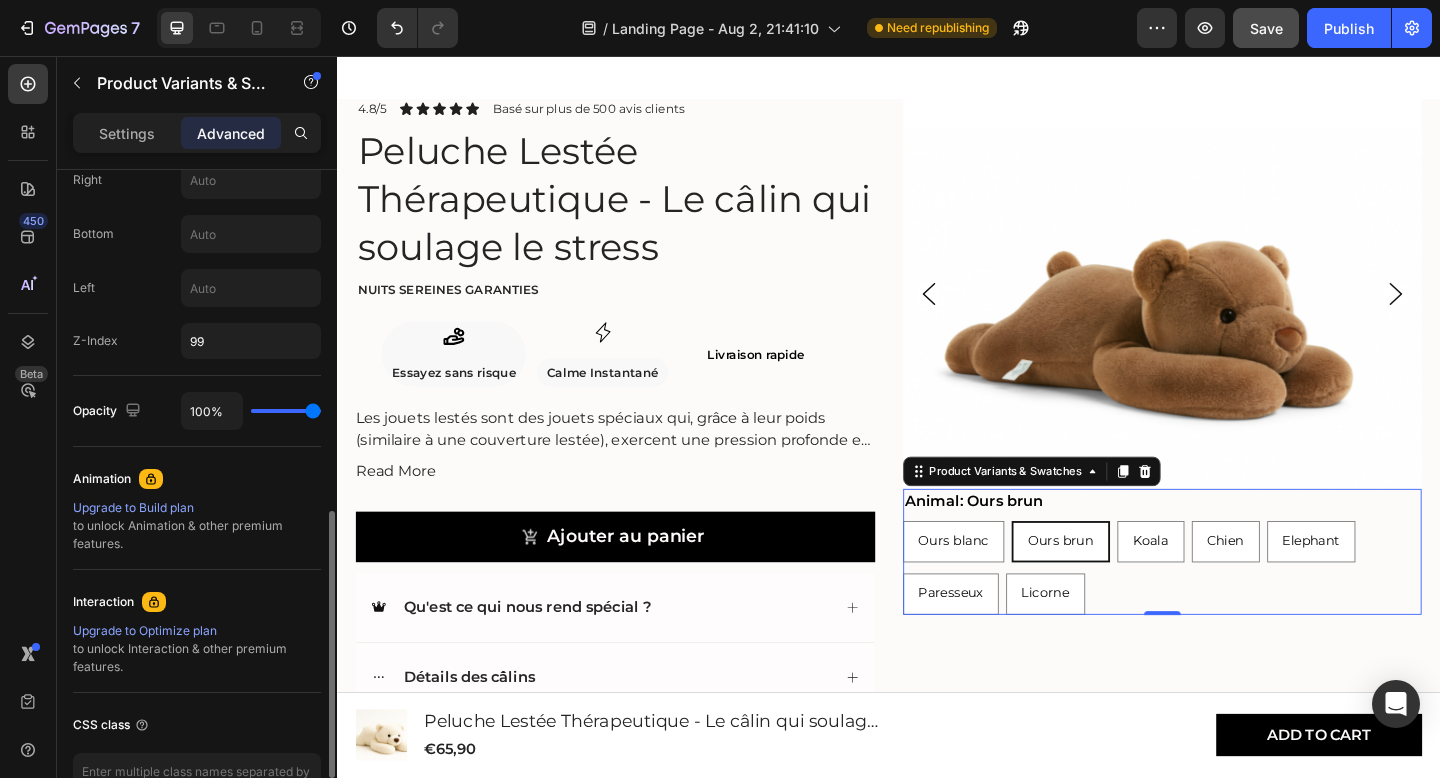 scroll, scrollTop: 859, scrollLeft: 0, axis: vertical 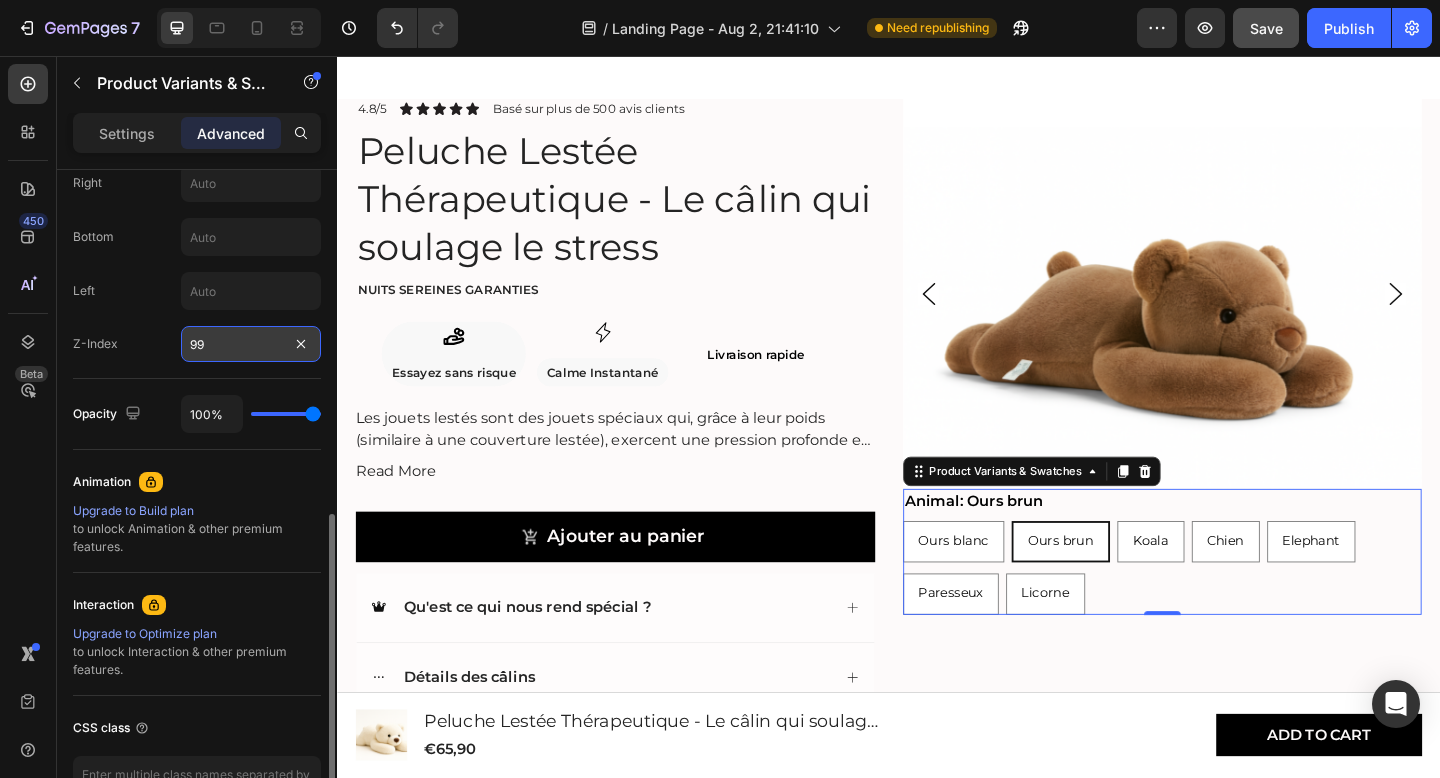 click on "99" at bounding box center (251, 344) 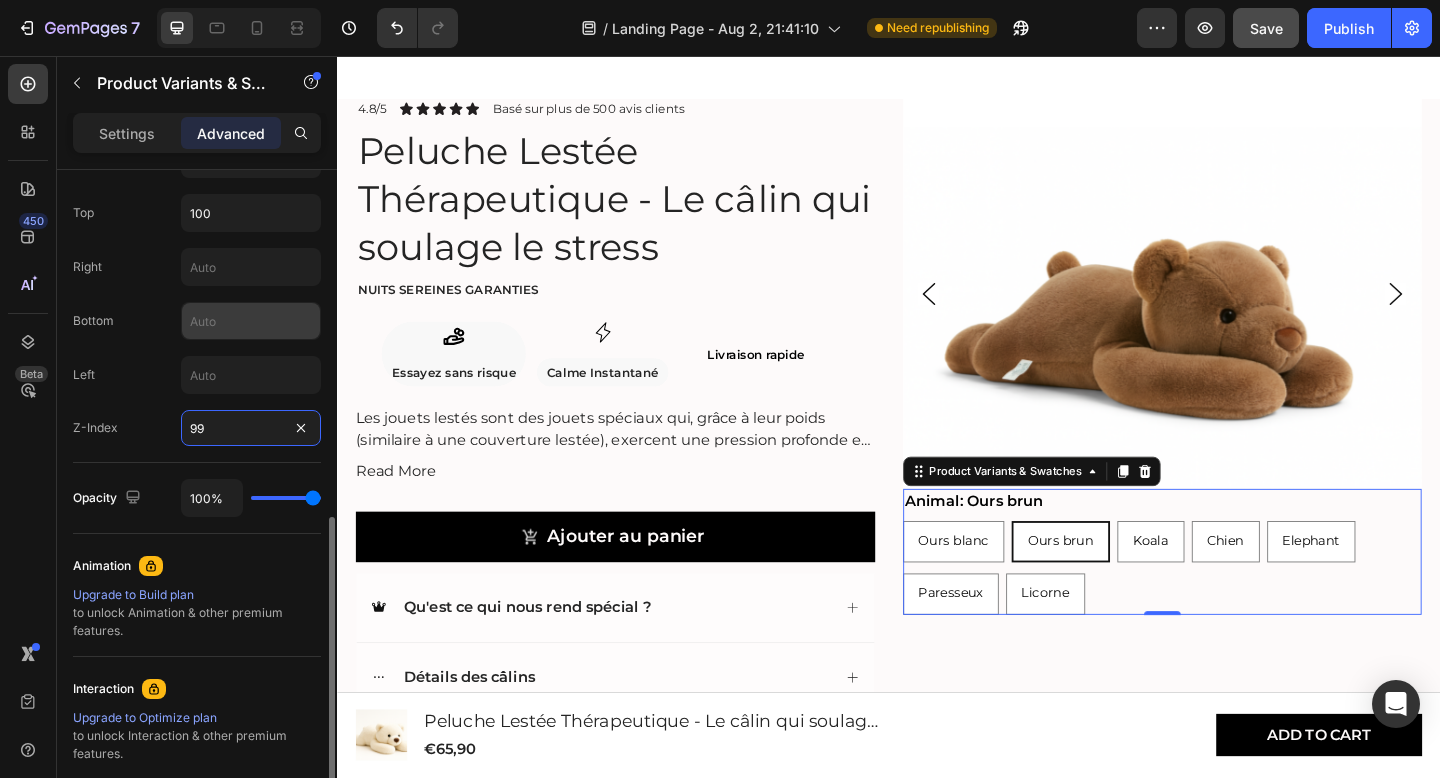 scroll, scrollTop: 774, scrollLeft: 0, axis: vertical 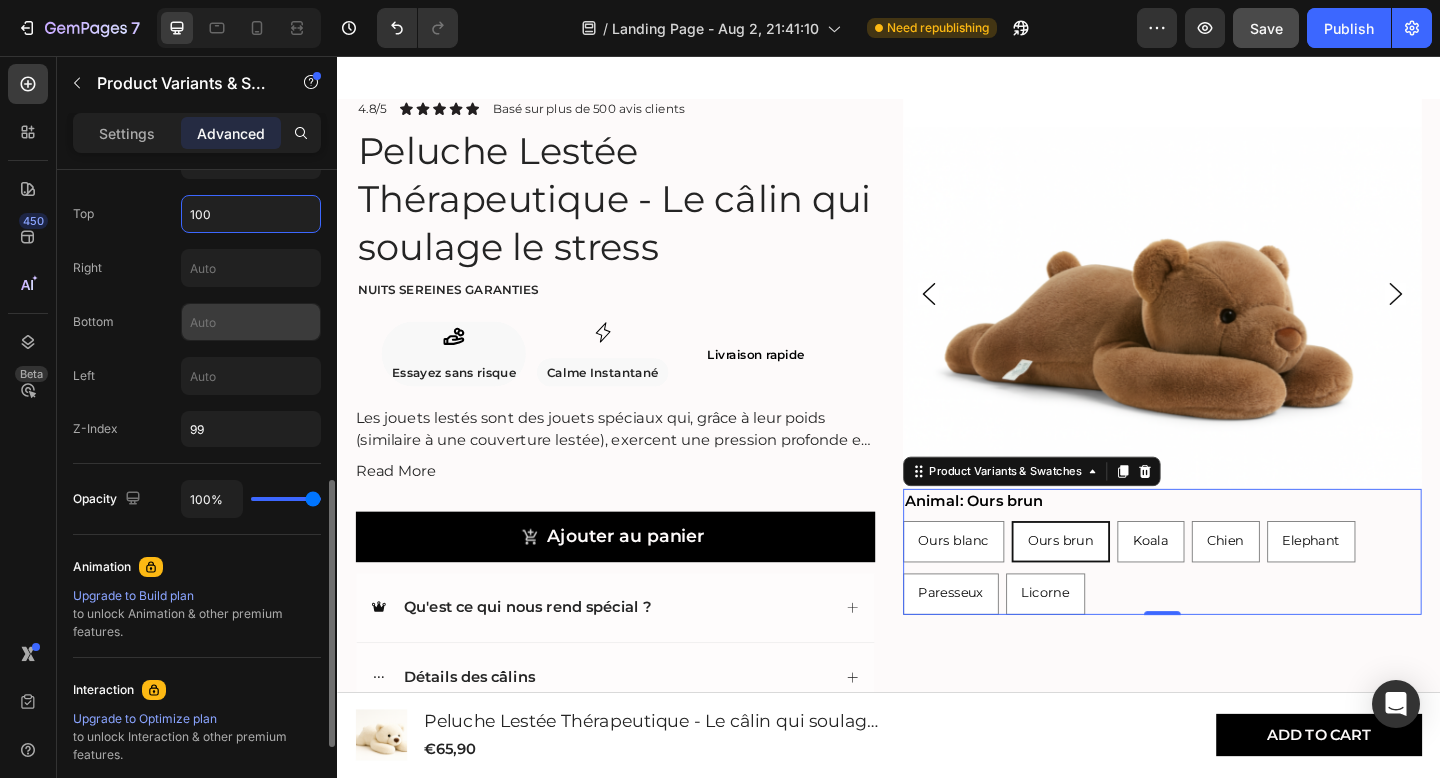 click on "100" at bounding box center [251, 214] 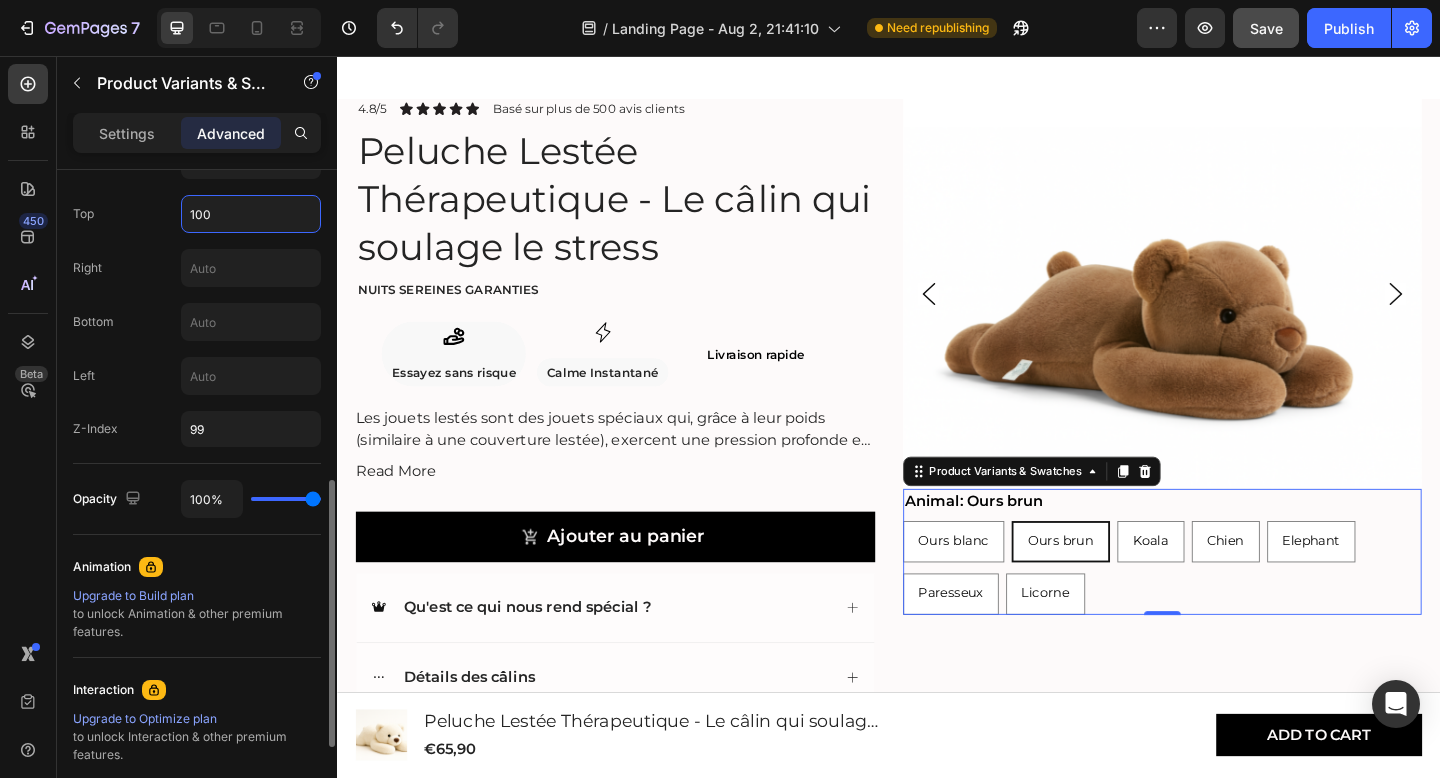 click on "100" at bounding box center [251, 214] 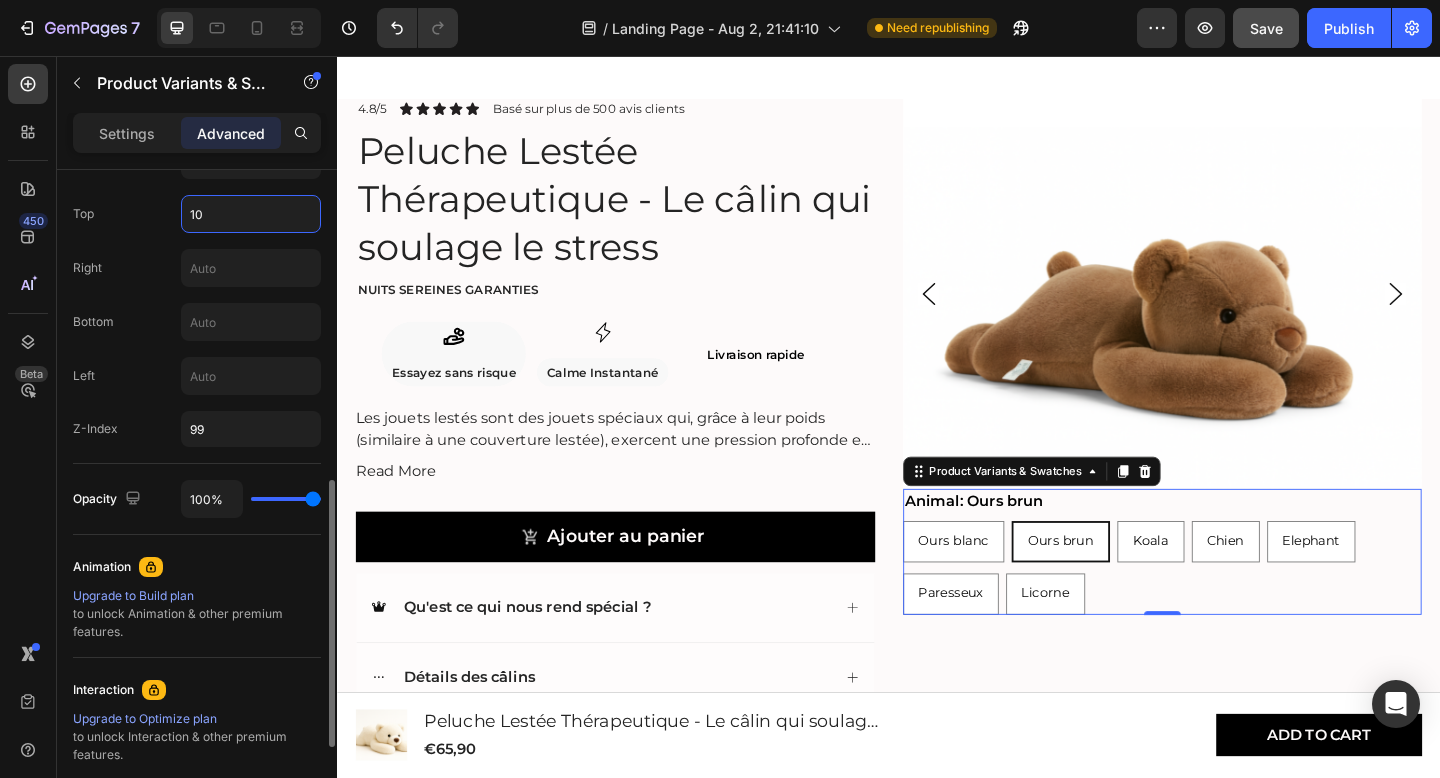type on "100" 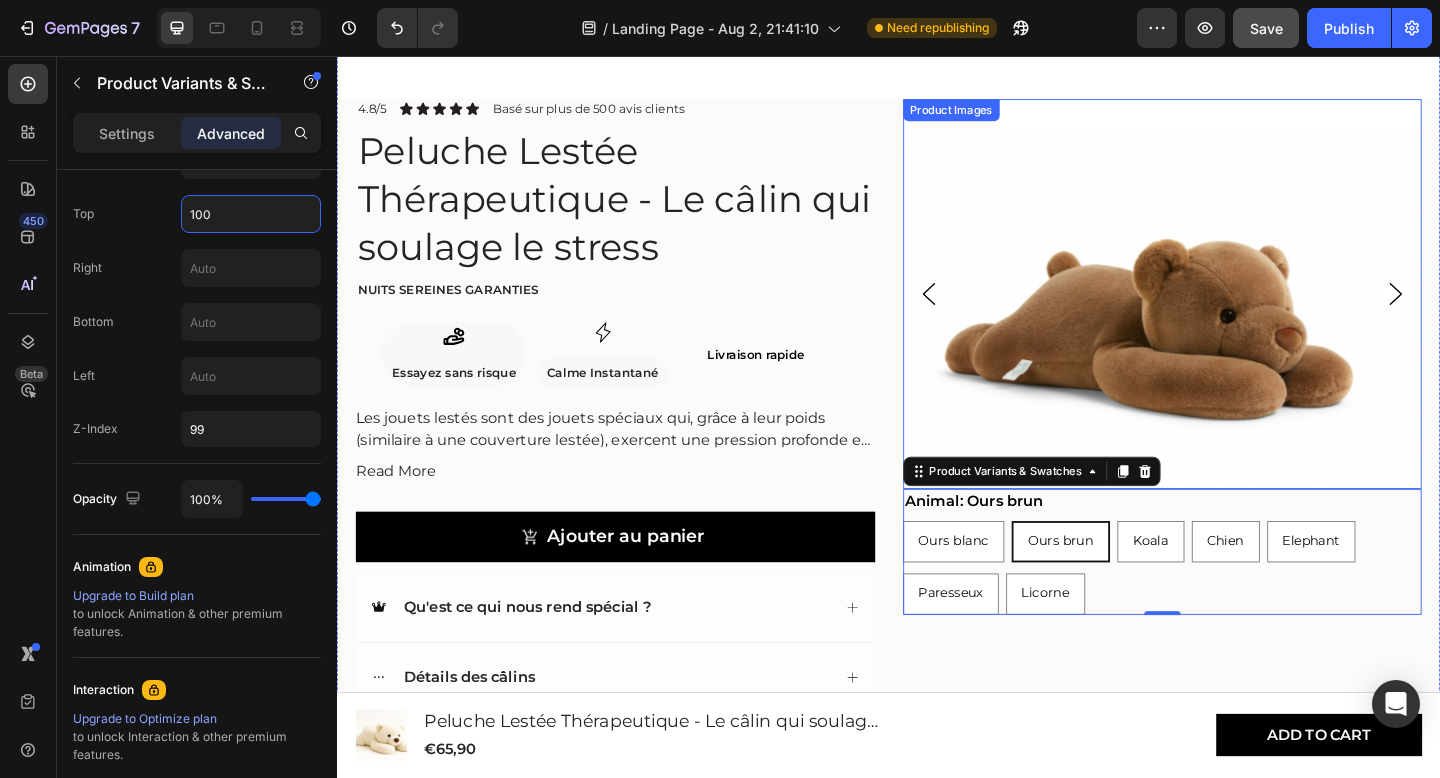 click at bounding box center [1235, 314] 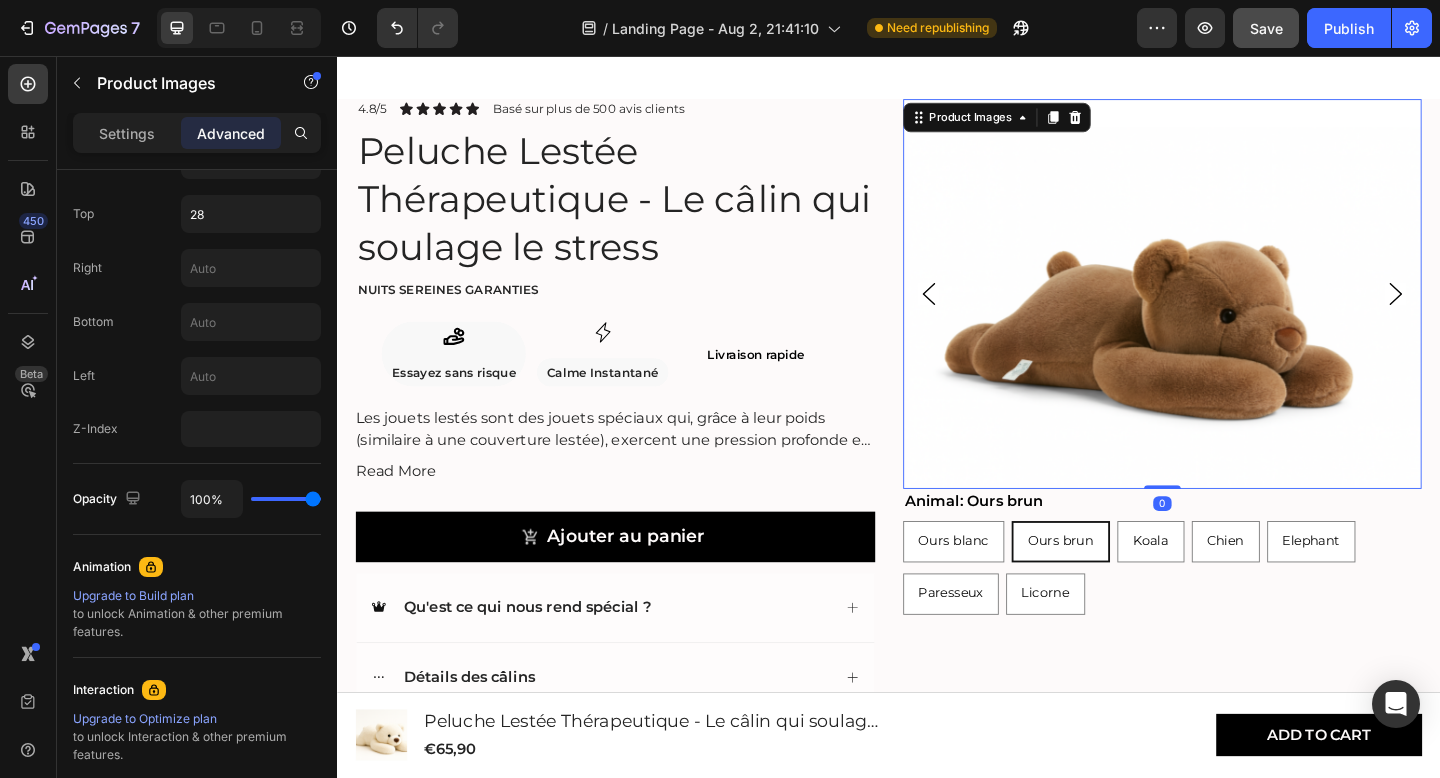 scroll, scrollTop: 0, scrollLeft: 0, axis: both 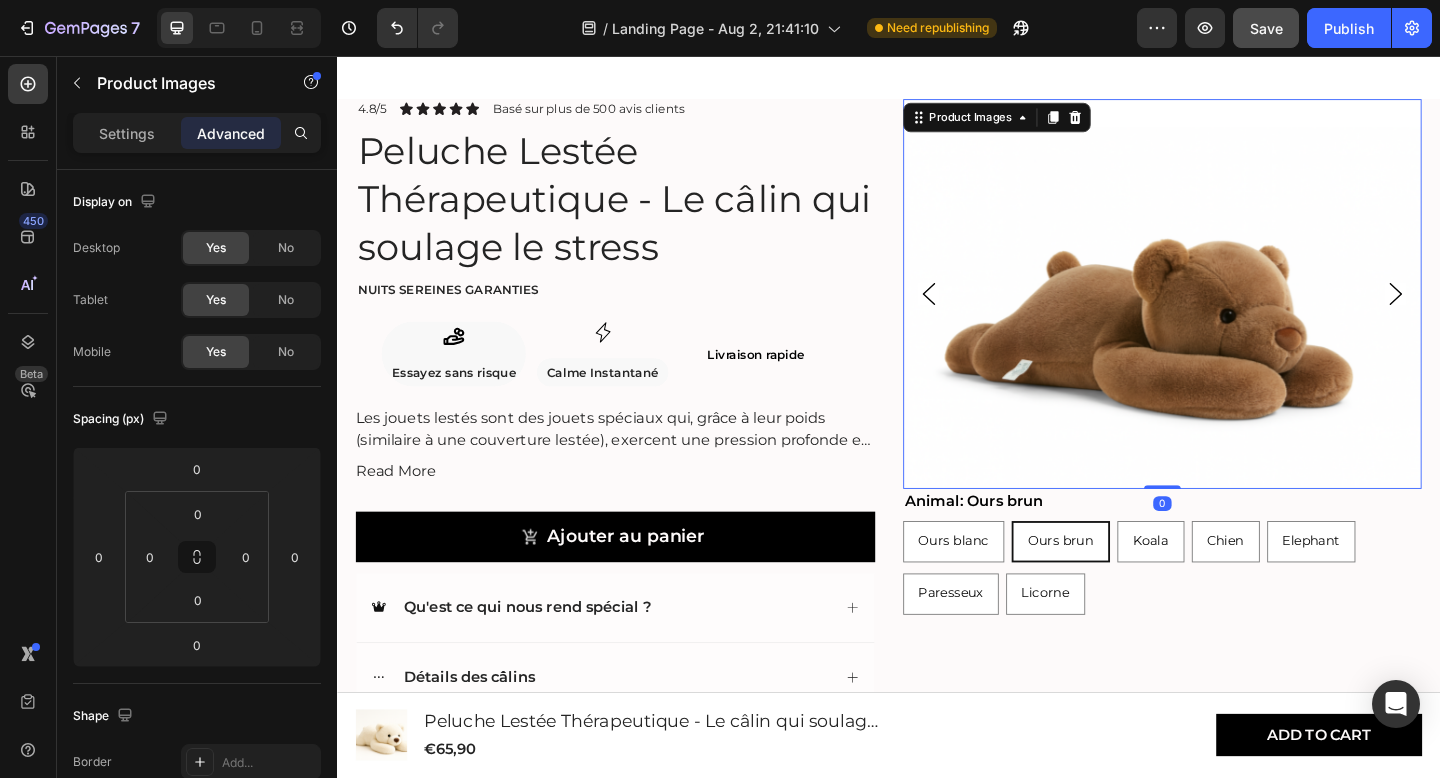 click at bounding box center [1235, 314] 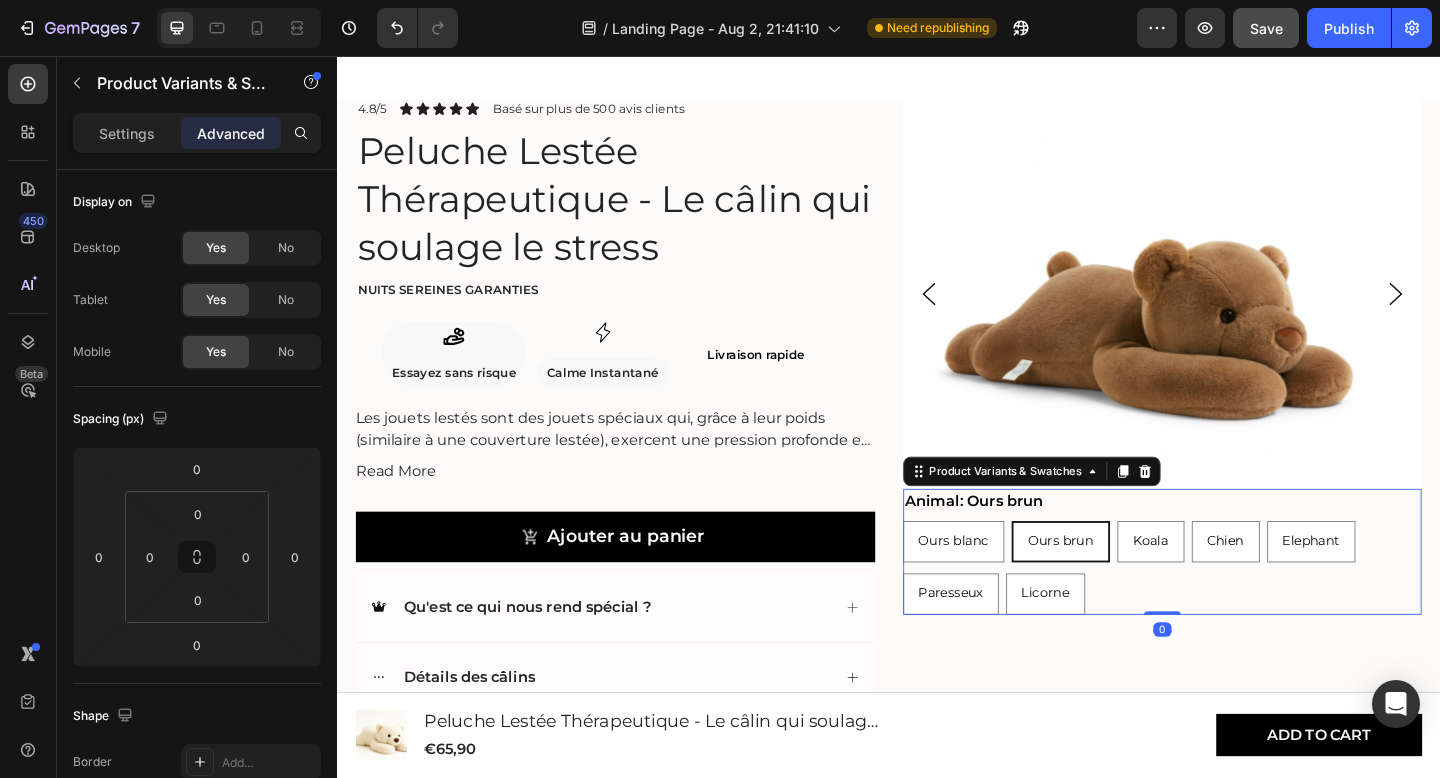 click on "Animal: Ours brun Ours blanc Ours blanc Ours blanc Ours brun Ours brun Ours brun Koala Koala Koala Chien Chien Chien Elephant Elephant Elephant Paresseux Paresseux Paresseux Licorne Licorne Licorne" at bounding box center (1235, 595) 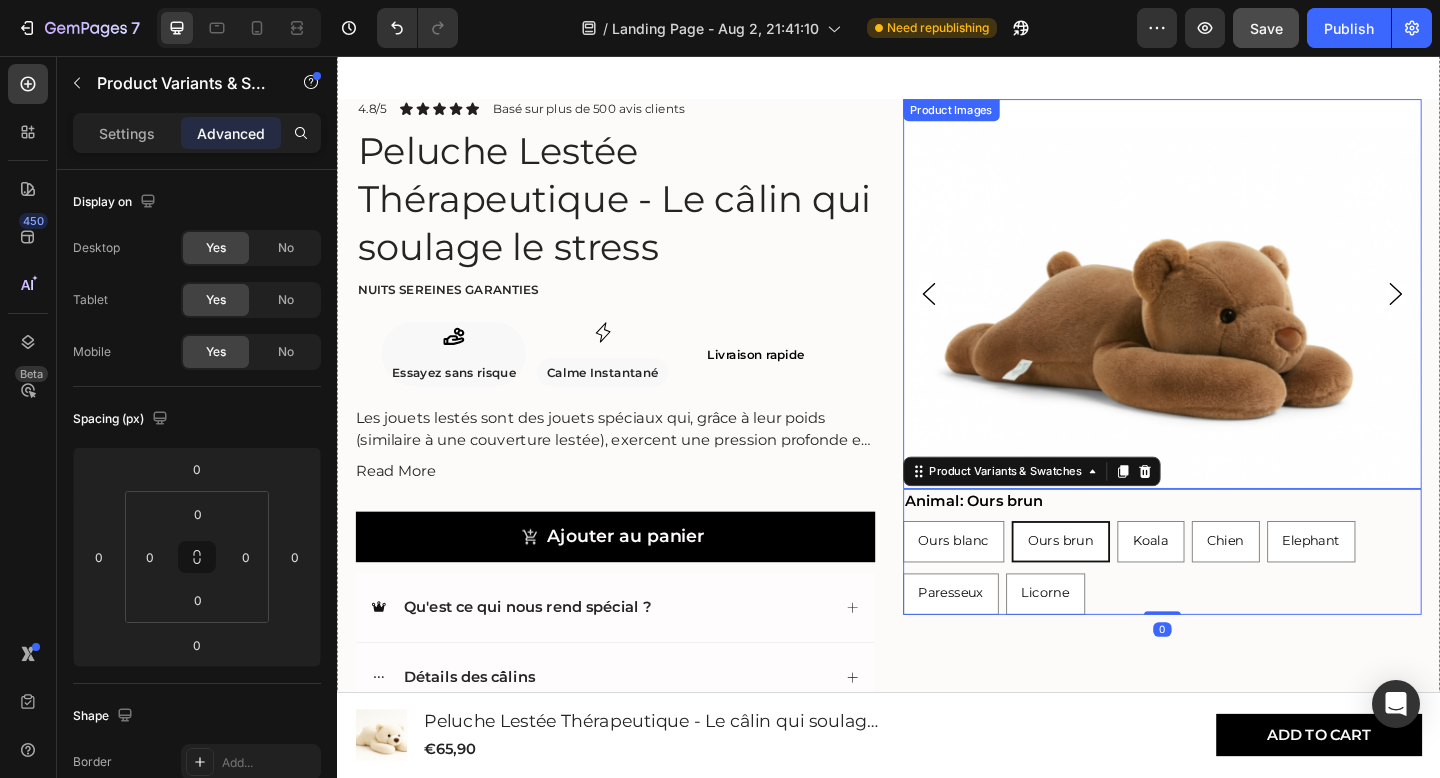 click at bounding box center (1235, 314) 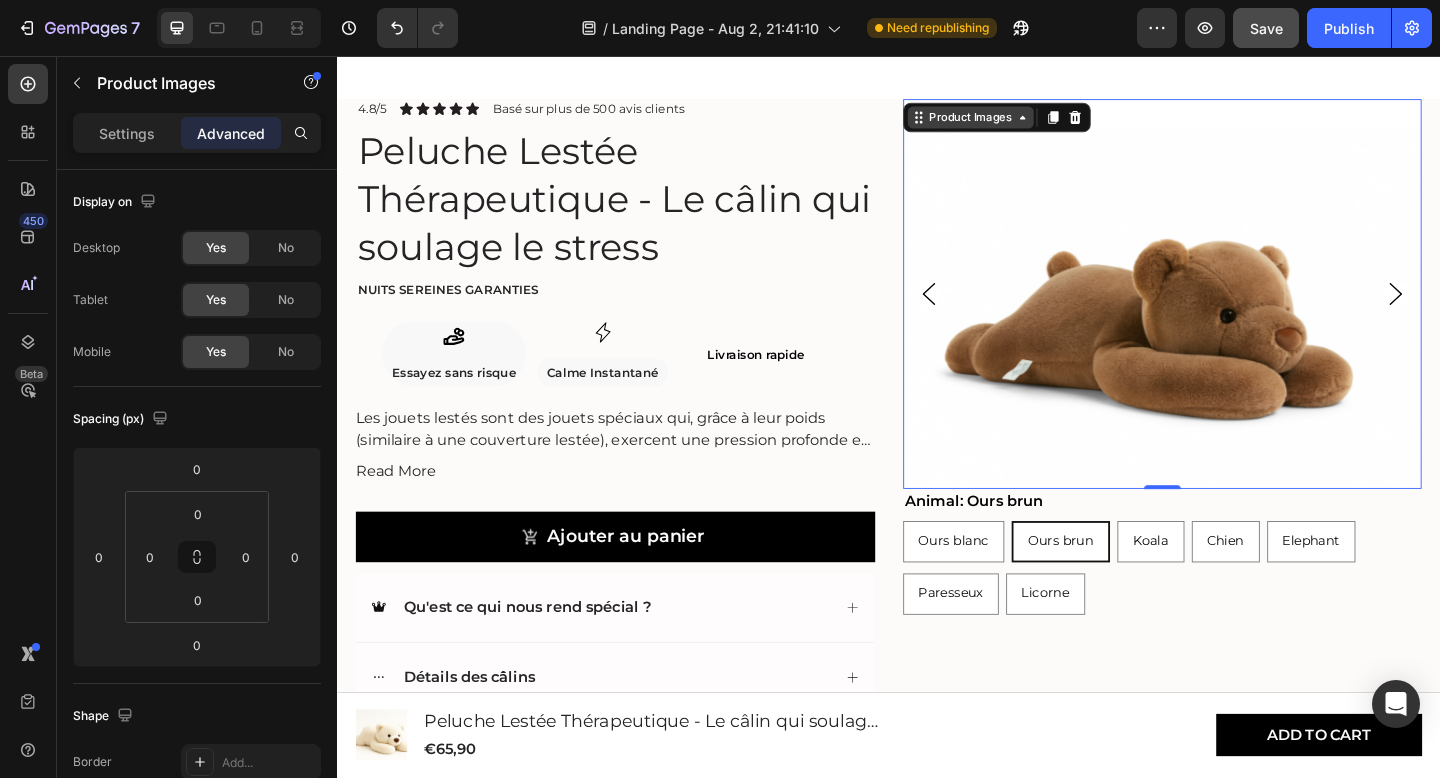 click on "Product Images" at bounding box center [1026, 123] 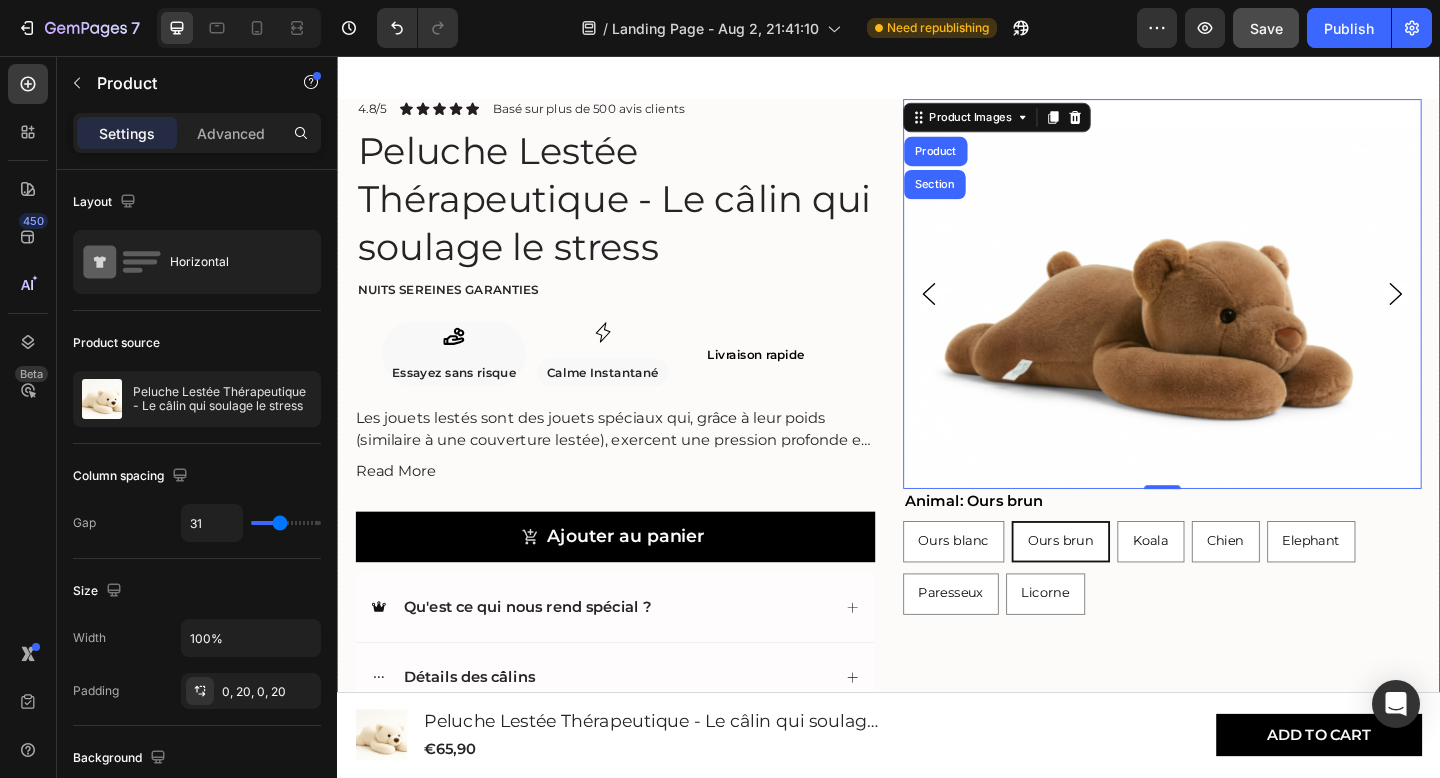 click on "Product Images Product Section   0 Animal: Ours brun Ours blanc Ours blanc Ours blanc Ours brun Ours brun Ours brun Koala Koala Koala Chien Chien Chien Elephant Elephant Elephant Paresseux Paresseux Paresseux Licorne Licorne Licorne Product Variants & Swatches 4.8/5 Text Block Icon Icon Icon Icon Icon Icon List Basé sur plus de 500 avis clients Text Block Row Peluche Lestée Thérapeutique - Le câlin qui soulage le stress Product Title Nuits sereines garanties Text Block
Icon Essayez sans risque Text Block Row
Icon Calme Instantané Text Block Row Row Livraison rapide  Heading Row Les jouets lestés sont des jouets spéciaux qui, grâce à leur poids (similaire à une couverture lestée), exercent une pression profonde et apaisante. Cela contribue à un  sentiment de réconfort et de sécurité  .
Les peluches lestées conviennent aussi bien aux enfants  (à partir de 3 ans)     Read More Product Description
Ajouter au panier Add to Cart Accordion Row" at bounding box center (937, 474) 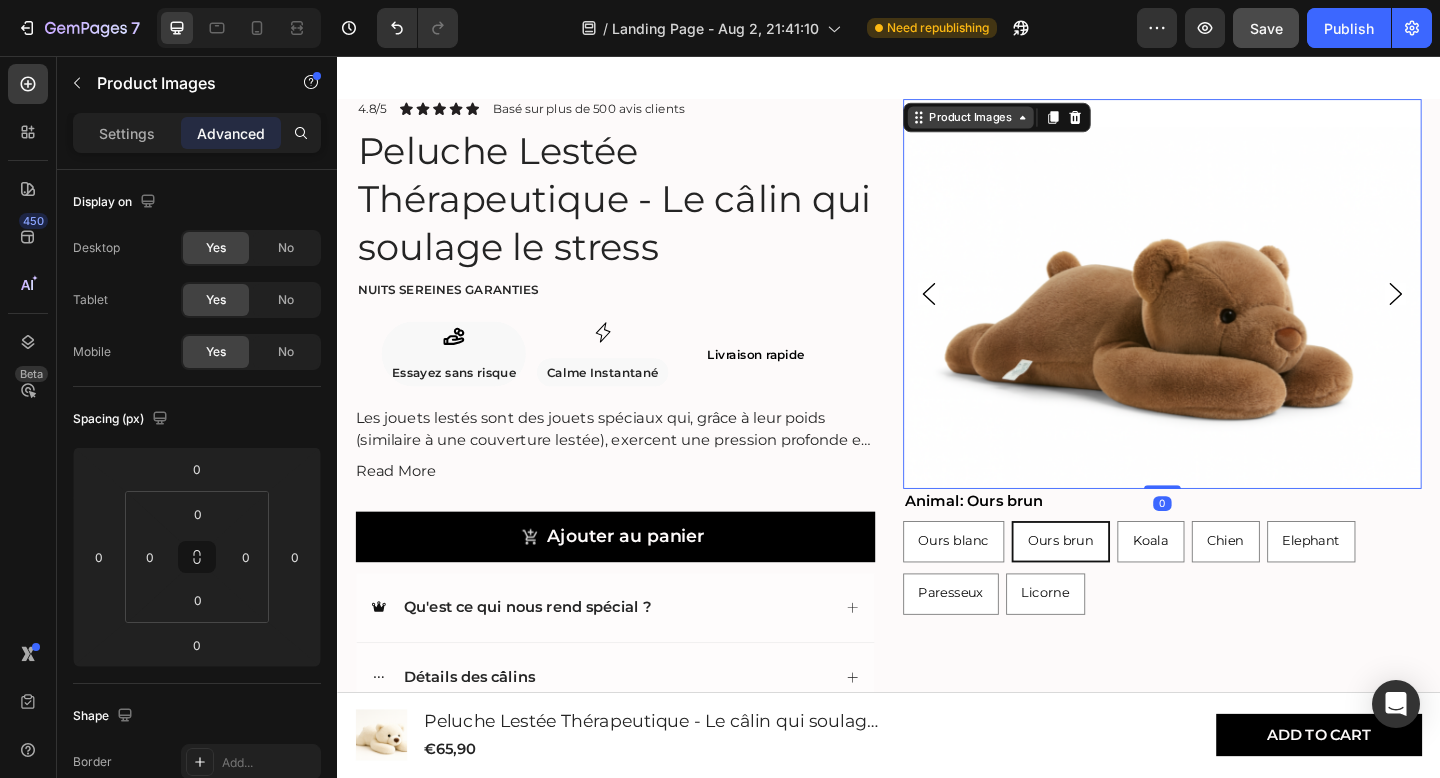 click on "Product Images" at bounding box center (1026, 123) 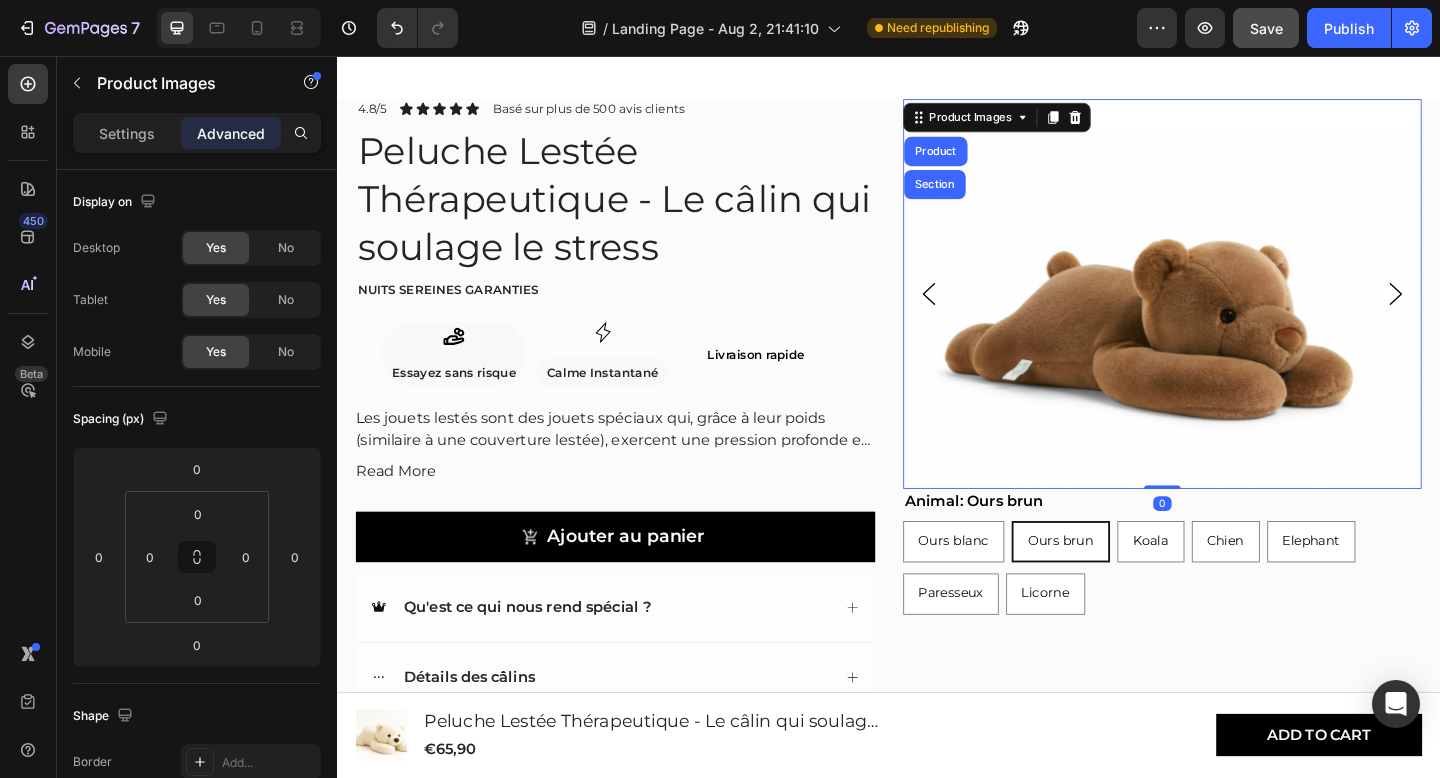click at bounding box center [1235, 314] 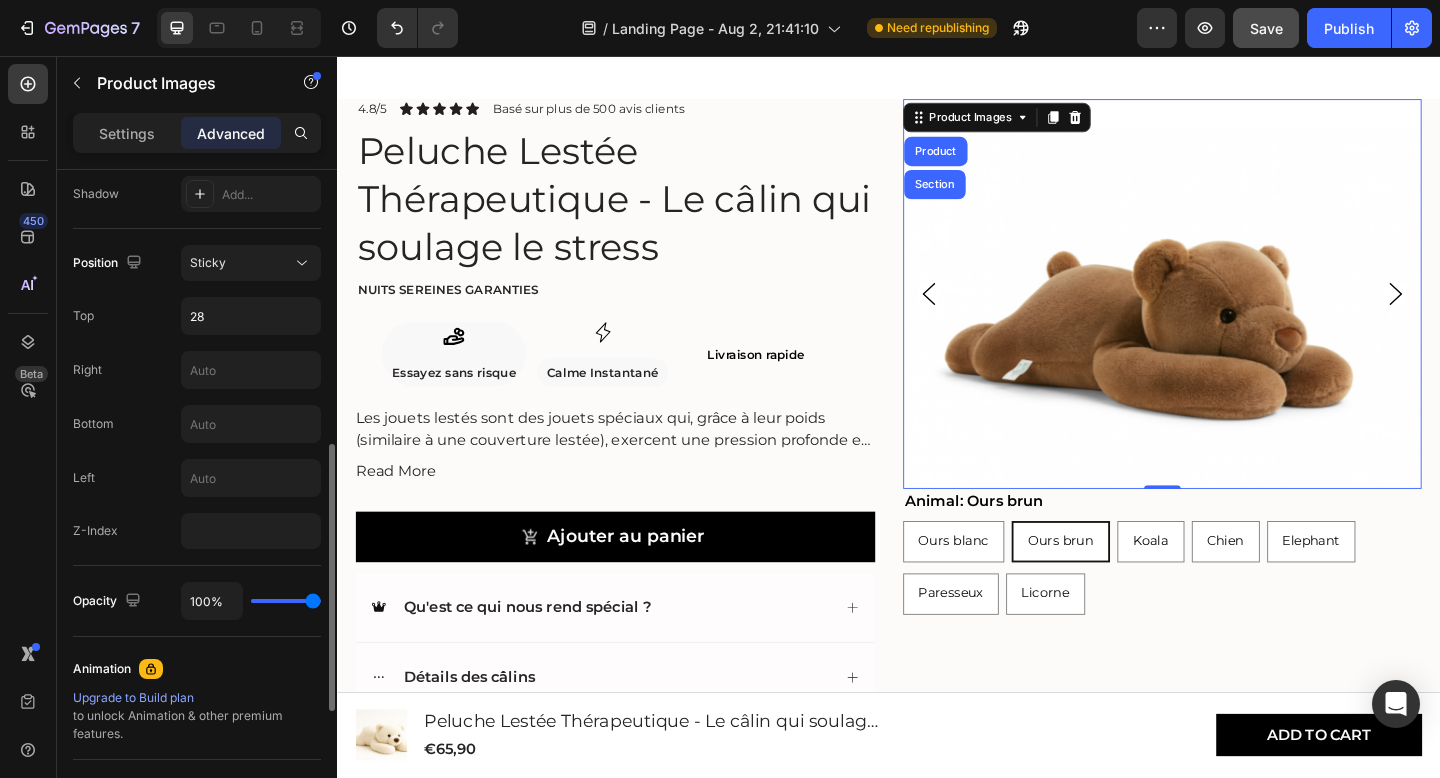 scroll, scrollTop: 675, scrollLeft: 0, axis: vertical 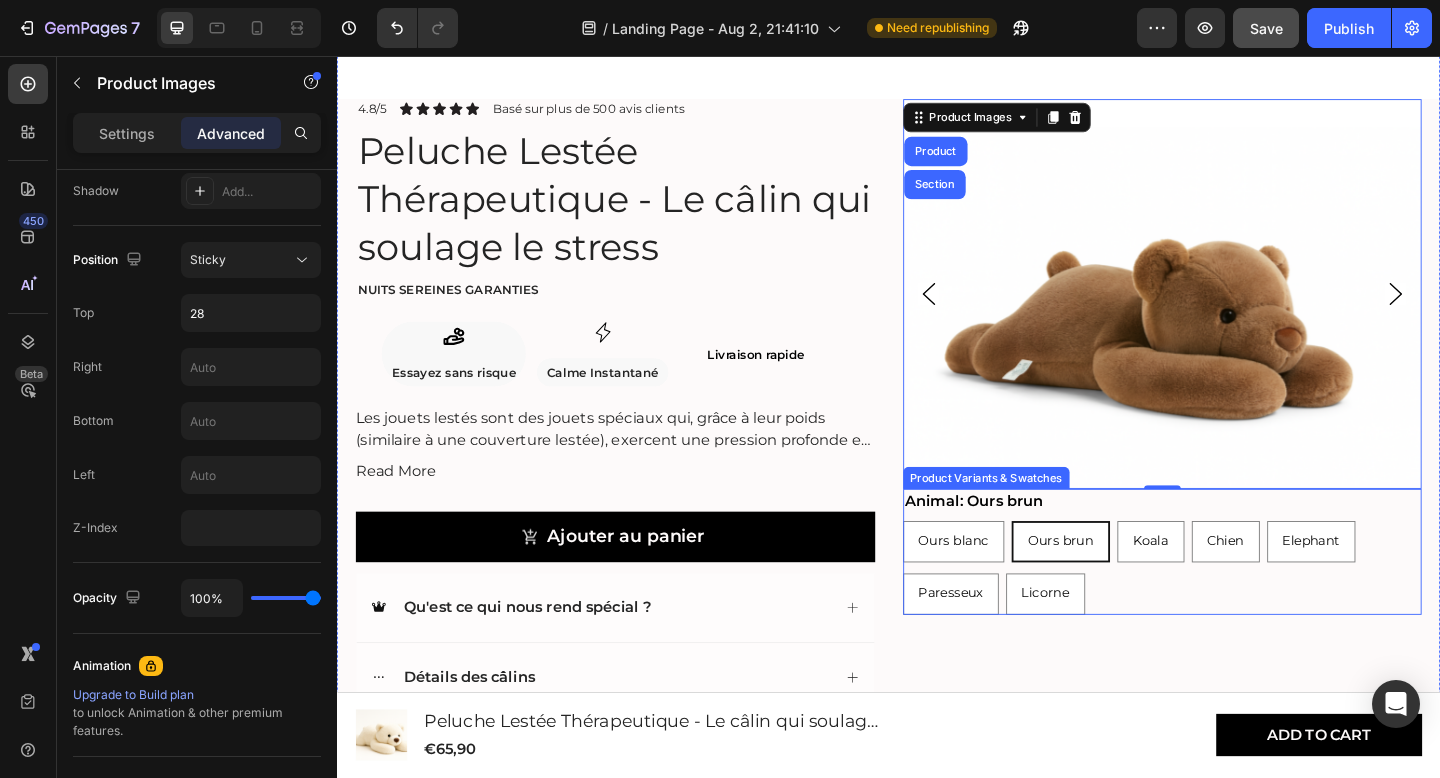 click on "Ours blanc Ours blanc Ours blanc Ours brun Ours brun Ours brun Koala Koala Koala Chien Chien Chien Elephant Elephant Elephant Paresseux Paresseux Paresseux Licorne Licorne Licorne" at bounding box center [1235, 613] 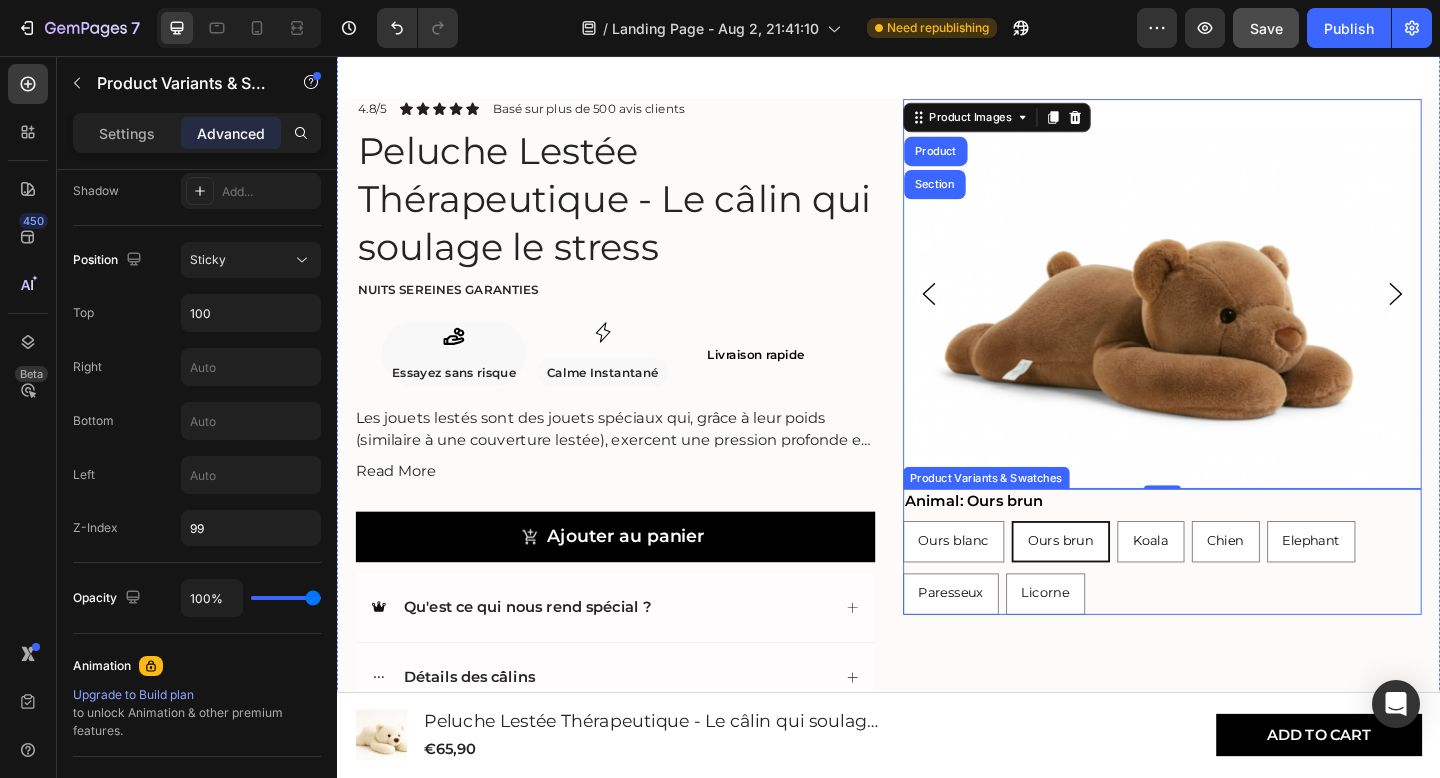 scroll, scrollTop: 0, scrollLeft: 0, axis: both 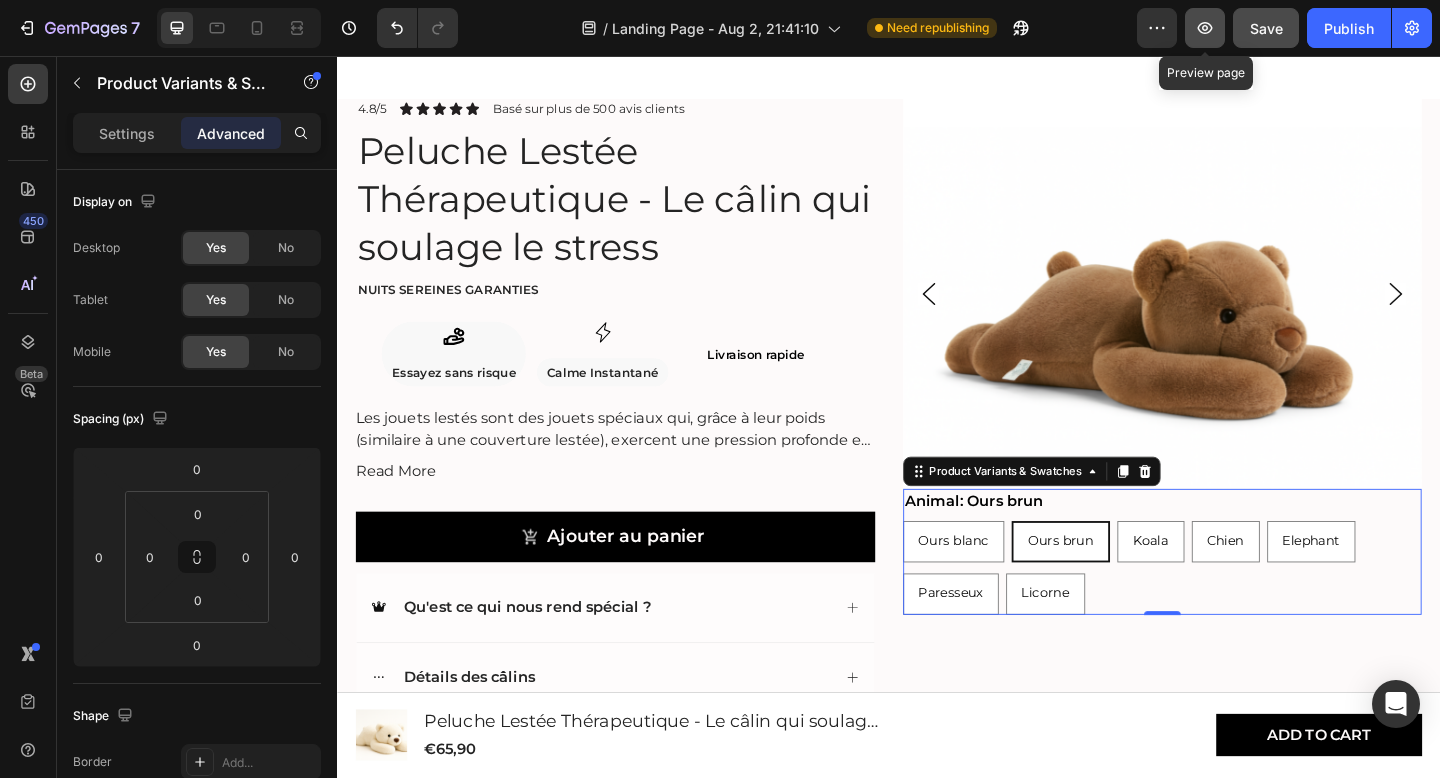 click 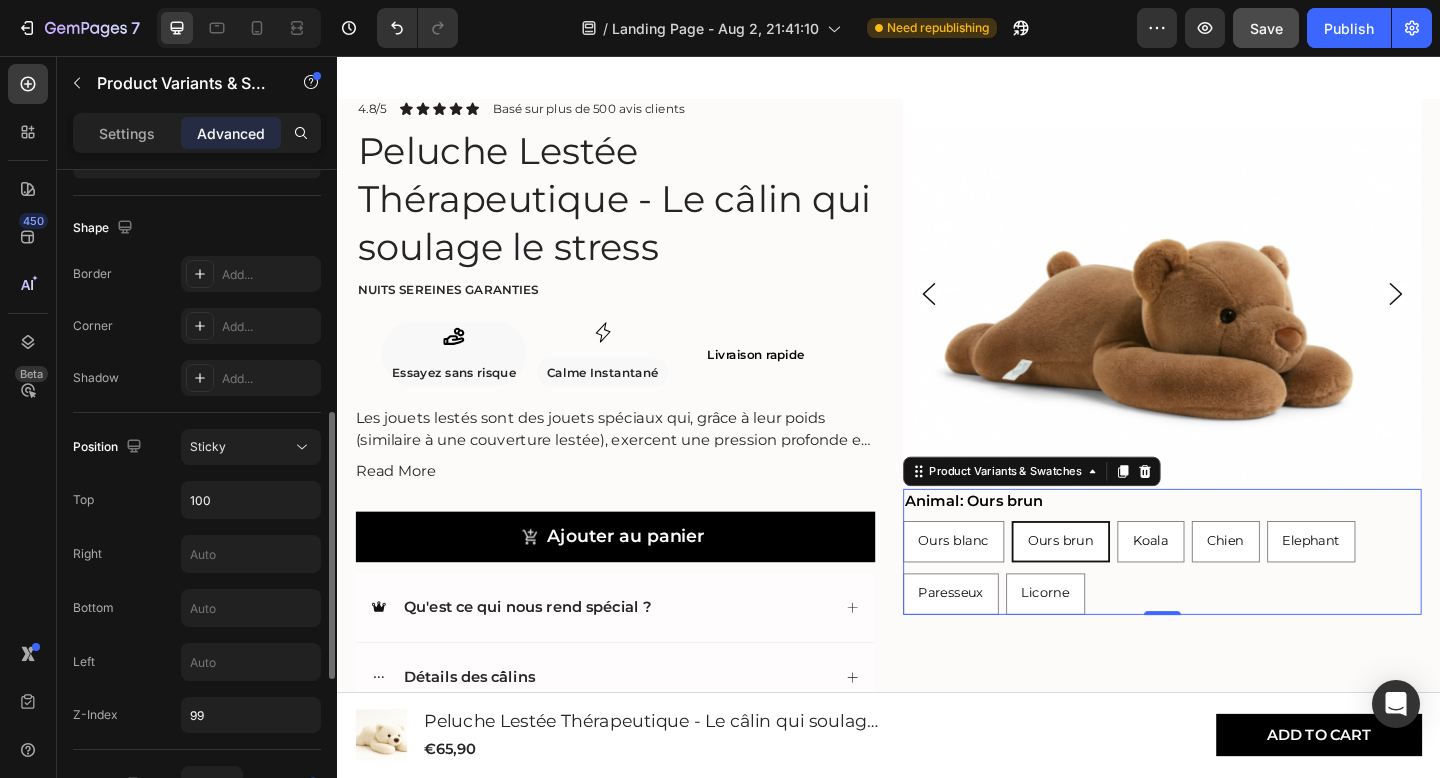 scroll, scrollTop: 570, scrollLeft: 0, axis: vertical 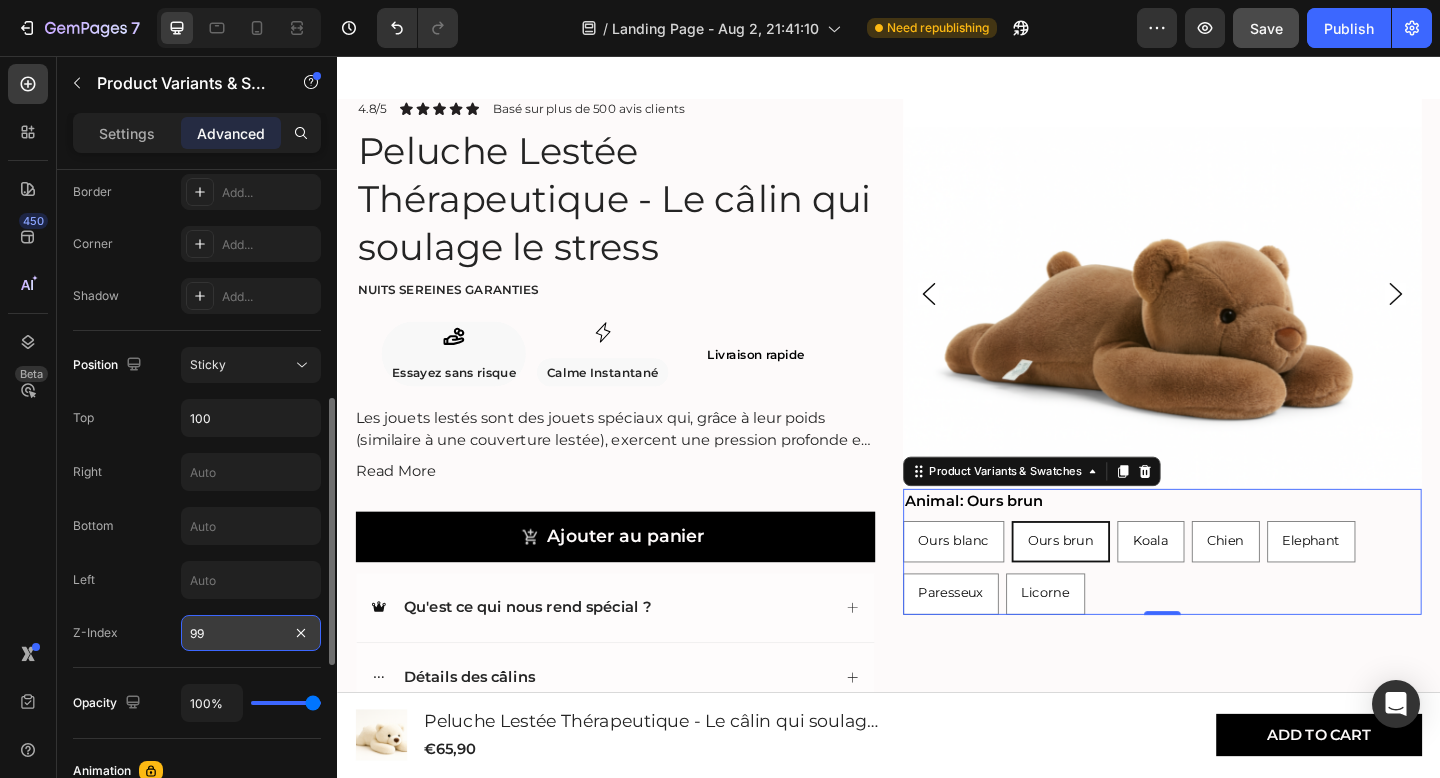 click on "99" at bounding box center [251, 633] 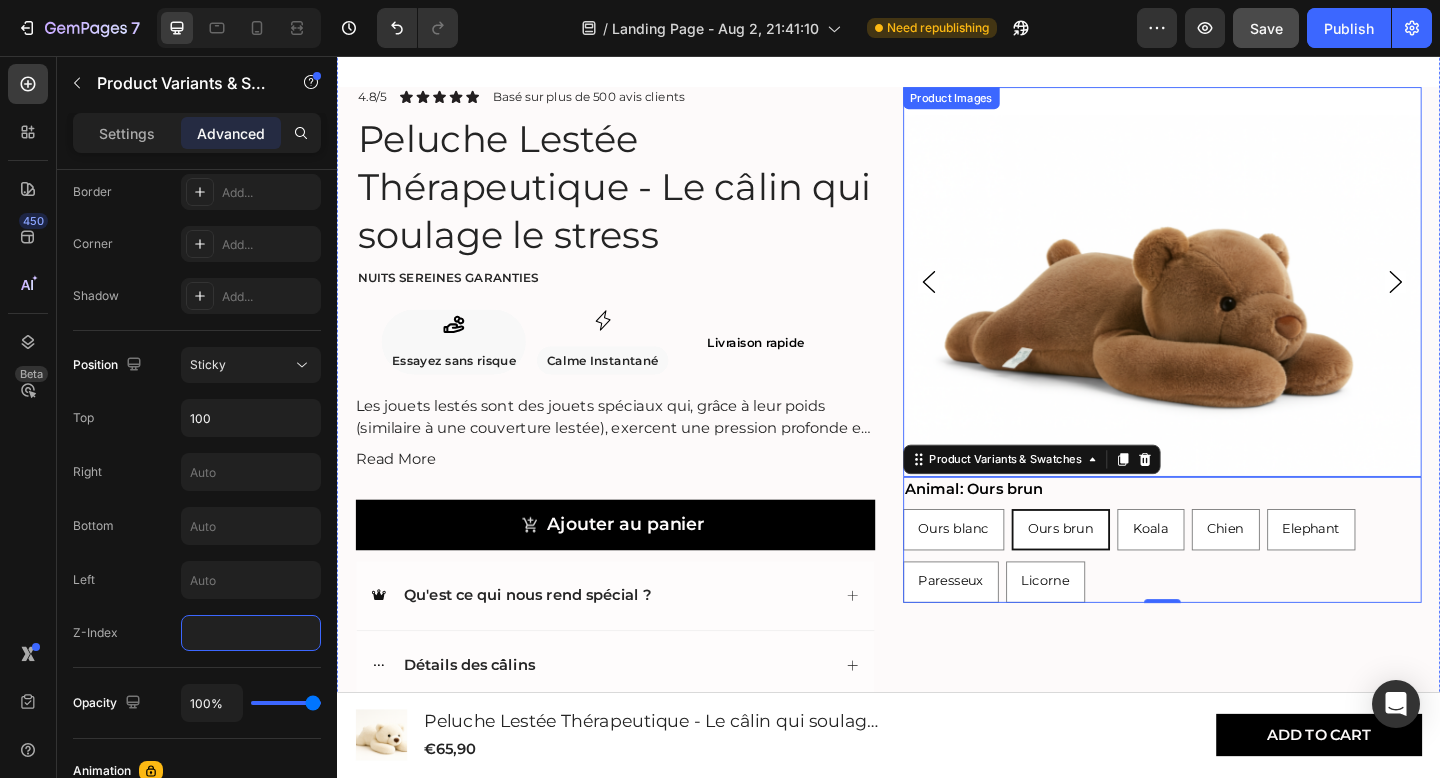 scroll, scrollTop: 686, scrollLeft: 0, axis: vertical 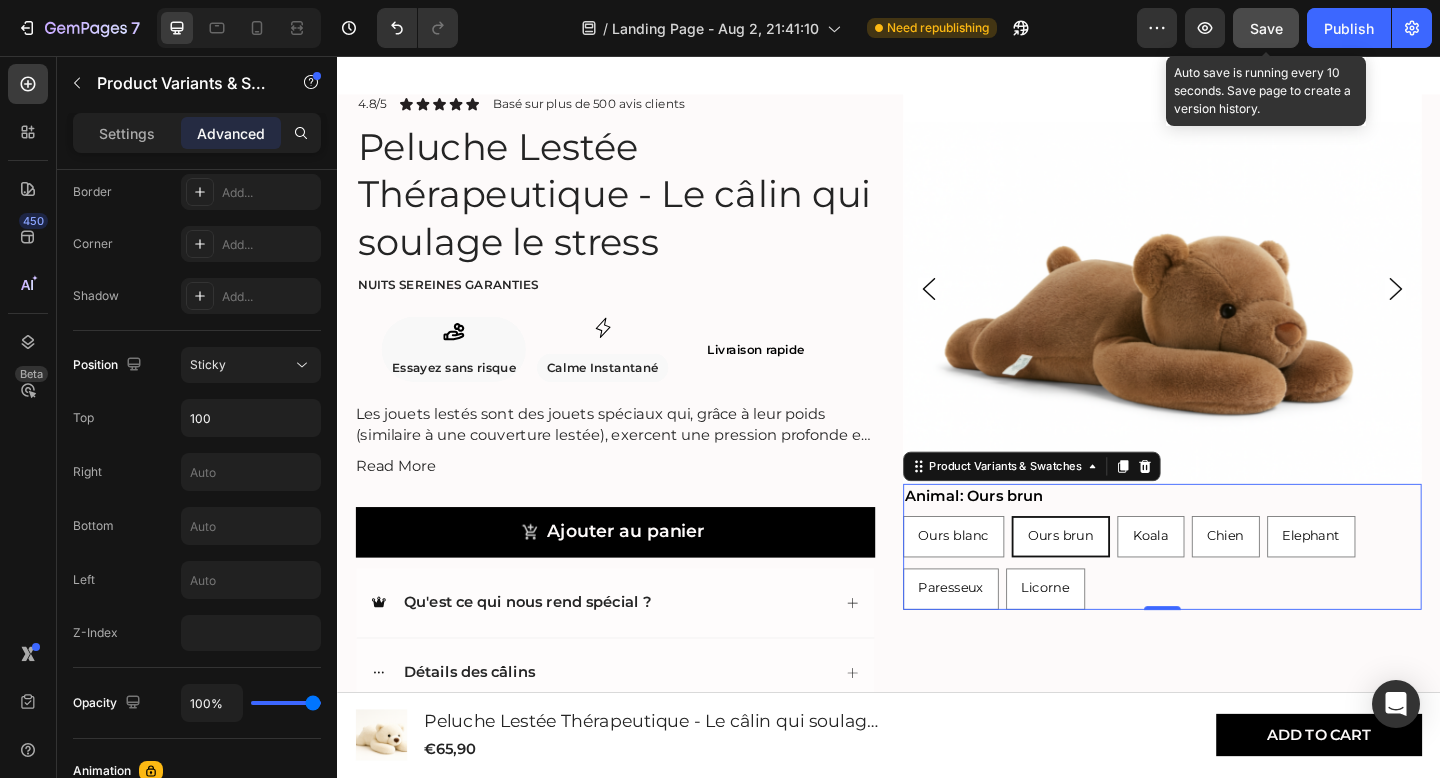 click on "Save" 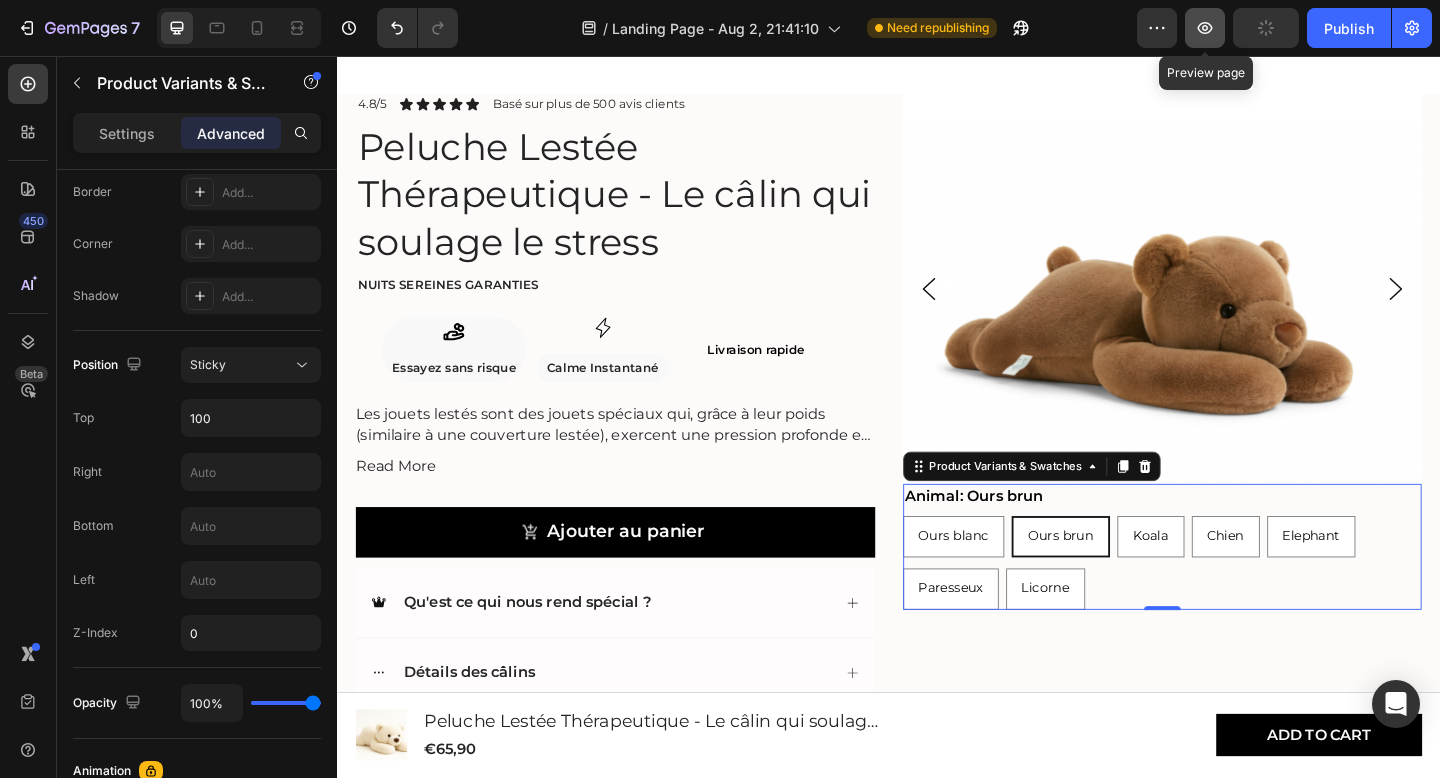click 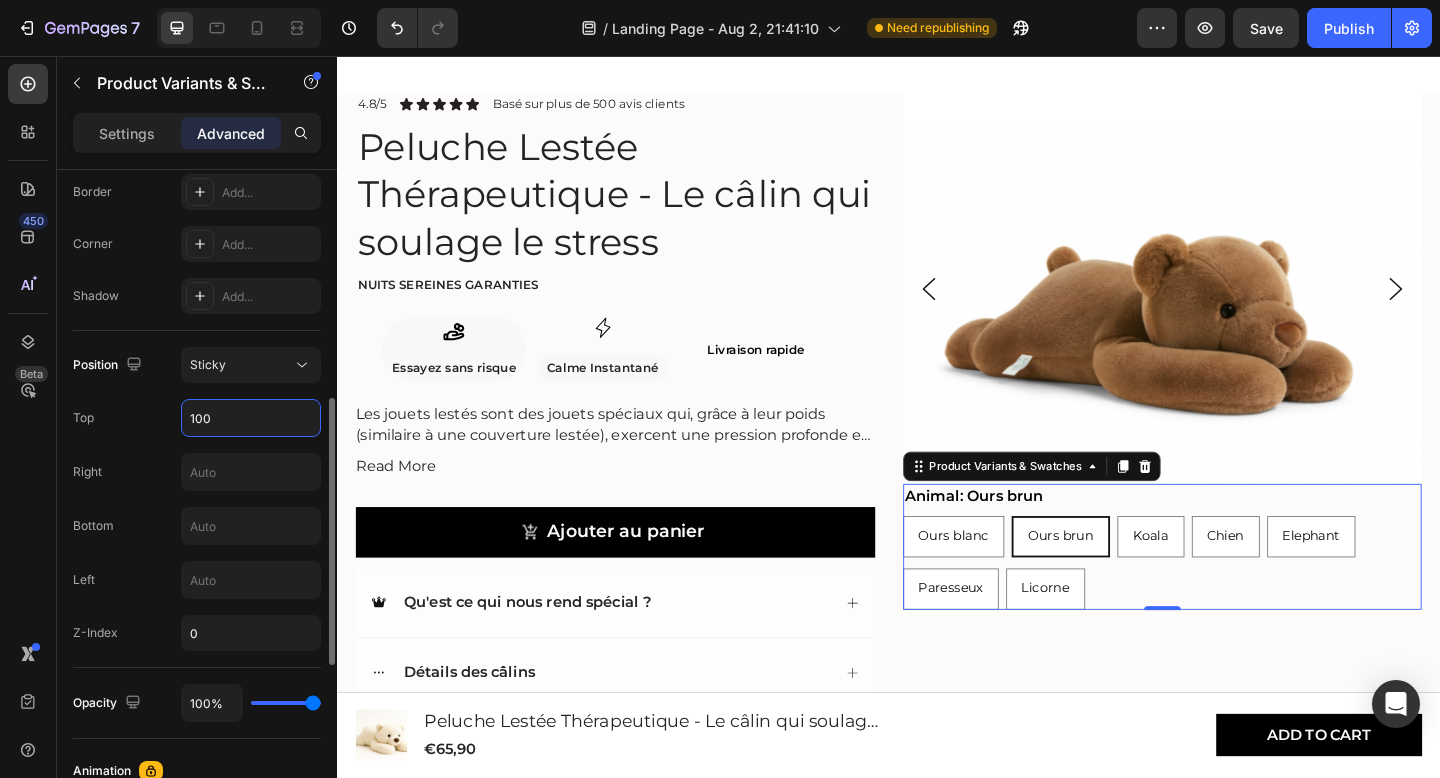 click on "100" at bounding box center [251, 418] 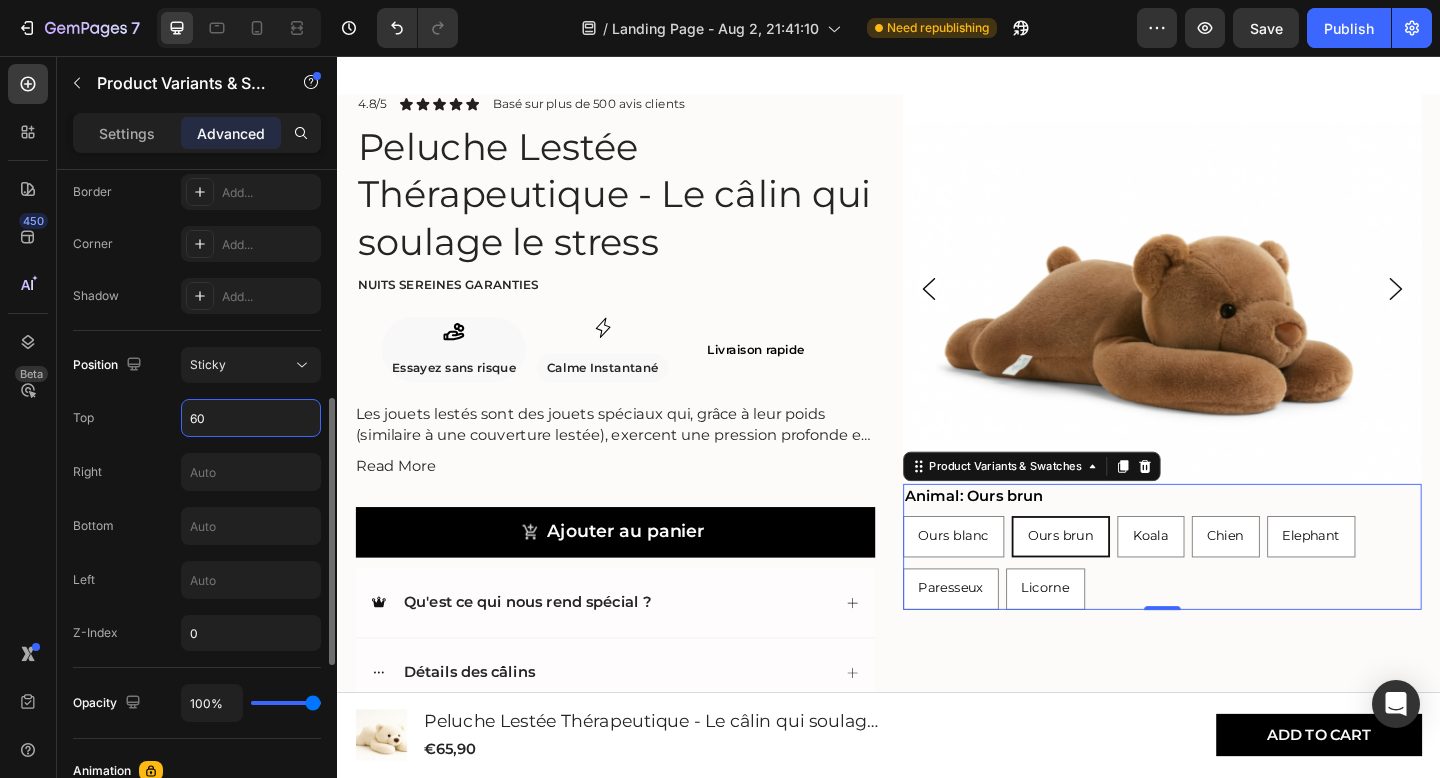 type on "6" 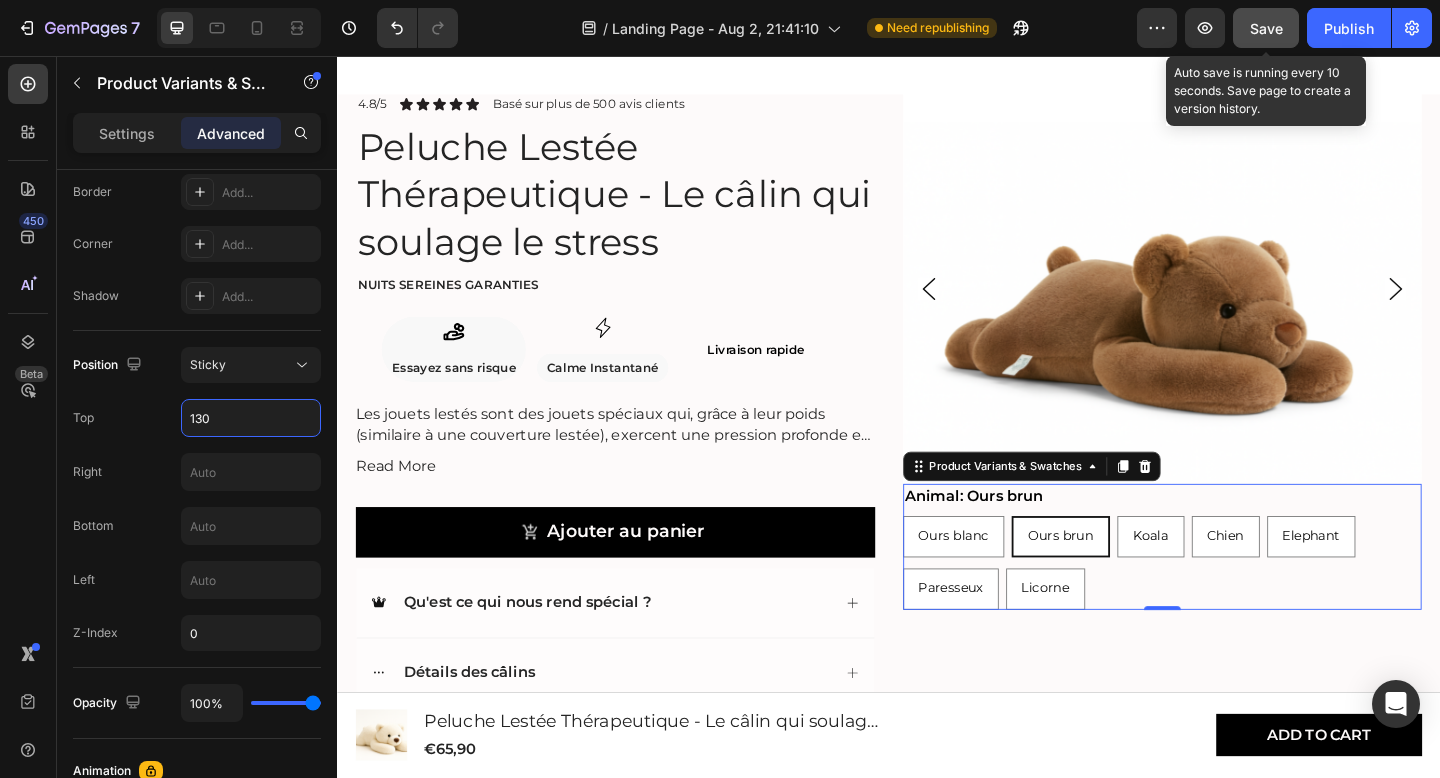 click on "Save" 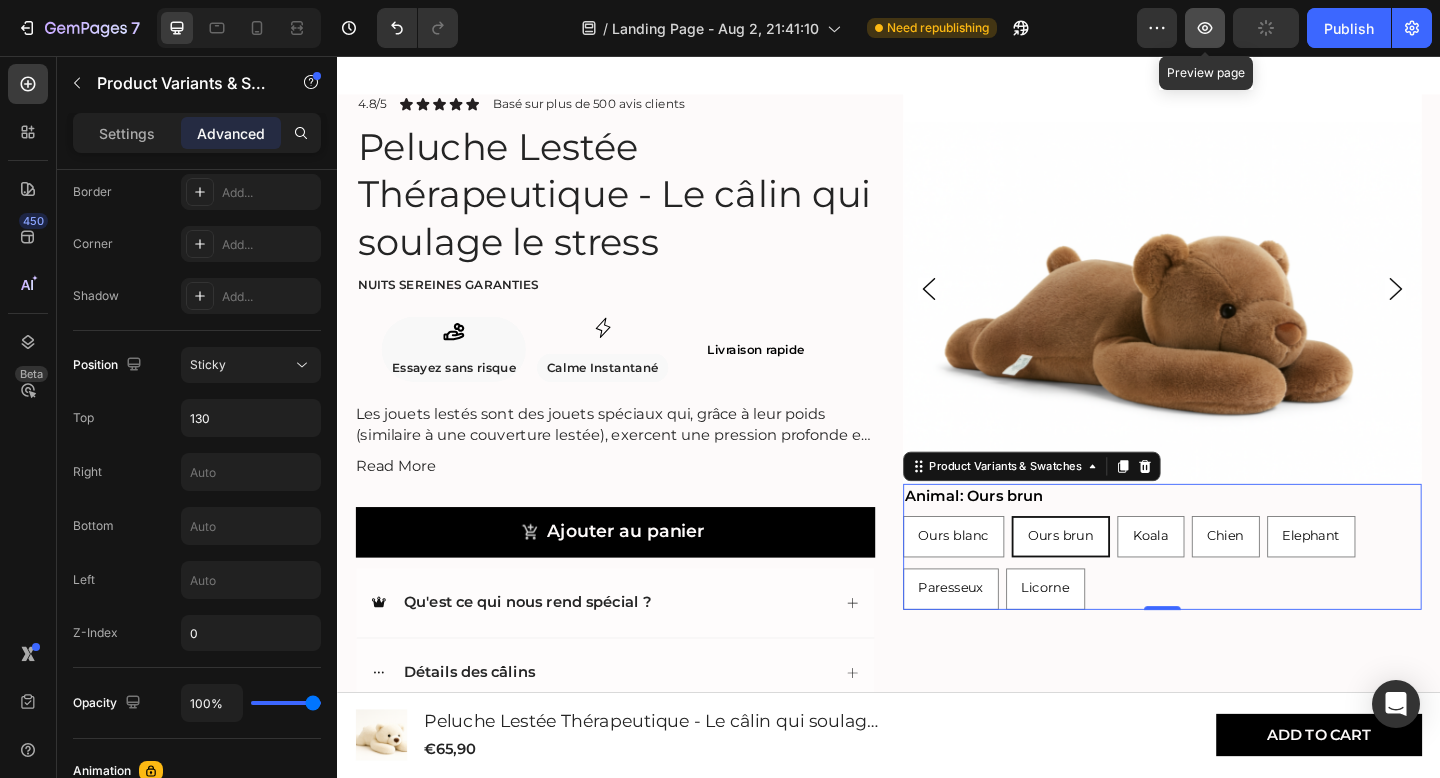 click 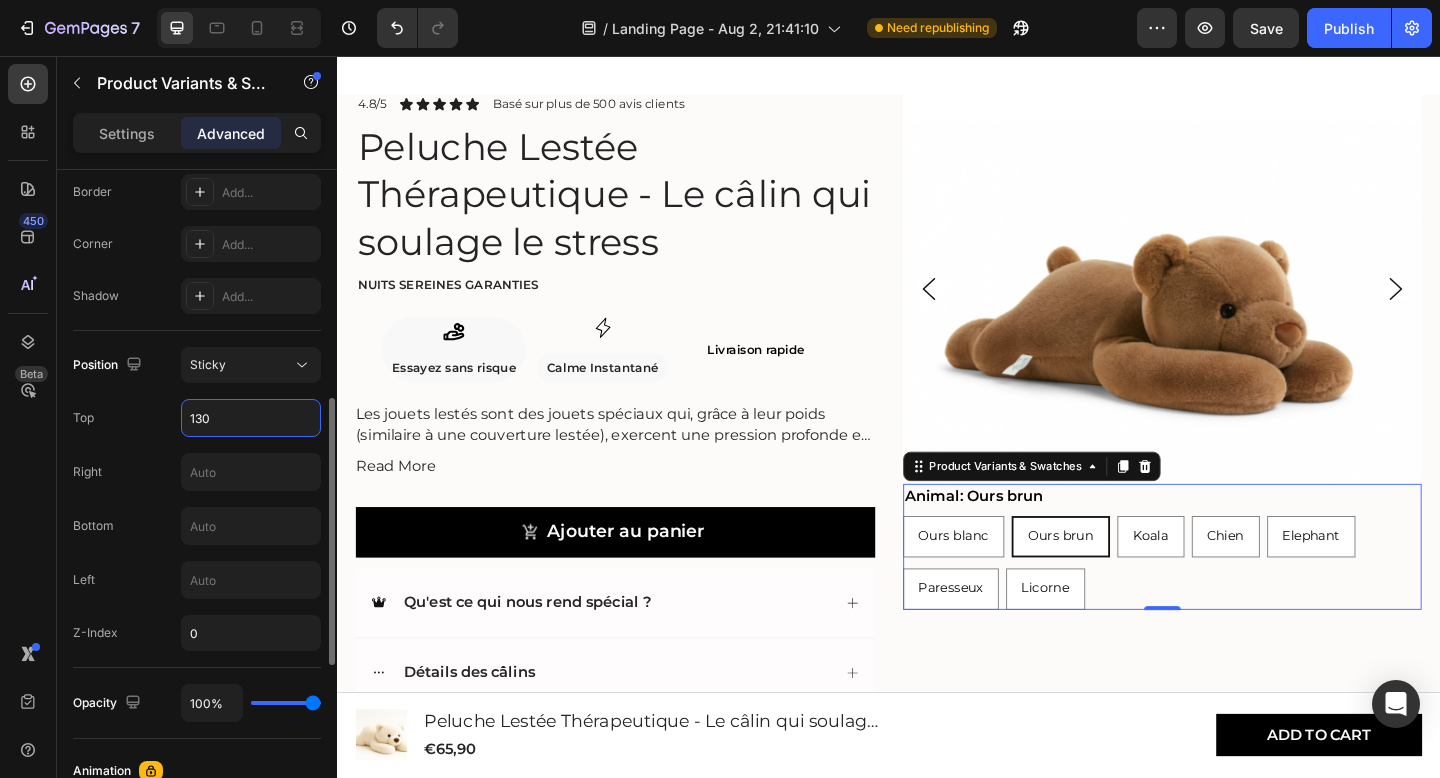click on "130" at bounding box center [251, 418] 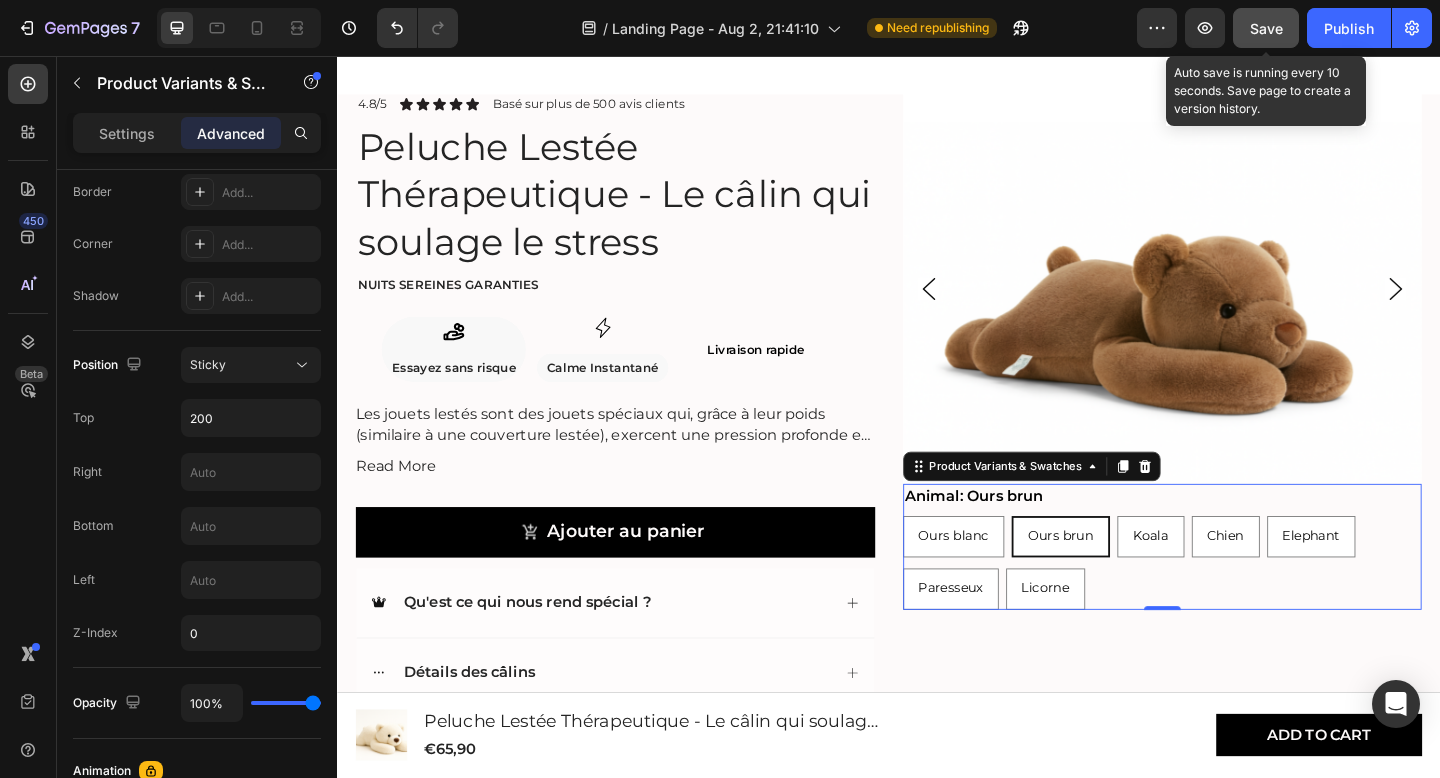 click on "Save" 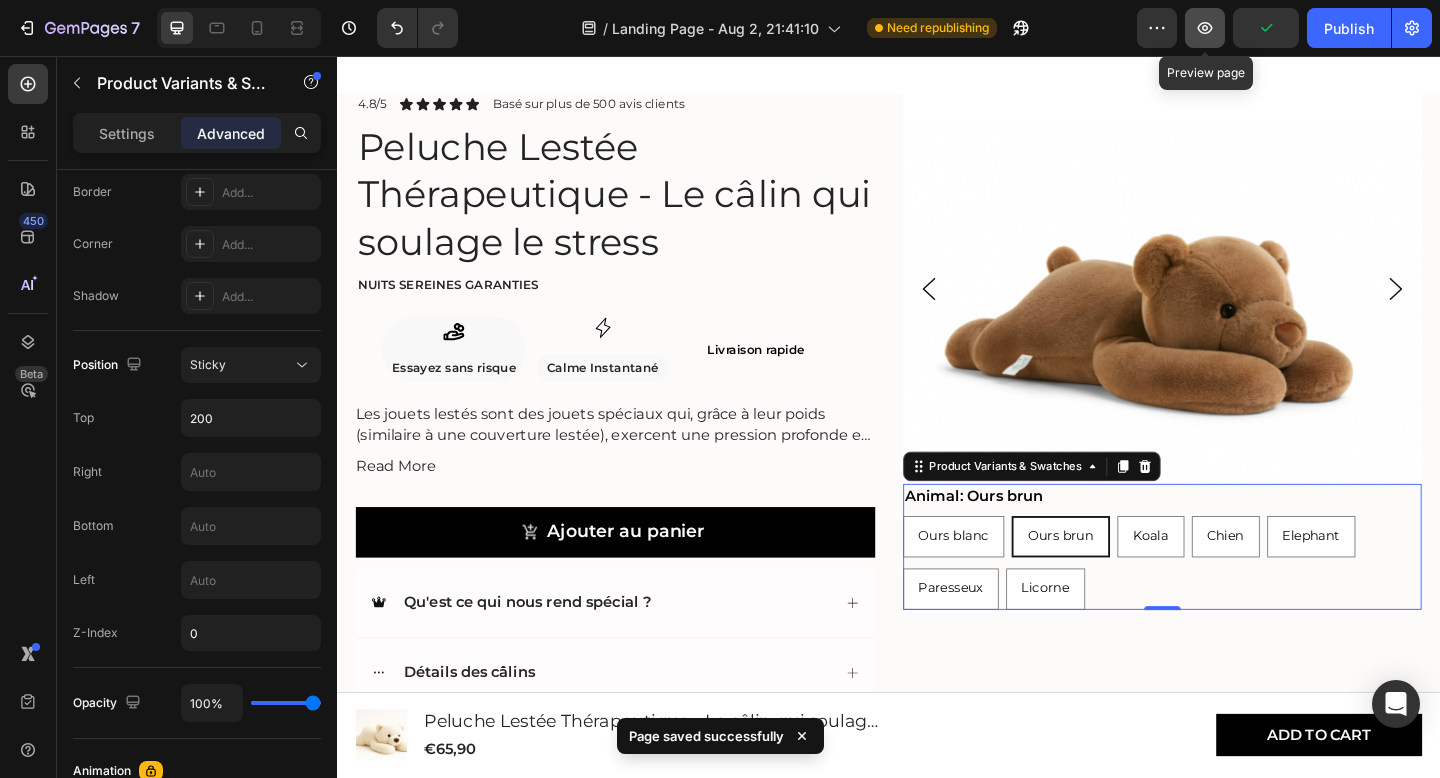 click 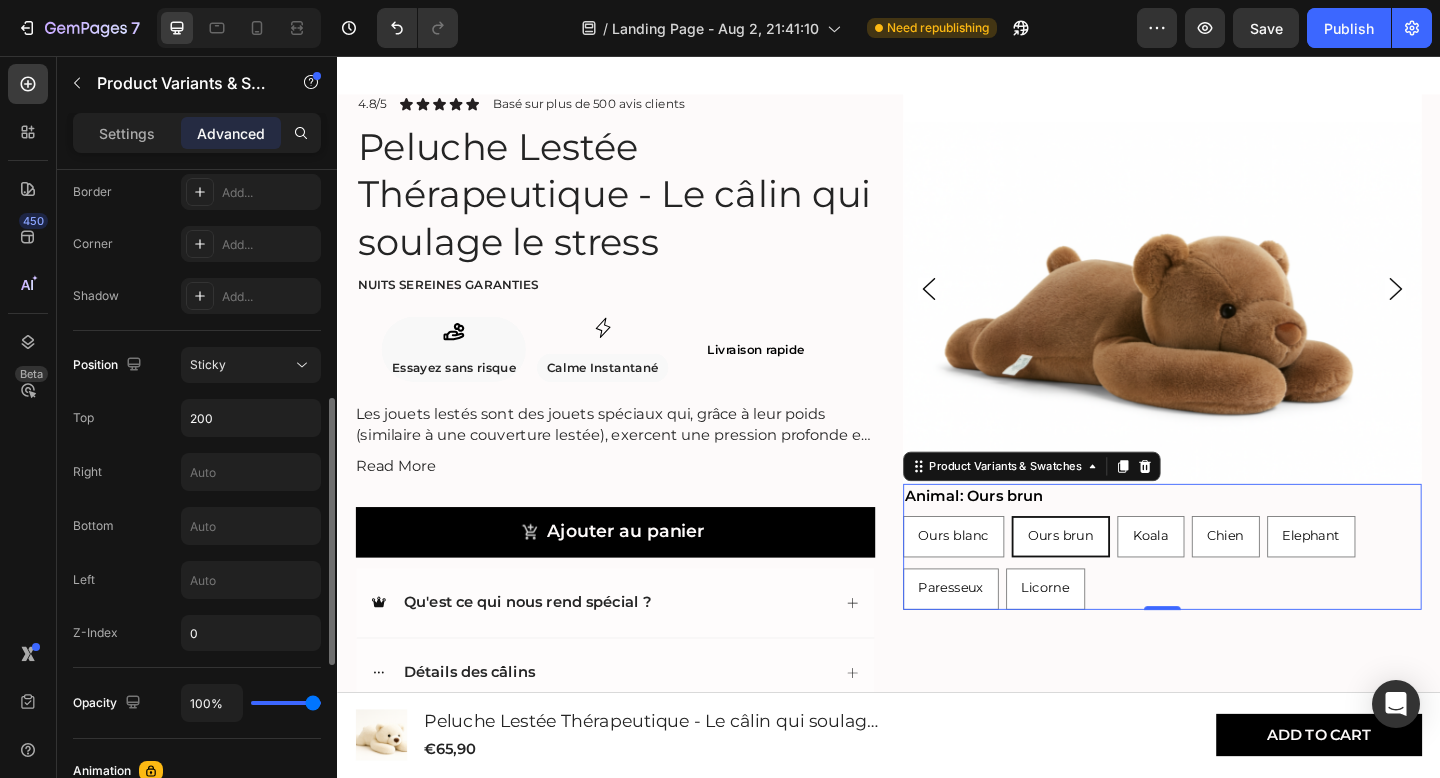 click on "Position Sticky Top 200 Right Bottom Left Z-Index 0" at bounding box center [197, 499] 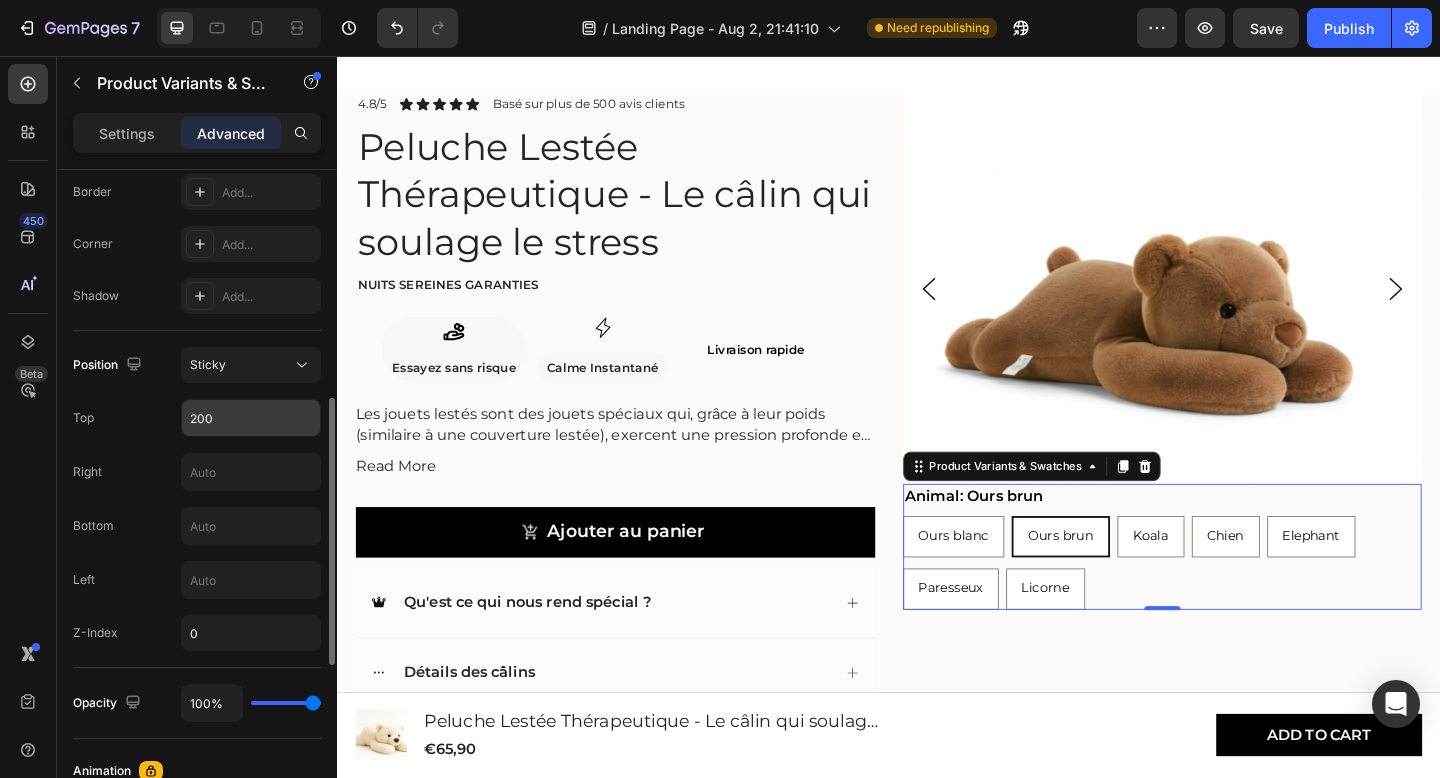 click on "200" at bounding box center [251, 418] 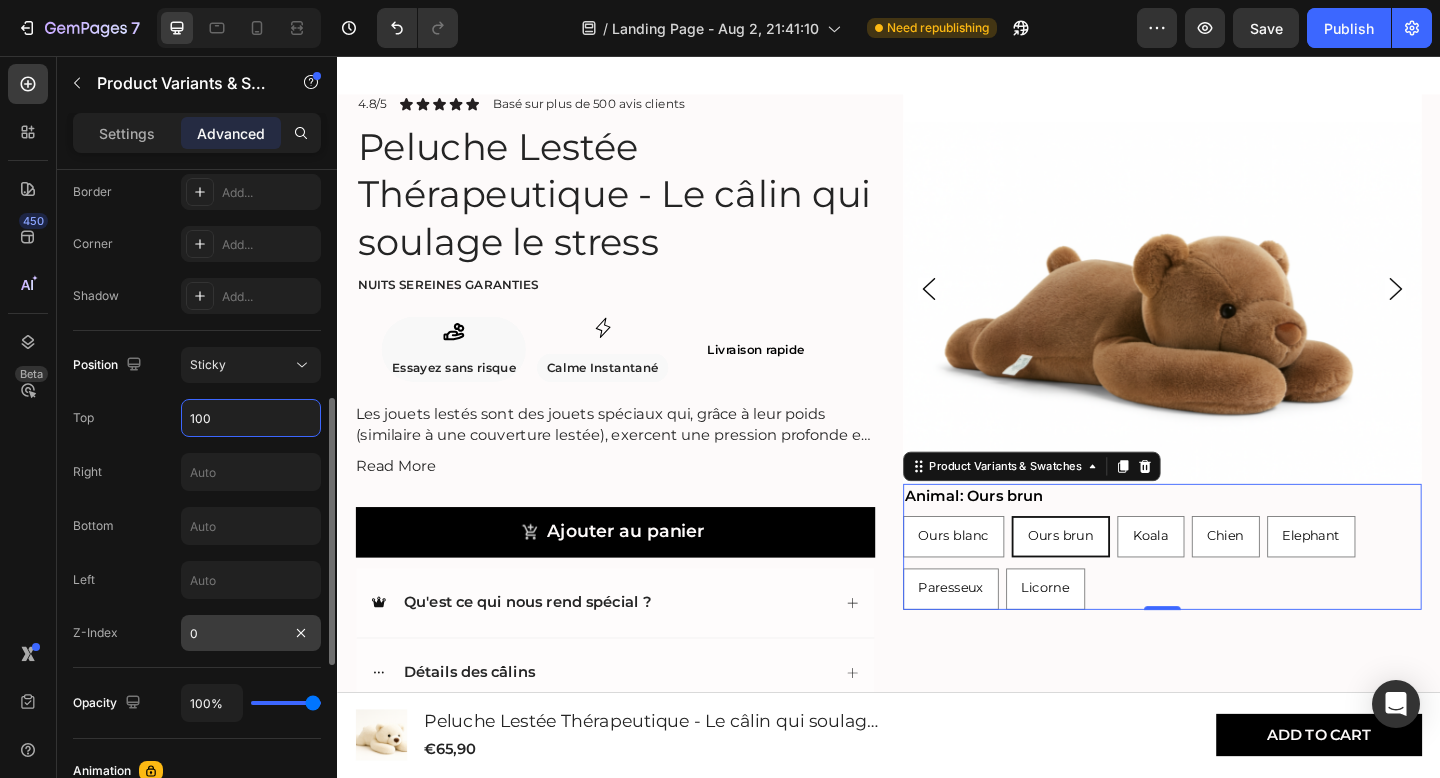 type on "100" 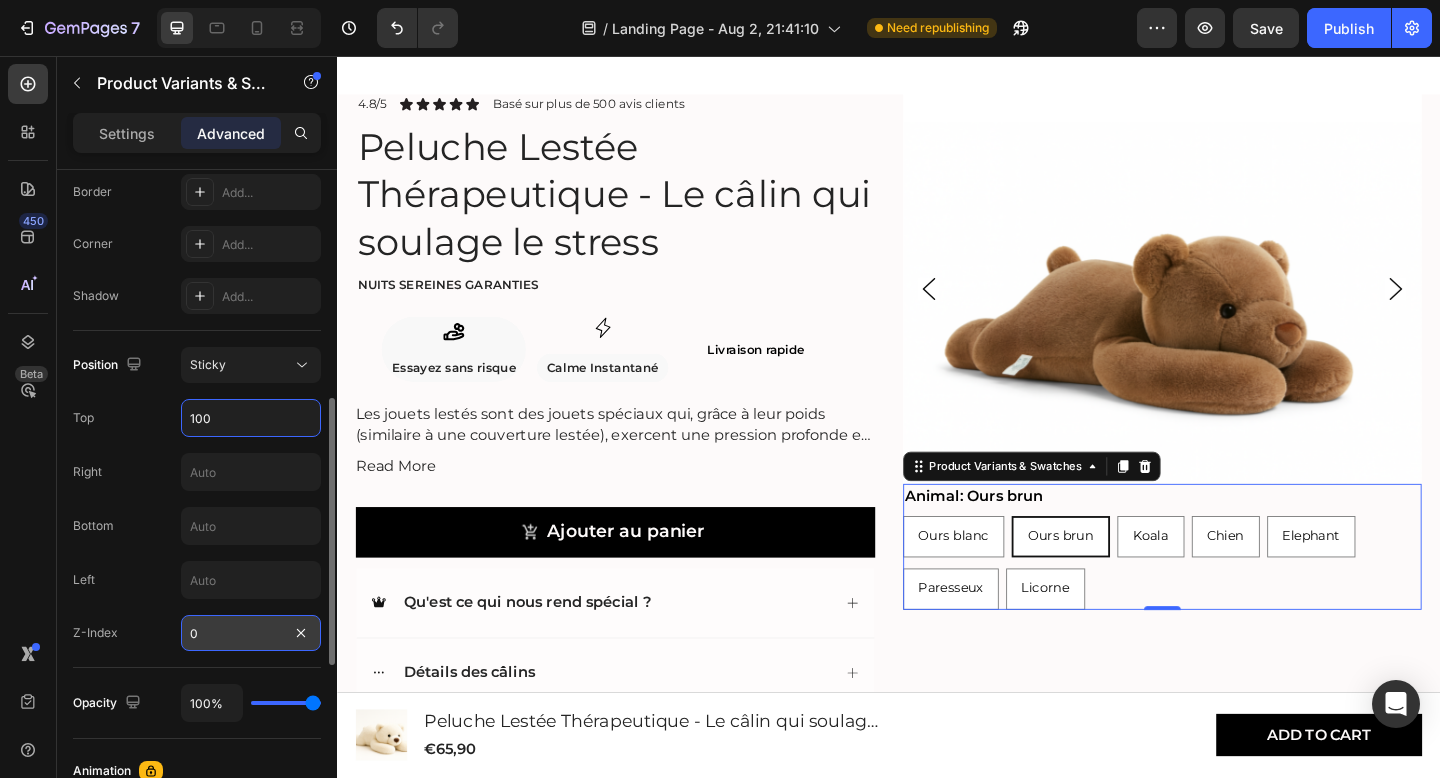 click on "0" at bounding box center (251, 633) 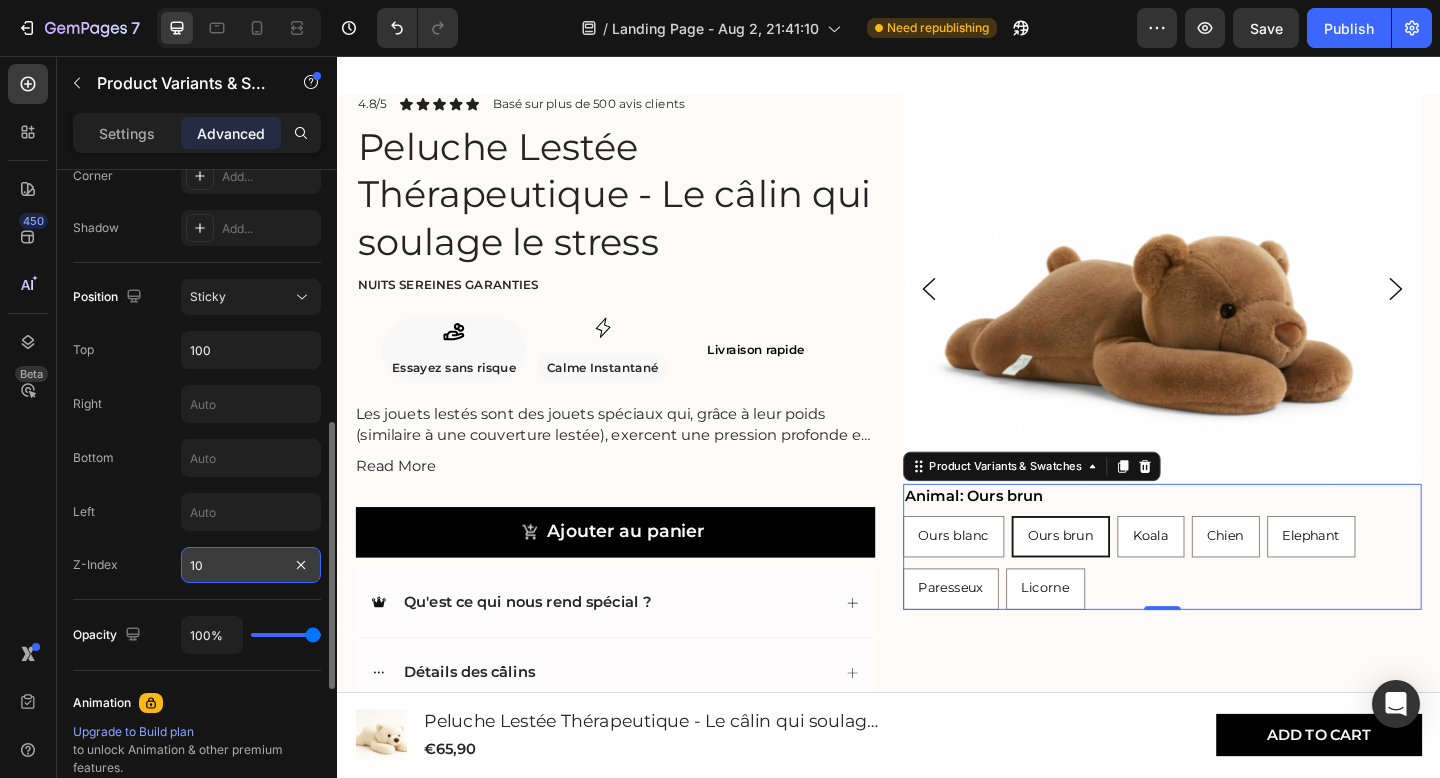 scroll, scrollTop: 635, scrollLeft: 0, axis: vertical 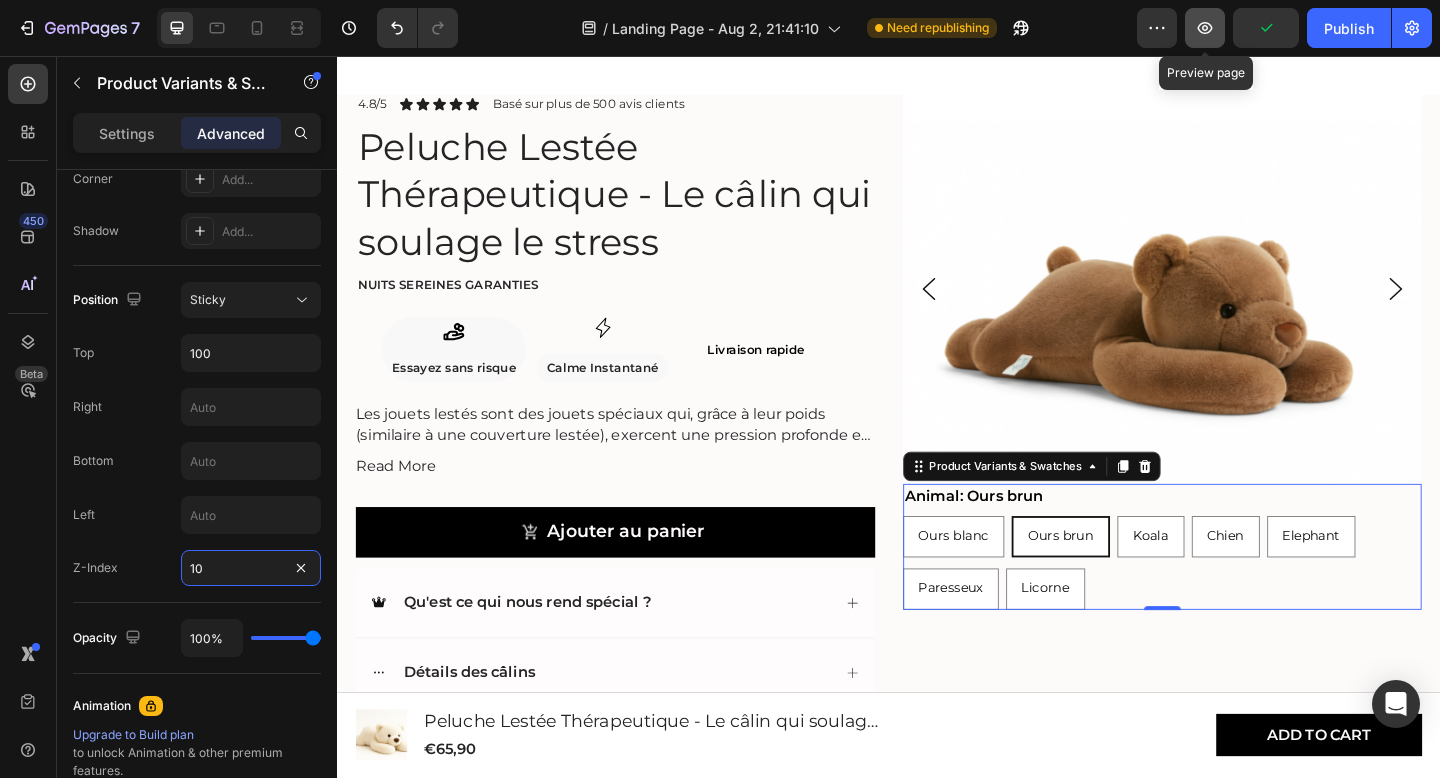 type on "10" 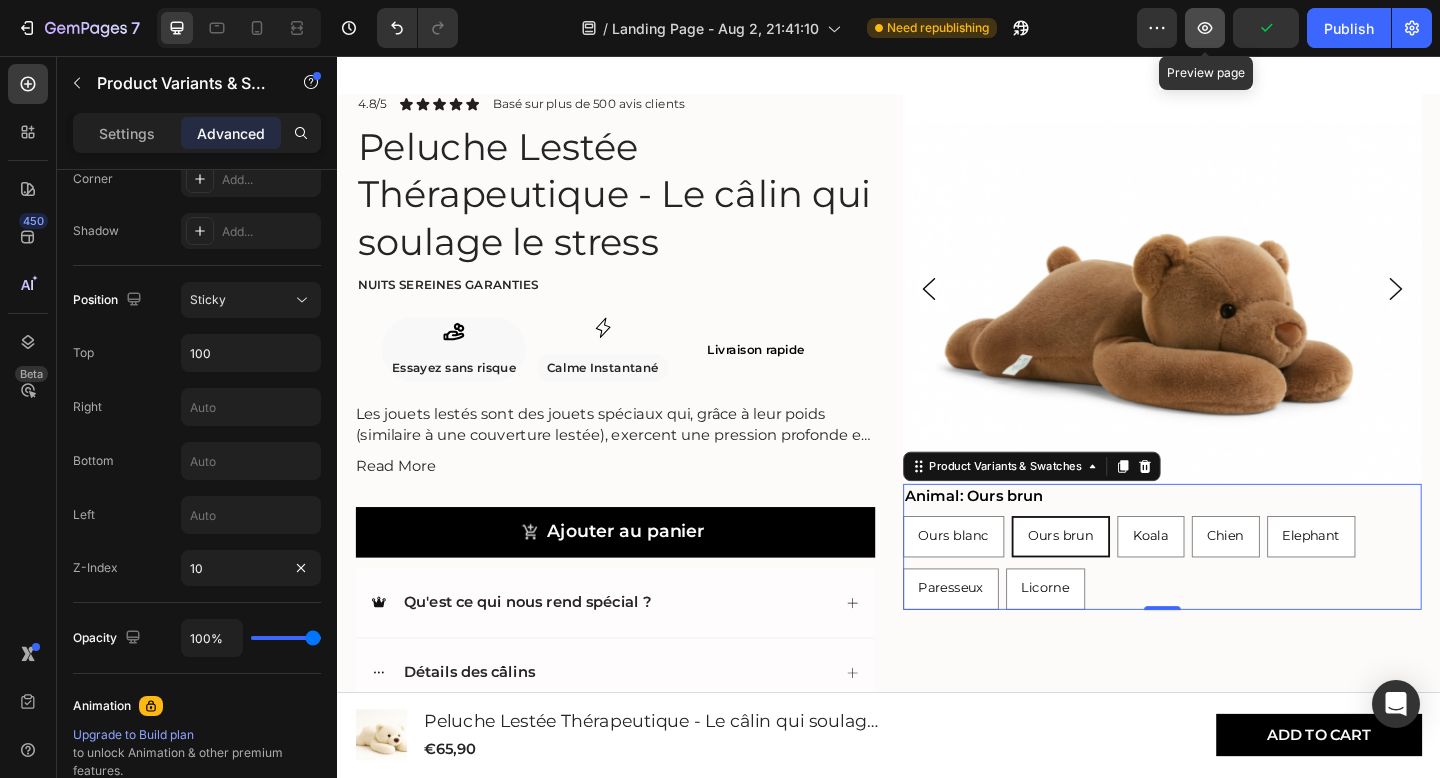 click 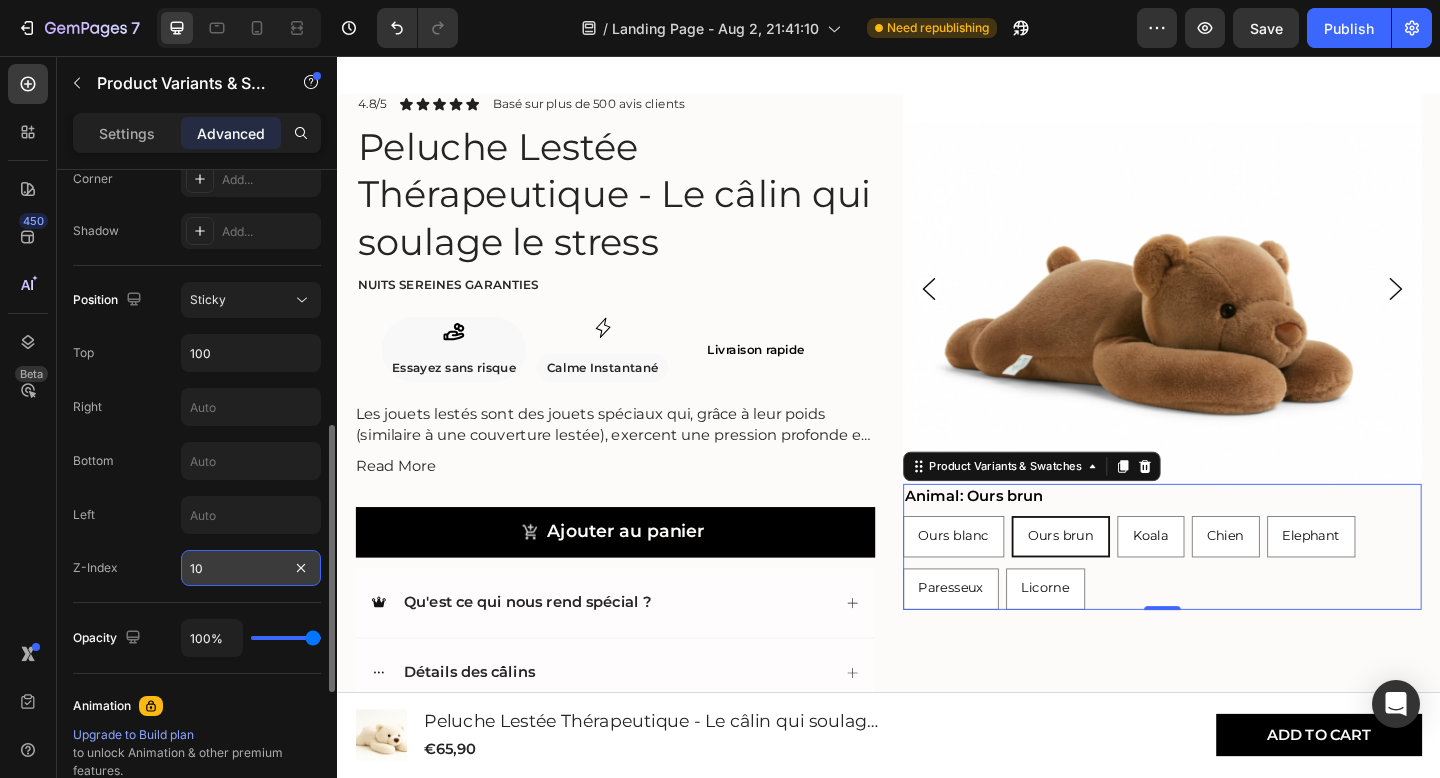 click on "10" at bounding box center [251, 568] 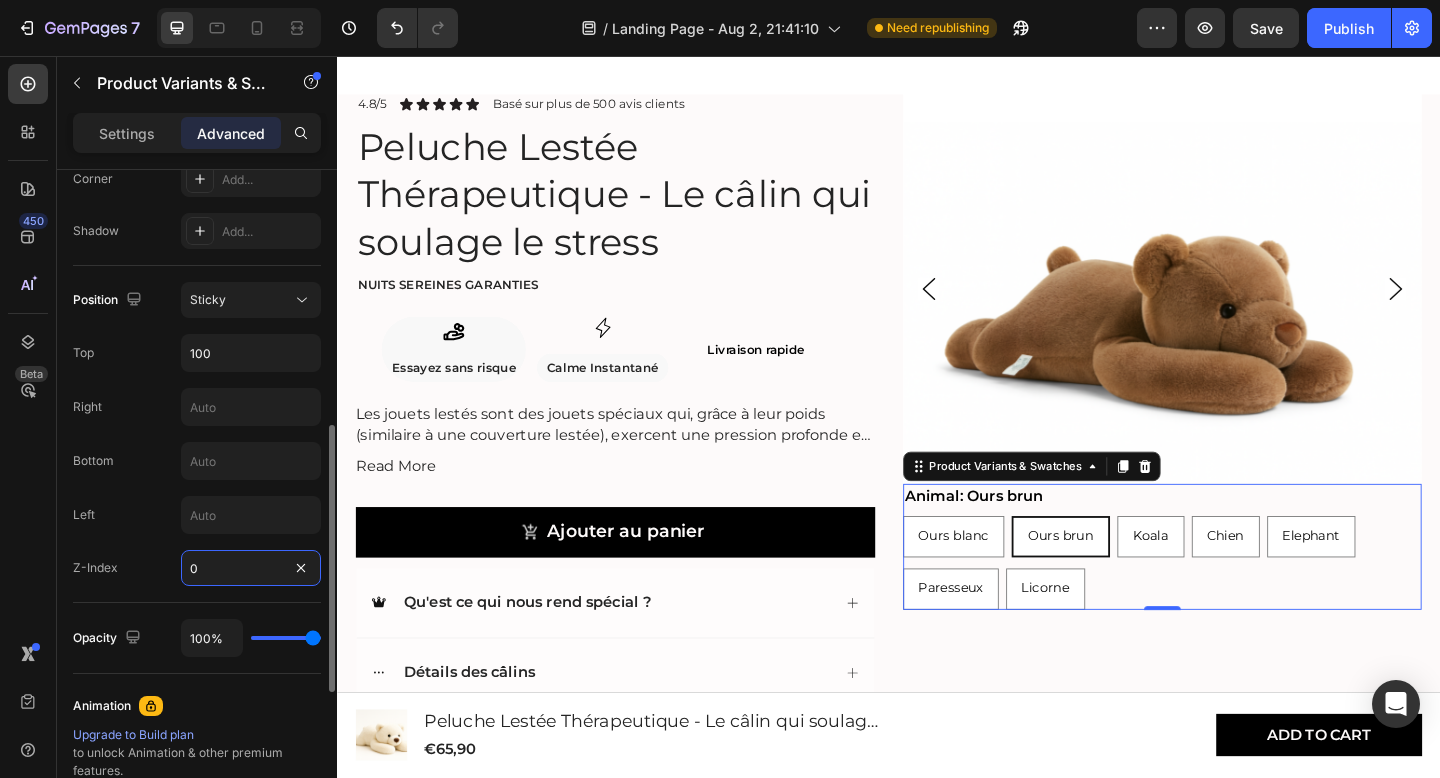 type on "0" 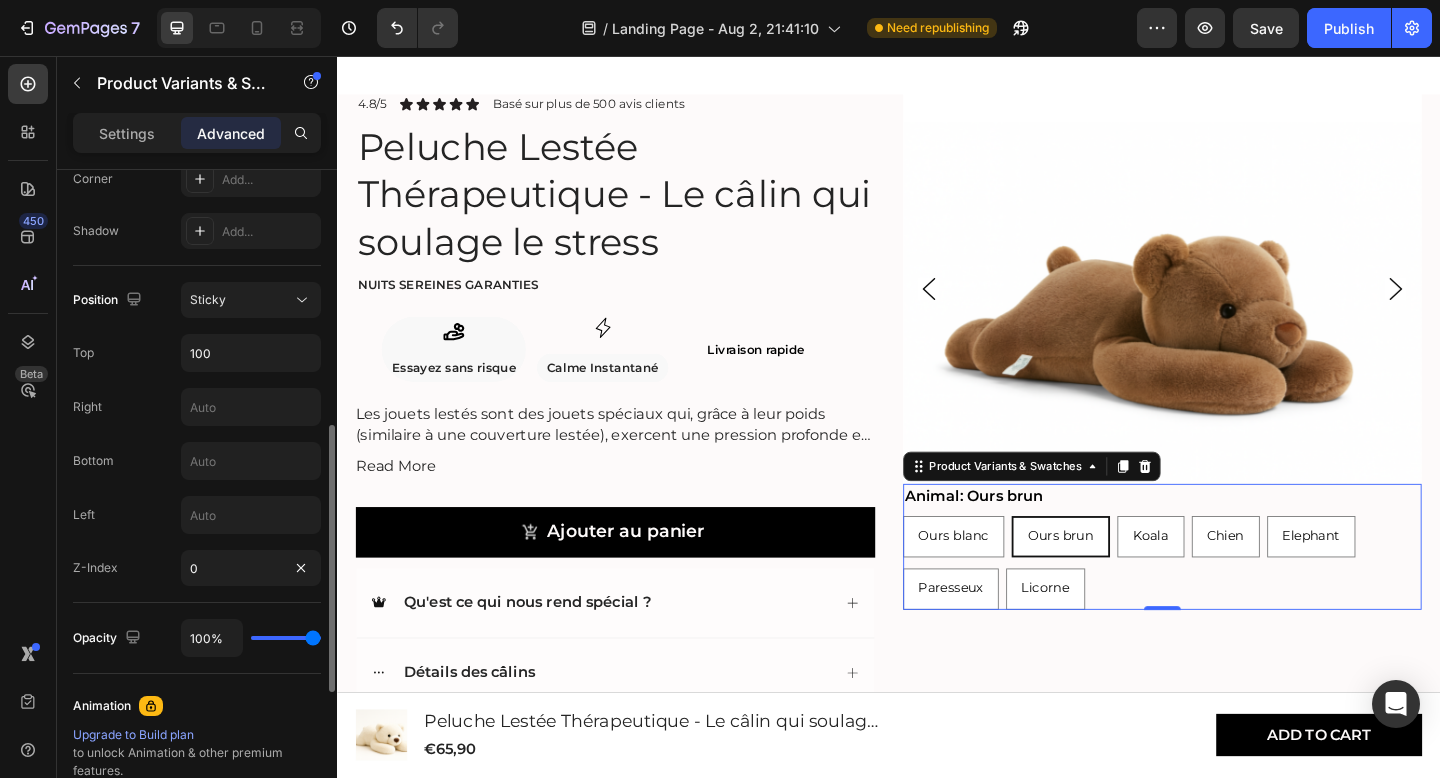 click on "Left" at bounding box center (197, 515) 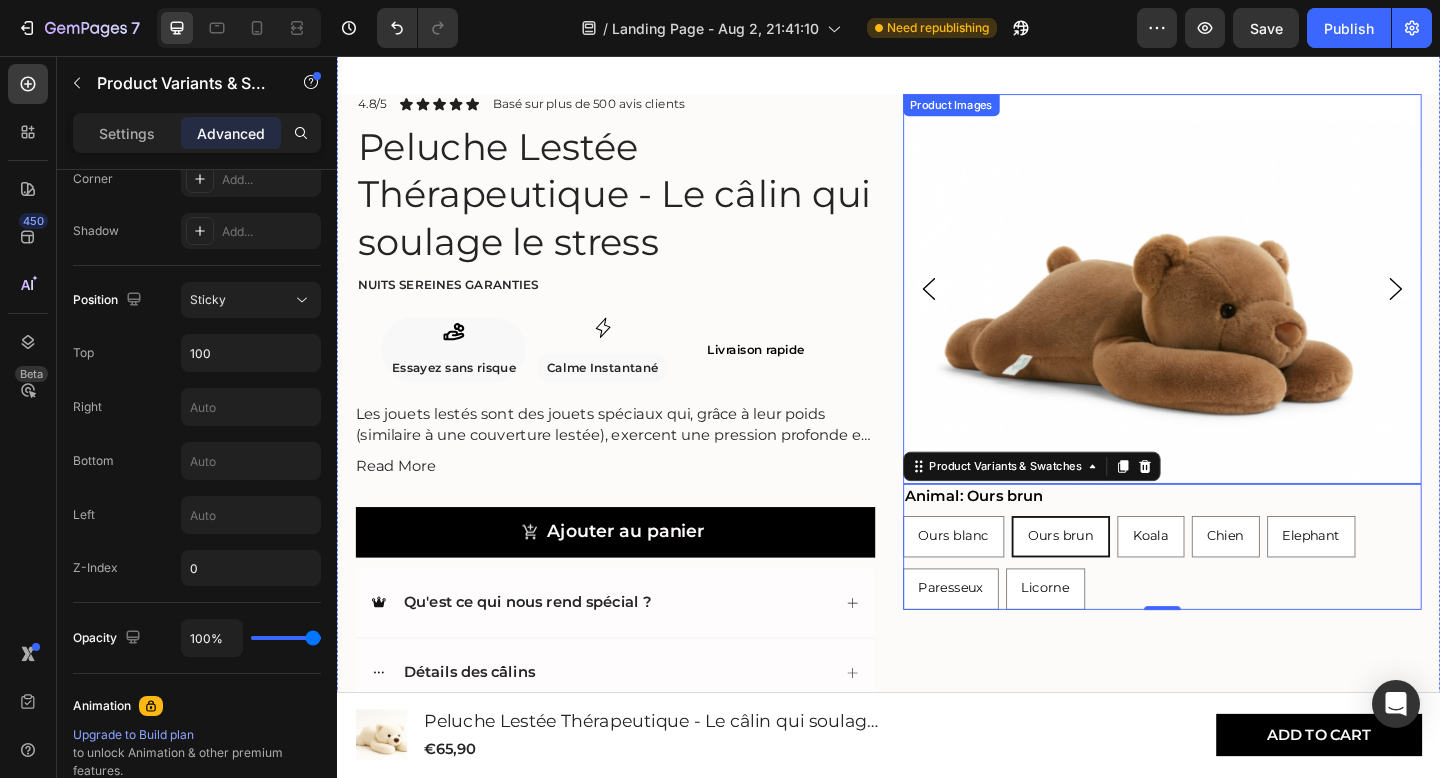 click on "Product Images" at bounding box center [1005, 110] 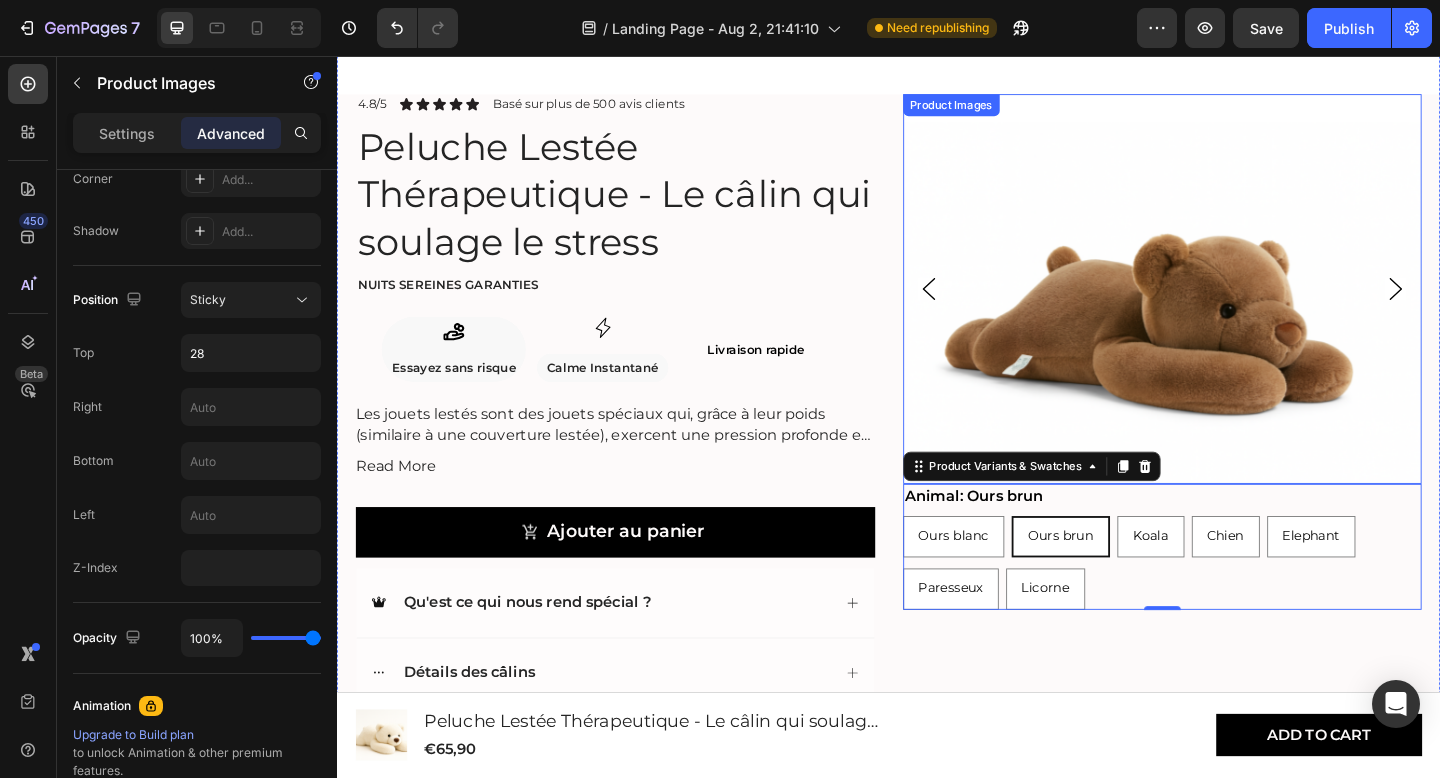 scroll, scrollTop: 0, scrollLeft: 0, axis: both 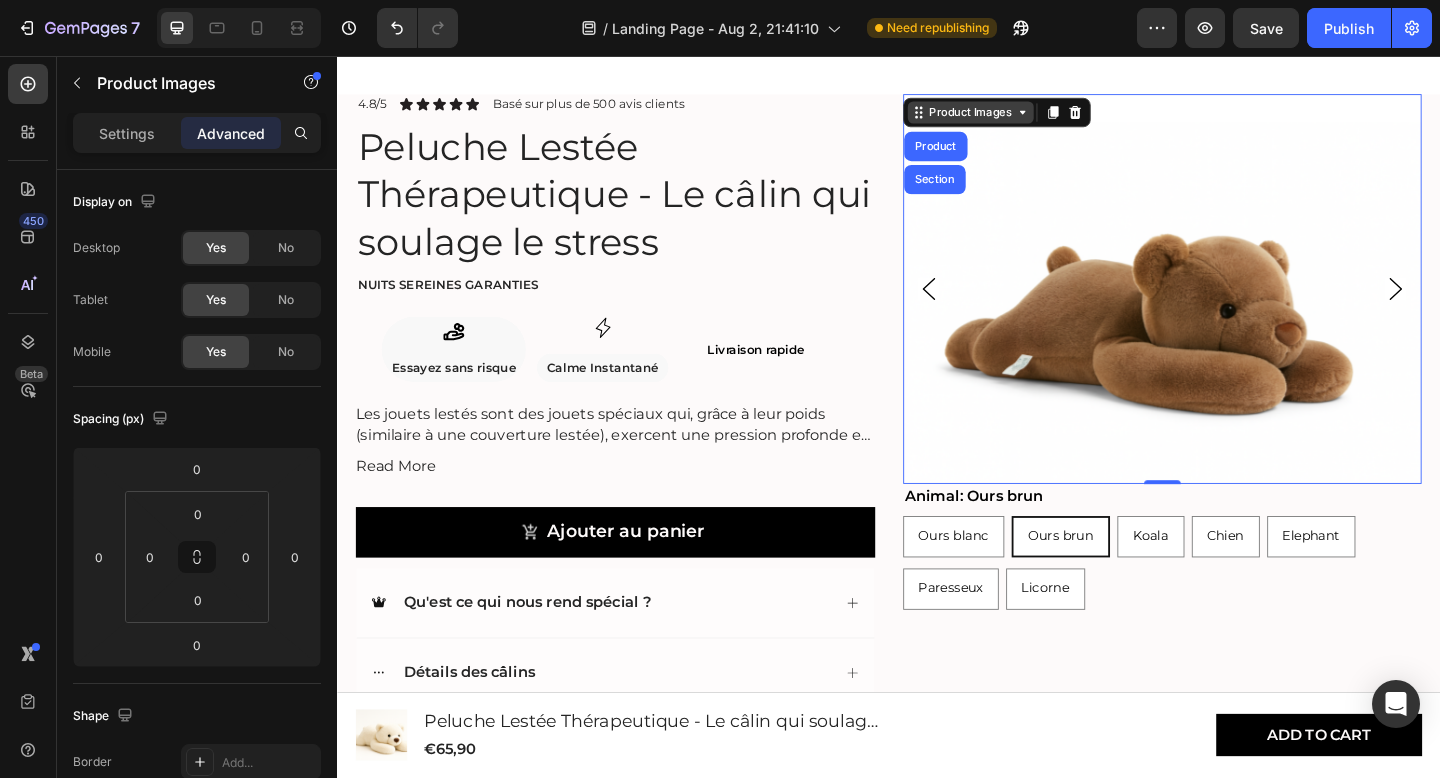 click on "Product Images" at bounding box center (1026, 118) 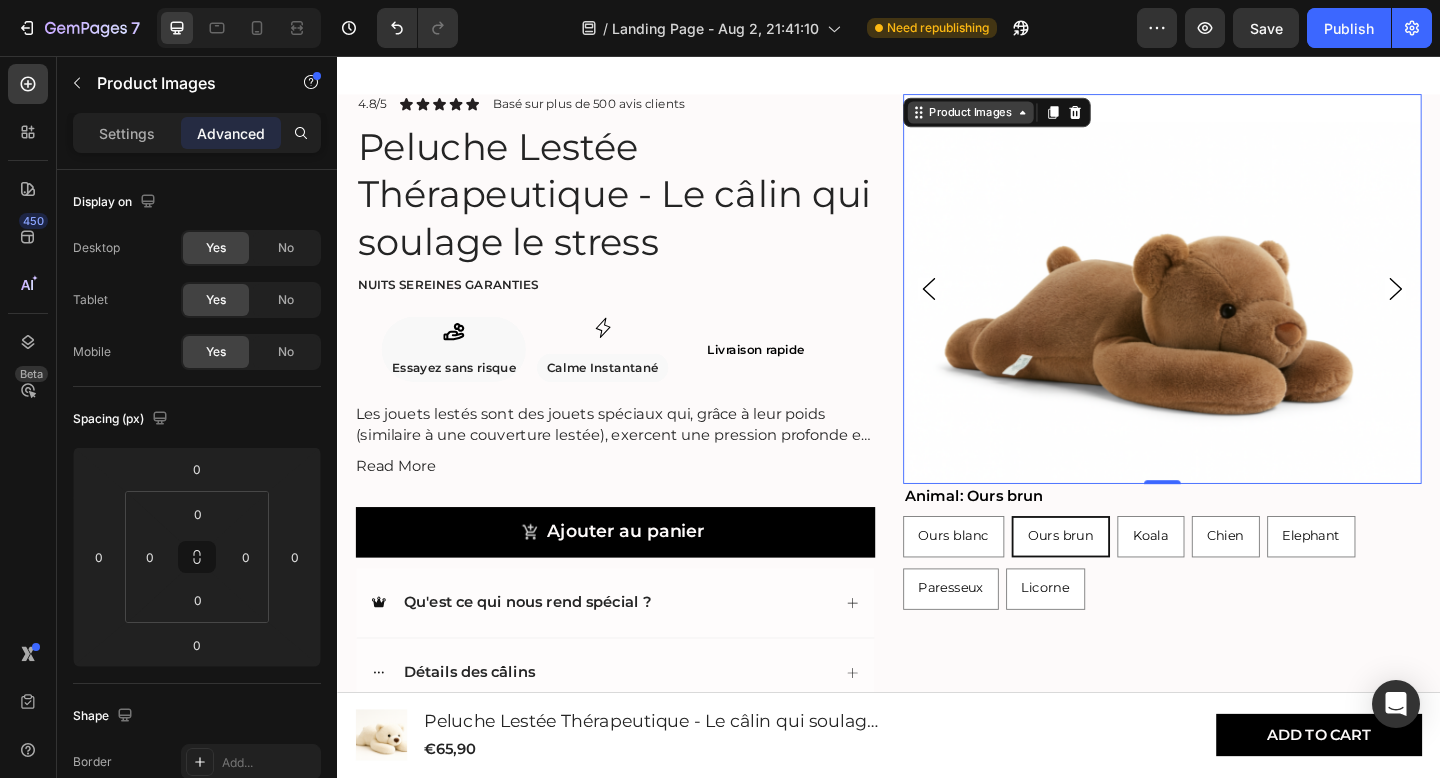 click on "Product Images" at bounding box center (1026, 118) 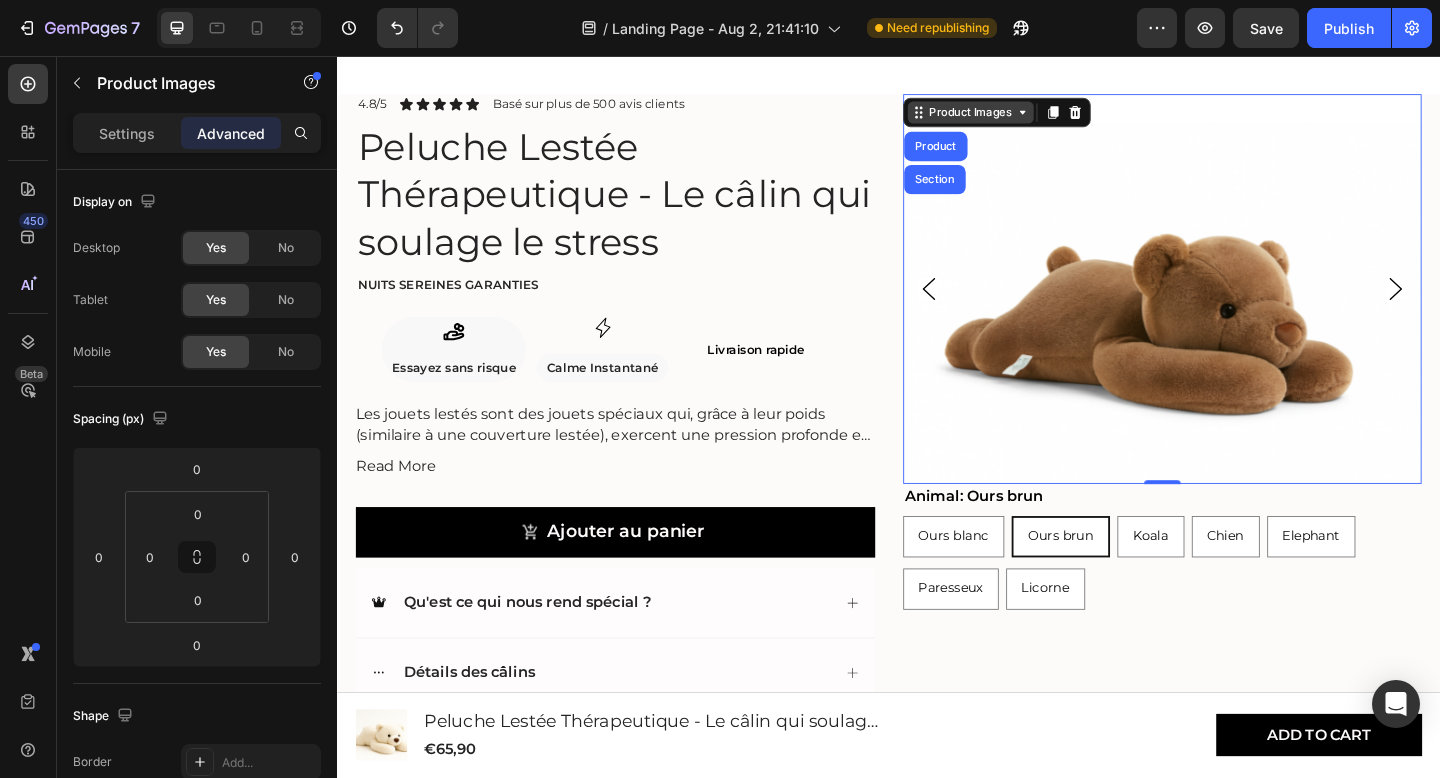 click on "Product Images" at bounding box center (1026, 118) 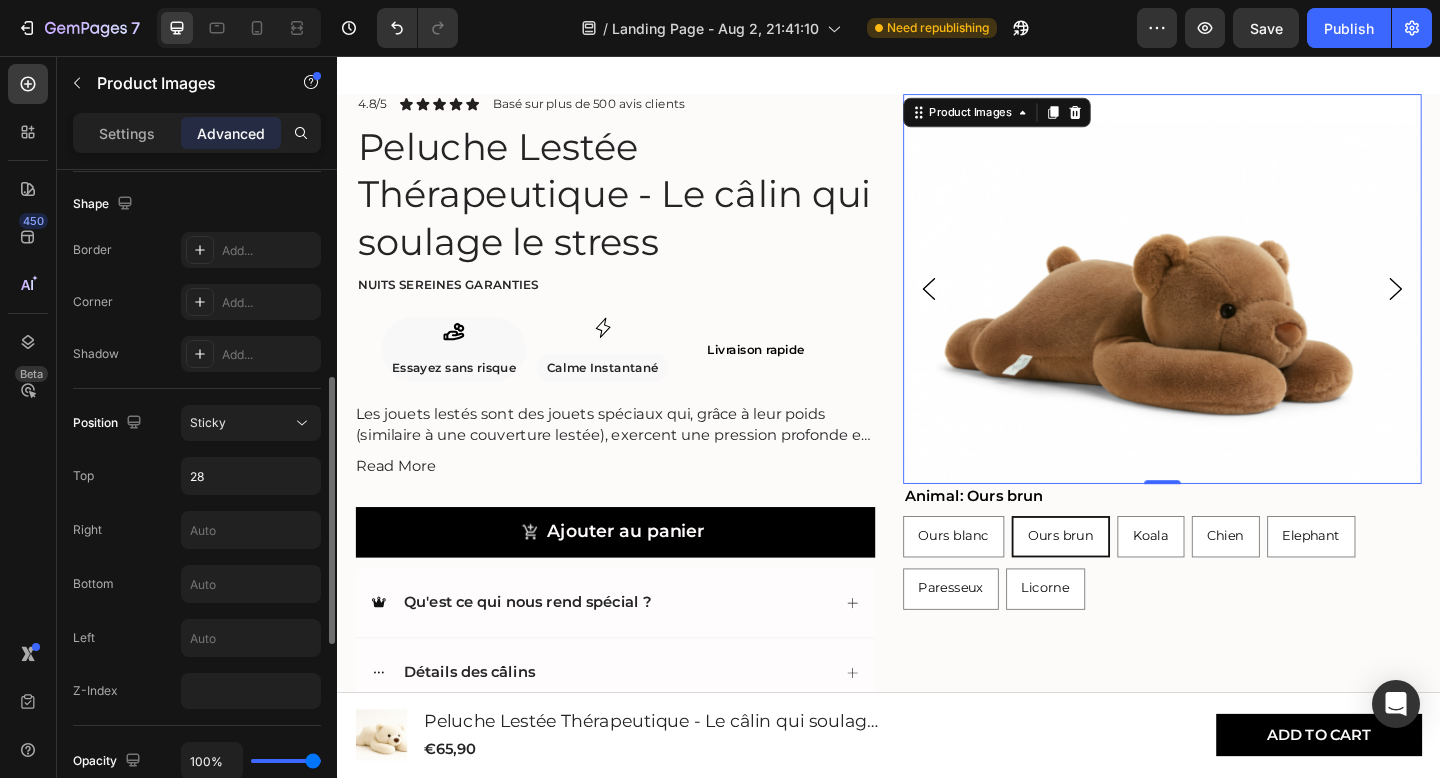 scroll, scrollTop: 513, scrollLeft: 0, axis: vertical 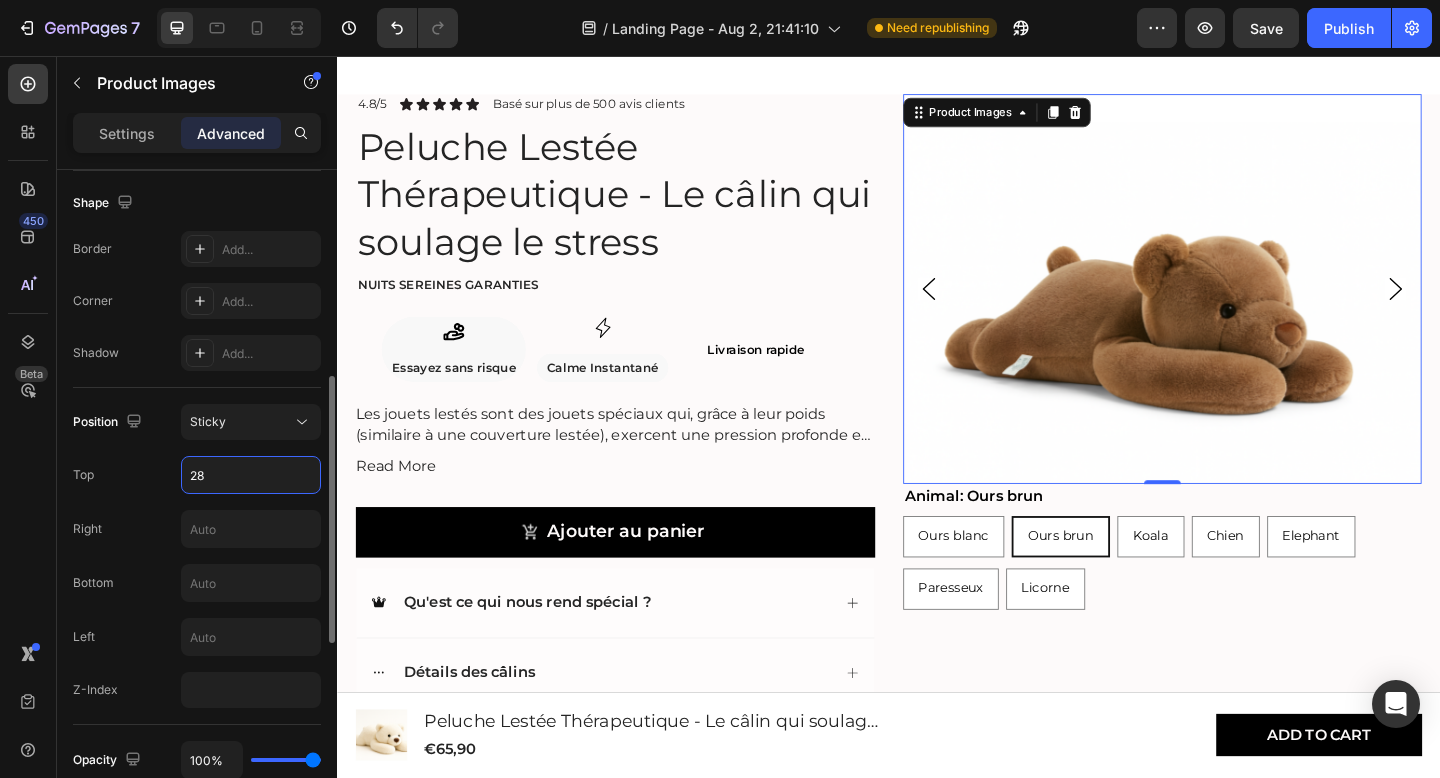 click on "28" at bounding box center (251, 475) 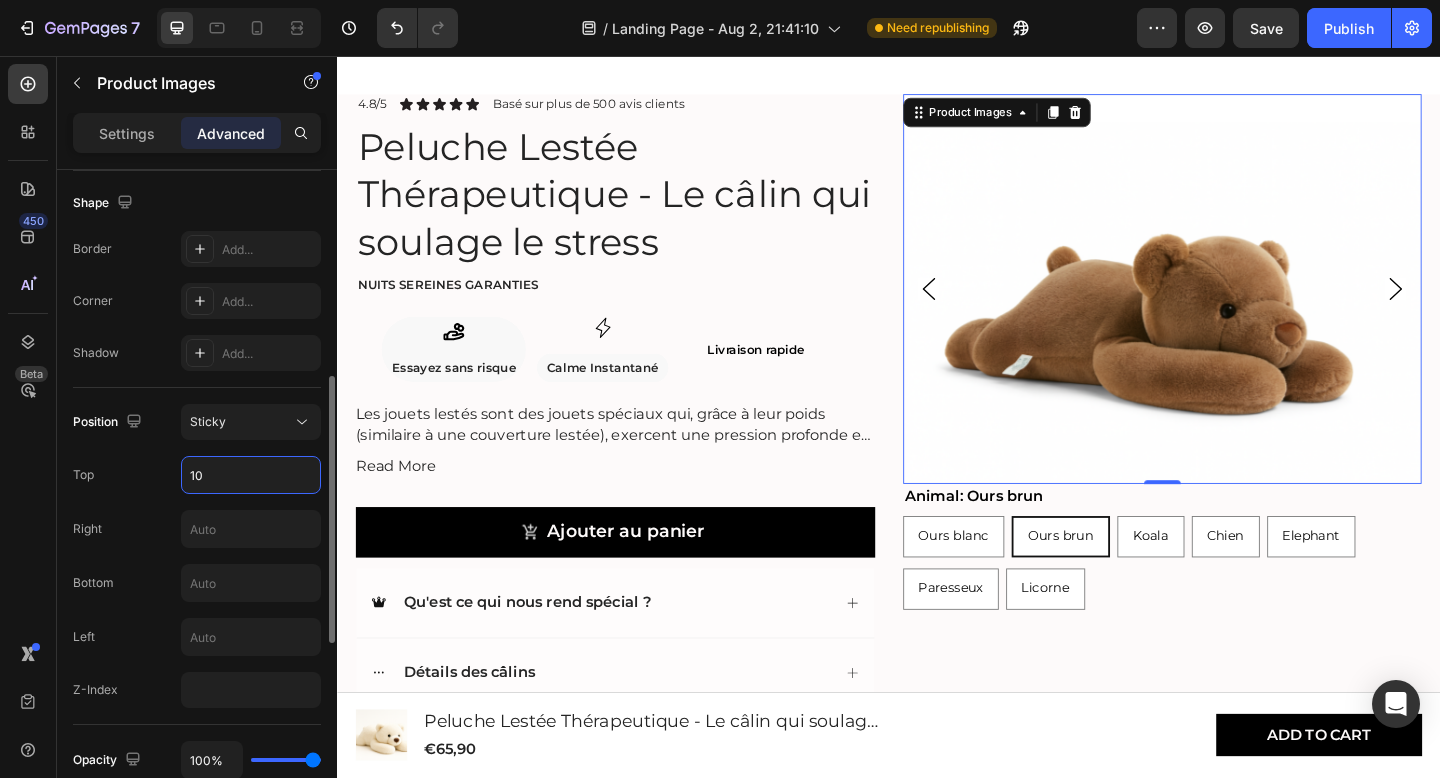 type on "1" 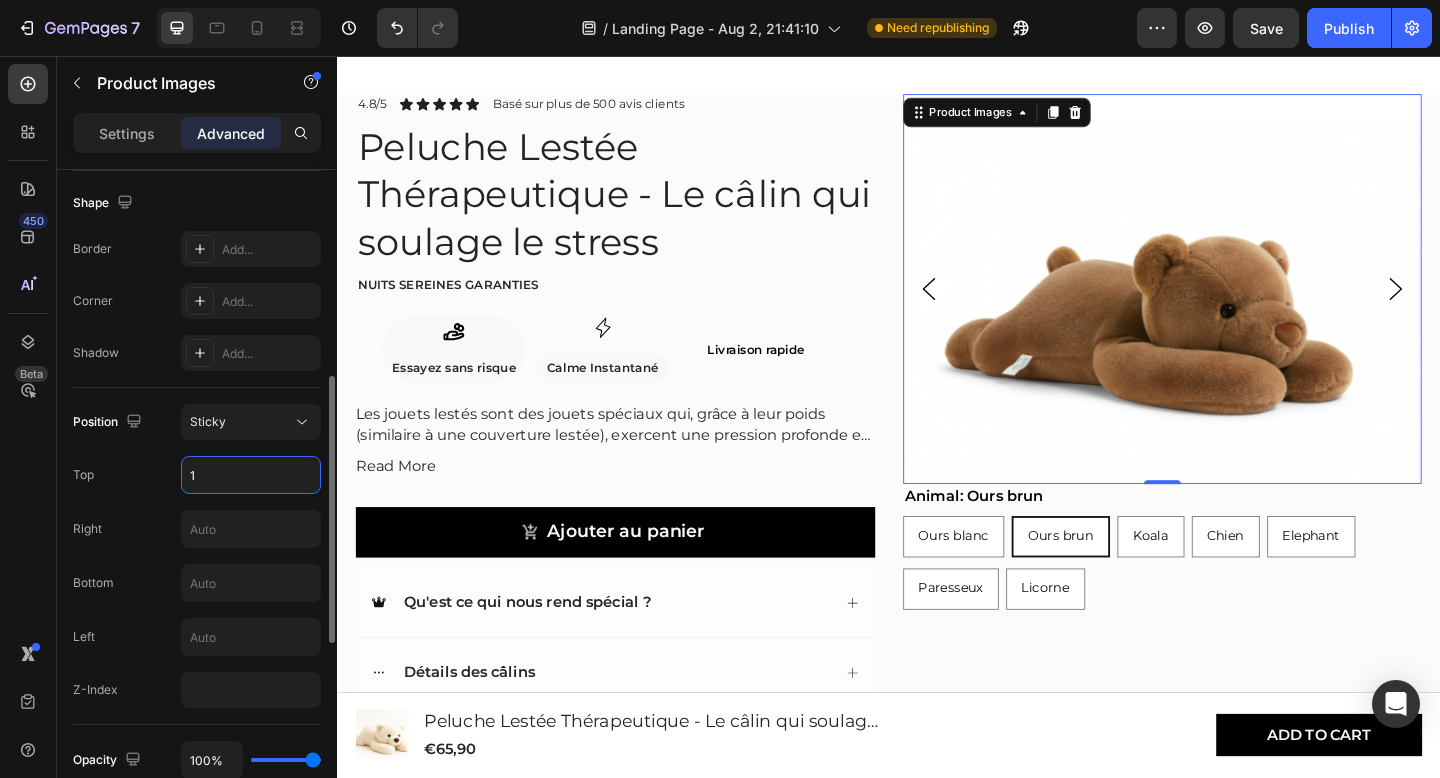 type on "15" 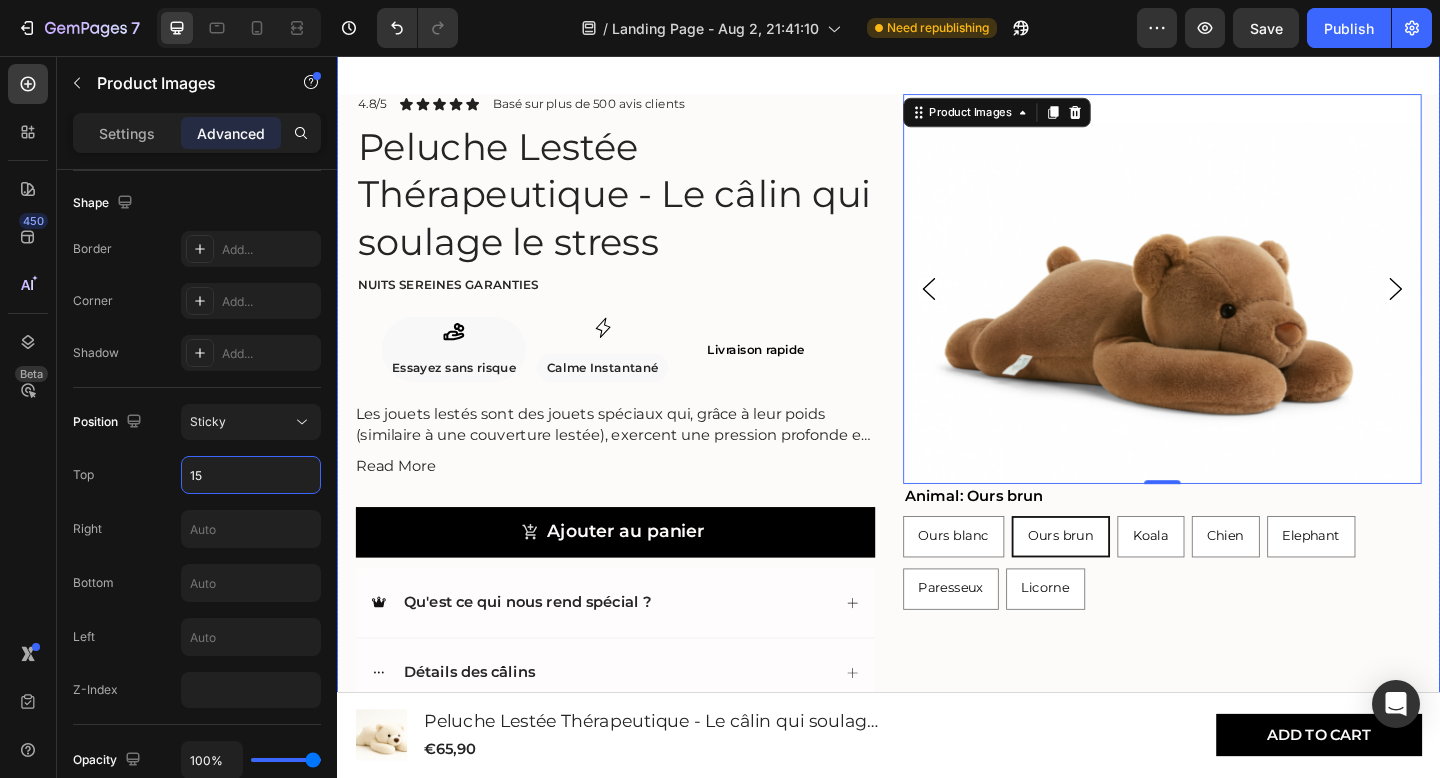 click on "Product Images   0 Animal: Ours brun Ours blanc Ours blanc Ours blanc Ours brun Ours brun Ours brun Koala Koala Koala Chien Chien Chien Elephant Elephant Elephant Paresseux Paresseux Paresseux Licorne Licorne Licorne Product Variants & Swatches" at bounding box center (1235, 469) 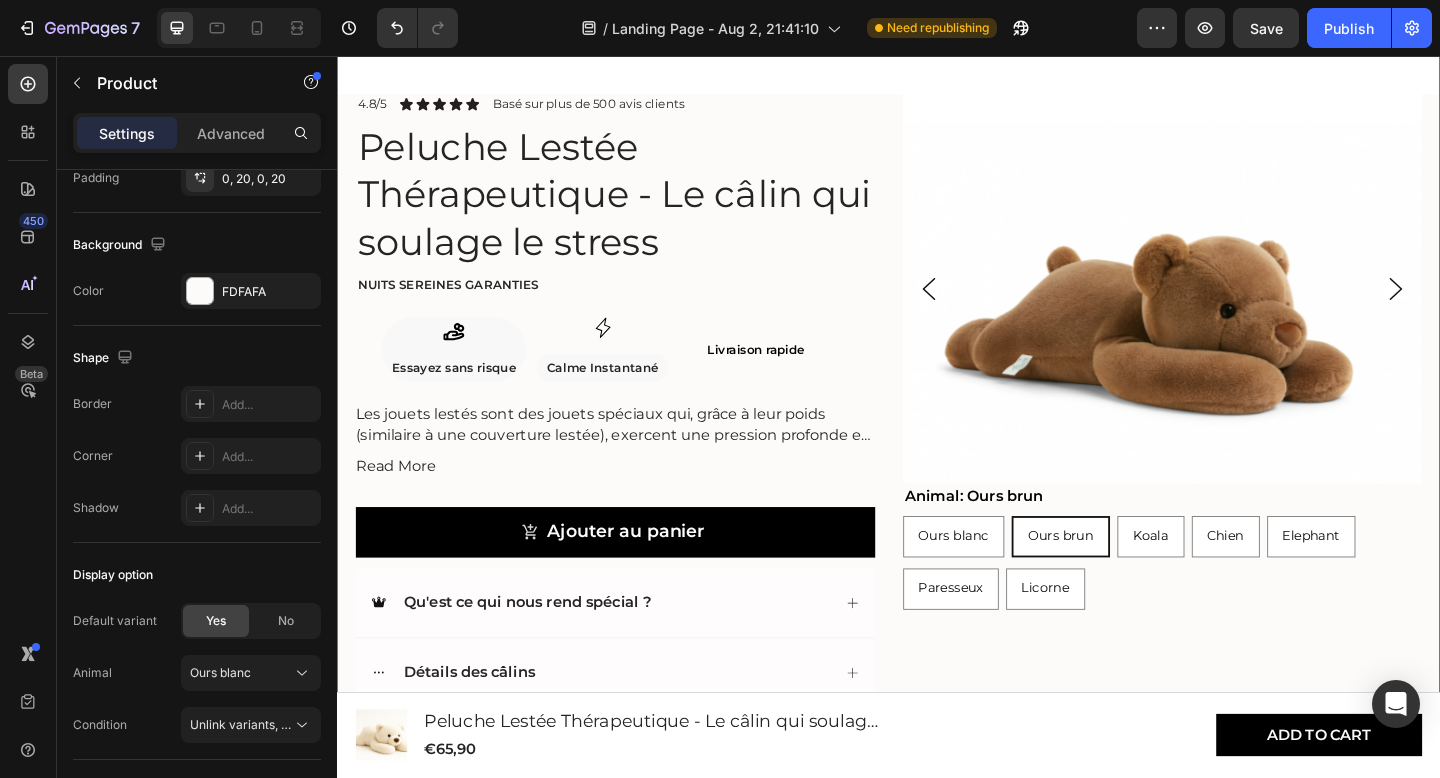 scroll, scrollTop: 0, scrollLeft: 0, axis: both 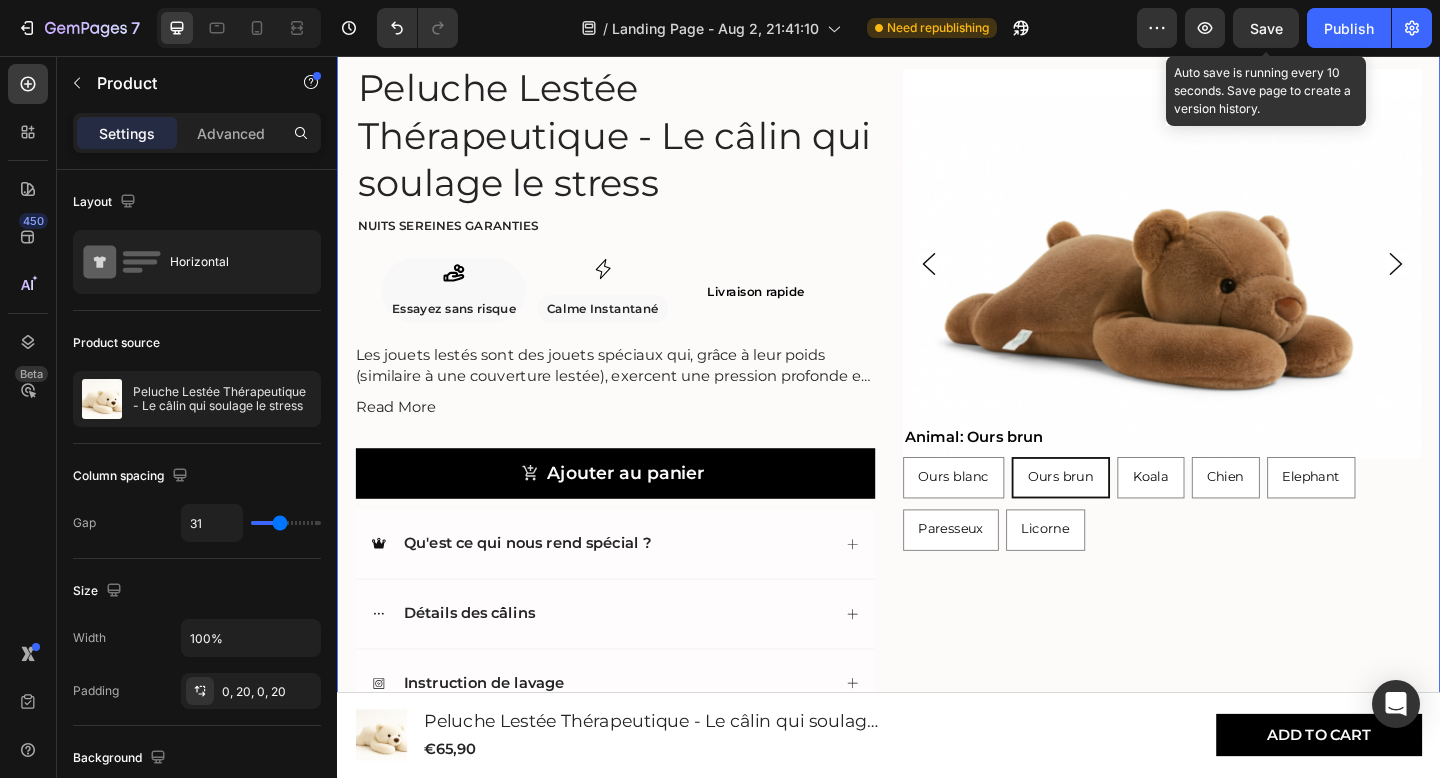 click on "Save" at bounding box center (1266, 28) 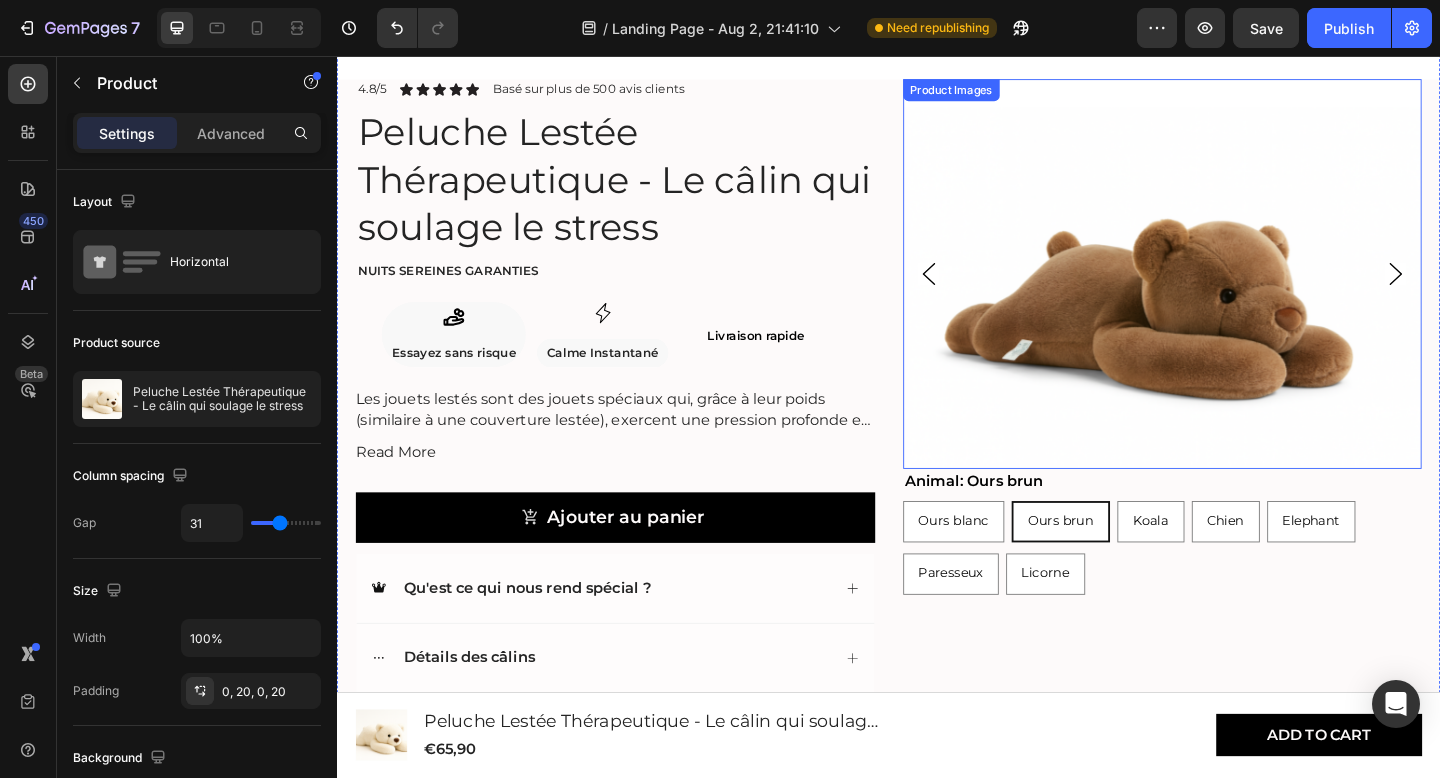 scroll, scrollTop: 701, scrollLeft: 0, axis: vertical 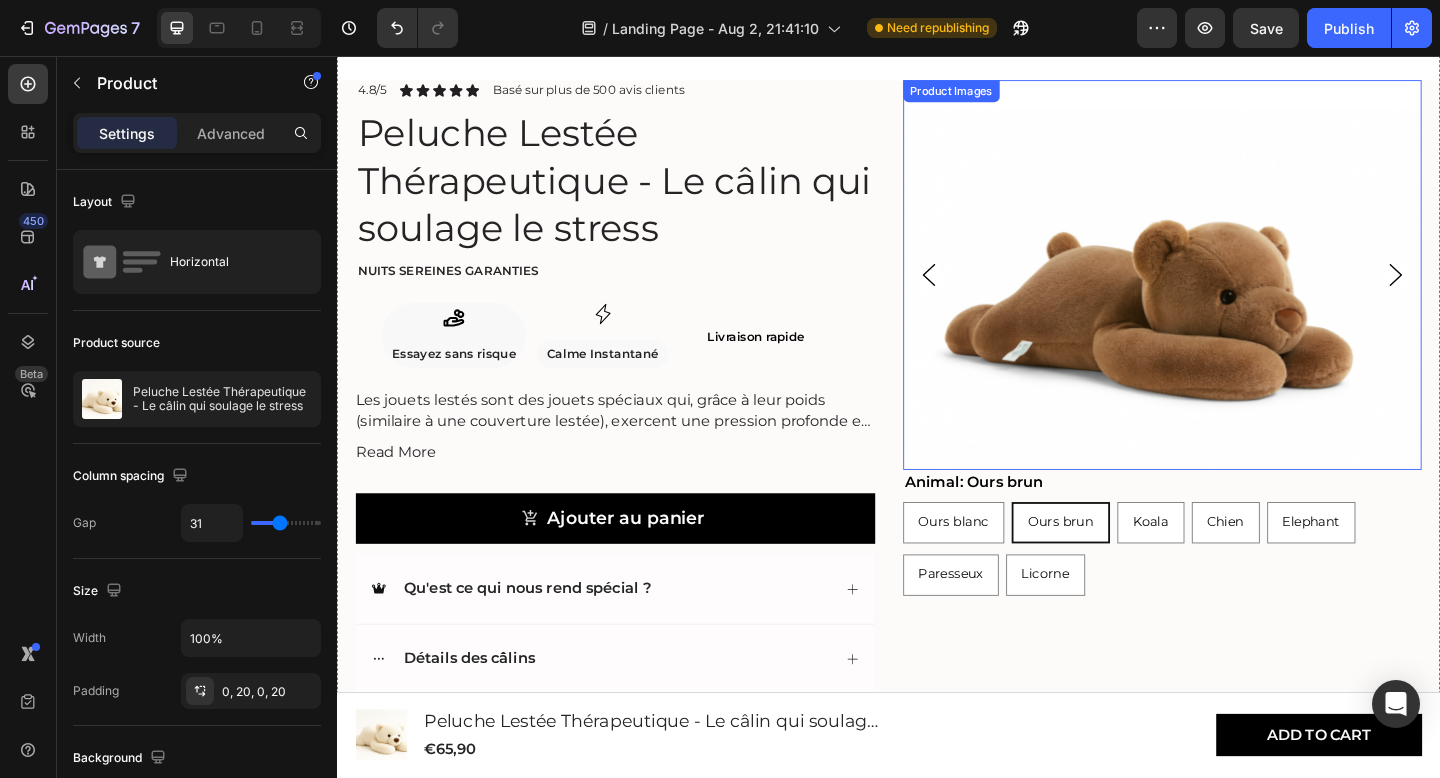 click at bounding box center (1235, 294) 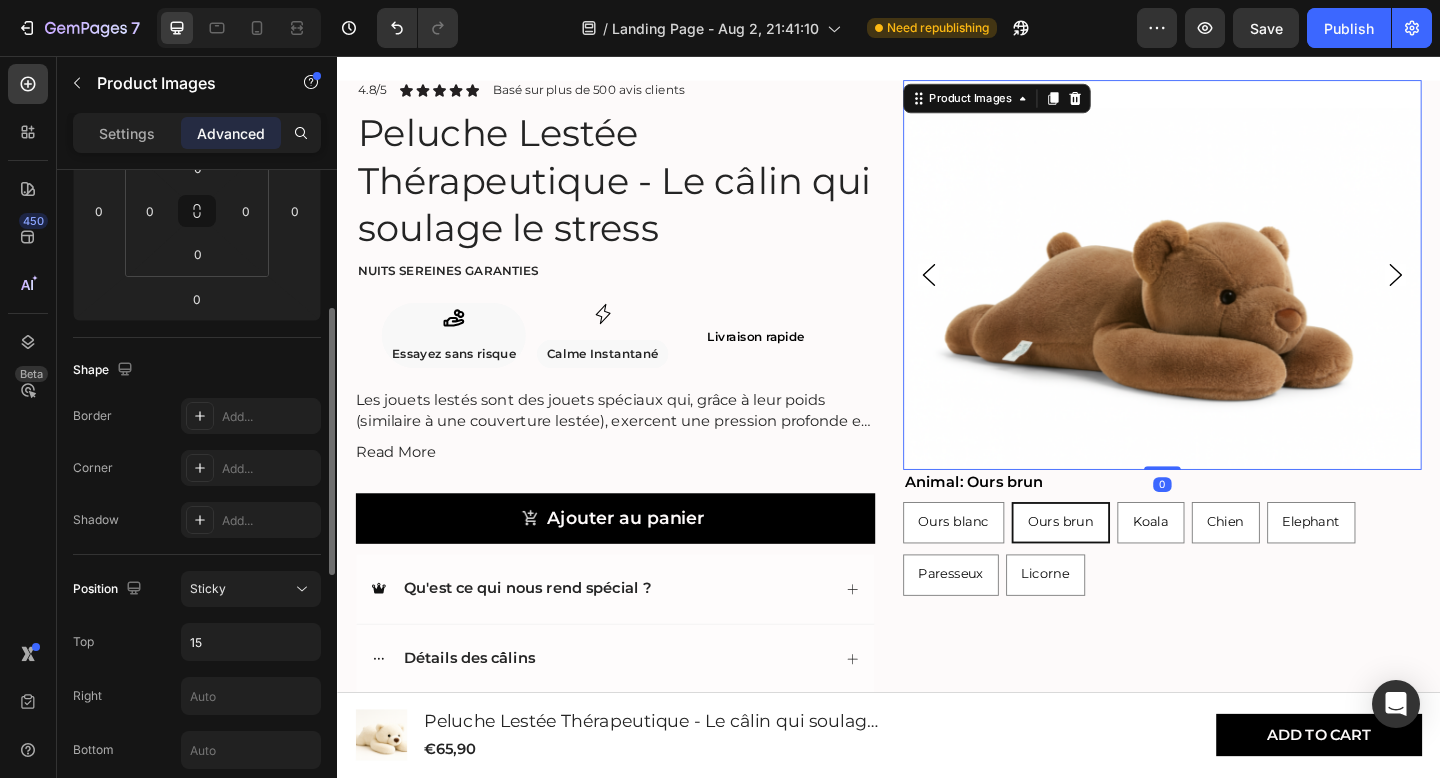 scroll, scrollTop: 348, scrollLeft: 0, axis: vertical 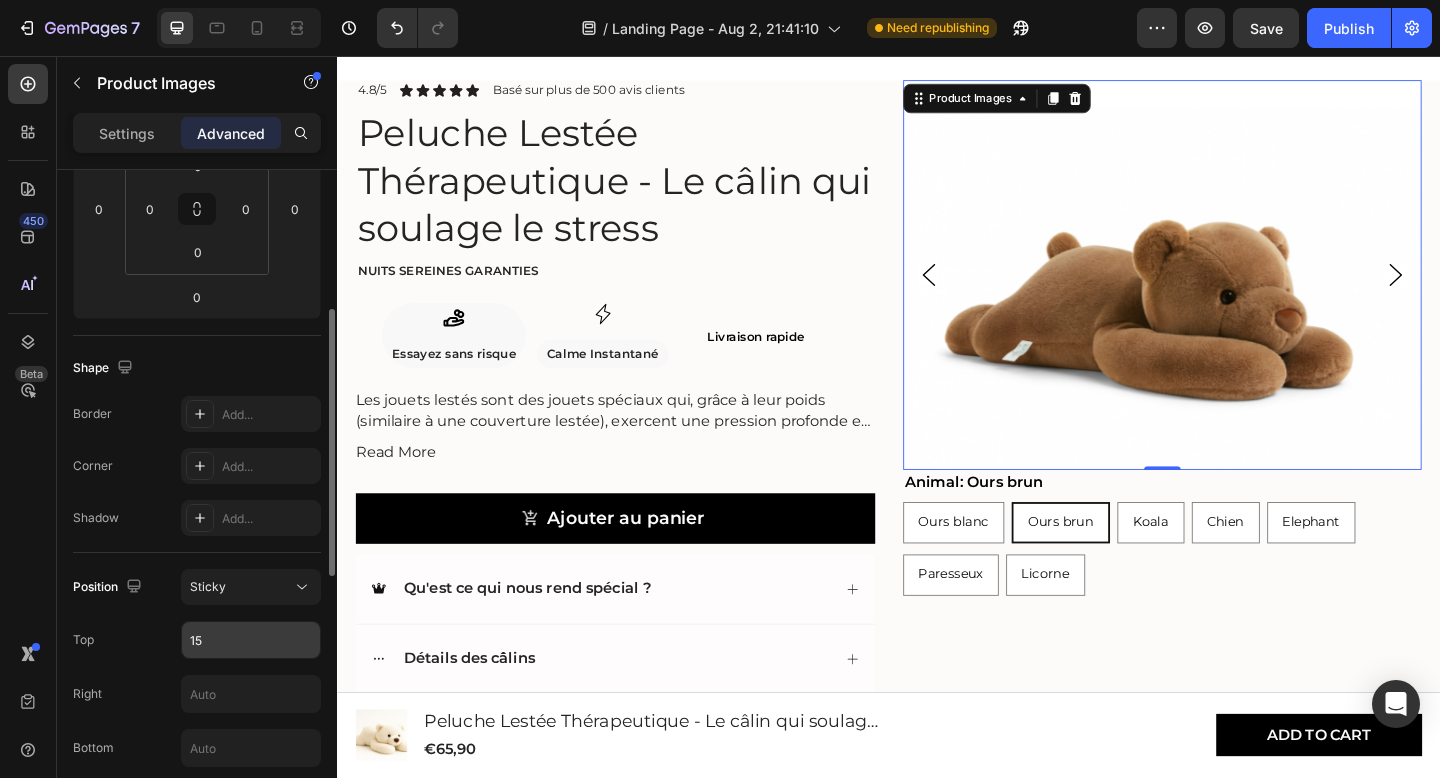 click on "15" at bounding box center [251, 640] 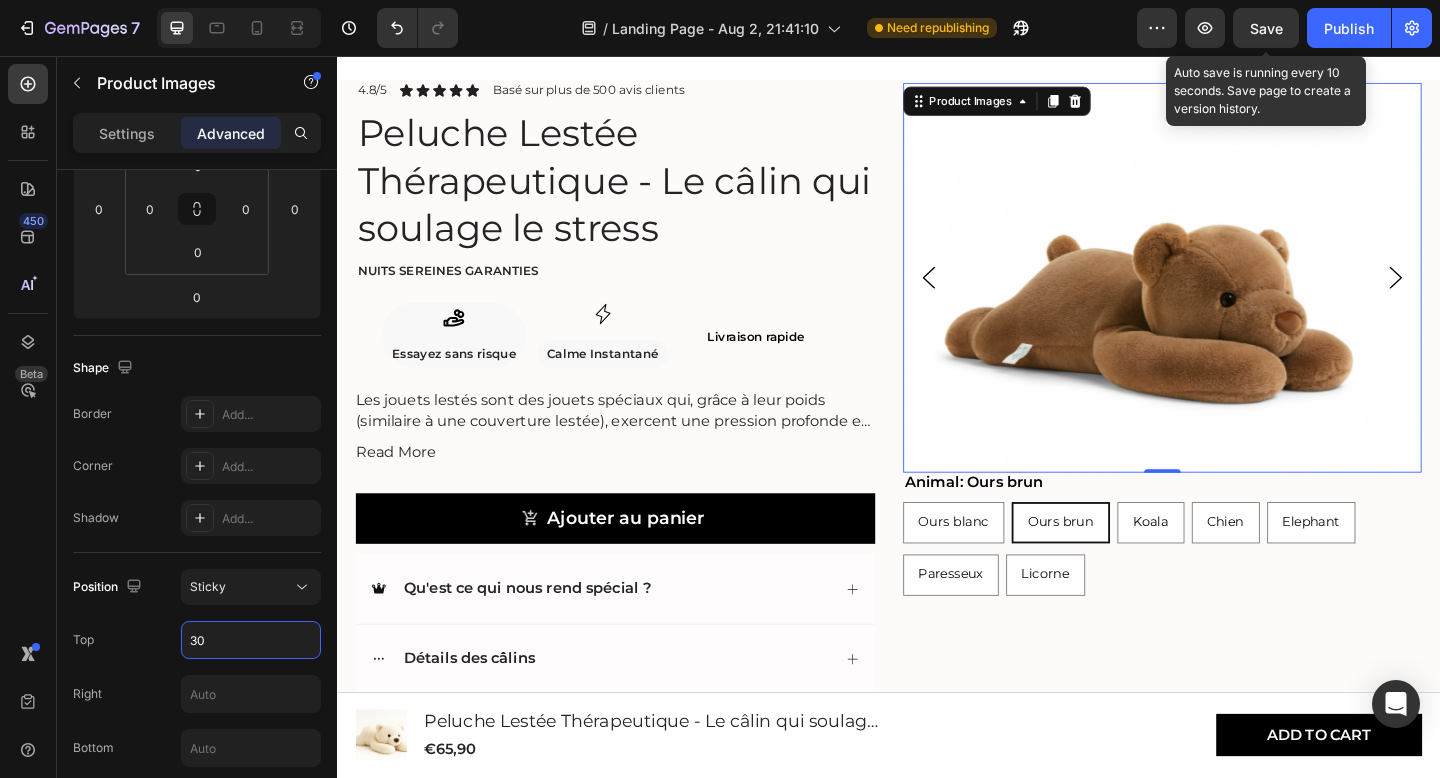 type on "30" 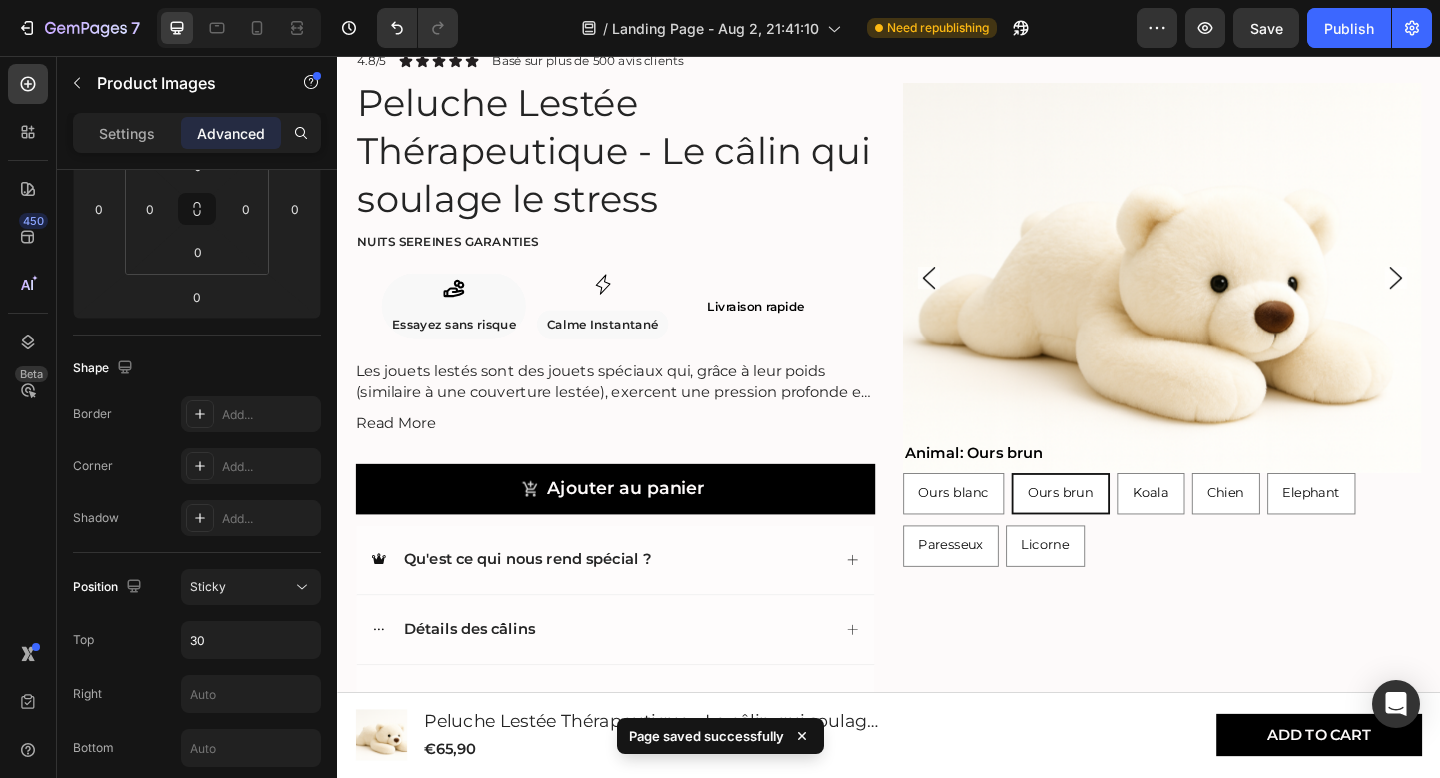 scroll, scrollTop: 708, scrollLeft: 0, axis: vertical 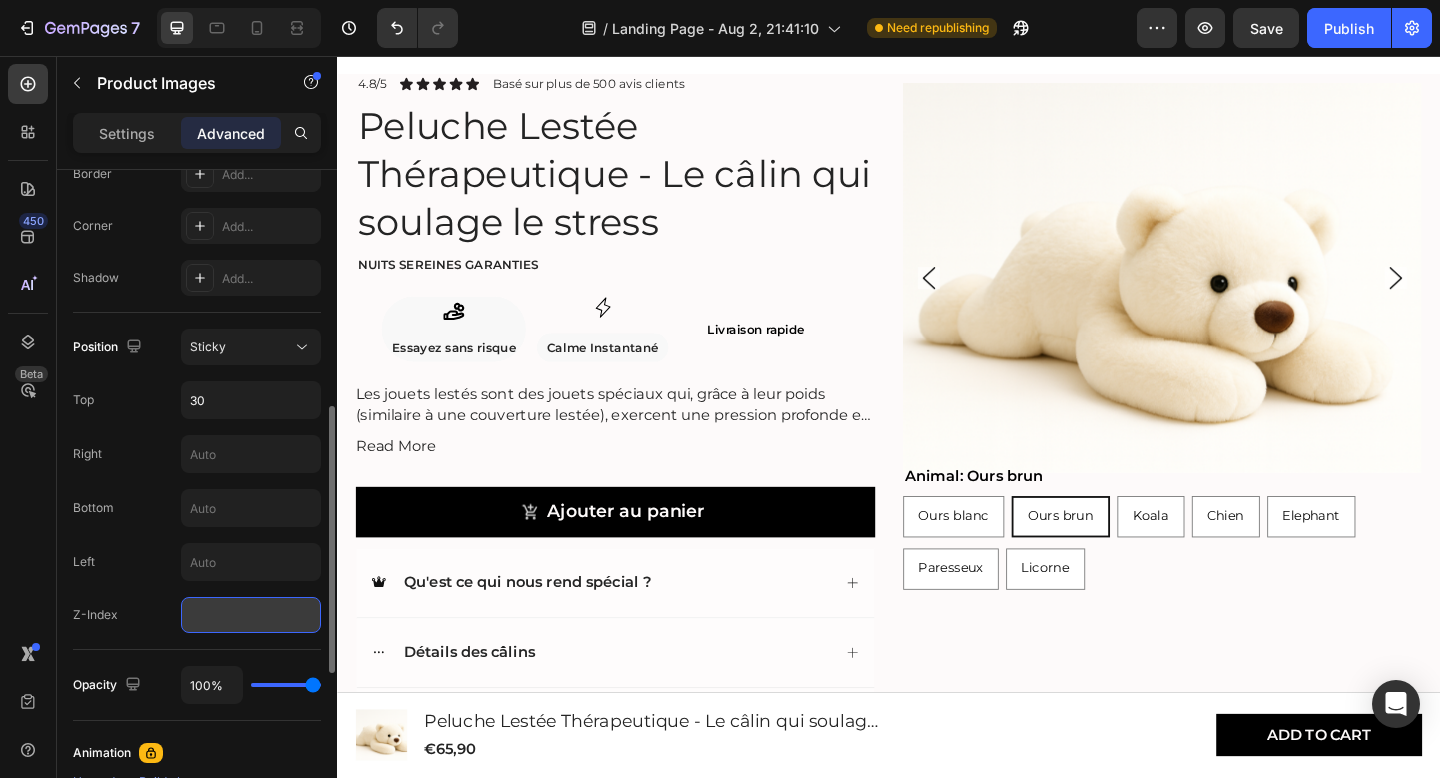 click at bounding box center (251, 615) 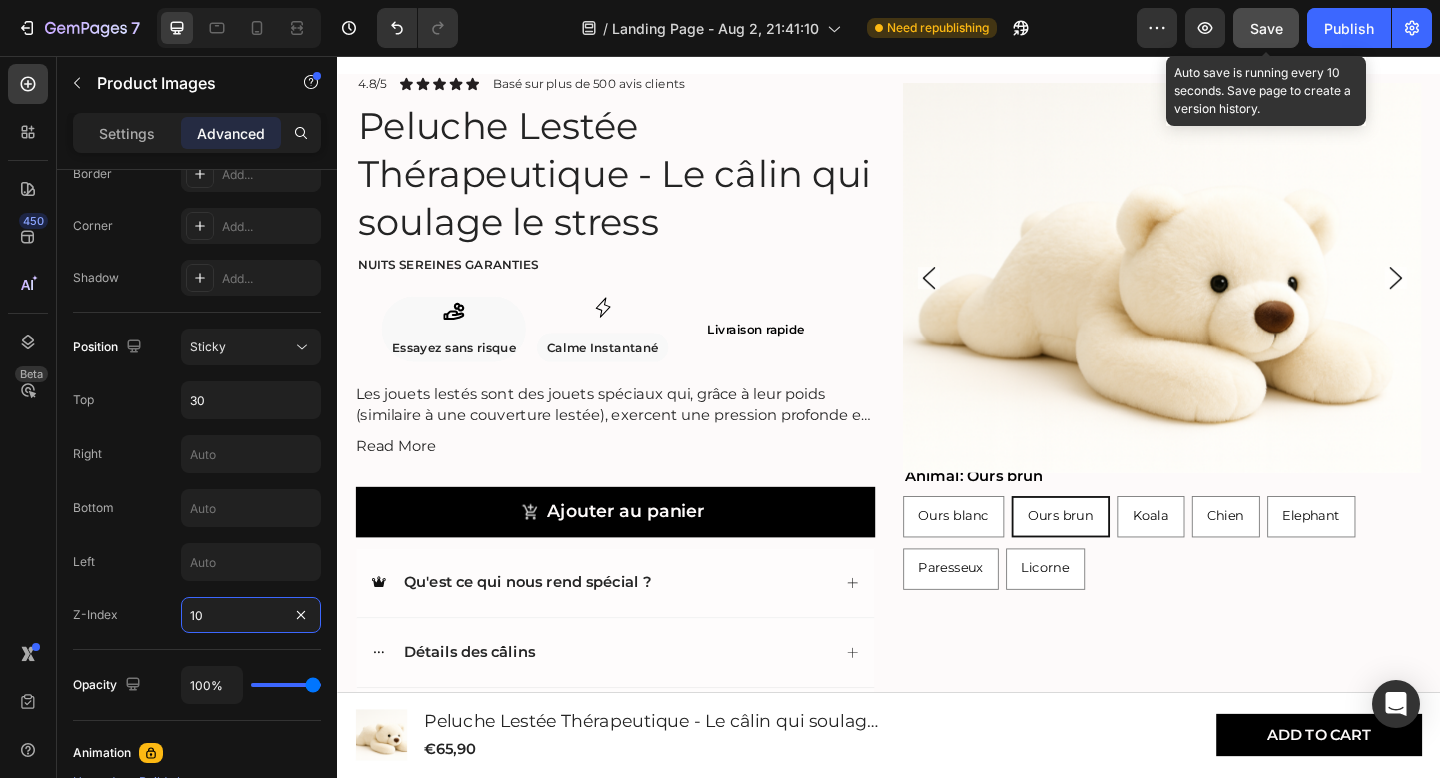 type on "10" 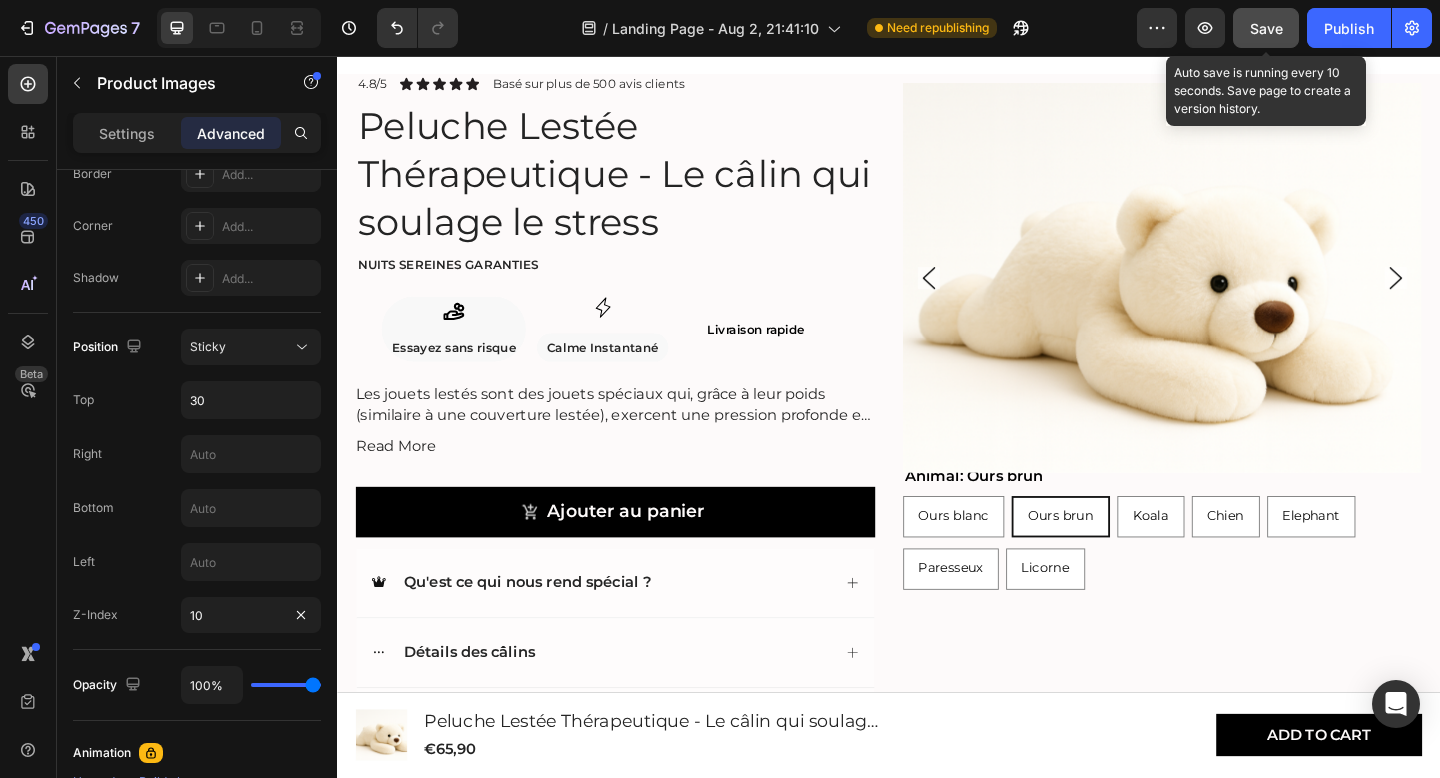 click on "Save" 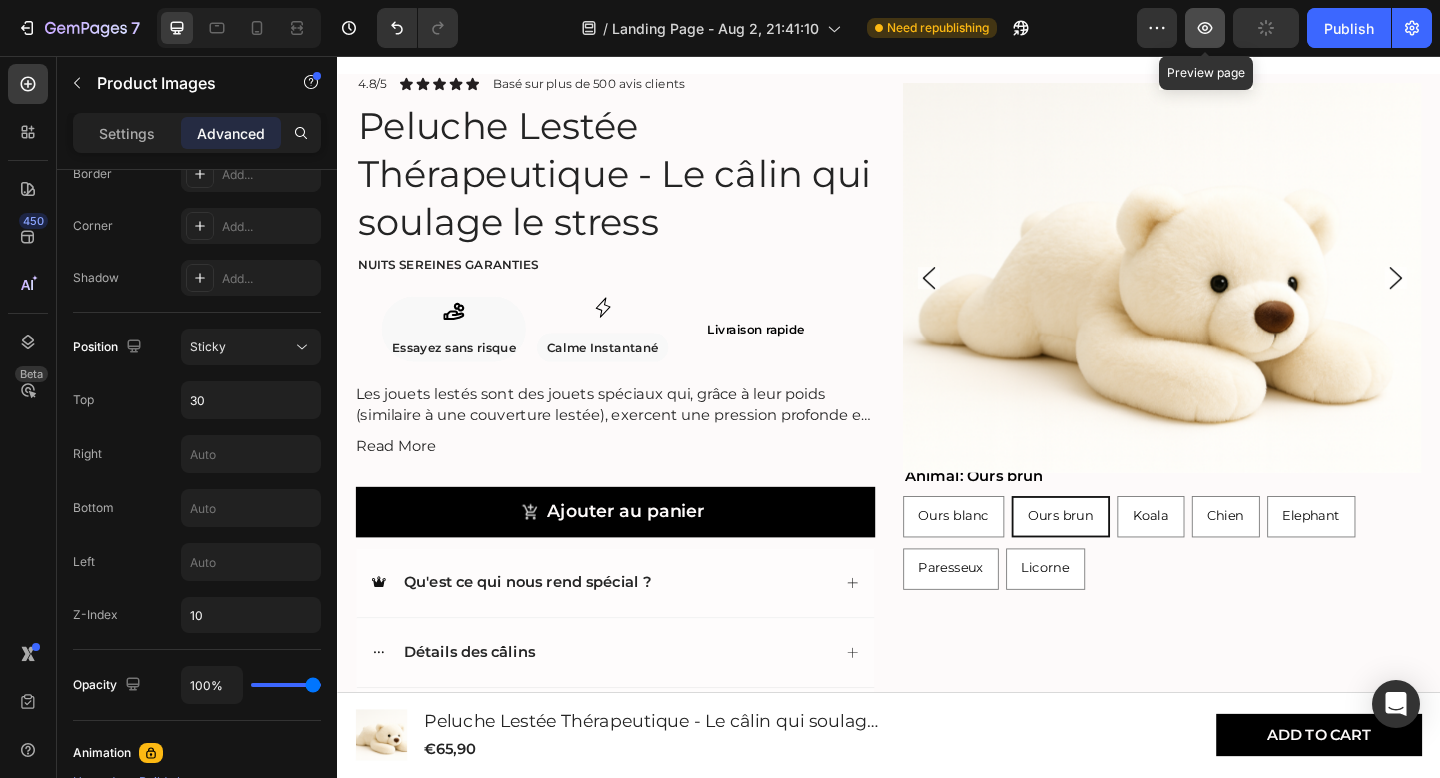 click 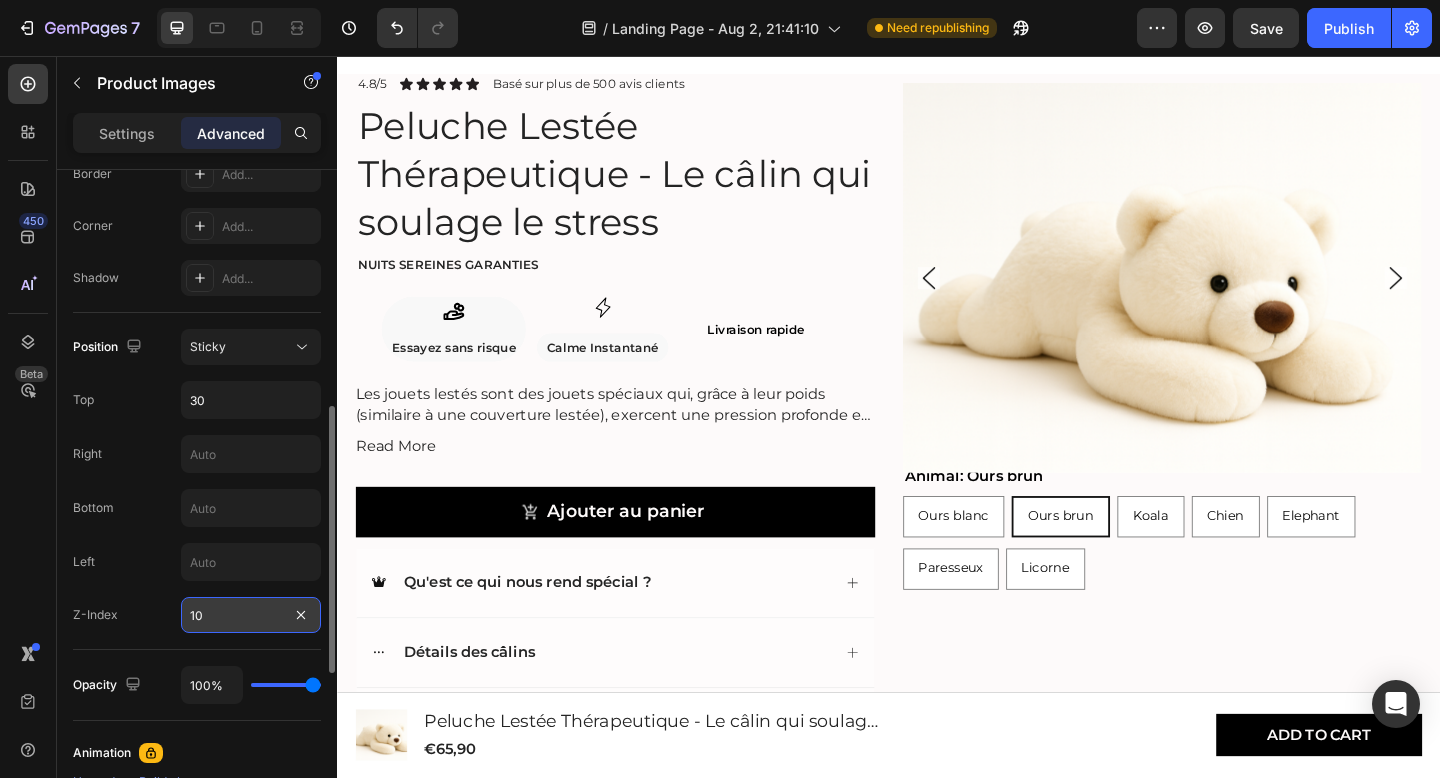 click on "10" at bounding box center [251, 615] 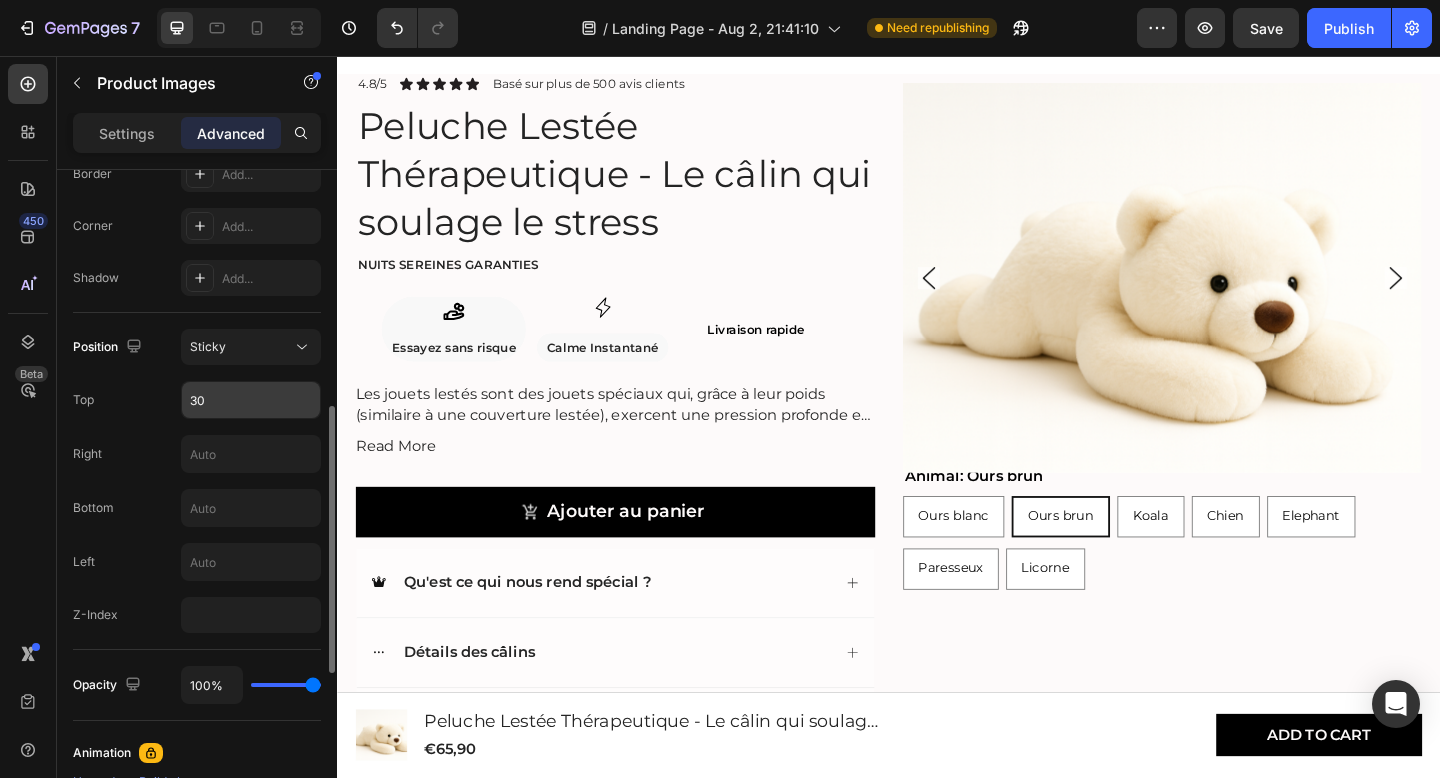 click on "30" at bounding box center (251, 400) 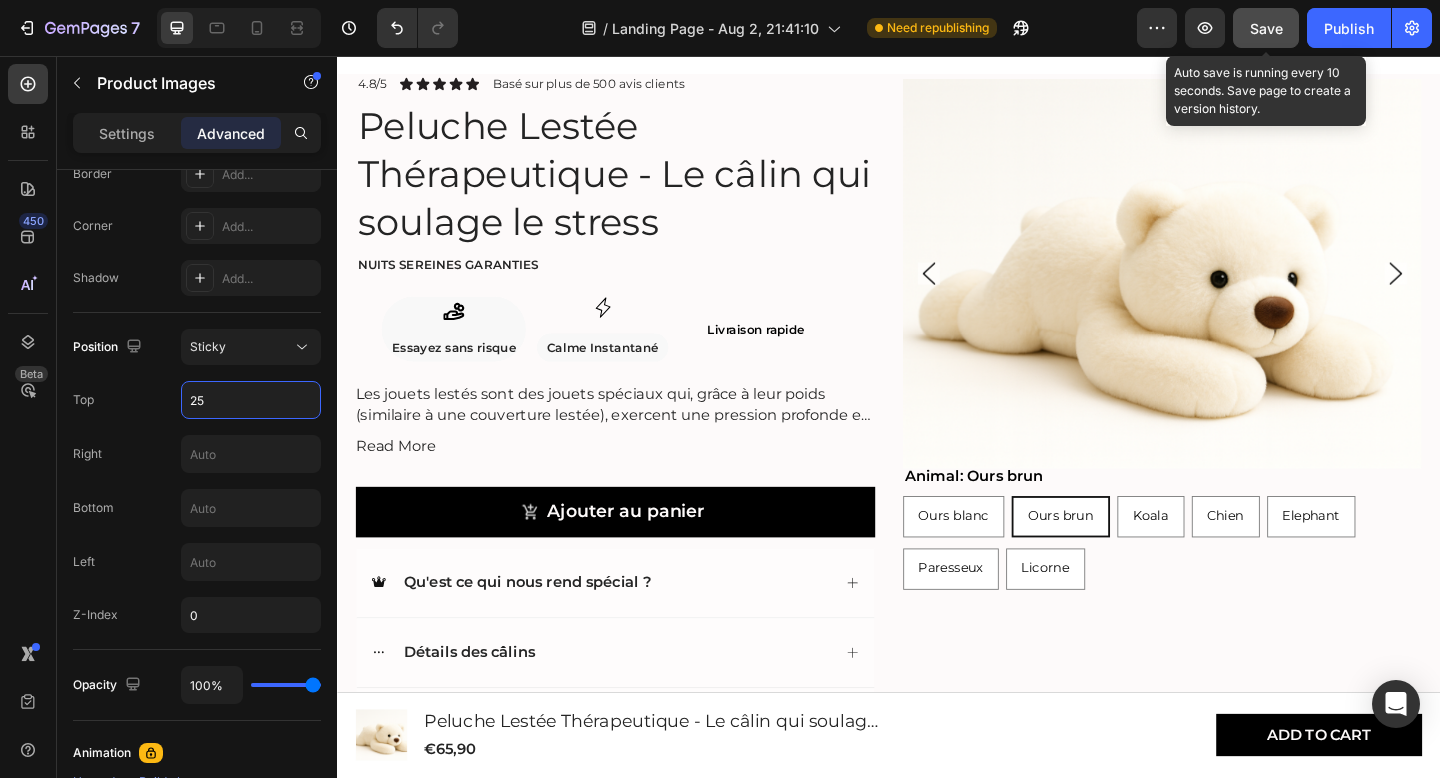 type on "25" 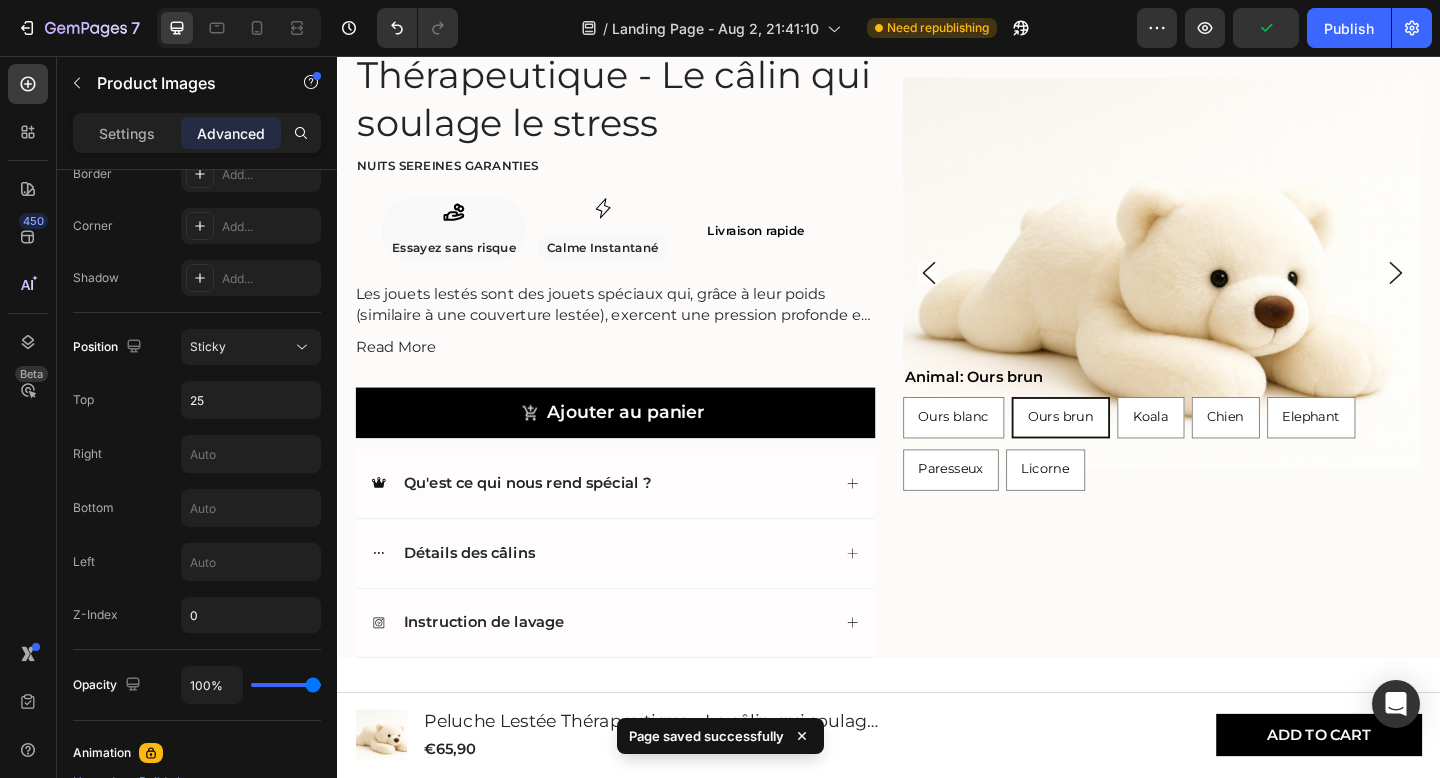 scroll, scrollTop: 671, scrollLeft: 0, axis: vertical 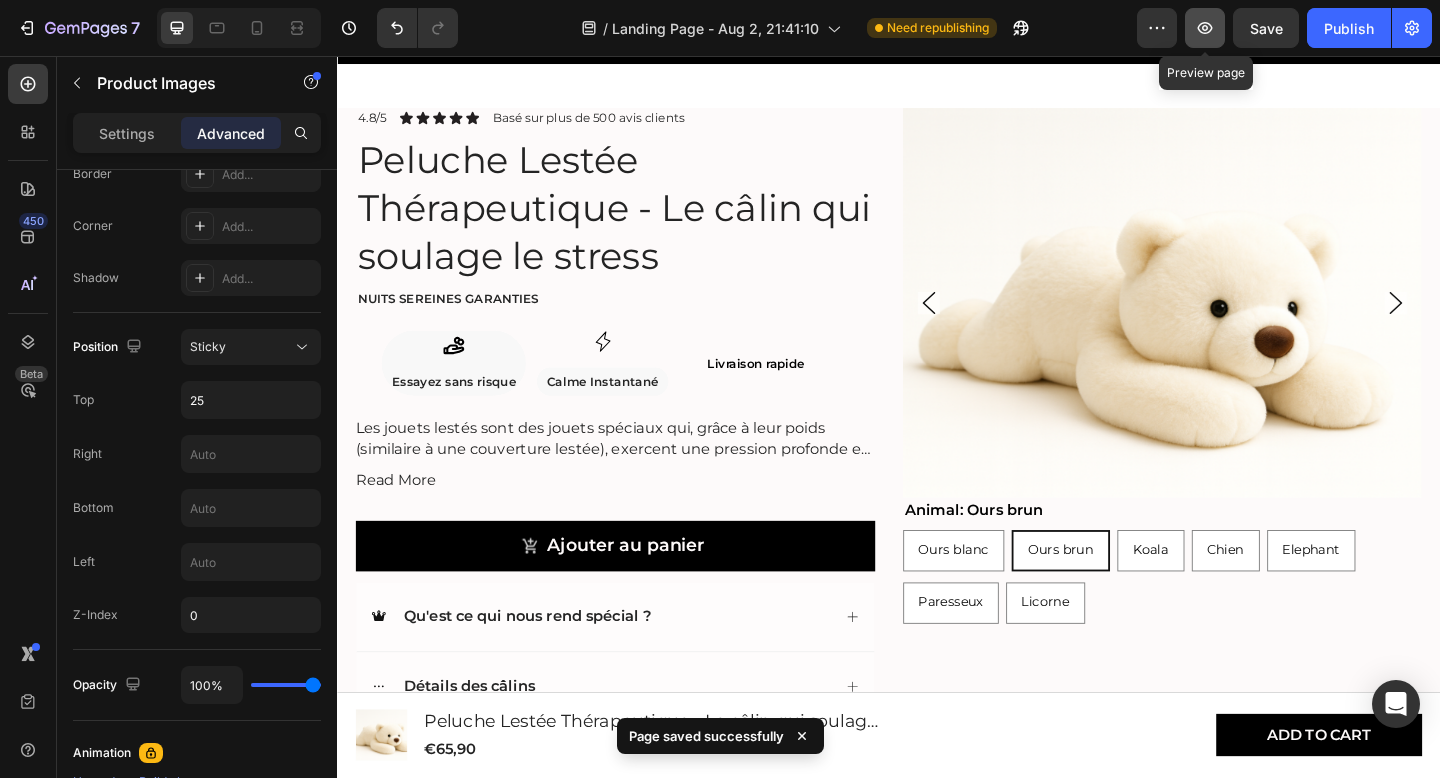 click 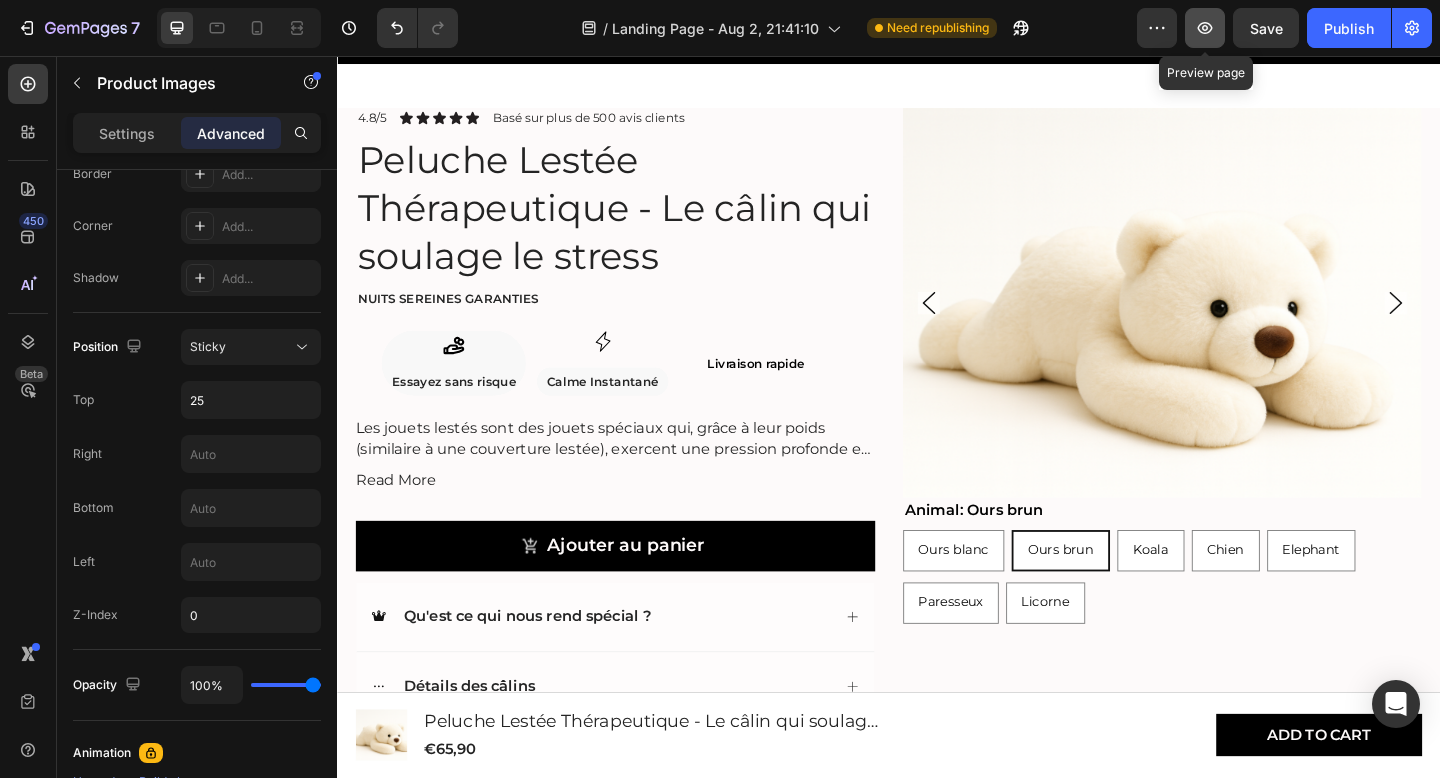 click 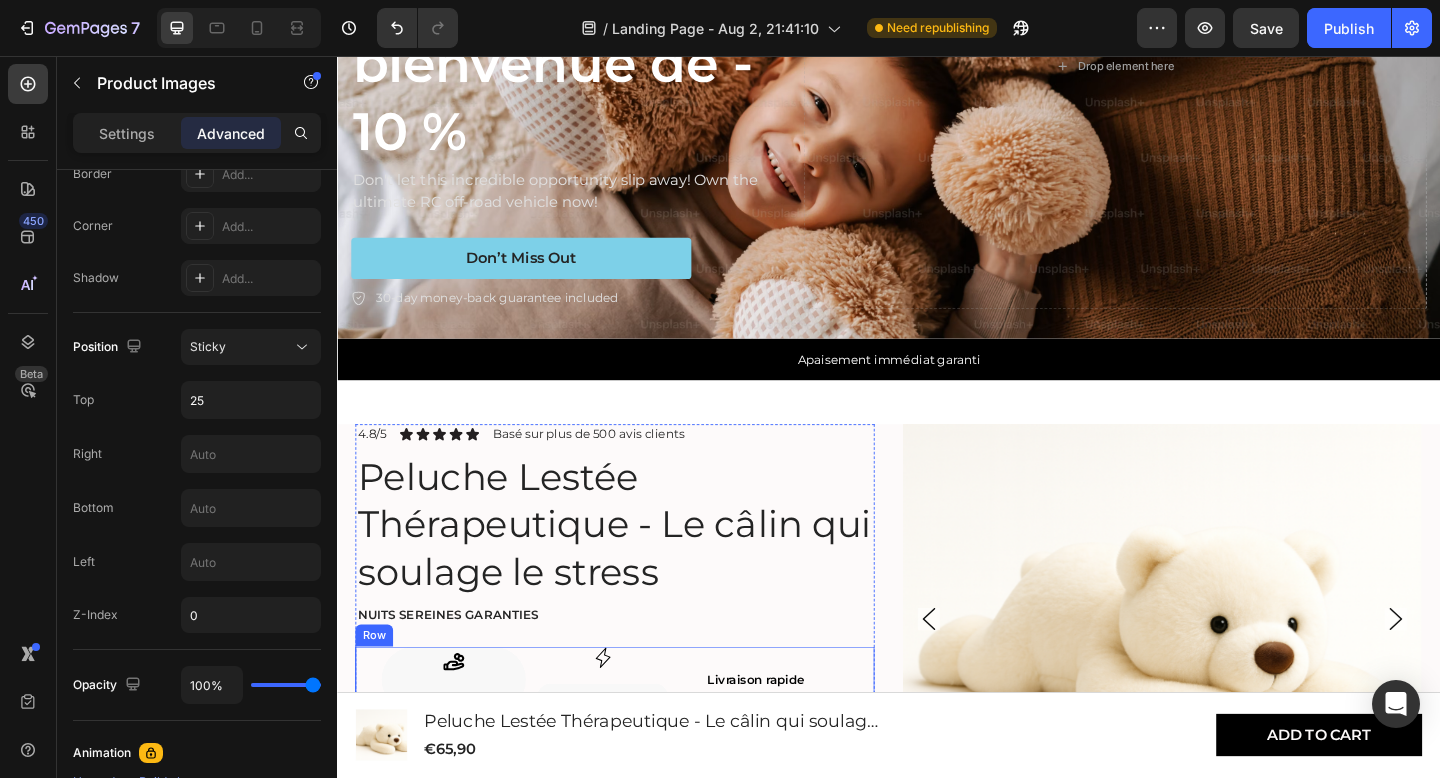 scroll, scrollTop: 323, scrollLeft: 0, axis: vertical 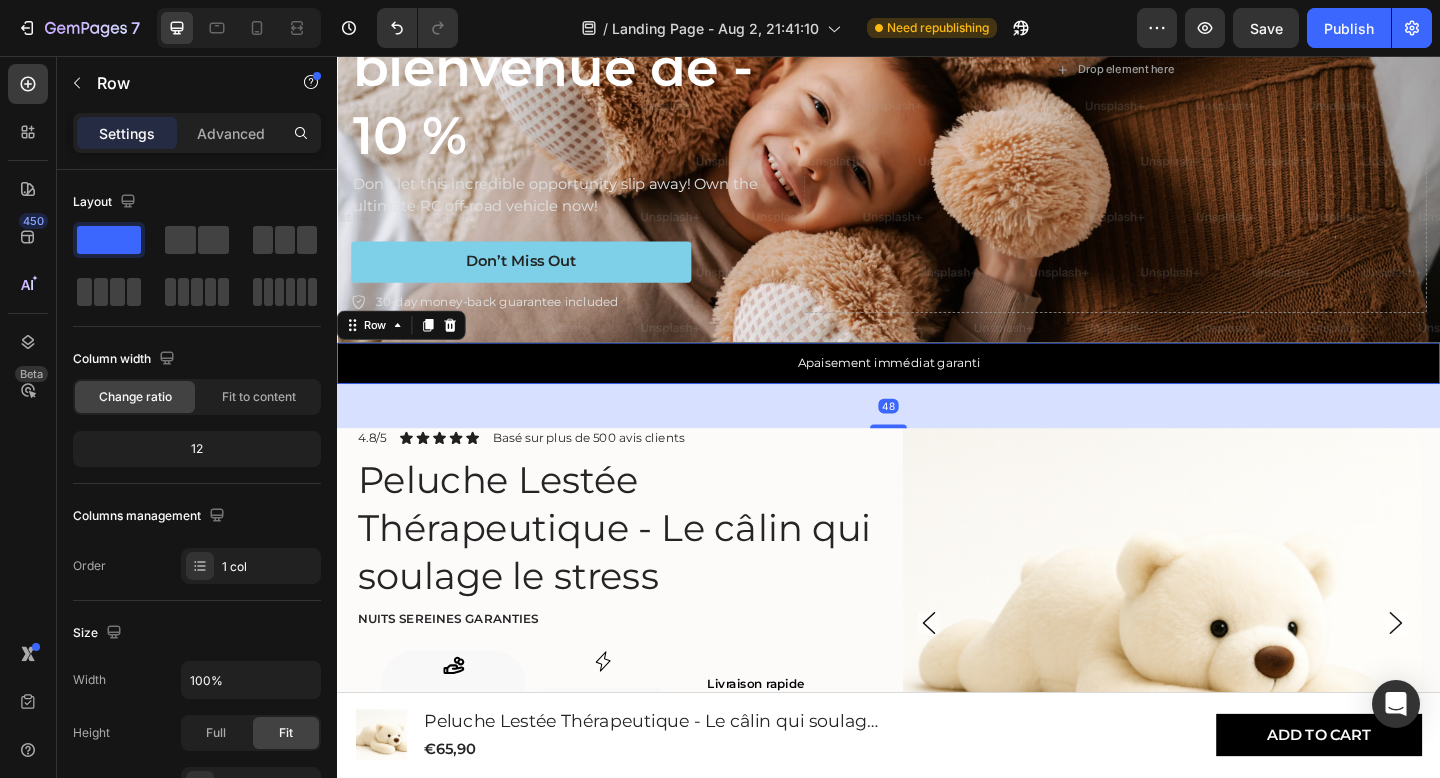 click on "Apaisement immédiat garanti Text Block Row   48" at bounding box center [937, 390] 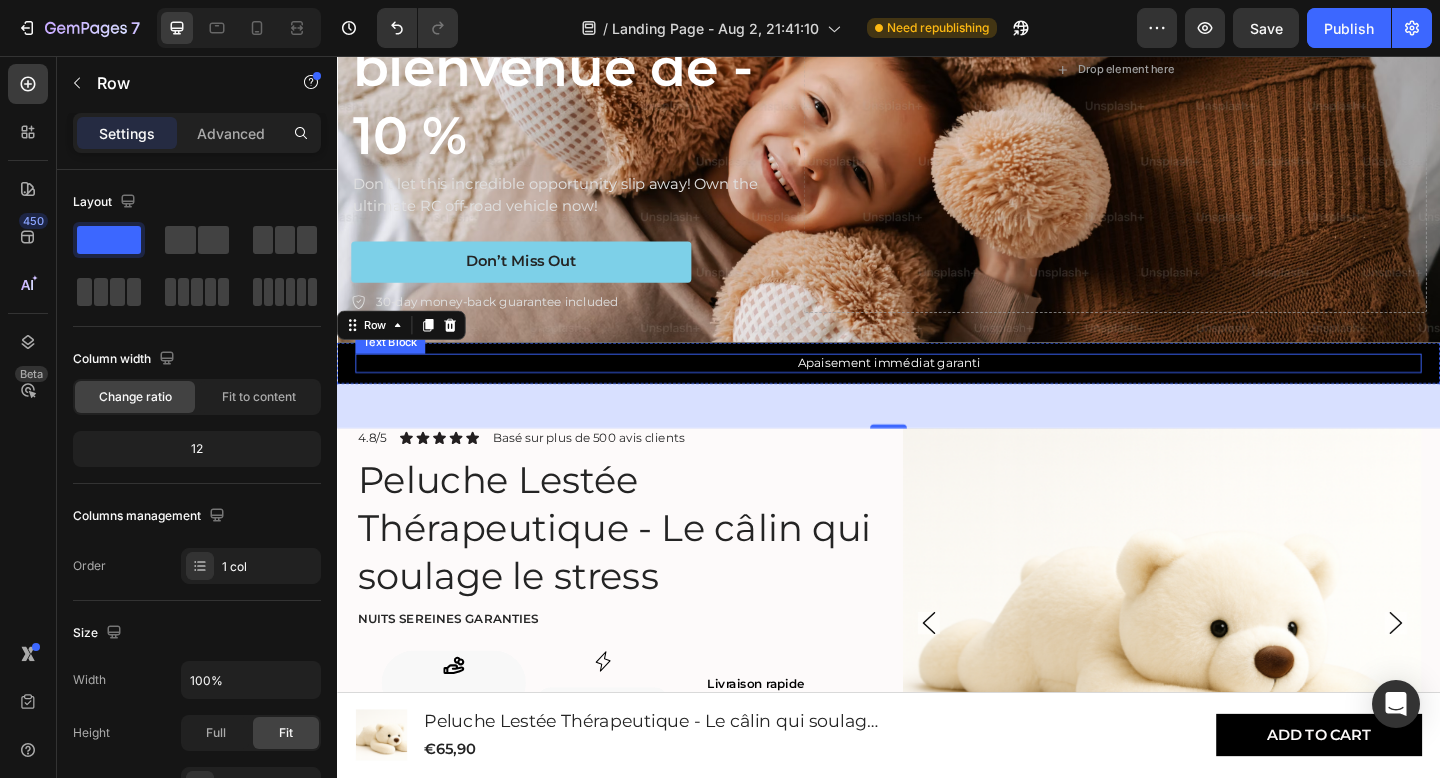 click on "Apaisement immédiat garanti" at bounding box center (937, 390) 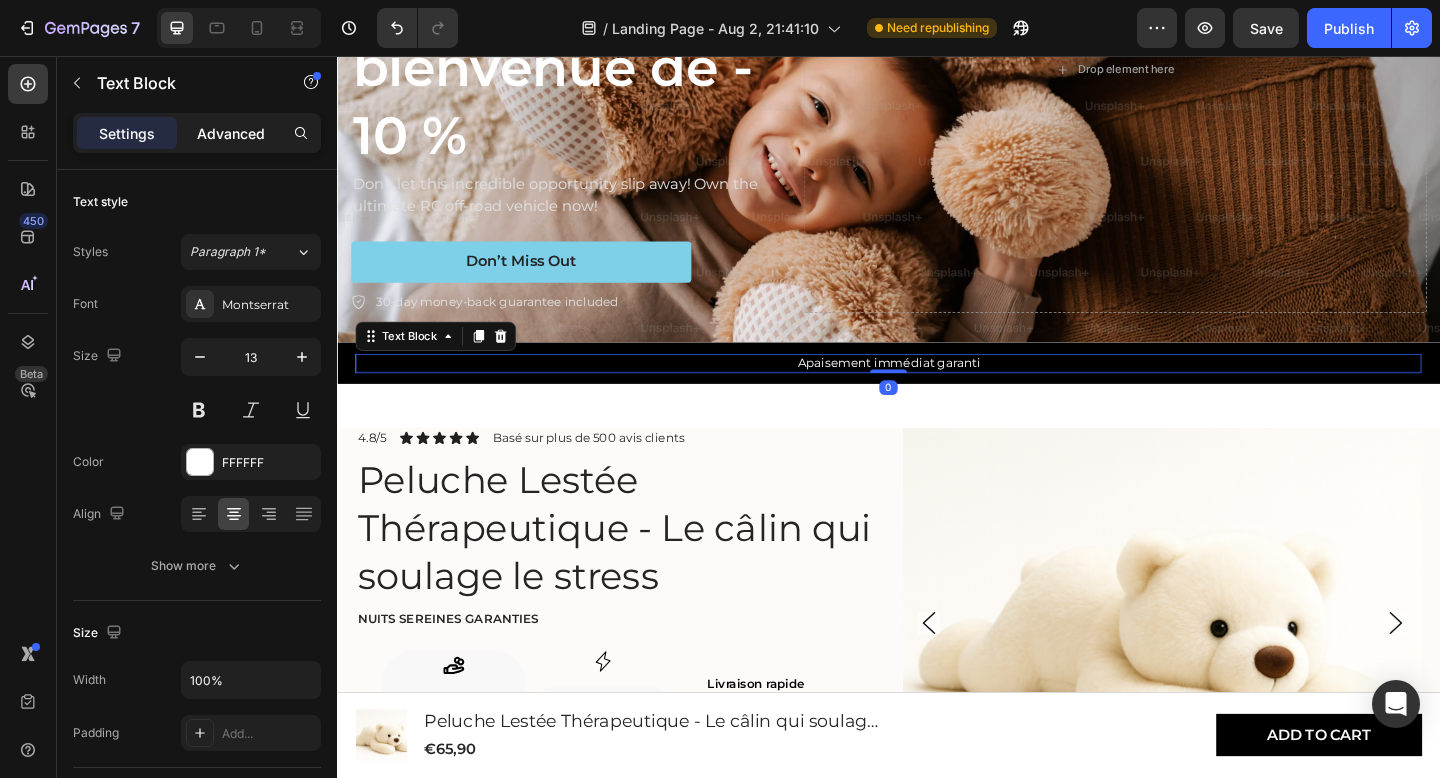 click on "Advanced" at bounding box center (231, 133) 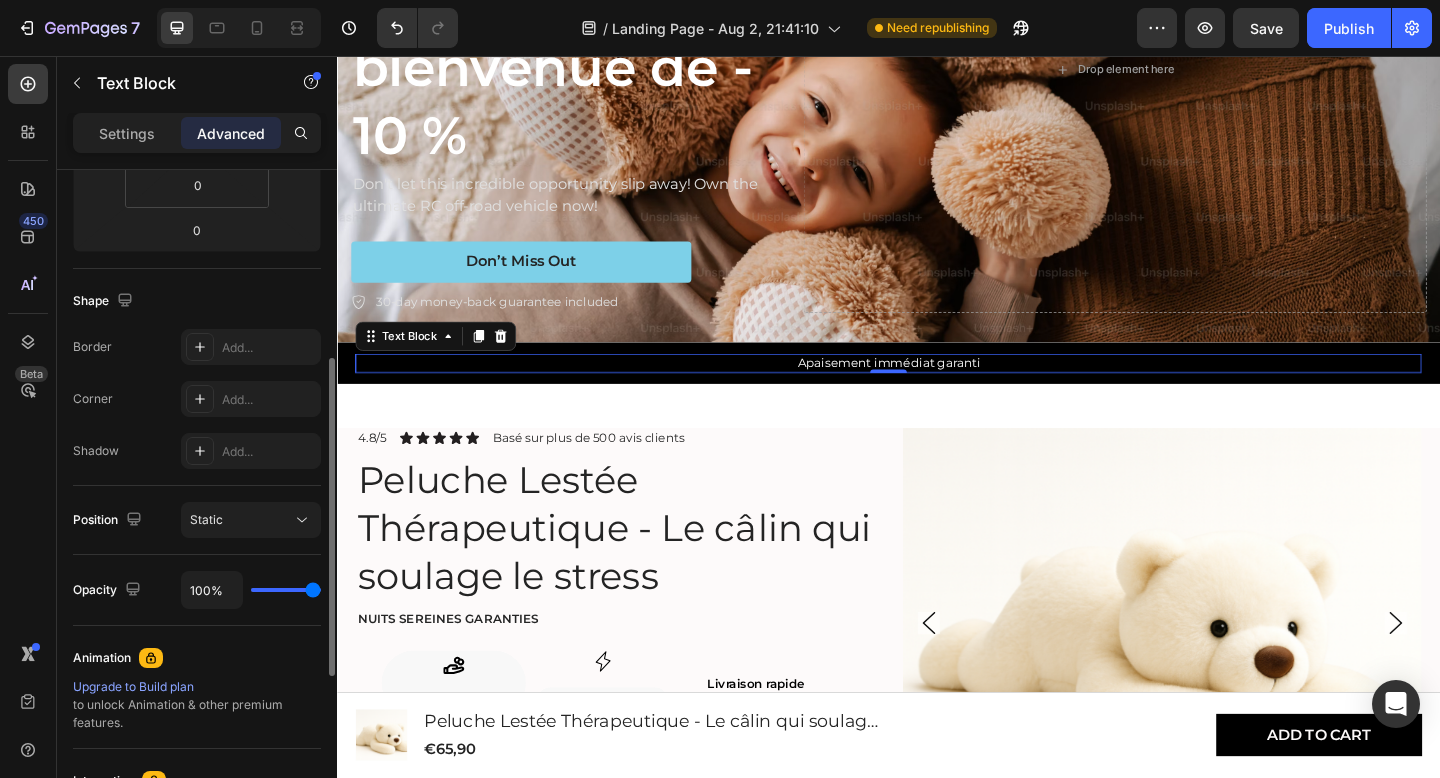 scroll, scrollTop: 427, scrollLeft: 0, axis: vertical 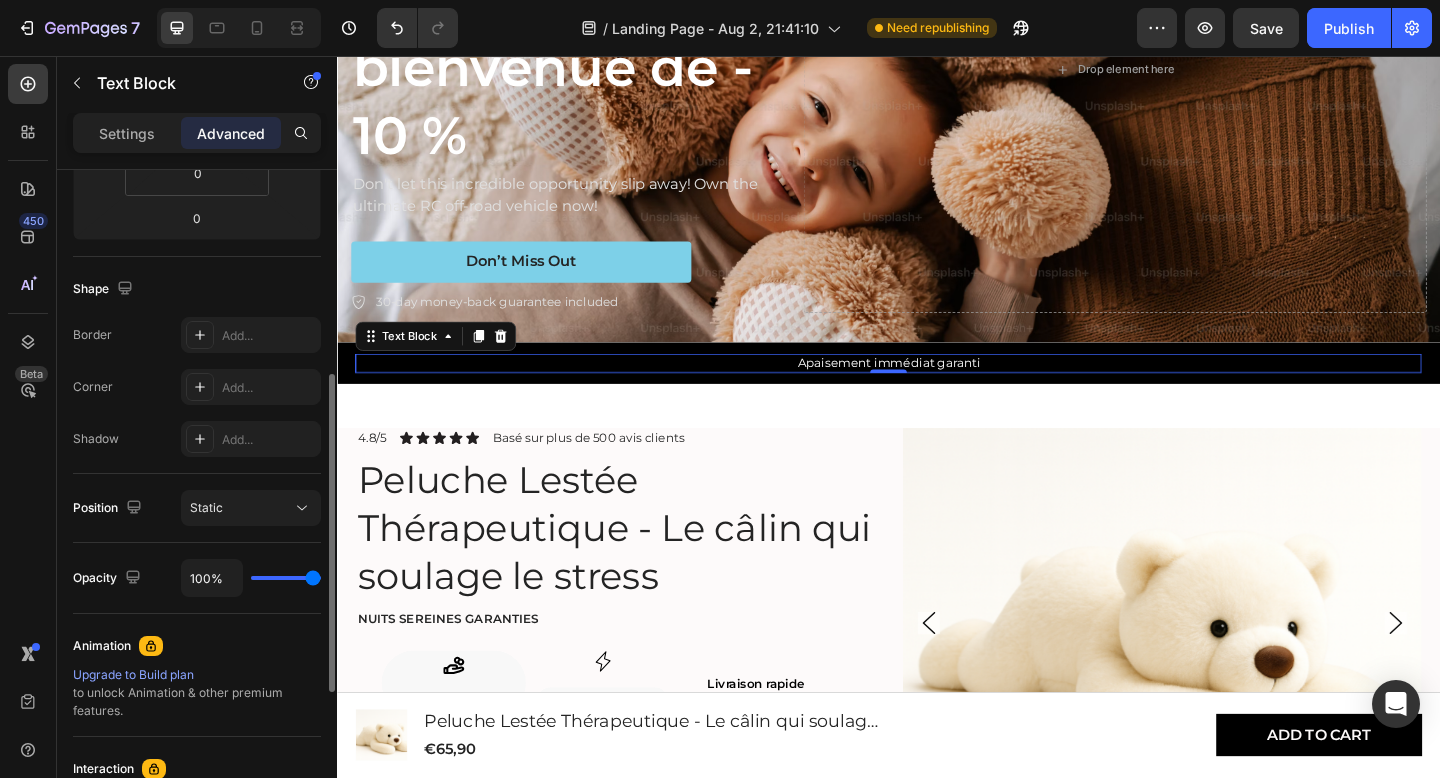 click on "Position Static" 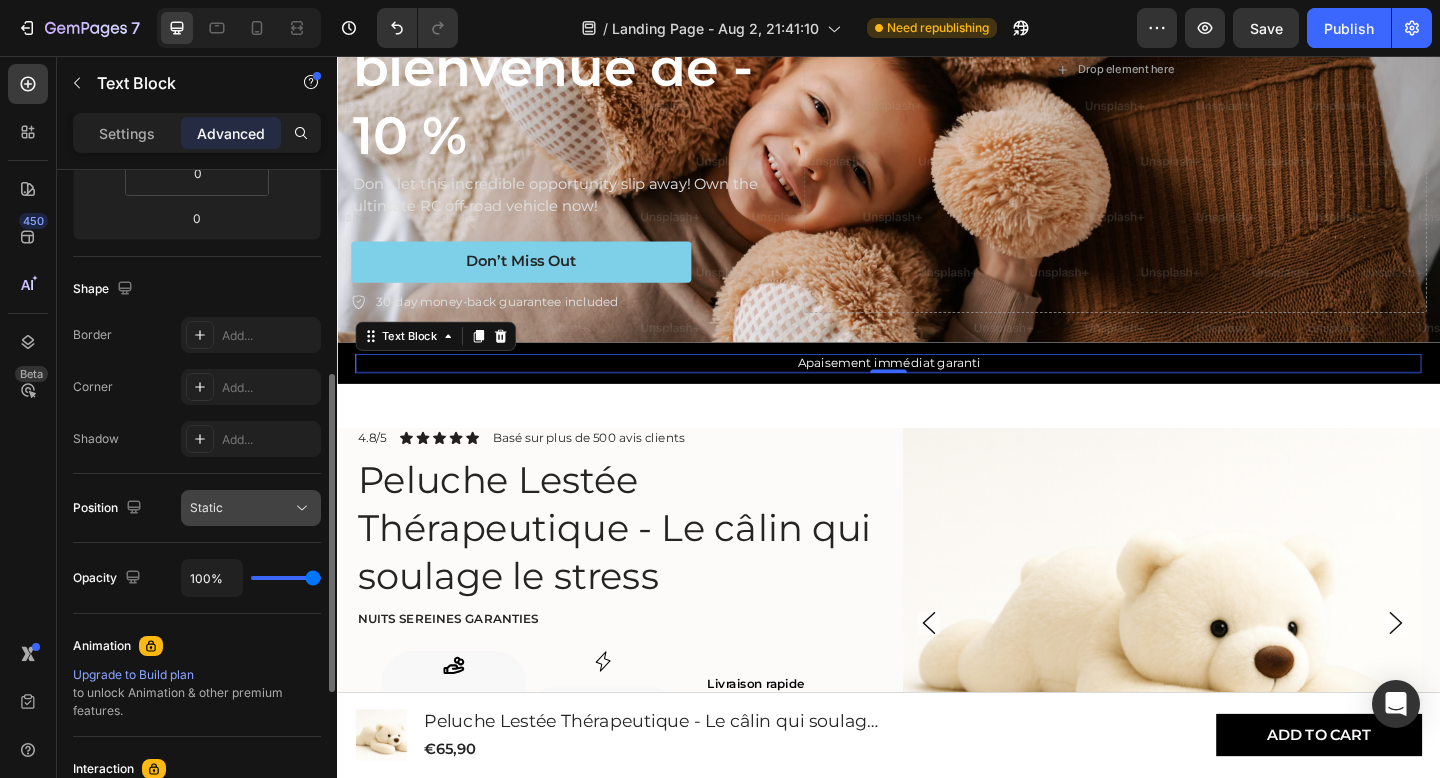 click on "Static" 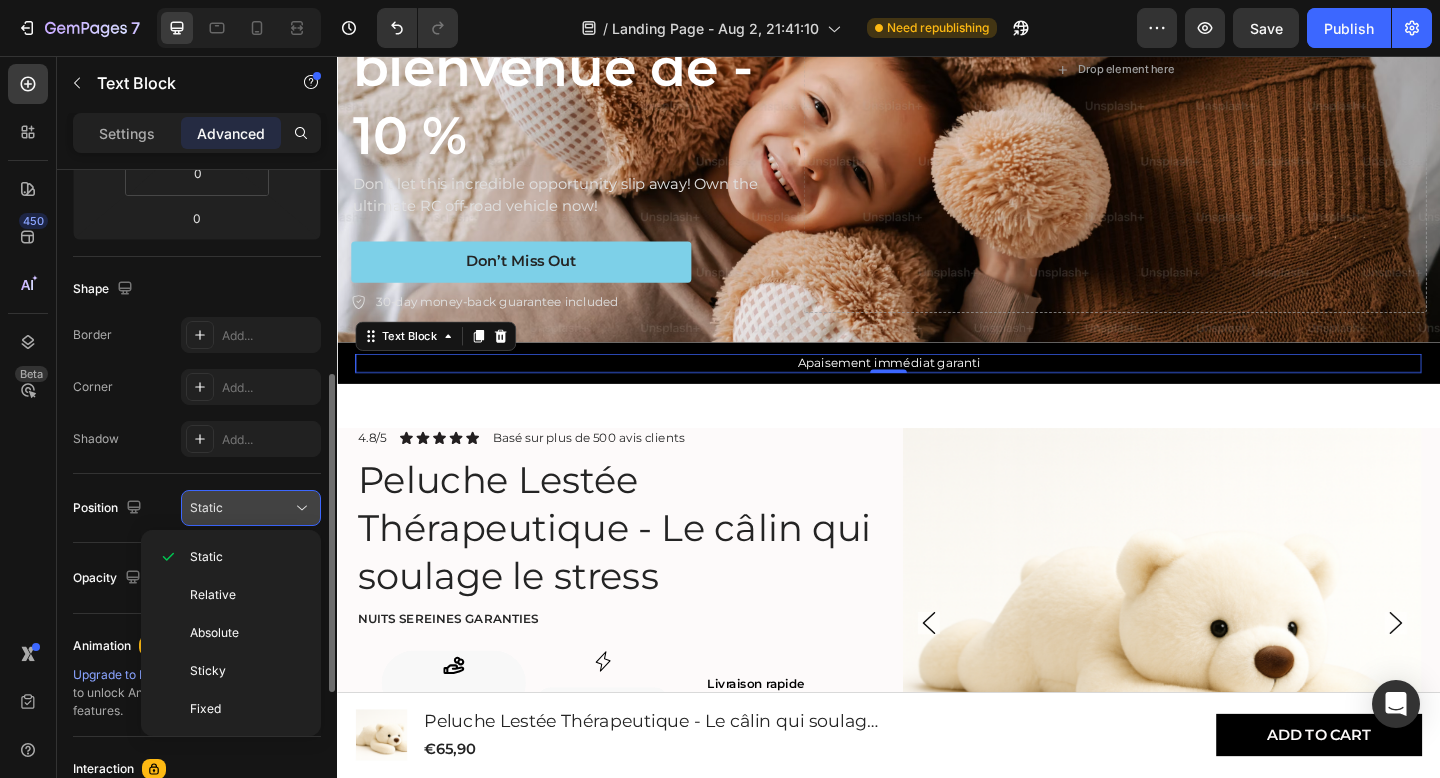 scroll, scrollTop: 441, scrollLeft: 0, axis: vertical 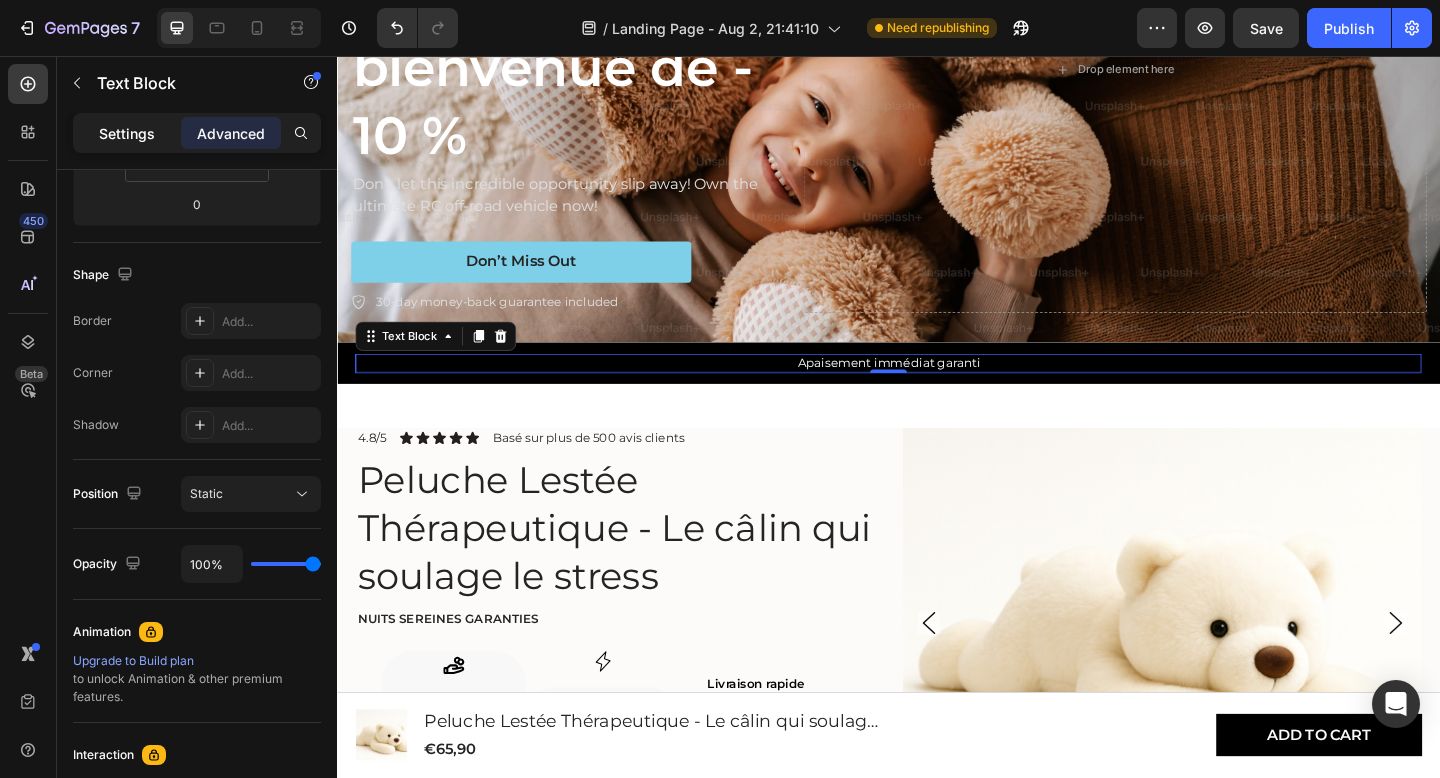 click on "Settings" at bounding box center (127, 133) 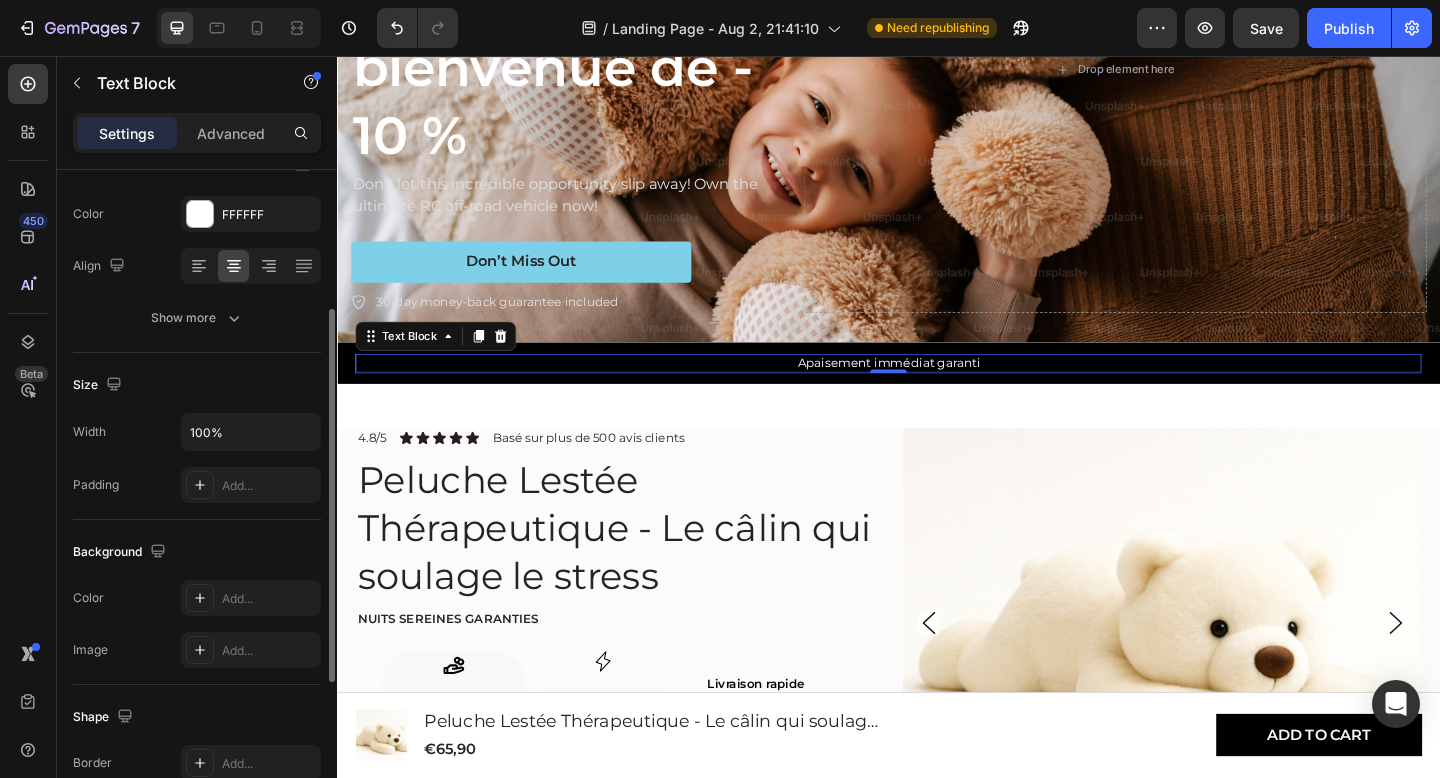 scroll, scrollTop: 0, scrollLeft: 0, axis: both 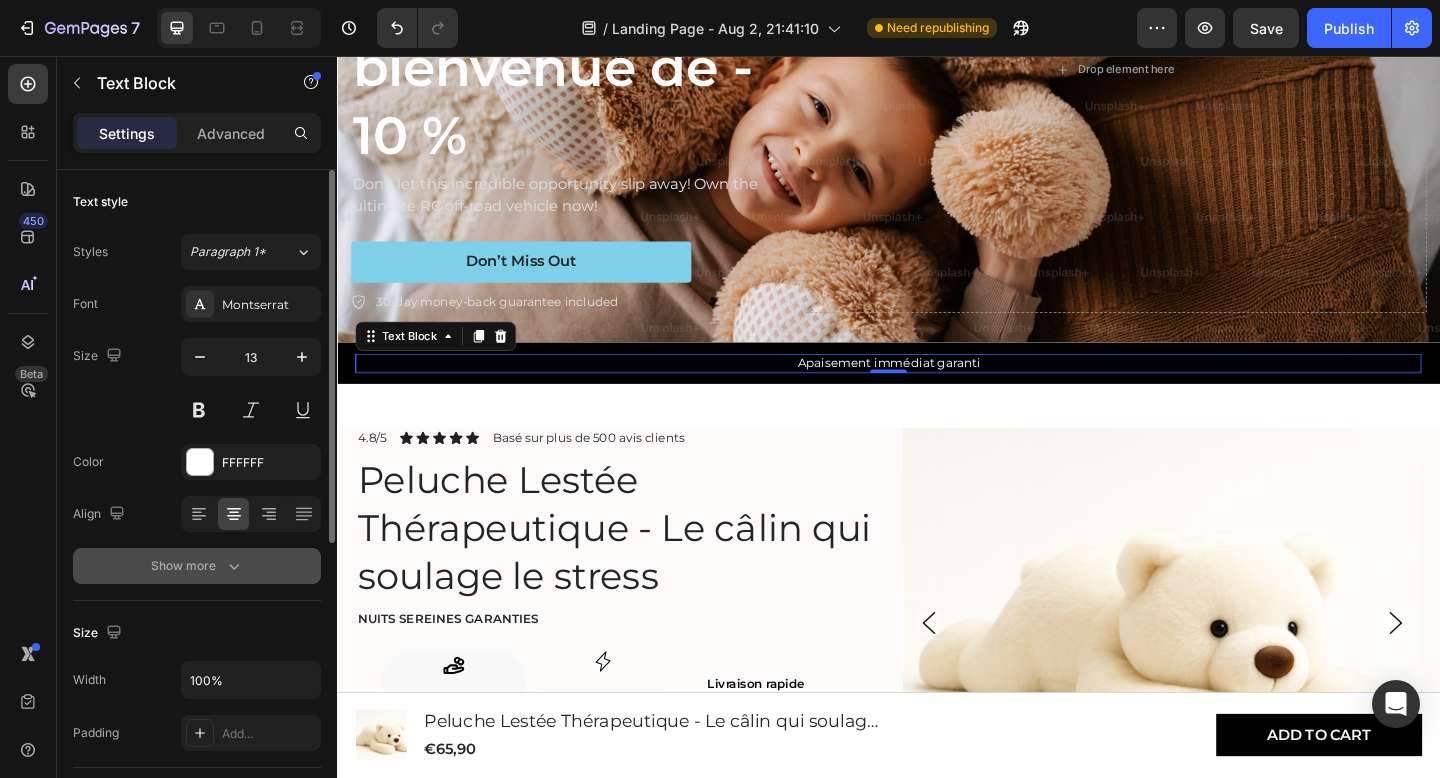 click 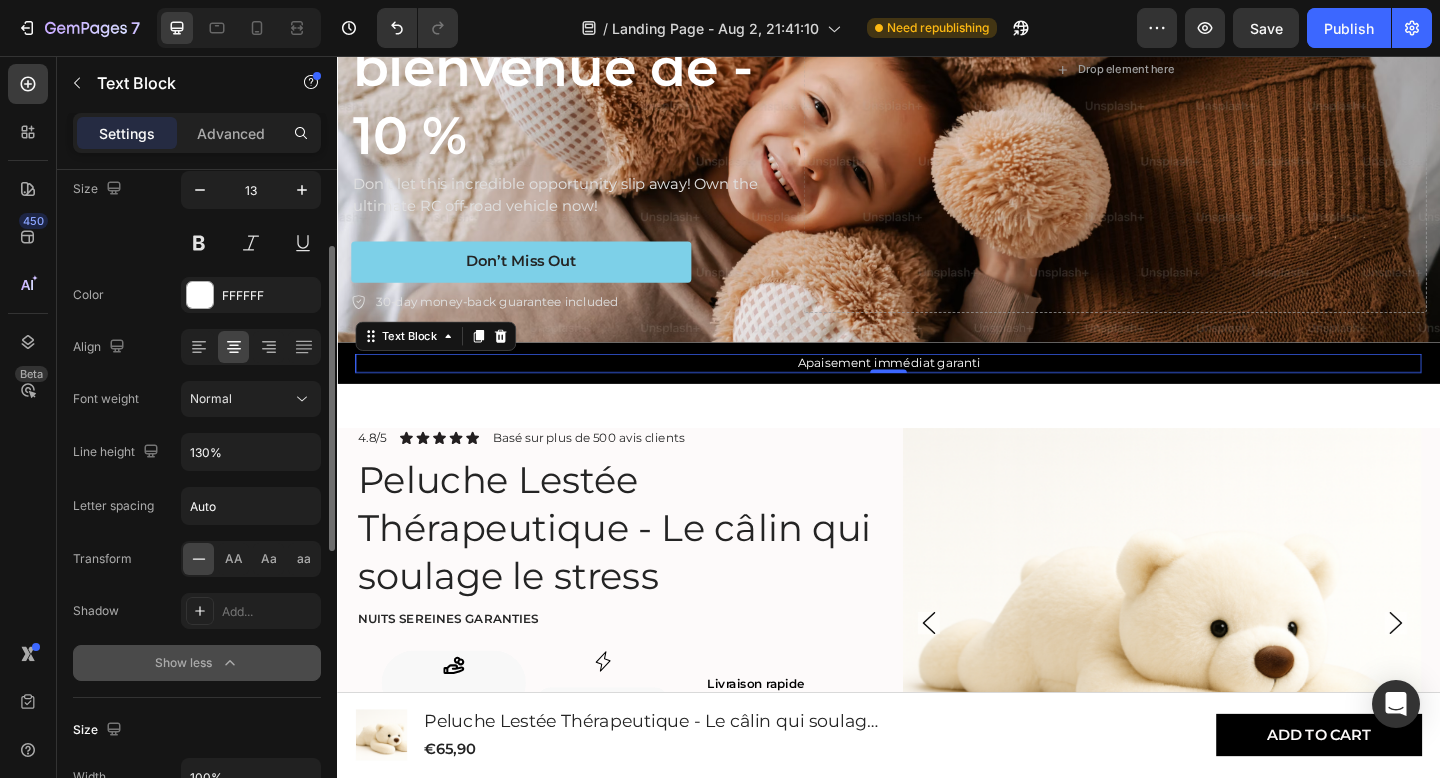 scroll, scrollTop: 173, scrollLeft: 0, axis: vertical 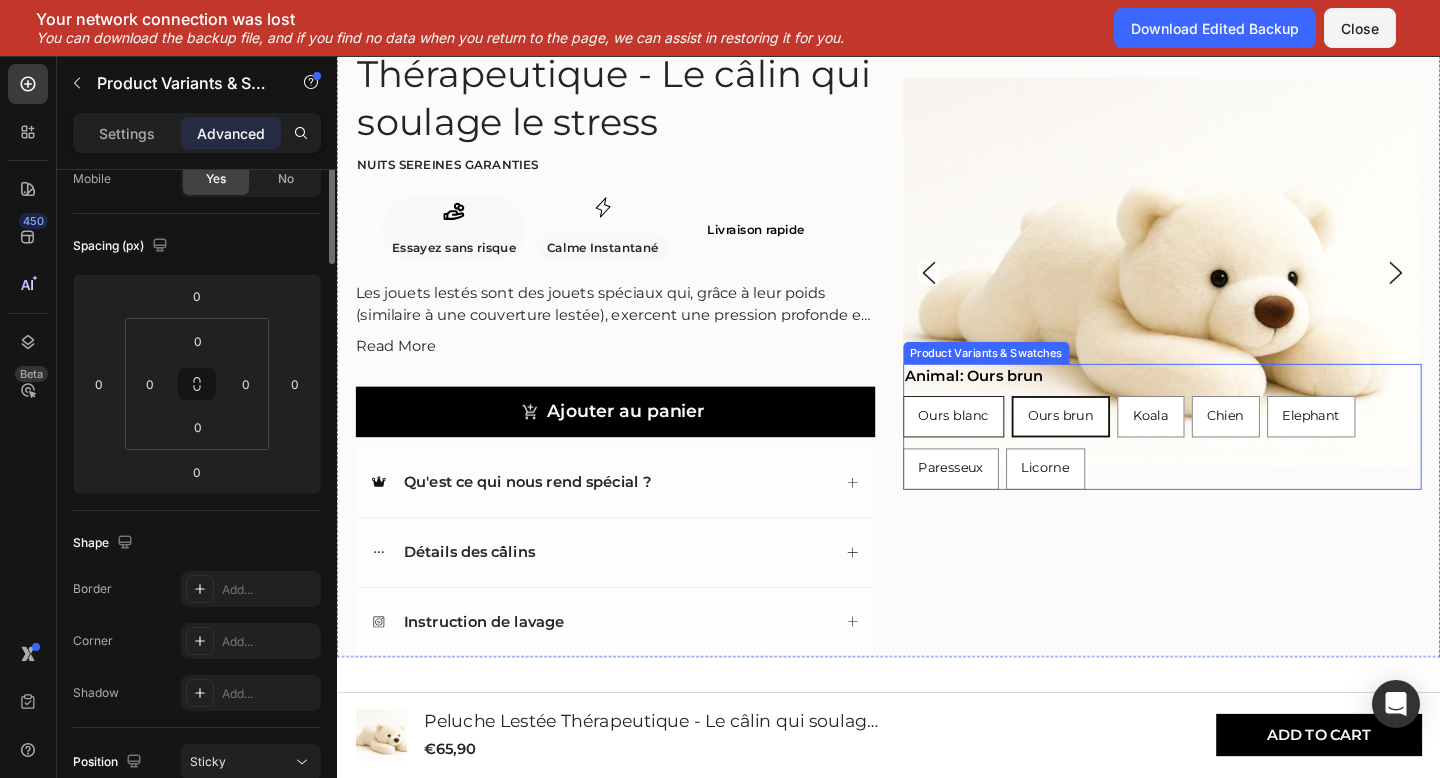 click on "Ours blanc" at bounding box center [1008, 447] 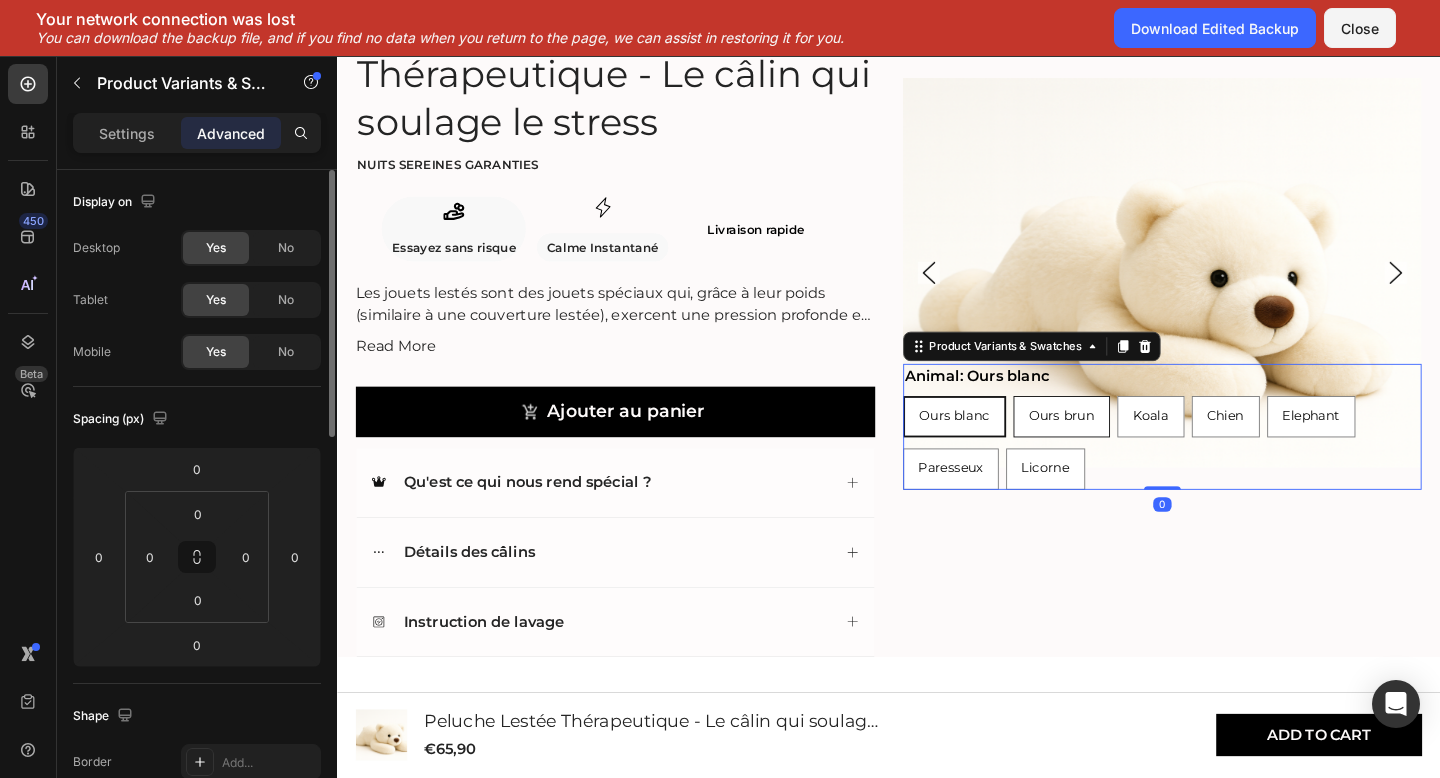 click on "Ours brun" at bounding box center (1125, 447) 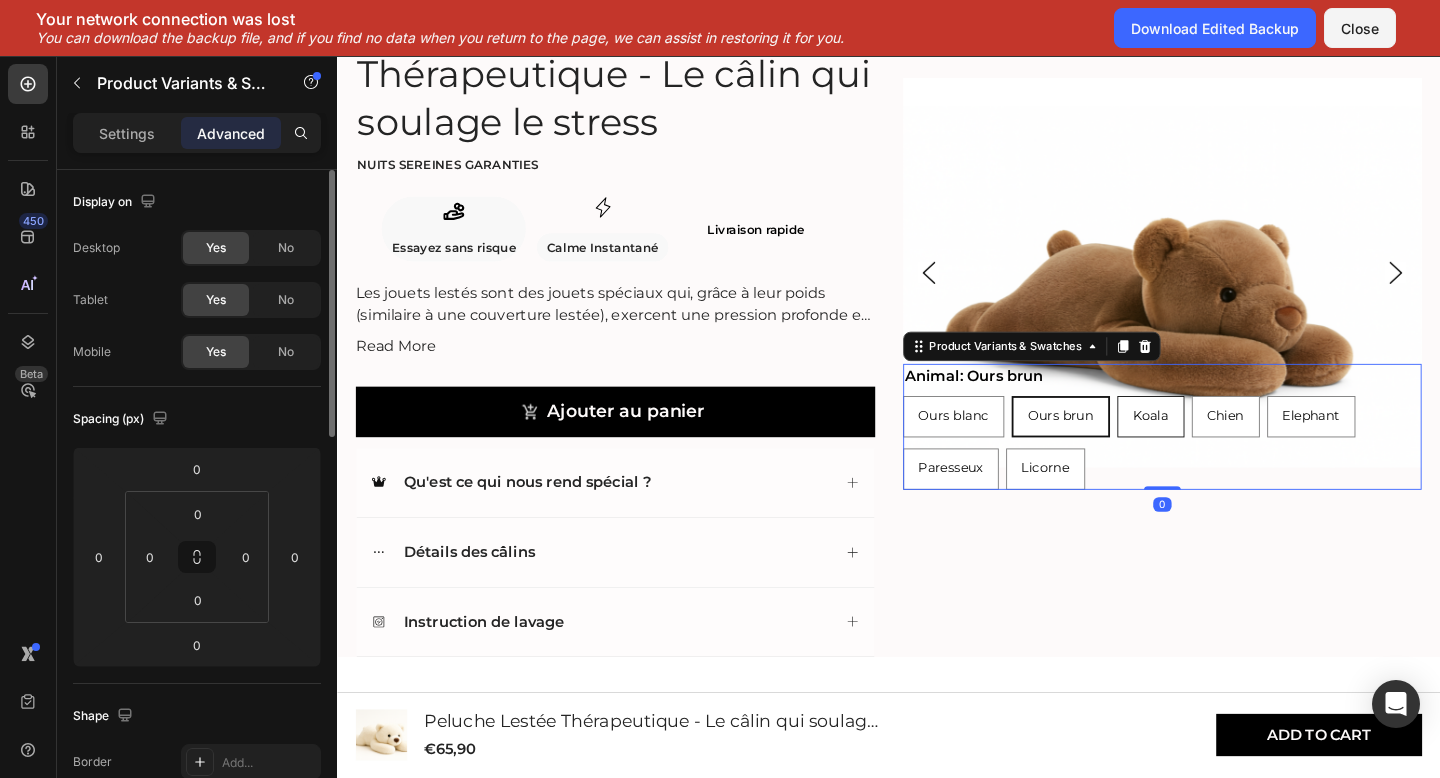 click on "Koala" at bounding box center (1222, 448) 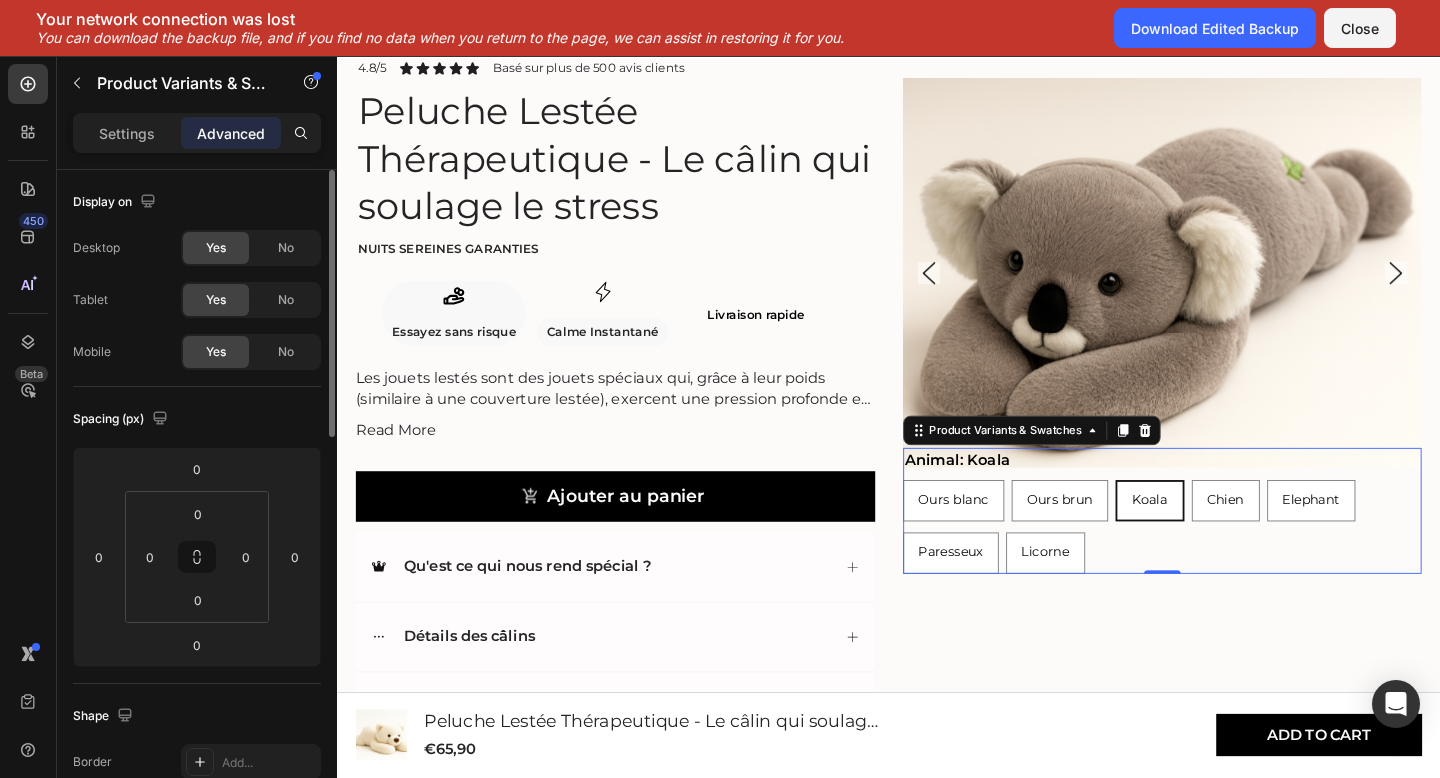 scroll, scrollTop: 715, scrollLeft: 0, axis: vertical 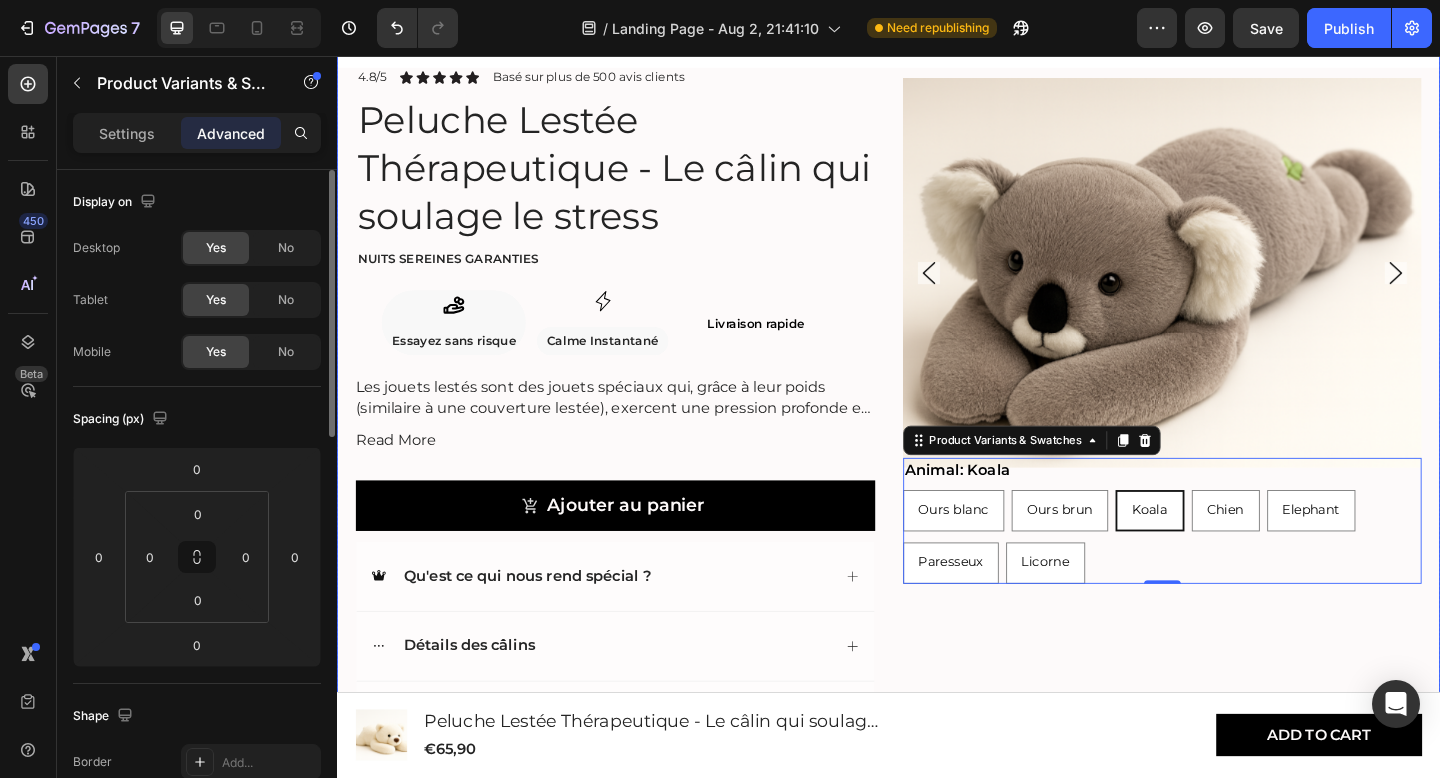 click on "Product Images Animal: Koala Ours blanc Ours blanc Ours blanc Ours brun Ours brun Ours brun Koala Koala Koala Chien Chien Chien Elephant Elephant Elephant Paresseux Paresseux Paresseux Licorne Licorne Licorne Product Variants & Swatches   0 4.8/5 Text Block Icon Icon Icon Icon Icon Icon List Basé sur plus de 500 avis clients Text Block Row Peluche Lestée Thérapeutique - Le câlin qui soulage le stress Product Title Nuits sereines garanties Text Block
Icon Essayez sans risque Text Block Row
Icon Calme Instantané Text Block Row Row Livraison rapide  Heading Row Les jouets lestés sont des jouets spéciaux qui, grâce à leur poids (similaire à une couverture lestée), exercent une pression profonde et apaisante. Cela contribue à un  sentiment de réconfort et de sécurité  .
Les peluches lestées conviennent aussi bien aux enfants  (à partir de 3 ans)     Read More Product Description
Ajouter au panier Add to Cart" at bounding box center (937, 440) 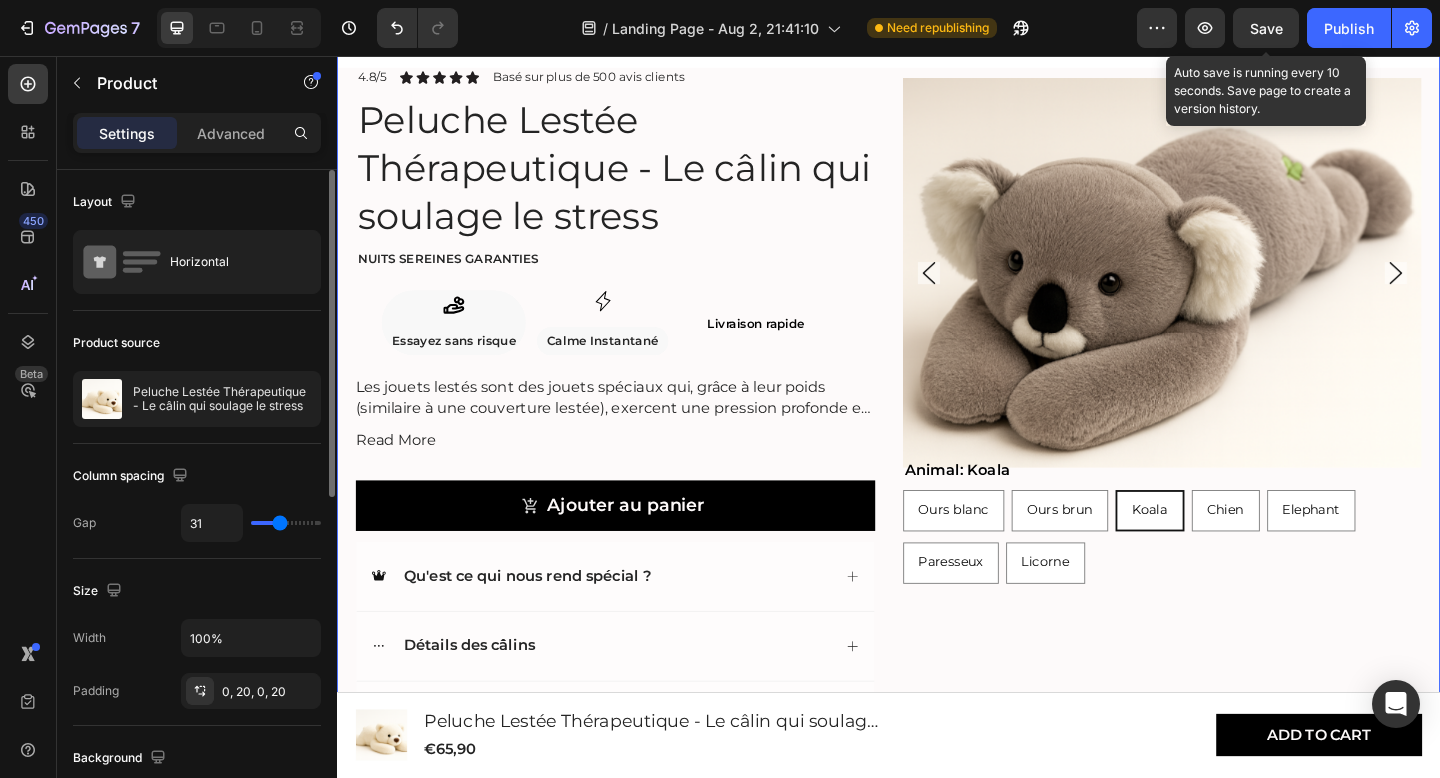 click on "Save" at bounding box center (1266, 28) 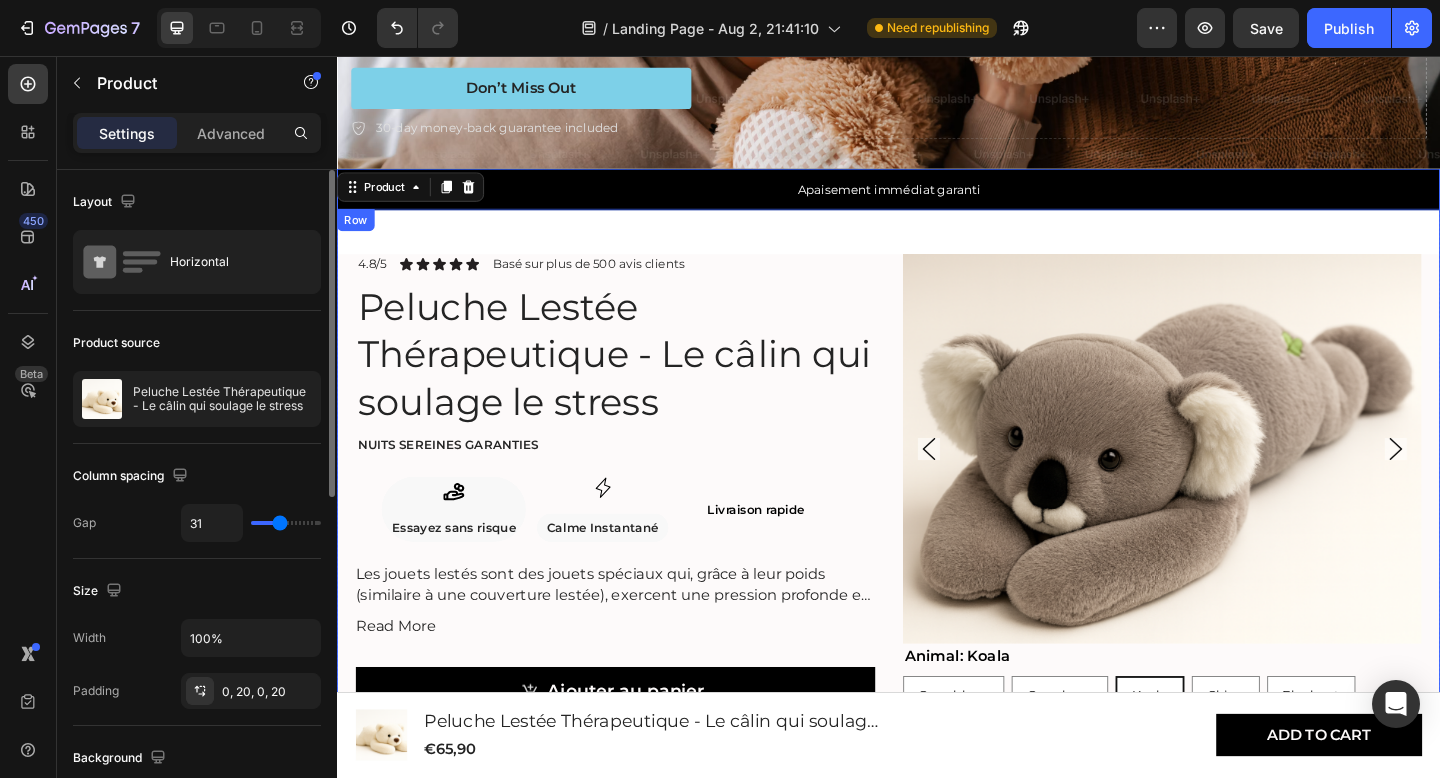 scroll, scrollTop: 511, scrollLeft: 0, axis: vertical 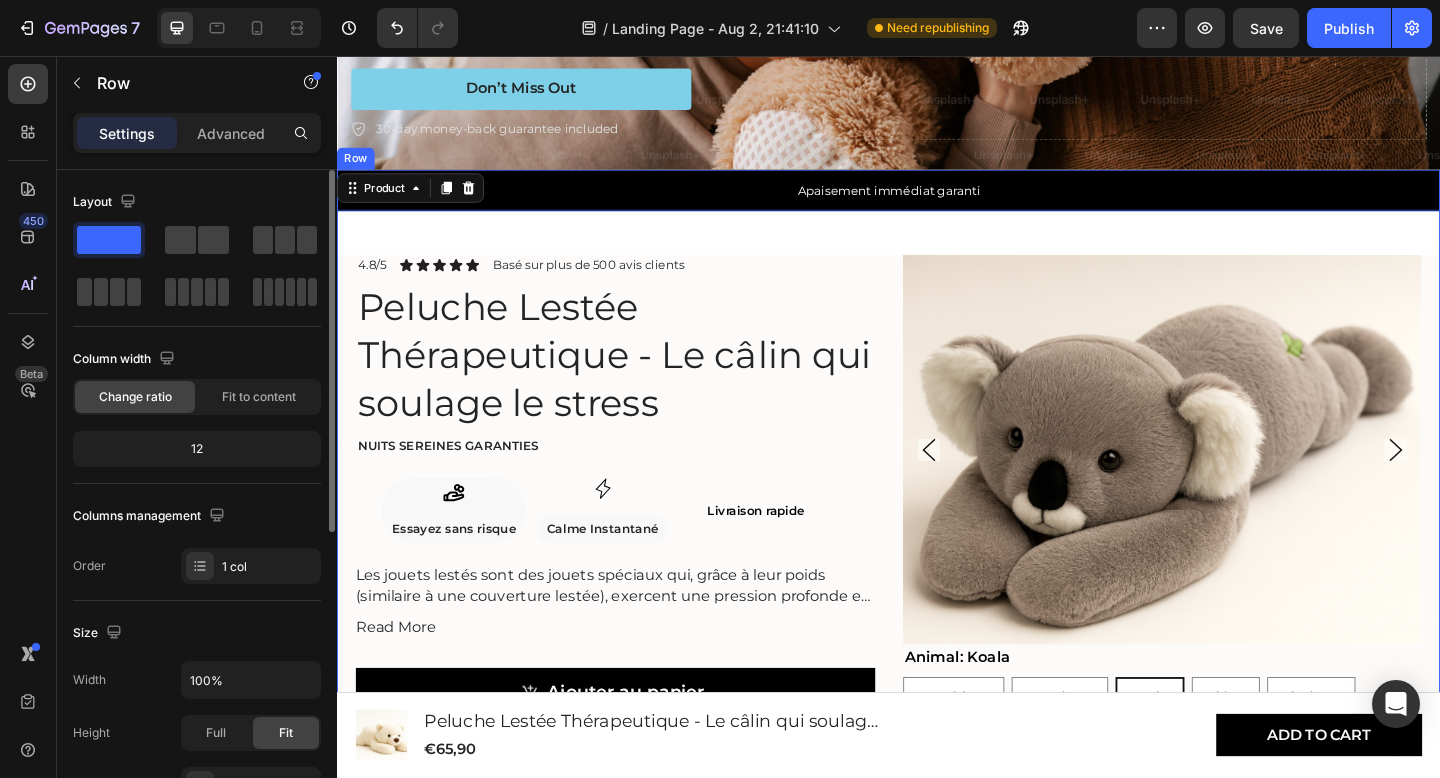 click on "Apaisement immédiat garanti Text Block Row" at bounding box center [937, 202] 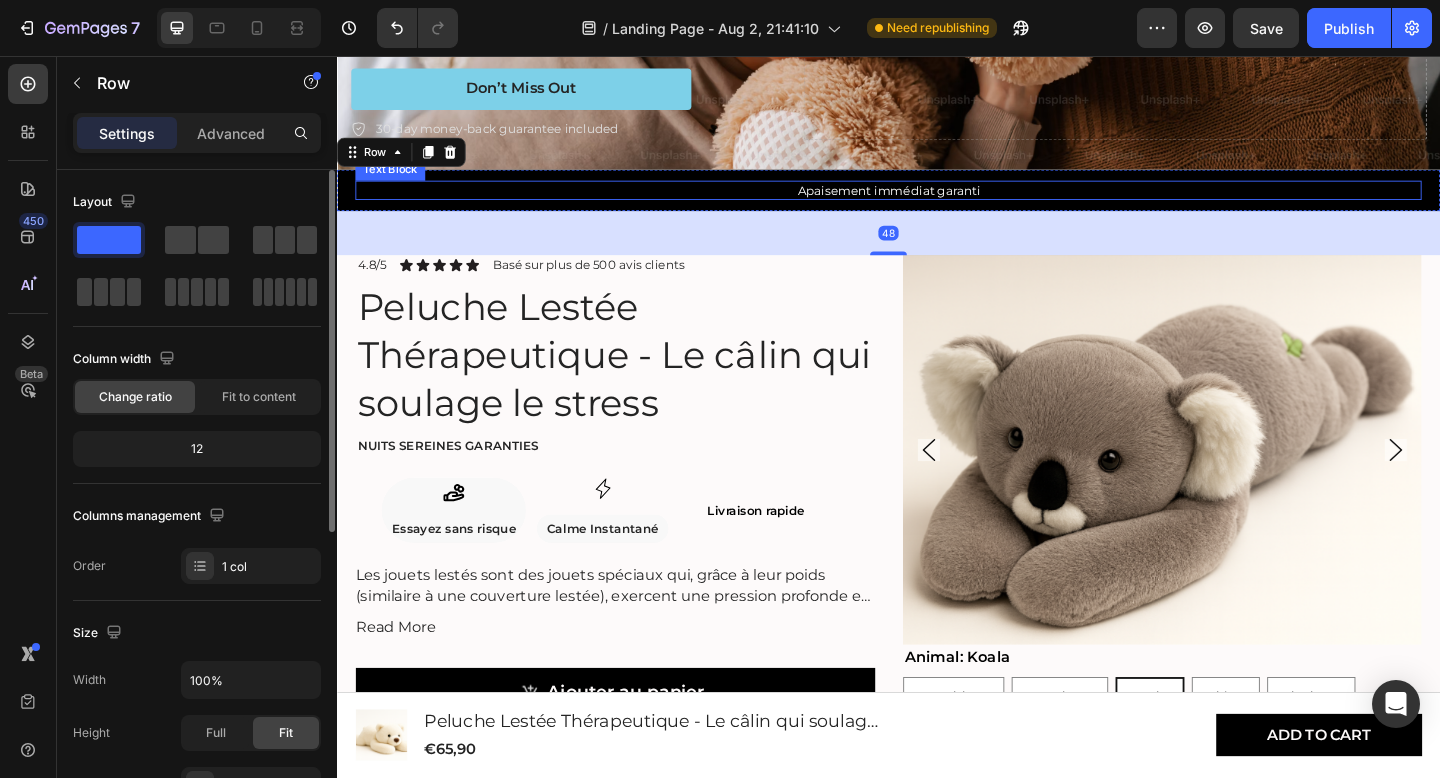 click on "Apaisement immédiat garanti" at bounding box center [937, 202] 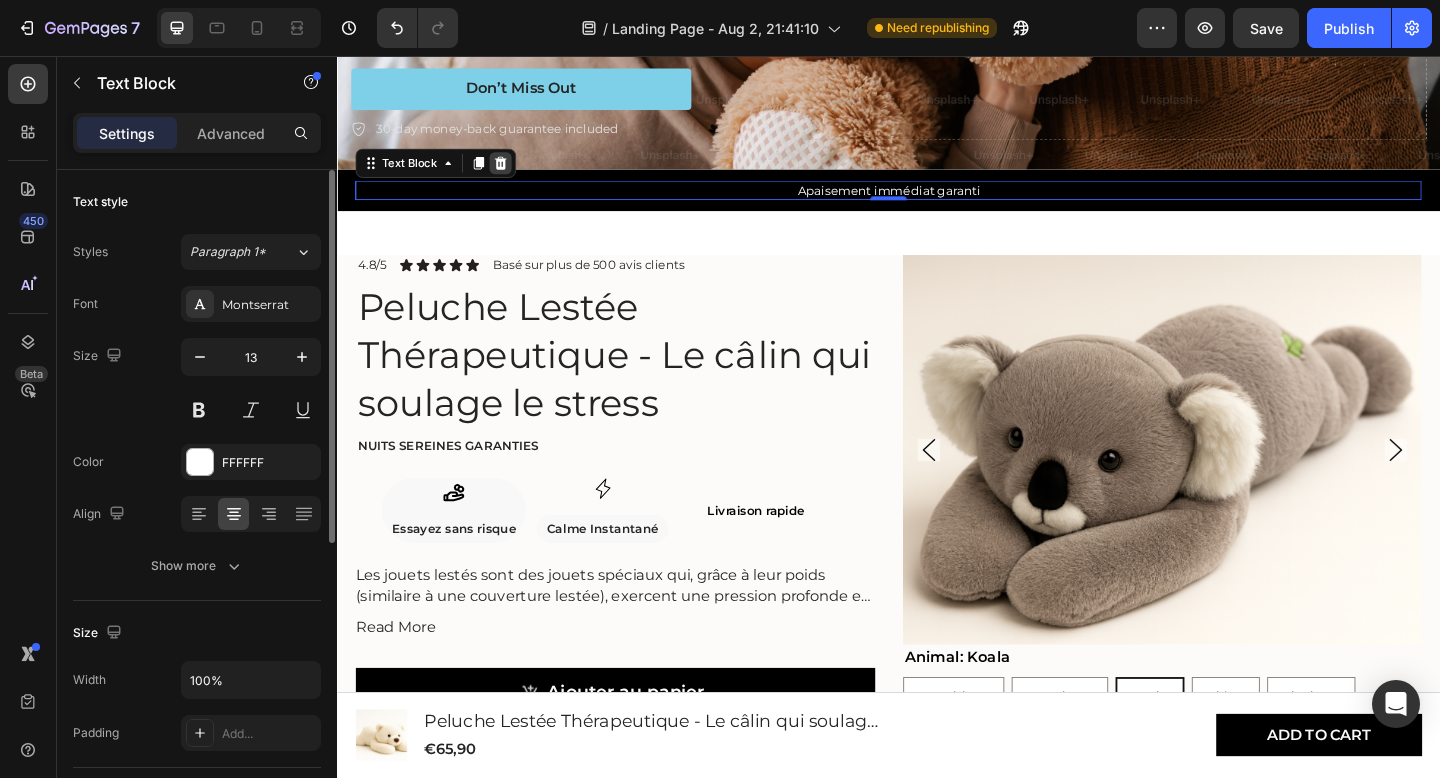 click 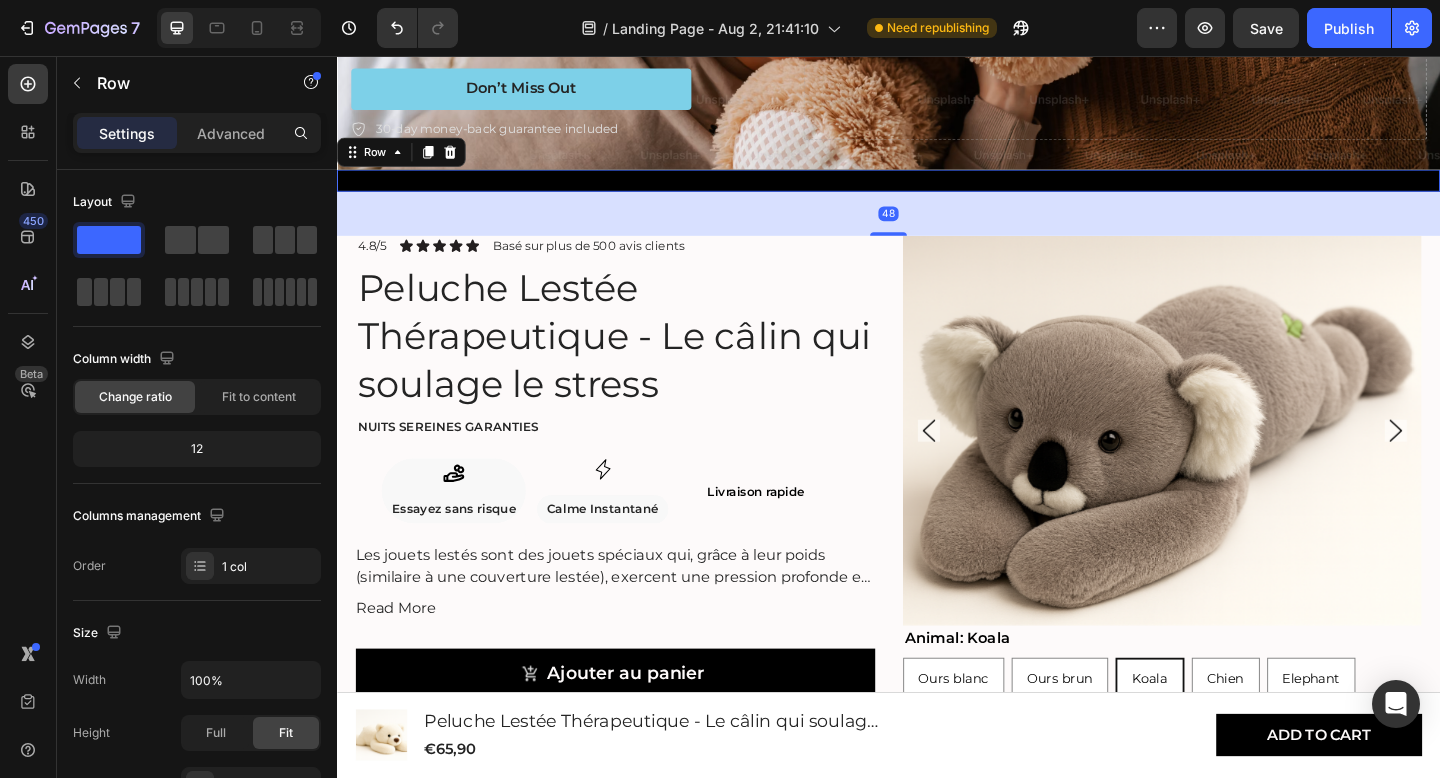 click on "Row   48" at bounding box center [937, 192] 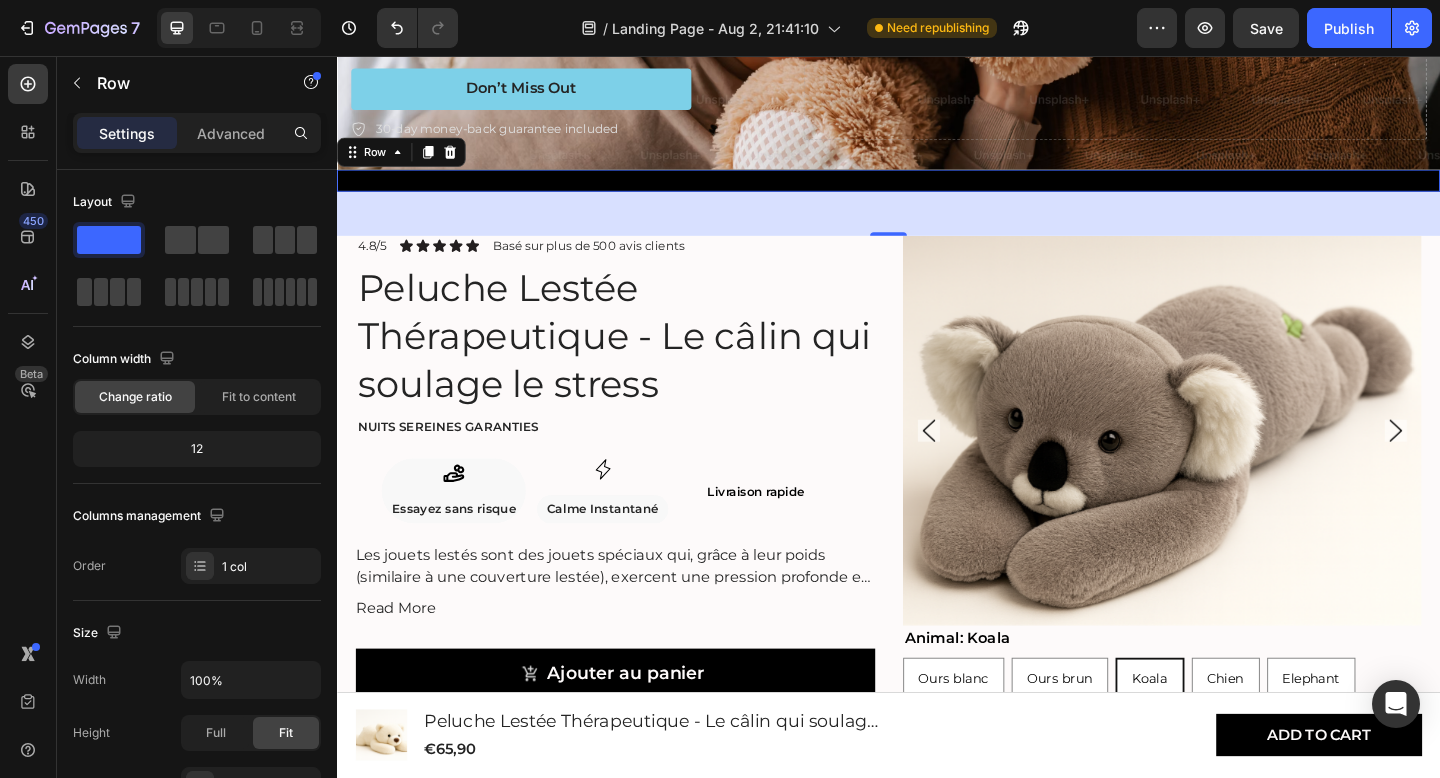 click on "48" at bounding box center [937, 228] 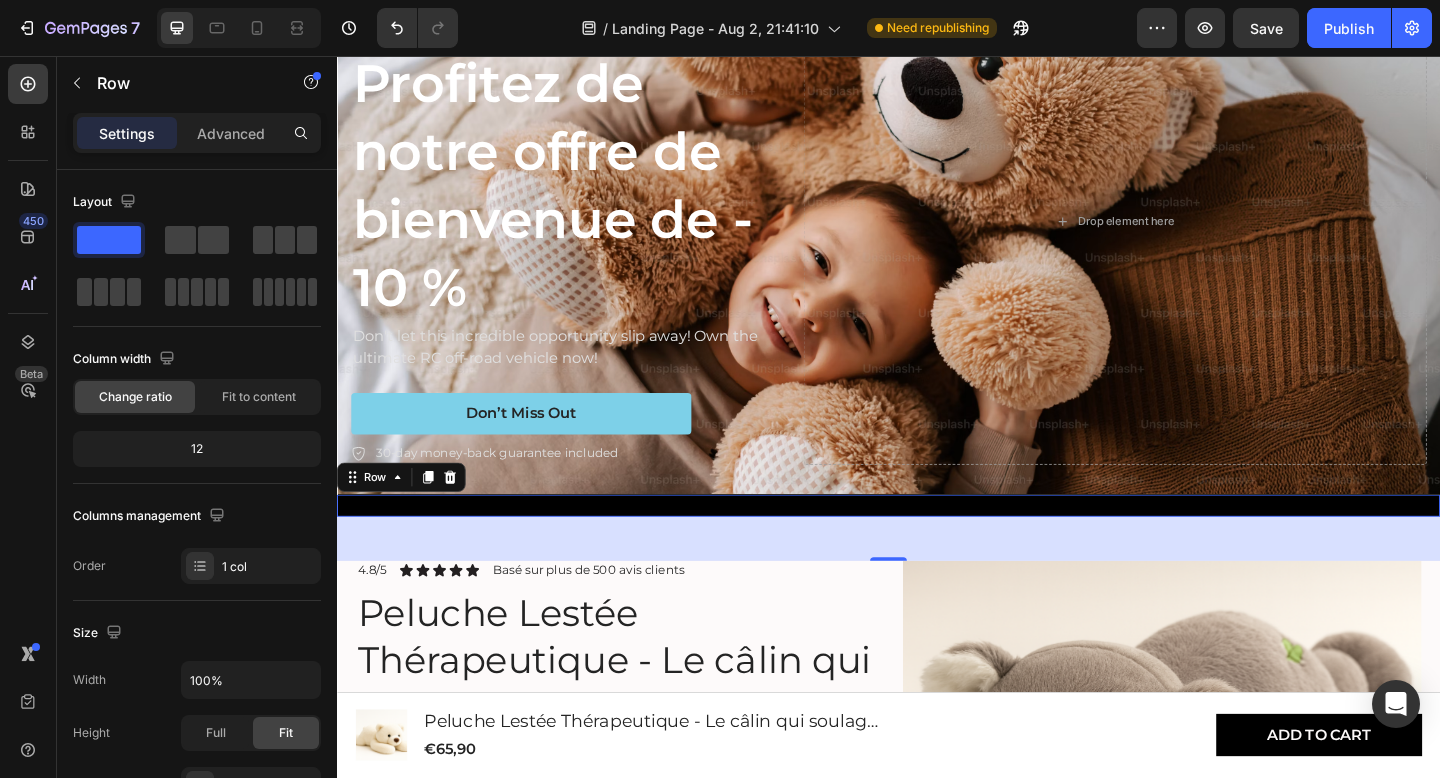 scroll, scrollTop: 332, scrollLeft: 0, axis: vertical 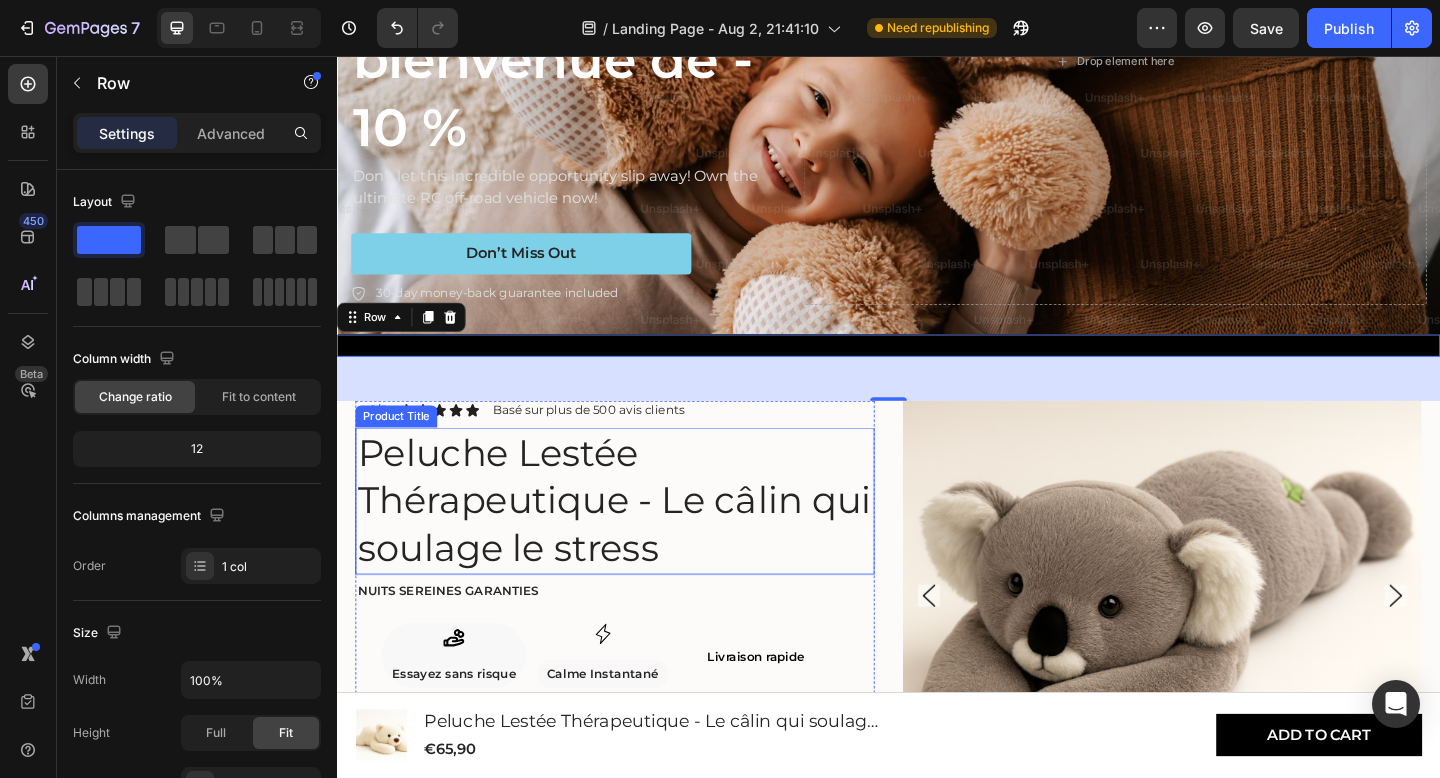 click on "Peluche Lestée Thérapeutique - Le câlin qui soulage le stress" at bounding box center (639, 540) 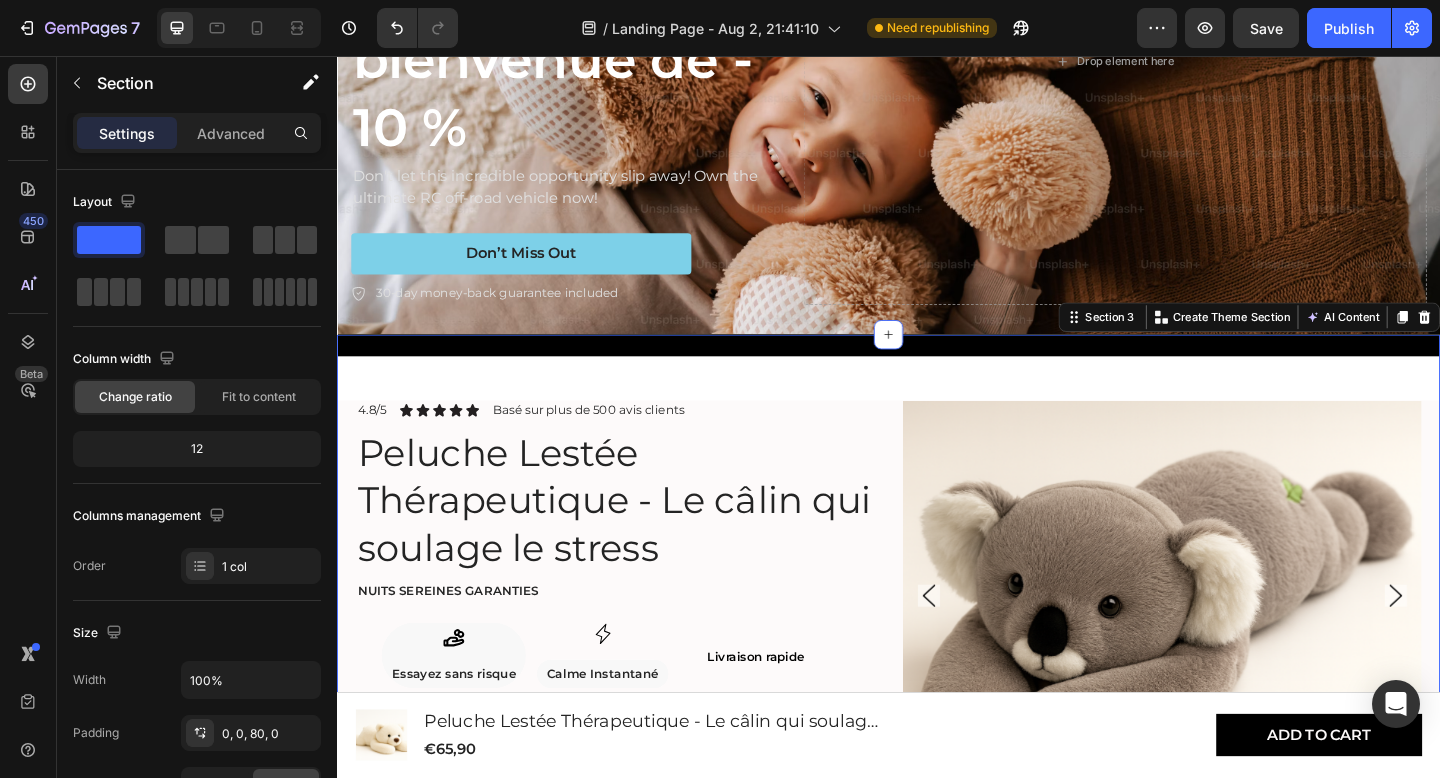 click on "Row
Product Images Animal: Koala Ours blanc Ours blanc Ours blanc Ours brun Ours brun Ours brun Koala Koala Koala Chien Chien Chien Elephant Elephant Elephant Paresseux Paresseux Paresseux Licorne Licorne Licorne Product Variants & Swatches 4.8/5 Text Block Icon Icon Icon Icon Icon Icon List Basé sur plus de 500 avis clients Text Block Row Peluche Lestée Thérapeutique - Le câlin qui soulage le stress Product Title Nuits sereines garanties Text Block
Icon Essayez sans risque Text Block Row
Icon Calme Instantané Text Block Row Row Livraison rapide  Heading Row Les jouets lestés sont des jouets spéciaux qui, grâce à leur poids (similaire à une couverture lestée), exercent une pression profonde et apaisante. Cela contribue à un  sentiment de réconfort et de sécurité  .
Les peluches lestées conviennent aussi bien aux enfants  (à partir de 3 ans)     Read More Product Description
Ajouter au panier Add to Cart" at bounding box center [937, 766] 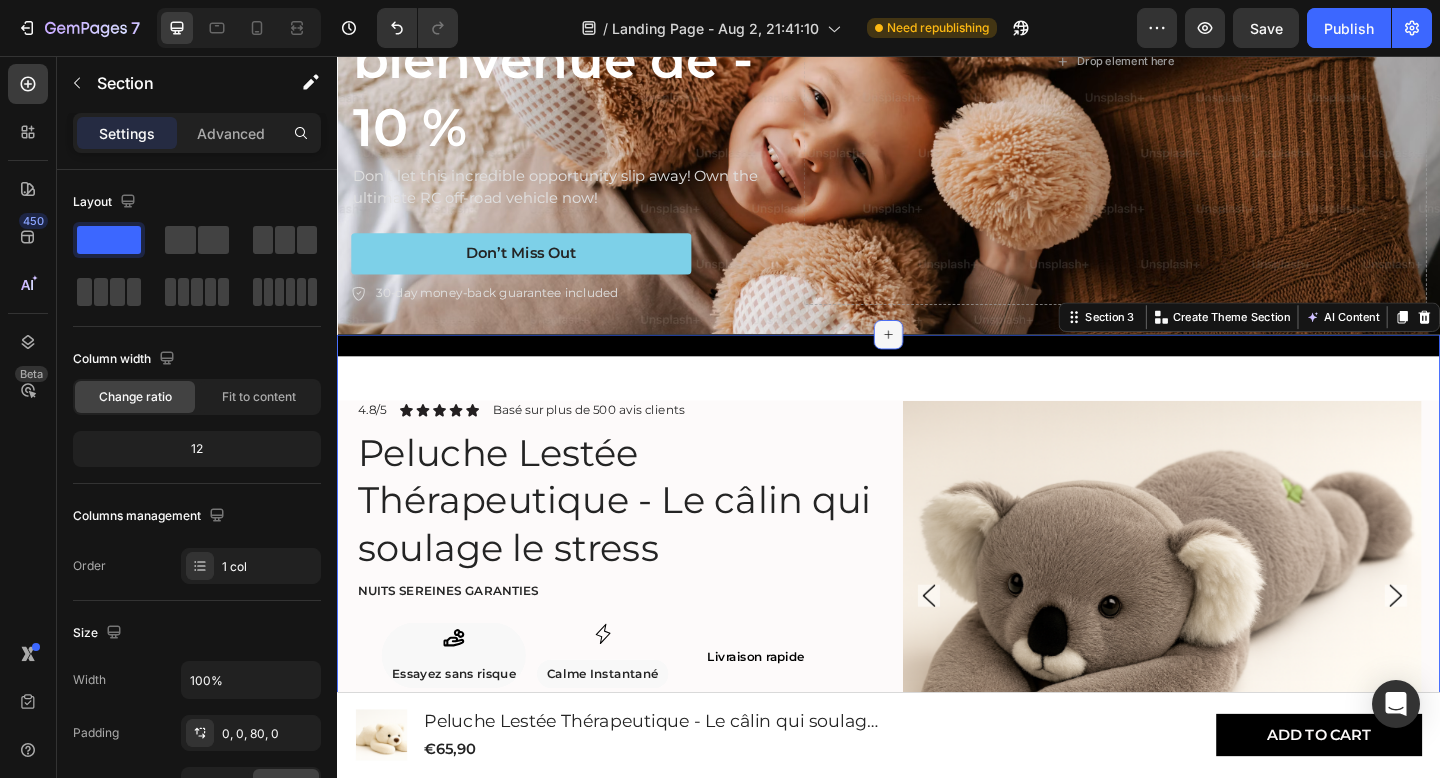 click 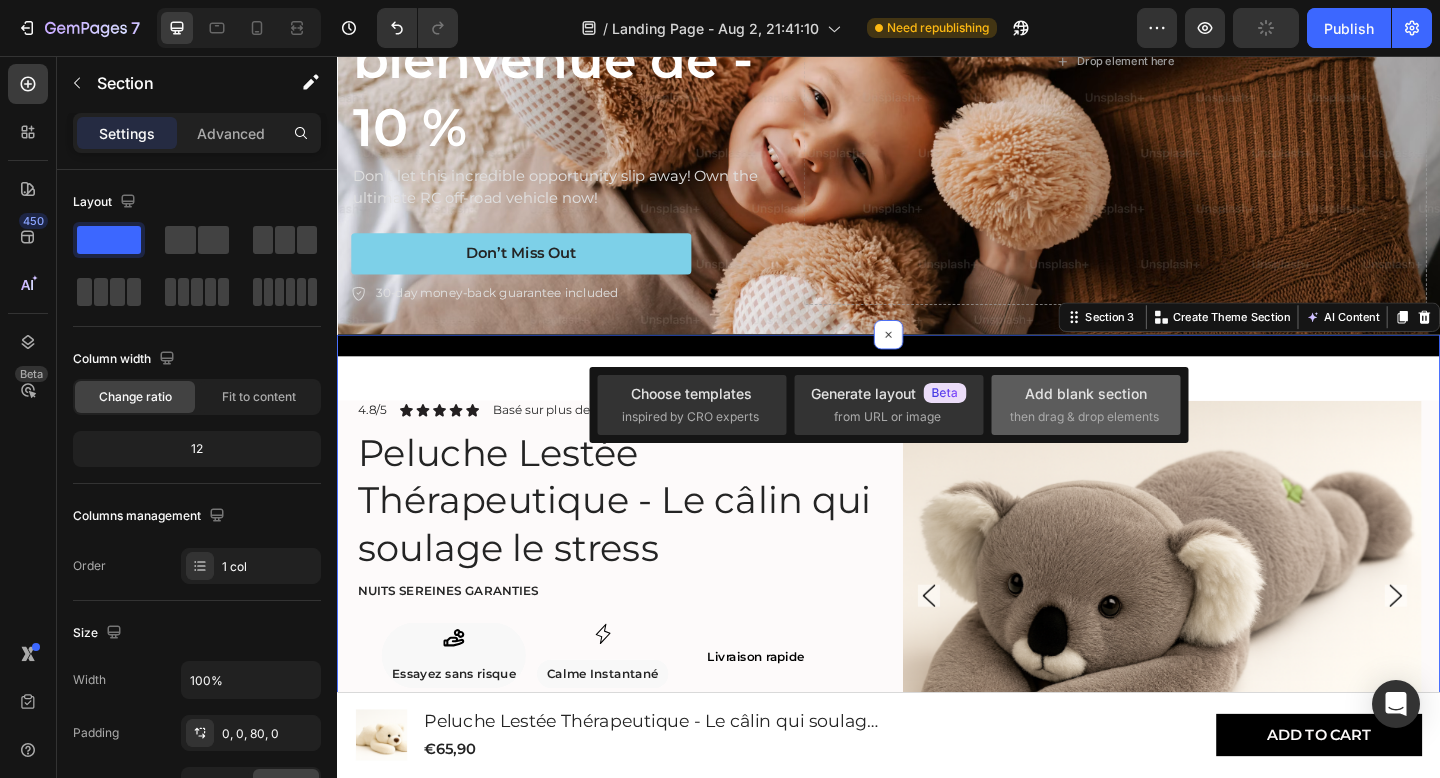 click on "then drag & drop elements" at bounding box center (1084, 417) 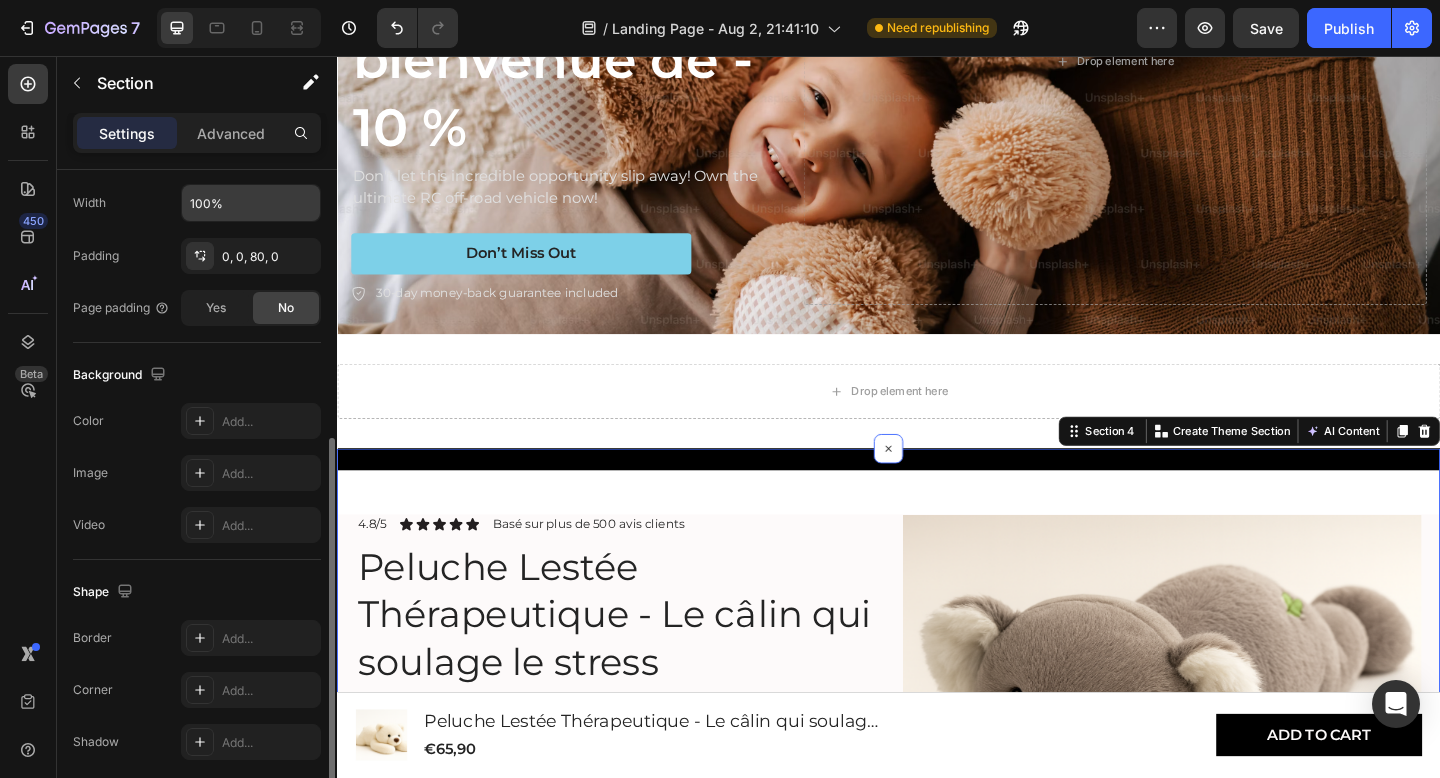scroll, scrollTop: 555, scrollLeft: 0, axis: vertical 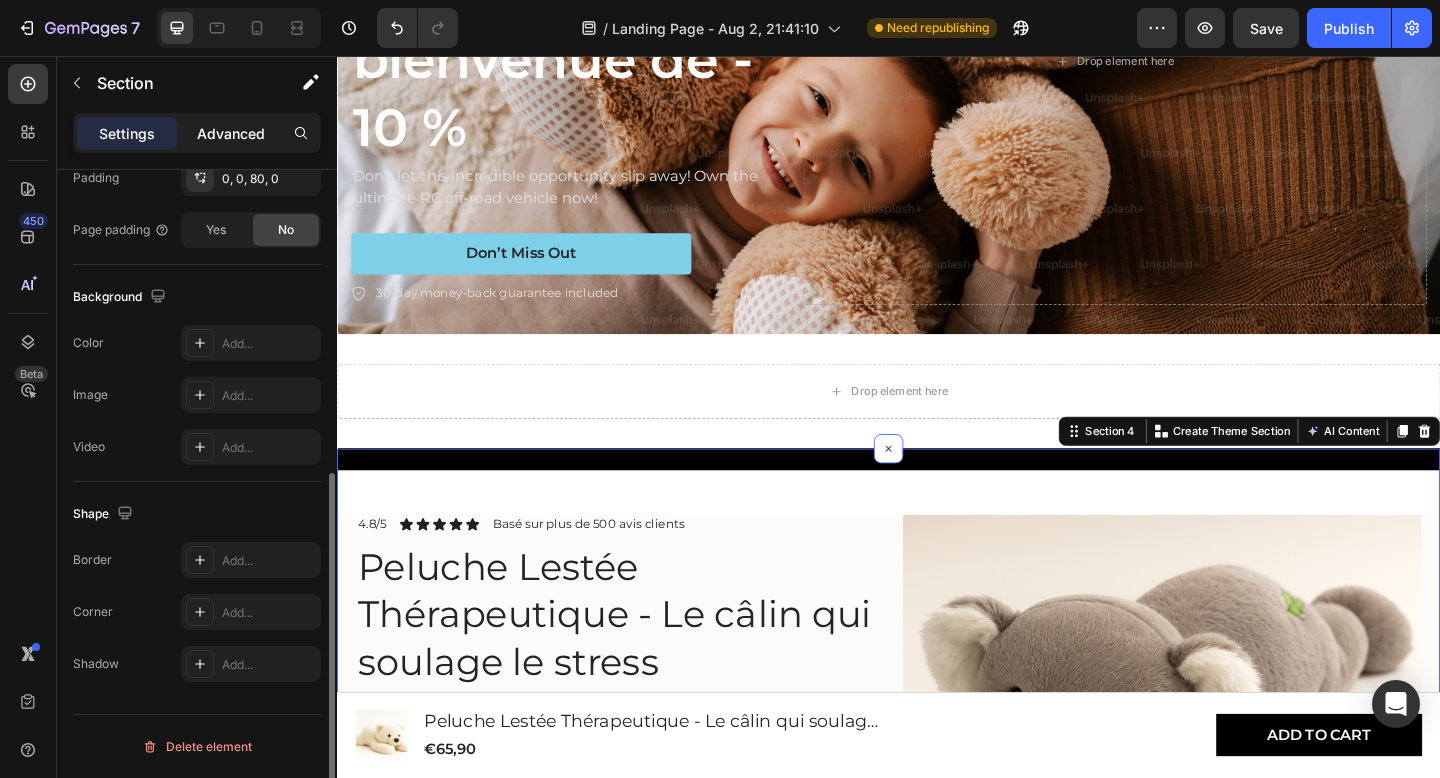 click on "Advanced" at bounding box center [231, 133] 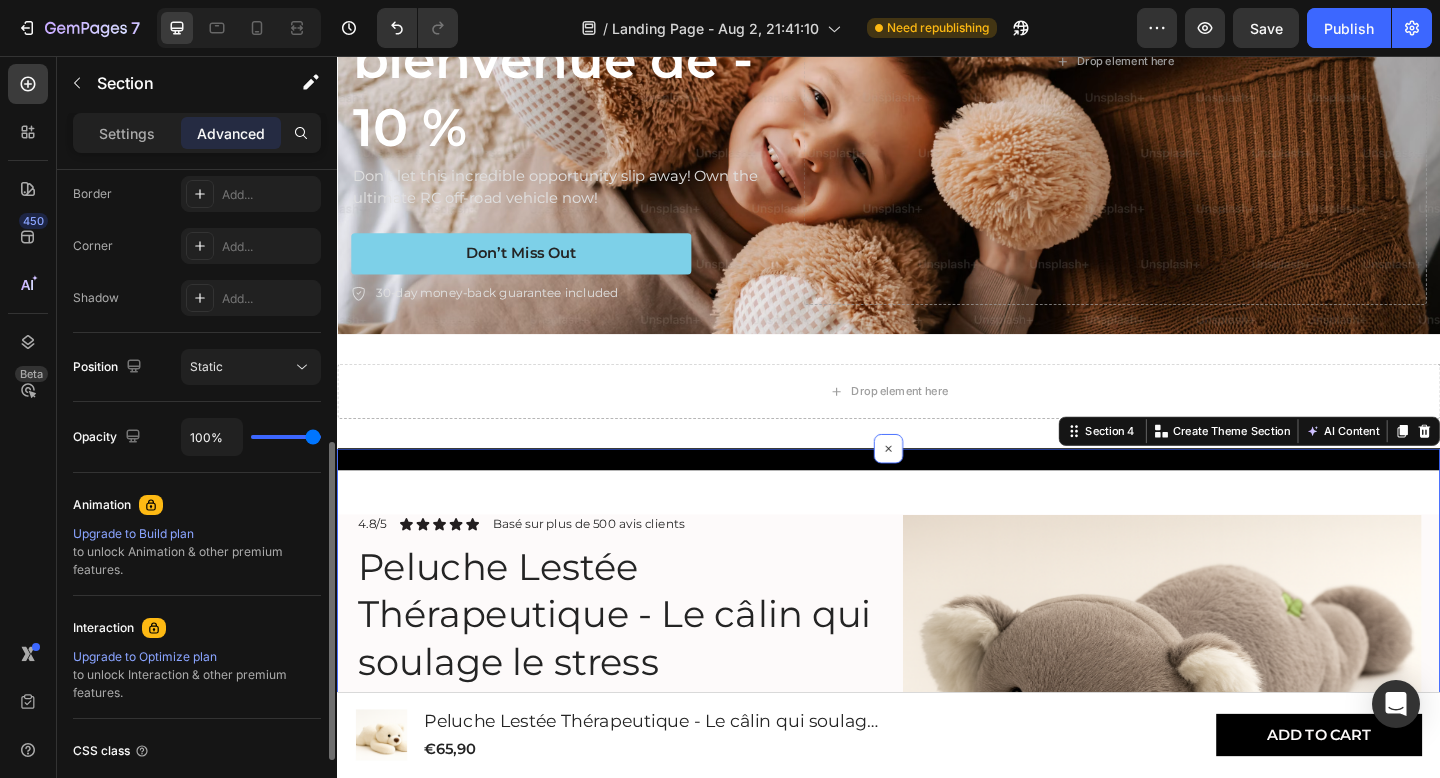scroll, scrollTop: 540, scrollLeft: 0, axis: vertical 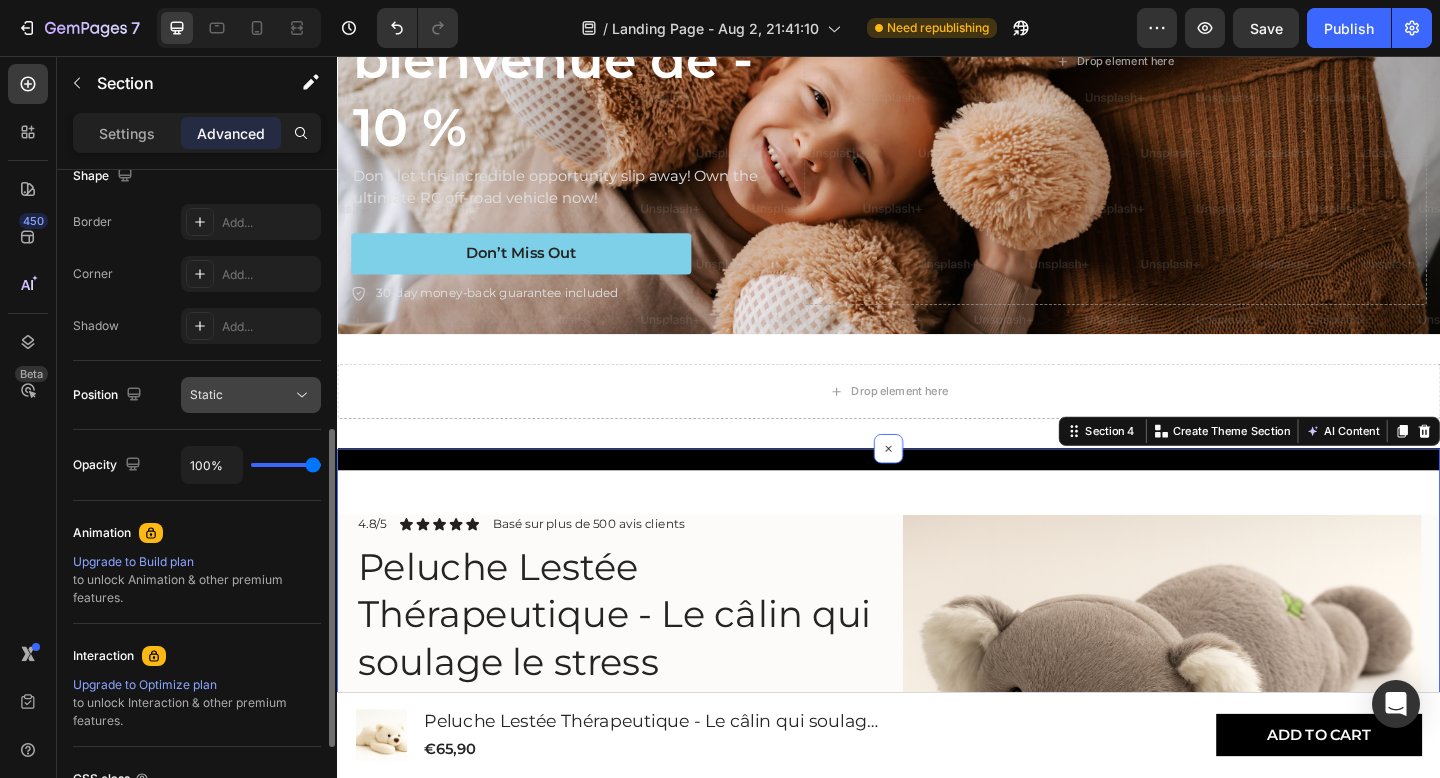 click 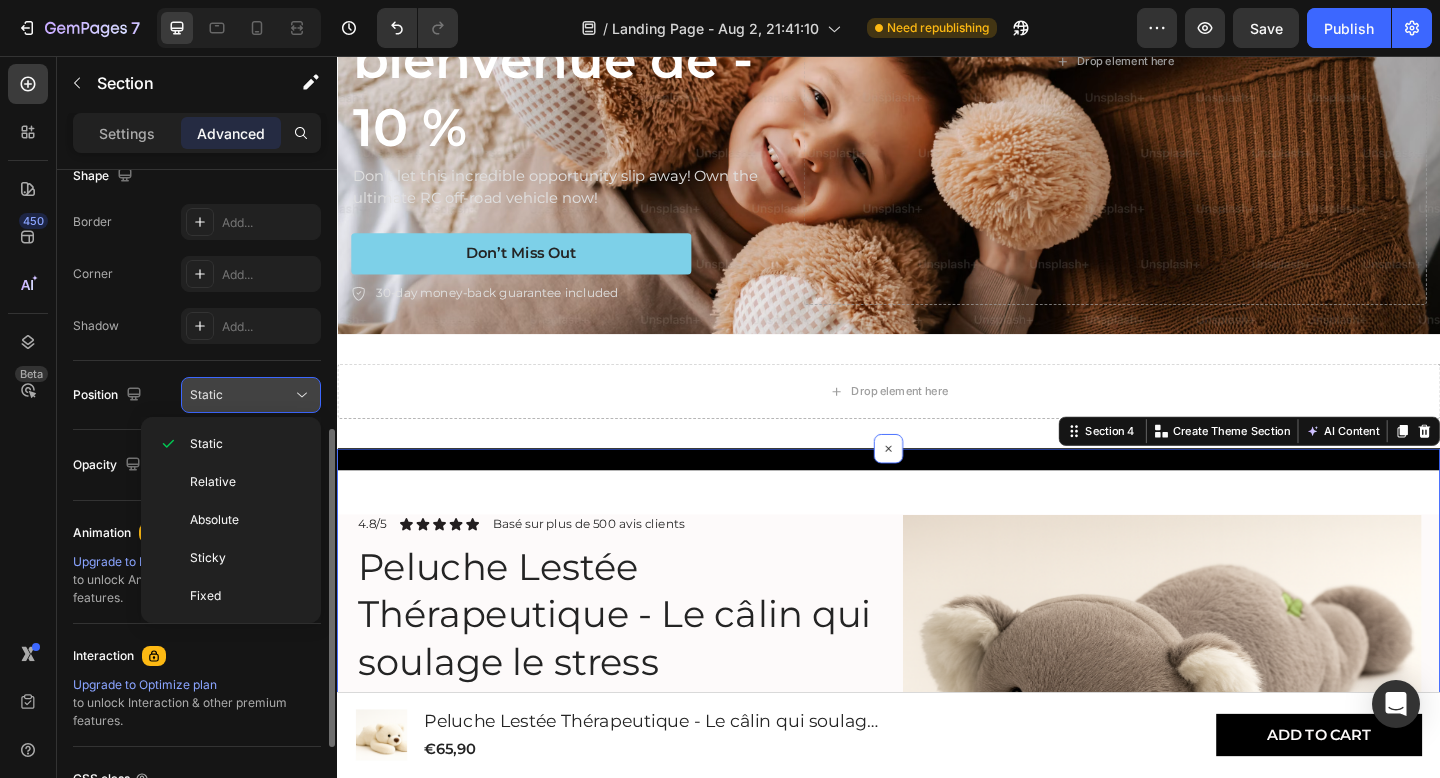 click 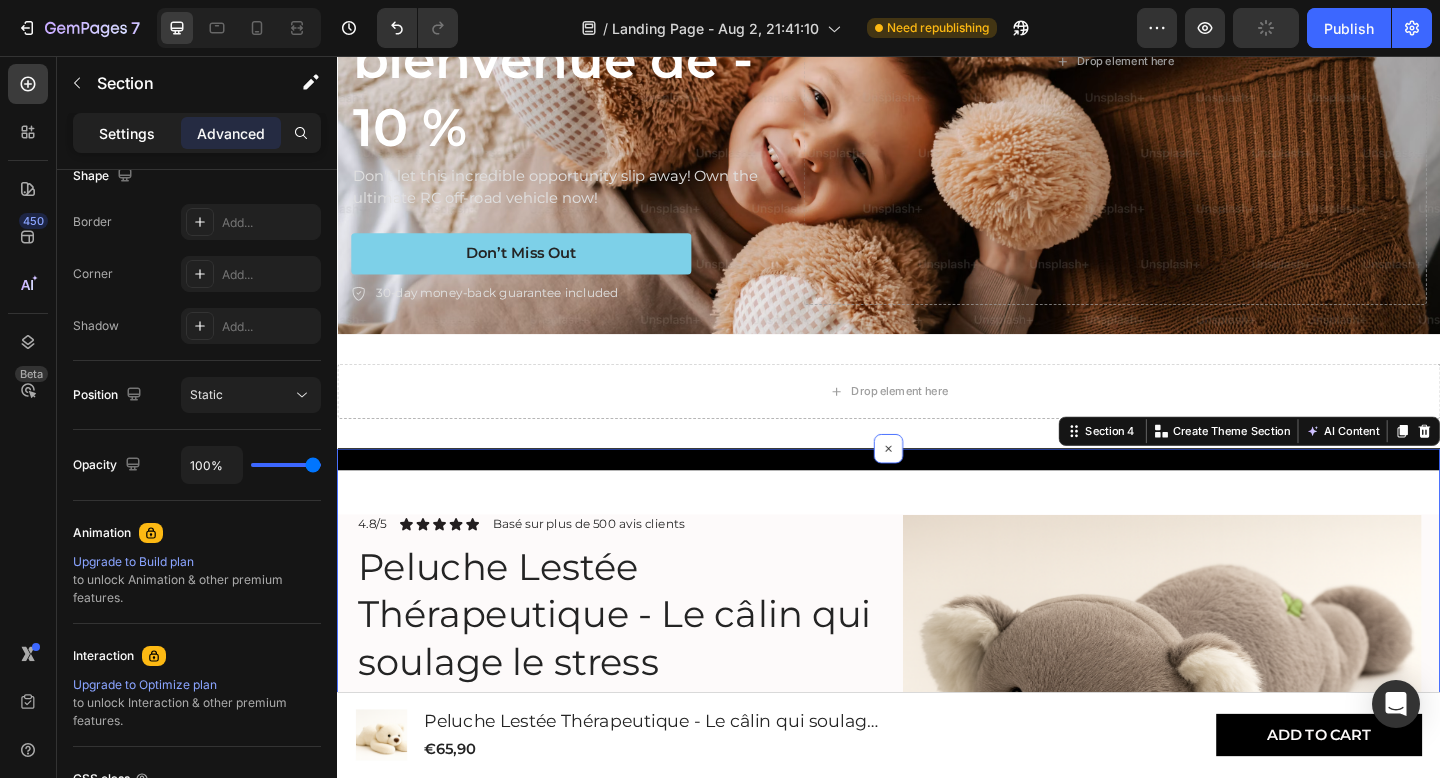 click on "Settings" at bounding box center (127, 133) 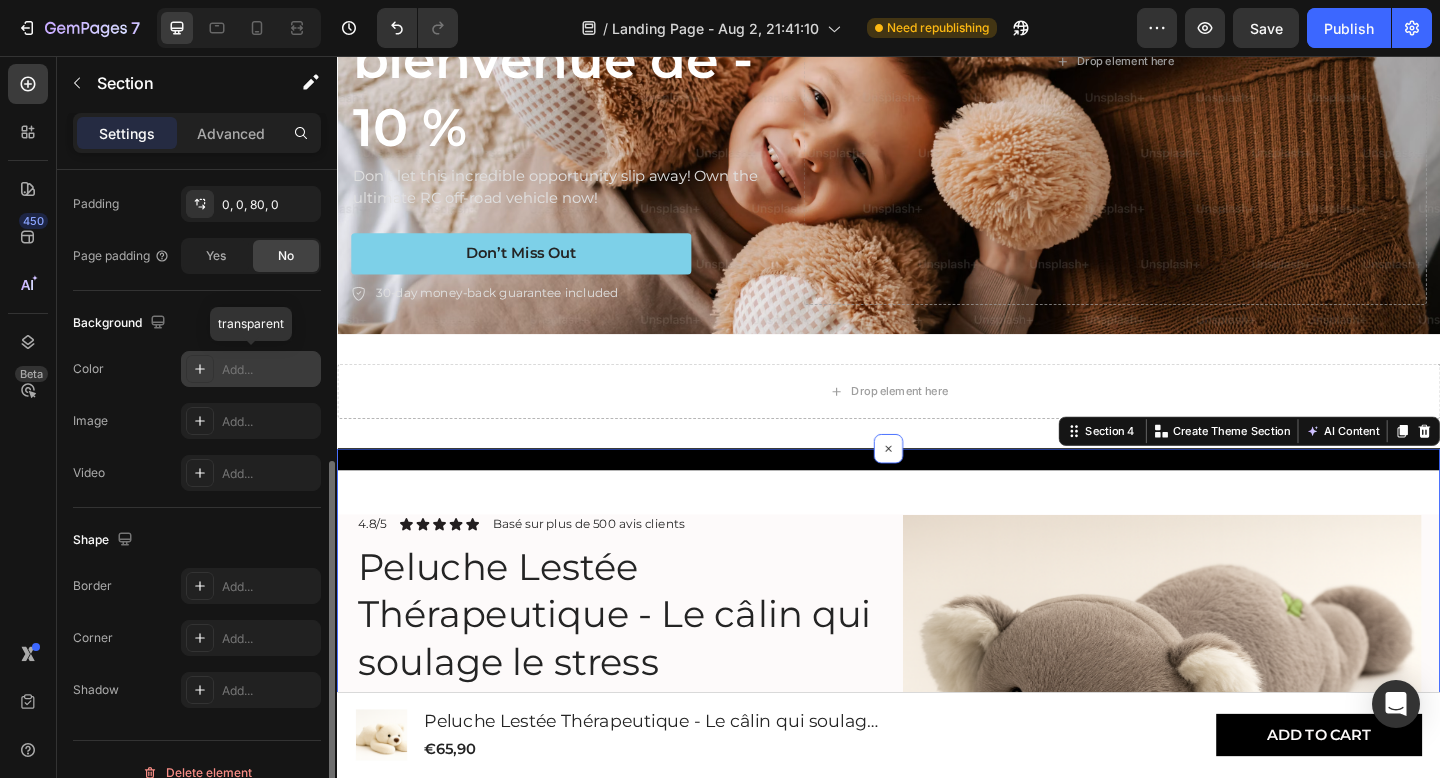 scroll, scrollTop: 528, scrollLeft: 0, axis: vertical 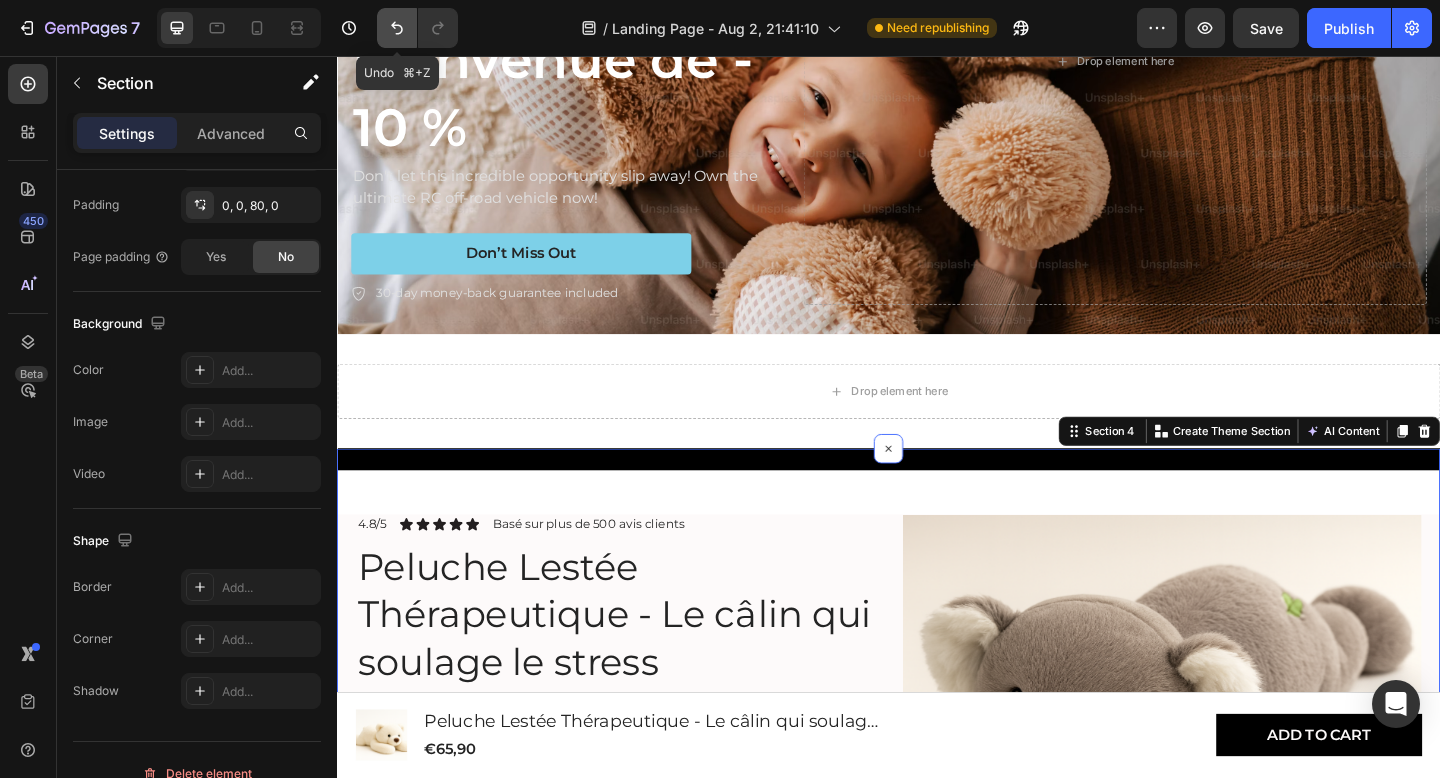 click 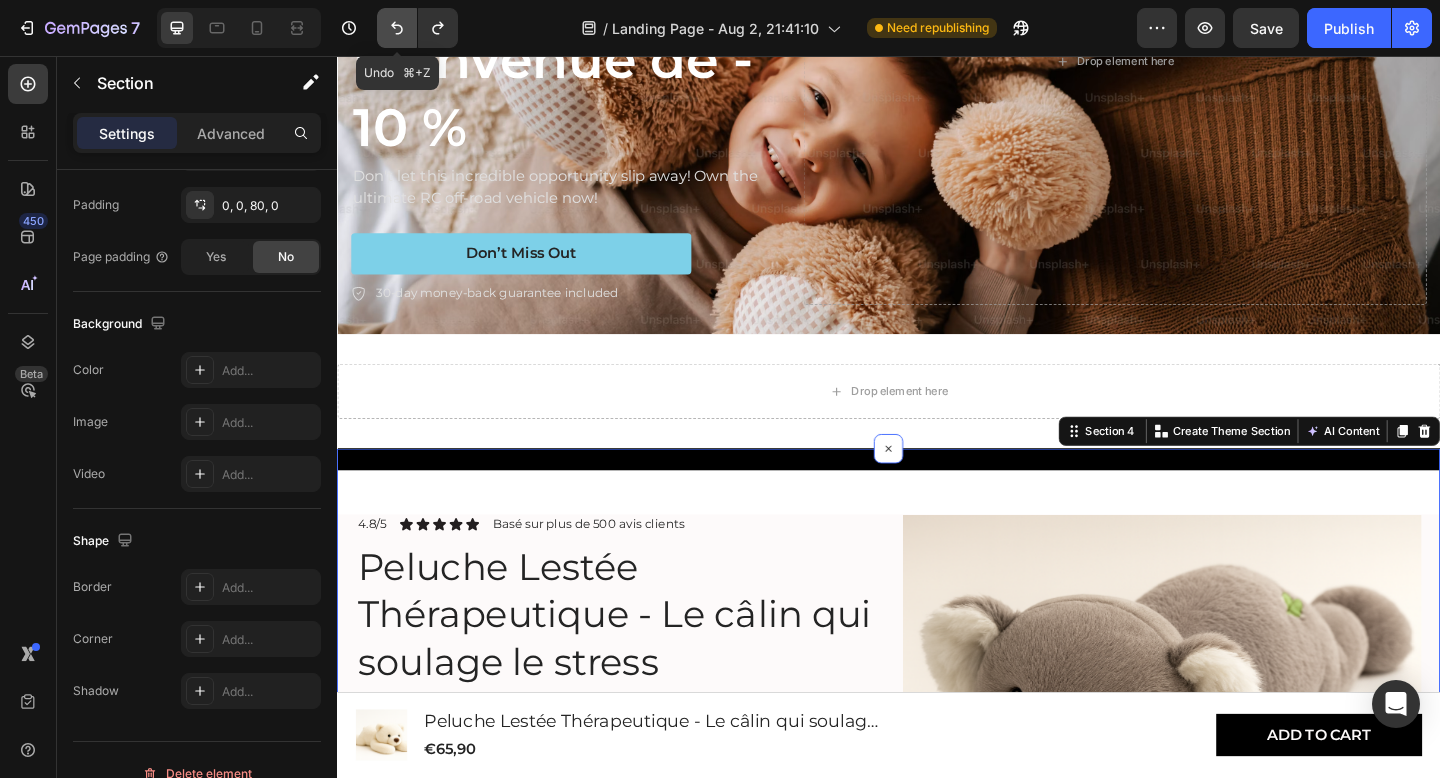 click 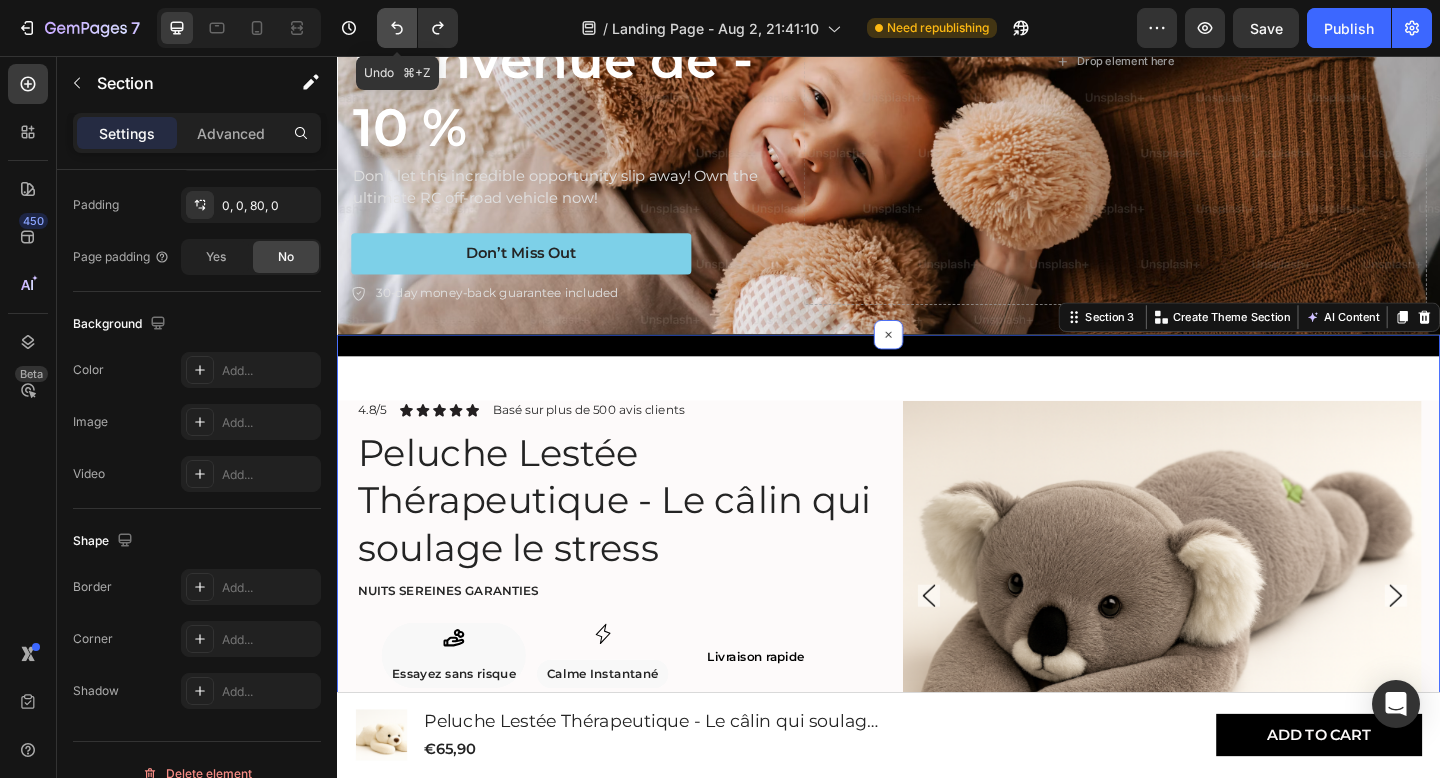 click 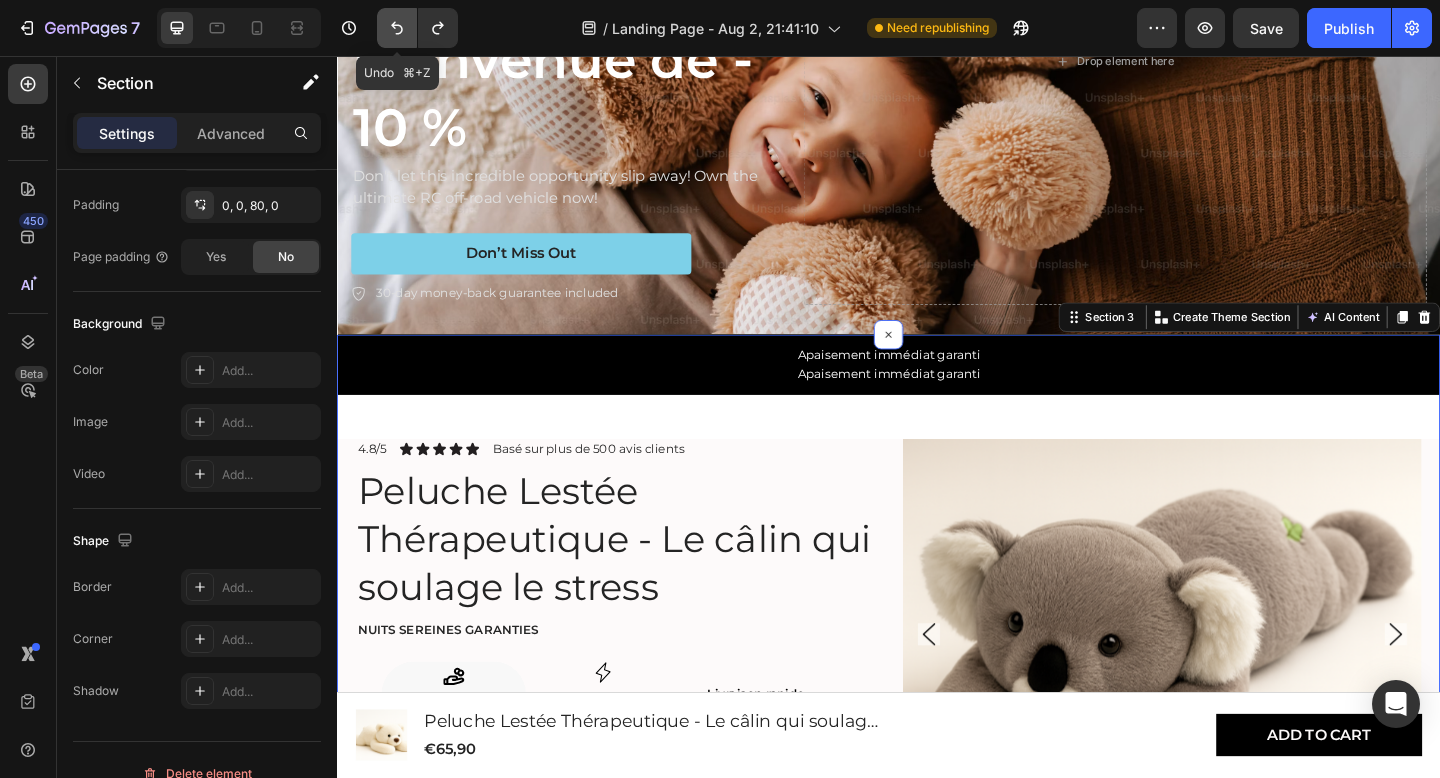 click 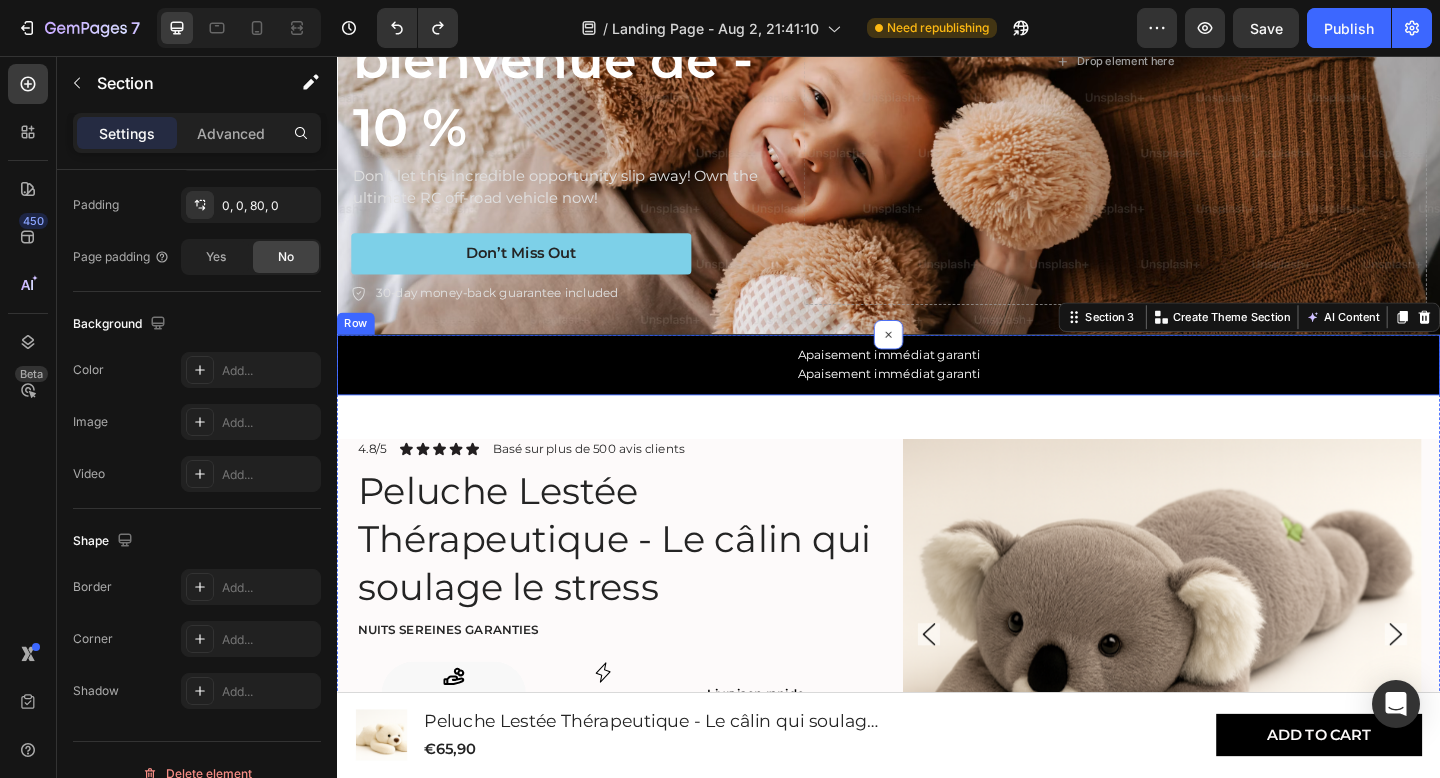 click on "Apaisement immédiat garanti Text Block Apaisement immédiat garanti Text Block Row" at bounding box center [937, 392] 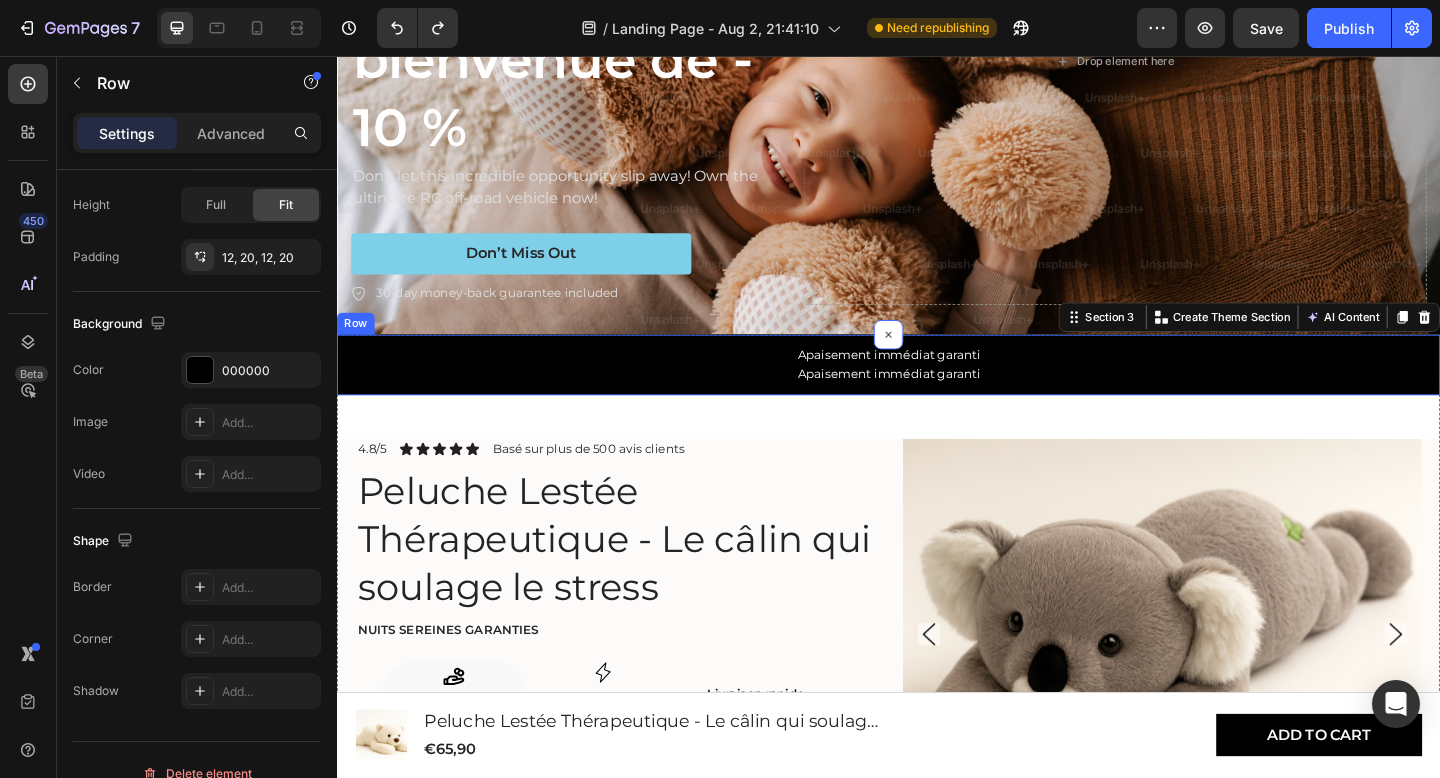 scroll, scrollTop: 0, scrollLeft: 0, axis: both 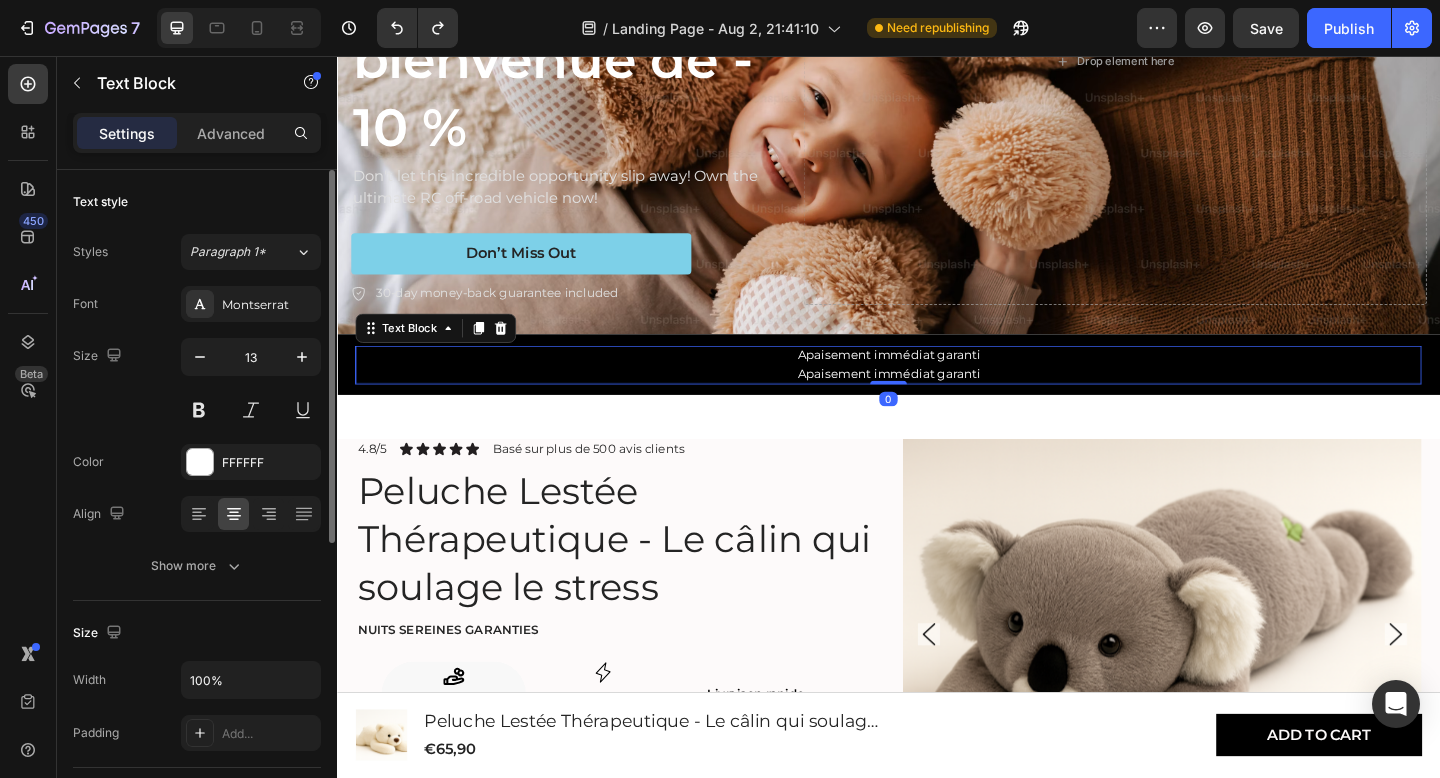 click on "Apaisement immédiat garanti" at bounding box center (937, 402) 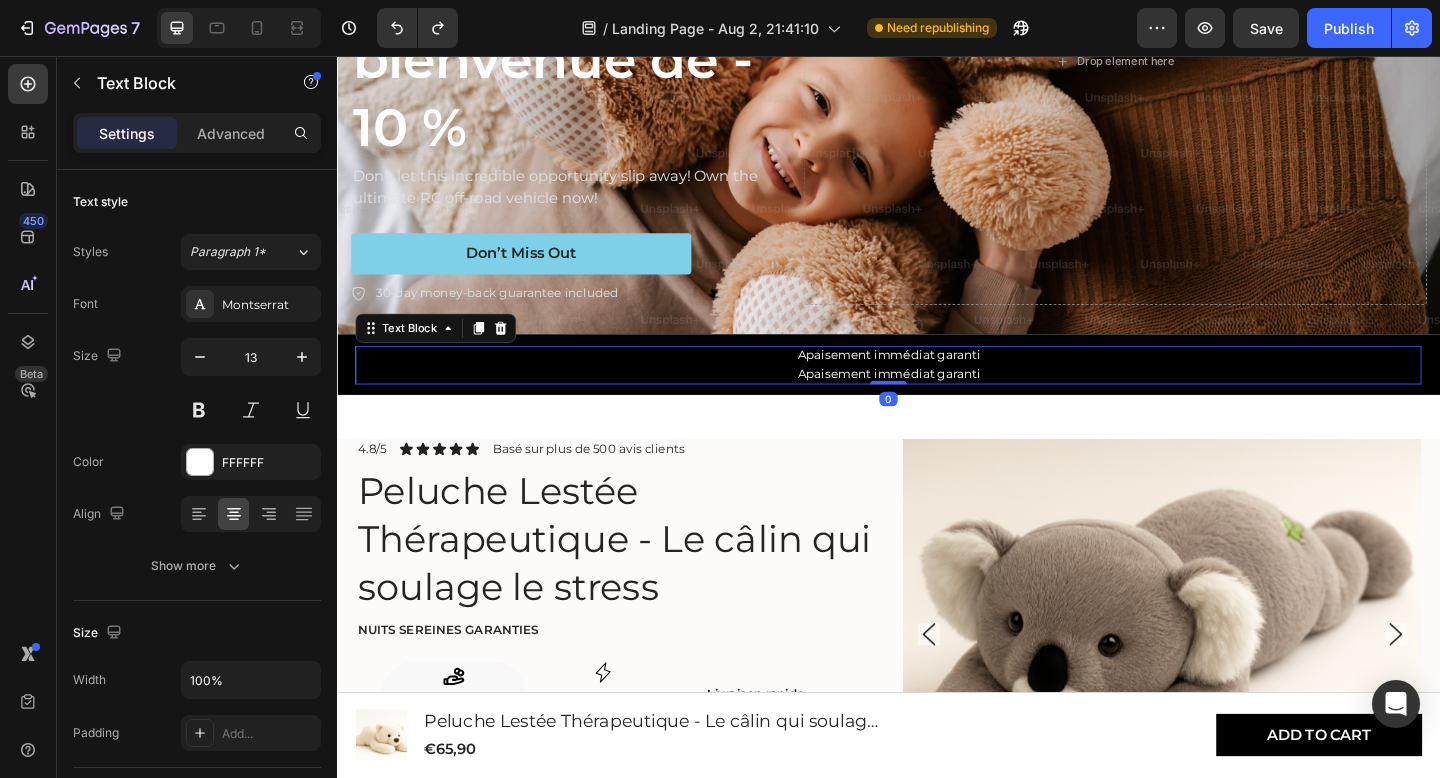 click on "Apaisement immédiat garanti" at bounding box center (937, 402) 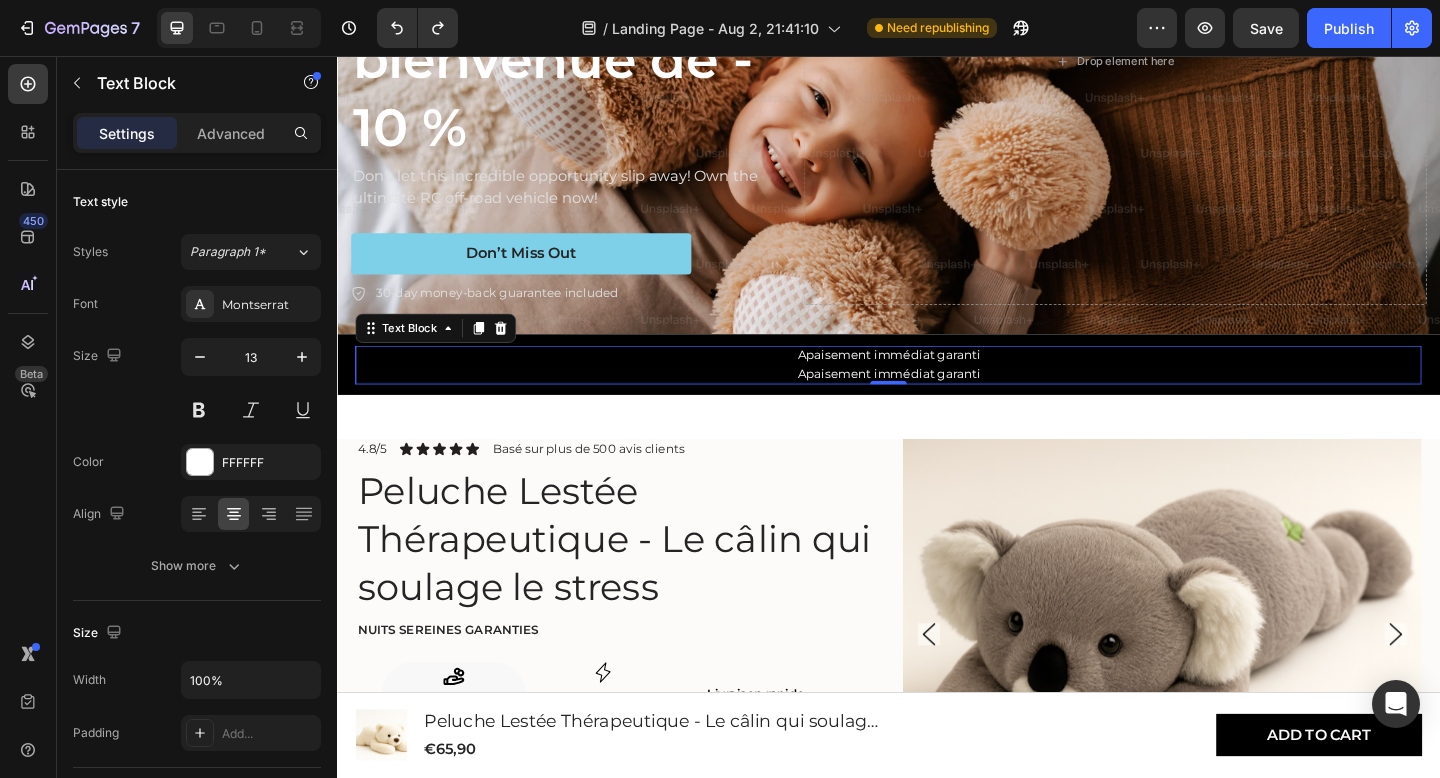 click on "Apaisement immédiat garanti" at bounding box center (937, 402) 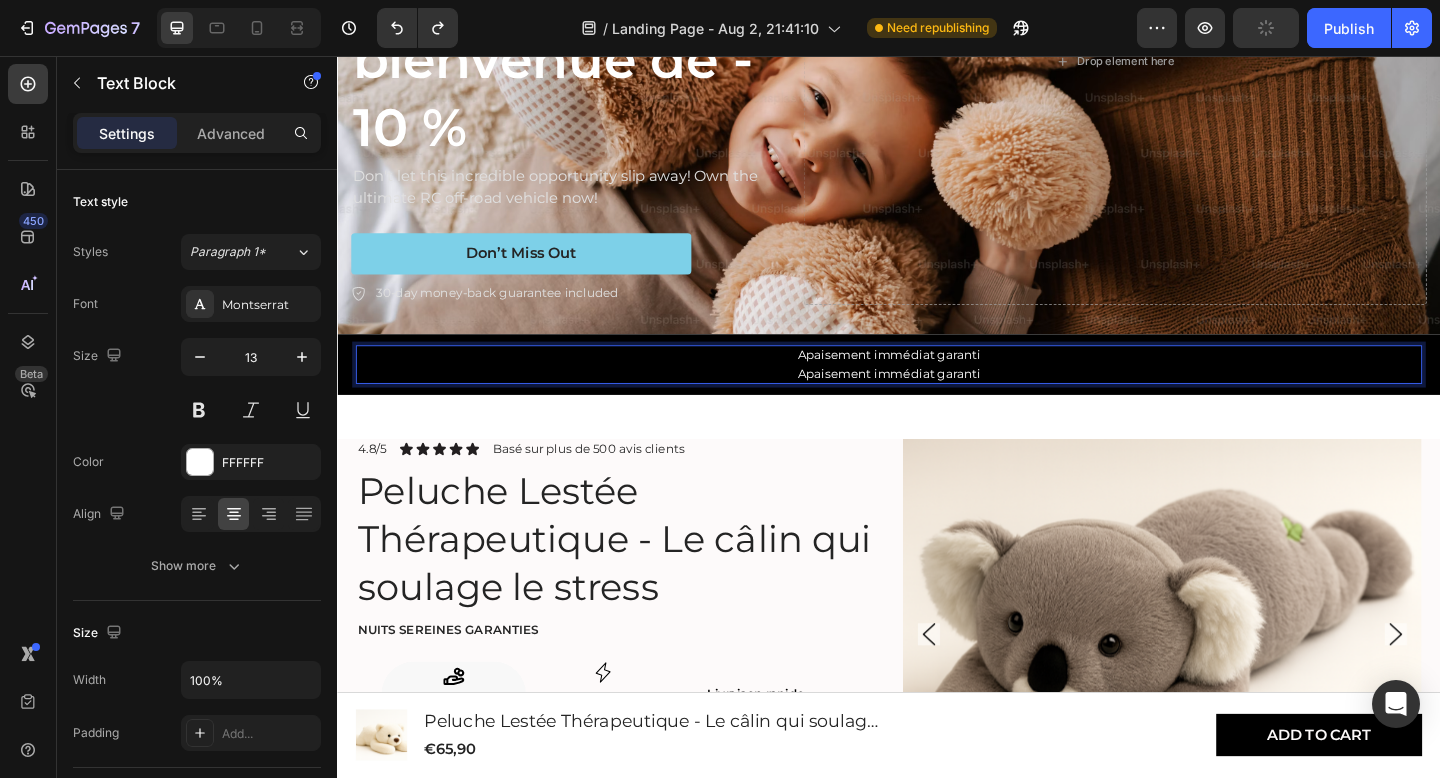 click on "Apaisement immédiat garanti" at bounding box center [937, 381] 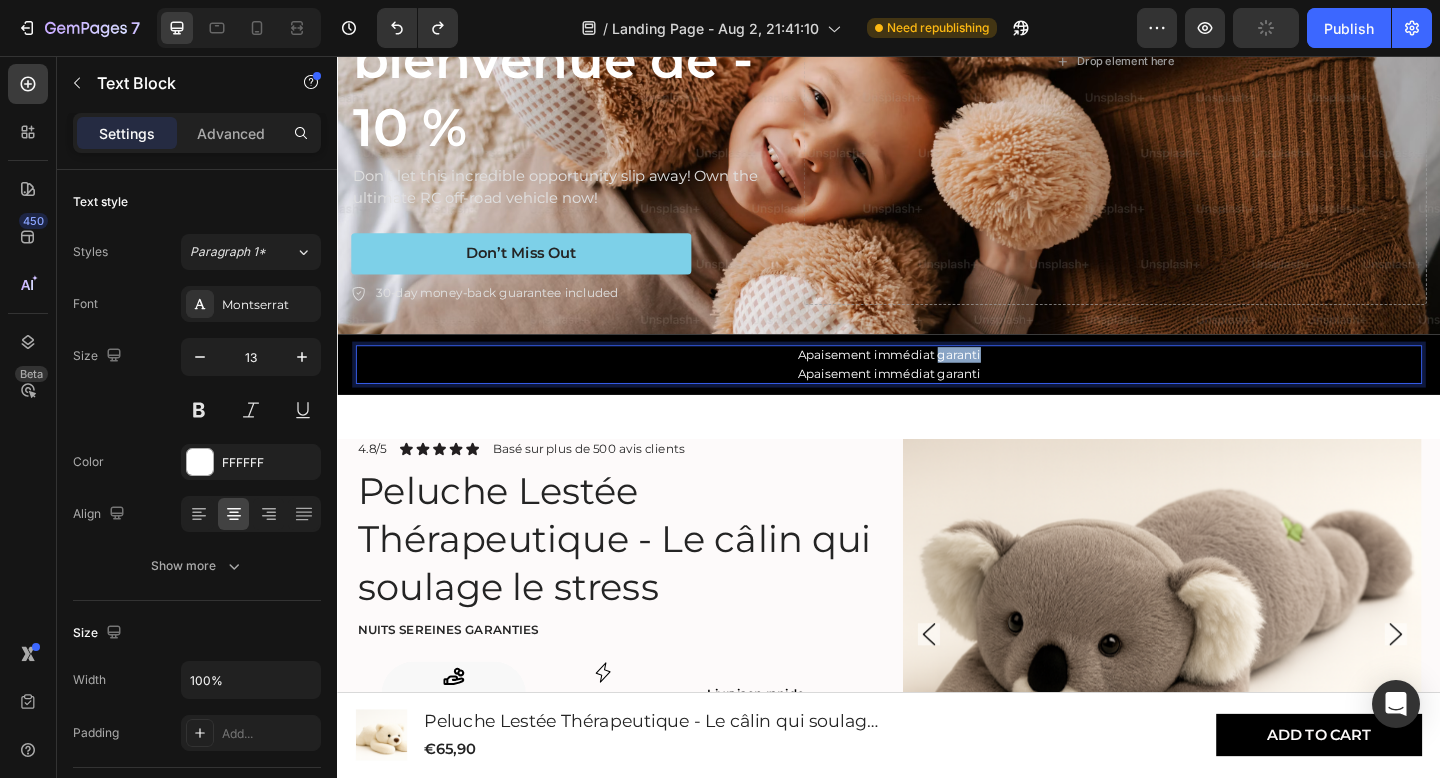 click on "Apaisement immédiat garanti" at bounding box center [937, 381] 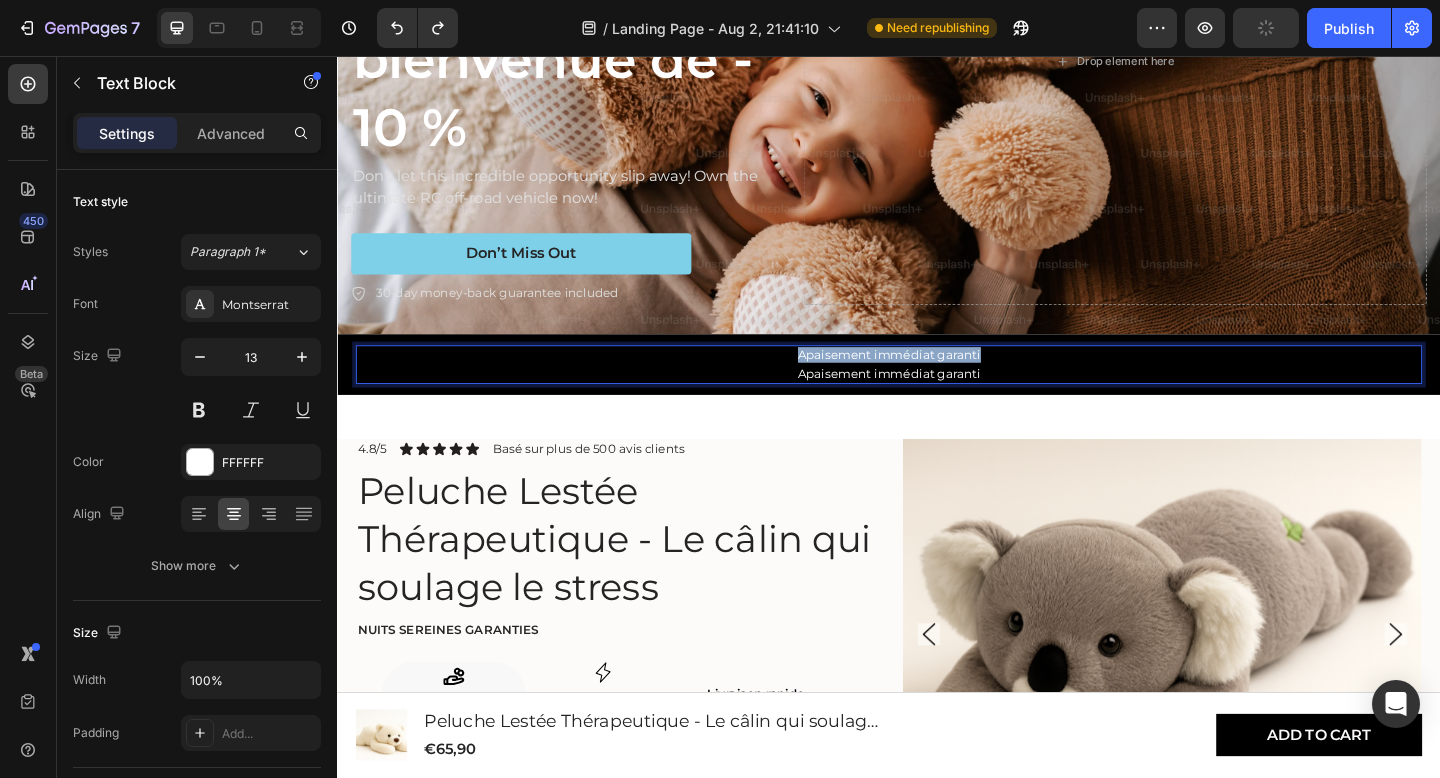 click on "Apaisement immédiat garanti" at bounding box center (937, 381) 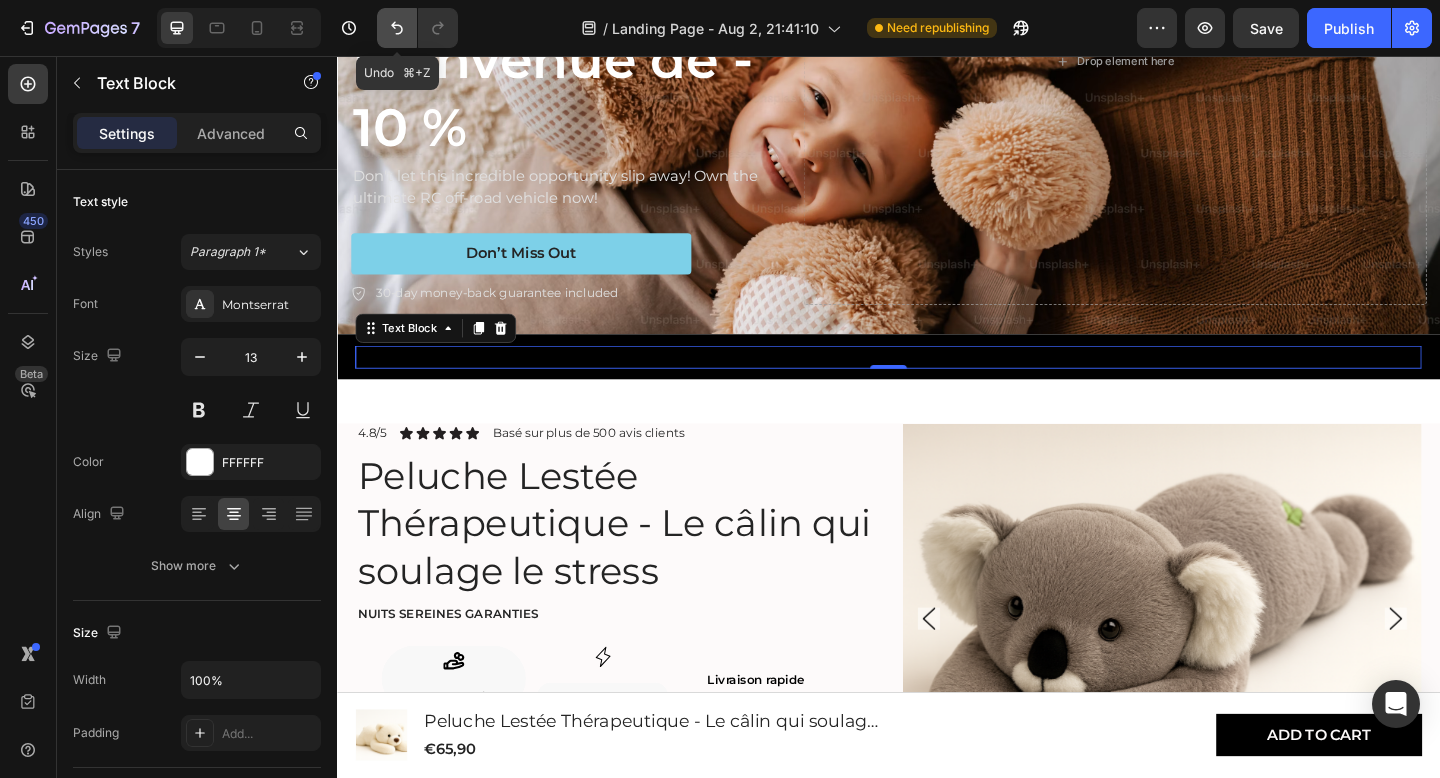 click 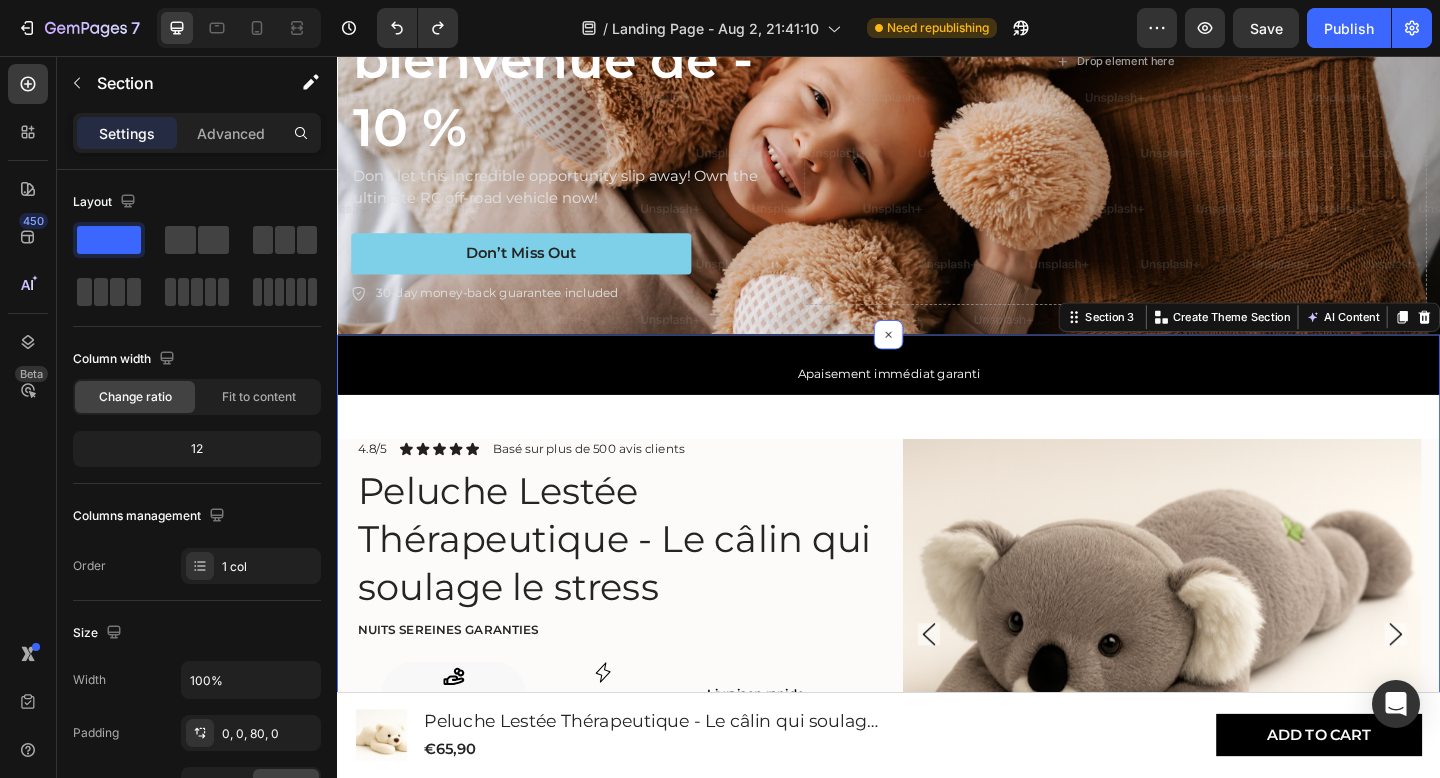 click on "Text Block Apaisement immédiat garanti Text Block Row
Product Images Animal: Koala Ours blanc Ours blanc Ours blanc Ours brun Ours brun Ours brun Koala Koala Koala Chien Chien Chien Elephant Elephant Elephant Paresseux Paresseux Paresseux Licorne Licorne Licorne Product Variants & Swatches 4.8/5 Text Block Icon Icon Icon Icon Icon Icon List Basé sur plus de 500 avis clients Text Block Row Peluche Lestée Thérapeutique - Le câlin qui soulage le stress Product Title Nuits sereines garanties Text Block
Icon Essayez sans risque Text Block Row
Icon Calme Instantané Text Block Row Row Livraison rapide  Heading Row Les jouets lestés sont des jouets spéciaux qui, grâce à leur poids (similaire à une couverture lestée), exercent une pression profonde et apaisante. Cela contribue à un  sentiment de réconfort et de sécurité  .
Les peluches lestées conviennent aussi bien aux enfants  (à partir de 3 ans)     Read More Product Description
Add to Cart" at bounding box center [937, 787] 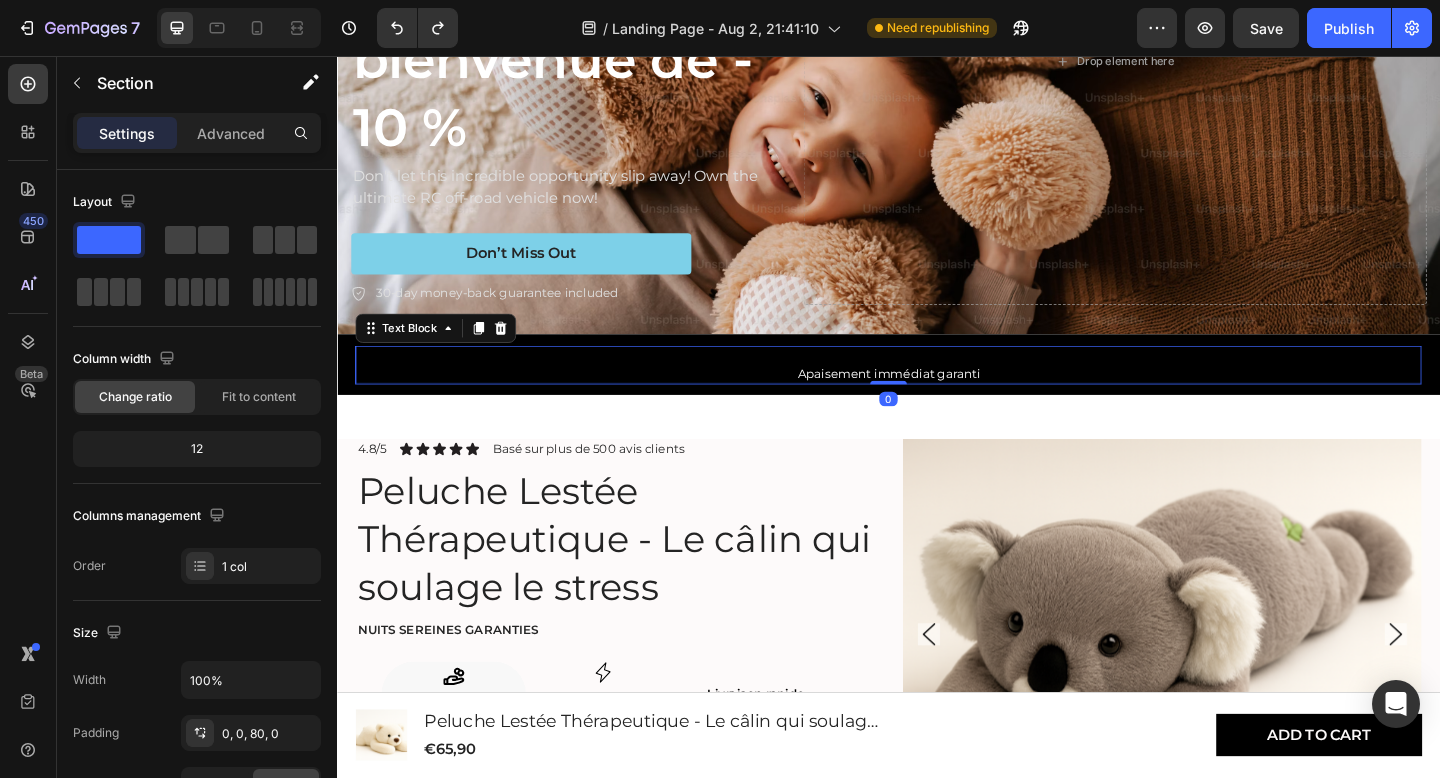 click on "Apaisement immédiat garanti" at bounding box center [937, 402] 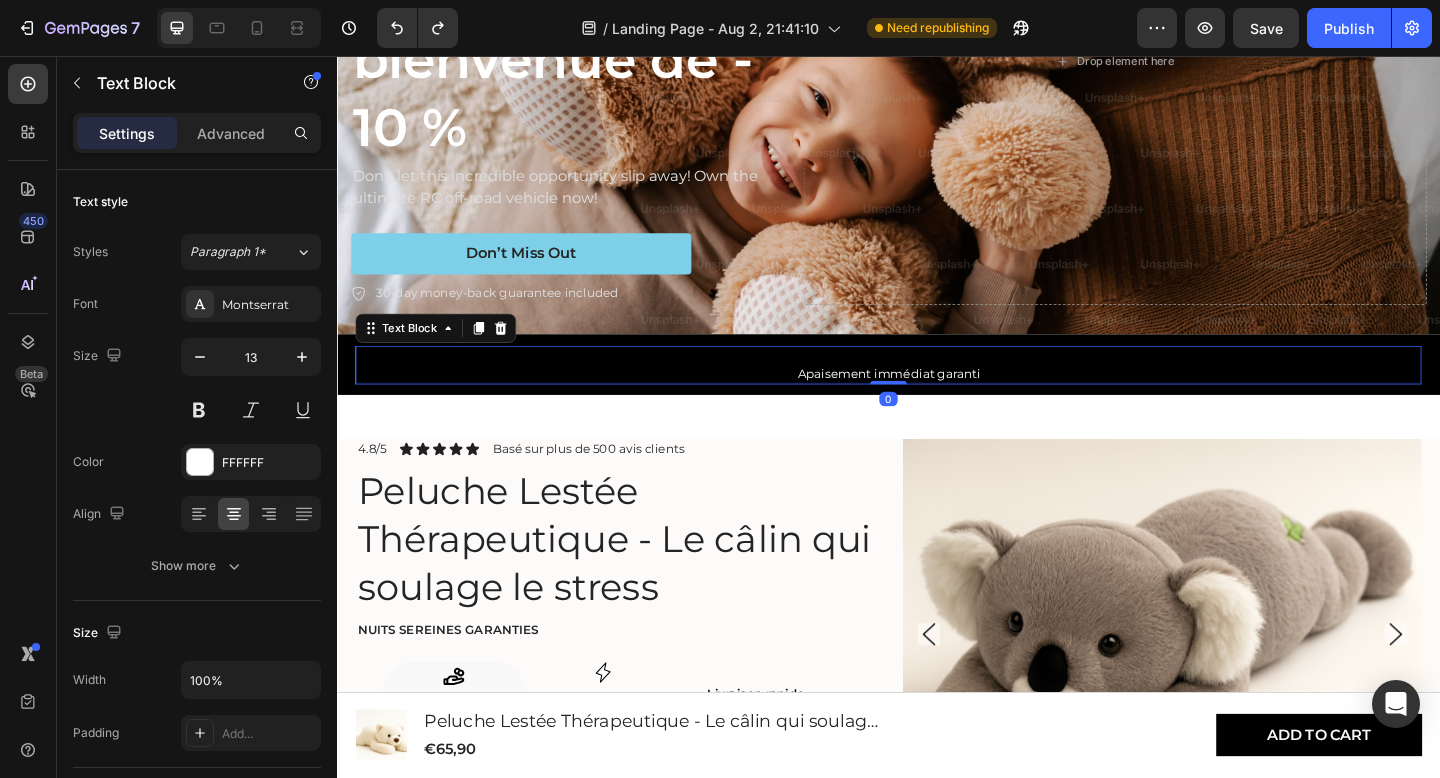 click on "Apaisement immédiat garanti" at bounding box center (937, 402) 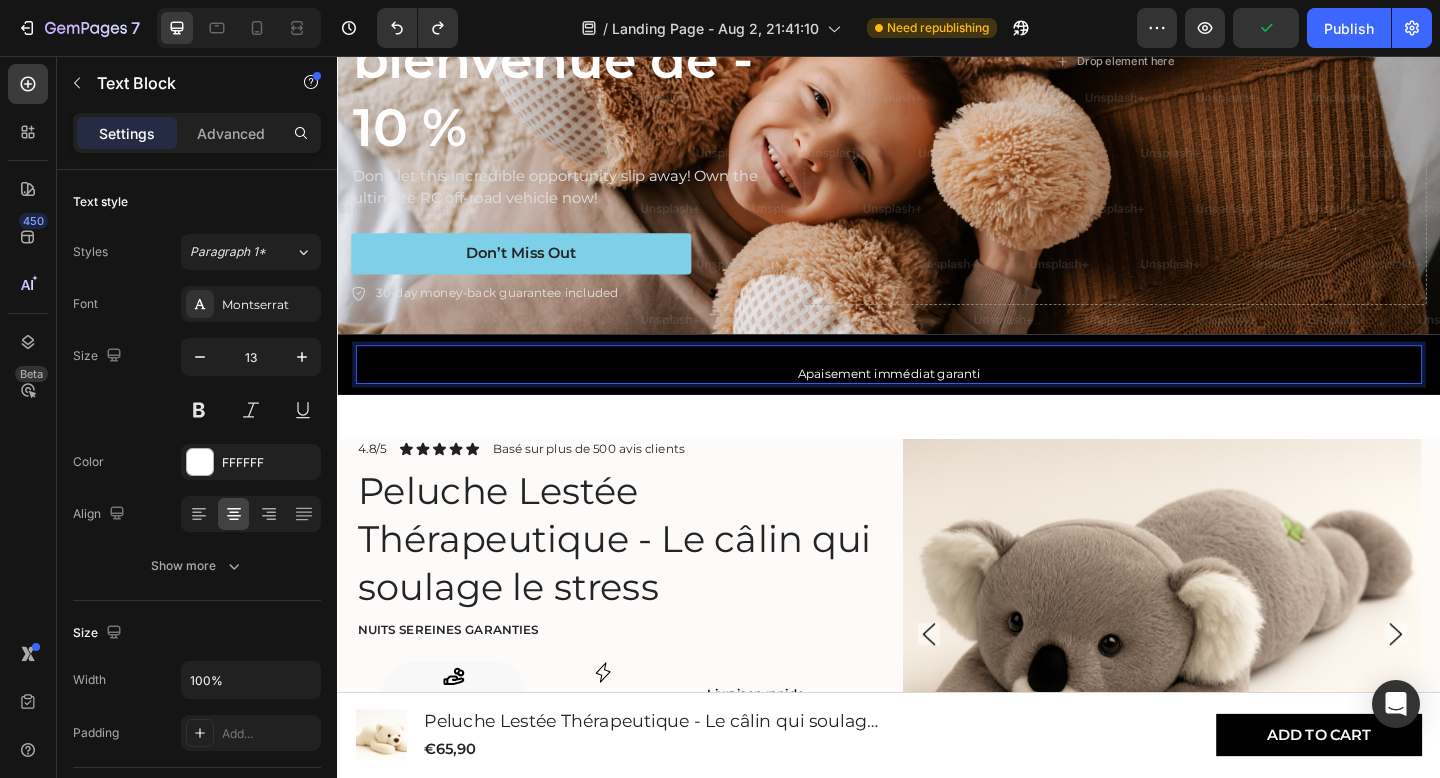 click on "Apaisement immédiat garanti" at bounding box center [937, 402] 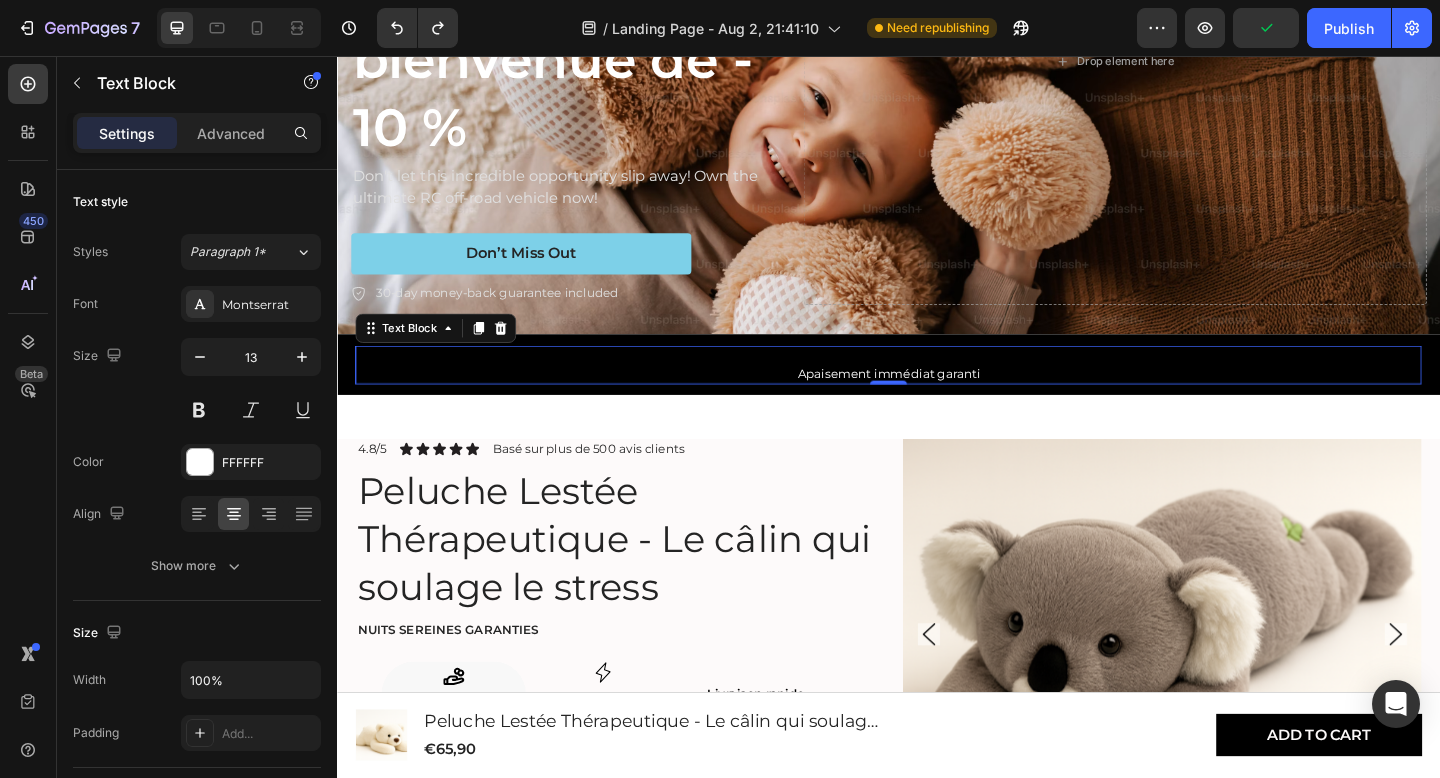 click on "Apaisement immédiat garanti" at bounding box center (937, 402) 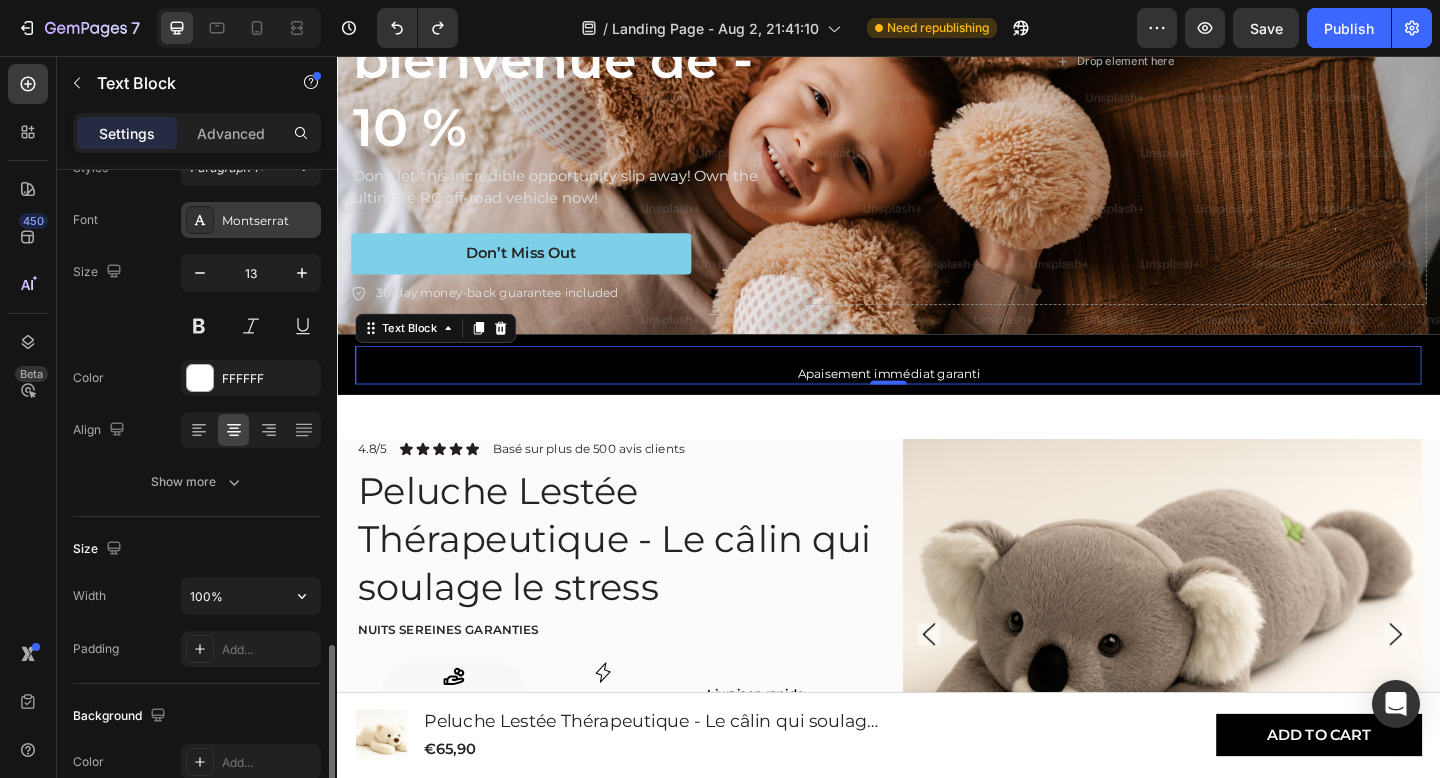 scroll, scrollTop: 0, scrollLeft: 0, axis: both 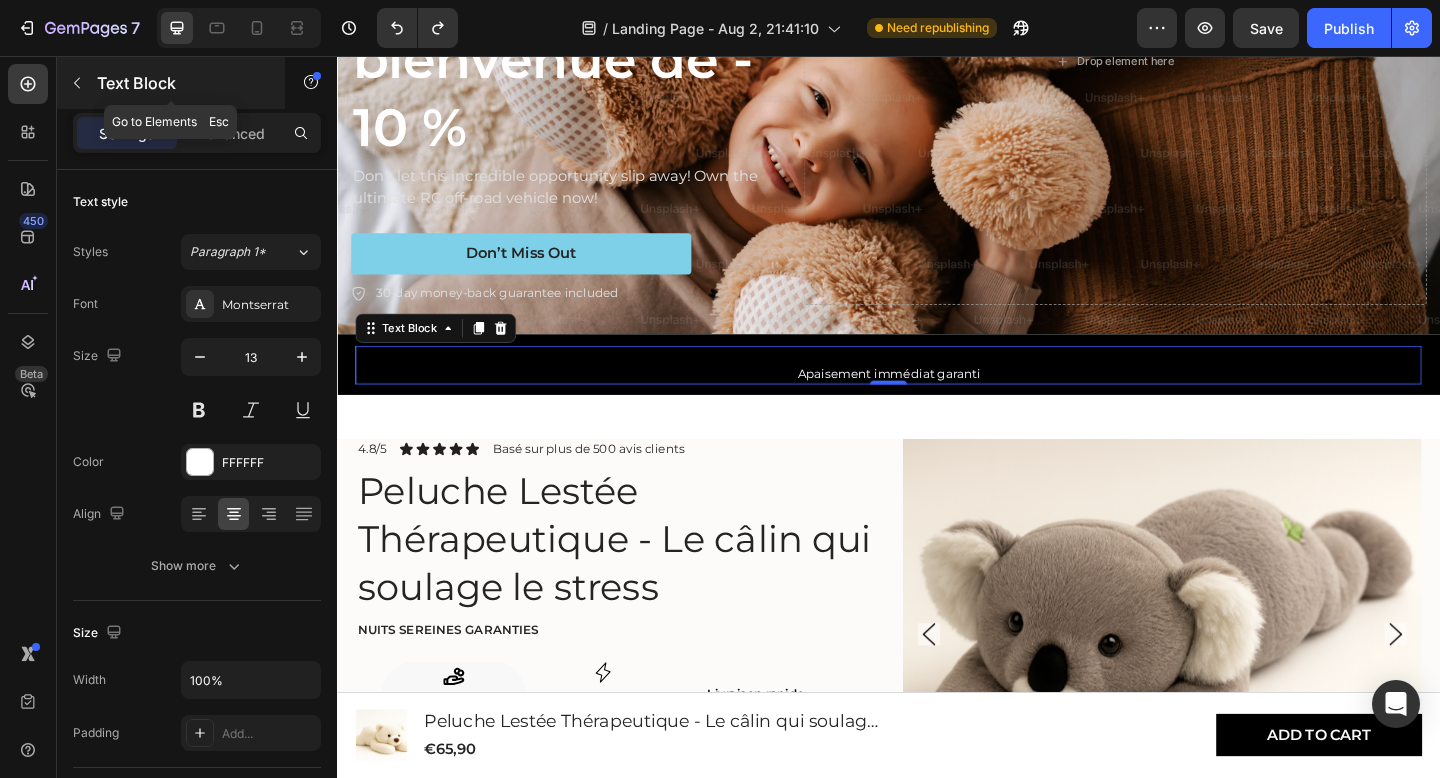 click on "Text Block" at bounding box center [182, 83] 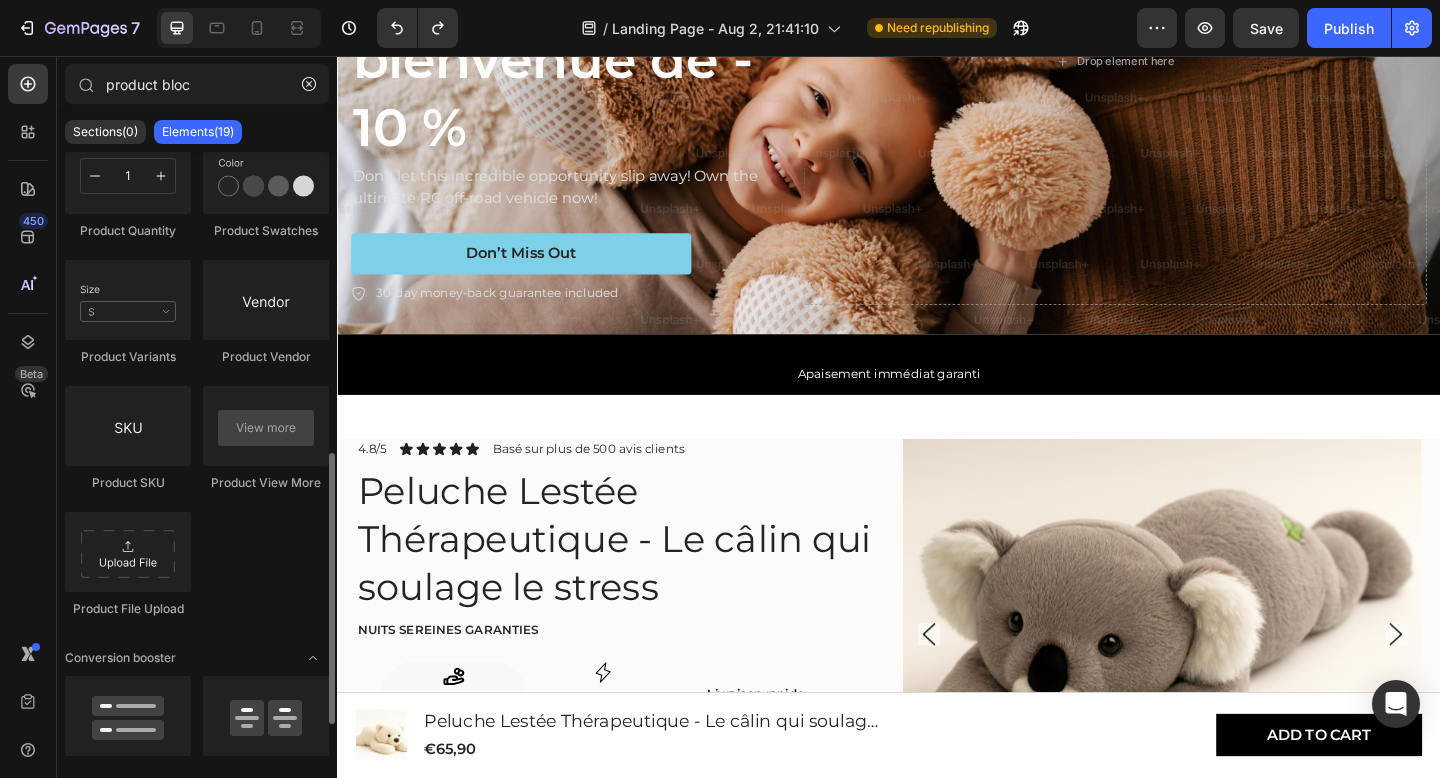 scroll, scrollTop: 687, scrollLeft: 0, axis: vertical 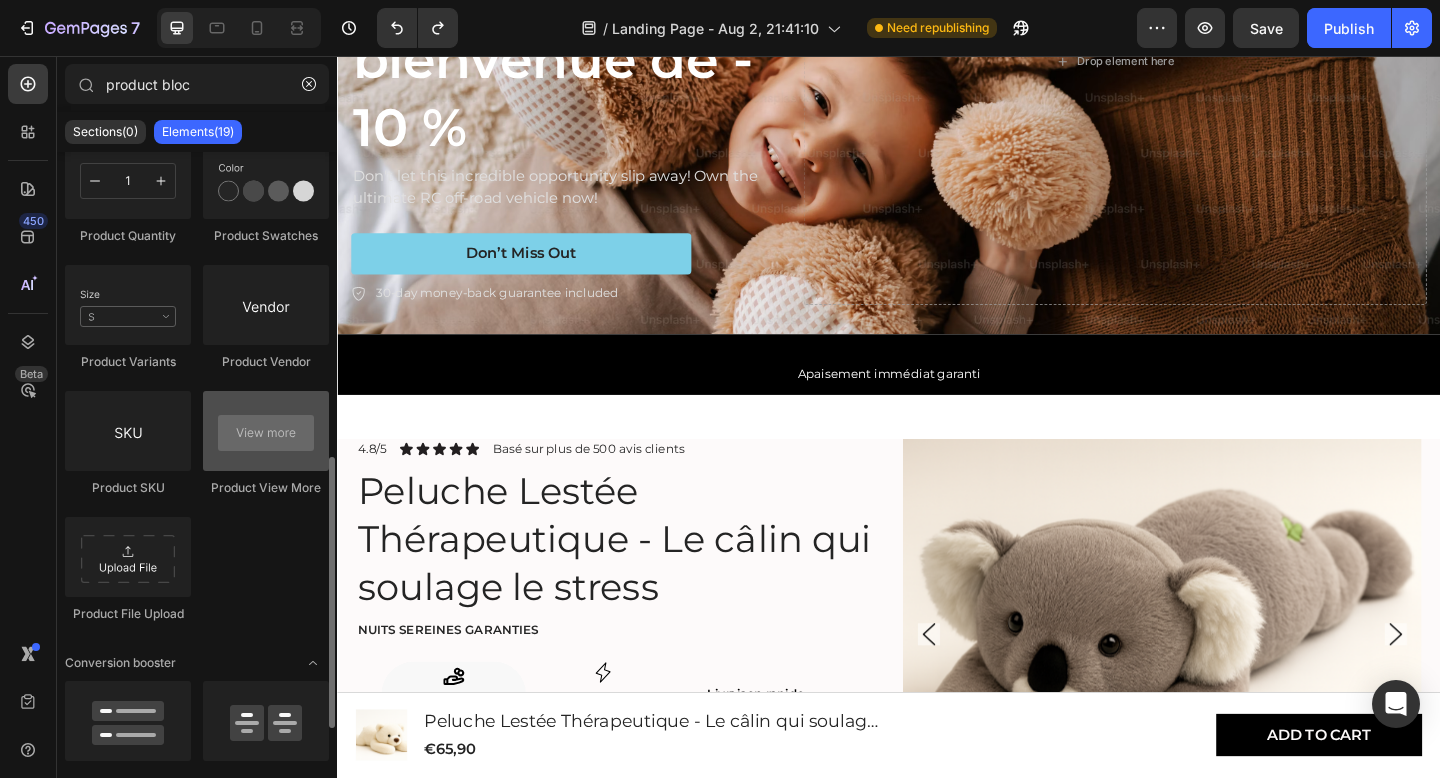 click at bounding box center (266, 431) 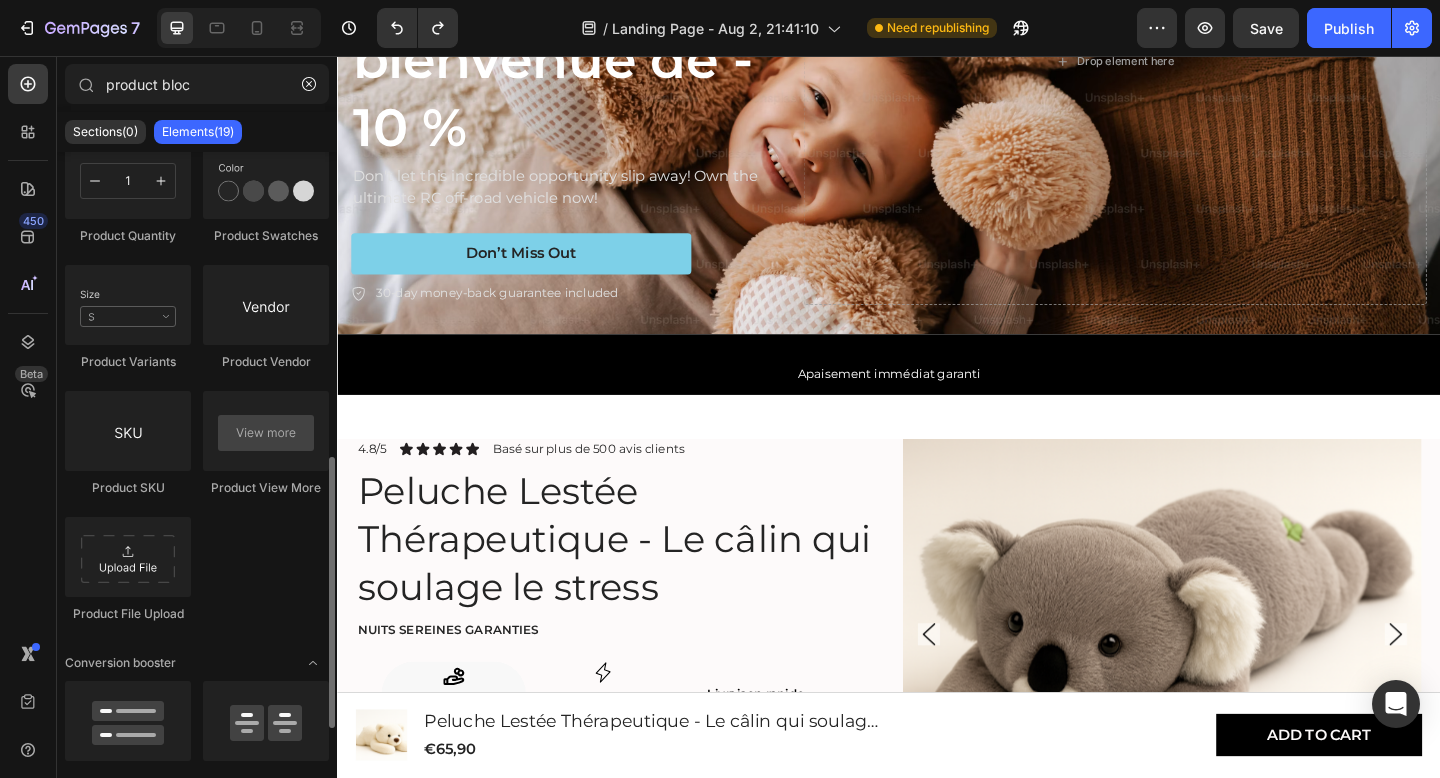 click on "Product Images
Product Images
Product
Product
Product Badge
Product List
Product
Product Description
Product Price
Product Title" 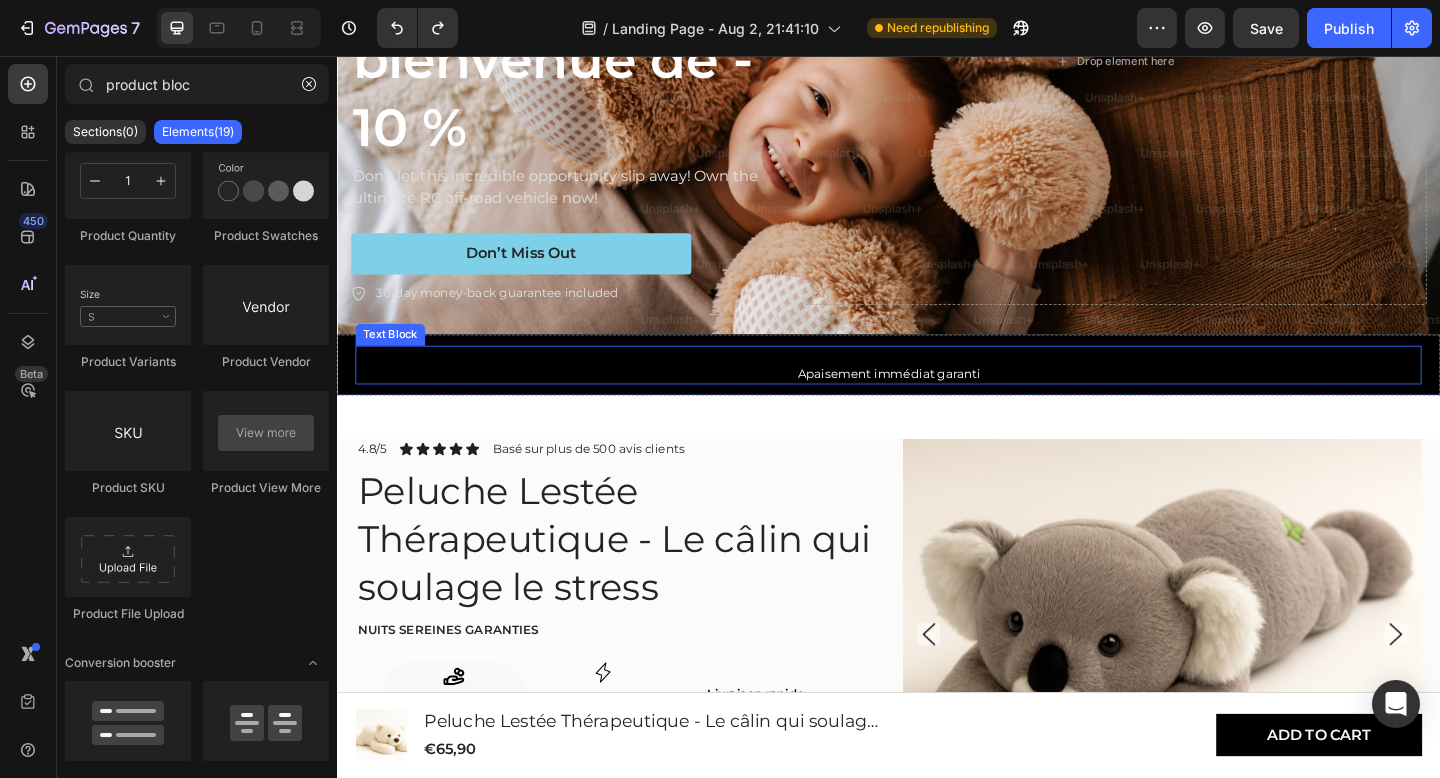click on "Apaisement immédiat garanti" at bounding box center (937, 402) 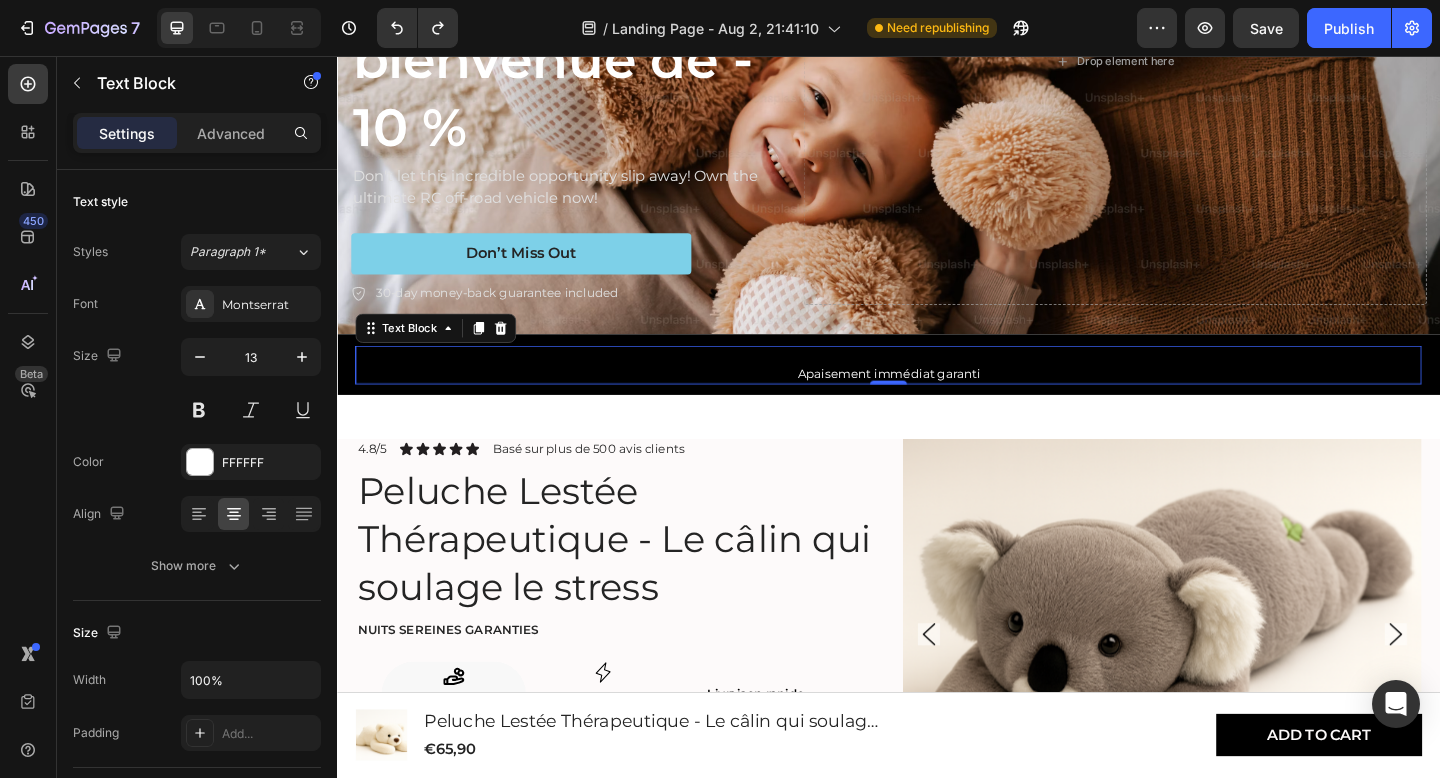 click on "Apaisement immédiat garanti" at bounding box center (937, 402) 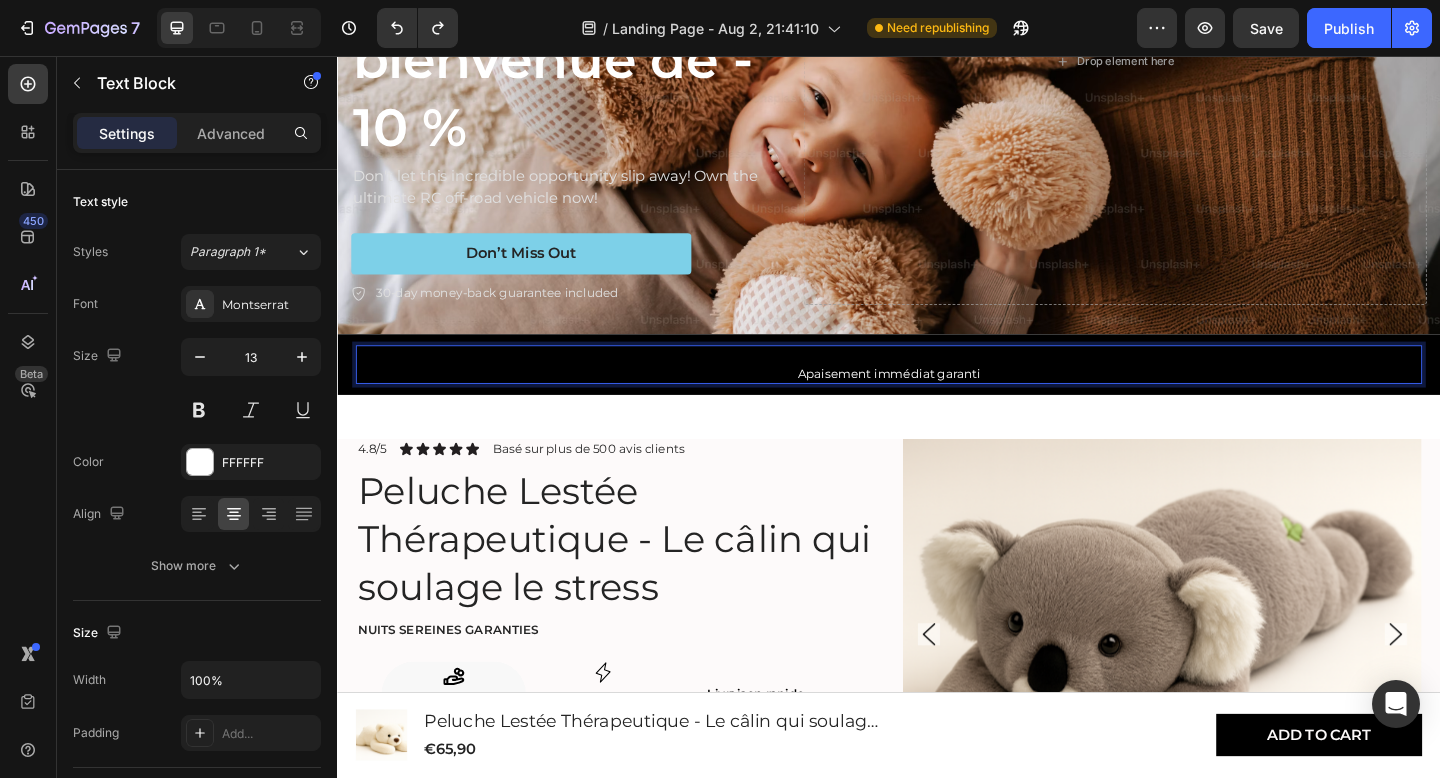 drag, startPoint x: 932, startPoint y: 381, endPoint x: 757, endPoint y: 383, distance: 175.01143 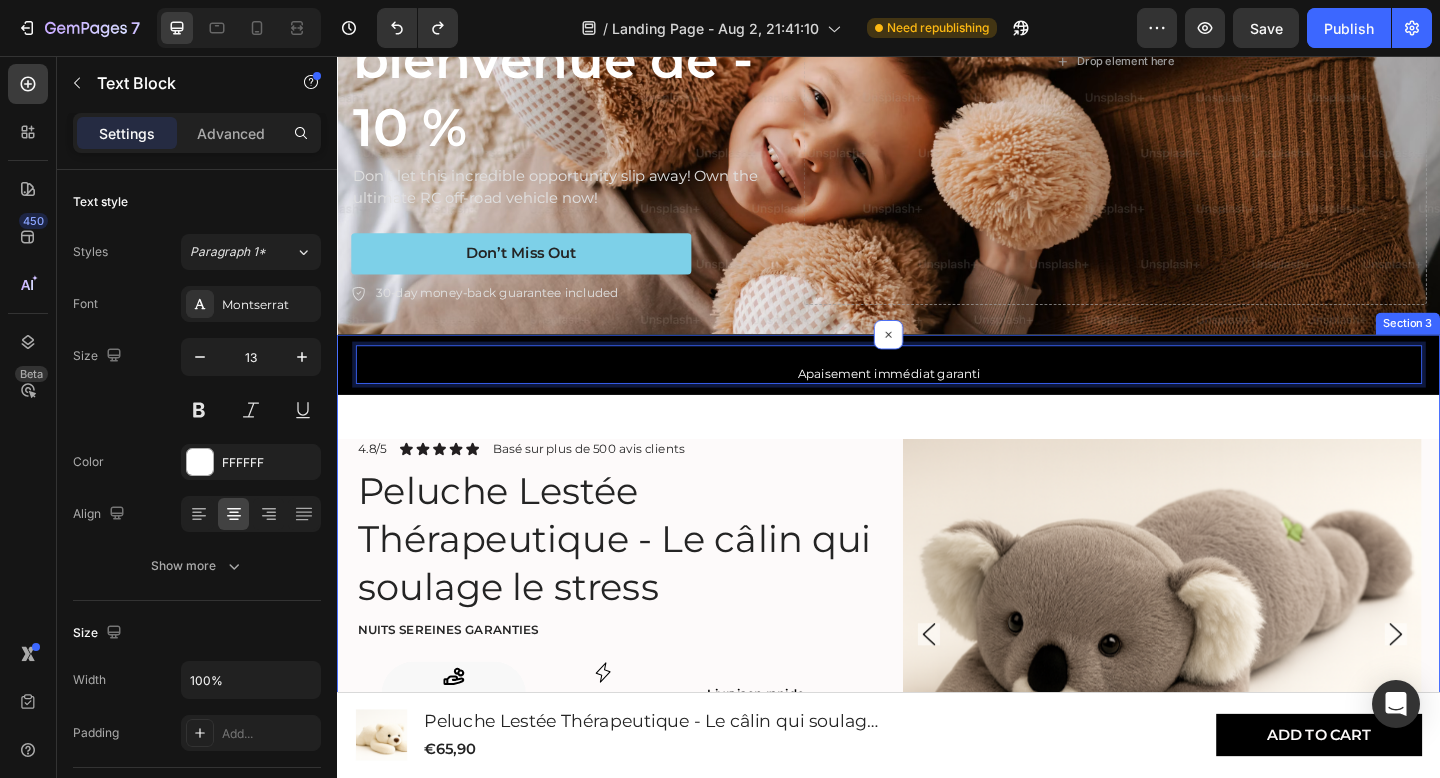 click on "Text Block   0 Apaisement immédiat garanti Text Block   0 Row
Product Images Animal: Koala Ours blanc Ours blanc Ours blanc Ours brun Ours brun Ours brun Koala Koala Koala Chien Chien Chien Elephant Elephant Elephant Paresseux Paresseux Paresseux Licorne Licorne Licorne Product Variants & Swatches 4.8/5 Text Block Icon Icon Icon Icon Icon Icon List Basé sur plus de 500 avis clients Text Block Row Peluche Lestée Thérapeutique - Le câlin qui soulage le stress Product Title Nuits sereines garanties Text Block
Icon Essayez sans risque Text Block Row
Icon Calme Instantané Text Block Row Row Livraison rapide  Heading Row Les jouets lestés sont des jouets spéciaux qui, grâce à leur poids (similaire à une couverture lestée), exercent une pression profonde et apaisante. Cela contribue à un  sentiment de réconfort et de sécurité  .
Les peluches lestées conviennent aussi bien aux enfants  (à partir de 3 ans)     Read More Product Description
Row" at bounding box center [937, 787] 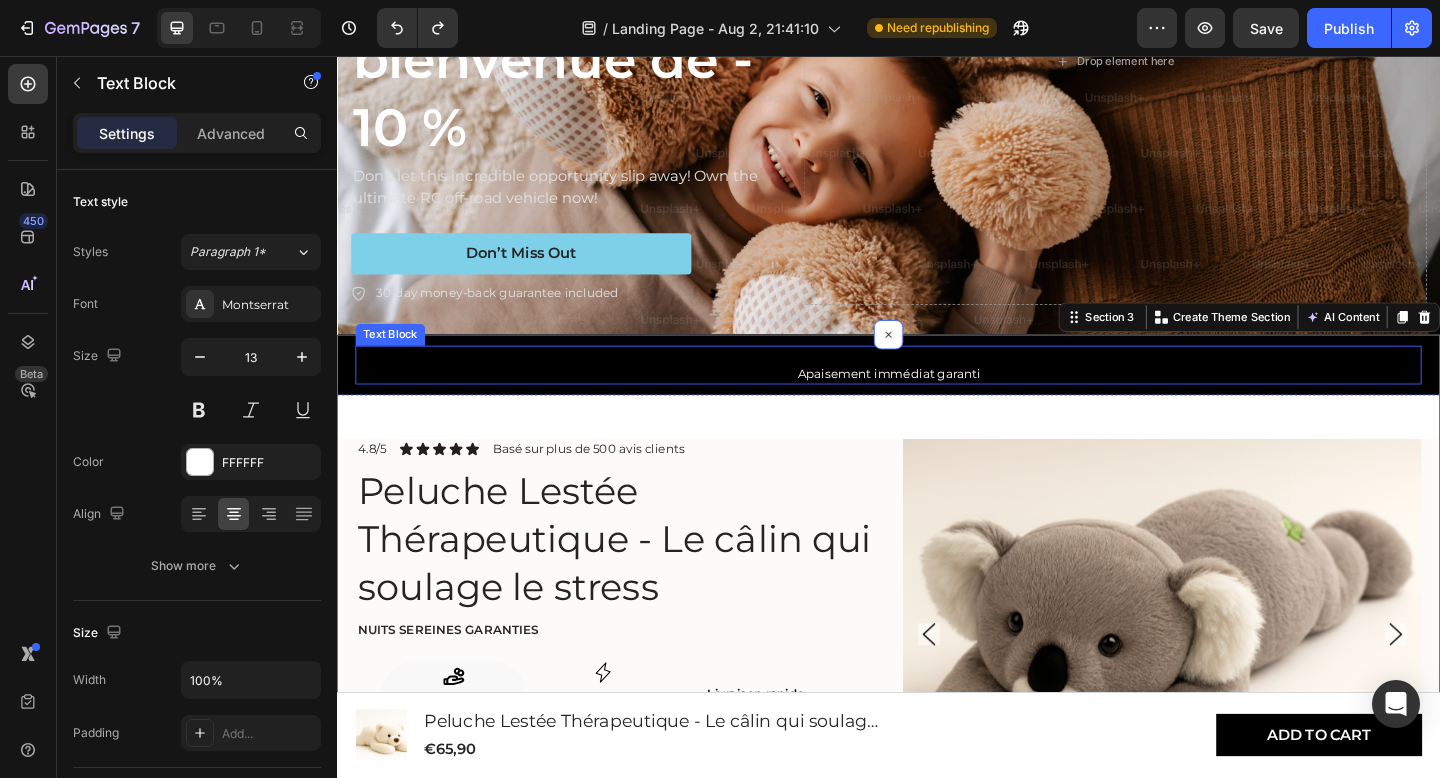 click on "Apaisement immédiat garanti" at bounding box center (937, 402) 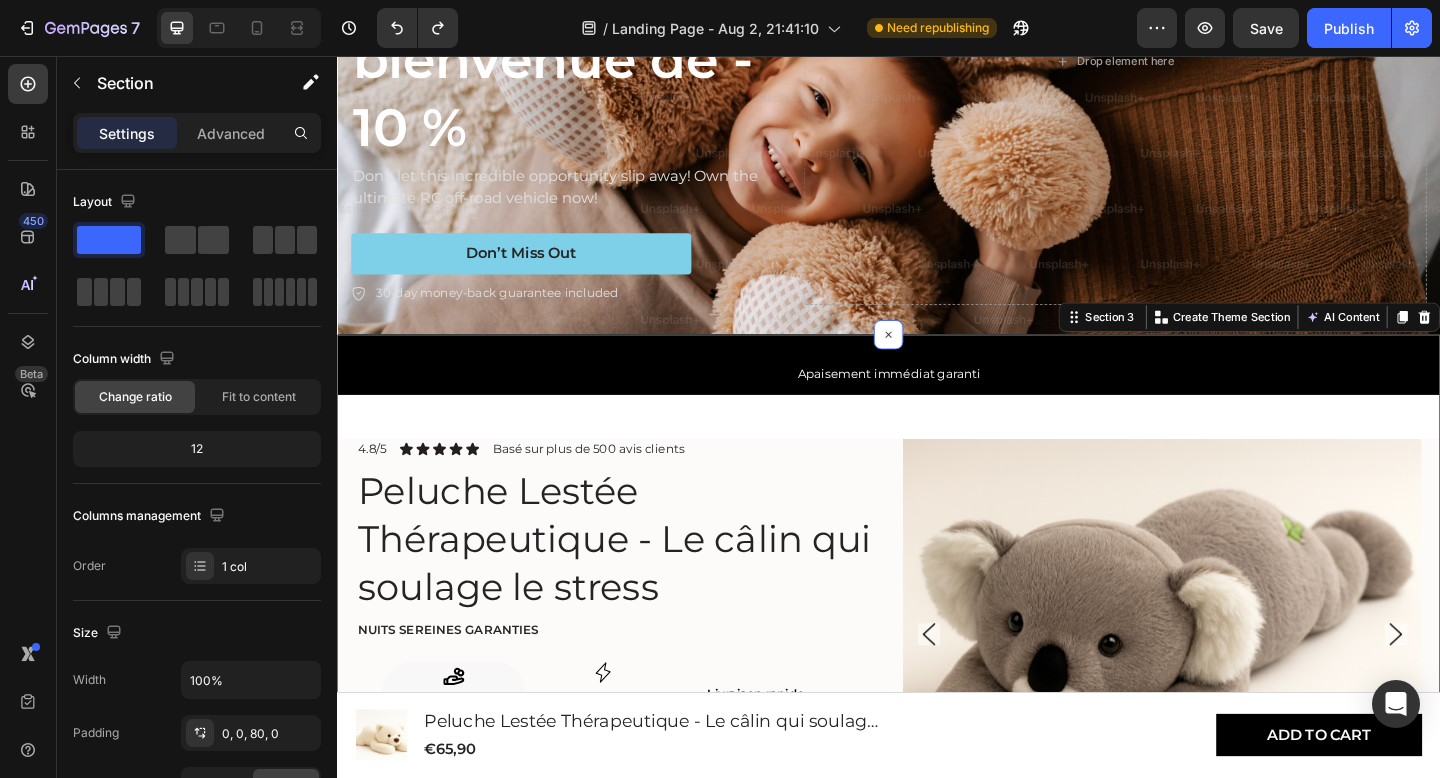 click on "Text Block Apaisement immédiat garanti Text Block Row
Product Images Animal: Koala Ours blanc Ours blanc Ours blanc Ours brun Ours brun Ours brun Koala Koala Koala Chien Chien Chien Elephant Elephant Elephant Paresseux Paresseux Paresseux Licorne Licorne Licorne Product Variants & Swatches 4.8/5 Text Block Icon Icon Icon Icon Icon Icon List Basé sur plus de 500 avis clients Text Block Row Peluche Lestée Thérapeutique - Le câlin qui soulage le stress Product Title Nuits sereines garanties Text Block
Icon Essayez sans risque Text Block Row
Icon Calme Instantané Text Block Row Row Livraison rapide  Heading Row Les jouets lestés sont des jouets spéciaux qui, grâce à leur poids (similaire à une couverture lestée), exercent une pression profonde et apaisante. Cela contribue à un  sentiment de réconfort et de sécurité  .
Les peluches lestées conviennent aussi bien aux enfants  (à partir de 3 ans)     Read More Product Description
Add to Cart" at bounding box center [937, 787] 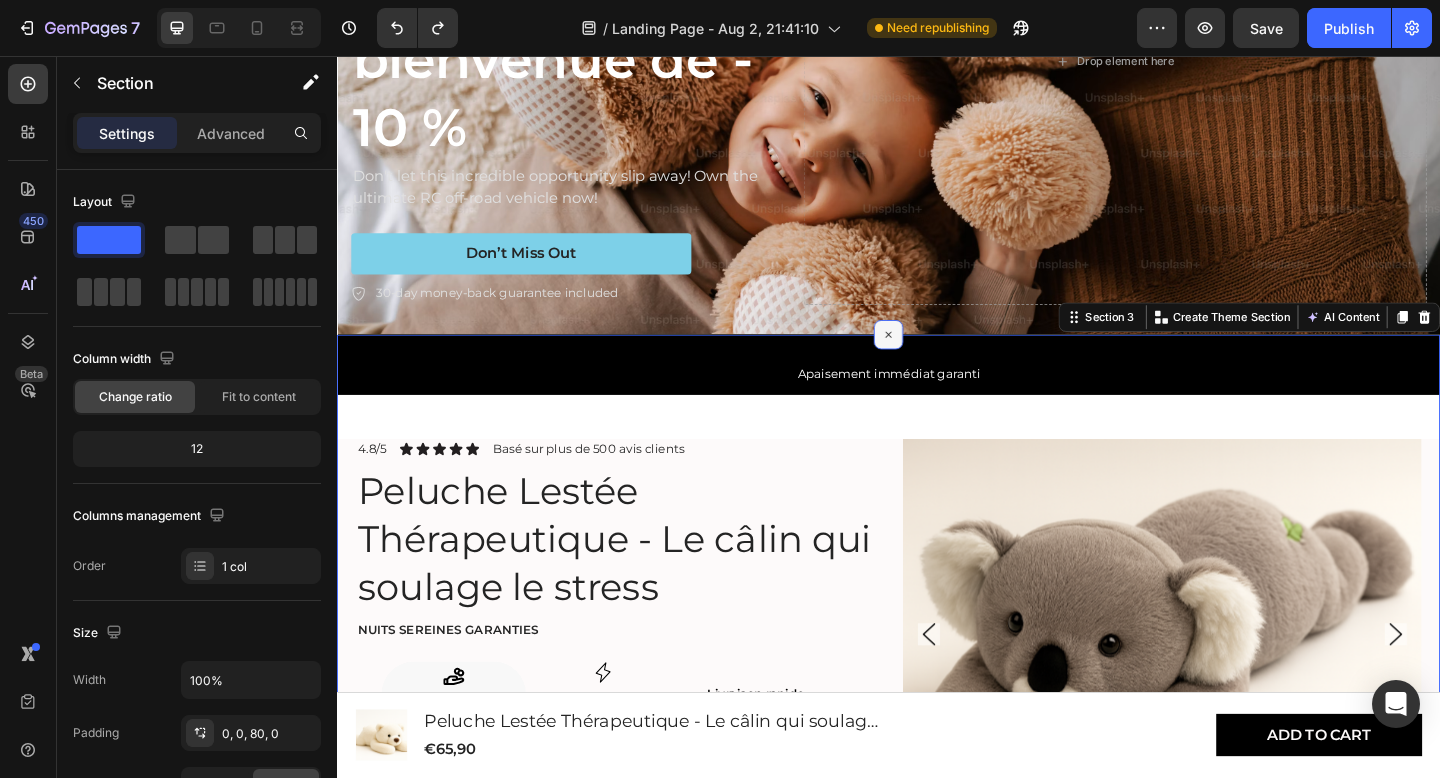 click 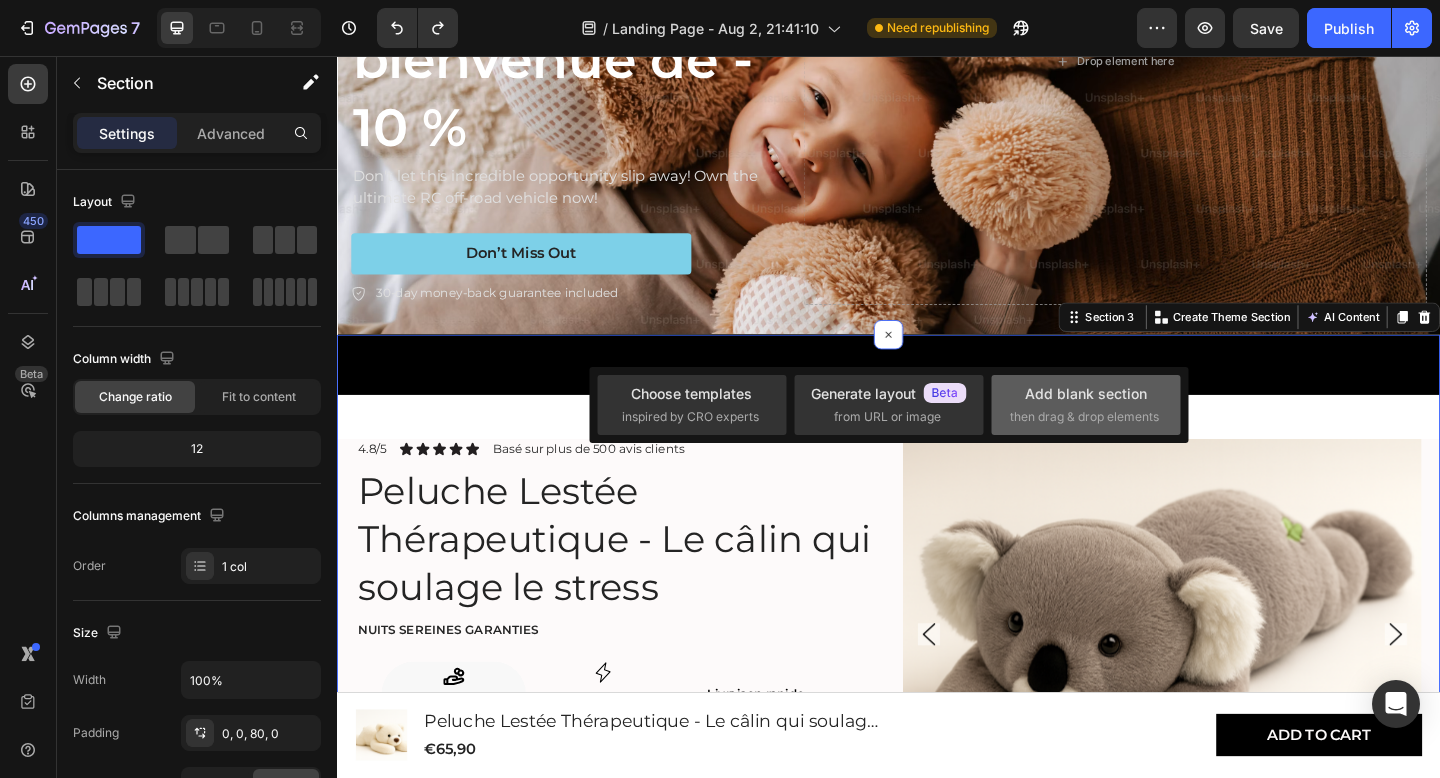 click on "Add blank section" at bounding box center (1086, 393) 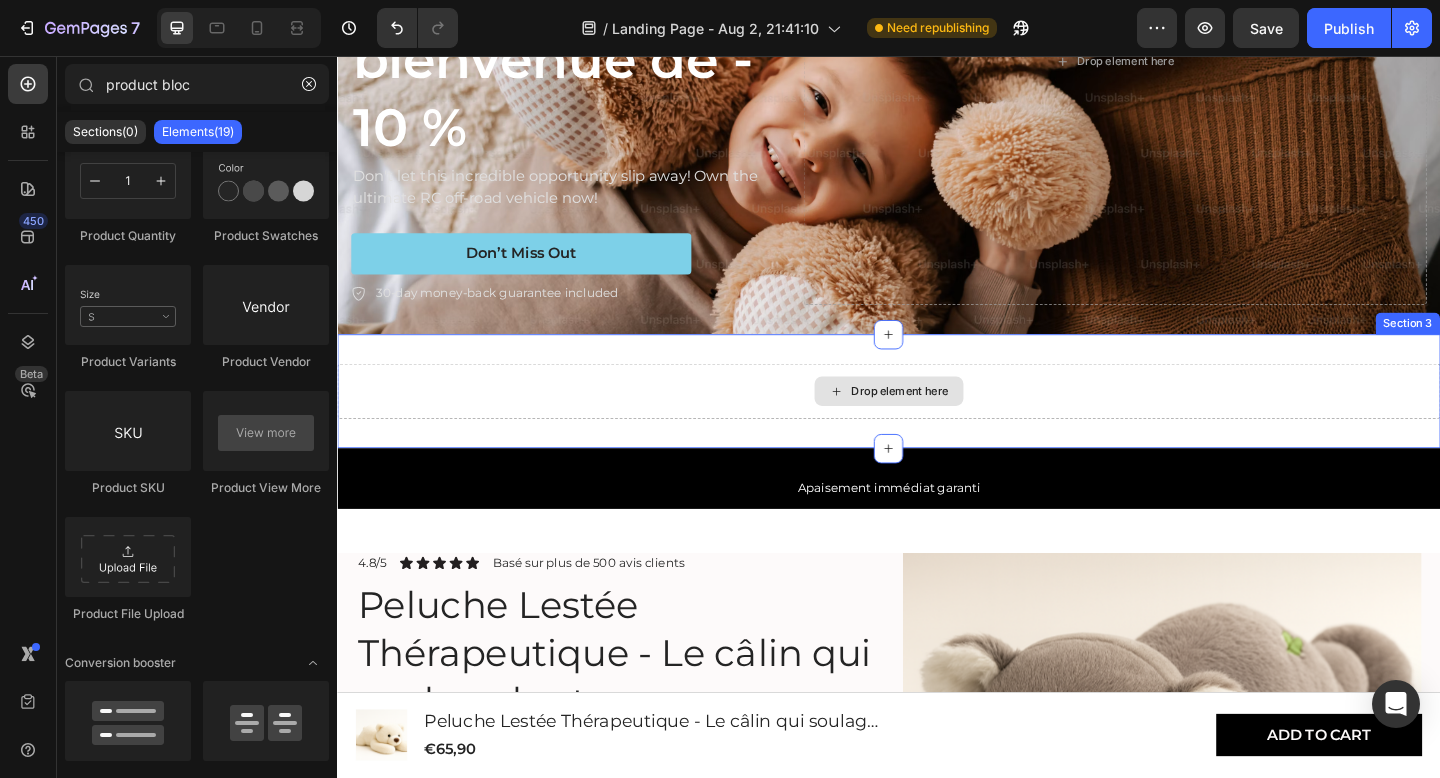 click on "Drop element here" at bounding box center [949, 421] 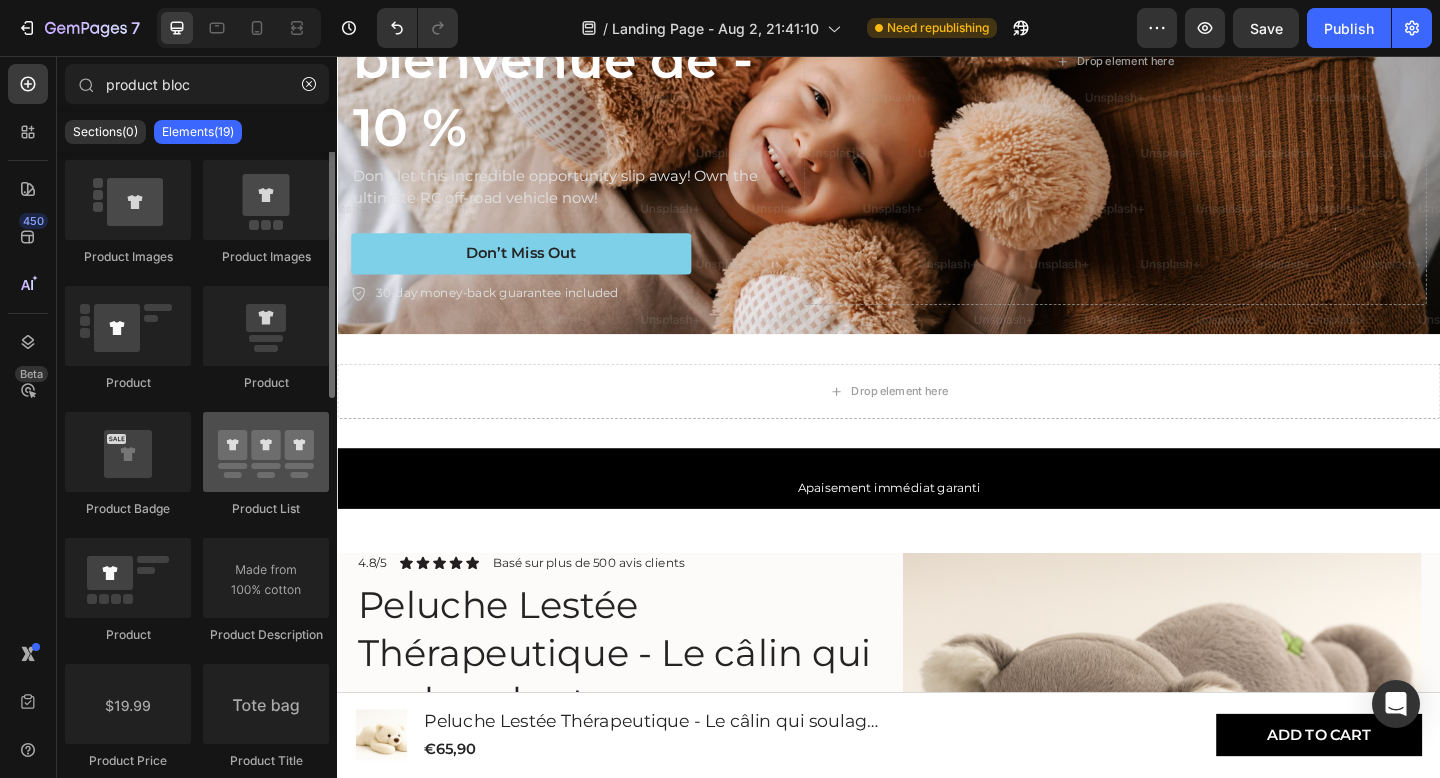scroll, scrollTop: 0, scrollLeft: 0, axis: both 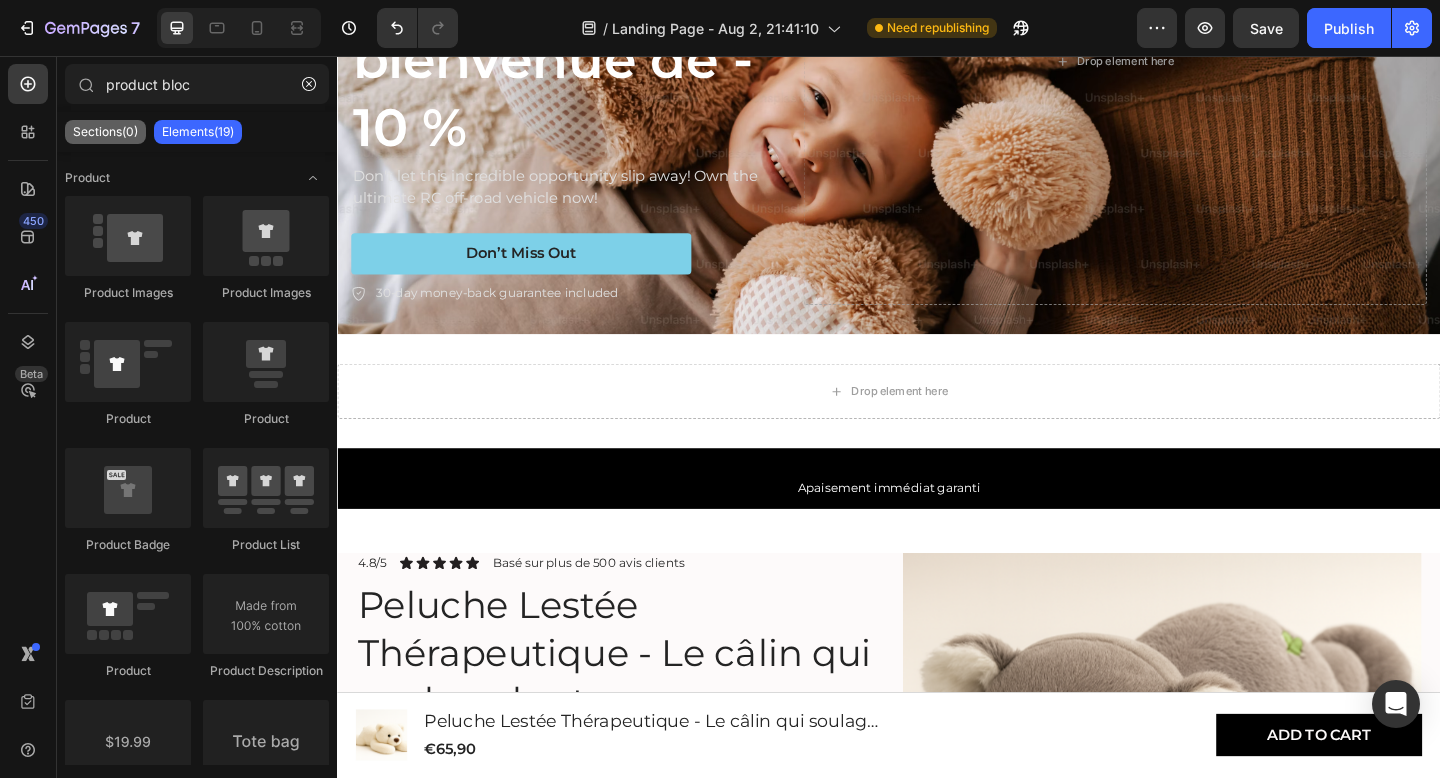 click on "Sections(0)" at bounding box center [105, 132] 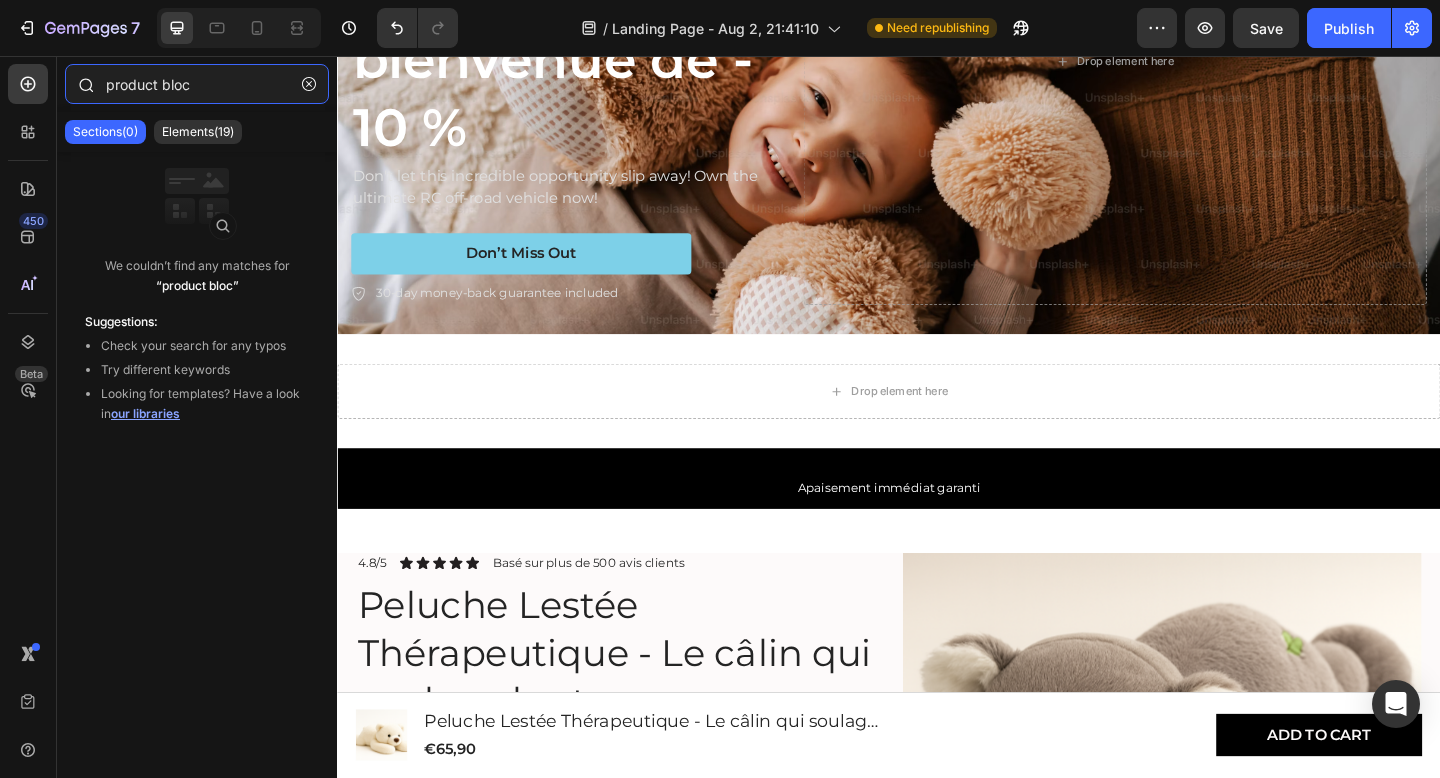 click on "product bloc" at bounding box center (197, 84) 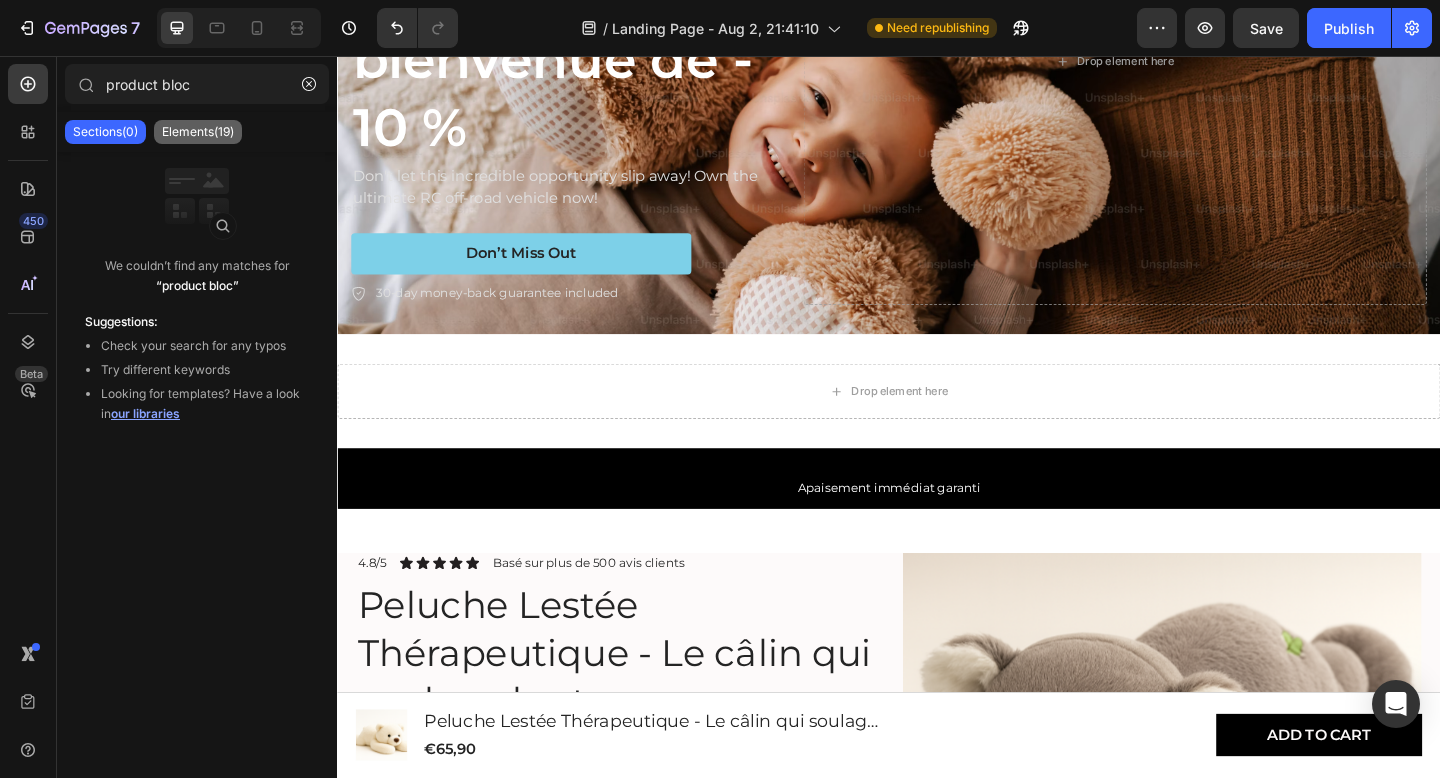 click on "Elements(19)" at bounding box center [198, 132] 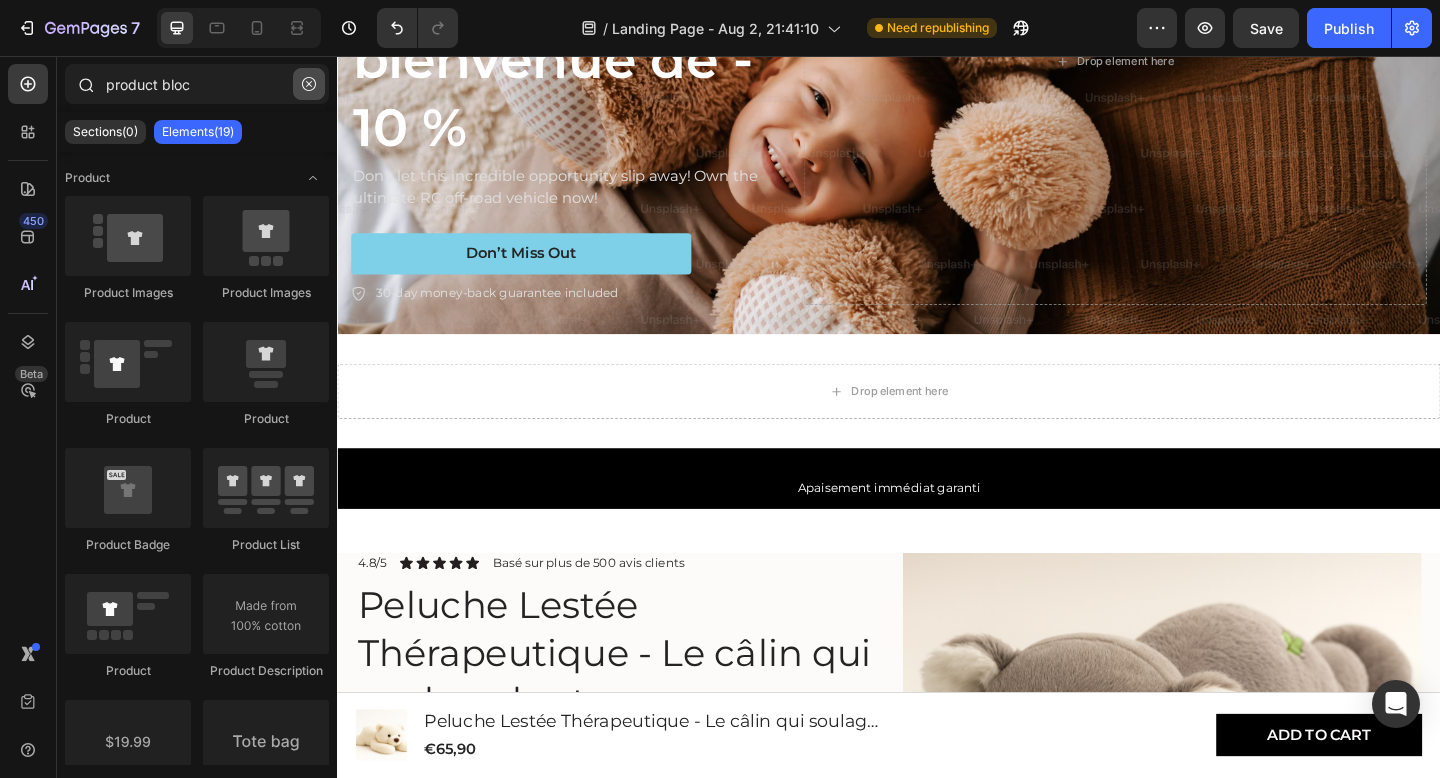click 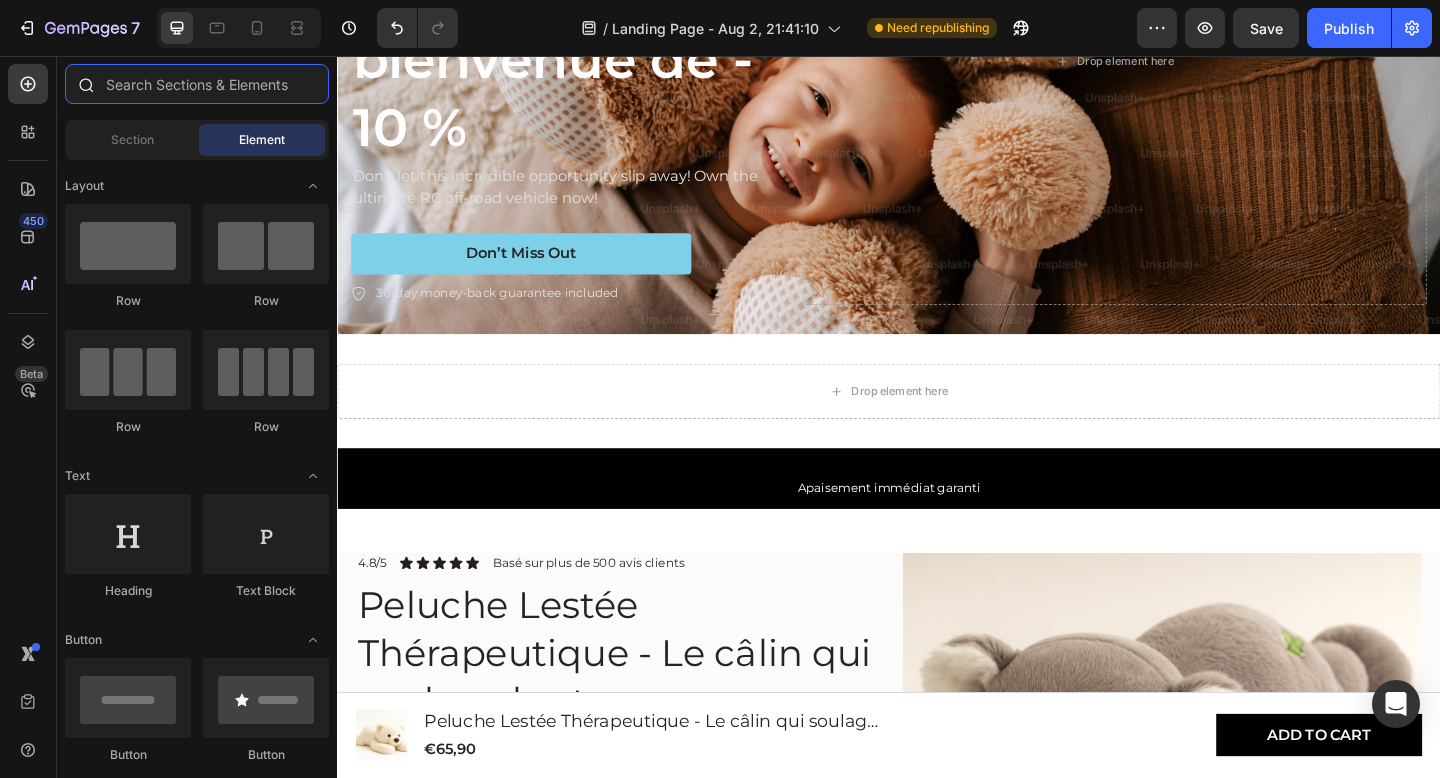 click at bounding box center [197, 84] 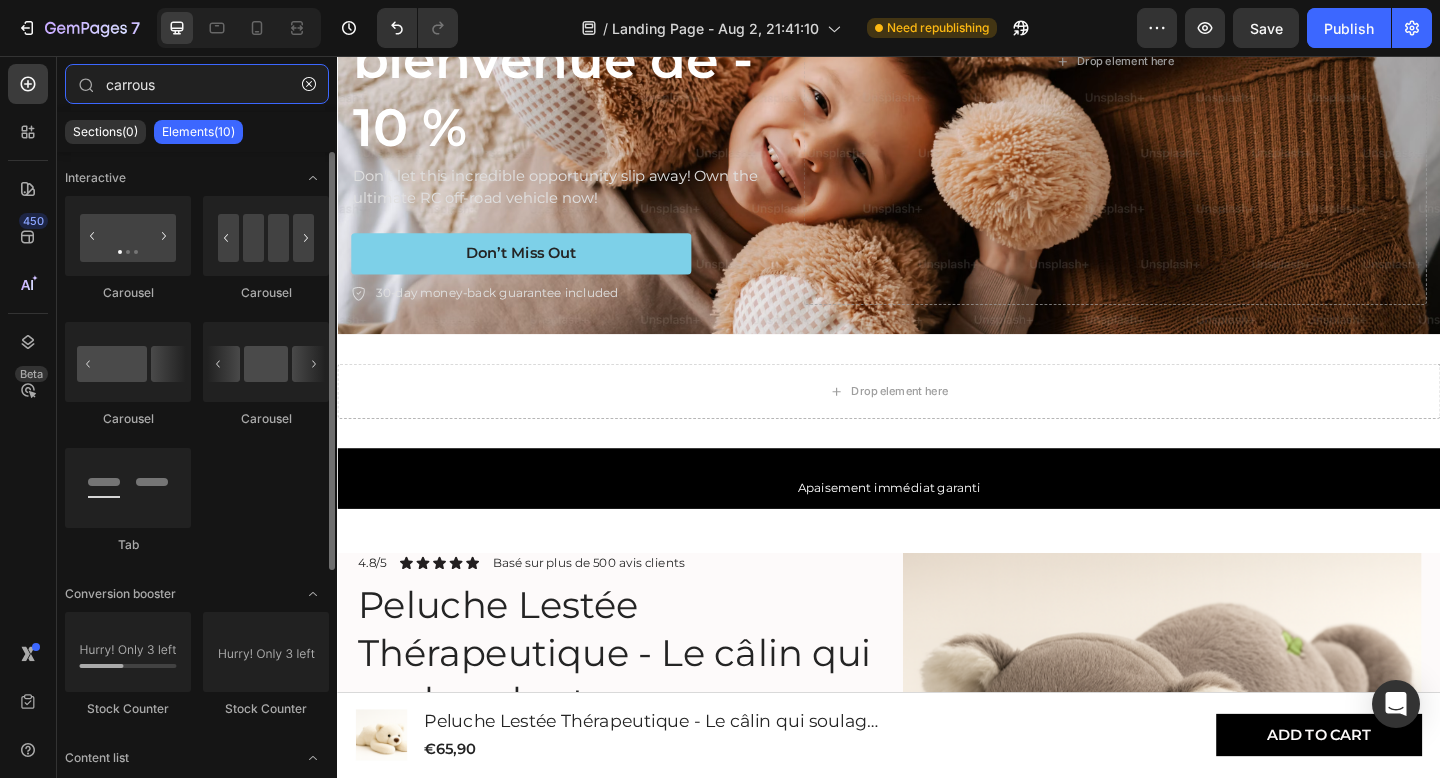 type on "carrous" 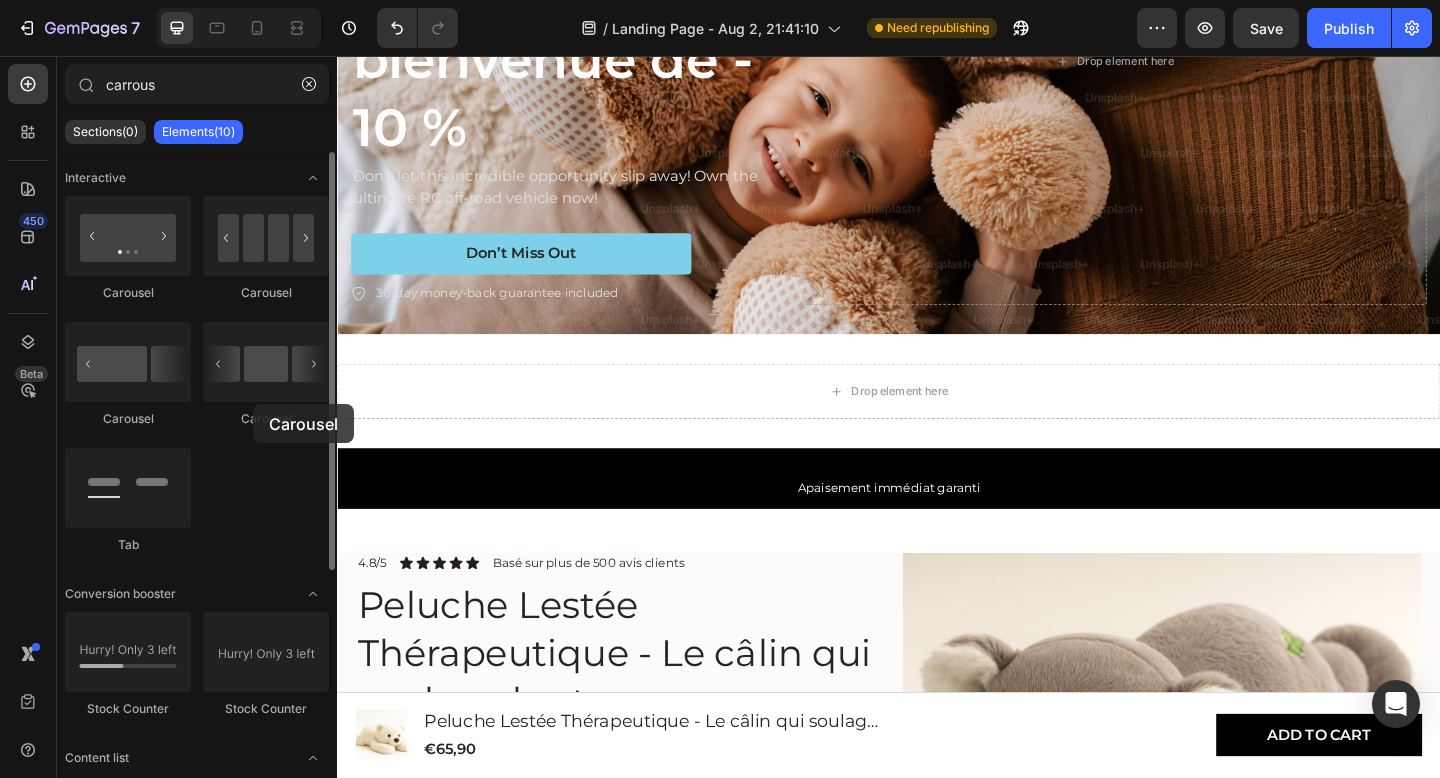 click on "Carousel" 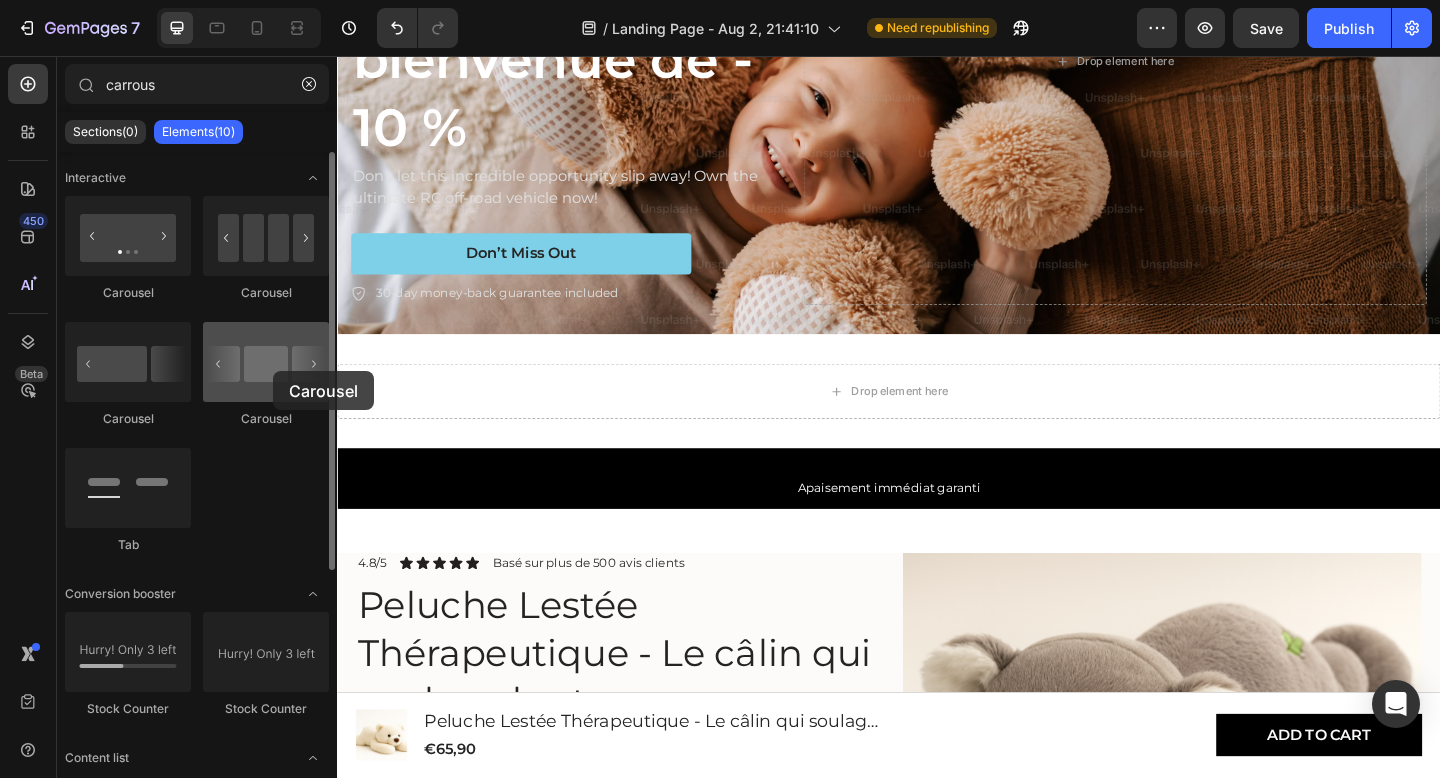 click at bounding box center [266, 362] 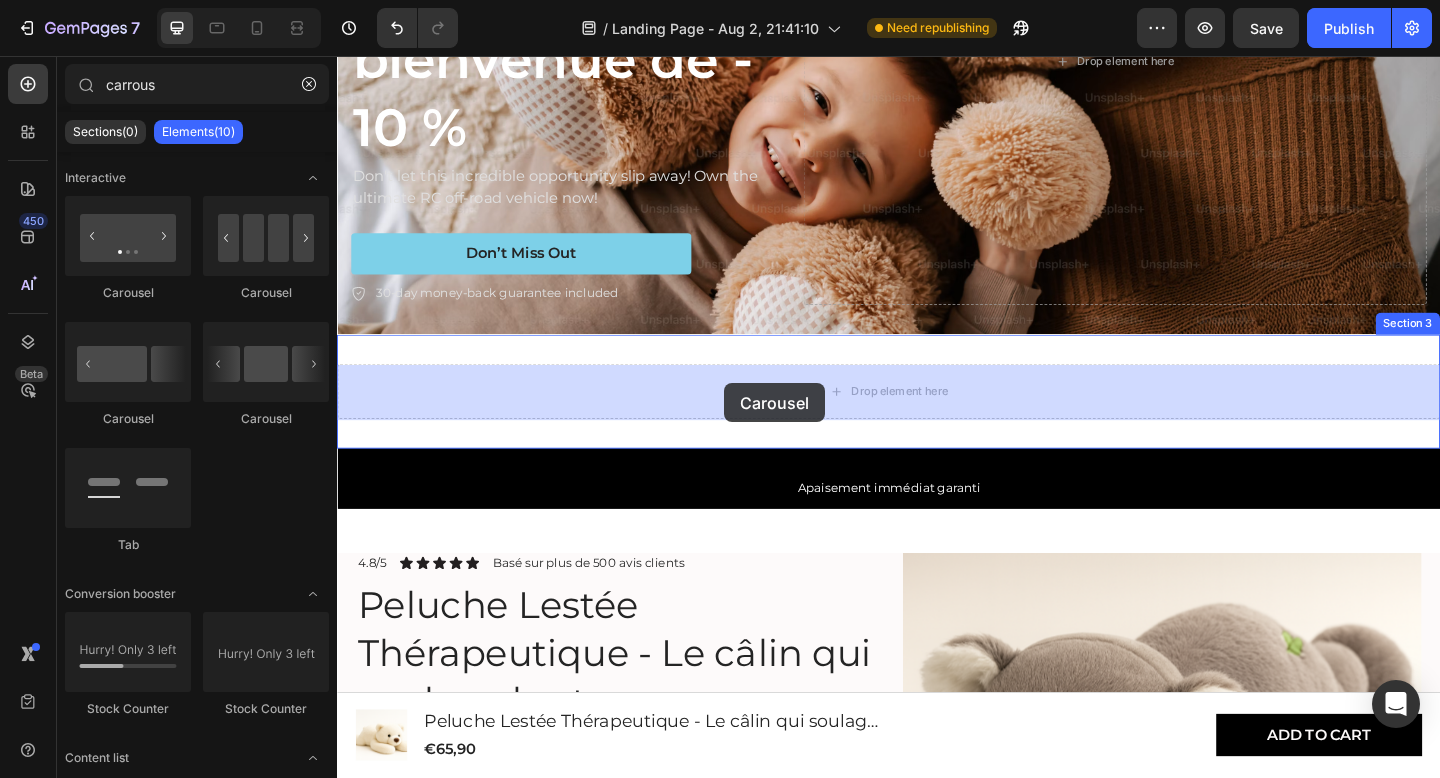 drag, startPoint x: 610, startPoint y: 427, endPoint x: 758, endPoint y: 412, distance: 148.7582 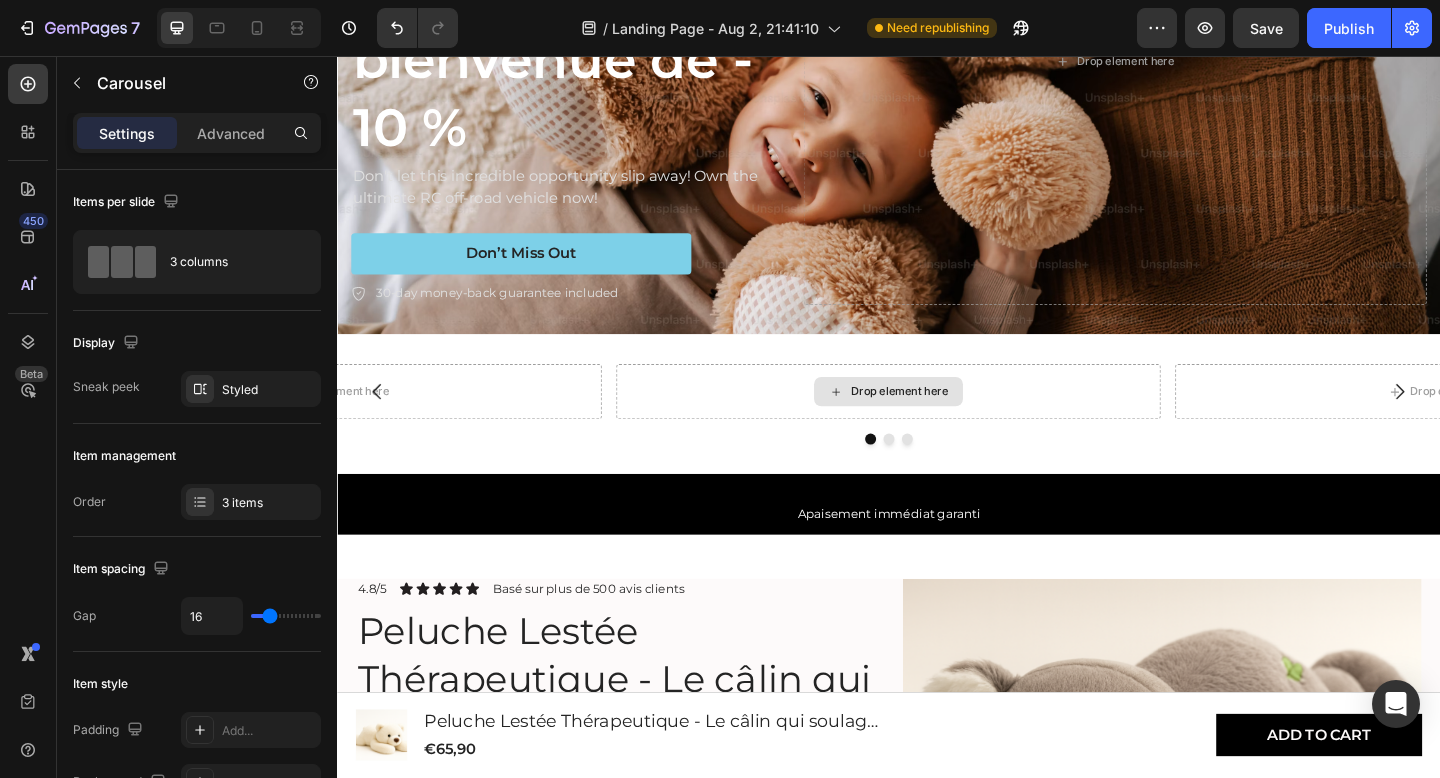 click on "Drop element here" at bounding box center [949, 421] 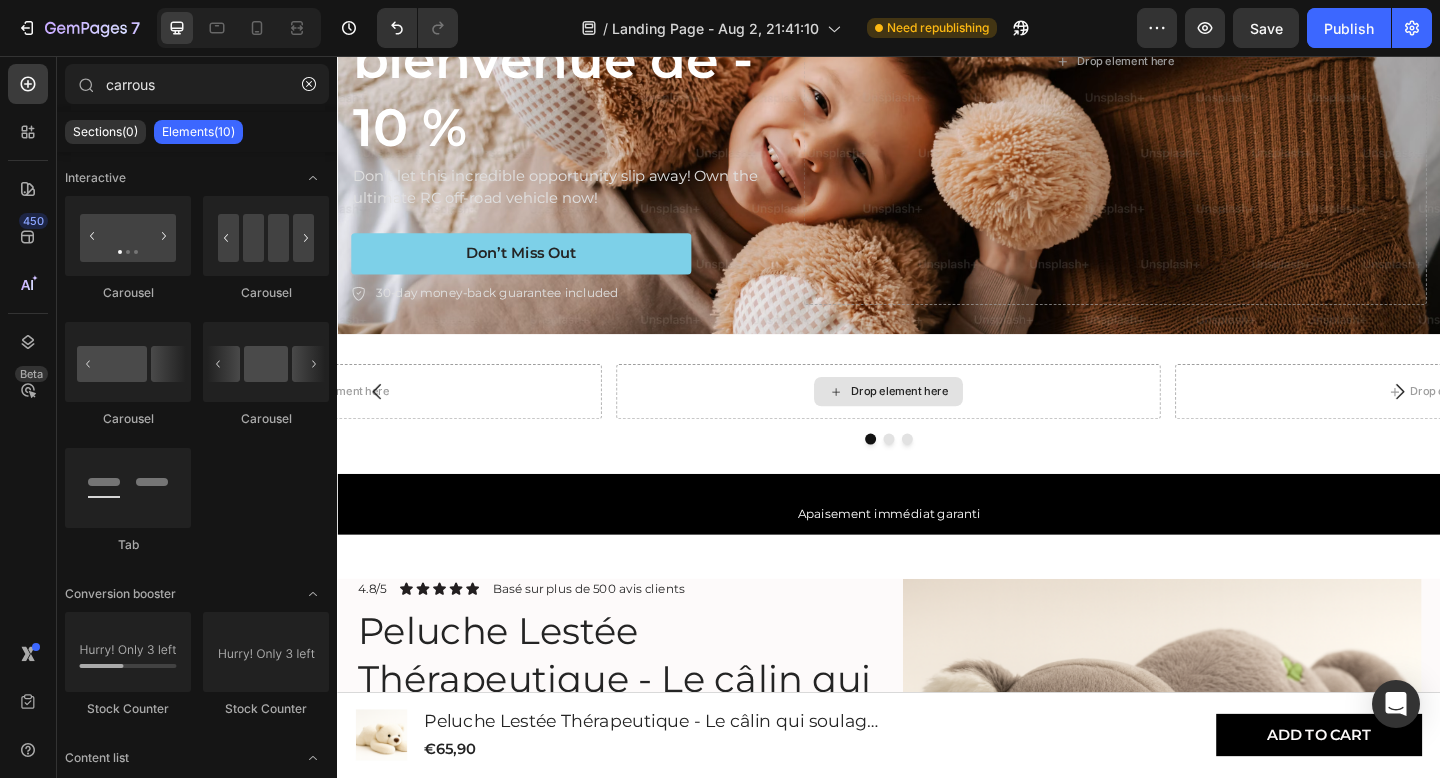 click on "Drop element here" at bounding box center (949, 421) 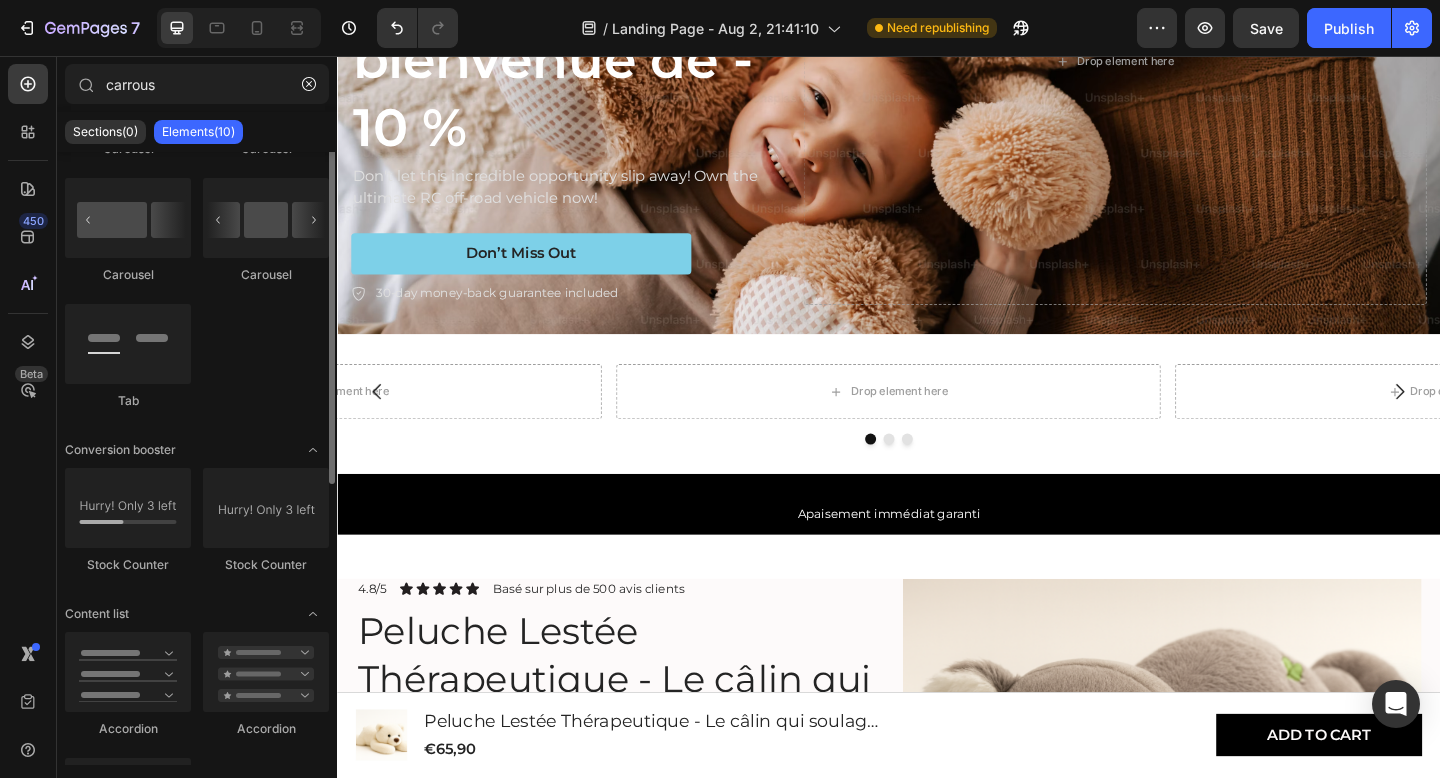 scroll, scrollTop: 0, scrollLeft: 0, axis: both 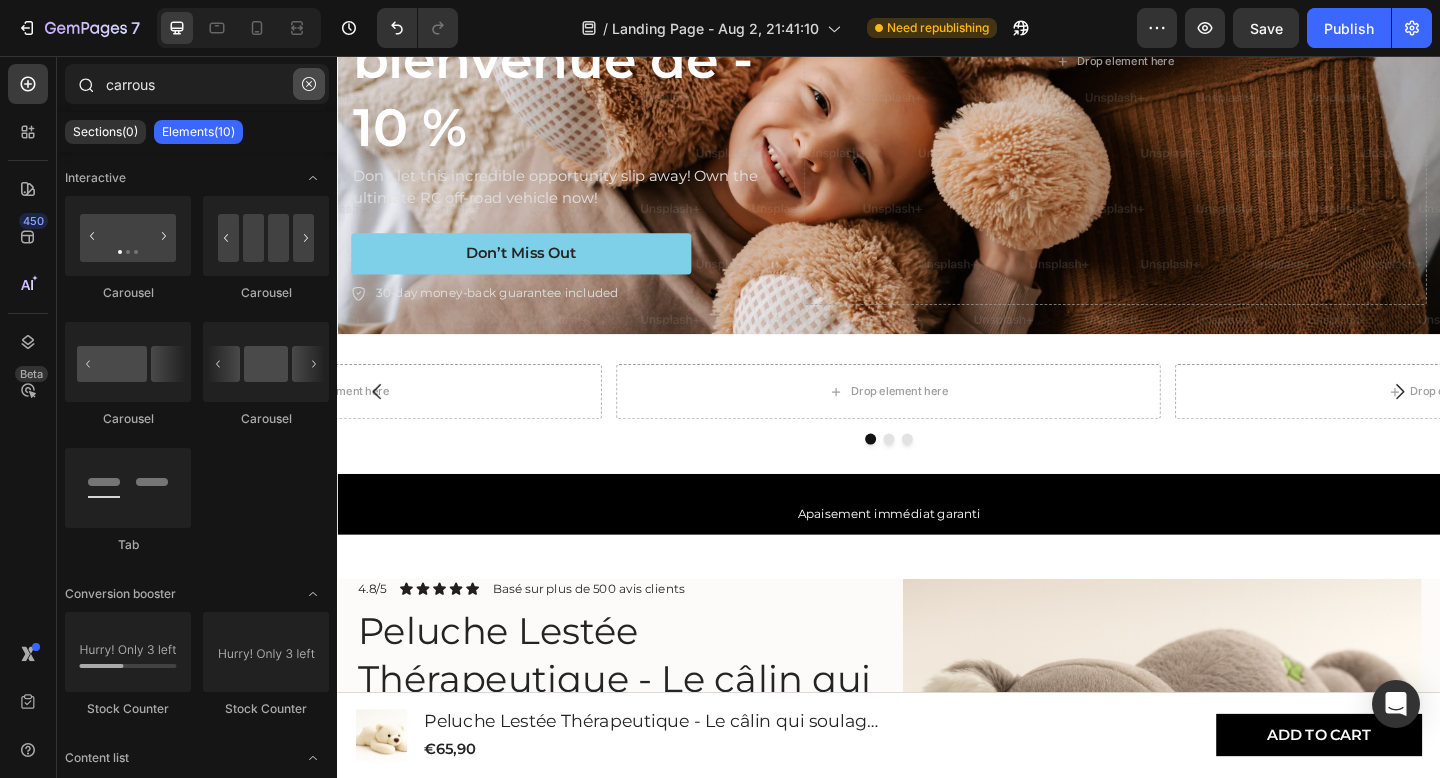 click 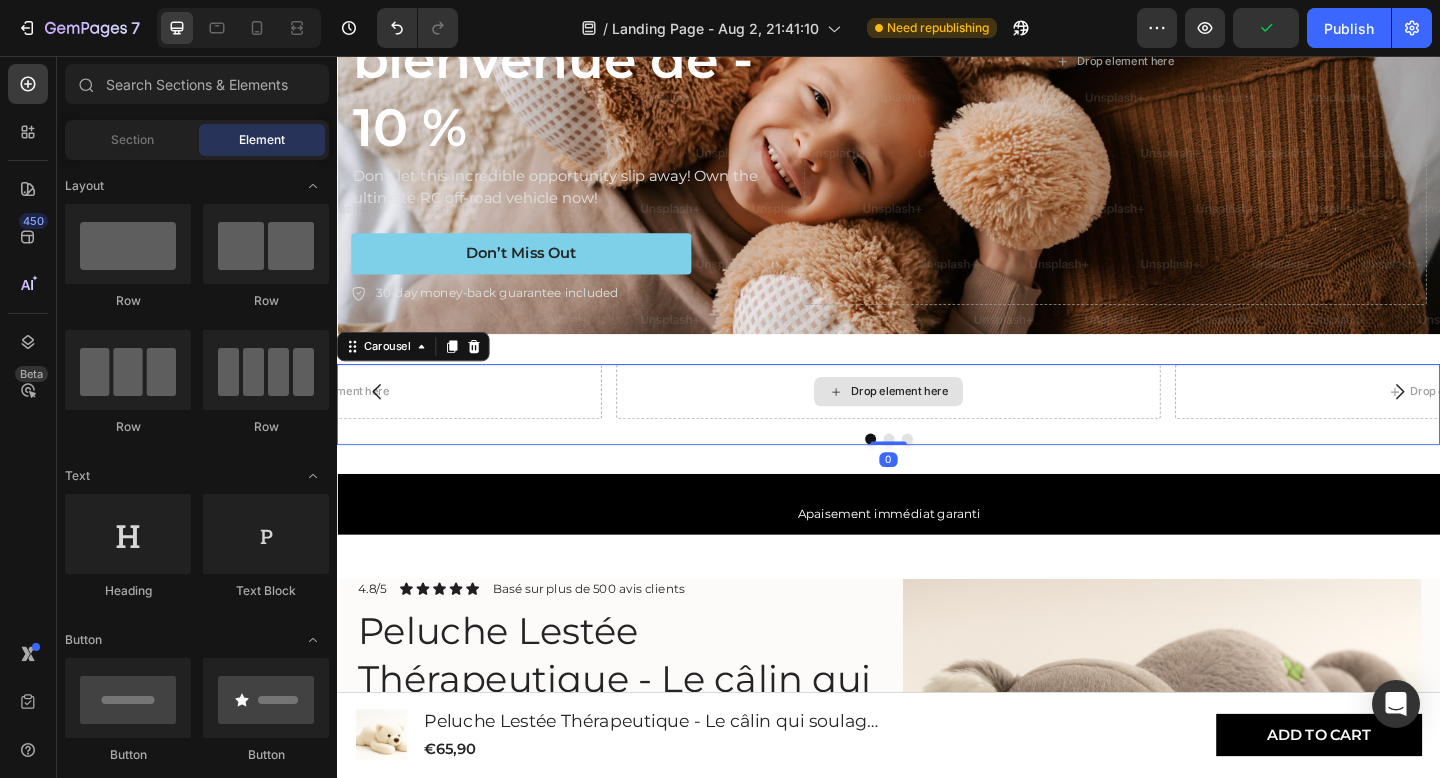 click on "Drop element here" at bounding box center (937, 421) 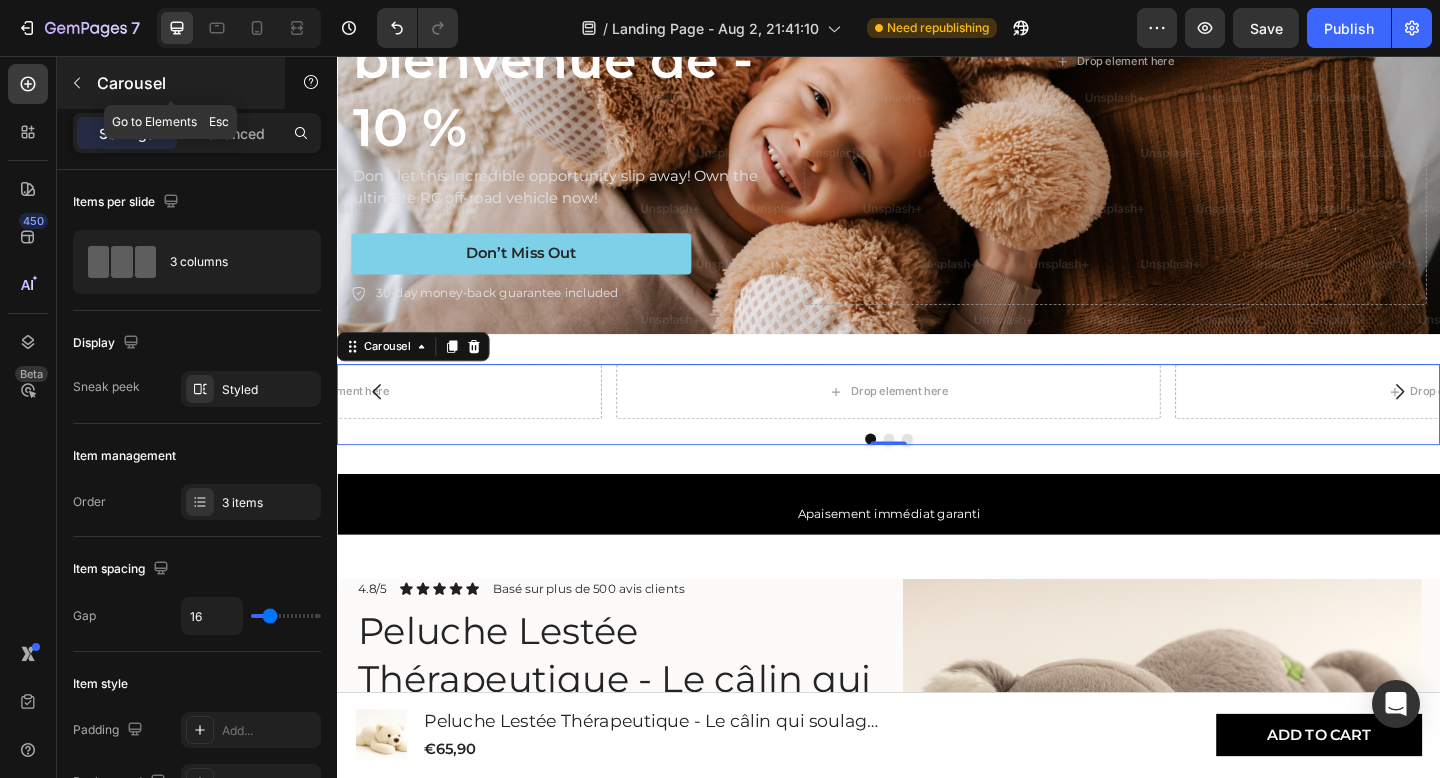 click 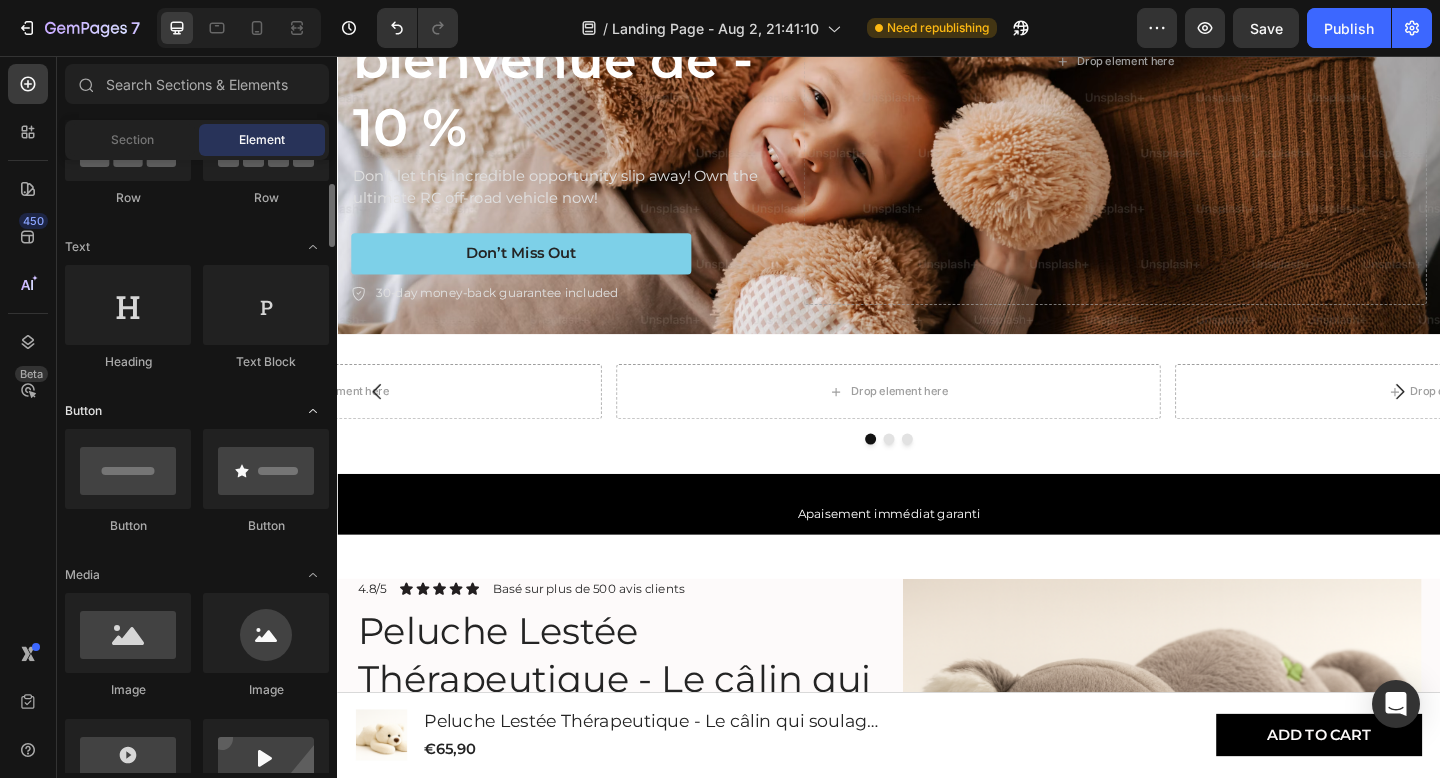 scroll, scrollTop: 230, scrollLeft: 0, axis: vertical 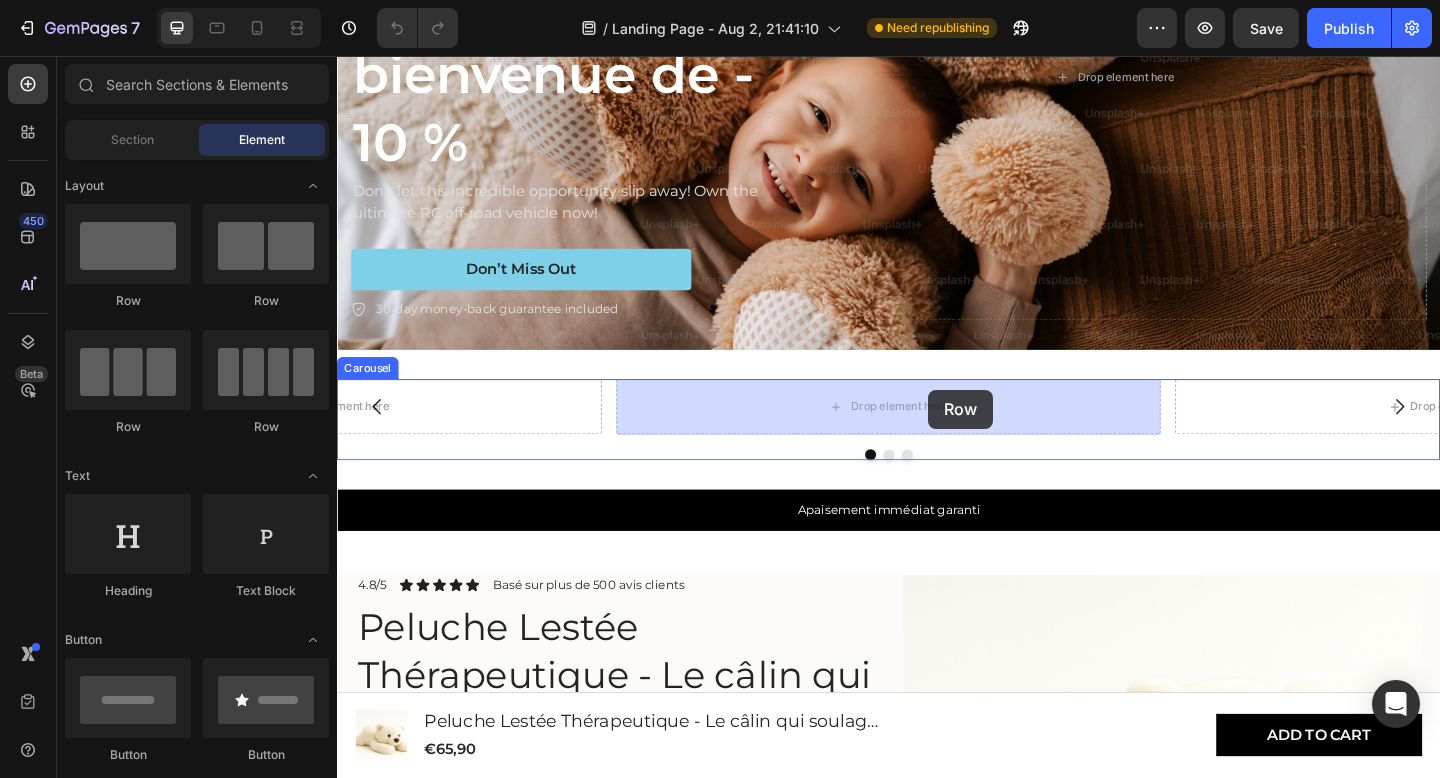 drag, startPoint x: 480, startPoint y: 318, endPoint x: 980, endPoint y: 420, distance: 510.29794 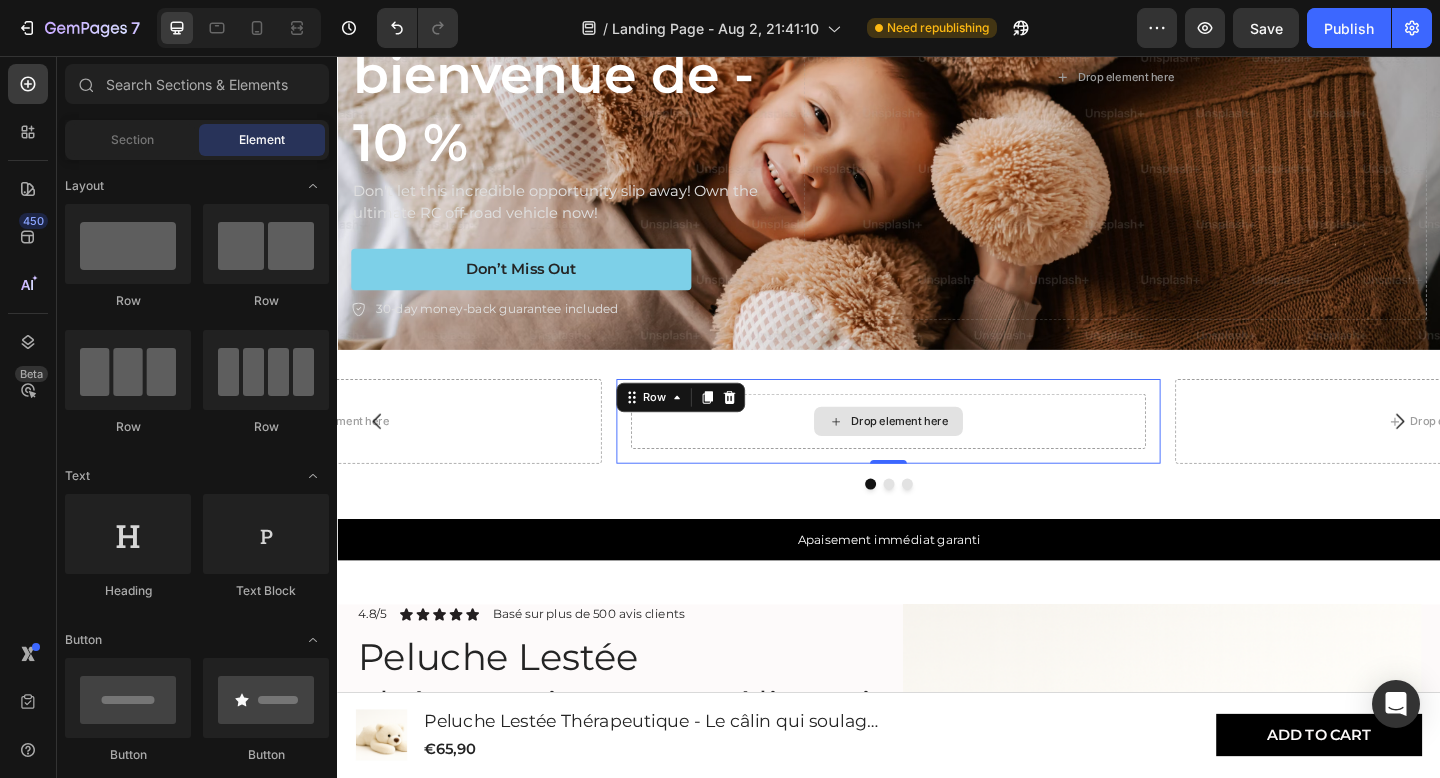 click on "Drop element here" at bounding box center (937, 454) 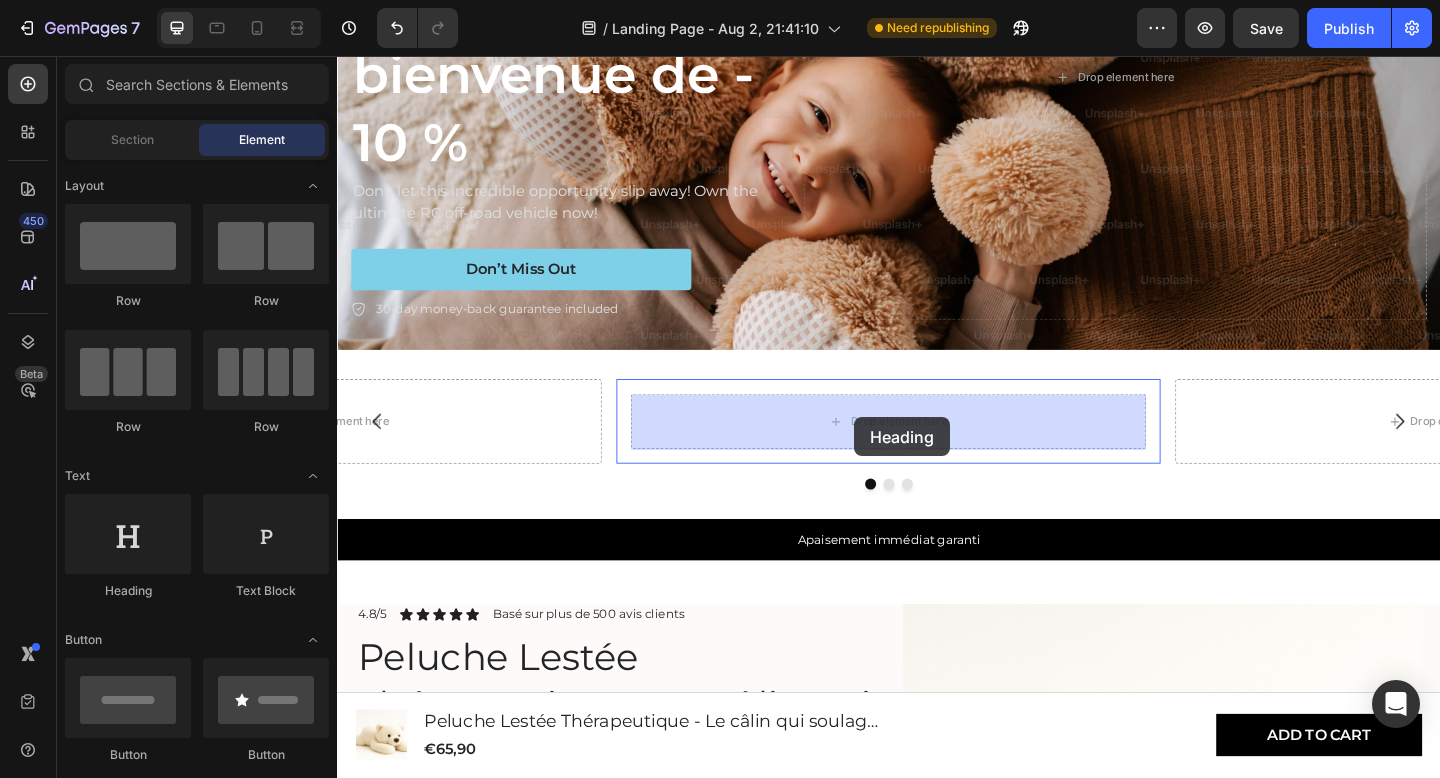 drag, startPoint x: 480, startPoint y: 608, endPoint x: 900, endPoint y: 449, distance: 449.08908 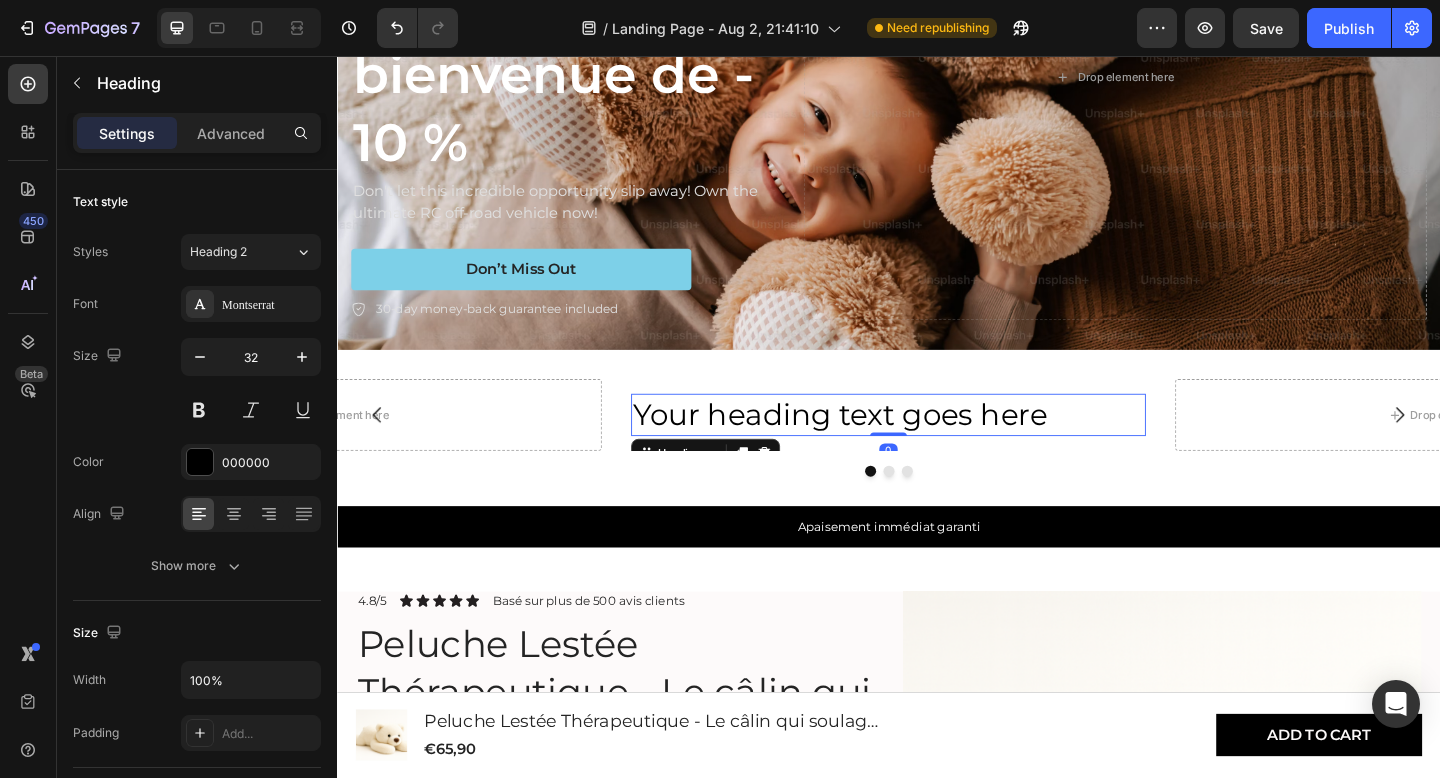 click on "Your heading text goes here" at bounding box center (937, 447) 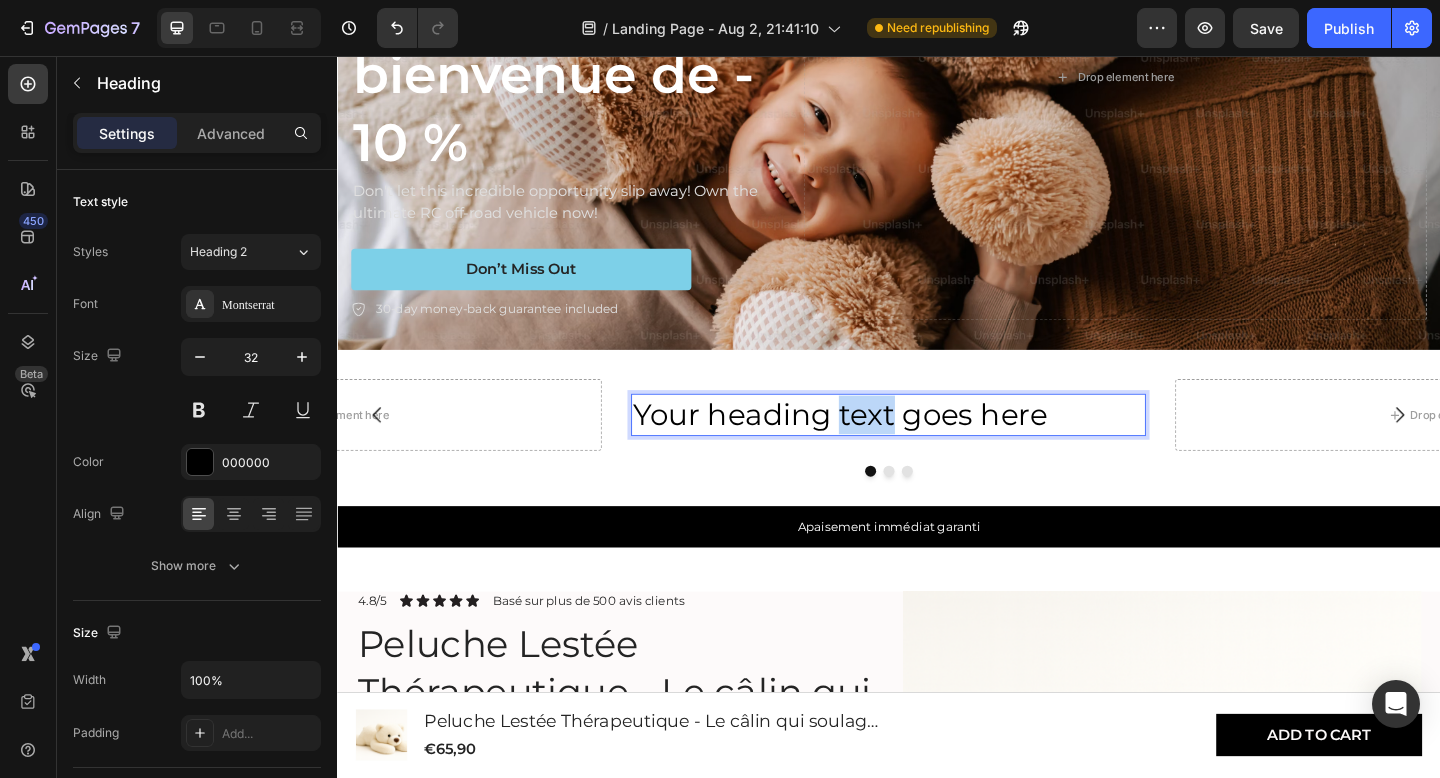 click on "Your heading text goes here" at bounding box center [937, 447] 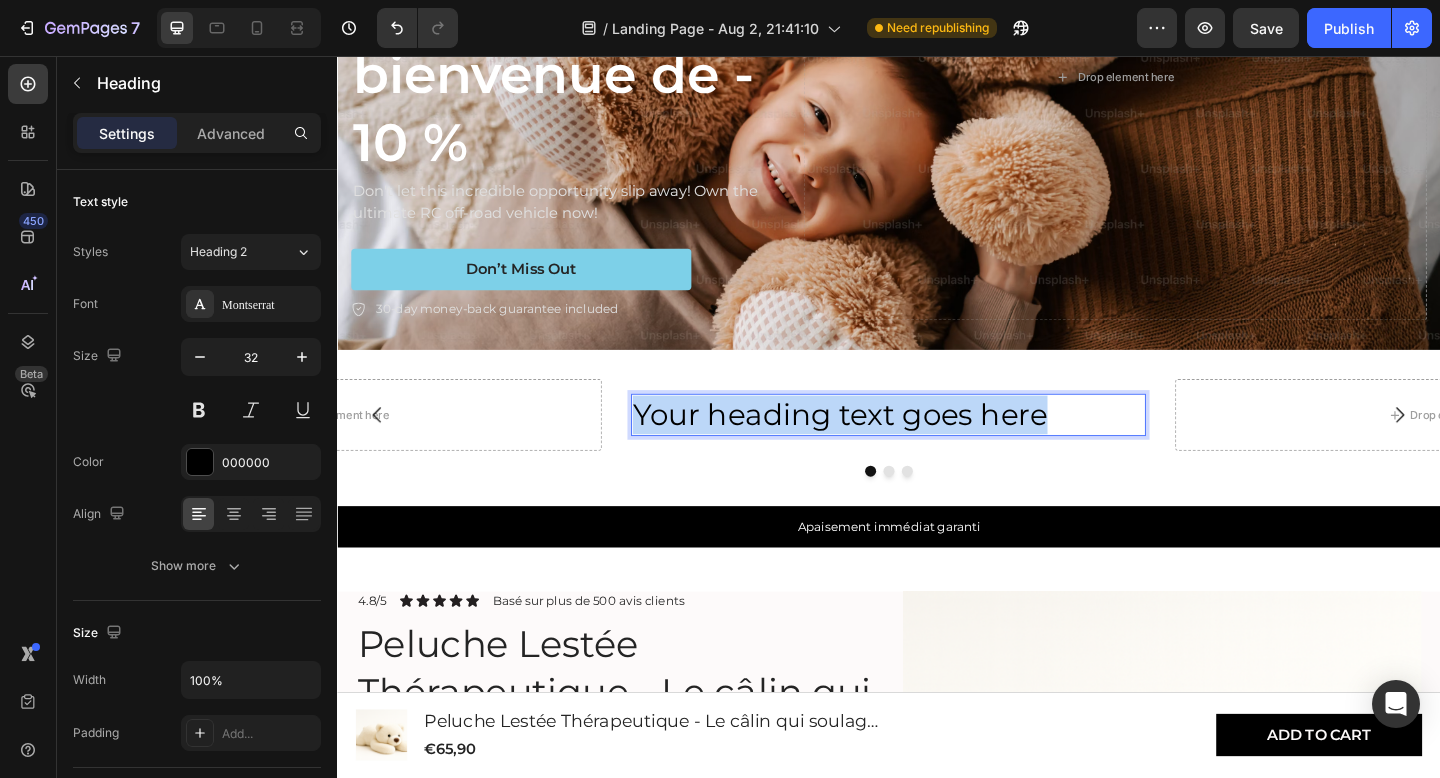 click on "Your heading text goes here" at bounding box center [937, 447] 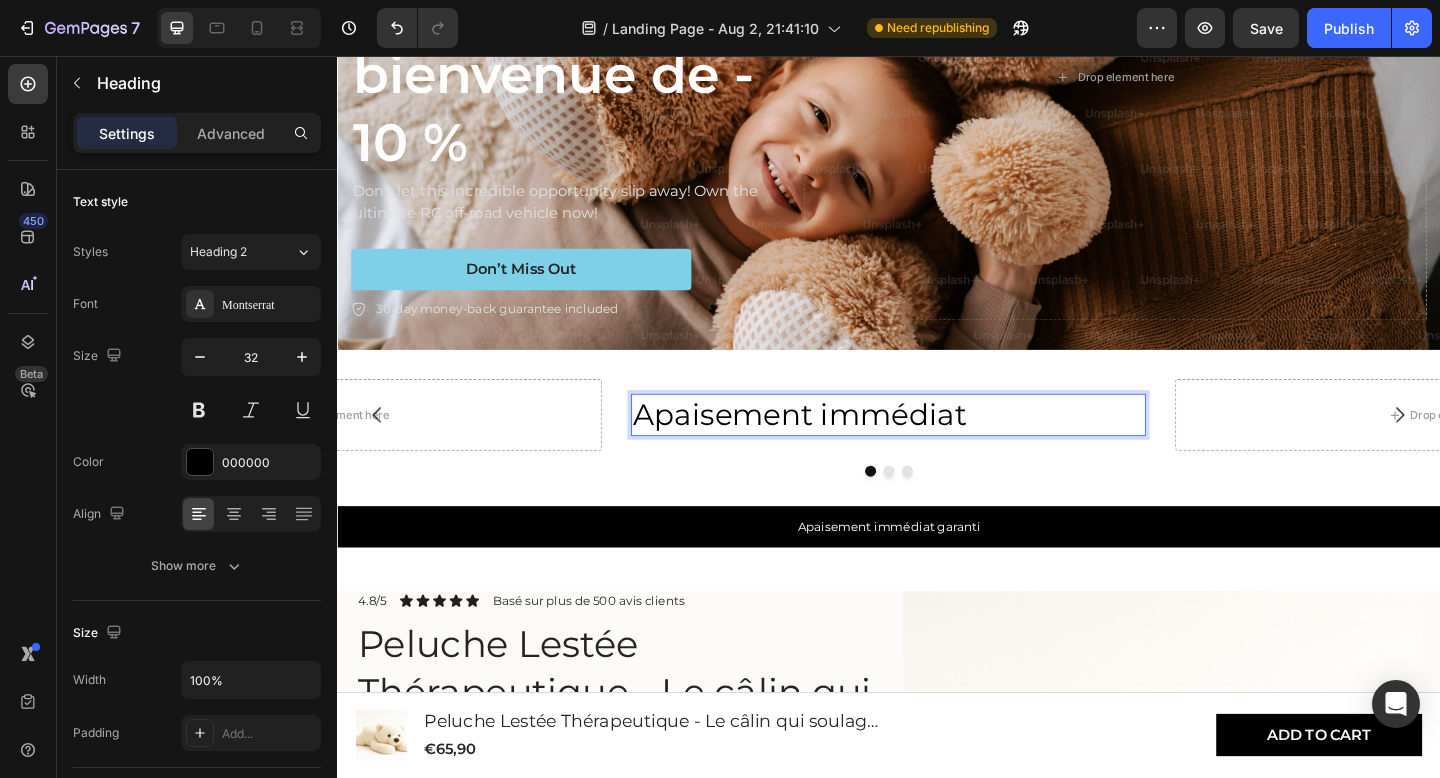 click on "Apaisement immédiat" at bounding box center (937, 447) 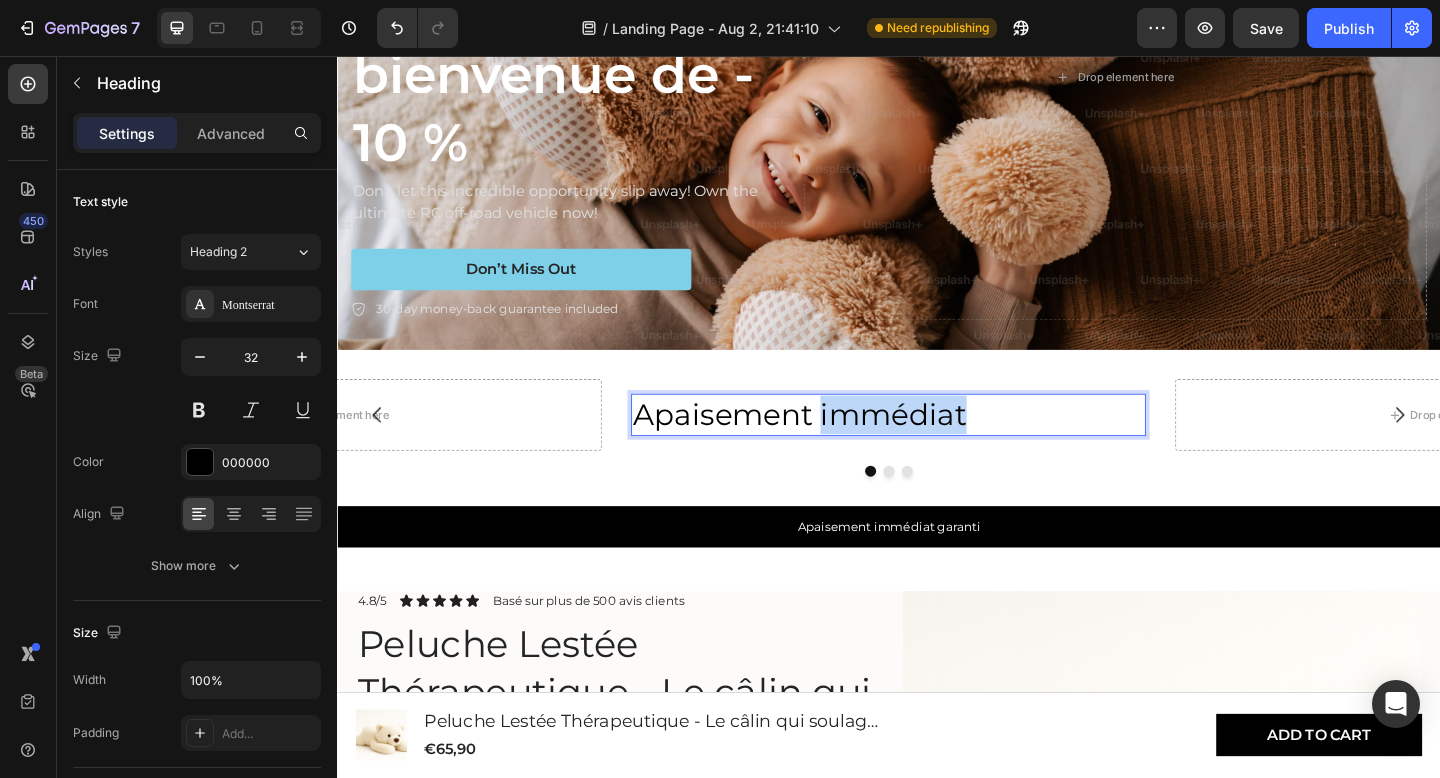 click on "Apaisement immédiat" at bounding box center (937, 447) 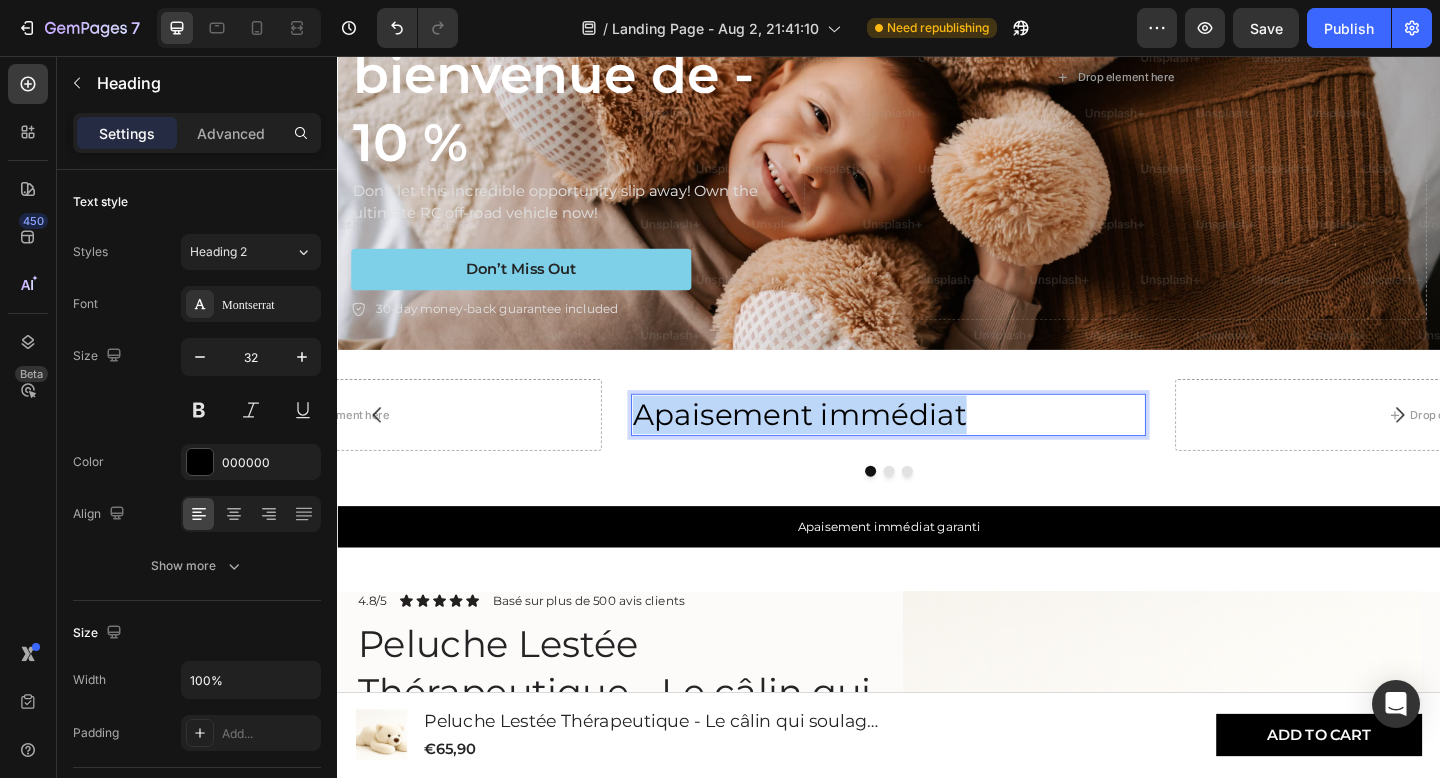 click on "Apaisement immédiat" at bounding box center (937, 447) 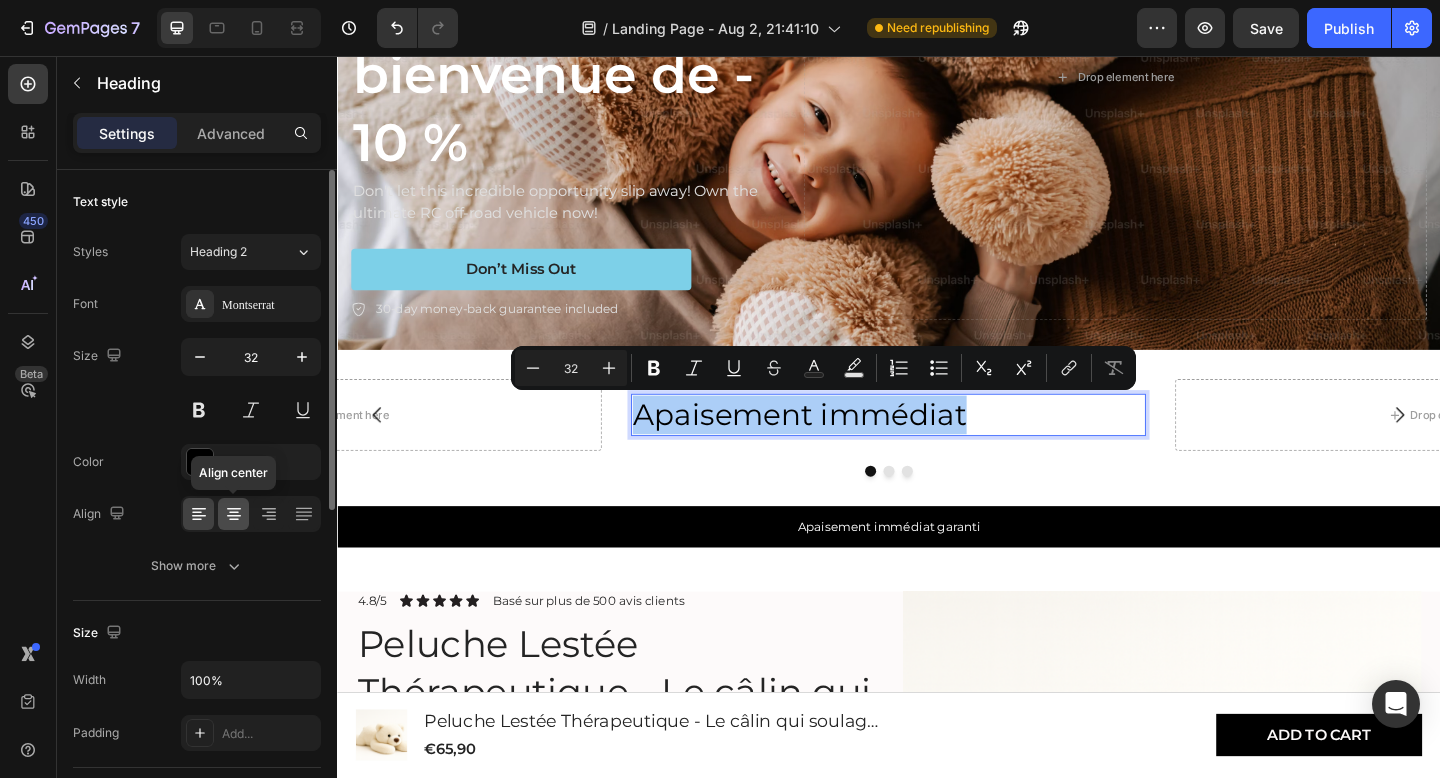 click 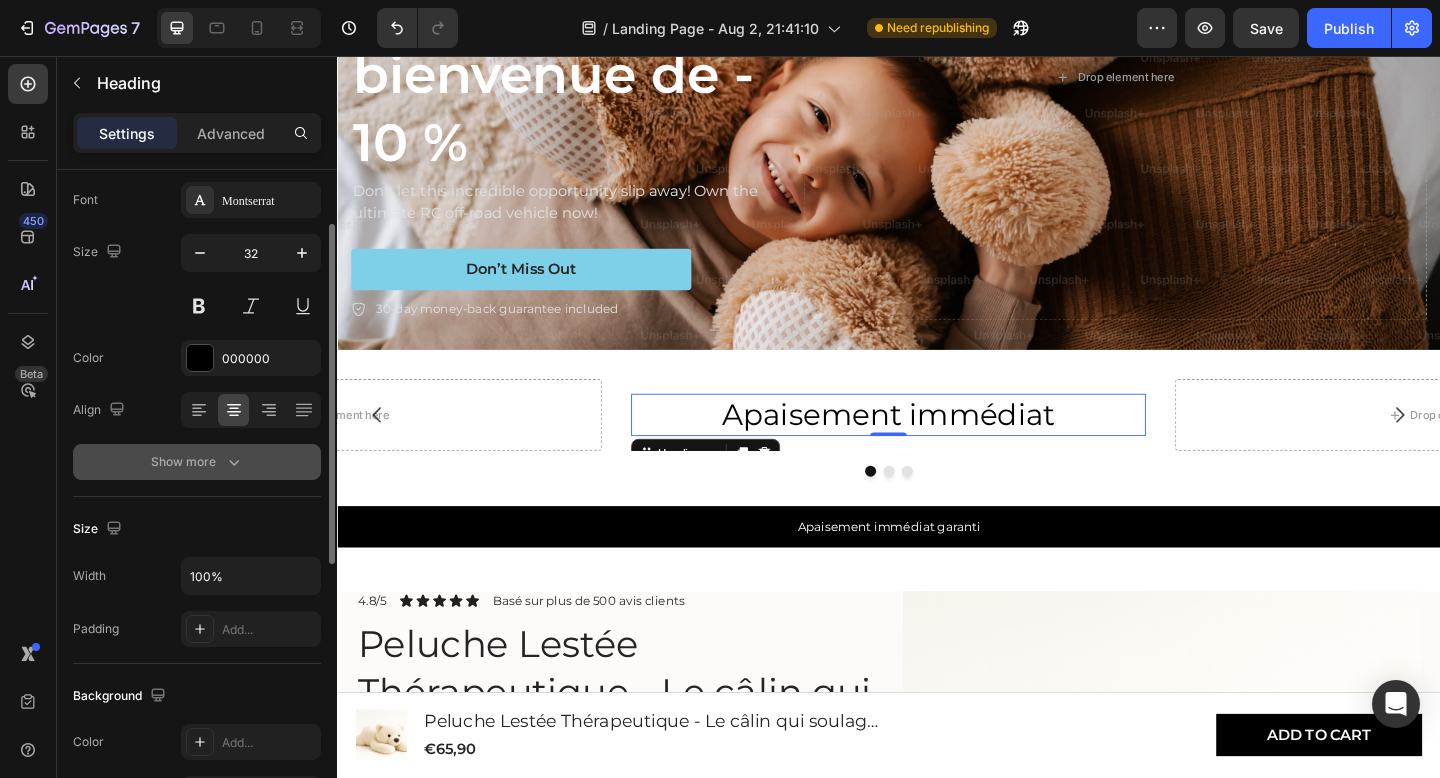 scroll, scrollTop: 106, scrollLeft: 0, axis: vertical 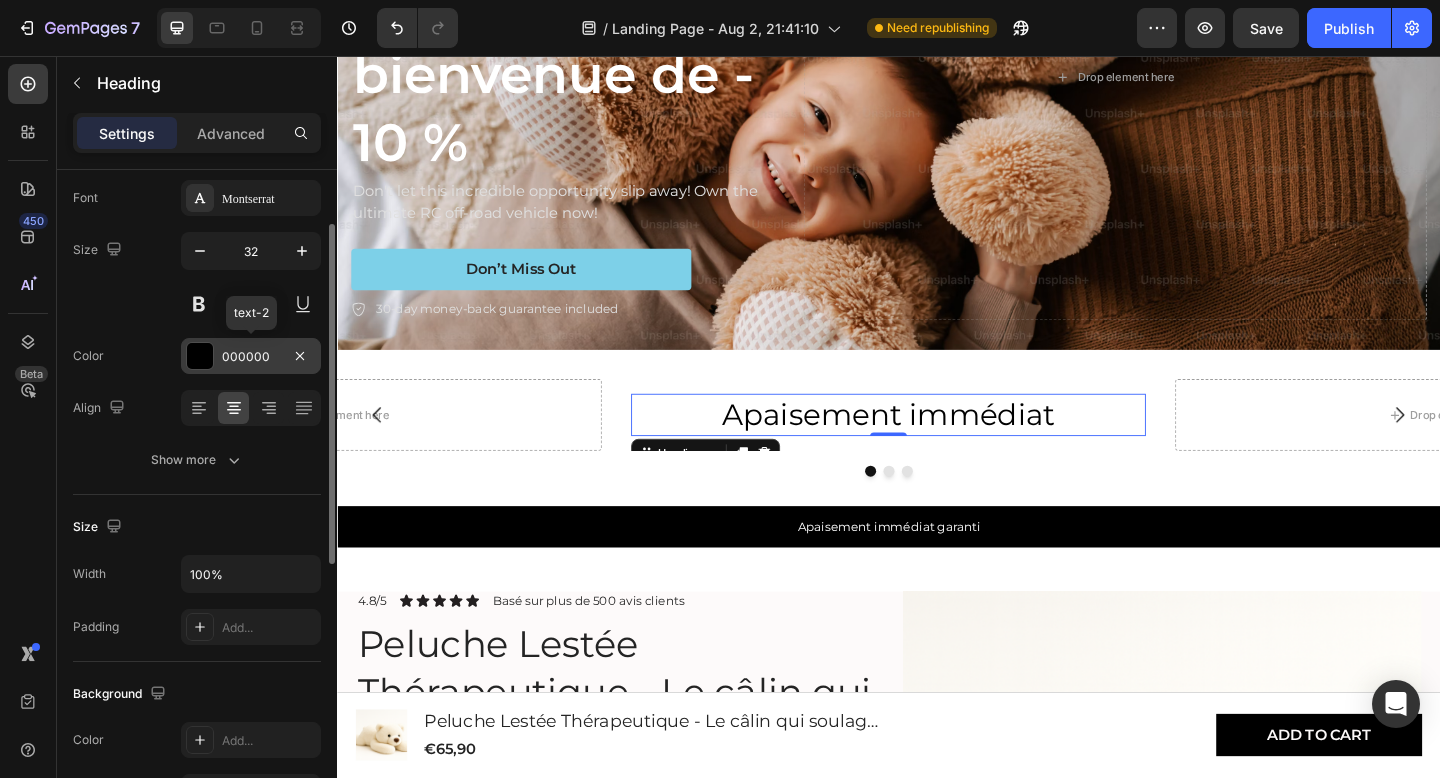 click on "000000" at bounding box center (251, 357) 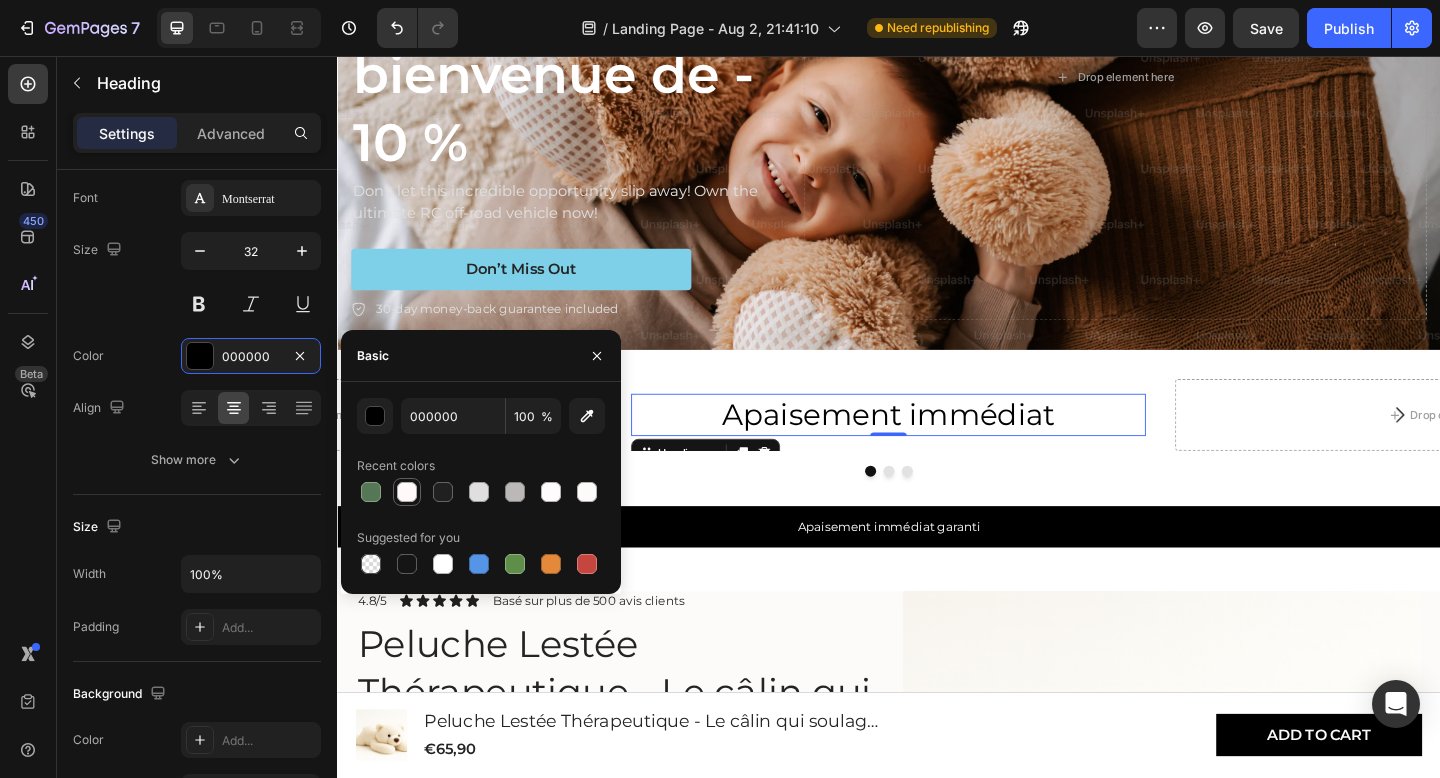 click at bounding box center (407, 492) 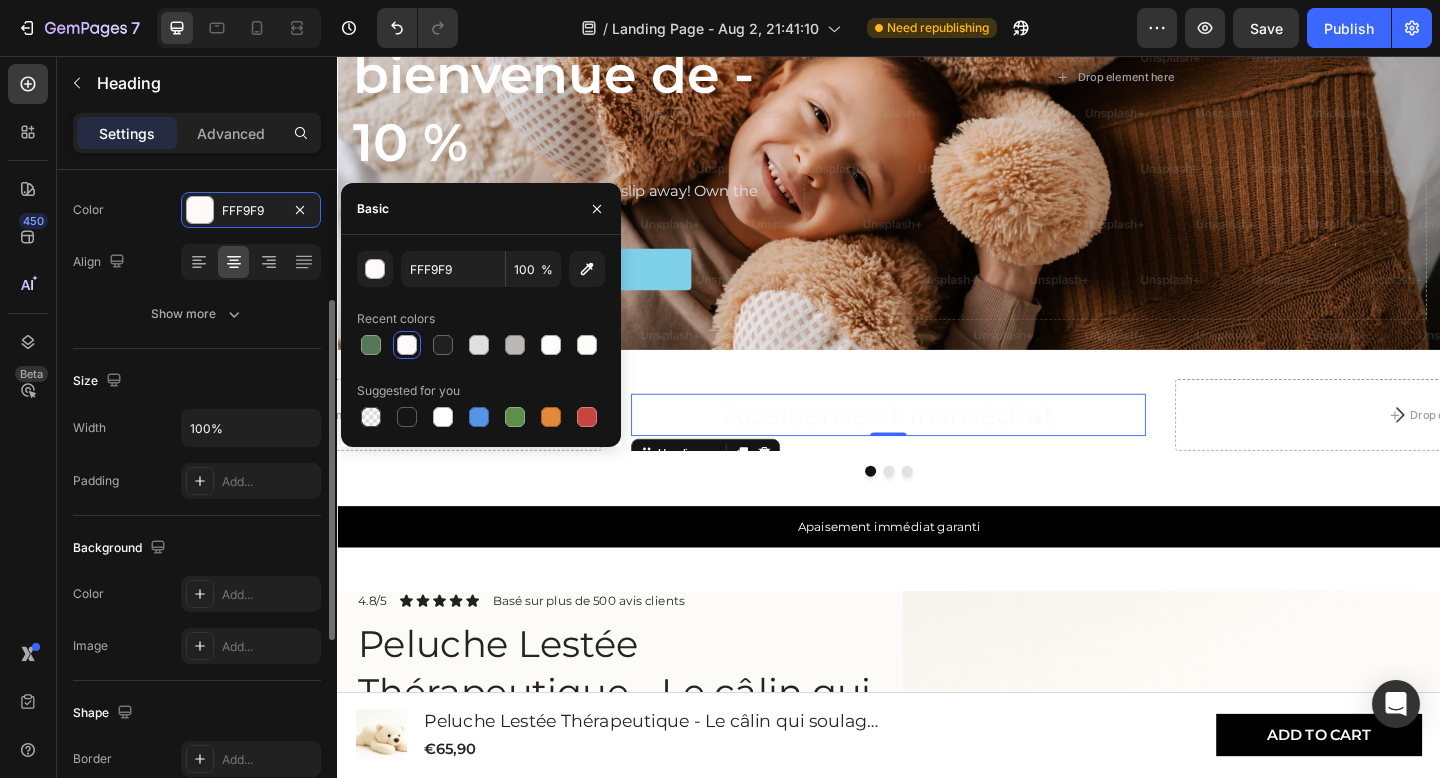 scroll, scrollTop: 253, scrollLeft: 0, axis: vertical 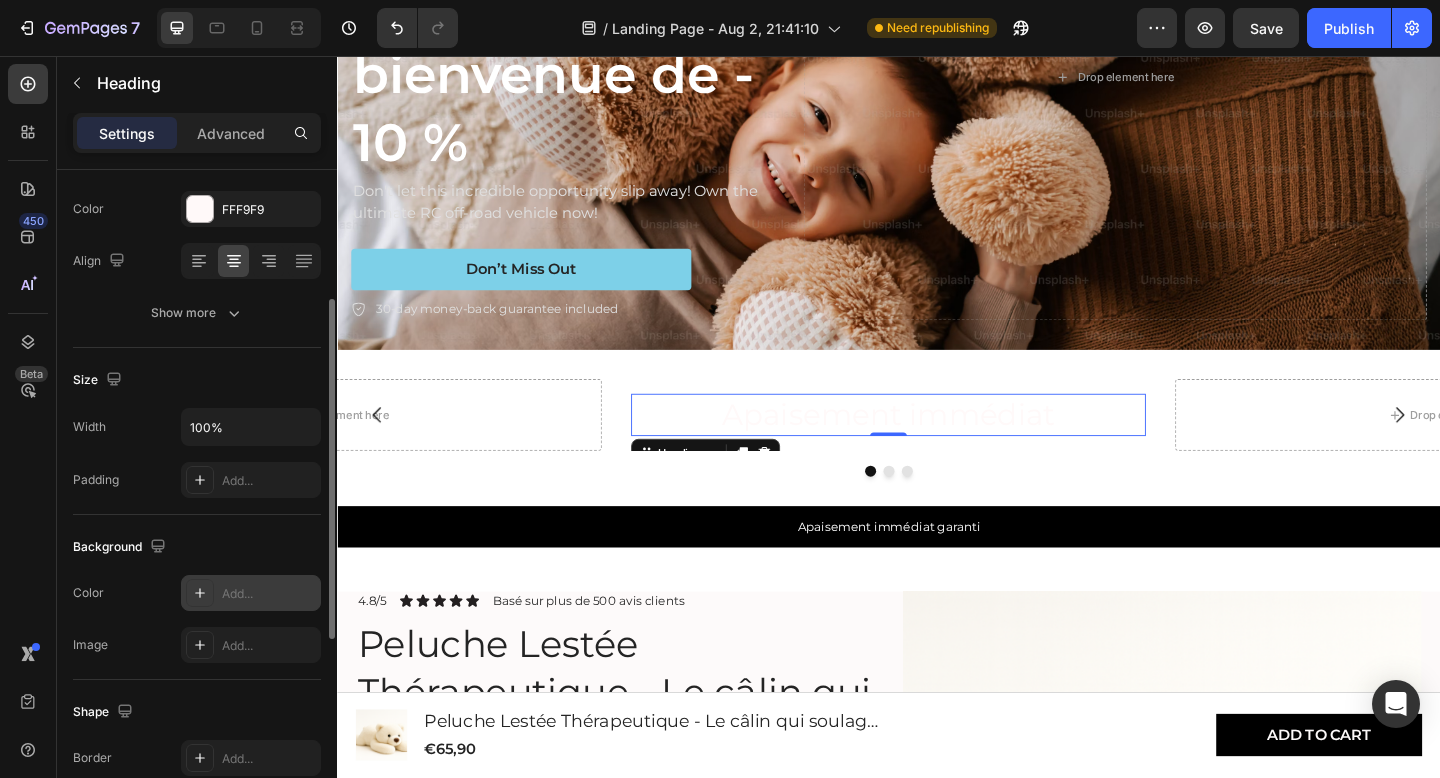 click 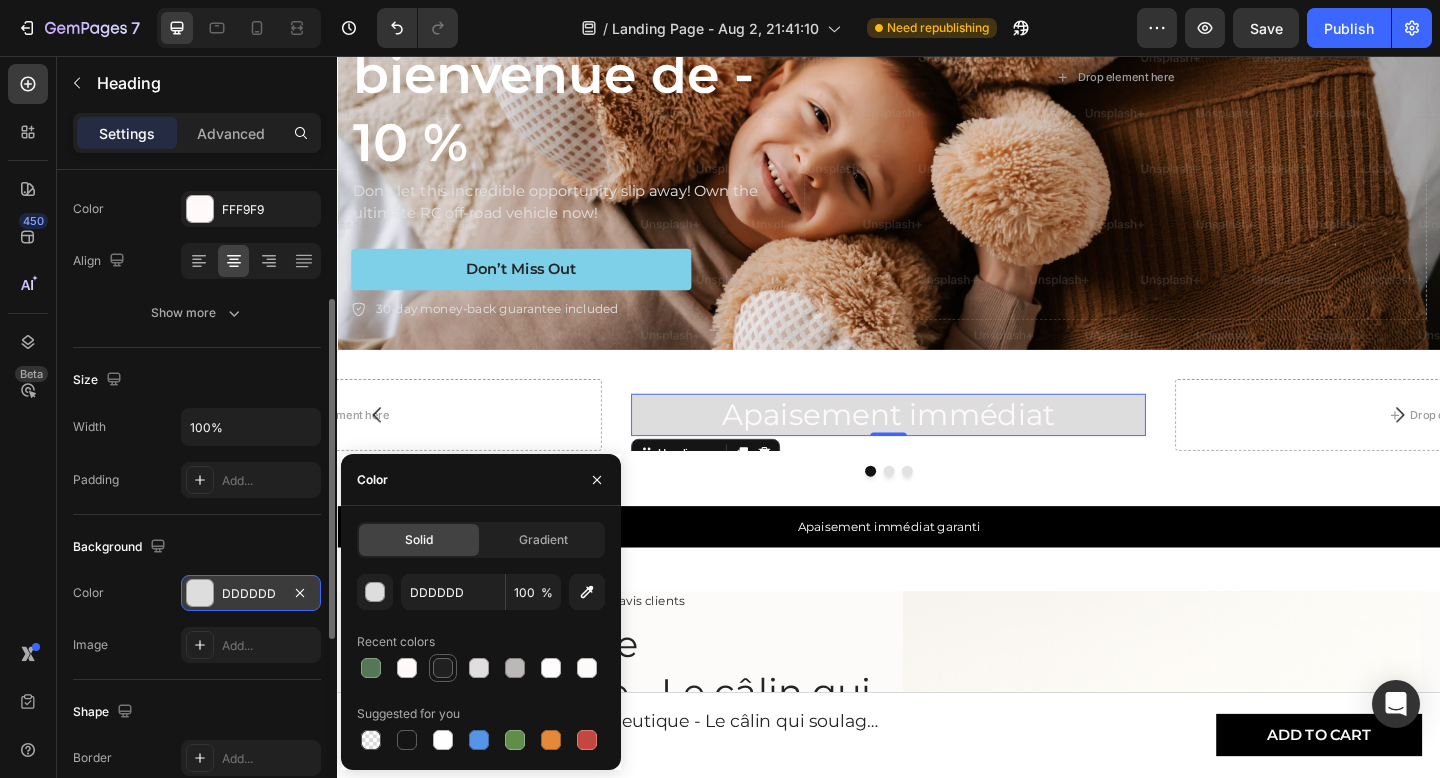click at bounding box center [443, 668] 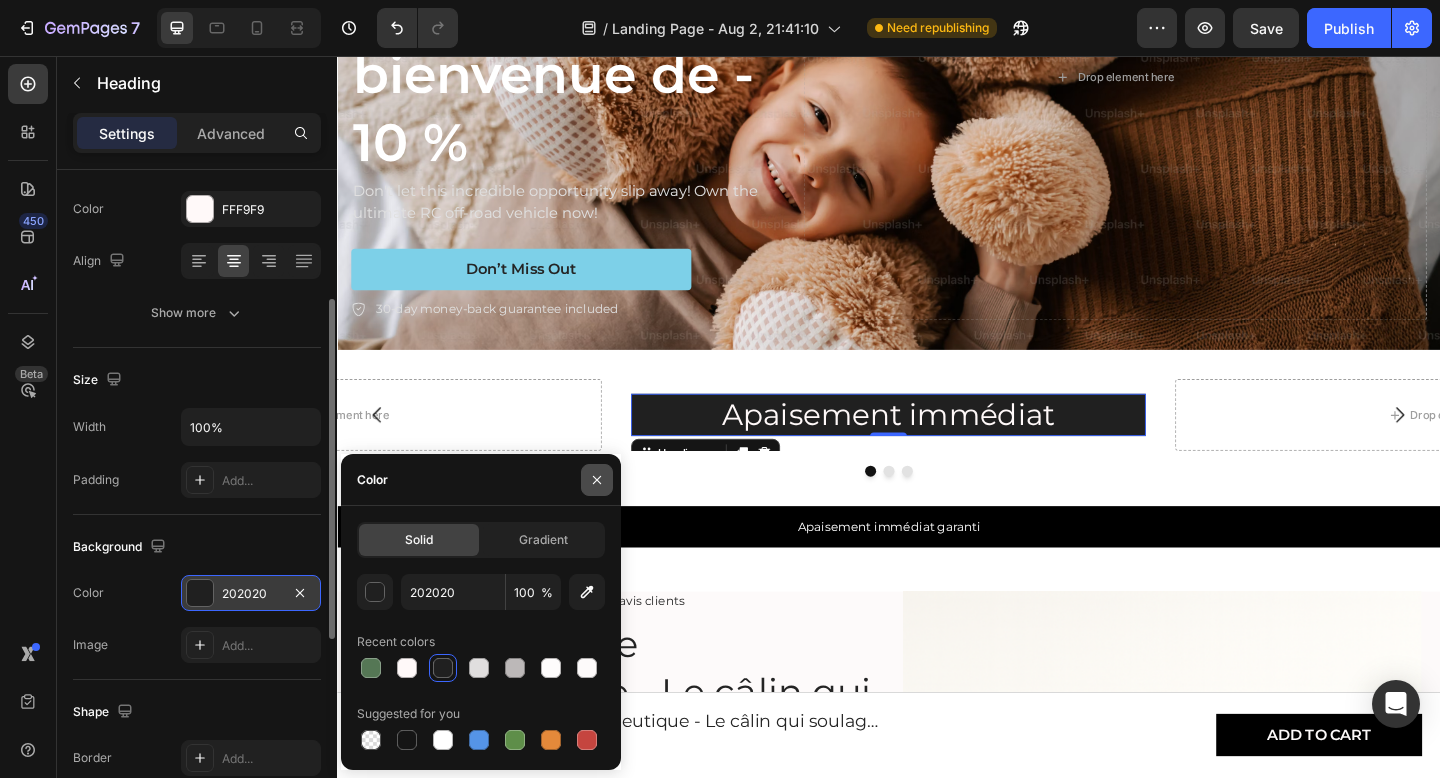 click 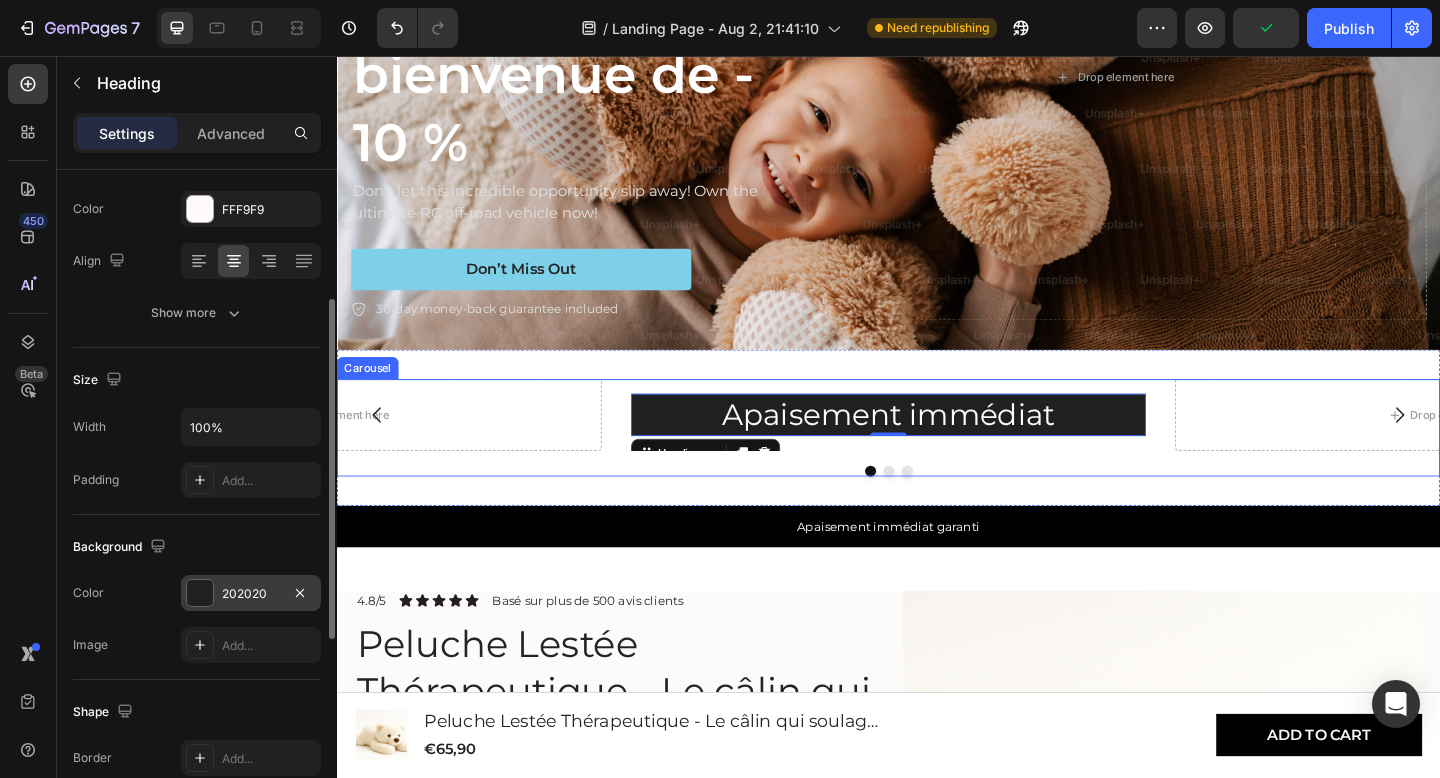 click at bounding box center [937, 508] 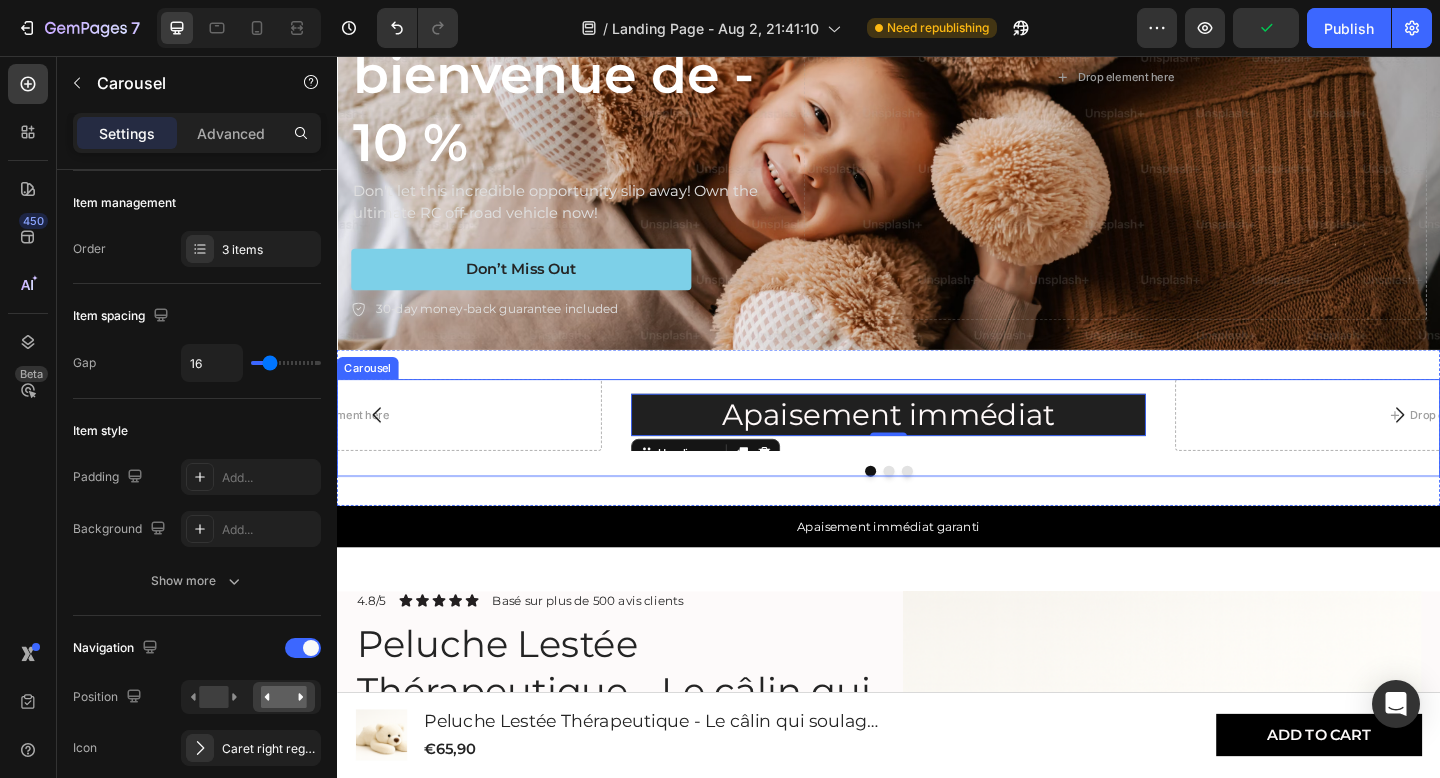 scroll, scrollTop: 0, scrollLeft: 0, axis: both 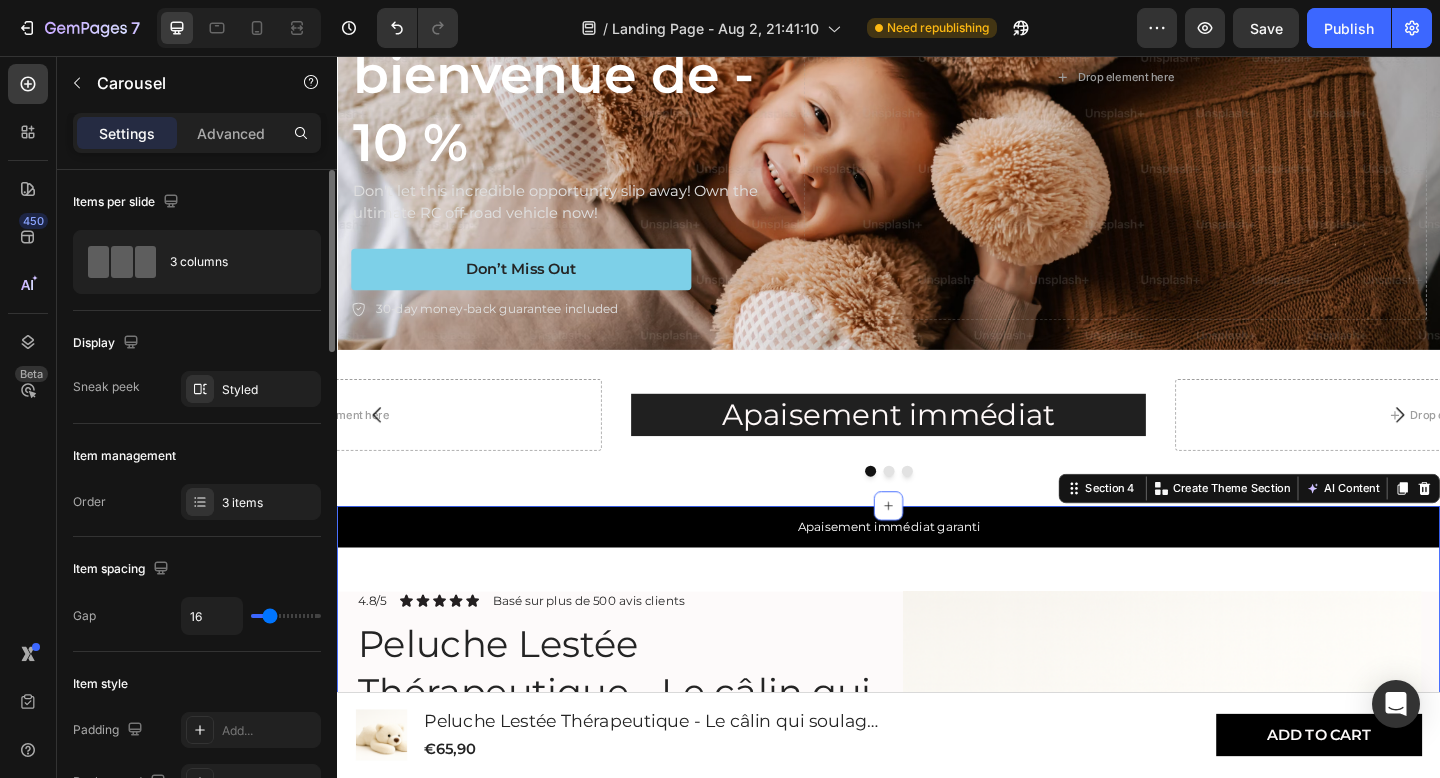 click on "Apaisement immédiat garanti Text Block Row
Product Images Animal: Ours blanc Ours blanc Ours blanc Ours blanc Ours brun Ours brun Ours brun Koala Koala Koala Chien Chien Chien Elephant Elephant Elephant Paresseux Paresseux Paresseux Licorne Licorne Licorne Product Variants & Swatches 4.8/5 Text Block Icon Icon Icon Icon Icon Icon List Basé sur plus de 500 avis clients Text Block Row Peluche Lestée Thérapeutique - Le câlin qui soulage le stress Product Title Nuits sereines garanties Text Block
Icon Essayez sans risque Text Block Row
Icon Calme Instantané Text Block Row Row Livraison rapide  Heading Row Les jouets lestés sont des jouets spéciaux qui, grâce à leur poids (similaire à une couverture lestée), exercent une pression profonde et apaisante. Cela contribue à un  sentiment de réconfort et de sécurité  .
Les peluches lestées conviennent aussi bien aux enfants  (à partir de 3 ans)     Read More Product Description
Ajouter au panier" at bounding box center [937, 964] 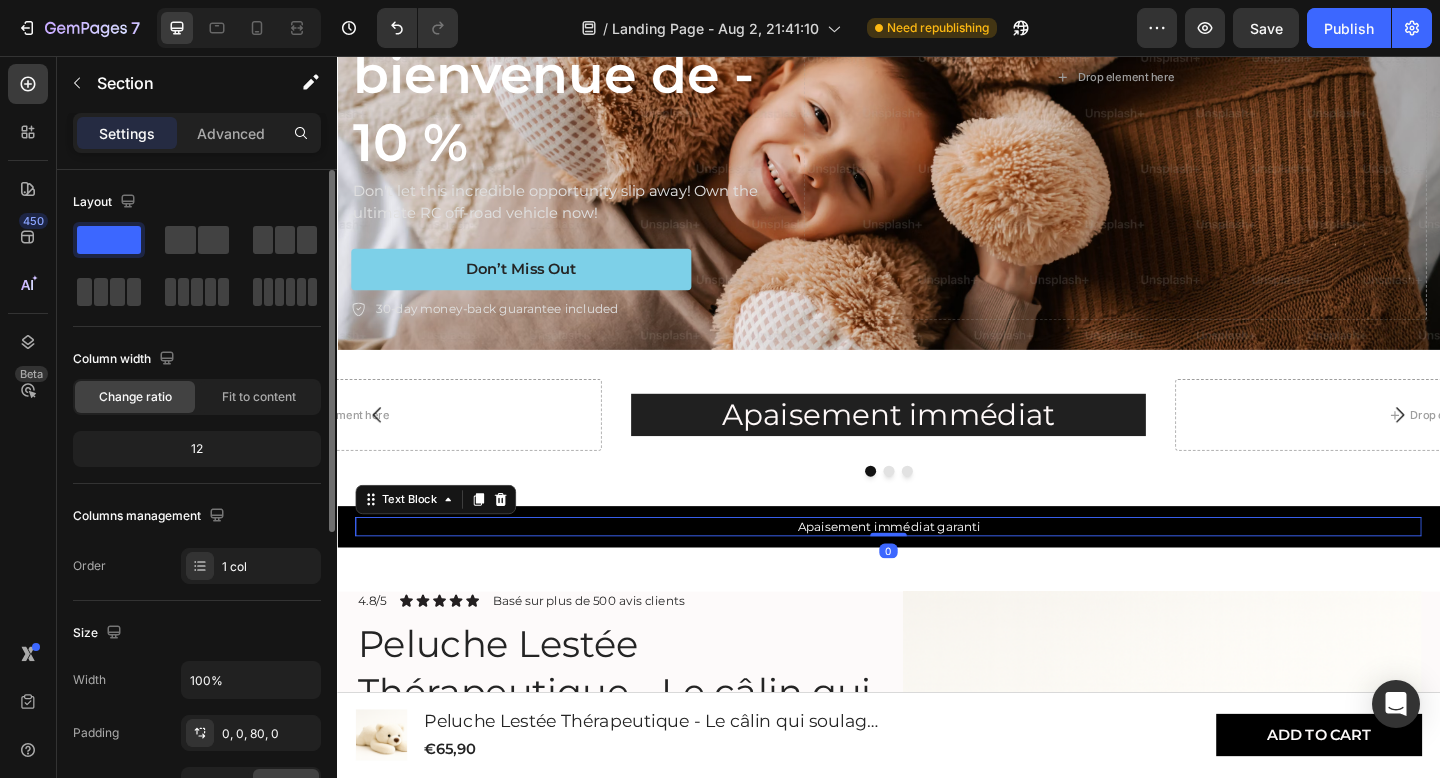 click on "Apaisement immédiat garanti" at bounding box center [937, 568] 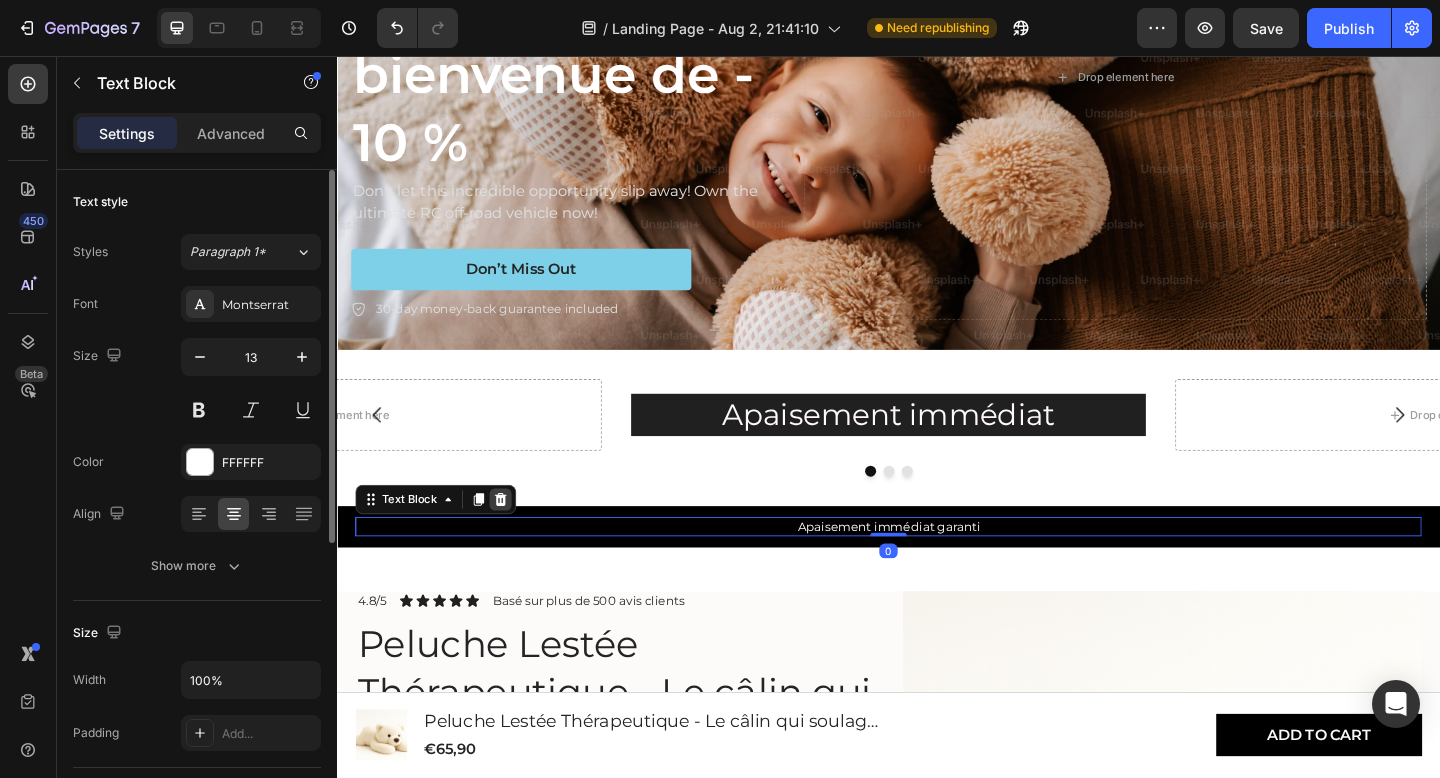 click 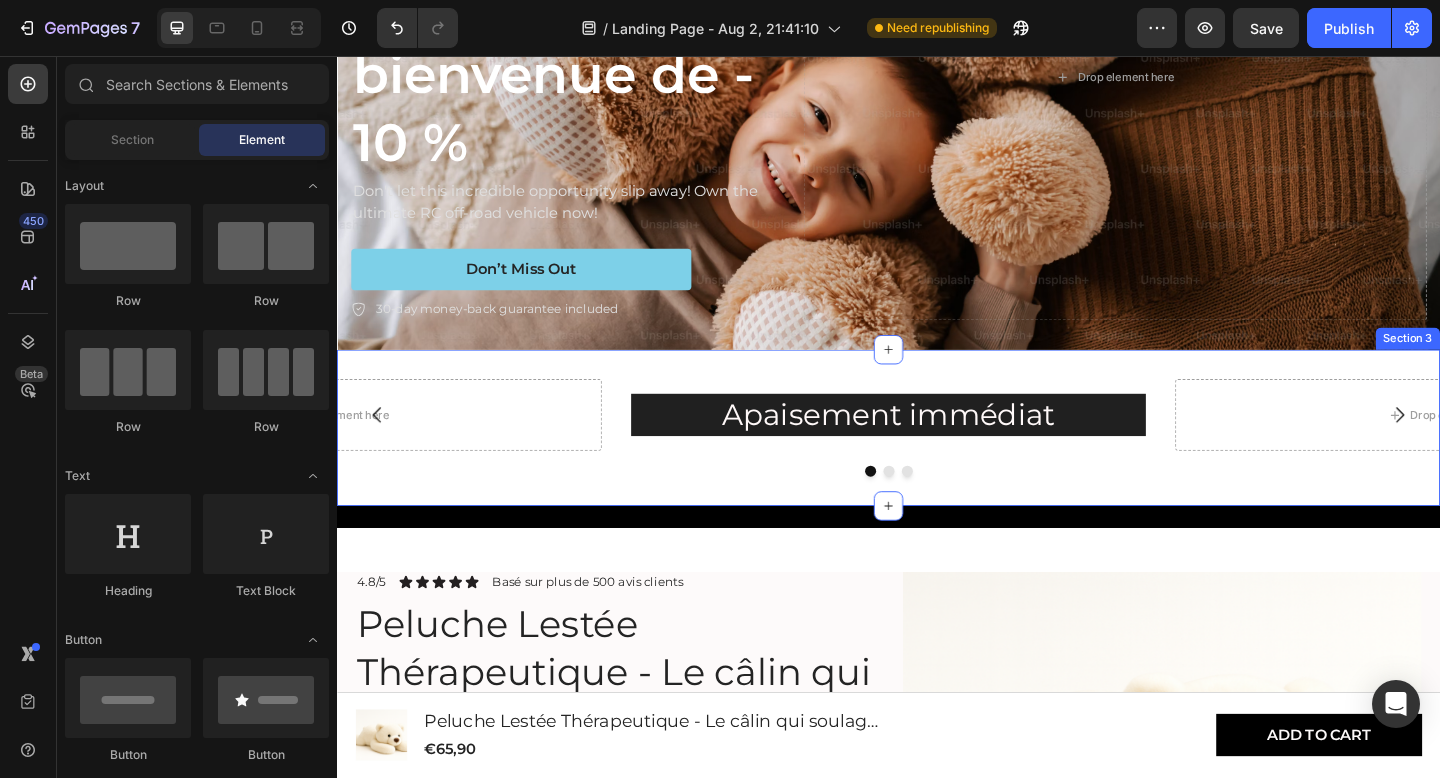 click at bounding box center (937, 508) 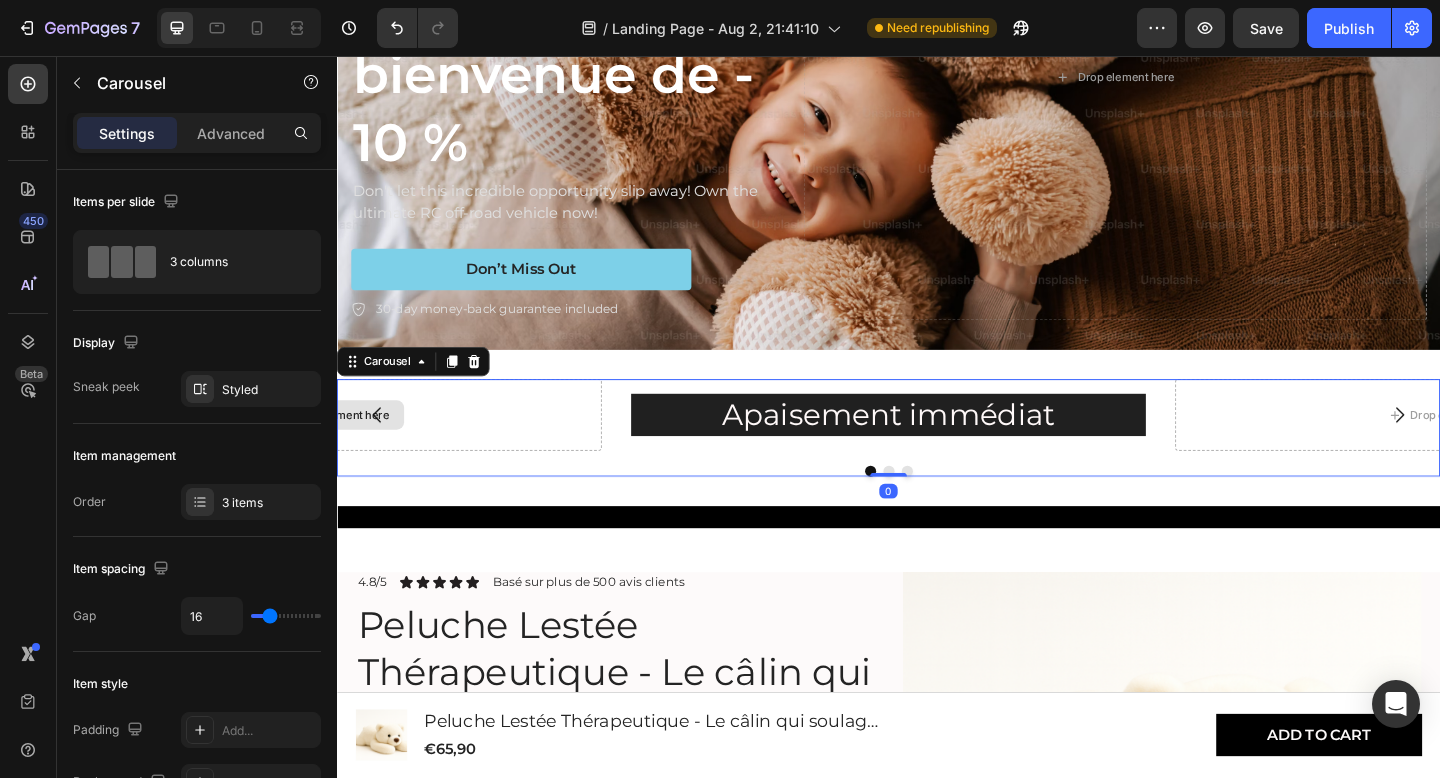click on "Drop element here" at bounding box center [329, 447] 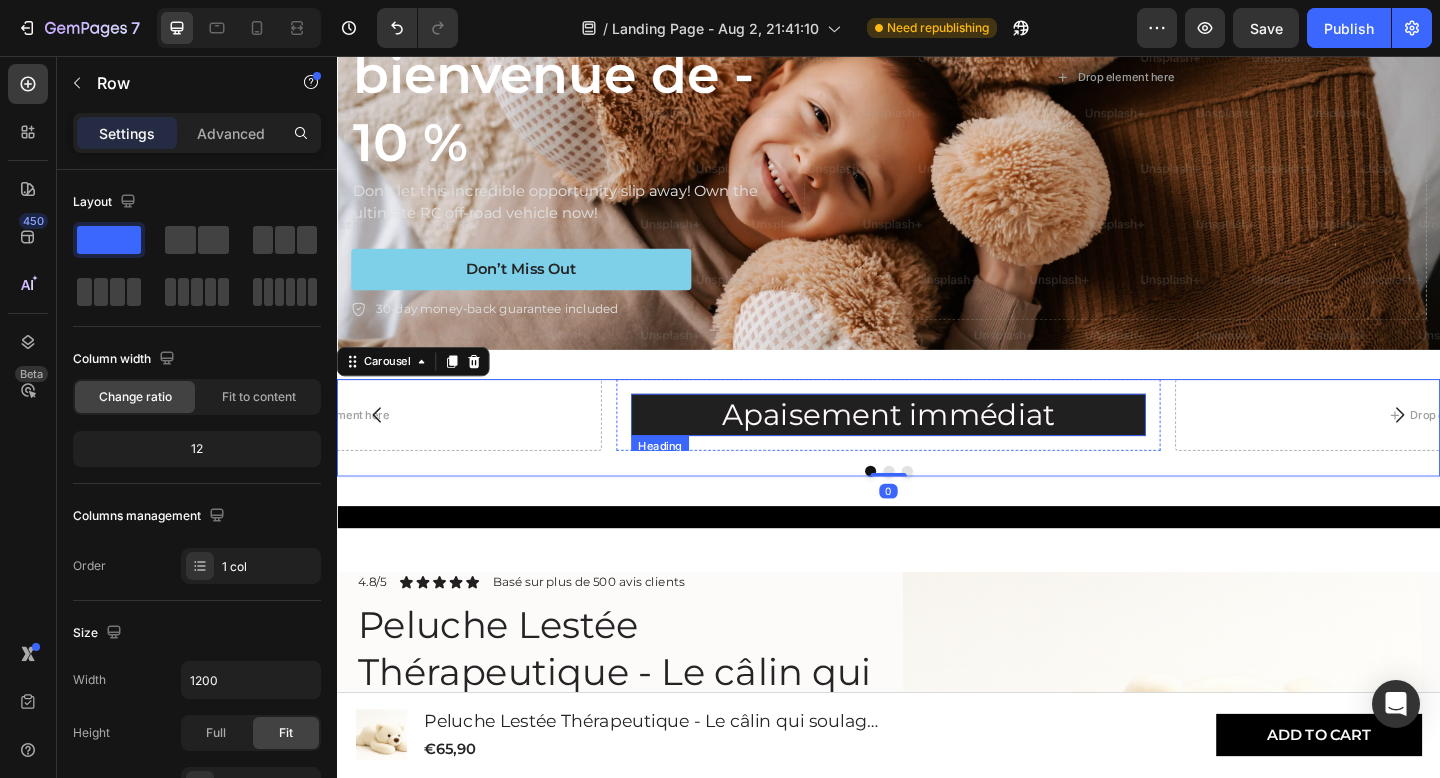 click on "Apaisement immédiat Heading Row" at bounding box center (937, 447) 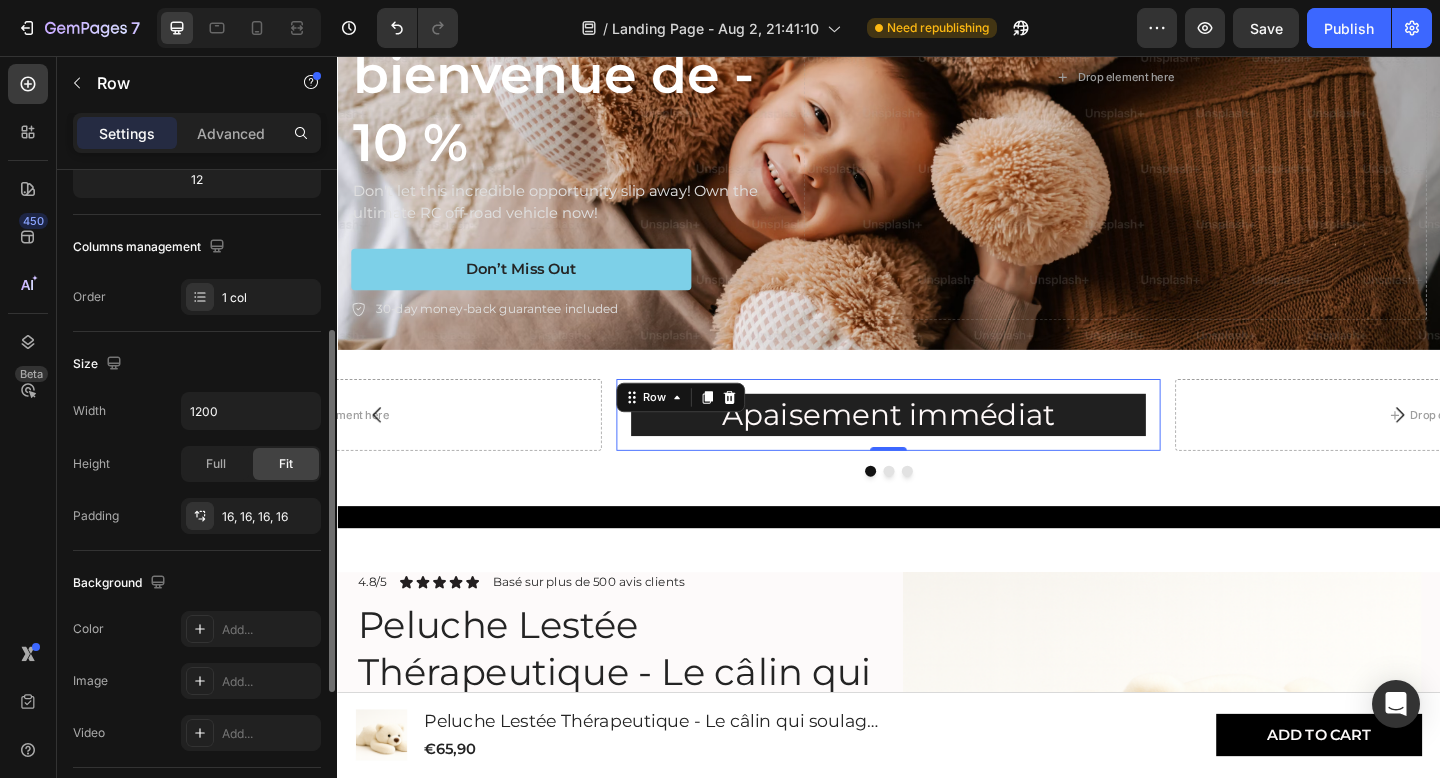 scroll, scrollTop: 278, scrollLeft: 0, axis: vertical 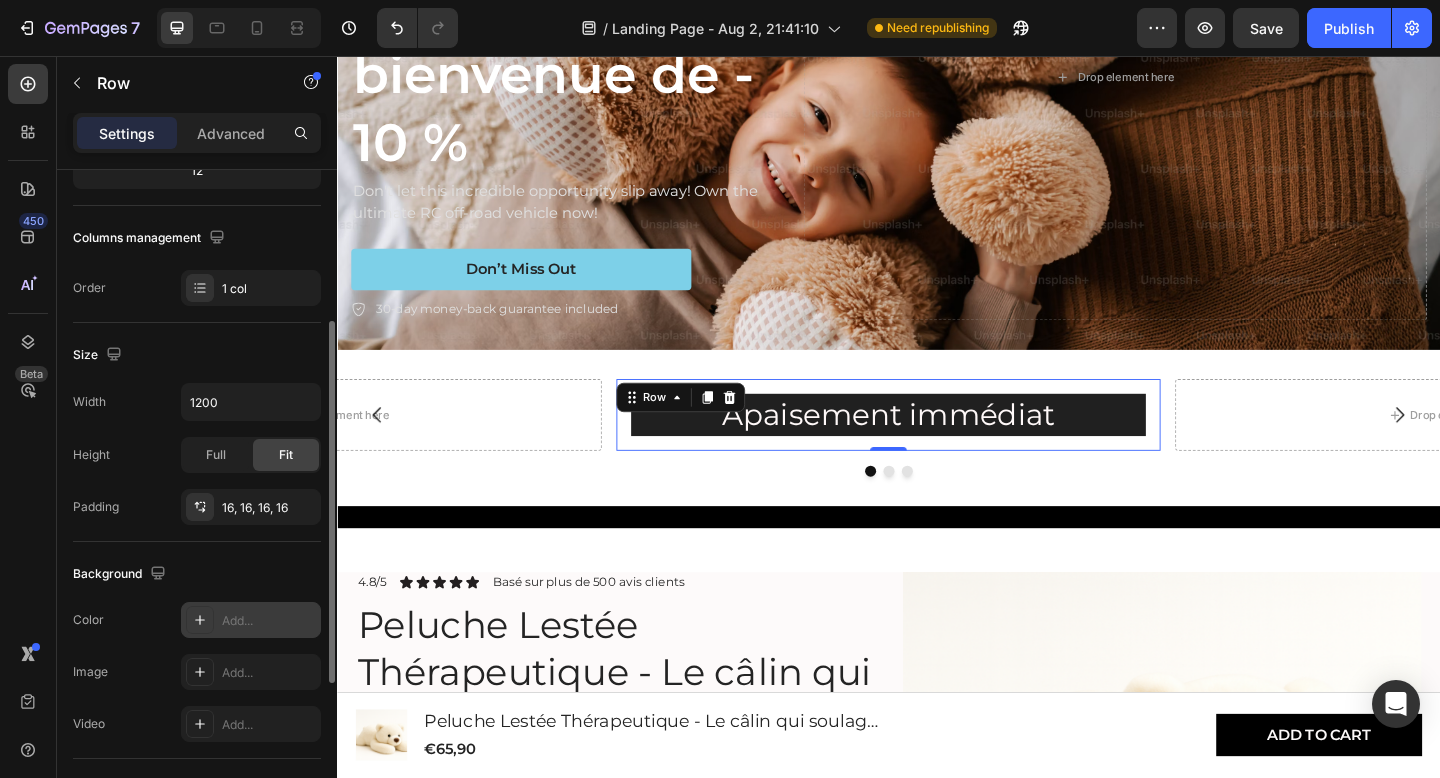 click 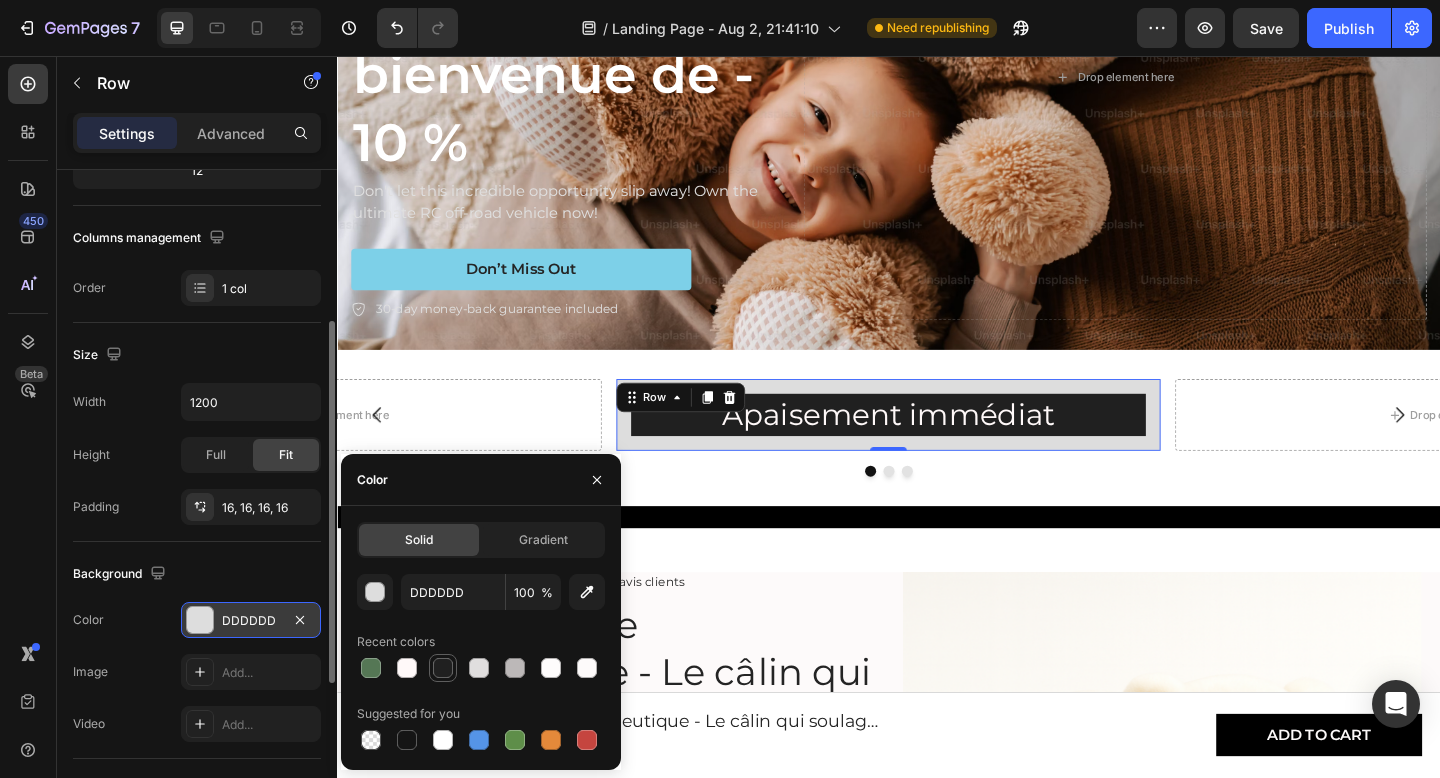 click at bounding box center (443, 668) 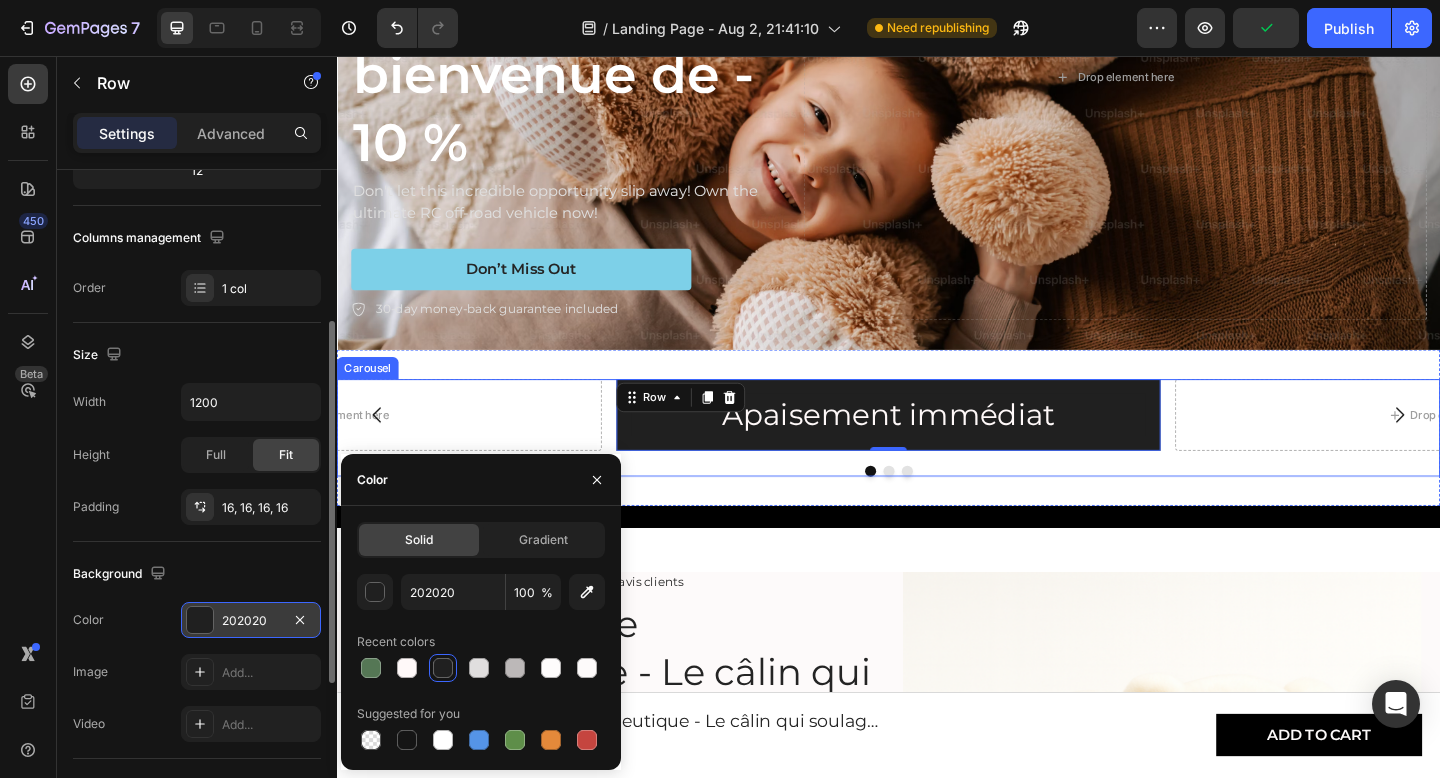 click at bounding box center (937, 508) 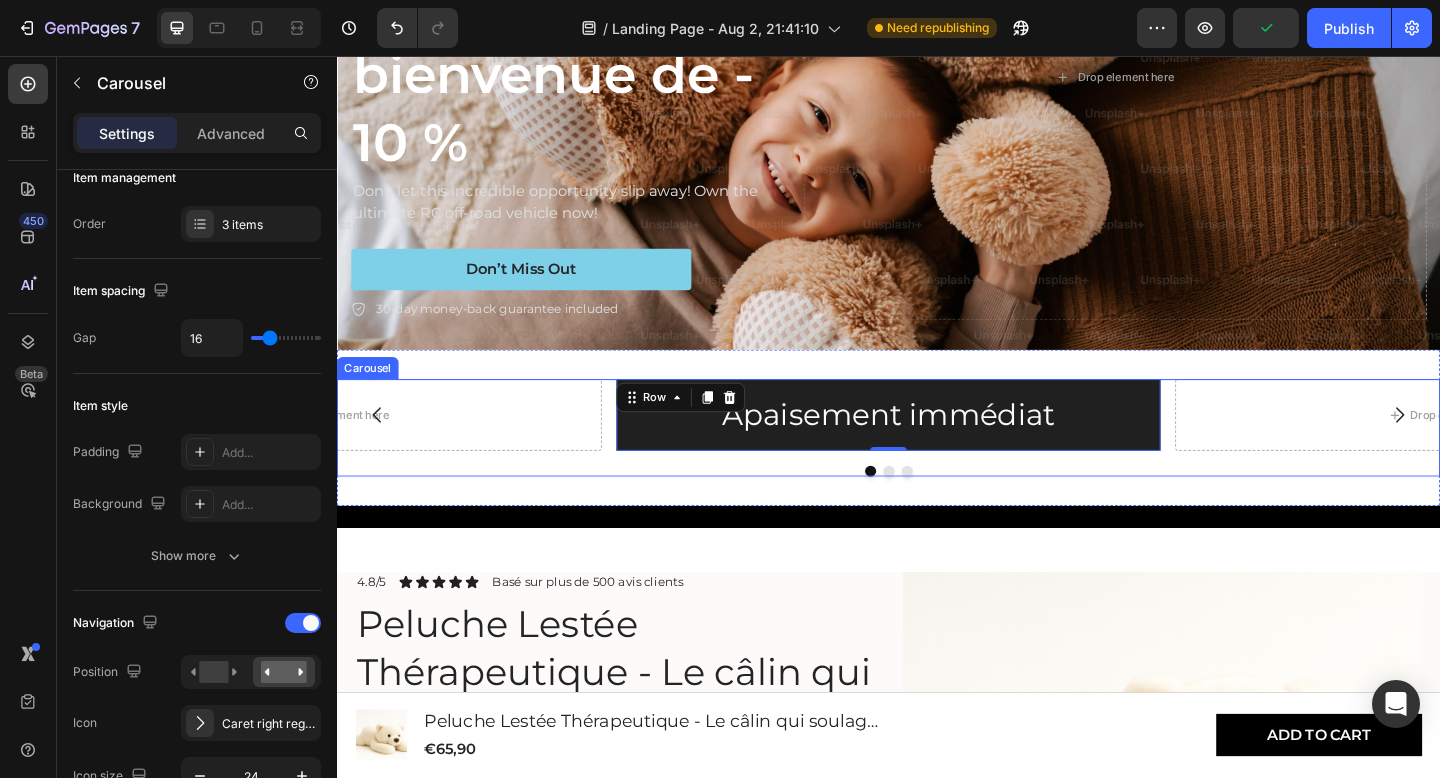 scroll, scrollTop: 0, scrollLeft: 0, axis: both 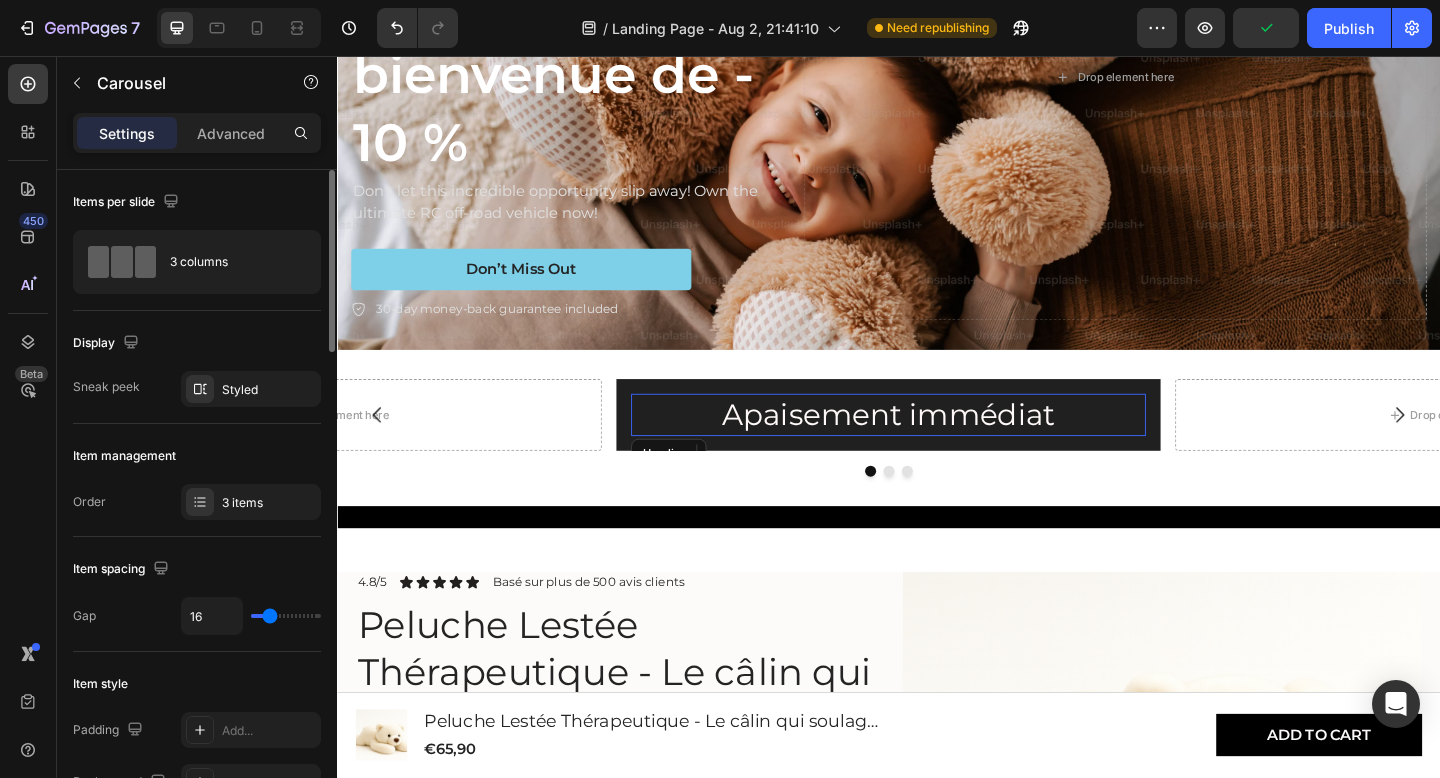 click on "Apaisement immédiat" at bounding box center (937, 447) 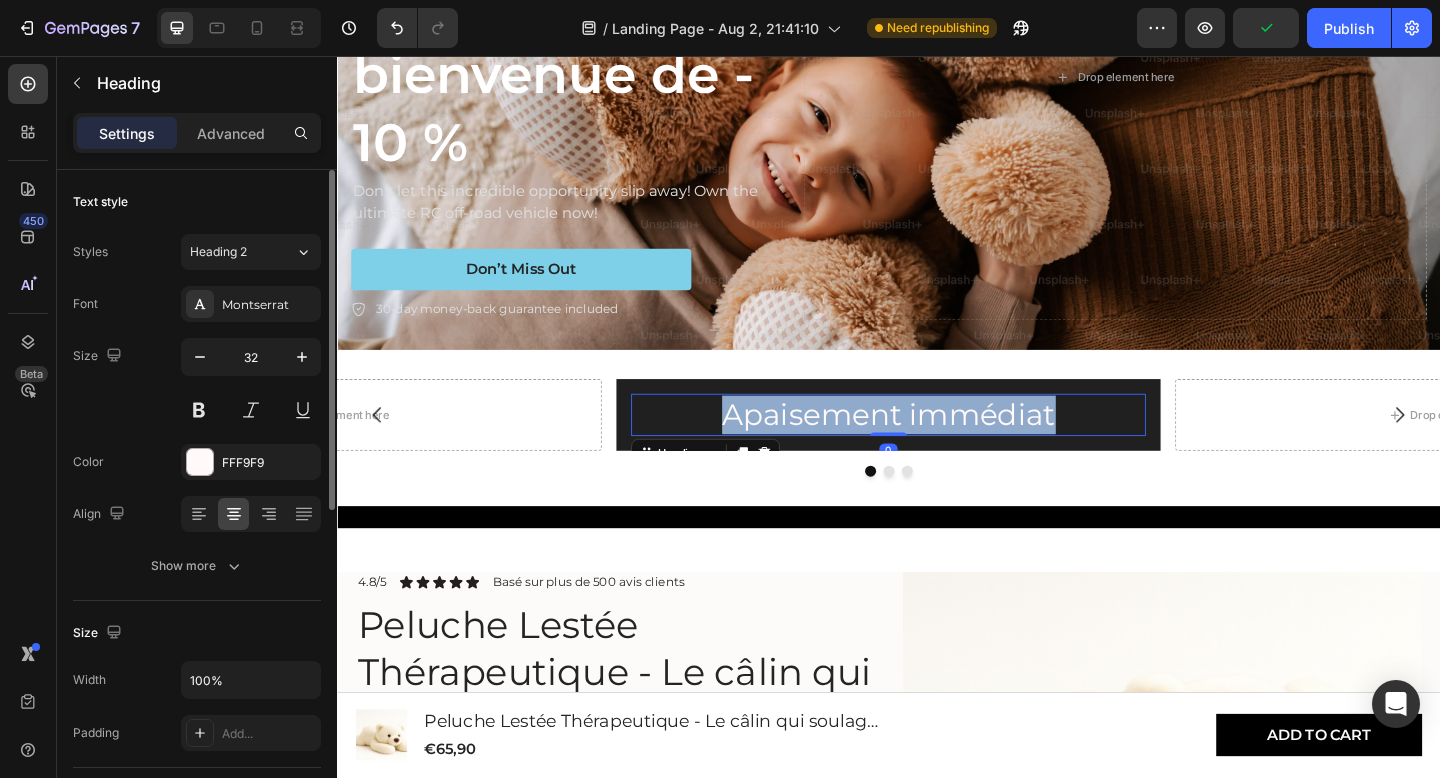 click on "Apaisement immédiat" at bounding box center (937, 447) 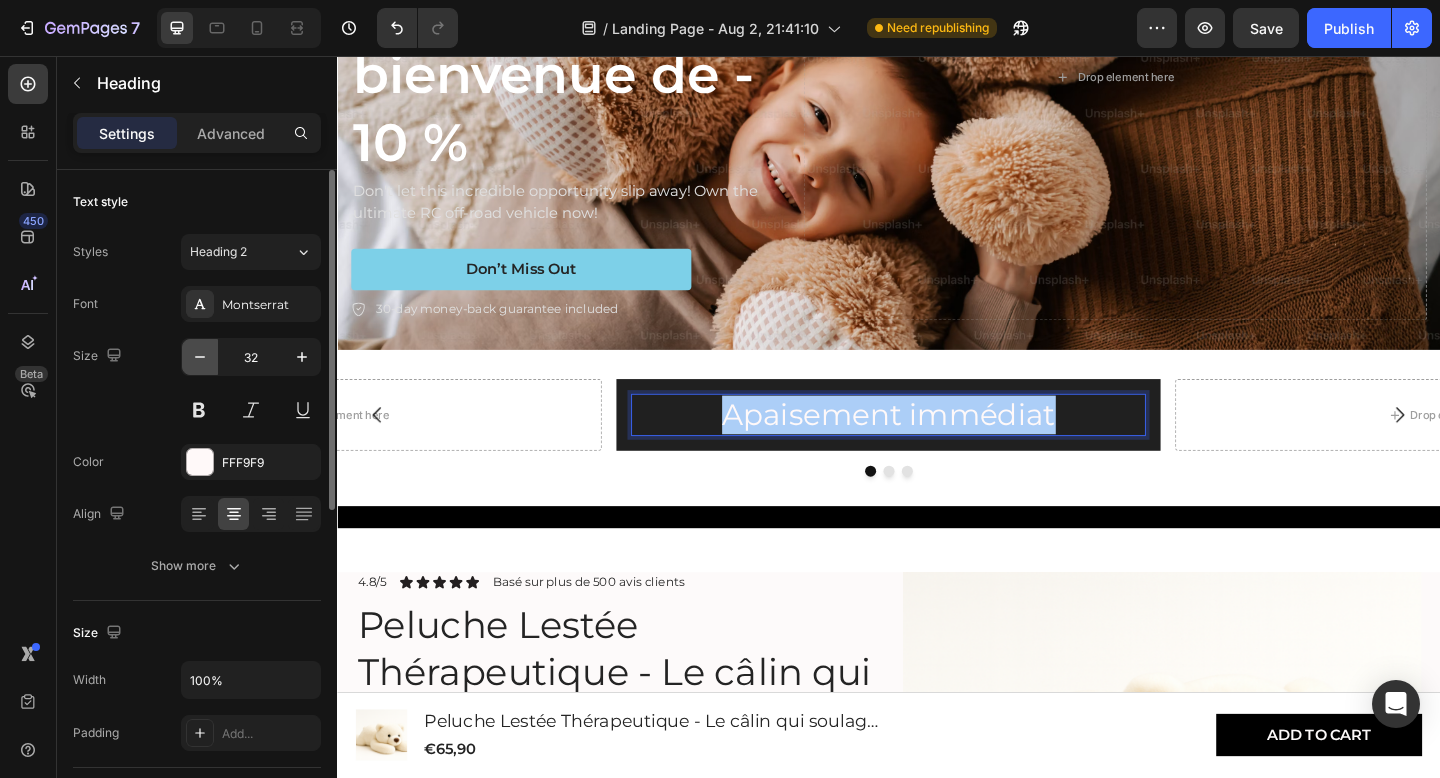 click 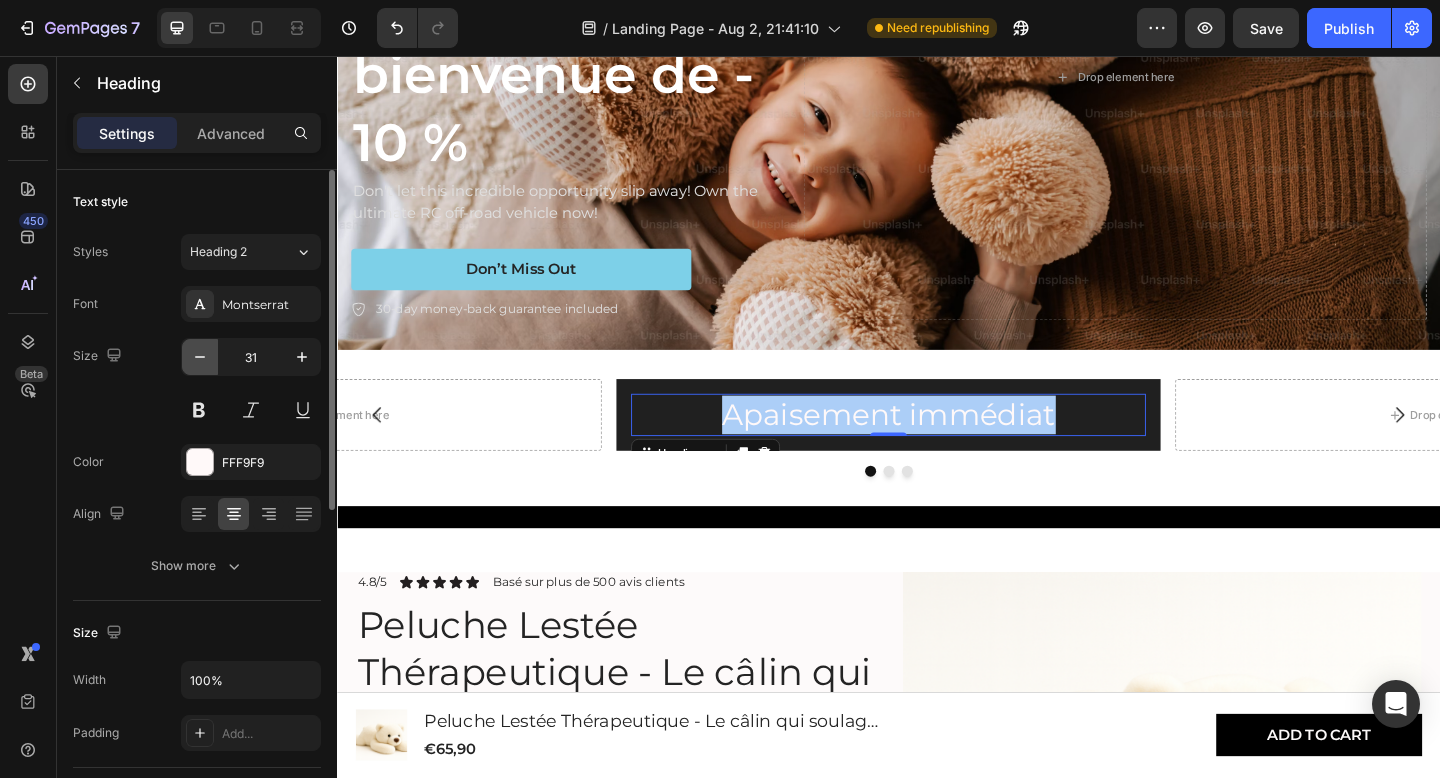 click 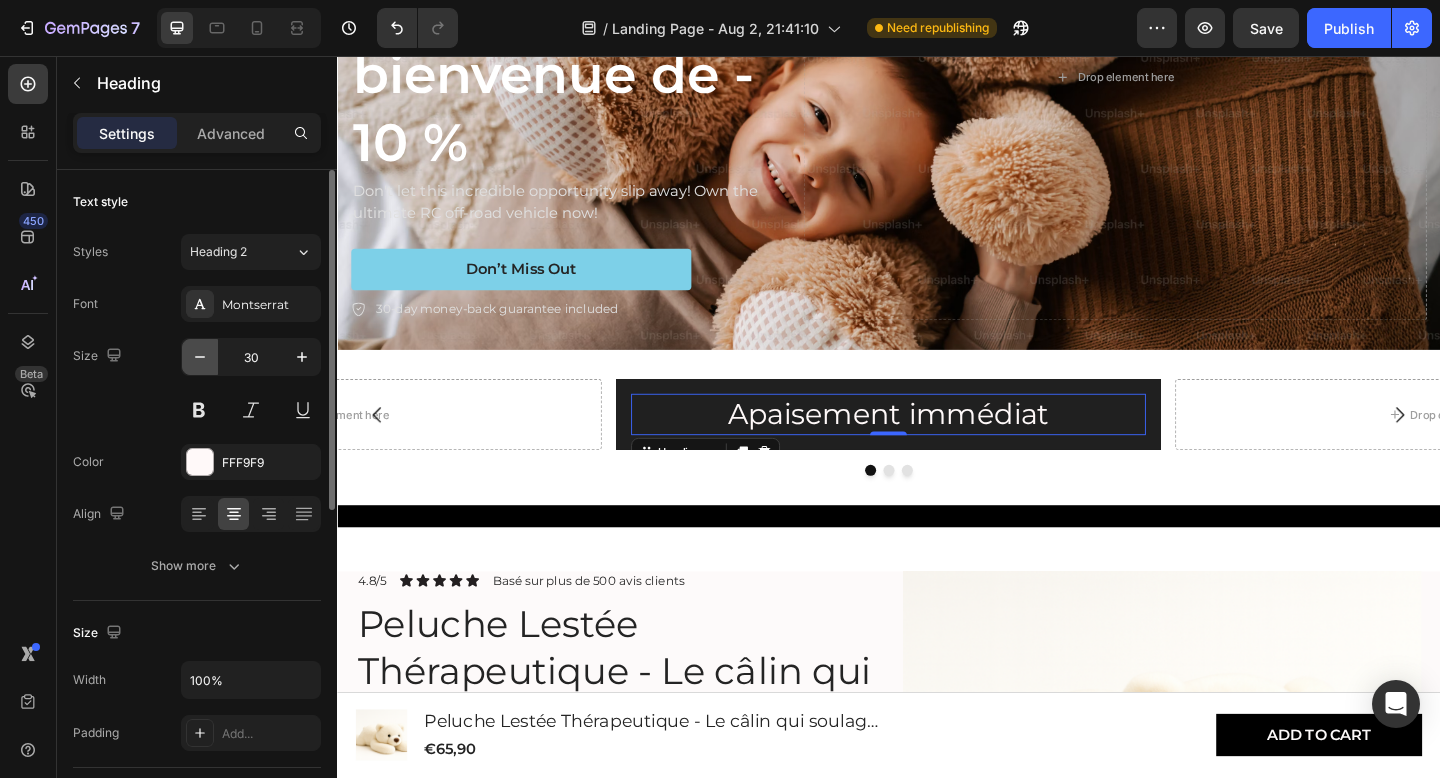 click 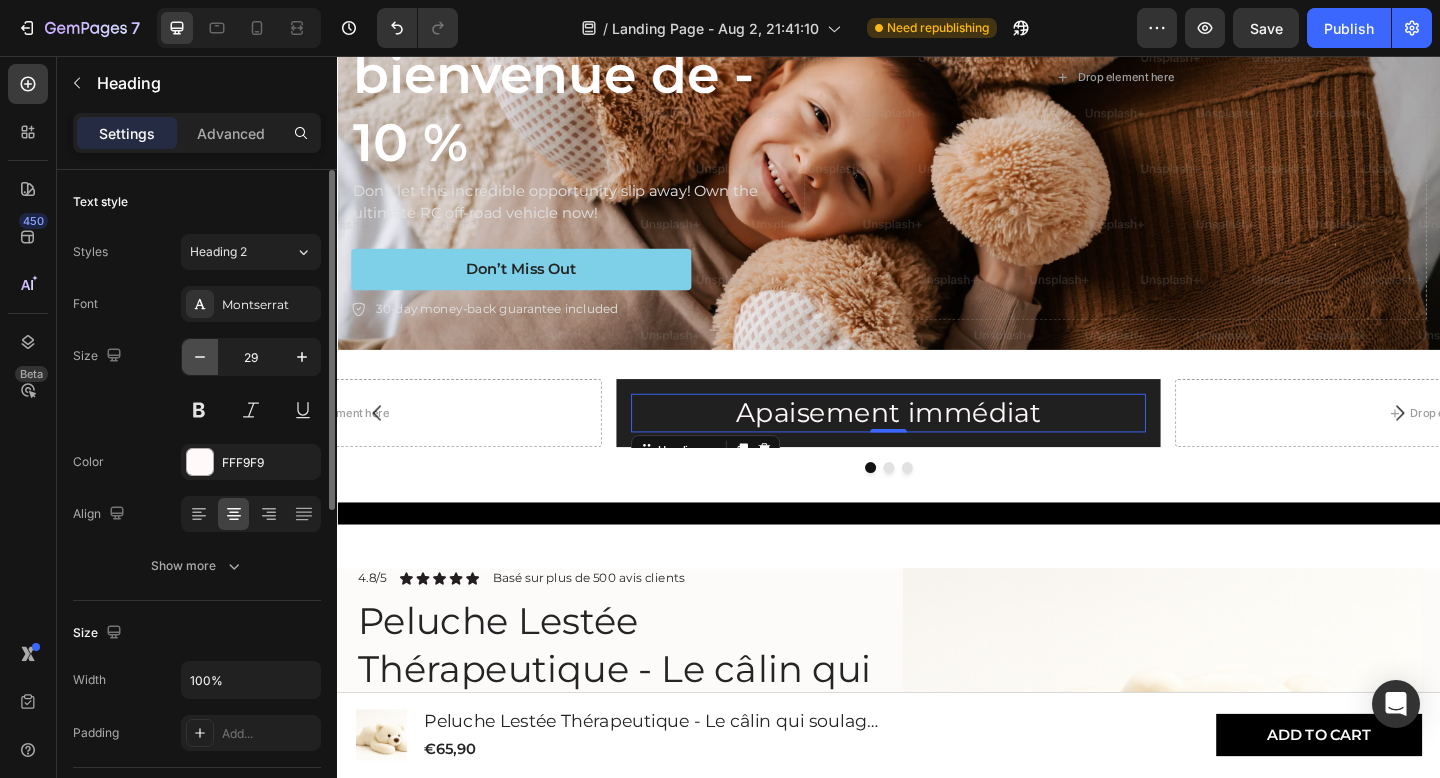 click 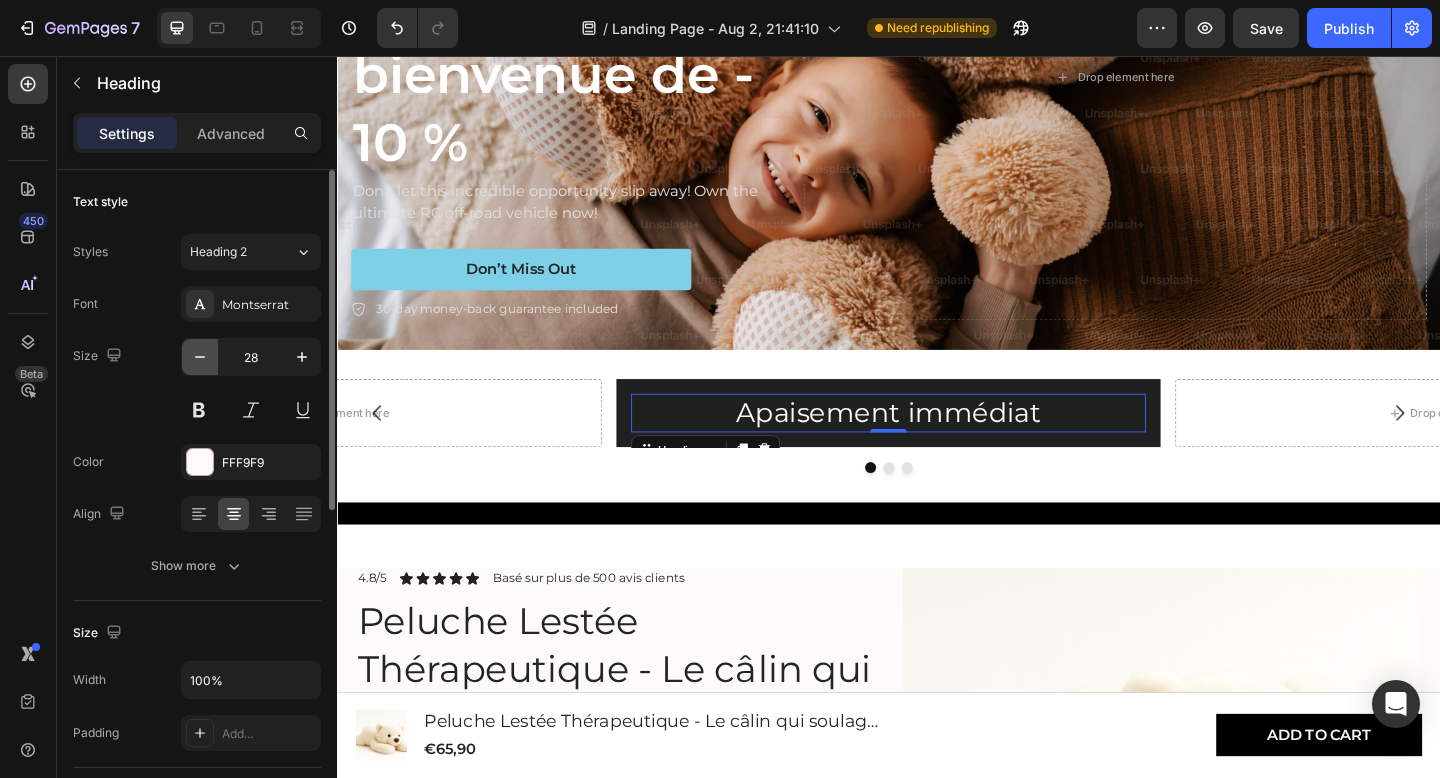 click 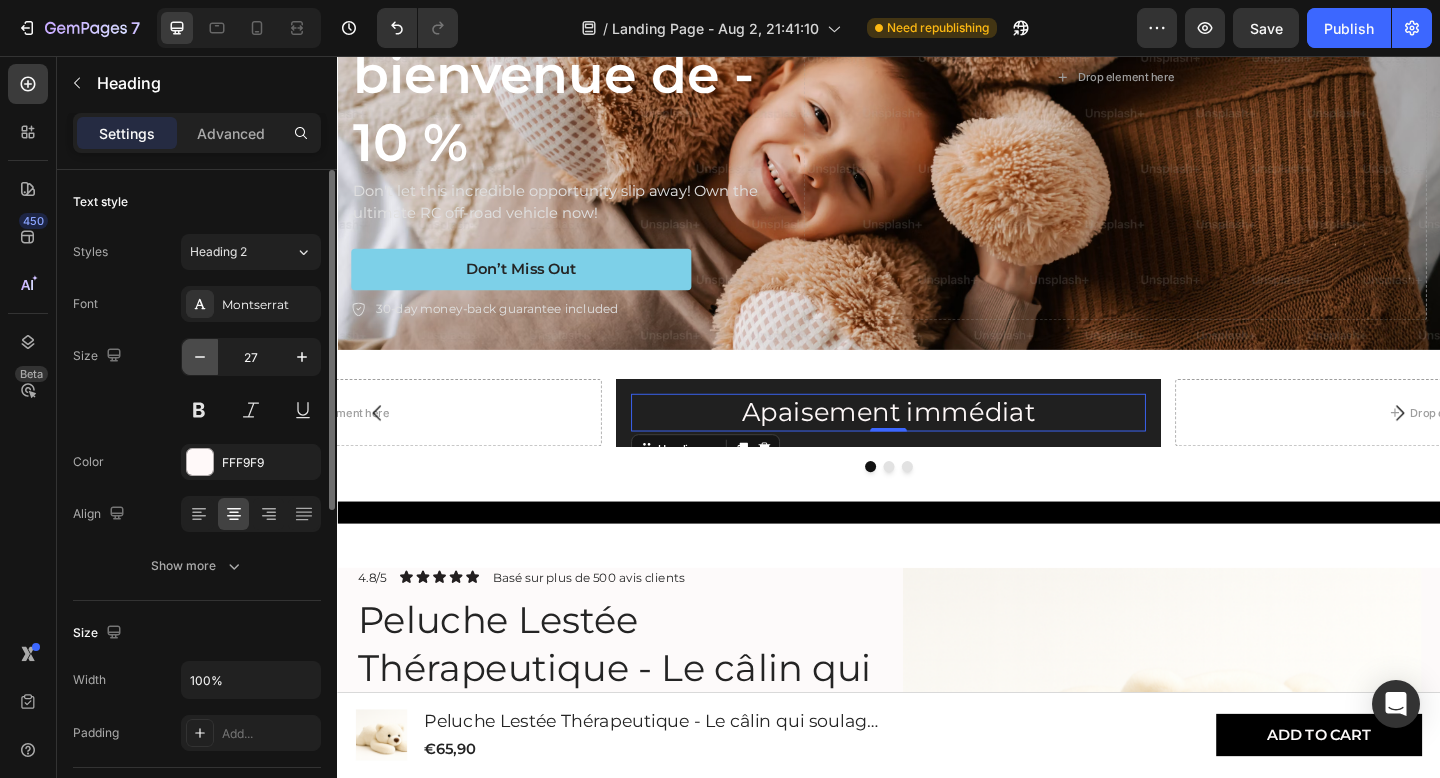 click 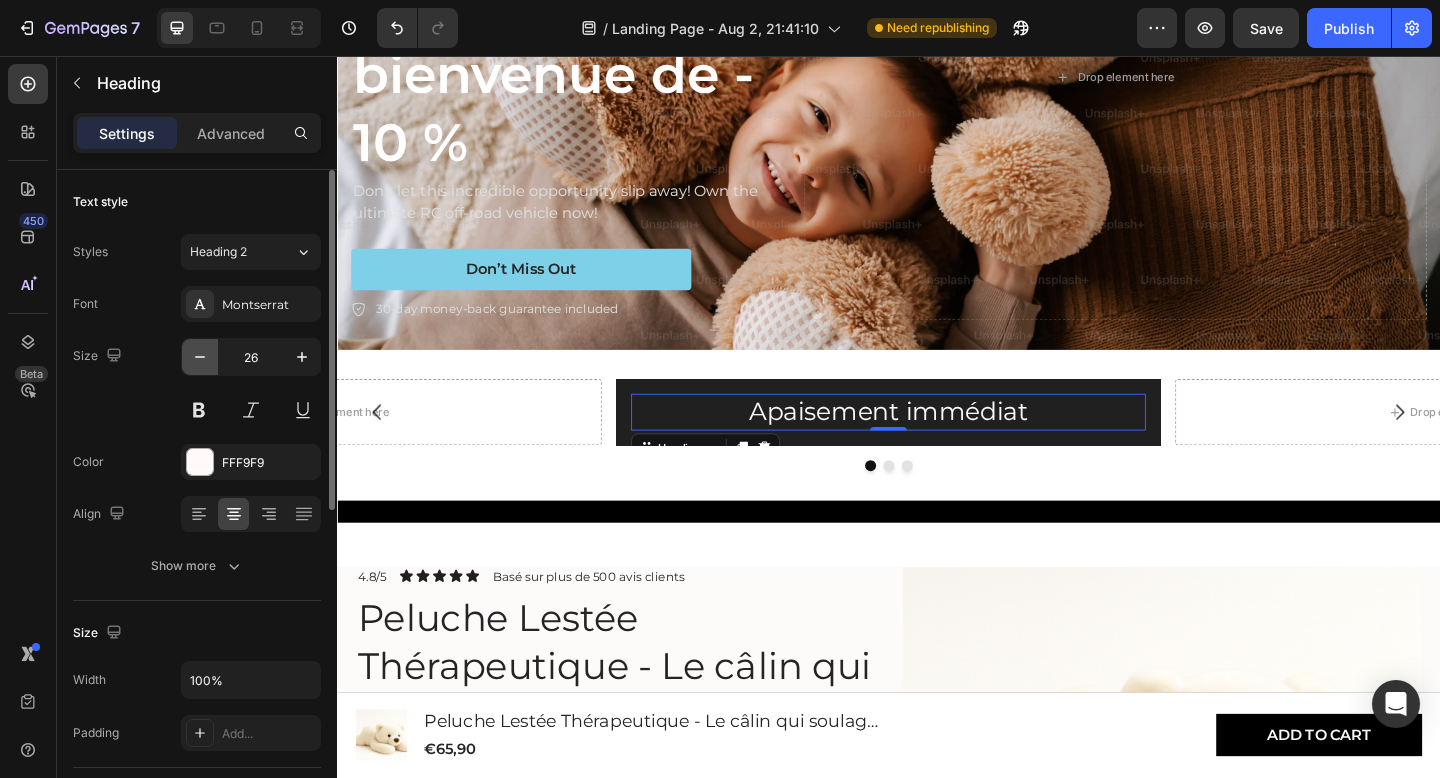 click 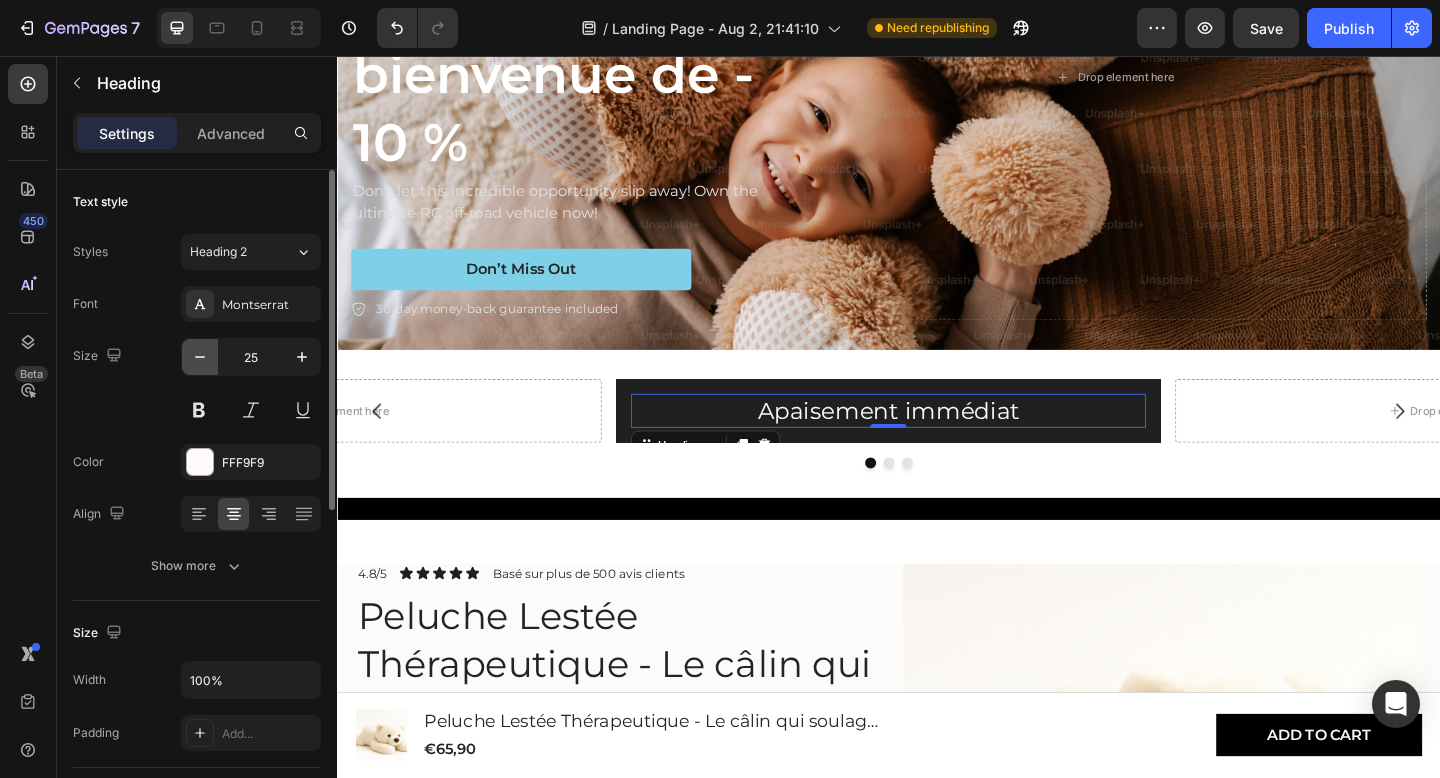 click 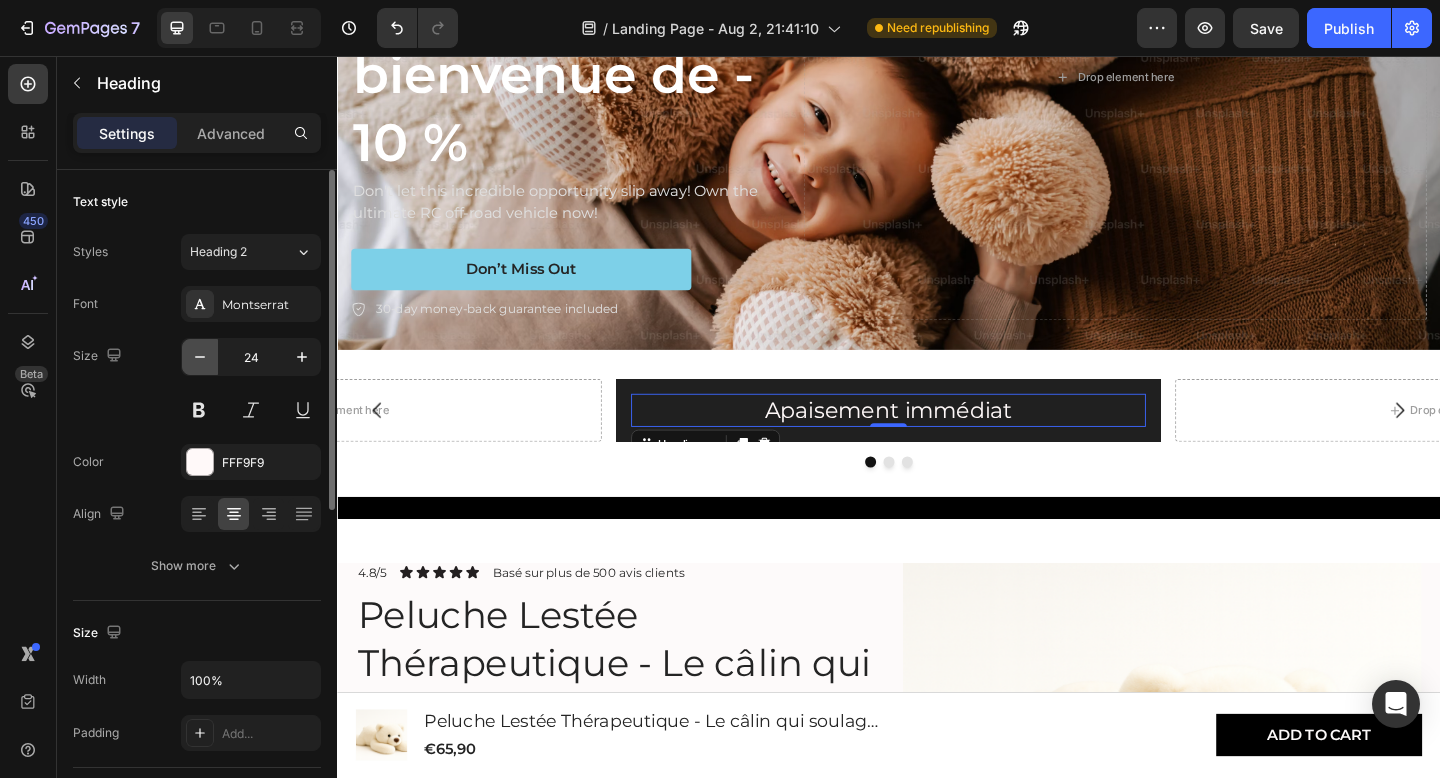click 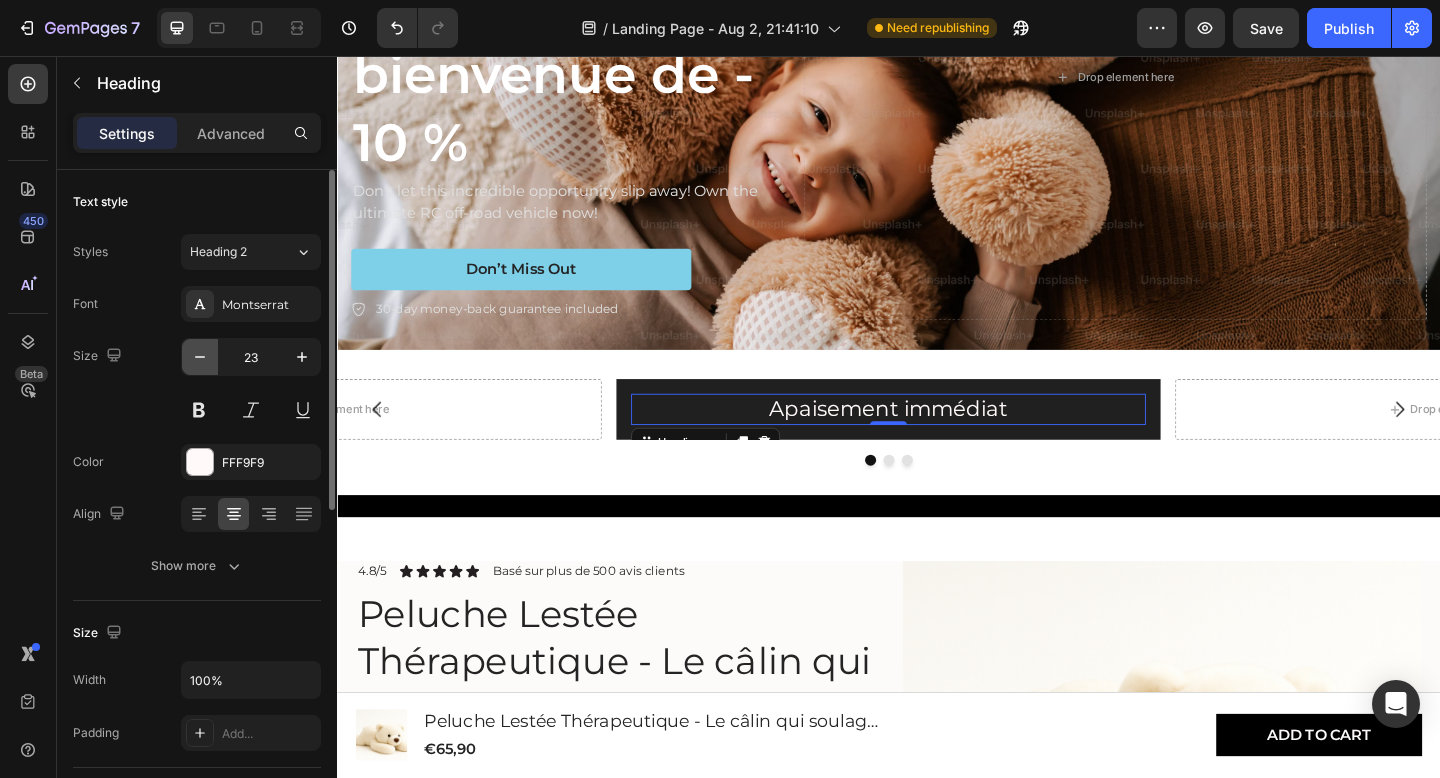 click 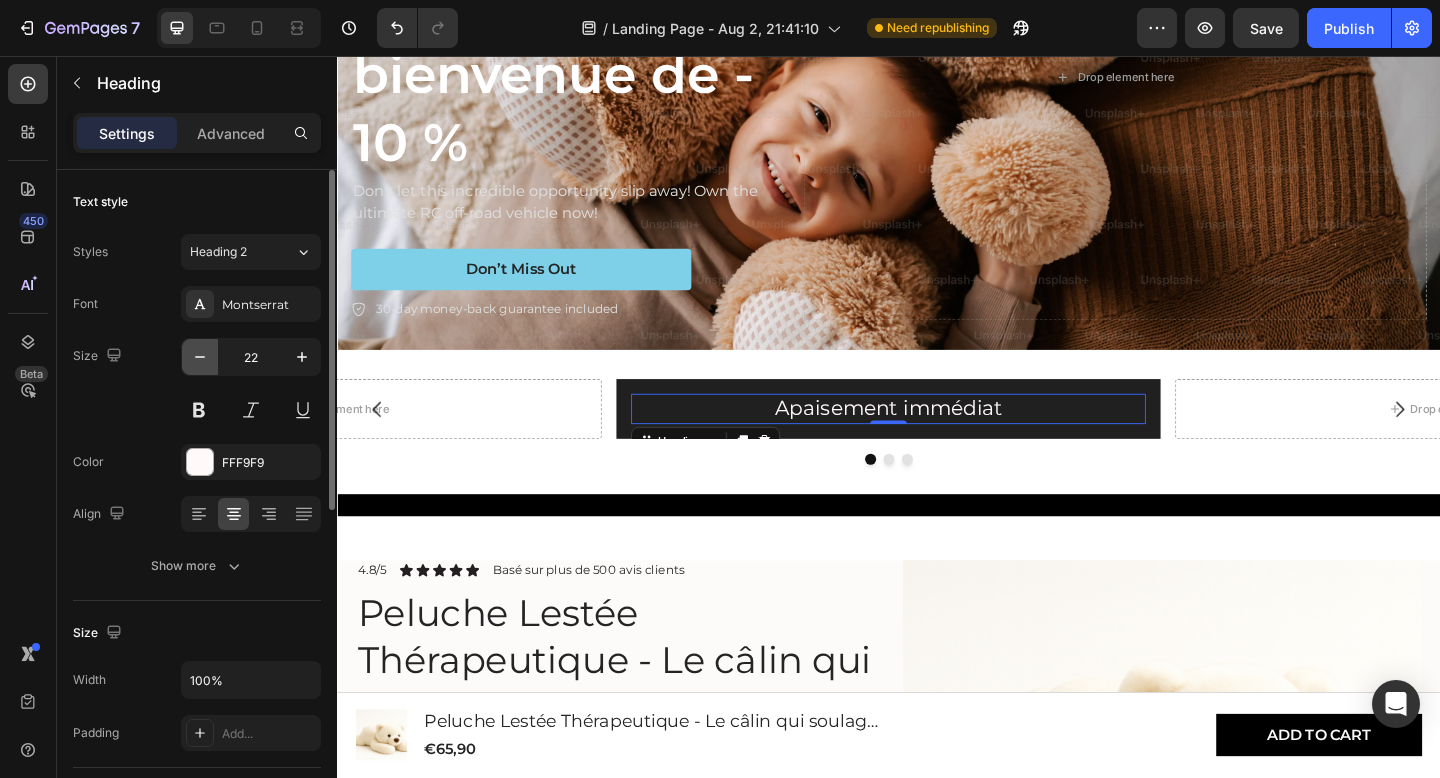 click 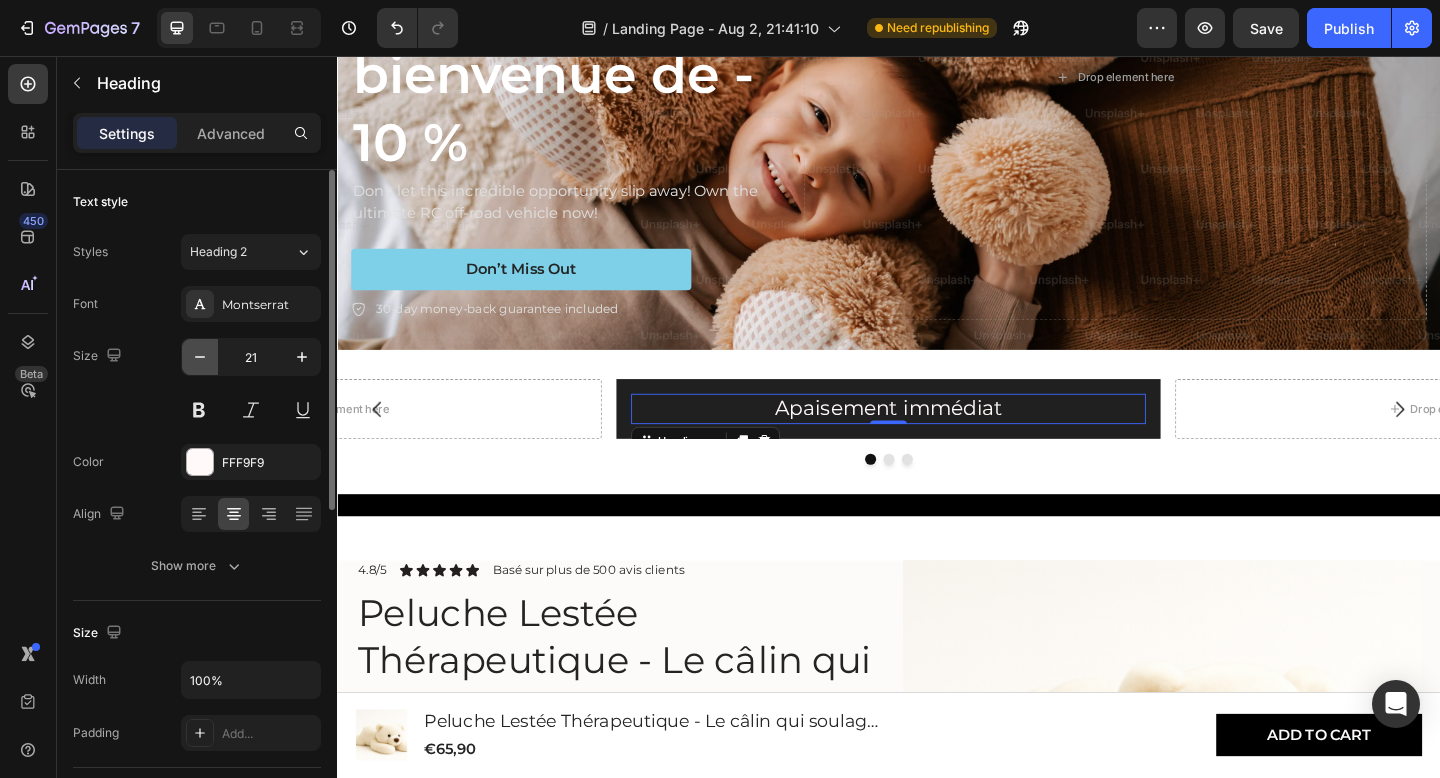 click 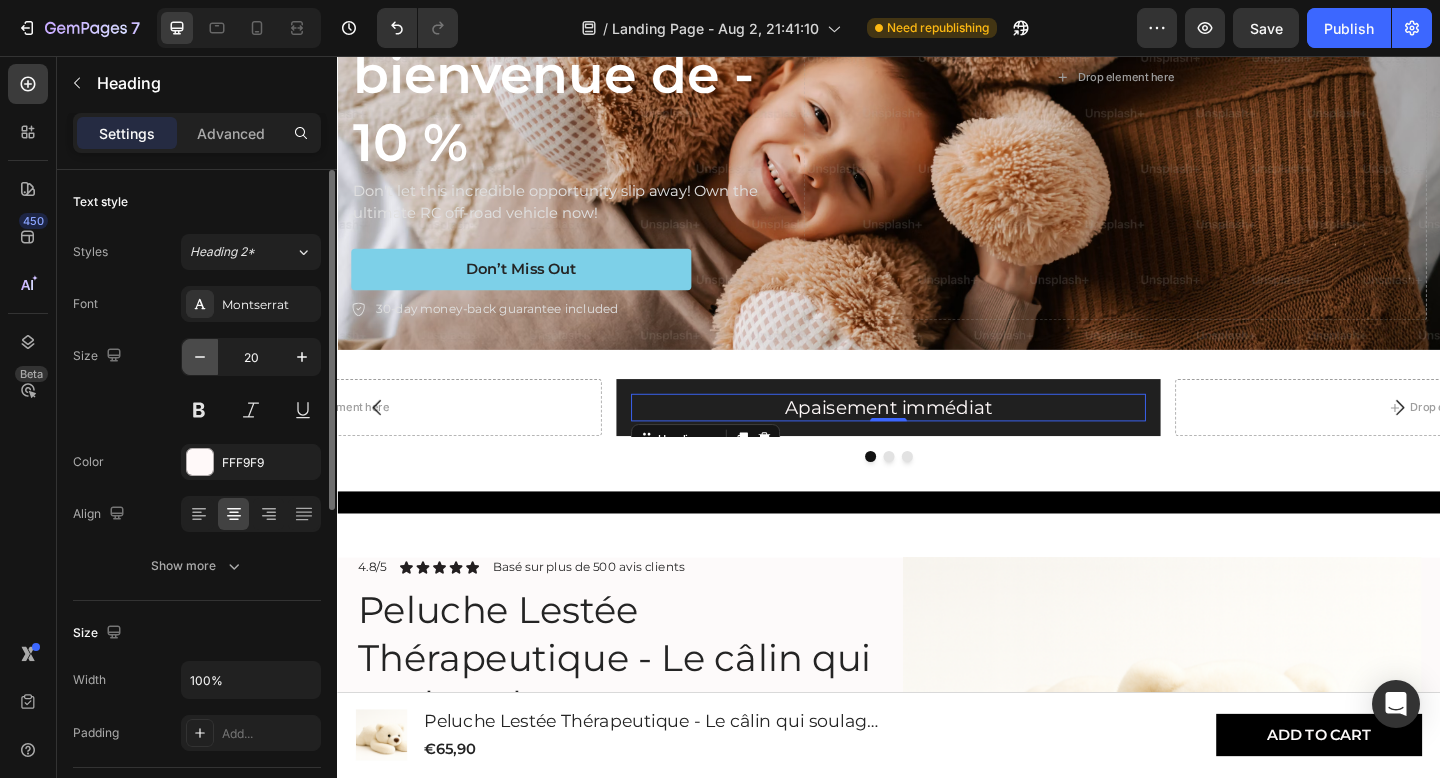 click 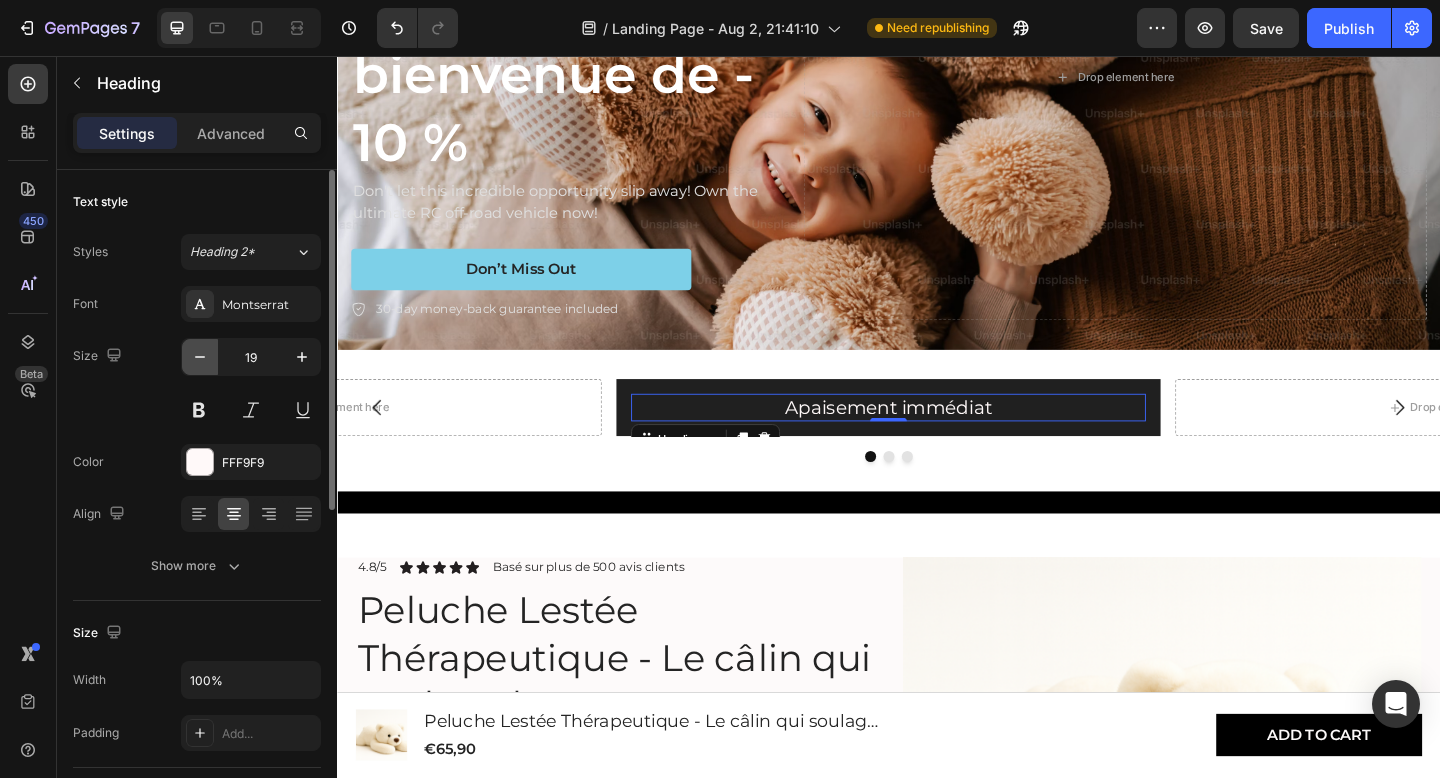 click 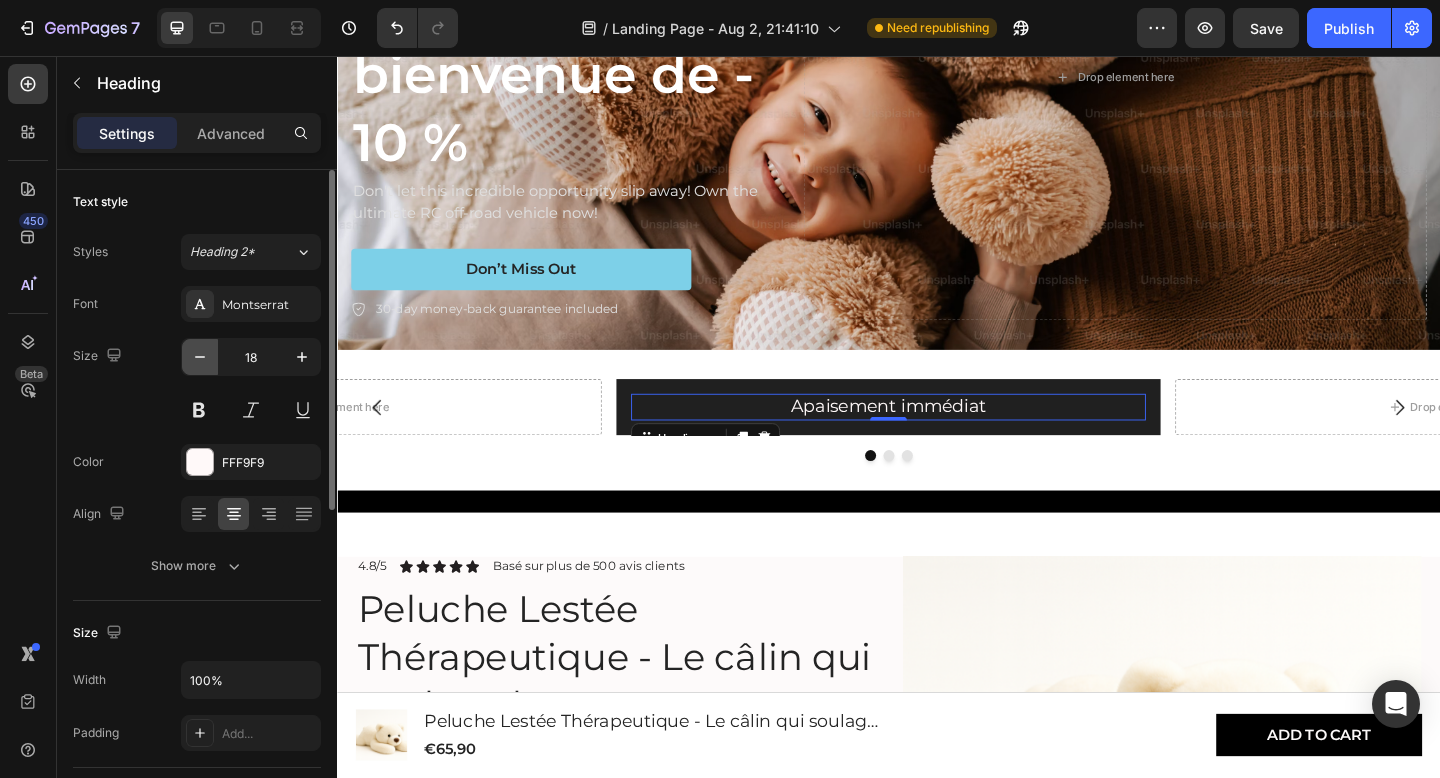 click 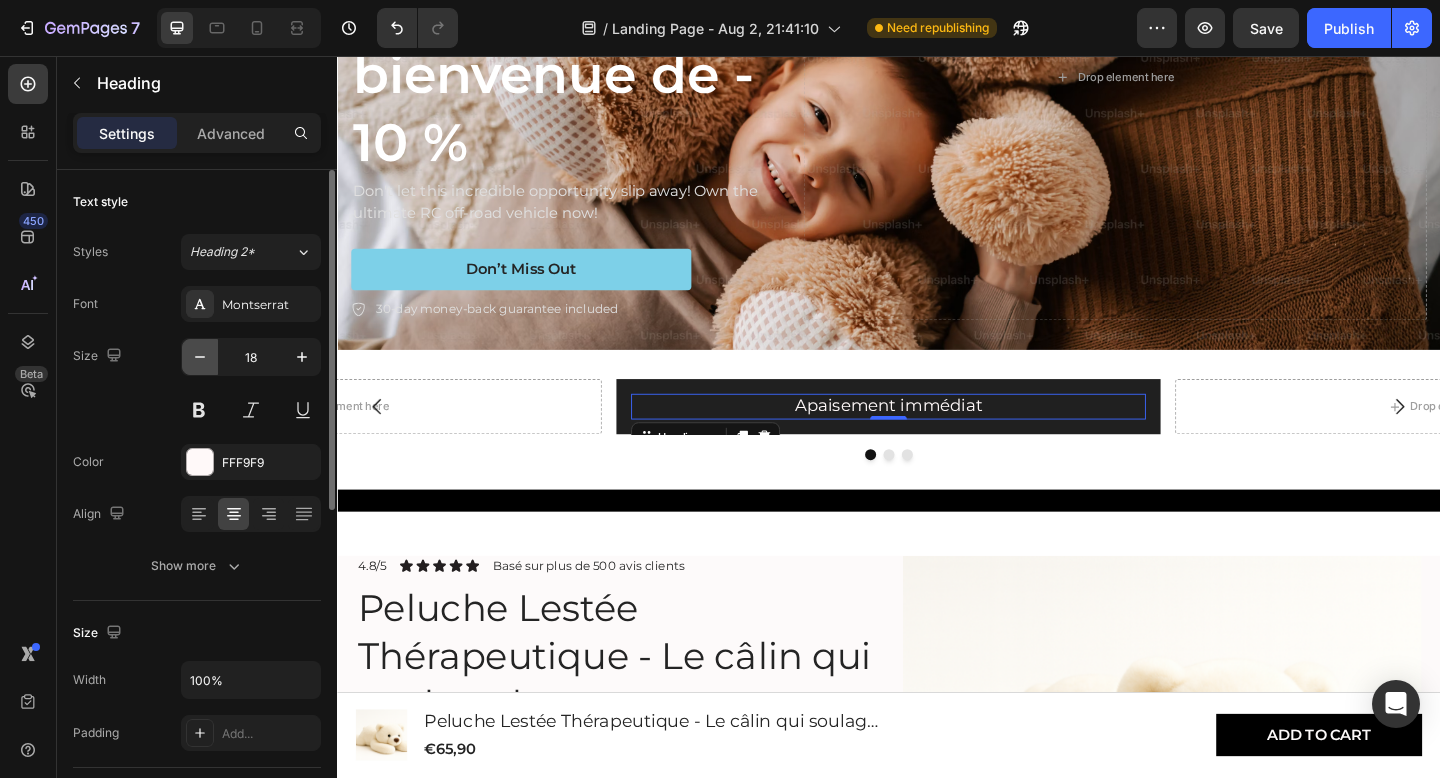 type on "17" 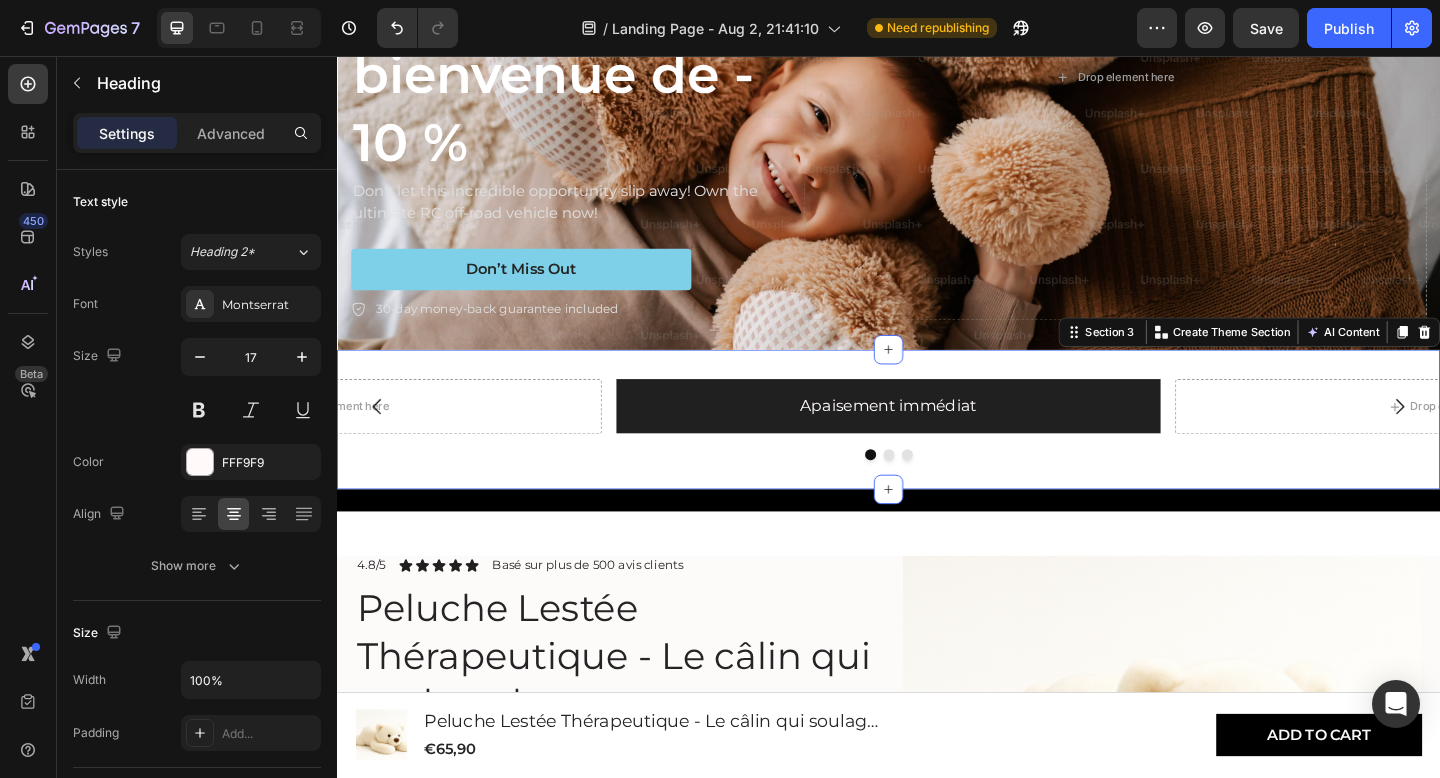 click on "Apaisement immédiat Heading Row
Drop element here
Drop element here
Carousel Section 3   You can create reusable sections Create Theme Section AI Content Write with GemAI What would you like to describe here? Tone and Voice Persuasive Product Peluche Lestée Thérapeutique - Le câlin qui soulage le stress Show more Generate" at bounding box center (937, 452) 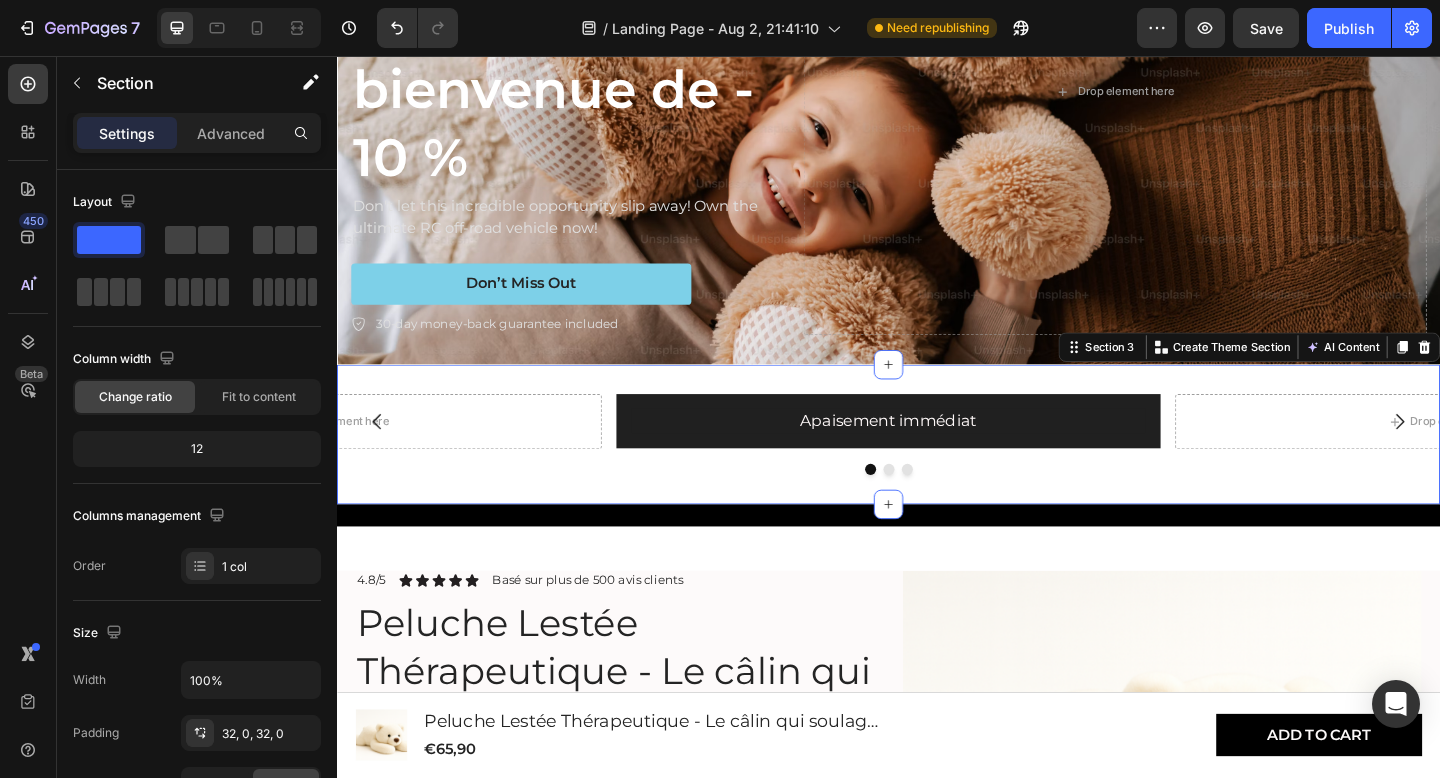 scroll, scrollTop: 300, scrollLeft: 0, axis: vertical 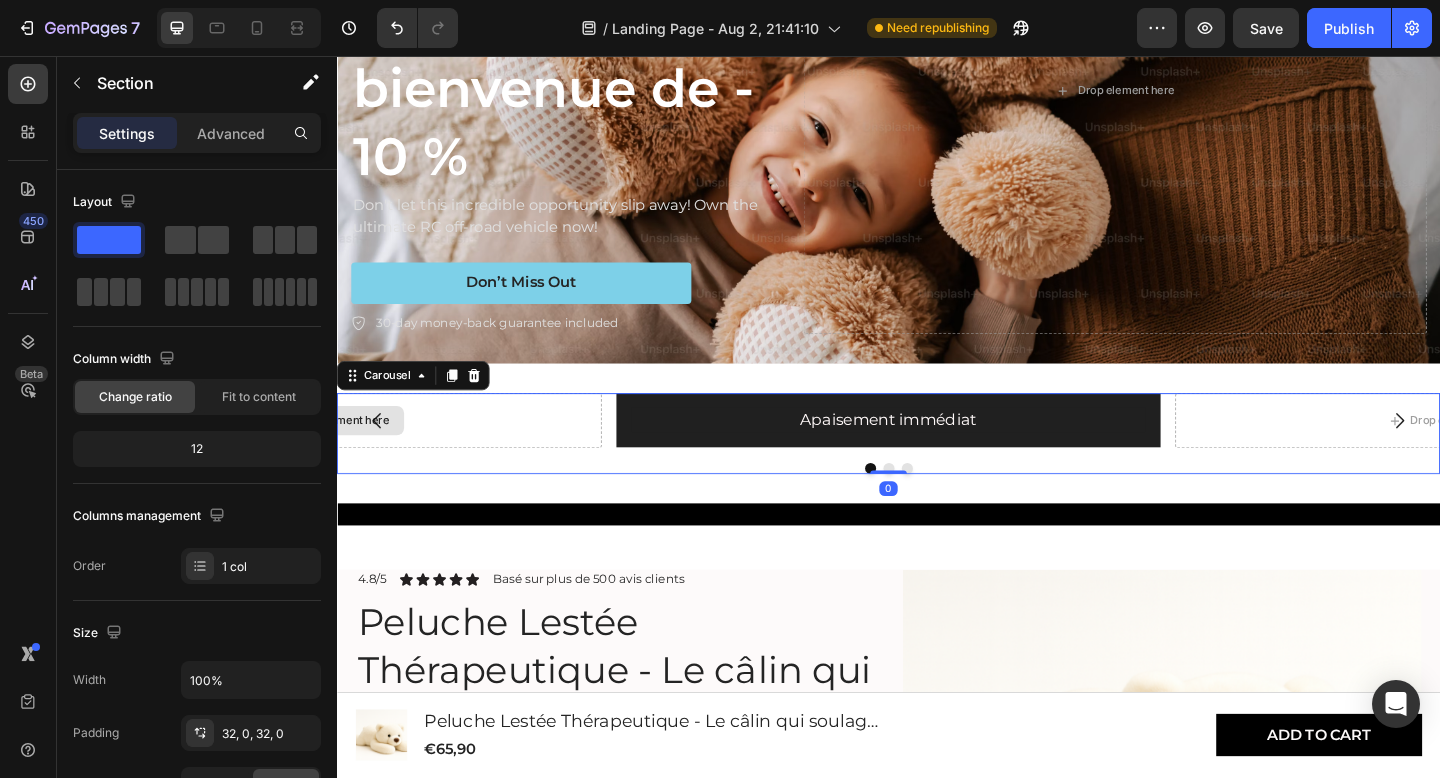 click on "Drop element here" at bounding box center [329, 453] 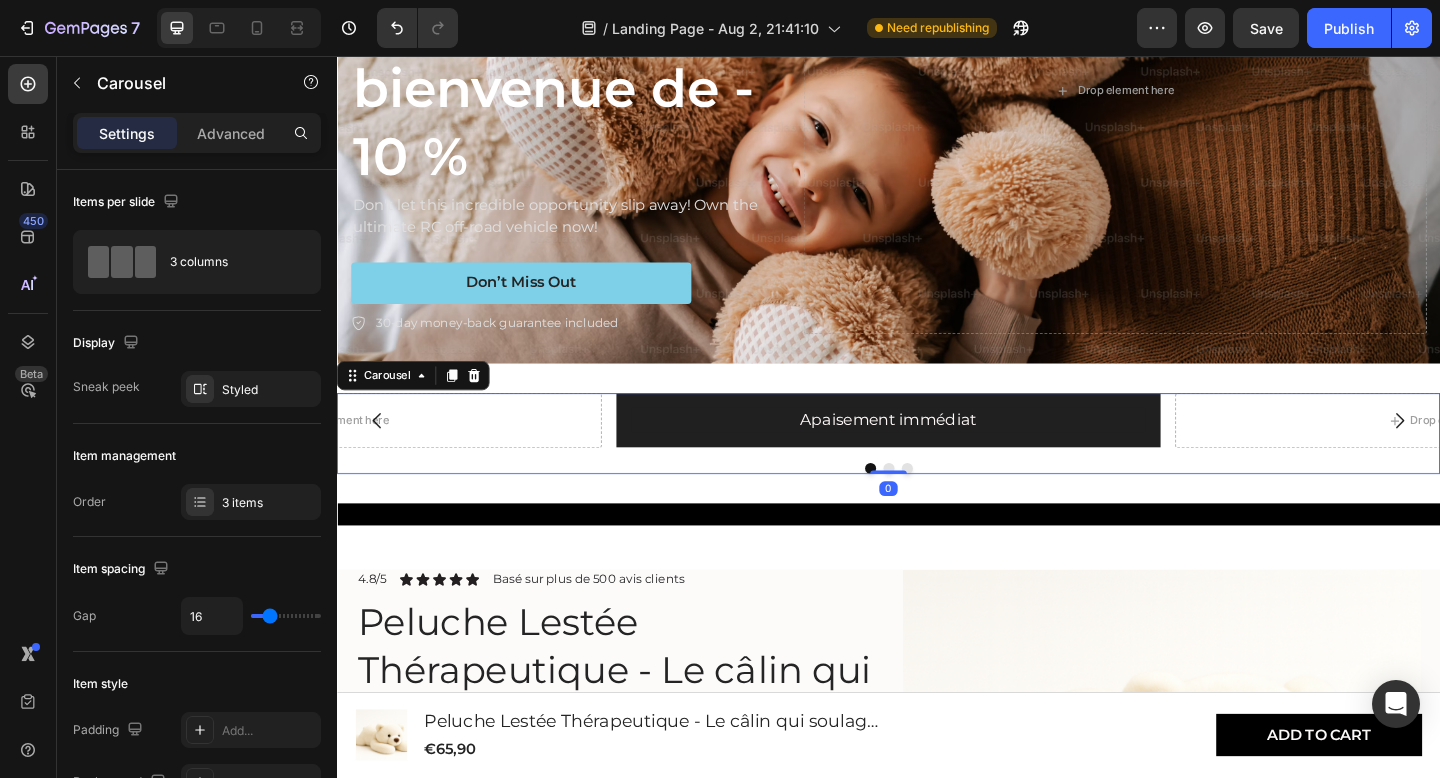 click 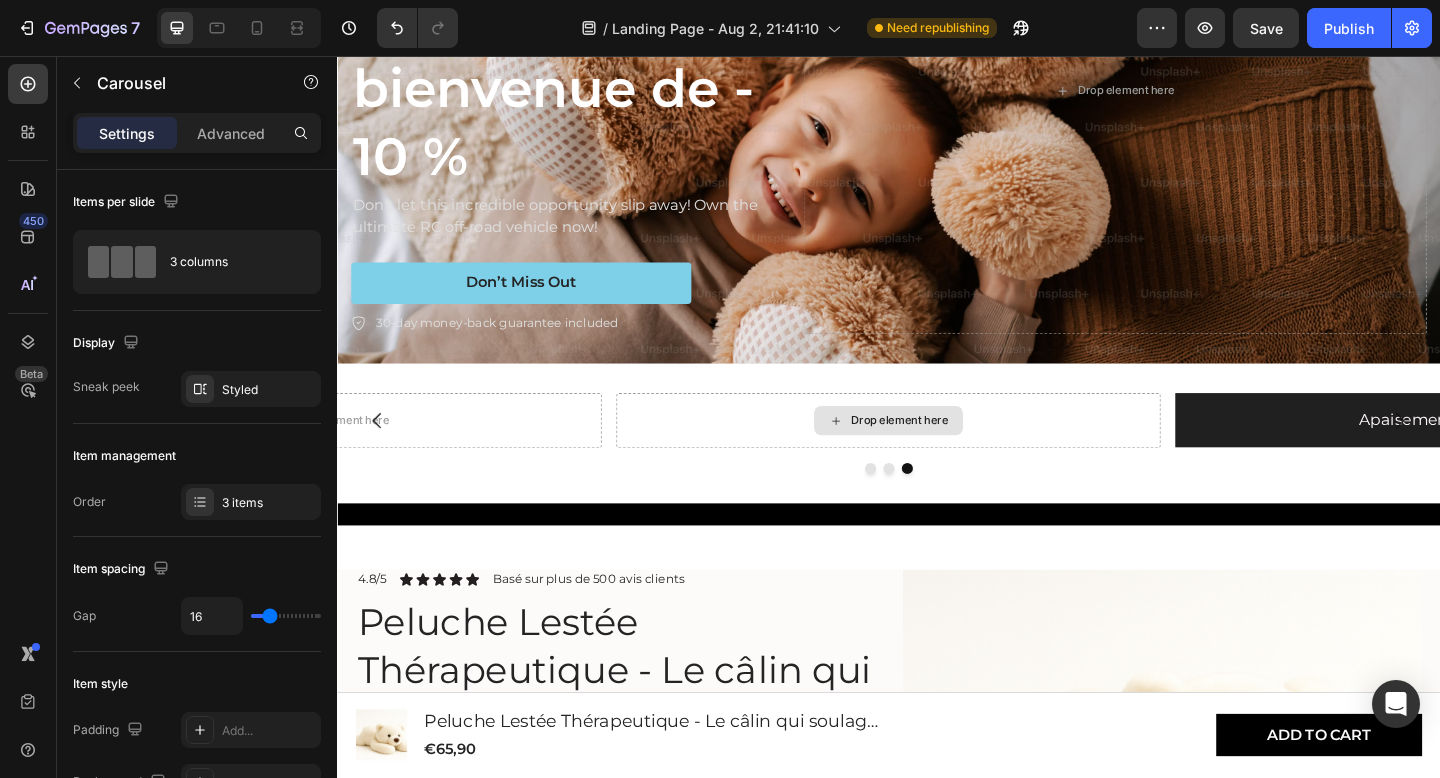 click on "Drop element here" at bounding box center (949, 453) 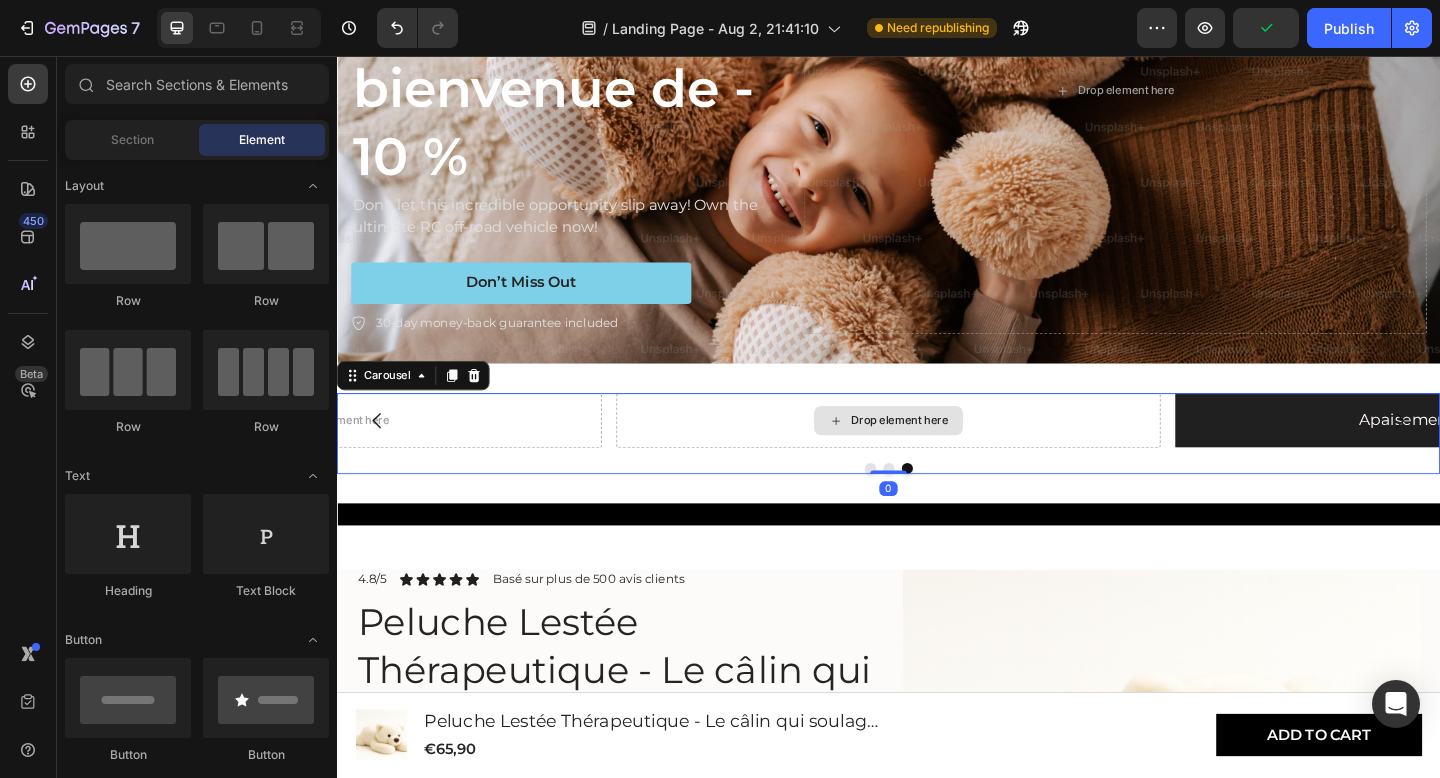click on "Drop element here" at bounding box center (937, 453) 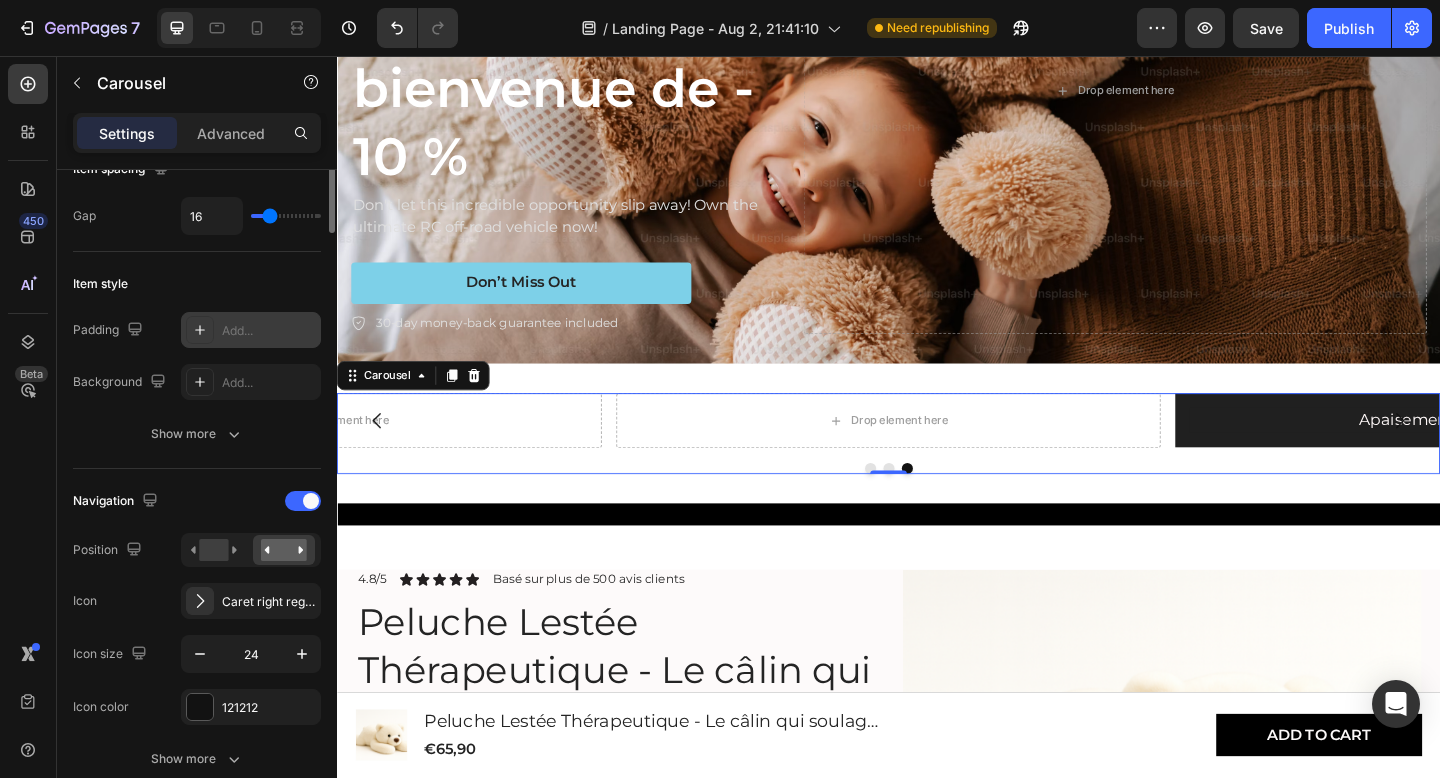 scroll, scrollTop: 0, scrollLeft: 0, axis: both 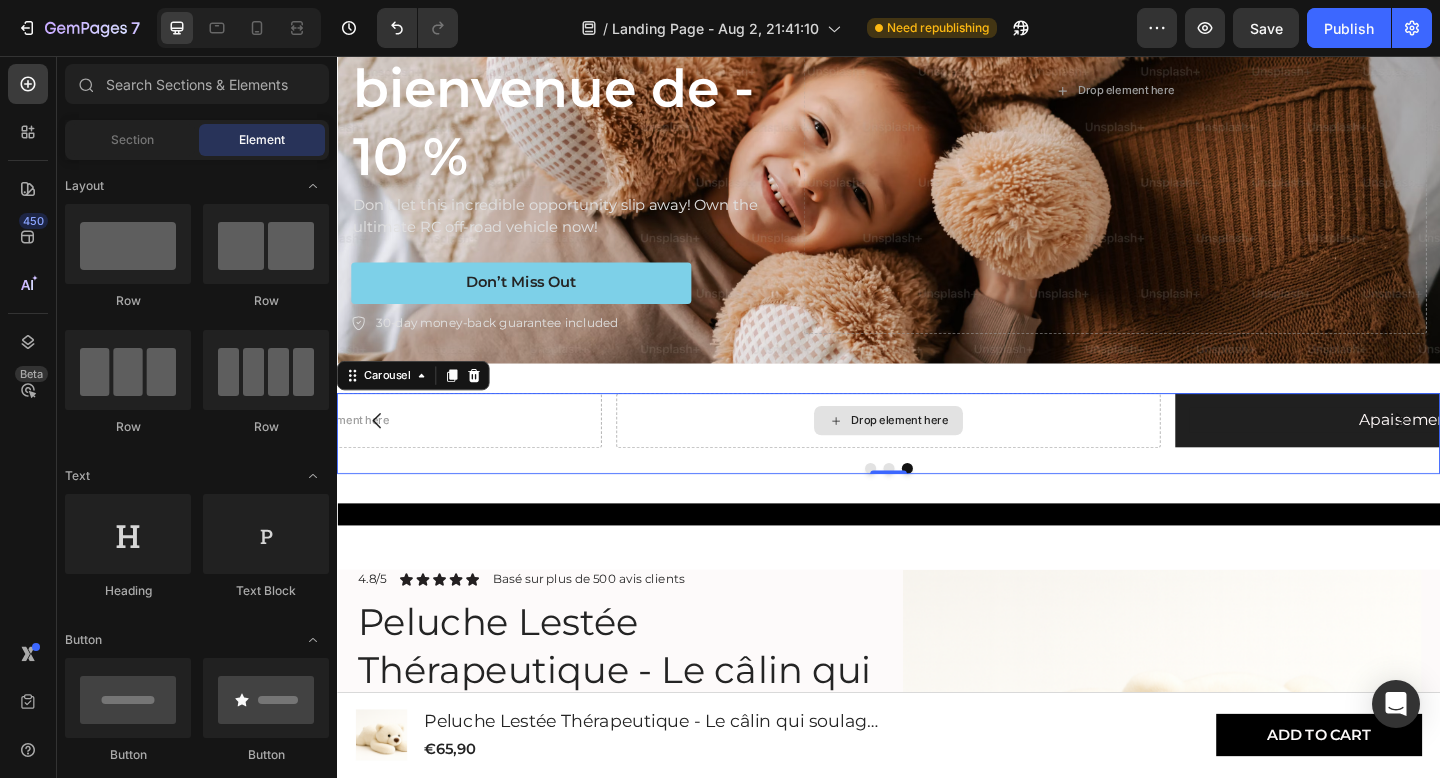 click on "Drop element here" at bounding box center (937, 453) 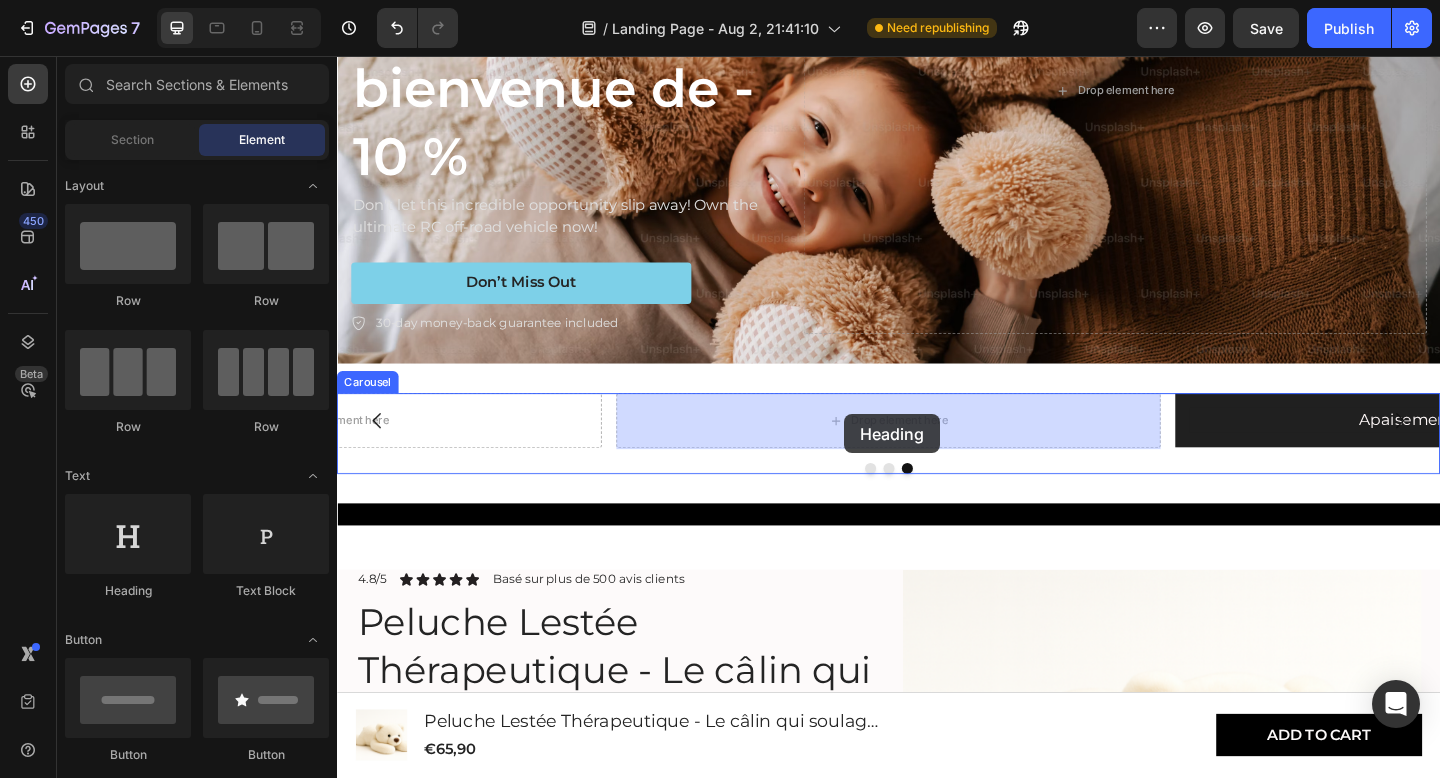 drag, startPoint x: 467, startPoint y: 613, endPoint x: 889, endPoint y: 446, distance: 453.8425 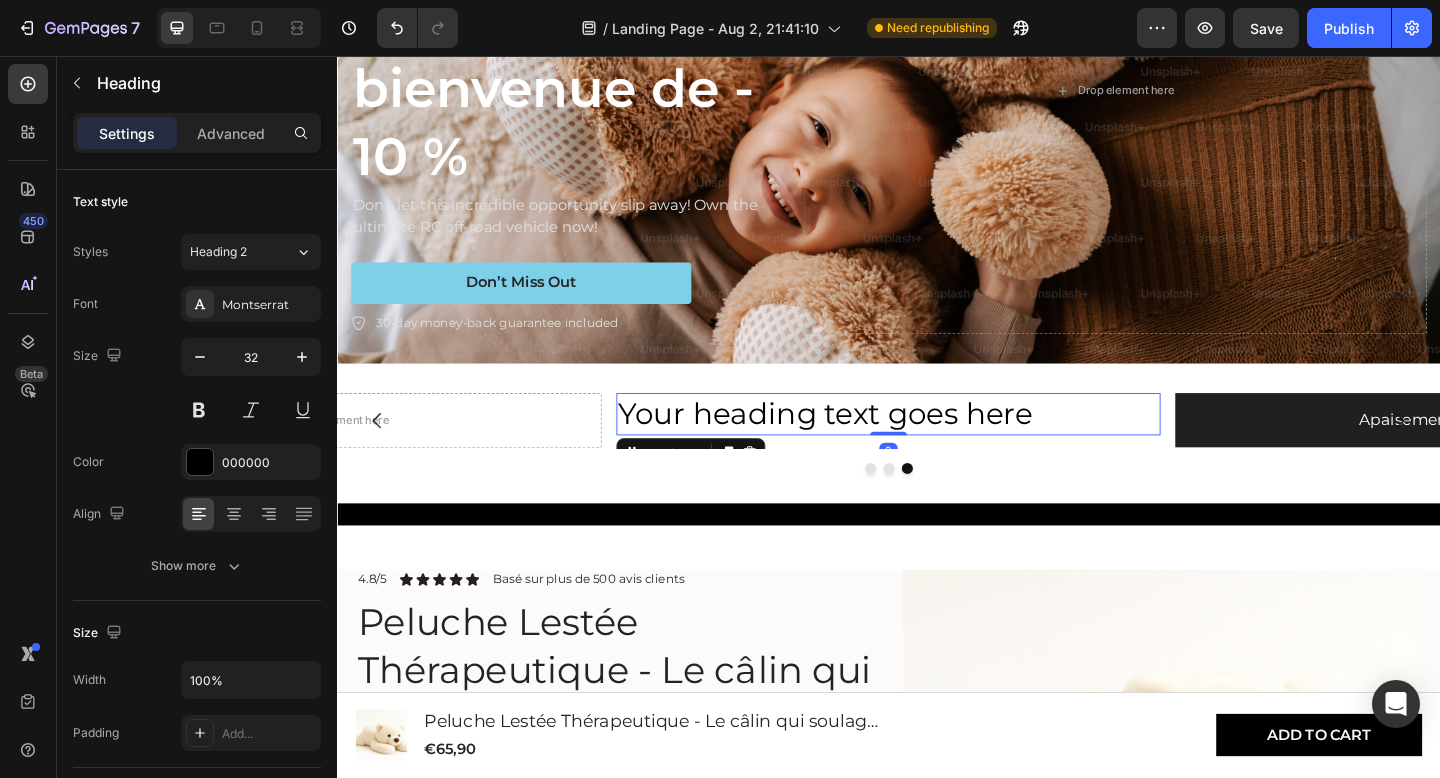click on "Your heading text goes here" at bounding box center [937, 446] 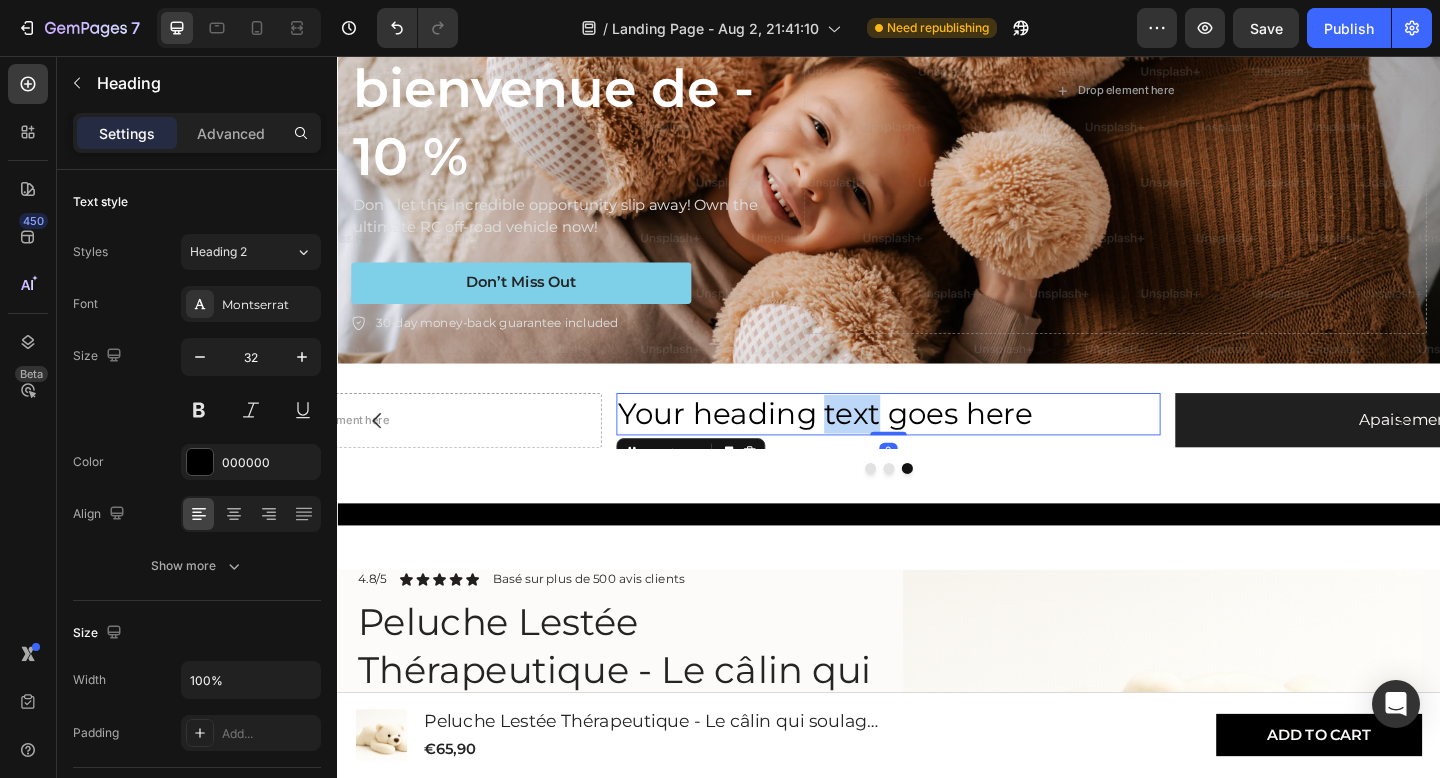 click on "Your heading text goes here" at bounding box center (937, 446) 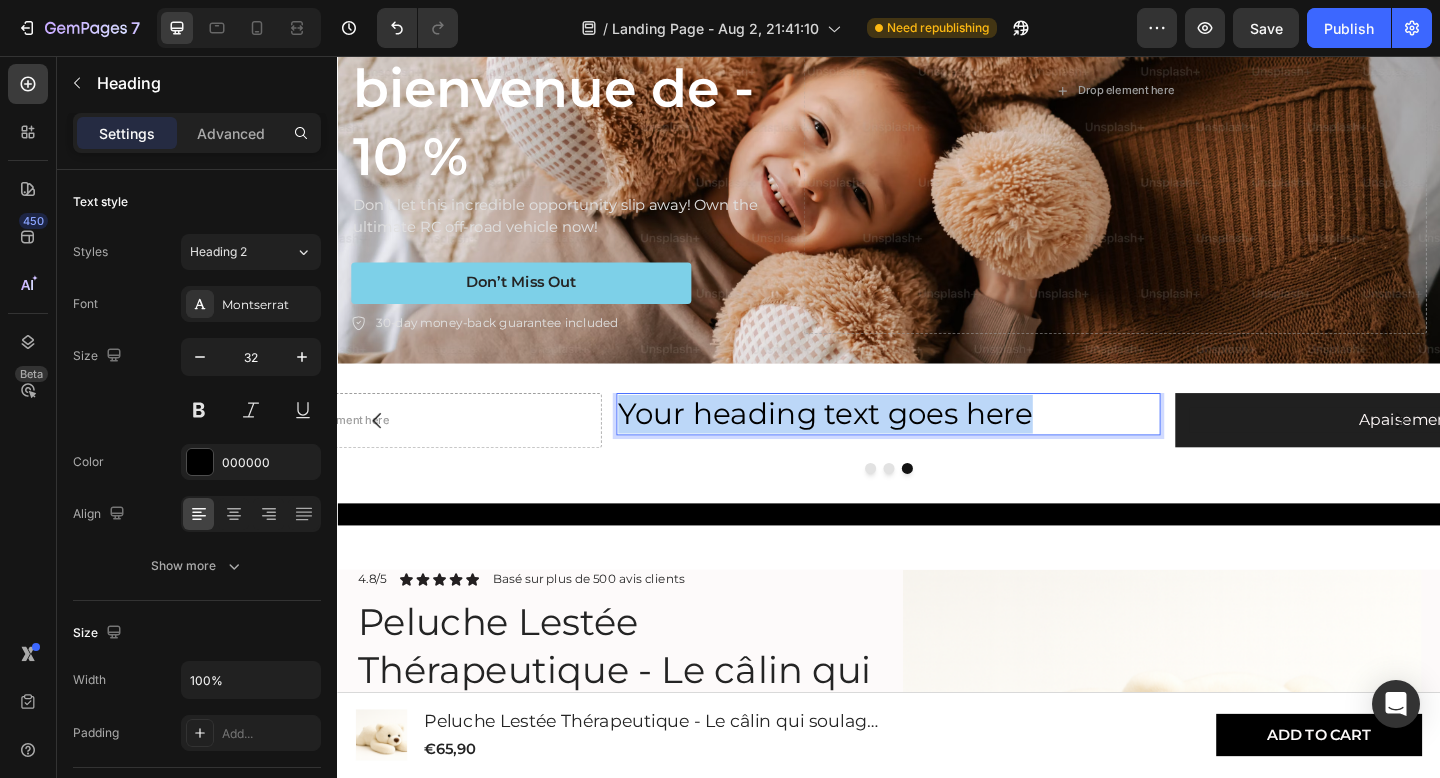 click on "Your heading text goes here" at bounding box center [937, 446] 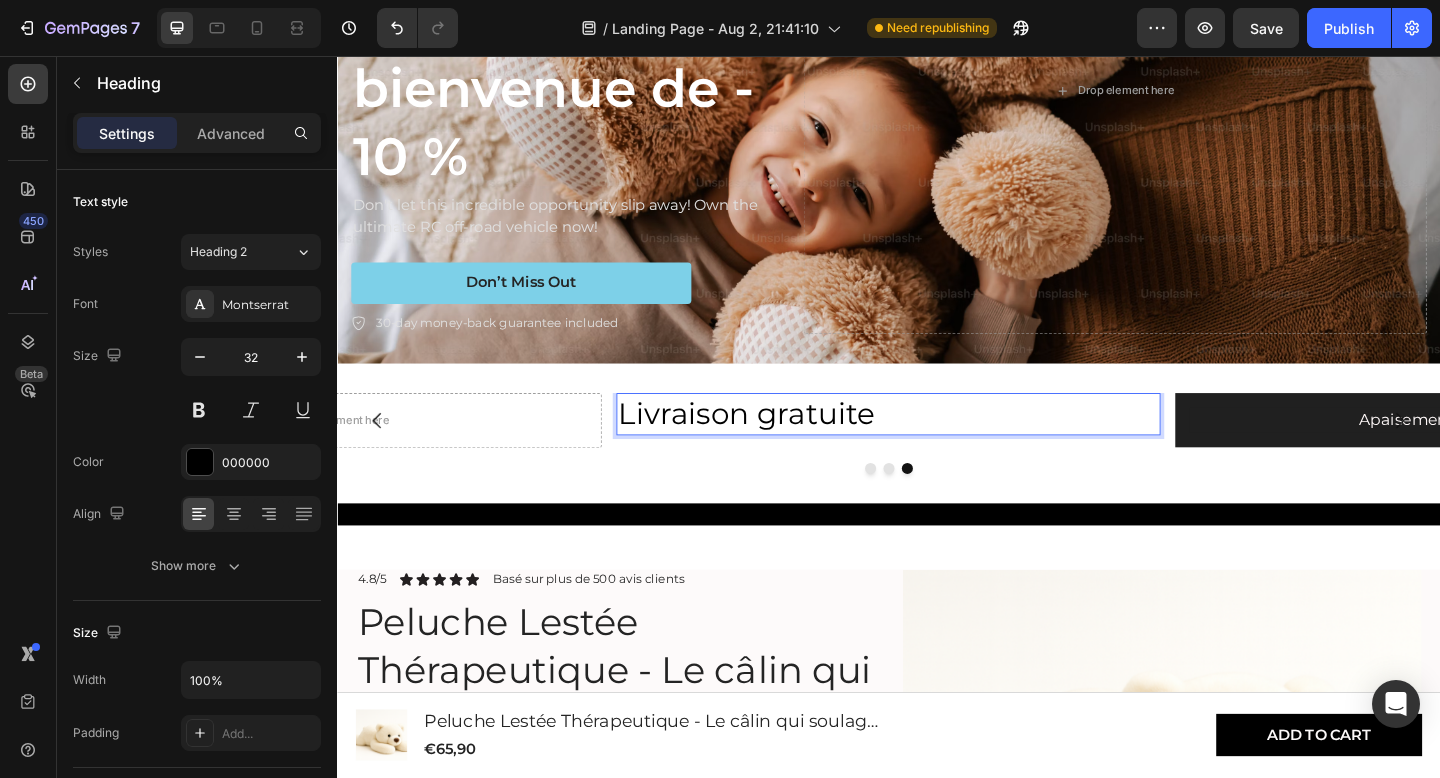 click on "Livraison gratuite" at bounding box center (937, 446) 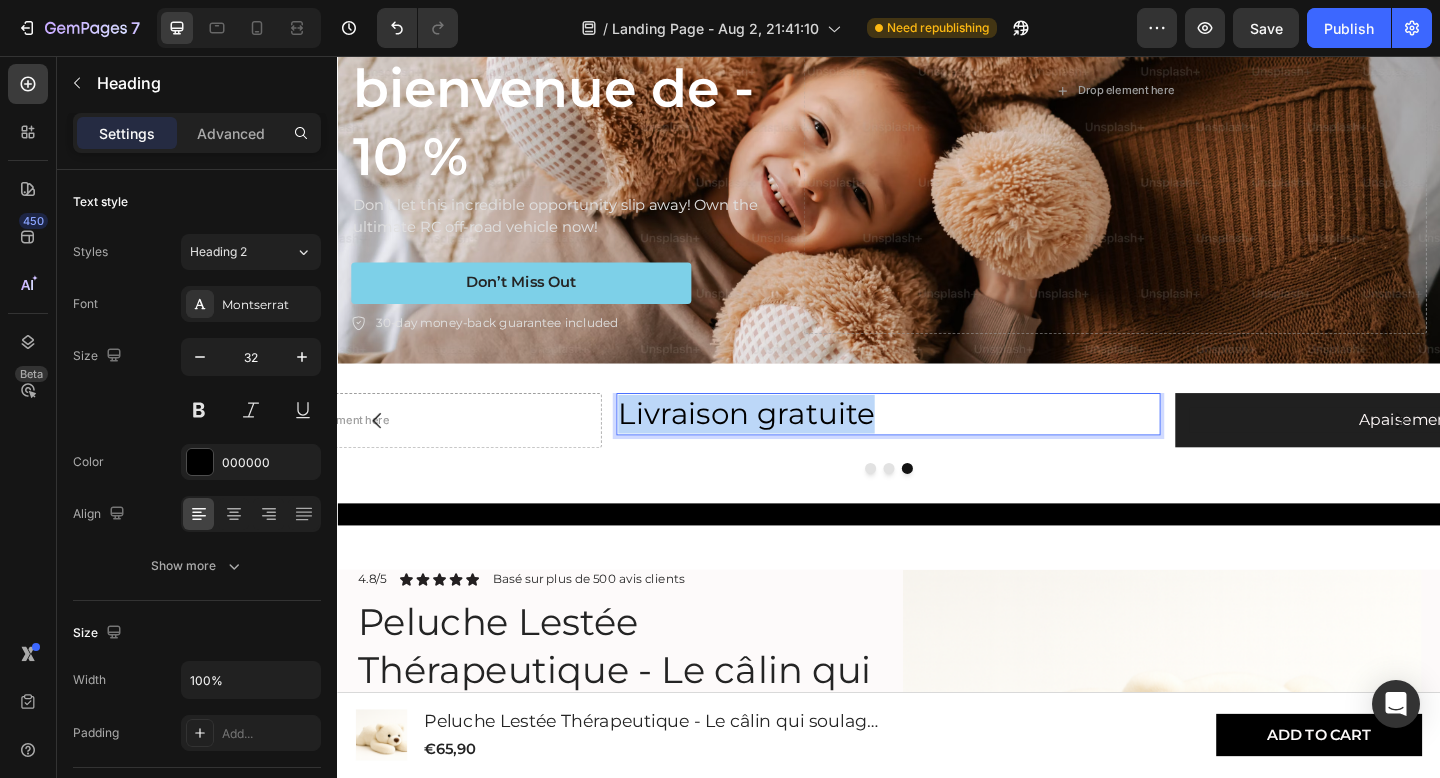 click on "Livraison gratuite" at bounding box center (937, 446) 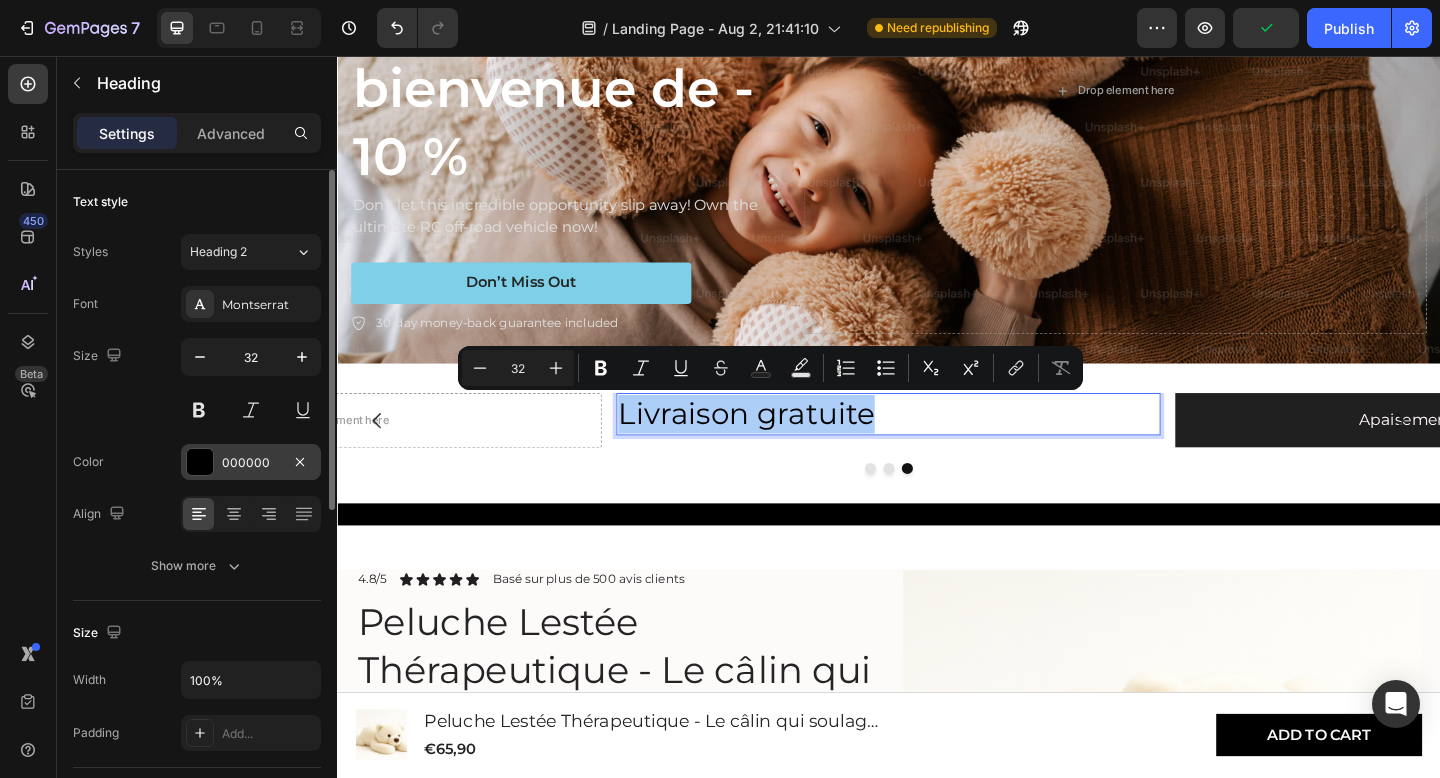 click on "000000" at bounding box center (251, 462) 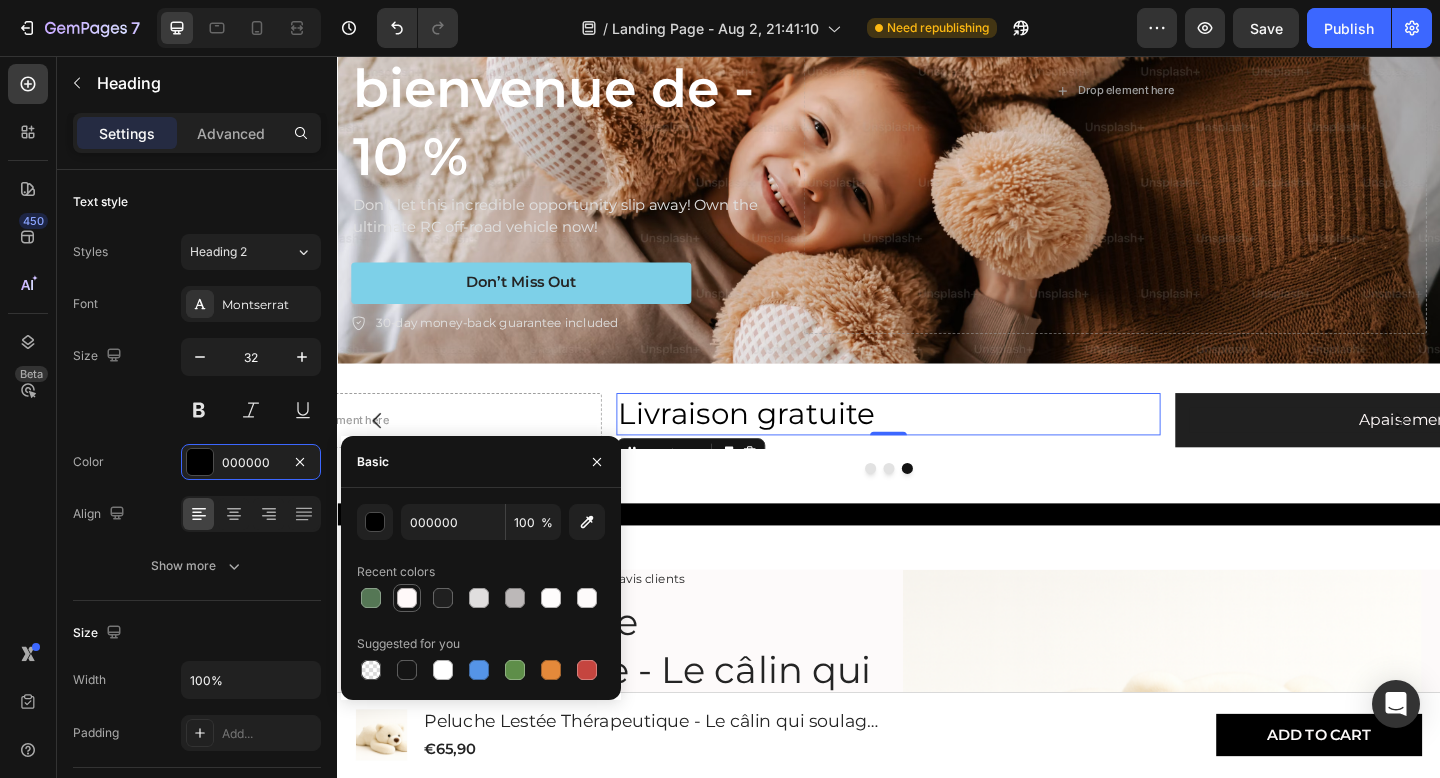 click at bounding box center (407, 598) 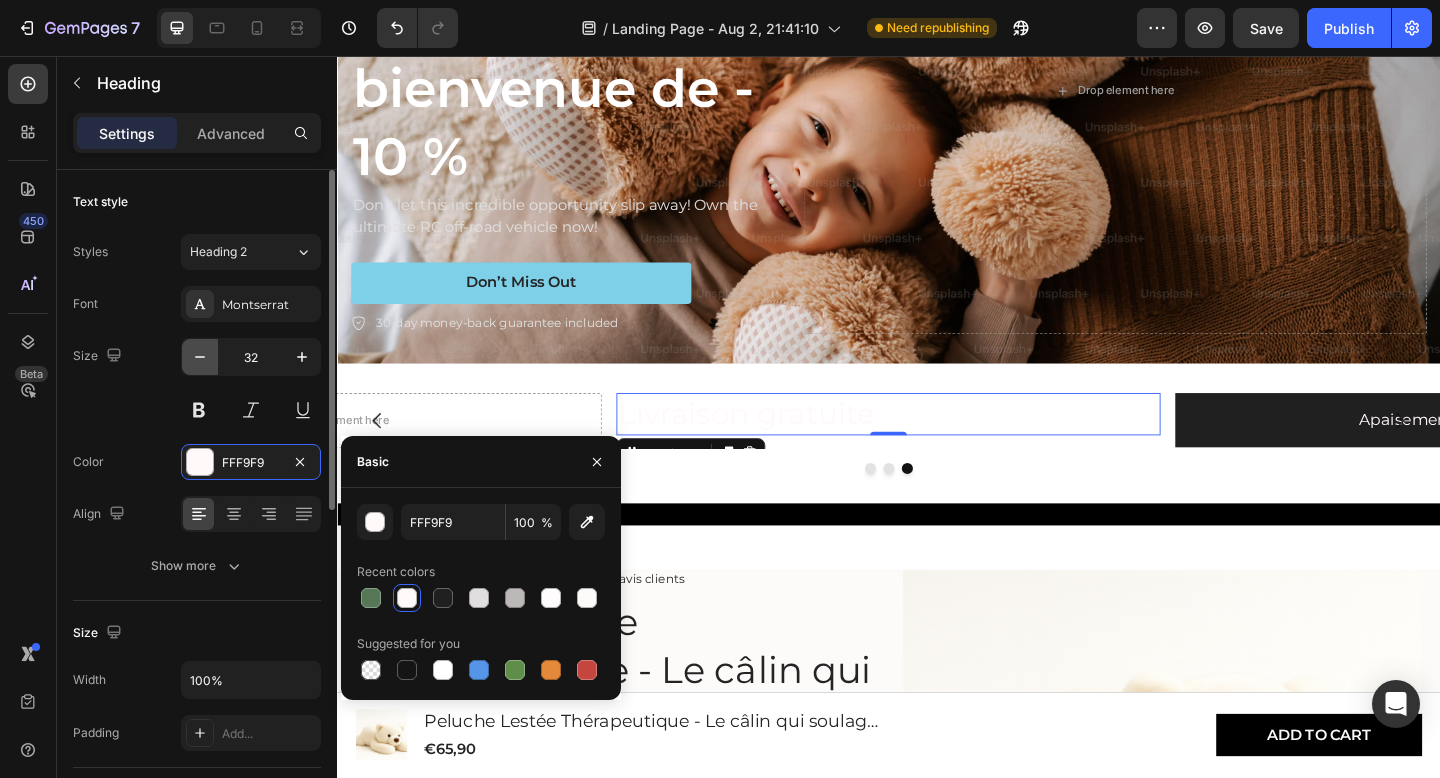 click 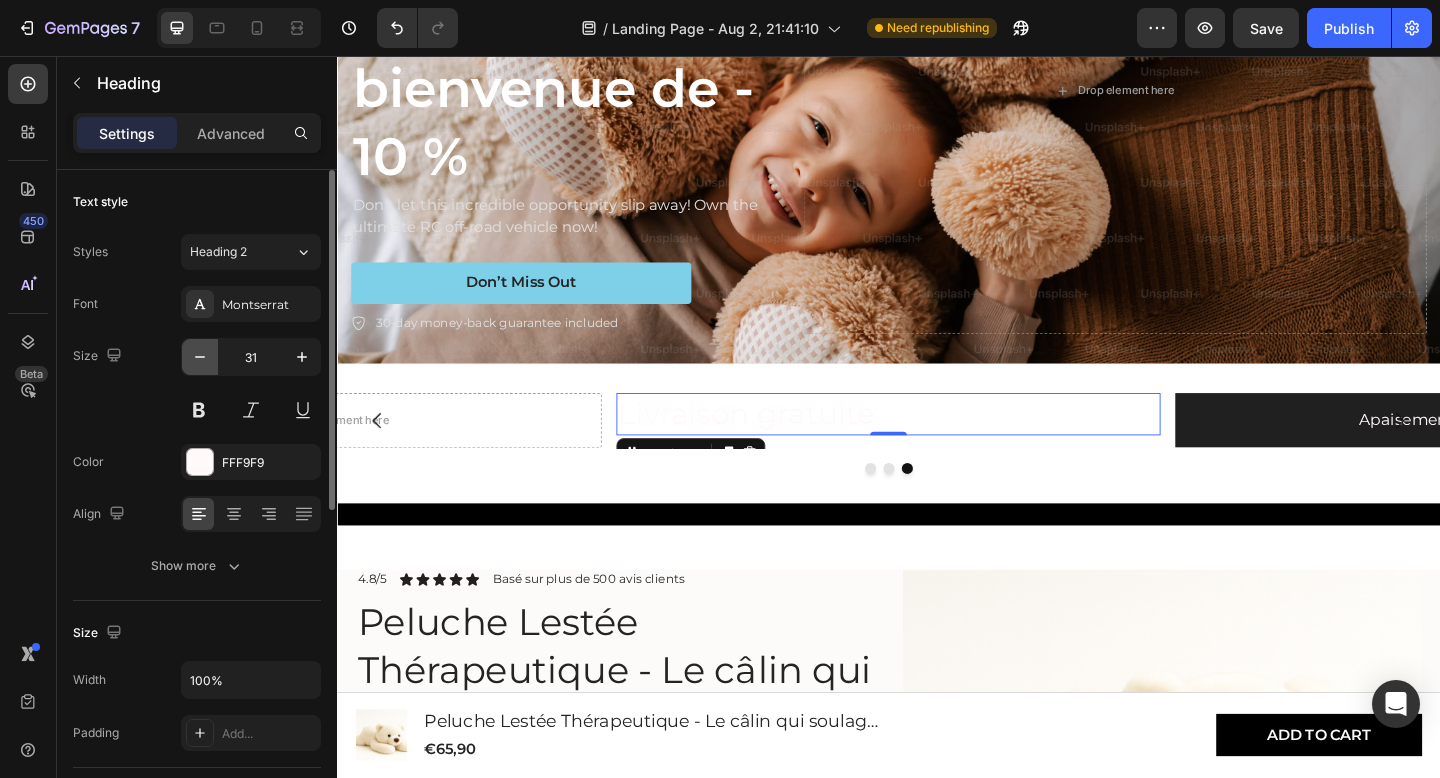 click 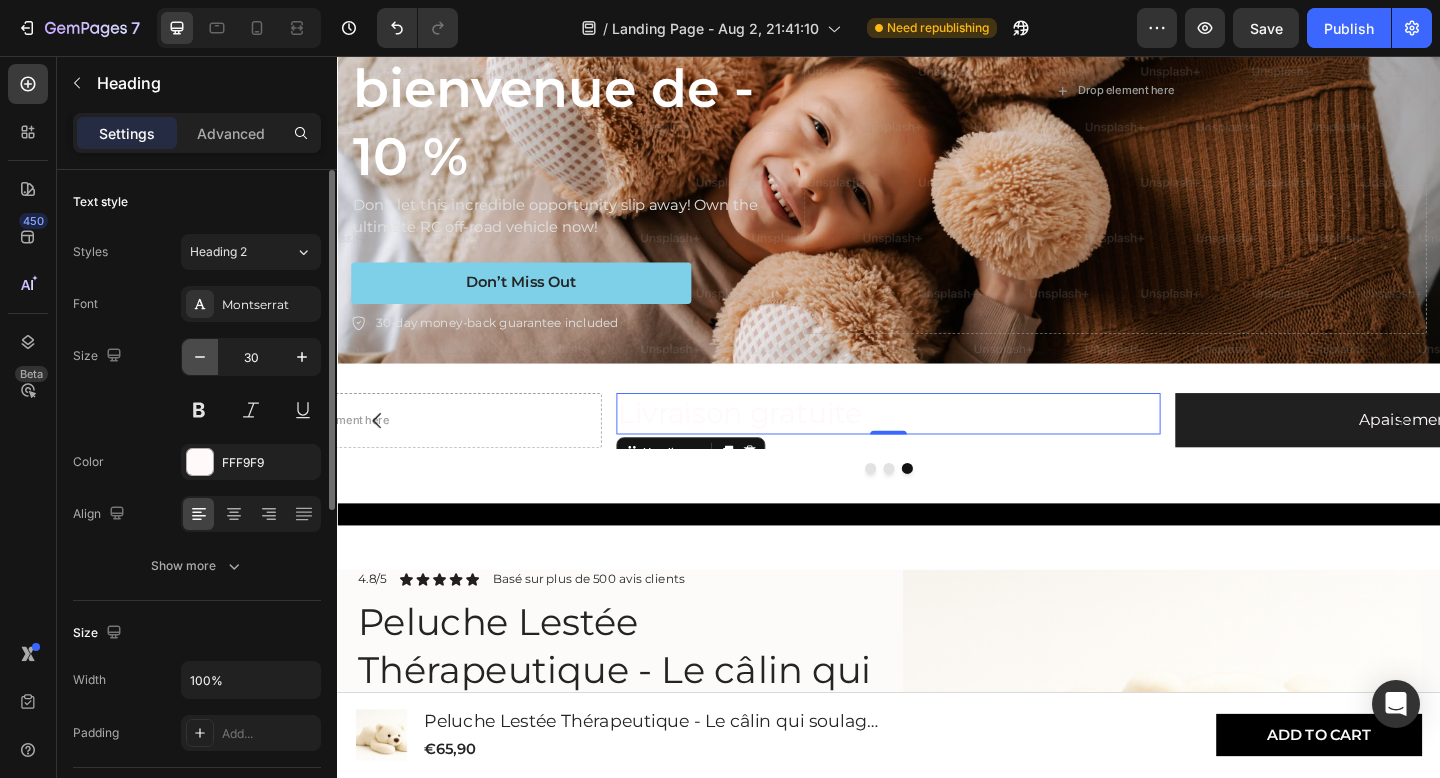 click 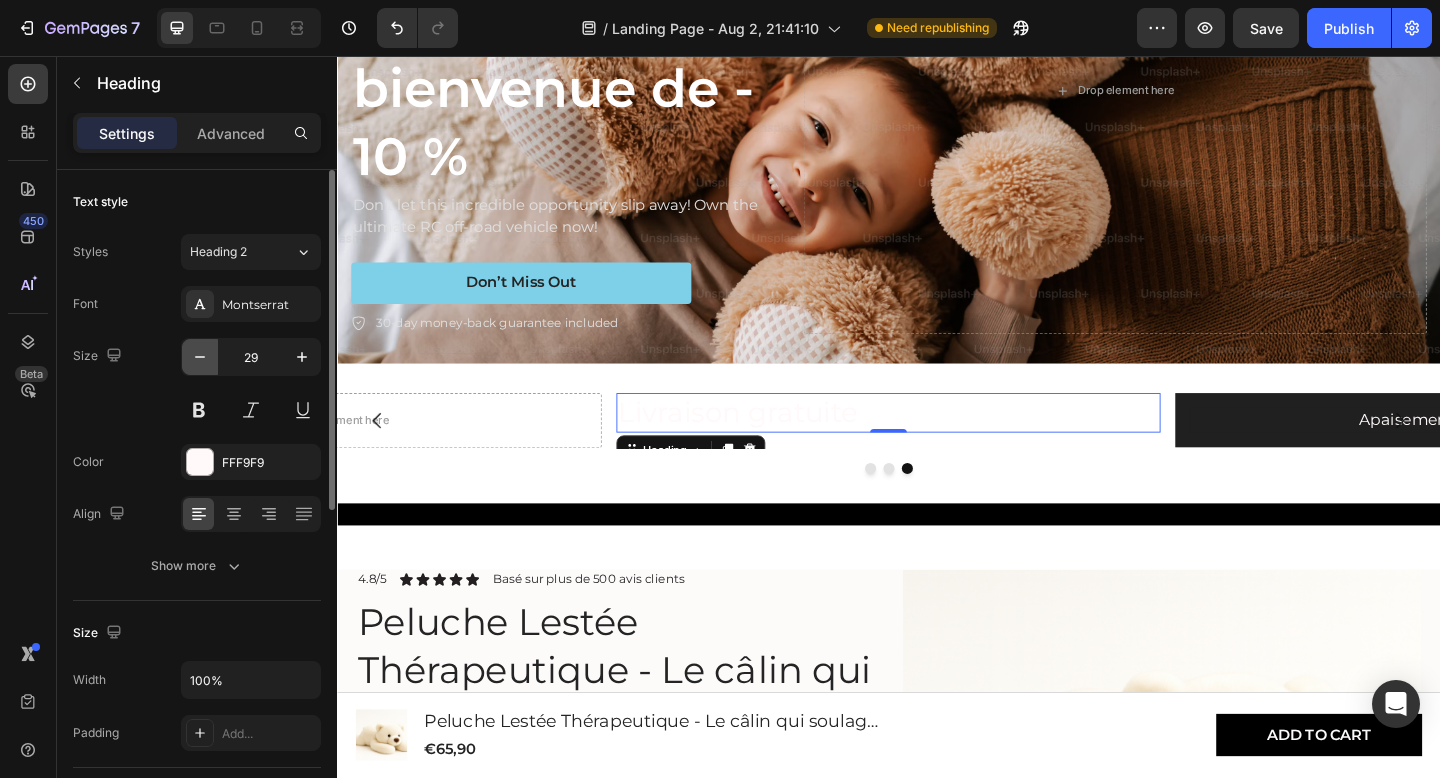 click 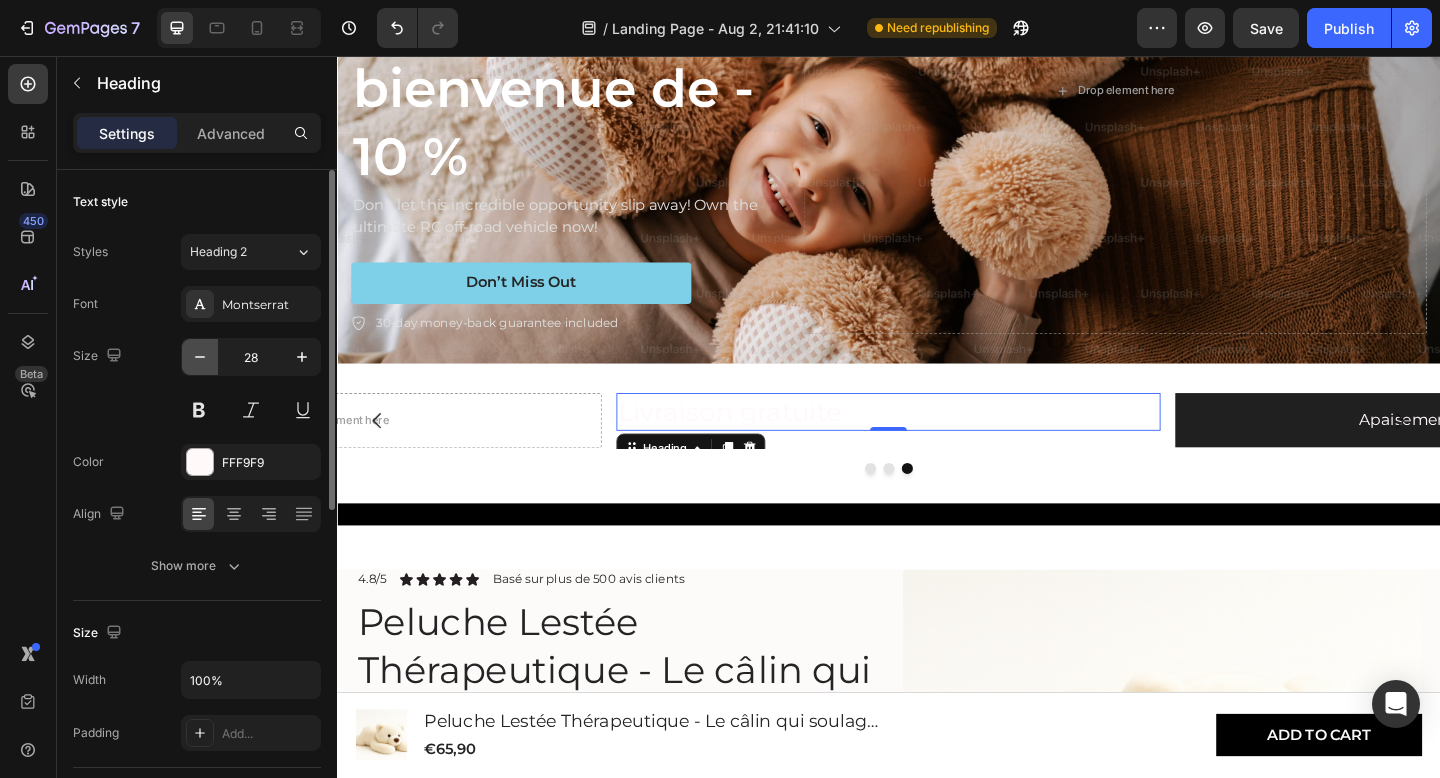 click 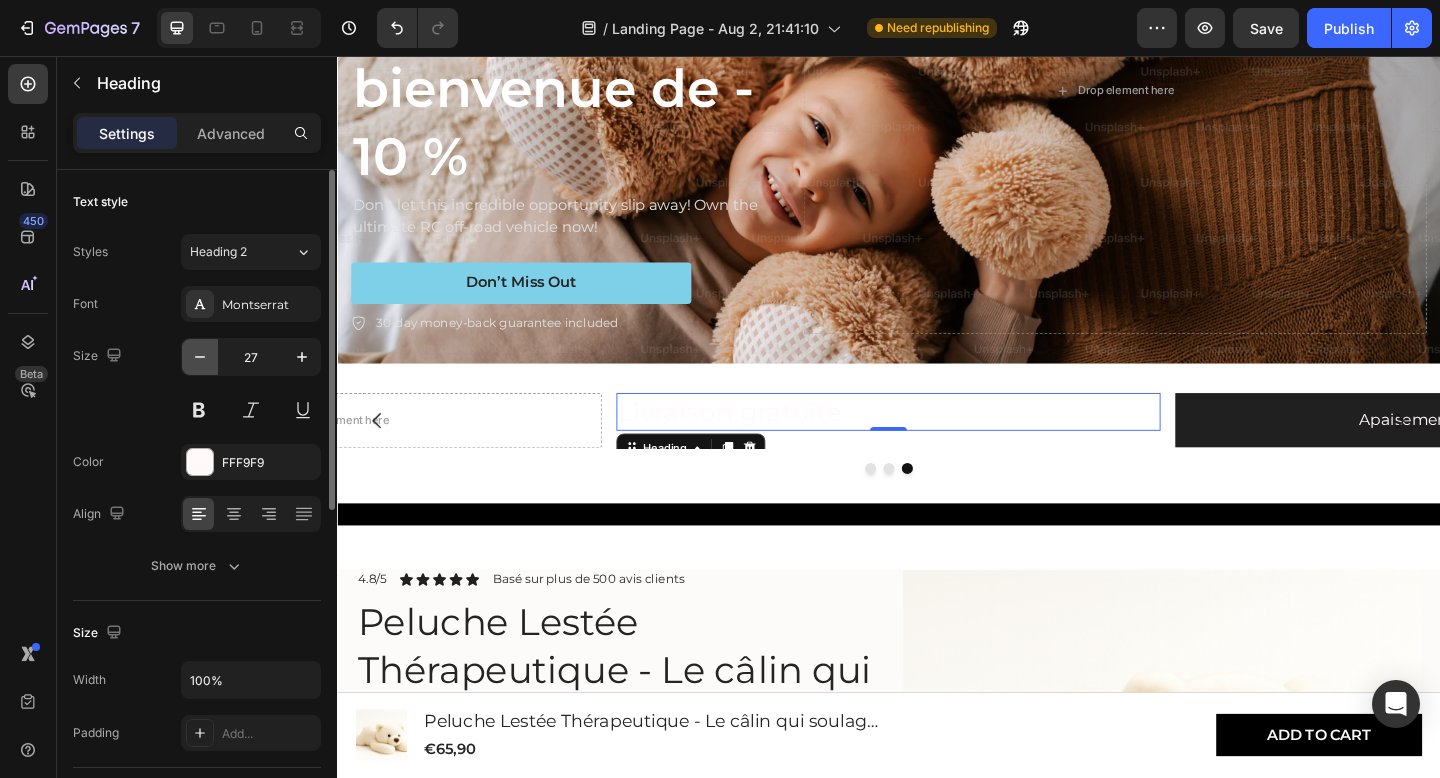 click 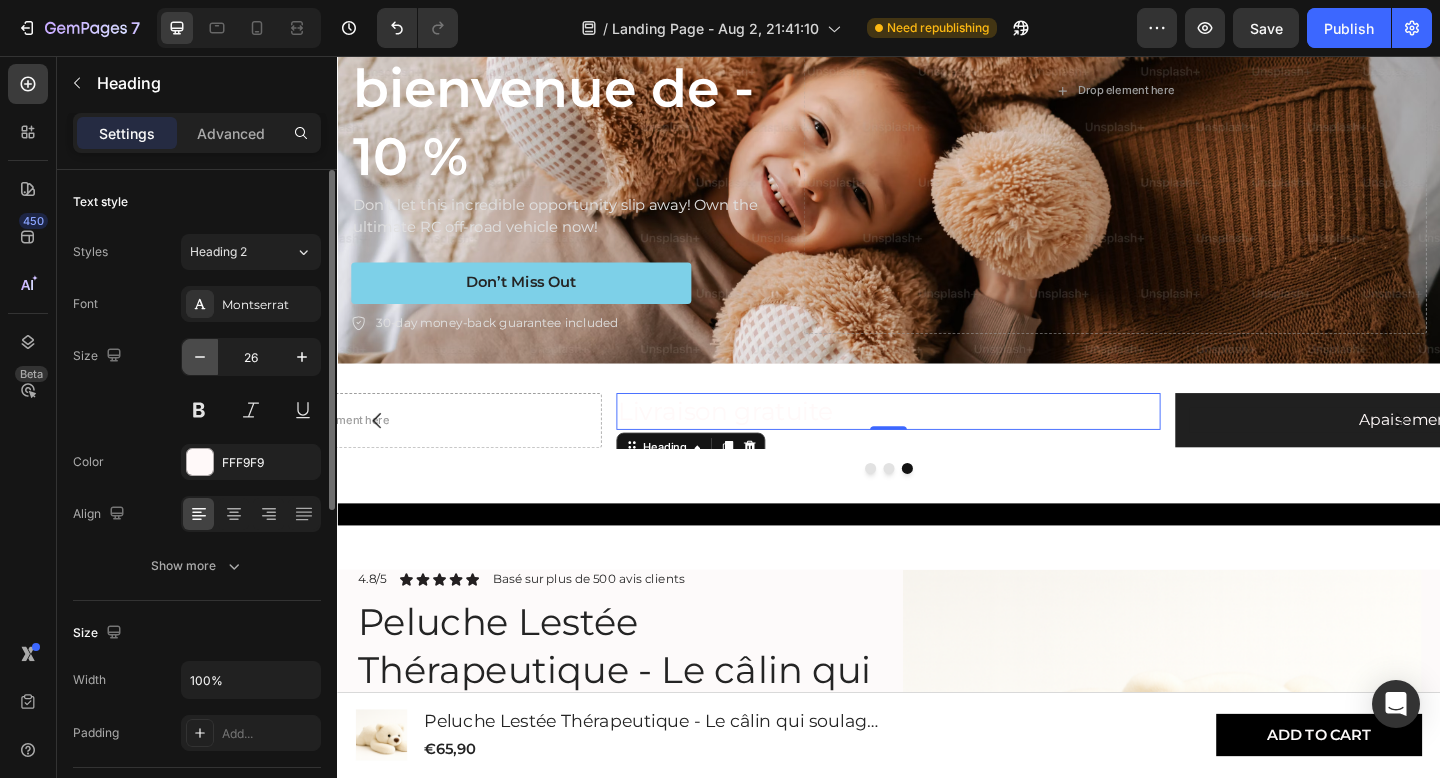 click 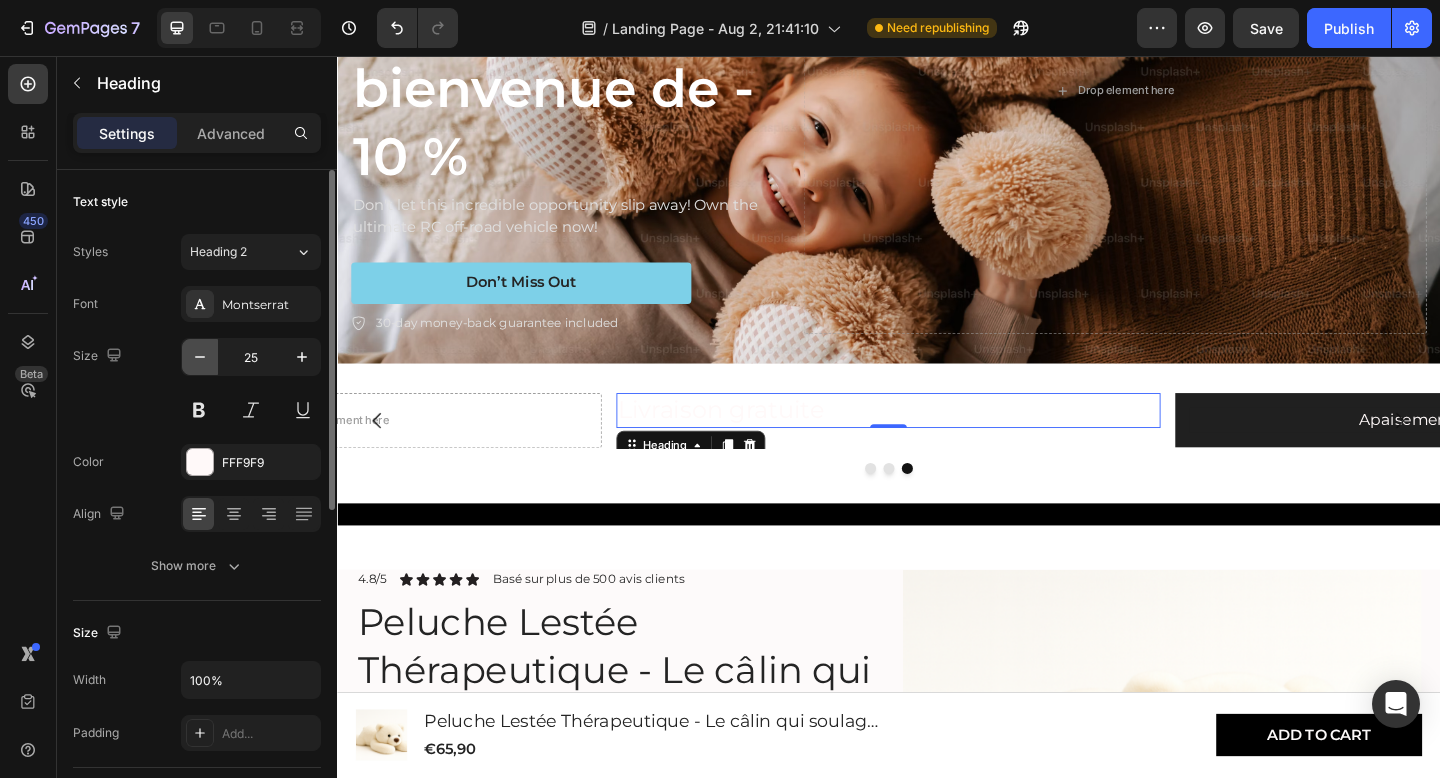 click 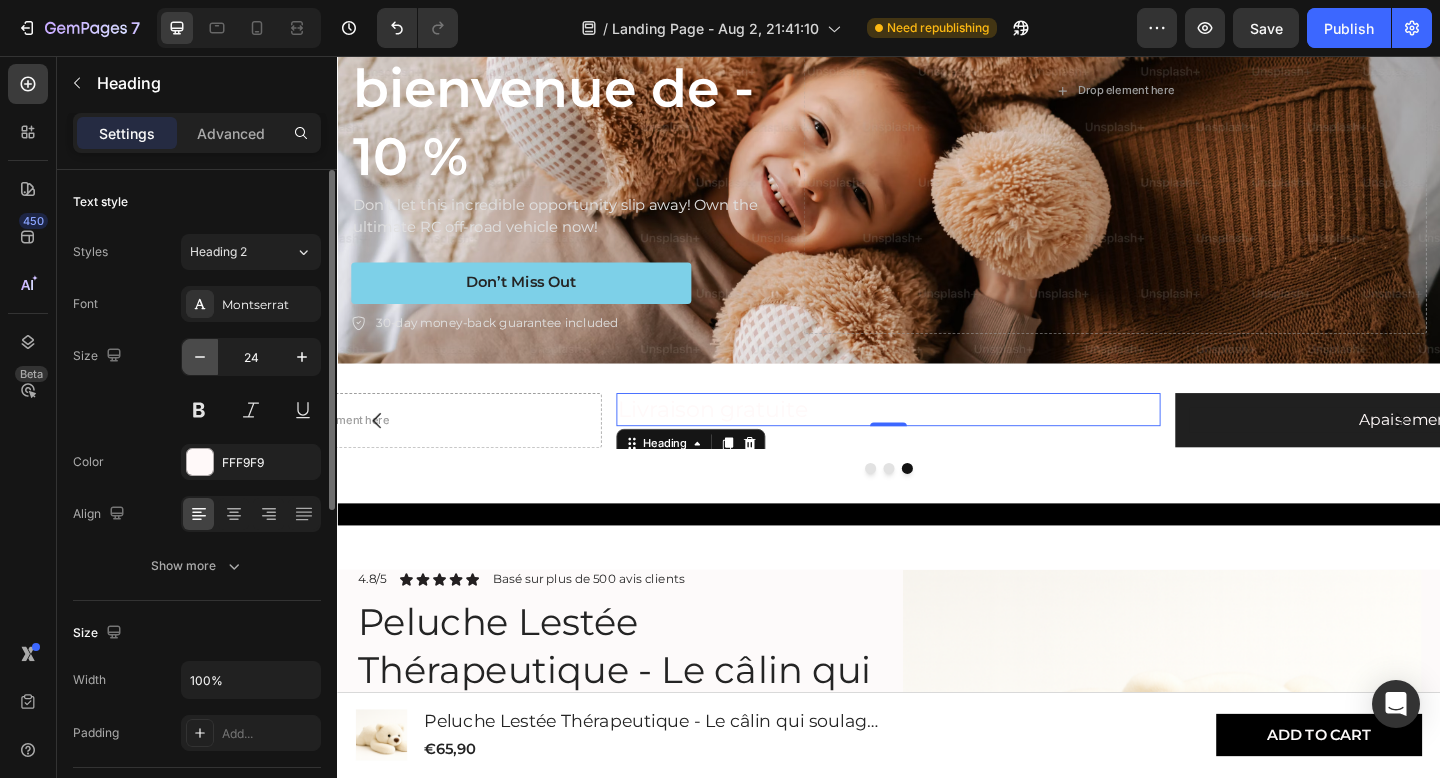click 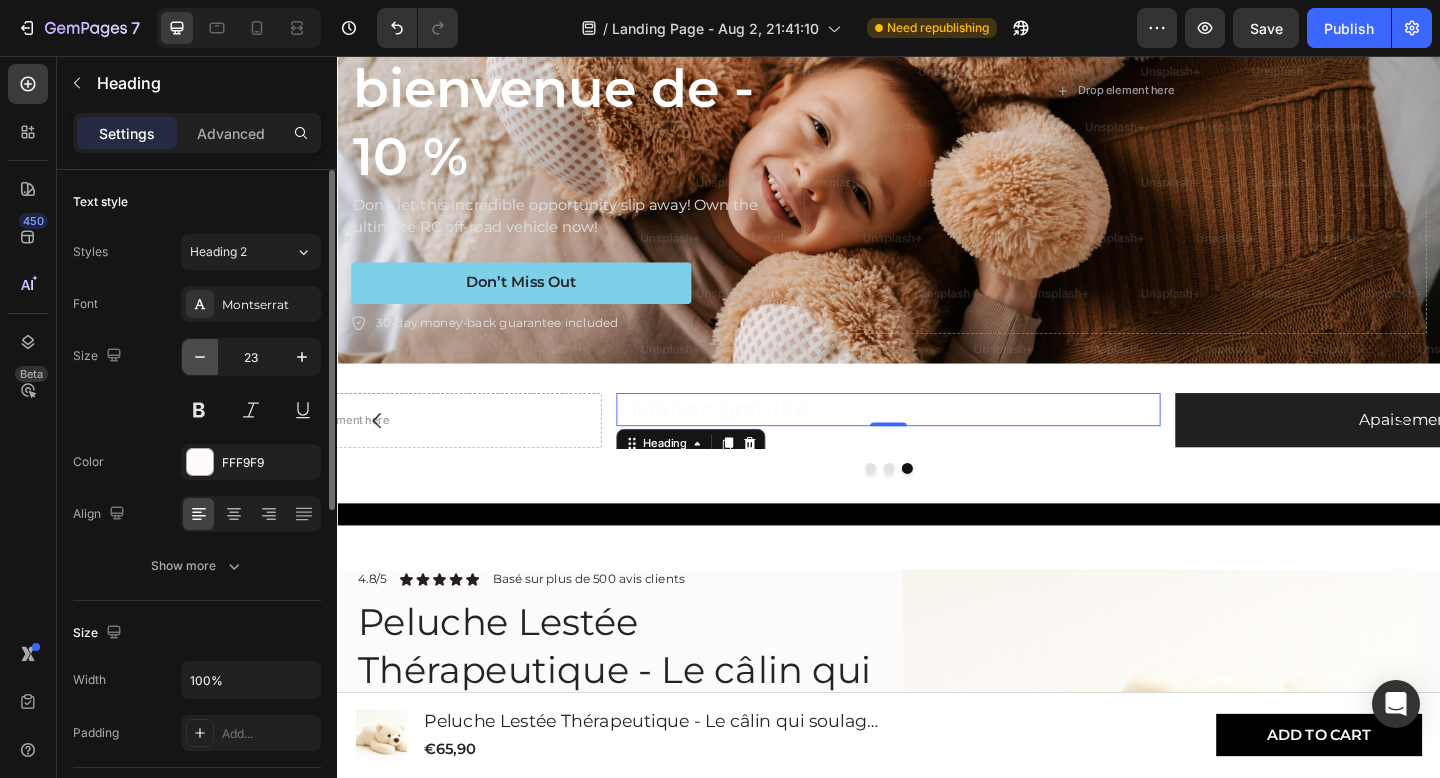 click 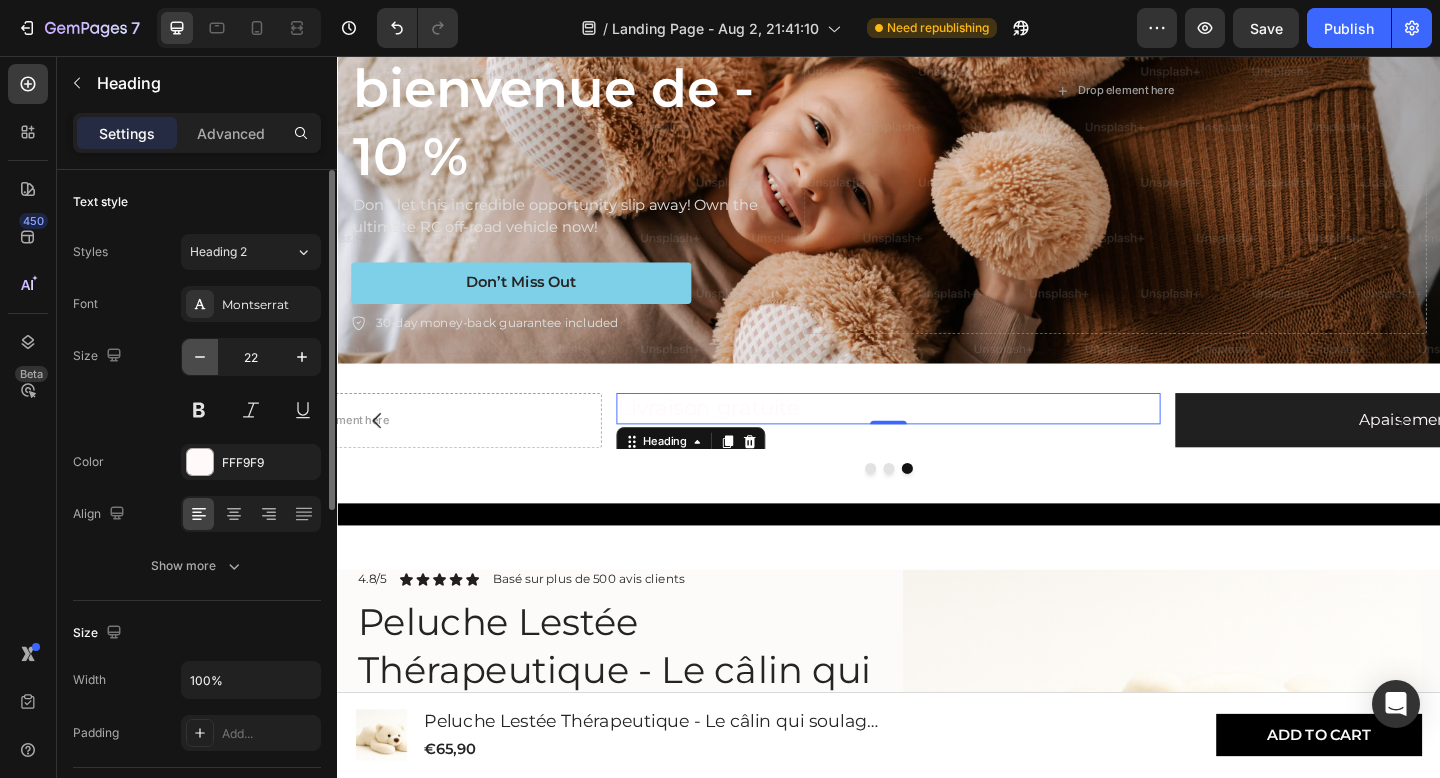 click 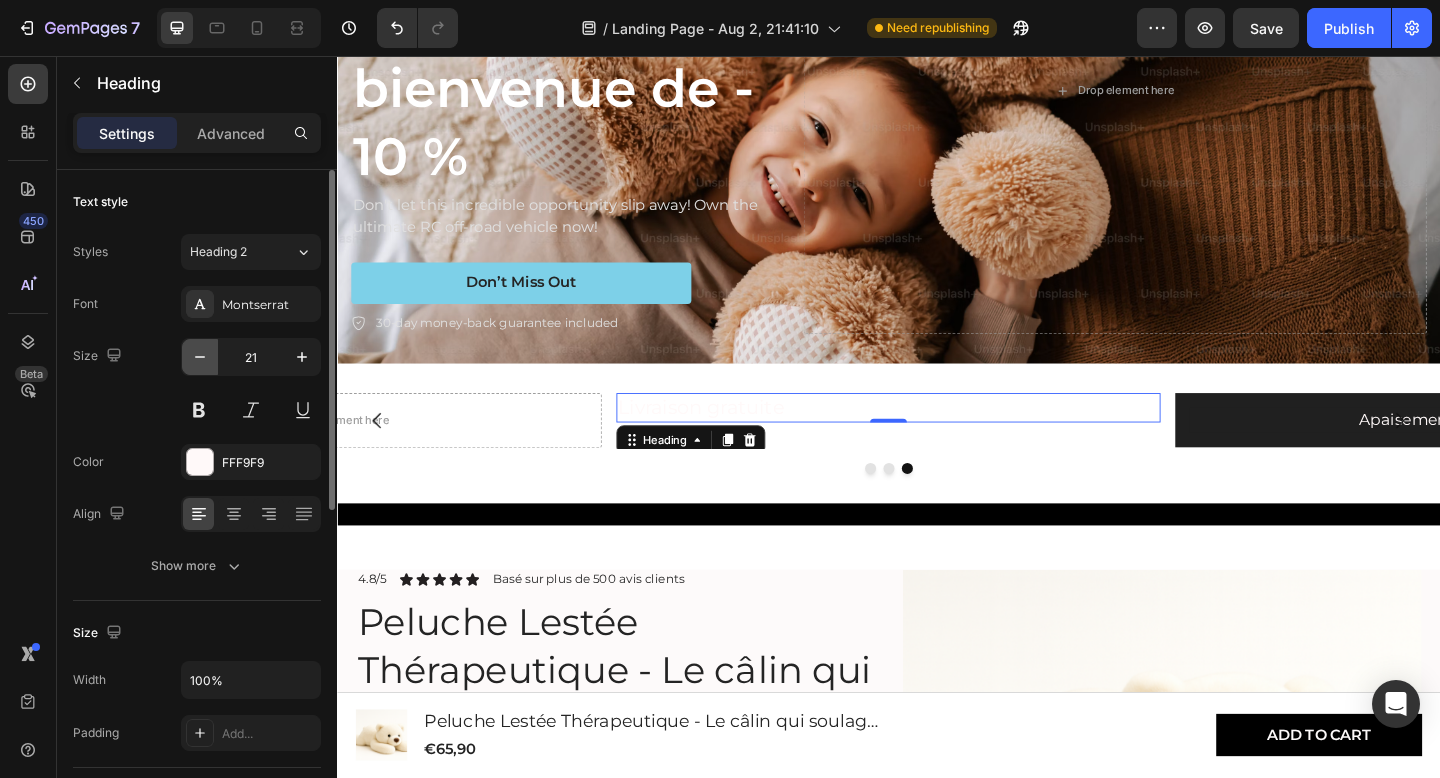 click 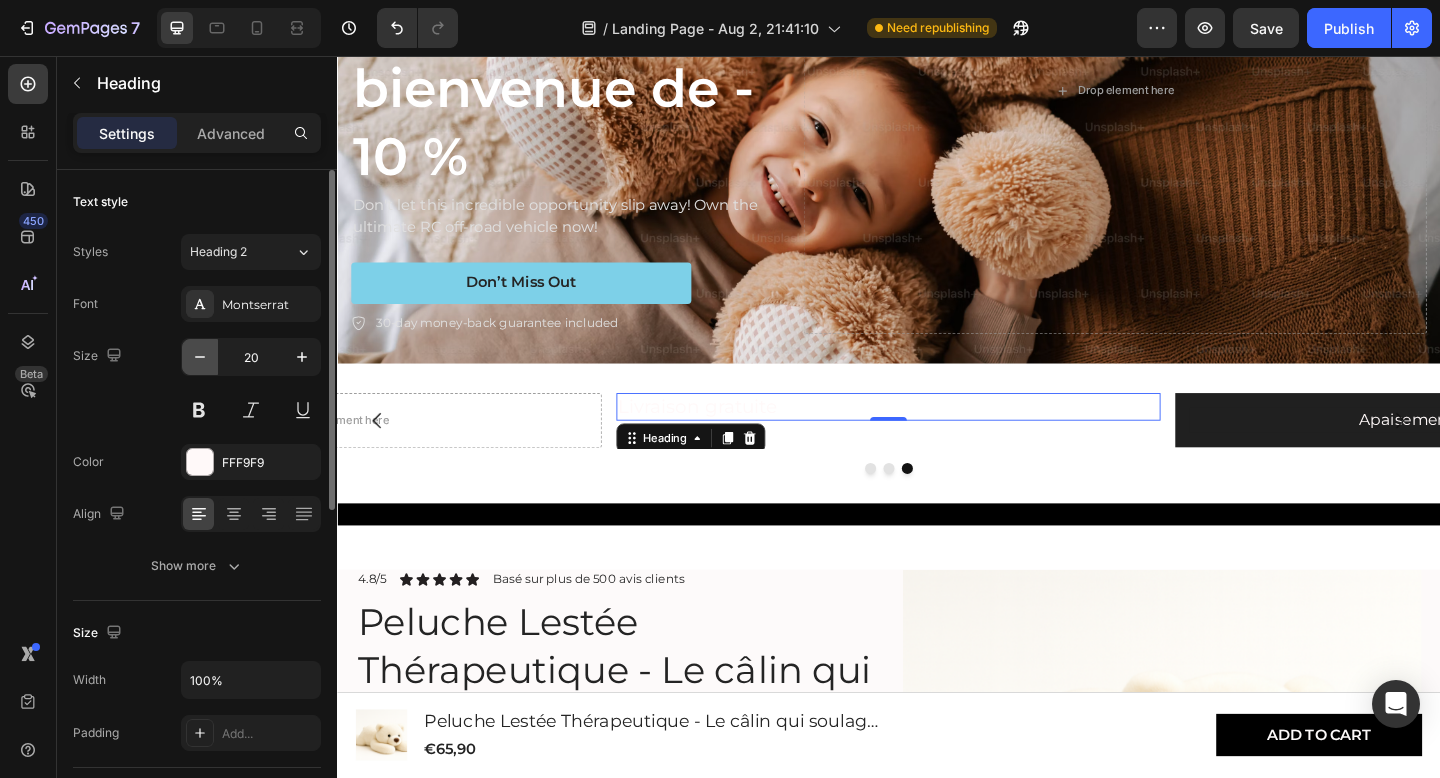 click 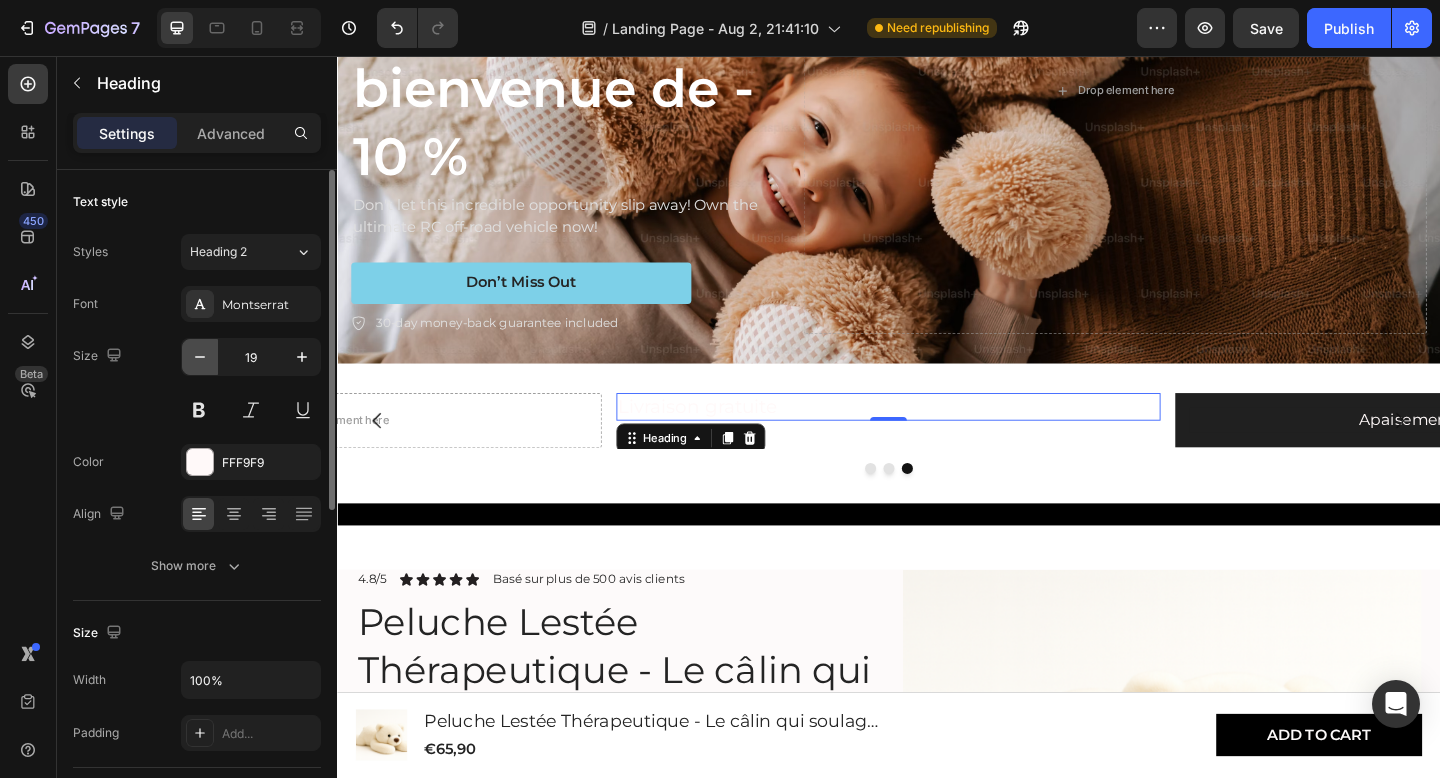 click 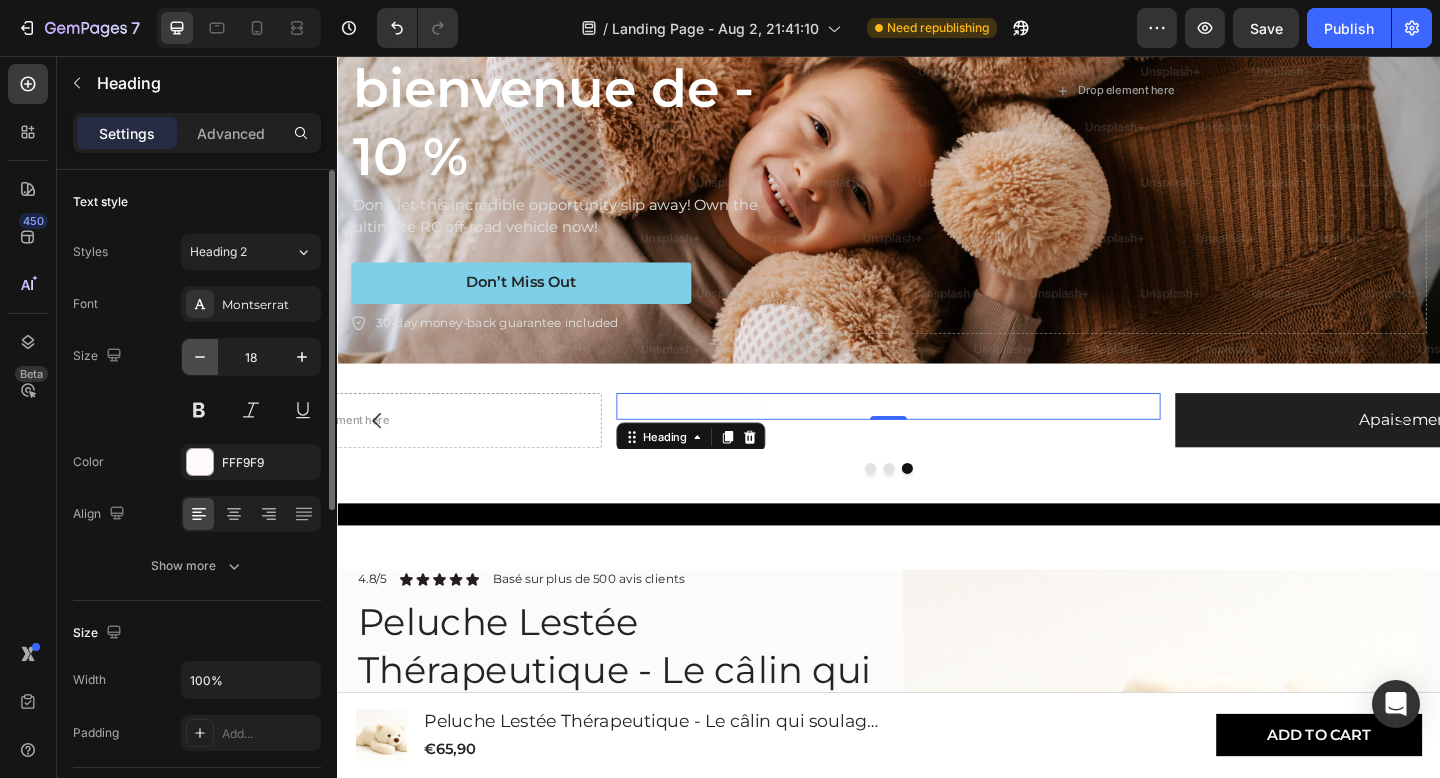 click 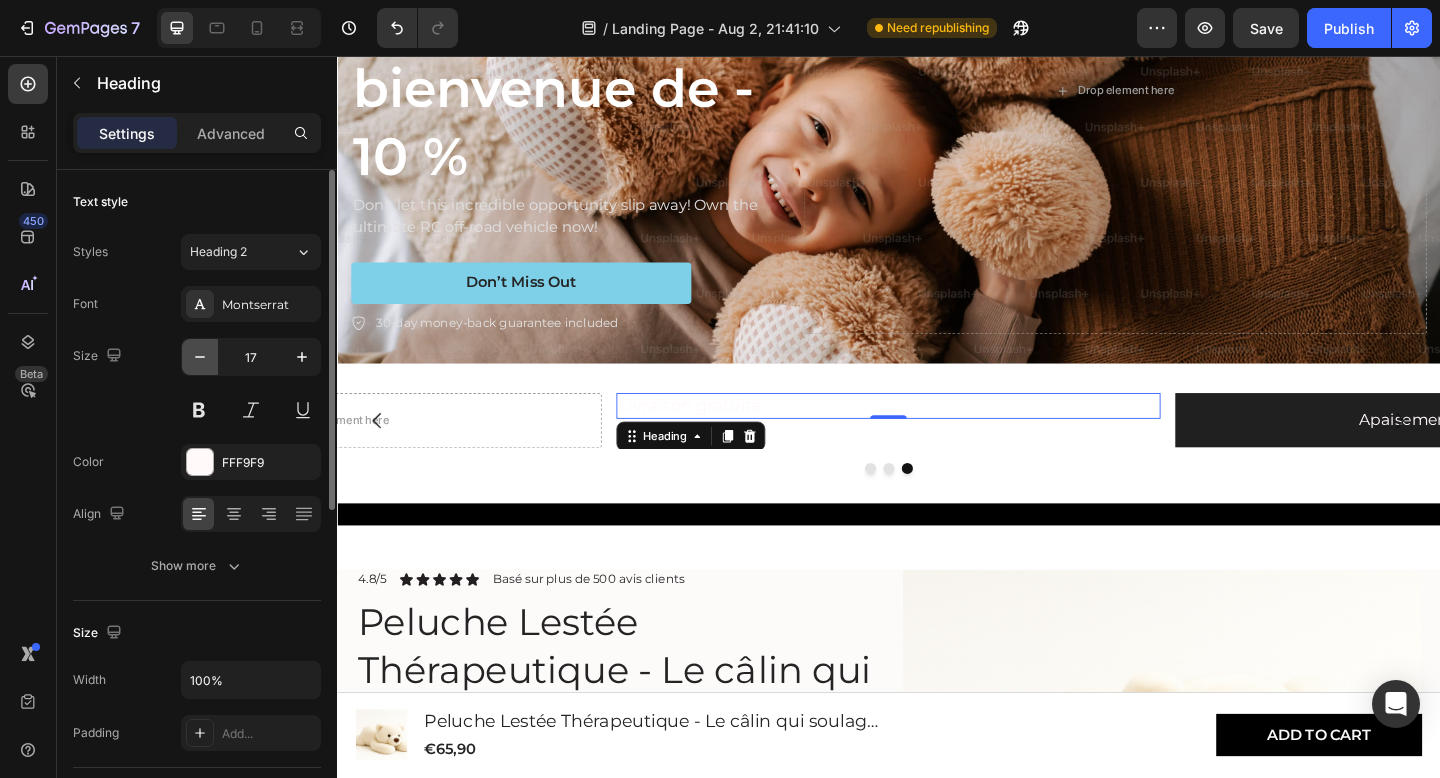 click 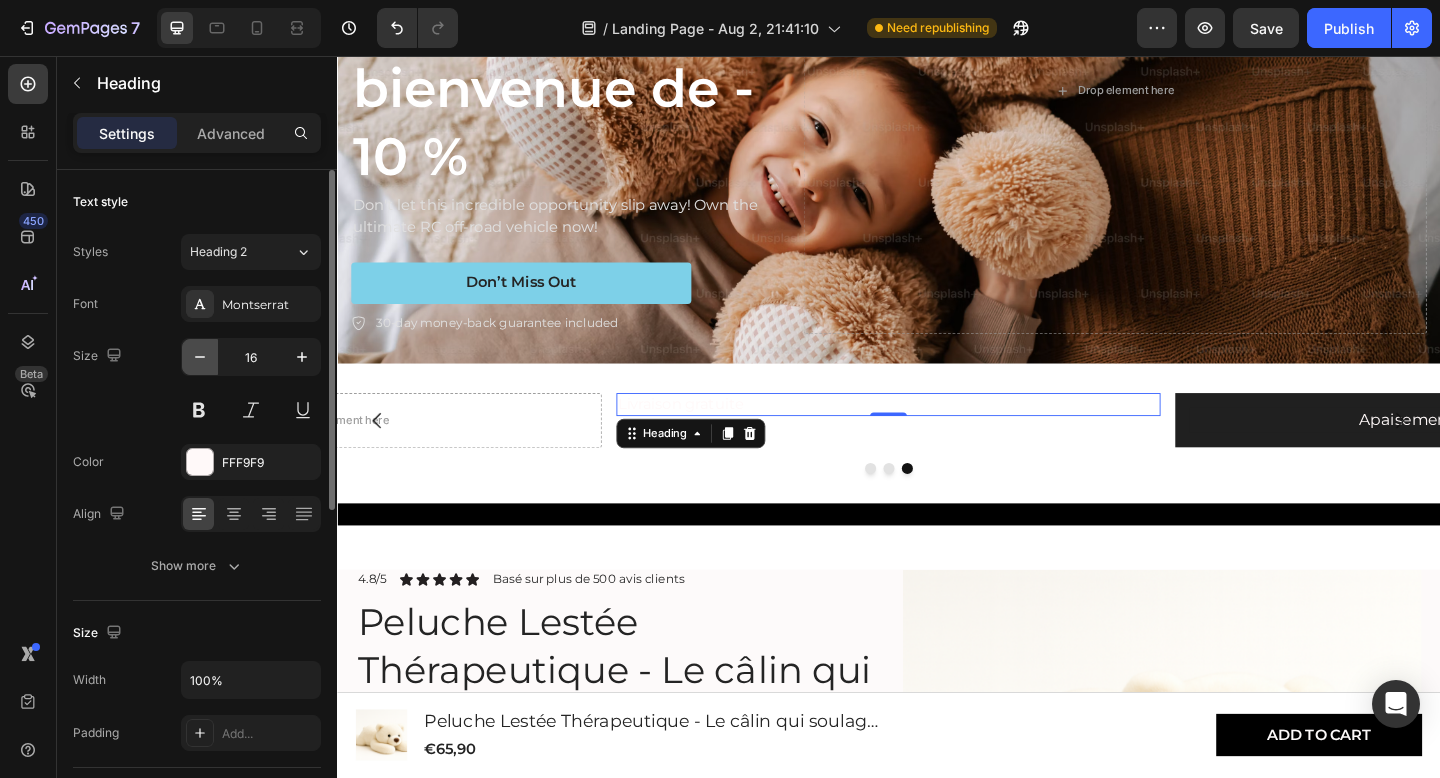 click 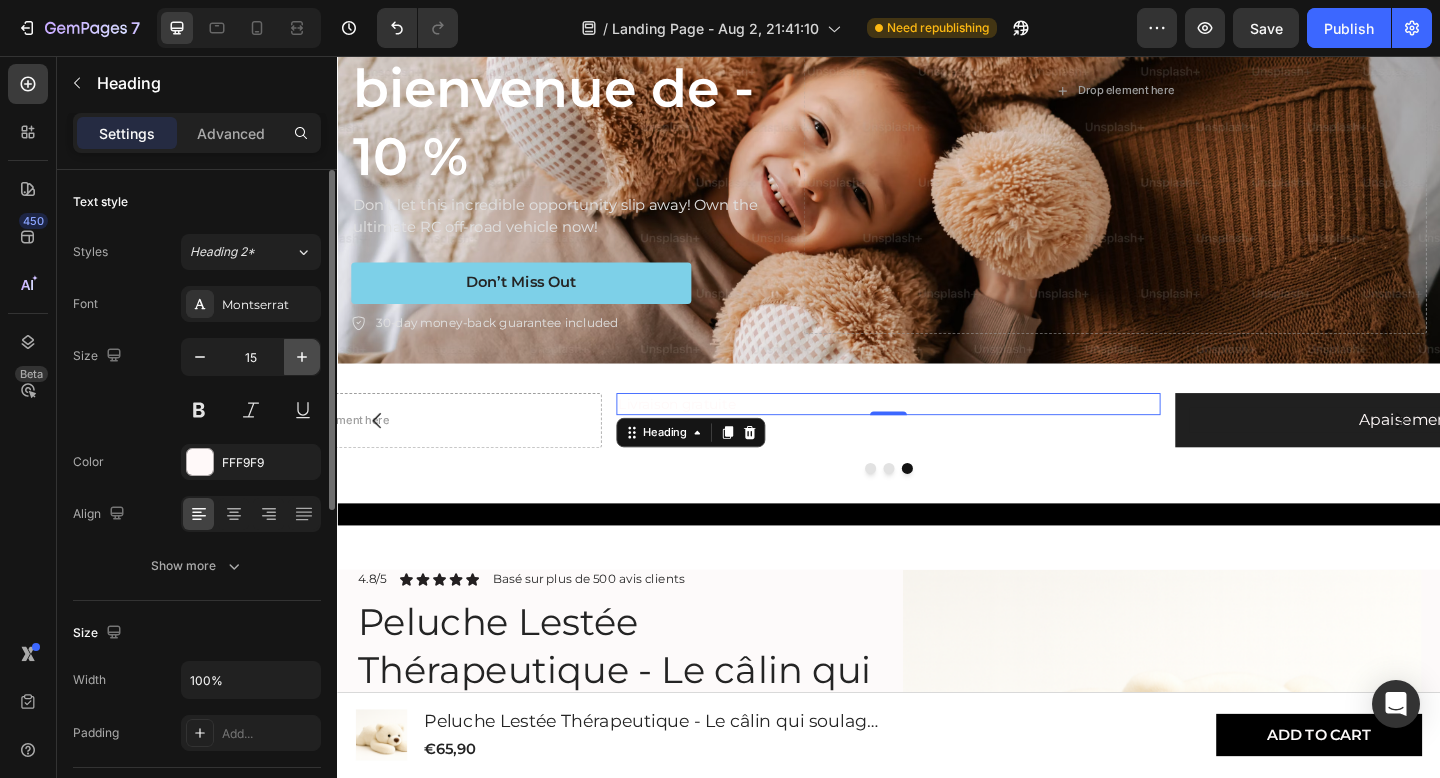 click 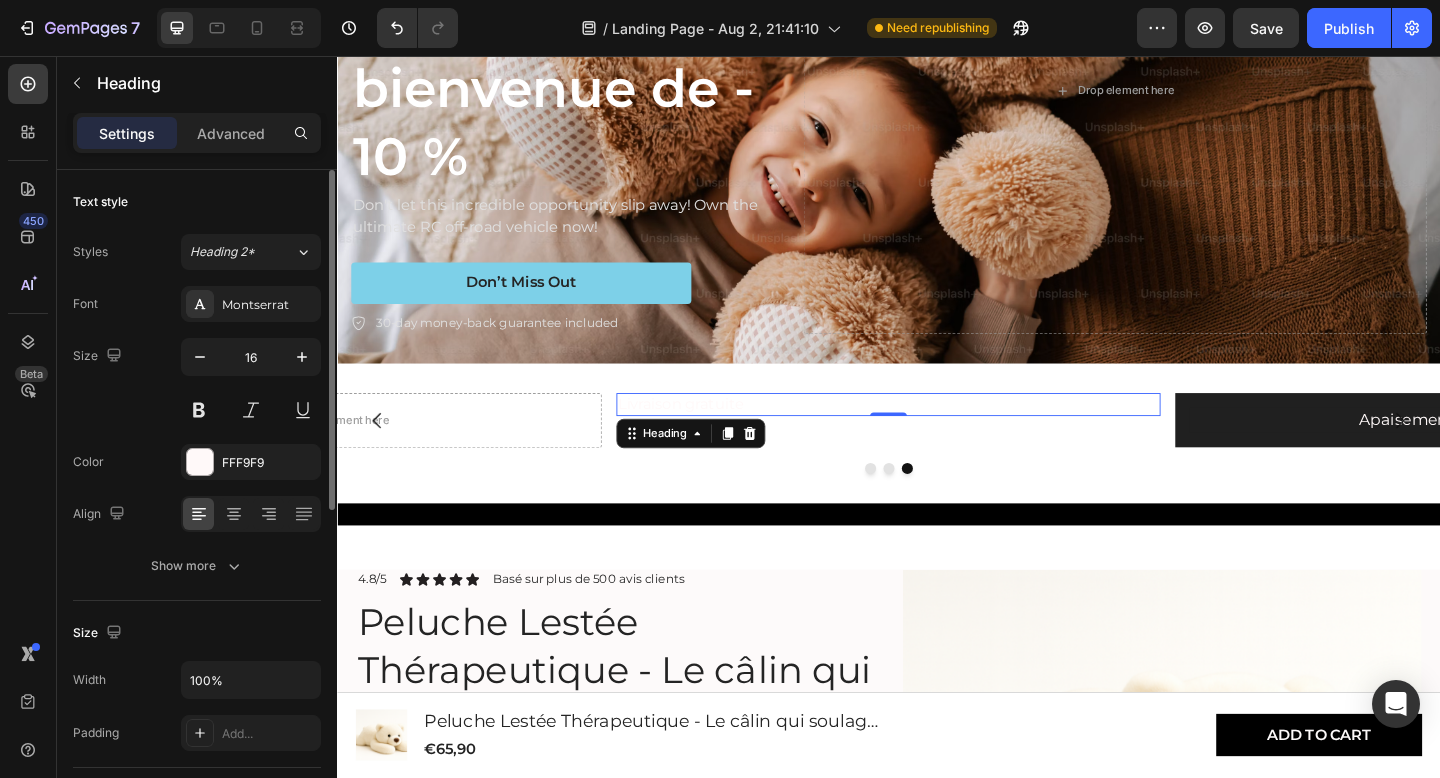 click on "Size 16" at bounding box center [197, 383] 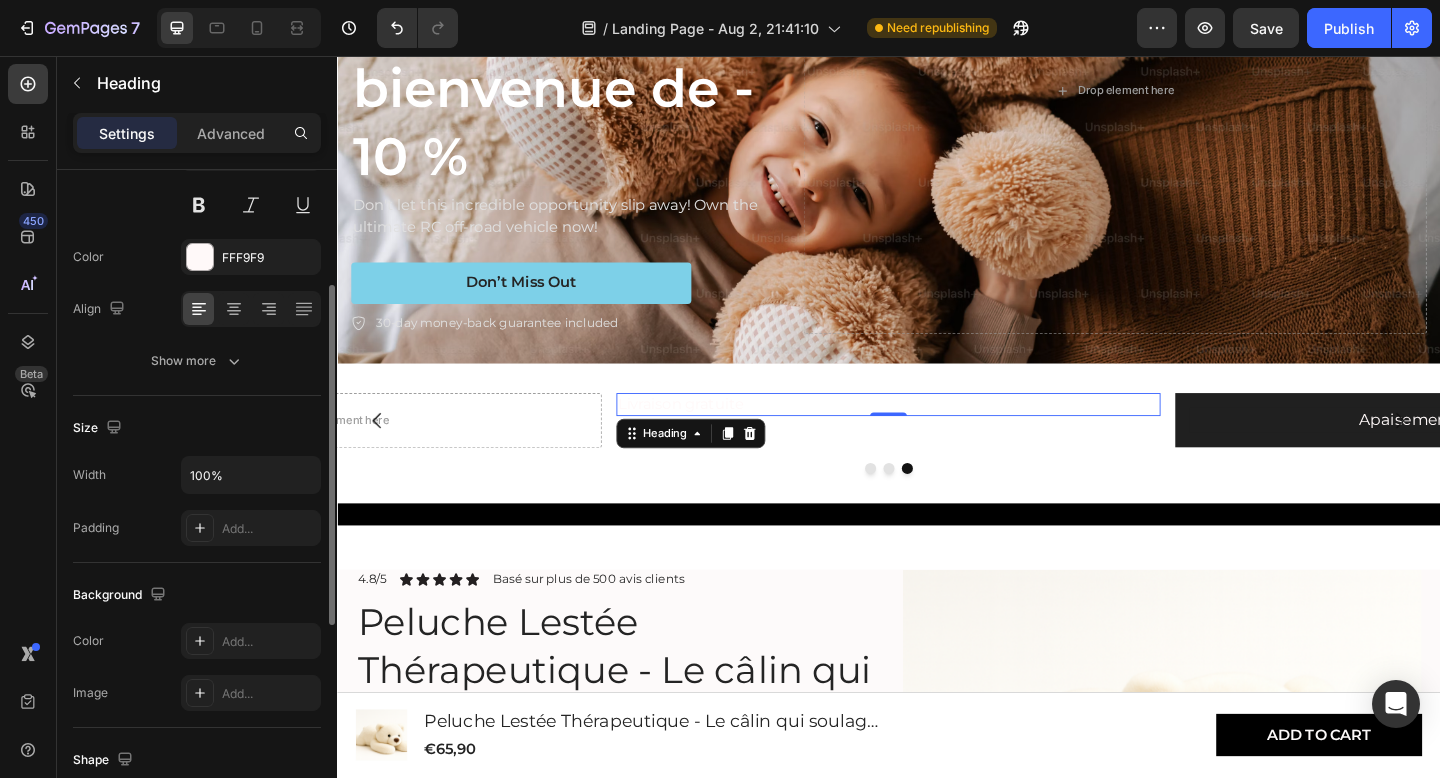 scroll, scrollTop: 216, scrollLeft: 0, axis: vertical 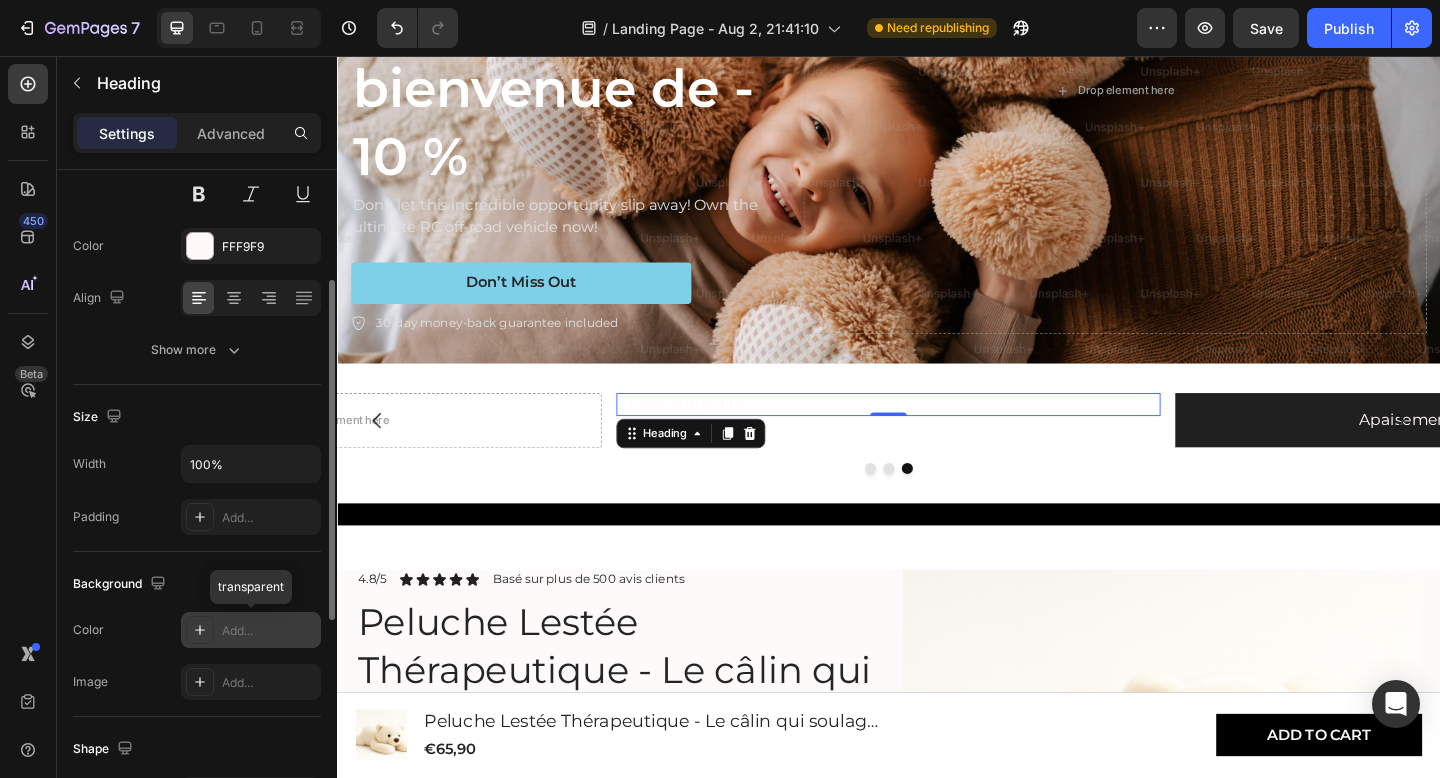 click 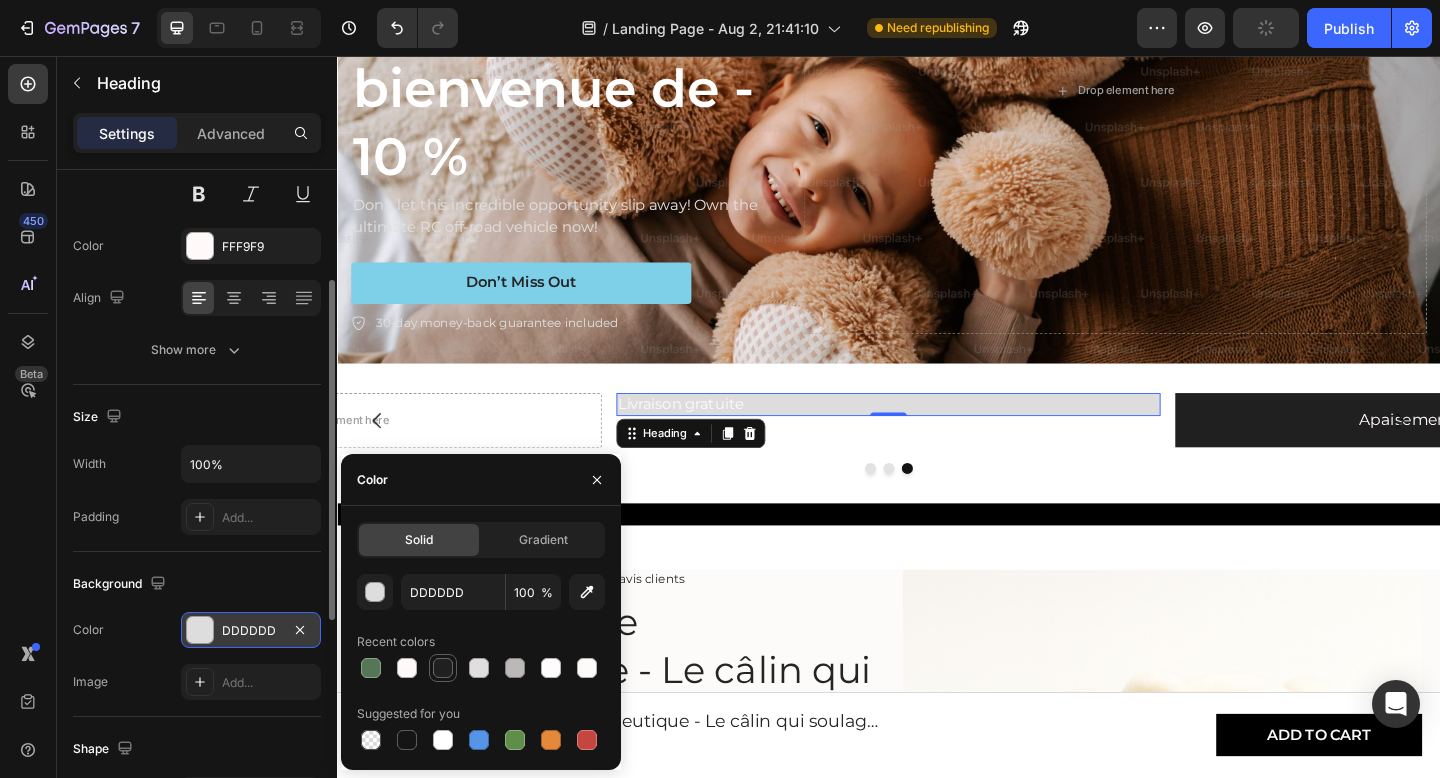 click at bounding box center [443, 668] 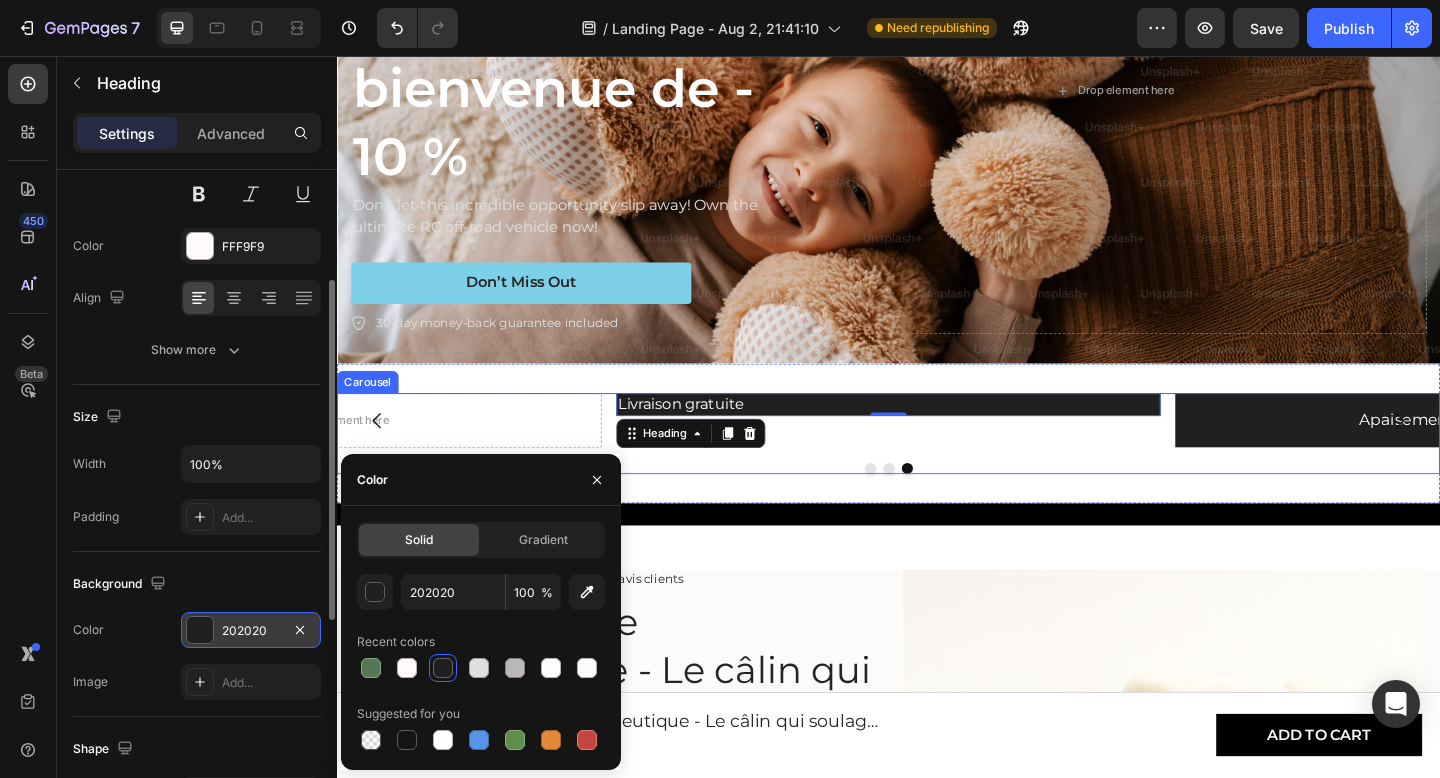 click on "Livraison gratuite Heading   0" at bounding box center [937, 453] 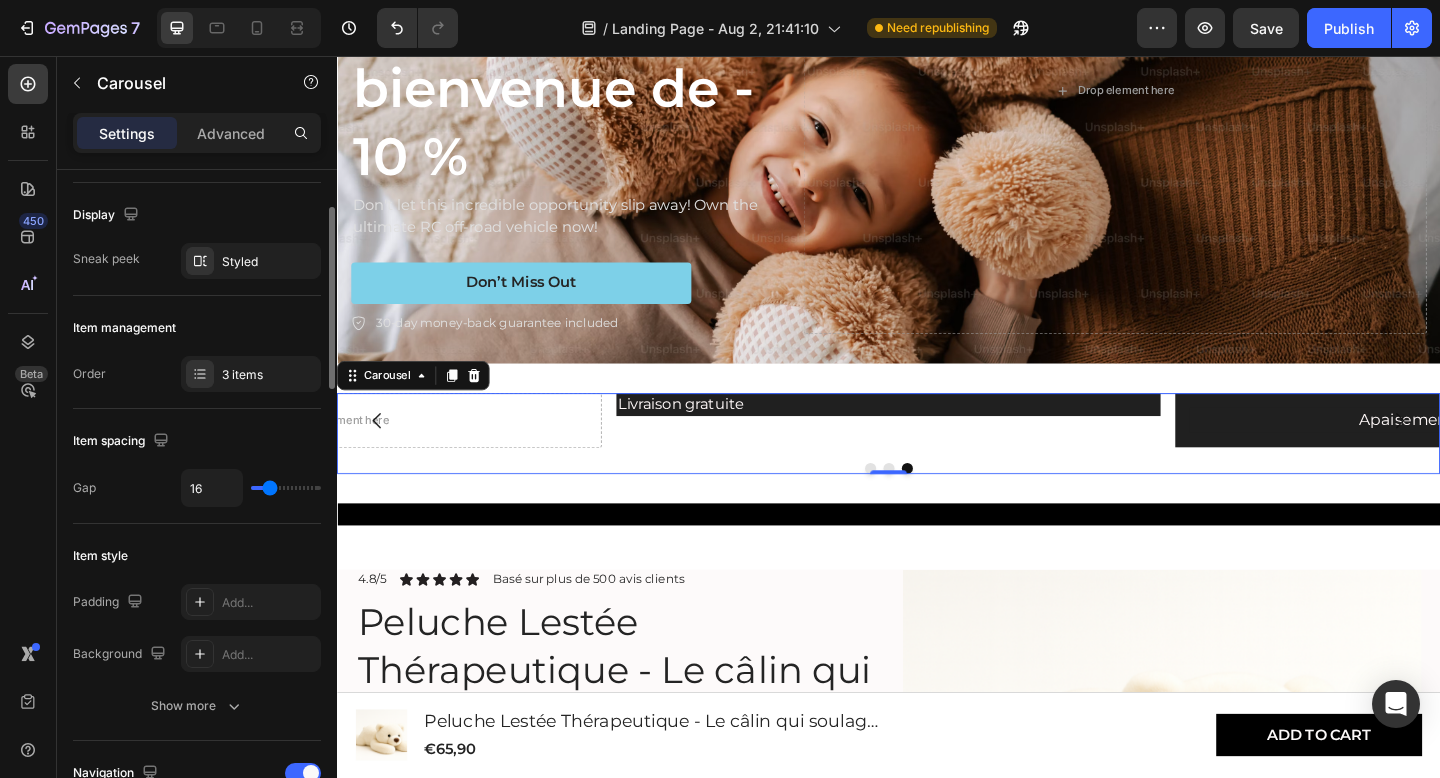 scroll, scrollTop: 130, scrollLeft: 0, axis: vertical 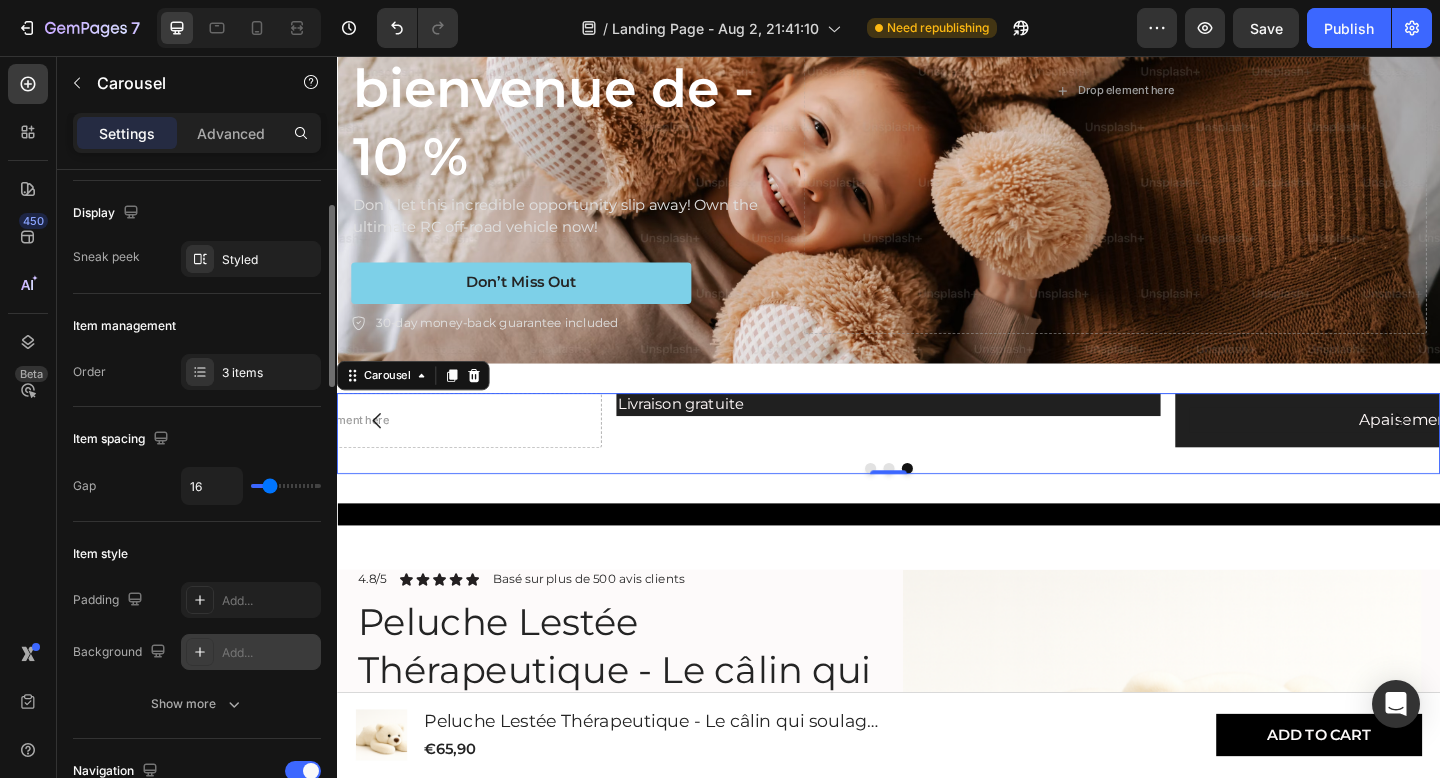 click 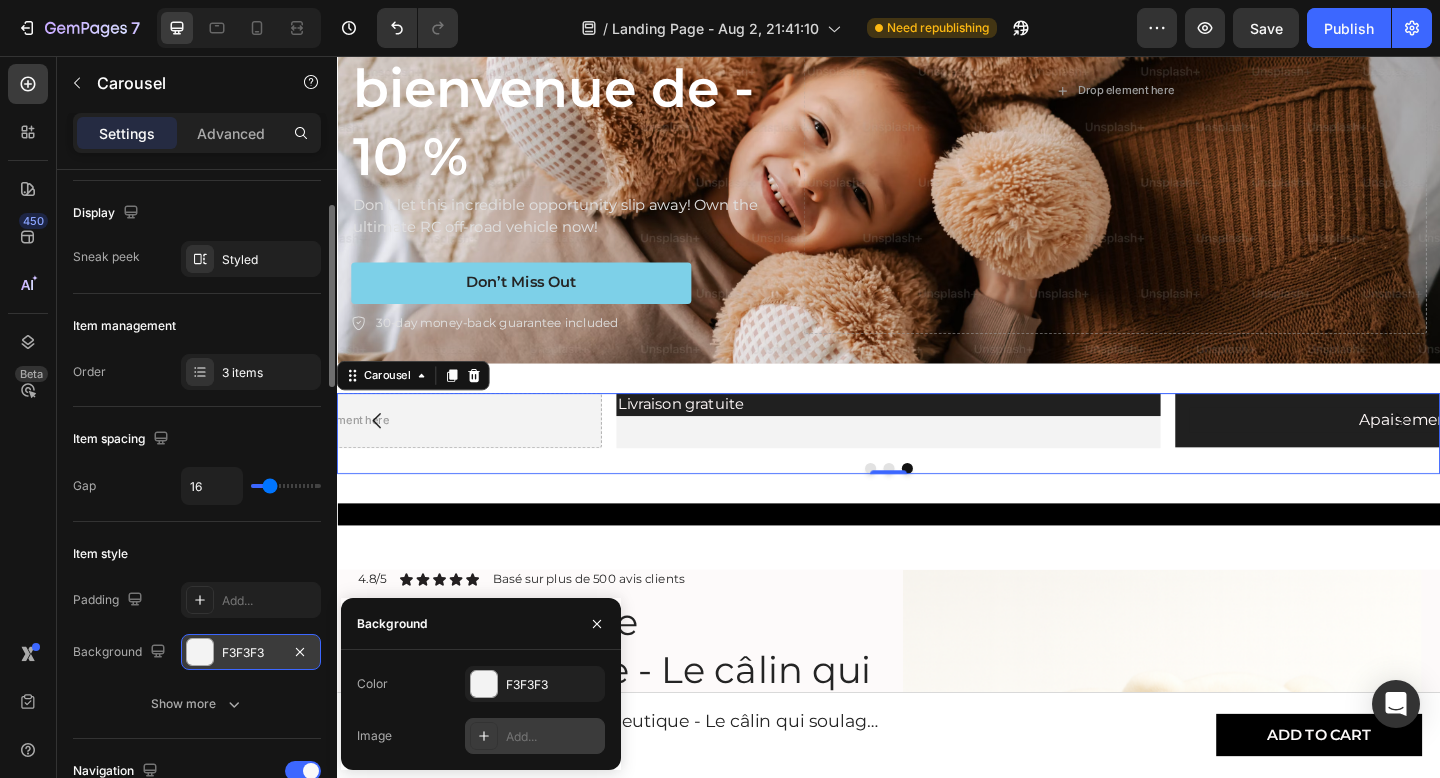 click at bounding box center (484, 736) 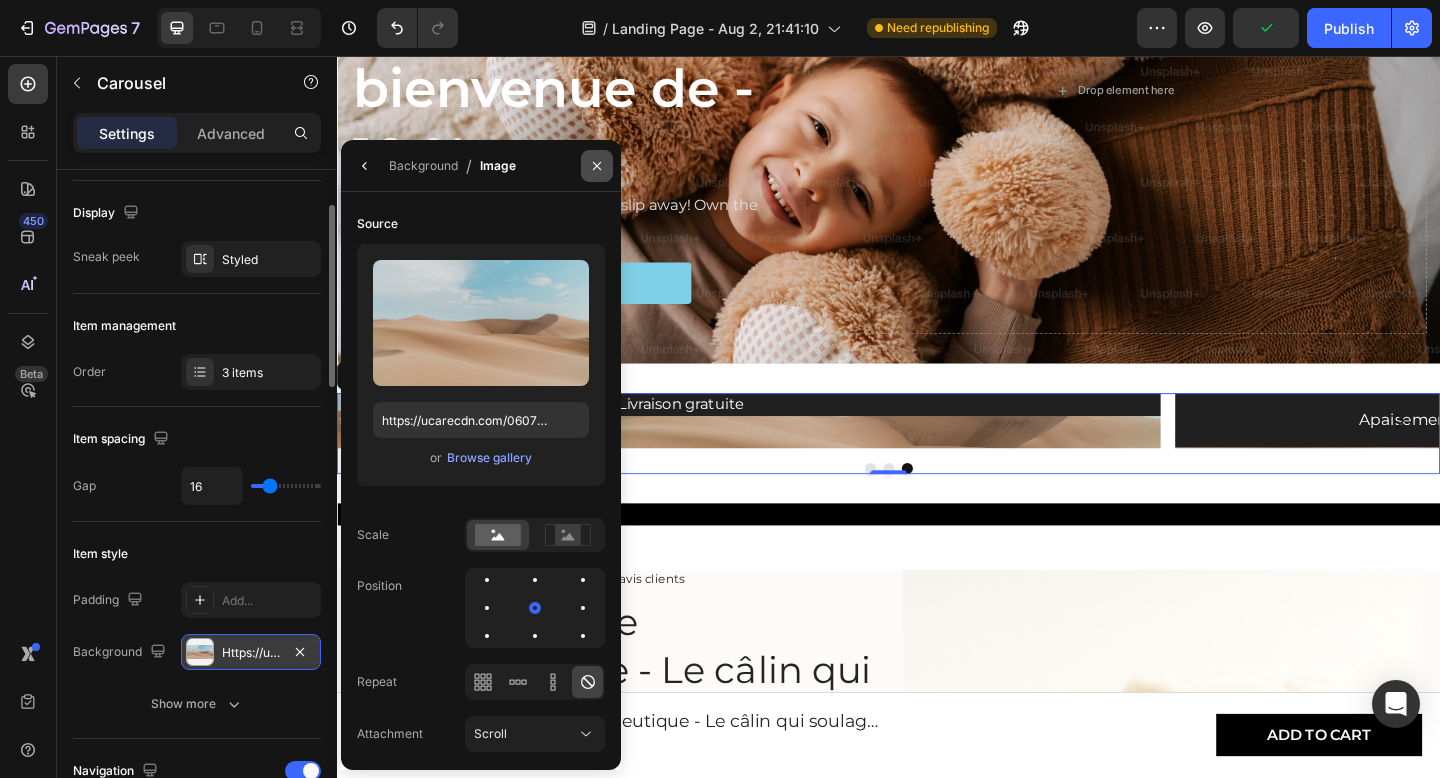 click at bounding box center [597, 166] 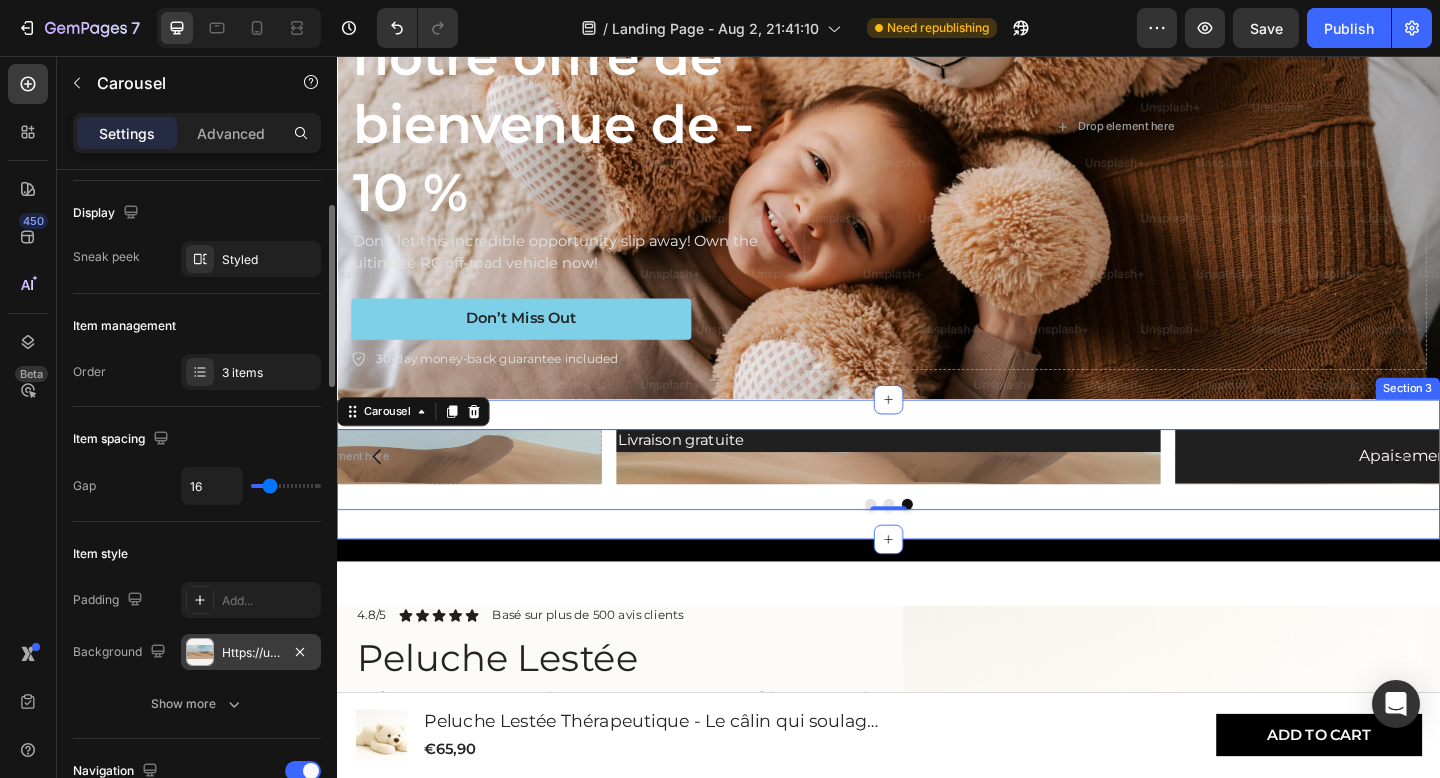 scroll, scrollTop: 276, scrollLeft: 0, axis: vertical 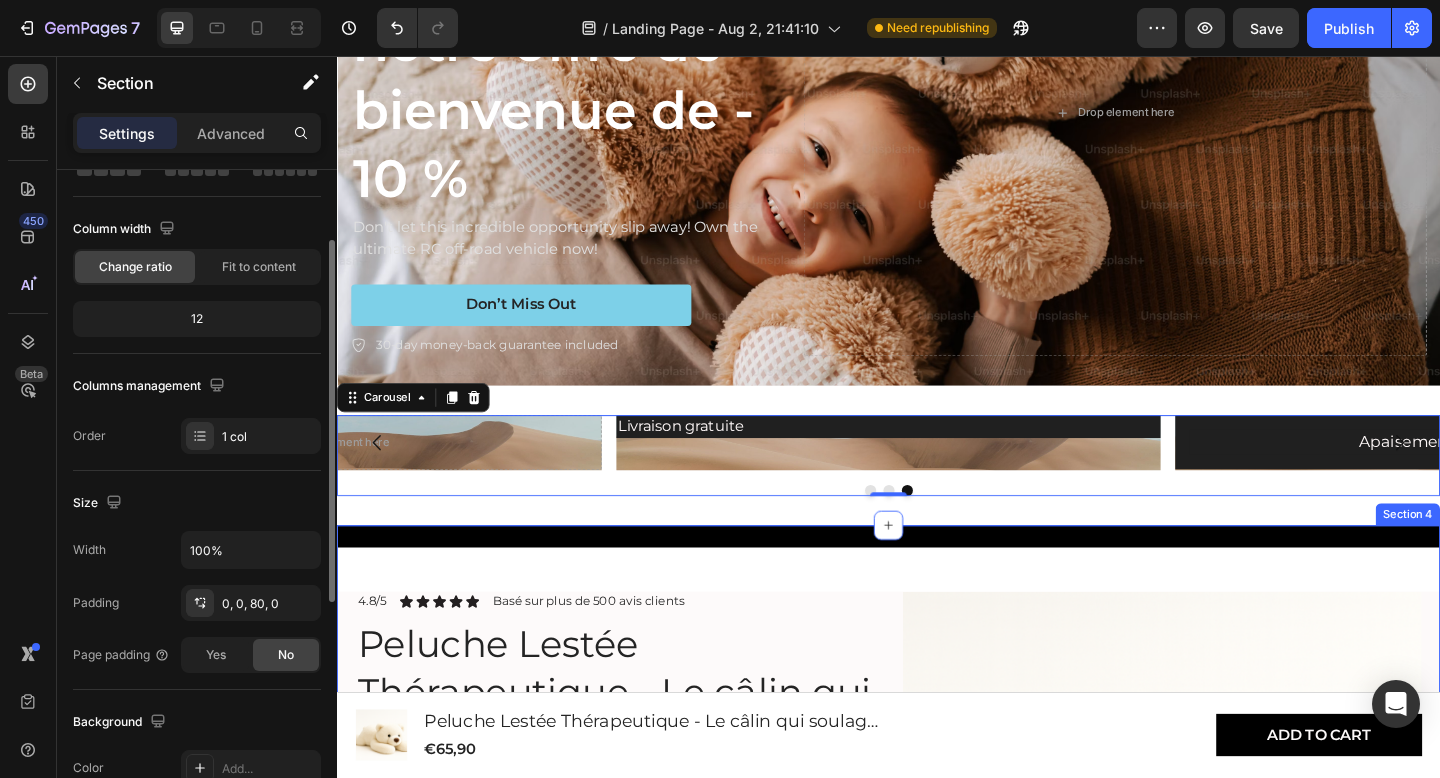 click on "Row
Product Images Animal: Ours blanc Ours blanc Ours blanc Ours blanc Ours brun Ours brun Ours brun Koala Koala Koala Chien Chien Chien Elephant Elephant Elephant Paresseux Paresseux Paresseux Licorne Licorne Licorne Product Variants & Swatches 4.8/5 Text Block Icon Icon Icon Icon Icon Icon List Basé sur plus de 500 avis clients Text Block Row Peluche Lestée Thérapeutique - Le câlin qui soulage le stress Product Title Nuits sereines garanties Text Block
Icon Essayez sans risque Text Block Row
Icon Calme Instantané Text Block Row Row Livraison rapide  Heading Row Les jouets lestés sont des jouets spéciaux qui, grâce à leur poids (similaire à une couverture lestée), exercent une pression profonde et apaisante. Cela contribue à un  sentiment de réconfort et de sécurité  .
Les peluches lestées conviennent aussi bien aux enfants  (à partir de 3 ans)     Read More Product Description
Ajouter au panier Add to Cart
Accordion" at bounding box center (937, 974) 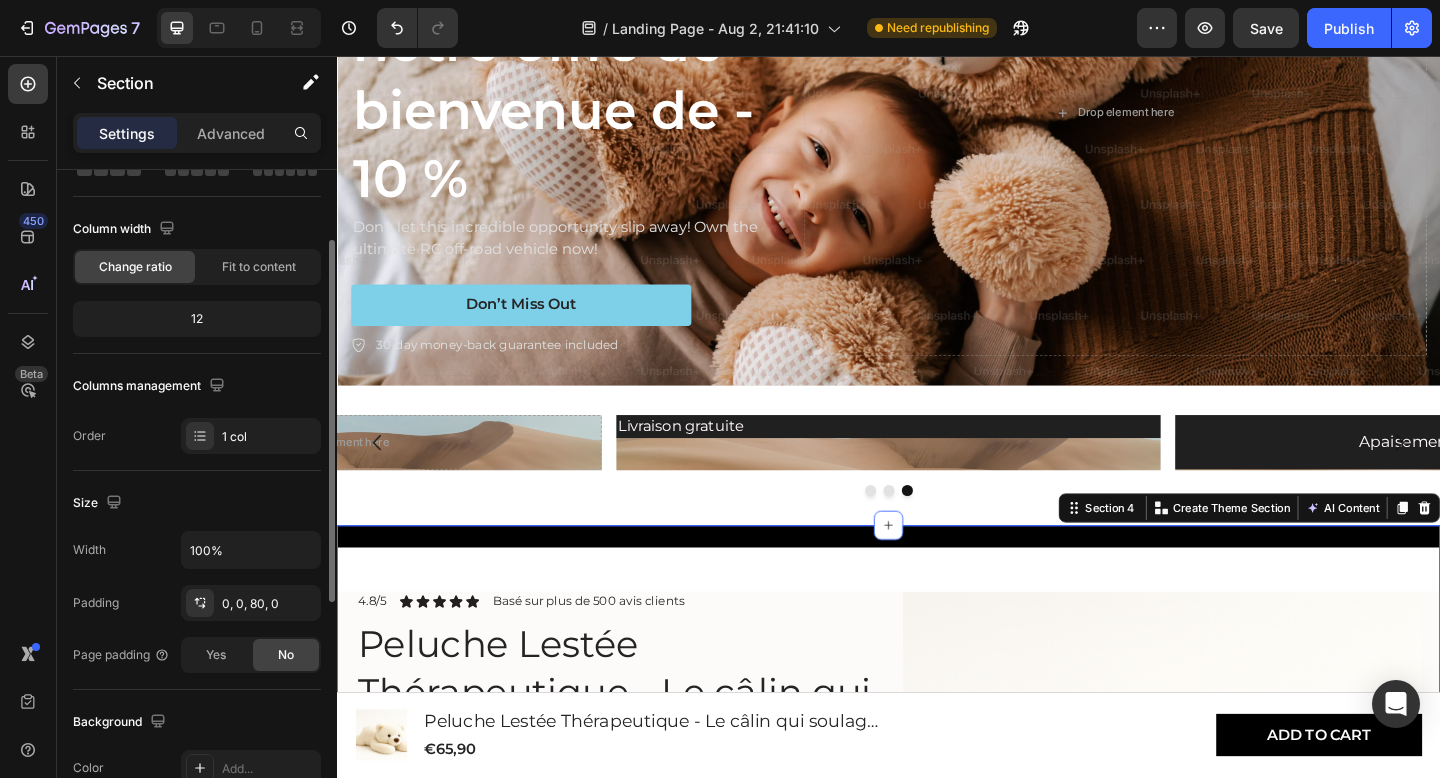 scroll, scrollTop: 0, scrollLeft: 0, axis: both 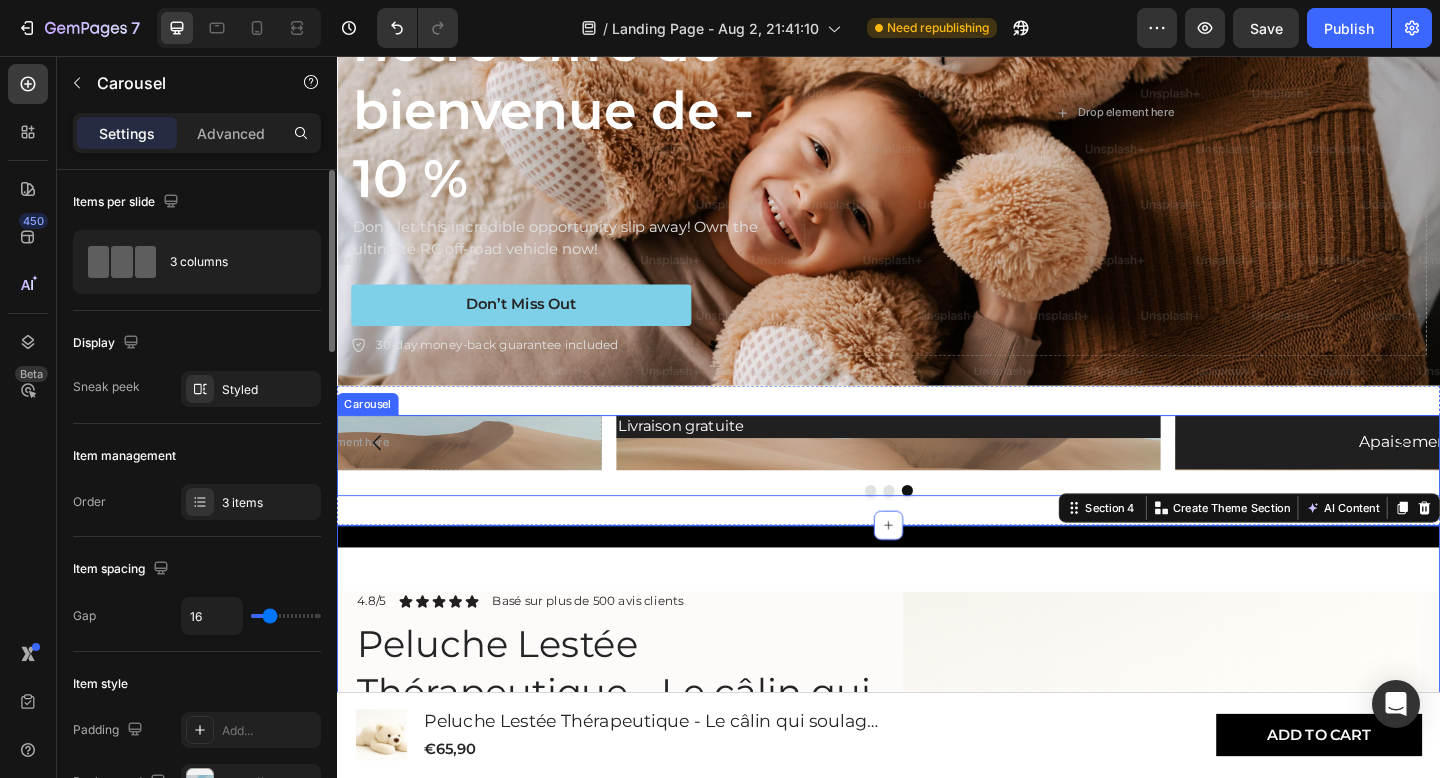 click on "Livraison gratuite Heading" at bounding box center (937, 477) 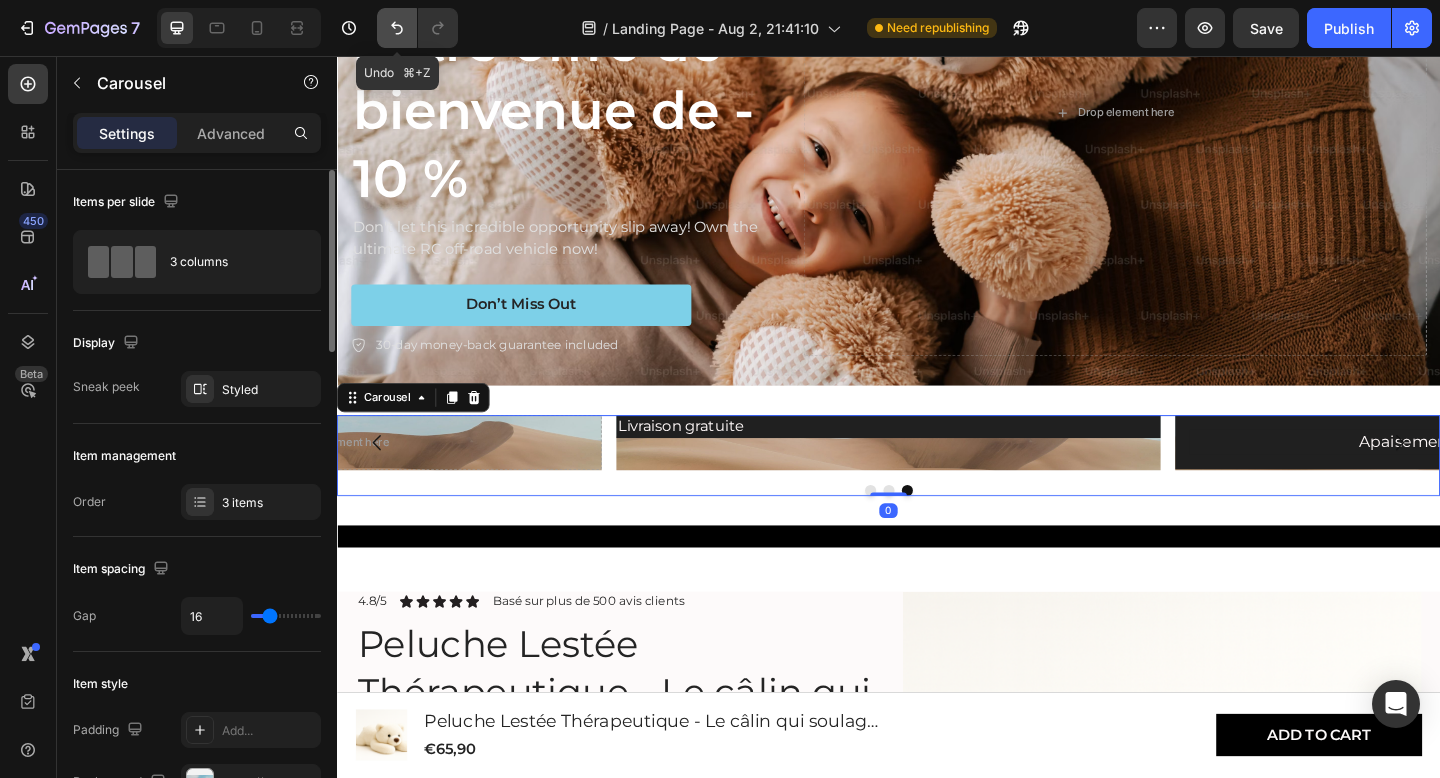 click 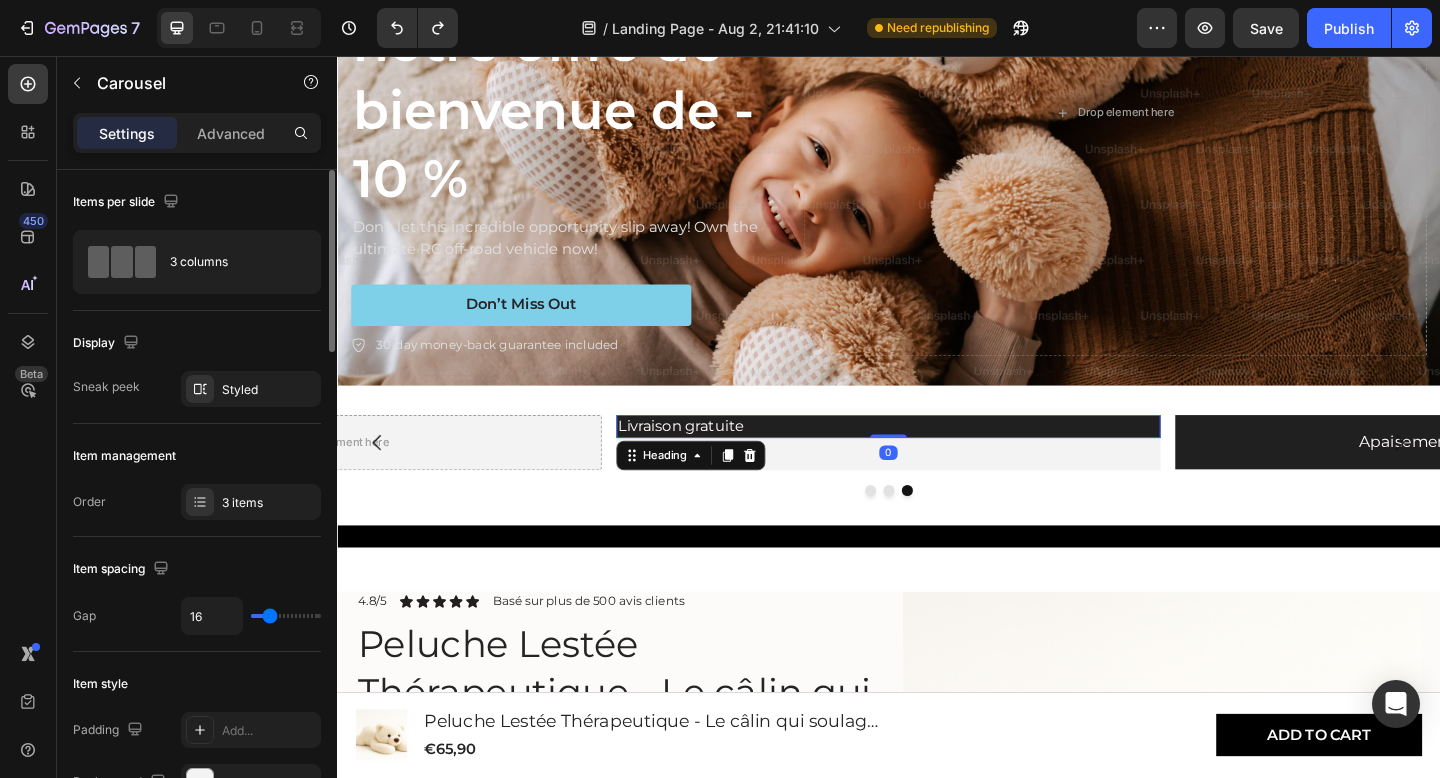click on "Livraison gratuite" at bounding box center (937, 459) 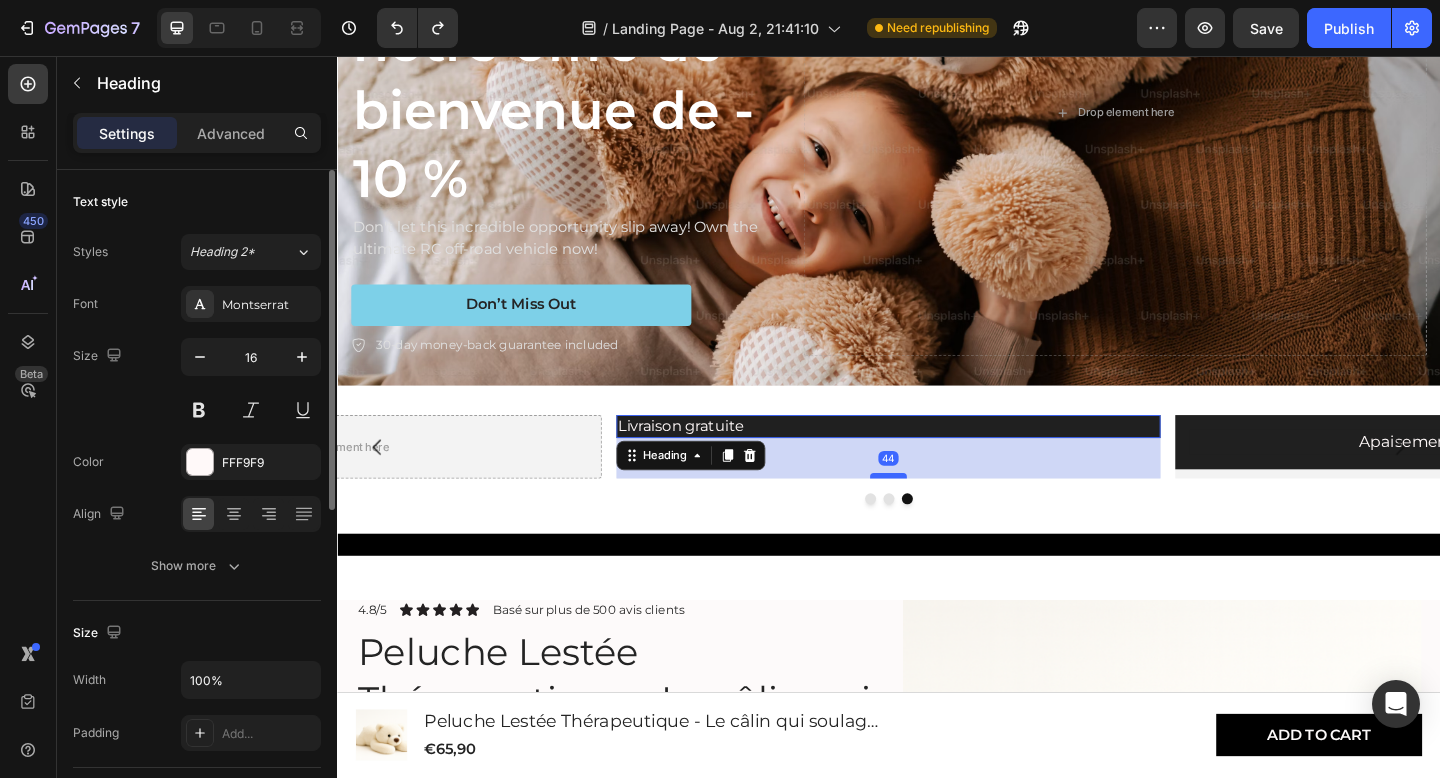 drag, startPoint x: 940, startPoint y: 470, endPoint x: 940, endPoint y: 513, distance: 43 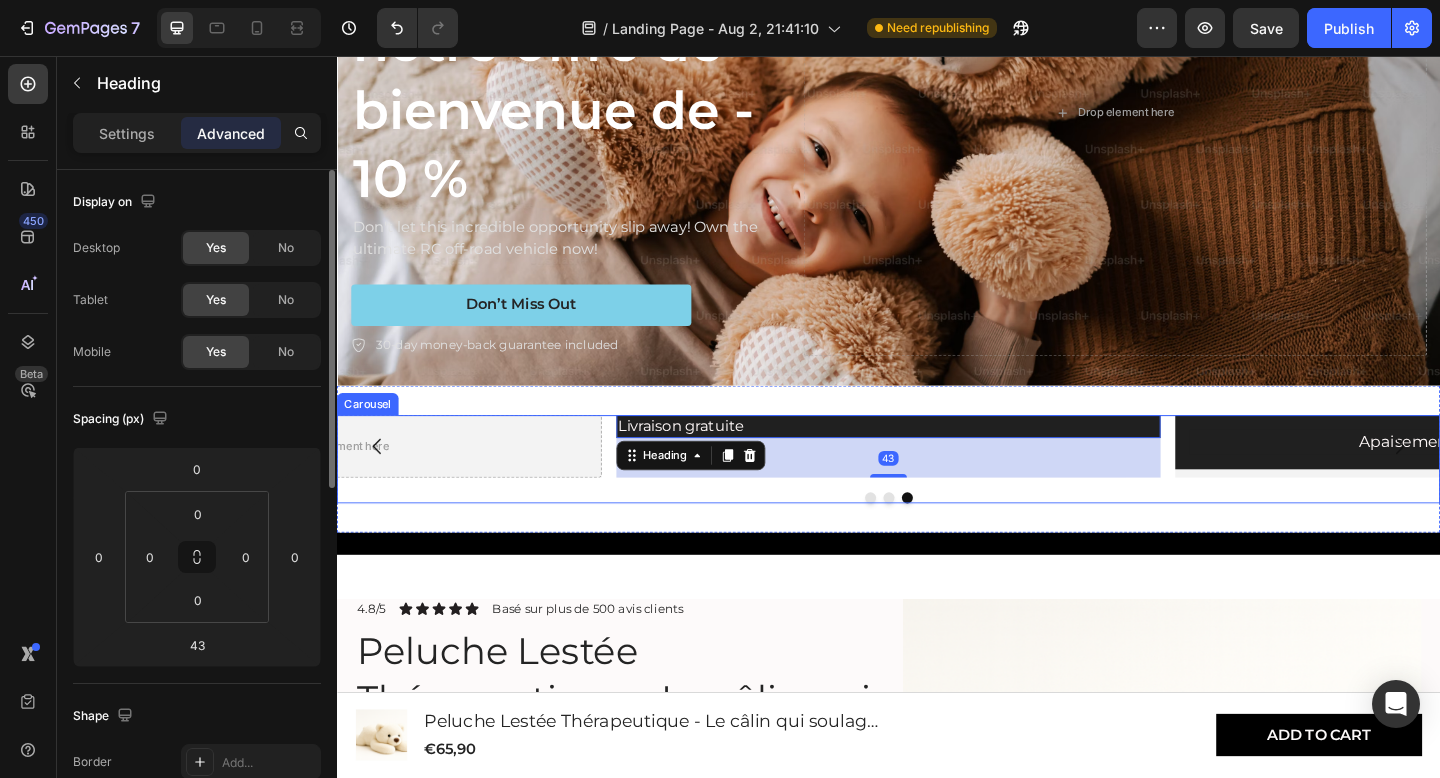 click on "Apaisement immédiat Heading Row
Drop element here Livraison gratuite Heading   43
Carousel" at bounding box center (937, 495) 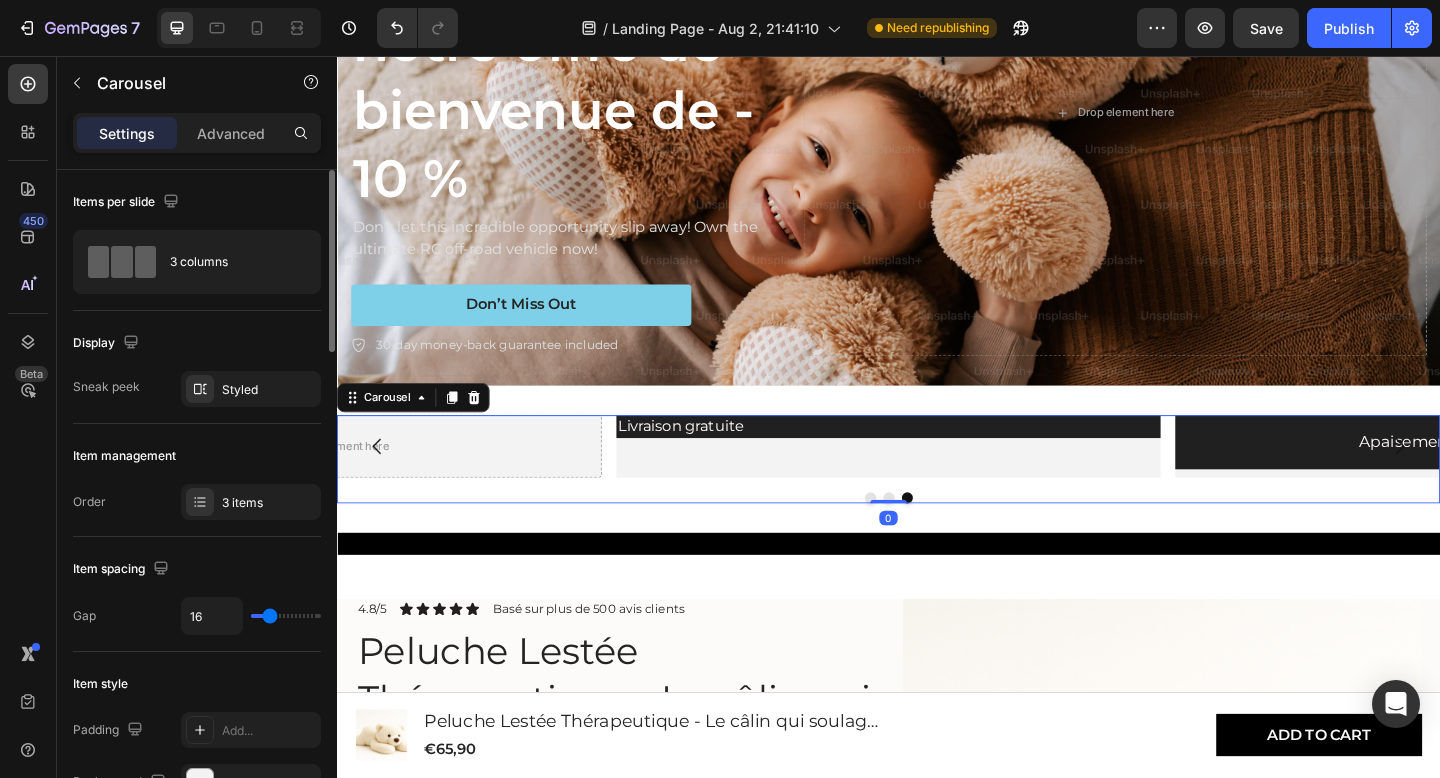 click on "Livraison gratuite Heading" at bounding box center (937, 481) 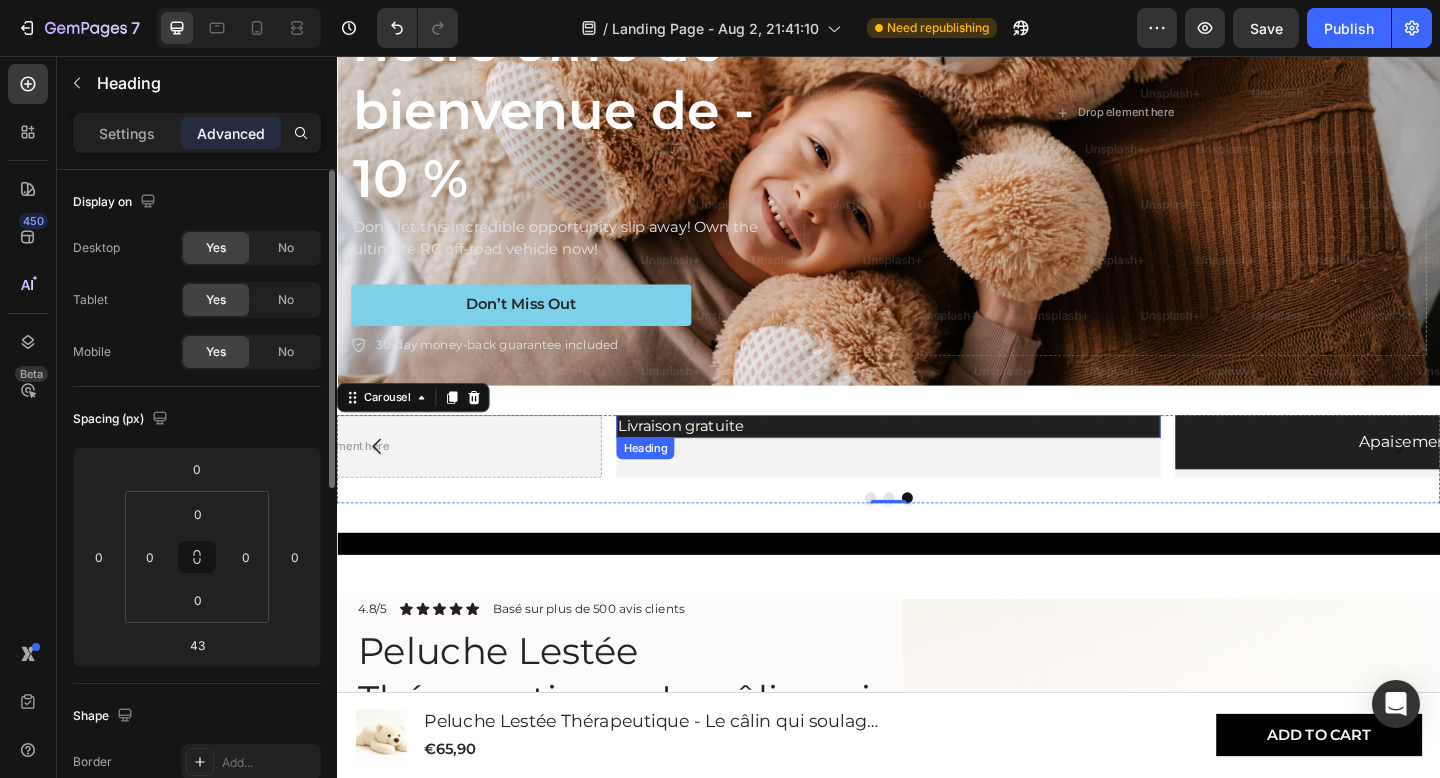 click on "Livraison gratuite" at bounding box center [937, 459] 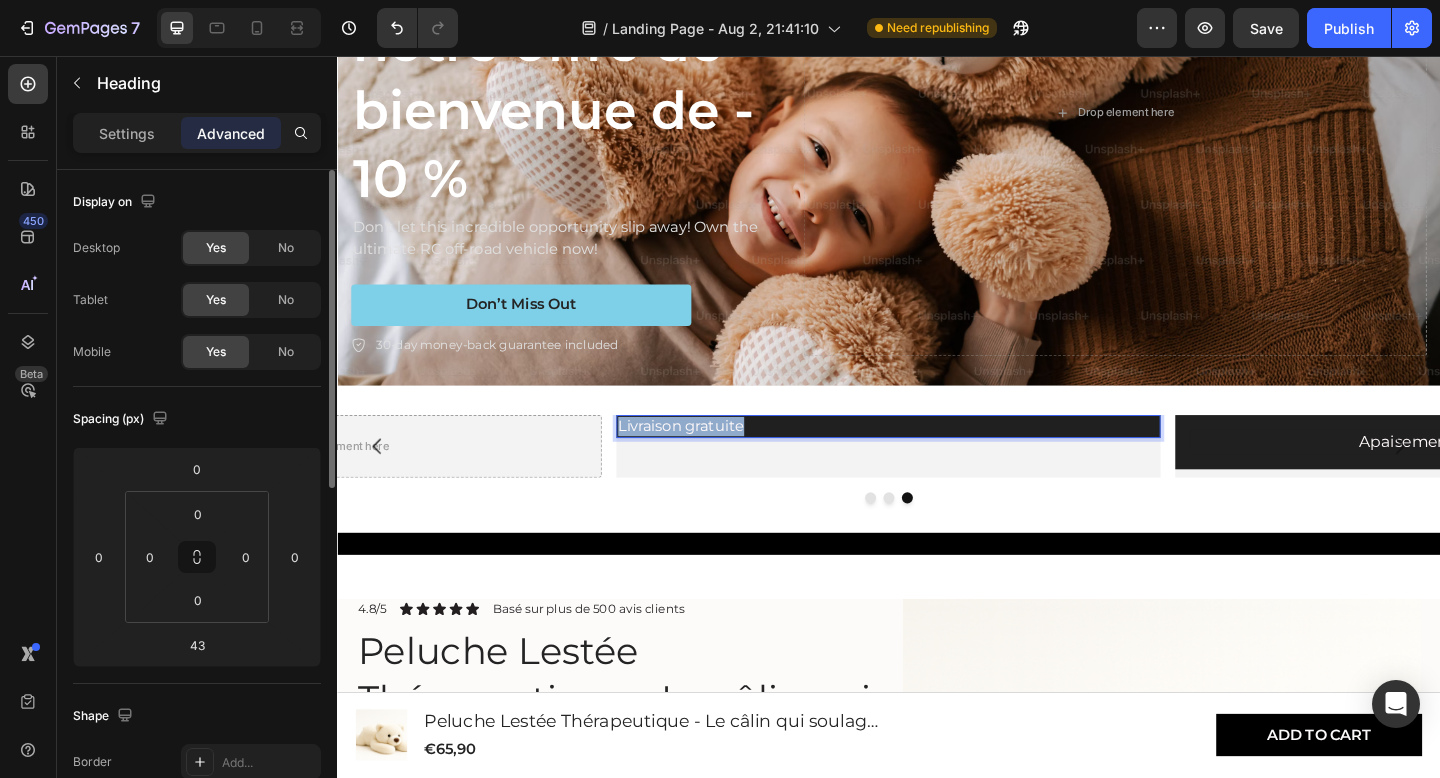 click on "Livraison gratuite" at bounding box center [937, 459] 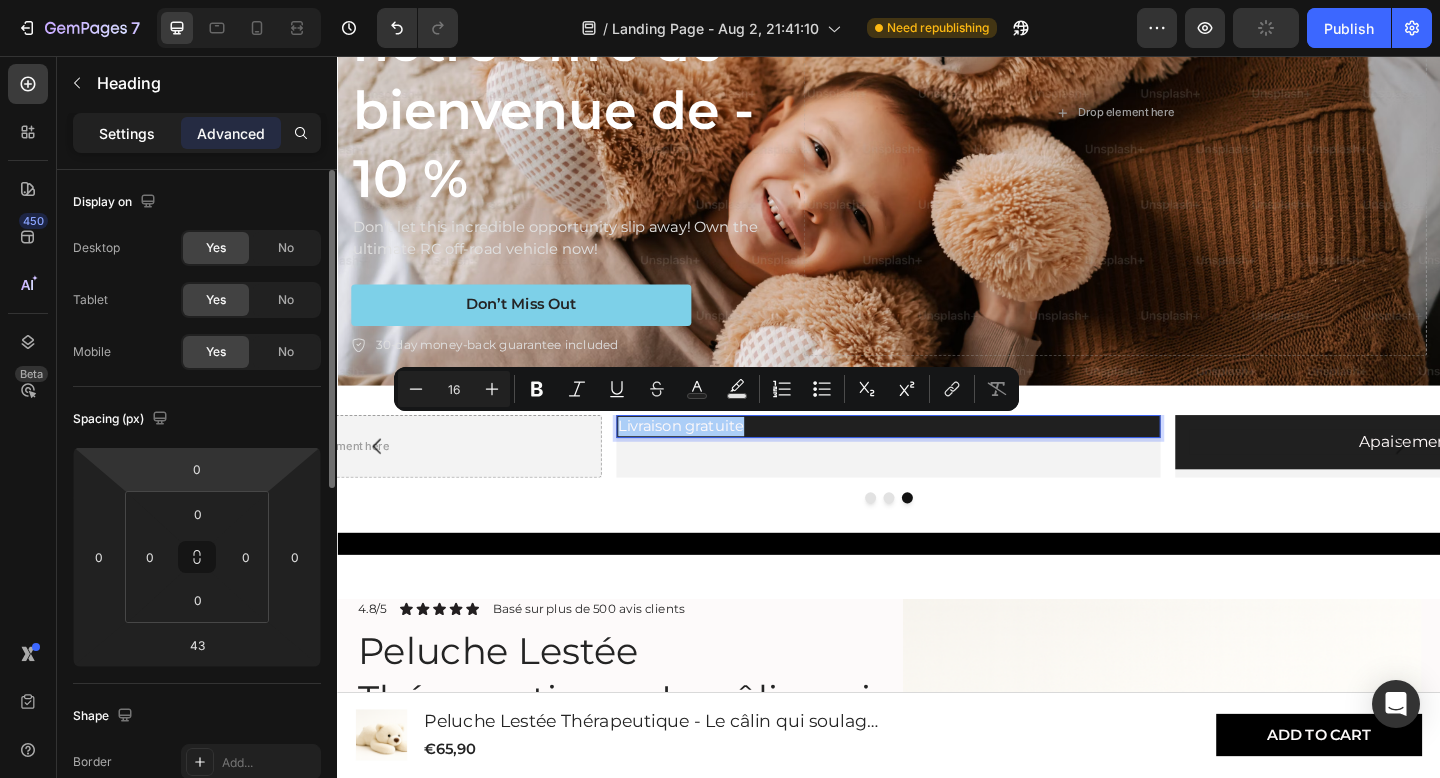 click on "Settings" at bounding box center [127, 133] 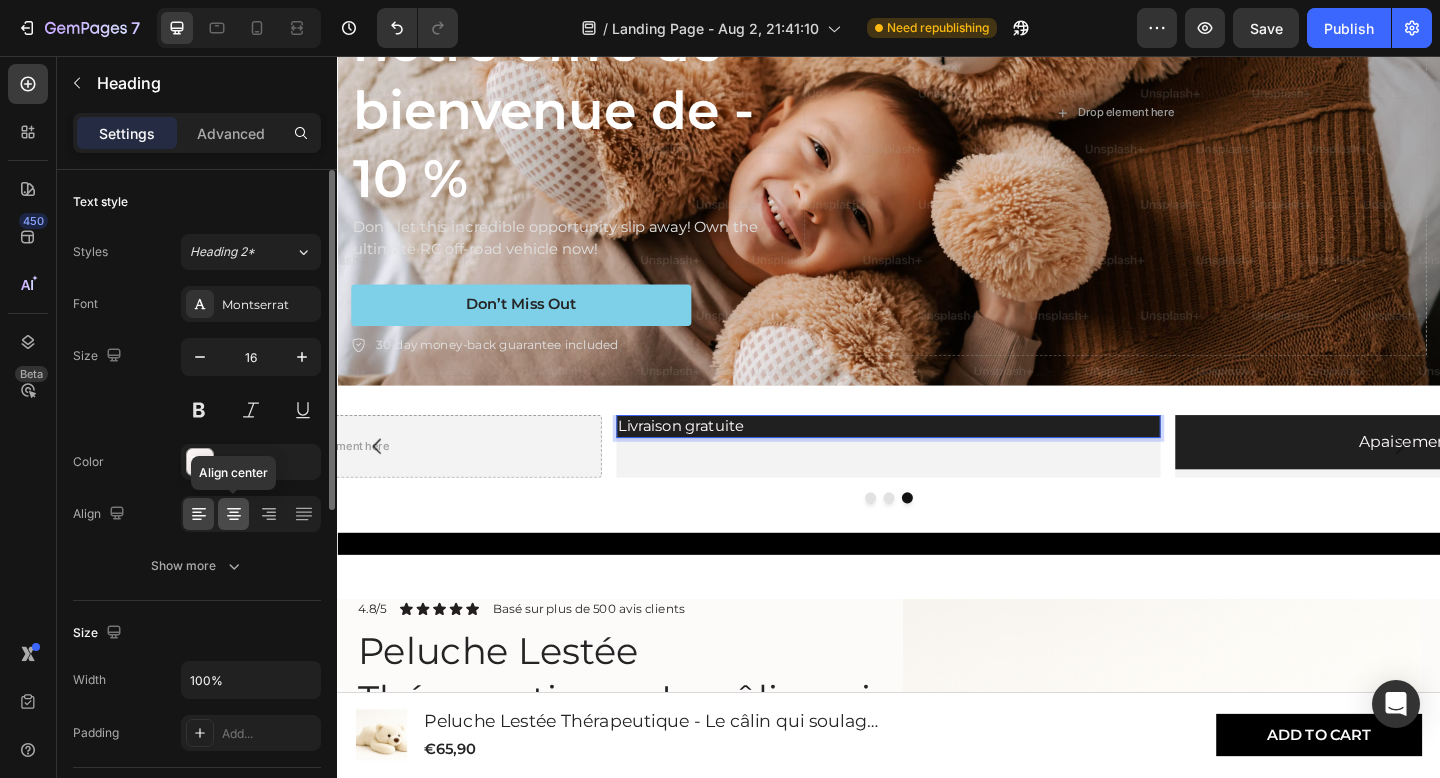 click 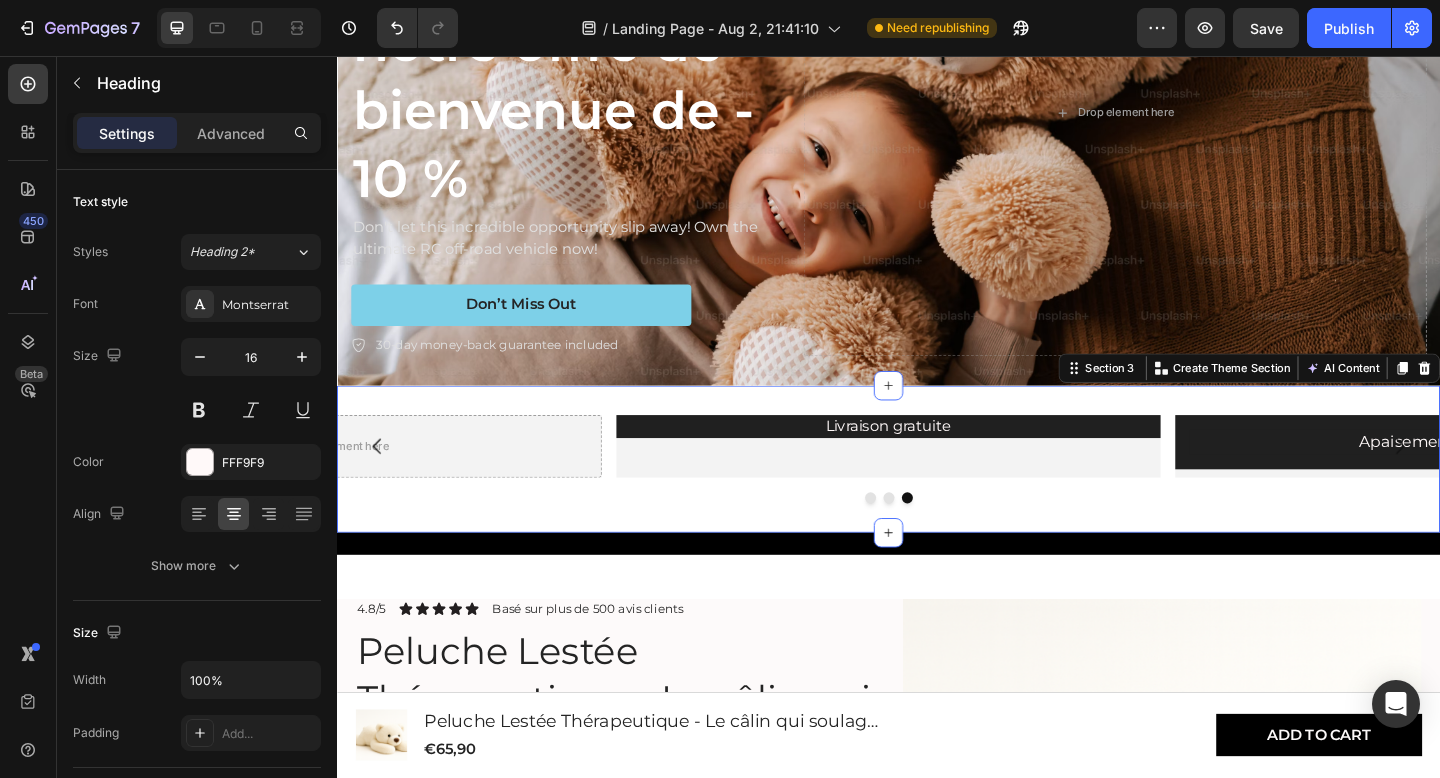 click on "Apaisement immédiat Heading Row
Drop element here Livraison gratuite Heading
Carousel Section 3   You can create reusable sections Create Theme Section AI Content Write with GemAI What would you like to describe here? Tone and Voice Persuasive Product Peluche Lestée Thérapeutique - Le câlin qui soulage le stress Show more Generate" at bounding box center [937, 495] 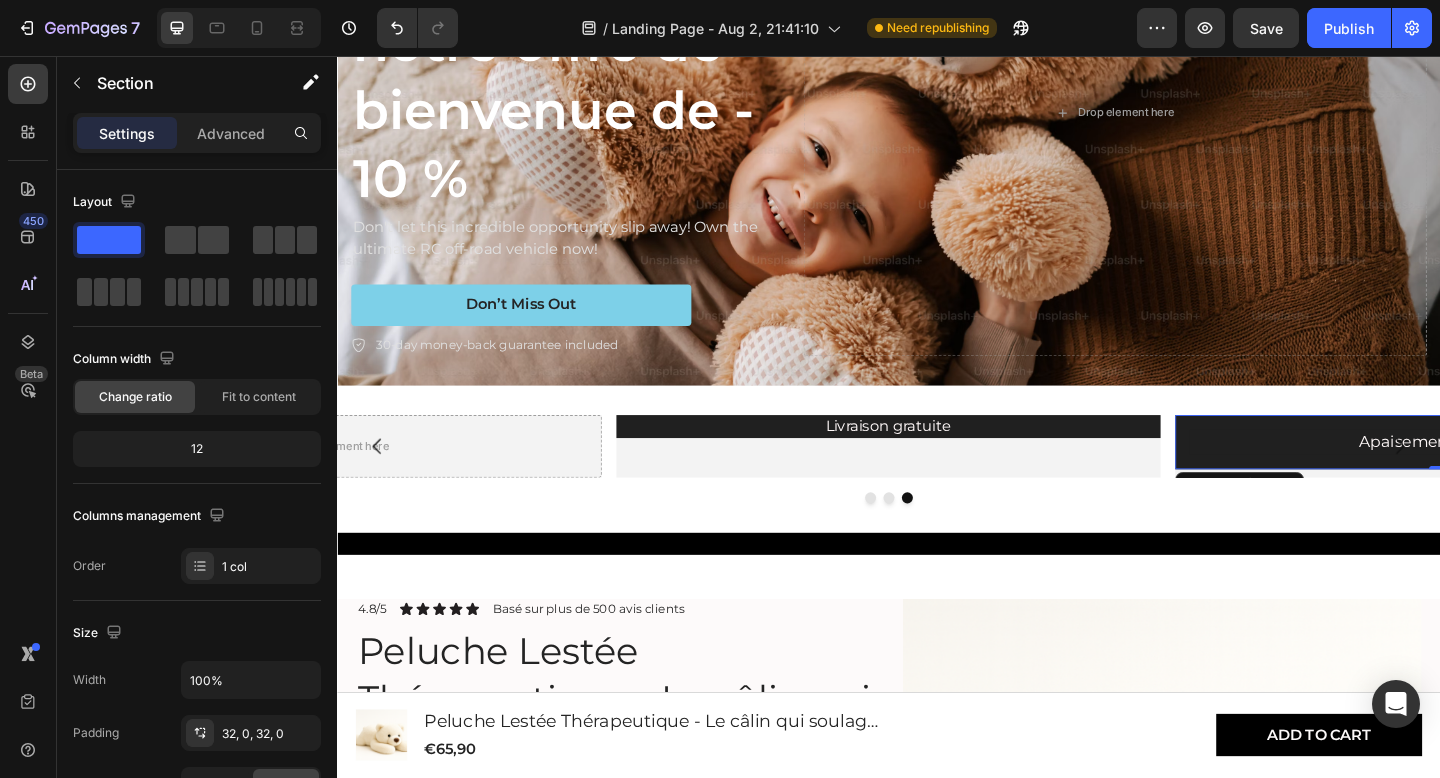 click on "Apaisement immédiat Heading Row   0" at bounding box center [1545, 476] 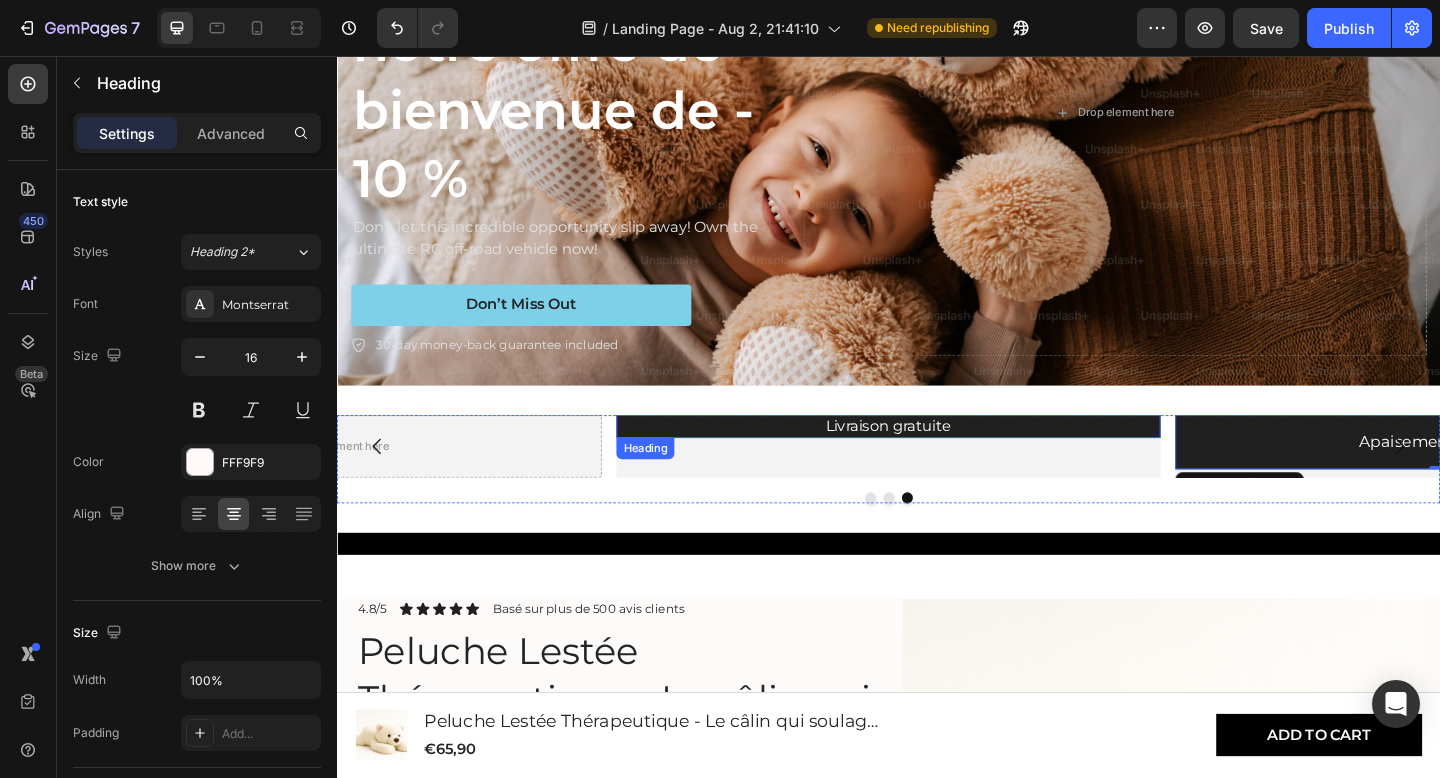 click on "Livraison gratuite" at bounding box center (937, 459) 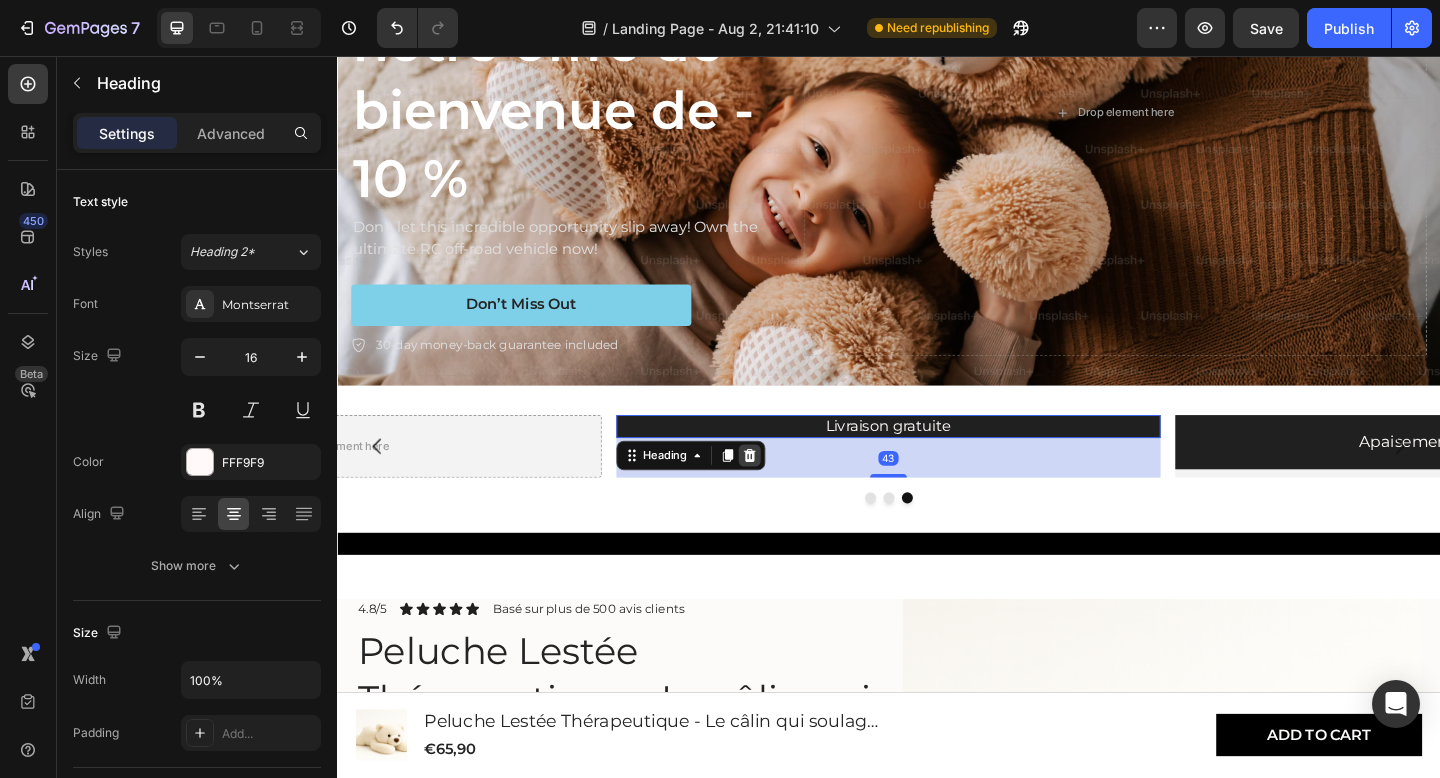 click 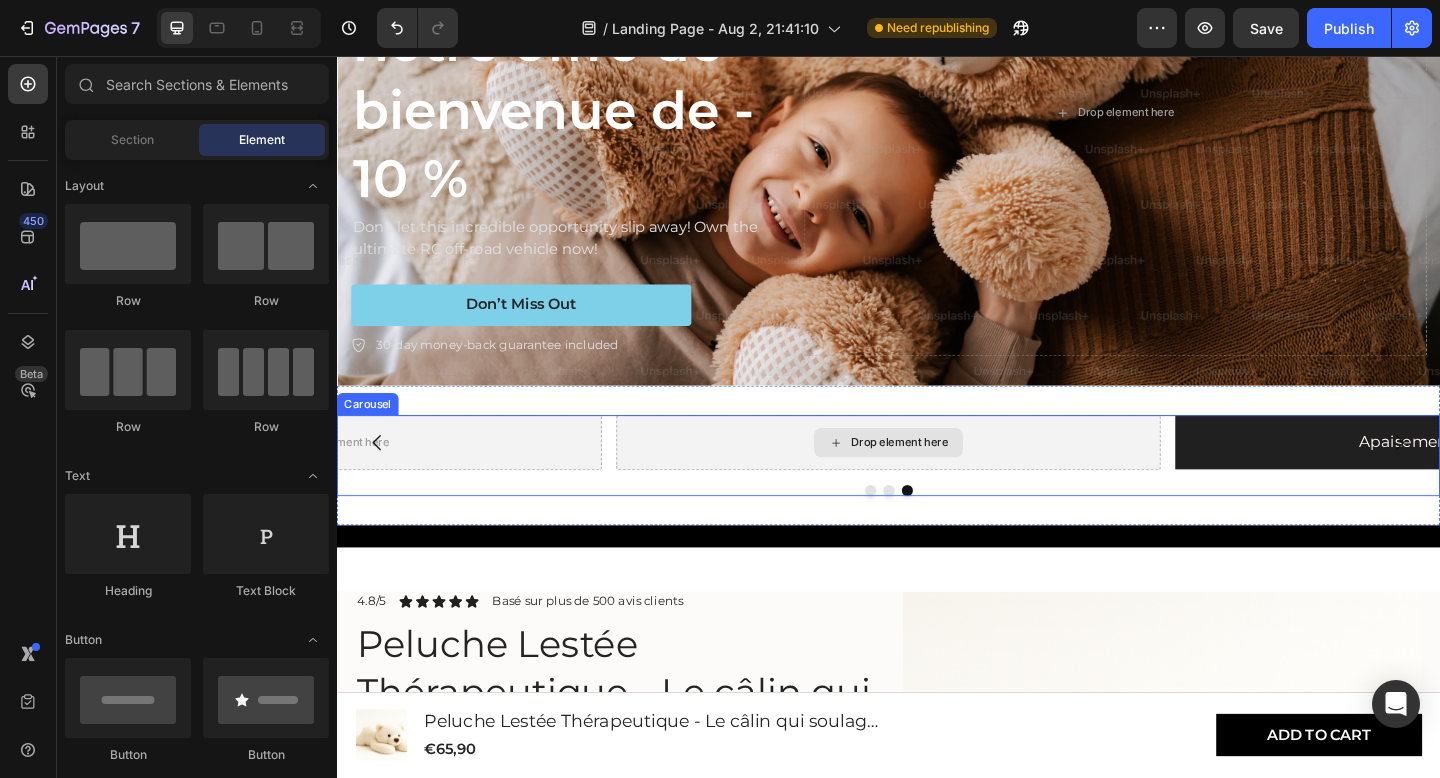 click on "Drop element here" at bounding box center (937, 477) 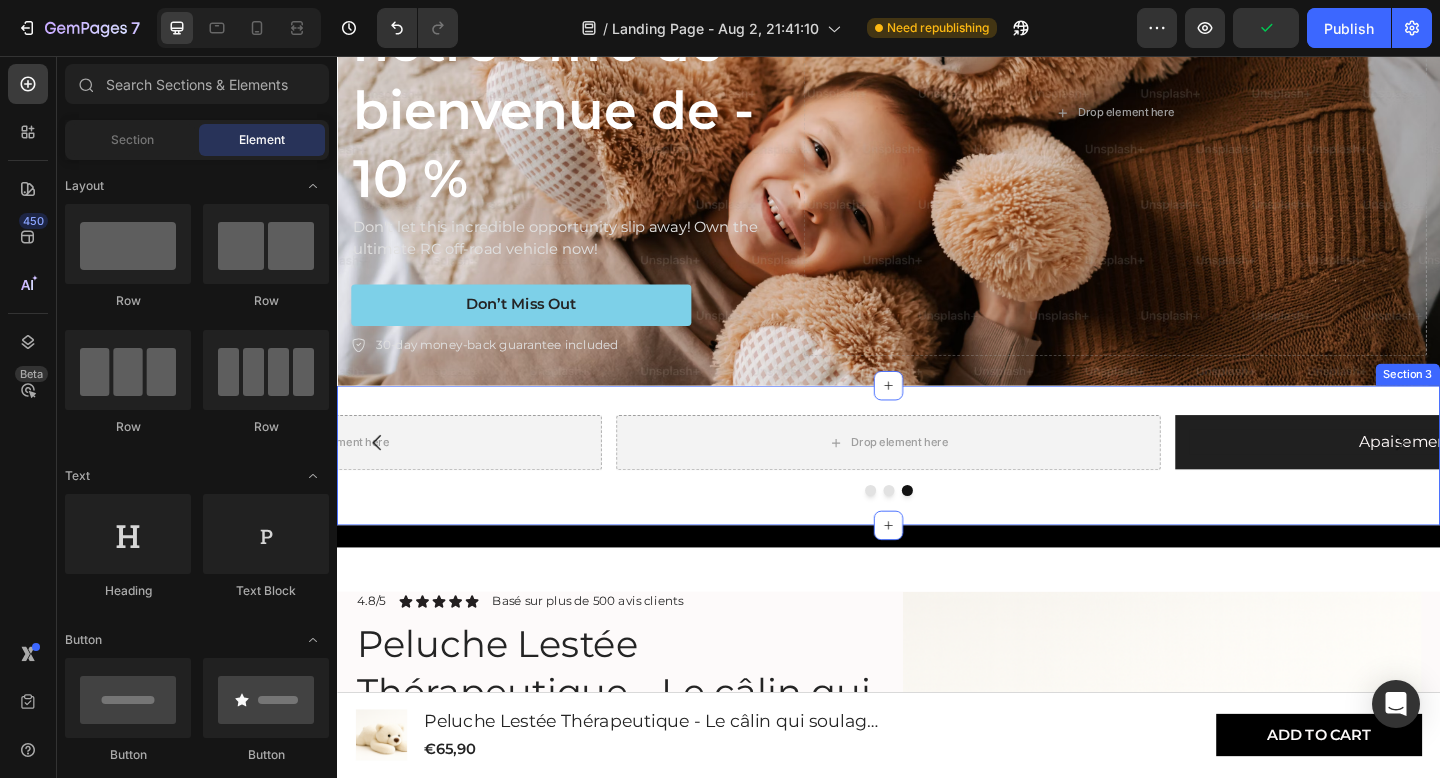 click on "Apaisement immédiat Heading Row
Drop element here
Drop element here
Carousel Section 3" at bounding box center (937, 491) 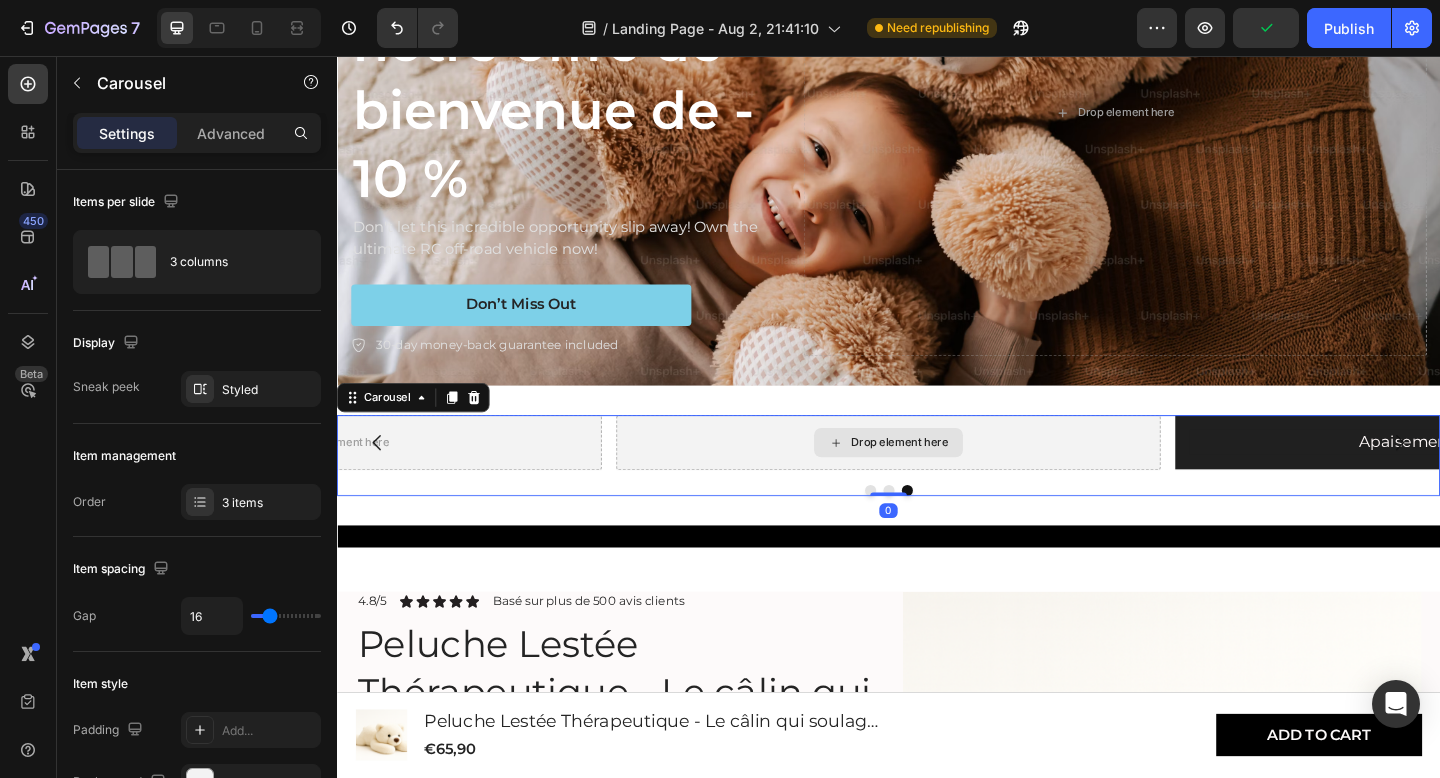 click on "Drop element here" at bounding box center (937, 477) 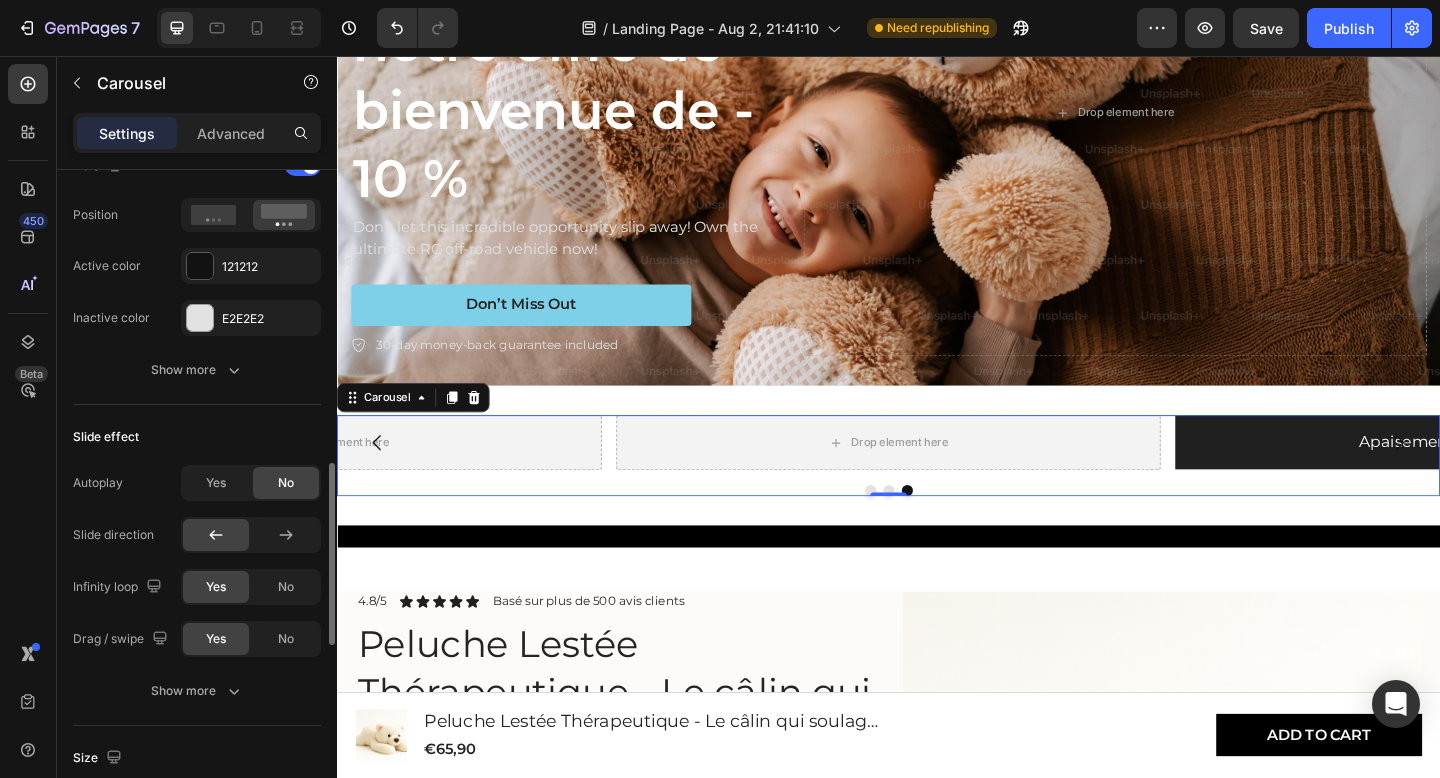 scroll, scrollTop: 1062, scrollLeft: 0, axis: vertical 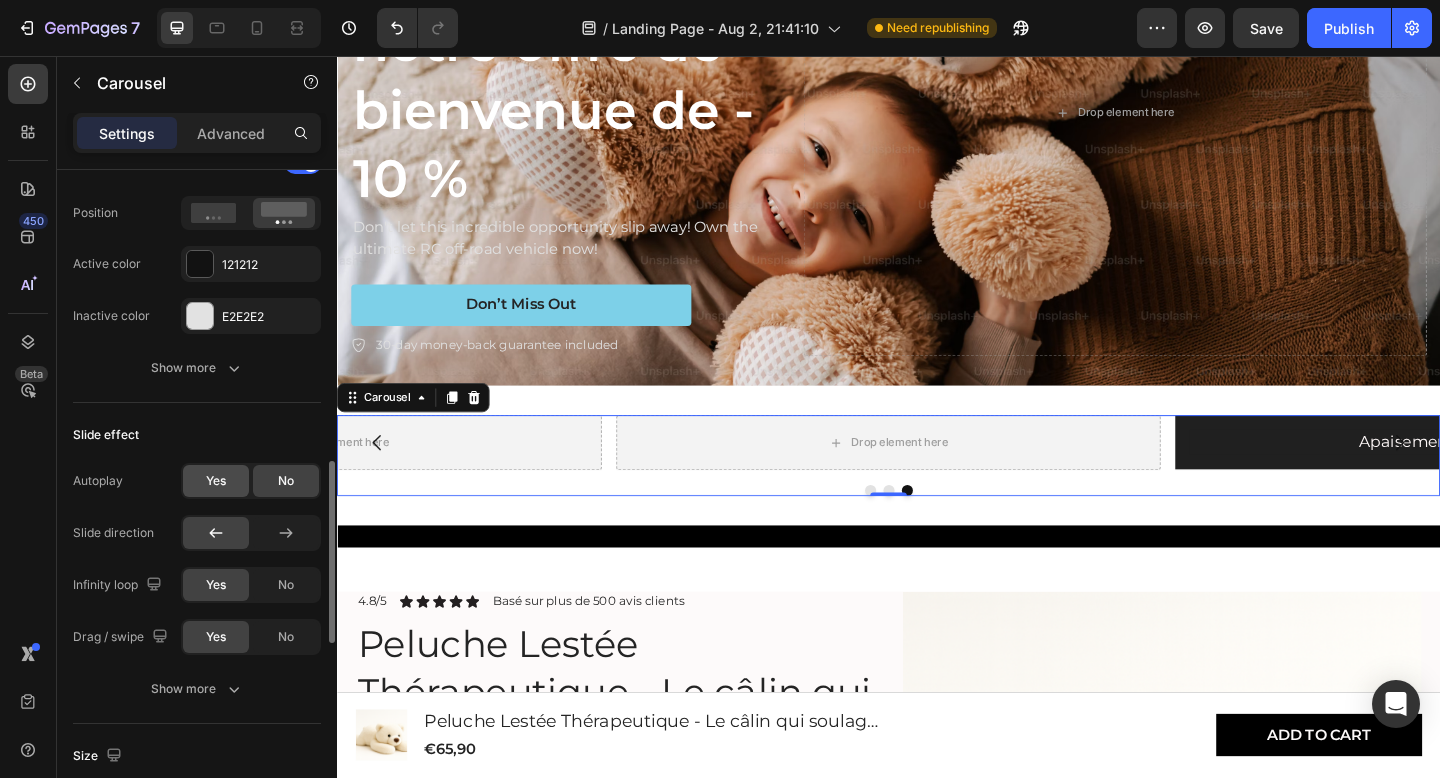 click on "Yes" 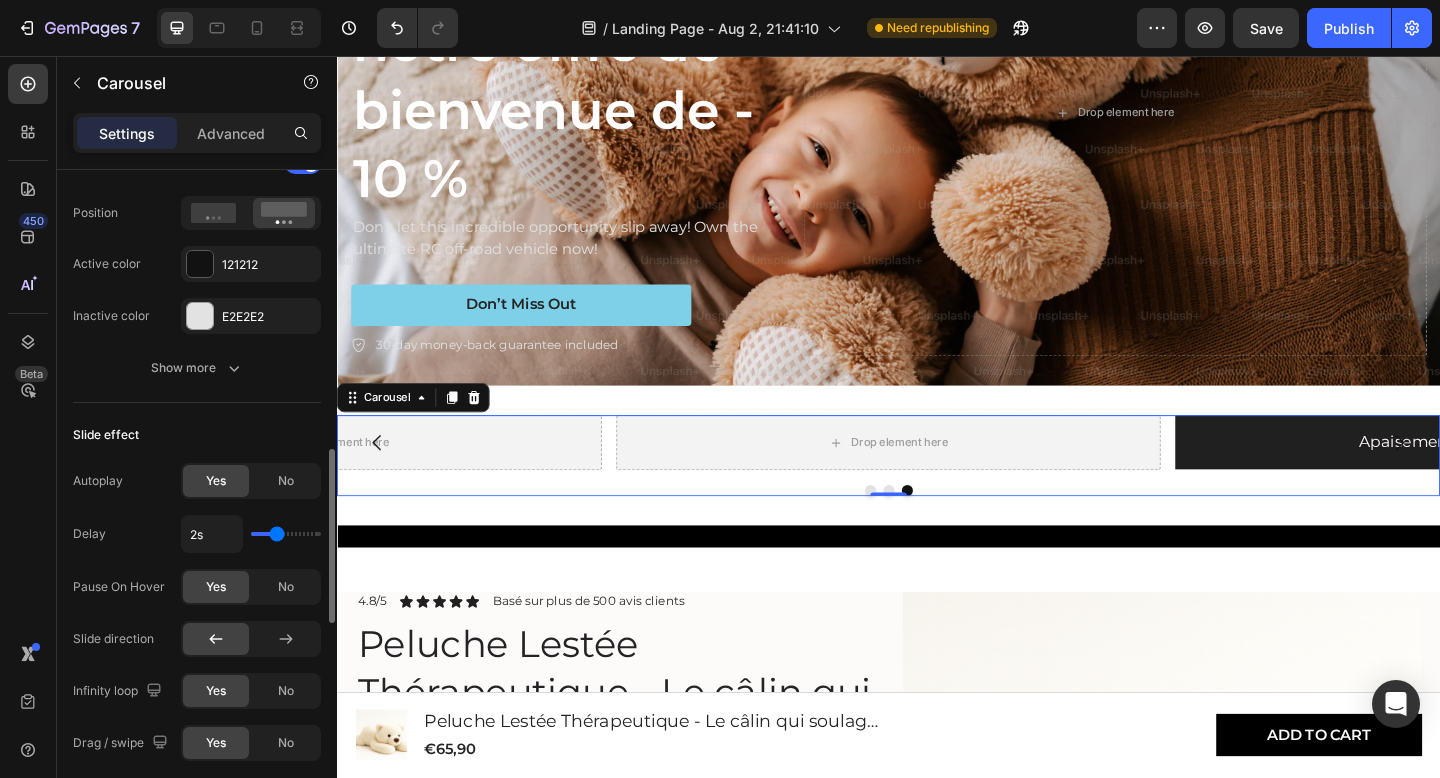 type on "2.1s" 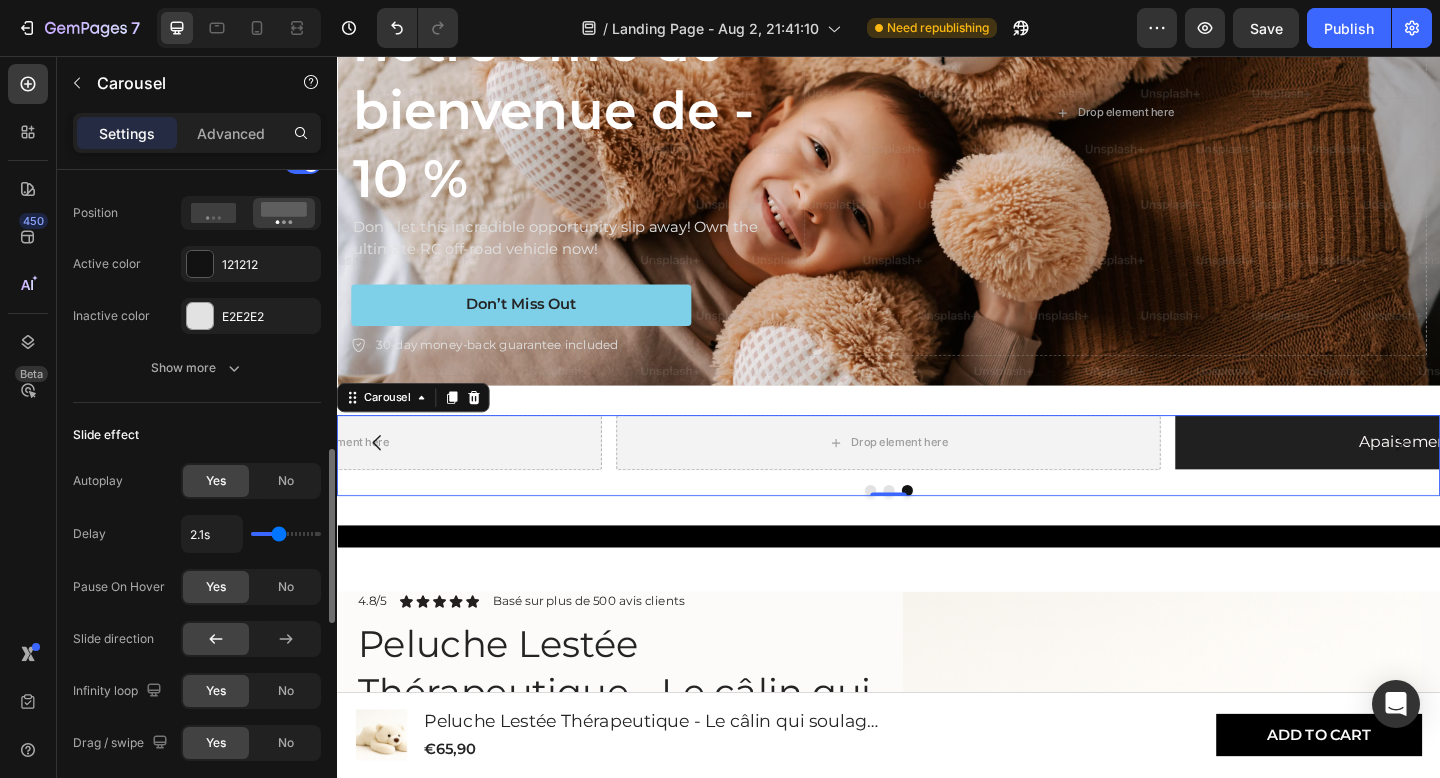 type on "2.2s" 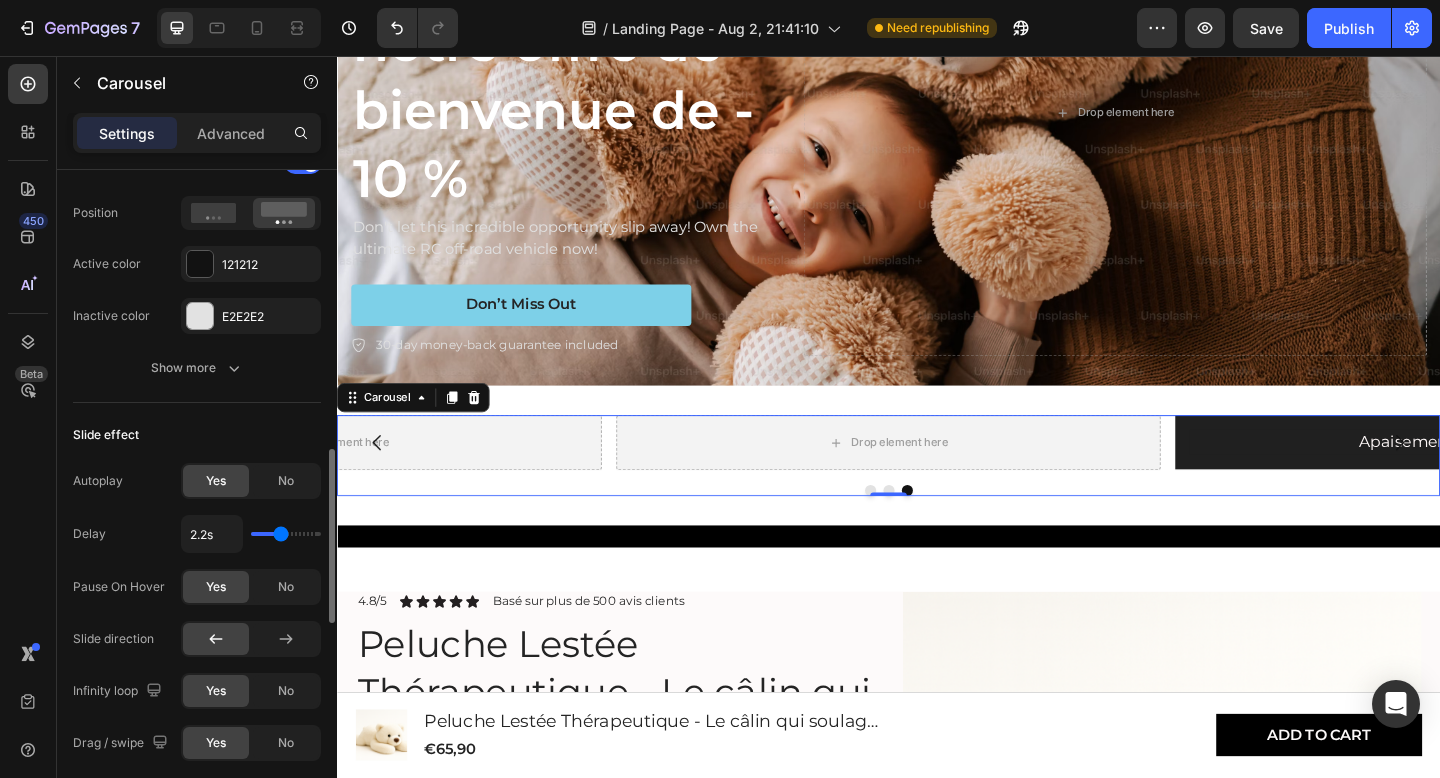 type on "2.3s" 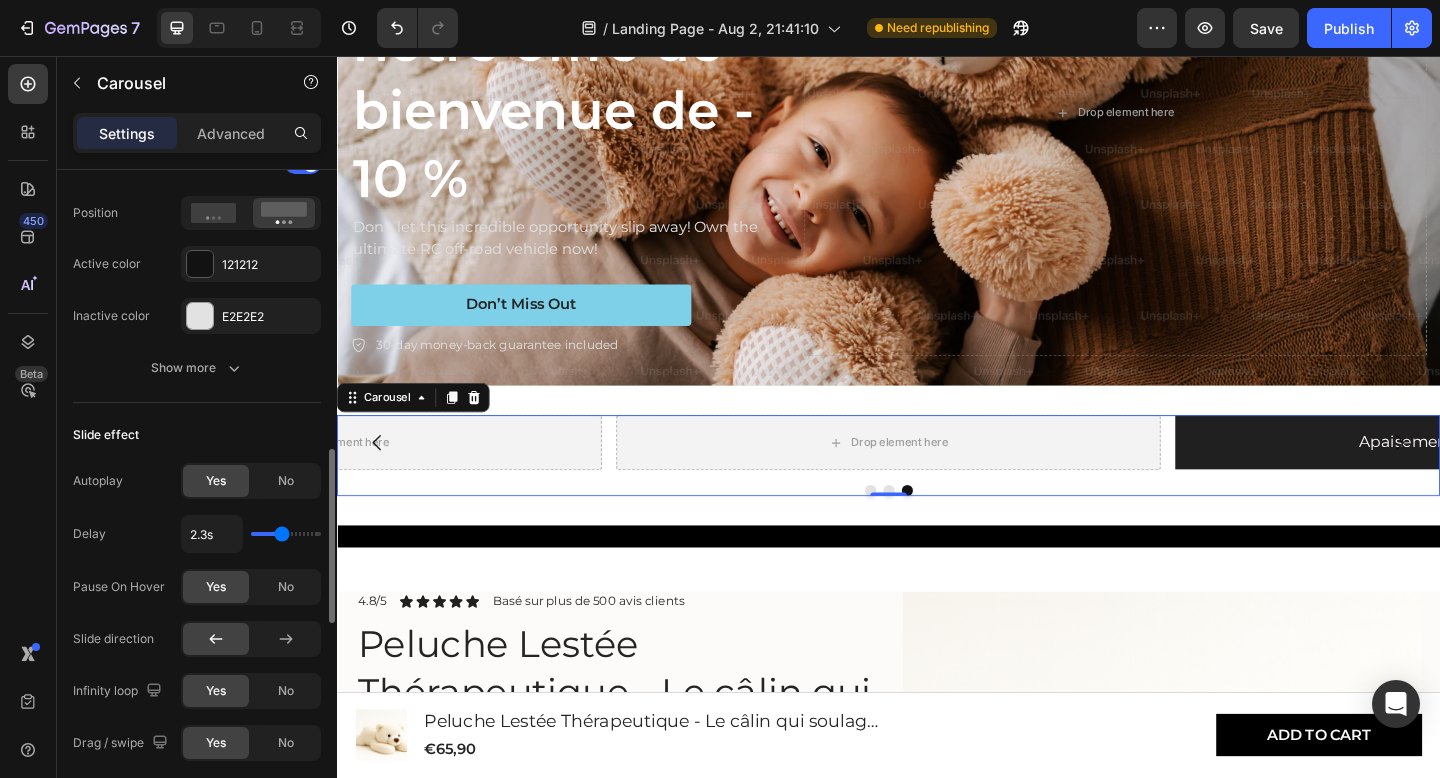 type on "2.4s" 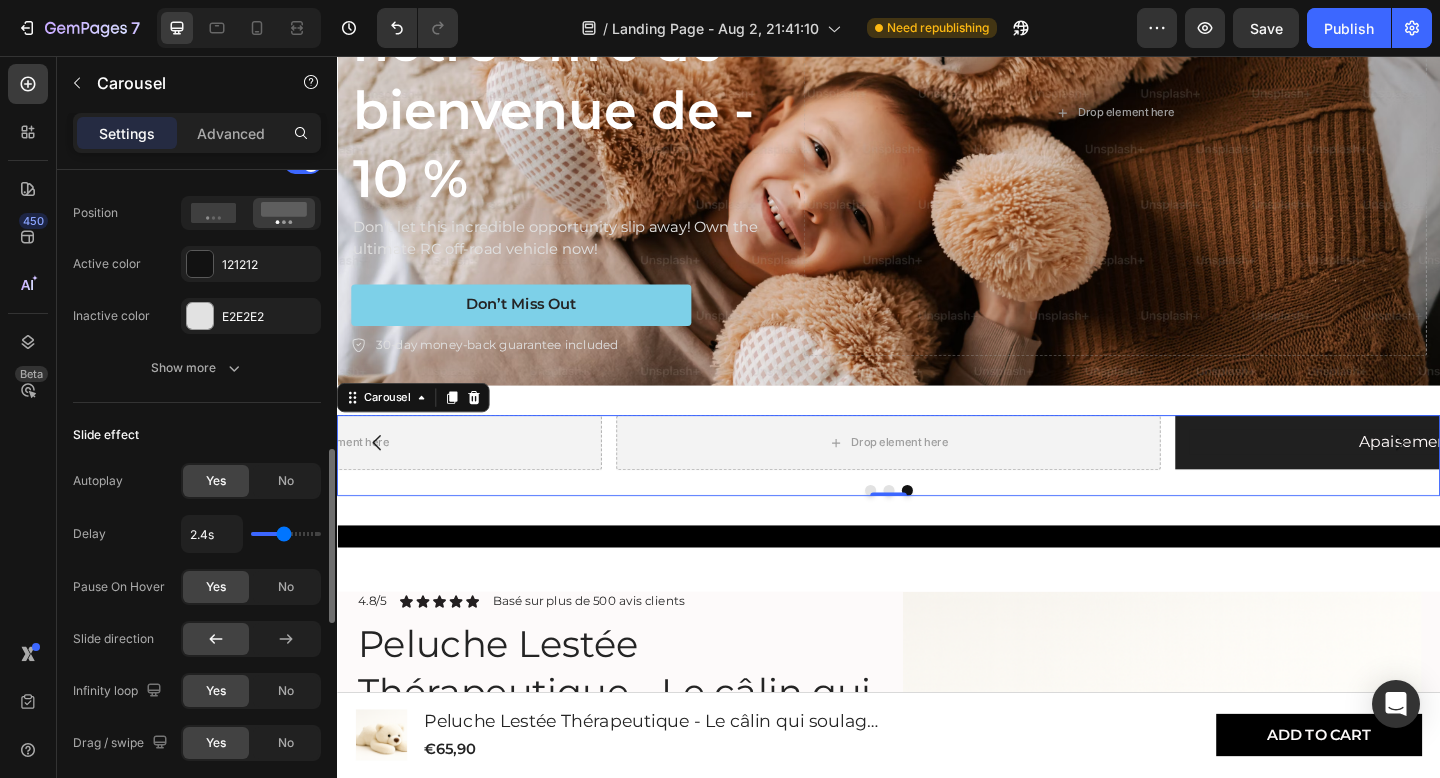 type on "2.5s" 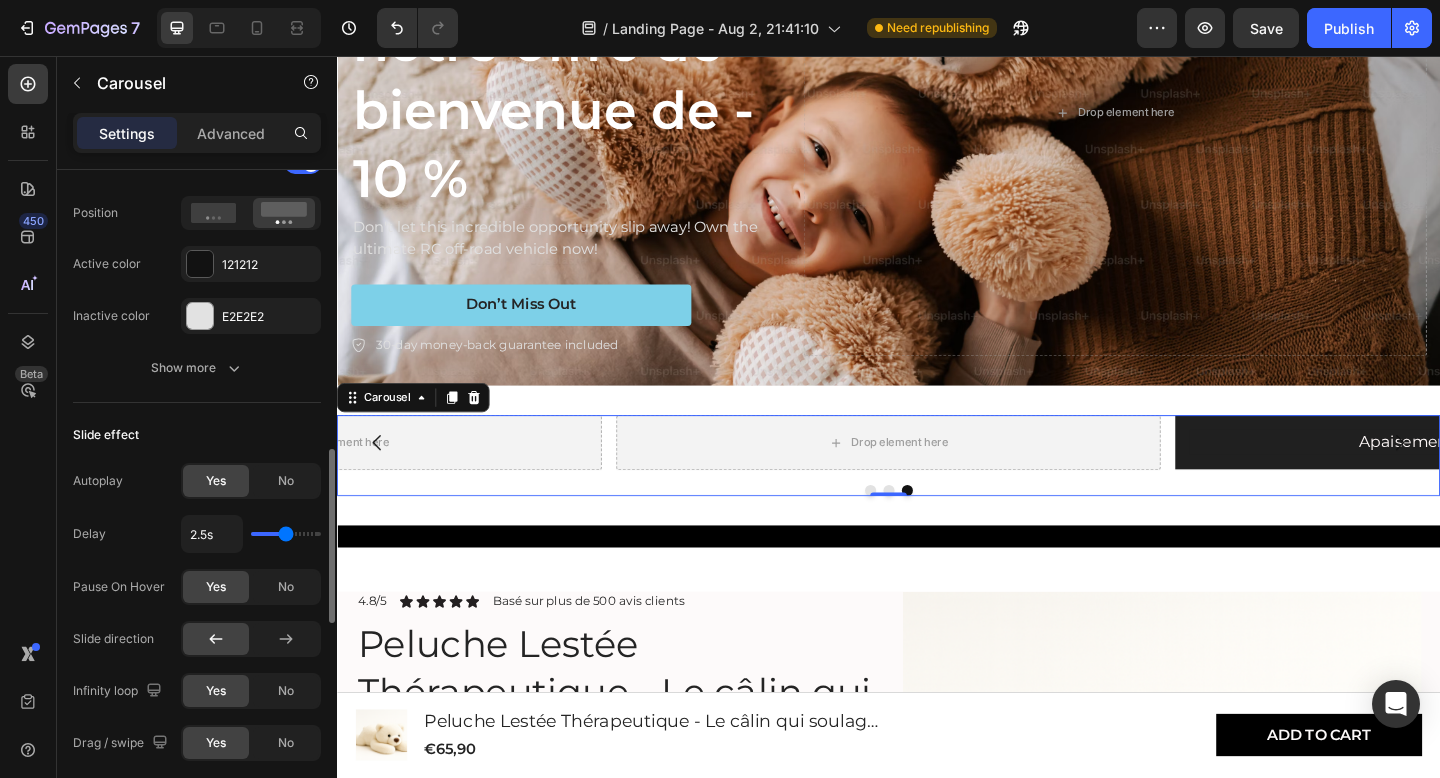 type on "2.6s" 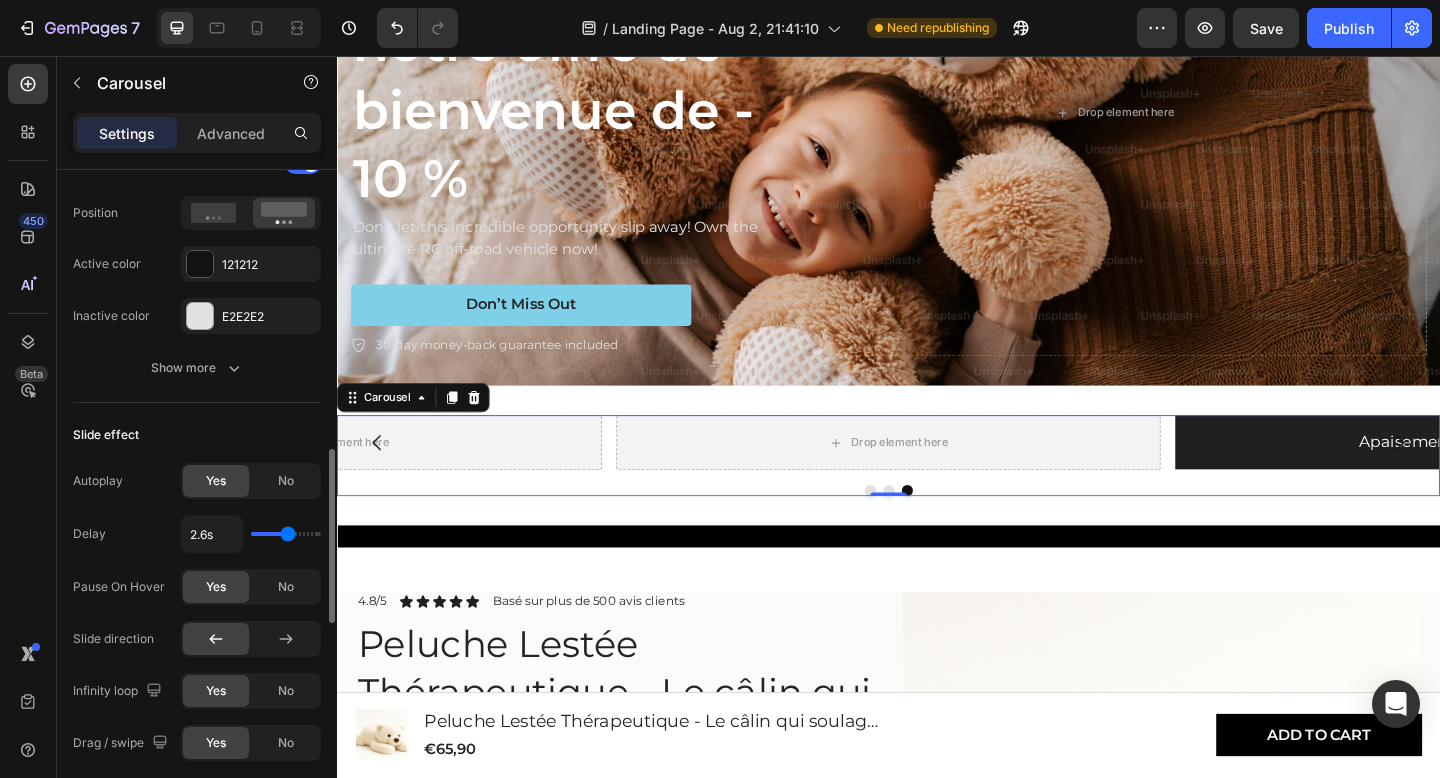 type on "2.7s" 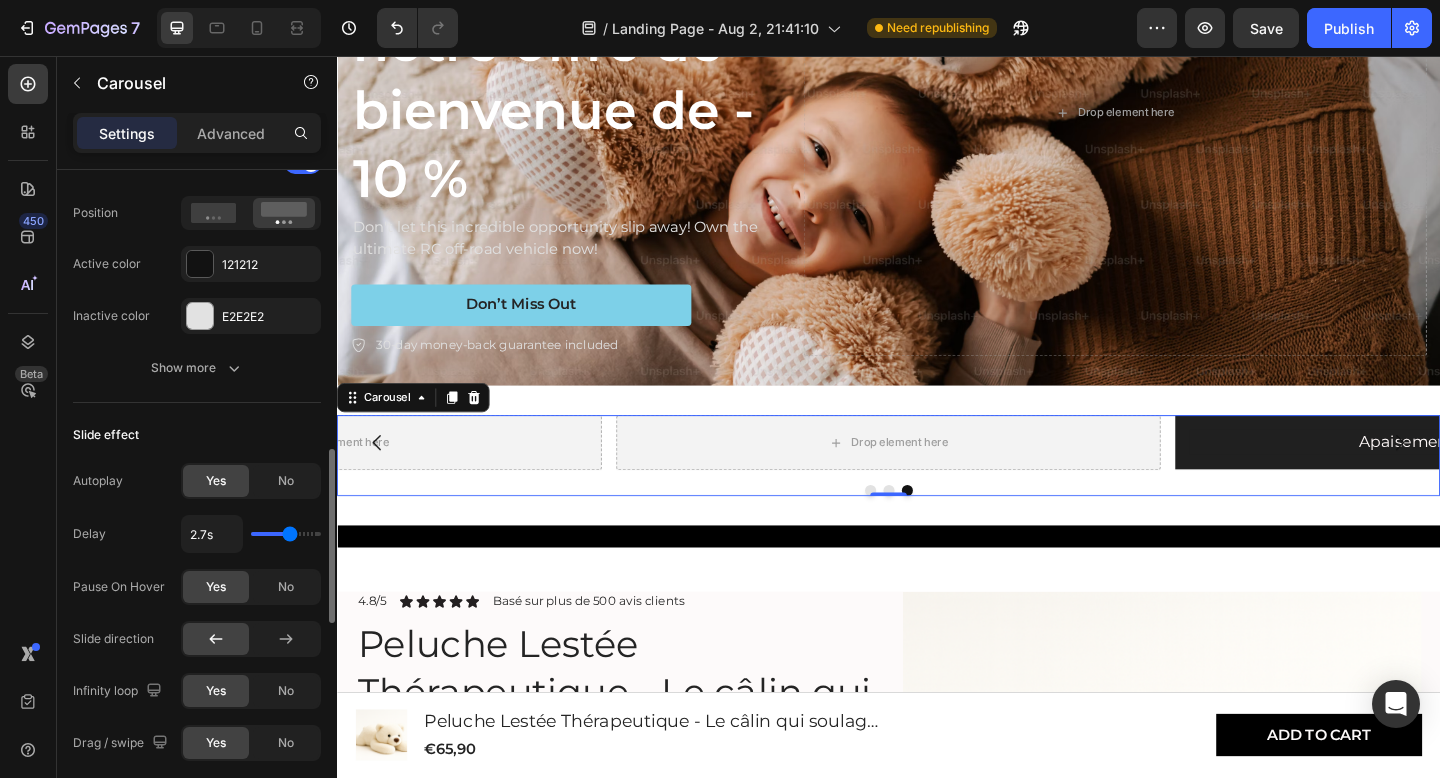 type on "2.8s" 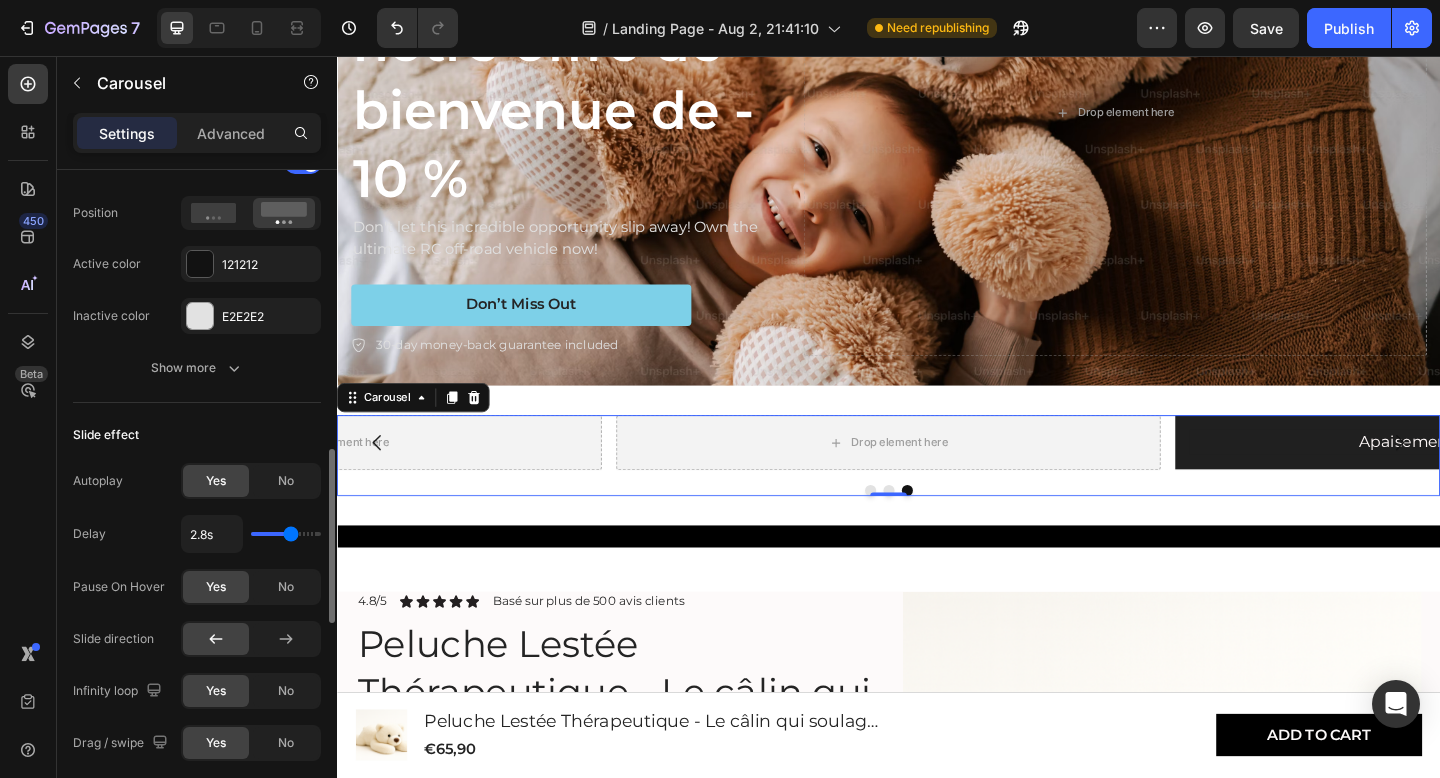 type on "2.9s" 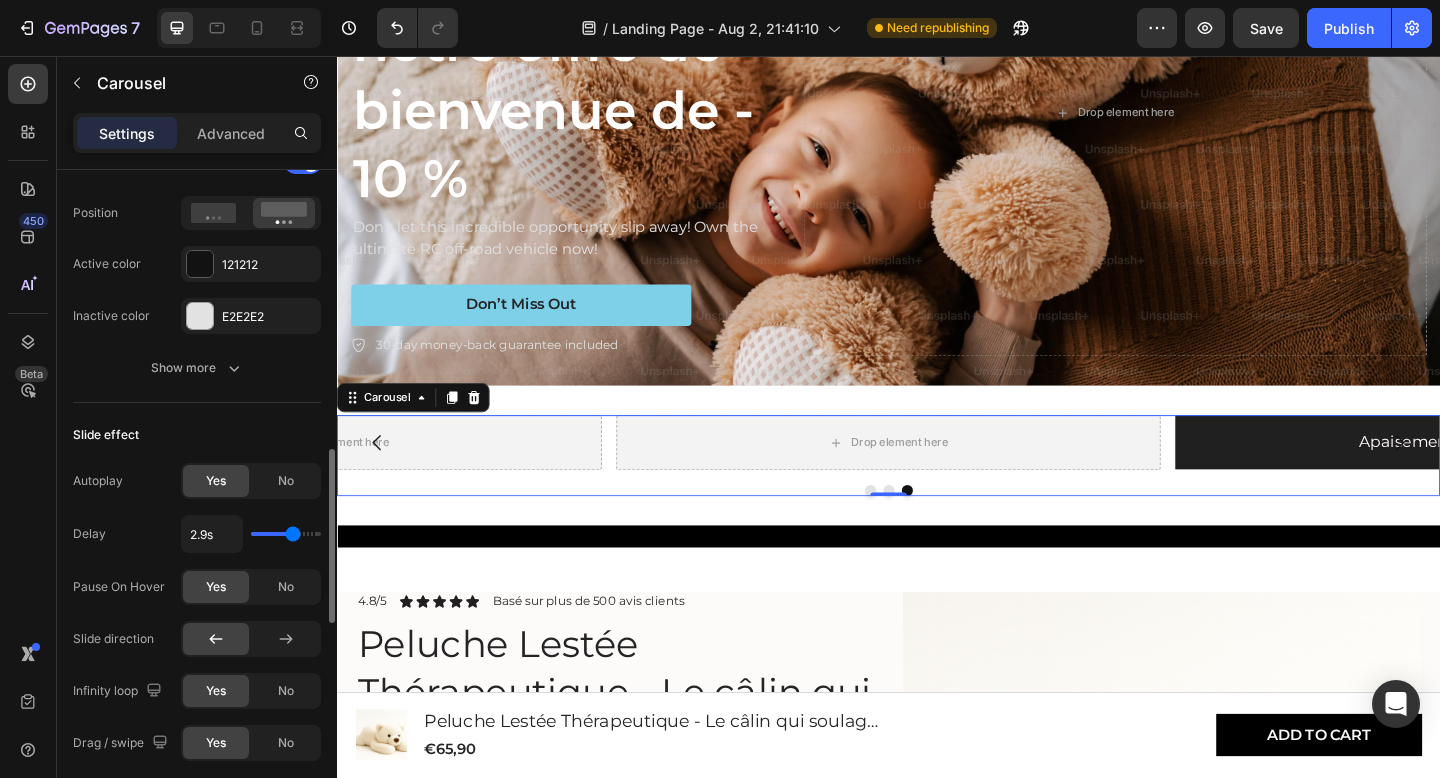 type on "3s" 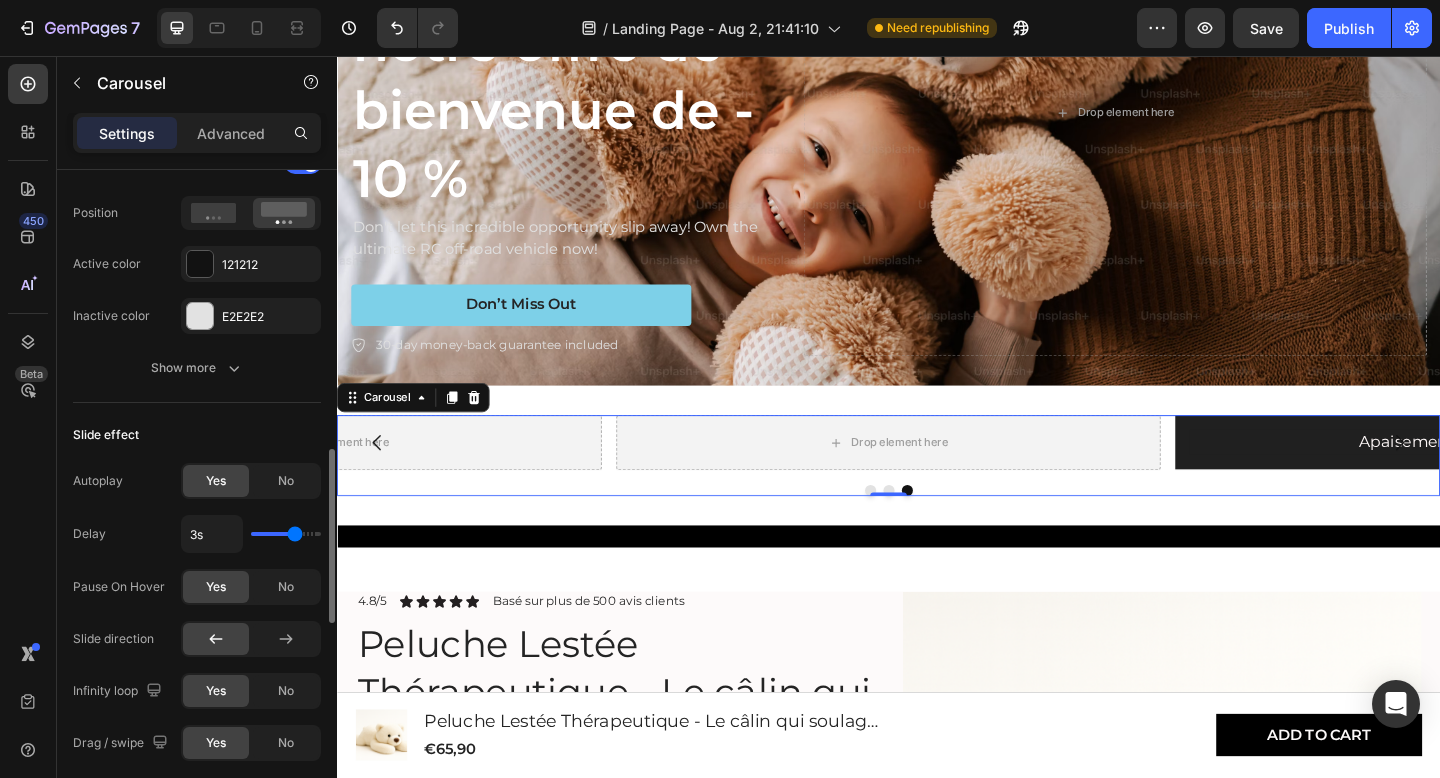 type on "3.1s" 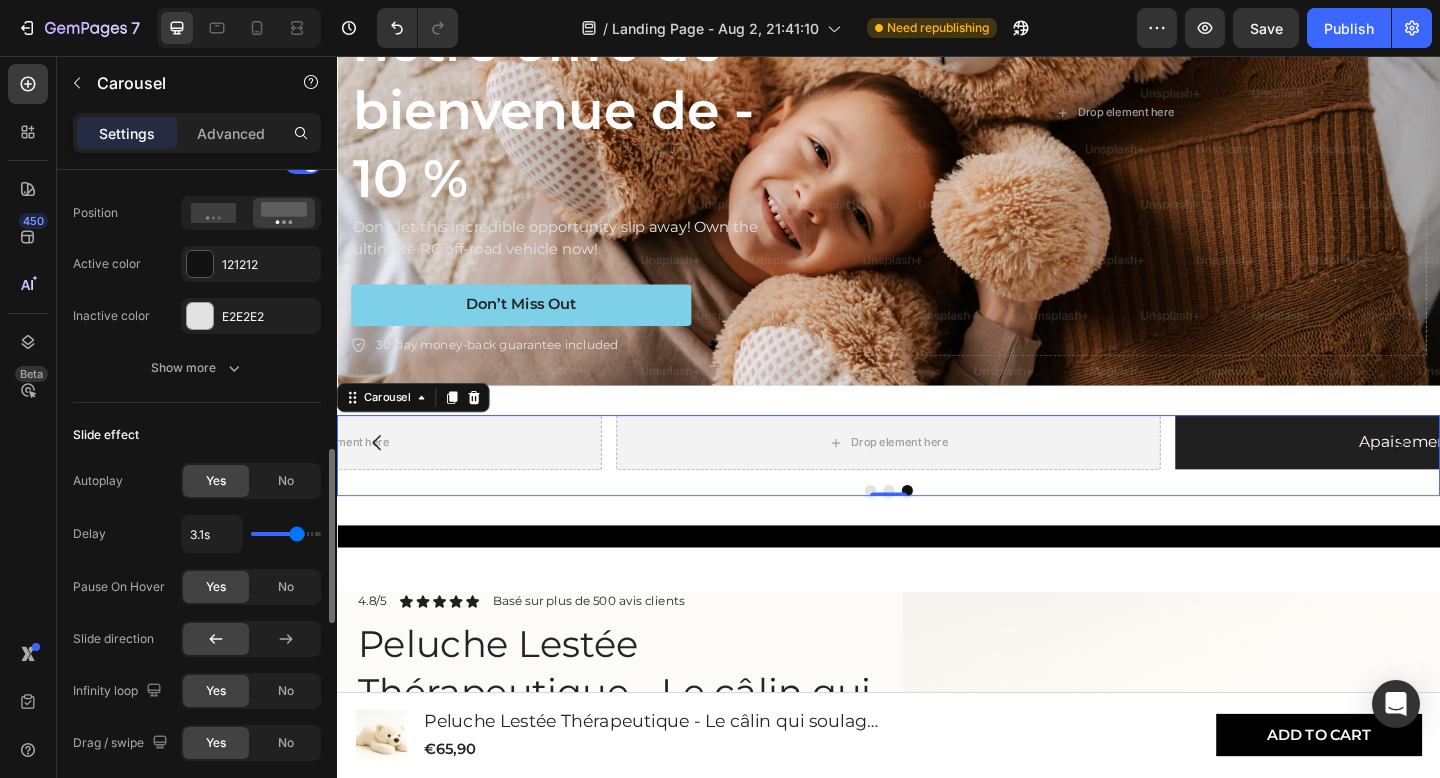 type on "3.2s" 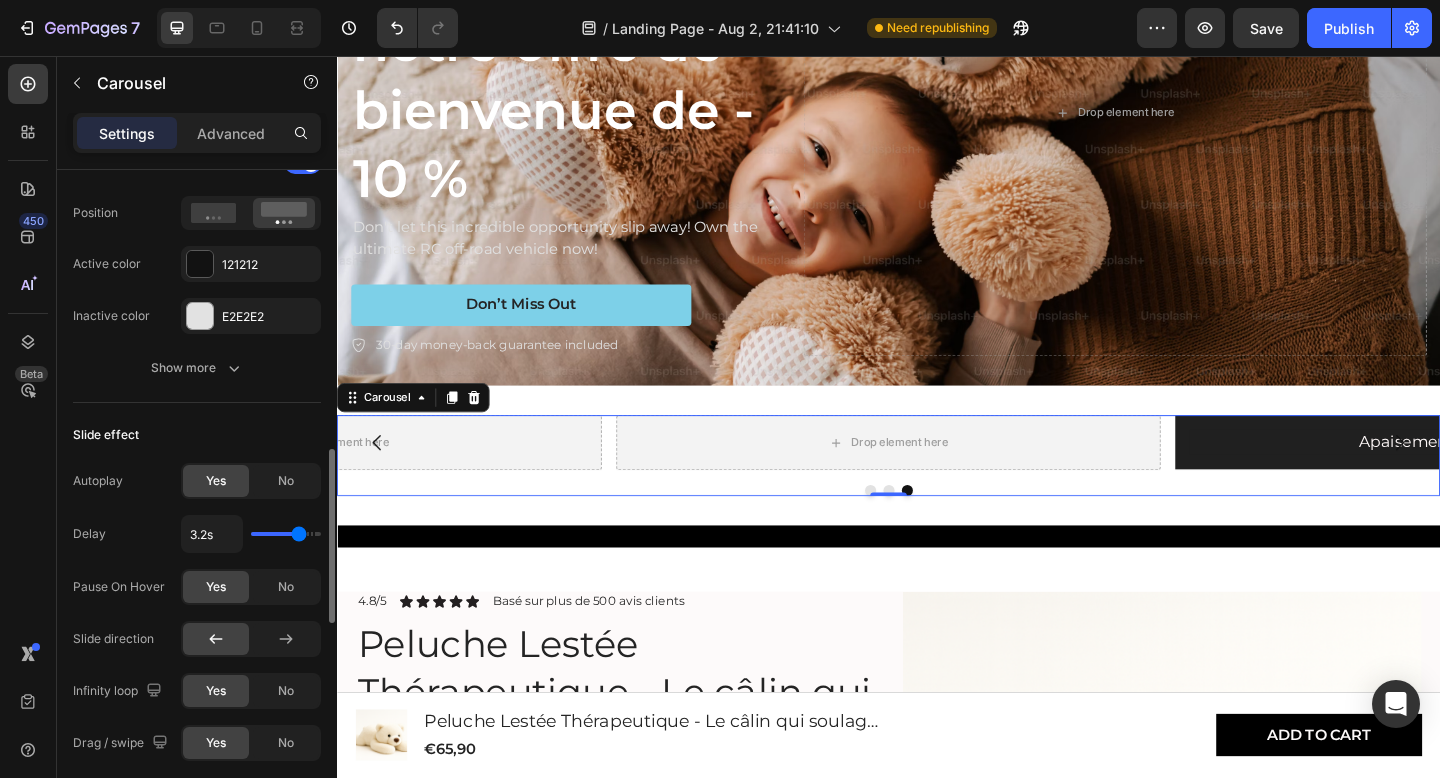 type on "3.1s" 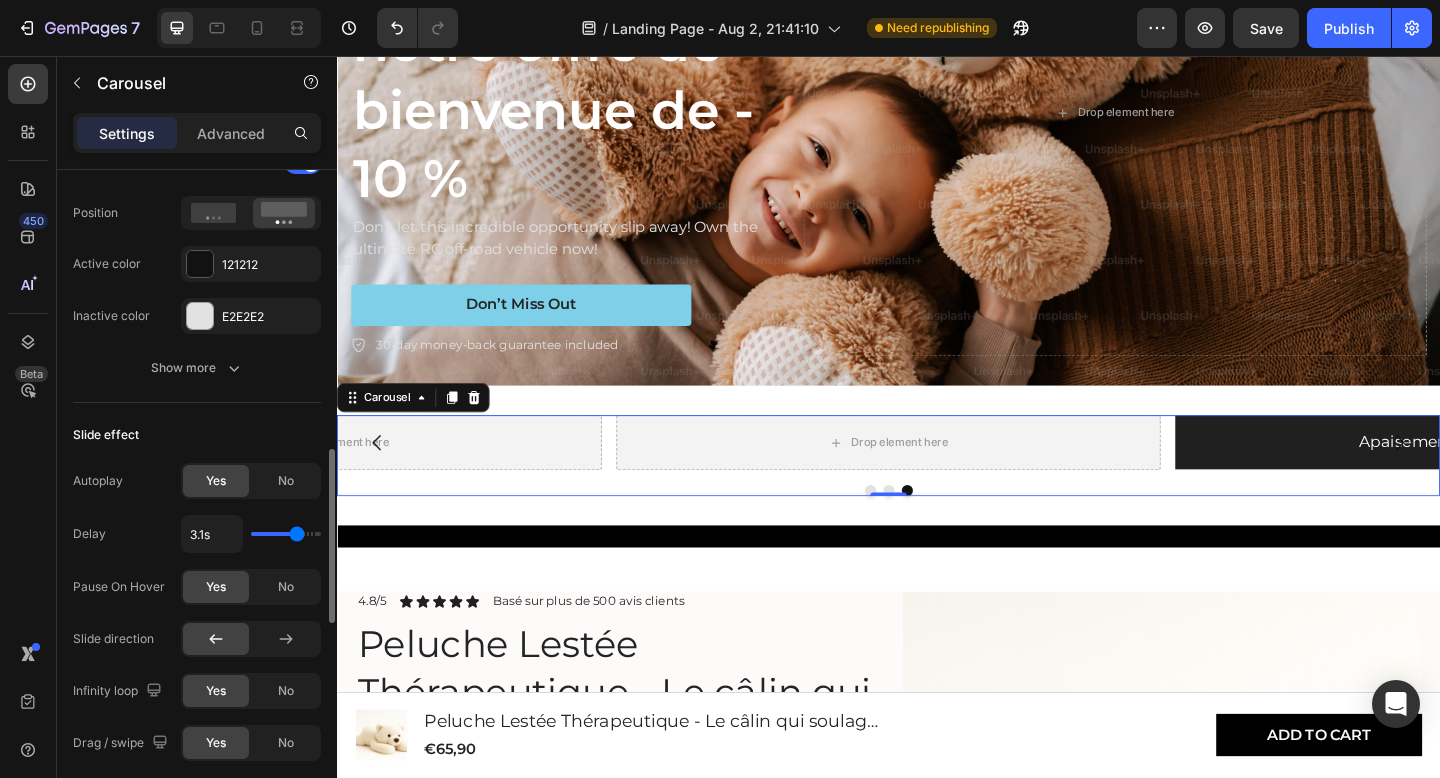 type on "3s" 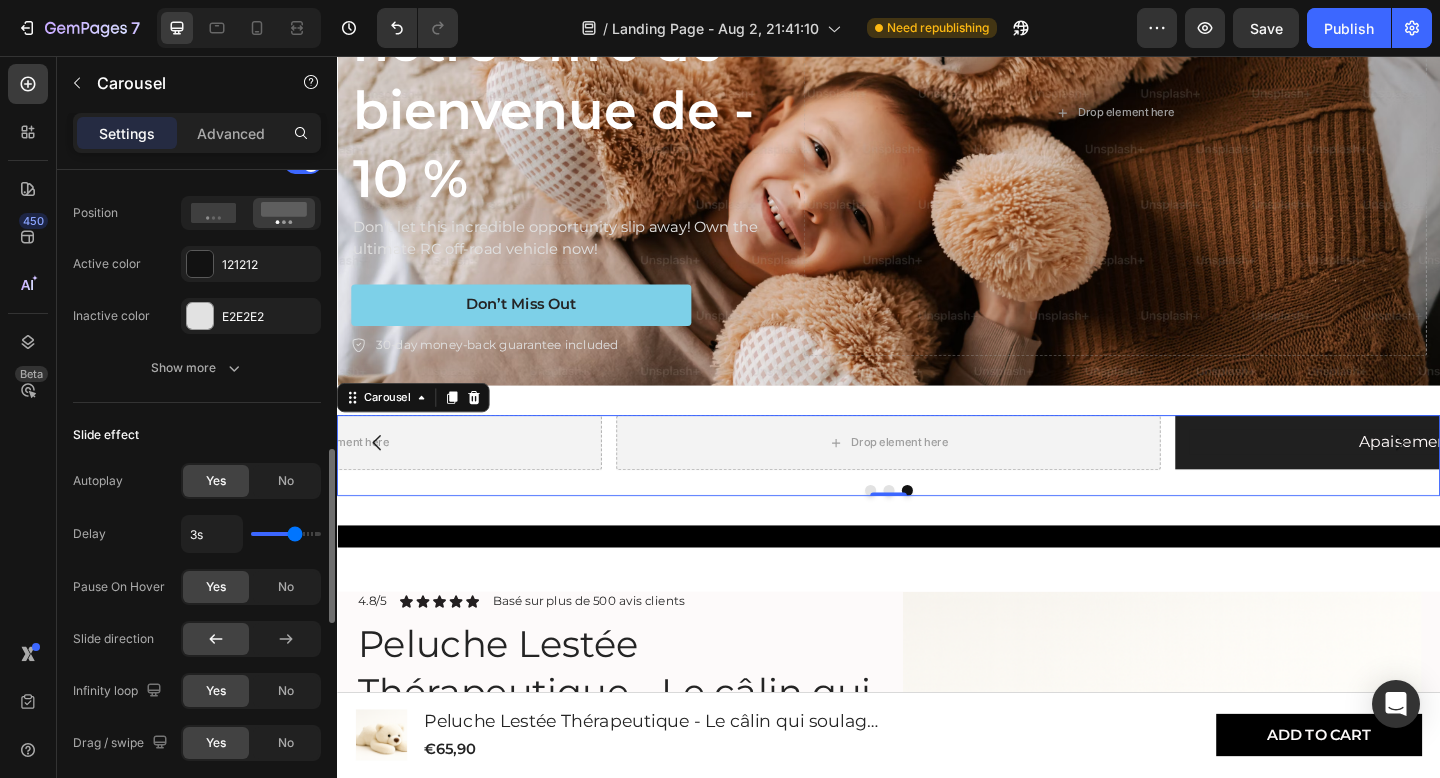 type on "2.9s" 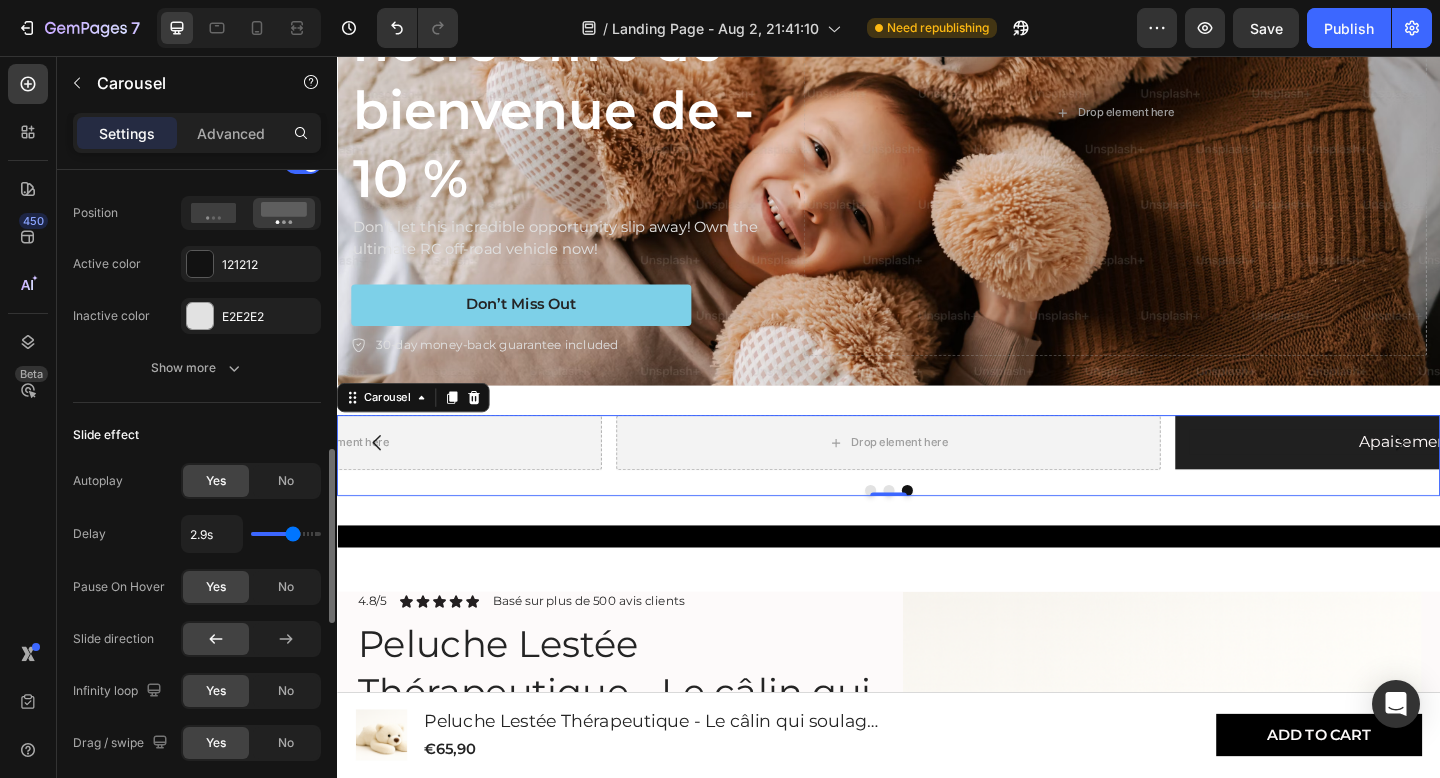 type on "3s" 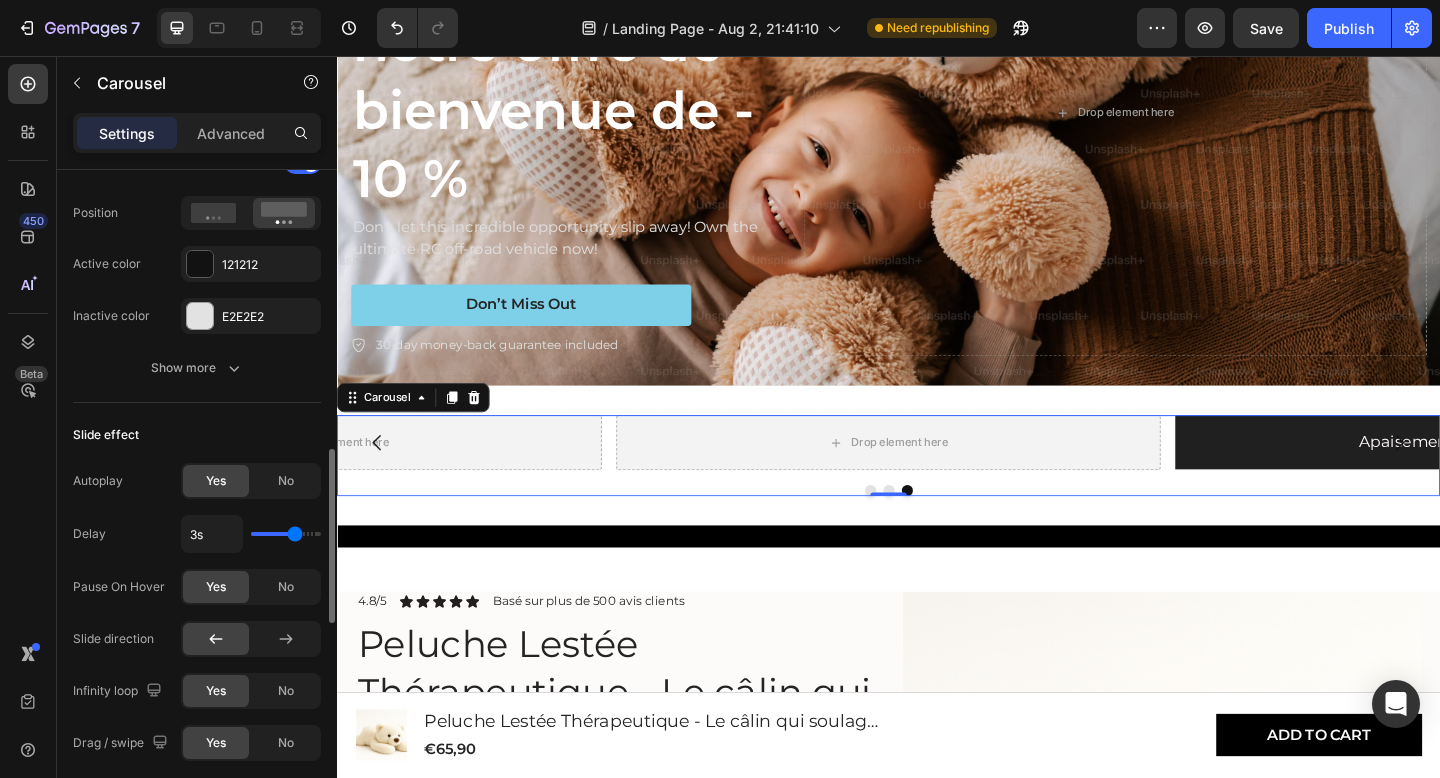 drag, startPoint x: 278, startPoint y: 538, endPoint x: 294, endPoint y: 538, distance: 16 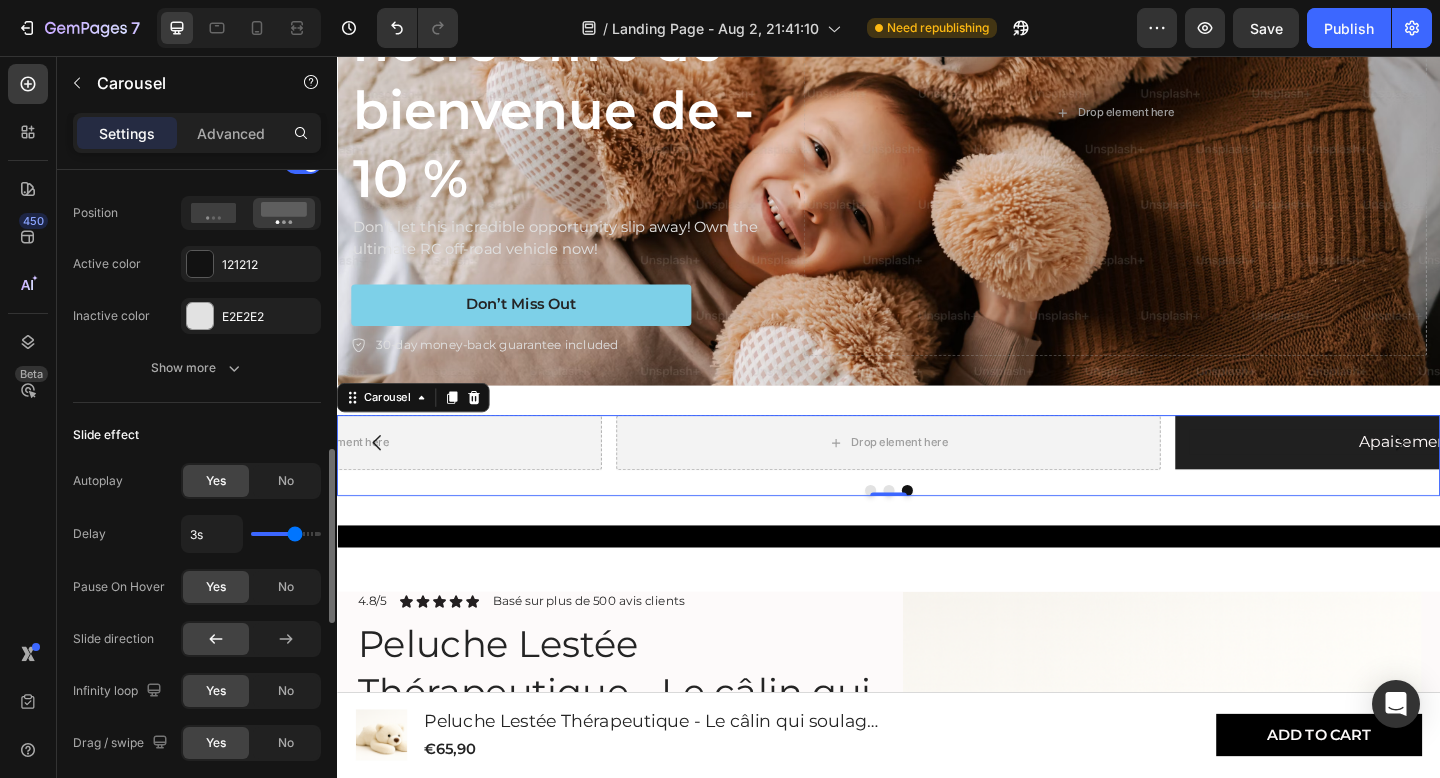 click on "Autoplay Yes No Delay 3s Pause On Hover Yes No Slide direction Infinity loop Yes No Drag / swipe Yes No" at bounding box center (197, 612) 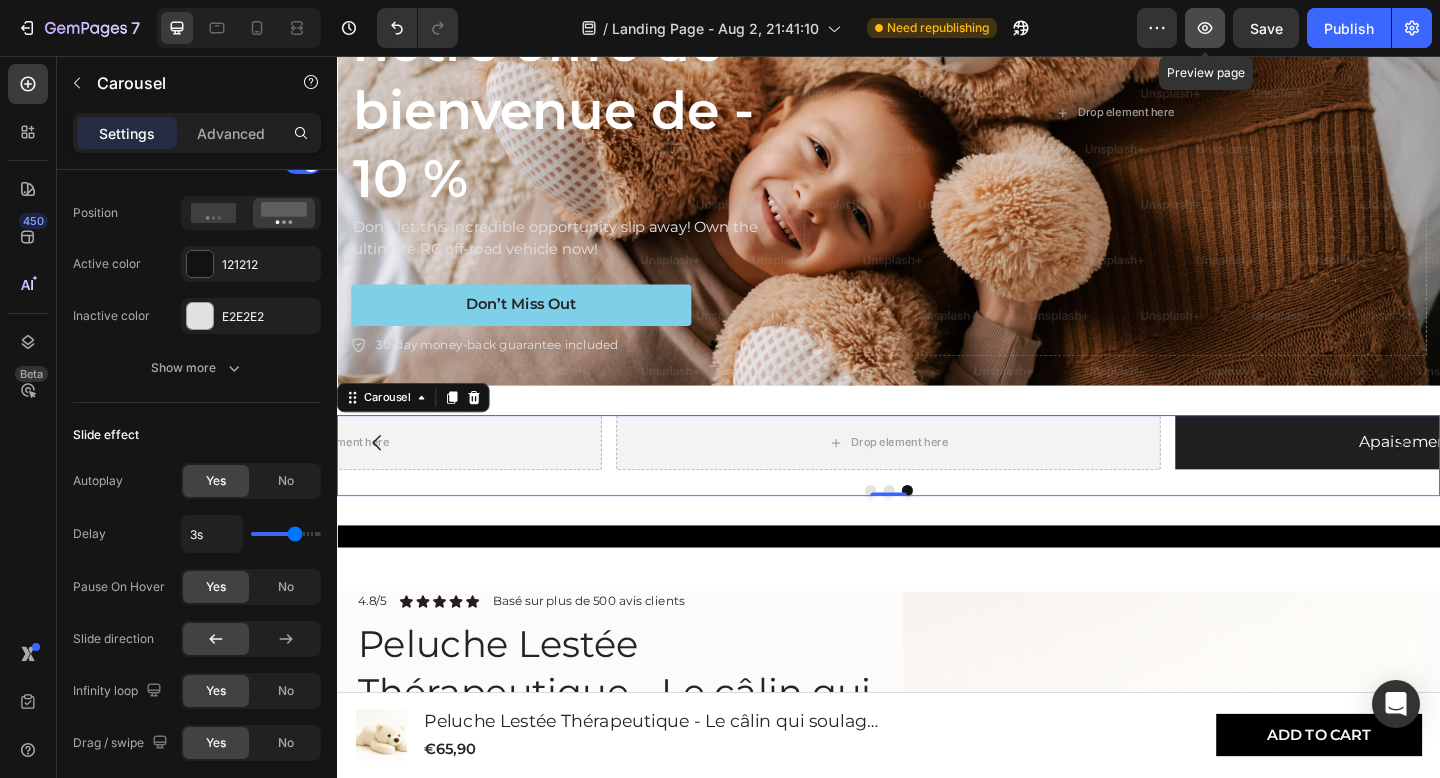click 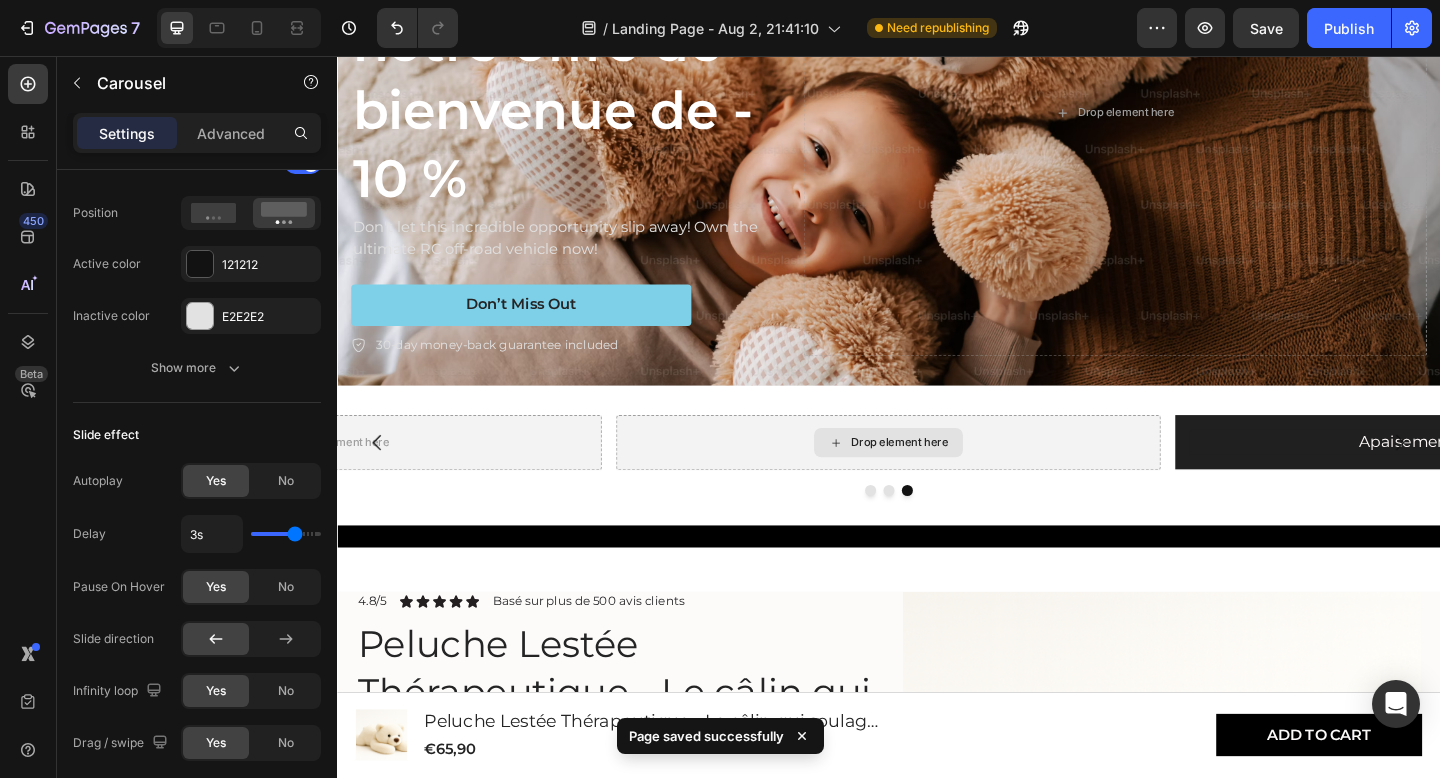 click on "Drop element here" at bounding box center [949, 477] 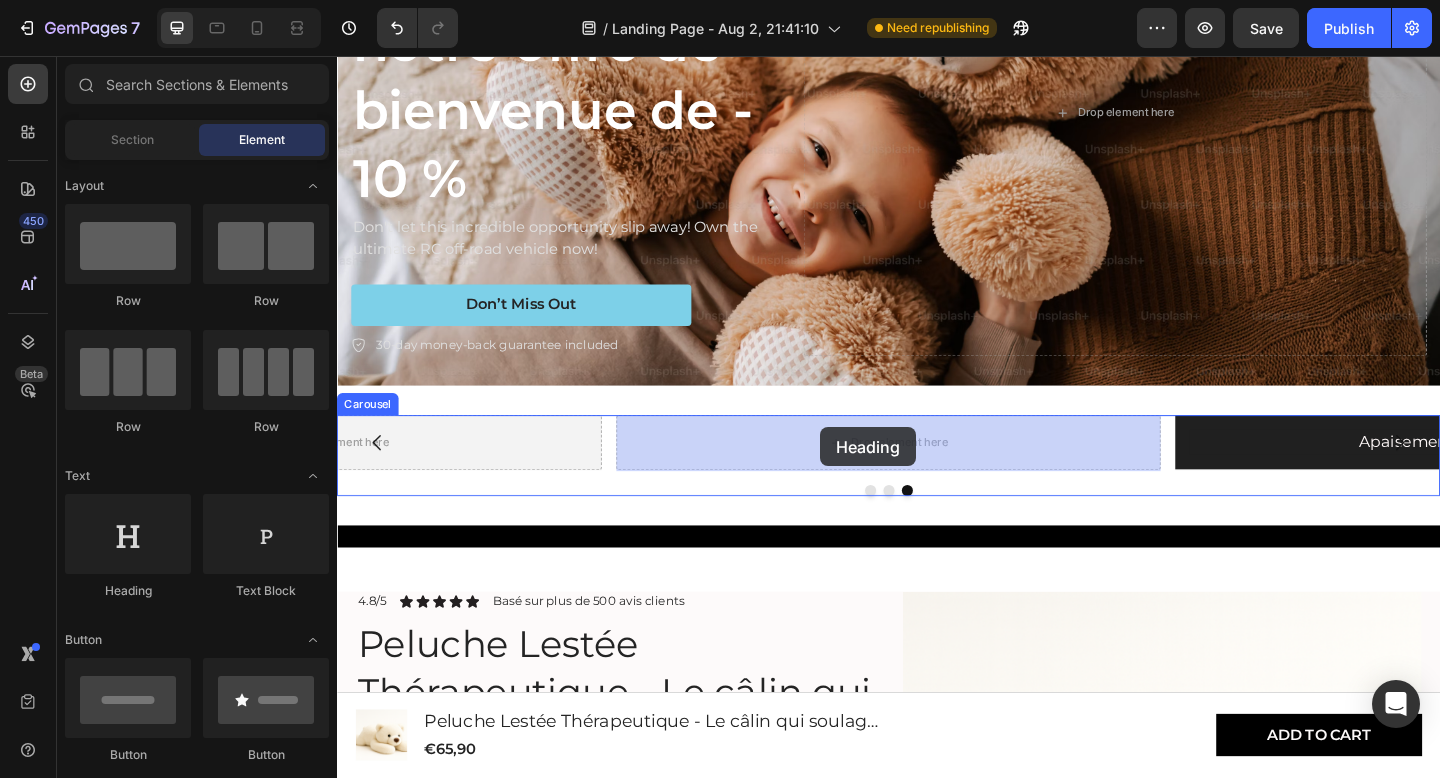 drag, startPoint x: 476, startPoint y: 585, endPoint x: 863, endPoint y: 460, distance: 406.6866 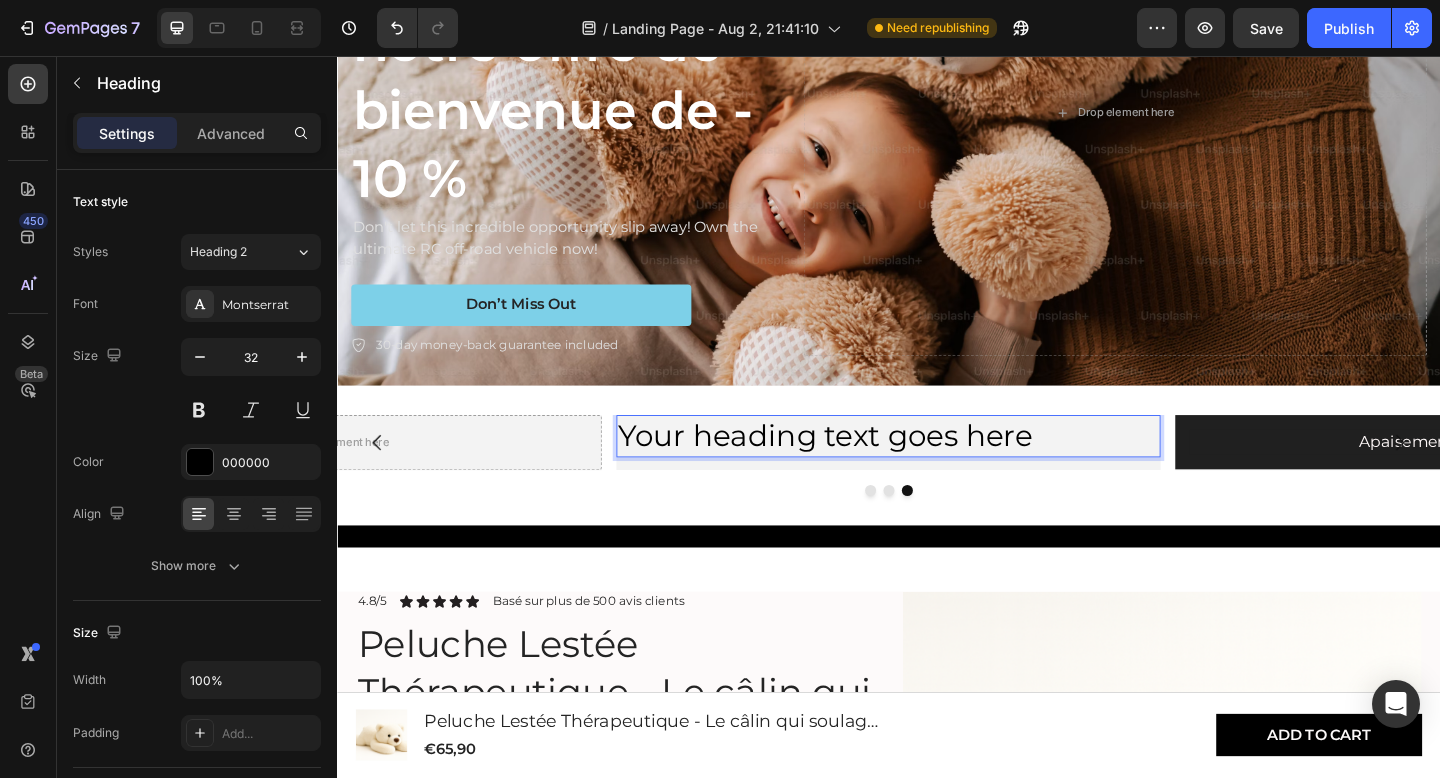 click on "Your heading text goes here" at bounding box center (937, 470) 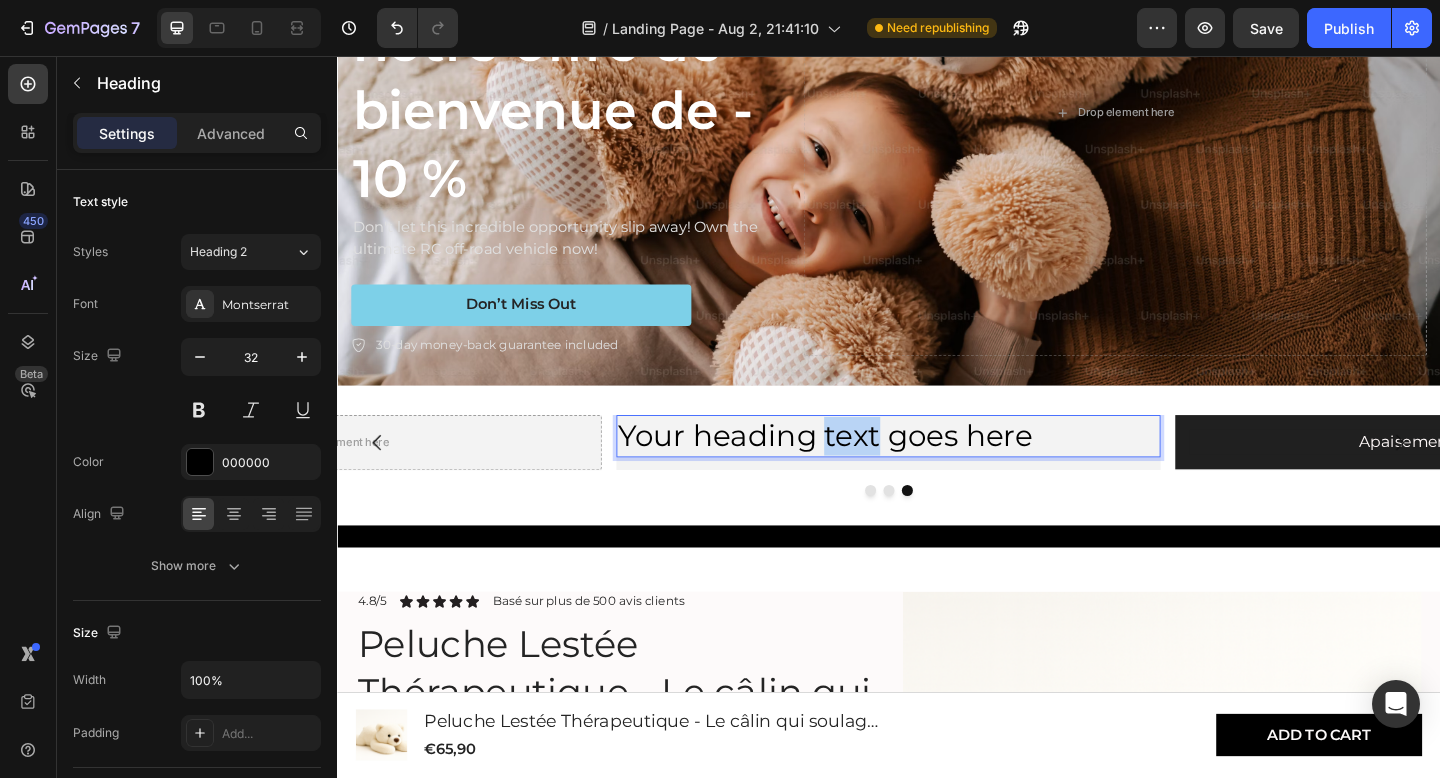 click on "Your heading text goes here" at bounding box center (937, 470) 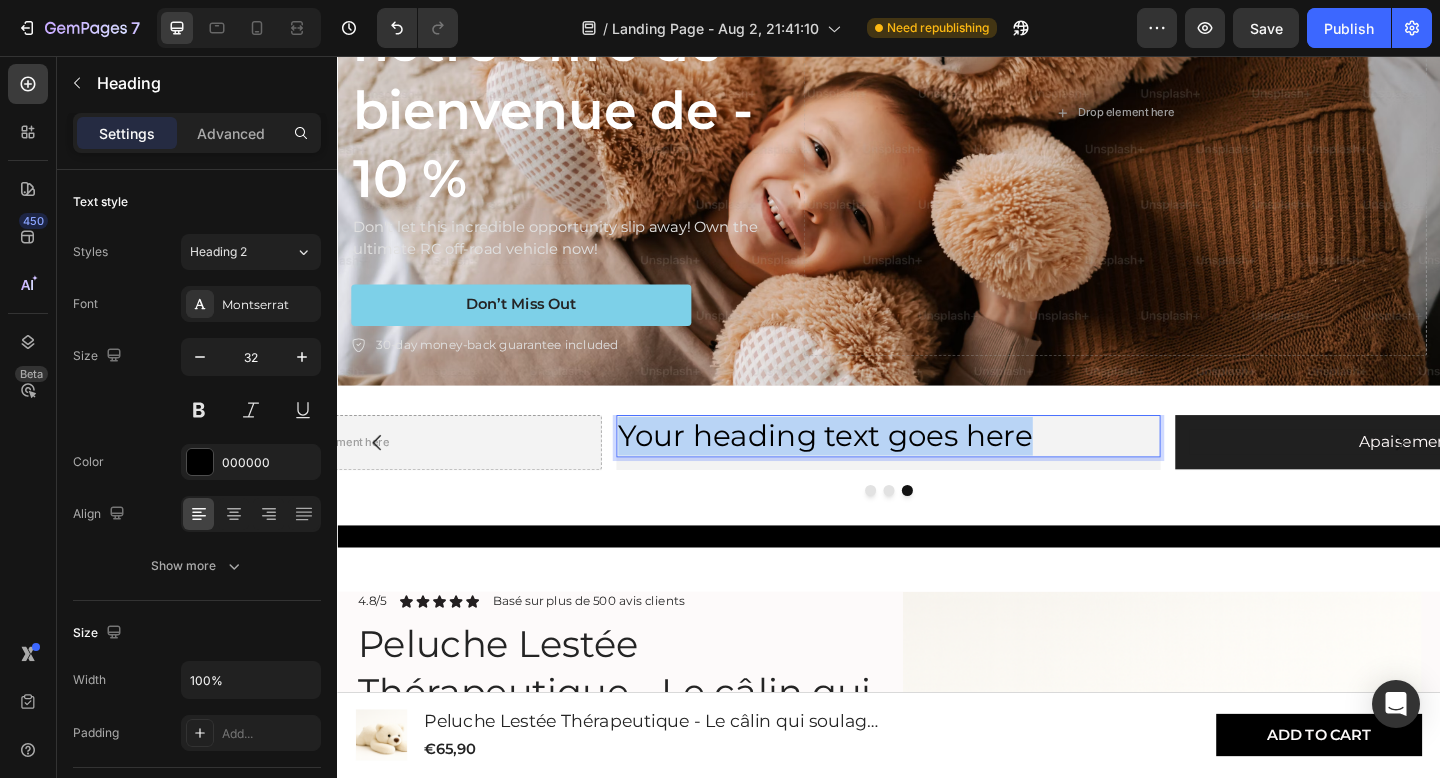 click on "Your heading text goes here" at bounding box center [937, 470] 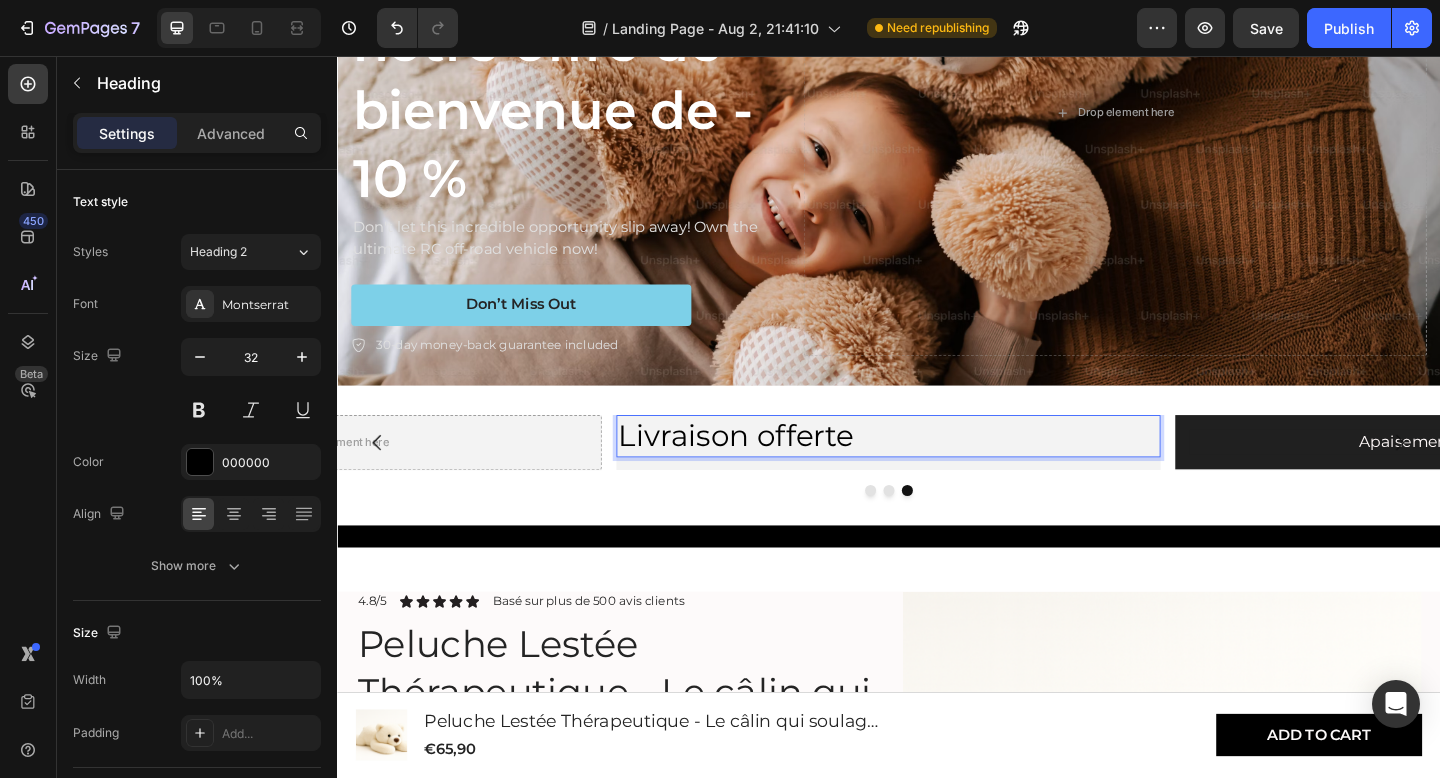 click on "Livraison offerte" at bounding box center [937, 470] 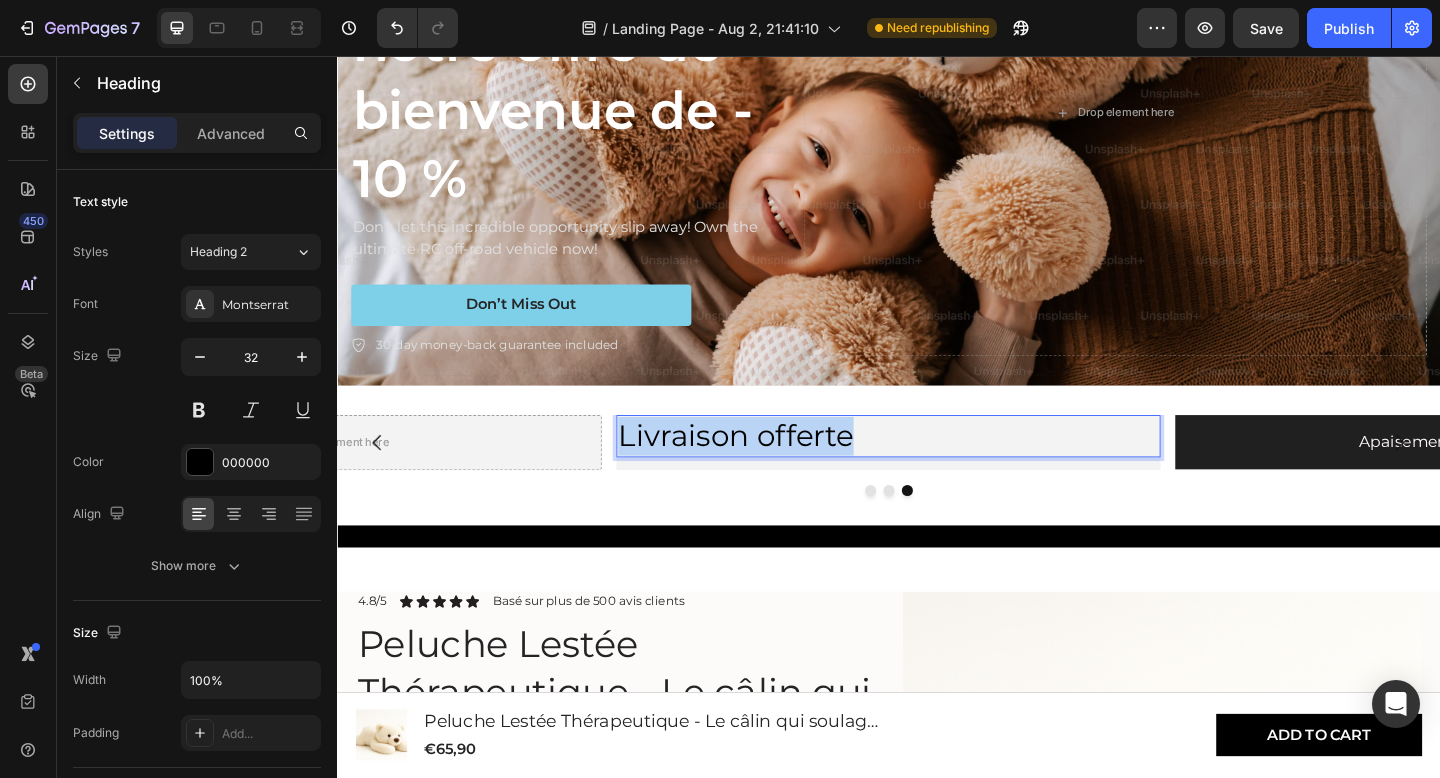 click on "Livraison offerte" at bounding box center [937, 470] 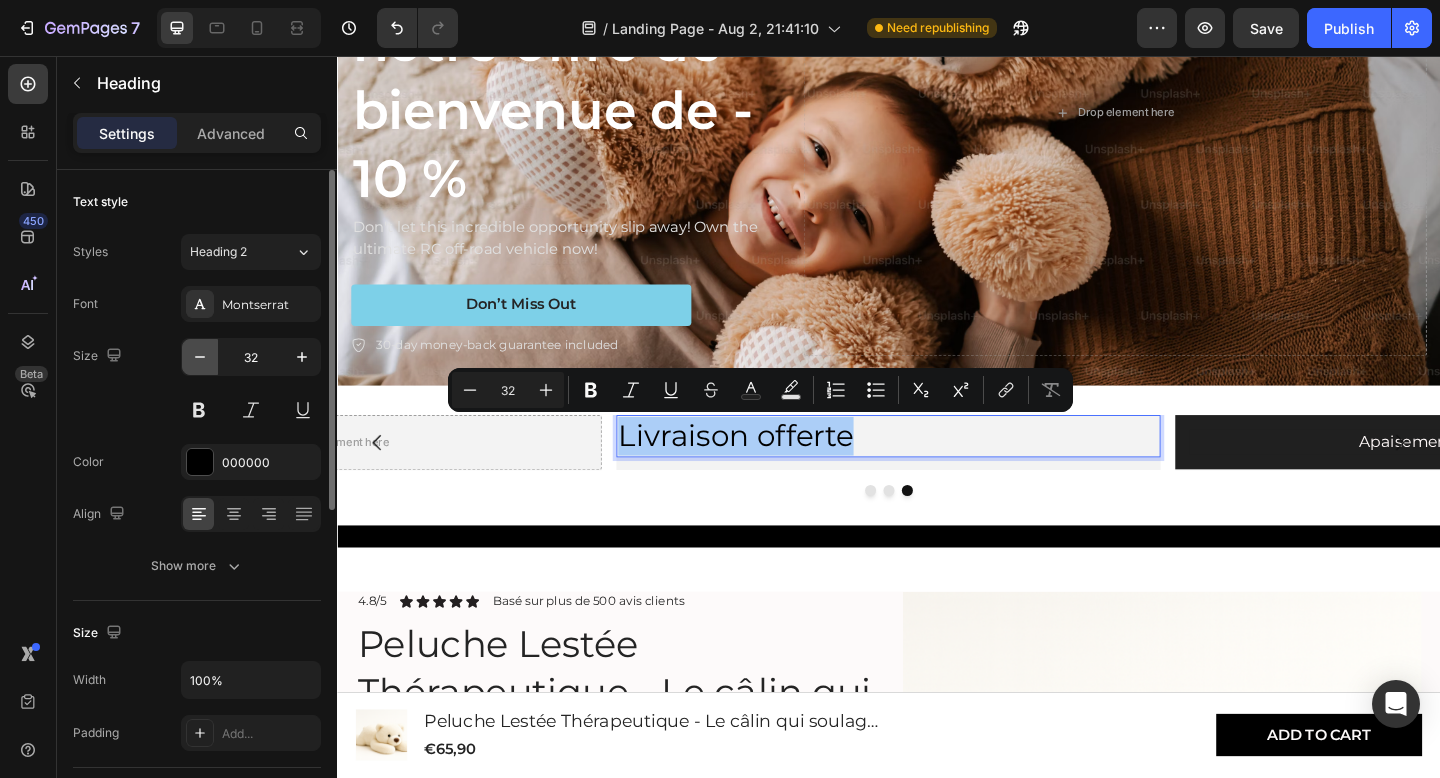 click 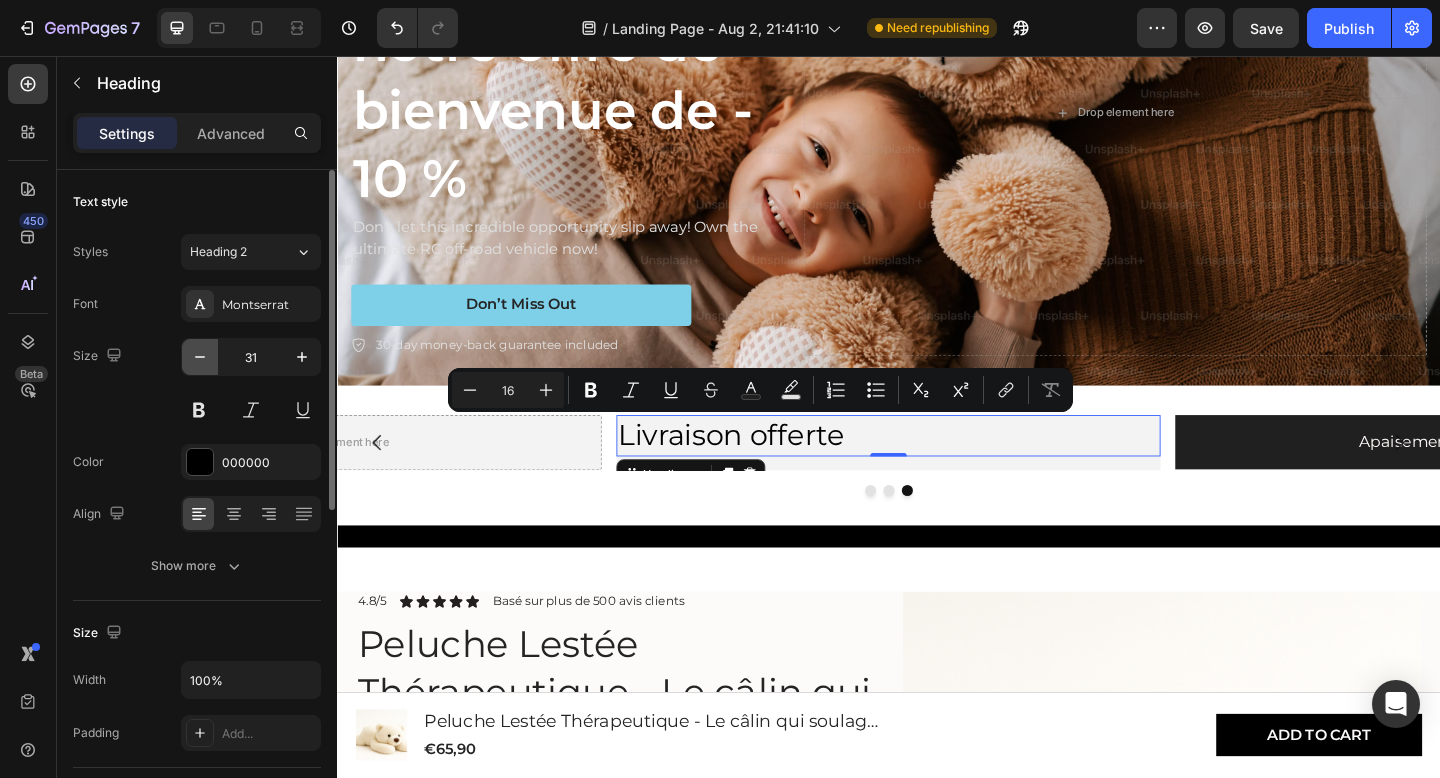 click 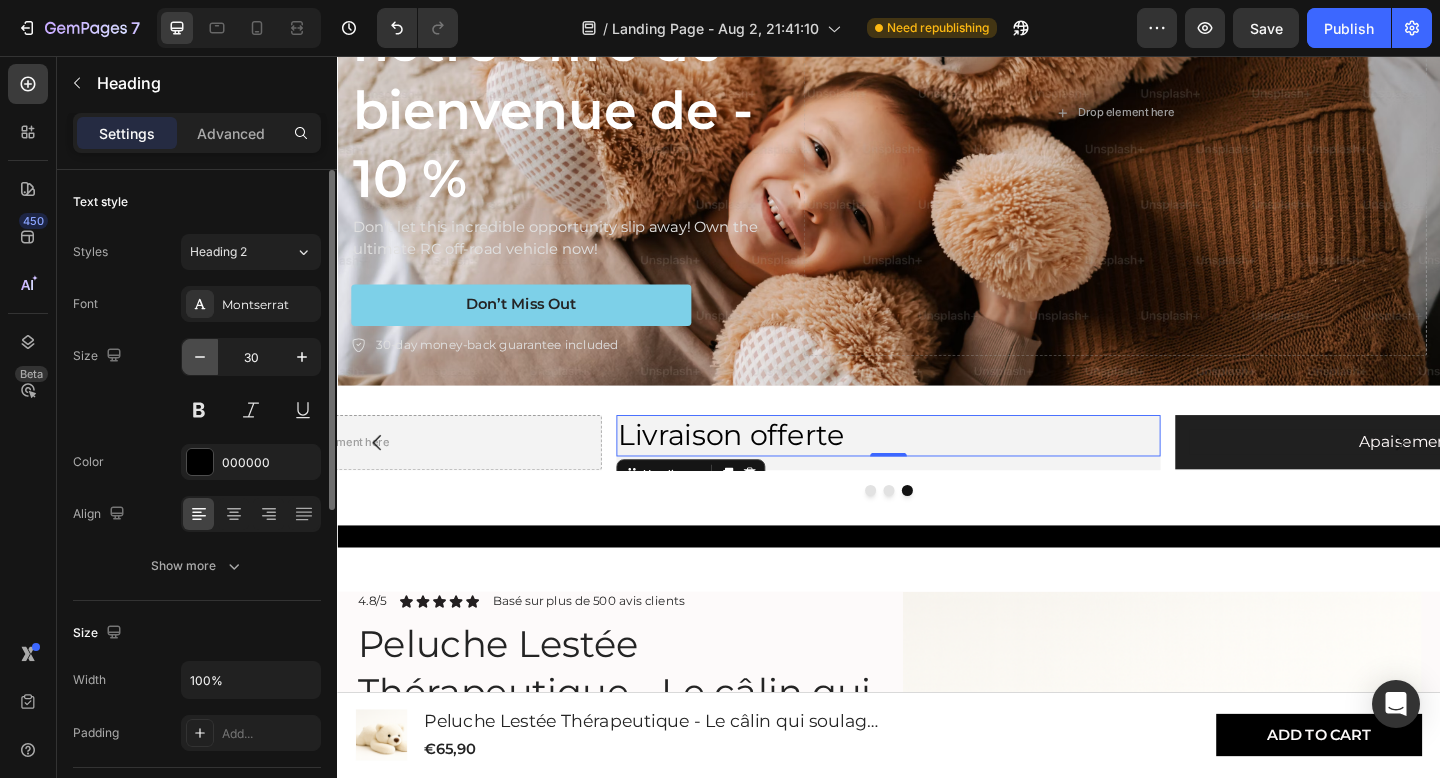 click 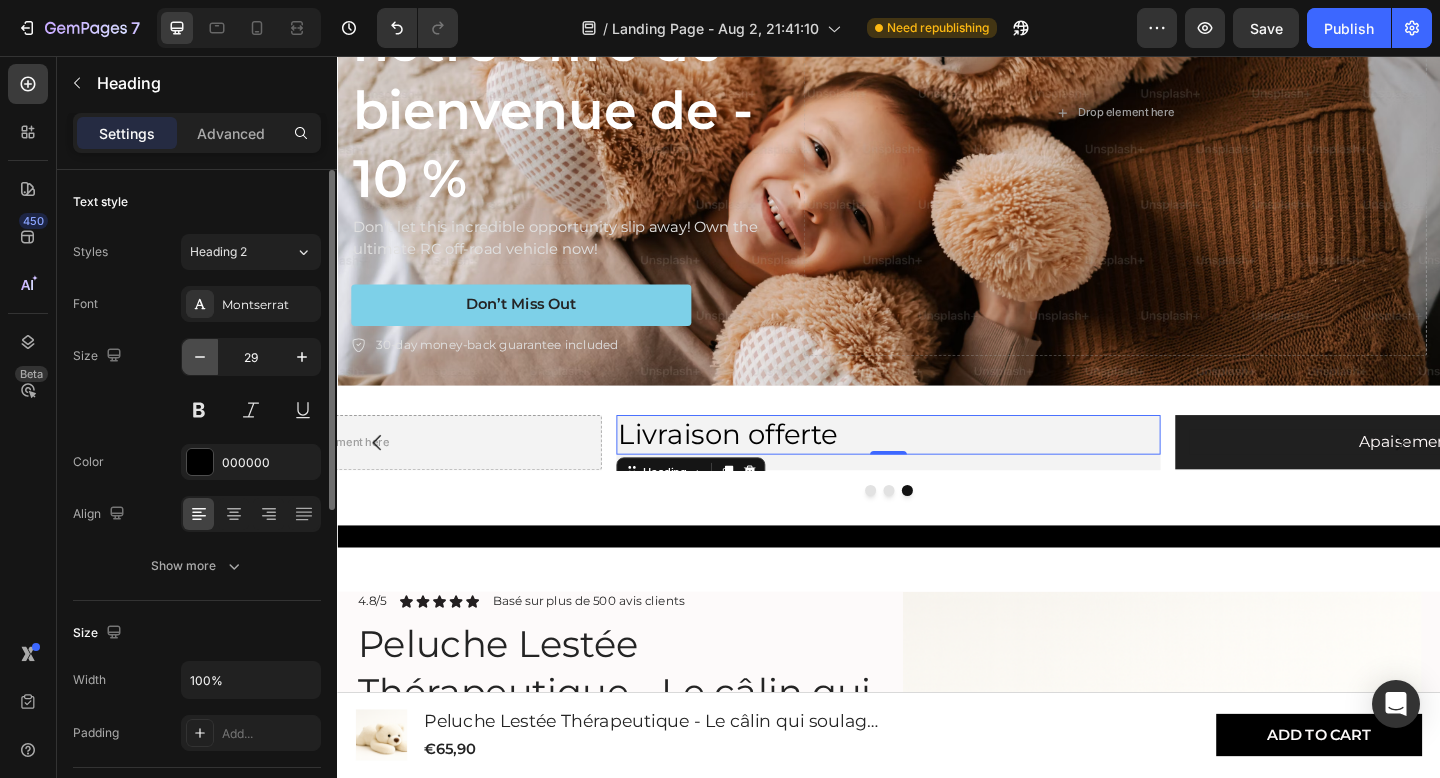 click 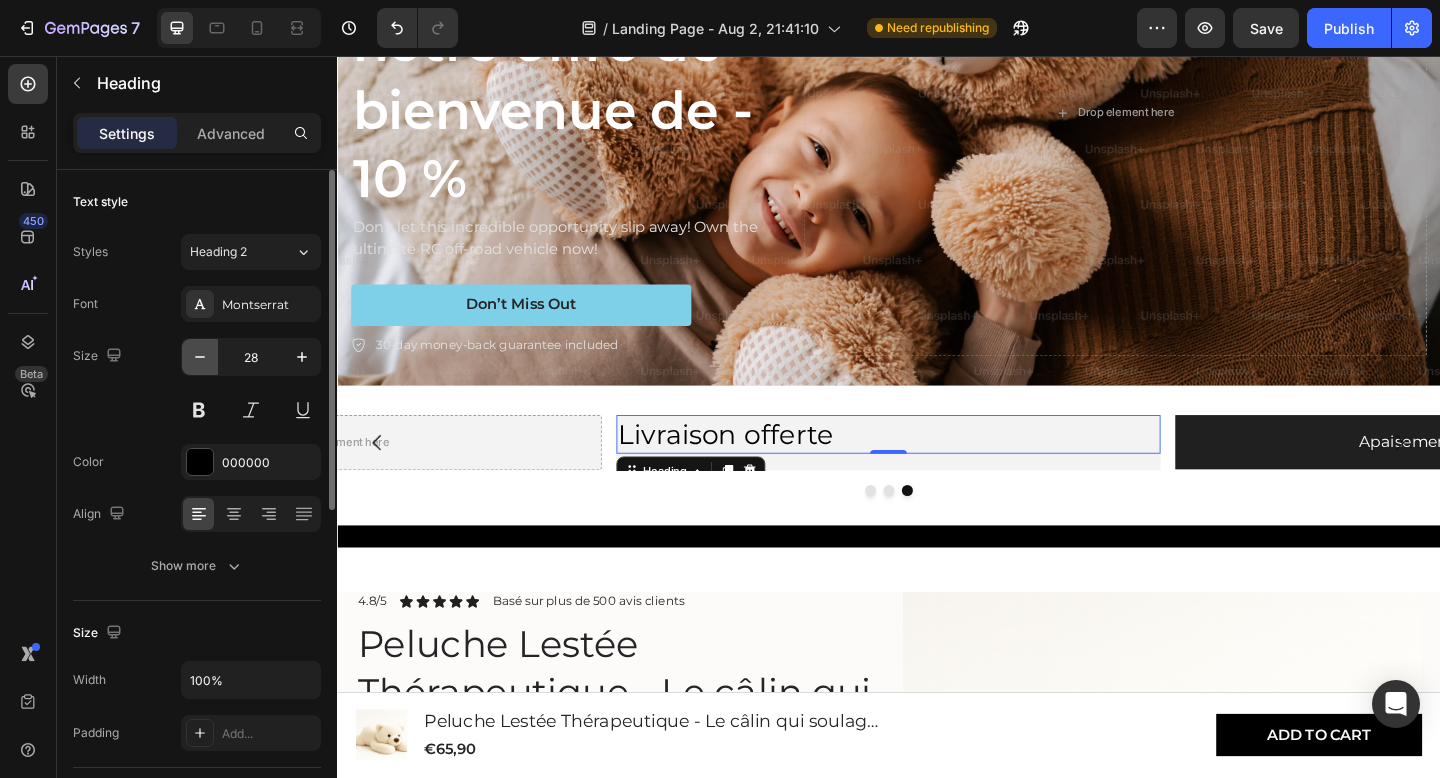 click 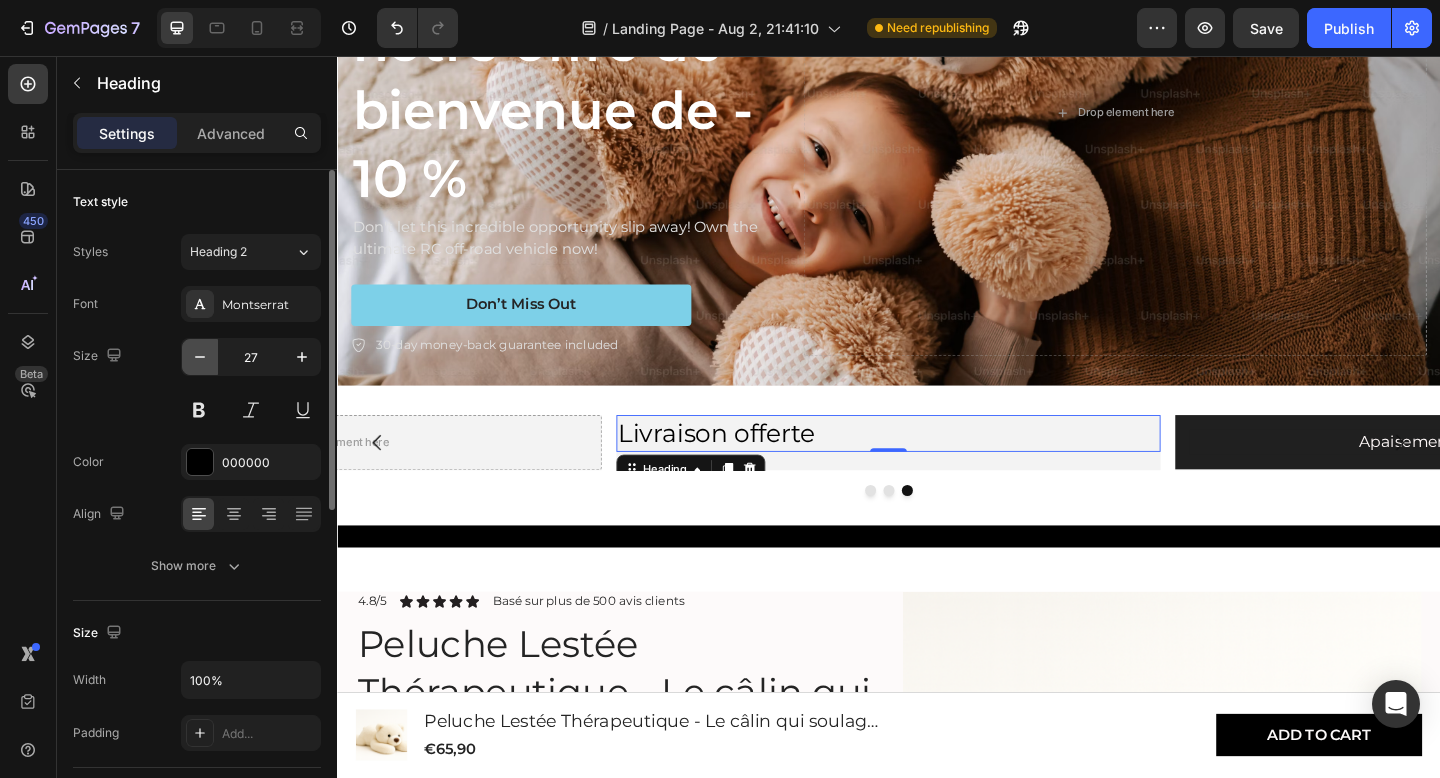 click 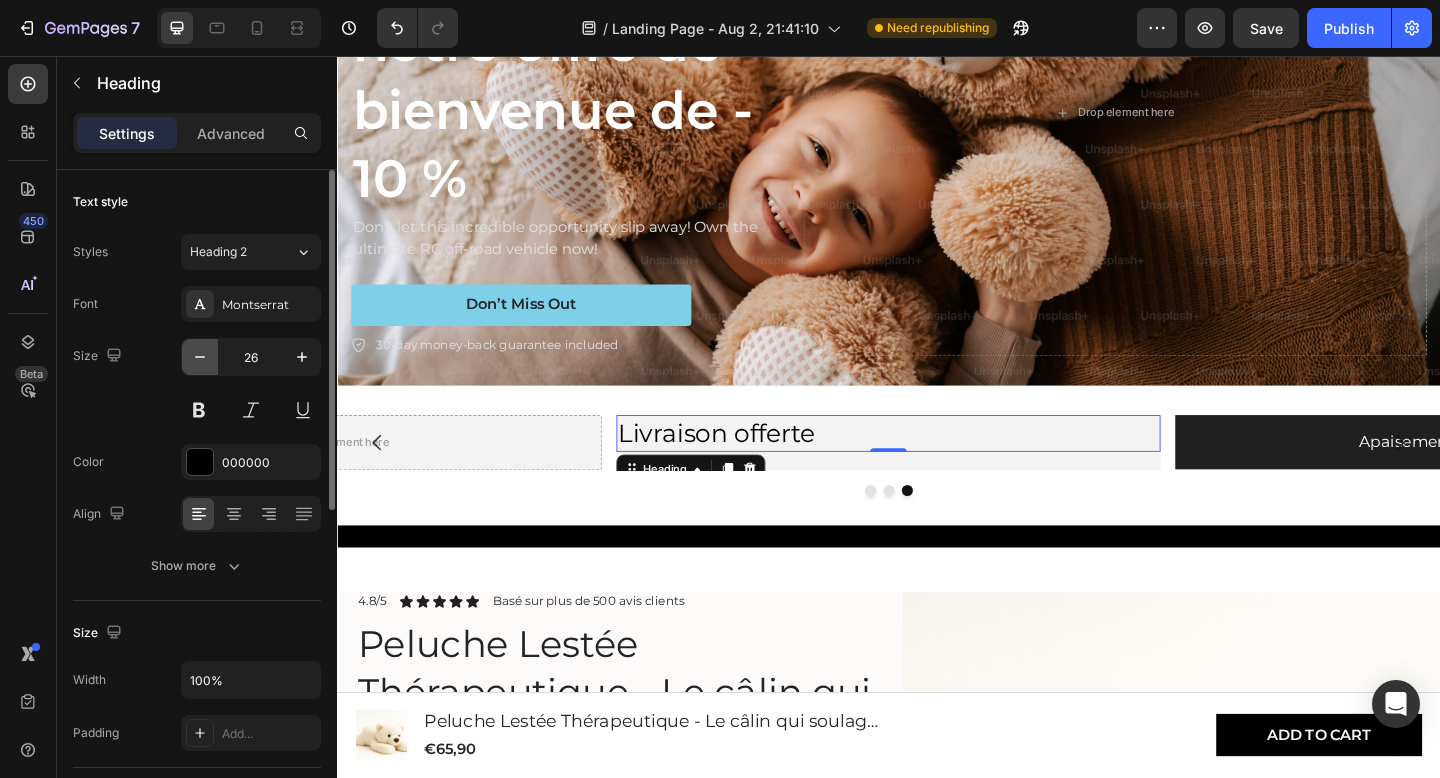 click 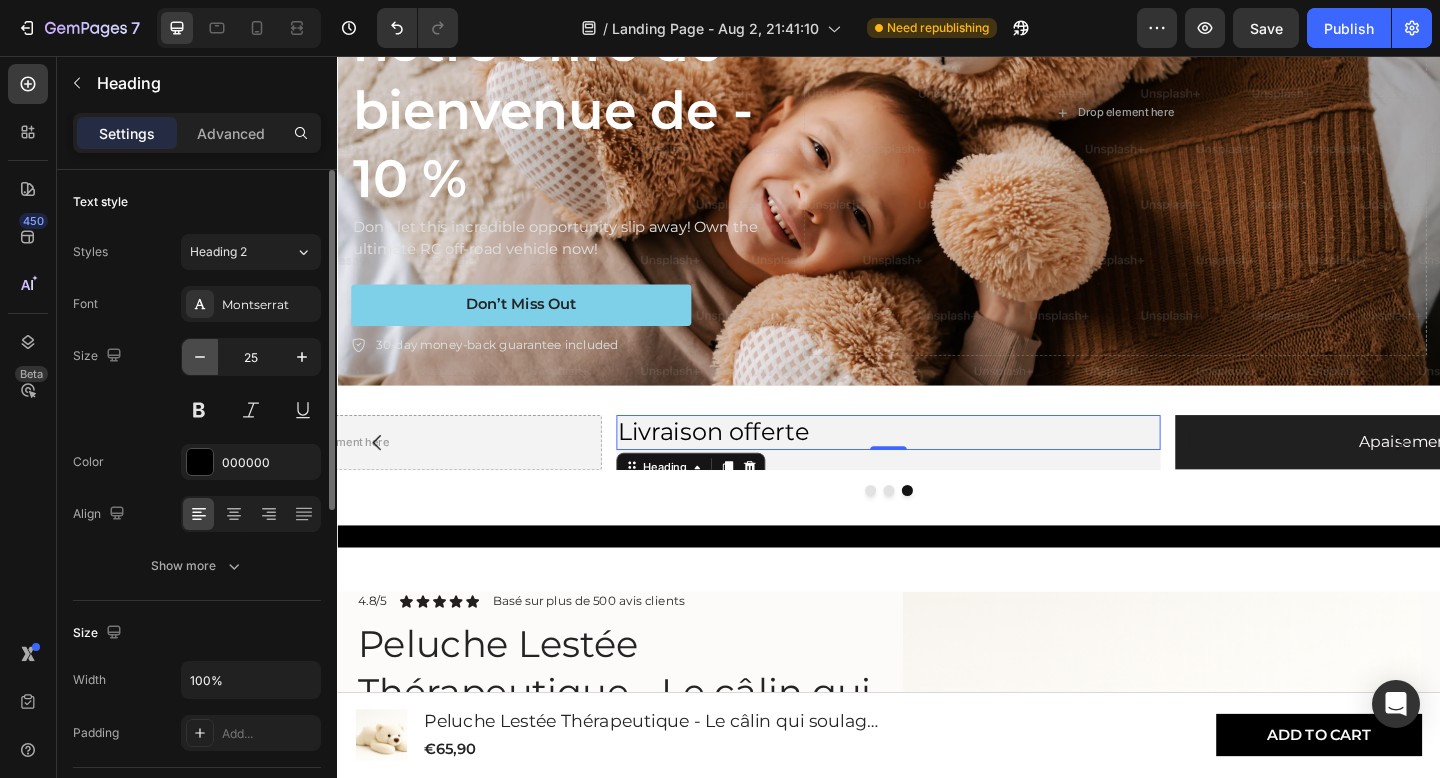 click 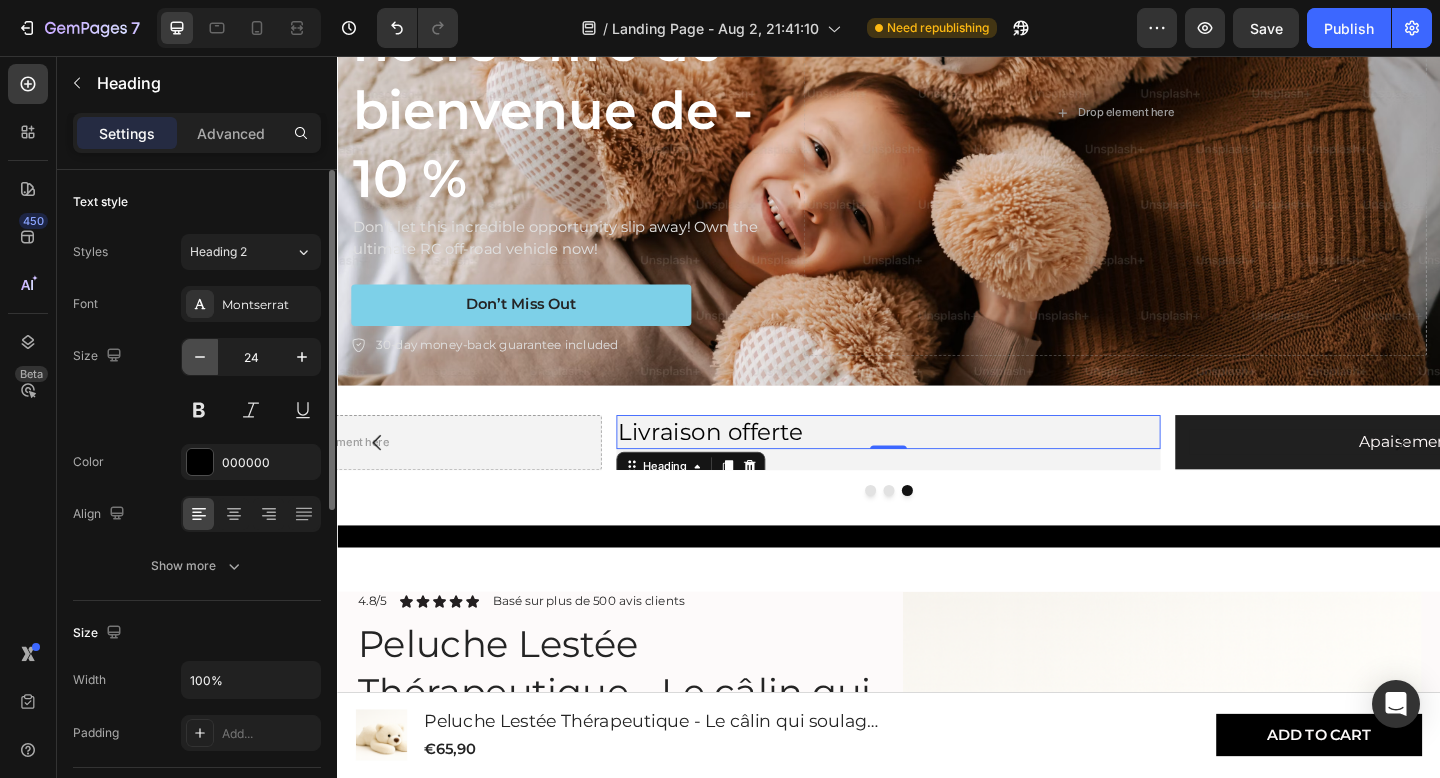 click 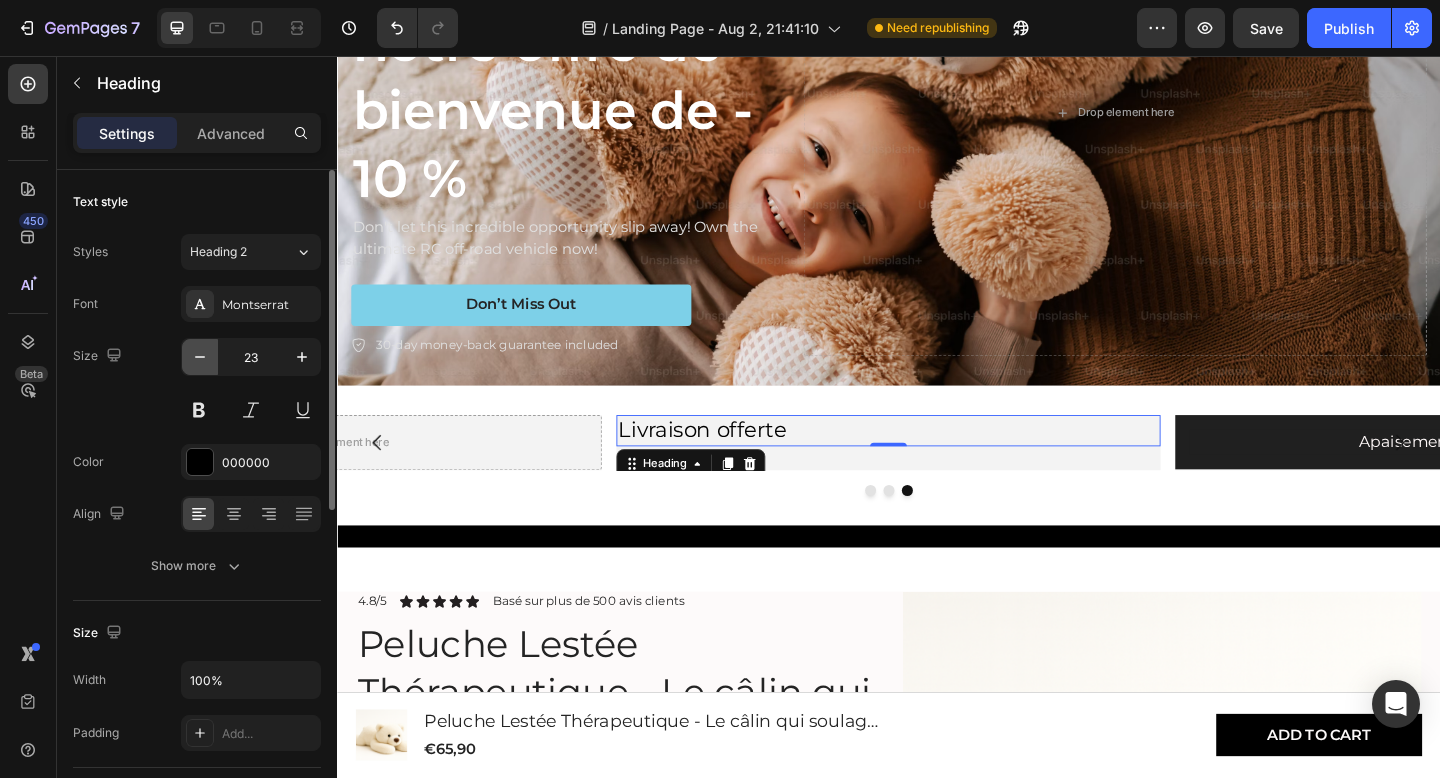 click 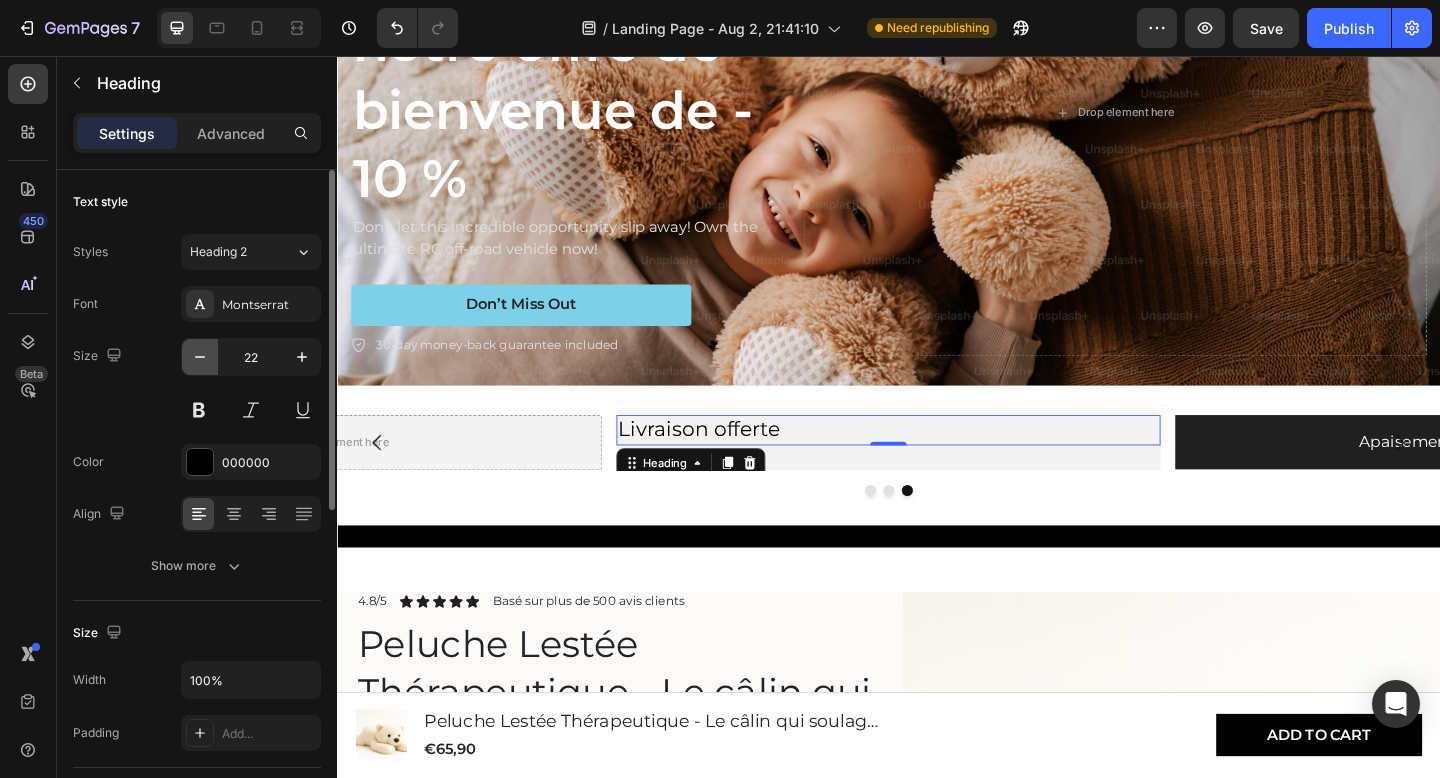 click 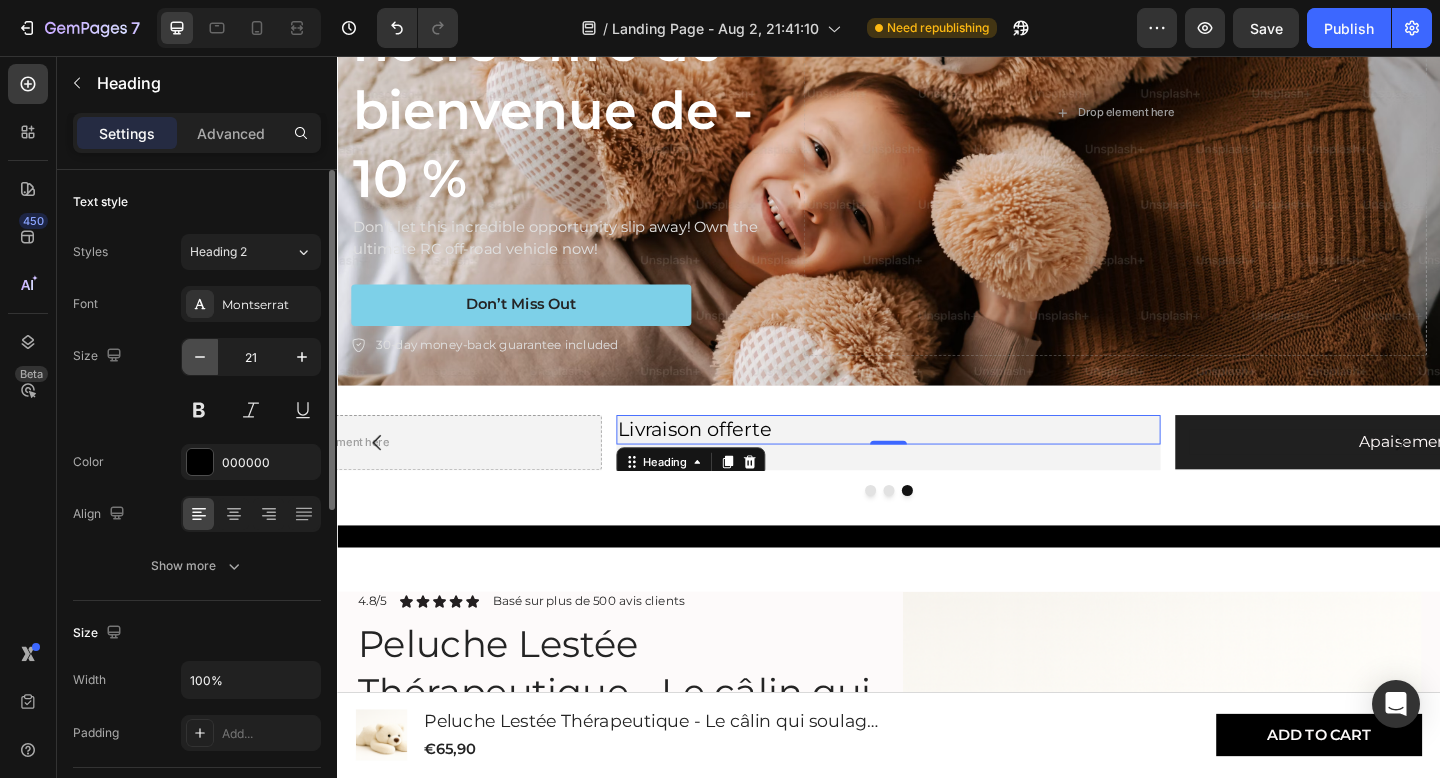 click 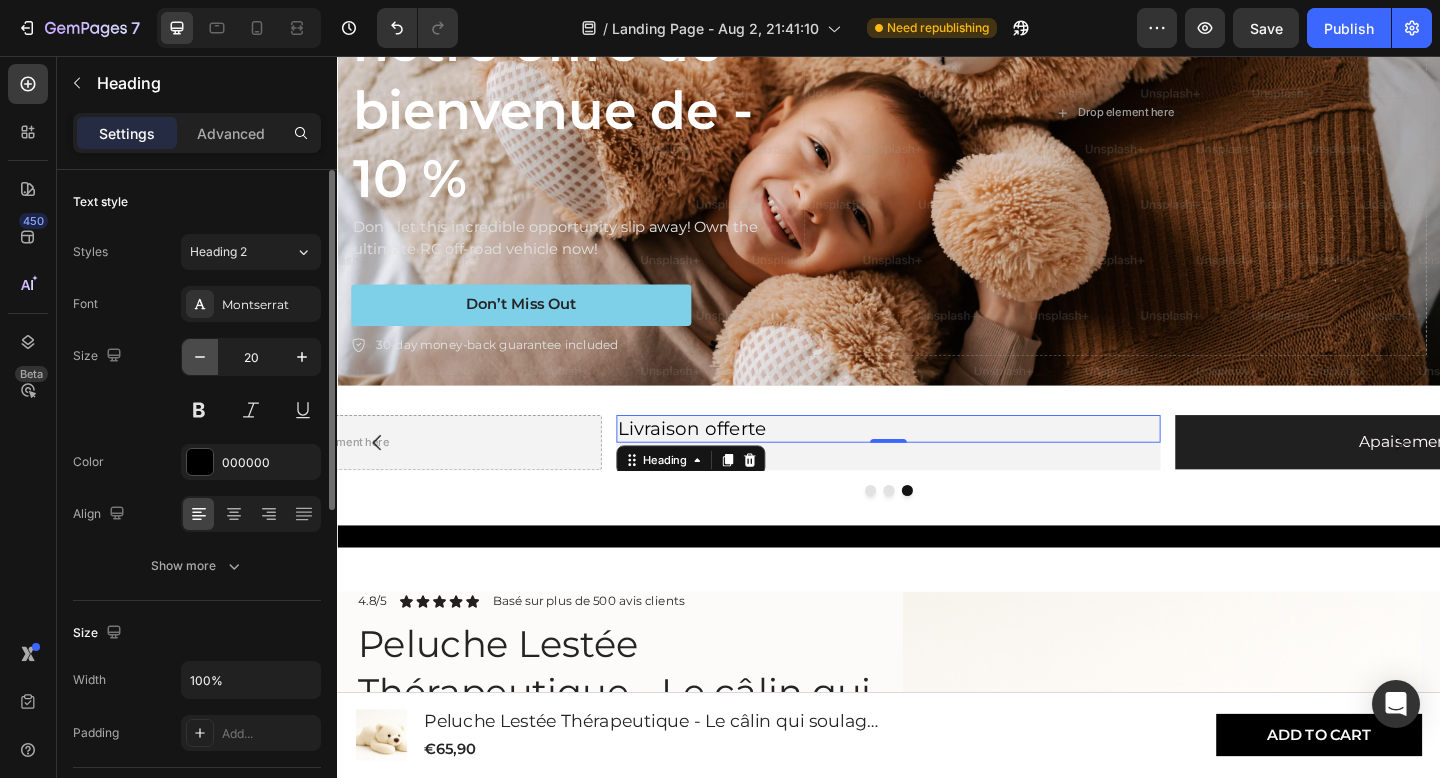 click 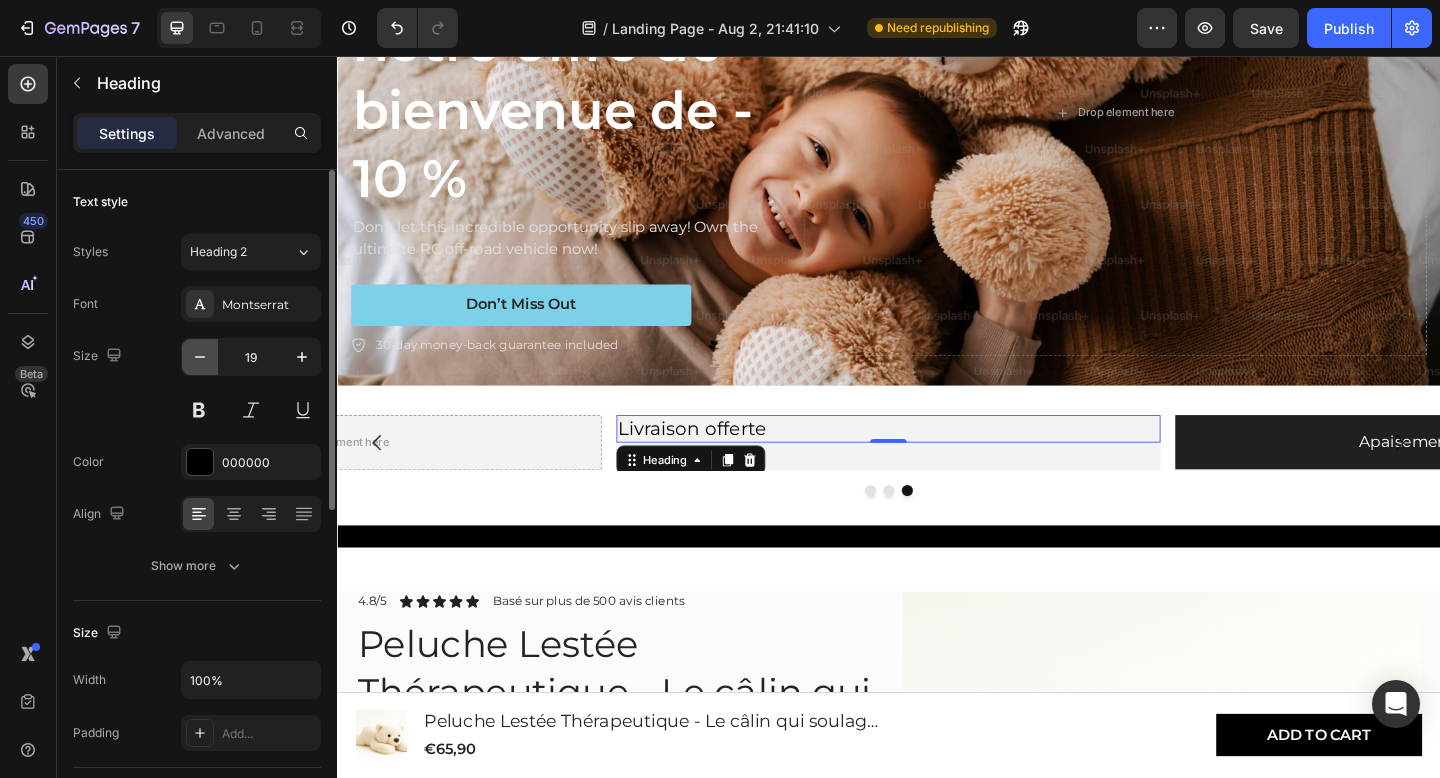 click 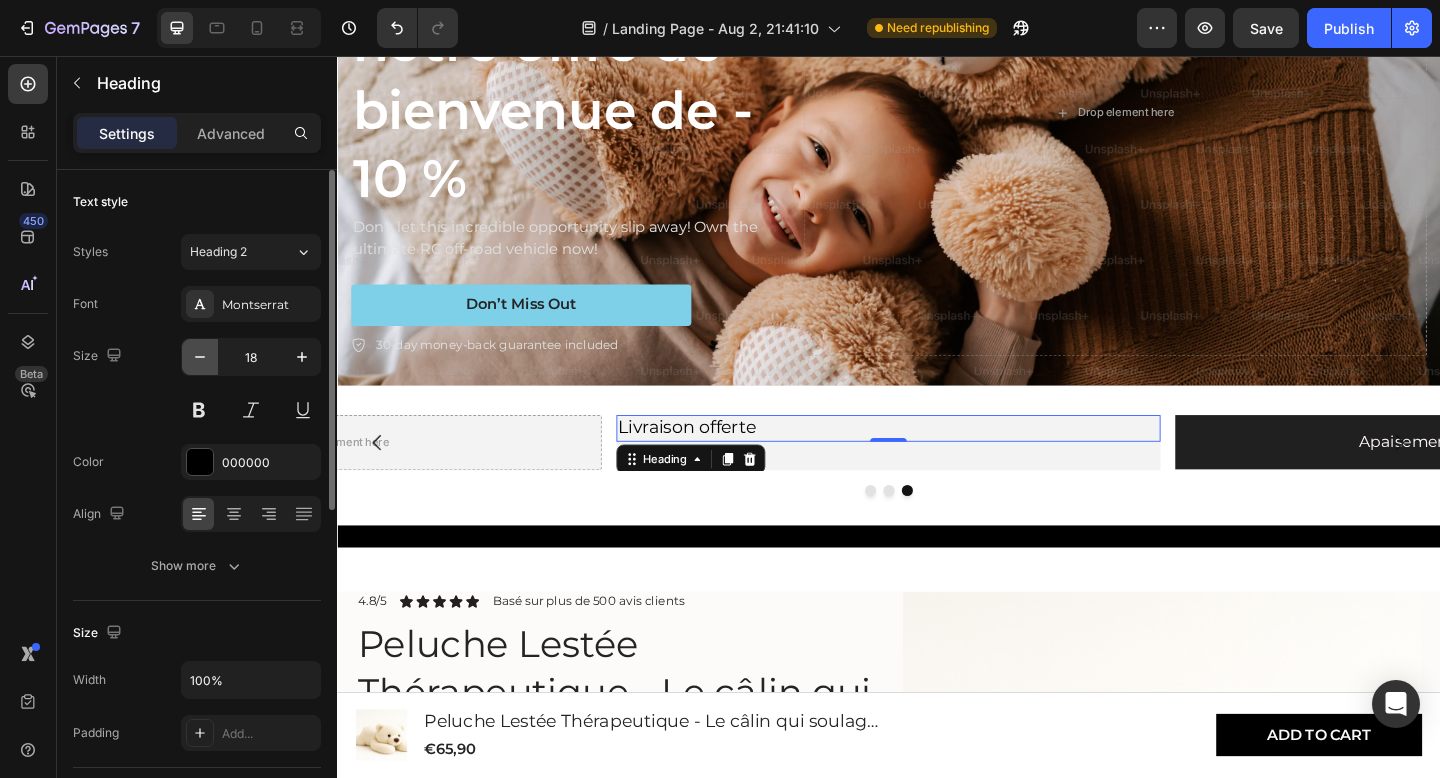 click 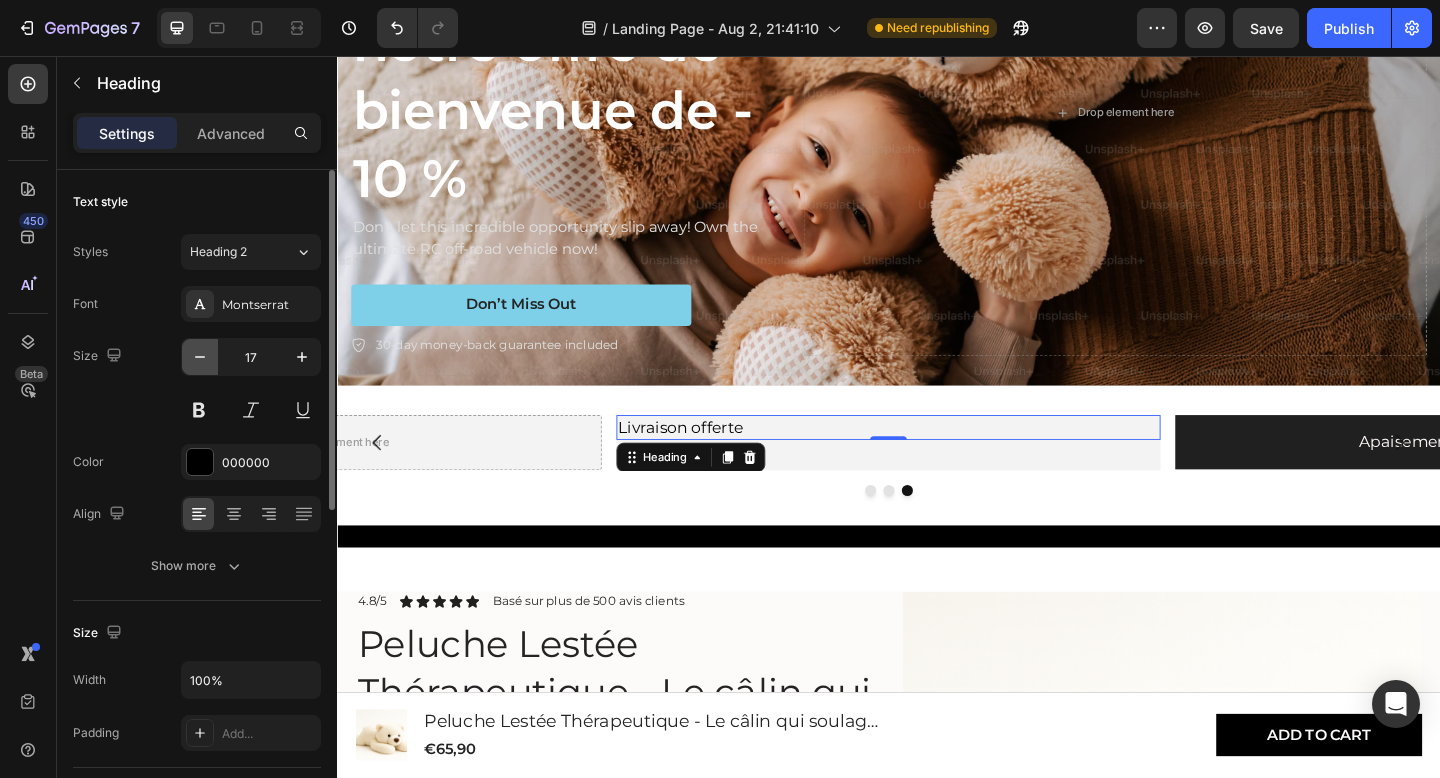 click 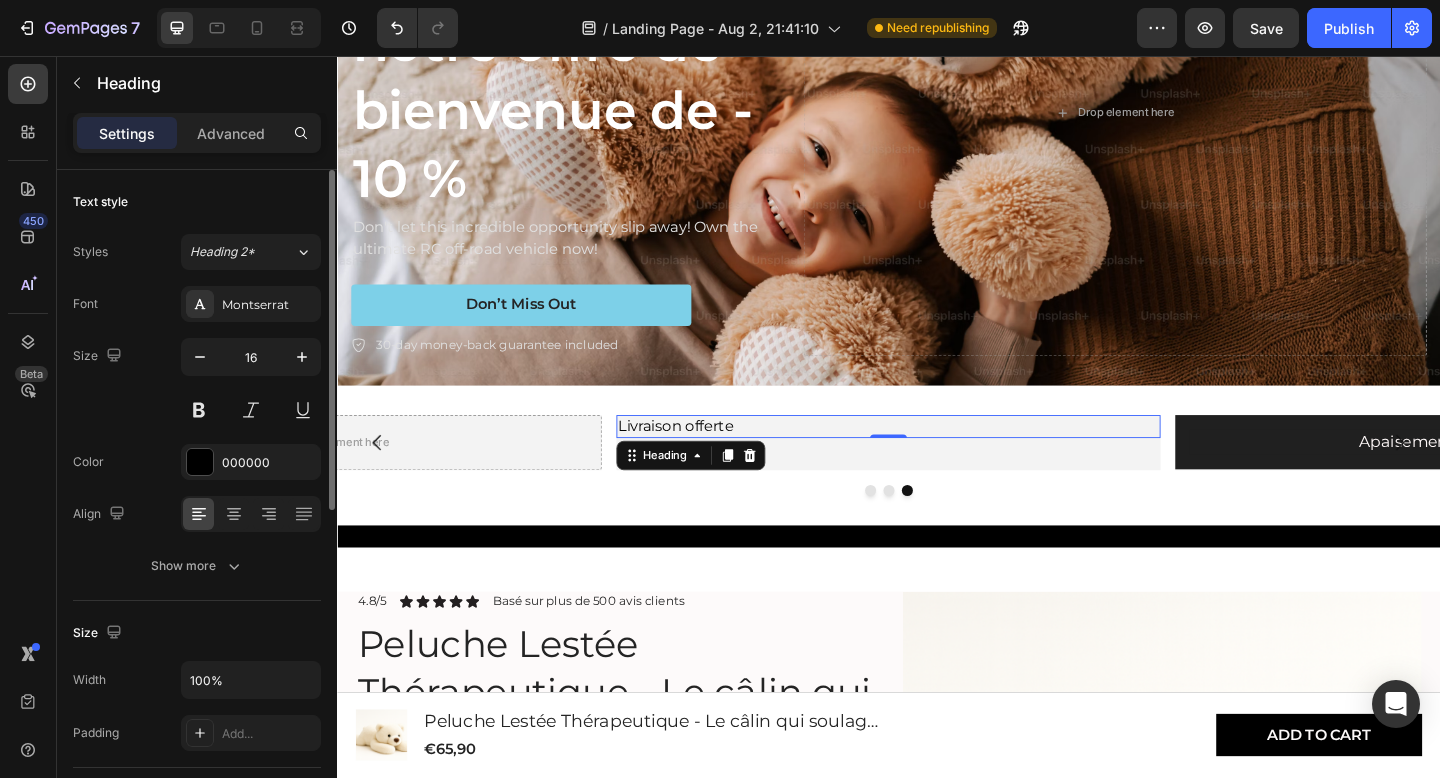click on "Size 16" at bounding box center [197, 383] 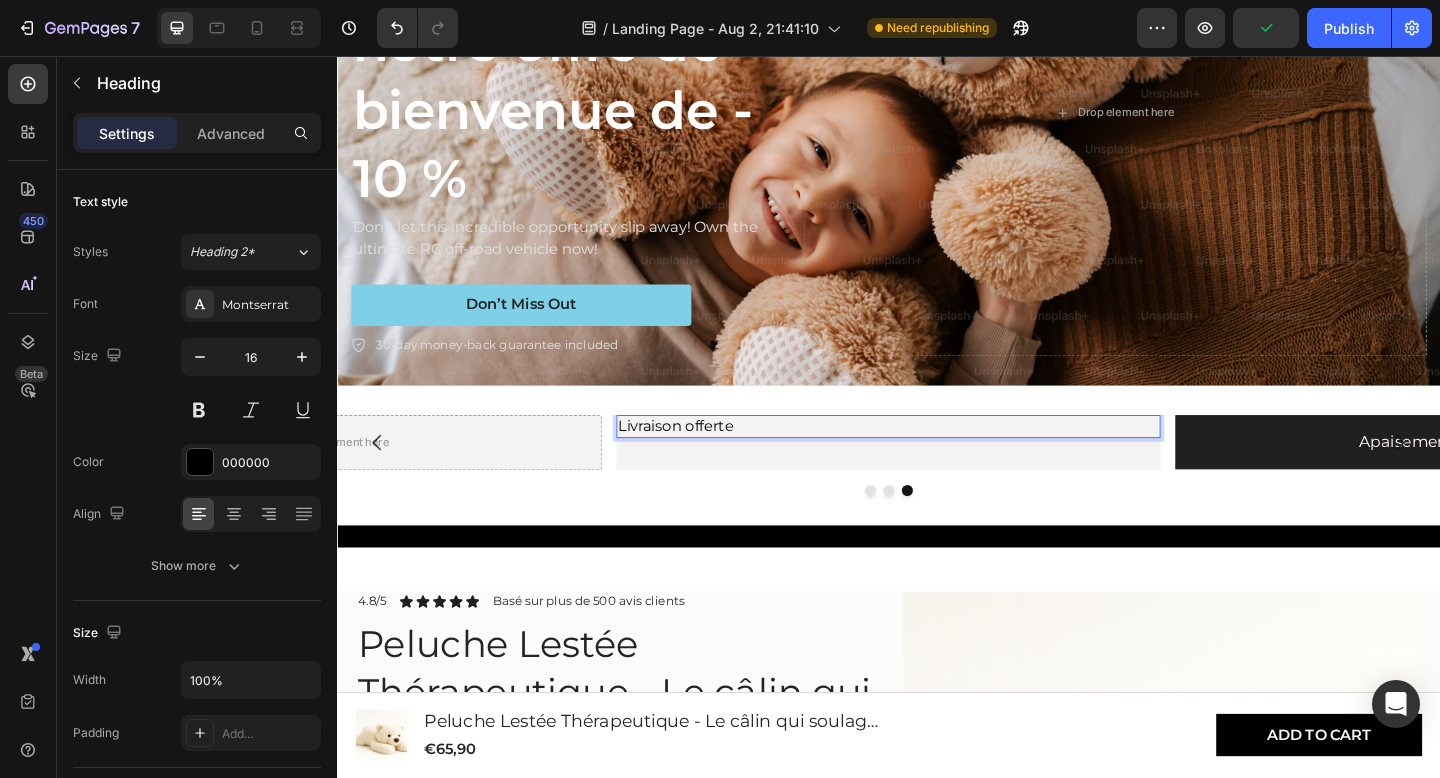 click on "Livraison offerte" at bounding box center [937, 459] 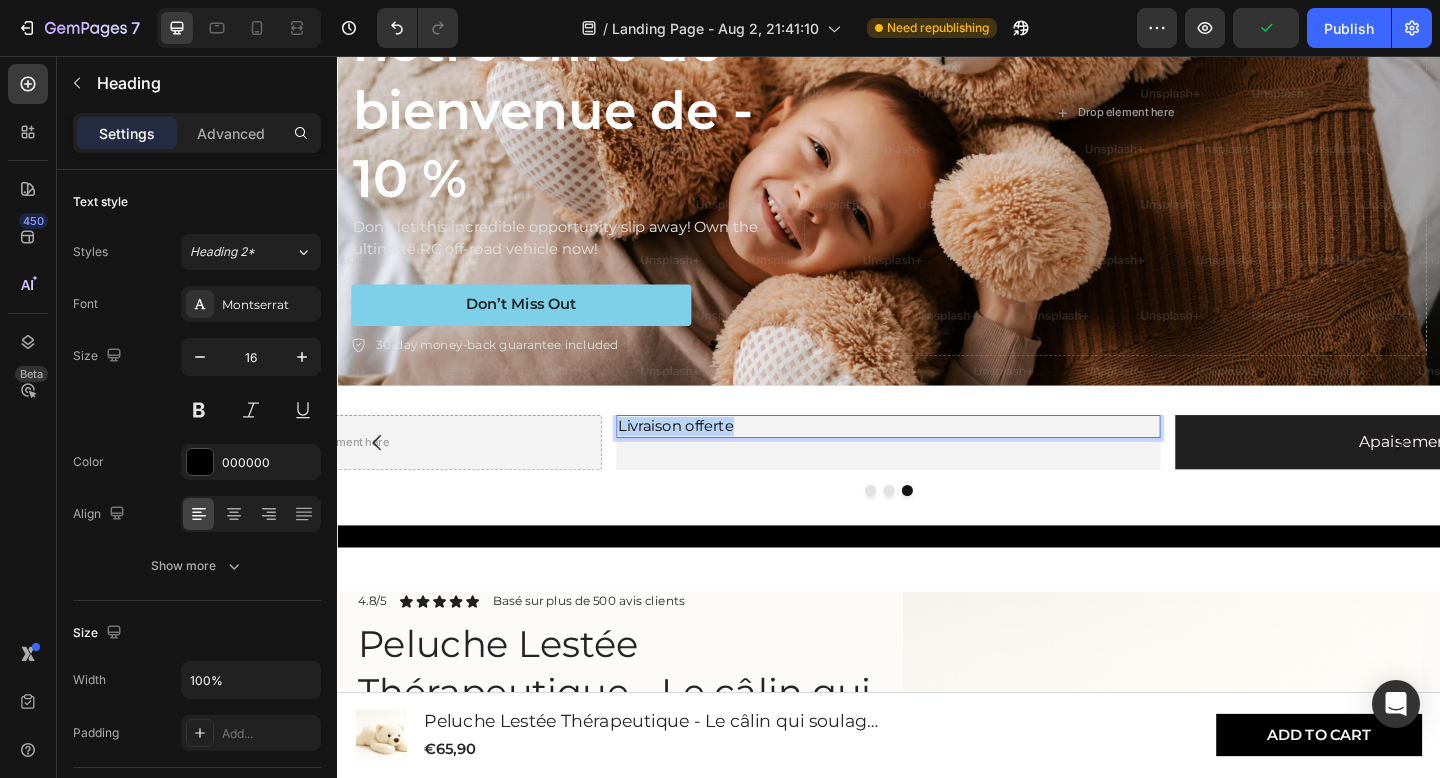 click on "Livraison offerte" at bounding box center (937, 459) 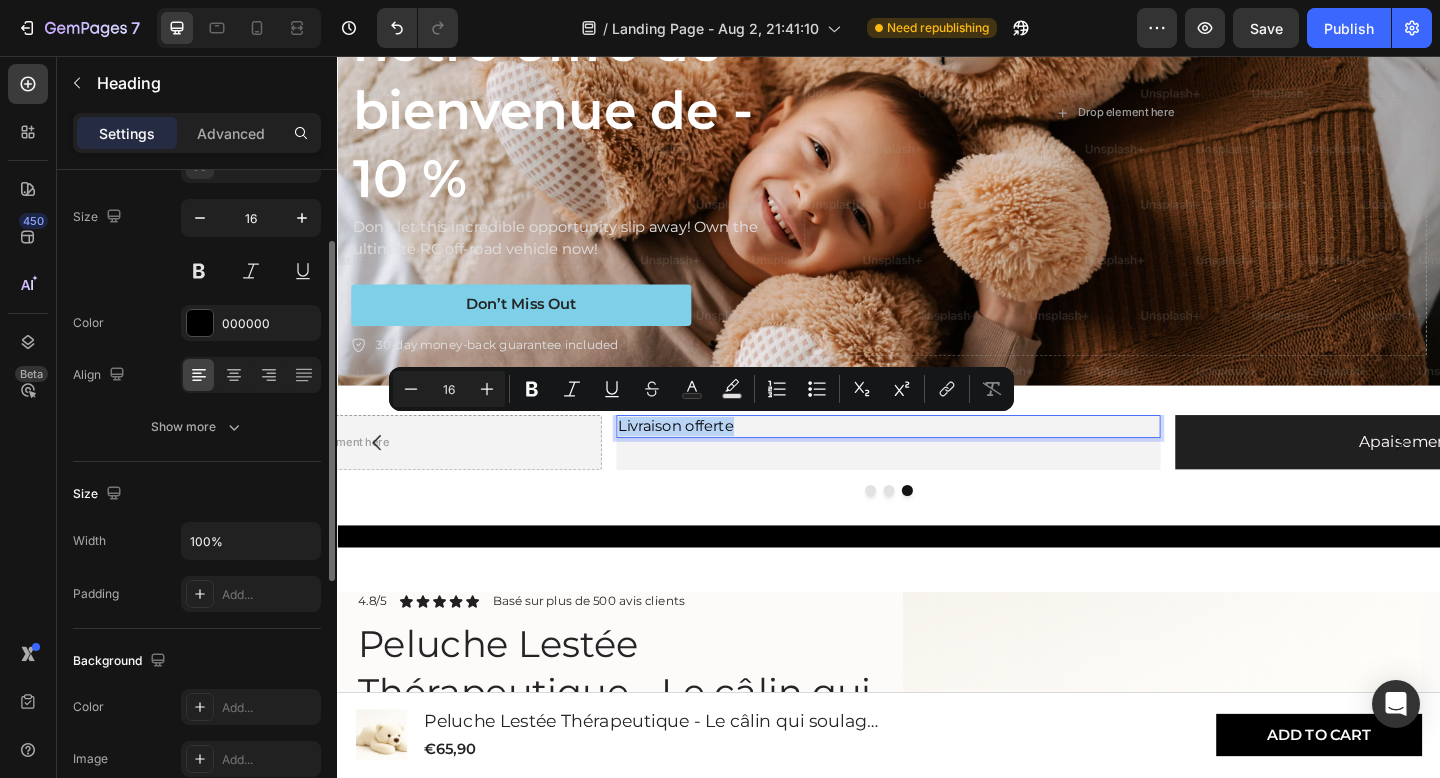 scroll, scrollTop: 138, scrollLeft: 0, axis: vertical 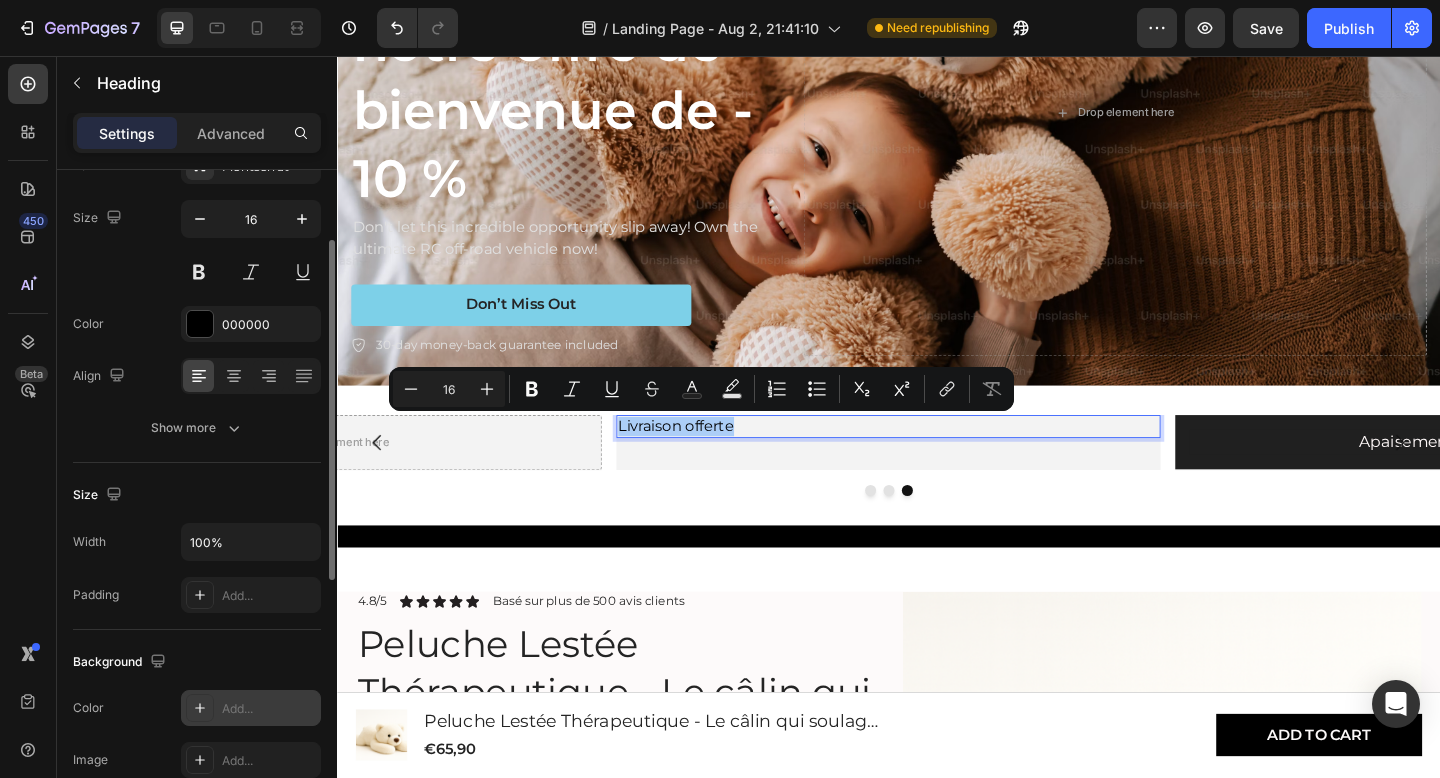 click 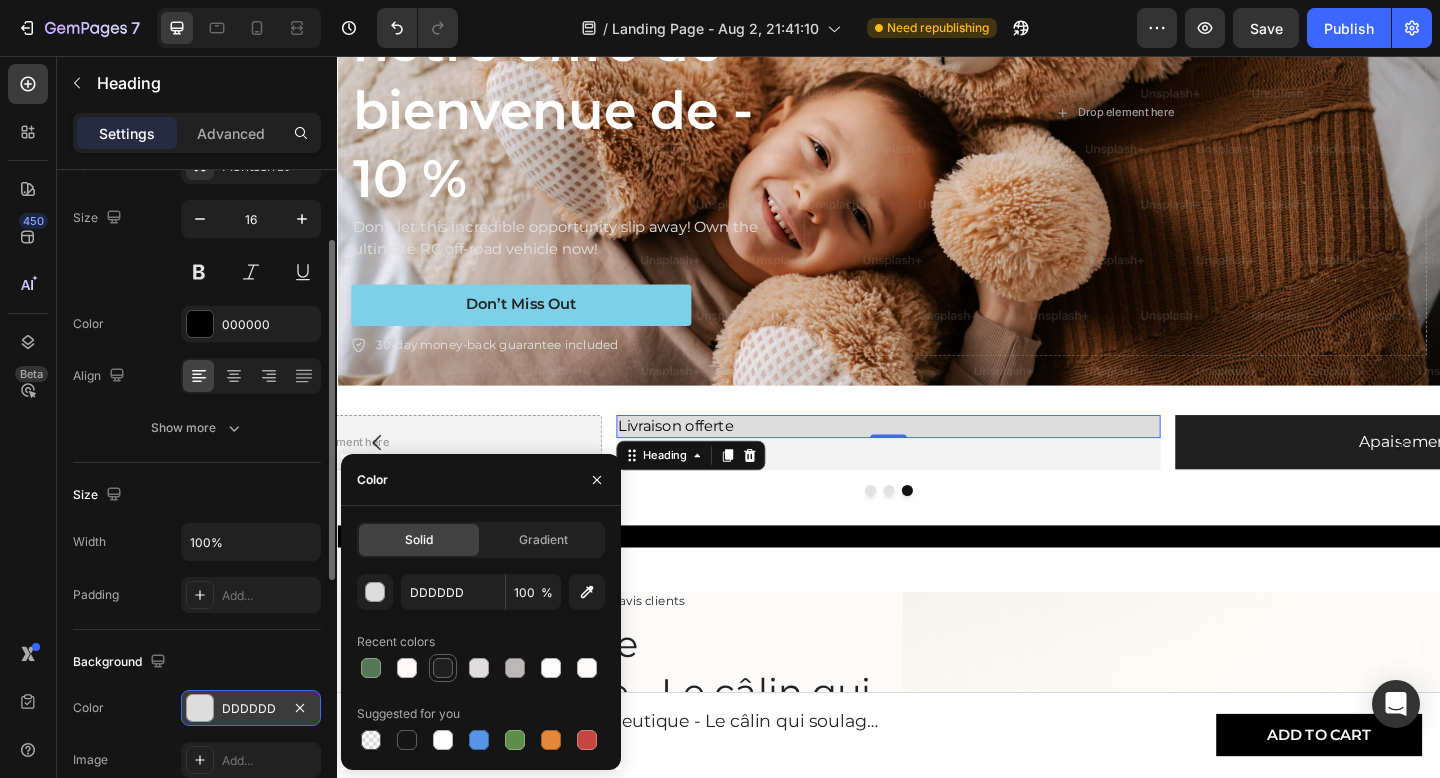 click at bounding box center [443, 668] 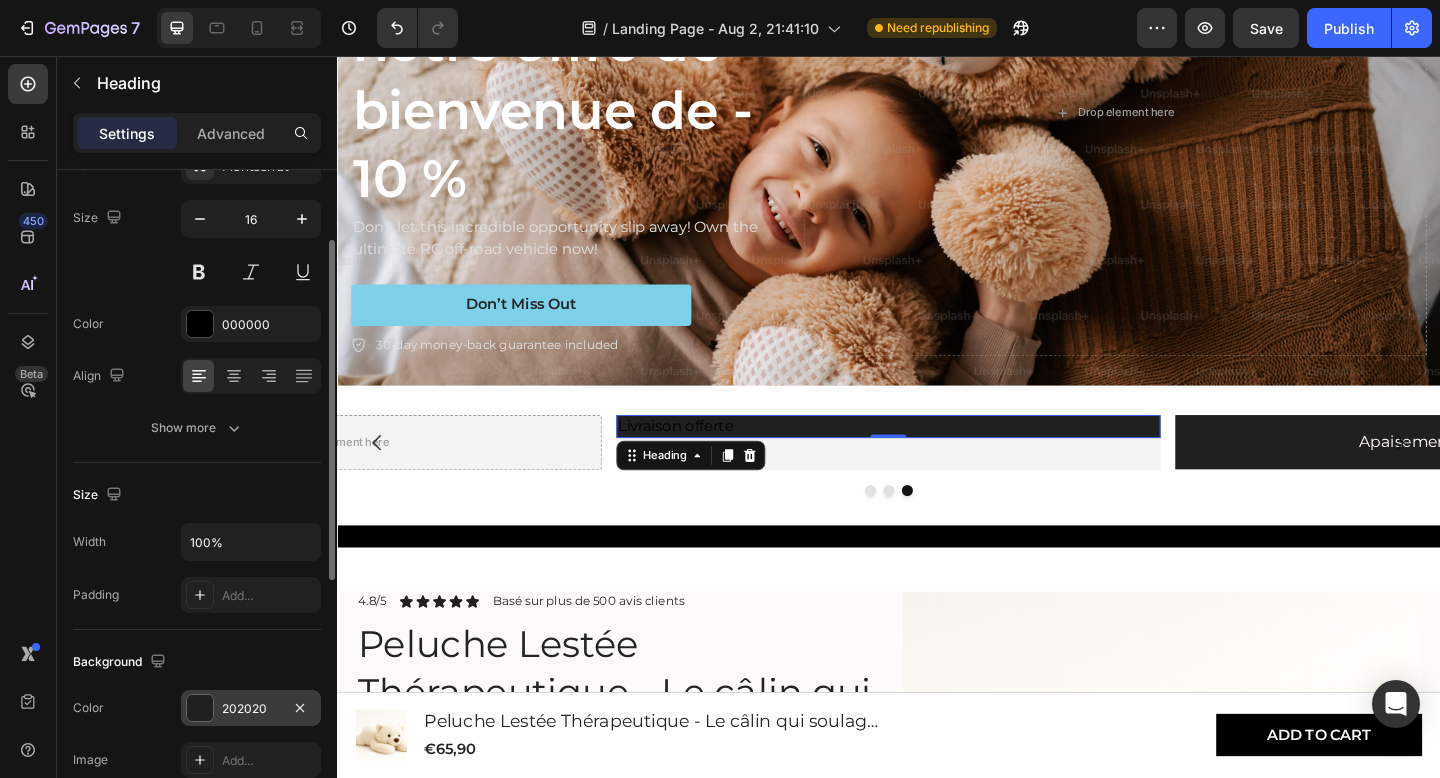 click on "Font Montserrat Size 16 Color 000000 Align Show more" at bounding box center [197, 297] 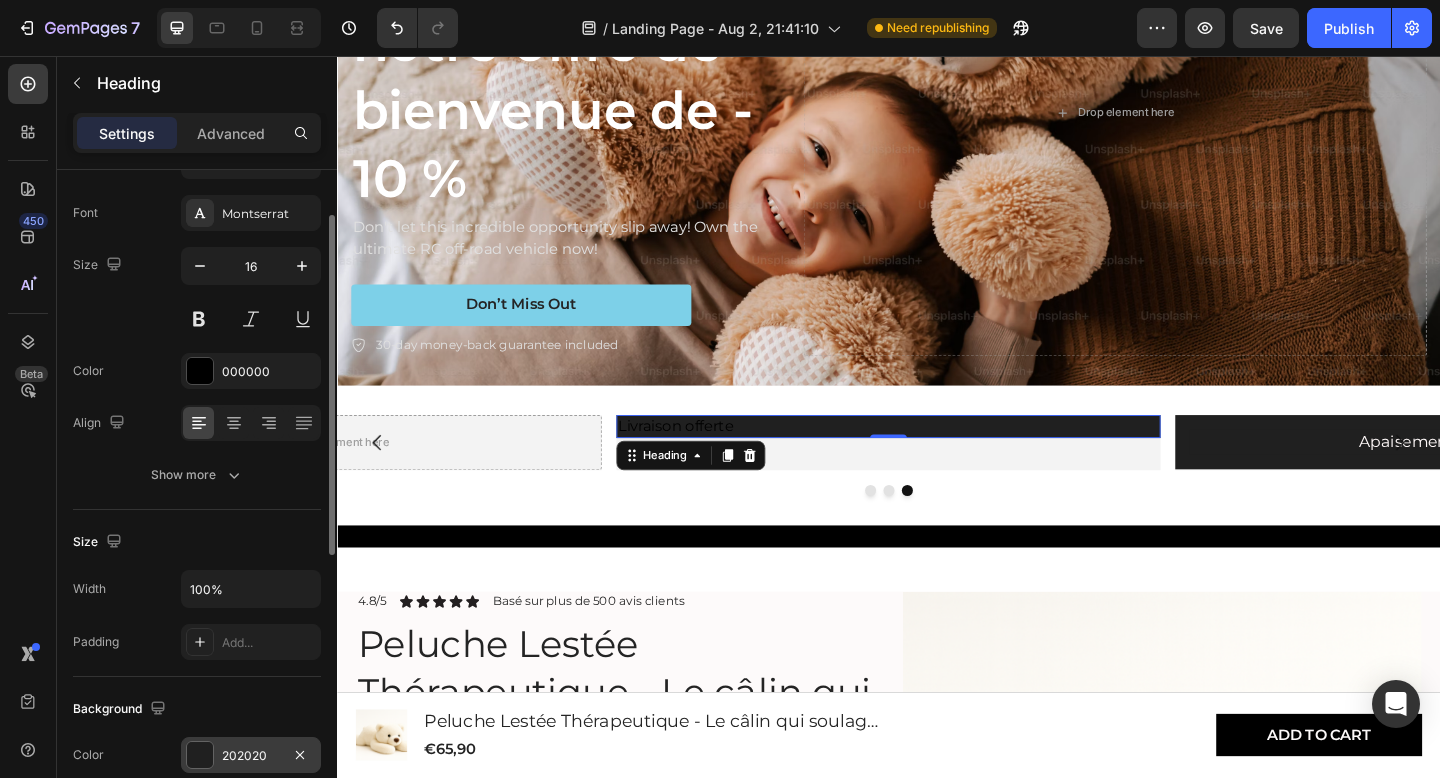scroll, scrollTop: 90, scrollLeft: 0, axis: vertical 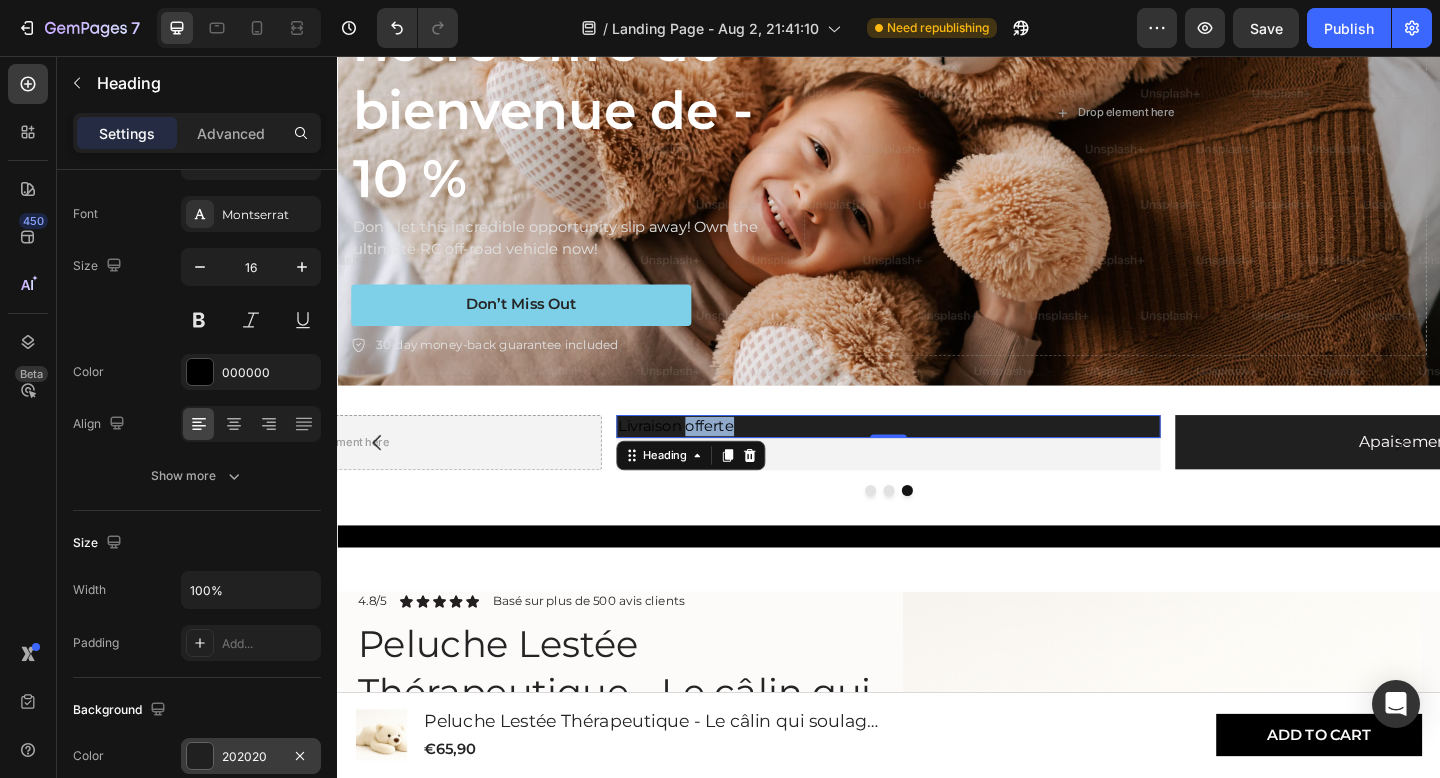click on "Livraison offerte" at bounding box center (937, 459) 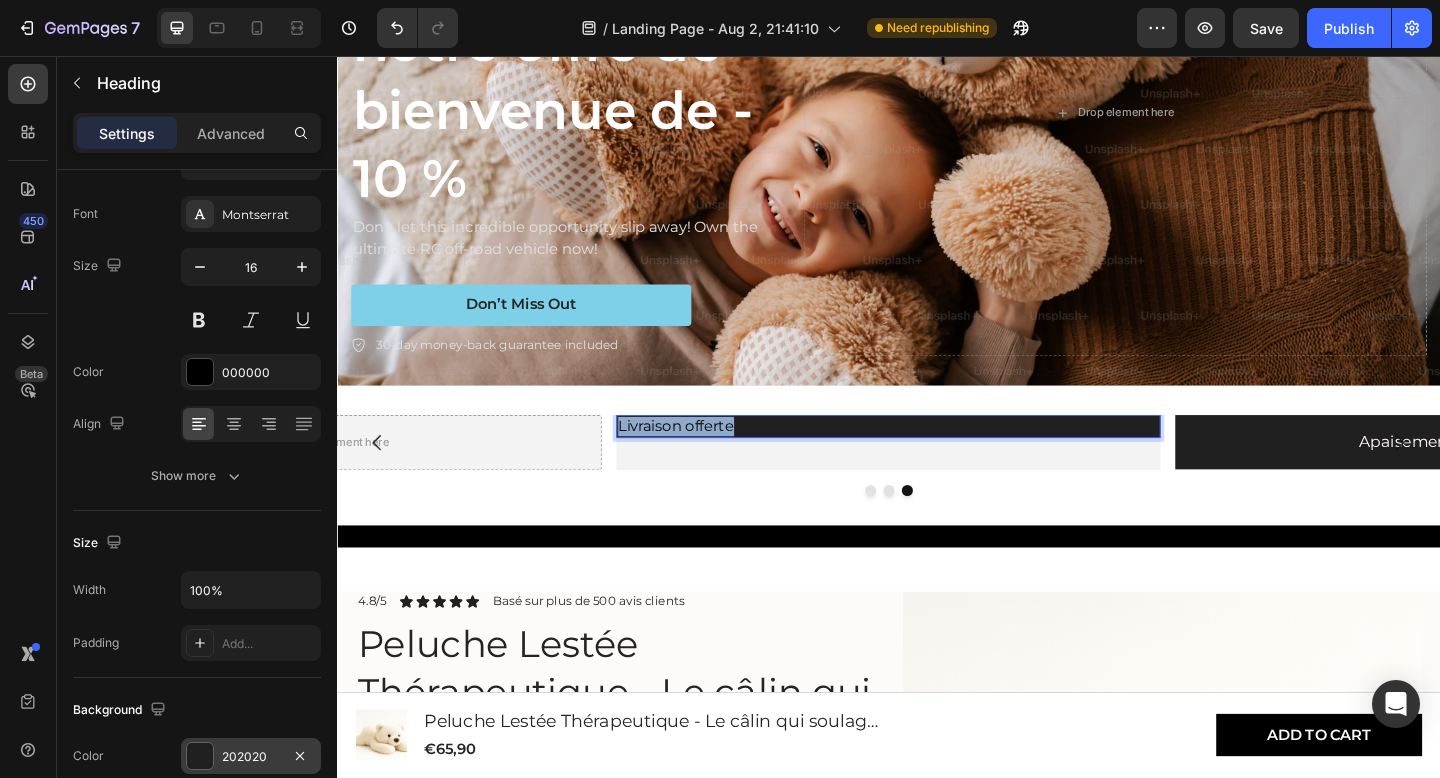 click on "Livraison offerte" at bounding box center [937, 459] 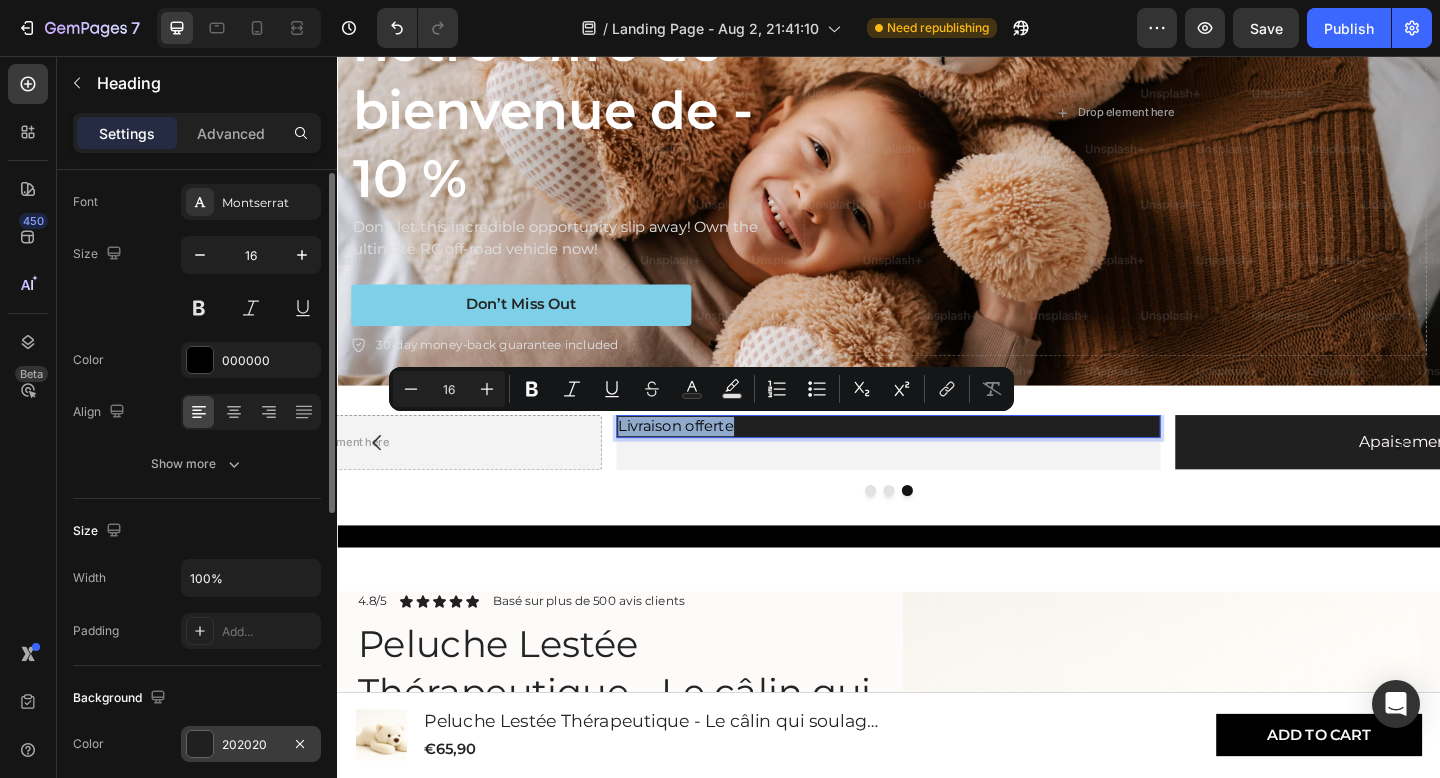 scroll, scrollTop: 0, scrollLeft: 0, axis: both 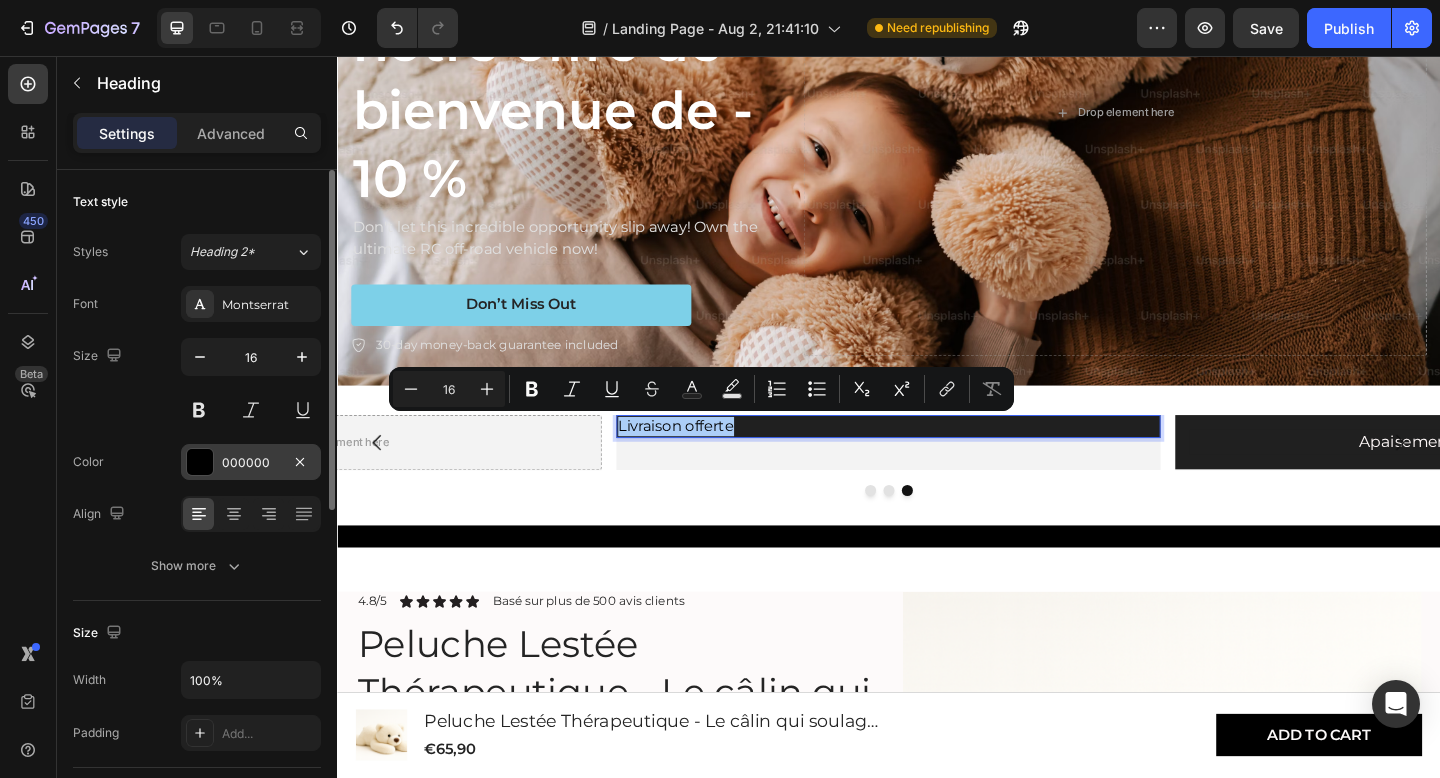 click on "000000" at bounding box center (251, 463) 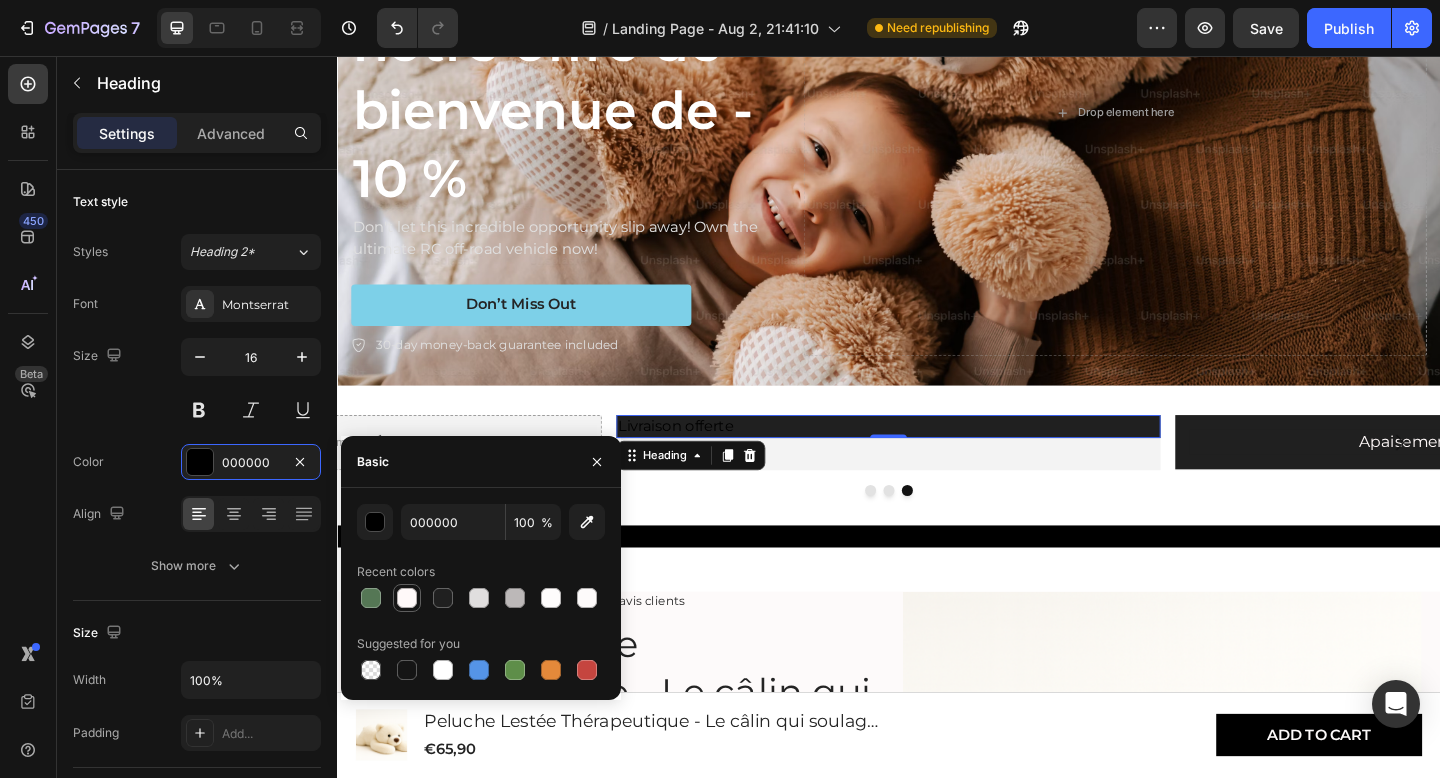 click at bounding box center (407, 598) 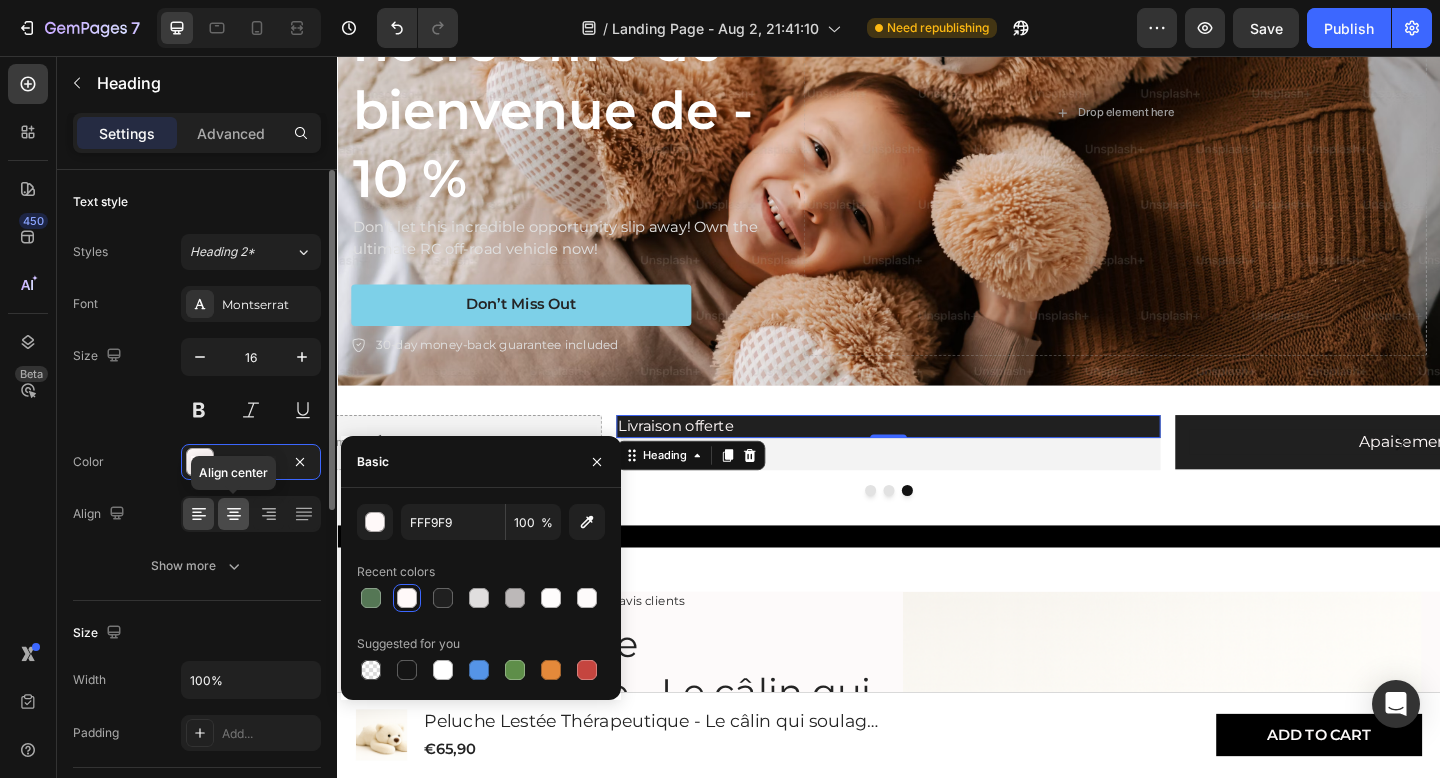click 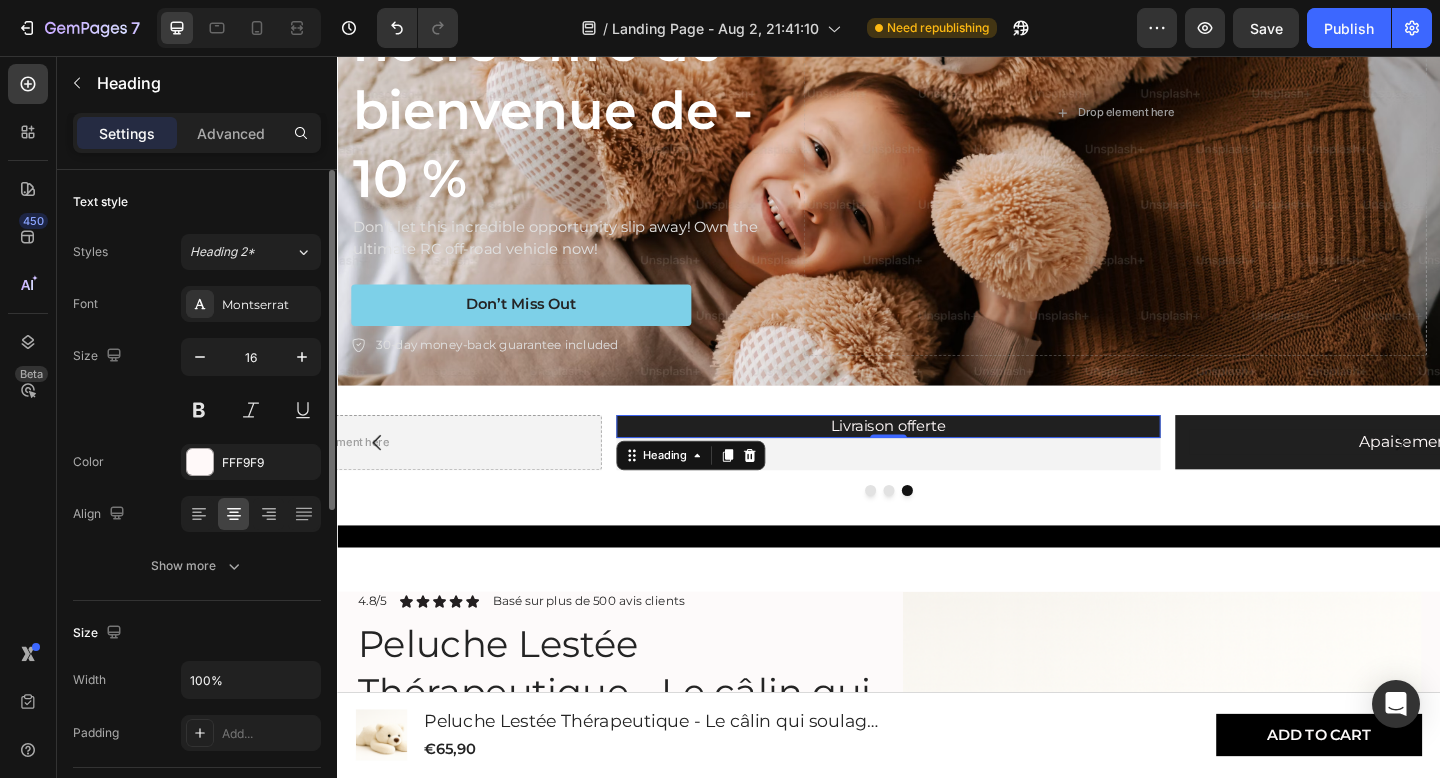 click on "Font Montserrat Size 16 Color FFF9F9 Align Show more" at bounding box center [197, 435] 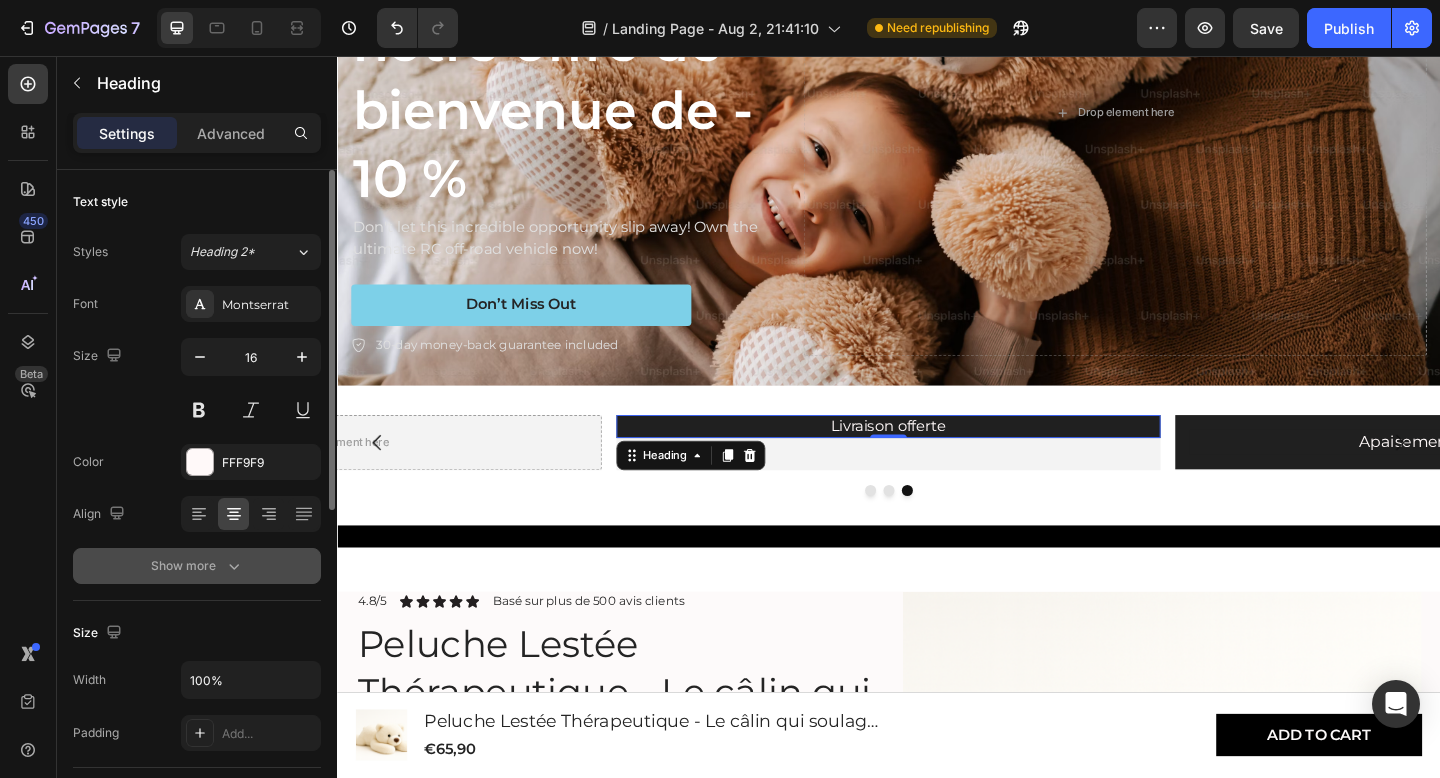 click 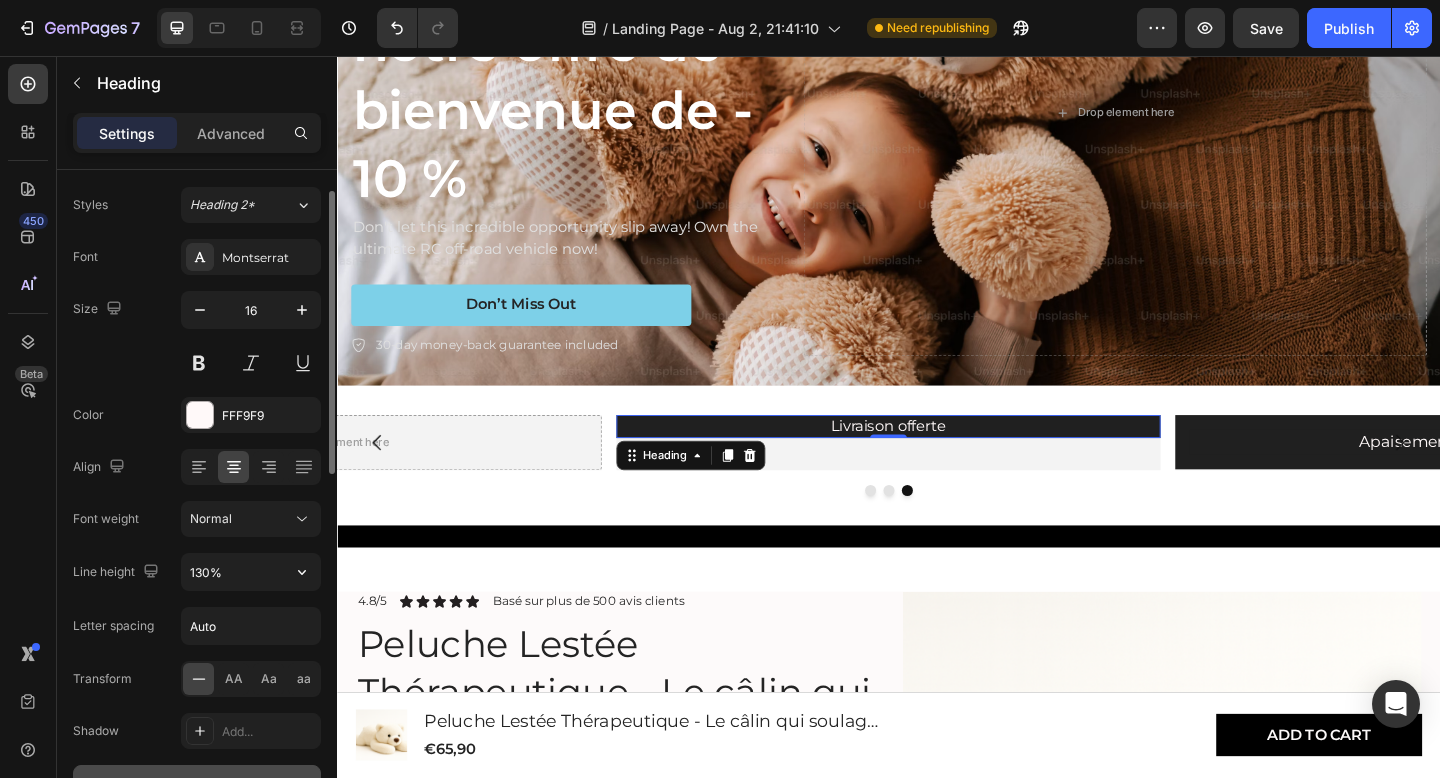 scroll, scrollTop: 48, scrollLeft: 0, axis: vertical 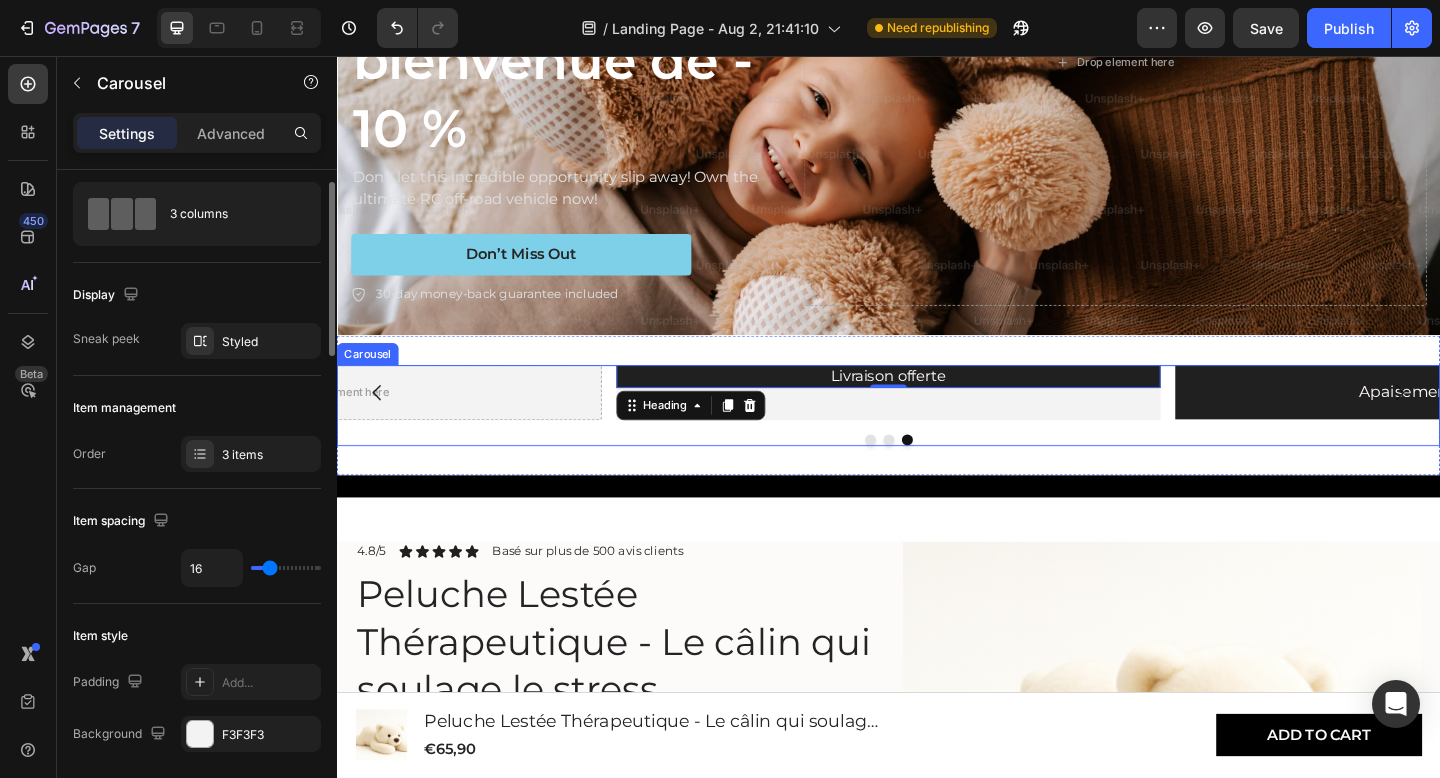 click at bounding box center (937, 474) 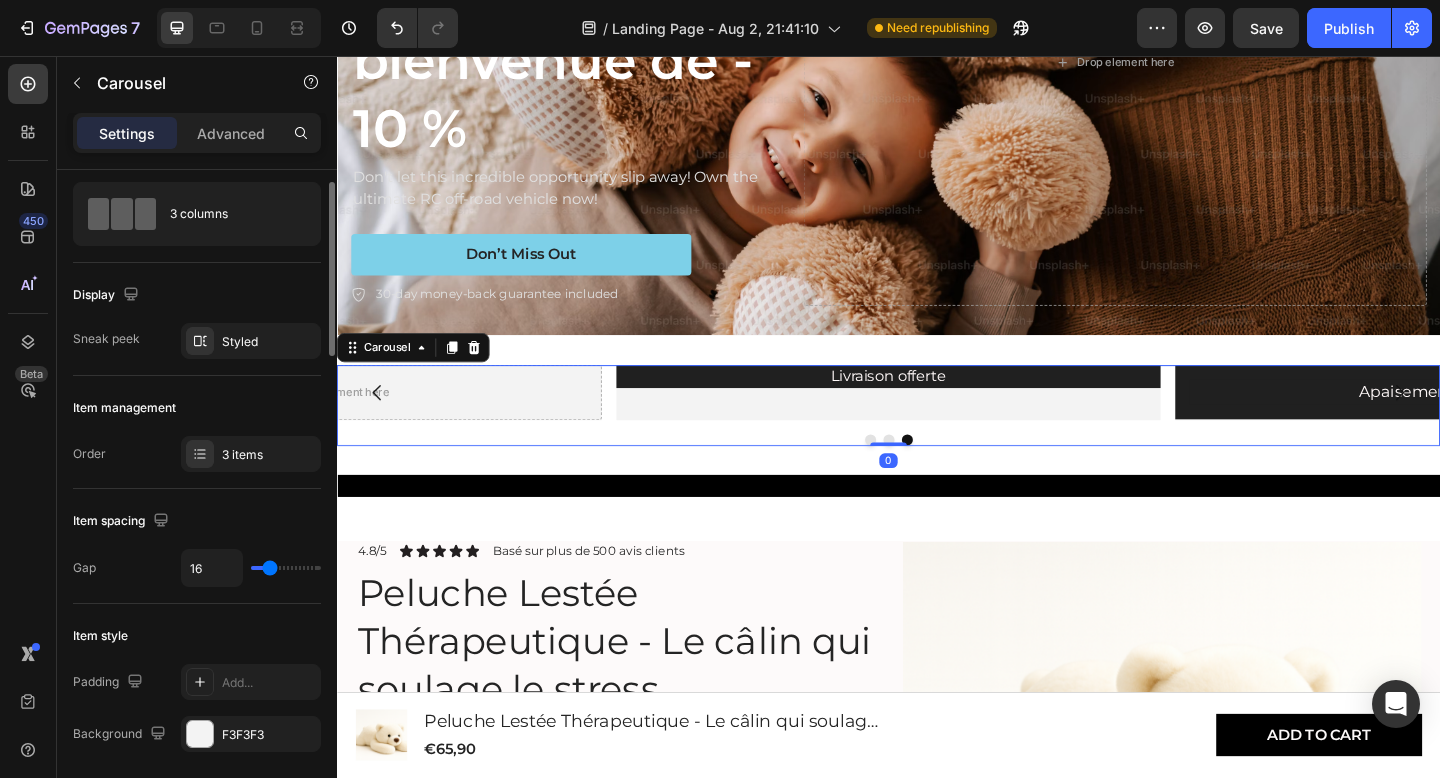 scroll, scrollTop: 0, scrollLeft: 0, axis: both 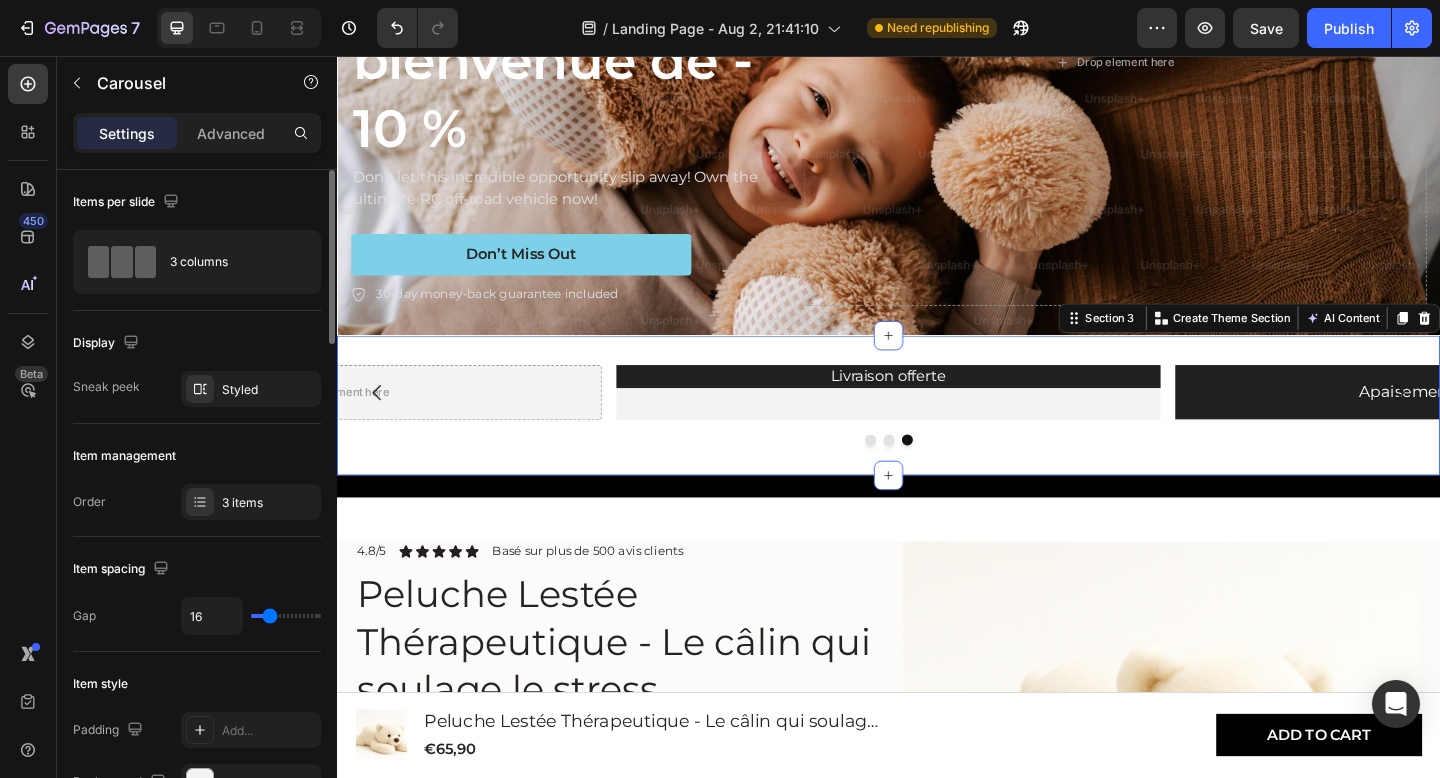 click on "Apaisement immédiat Heading Row
Drop element here Livraison offerte Heading
Carousel Section 3   You can create reusable sections Create Theme Section AI Content Write with GemAI What would you like to describe here? Tone and Voice Persuasive Product Peluche Lestée Thérapeutique - Le câlin qui soulage le stress Show more Generate" at bounding box center (937, 436) 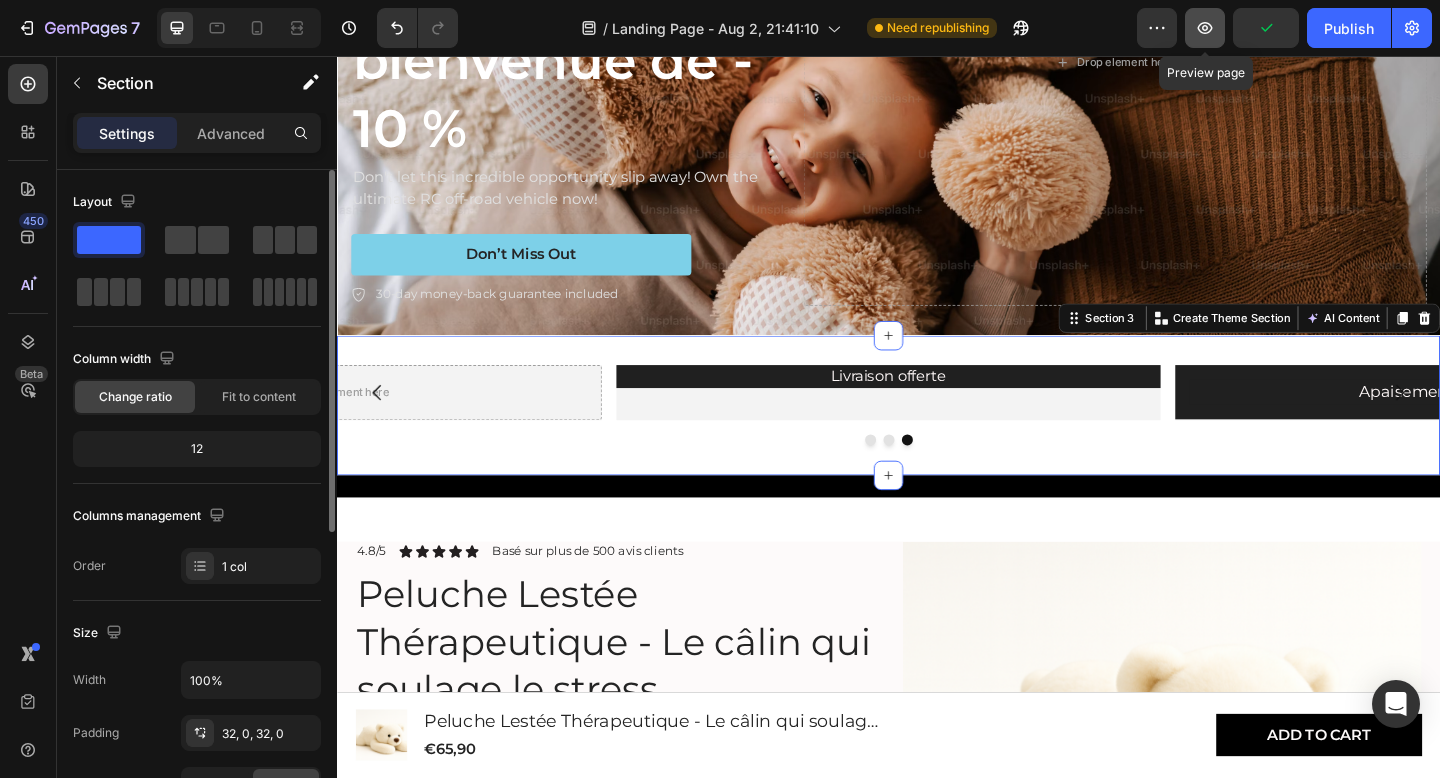 click 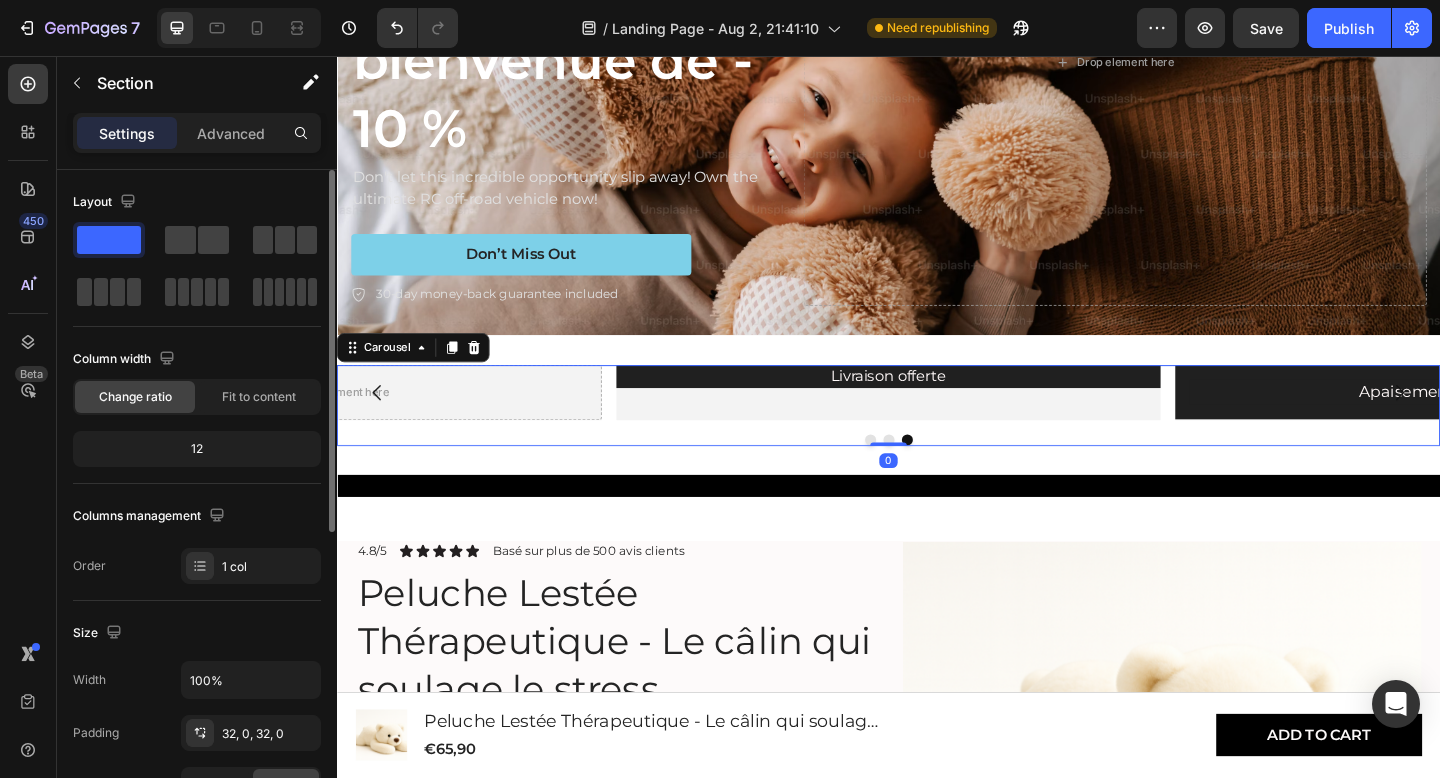 click on "Apaisement immédiat Heading Row
Drop element here Livraison offerte Heading
Carousel   0" at bounding box center (937, 436) 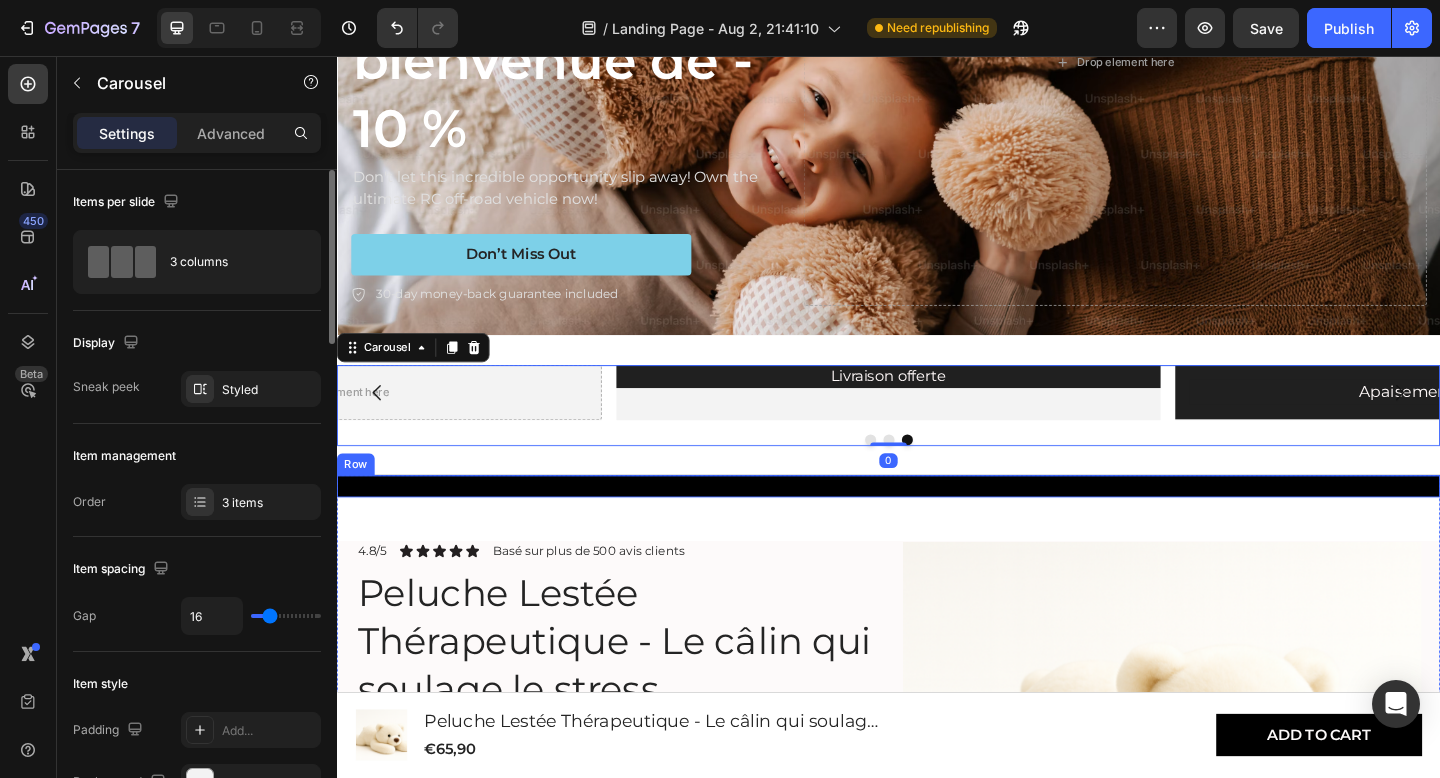 click on "Row" at bounding box center (937, 524) 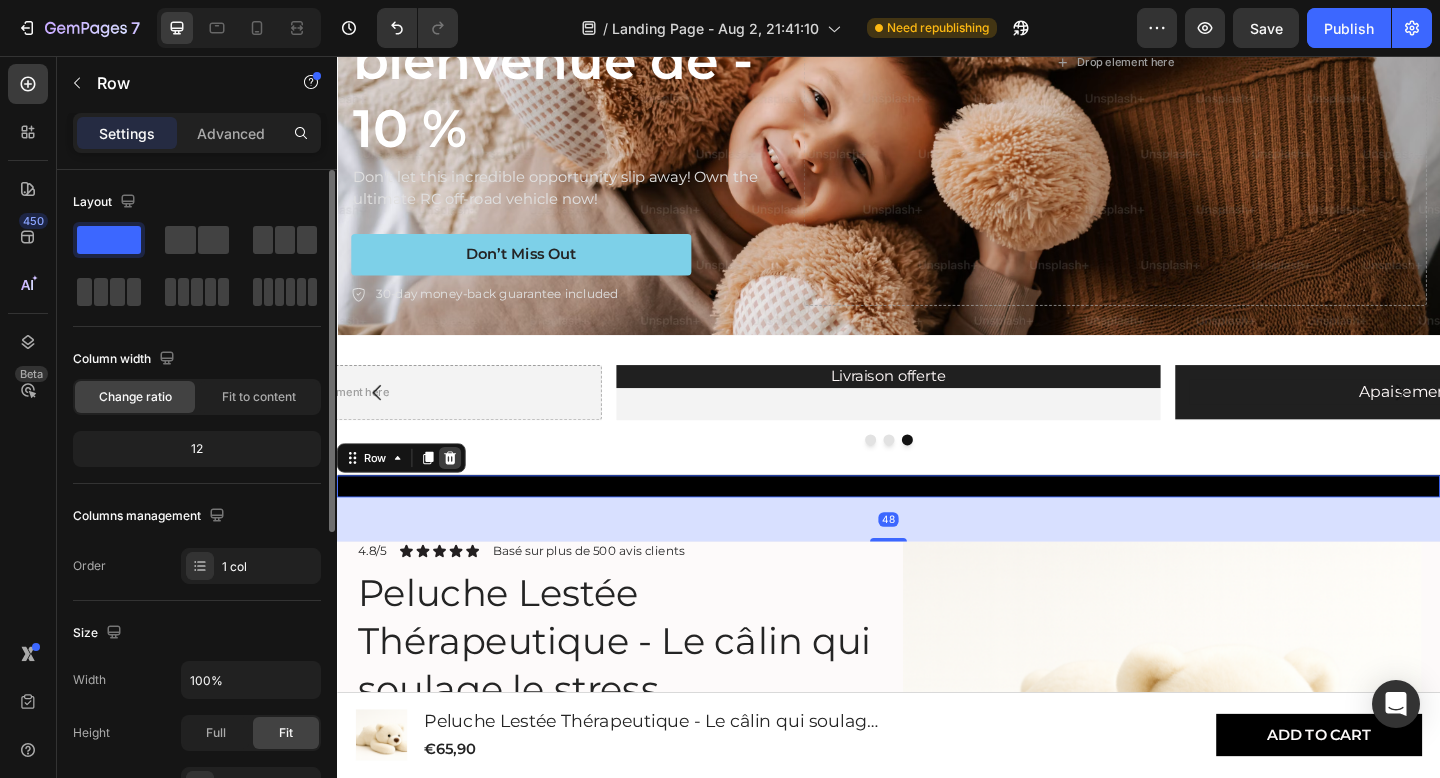 click 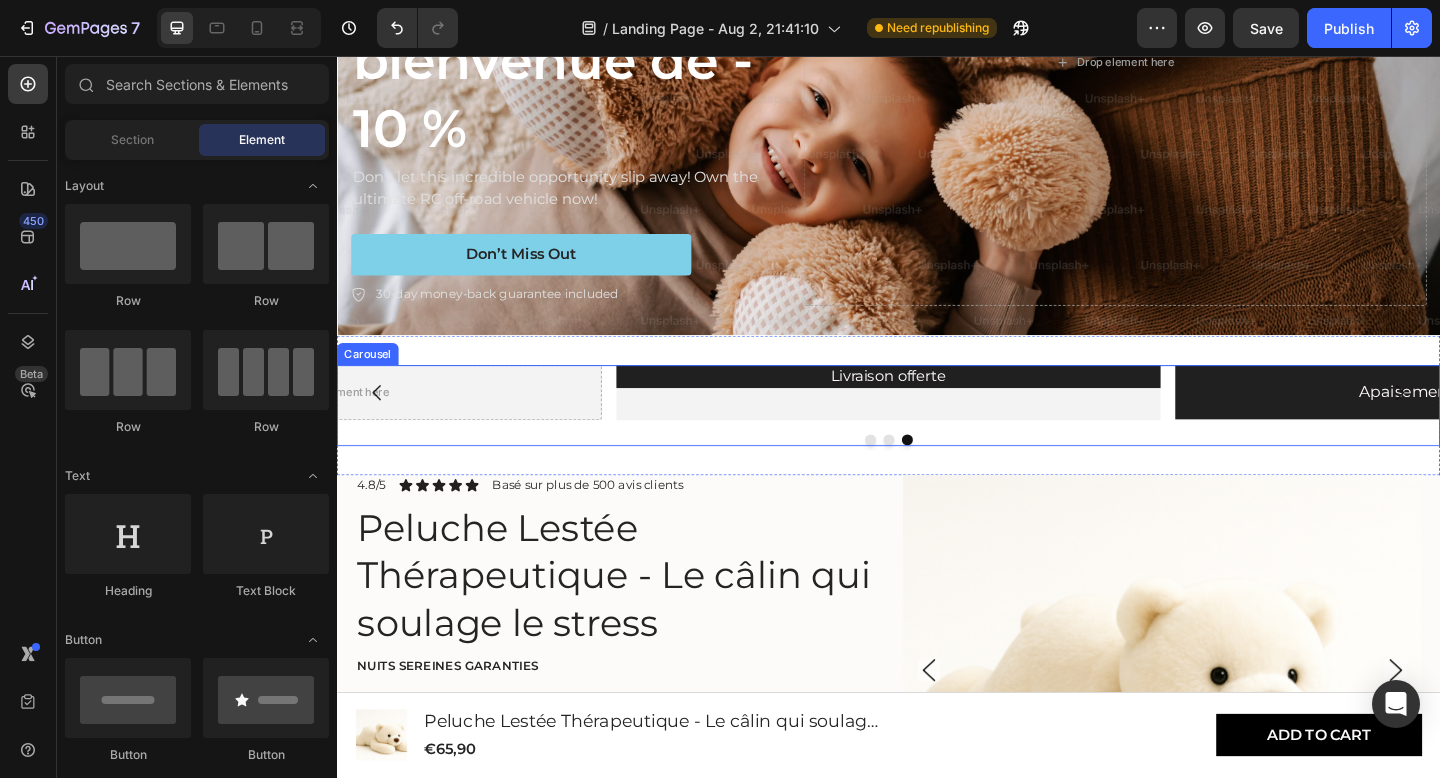click on "Livraison offerte Heading" at bounding box center [937, 422] 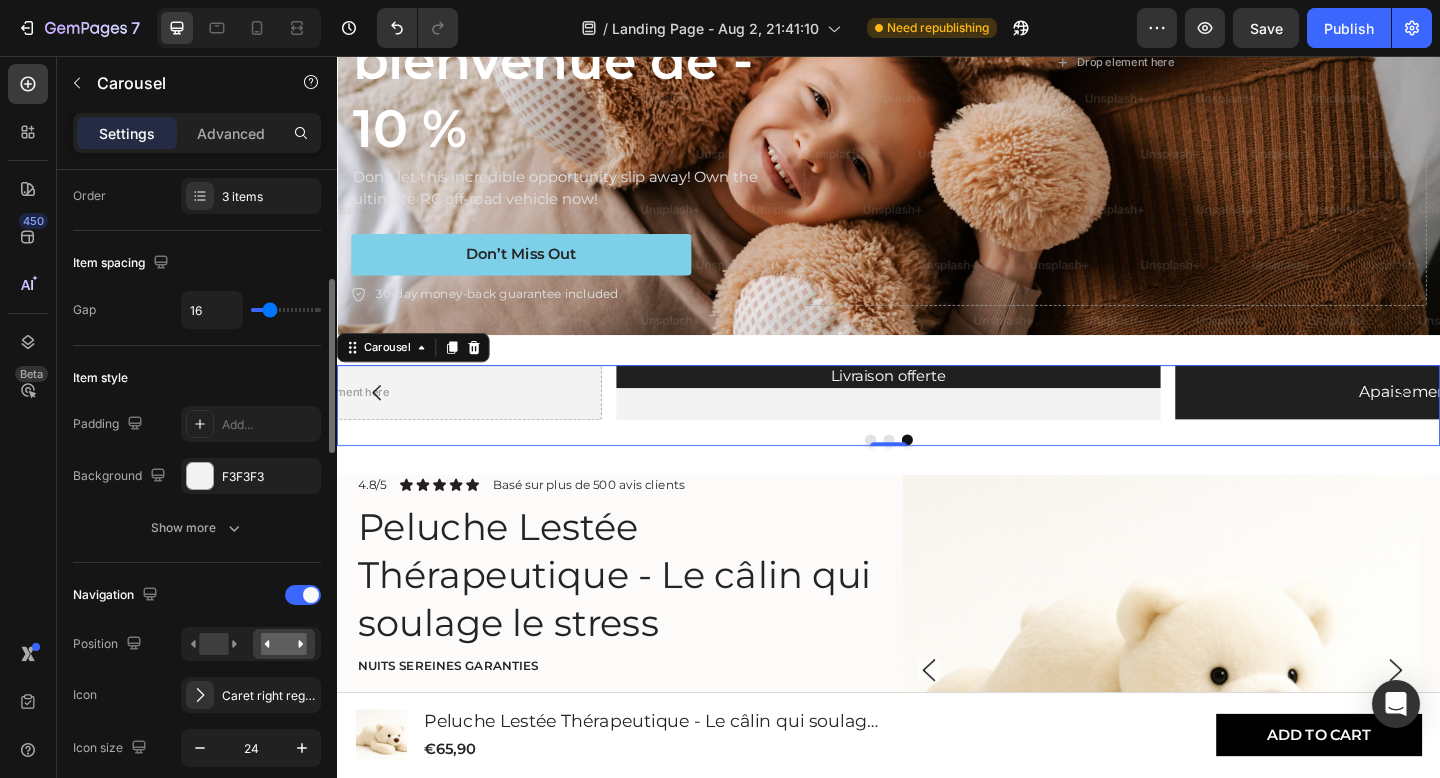 scroll, scrollTop: 339, scrollLeft: 0, axis: vertical 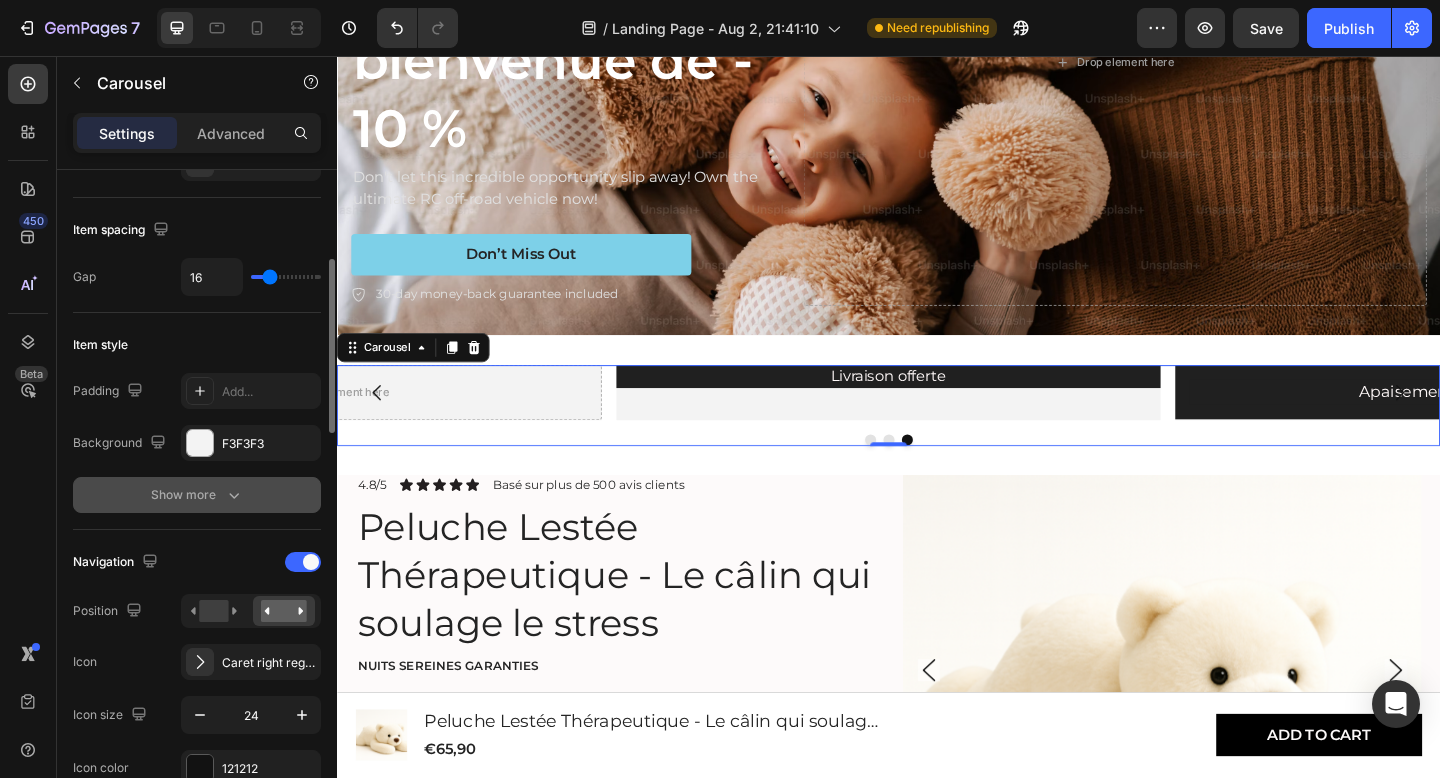 click 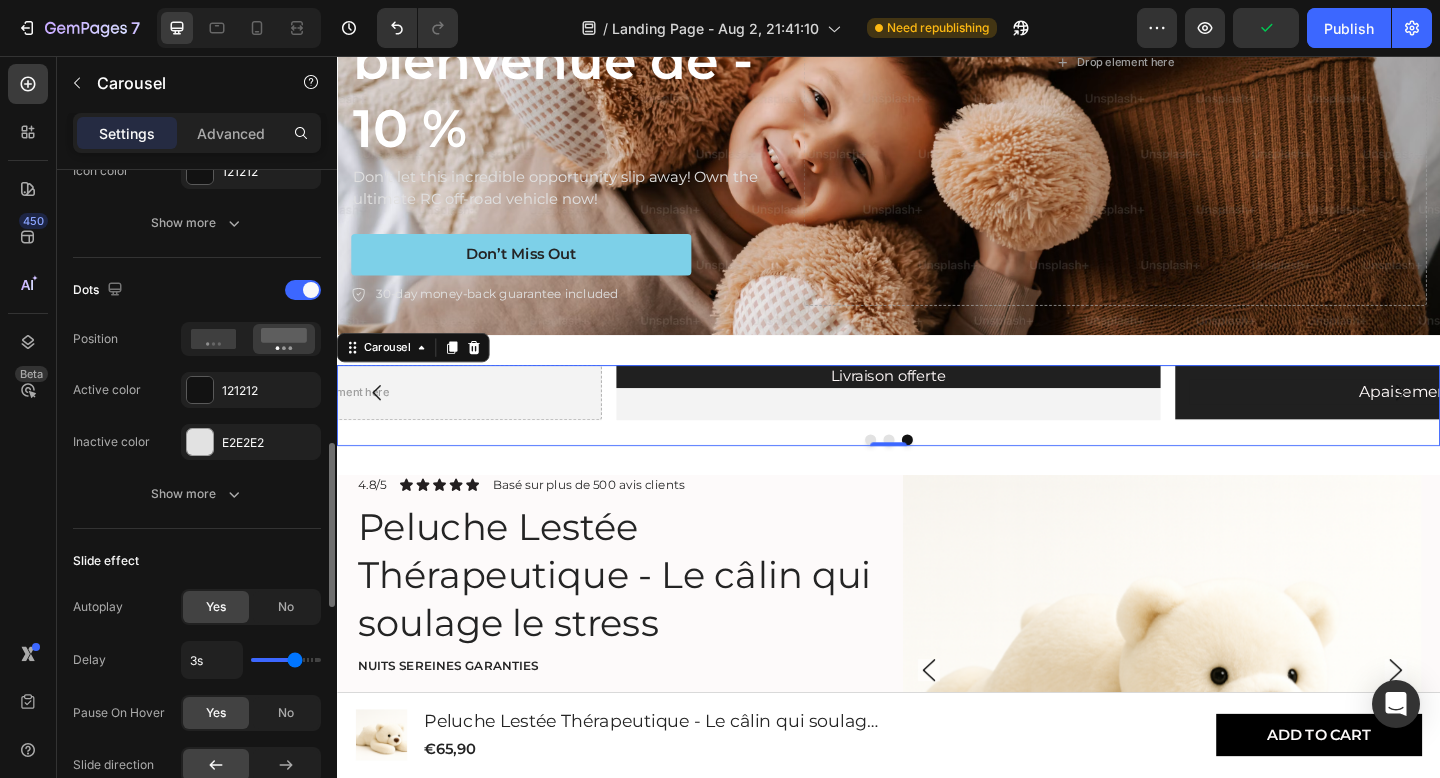 scroll, scrollTop: 1094, scrollLeft: 0, axis: vertical 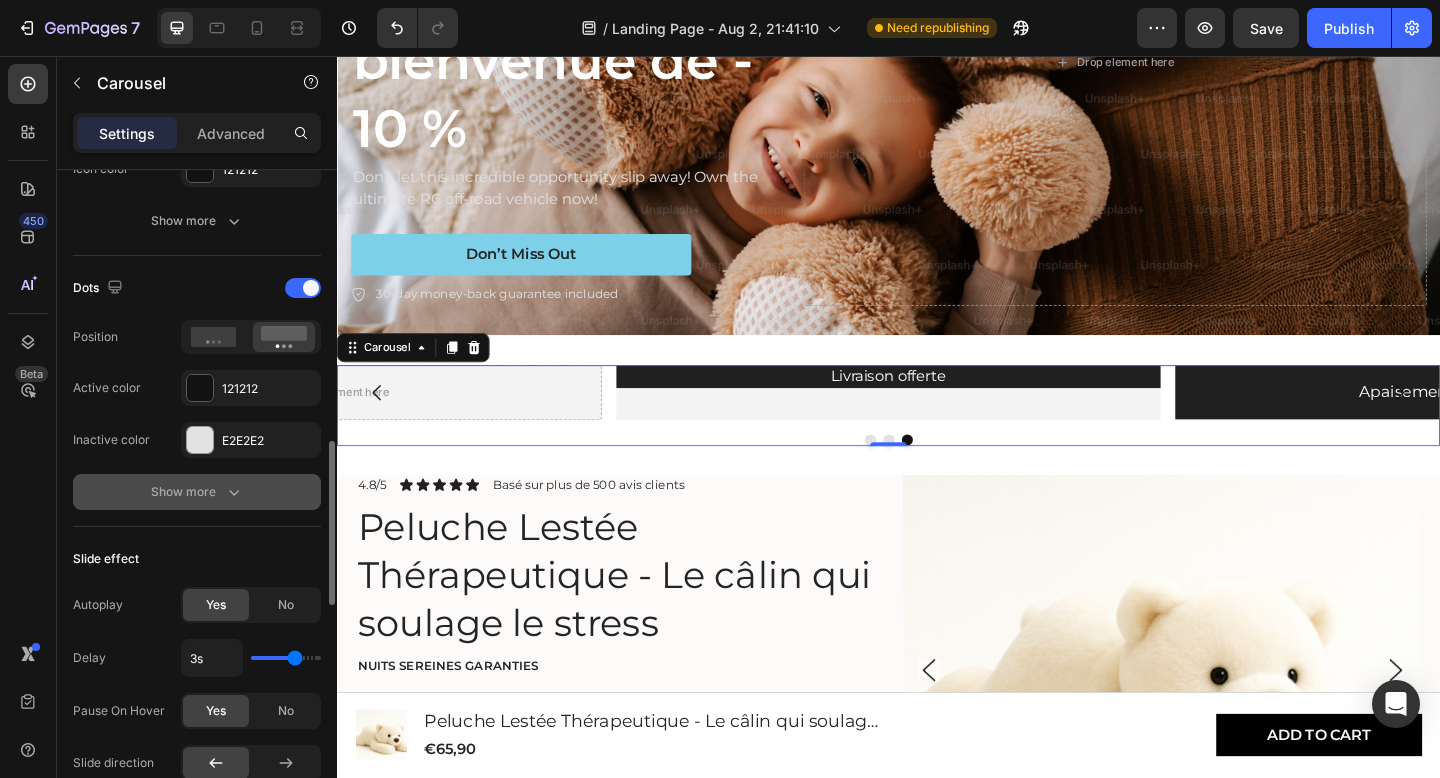 click 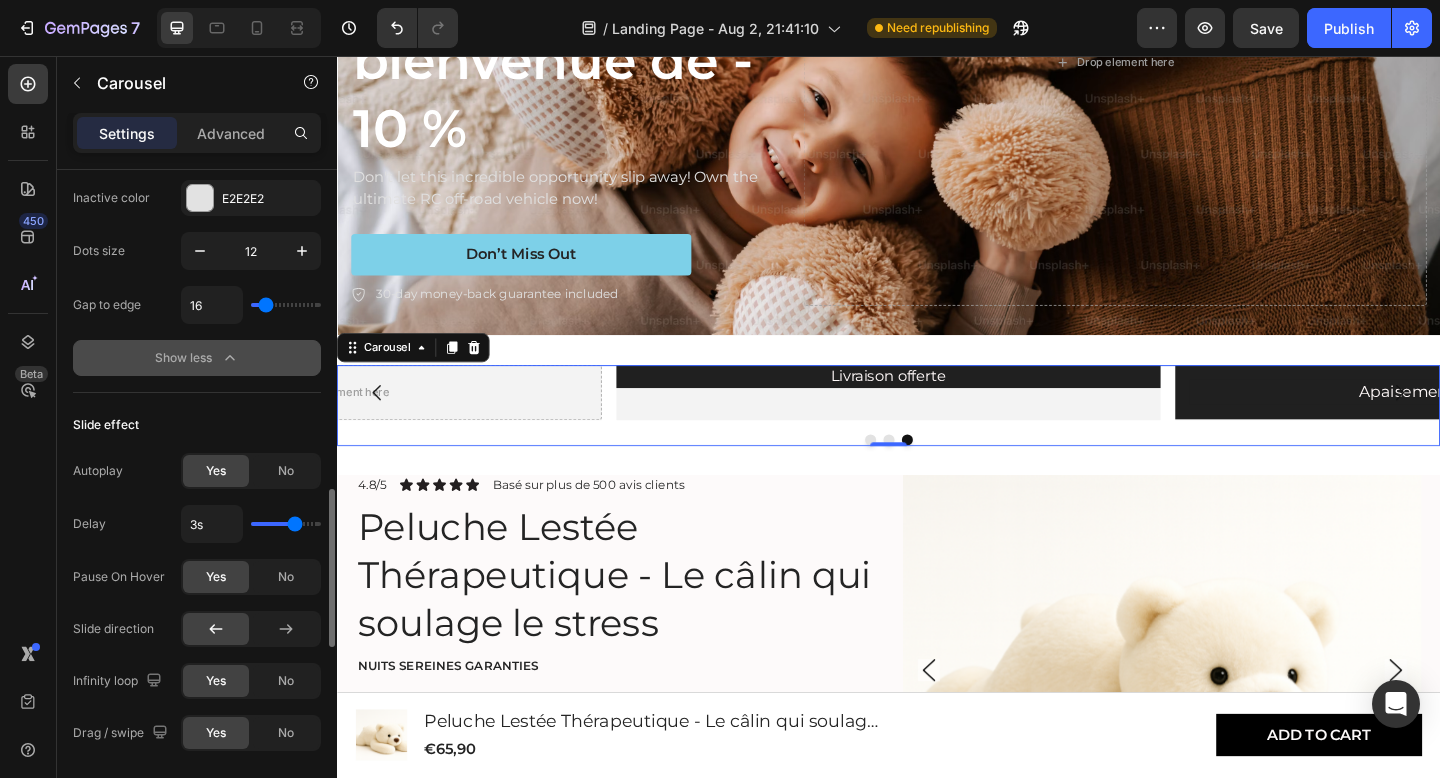 scroll, scrollTop: 1337, scrollLeft: 0, axis: vertical 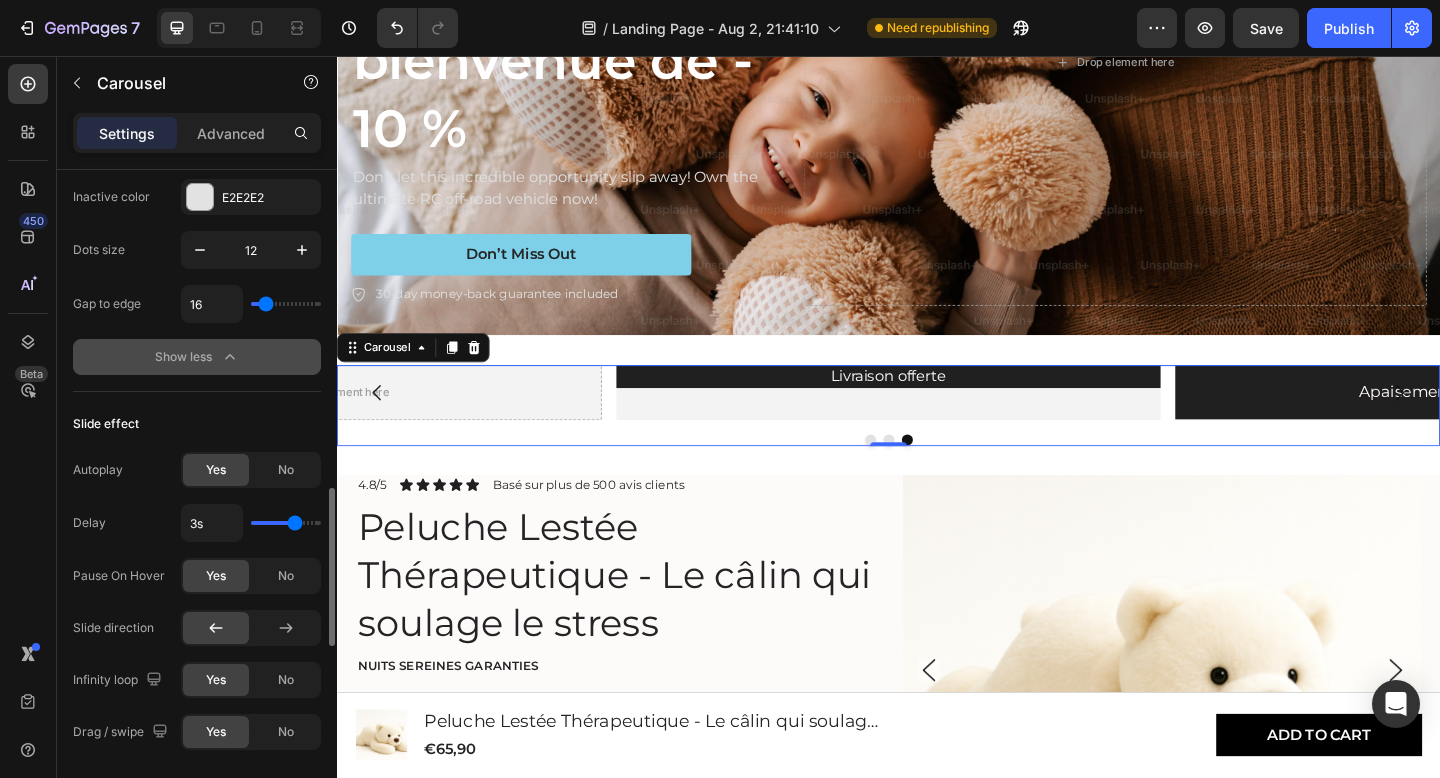 type on "4s" 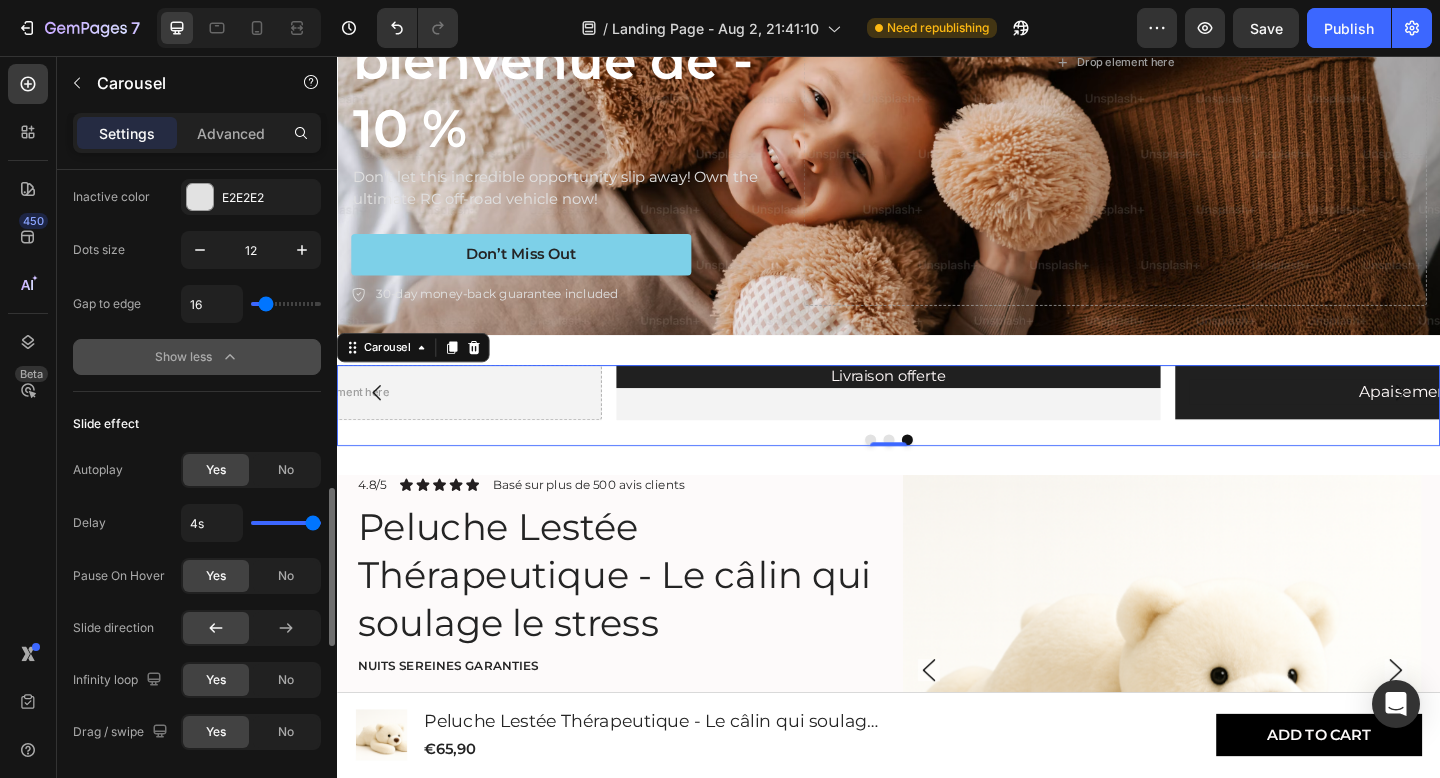 drag, startPoint x: 293, startPoint y: 525, endPoint x: 331, endPoint y: 522, distance: 38.118237 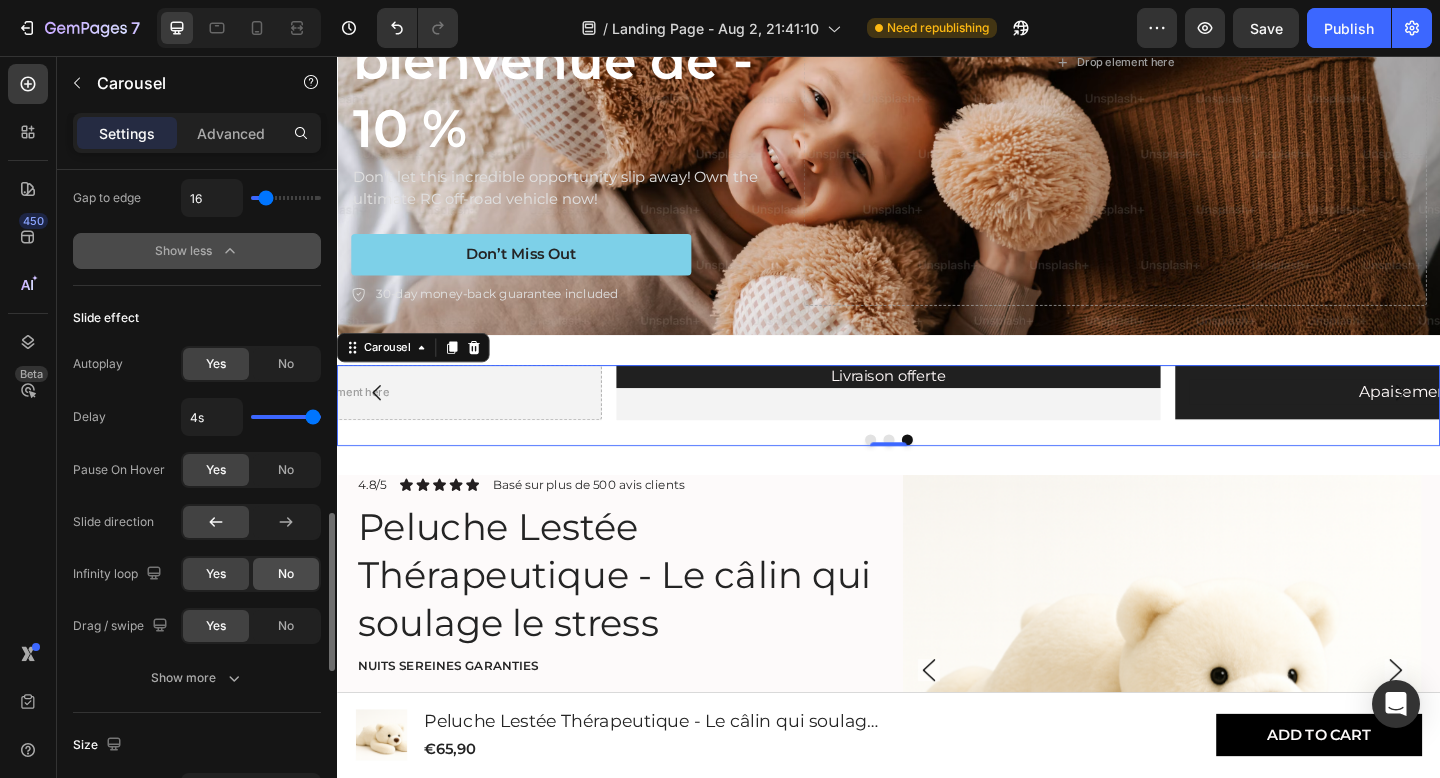 scroll, scrollTop: 1445, scrollLeft: 0, axis: vertical 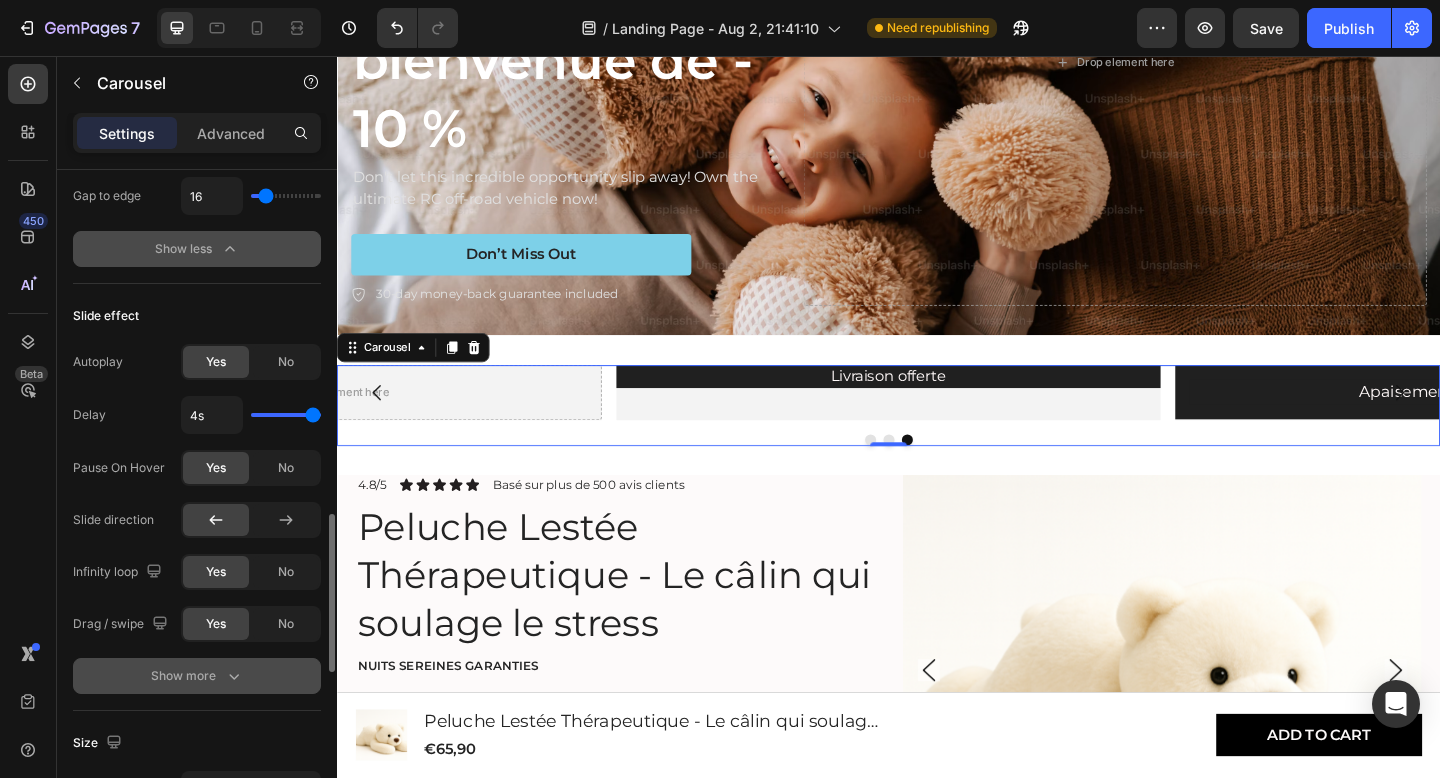 click 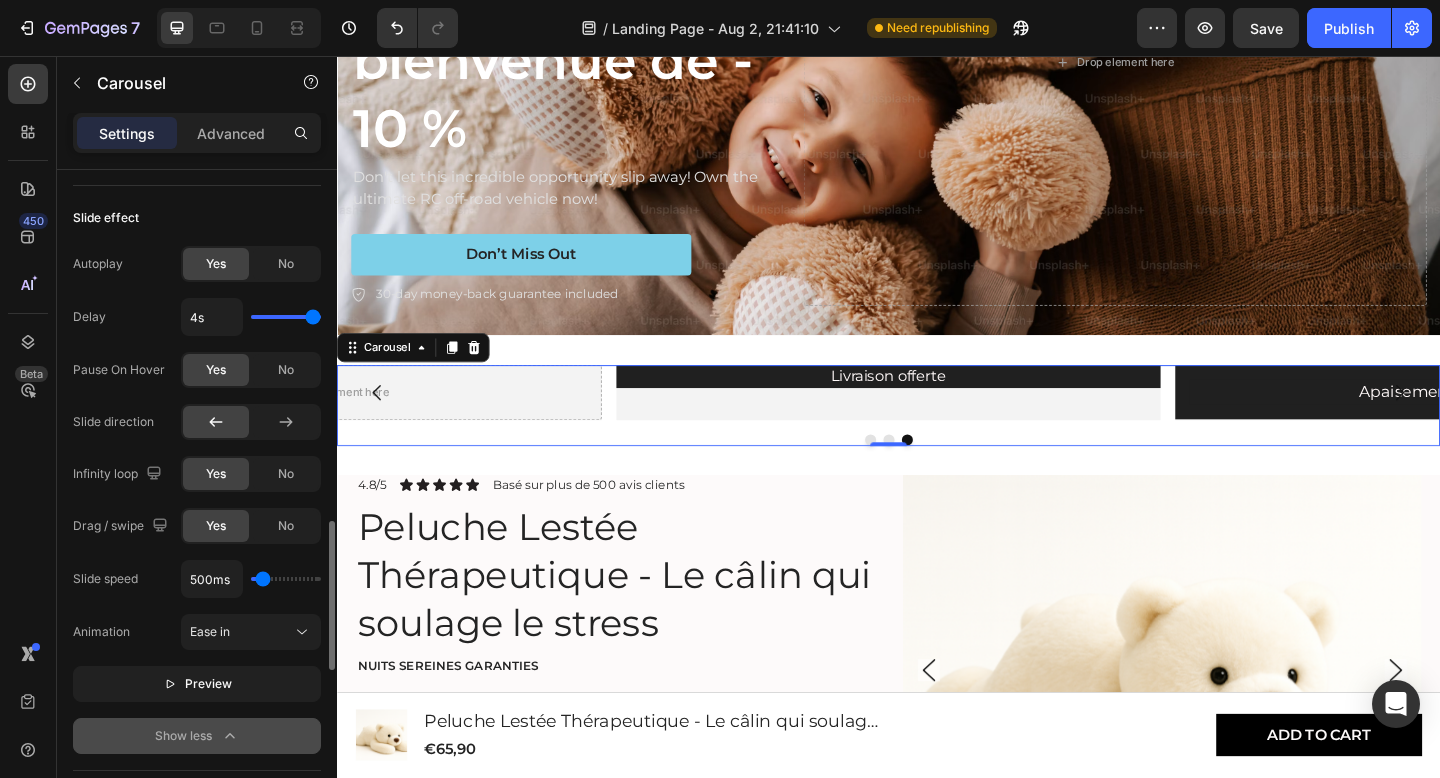 scroll, scrollTop: 1546, scrollLeft: 0, axis: vertical 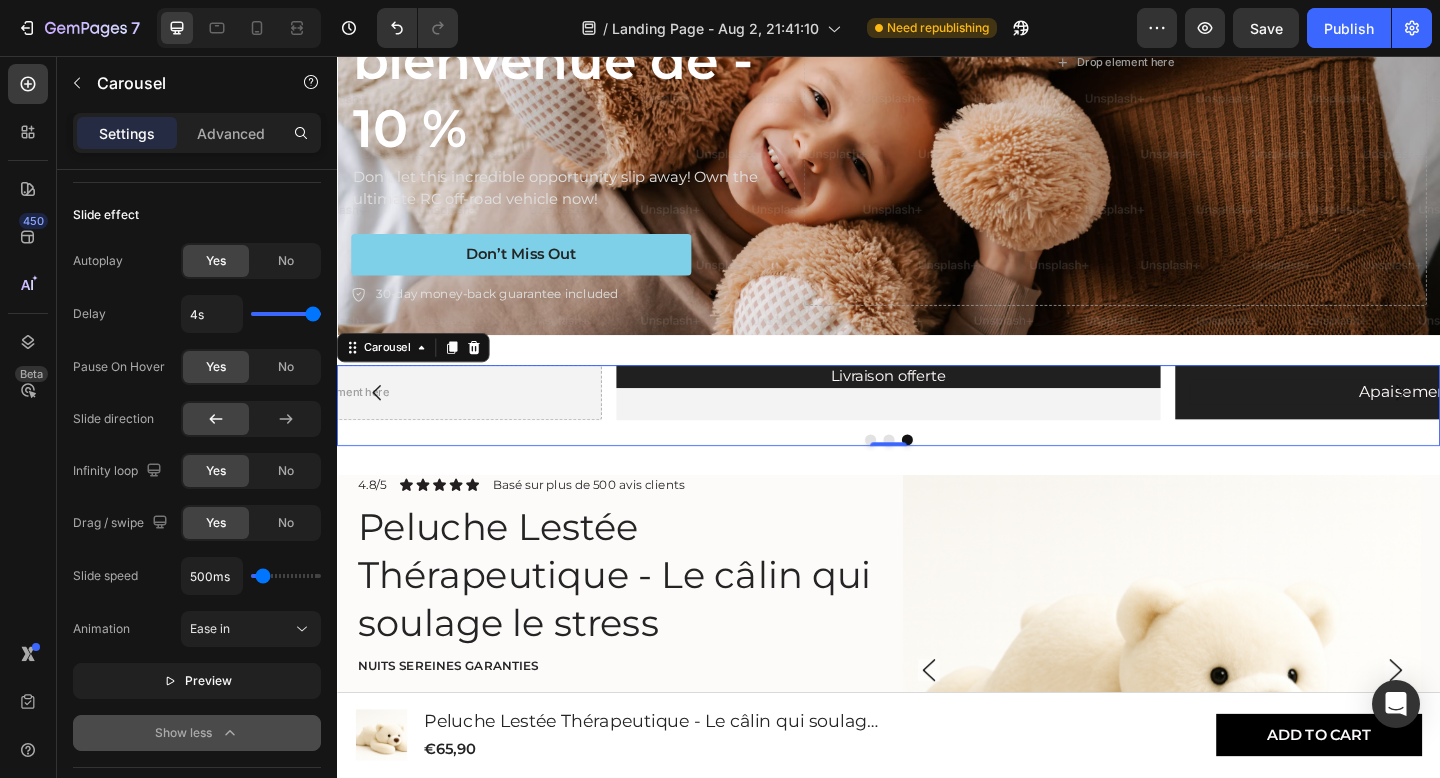 type on "2550ms" 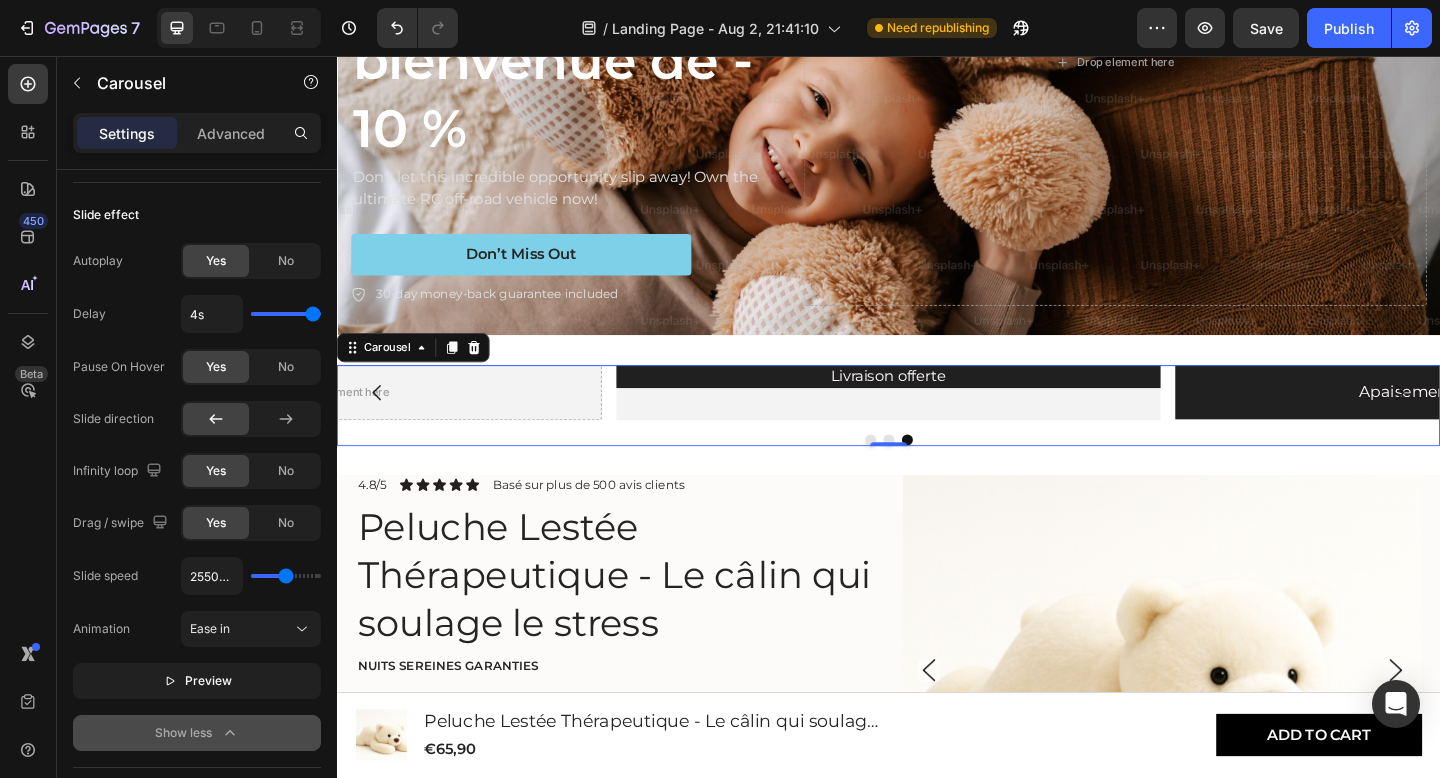 type on "2750ms" 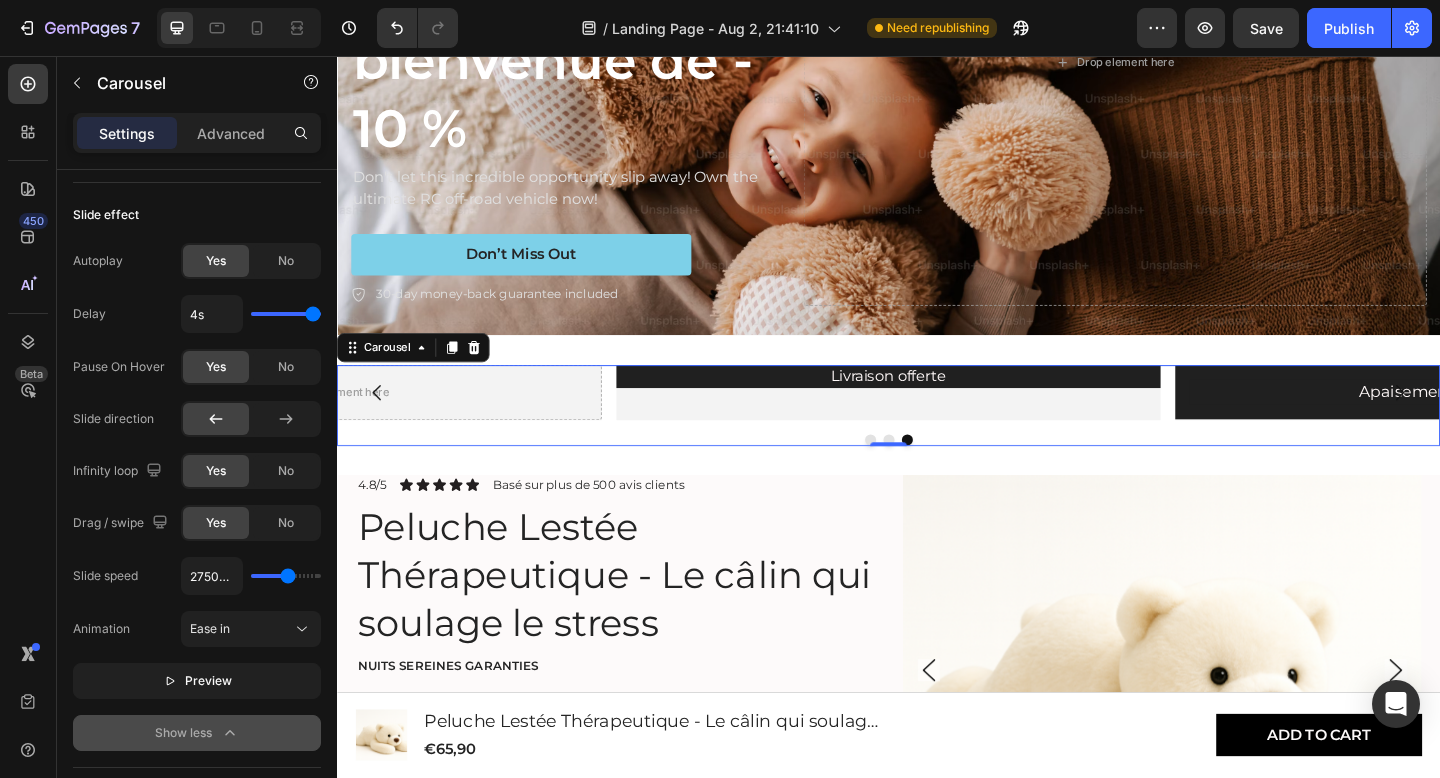 type on "2900ms" 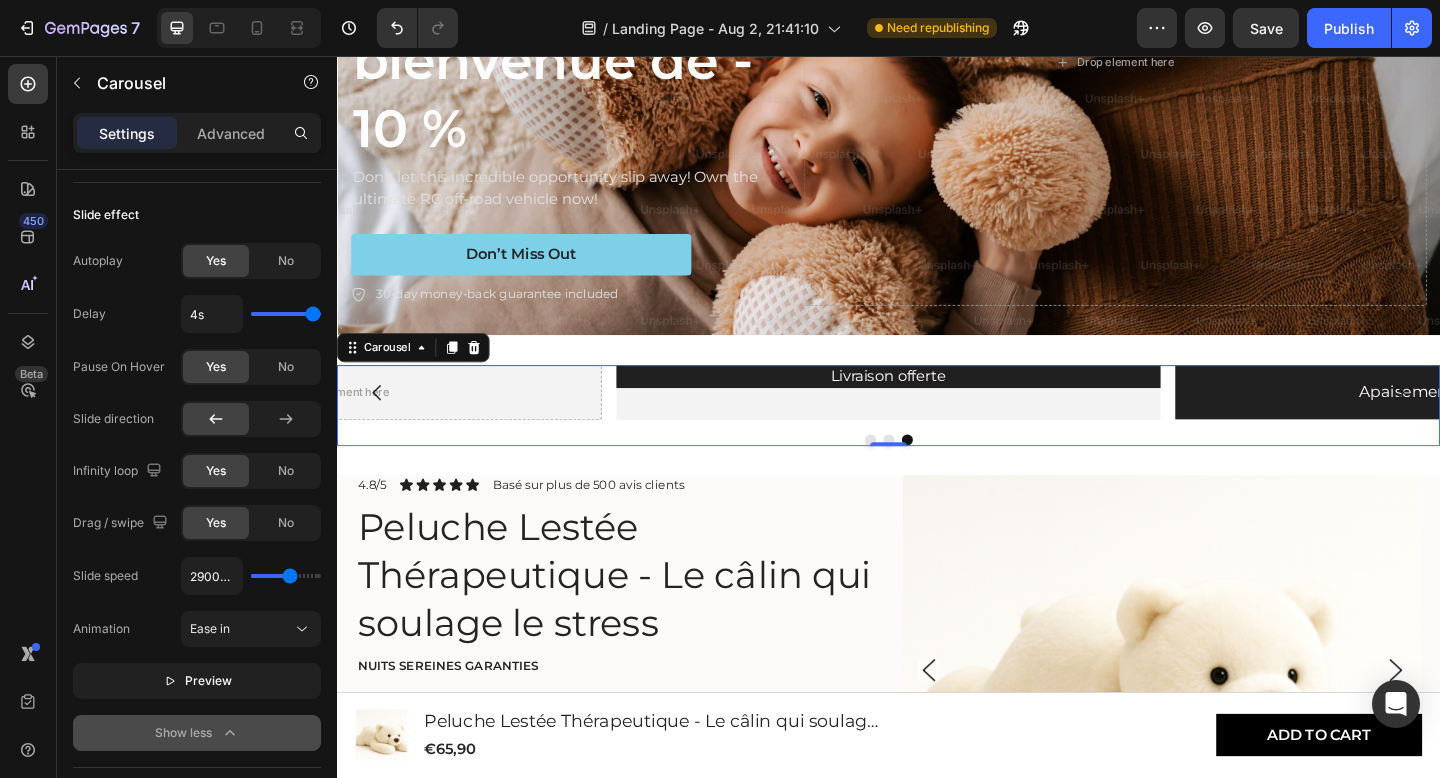 type on "3000ms" 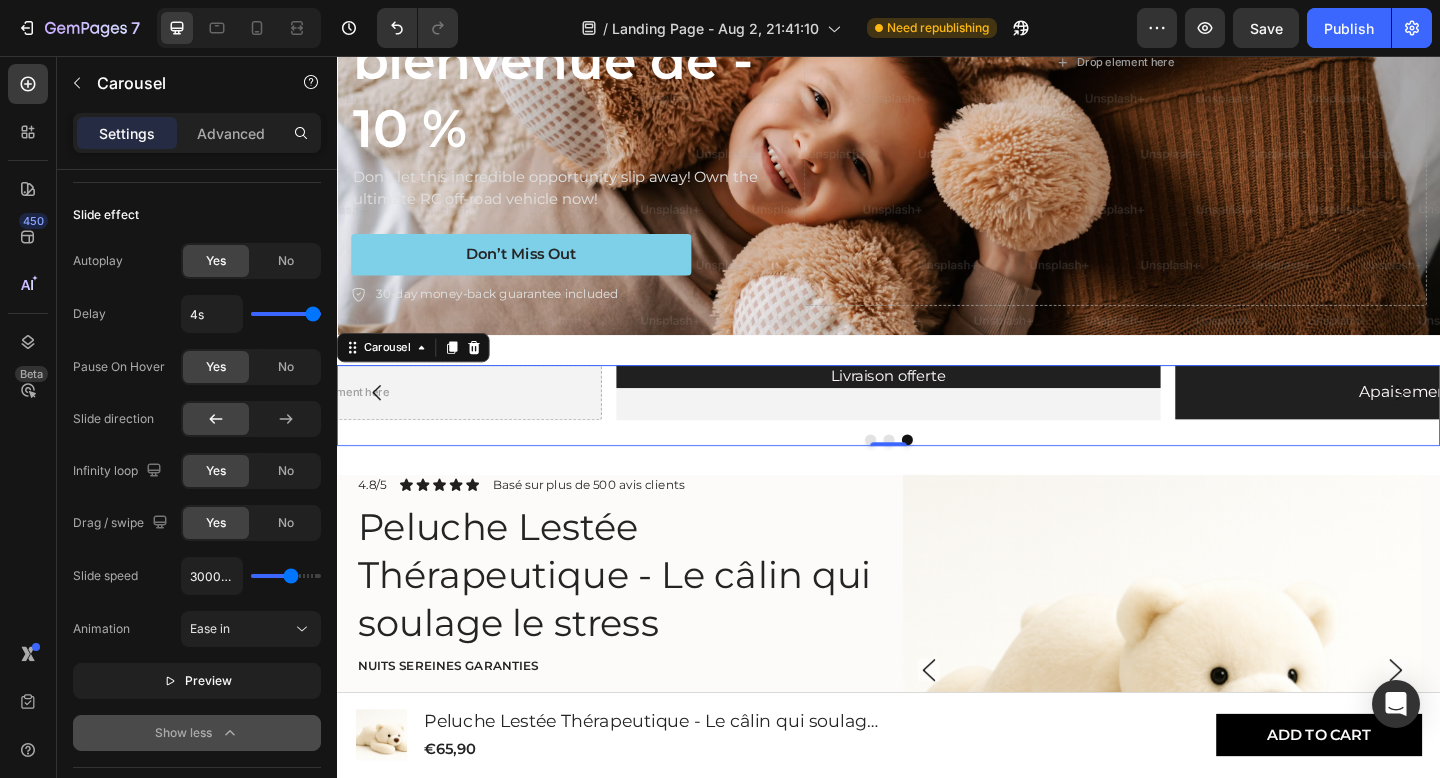 type on "3050ms" 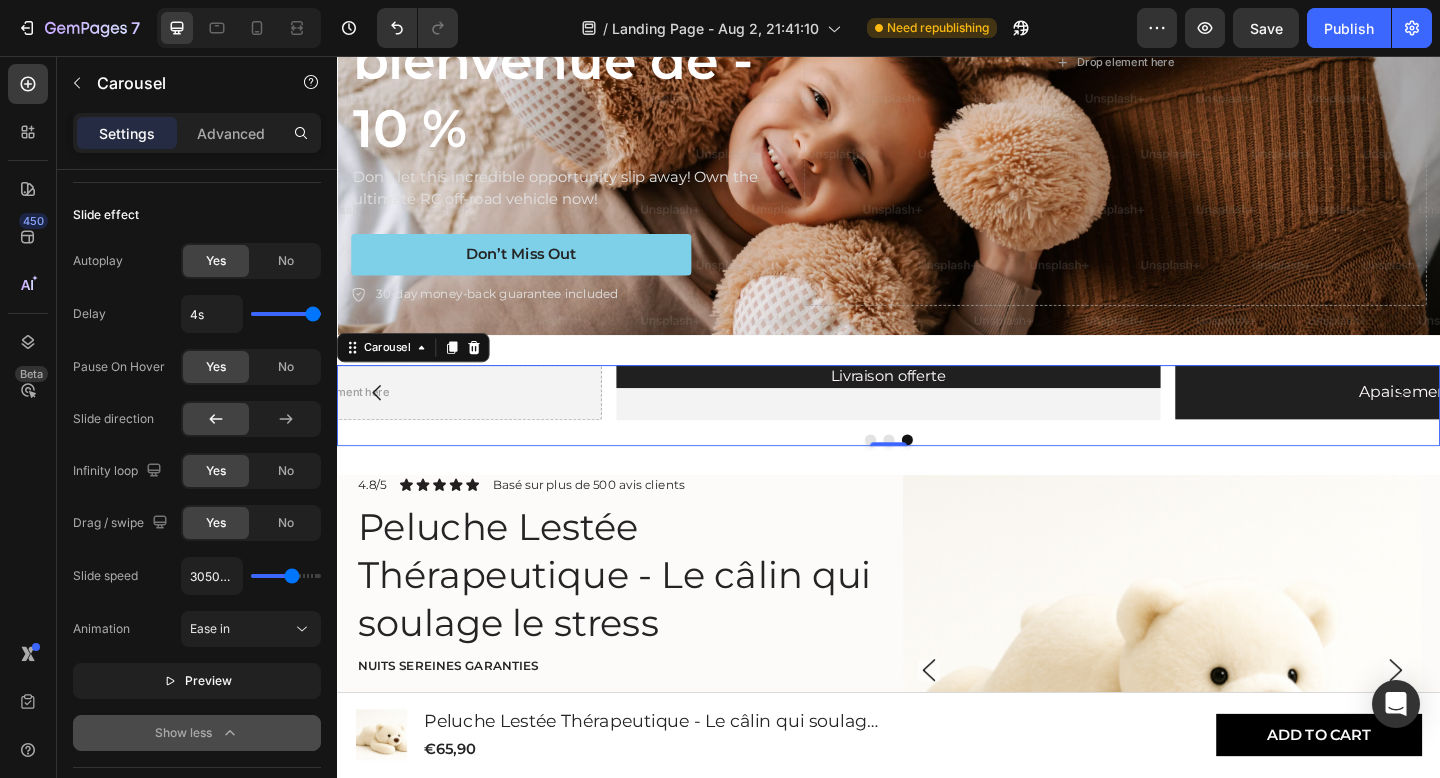 type on "3100ms" 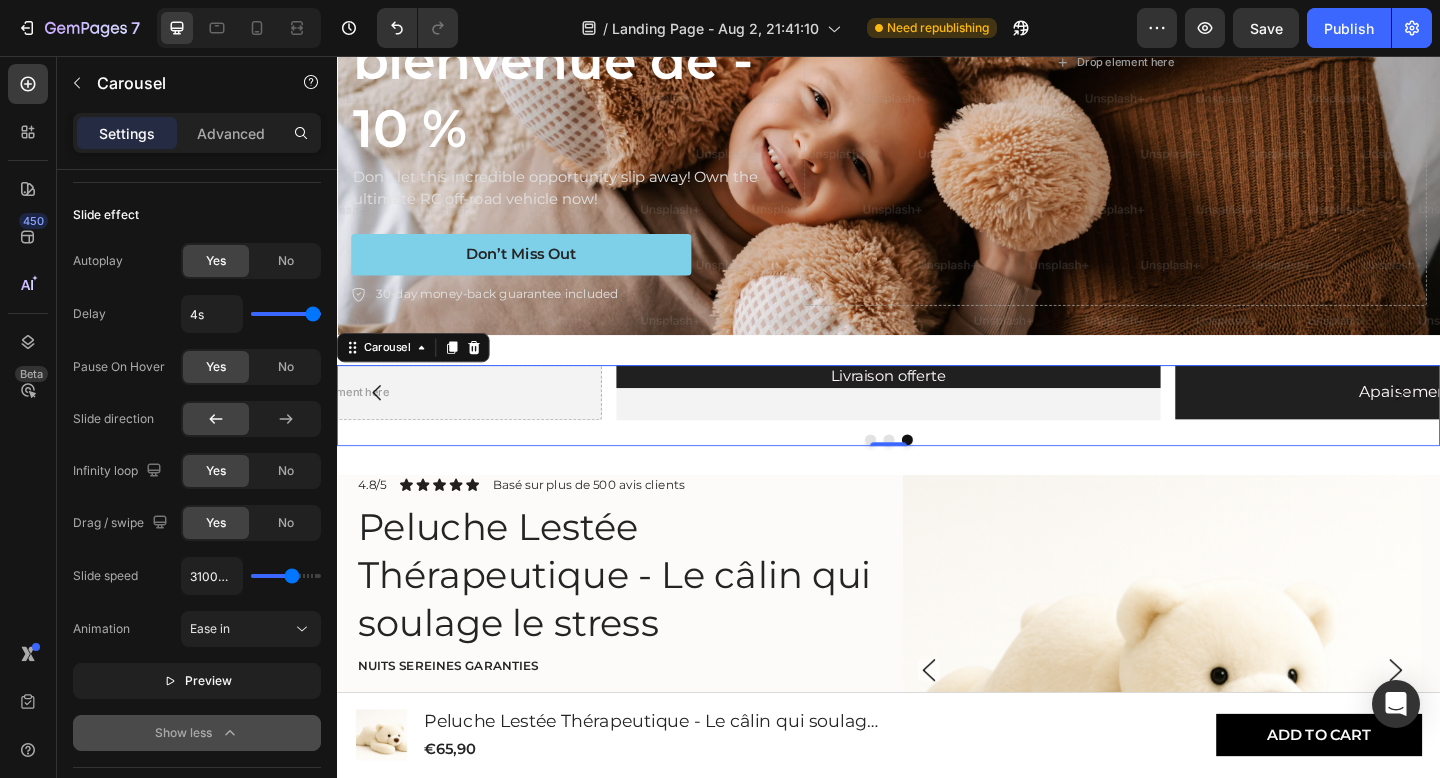type on "3150ms" 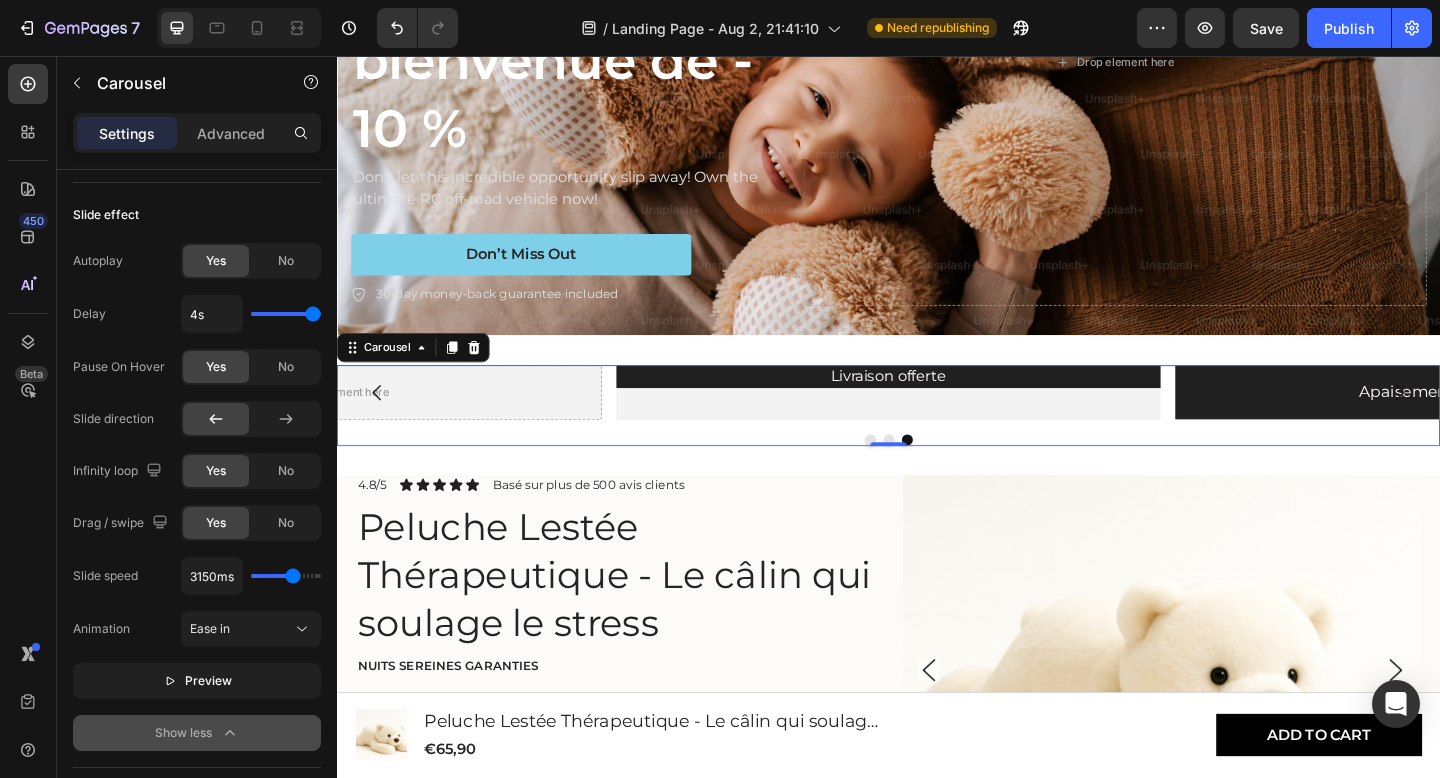 type on "3200ms" 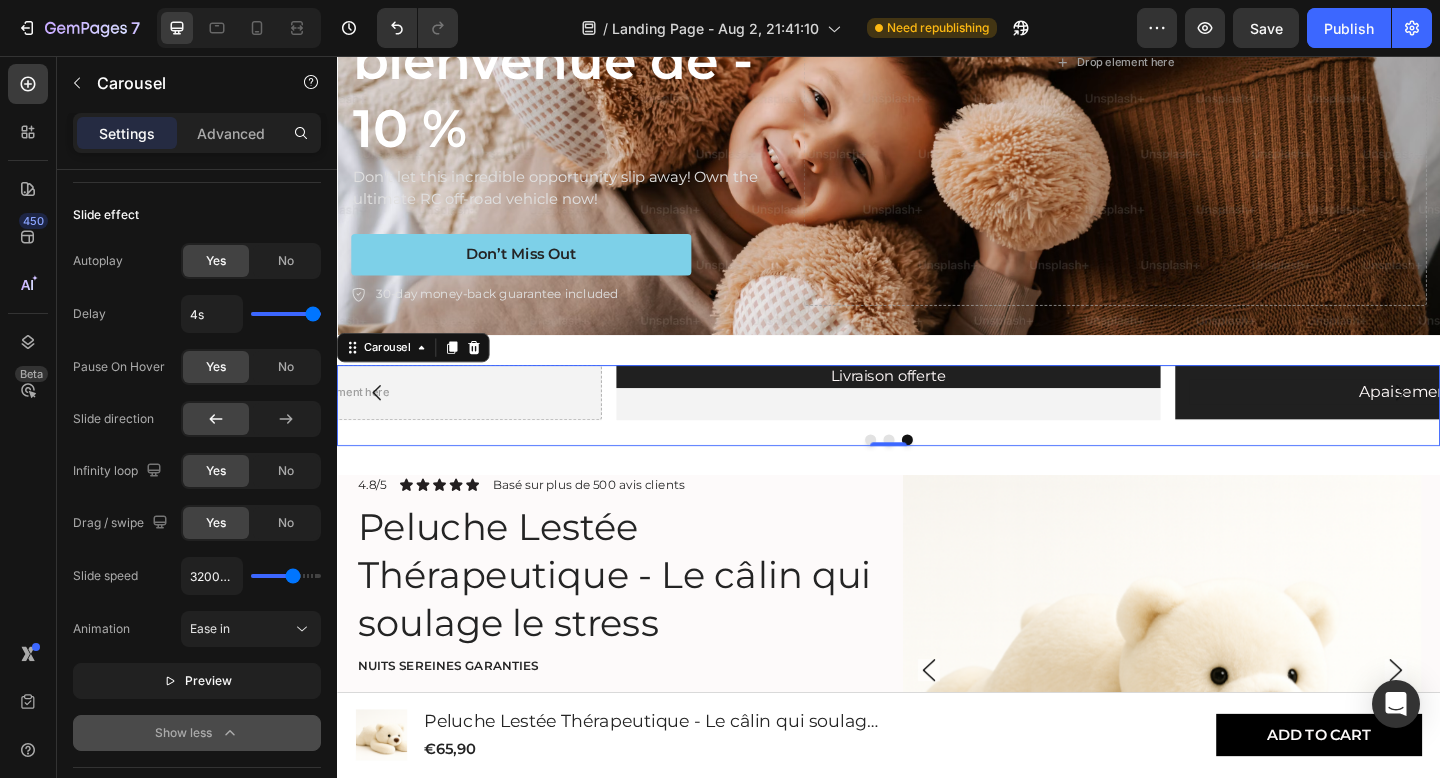 type on "3250ms" 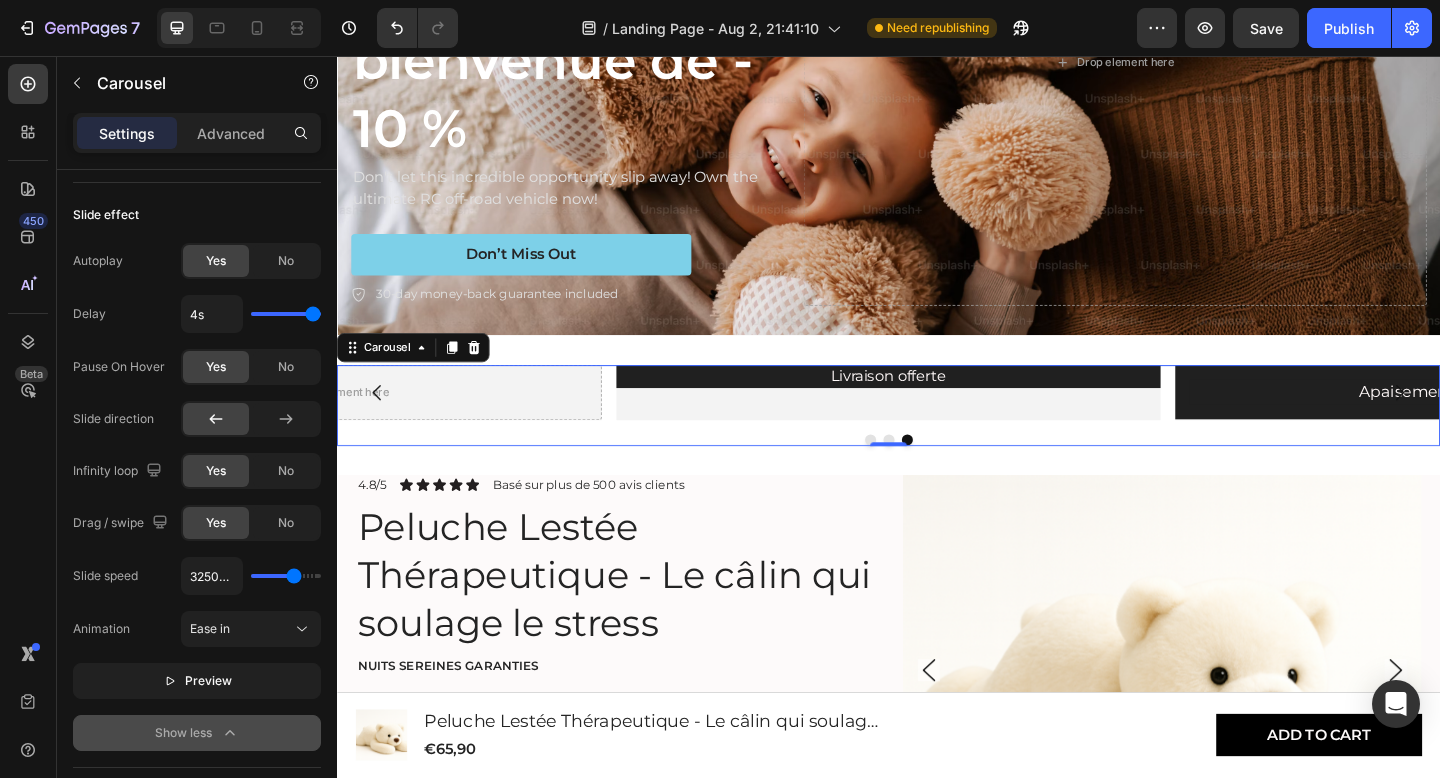 type on "3300ms" 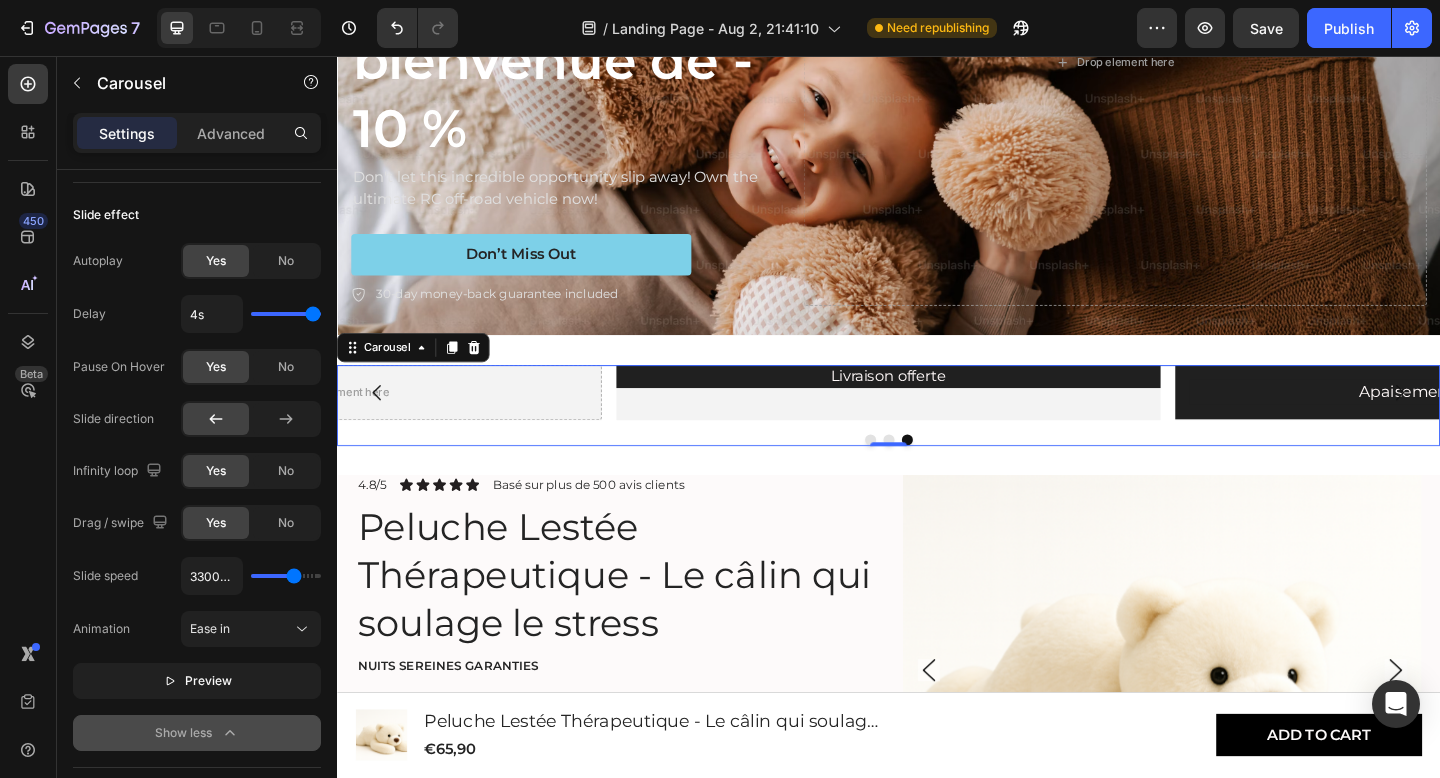 type on "3350ms" 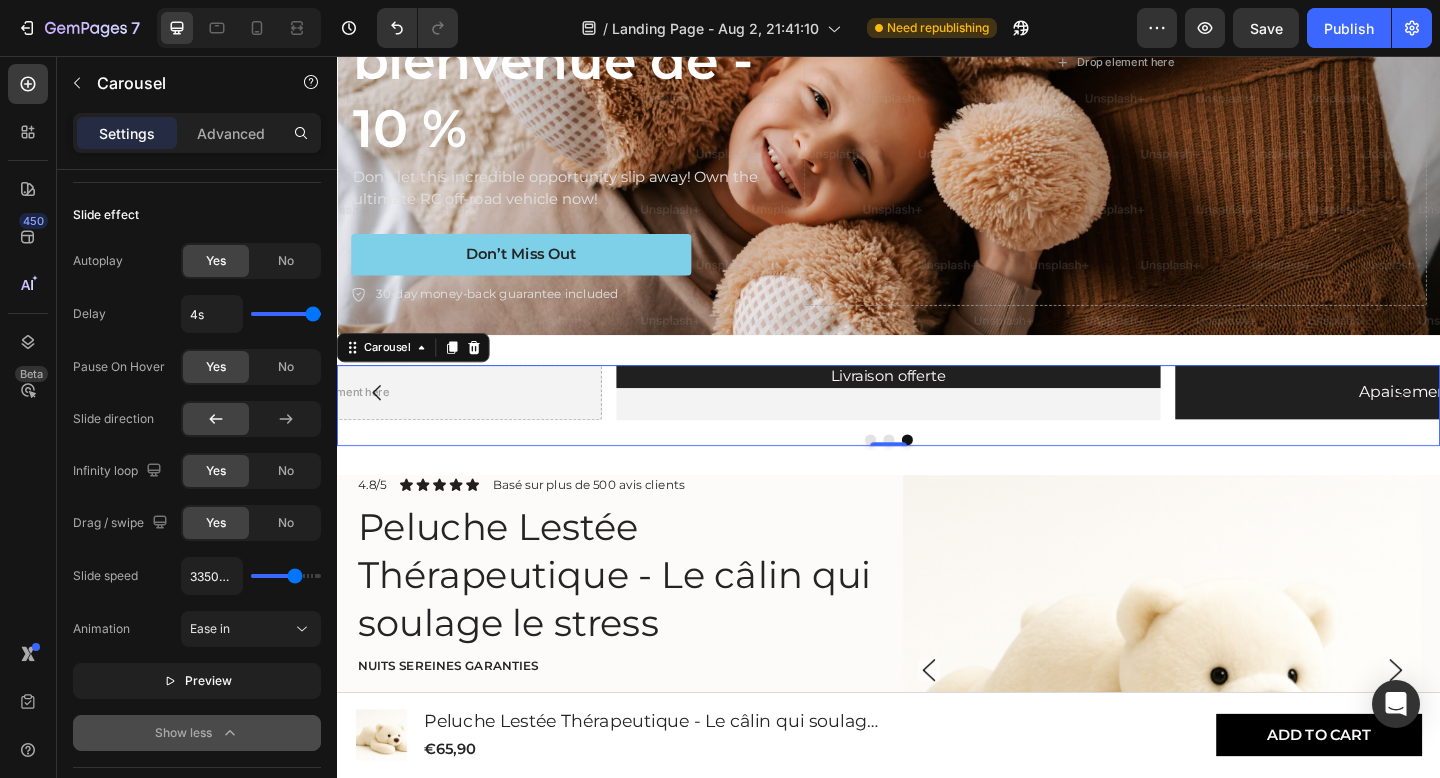 type on "3400ms" 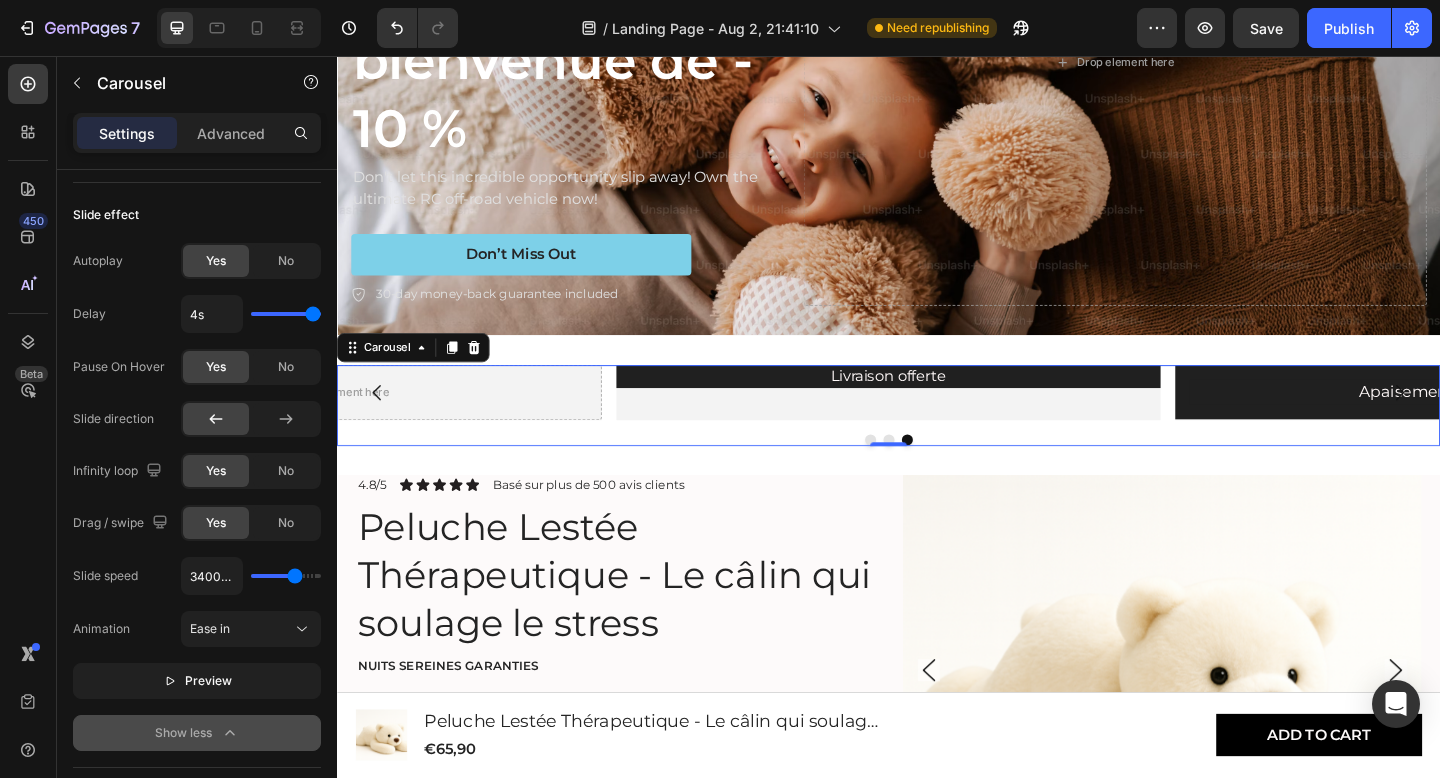 type on "3450ms" 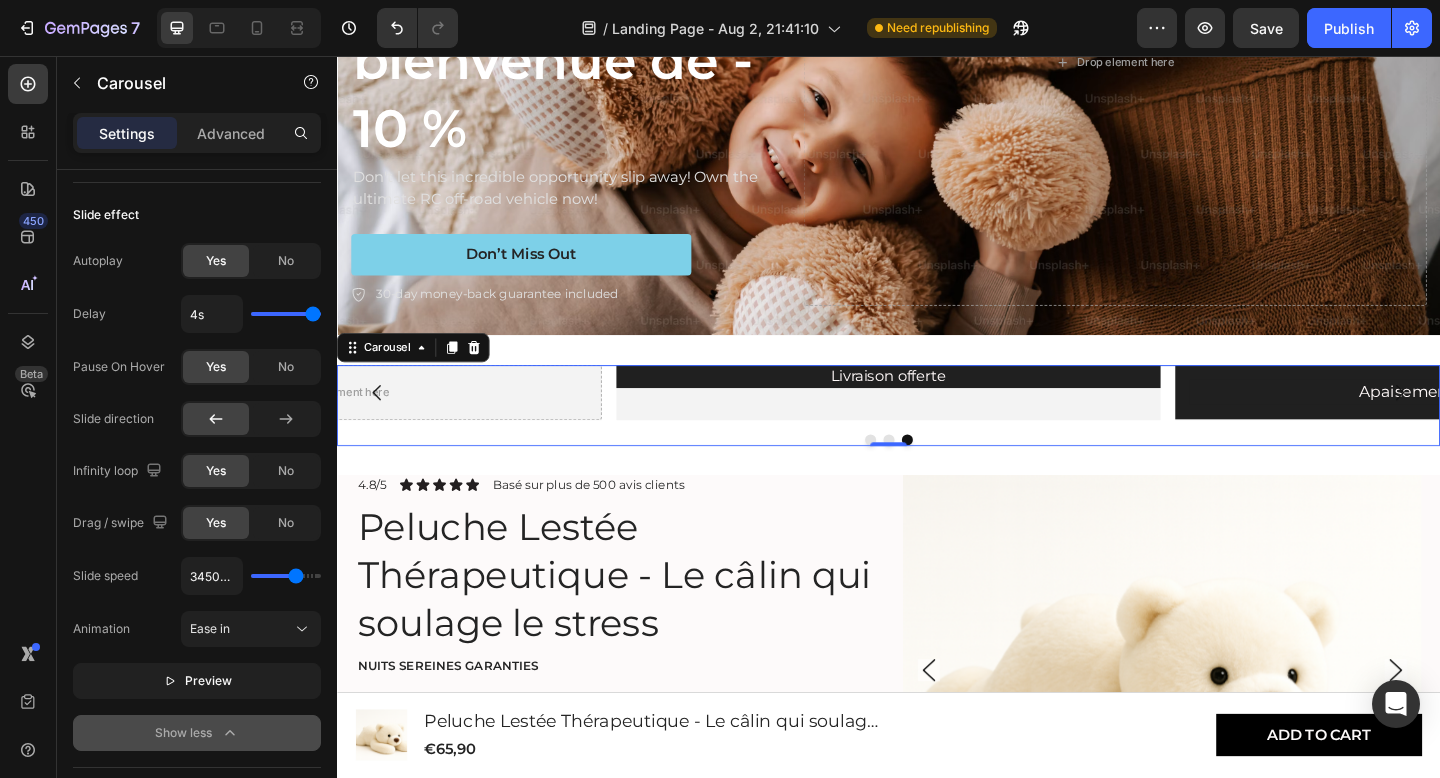 type on "3500ms" 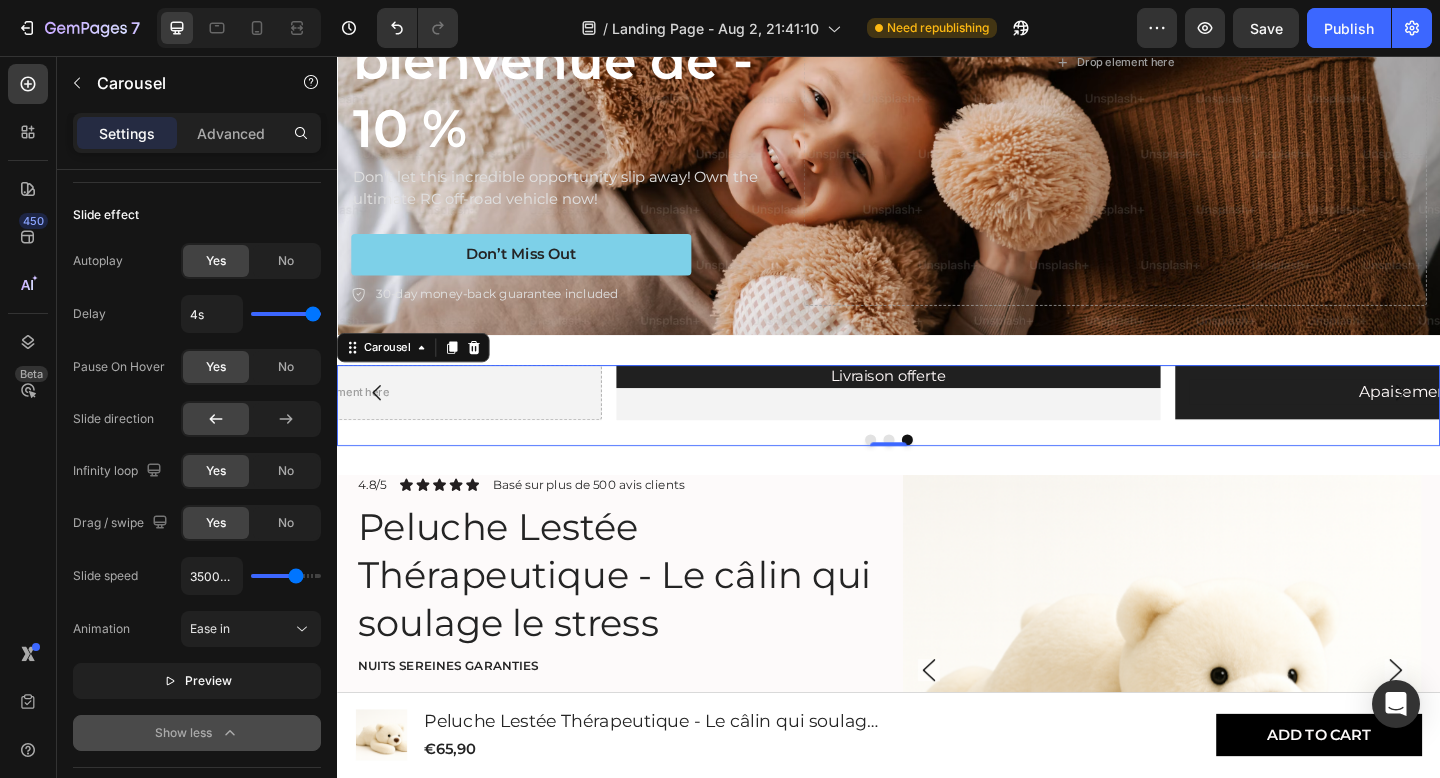 type on "3550ms" 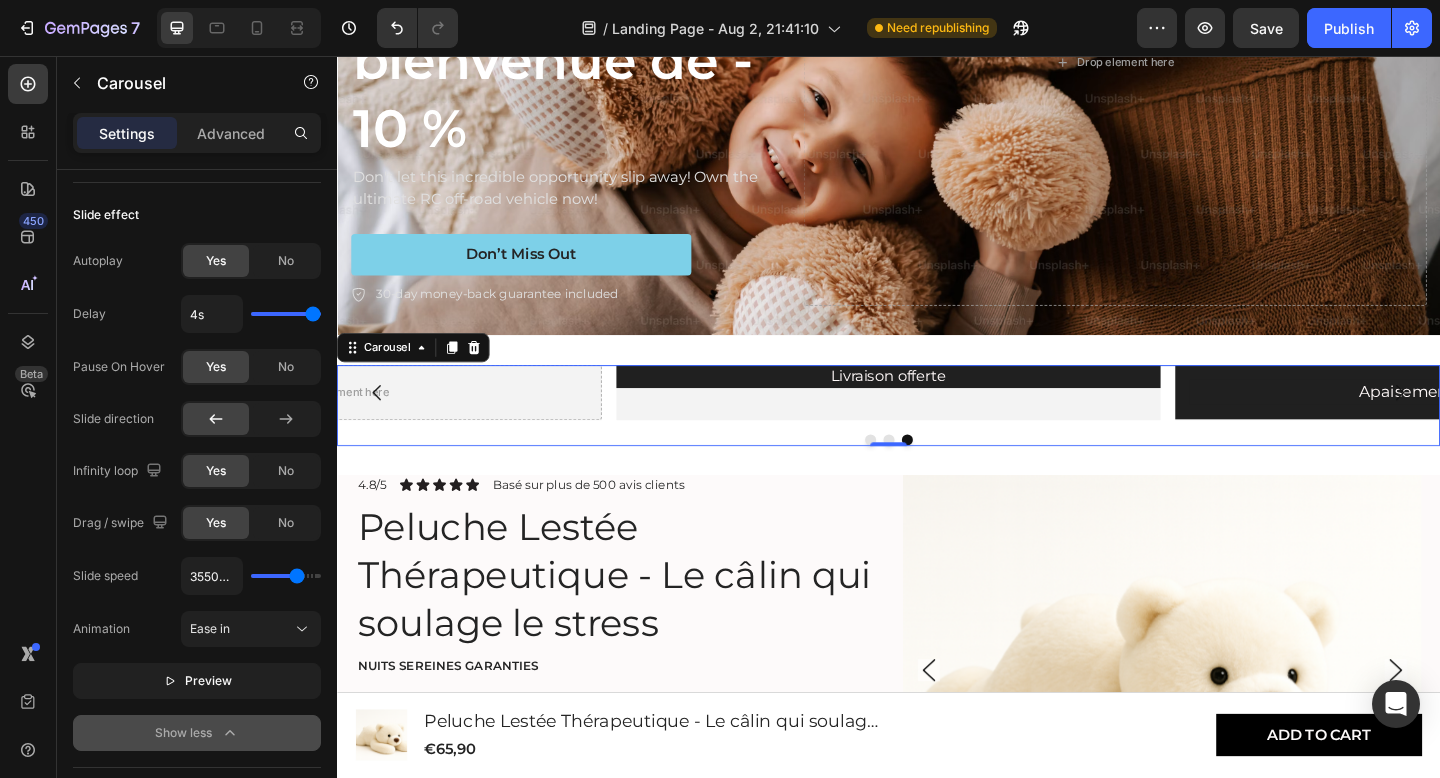 type on "3450ms" 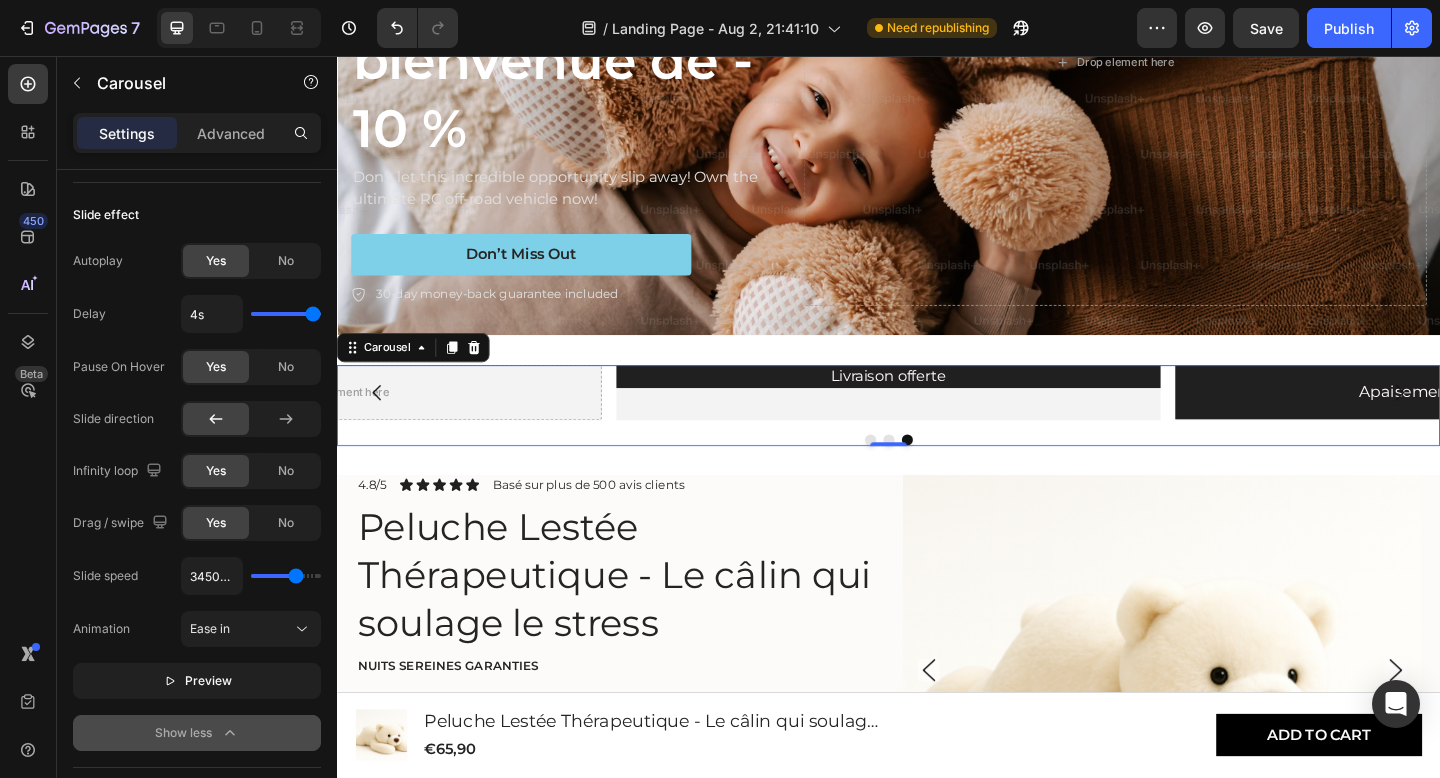 type on "3400ms" 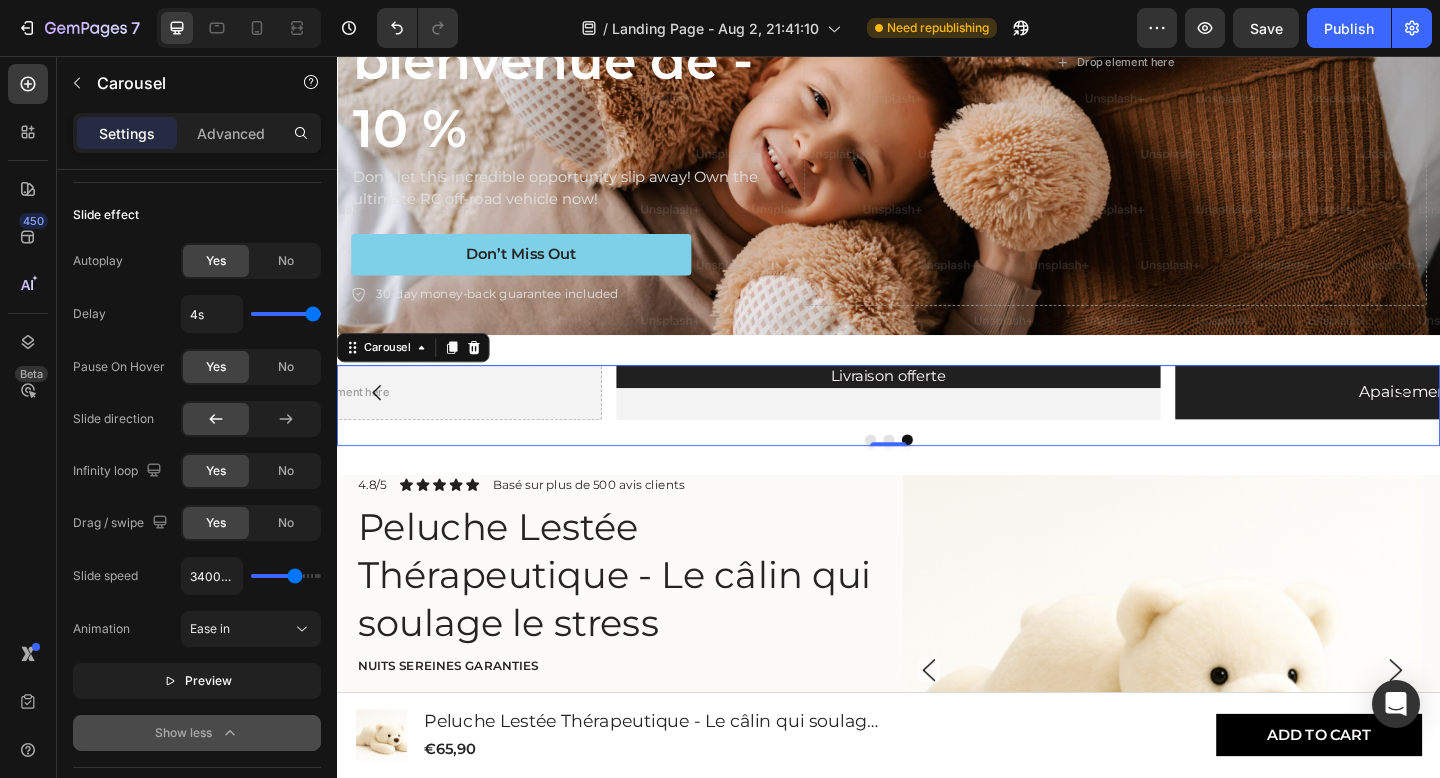 type on "3350ms" 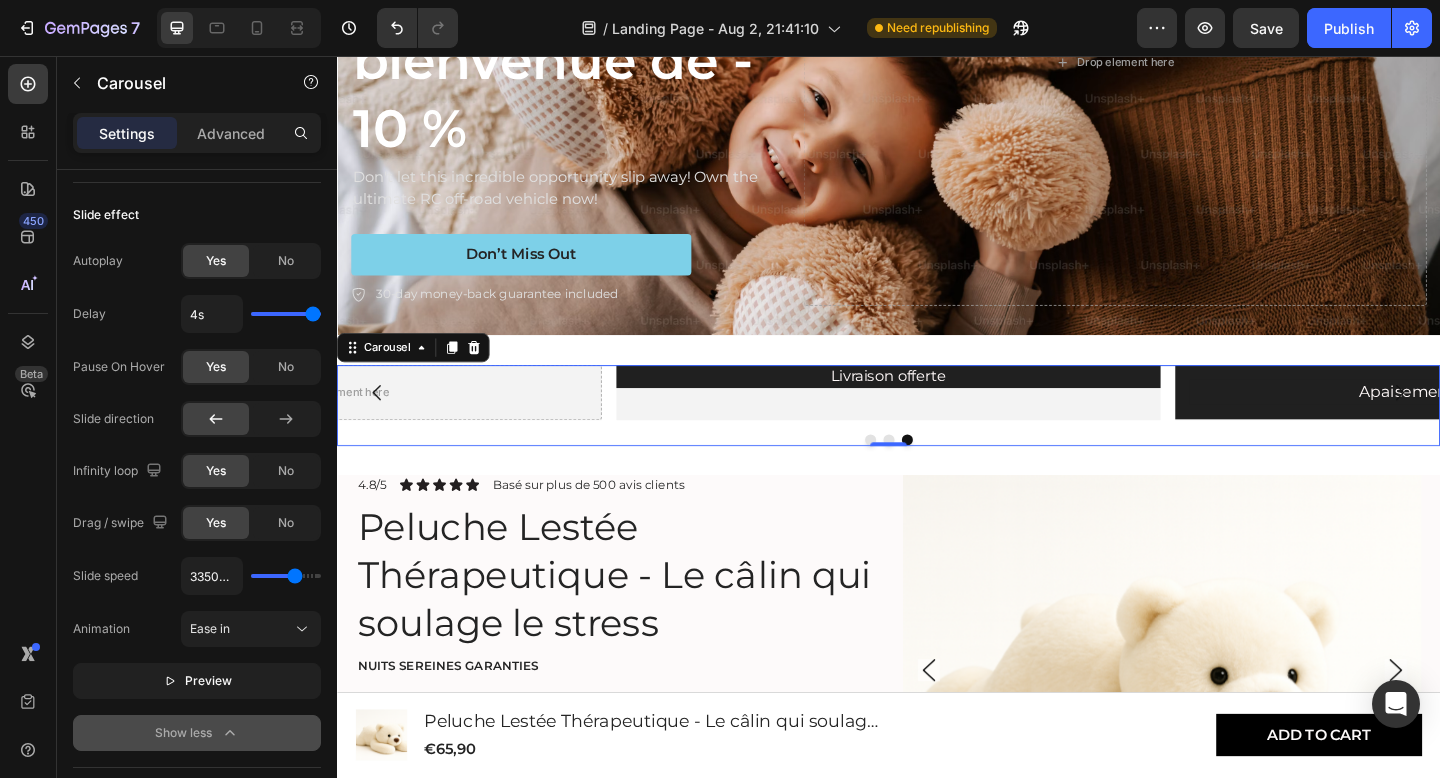 type on "3300ms" 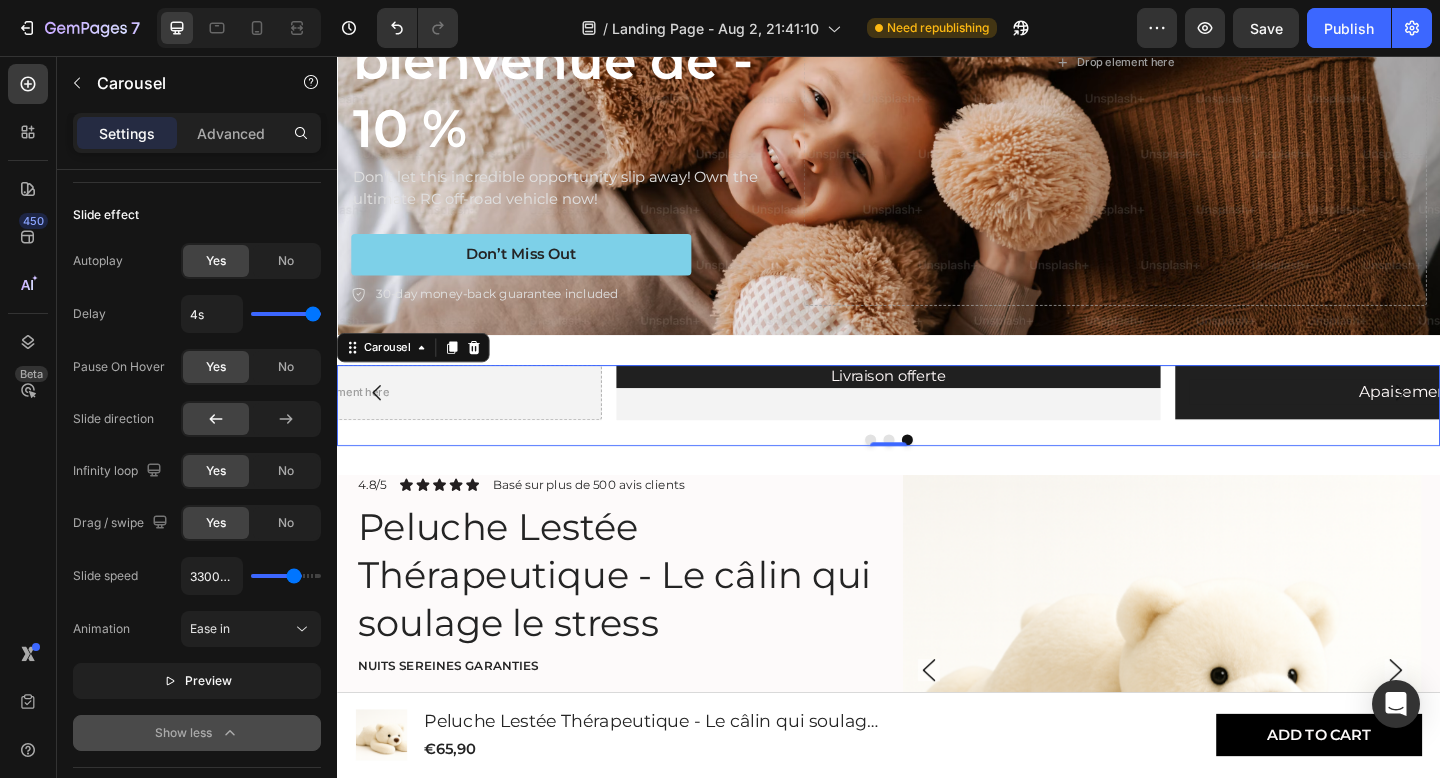 type on "3250ms" 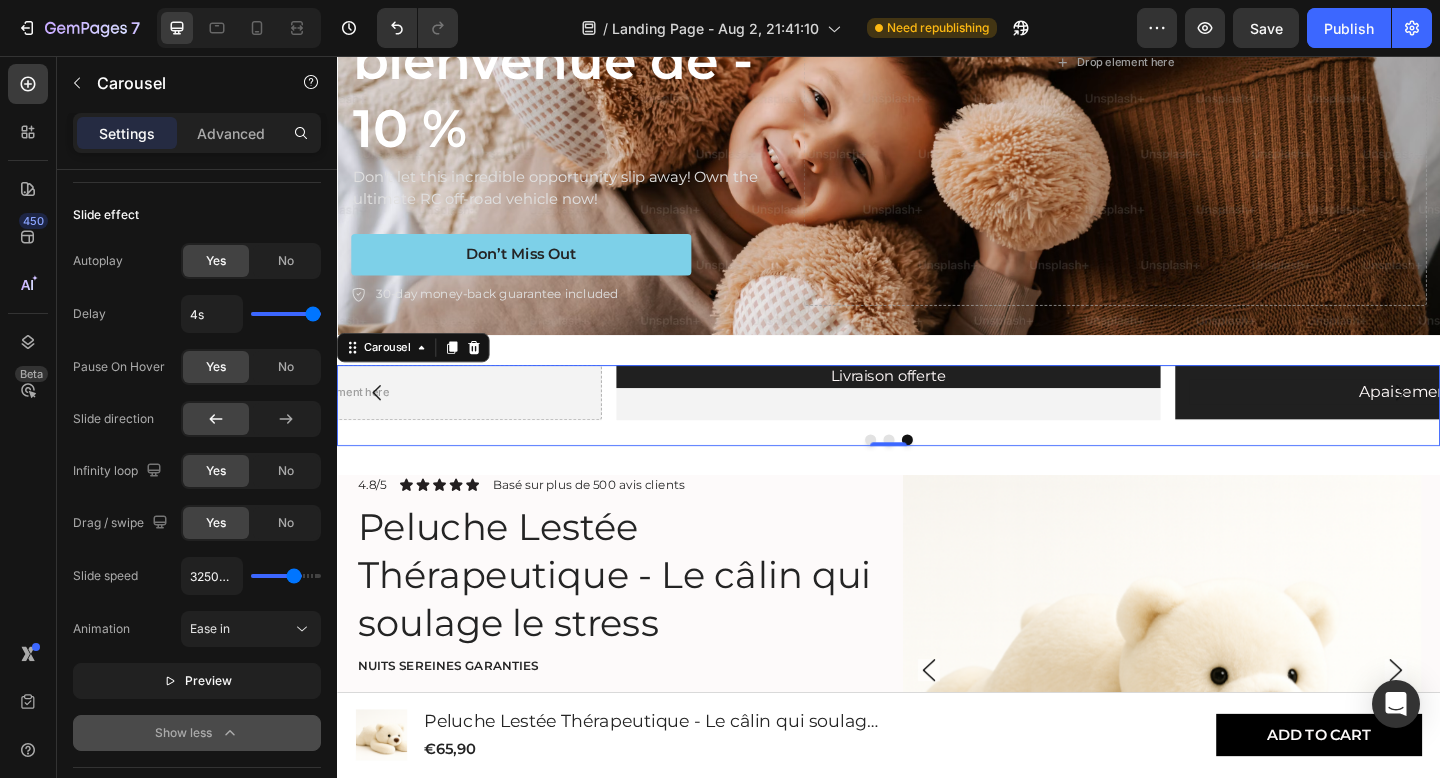 type on "3200ms" 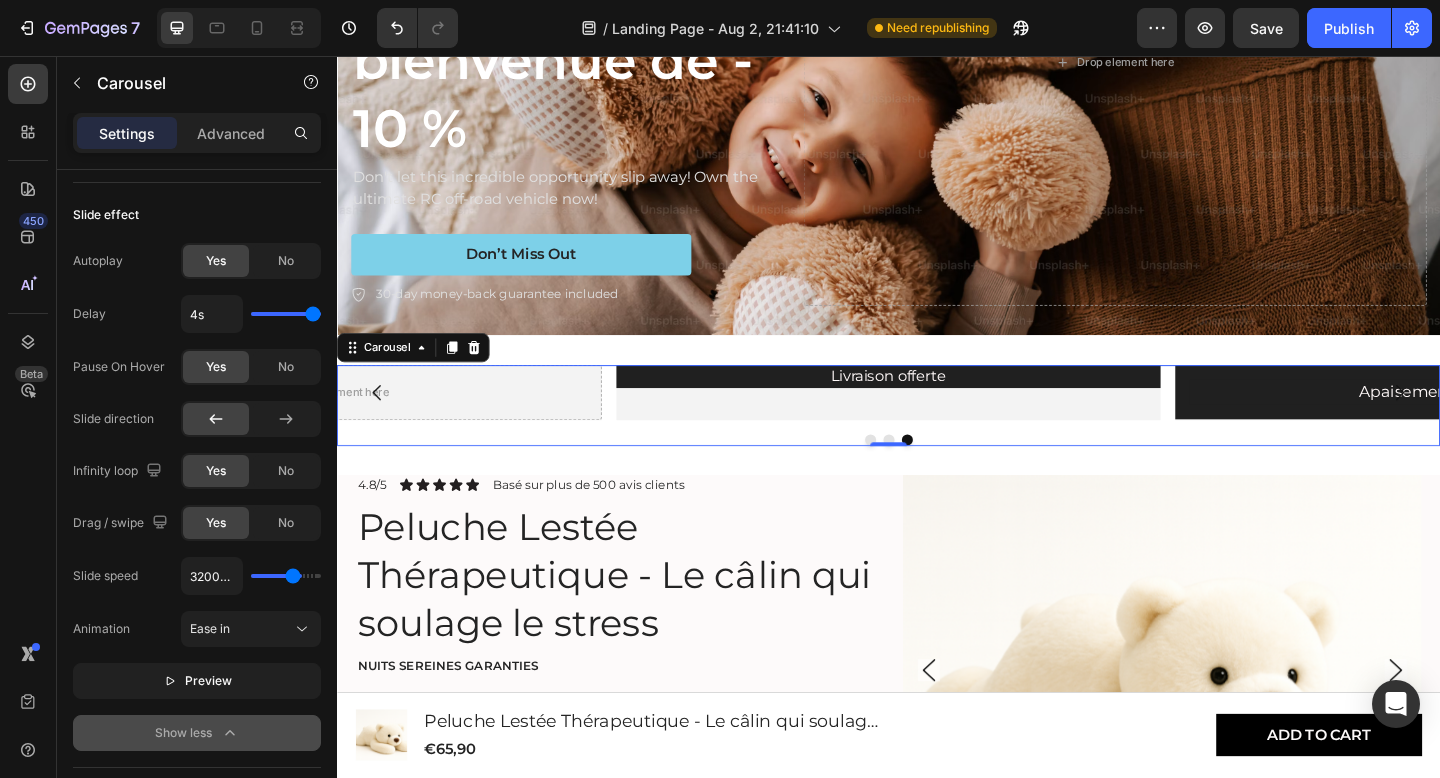 type on "3150ms" 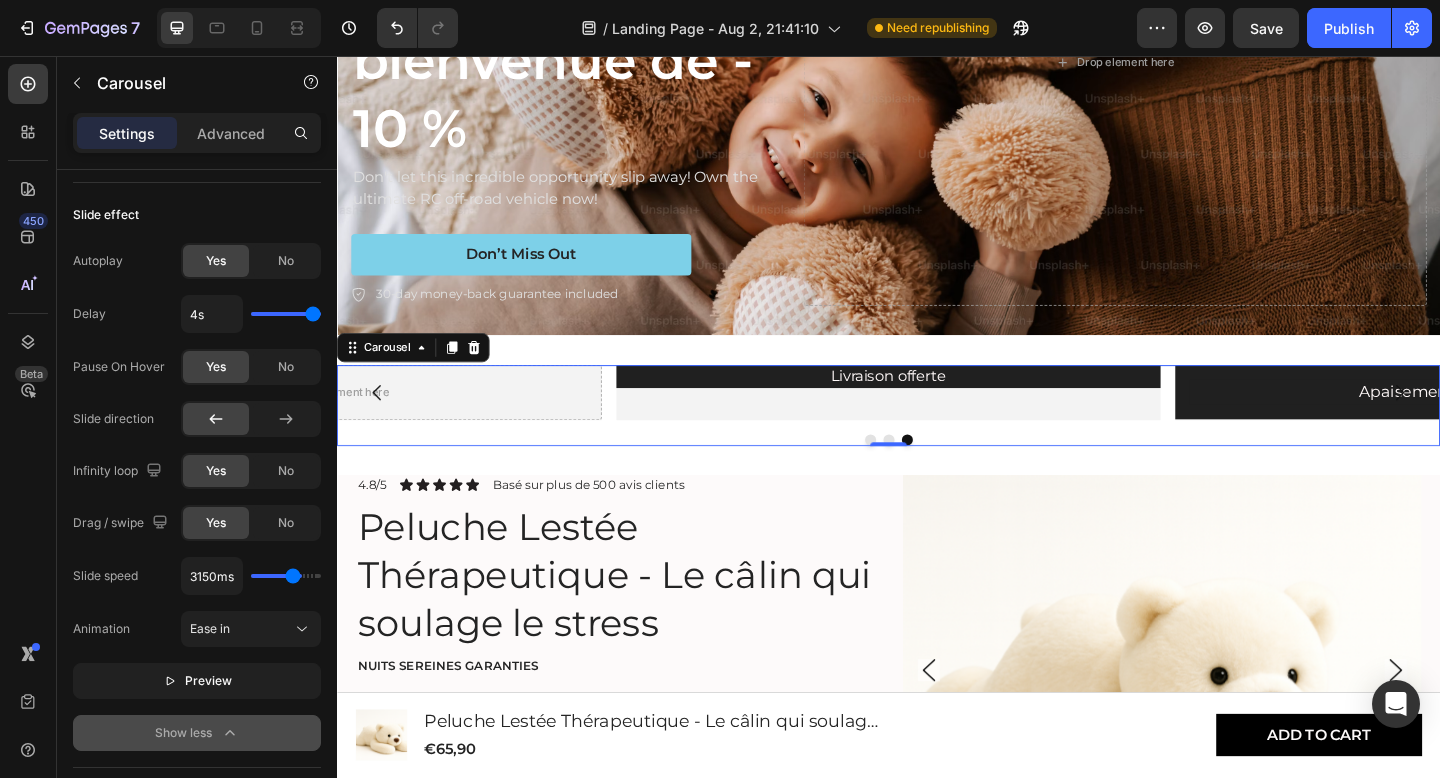 type on "3100ms" 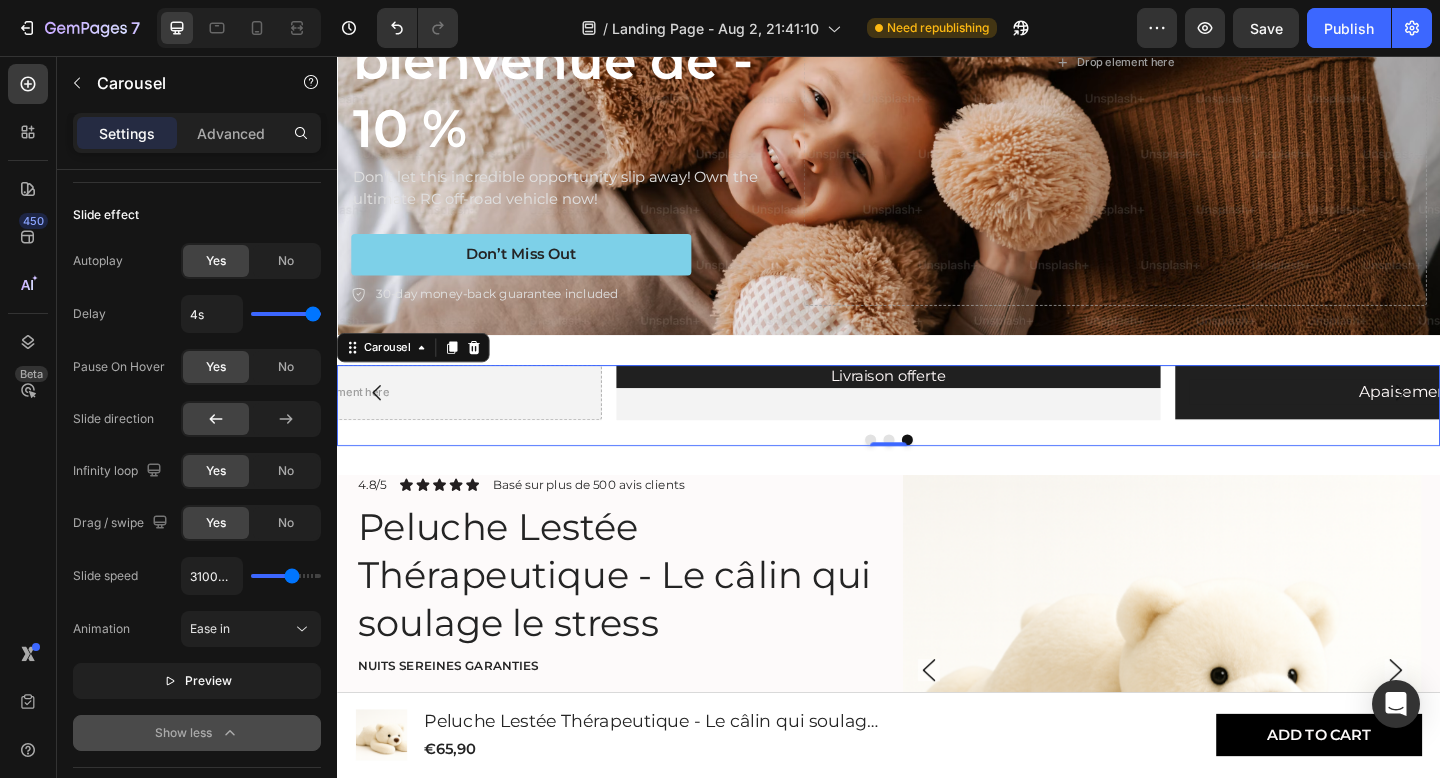 type on "3050ms" 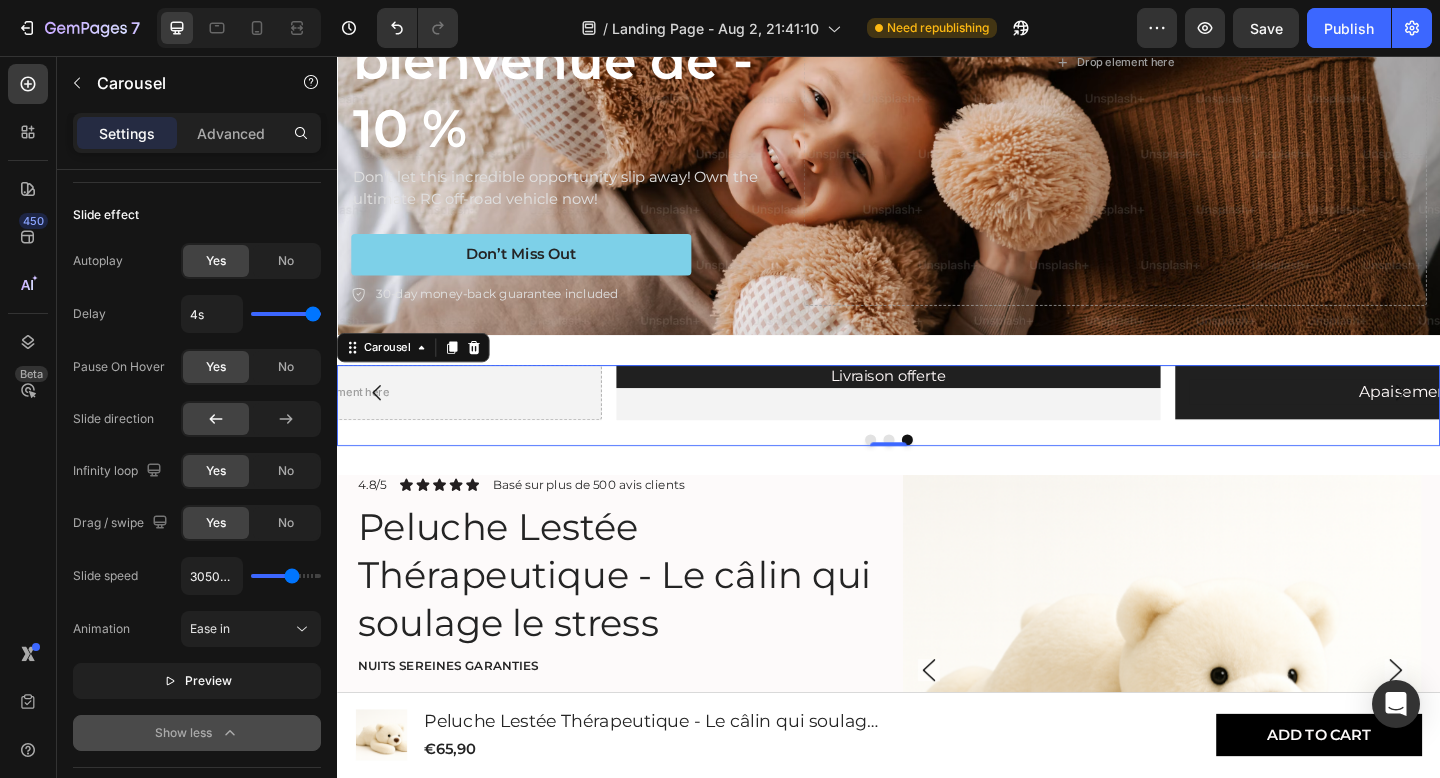 type on "3000ms" 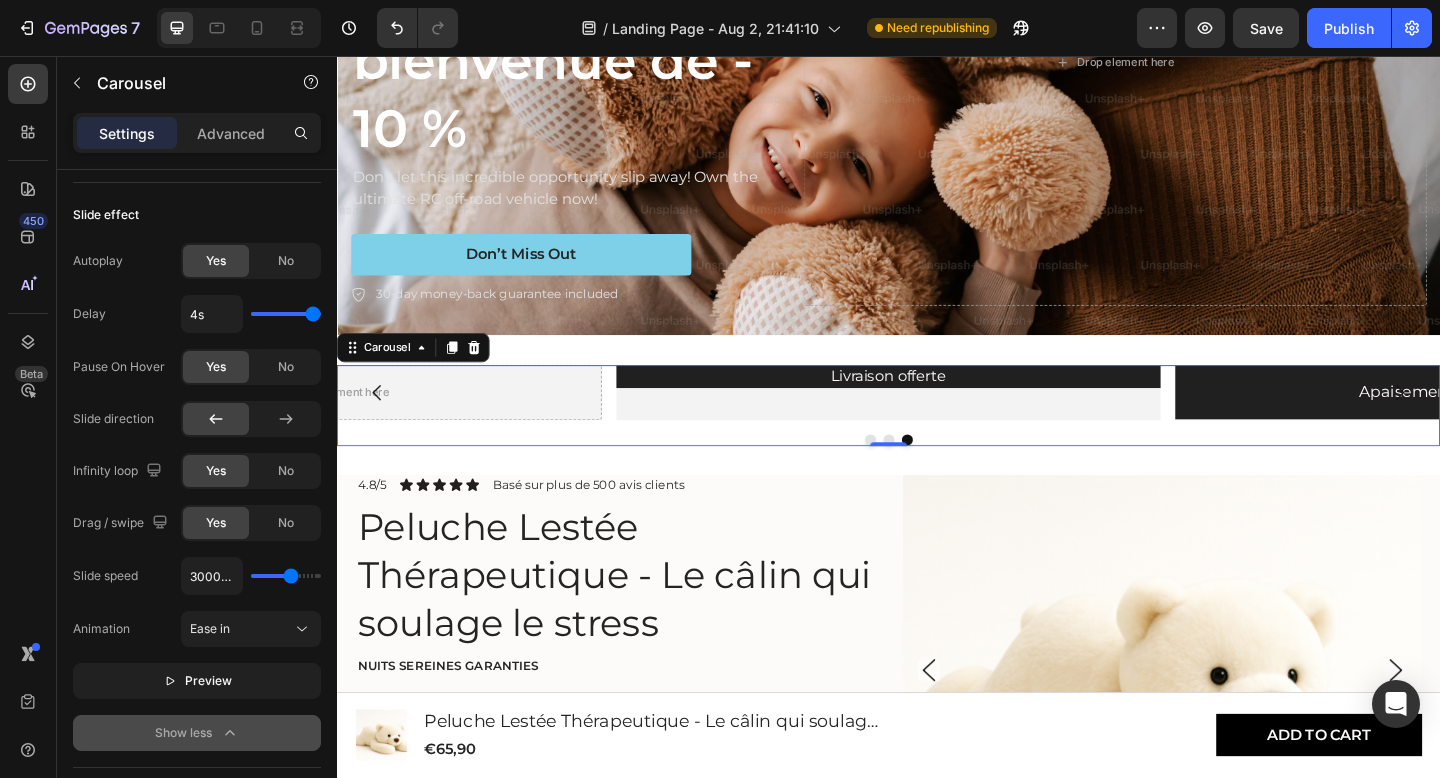 type on "2950ms" 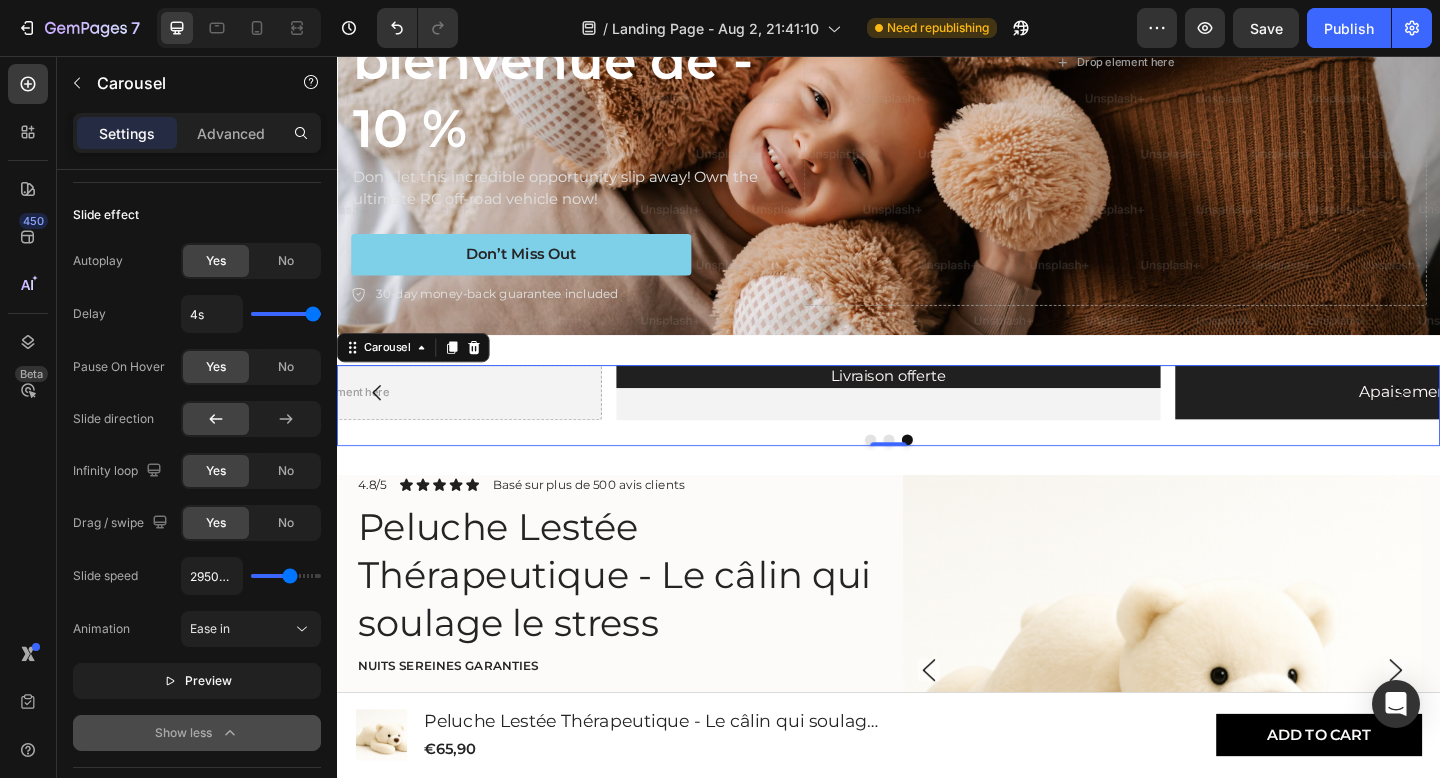 type on "2900ms" 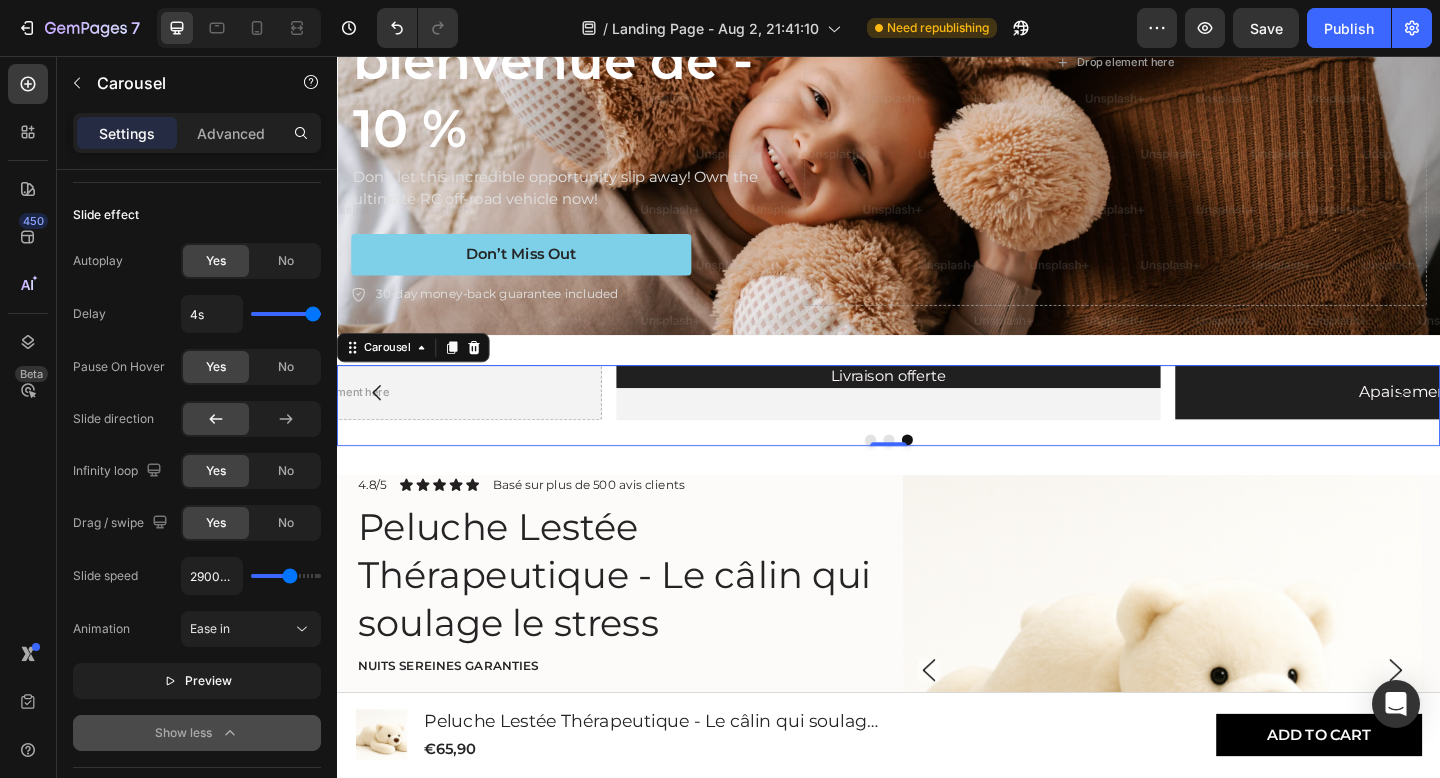 type on "2850ms" 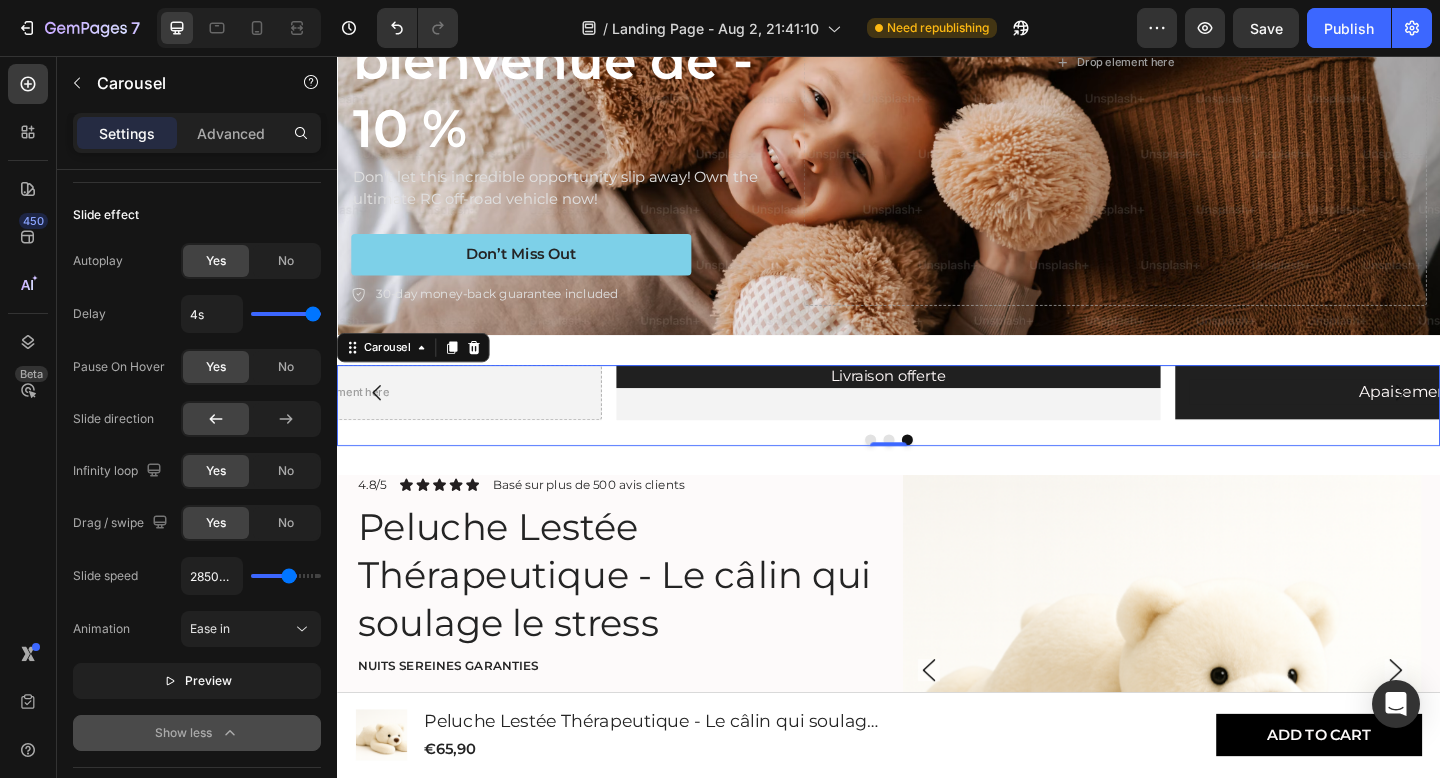 type on "2800ms" 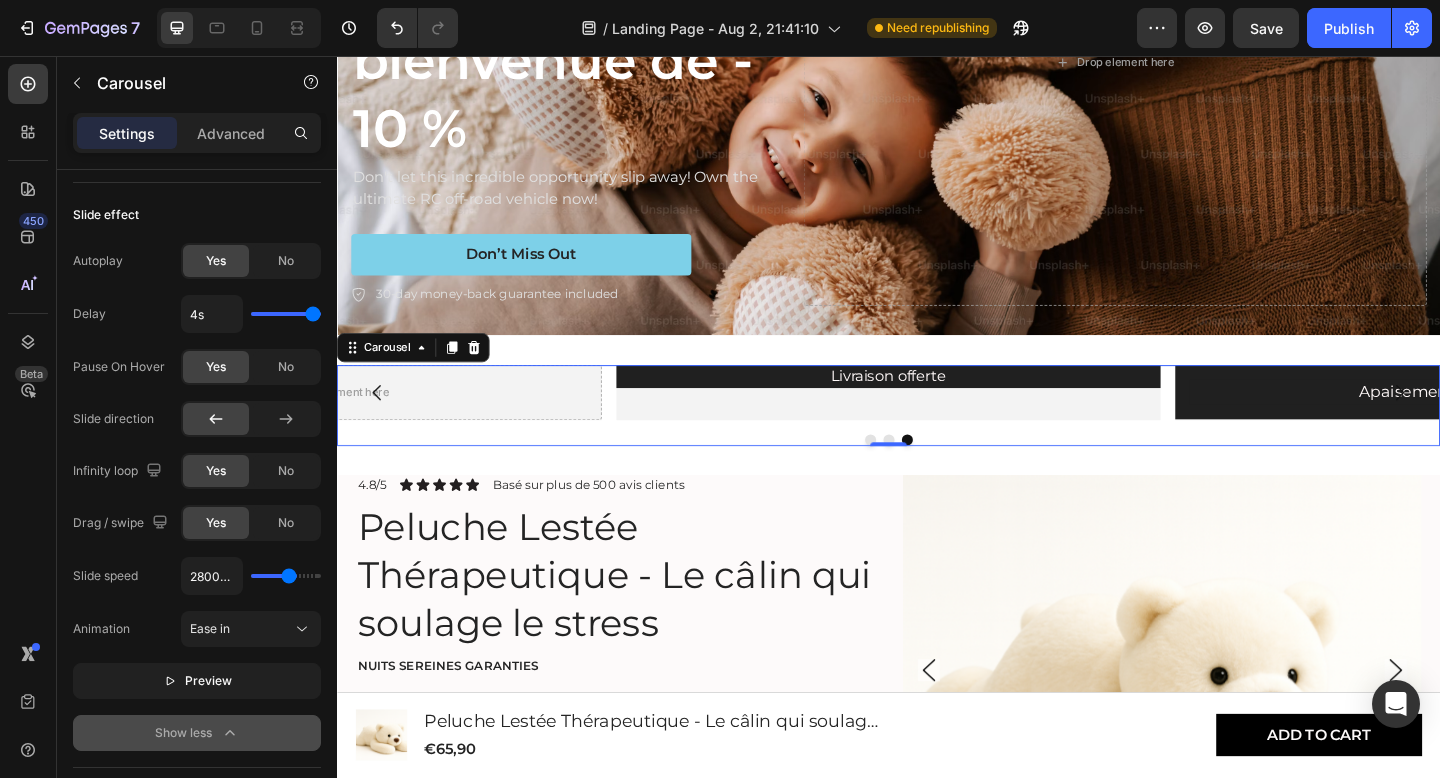 type on "2750ms" 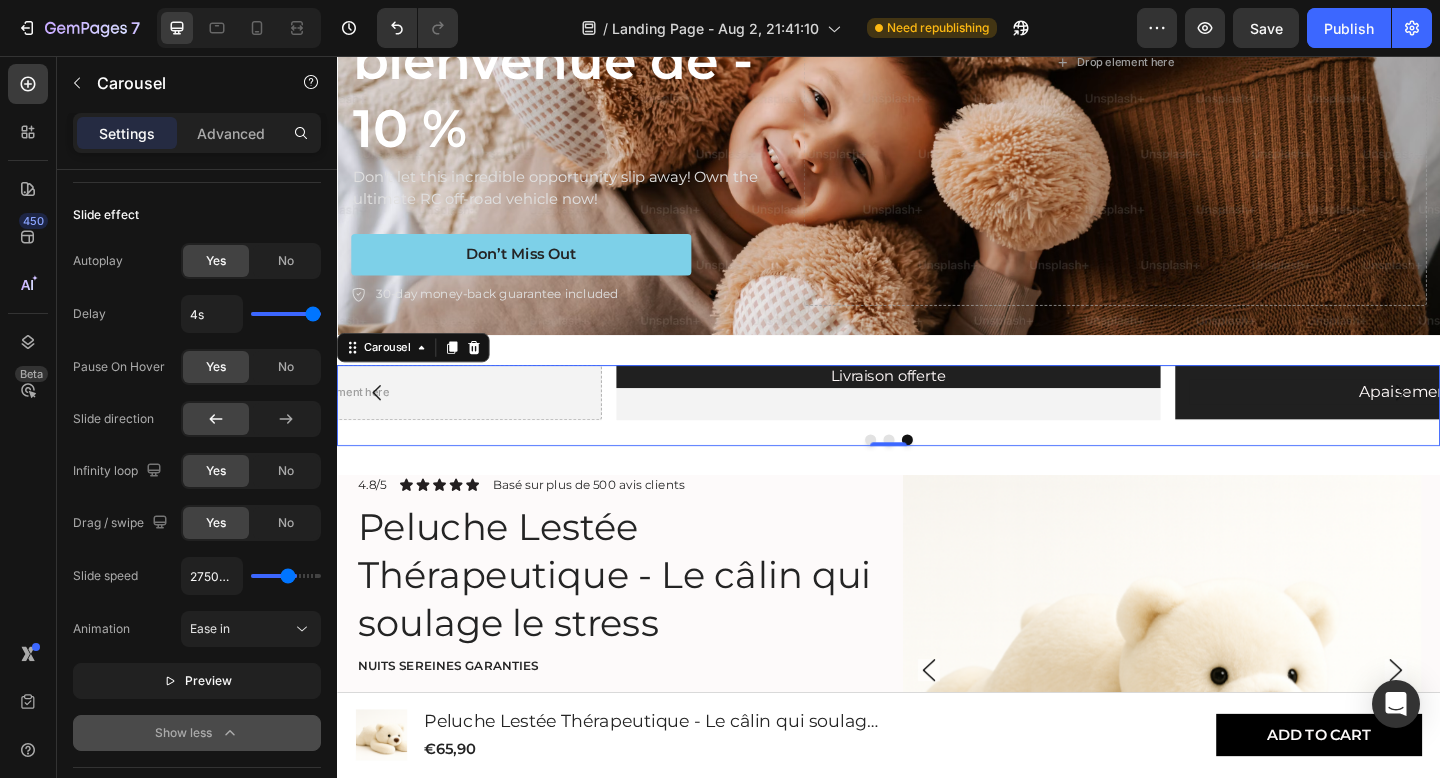 type on "2700ms" 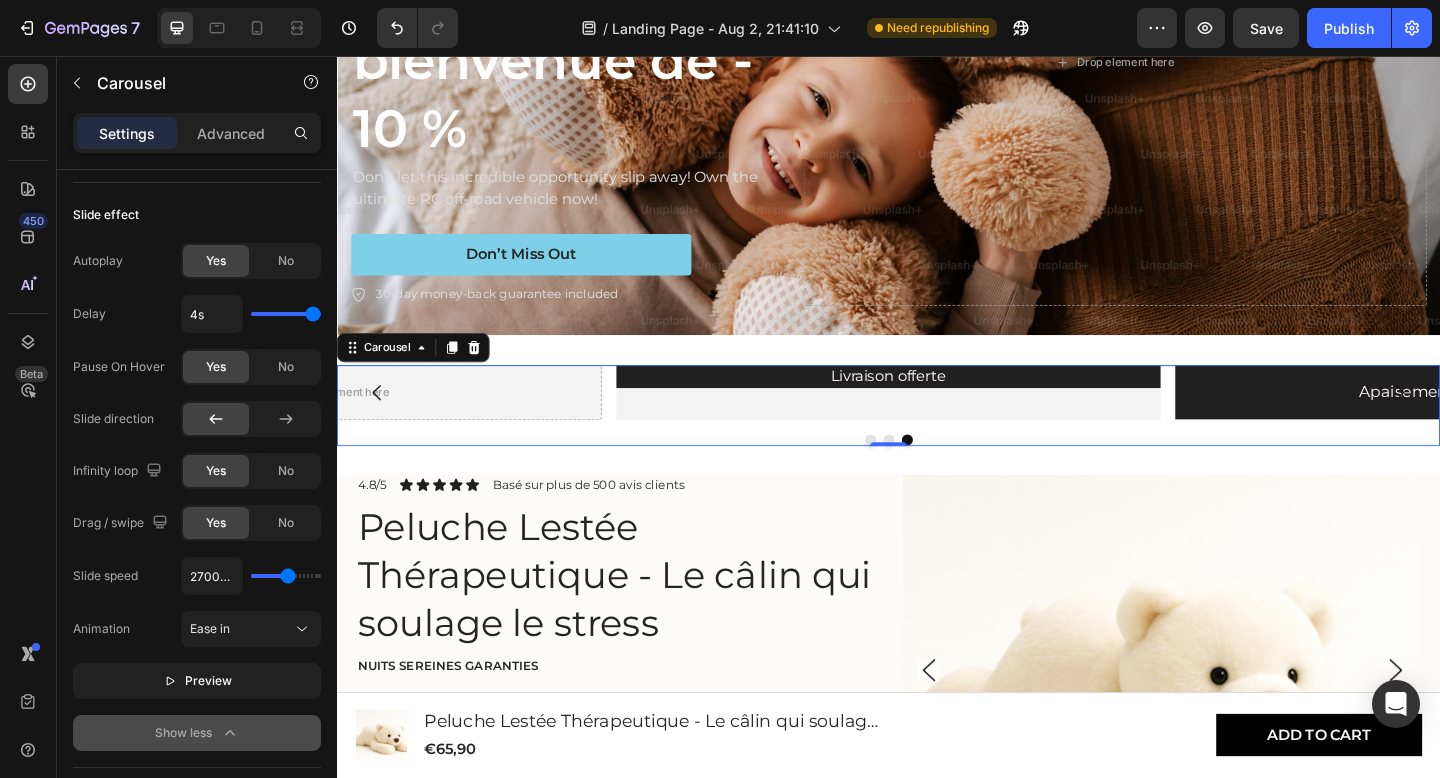 type on "2650ms" 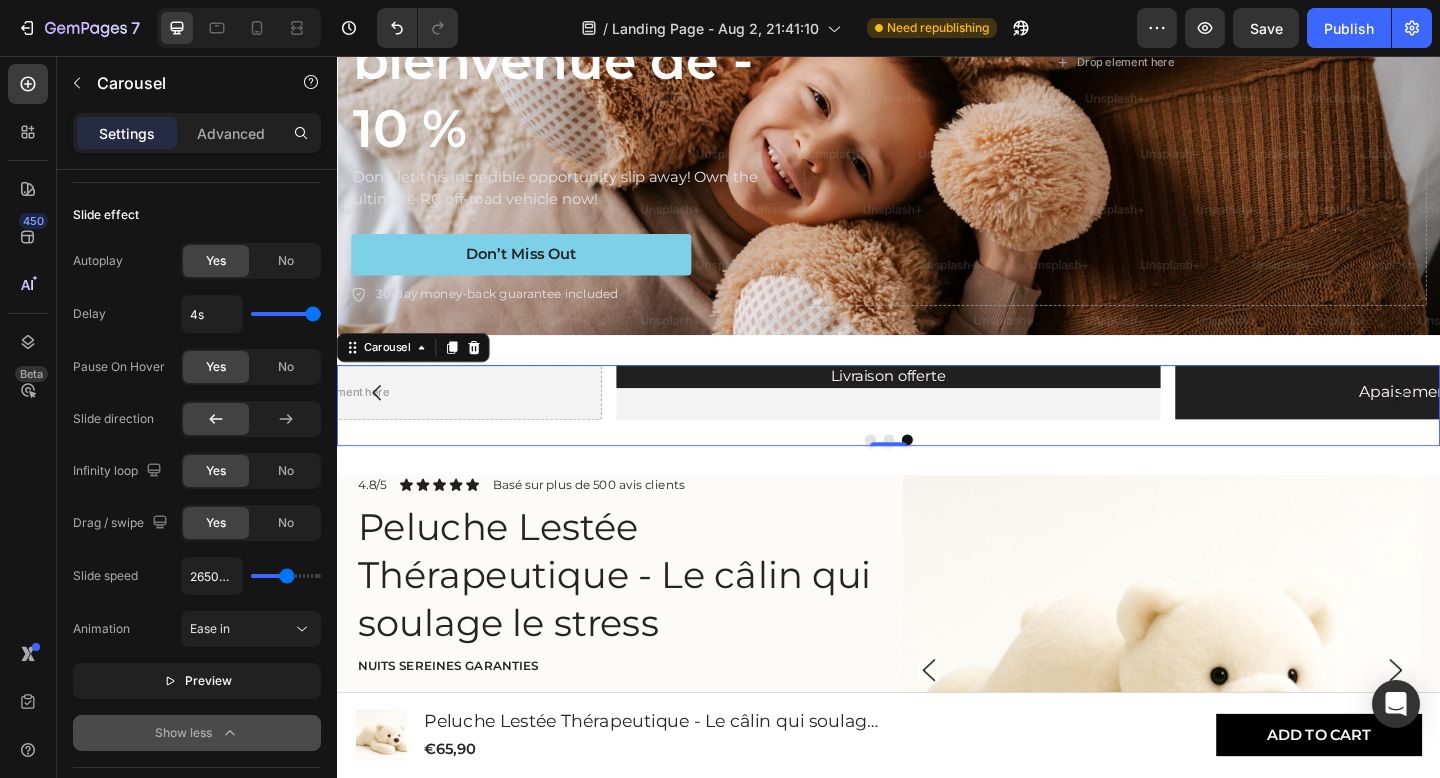 type on "2600ms" 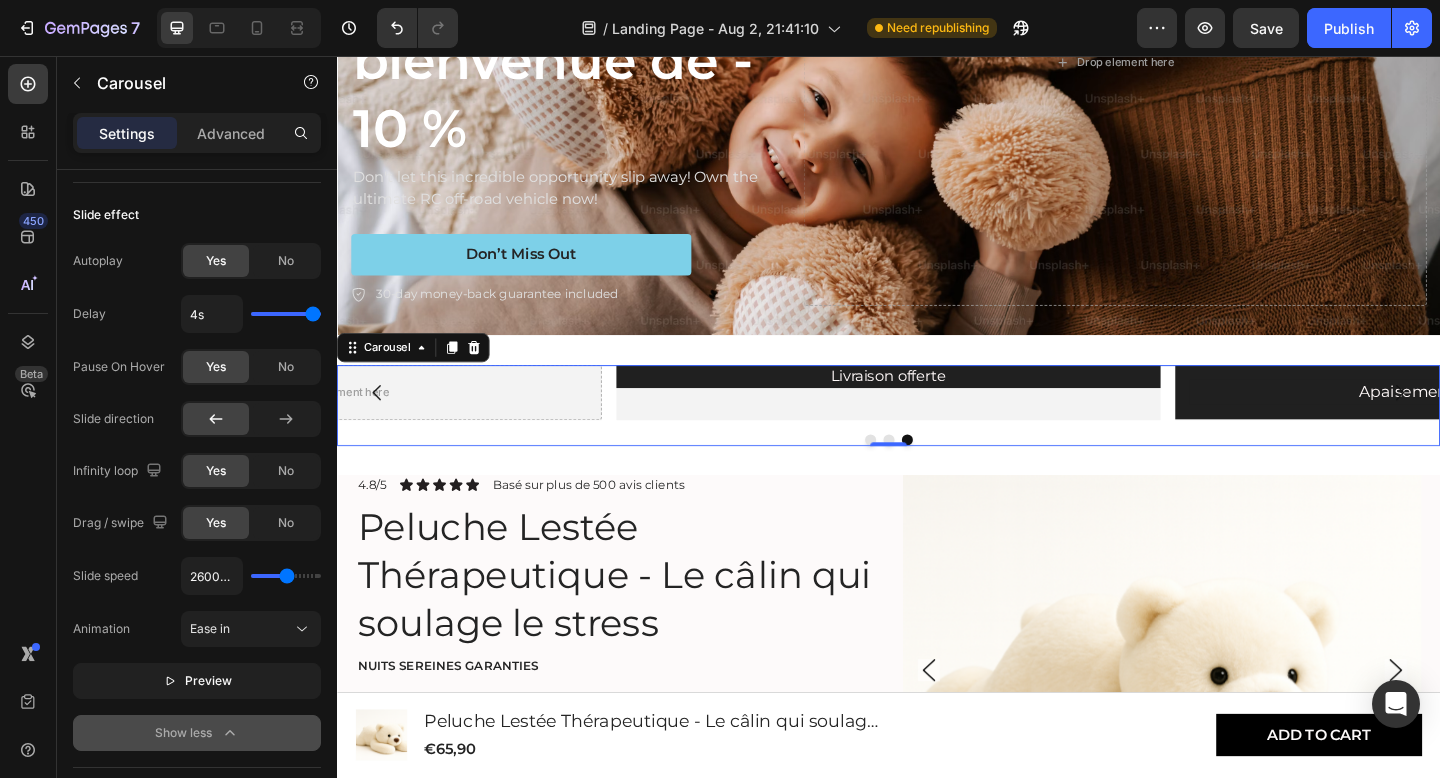 type on "2550ms" 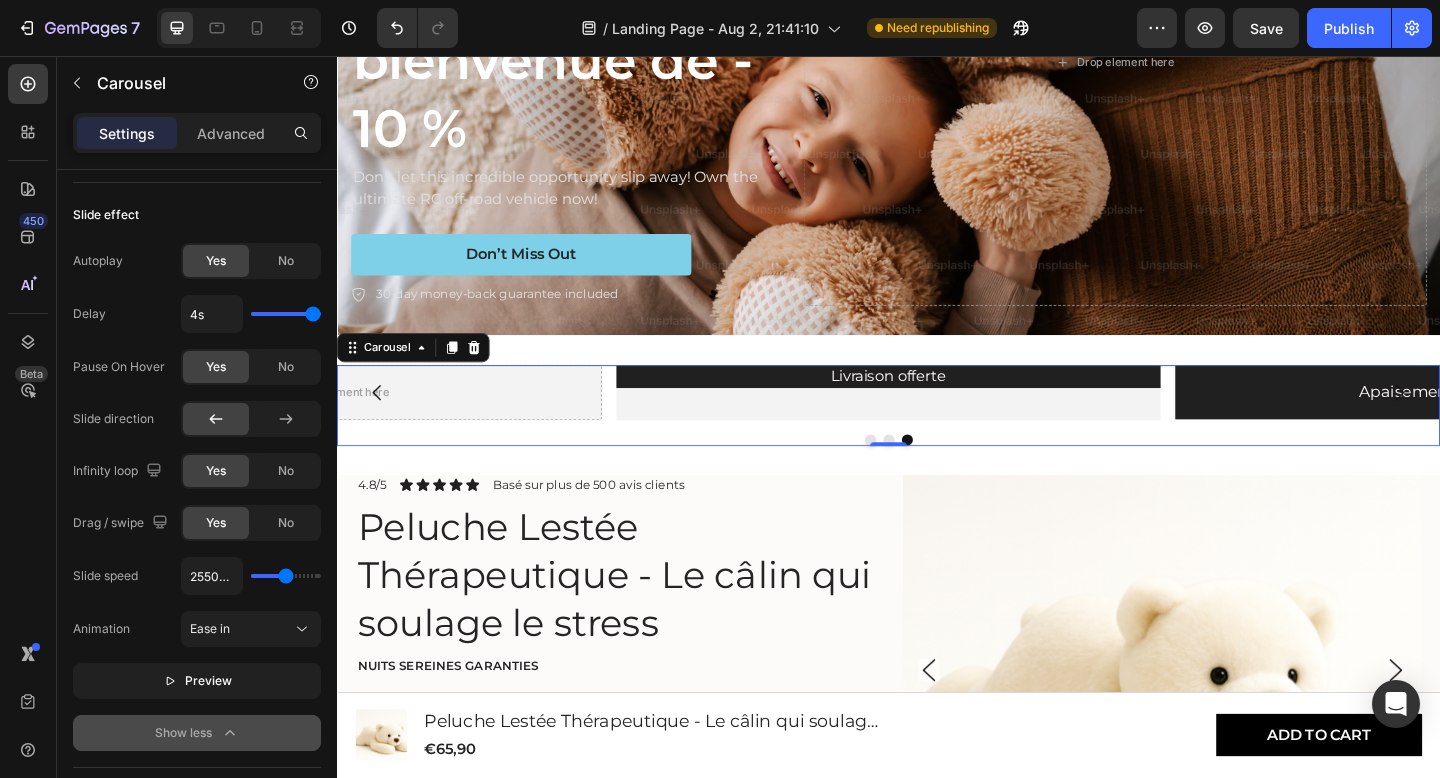 type on "2500ms" 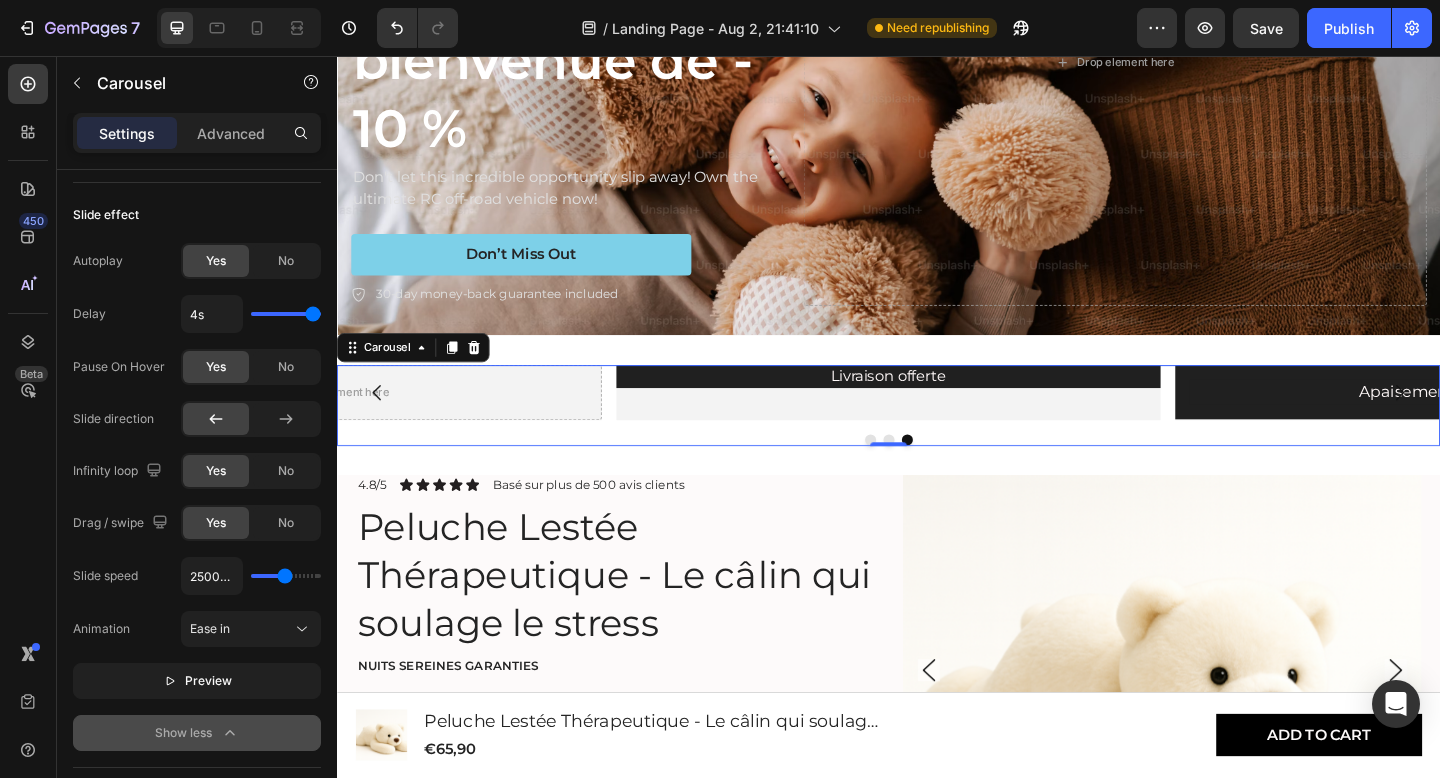 type on "2450ms" 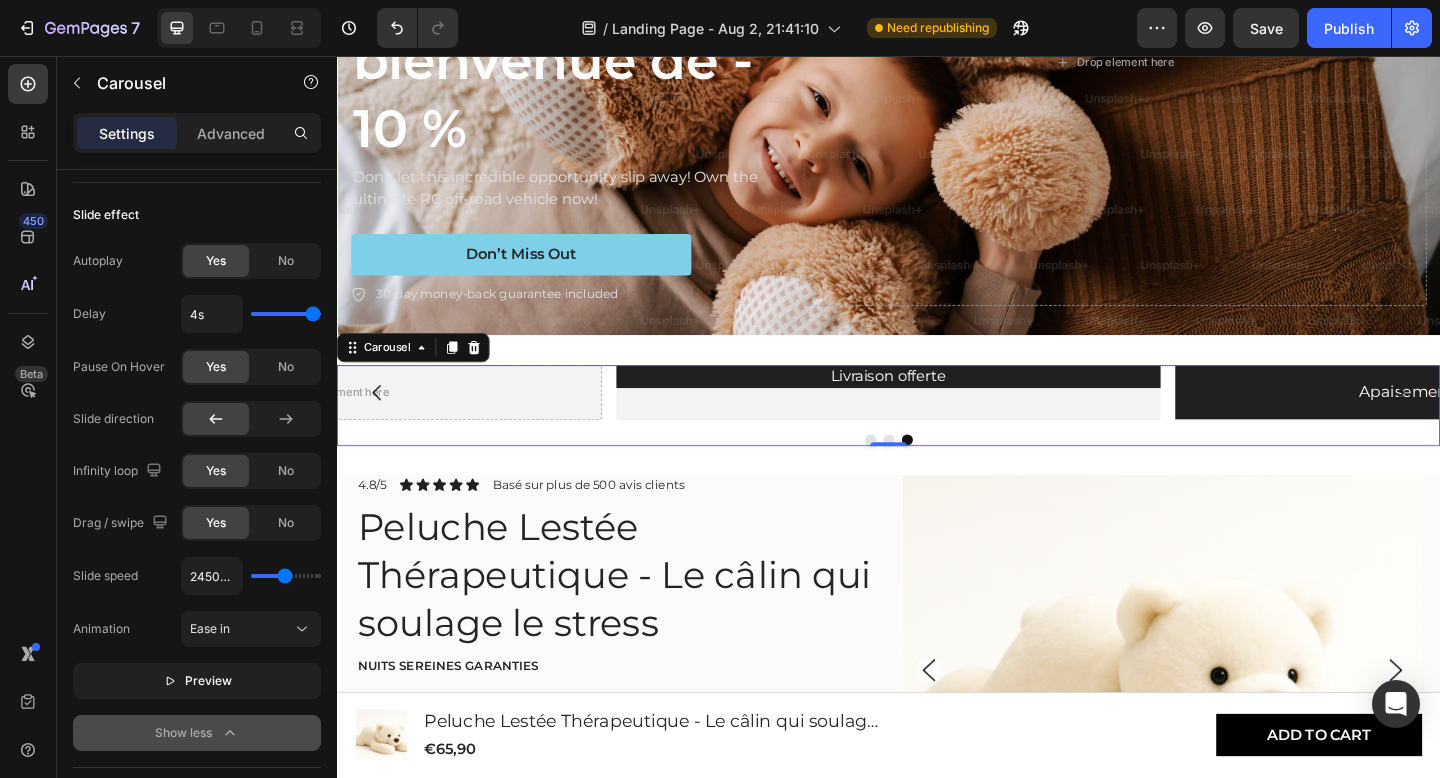 type on "2400ms" 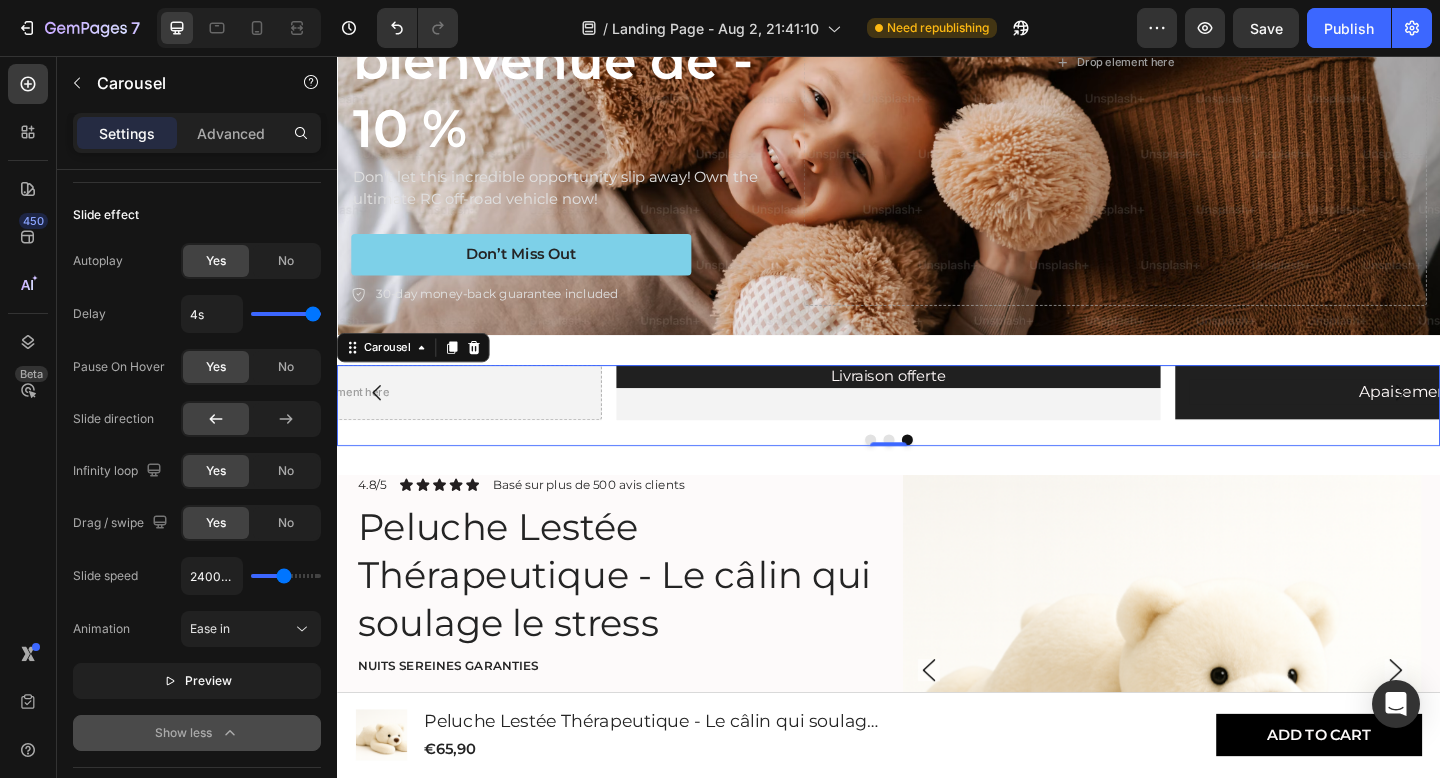 type on "2350ms" 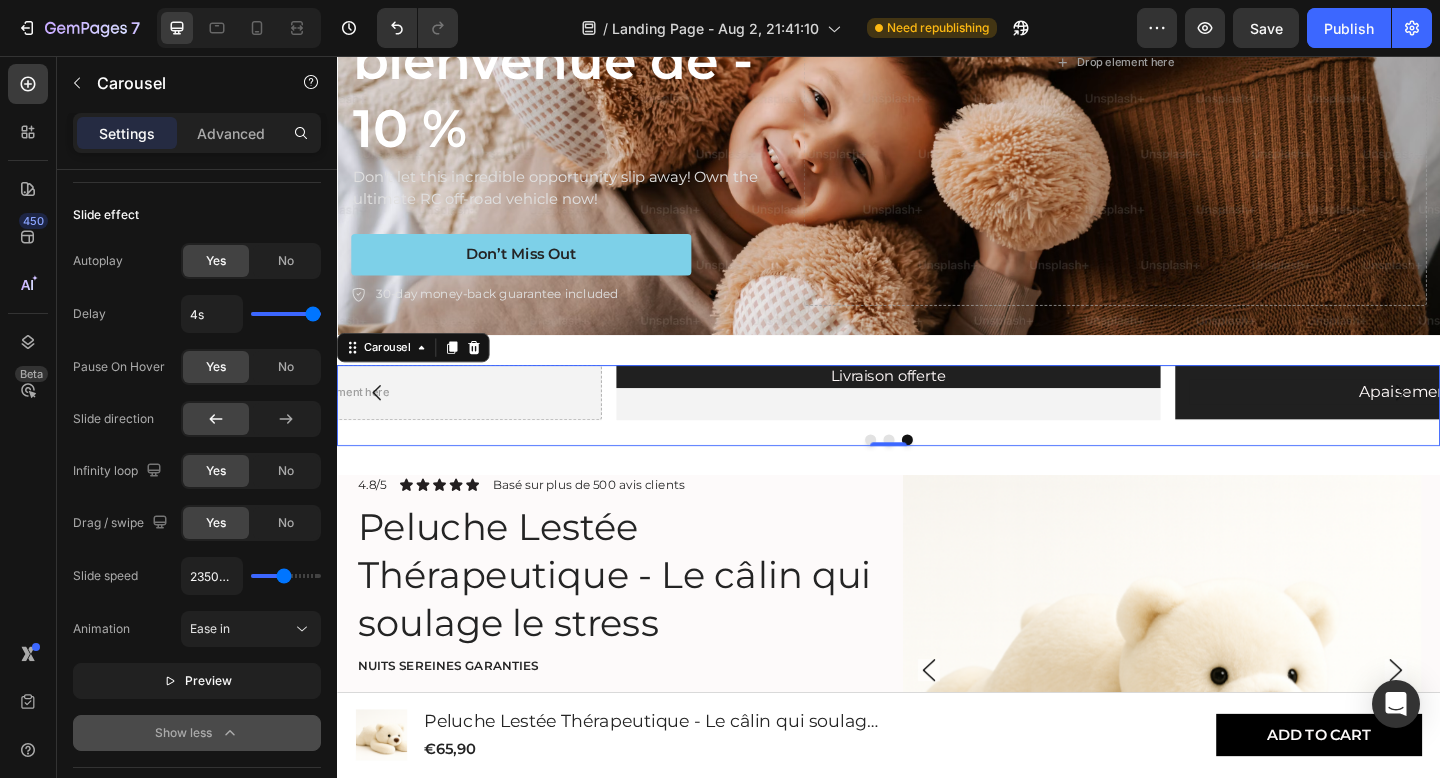 type on "2300ms" 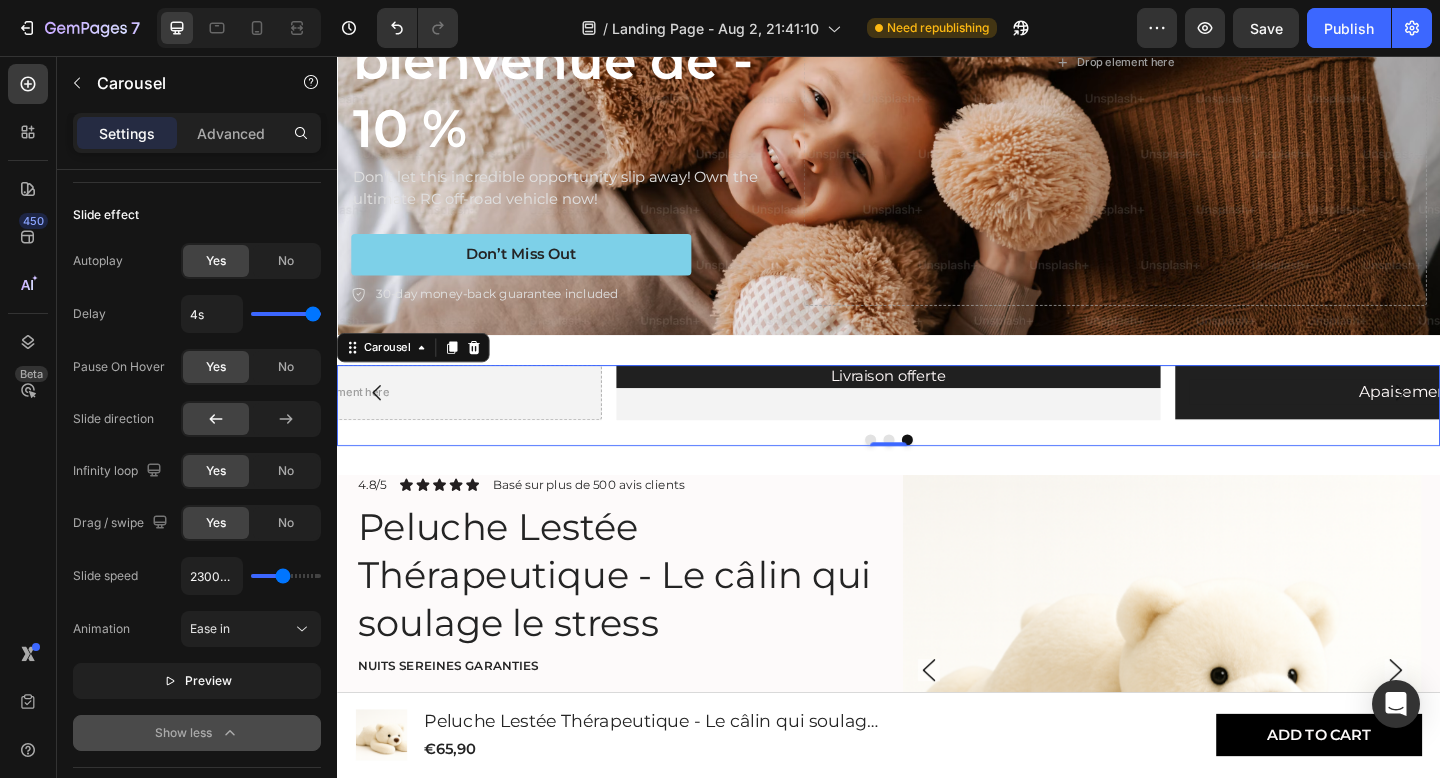 type on "2250ms" 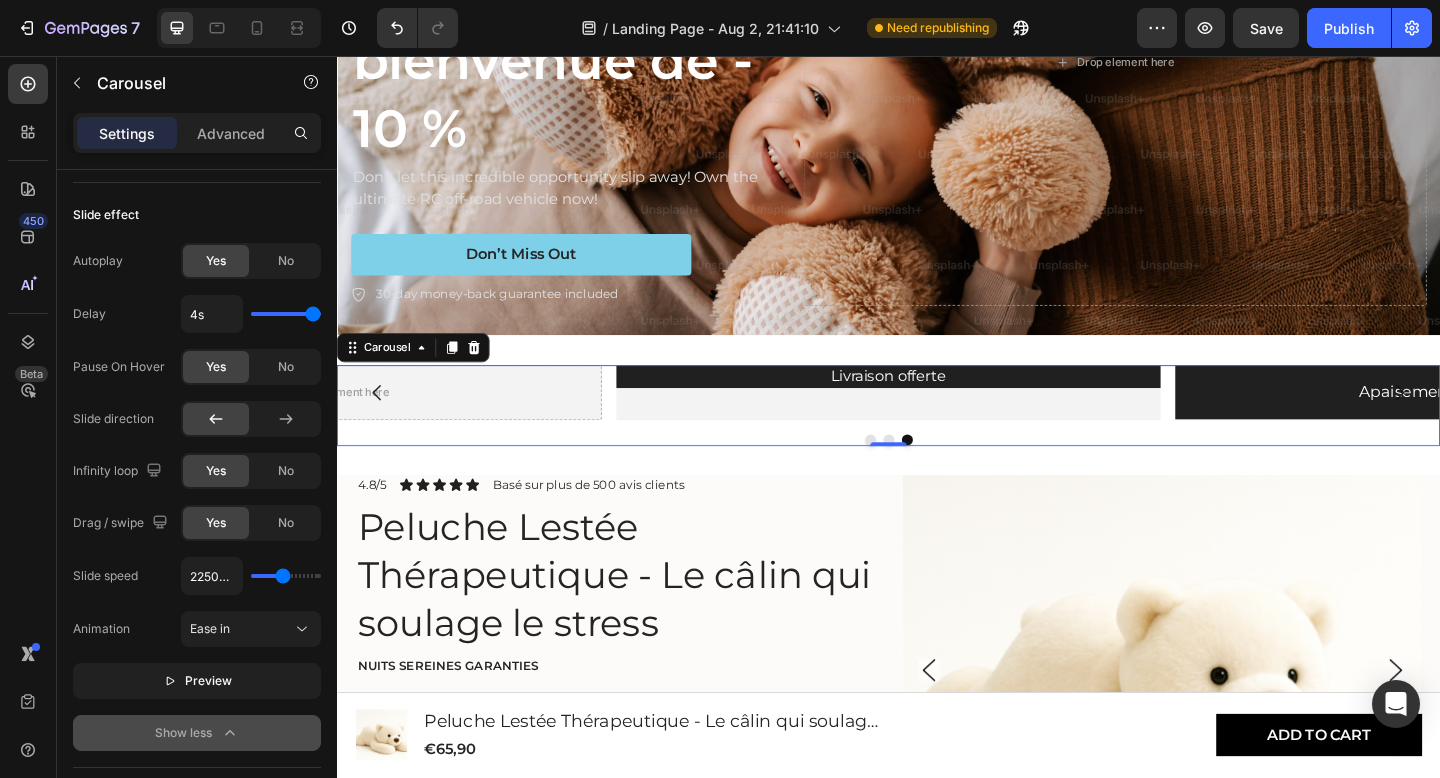 type on "2200ms" 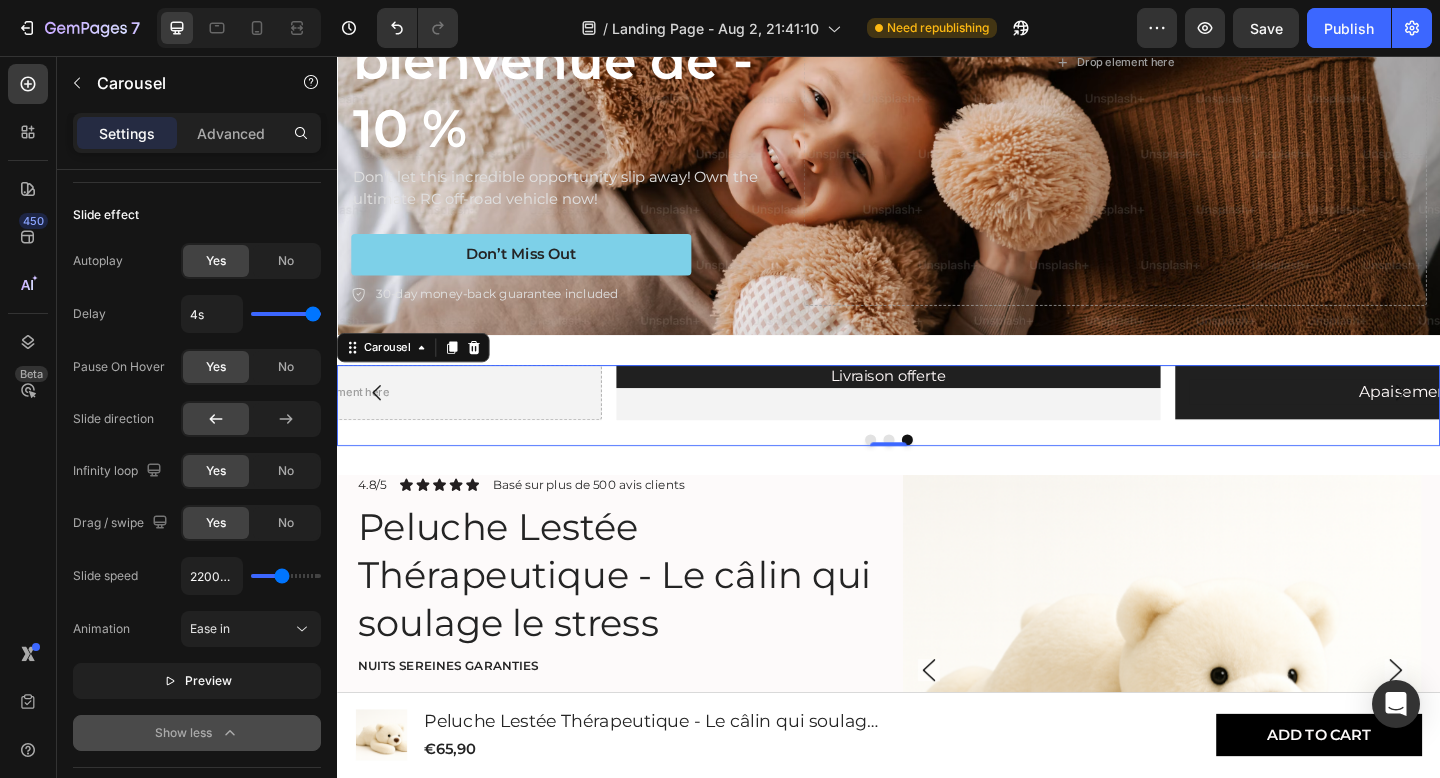 type on "2100ms" 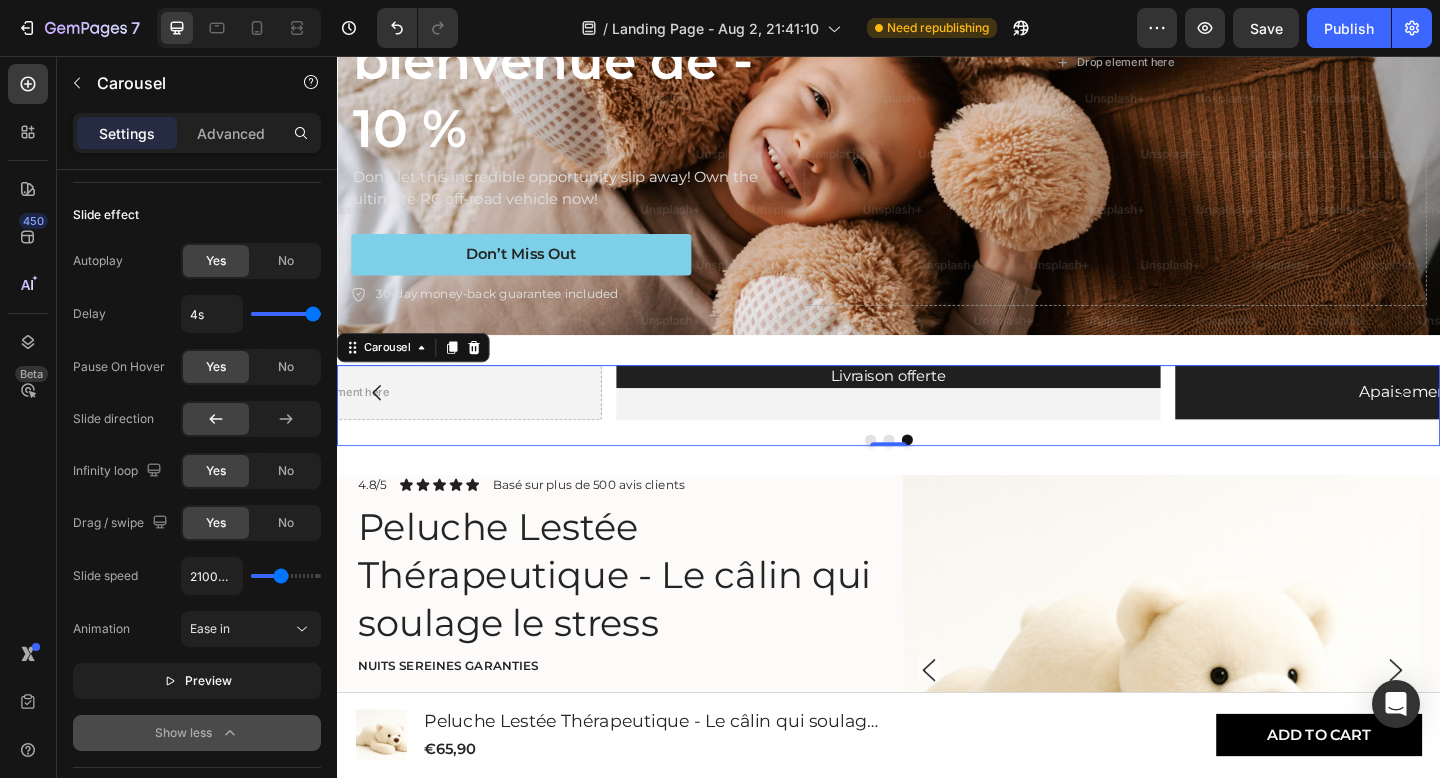type on "2050ms" 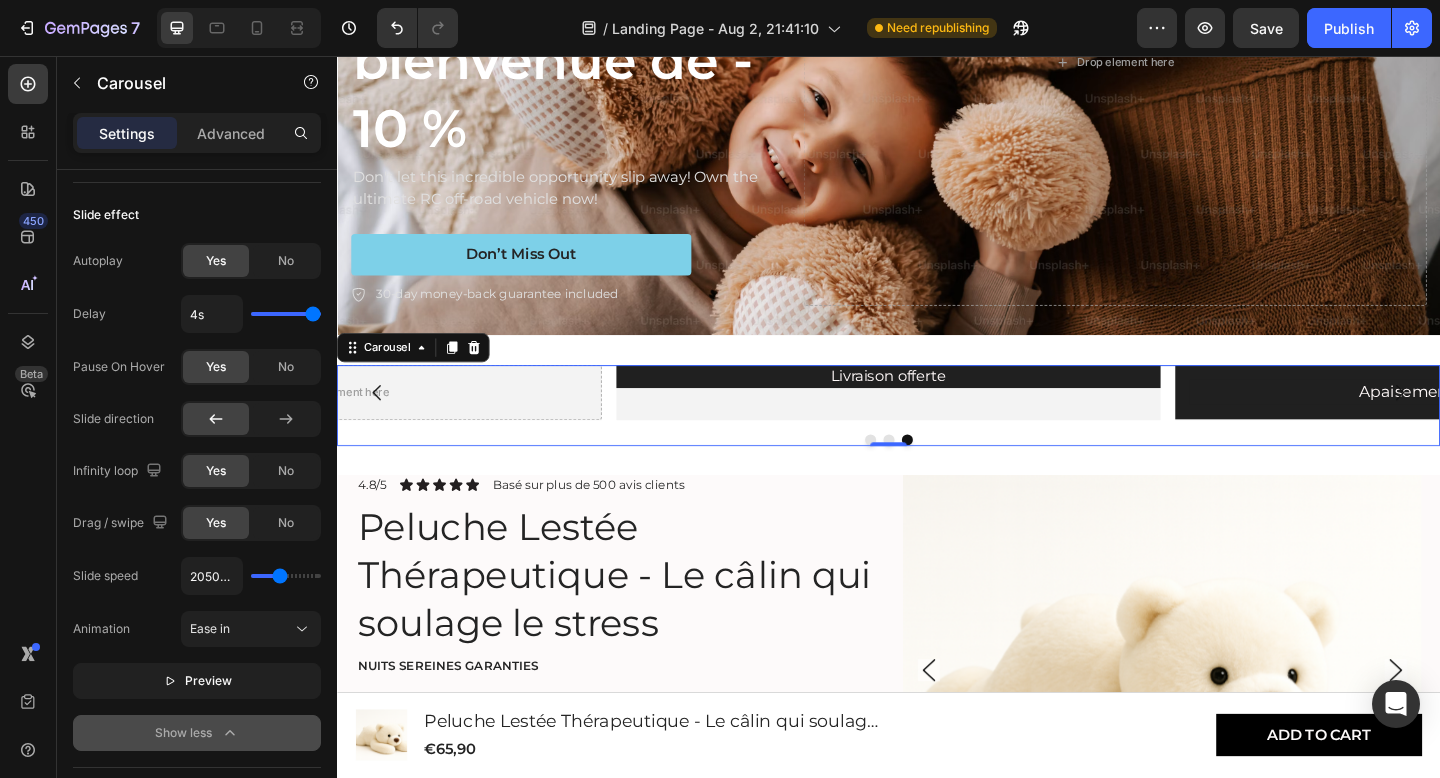 type on "2000ms" 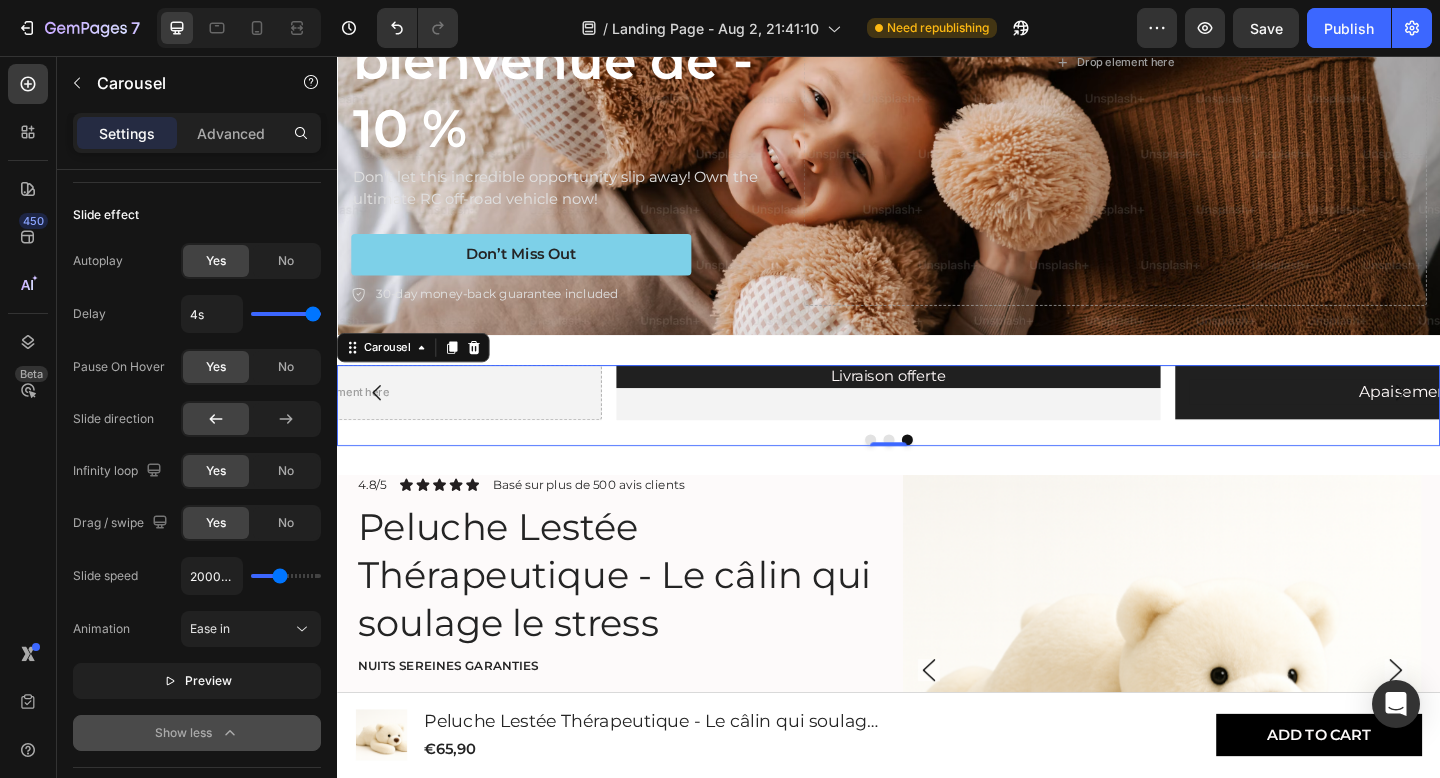 type on "1950ms" 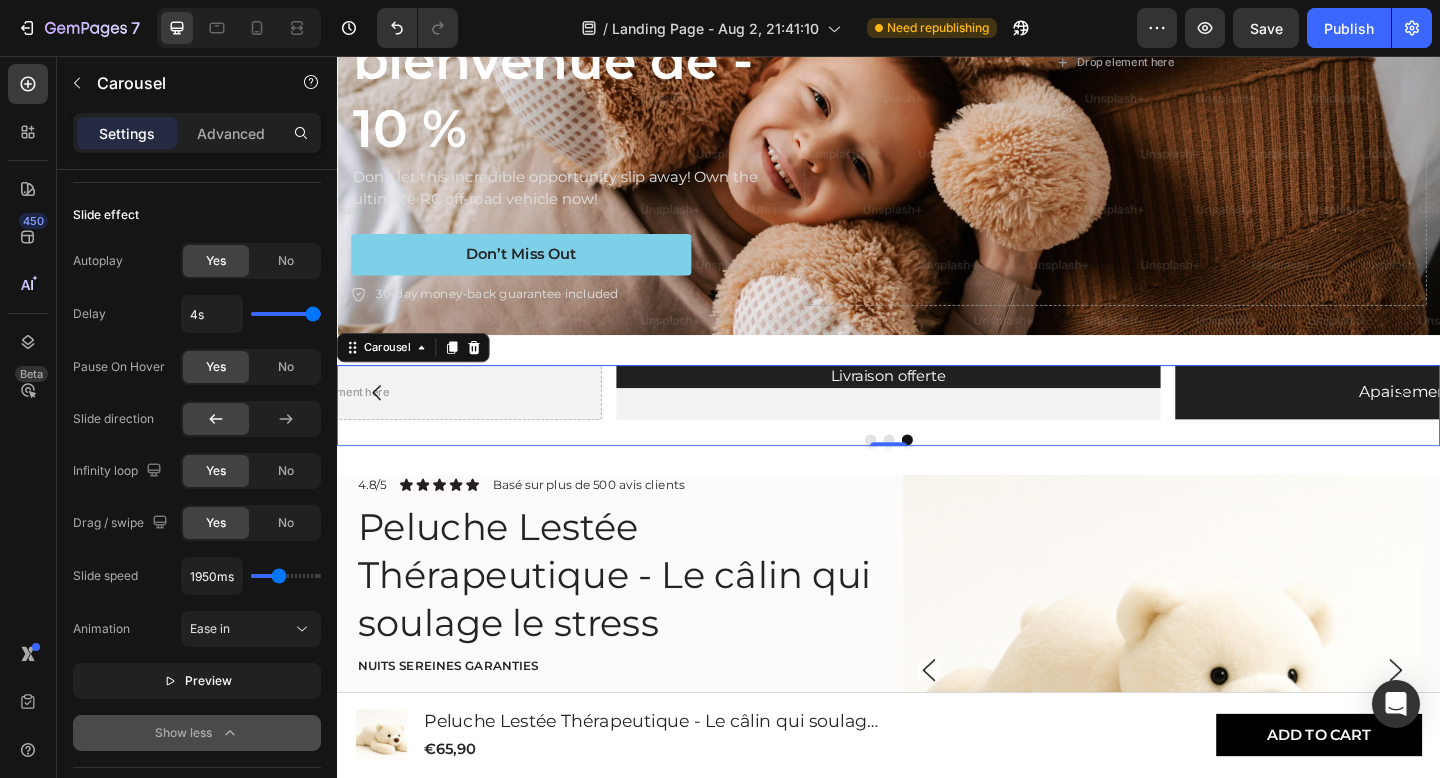 type on "1900ms" 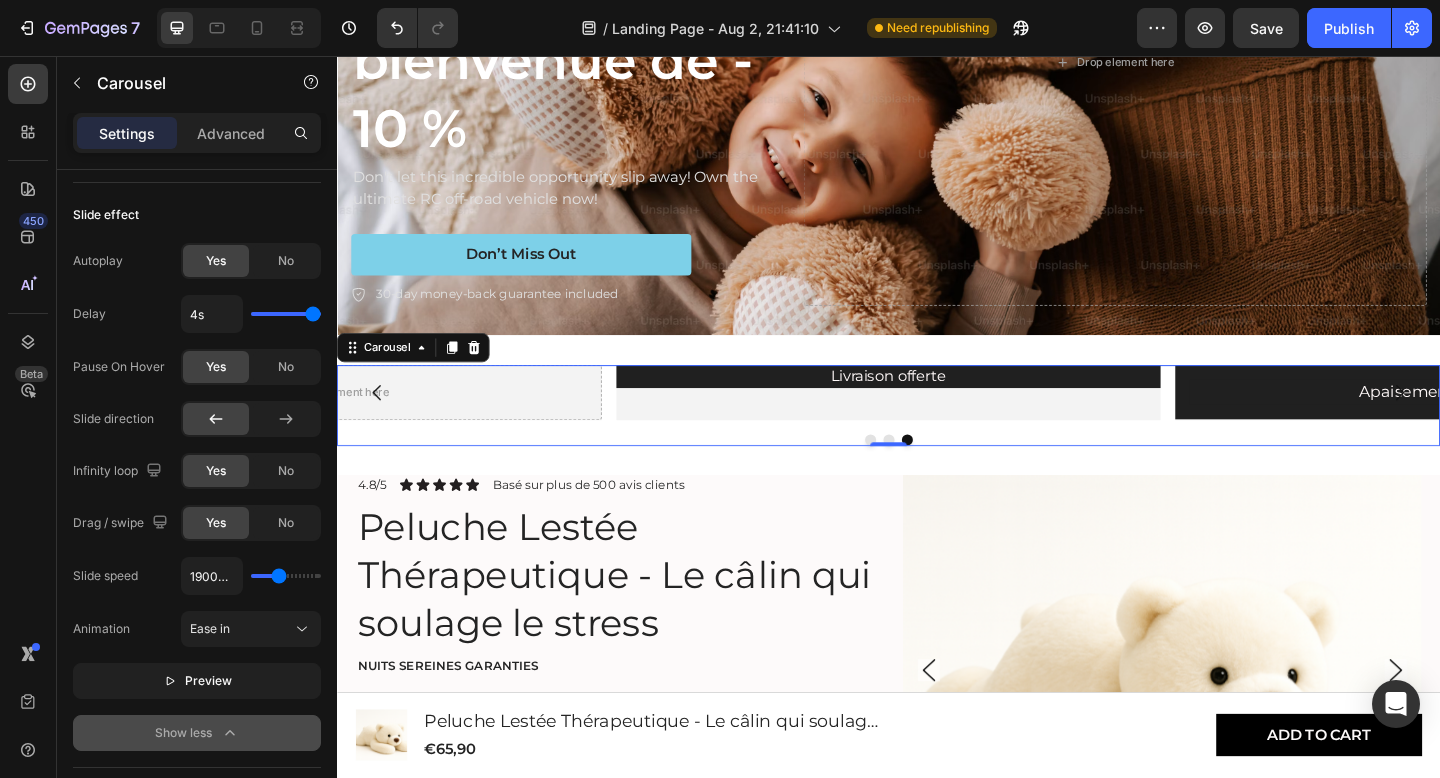 type on "1850ms" 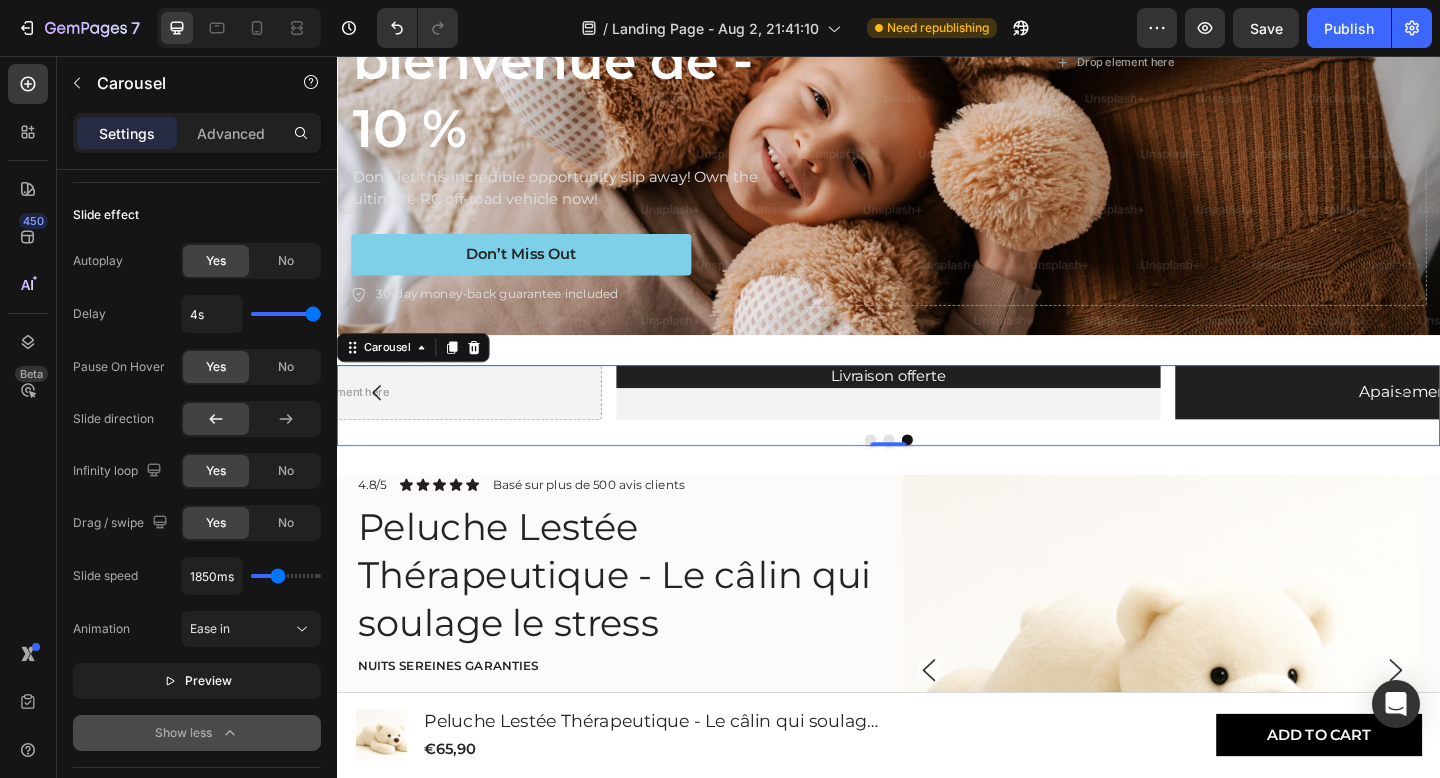 type on "1800ms" 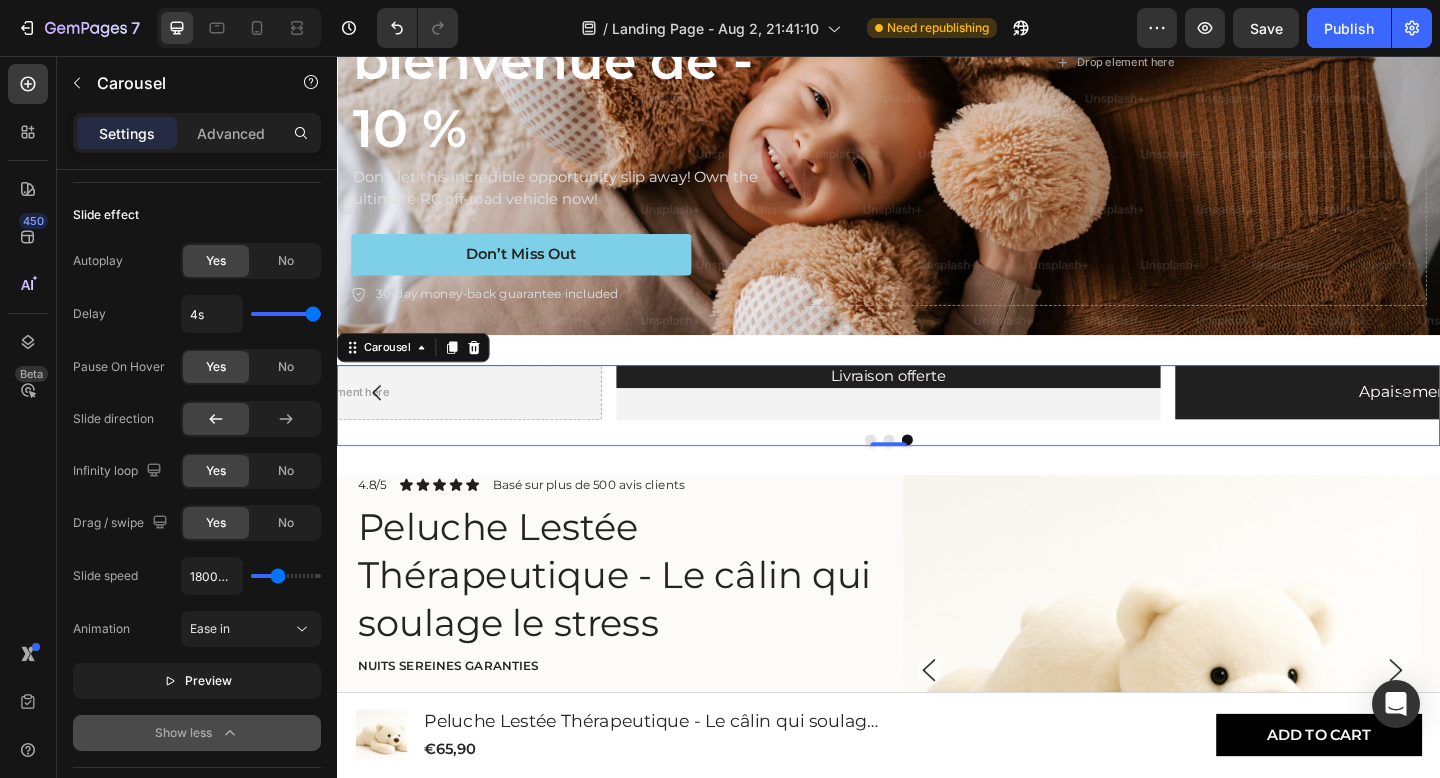 type on "1750ms" 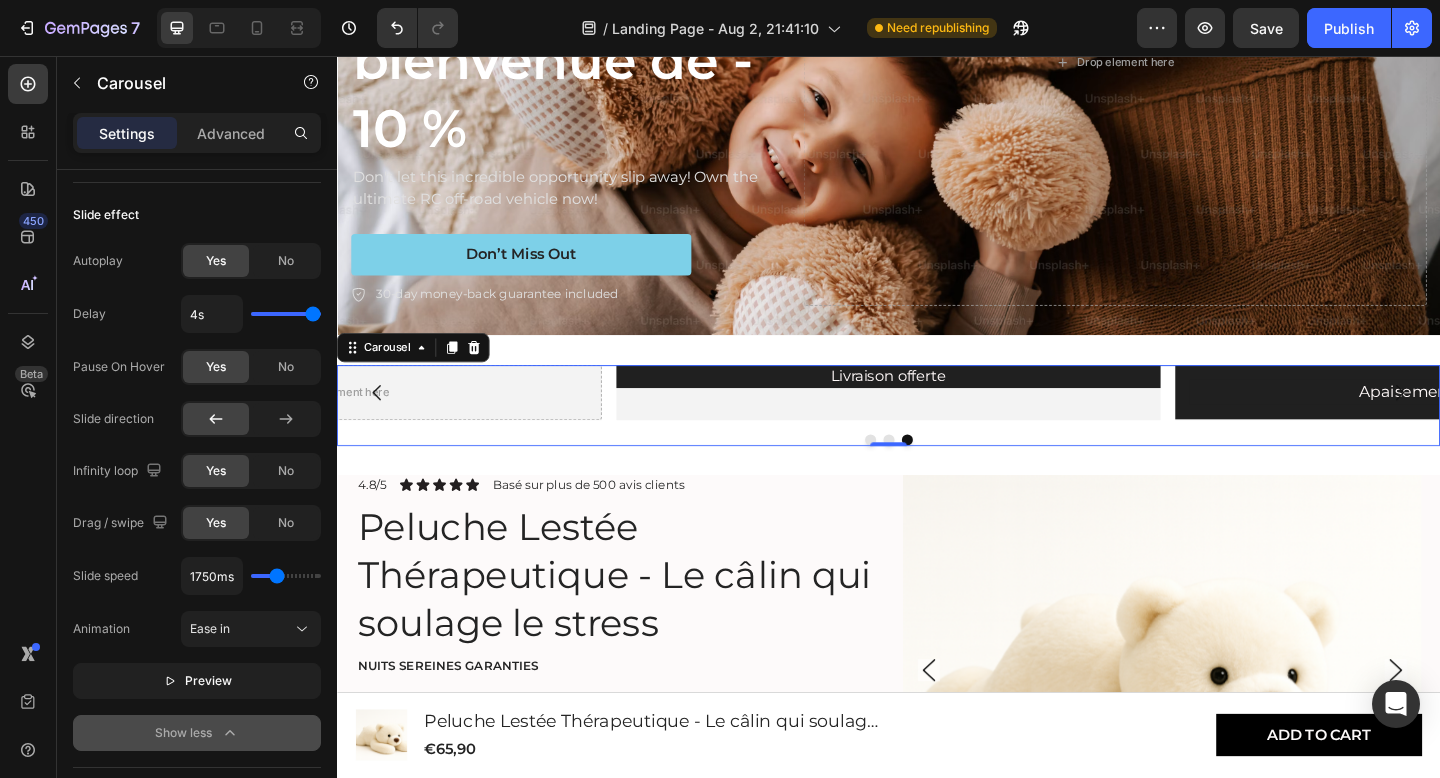 type on "1750" 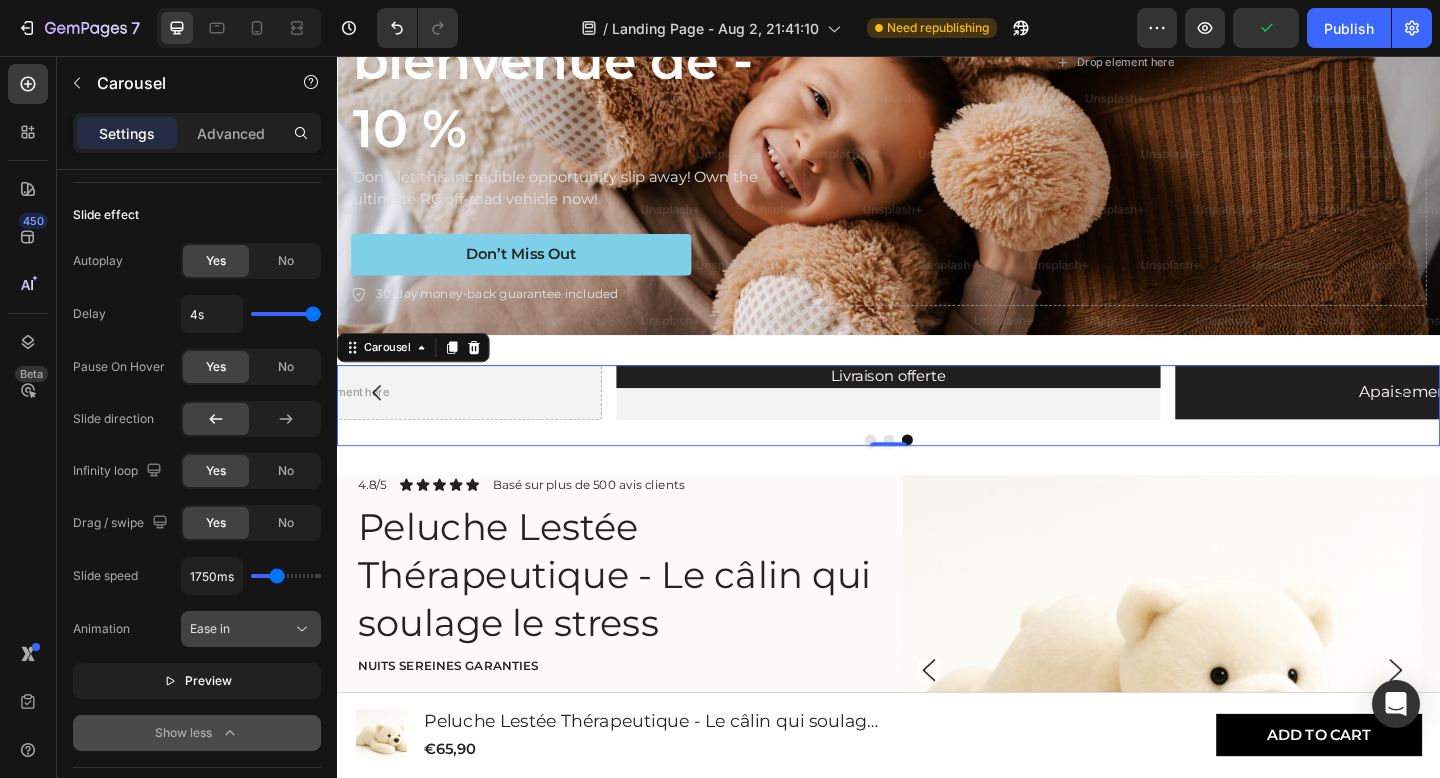 click on "Ease in" 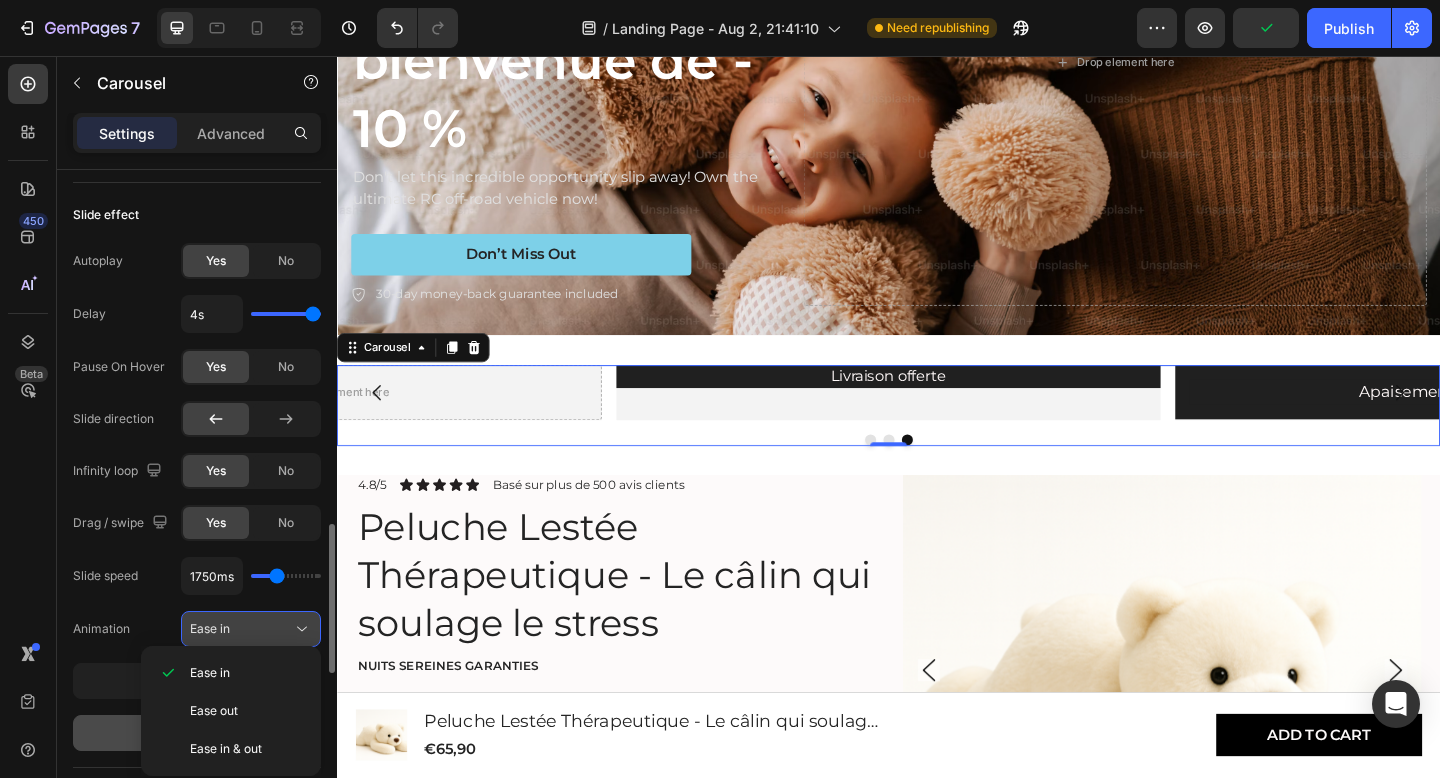 scroll, scrollTop: 1556, scrollLeft: 0, axis: vertical 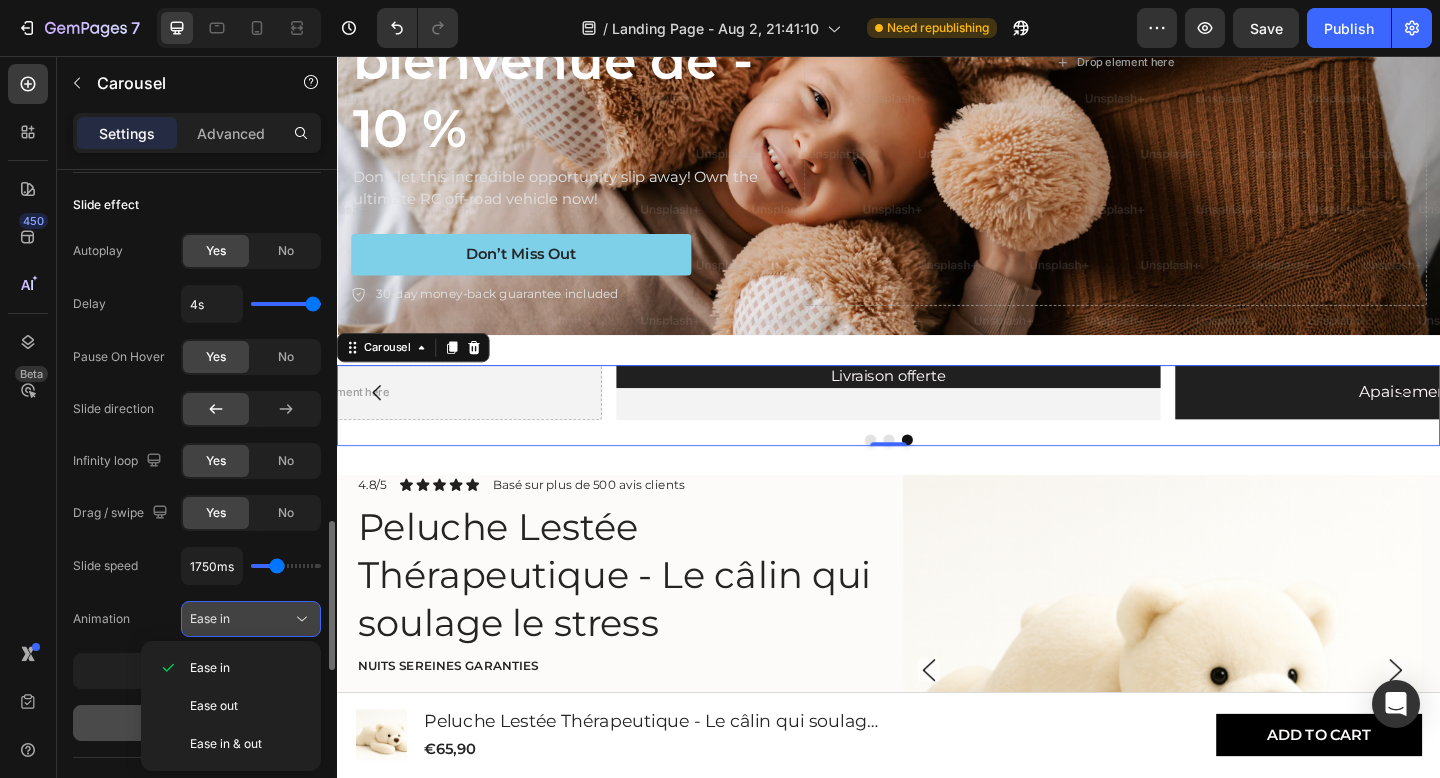 click 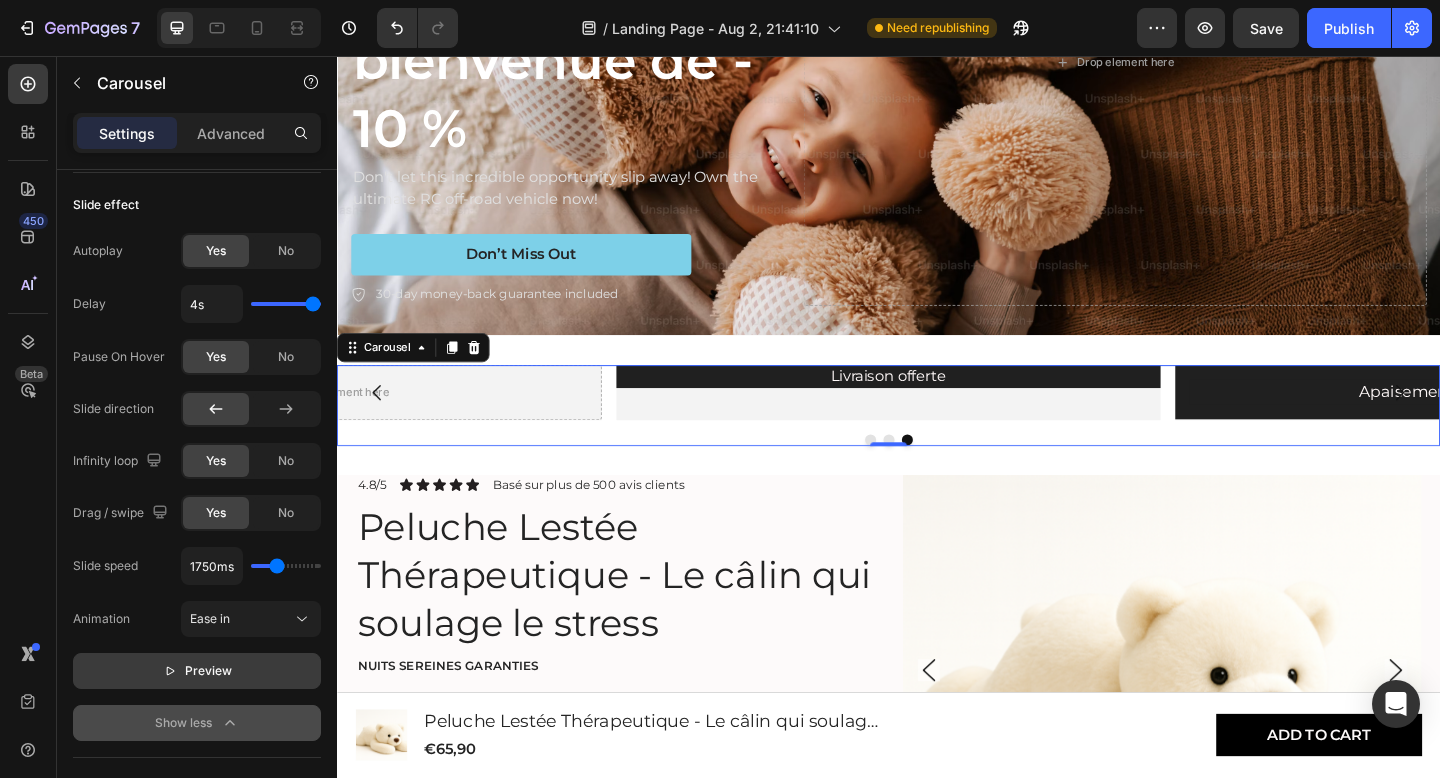 click on "Preview" at bounding box center [197, 671] 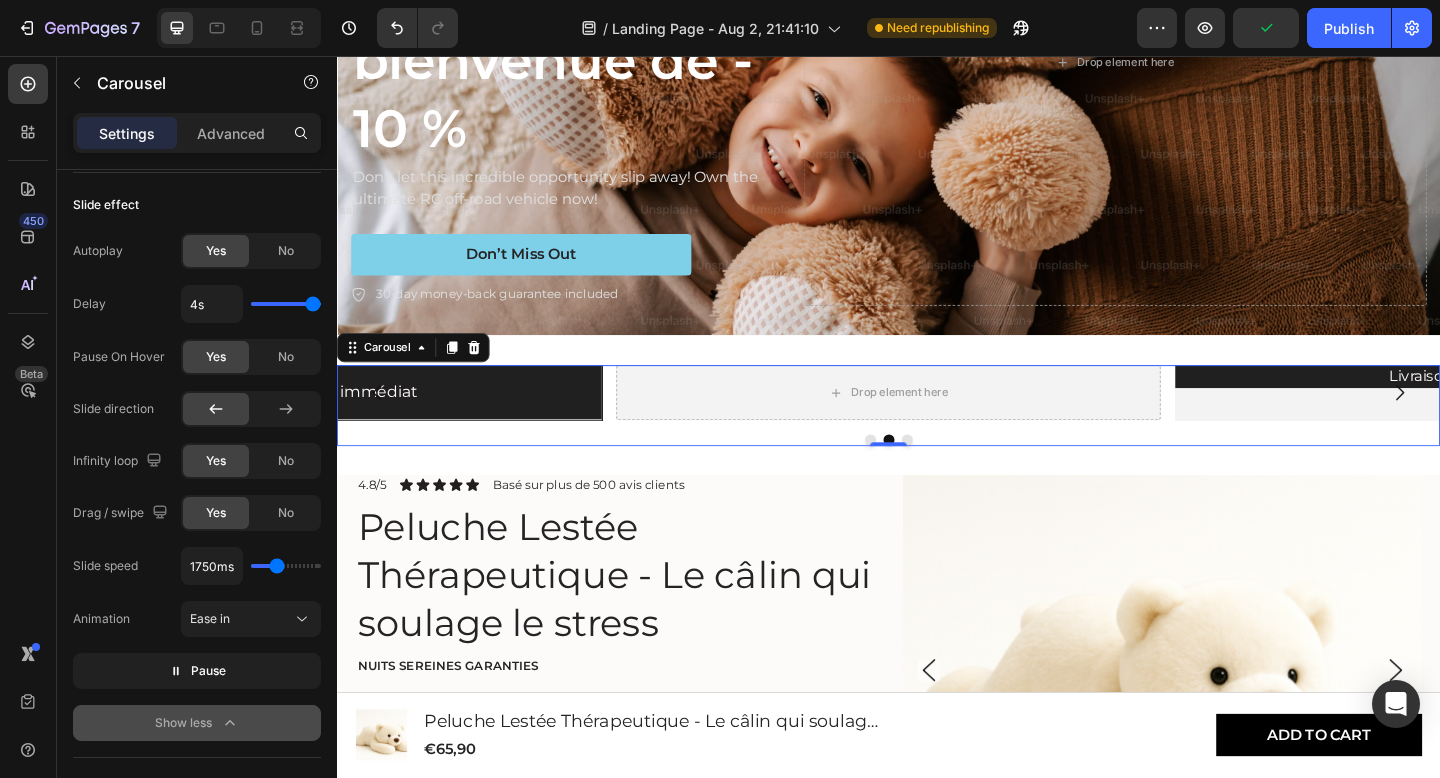 click at bounding box center (286, 566) 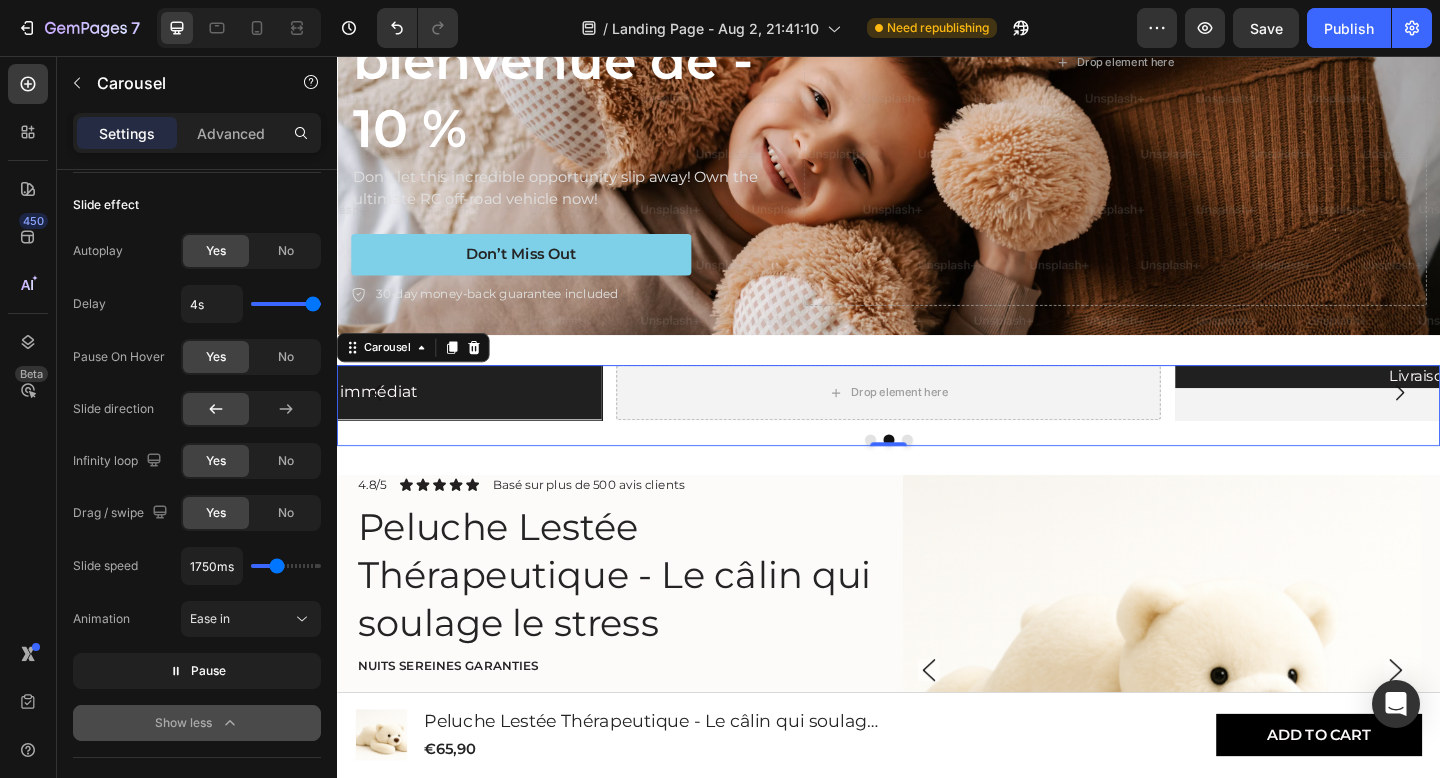 type on "1350ms" 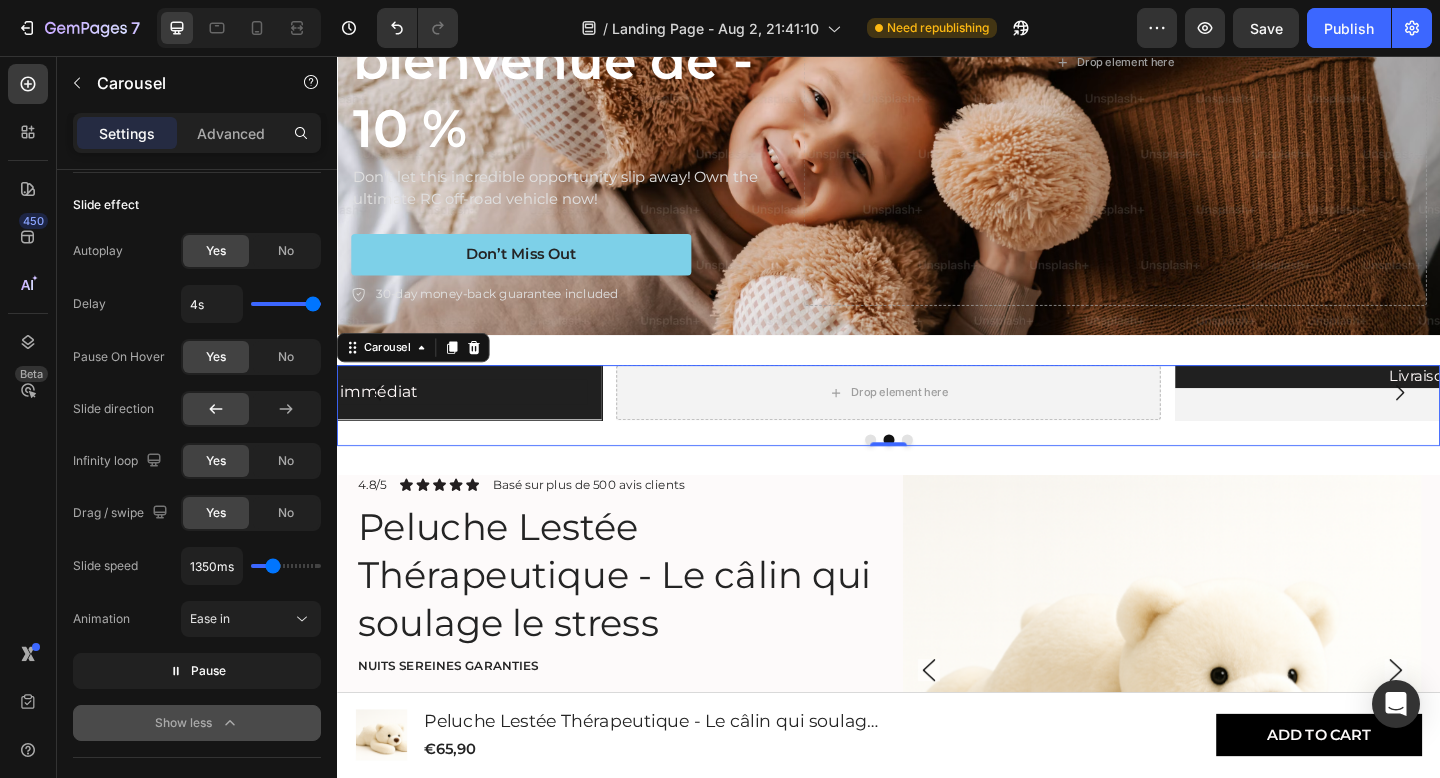 type on "1300ms" 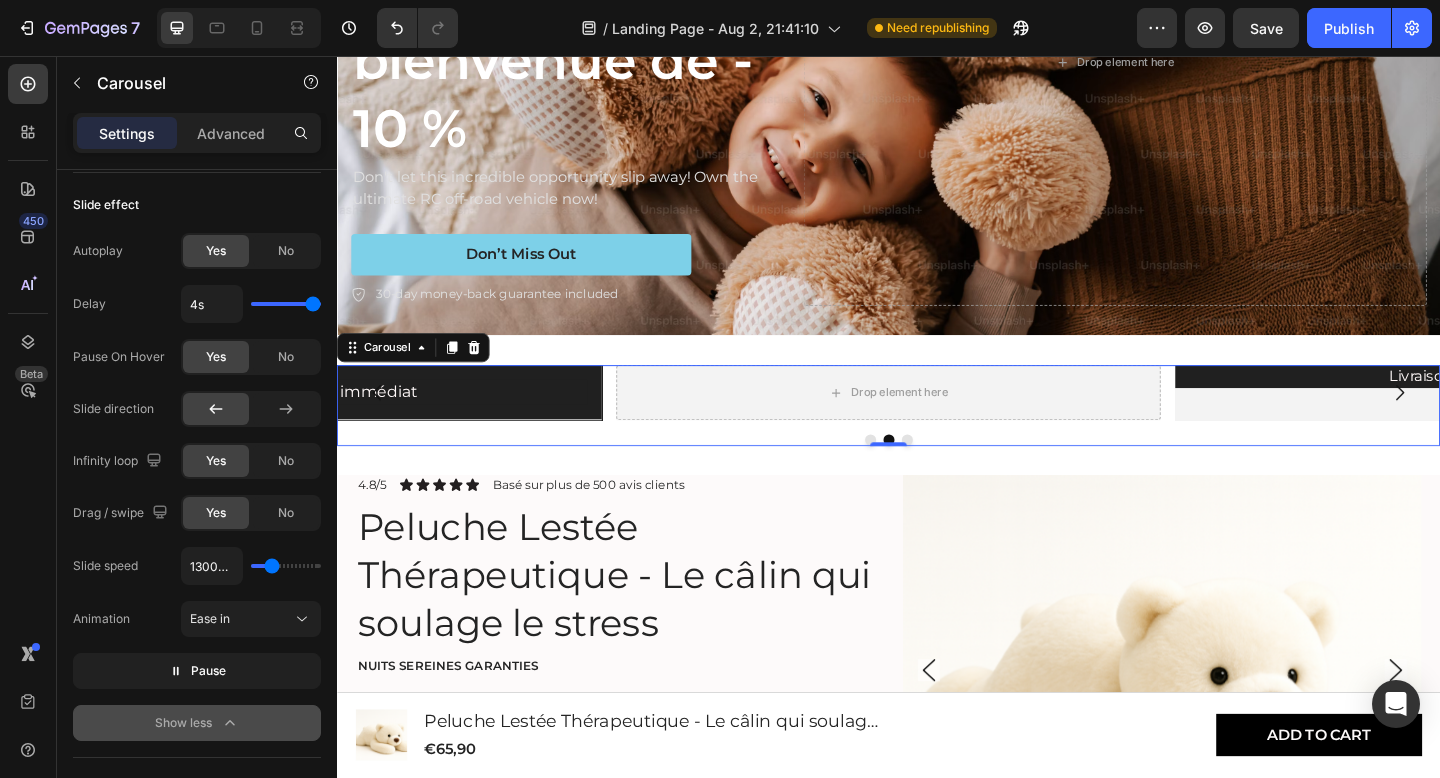 type on "1250ms" 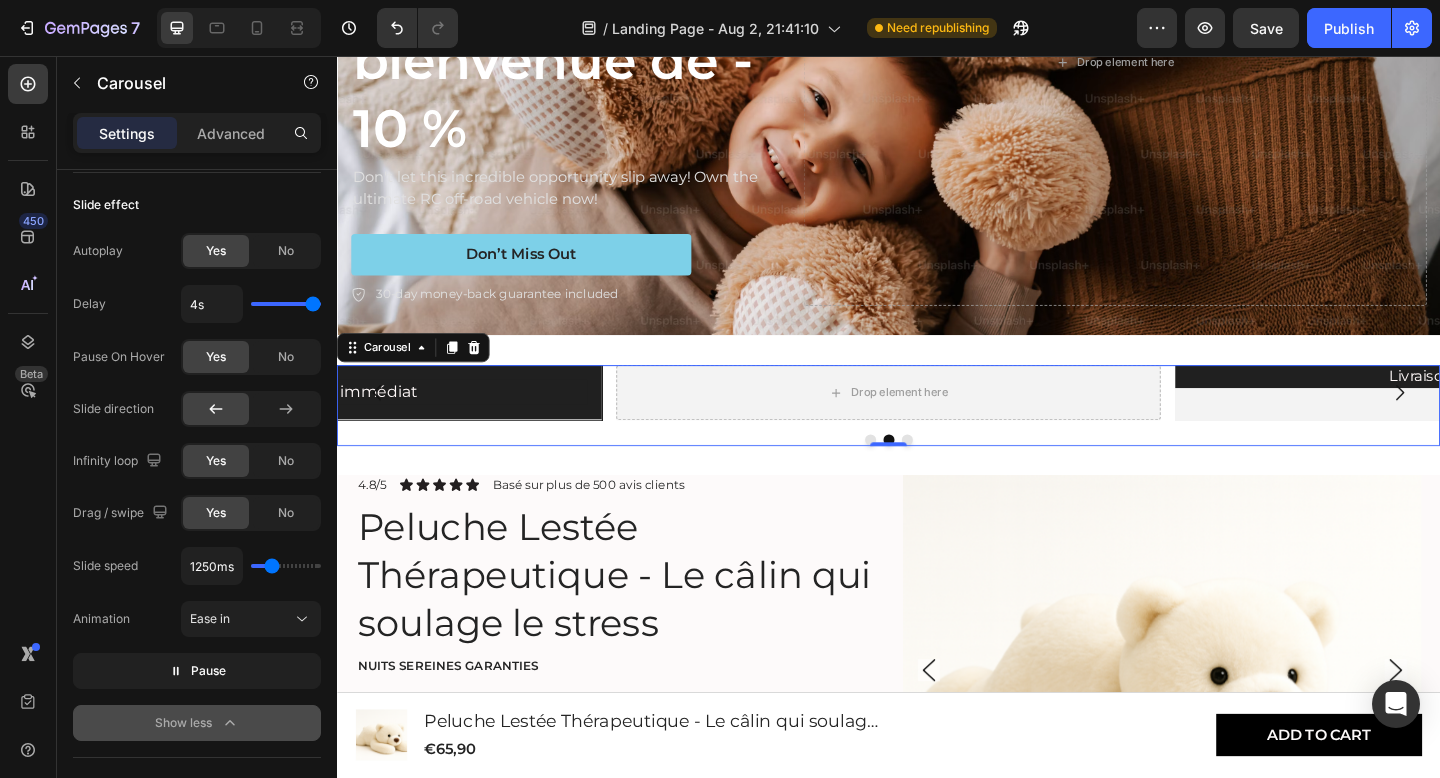 type on "1200ms" 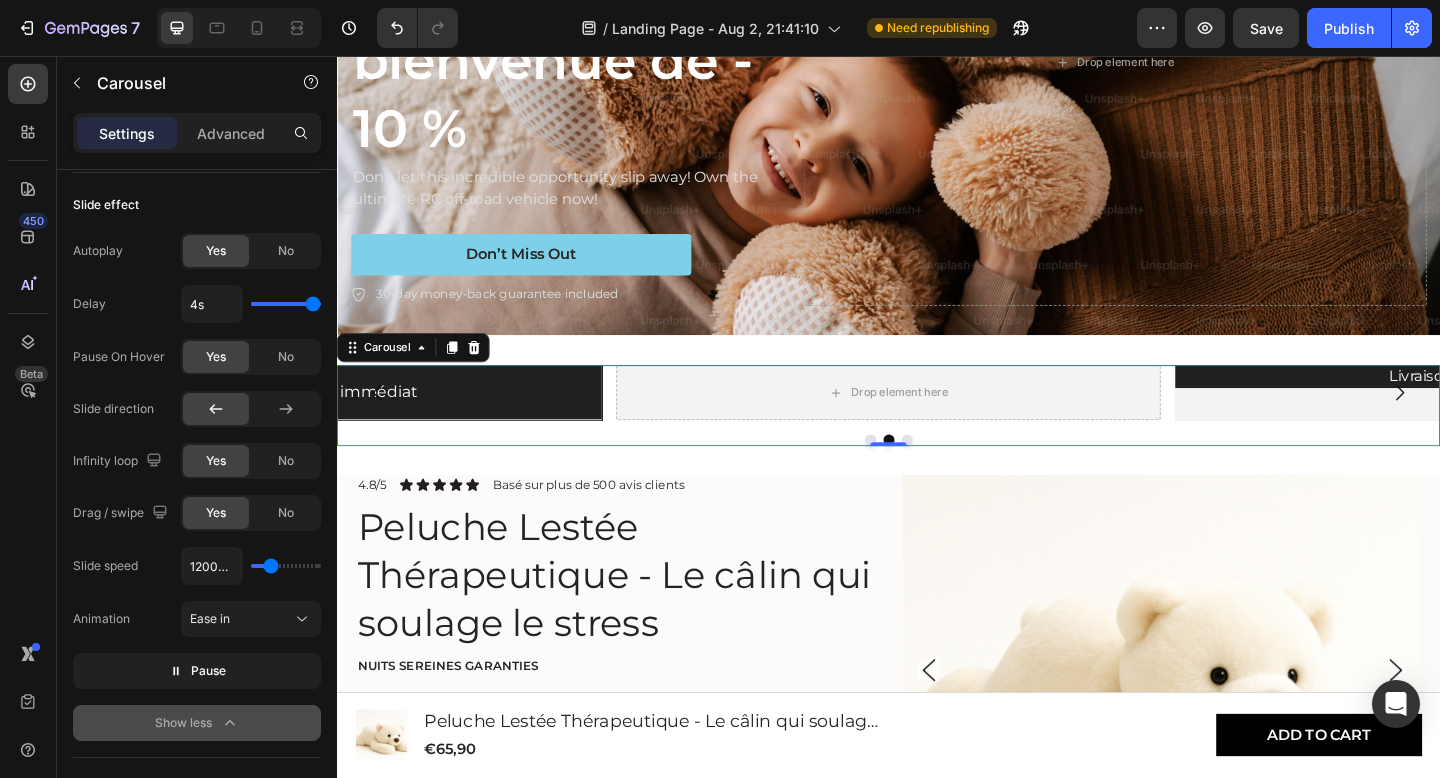 type on "1150ms" 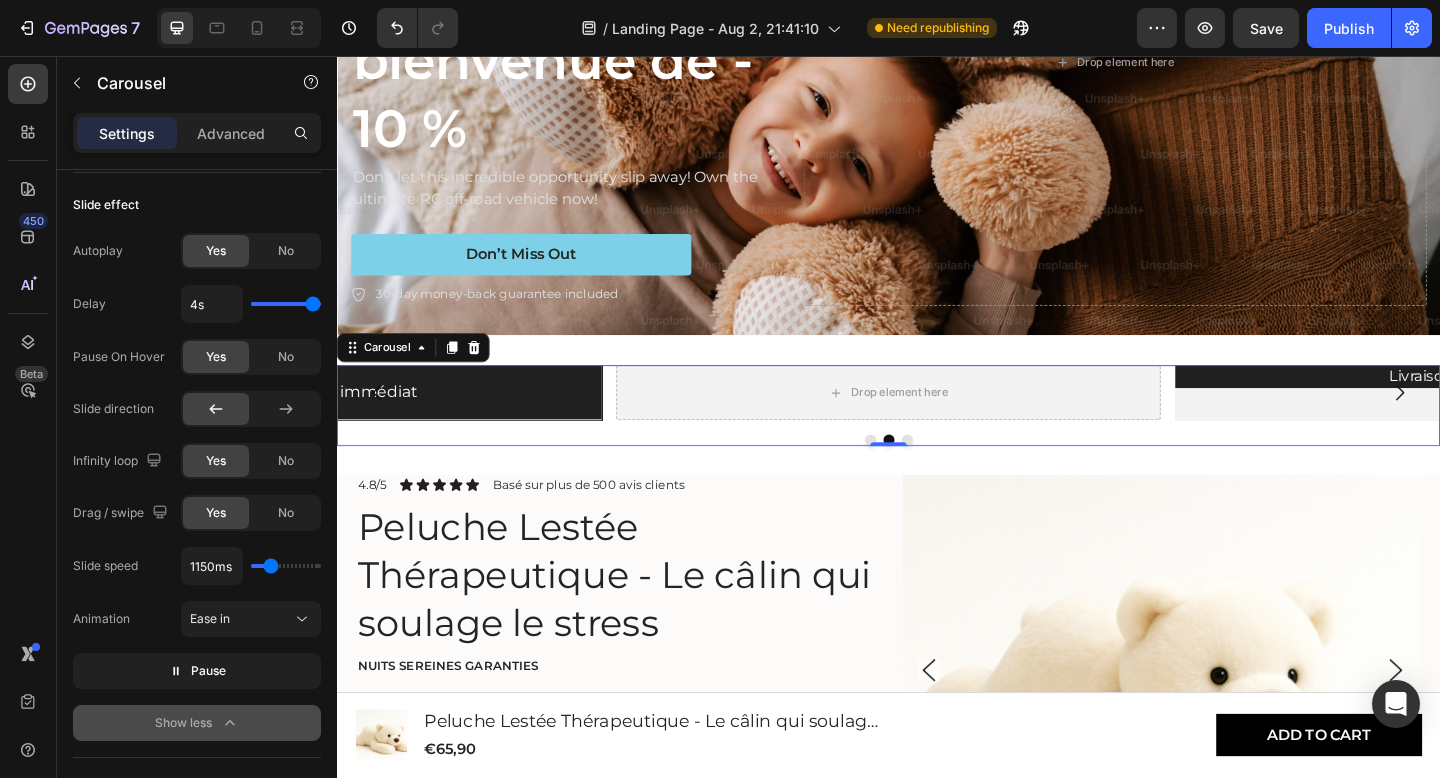 type on "1100ms" 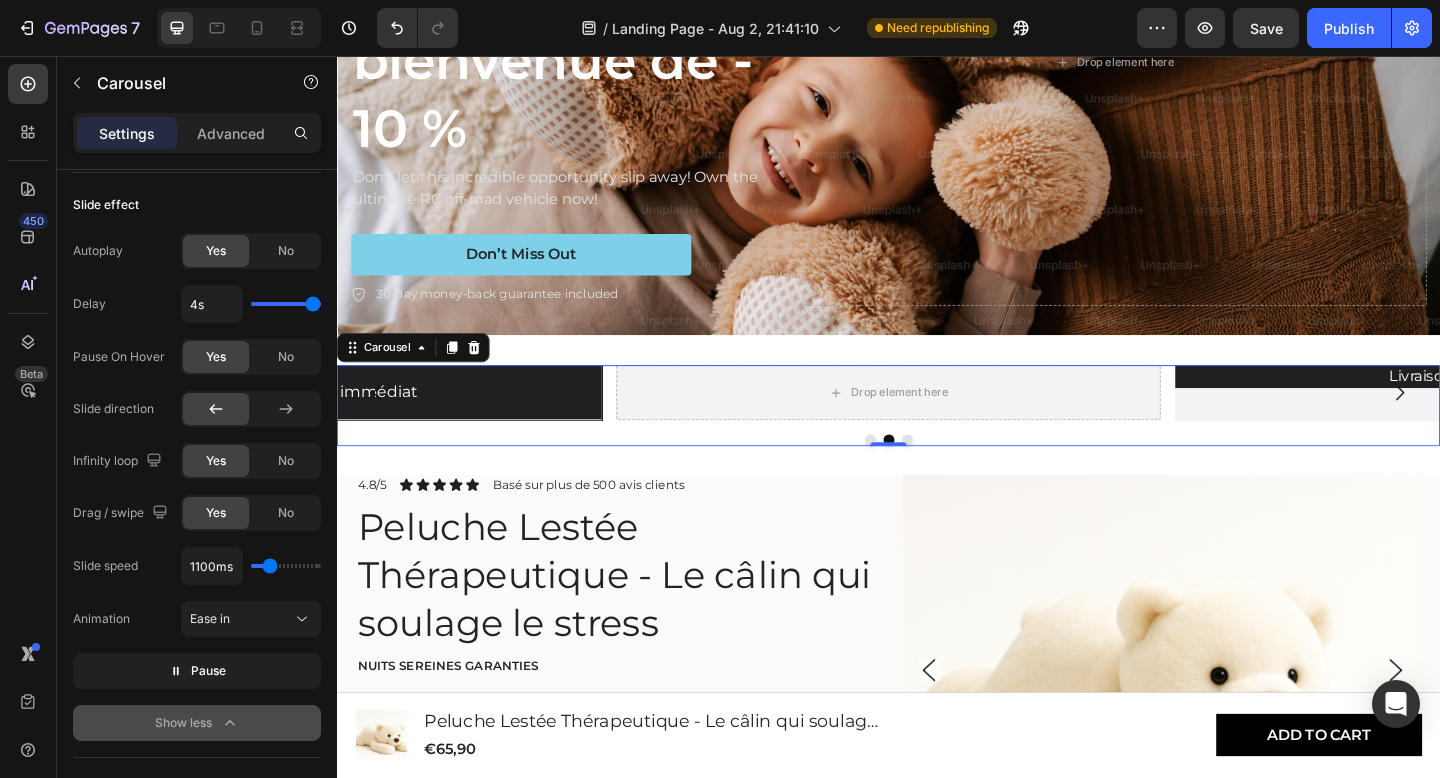 type on "1050ms" 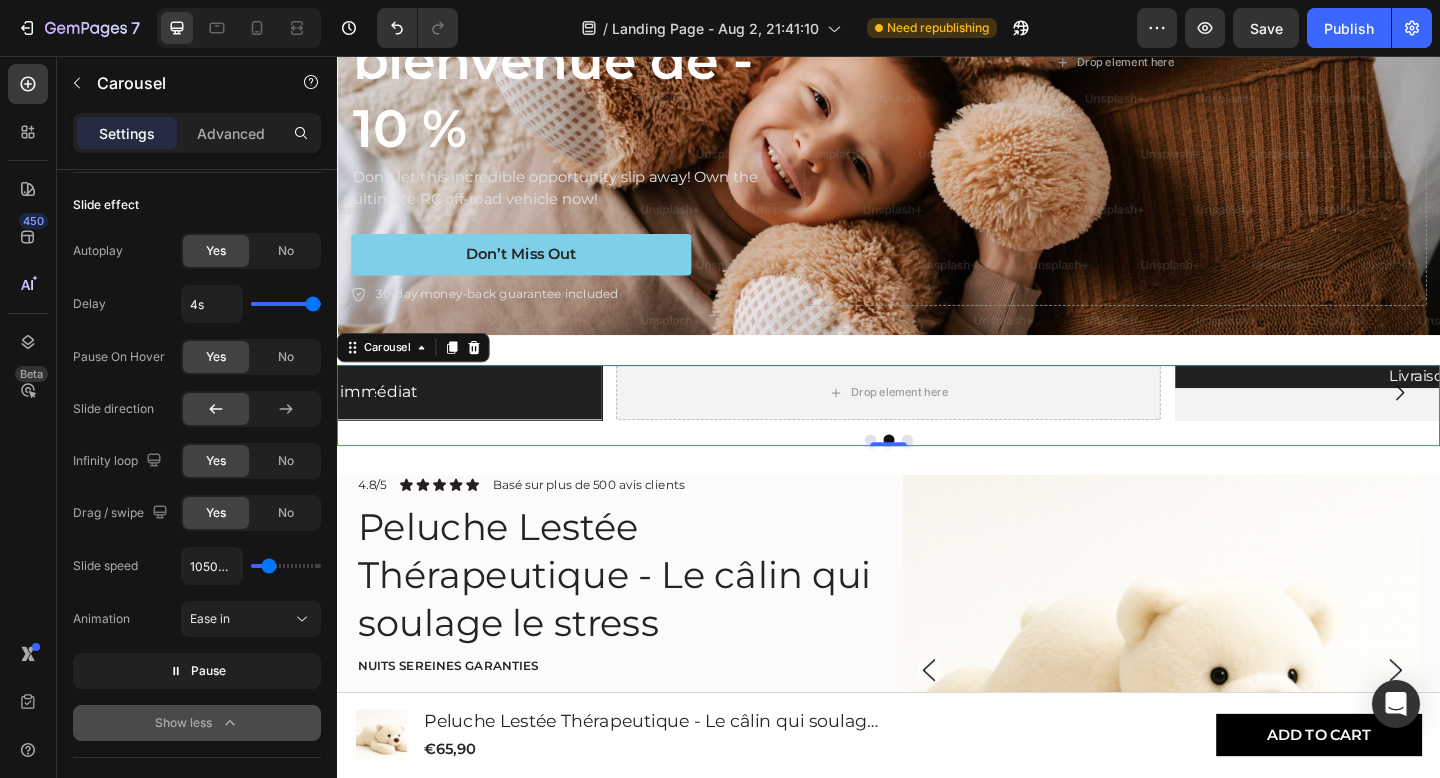 type on "1000ms" 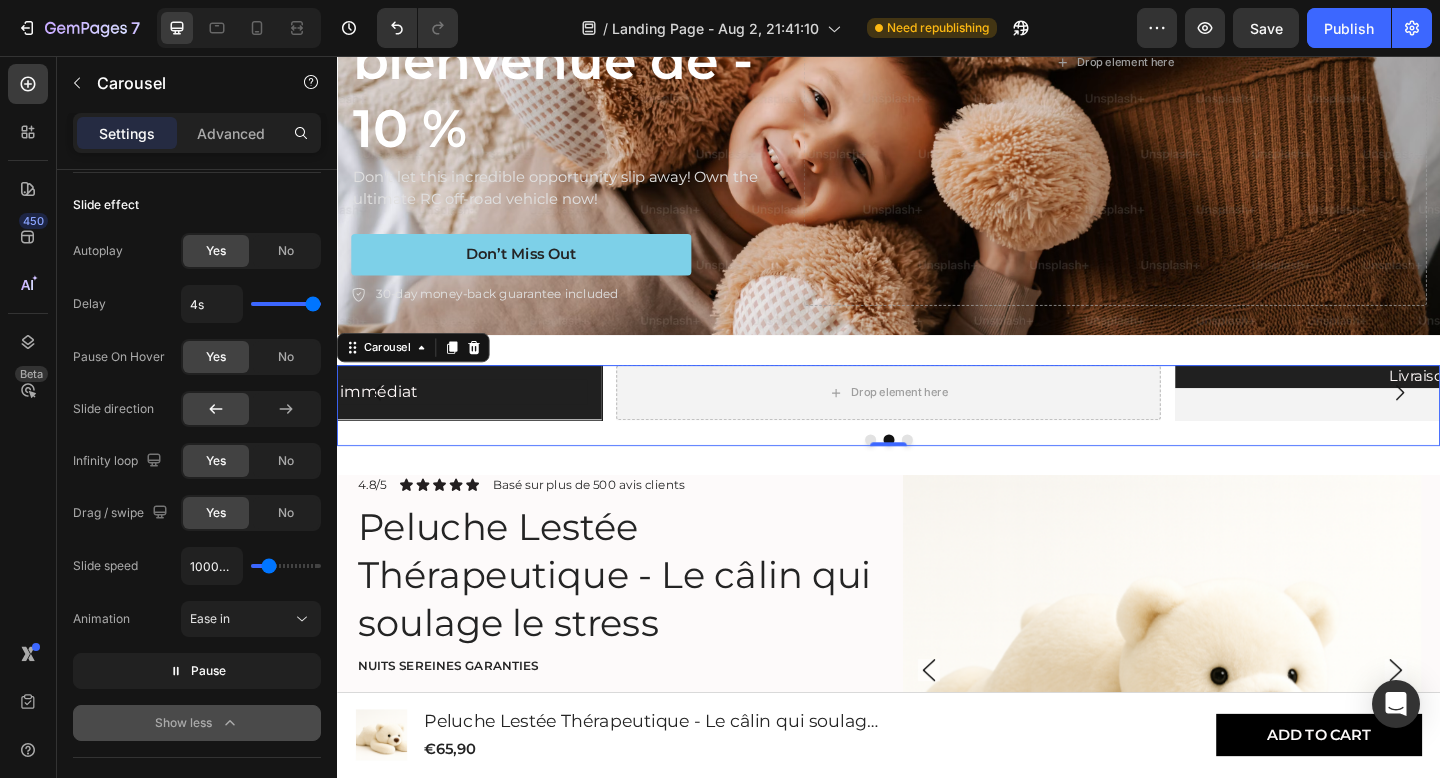 type on "1000" 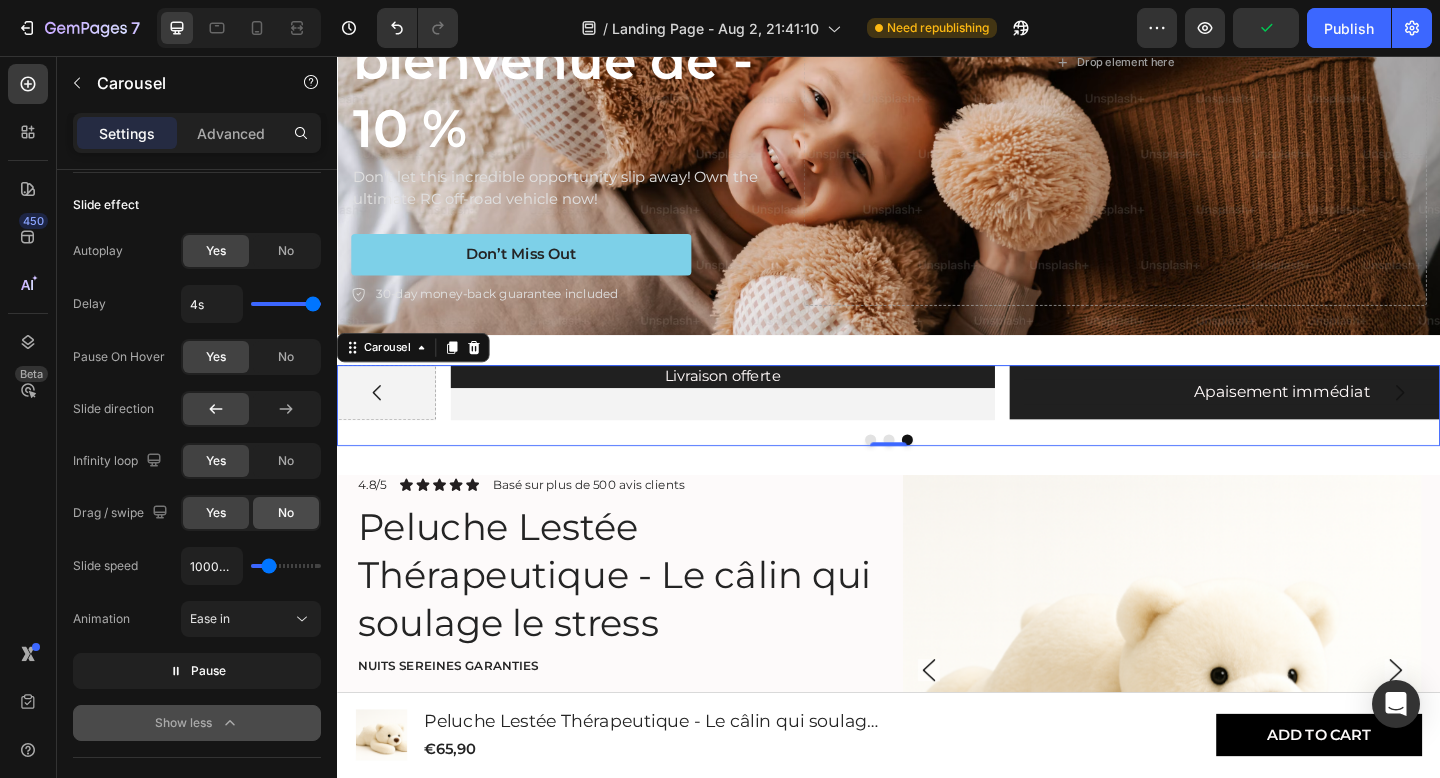 click on "No" 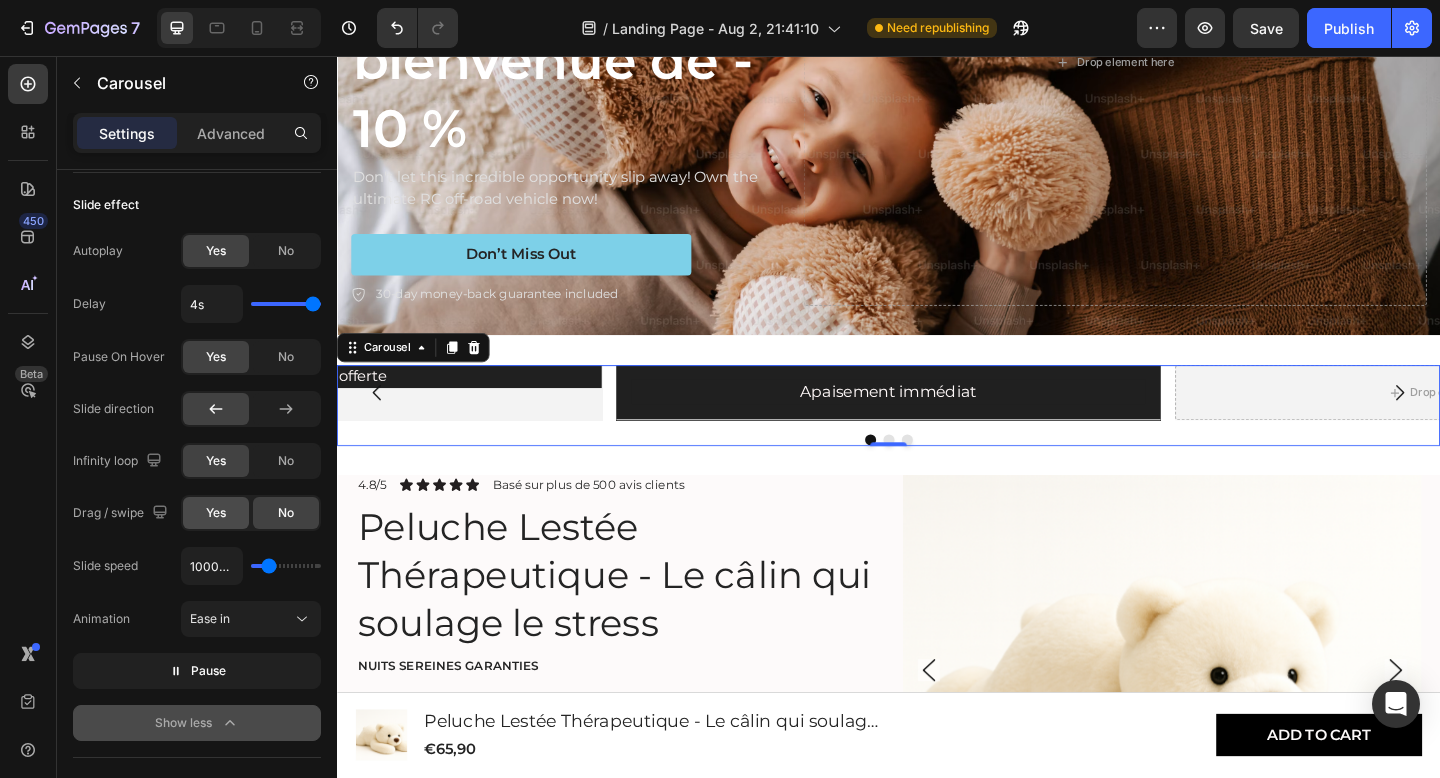 click on "Yes" 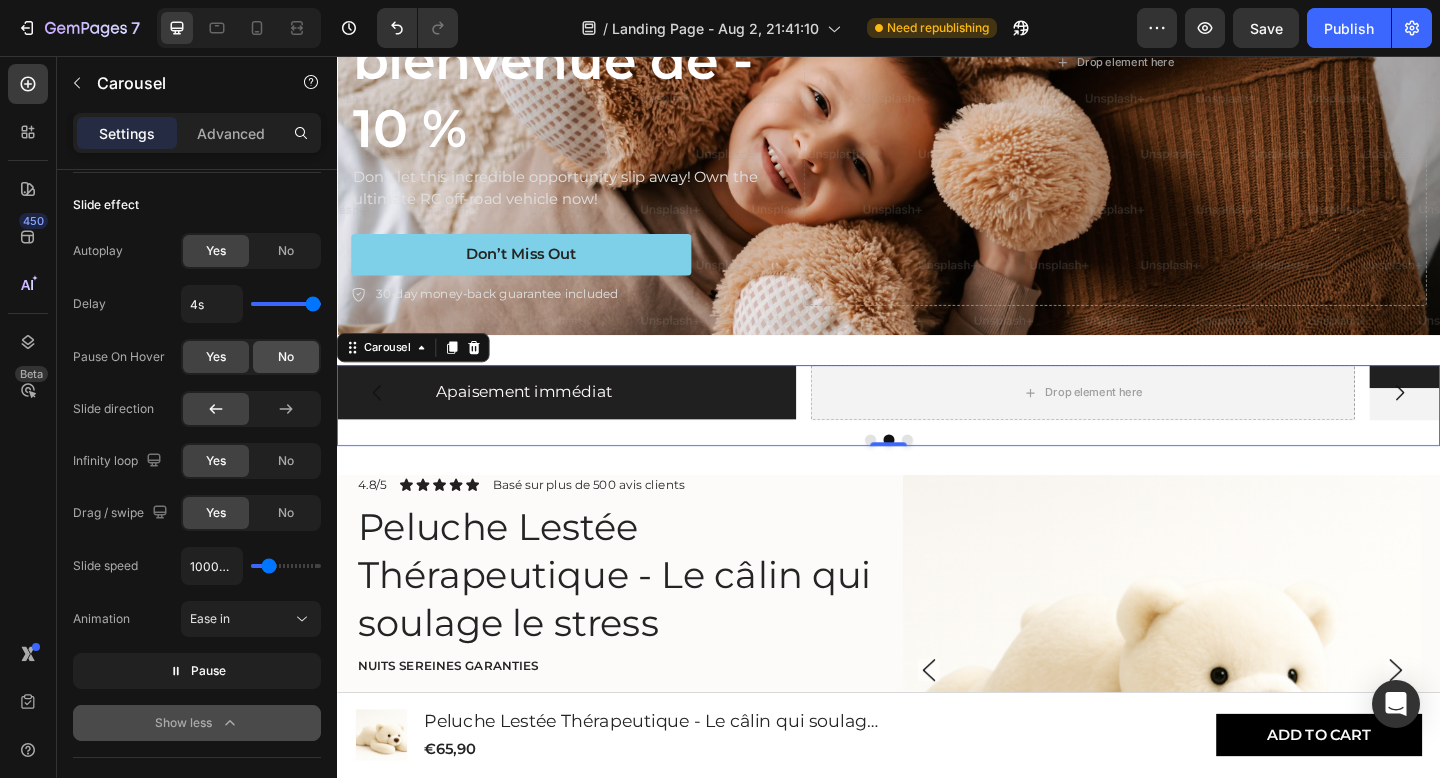 click on "No" 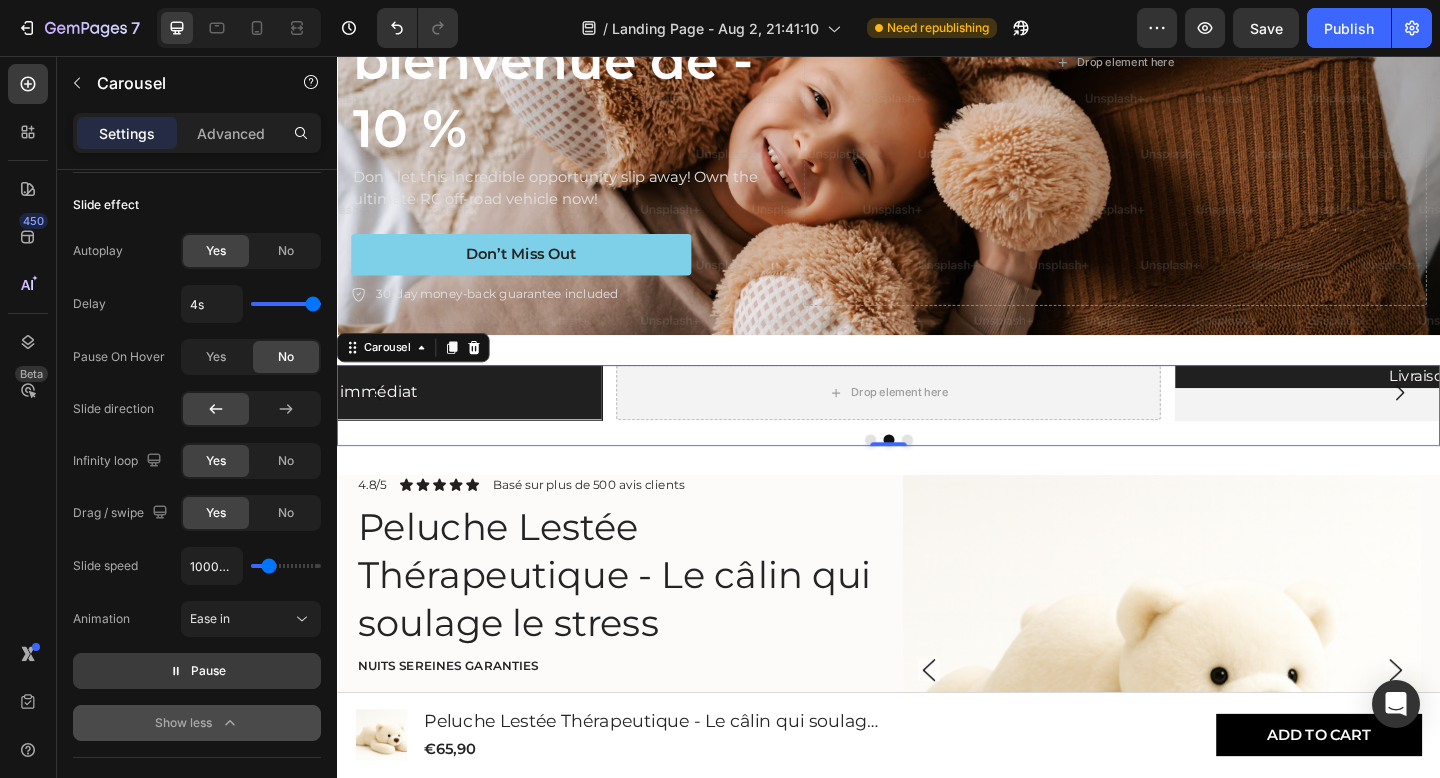 click on "Pause" at bounding box center [208, 671] 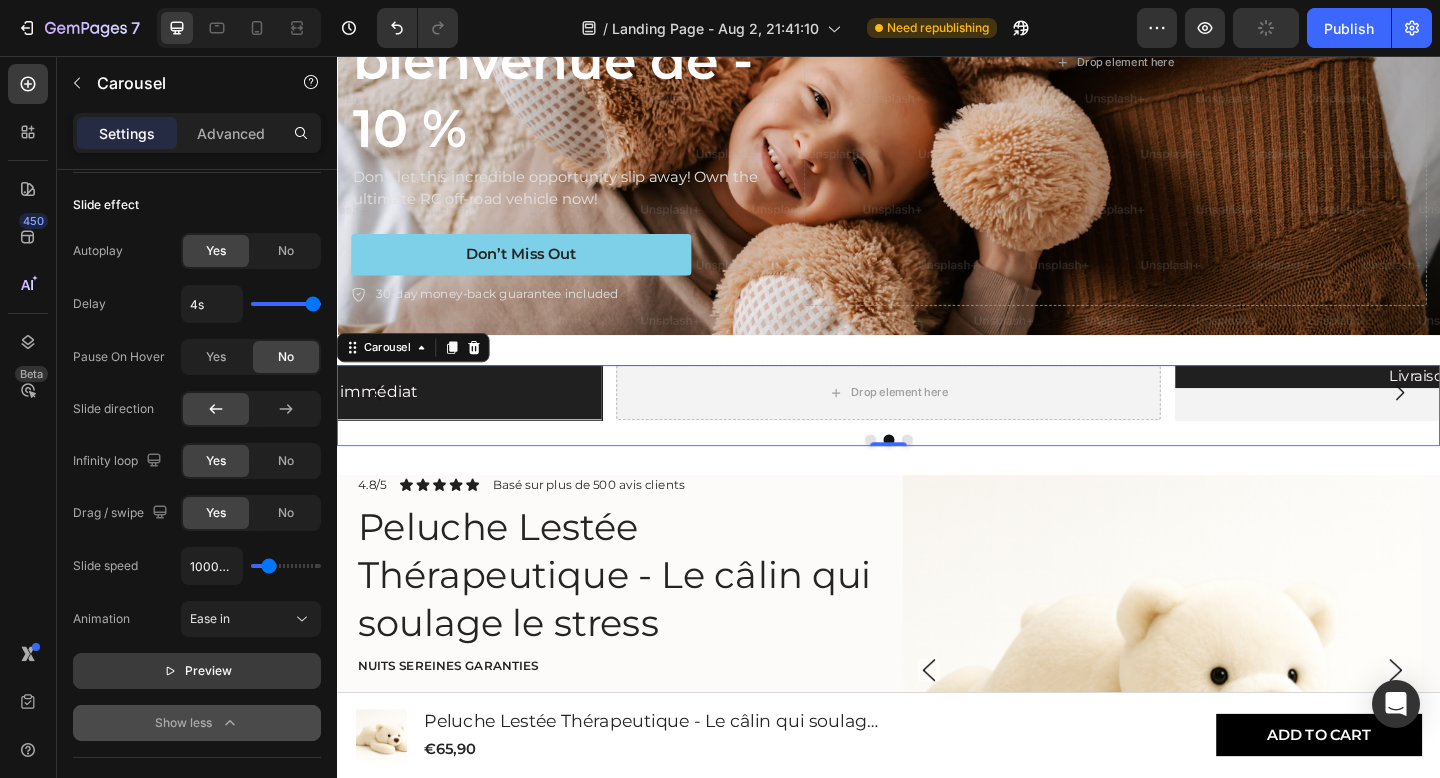 click on "Preview" at bounding box center [208, 671] 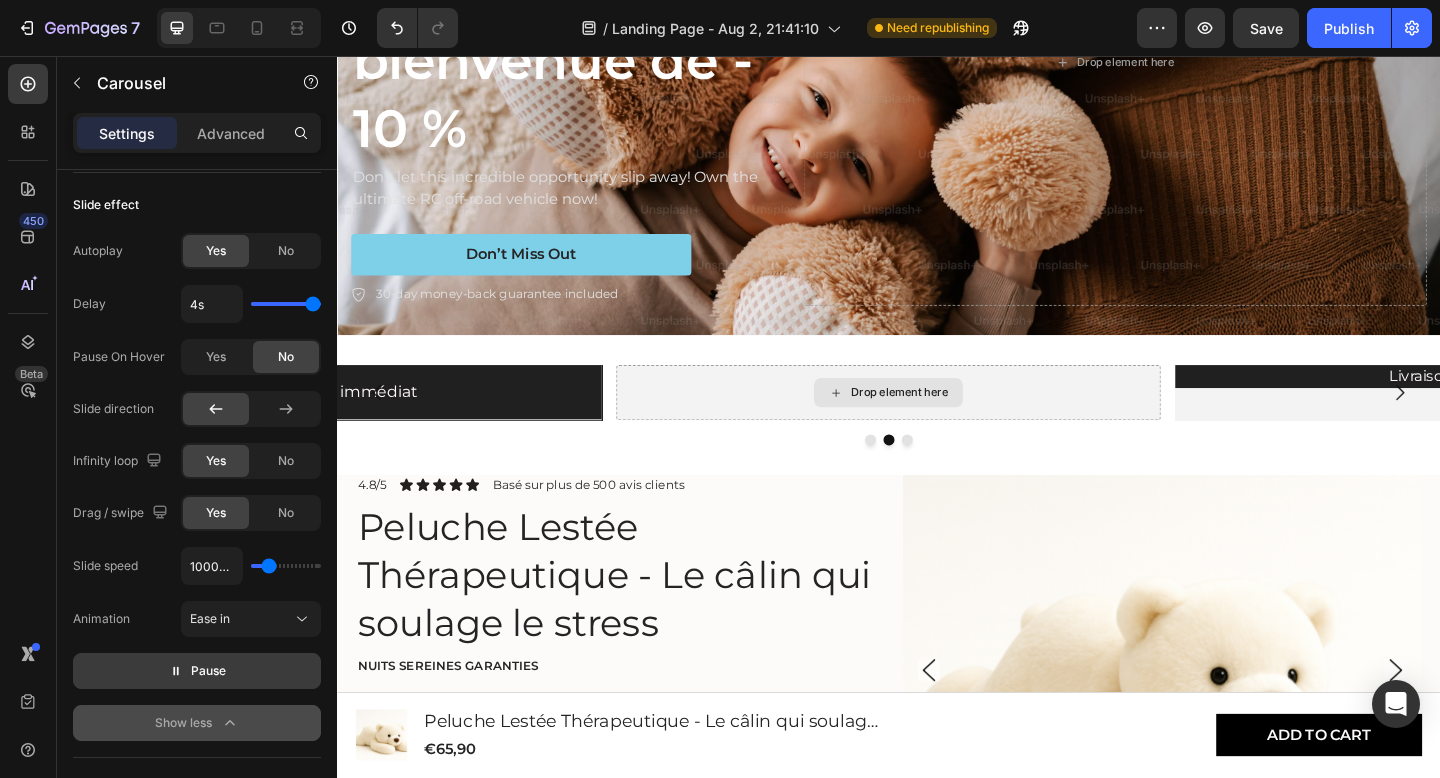 click on "Drop element here" at bounding box center (937, 422) 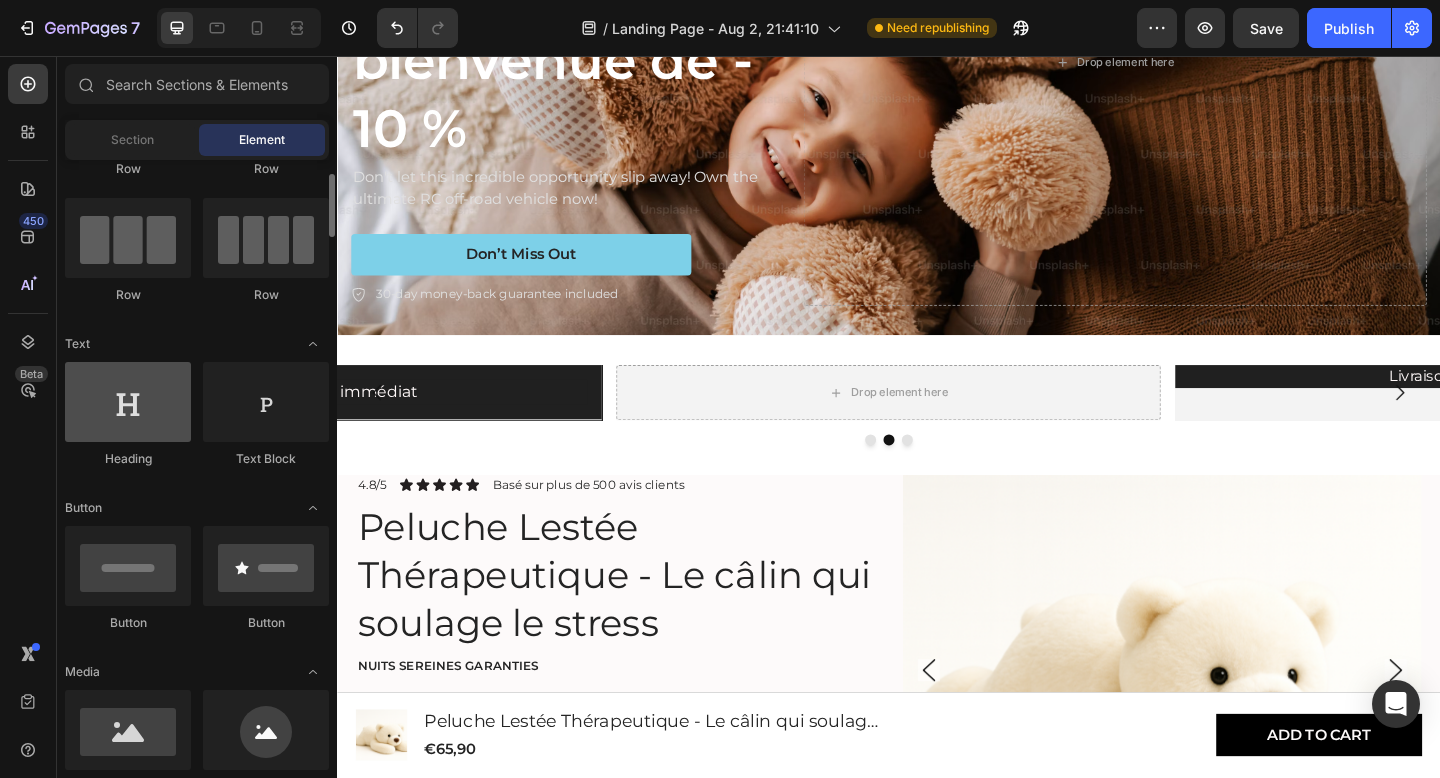 scroll, scrollTop: 133, scrollLeft: 0, axis: vertical 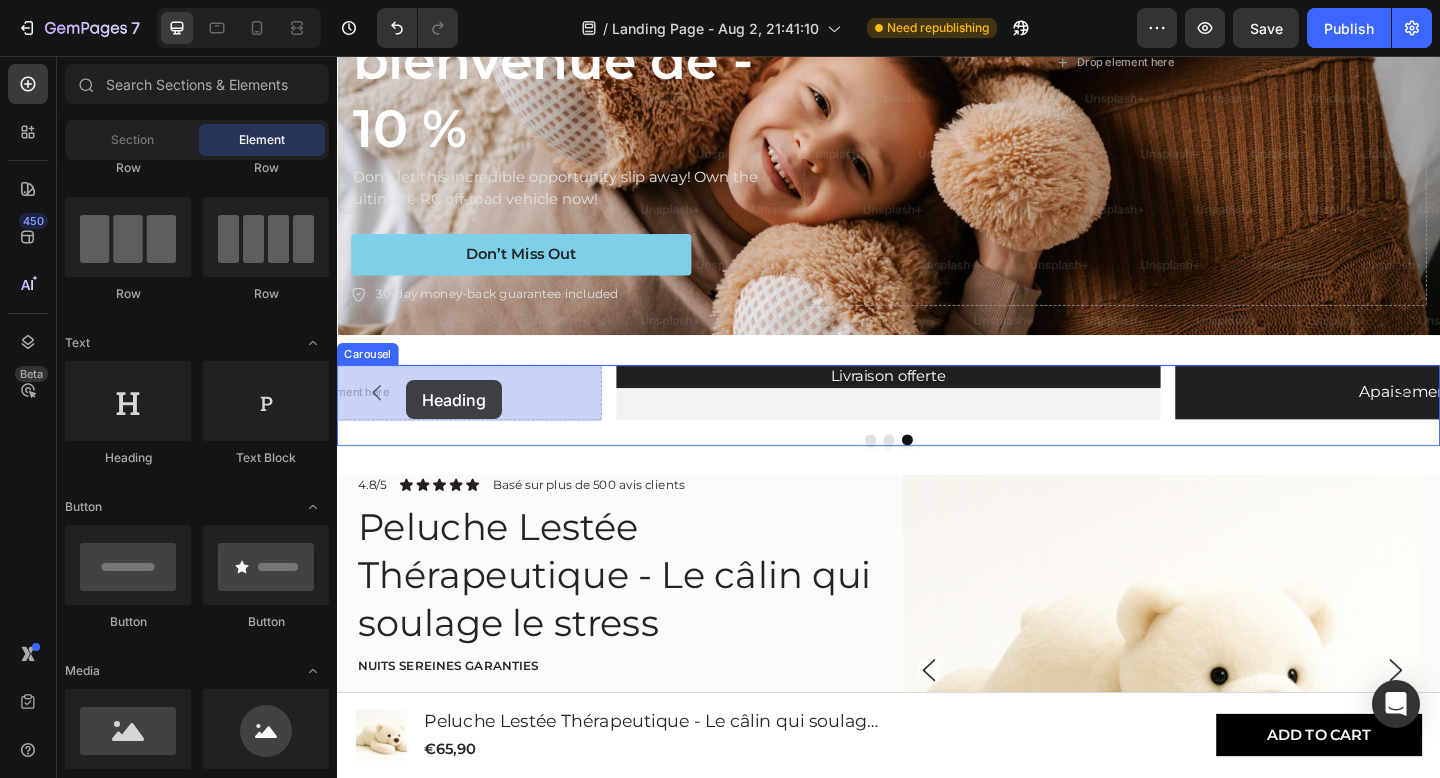 drag, startPoint x: 494, startPoint y: 455, endPoint x: 412, endPoint y: 409, distance: 94.02127 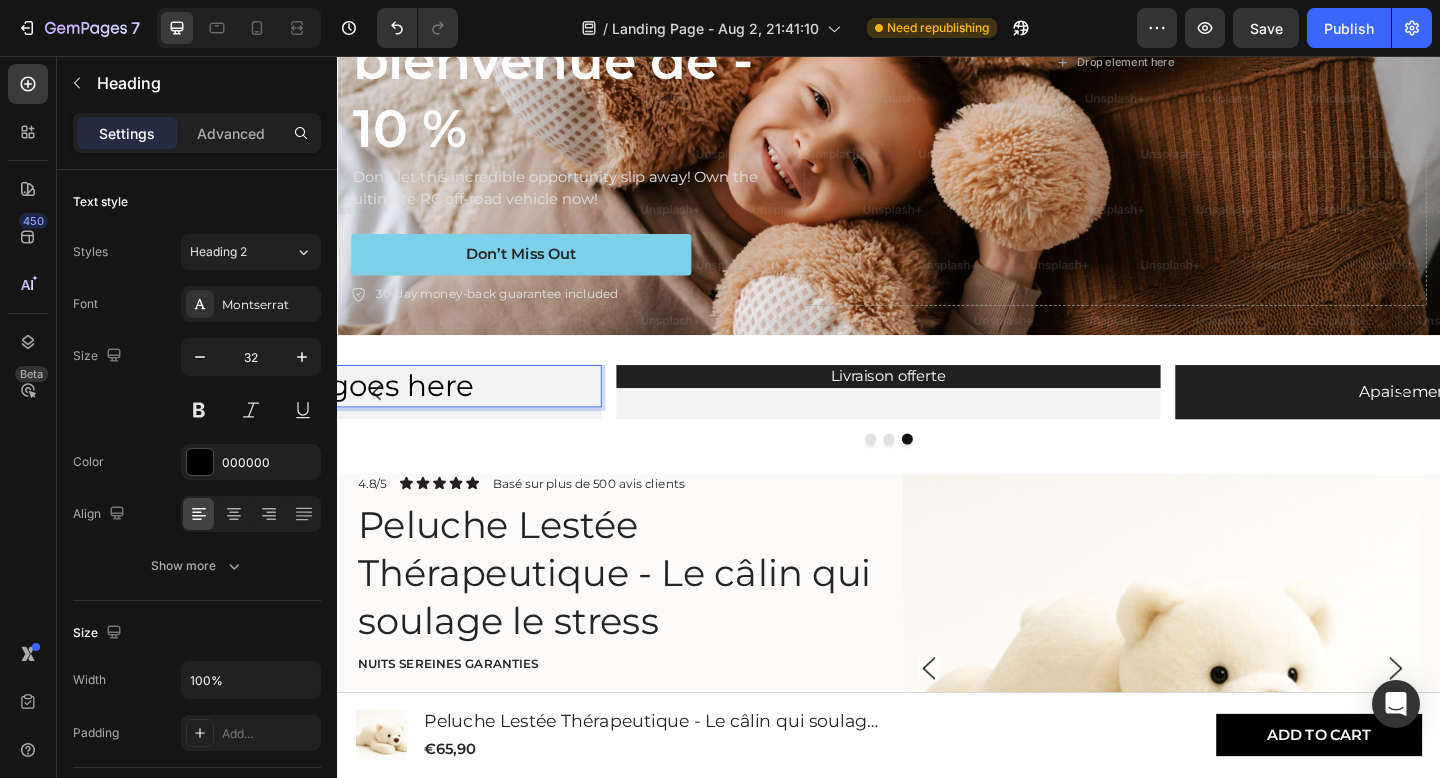 click on "Your heading text goes here" at bounding box center [329, 415] 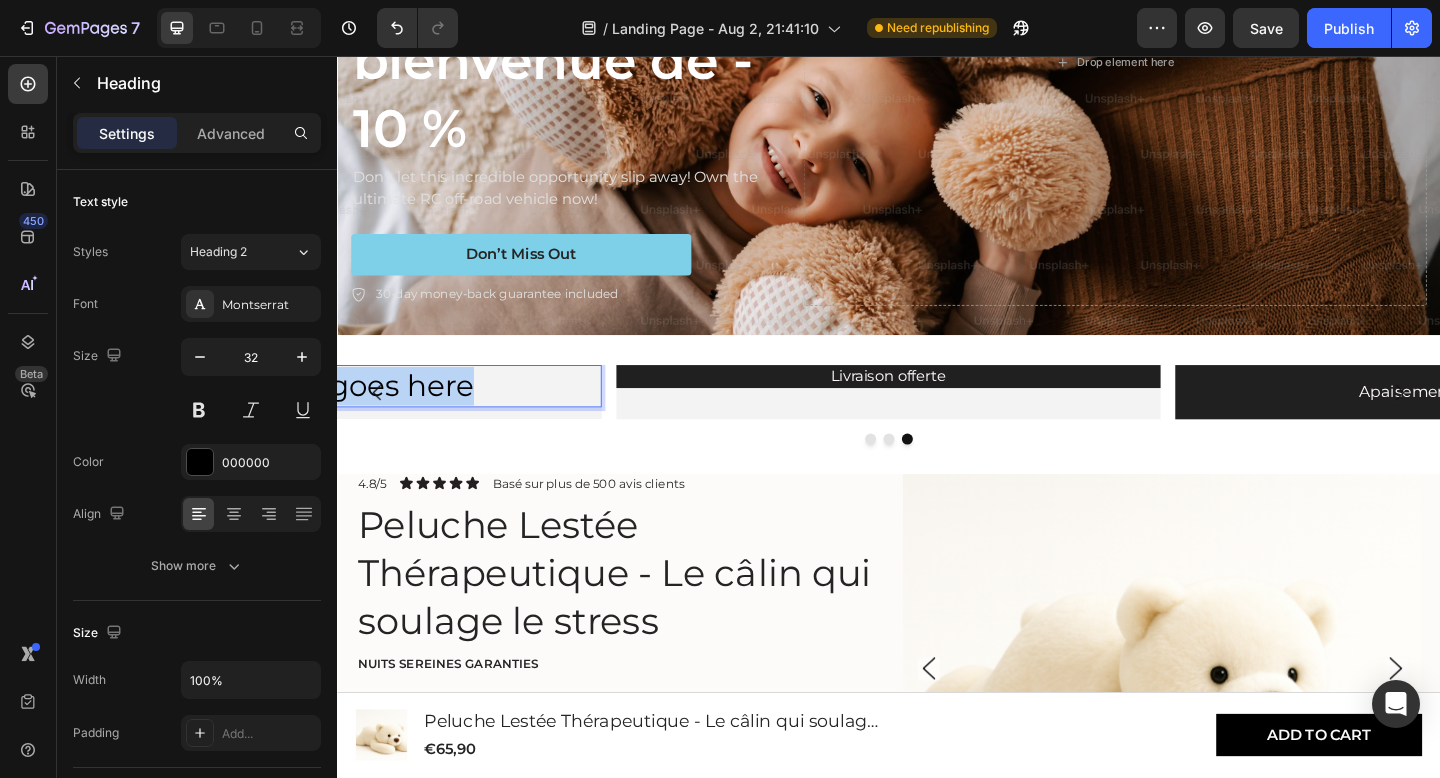 click on "Your heading text goes here" at bounding box center [329, 415] 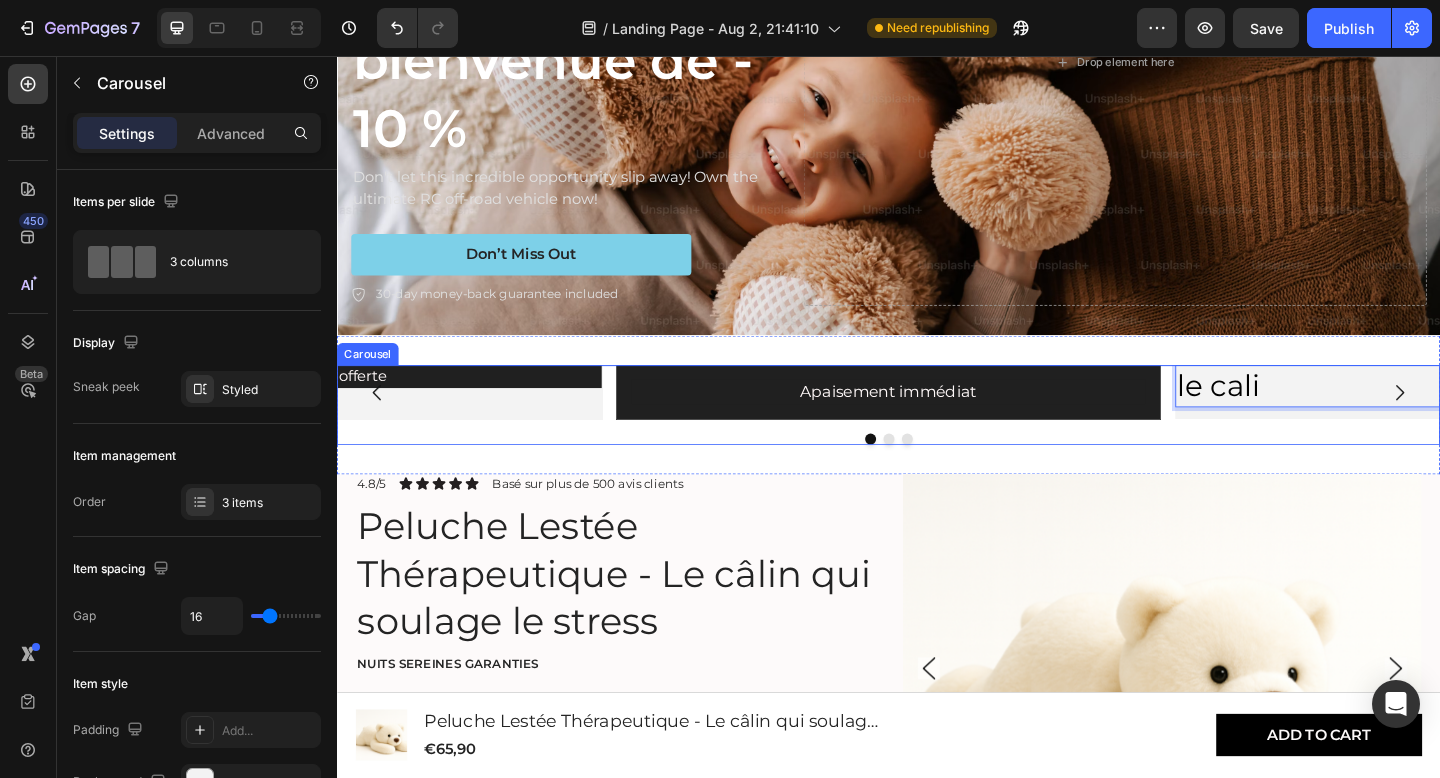 click 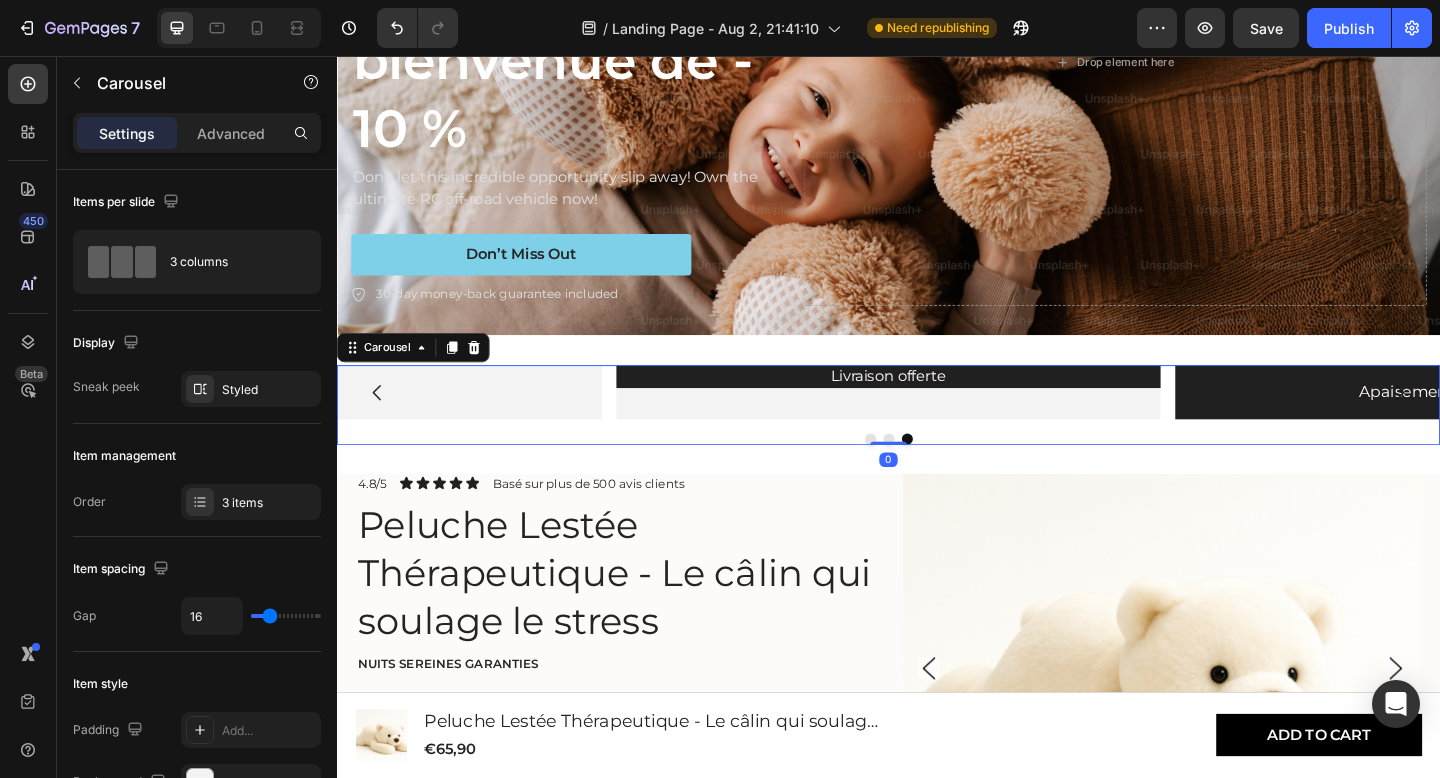 click 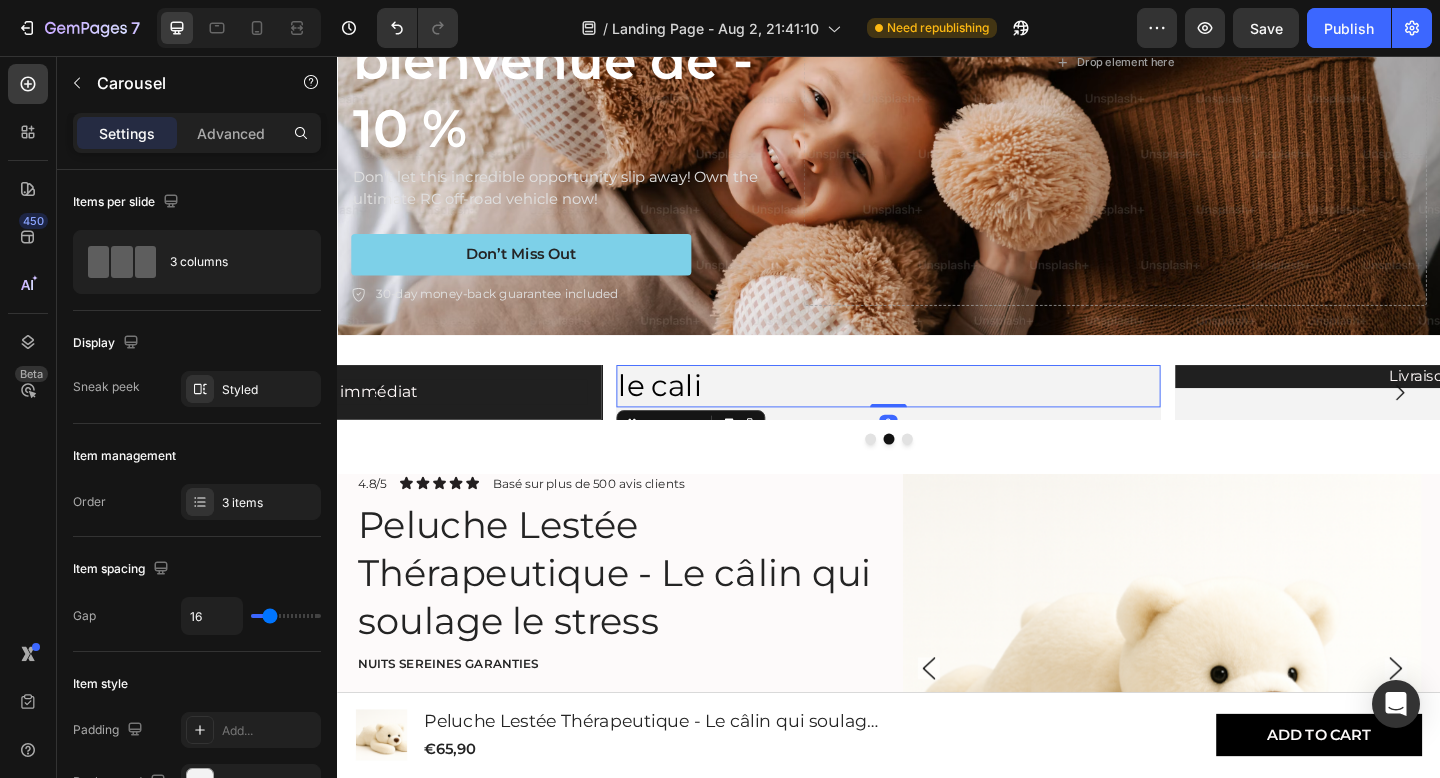 click on "le cali" at bounding box center [937, 415] 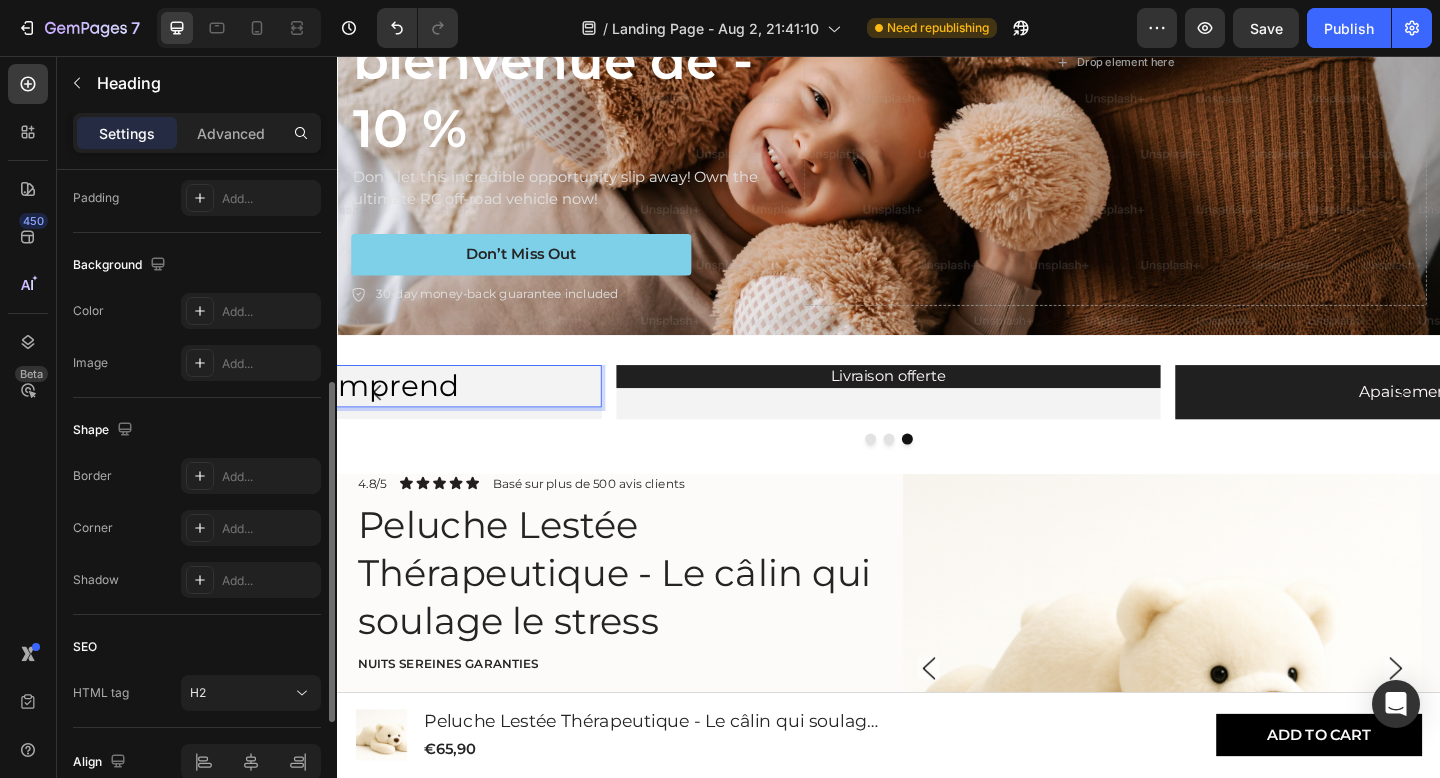 scroll, scrollTop: 494, scrollLeft: 0, axis: vertical 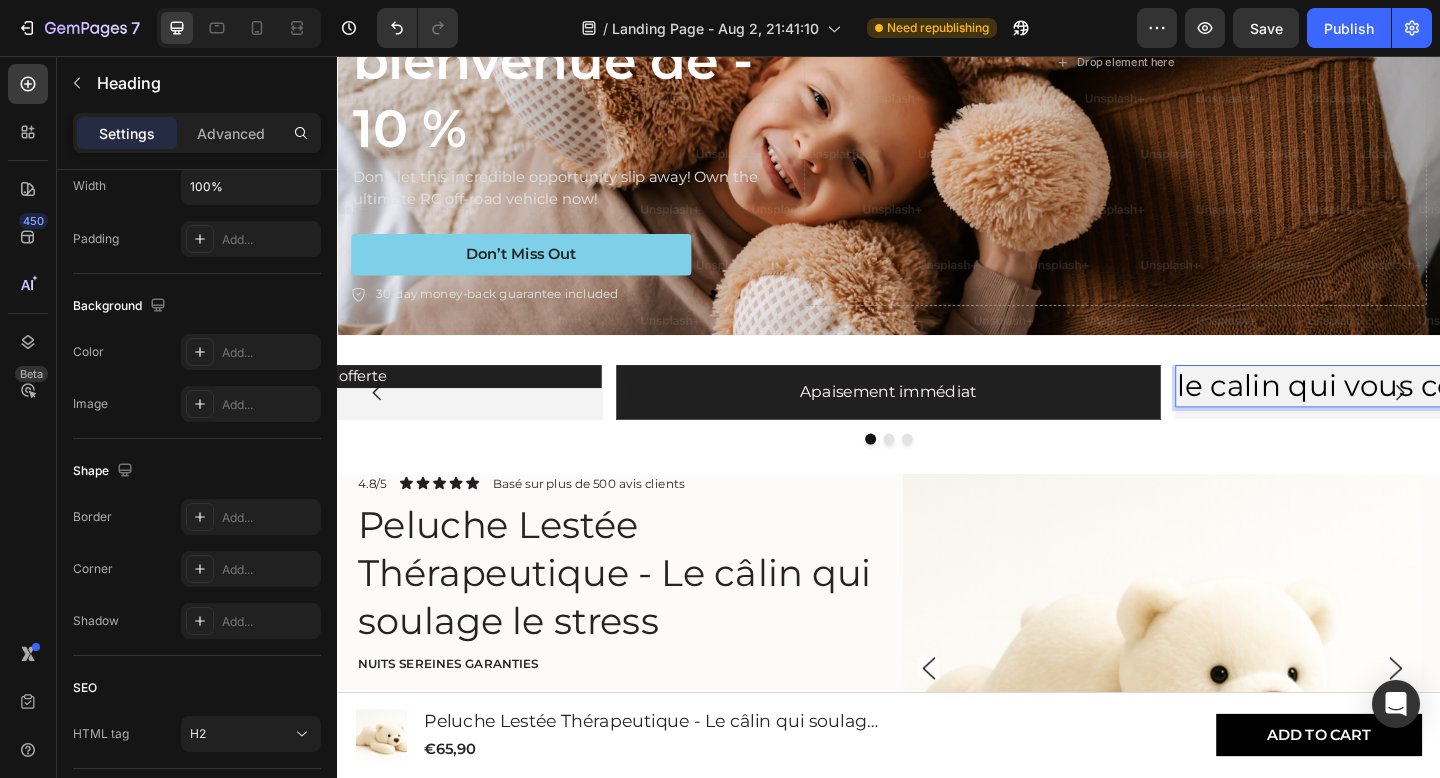 click on "le calin qui vous comprend" at bounding box center (1545, 415) 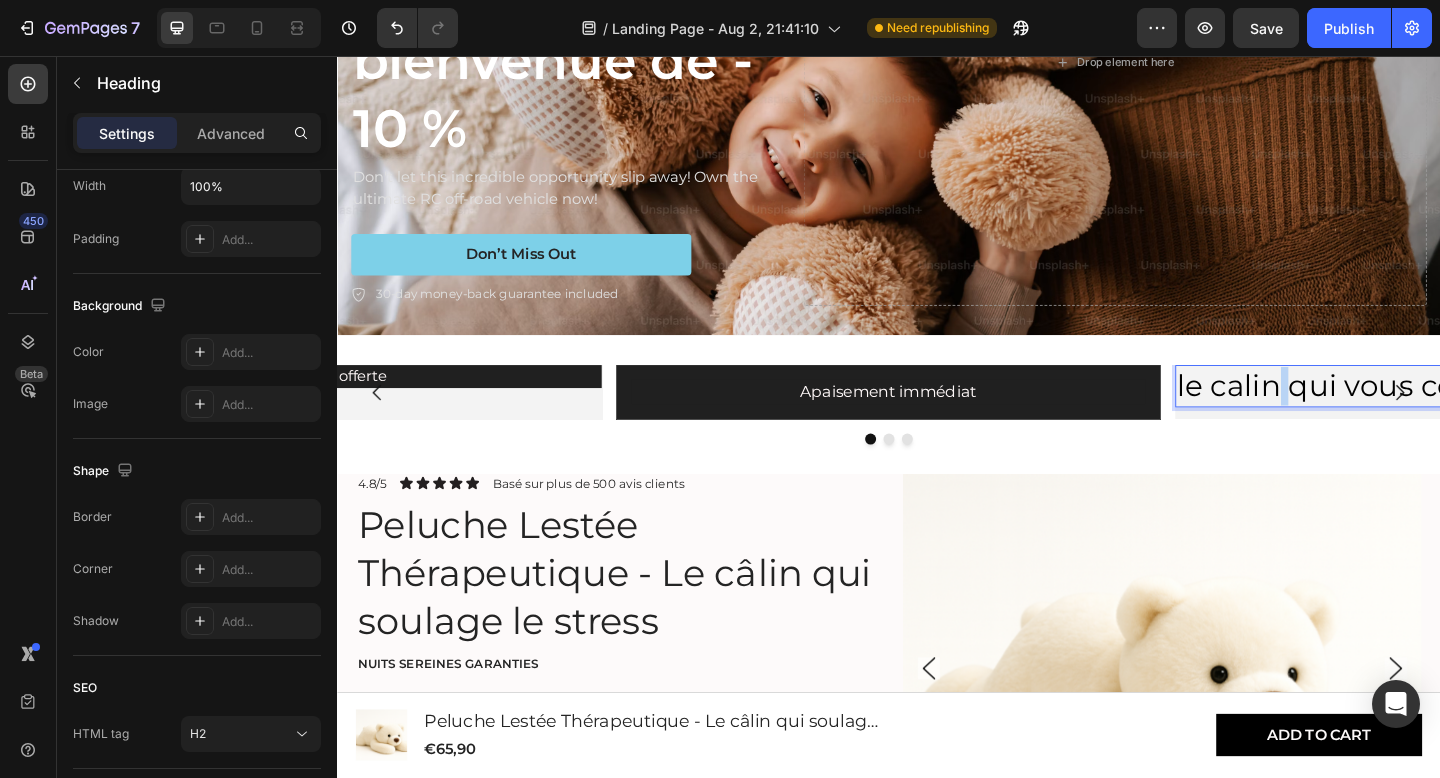 click on "le calin qui vous comprend" at bounding box center [1545, 415] 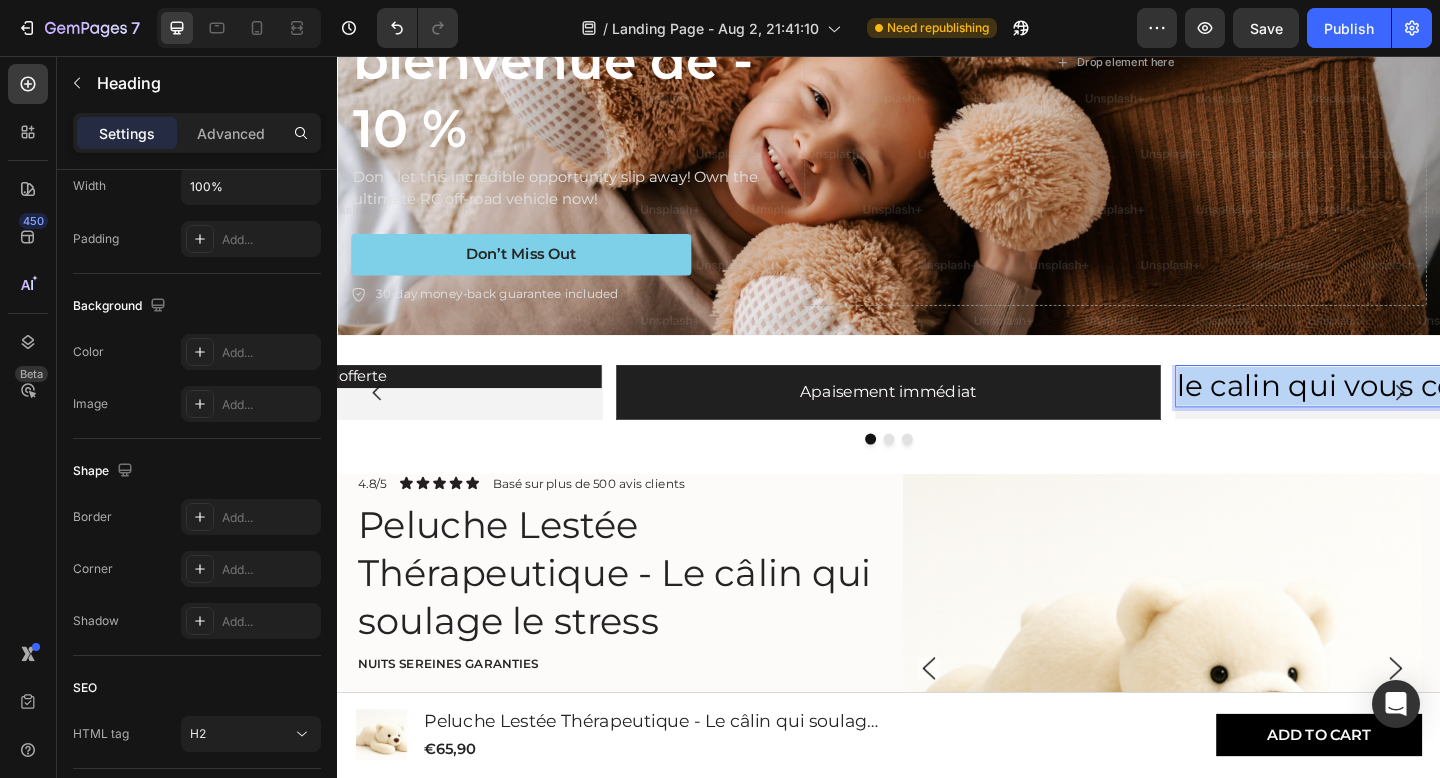 click on "le calin qui vous comprend" at bounding box center (1545, 415) 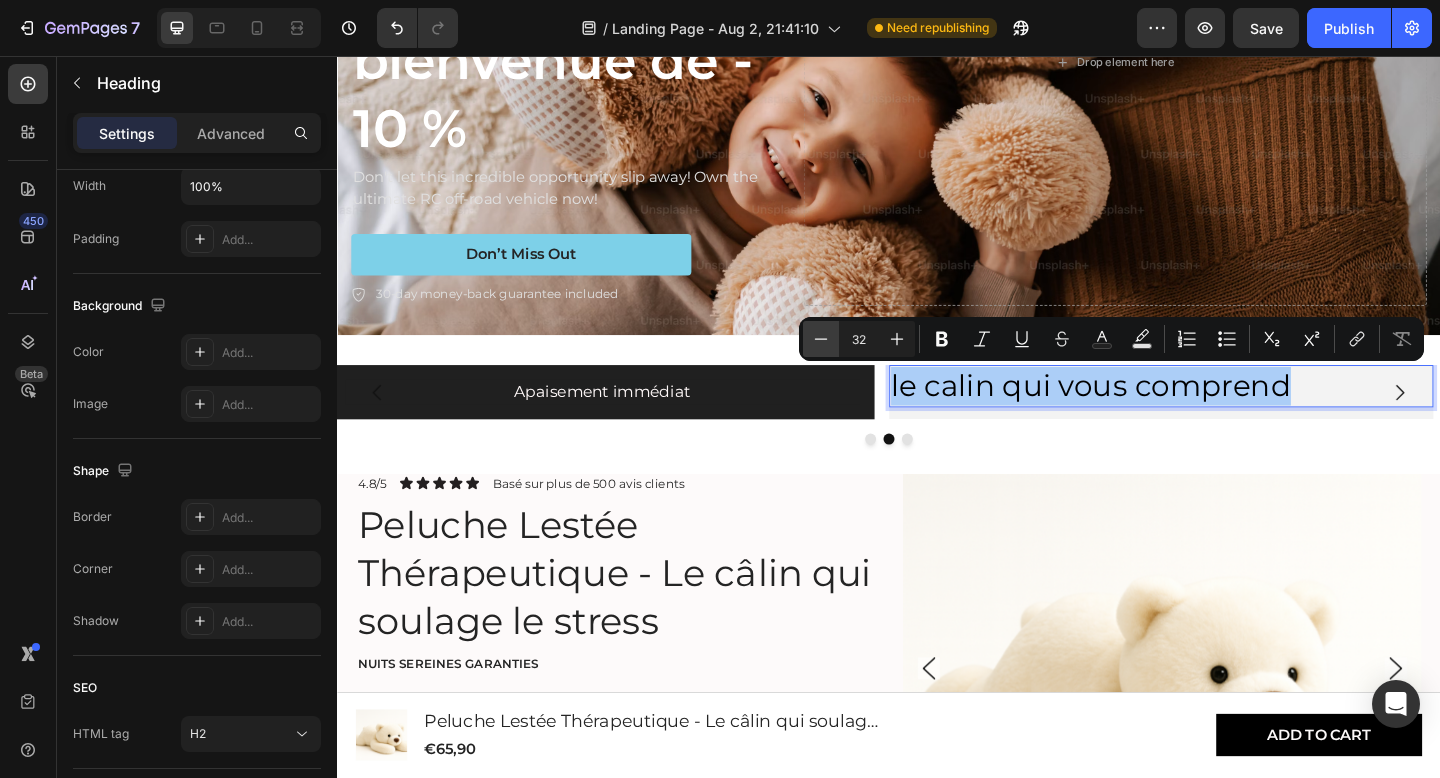 click 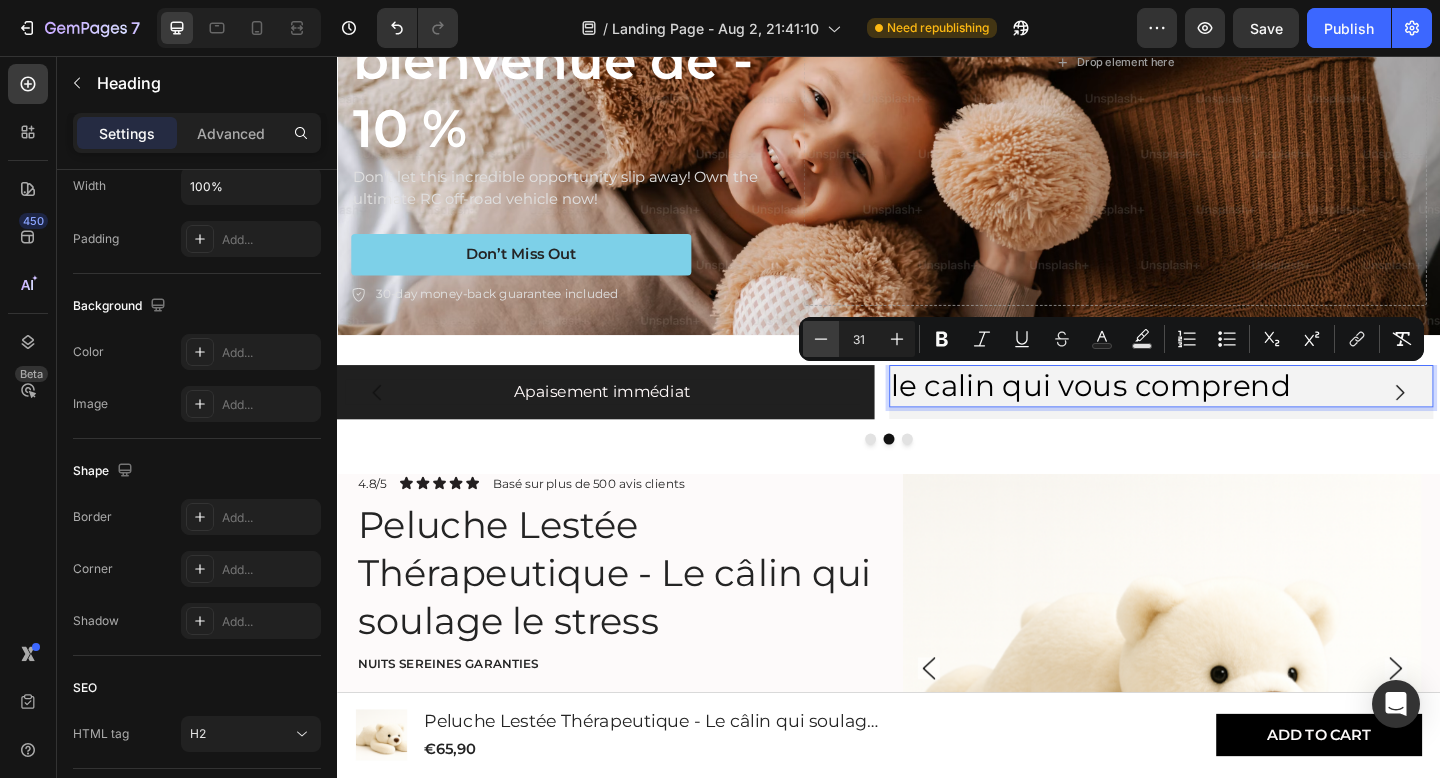 click 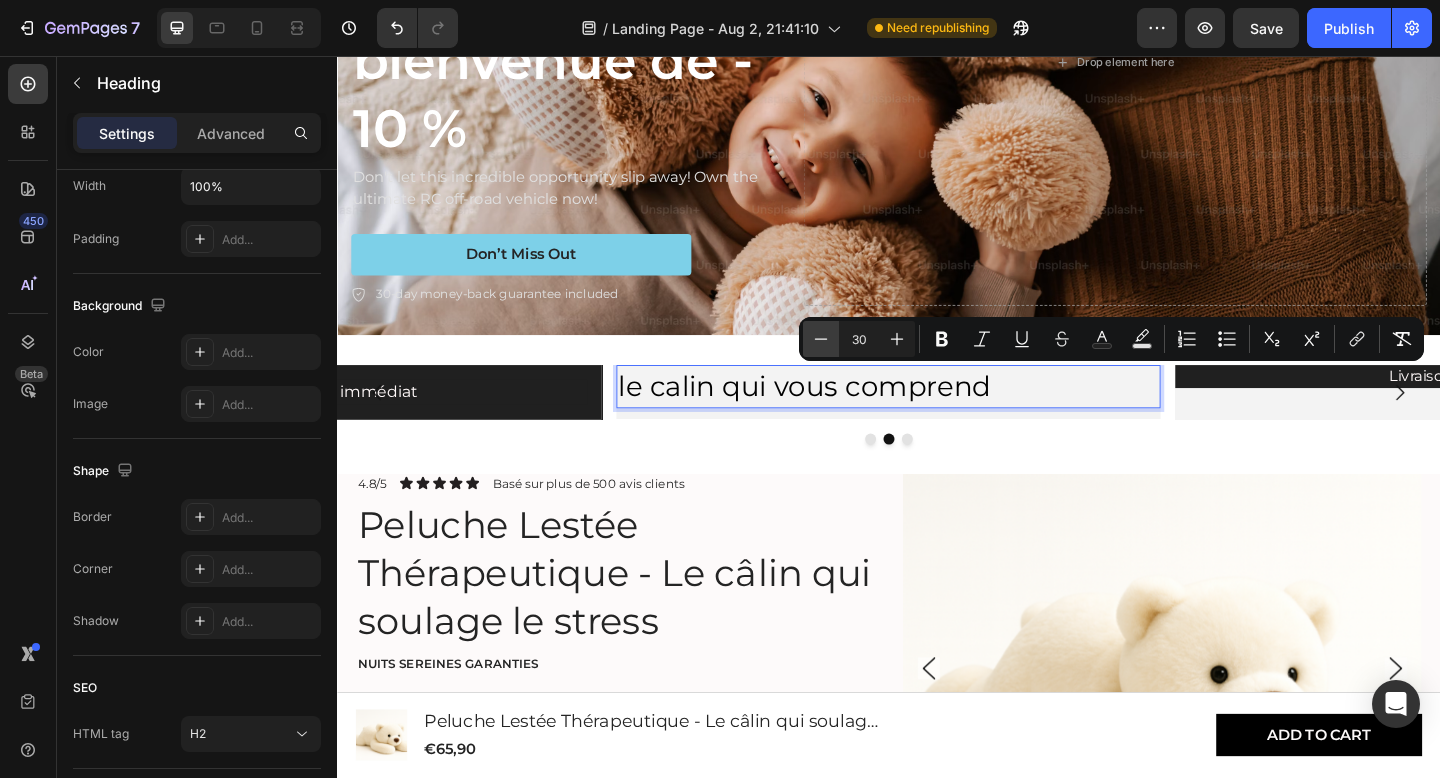 click 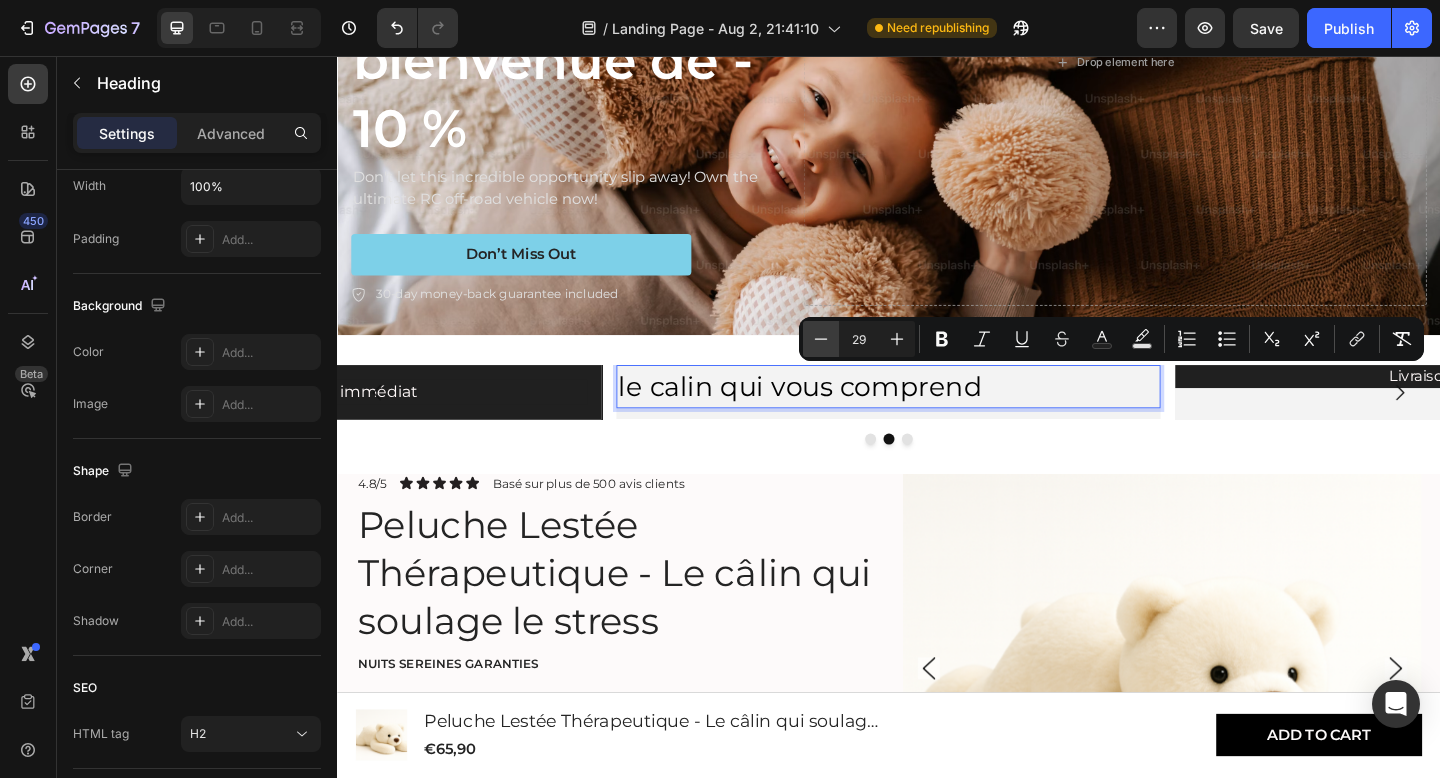 click 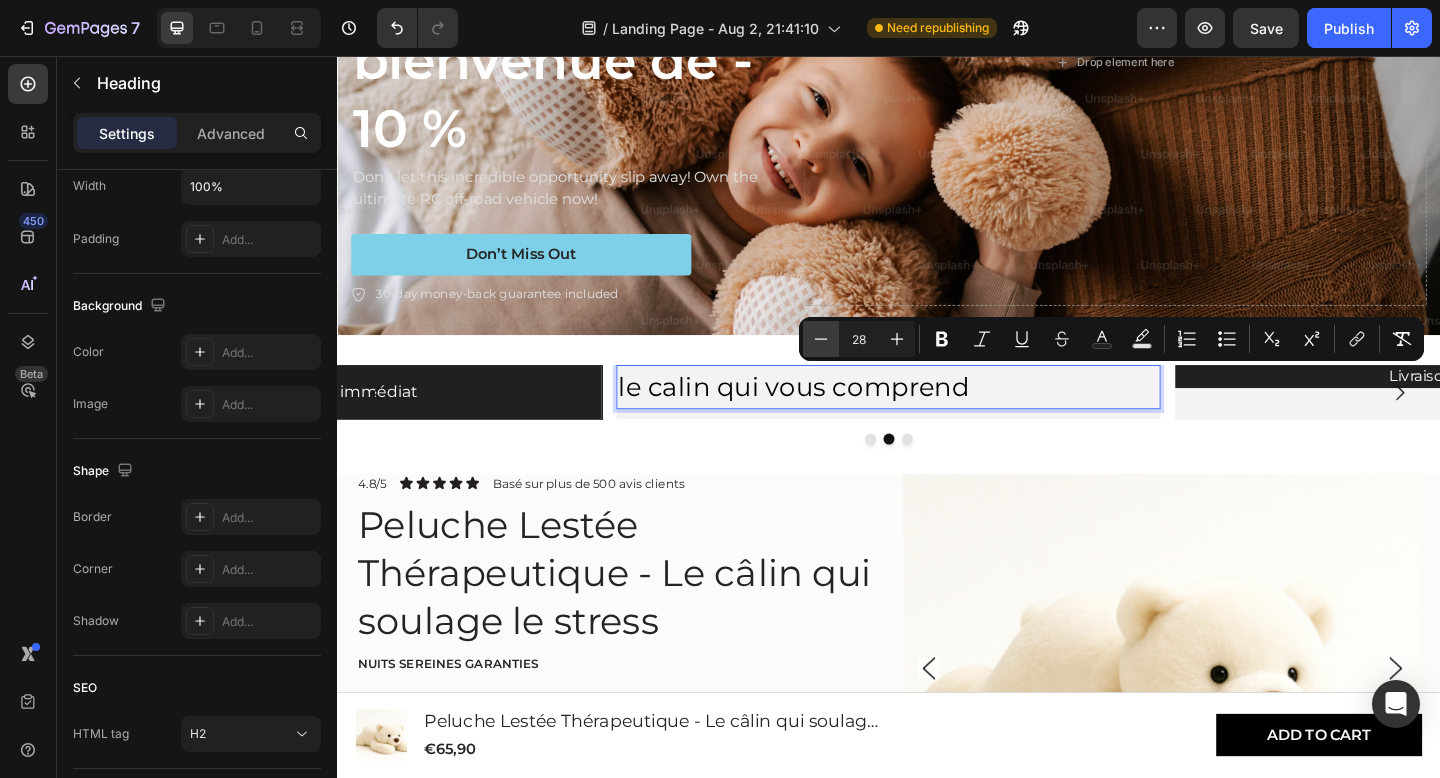 click 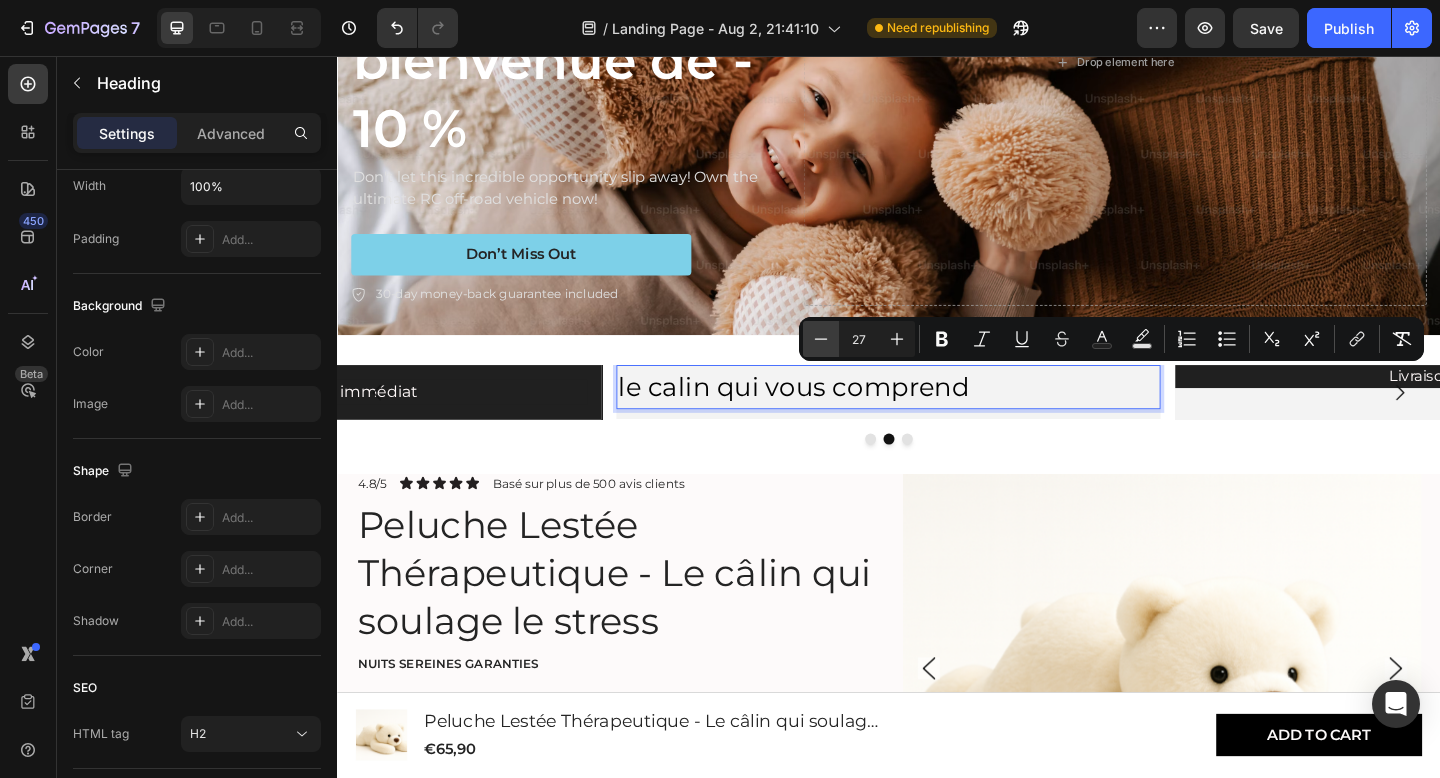 click 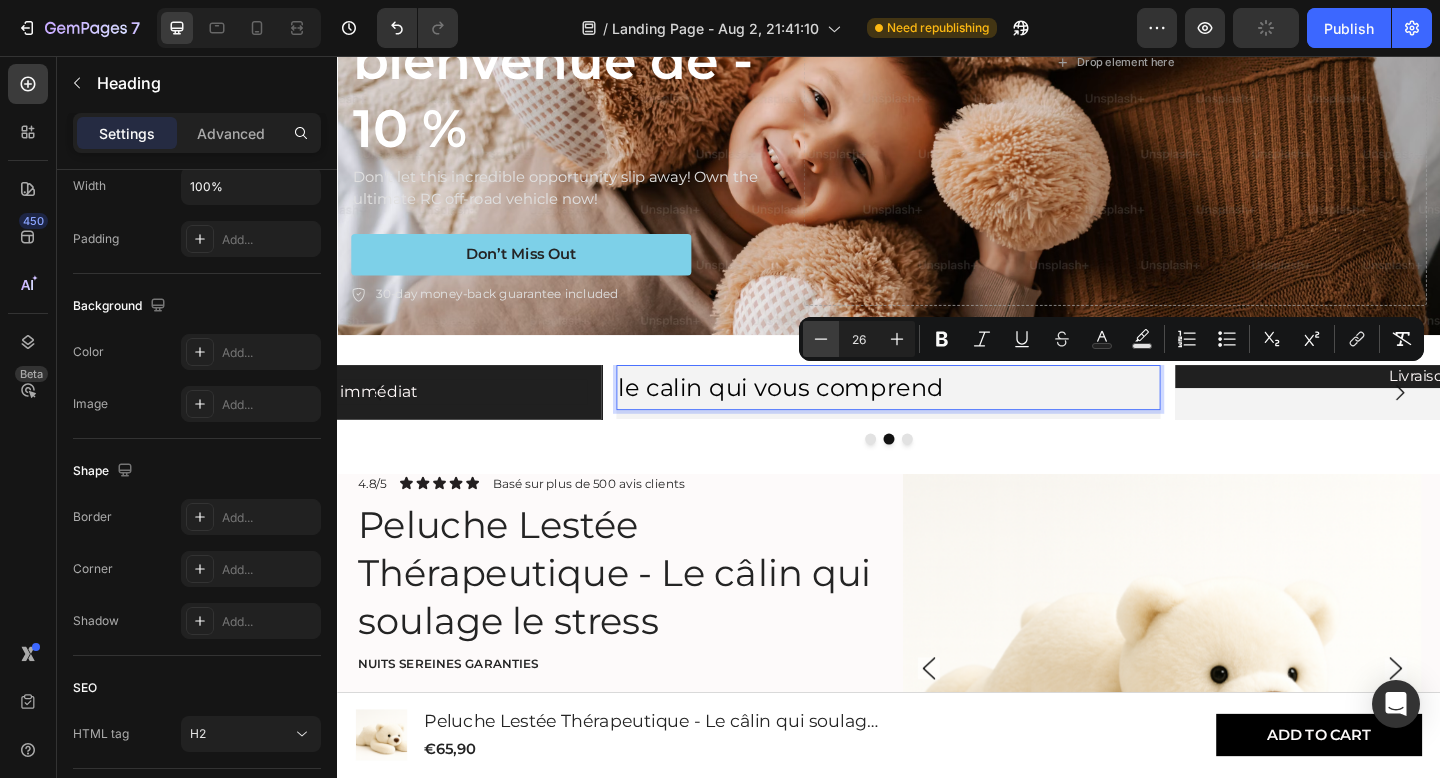 click 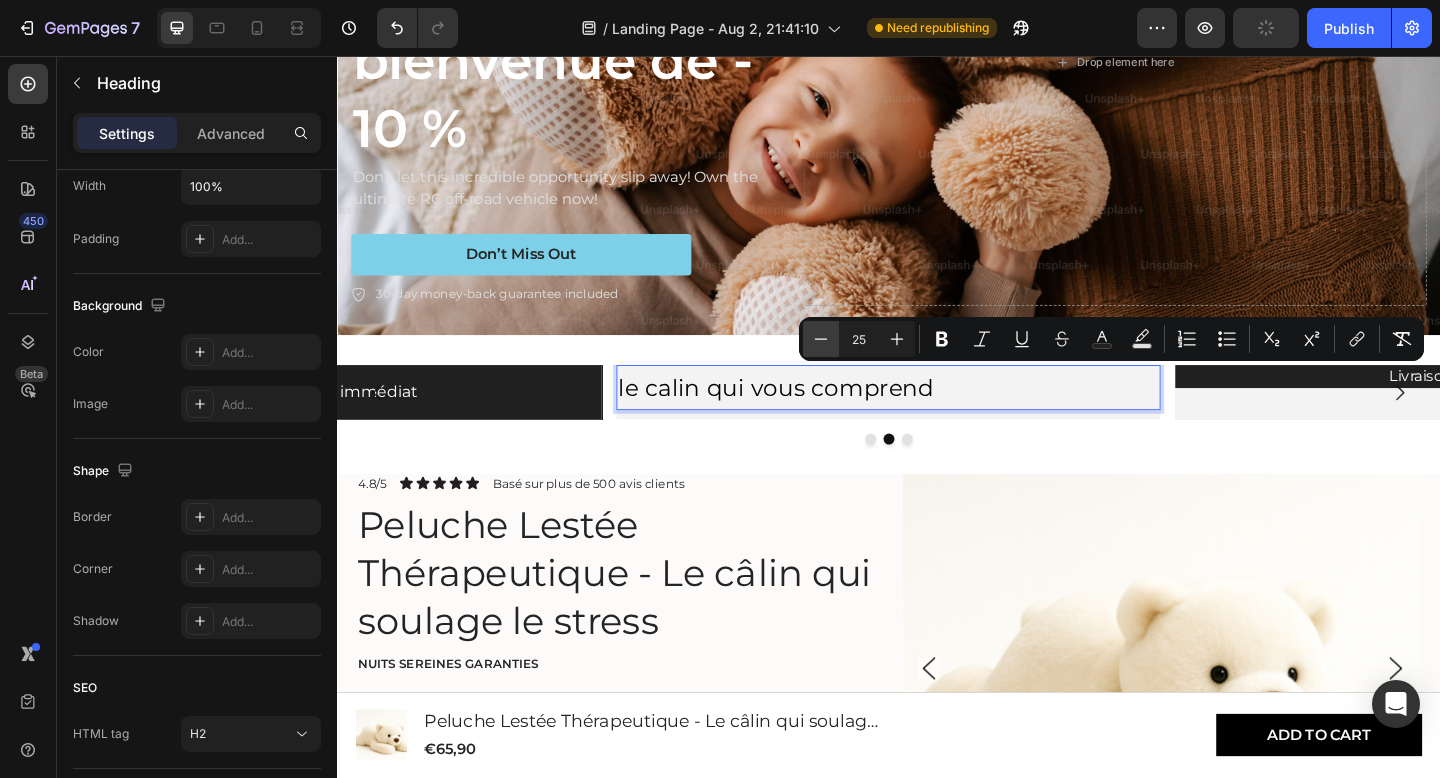 click 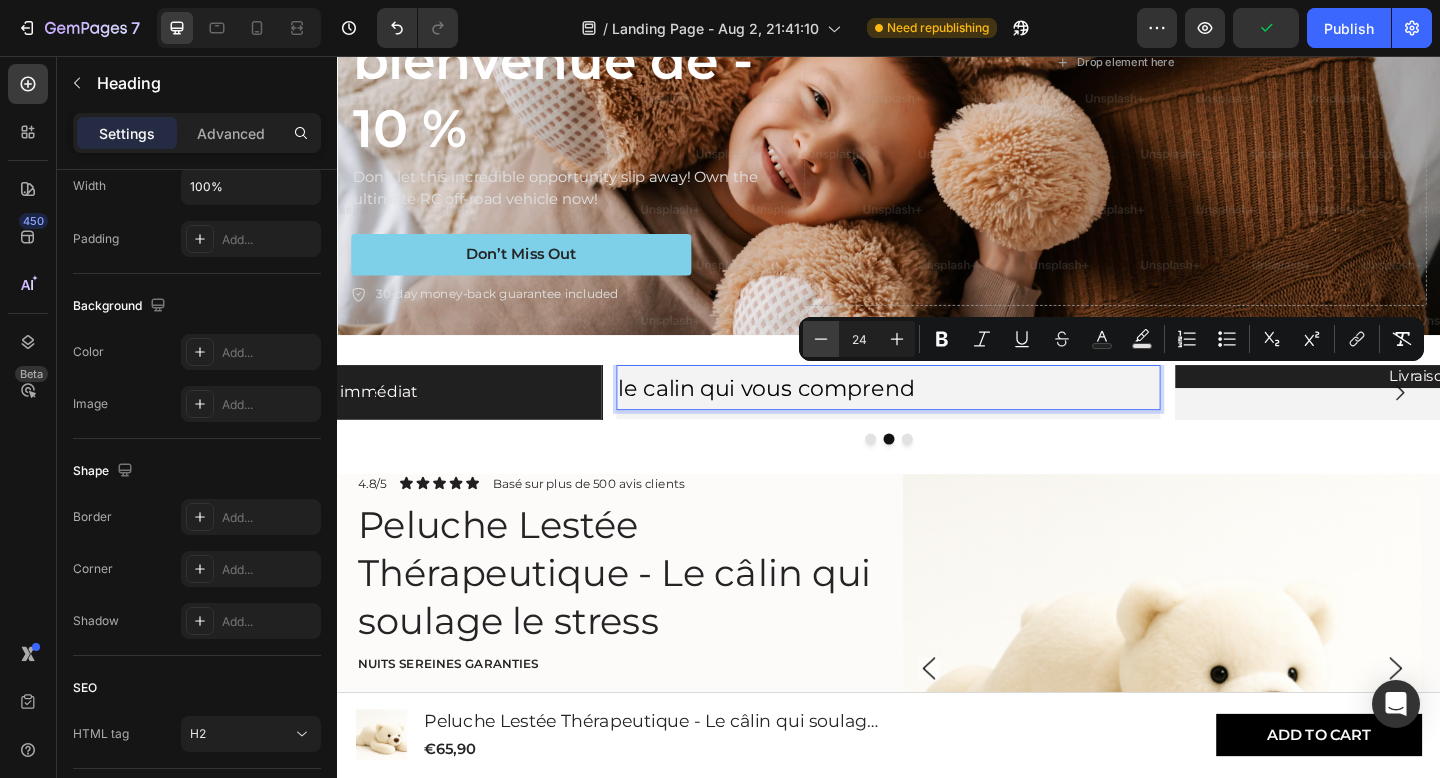 click 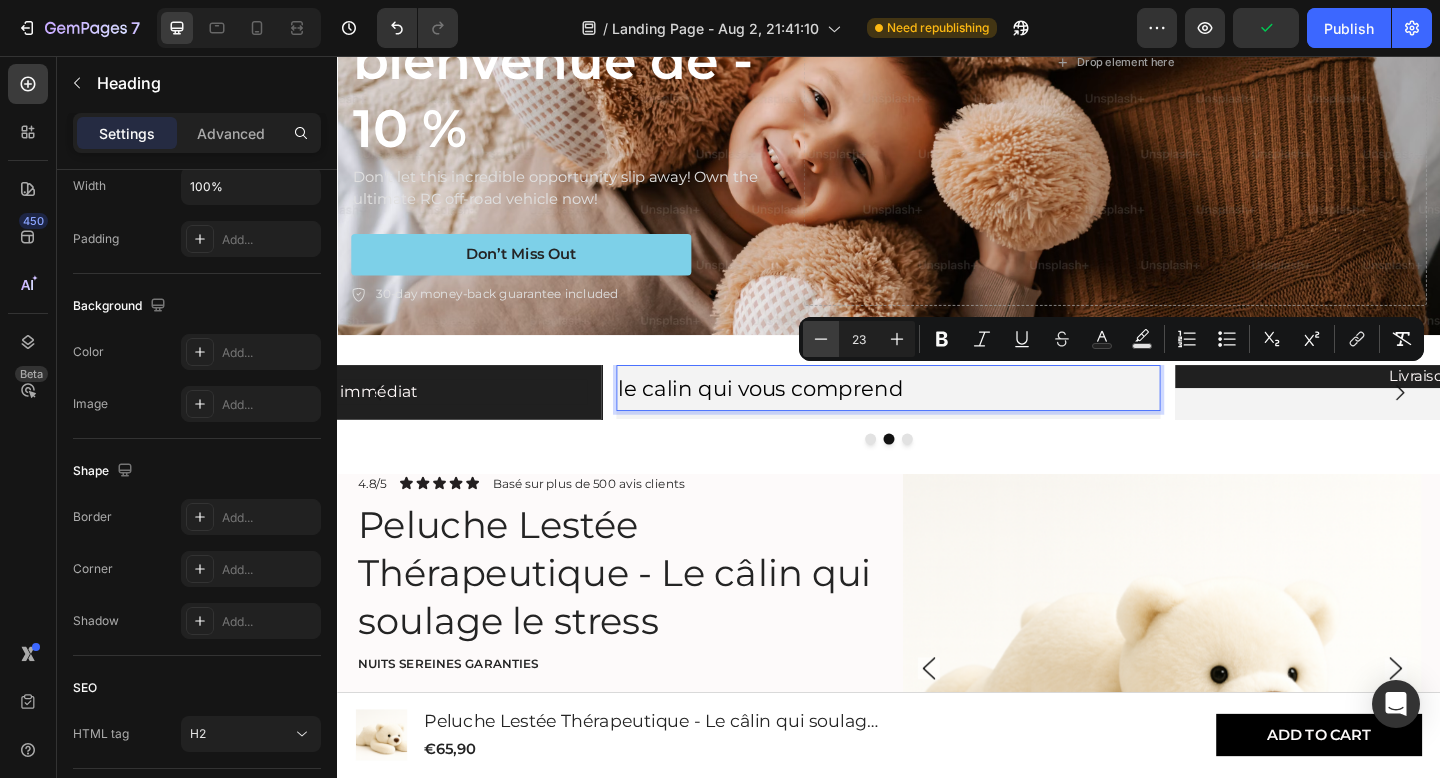 click 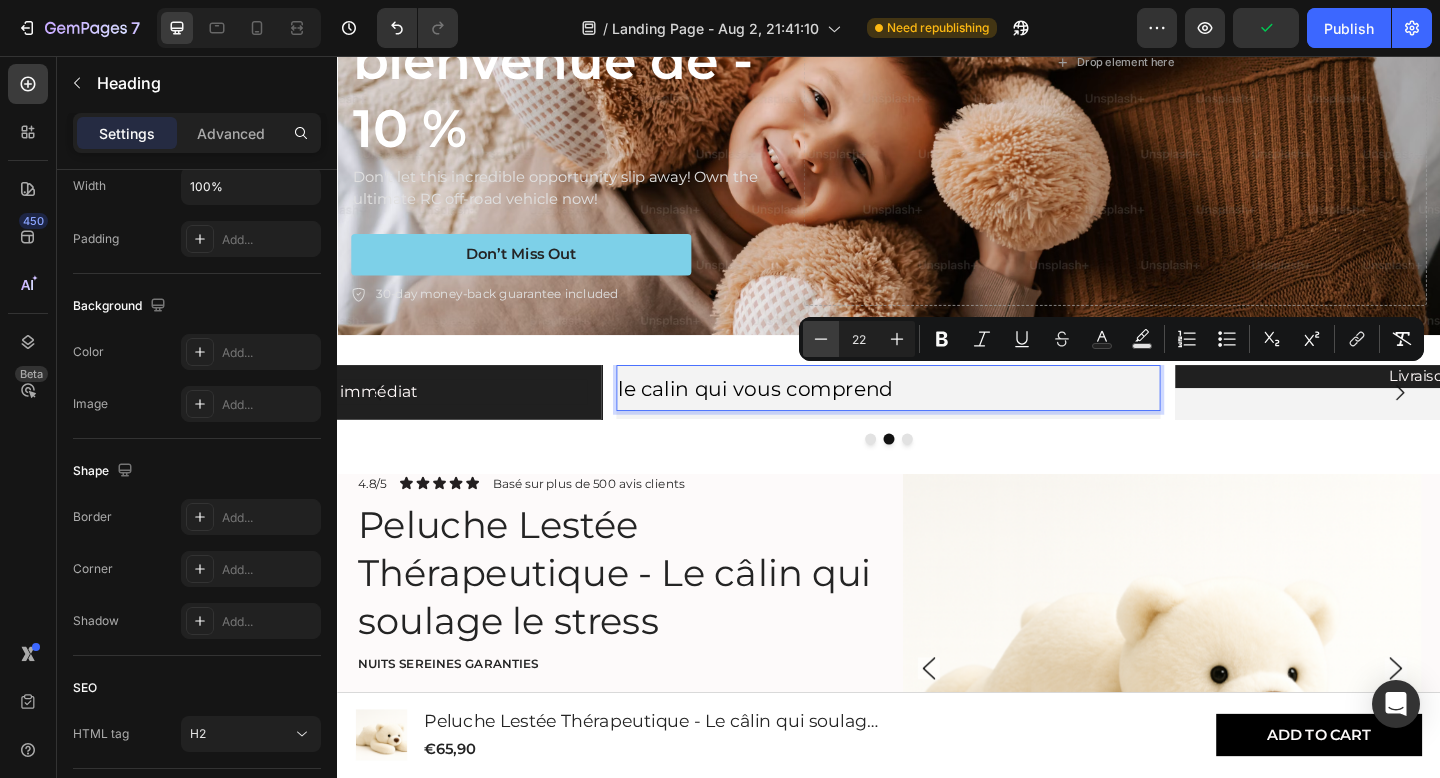 click 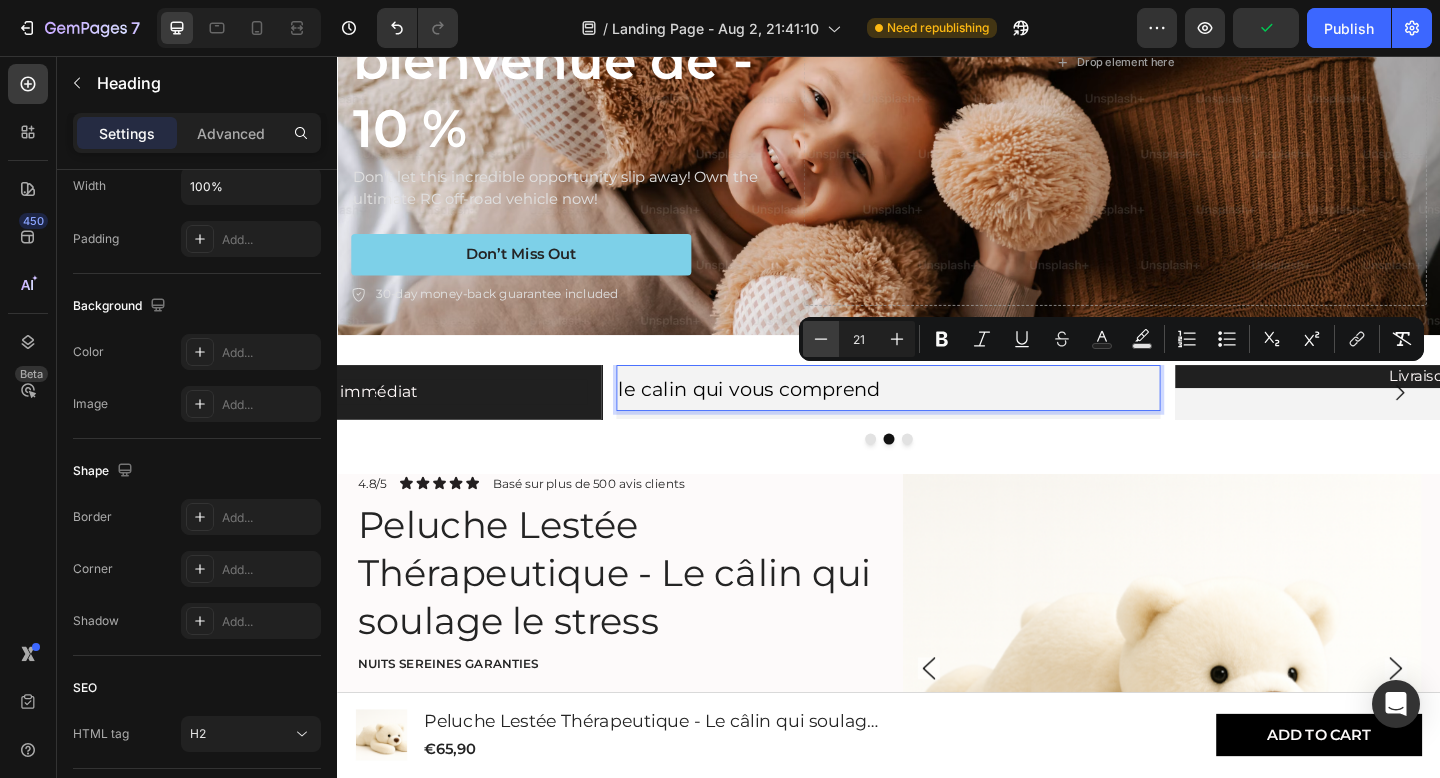click 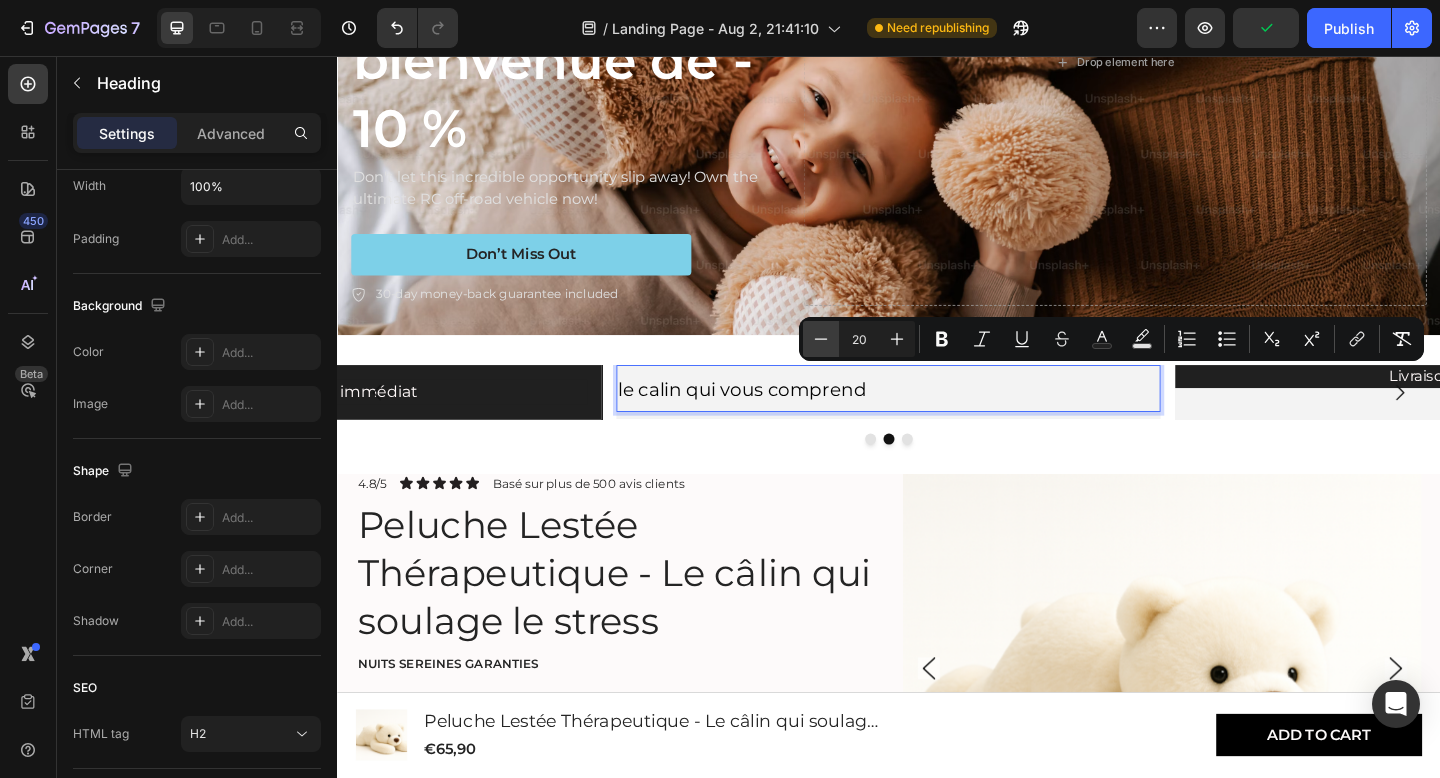 click 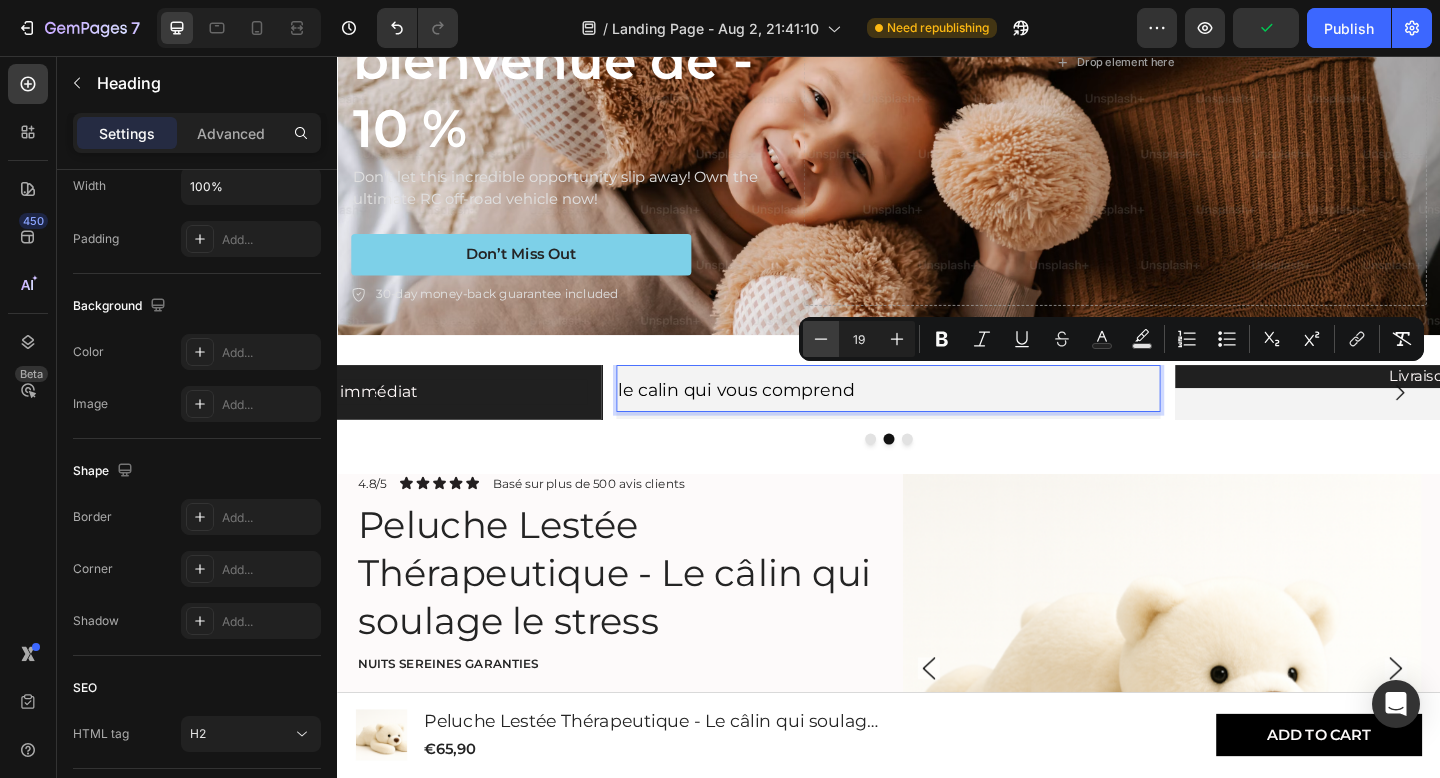 click 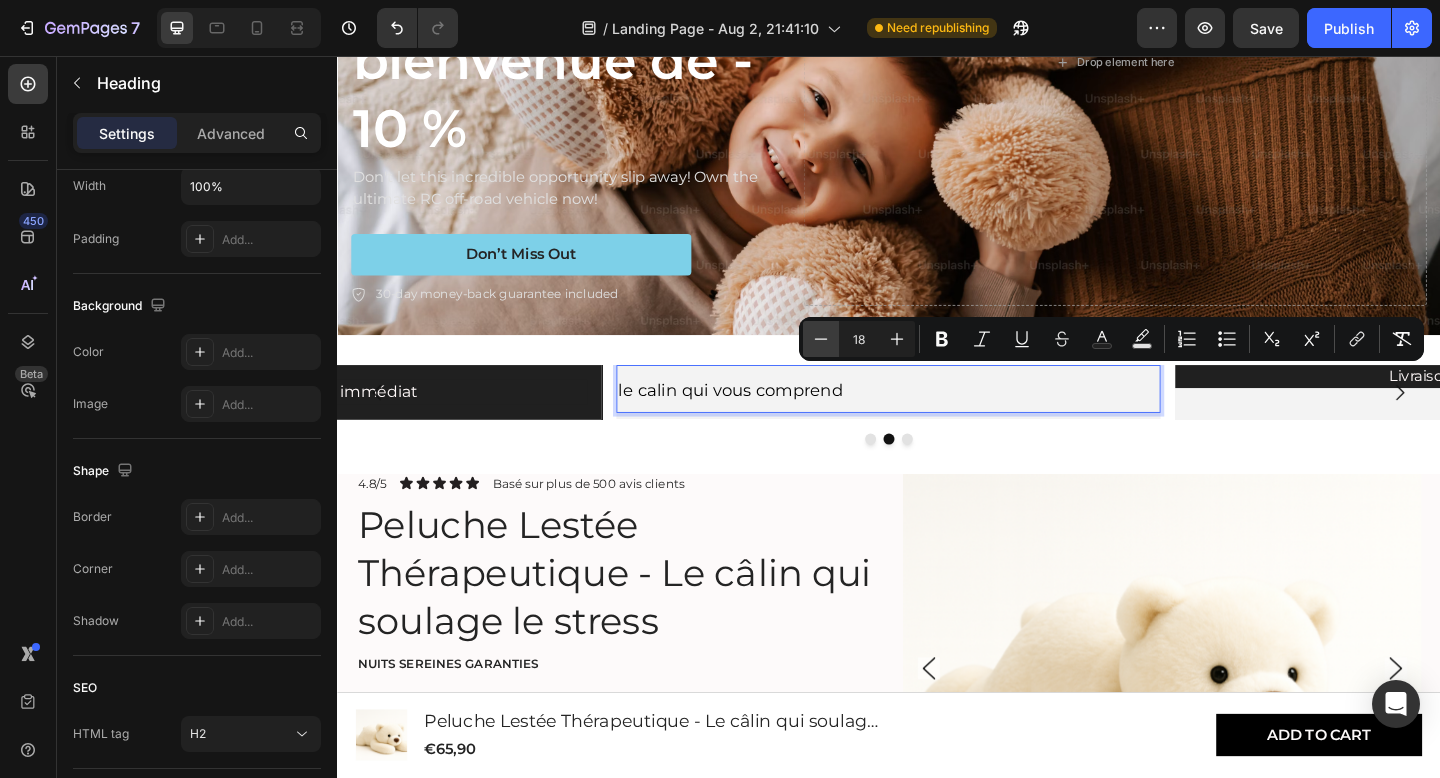 click 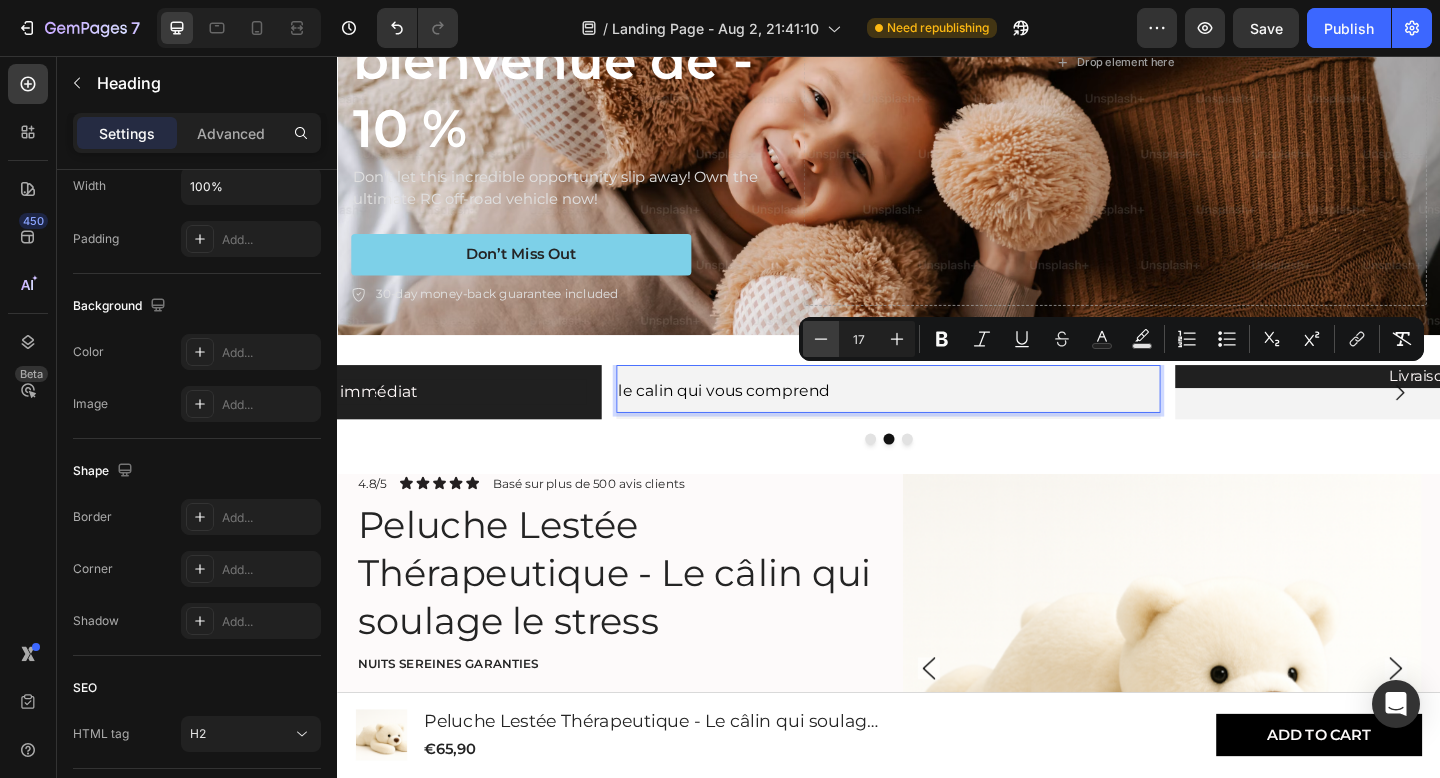 click 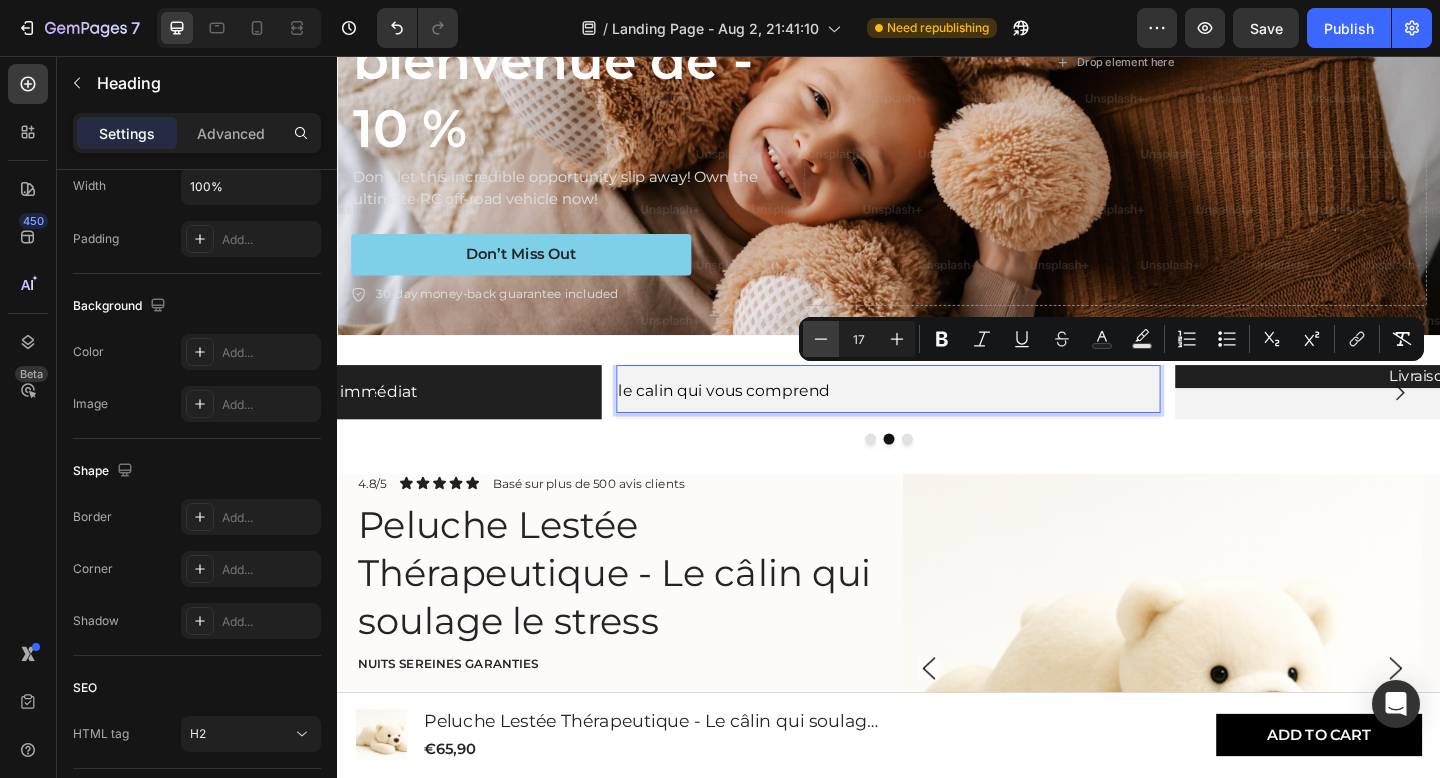 type on "16" 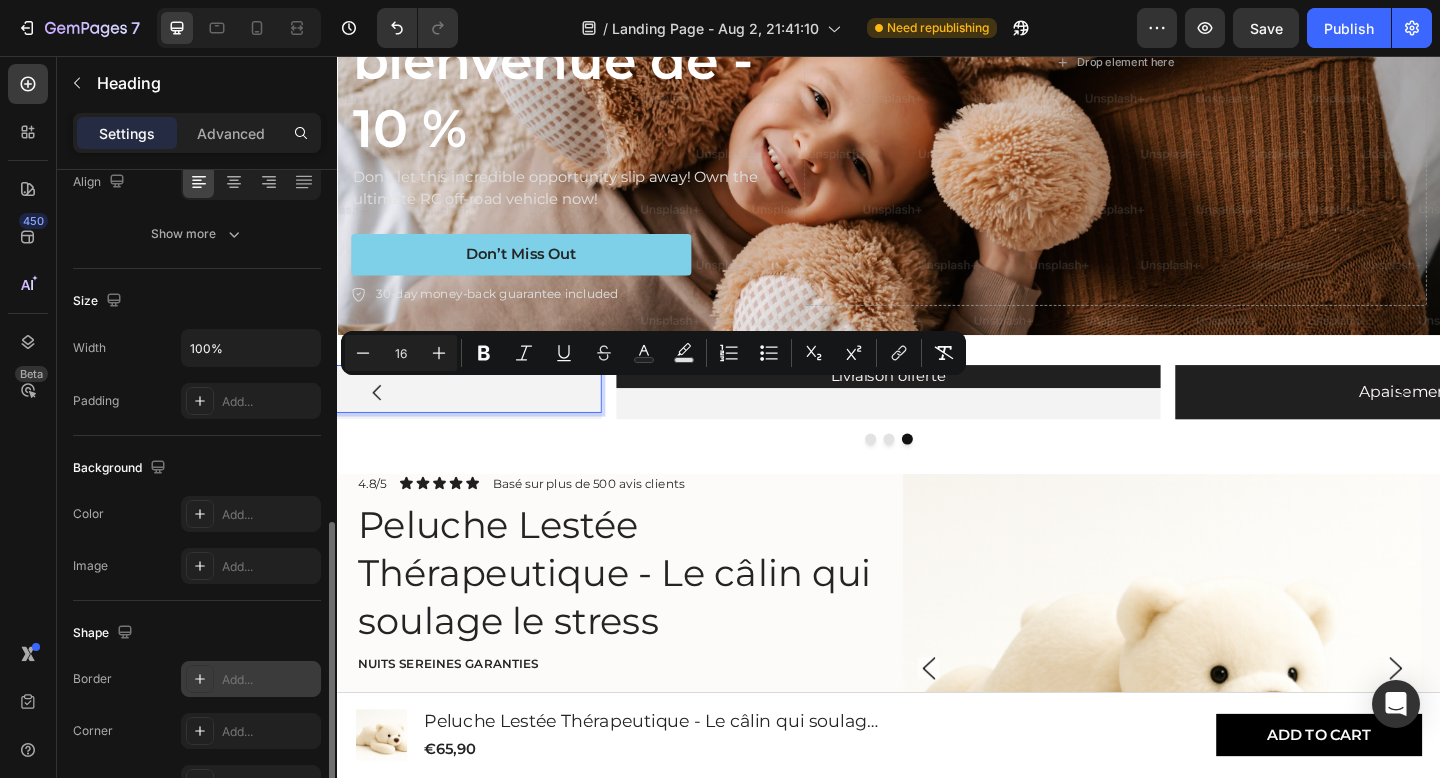 scroll, scrollTop: 83, scrollLeft: 0, axis: vertical 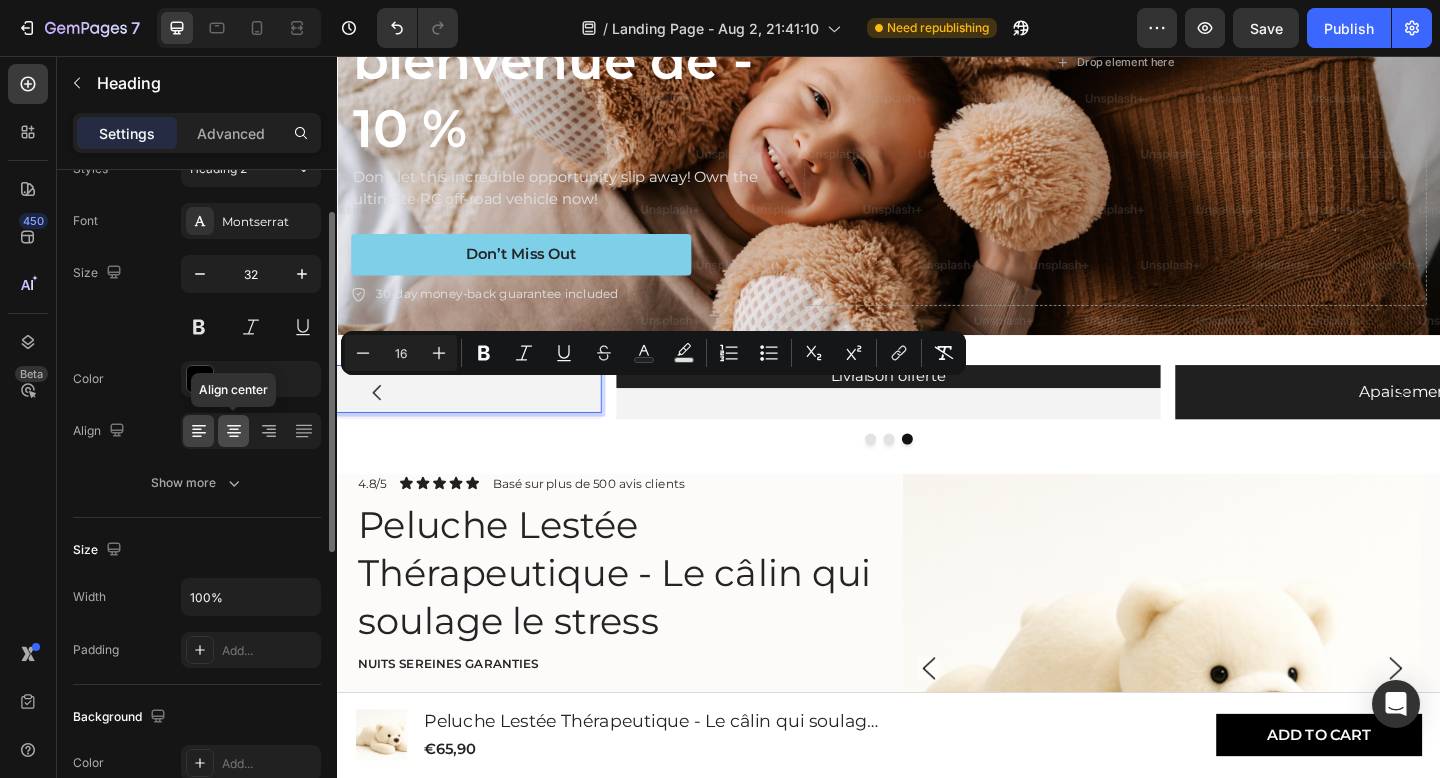 click 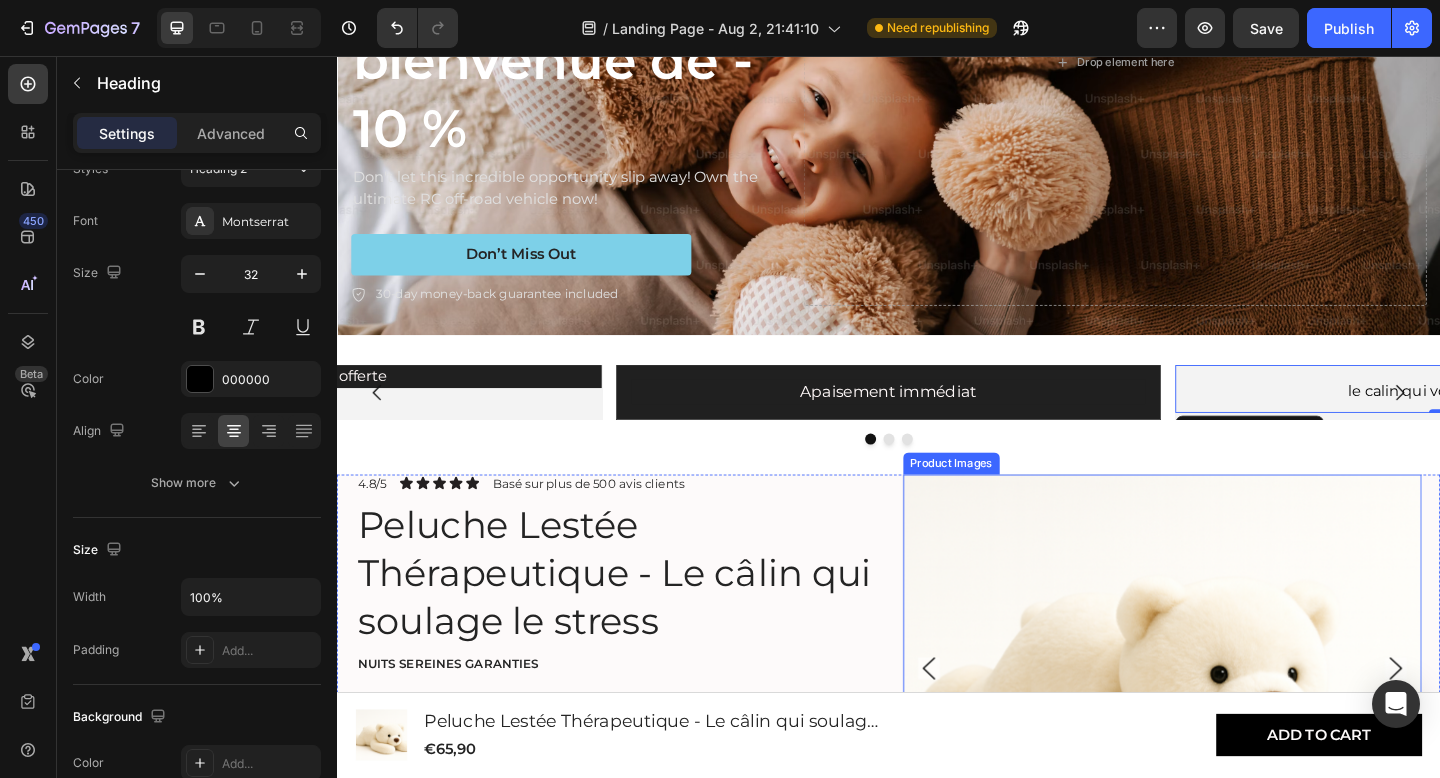 click at bounding box center [1235, 722] 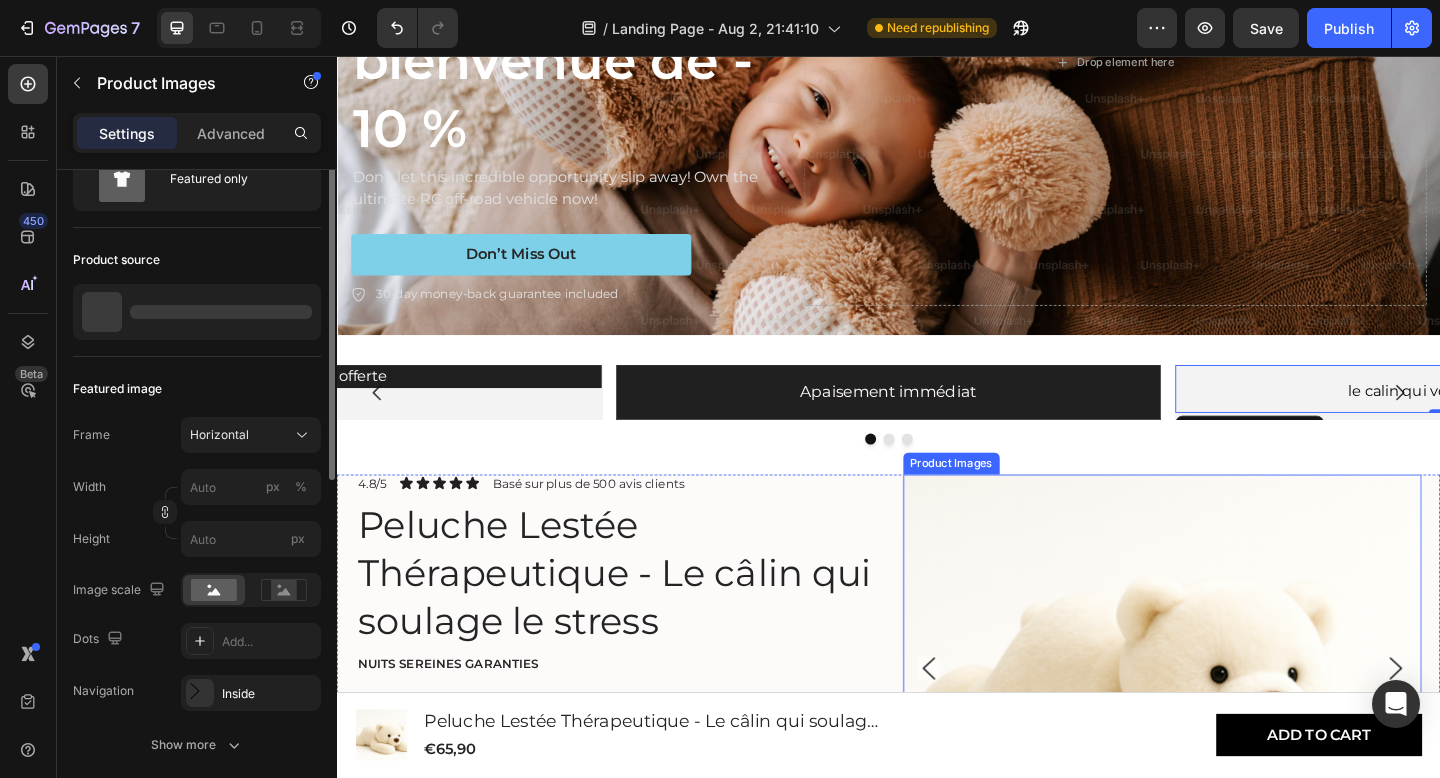 scroll, scrollTop: 0, scrollLeft: 0, axis: both 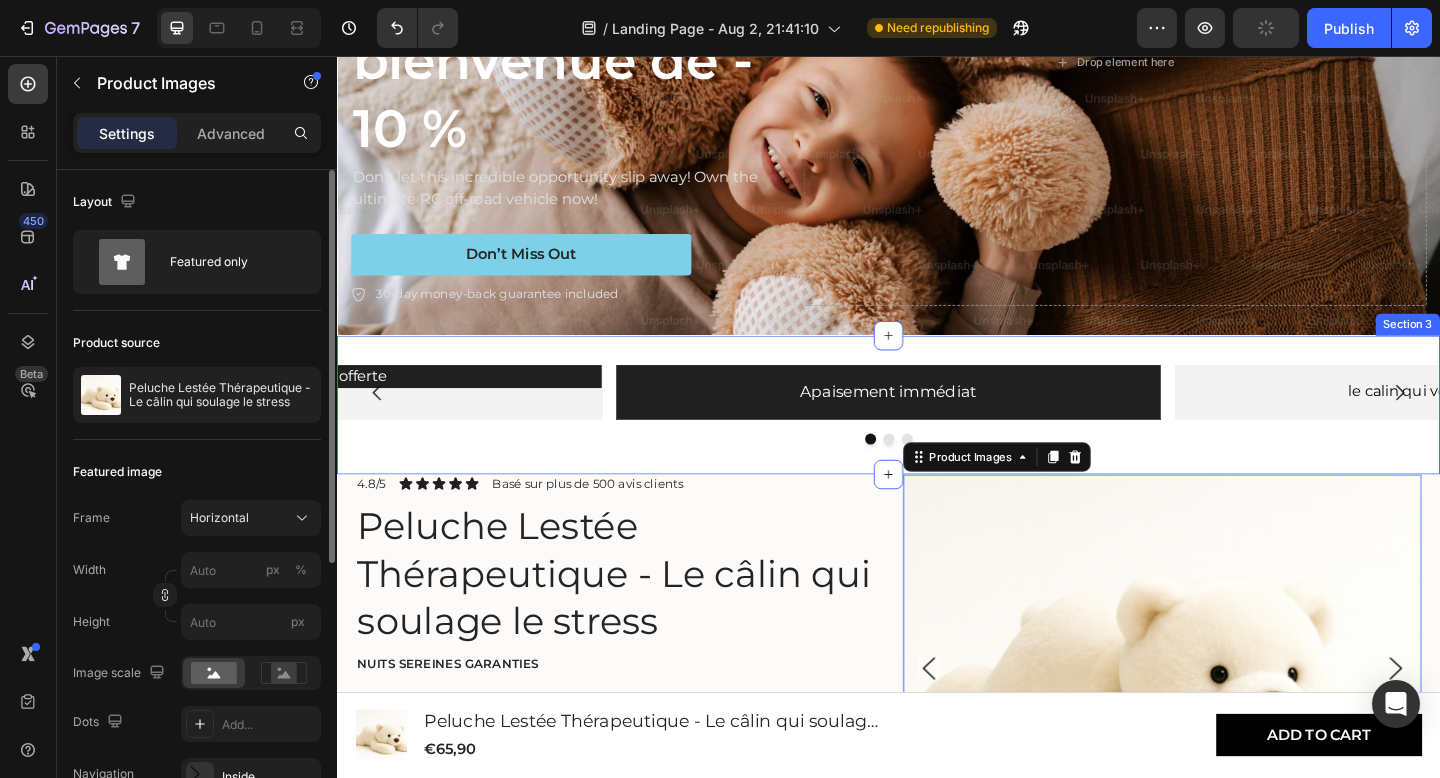 click on "Apaisement immédiat Heading Row ⁠⁠⁠⁠⁠⁠⁠ le calin qui vous comprend Heading Livraison offerte Heading
Carousel Section 3" at bounding box center (937, 435) 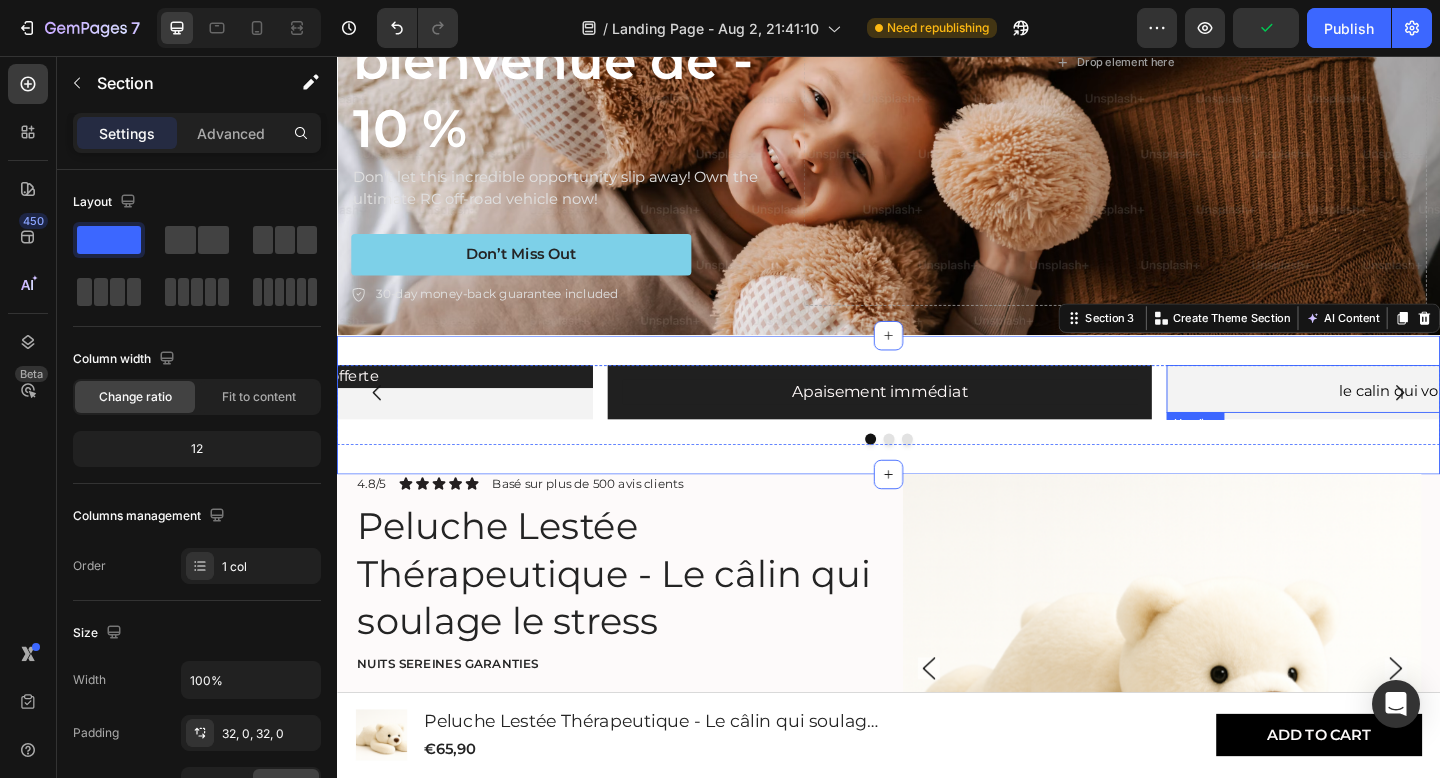 click on "⁠⁠⁠⁠⁠⁠⁠ le calin qui vous comprend" at bounding box center (1535, 418) 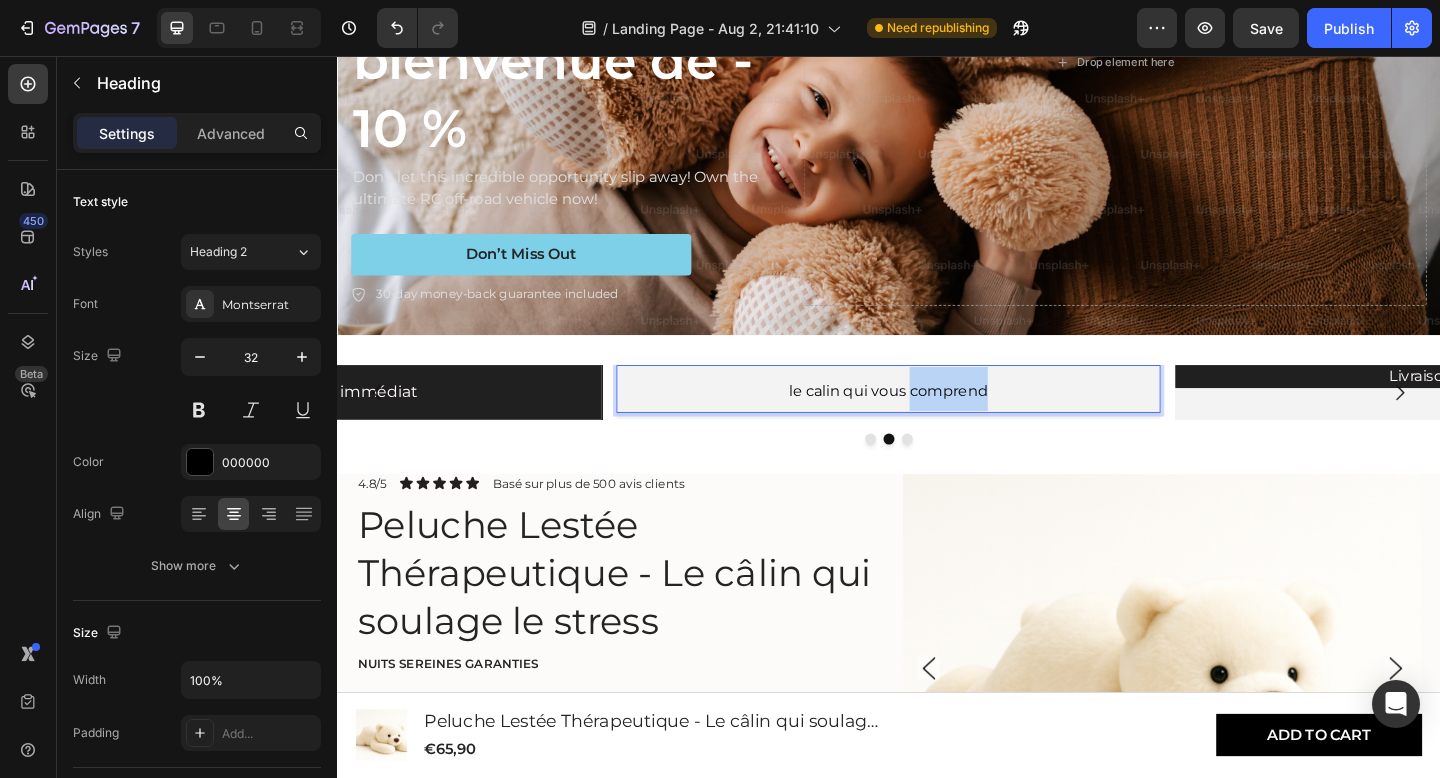 click on "le calin qui vous comprend" at bounding box center (937, 420) 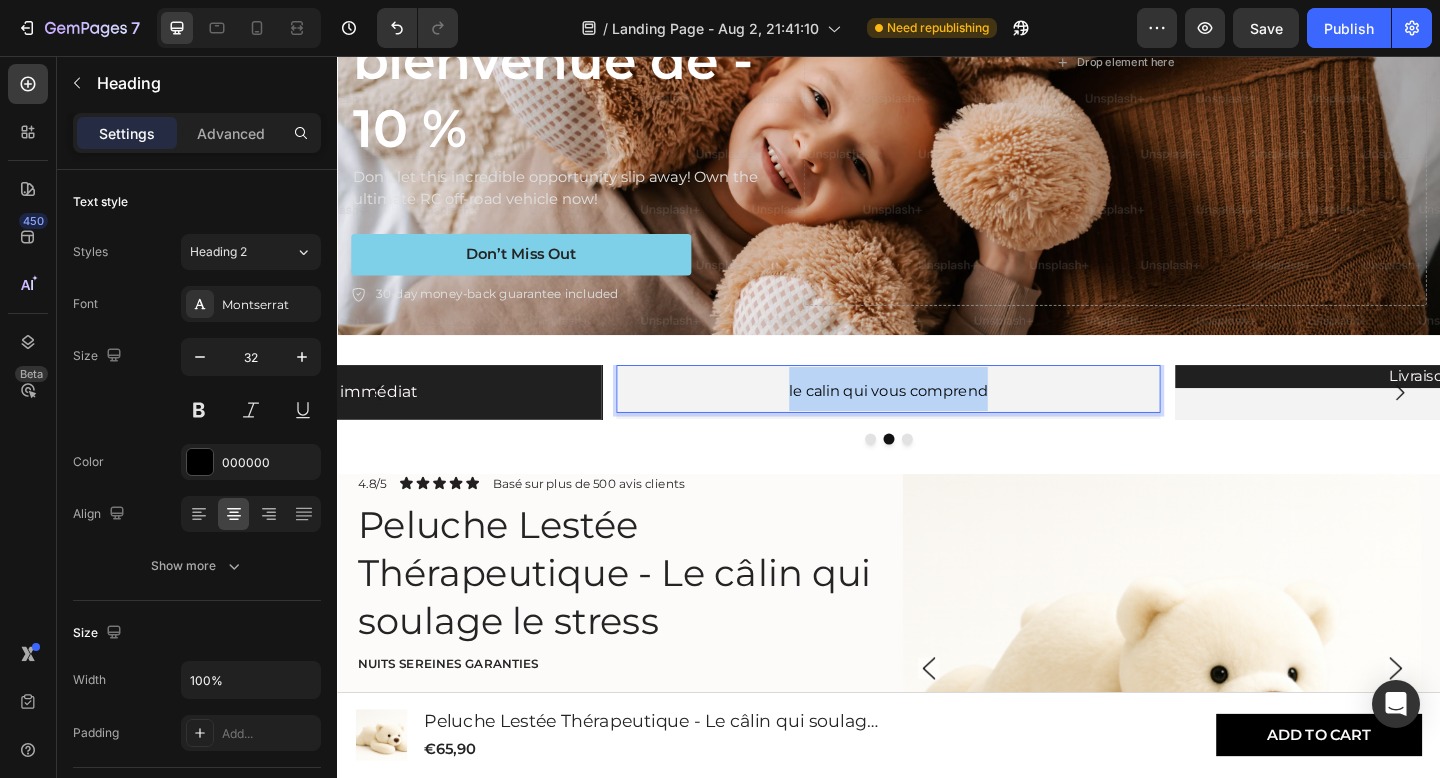 click on "le calin qui vous comprend" at bounding box center [937, 420] 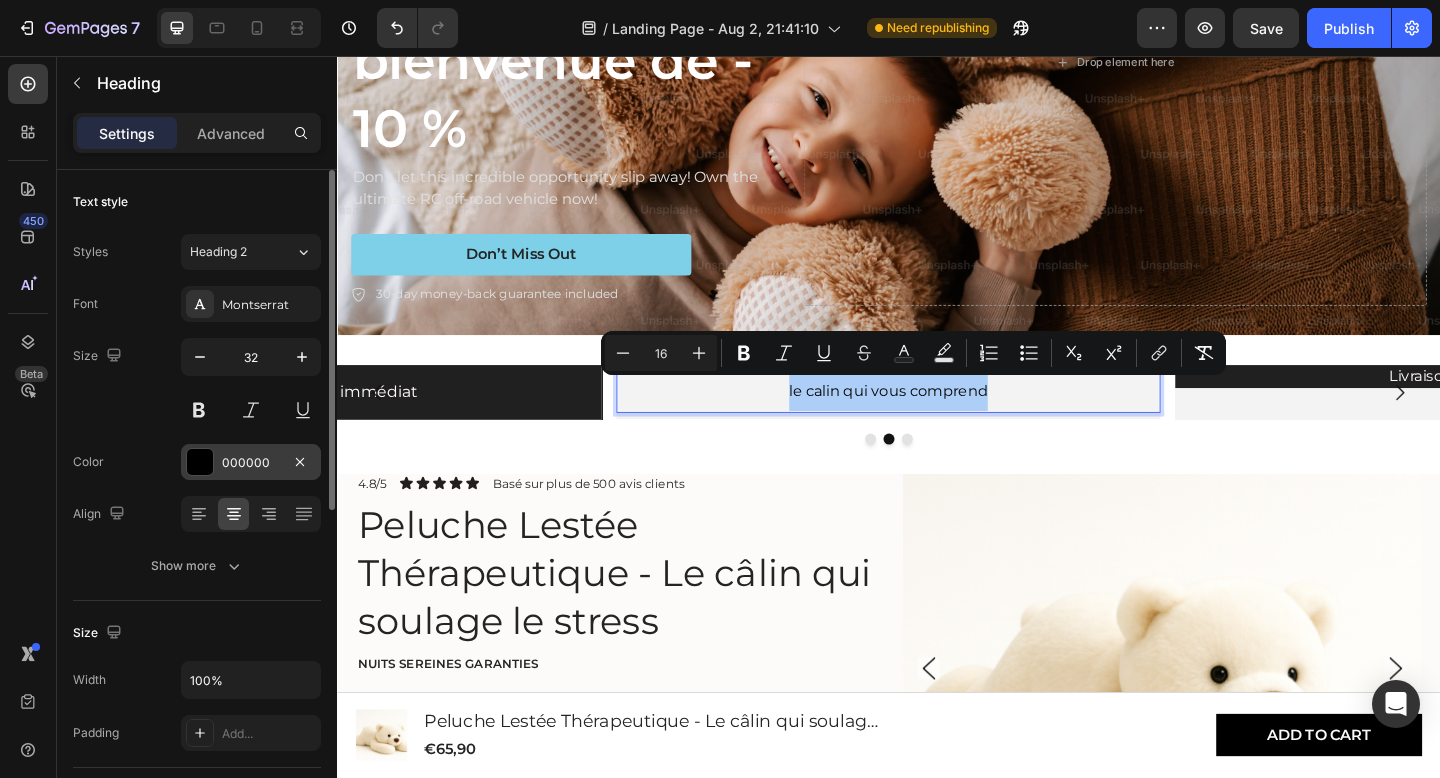 click on "000000" at bounding box center (251, 463) 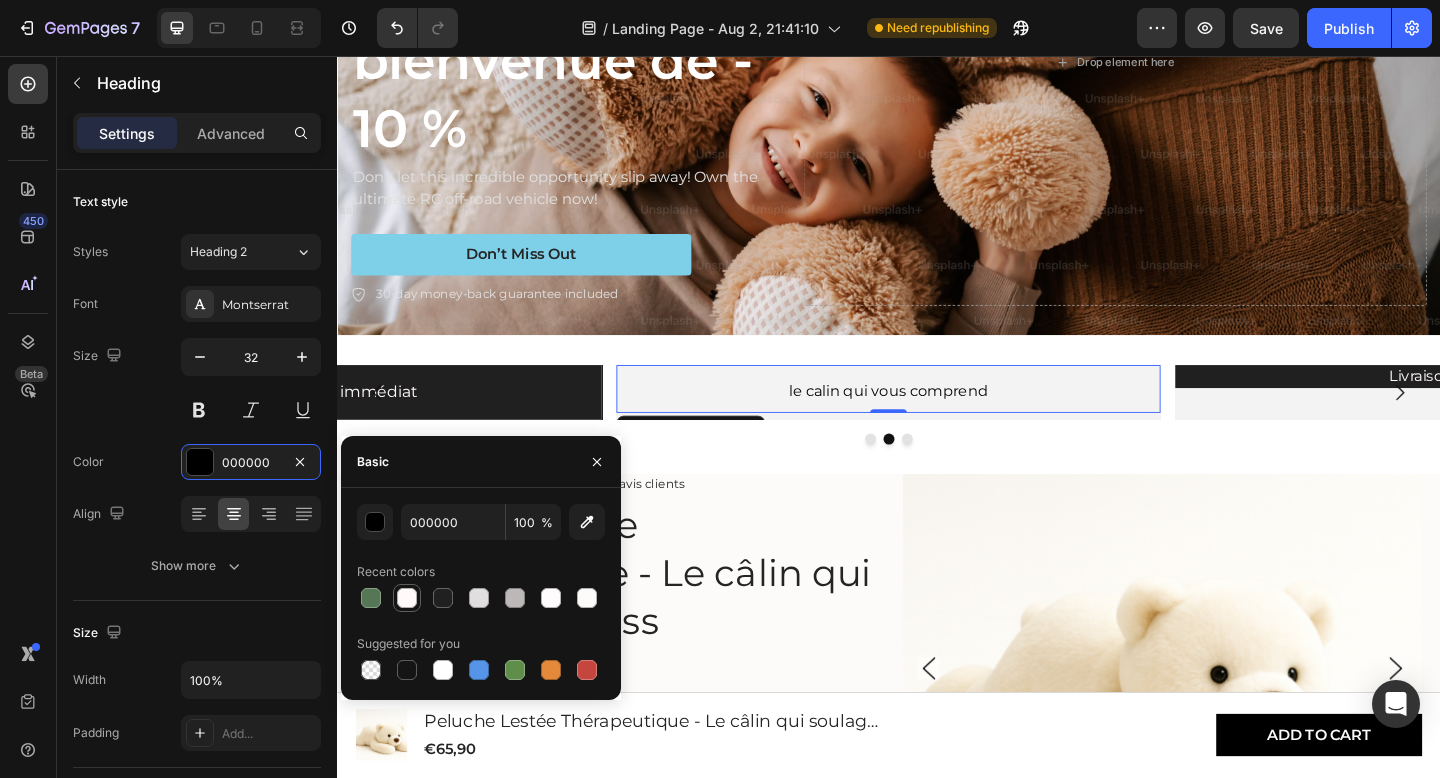 click at bounding box center (407, 598) 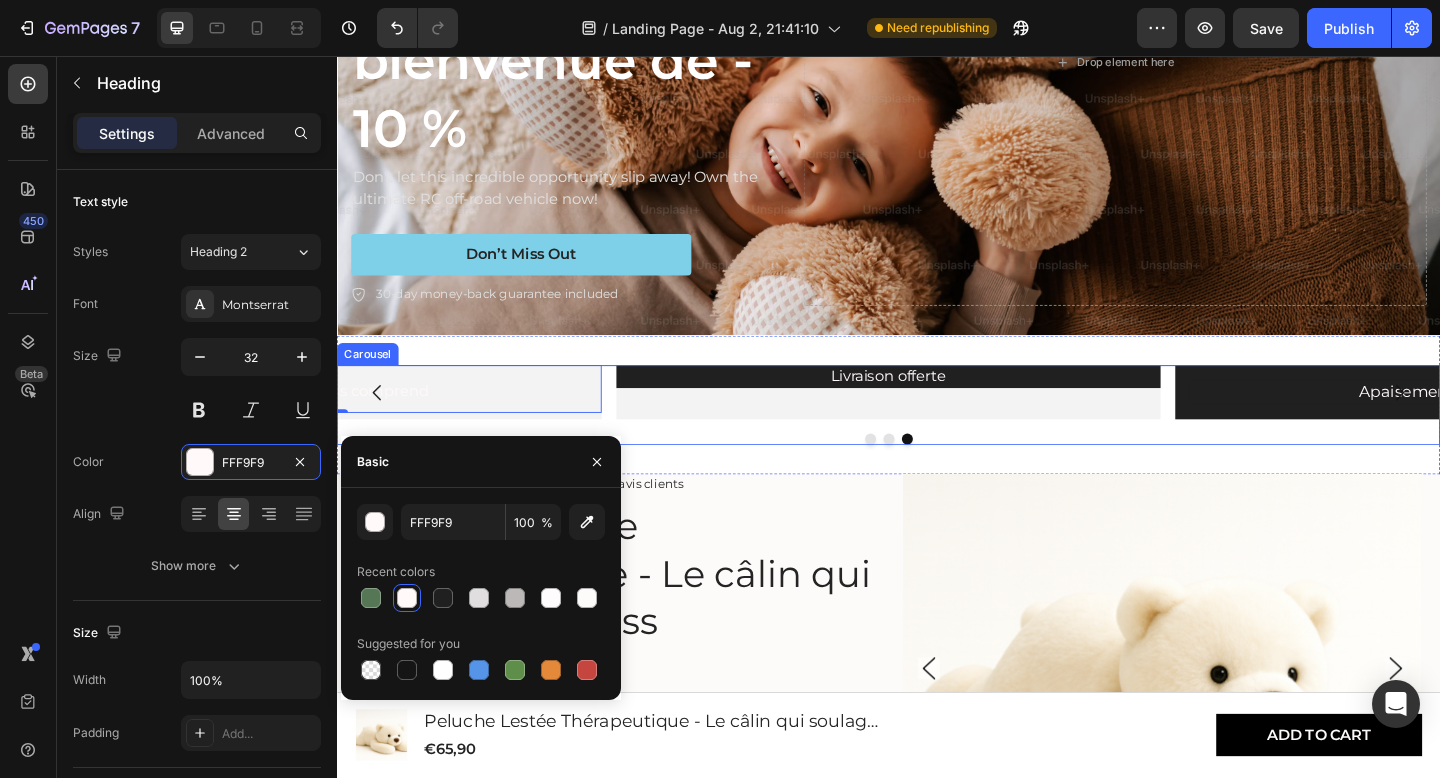 click on "Apaisement immédiat Heading Row ⁠⁠⁠⁠⁠⁠⁠ le calin qui vous comprend Heading   0 Livraison offerte Heading
Carousel" at bounding box center (937, 435) 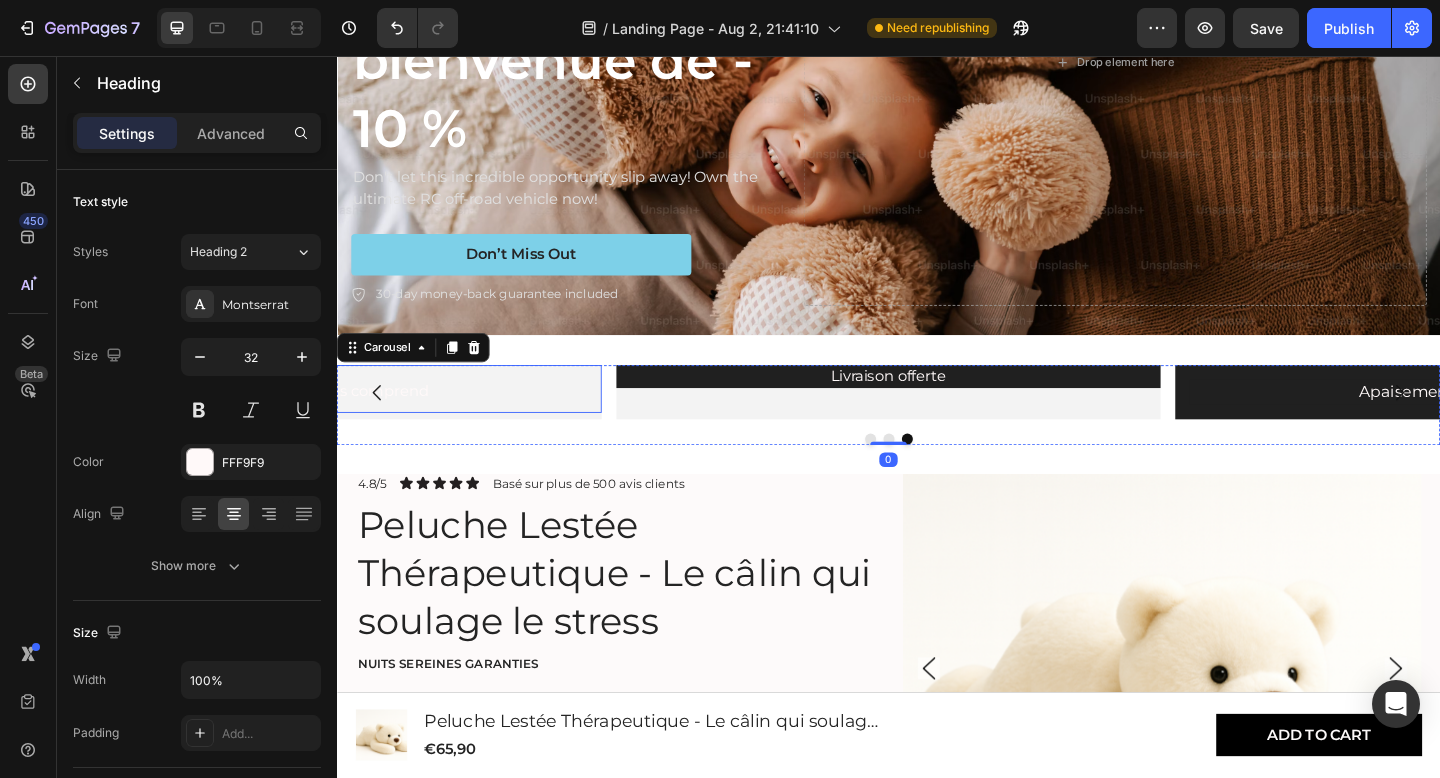 click on "⁠⁠⁠⁠⁠⁠⁠ le calin qui vous comprend" at bounding box center (329, 418) 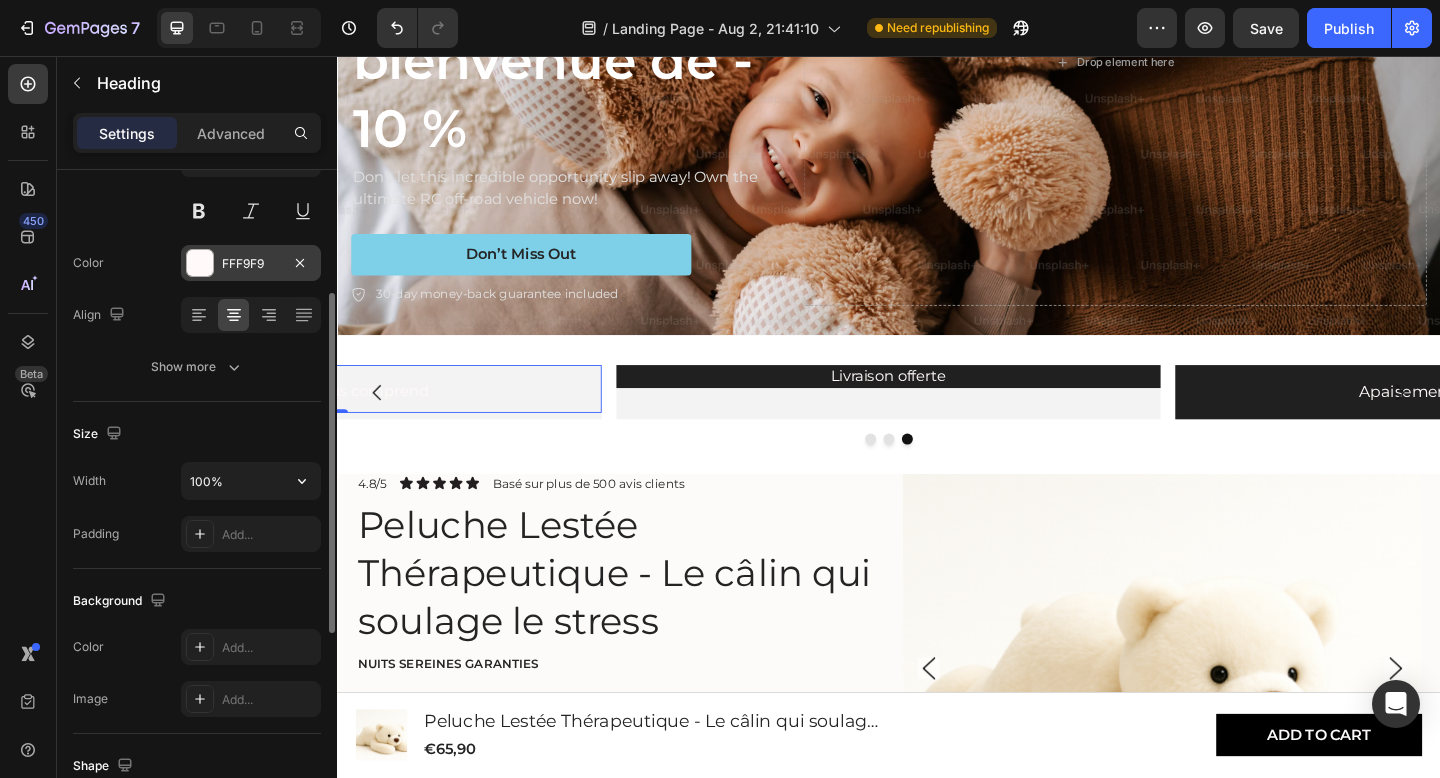 scroll, scrollTop: 215, scrollLeft: 0, axis: vertical 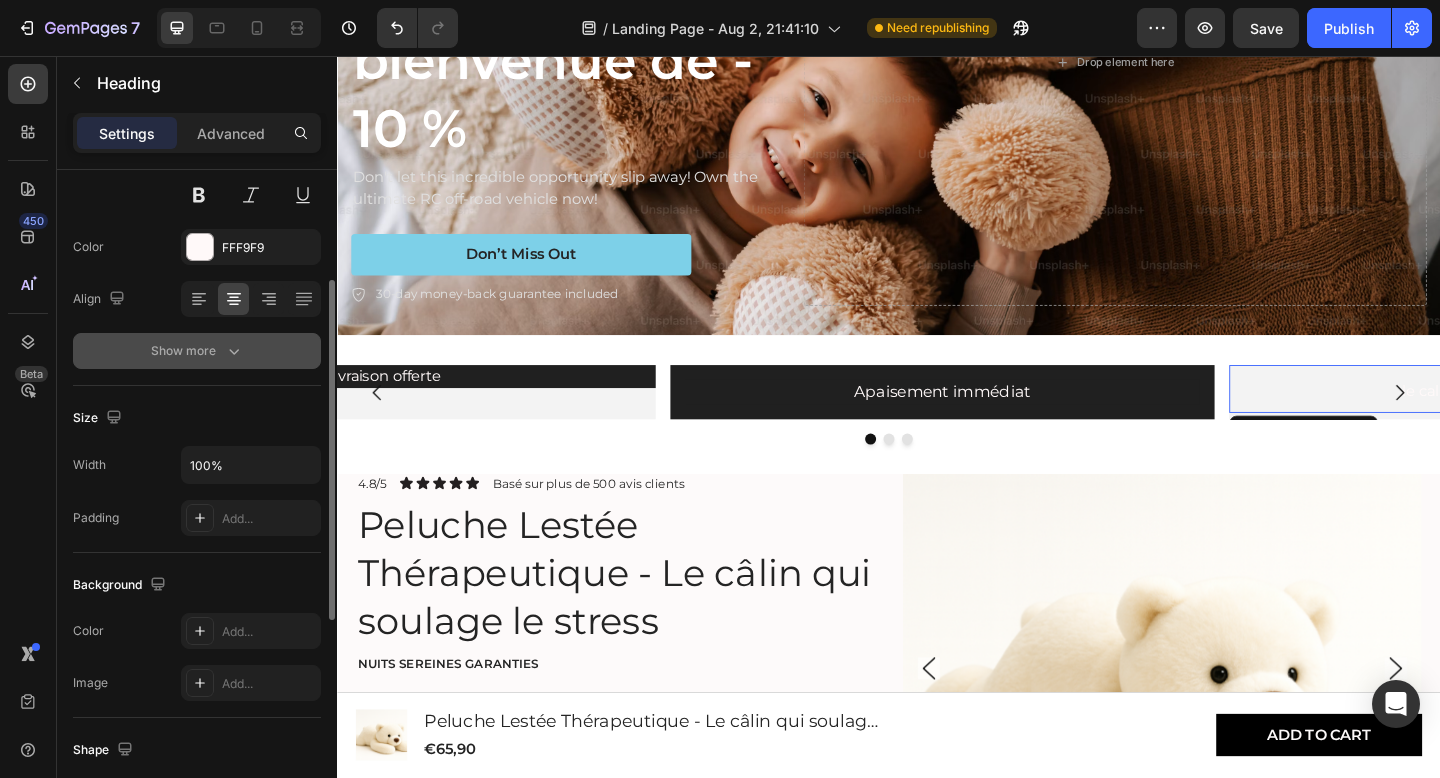 click 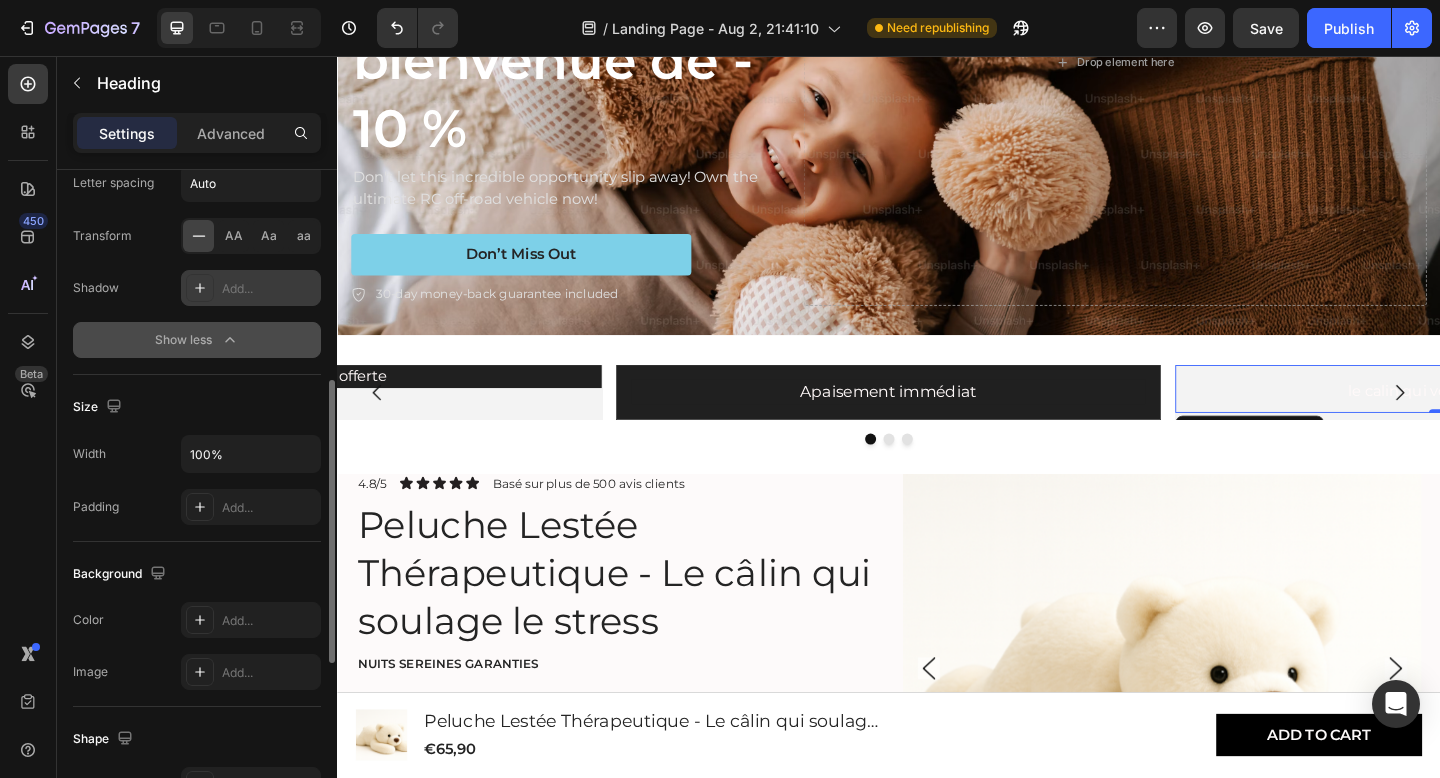 scroll, scrollTop: 496, scrollLeft: 0, axis: vertical 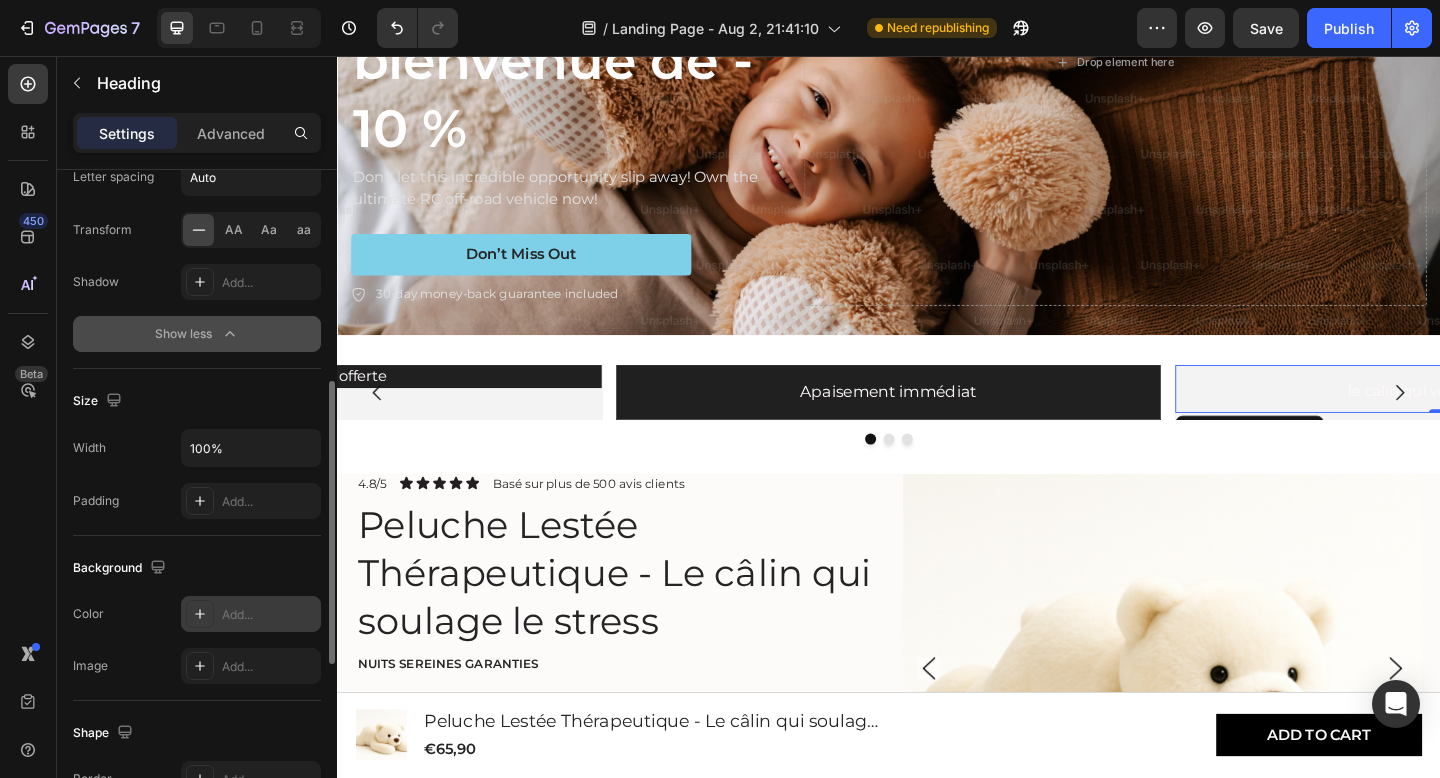 click on "Add..." at bounding box center (269, 615) 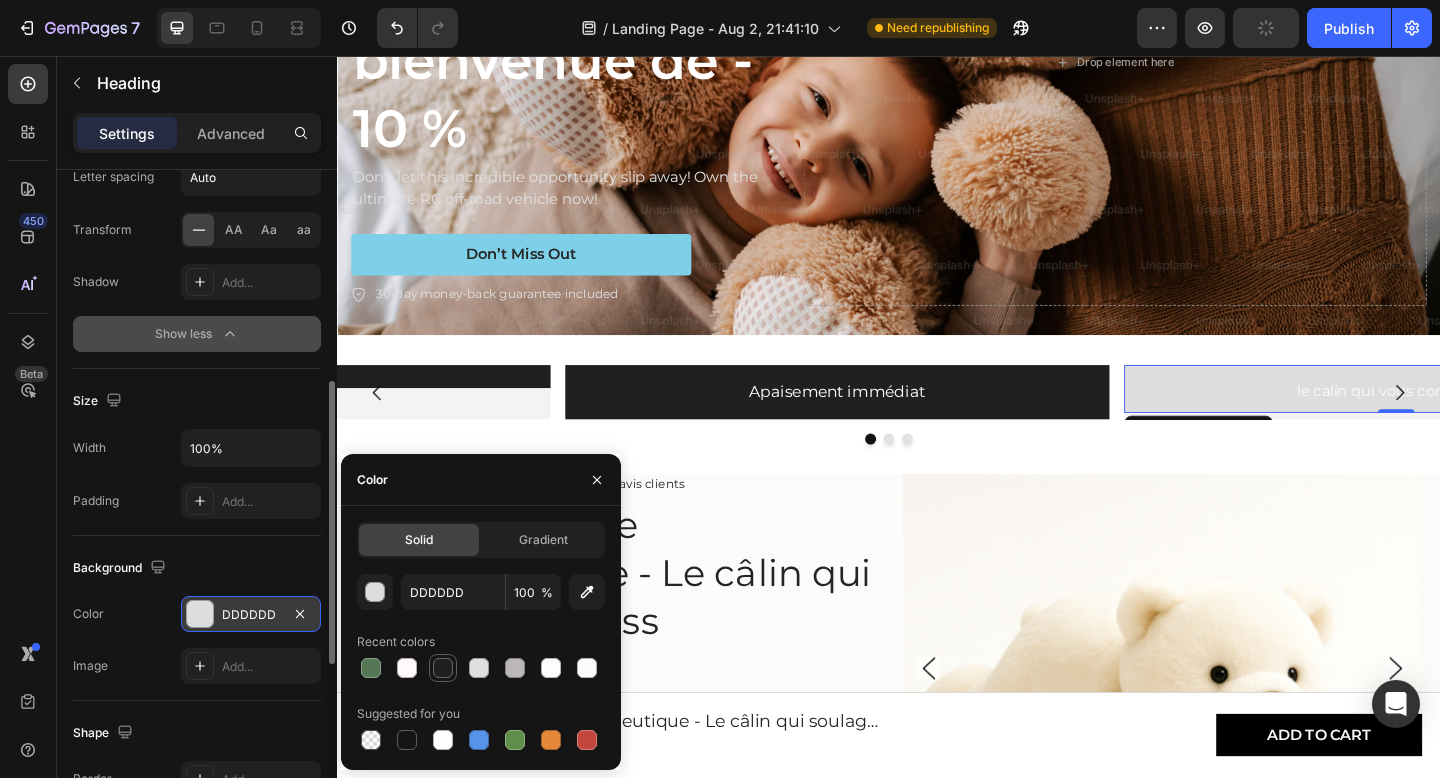 click at bounding box center (443, 668) 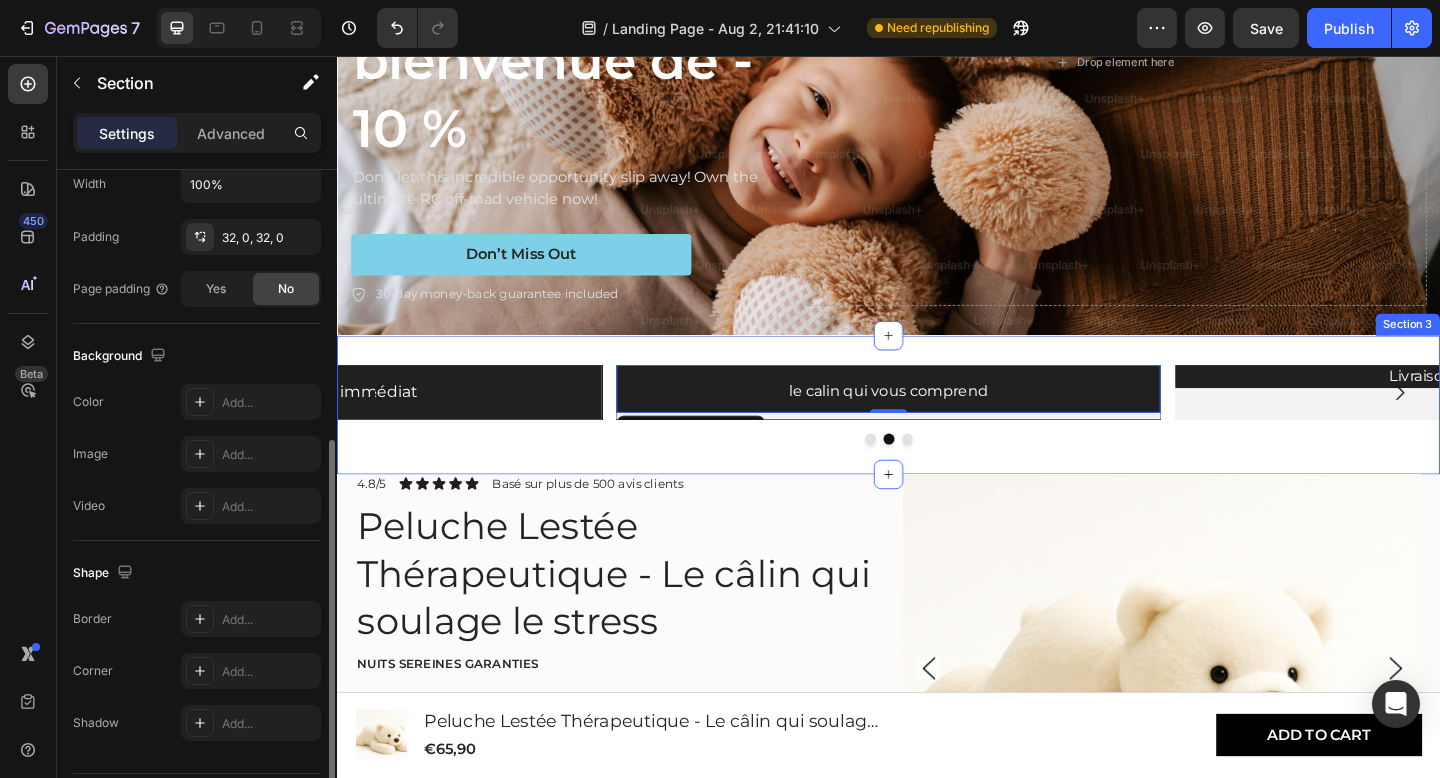 click on "Apaisement immédiat Heading Row ⁠⁠⁠⁠⁠⁠⁠ le calin qui vous comprend Heading   0 Livraison offerte Heading
Carousel Section 3" at bounding box center [937, 435] 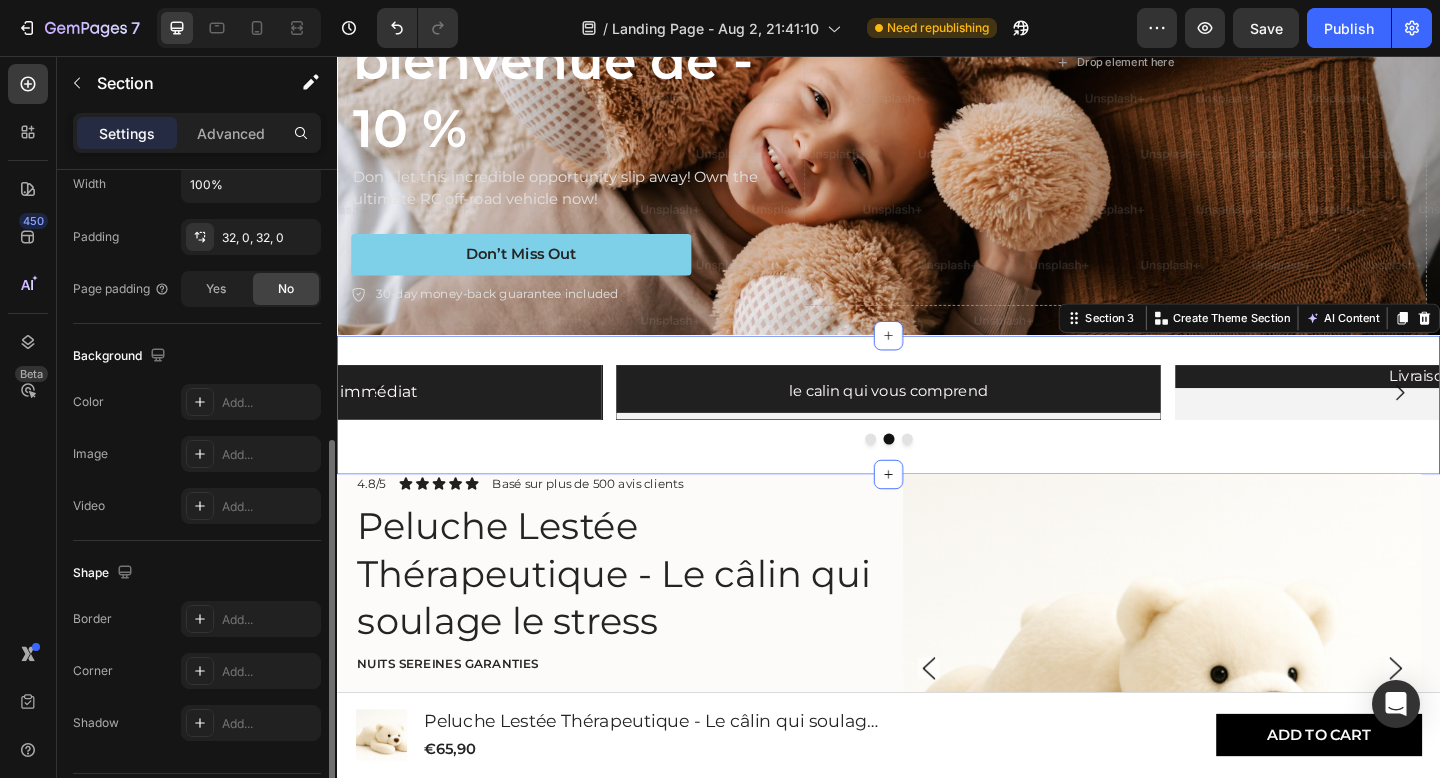 scroll, scrollTop: 0, scrollLeft: 0, axis: both 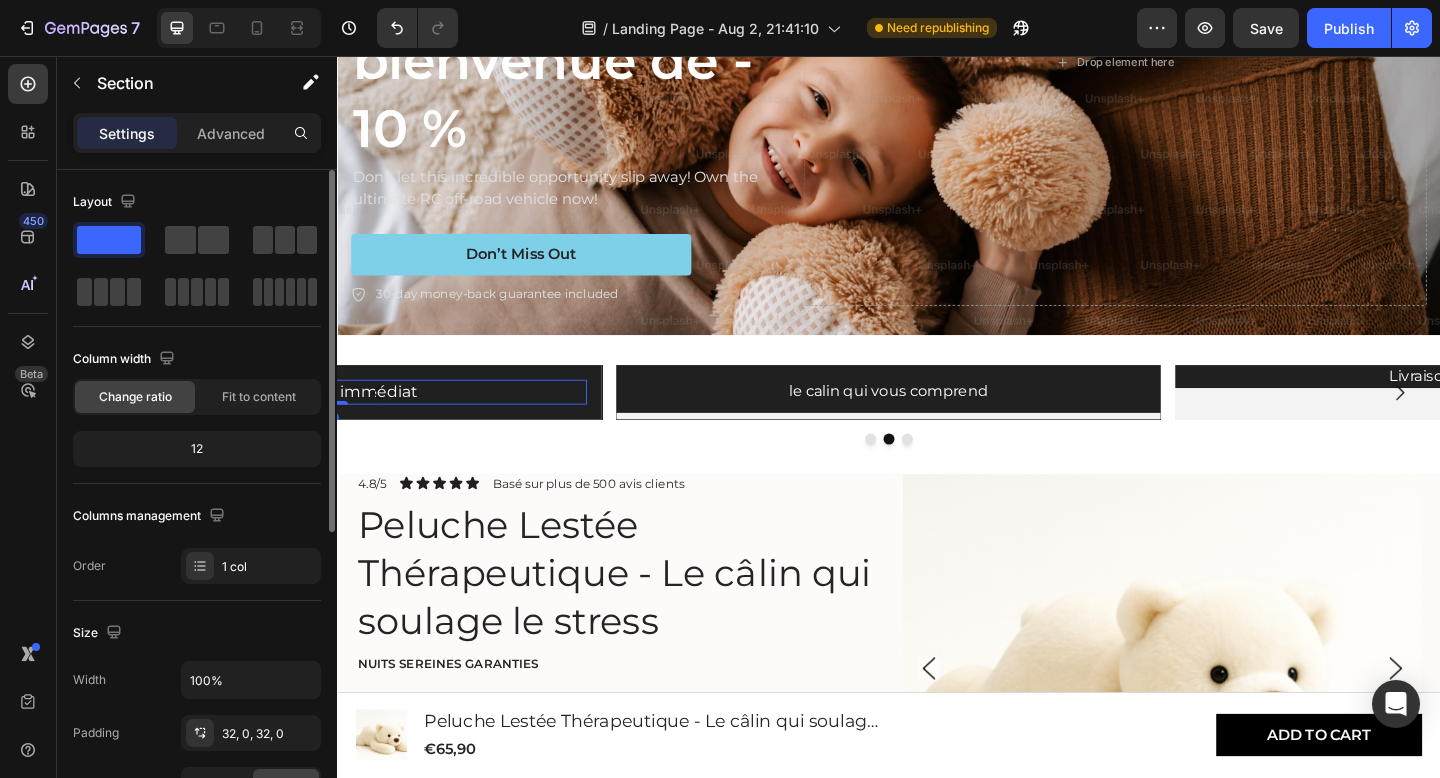 click on "Apaisement immédiat" at bounding box center (329, 421) 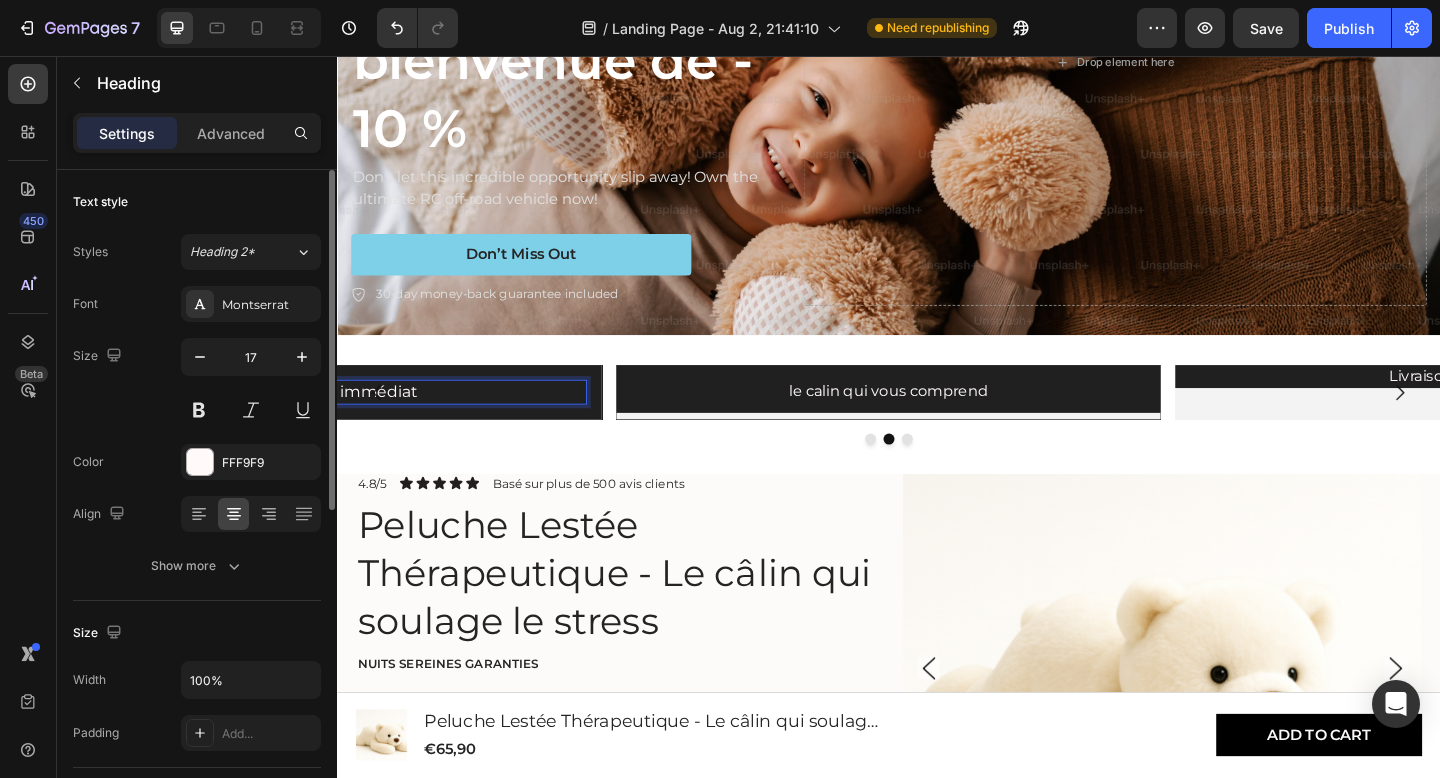 click on "Apaisement immédiat" at bounding box center [329, 421] 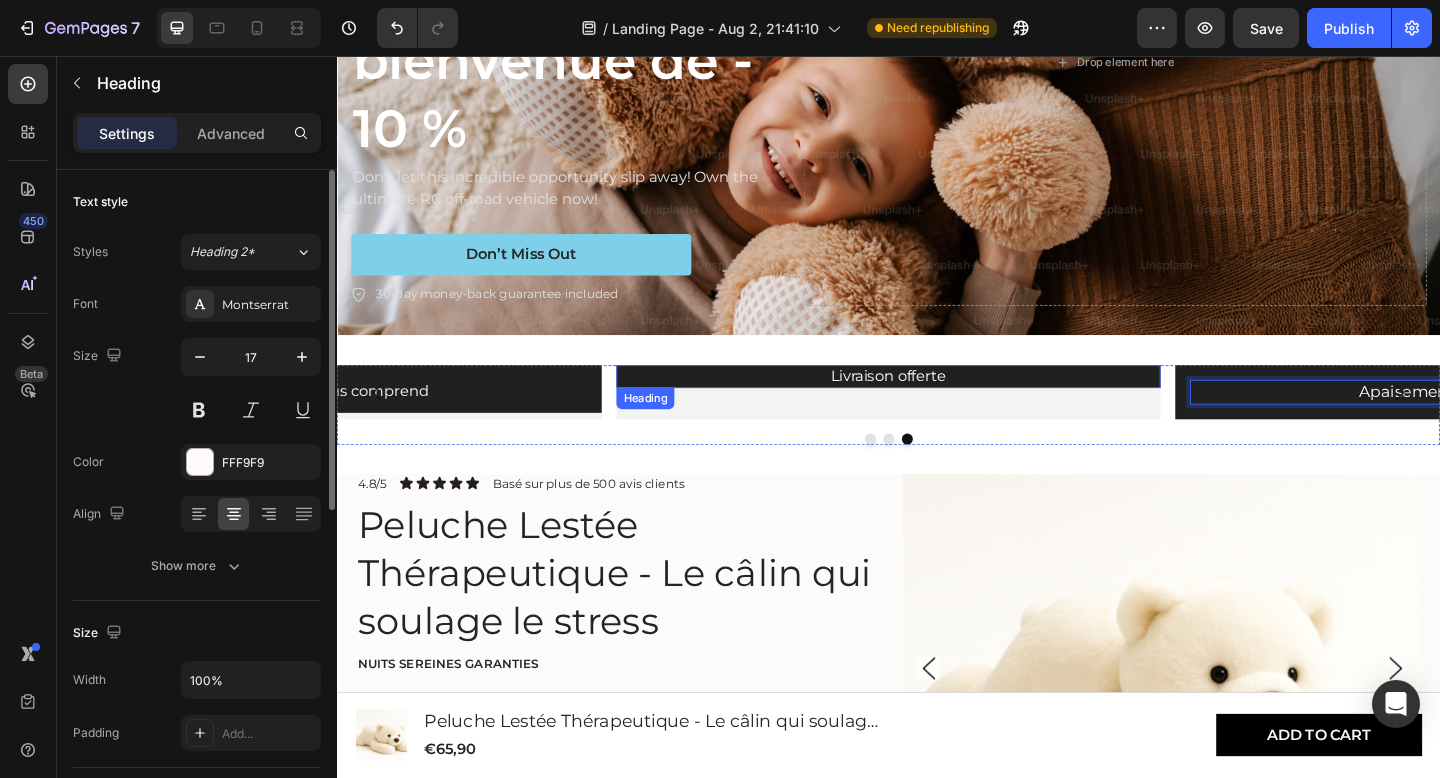 click on "Livraison offerte" at bounding box center (937, 404) 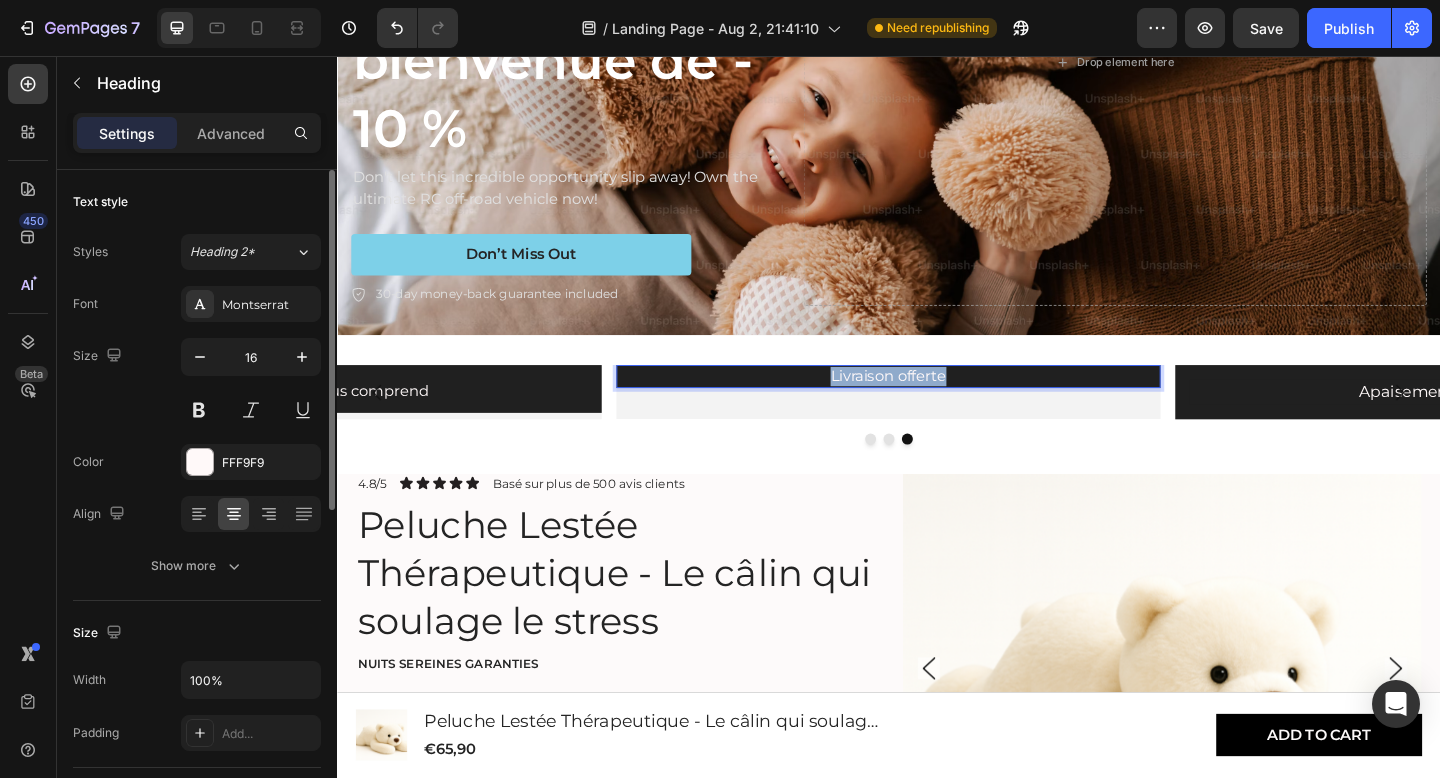 click on "Livraison offerte" at bounding box center [937, 404] 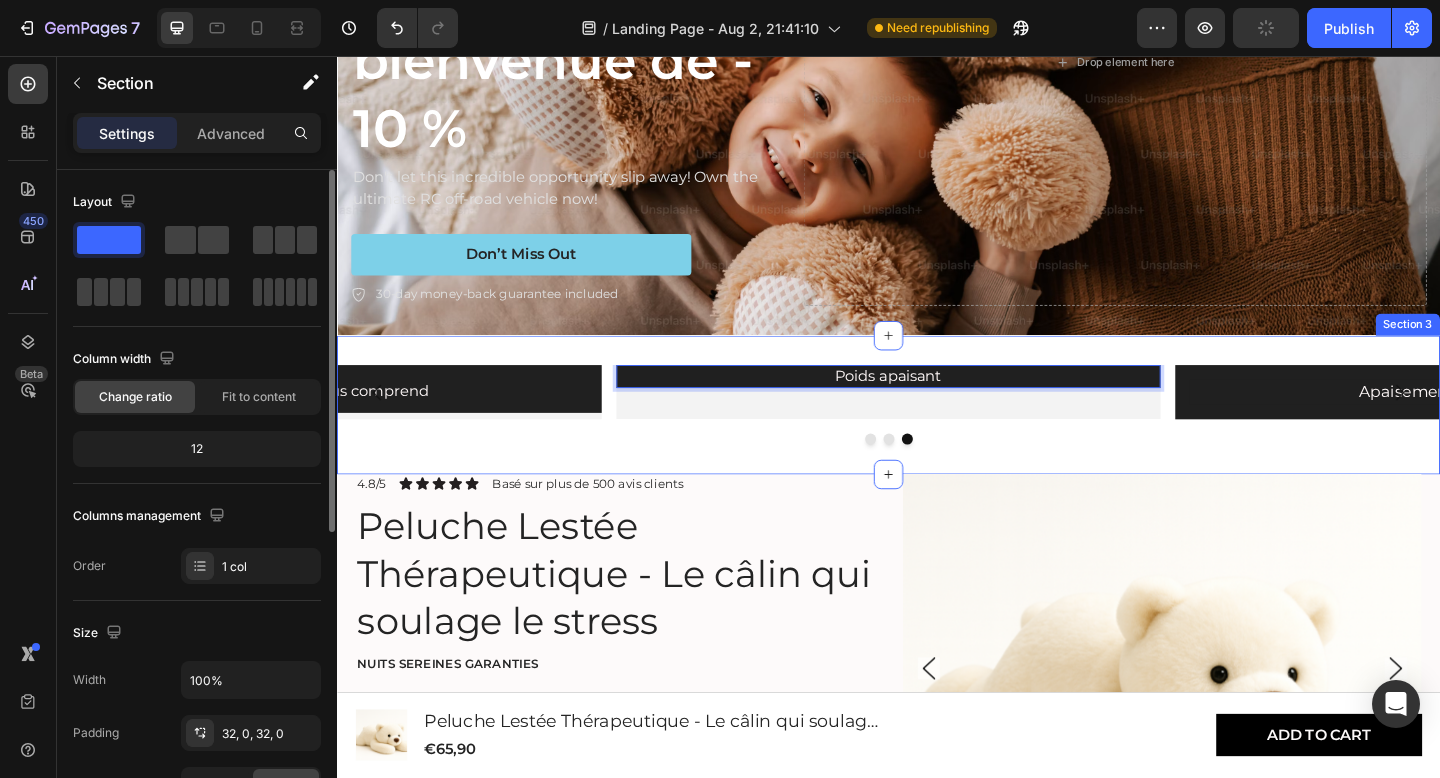 click on "Apaisement immédiat Heading Row ⁠⁠⁠⁠⁠⁠⁠ le calin qui vous comprend Heading Poids apaisant Heading   0
Carousel Section 3" at bounding box center (937, 435) 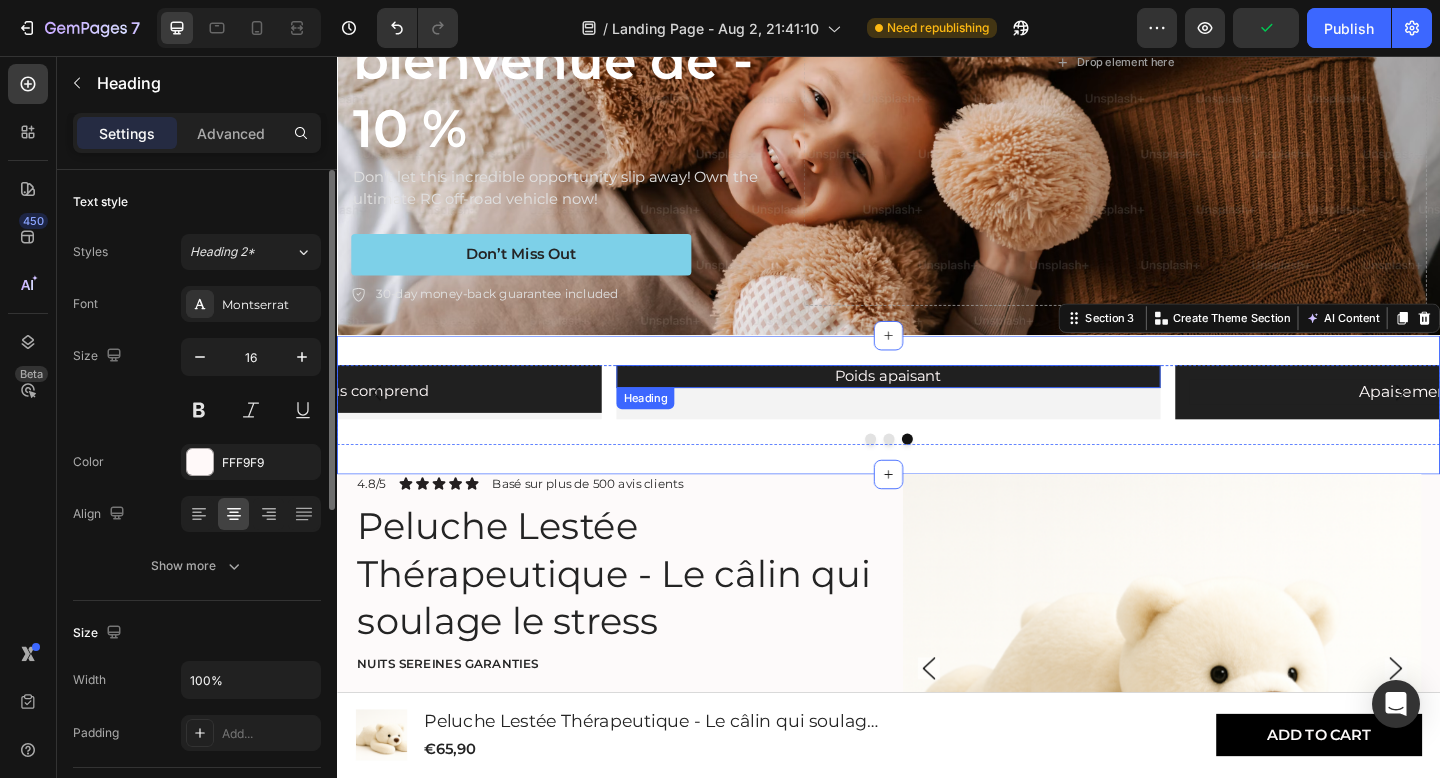 click on "Poids apaisant" at bounding box center (937, 404) 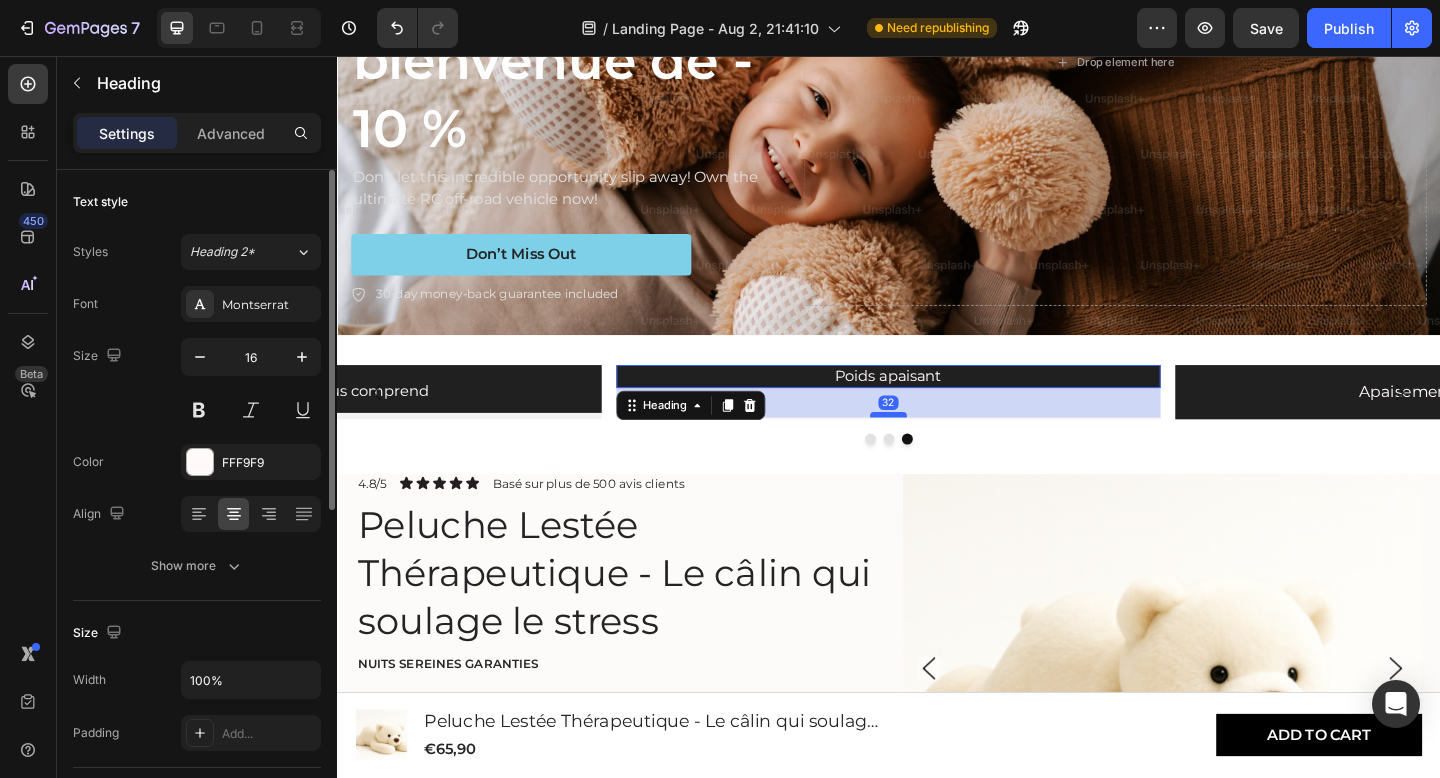 drag, startPoint x: 942, startPoint y: 414, endPoint x: 941, endPoint y: 446, distance: 32.01562 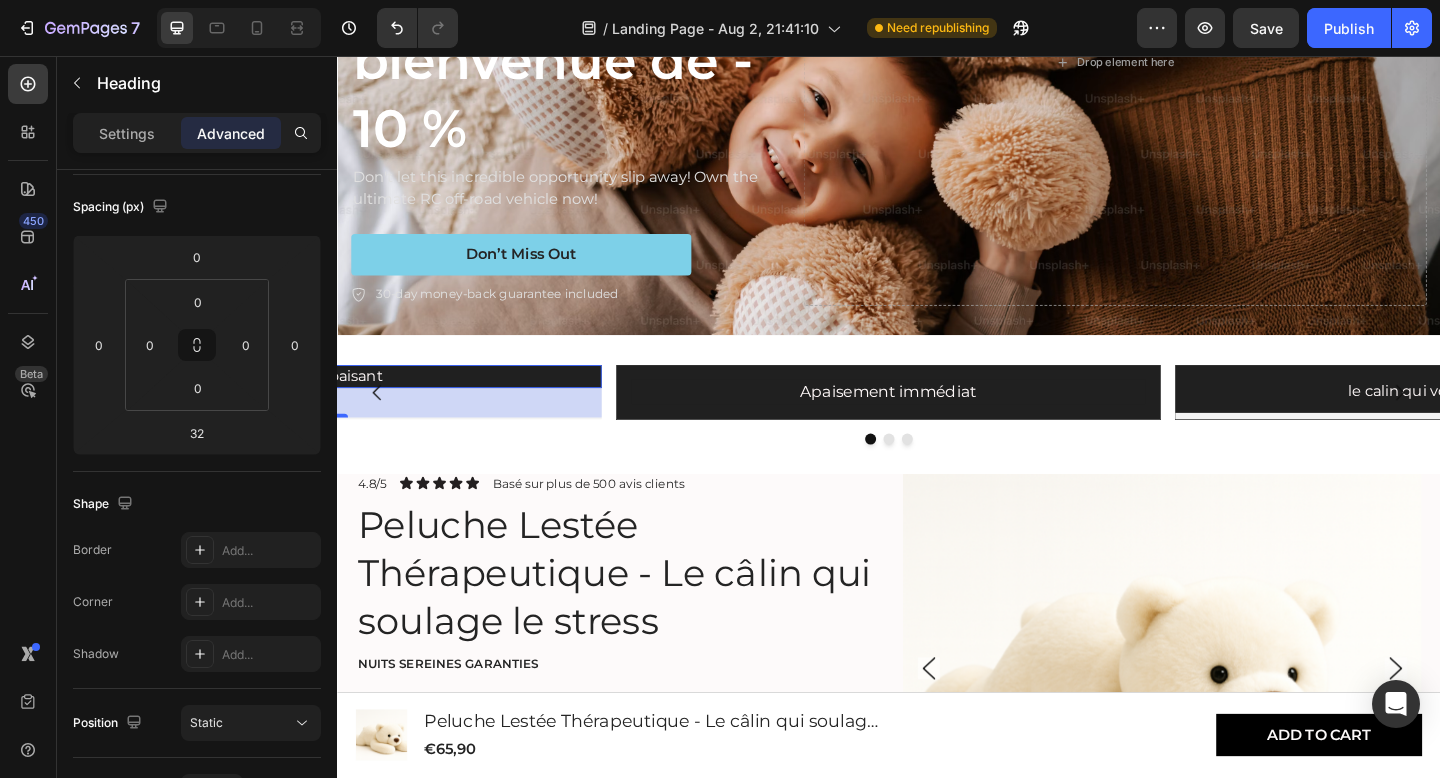 scroll, scrollTop: 0, scrollLeft: 0, axis: both 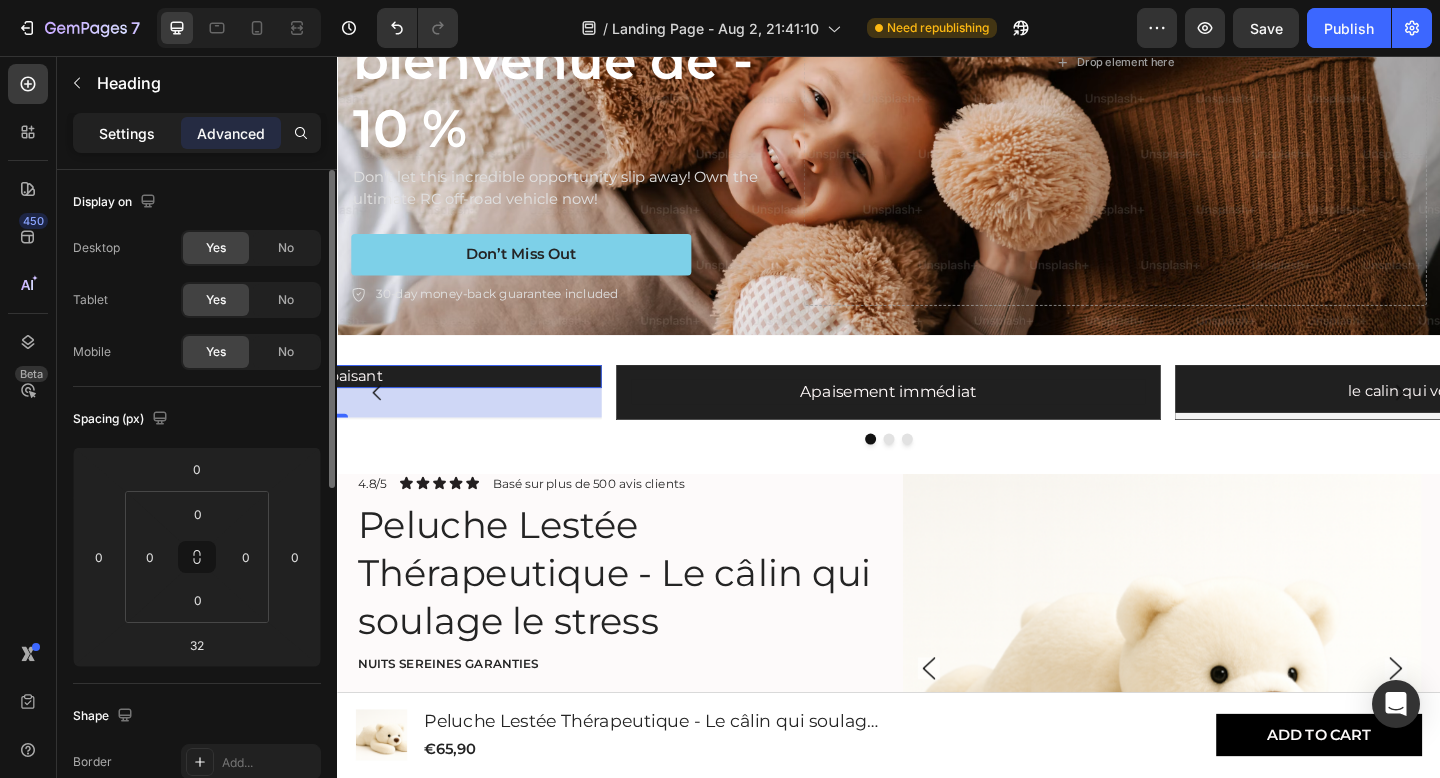 click on "Settings" at bounding box center [127, 133] 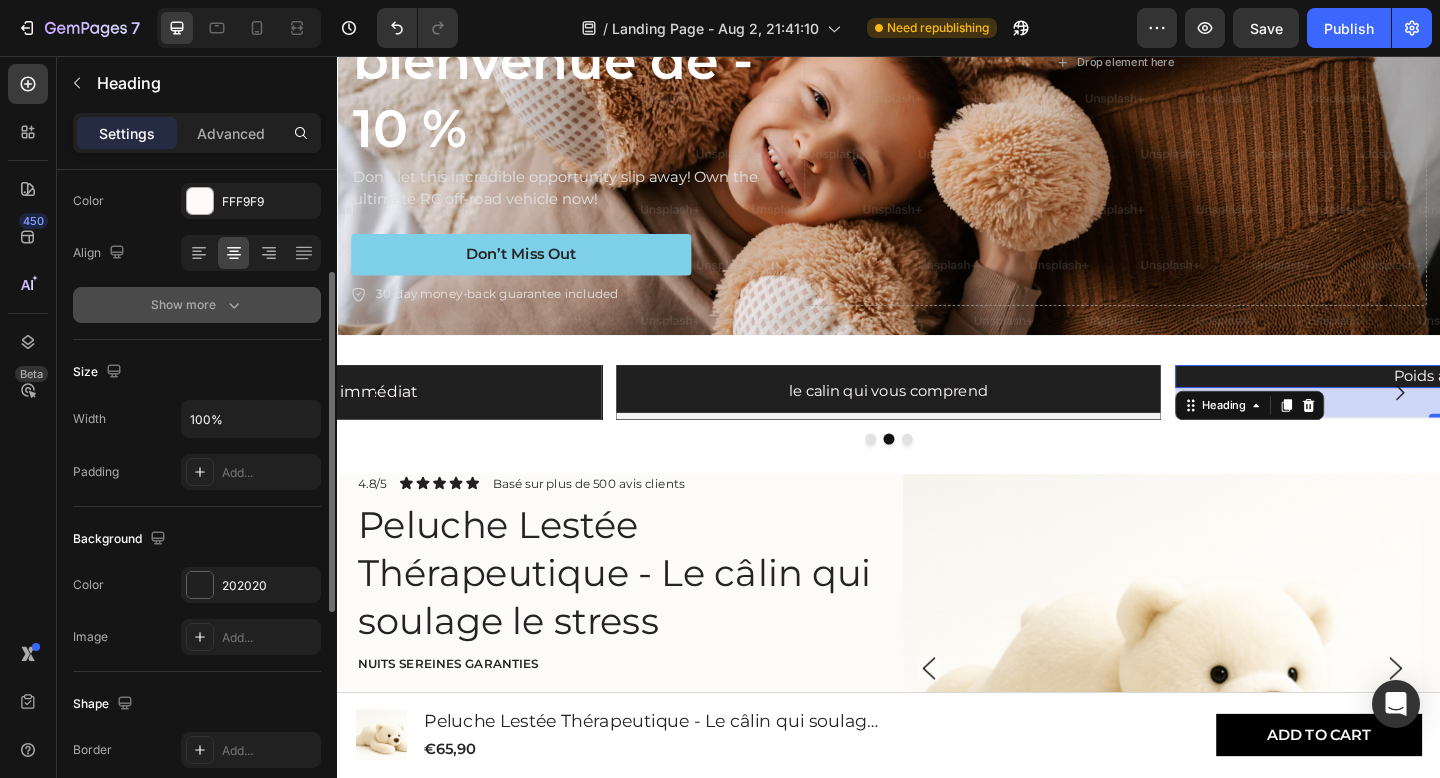 scroll, scrollTop: 340, scrollLeft: 0, axis: vertical 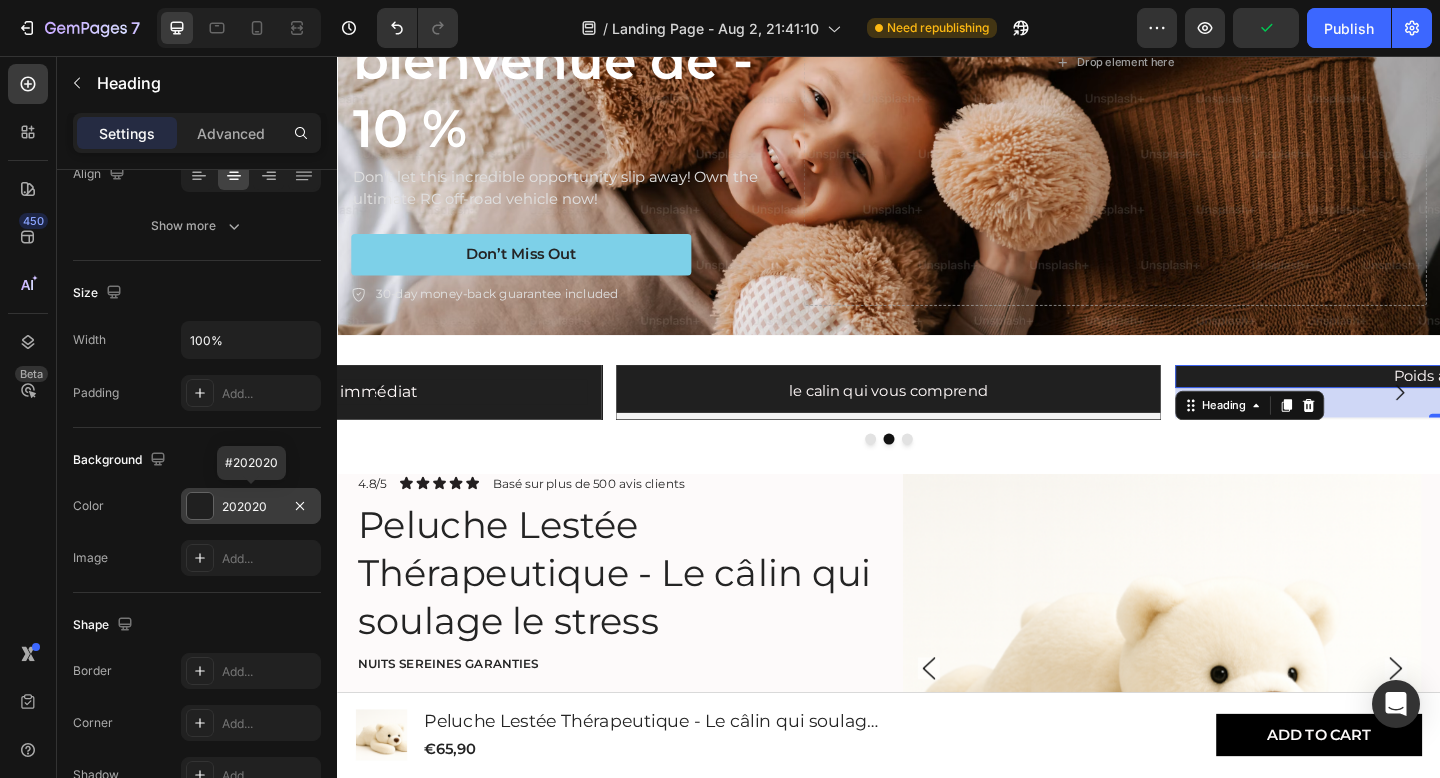 click on "202020" at bounding box center (251, 506) 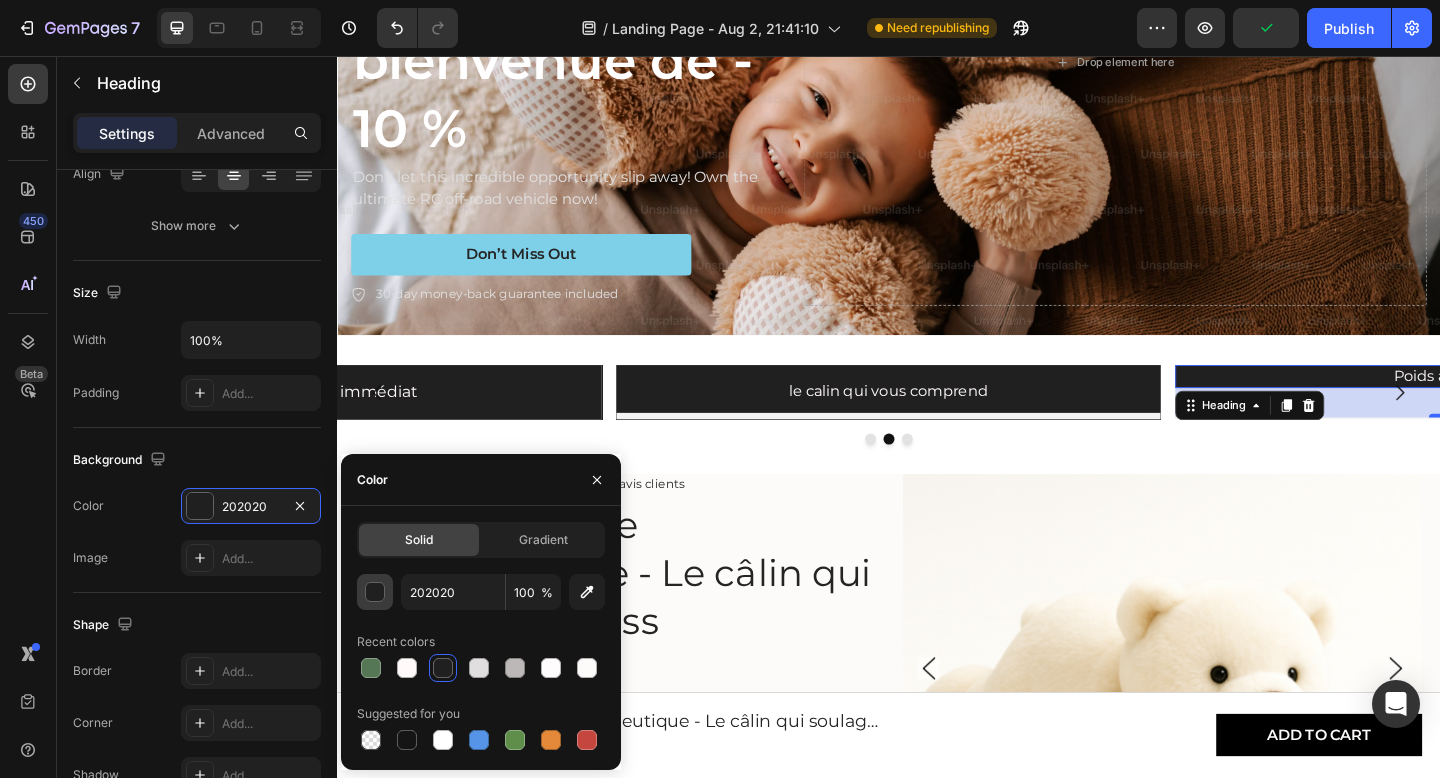 click at bounding box center [376, 593] 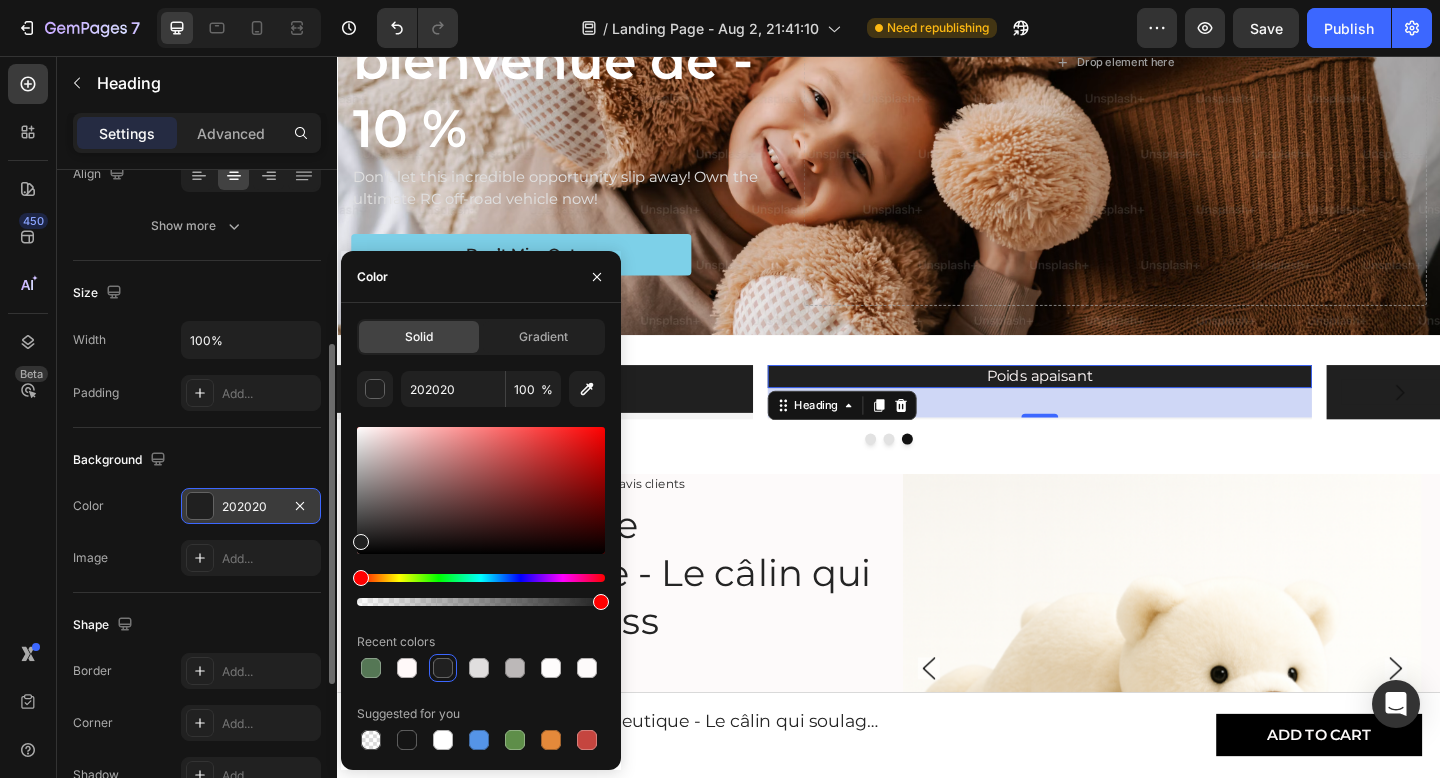 click on "202020" at bounding box center (251, 506) 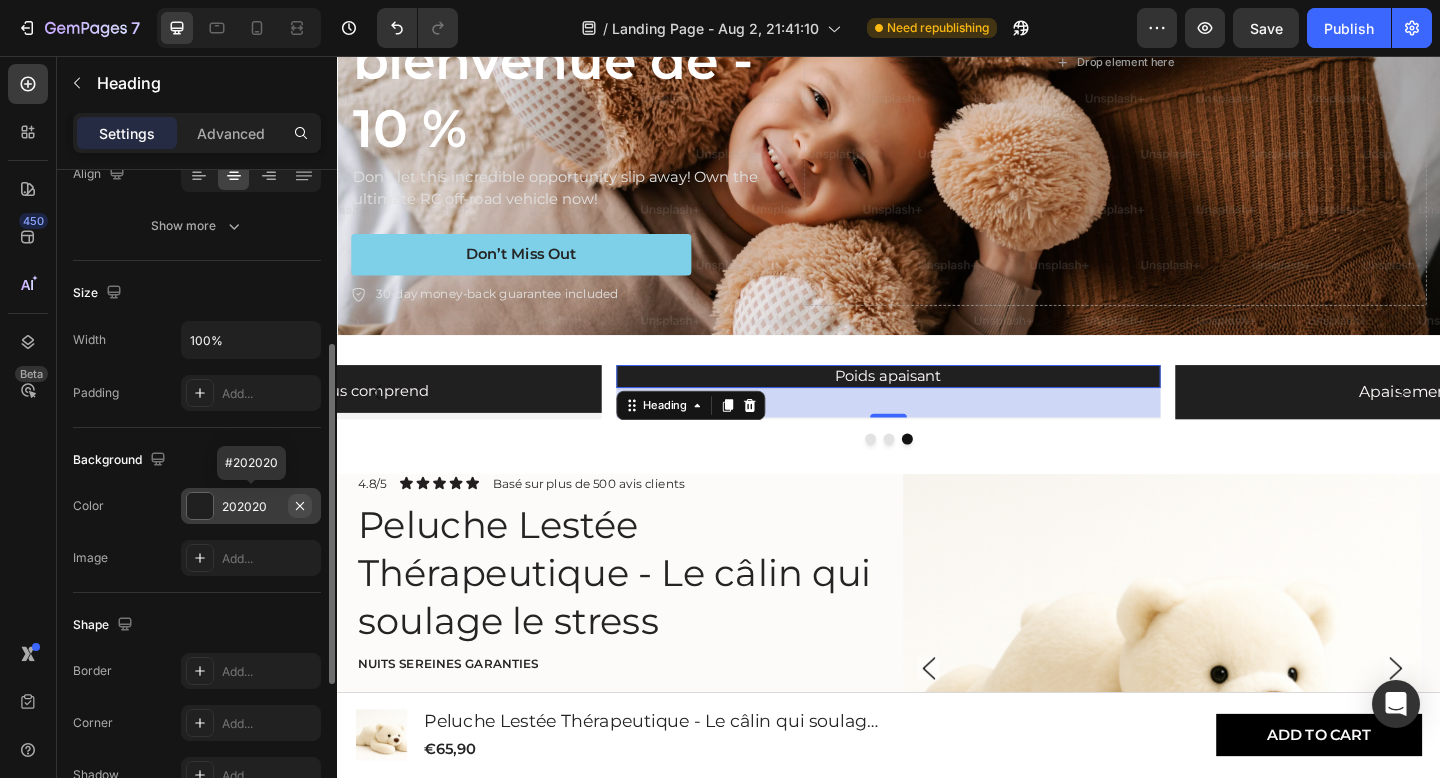 click 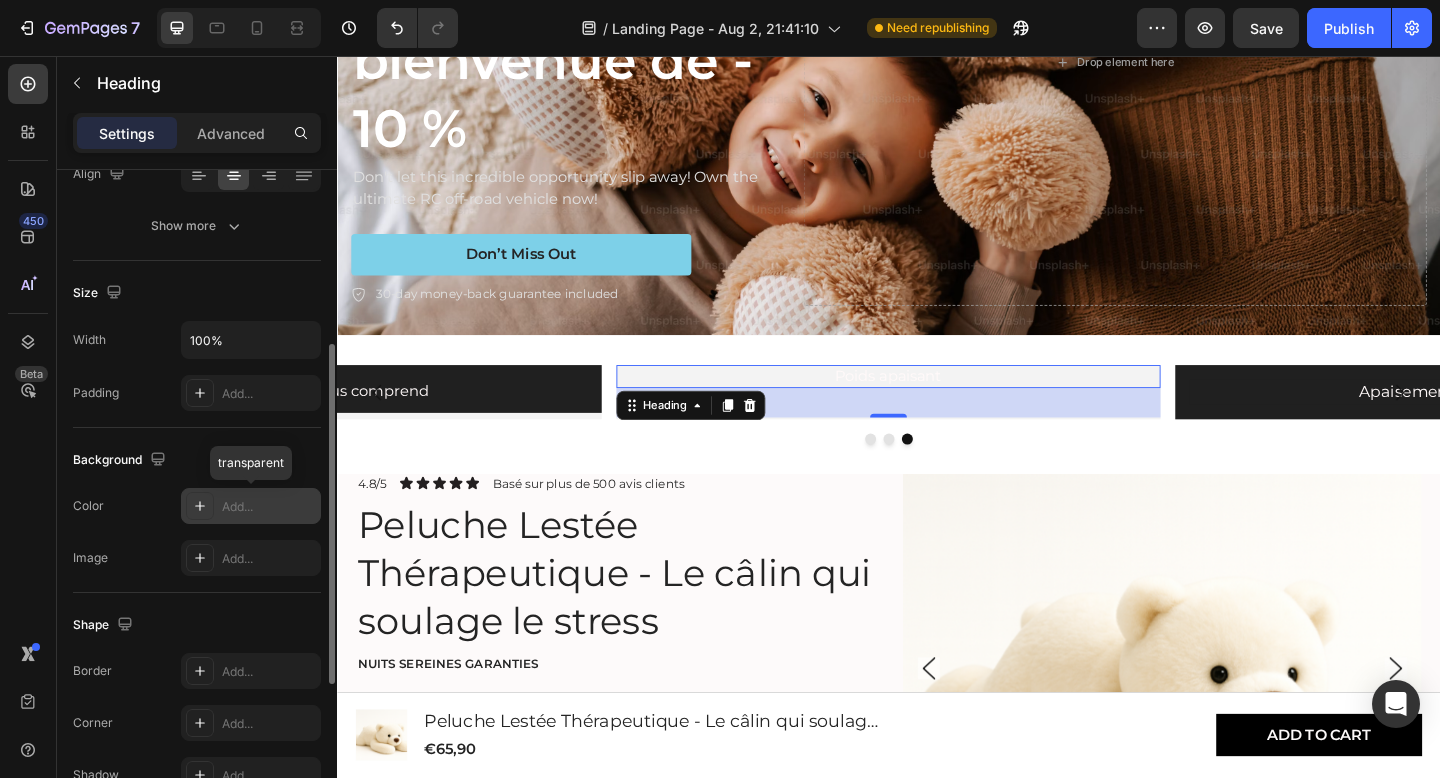 click on "Add..." at bounding box center (269, 507) 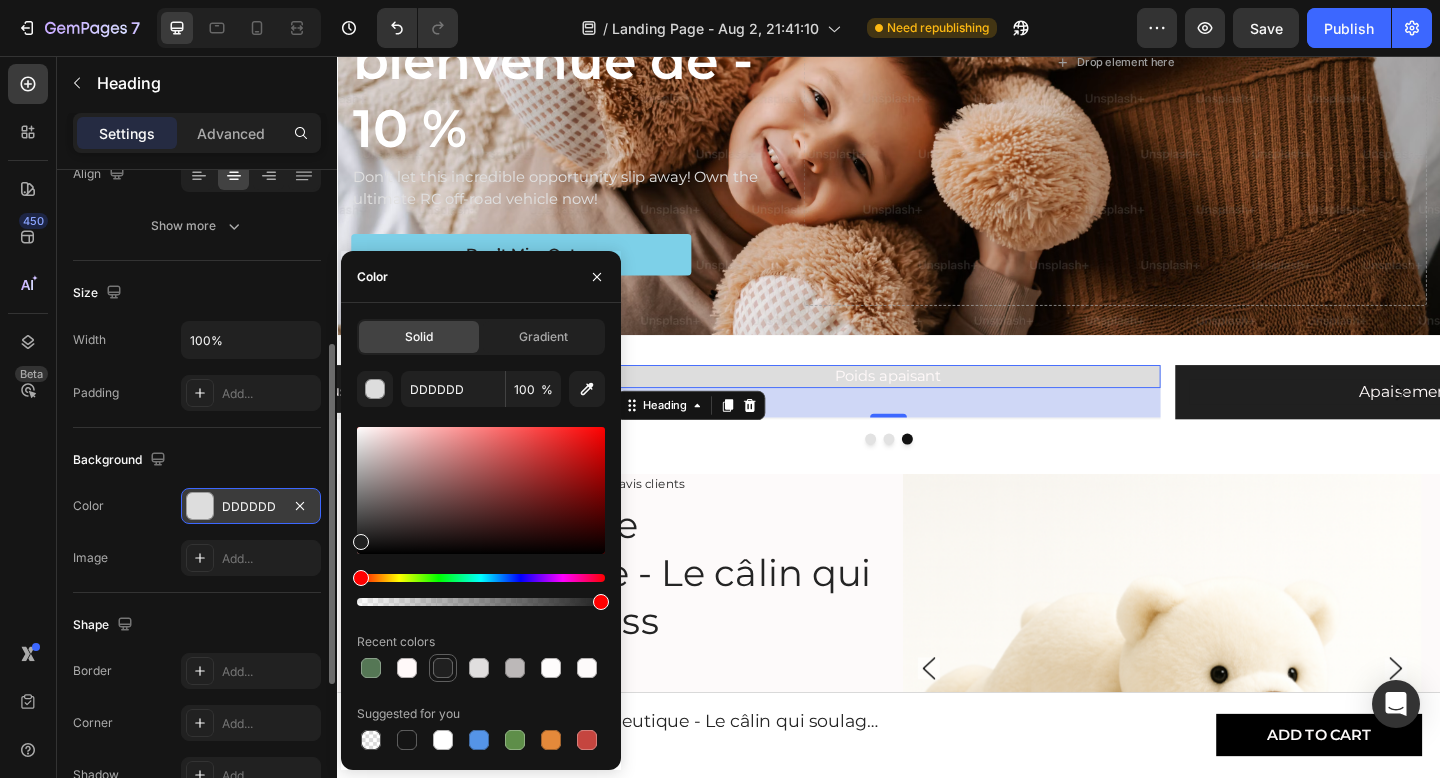 click at bounding box center (443, 668) 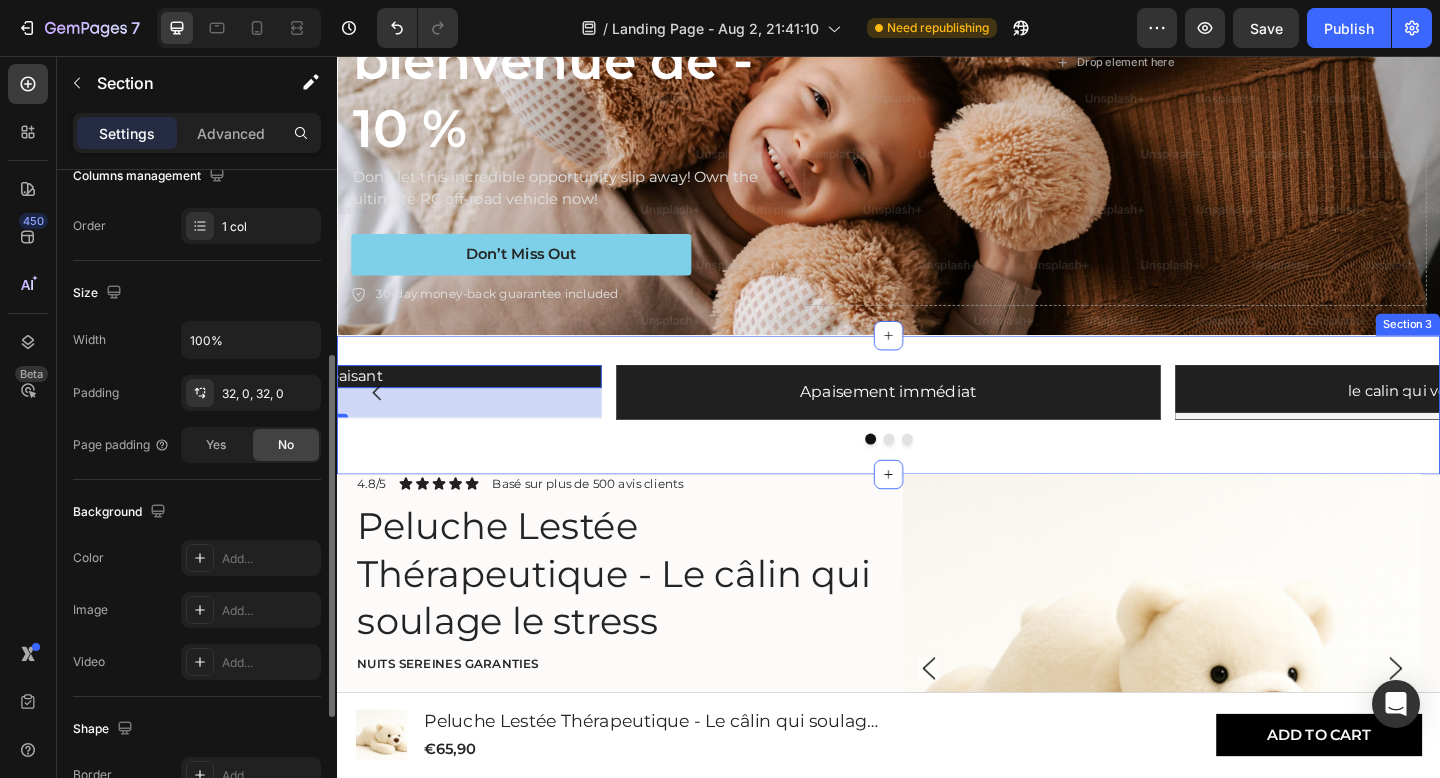 click on "Apaisement immédiat Heading Row ⁠⁠⁠⁠⁠⁠⁠ le calin qui vous comprend Heading Poids apaisant Heading   32
Carousel Section 3" at bounding box center [937, 435] 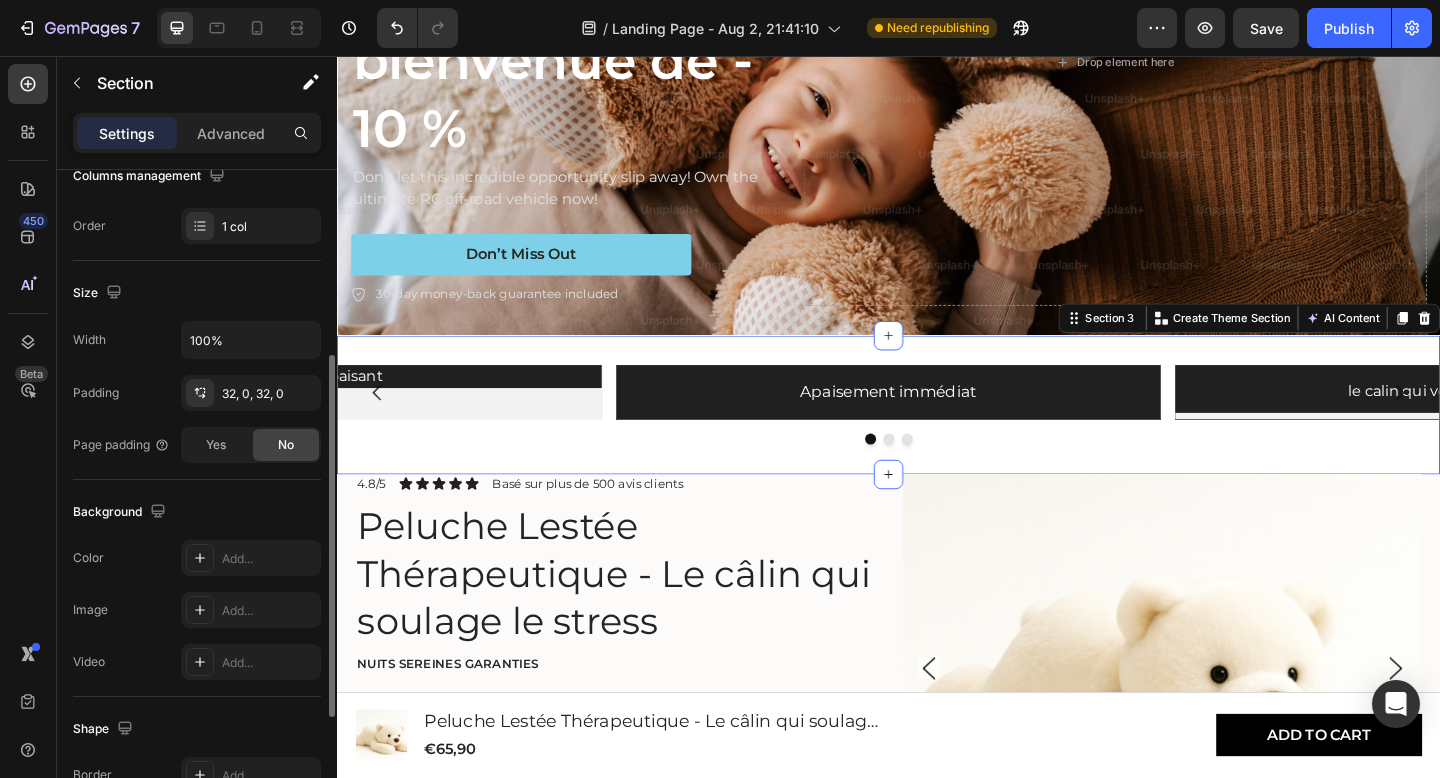scroll, scrollTop: 0, scrollLeft: 0, axis: both 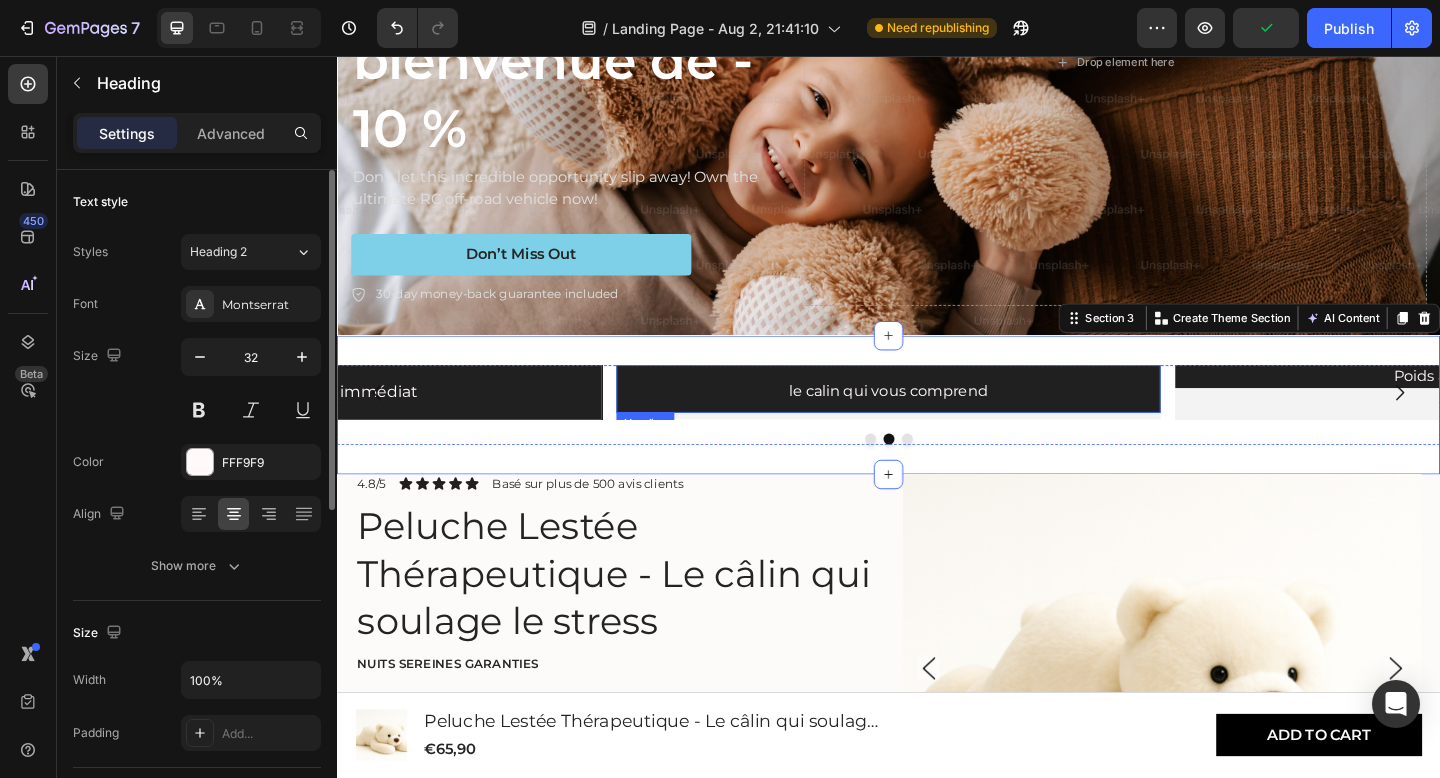 click on "⁠⁠⁠⁠⁠⁠⁠ le calin qui vous comprend" at bounding box center [937, 418] 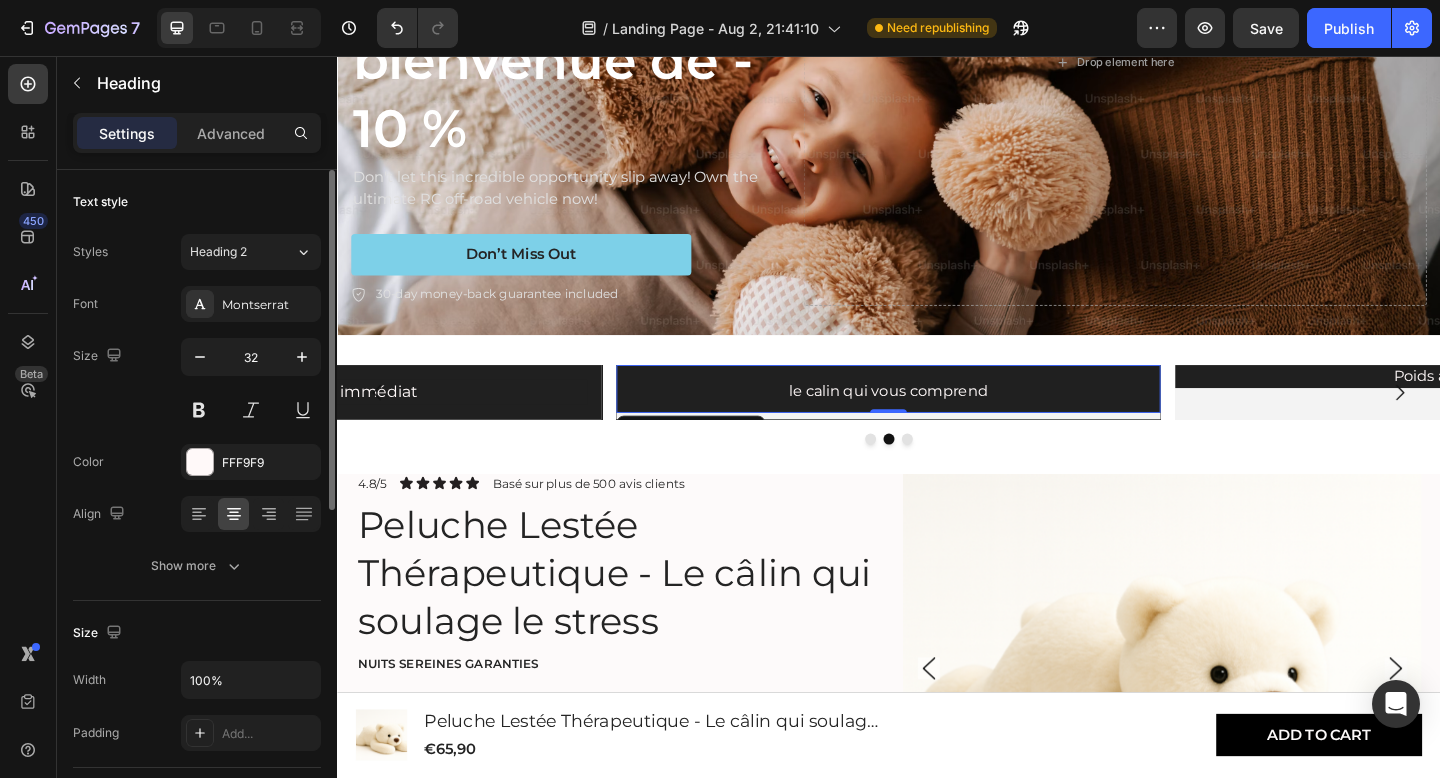drag, startPoint x: 940, startPoint y: 440, endPoint x: 931, endPoint y: 432, distance: 12.0415945 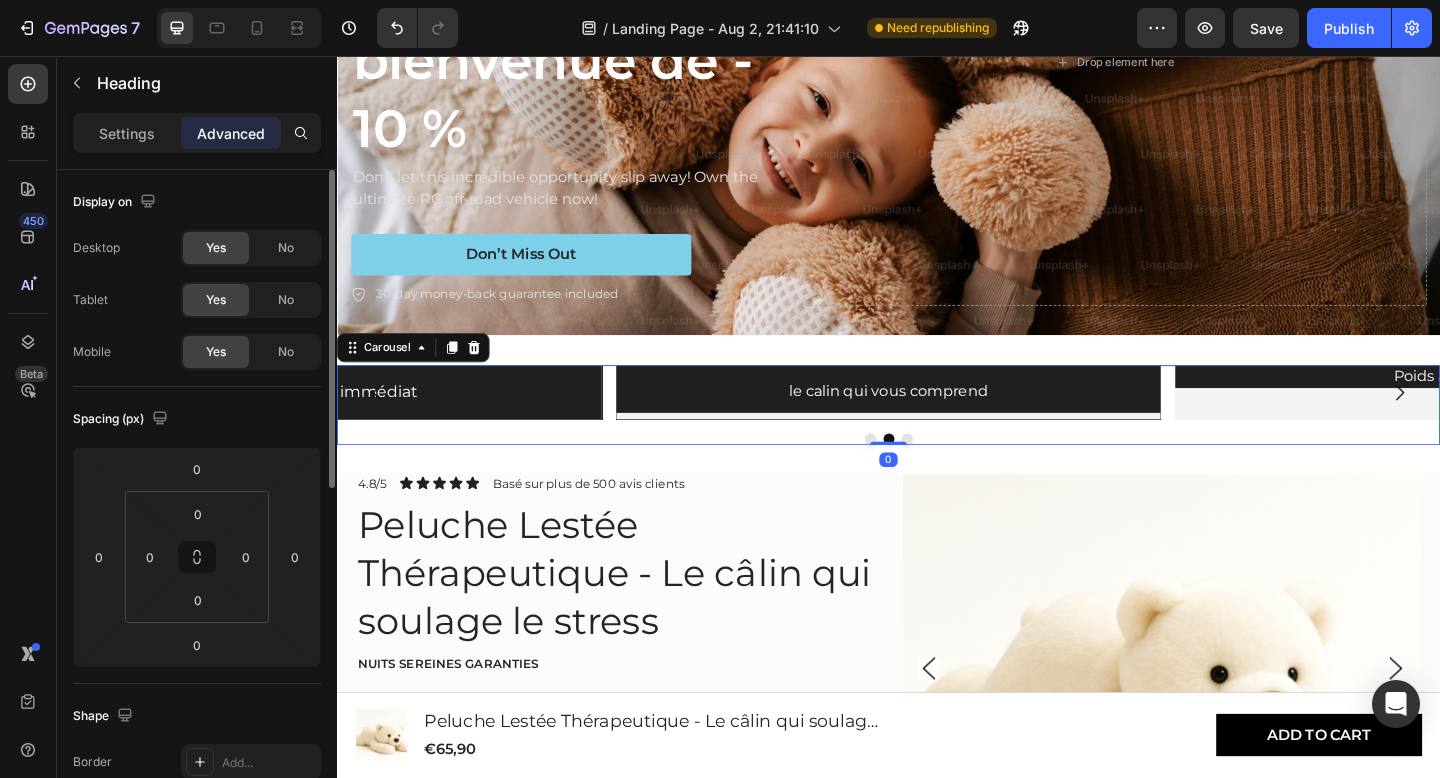 click on "Apaisement immédiat Heading Row ⁠⁠⁠⁠⁠⁠⁠ le calin qui vous comprend Heading Poids apaisant Heading
Carousel   0" at bounding box center [937, 435] 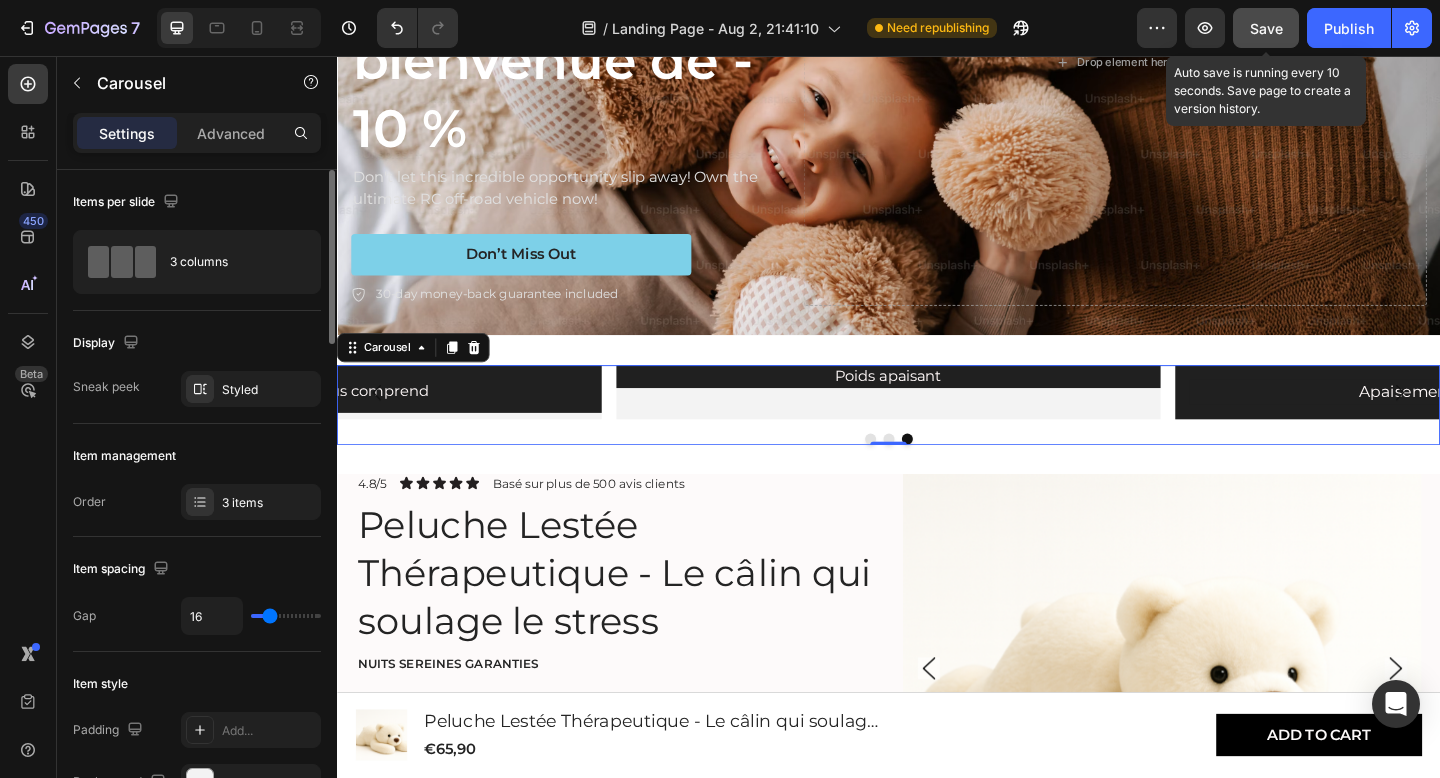 click on "Save" at bounding box center (1266, 28) 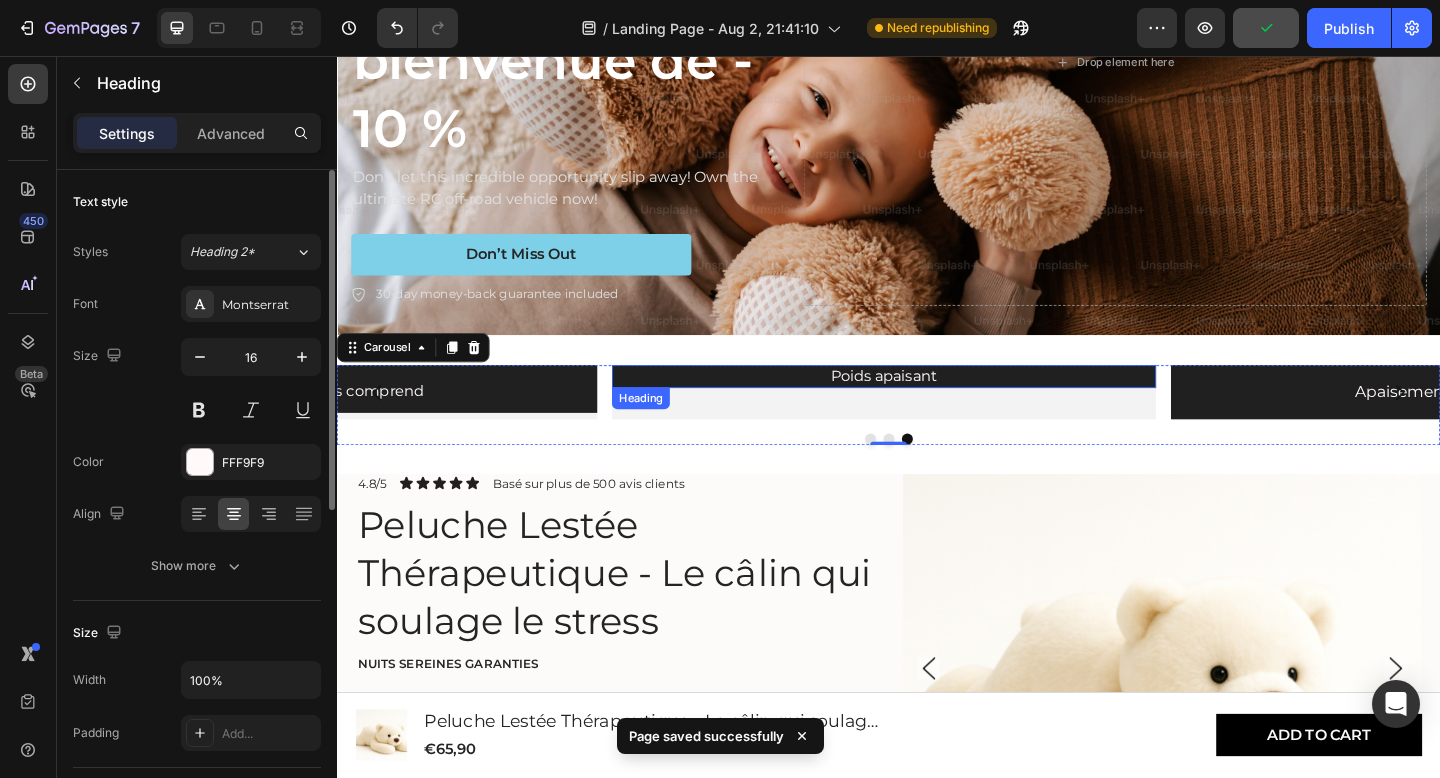 click on "Poids apaisant" at bounding box center (932, 404) 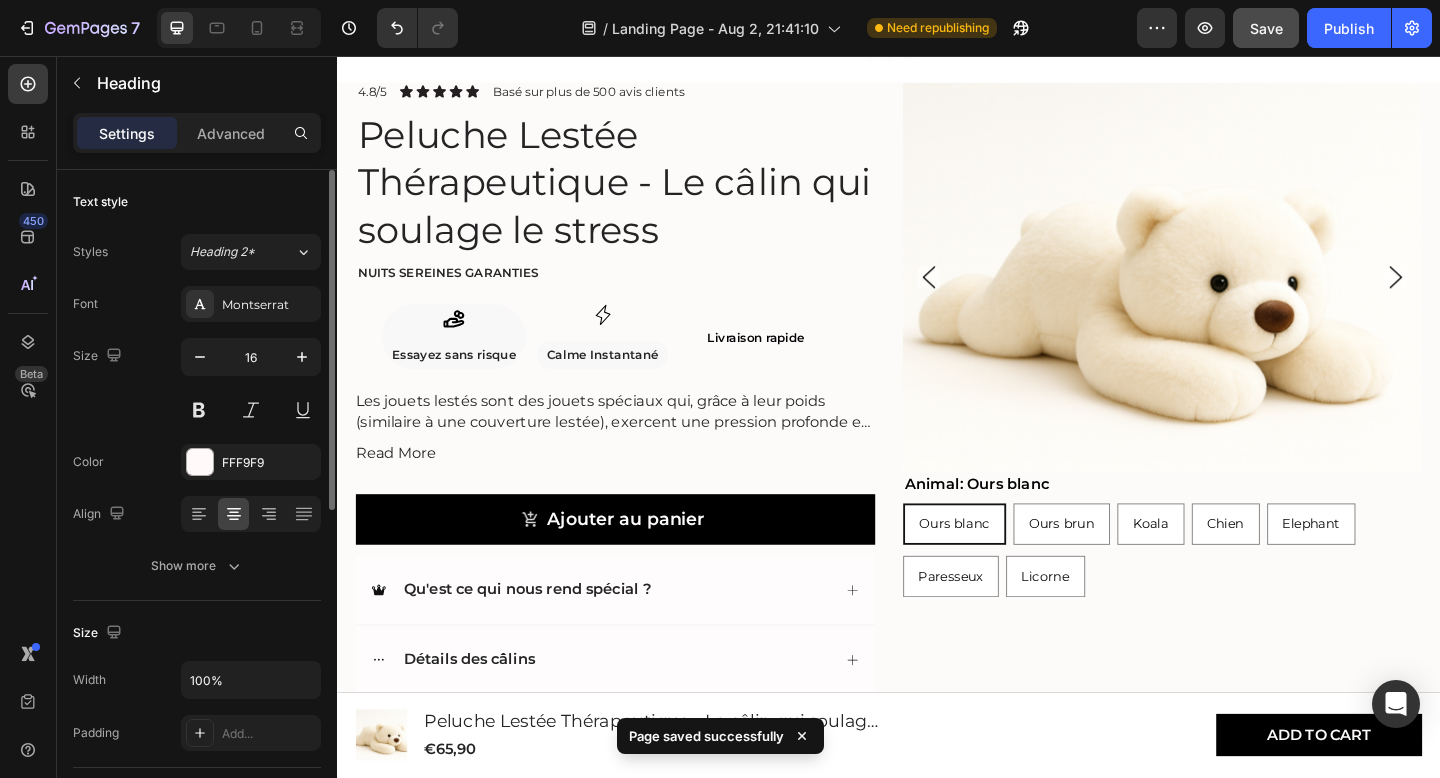 scroll, scrollTop: 759, scrollLeft: 0, axis: vertical 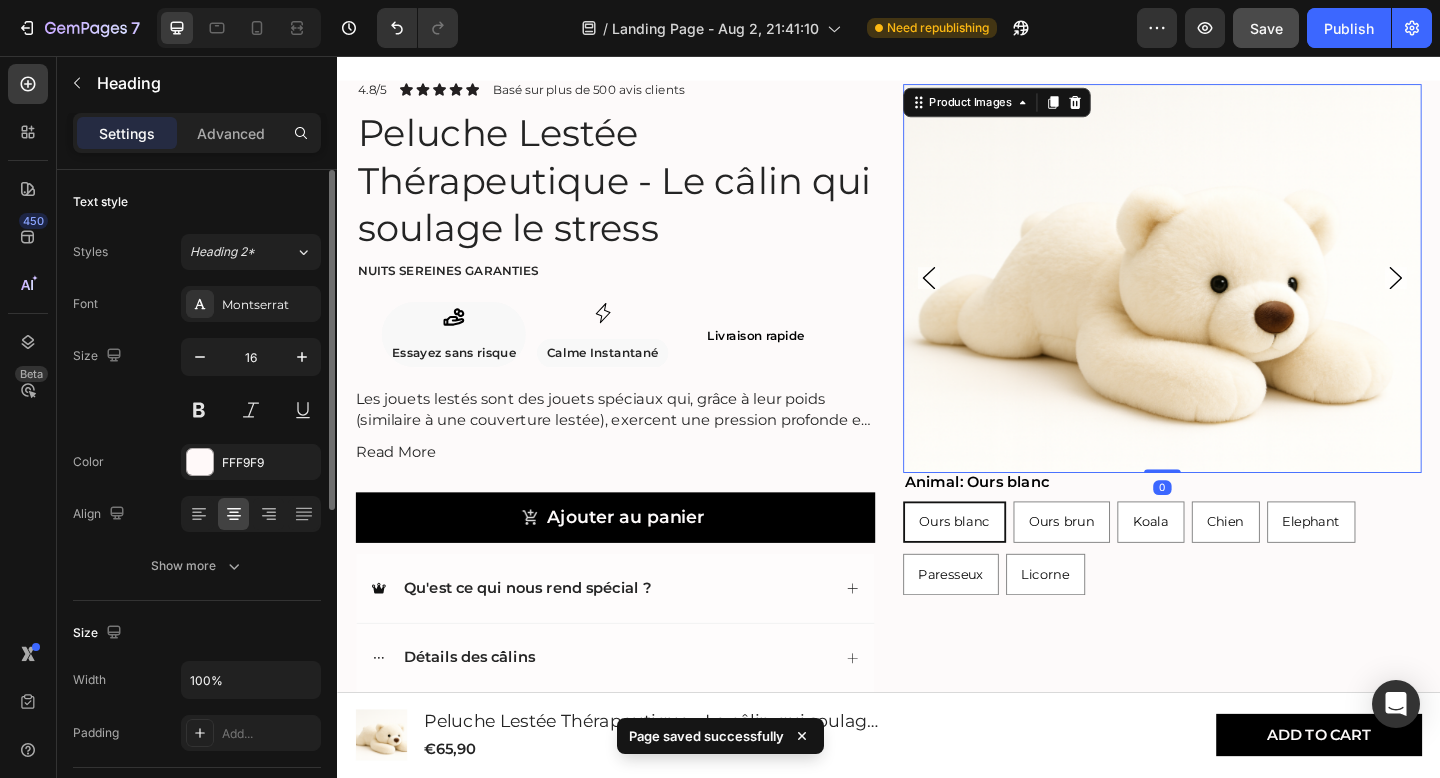 click 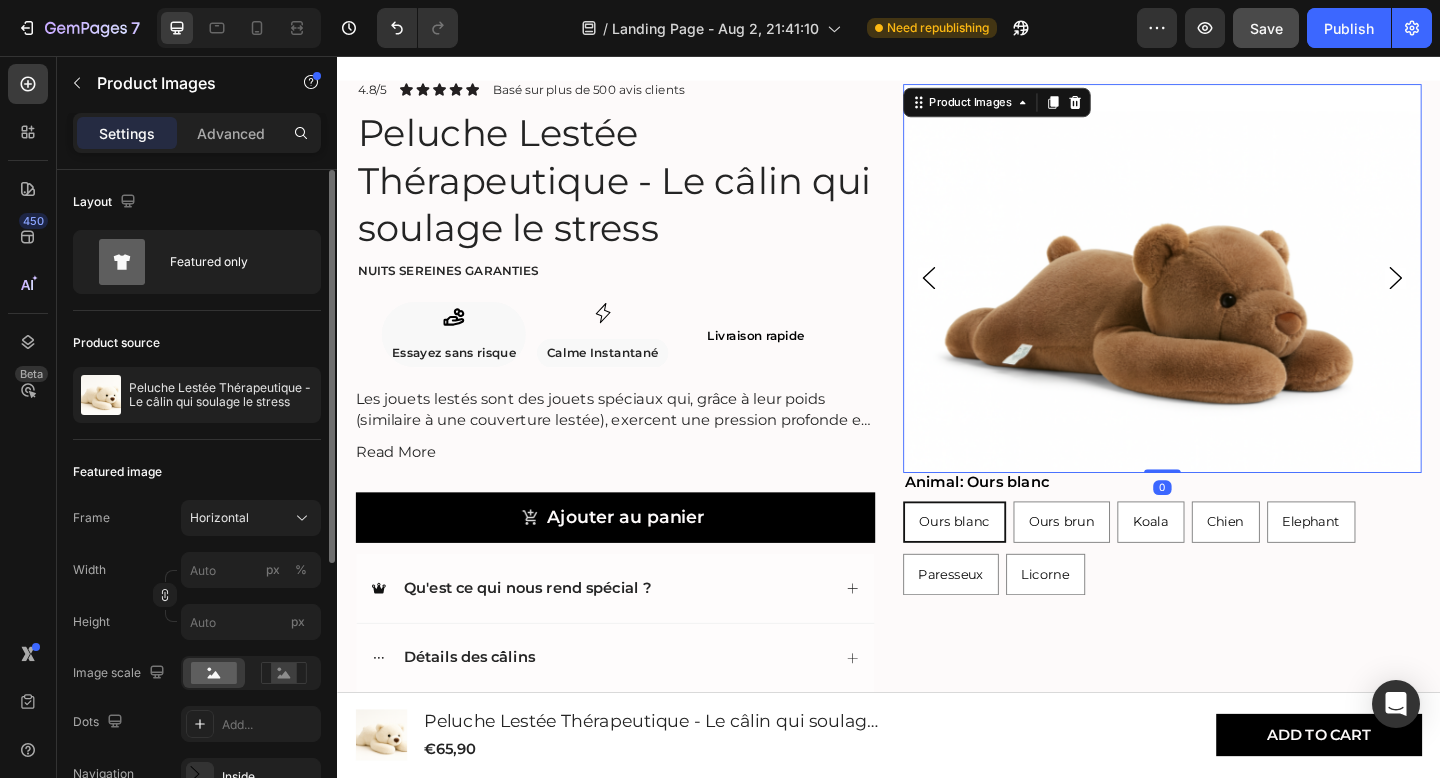 click 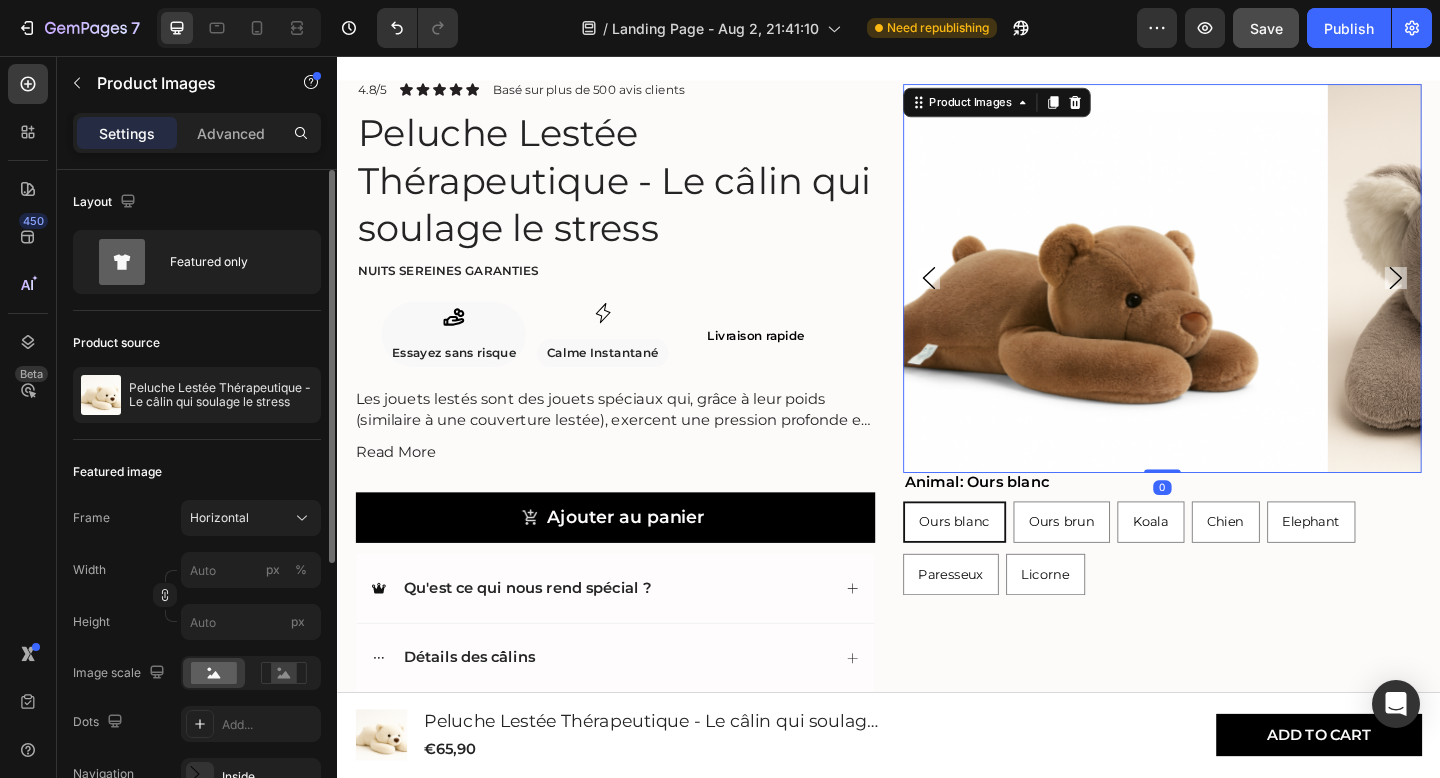 click 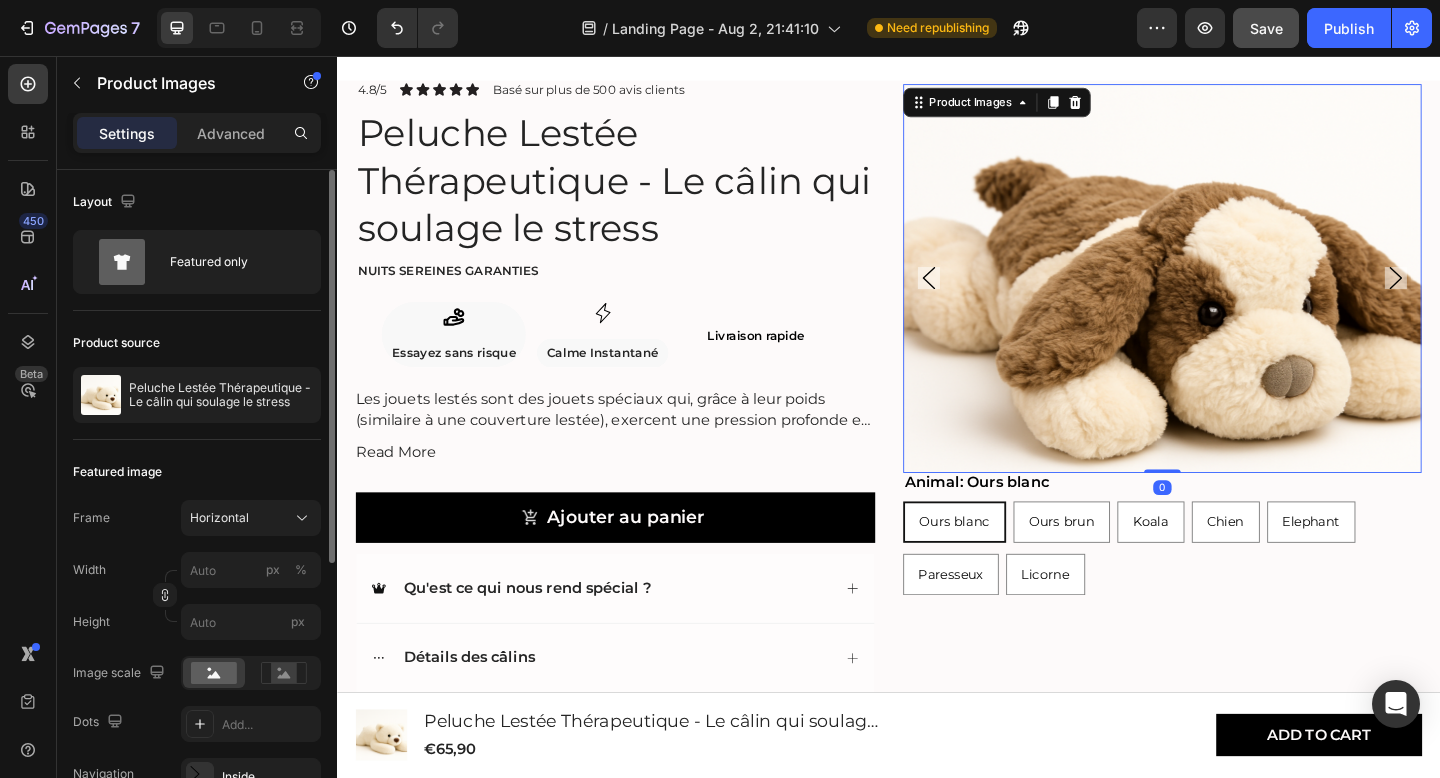 click 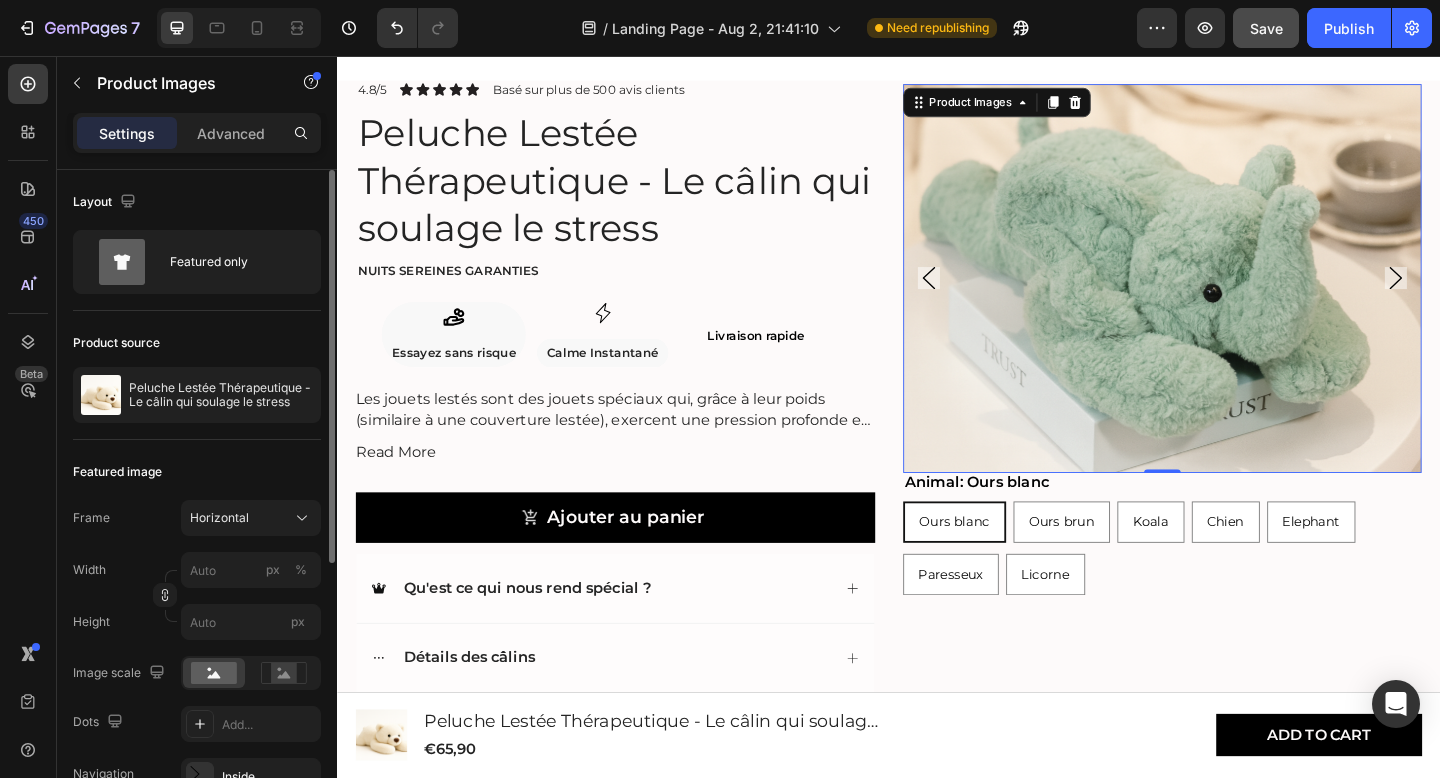click 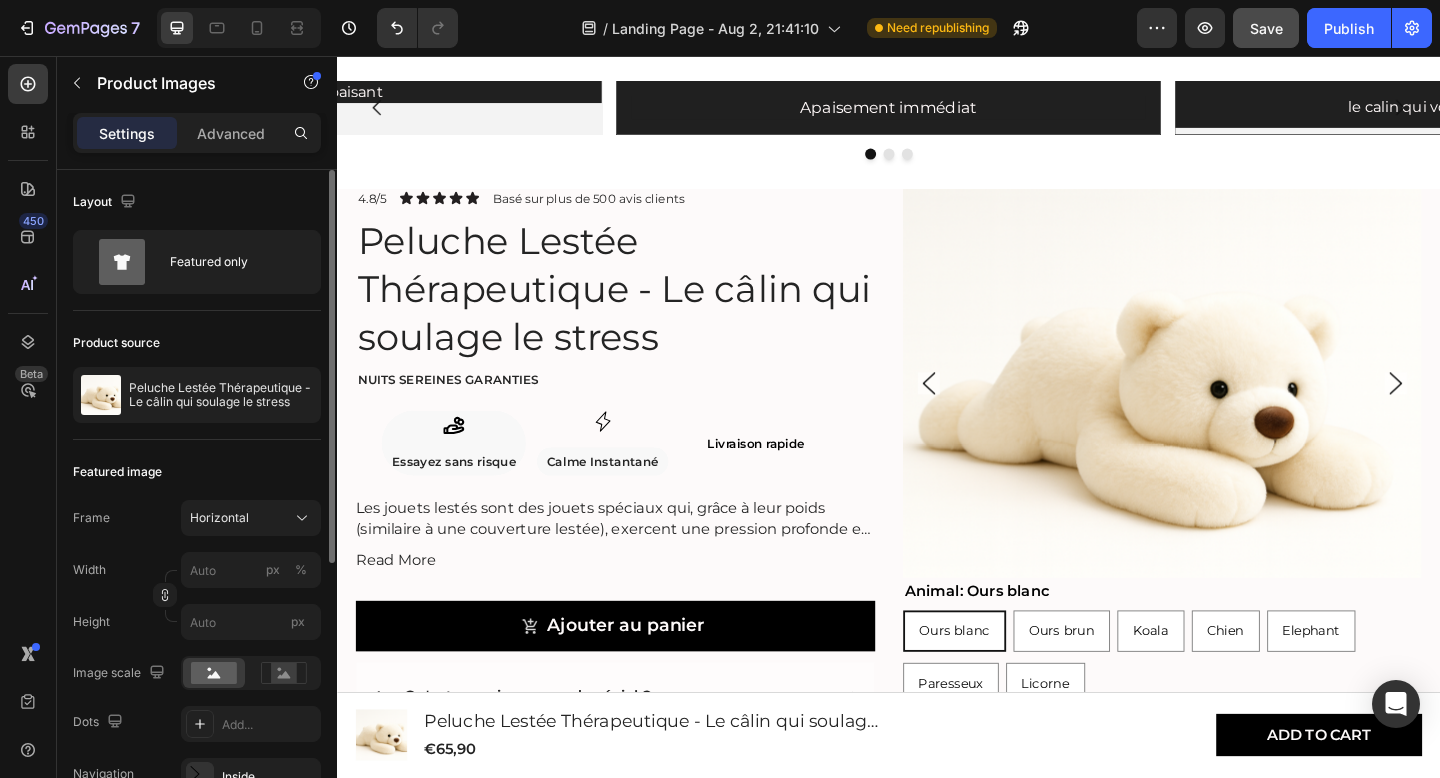 scroll, scrollTop: 594, scrollLeft: 0, axis: vertical 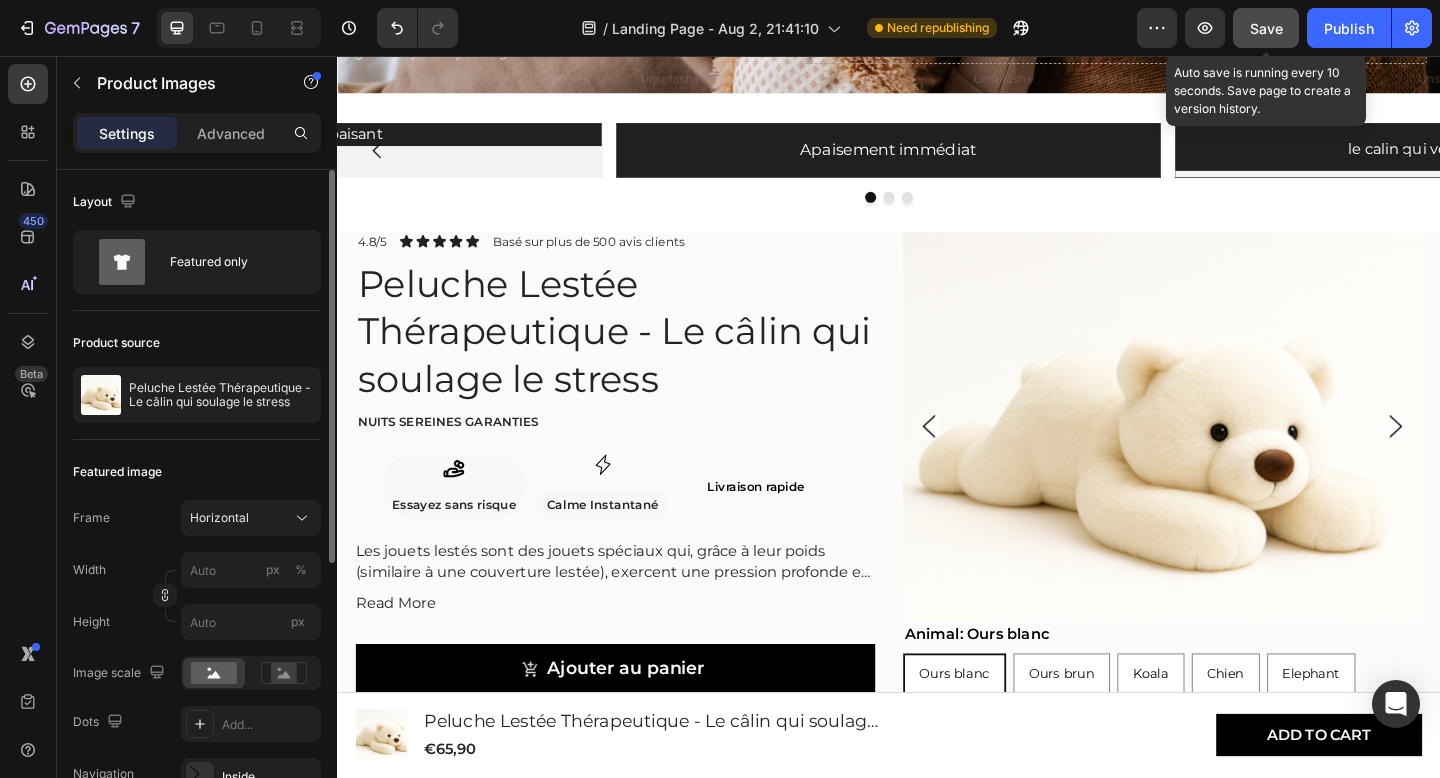 click on "Save" at bounding box center (1266, 28) 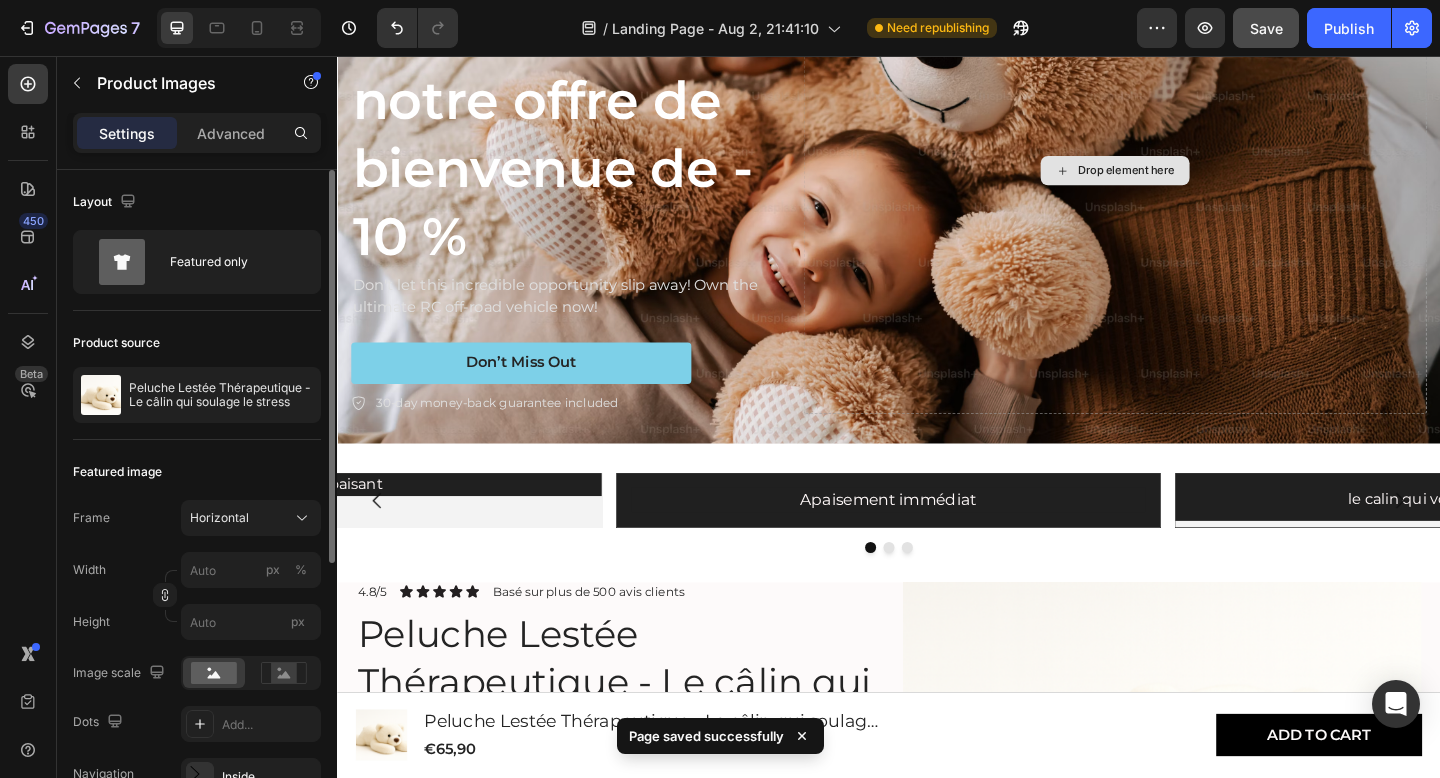 scroll, scrollTop: 215, scrollLeft: 0, axis: vertical 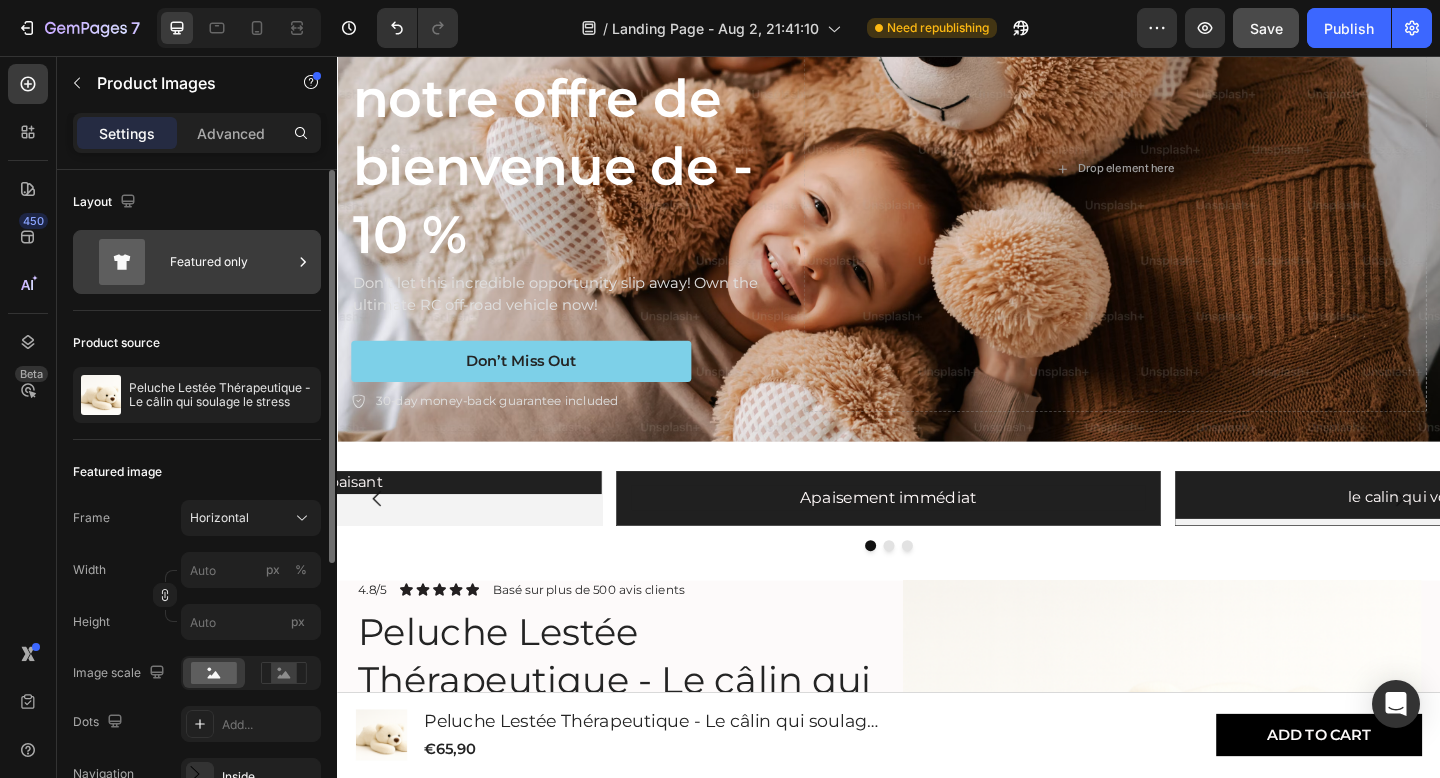 click 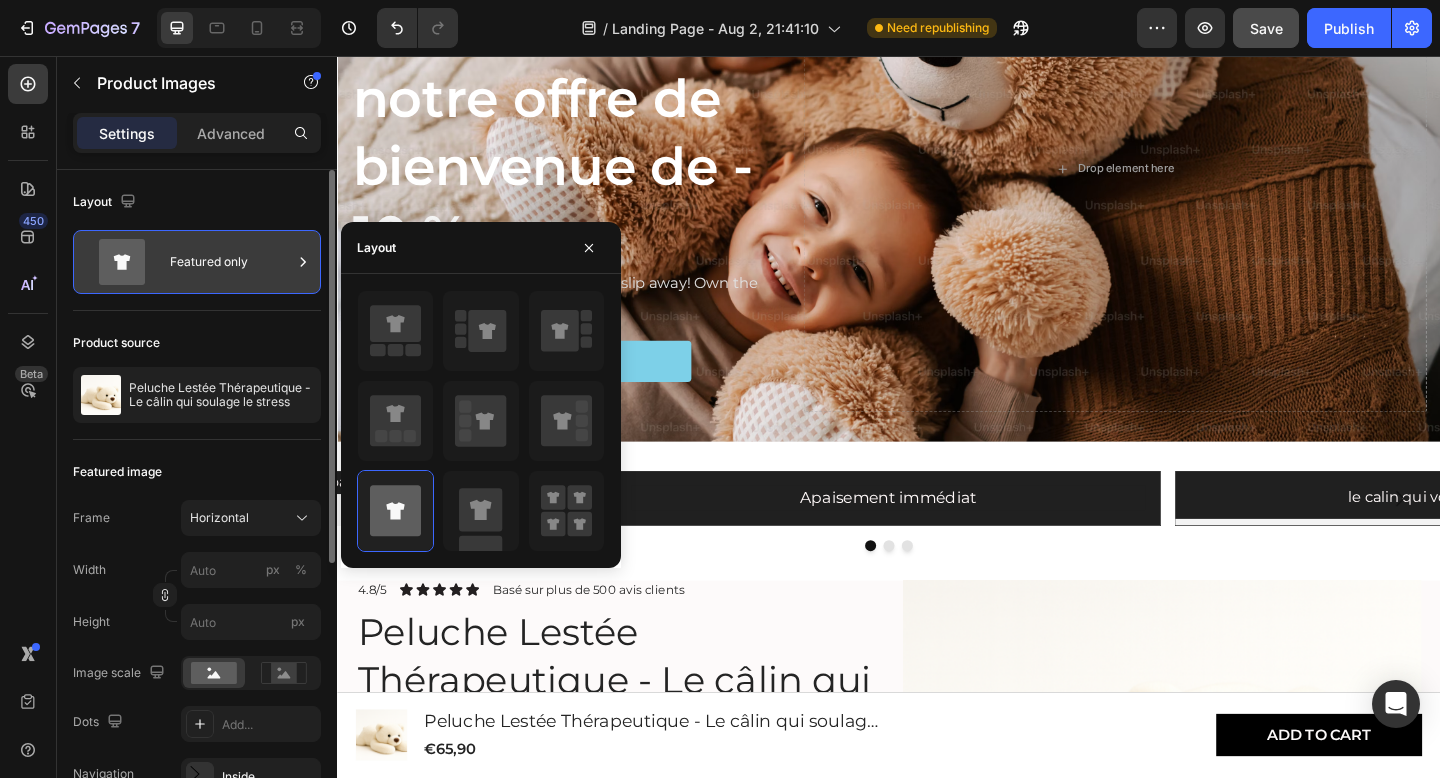 click 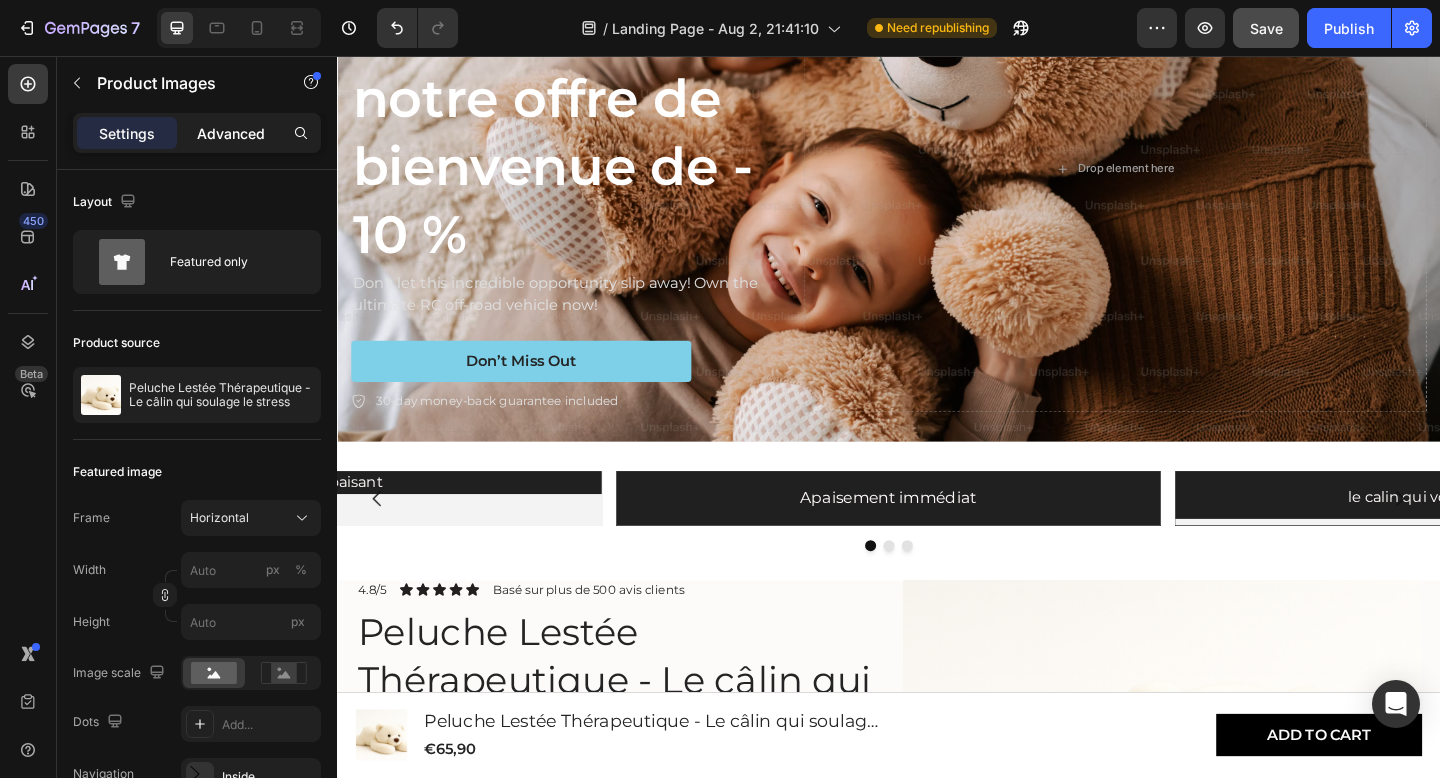 click on "Advanced" 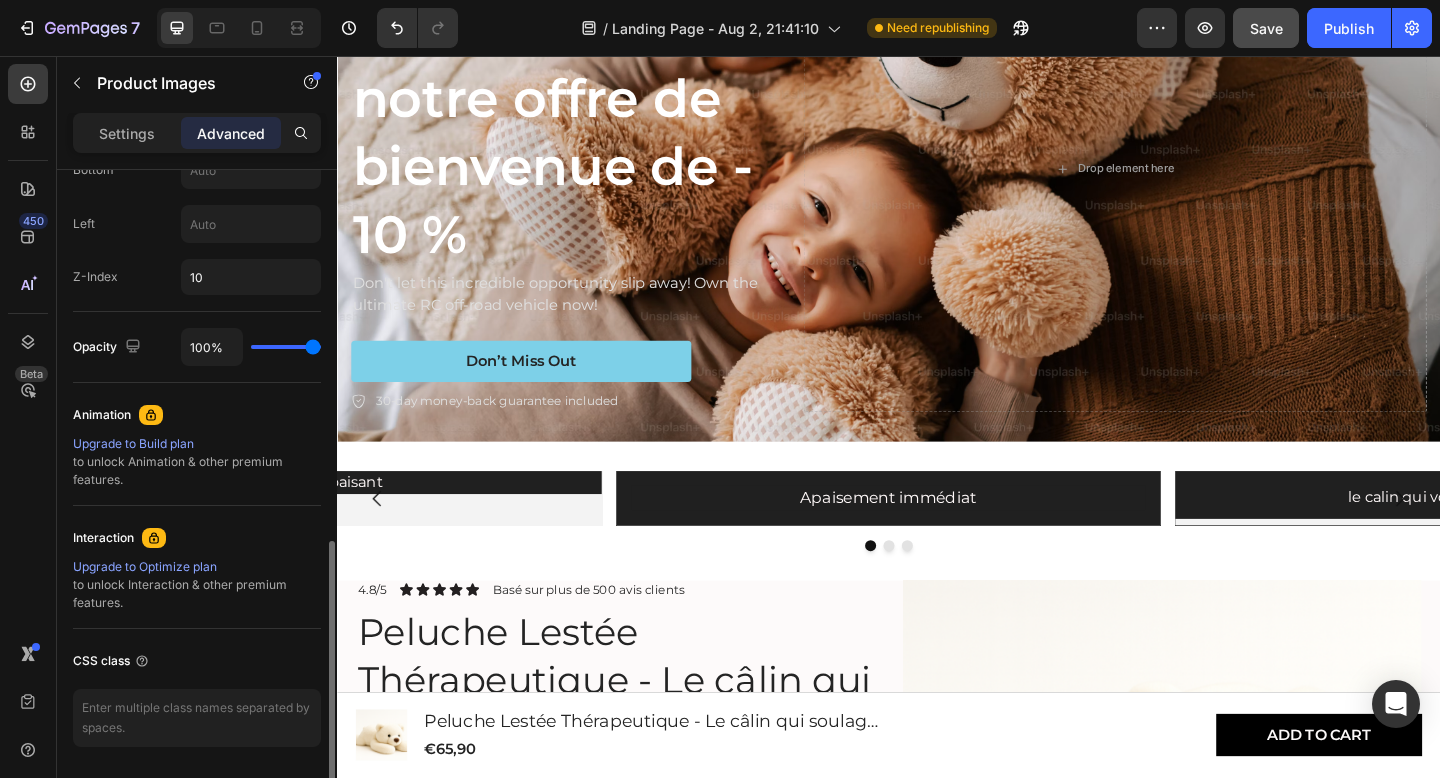 scroll, scrollTop: 991, scrollLeft: 0, axis: vertical 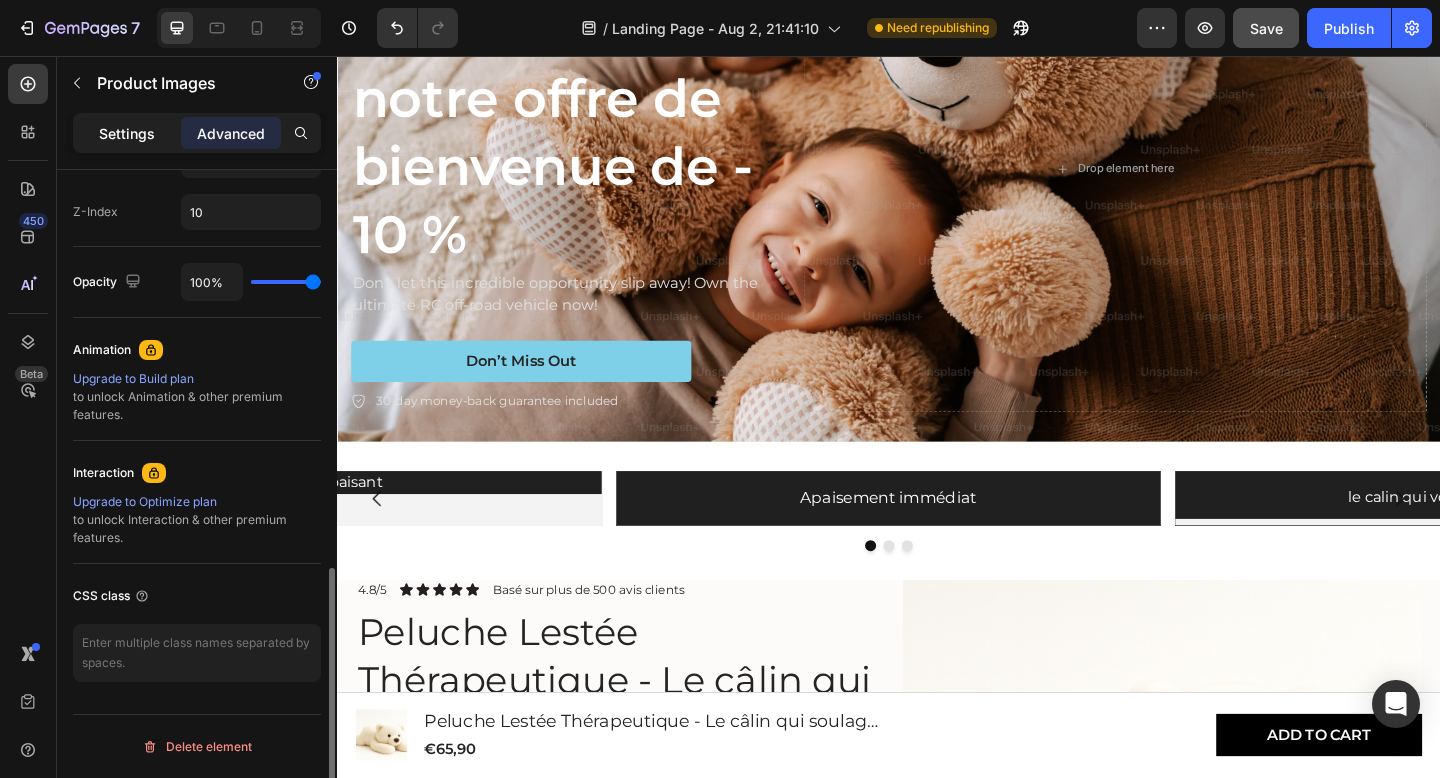 click on "Settings" 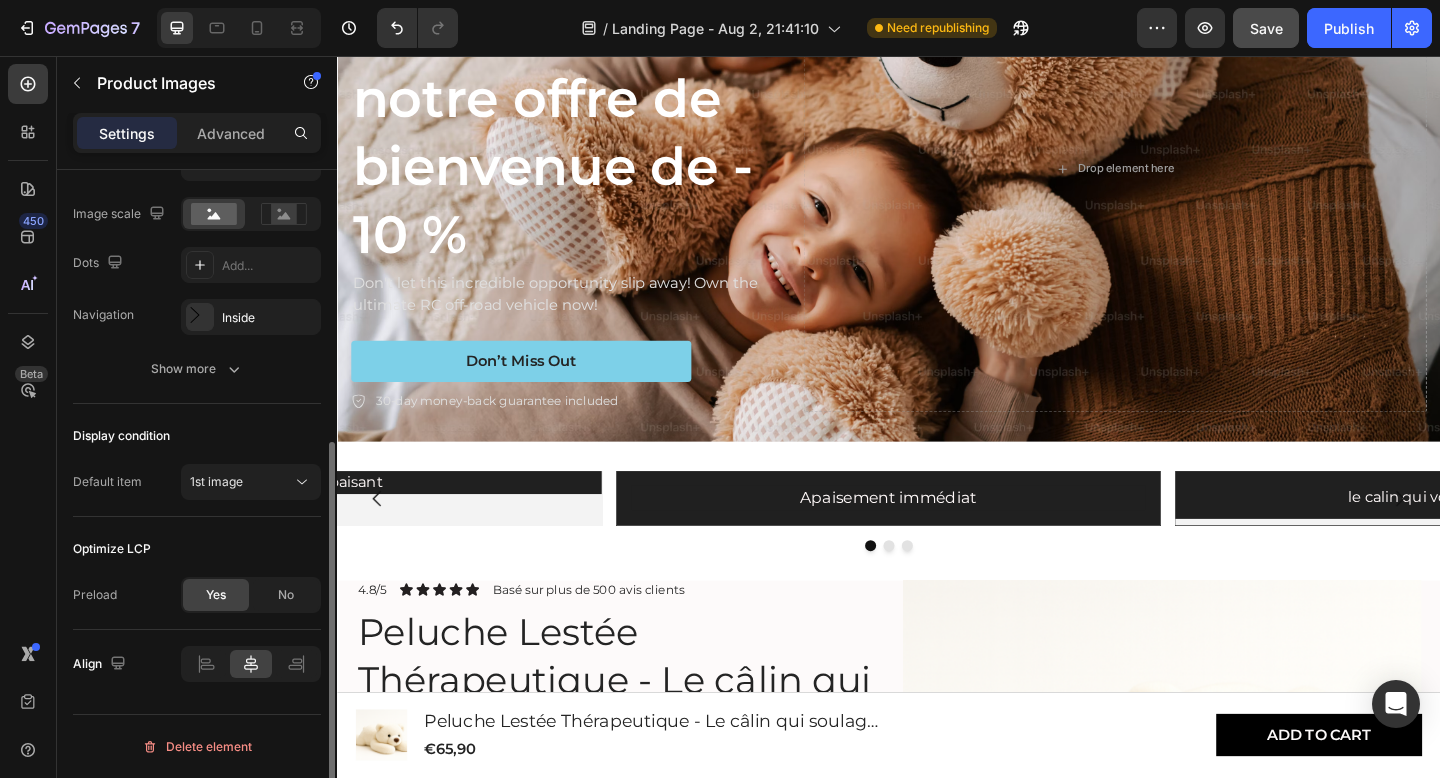 scroll, scrollTop: 459, scrollLeft: 0, axis: vertical 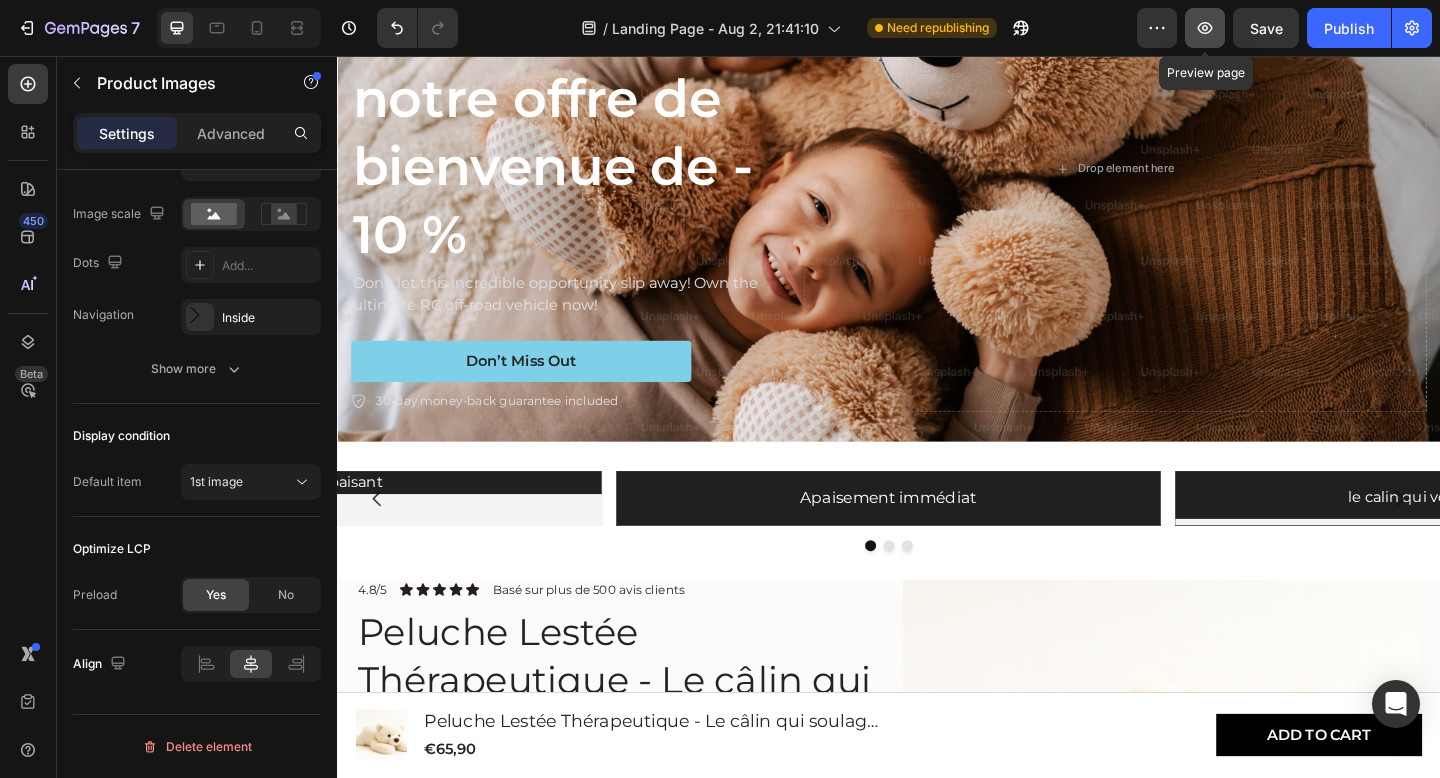 click 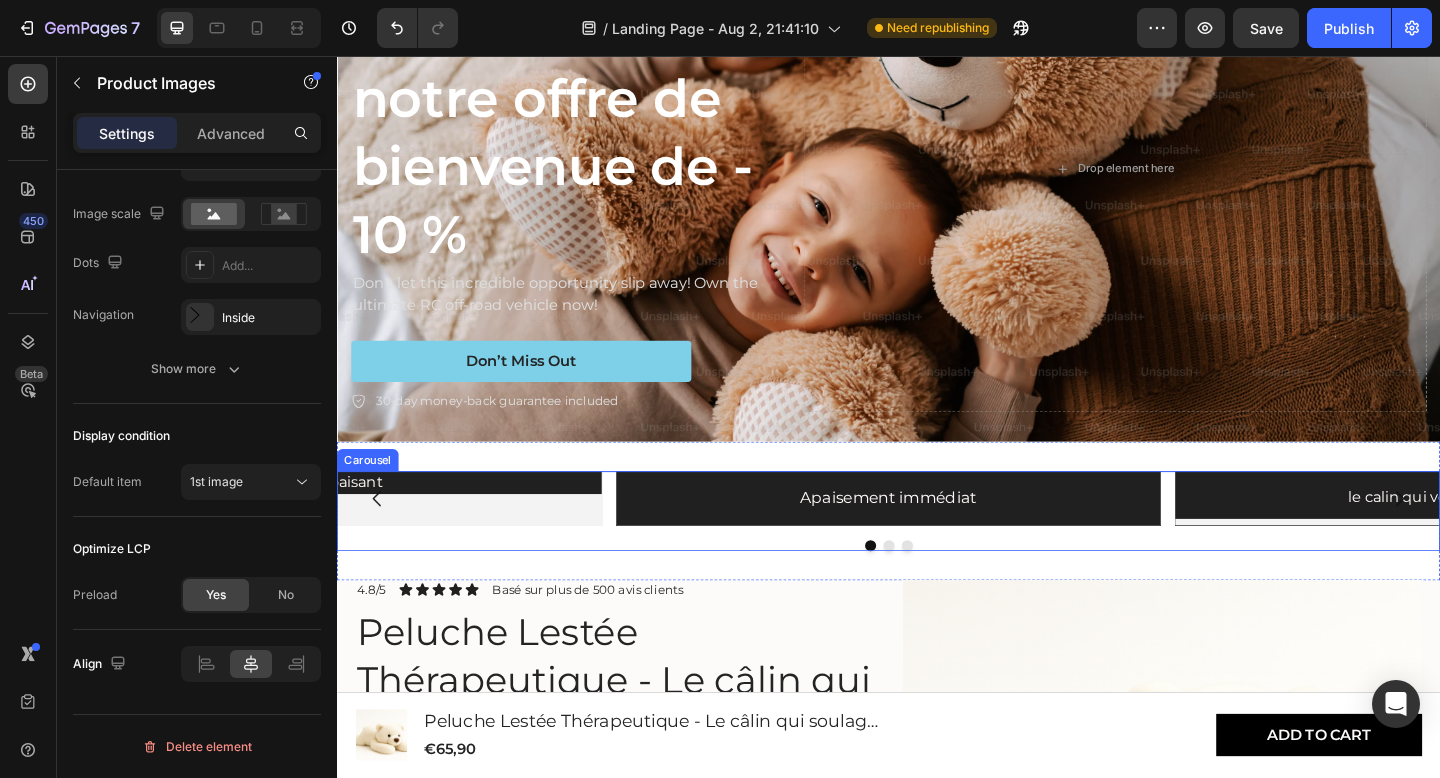 click on "Poids apaisant Heading" at bounding box center (329, 537) 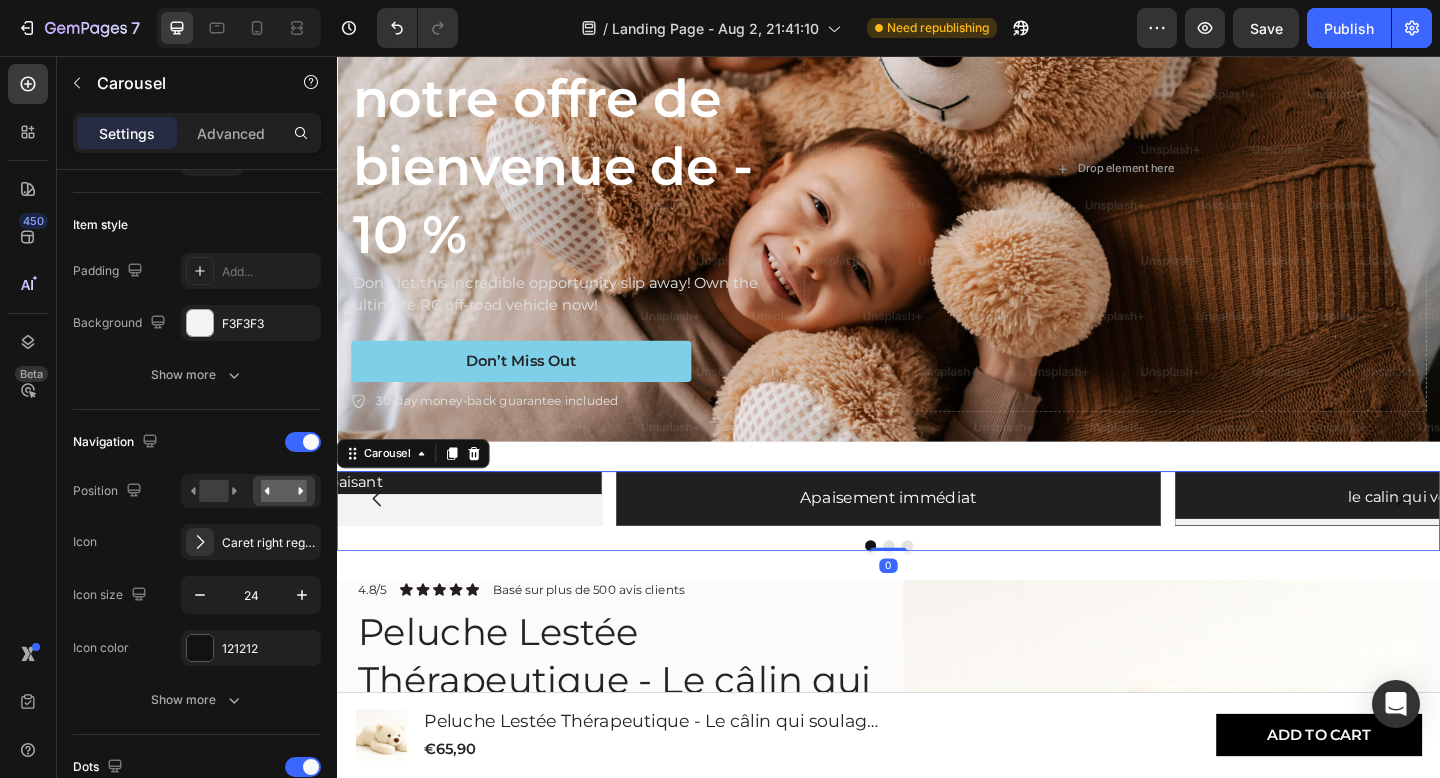 scroll, scrollTop: 0, scrollLeft: 0, axis: both 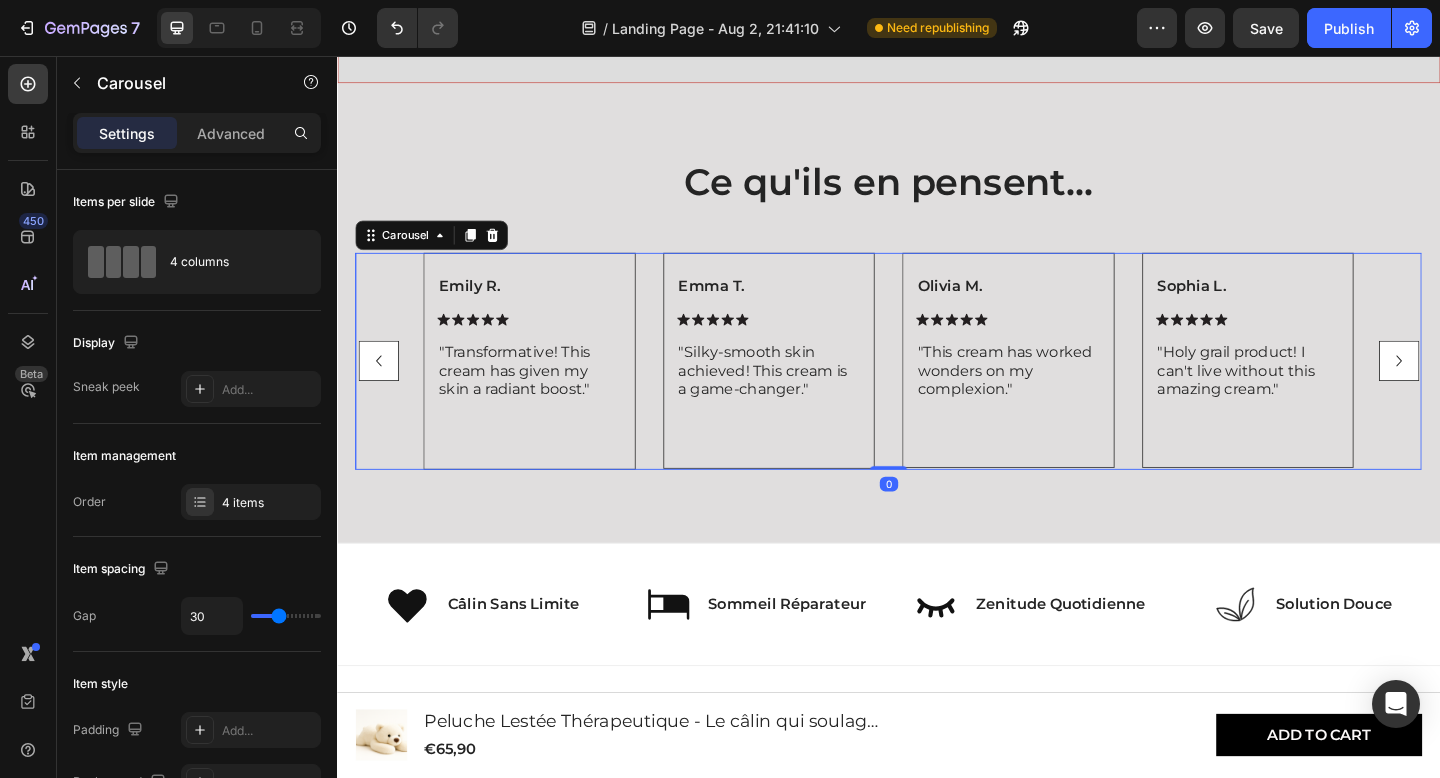 click 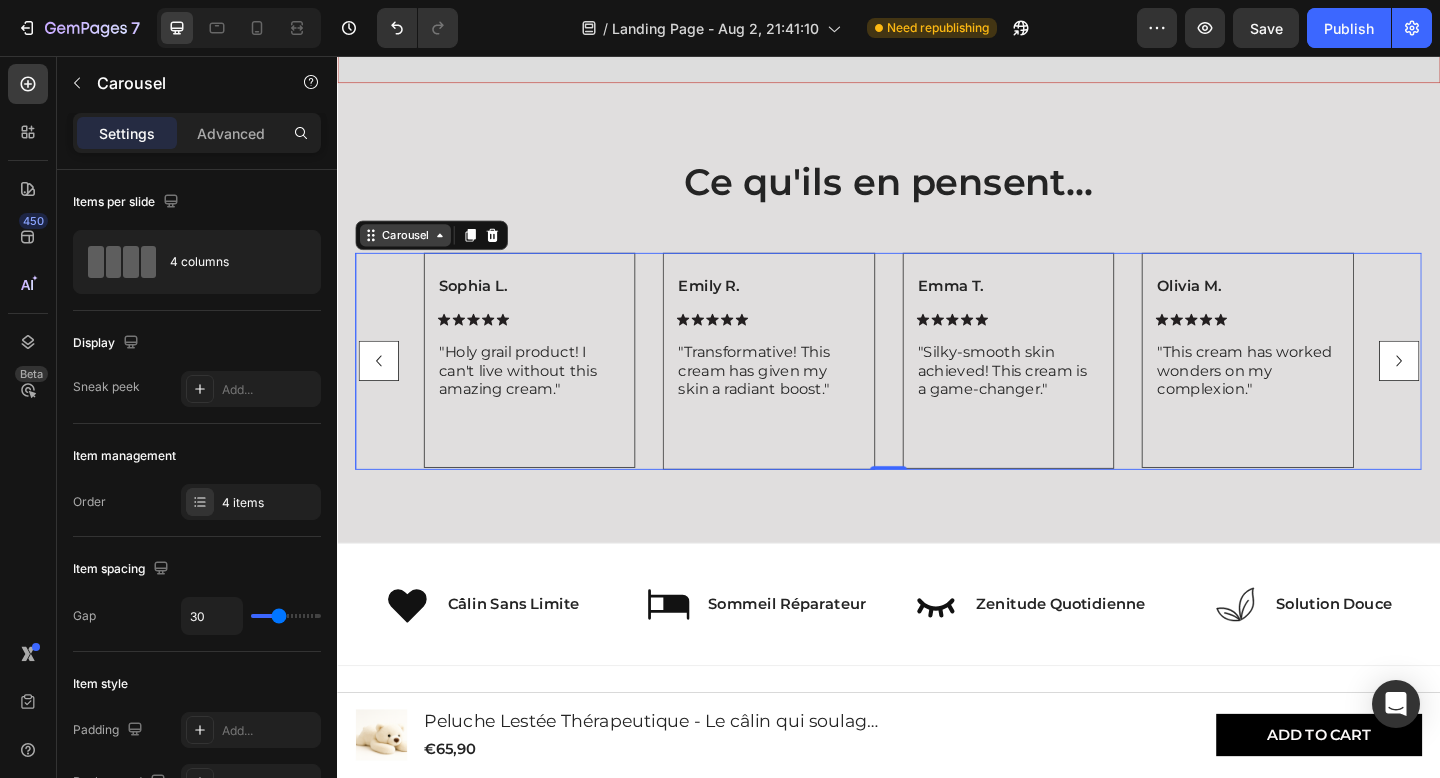 click on "Carousel" at bounding box center (411, 251) 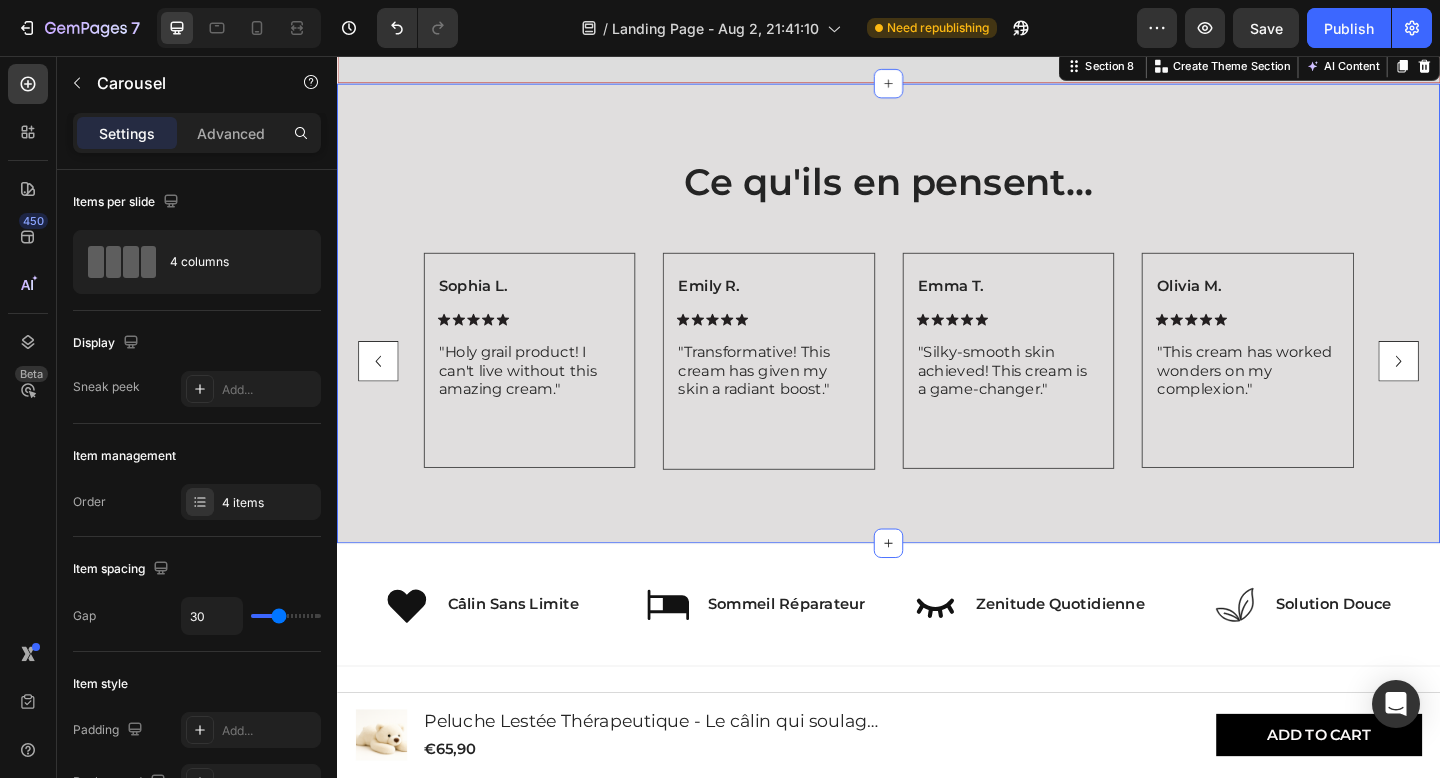click on "Ce qu'ils en pensent... Heading
[FIRST] [LAST]. Text Block
Icon
Icon
Icon
Icon
Icon Icon List "Transformative! This cream has given my skin a radiant boost." Text Block Row Row [FIRST] [LAST]. Text Block
Icon
Icon
Icon
Icon
Icon Icon List "Silky-smooth skin achieved! This cream is a game-changer." Text Block Row Row [FIRST] [LAST]. Text Block
Icon
Icon
Icon
Icon
Icon Icon List "This cream has worked wonders on my complexion." Text Block Row Row [FIRST] [LAST]. Text Block
Icon
Icon
Icon
Icon
Icon Icon List "Holy grail product! I can't live without this amazing cream." Text Block Row Row" at bounding box center [937, 336] 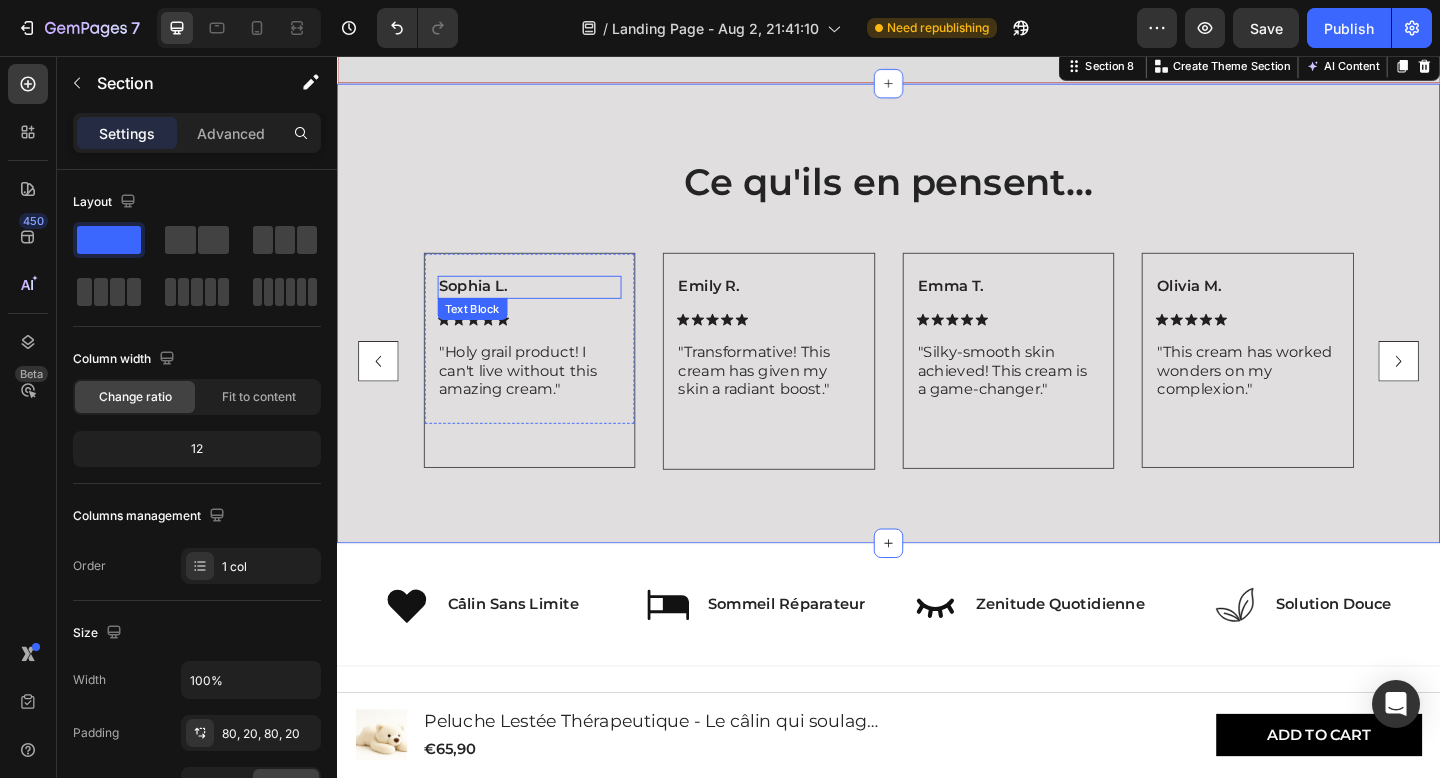 click on "Sophia L." at bounding box center (546, 307) 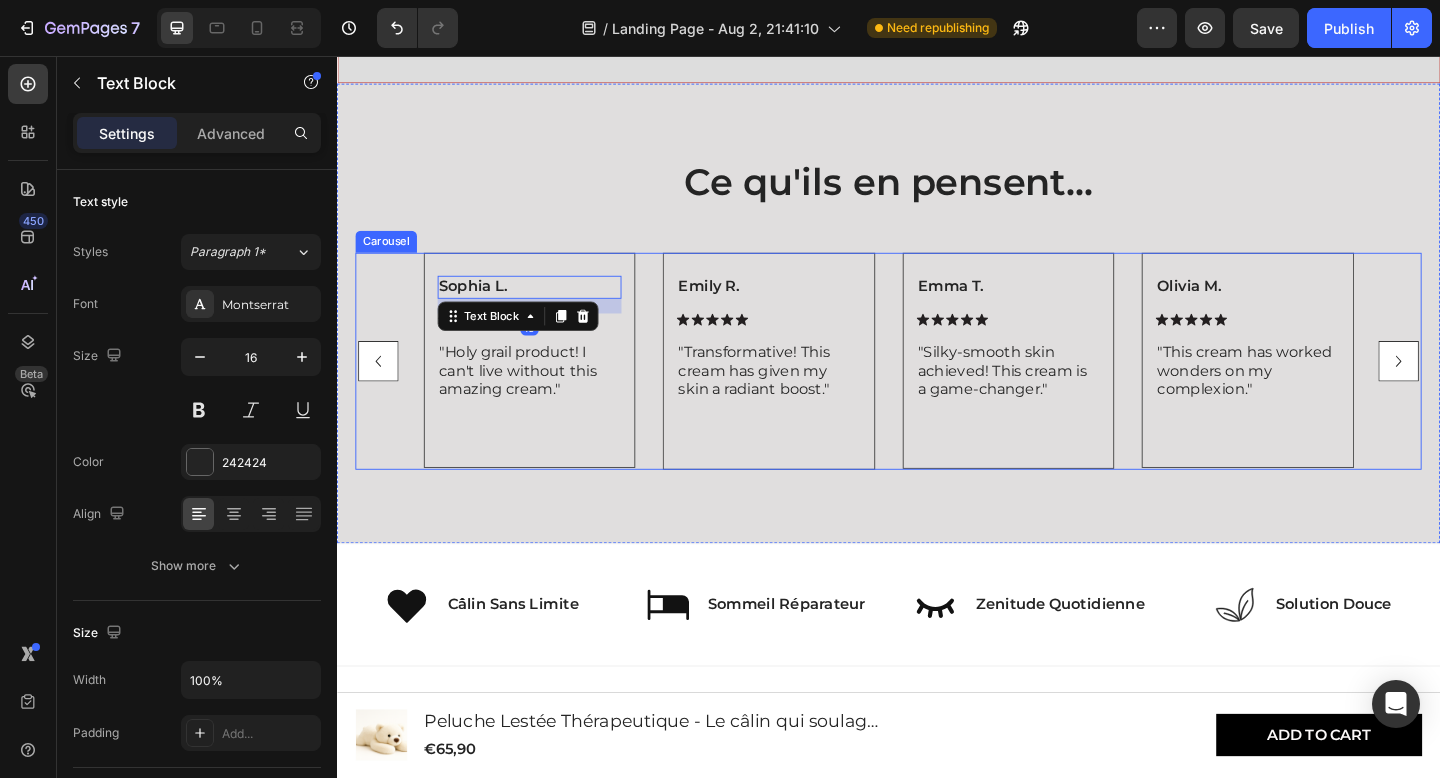 click on "[FIRST] [LAST] Text Block
Icon
Icon
Icon
Icon
Icon Icon List "Transformative! This cream has given my skin a radiant boost." Text Block Row Row [FIRST] [LAST]. Text Block
Icon
Icon
Icon
Icon
Icon Icon List "Silky-smooth skin achieved! This cream is a game-changer." Text Block Row Row [FIRST] [LAST]. Text Block
Icon
Icon
Icon
Icon
Icon Icon List "This cream has worked wonders on my complexion." Text Block Row Row [FIRST] [LAST]. Text Block   16
Icon
Icon
Icon
Icon
Icon Icon List "Holy grail product! I can't live without this amazing cream." Text Block Row Row" at bounding box center [937, 388] 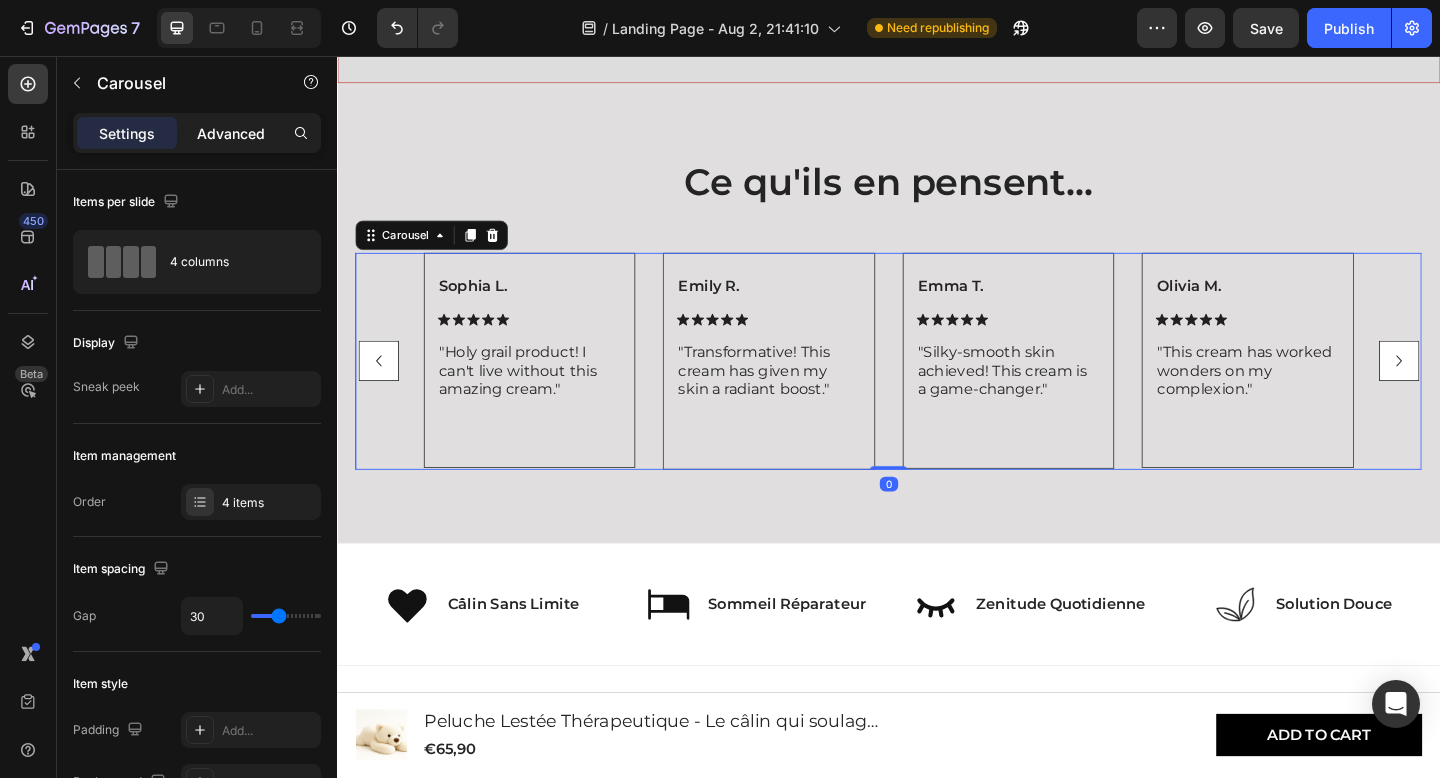 click on "Advanced" at bounding box center [231, 133] 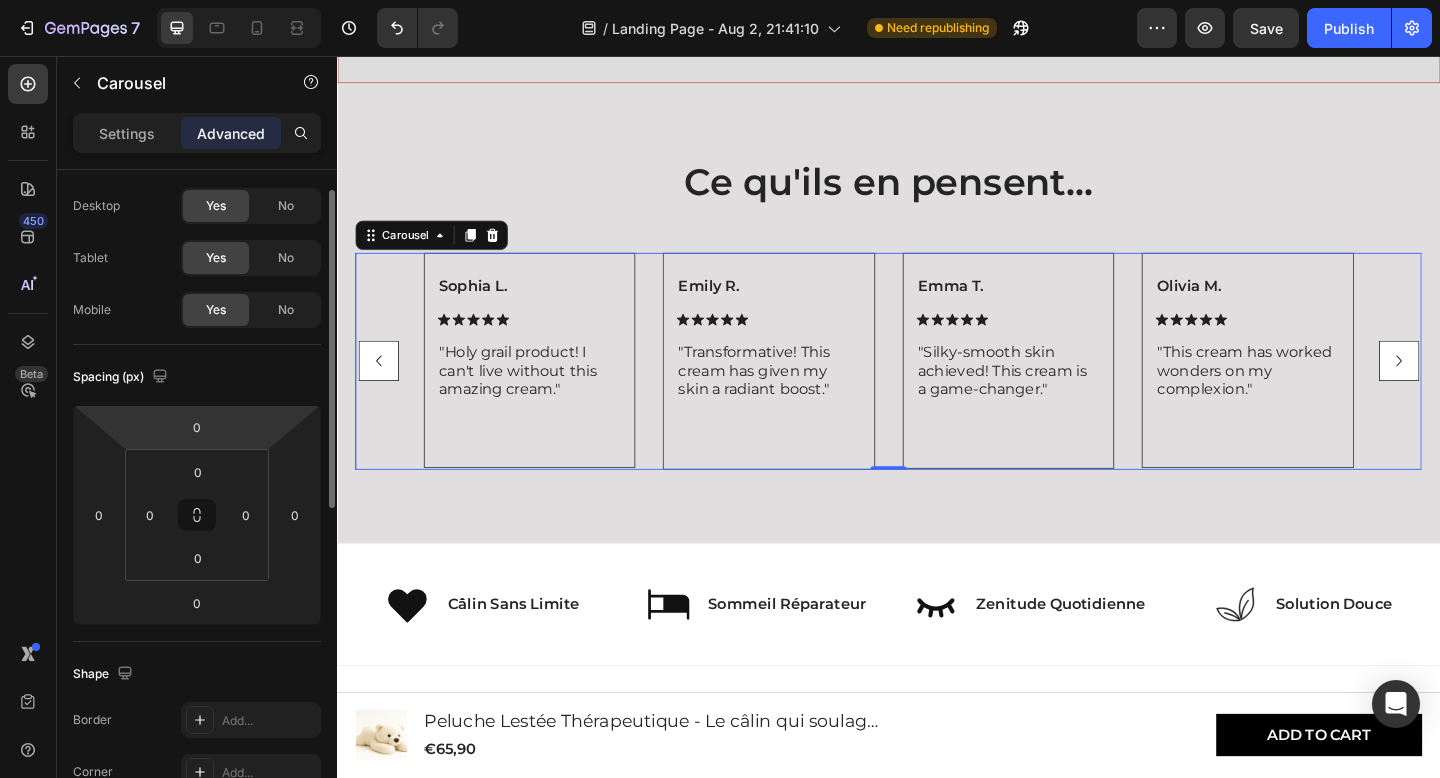 scroll, scrollTop: 0, scrollLeft: 0, axis: both 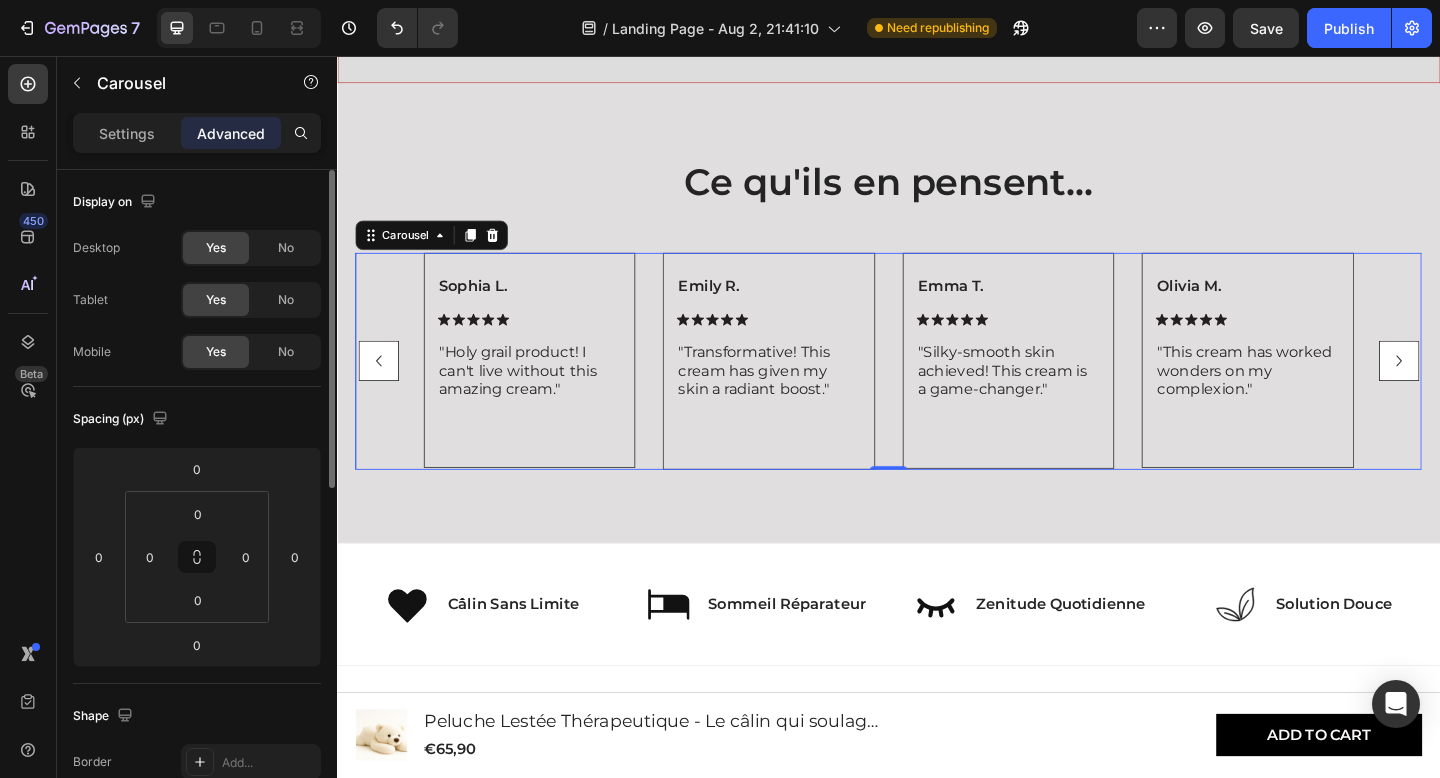 click on "Settings" at bounding box center (127, 133) 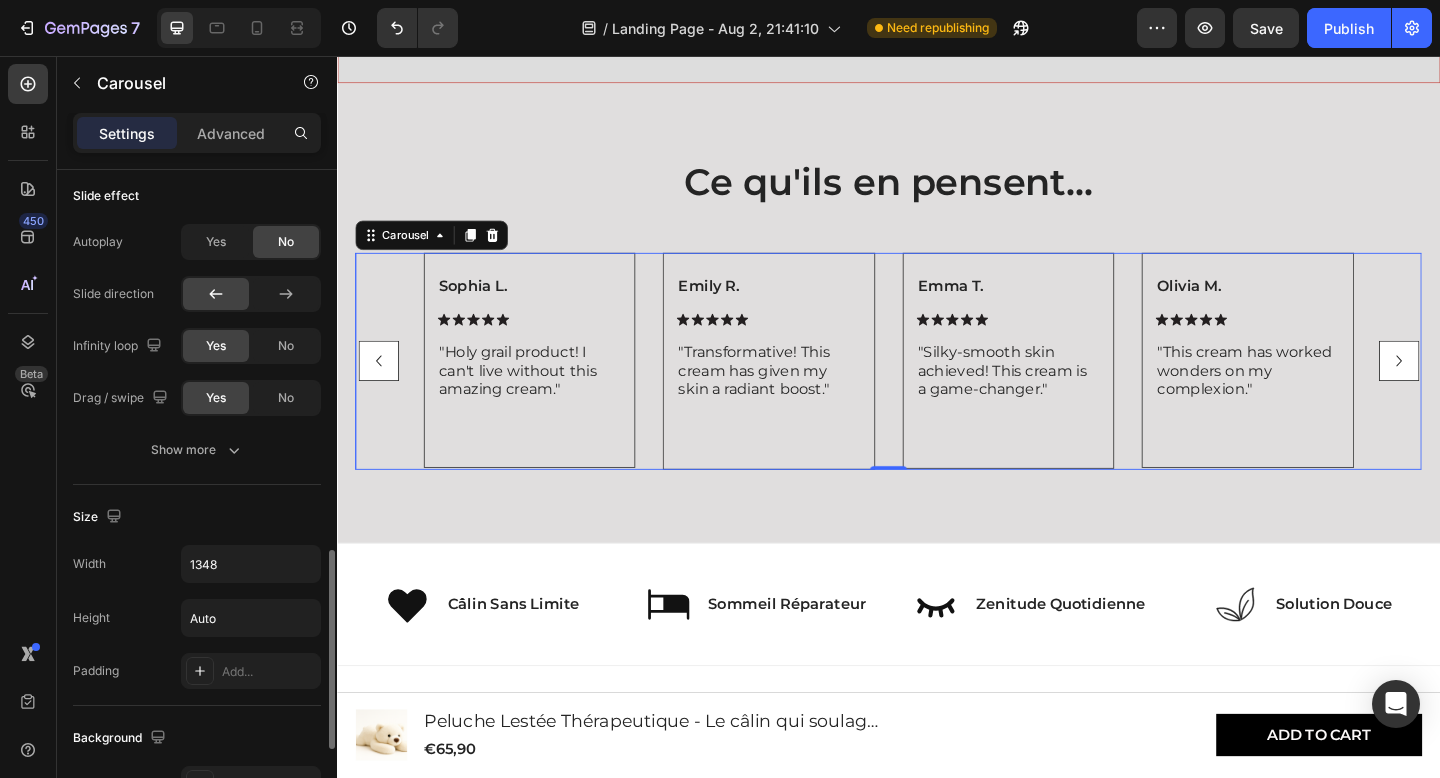 scroll, scrollTop: 1089, scrollLeft: 0, axis: vertical 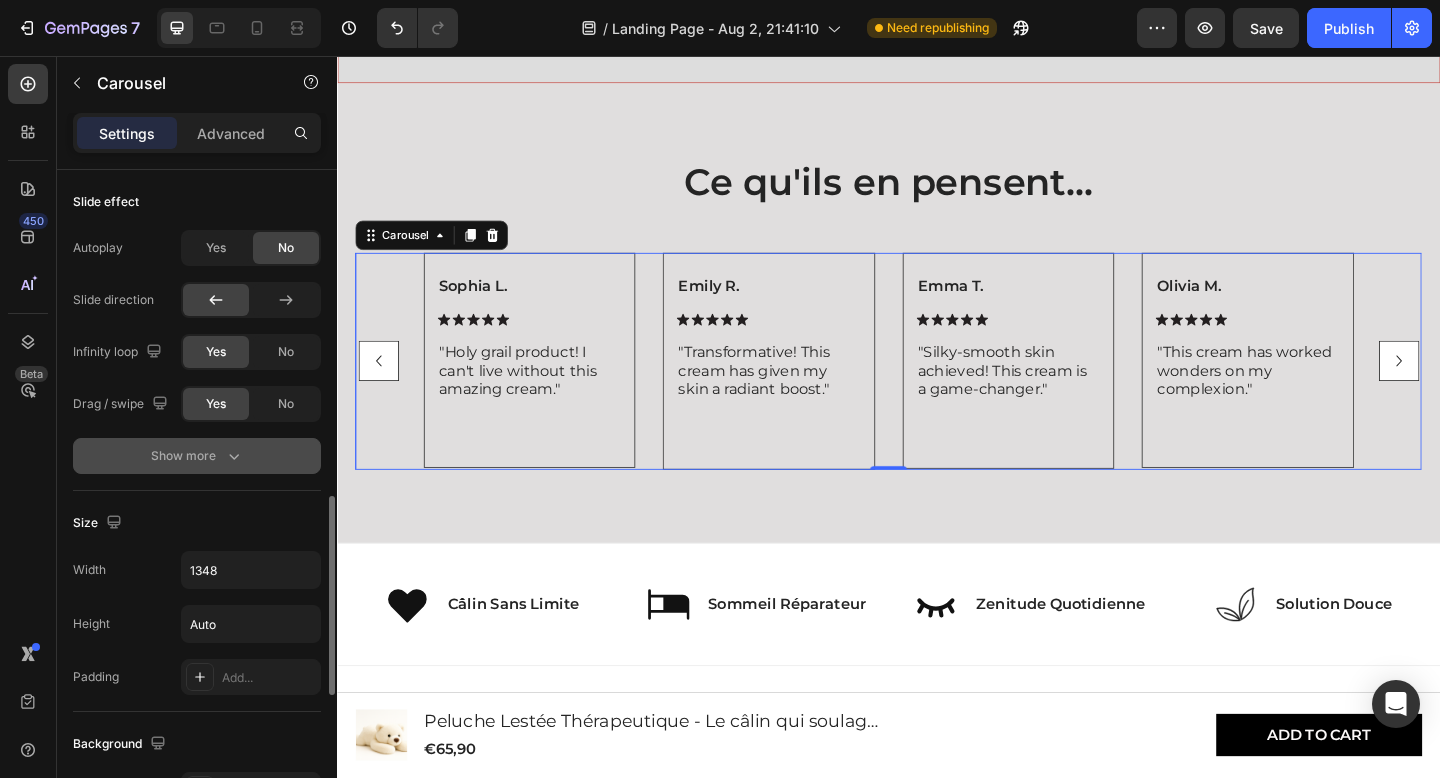 click on "Show more" at bounding box center [197, 456] 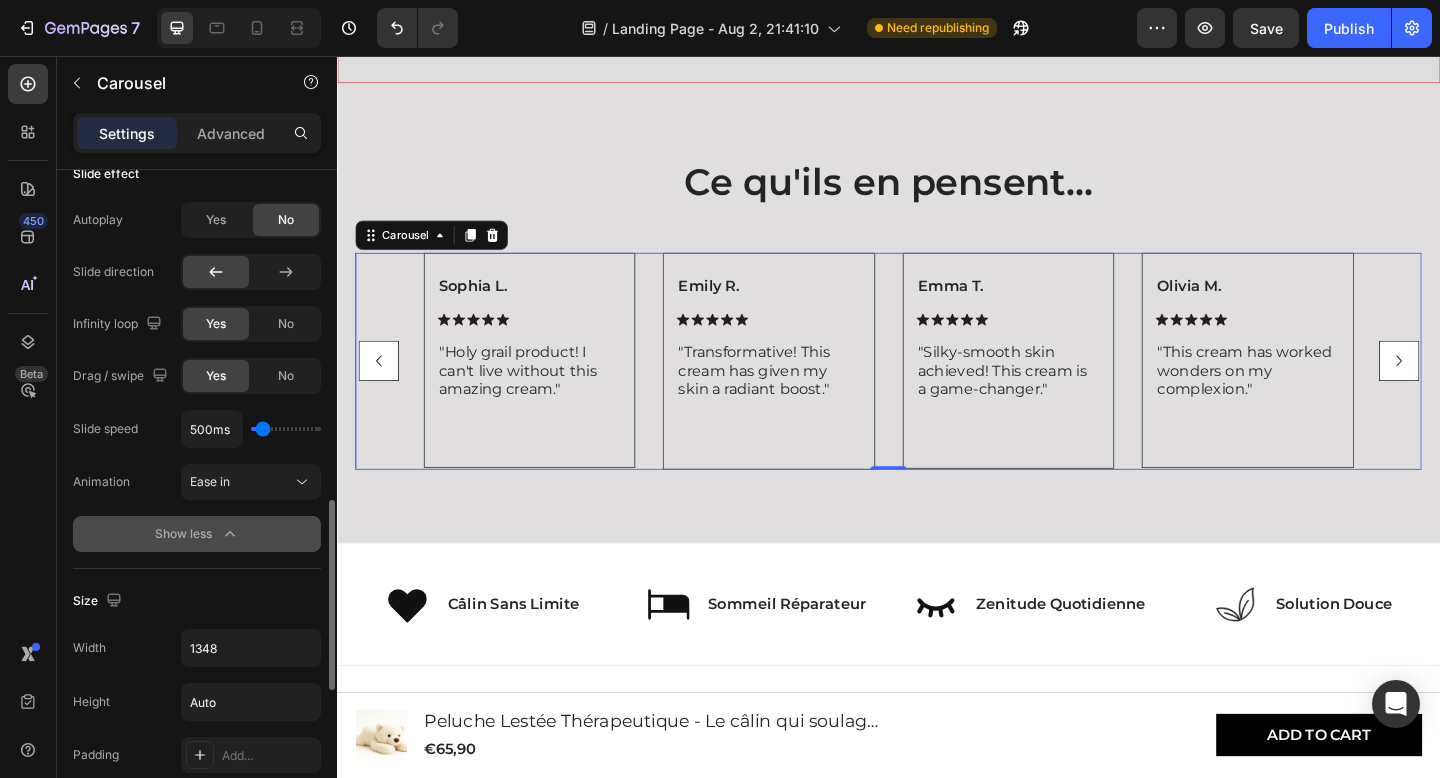 scroll, scrollTop: 1126, scrollLeft: 0, axis: vertical 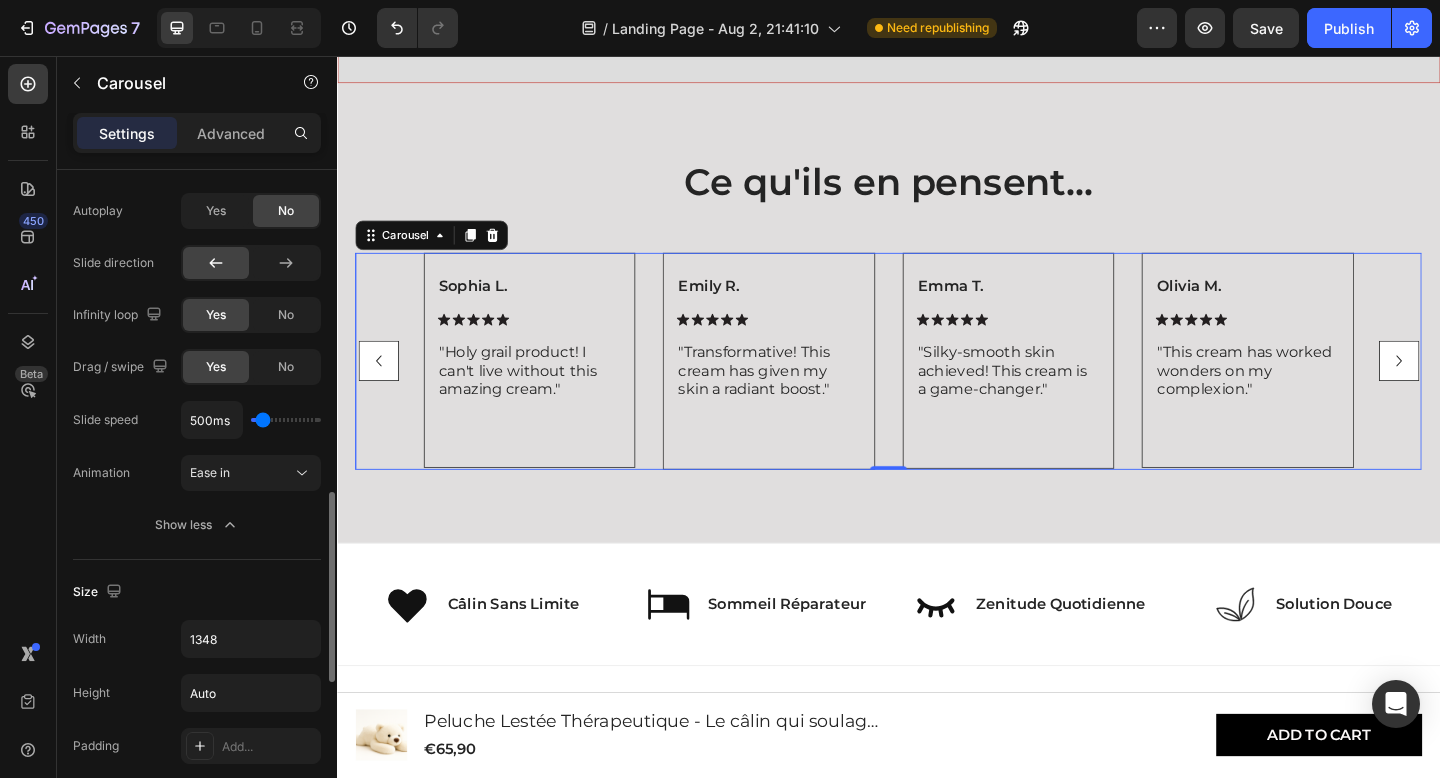 type on "3800ms" 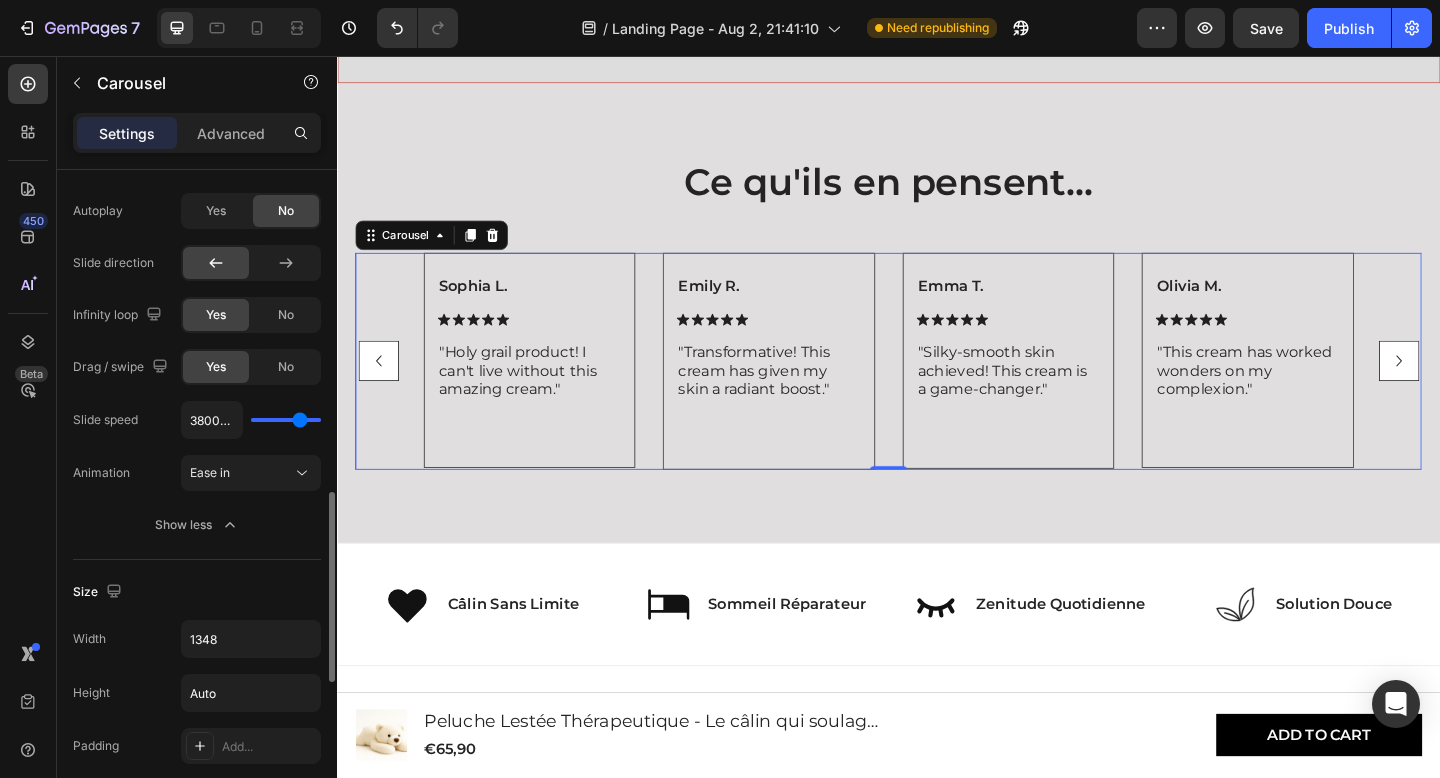 type on "5000ms" 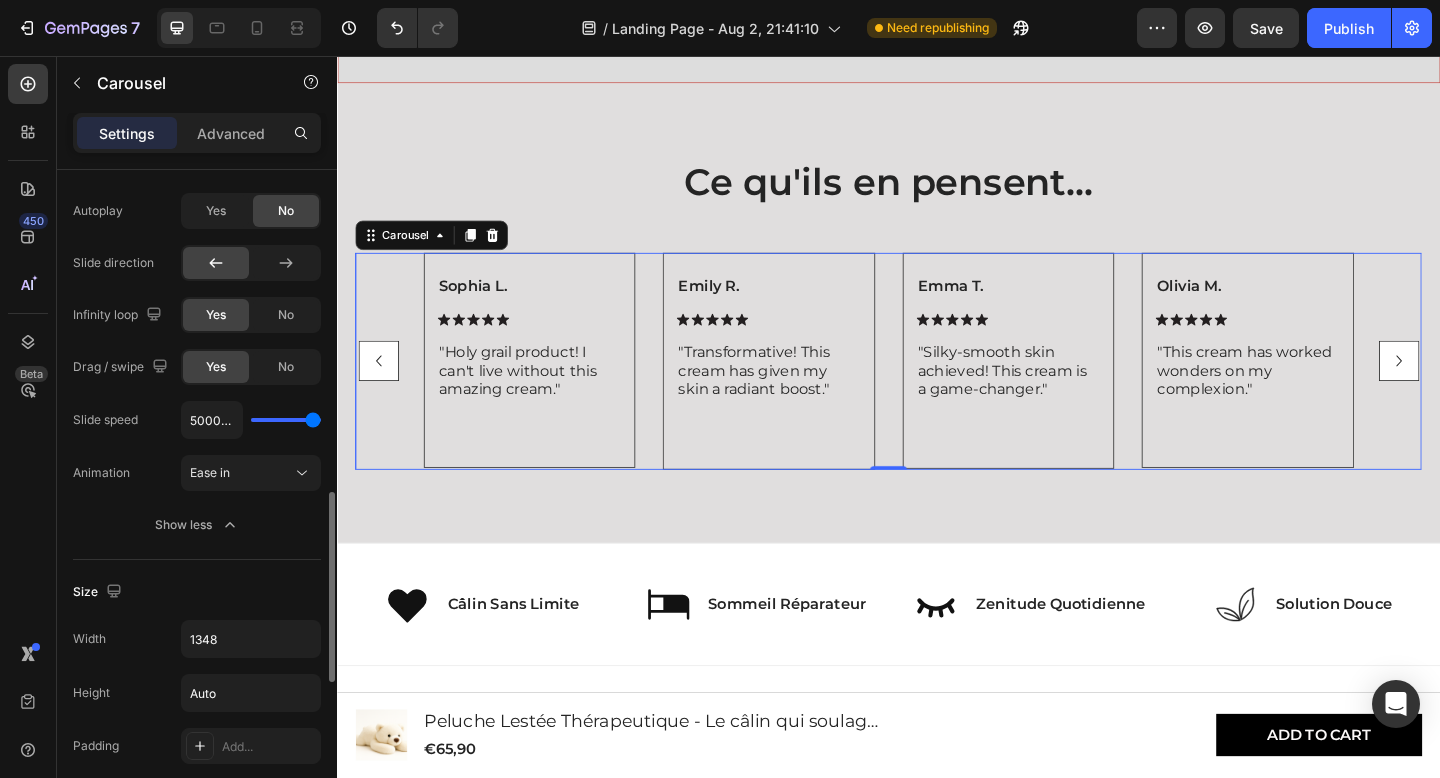 drag, startPoint x: 267, startPoint y: 425, endPoint x: 322, endPoint y: 422, distance: 55.081757 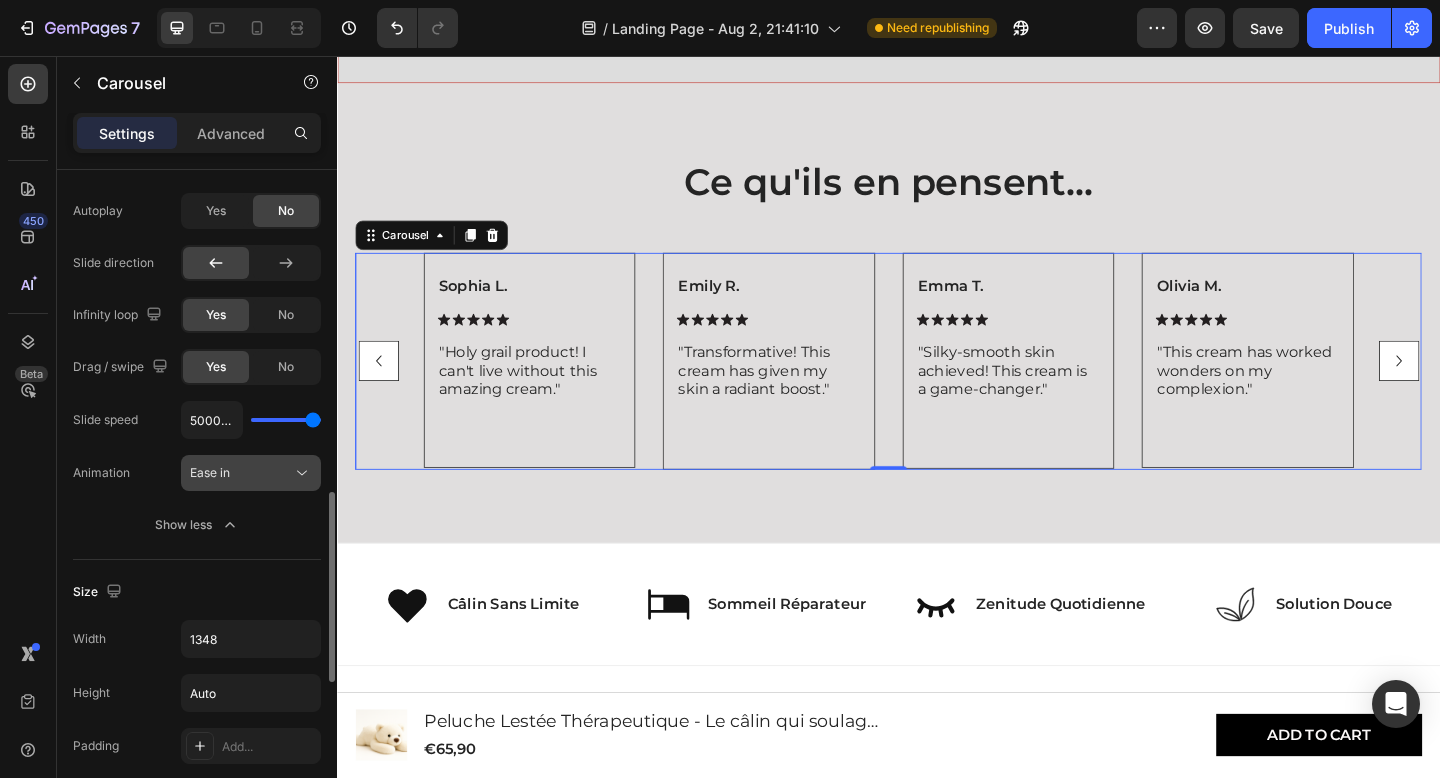 click 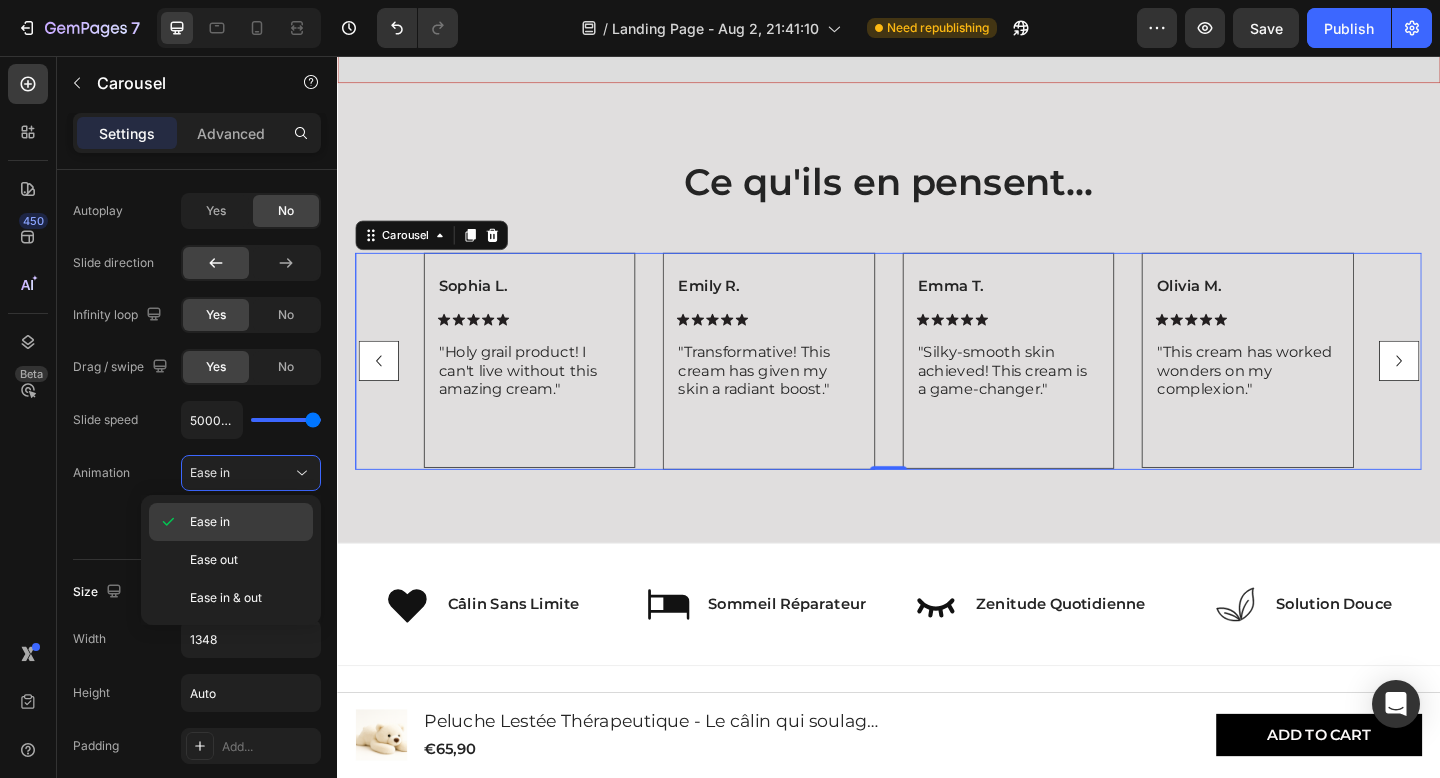 click on "Ease in" at bounding box center [247, 522] 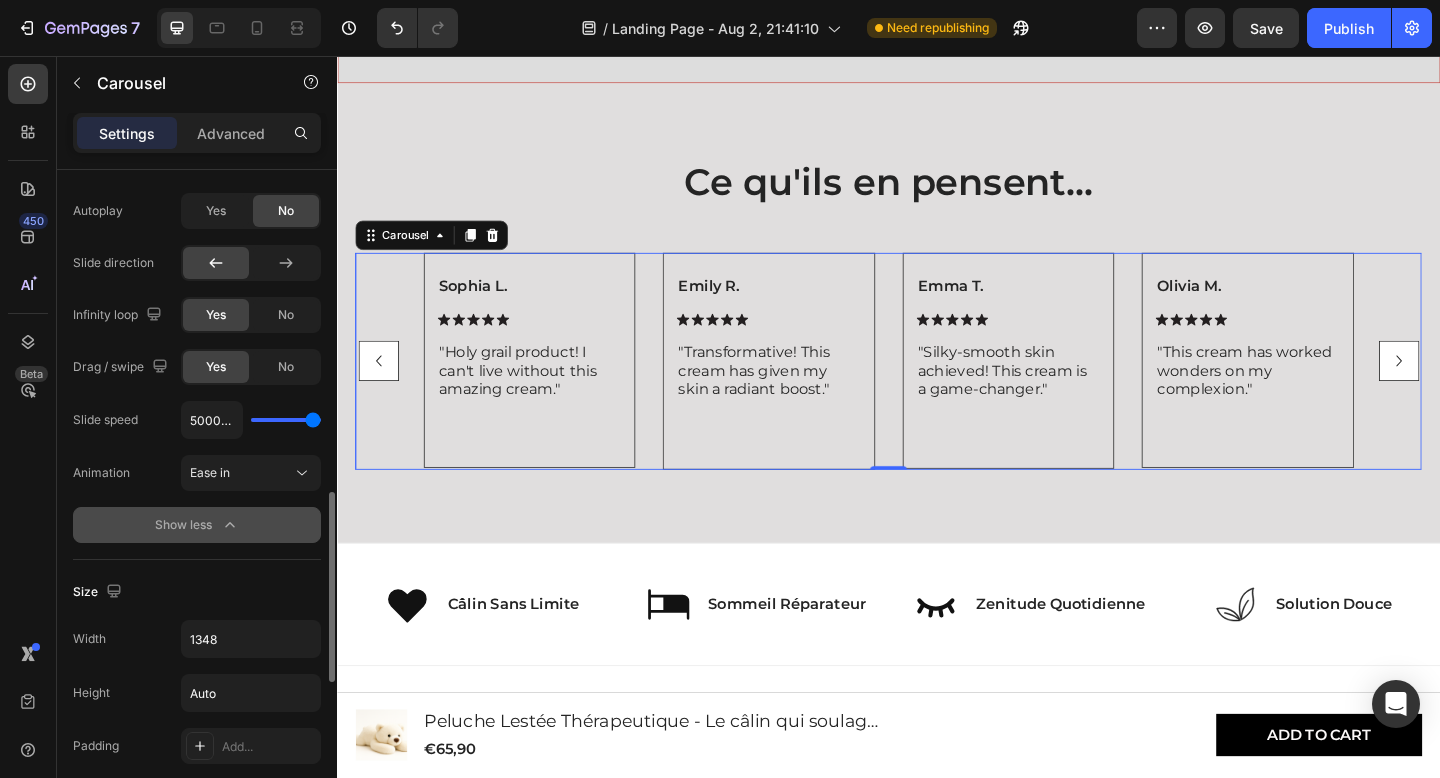 click on "Show less" 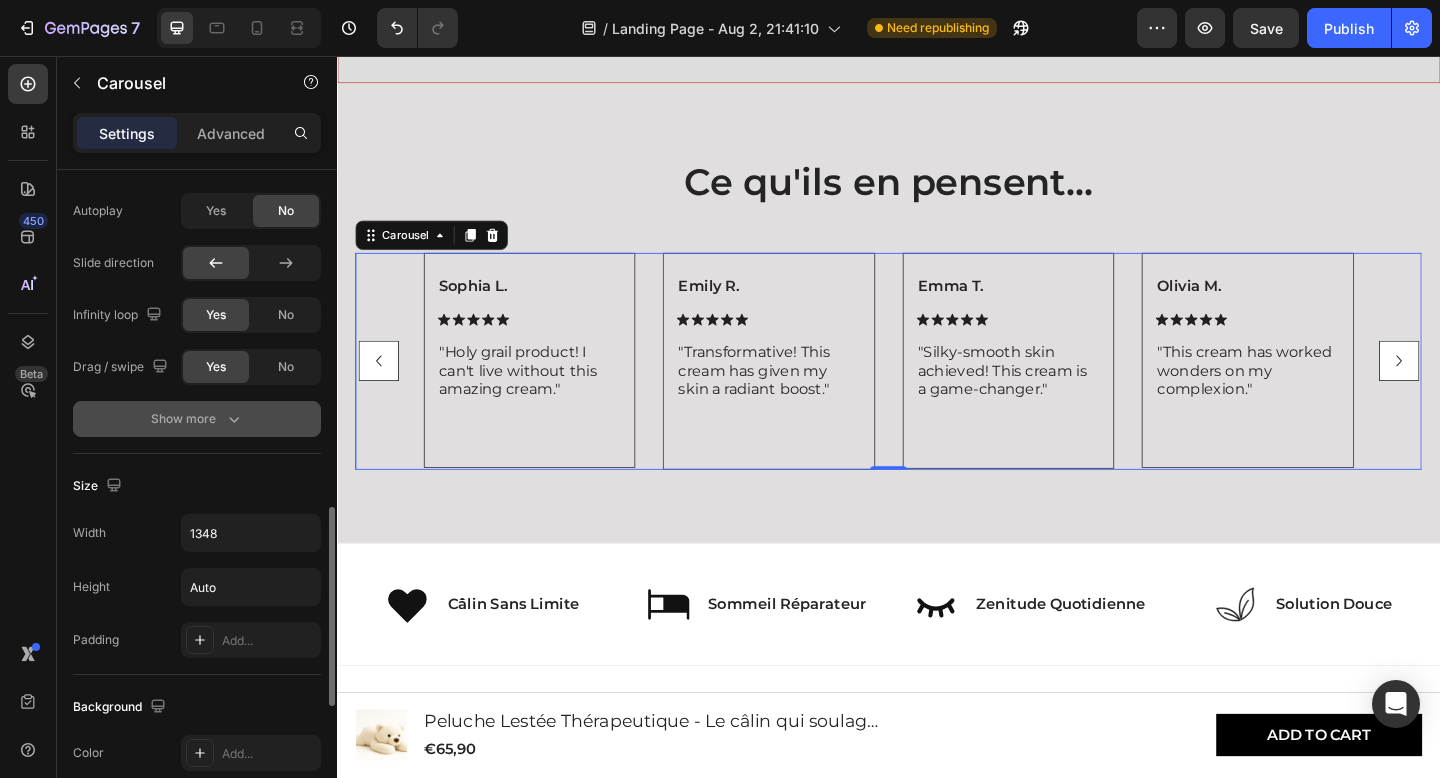 click on "Show more" at bounding box center [197, 419] 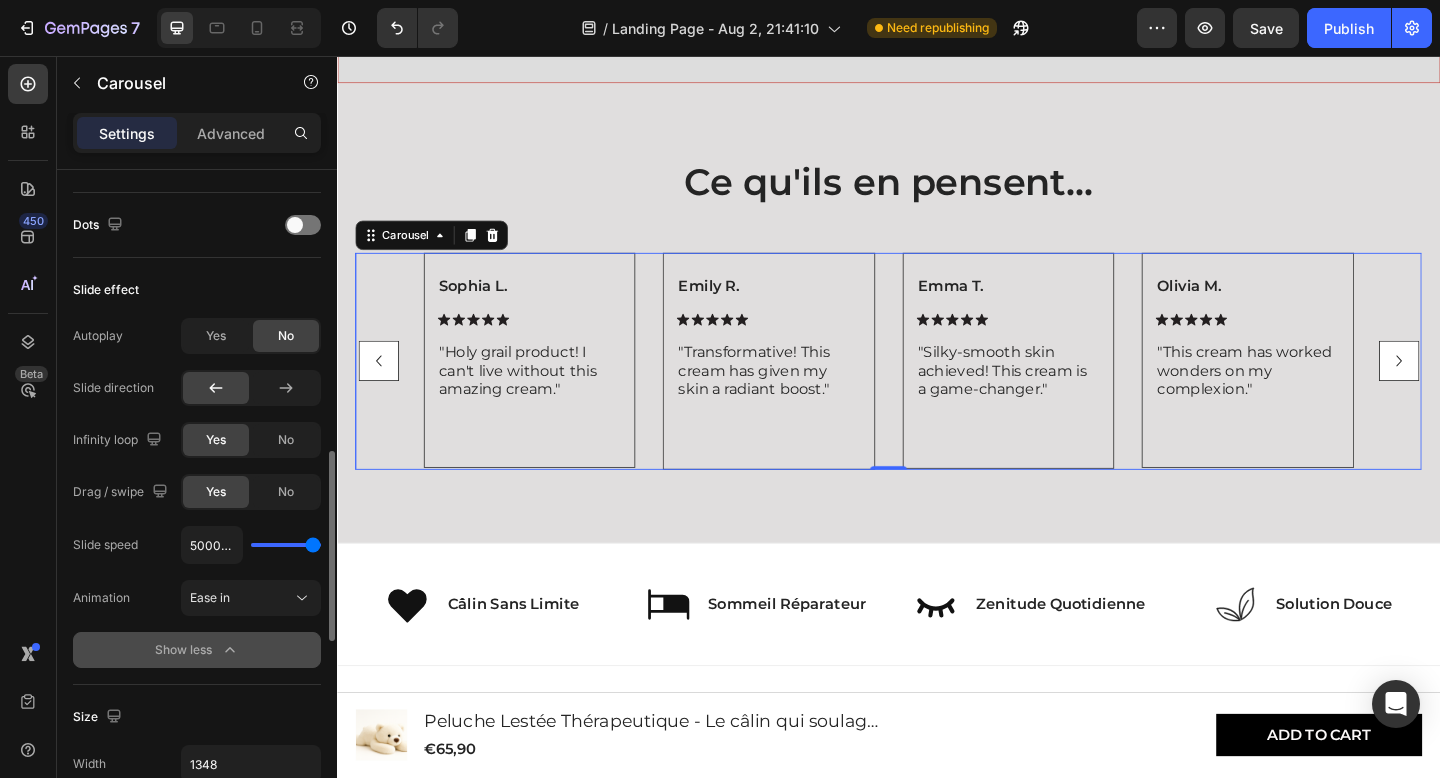 scroll, scrollTop: 994, scrollLeft: 0, axis: vertical 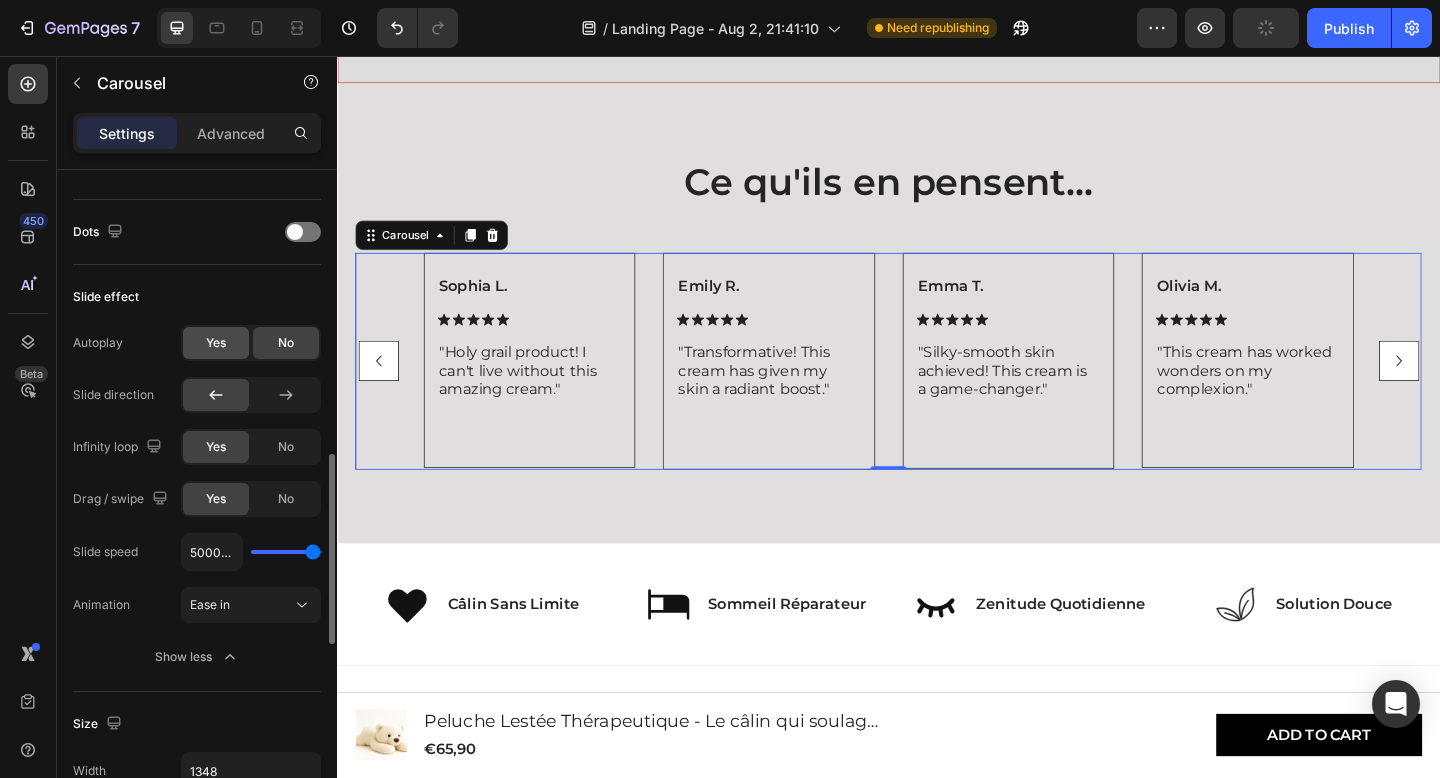 click on "Yes" 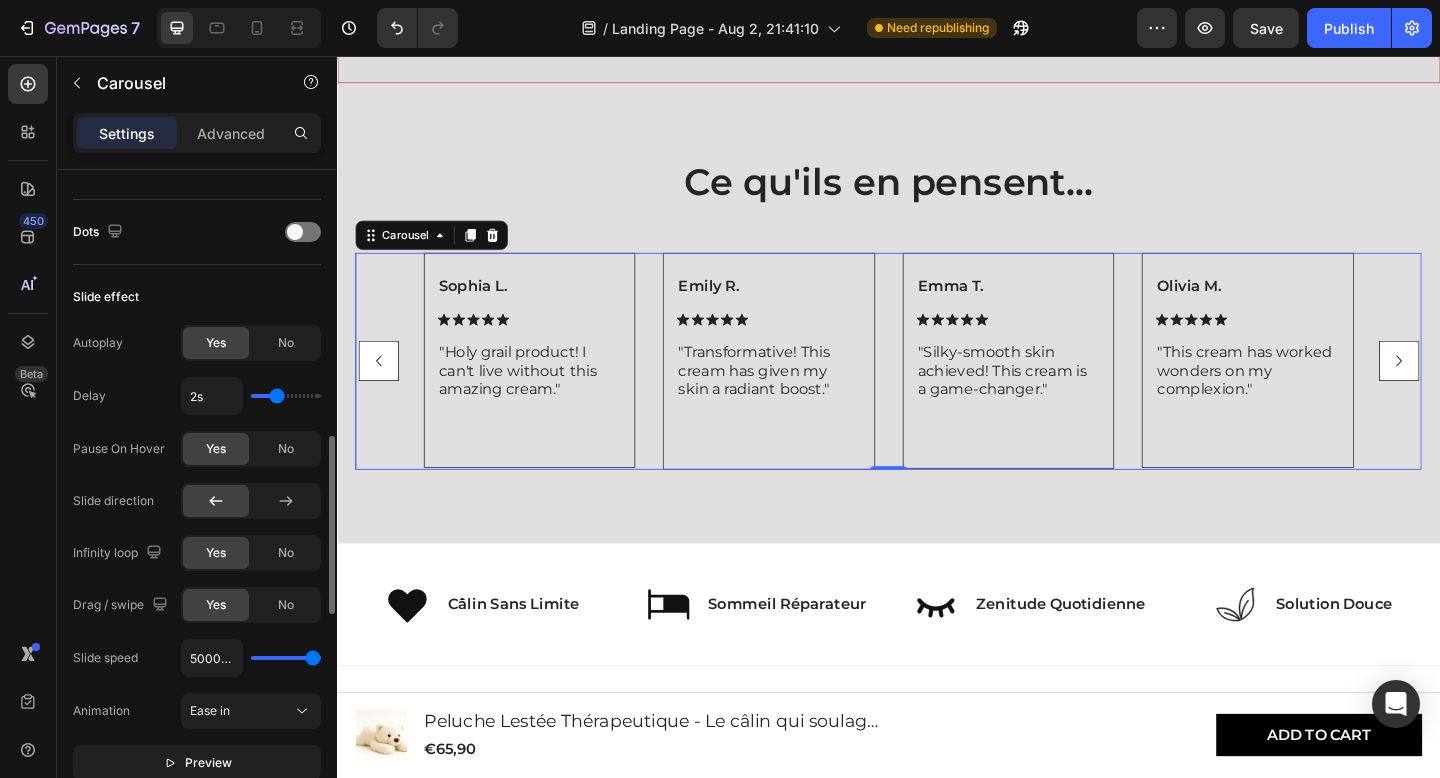 type on "4s" 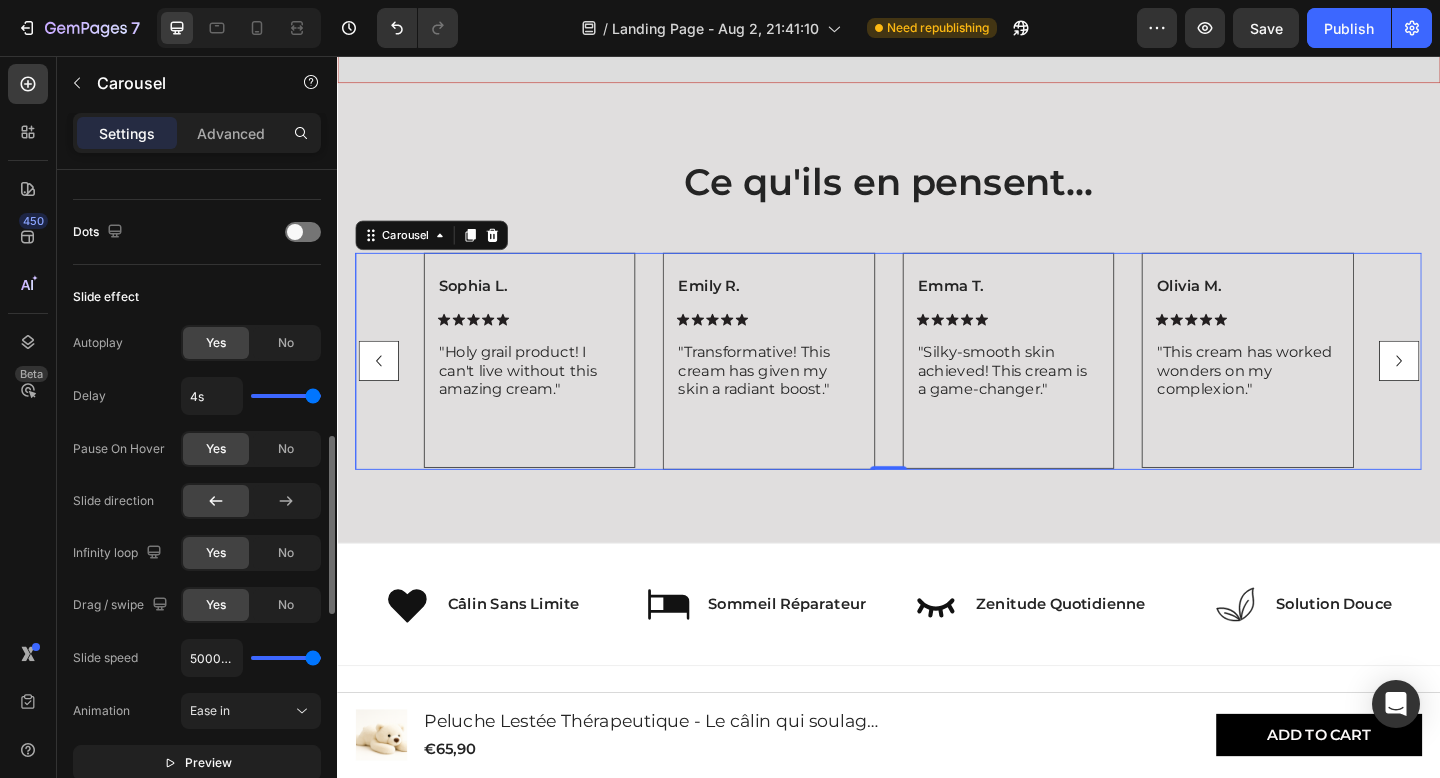 drag, startPoint x: 281, startPoint y: 395, endPoint x: 324, endPoint y: 395, distance: 43 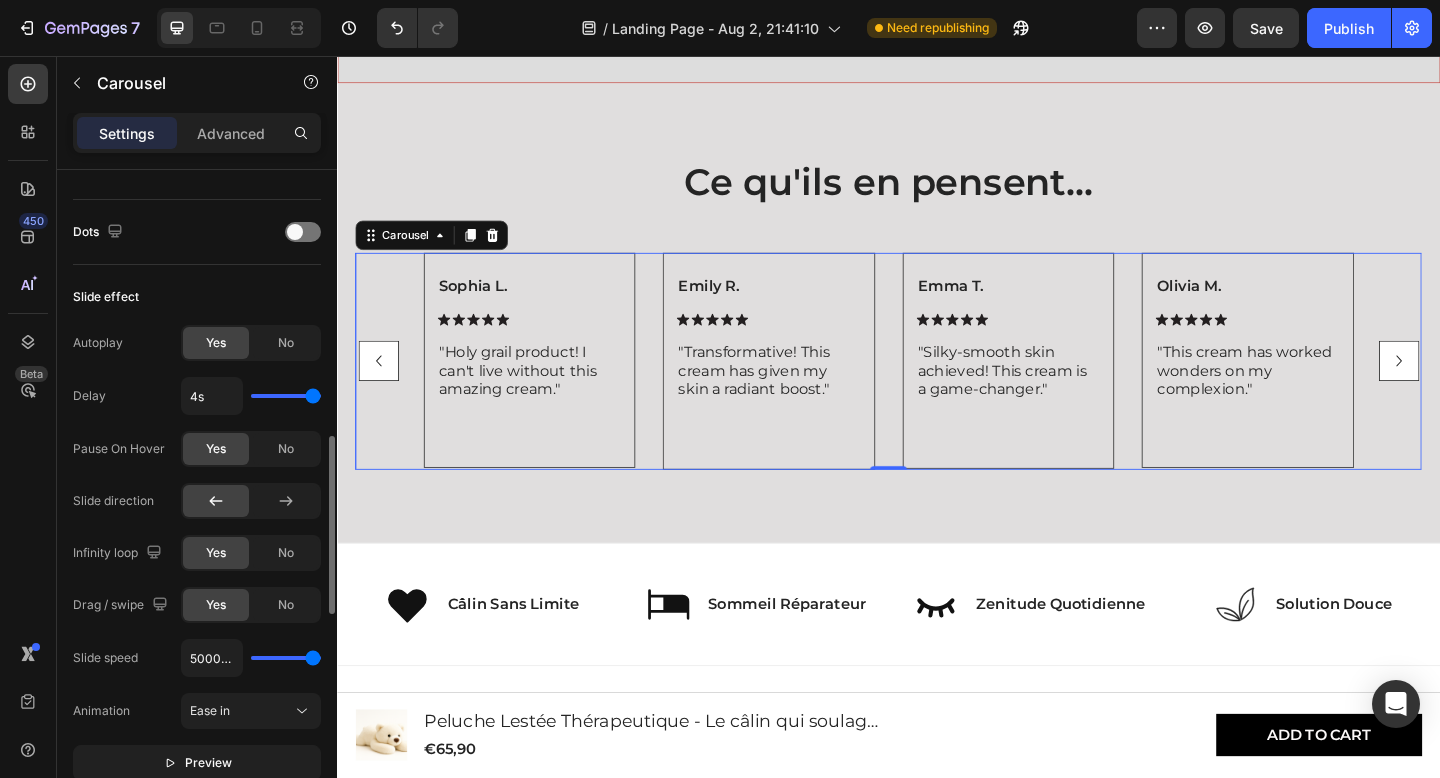 click on "Slide effect" at bounding box center (197, 297) 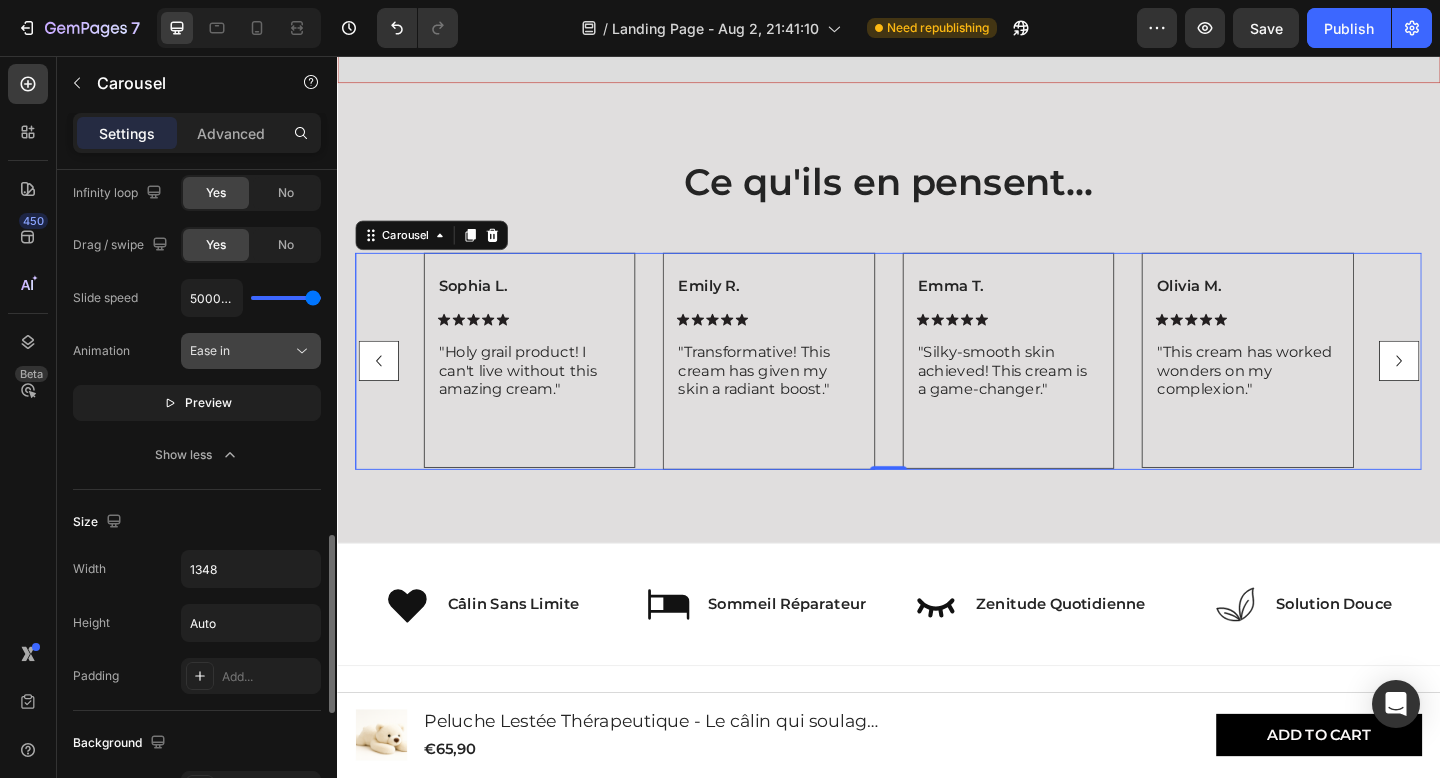 scroll, scrollTop: 1356, scrollLeft: 0, axis: vertical 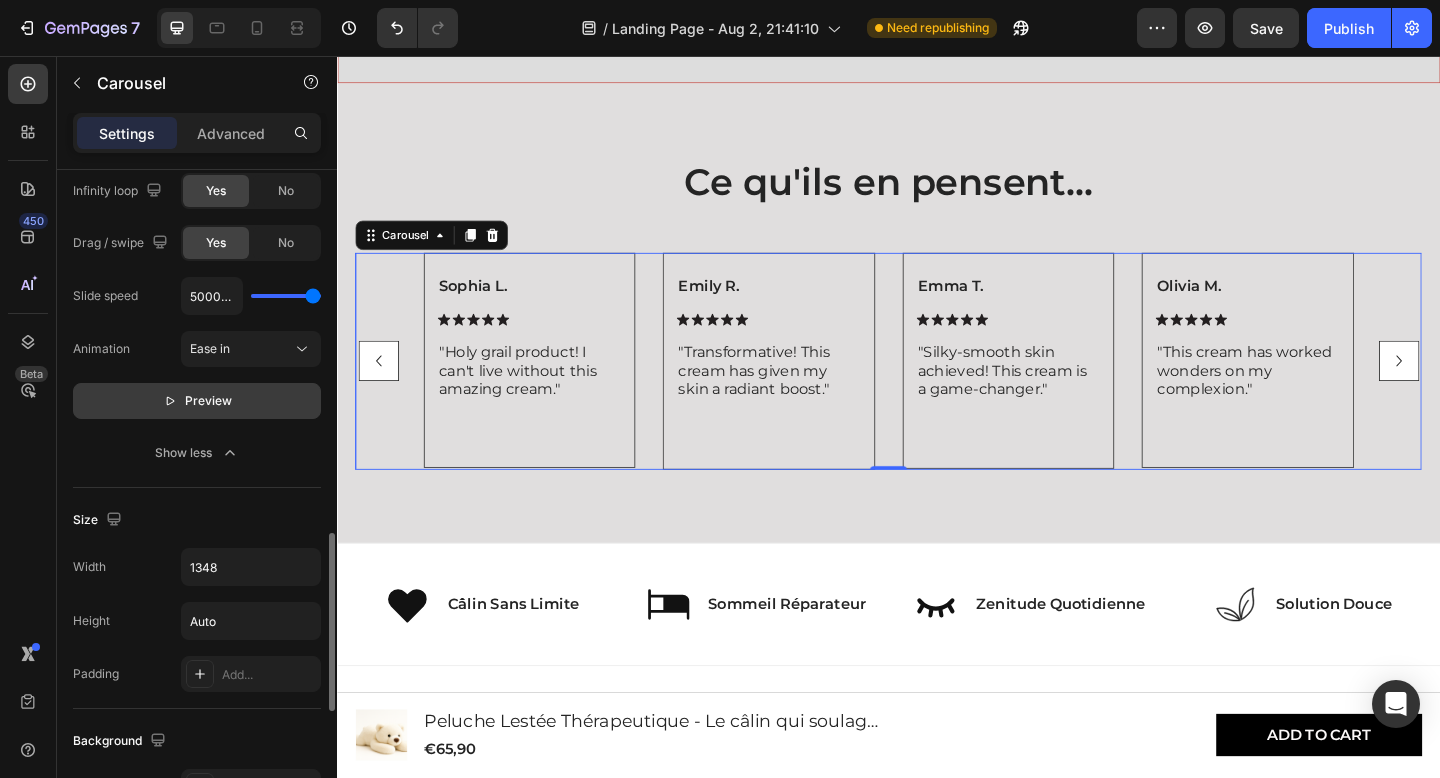 click on "Preview" at bounding box center [197, 401] 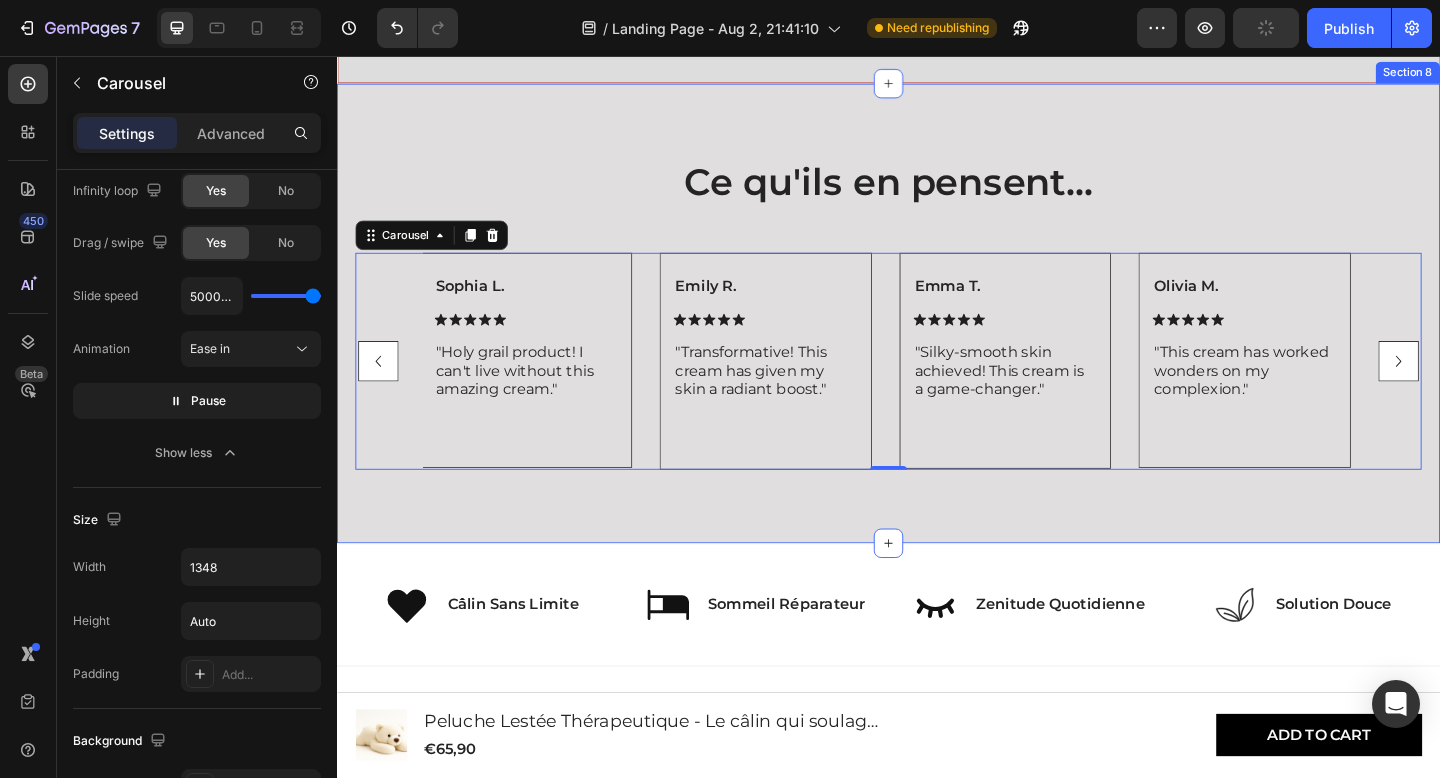 scroll, scrollTop: 555, scrollLeft: 0, axis: vertical 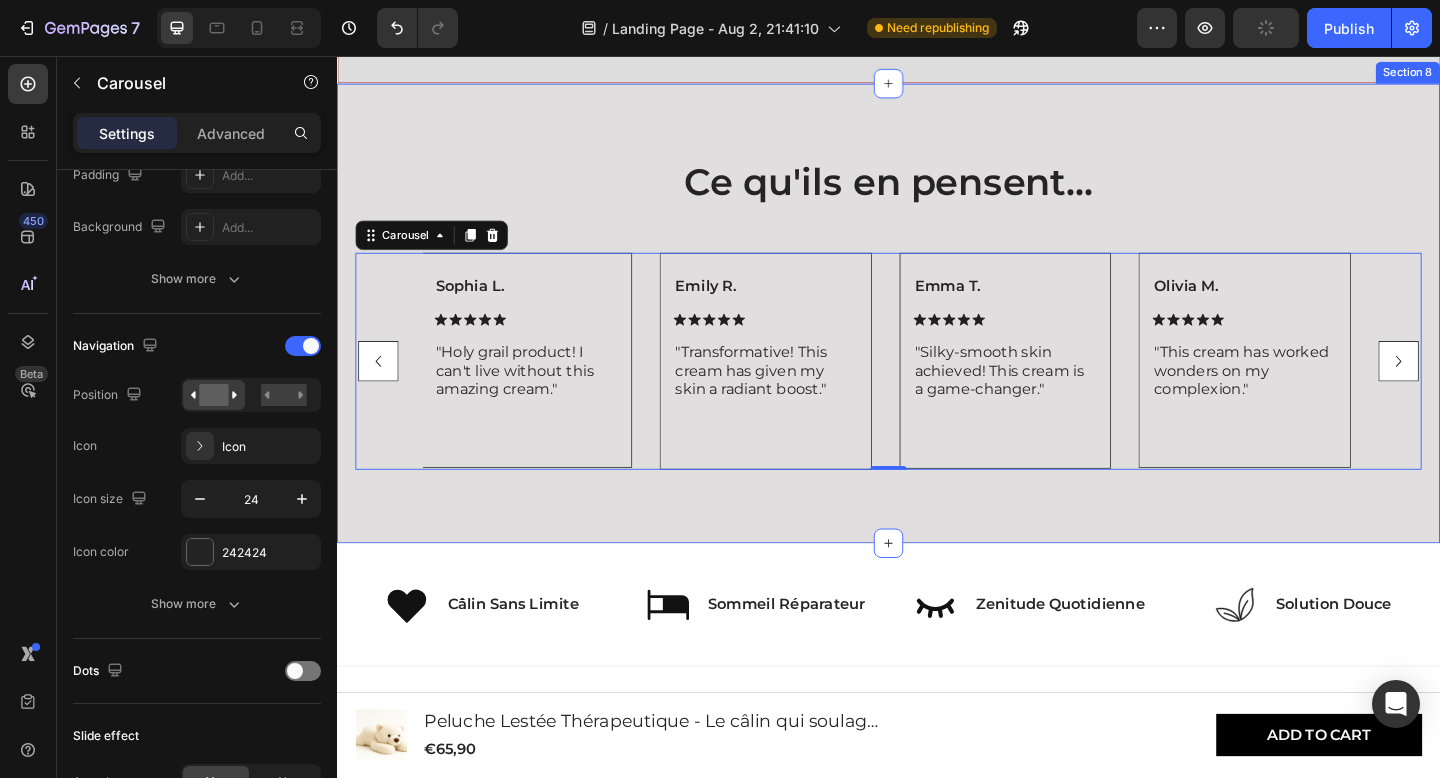 click on "Ce qu'ils en pensent... Heading
[FIRST] [LAST]. Text Block
Icon
Icon
Icon
Icon
Icon Icon List "Transformative! This cream has given my skin a radiant boost." Text Block Row Row [FIRST] [LAST]. Text Block
Icon
Icon
Icon
Icon
Icon Icon List "Silky-smooth skin achieved! This cream is a game-changer." Text Block Row Row [FIRST] [LAST]. Text Block
Icon
Icon
Icon
Icon
Icon Icon List "This cream has worked wonders on my complexion." Text Block Row Row [FIRST] [LAST]. Text Block
Icon
Icon
Icon
Icon
Icon Icon List "Holy grail product! I can't live without this amazing cream." Text Block Row Row" at bounding box center (937, 336) 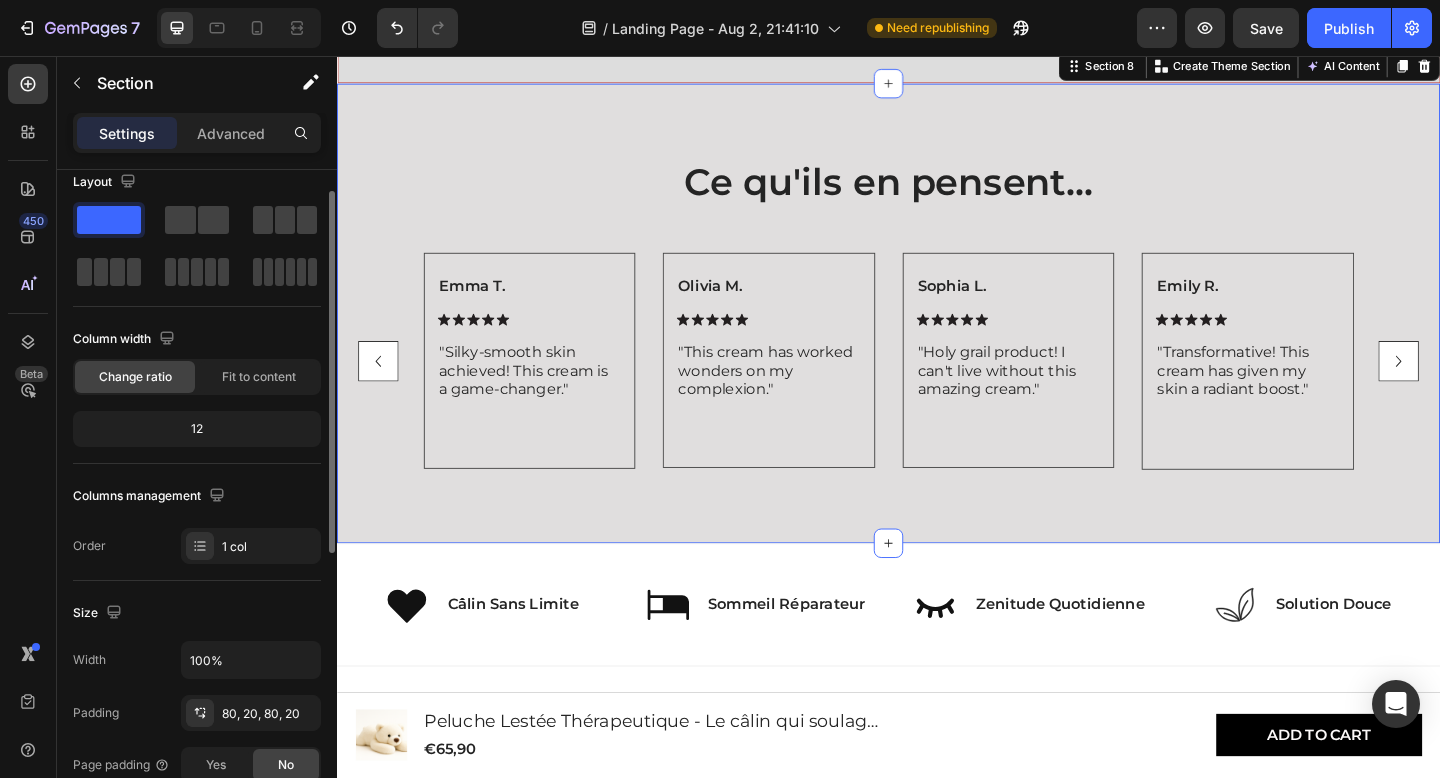 scroll, scrollTop: 0, scrollLeft: 0, axis: both 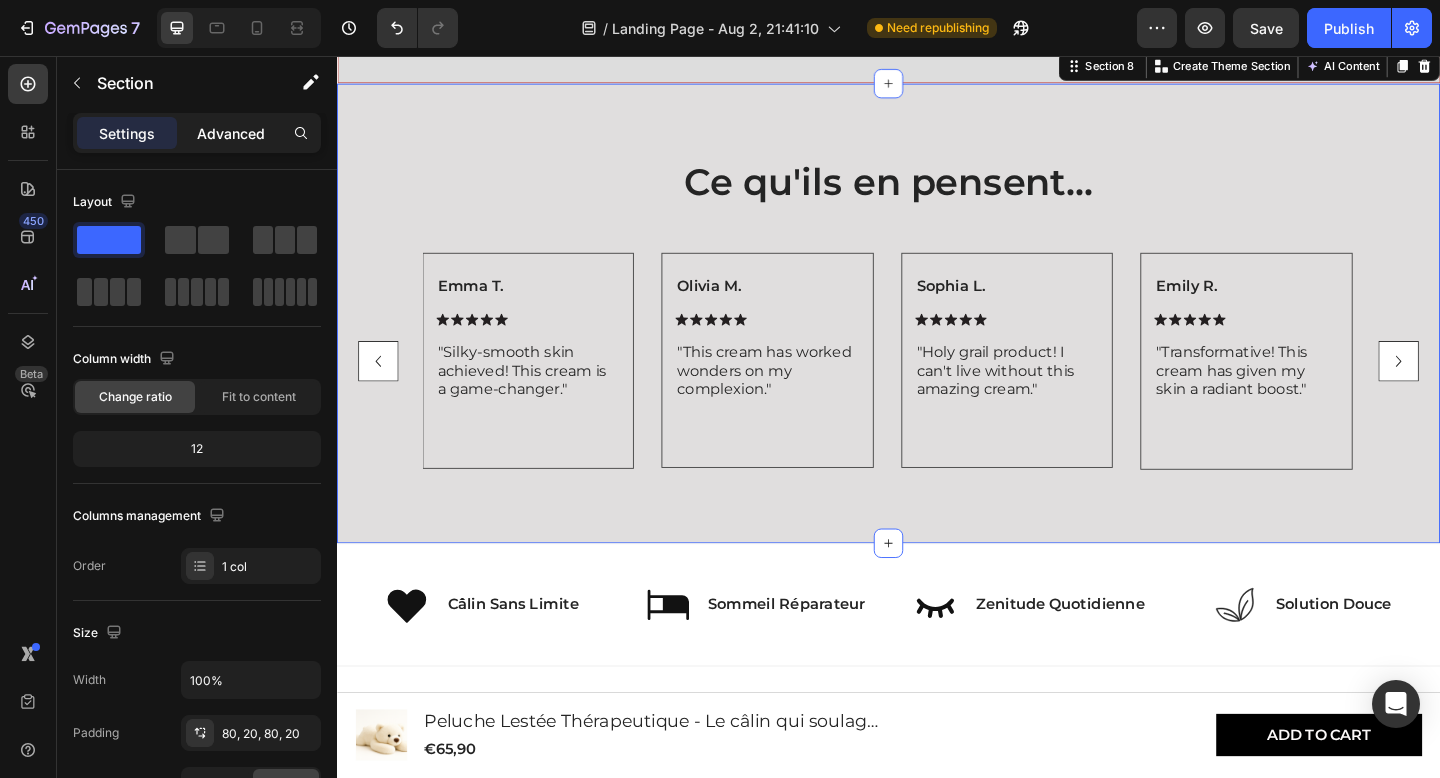 click on "Advanced" 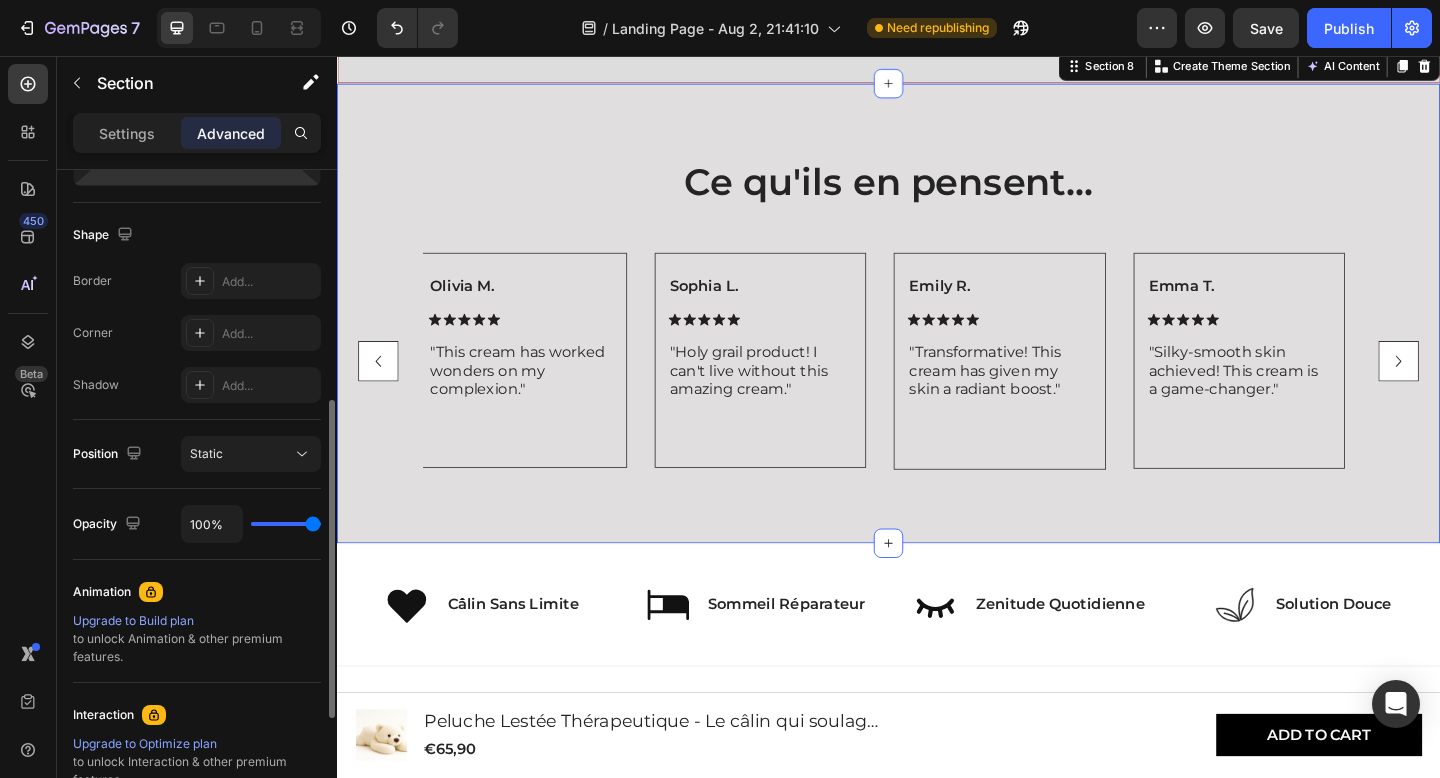 scroll, scrollTop: 0, scrollLeft: 0, axis: both 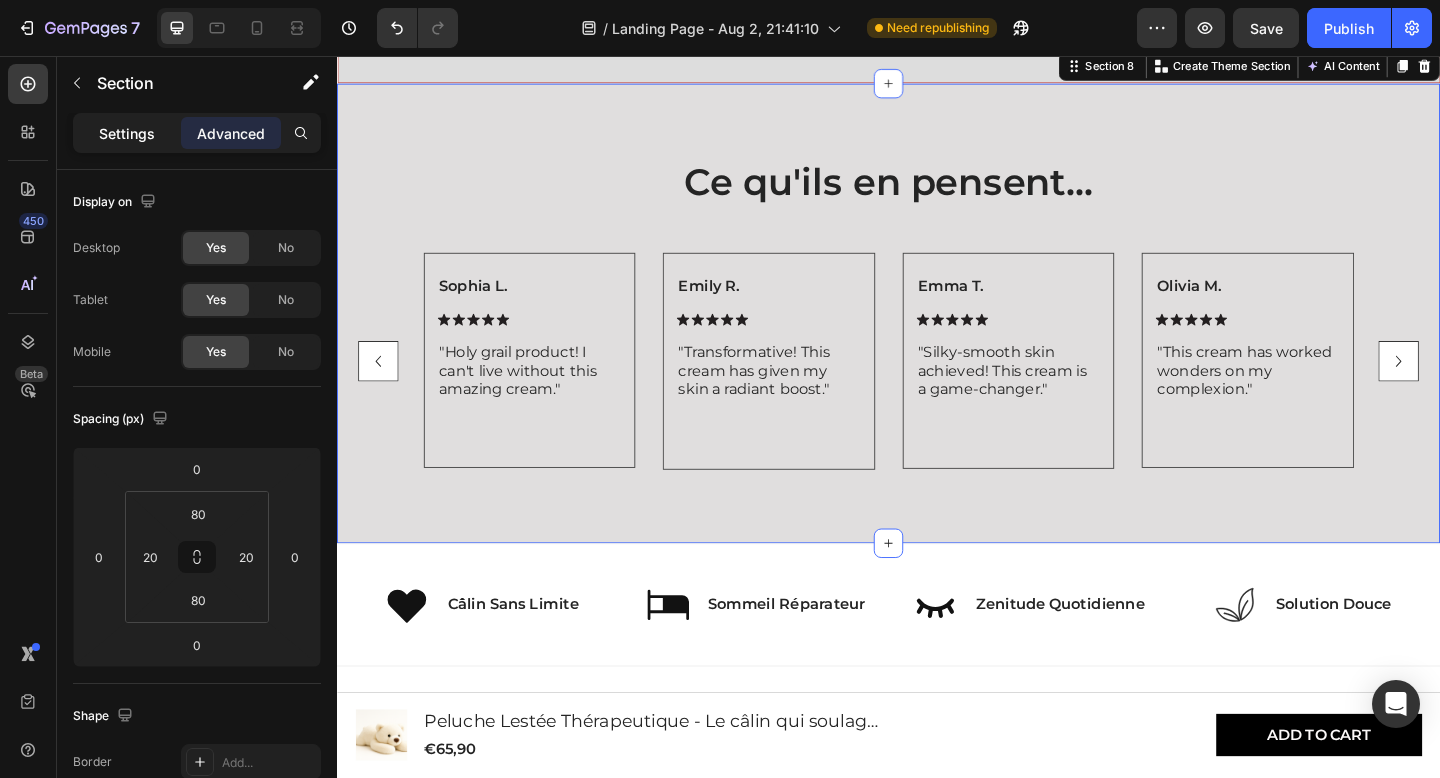 click on "Settings" 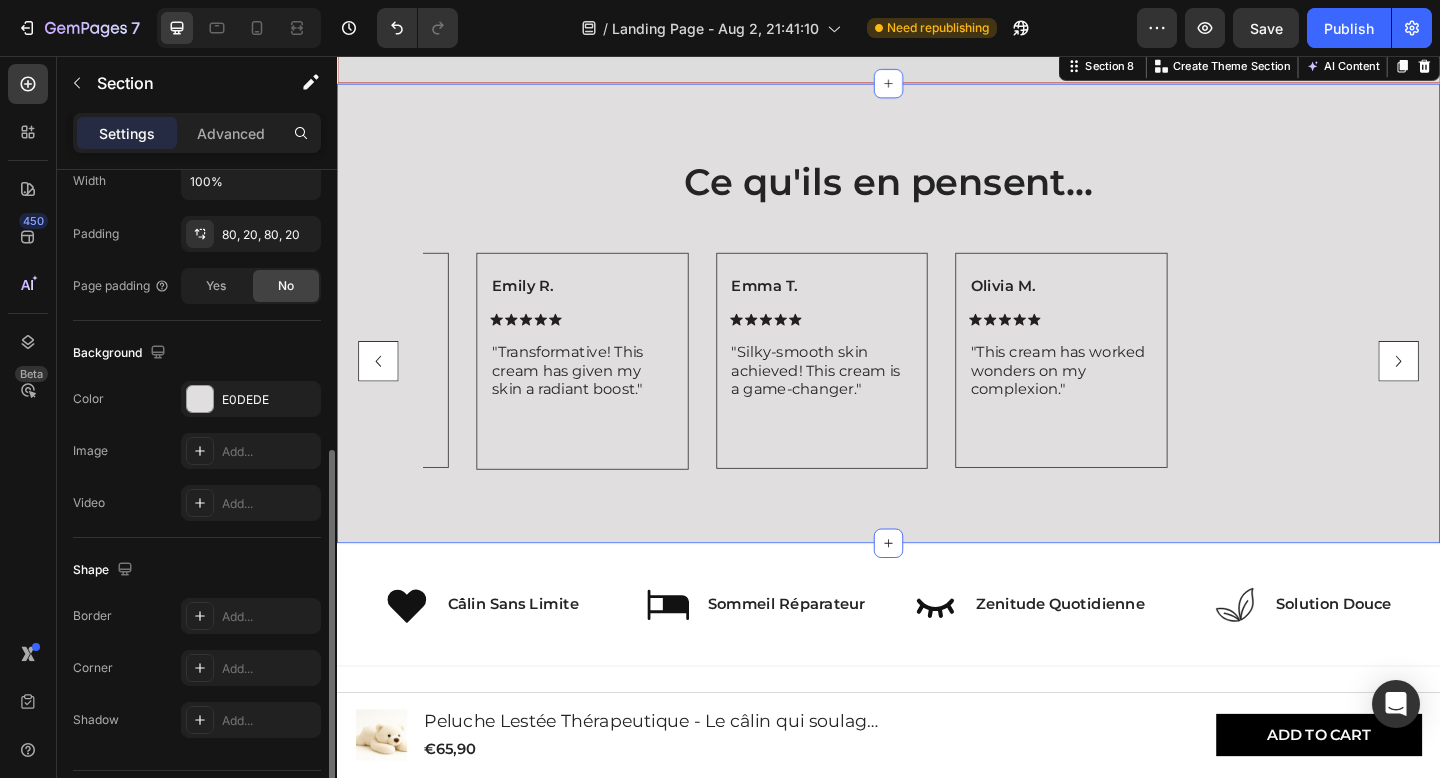 scroll, scrollTop: 512, scrollLeft: 0, axis: vertical 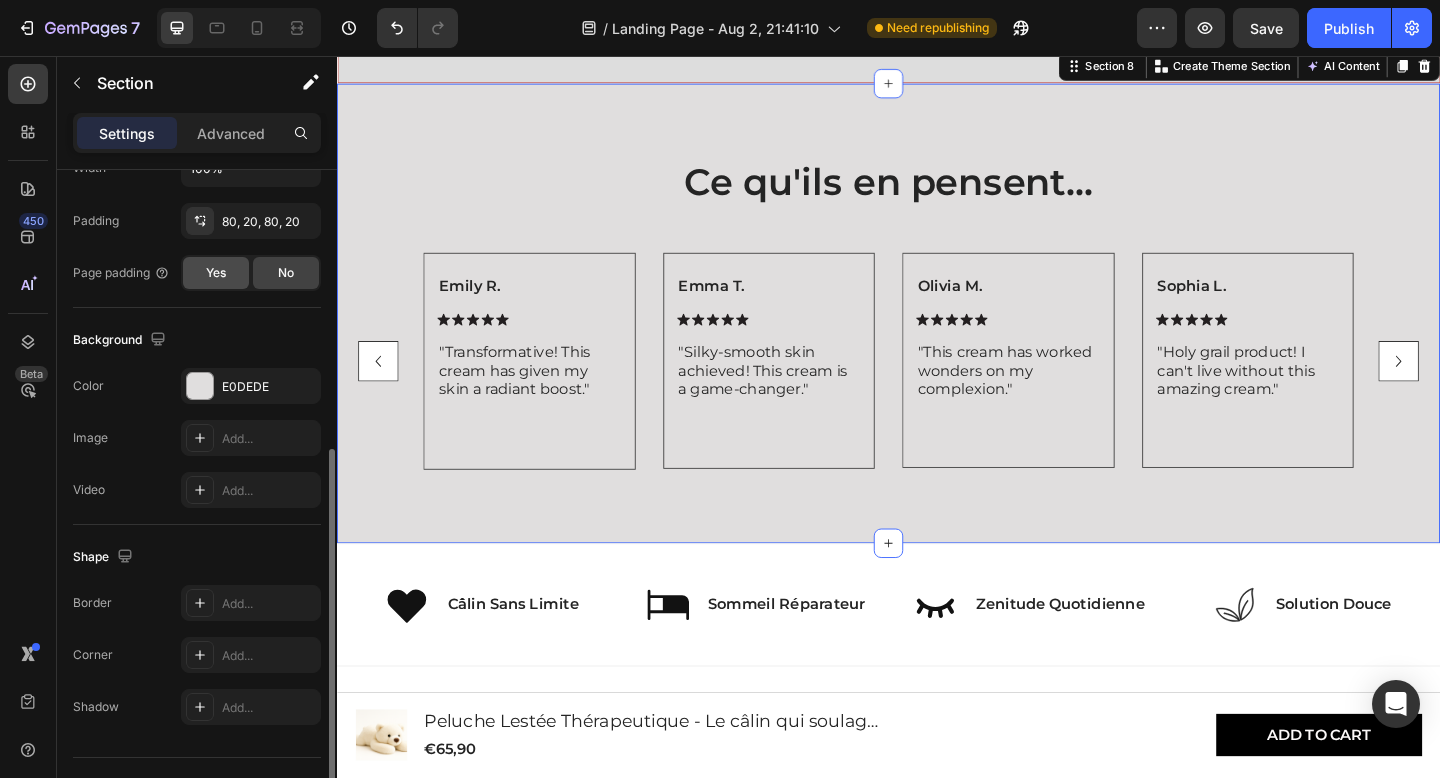 click on "Yes" 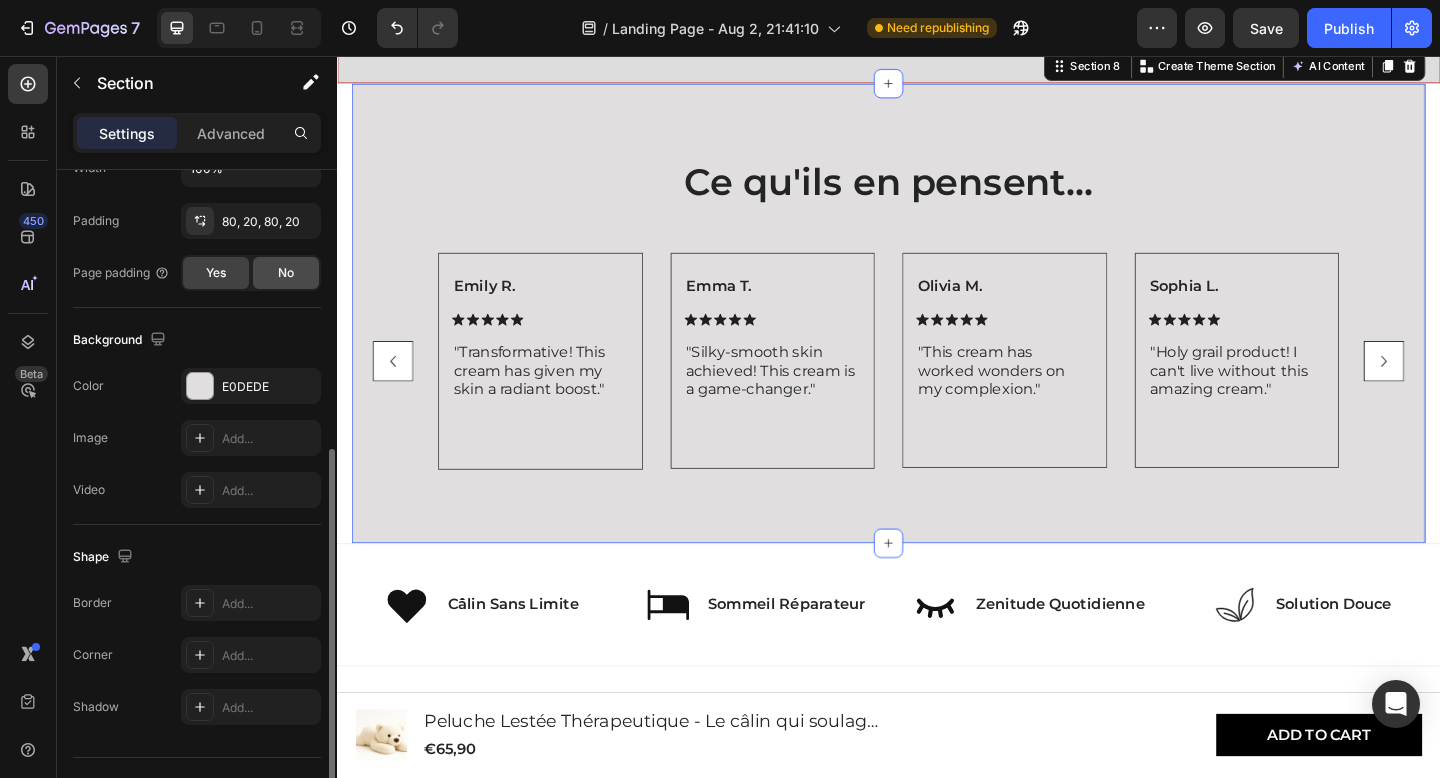 click on "No" 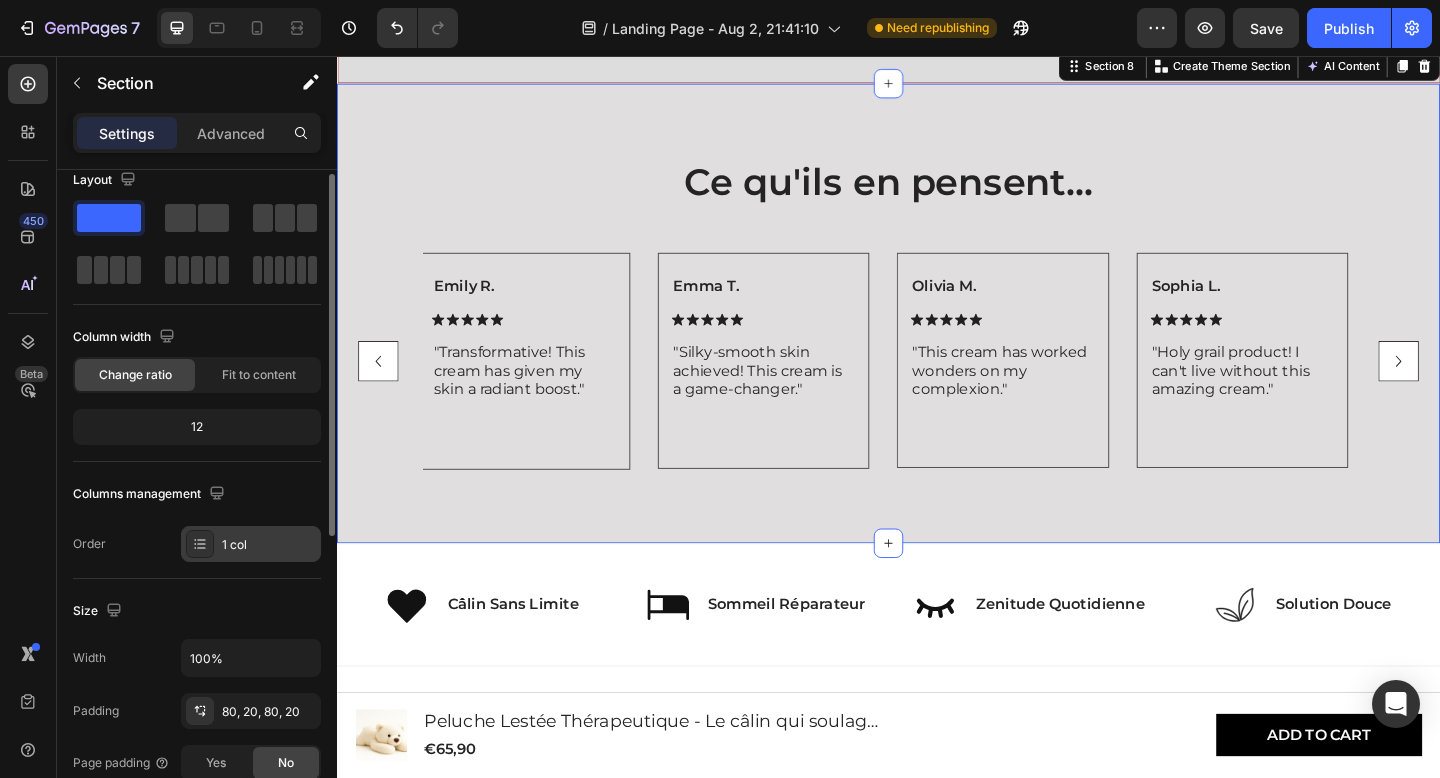 scroll, scrollTop: 0, scrollLeft: 0, axis: both 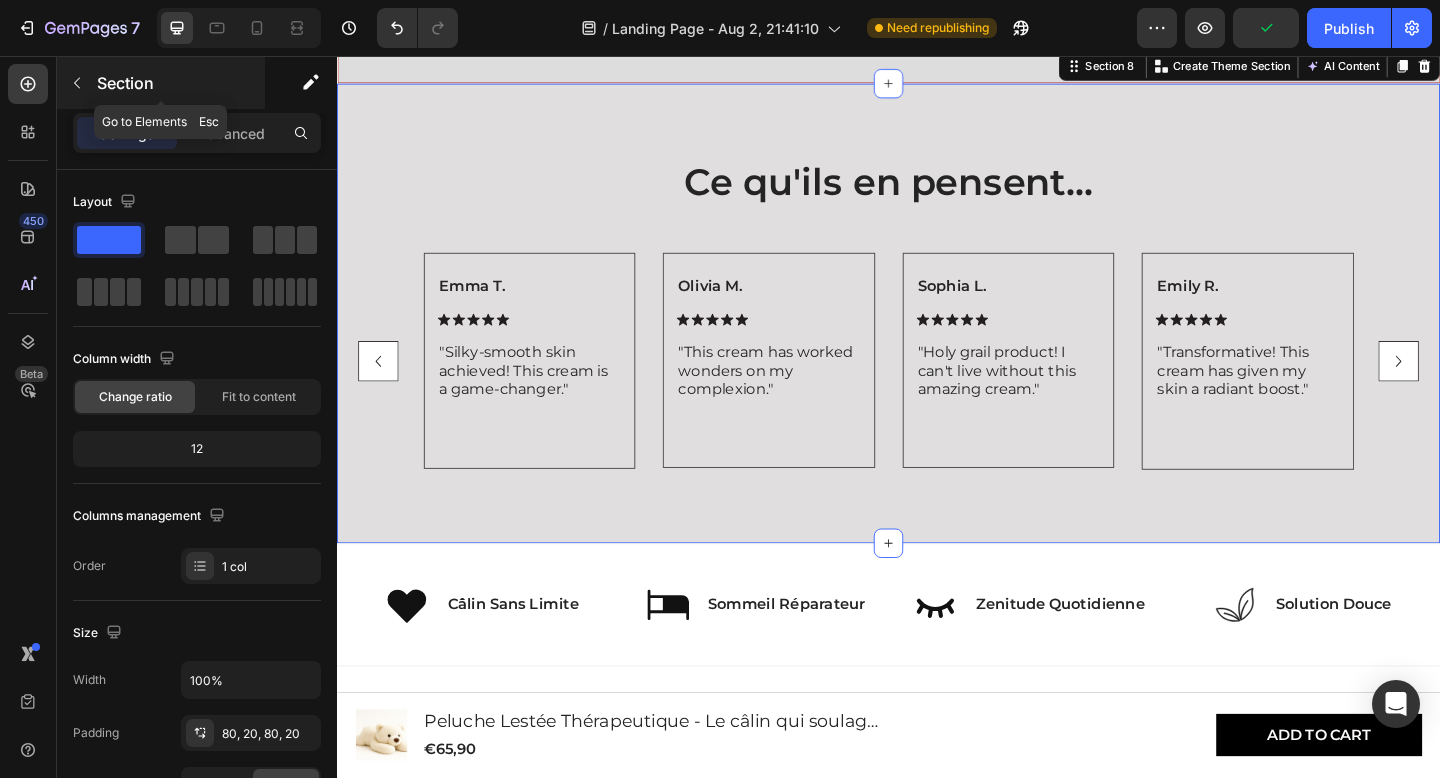 click 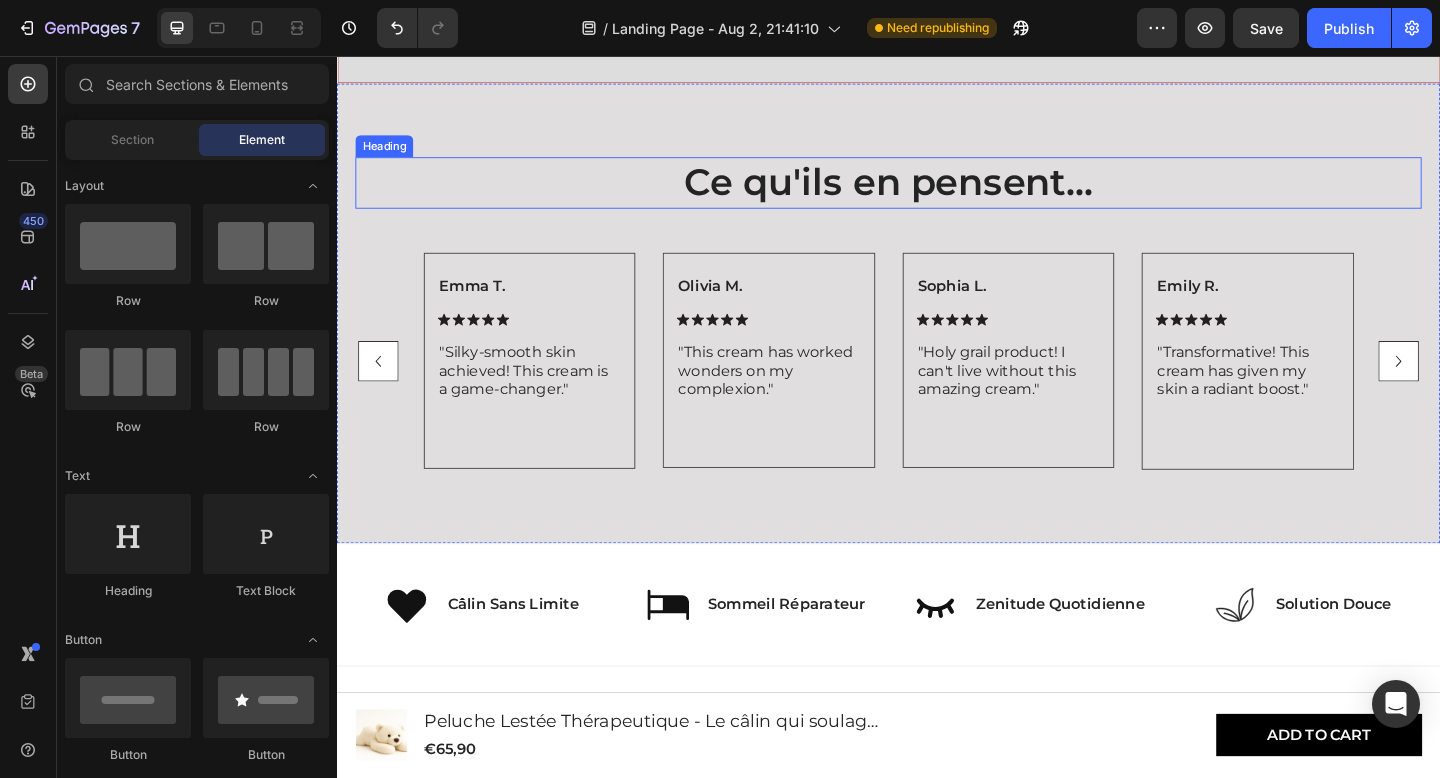 click on "Ce qu'ils en pensent..." at bounding box center [937, 194] 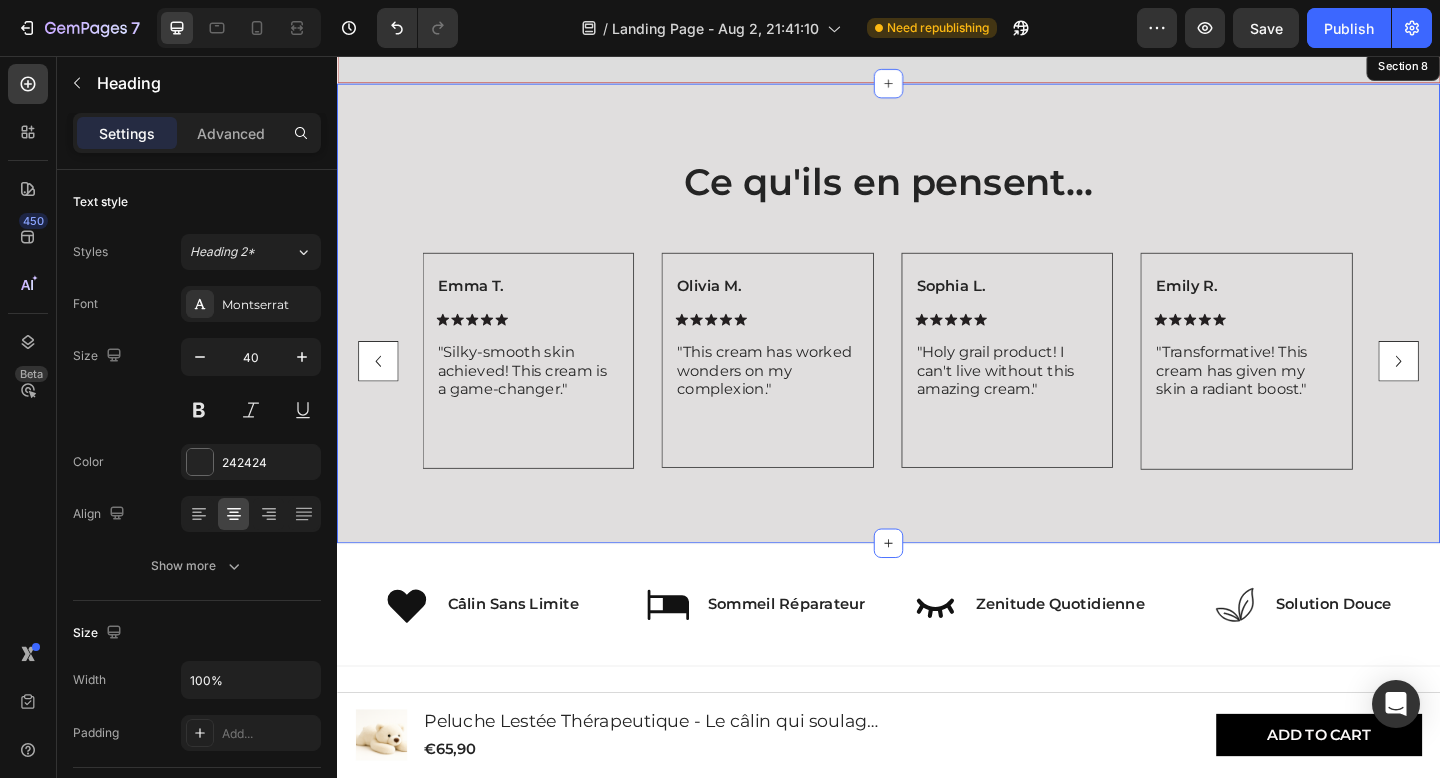 click on "Ce qu'ils en pensent... Heading   48
[FIRST] [LAST]. Text Block
Icon
Icon
Icon
Icon
Icon Icon List "Transformative! This cream has given my skin a radiant boost." Text Block Row Row [FIRST] [LAST]. Text Block
Icon
Icon
Icon
Icon
Icon Icon List "Silky-smooth skin achieved! This cream is a game-changer." Text Block Row Row [FIRST] [LAST]. Text Block
Icon
Icon
Icon
Icon
Icon Icon List "This cream has worked wonders on my complexion." Text Block Row Row [FIRST] [LAST]. Text Block
Icon
Icon
Icon
Icon
Icon Icon List "Holy grail product! I can't live without this amazing cream." Text Block Row Row
Carousel" at bounding box center (937, 336) 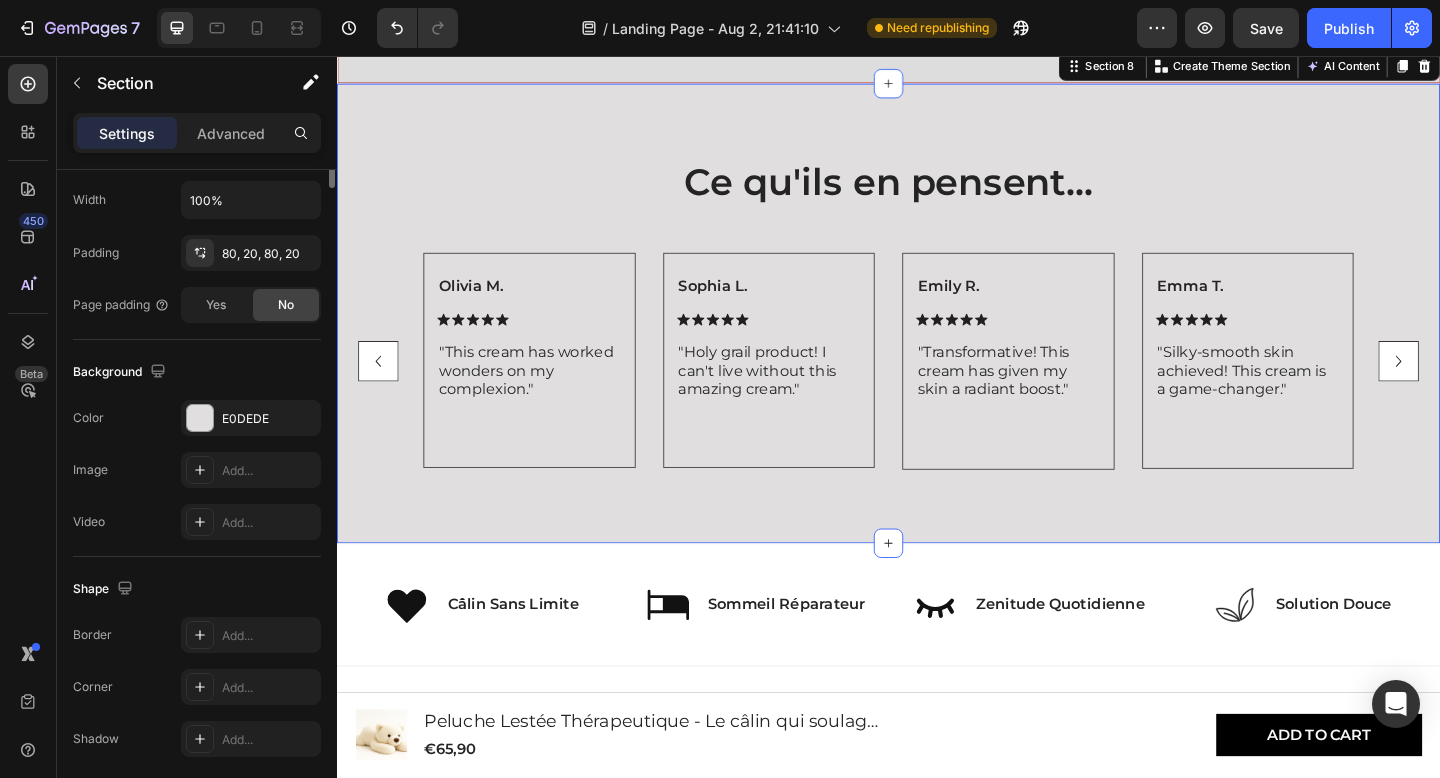 scroll, scrollTop: 0, scrollLeft: 0, axis: both 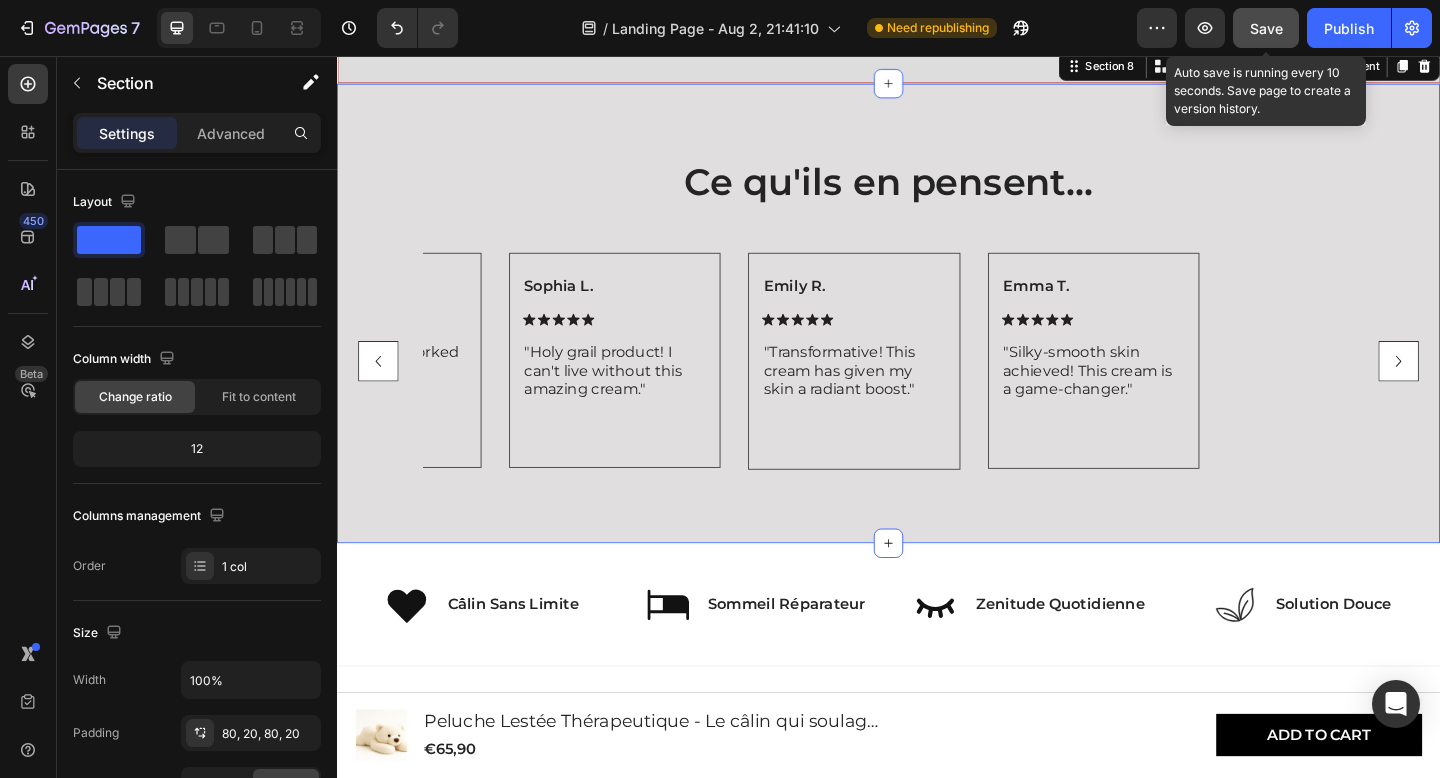 click on "Save" at bounding box center (1266, 28) 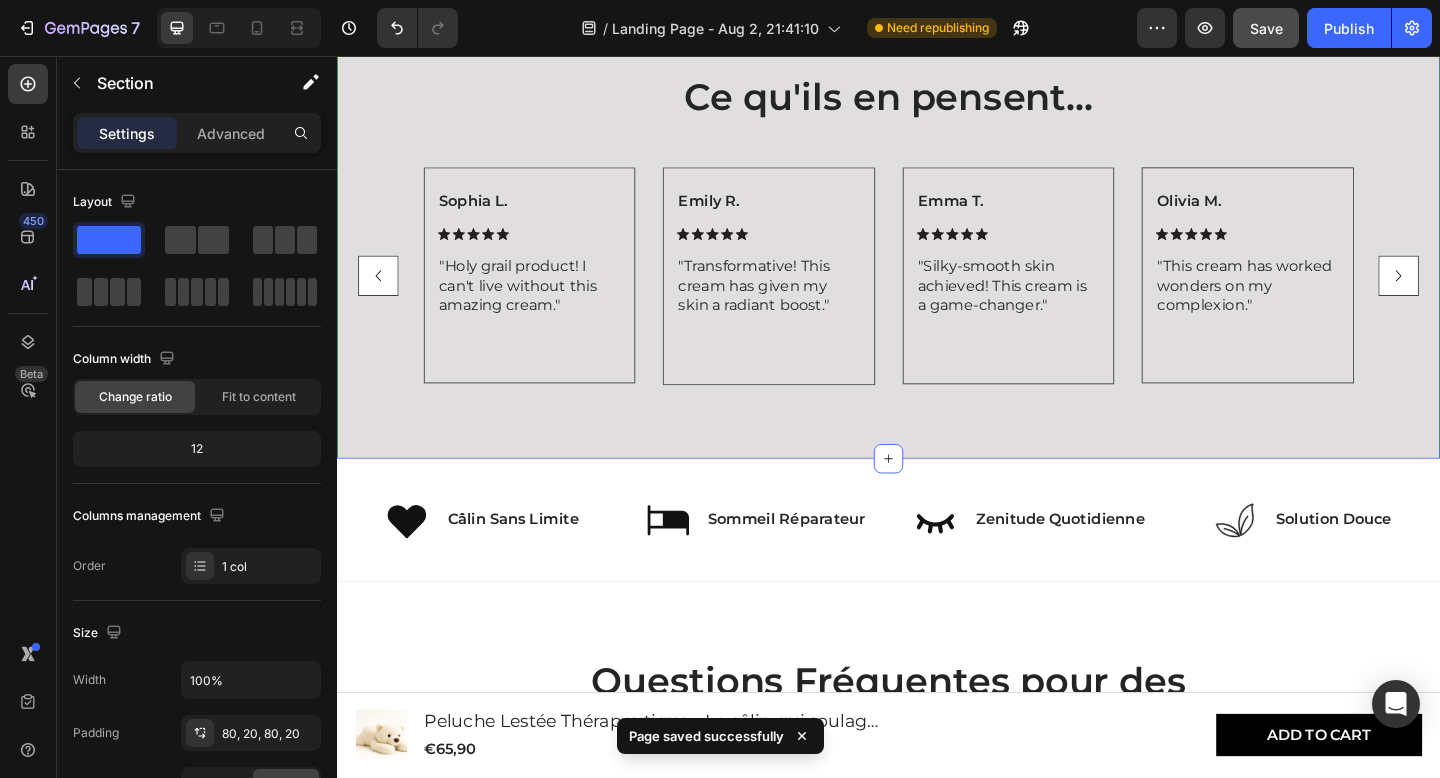 scroll, scrollTop: 2946, scrollLeft: 0, axis: vertical 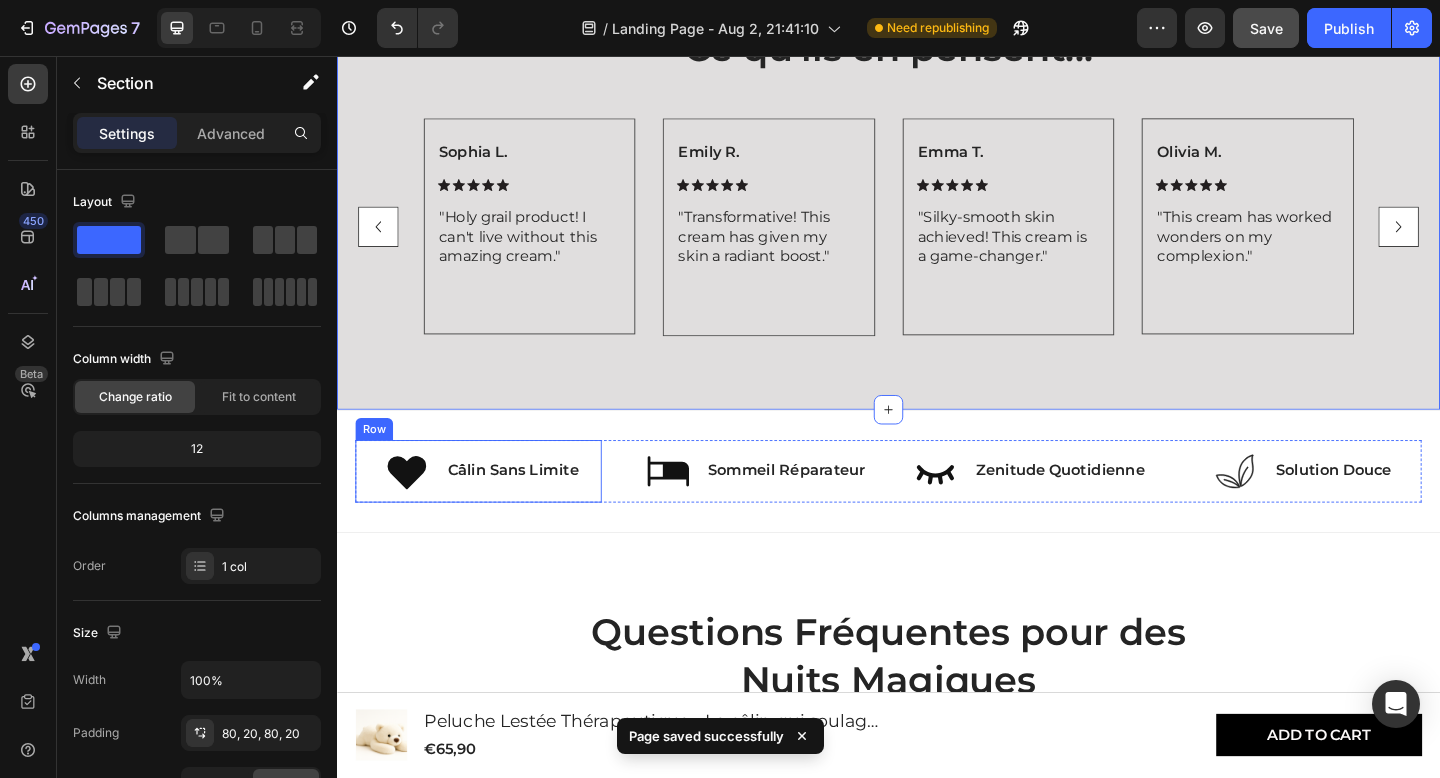 click on "Icon Câlin Sans Limite Text Block Row" at bounding box center (491, 508) 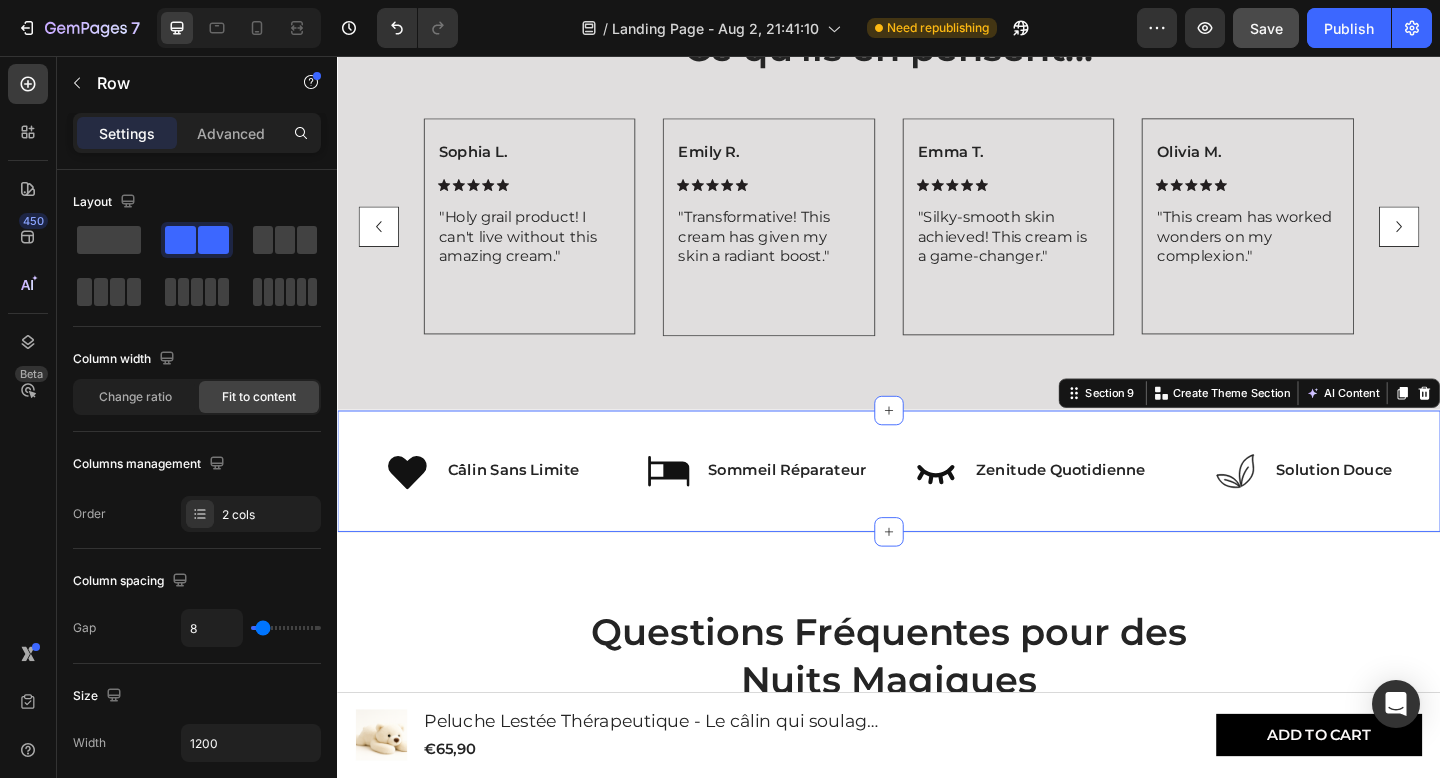 click on "Icon Câlin Sans Limite Text Block Row
Icon Sommeil Réparateur Text Block Row
Icon Zenitude Quotidienne Text Block Row
Icon Solution Douce Text Block Row Row Section 9   You can create reusable sections Create Theme Section AI Content Write with GemAI What would you like to describe here? Tone and Voice Persuasive Product Peluche Lestée Thérapeutique - Le câlin qui soulage le stress Show more Generate" at bounding box center [937, 508] 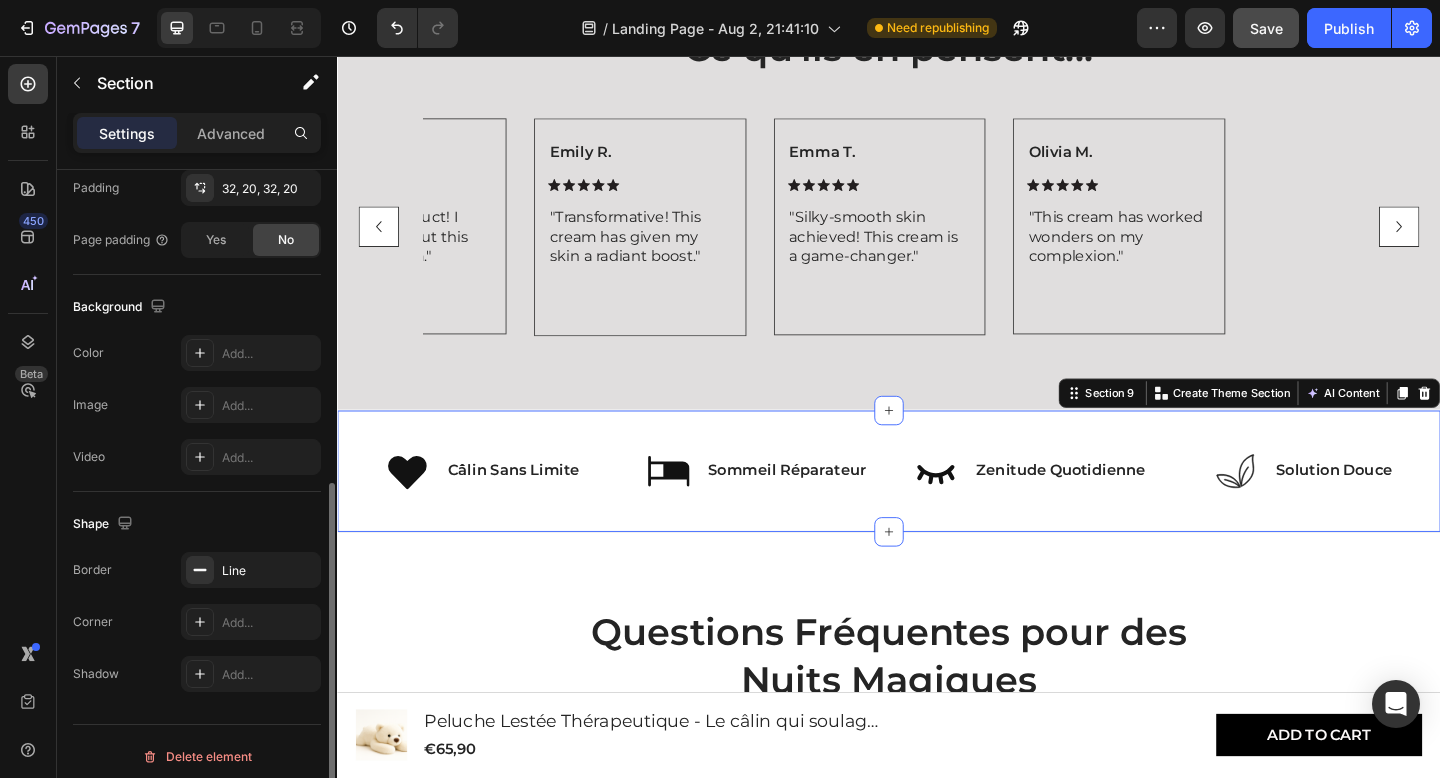 scroll, scrollTop: 555, scrollLeft: 0, axis: vertical 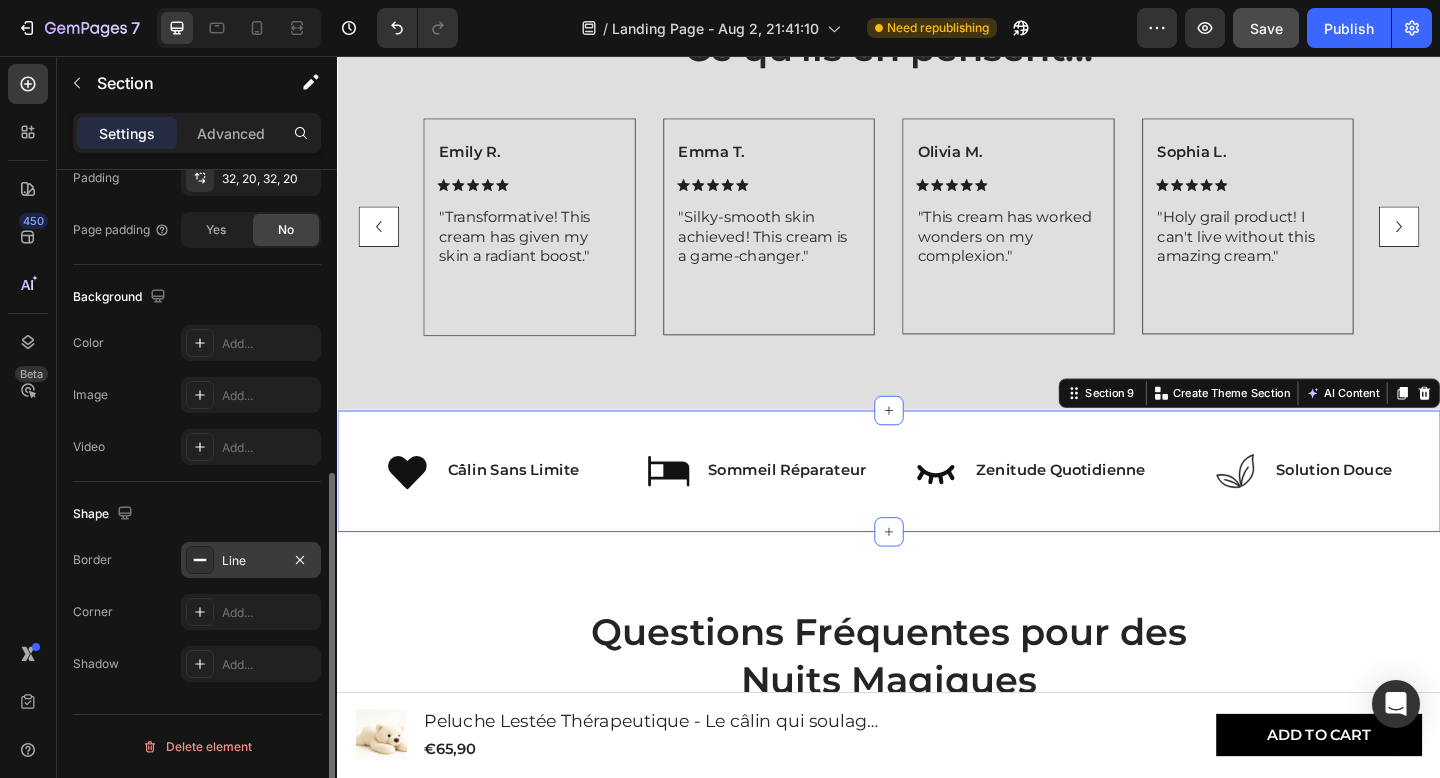 click on "Line" at bounding box center (251, 561) 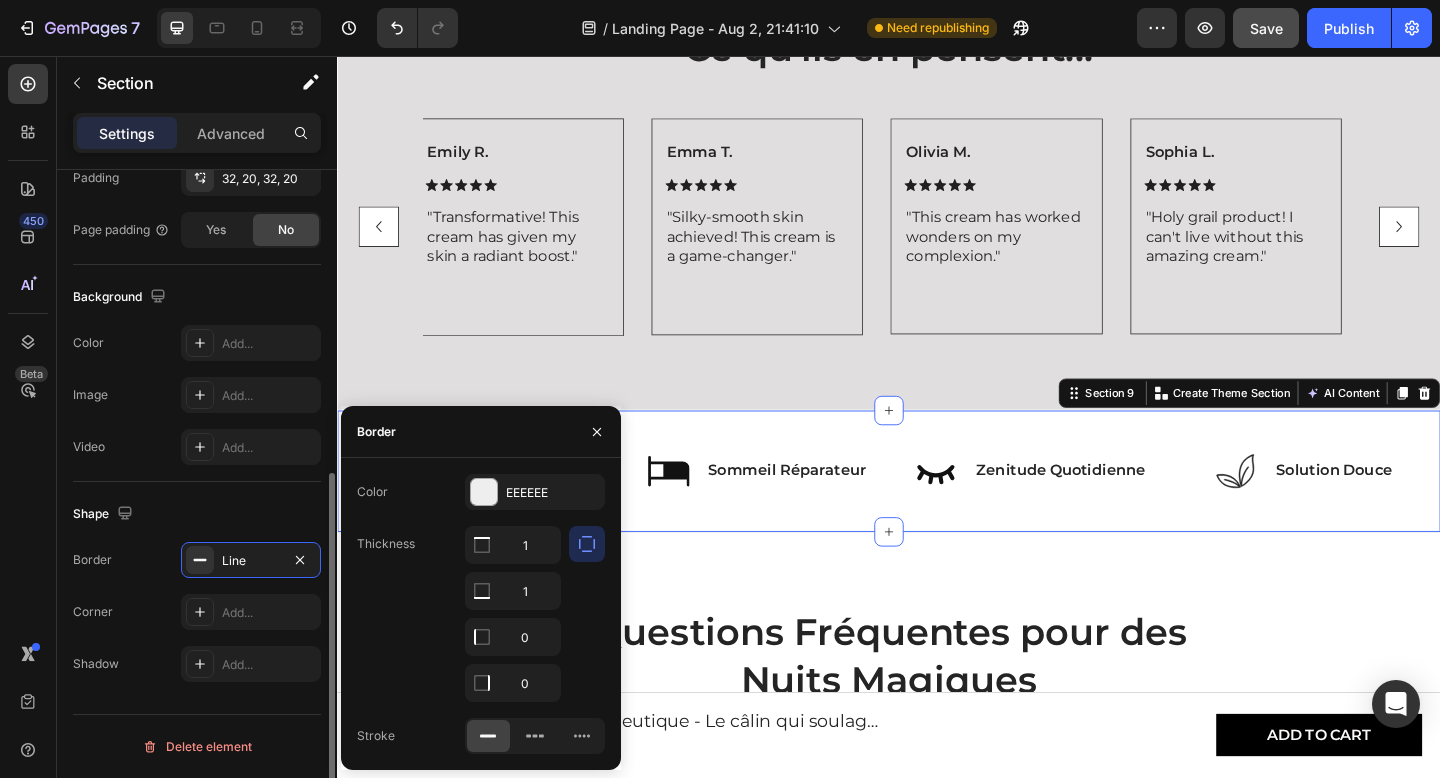 click on "Border Line" at bounding box center [197, 560] 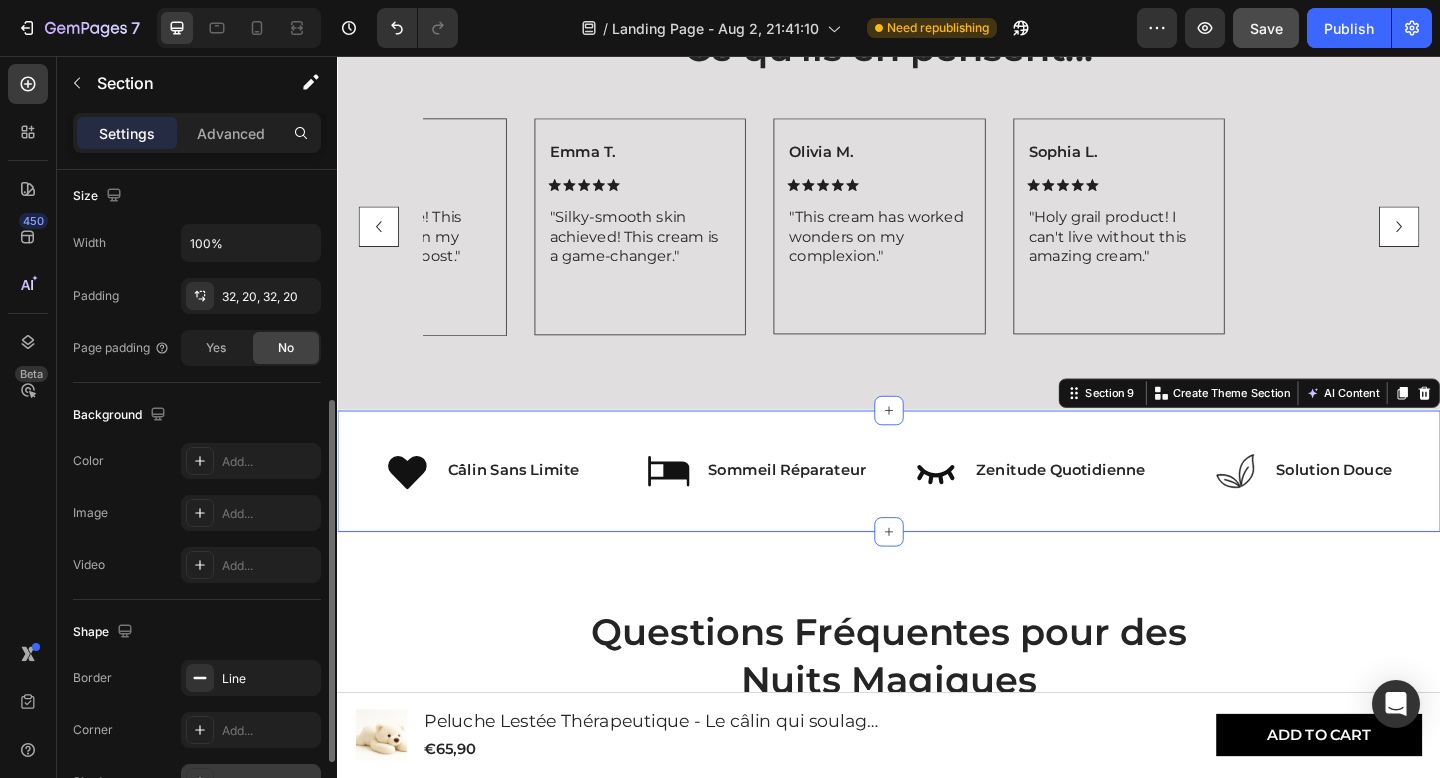 scroll, scrollTop: 424, scrollLeft: 0, axis: vertical 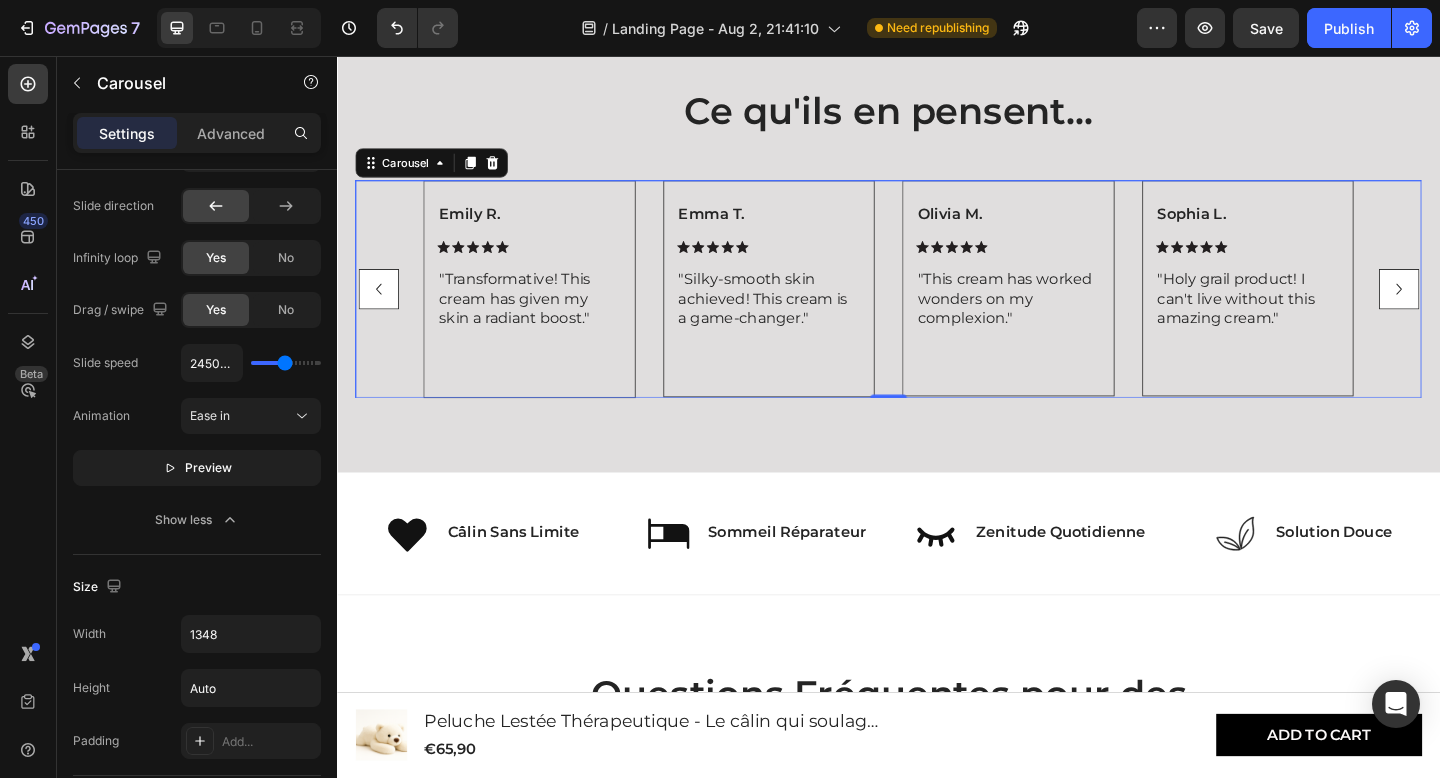 click on "Preview" at bounding box center [208, 468] 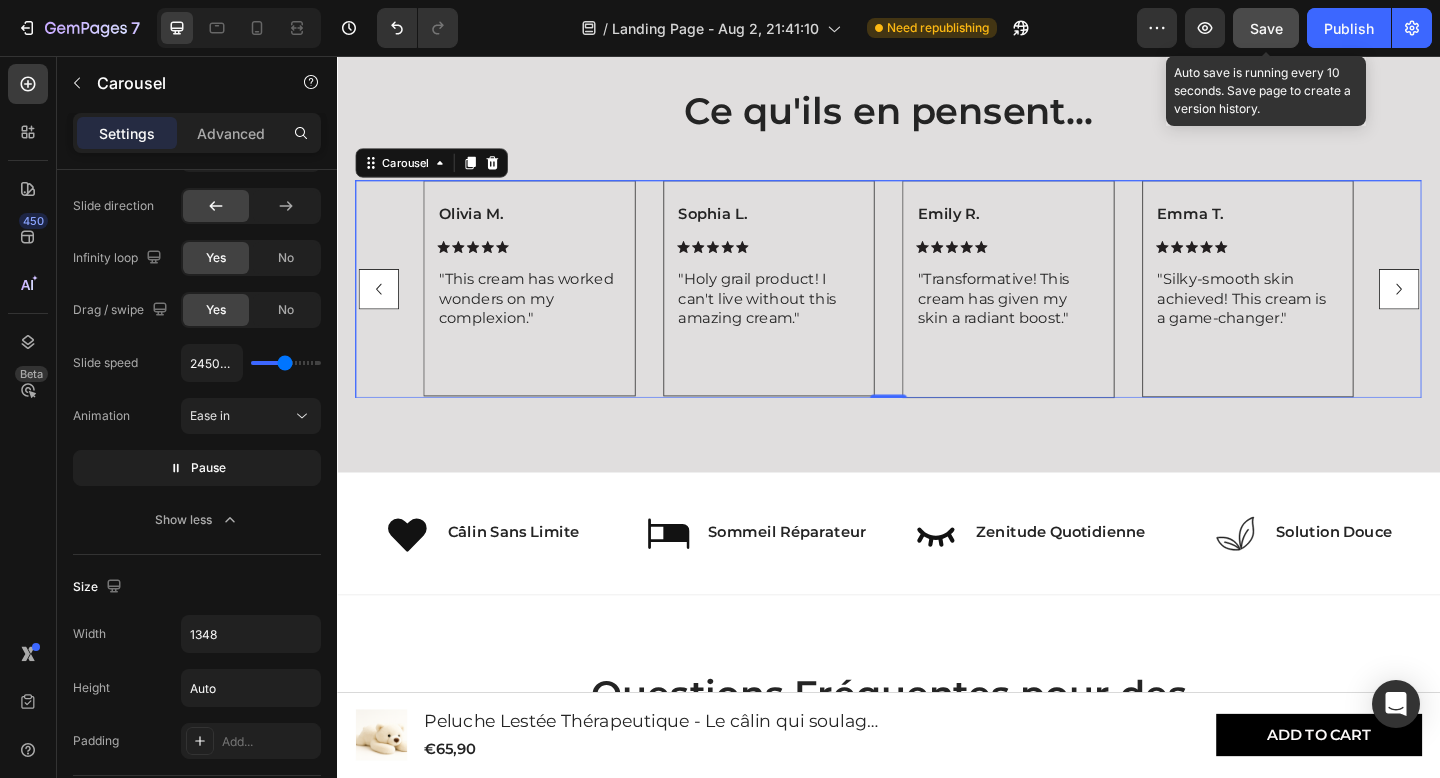 click on "Save" at bounding box center (1266, 28) 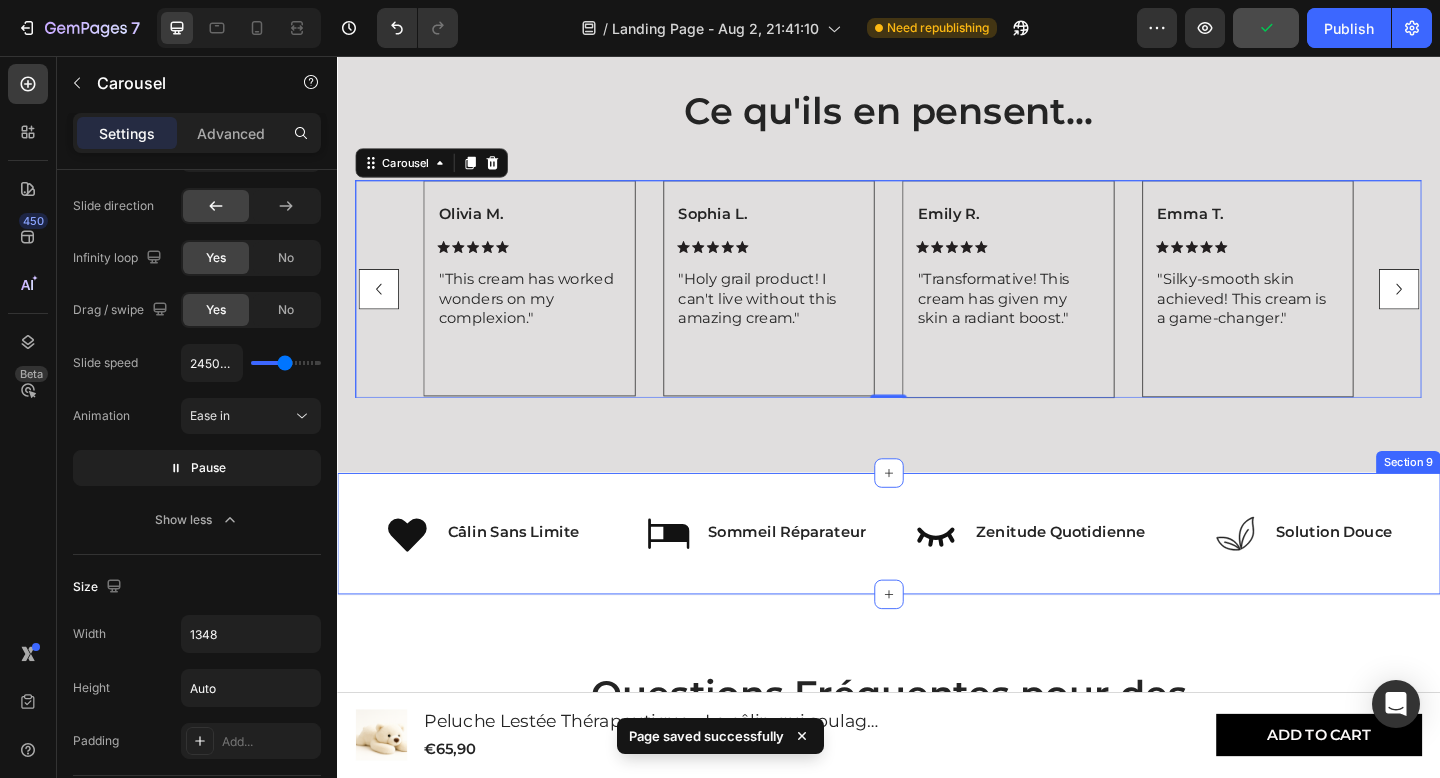 click on "Icon Câlin Sans Limite Text Block Row
Icon Sommeil Réparateur Text Block Row
Icon Zenitude Quotidienne Text Block Row
Icon Solution Douce Text Block Row Row Section 9" at bounding box center (937, 576) 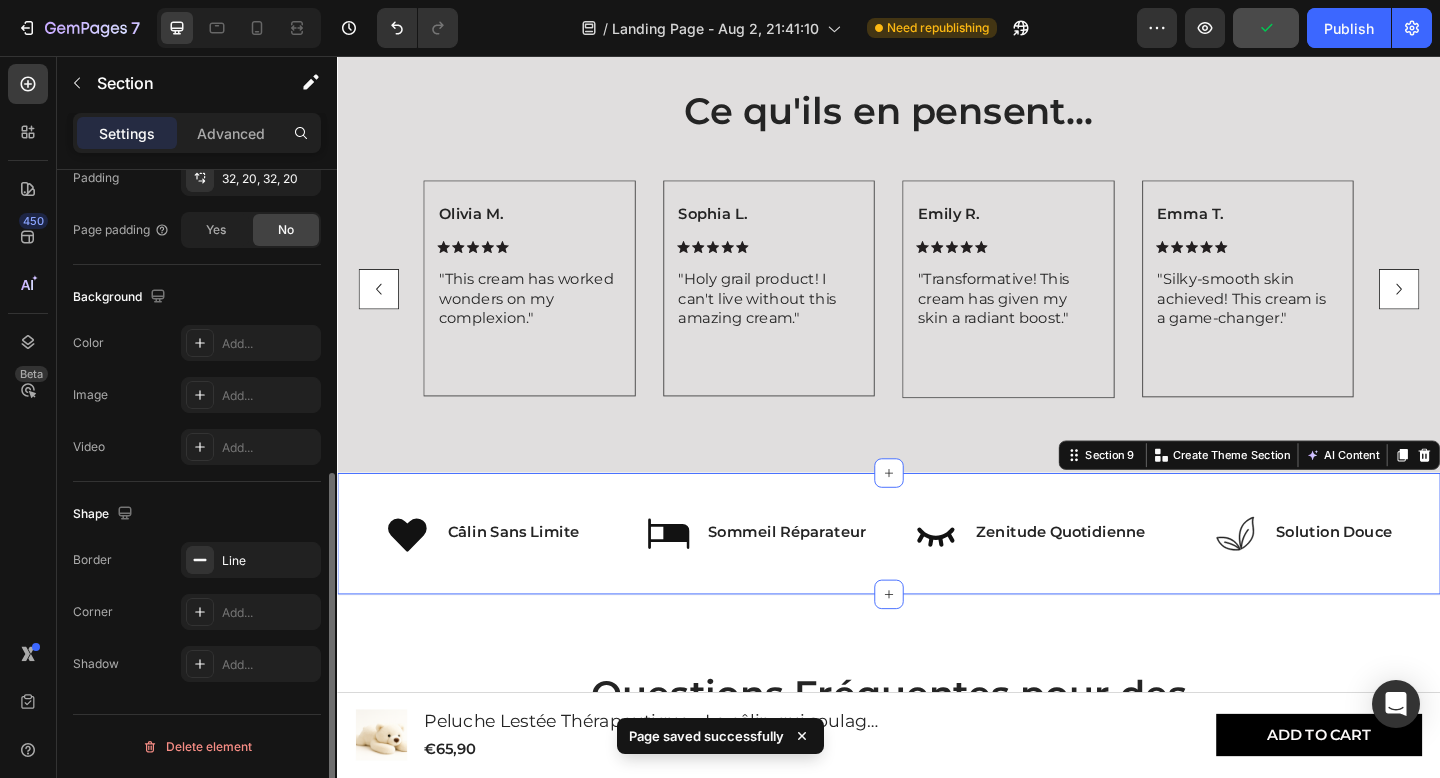 scroll, scrollTop: 0, scrollLeft: 0, axis: both 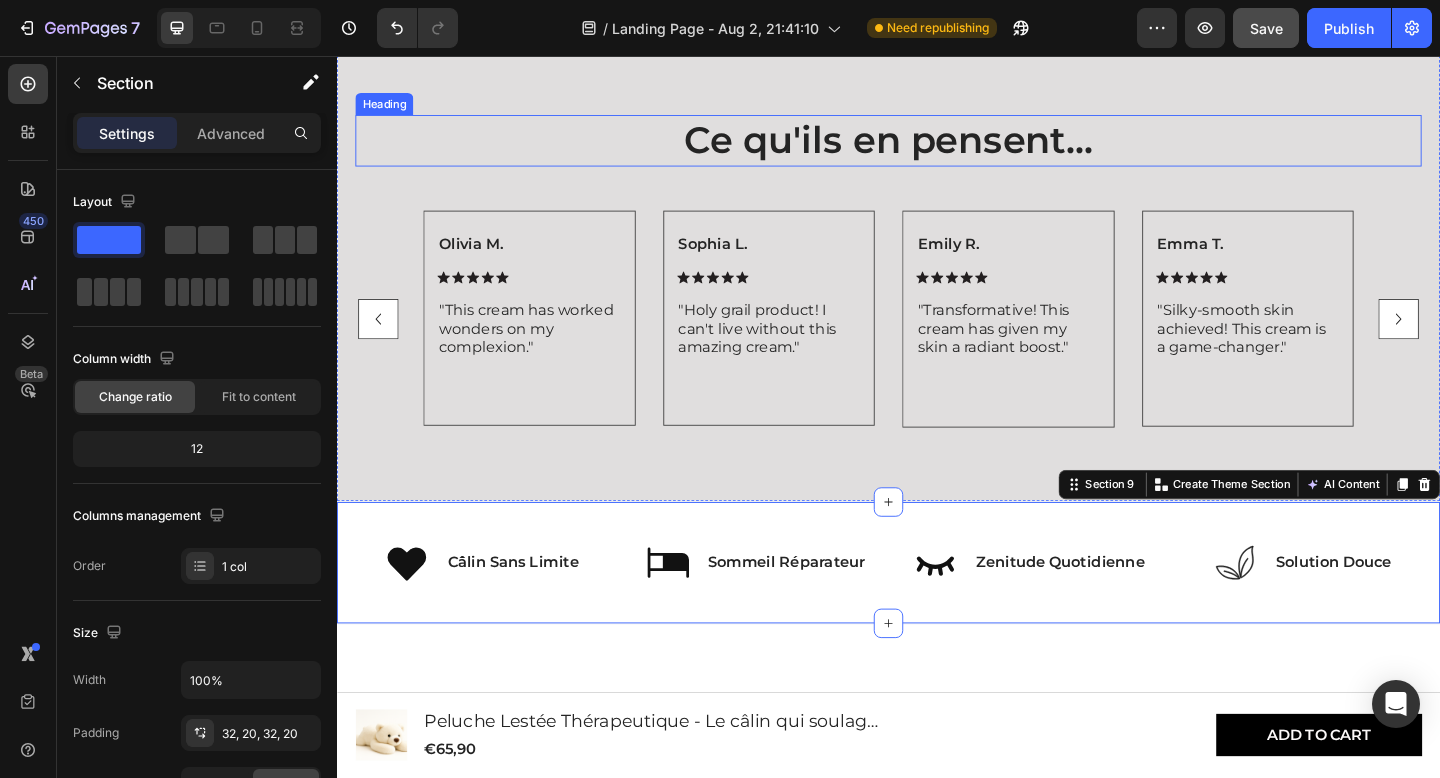 click on "Ce qu'ils en pensent..." at bounding box center (937, 148) 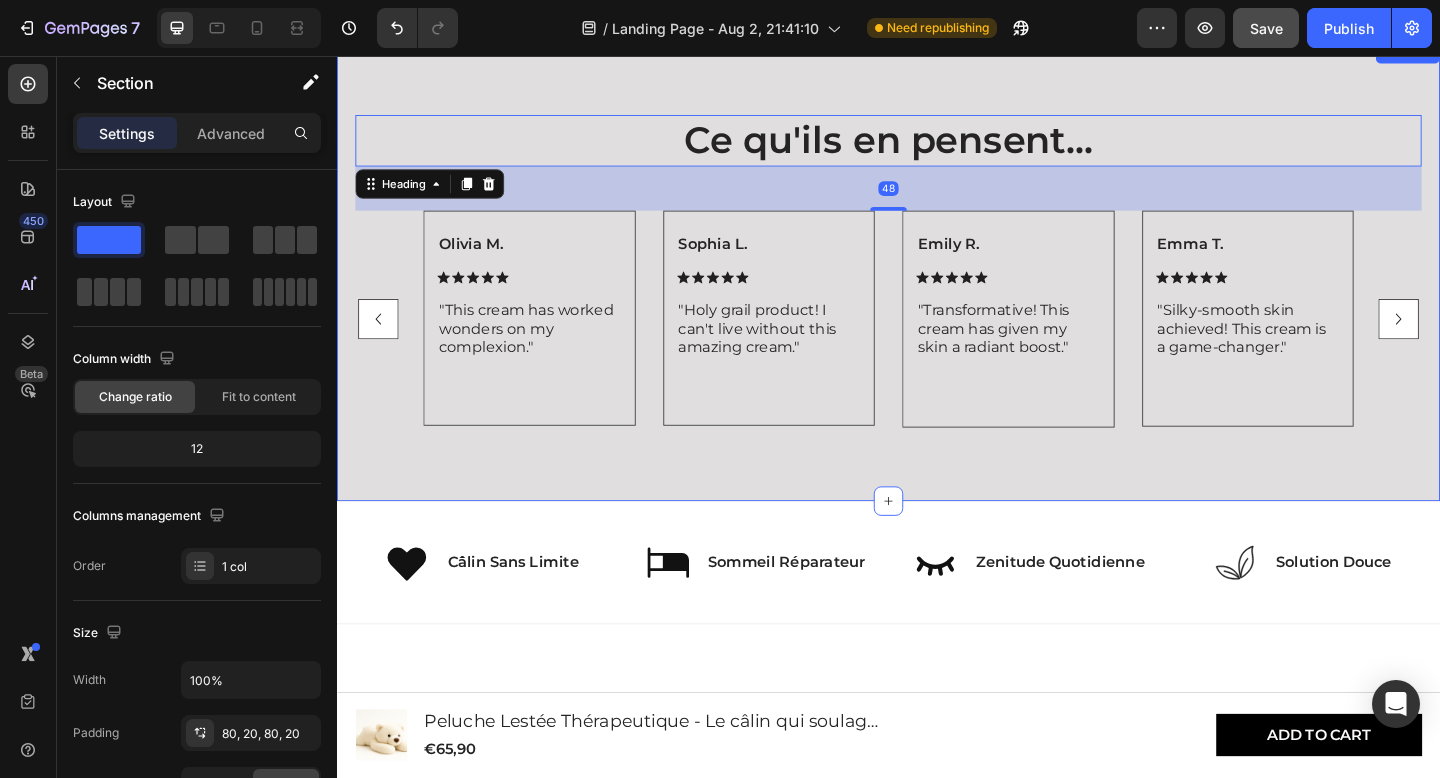 click on "Ce qu'ils en pensent... Heading   48
[FIRST] [LAST]. Text Block
Icon
Icon
Icon
Icon
Icon Icon List "Transformative! This cream has given my skin a radiant boost." Text Block Row Row [FIRST] [LAST]. Text Block
Icon
Icon
Icon
Icon
Icon Icon List "Silky-smooth skin achieved! This cream is a game-changer." Text Block Row Row [FIRST] [LAST]. Text Block
Icon
Icon
Icon
Icon
Icon Icon List "This cream has worked wonders on my complexion." Text Block Row Row [FIRST] [LAST]. Text Block
Icon
Icon
Icon
Icon
Icon Icon List "Holy grail product! I can't live without this amazing cream." Text Block Row Row
Carousel" at bounding box center [937, 290] 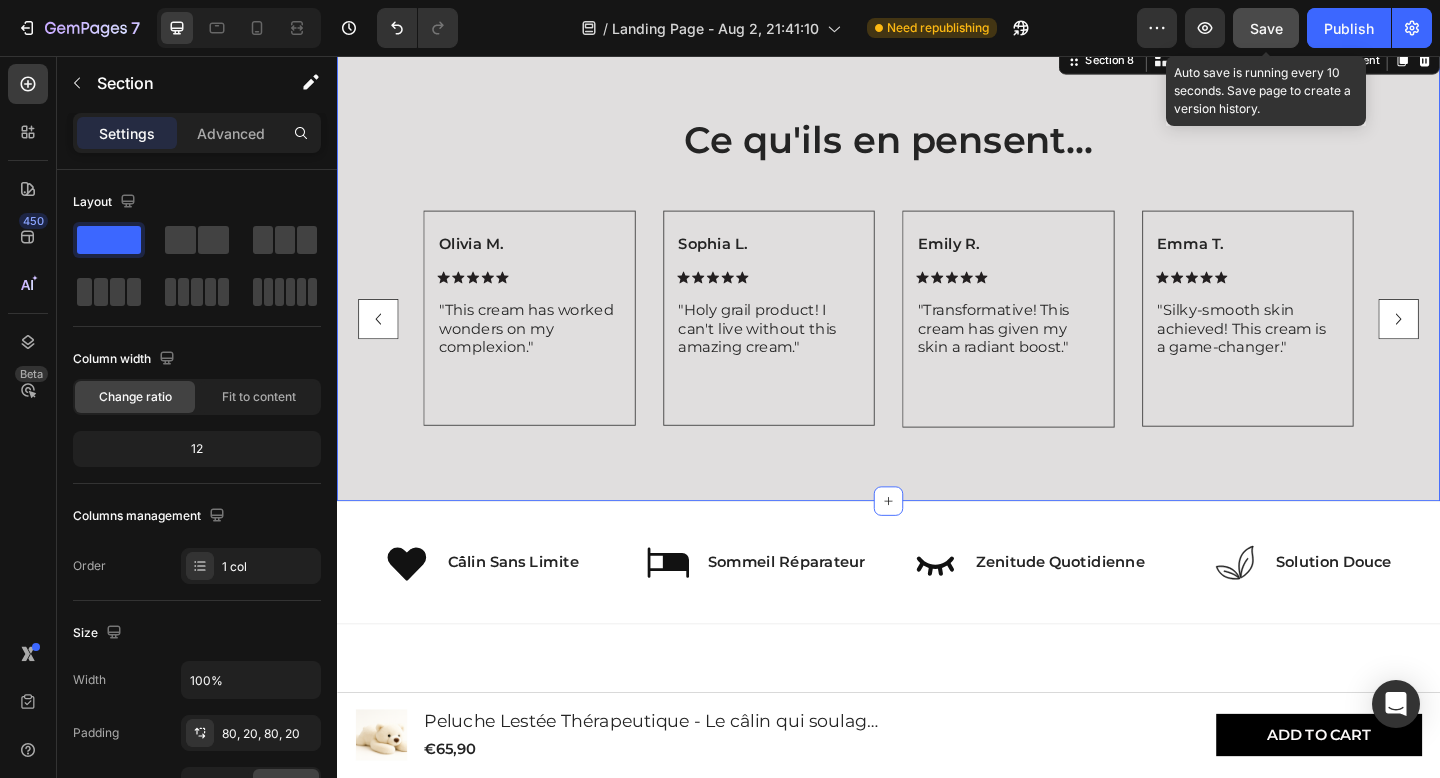 click on "Save" at bounding box center (1266, 28) 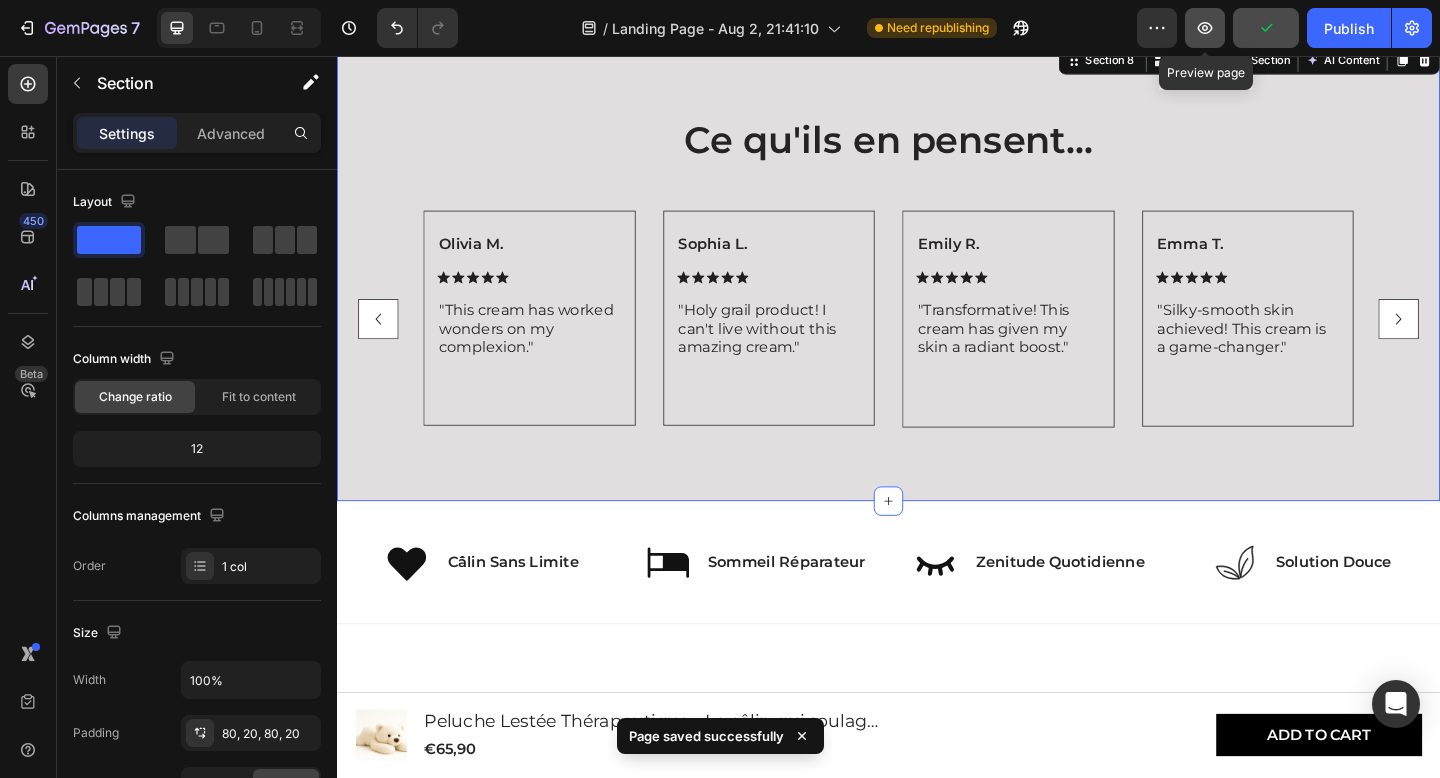click 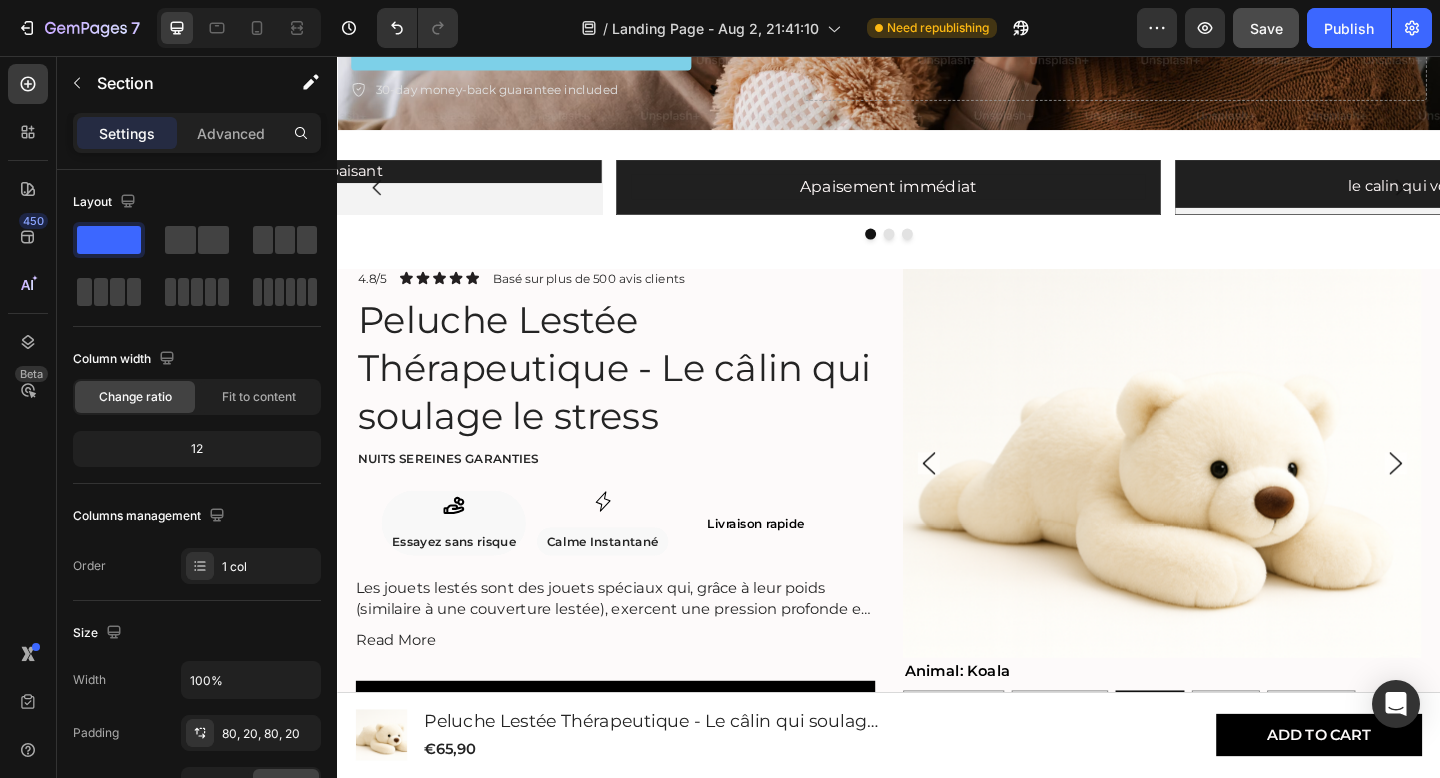 scroll, scrollTop: 531, scrollLeft: 0, axis: vertical 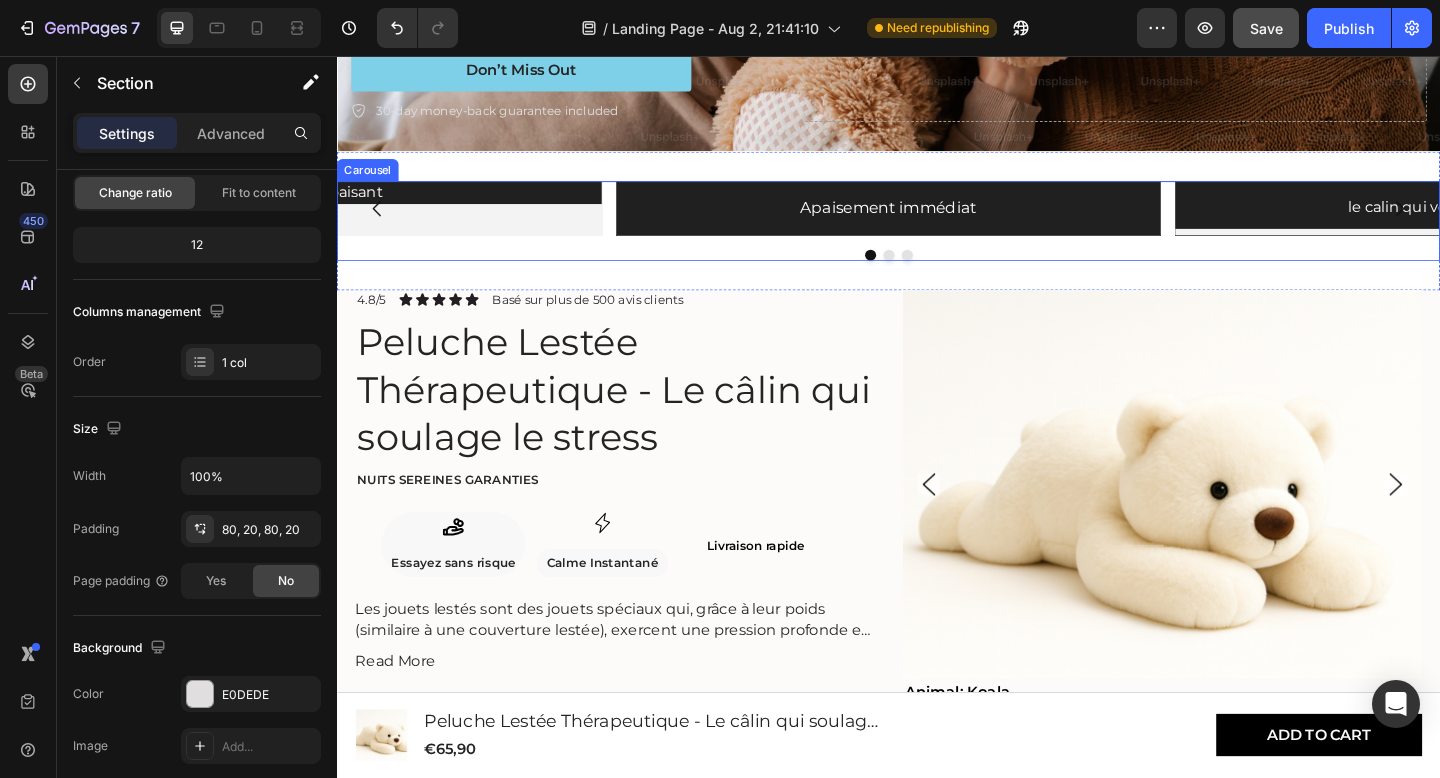 click on "Apaisement immédiat Heading Row le calin qui vous comprend Heading Poids apaisant Heading
Carousel" at bounding box center (937, 235) 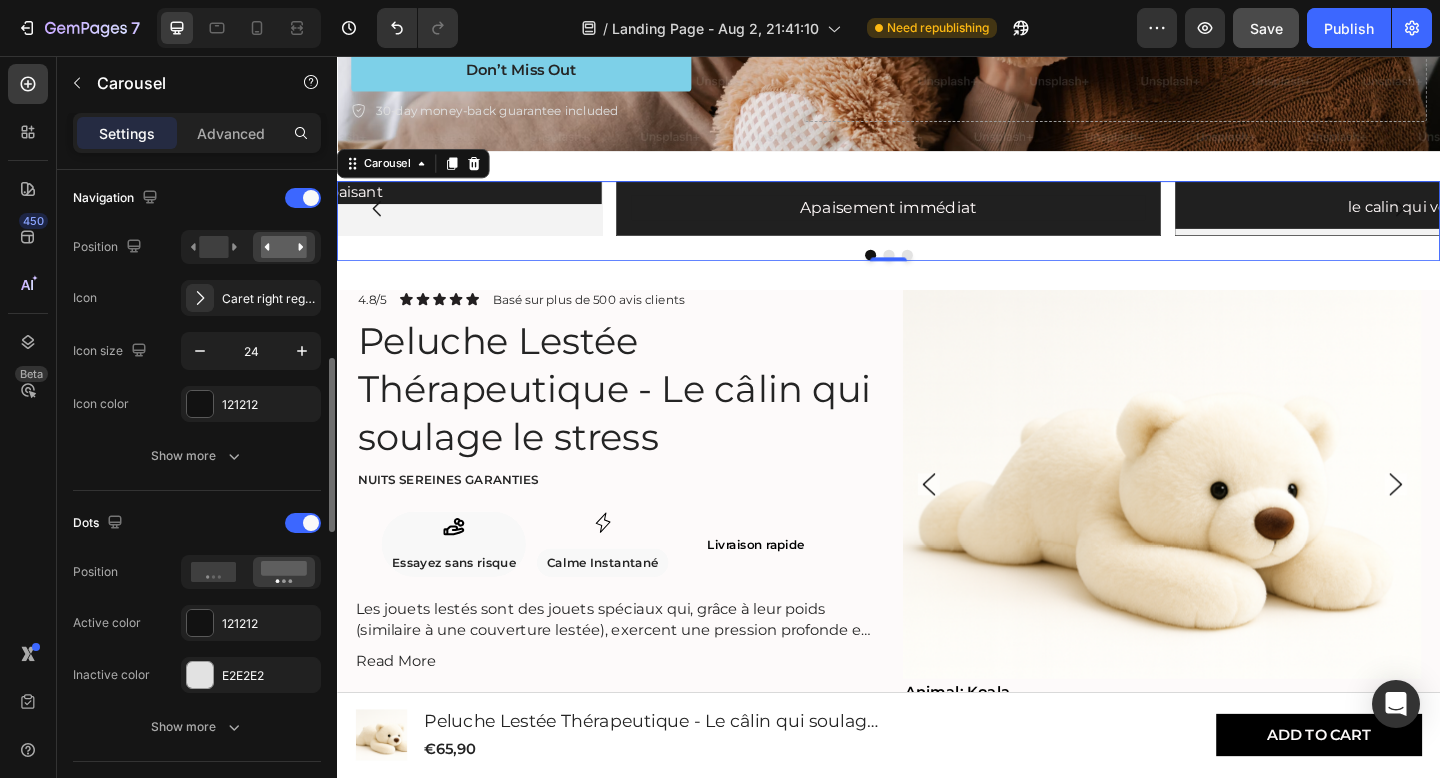 scroll, scrollTop: 706, scrollLeft: 0, axis: vertical 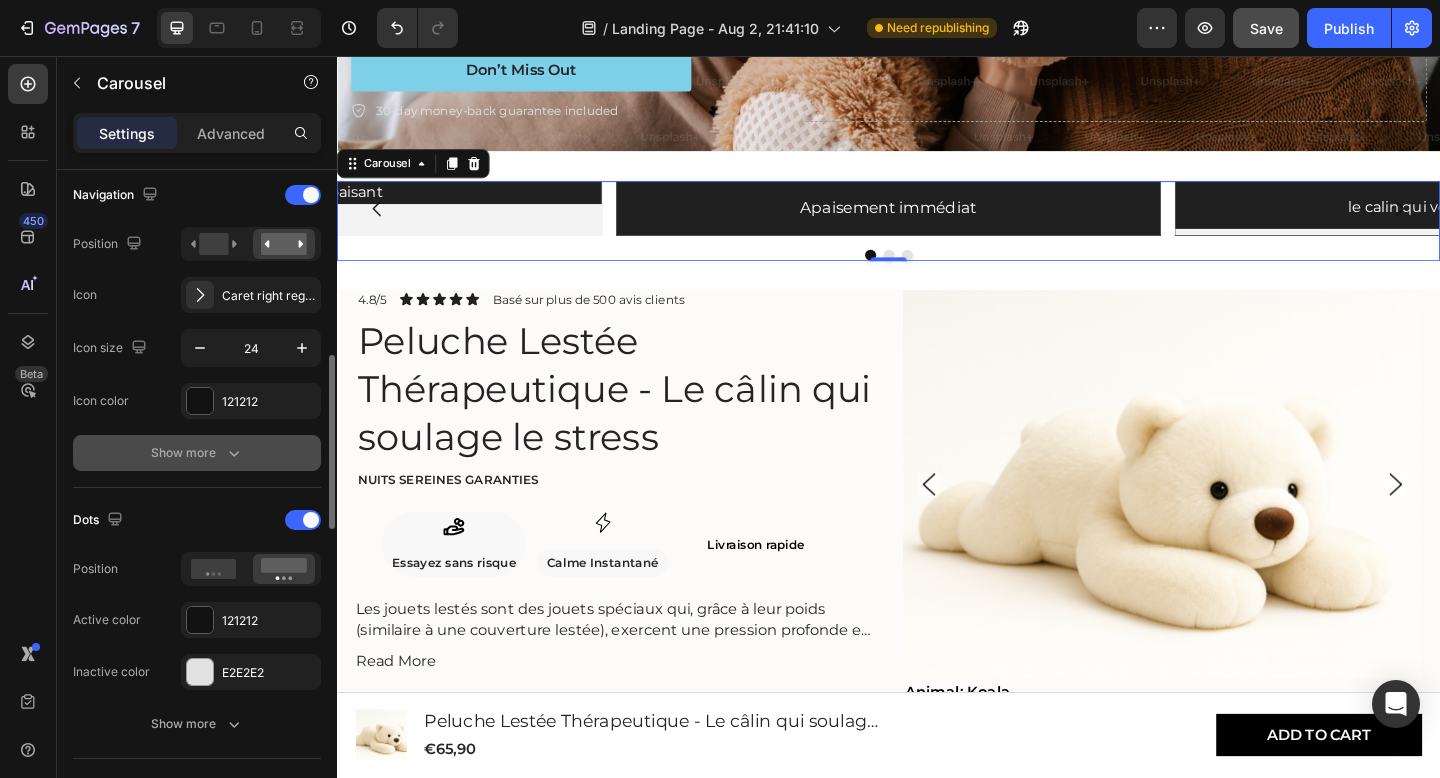 click 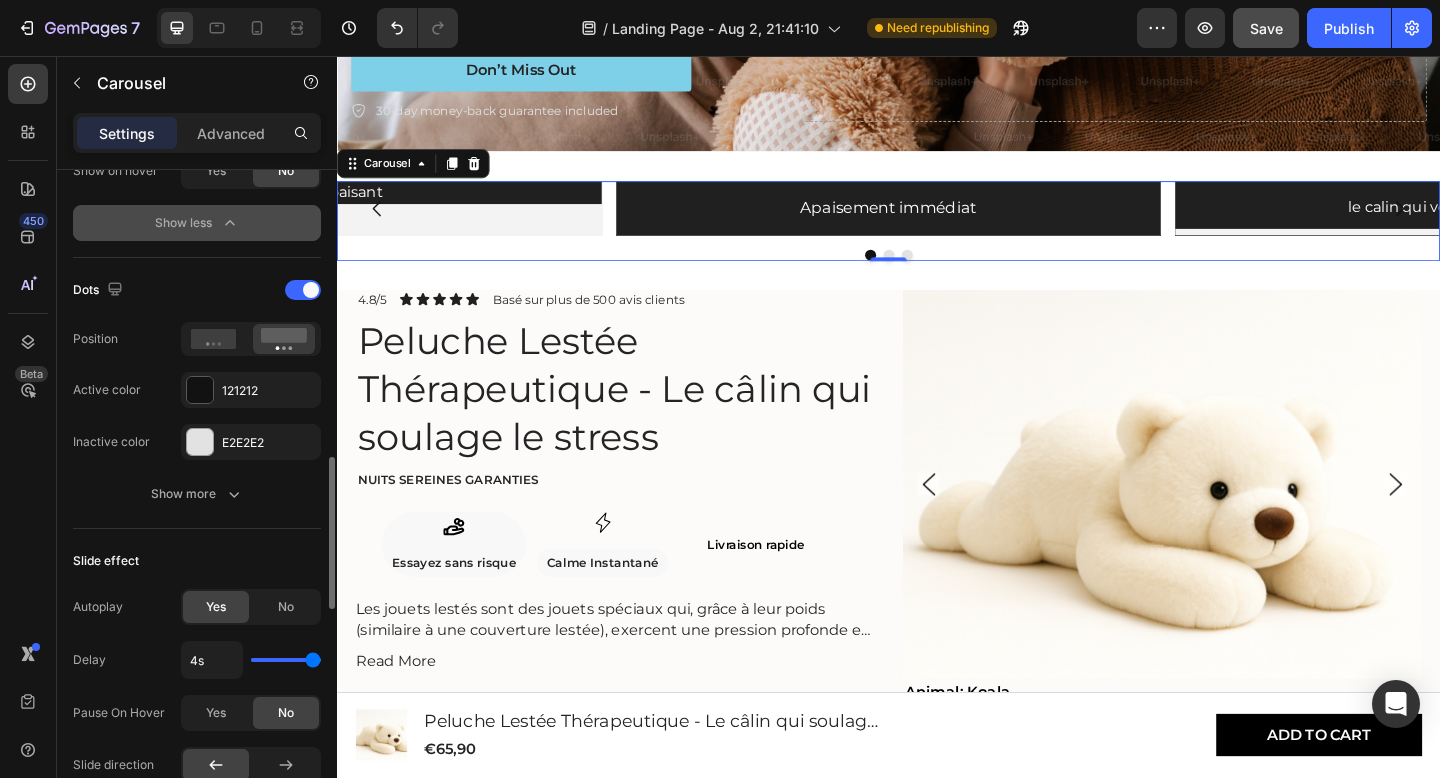 scroll, scrollTop: 1303, scrollLeft: 0, axis: vertical 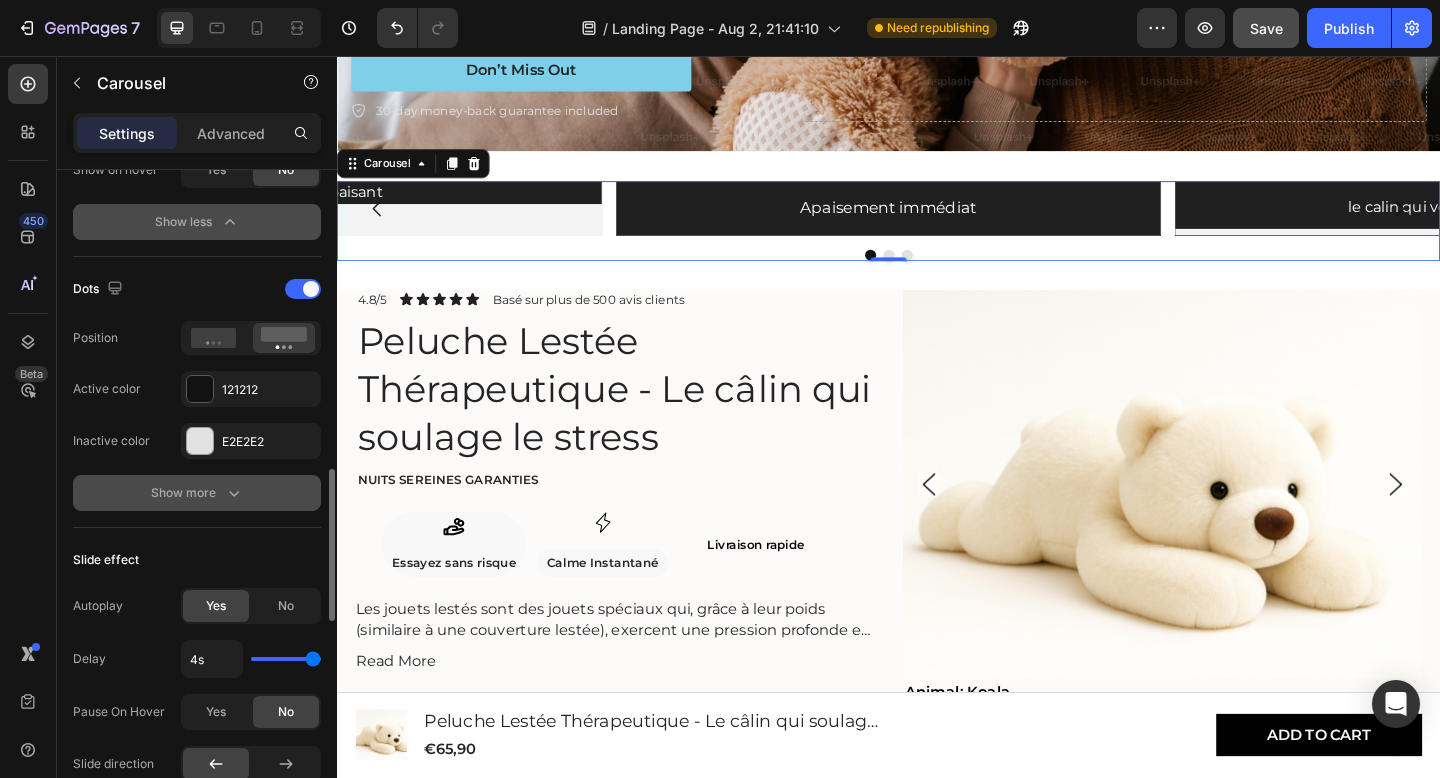 click 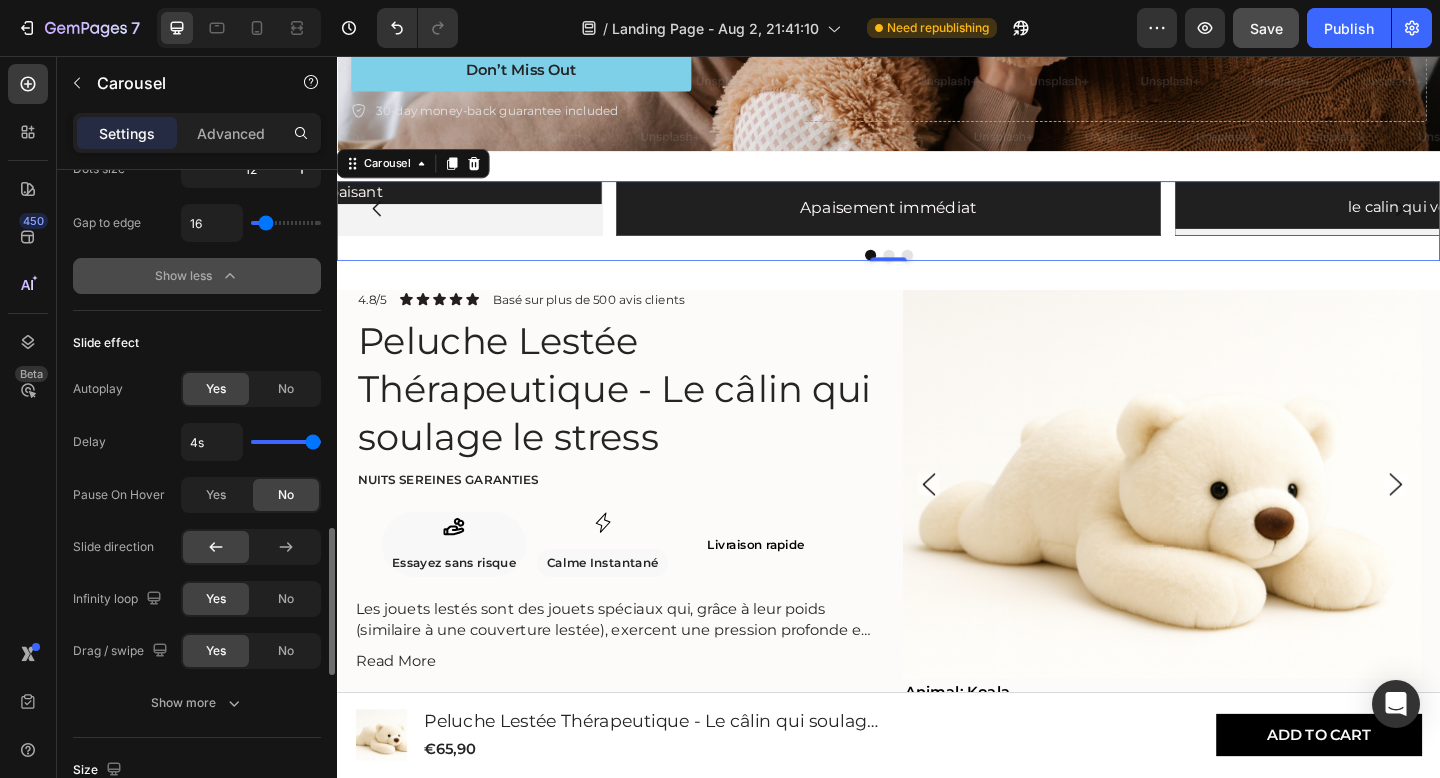 scroll, scrollTop: 1631, scrollLeft: 0, axis: vertical 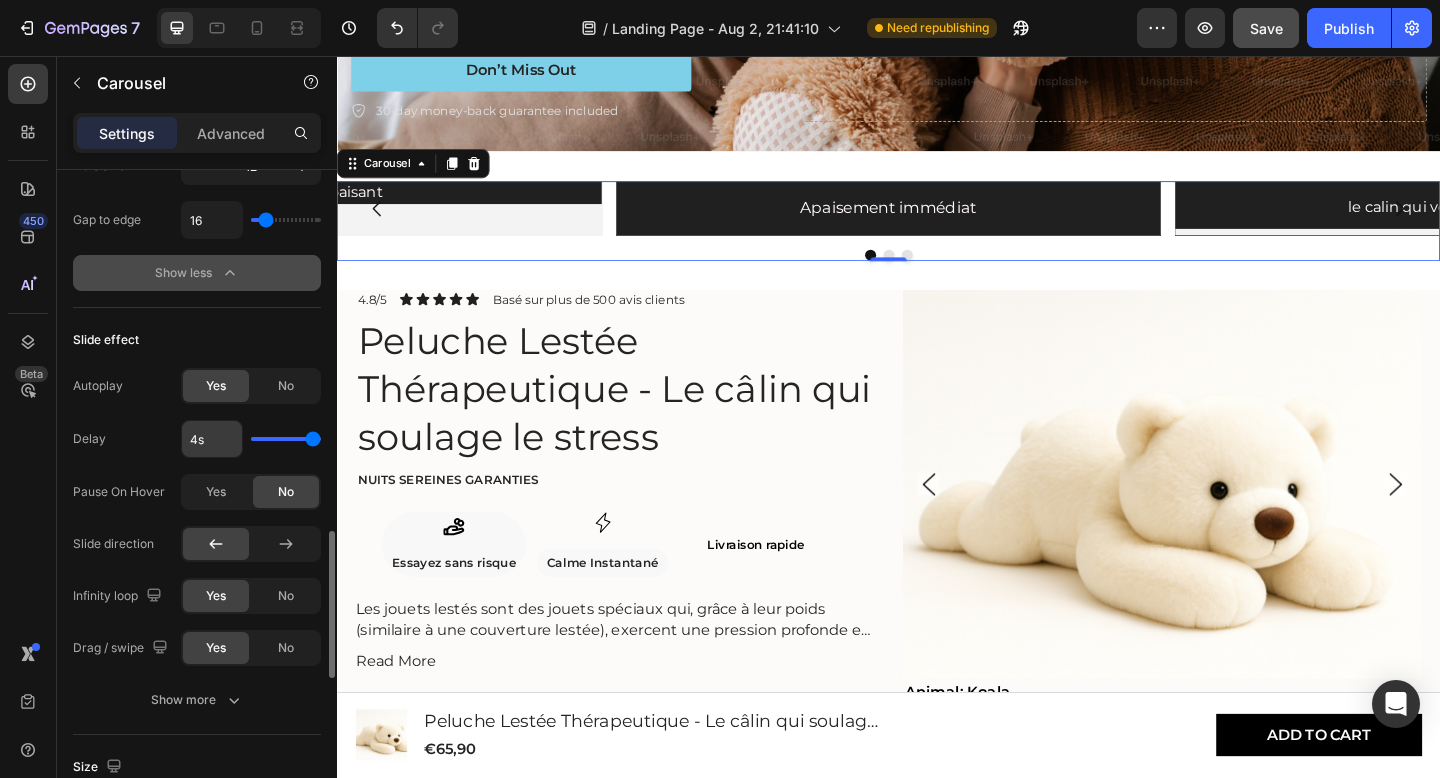 click on "4s" at bounding box center [212, 439] 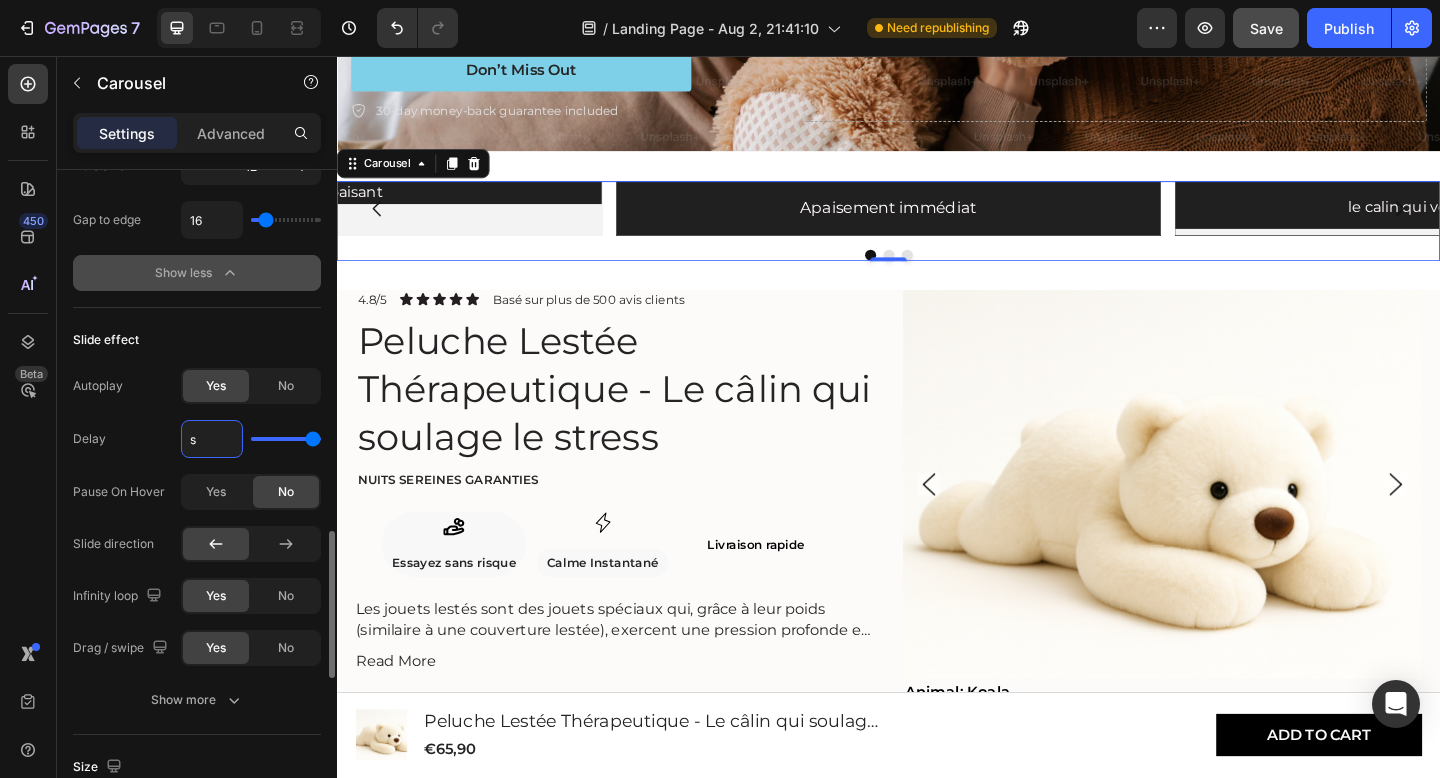 type on "3s" 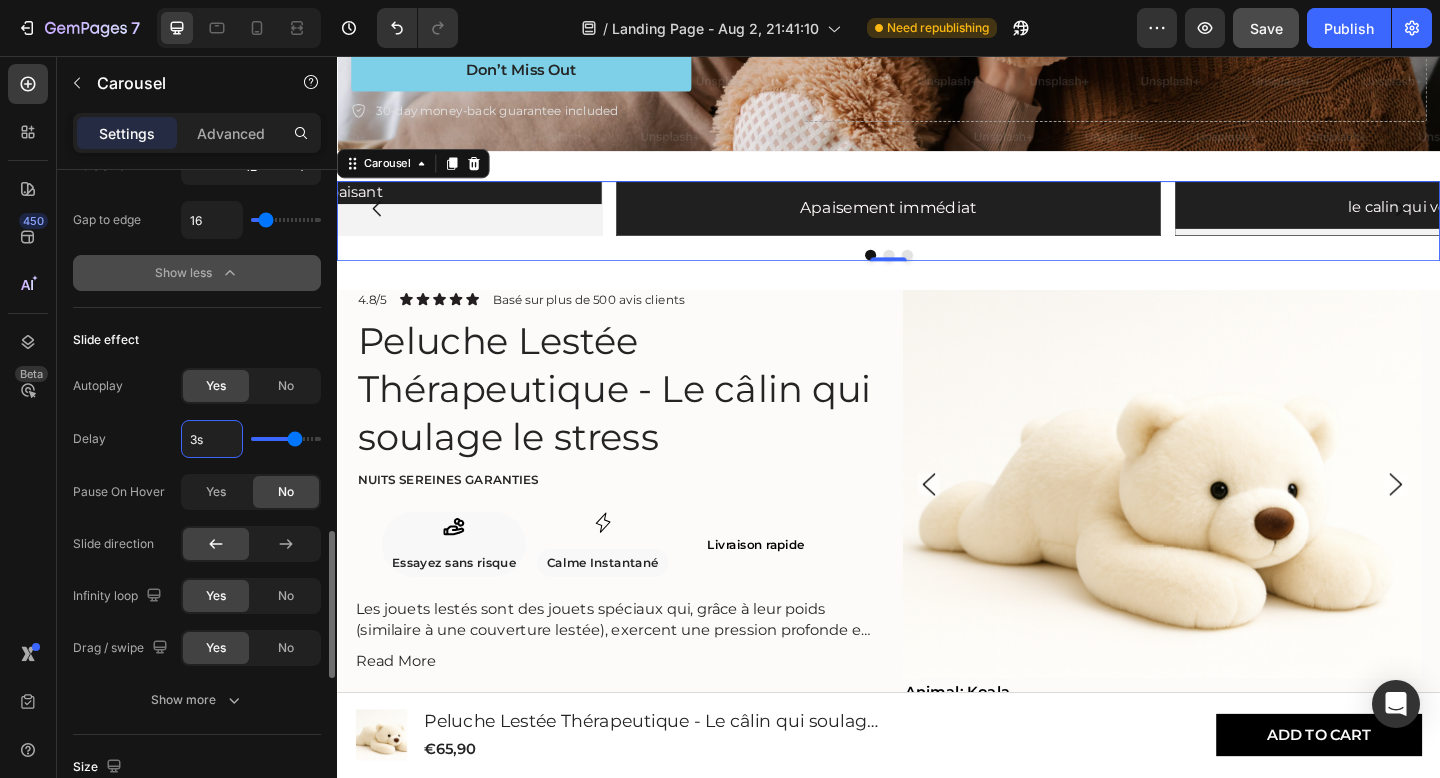 type on "30s" 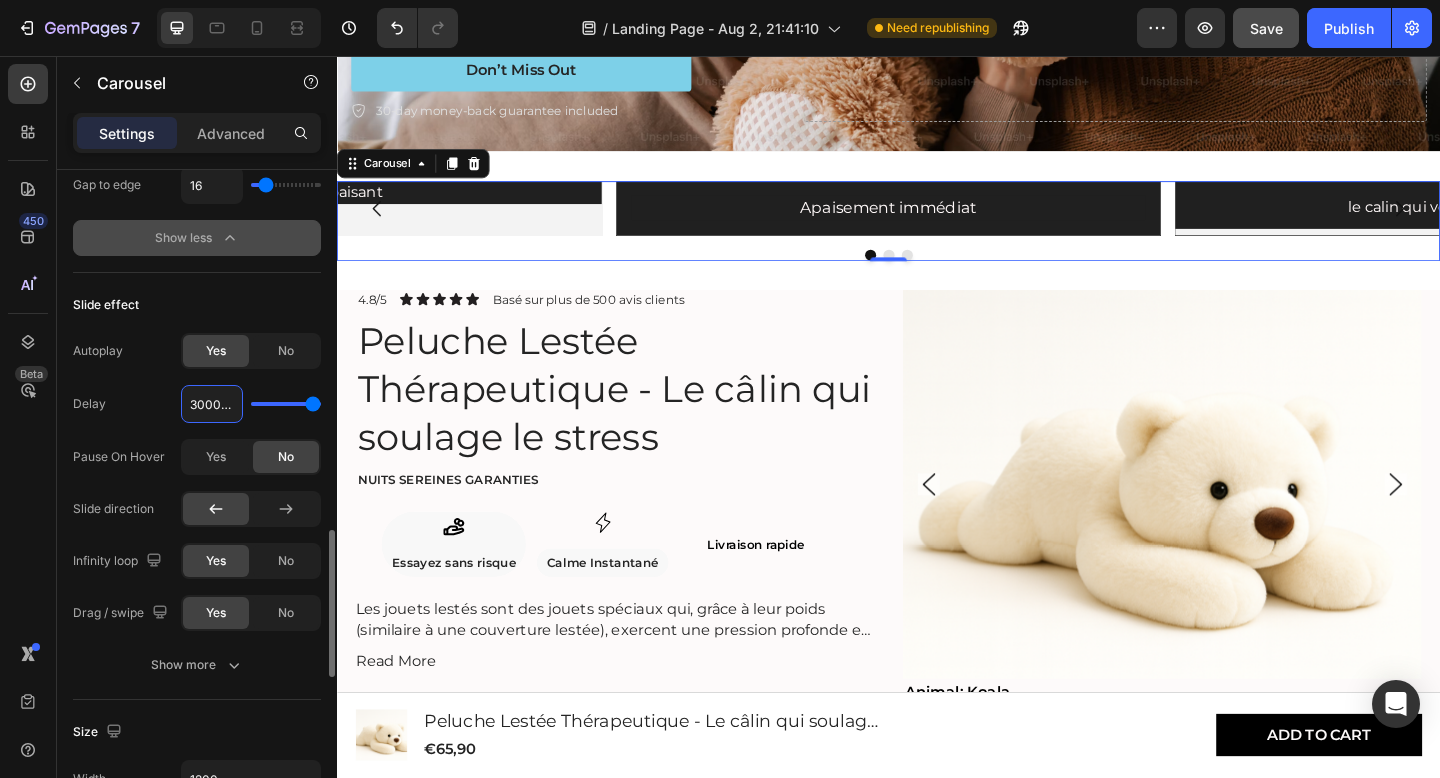scroll, scrollTop: 1671, scrollLeft: 0, axis: vertical 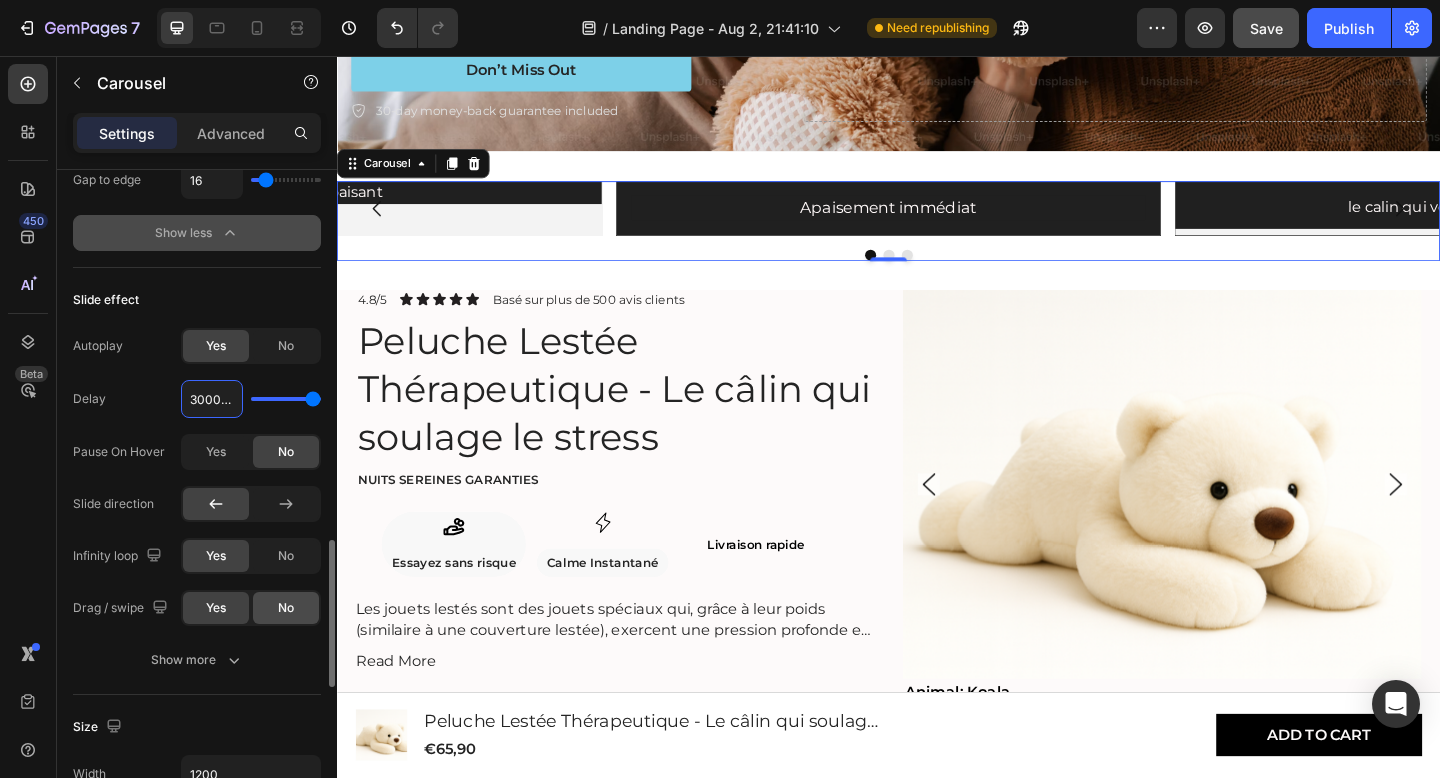 click on "No" 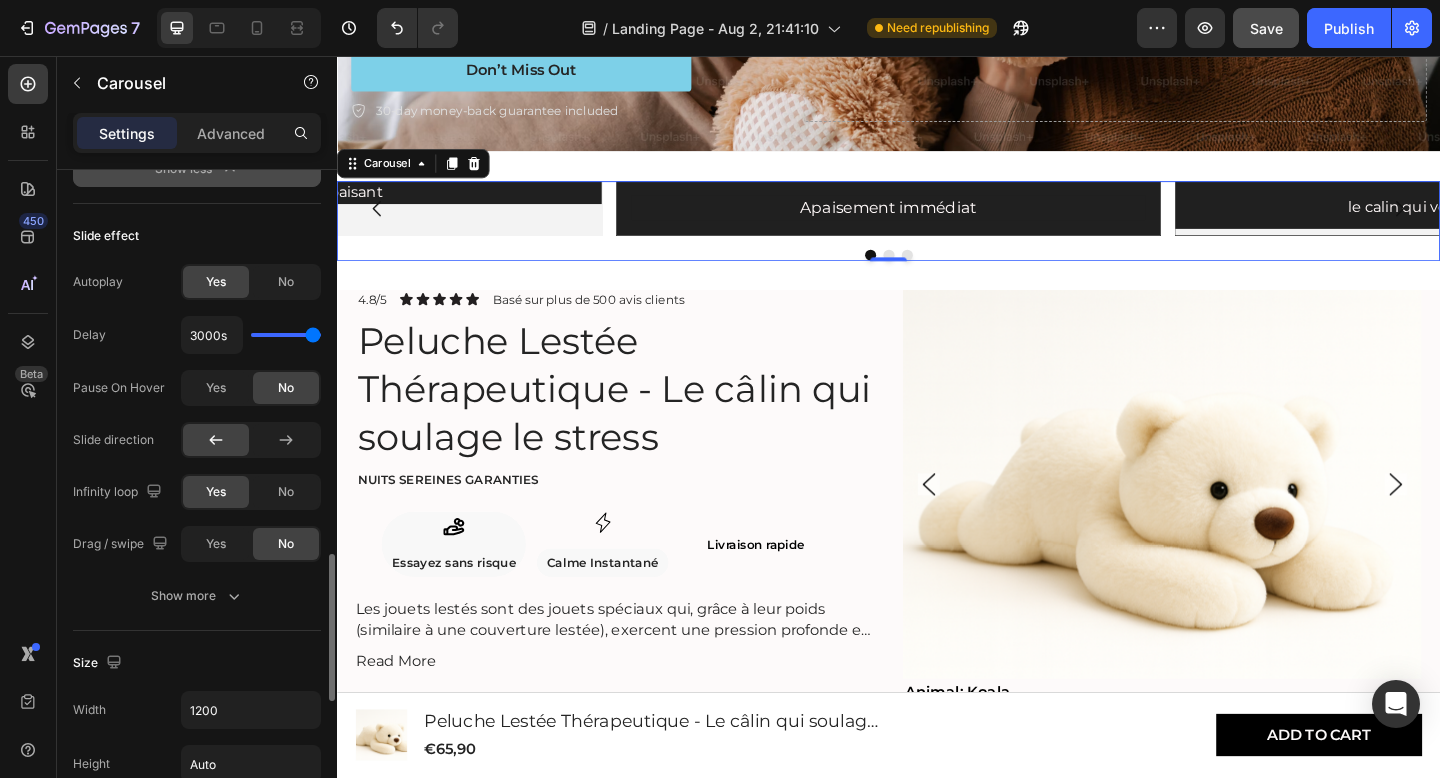 click on "Show more" at bounding box center [197, 596] 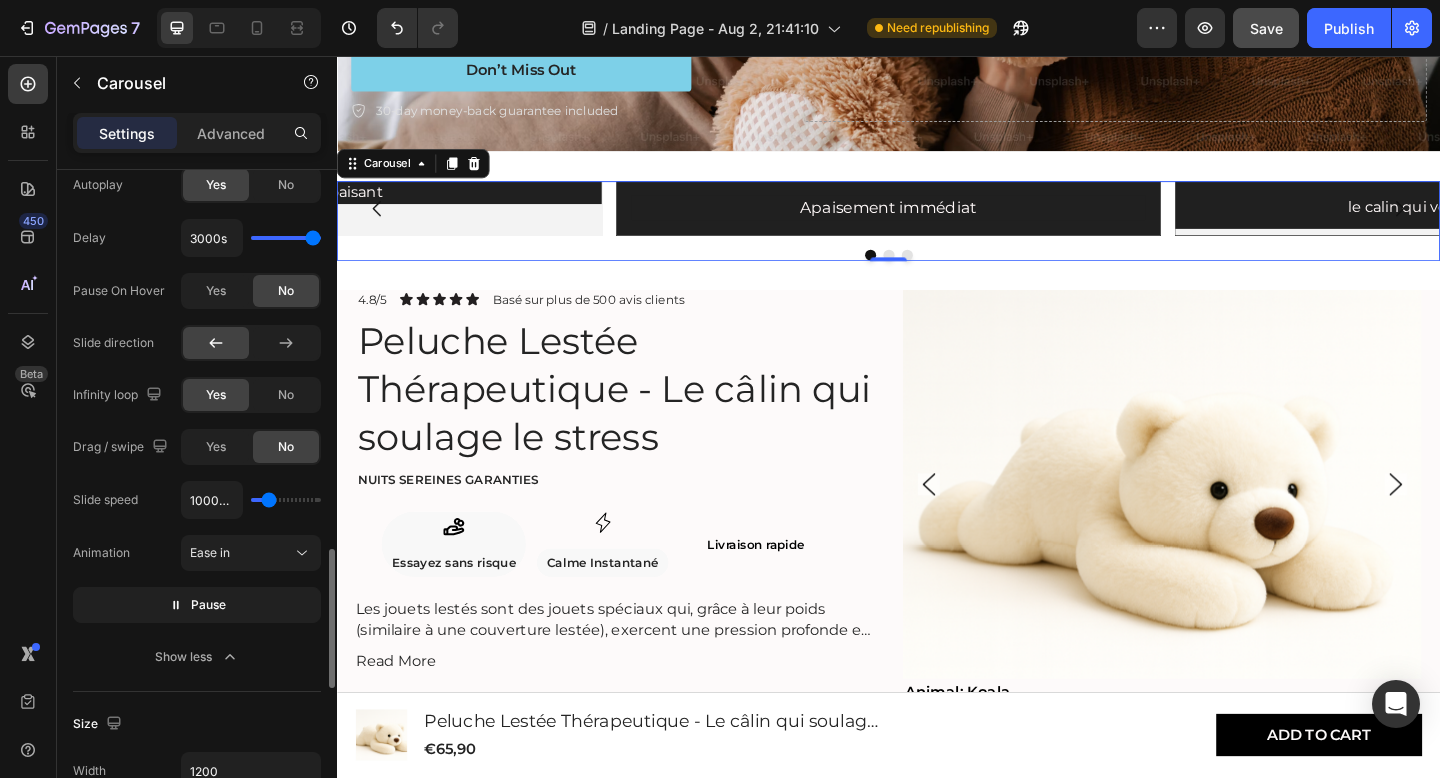 scroll, scrollTop: 1837, scrollLeft: 0, axis: vertical 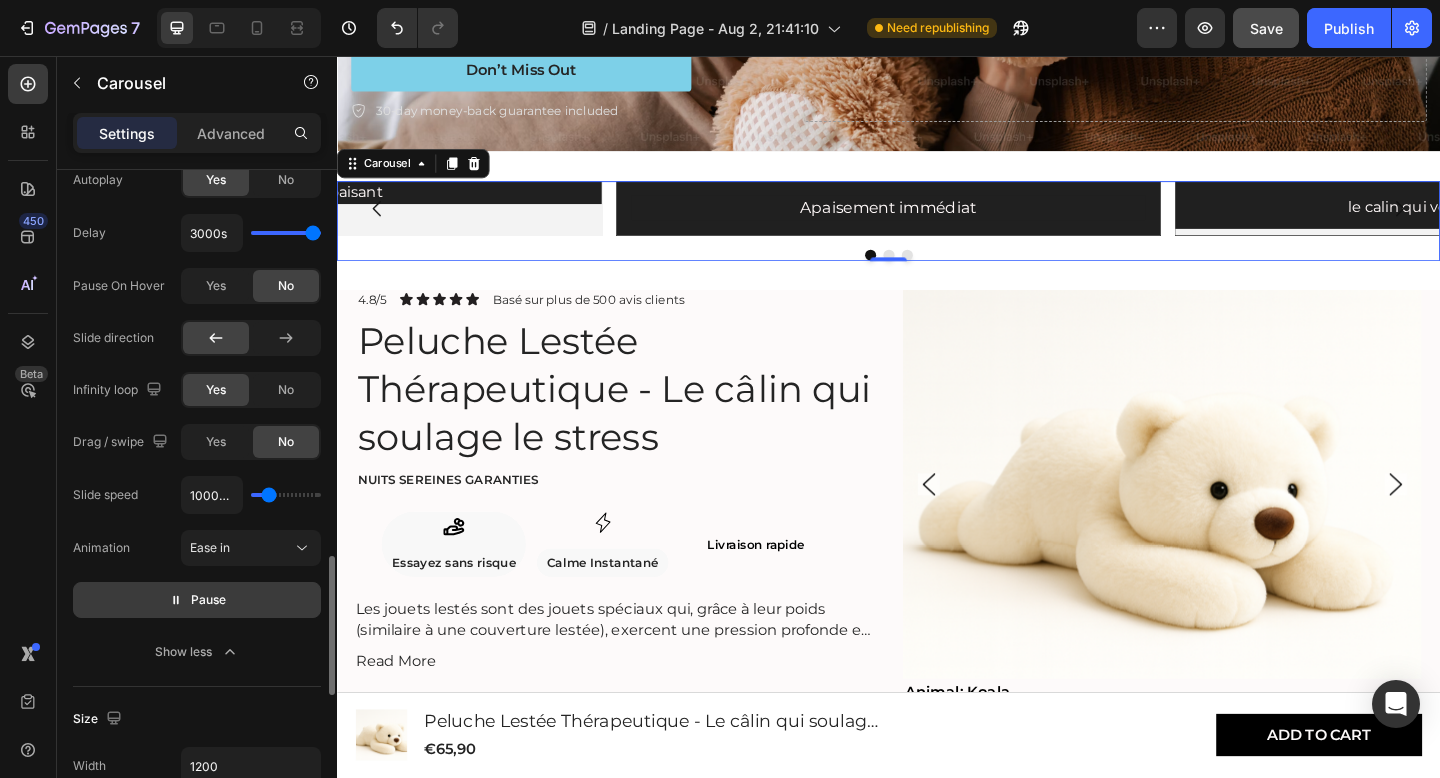 click on "Pause" at bounding box center (197, 600) 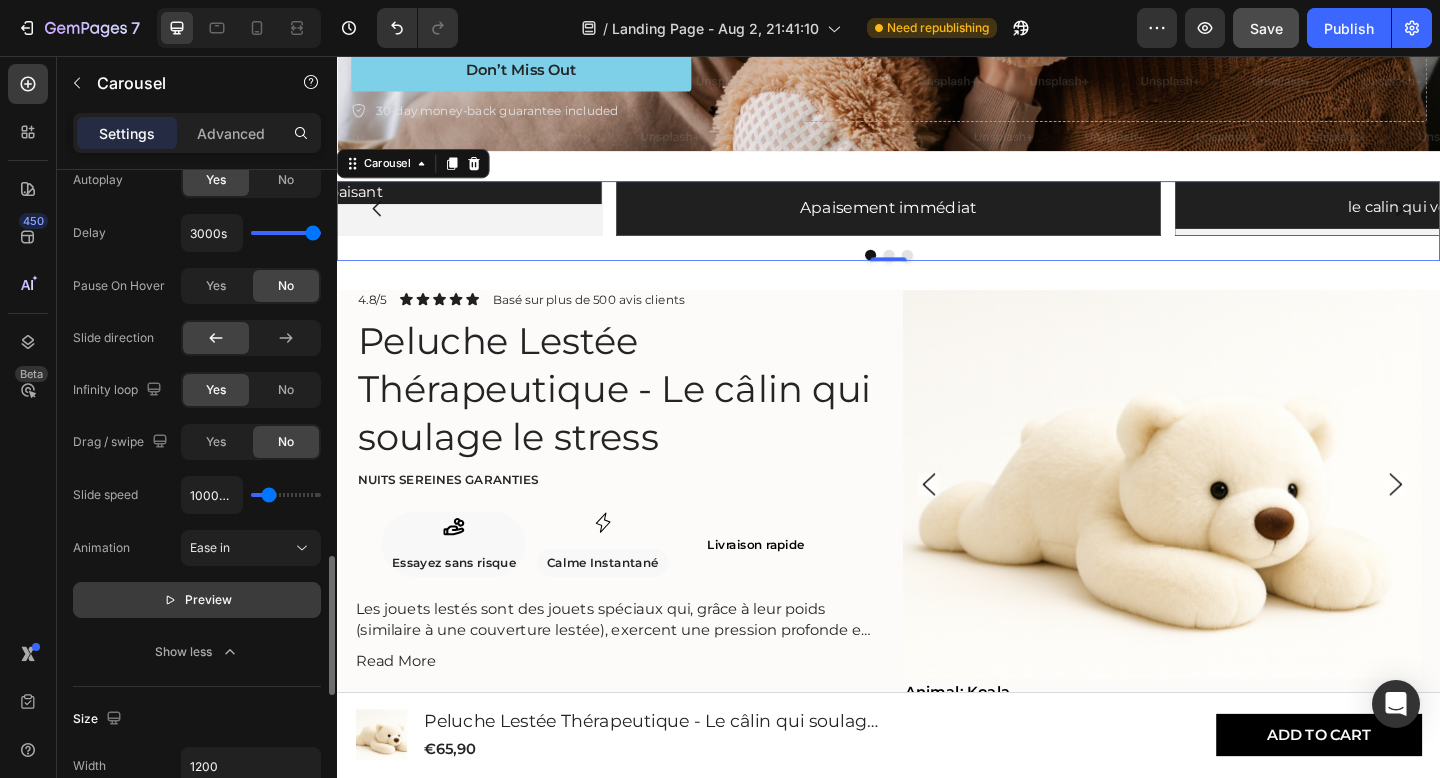 click on "Preview" at bounding box center [197, 600] 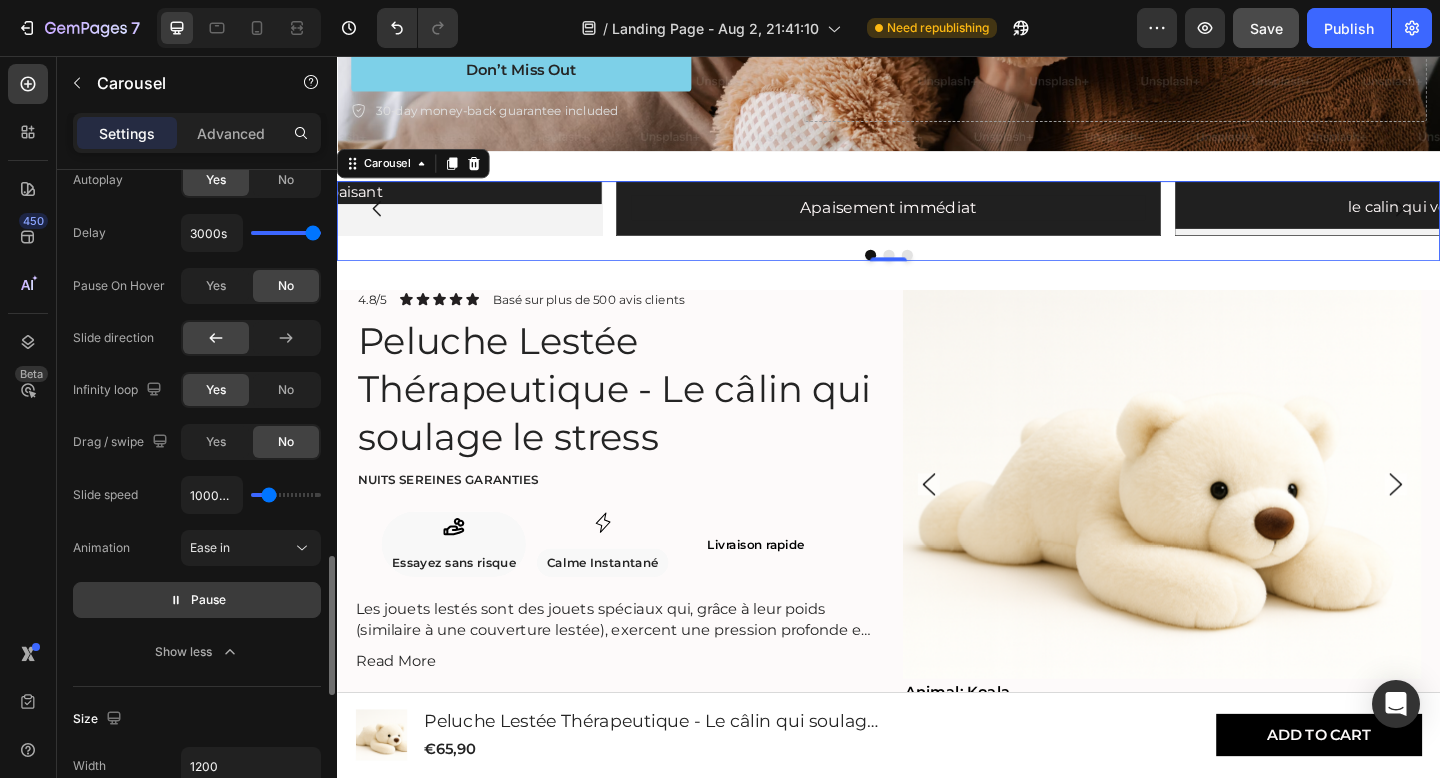 click on "Pause" at bounding box center (208, 600) 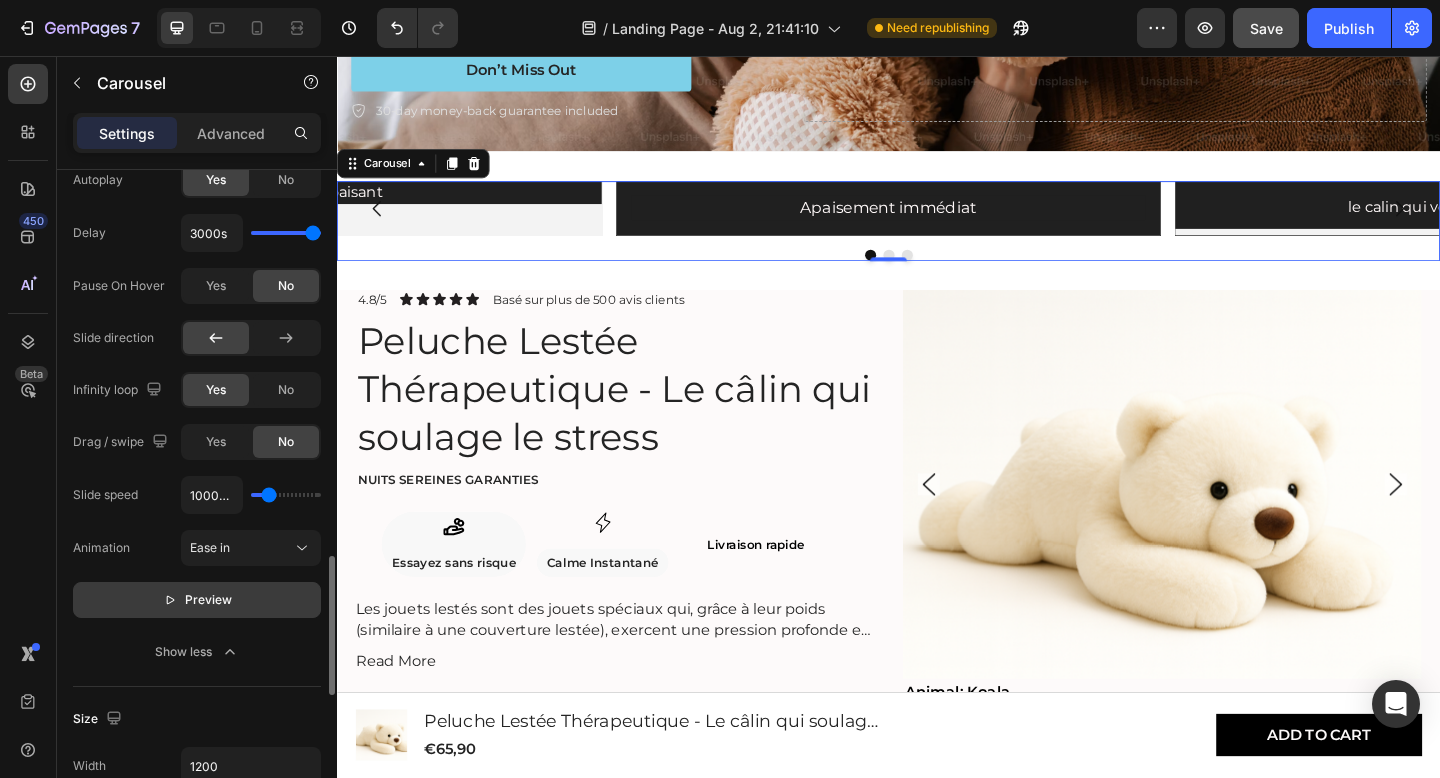 click on "Preview" at bounding box center [208, 600] 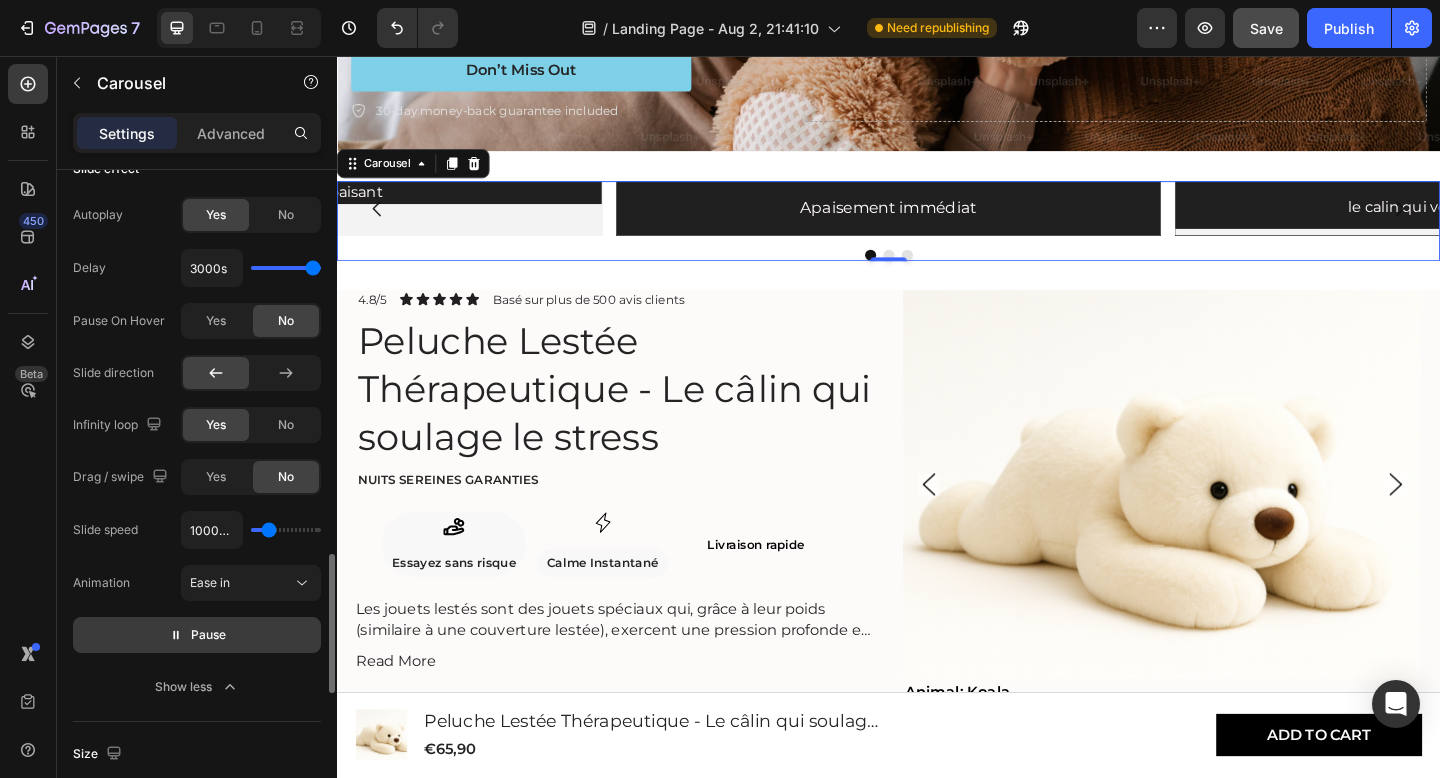 scroll, scrollTop: 1799, scrollLeft: 0, axis: vertical 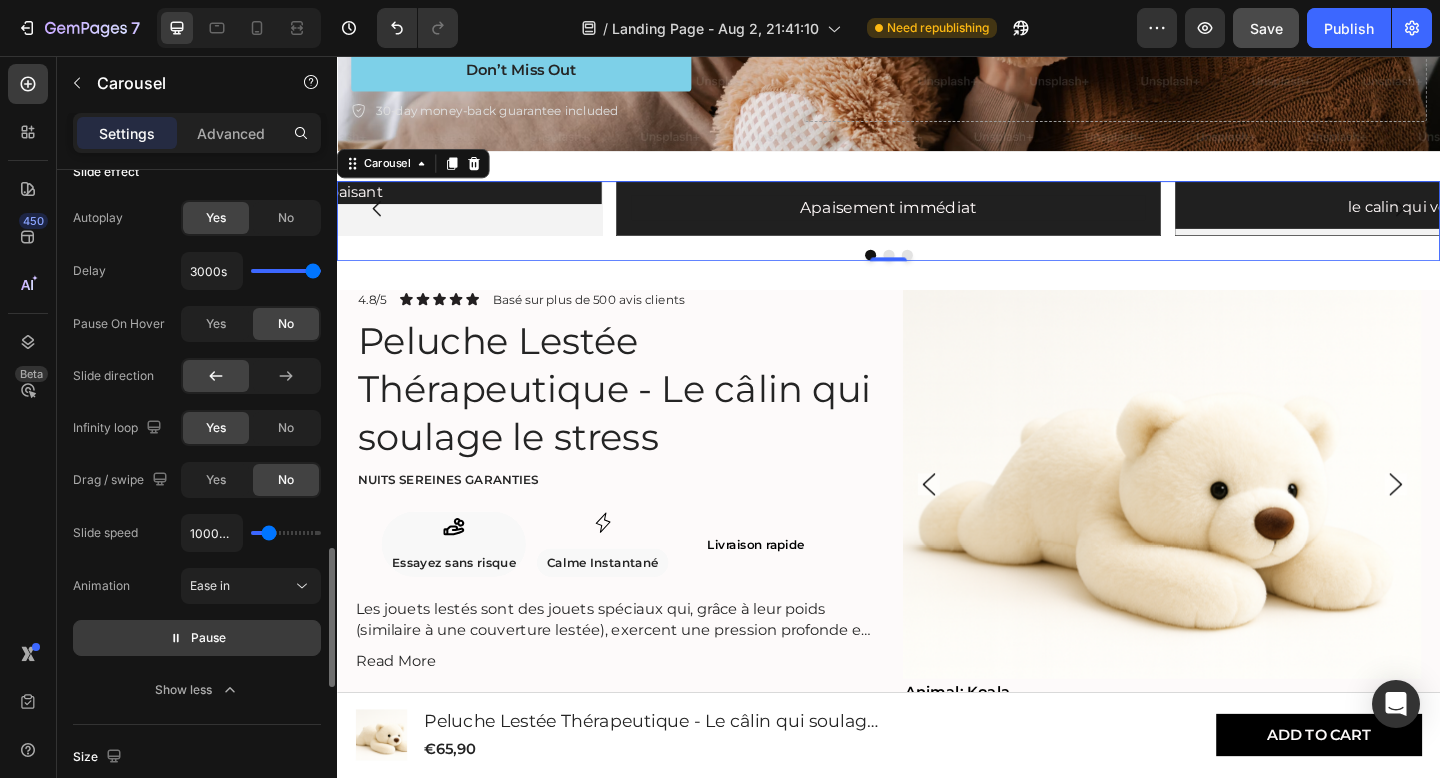 type on "2650ms" 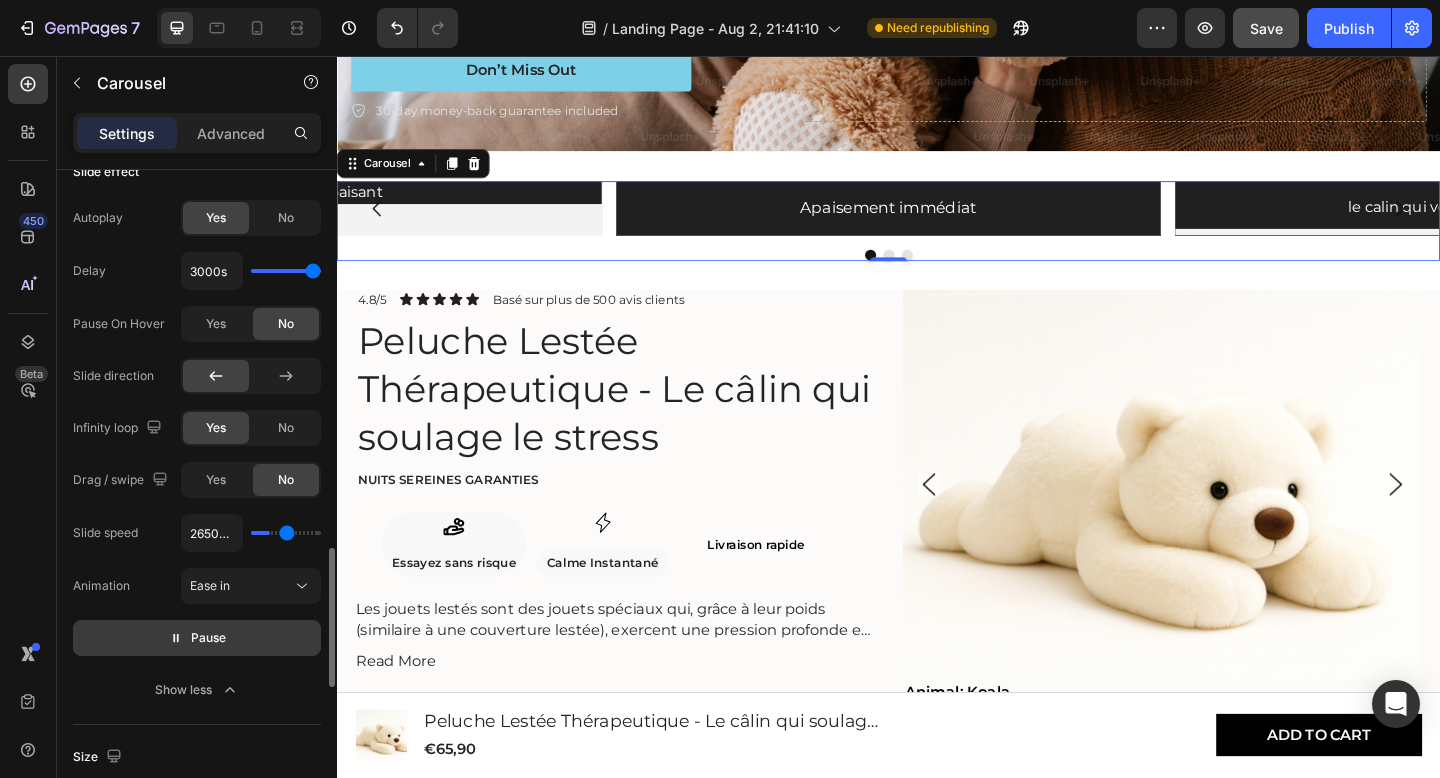 type on "2750ms" 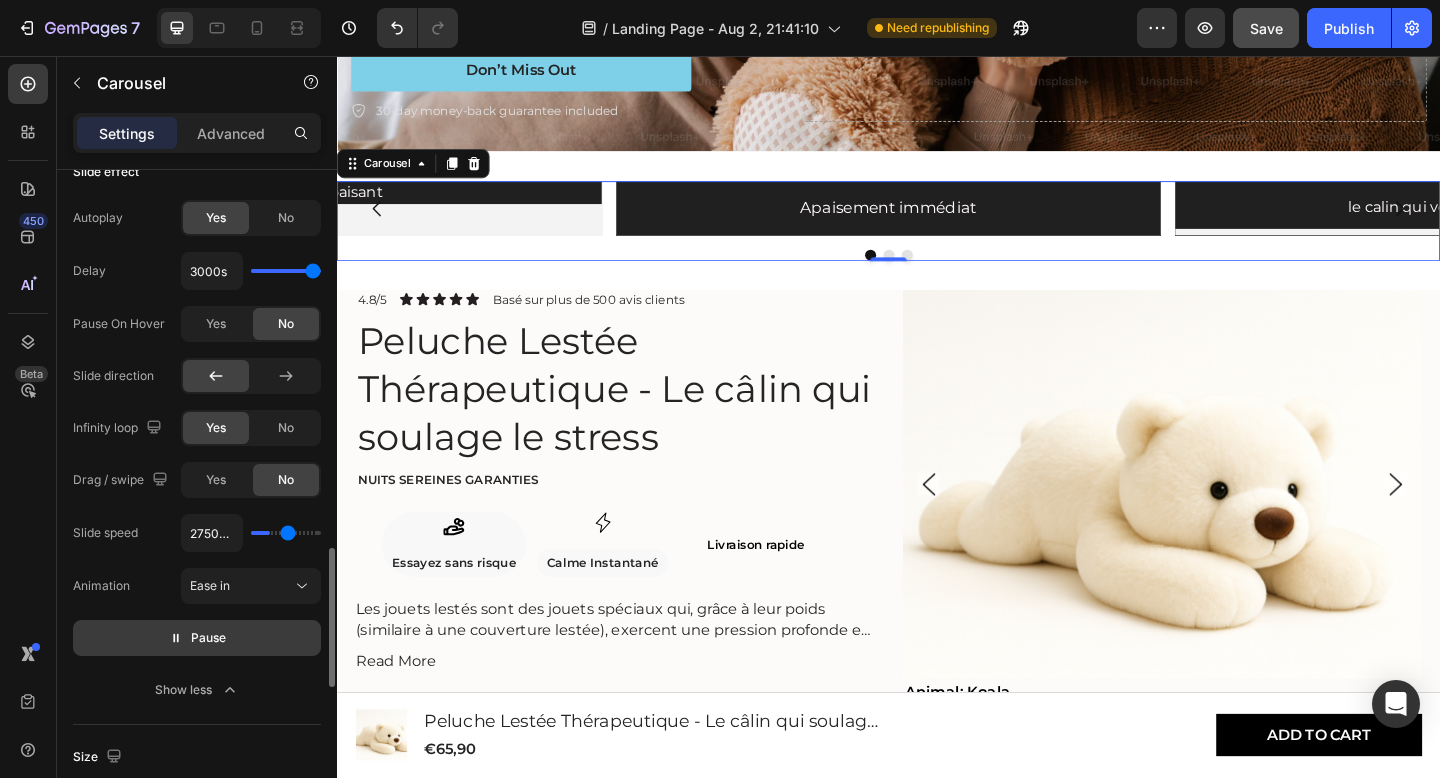 type on "2800ms" 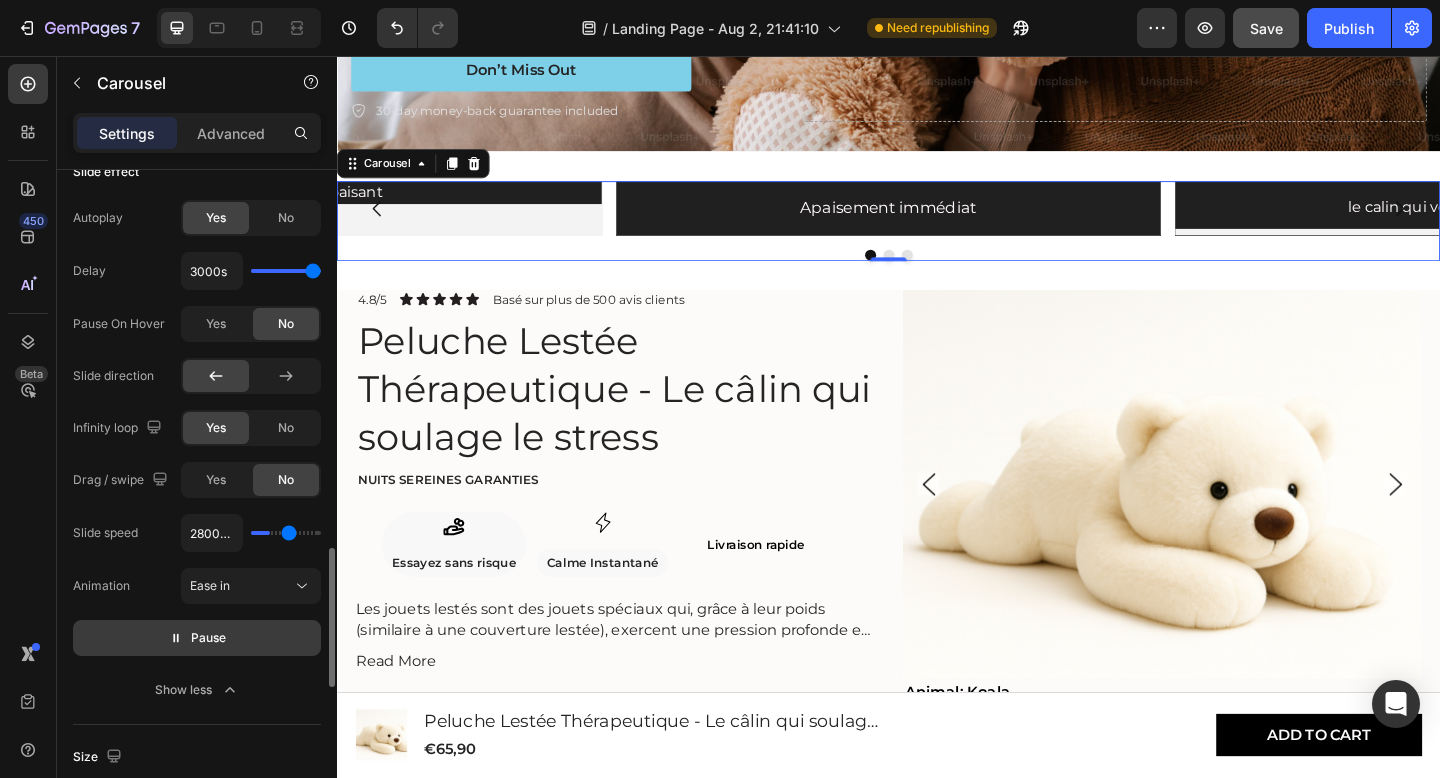 type on "2850ms" 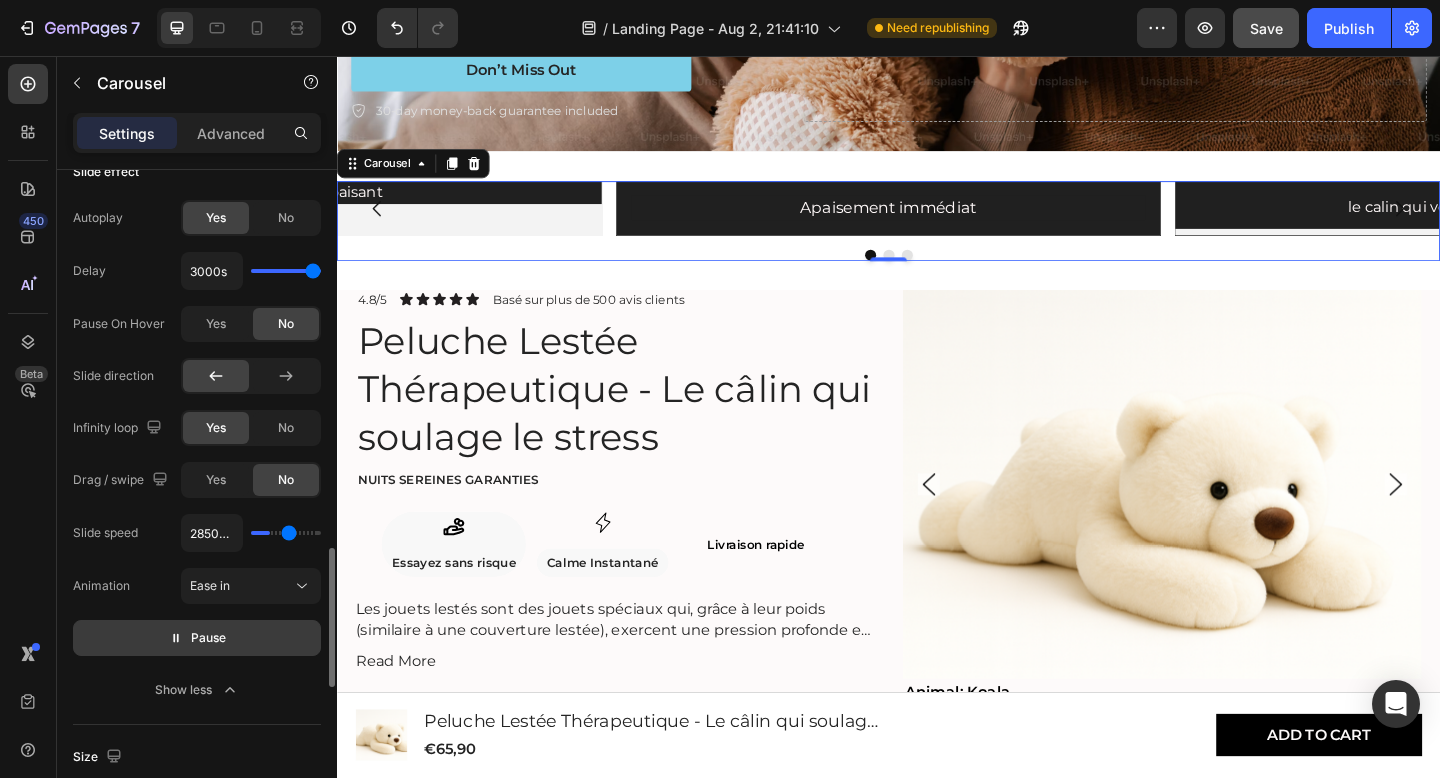 type on "2900ms" 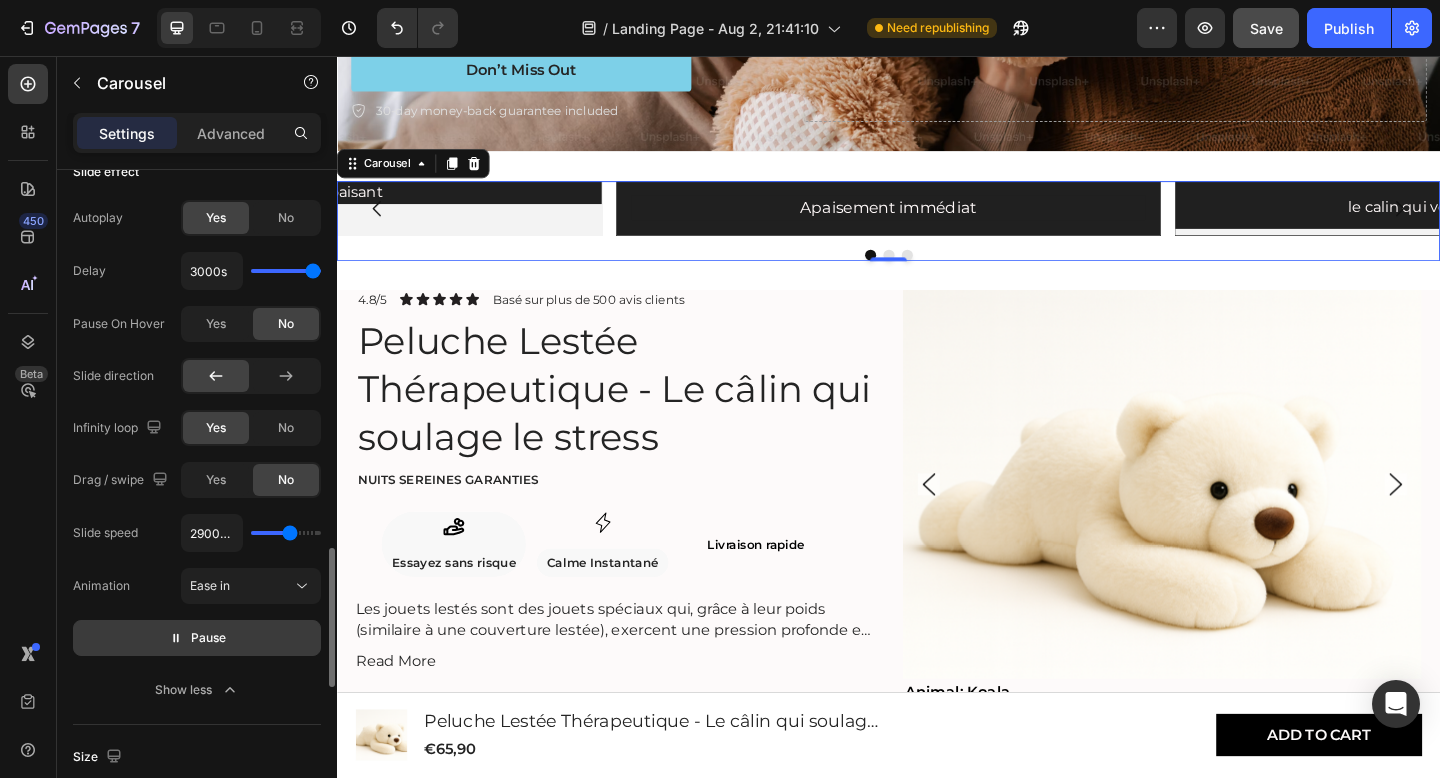 type on "3000ms" 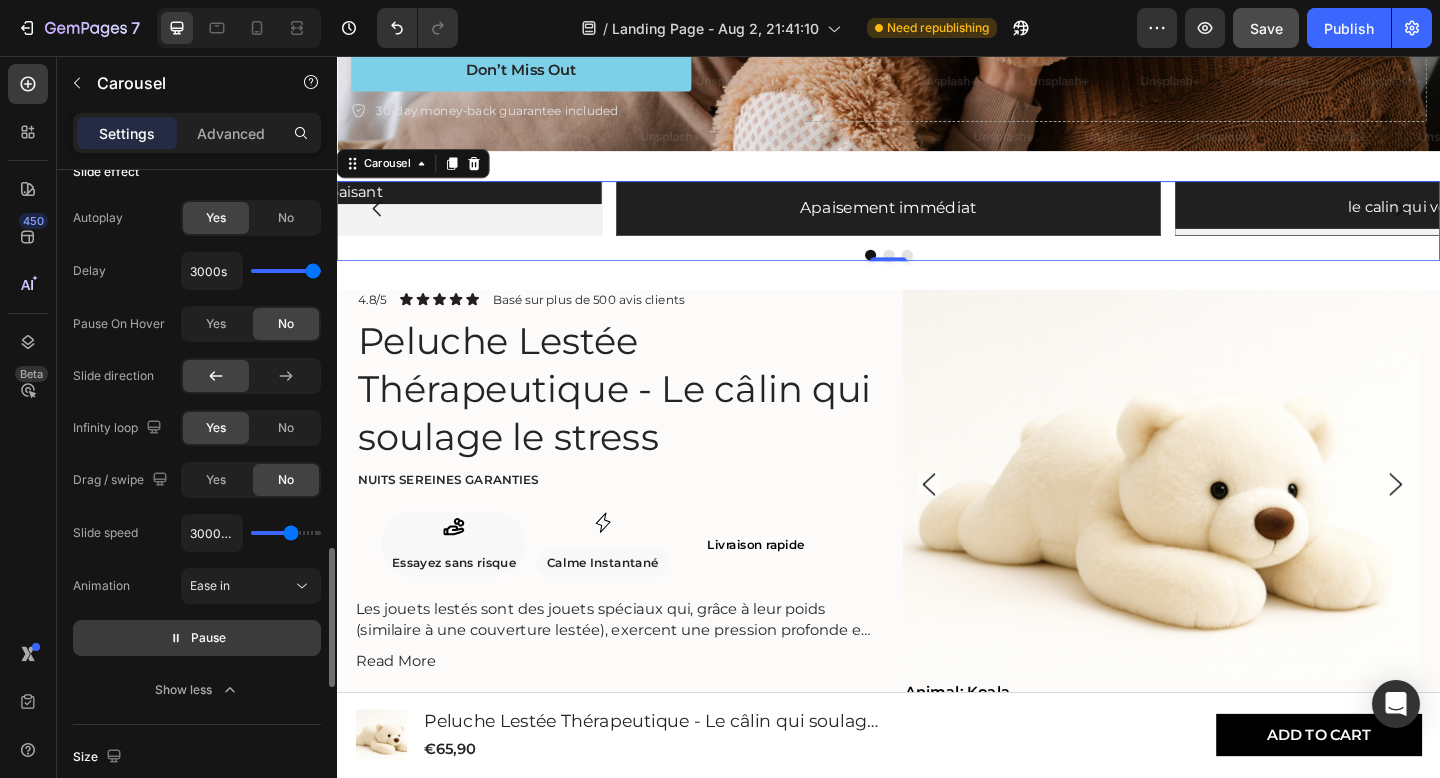 type on "3050ms" 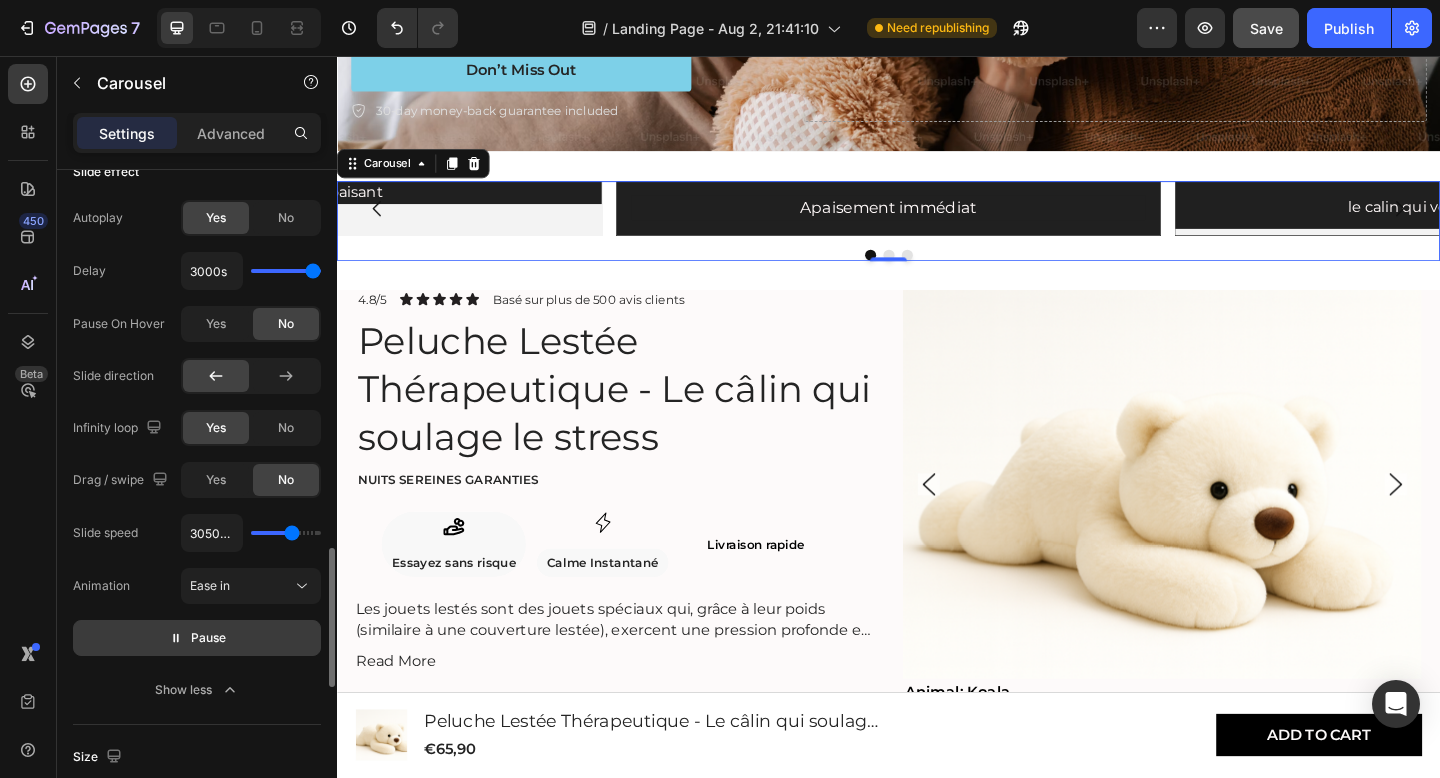 type on "3150ms" 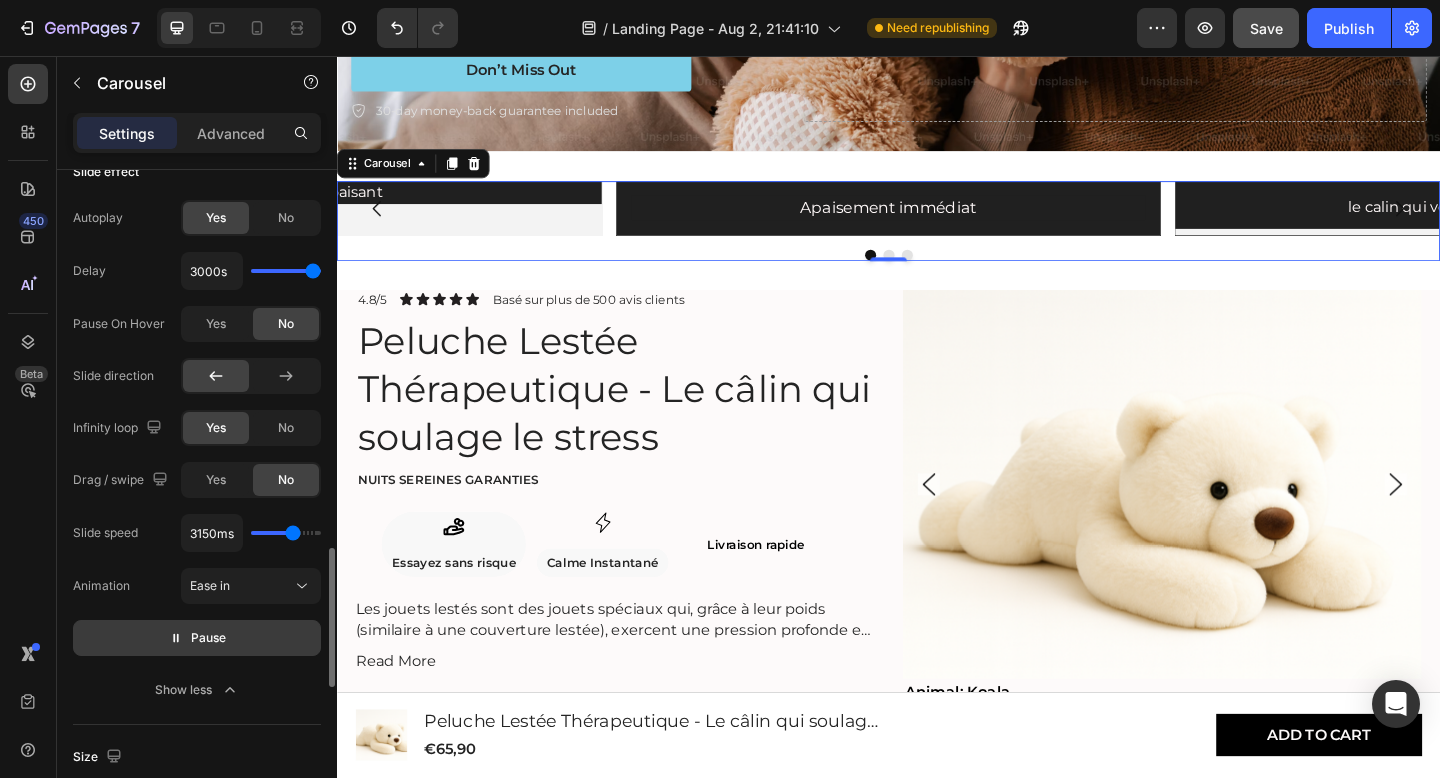 type on "3250ms" 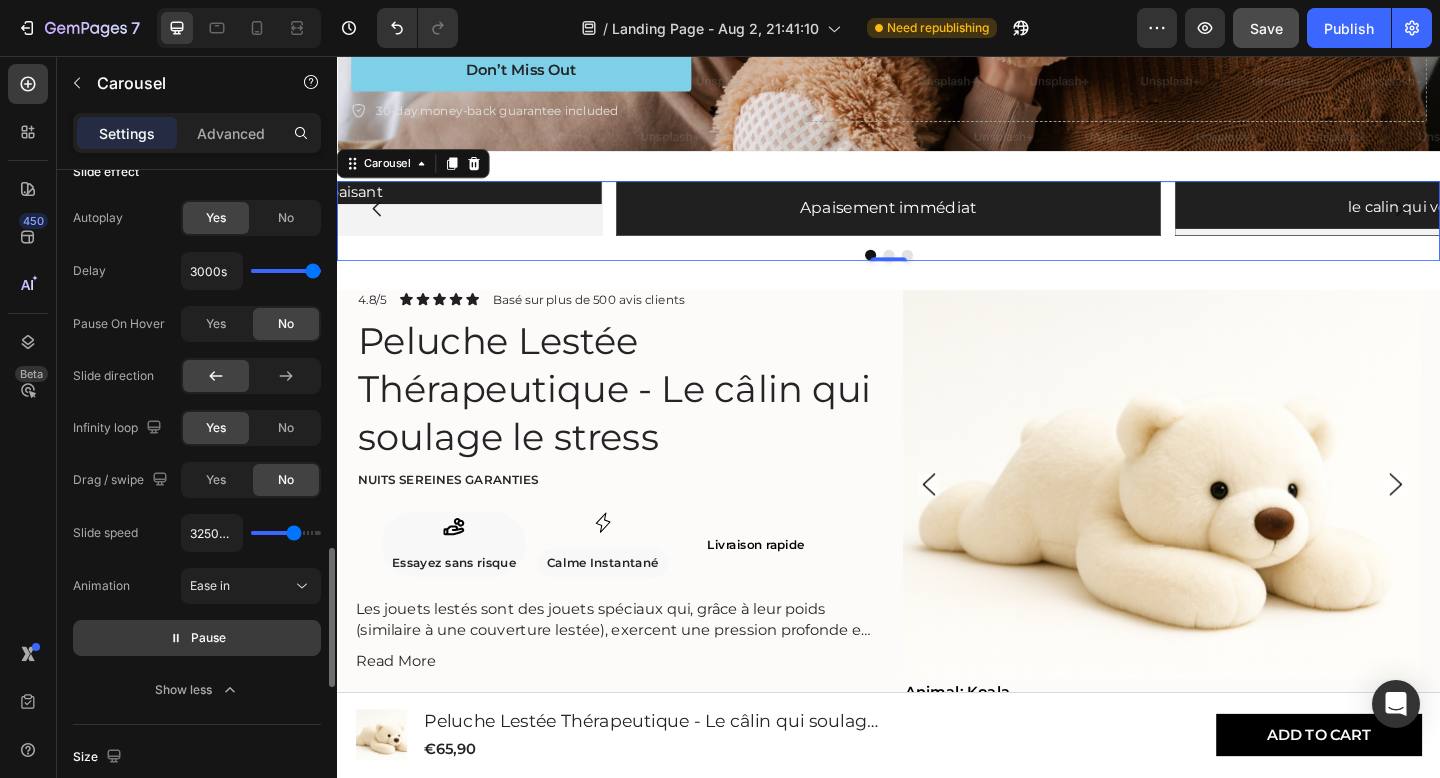 type on "3300ms" 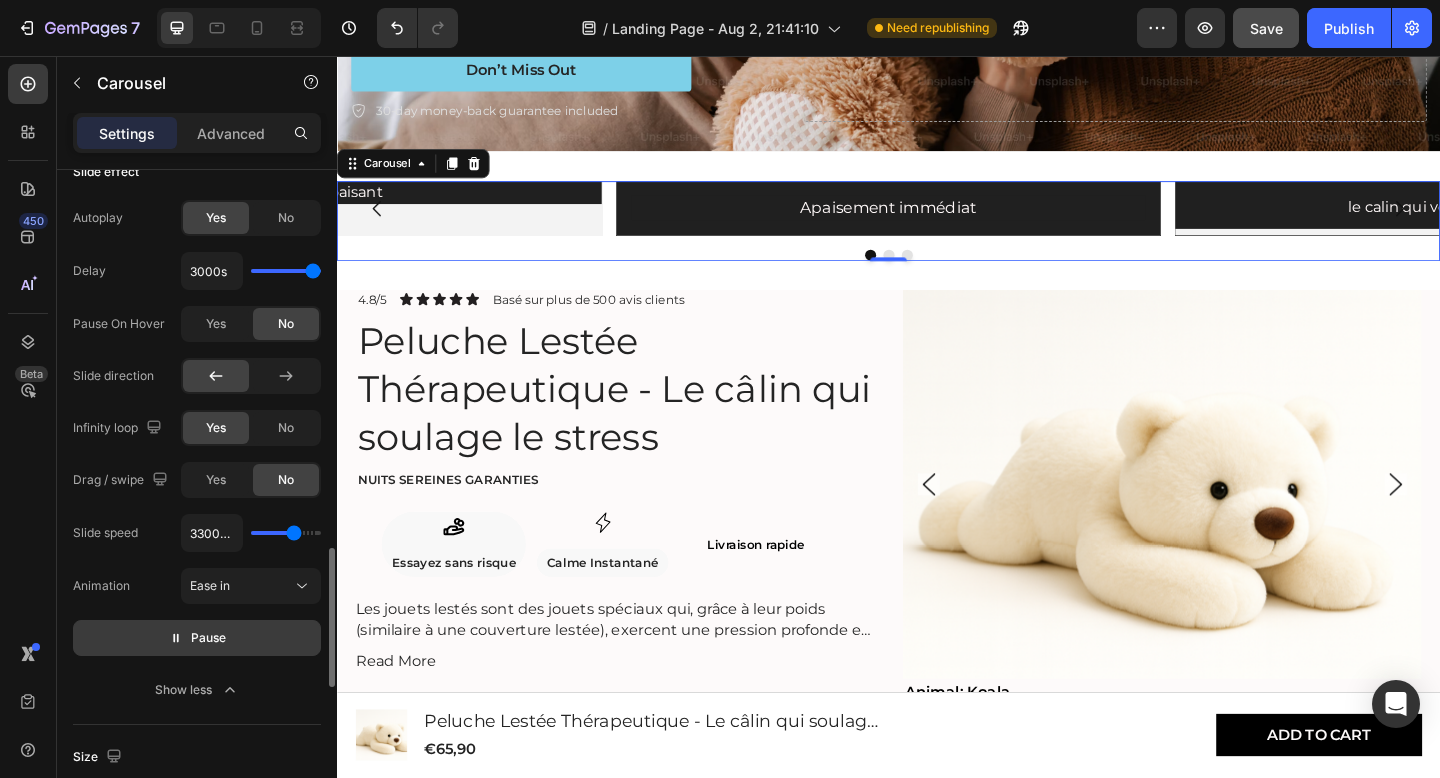 type on "3400ms" 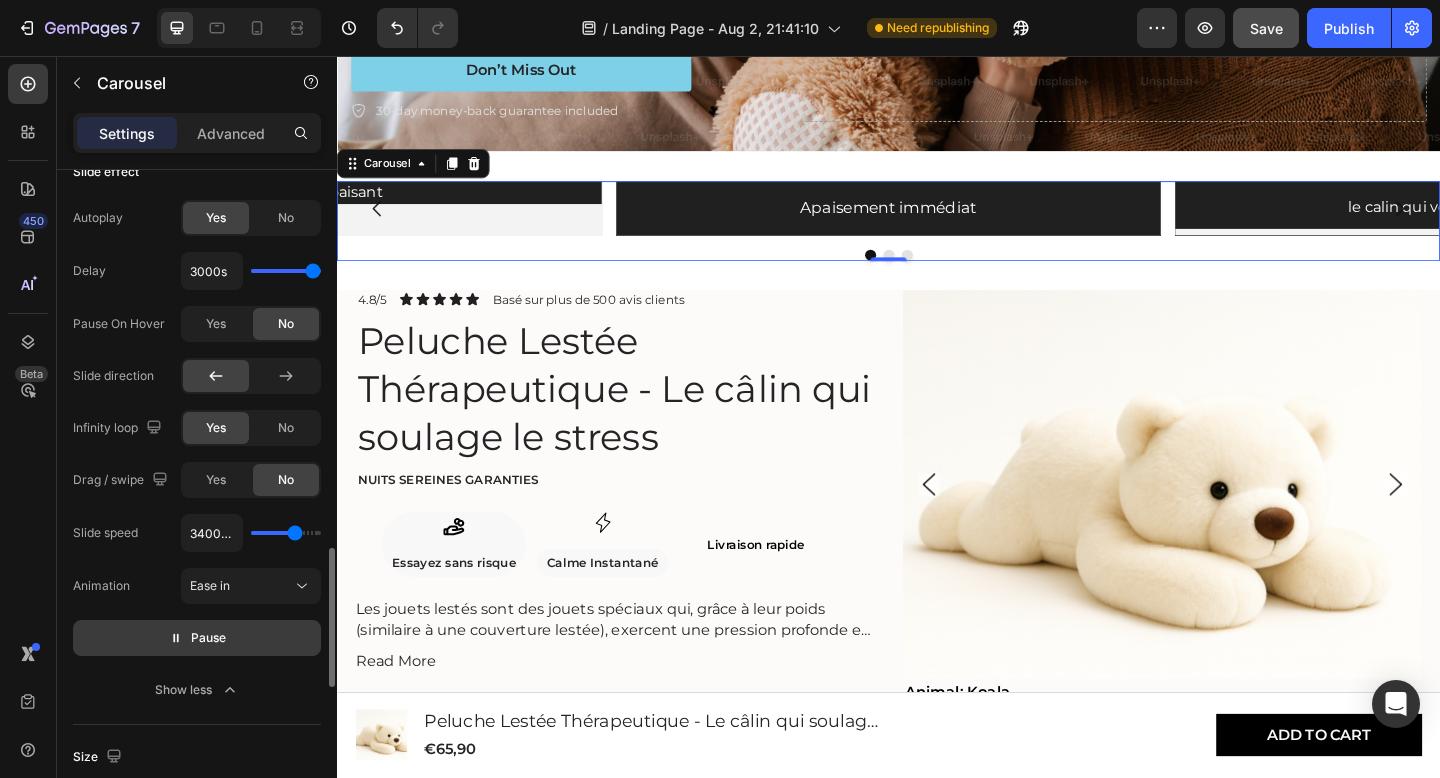 type on "3450ms" 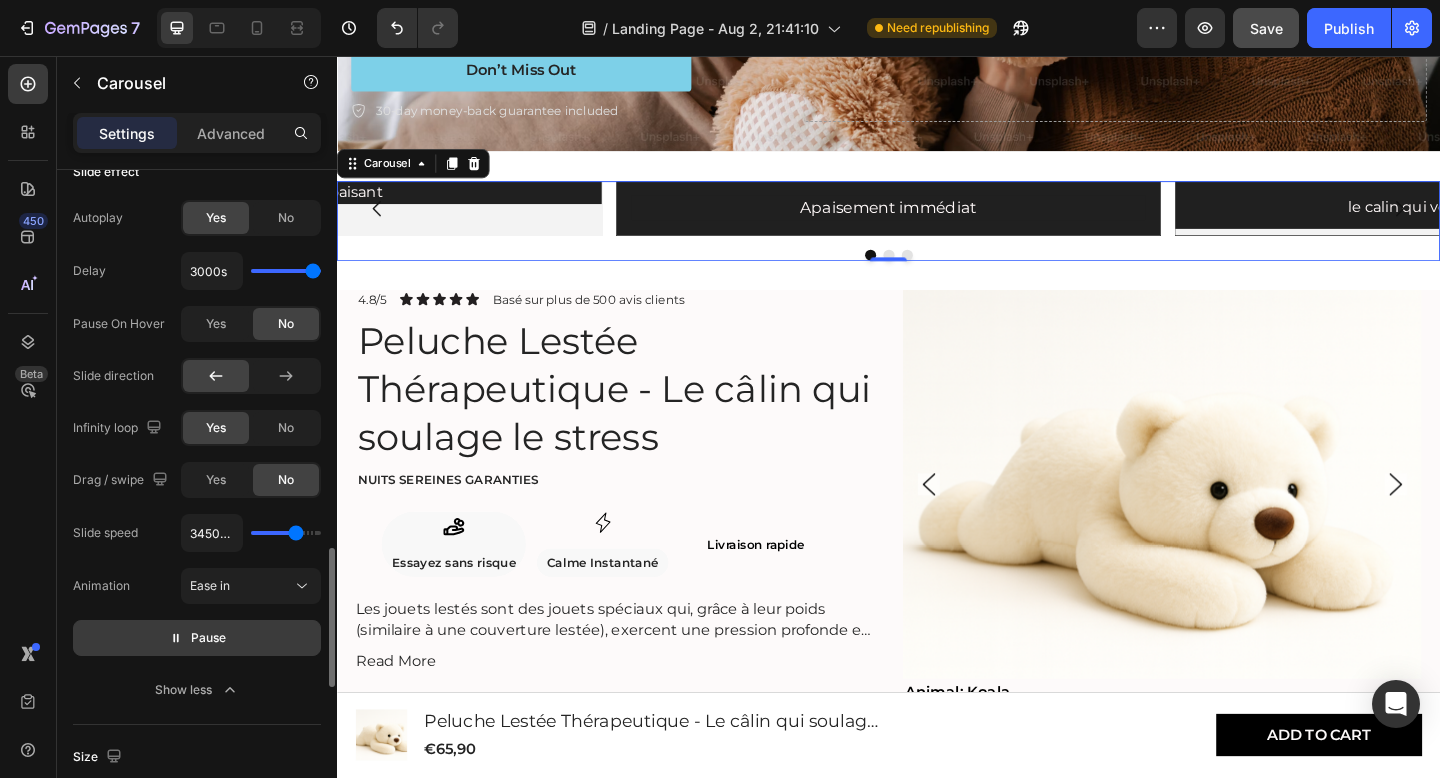 type on "3500ms" 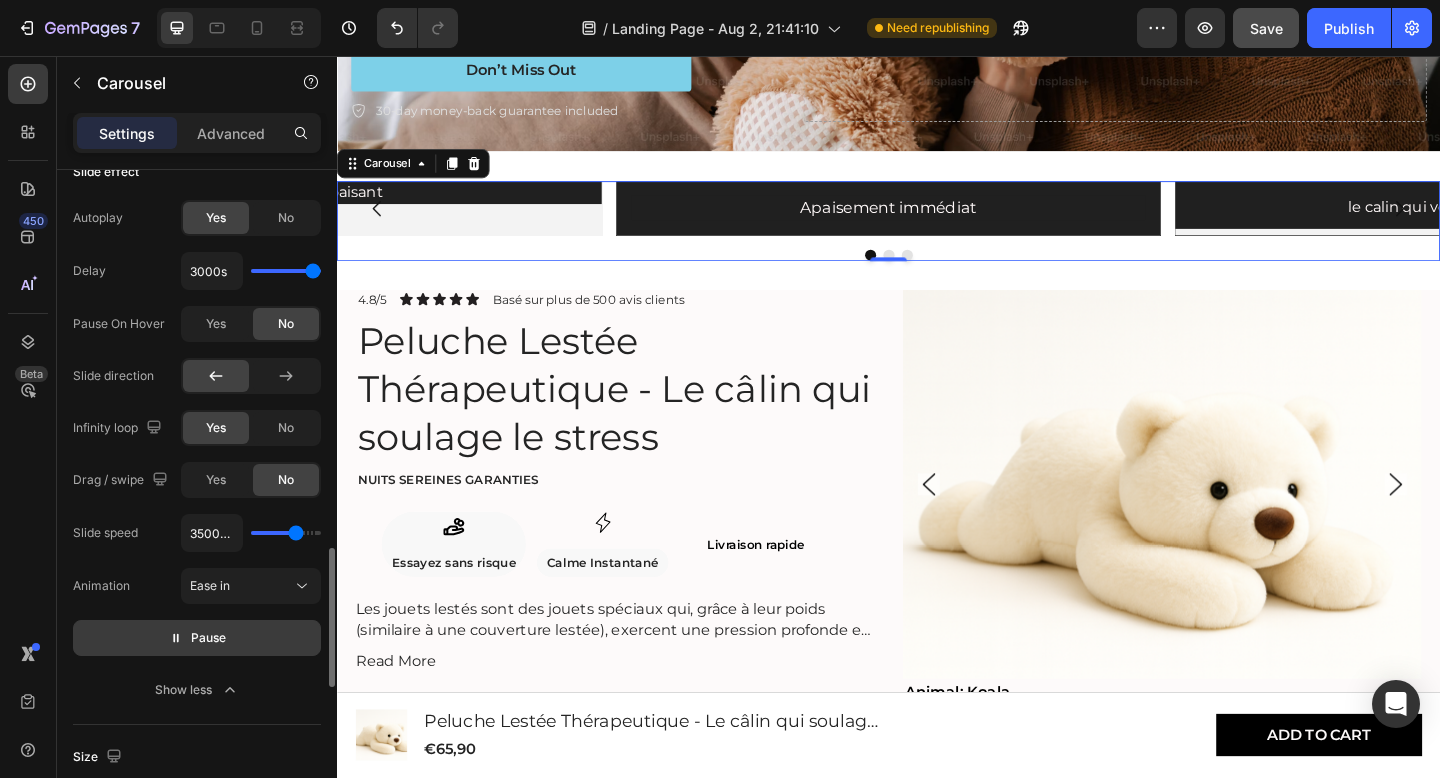 type on "3550ms" 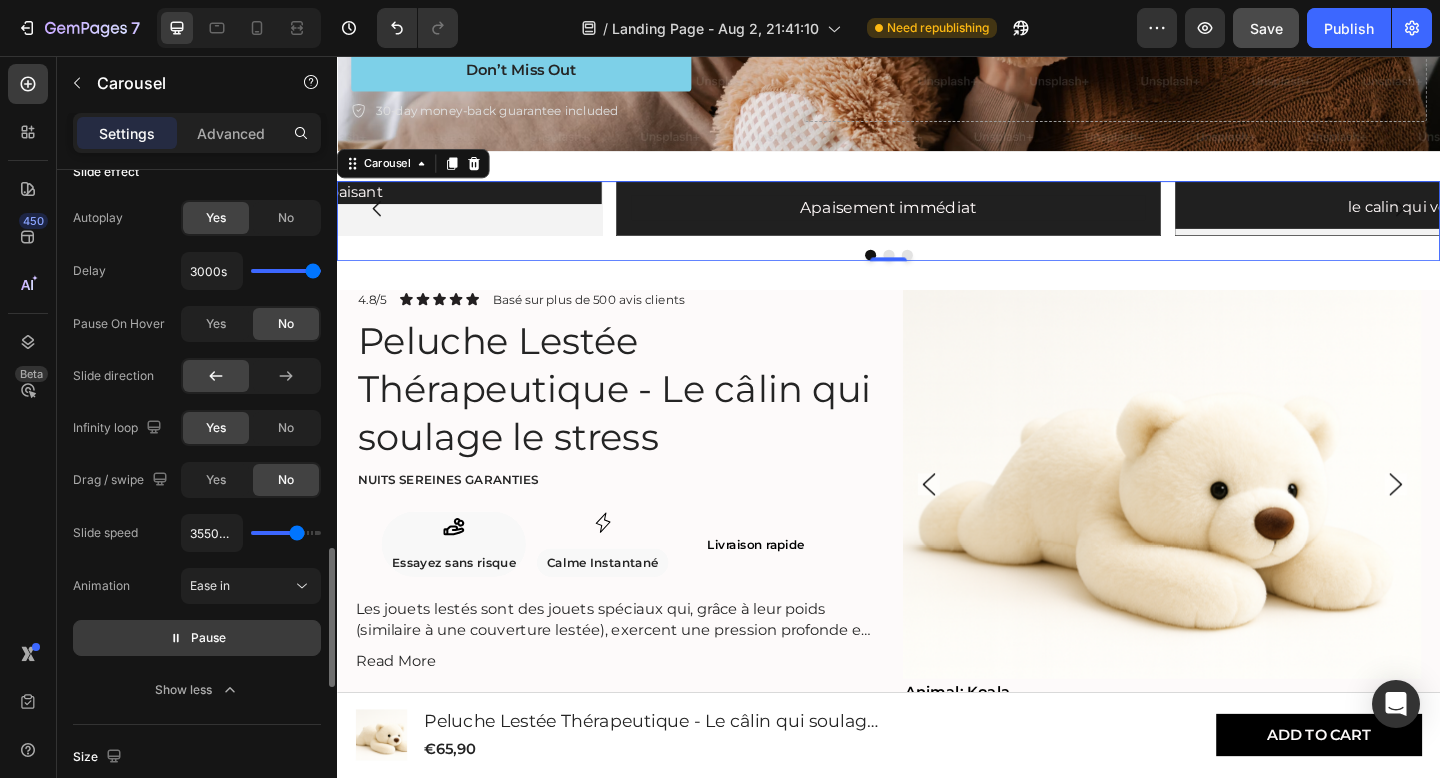 type on "3600ms" 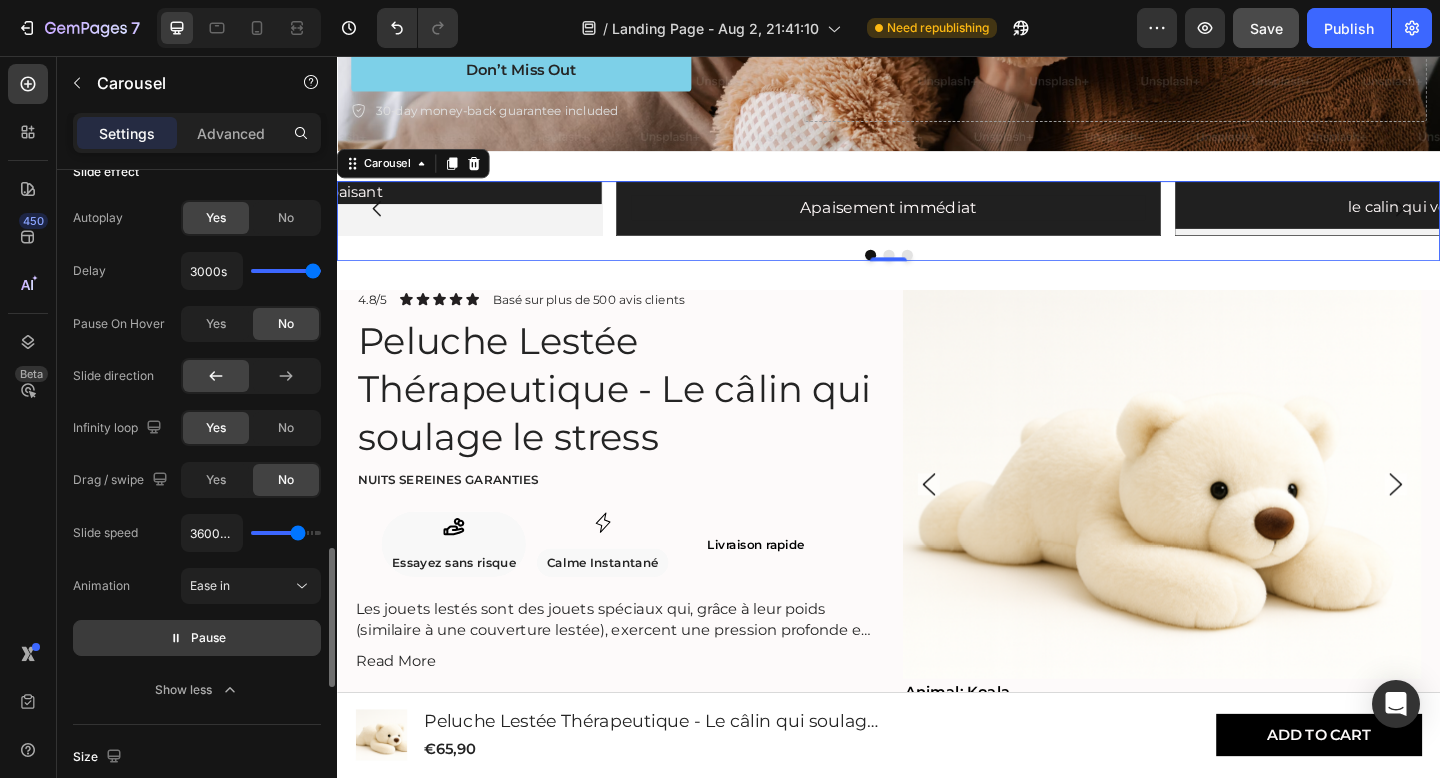 type on "3650ms" 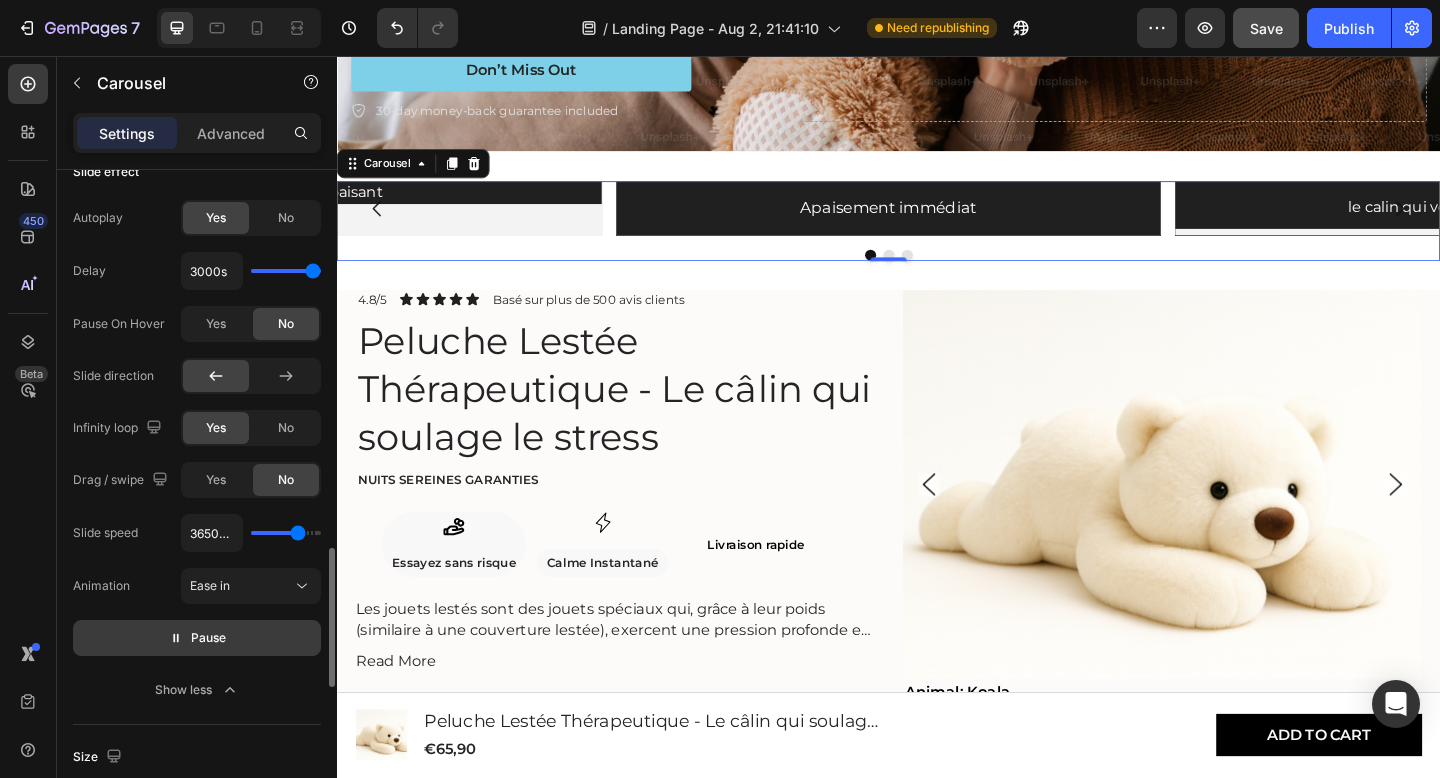 type on "3700ms" 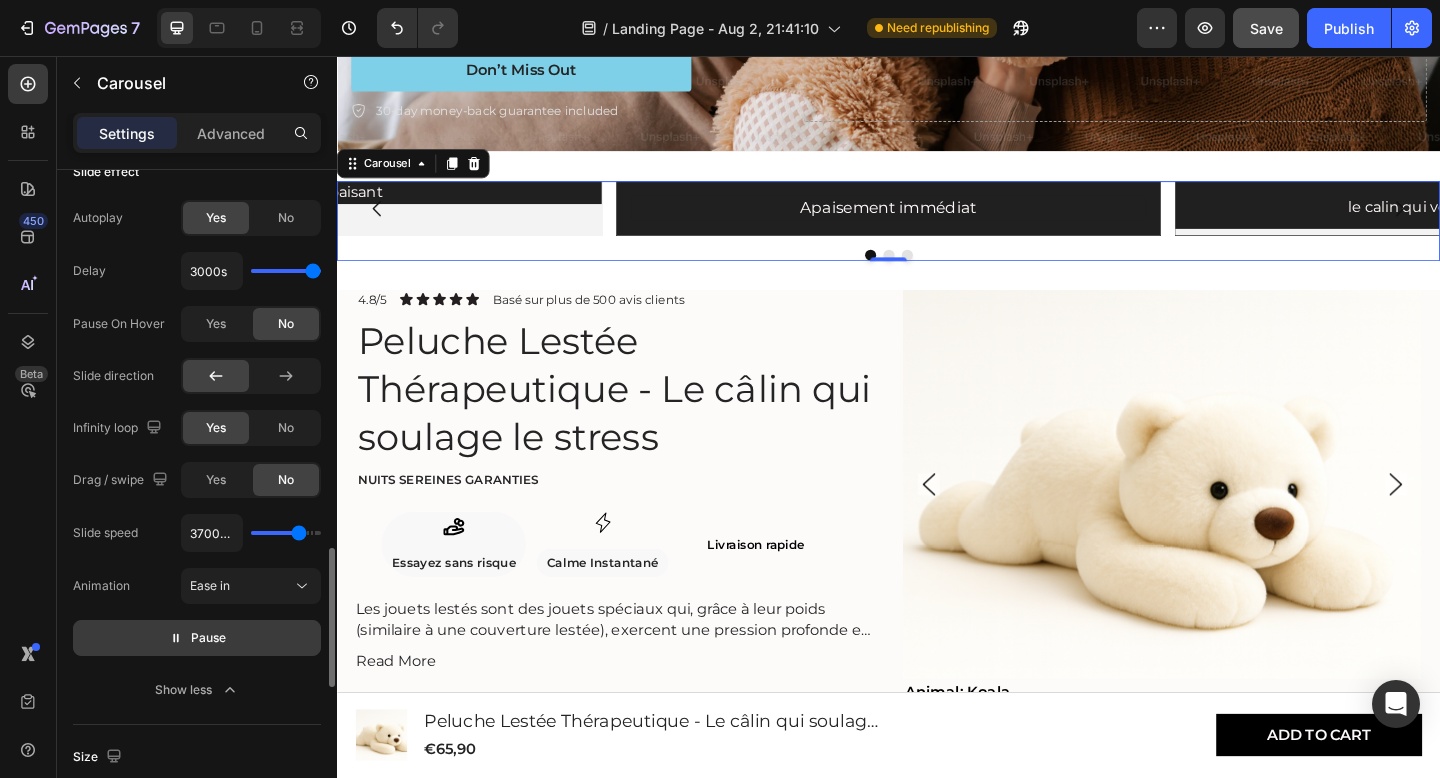 type on "3750ms" 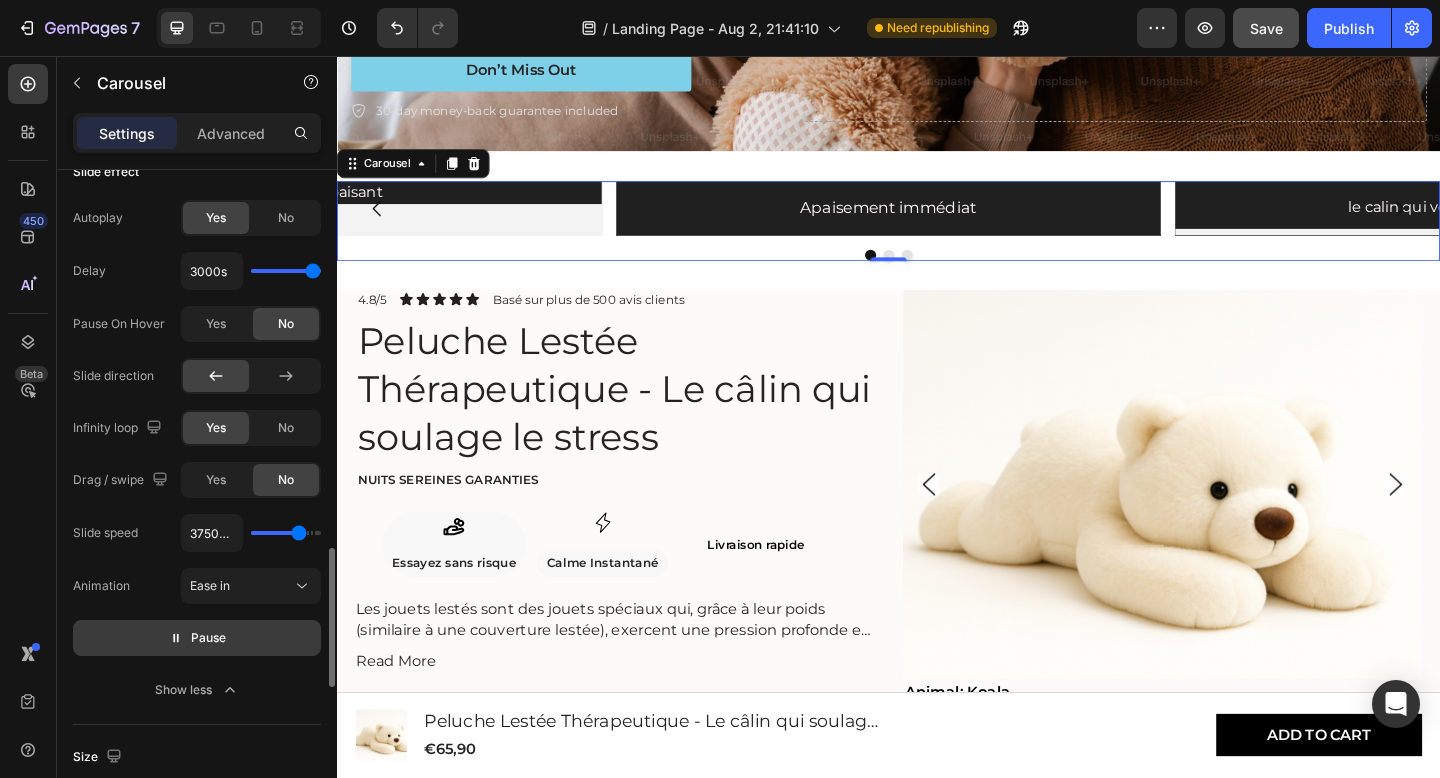 type on "3800ms" 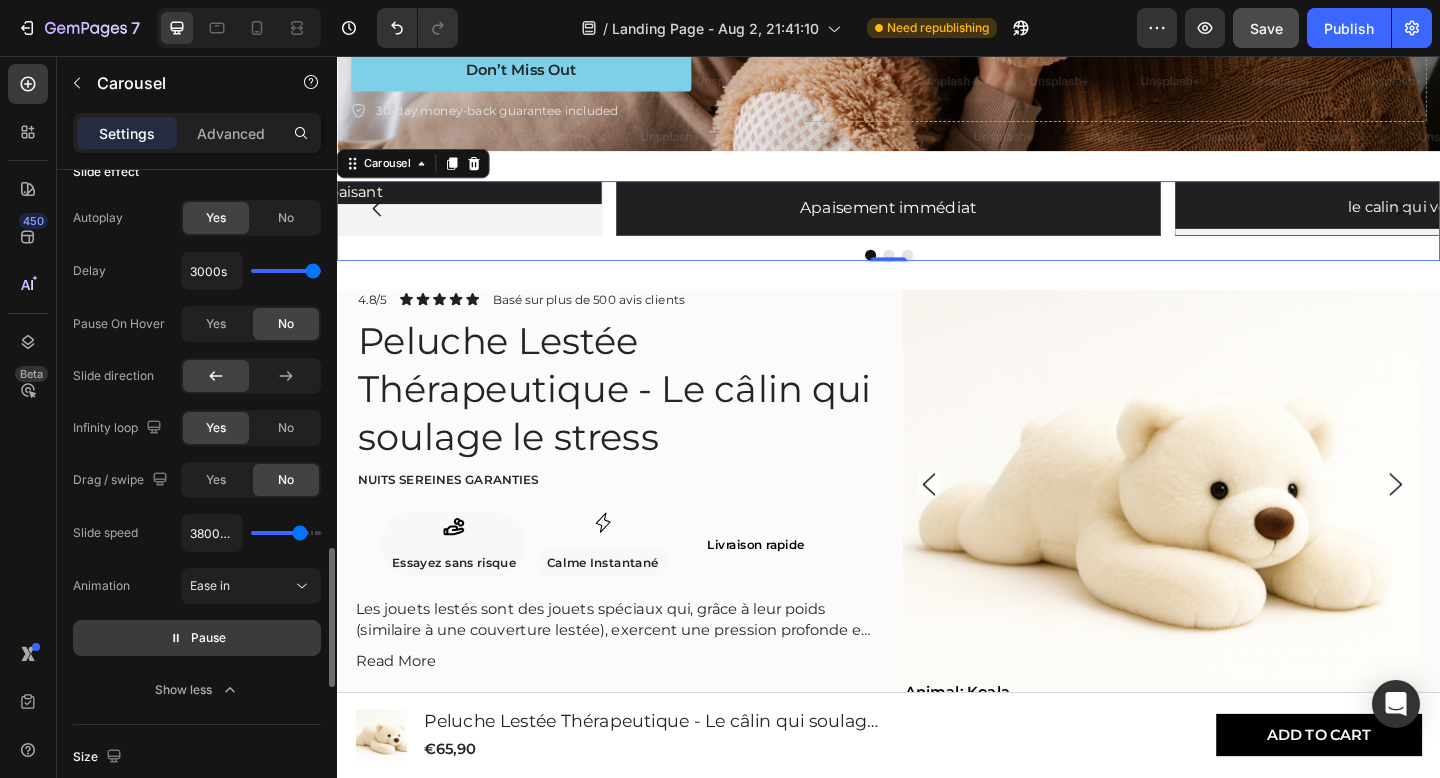 type on "3850ms" 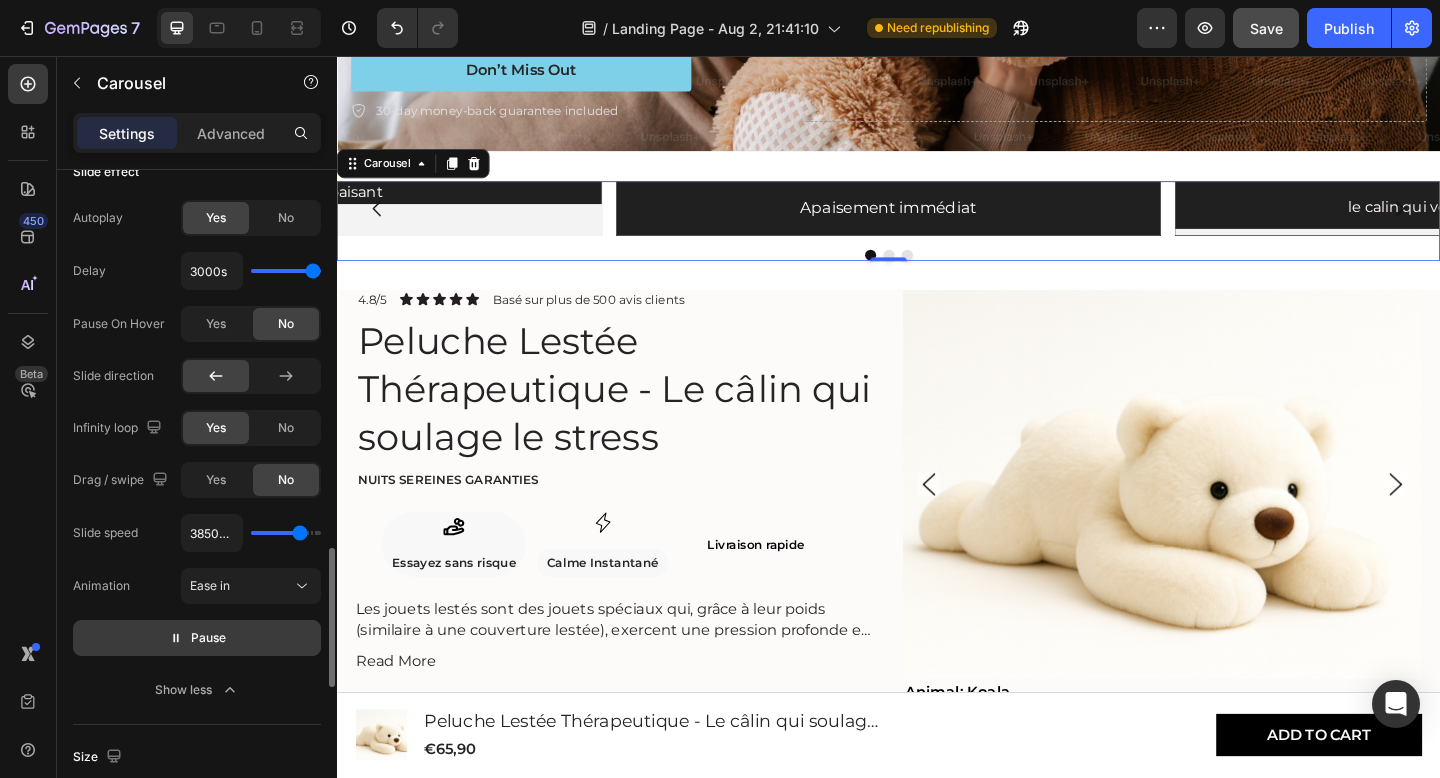 type on "3900ms" 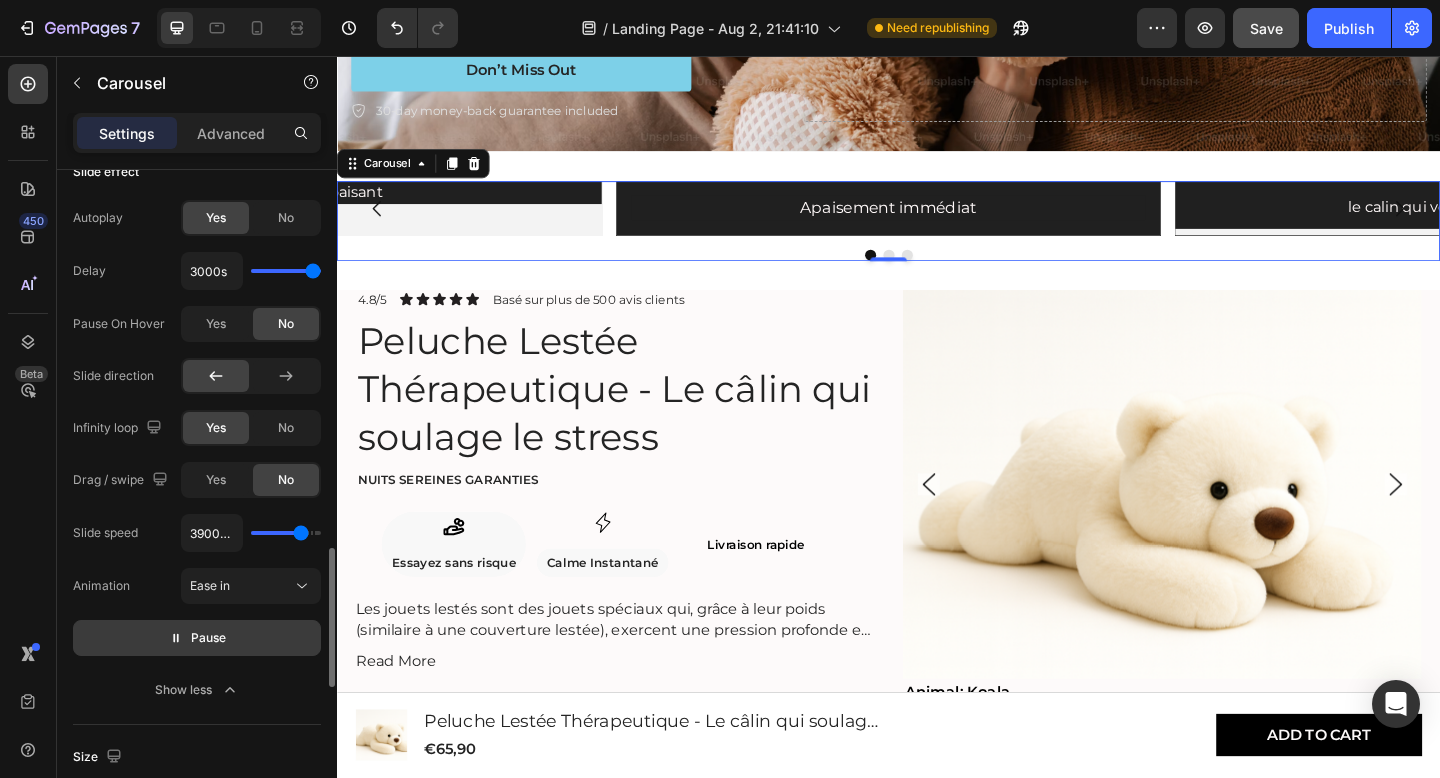 type on "3950ms" 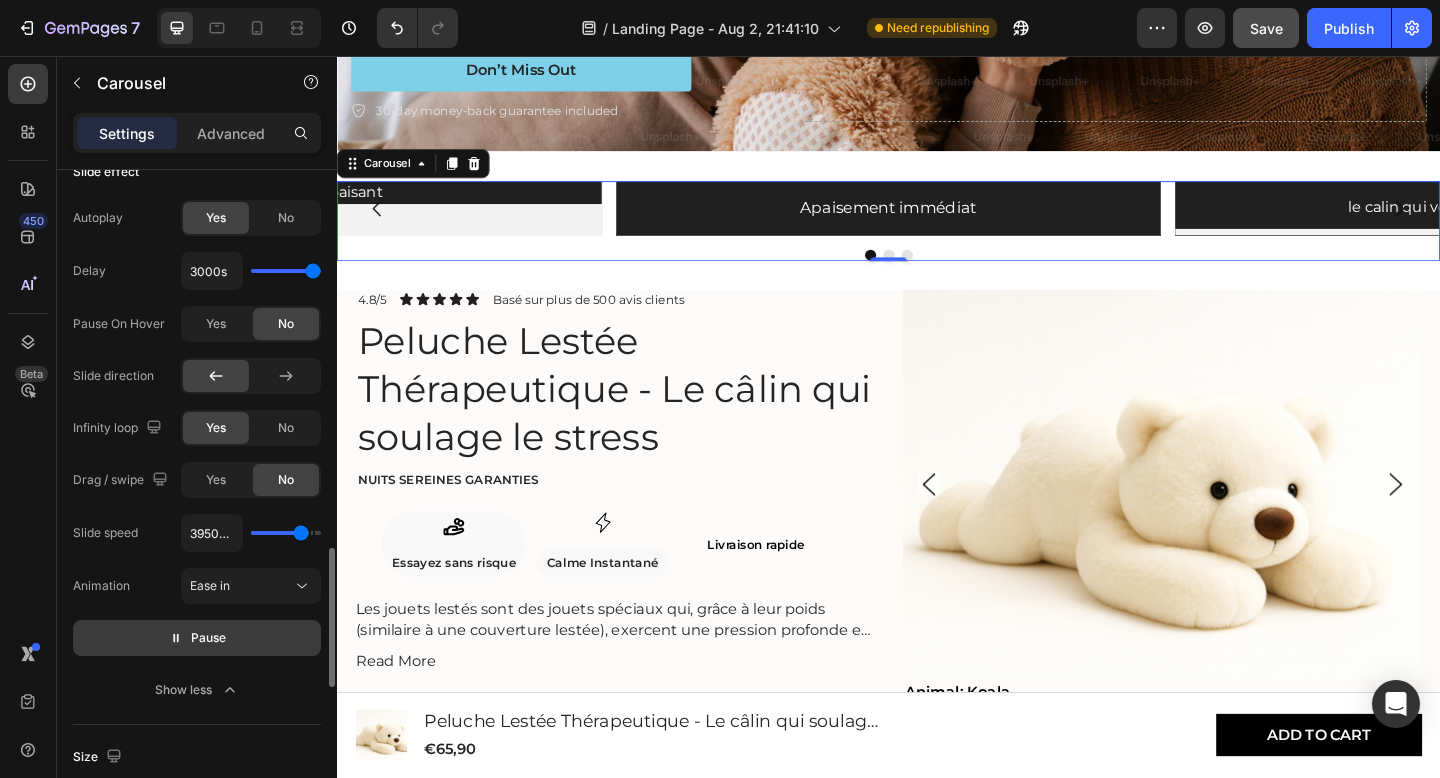 type on "4000ms" 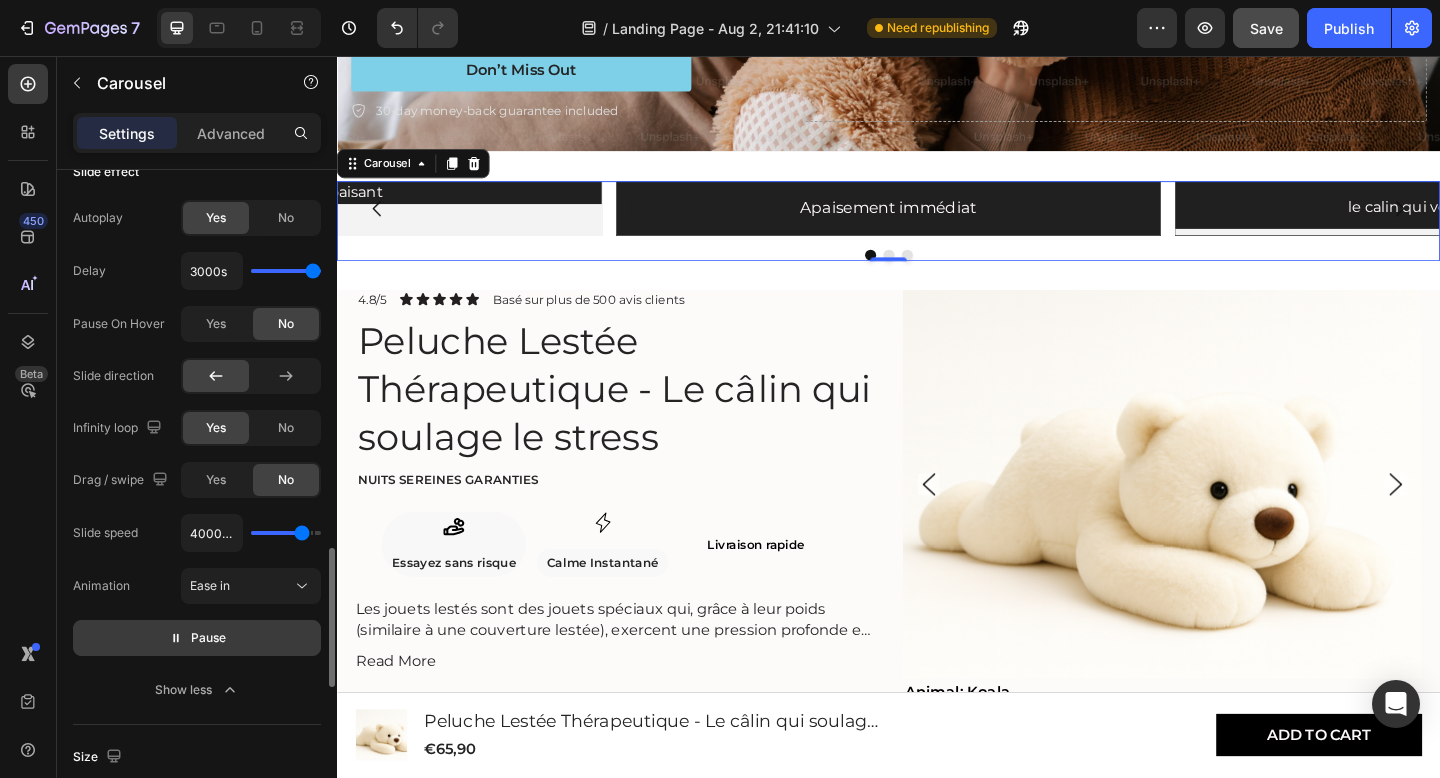 type on "4050ms" 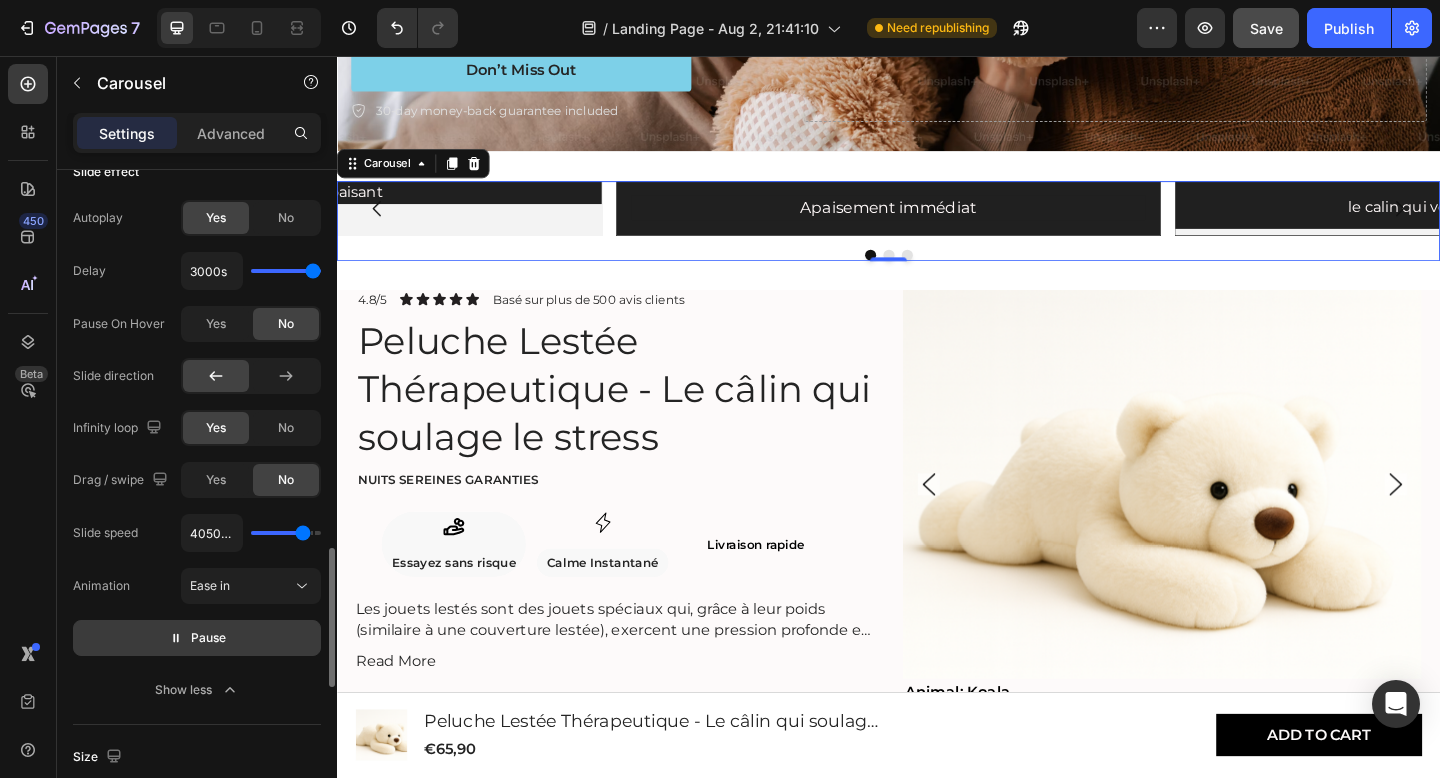 type on "4100ms" 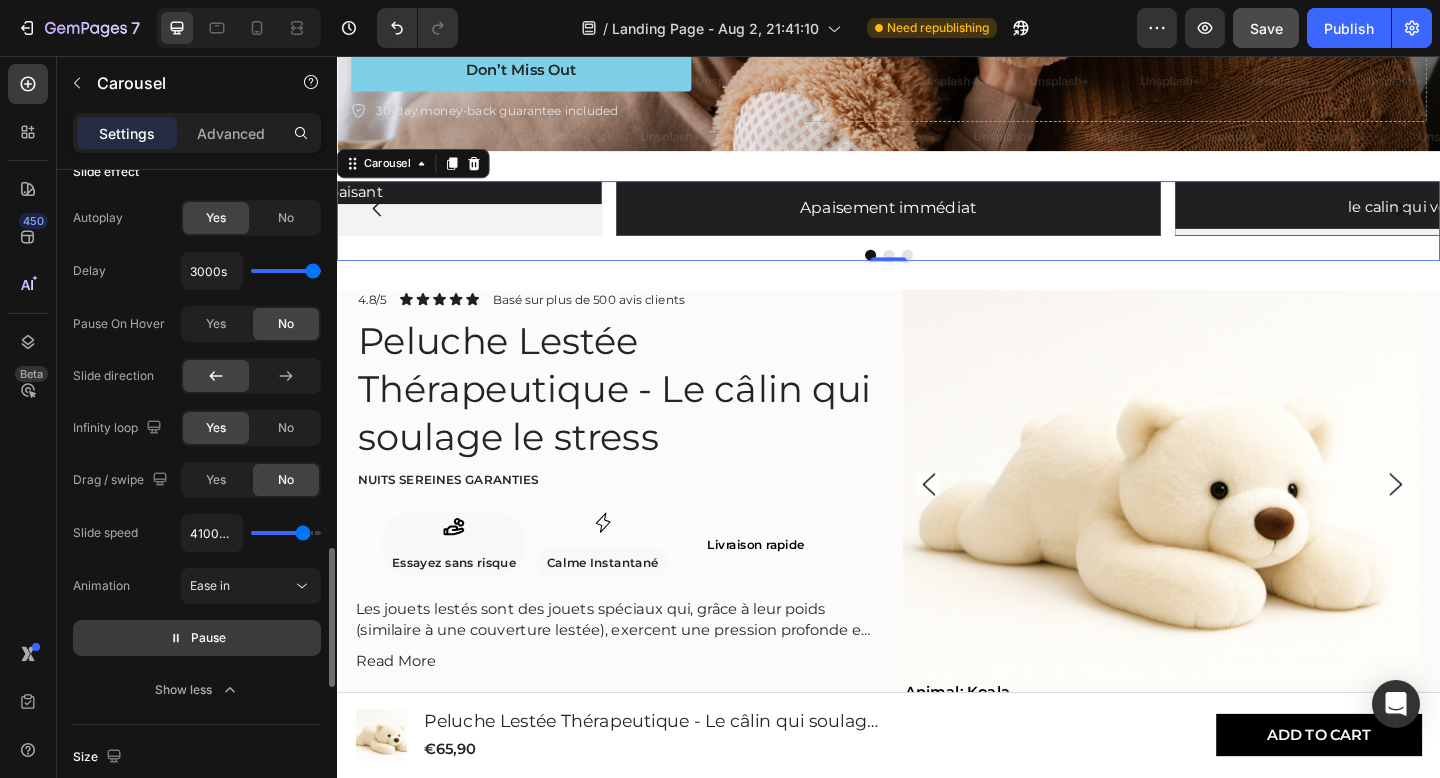 type on "4150ms" 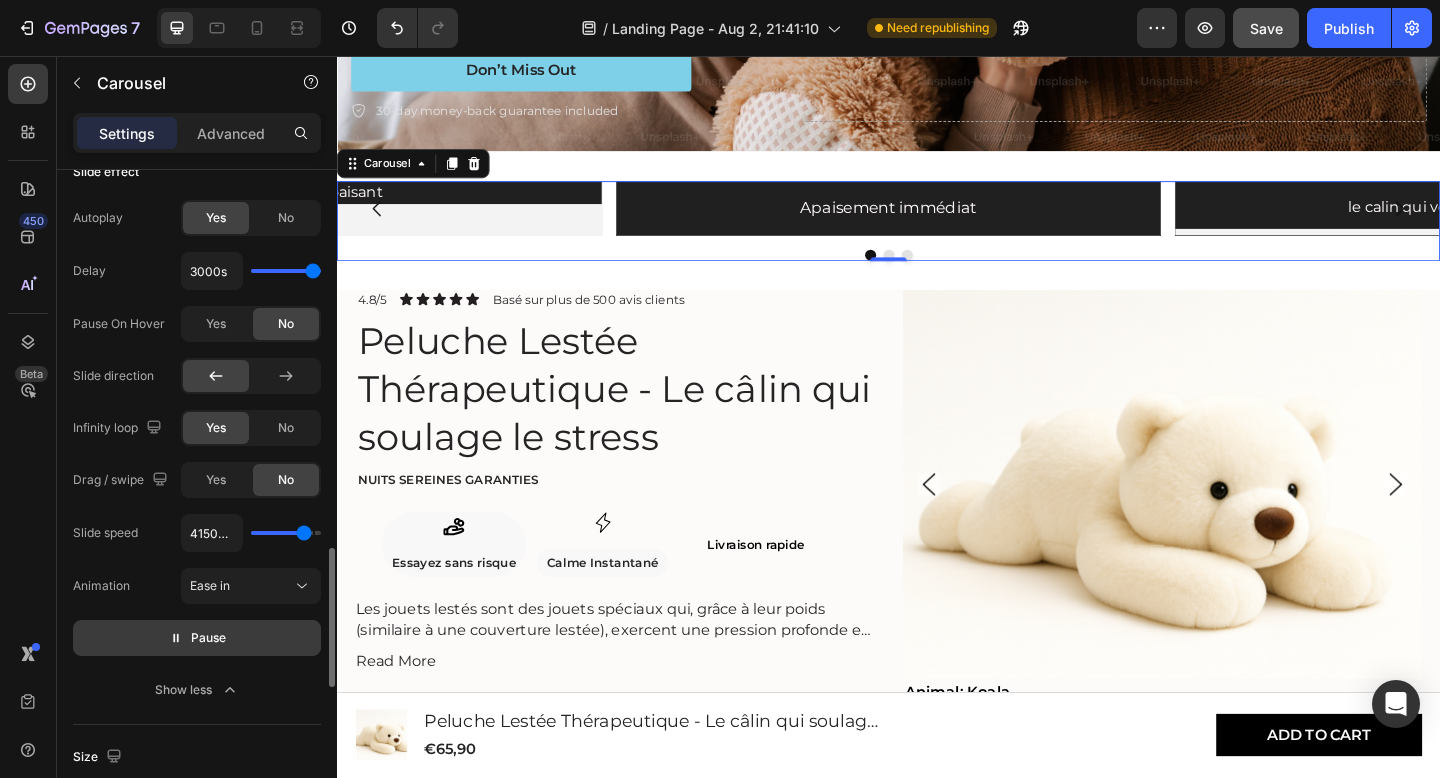 drag, startPoint x: 275, startPoint y: 532, endPoint x: 303, endPoint y: 532, distance: 28 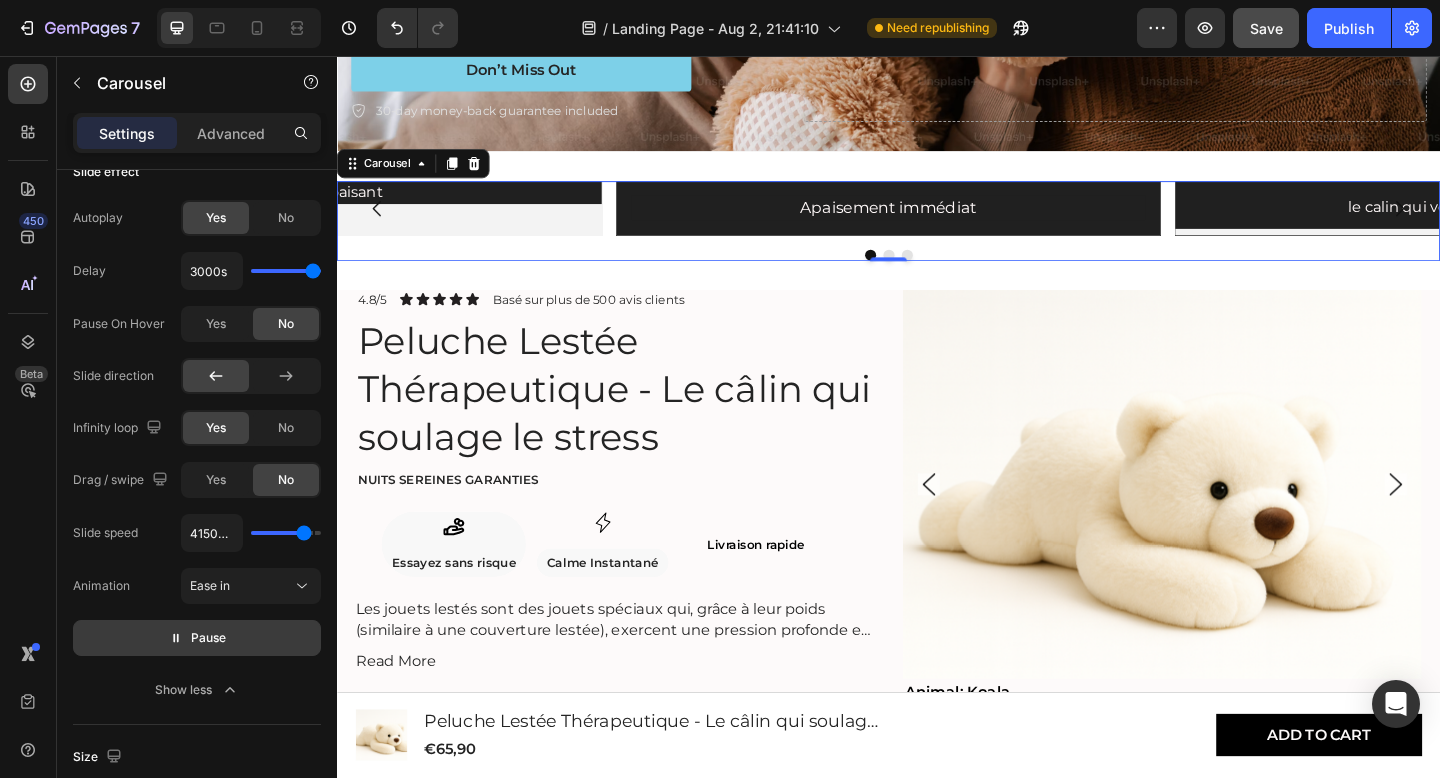 click on "Pause" at bounding box center (208, 638) 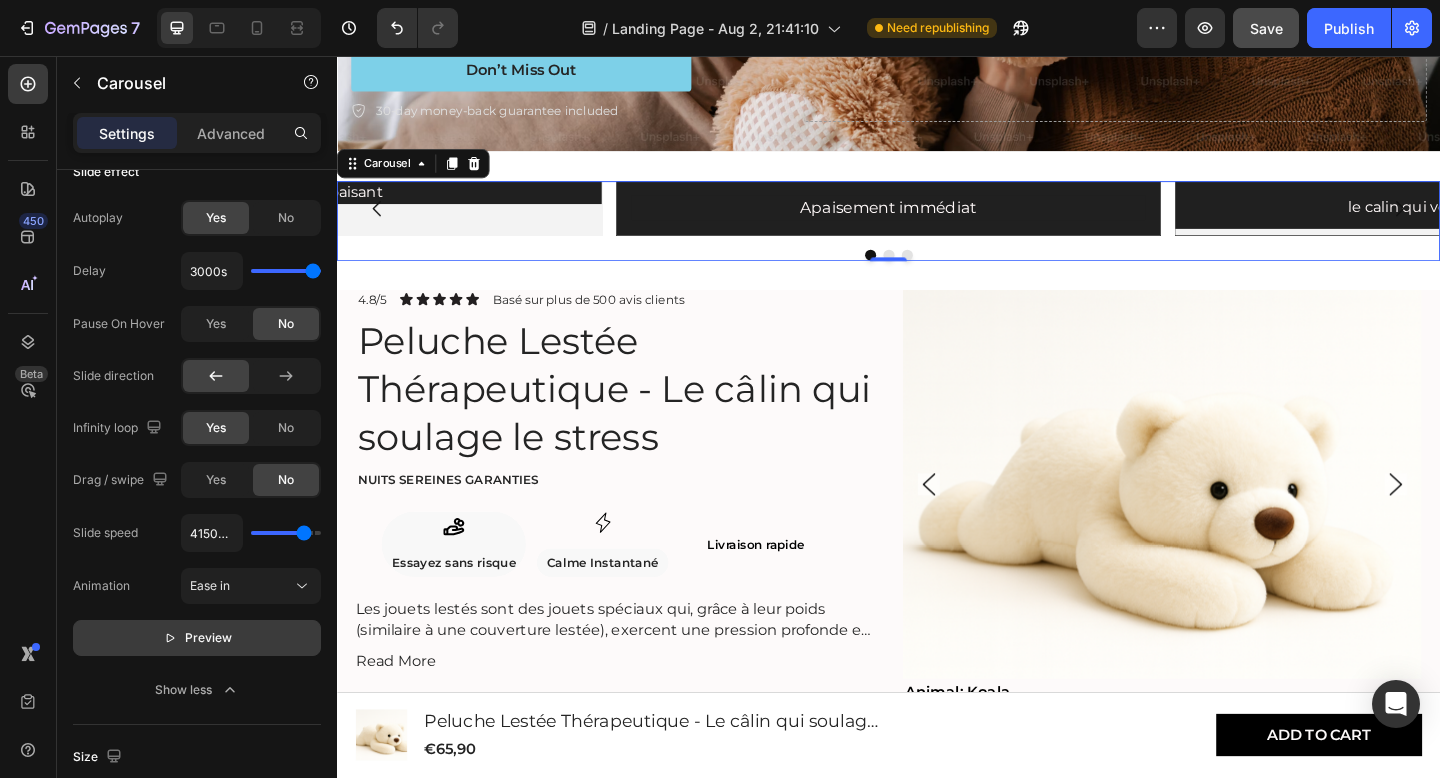 click on "Preview" at bounding box center [208, 638] 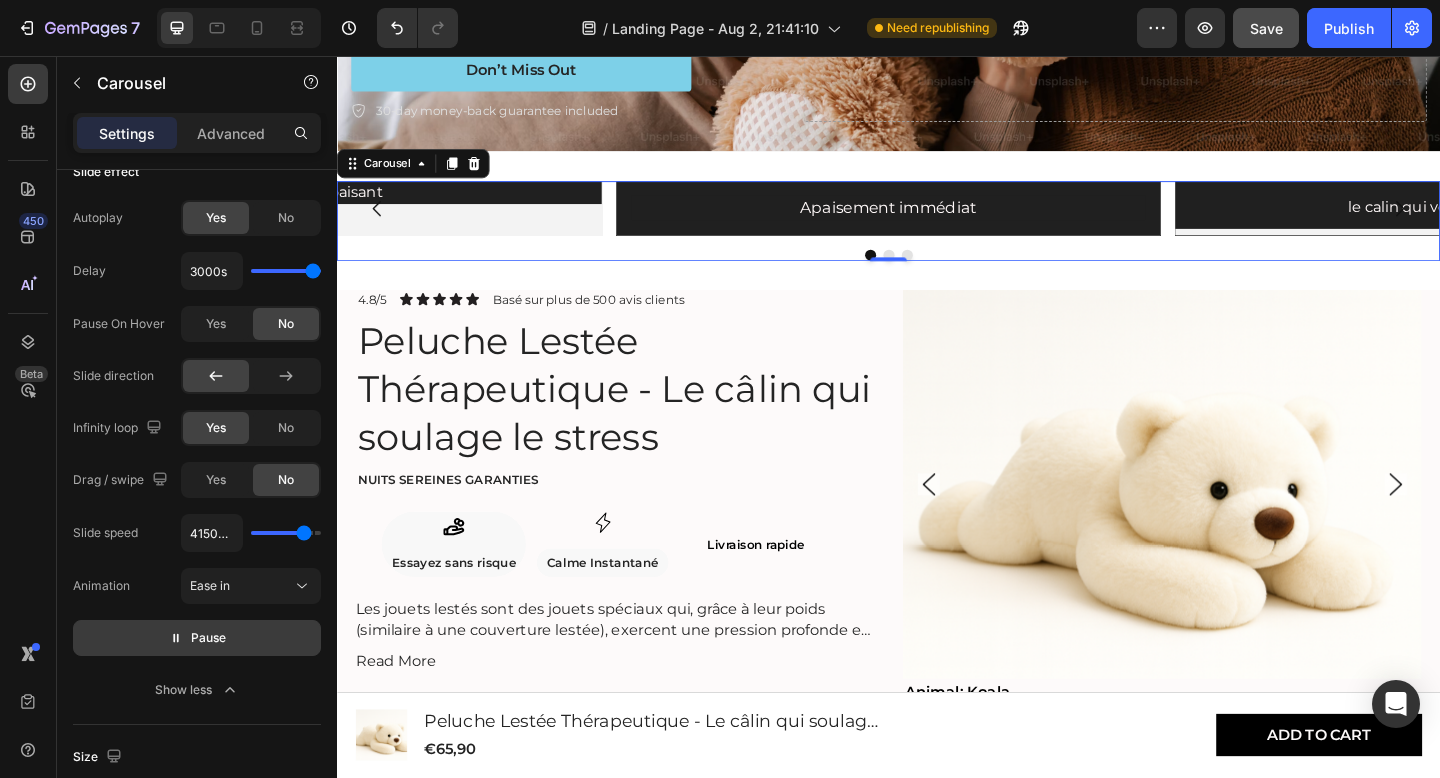 click on "Apaisement immédiat Heading Row le calin qui vous comprend Heading Poids apaisant Heading
Carousel   0" at bounding box center [937, 235] 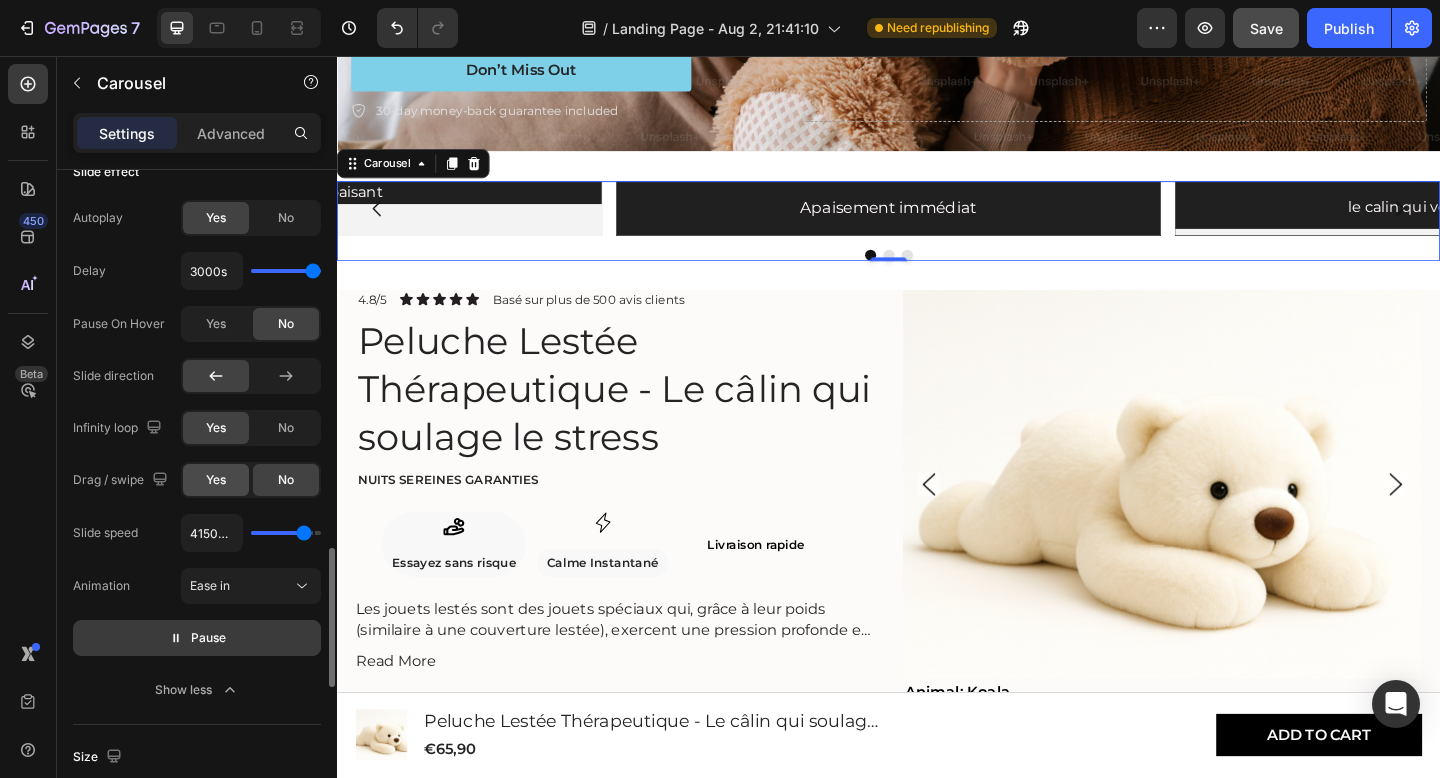 click on "Yes" 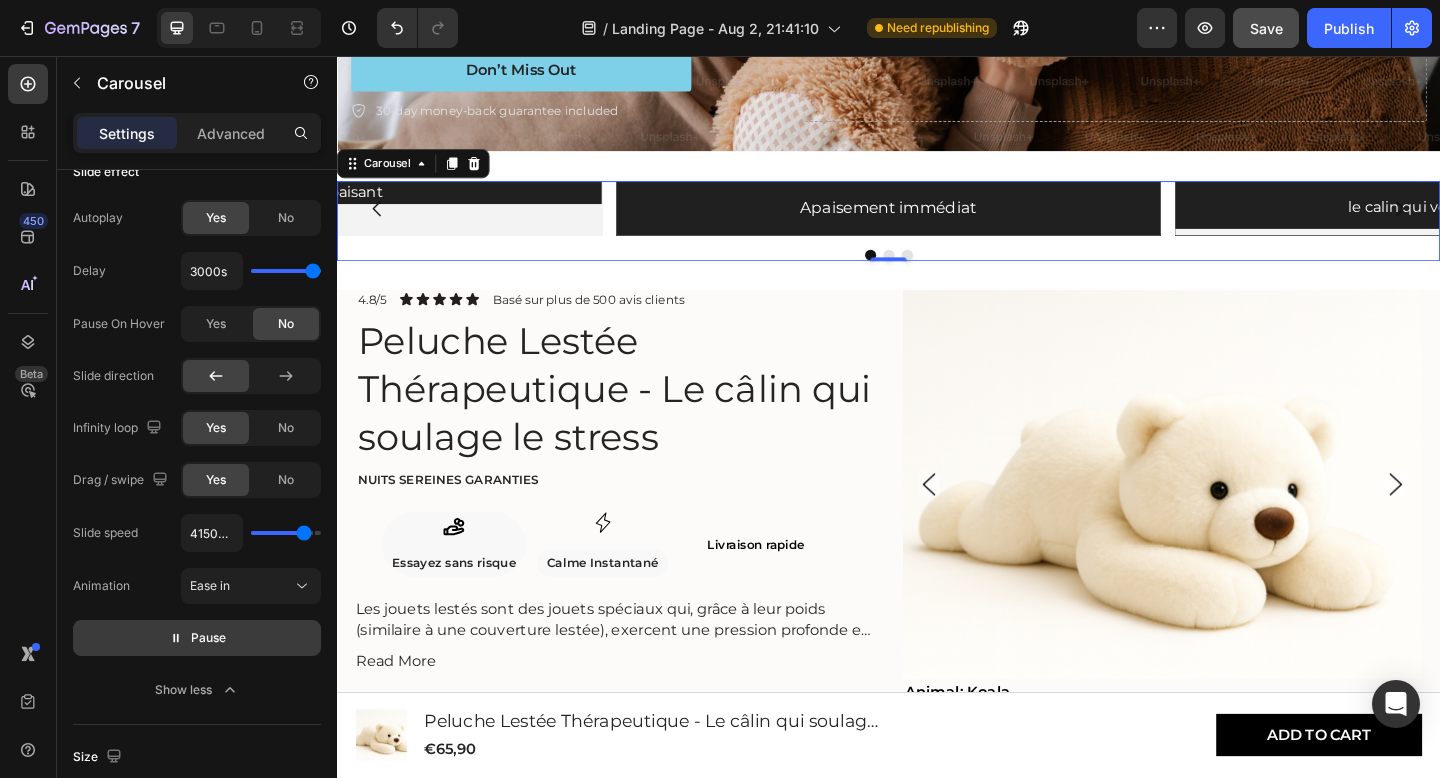 click on "Pause" at bounding box center (208, 638) 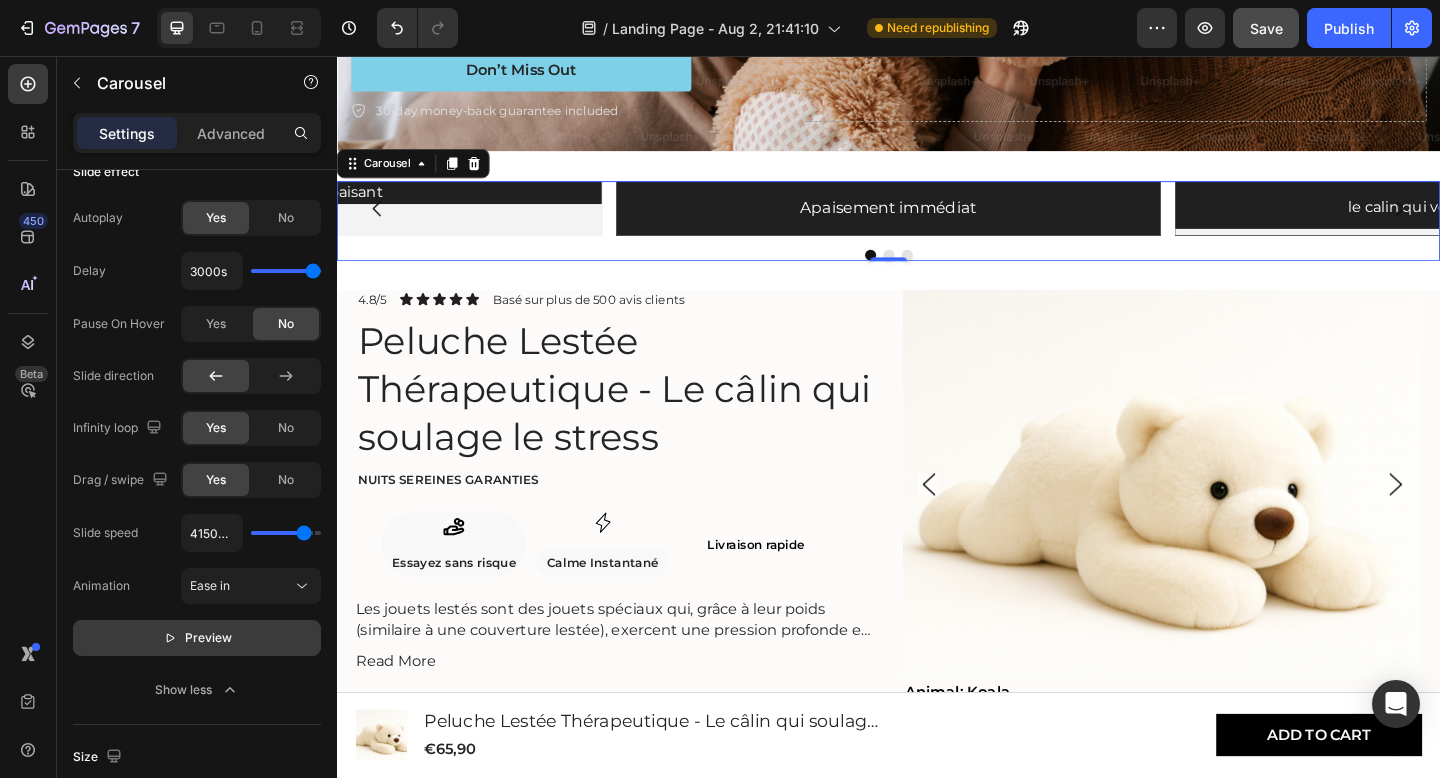 click on "Preview" at bounding box center (208, 638) 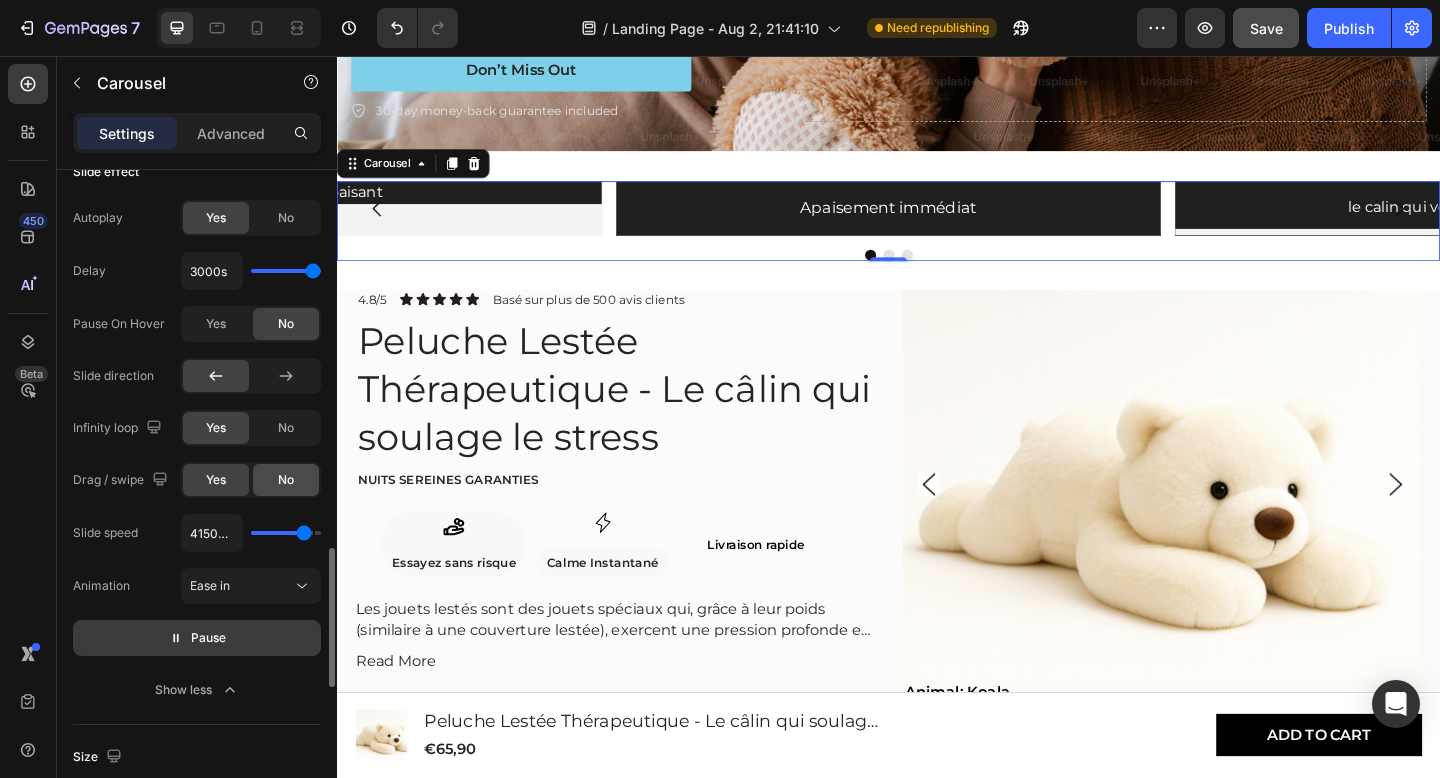 click on "No" 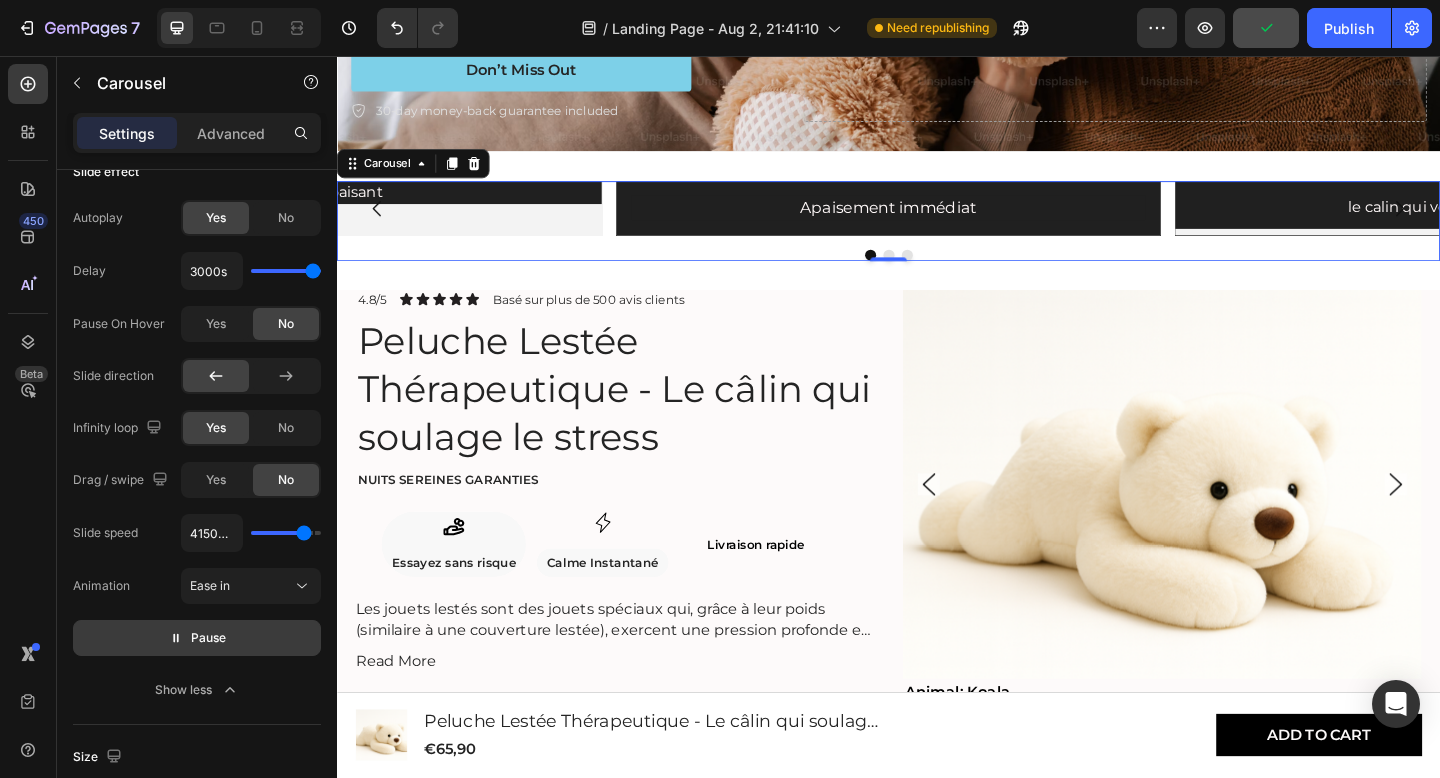 click on "Pause" at bounding box center [197, 638] 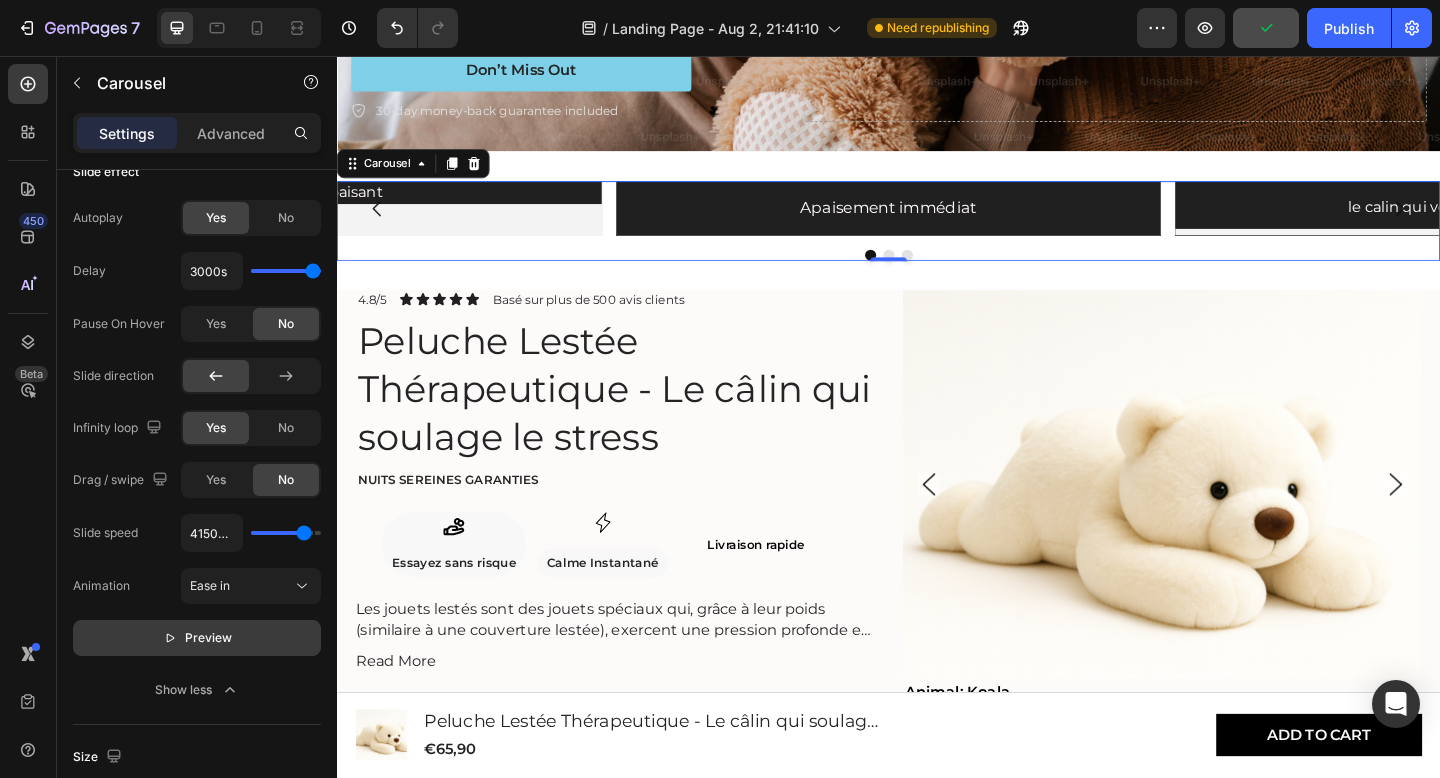 click on "Preview" at bounding box center (197, 638) 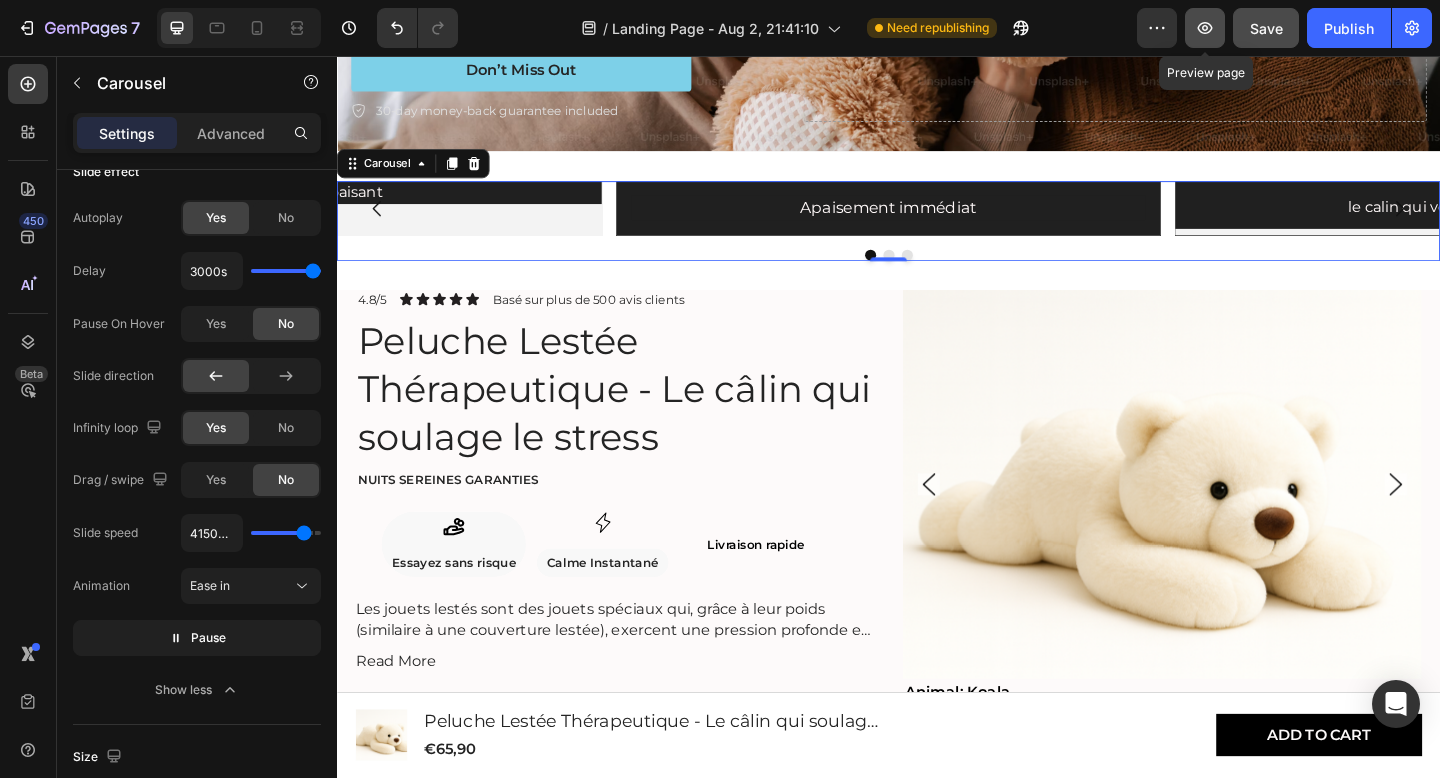 click 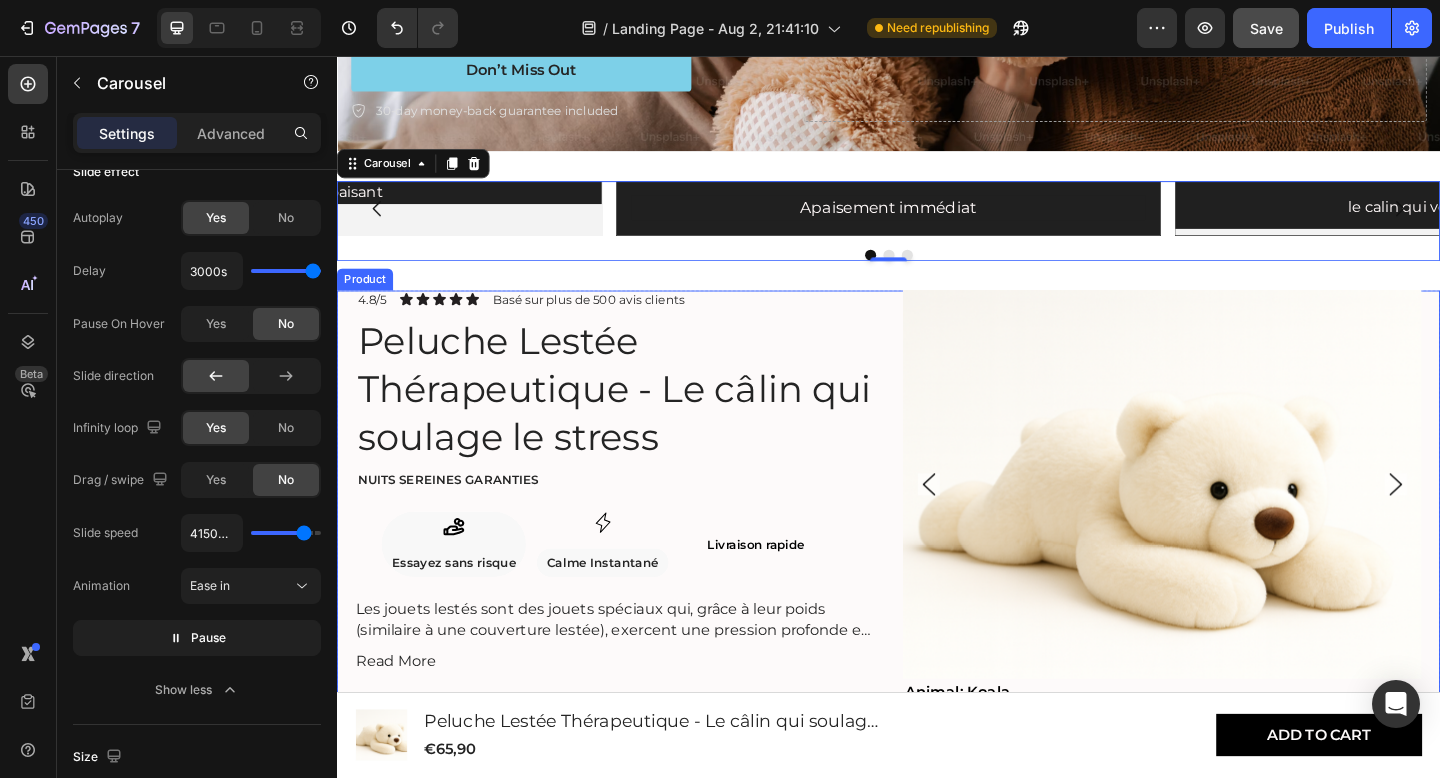 click on "Product Images Animal: Koala Ours blanc Ours blanc Ours blanc Ours brun Ours brun Ours brun Koala Koala Koala Chien Chien Chien Elephant Elephant Elephant Paresseux Paresseux Paresseux Licorne Licorne Licorne Product Variants & Swatches 4.8/5 Text Block Icon Icon Icon Icon Icon Icon List Basé sur plus de 500 avis clients Text Block Row Peluche Lestée Thérapeutique - Le câlin qui soulage le stress Product Title Nuits sereines garanties Text Block
Icon Essayez sans risque Text Block Row
Icon Calme Instantané Text Block Row Row Livraison rapide  Heading Row Les jouets lestés sont des jouets spéciaux qui, grâce à leur poids (similaire à une couverture lestée), exercent une pression profonde et apaisante. Cela contribue à un  sentiment de réconfort et de sécurité  .
Les peluches lestées conviennent aussi bien aux enfants  (à partir de 3 ans)     Read More Product Description
Ajouter au panier Add to Cart
Row" at bounding box center (937, 682) 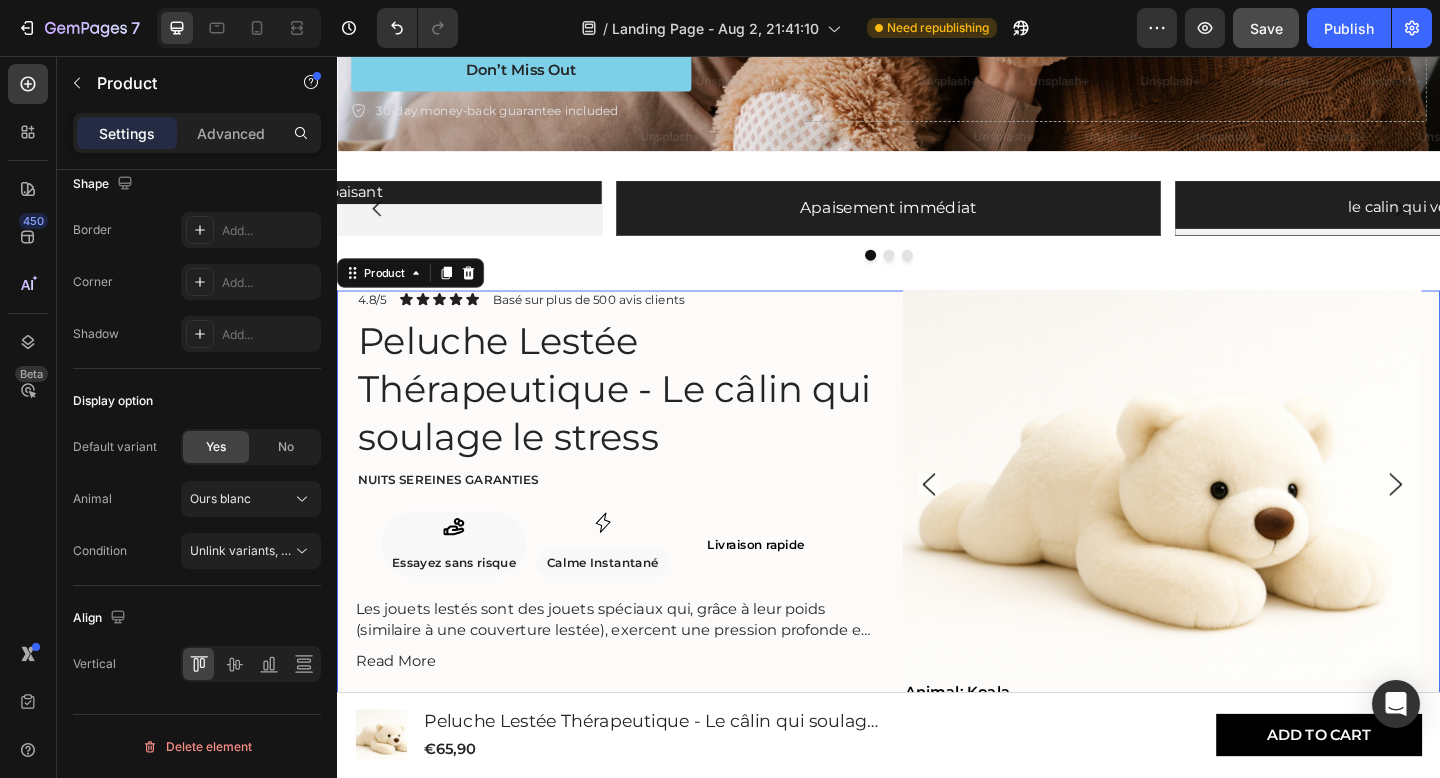 scroll, scrollTop: 0, scrollLeft: 0, axis: both 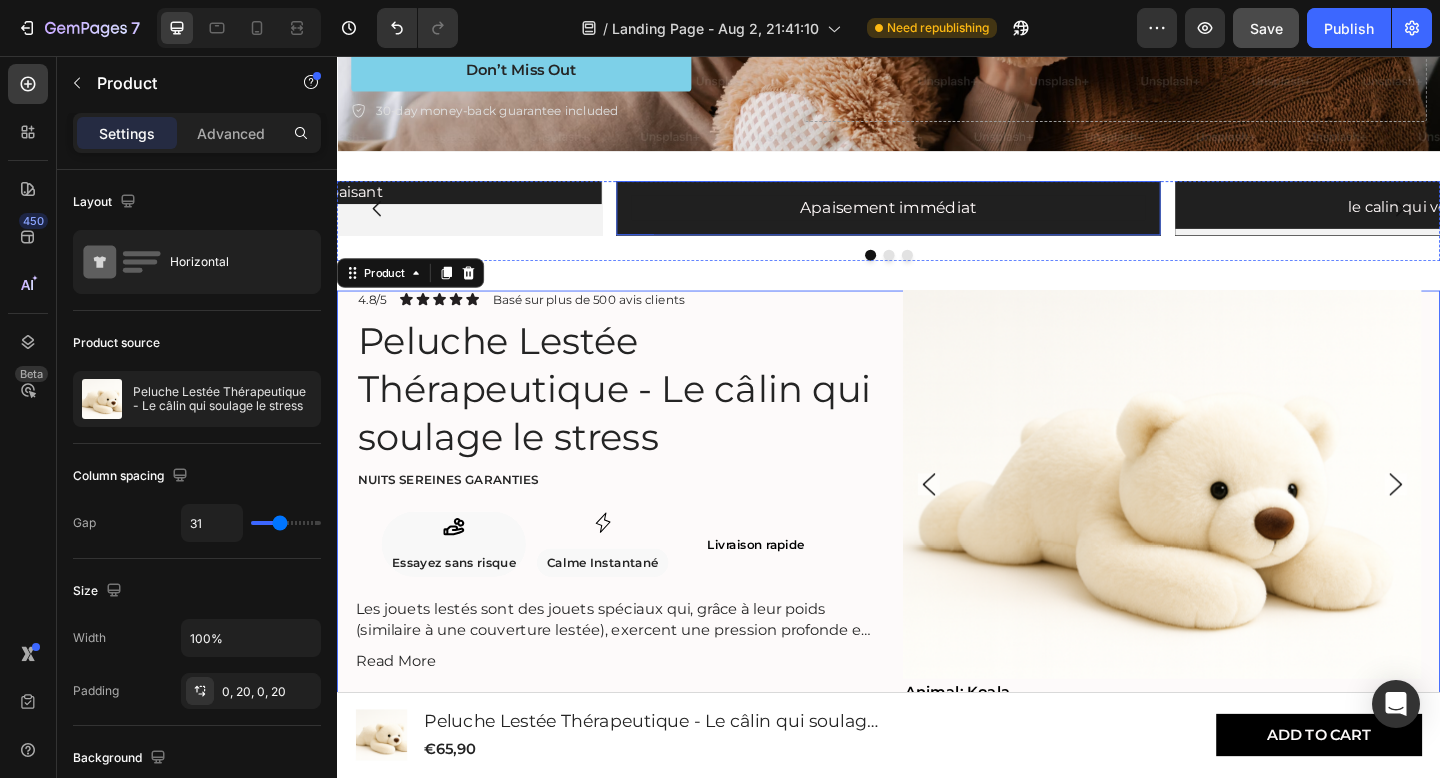 click on "Apaisement immédiat Heading Row" at bounding box center [937, 221] 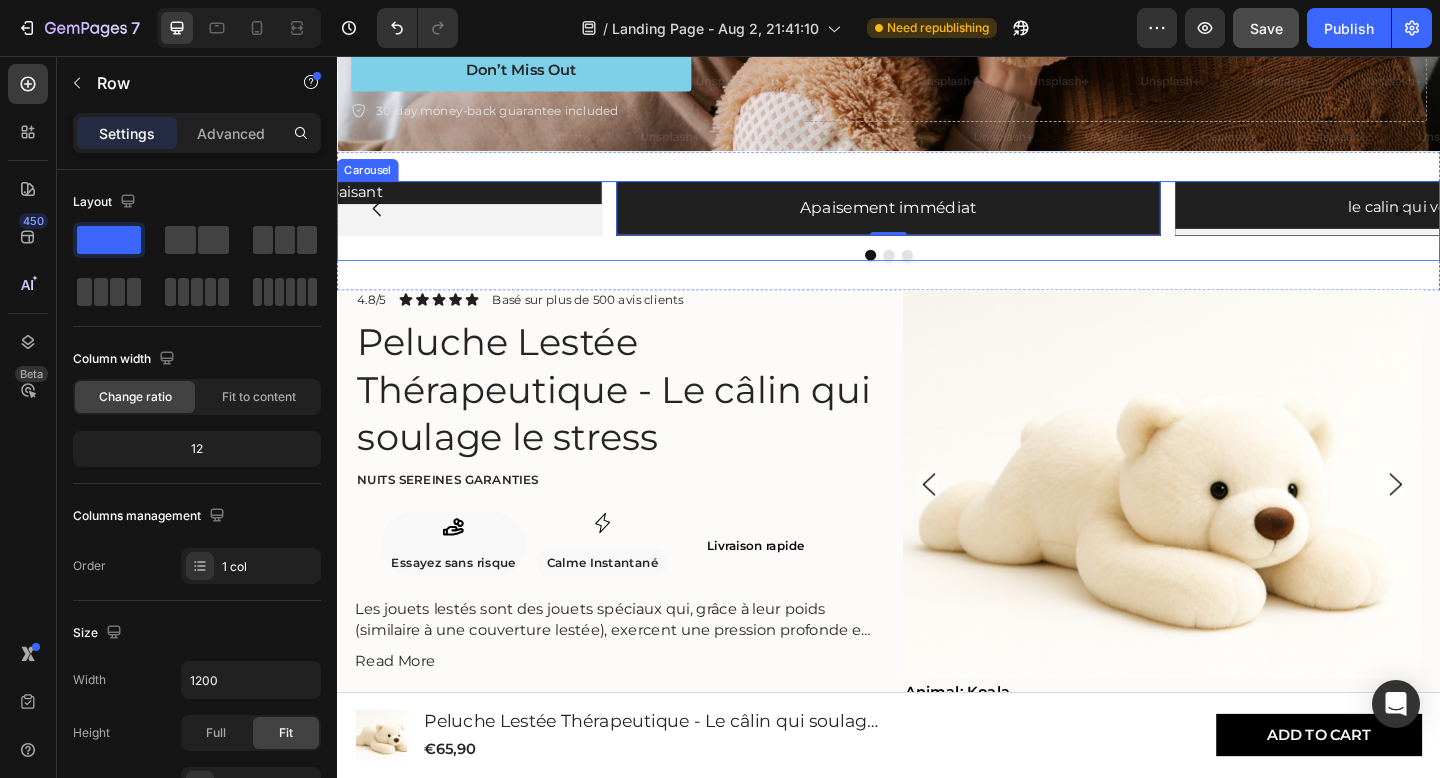 click on "Poids apaisant Heading" at bounding box center [329, 221] 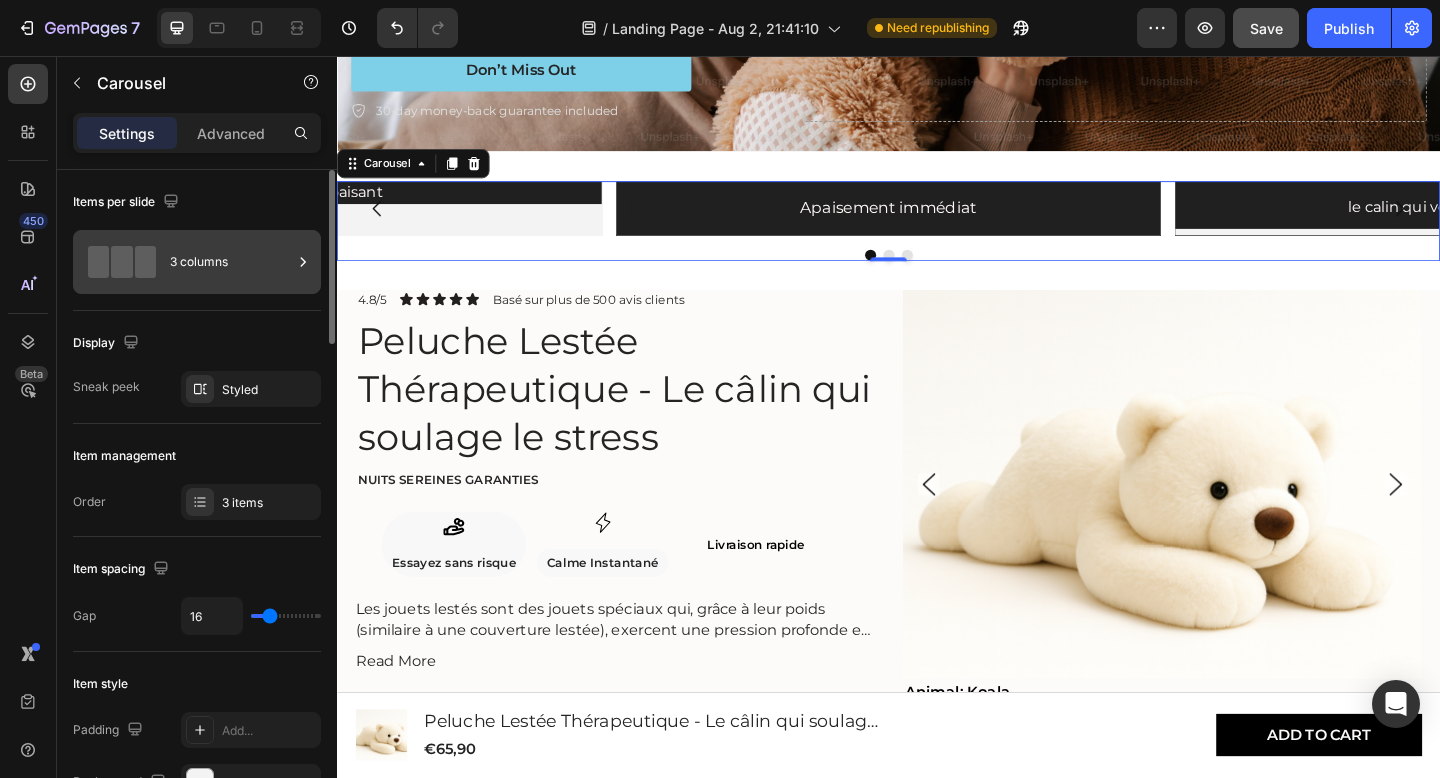 click 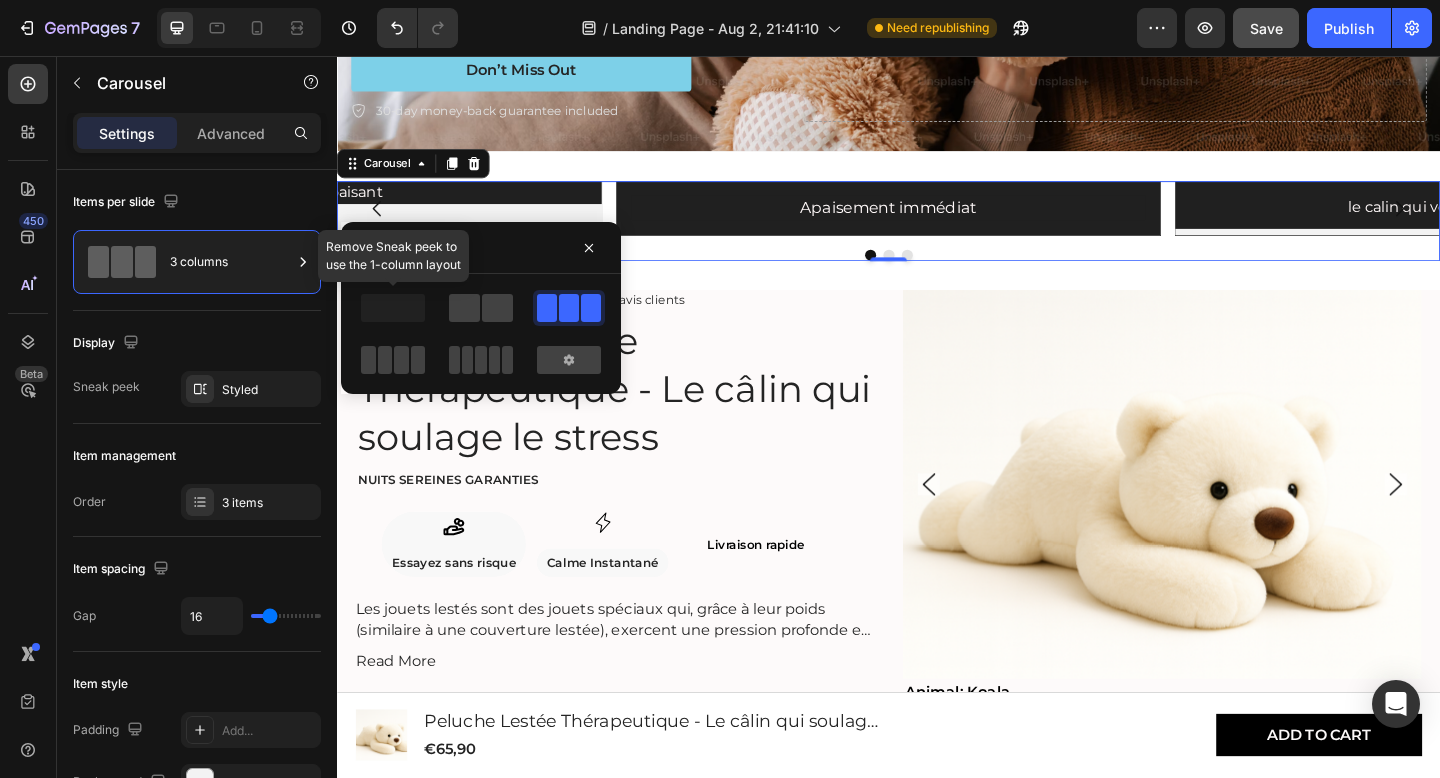 click 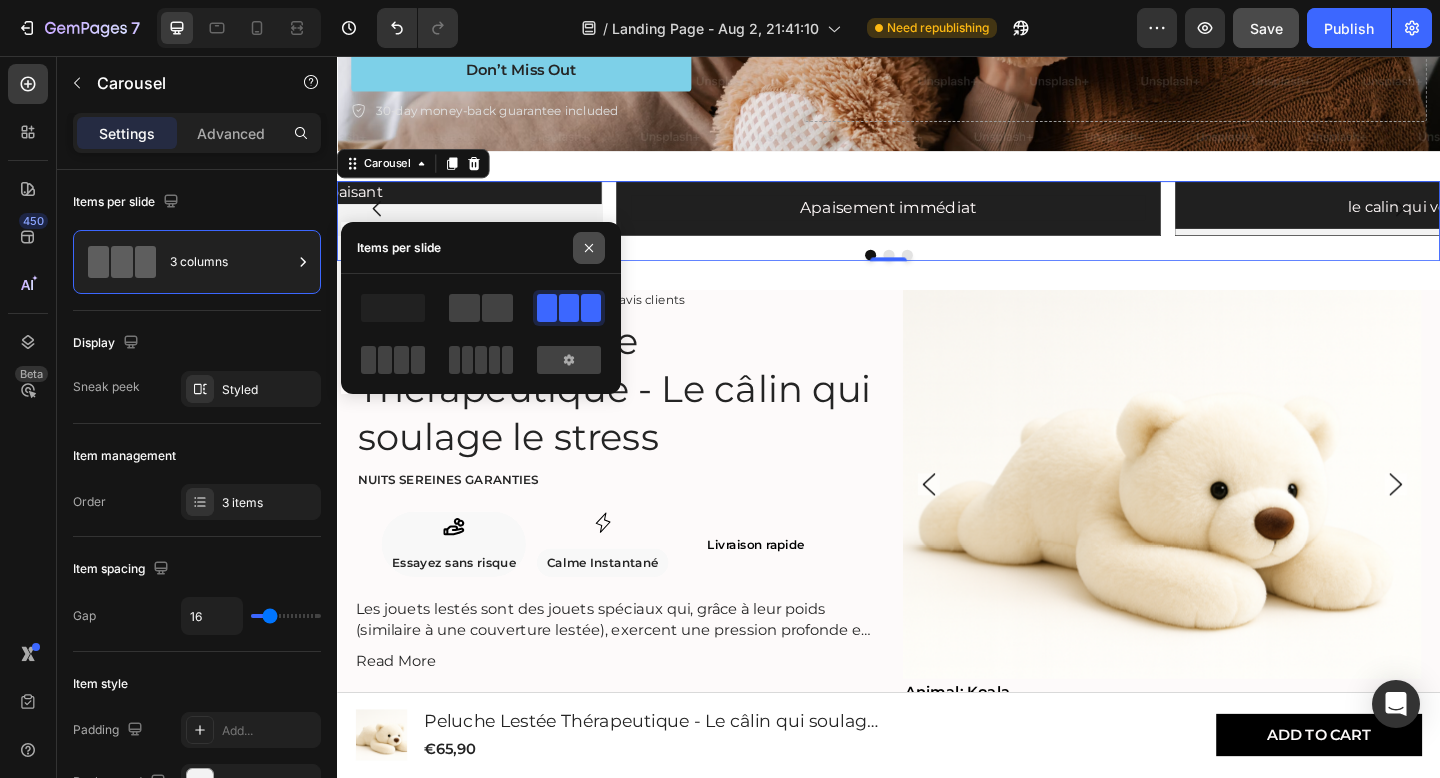click at bounding box center [589, 248] 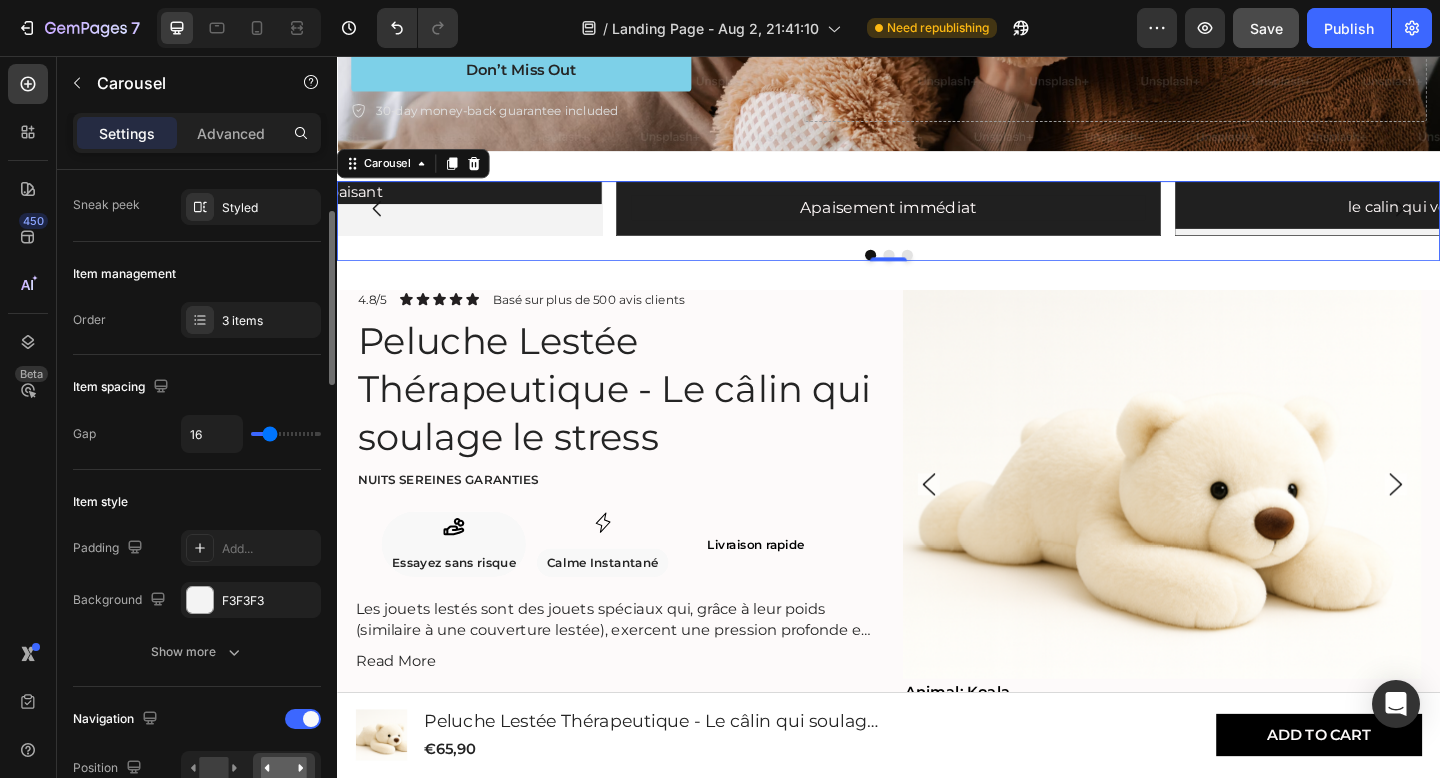 scroll, scrollTop: 186, scrollLeft: 0, axis: vertical 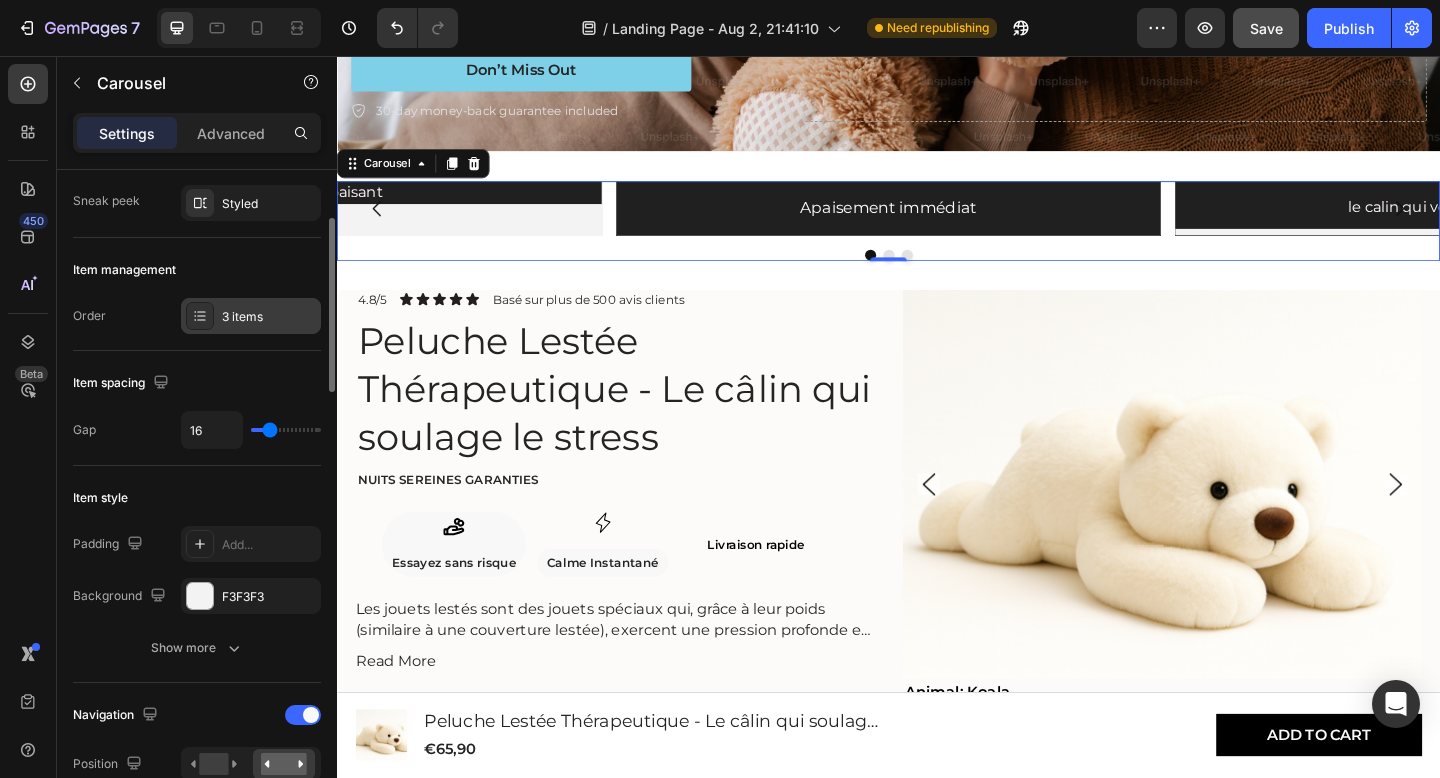 click on "3 items" at bounding box center [251, 316] 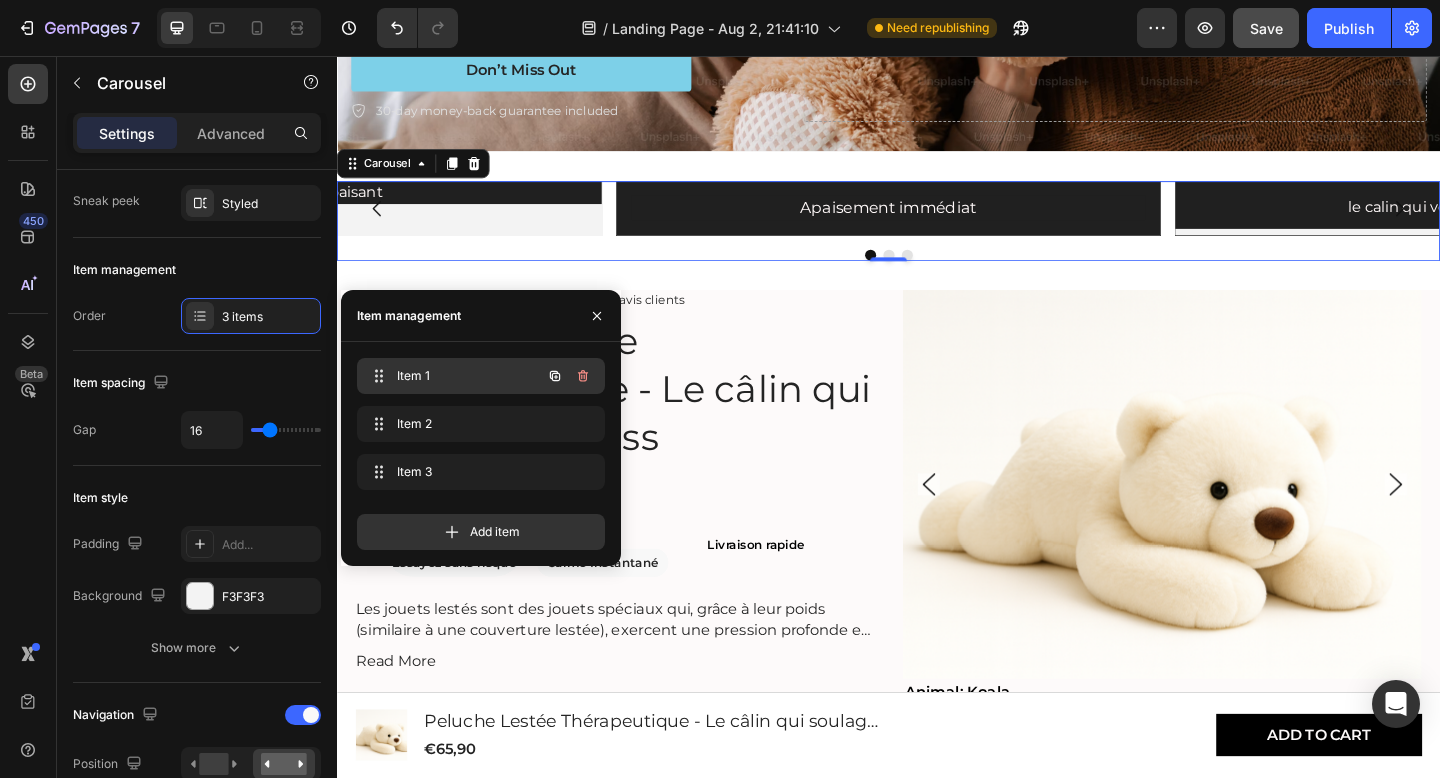 click on "Item 1 Item 1" at bounding box center [453, 376] 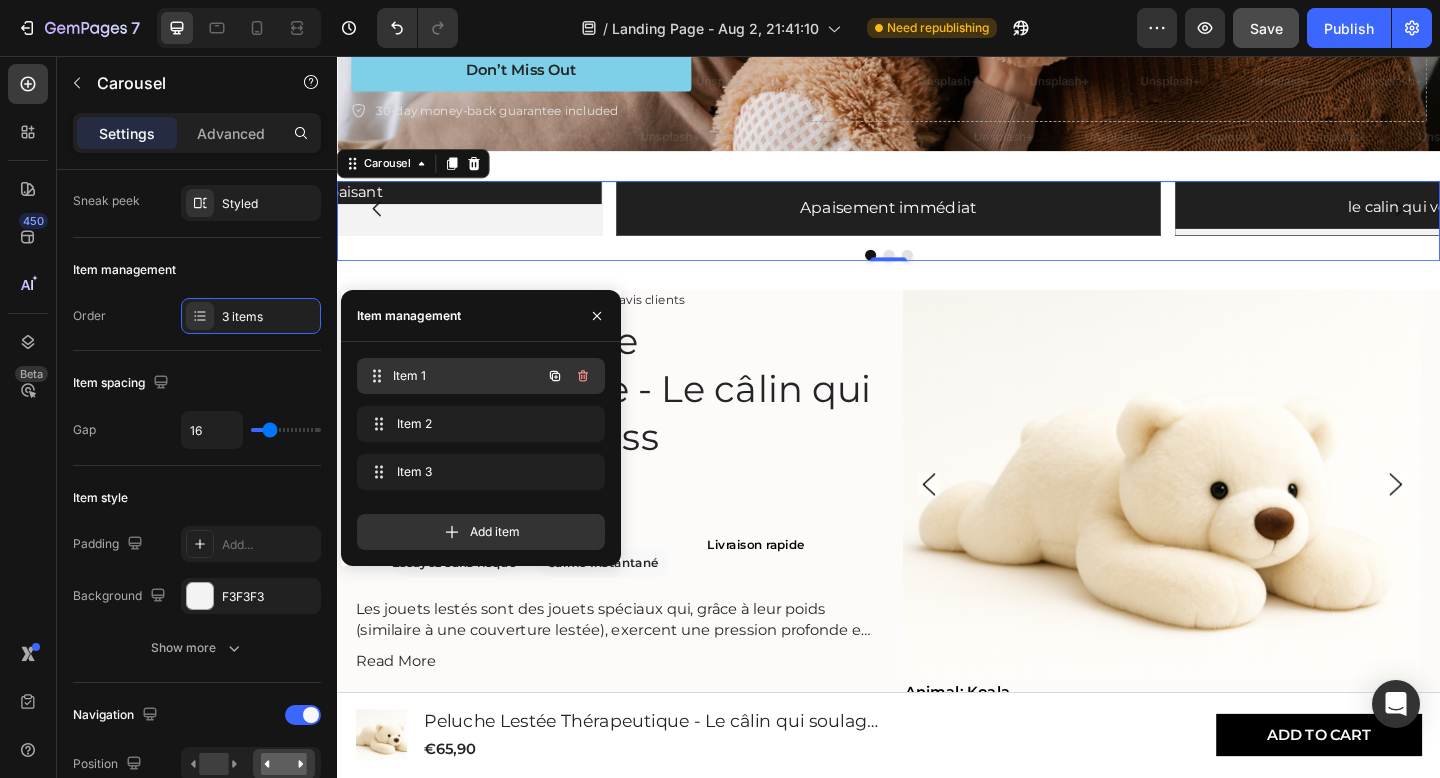 click on "Item 1" at bounding box center [467, 376] 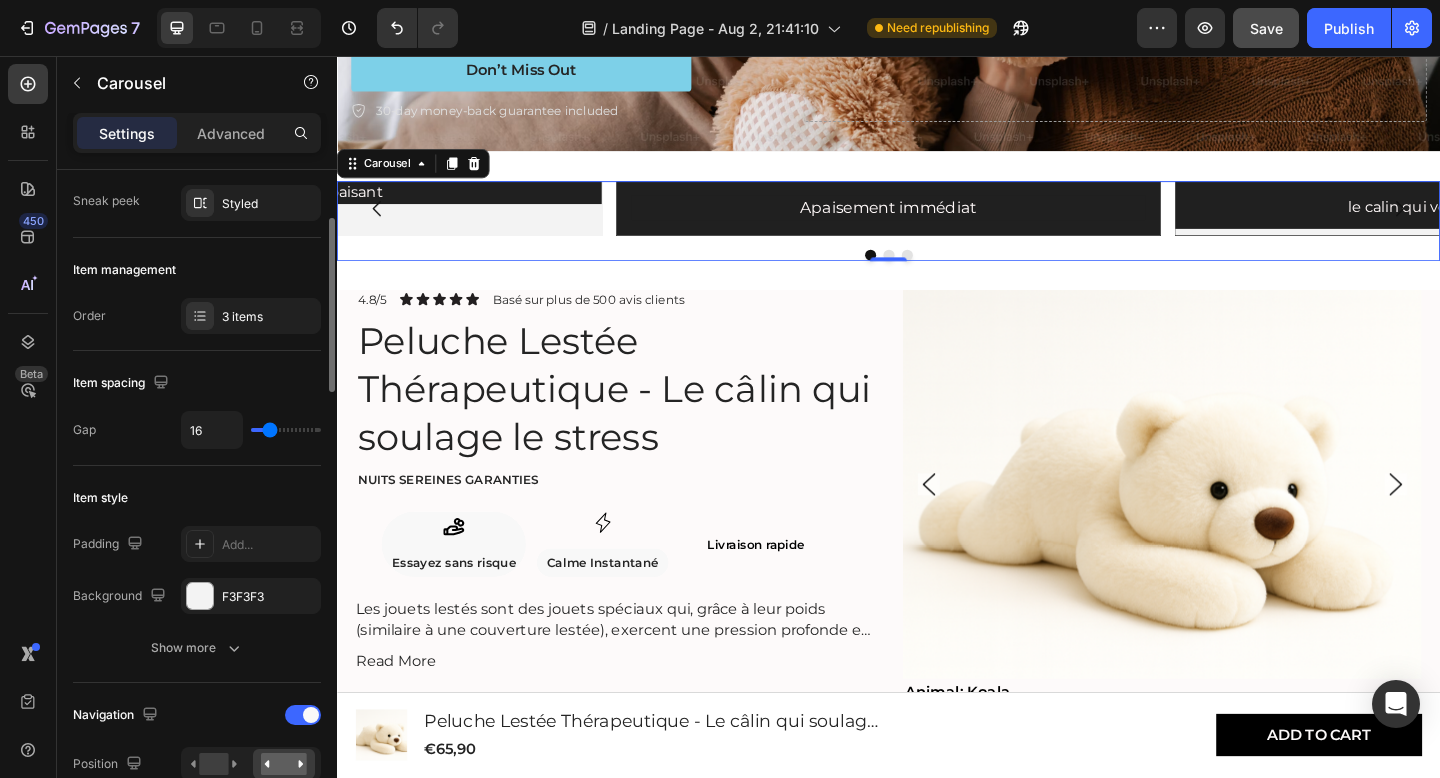 click on "Item management" at bounding box center (197, 270) 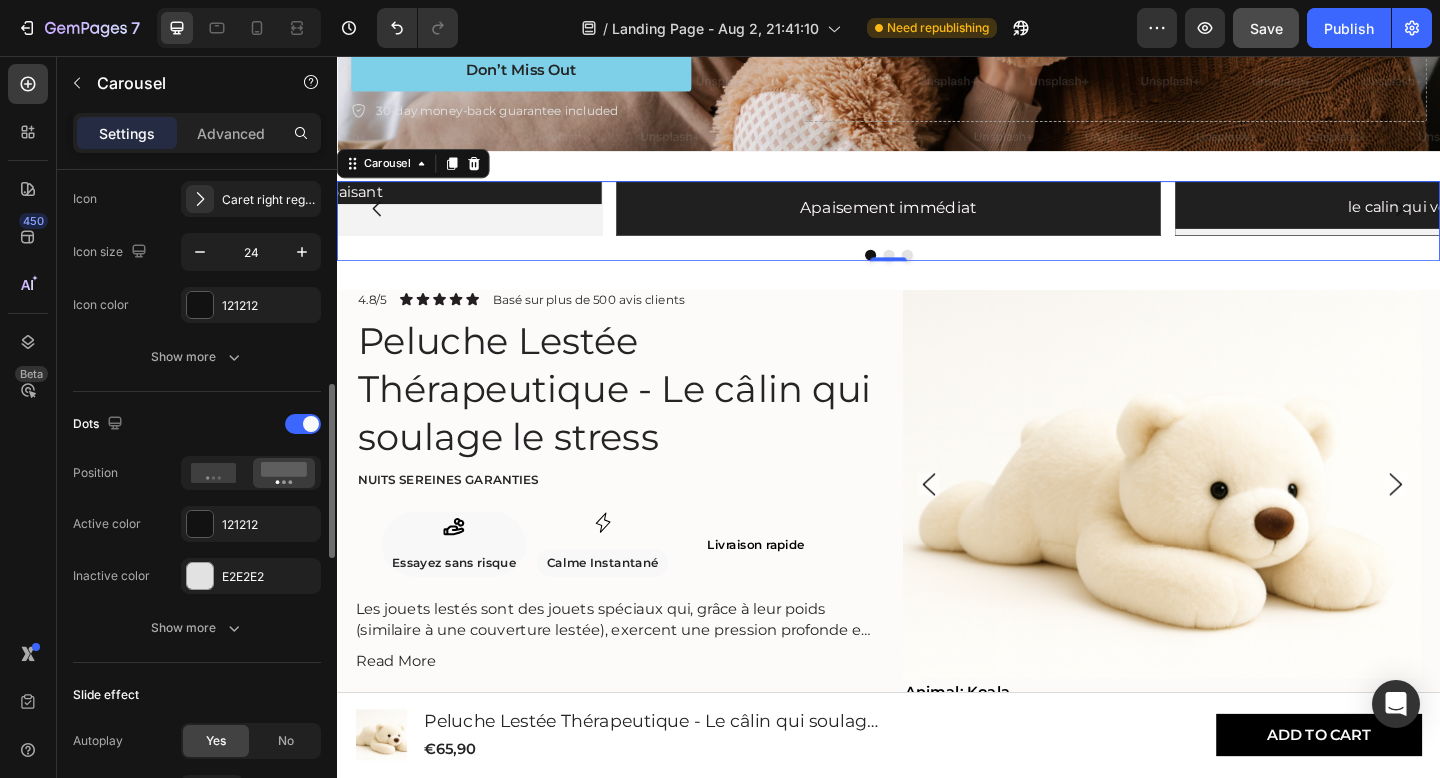 scroll, scrollTop: 805, scrollLeft: 0, axis: vertical 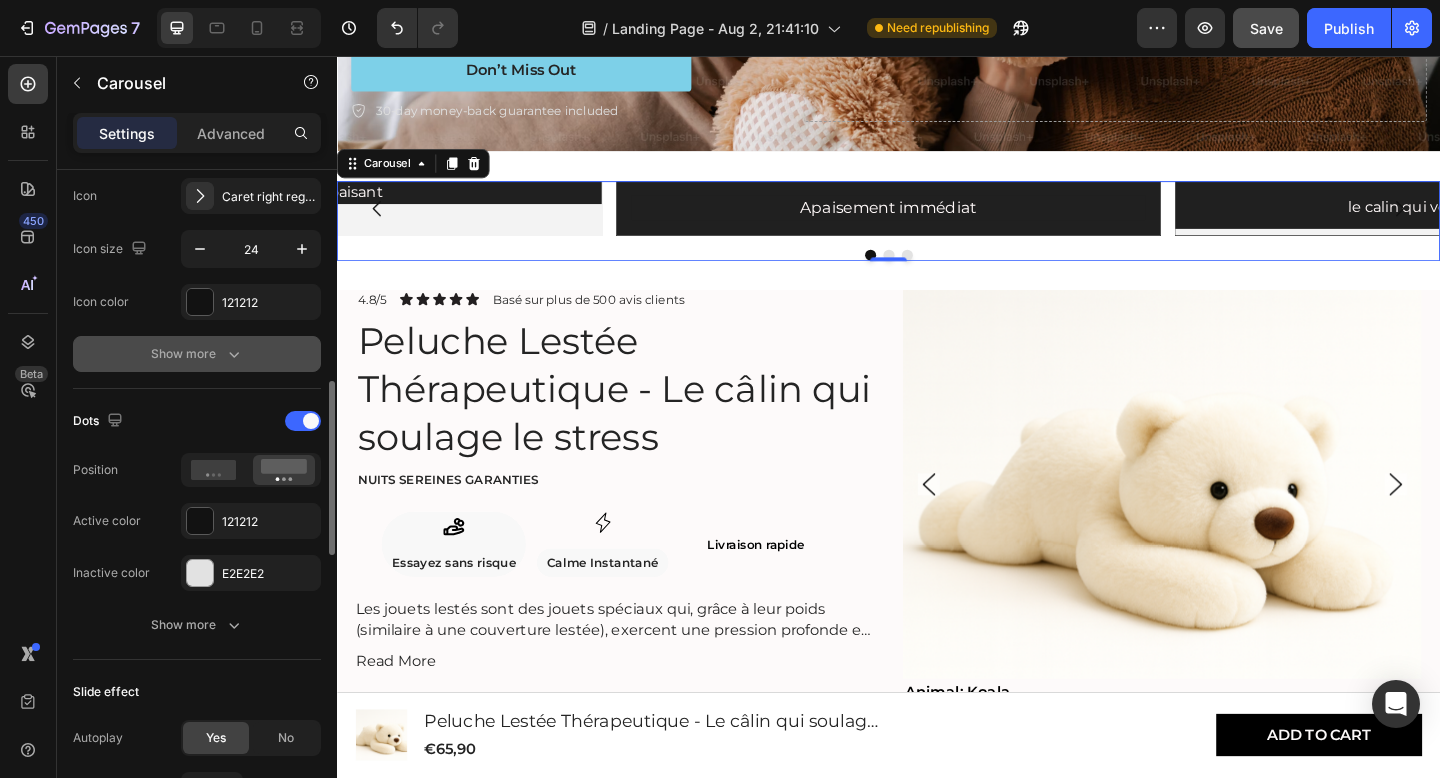 click 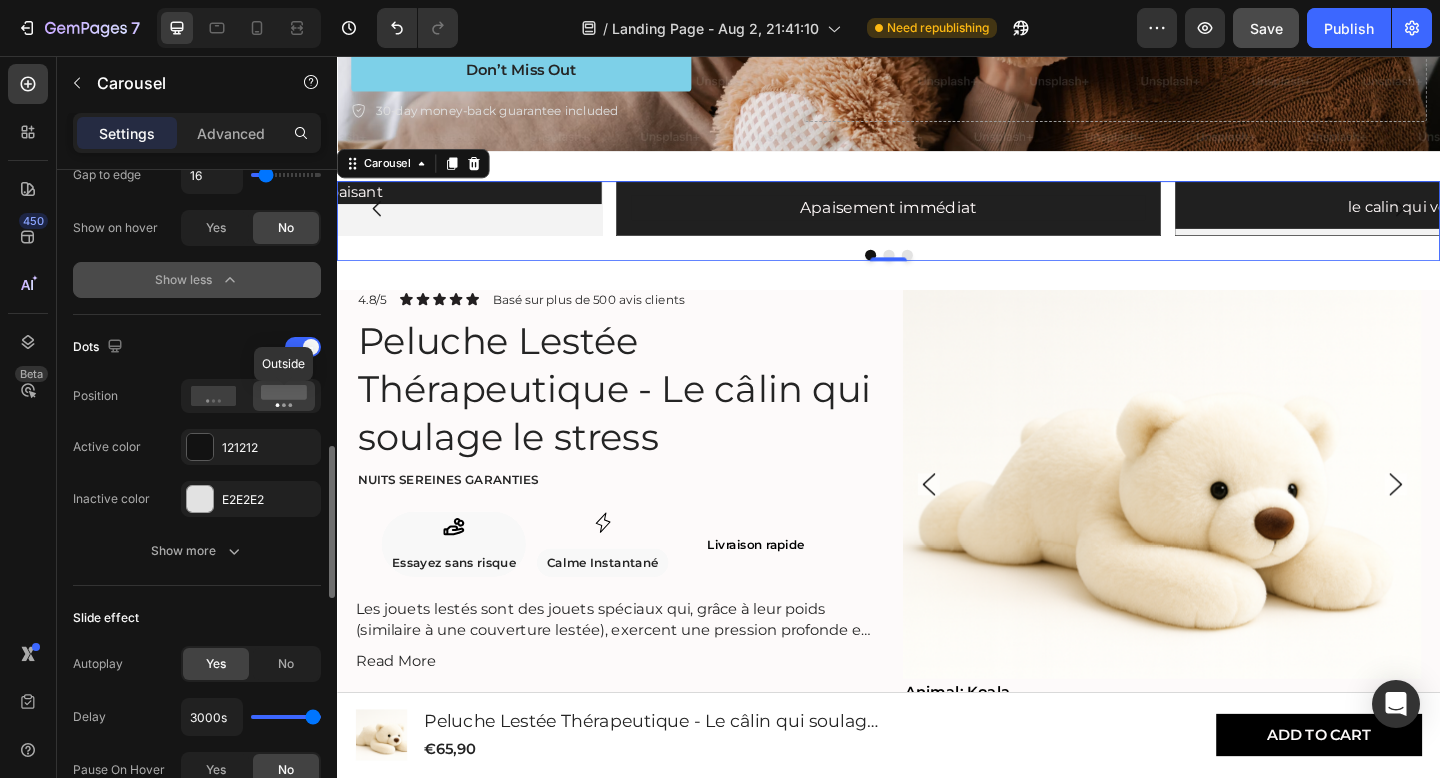 scroll, scrollTop: 1249, scrollLeft: 0, axis: vertical 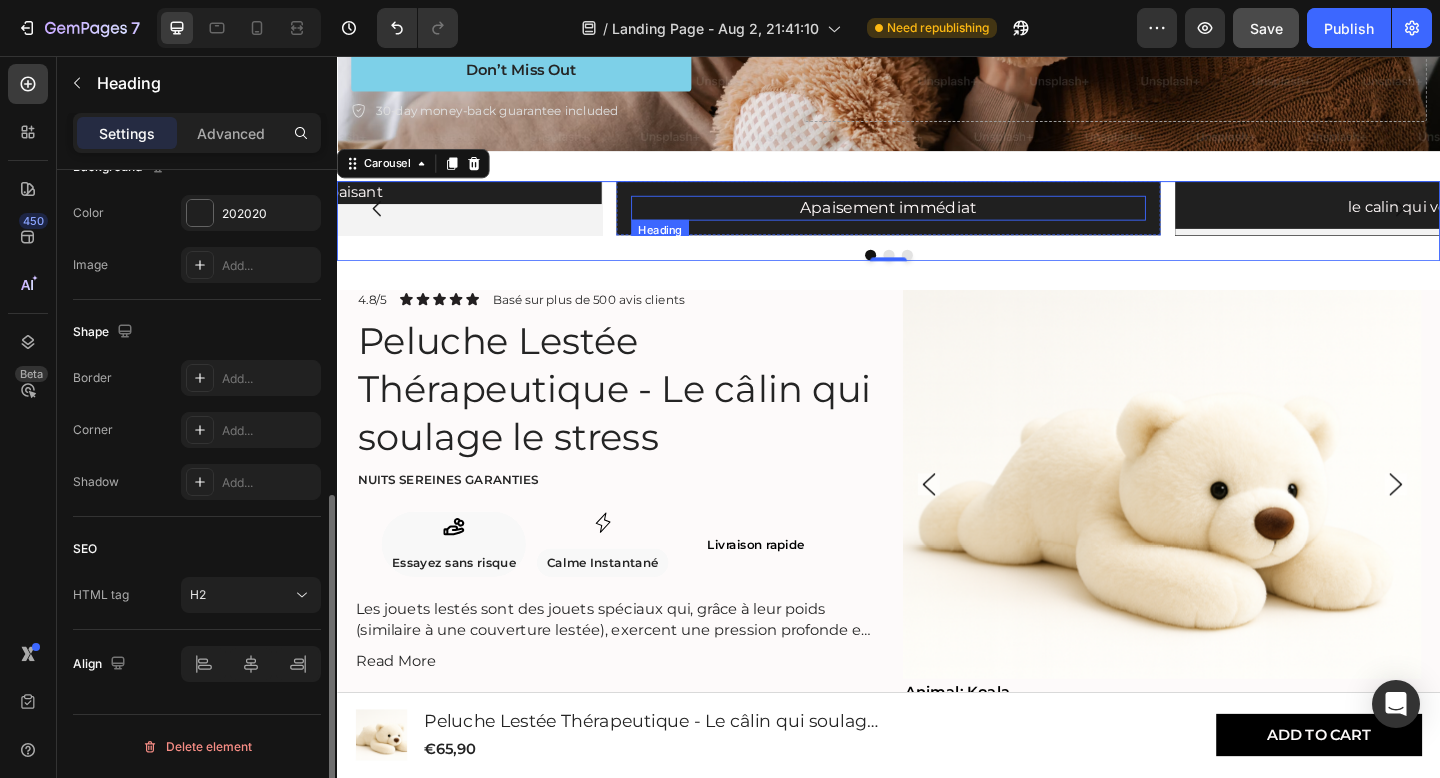 click on "Apaisement immédiat" at bounding box center (937, 221) 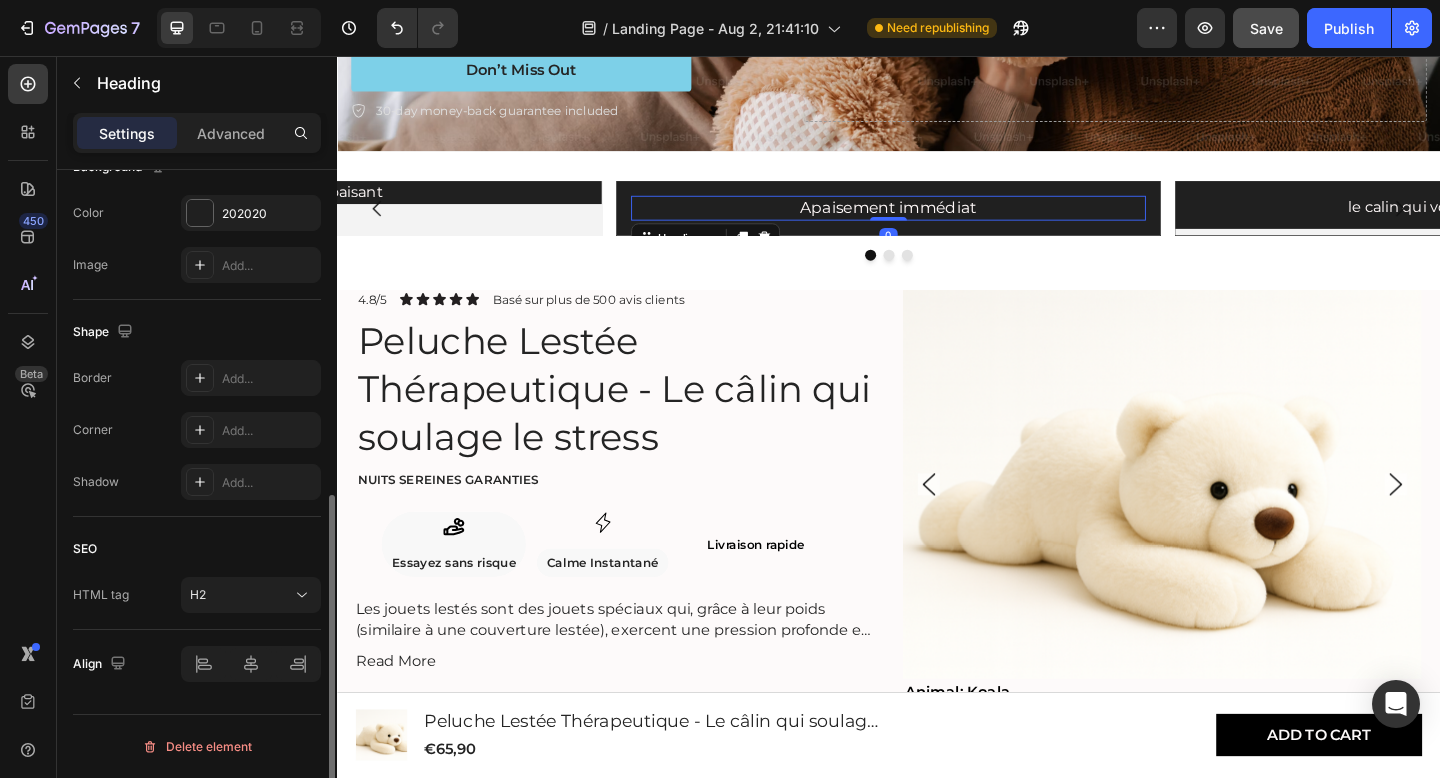 scroll, scrollTop: 0, scrollLeft: 0, axis: both 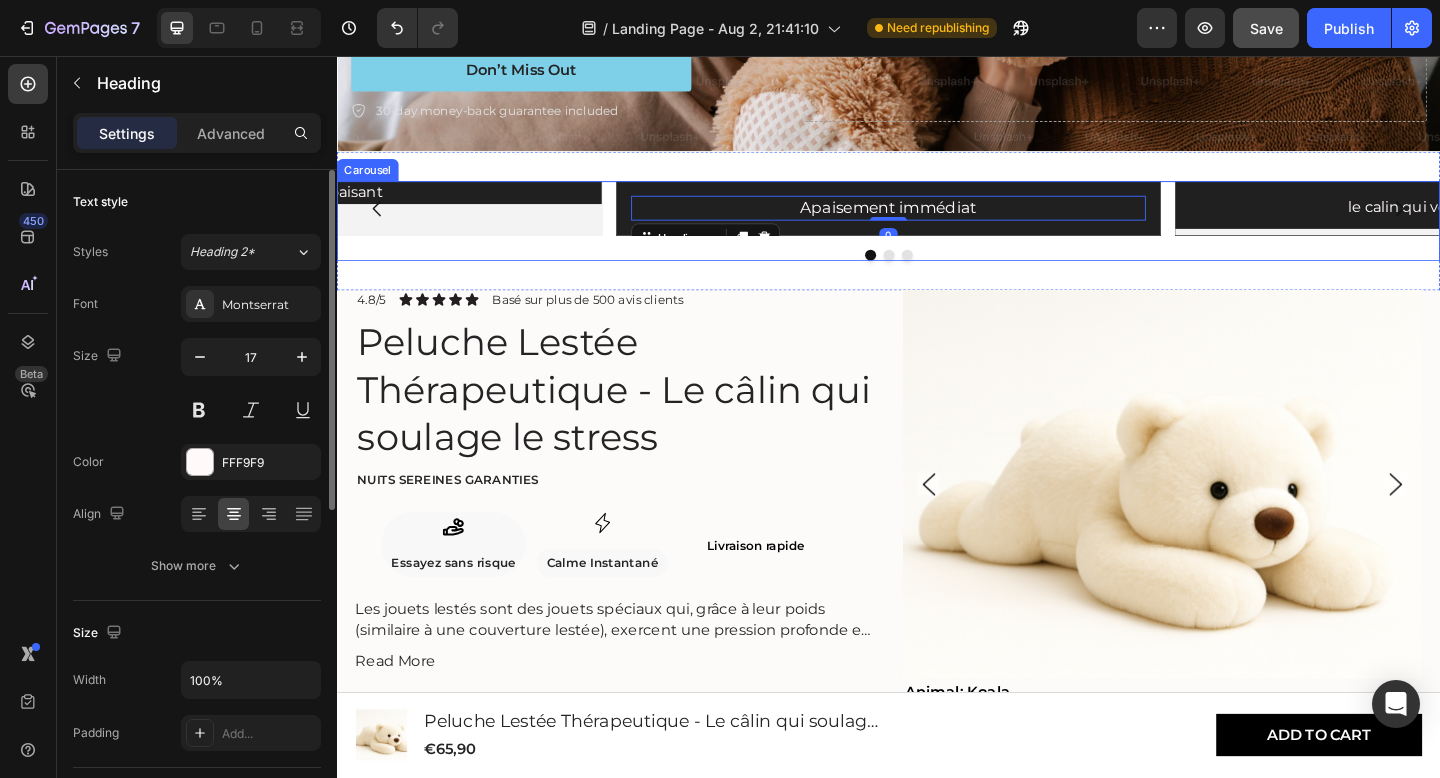 click on "Poids apaisant Heading" at bounding box center [329, 221] 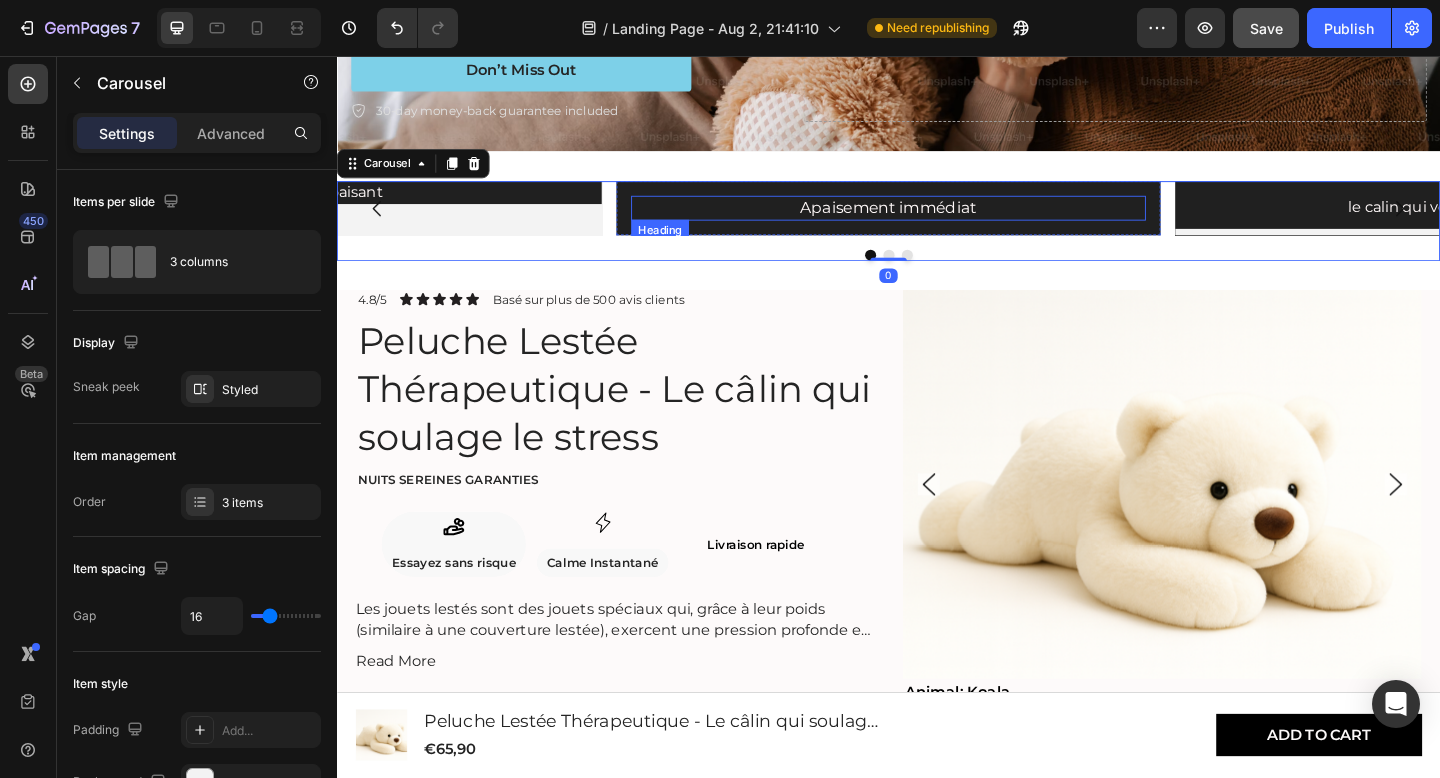 click on "Apaisement immédiat" at bounding box center [937, 221] 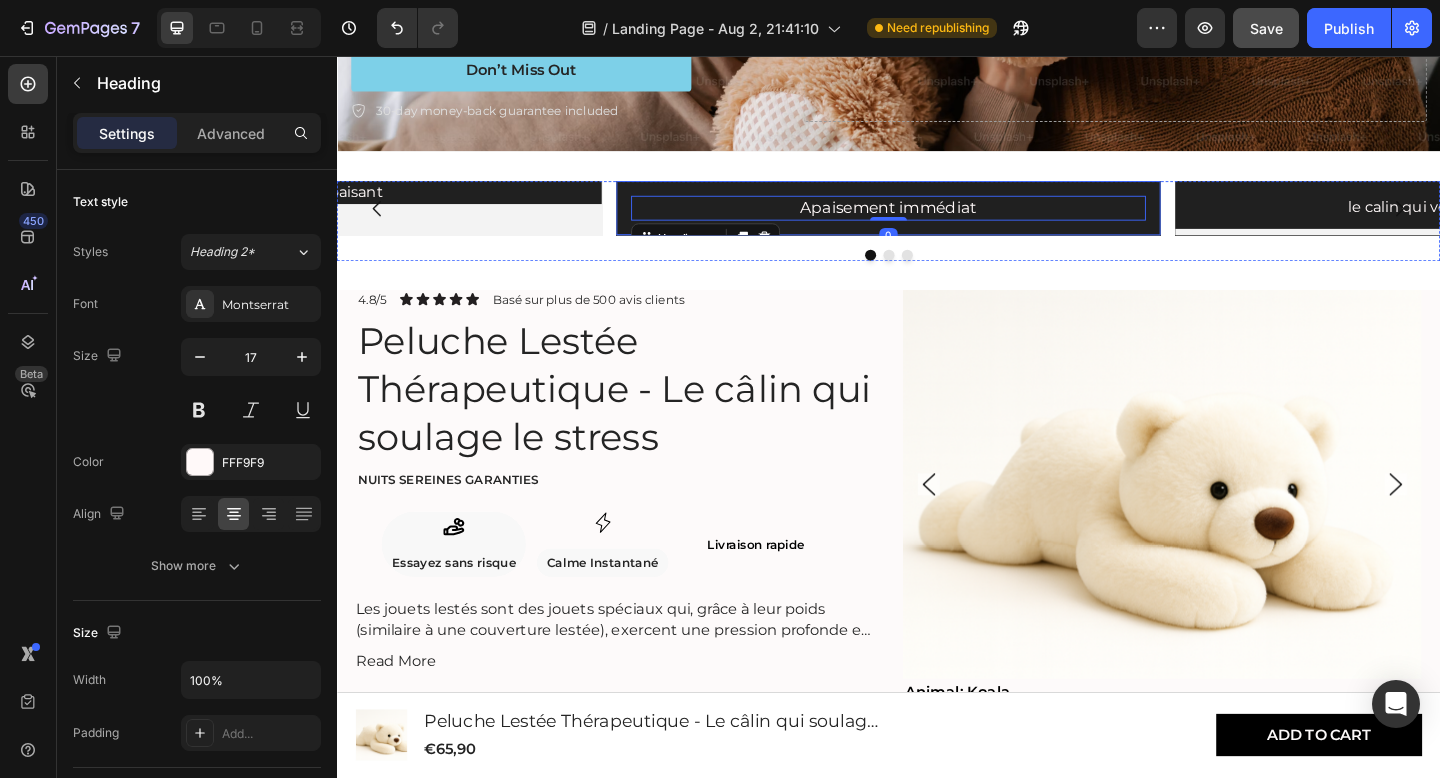 click on "Apaisement immédiat Heading   0 Row" at bounding box center [937, 221] 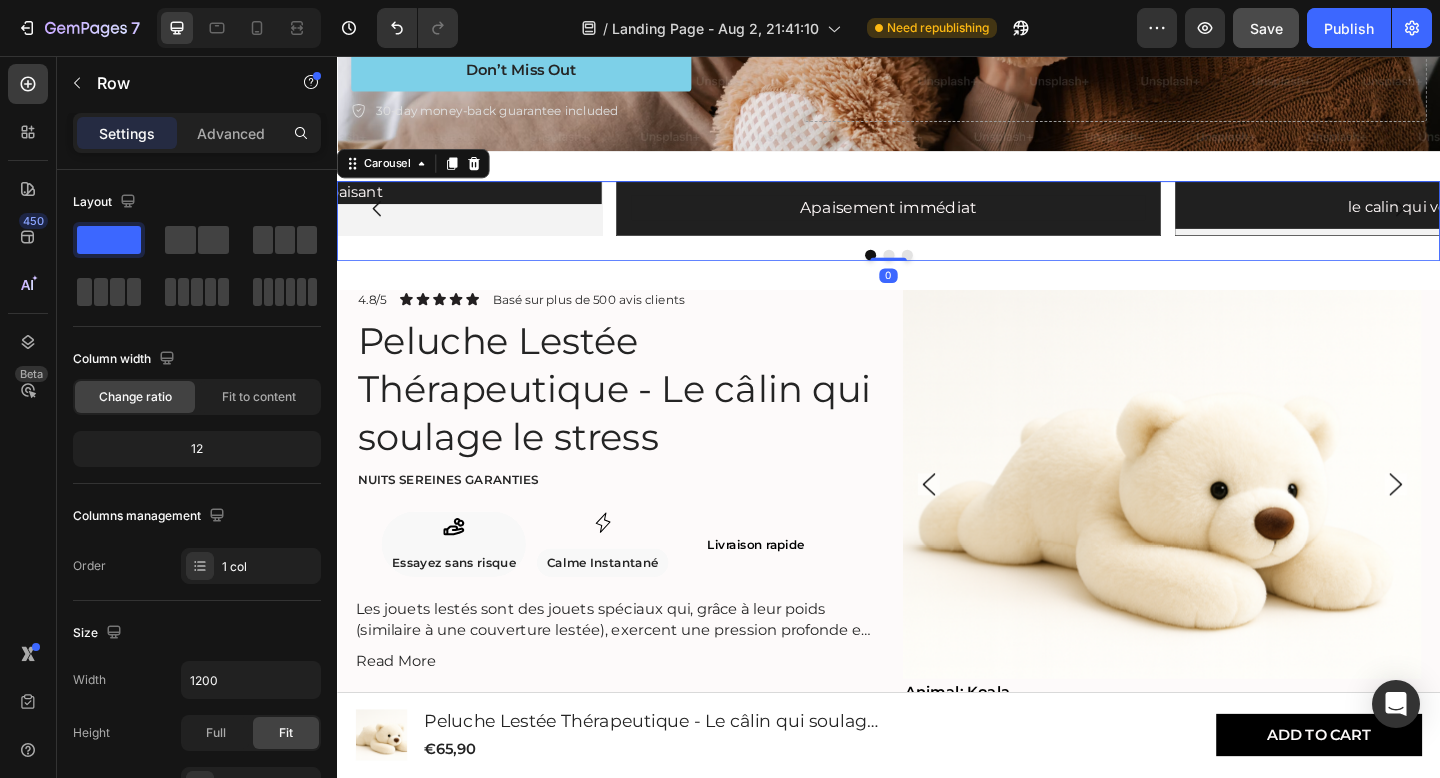 click on "Apaisement immédiat Heading Row le calin qui vous comprend Heading Poids apaisant Heading
Carousel   0" at bounding box center (937, 235) 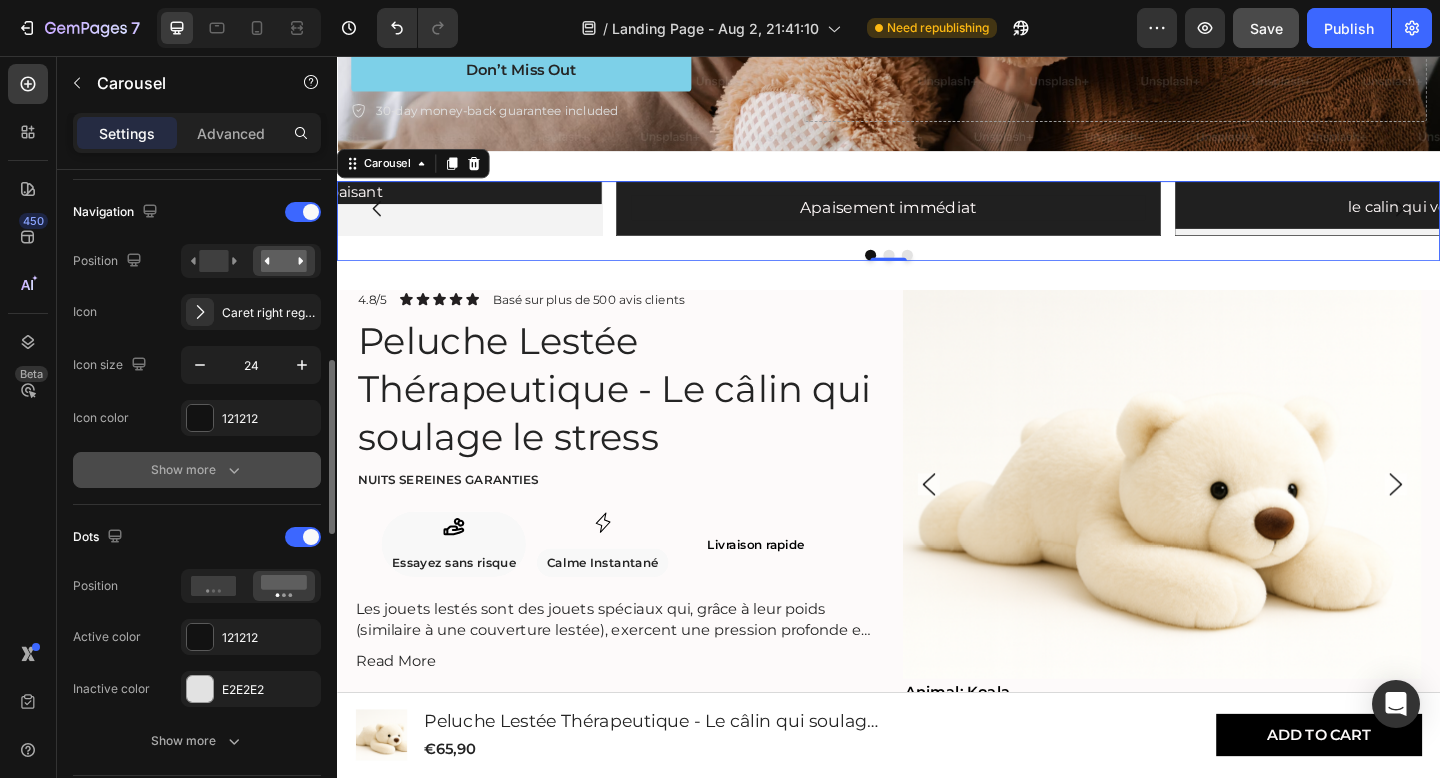 scroll, scrollTop: 697, scrollLeft: 0, axis: vertical 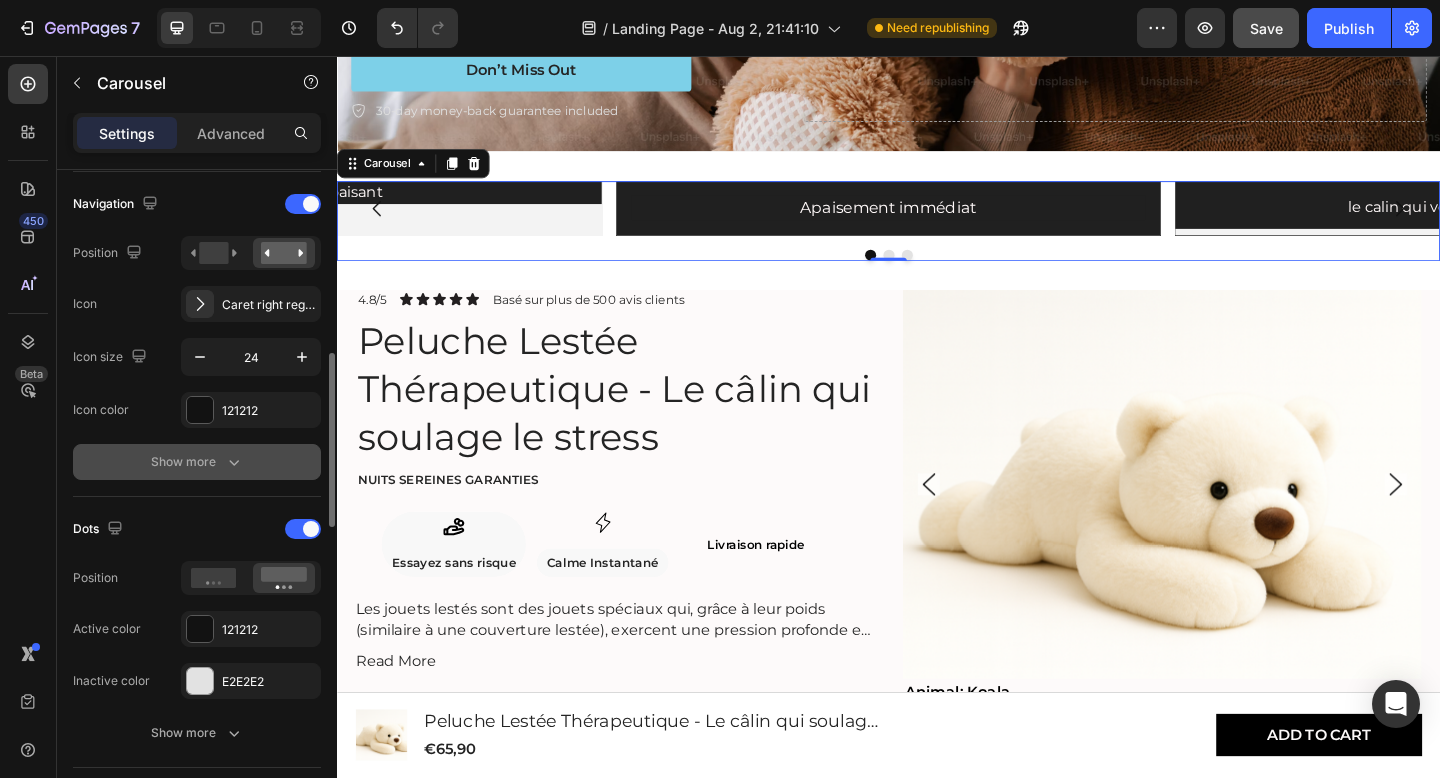 click on "Show more" at bounding box center (197, 462) 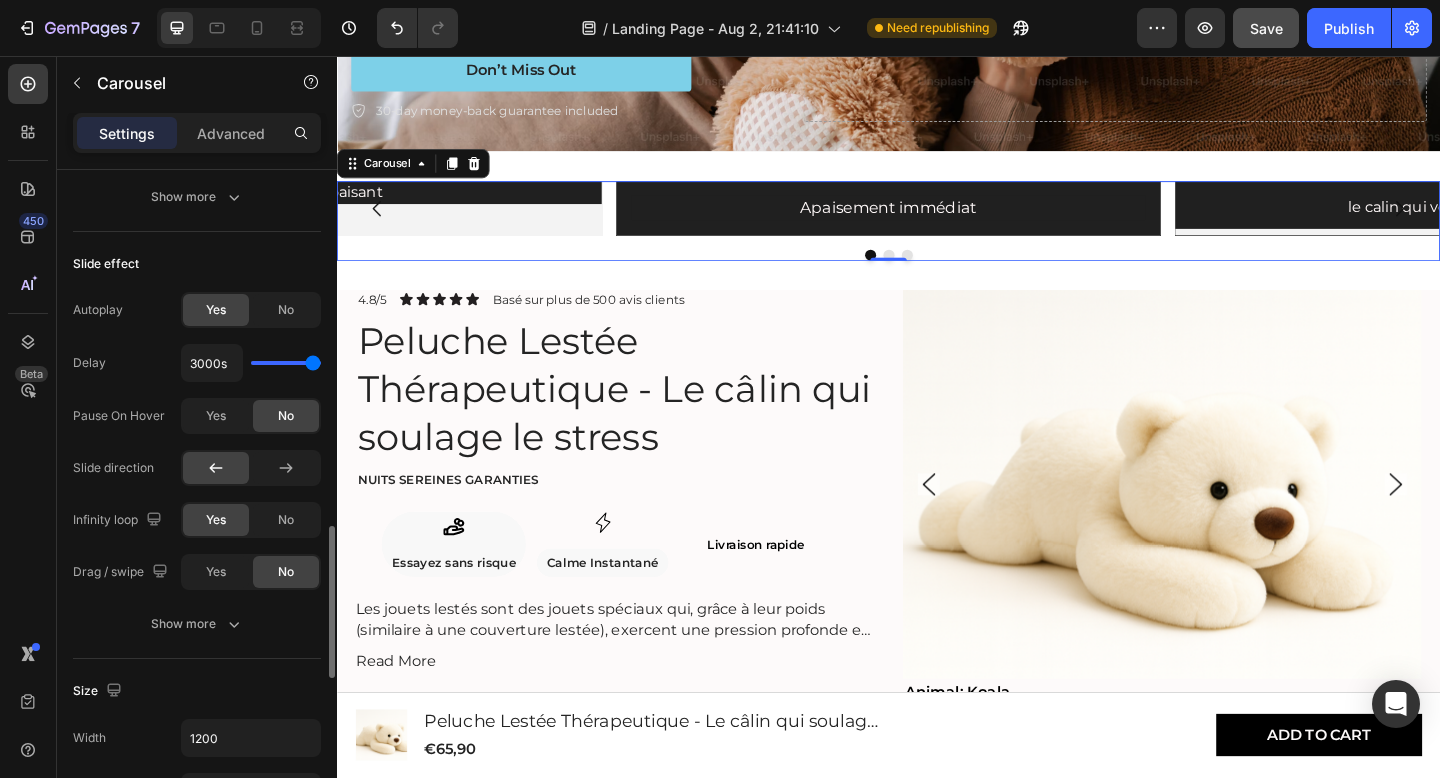 scroll, scrollTop: 1601, scrollLeft: 0, axis: vertical 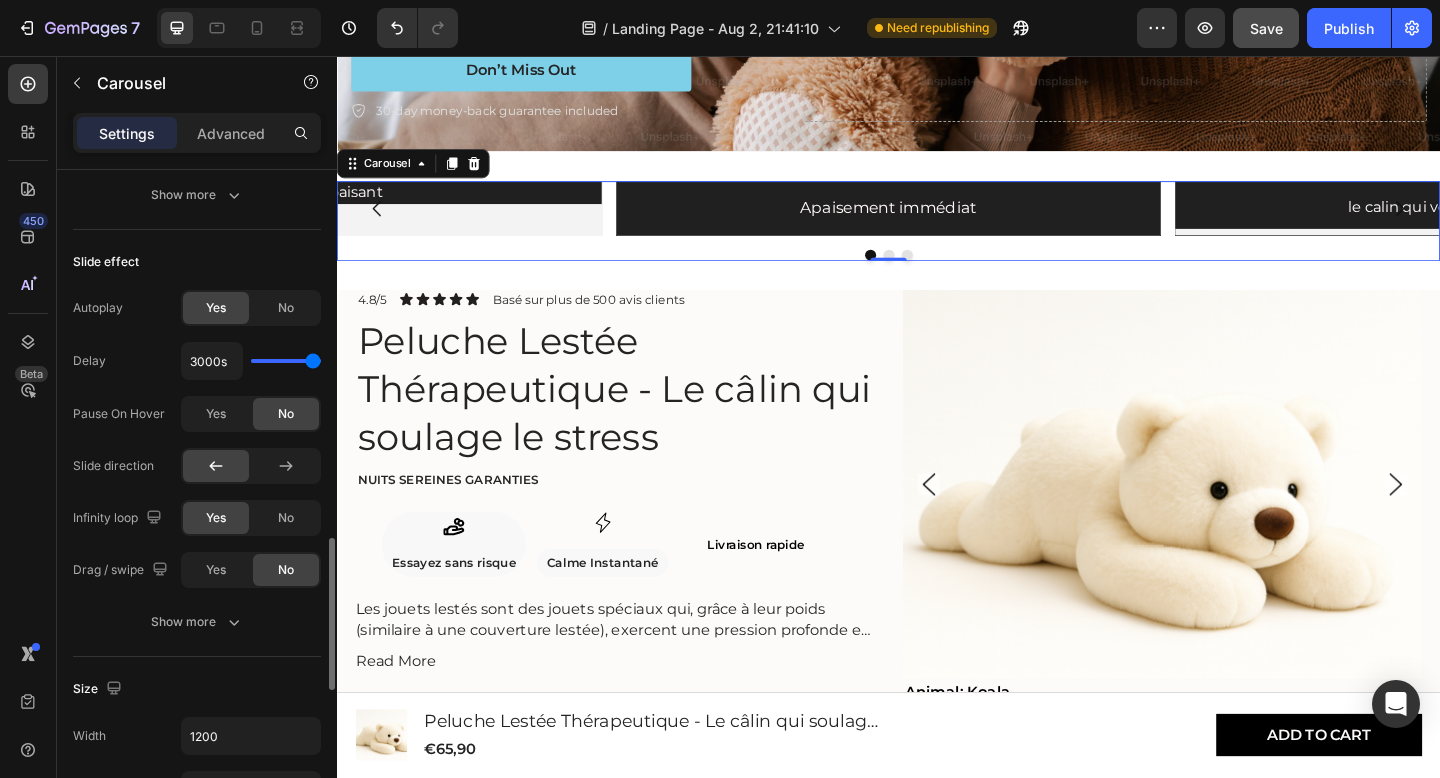 click on "Yes" 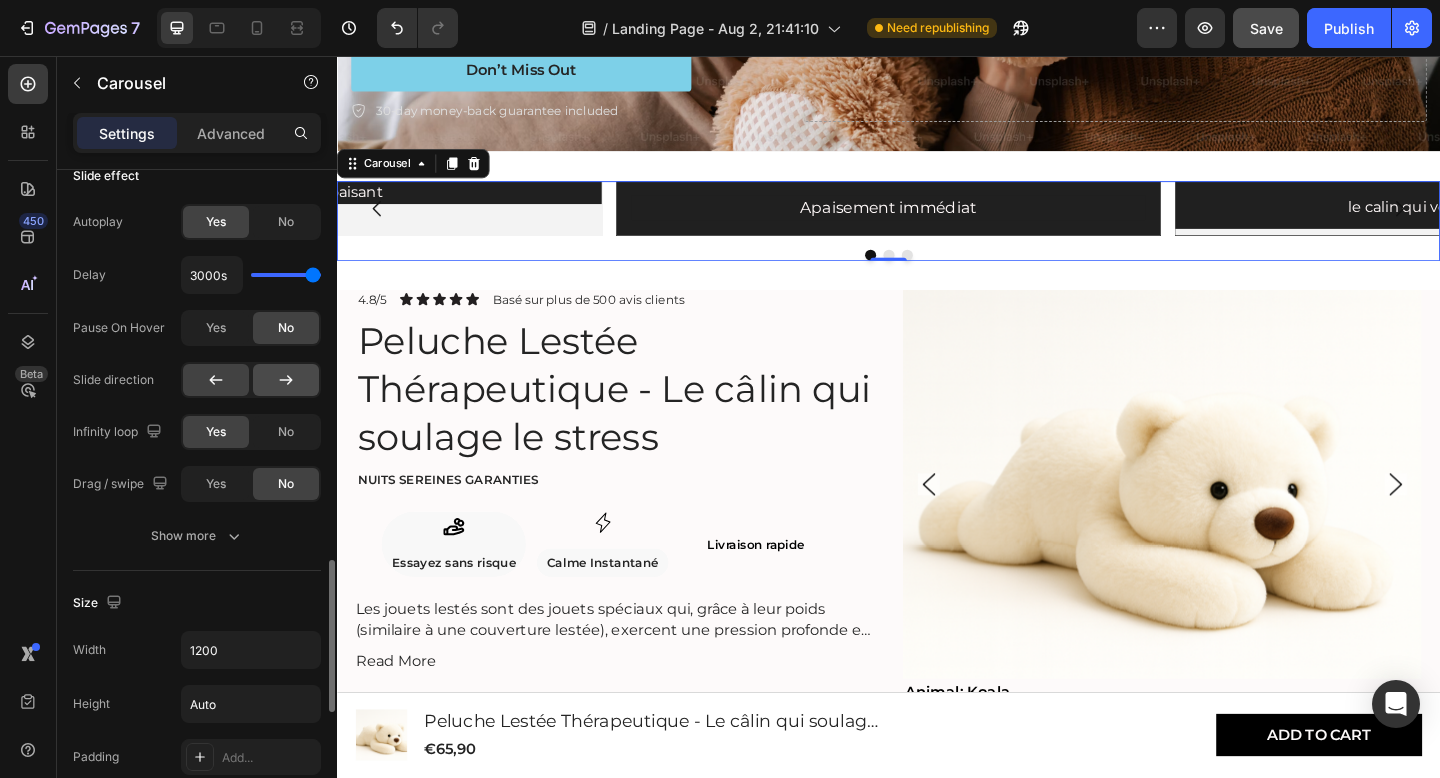 scroll, scrollTop: 1689, scrollLeft: 0, axis: vertical 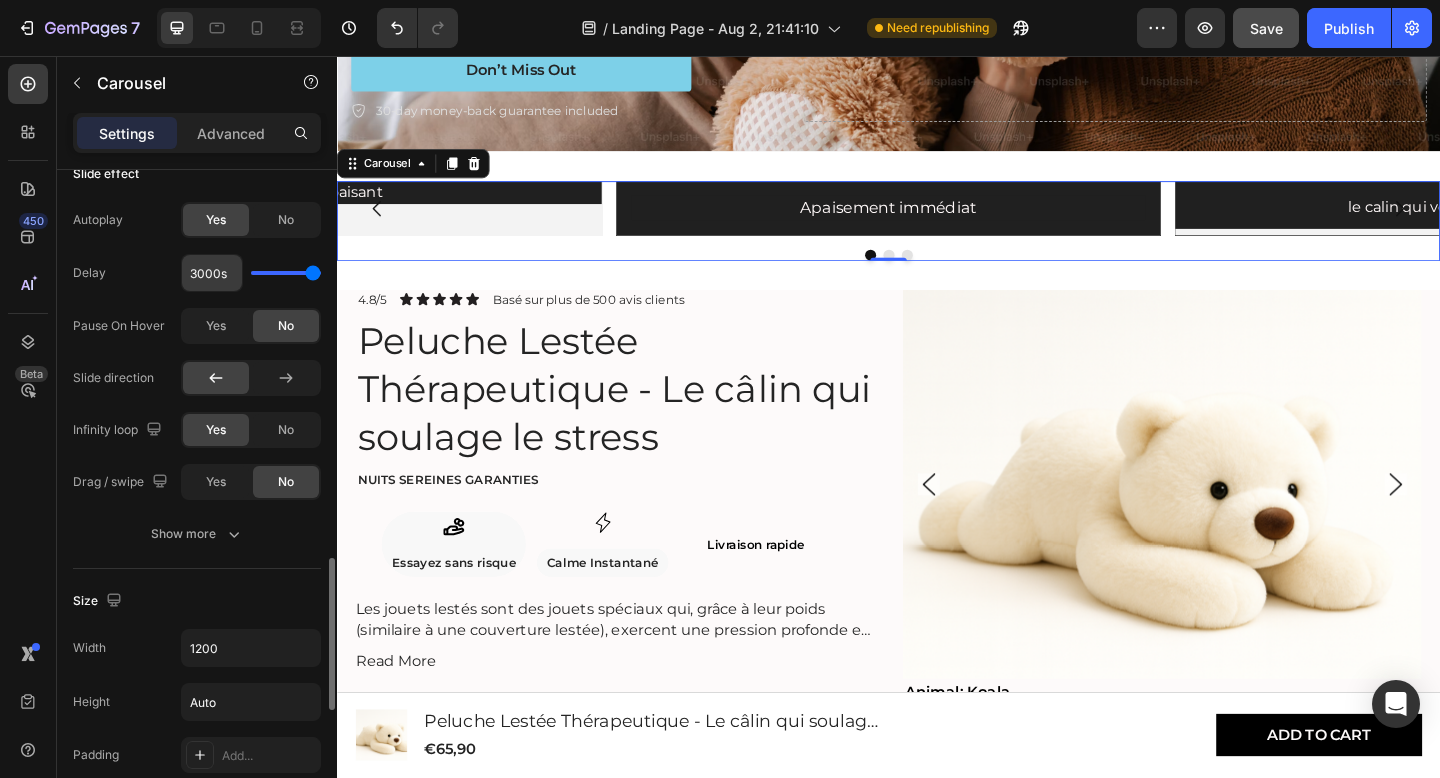 click on "3000s" at bounding box center (212, 273) 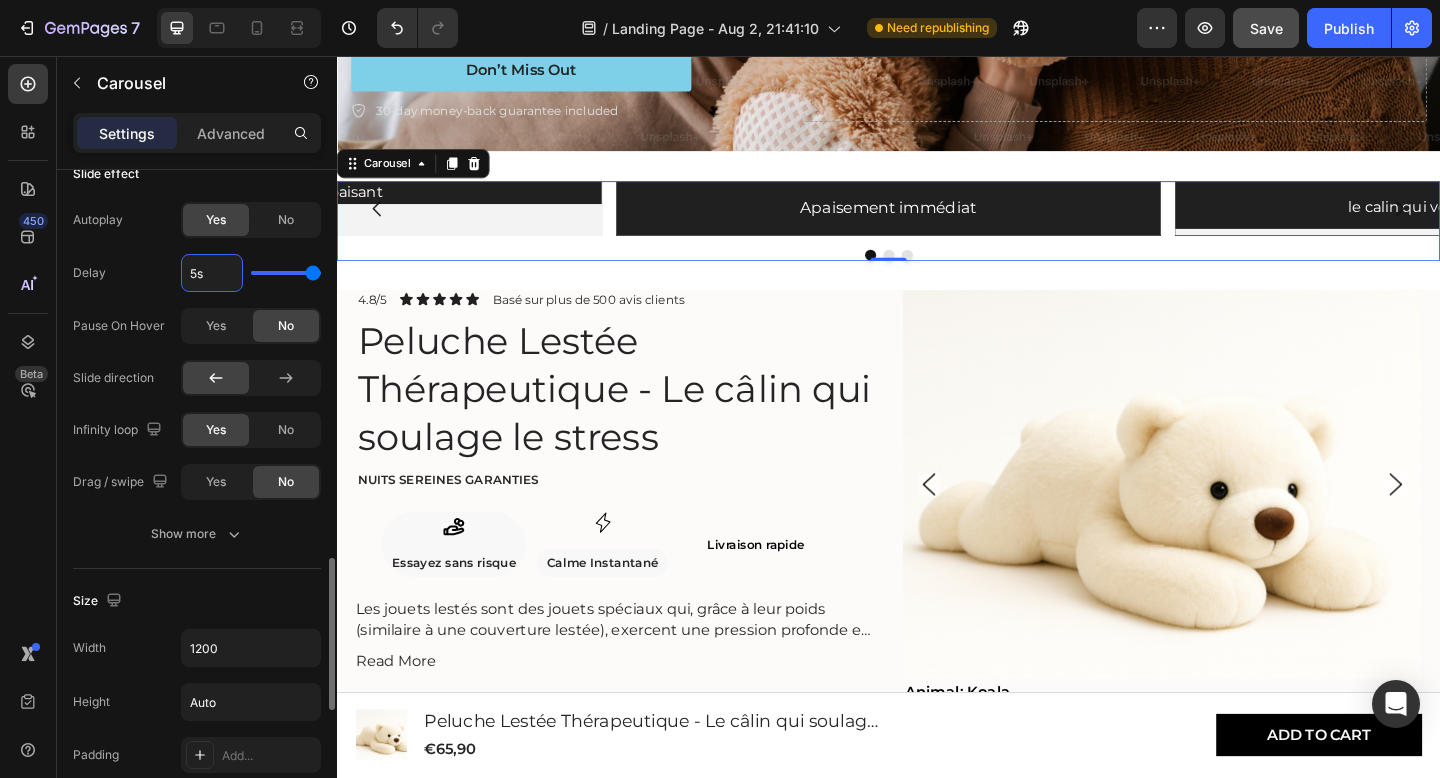 type on "5s" 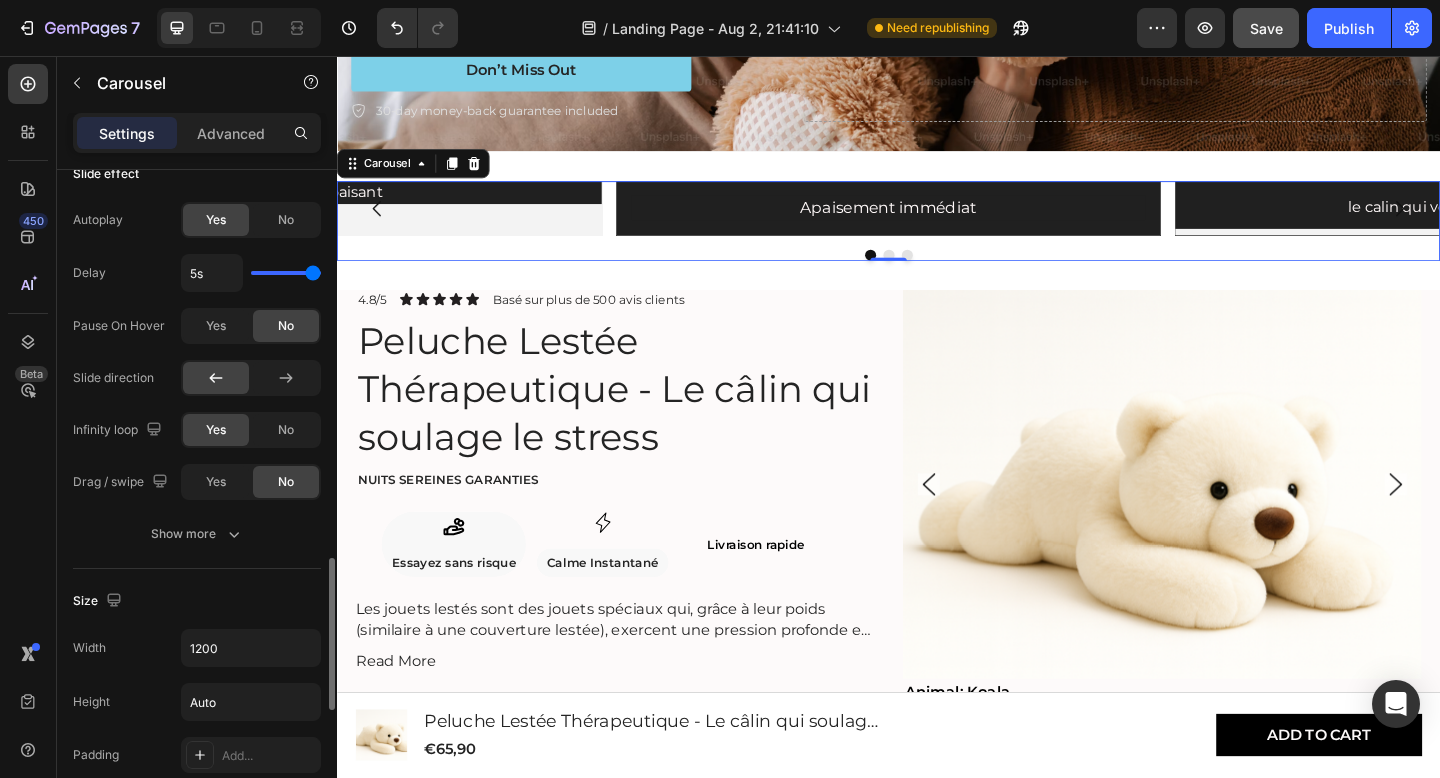 click on "Delay 5s" at bounding box center [197, 273] 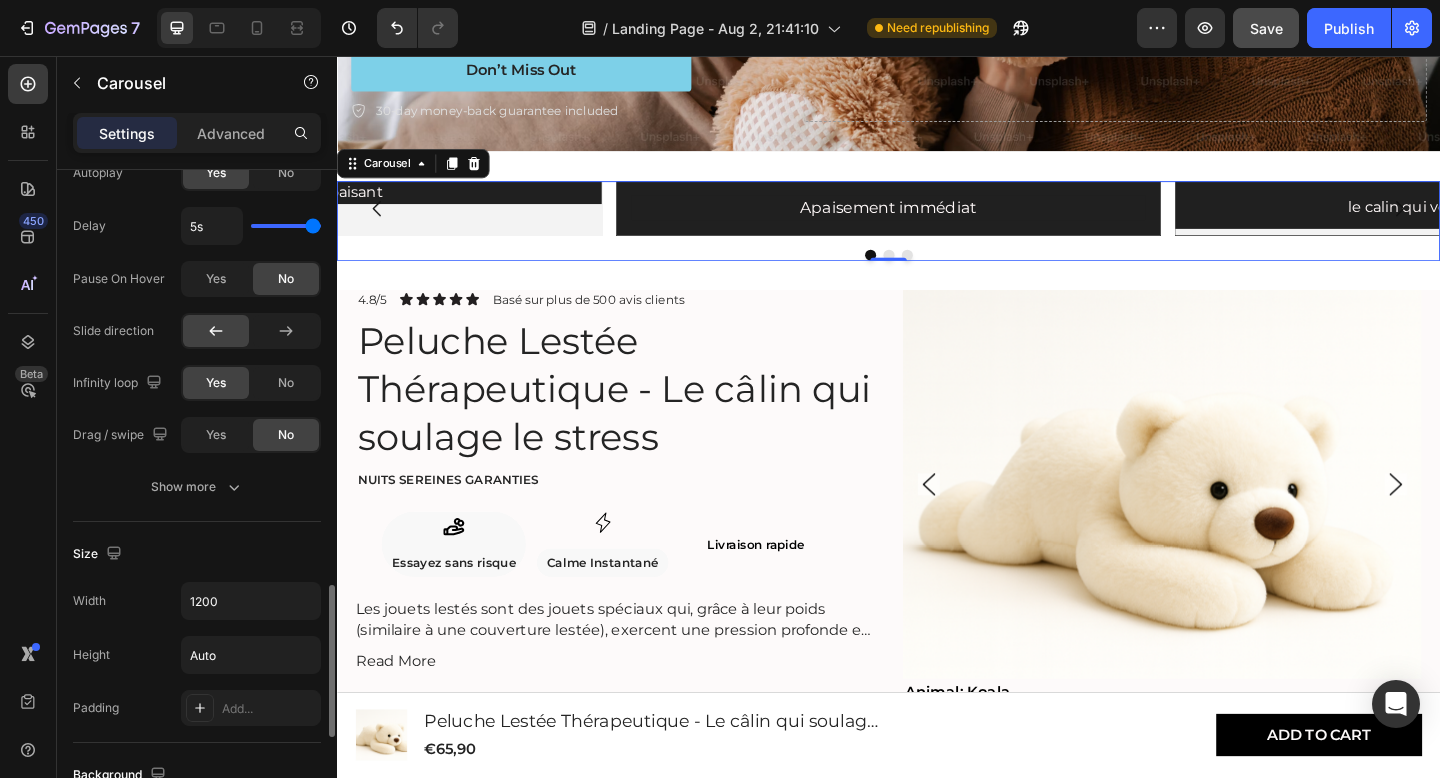 scroll, scrollTop: 1749, scrollLeft: 0, axis: vertical 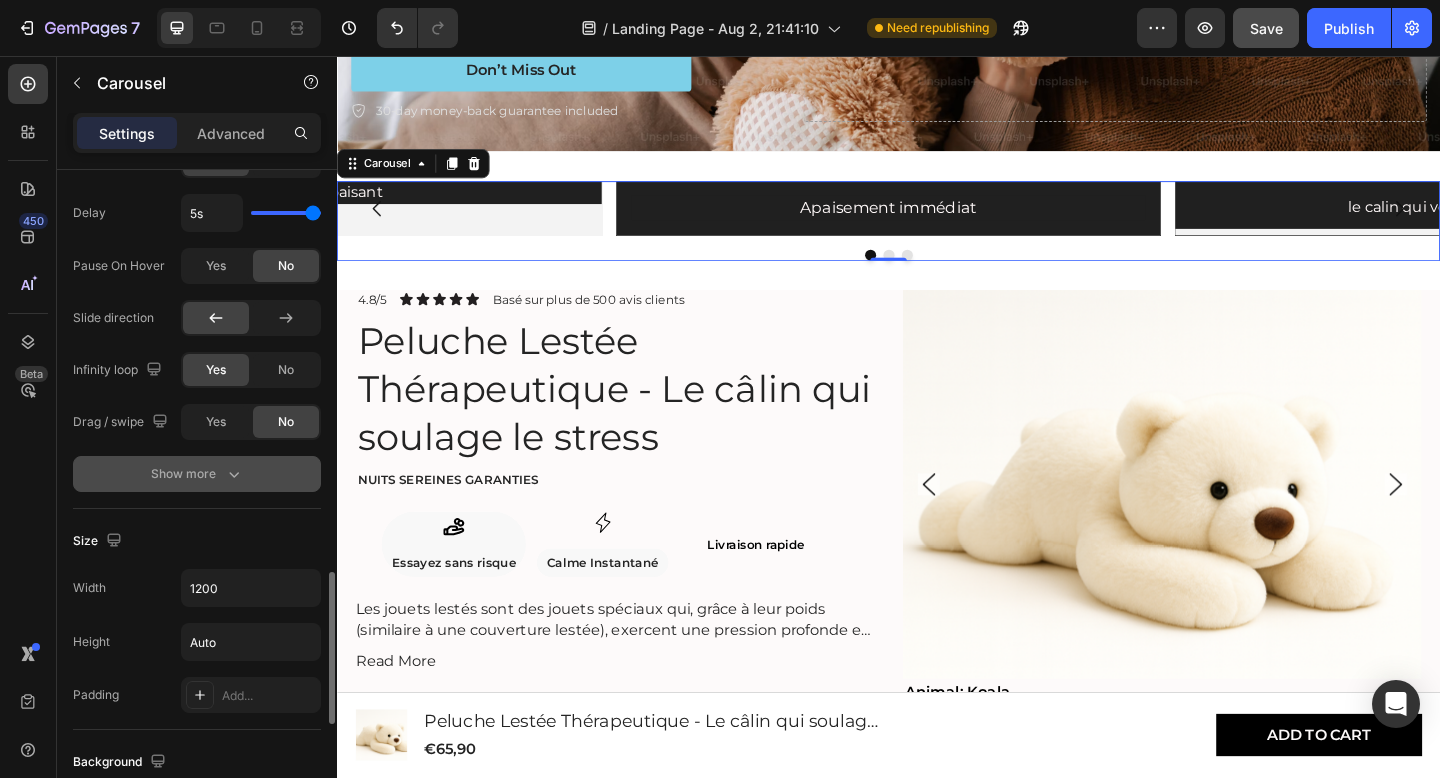 click on "Show more" at bounding box center (197, 474) 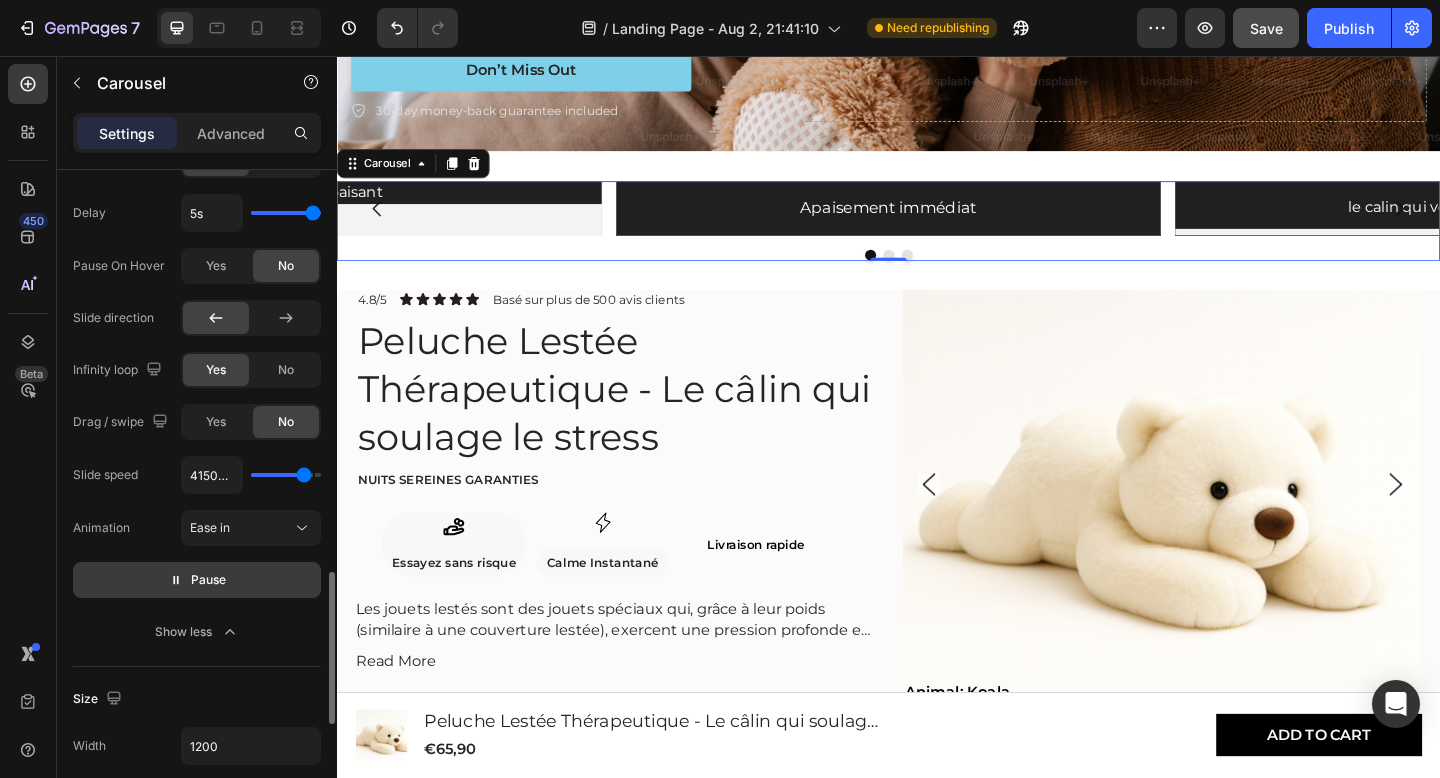 click on "Pause" at bounding box center [197, 580] 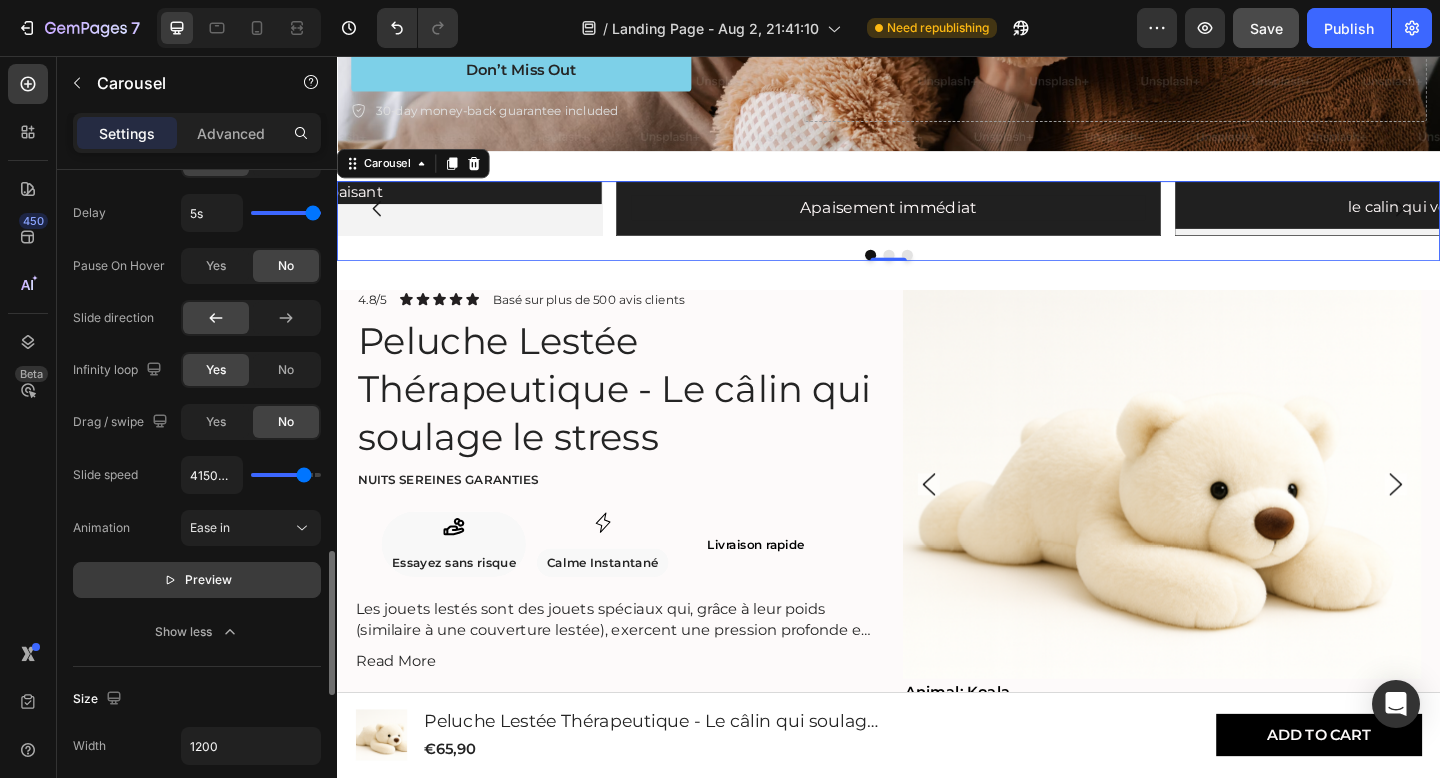 click on "Preview" at bounding box center (197, 580) 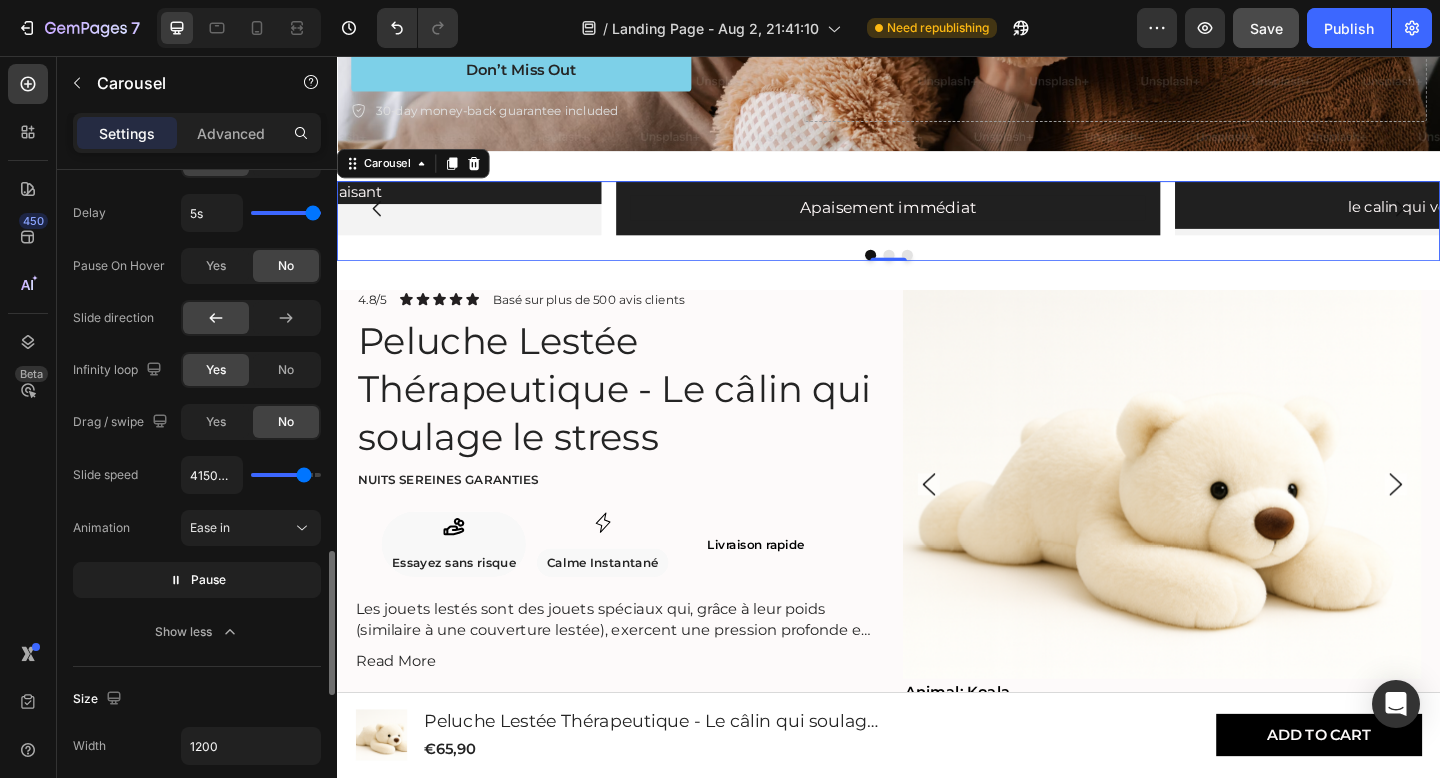 type on "4200ms" 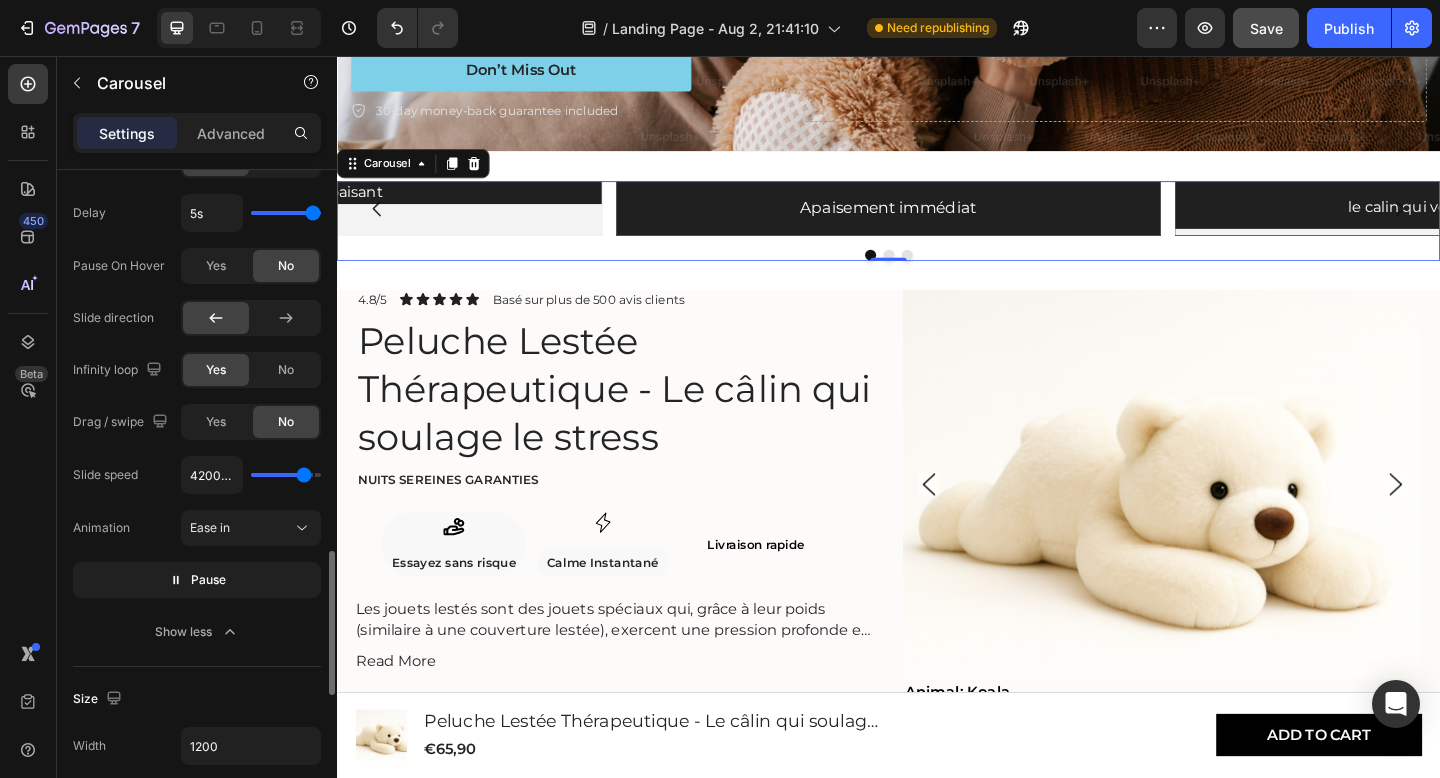 type on "3700ms" 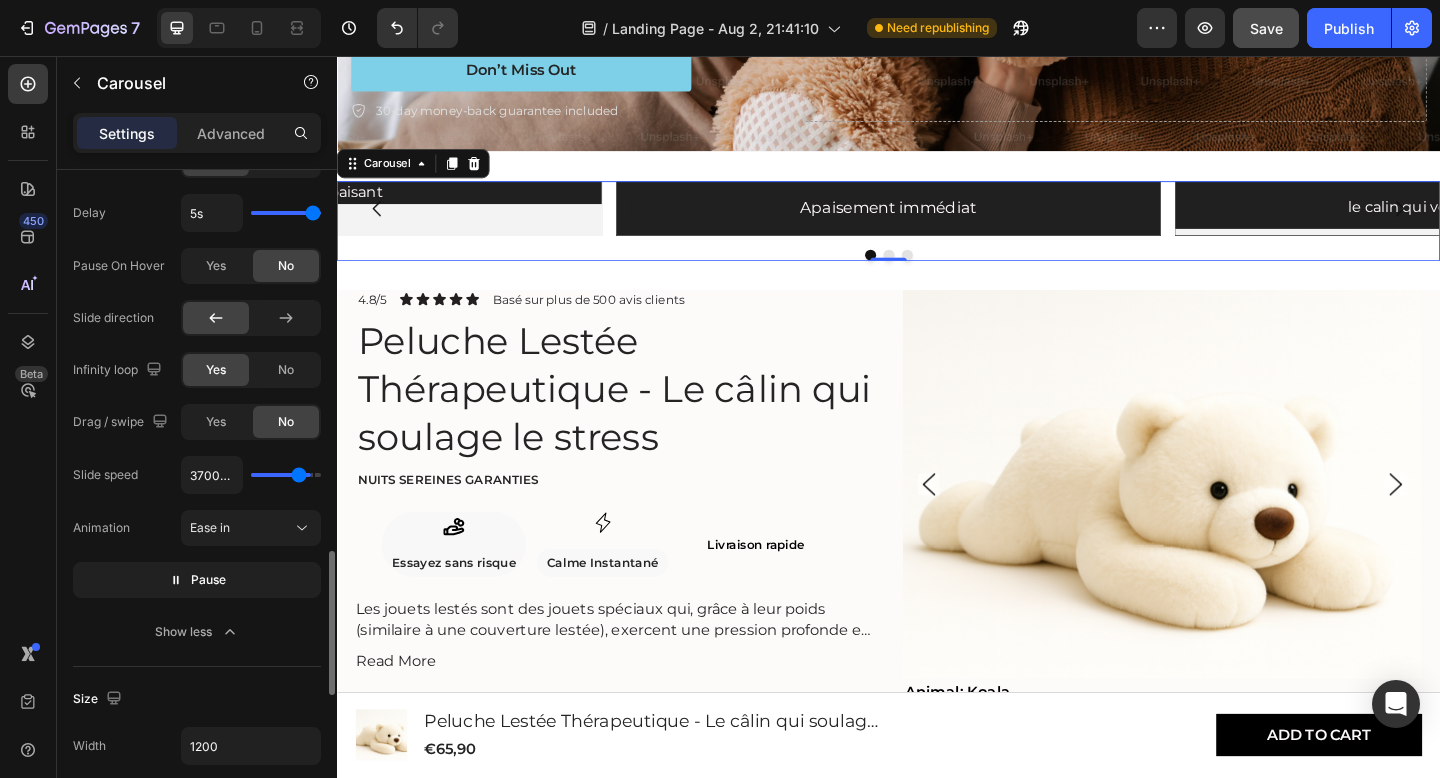 type on "3450ms" 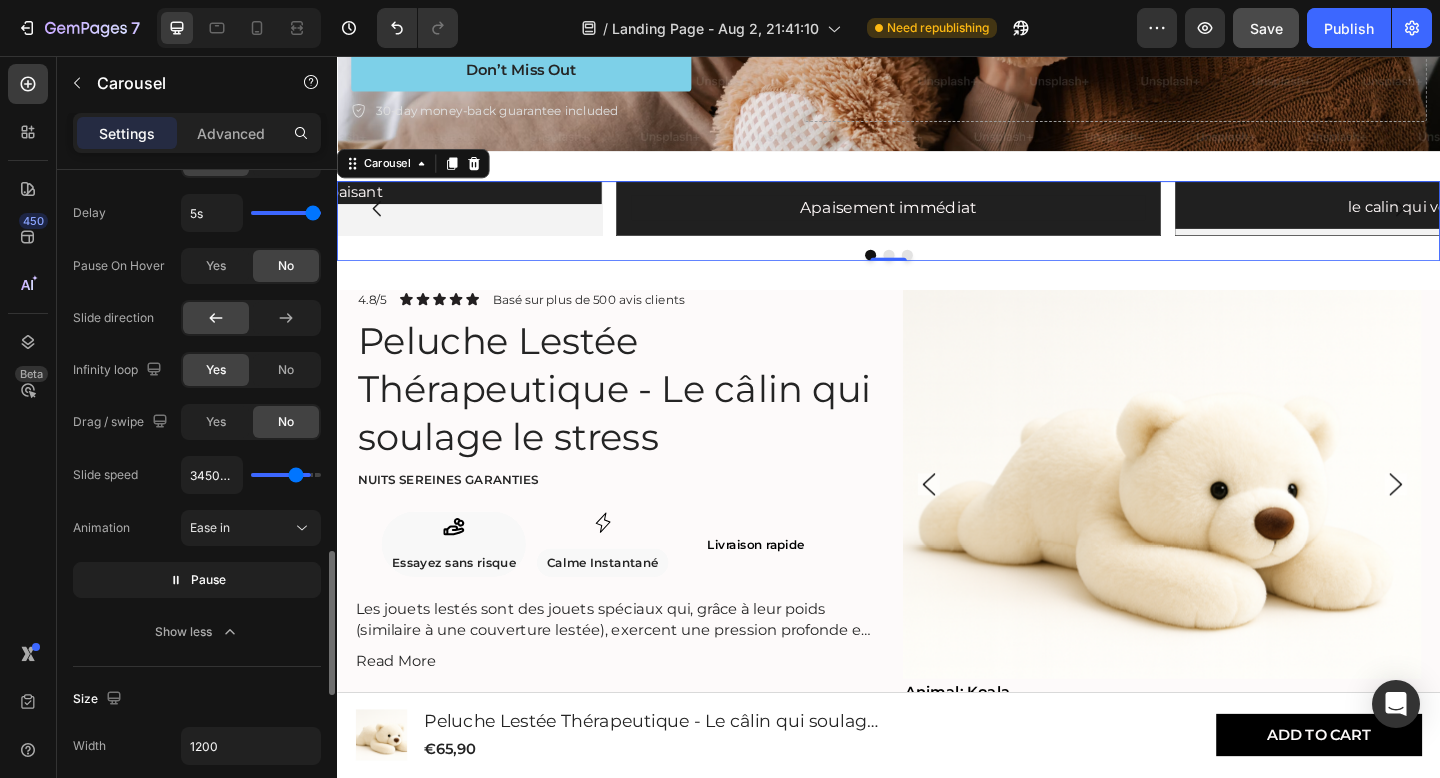 type on "1400ms" 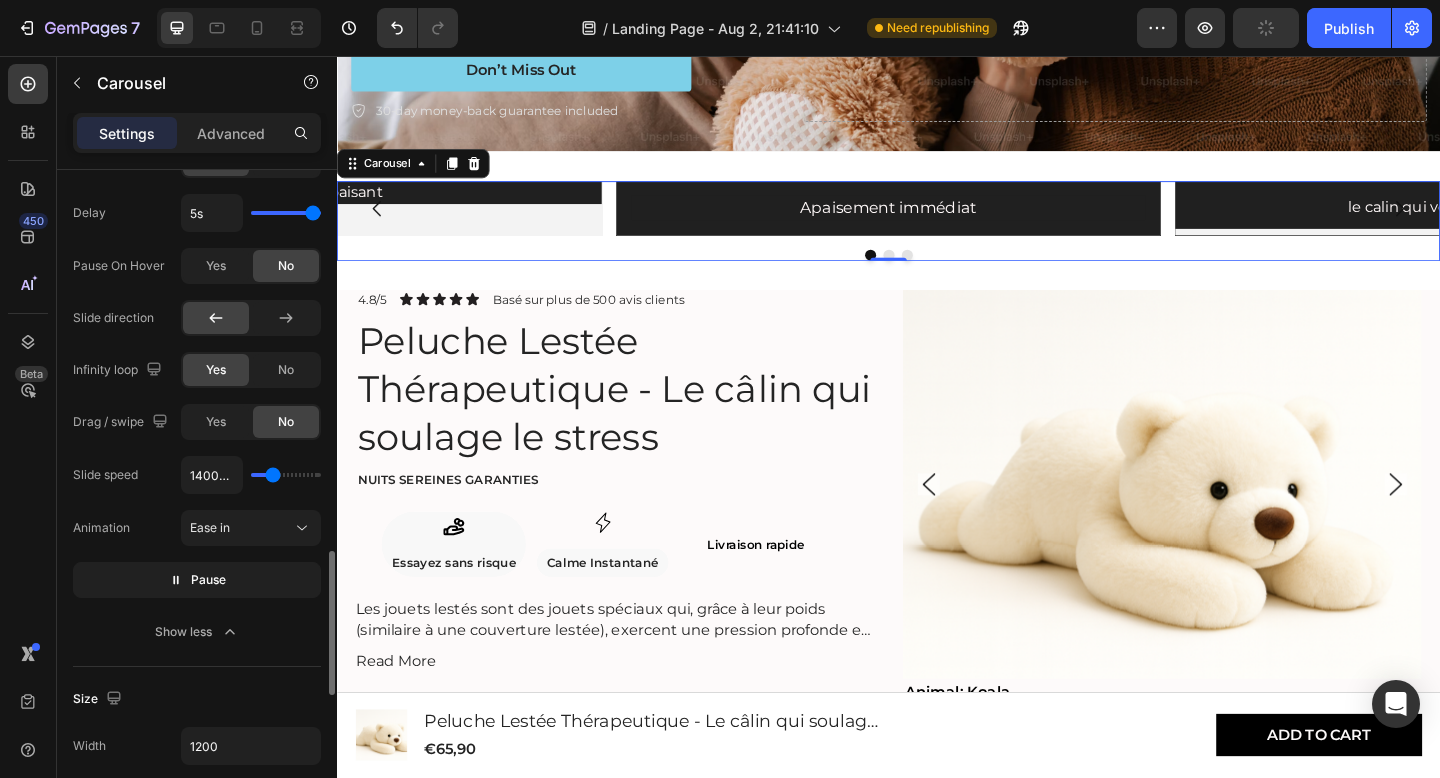 type on "1400ms" 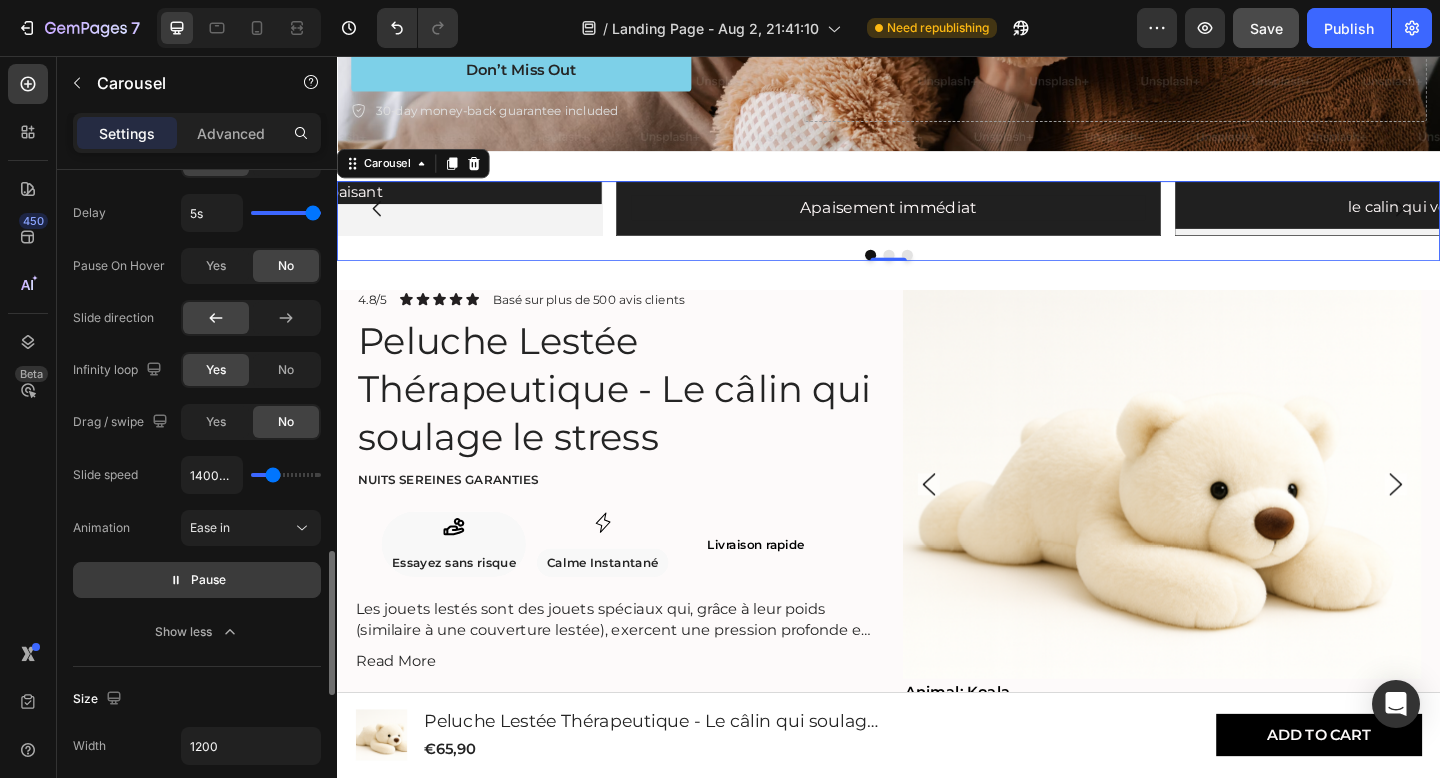 click on "Pause" at bounding box center [208, 580] 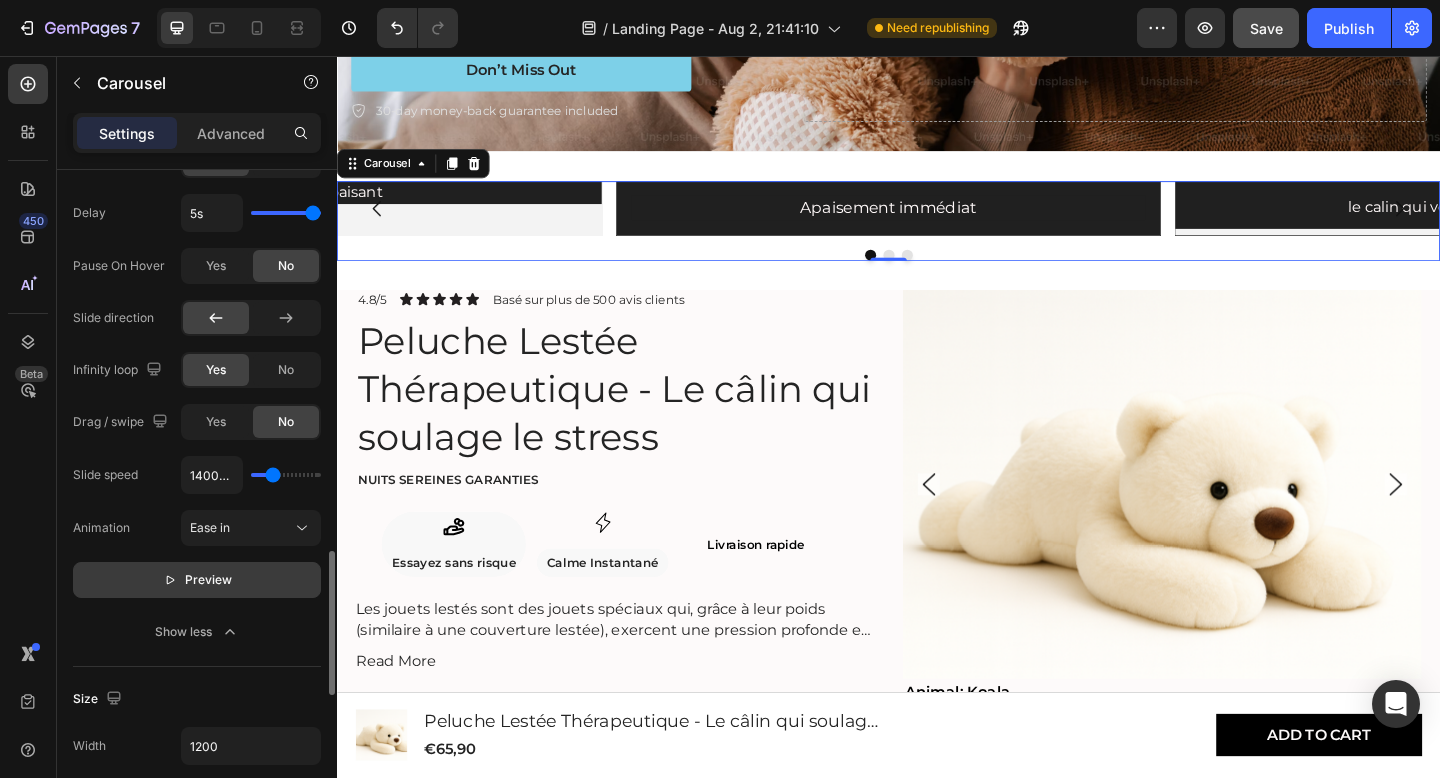 click on "Preview" at bounding box center [208, 580] 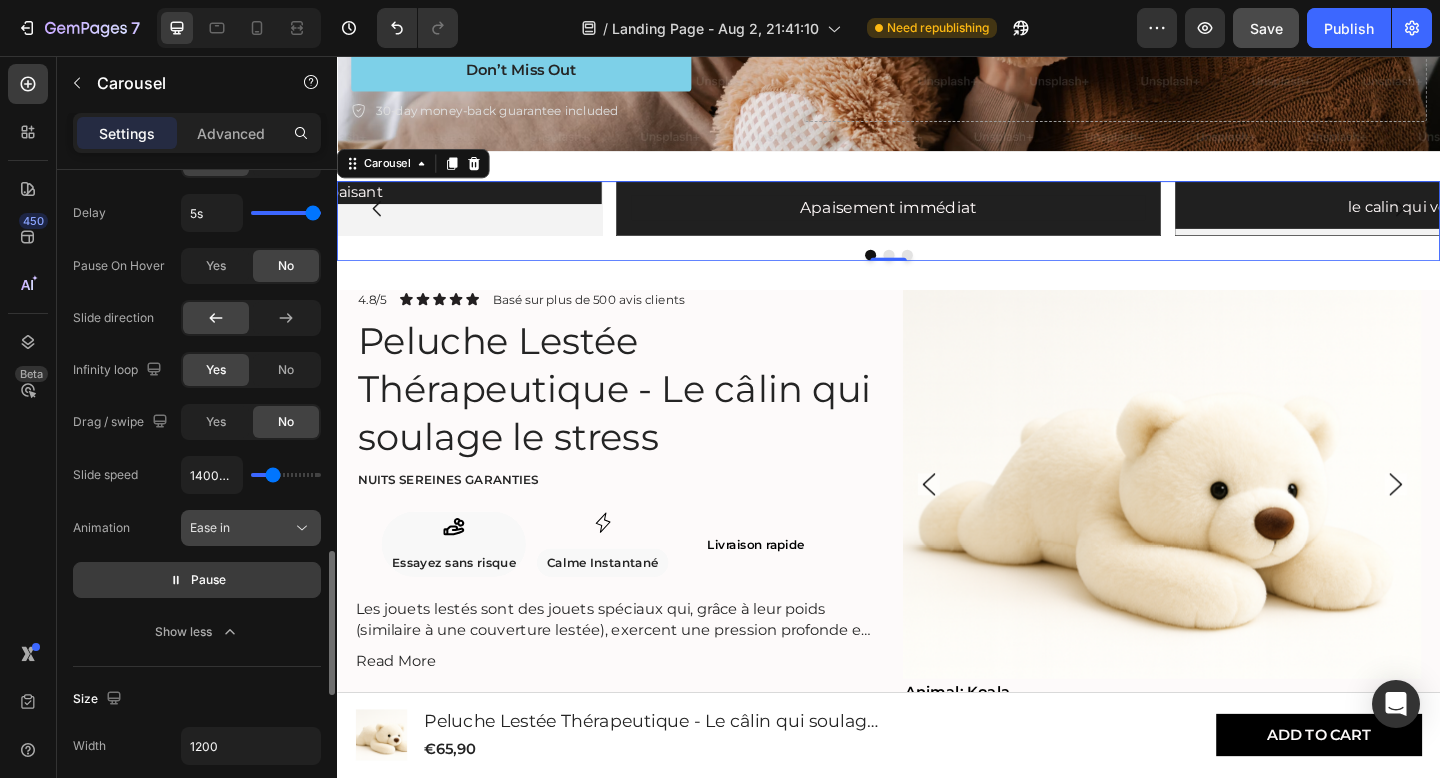 click on "Ease in" at bounding box center (241, 528) 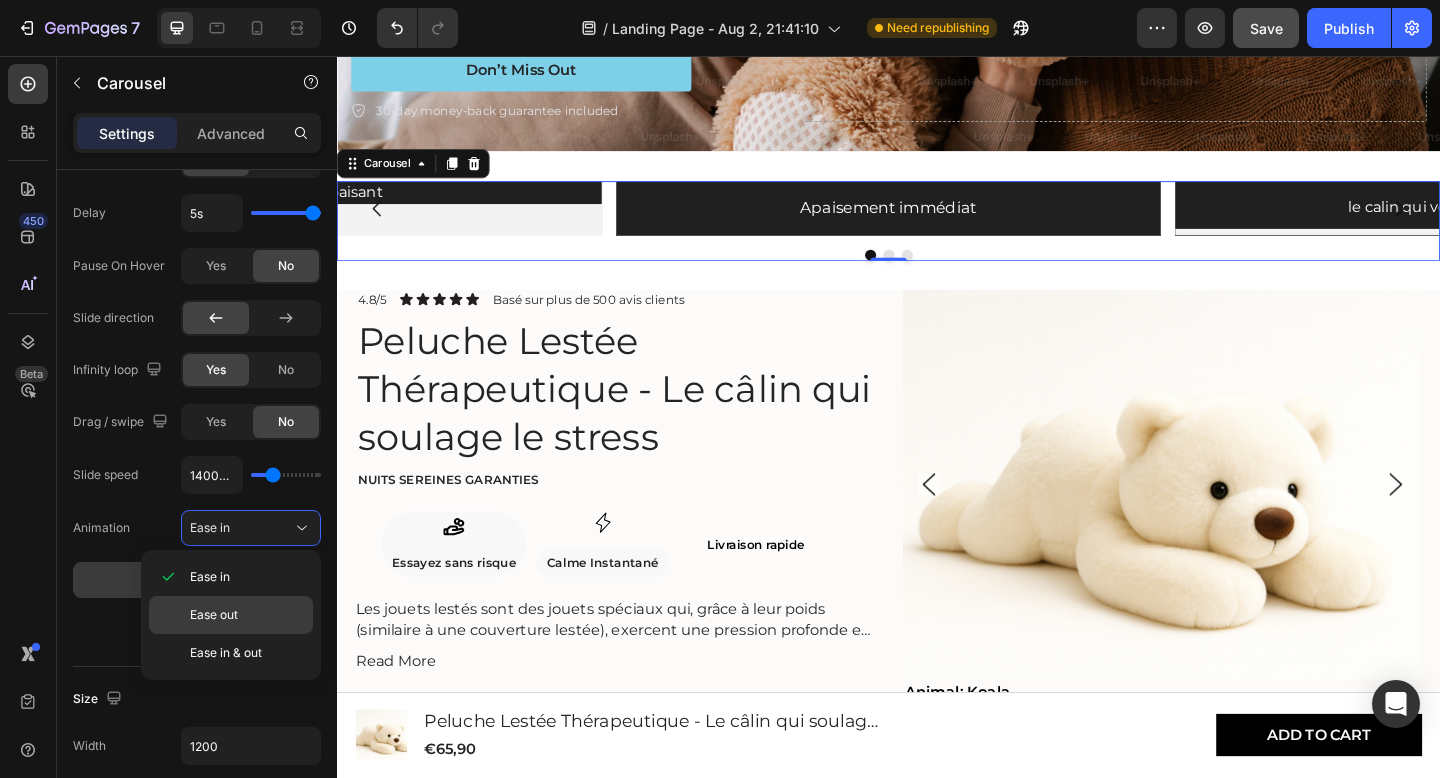 click on "Ease out" at bounding box center [247, 615] 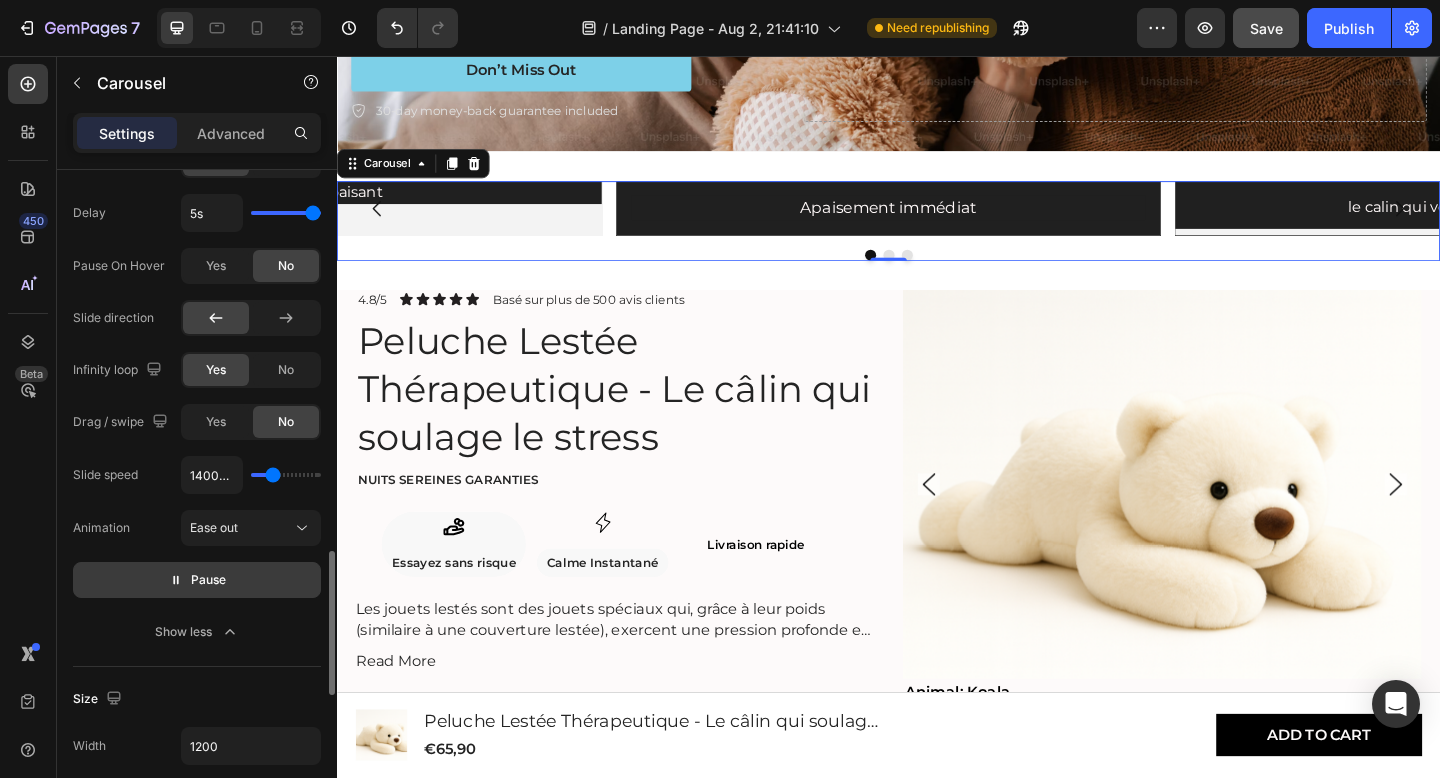 click on "Animation Ease out" at bounding box center (197, 528) 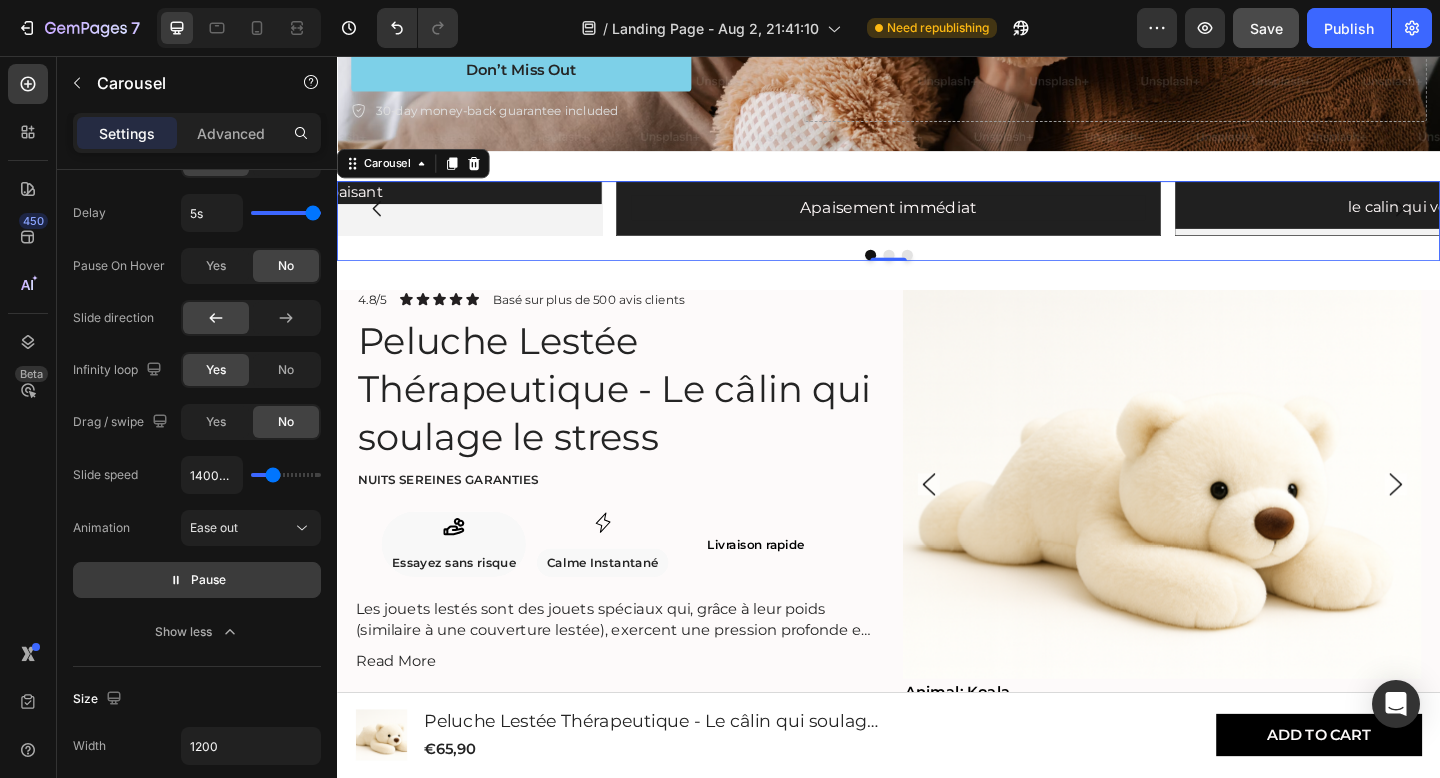 click 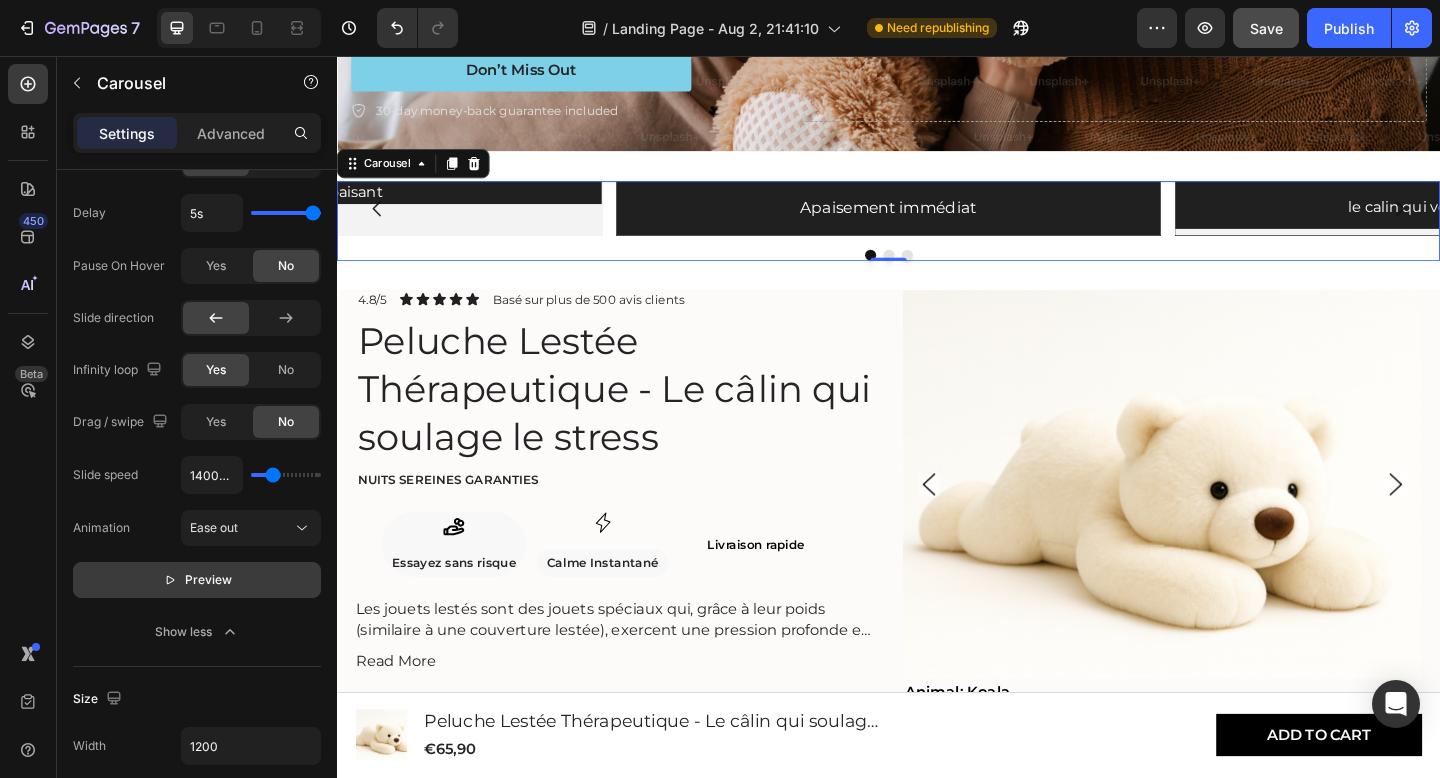 click 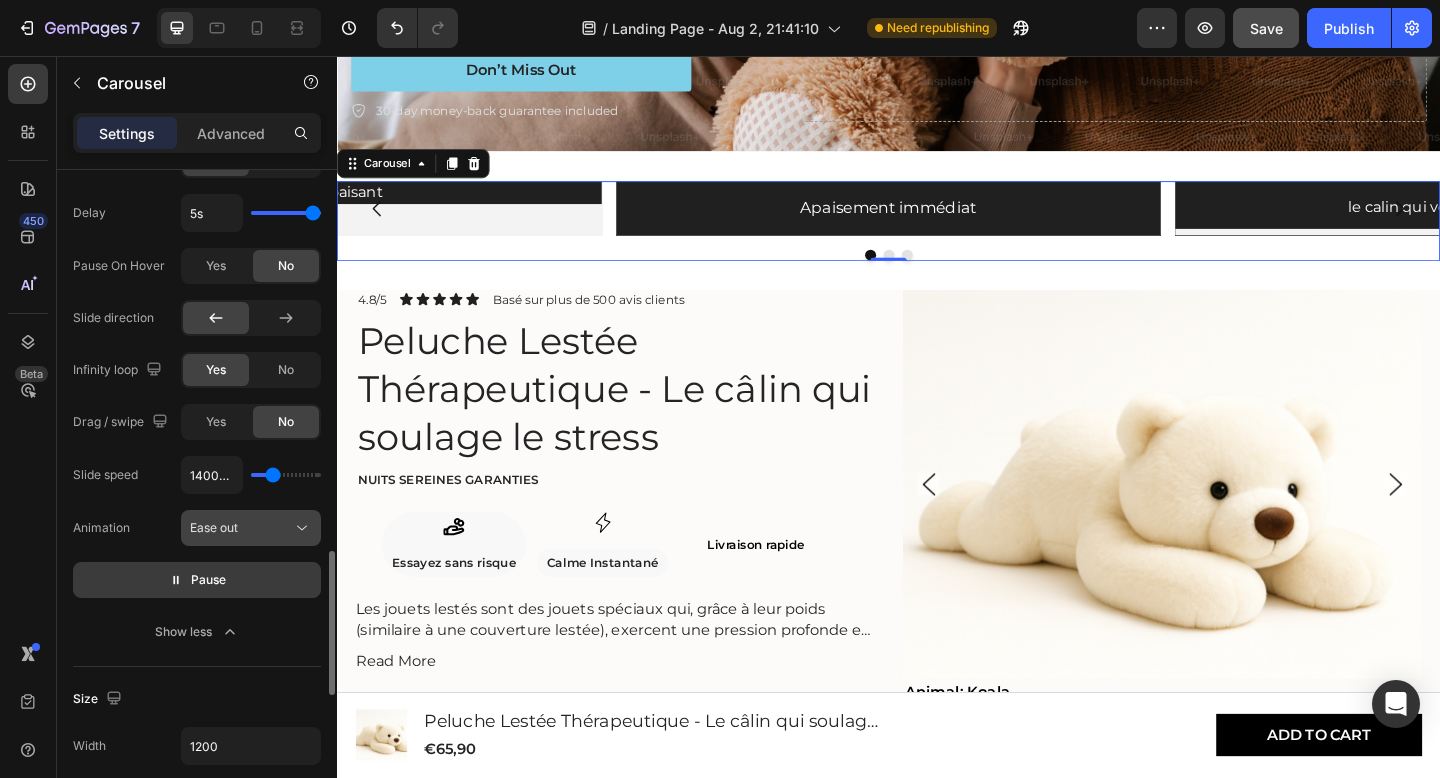 click 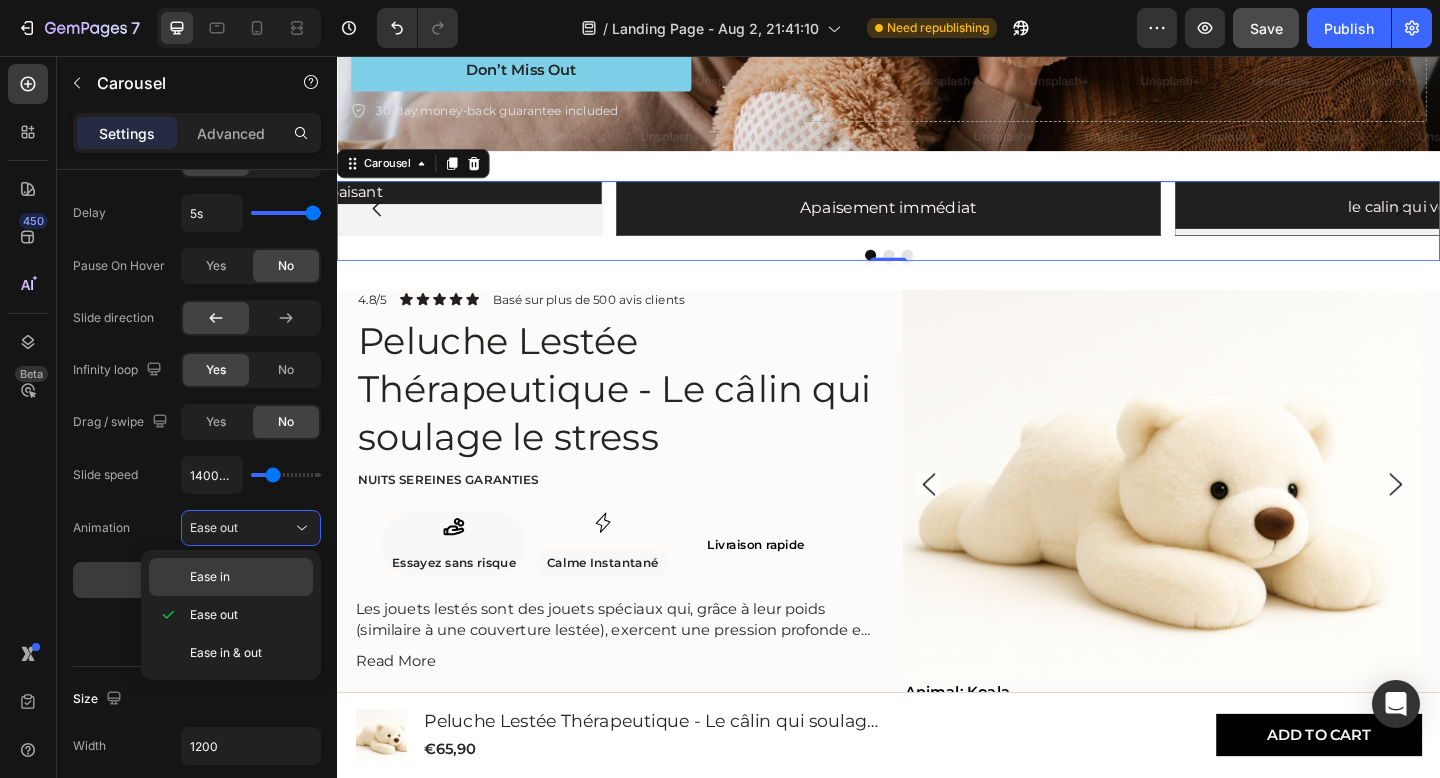 click on "Ease in" at bounding box center (247, 577) 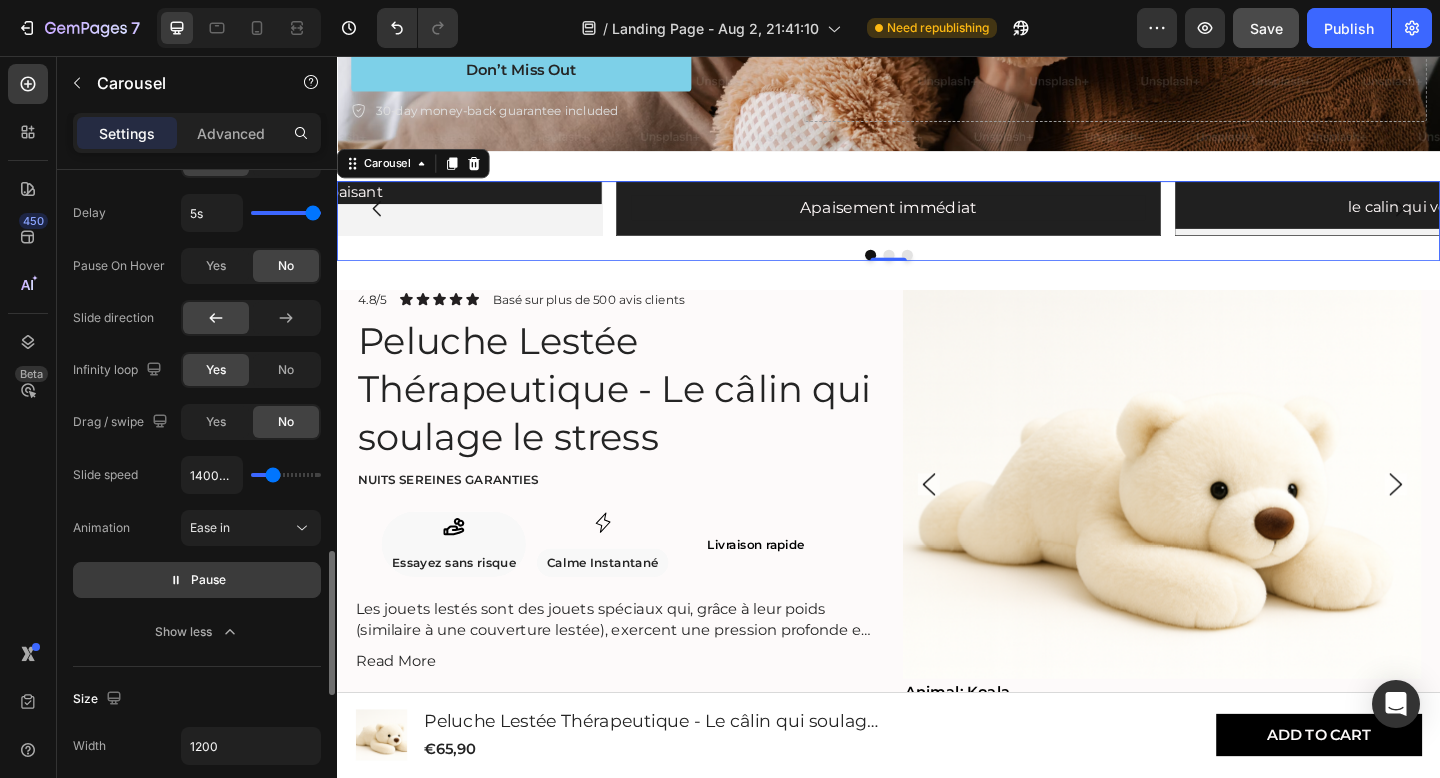click on "Animation Ease in" at bounding box center [197, 528] 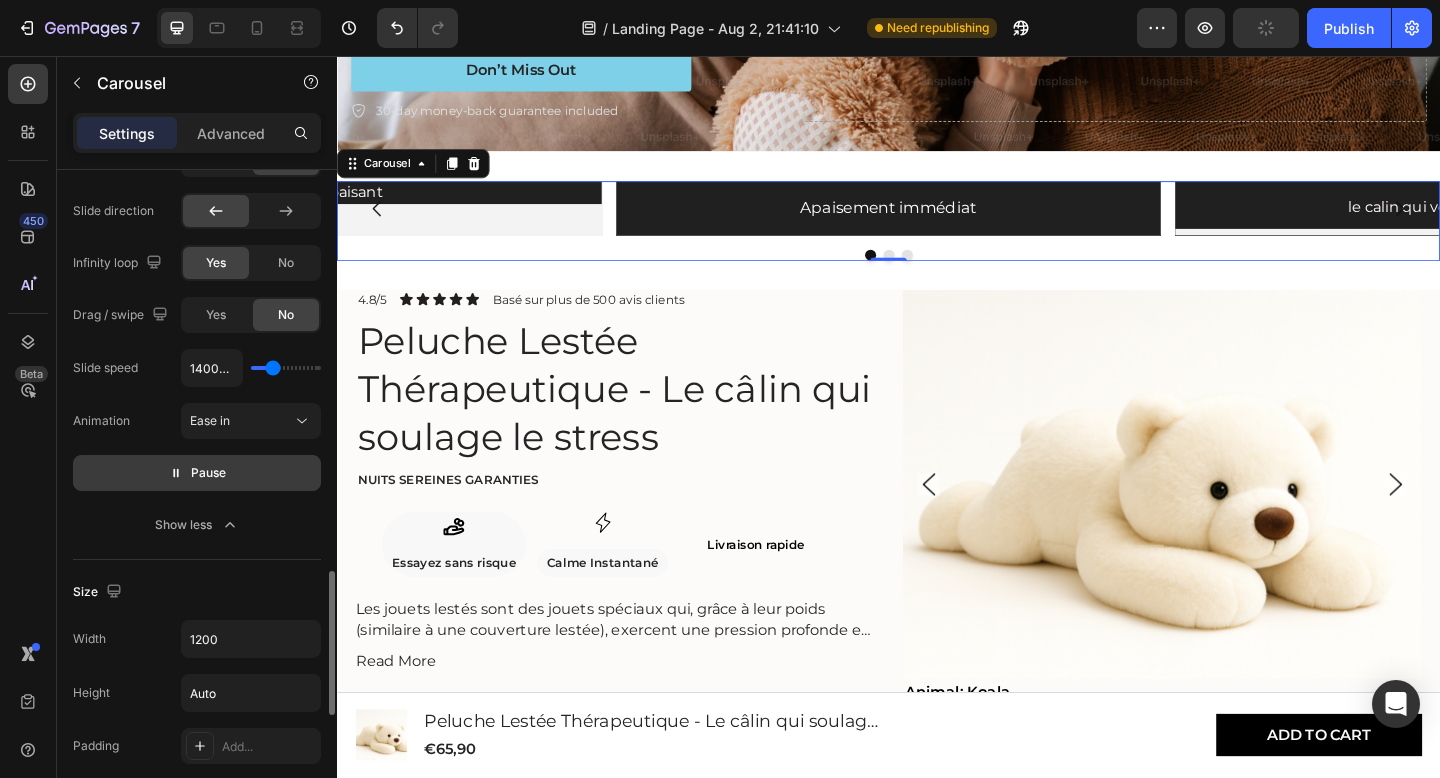 scroll, scrollTop: 1865, scrollLeft: 0, axis: vertical 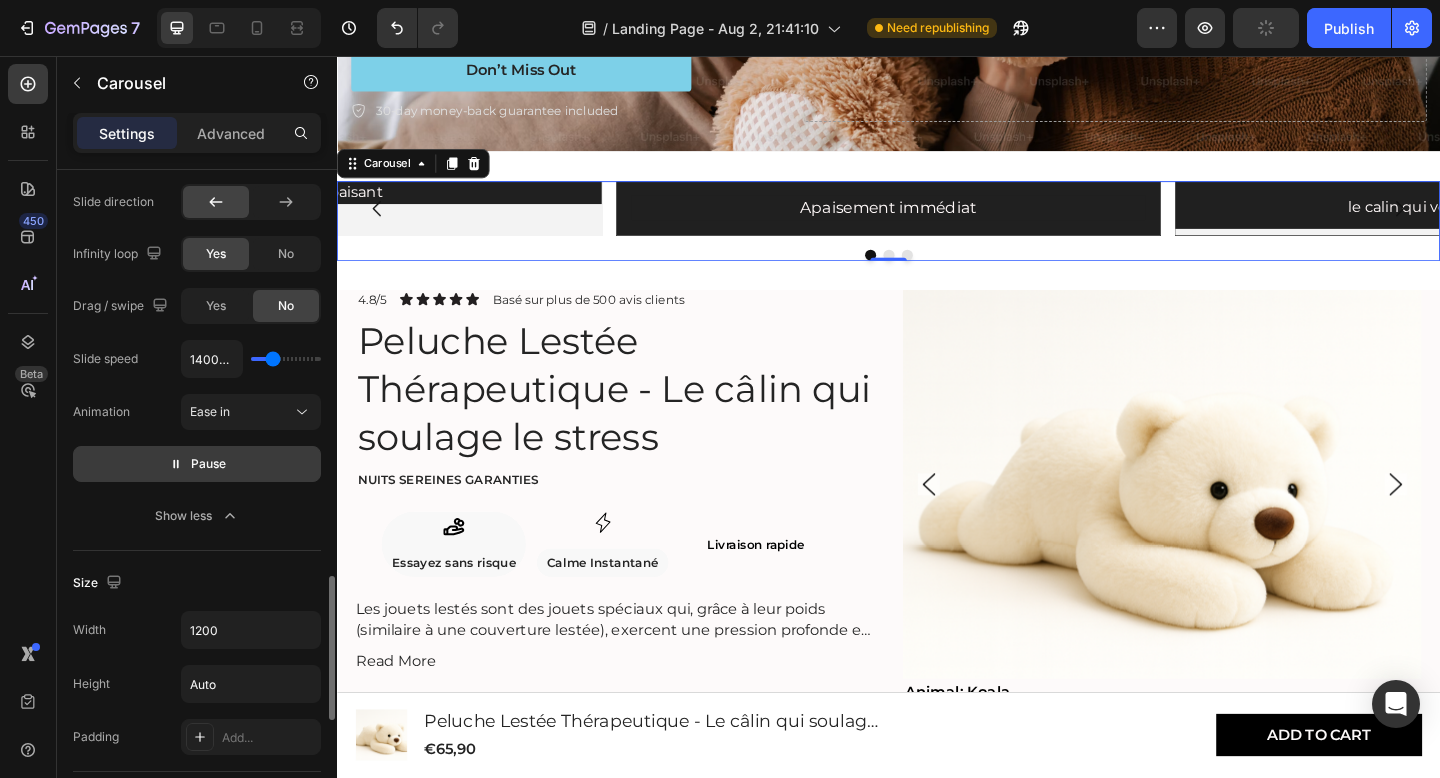 click on "Pause" at bounding box center (197, 464) 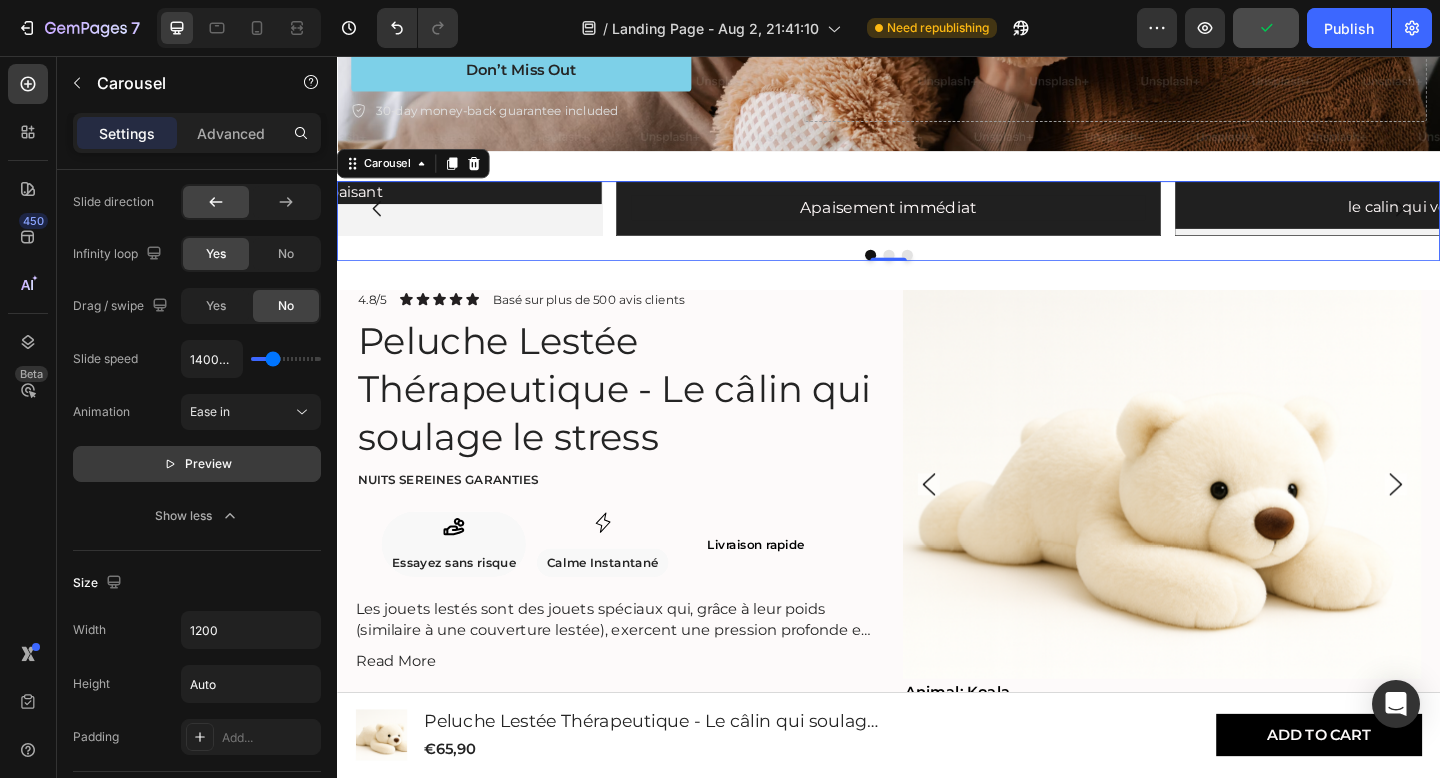 click on "Preview" at bounding box center [197, 464] 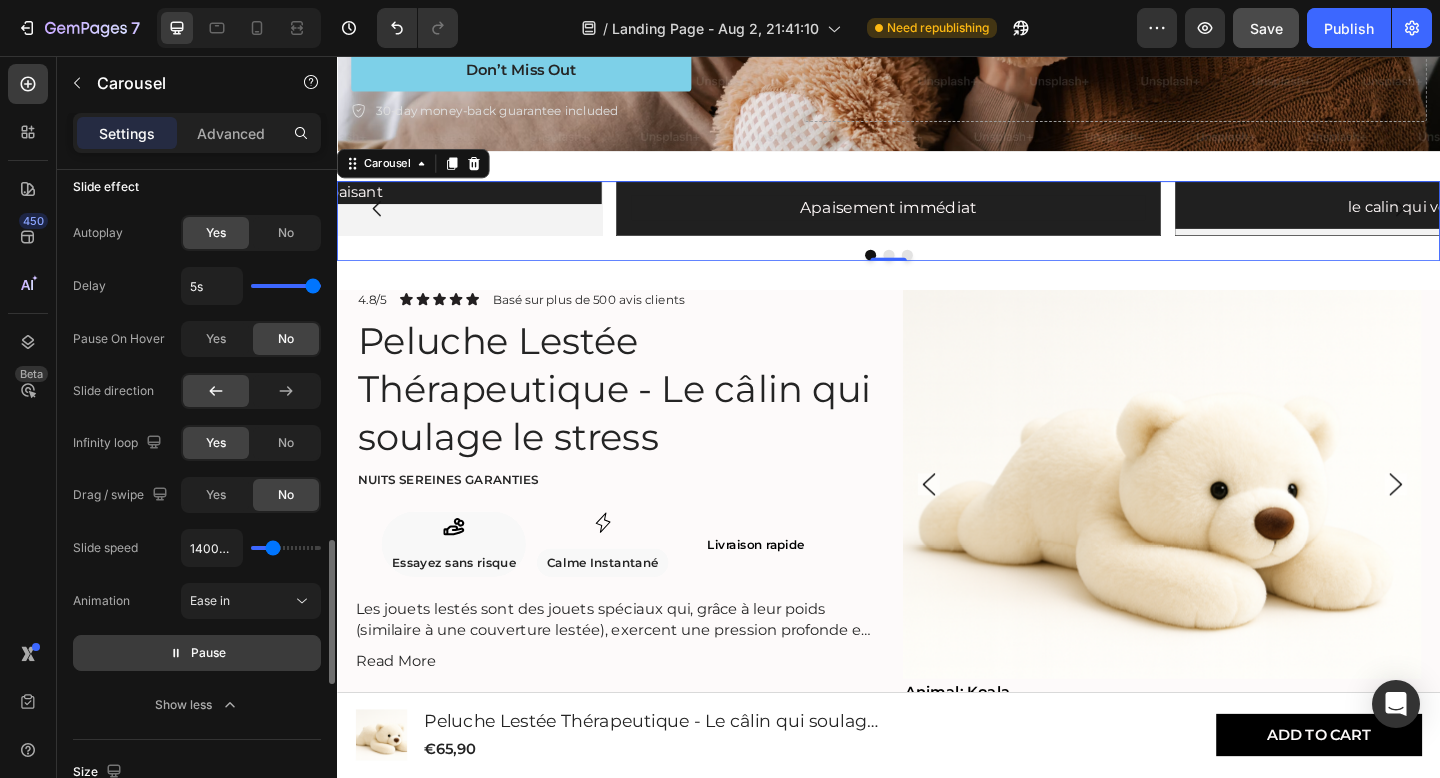 scroll, scrollTop: 1674, scrollLeft: 0, axis: vertical 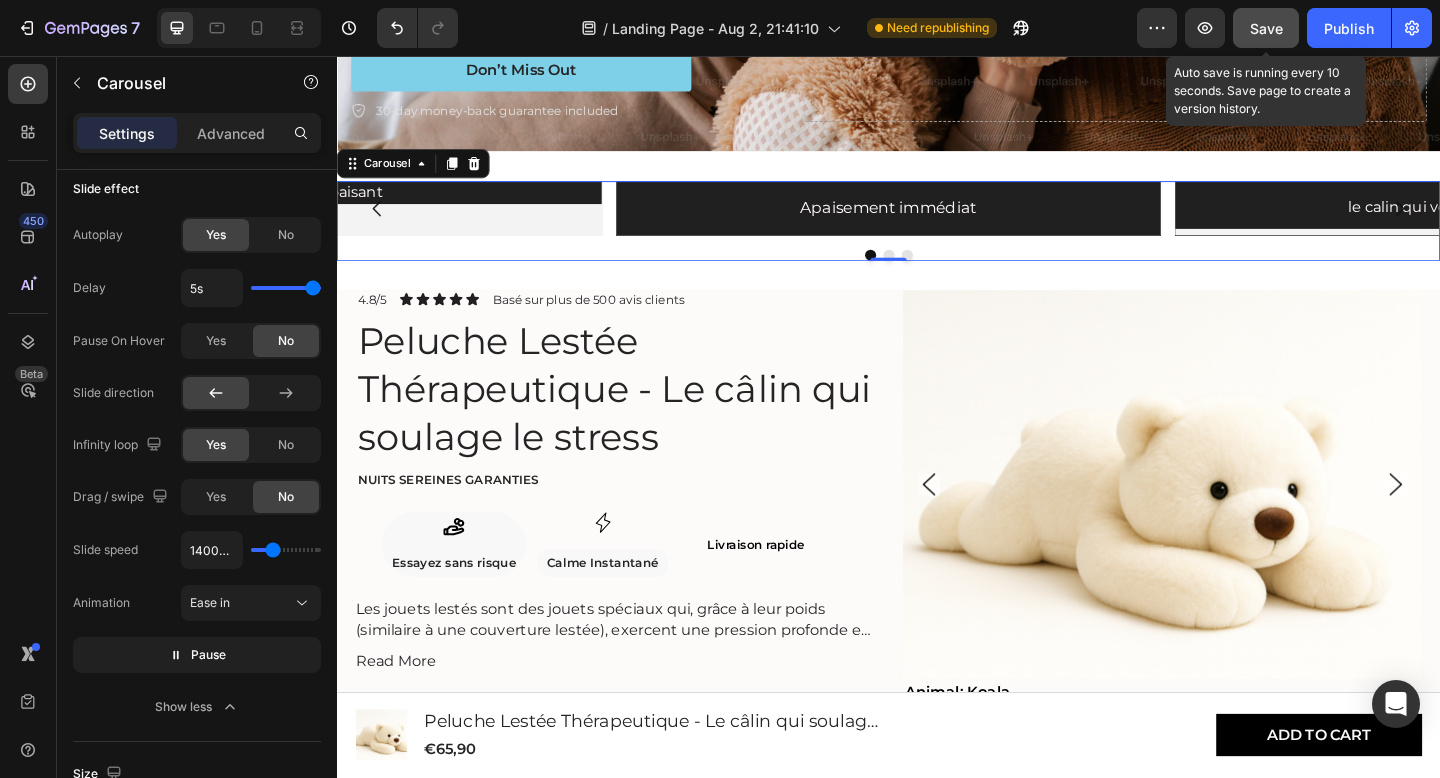 click on "Save" 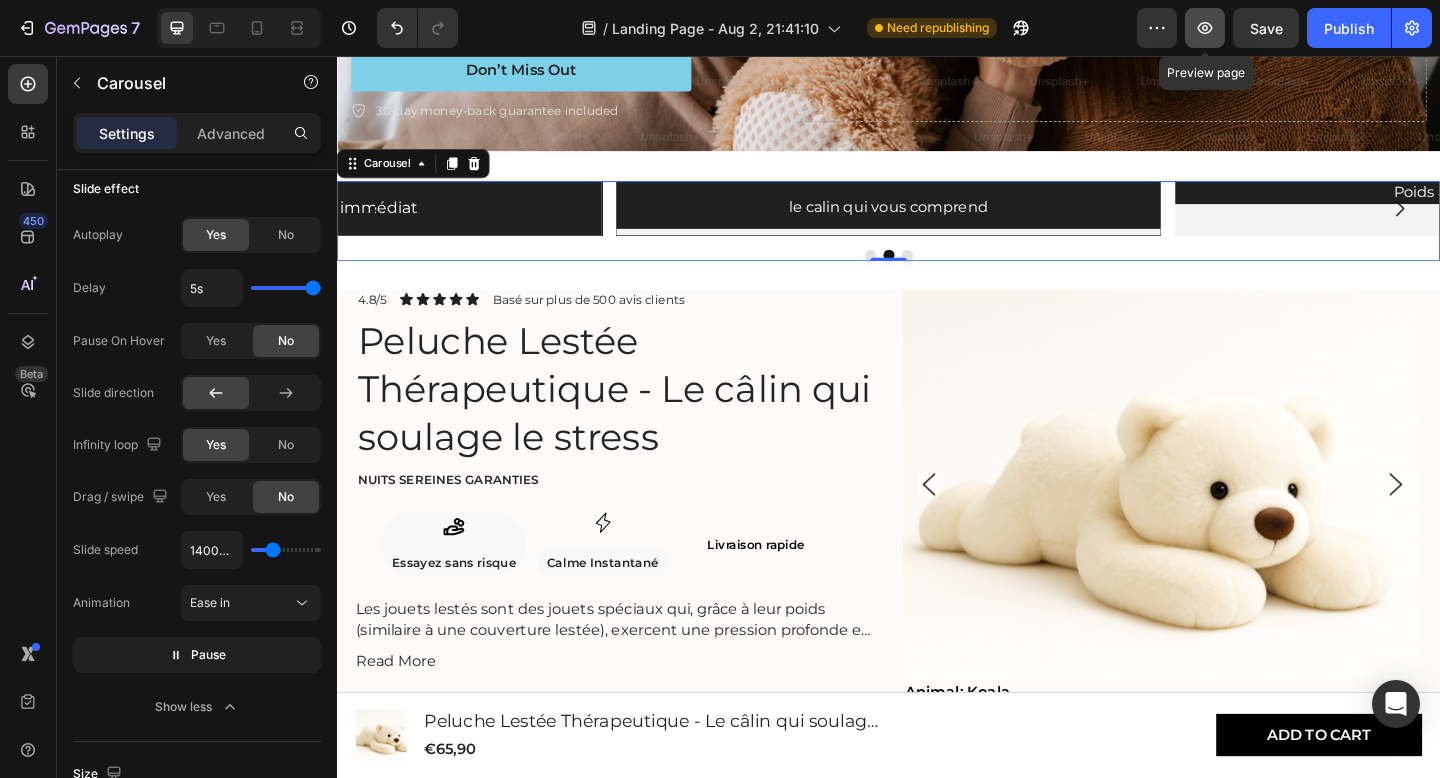 click 